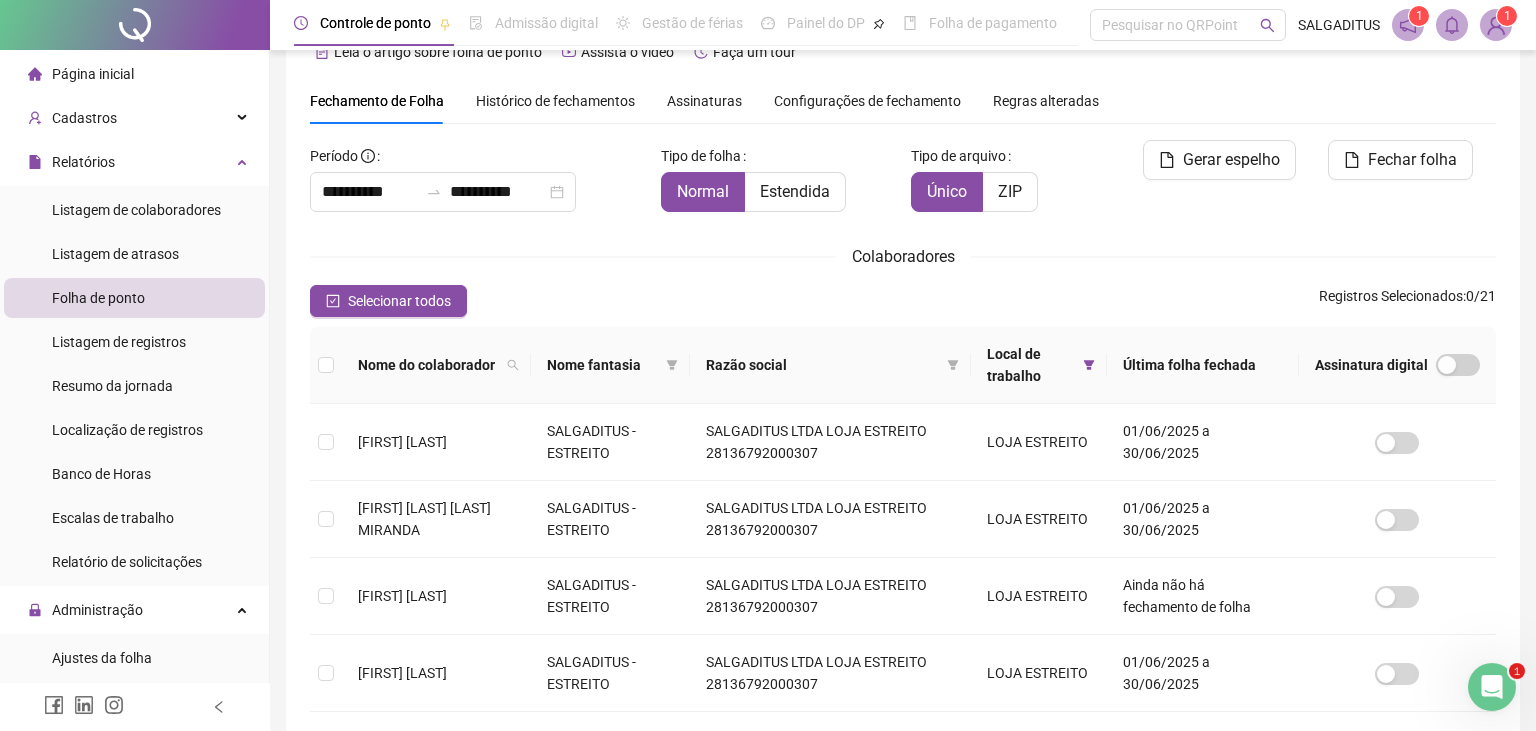scroll, scrollTop: 0, scrollLeft: 0, axis: both 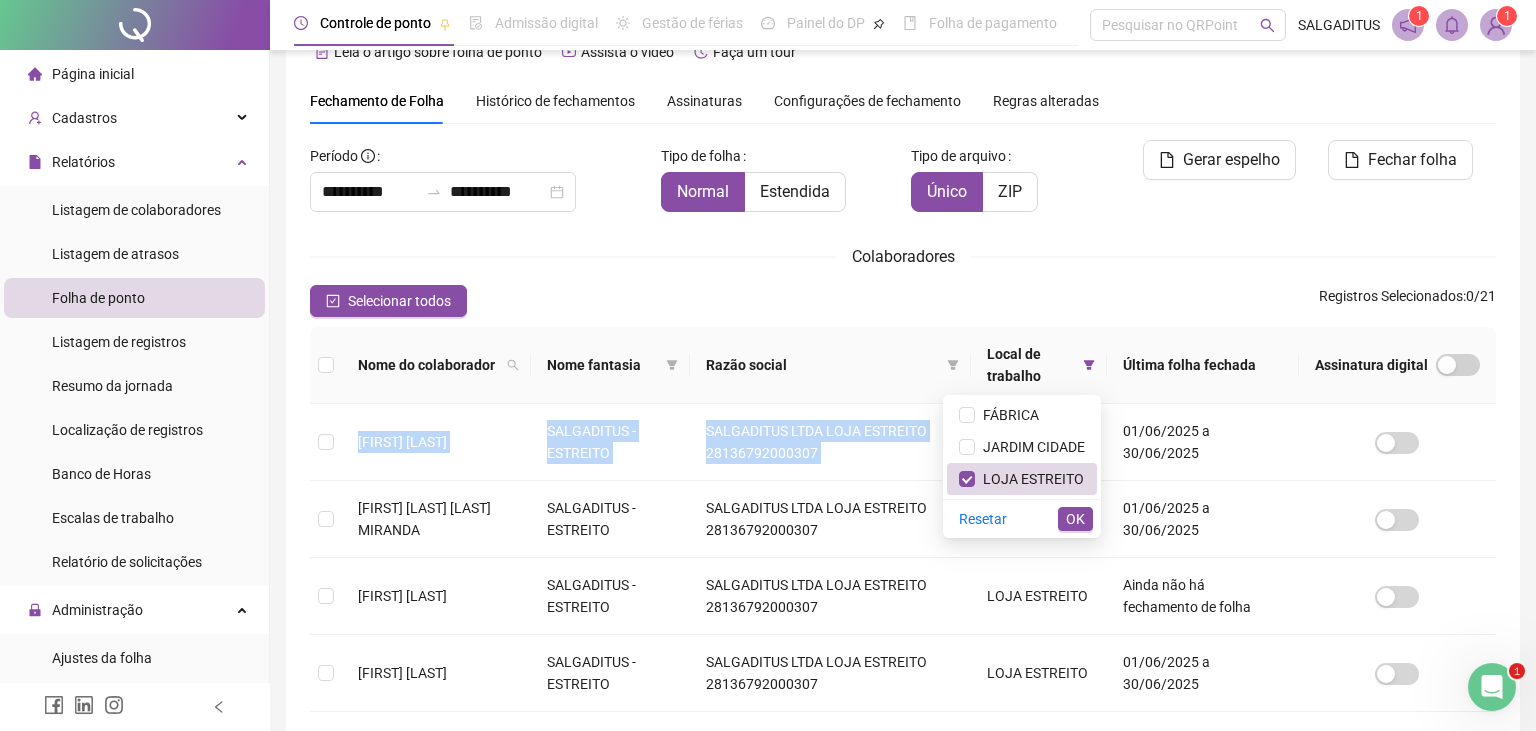 drag, startPoint x: 1094, startPoint y: 371, endPoint x: 1065, endPoint y: 453, distance: 86.977005 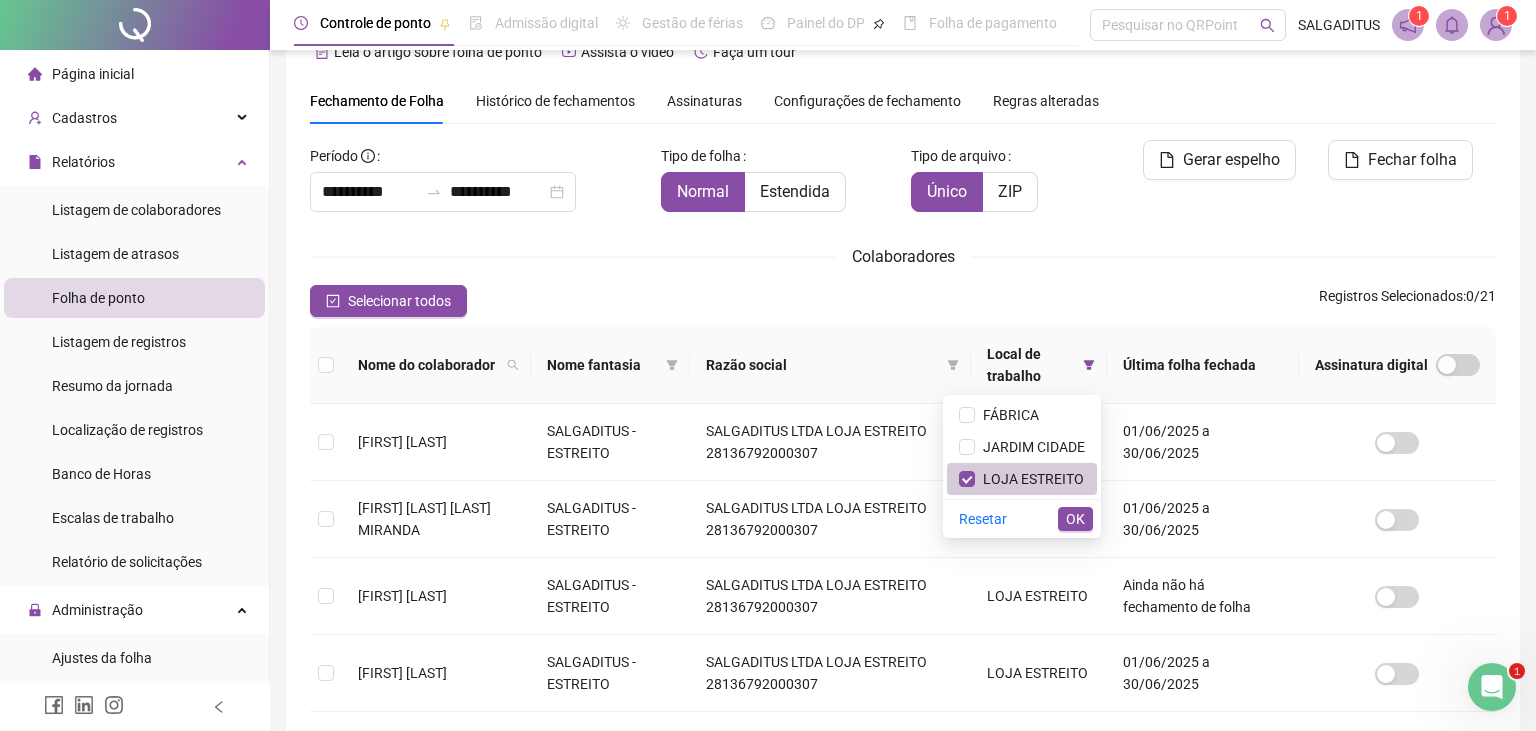 click on "LOJA ESTREITO" at bounding box center [1029, 479] 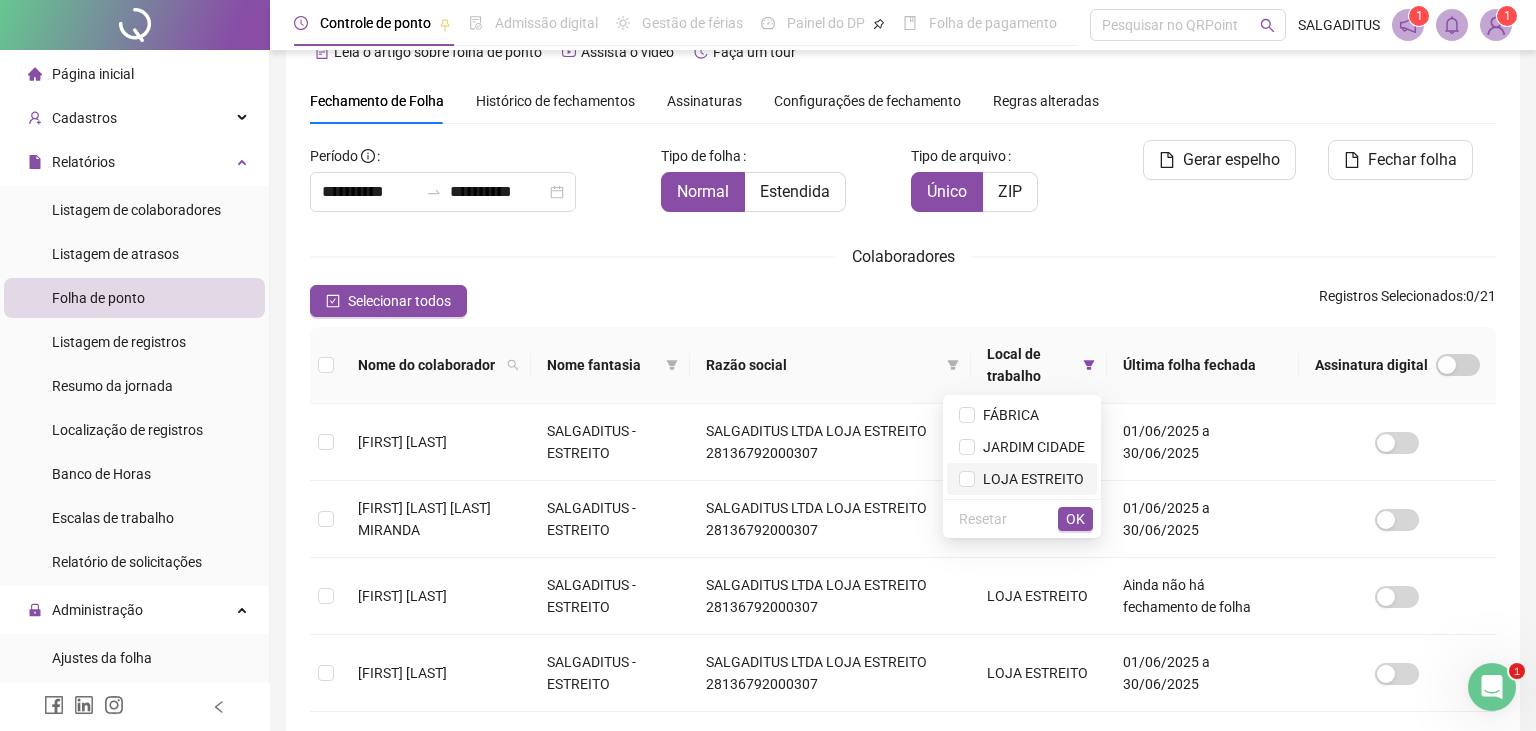 click on "LOJA ESTREITO" at bounding box center (1029, 479) 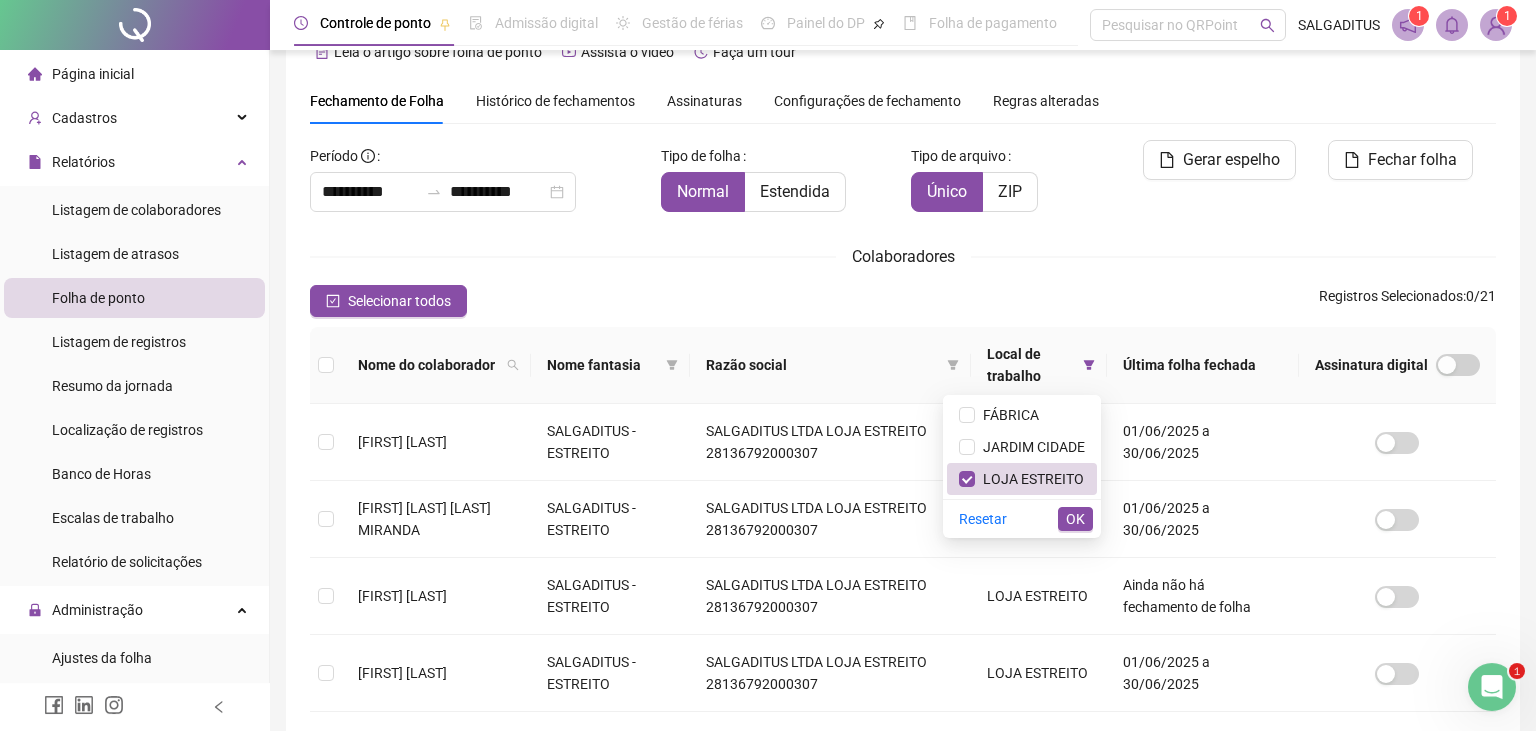 click on "Selecionar todos Registros Selecionados :  0 / 21" at bounding box center [903, 301] 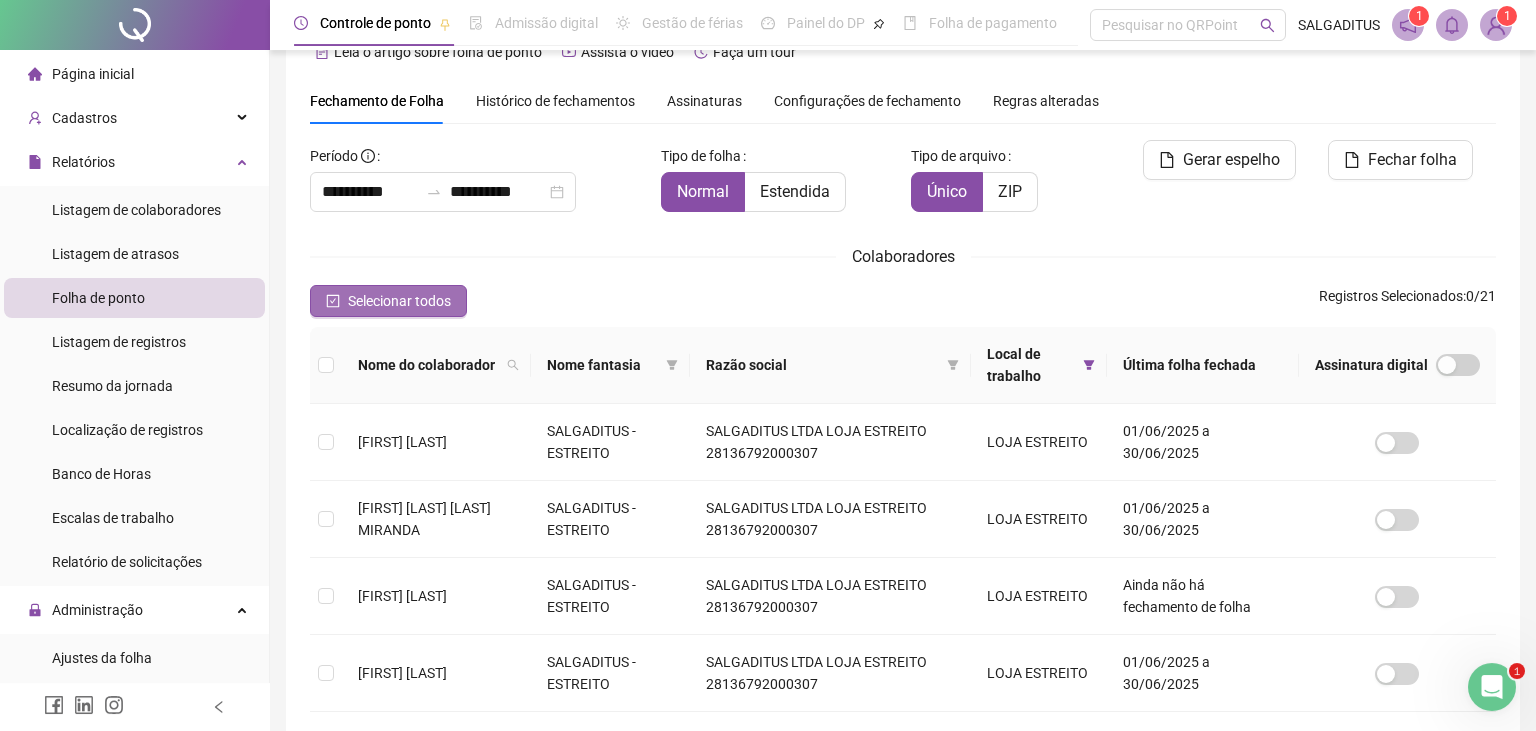 click on "Selecionar todos" at bounding box center [399, 301] 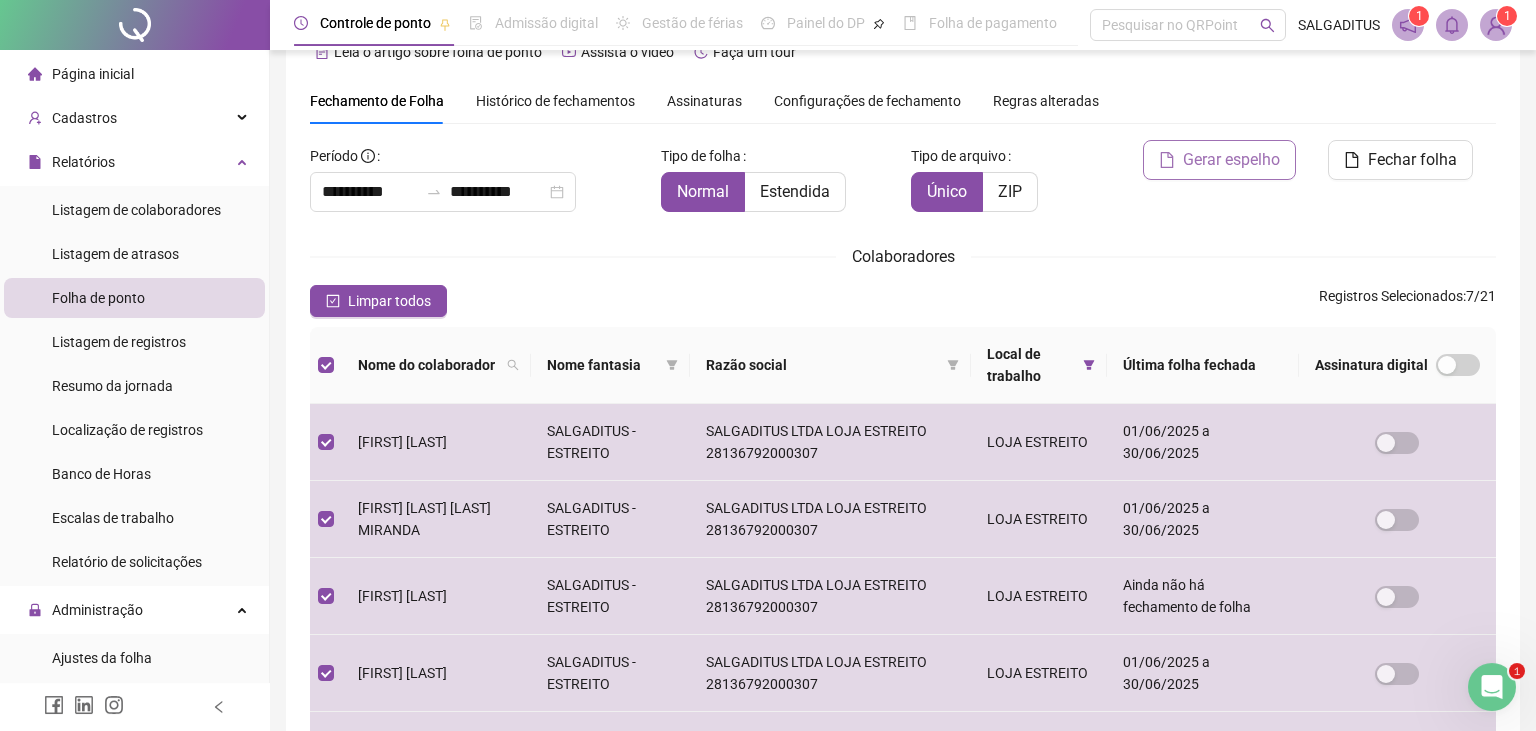 click on "Gerar espelho" at bounding box center [1219, 160] 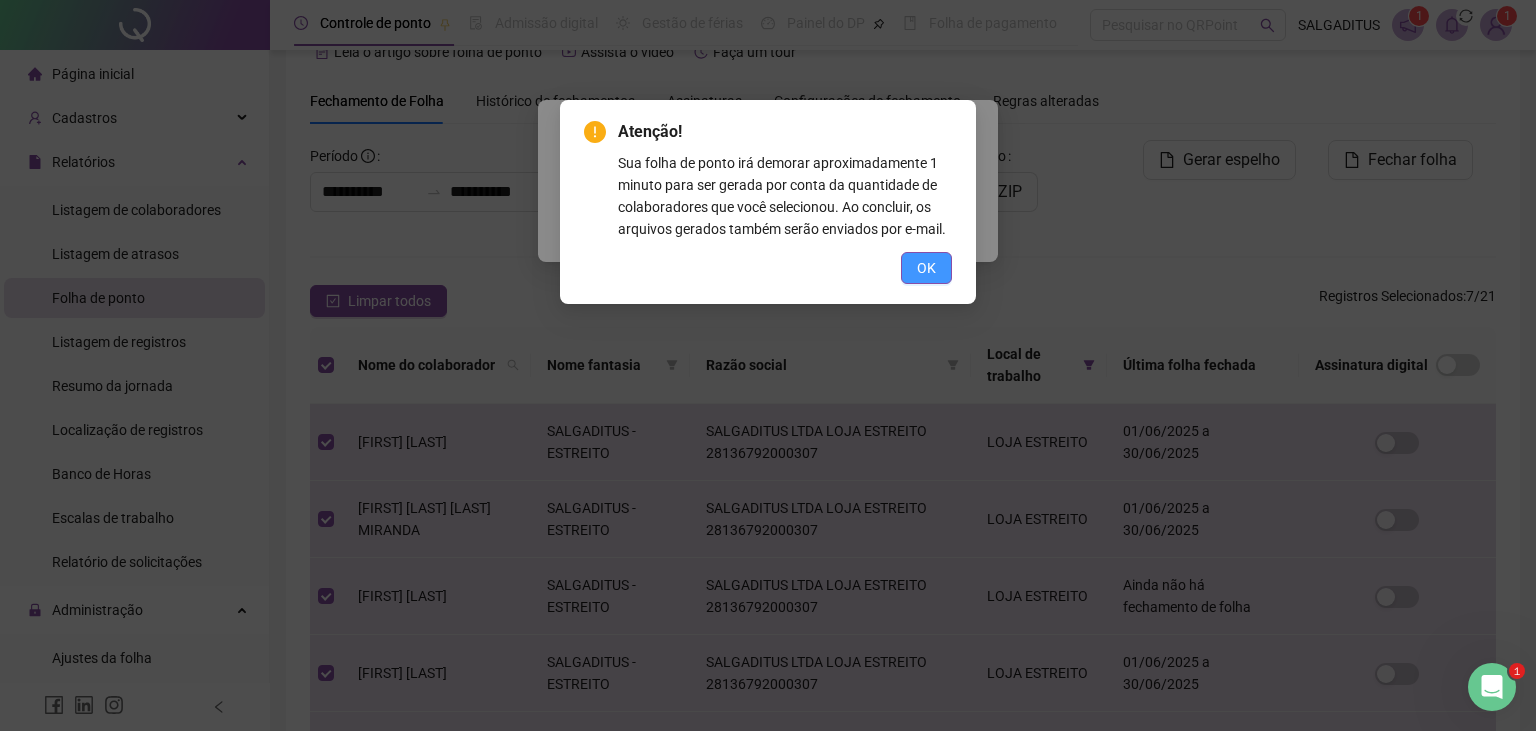 click on "OK" at bounding box center (926, 268) 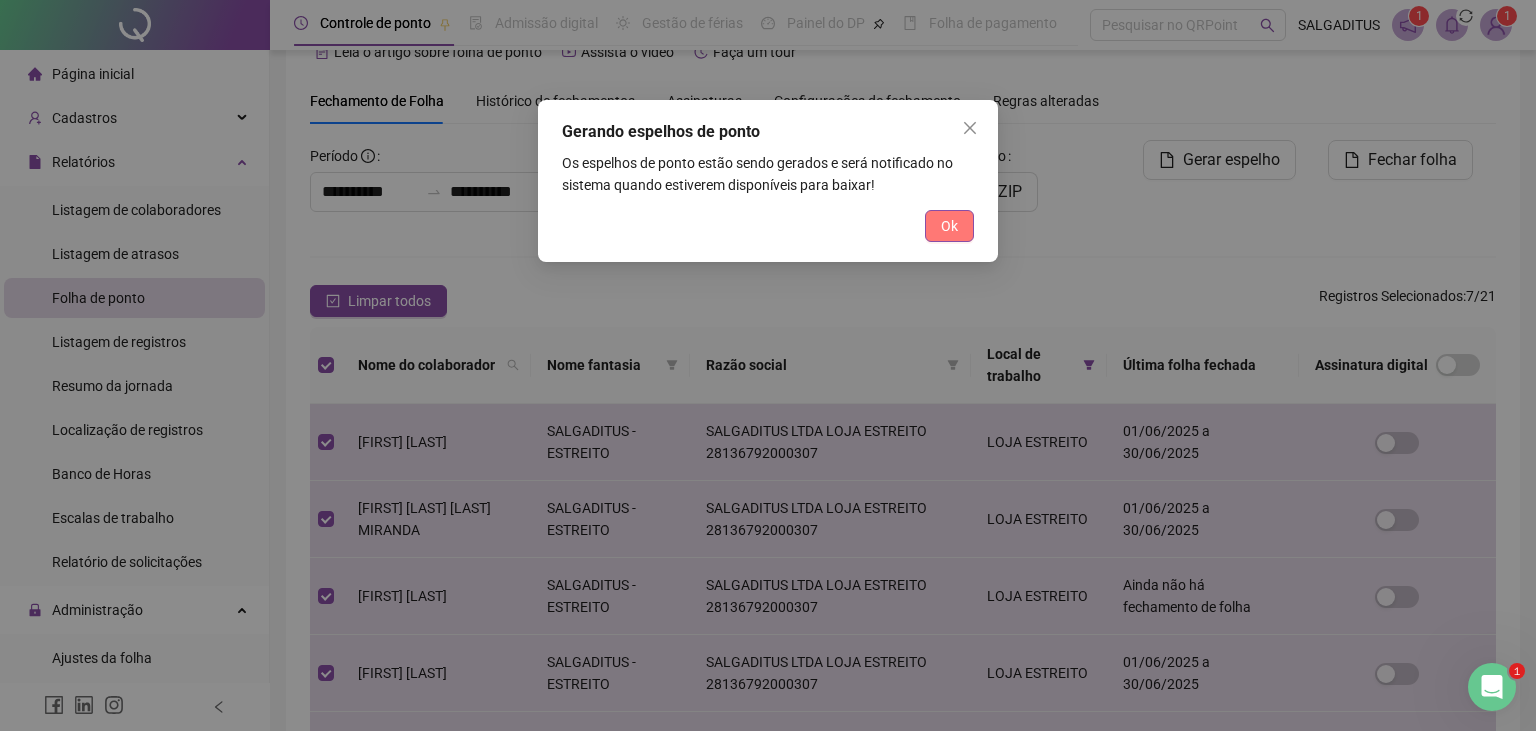 click on "Ok" at bounding box center [949, 226] 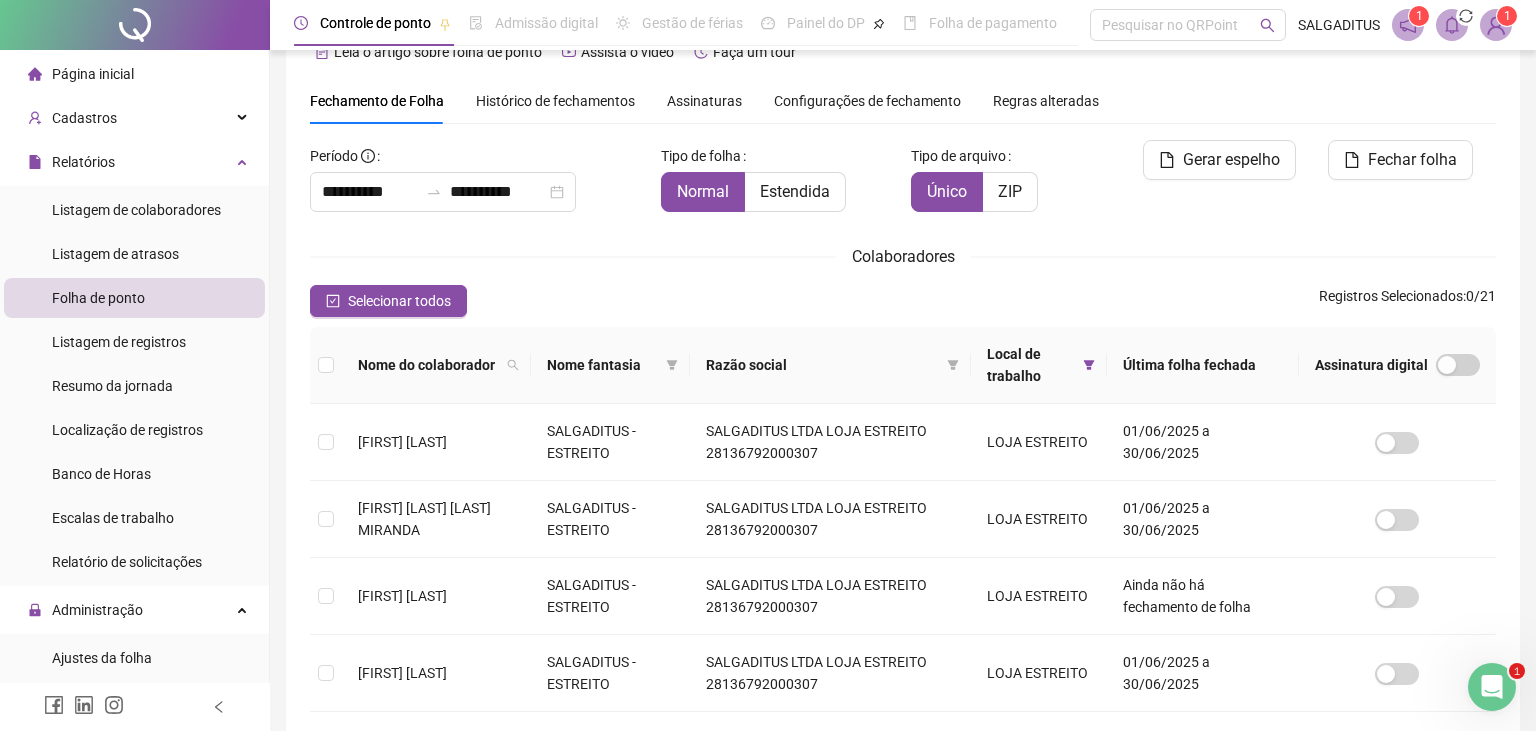 click on "Fechamento de Folha Histórico de fechamentos Assinaturas Configurações de fechamento Regras alteradas" at bounding box center (903, 101) 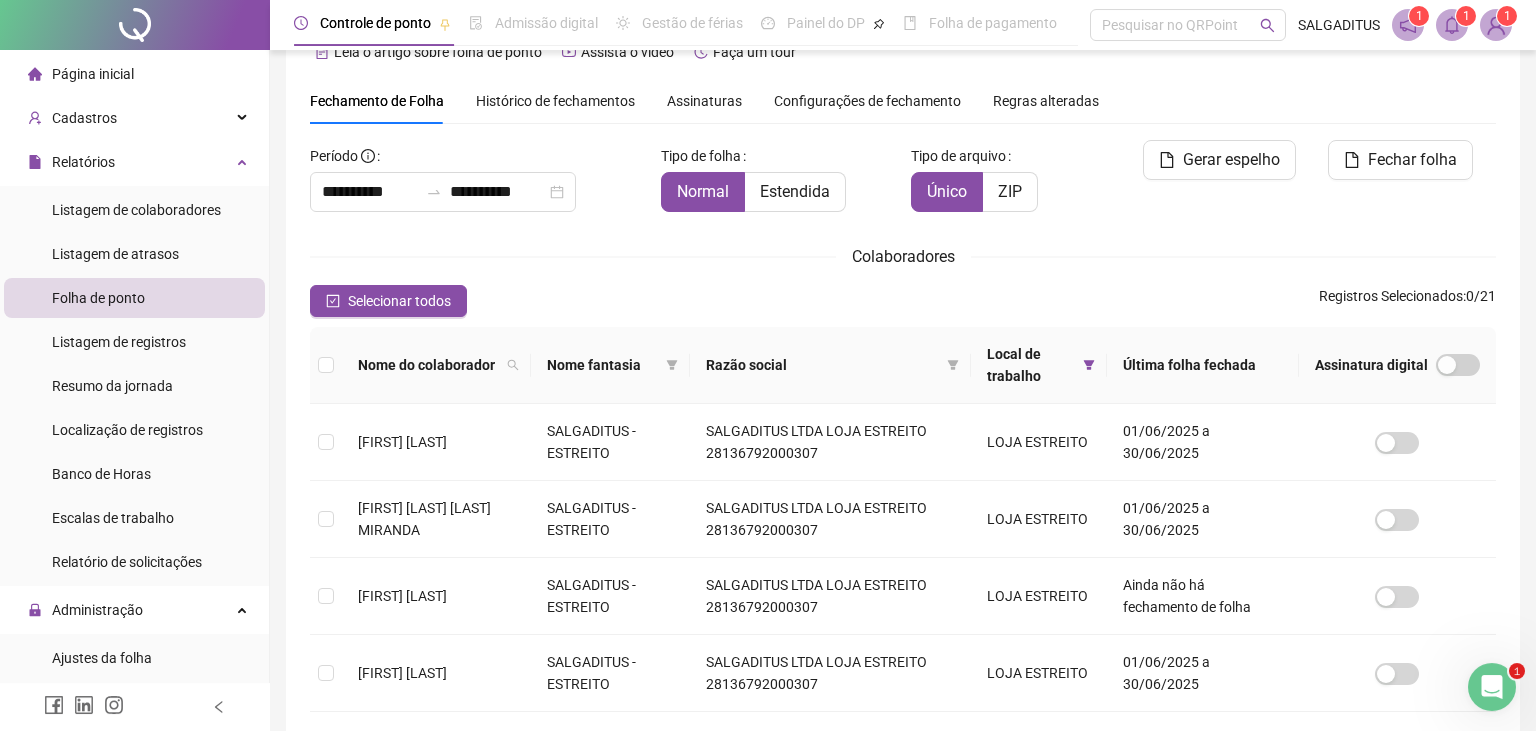 click on "1" at bounding box center (1452, 25) 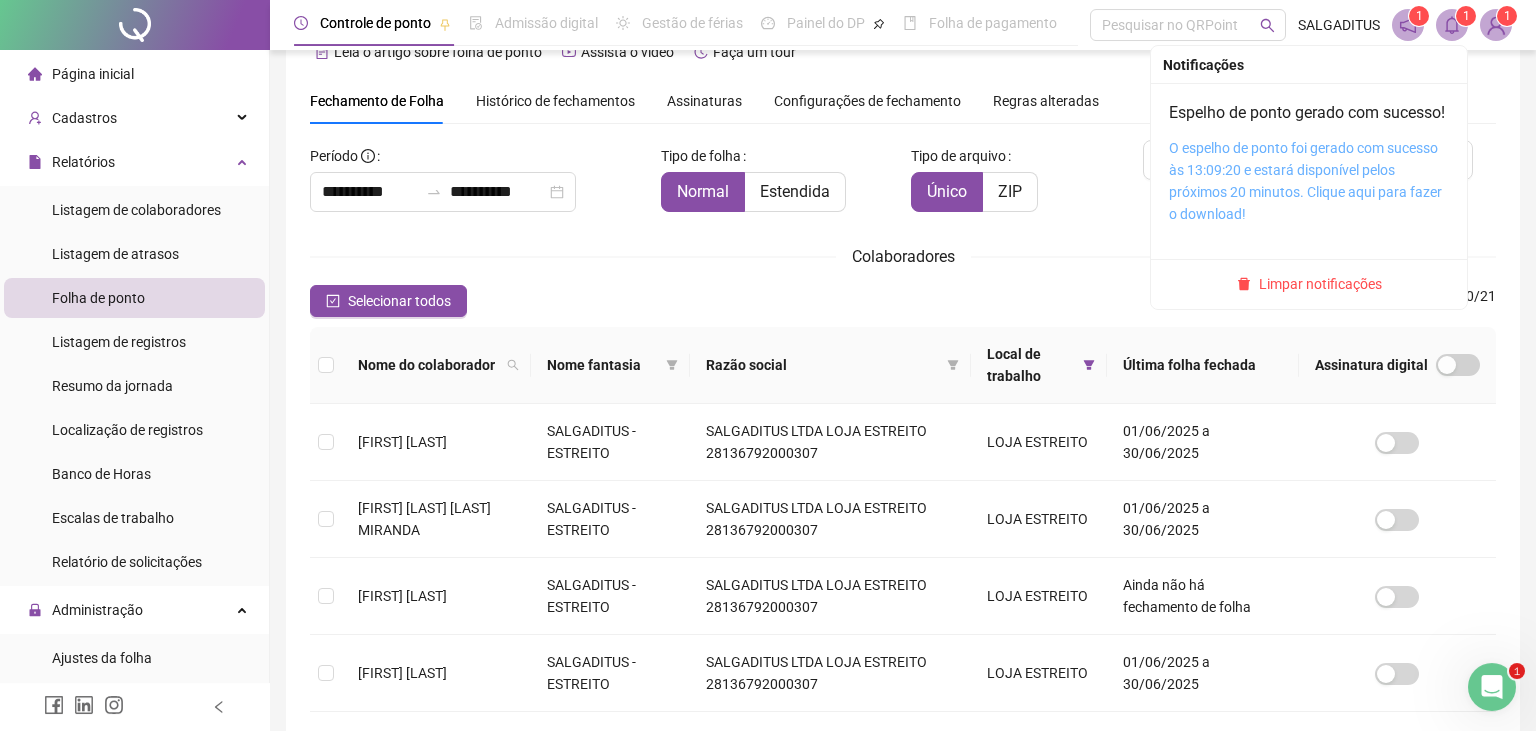 click on "O espelho de ponto foi gerado com sucesso às 13:09:20 e estará disponível pelos próximos 20 minutos.
Clique aqui para fazer o download!" at bounding box center [1305, 181] 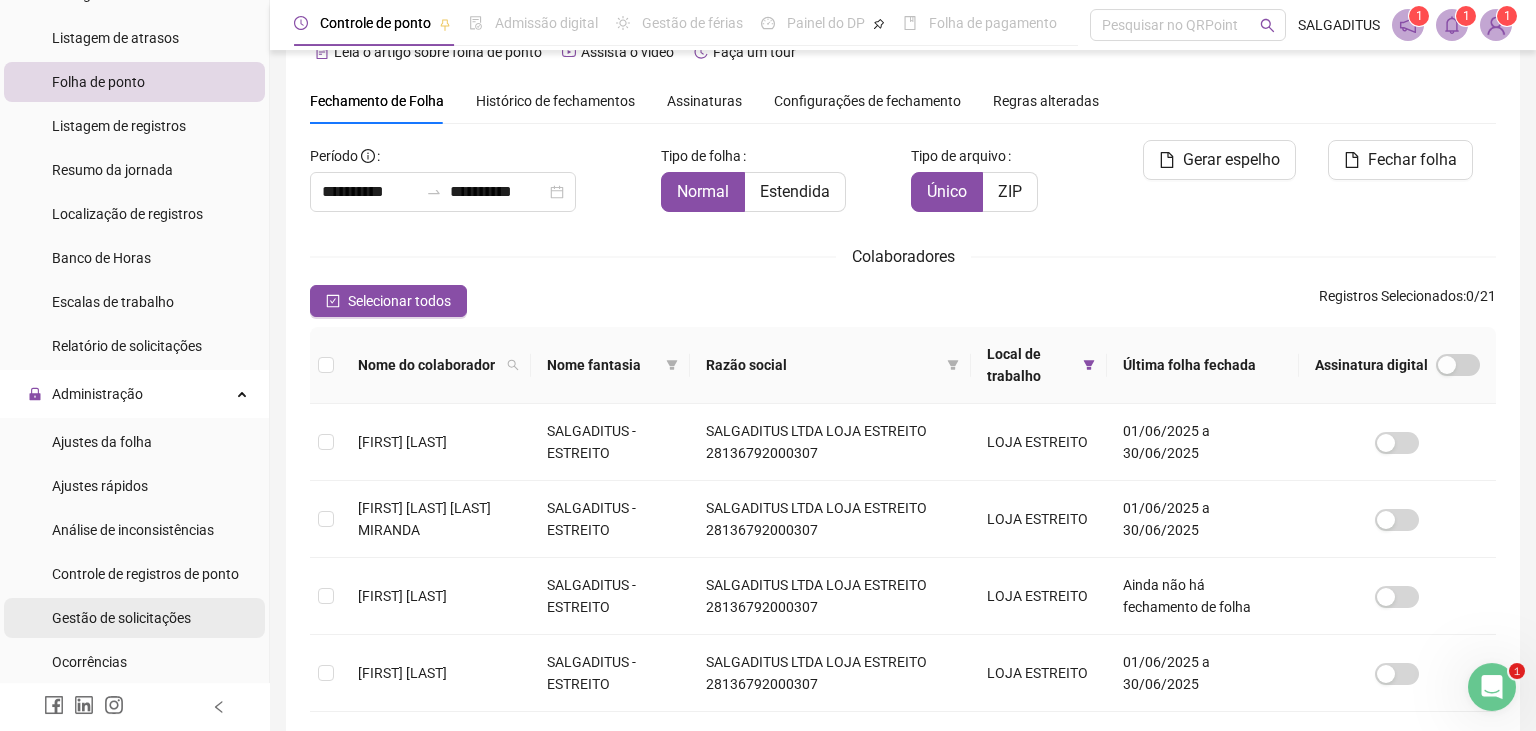 scroll, scrollTop: 220, scrollLeft: 0, axis: vertical 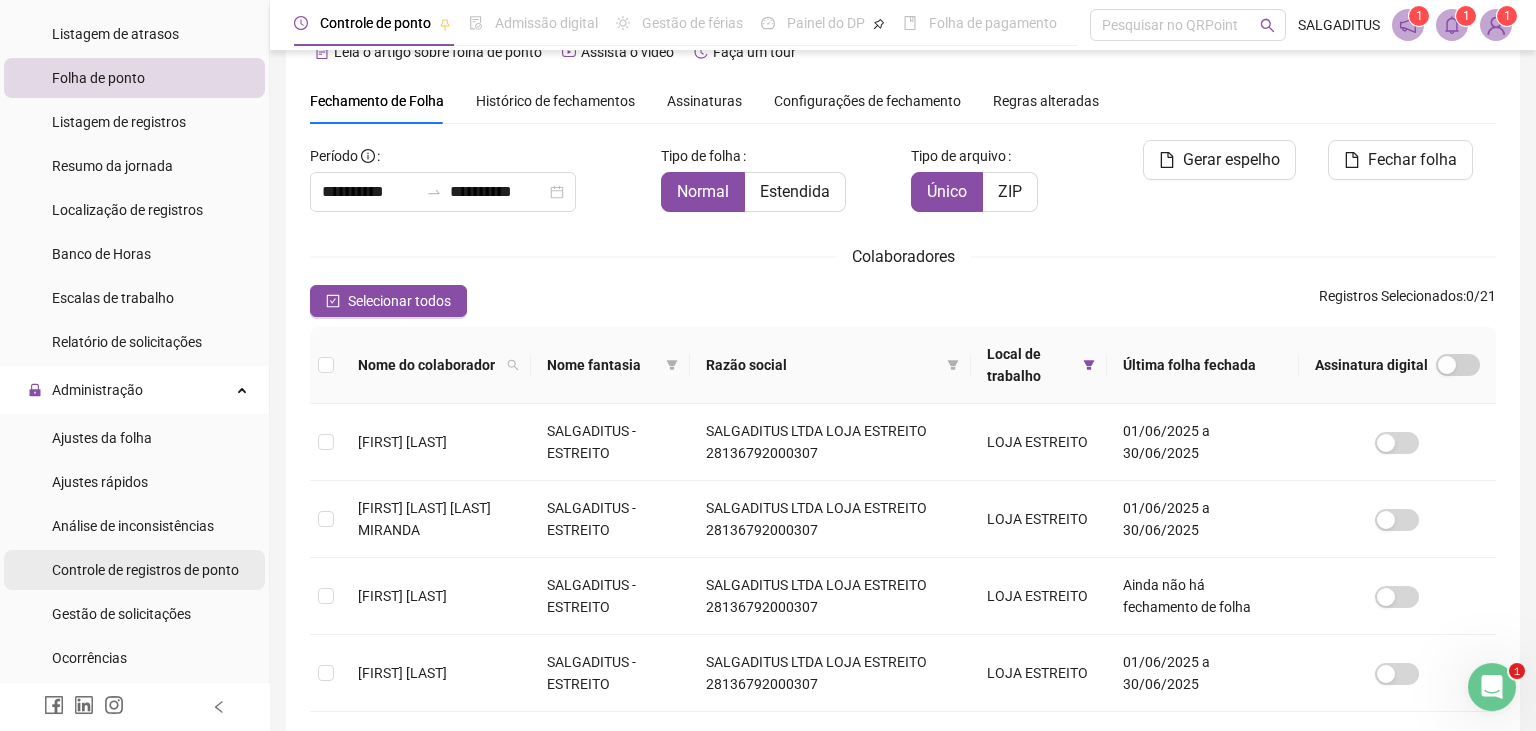 click on "Controle de registros de ponto" at bounding box center [145, 570] 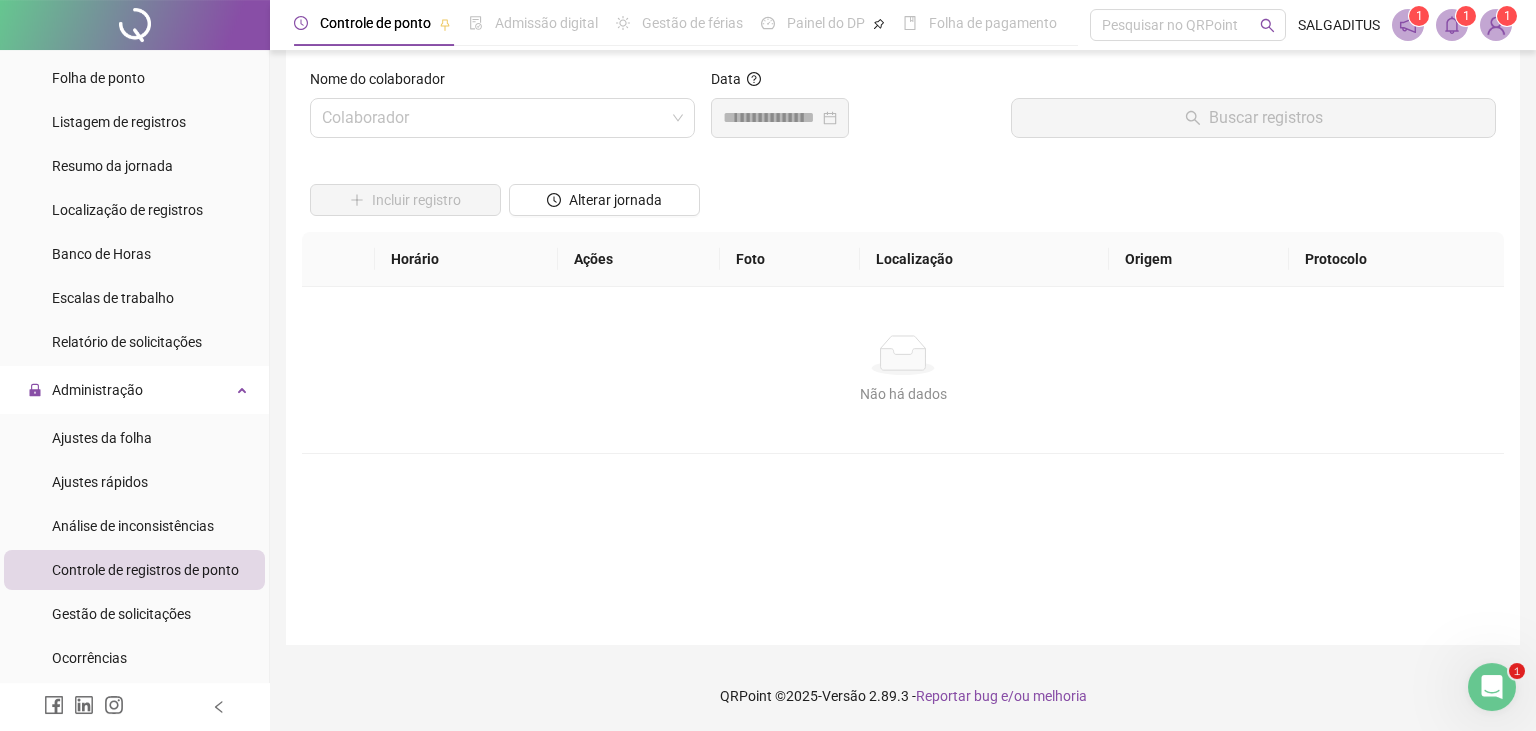 scroll, scrollTop: 21, scrollLeft: 0, axis: vertical 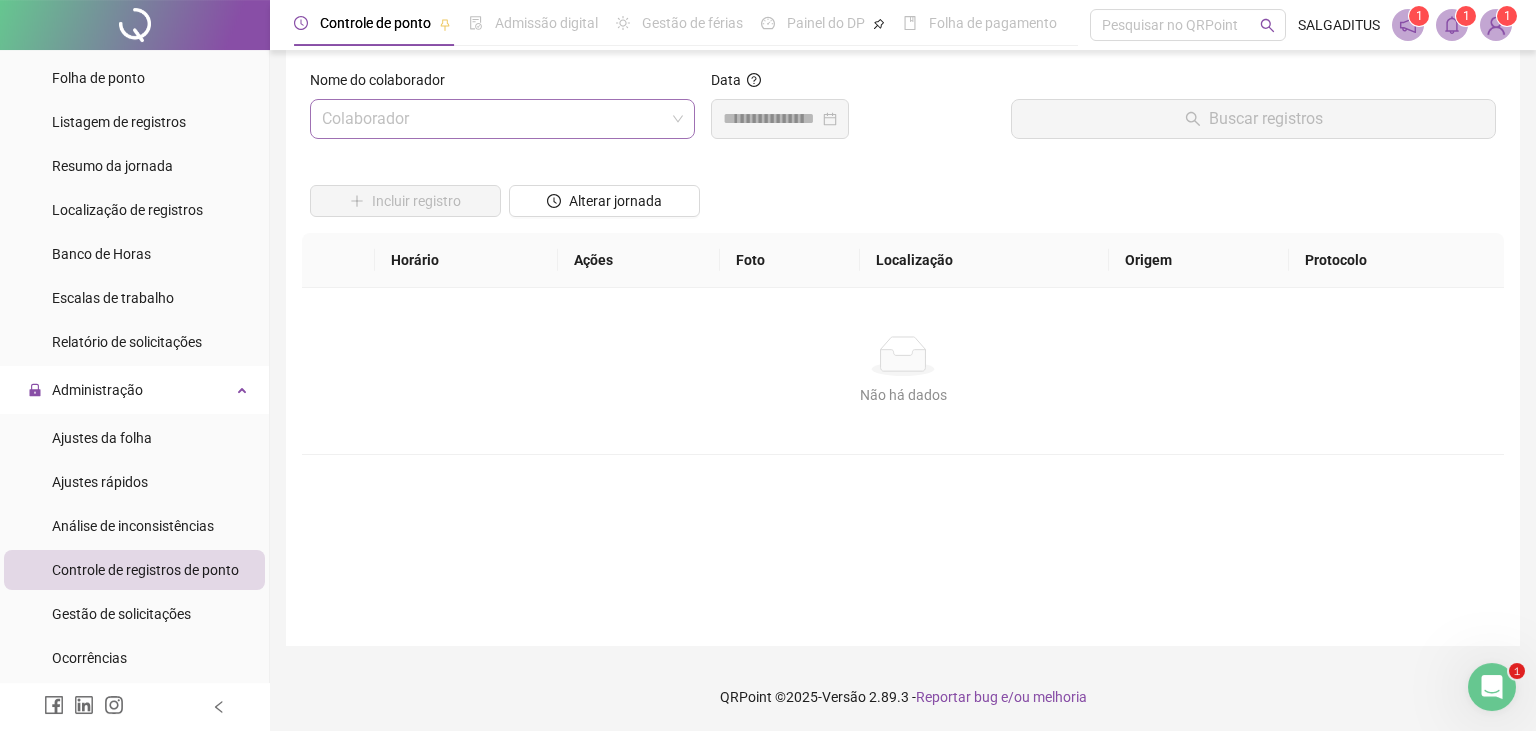 click at bounding box center (493, 119) 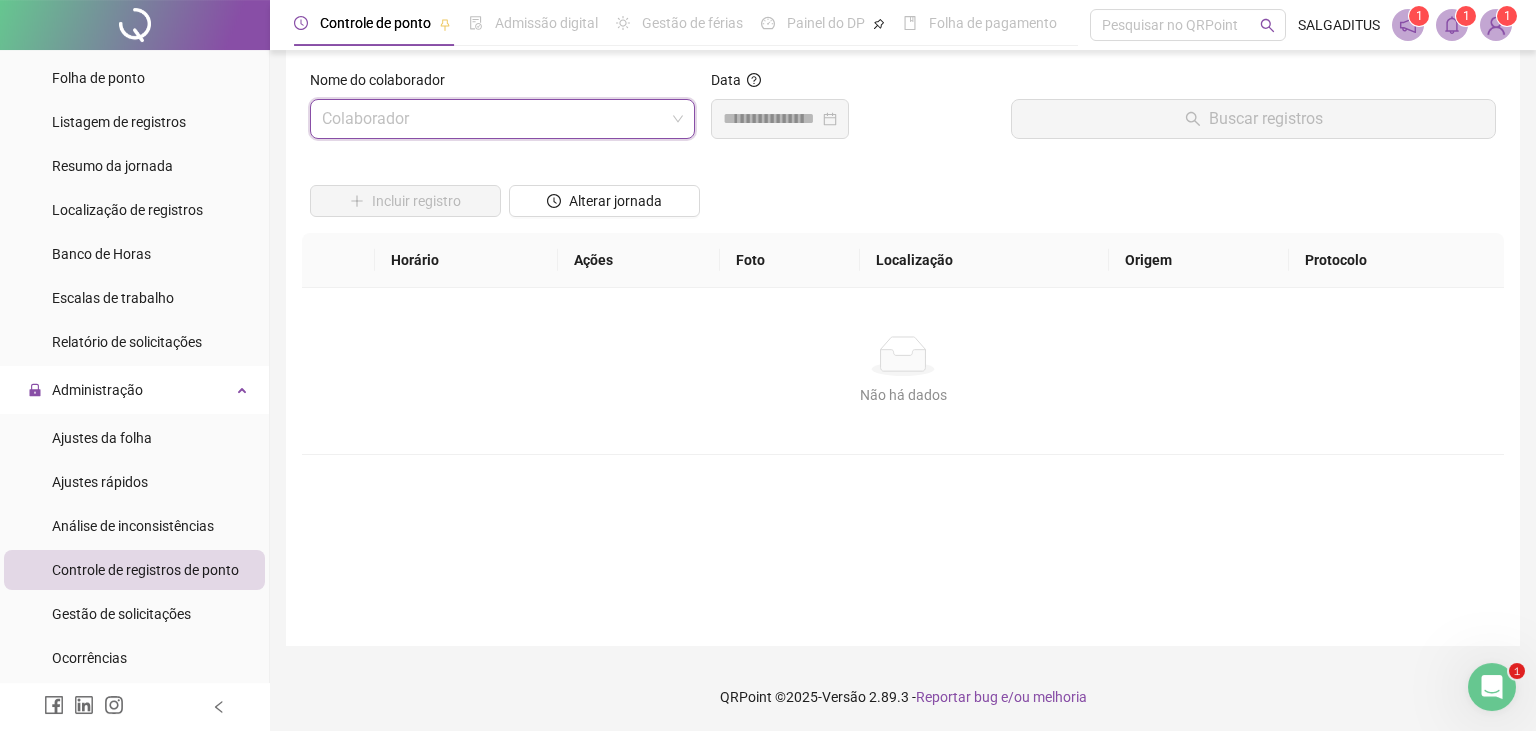click at bounding box center (493, 119) 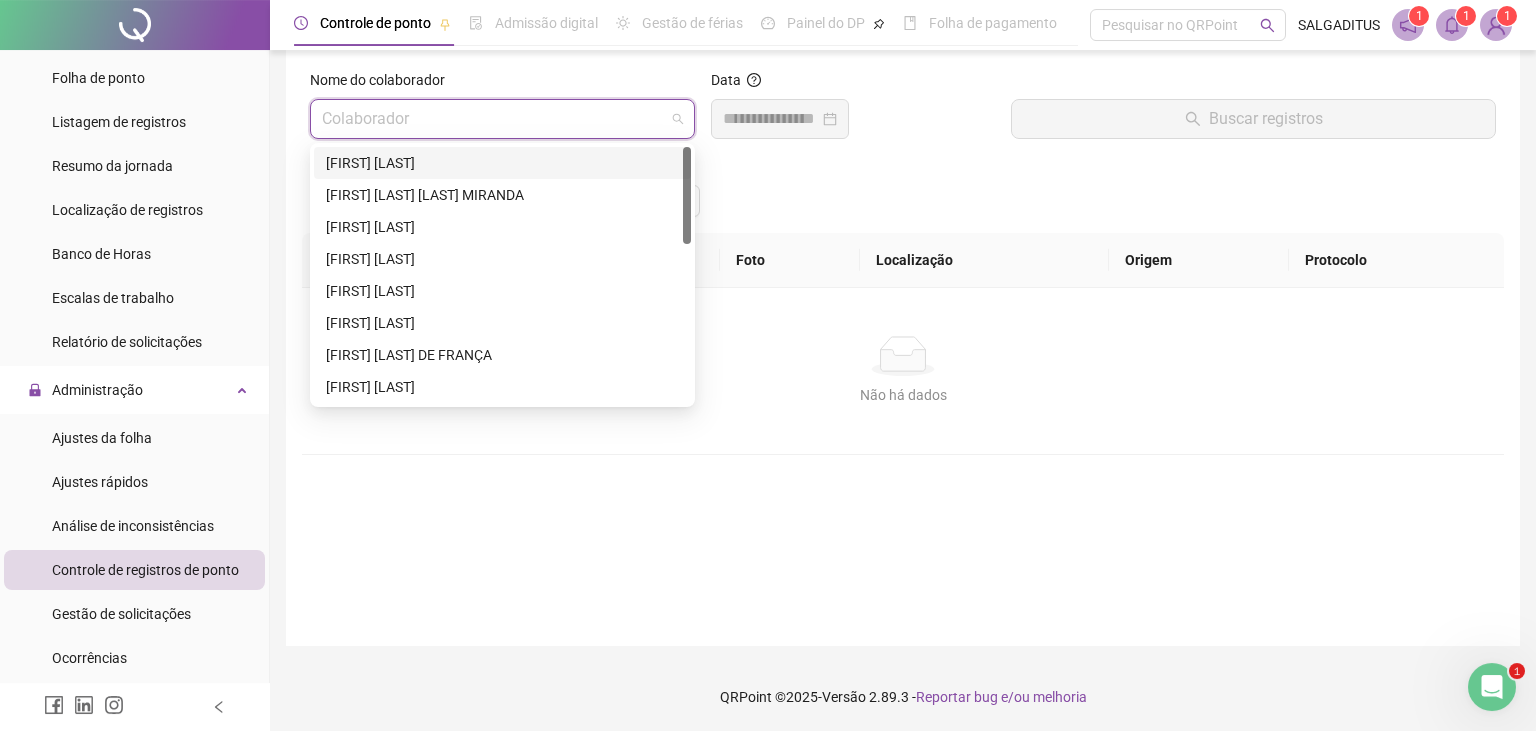 click on "[FIRST] [LAST]" at bounding box center [502, 163] 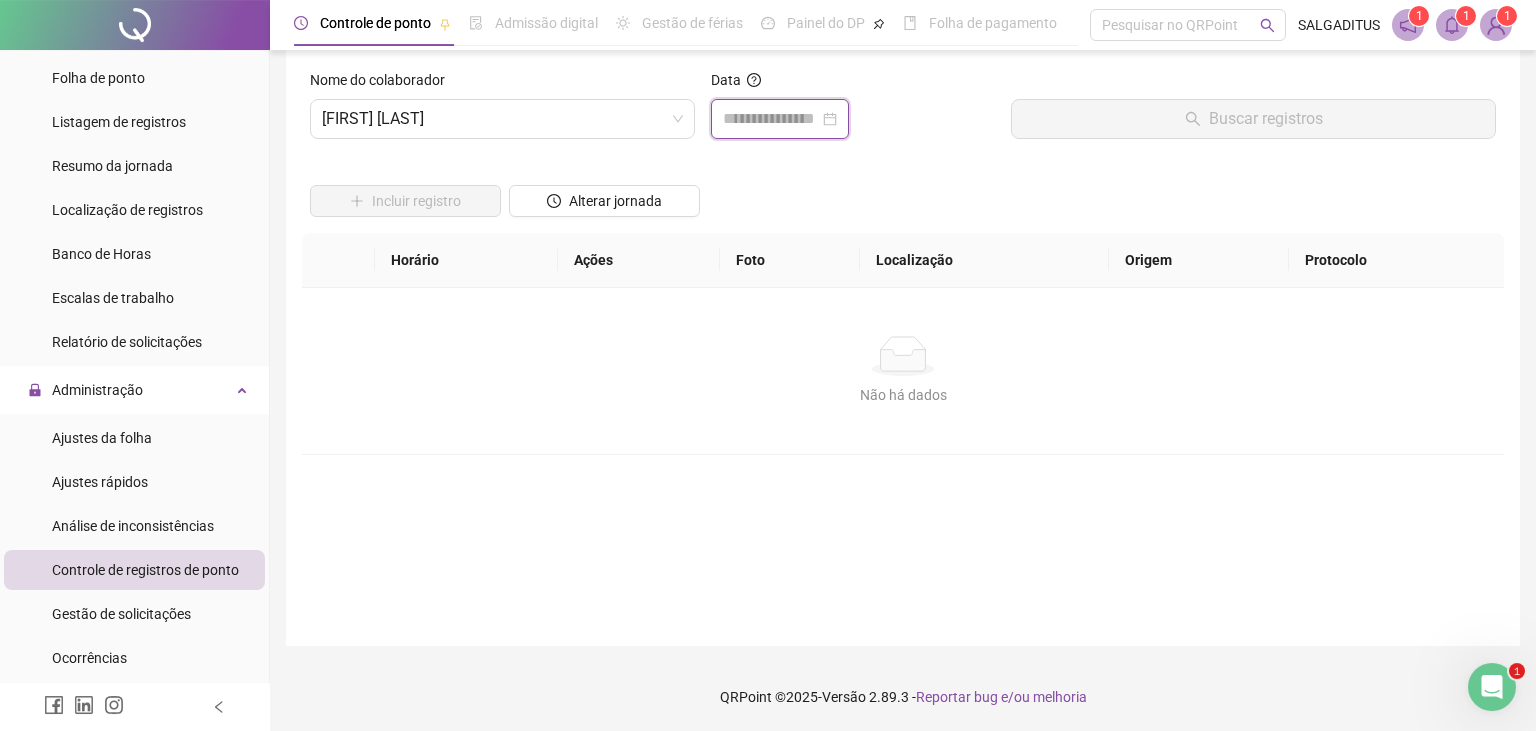 click at bounding box center (771, 119) 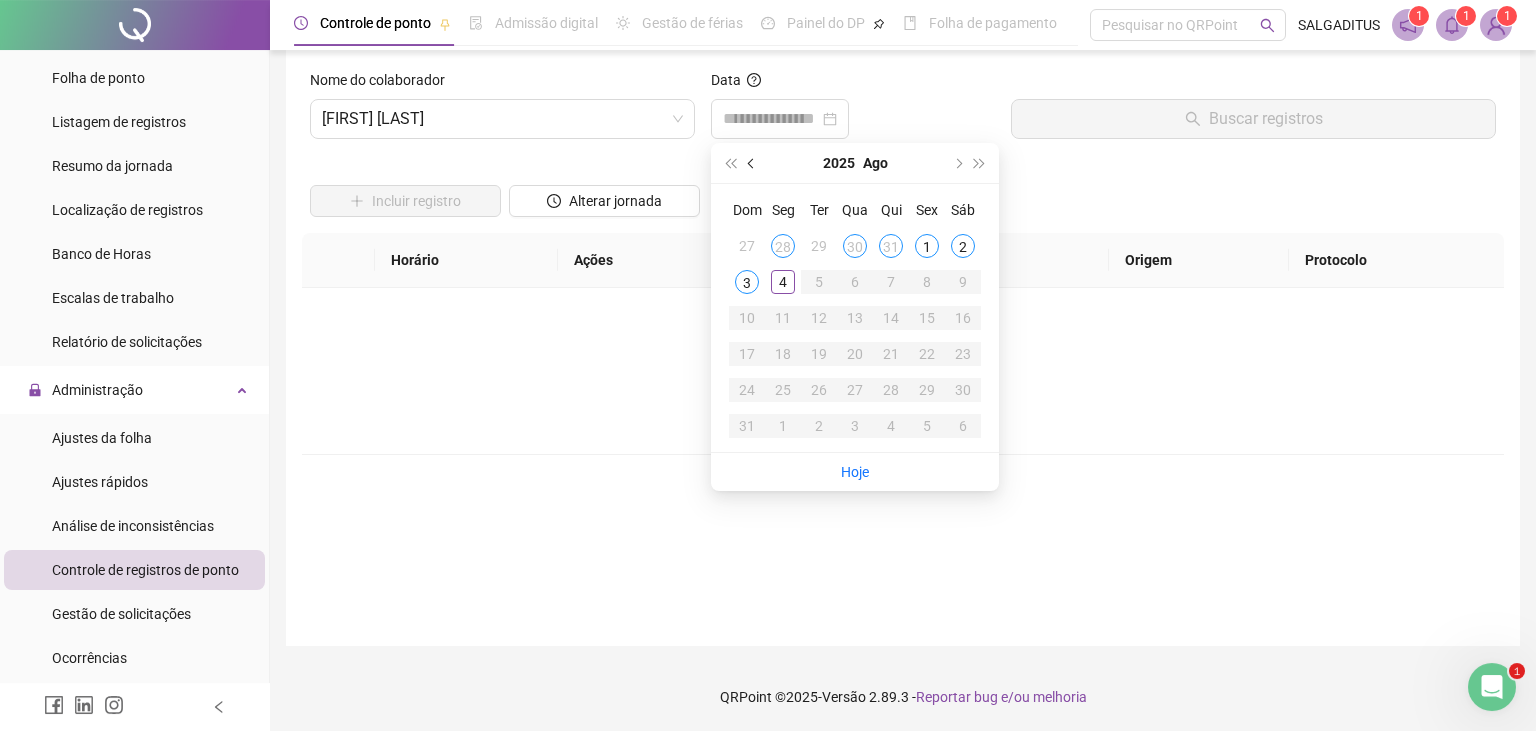 click at bounding box center (752, 163) 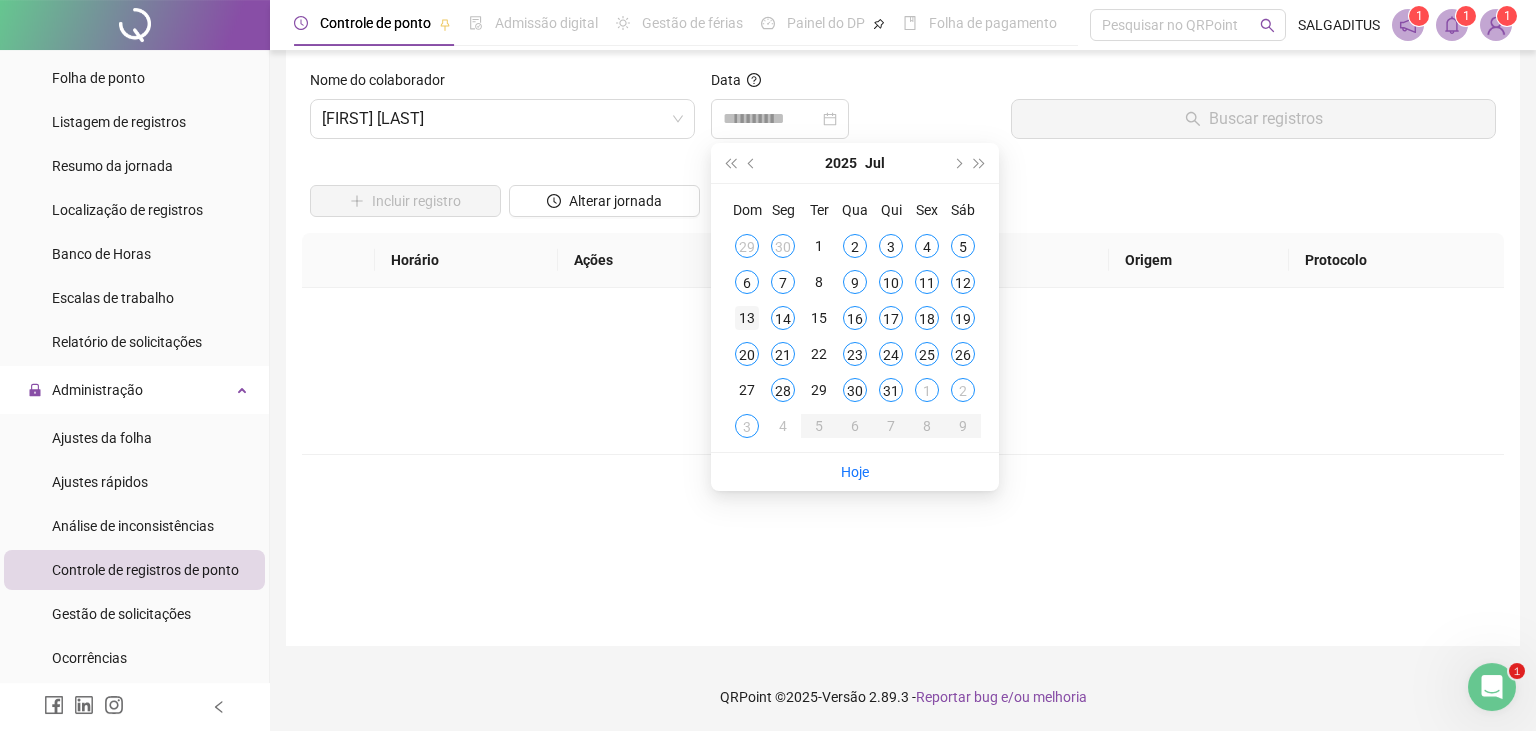 type on "**********" 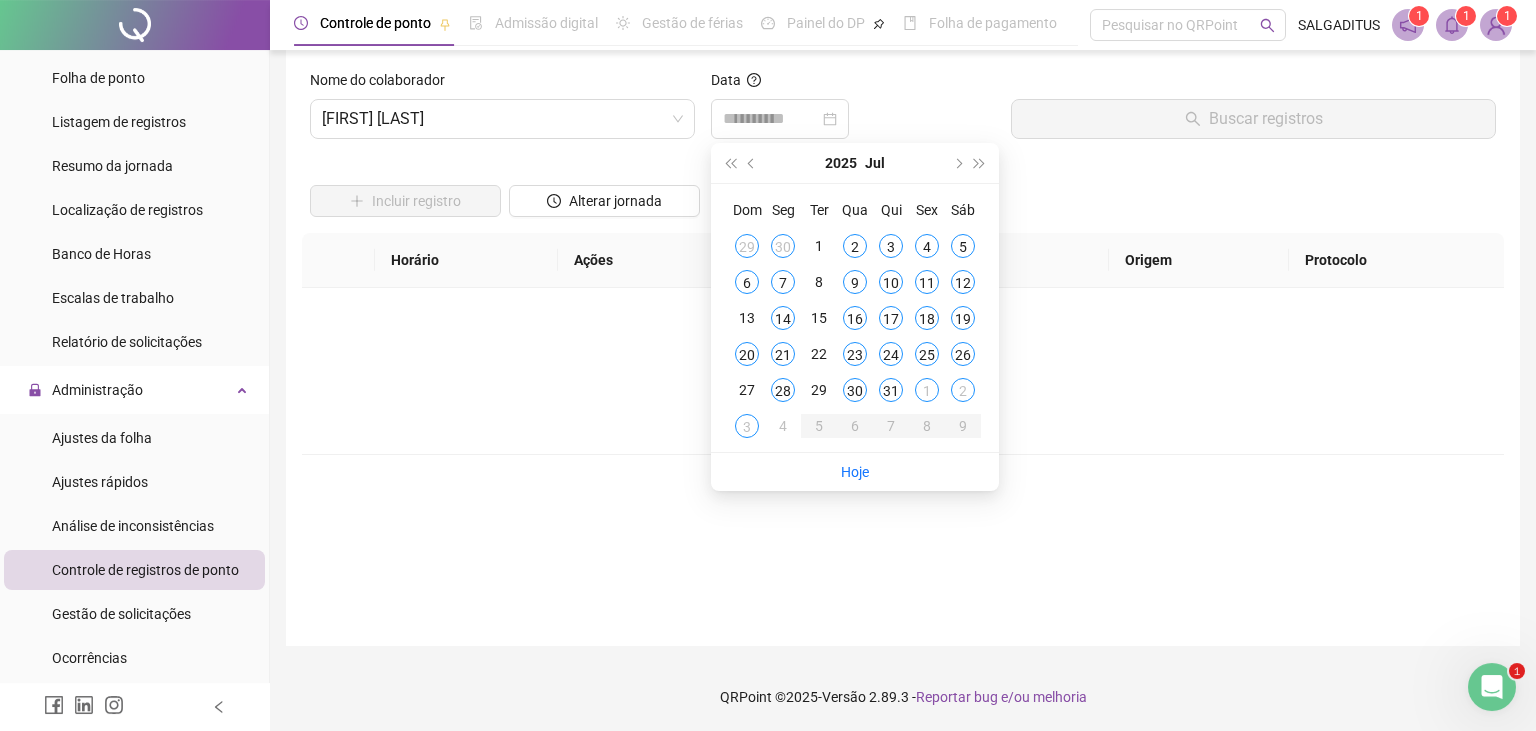 scroll, scrollTop: 0, scrollLeft: 0, axis: both 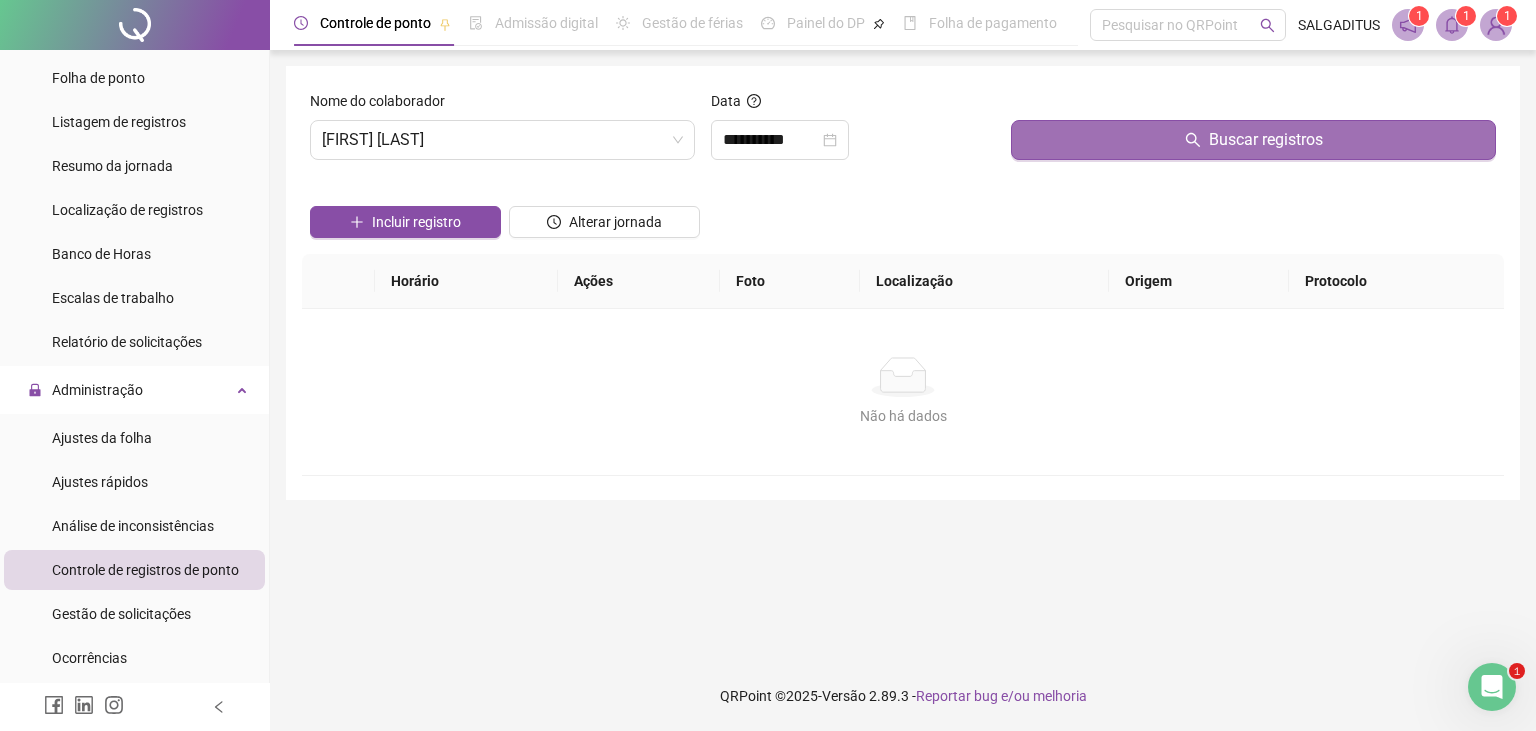 click on "Buscar registros" at bounding box center [1253, 140] 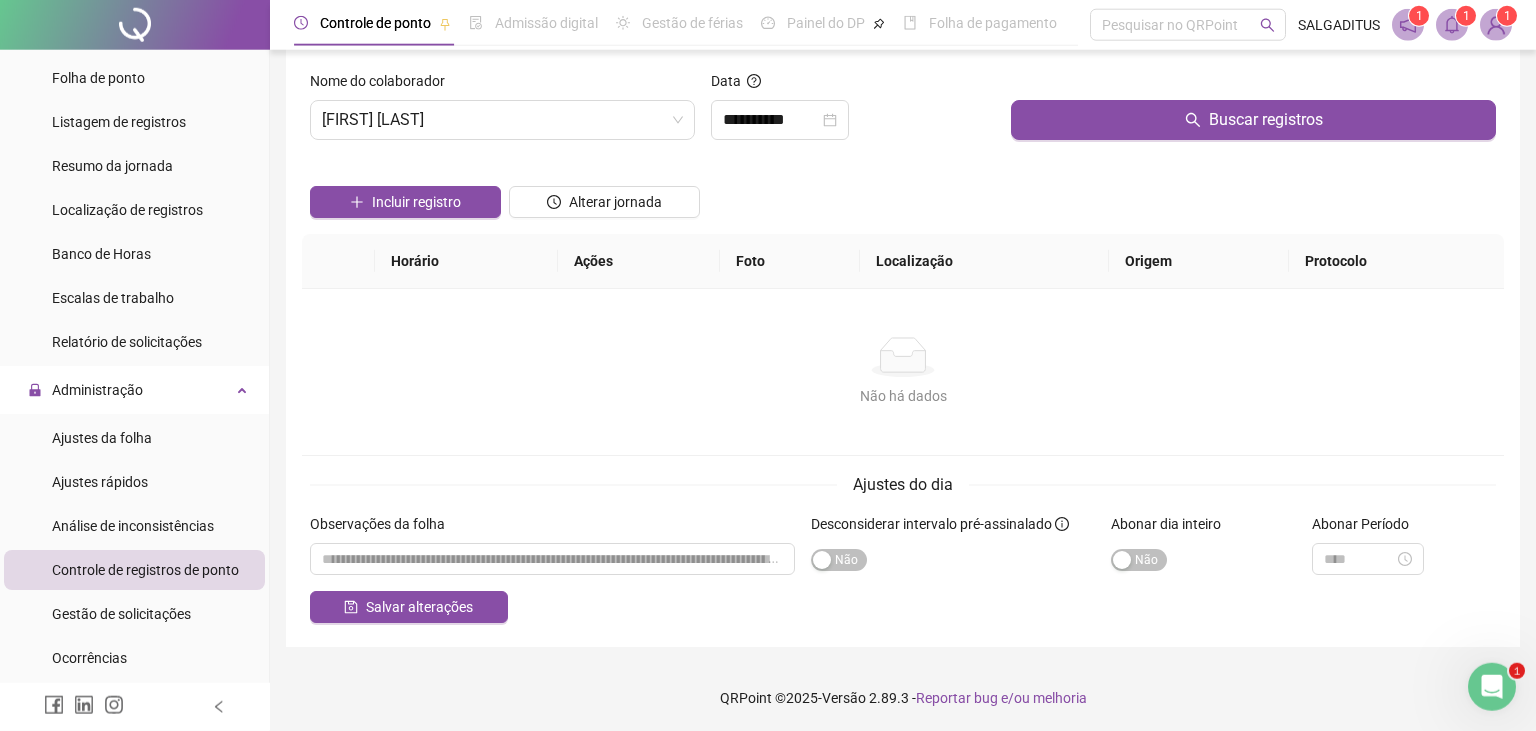 scroll, scrollTop: 21, scrollLeft: 0, axis: vertical 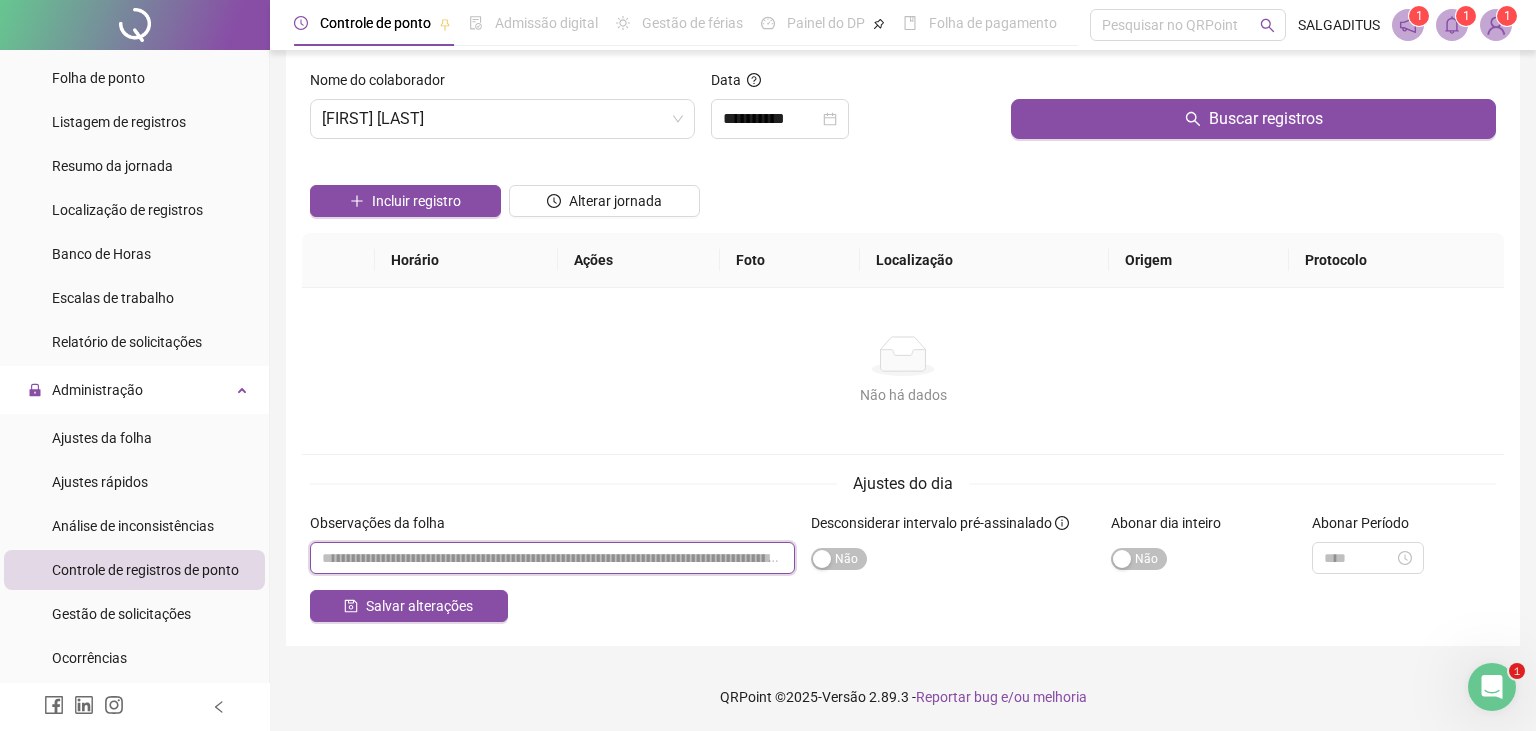 click at bounding box center (552, 558) 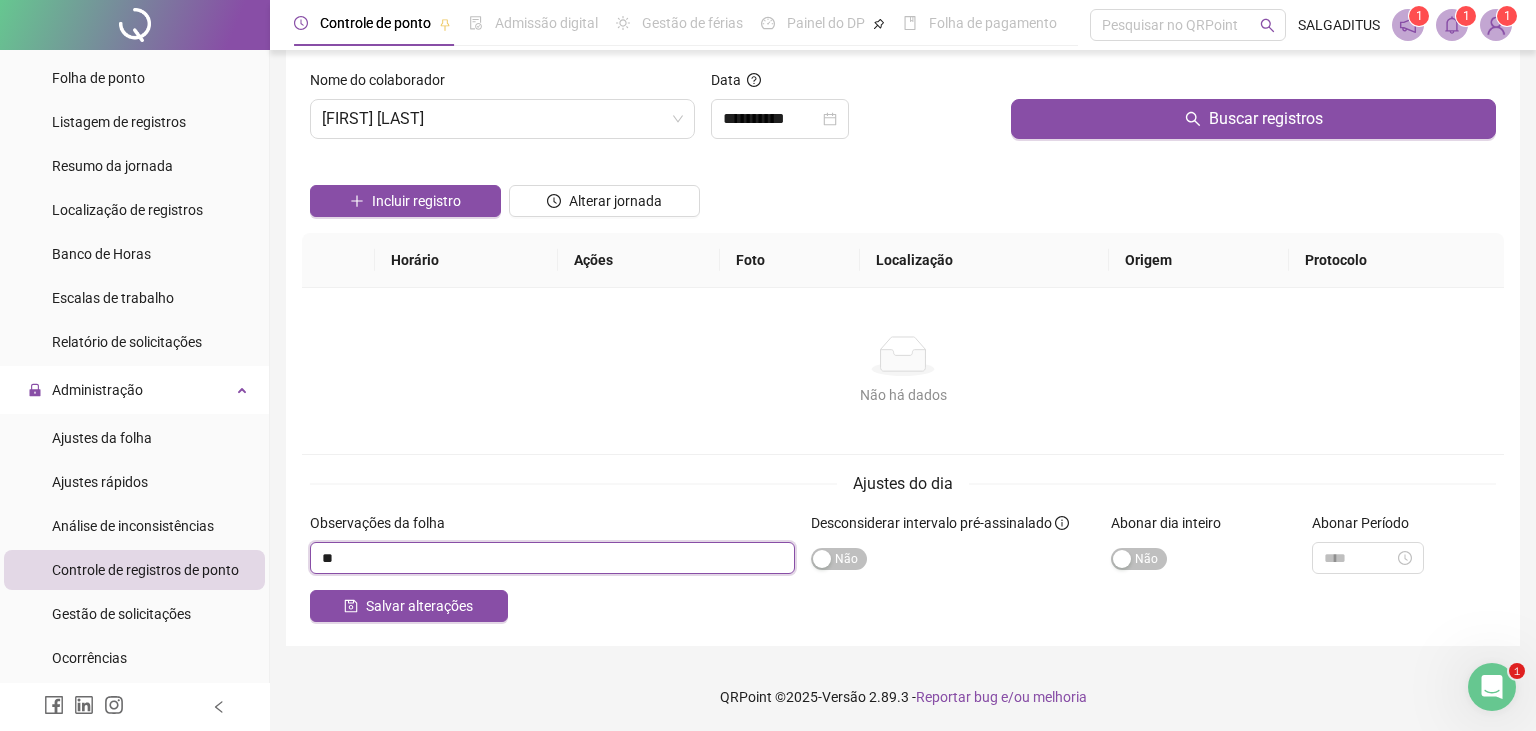 type on "*" 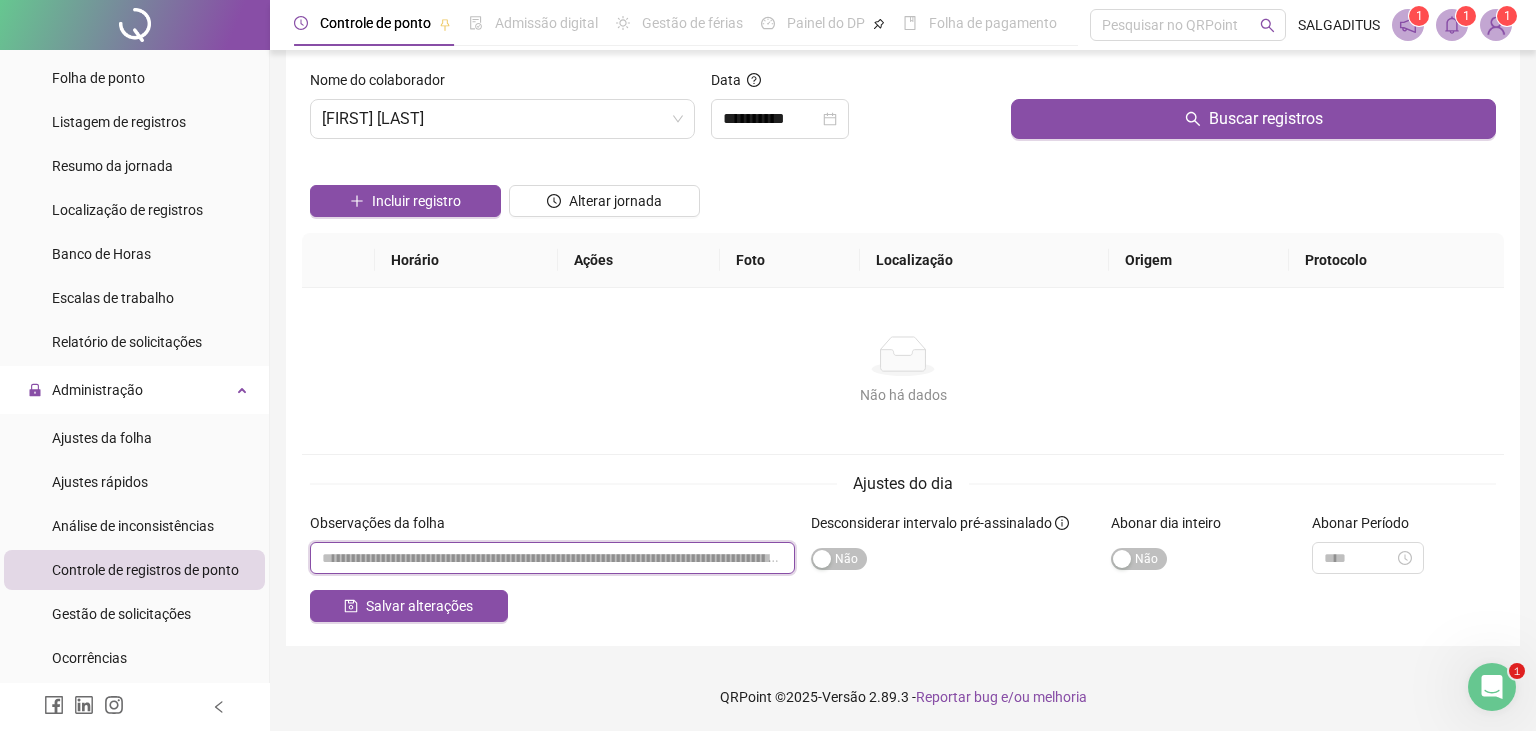 type on "*" 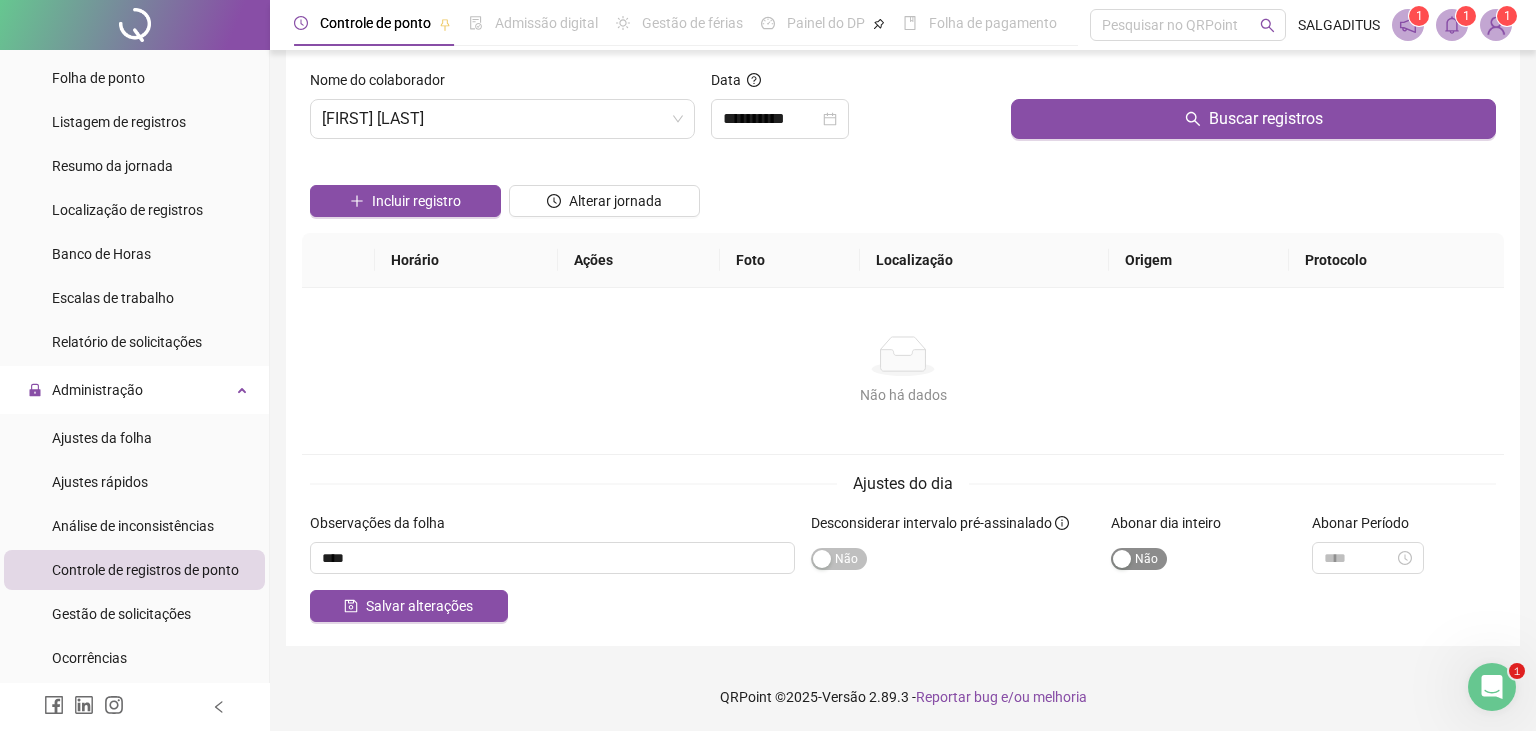 click on "Sim Não" at bounding box center [1139, 559] 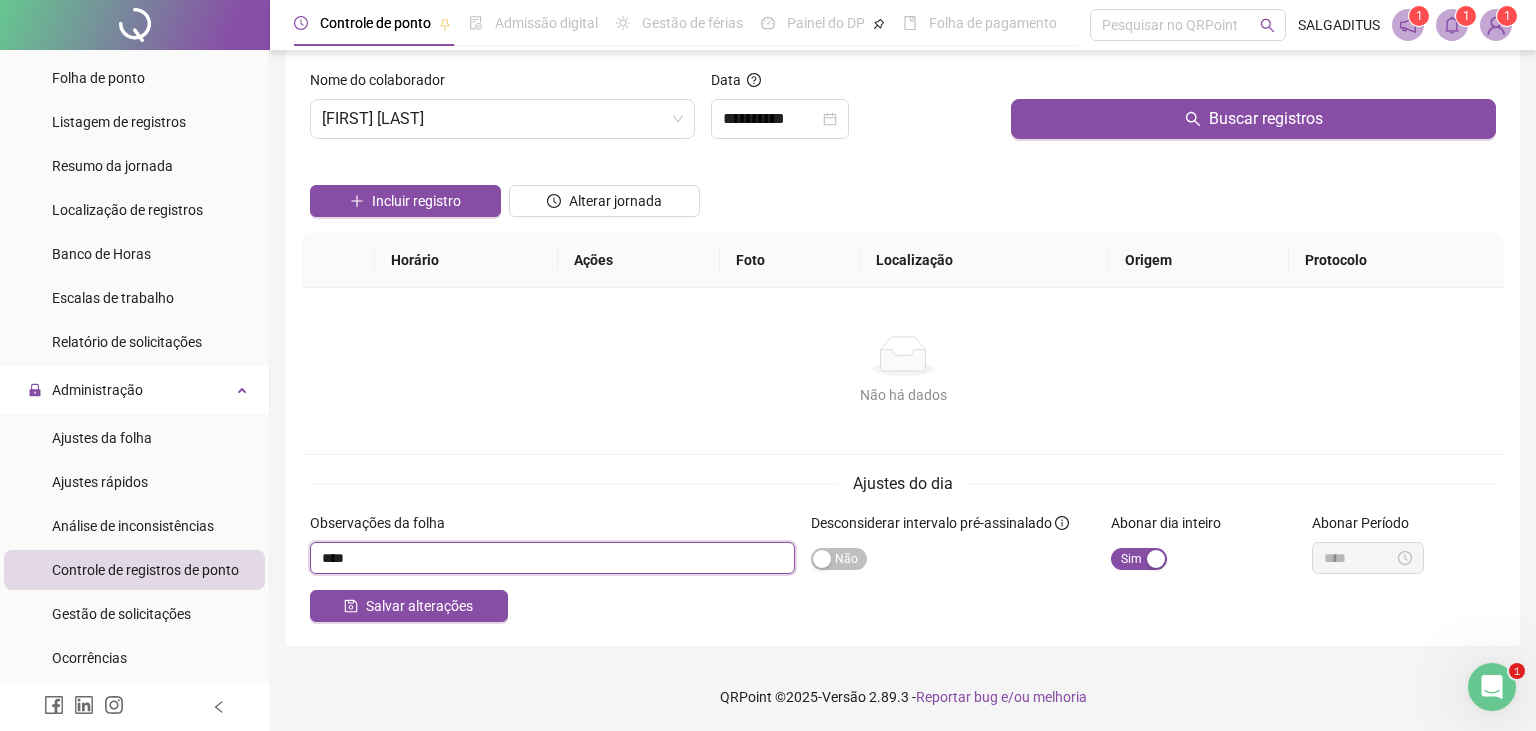 click at bounding box center [552, 558] 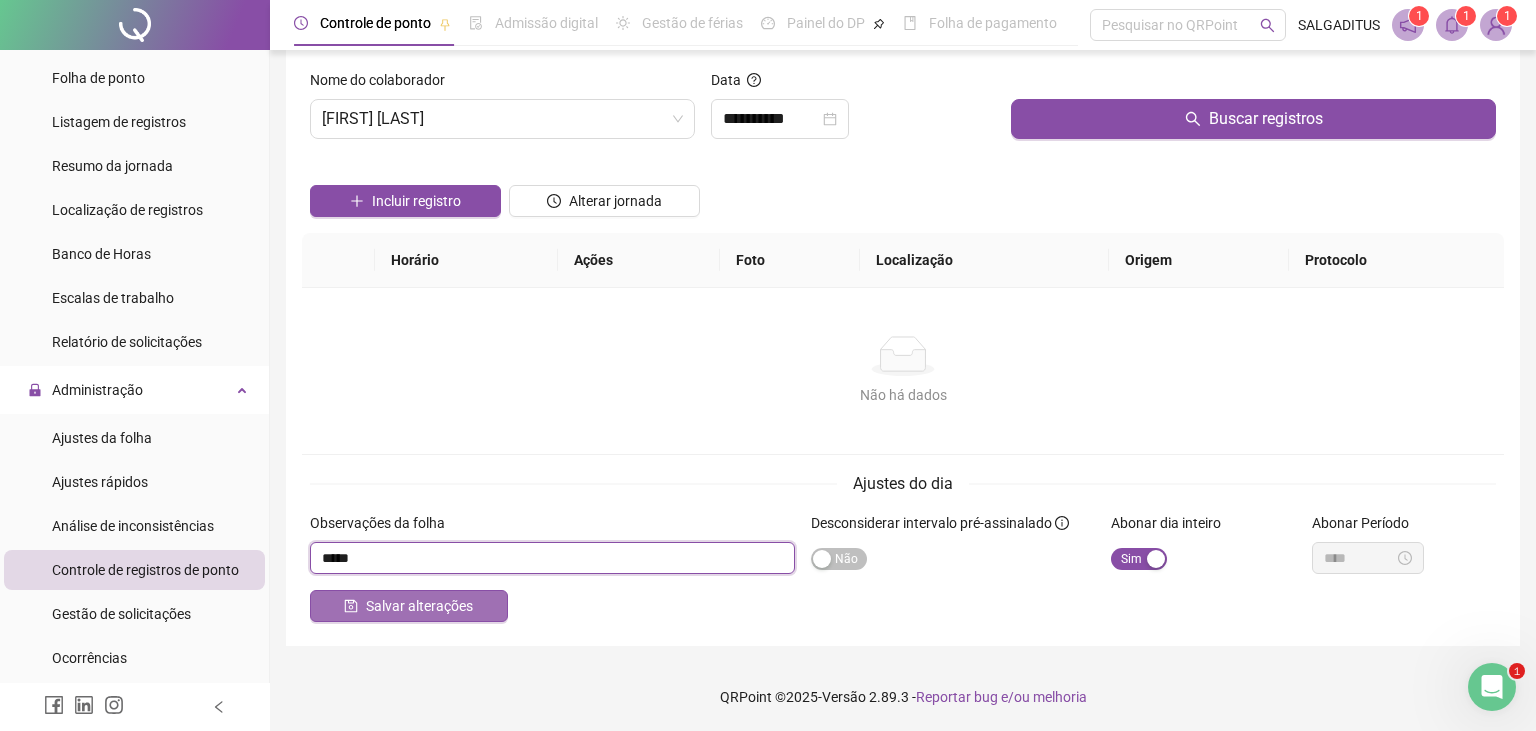 type on "*****" 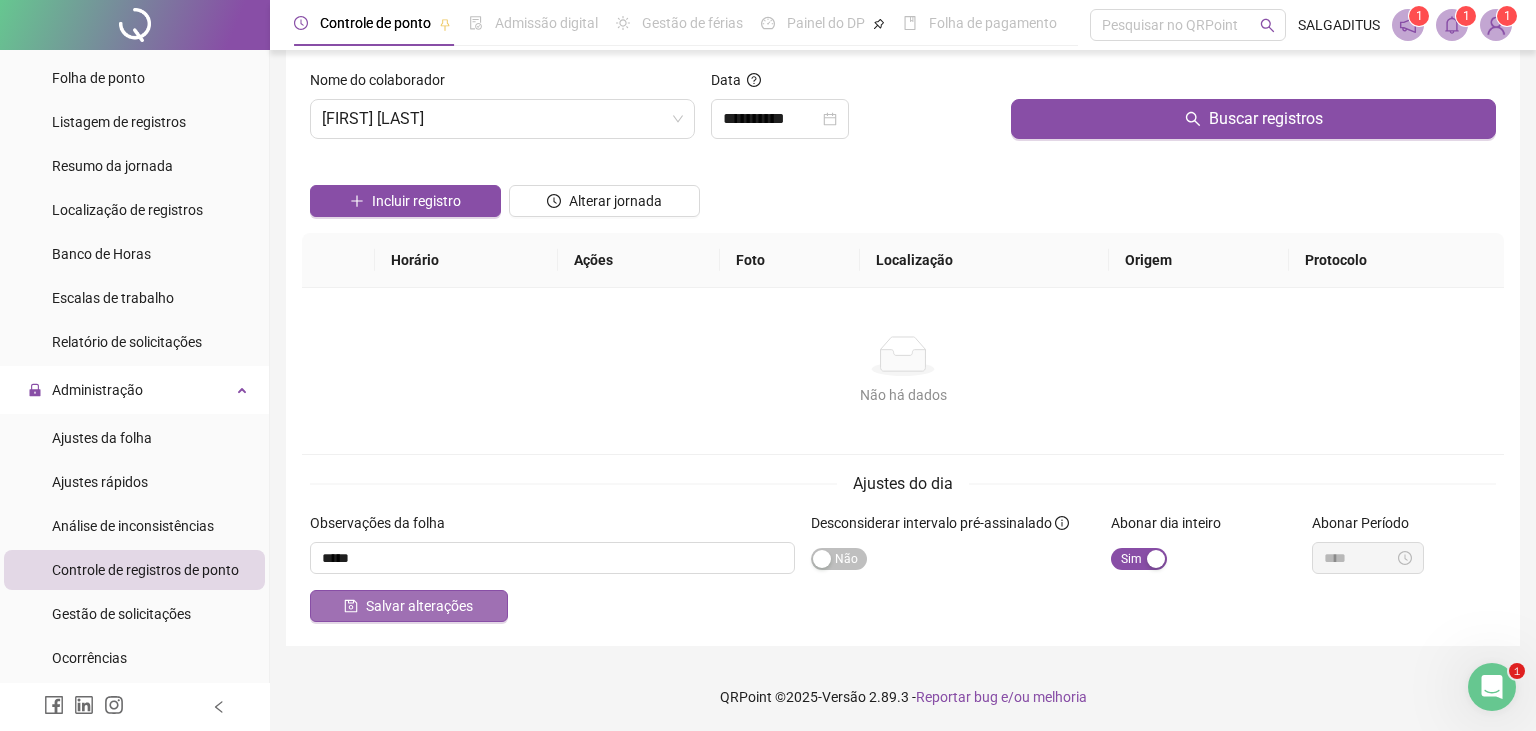 click on "Salvar alterações" at bounding box center (419, 606) 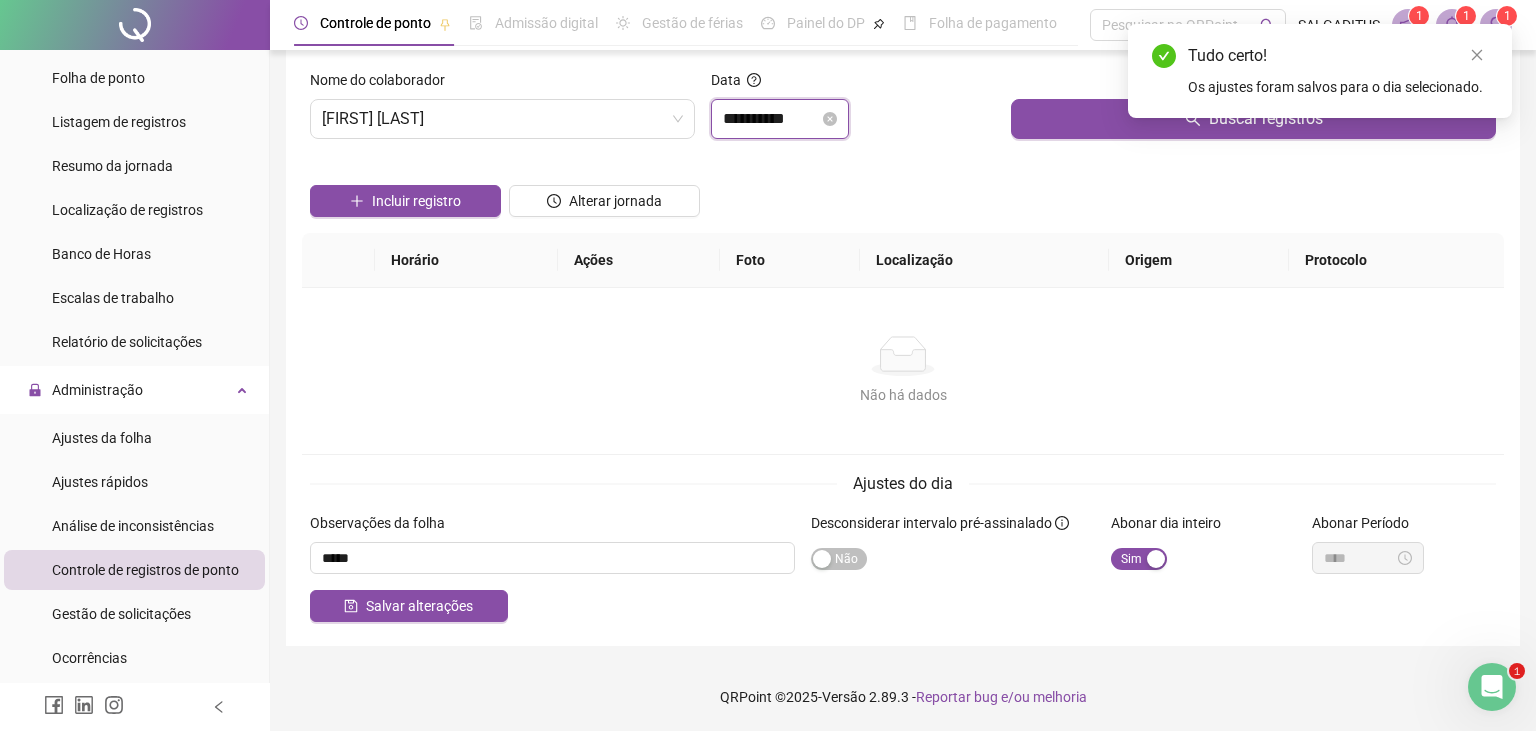 click on "**********" at bounding box center (771, 119) 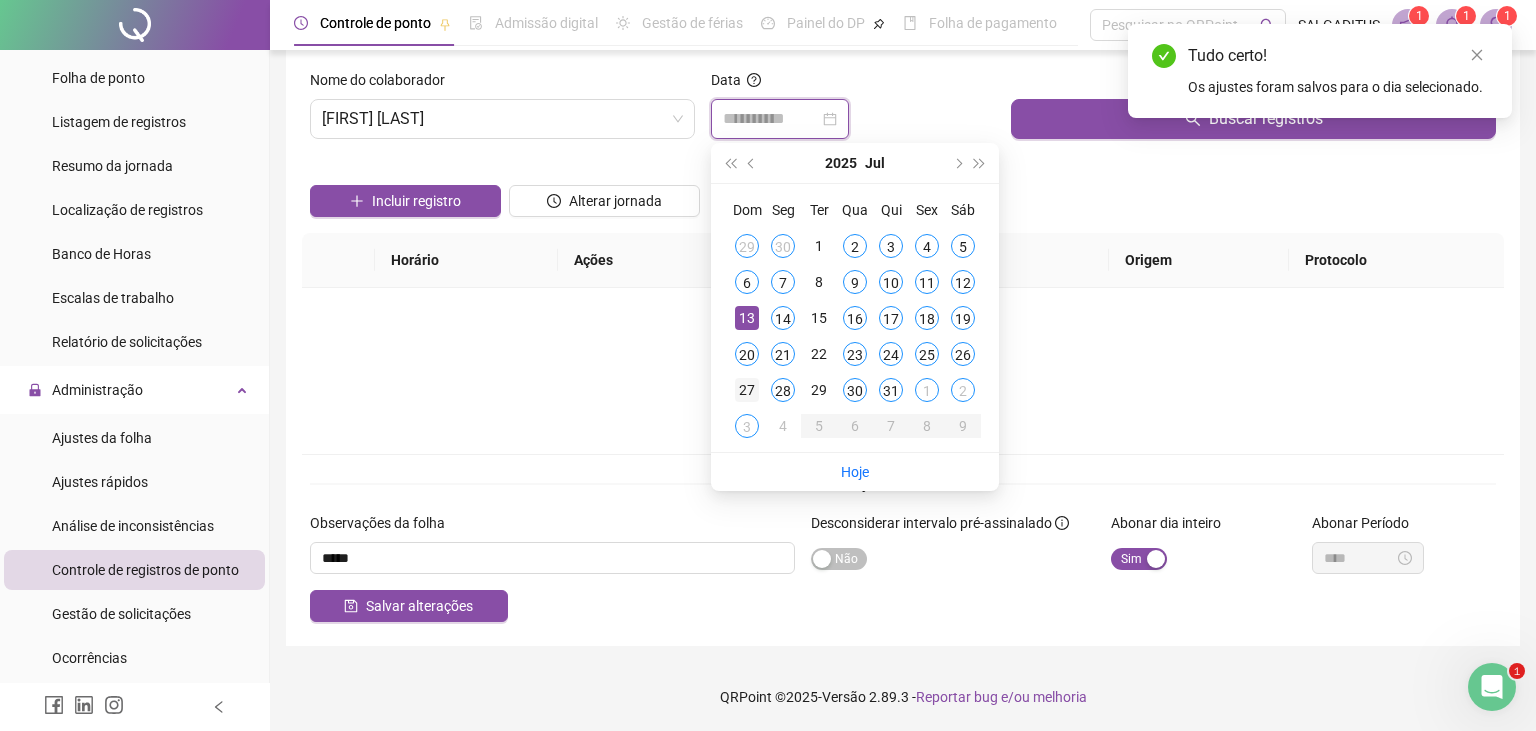 type on "**********" 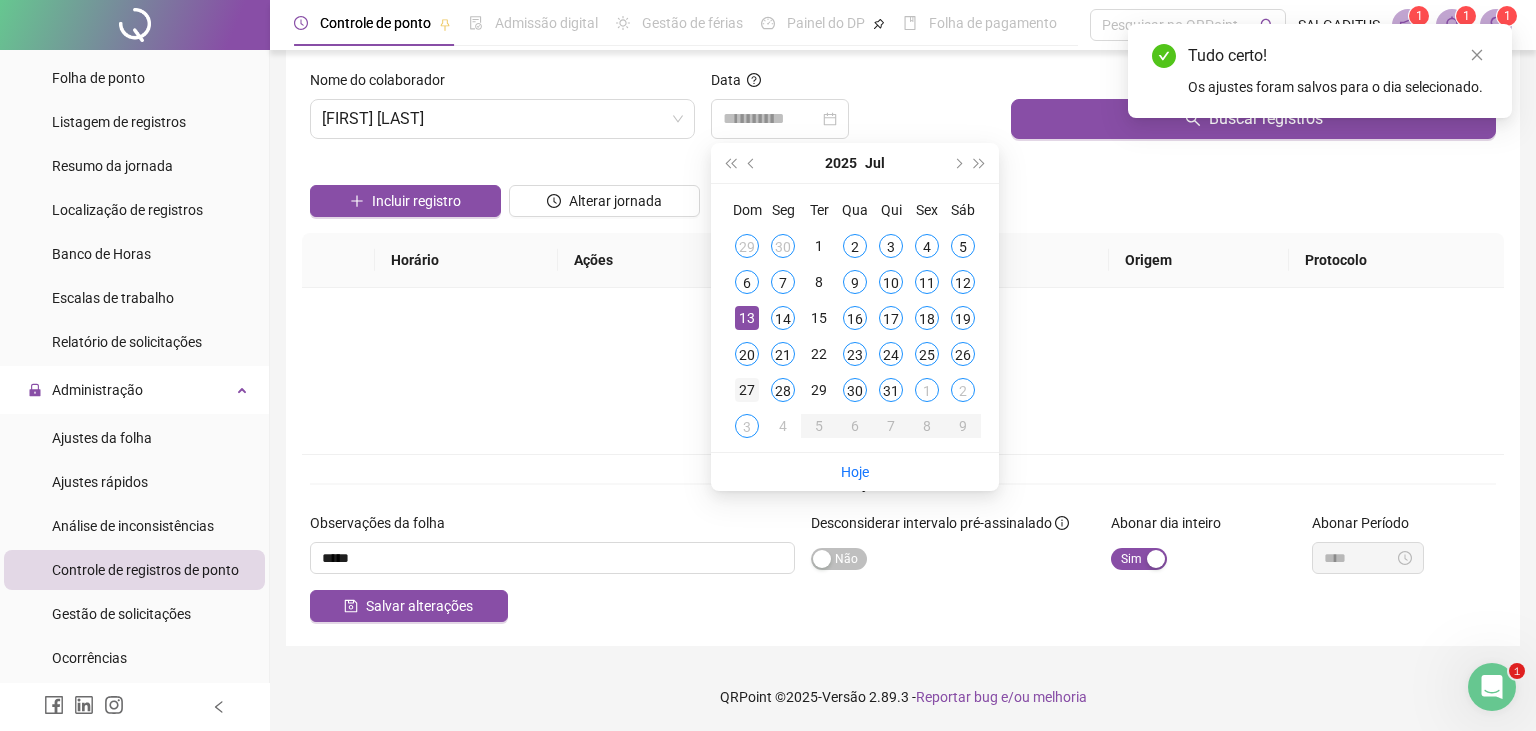 click on "27" at bounding box center (747, 390) 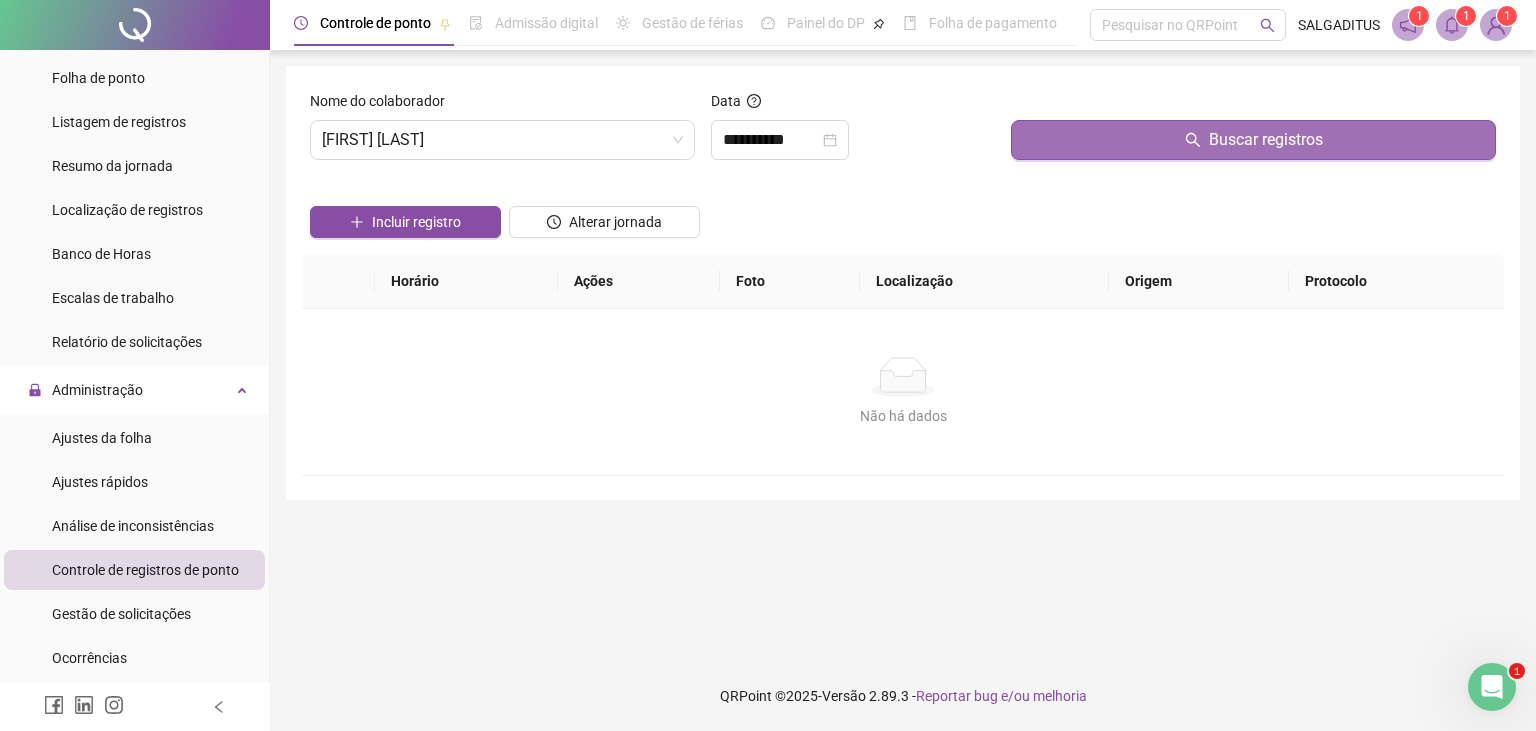 click on "Buscar registros" at bounding box center [1253, 140] 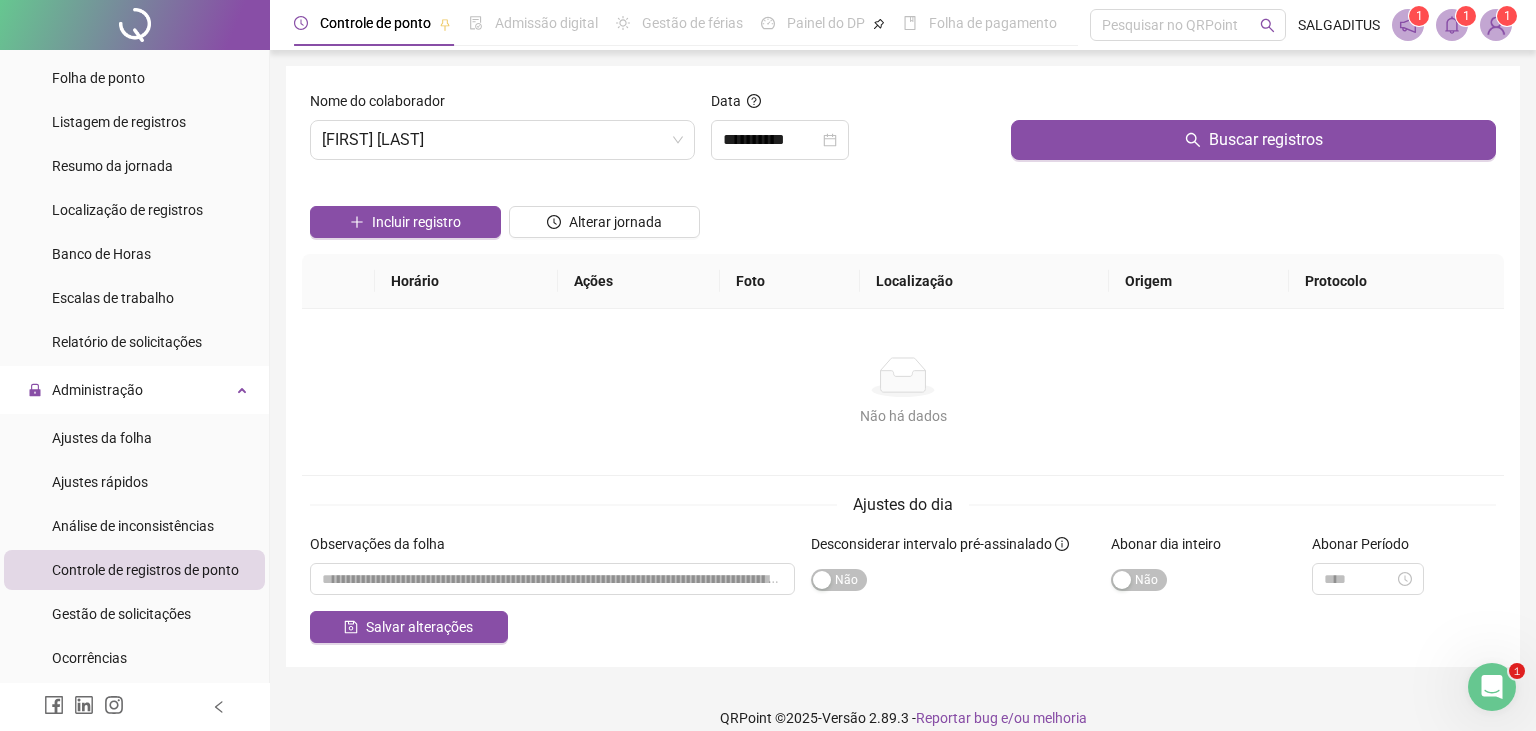 click on "Observações da folha" at bounding box center (552, 548) 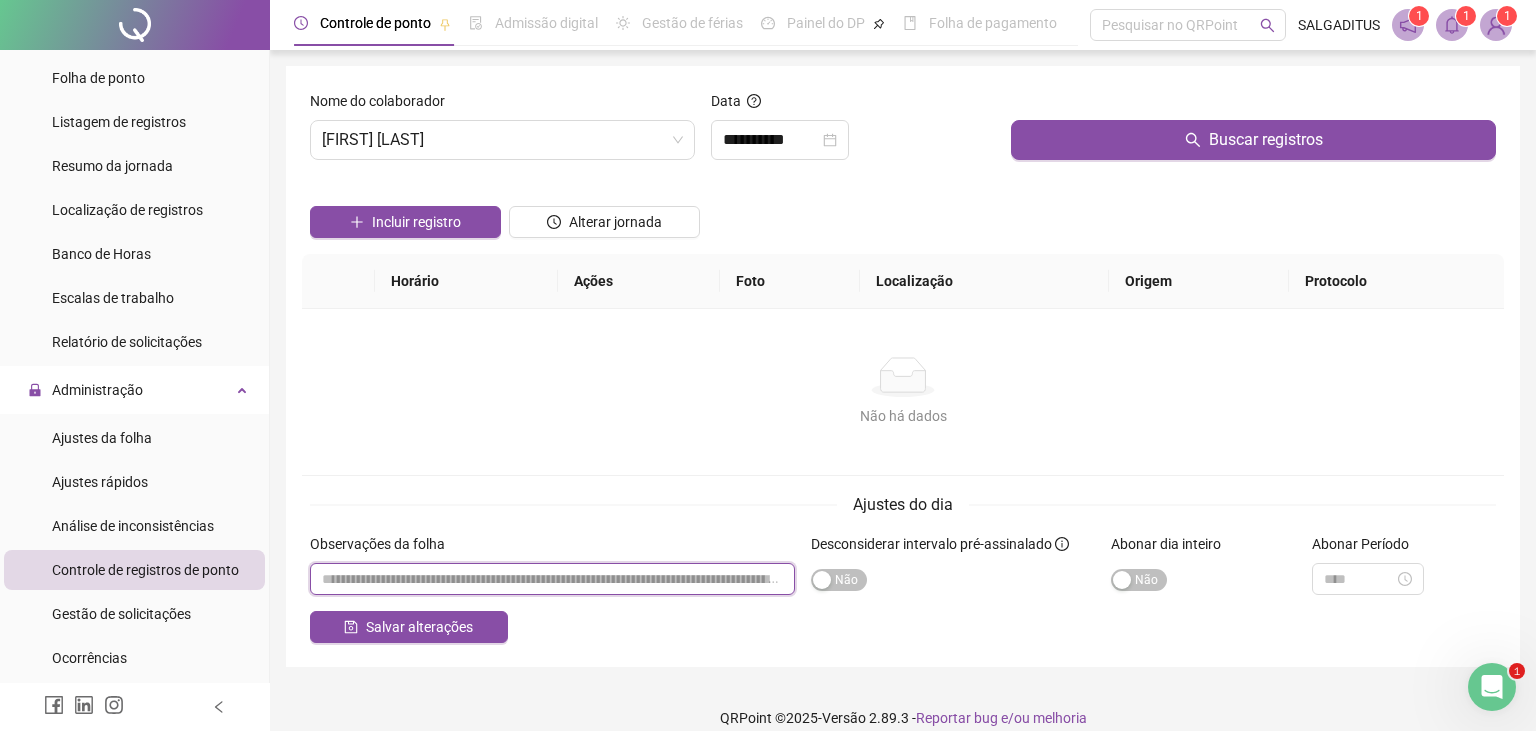 click at bounding box center (552, 579) 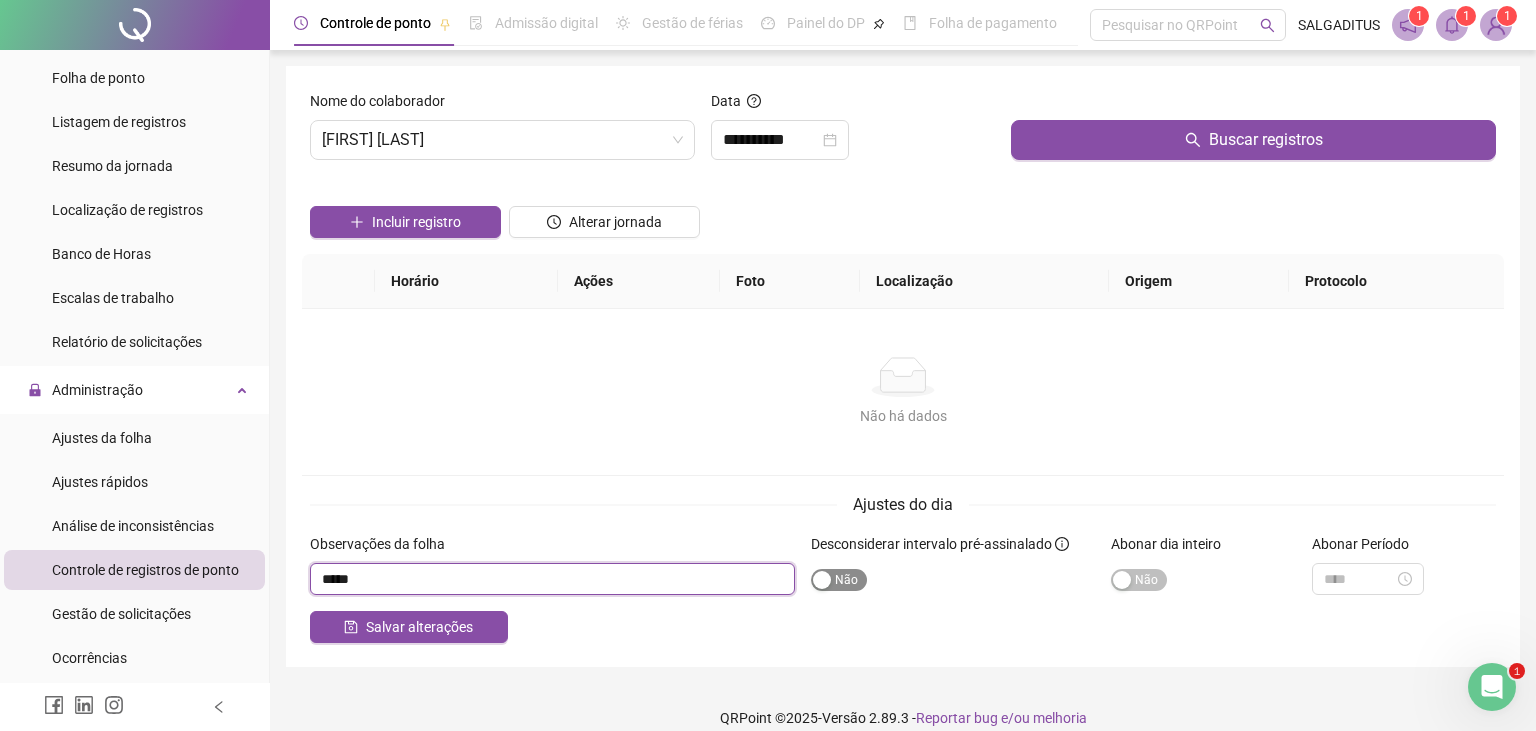 type on "*****" 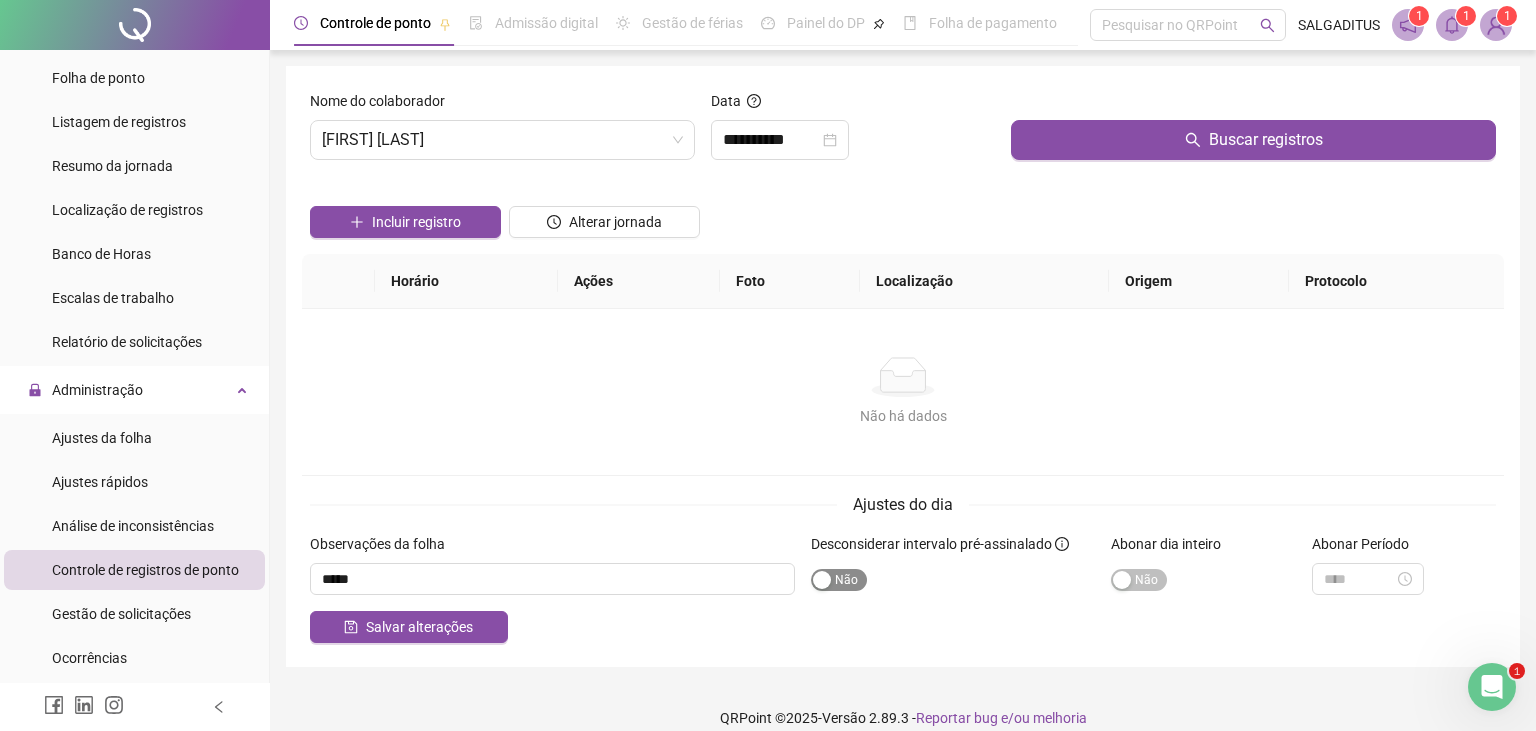 click on "Sim Não" at bounding box center [839, 580] 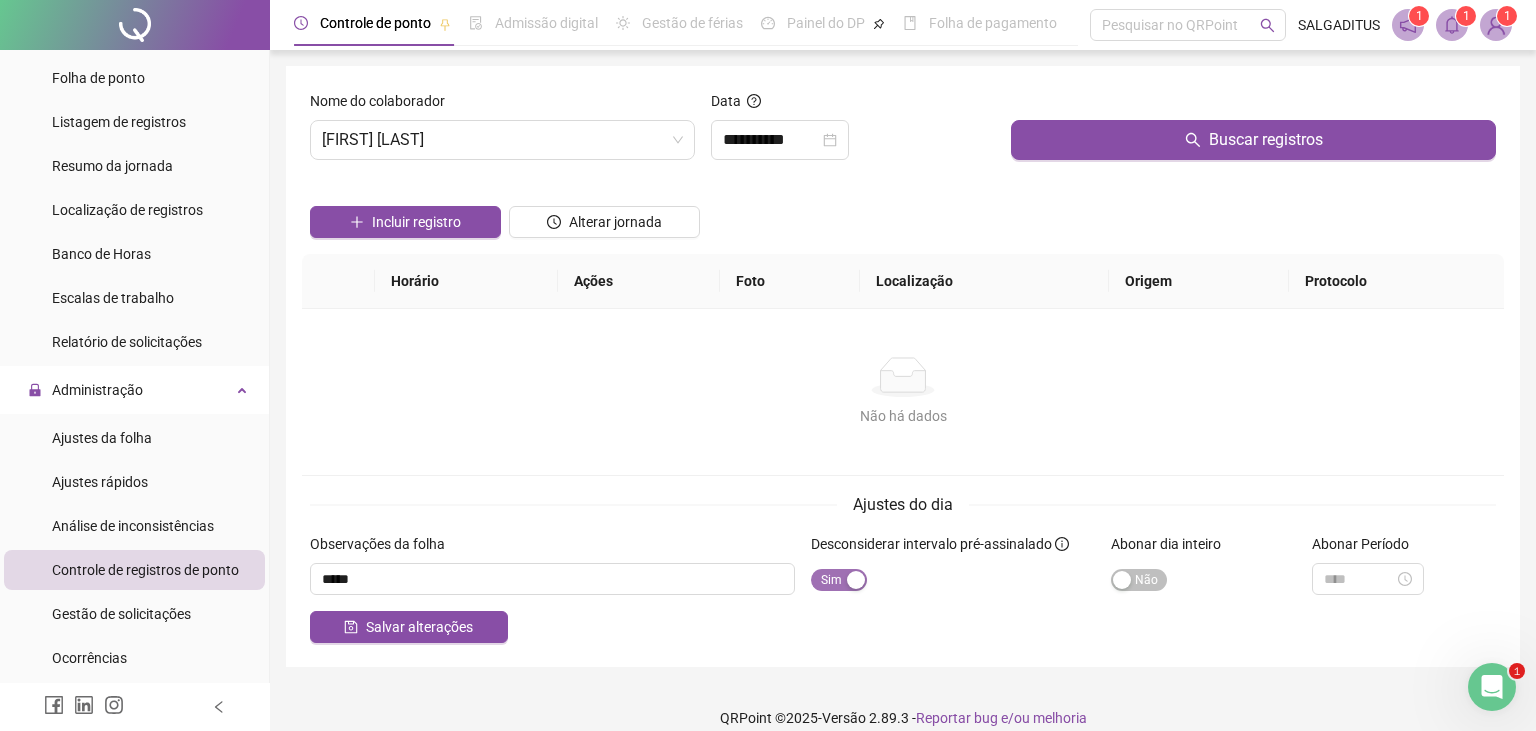 click on "Sim Não" at bounding box center [839, 580] 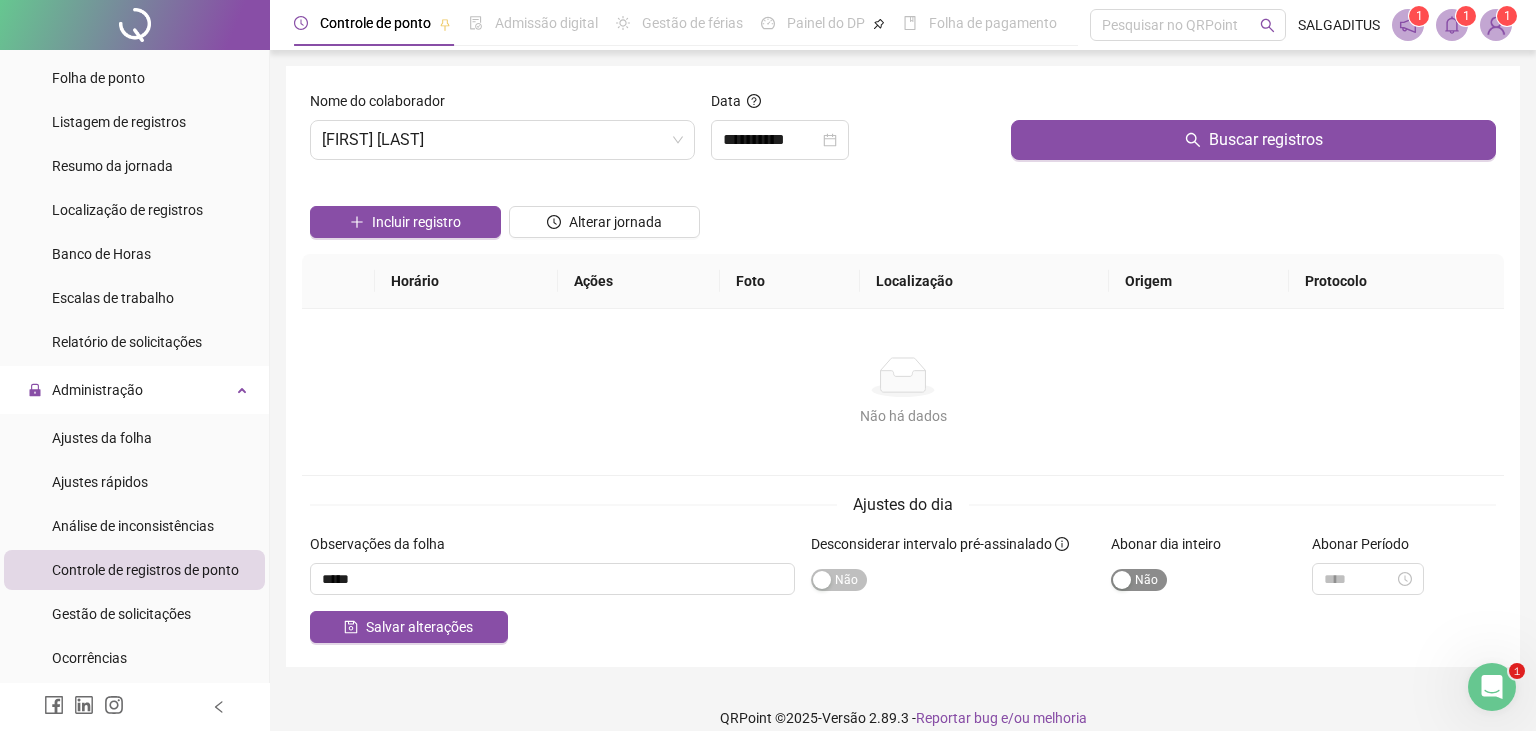 click on "Sim Não" at bounding box center [1139, 580] 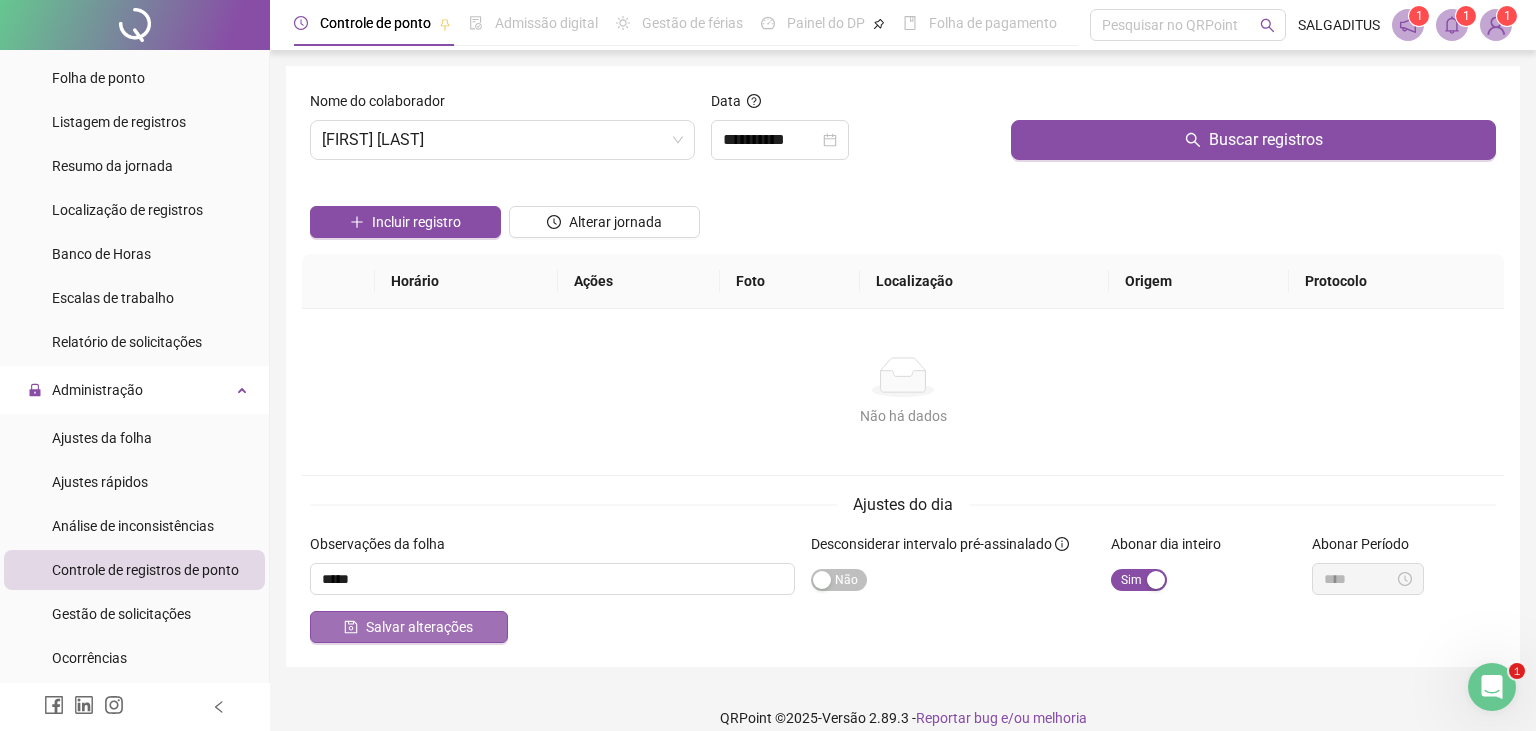 click on "Salvar alterações" at bounding box center (419, 627) 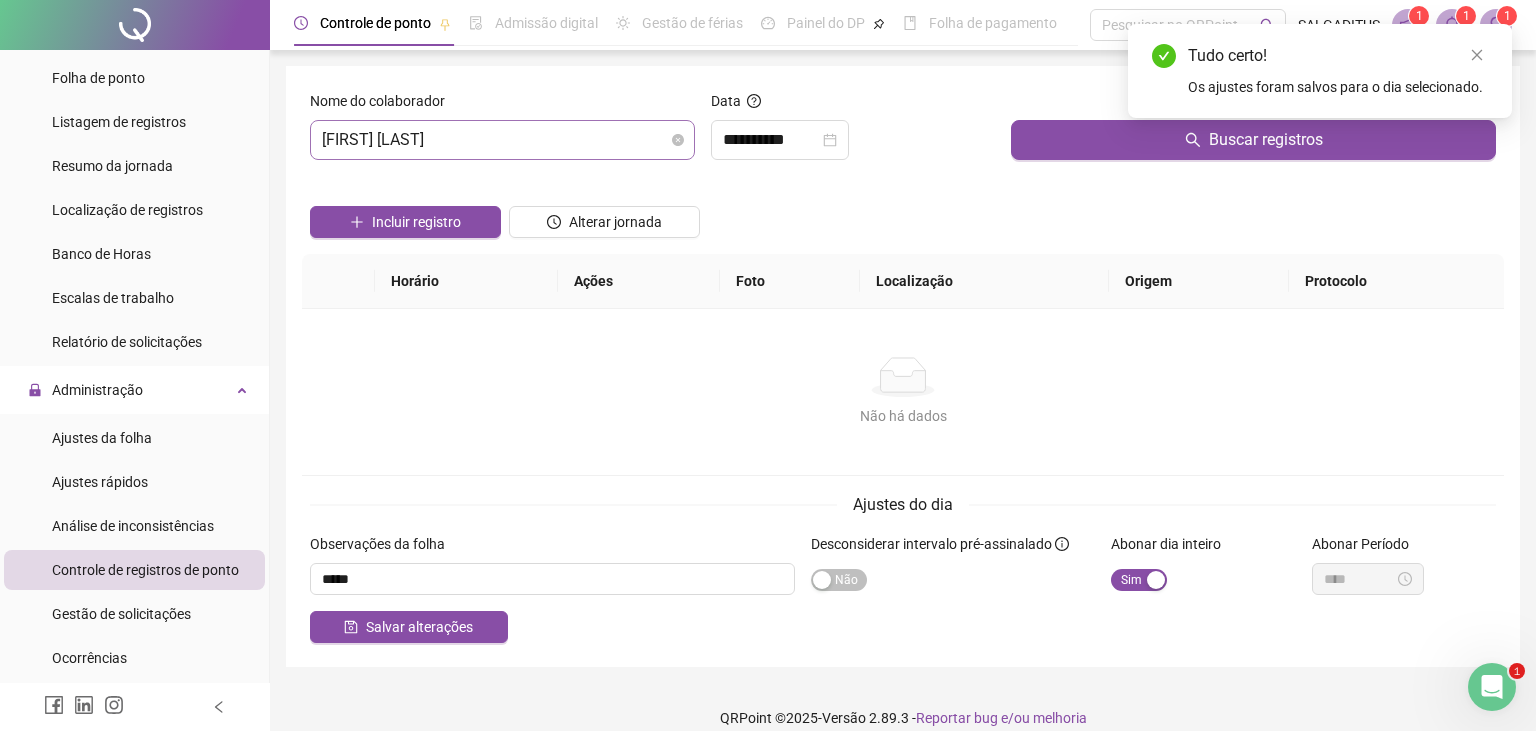 click on "[FIRST] [LAST]" at bounding box center [502, 140] 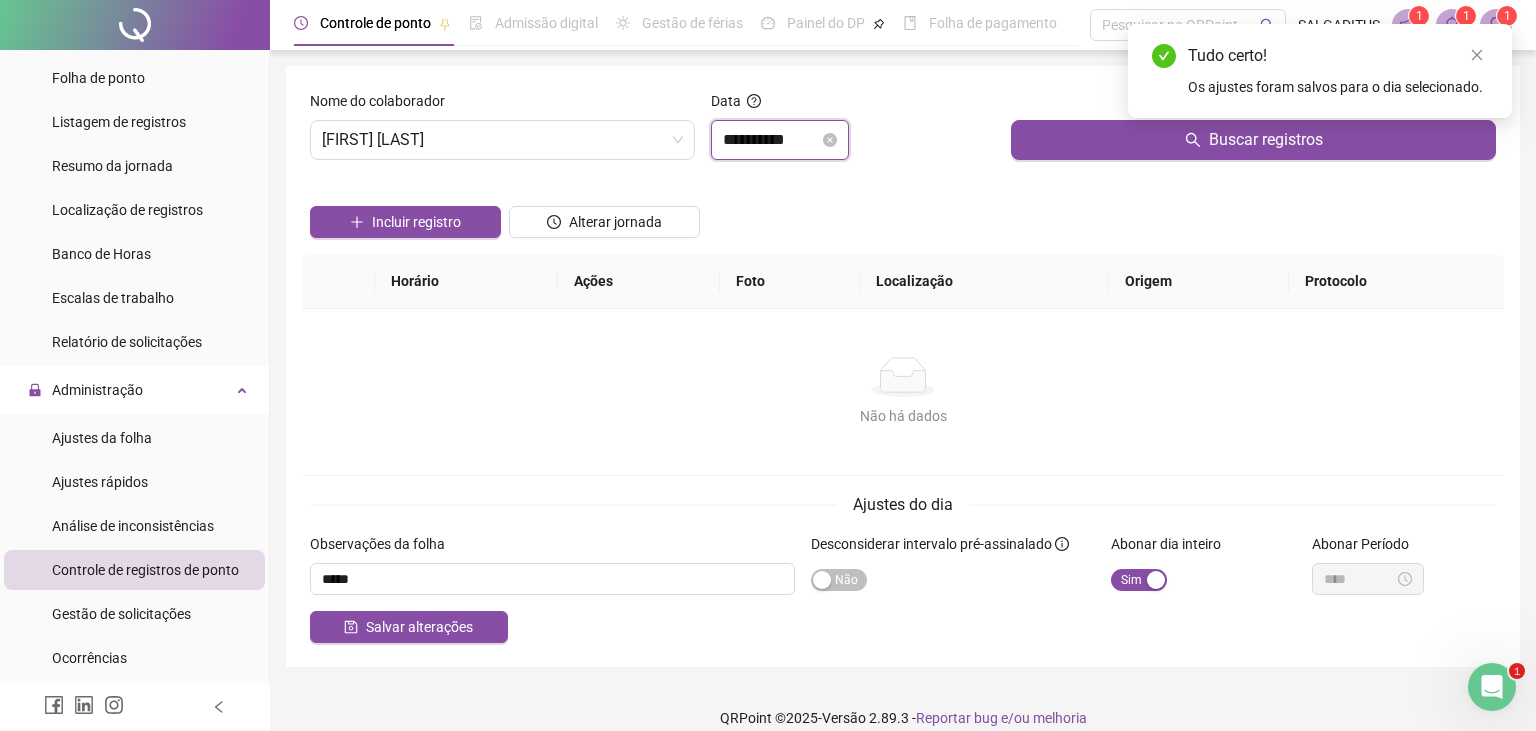 click on "**********" at bounding box center [771, 140] 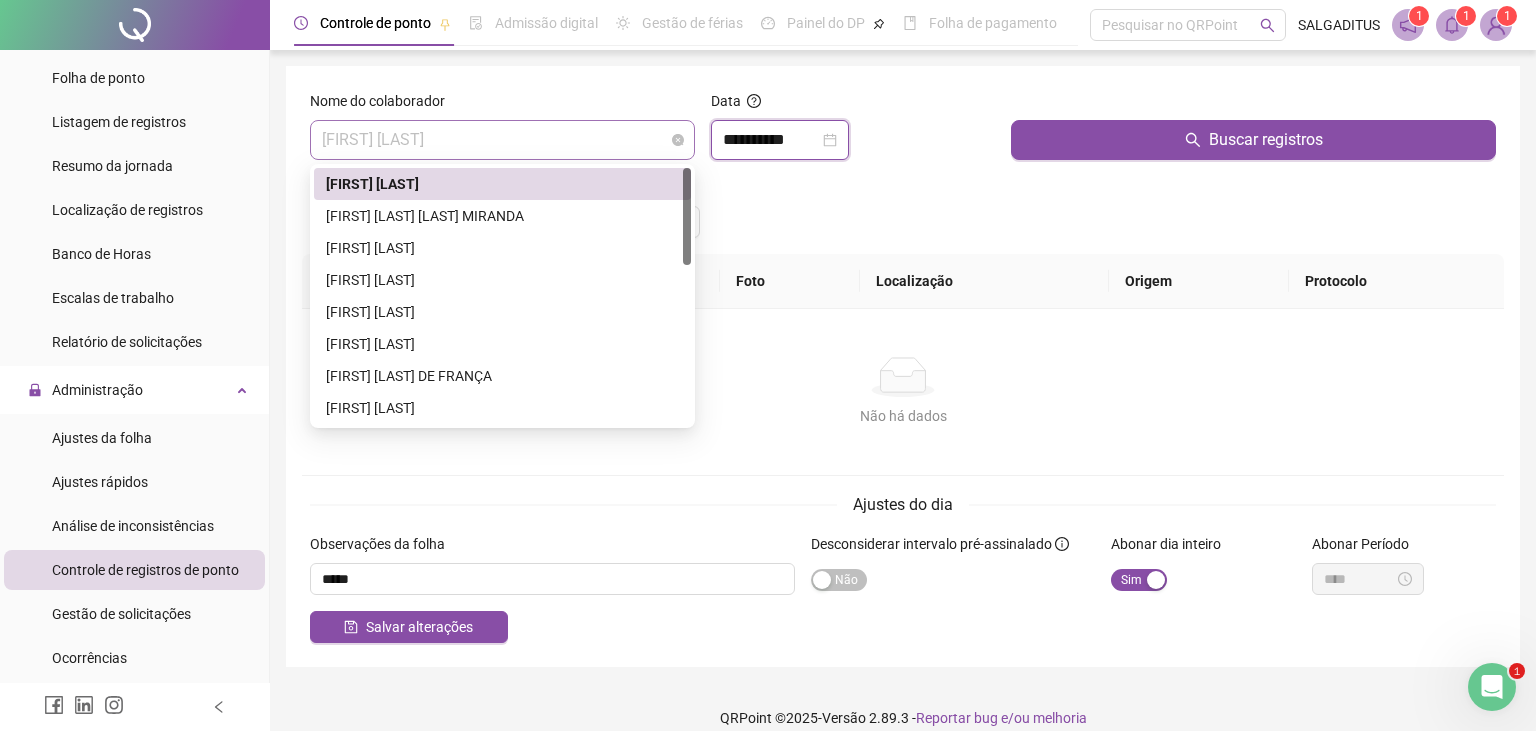 click on "[FIRST] [LAST]" at bounding box center (502, 140) 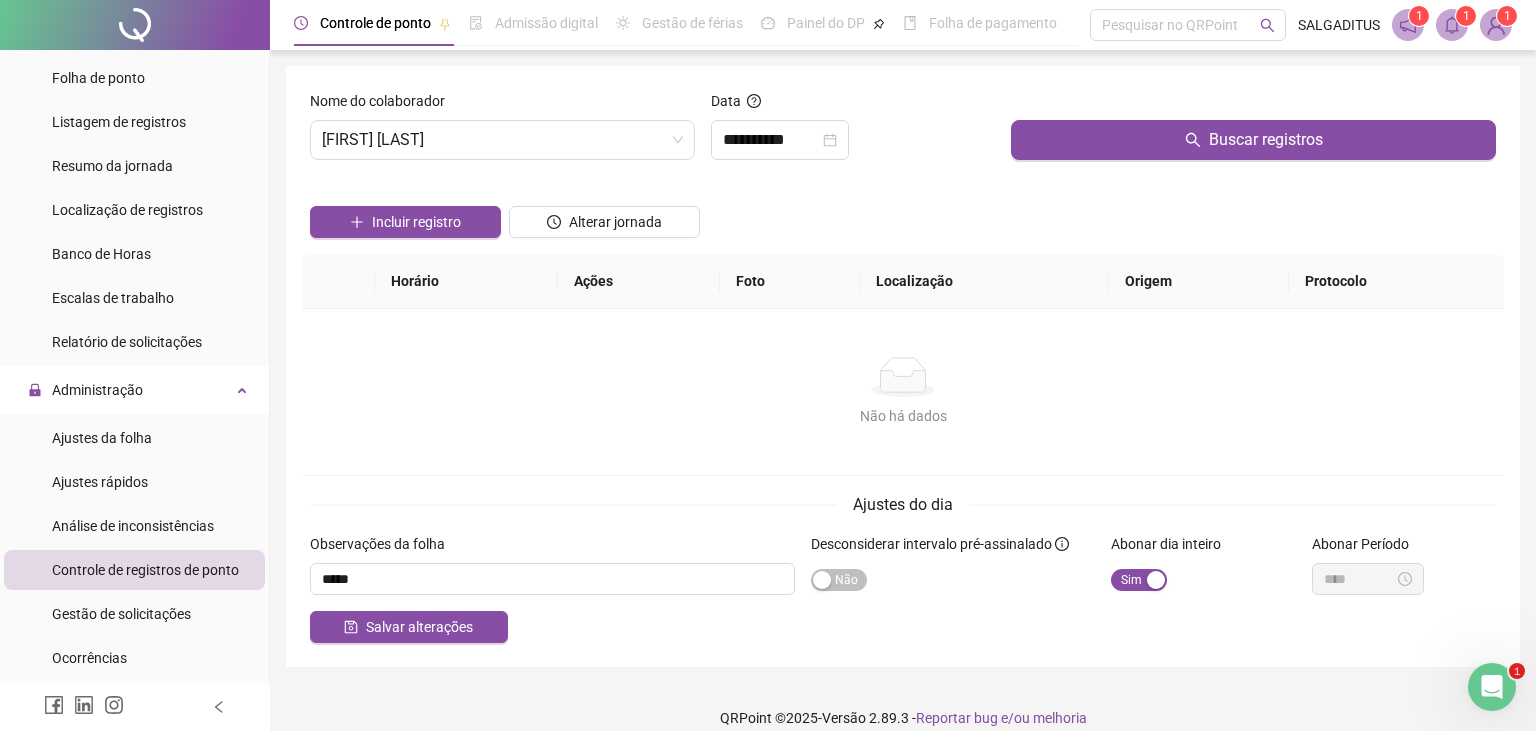 click on "Nome do colaborador" at bounding box center (502, 105) 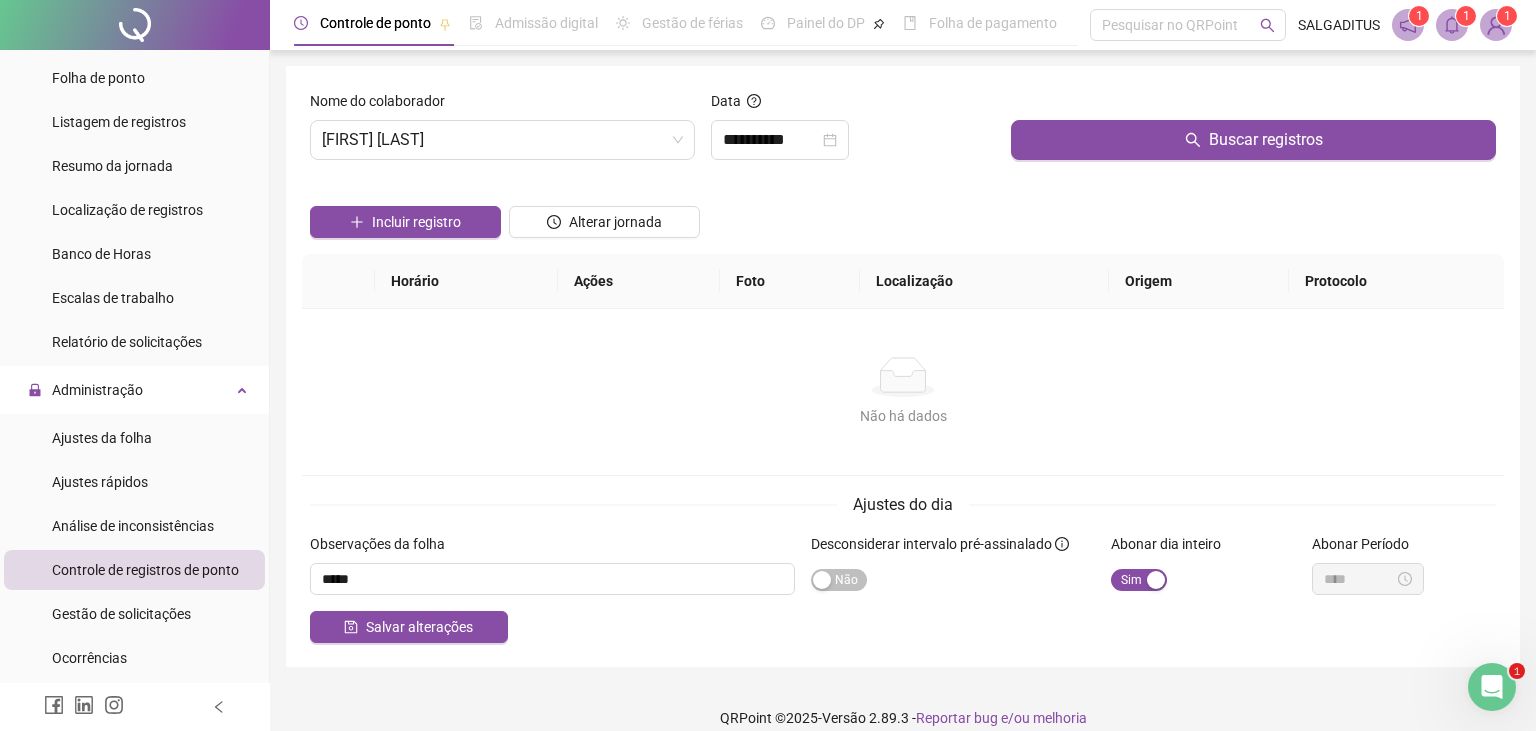 click on "Nome do colaborador" at bounding box center (502, 105) 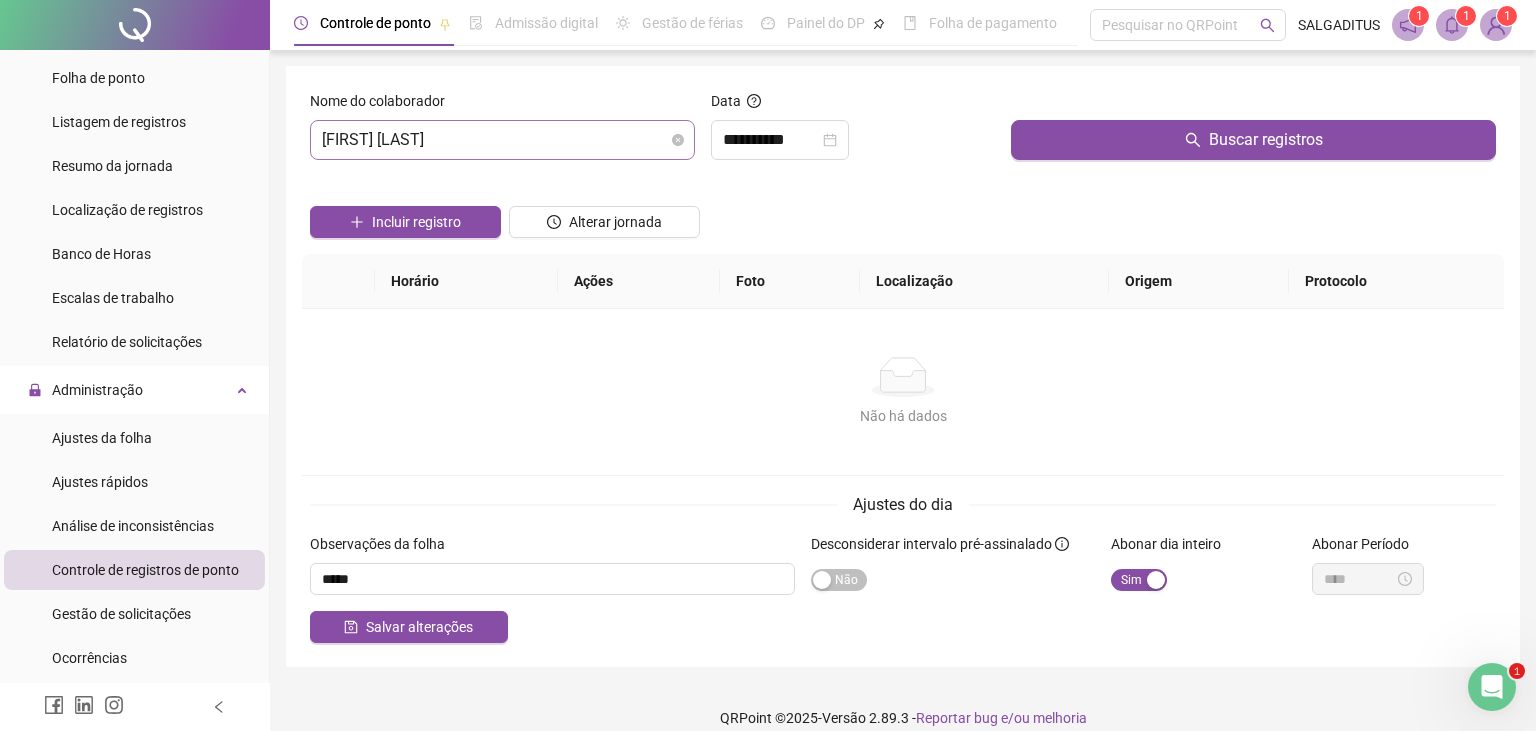 click on "[FIRST] [LAST]" at bounding box center (502, 140) 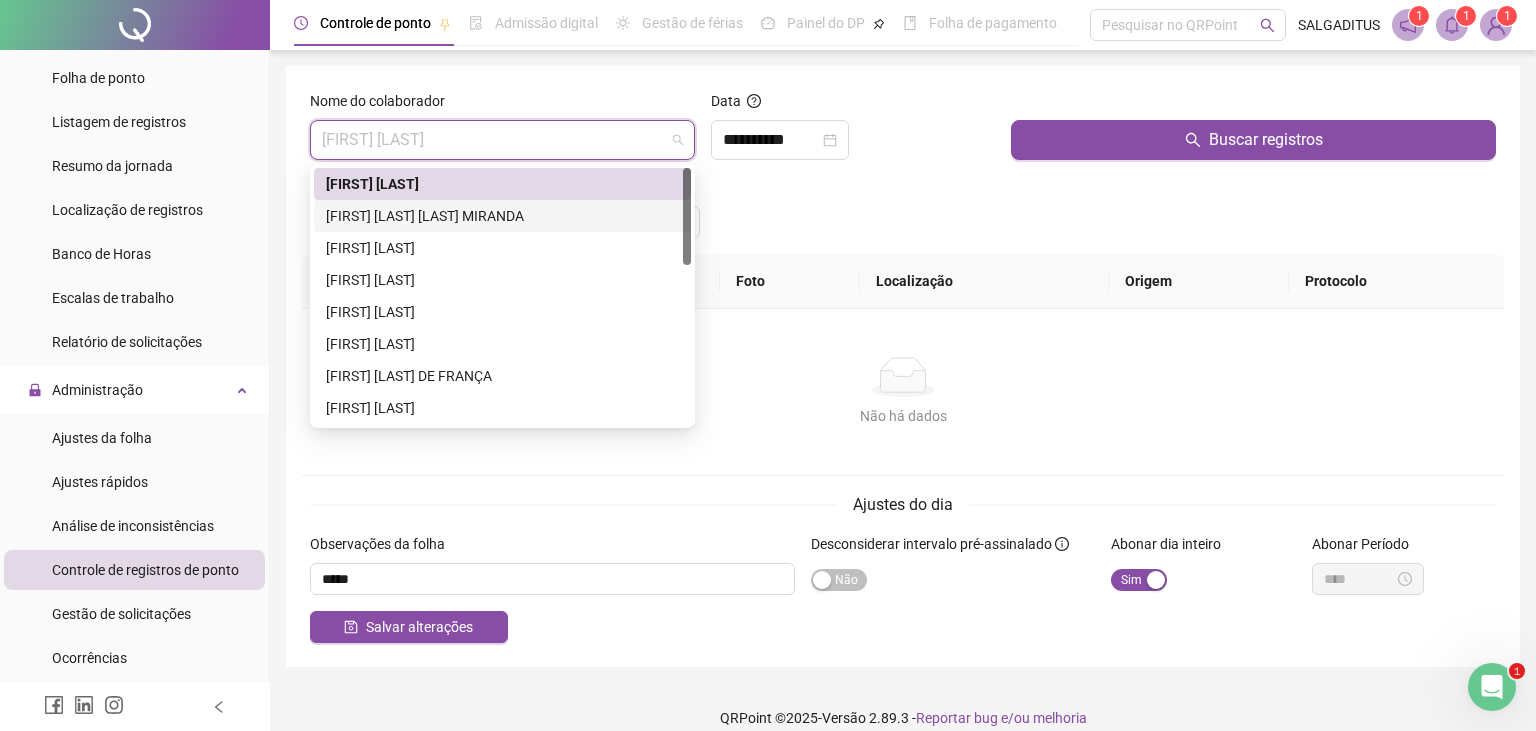 click on "[FIRST] [MIDDLE] [LAST]" at bounding box center (502, 216) 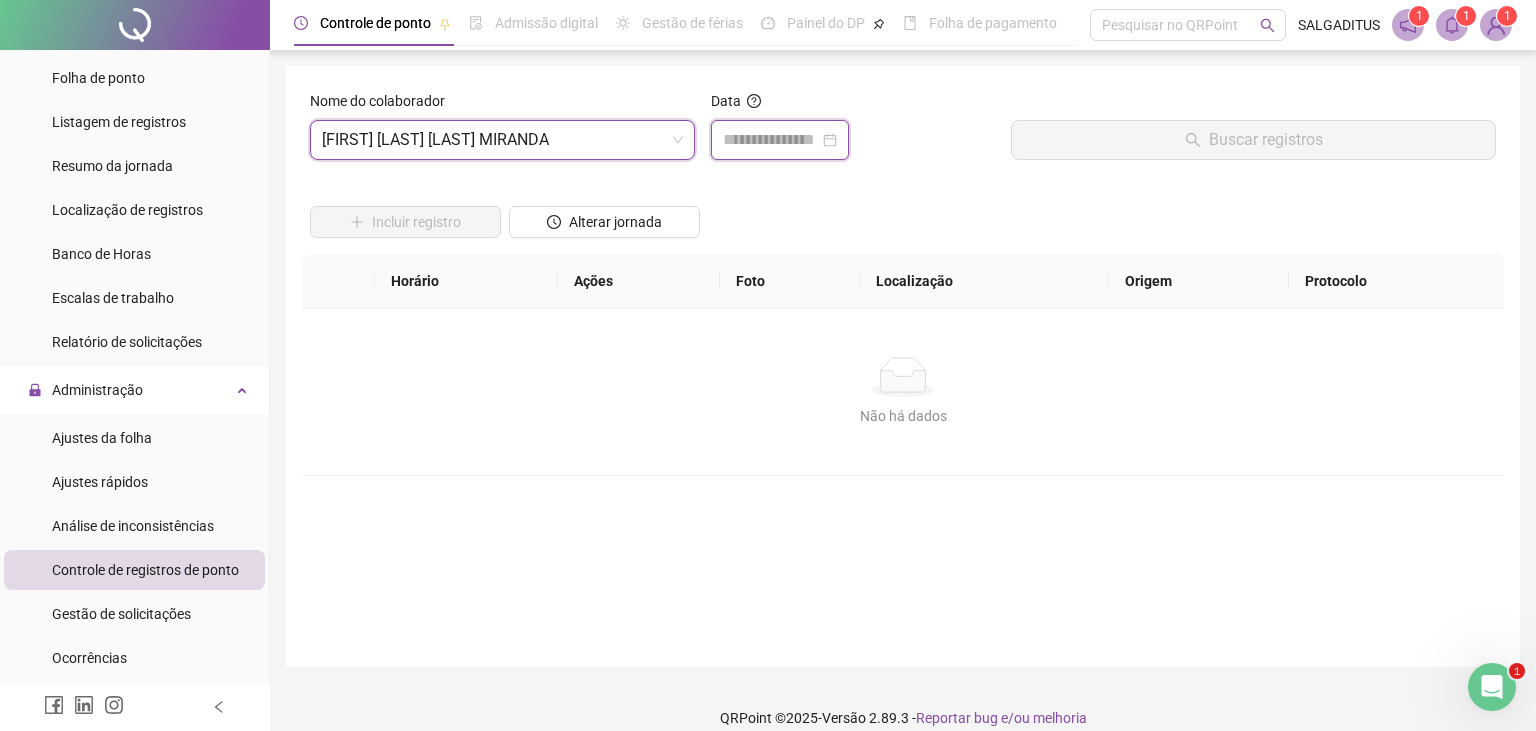 click at bounding box center (771, 140) 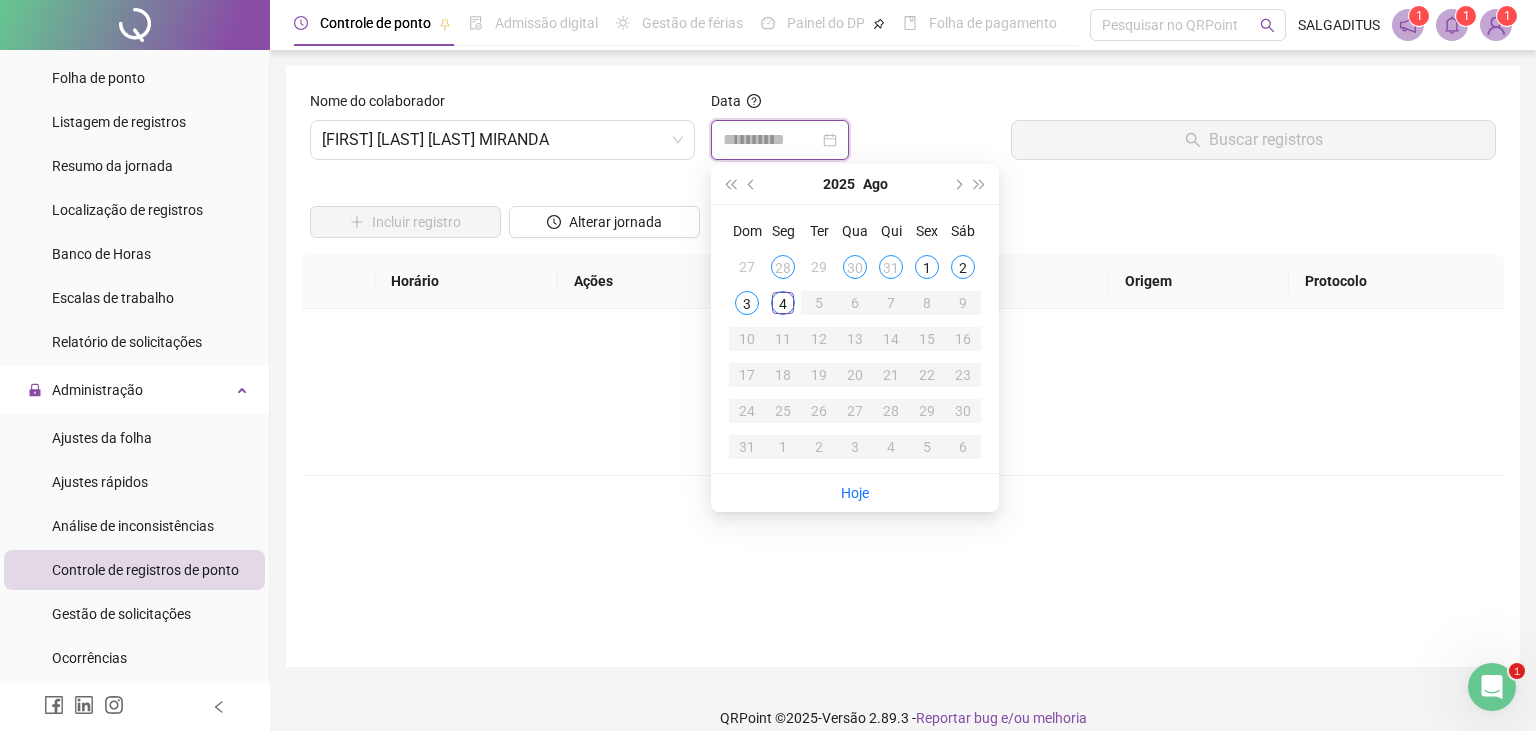 type on "**********" 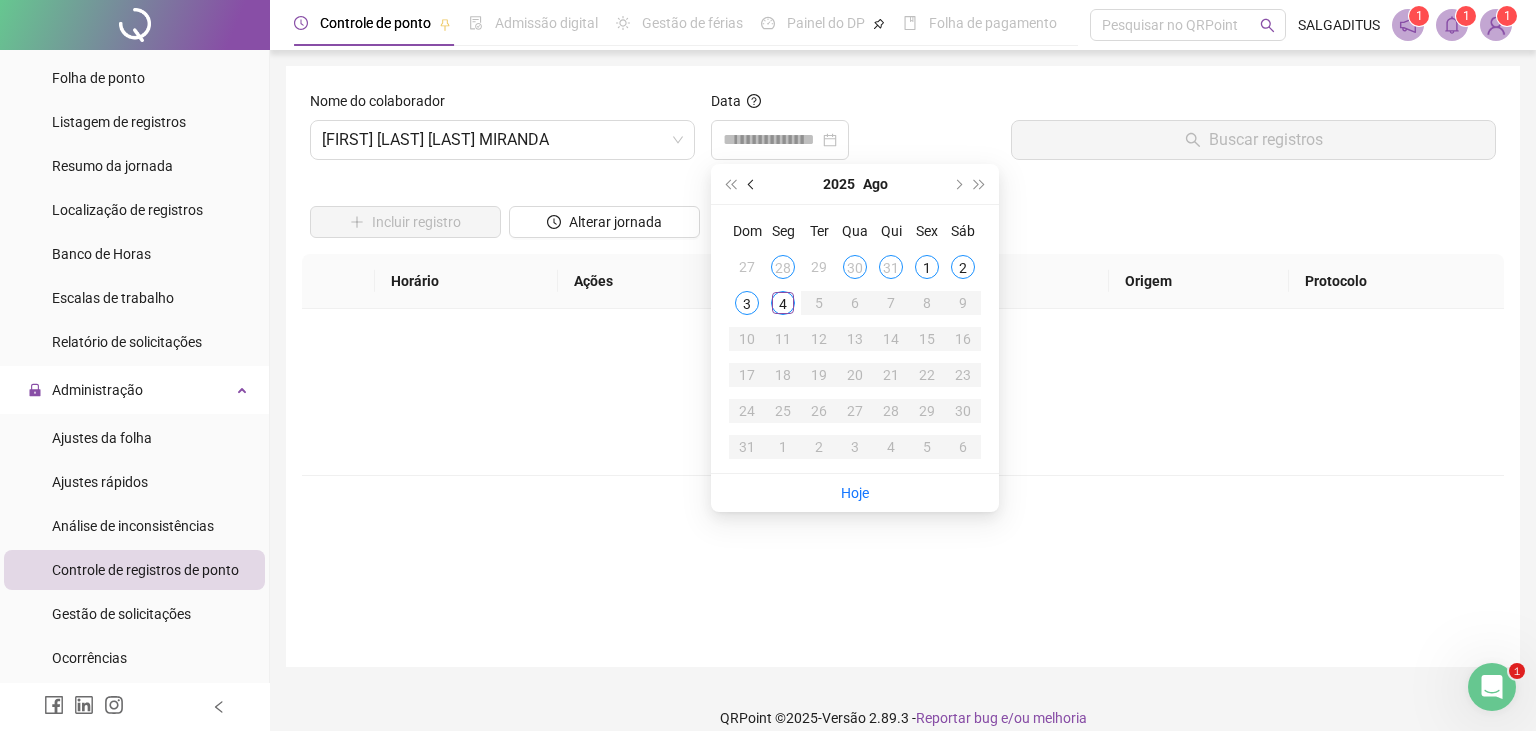 click at bounding box center [752, 184] 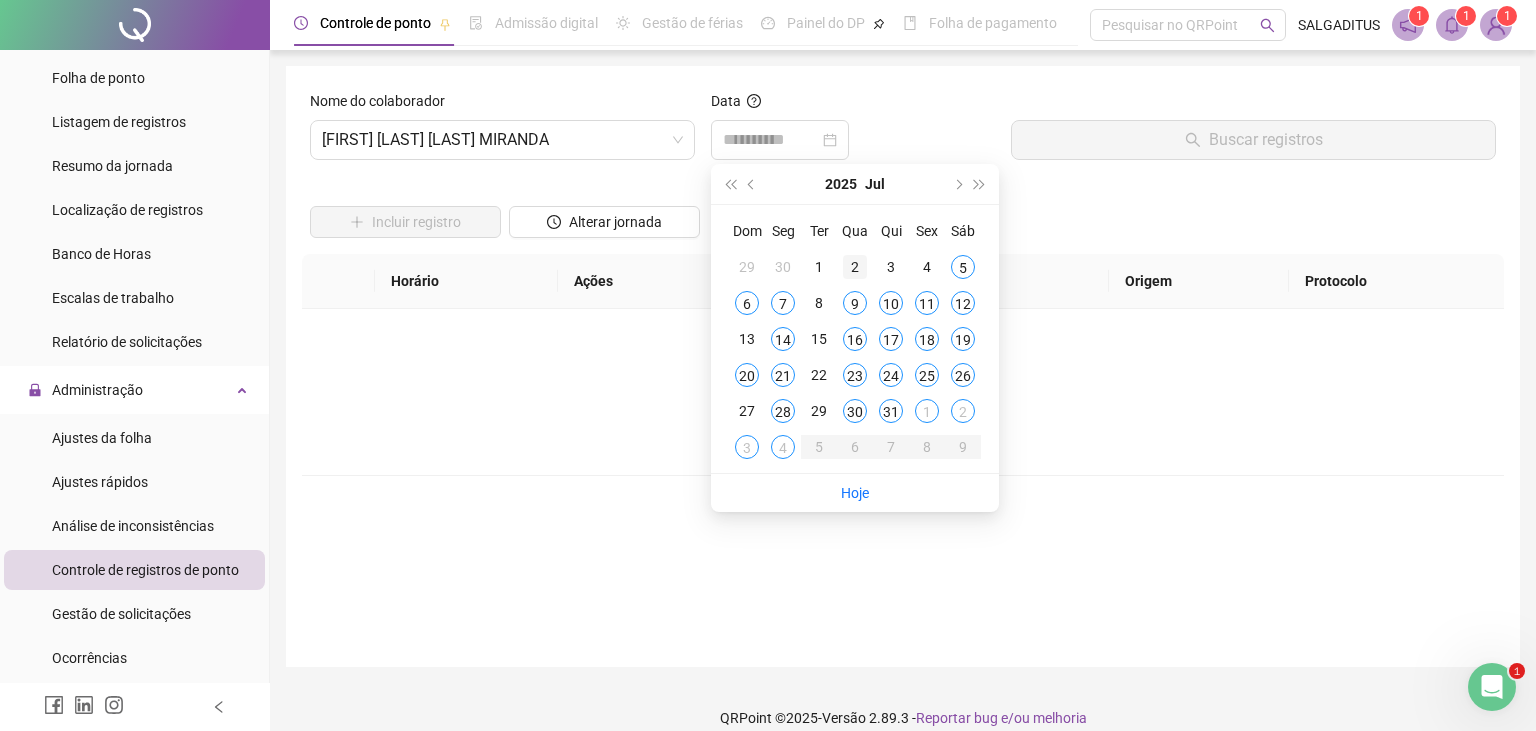 type on "**********" 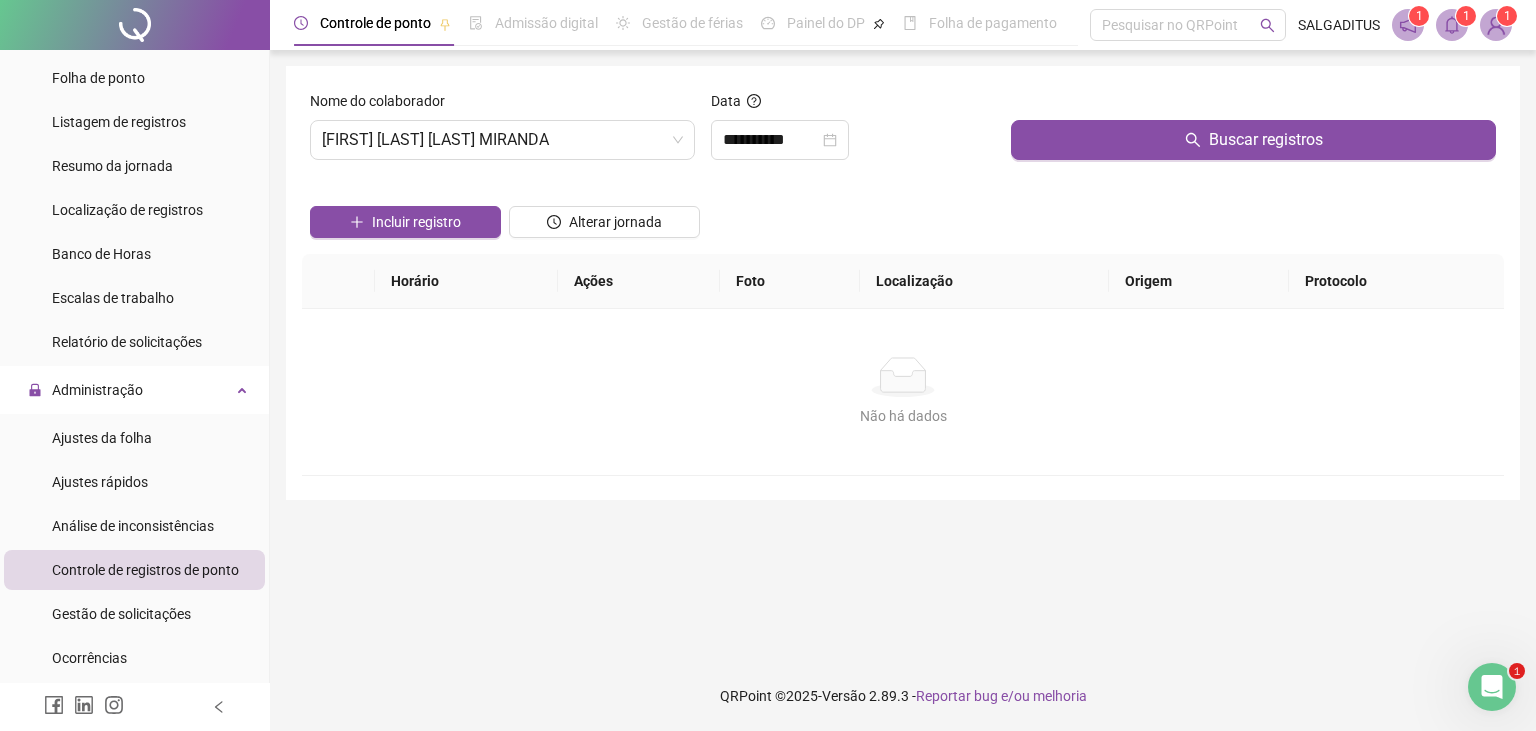 click on "Buscar registros" at bounding box center [1253, 133] 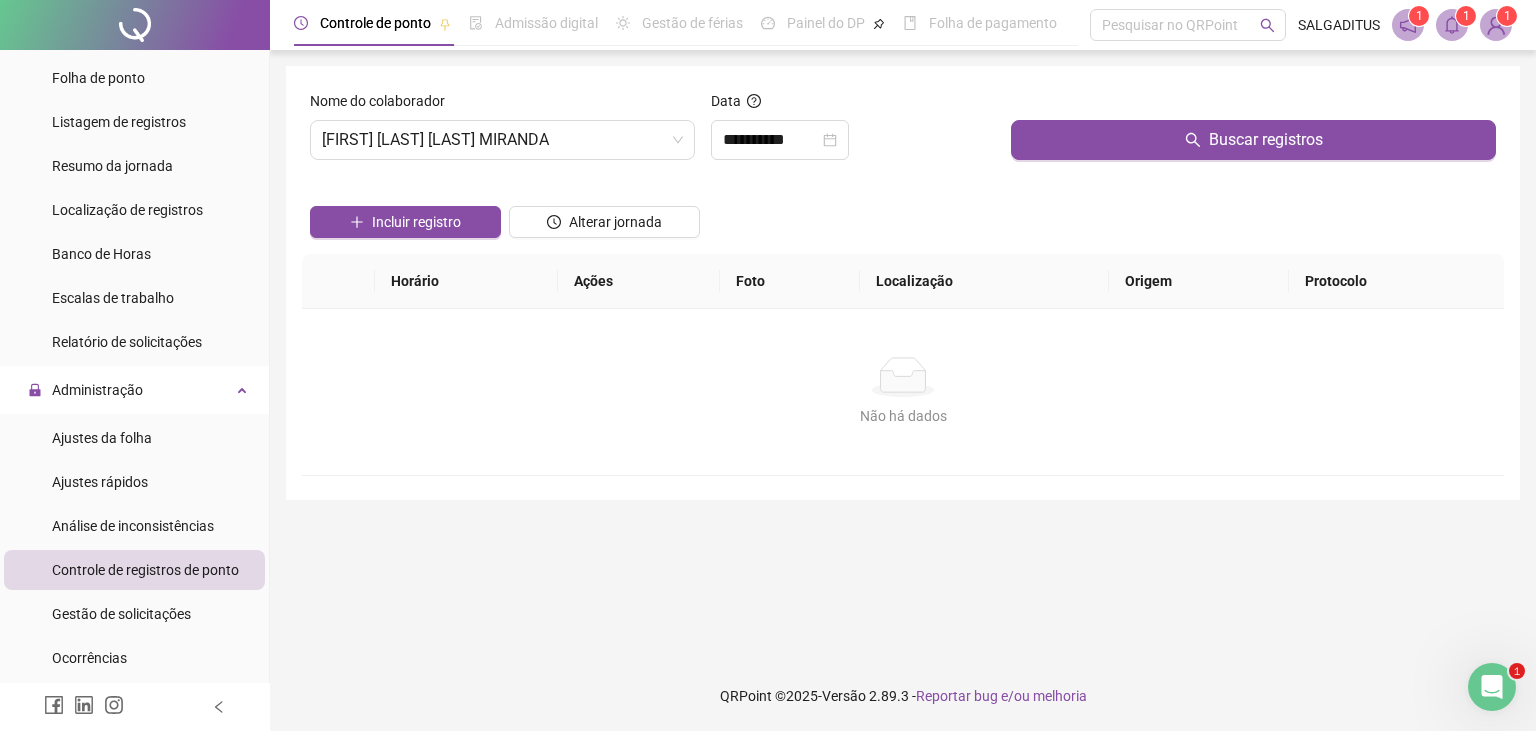 drag, startPoint x: 1178, startPoint y: 138, endPoint x: 1119, endPoint y: 167, distance: 65.74192 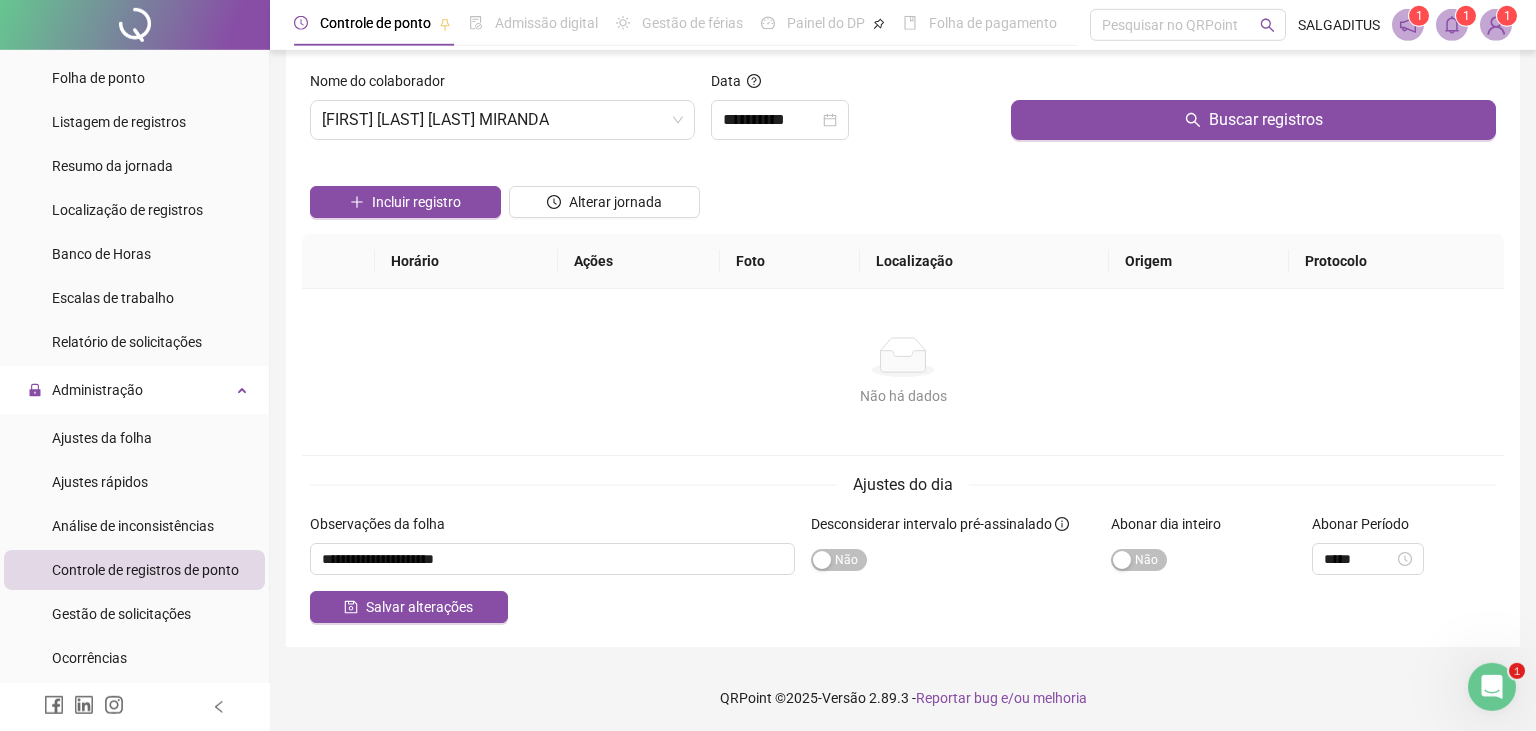 scroll, scrollTop: 21, scrollLeft: 0, axis: vertical 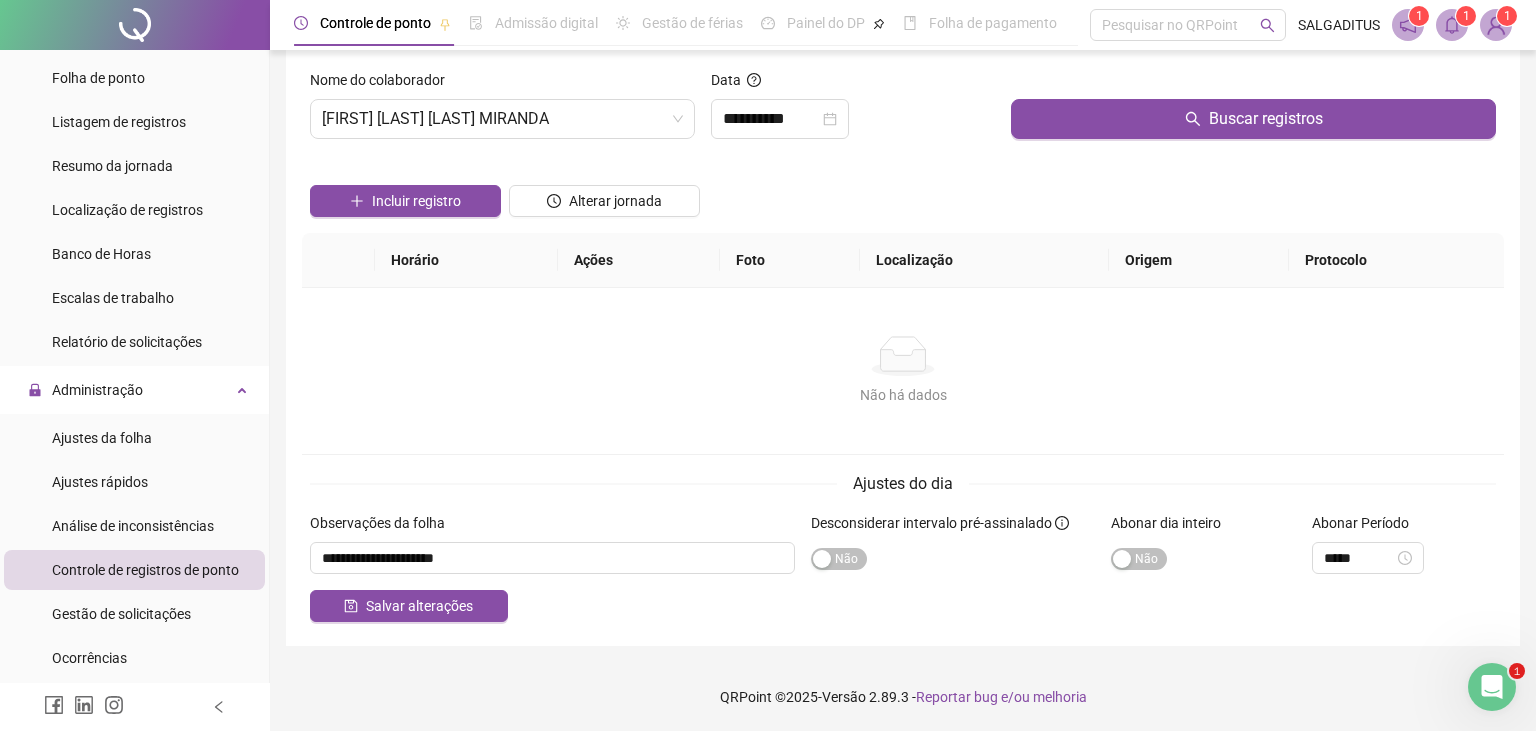 drag, startPoint x: 1131, startPoint y: 554, endPoint x: 914, endPoint y: 584, distance: 219.06392 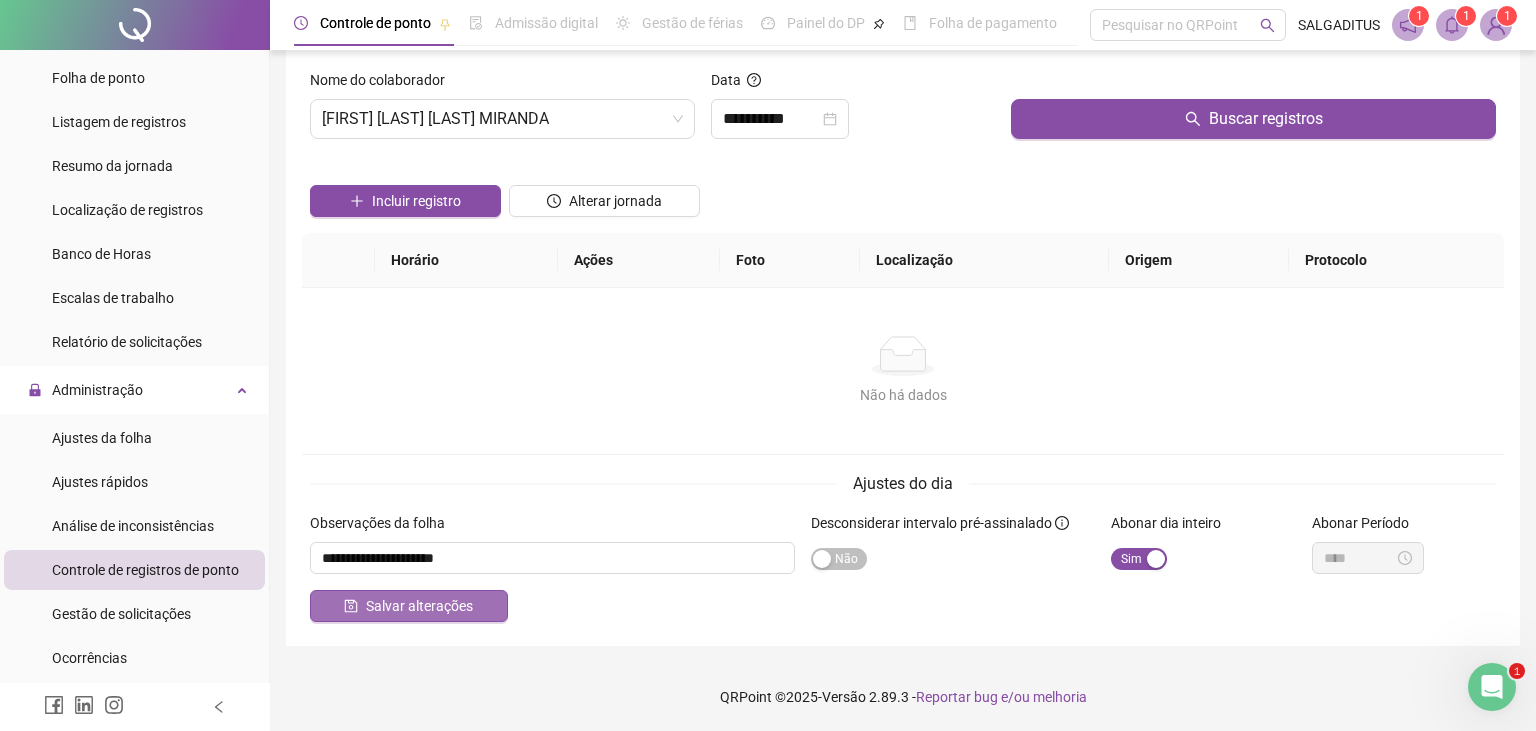 click on "Salvar alterações" at bounding box center [419, 606] 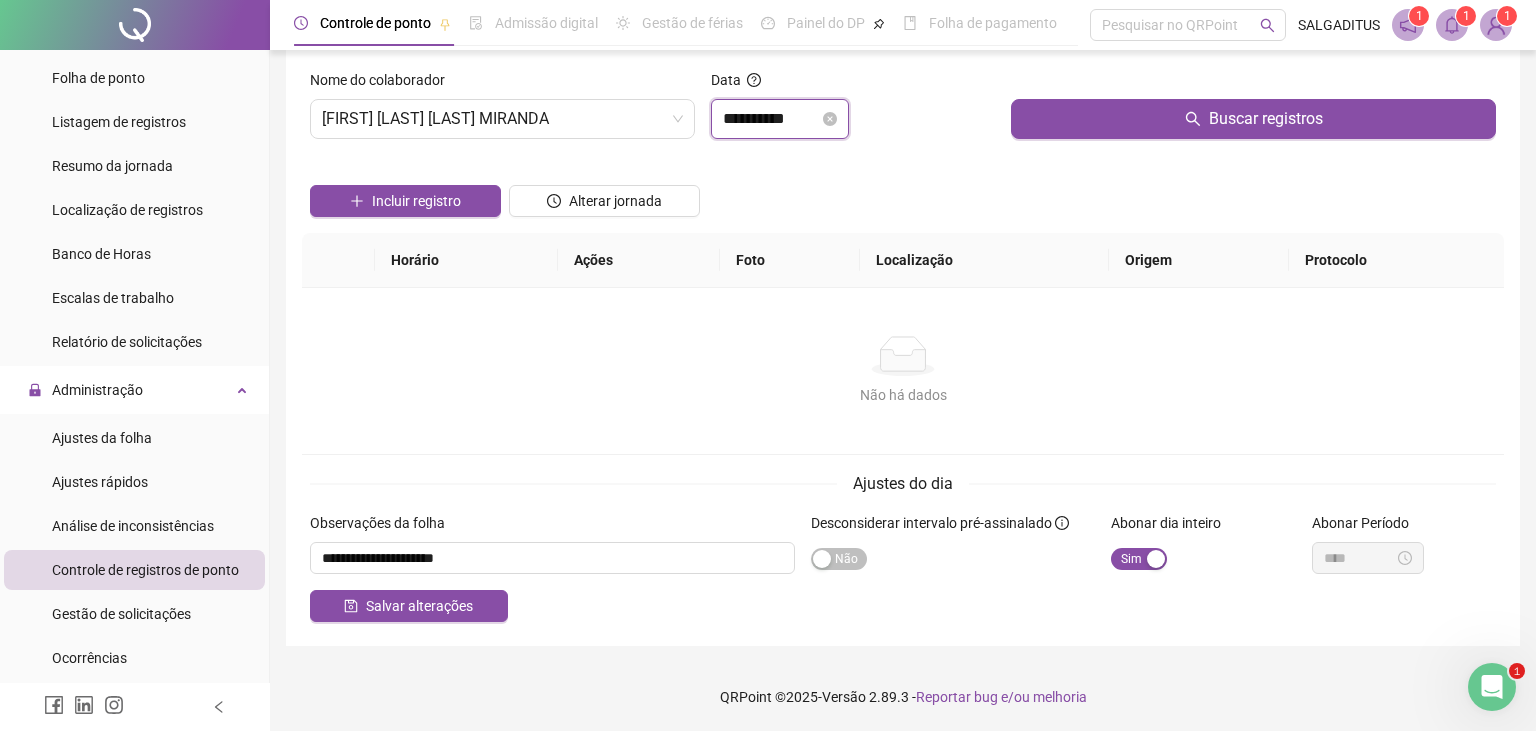 click on "**********" at bounding box center [771, 119] 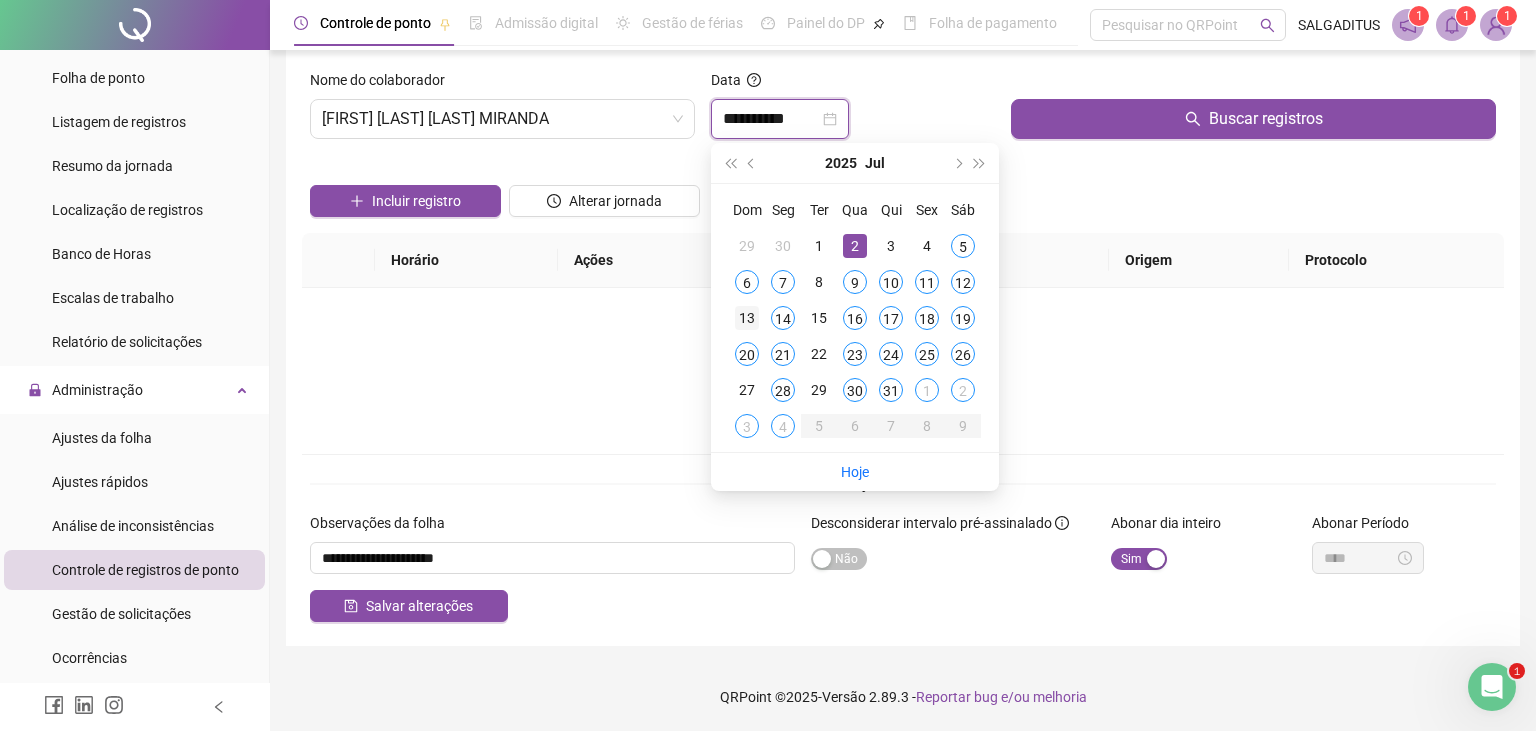 type on "**********" 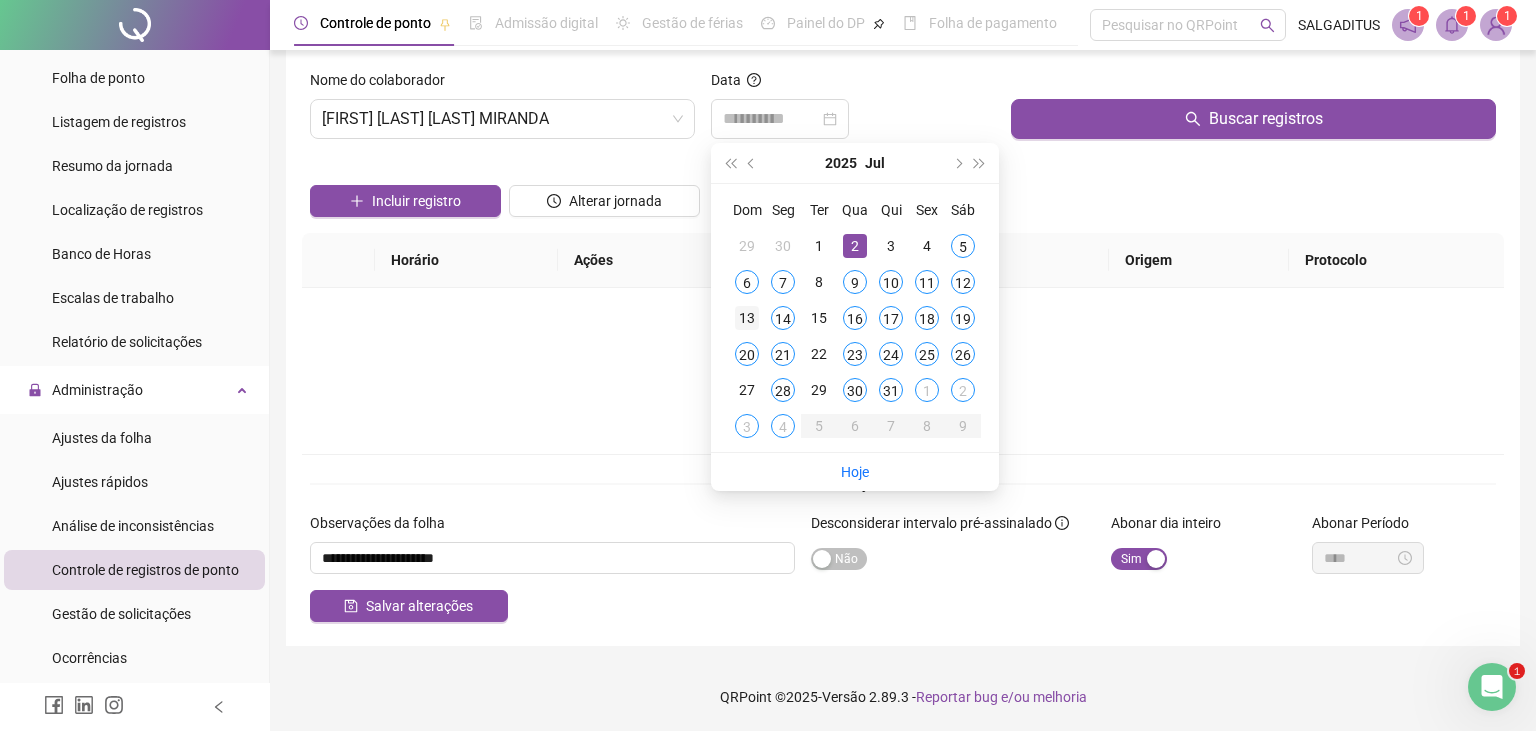 click on "13" at bounding box center [747, 318] 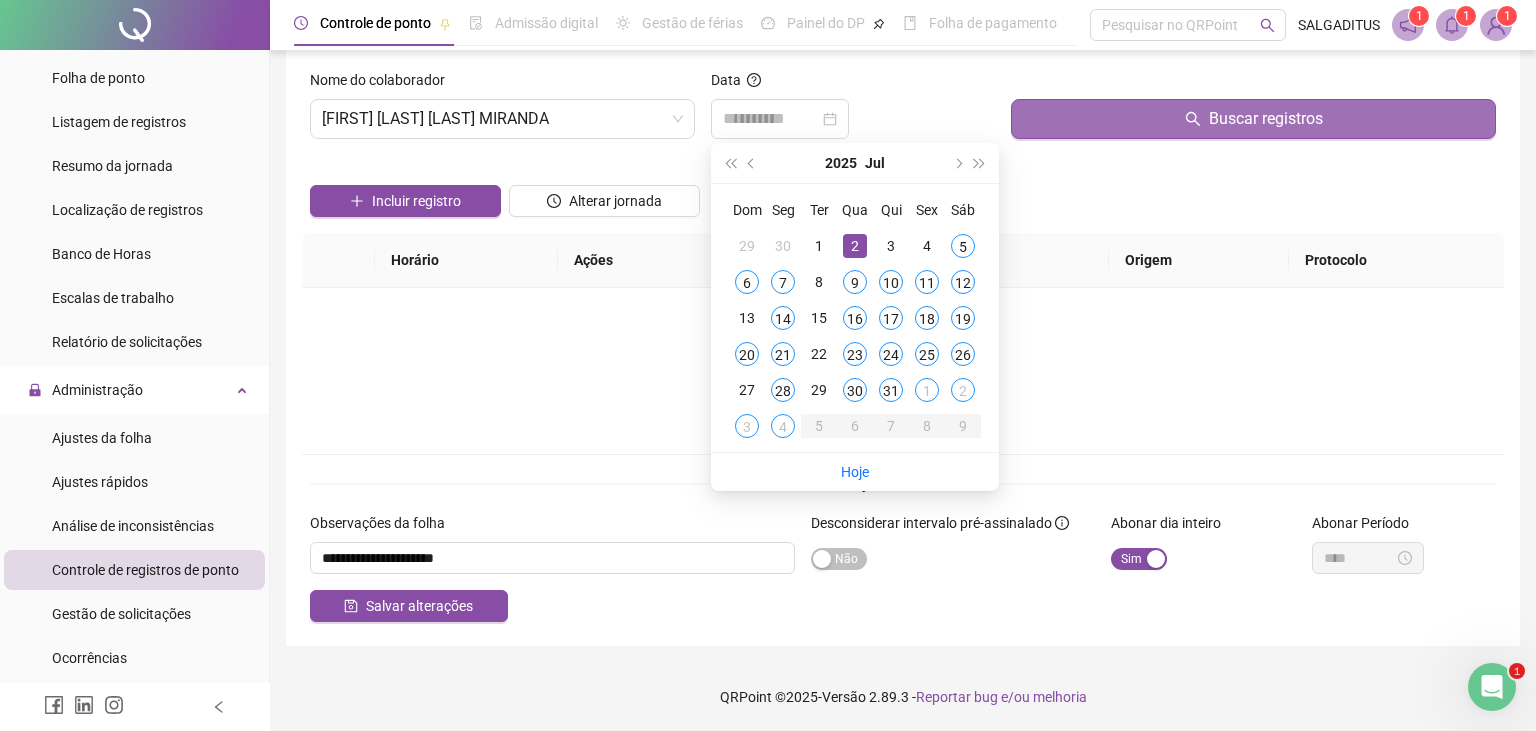 scroll, scrollTop: 0, scrollLeft: 0, axis: both 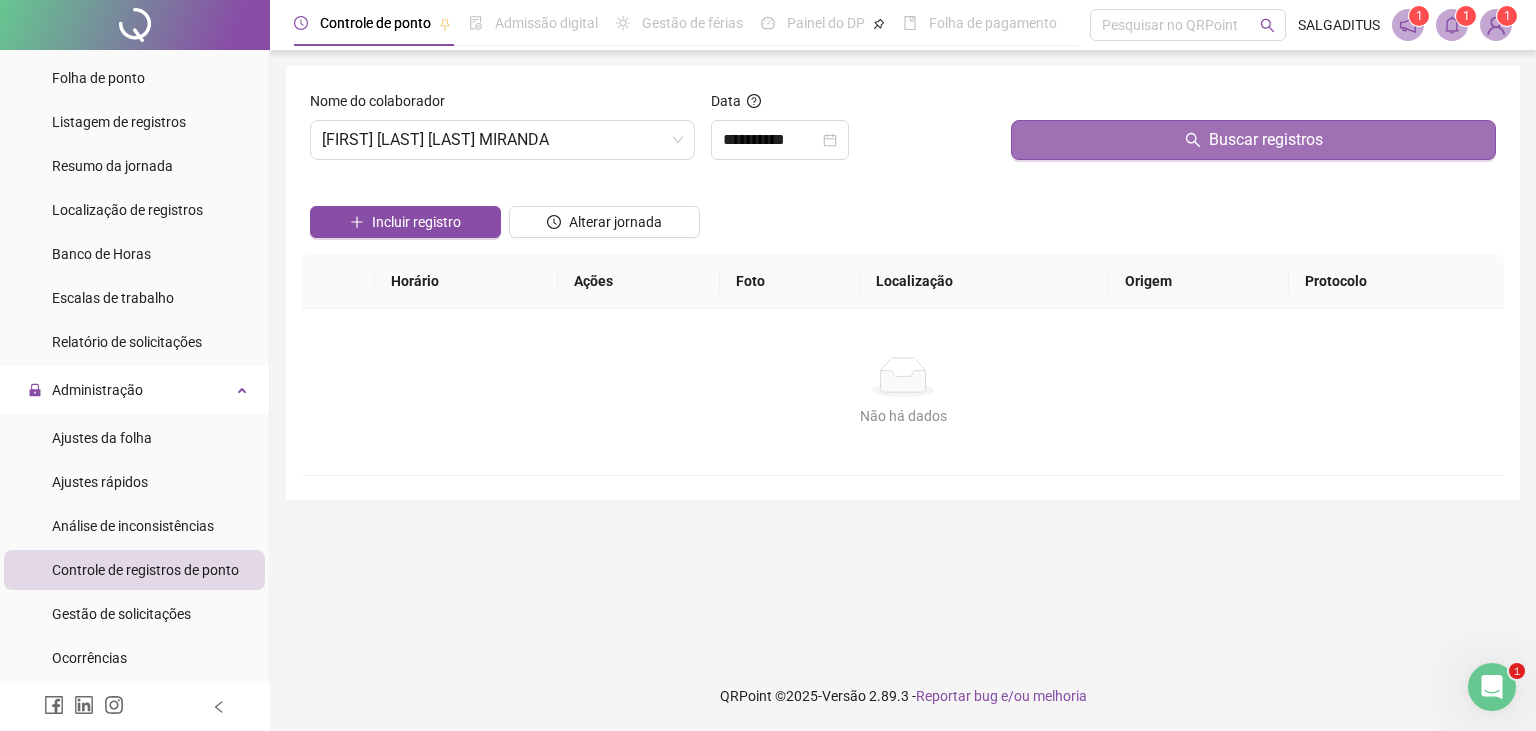 click on "Buscar registros" at bounding box center (1266, 140) 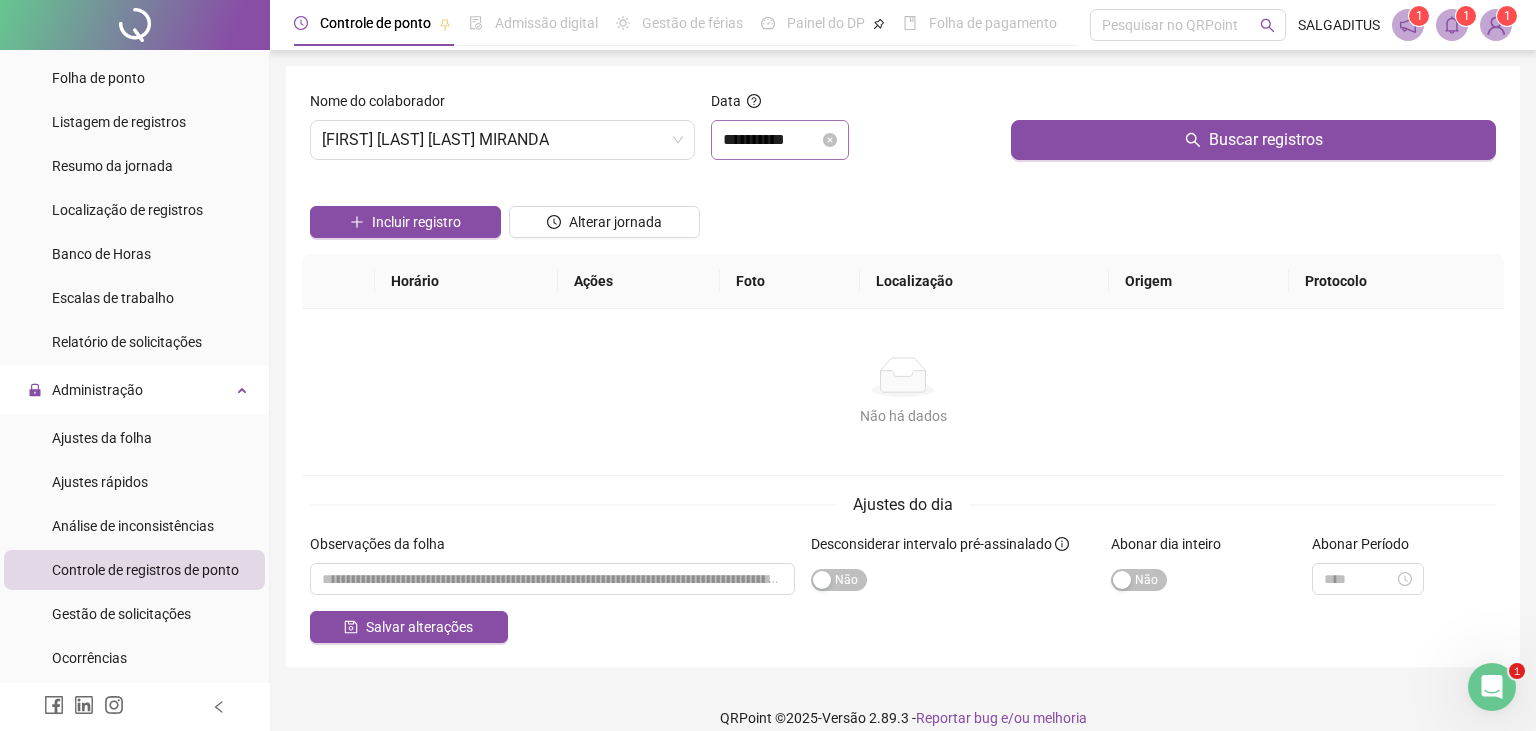 click on "**********" at bounding box center (780, 140) 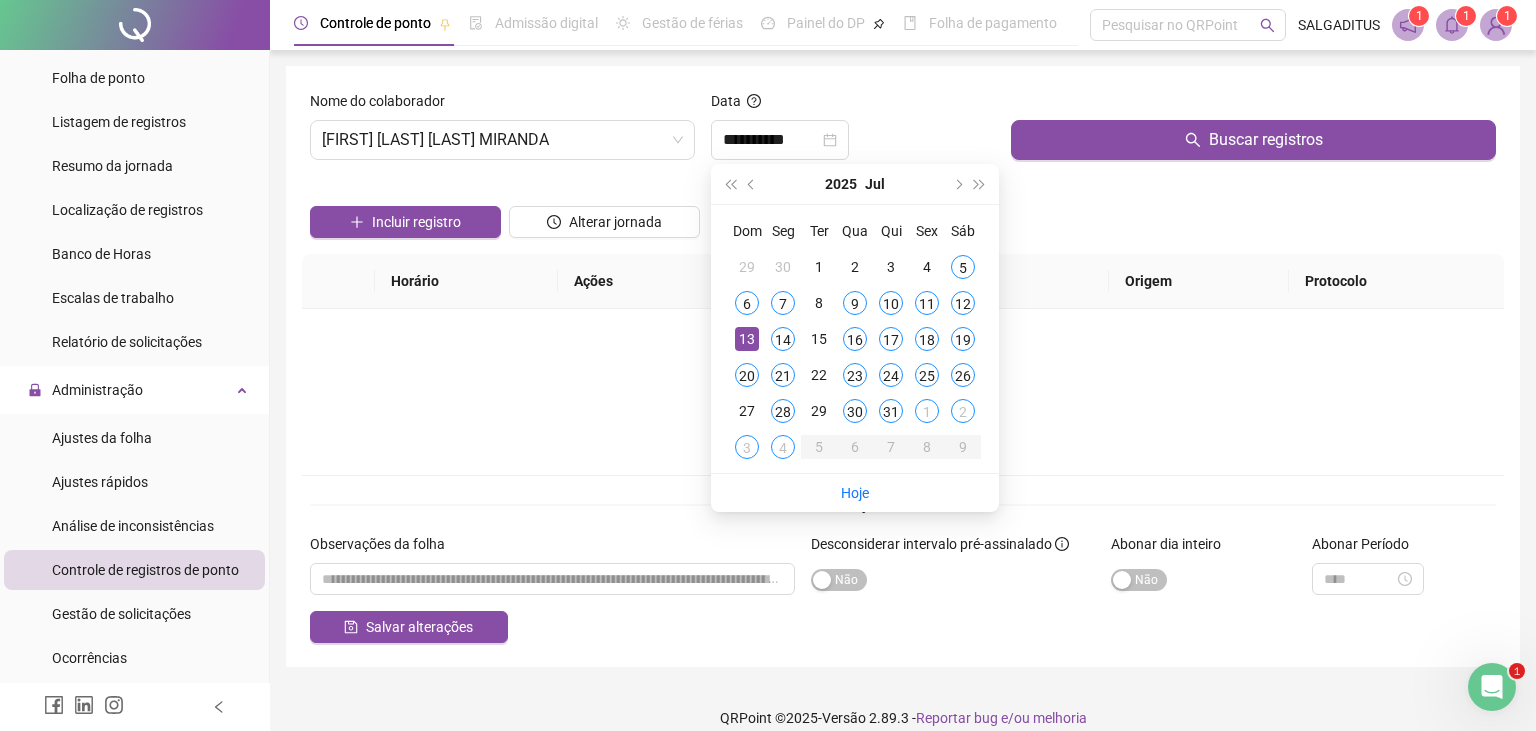 click on "Sim Não" at bounding box center [1203, 578] 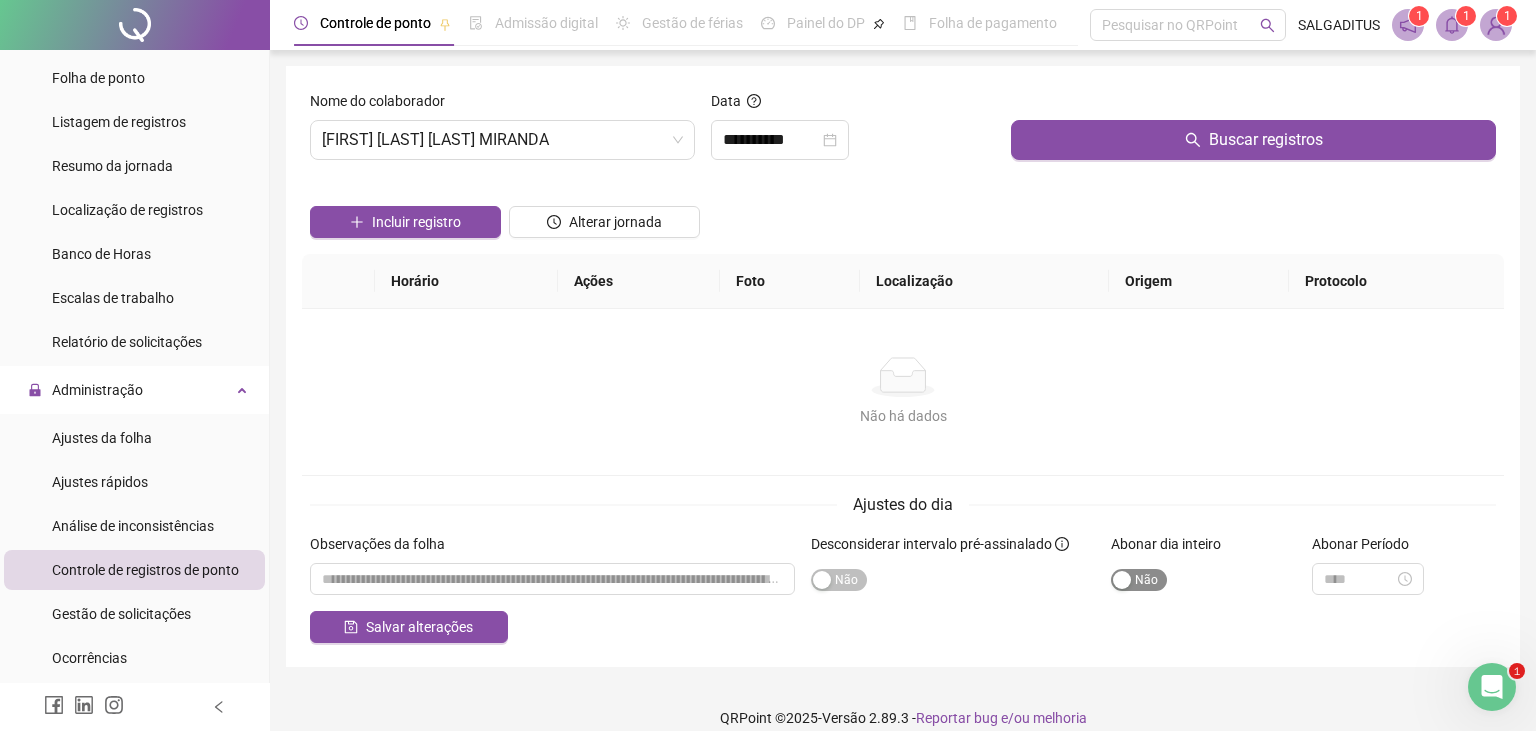 click on "Sim Não" at bounding box center [1139, 580] 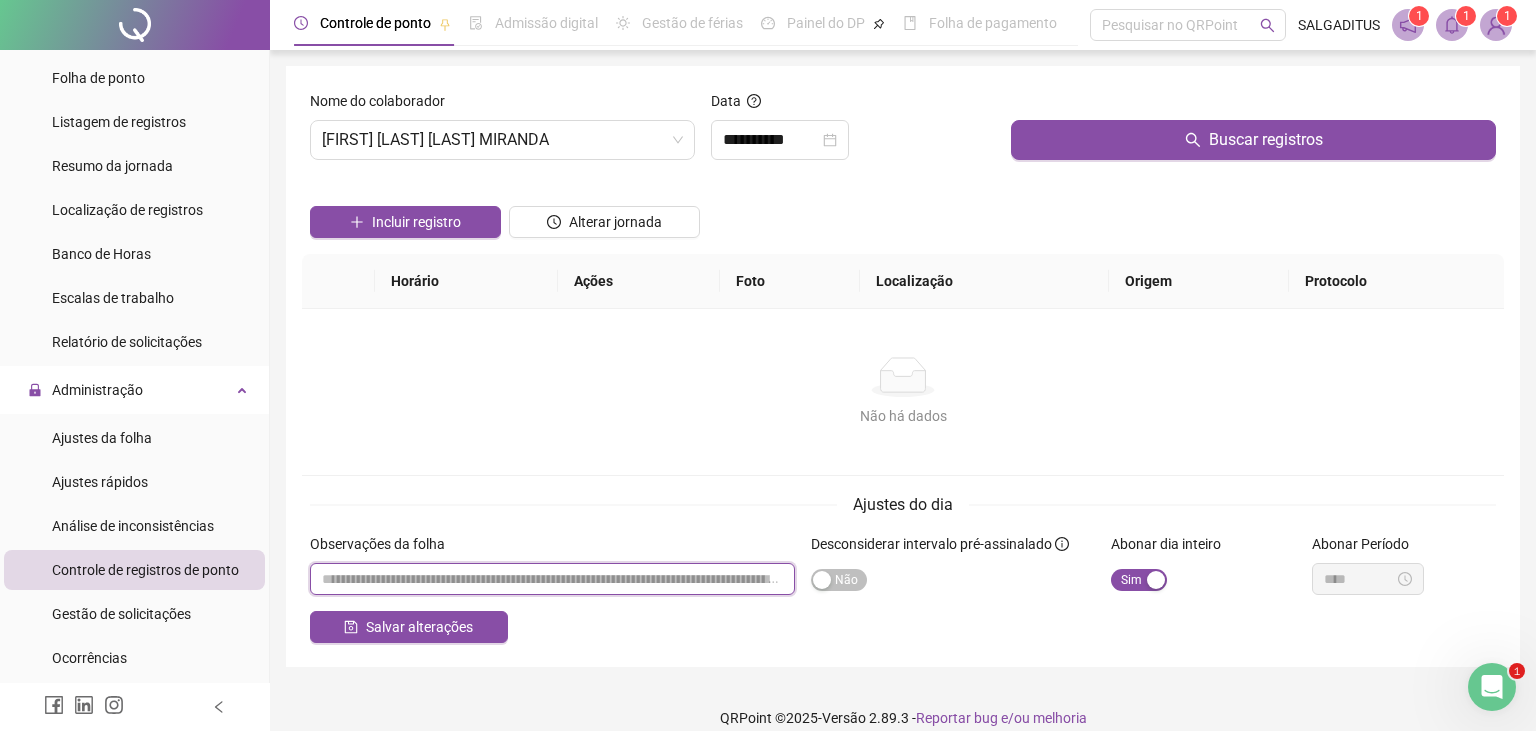 click at bounding box center [552, 579] 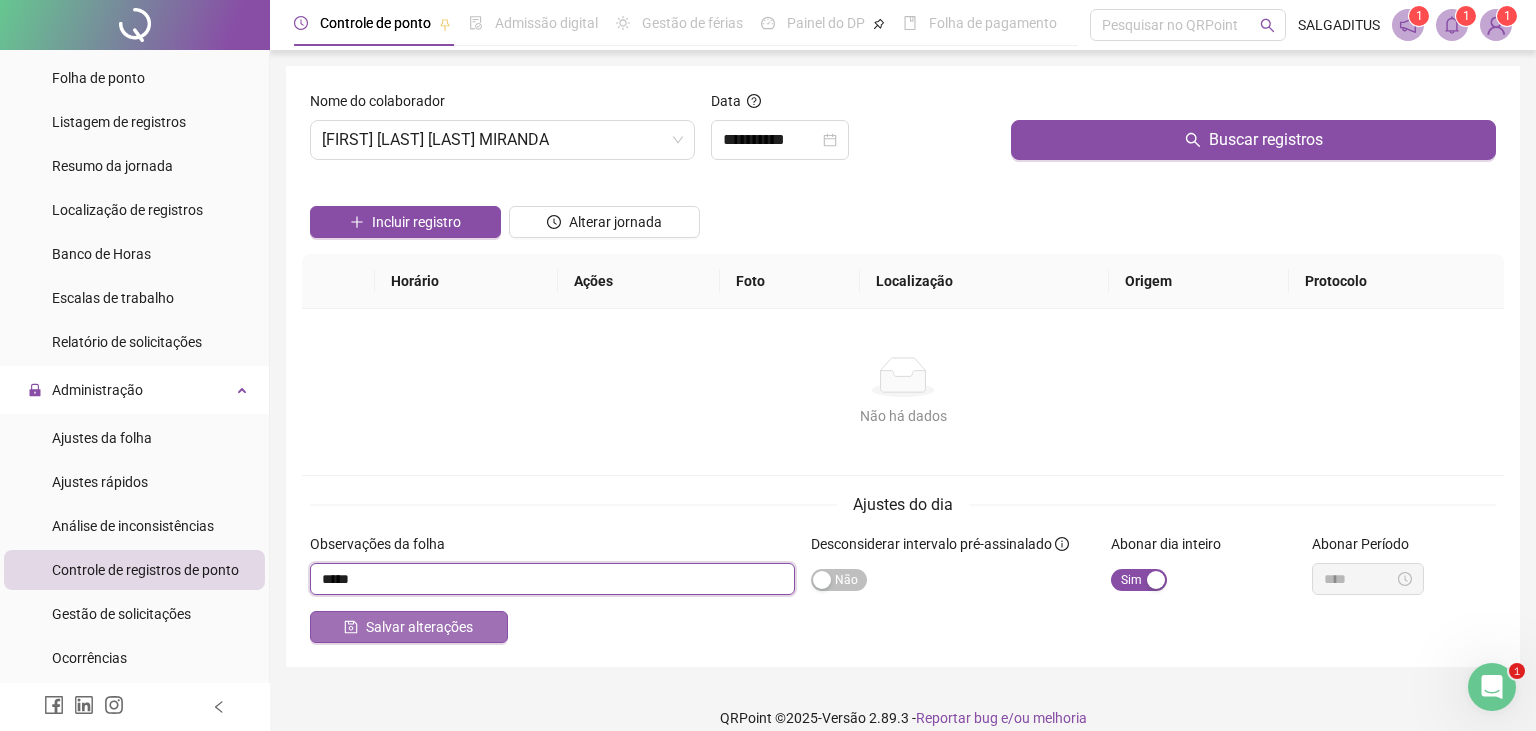 type on "*****" 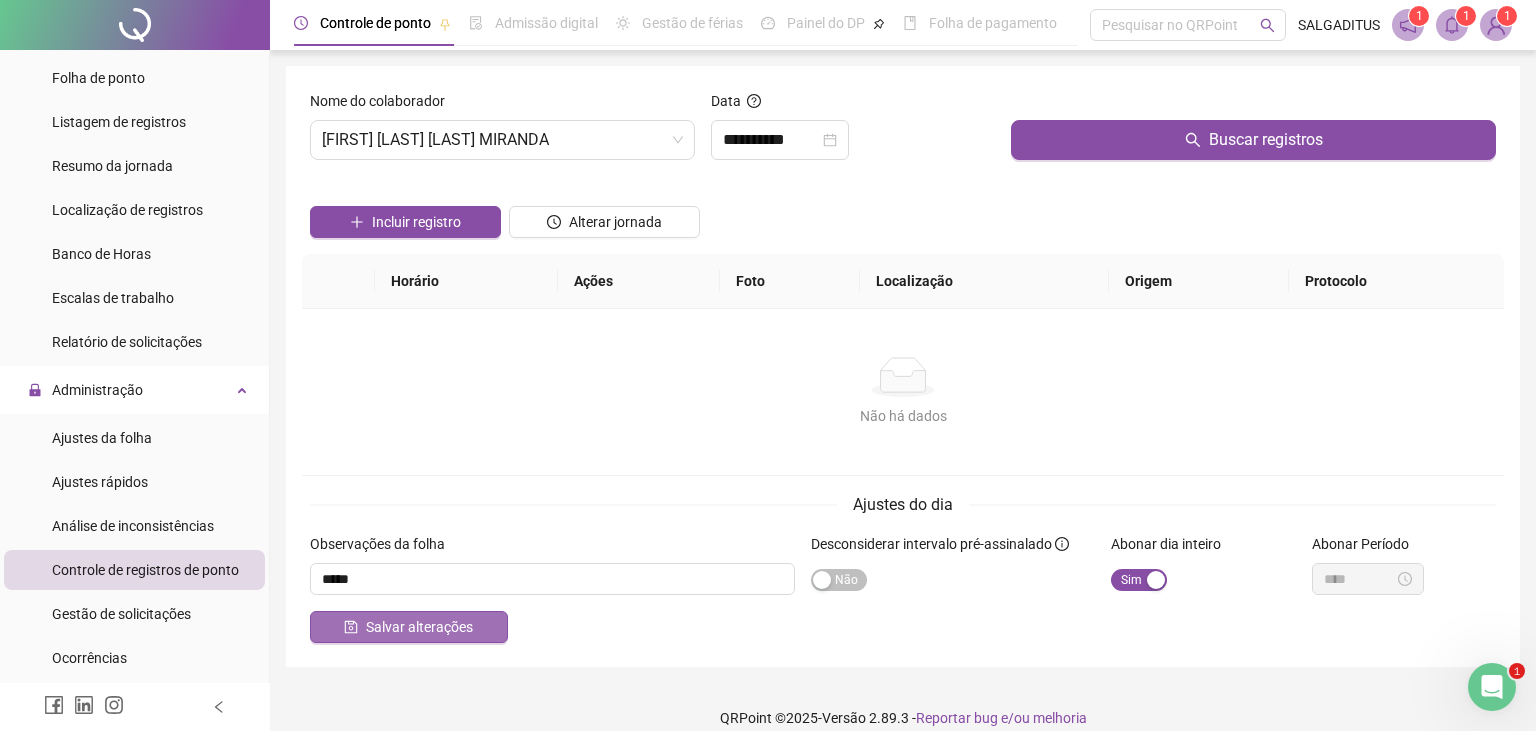 click on "Salvar alterações" at bounding box center [409, 627] 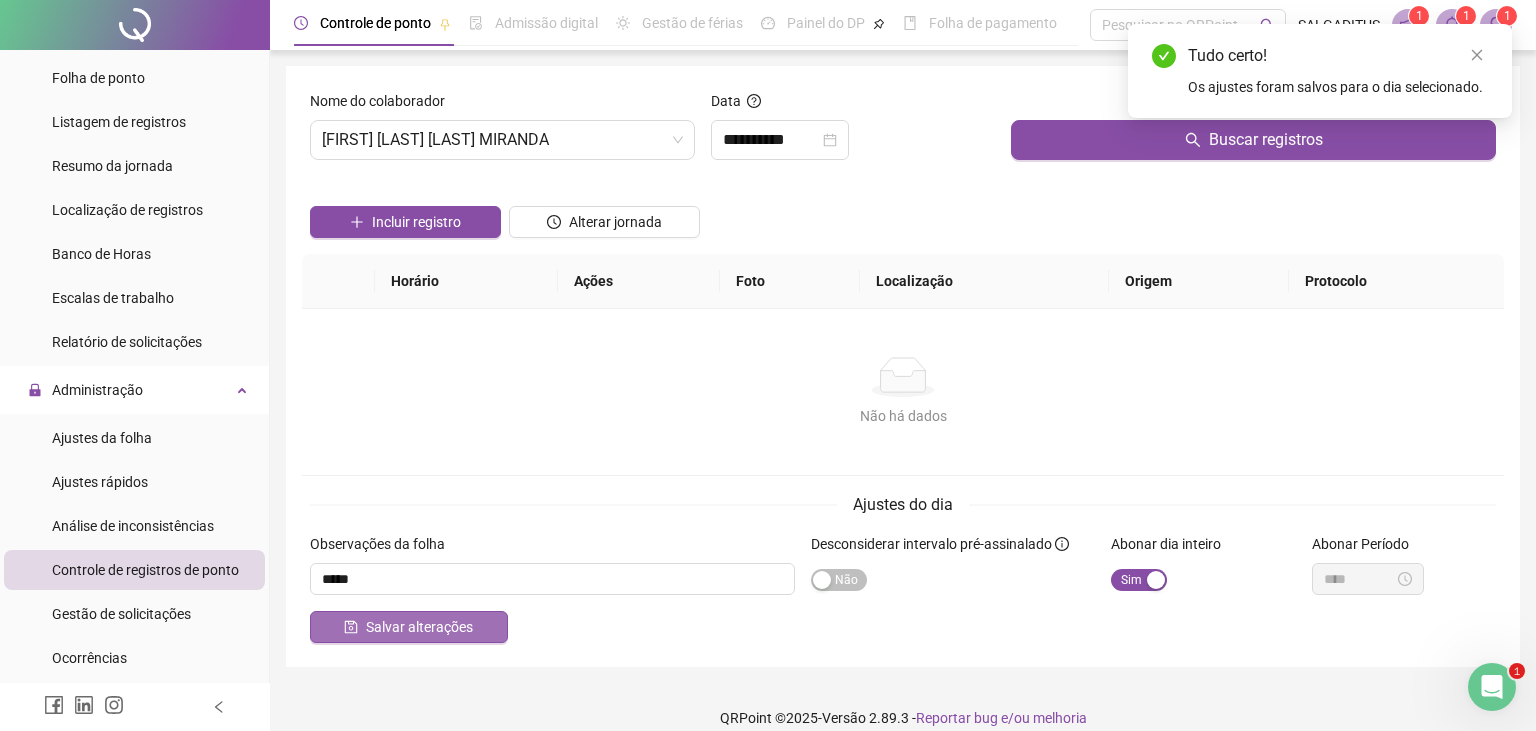click on "Salvar alterações" at bounding box center (419, 627) 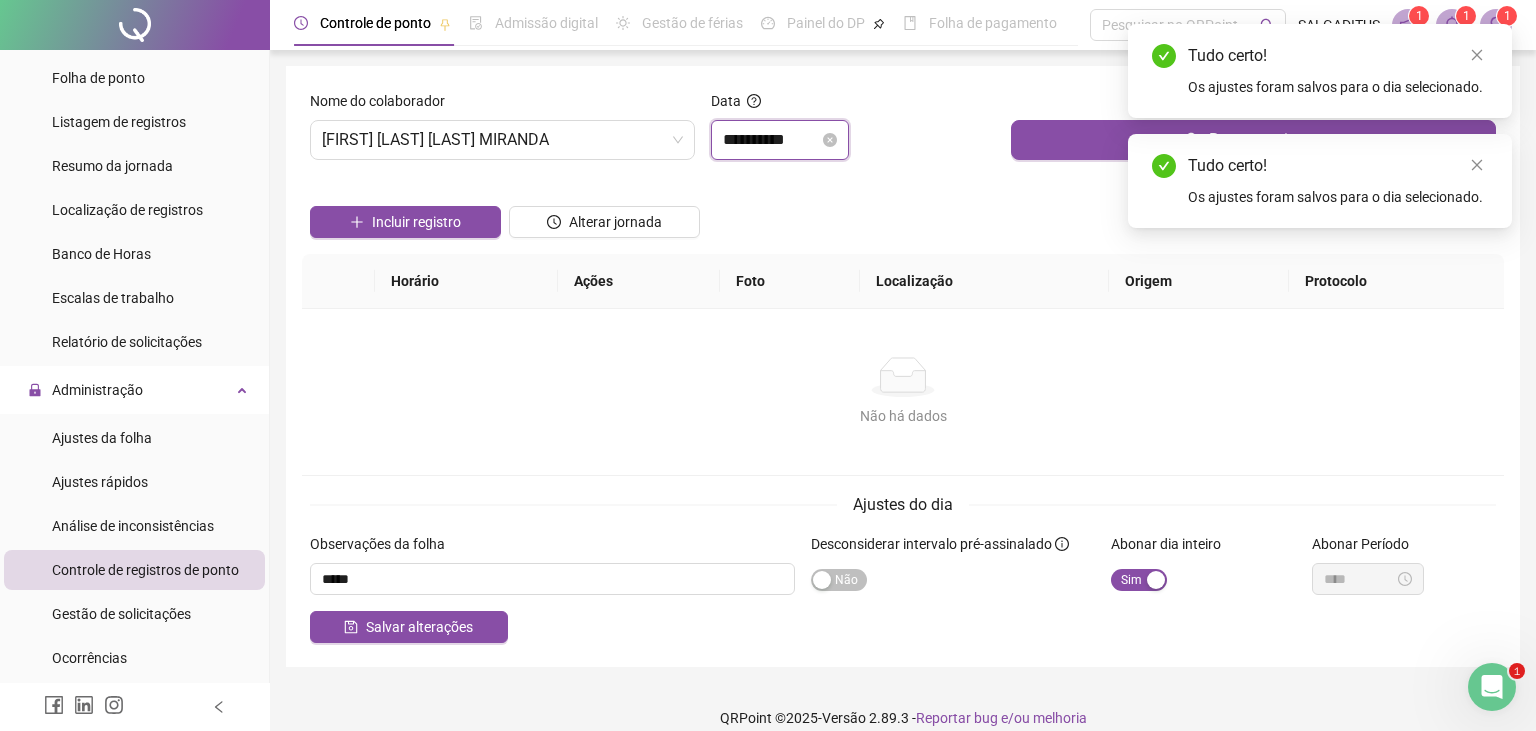 click on "**********" at bounding box center [771, 140] 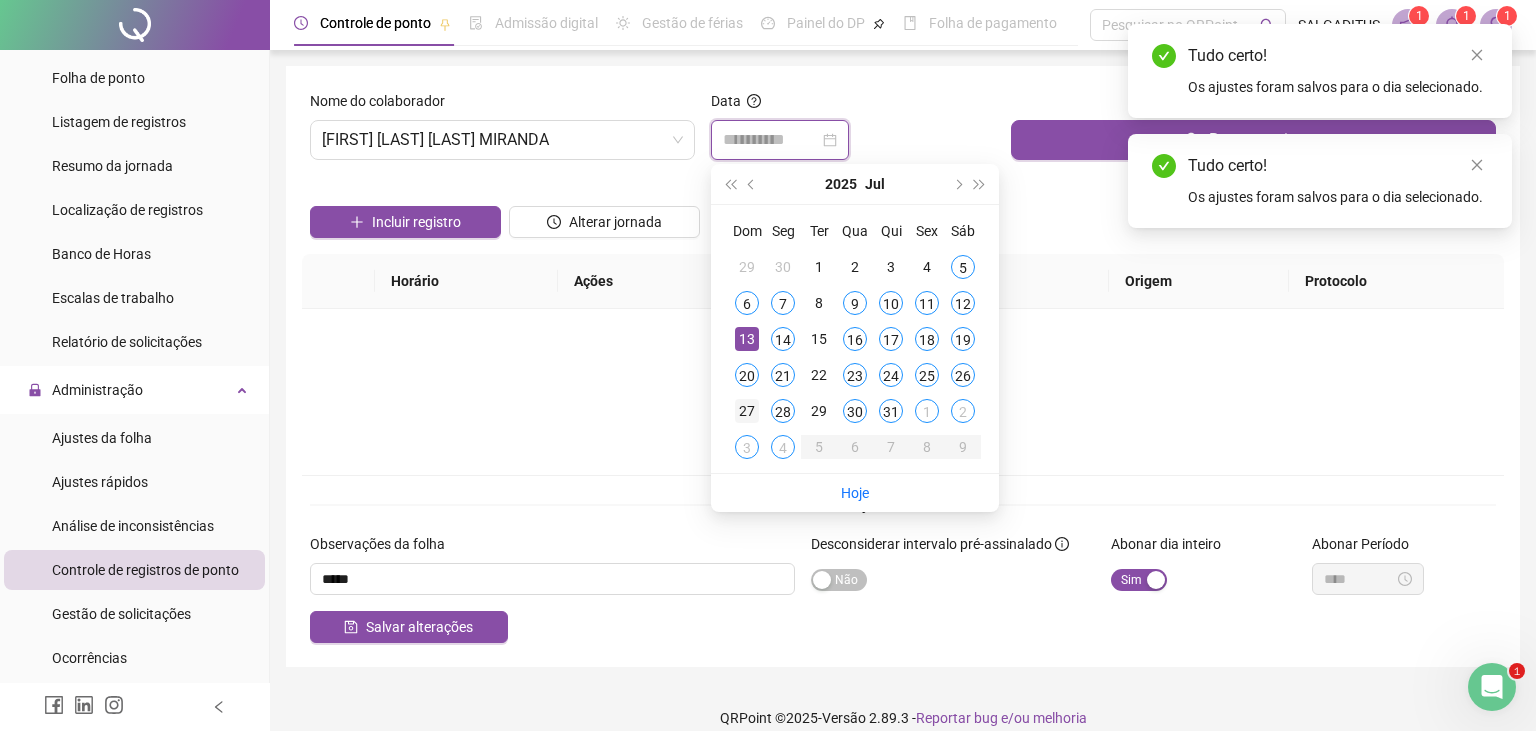 type on "**********" 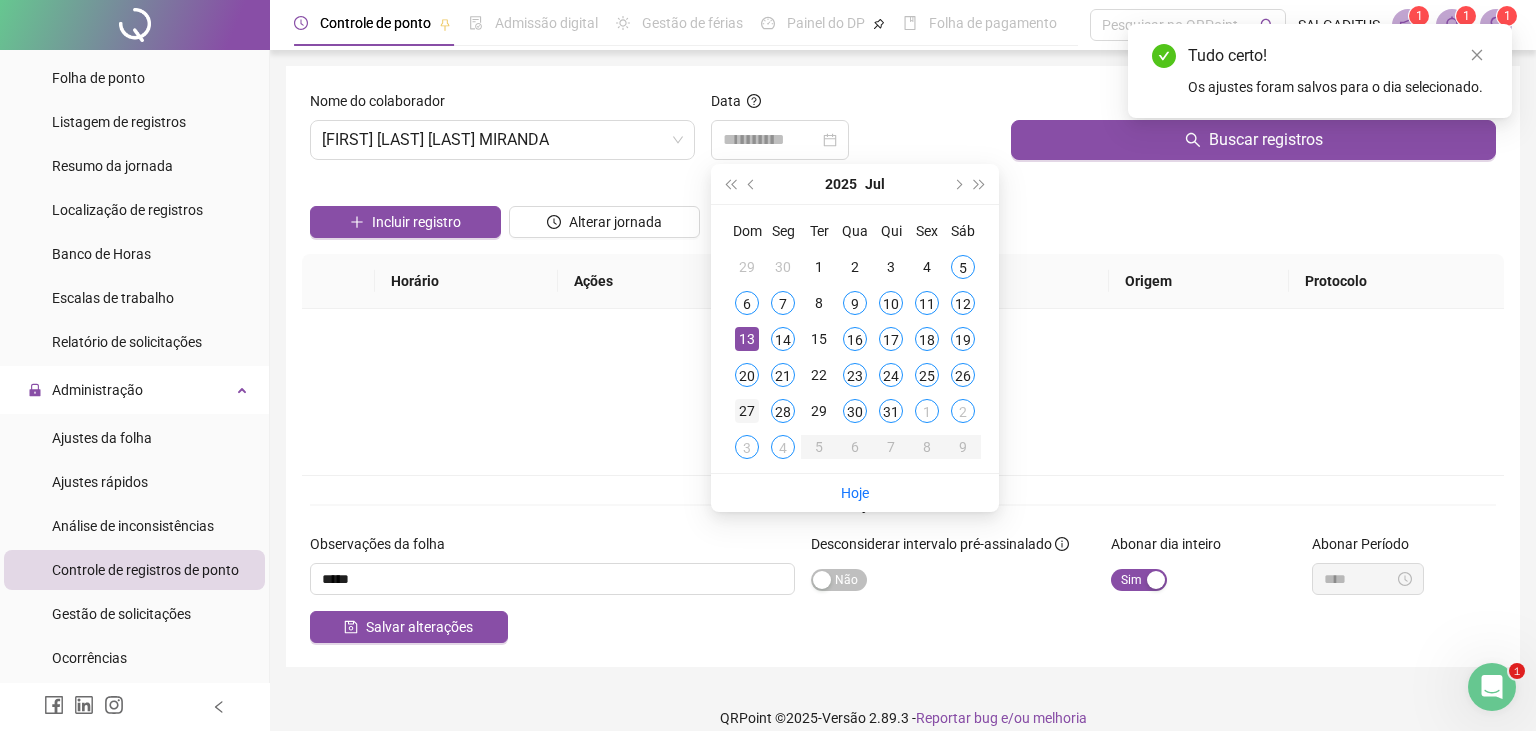 click on "27" at bounding box center [747, 411] 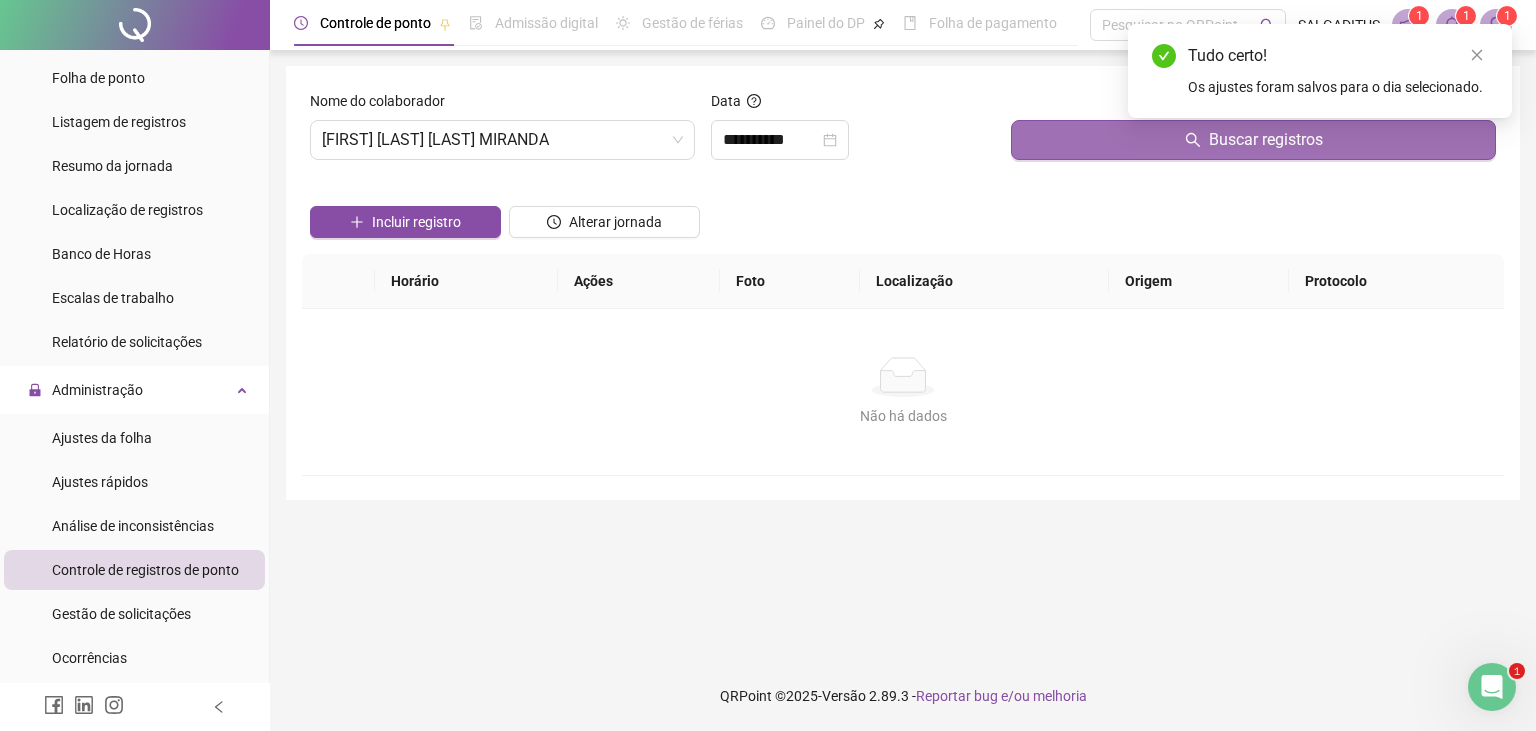 click on "Buscar registros" at bounding box center (1253, 140) 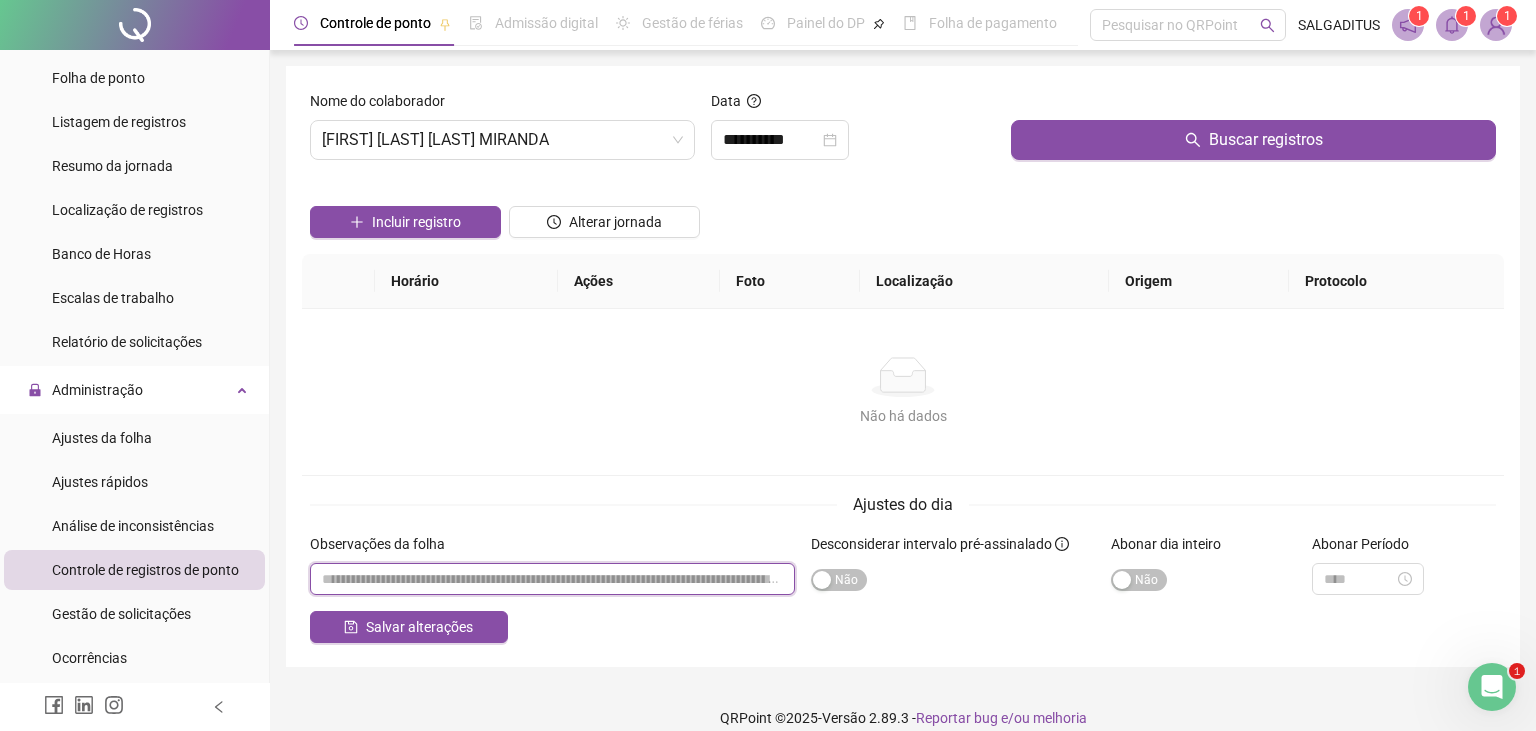 click at bounding box center (552, 579) 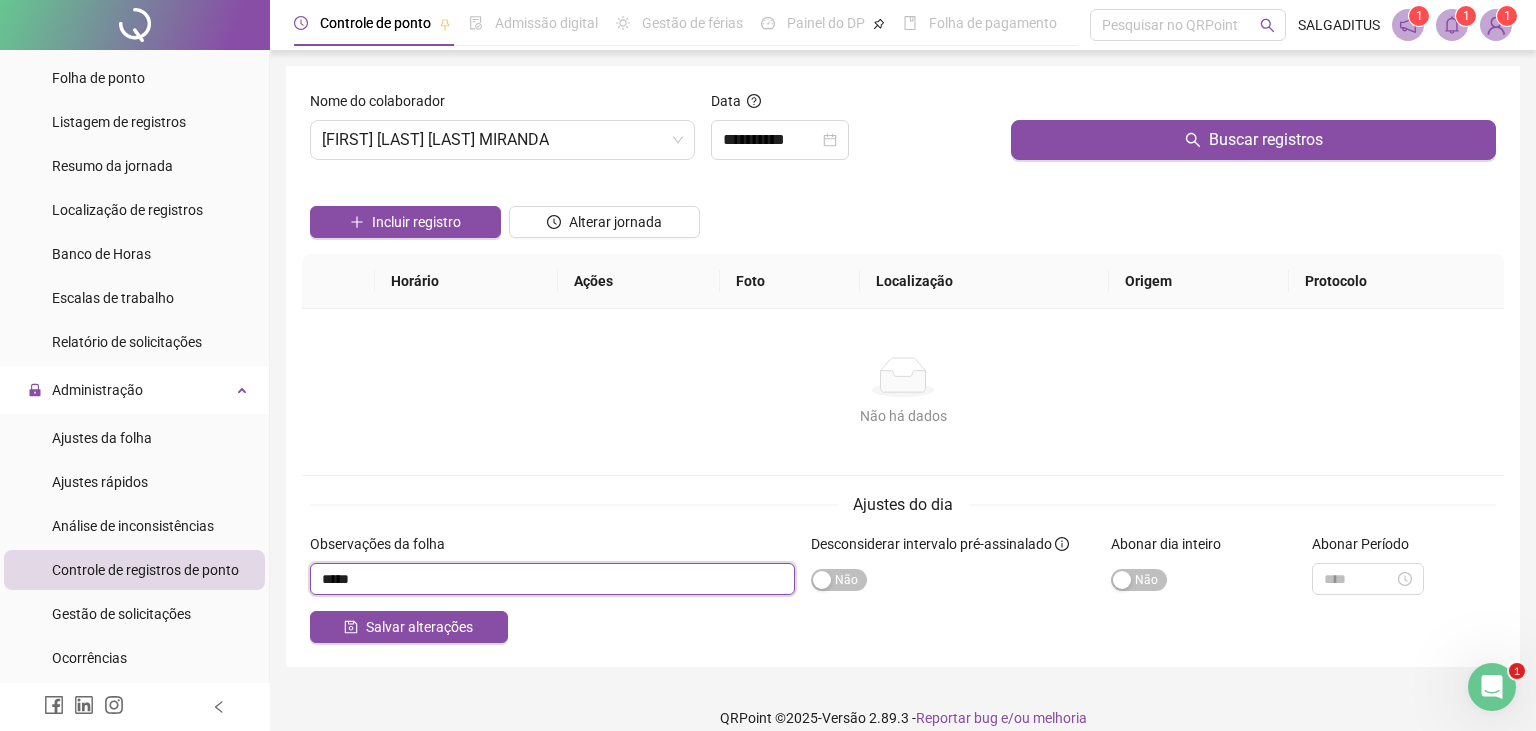 type on "*****" 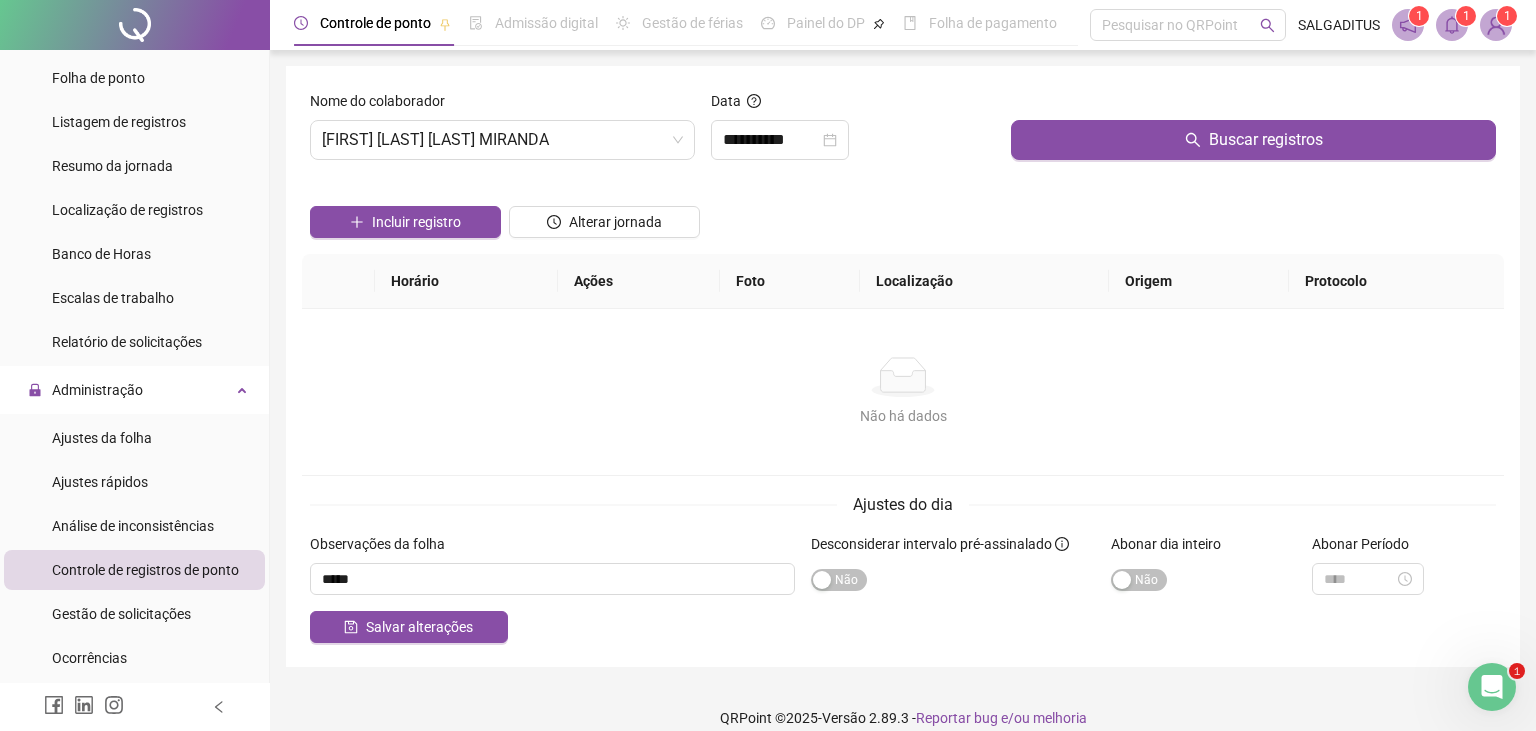 click on "Sim Não" at bounding box center (1203, 579) 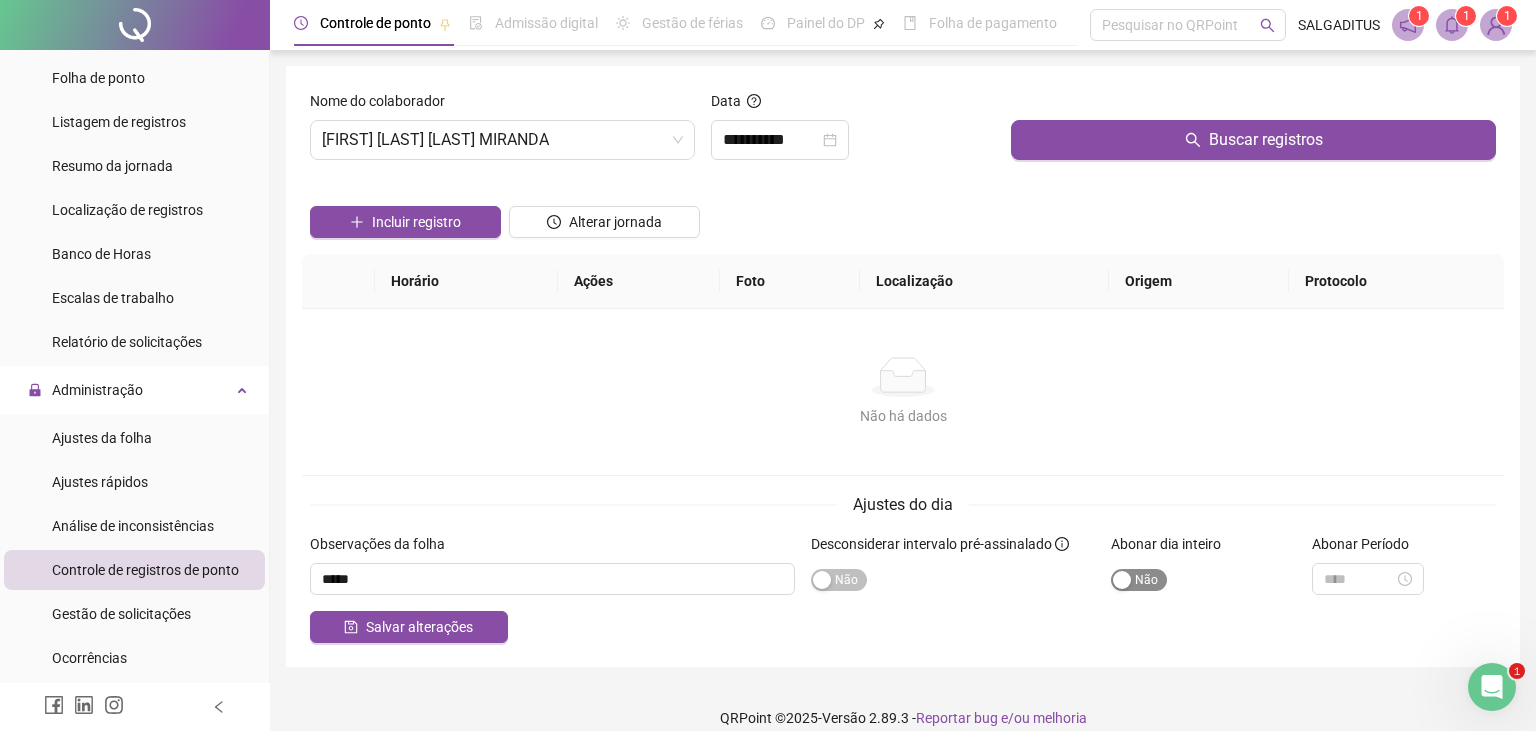 click on "Sim Não" at bounding box center [1139, 580] 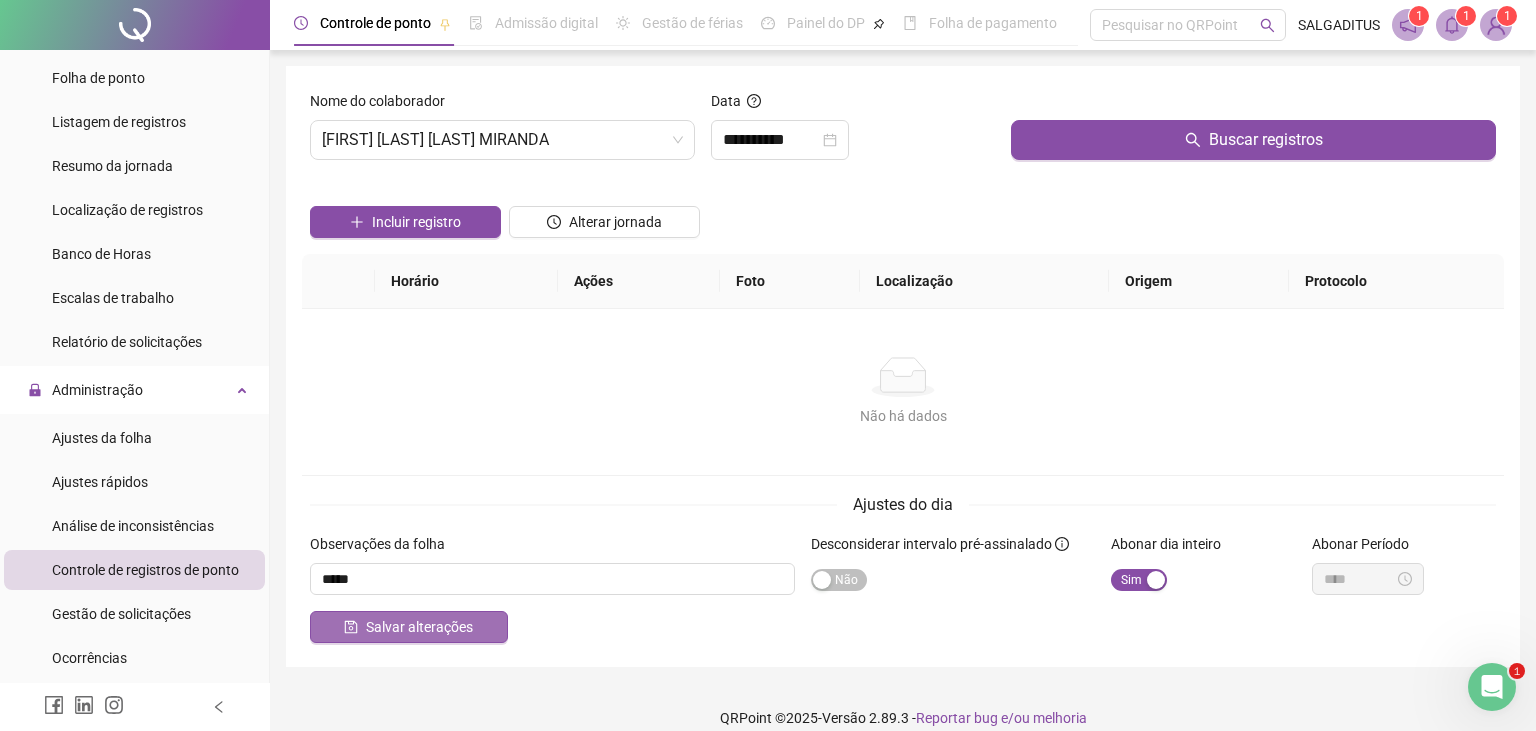 click on "Salvar alterações" at bounding box center [419, 627] 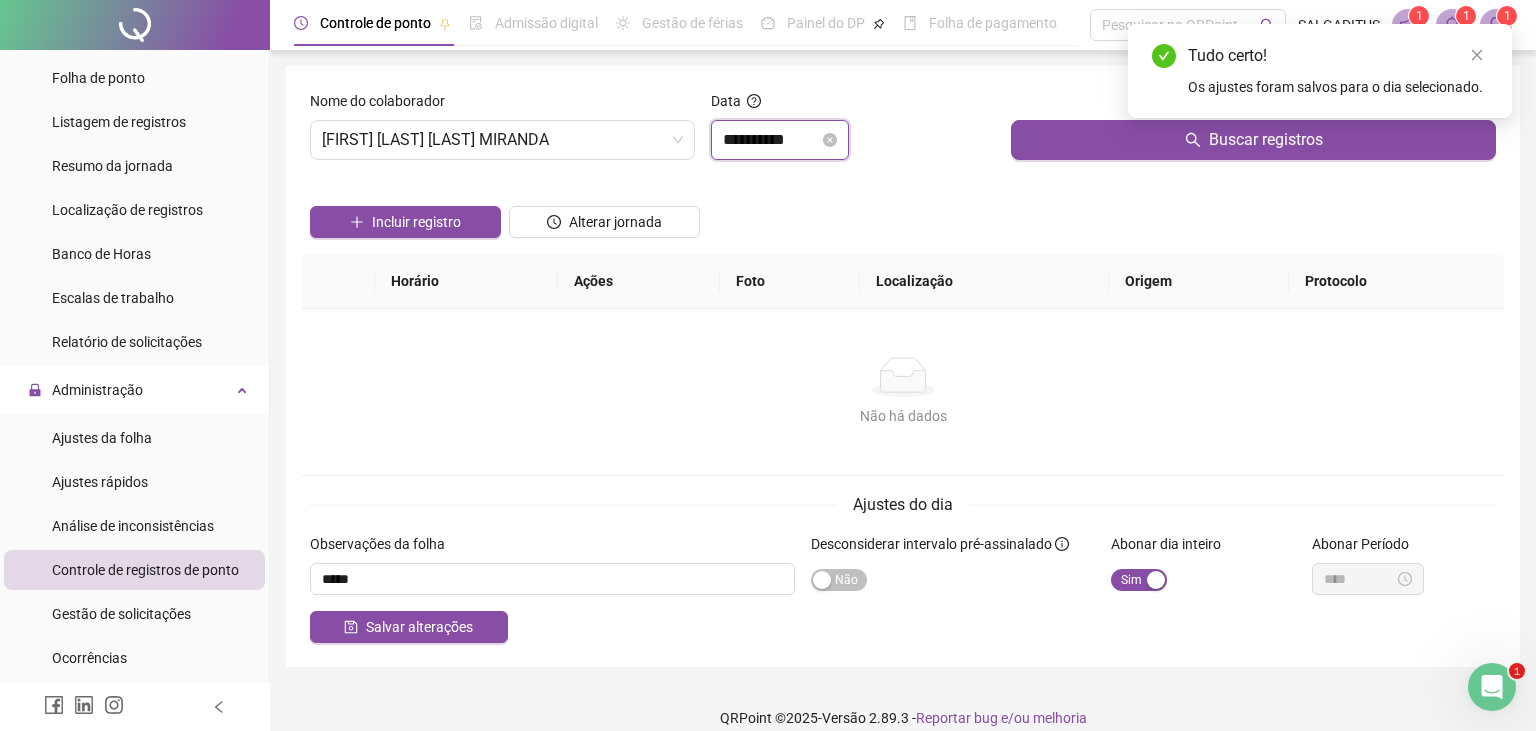 click on "**********" at bounding box center (771, 140) 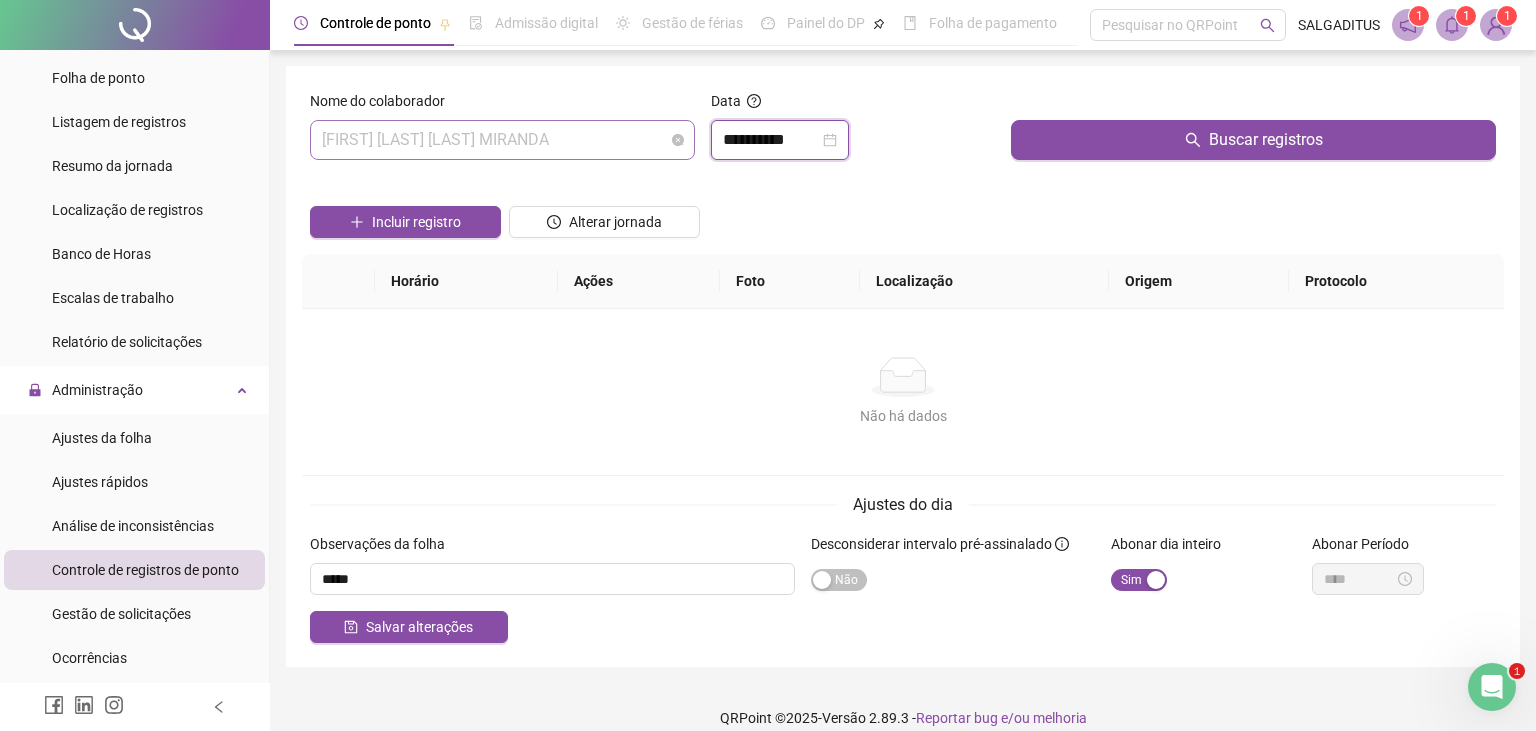 click on "[FIRST] [MIDDLE] [LAST]" at bounding box center [502, 140] 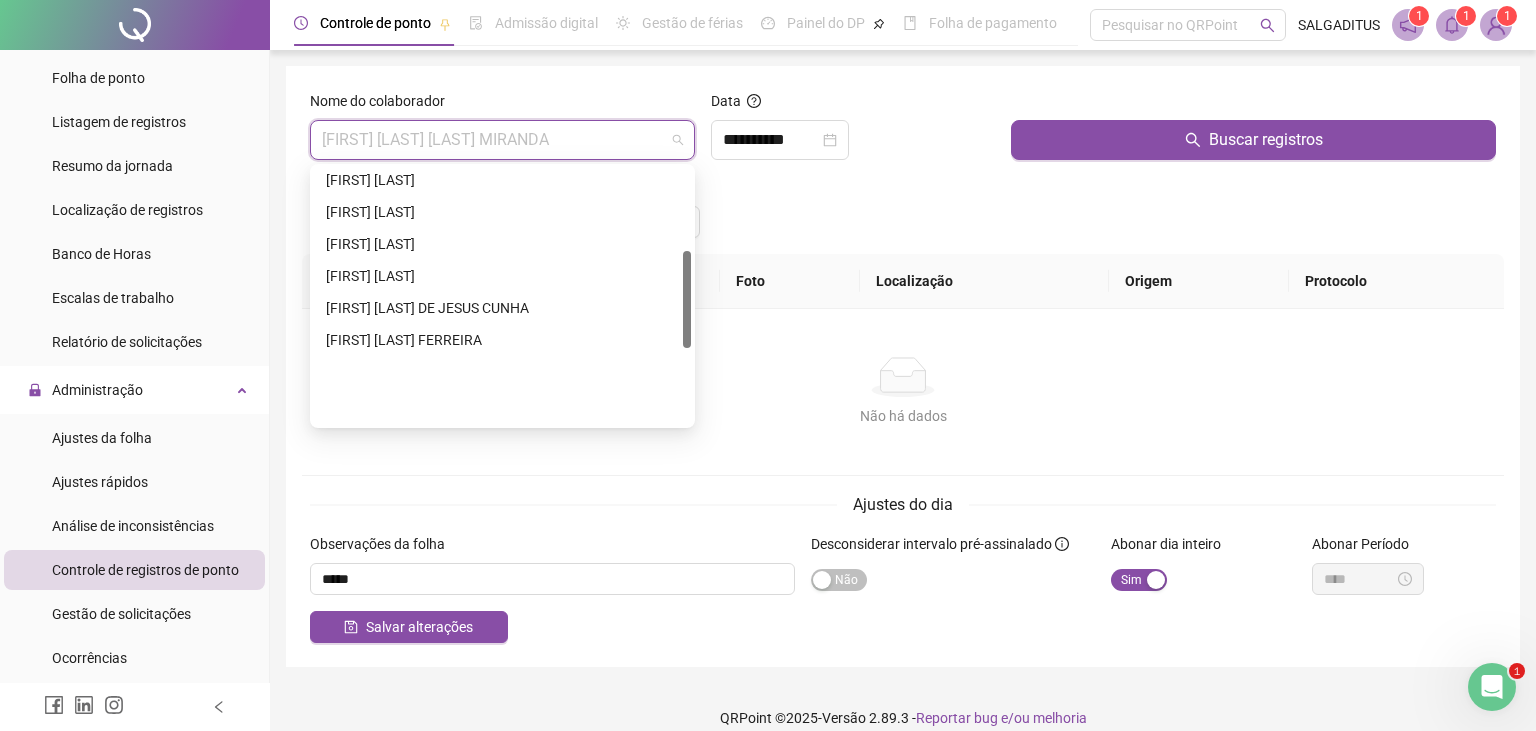 scroll, scrollTop: 216, scrollLeft: 0, axis: vertical 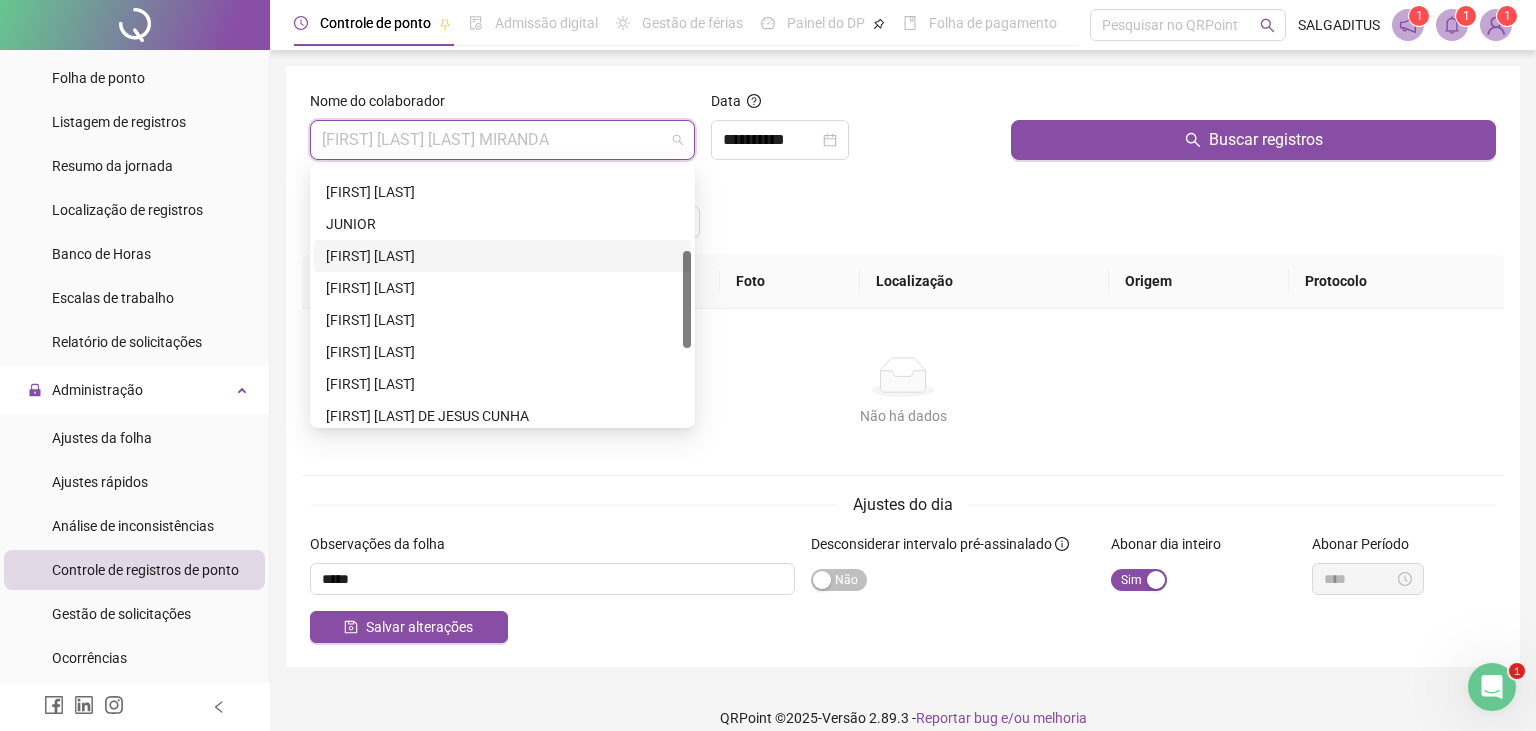 click on "[FIRST] [LAST]" at bounding box center [502, 256] 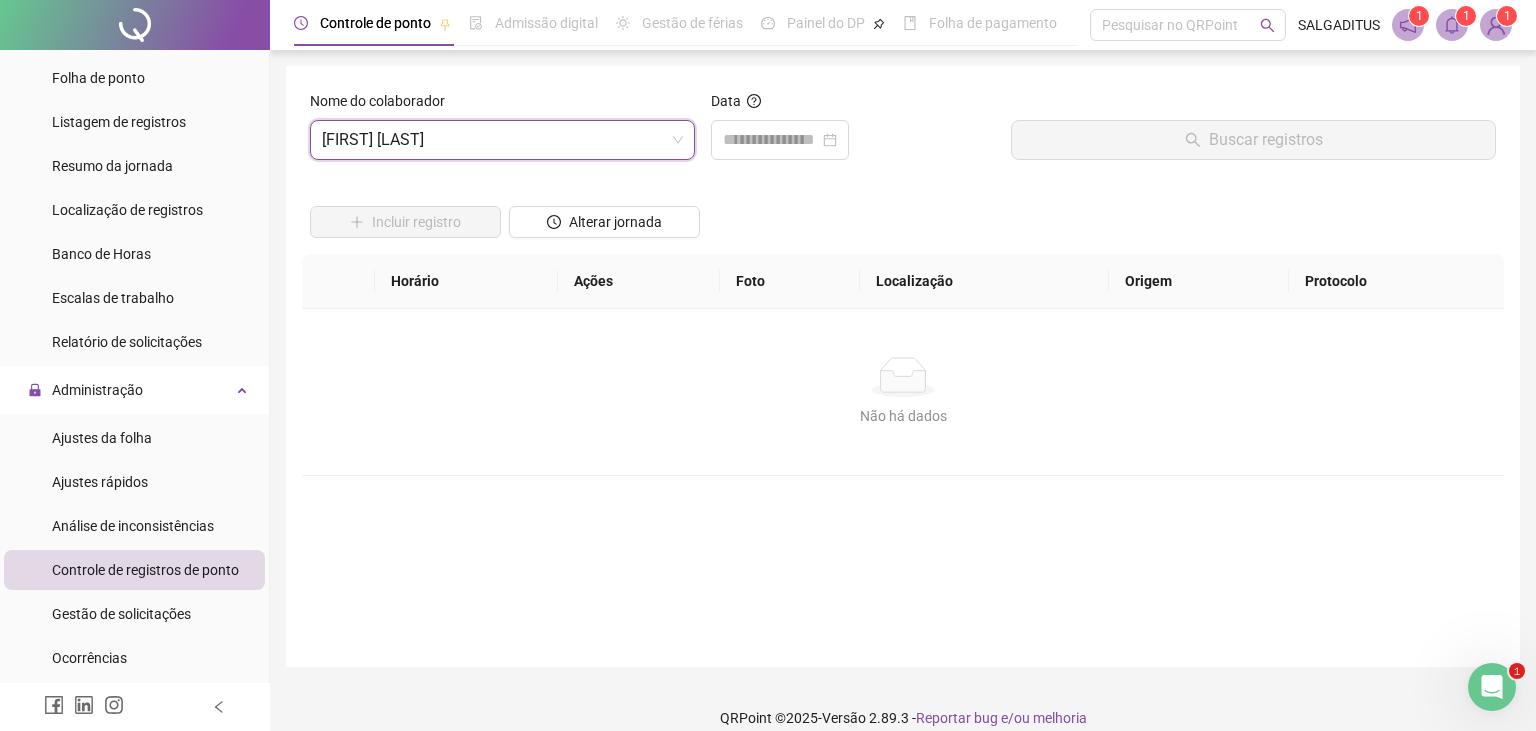 click on "Data" at bounding box center [853, 133] 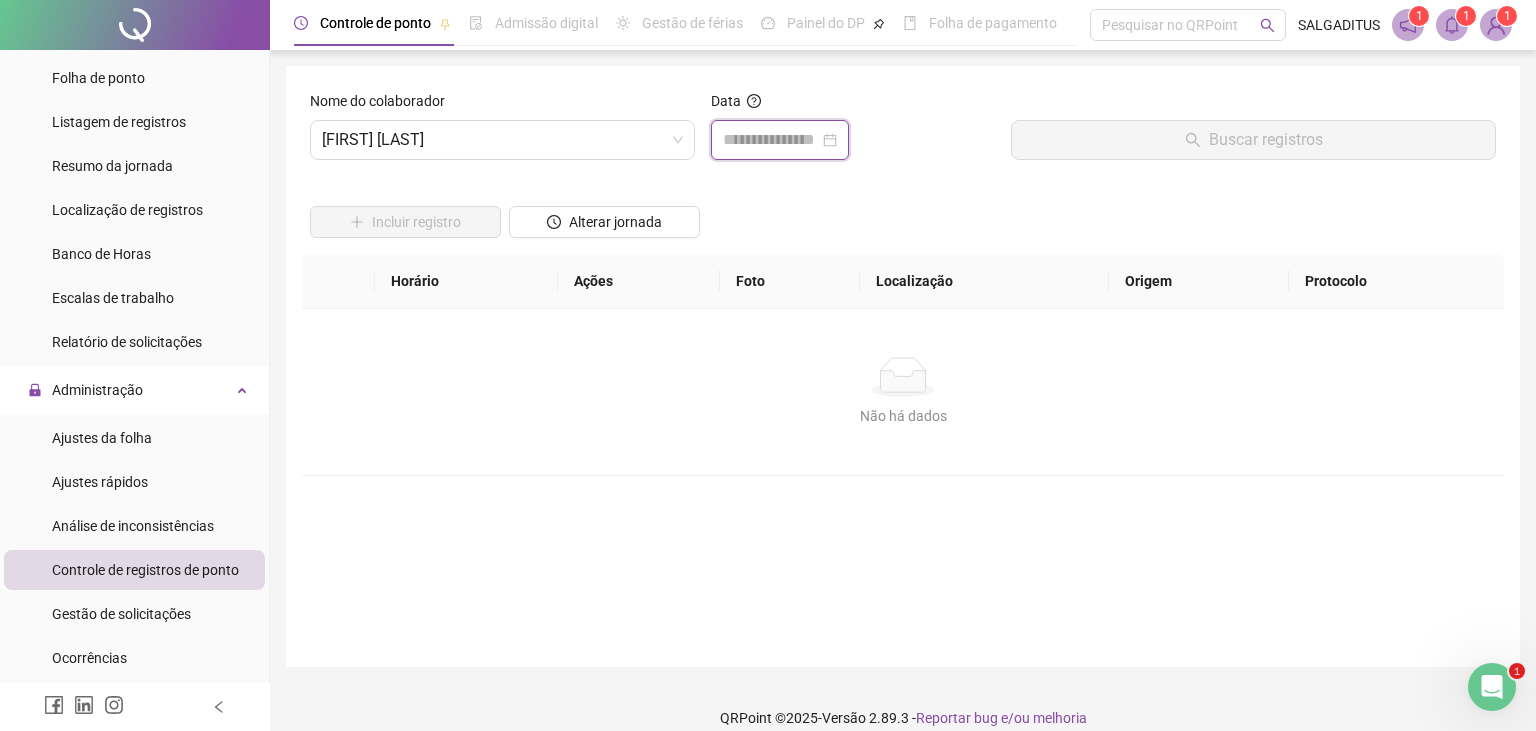 click at bounding box center [771, 140] 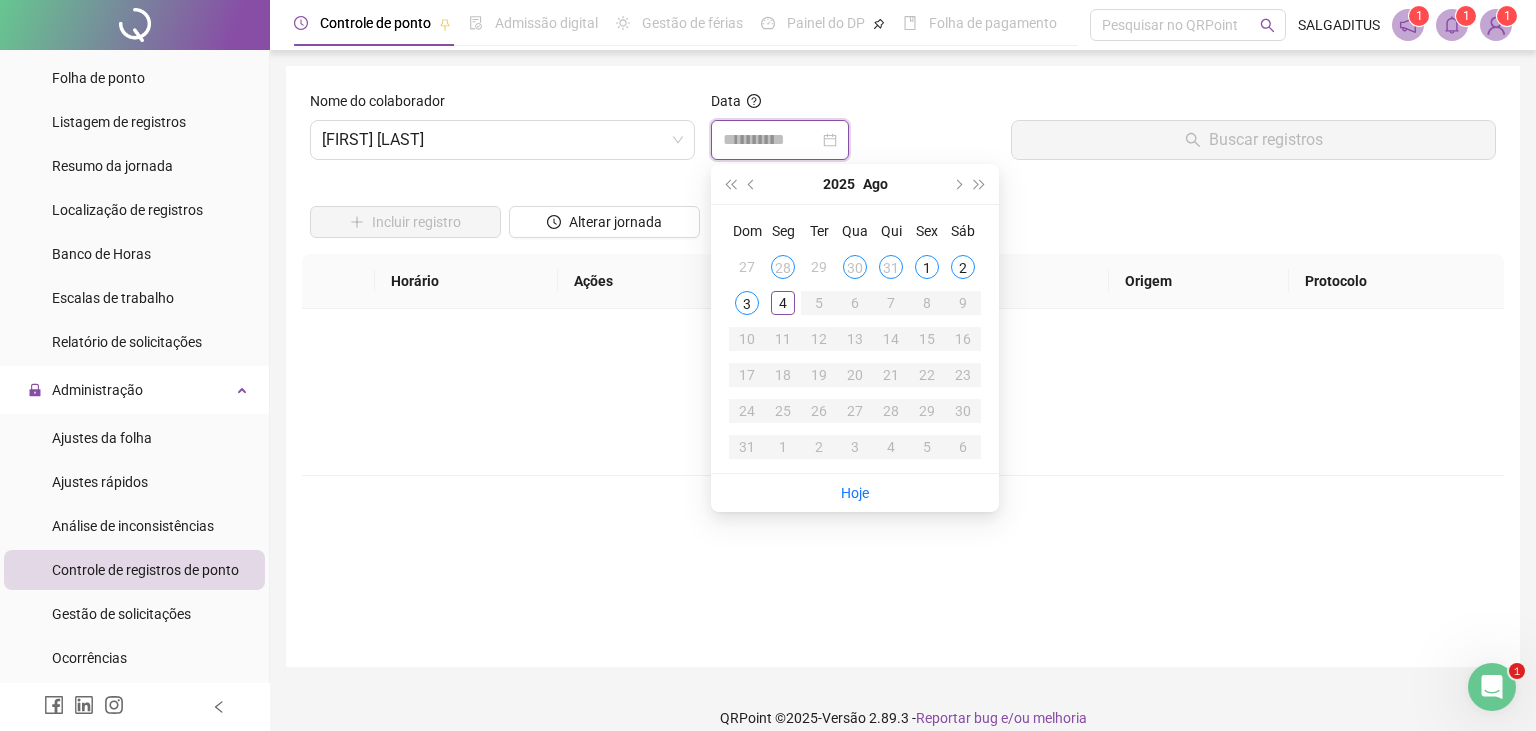 type on "**********" 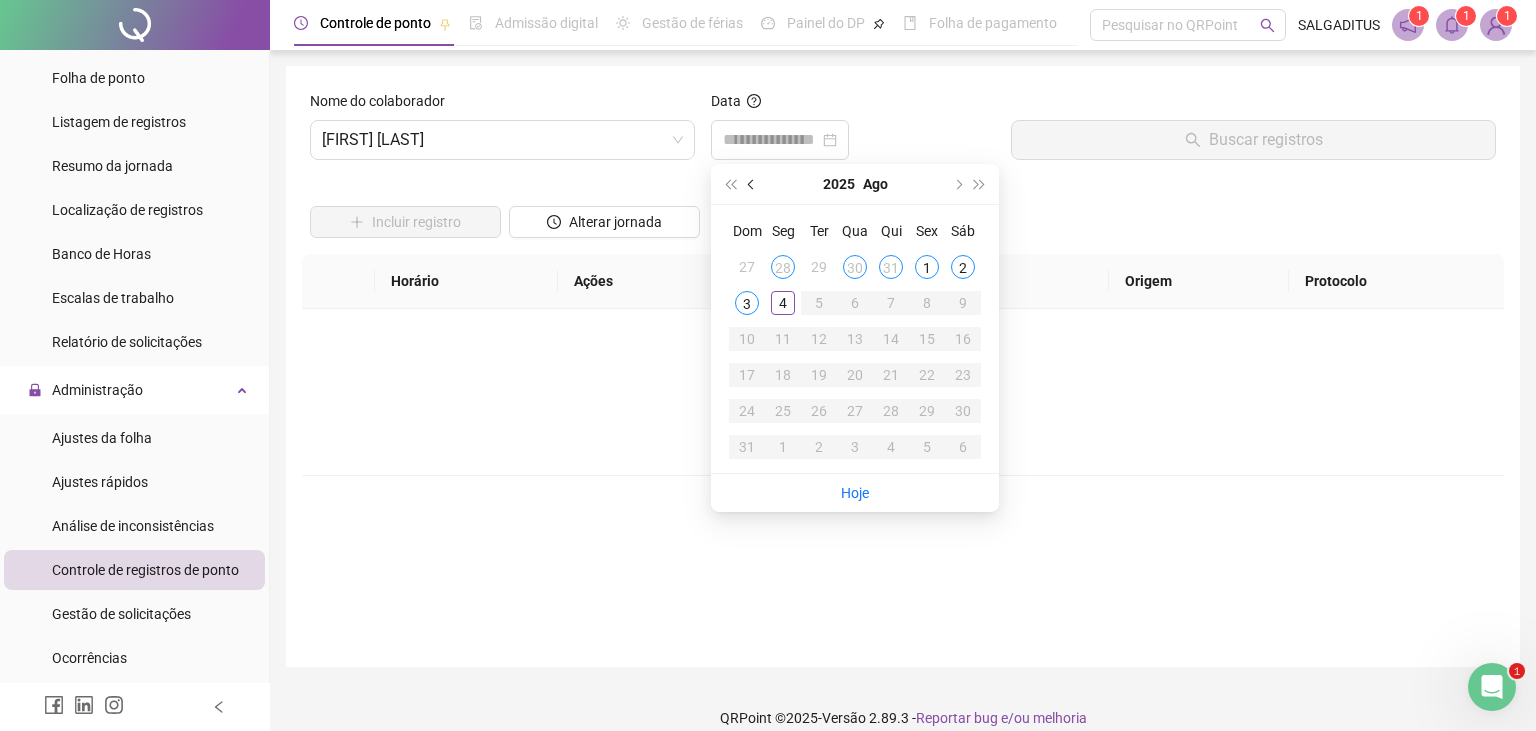 click at bounding box center [753, 184] 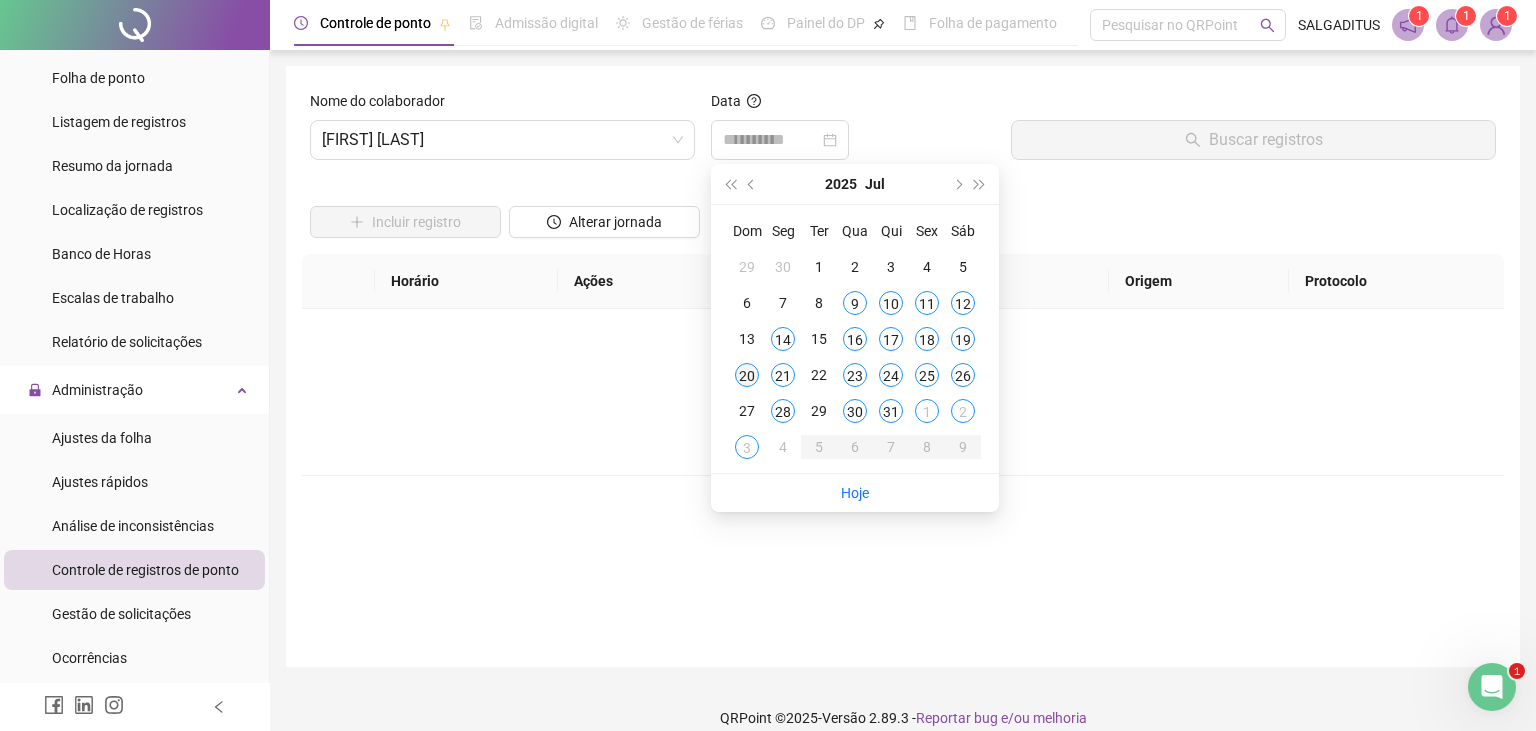 type on "**********" 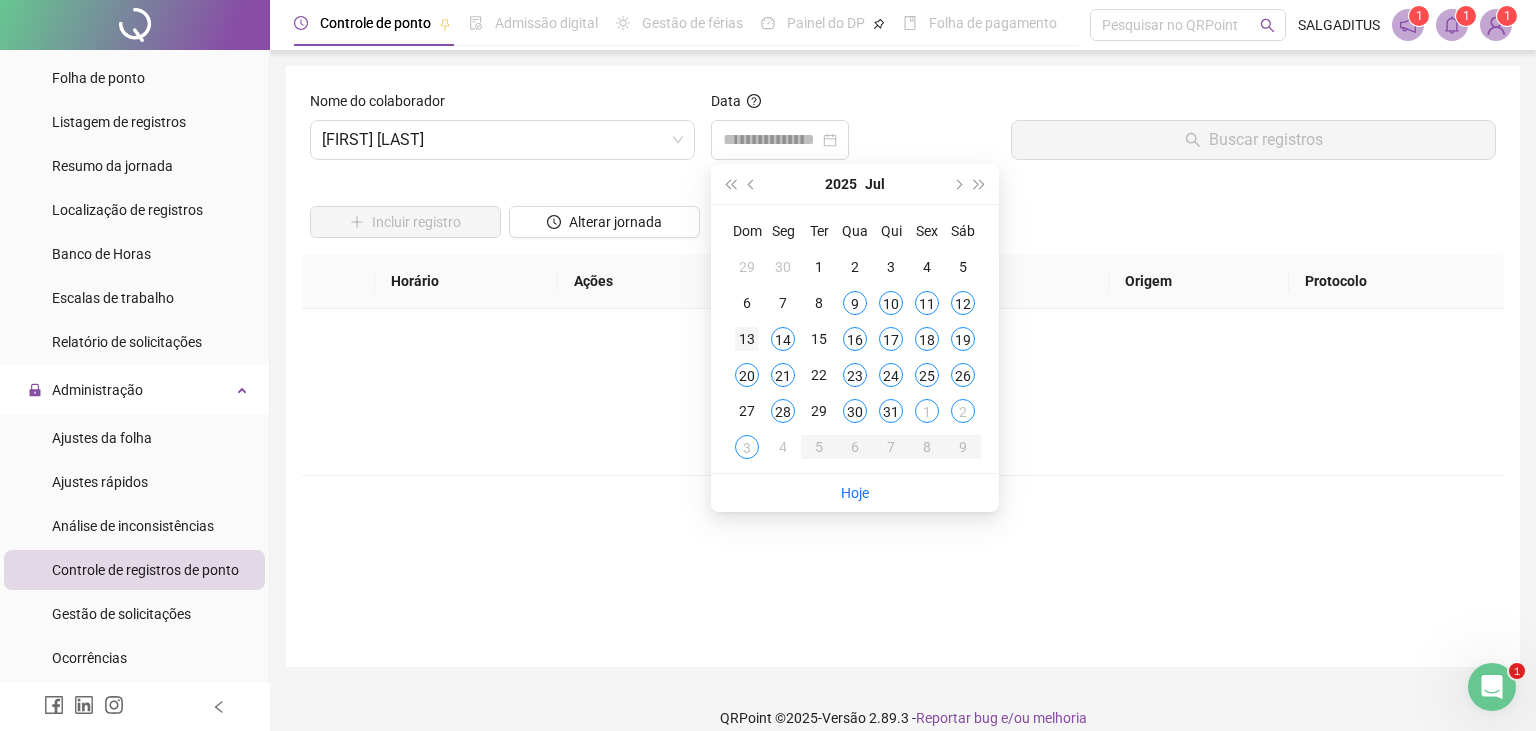 type on "**********" 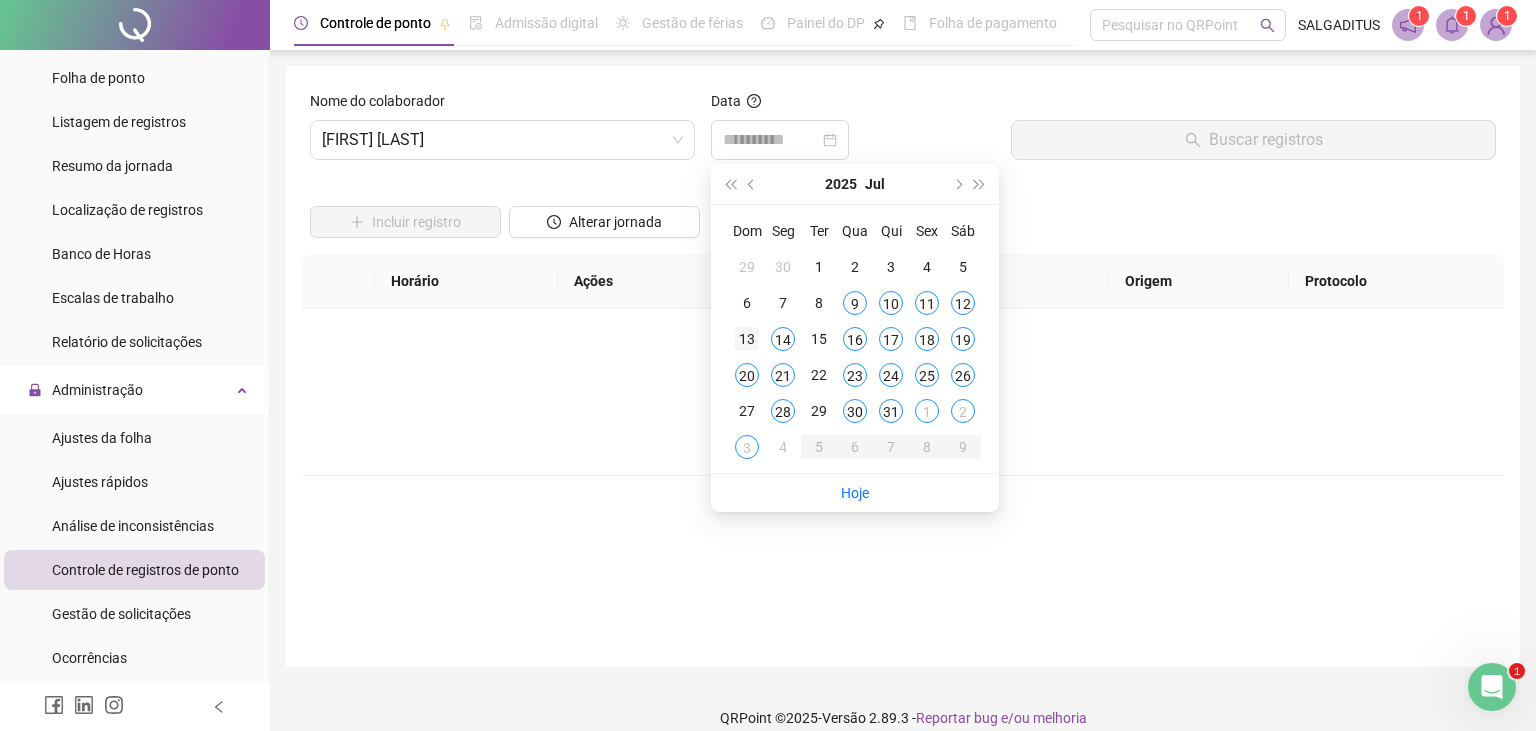 click on "13" at bounding box center [747, 339] 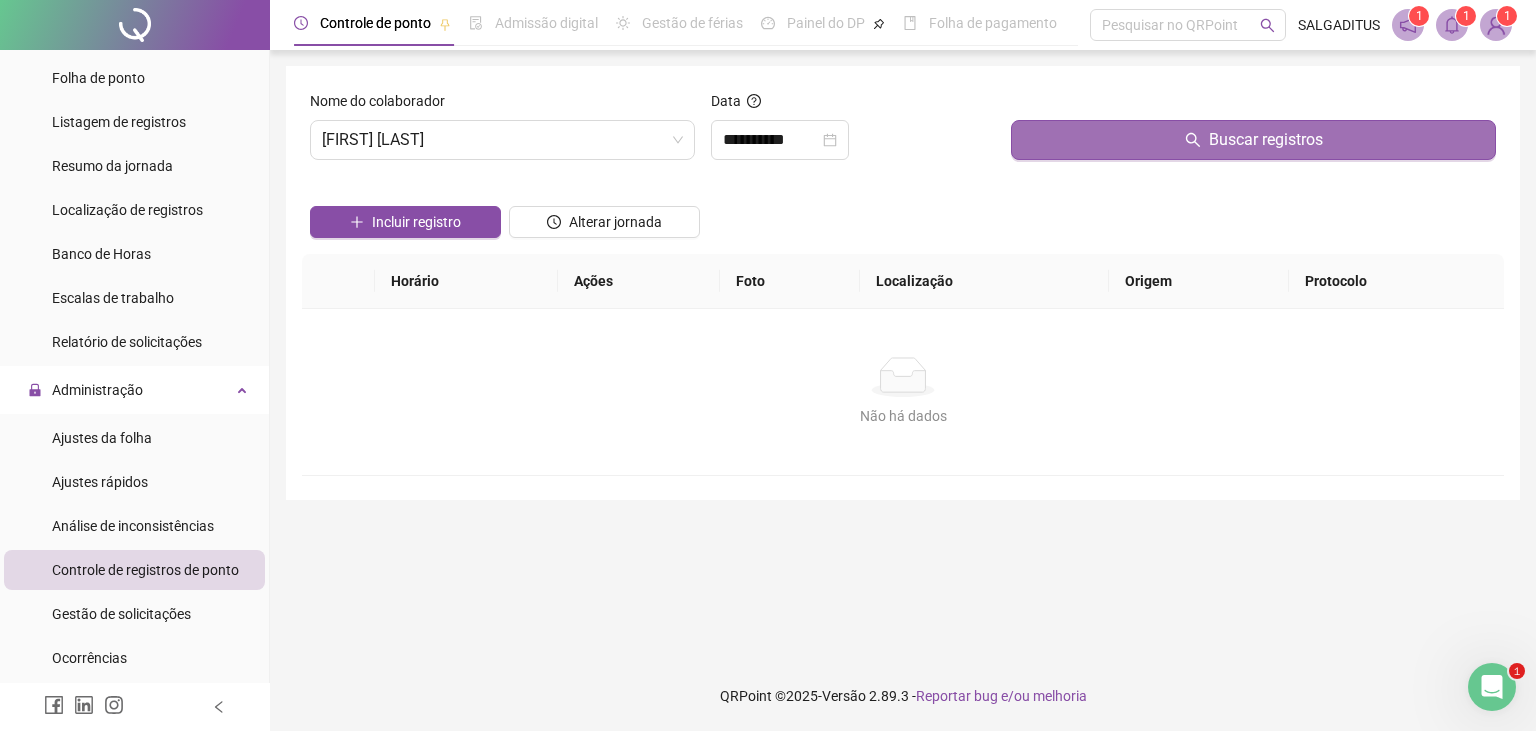click on "Buscar registros" at bounding box center [1253, 140] 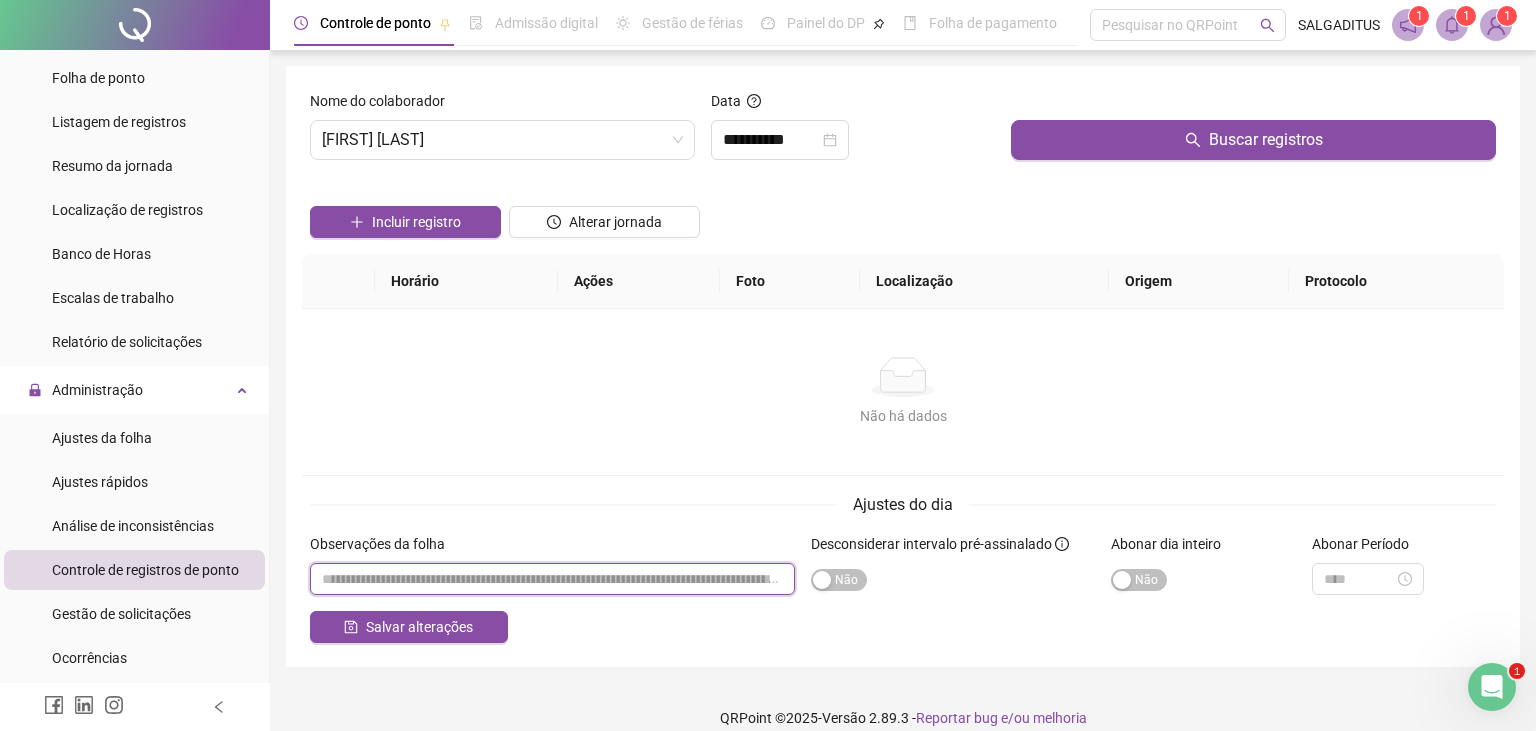 click at bounding box center (552, 579) 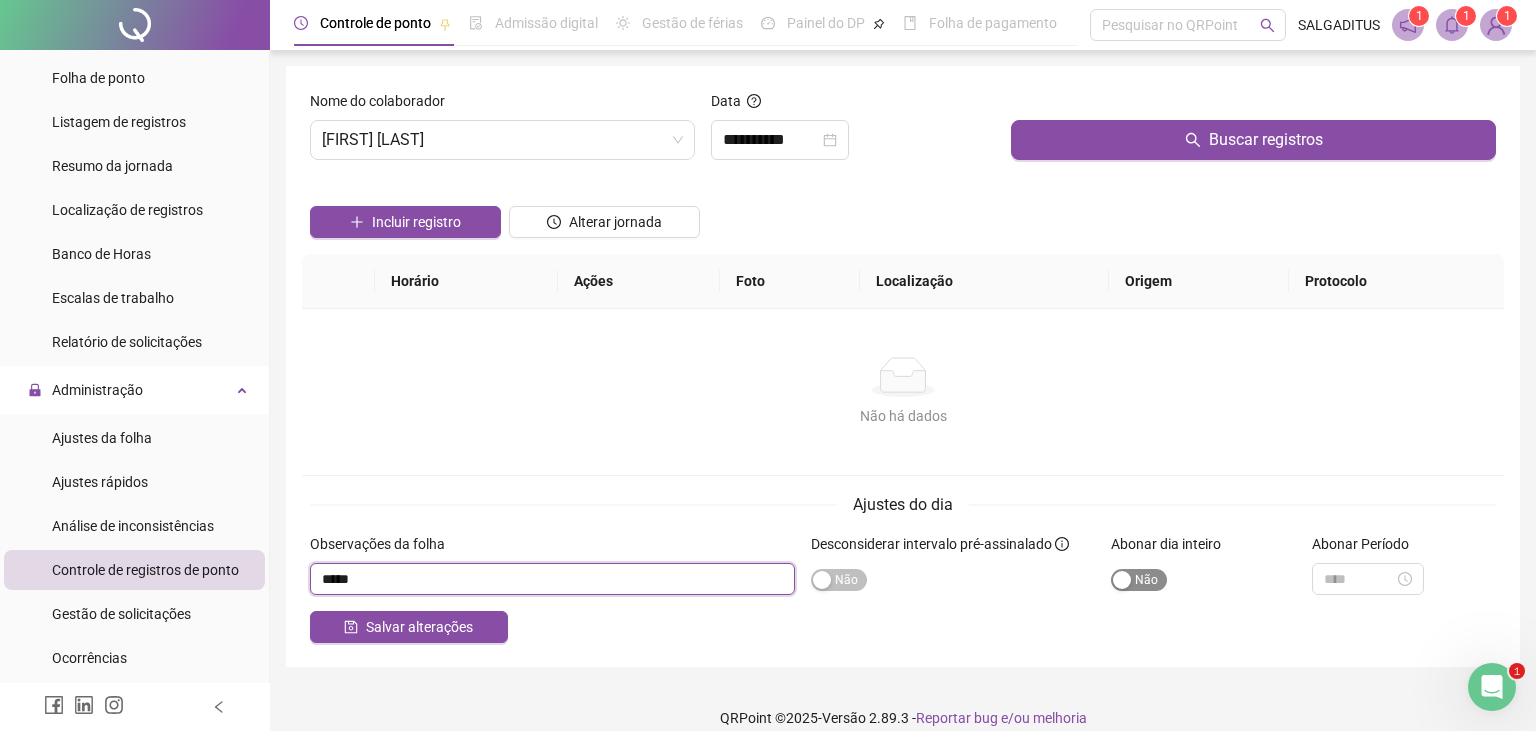 type on "*****" 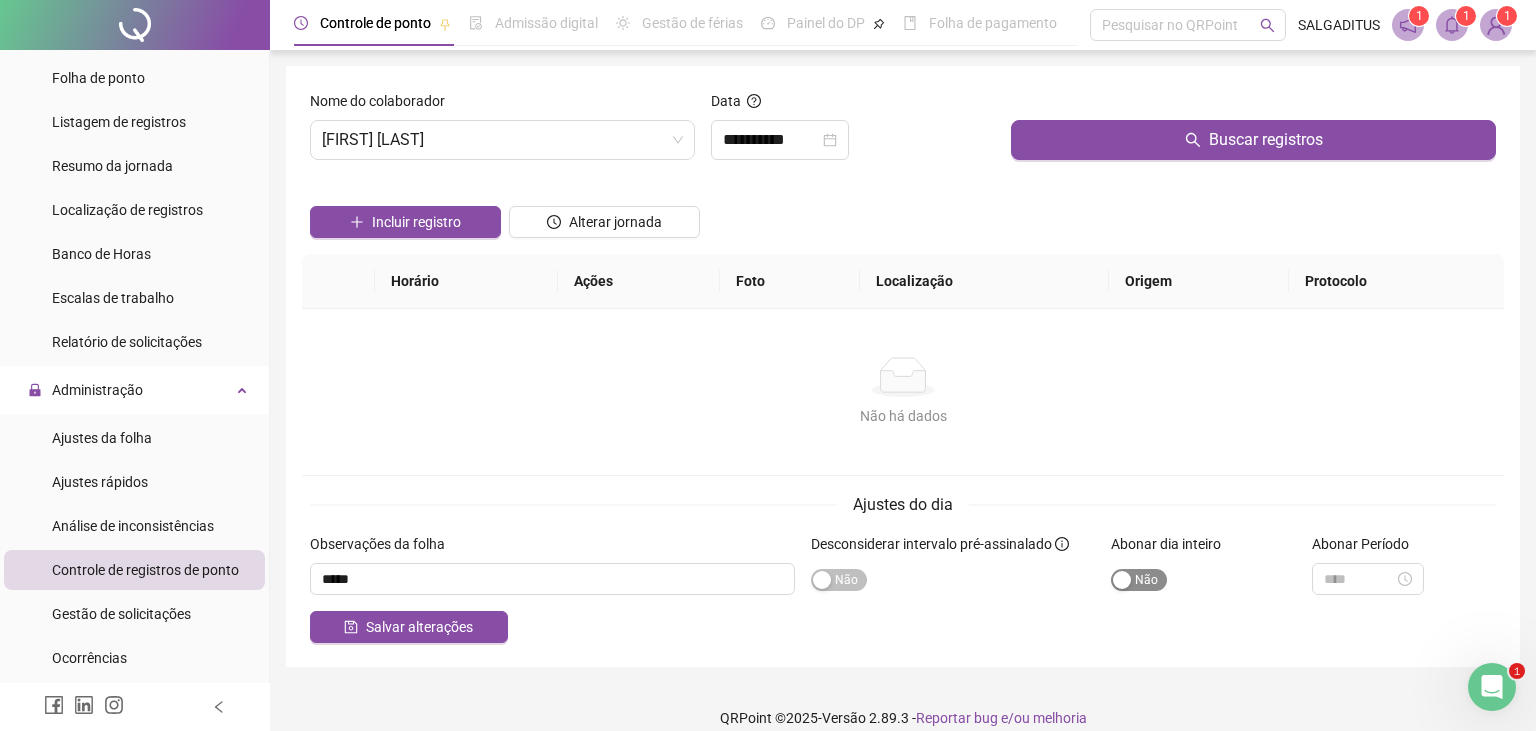 click on "Sim Não" at bounding box center (1139, 580) 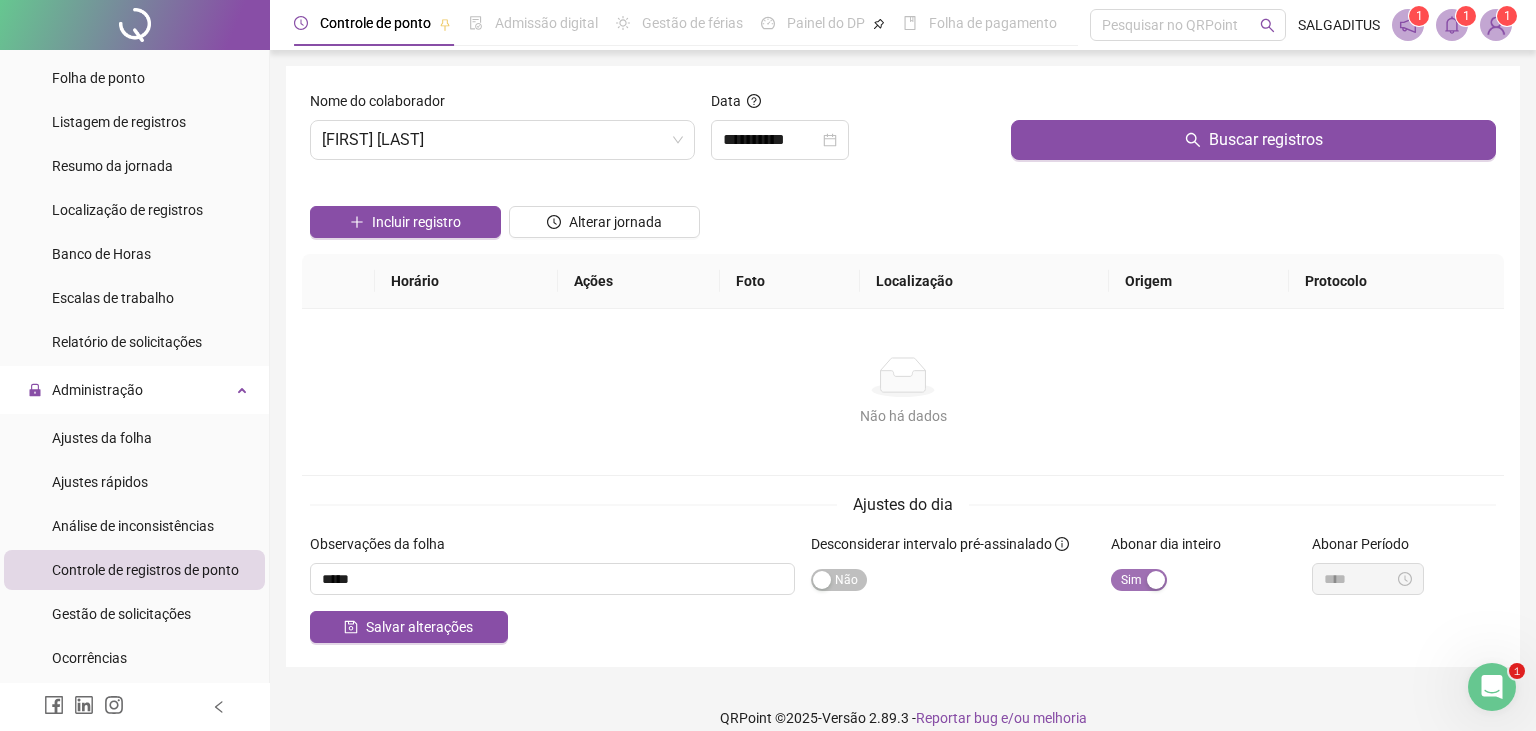 type 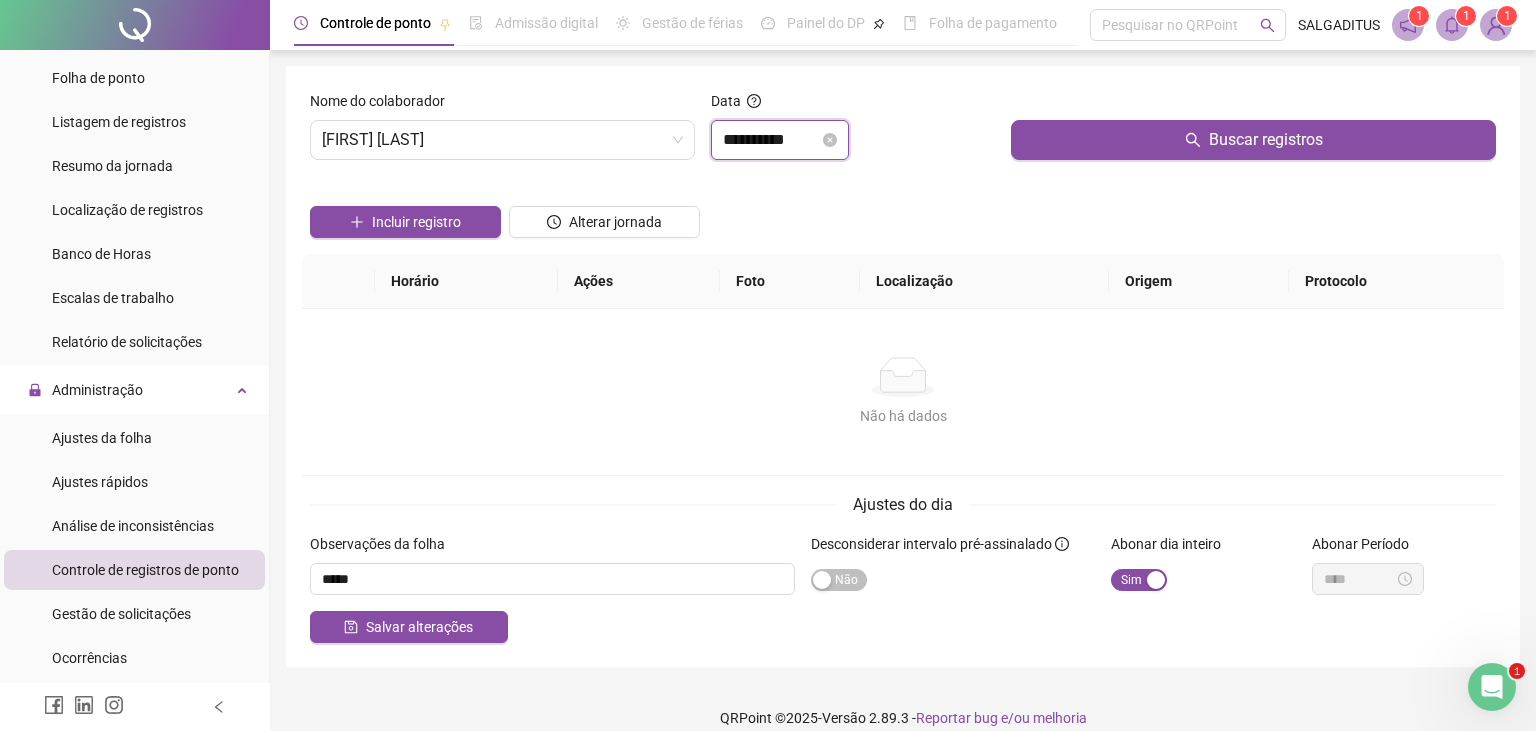 click on "**********" at bounding box center (771, 140) 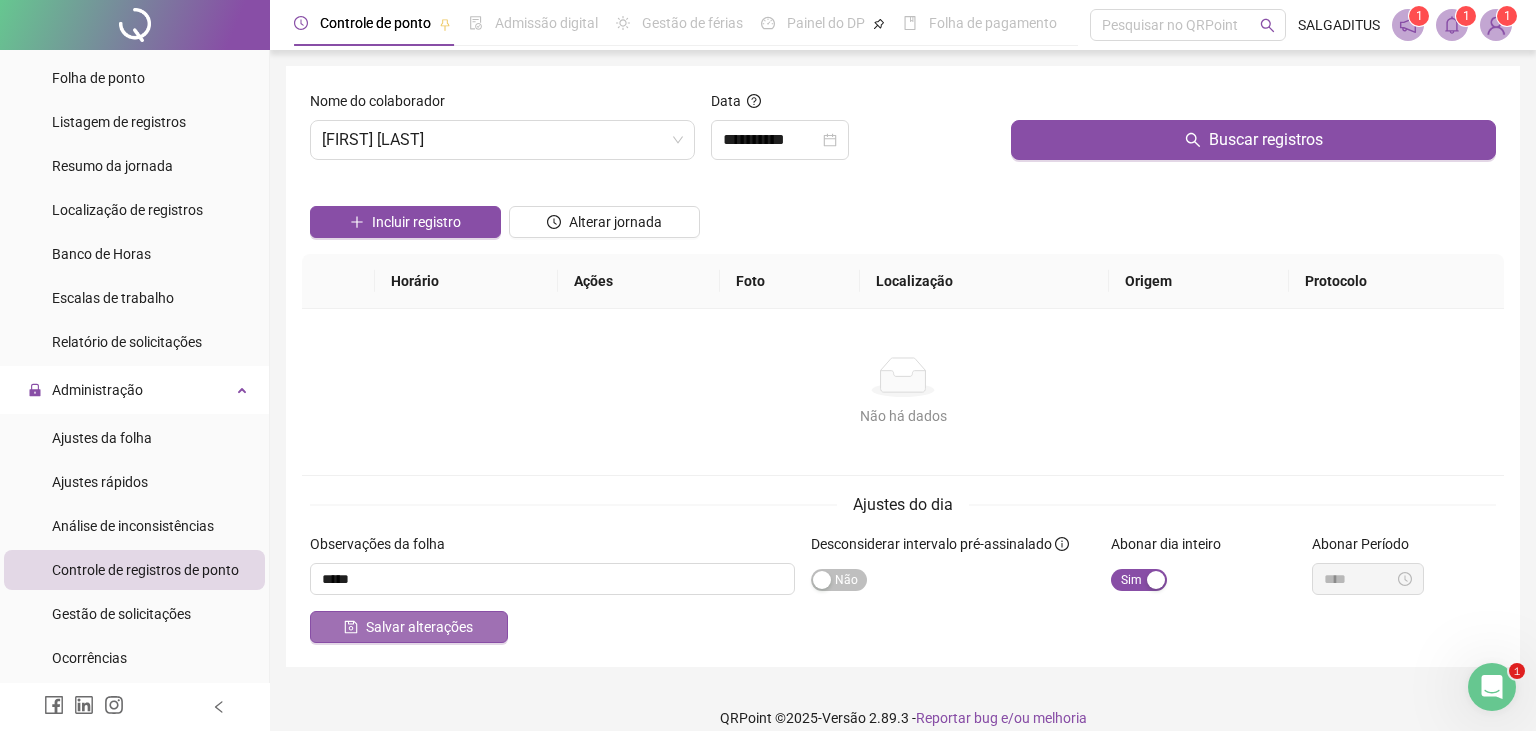 click on "Salvar alterações" at bounding box center [409, 627] 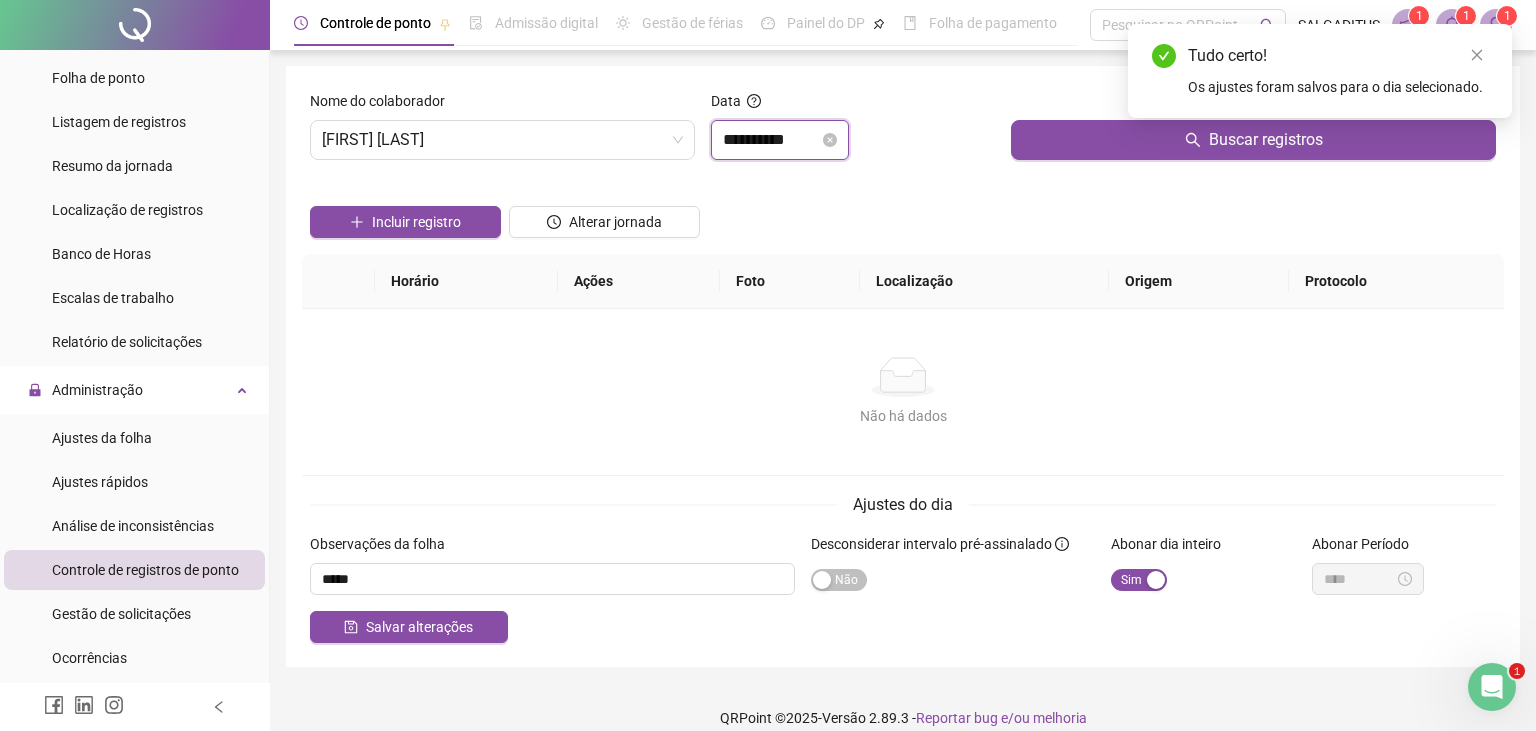 click on "**********" at bounding box center [771, 140] 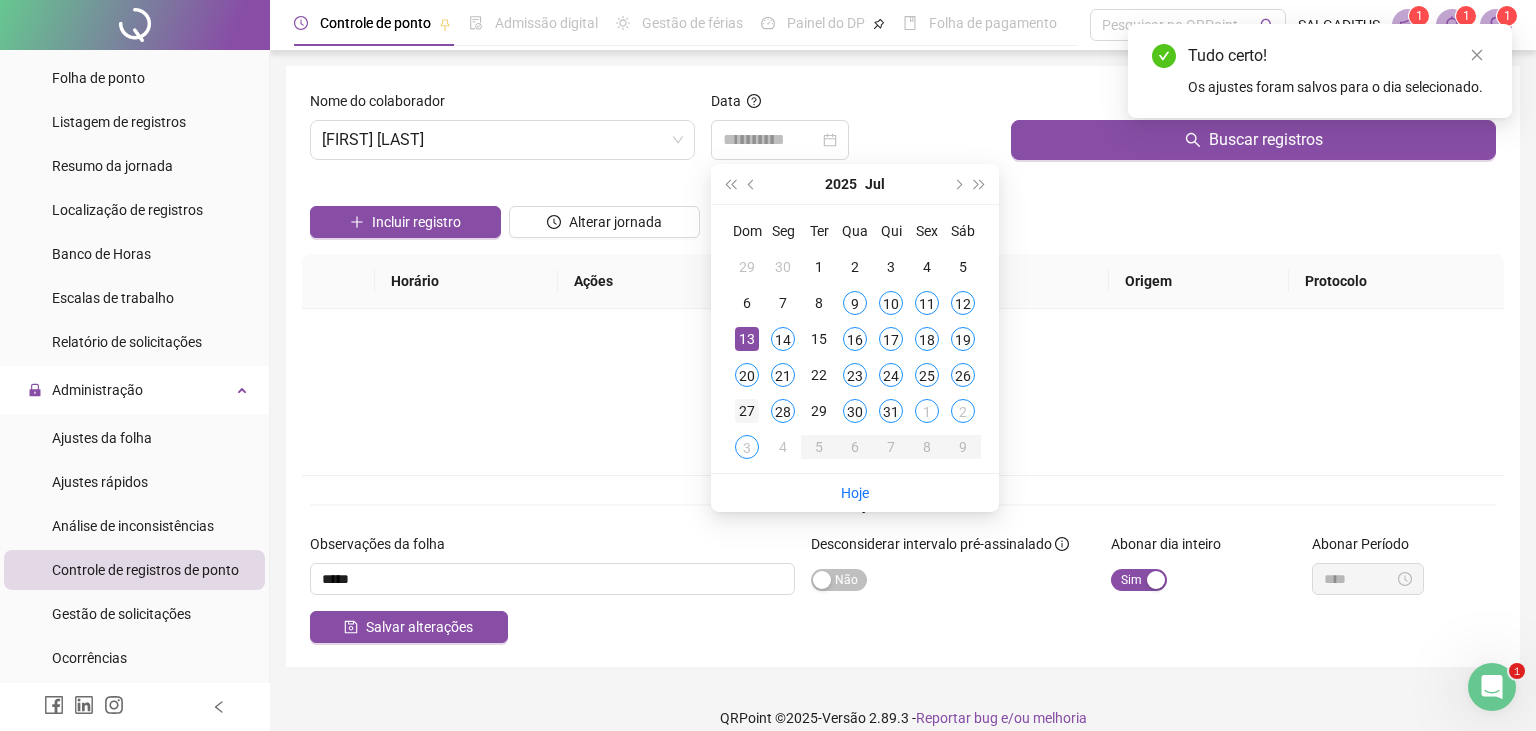 click on "27" at bounding box center [747, 411] 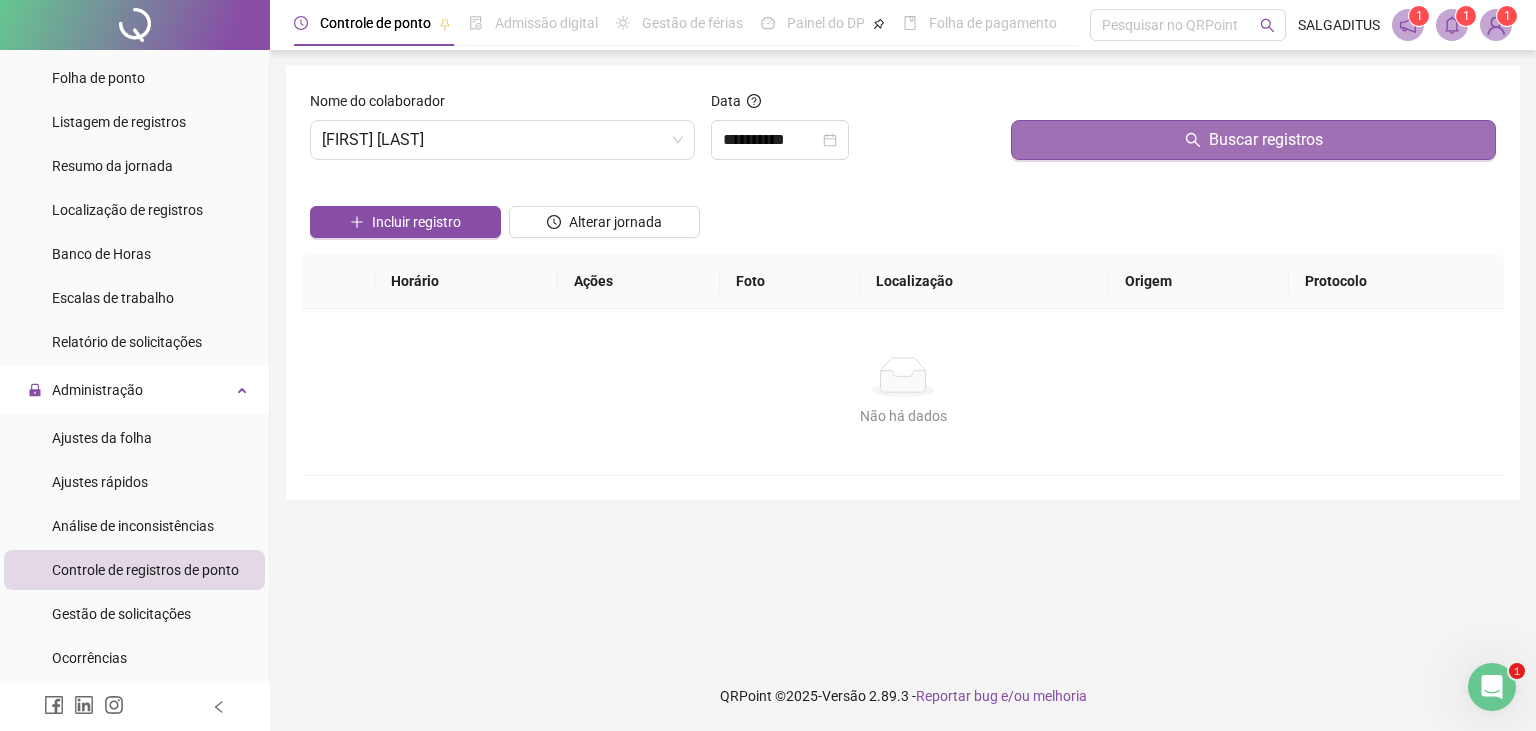 click on "Buscar registros" at bounding box center [1253, 140] 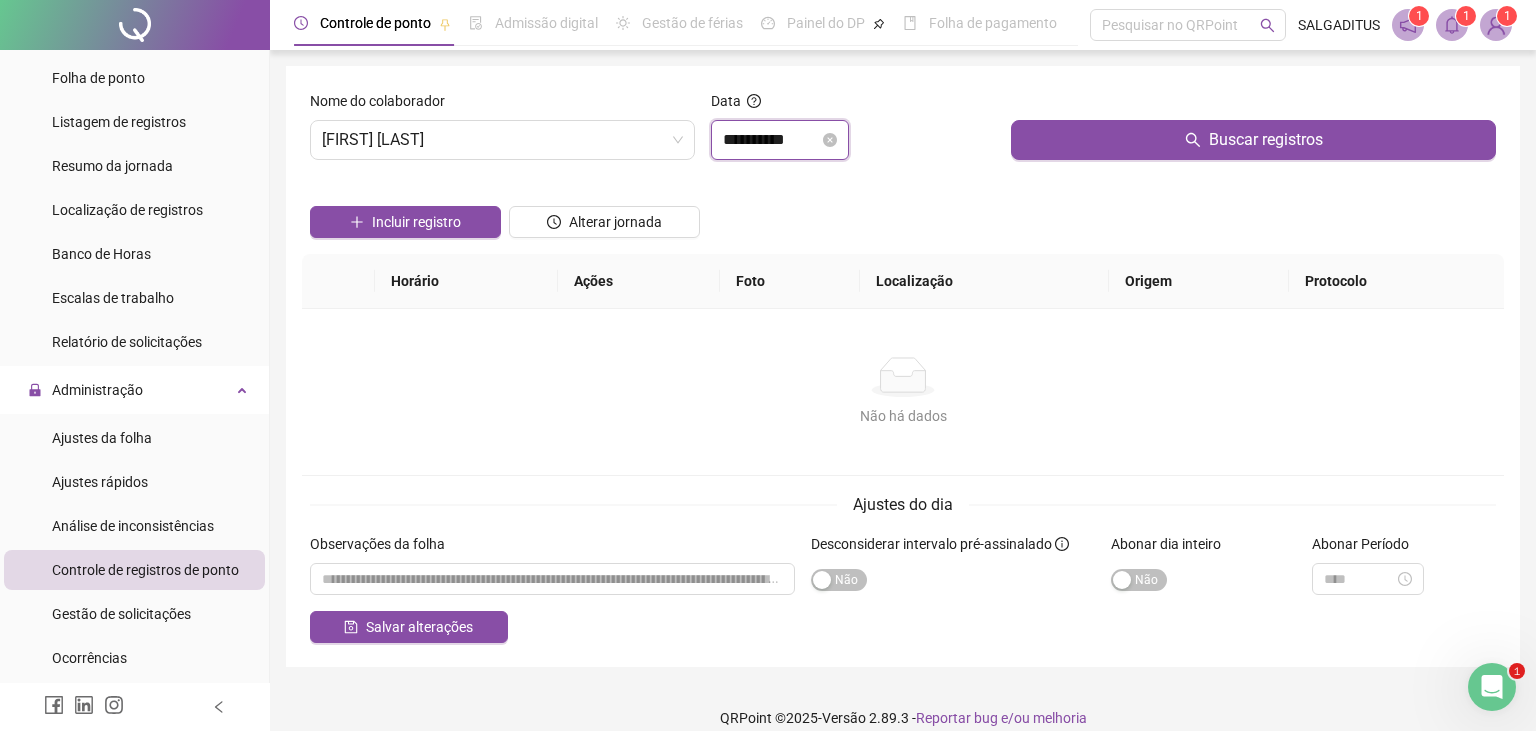 click on "**********" at bounding box center [771, 140] 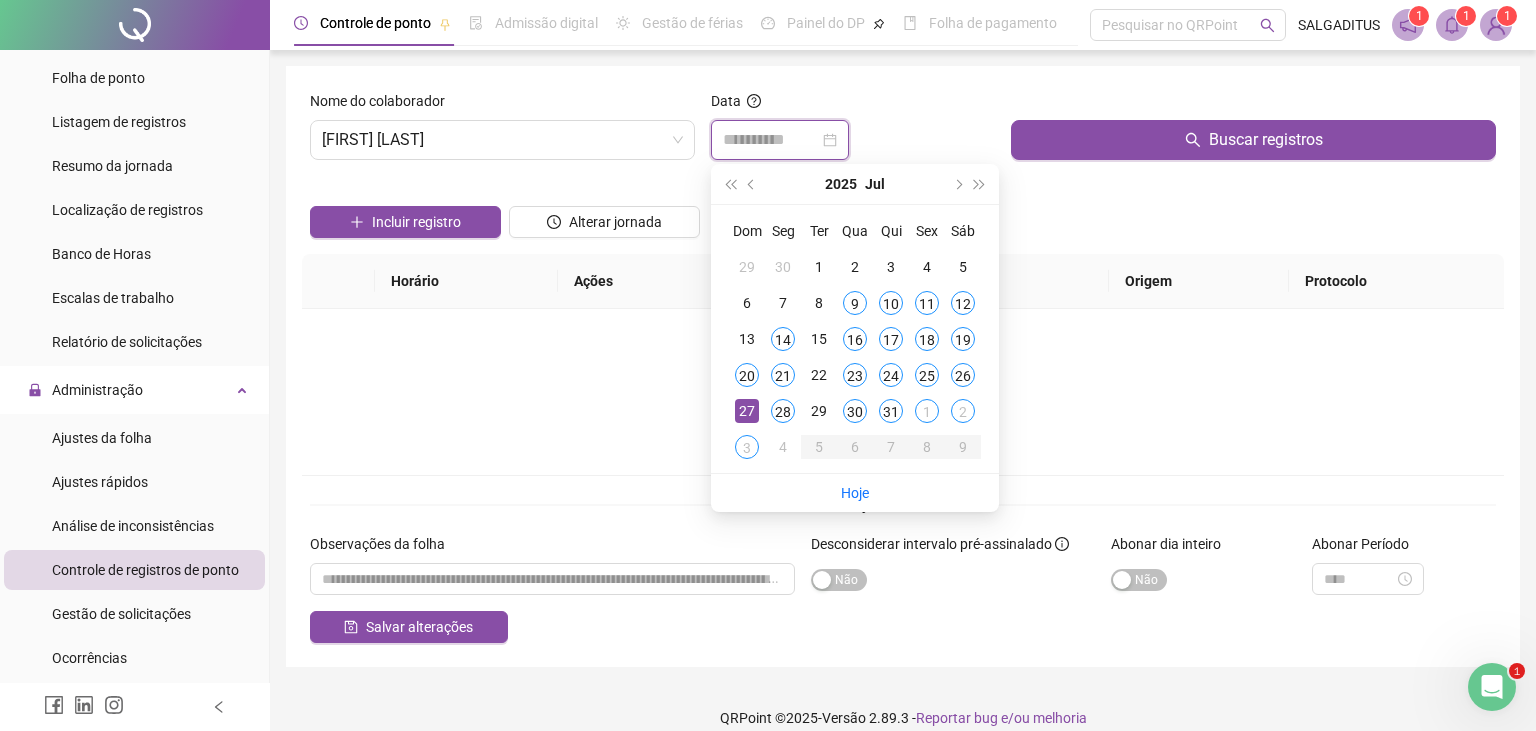 type on "**********" 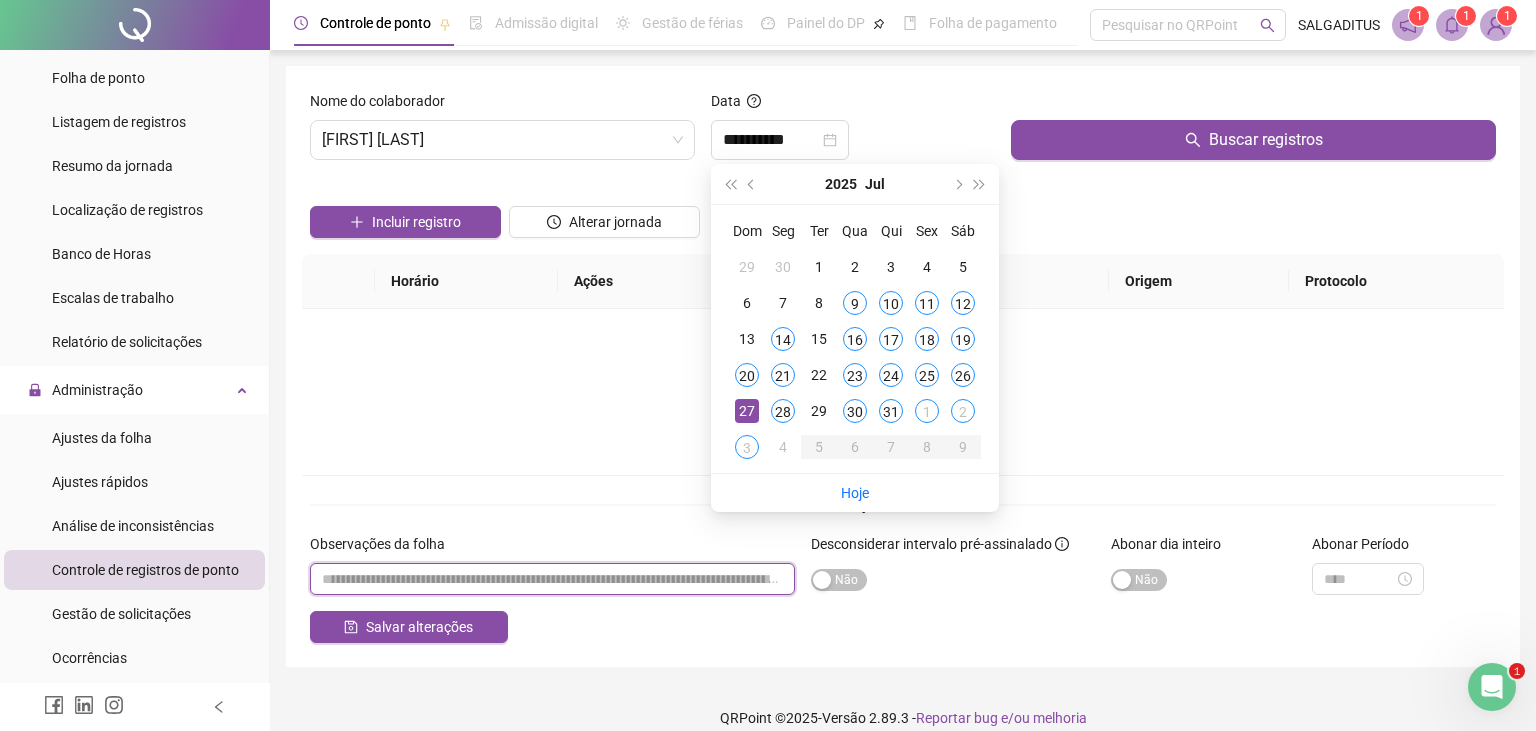 click at bounding box center (552, 579) 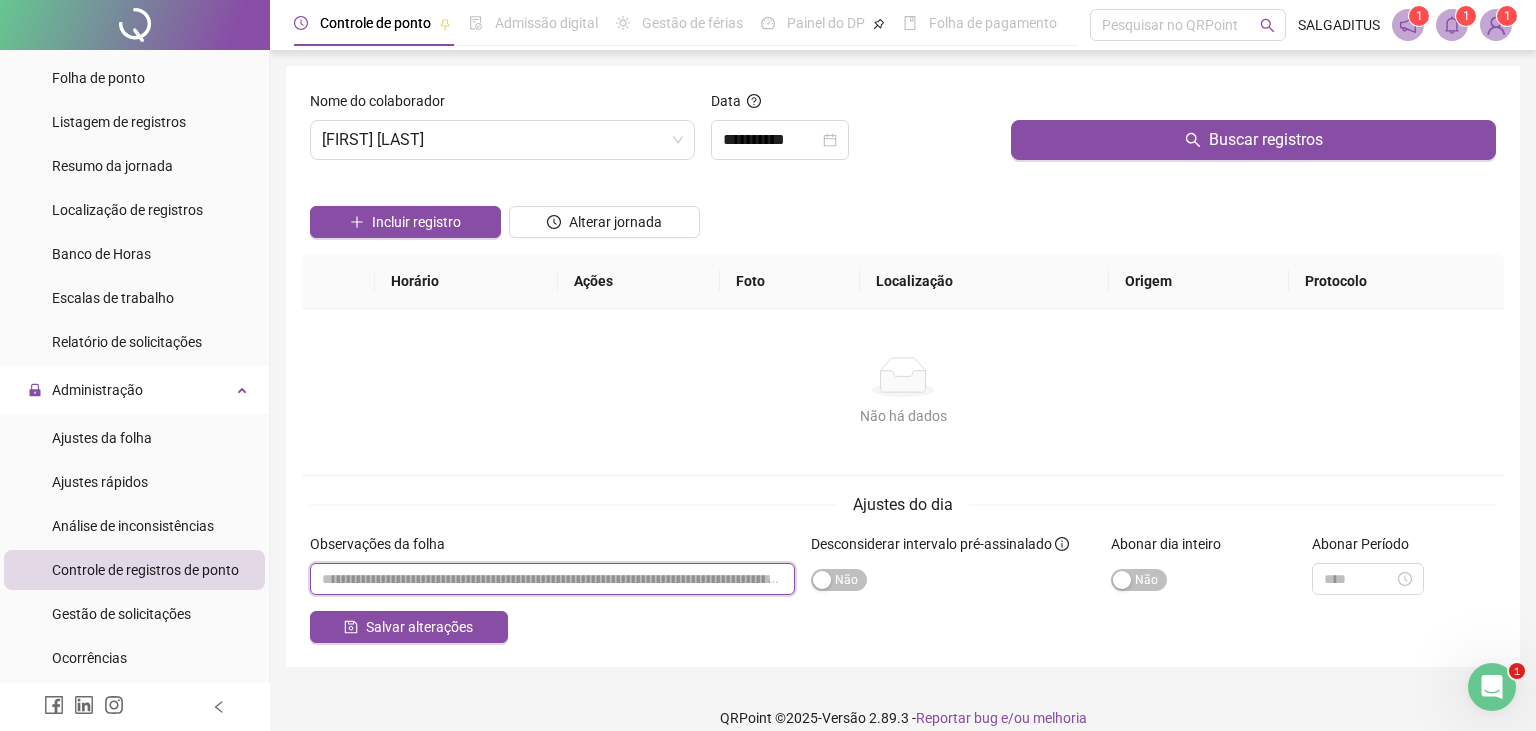 type on "*" 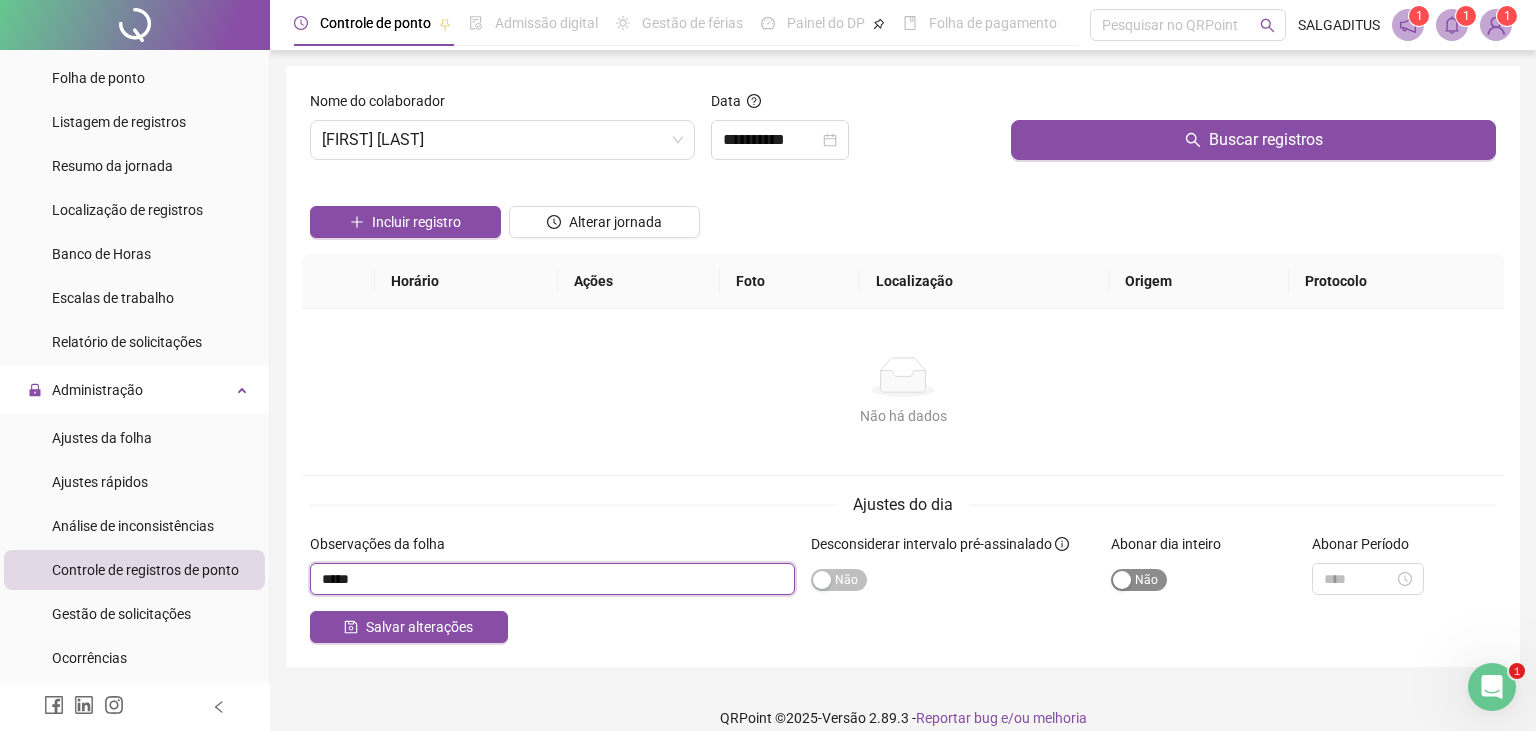 type on "*****" 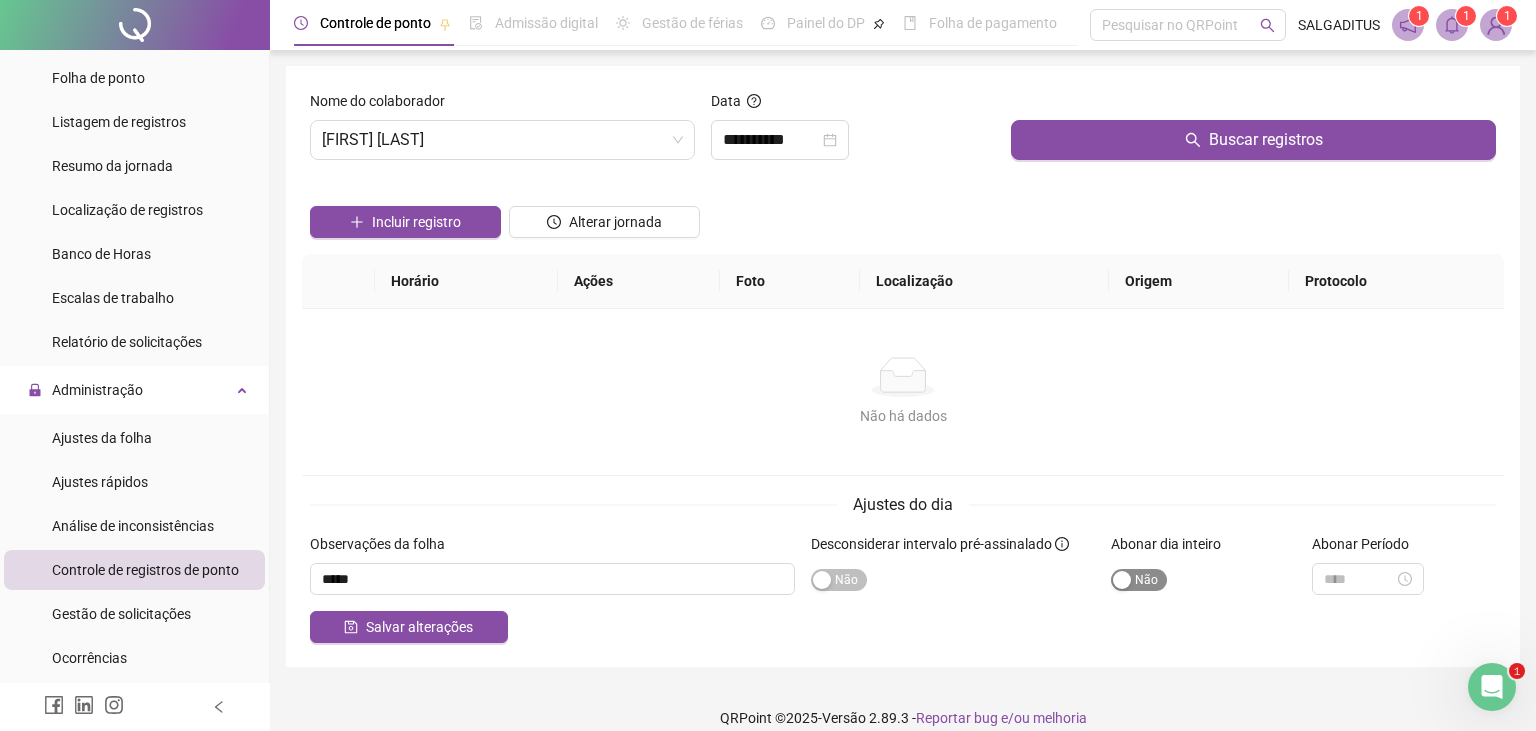 click on "Sim Não" at bounding box center (1139, 580) 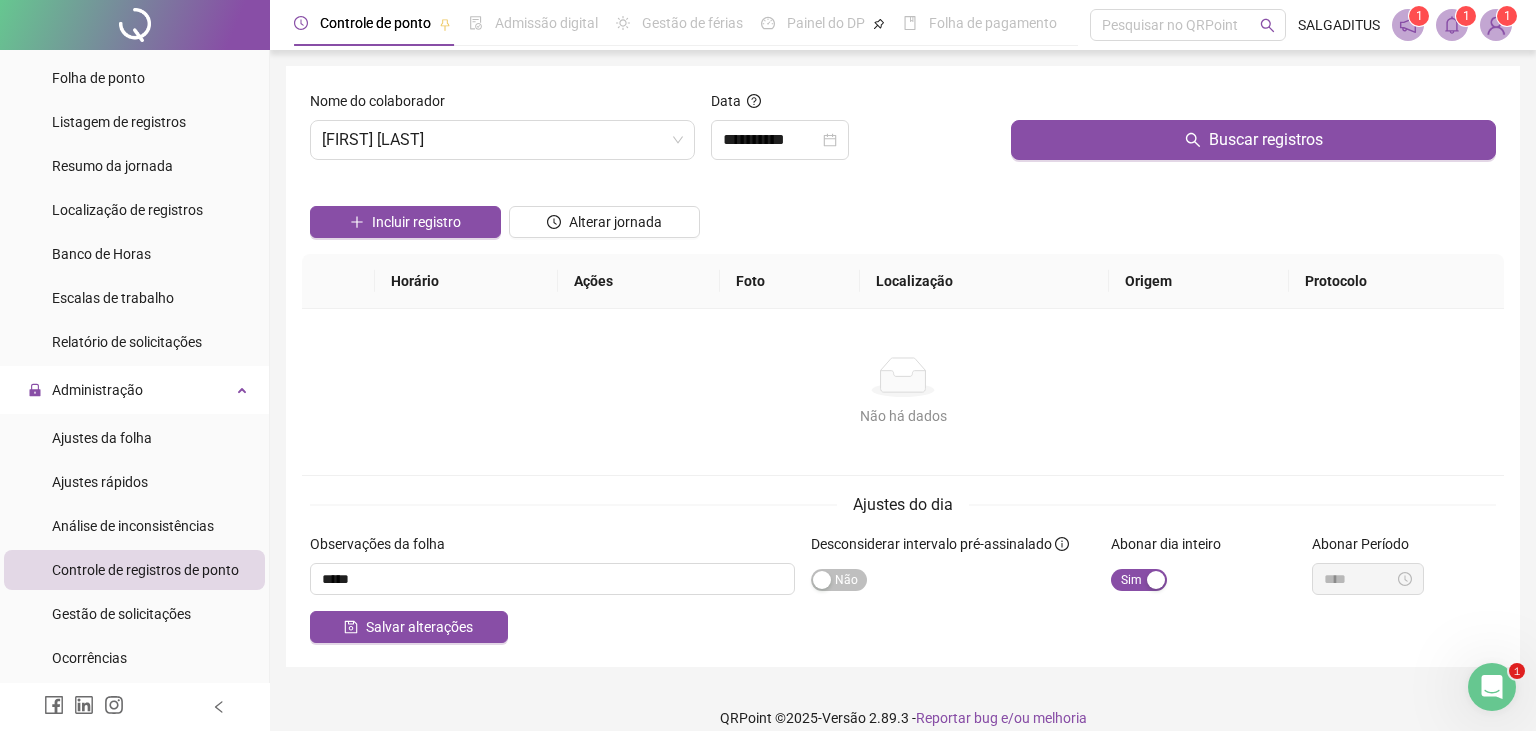 click on "Observações da folha" at bounding box center [552, 572] 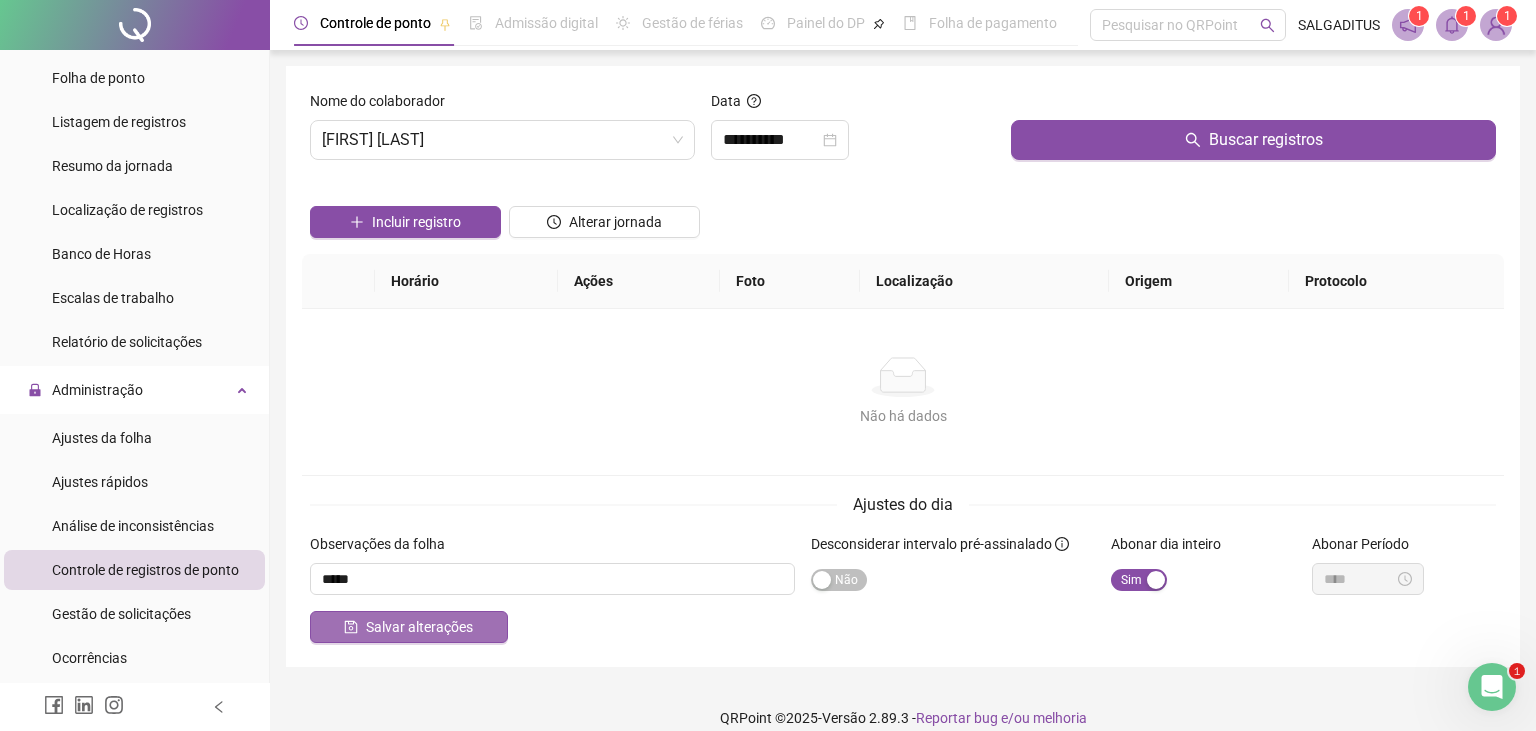 click on "Salvar alterações" at bounding box center [419, 627] 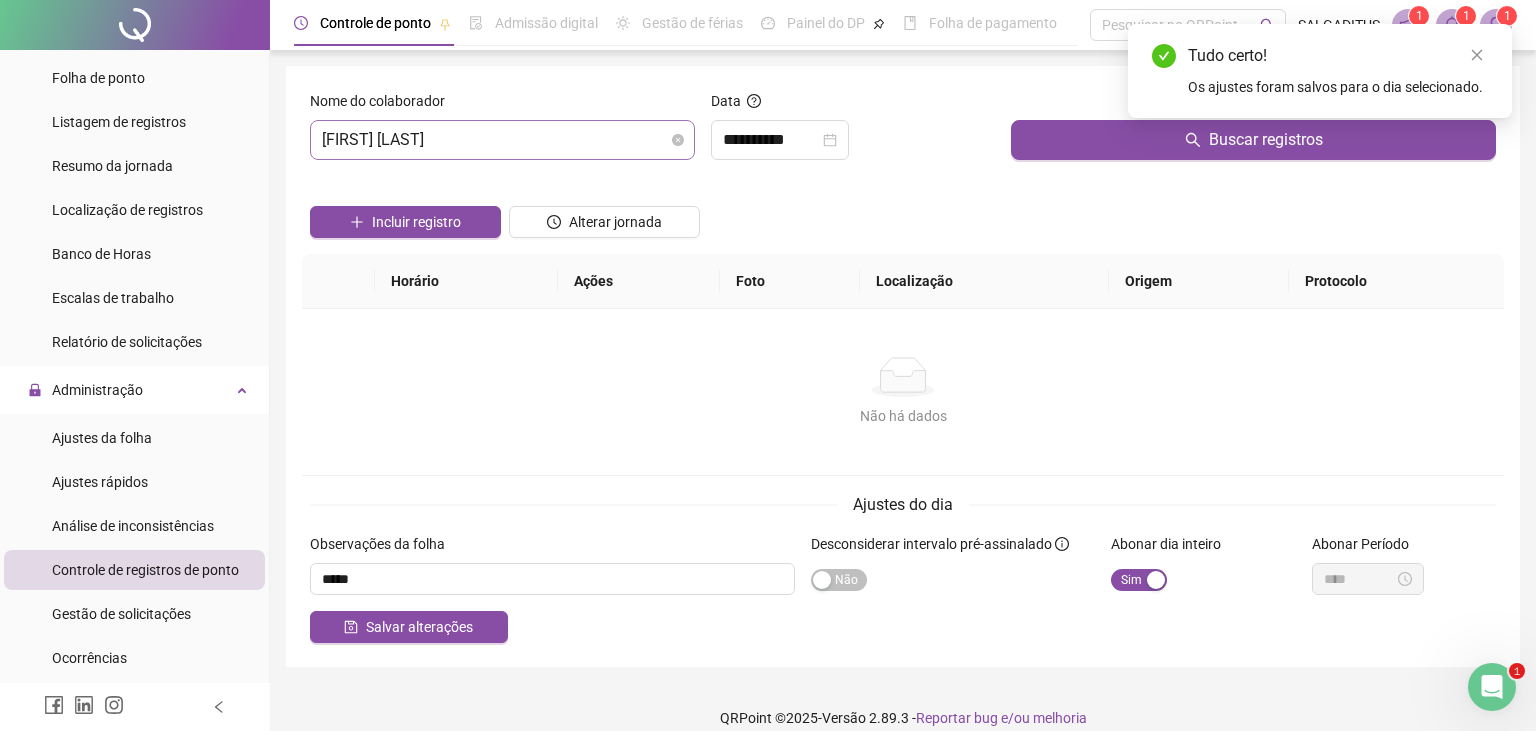 scroll, scrollTop: 216, scrollLeft: 0, axis: vertical 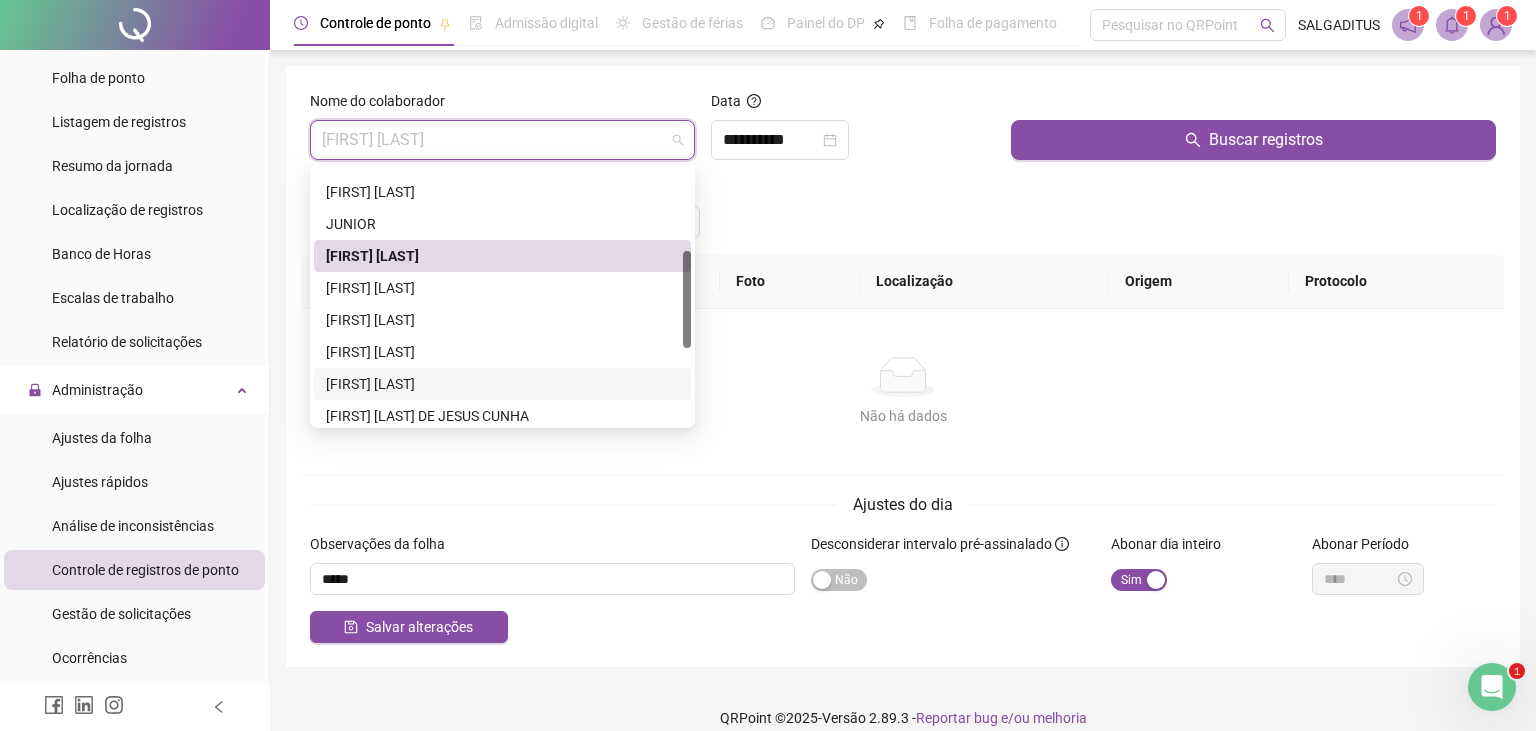 click on "Observações da folha" at bounding box center (552, 548) 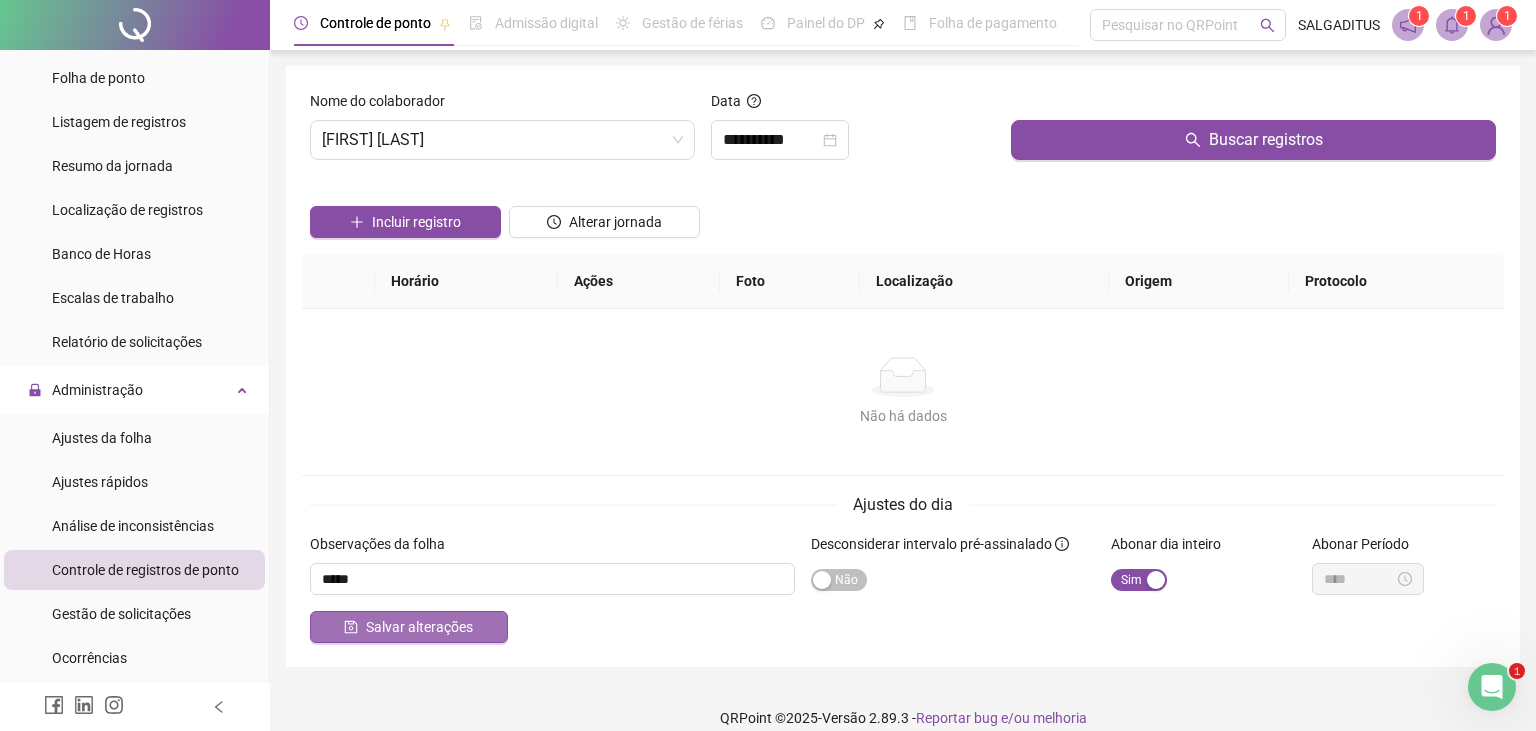 click on "Salvar alterações" at bounding box center (419, 627) 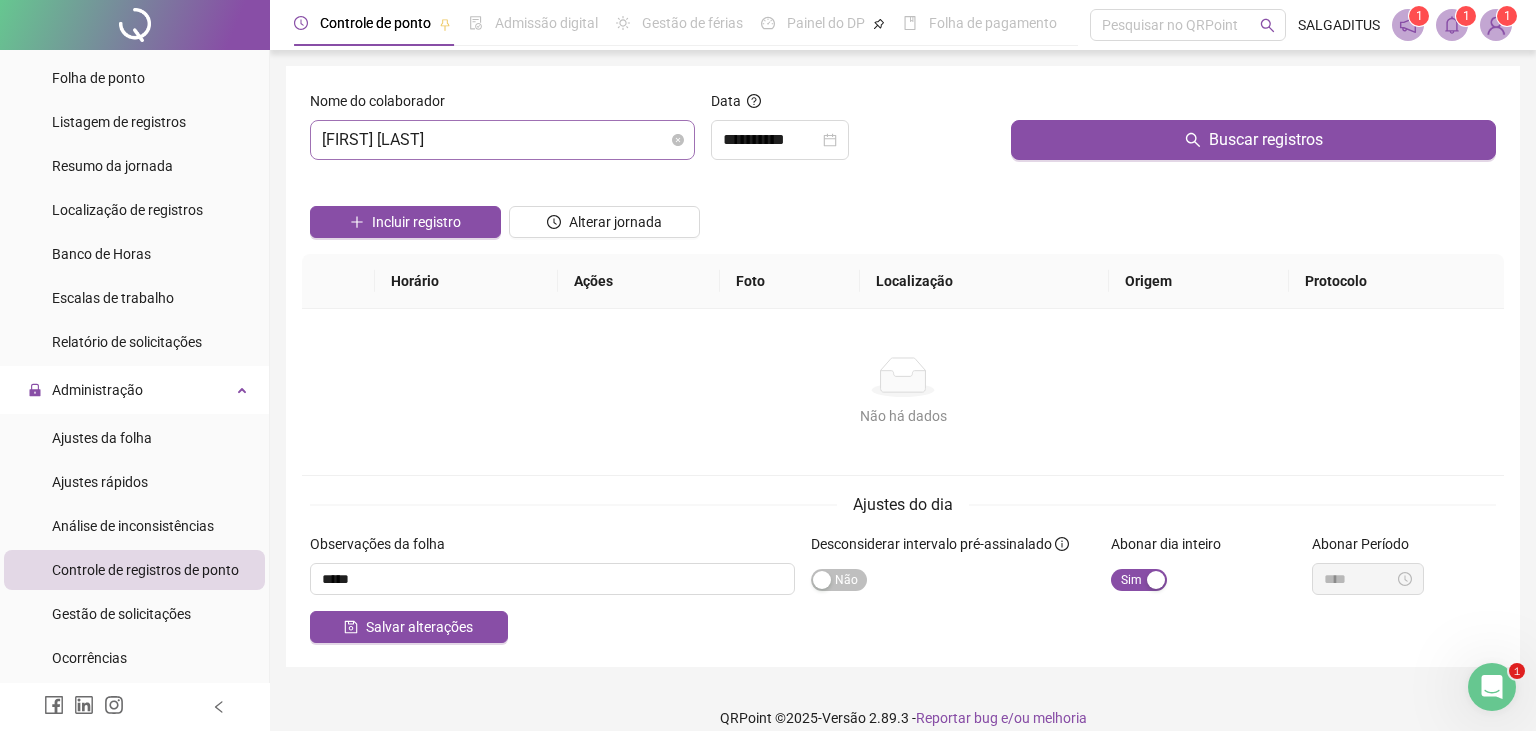 click on "[FIRST] [LAST]" at bounding box center [502, 140] 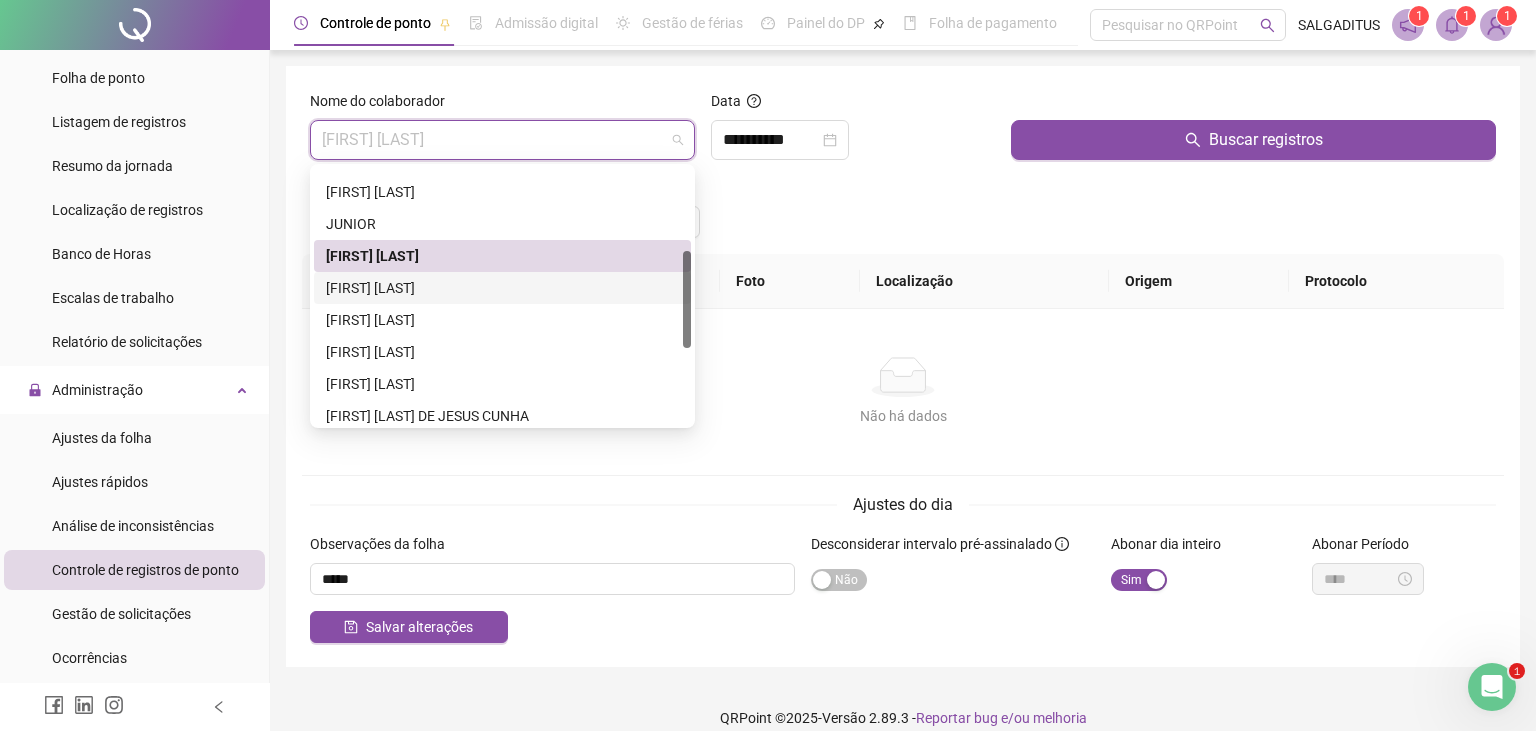 scroll, scrollTop: 324, scrollLeft: 0, axis: vertical 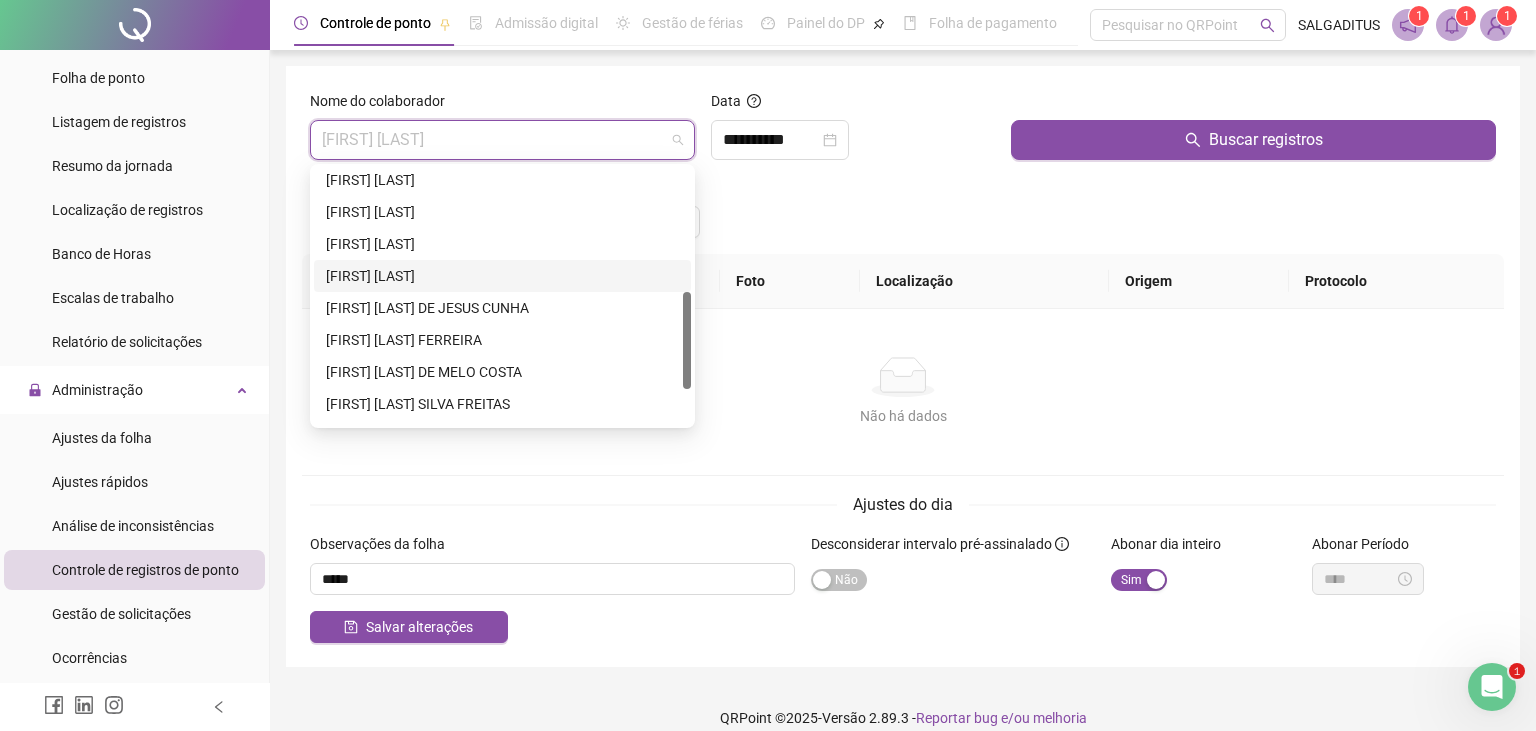 click on "[FIRST] [LAST]" at bounding box center (502, 244) 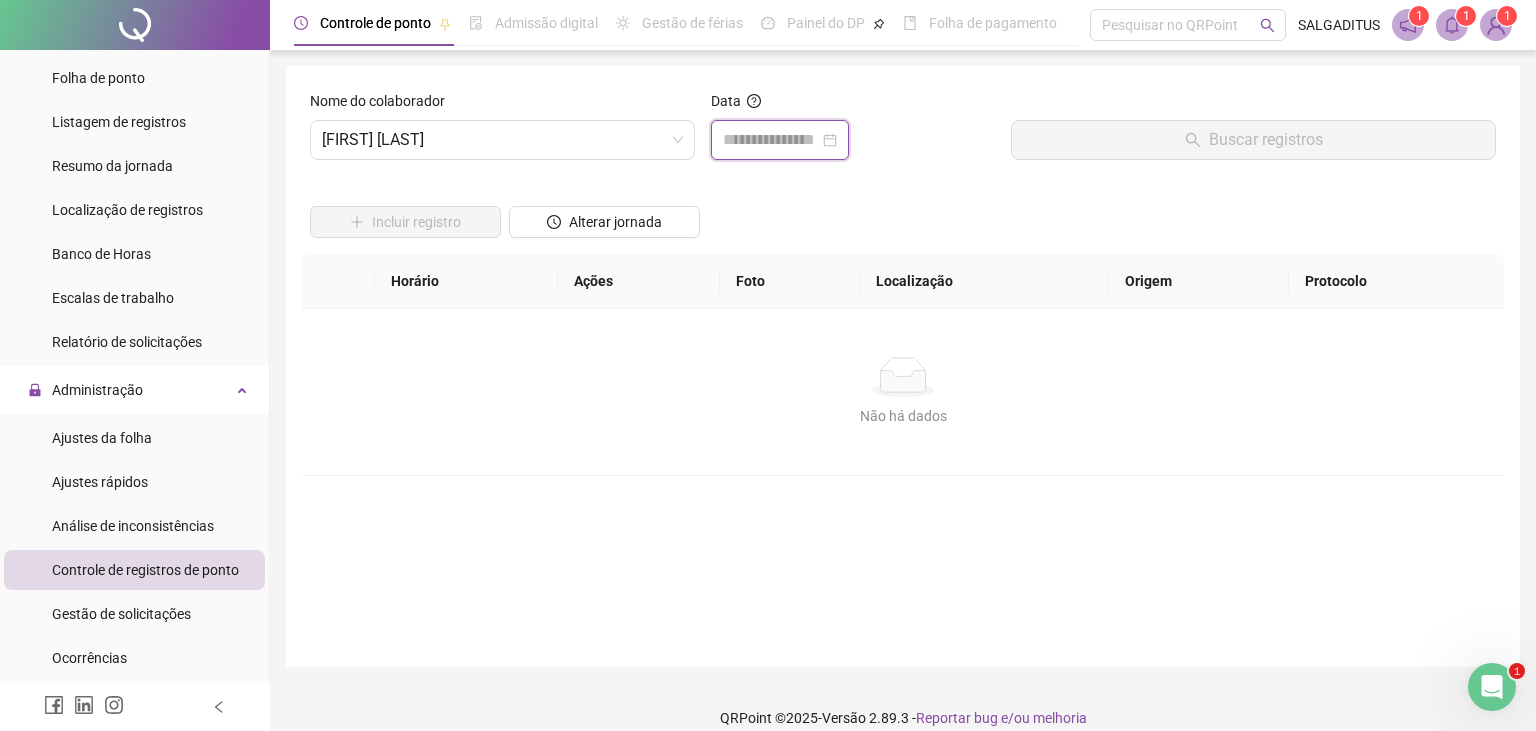 click at bounding box center [771, 140] 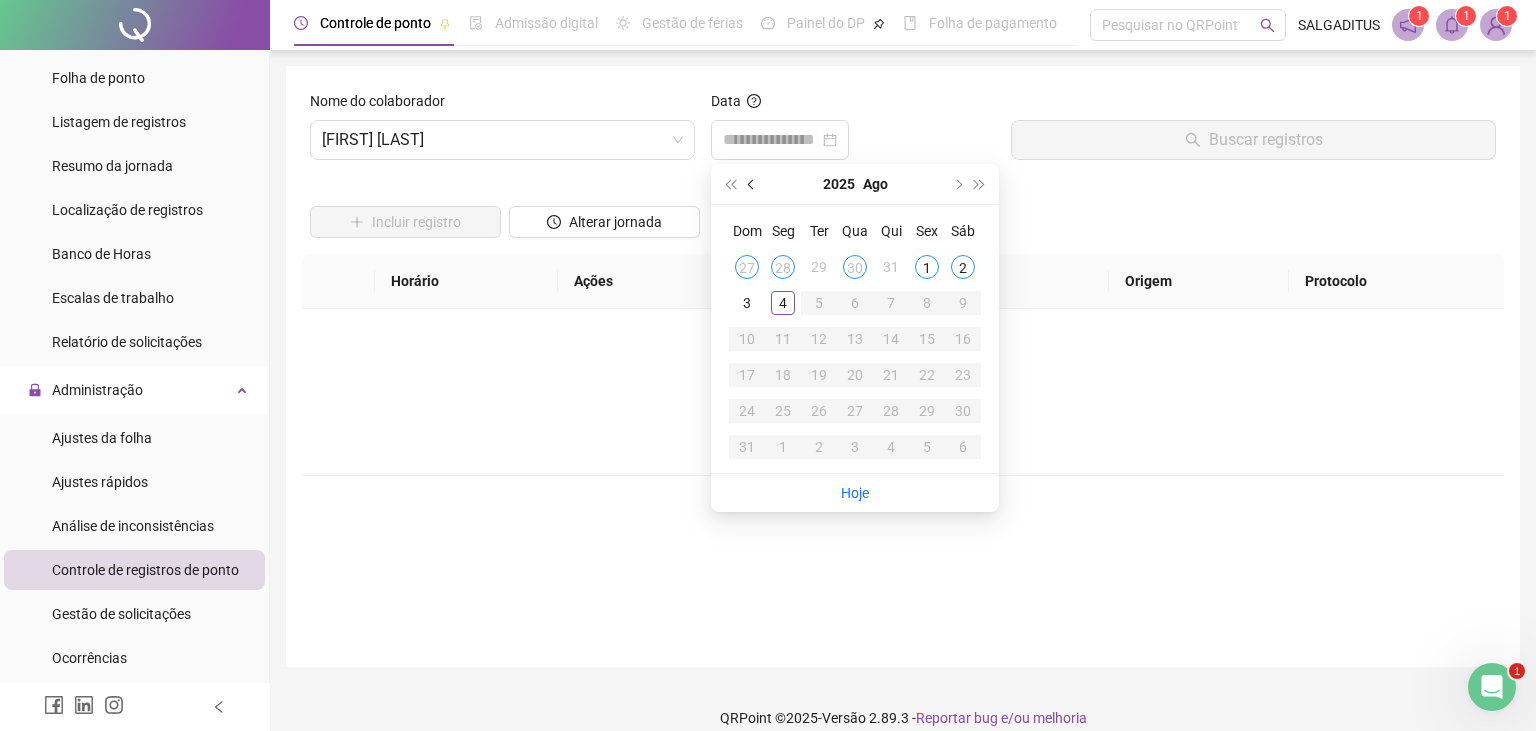 click at bounding box center [752, 184] 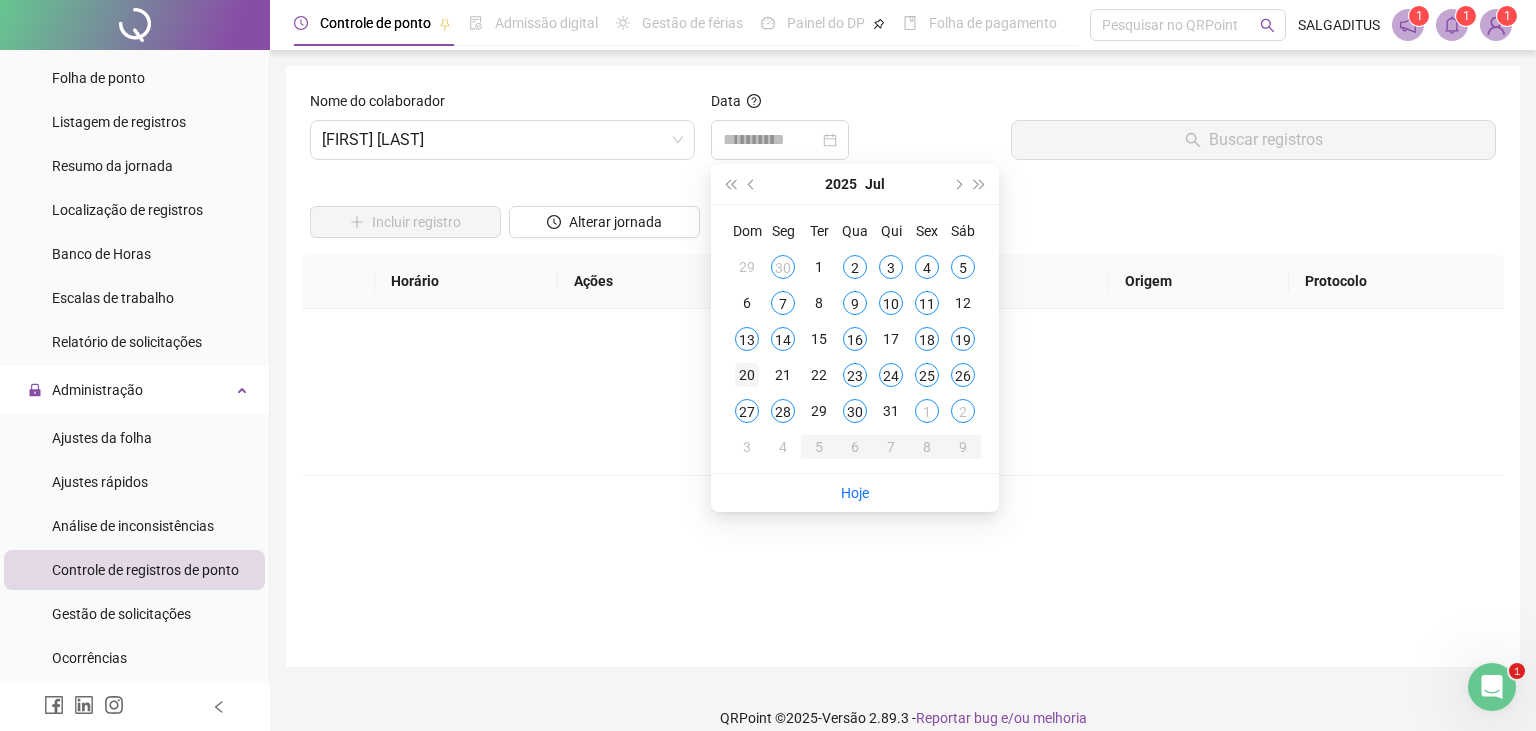 click on "20" at bounding box center [747, 375] 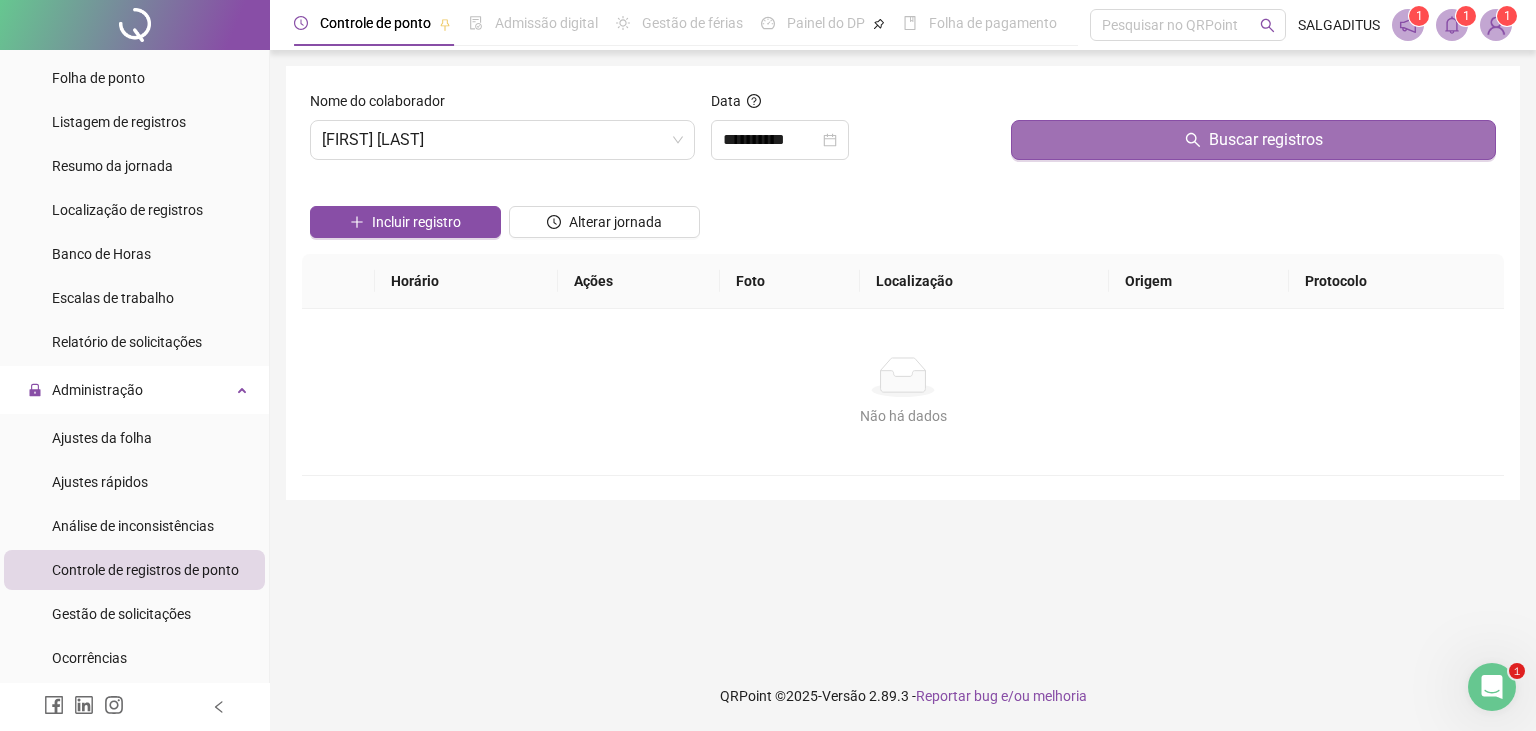 click on "Buscar registros" at bounding box center [1253, 140] 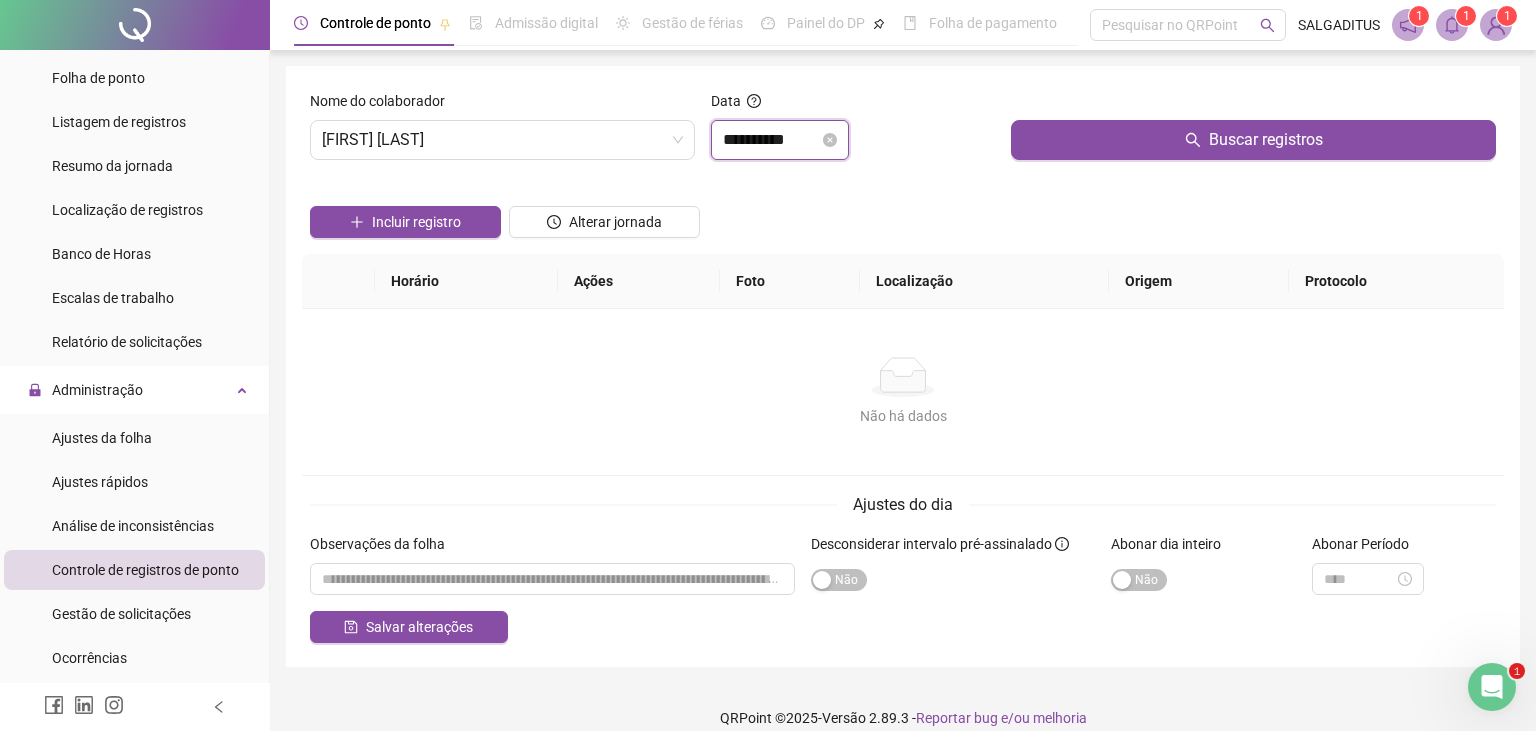click on "**********" at bounding box center [771, 140] 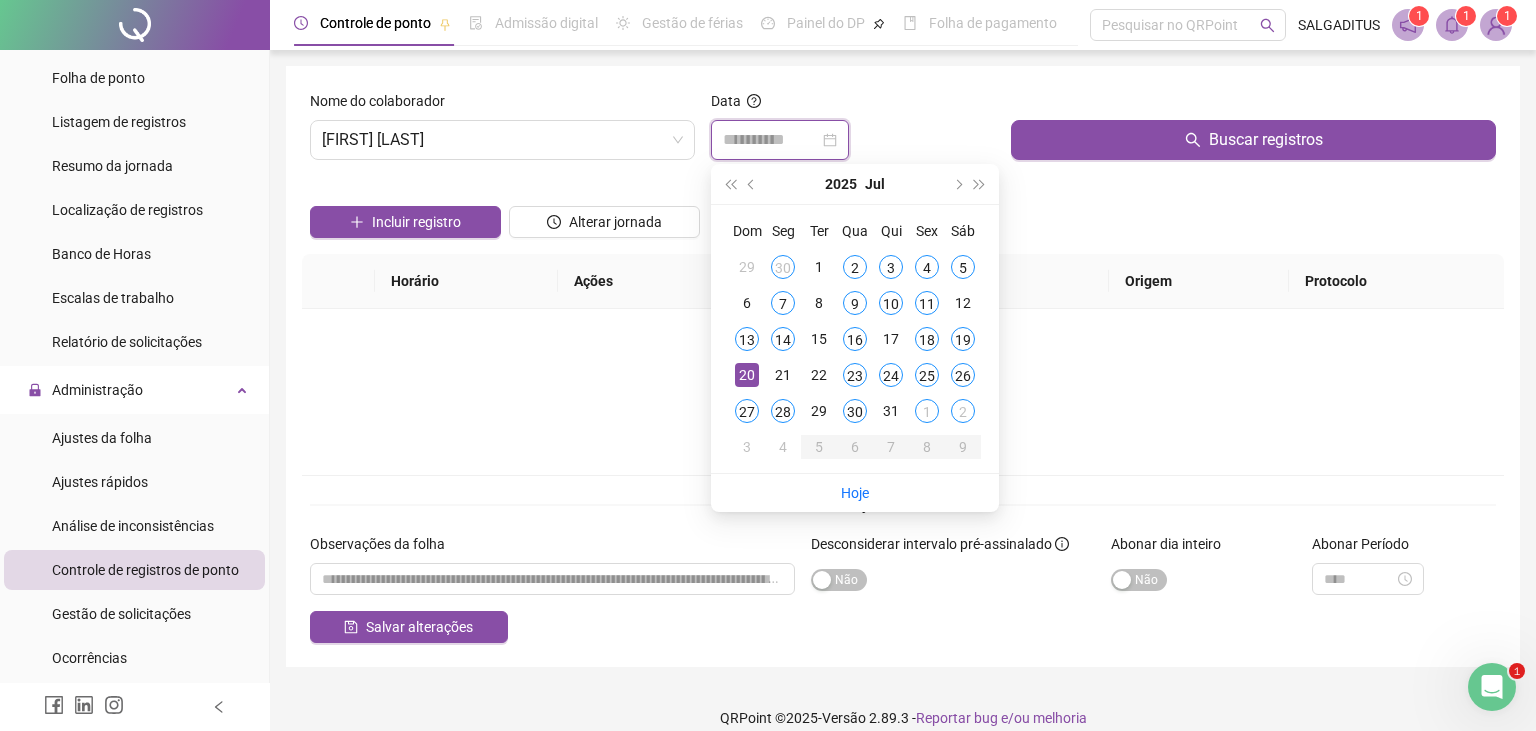 type on "**********" 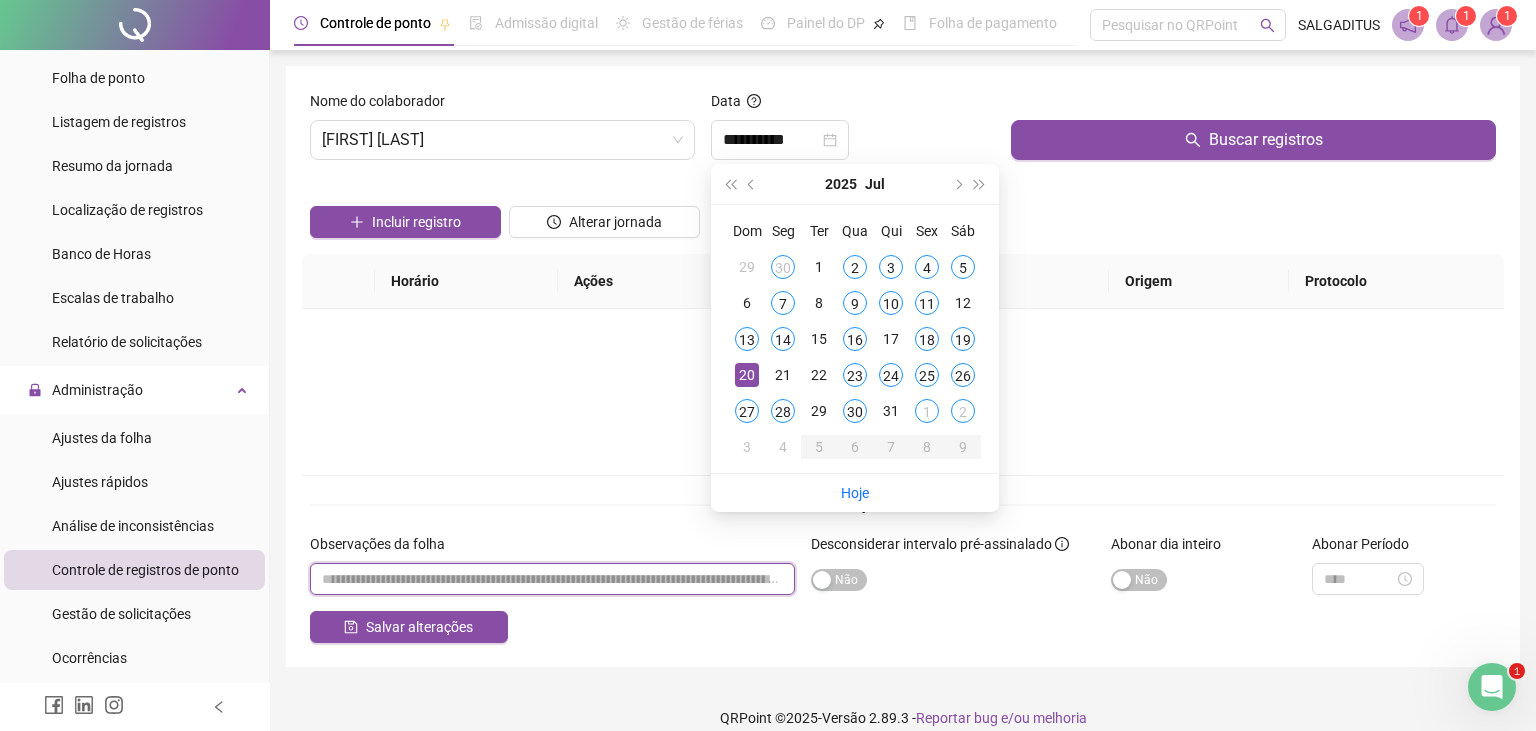 click at bounding box center (552, 579) 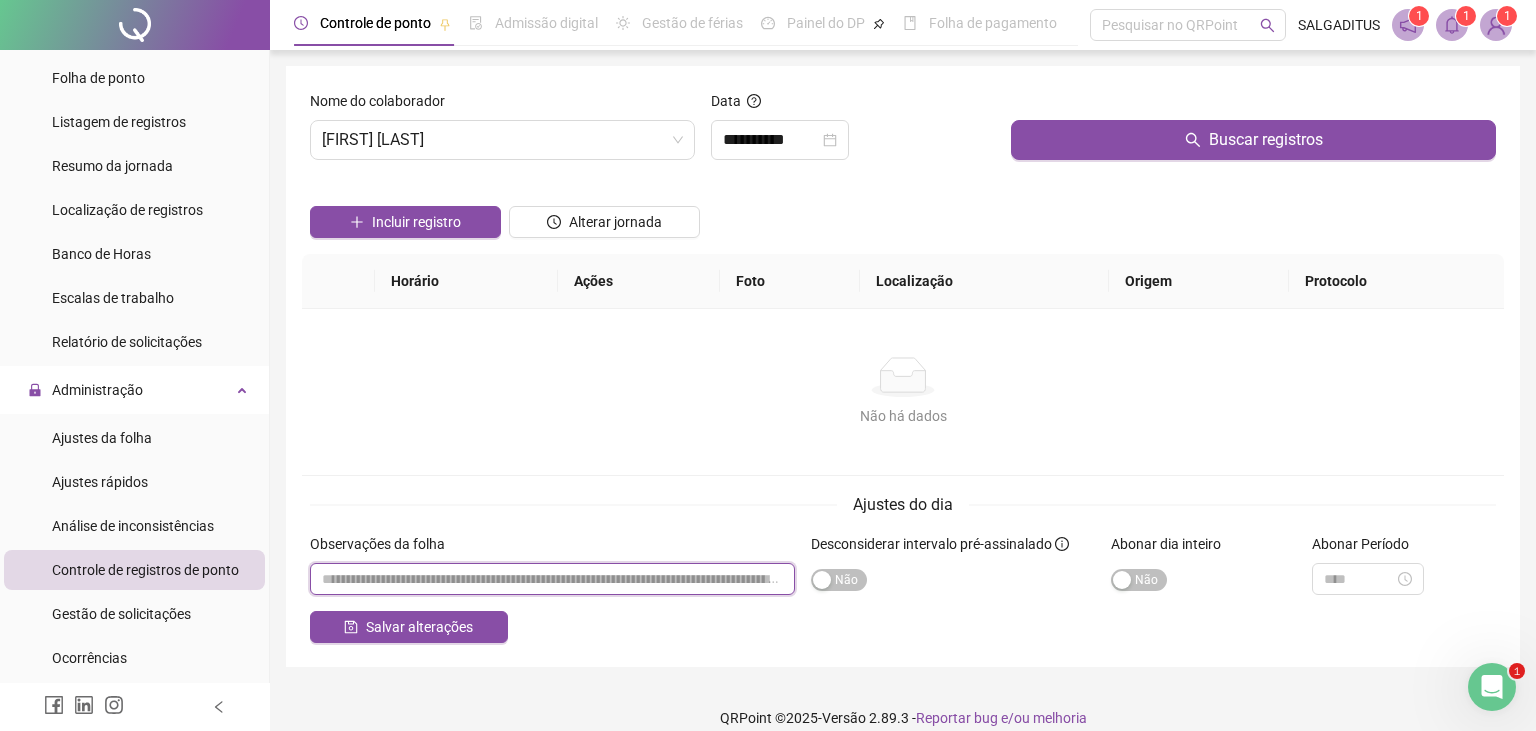 type on "*" 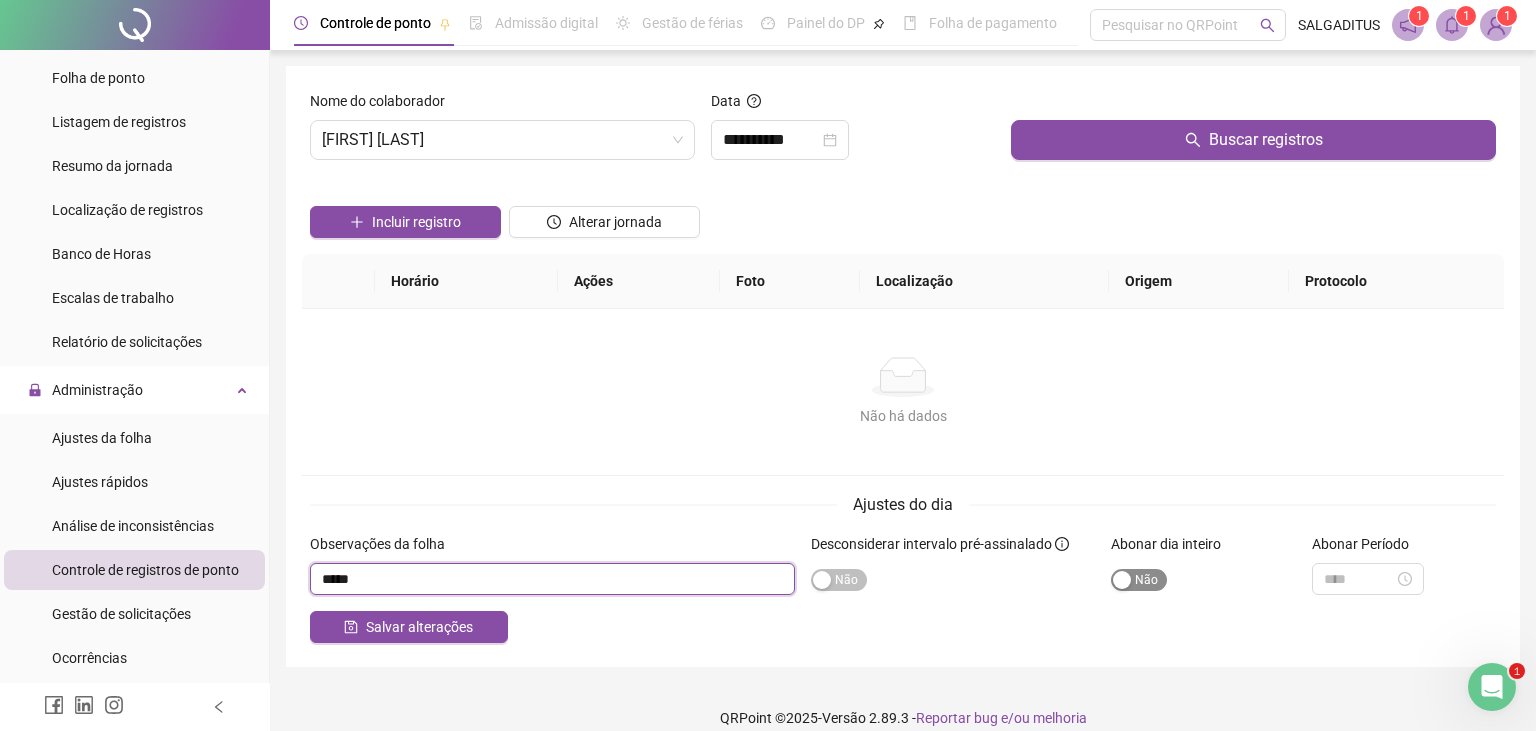 type on "*****" 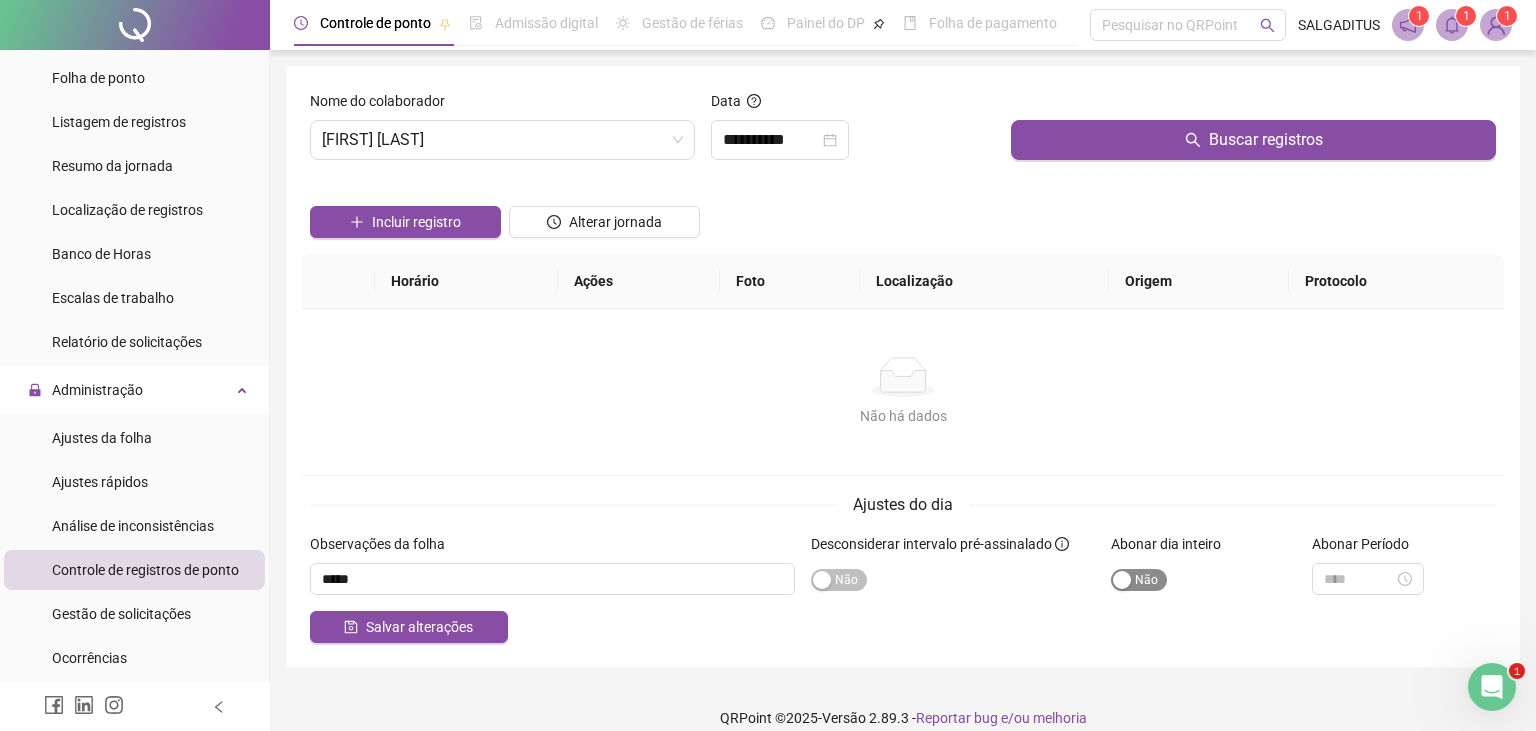 click on "Sim Não" at bounding box center (1139, 580) 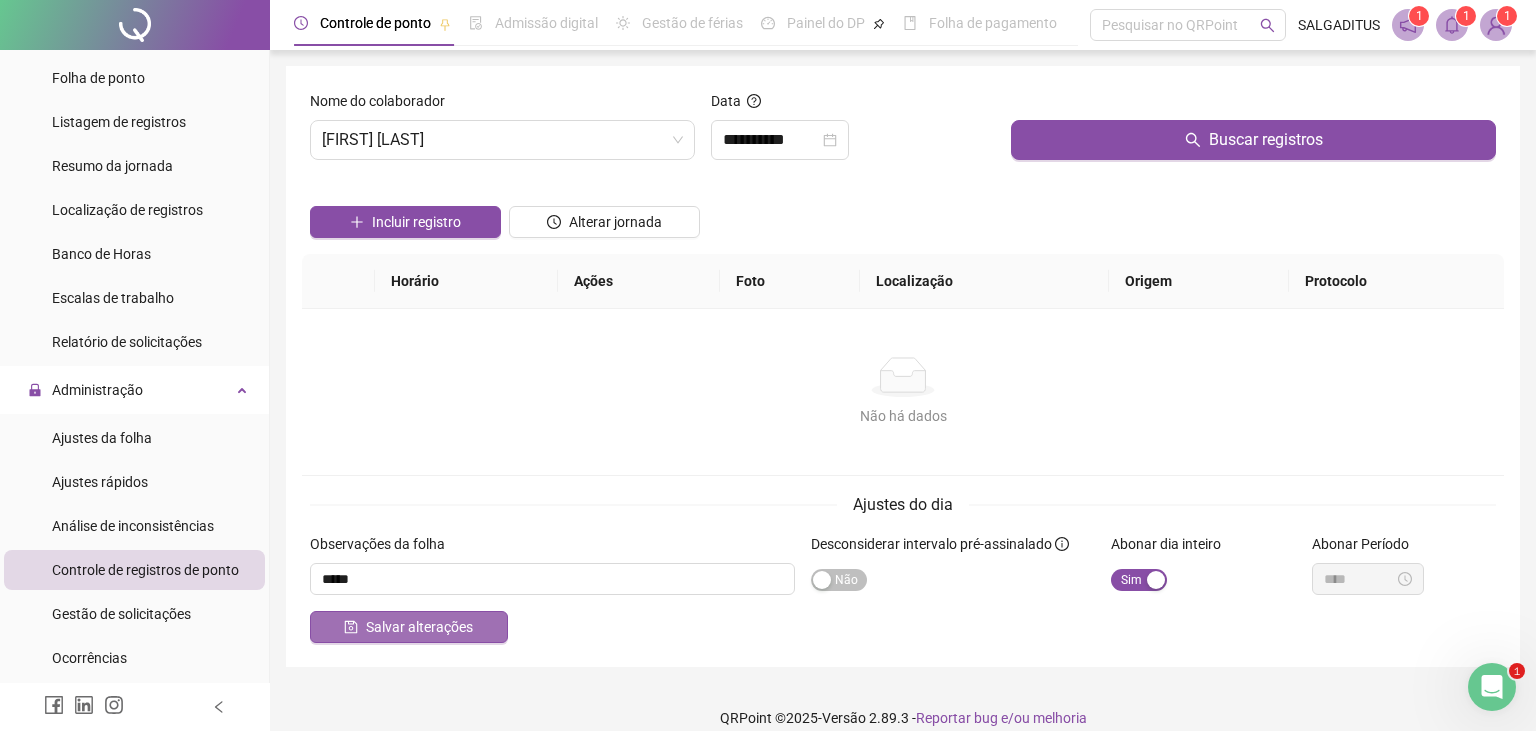 click on "Salvar alterações" at bounding box center (419, 627) 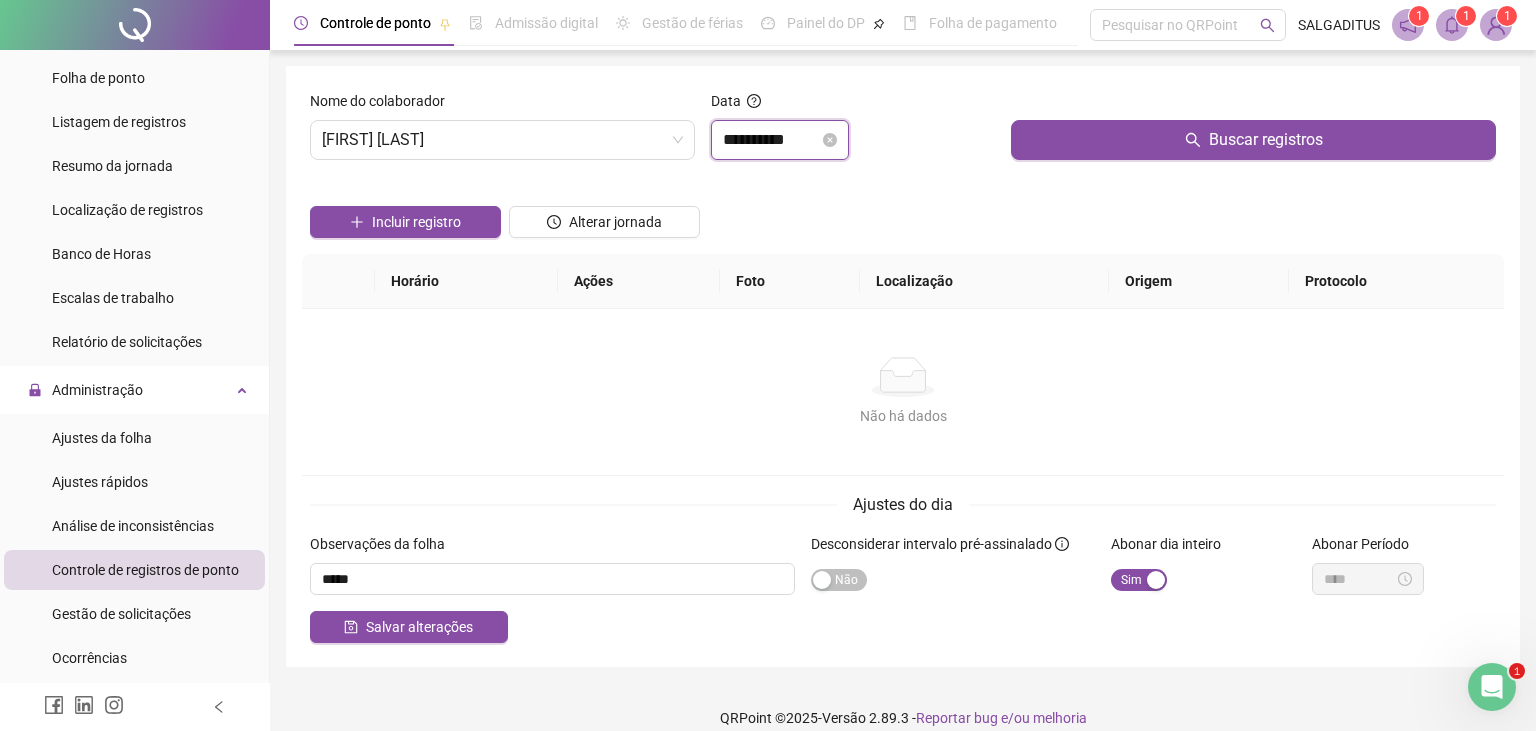 click on "**********" at bounding box center [771, 140] 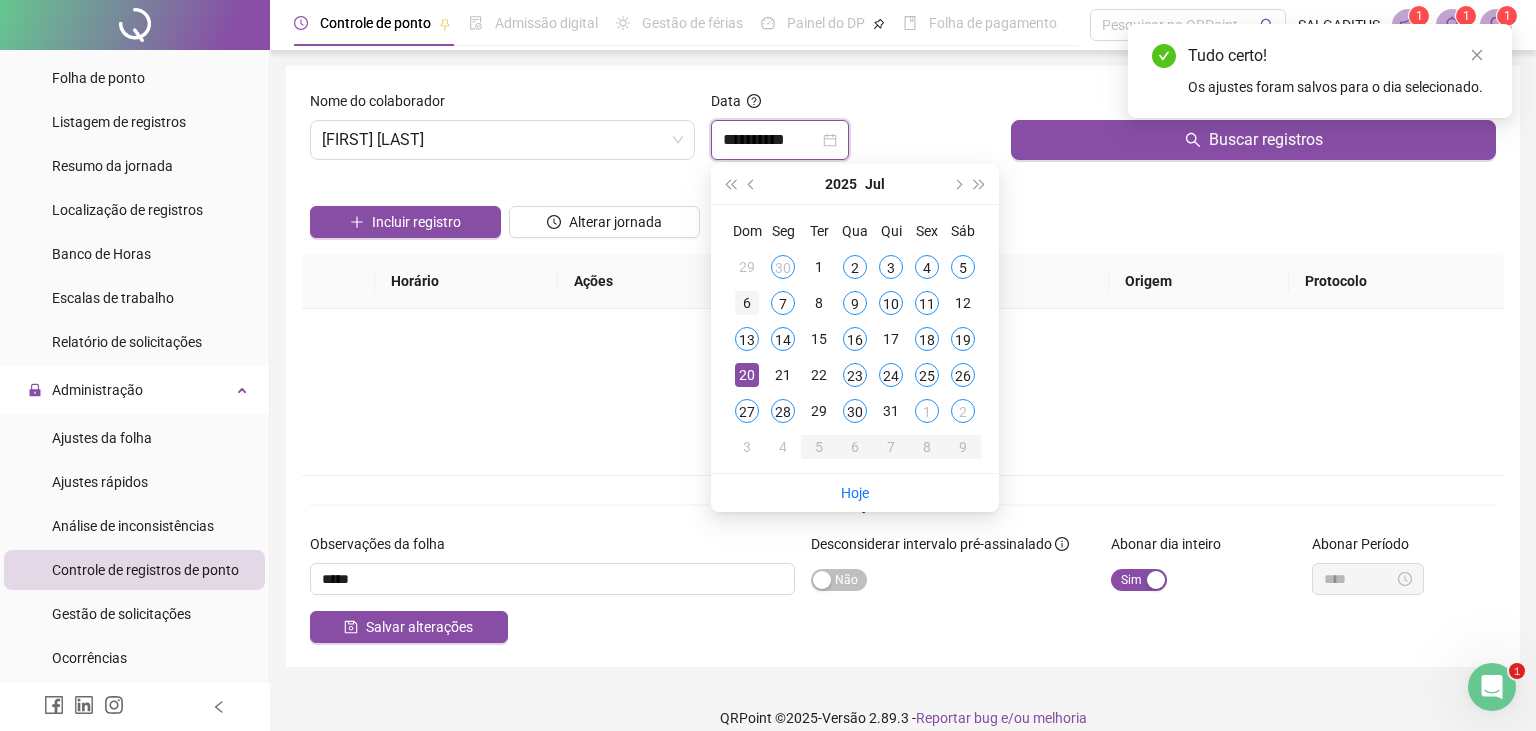 type on "**********" 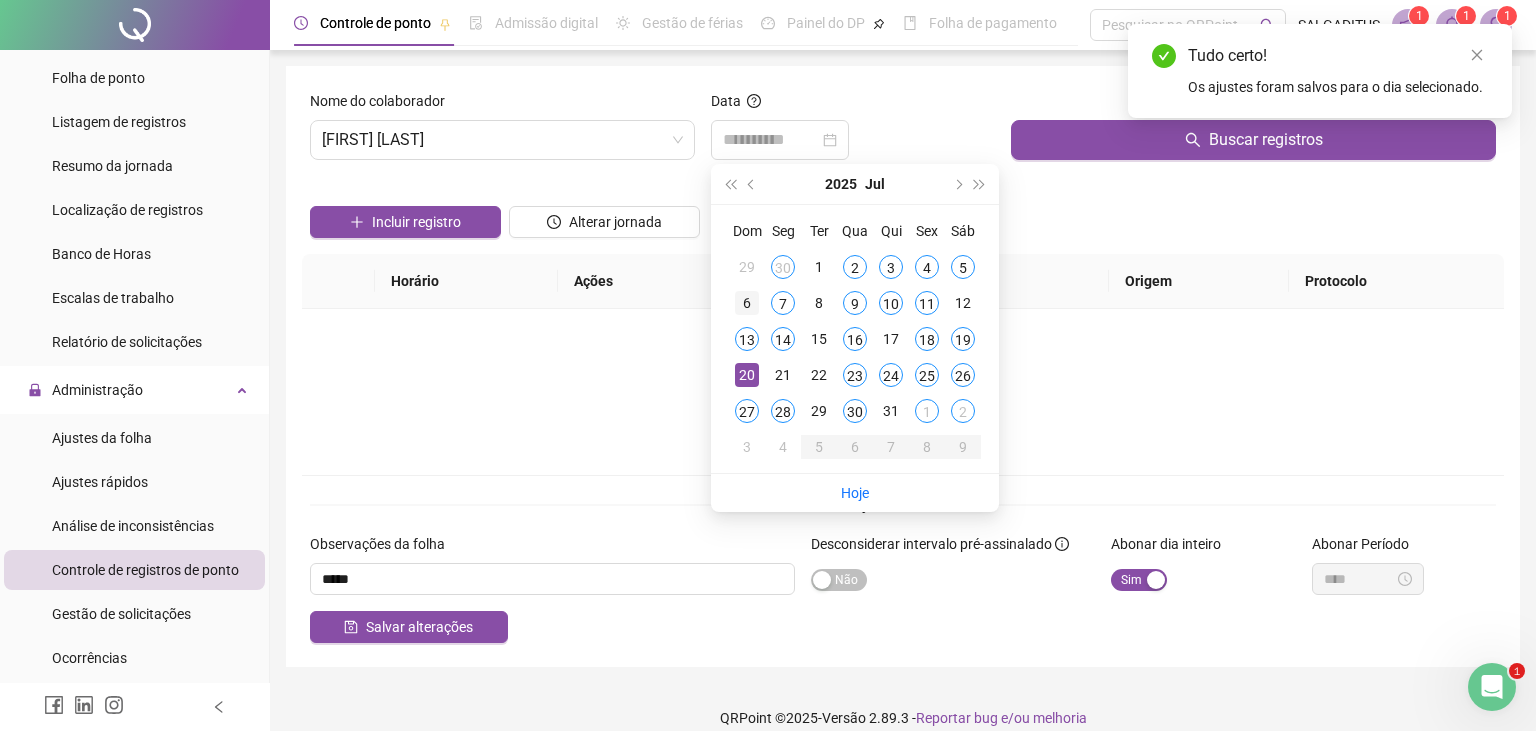 click on "6" at bounding box center [747, 303] 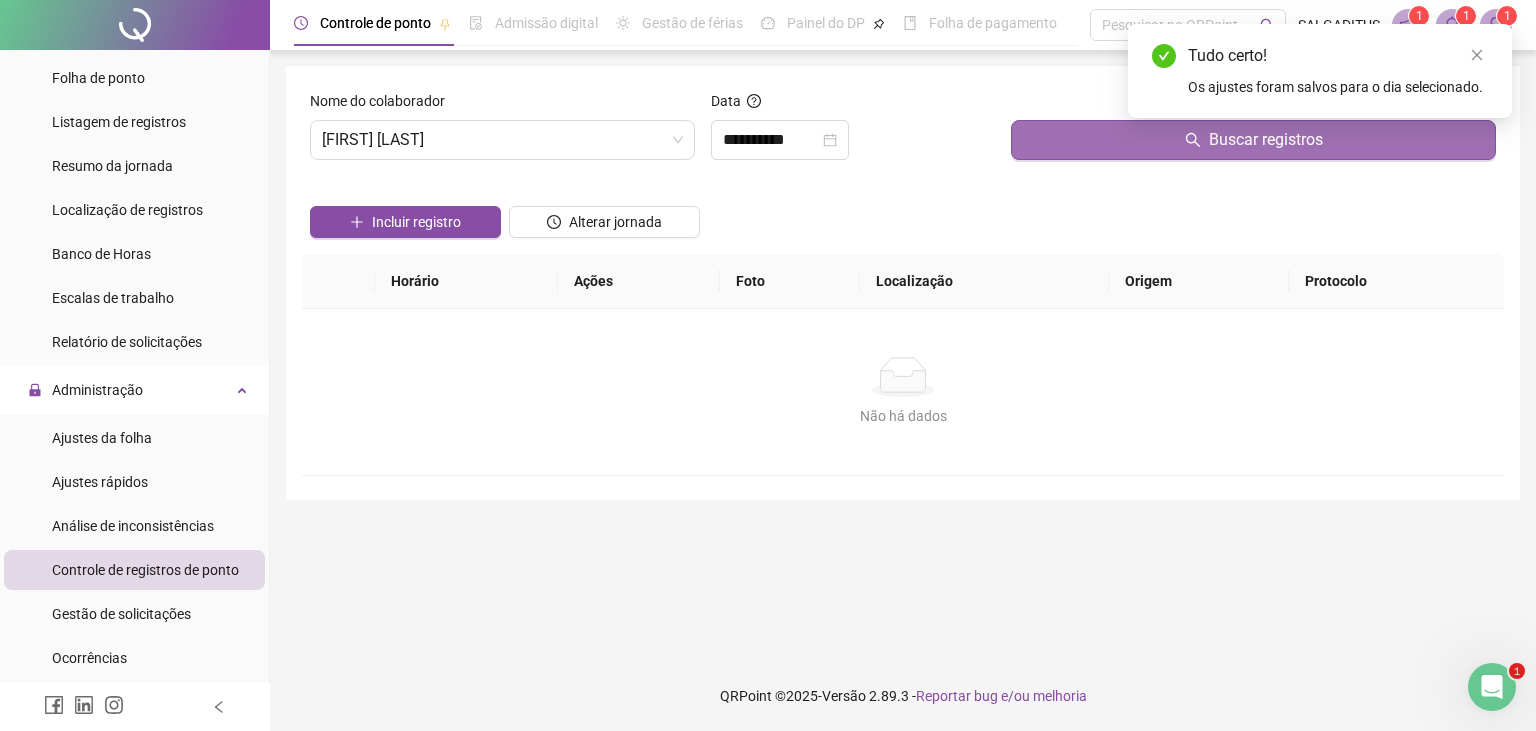 click on "Buscar registros" at bounding box center [1253, 140] 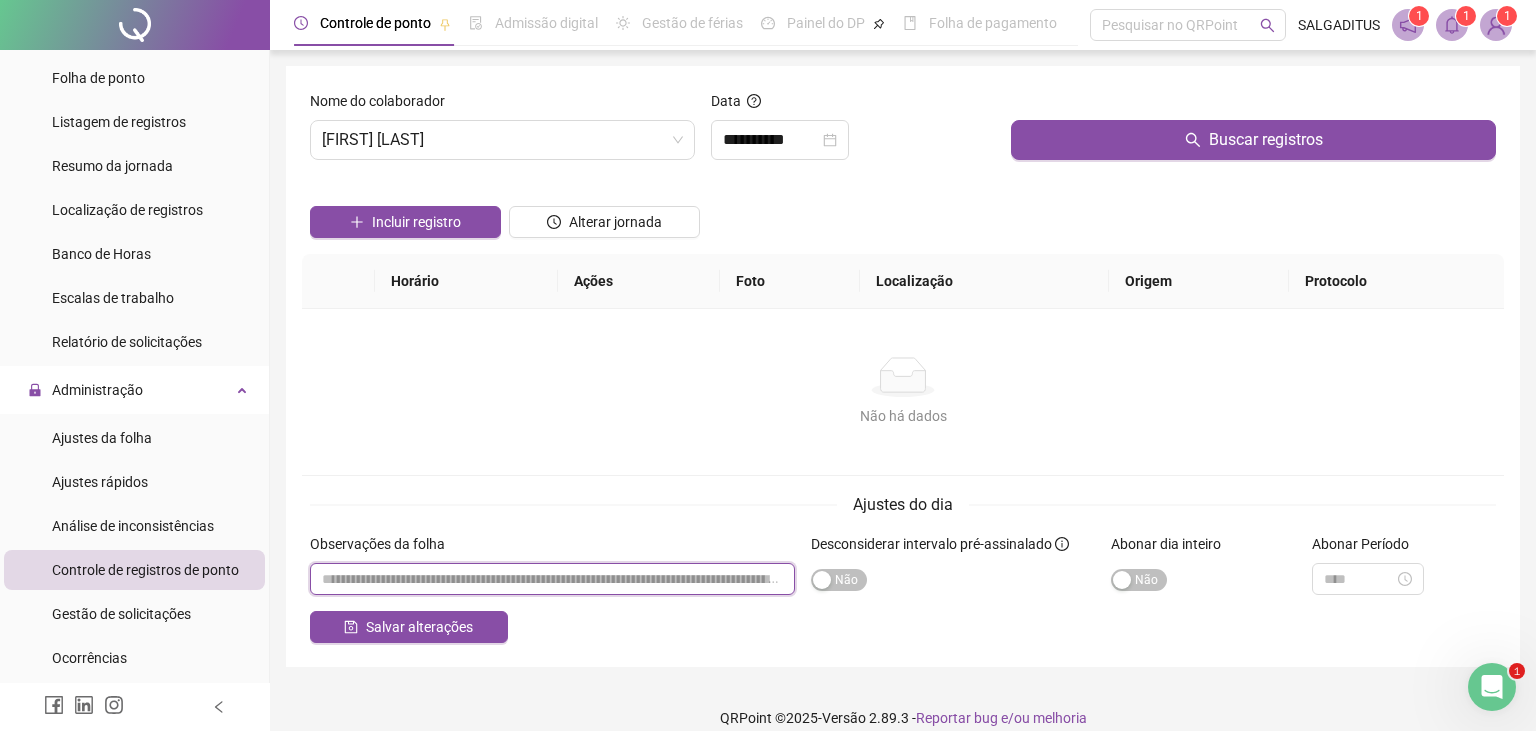 click at bounding box center [552, 579] 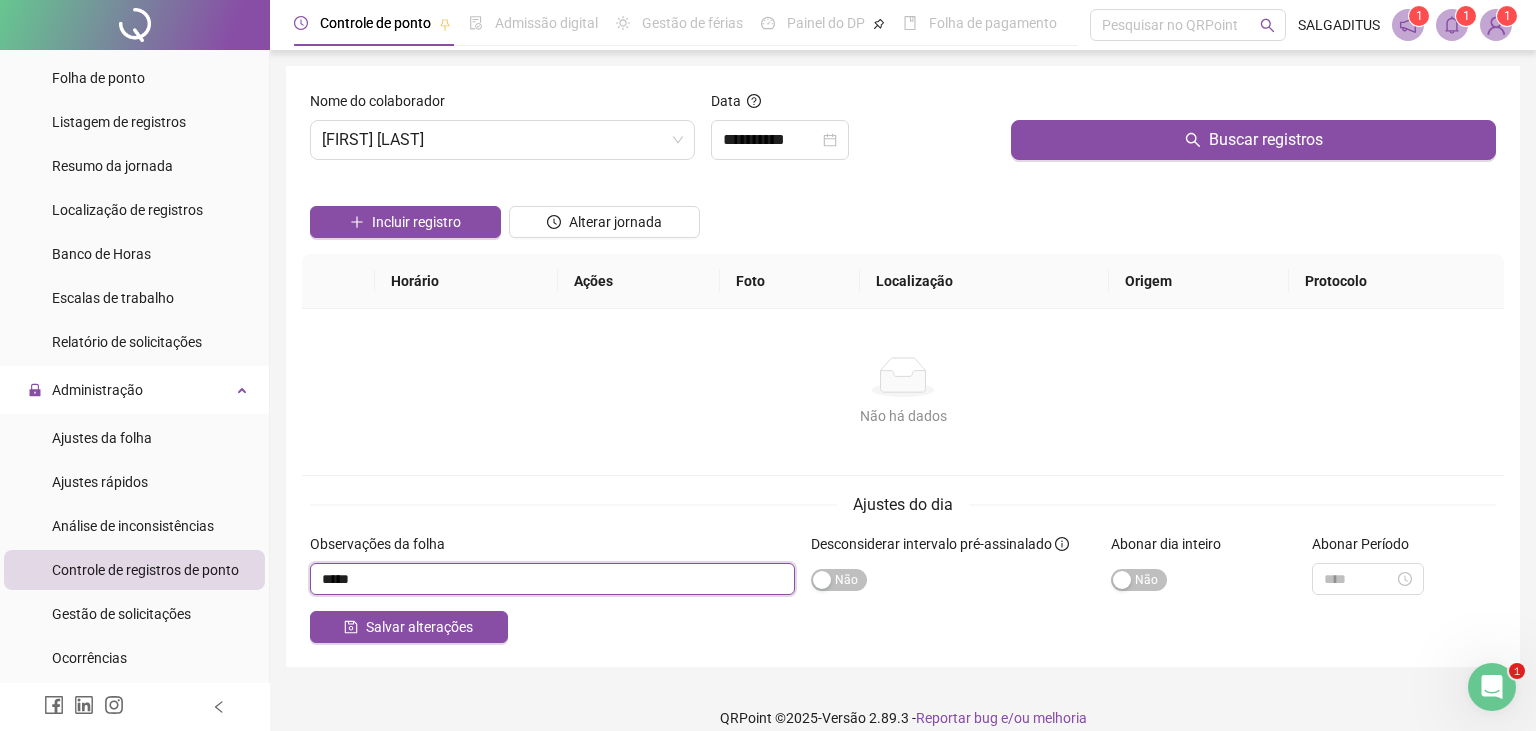 type on "*****" 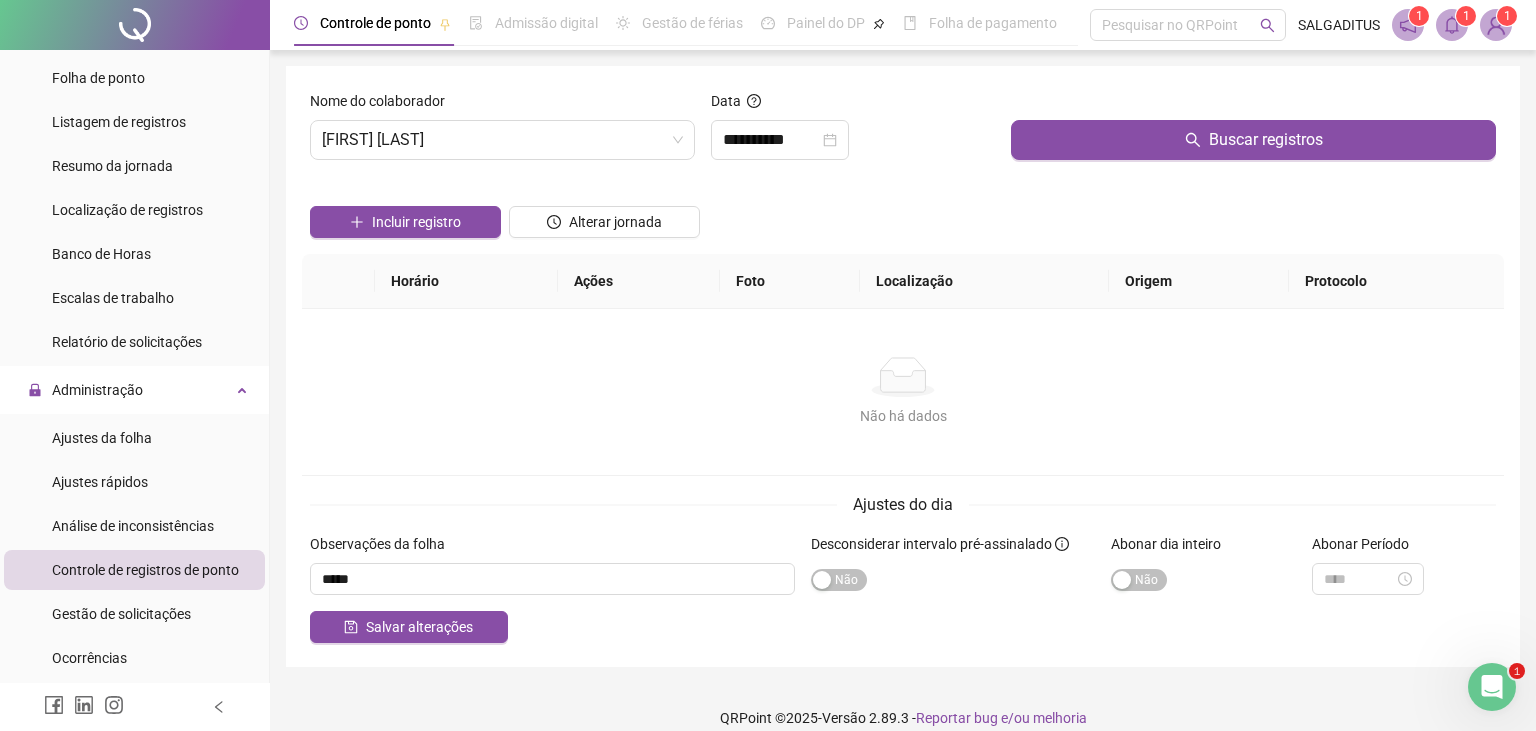 click on "Abonar dia inteiro Sim Não" at bounding box center (1203, 572) 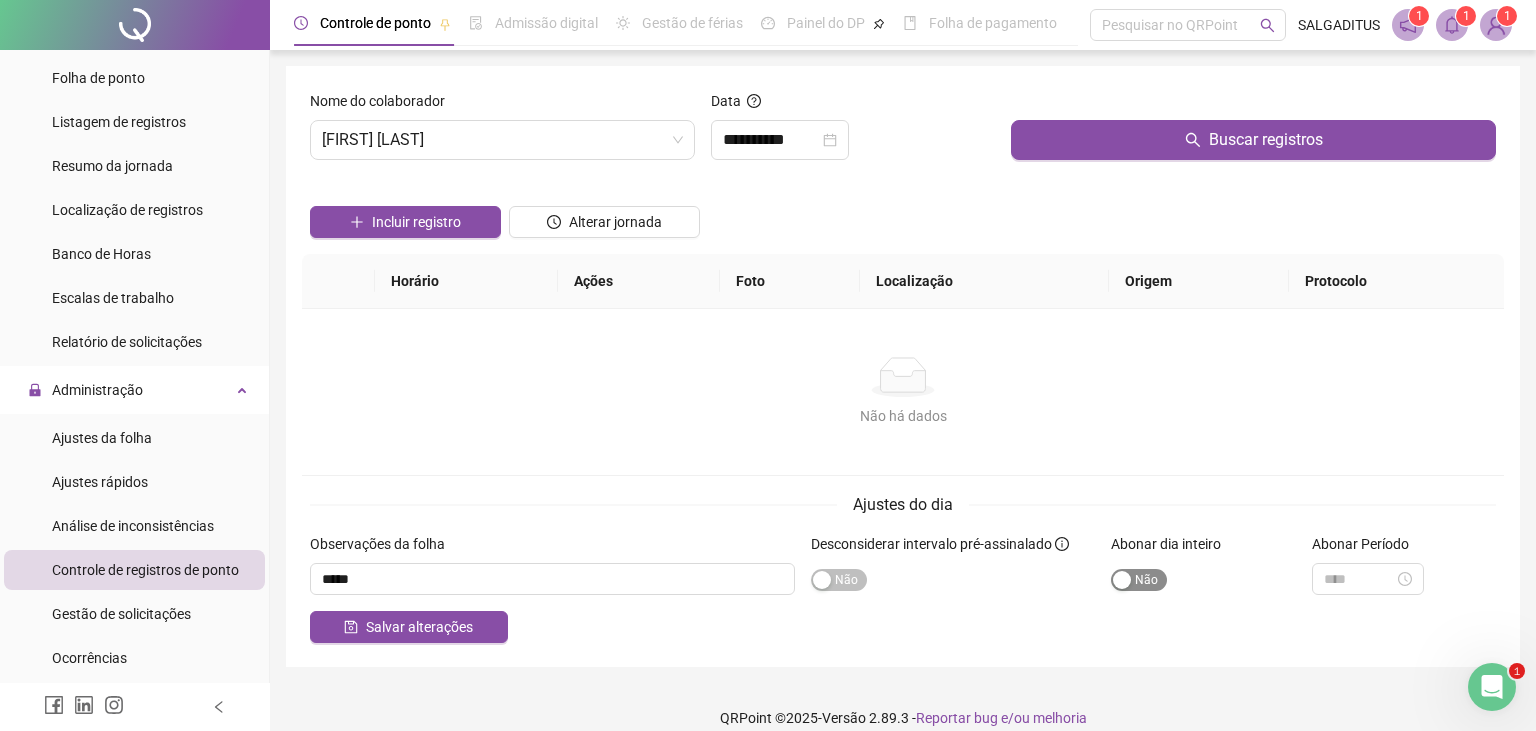 click on "Sim Não" at bounding box center (1139, 580) 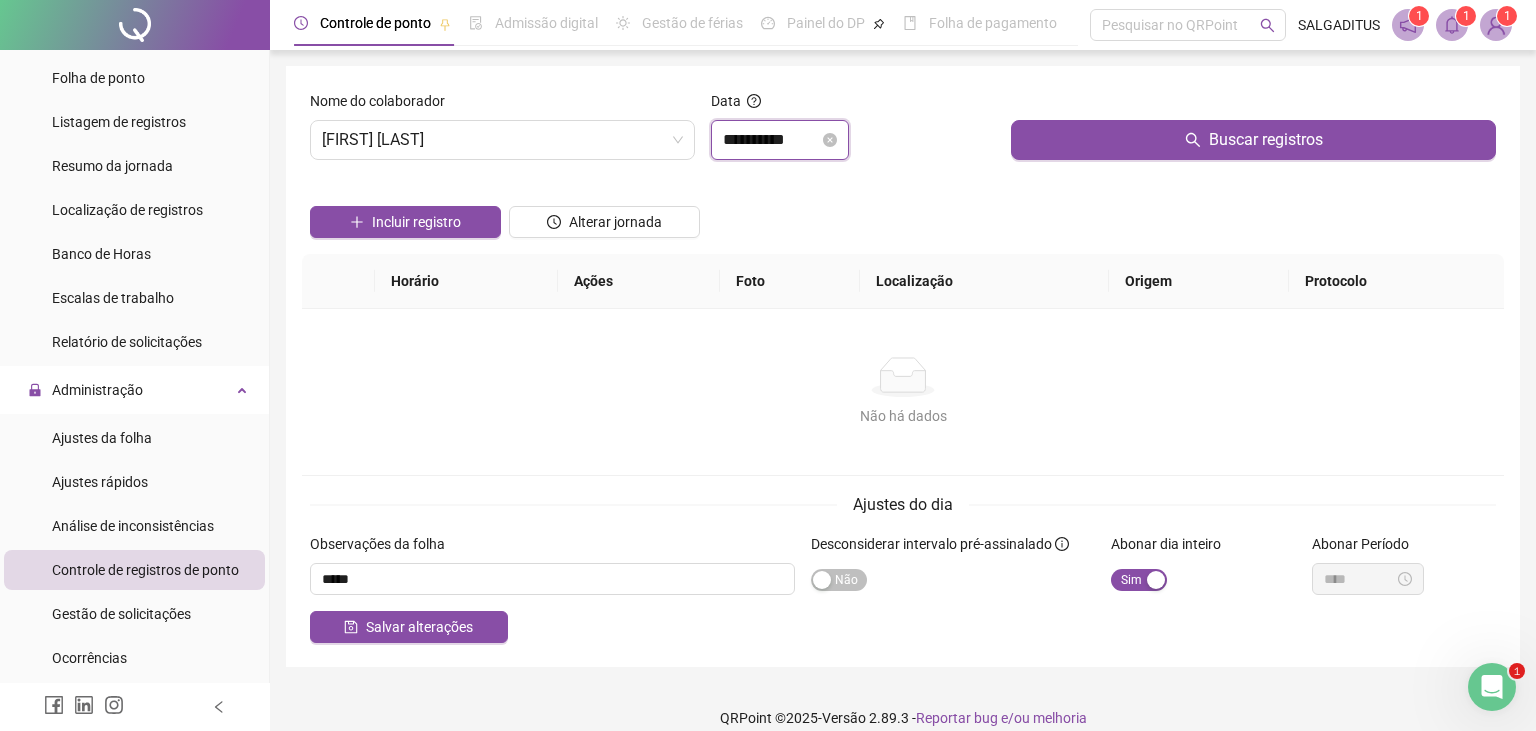 click on "**********" at bounding box center (771, 140) 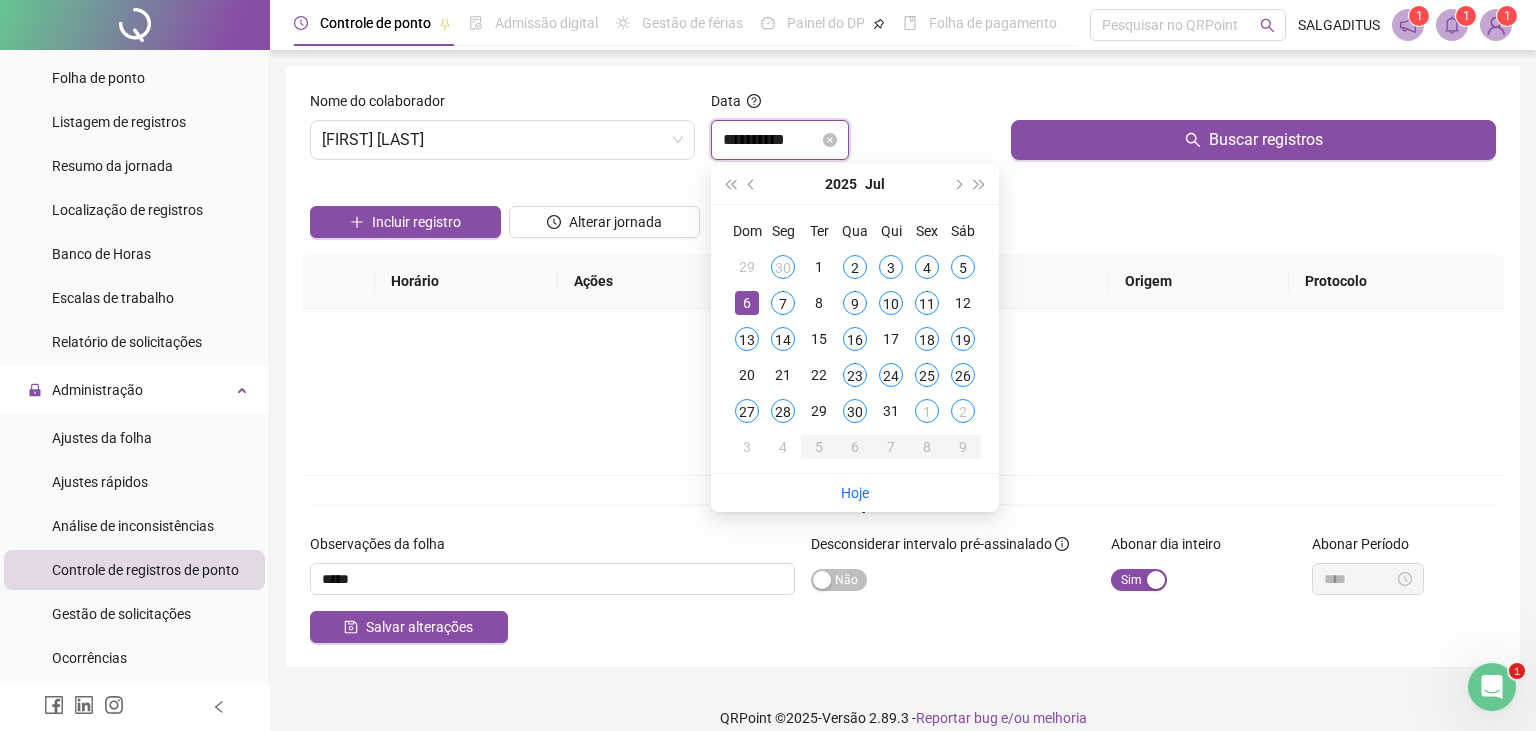 click on "**********" at bounding box center (771, 140) 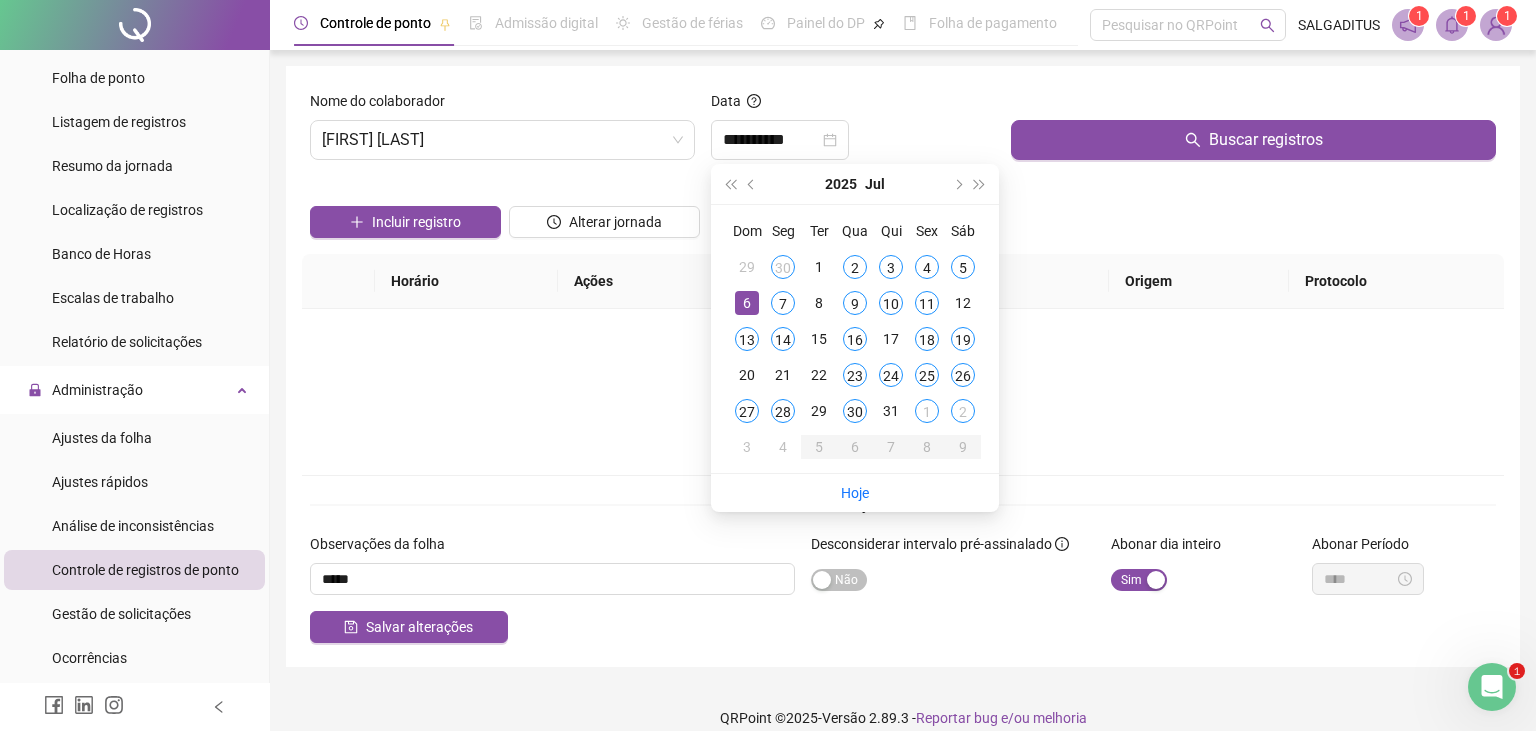 click on "**********" at bounding box center [853, 140] 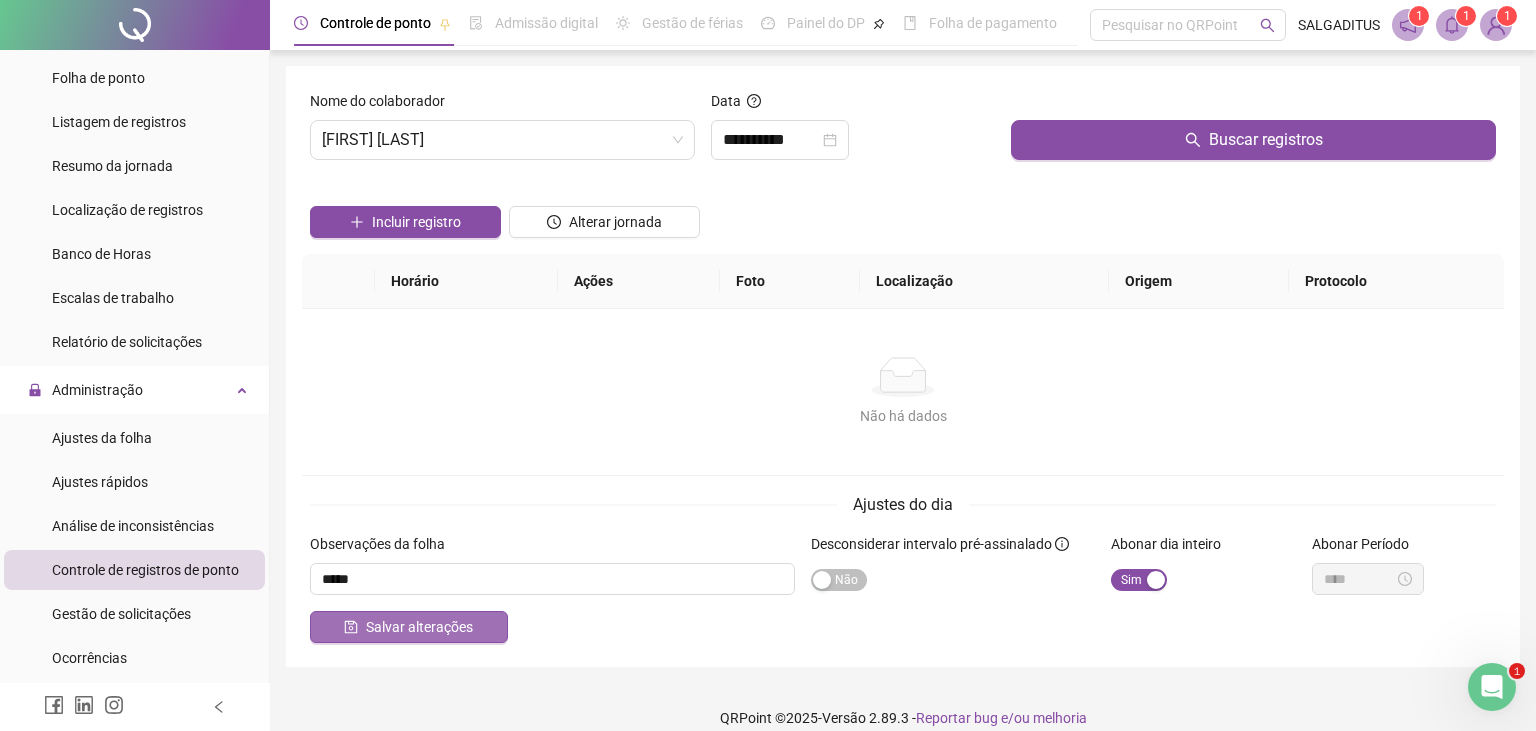 click on "Salvar alterações" at bounding box center (409, 627) 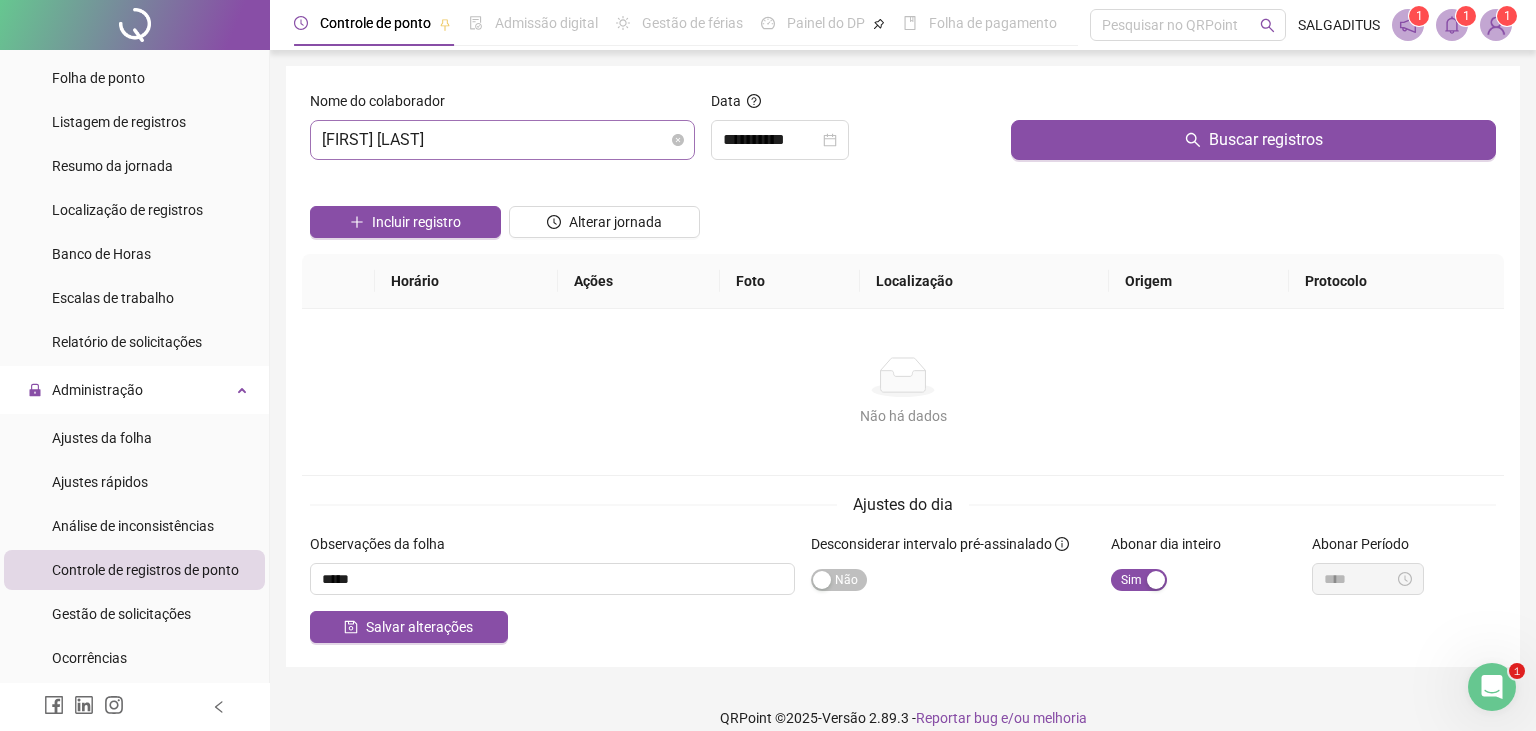 click on "[FIRST] [LAST]" at bounding box center (502, 140) 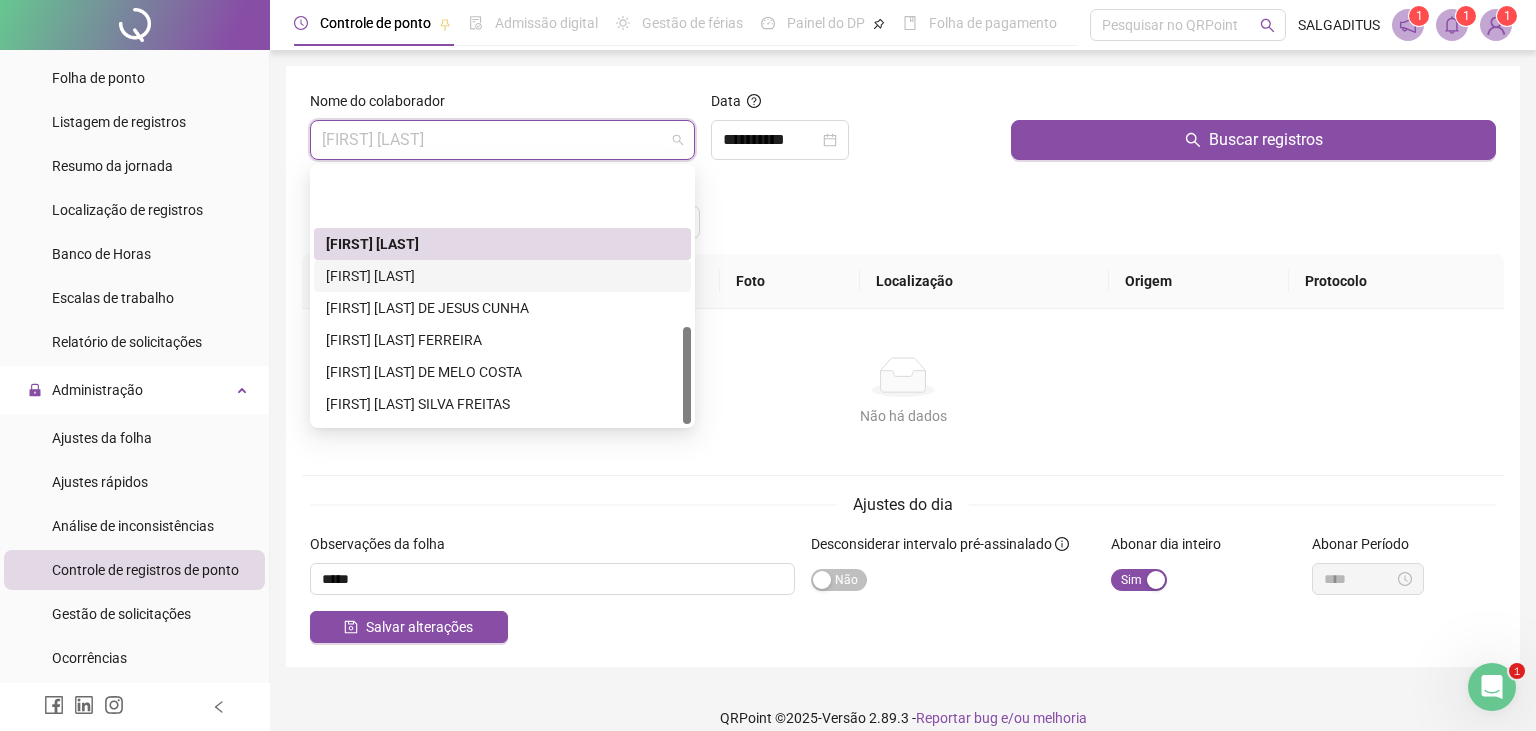 scroll, scrollTop: 416, scrollLeft: 0, axis: vertical 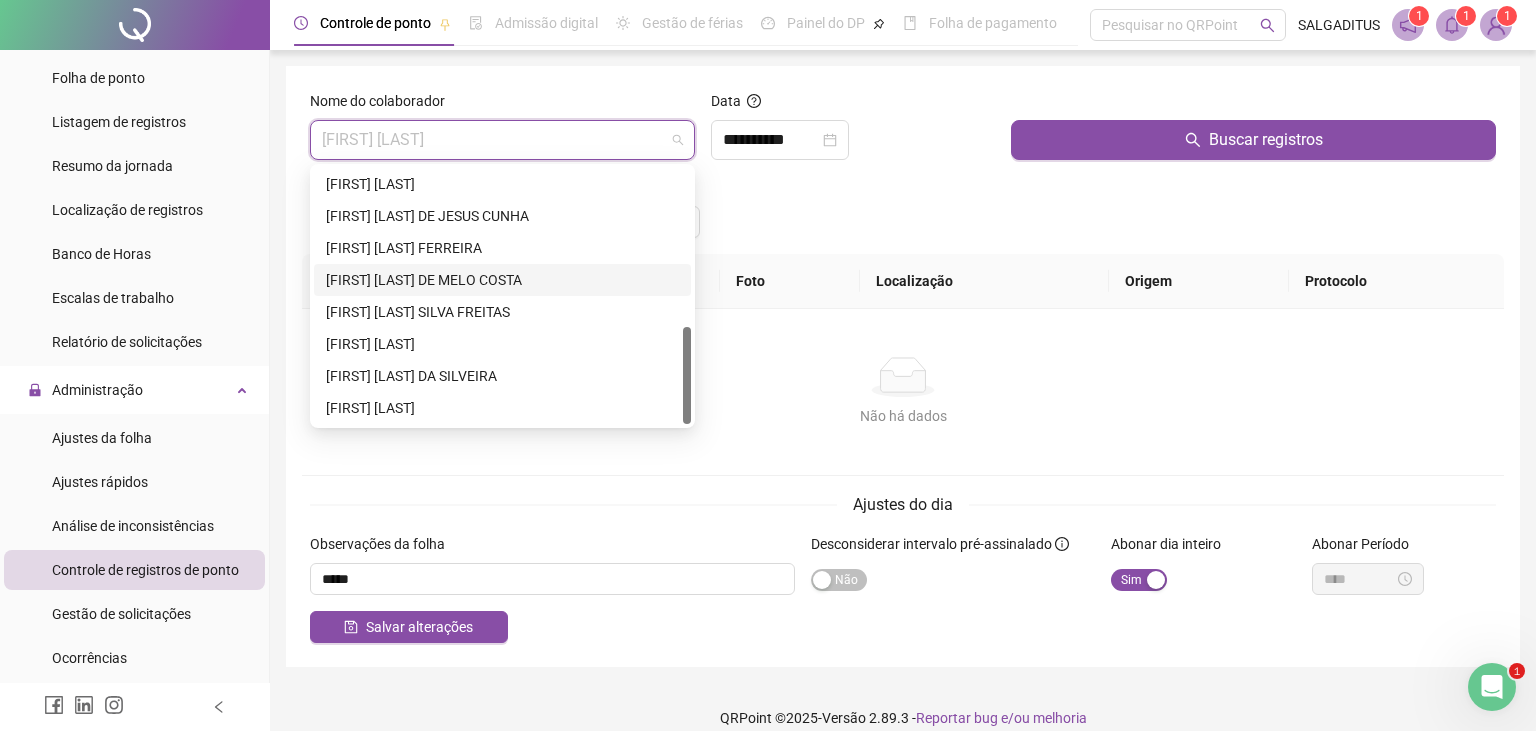 click on "[FIRST] [LAST]" at bounding box center [502, 248] 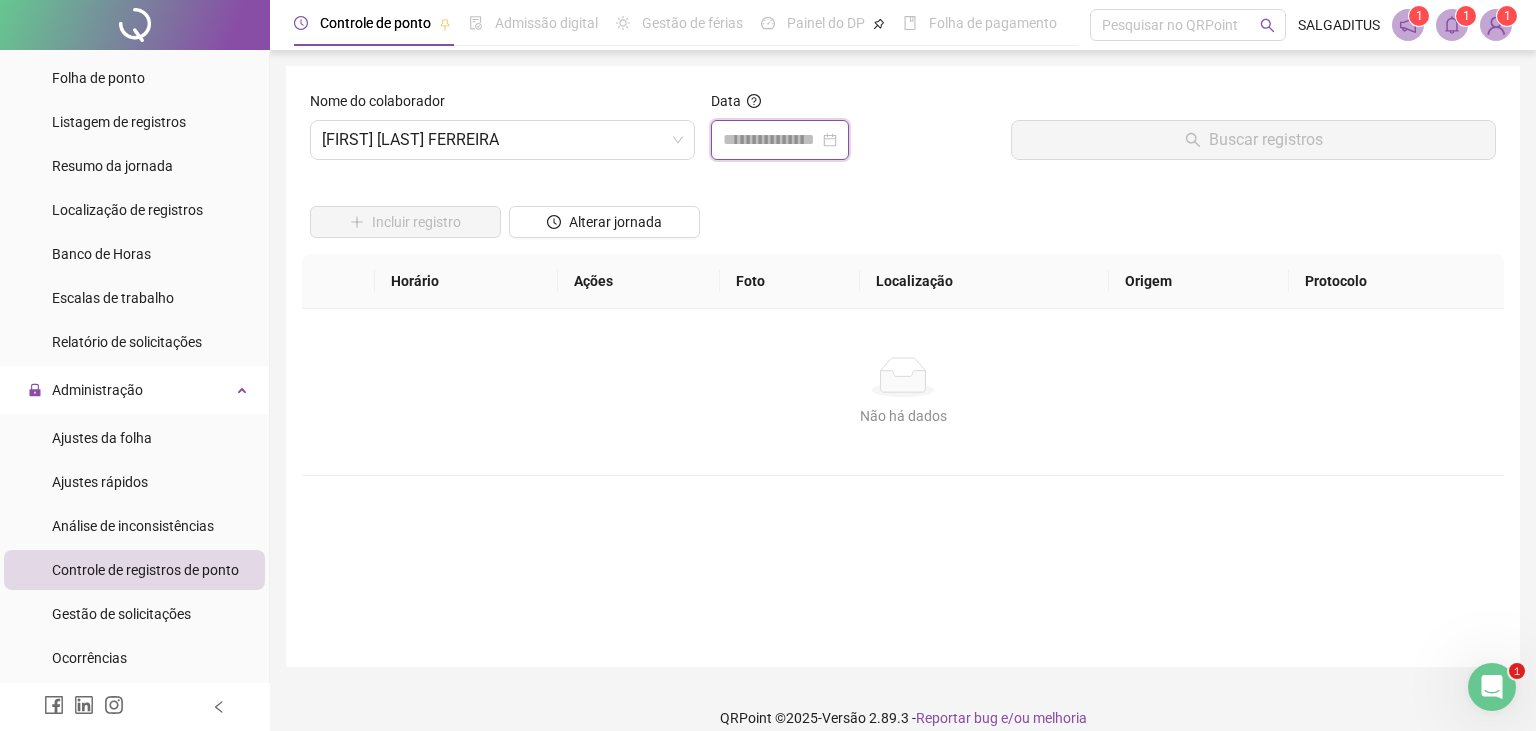 click at bounding box center (771, 140) 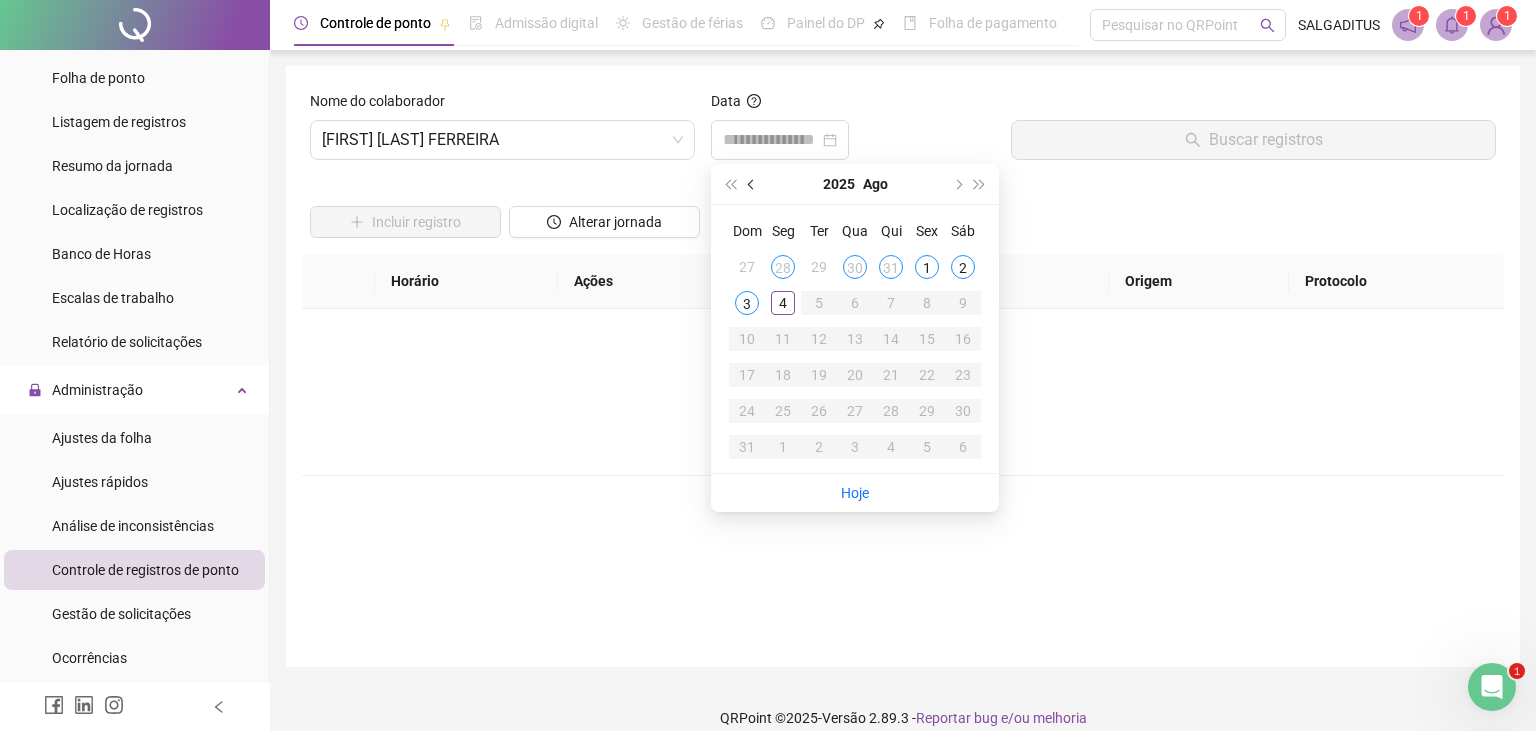 click at bounding box center [752, 184] 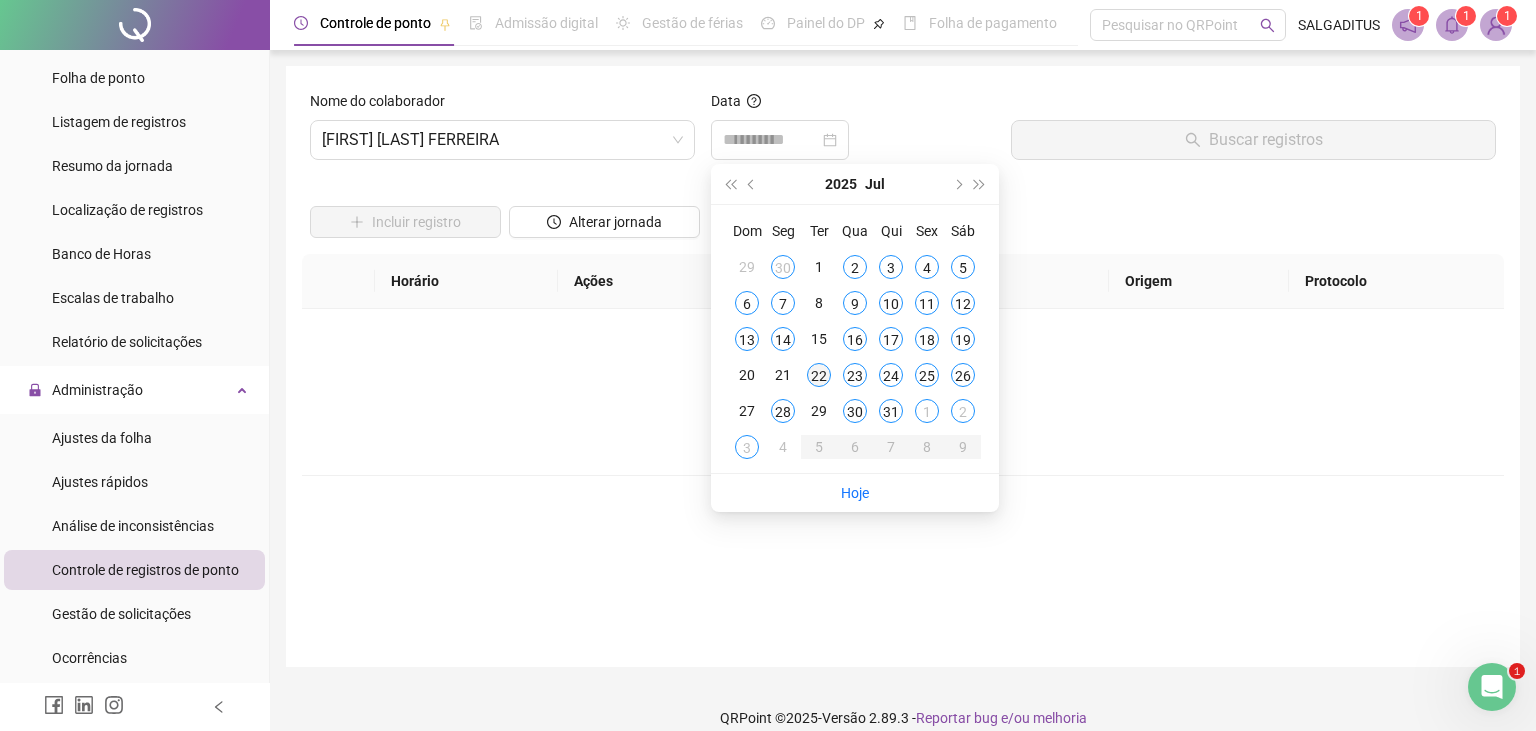 click on "22" at bounding box center [819, 375] 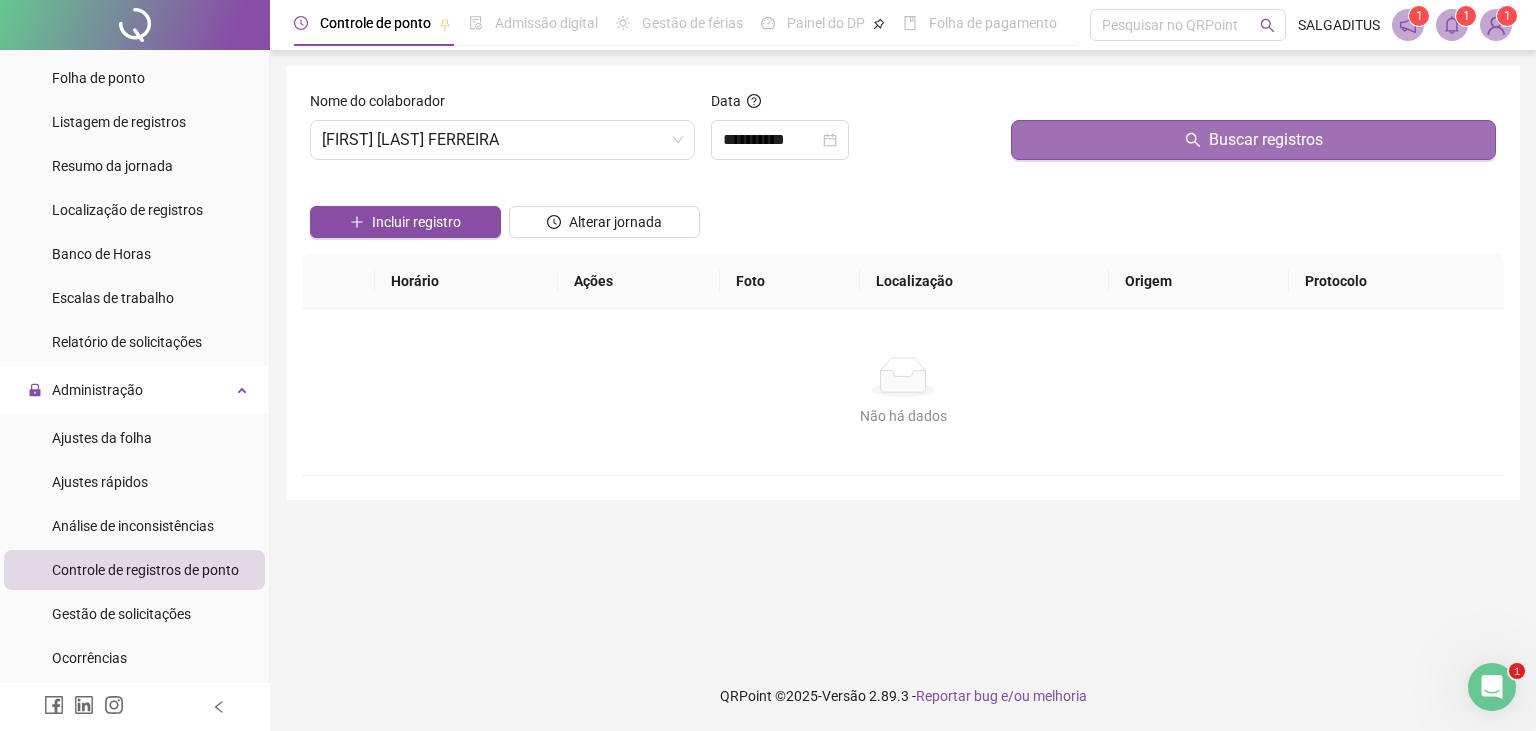 click on "Buscar registros" at bounding box center (1253, 140) 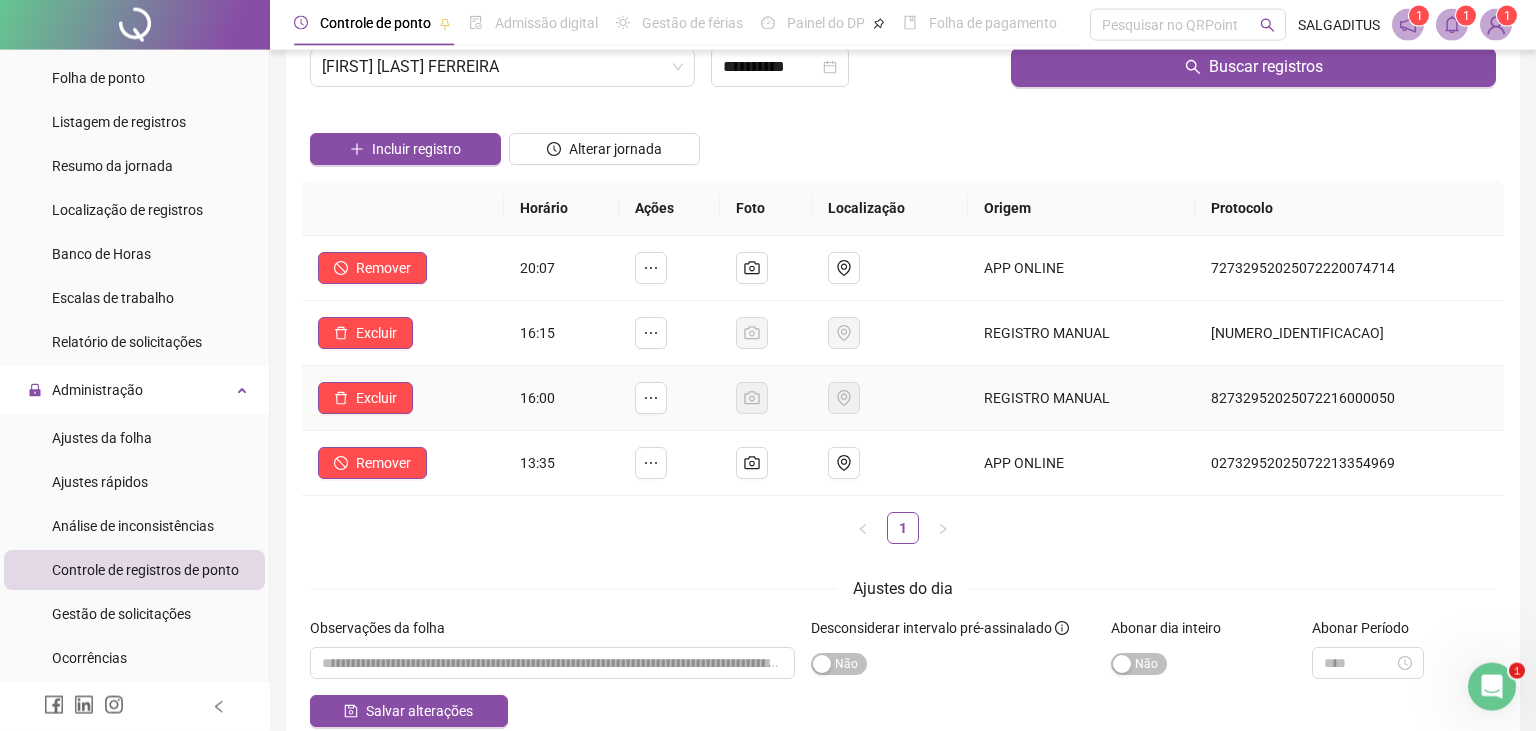 scroll, scrollTop: 72, scrollLeft: 0, axis: vertical 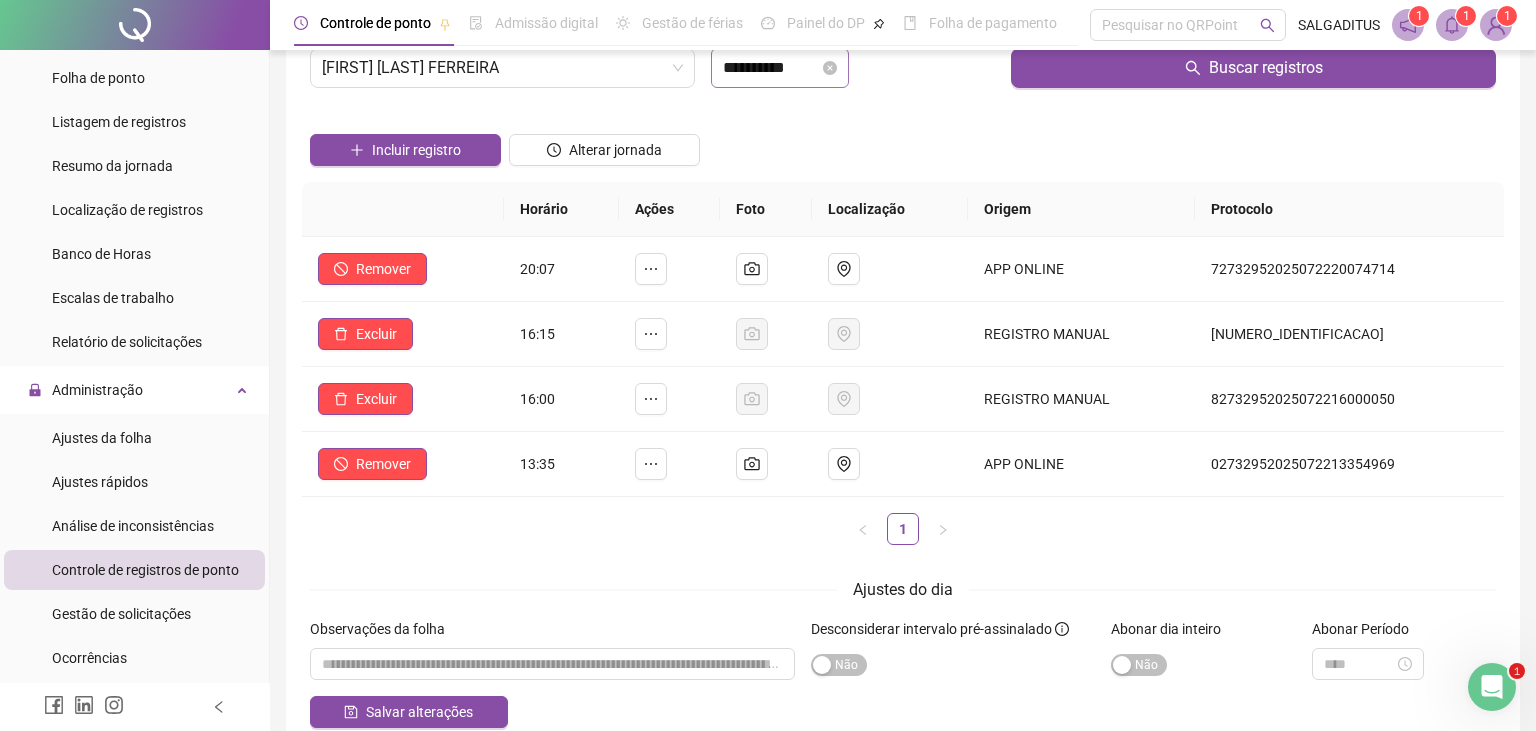 click on "**********" at bounding box center (780, 68) 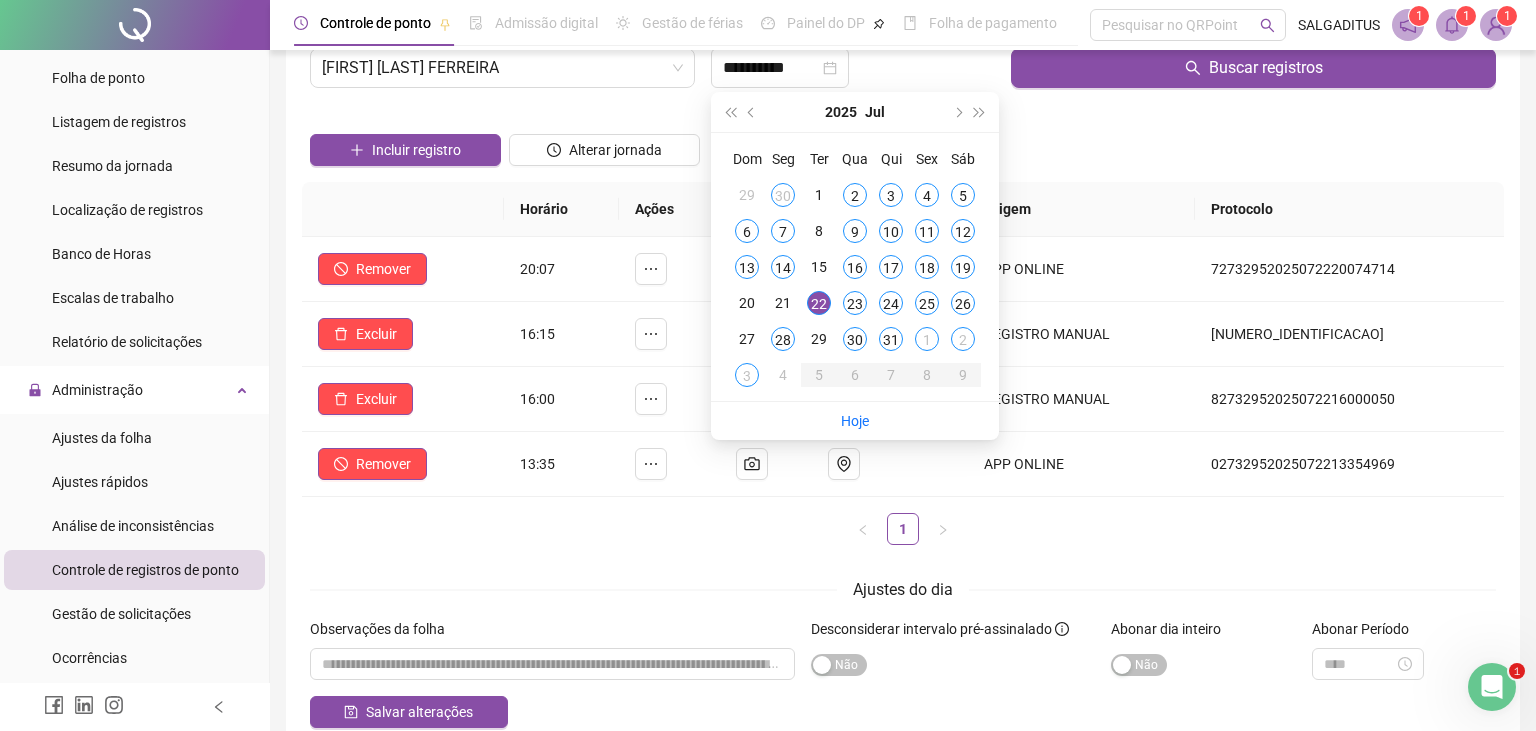 click on "Horário Ações Foto Localização Origem Protocolo               Remover 20:07 APP ONLINE 72732952025072220074714 Excluir 16:15 REGISTRO MANUAL 82732952025072216150056 Excluir 16:00 REGISTRO MANUAL 82732952025072216000050 Remover 13:35 APP ONLINE 02732952025072213354969 1" at bounding box center [903, 371] 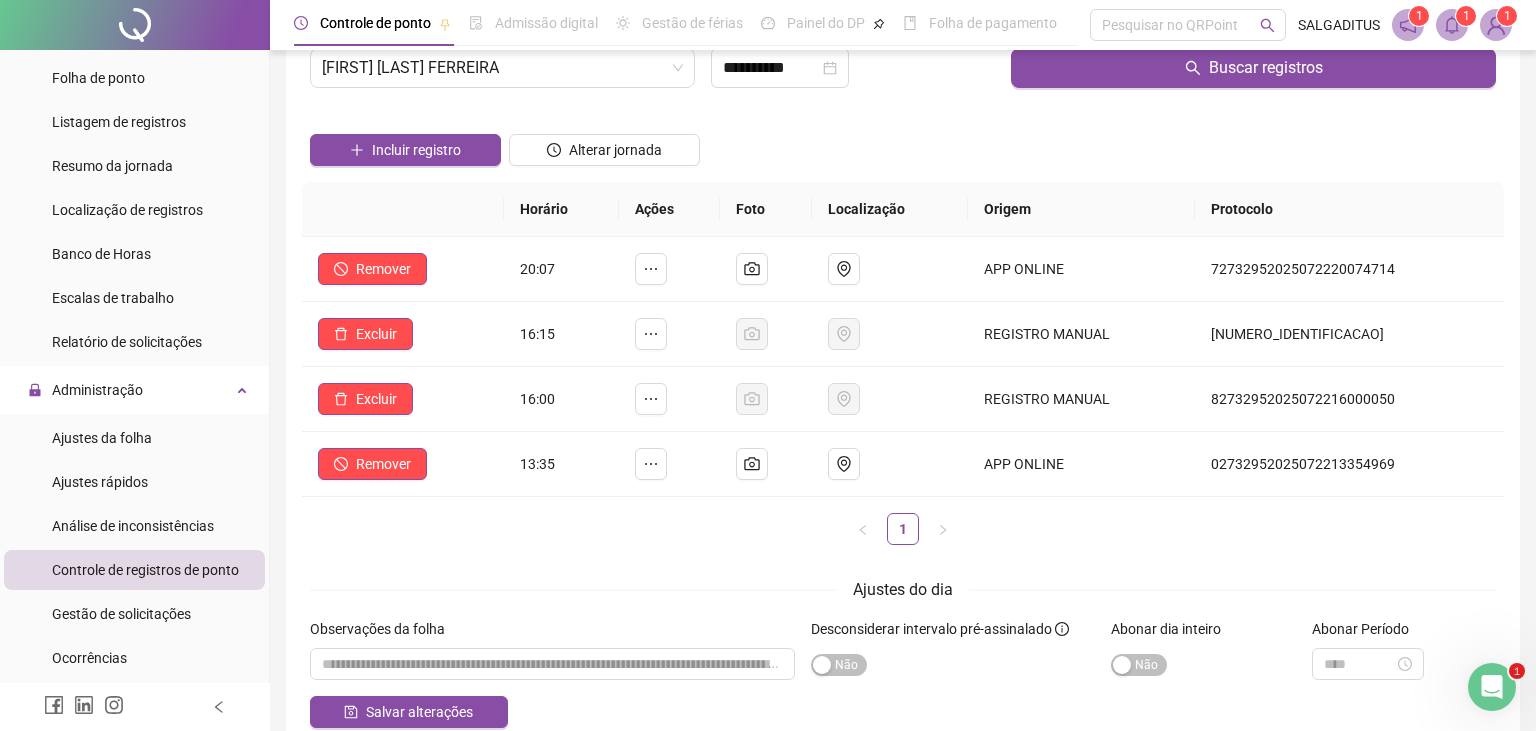 click on "**********" at bounding box center (853, 61) 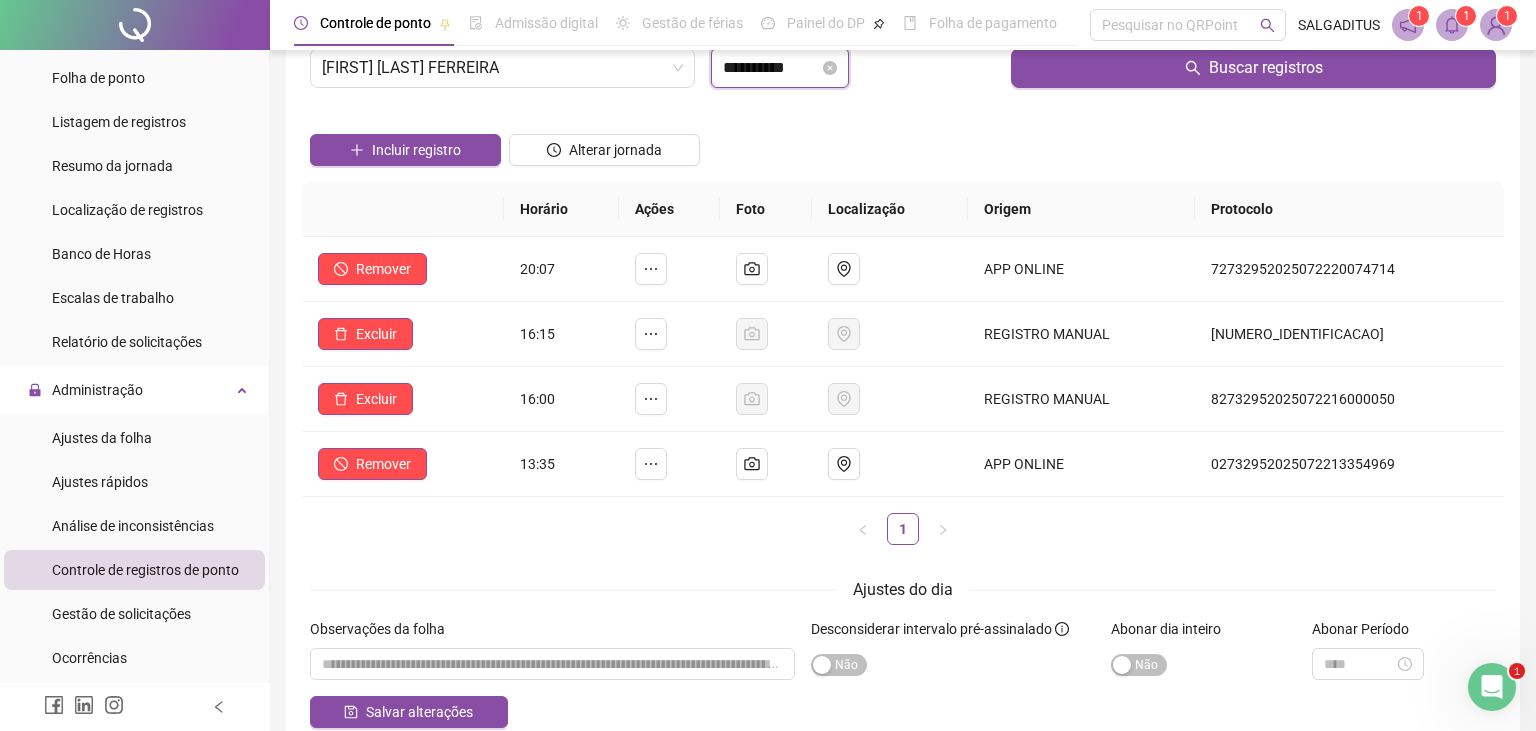 click on "**********" at bounding box center (771, 68) 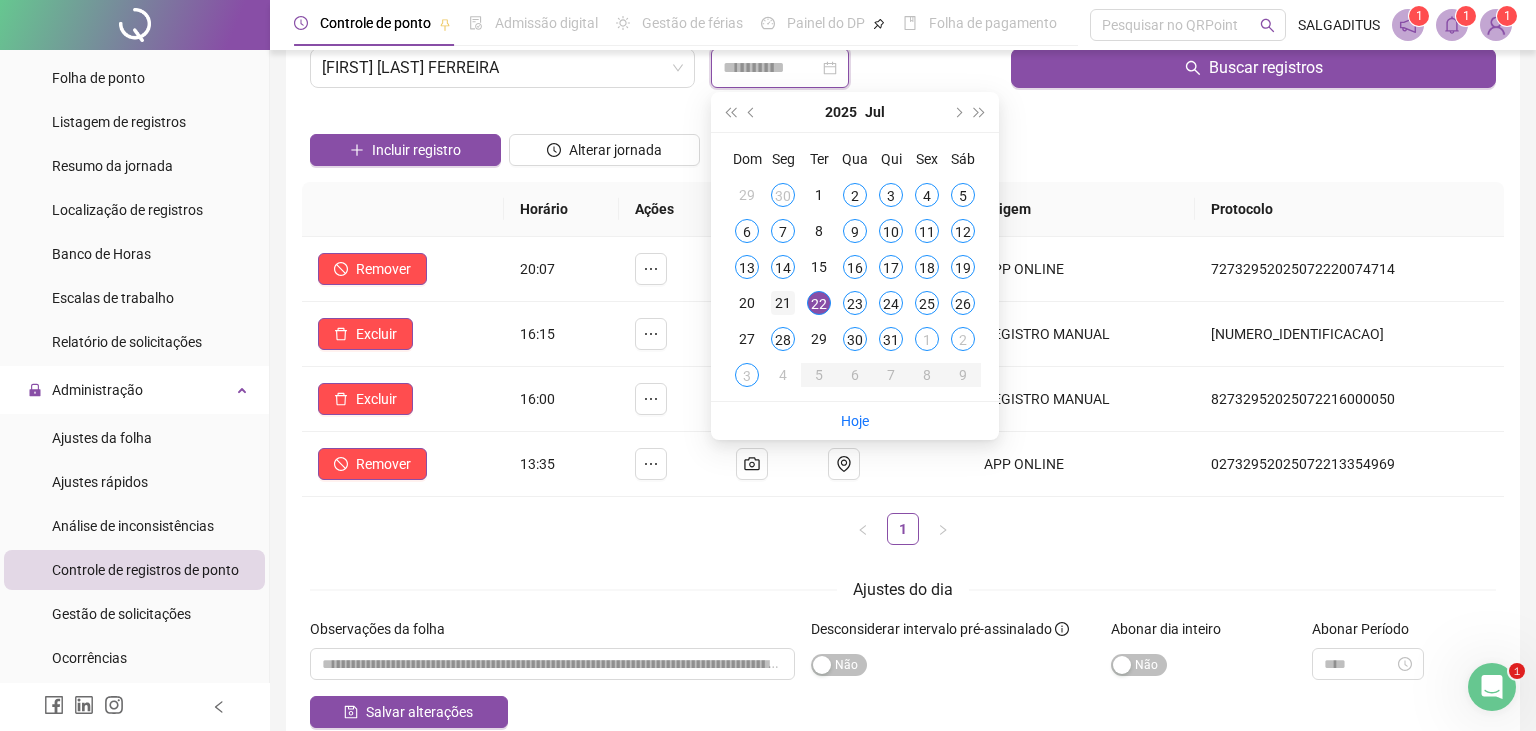 type on "**********" 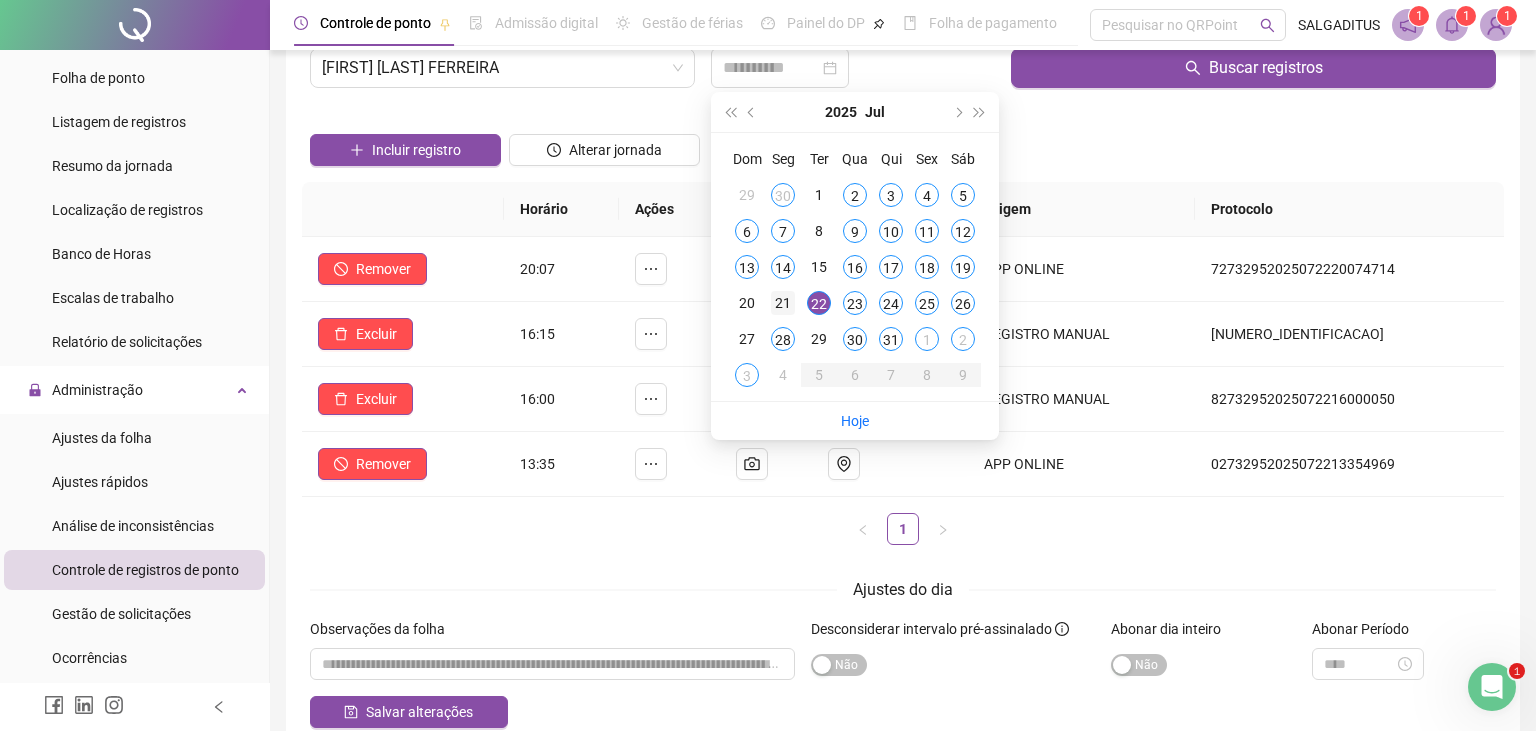 click on "21" at bounding box center (783, 303) 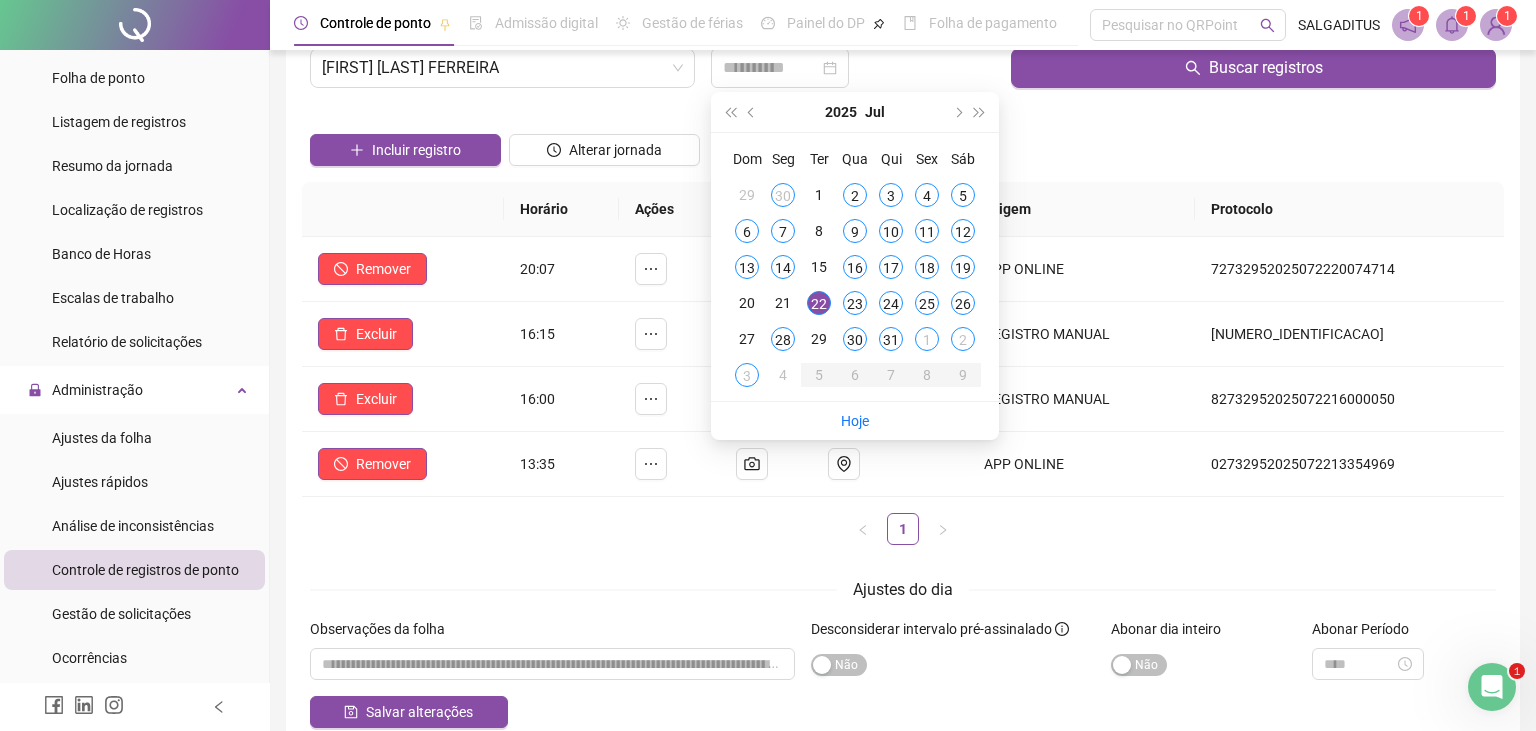 scroll, scrollTop: 0, scrollLeft: 0, axis: both 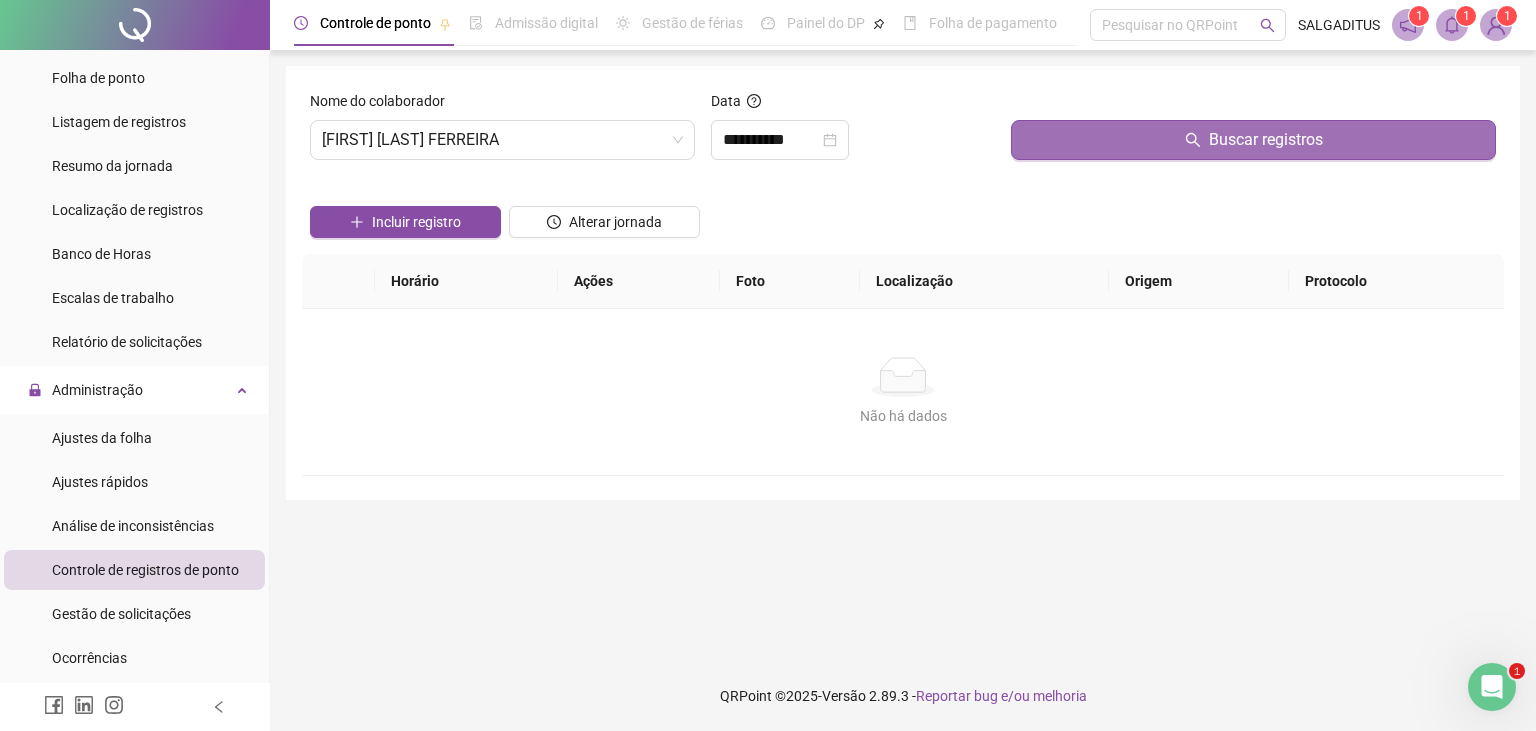 click on "Buscar registros" at bounding box center [1253, 140] 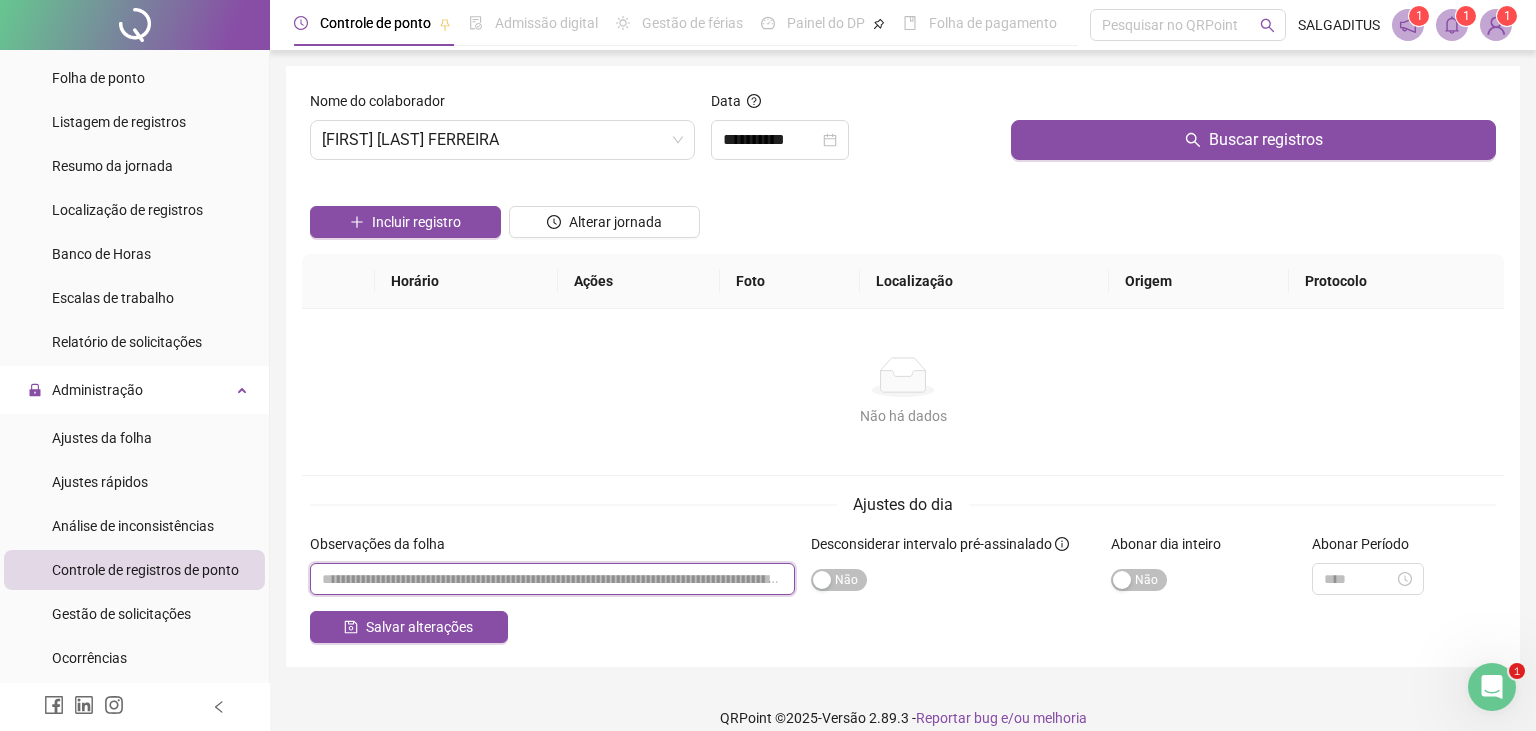 click at bounding box center [552, 579] 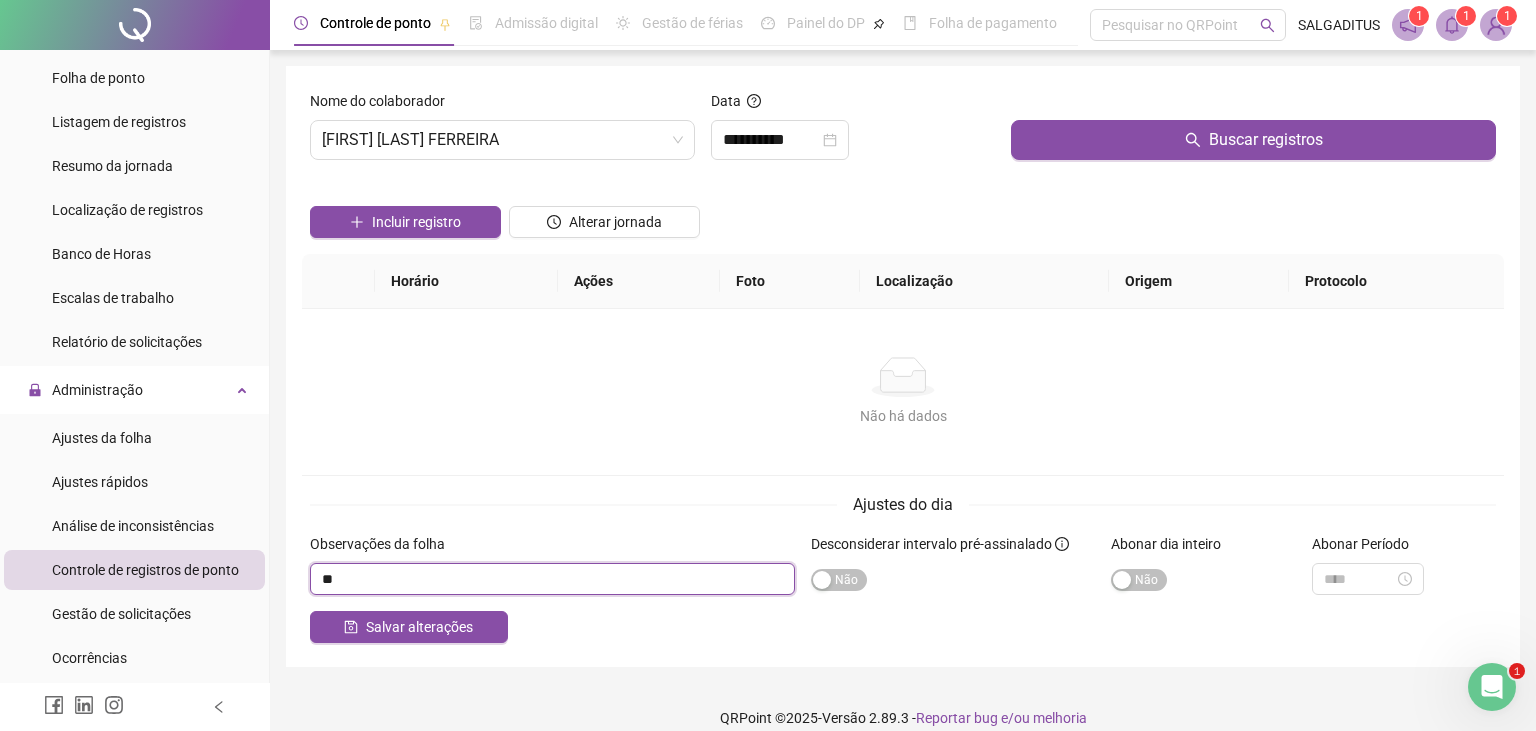 type on "*" 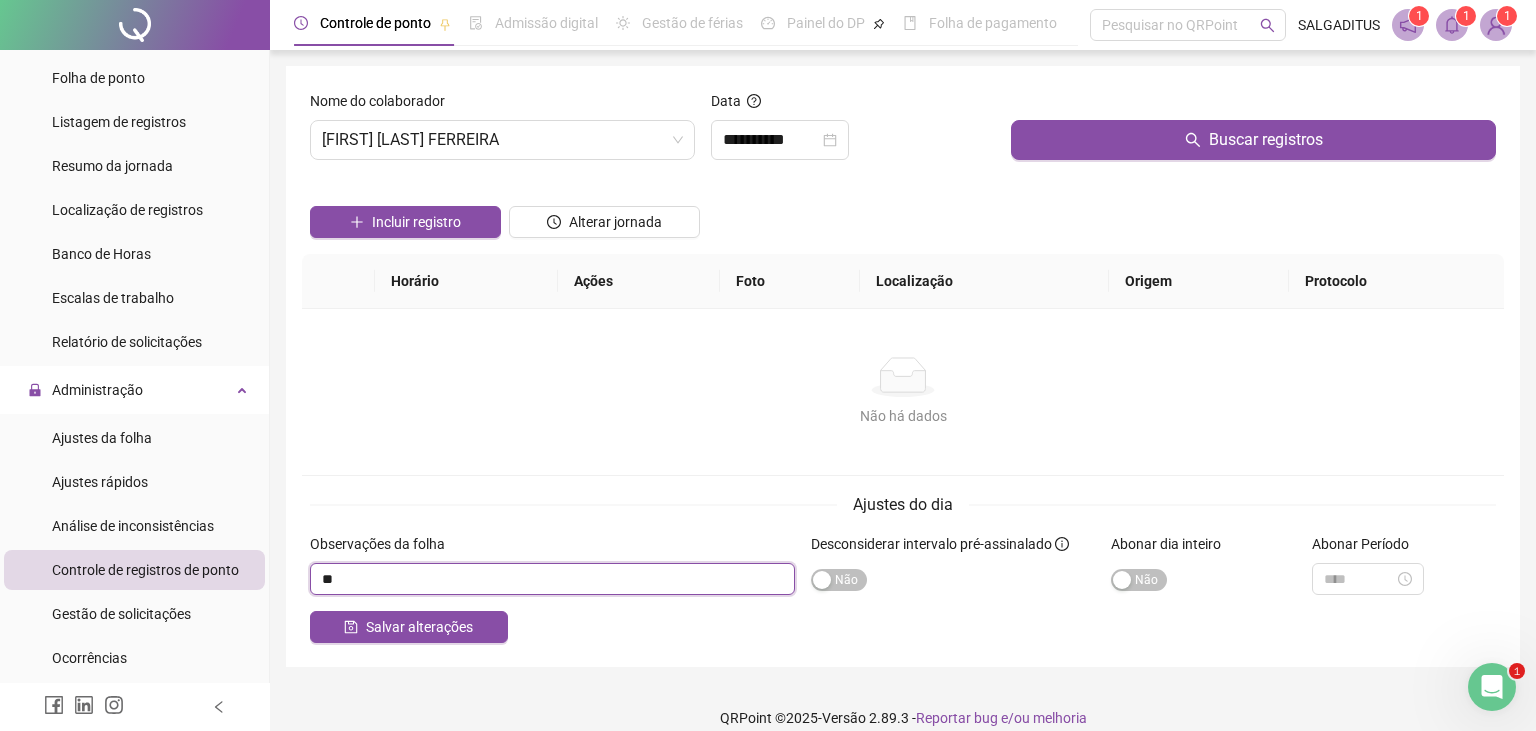 type on "*" 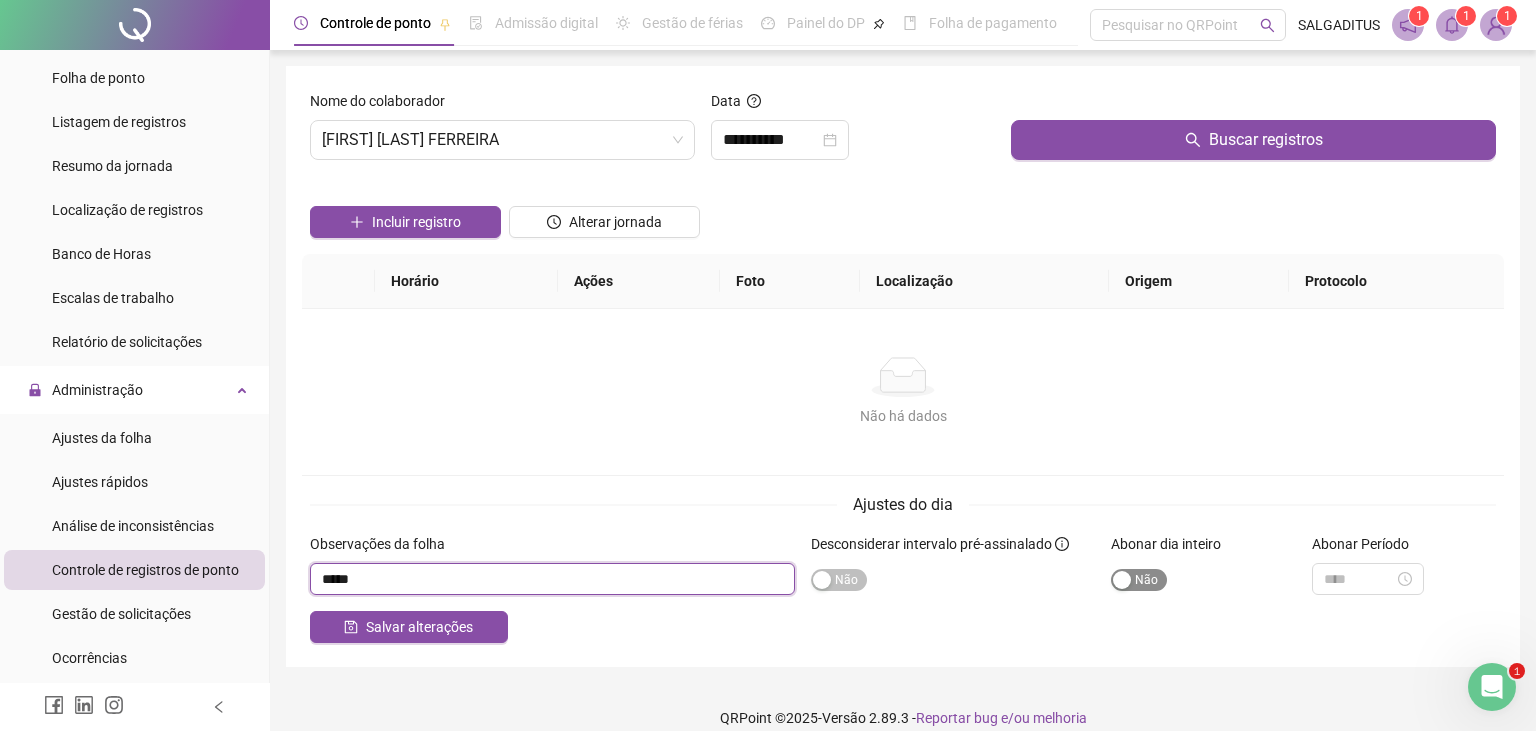 type on "*****" 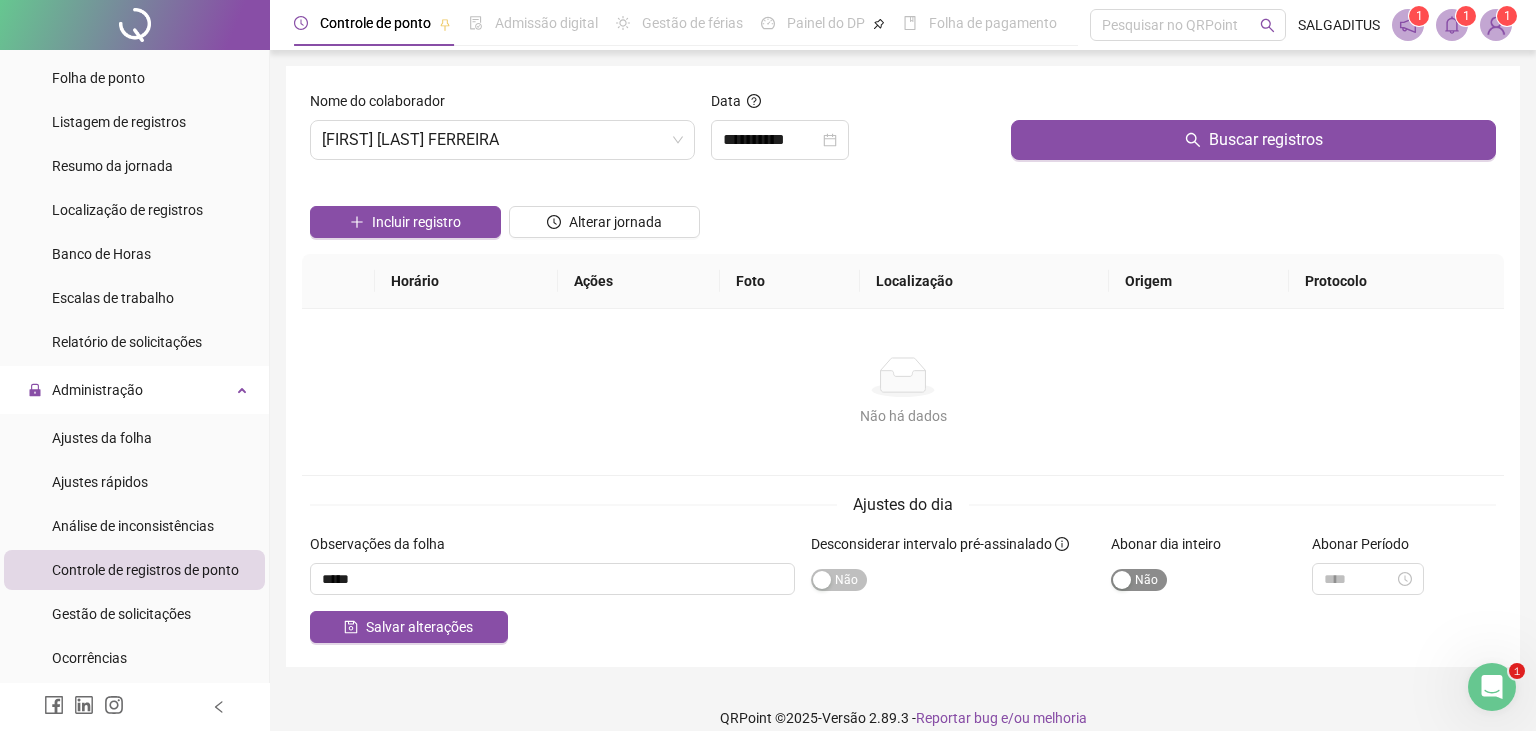 click on "Sim Não" at bounding box center [1139, 580] 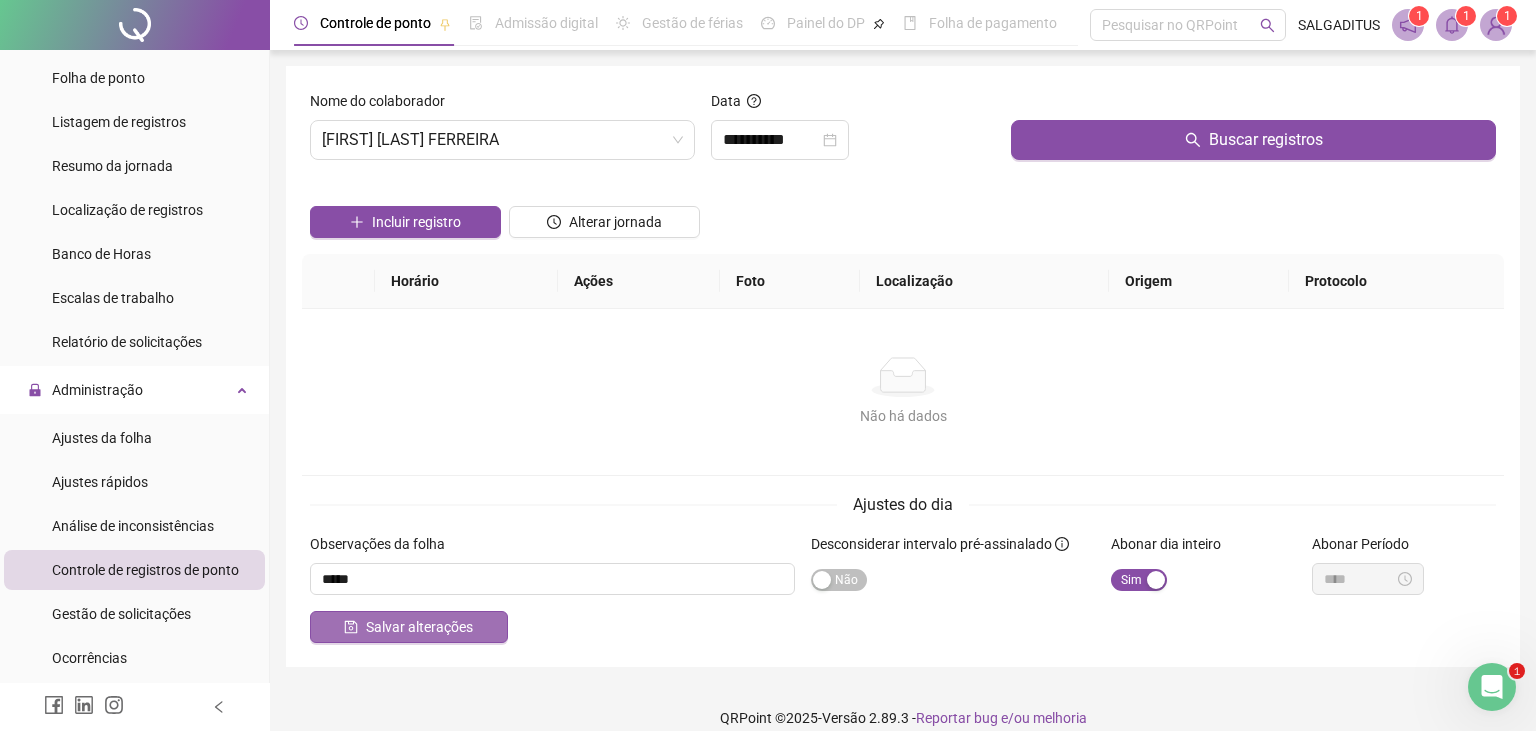 click on "Salvar alterações" at bounding box center [419, 627] 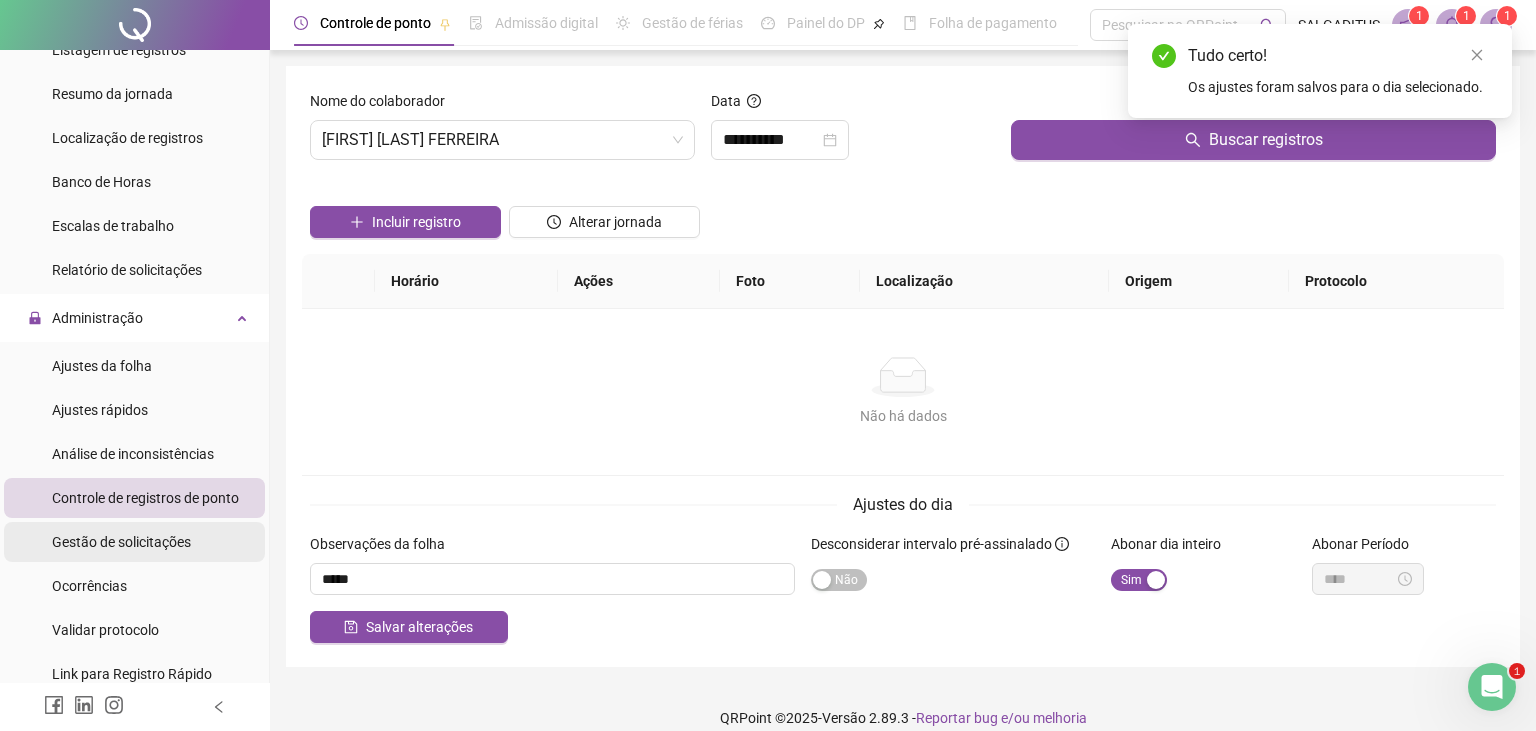 scroll, scrollTop: 331, scrollLeft: 0, axis: vertical 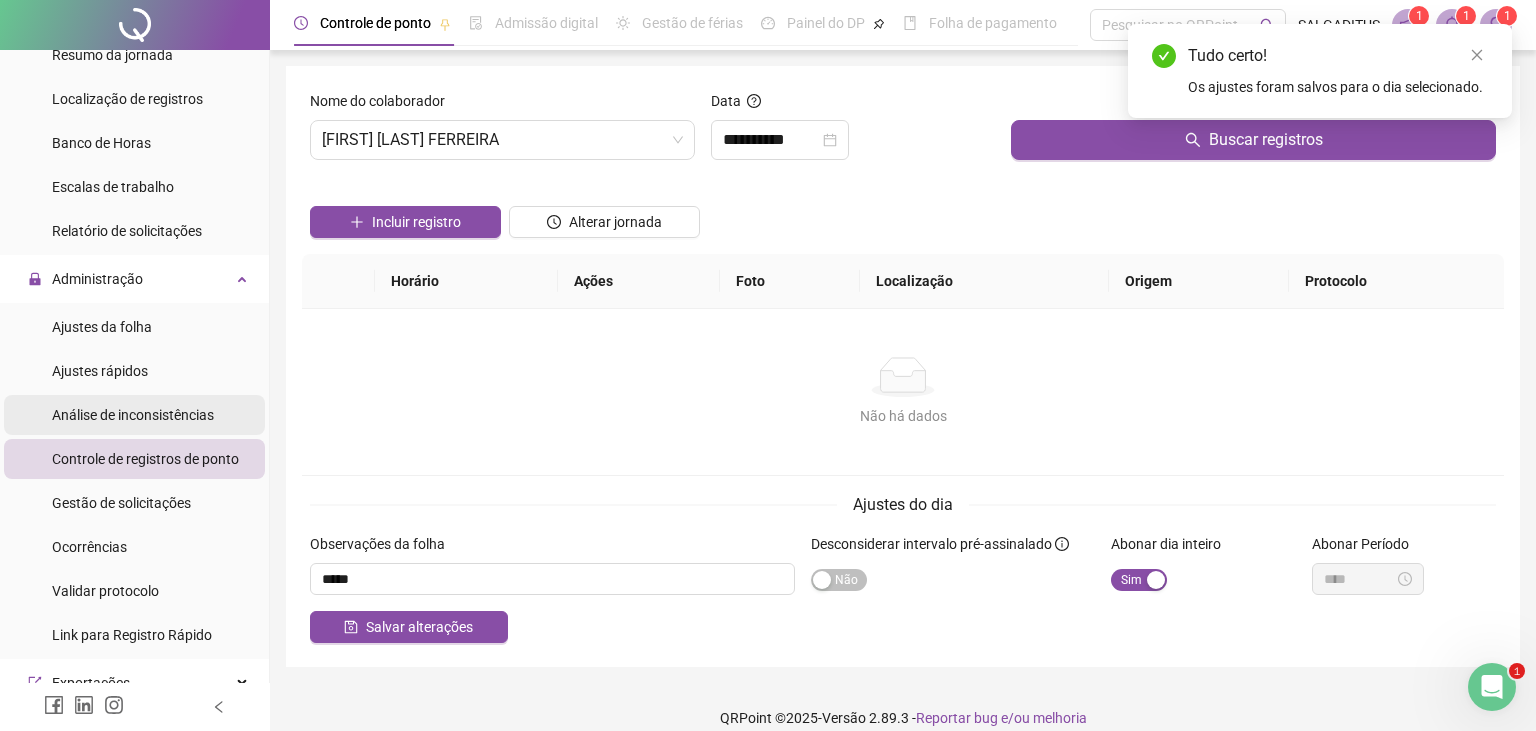 click on "Análise de inconsistências" at bounding box center [133, 415] 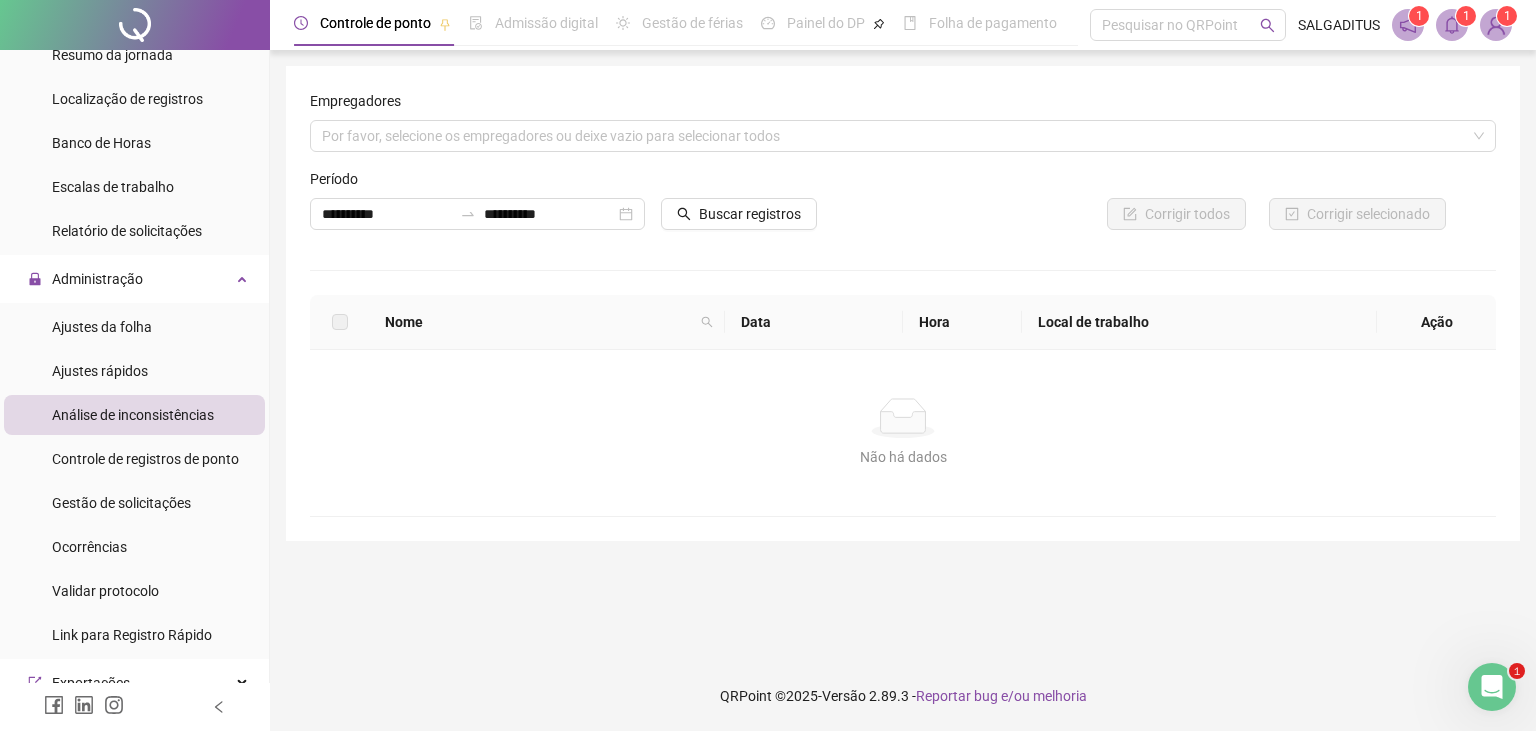 click on "Período" at bounding box center [477, 183] 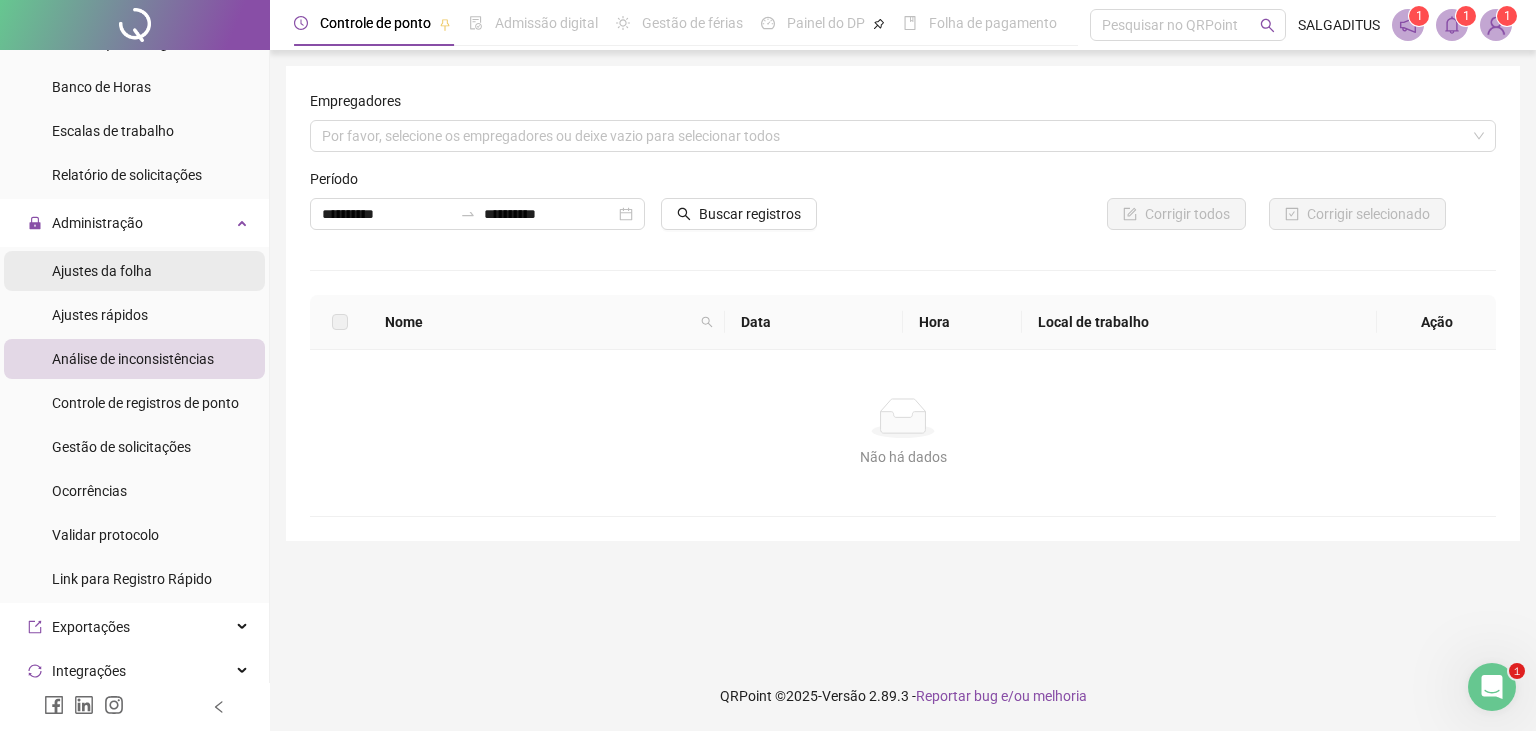 scroll, scrollTop: 441, scrollLeft: 0, axis: vertical 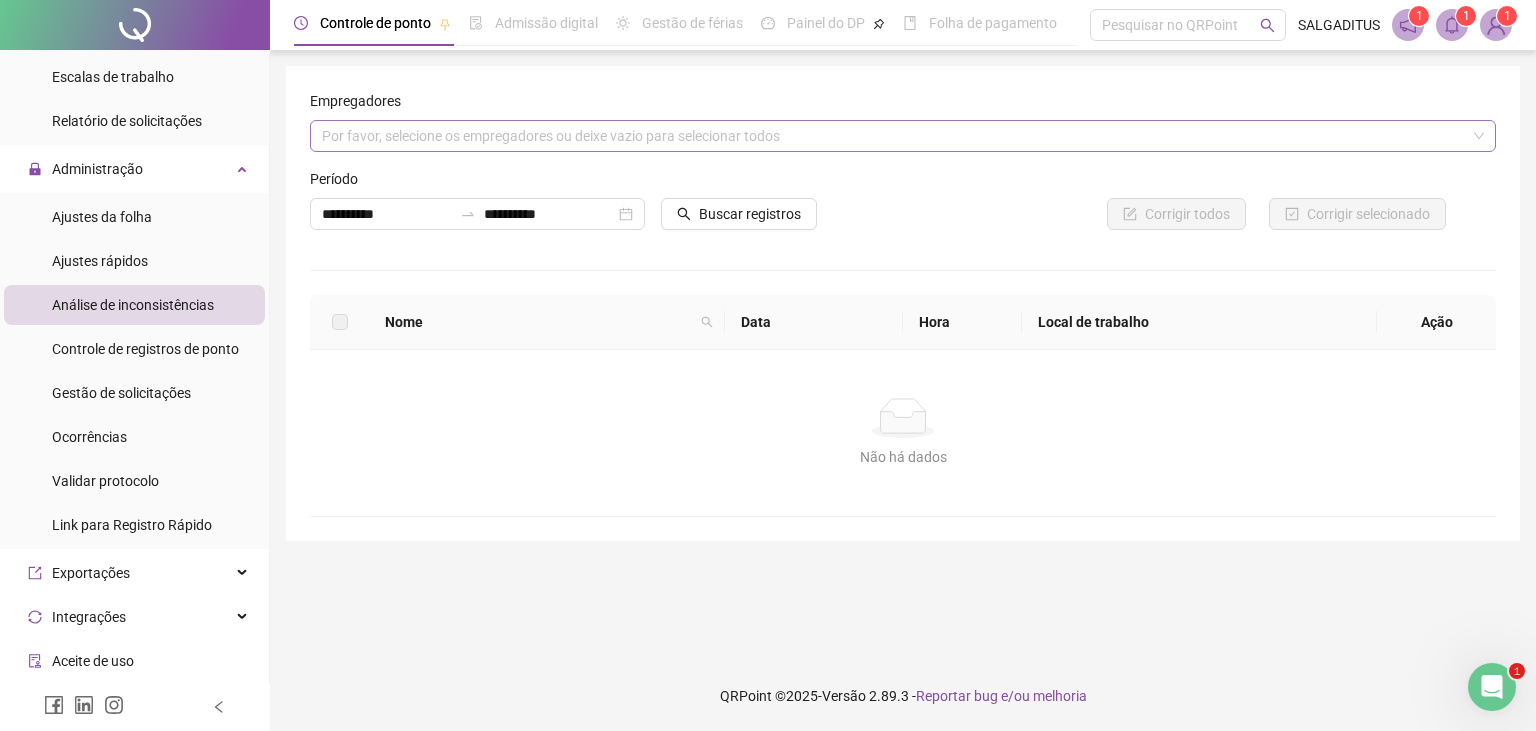 click on "Por favor, selecione os empregadores ou deixe vazio para selecionar todos" at bounding box center [903, 136] 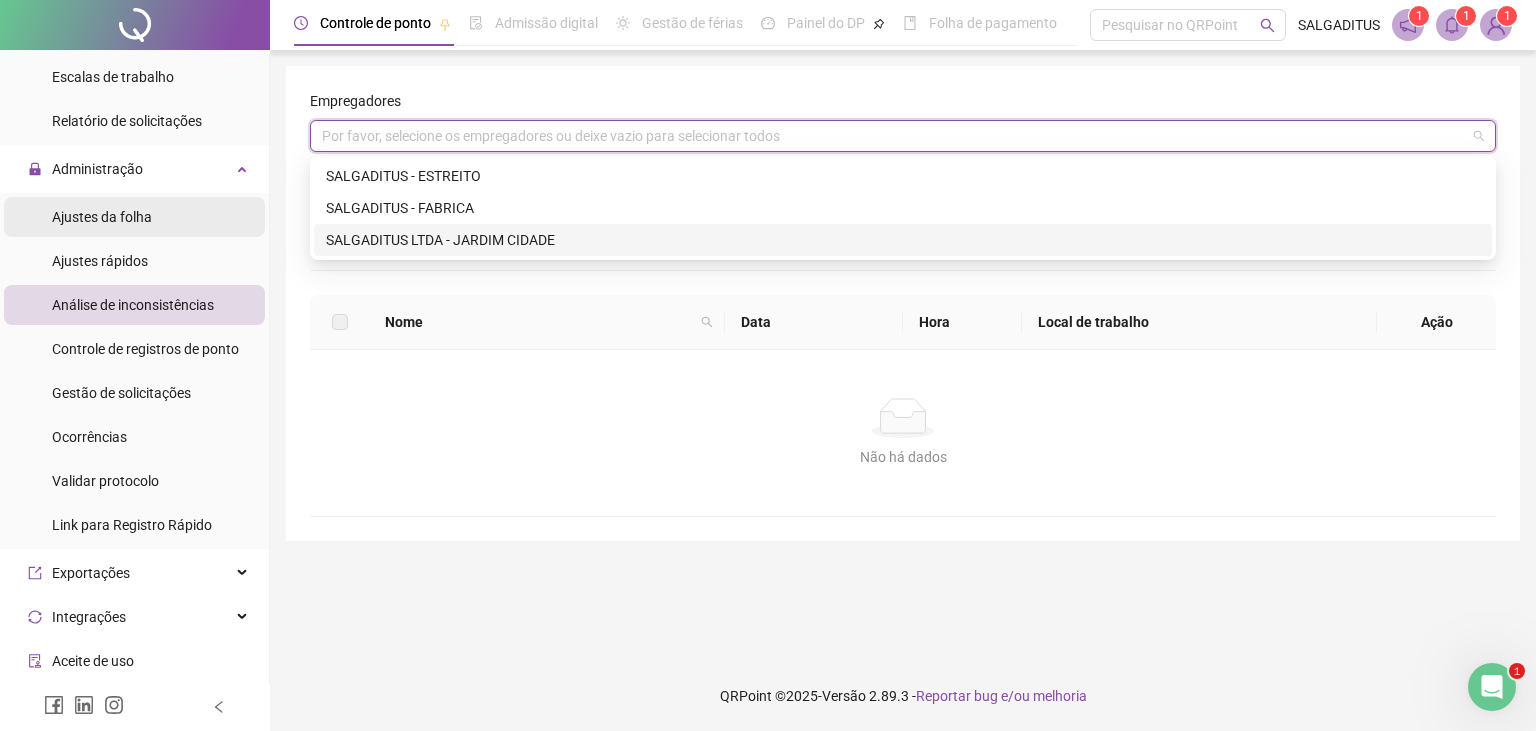 click on "Ajustes da folha" at bounding box center [102, 217] 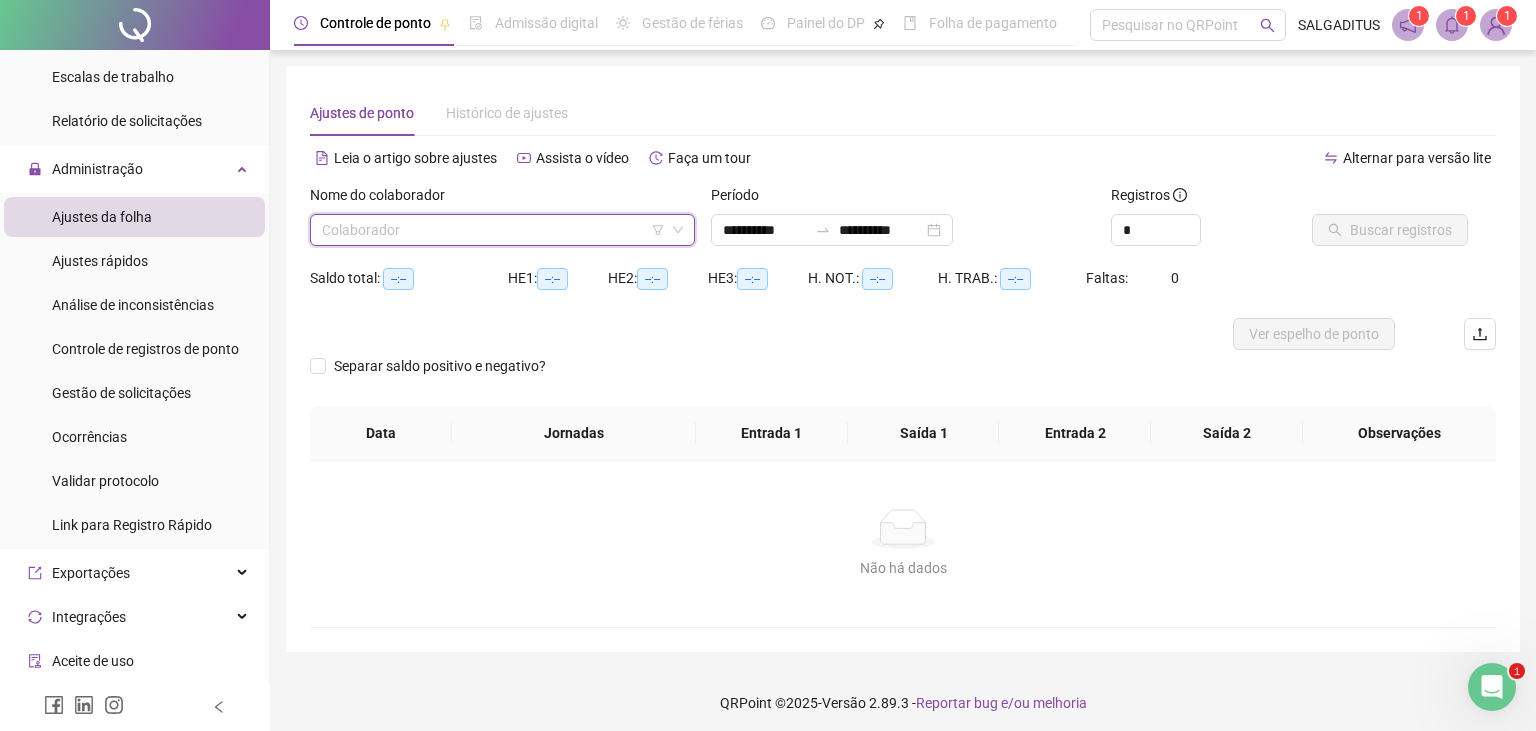 click at bounding box center [493, 230] 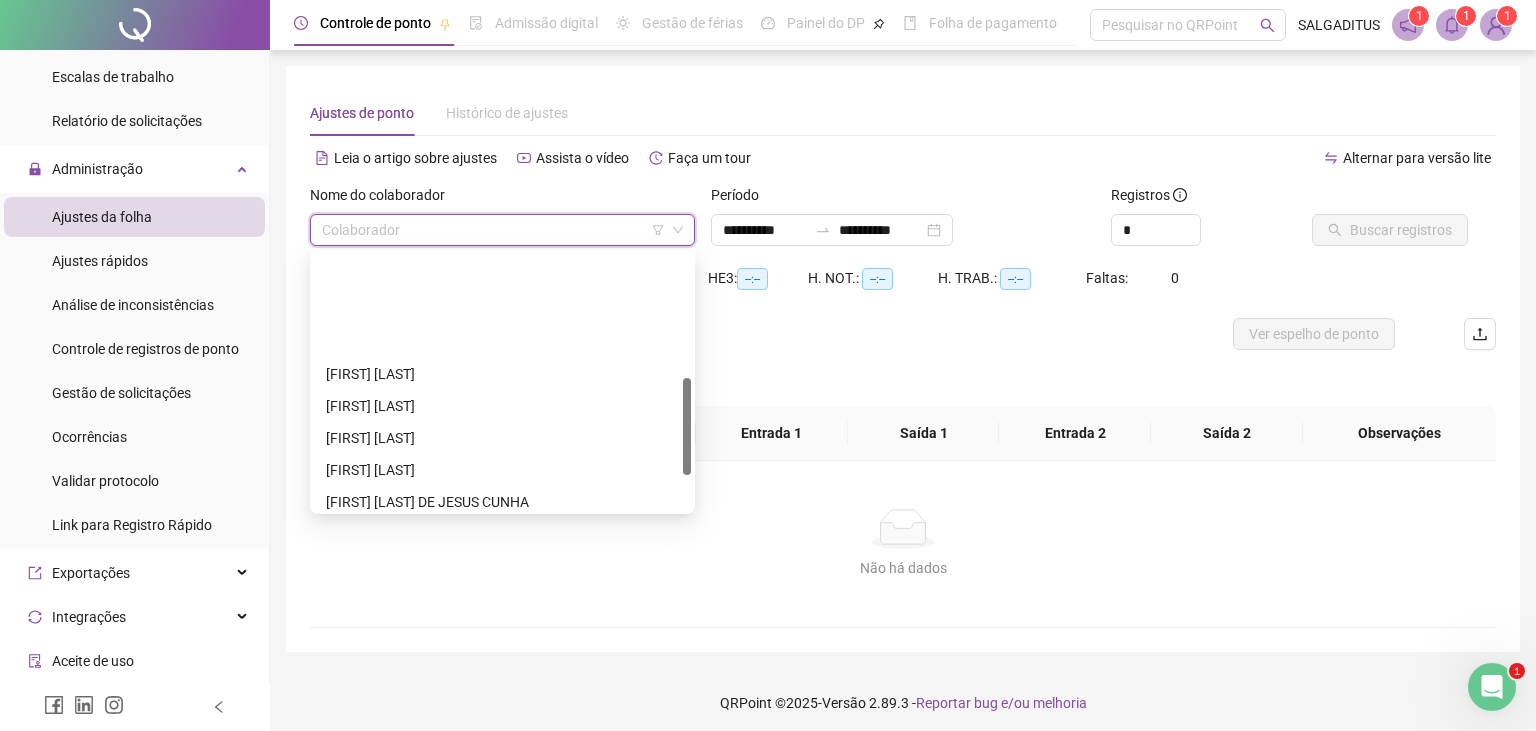 scroll, scrollTop: 416, scrollLeft: 0, axis: vertical 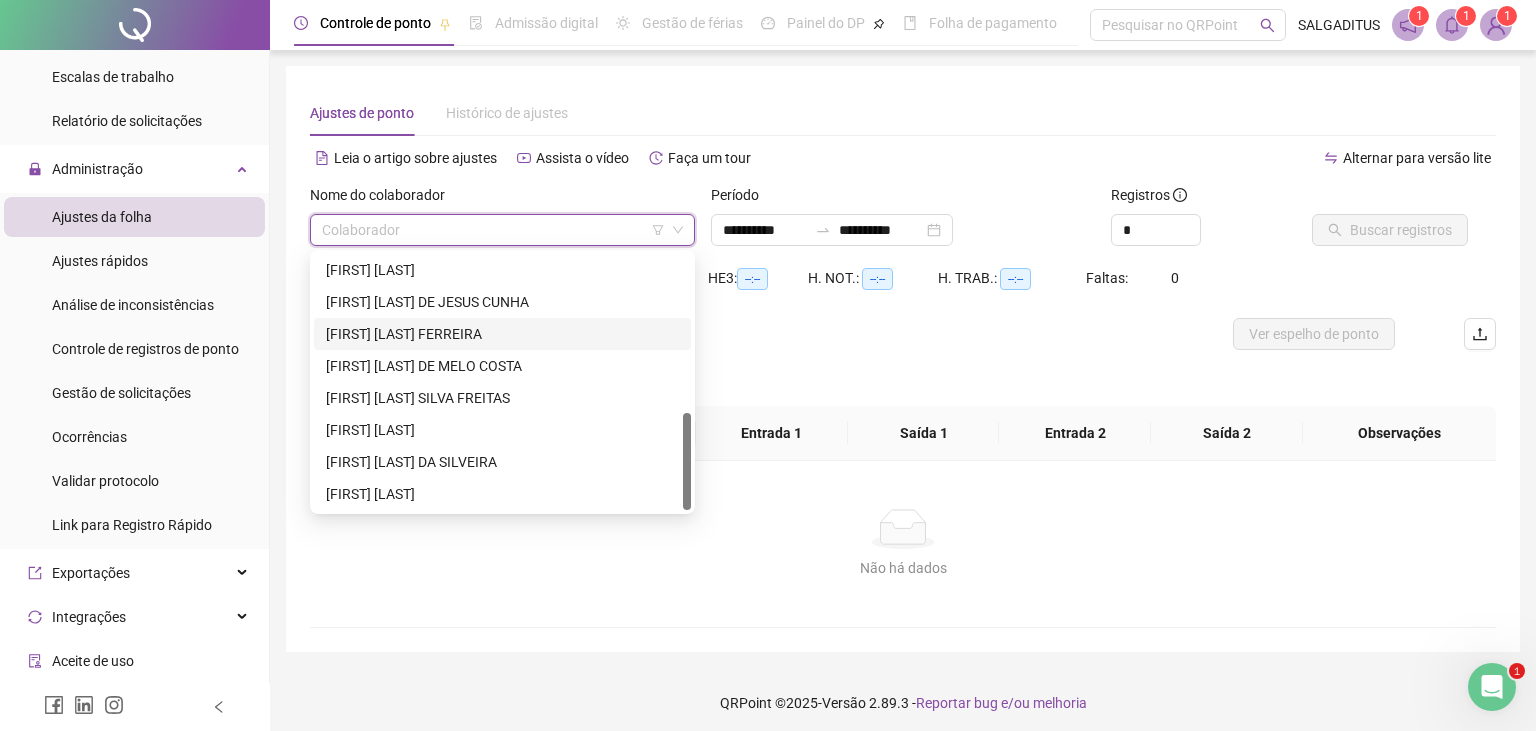 click on "[FIRST] [LAST]" at bounding box center [502, 334] 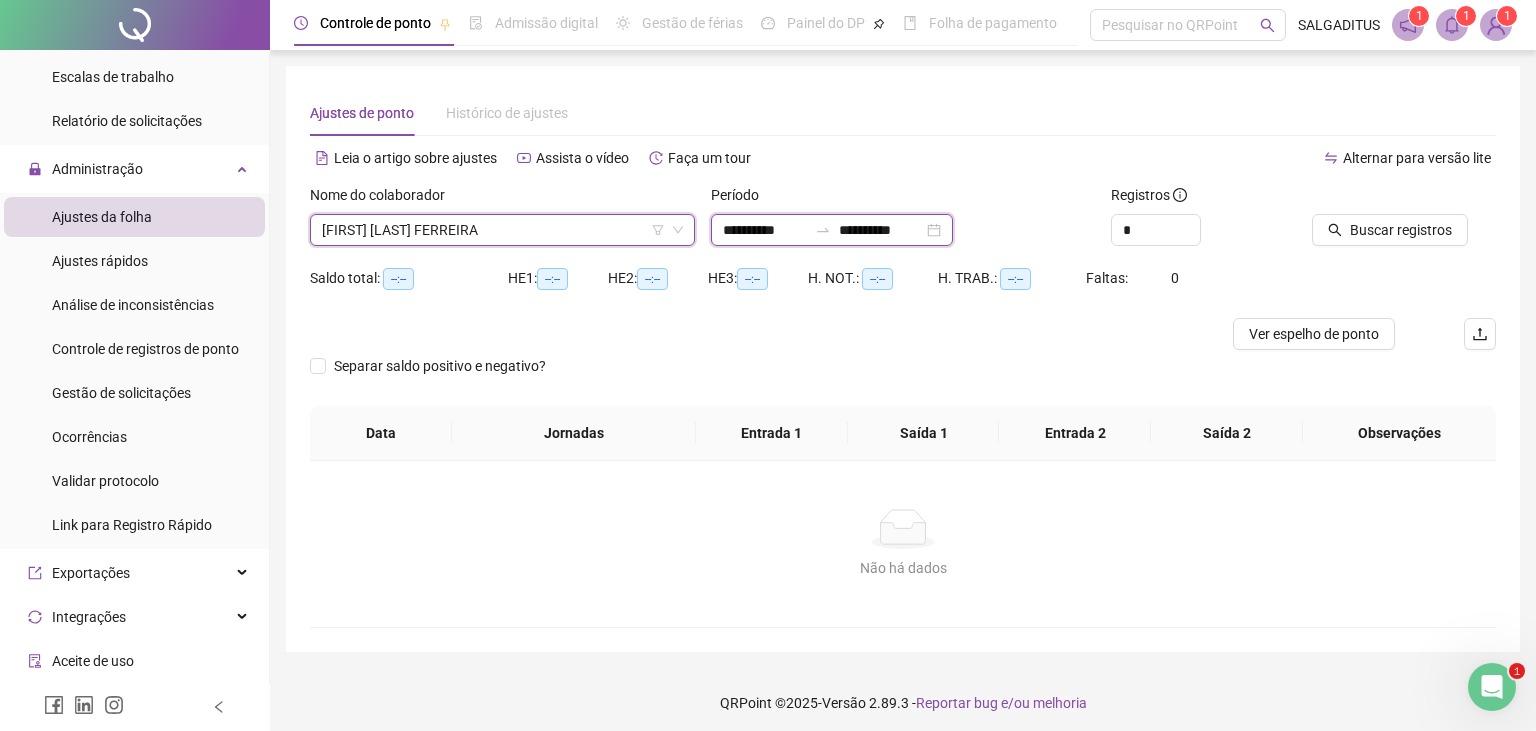 click on "**********" at bounding box center [765, 230] 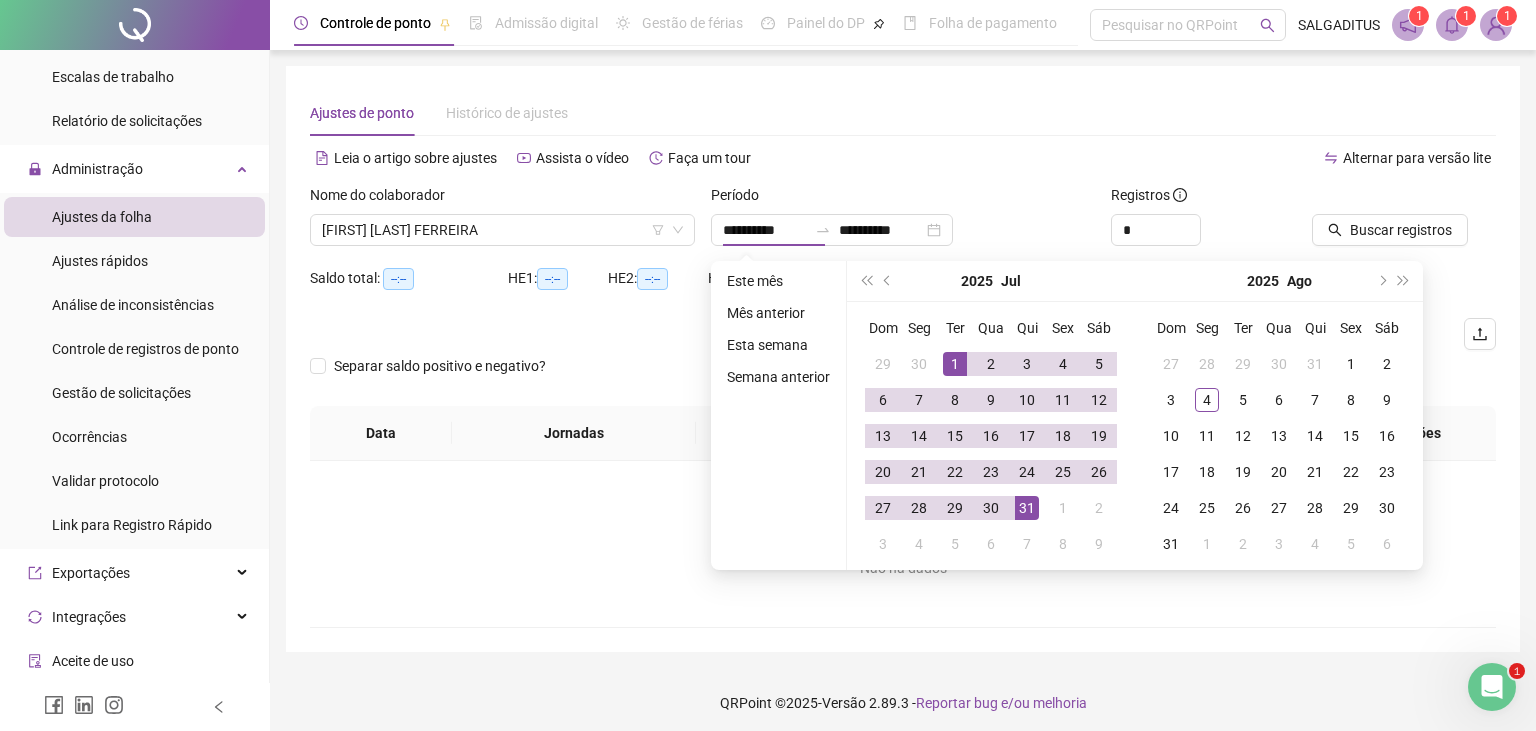 click on "Registros   *" at bounding box center (1203, 223) 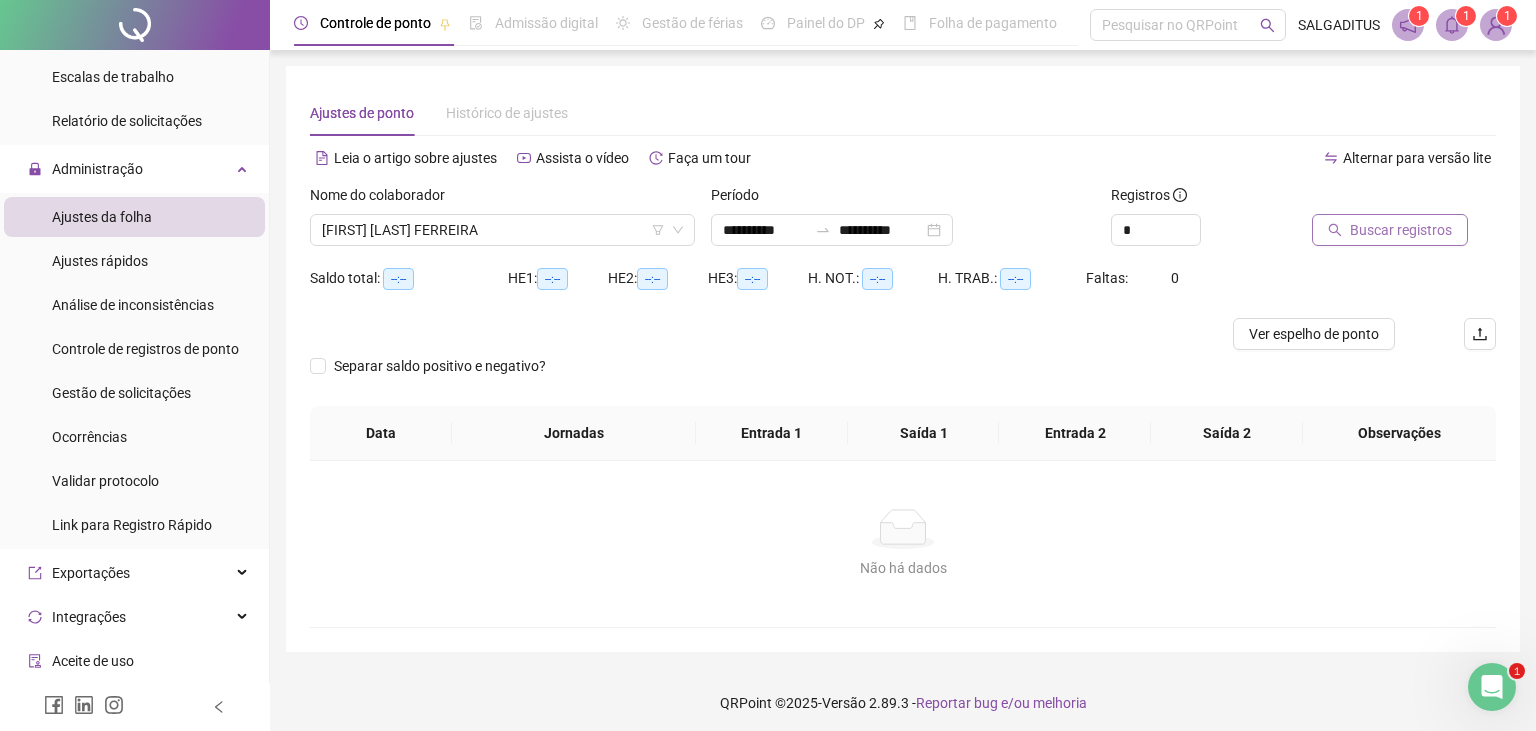 click on "Buscar registros" at bounding box center [1390, 230] 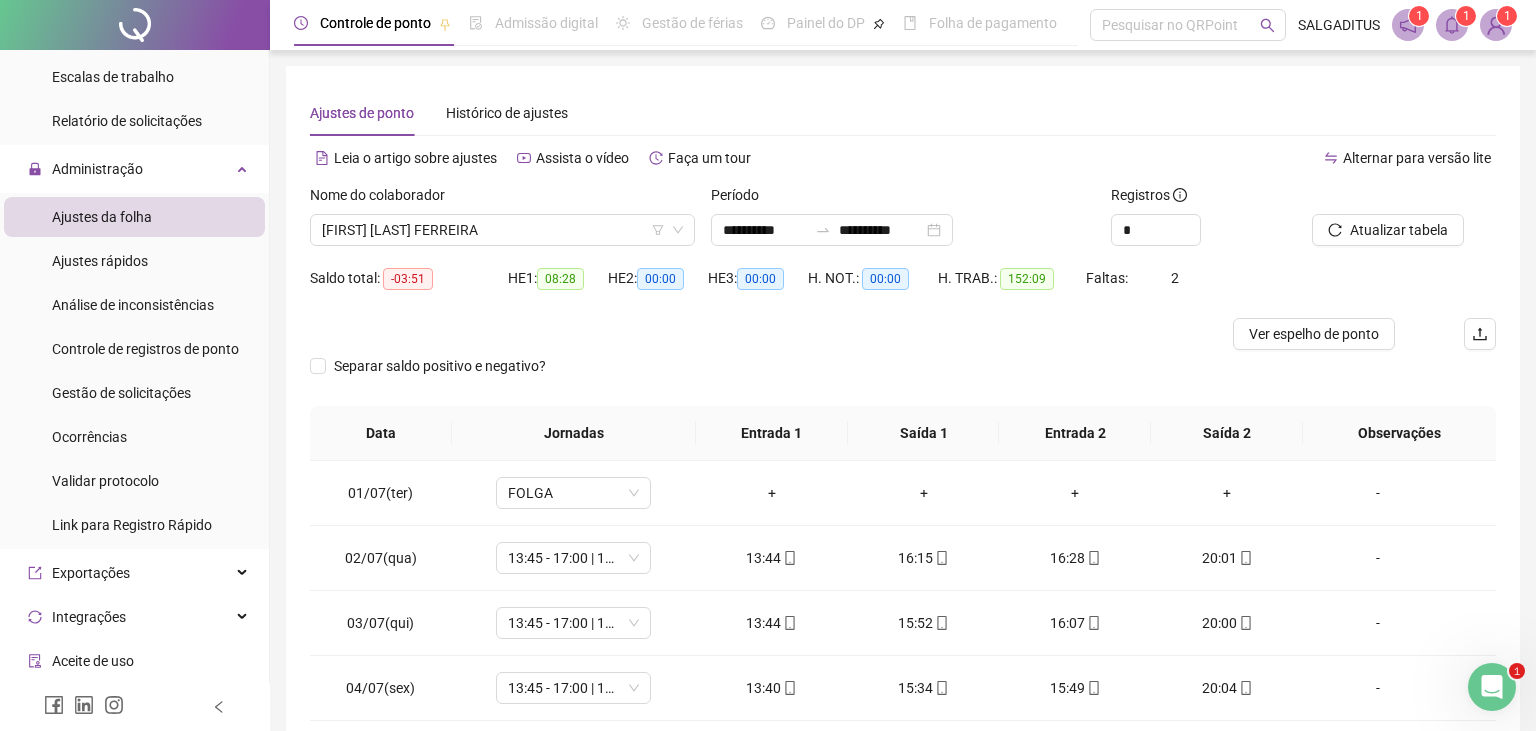 scroll, scrollTop: 266, scrollLeft: 0, axis: vertical 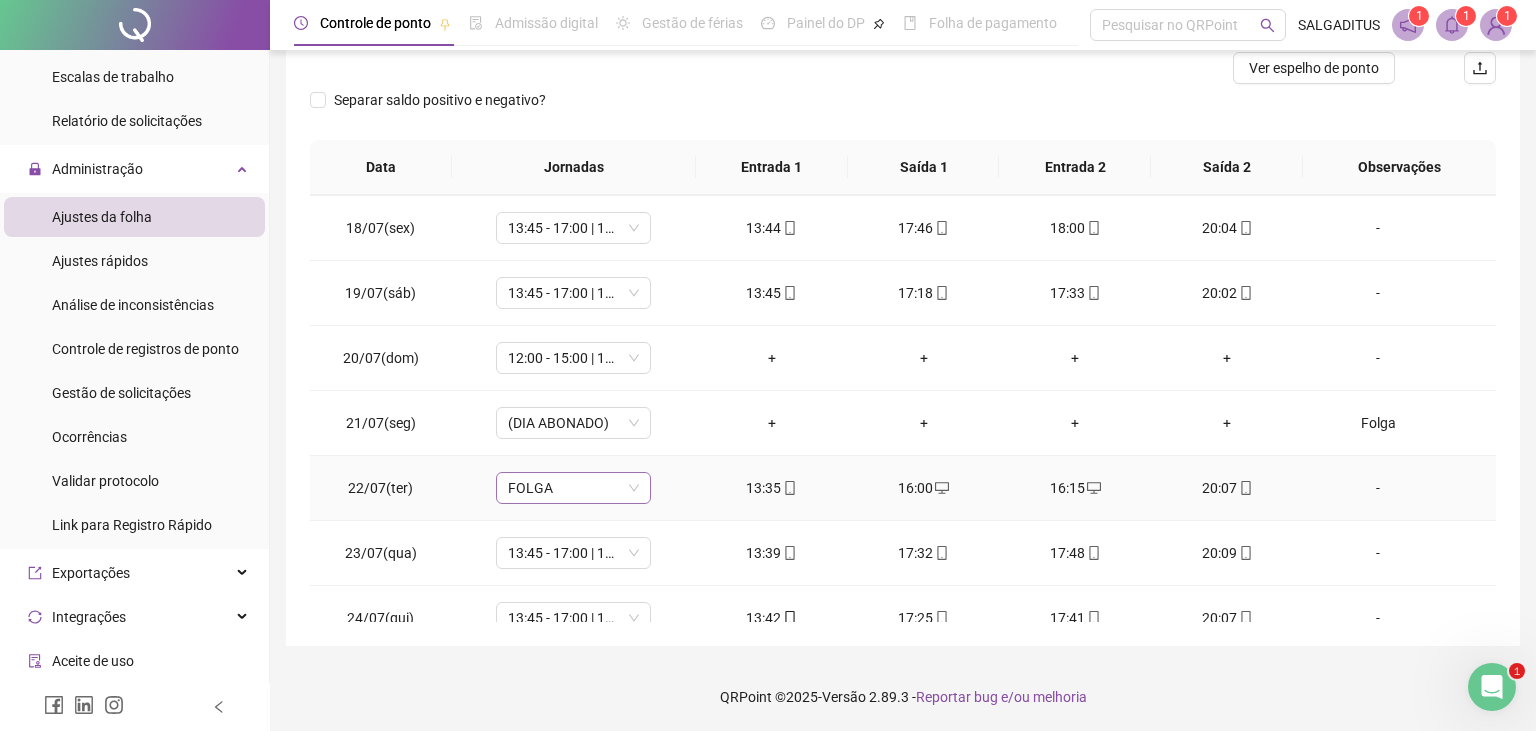 click on "FOLGA" at bounding box center [573, 488] 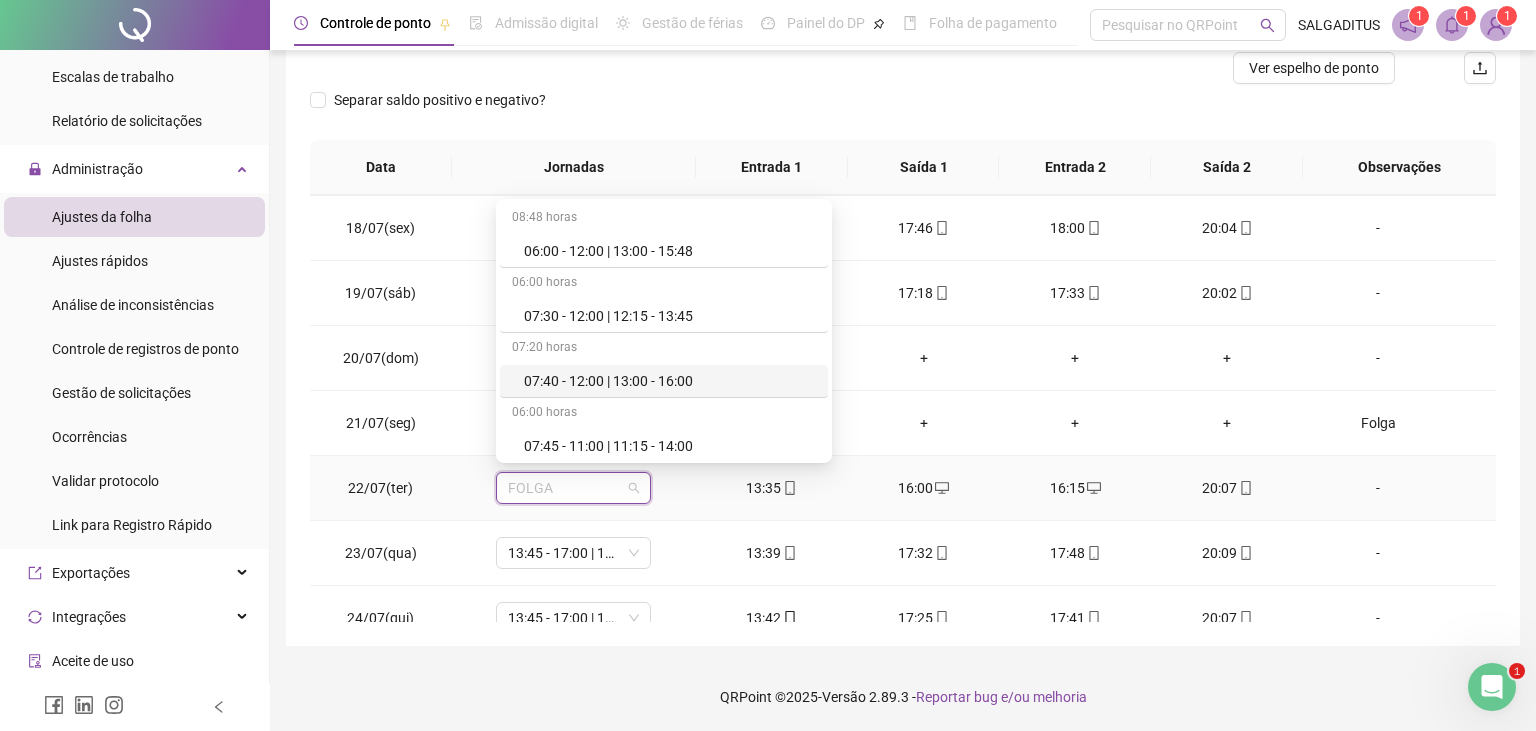 click on "13:35" at bounding box center (772, 488) 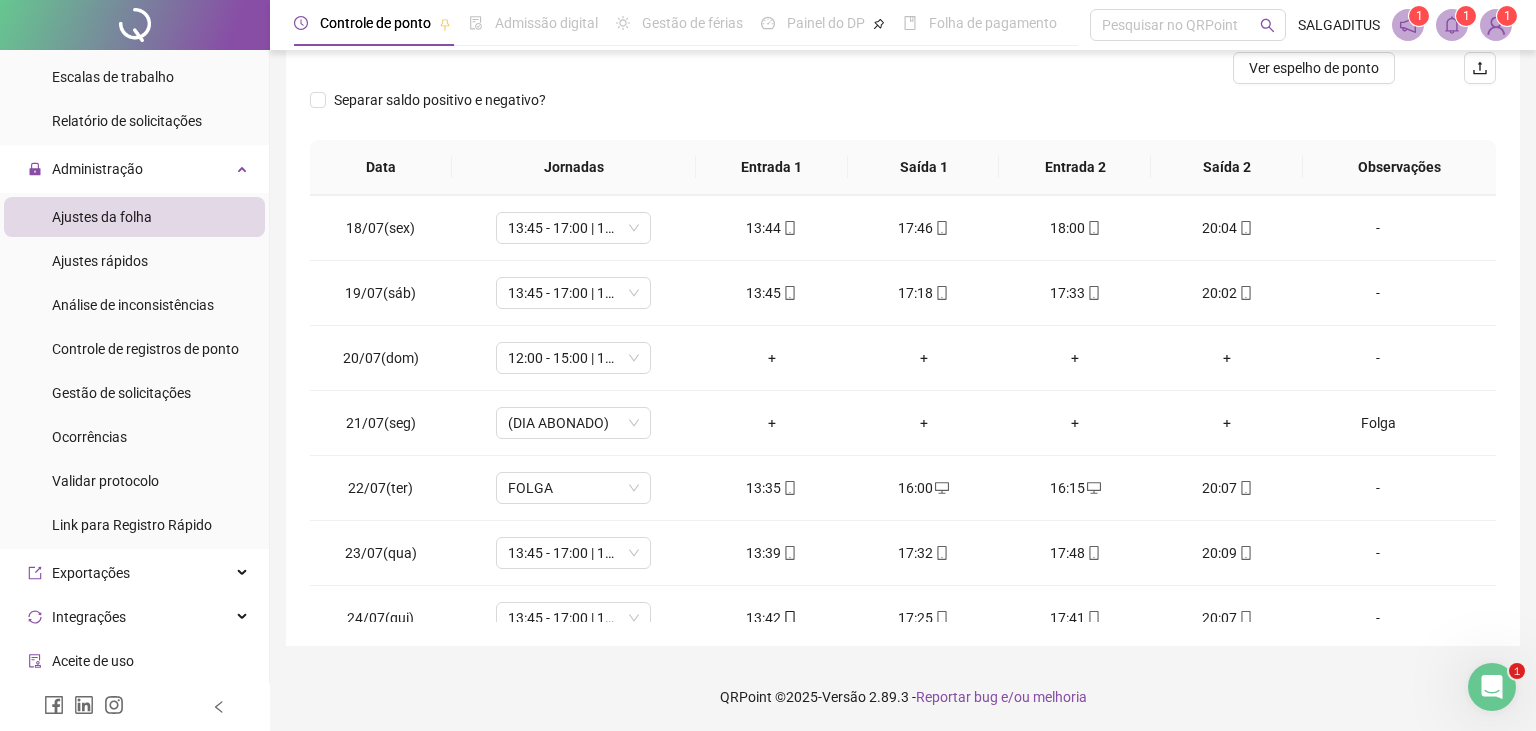 type on "**********" 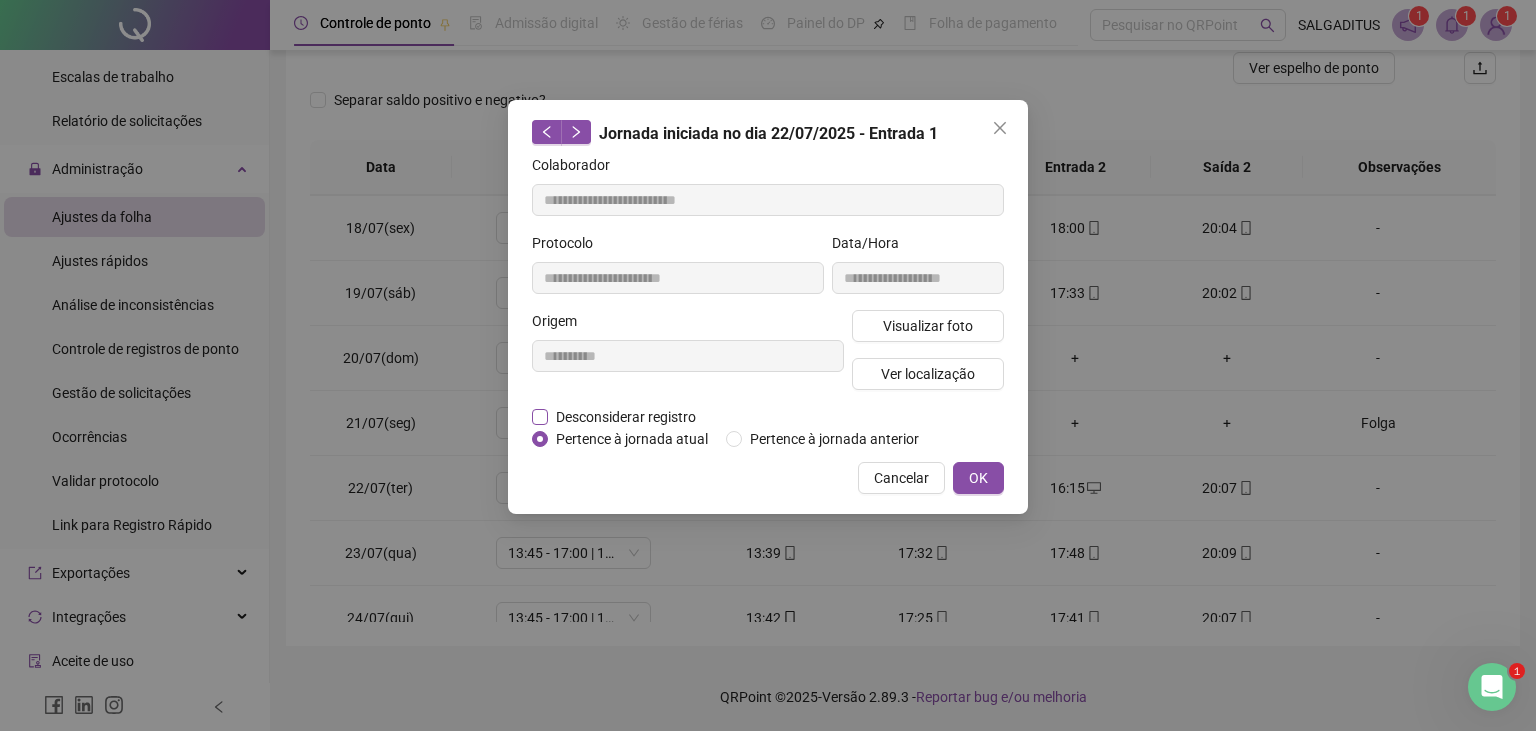 click on "Desconsiderar registro" at bounding box center (626, 417) 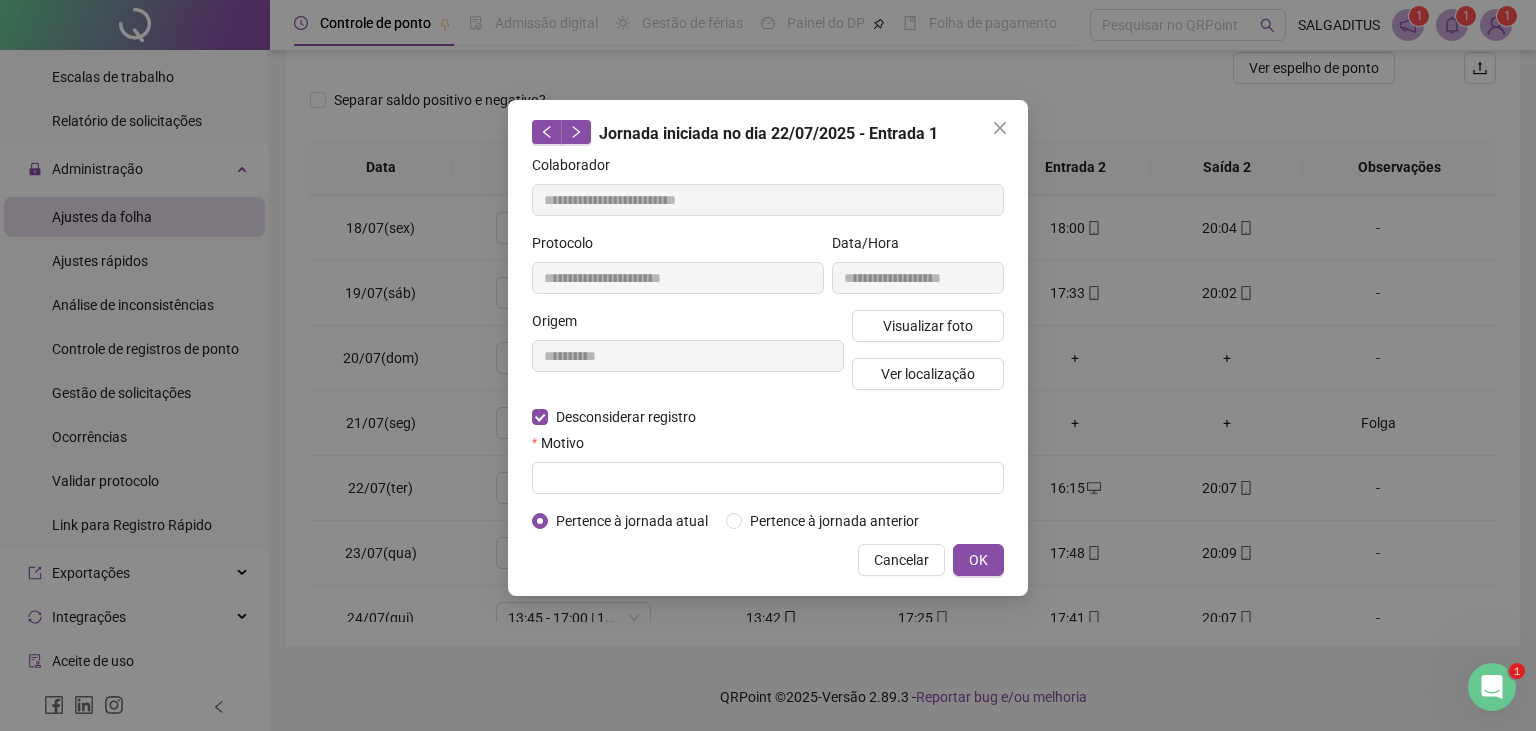 drag, startPoint x: 1009, startPoint y: 137, endPoint x: 920, endPoint y: 604, distance: 475.4051 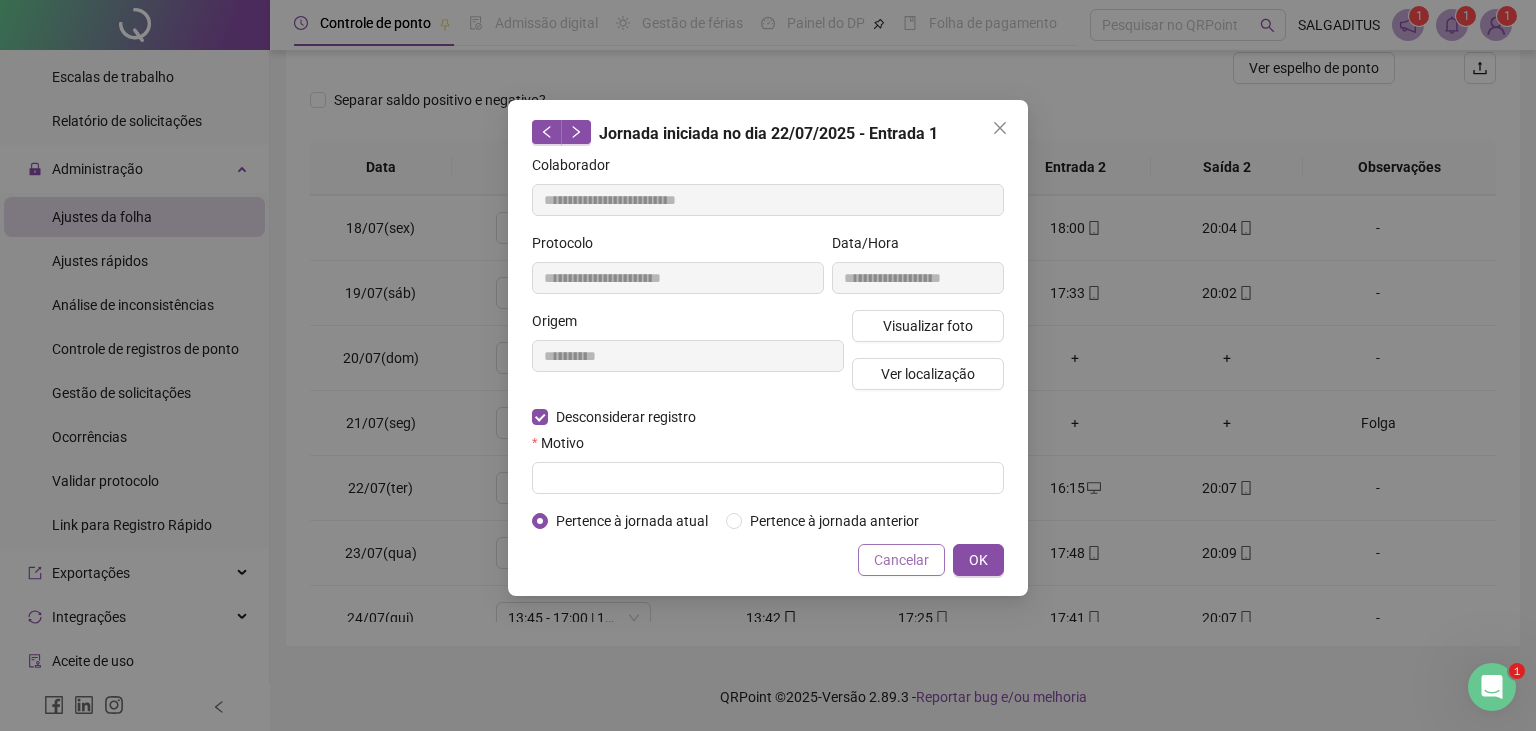click on "Cancelar" at bounding box center [901, 560] 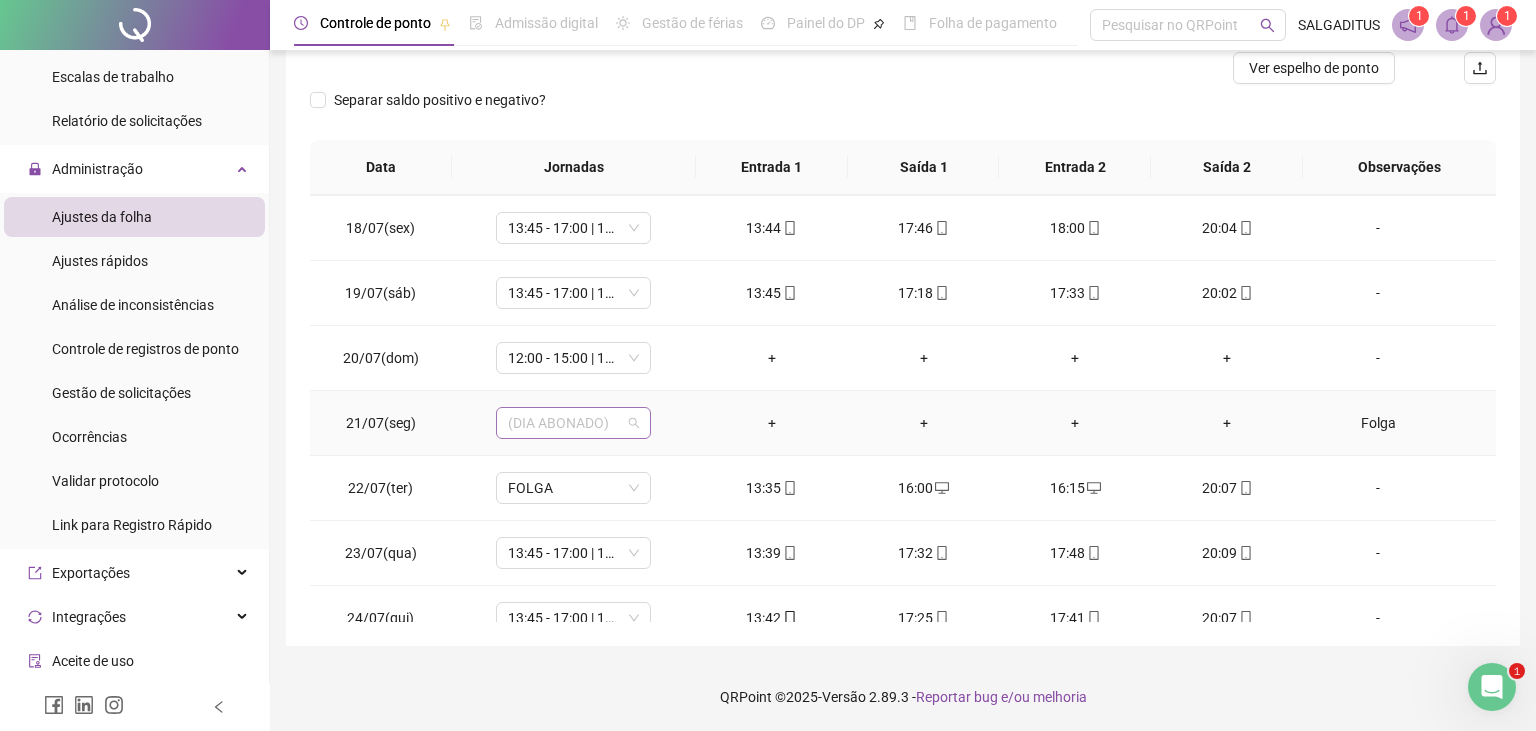 click on "(DIA ABONADO)" at bounding box center (573, 423) 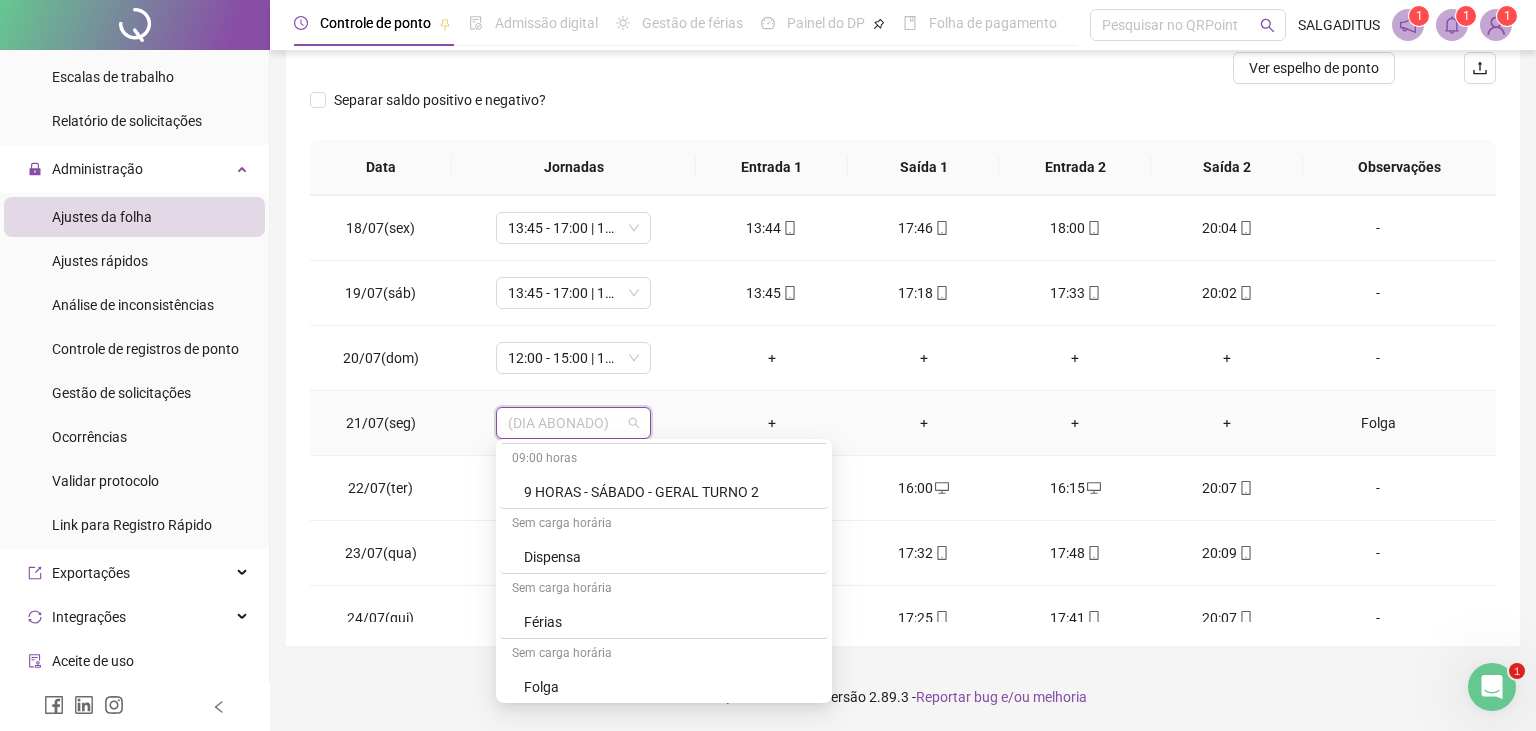 scroll, scrollTop: 2321, scrollLeft: 0, axis: vertical 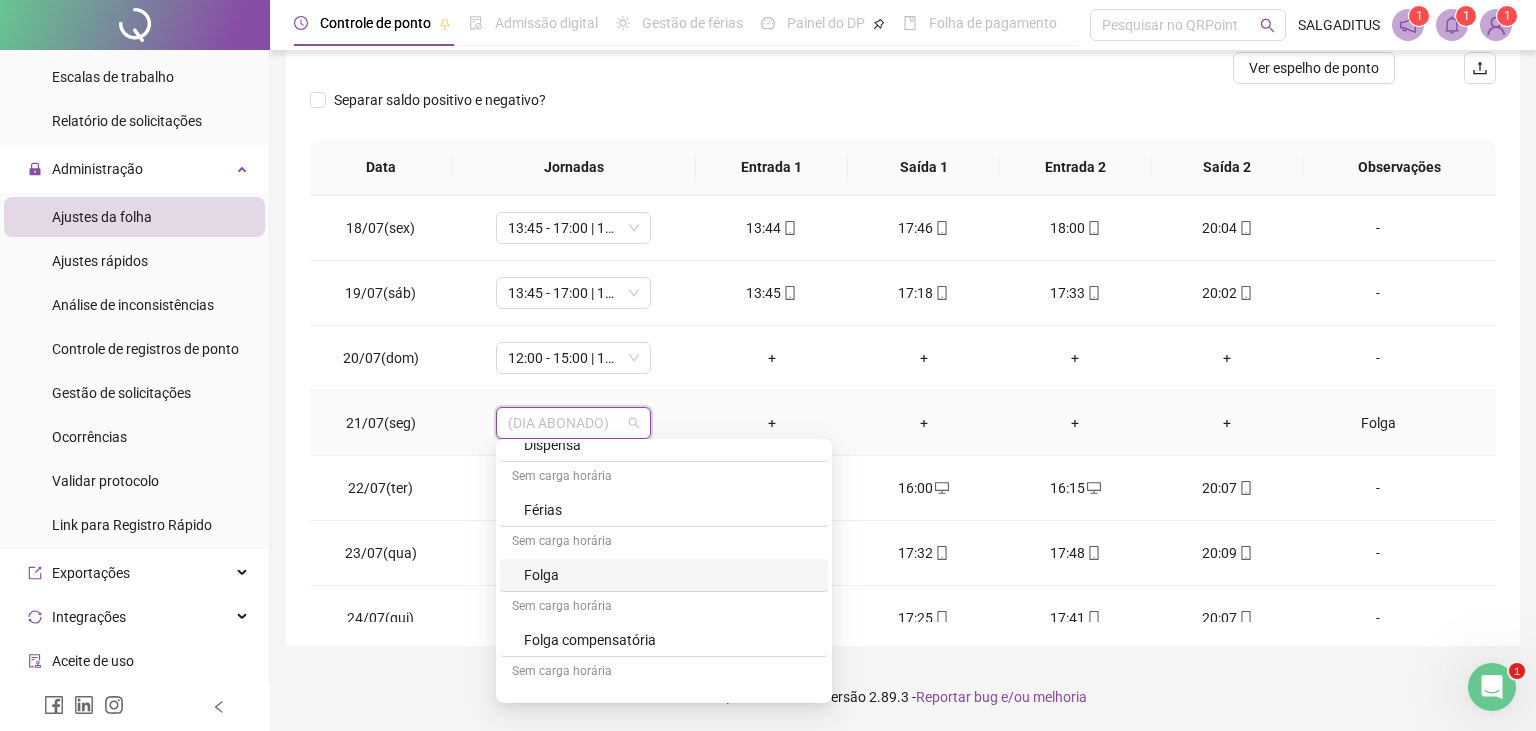 click on "Folga" at bounding box center [664, 575] 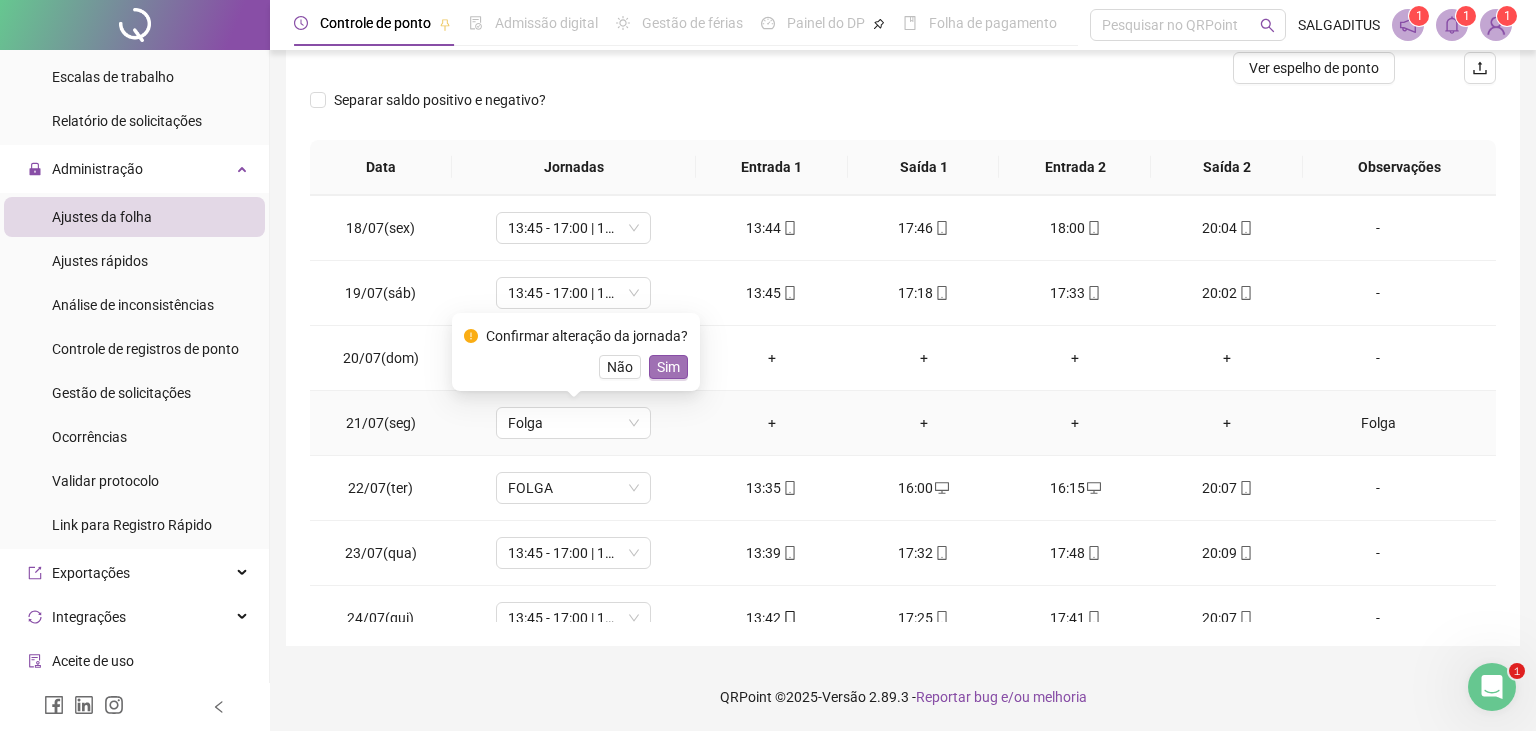 click on "Sim" at bounding box center [668, 367] 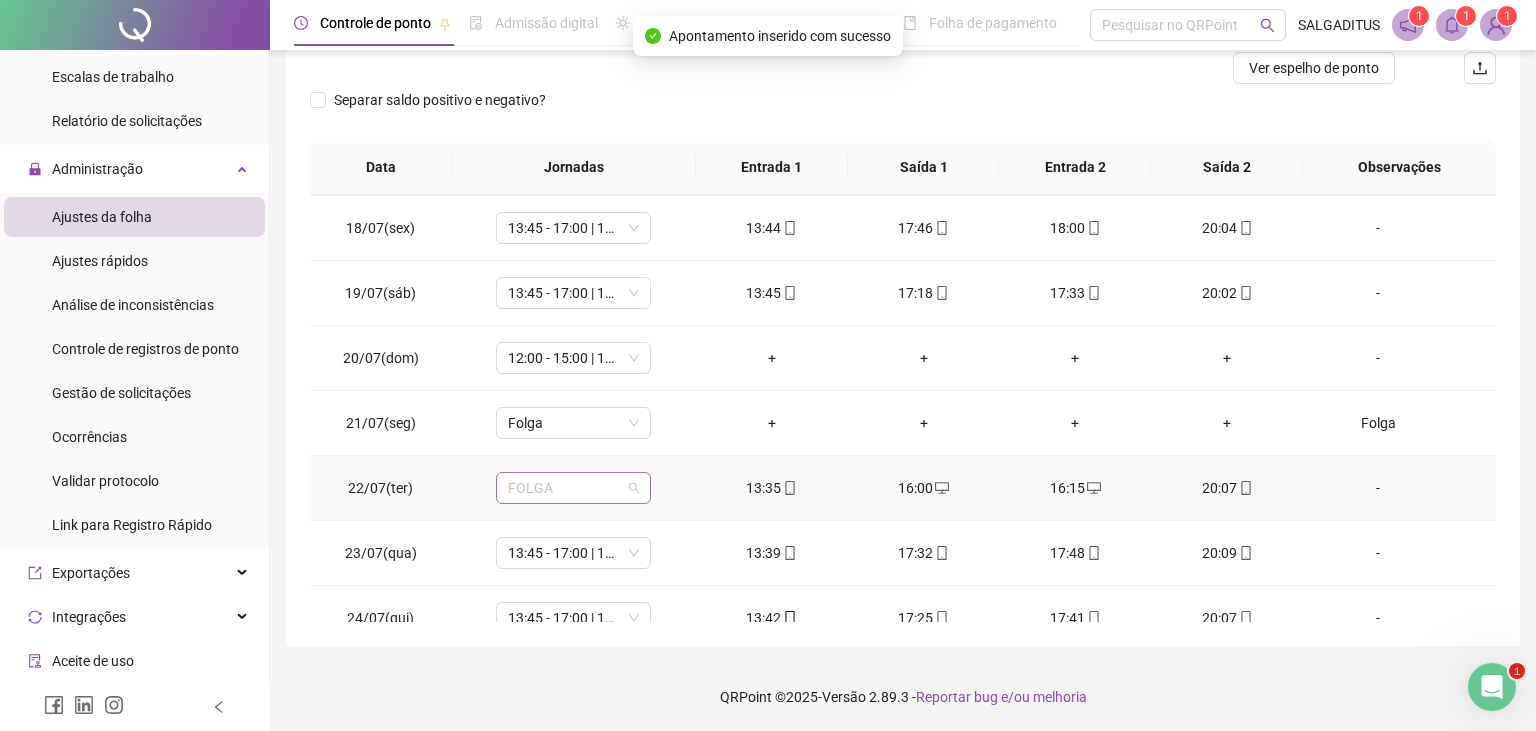 click on "FOLGA" at bounding box center (573, 488) 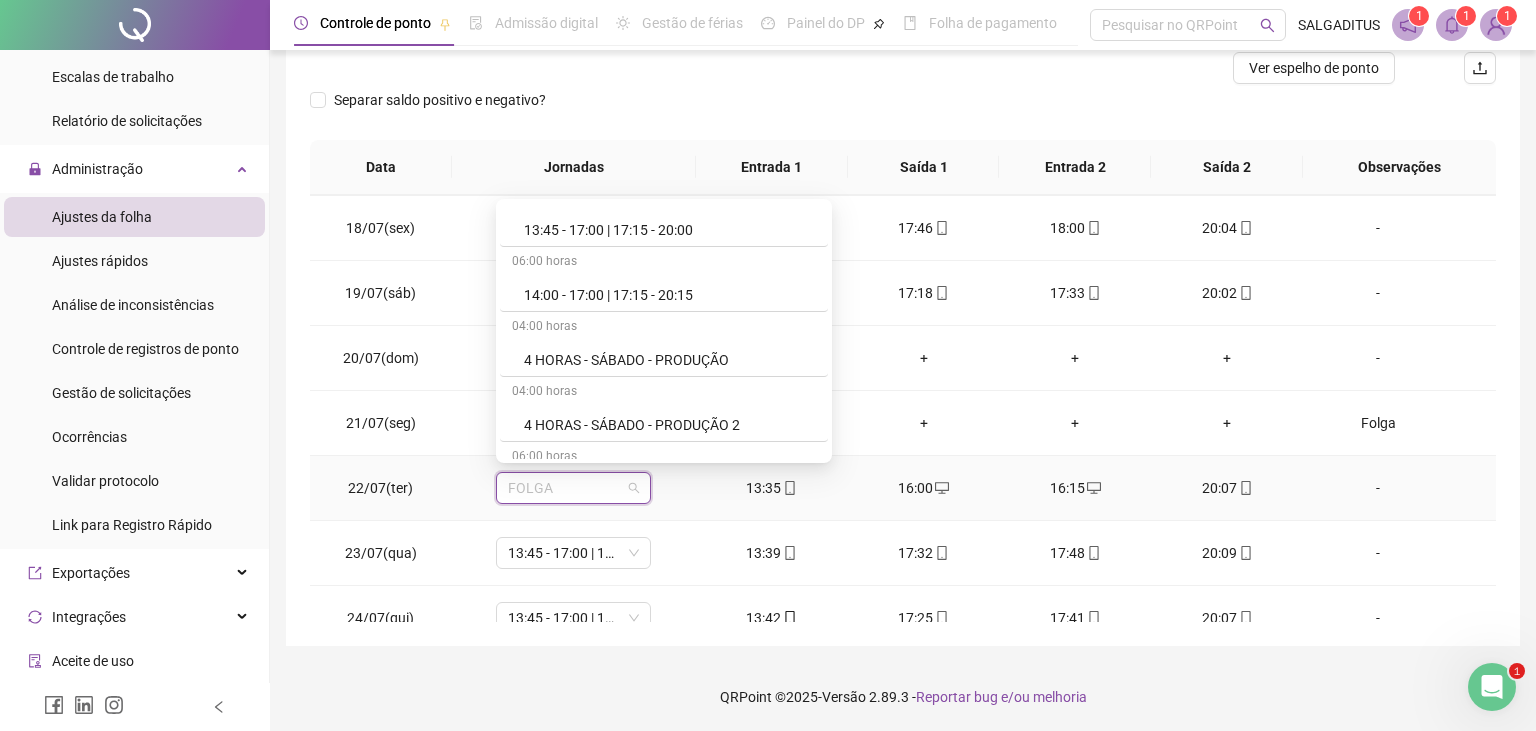 scroll, scrollTop: 1206, scrollLeft: 0, axis: vertical 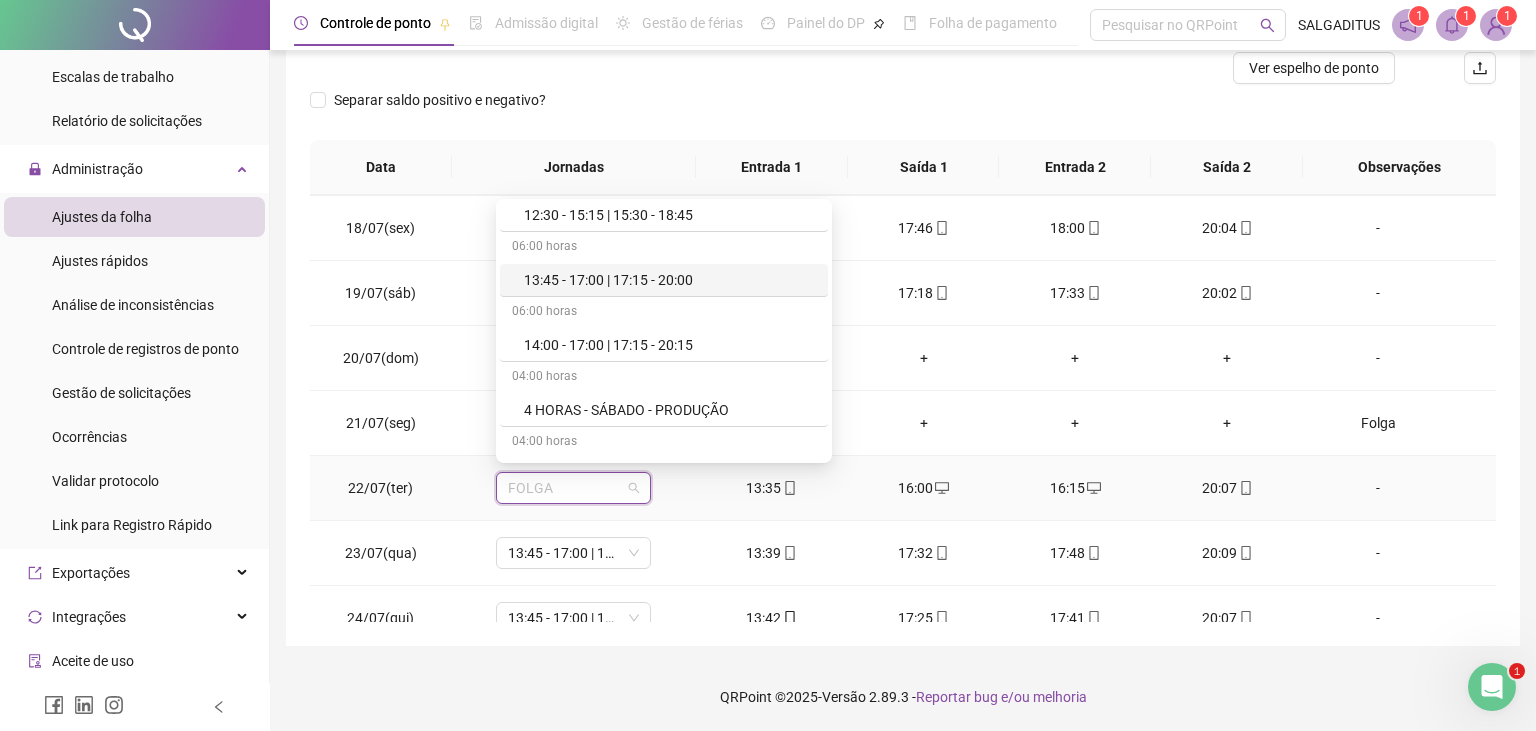 click on "13:45 - 17:00 | 17:15 - 20:00" at bounding box center (670, 280) 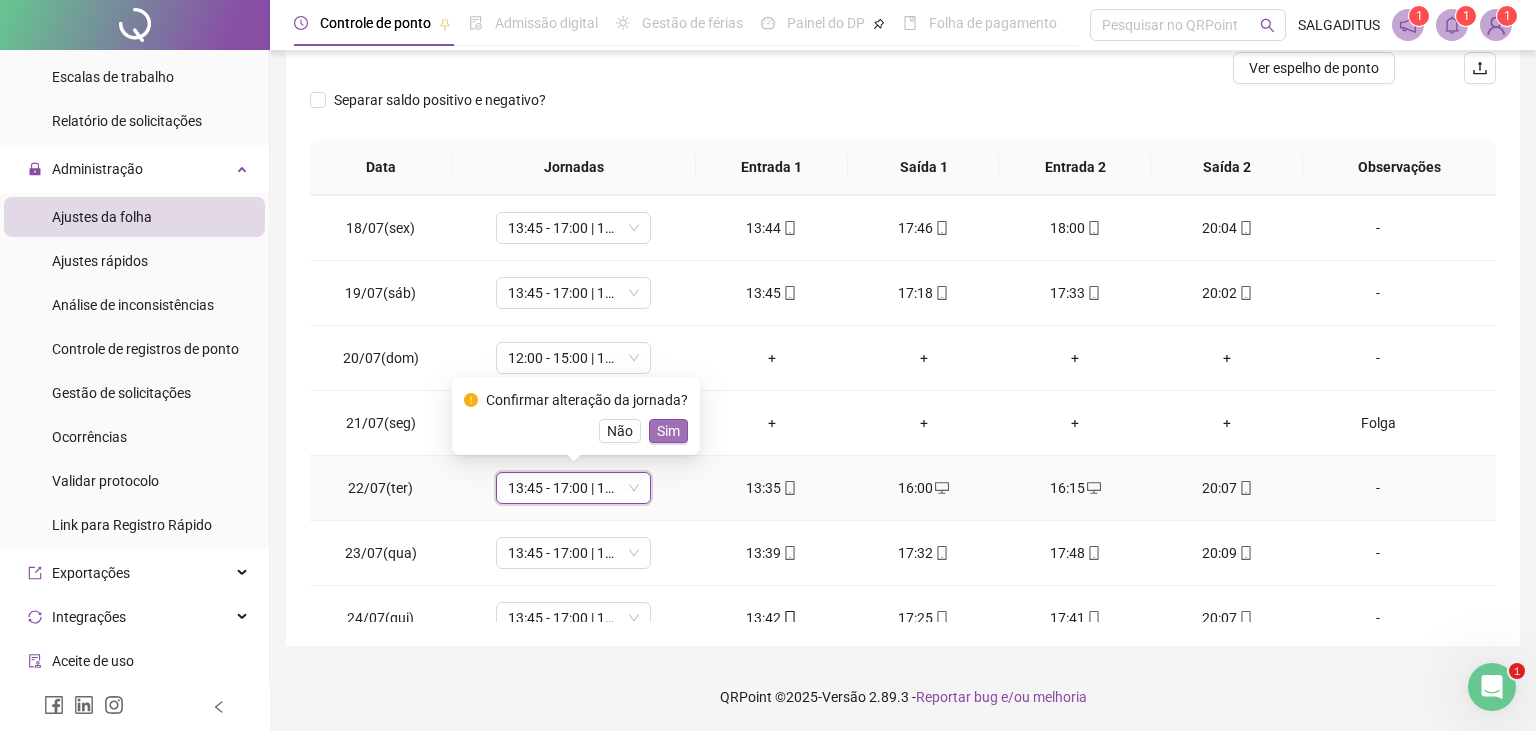 click on "Sim" at bounding box center (668, 431) 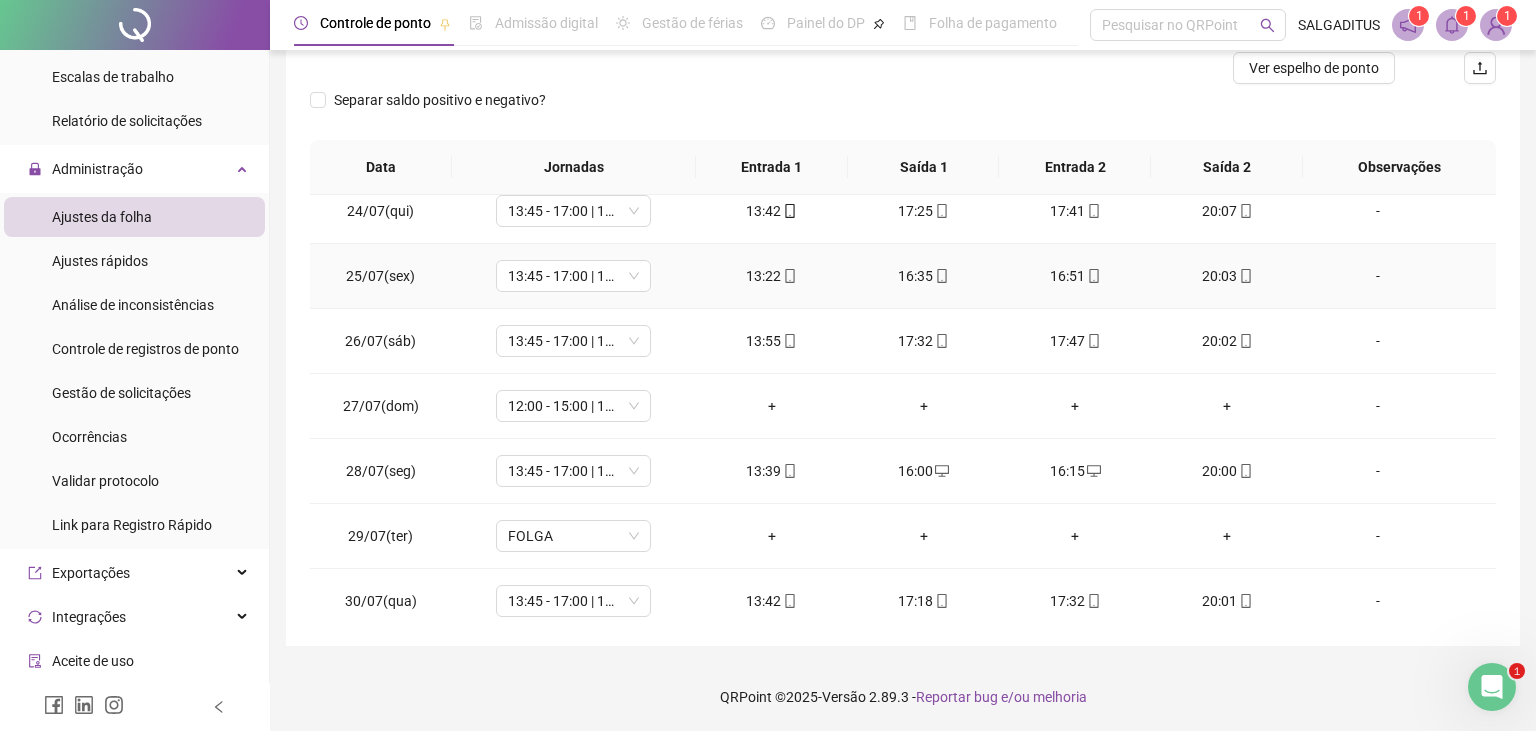 scroll, scrollTop: 1581, scrollLeft: 0, axis: vertical 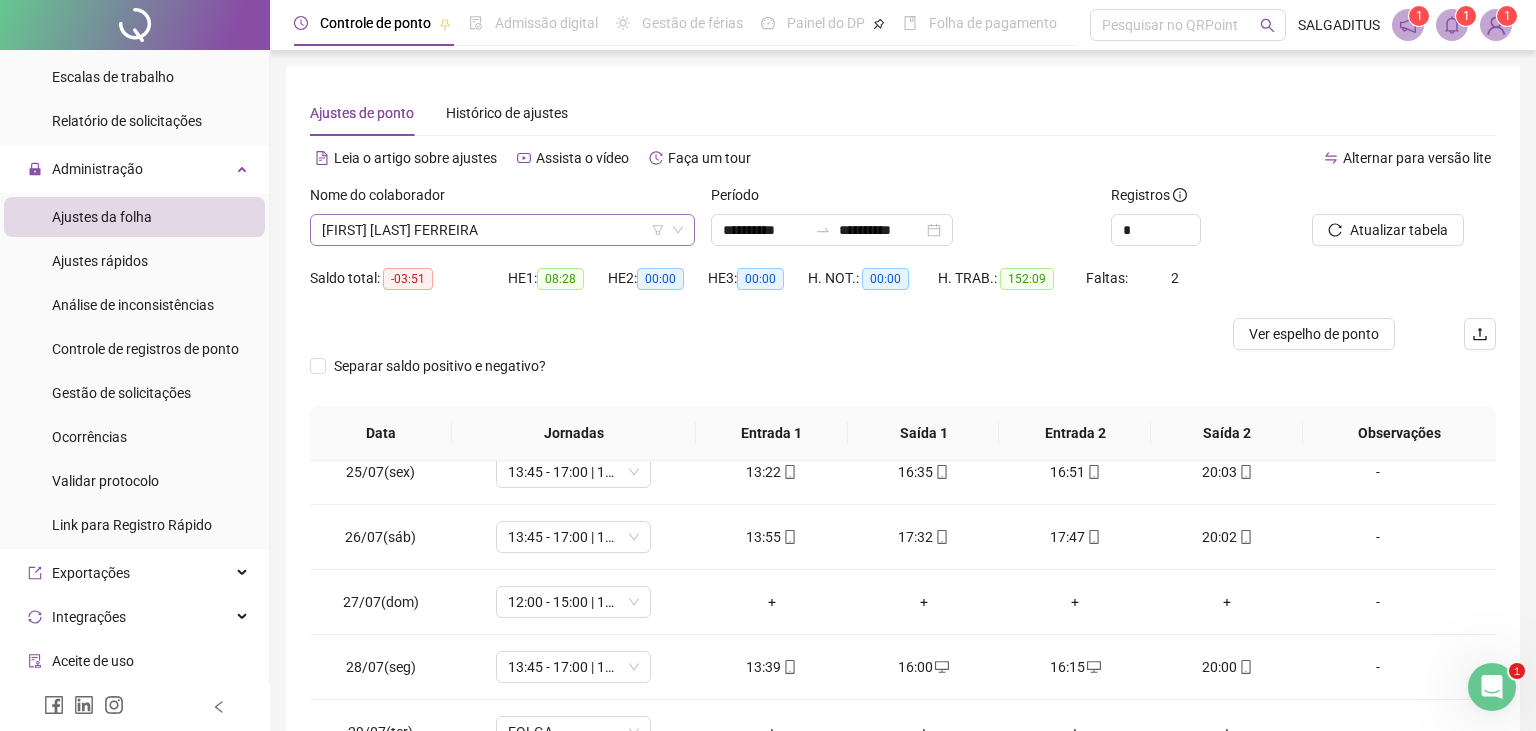 click on "[FIRST] [LAST]" at bounding box center [502, 230] 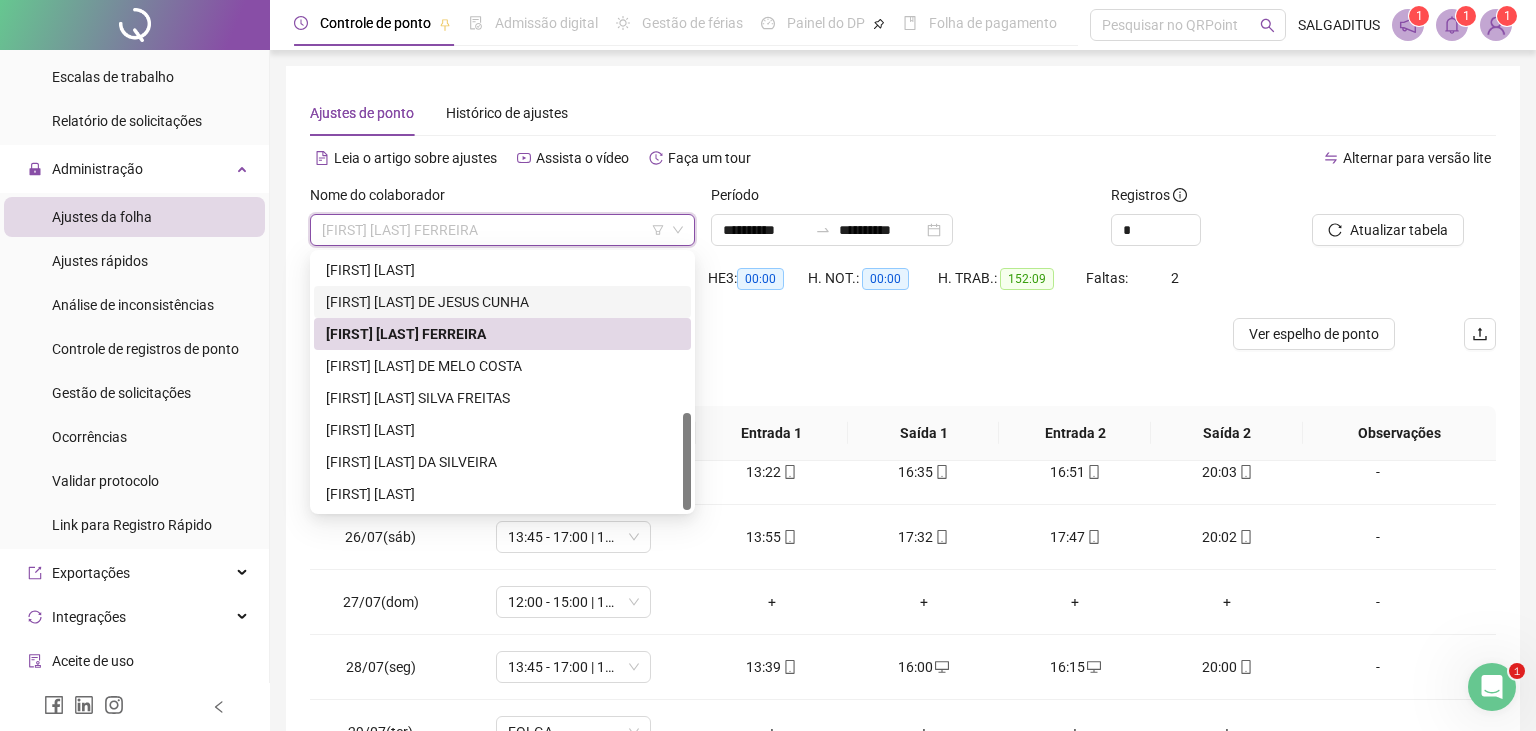 scroll, scrollTop: 0, scrollLeft: 0, axis: both 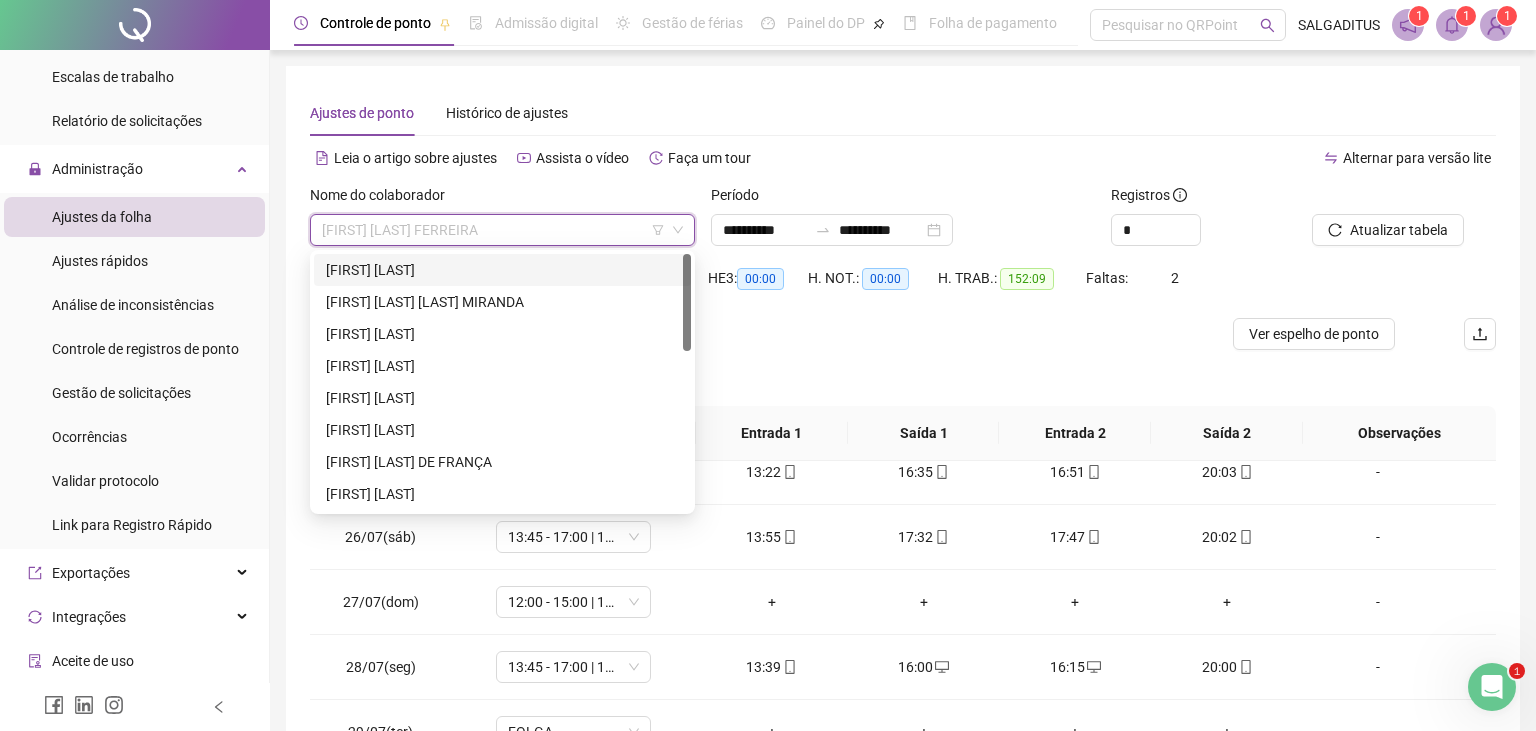 click on "[FIRST] [LAST]" at bounding box center (502, 270) 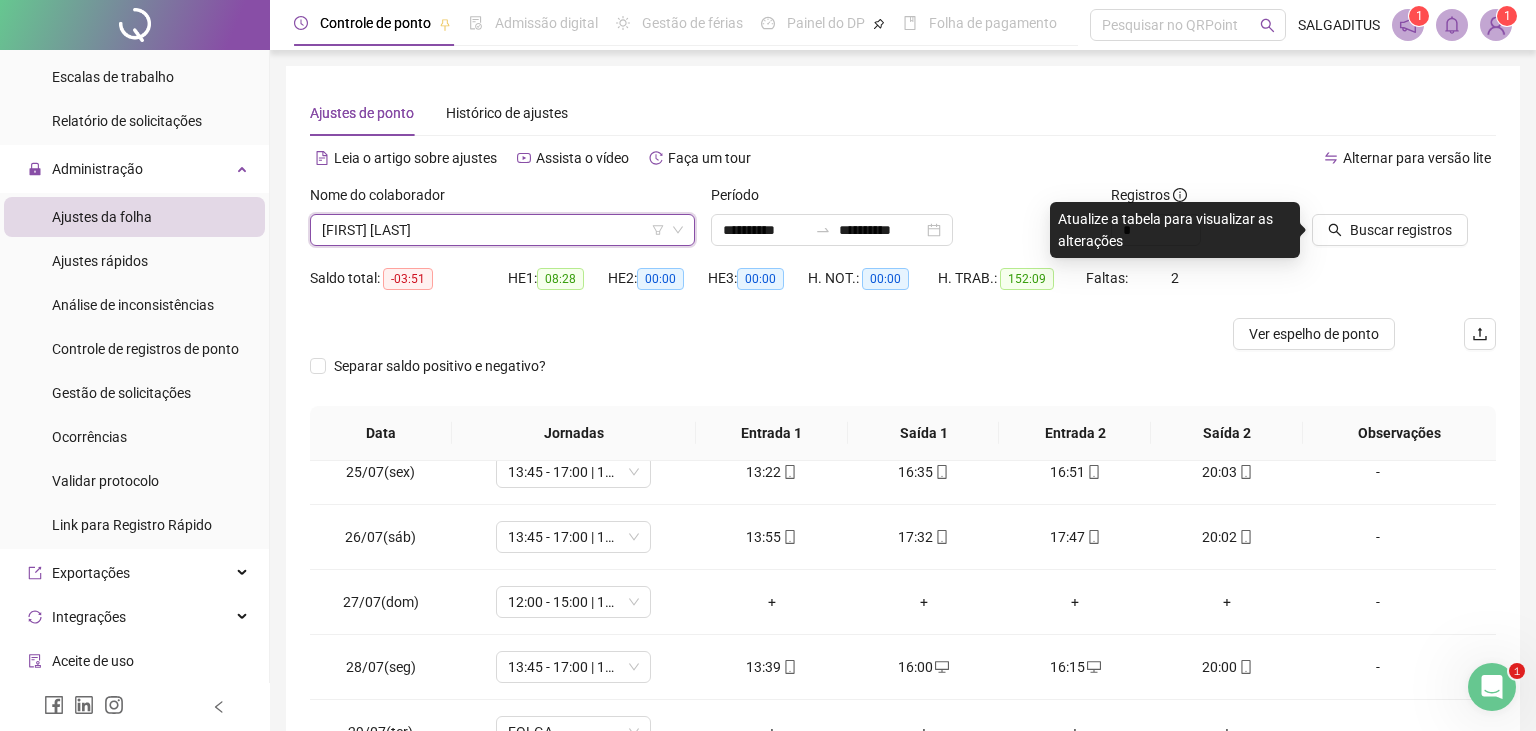 click on "[FIRST] [LAST]" at bounding box center (502, 230) 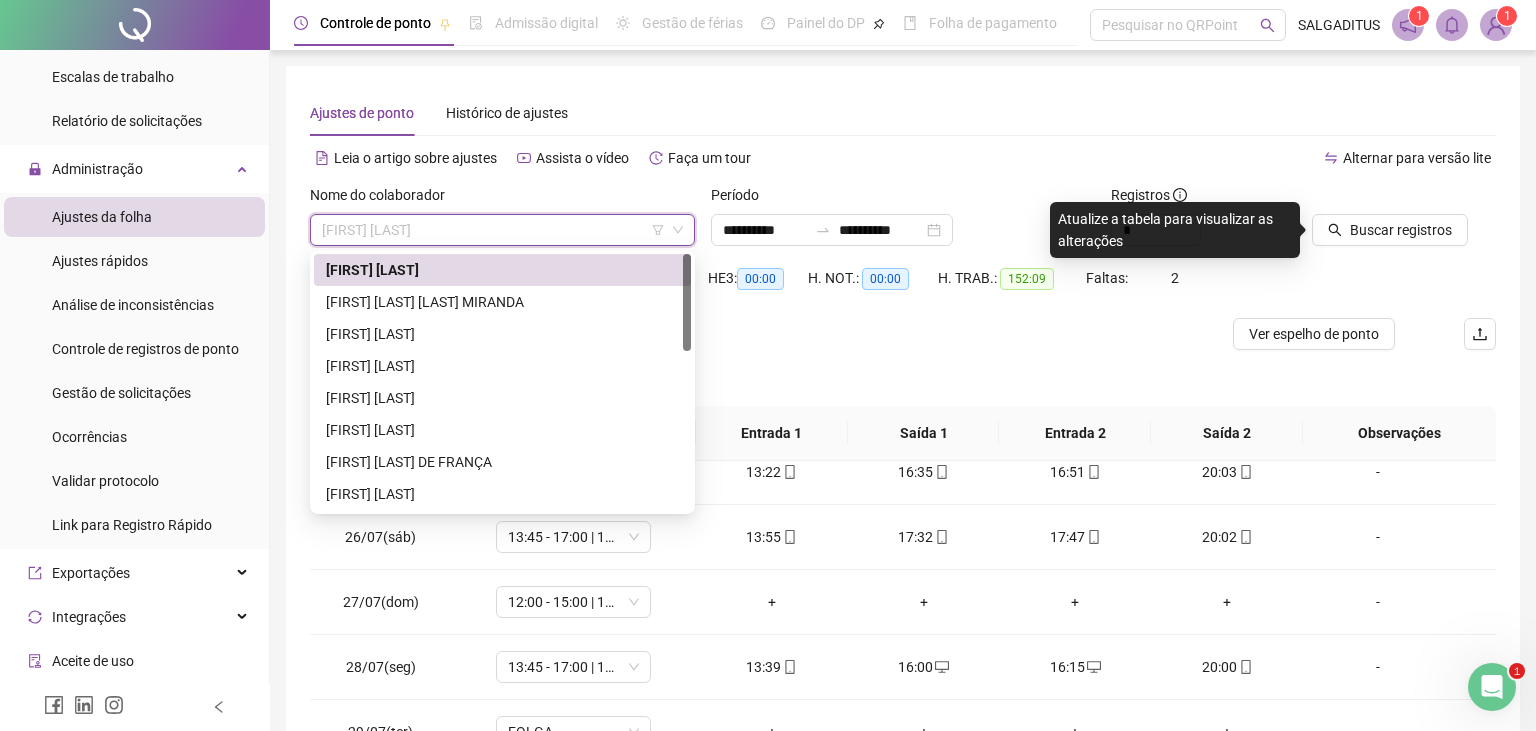 click at bounding box center (755, 334) 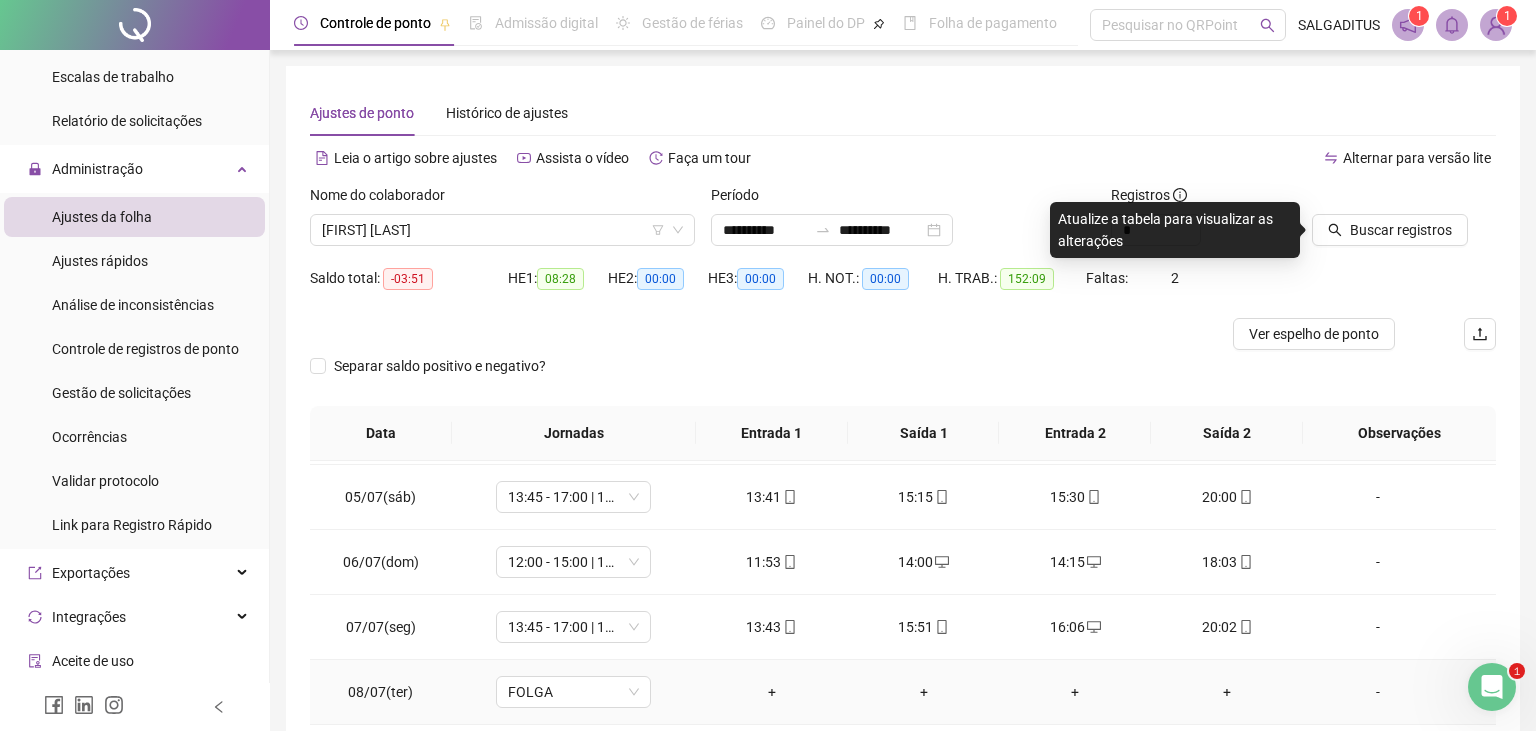 scroll, scrollTop: 0, scrollLeft: 0, axis: both 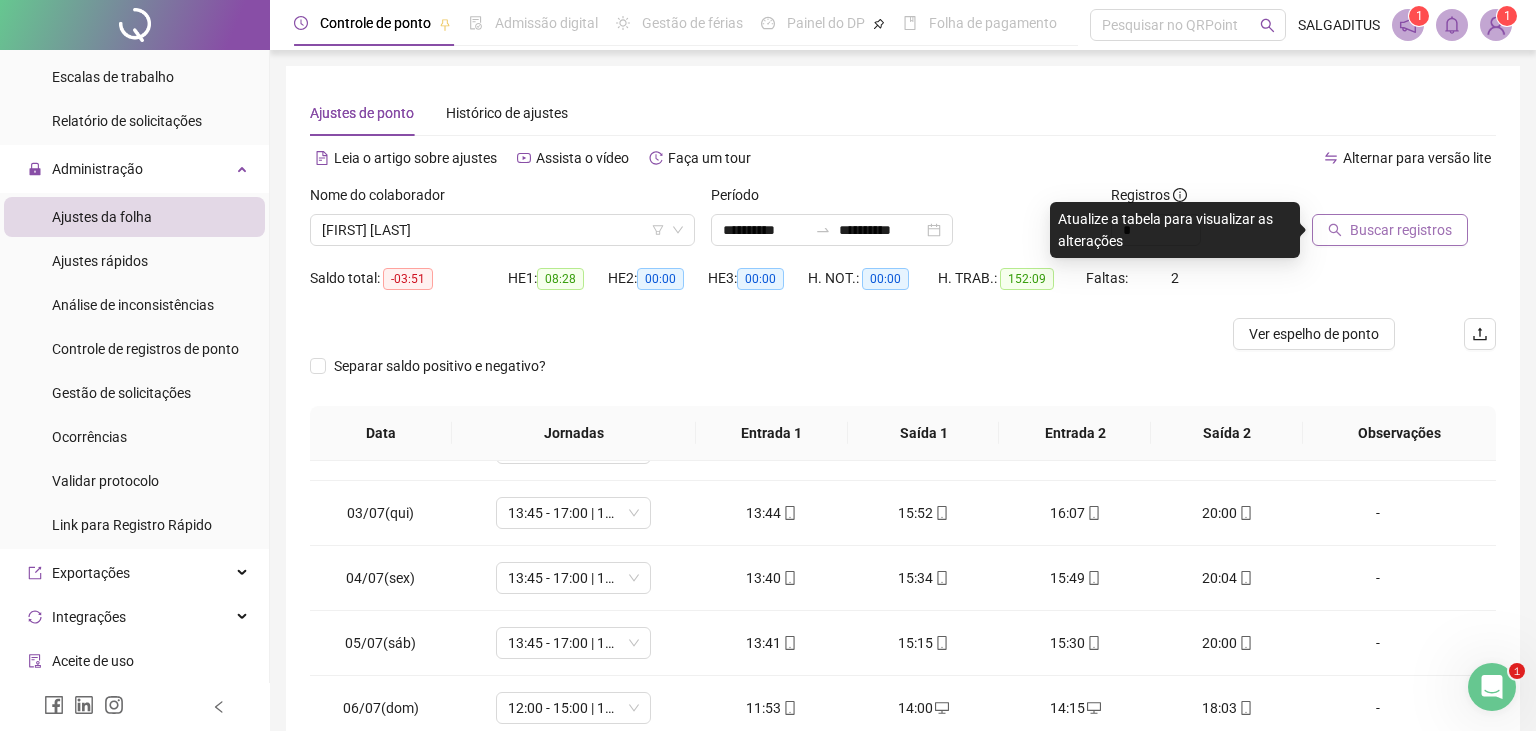 click on "Buscar registros" at bounding box center [1401, 230] 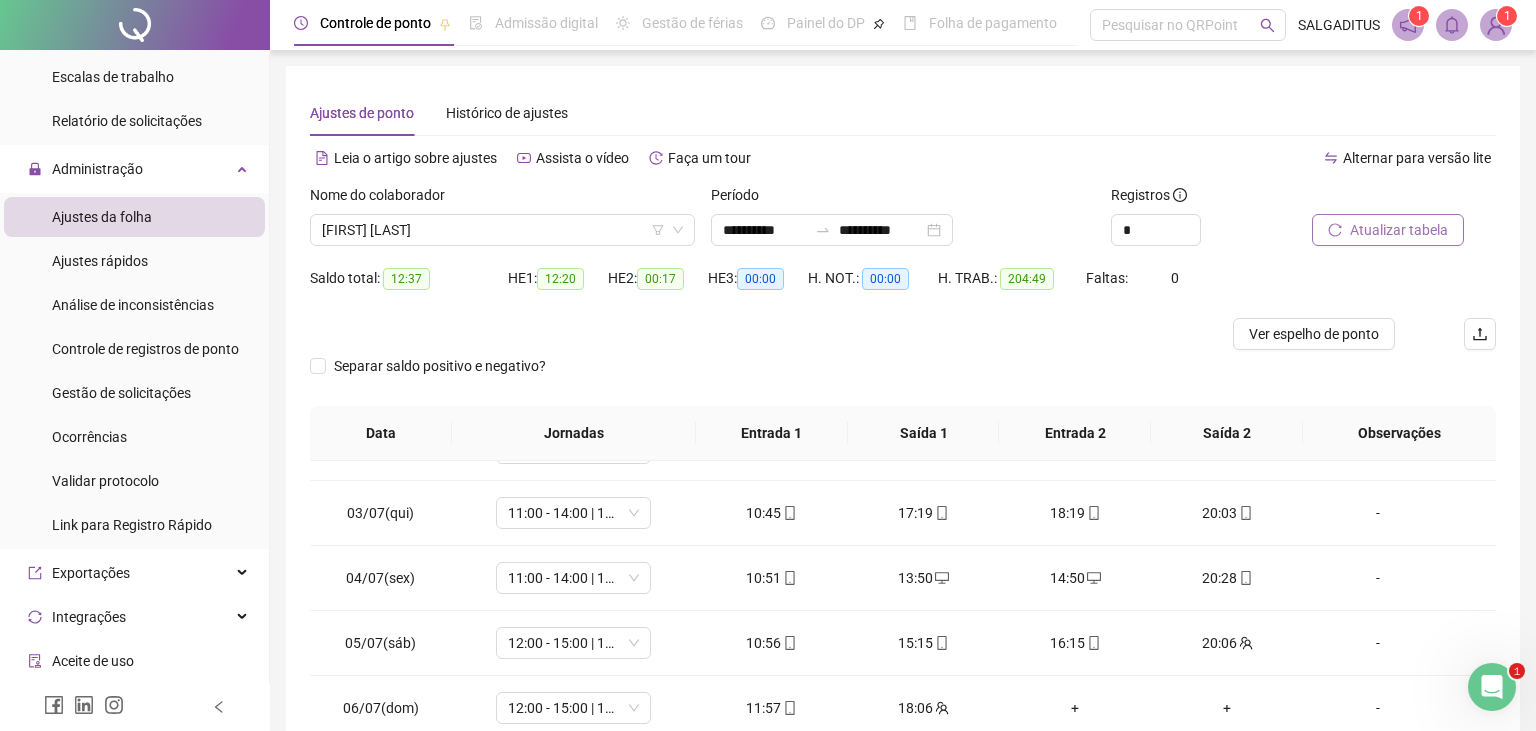 scroll, scrollTop: 266, scrollLeft: 0, axis: vertical 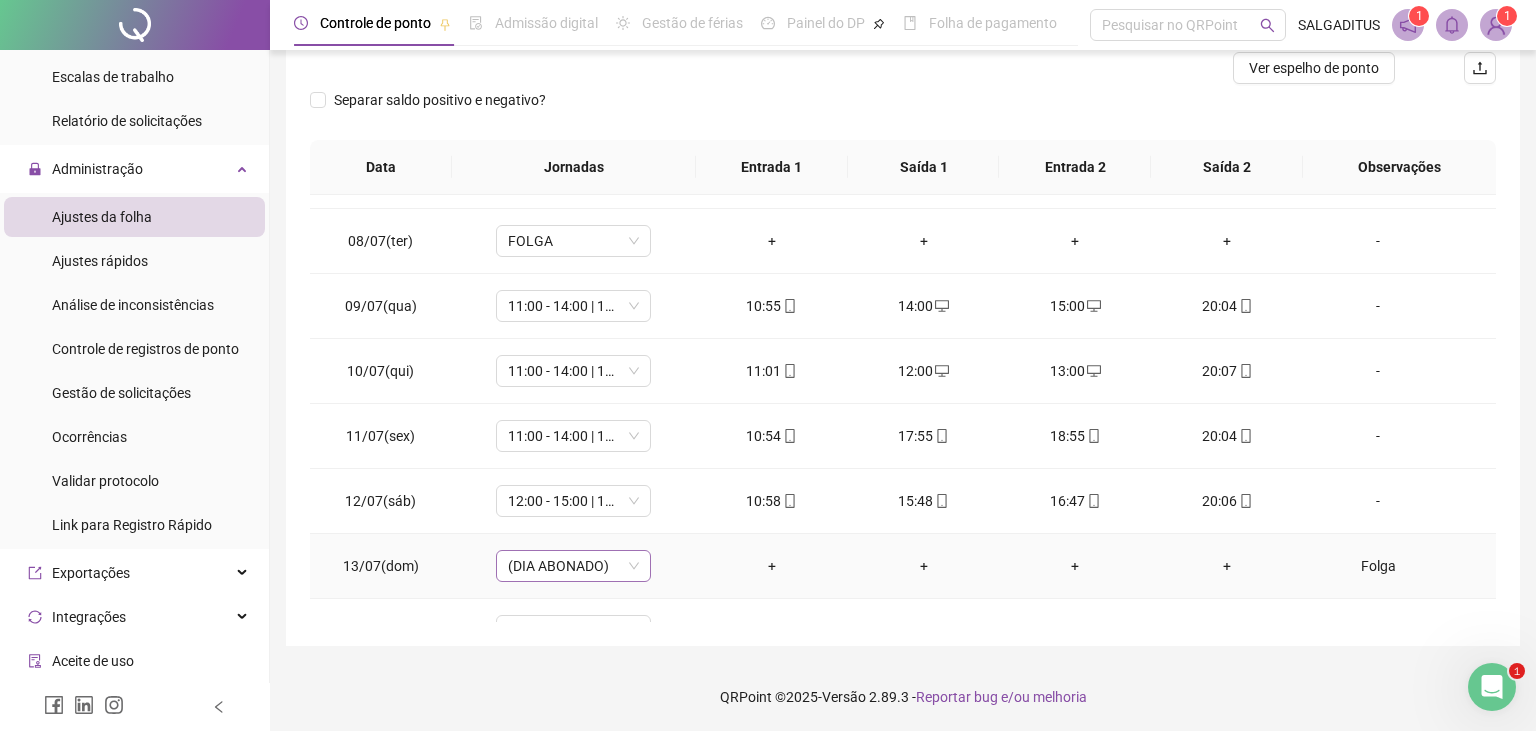 click on "(DIA ABONADO)" at bounding box center [573, 566] 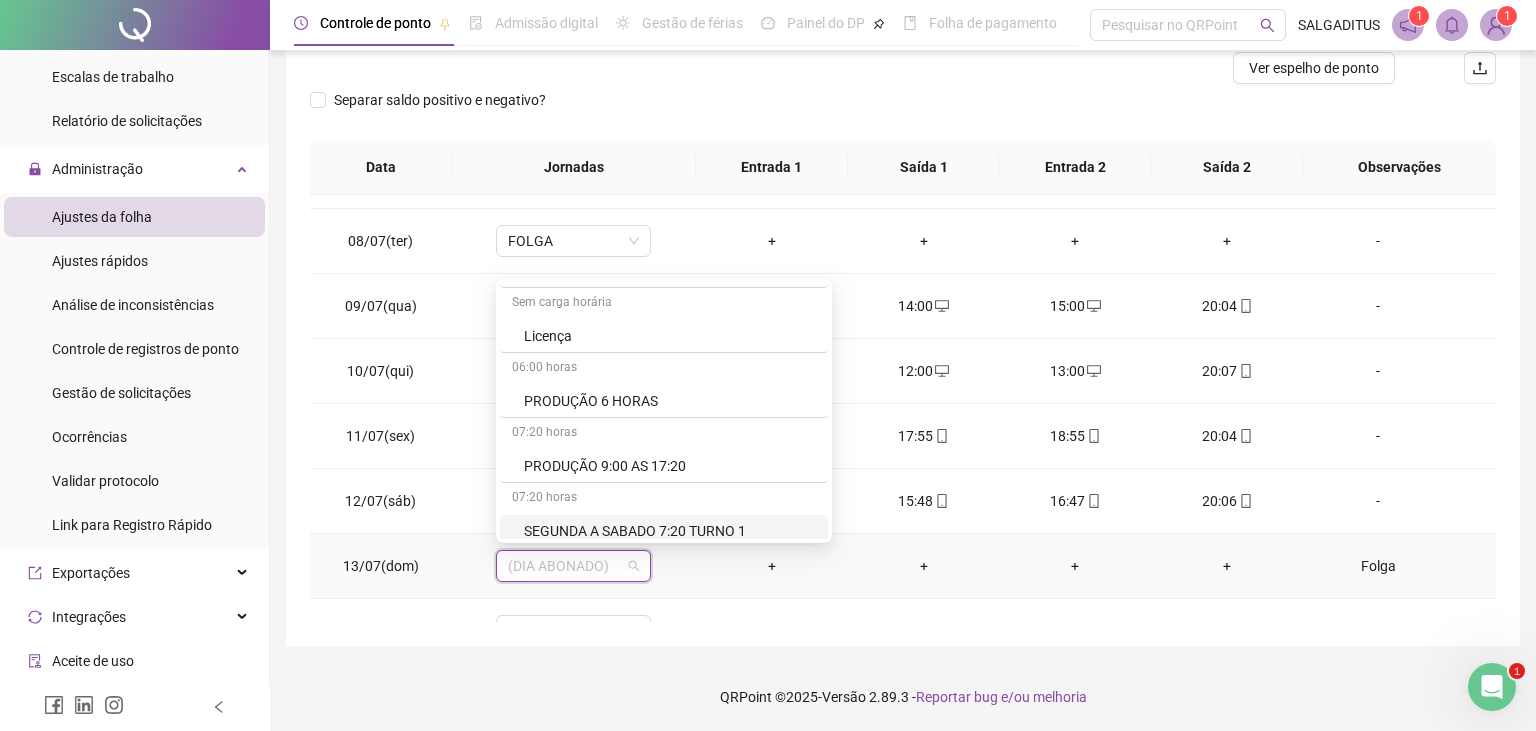 scroll, scrollTop: 2308, scrollLeft: 0, axis: vertical 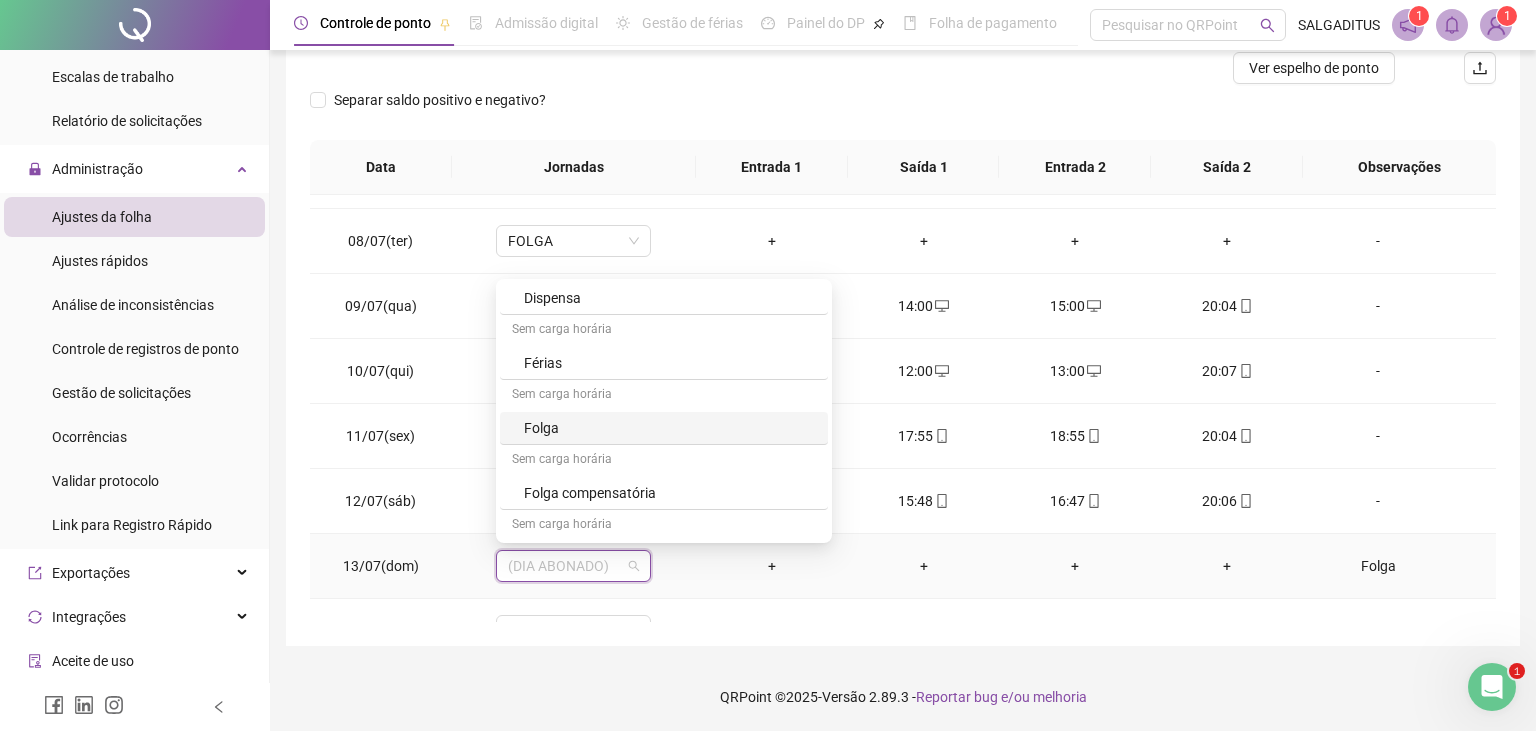click on "Folga" at bounding box center [670, 428] 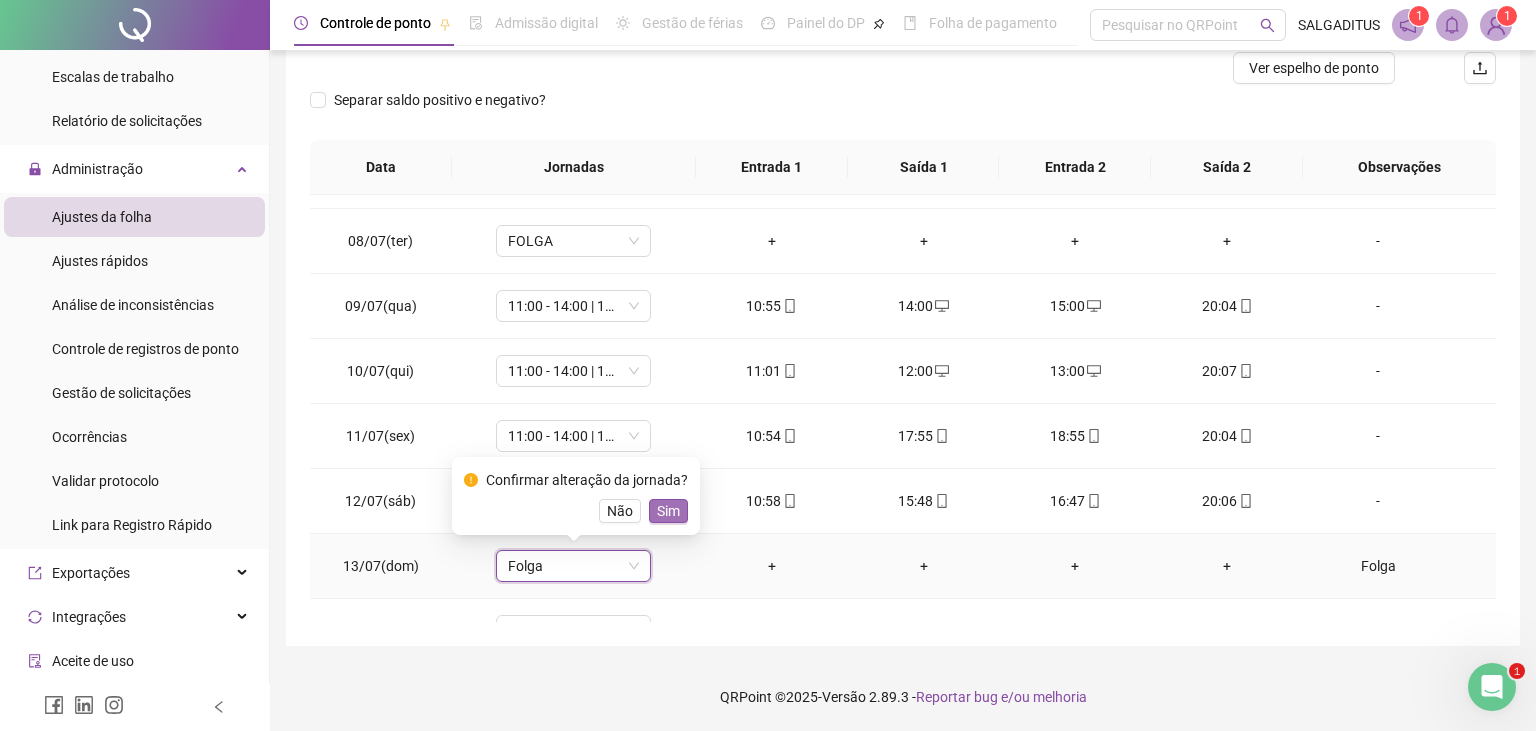 click on "Sim" at bounding box center (668, 511) 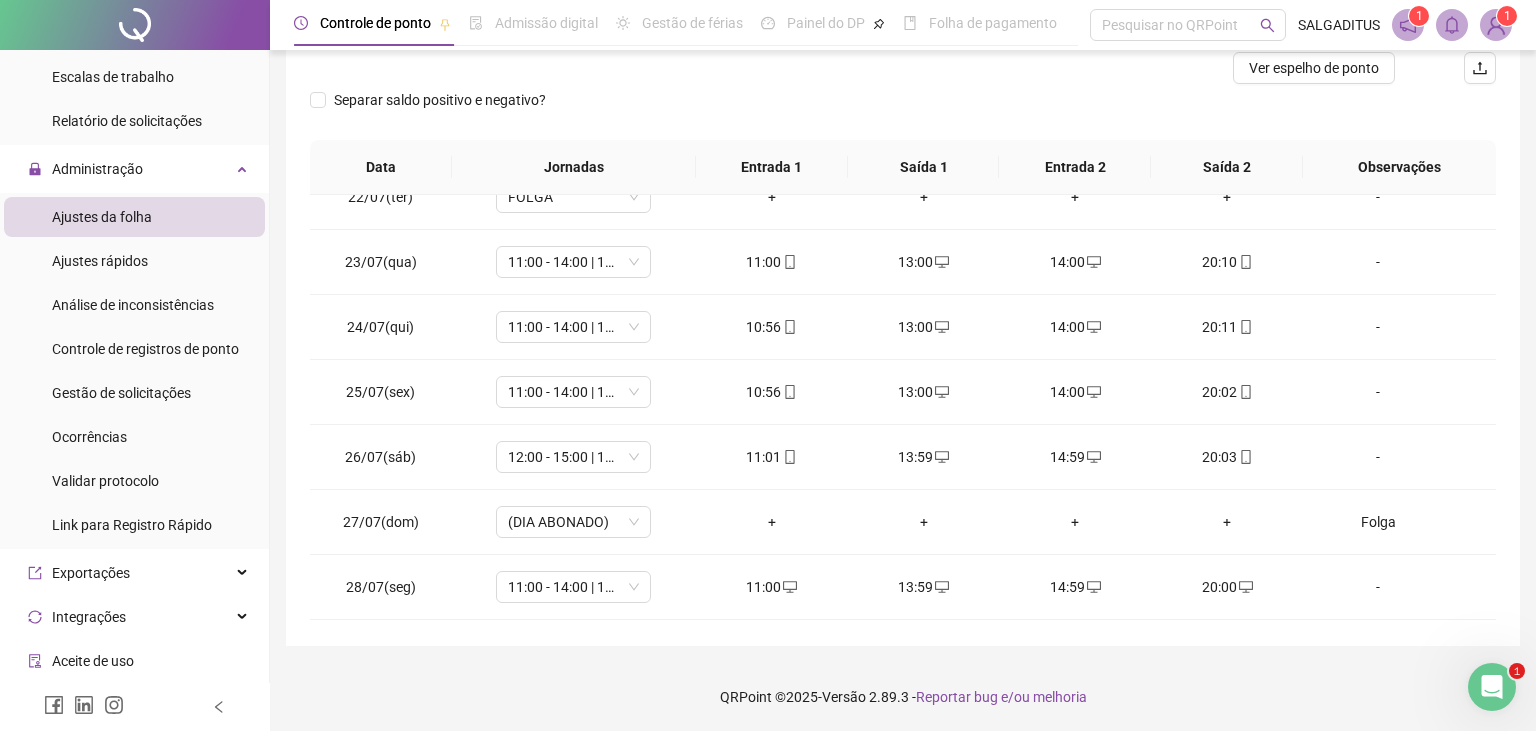 scroll, scrollTop: 1435, scrollLeft: 0, axis: vertical 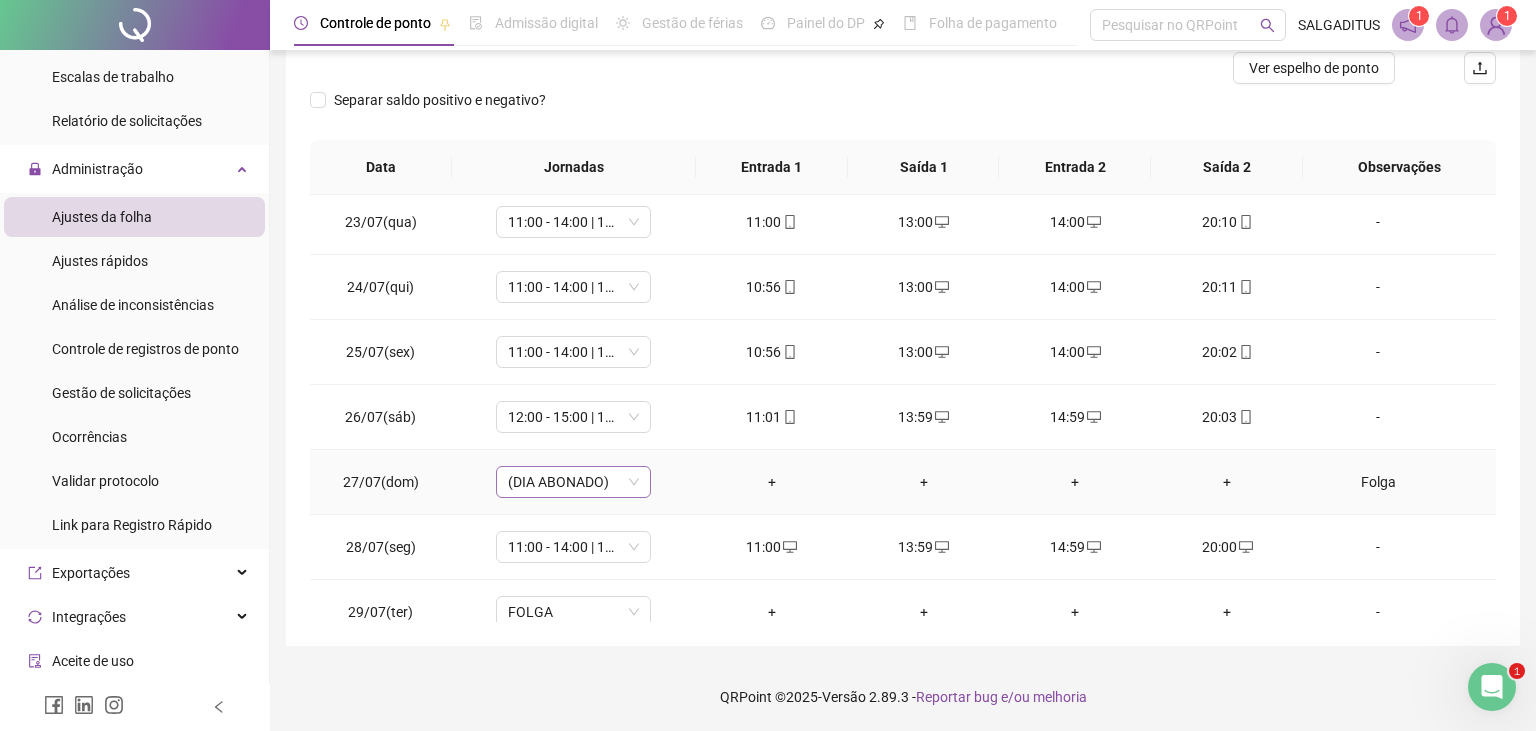click on "(DIA ABONADO)" at bounding box center (573, 482) 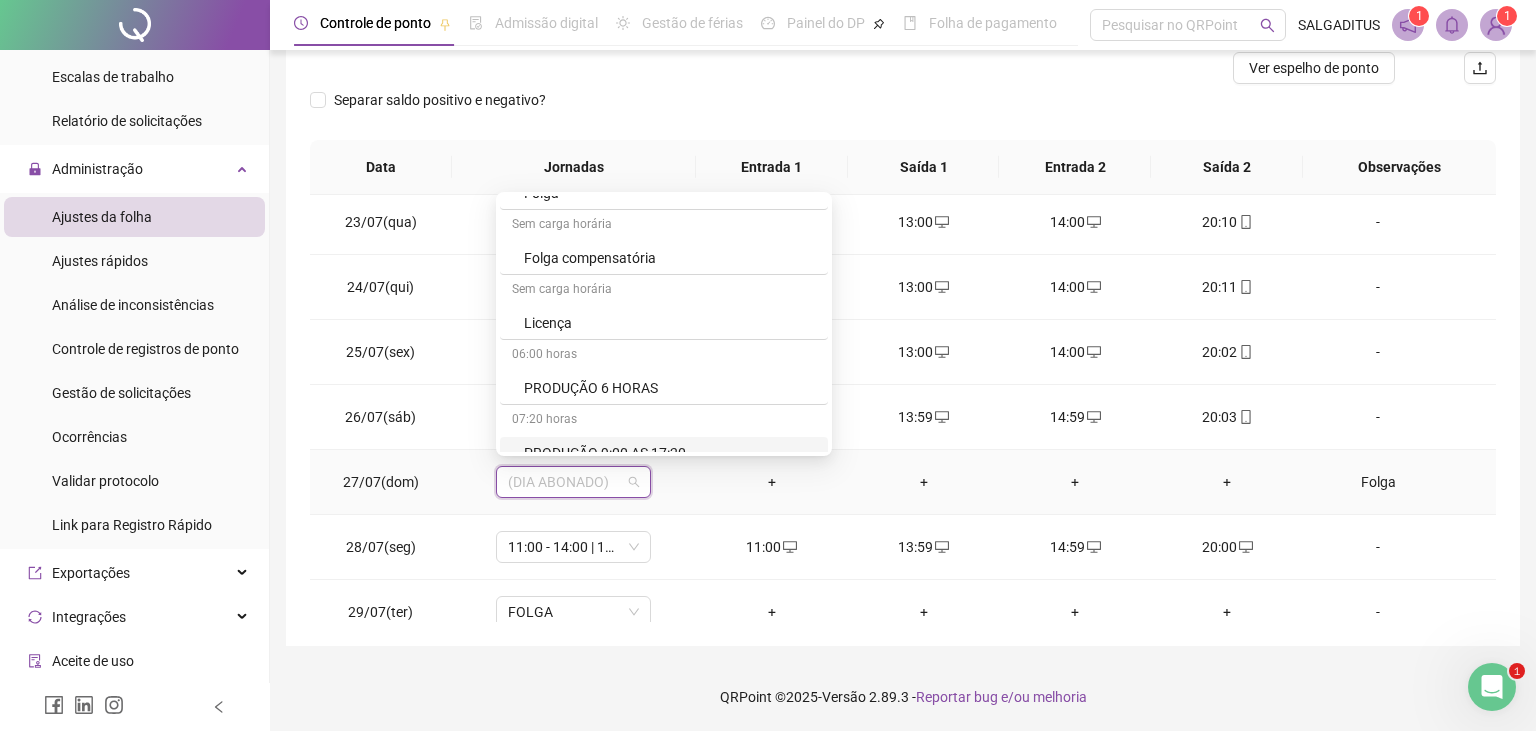 scroll, scrollTop: 2420, scrollLeft: 0, axis: vertical 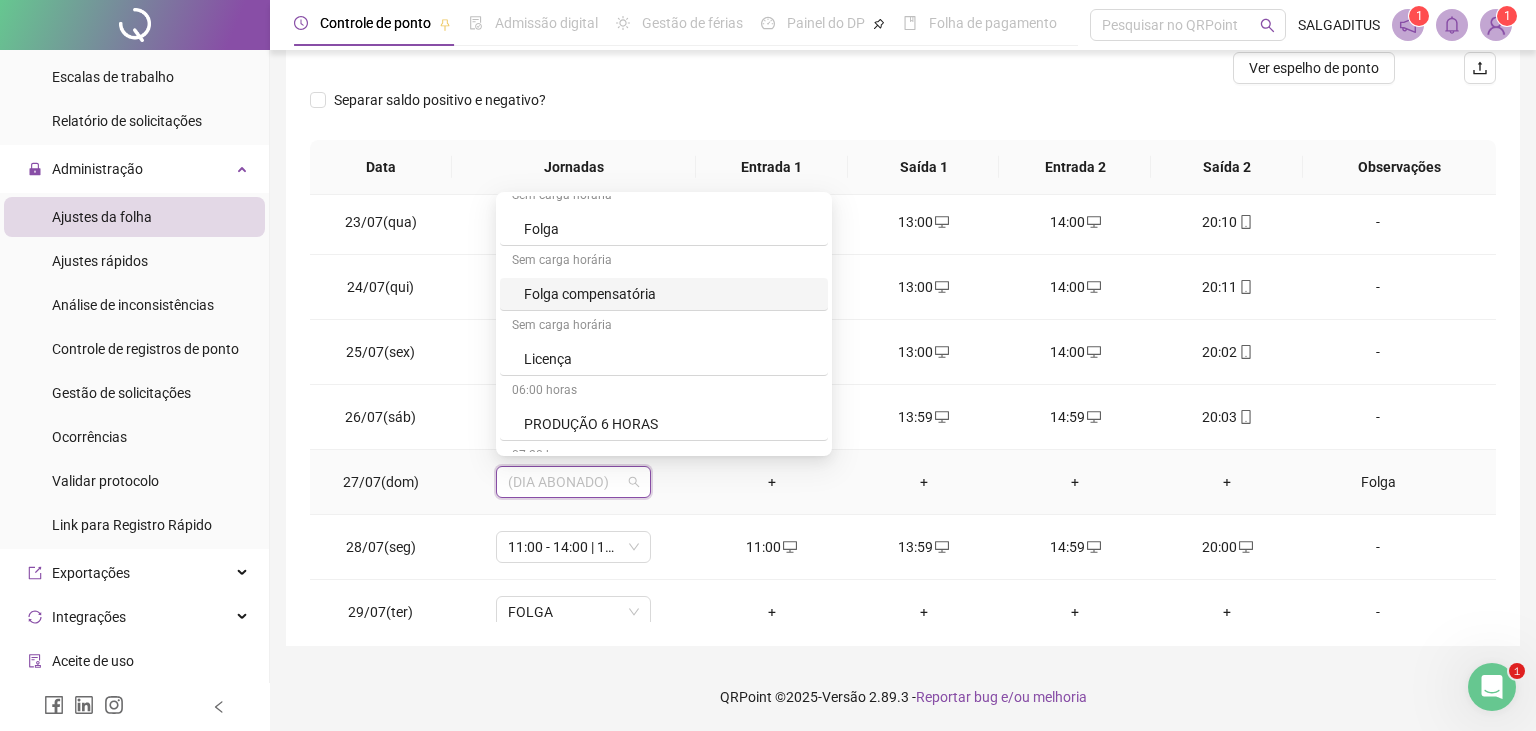 click on "Sem carga horária" at bounding box center [664, 262] 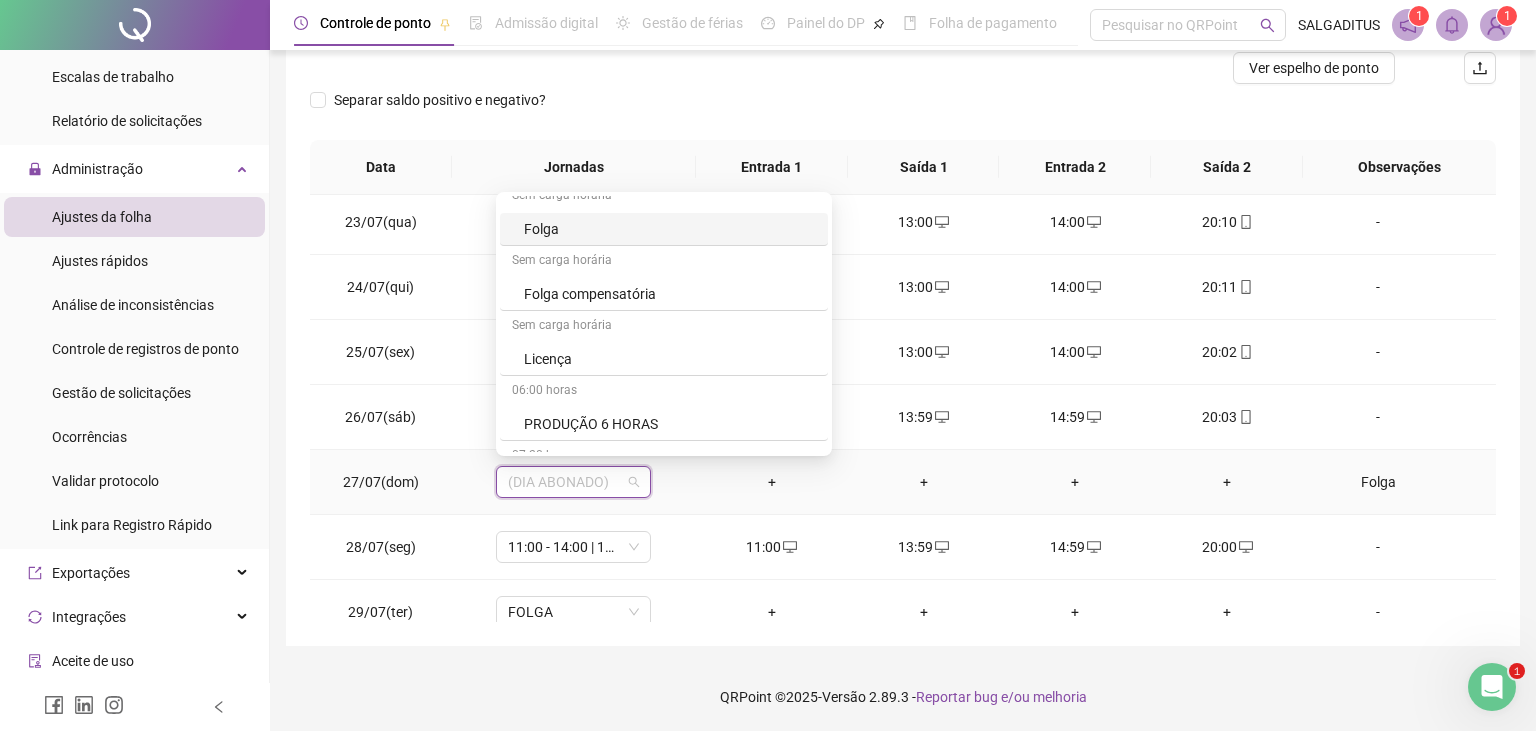 click on "Folga" at bounding box center [670, 229] 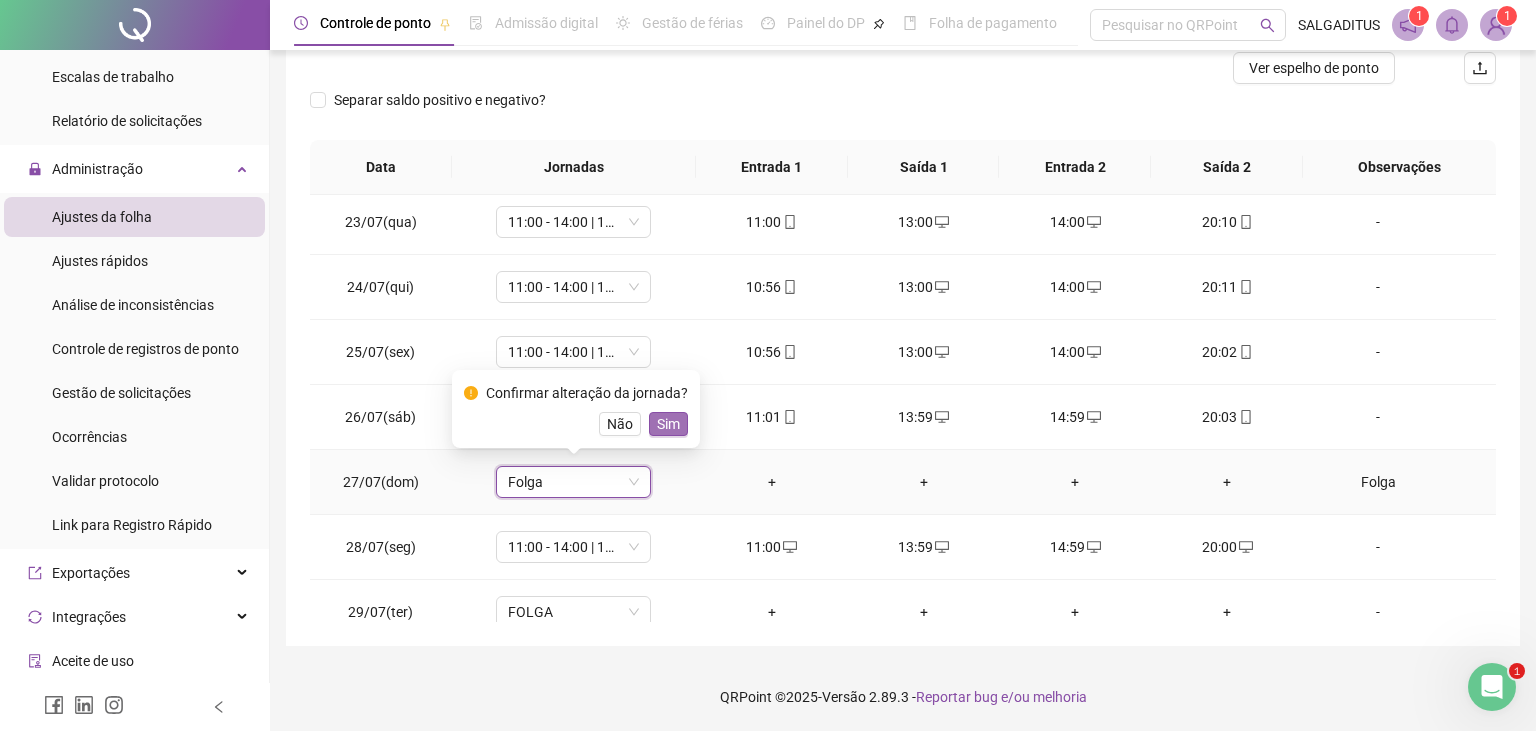 click on "Sim" at bounding box center (668, 424) 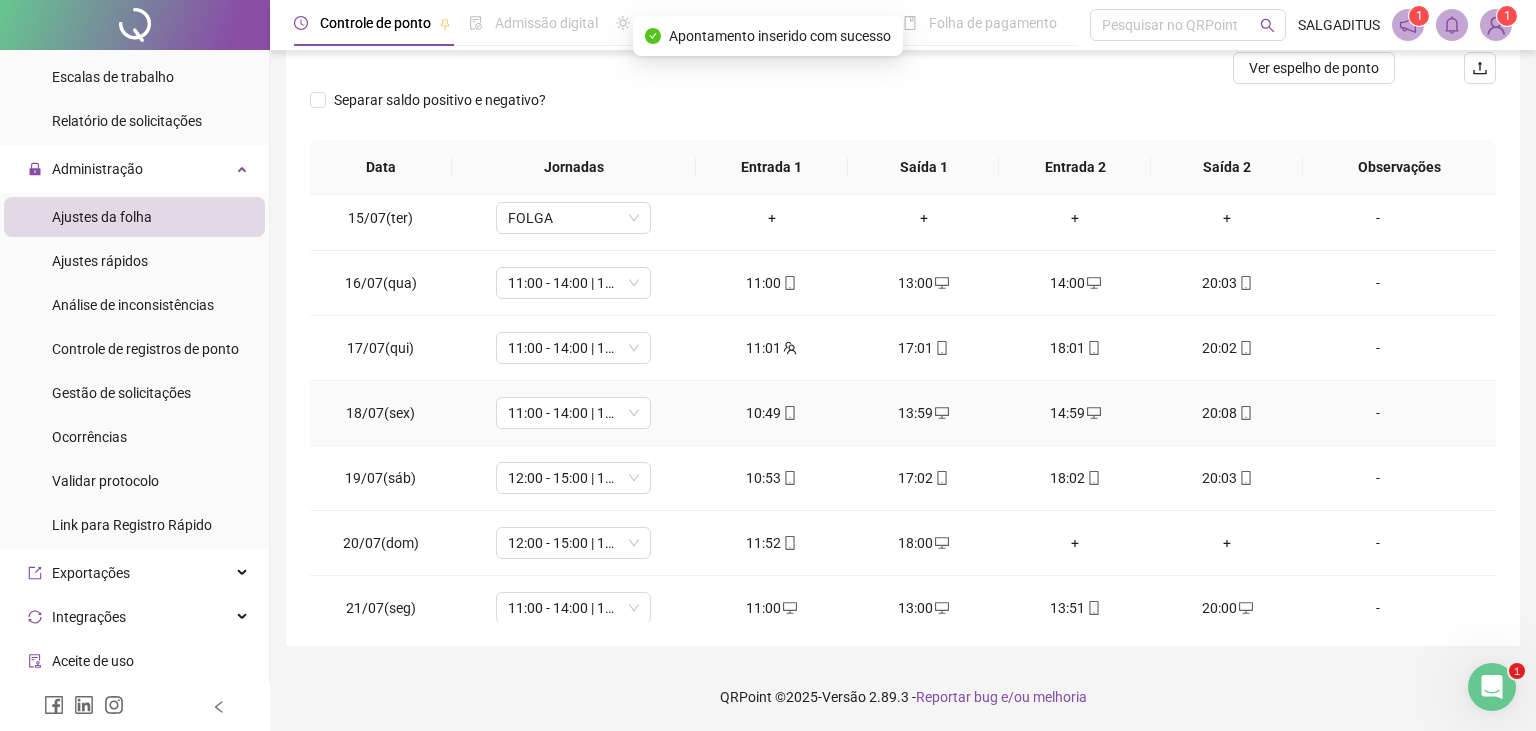 scroll, scrollTop: 256, scrollLeft: 0, axis: vertical 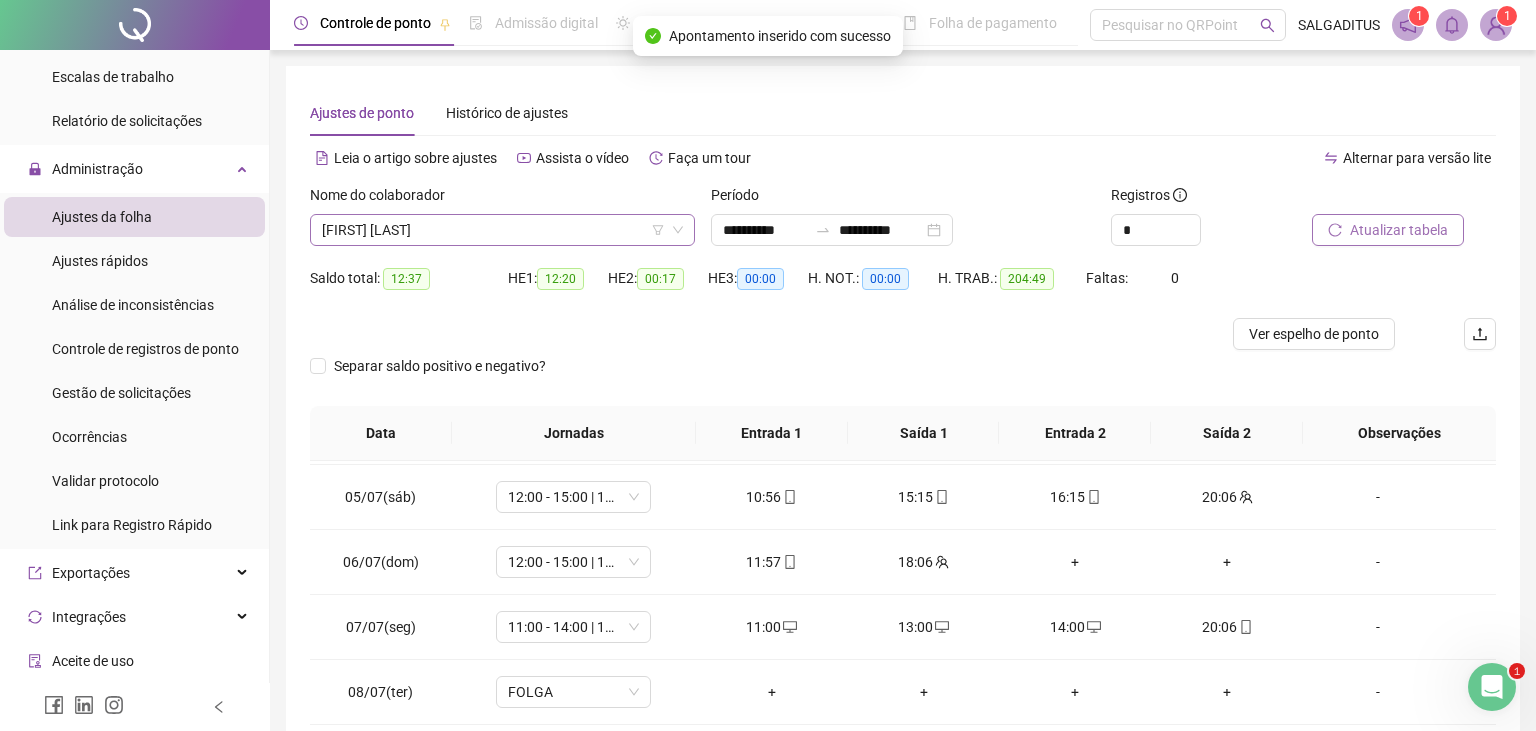 click on "[FIRST] [LAST]" at bounding box center [502, 230] 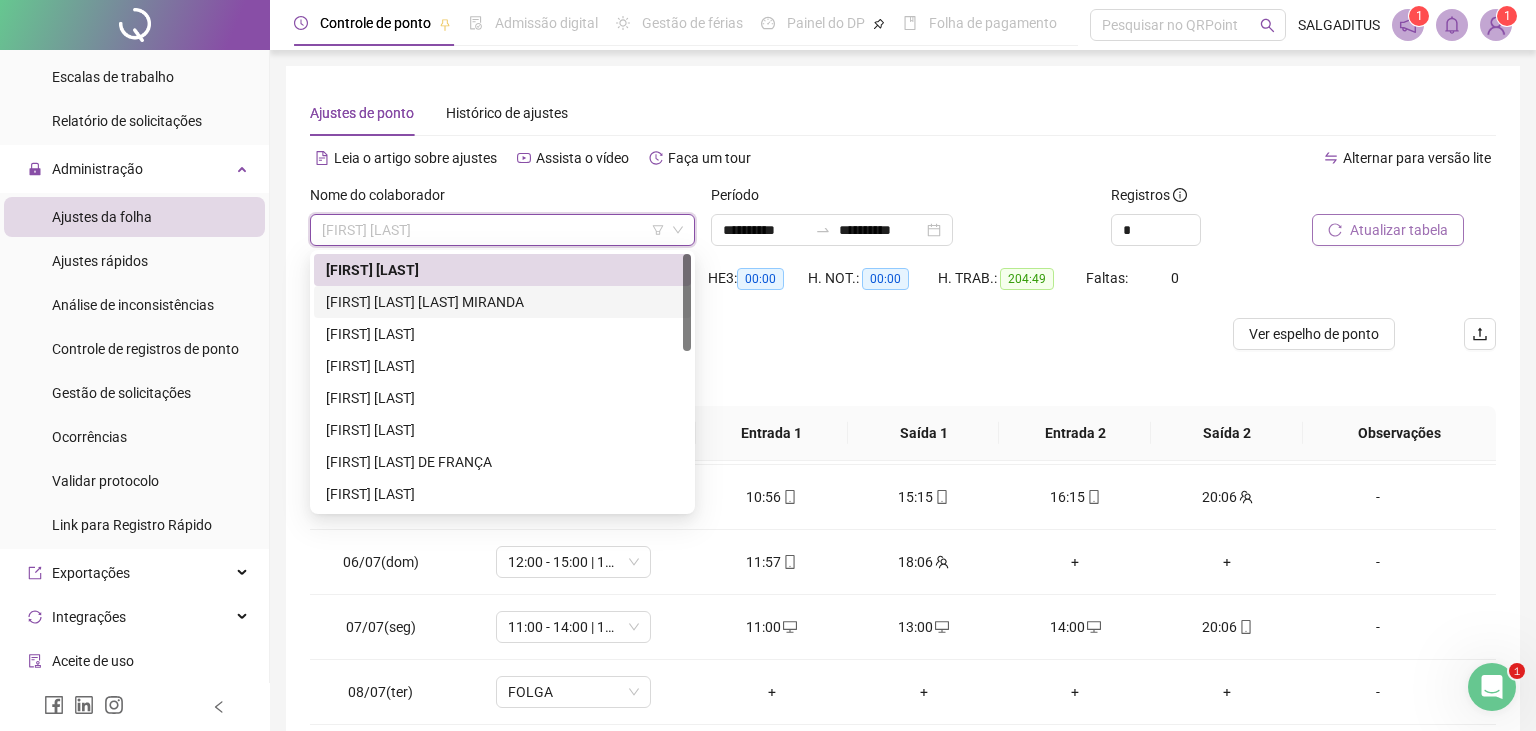 click on "[FIRST] [MIDDLE] [LAST]" at bounding box center (502, 302) 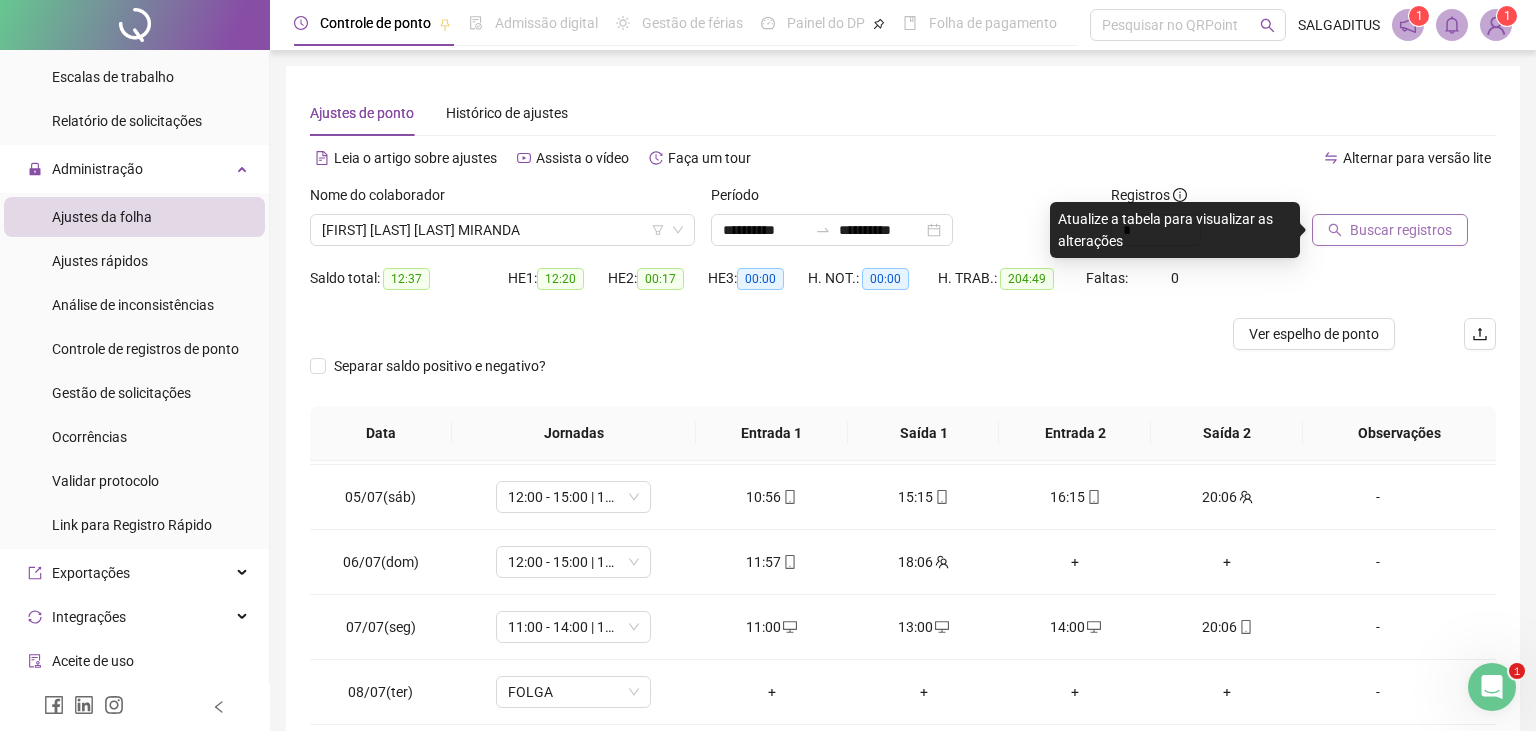 click on "Buscar registros" at bounding box center (1390, 230) 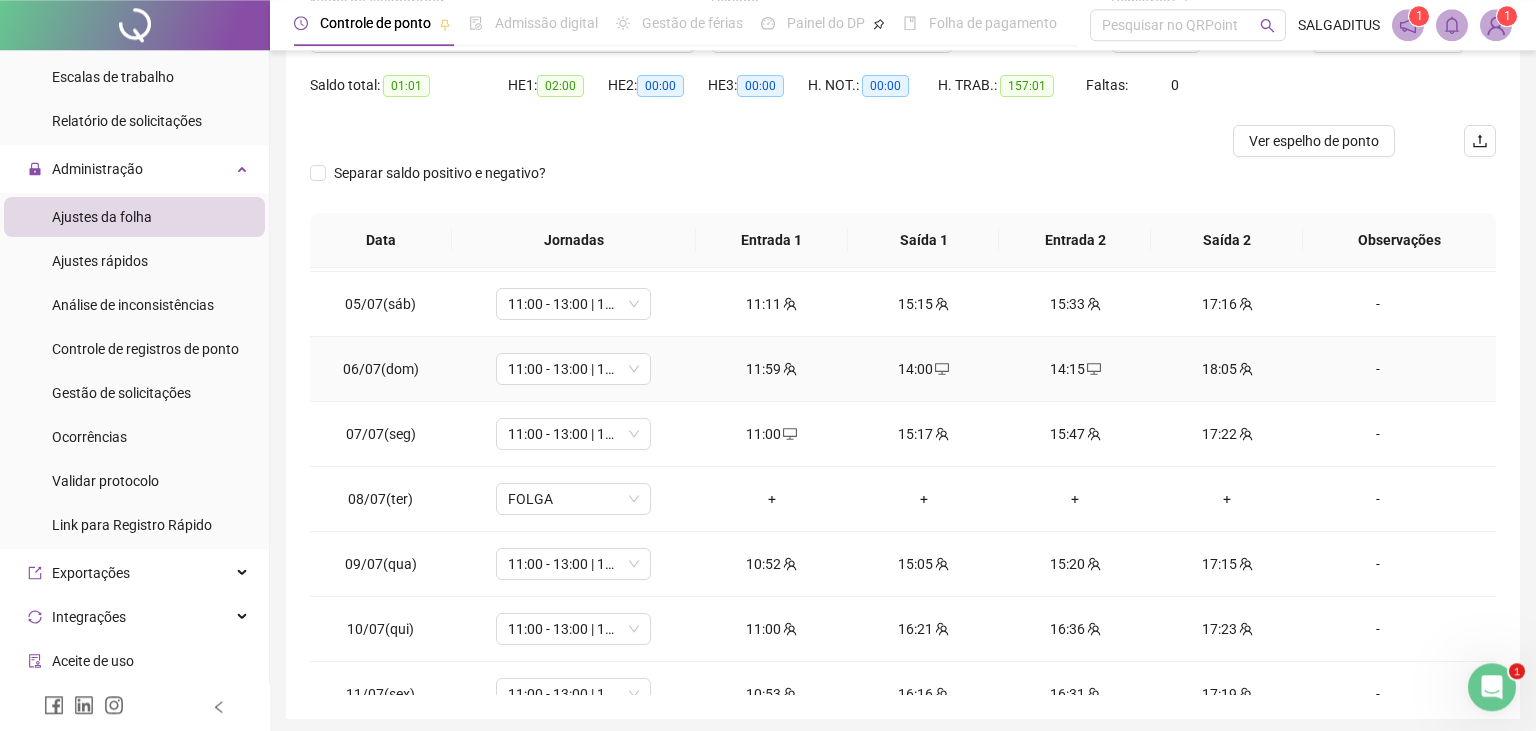 scroll, scrollTop: 211, scrollLeft: 0, axis: vertical 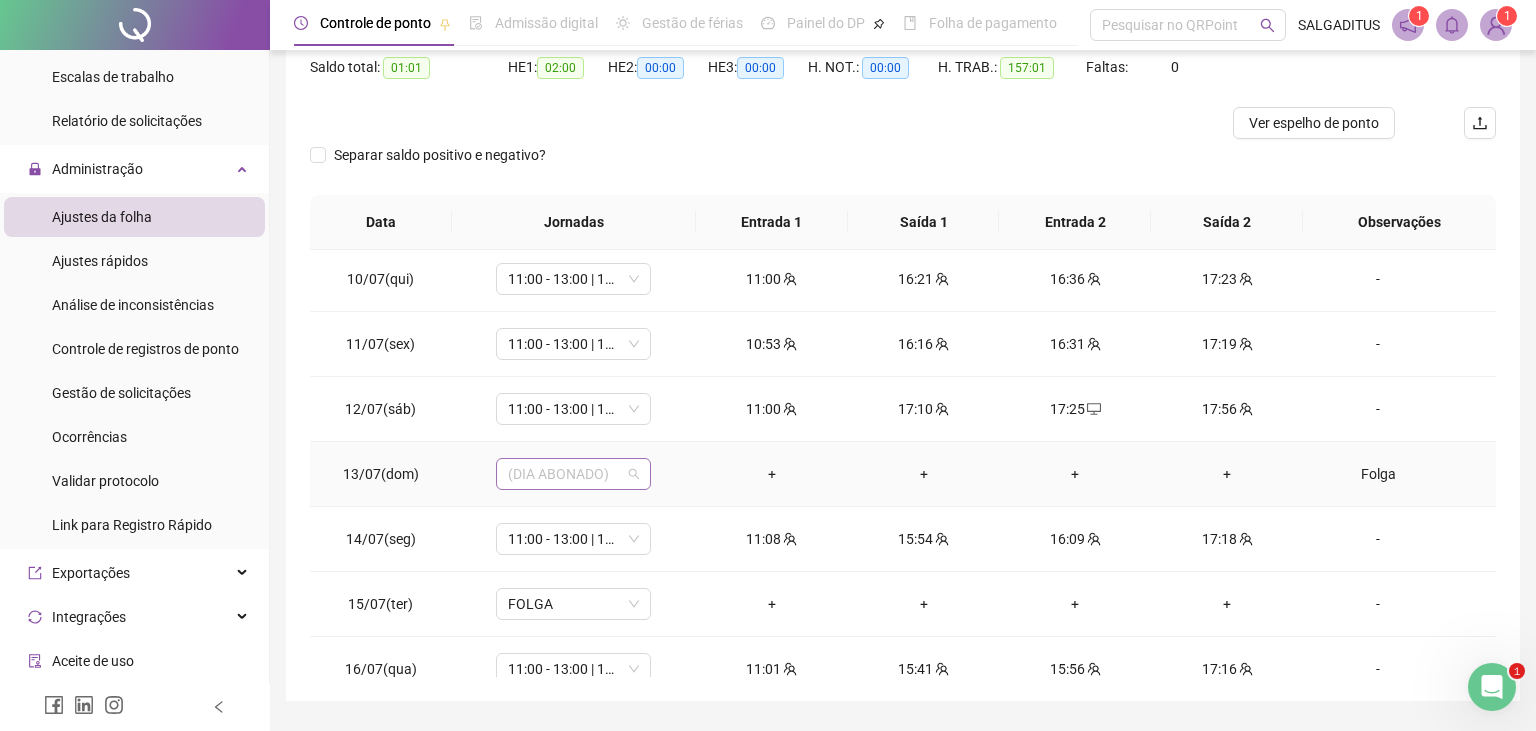 click on "(DIA ABONADO)" at bounding box center (573, 474) 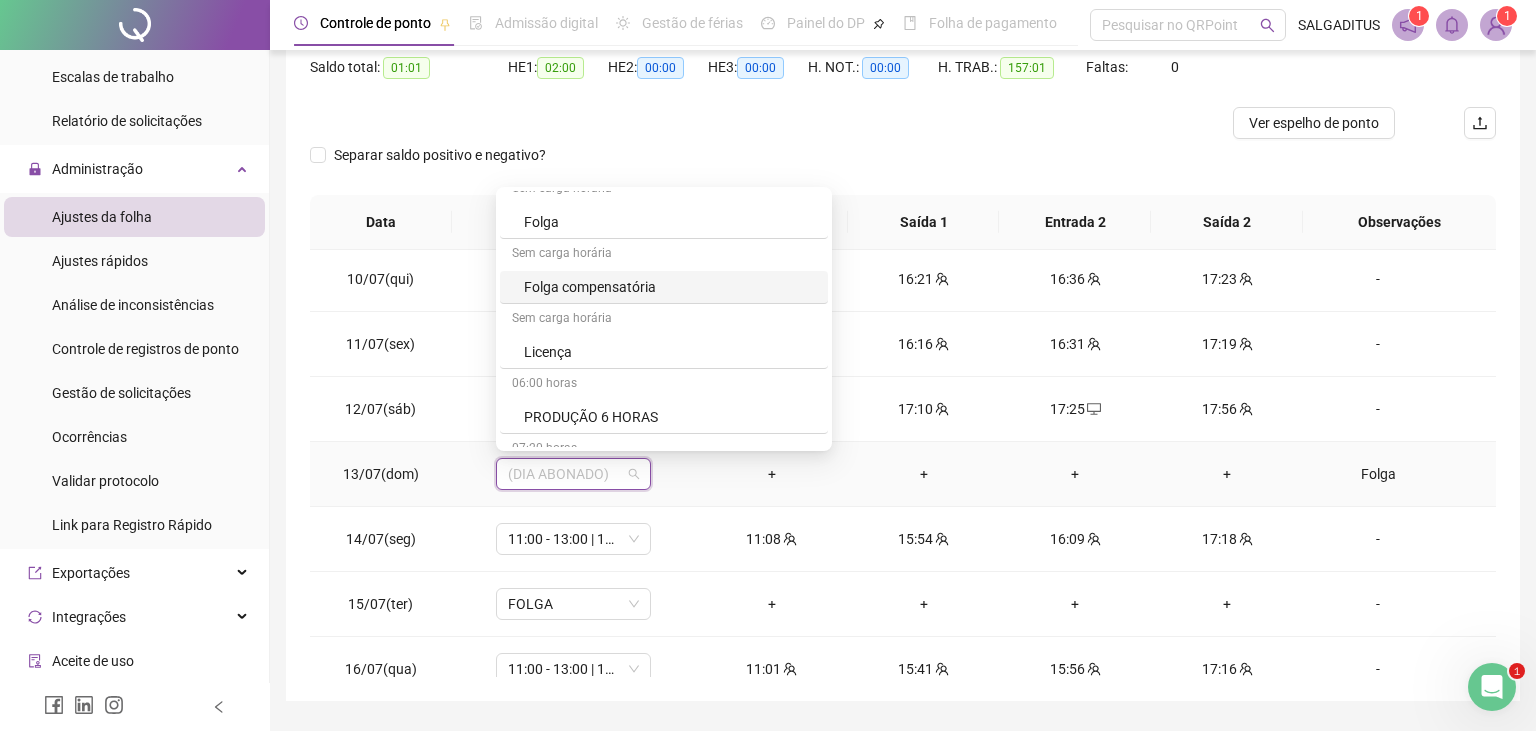 scroll, scrollTop: 2420, scrollLeft: 0, axis: vertical 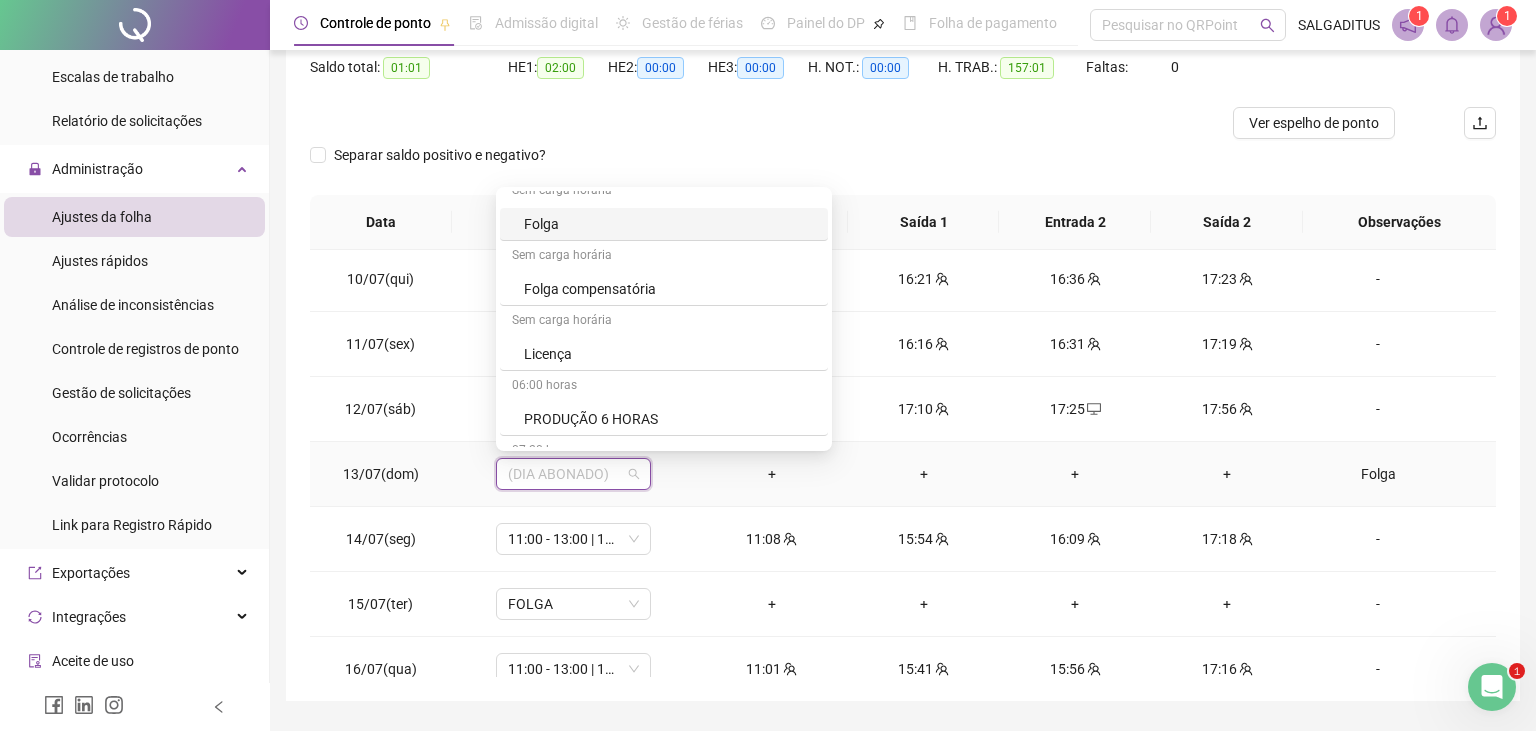 click on "Folga" at bounding box center [670, 224] 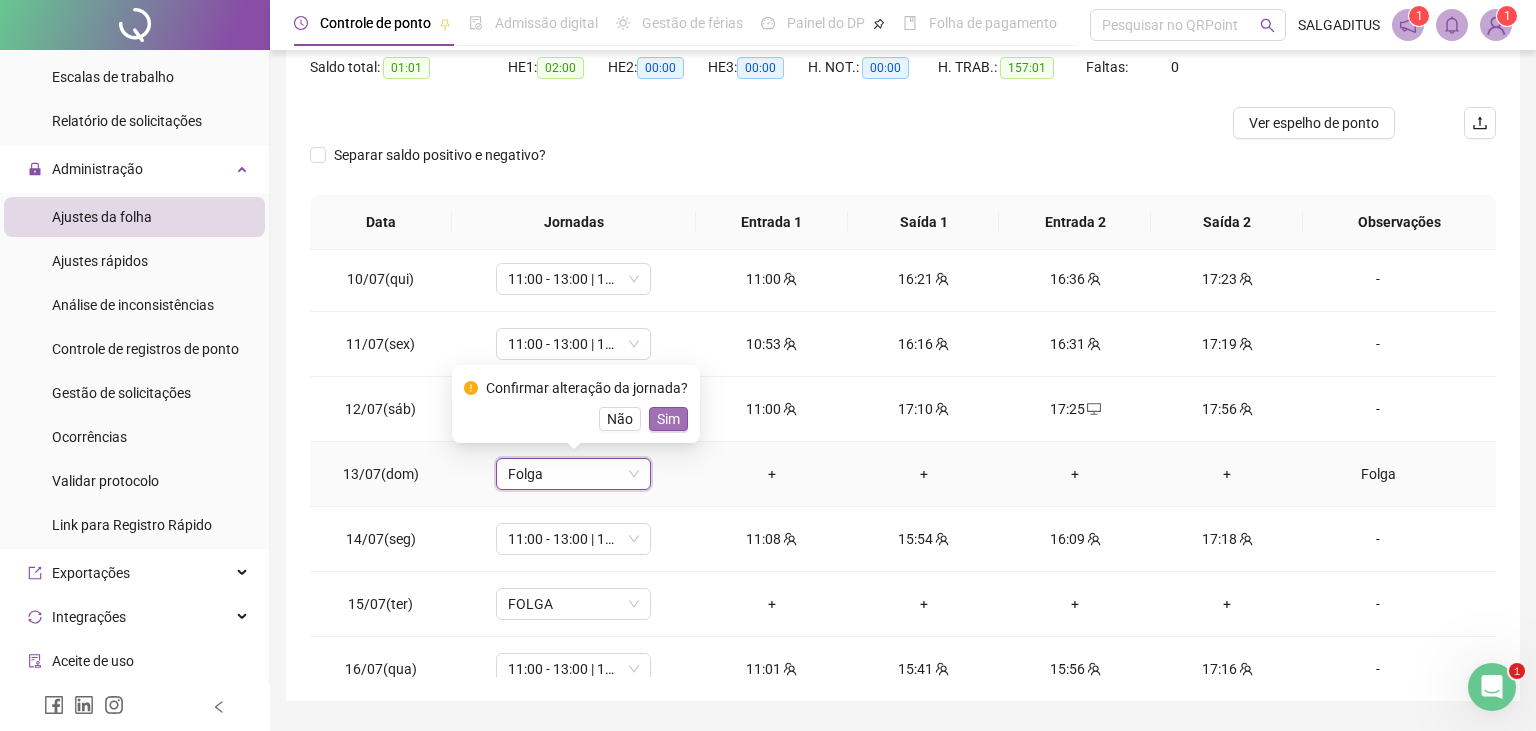 click on "Sim" at bounding box center [668, 419] 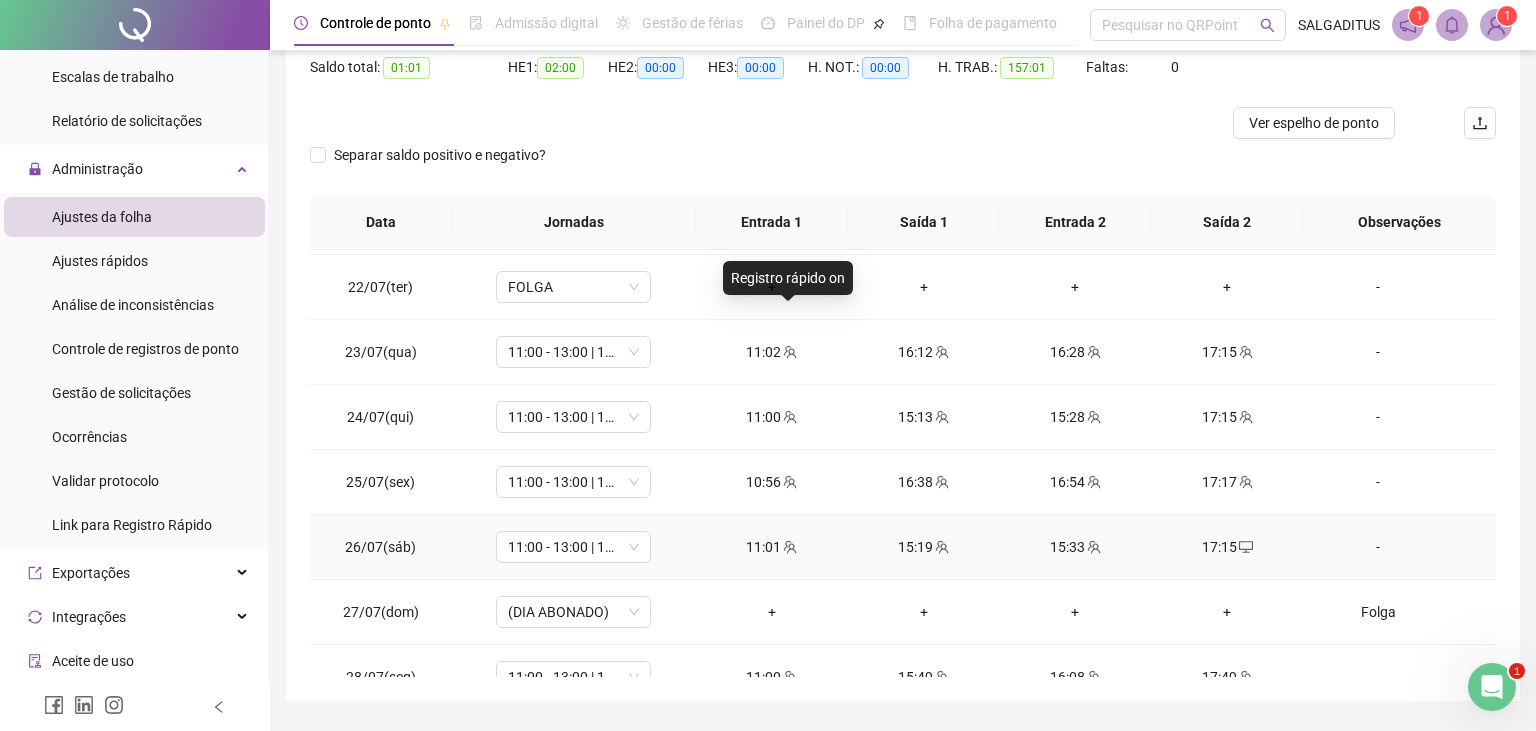 scroll, scrollTop: 1471, scrollLeft: 0, axis: vertical 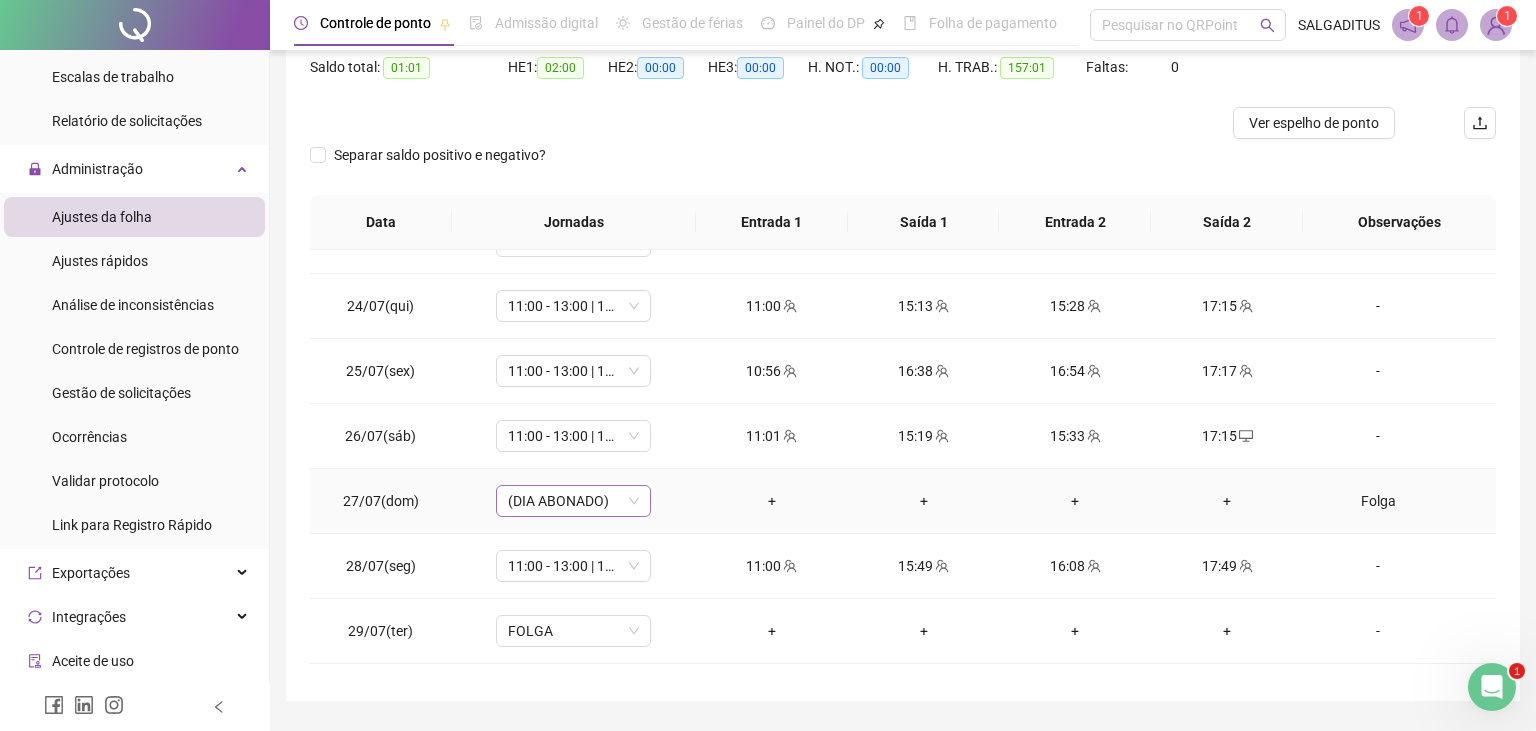 click on "(DIA ABONADO)" at bounding box center [573, 501] 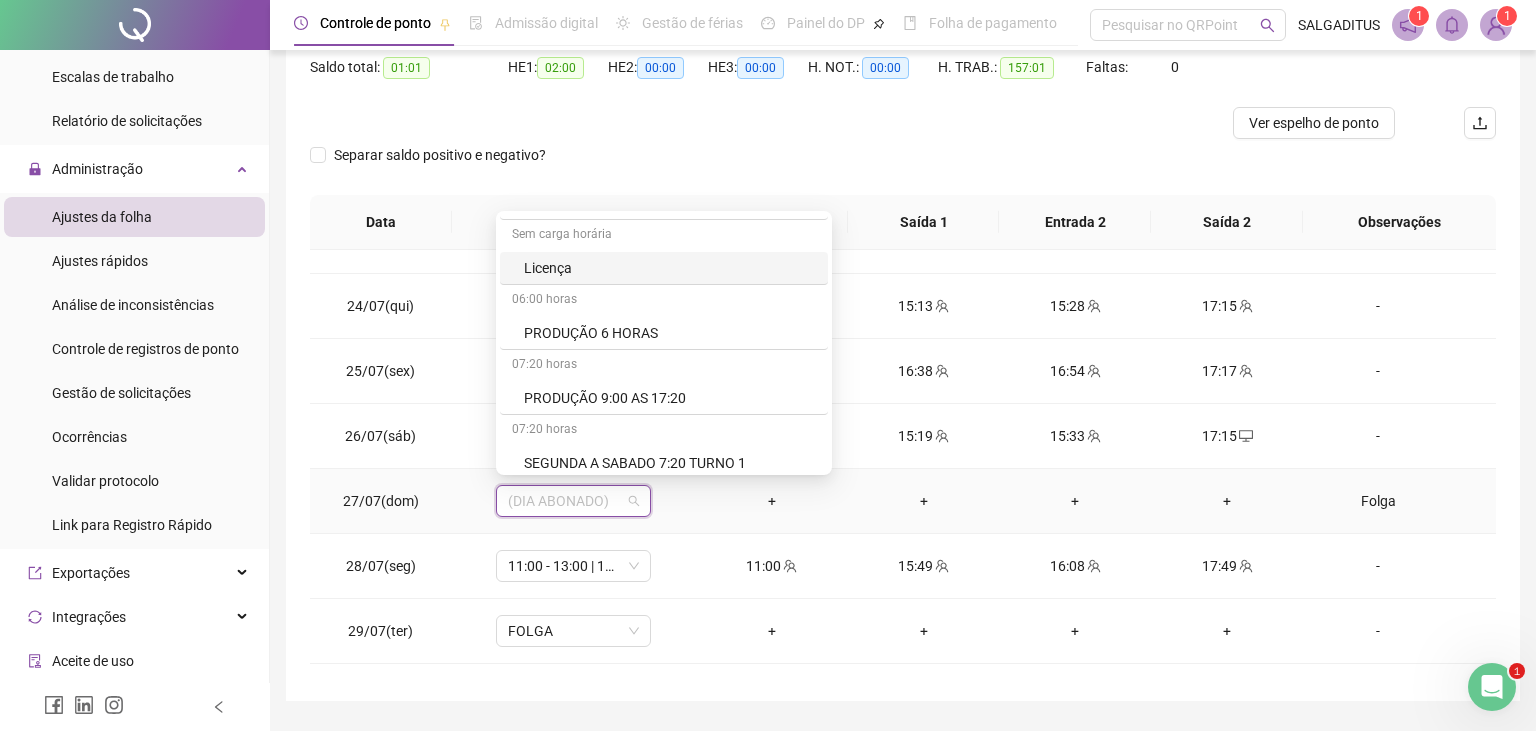 scroll, scrollTop: 2419, scrollLeft: 0, axis: vertical 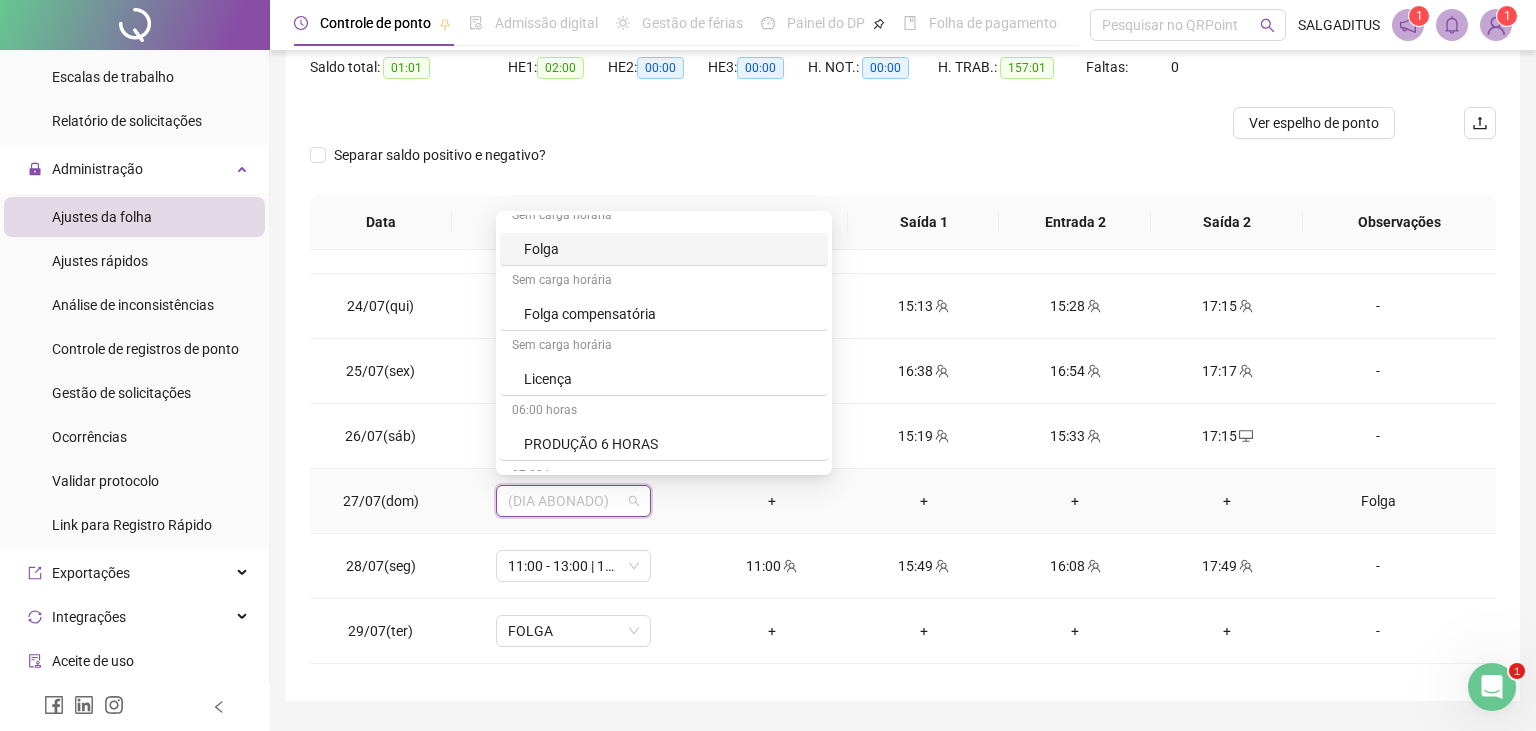 click on "Folga" at bounding box center (670, 249) 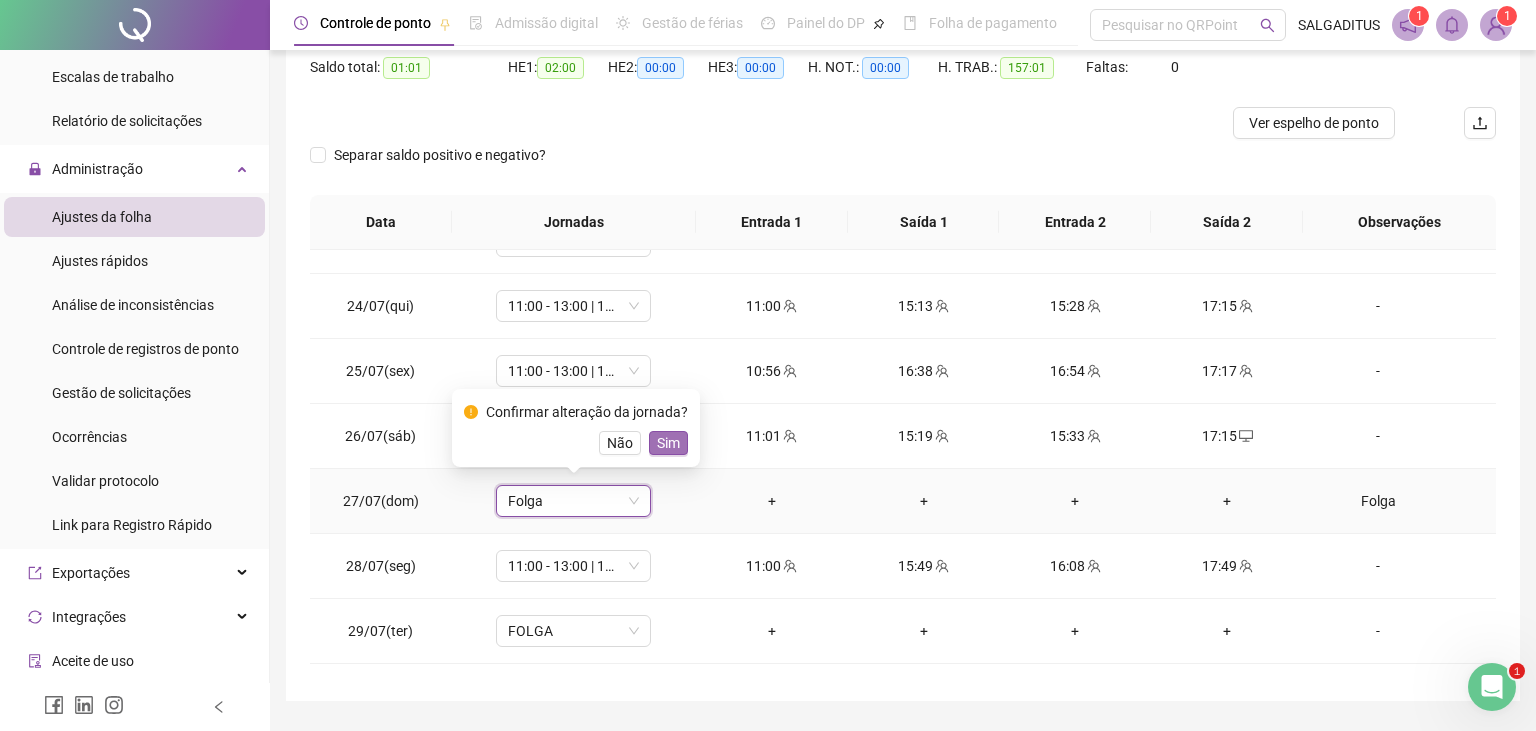 click on "Sim" at bounding box center (668, 443) 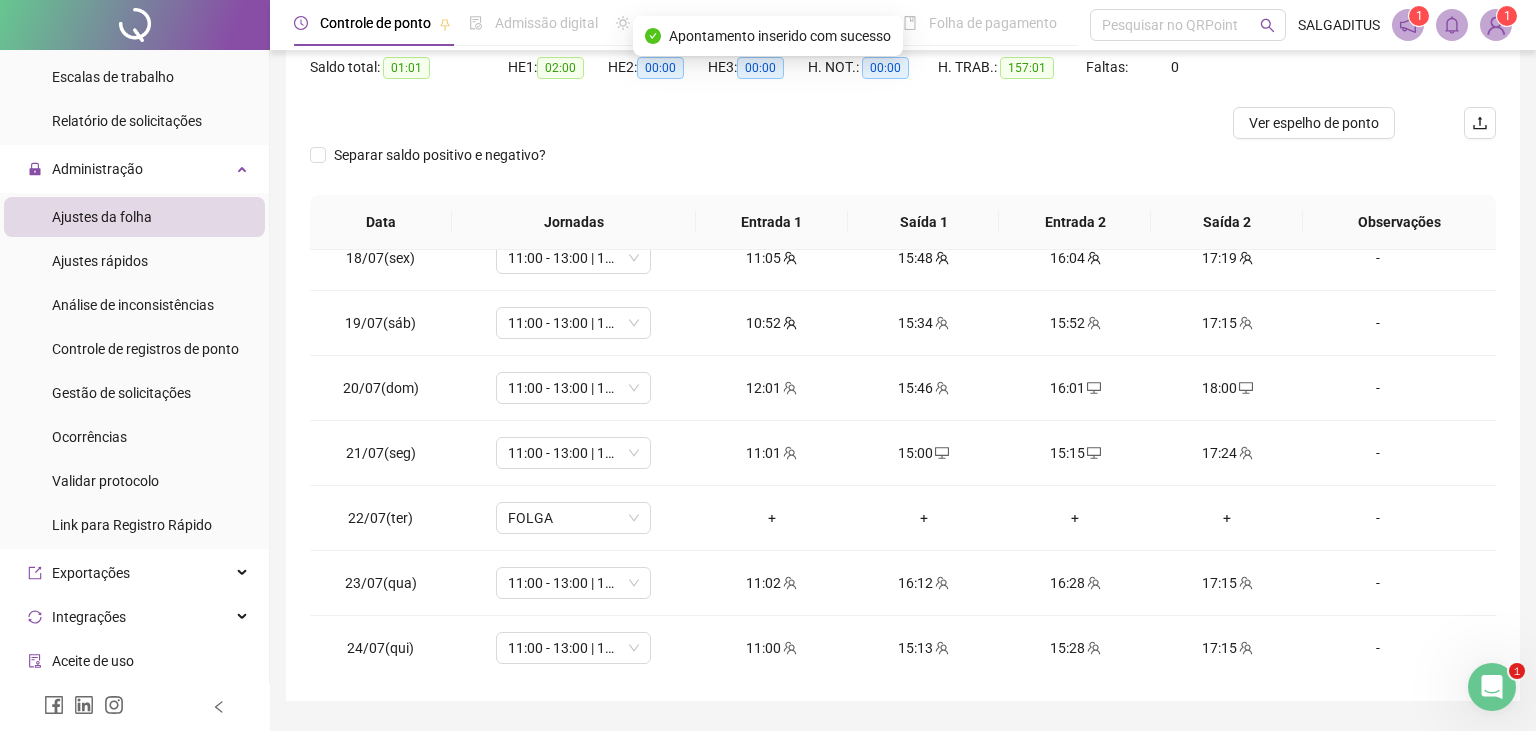 scroll, scrollTop: 1029, scrollLeft: 0, axis: vertical 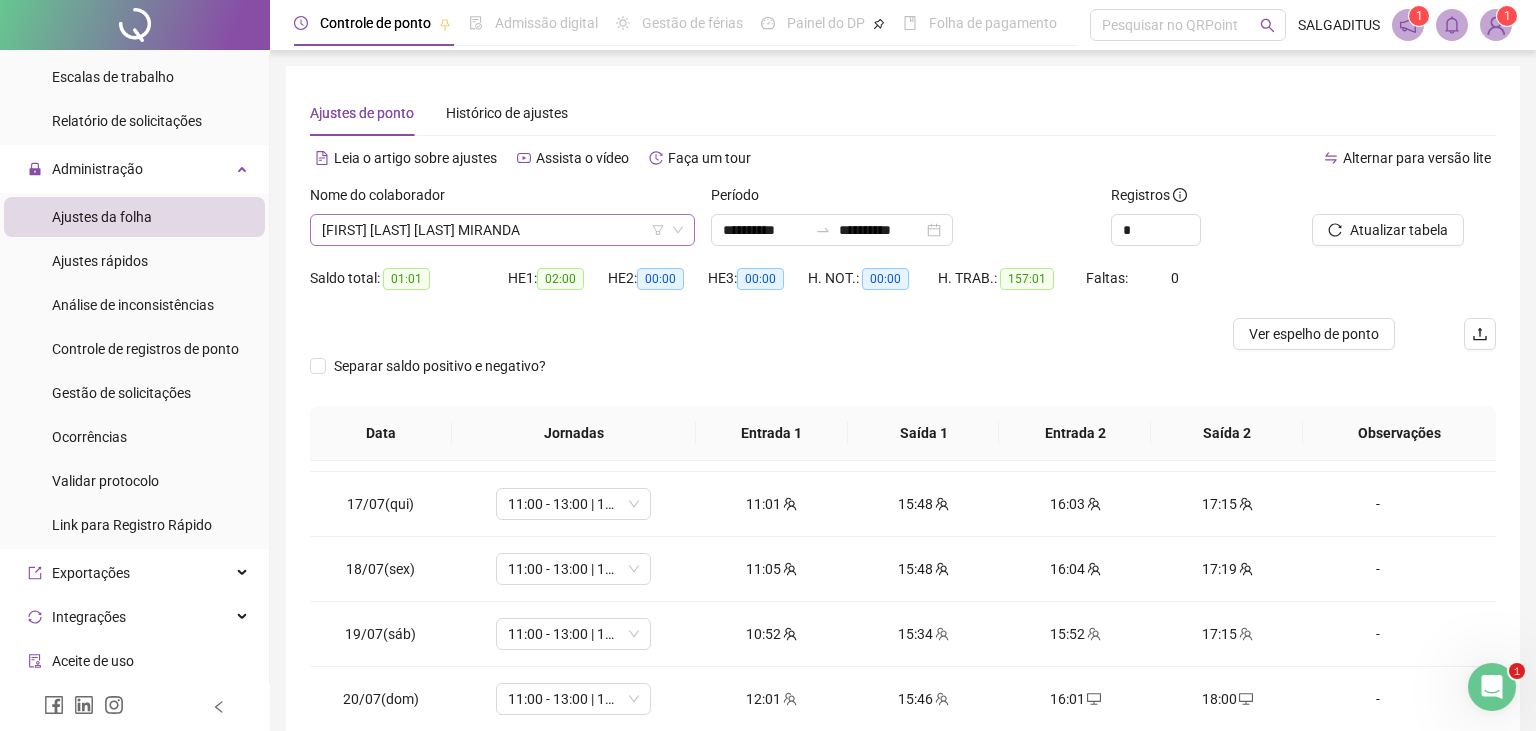 click on "[FIRST] [MIDDLE] [LAST]" at bounding box center (502, 230) 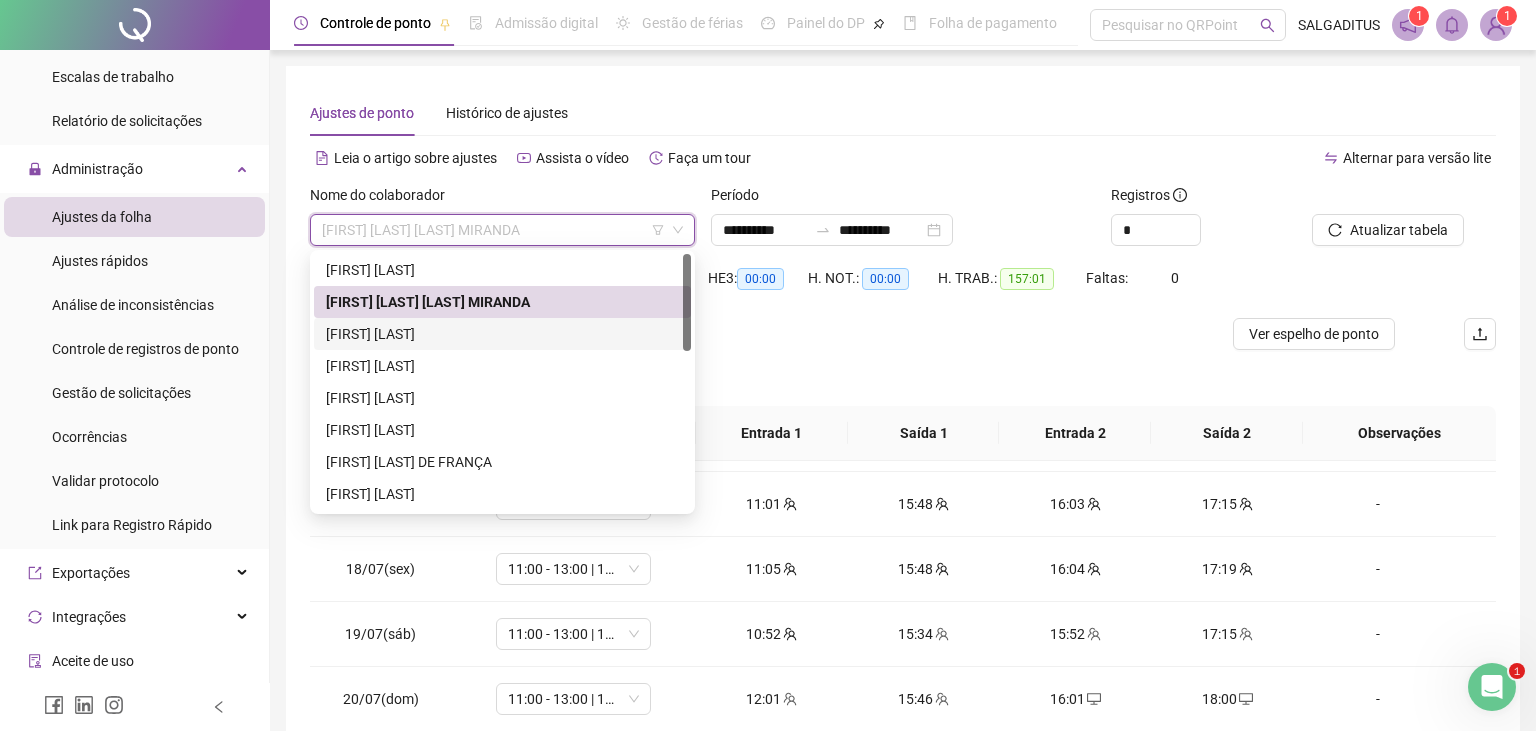 click on "[FIRST] [LAST]" at bounding box center [502, 334] 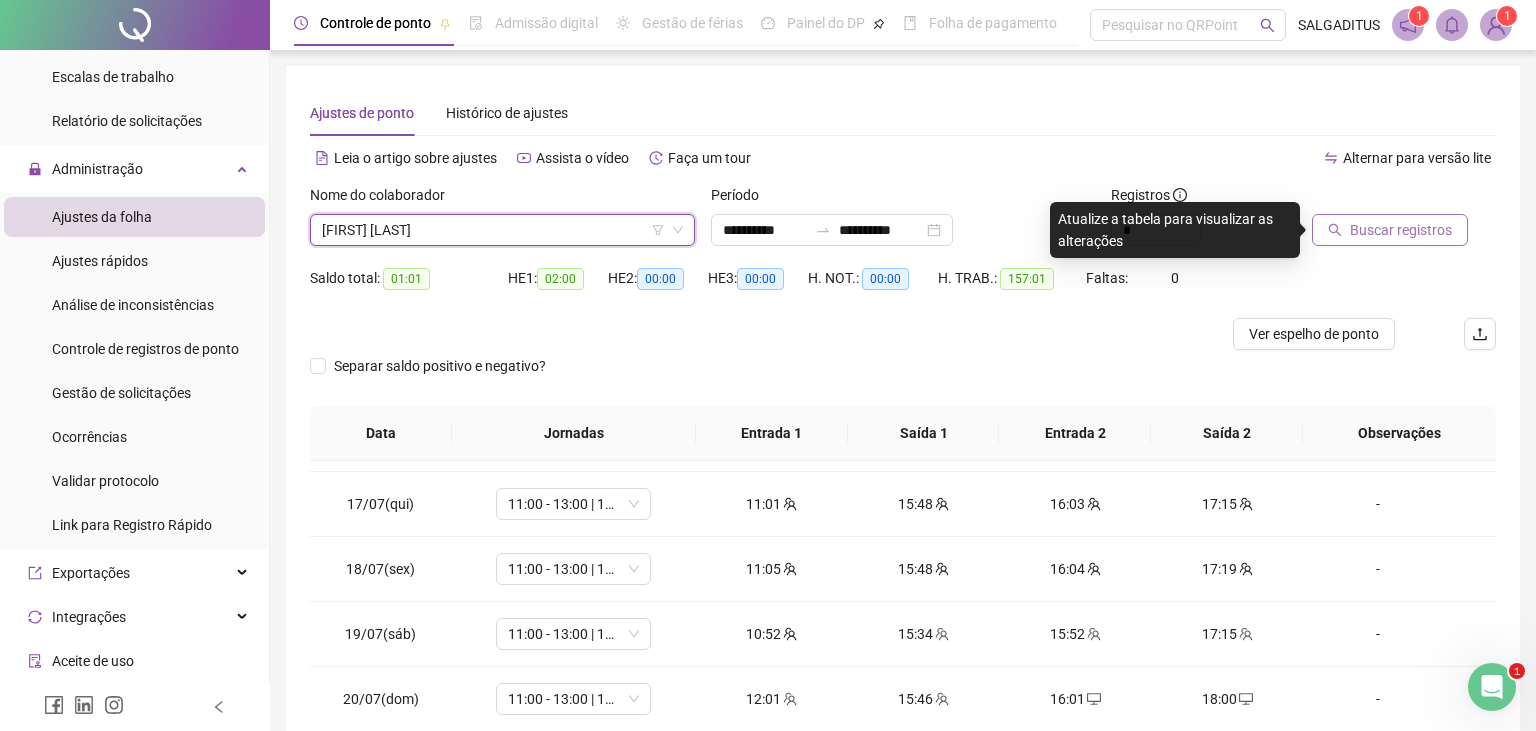 click on "Buscar registros" at bounding box center [1401, 230] 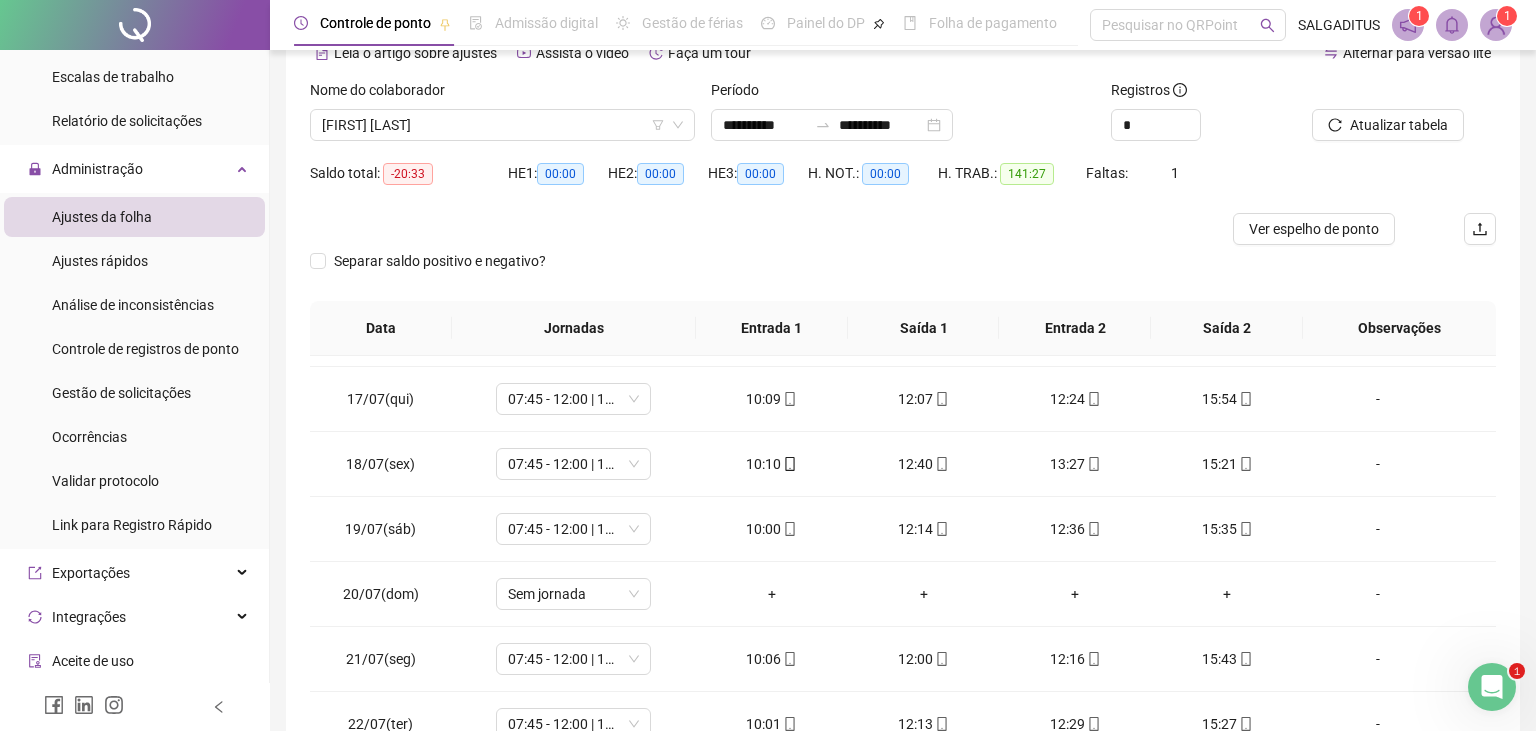 scroll, scrollTop: 211, scrollLeft: 0, axis: vertical 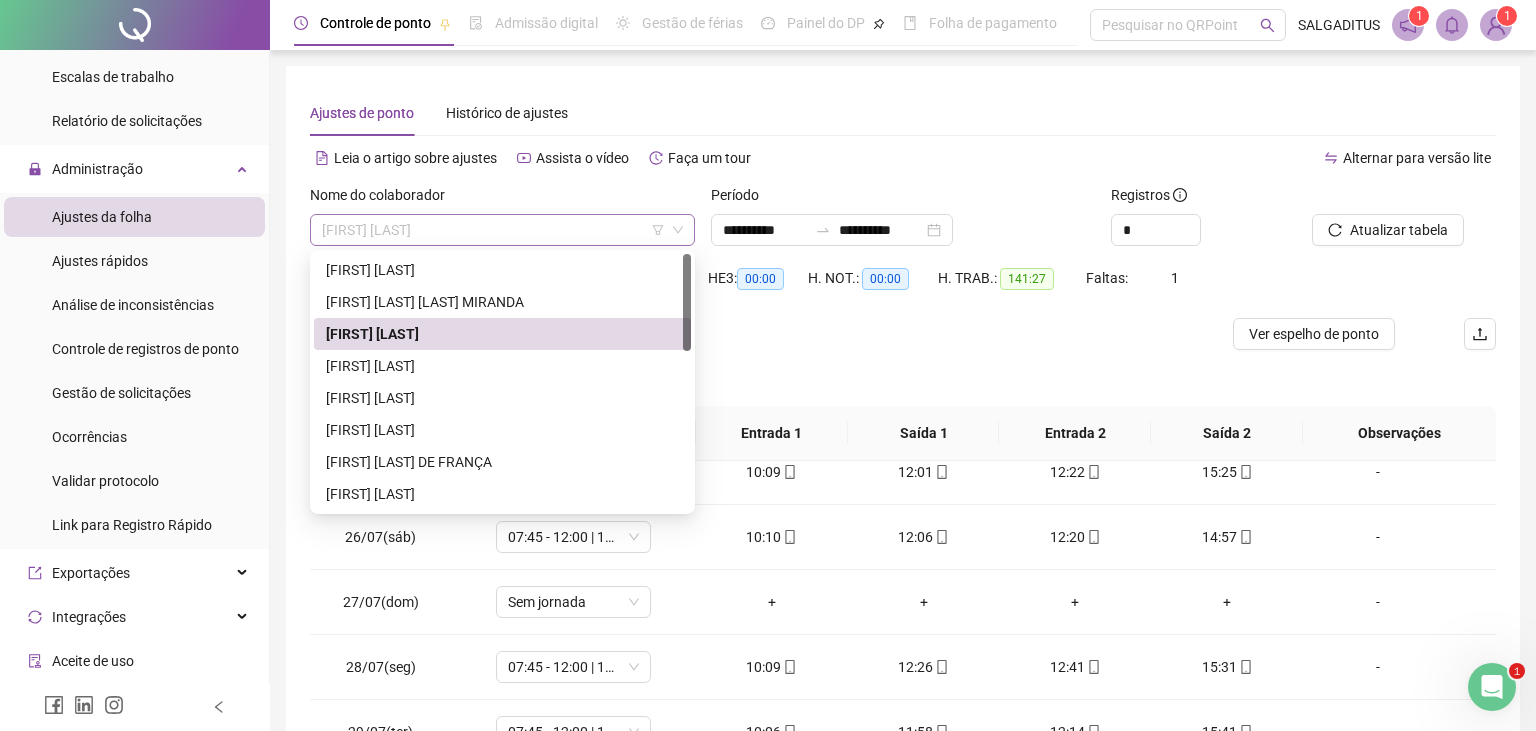 click on "[FIRST] [LAST]" at bounding box center [502, 230] 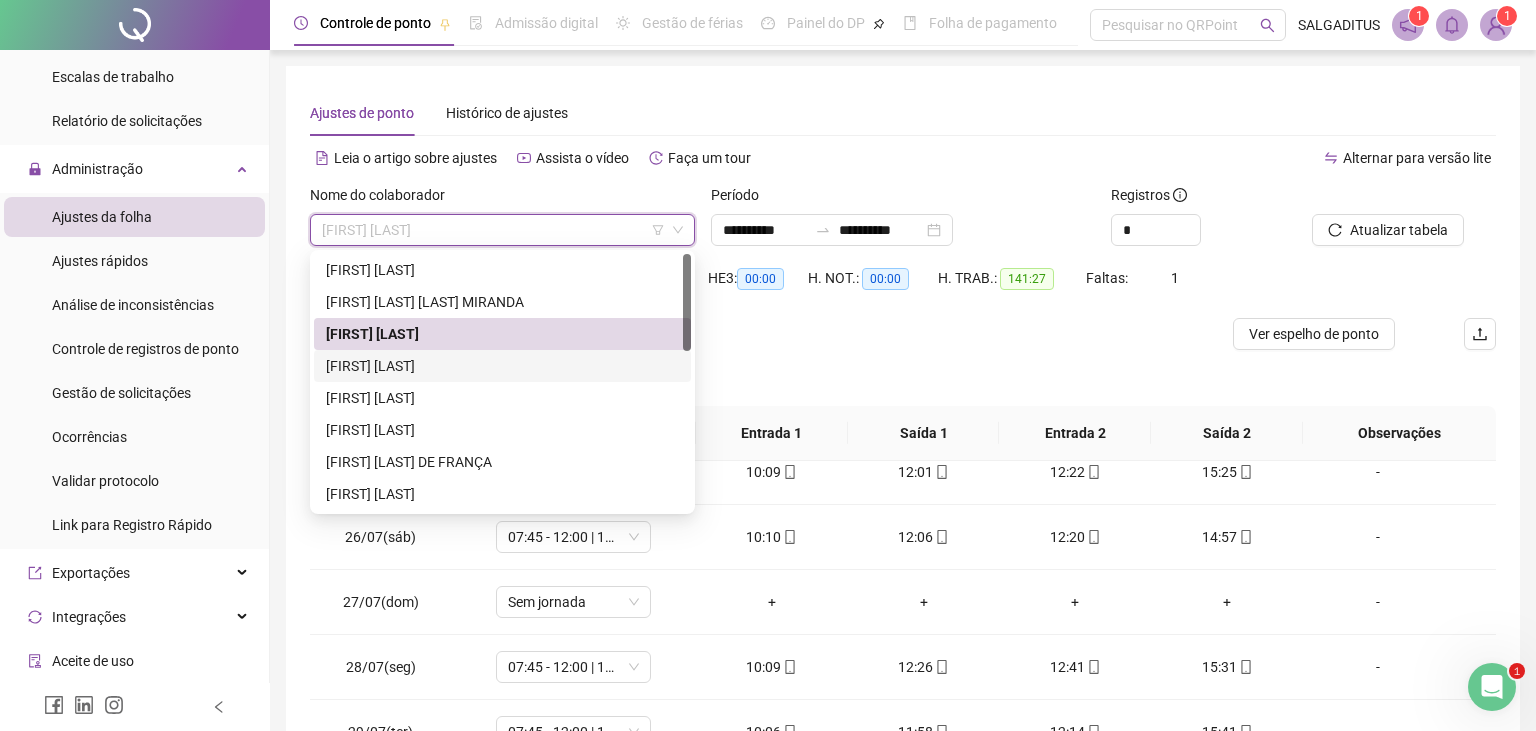click on "[FIRST] [LAST]" at bounding box center [502, 366] 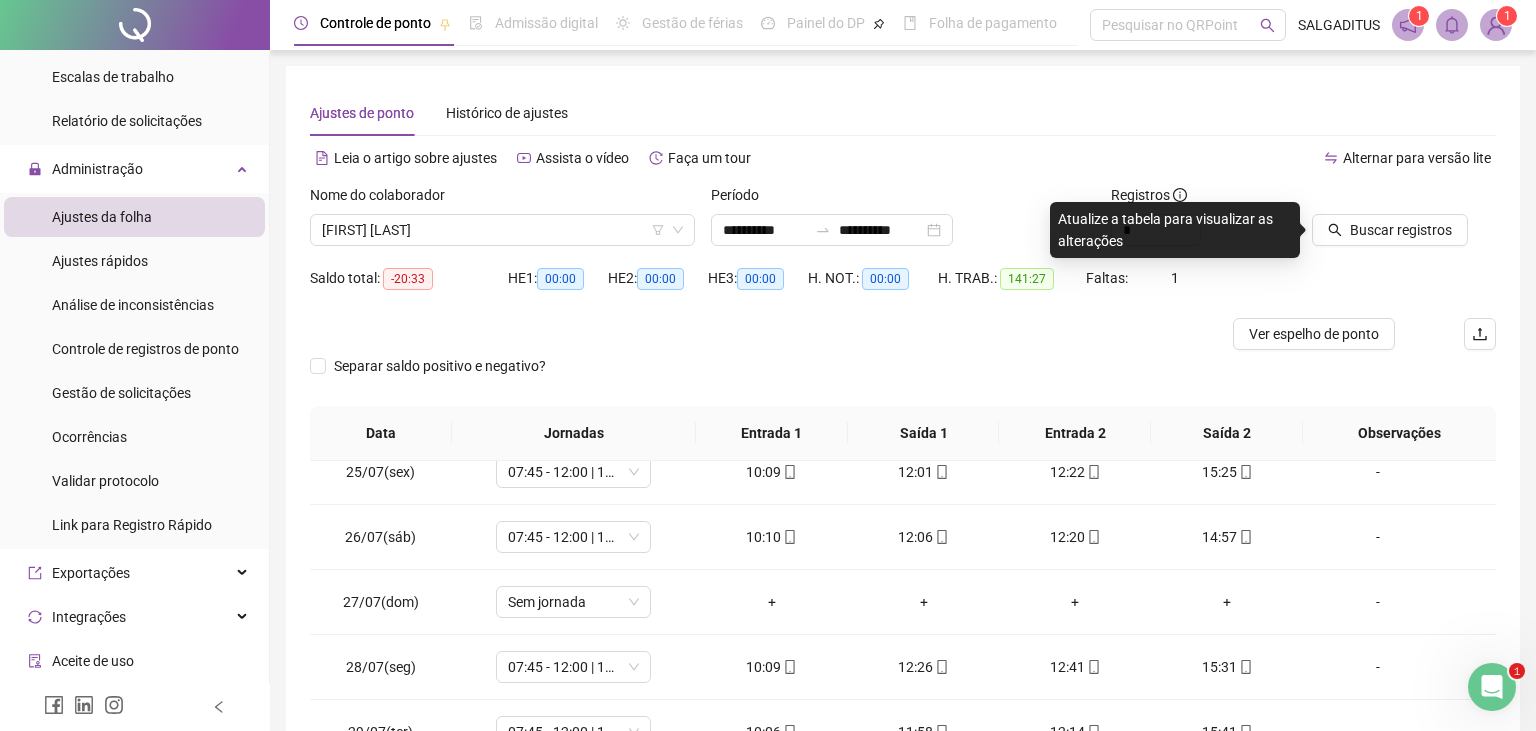 click on "Nome do colaborador CLÁUDIO MORAES DOS SANTOS" at bounding box center [502, 223] 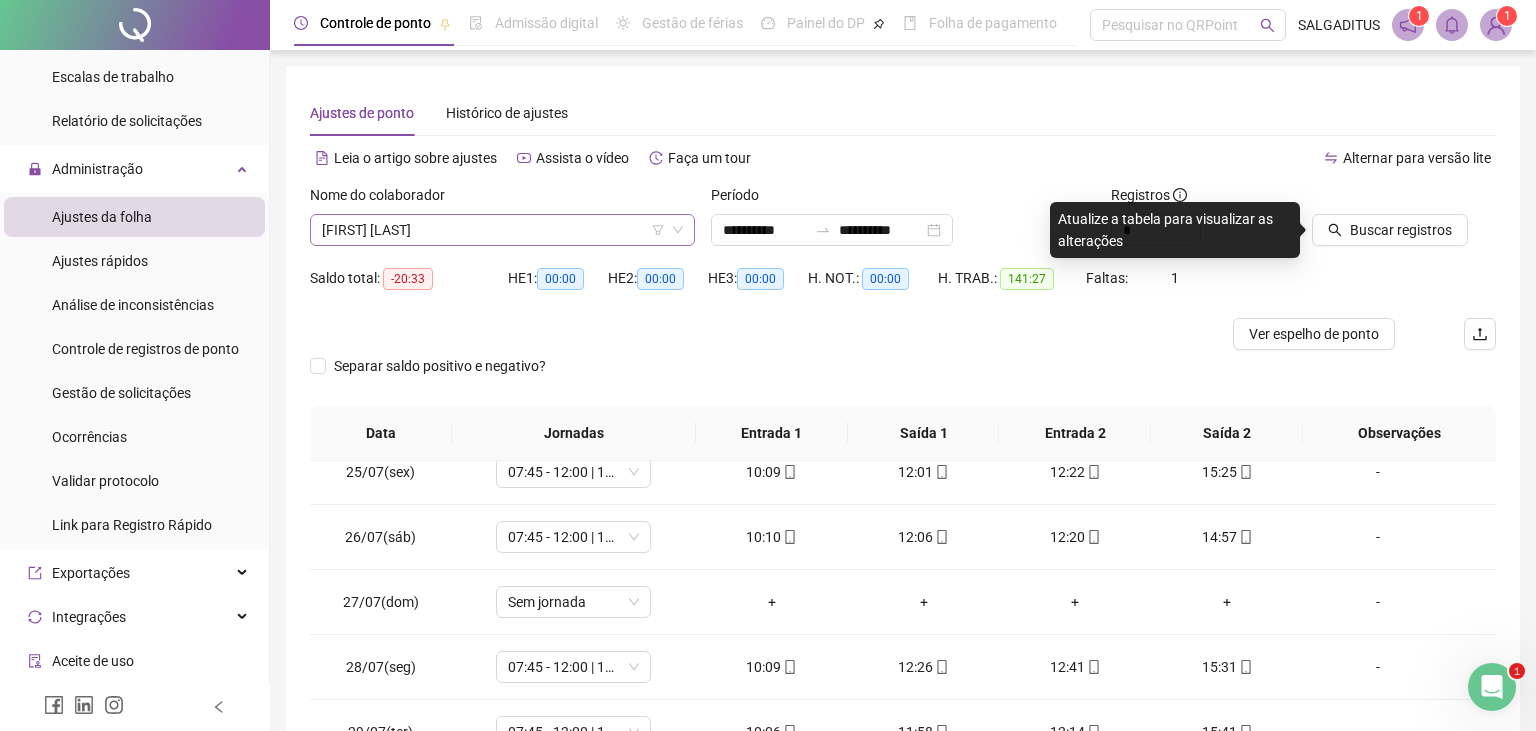 click on "[FIRST] [LAST]" at bounding box center (502, 230) 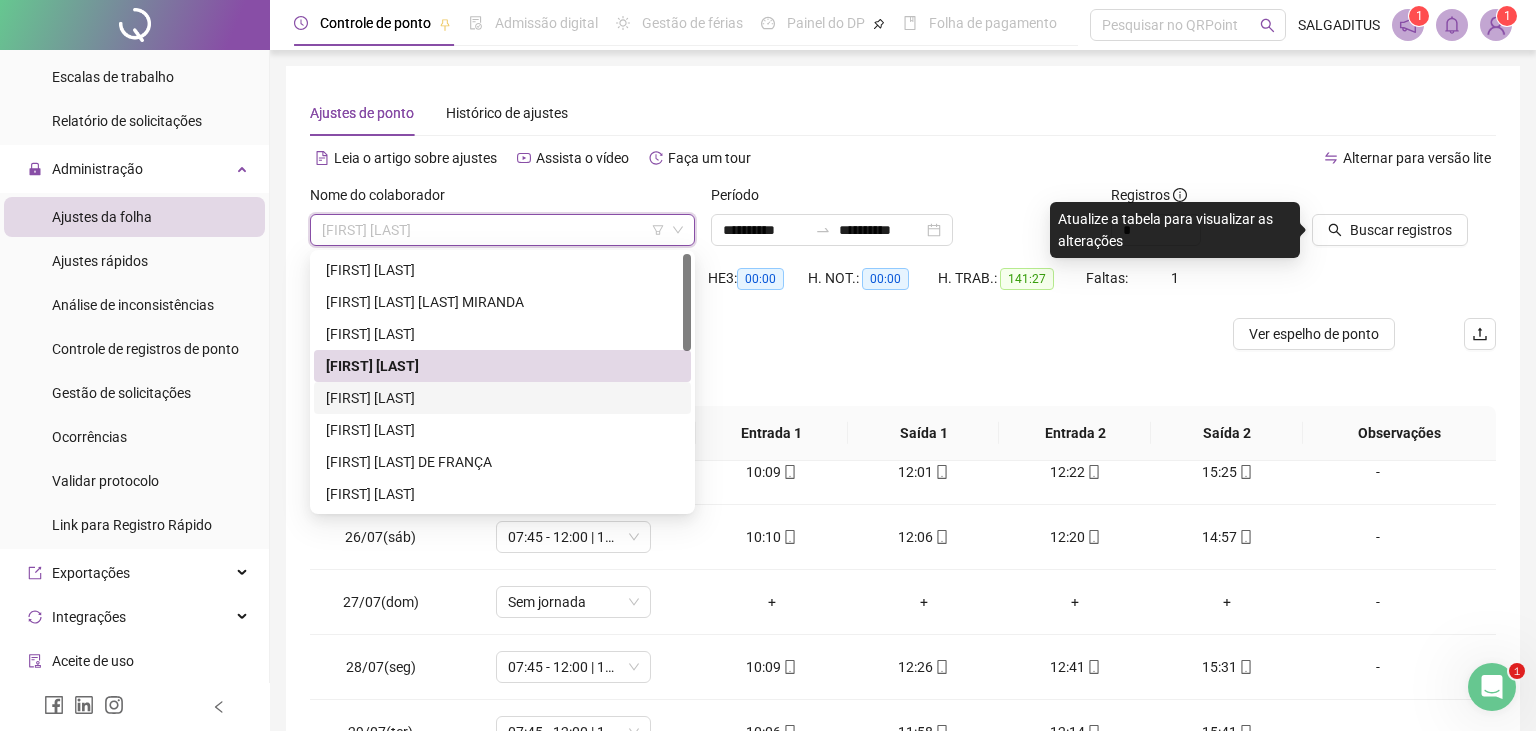 click on "[FIRST] [LAST]" at bounding box center (502, 398) 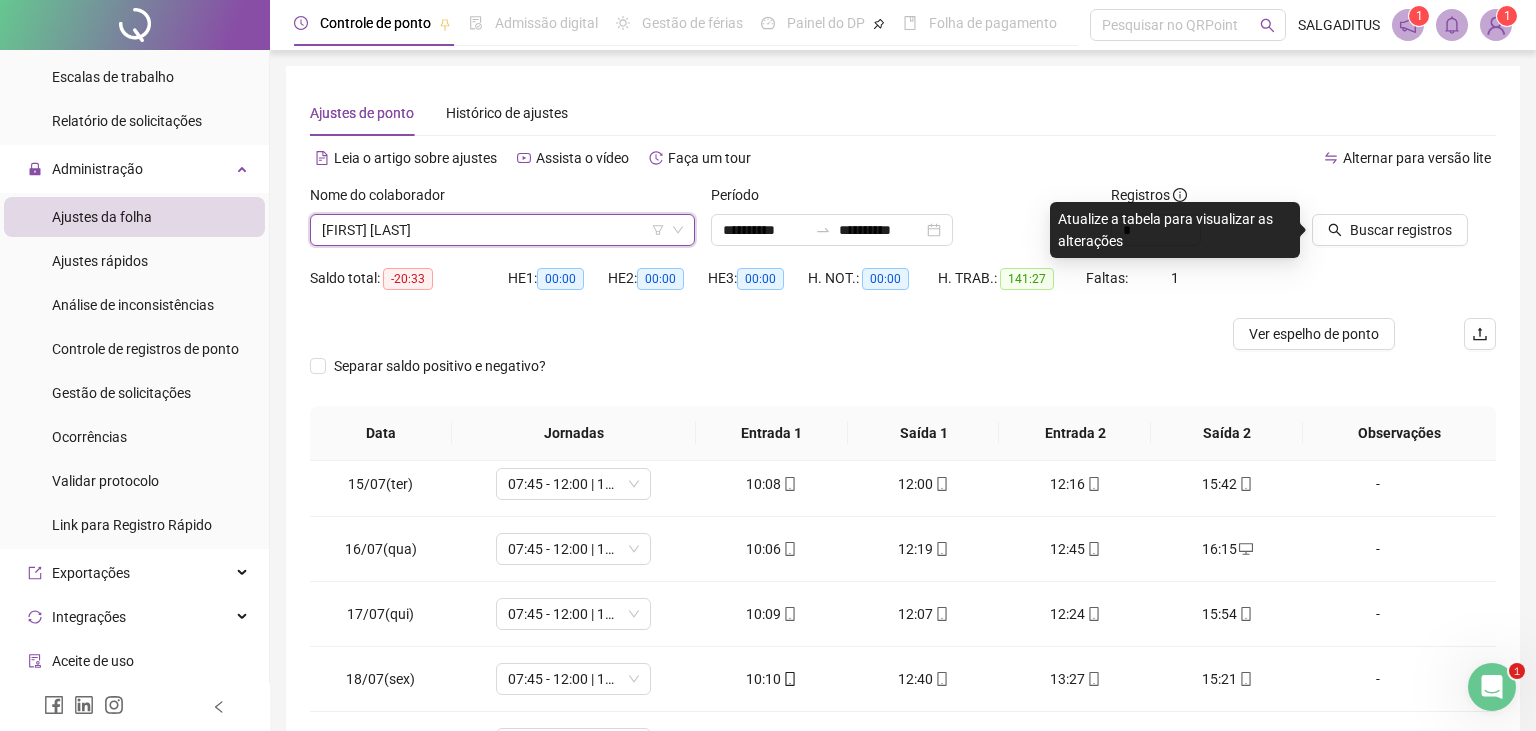 scroll, scrollTop: 146, scrollLeft: 0, axis: vertical 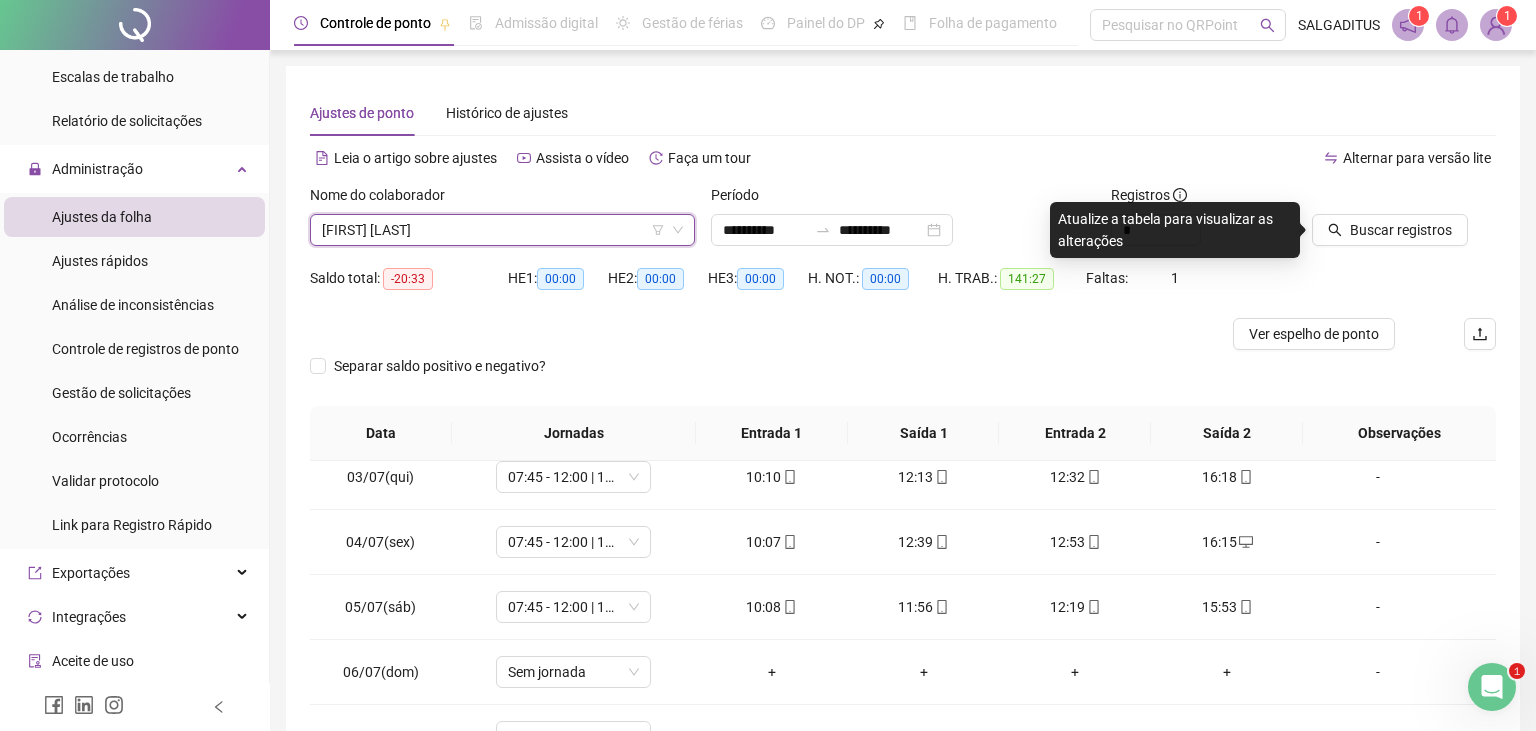 click on "[FIRST] [LAST]" at bounding box center (502, 230) 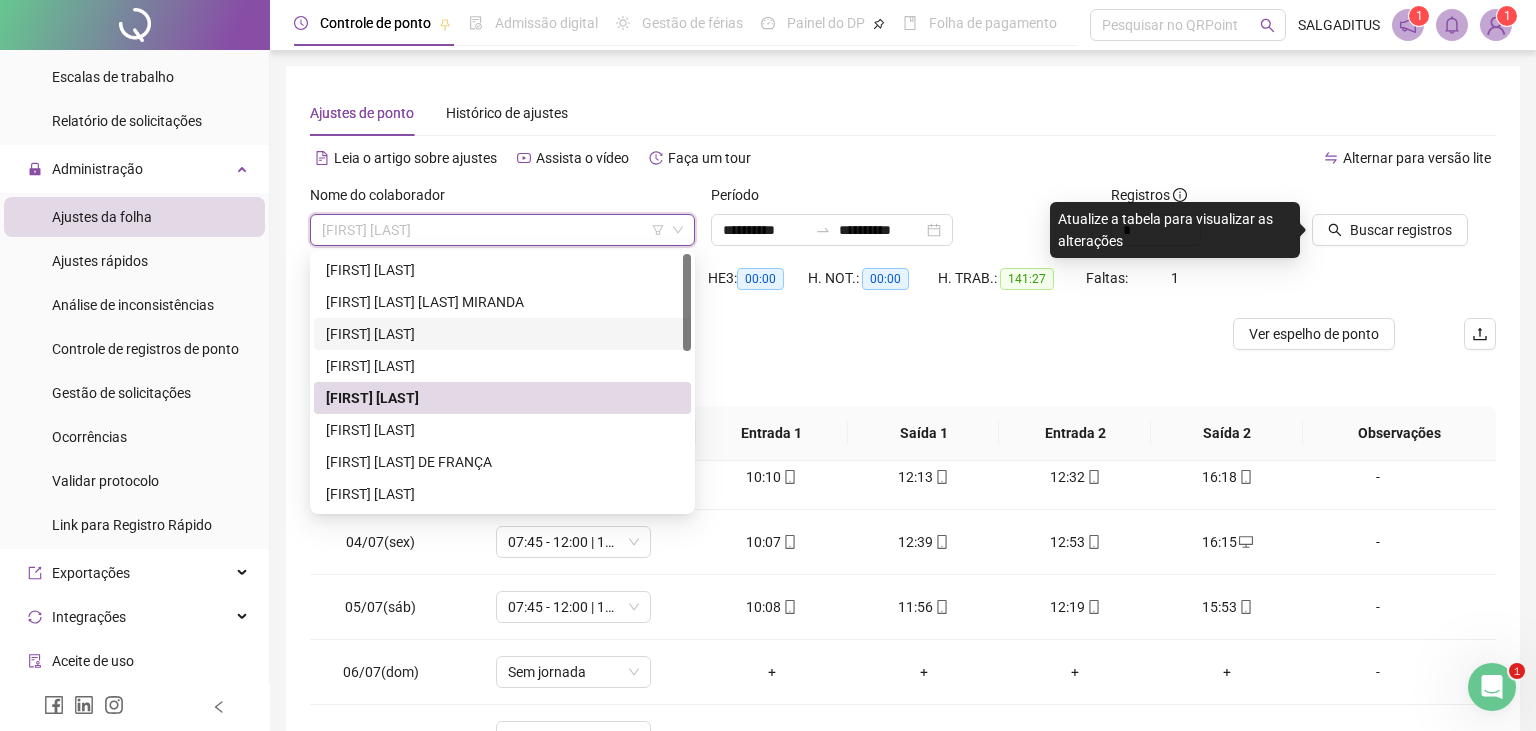 click on "[FIRST] [LAST]" at bounding box center (502, 334) 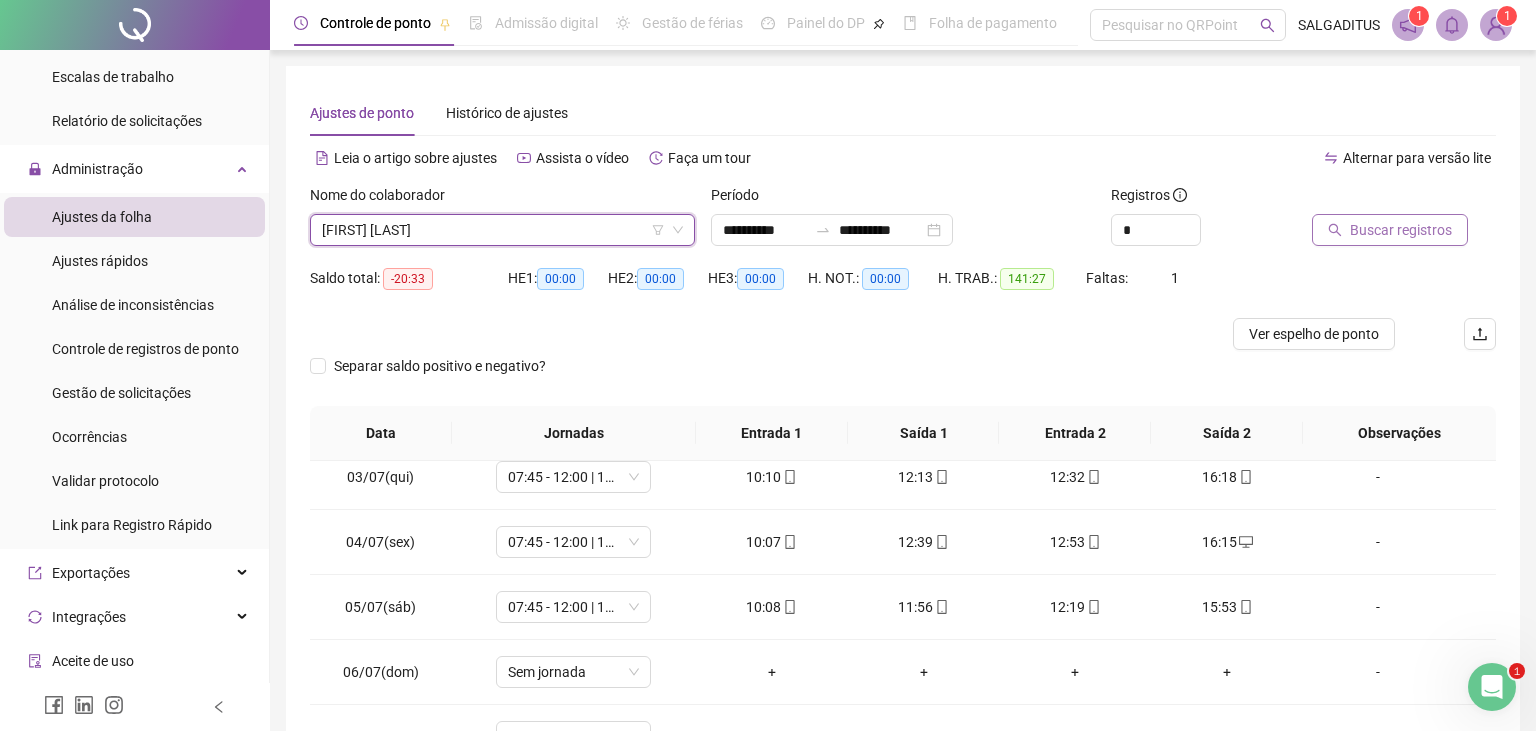 click on "Buscar registros" at bounding box center [1390, 230] 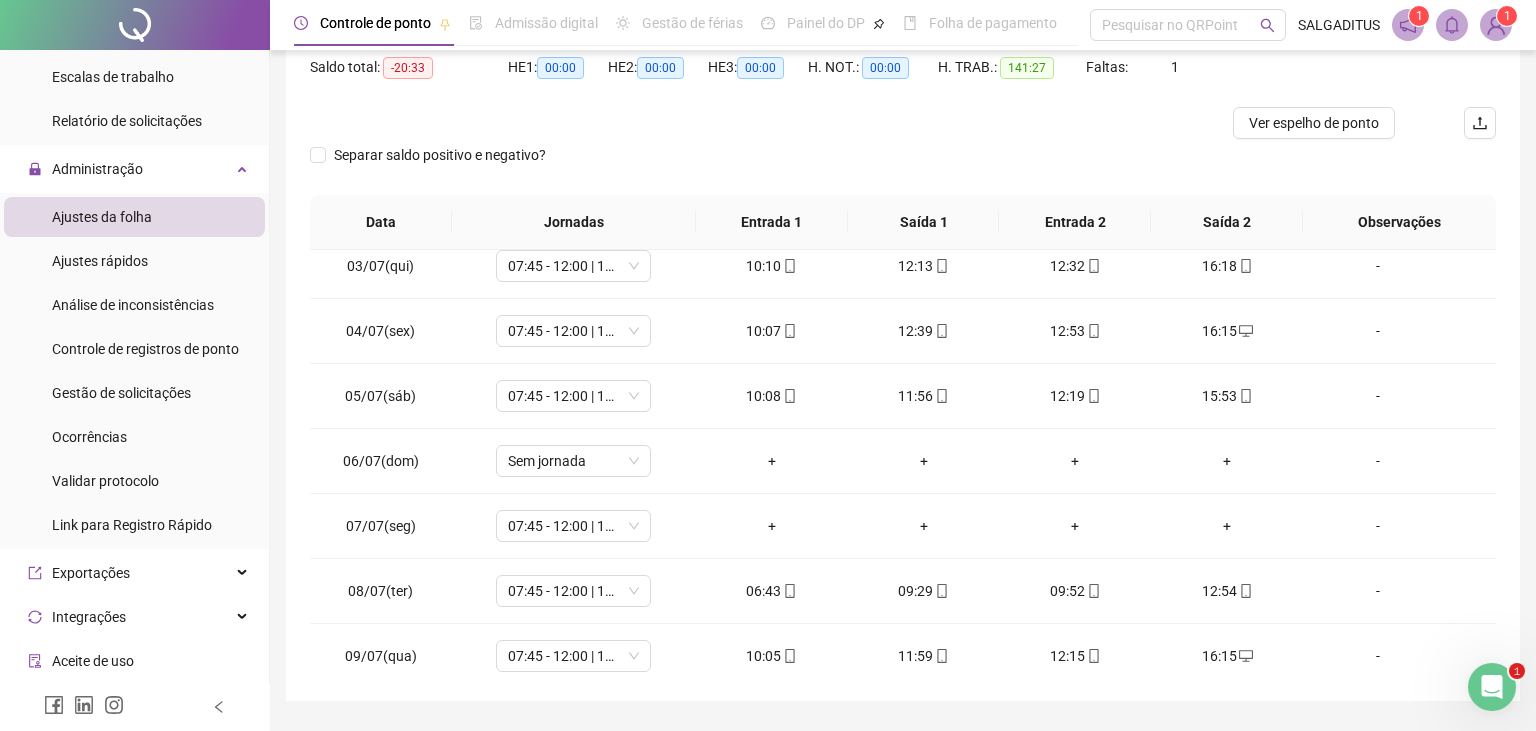 scroll, scrollTop: 266, scrollLeft: 0, axis: vertical 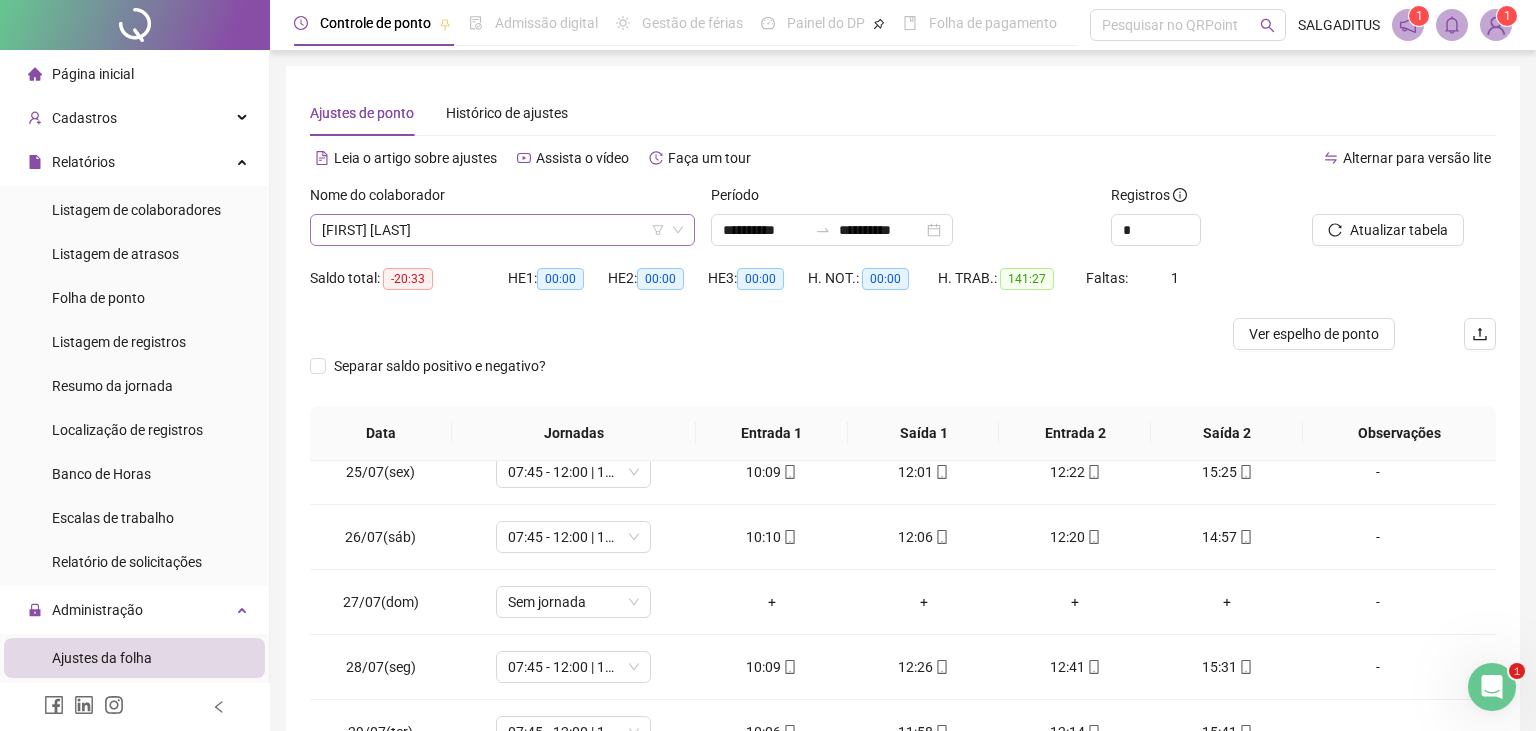 click on "[FIRST] [LAST]" at bounding box center [502, 230] 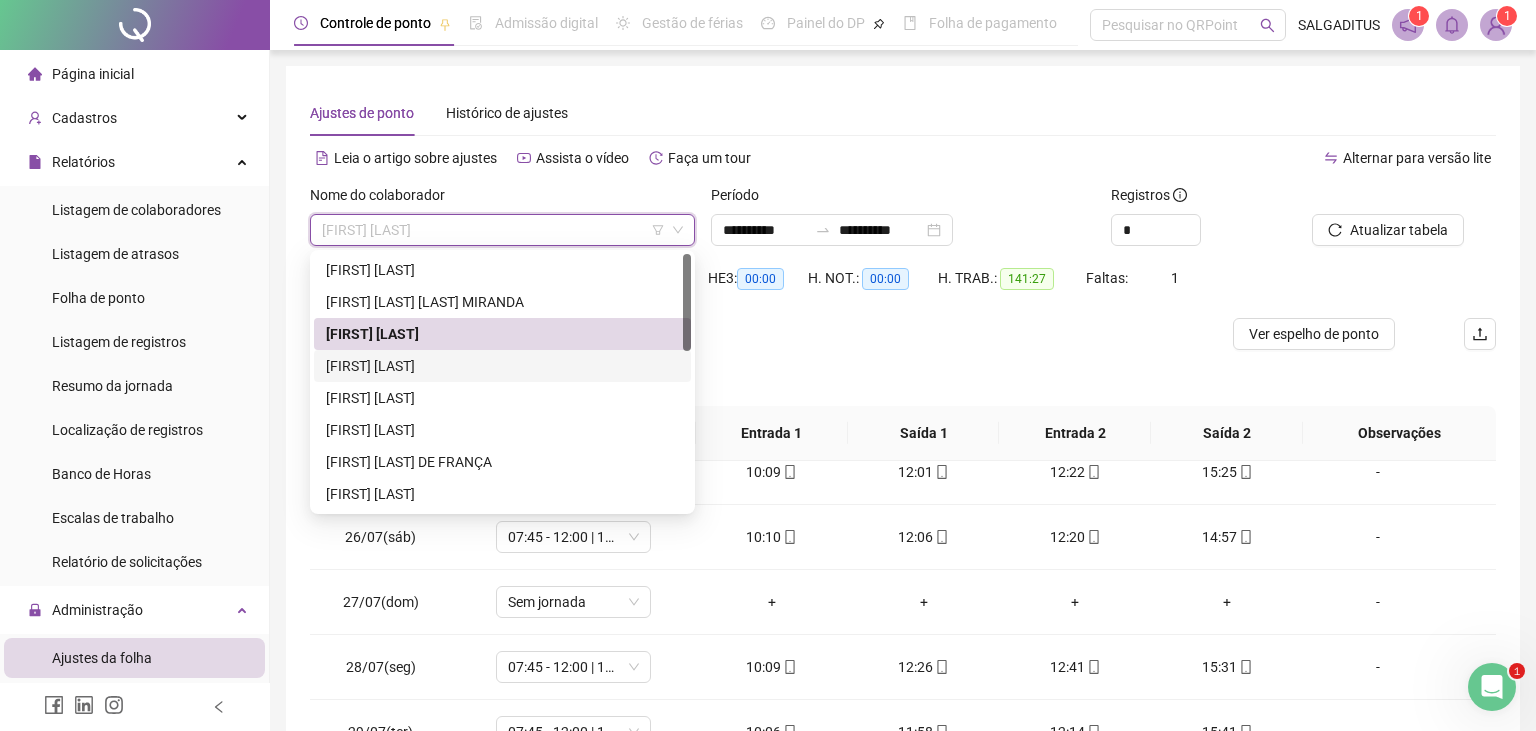 click on "[FIRST] [LAST]" at bounding box center [502, 366] 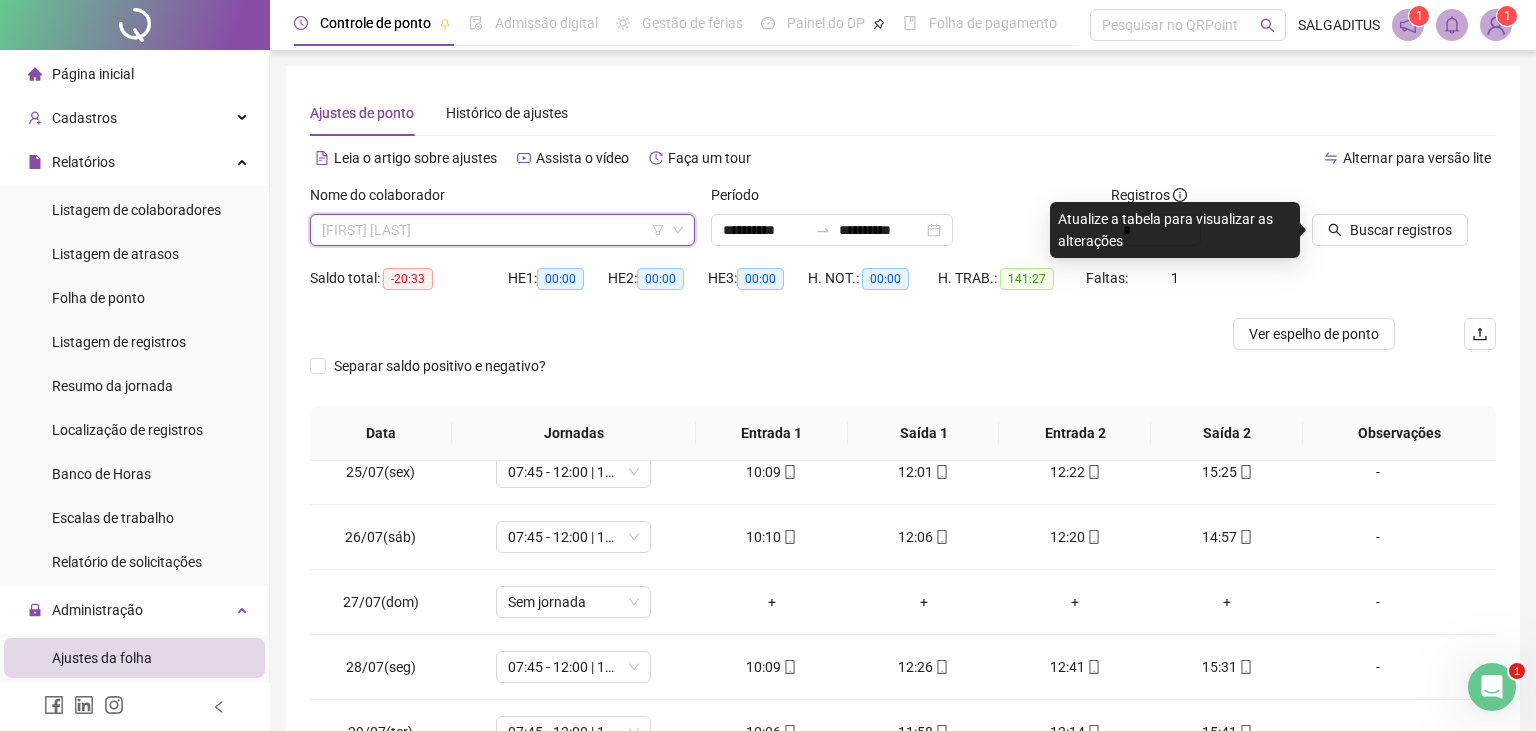 click on "[FIRST] [LAST]" at bounding box center [502, 230] 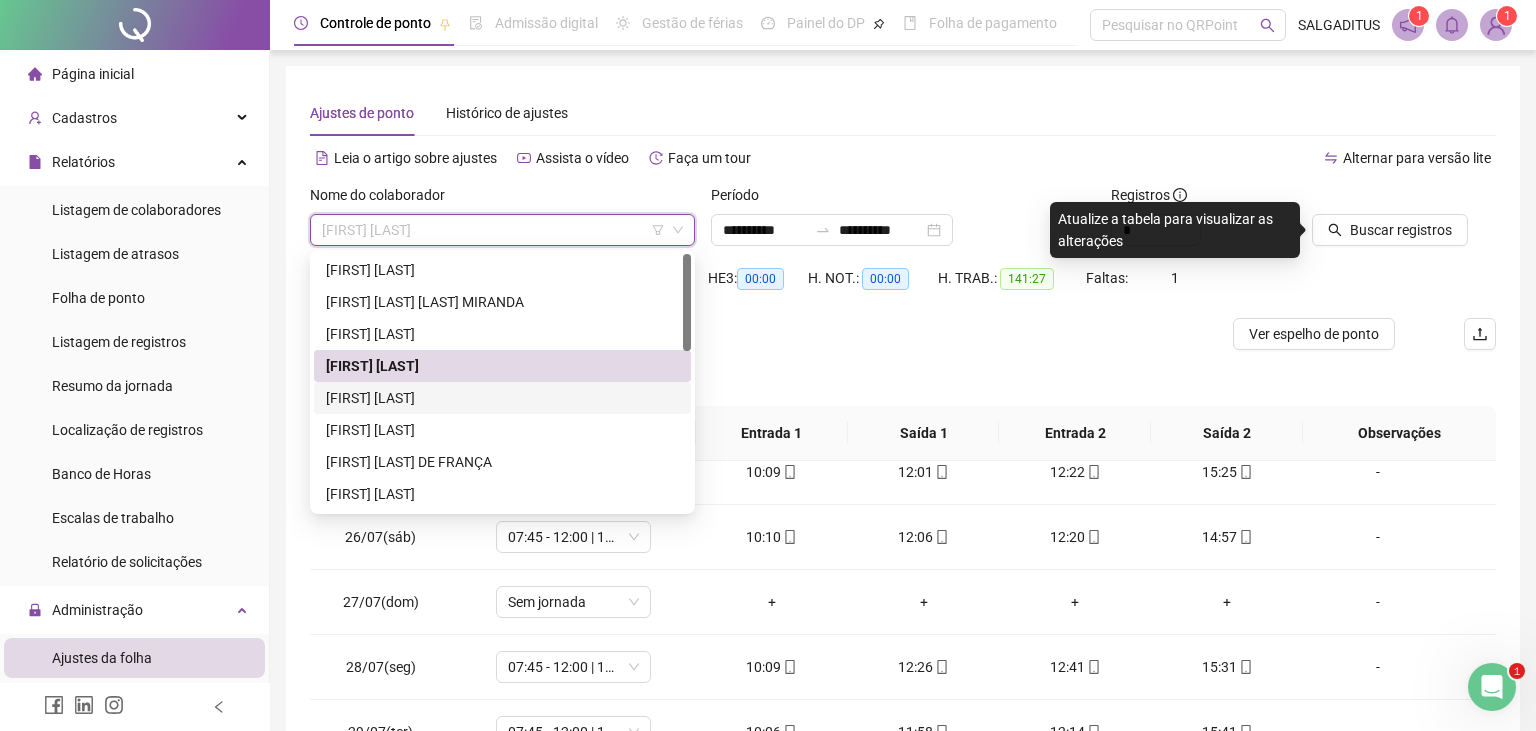 click on "[FIRST] [LAST]" at bounding box center [502, 398] 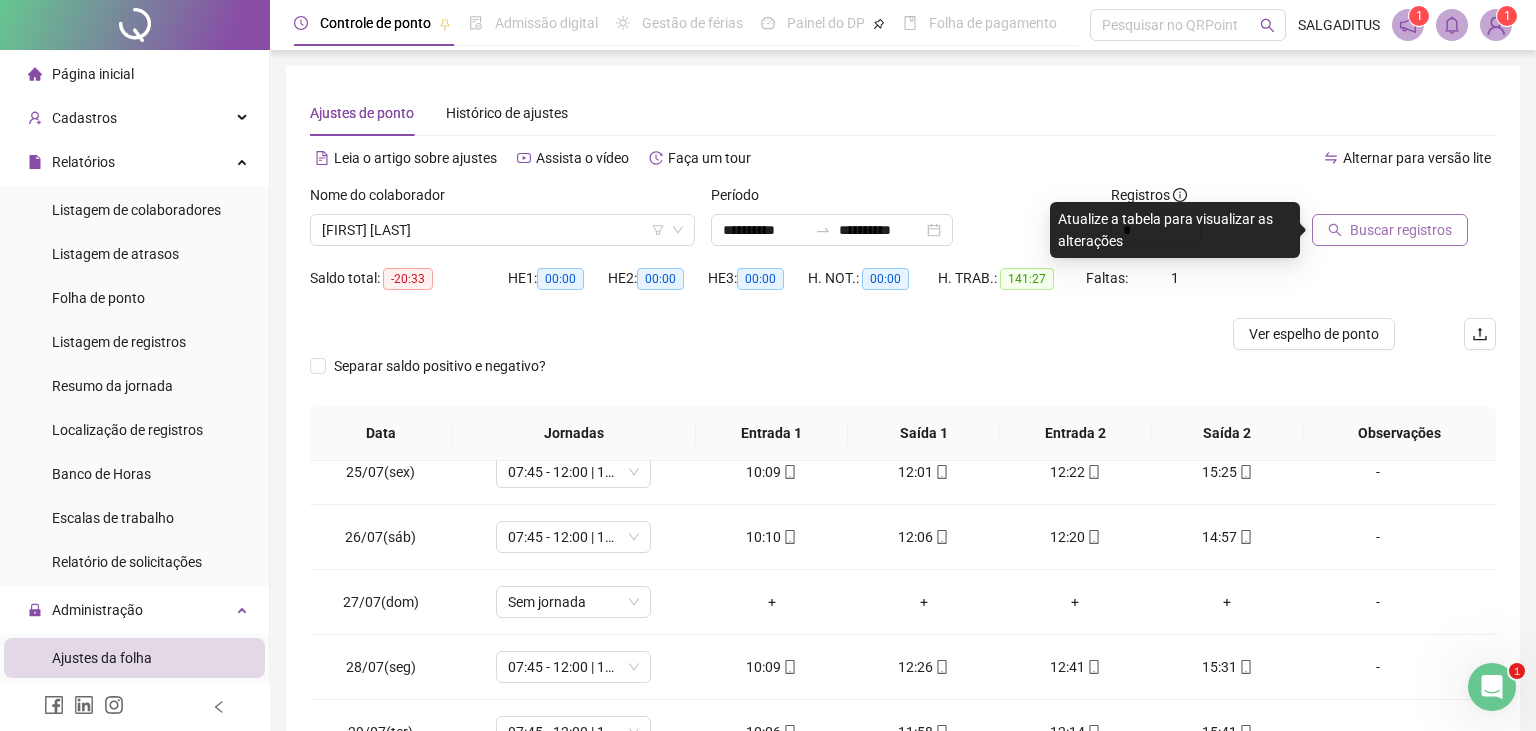 click on "Buscar registros" at bounding box center (1390, 230) 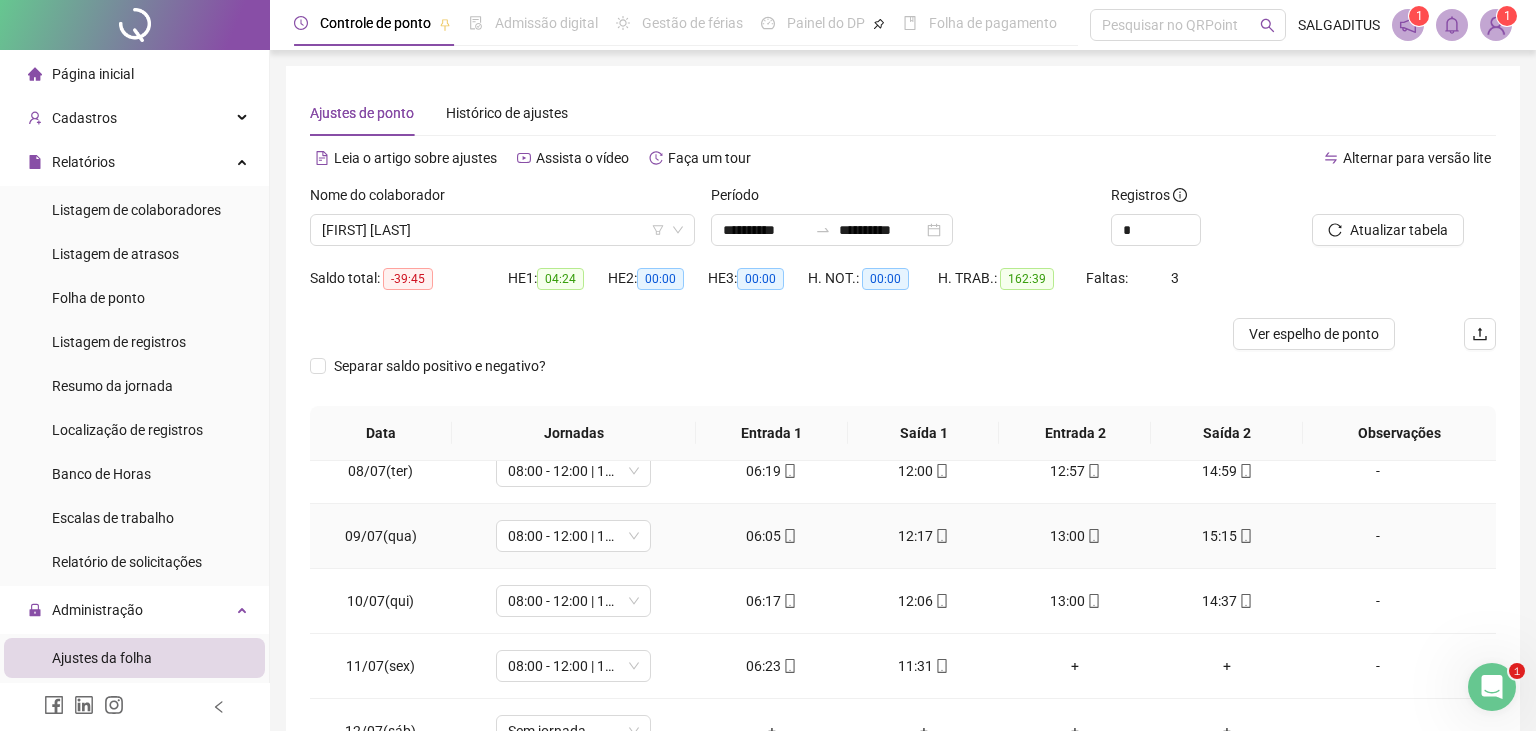 scroll, scrollTop: 0, scrollLeft: 0, axis: both 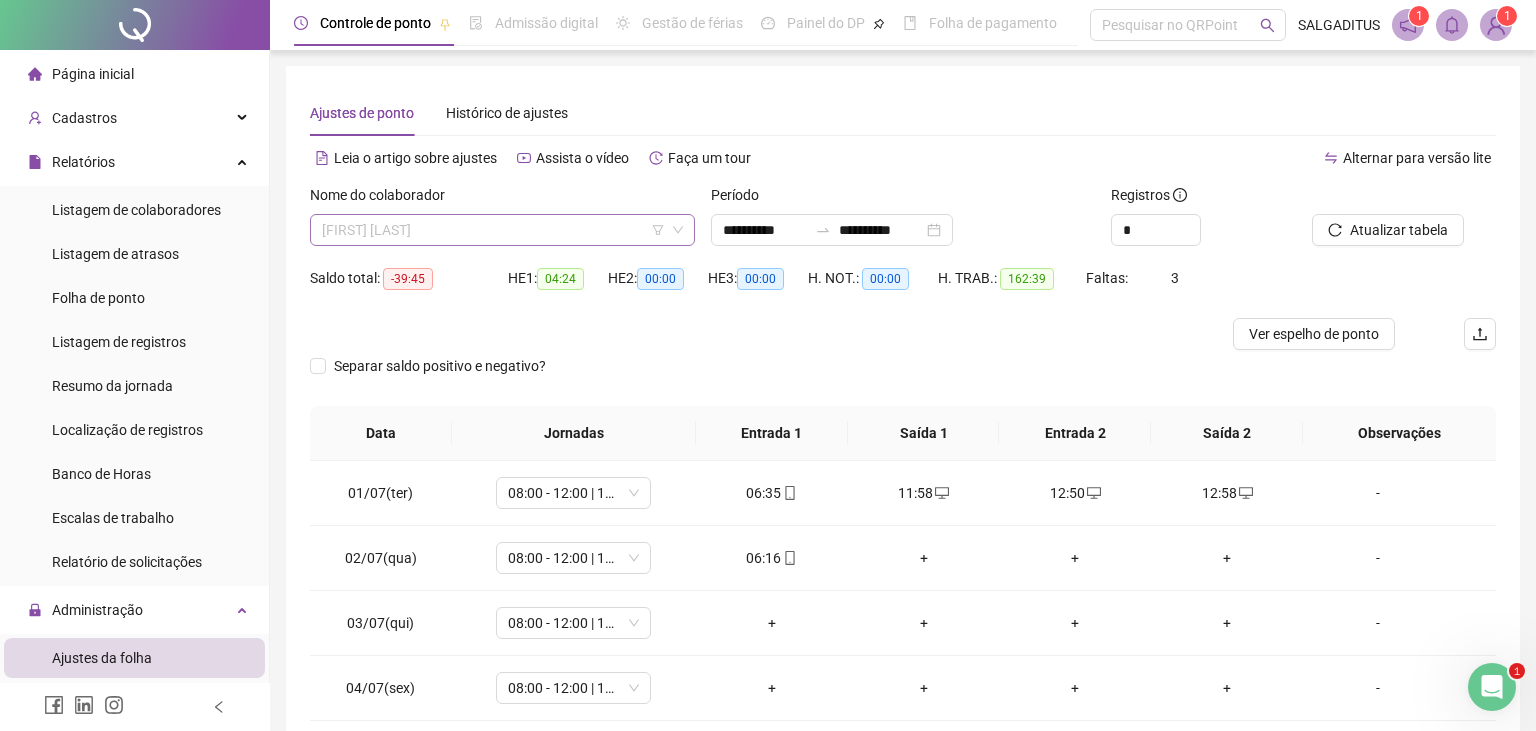 click on "[FIRST] [LAST]" at bounding box center (502, 230) 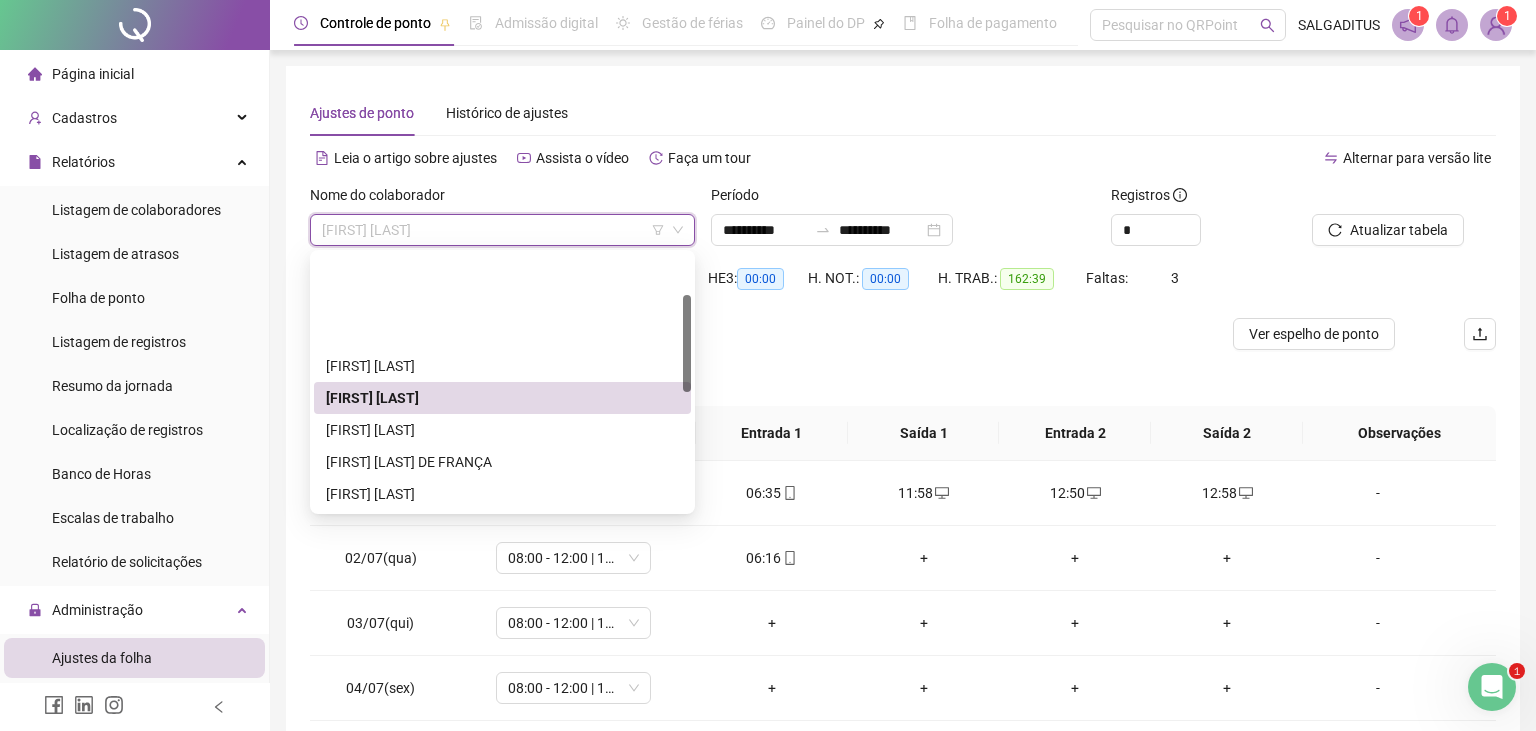 scroll, scrollTop: 108, scrollLeft: 0, axis: vertical 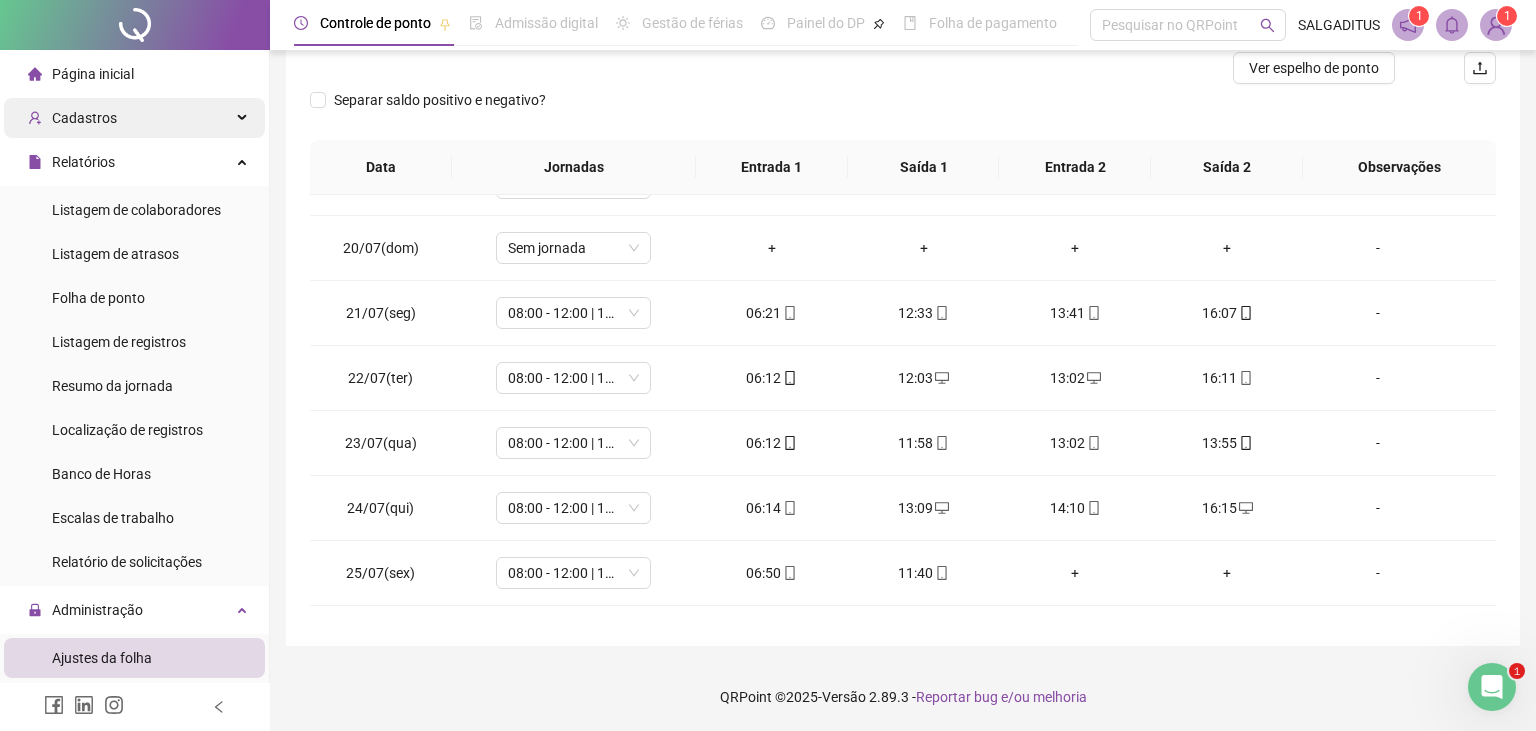 click on "Cadastros" at bounding box center (134, 118) 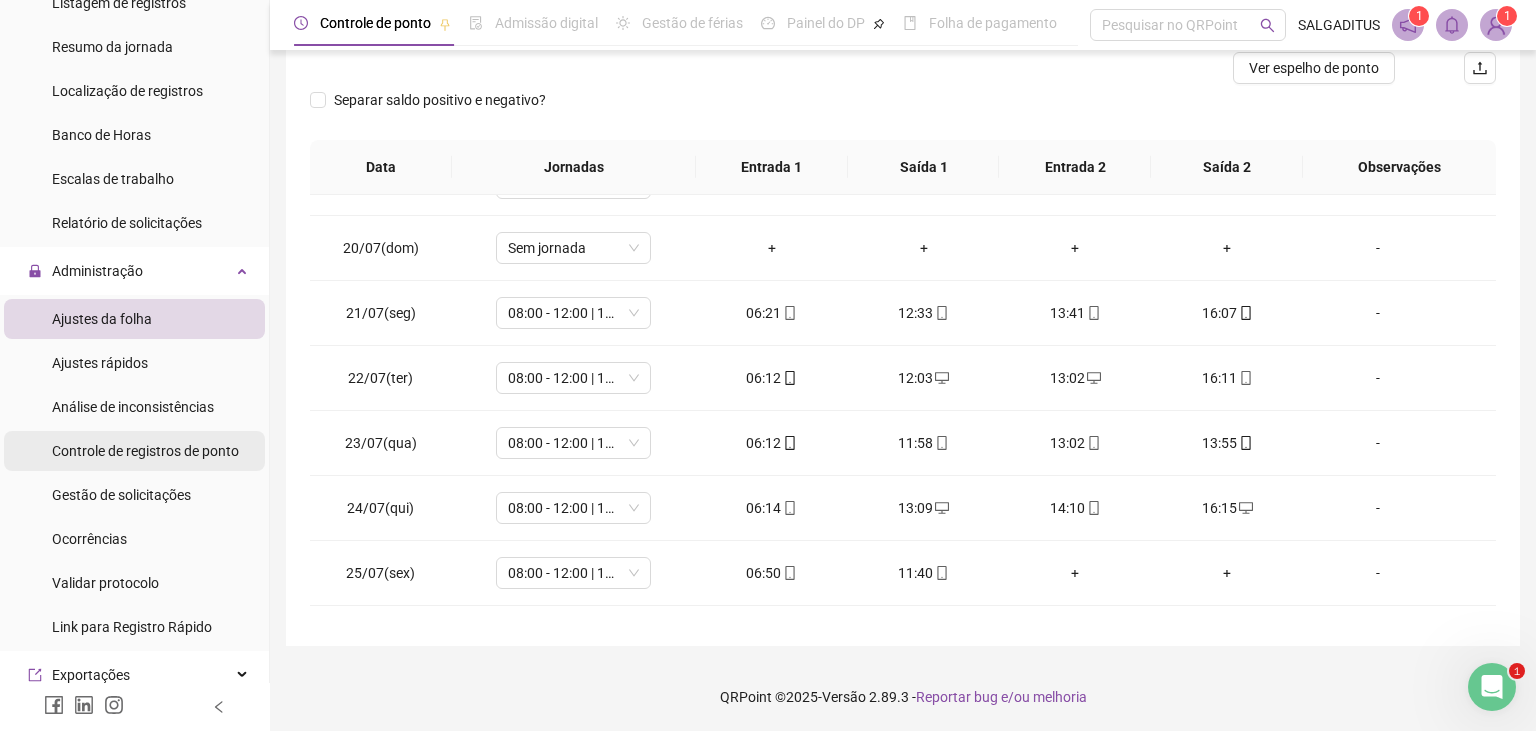 scroll, scrollTop: 662, scrollLeft: 0, axis: vertical 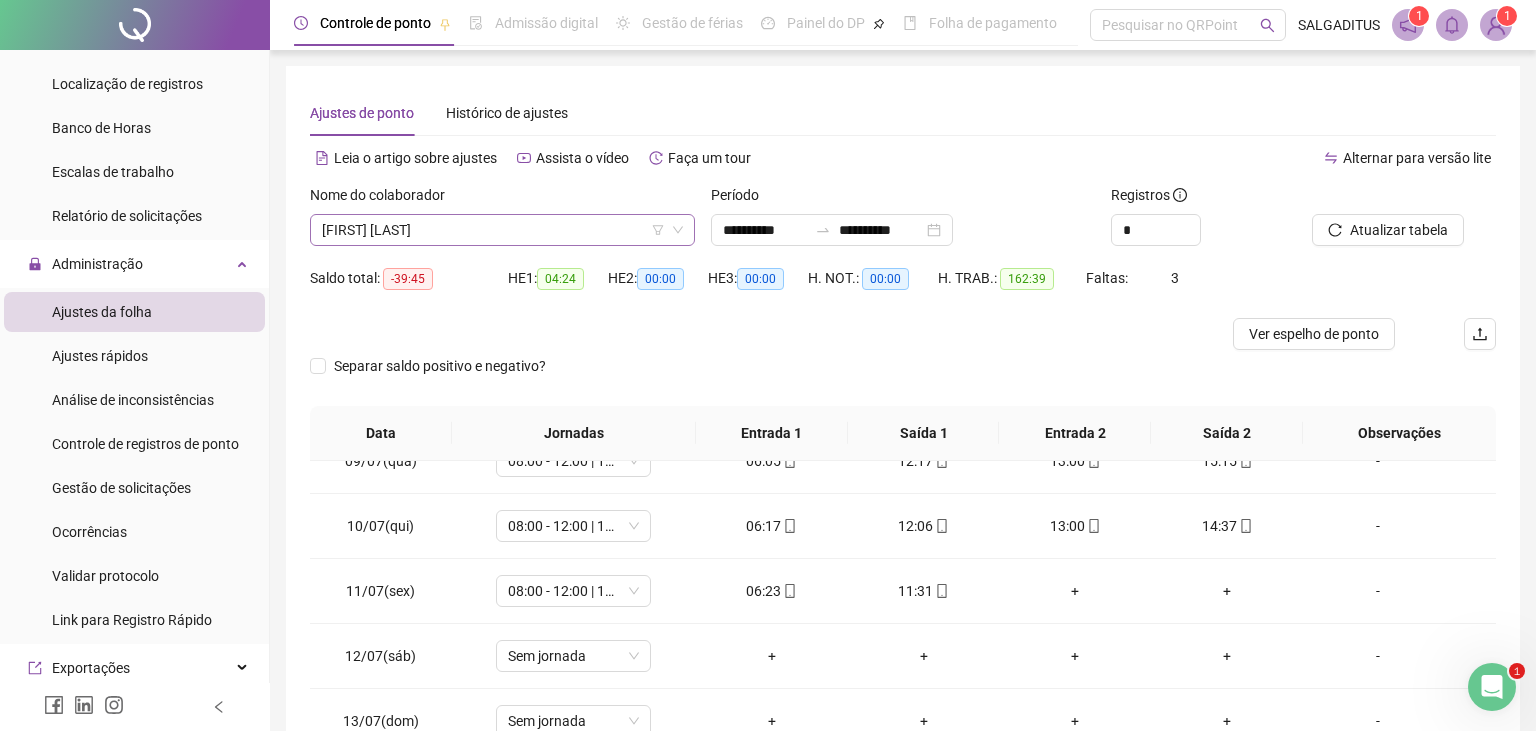 click on "[FIRST] [LAST]" at bounding box center (502, 230) 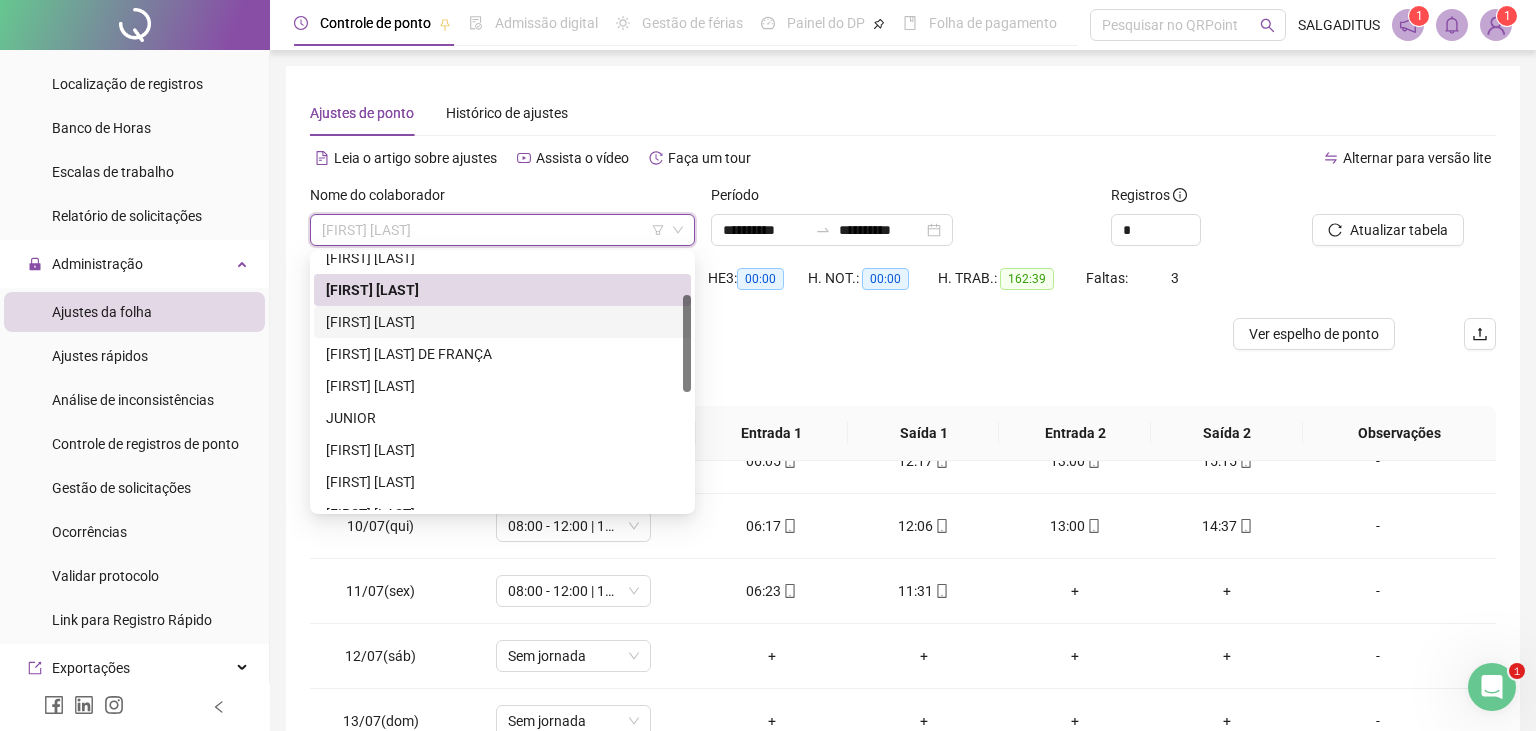 scroll, scrollTop: 0, scrollLeft: 0, axis: both 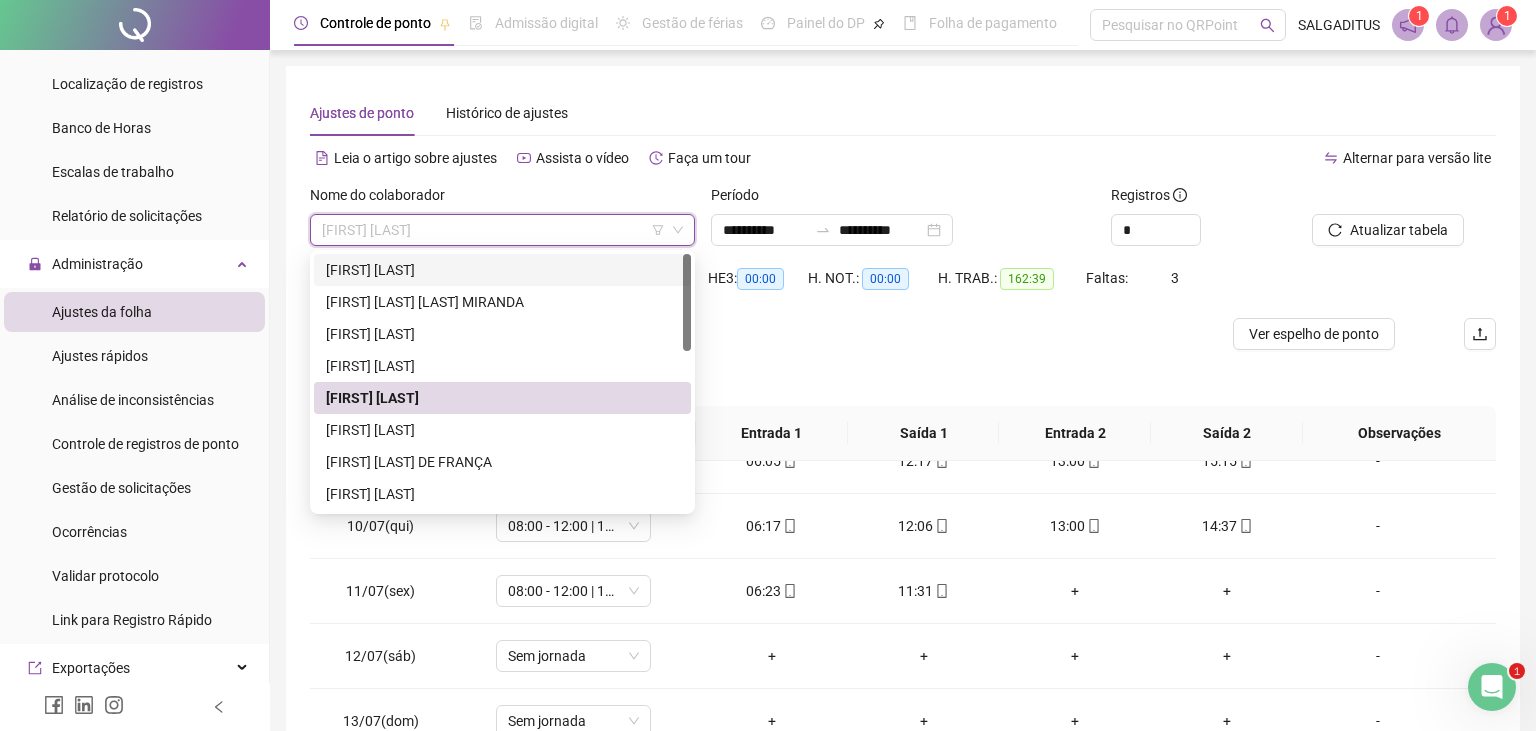 click on "[FIRST] [LAST]" at bounding box center (502, 270) 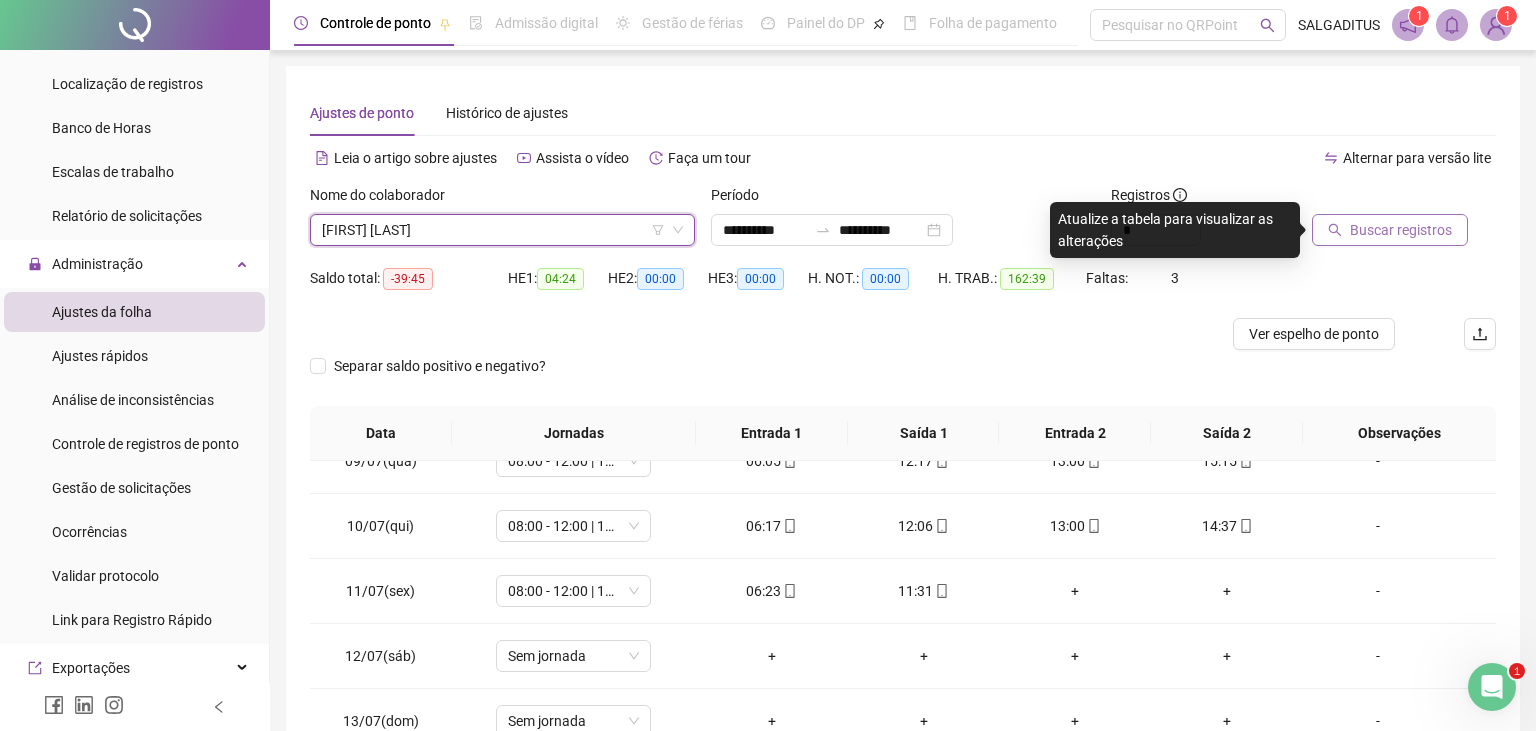 click on "Buscar registros" at bounding box center [1401, 230] 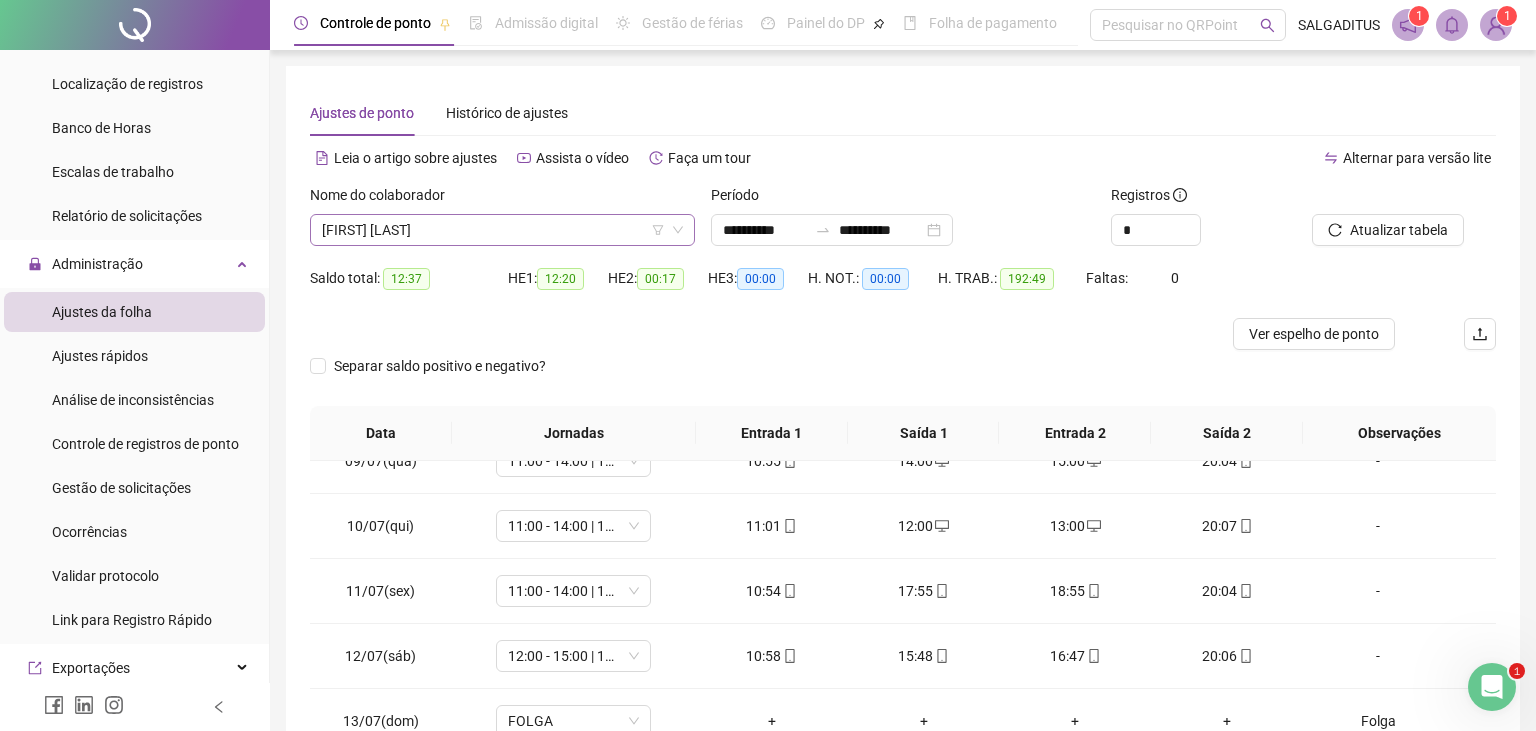 click on "[FIRST] [LAST]" at bounding box center [502, 230] 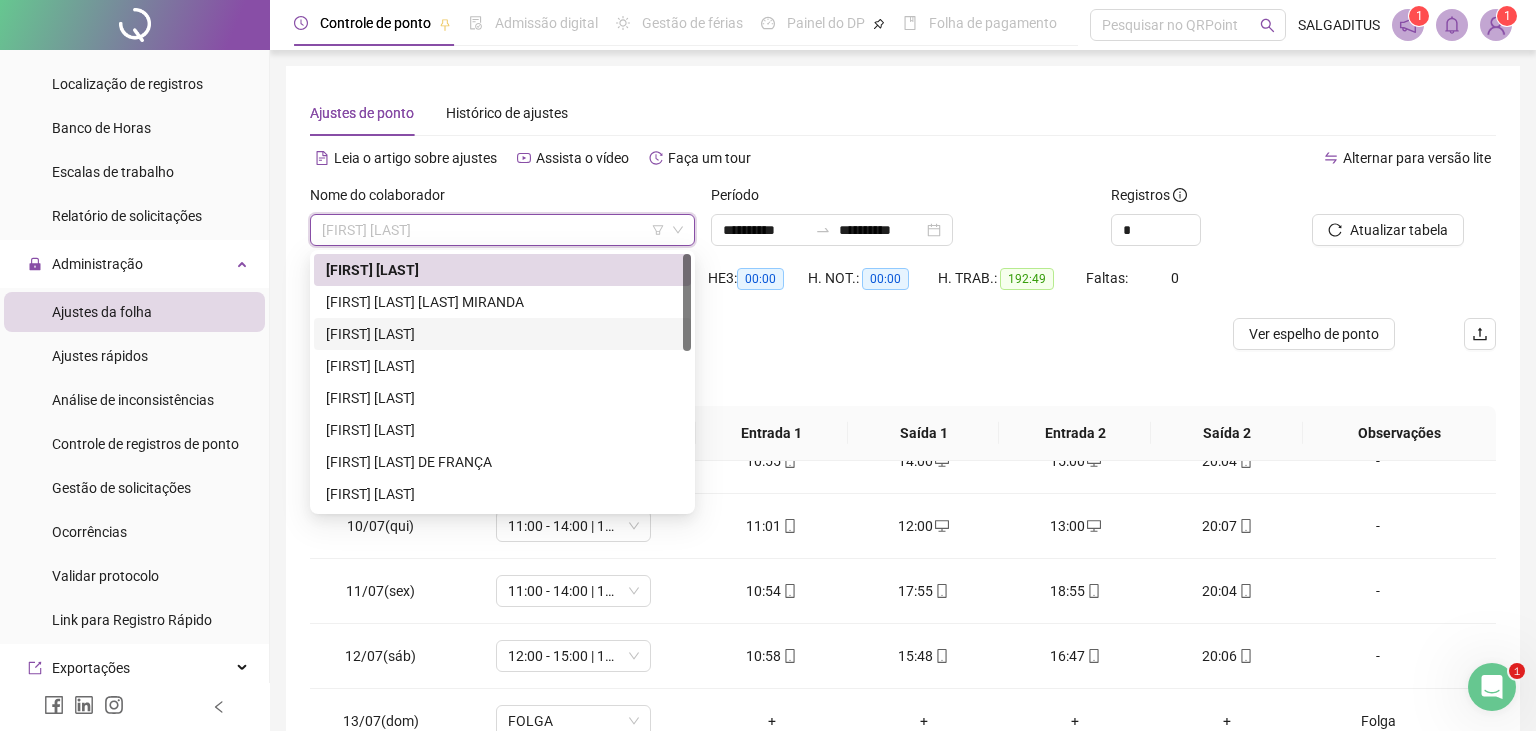 click on "[FIRST] [LAST]" at bounding box center [502, 334] 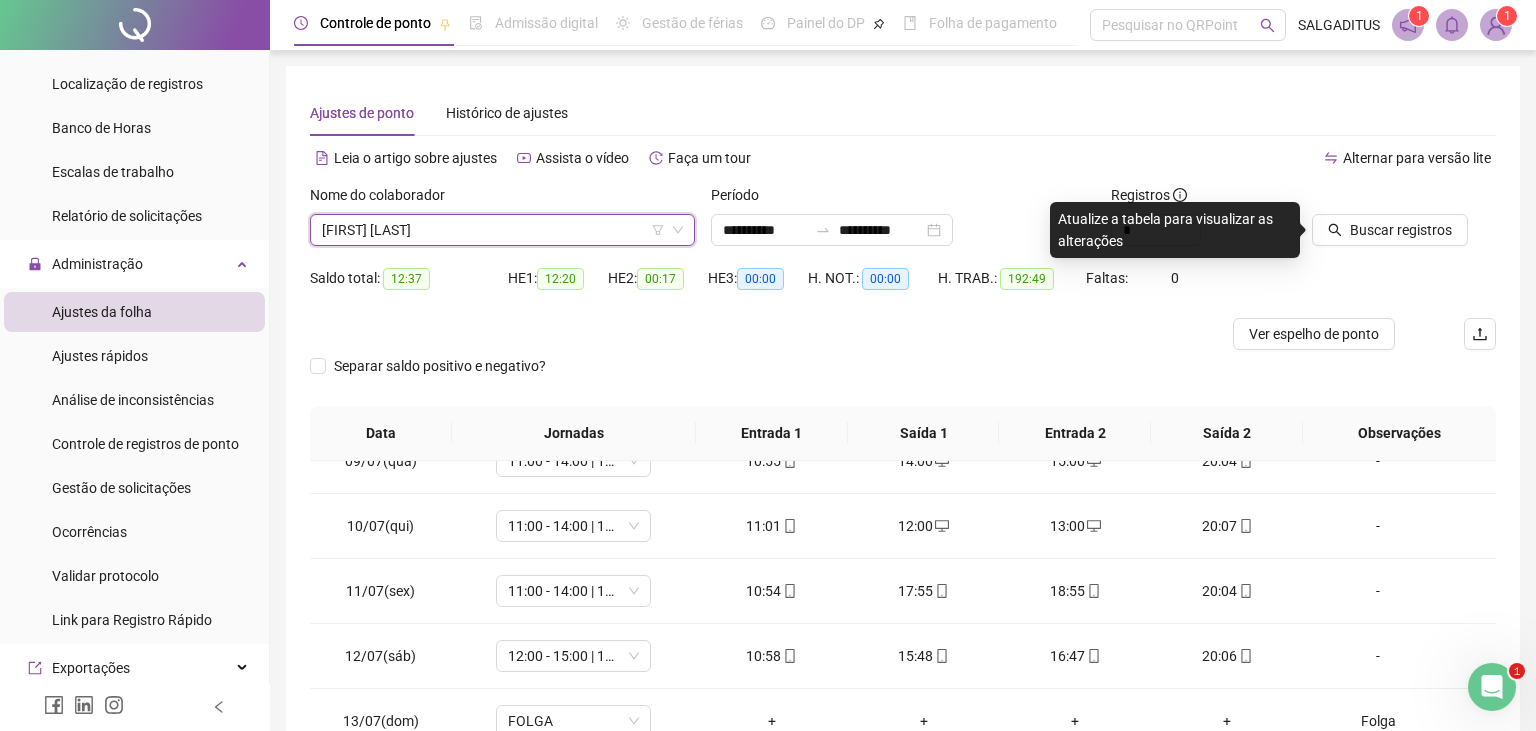 click on "[FIRST] [LAST]" at bounding box center [502, 230] 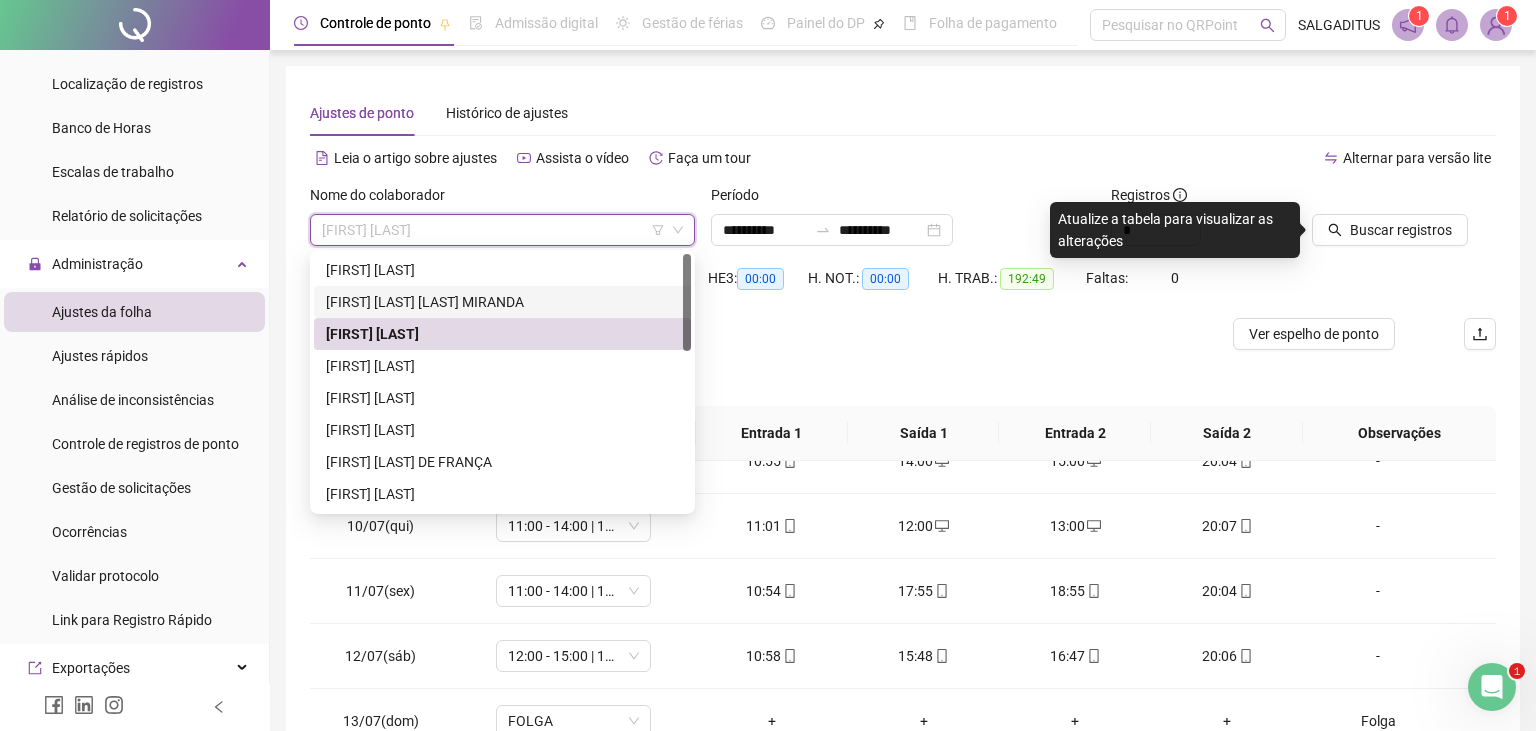 click on "[FIRST] [MIDDLE] [LAST]" at bounding box center [502, 302] 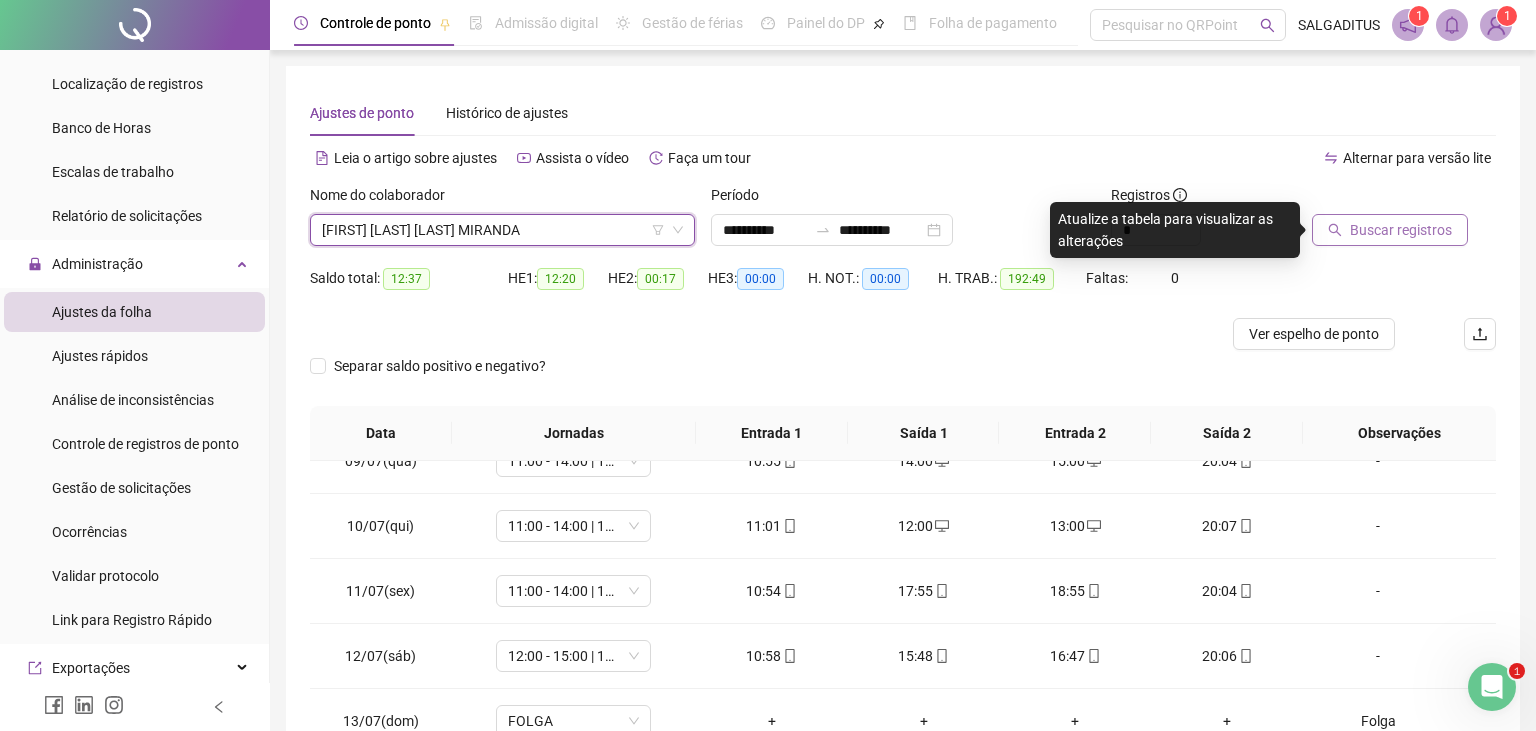 click on "Buscar registros" at bounding box center (1401, 230) 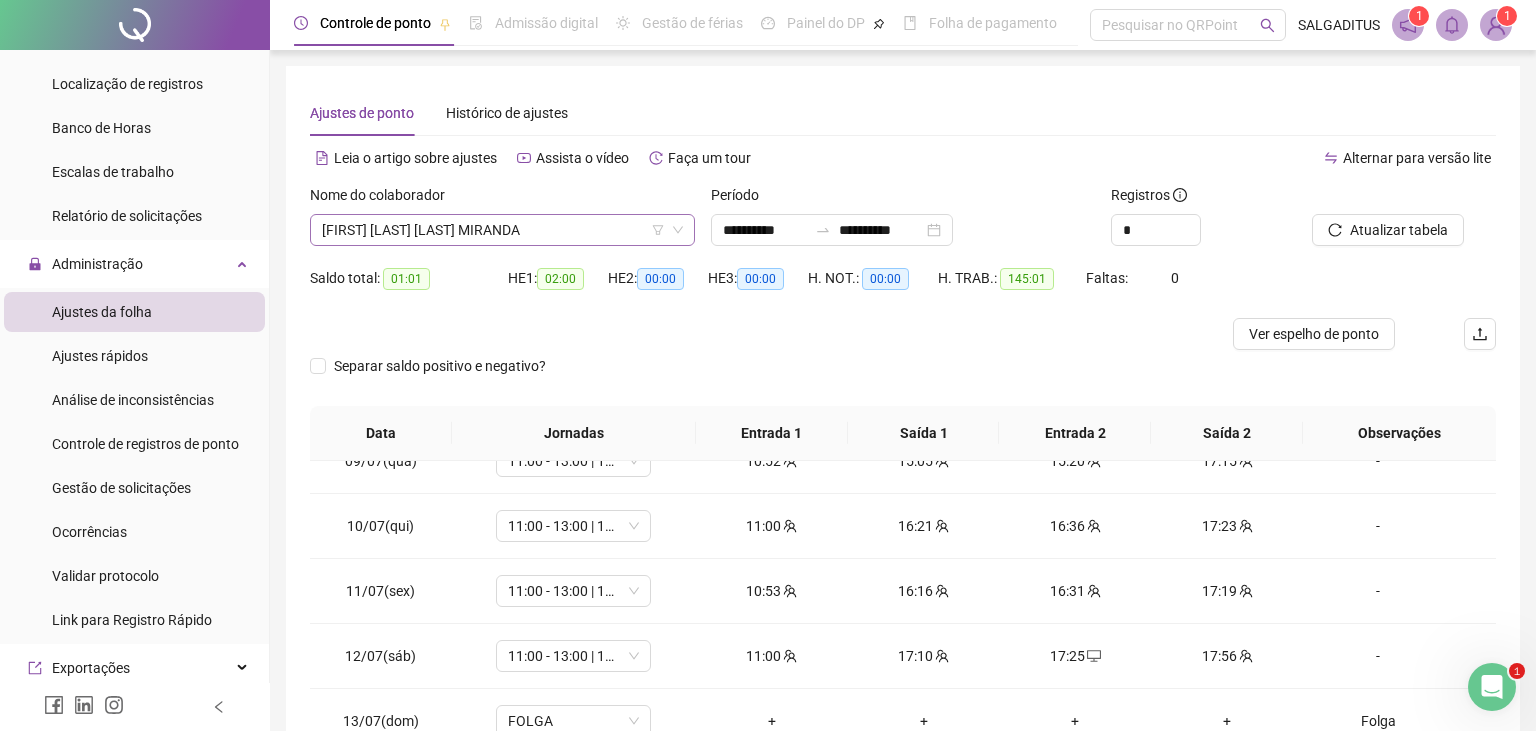 click on "[FIRST] [MIDDLE] [LAST]" at bounding box center [502, 230] 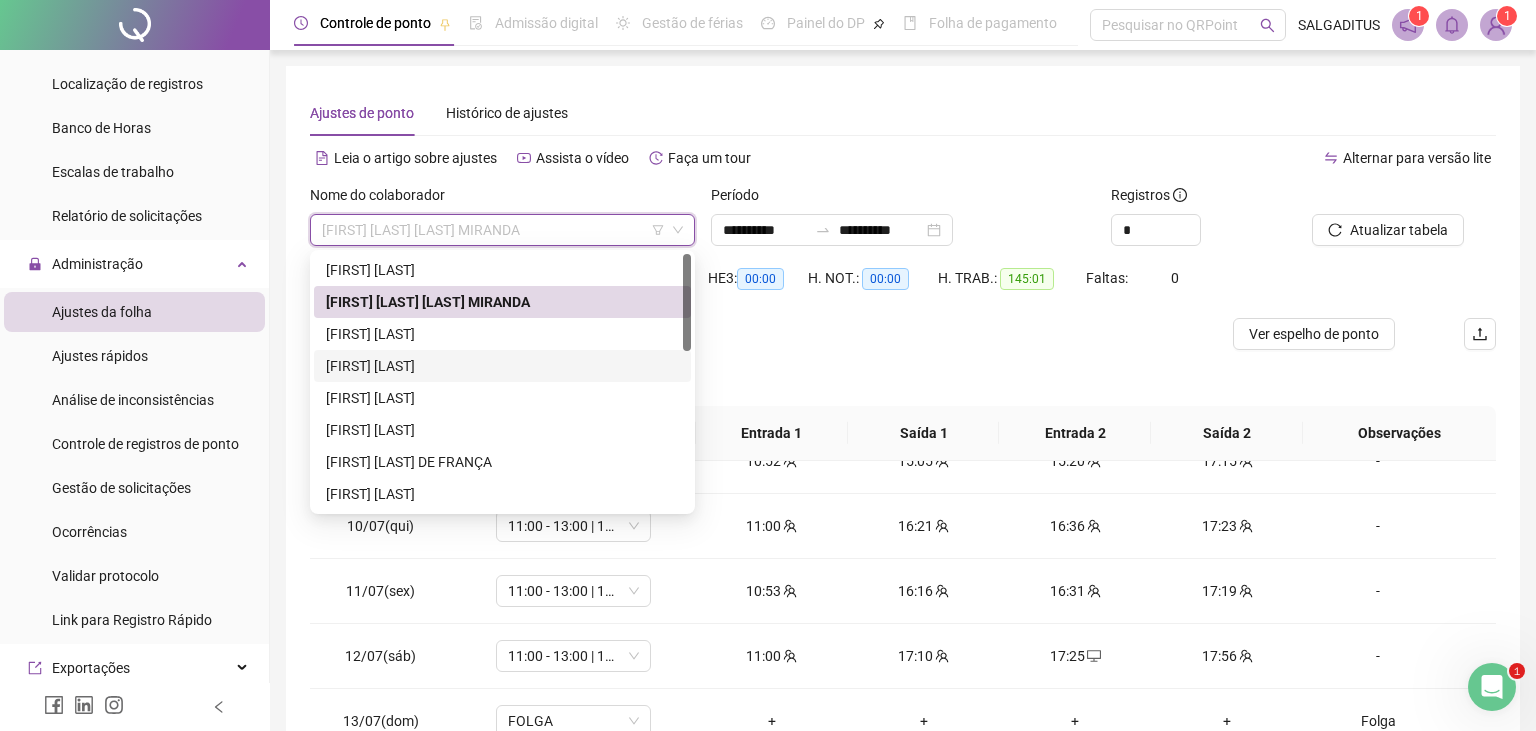 scroll, scrollTop: 108, scrollLeft: 0, axis: vertical 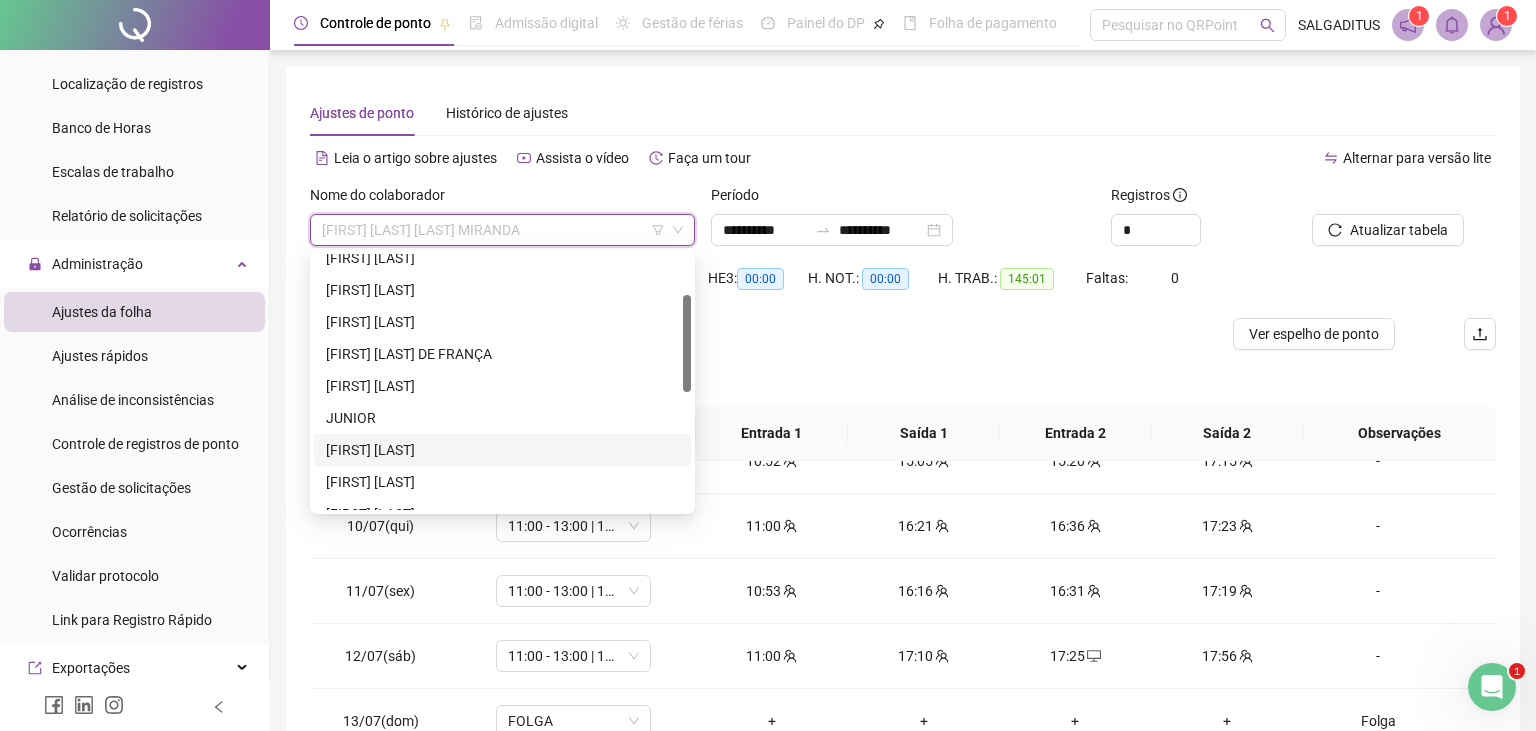 click on "[FIRST] [LAST]" at bounding box center [502, 450] 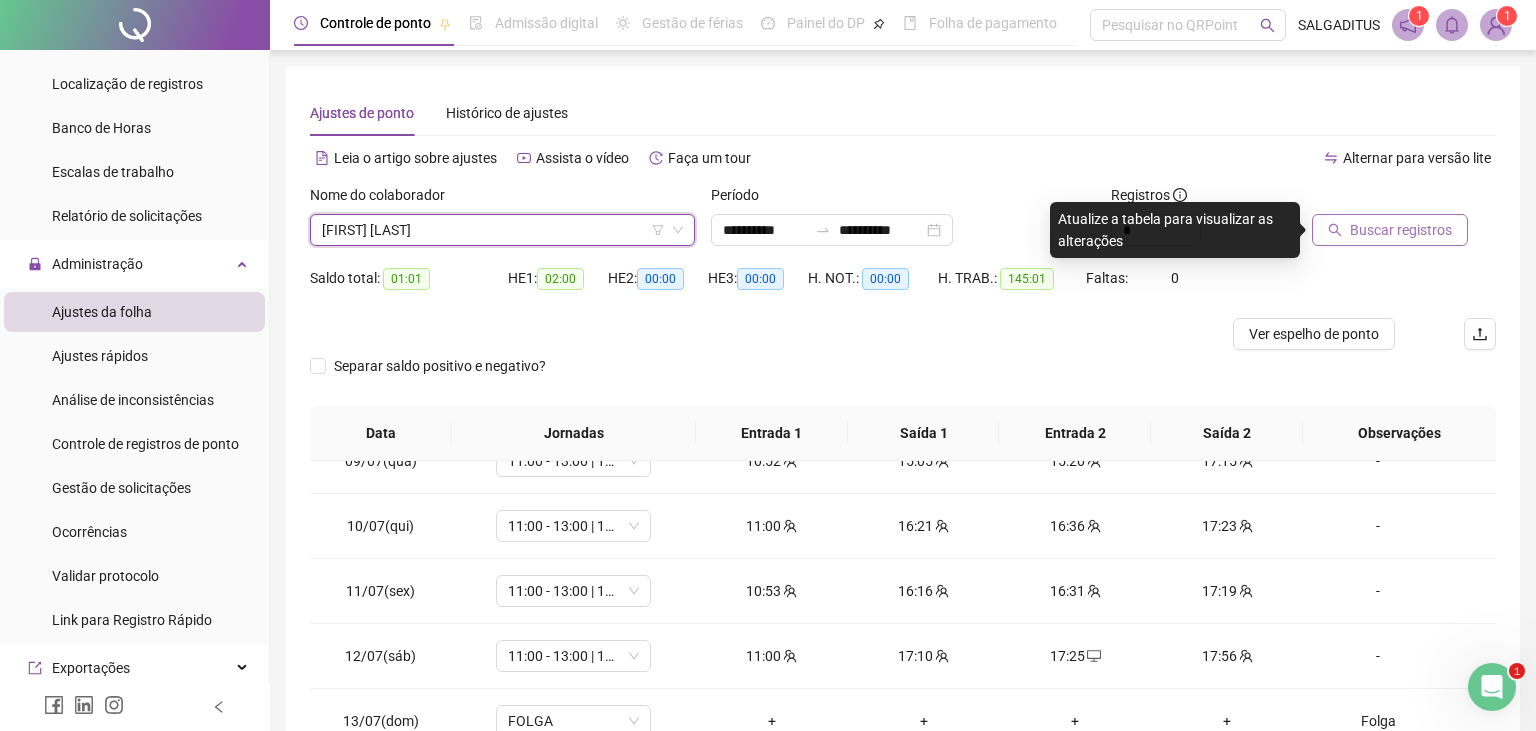 click on "Buscar registros" at bounding box center [1401, 230] 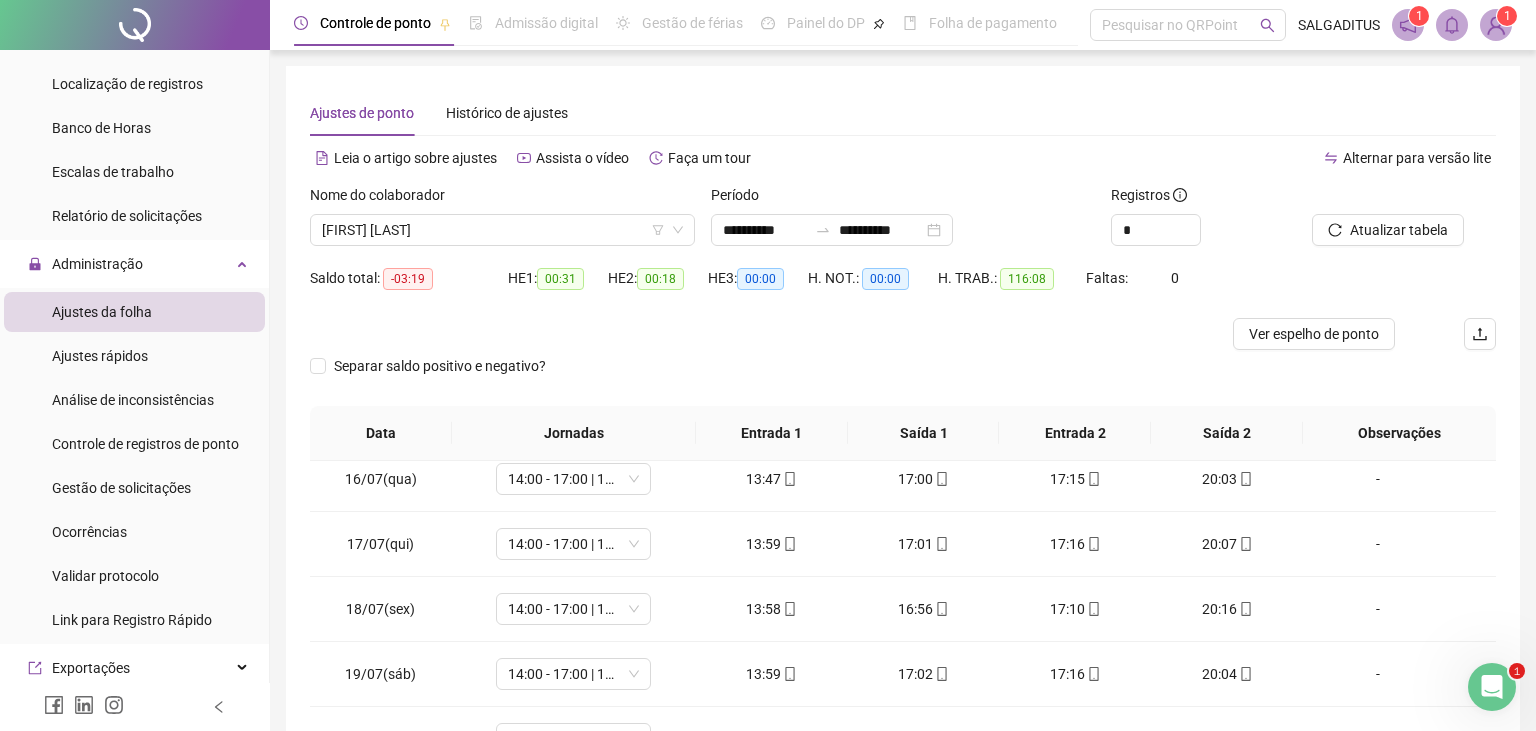 scroll, scrollTop: 1104, scrollLeft: 0, axis: vertical 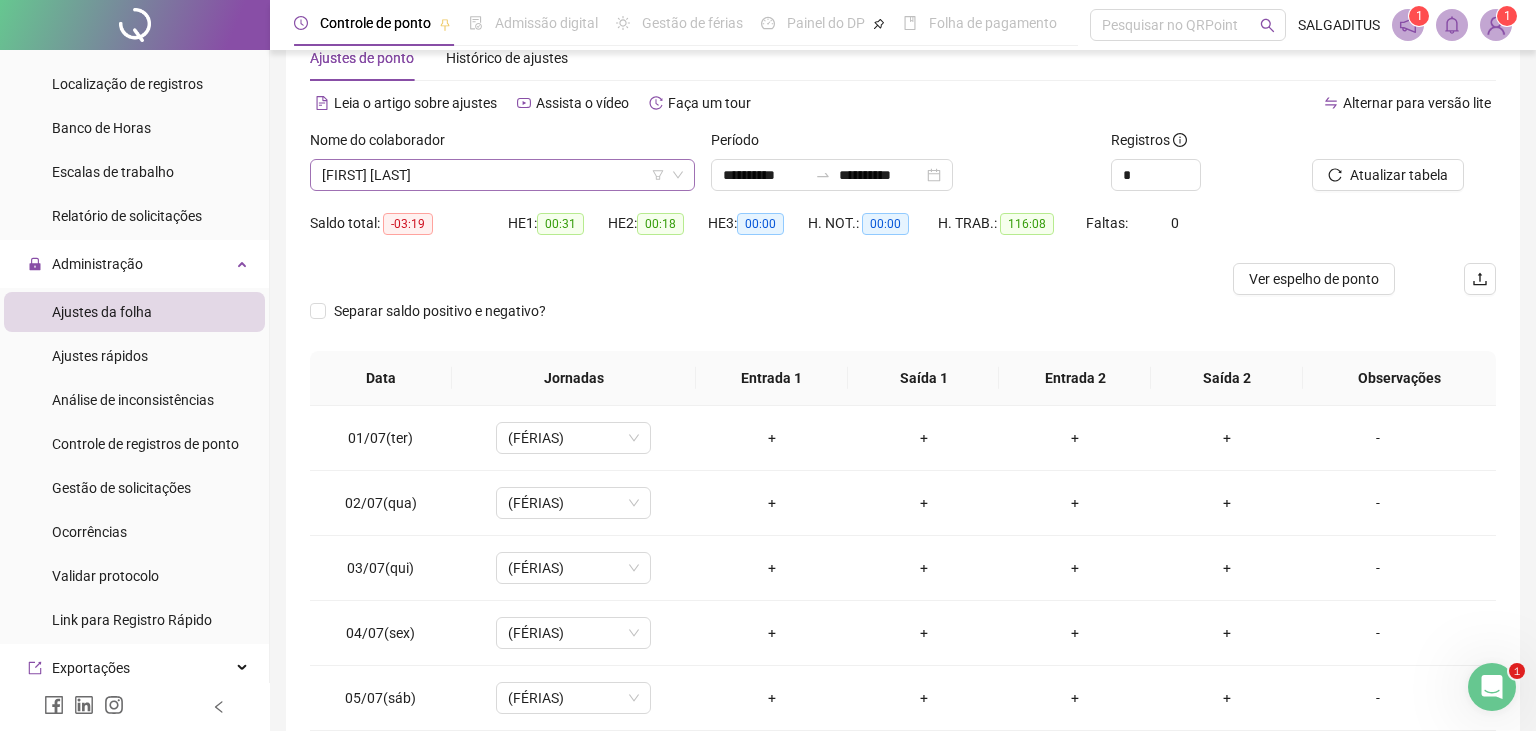 click on "[FIRST] [LAST]" at bounding box center [502, 175] 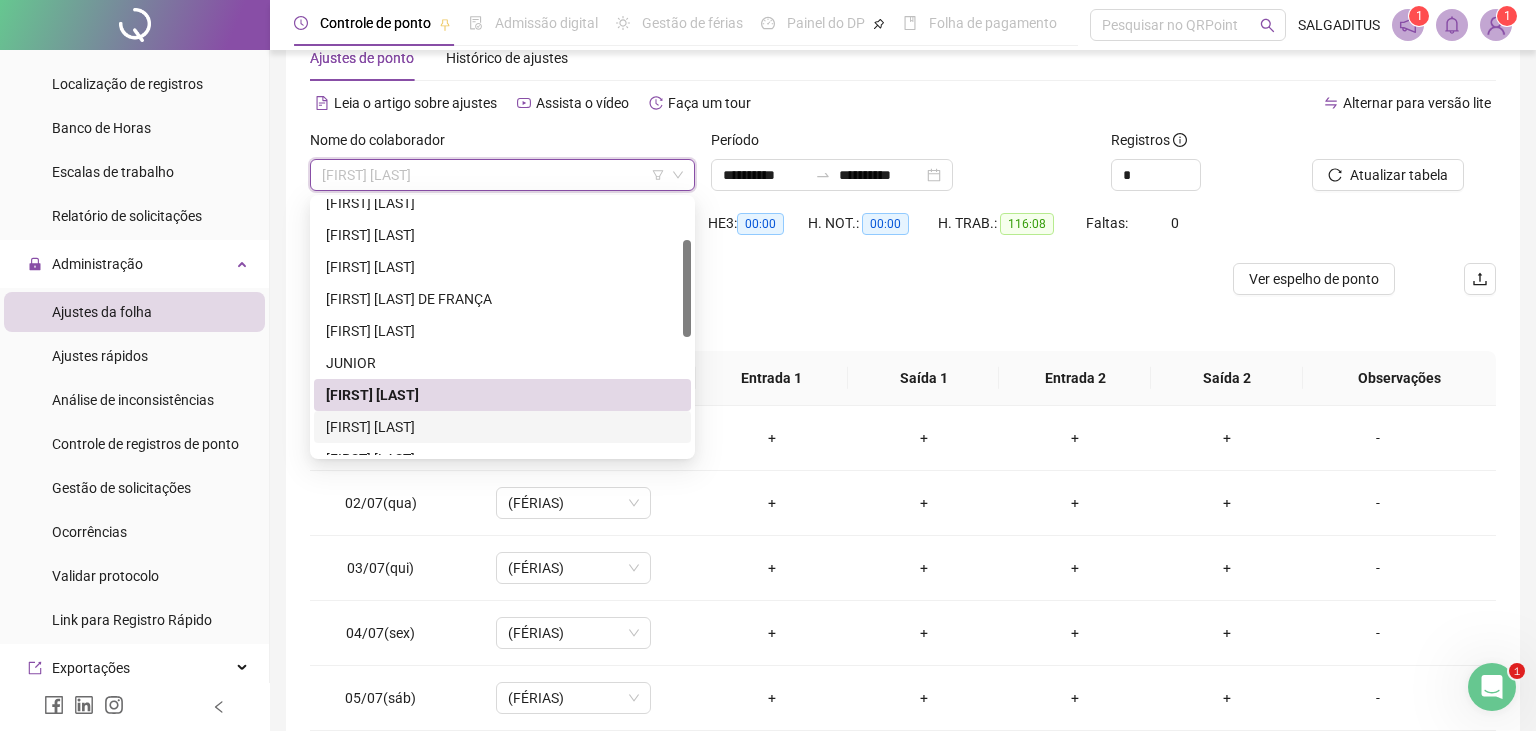 click on "[FIRST] [LAST]" at bounding box center (502, 427) 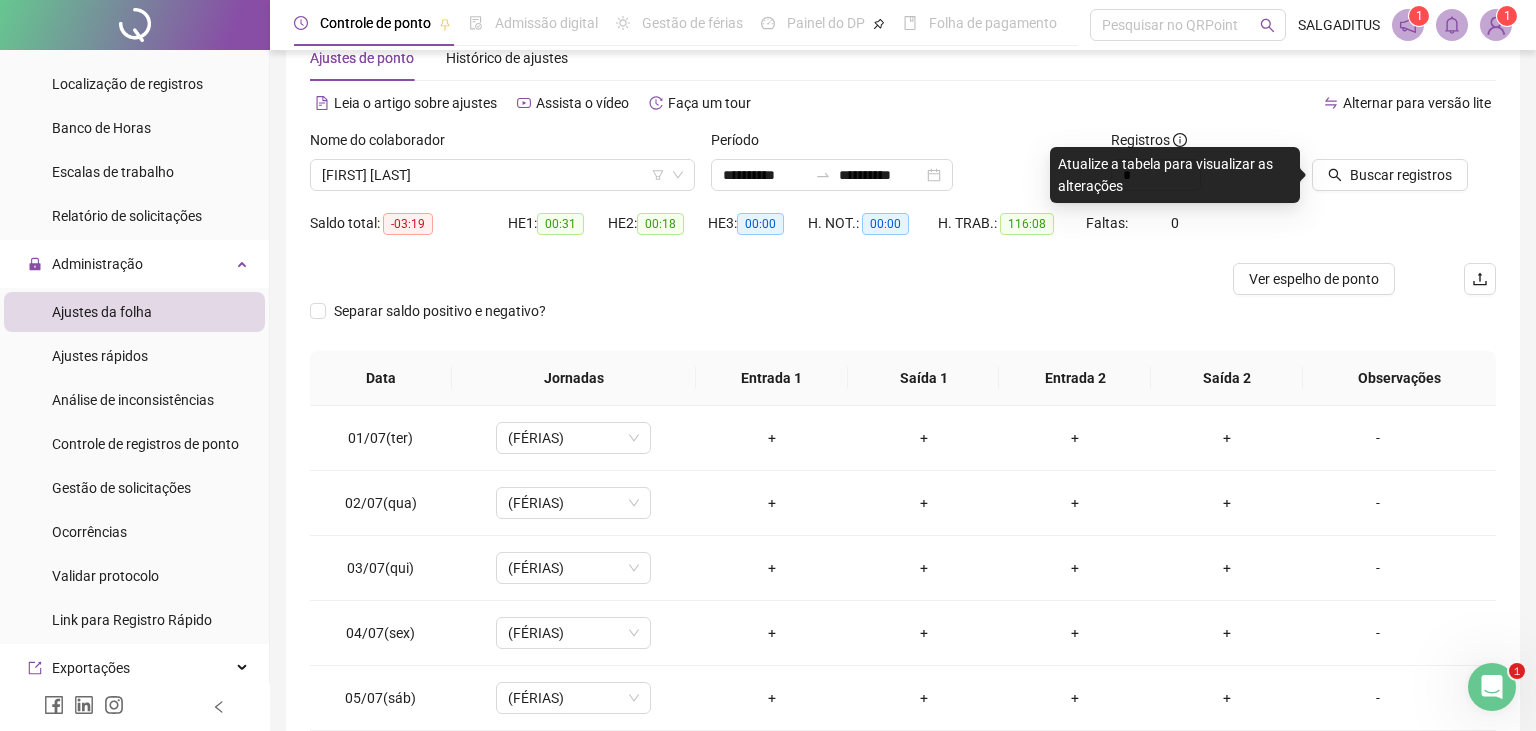 click at bounding box center (1379, 144) 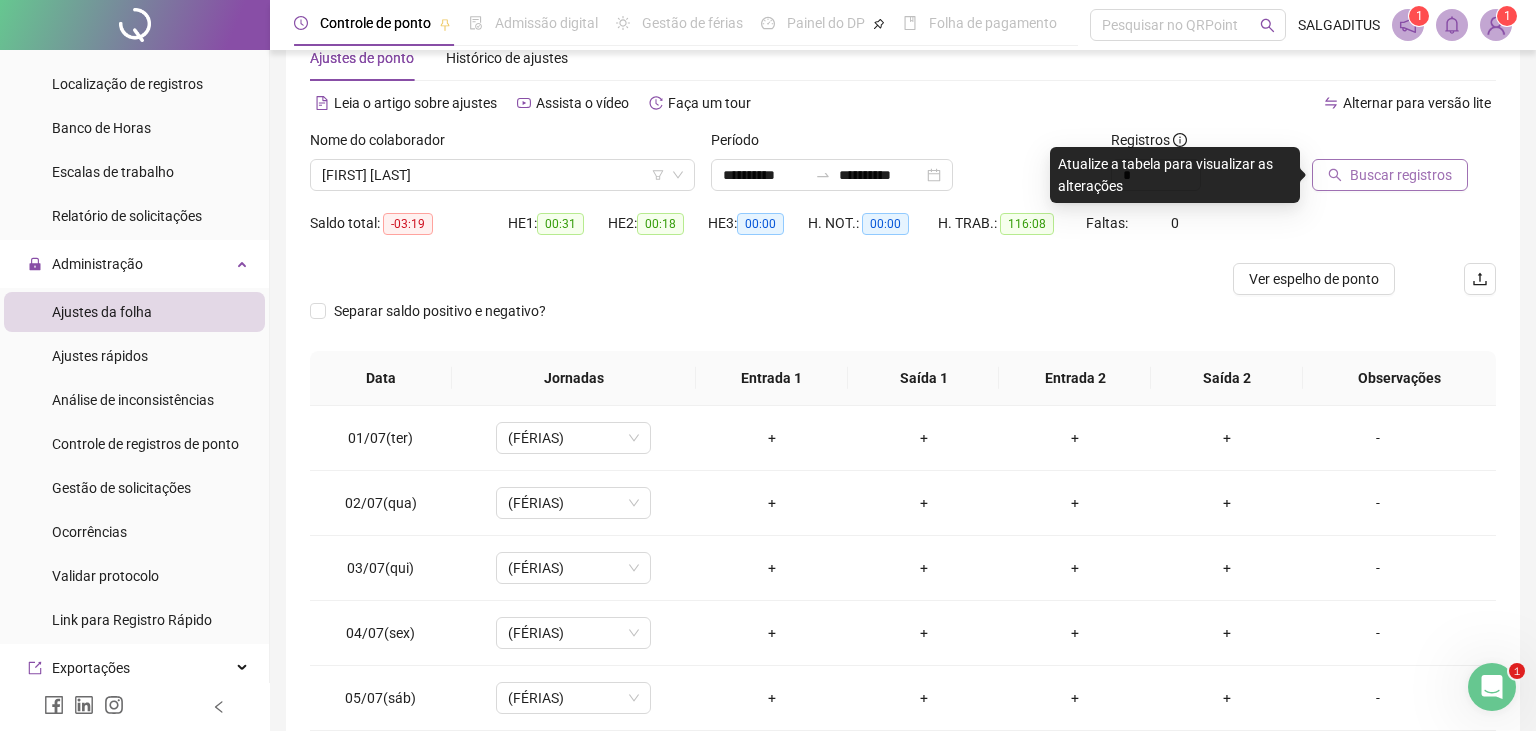 click on "Buscar registros" at bounding box center [1390, 175] 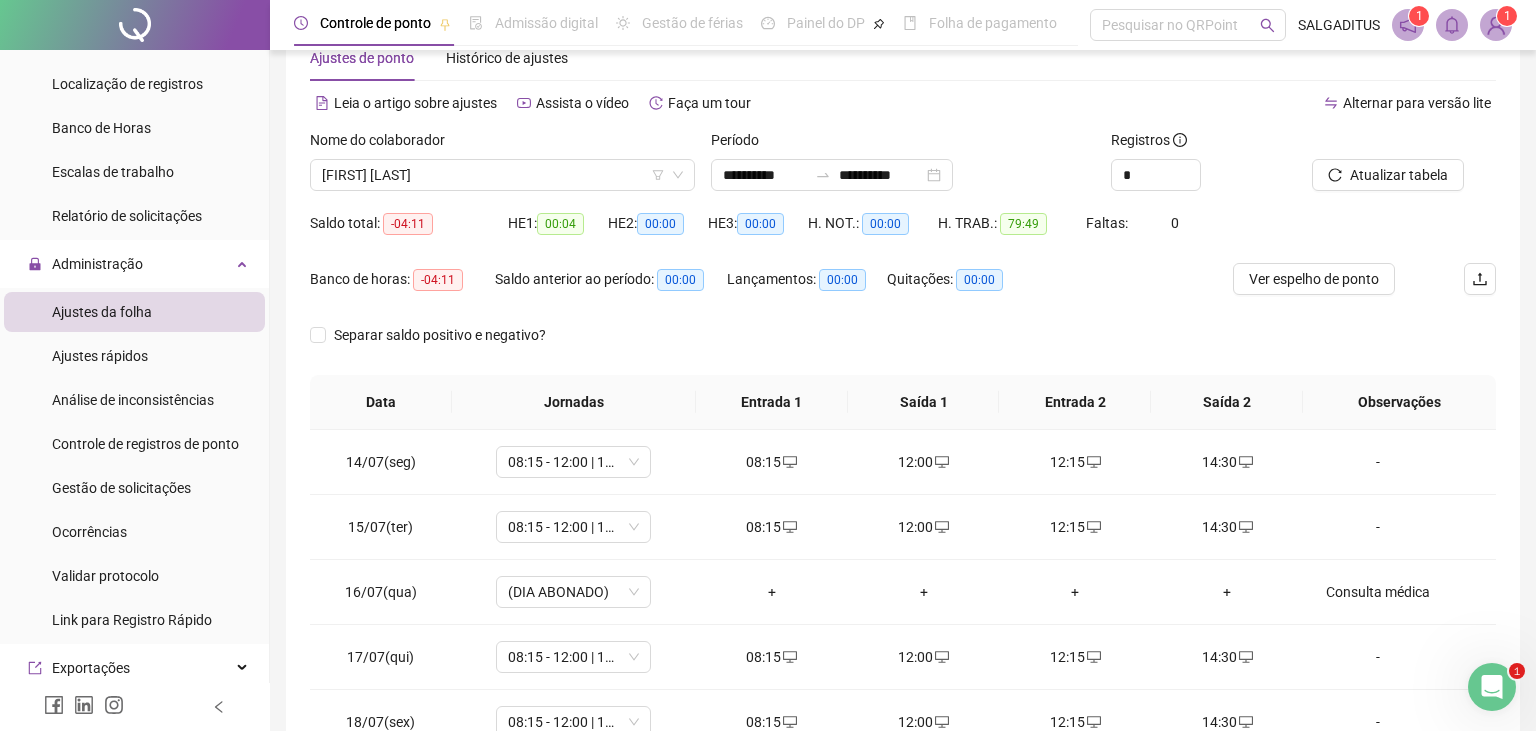 click on "Nome do colaborador" at bounding box center [502, 144] 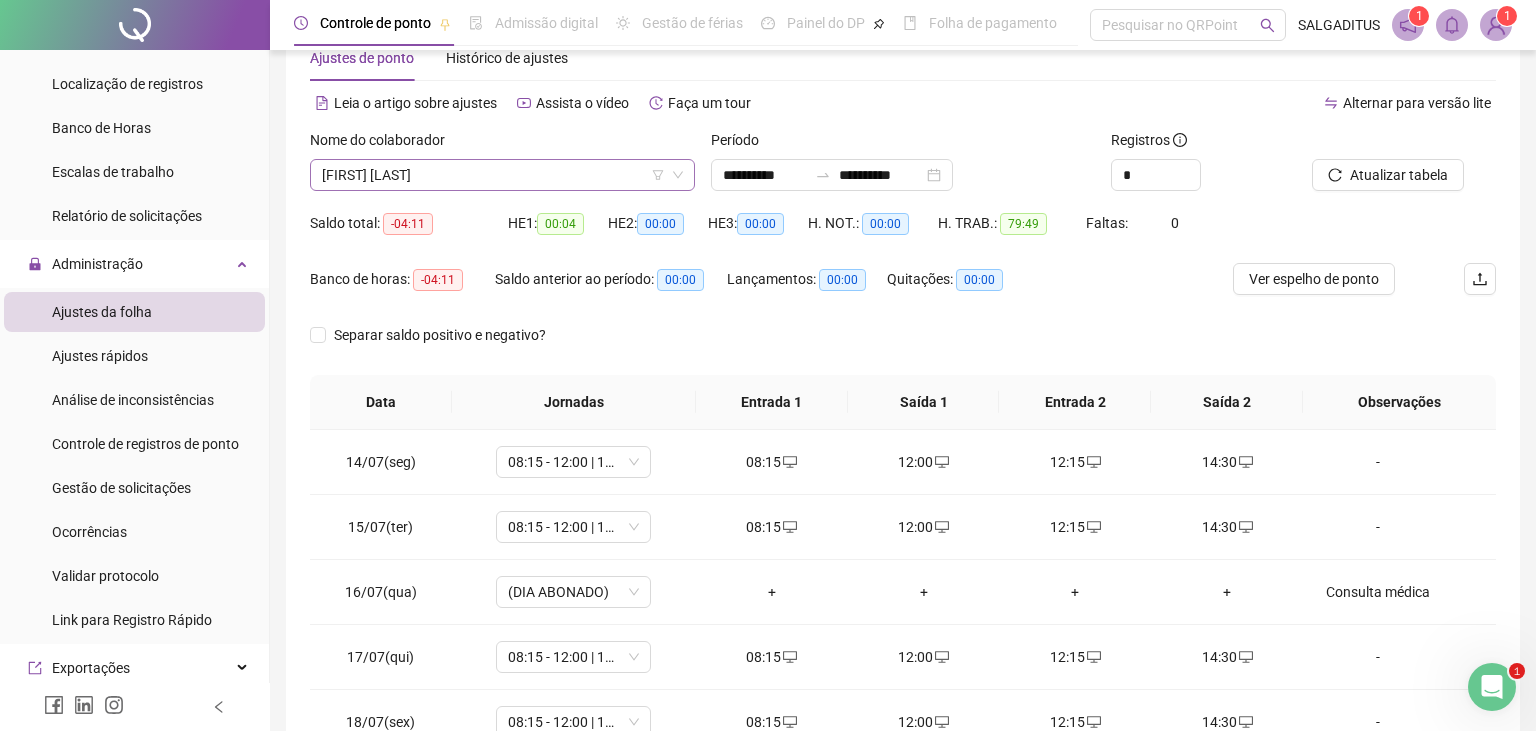 click on "[FIRST] [LAST]" at bounding box center [502, 175] 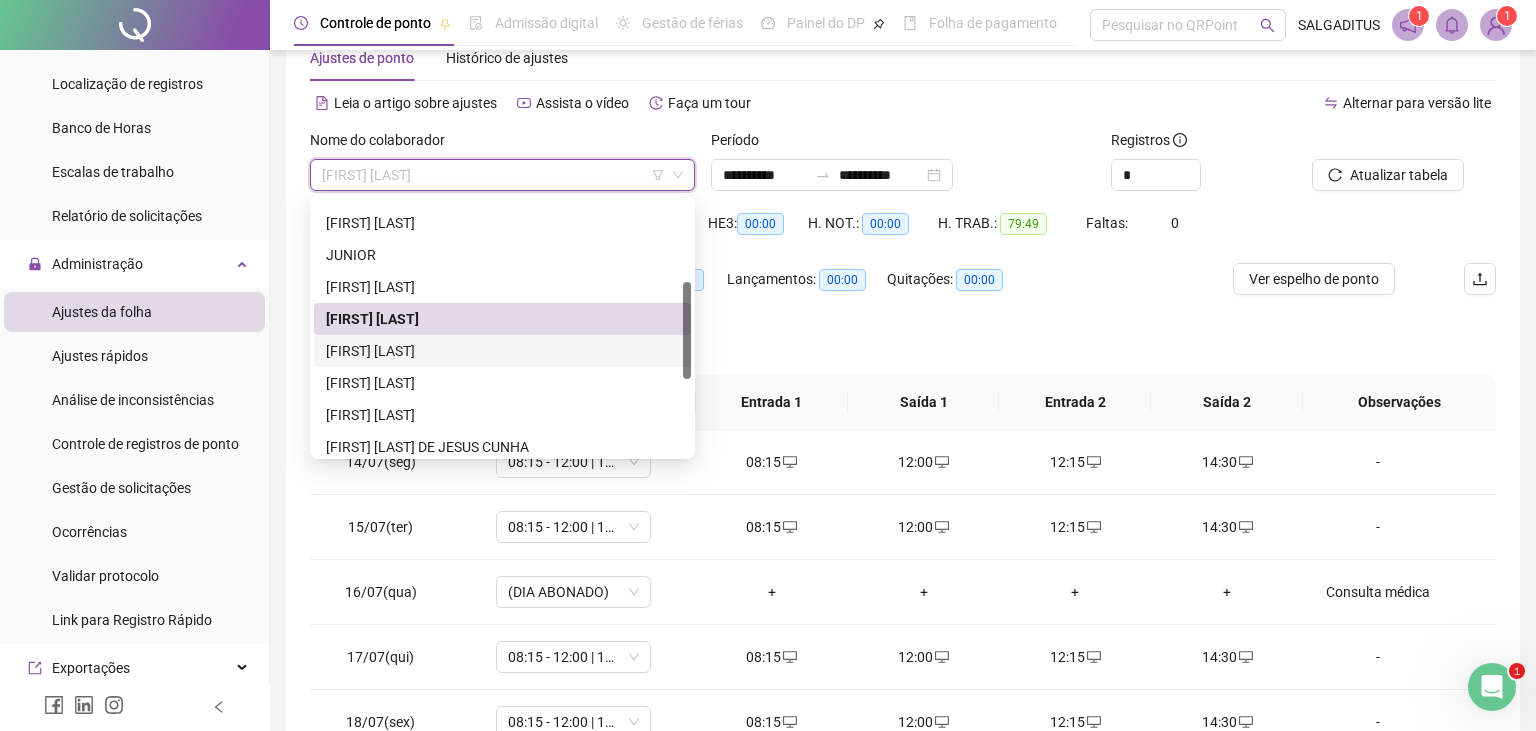 scroll, scrollTop: 324, scrollLeft: 0, axis: vertical 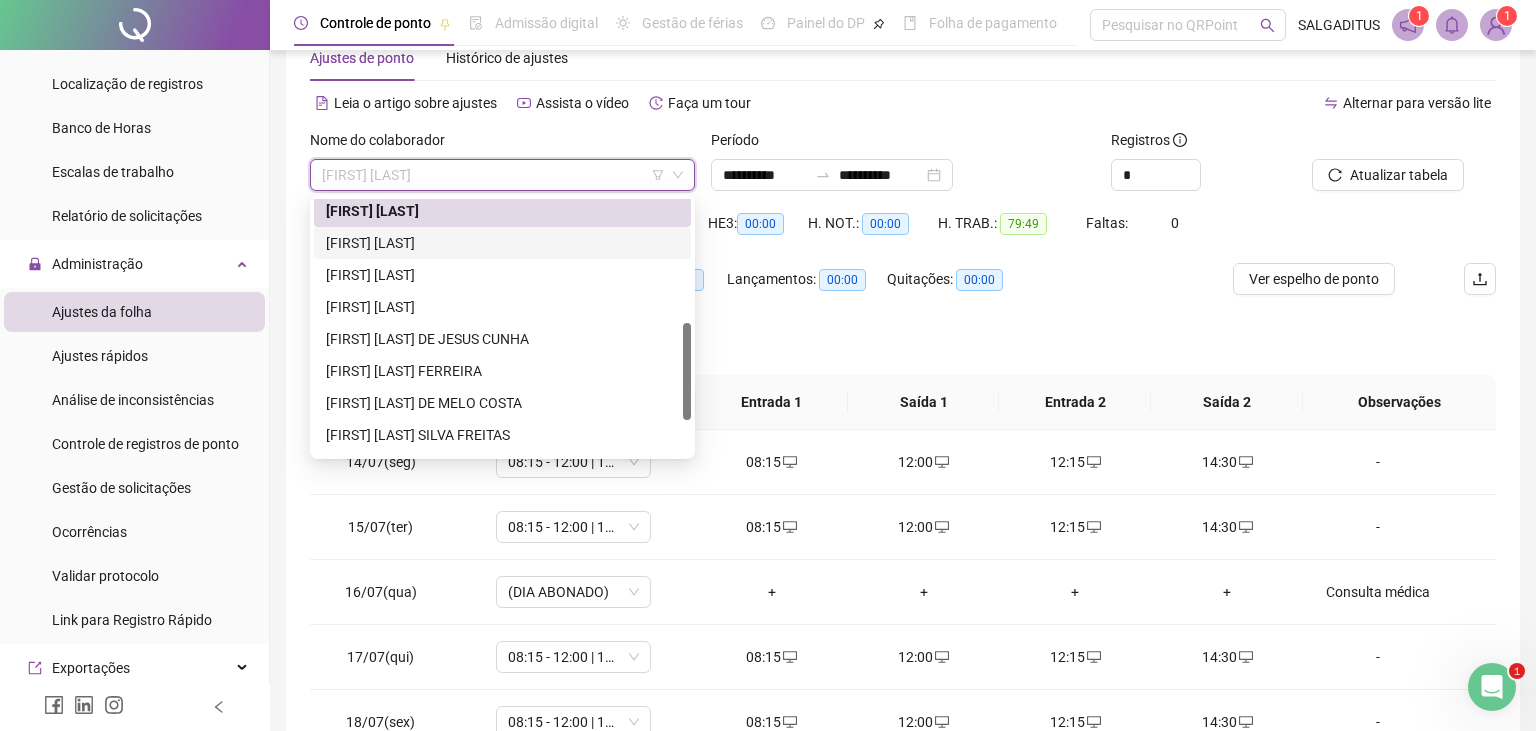 click on "[FIRST] [LAST]" at bounding box center (502, 371) 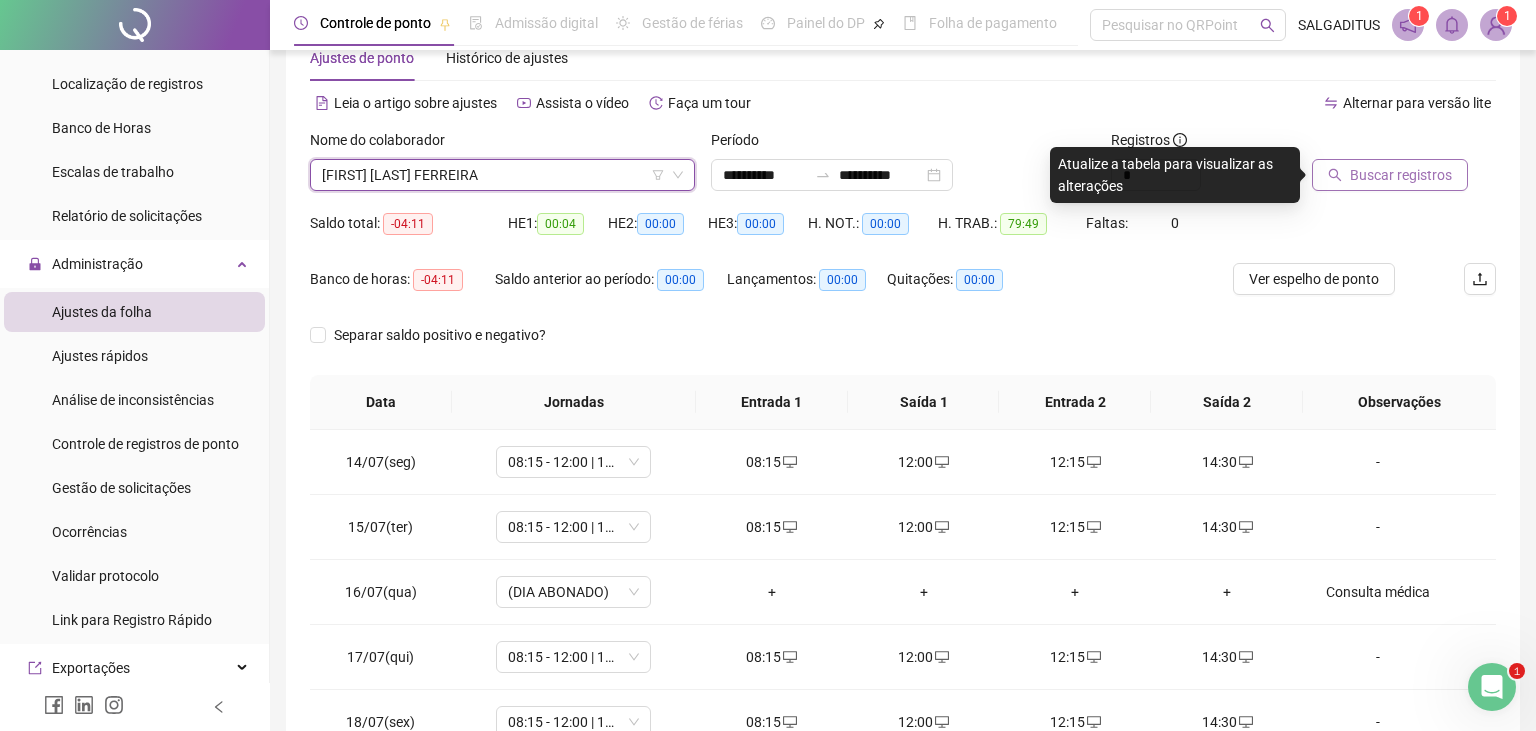 click on "Buscar registros" at bounding box center [1401, 175] 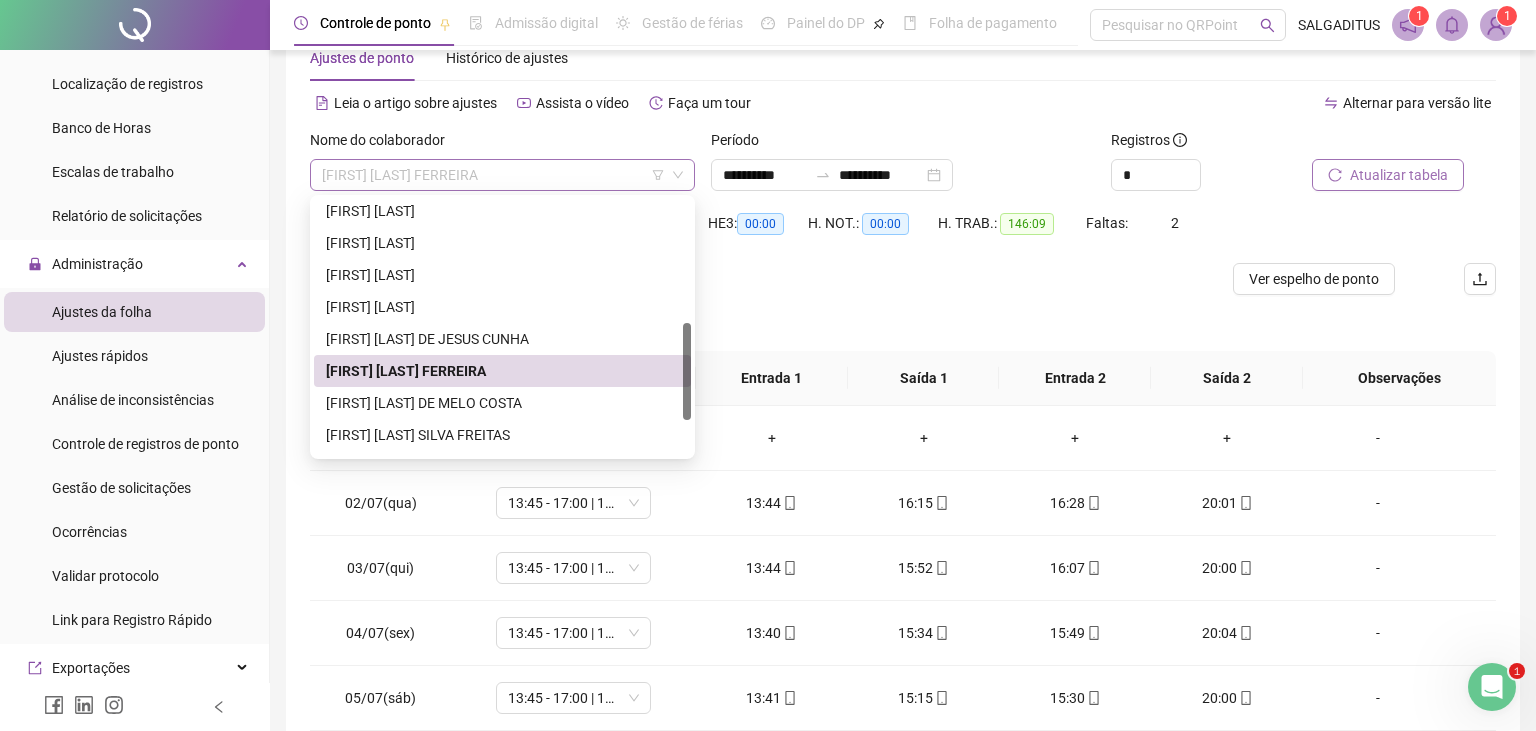 click on "[FIRST] [LAST]" at bounding box center (502, 175) 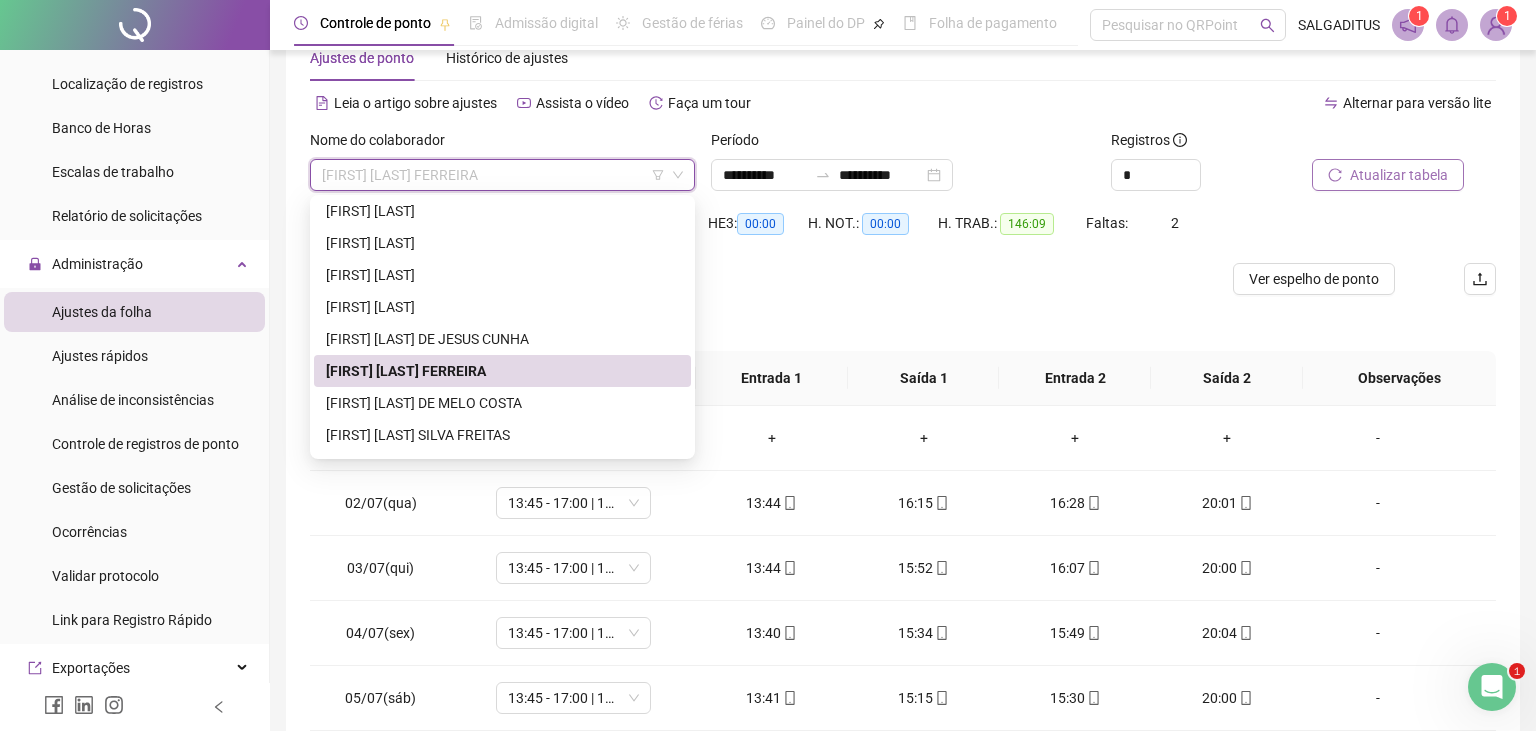 click on "Alternar para versão lite" at bounding box center (1199, 103) 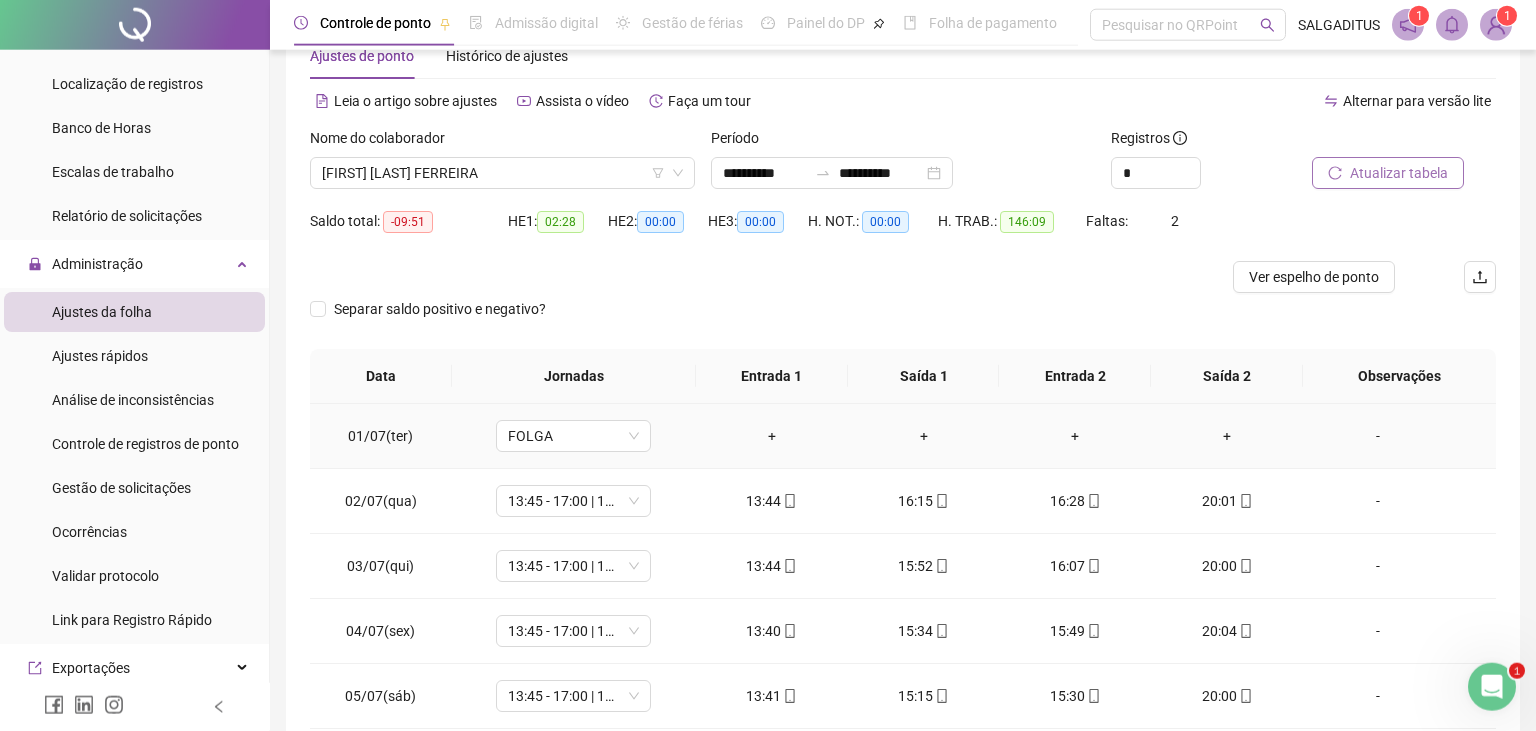 scroll, scrollTop: 55, scrollLeft: 0, axis: vertical 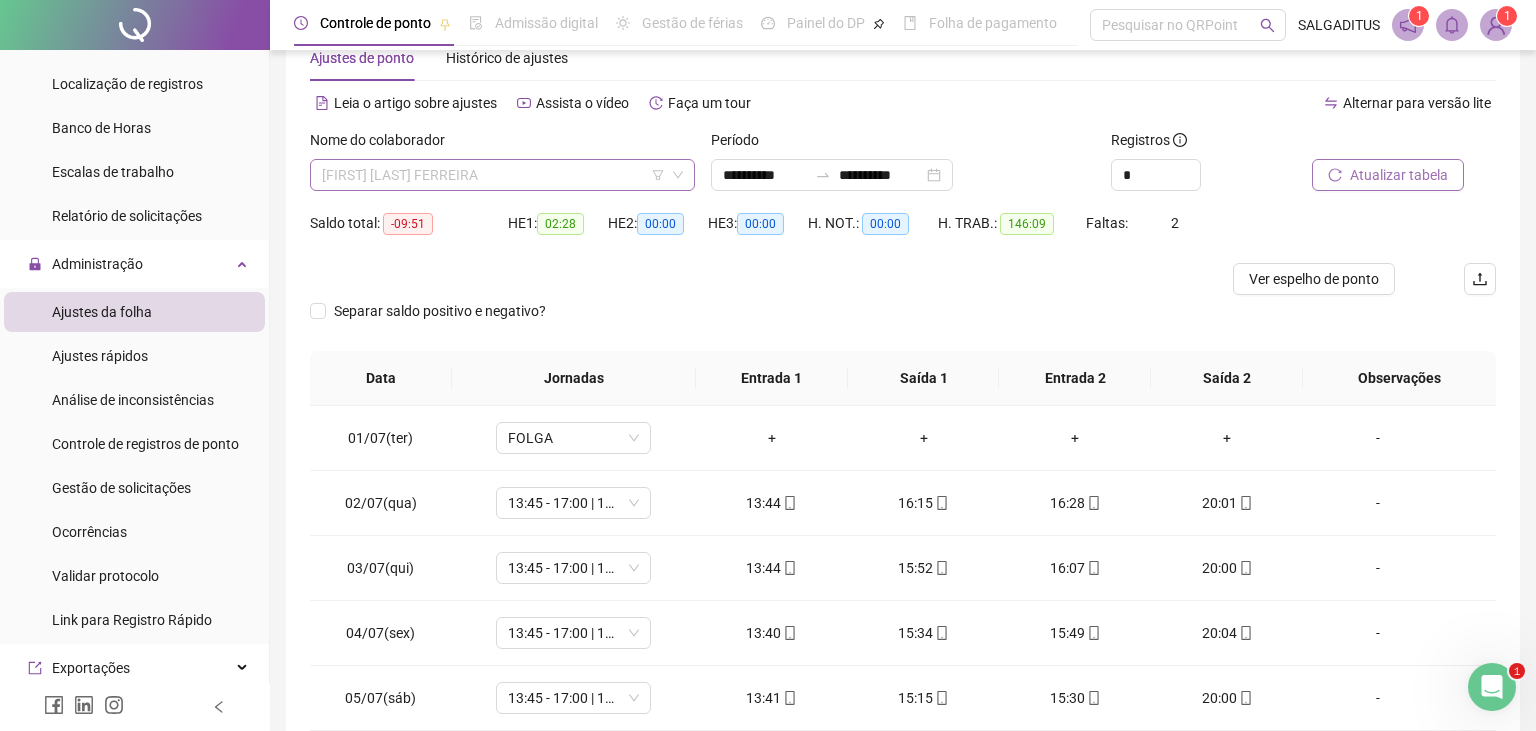 click on "[FIRST] [LAST]" at bounding box center (502, 175) 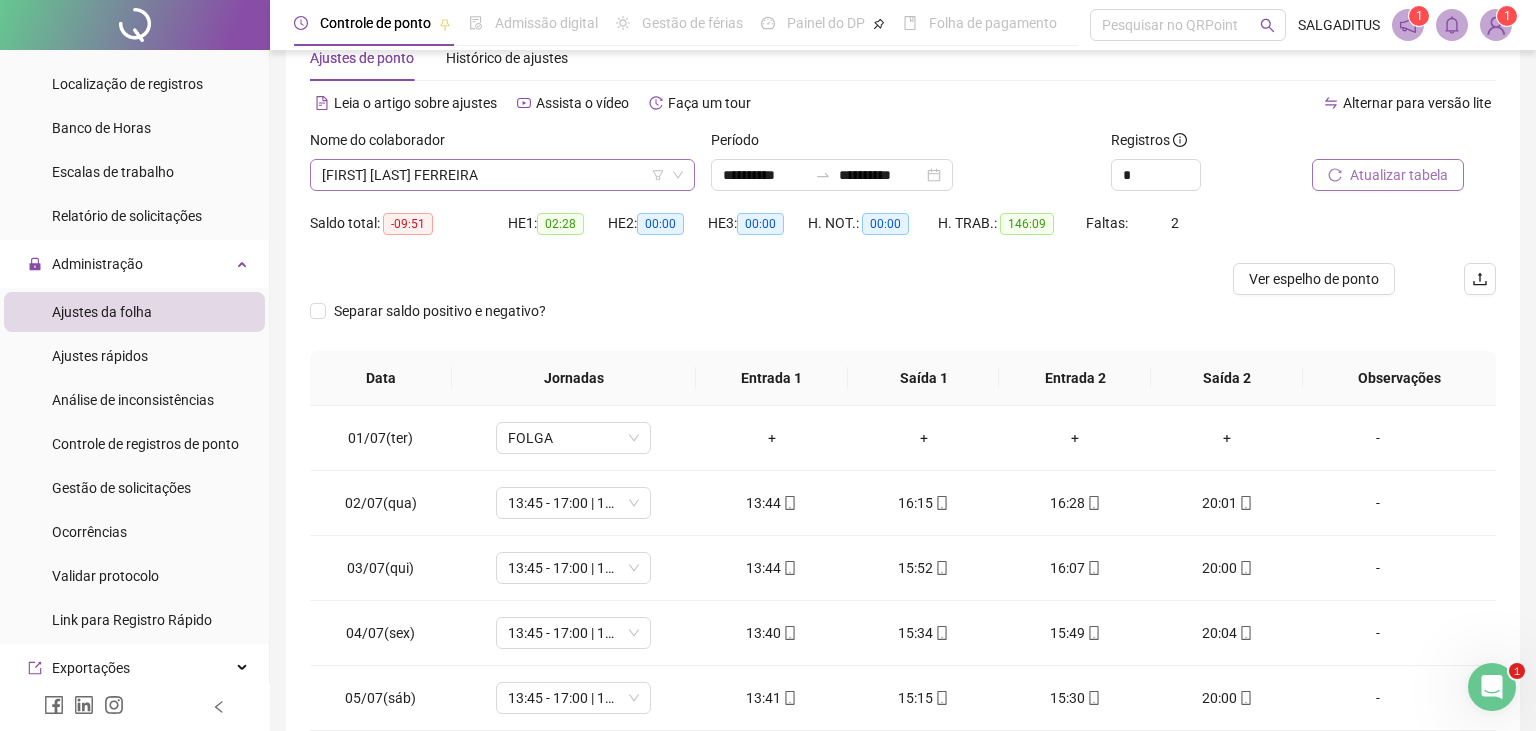 click on "[FIRST] [LAST]" at bounding box center (502, 175) 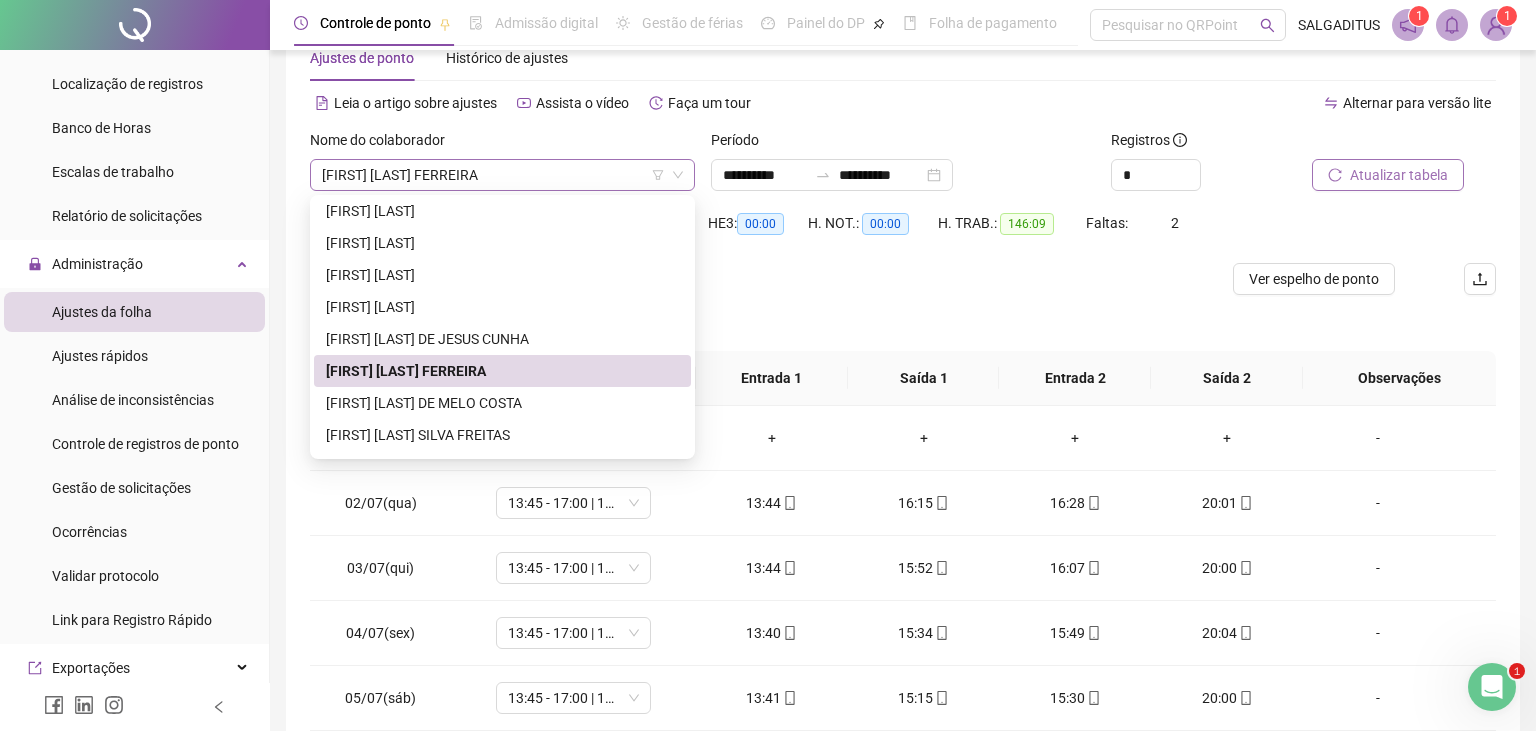 click on "[FIRST] [LAST]" at bounding box center [502, 175] 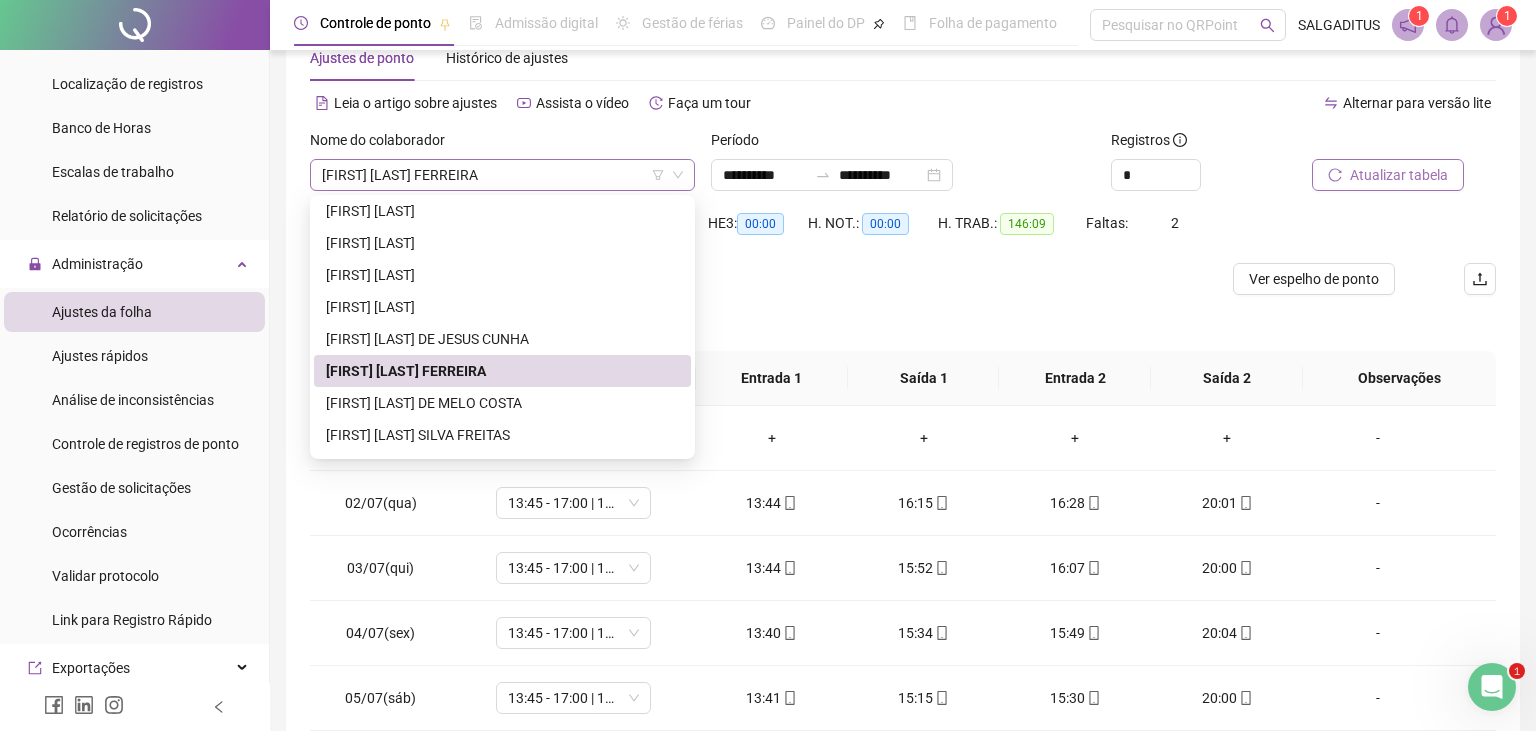 click on "Entrada 1" at bounding box center [772, 378] 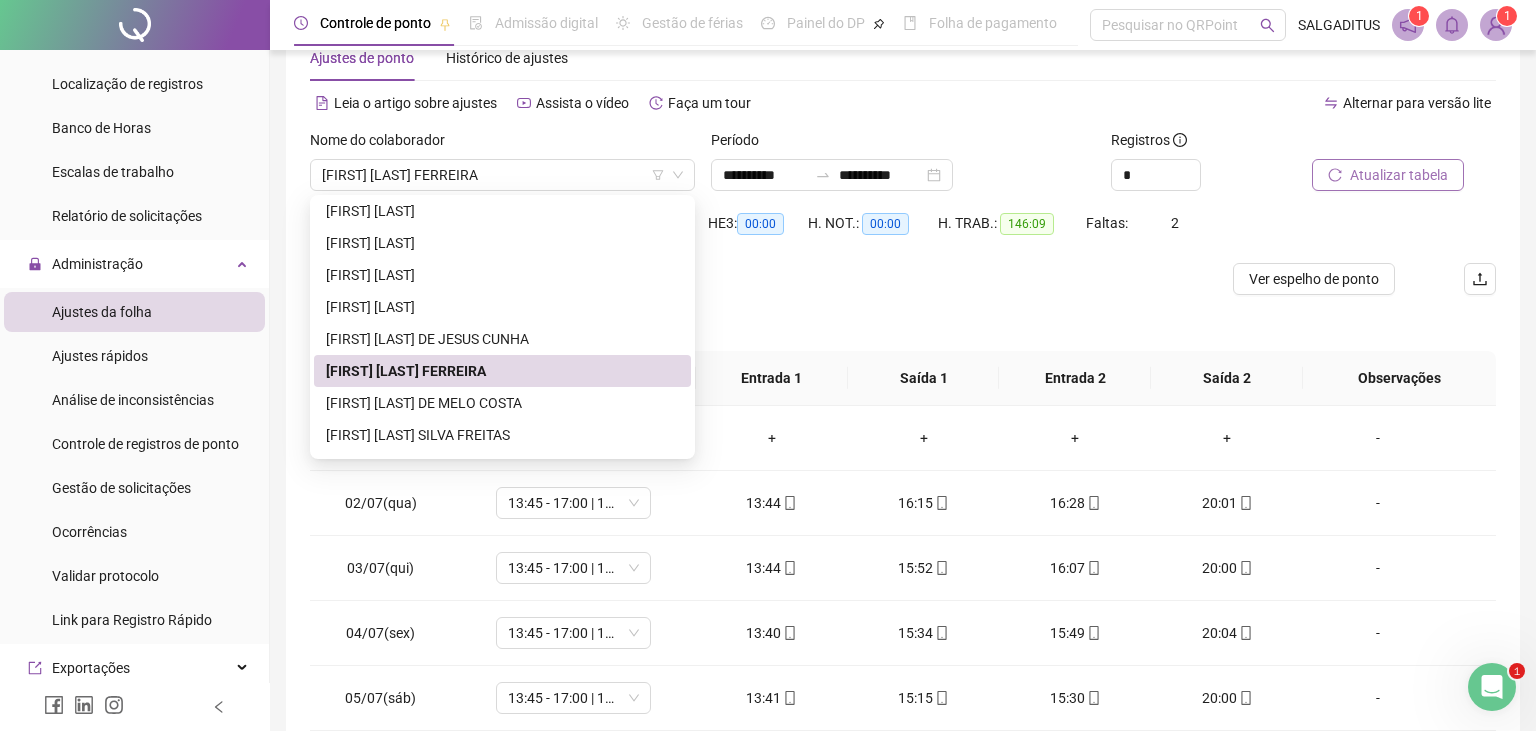 click on "Jornadas" at bounding box center (574, 378) 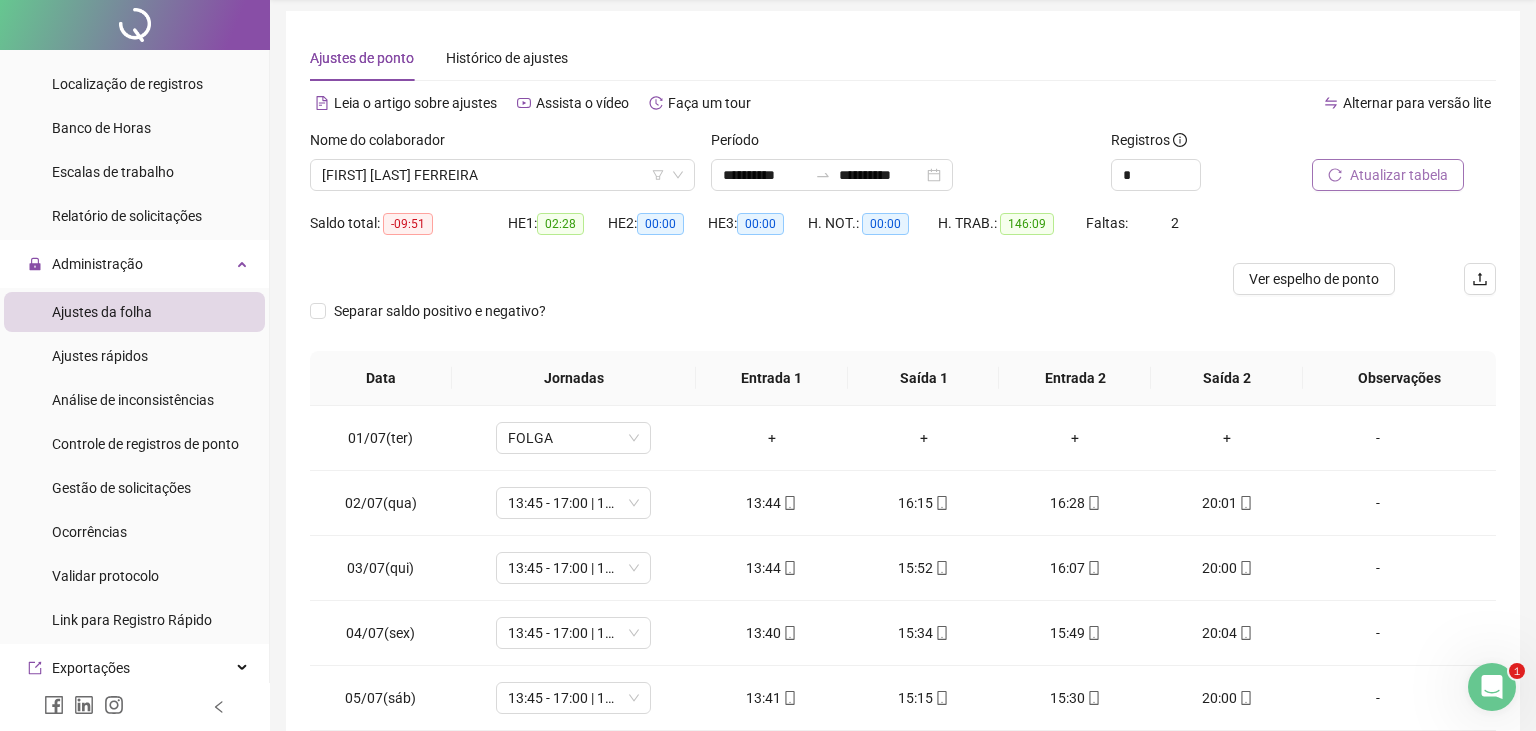click on "Nome do colaborador NUBIA CARLA SILVA FERREIRA" at bounding box center (502, 168) 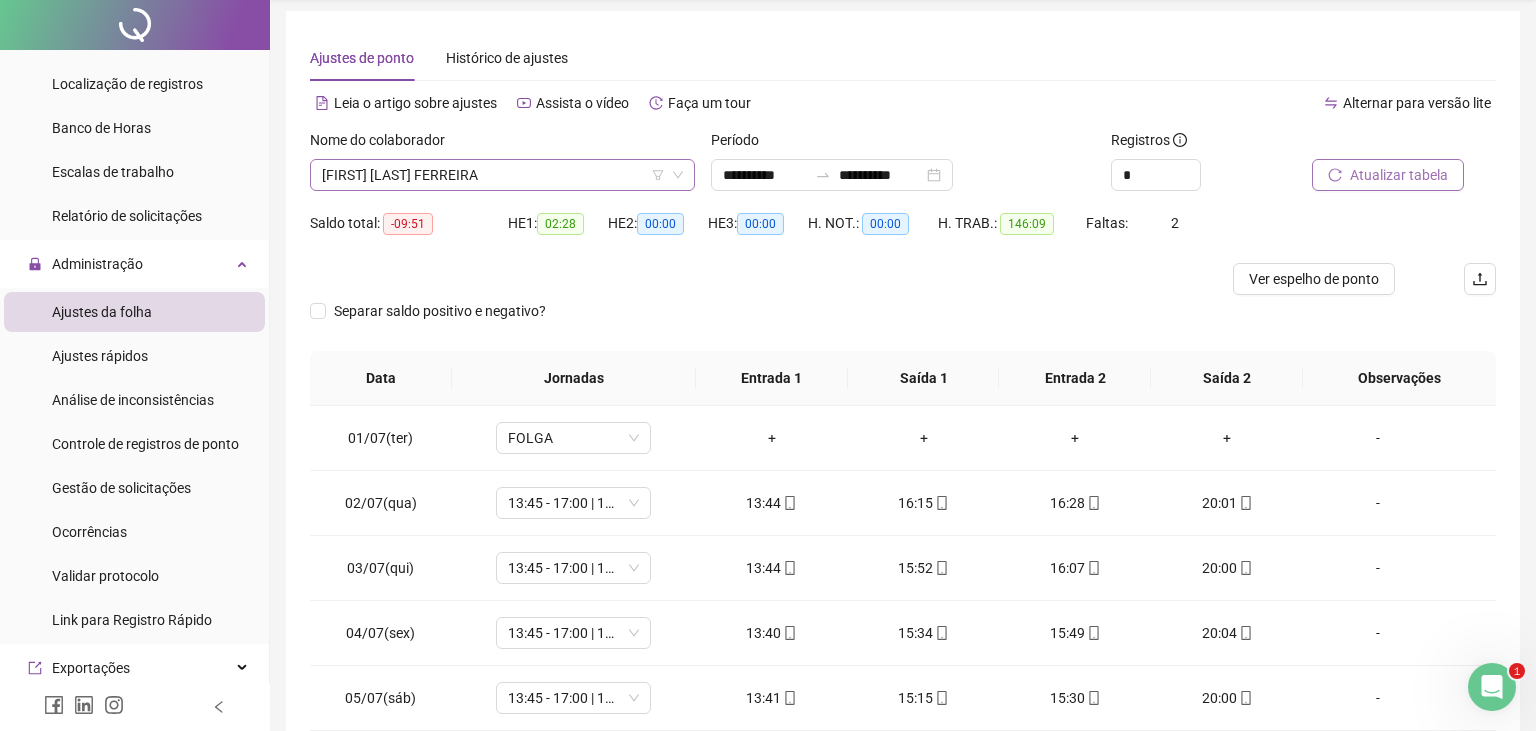 click on "[FIRST] [LAST]" at bounding box center (502, 175) 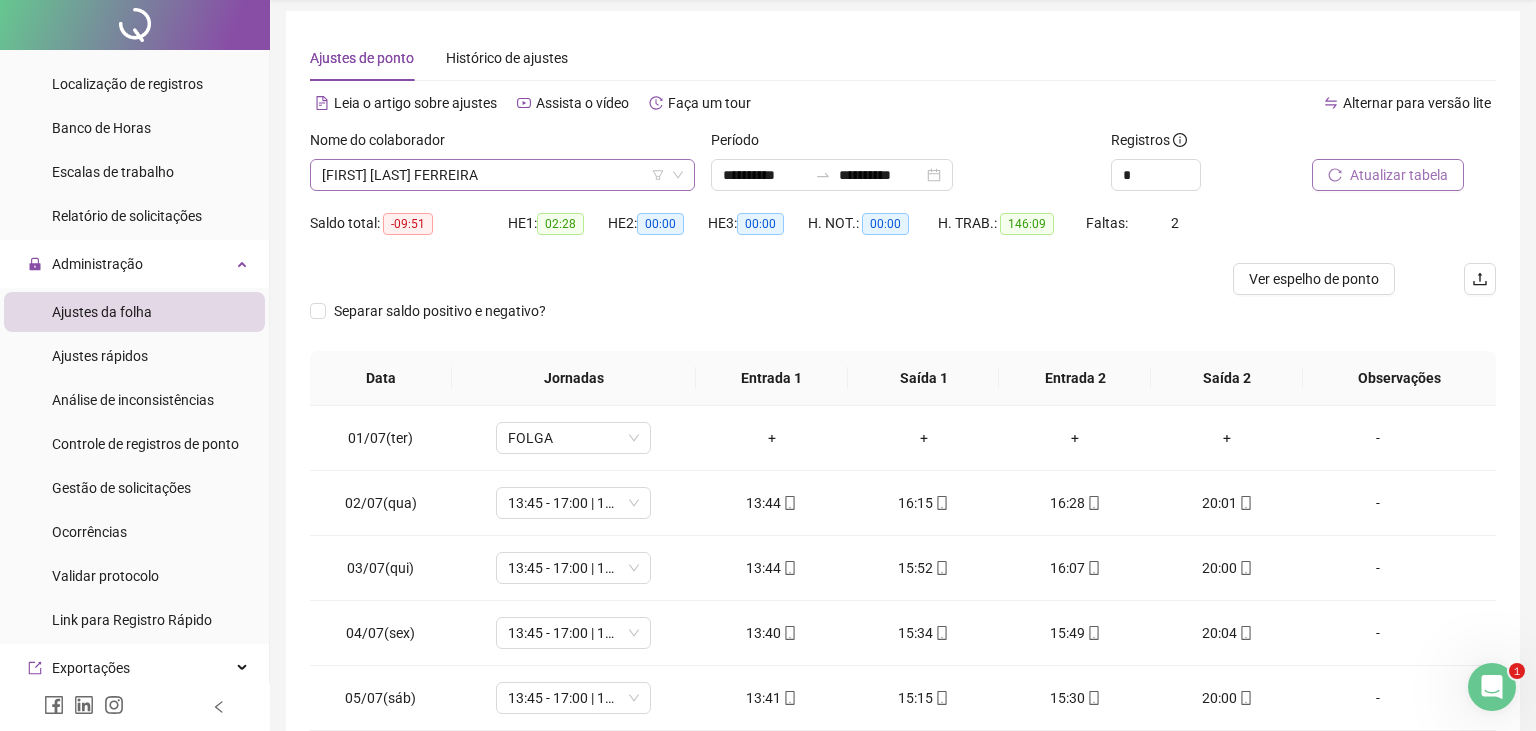 click 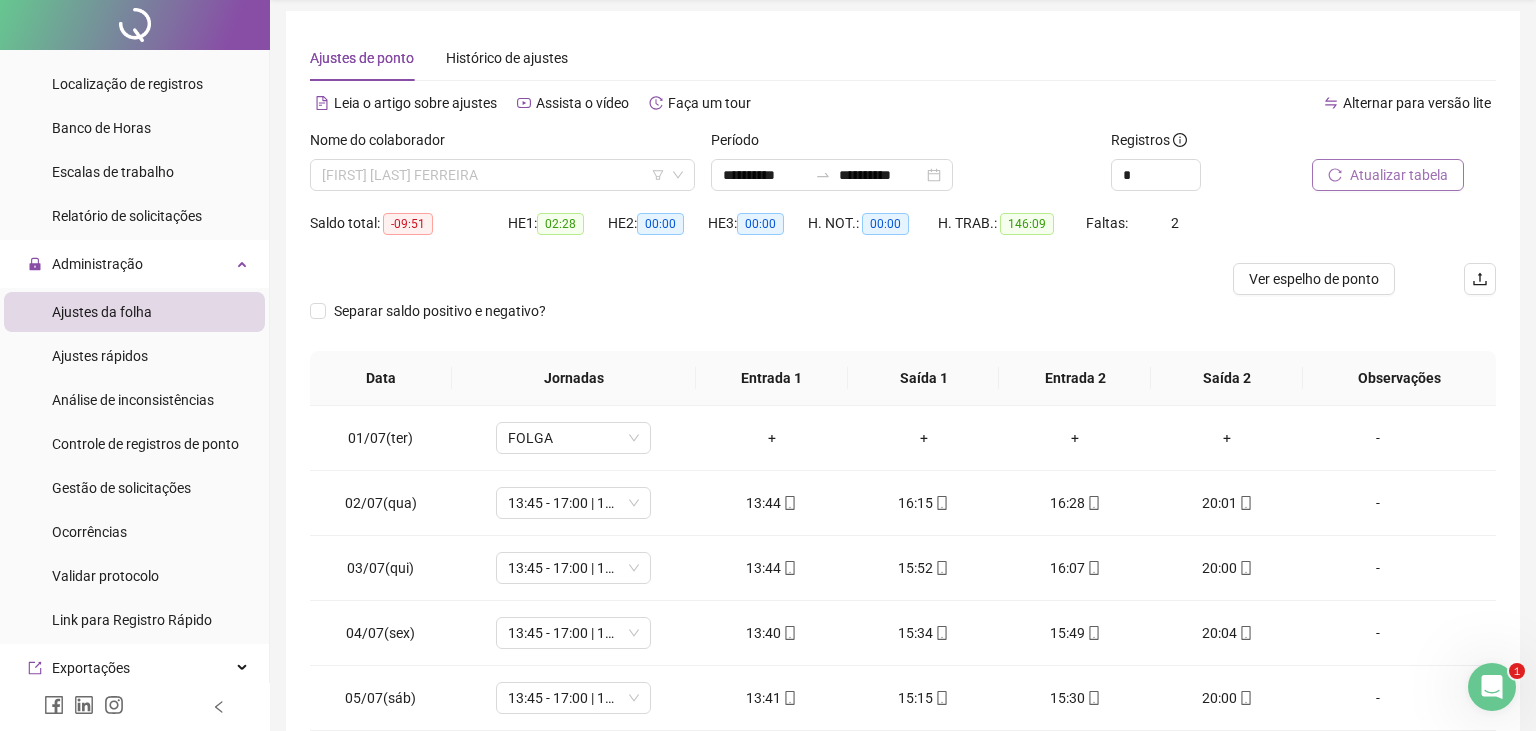 click on "[FIRST] [LAST]" at bounding box center [502, 175] 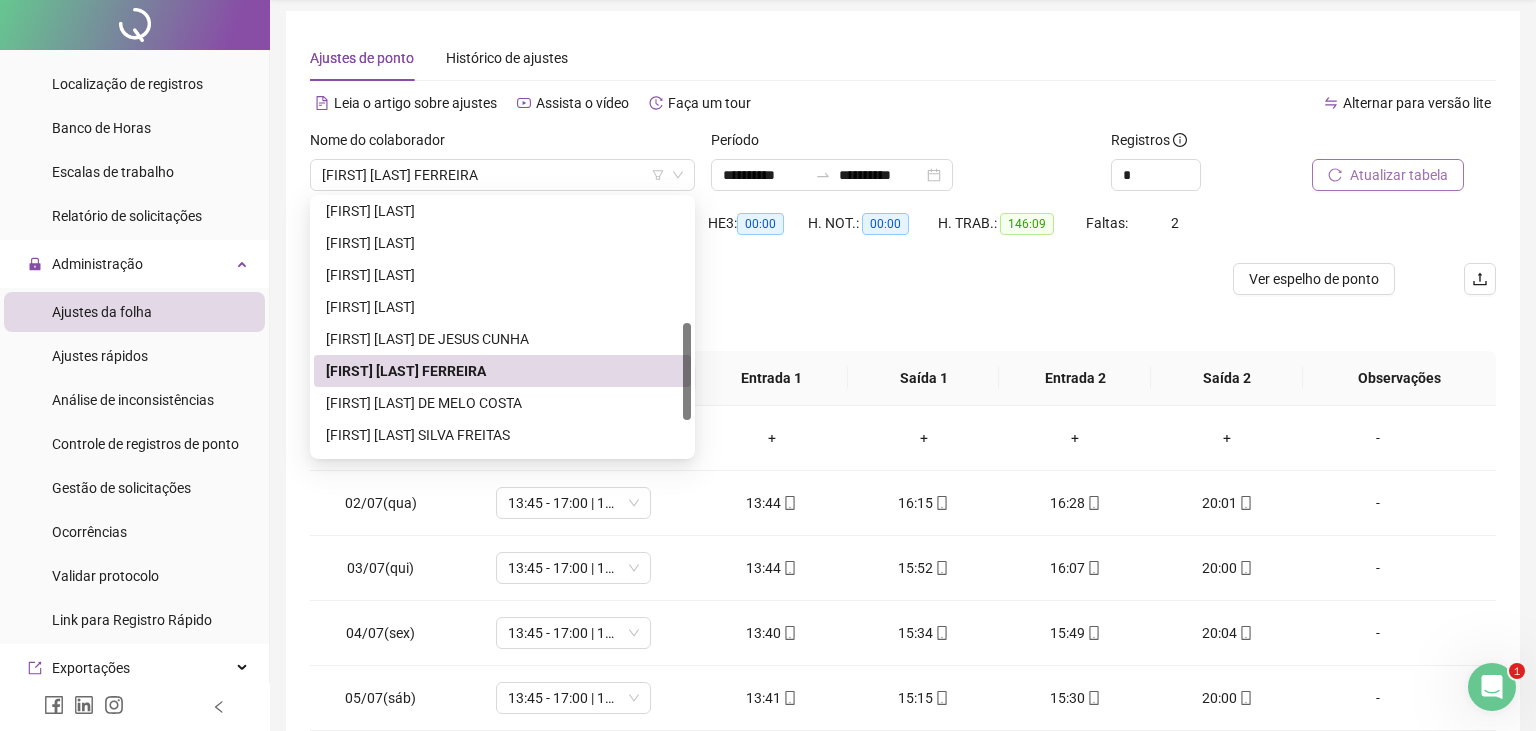click on "**********" at bounding box center [903, 240] 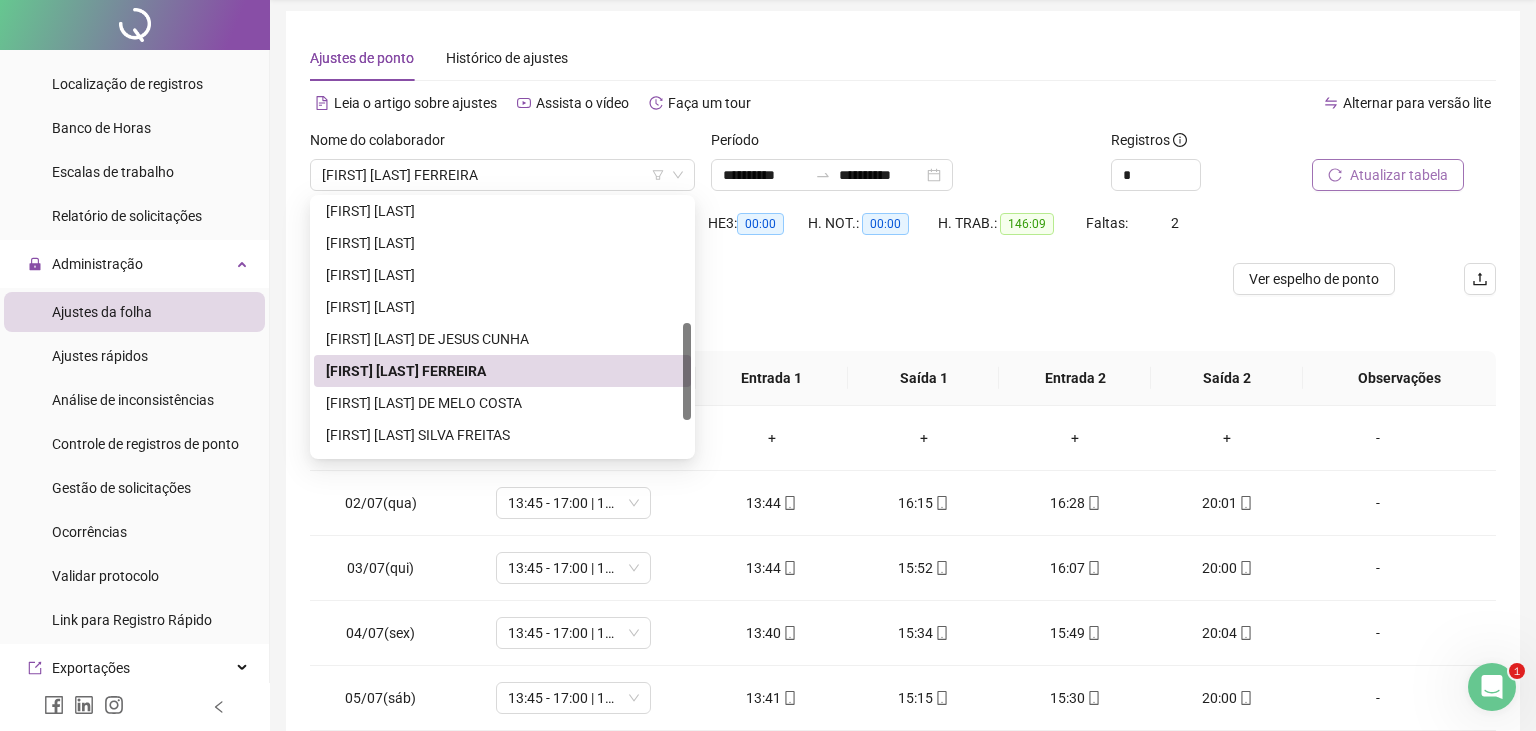 scroll, scrollTop: 0, scrollLeft: 0, axis: both 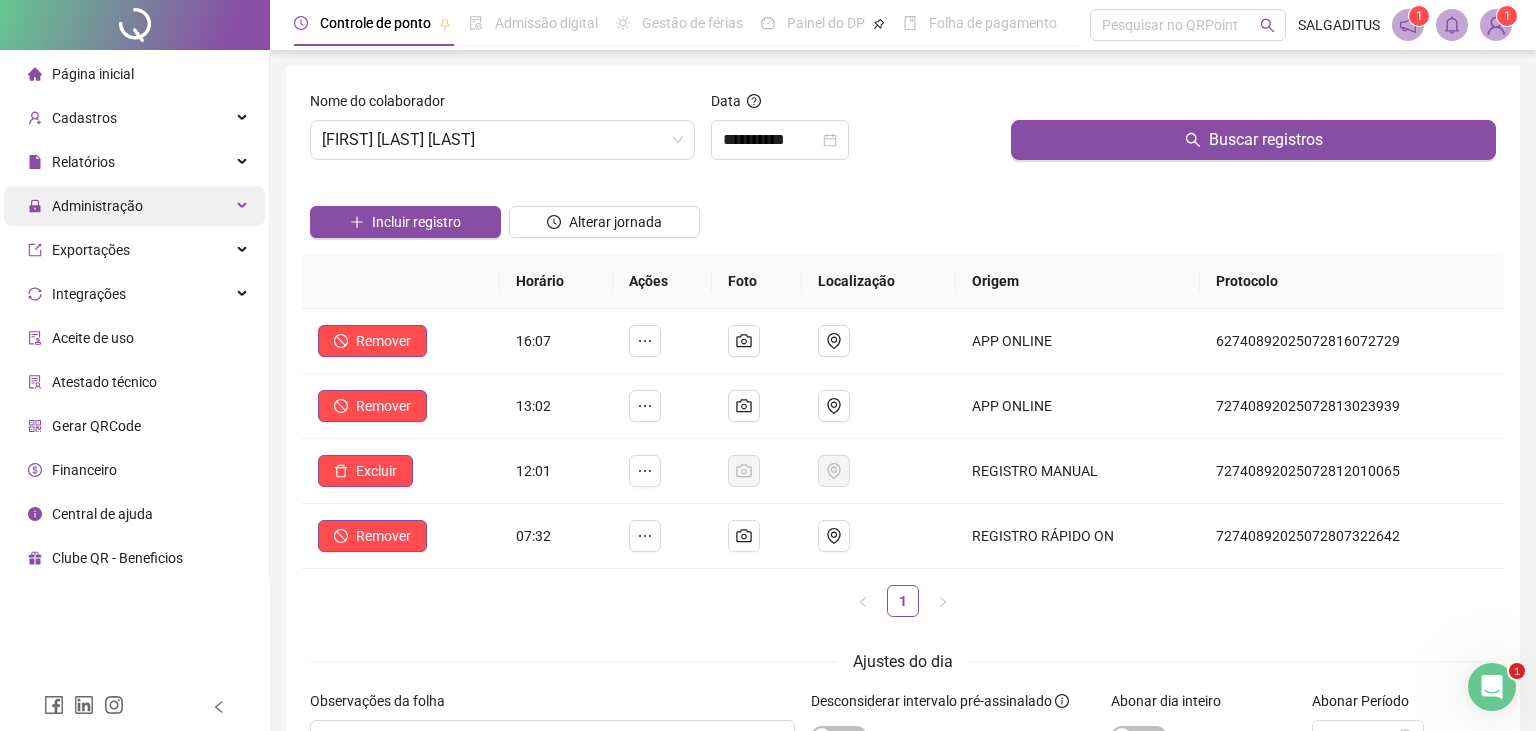 click on "Administração" at bounding box center (134, 206) 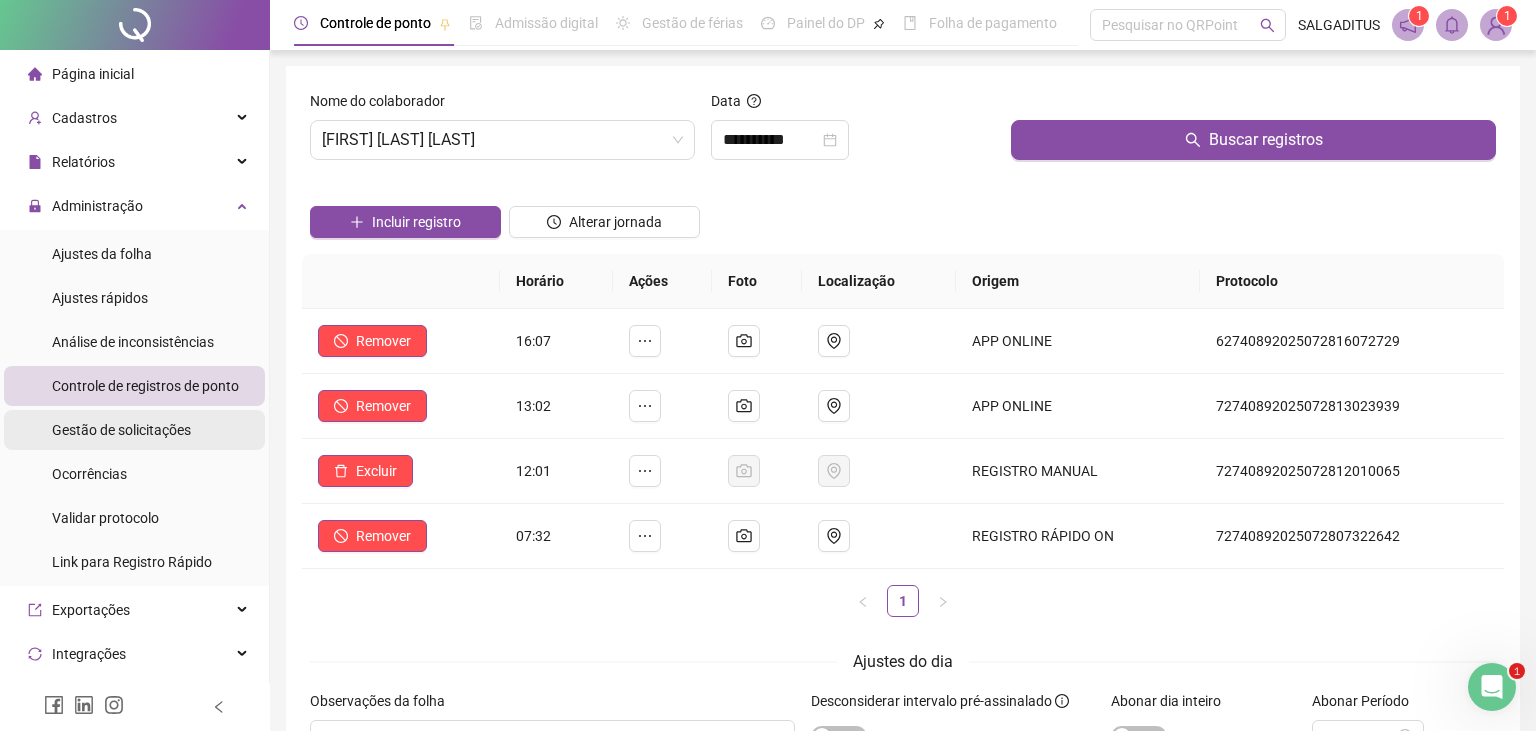 click on "Gestão de solicitações" at bounding box center [121, 430] 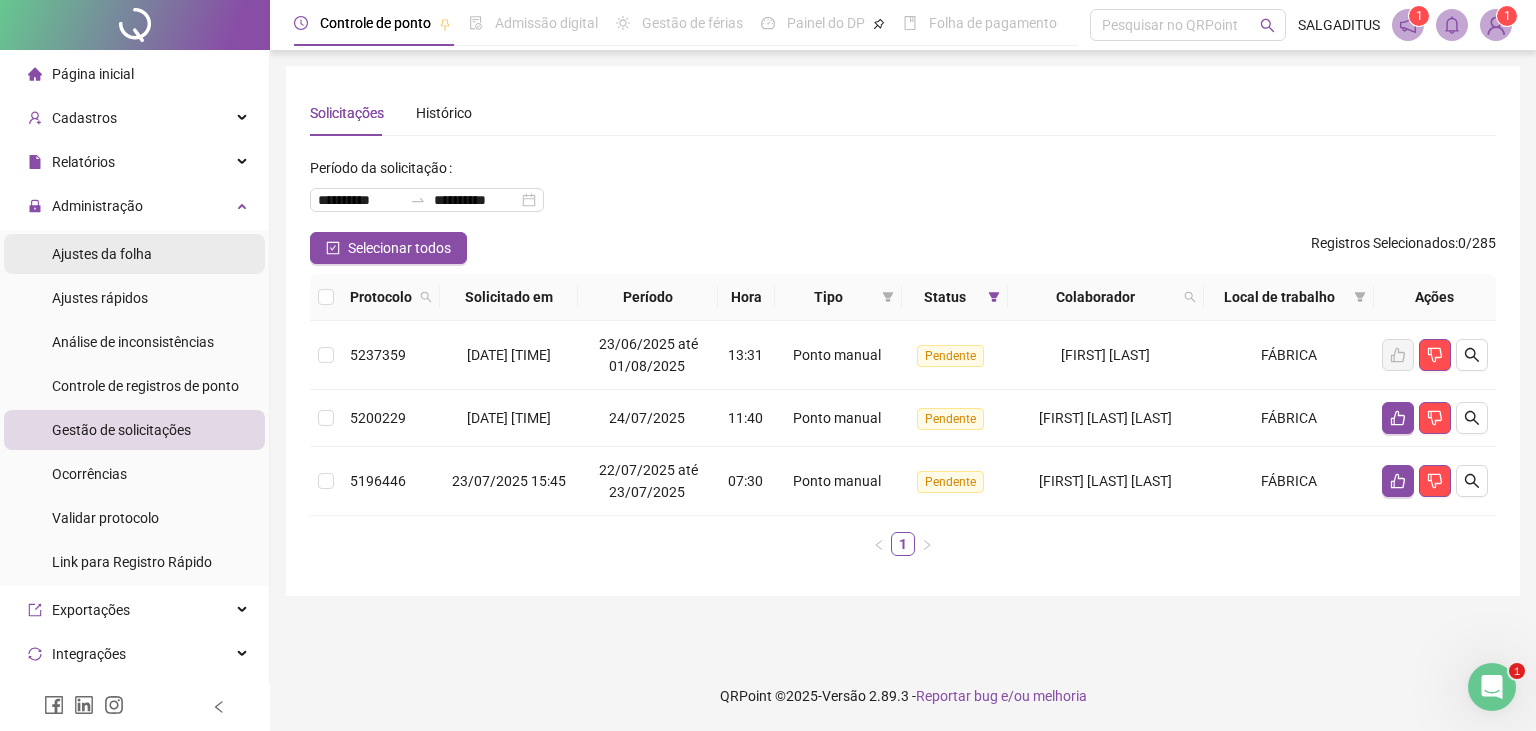 click on "Ajustes da folha" at bounding box center (134, 254) 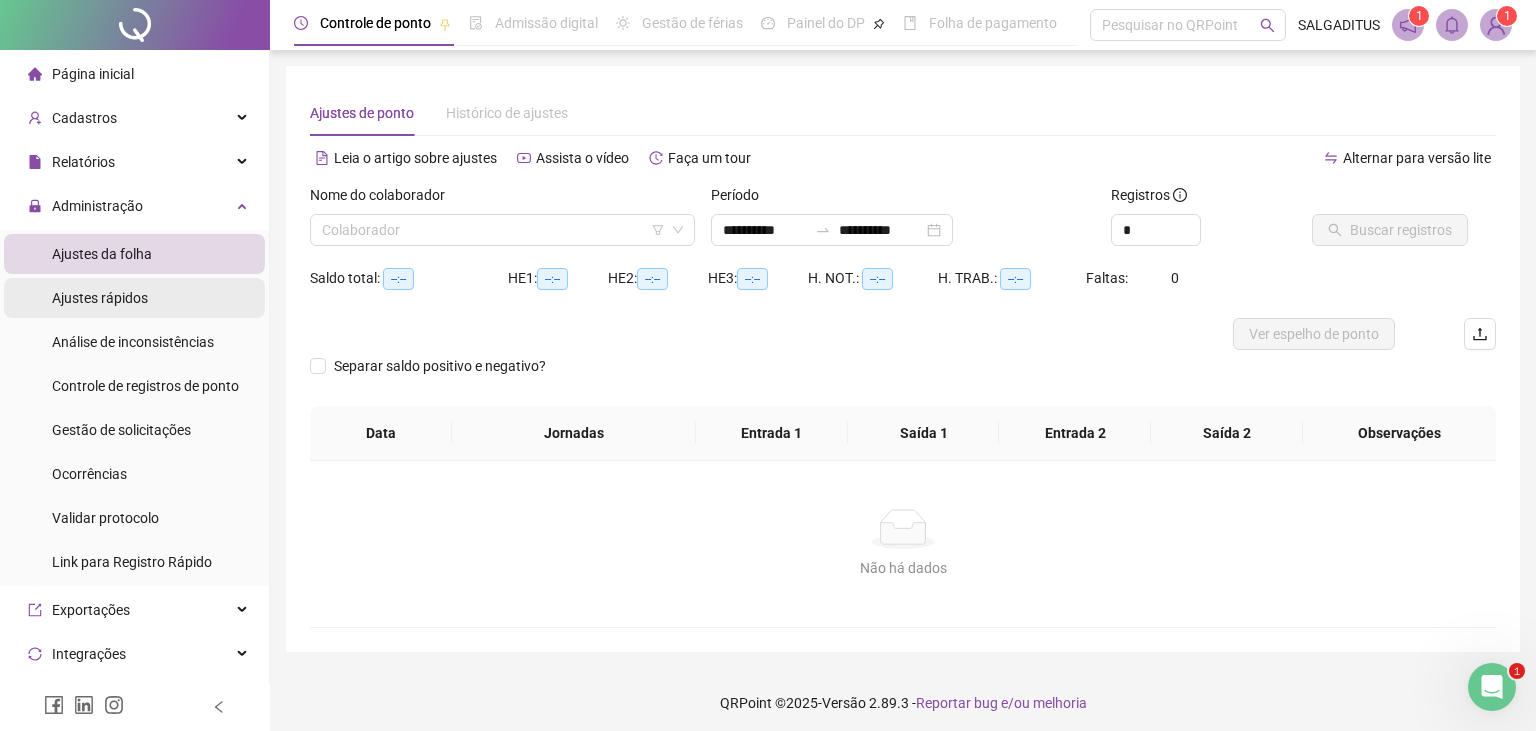click on "Ajustes rápidos" at bounding box center [134, 298] 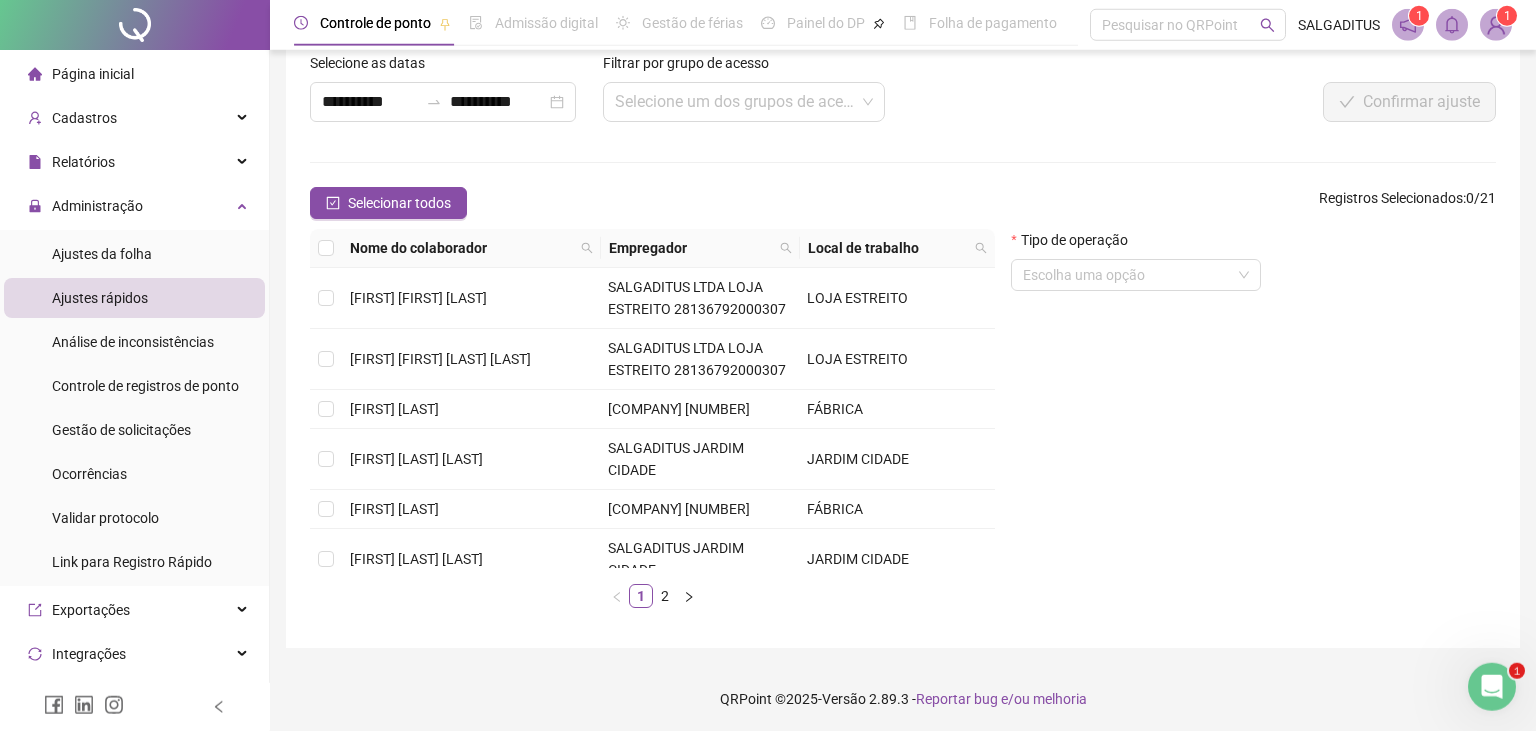 scroll, scrollTop: 102, scrollLeft: 0, axis: vertical 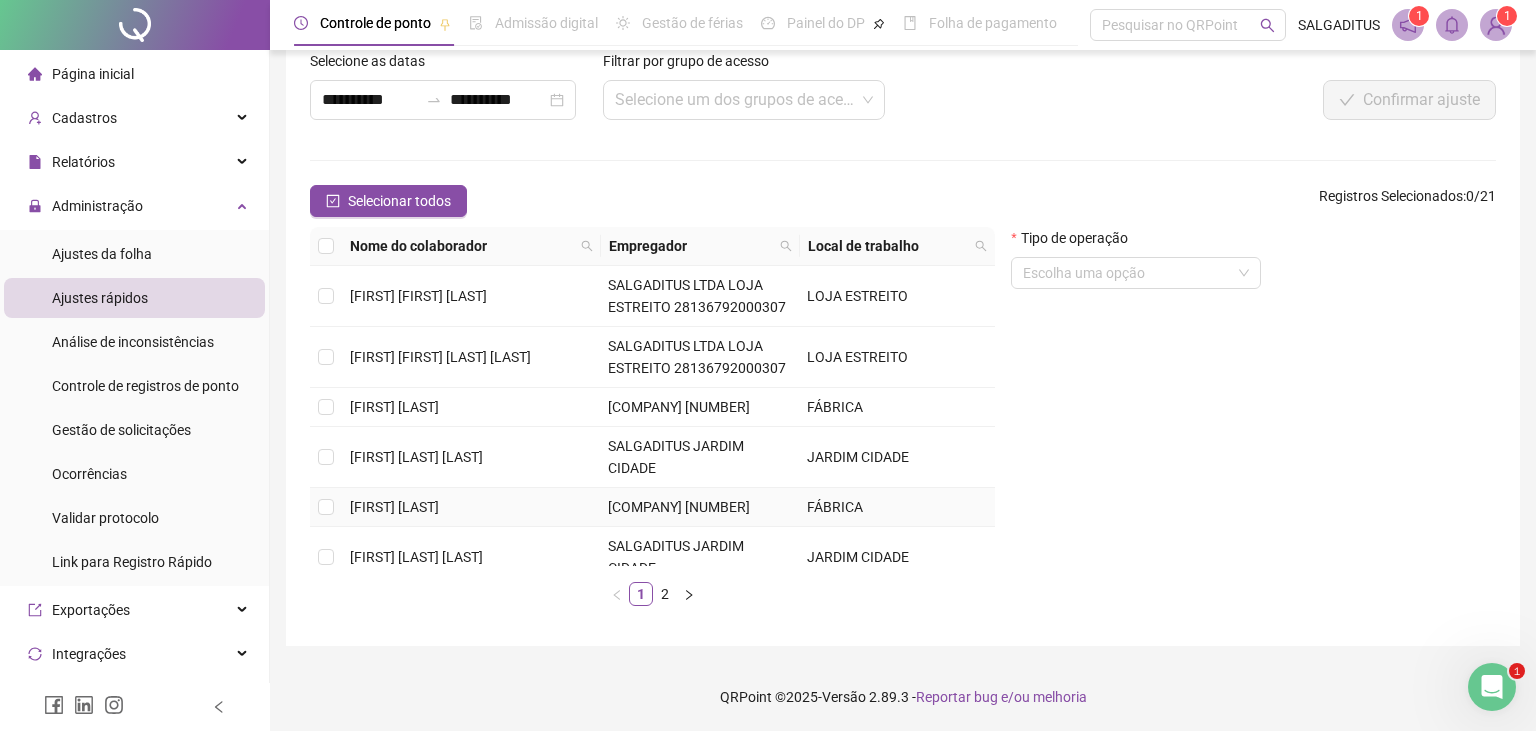 click on "[NAME]" at bounding box center [394, 507] 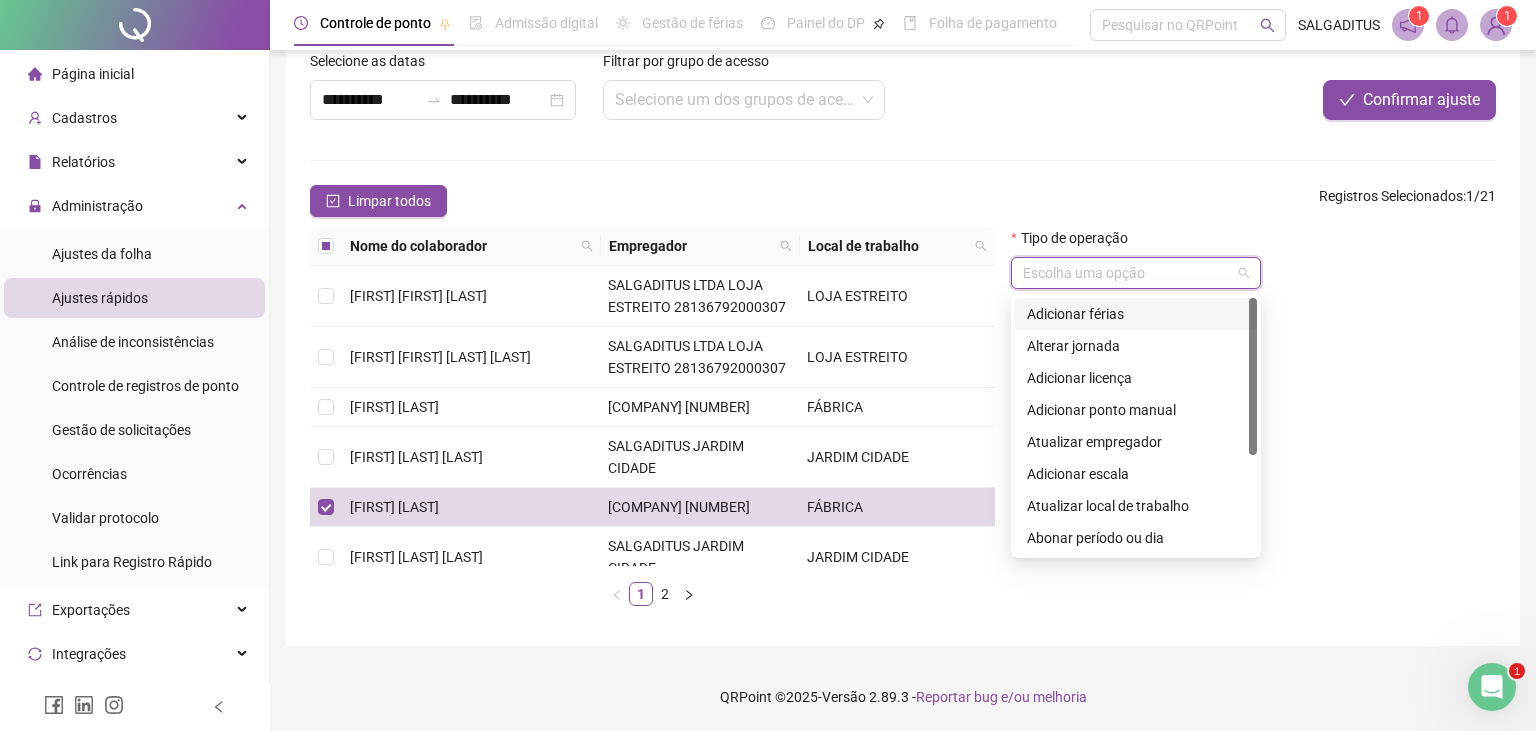click at bounding box center [1127, 273] 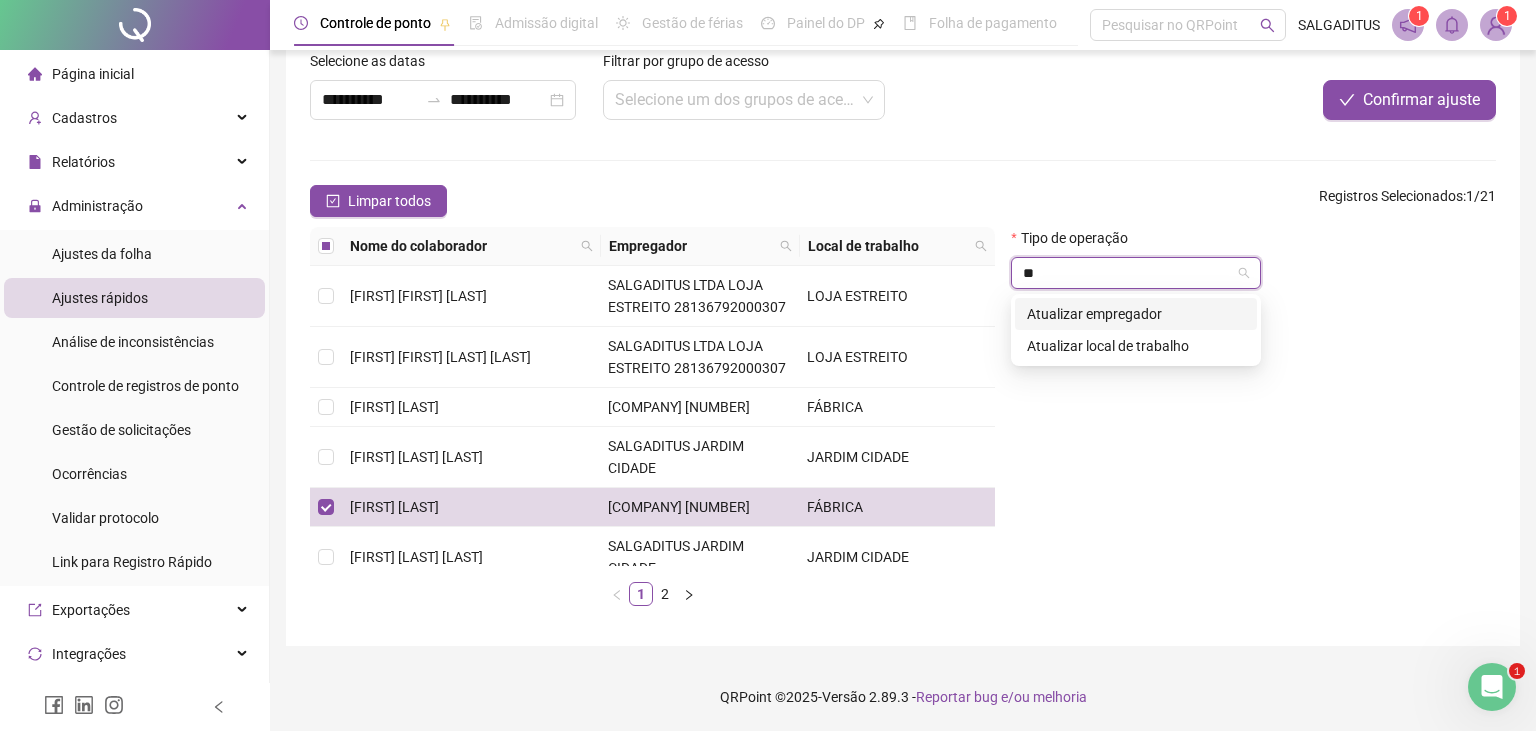 type on "*" 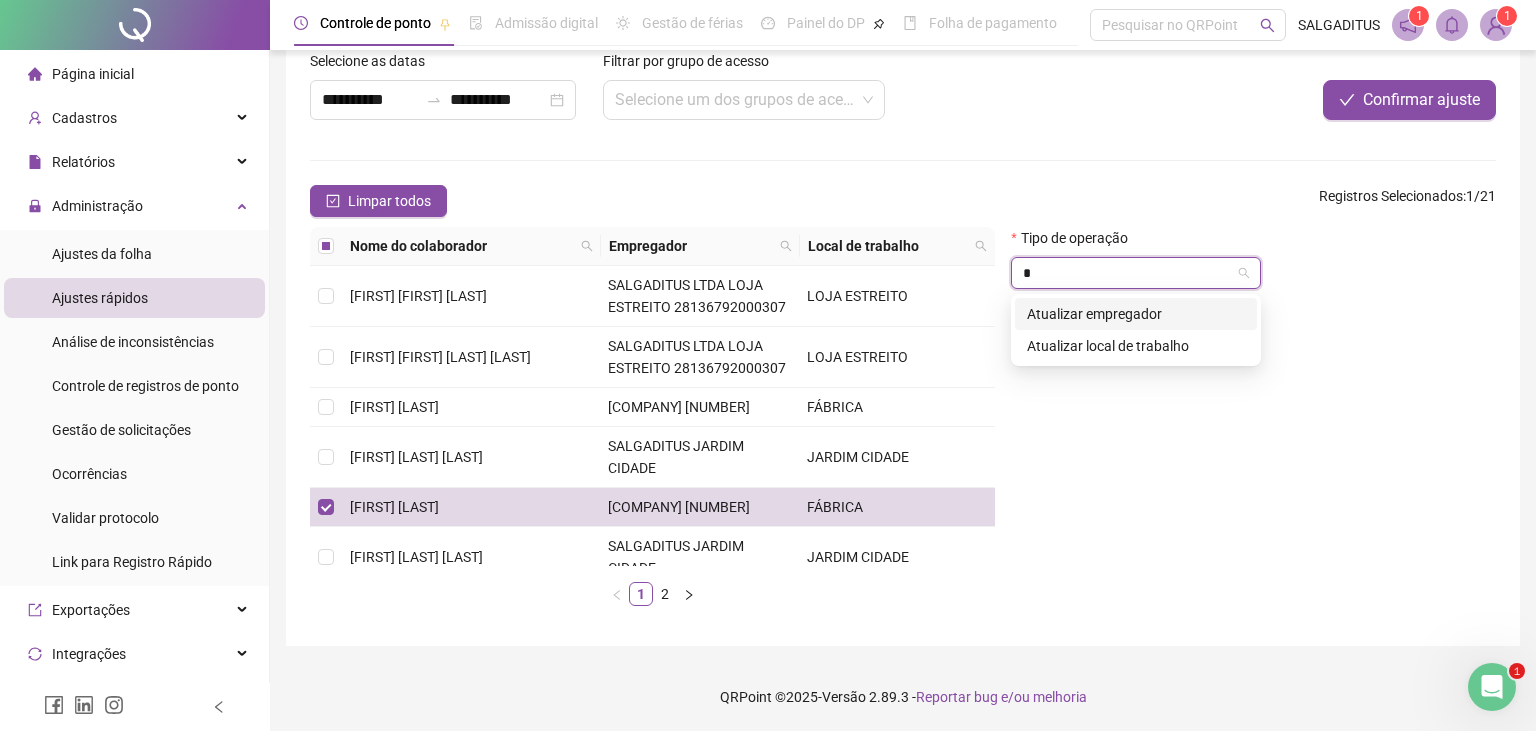 type 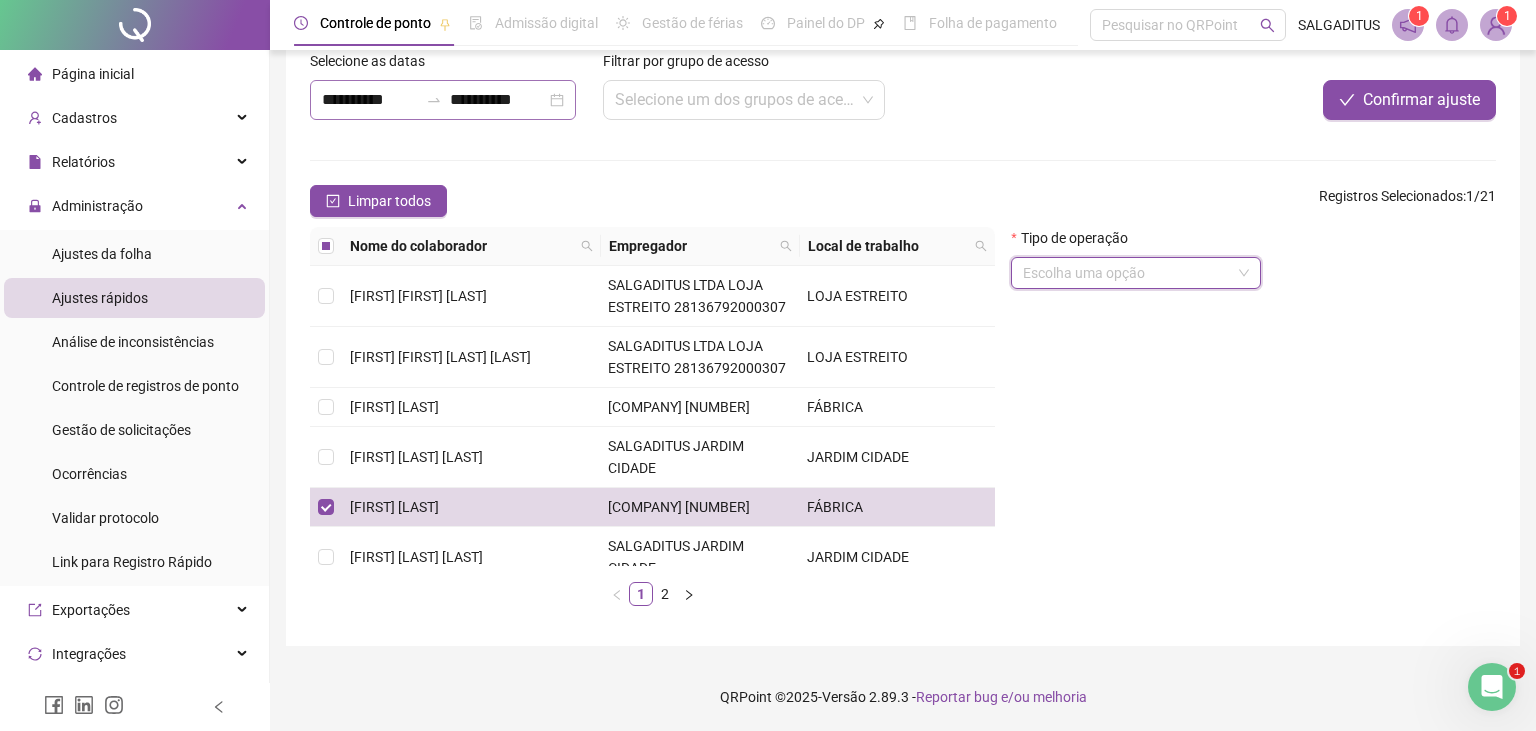 click on "**********" at bounding box center (443, 100) 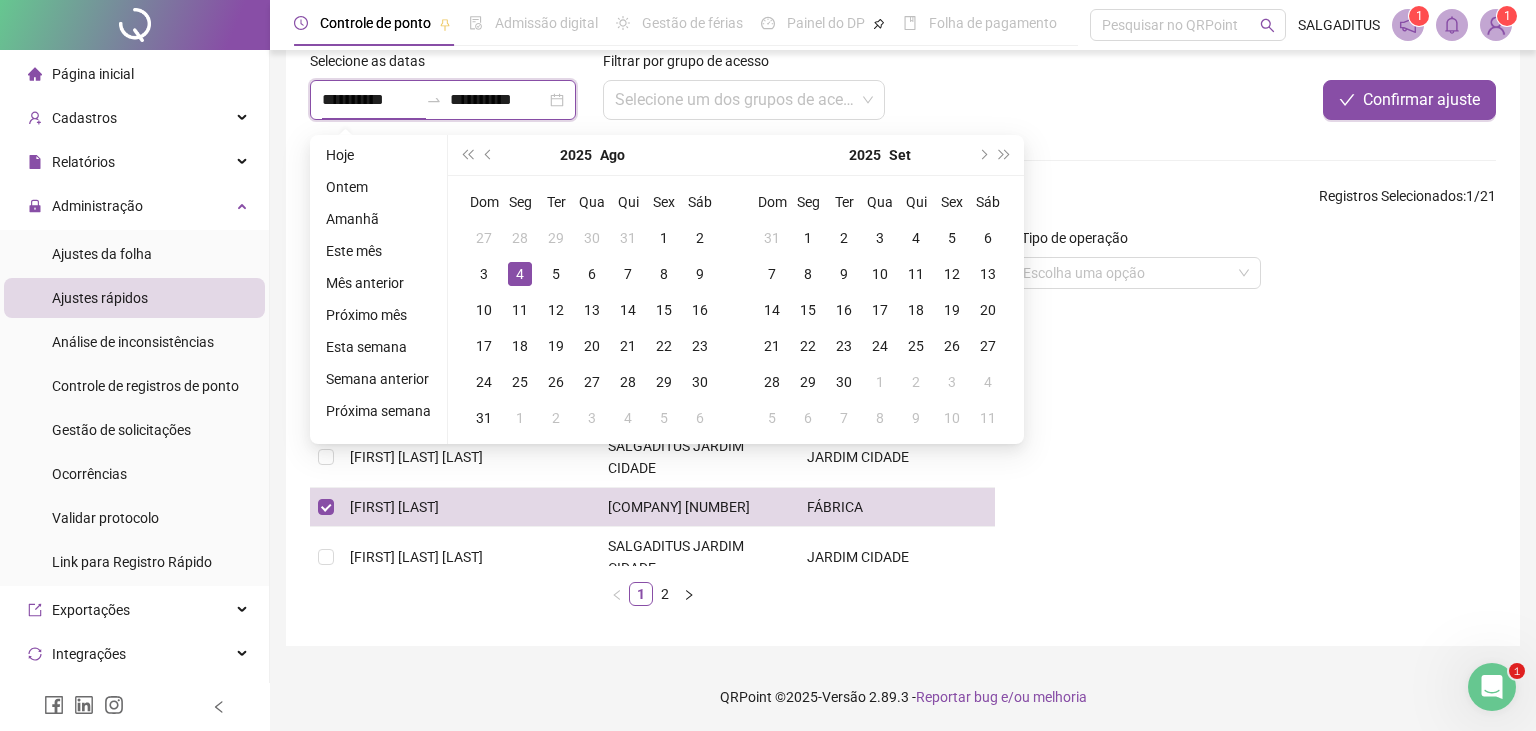 drag, startPoint x: 357, startPoint y: 87, endPoint x: 366, endPoint y: 105, distance: 20.12461 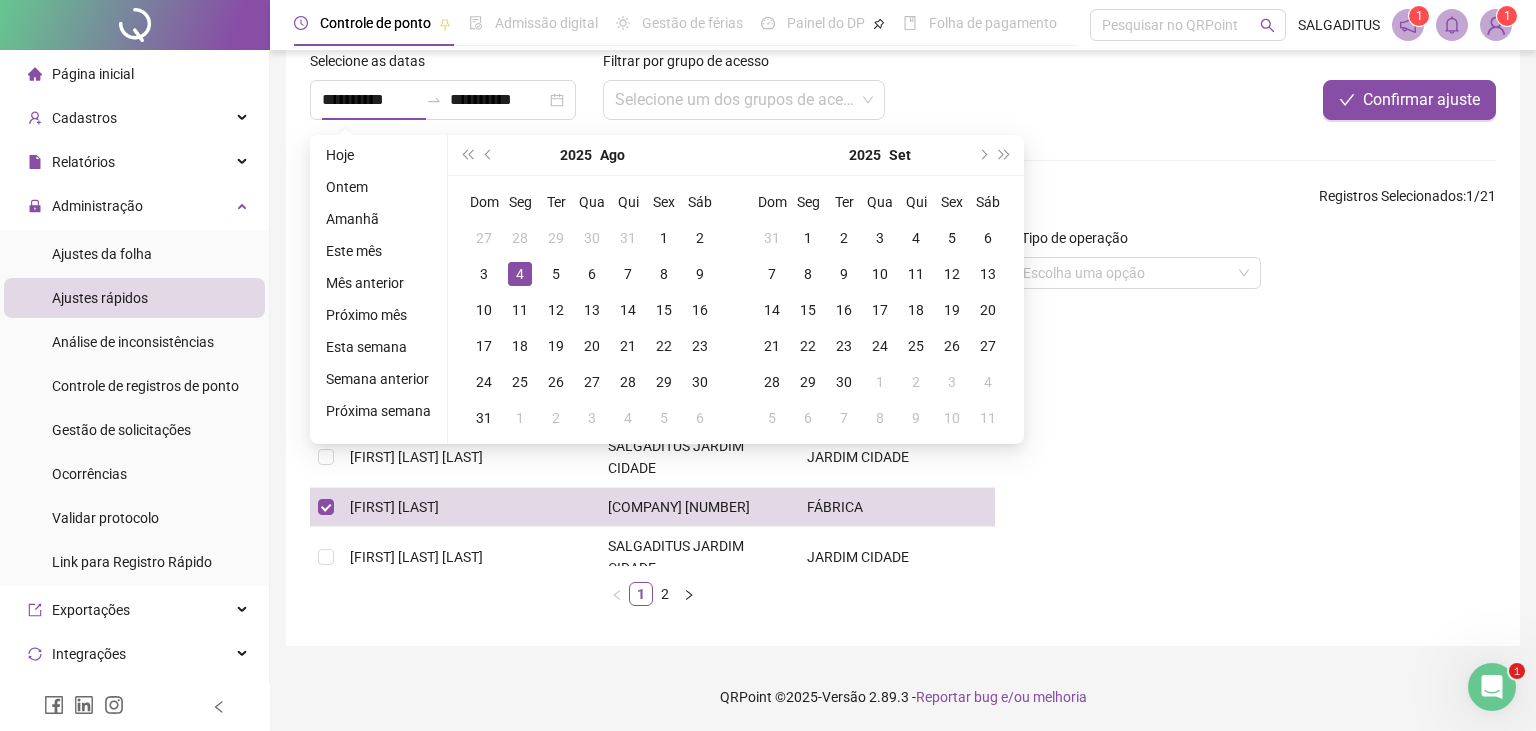click on "Dom Seg Ter Qua Qui Sex Sáb 27 28 29 30 31 1 2 3 4 5 6 7 8 9 10 11 12 13 14 15 16 17 18 19 20 21 22 23 24 25 26 27 28 29 30 31 1 2 3 4 5 6" at bounding box center [592, 310] 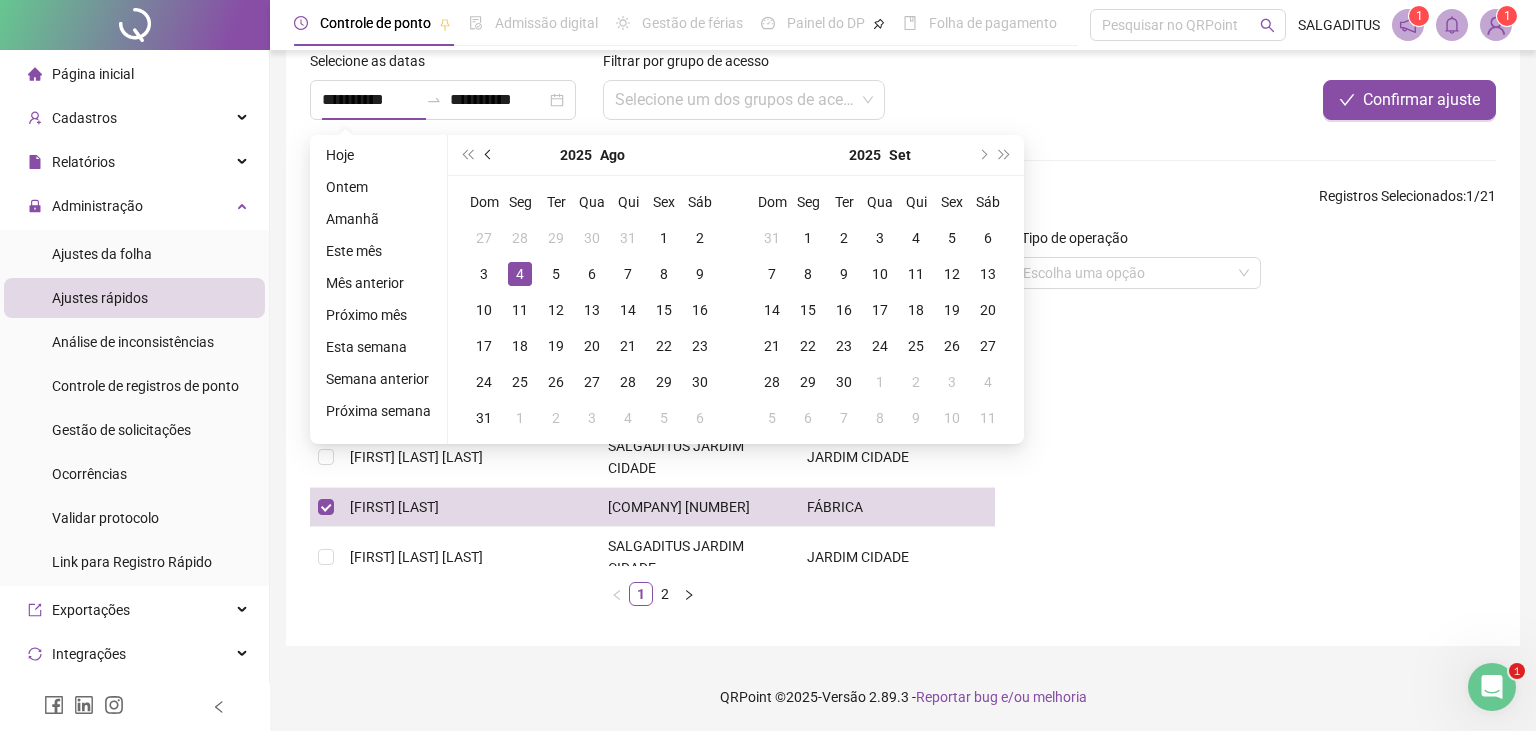 click at bounding box center [489, 155] 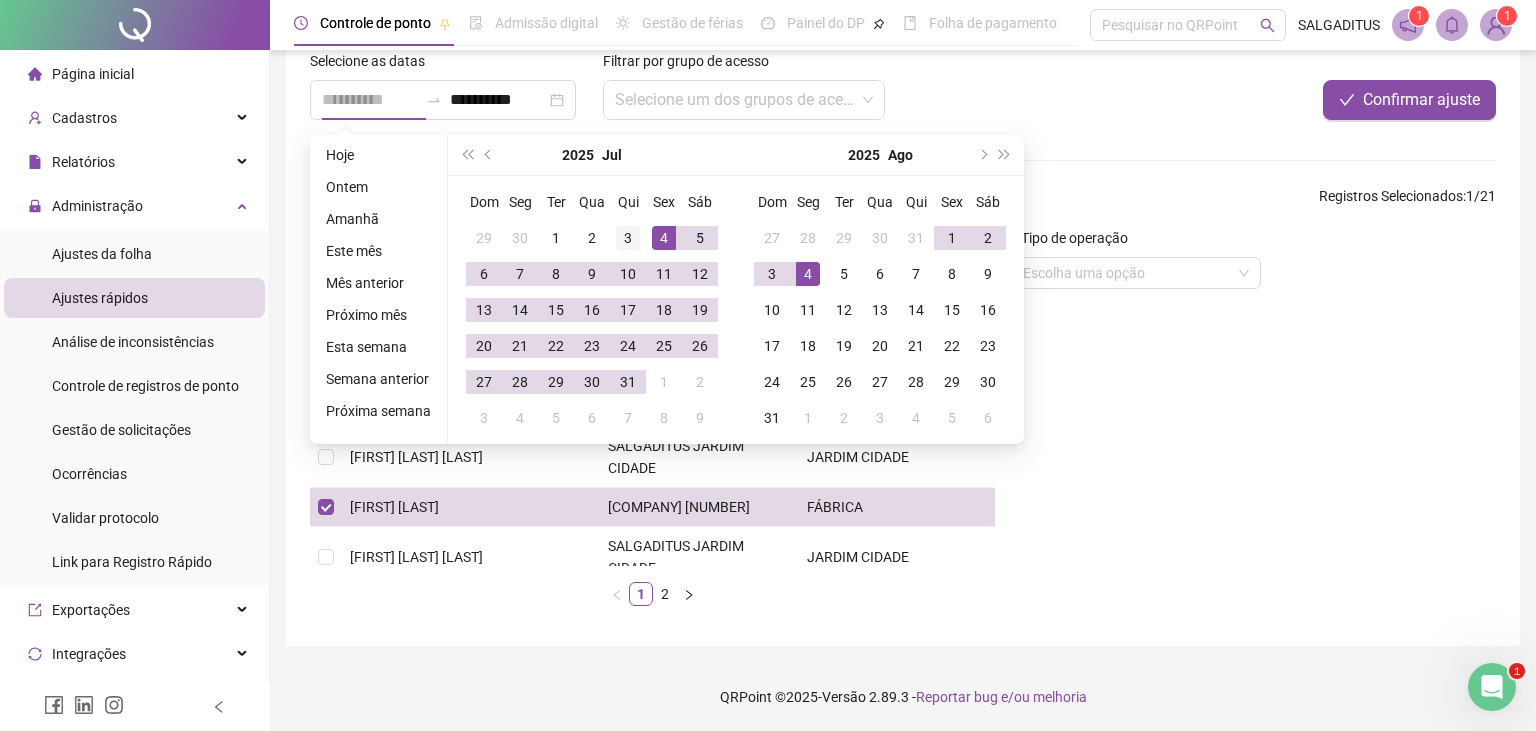 type on "**********" 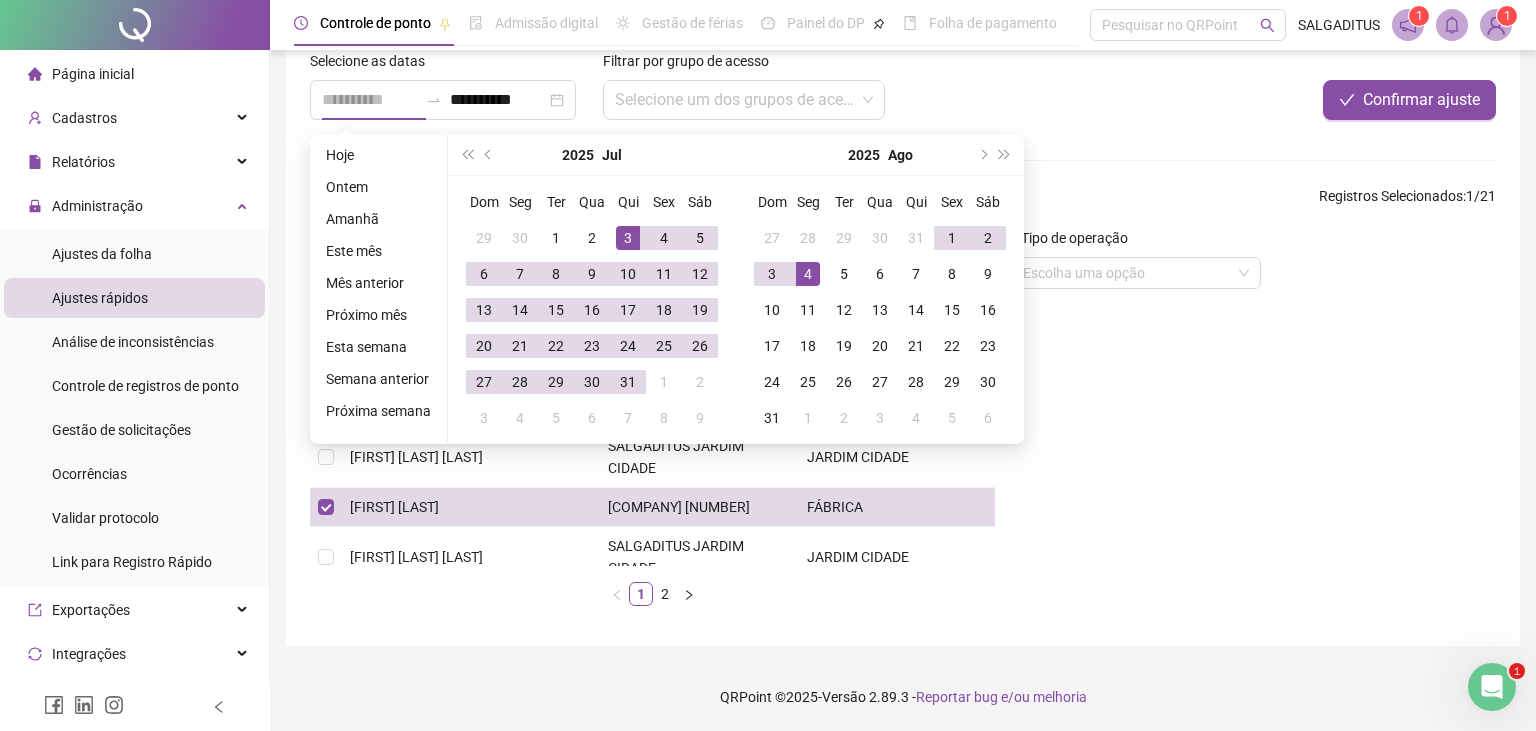 click on "3" at bounding box center (628, 238) 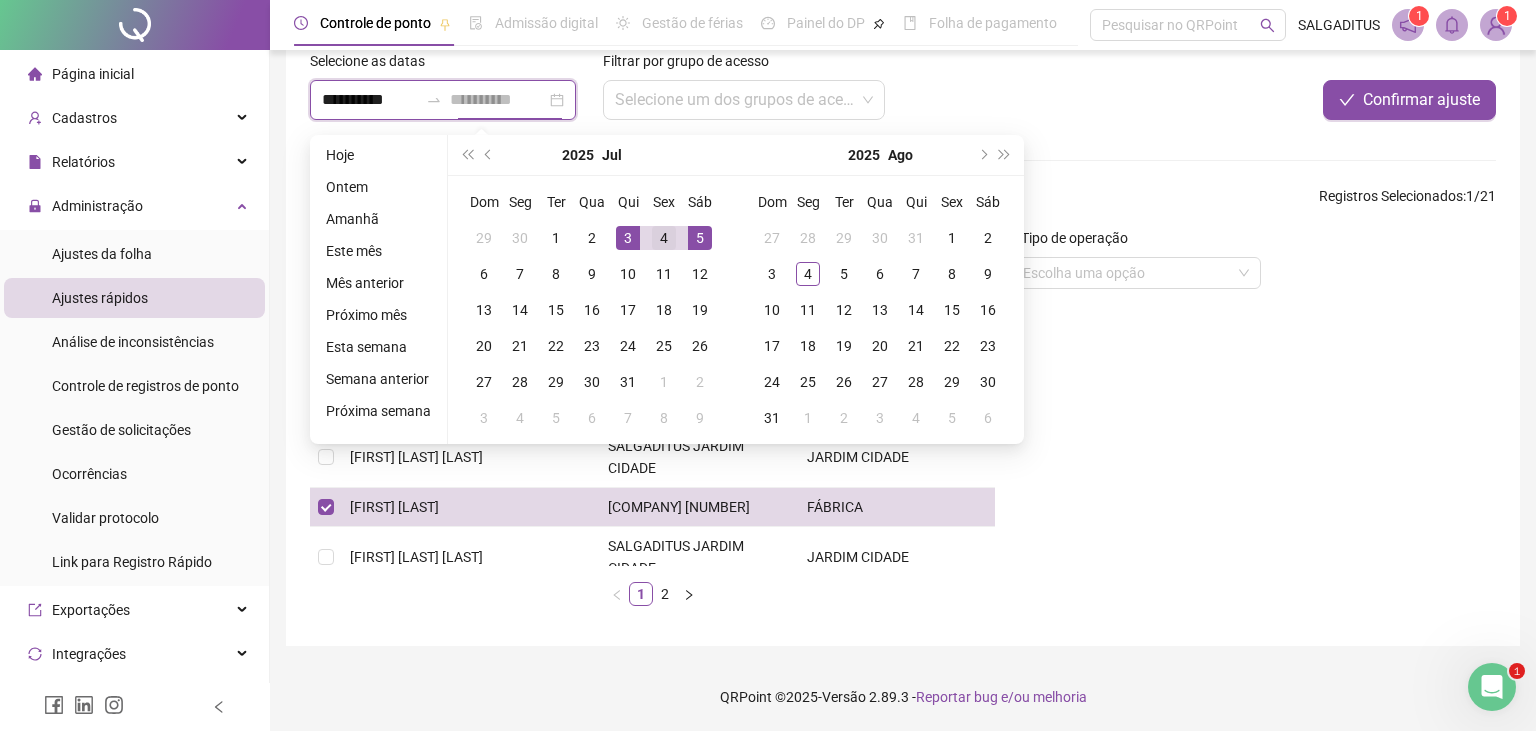 type on "**********" 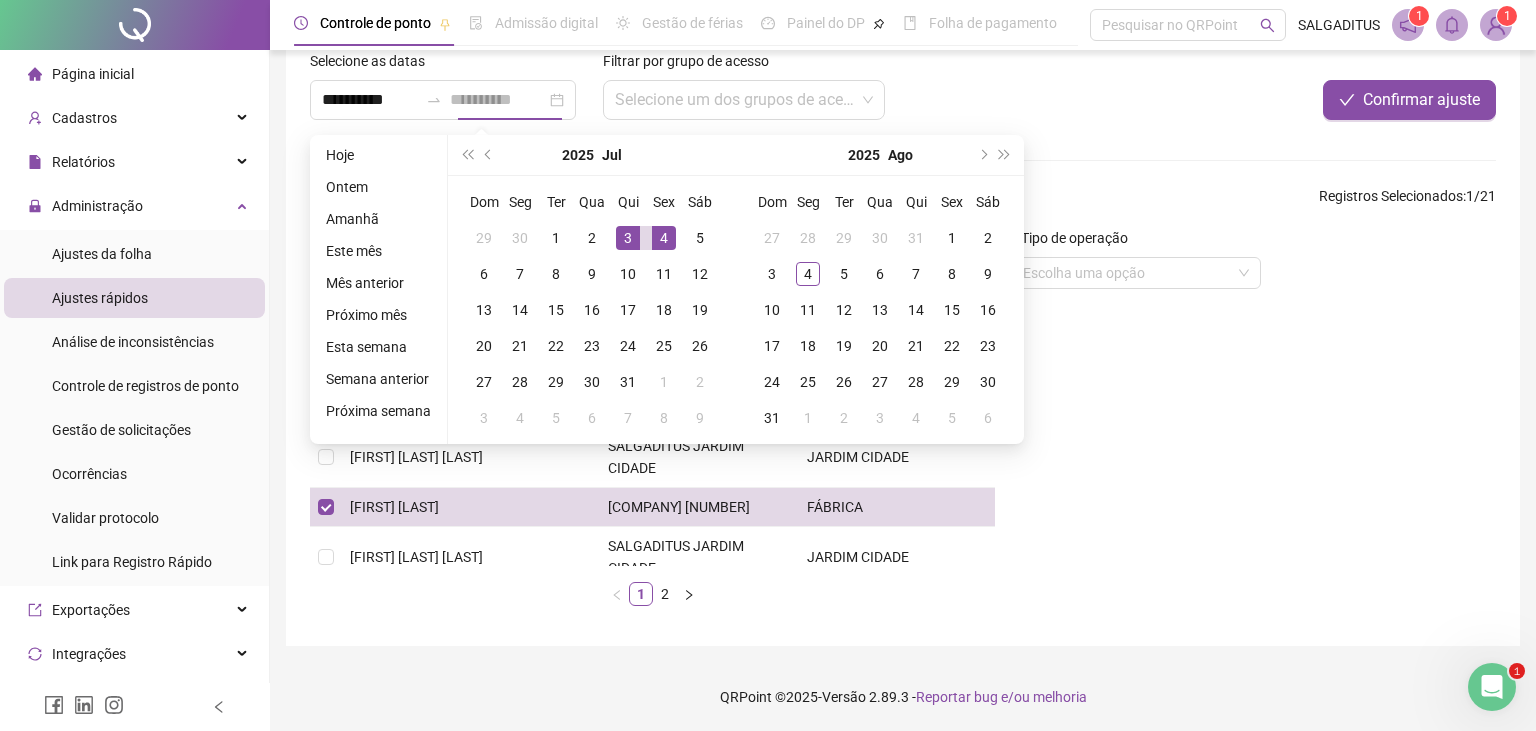 click on "4" at bounding box center [664, 238] 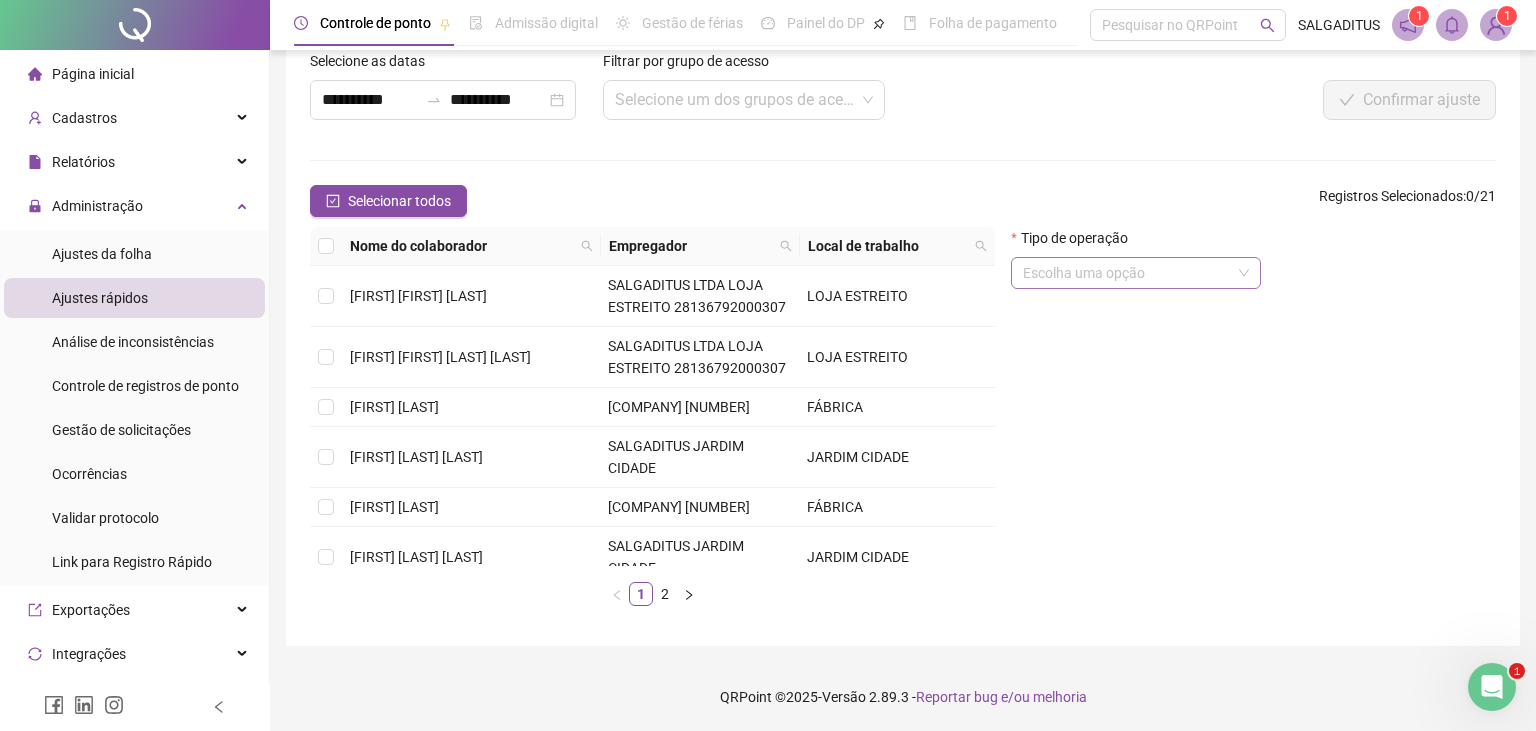 click at bounding box center [1127, 273] 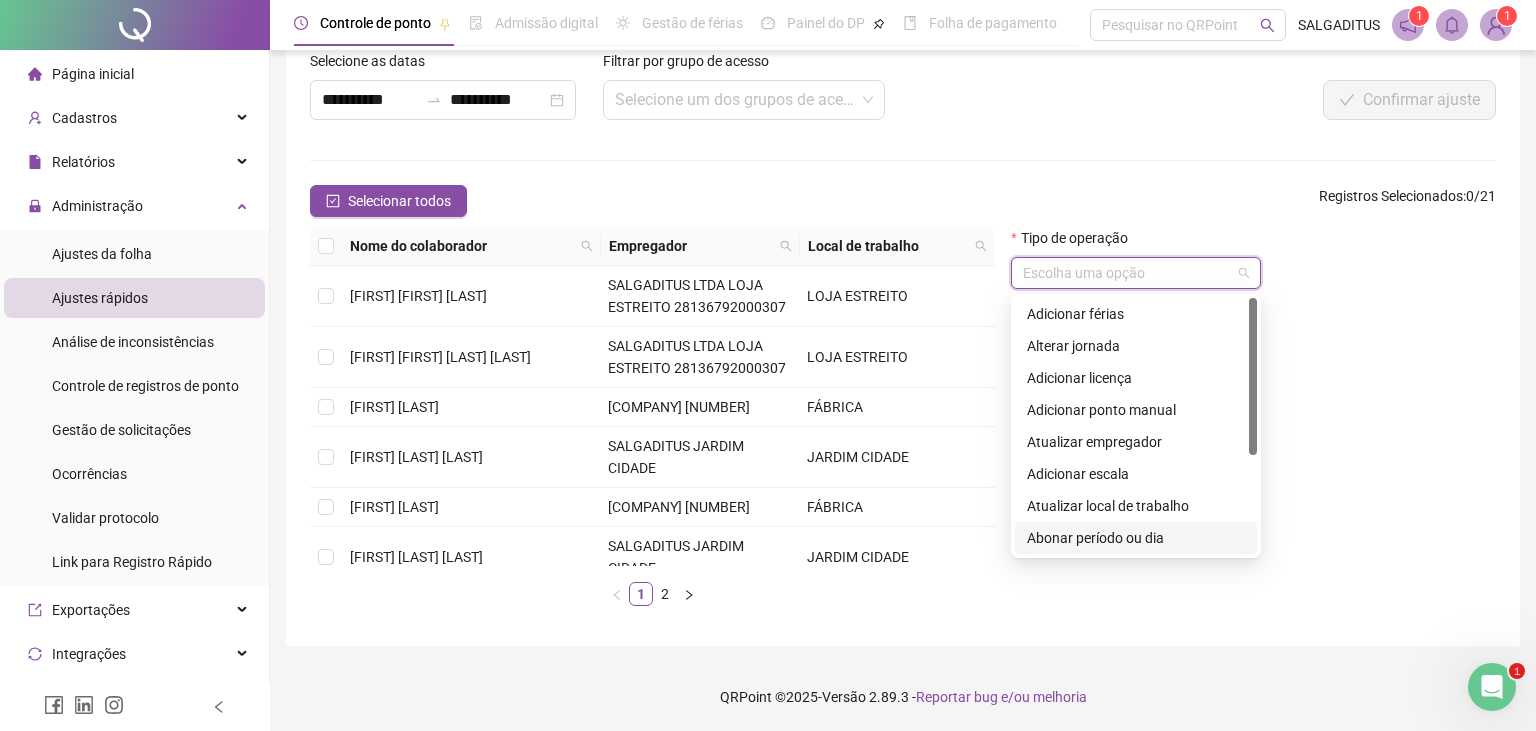 click on "Abonar período ou dia" at bounding box center (1136, 538) 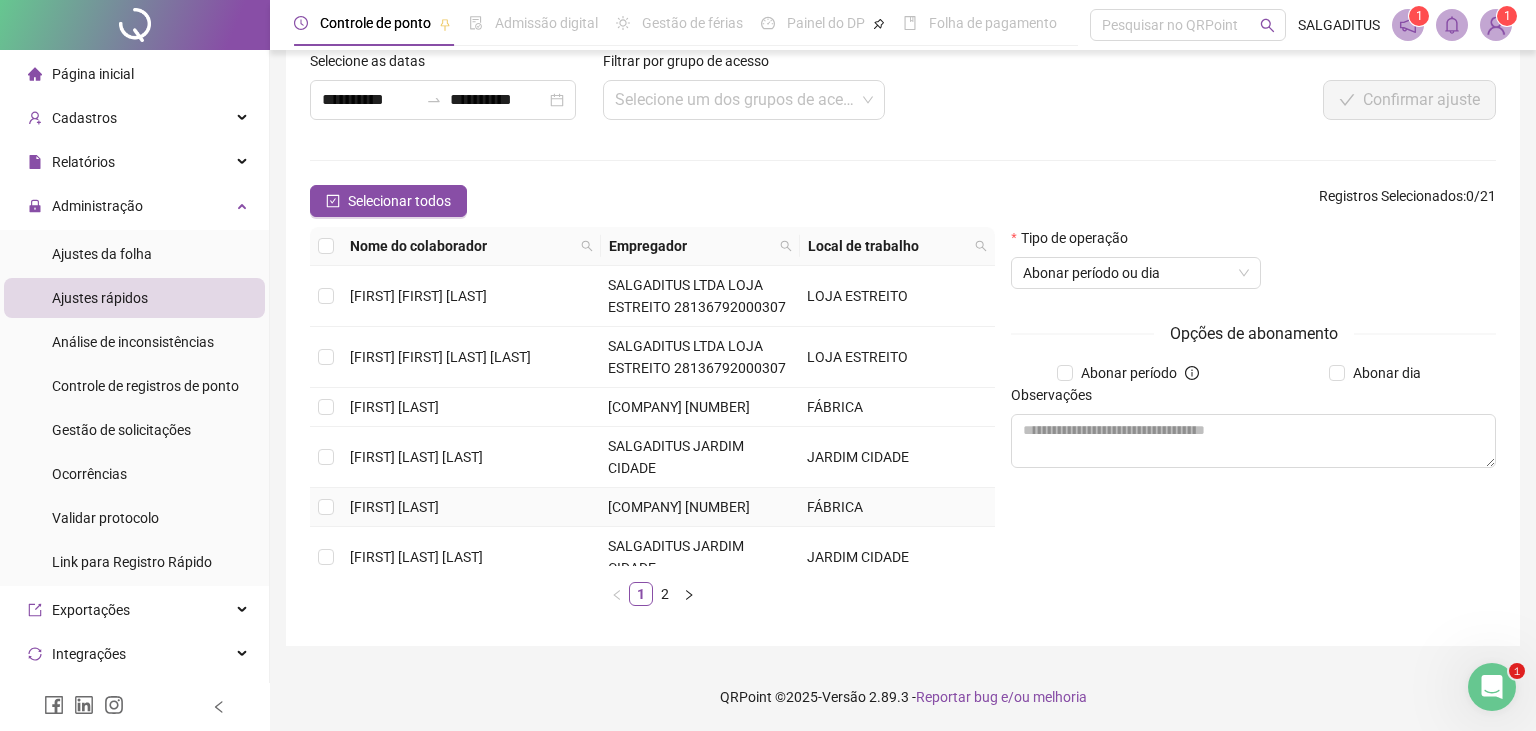 click on "[FIRST] [LAST]" at bounding box center [394, 507] 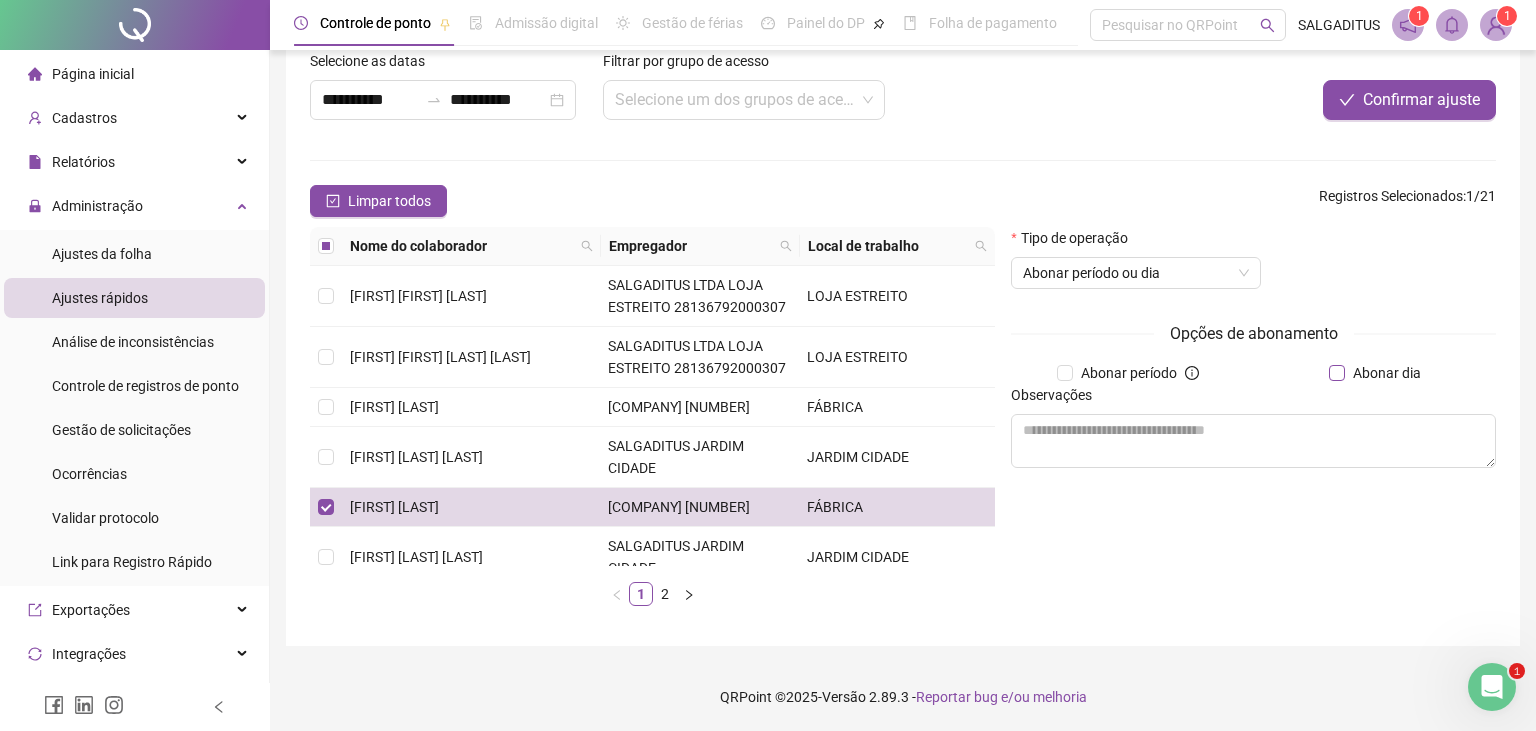 click on "Abonar dia" at bounding box center (1387, 373) 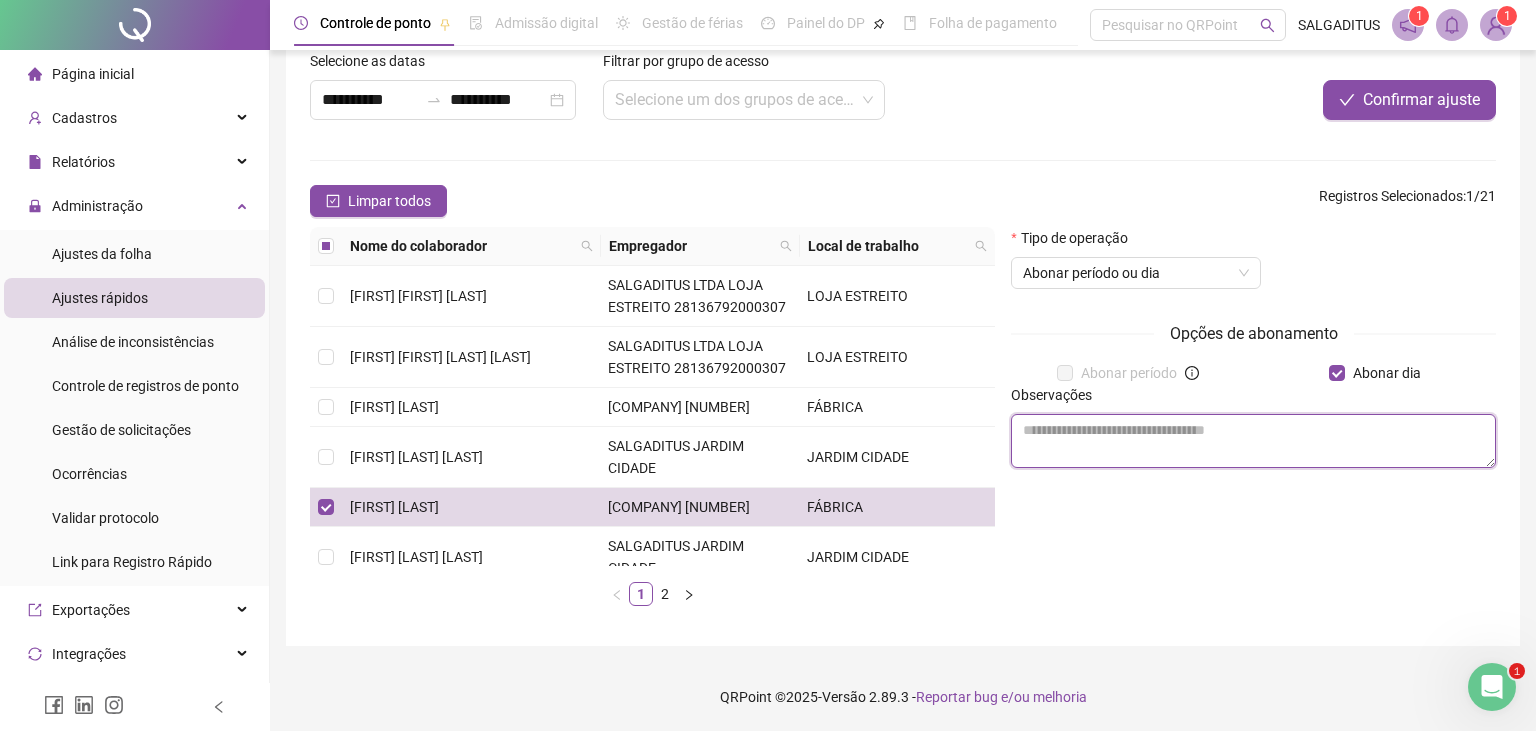 click at bounding box center [1253, 441] 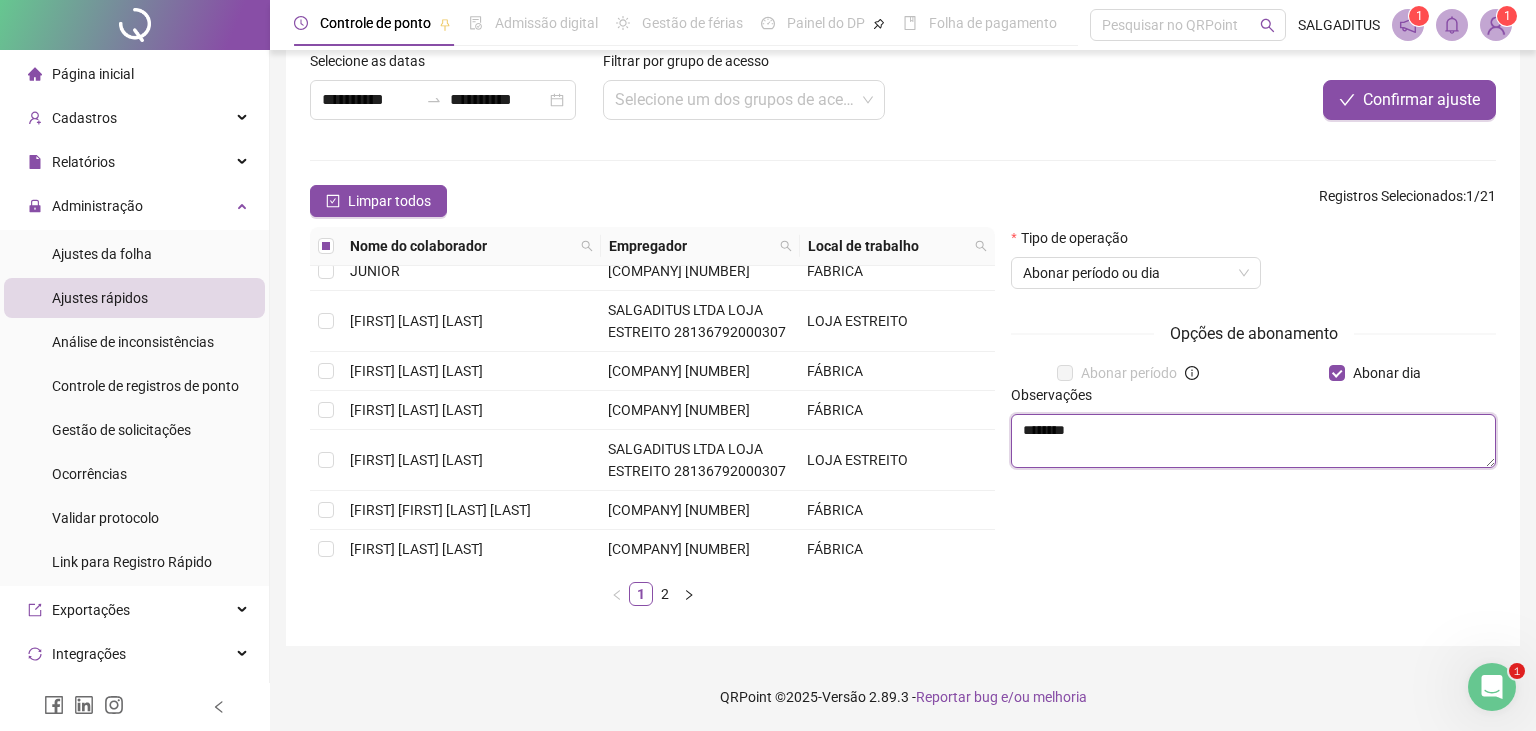 scroll, scrollTop: 110, scrollLeft: 0, axis: vertical 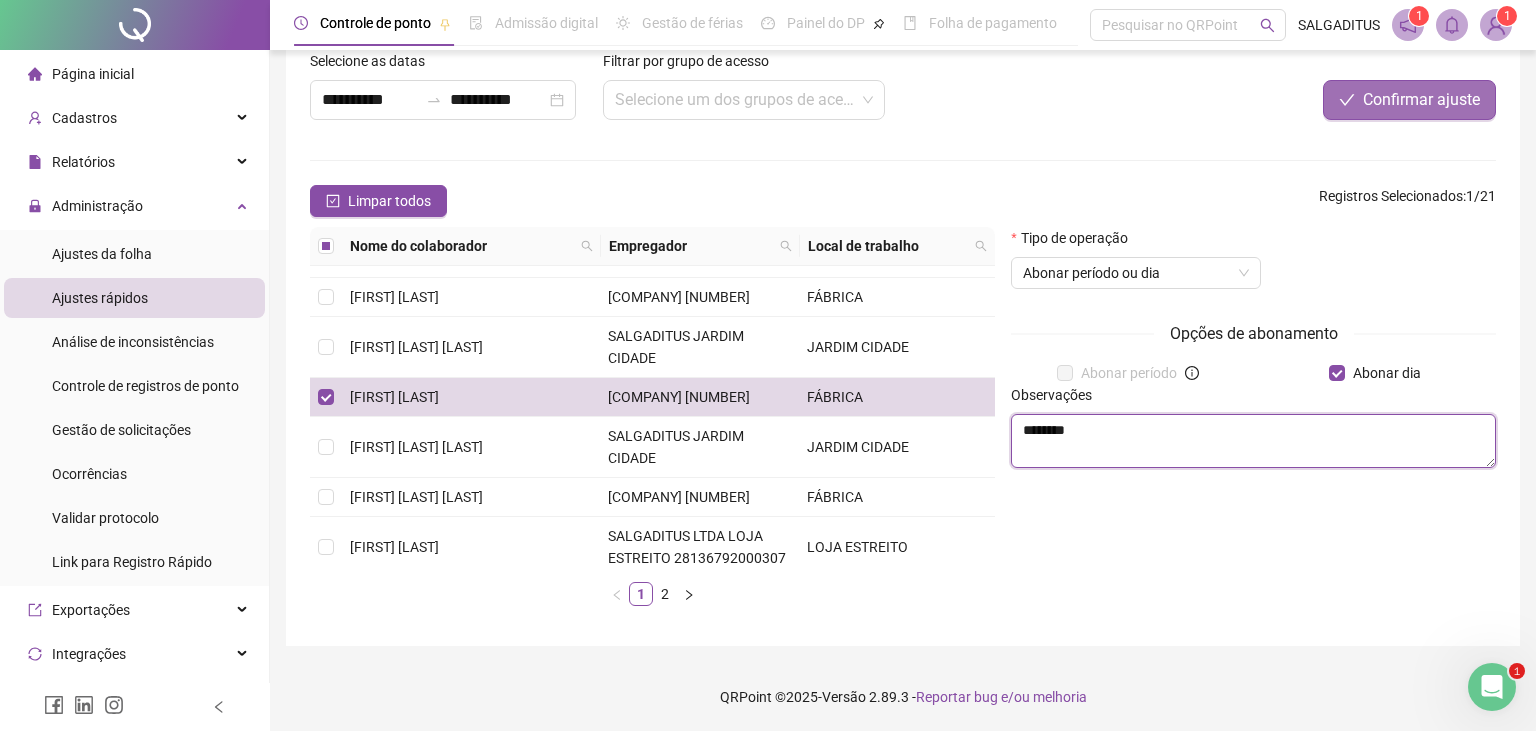 type on "********" 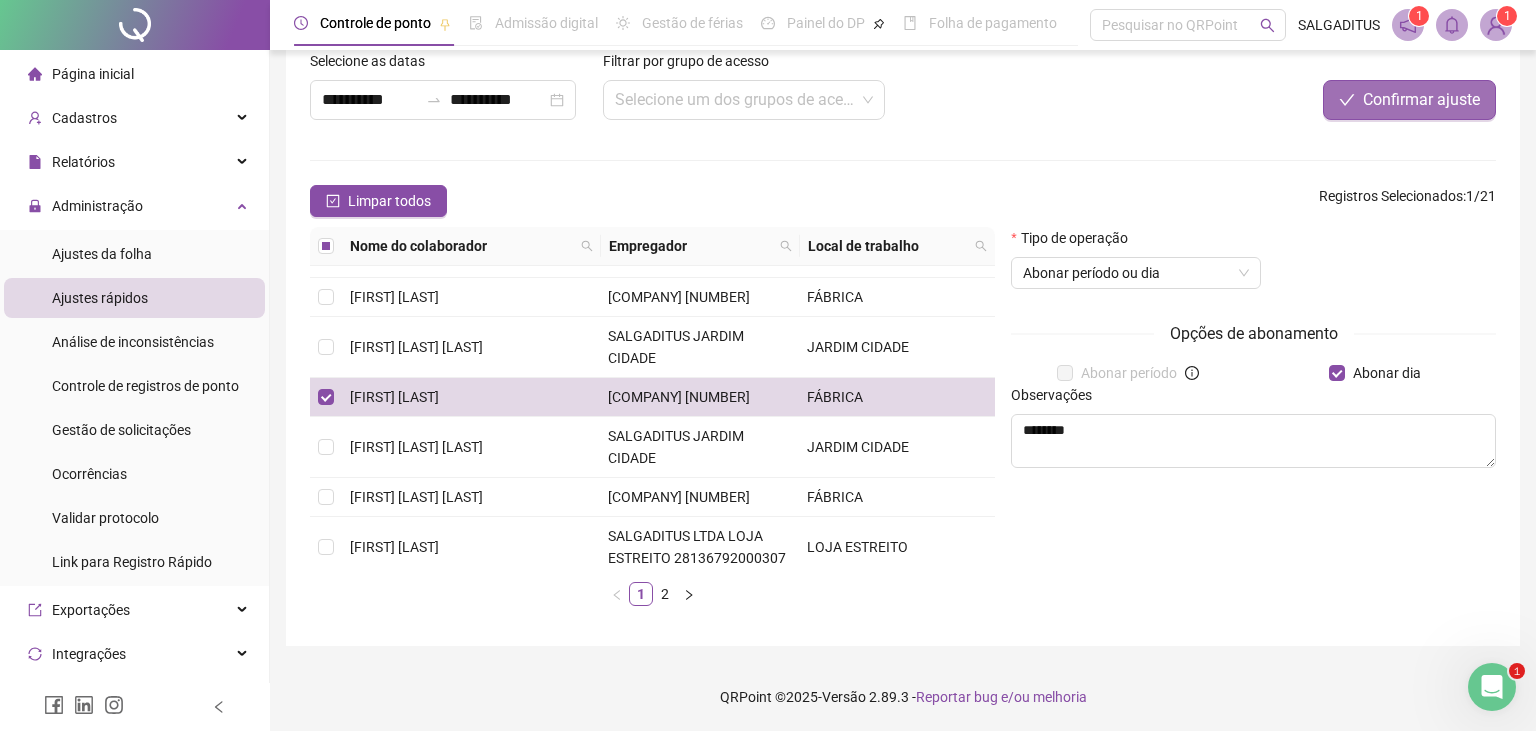 click on "Confirmar ajuste" at bounding box center (1409, 100) 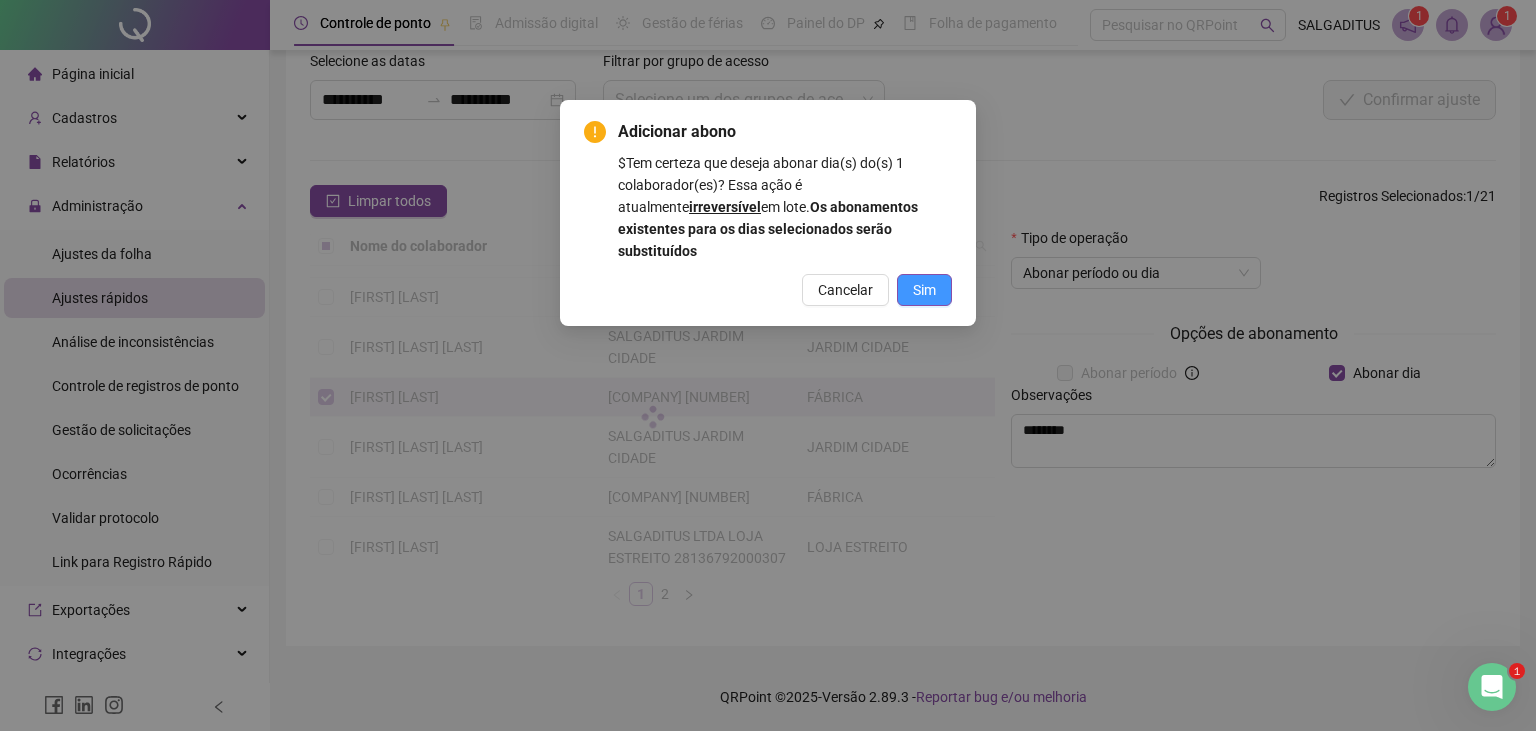 click on "Sim" at bounding box center [924, 290] 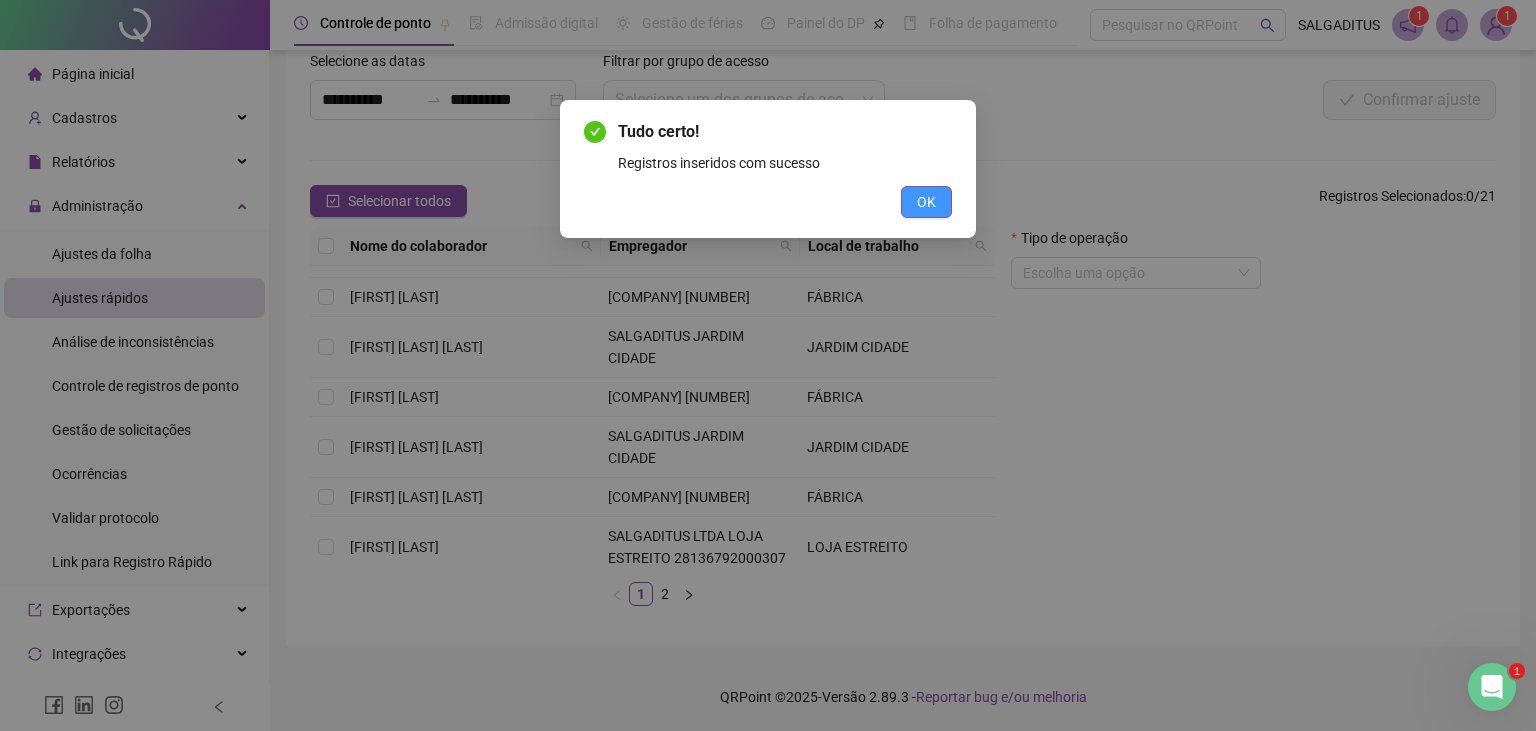 click on "OK" at bounding box center [926, 202] 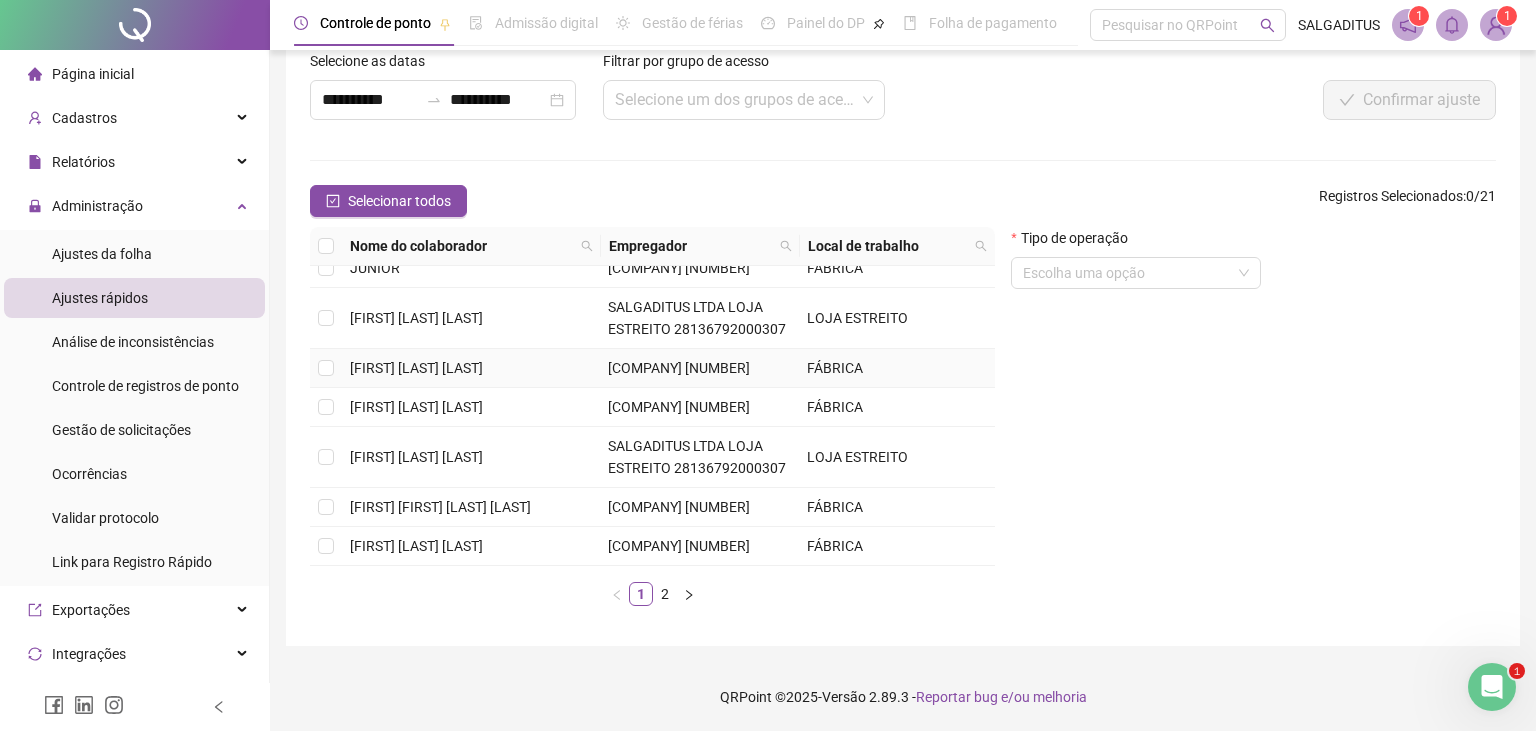 scroll, scrollTop: 568, scrollLeft: 0, axis: vertical 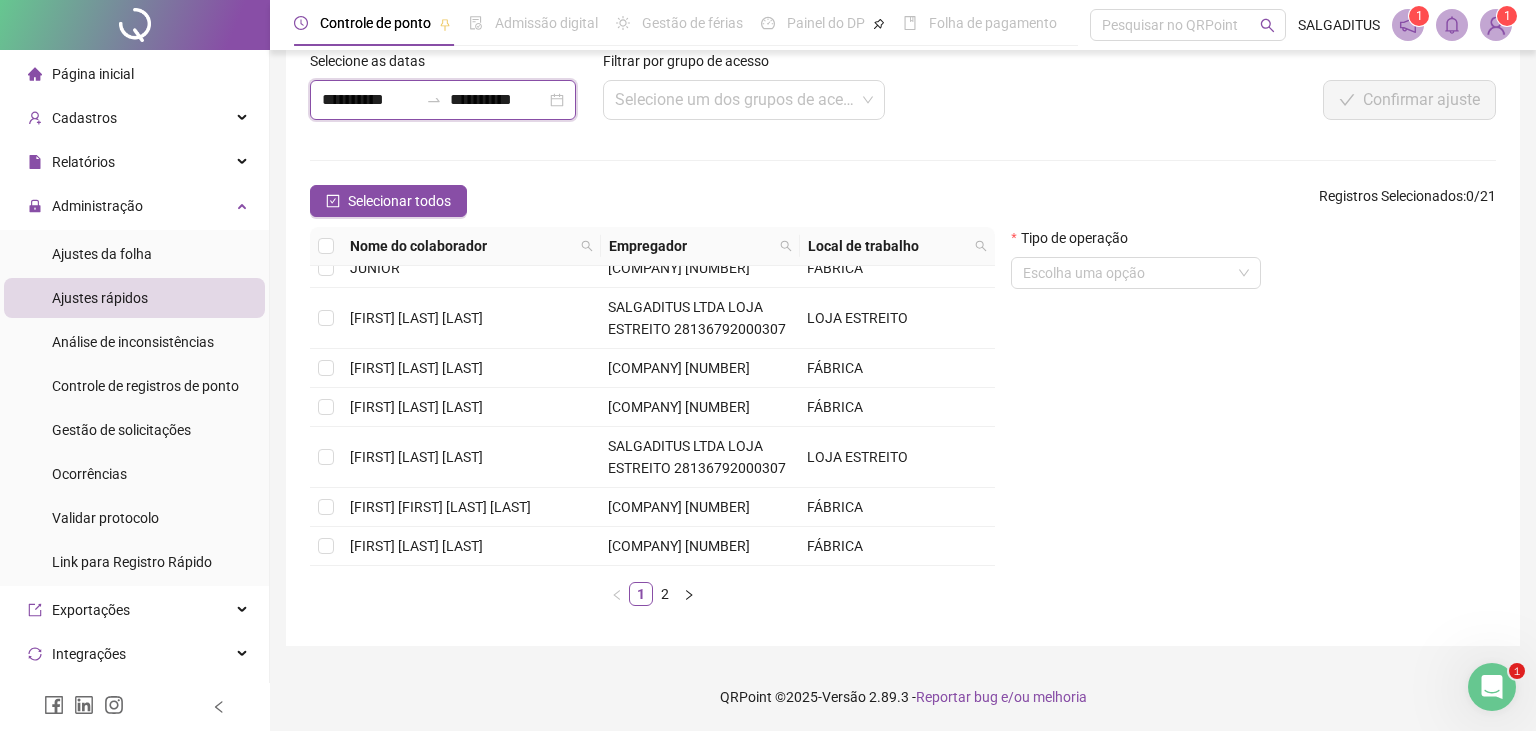 click on "**********" at bounding box center [370, 100] 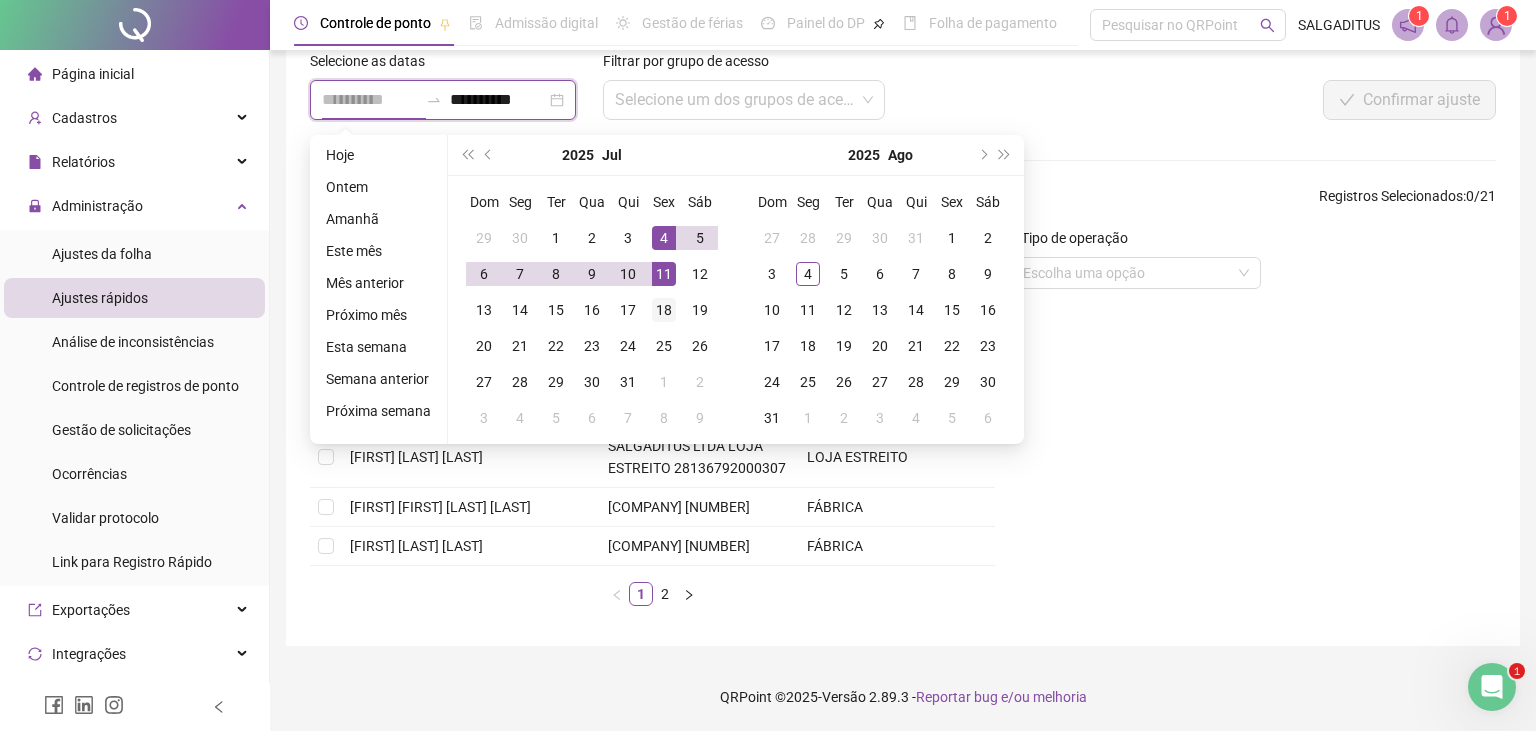 type on "**********" 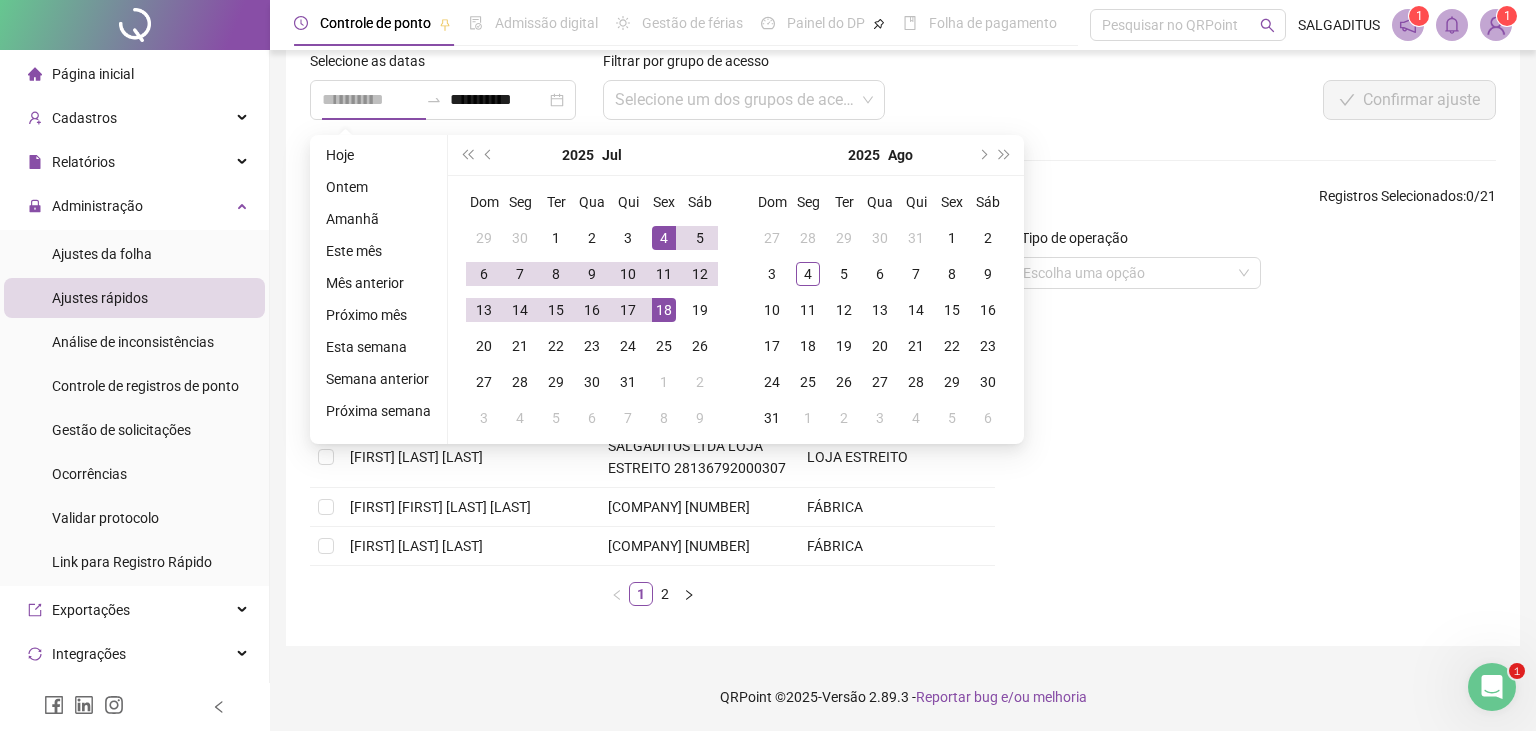 click on "18" at bounding box center [664, 310] 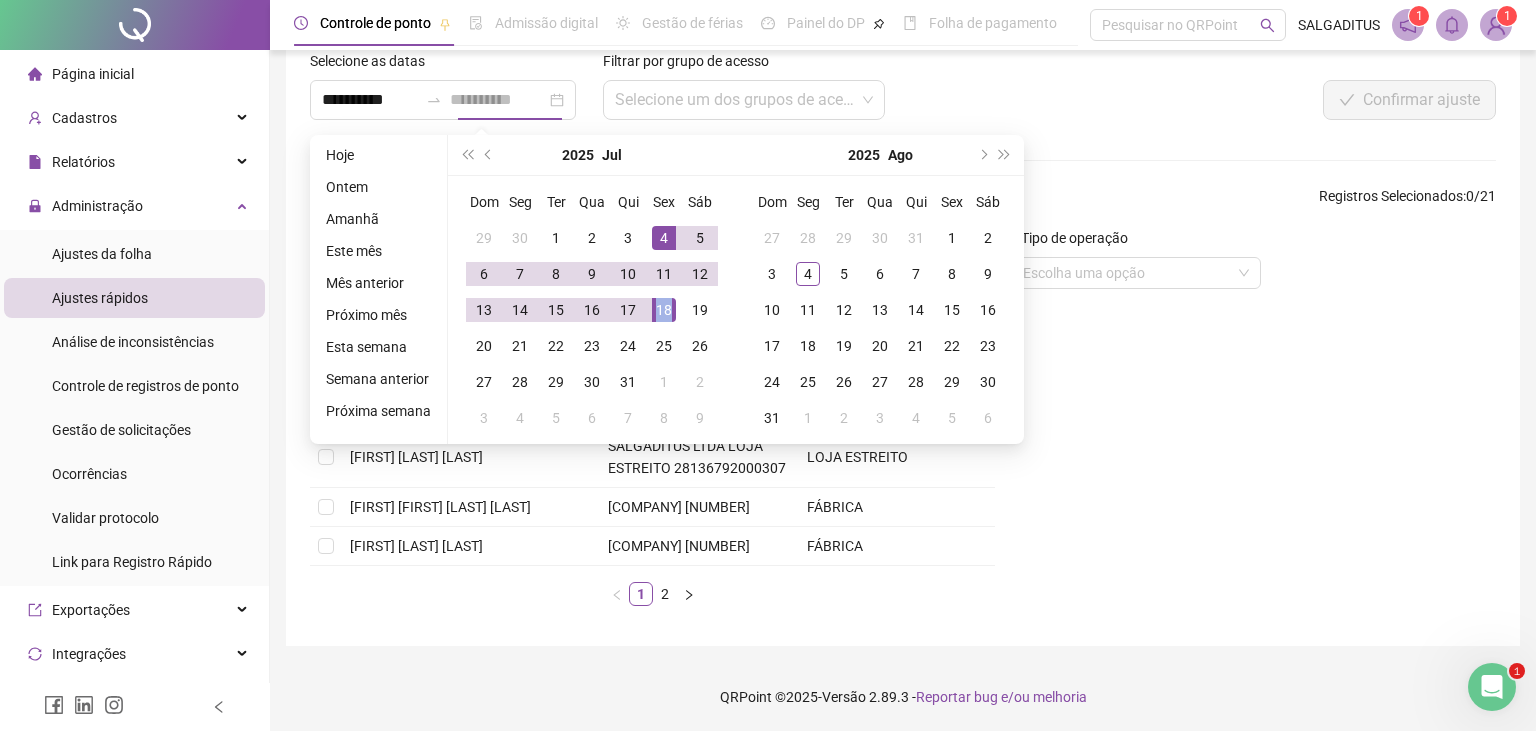 click on "18" at bounding box center (664, 310) 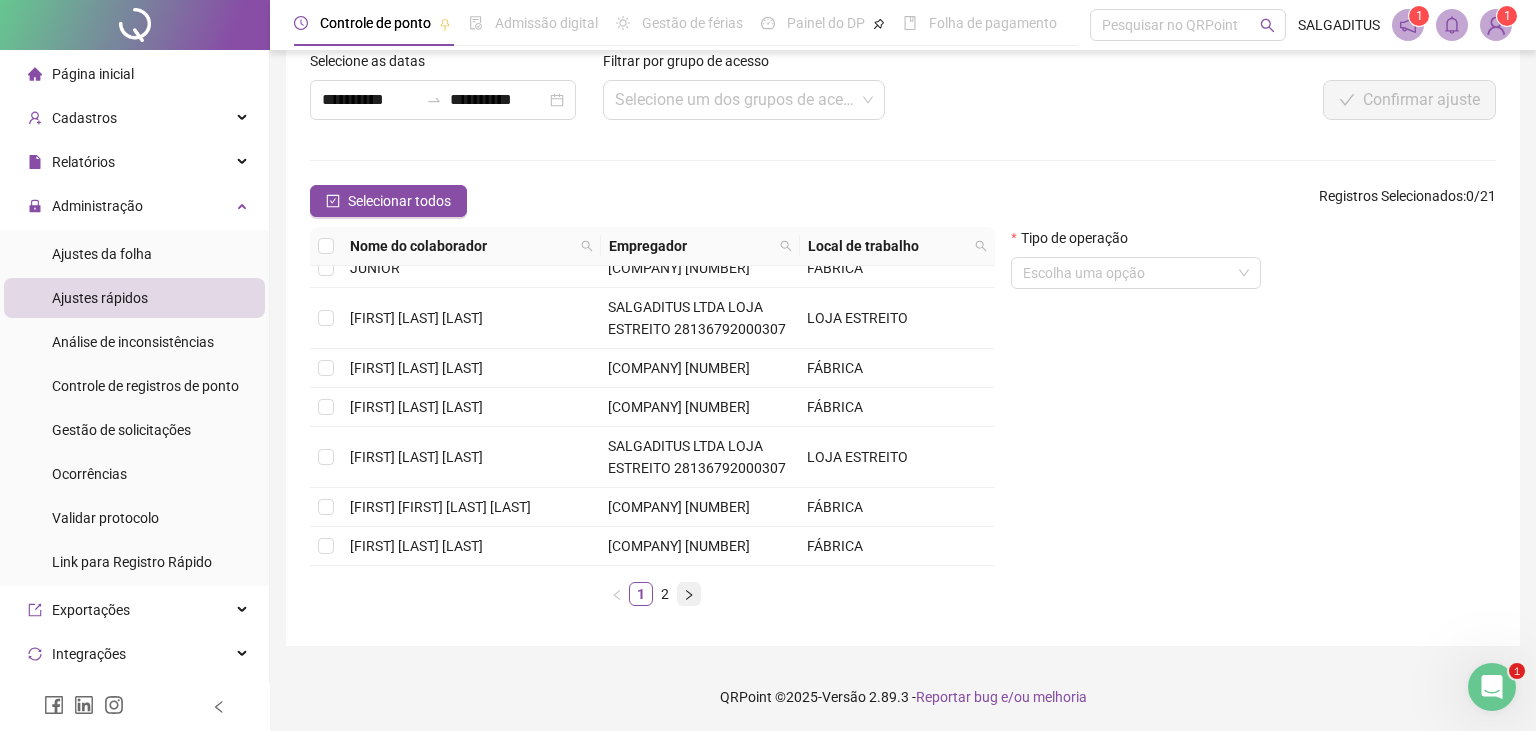 click at bounding box center (689, 594) 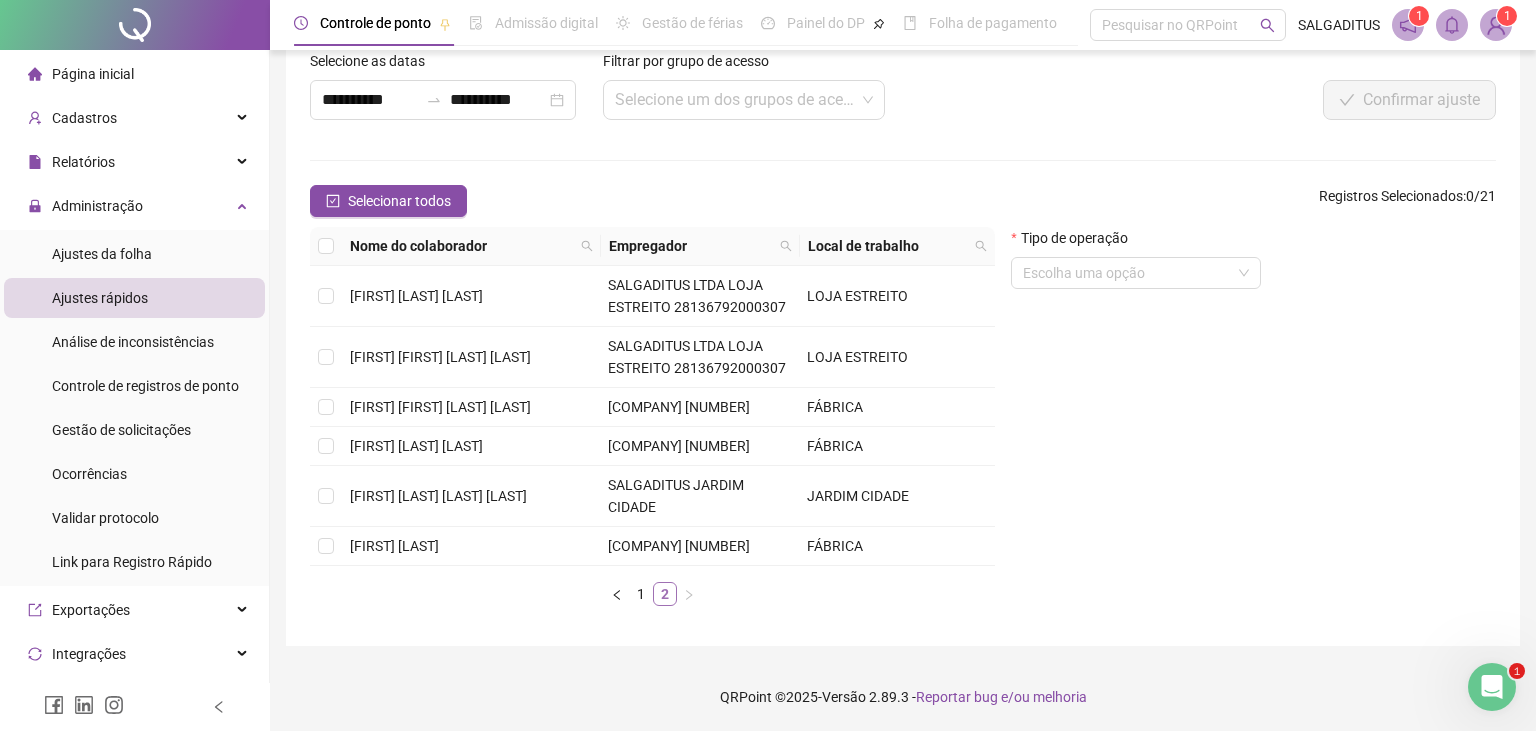 scroll, scrollTop: 42, scrollLeft: 0, axis: vertical 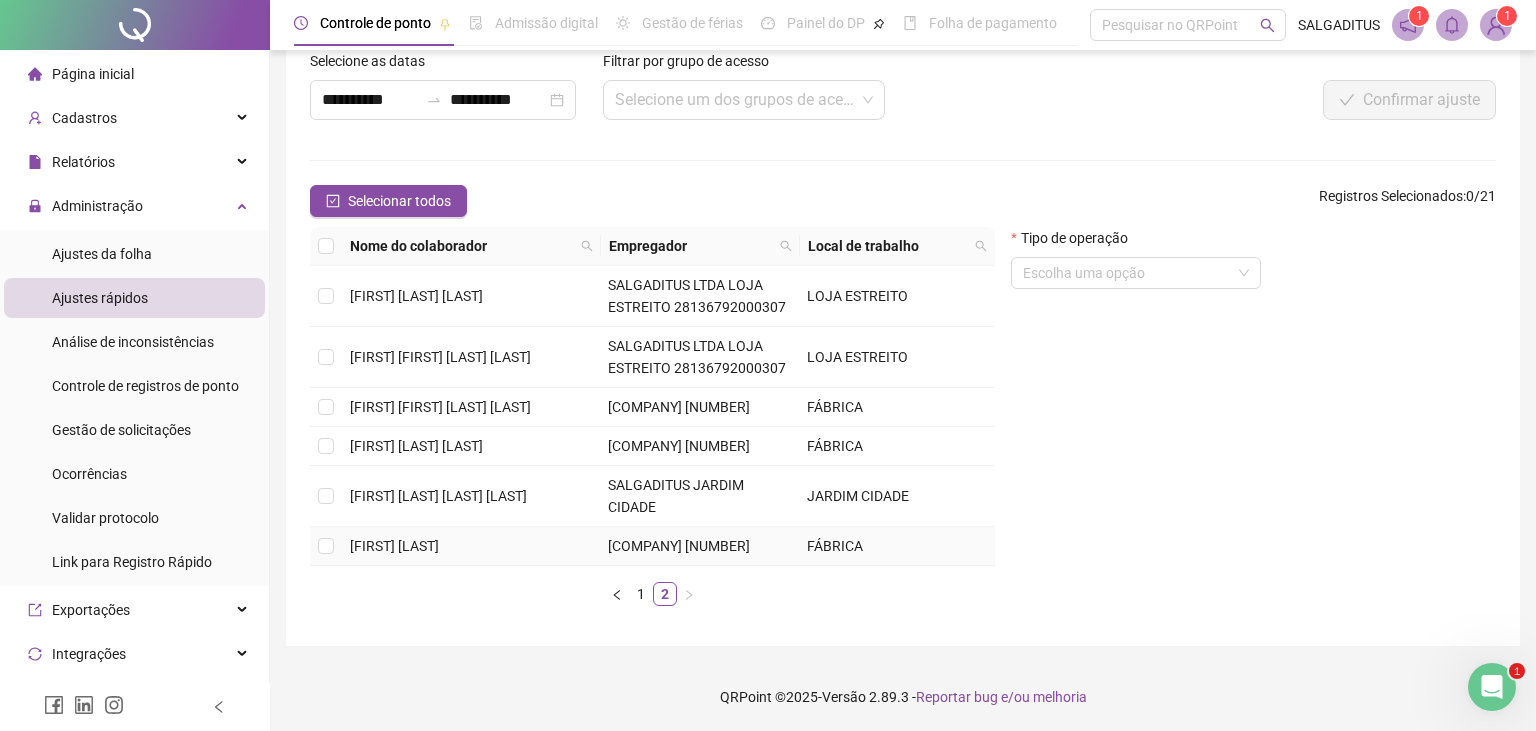 drag, startPoint x: 670, startPoint y: 587, endPoint x: 738, endPoint y: 565, distance: 71.470276 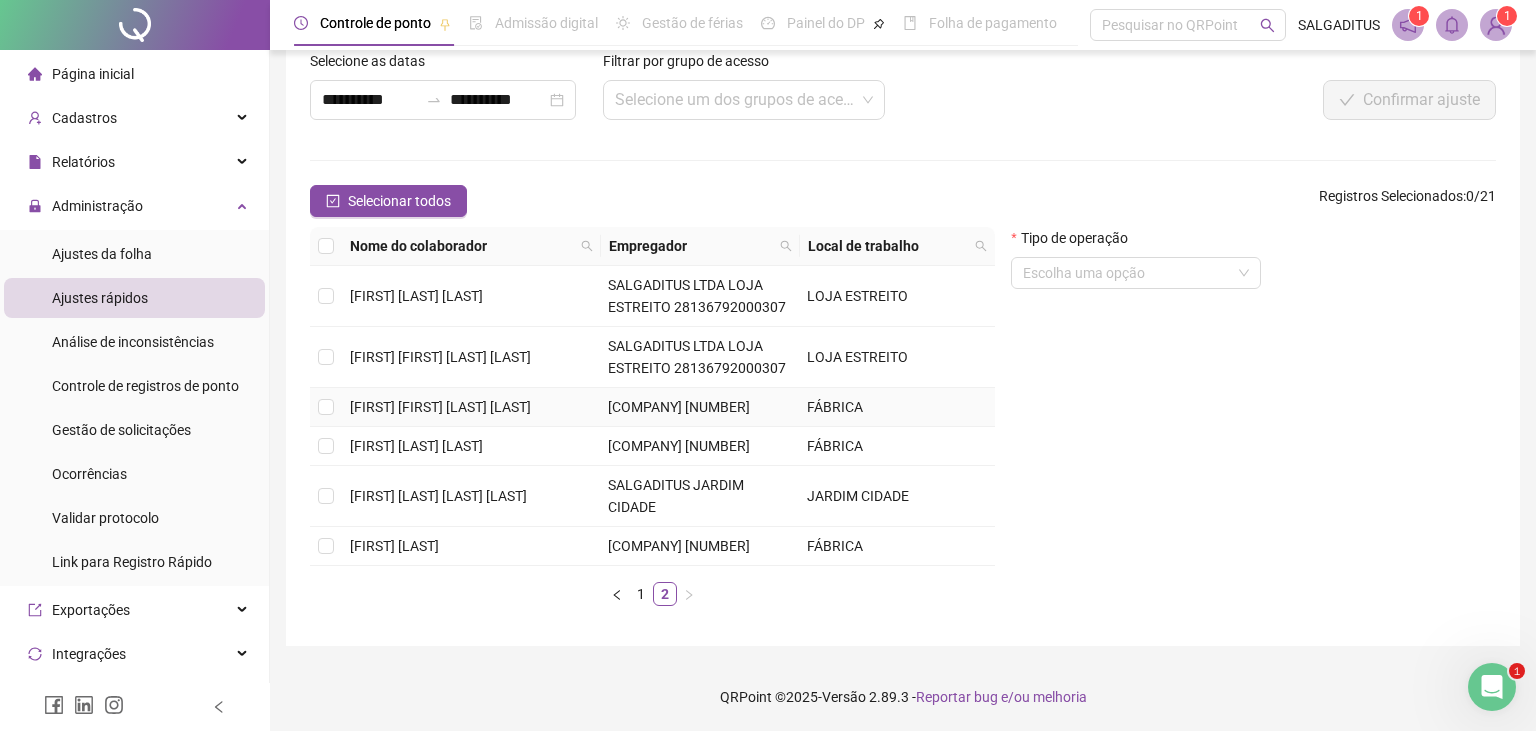 scroll, scrollTop: 42, scrollLeft: 0, axis: vertical 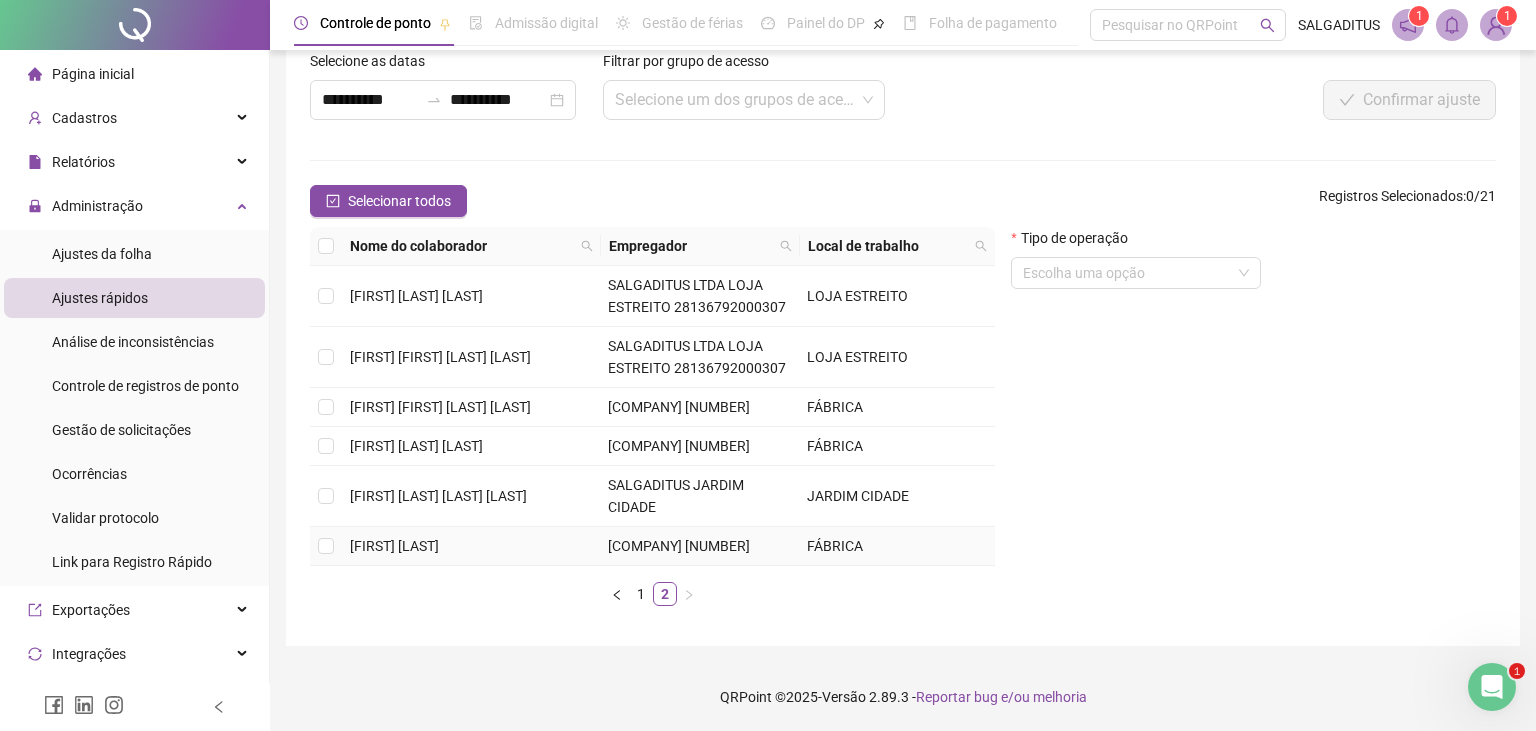 click on "[FIRST] [LAST]" at bounding box center (471, 546) 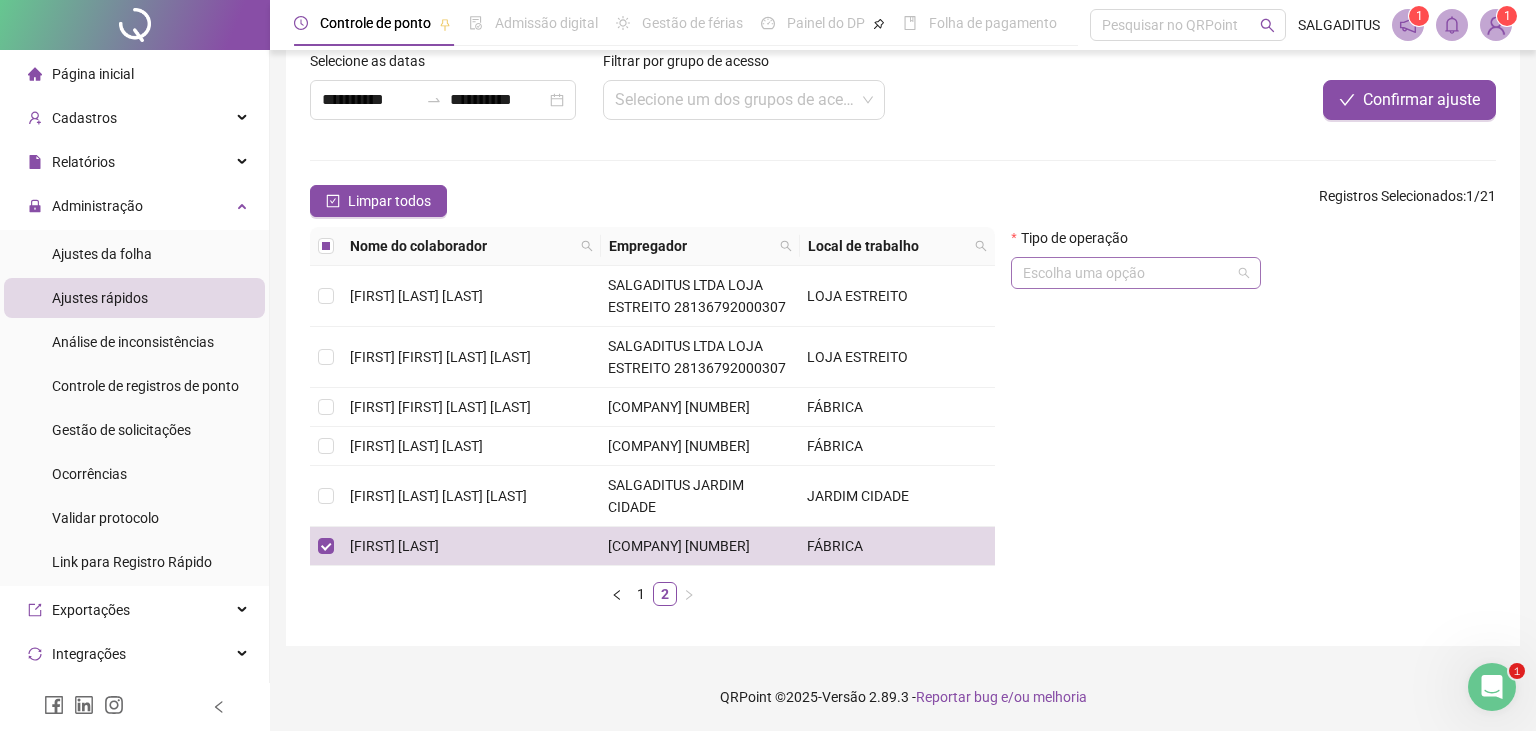 click at bounding box center (1127, 273) 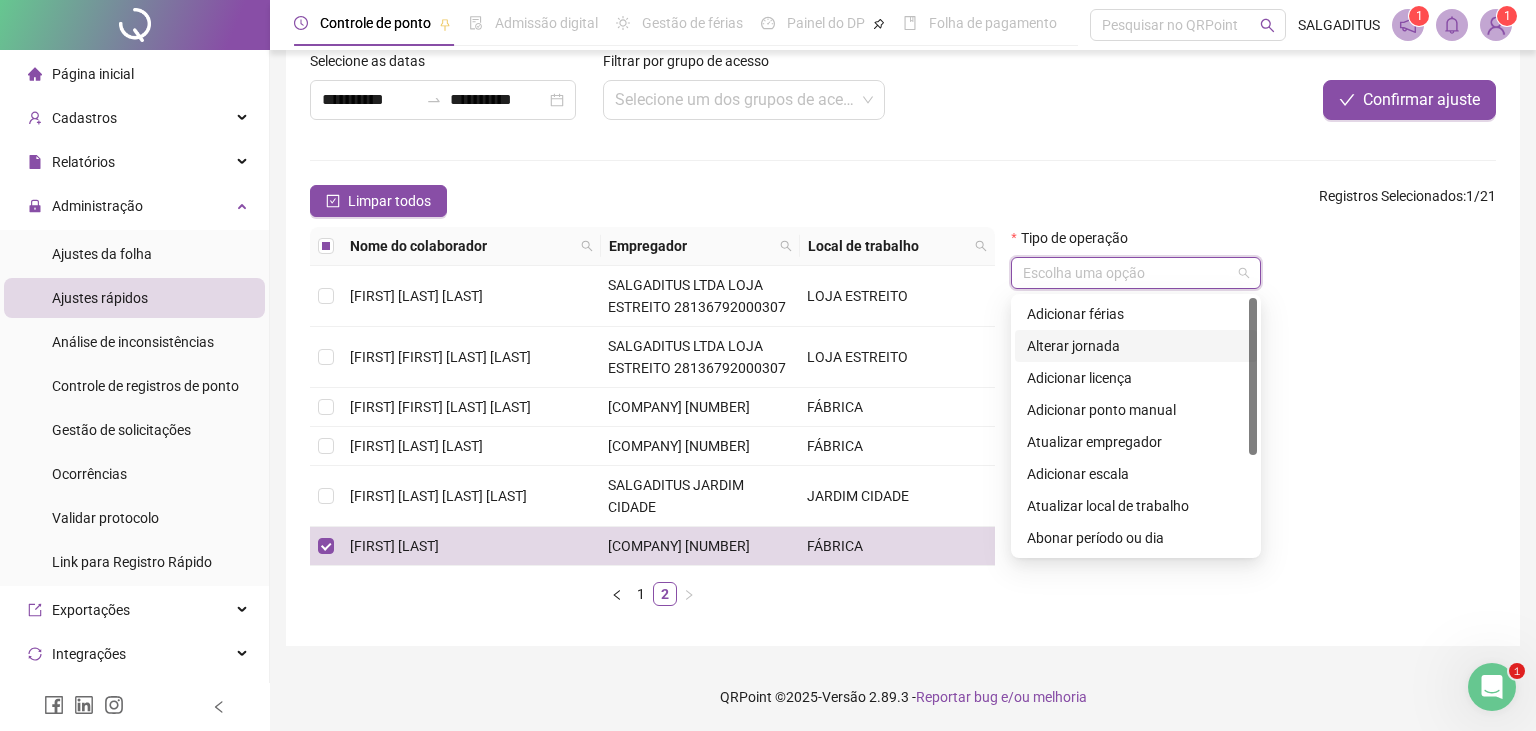 scroll, scrollTop: 108, scrollLeft: 0, axis: vertical 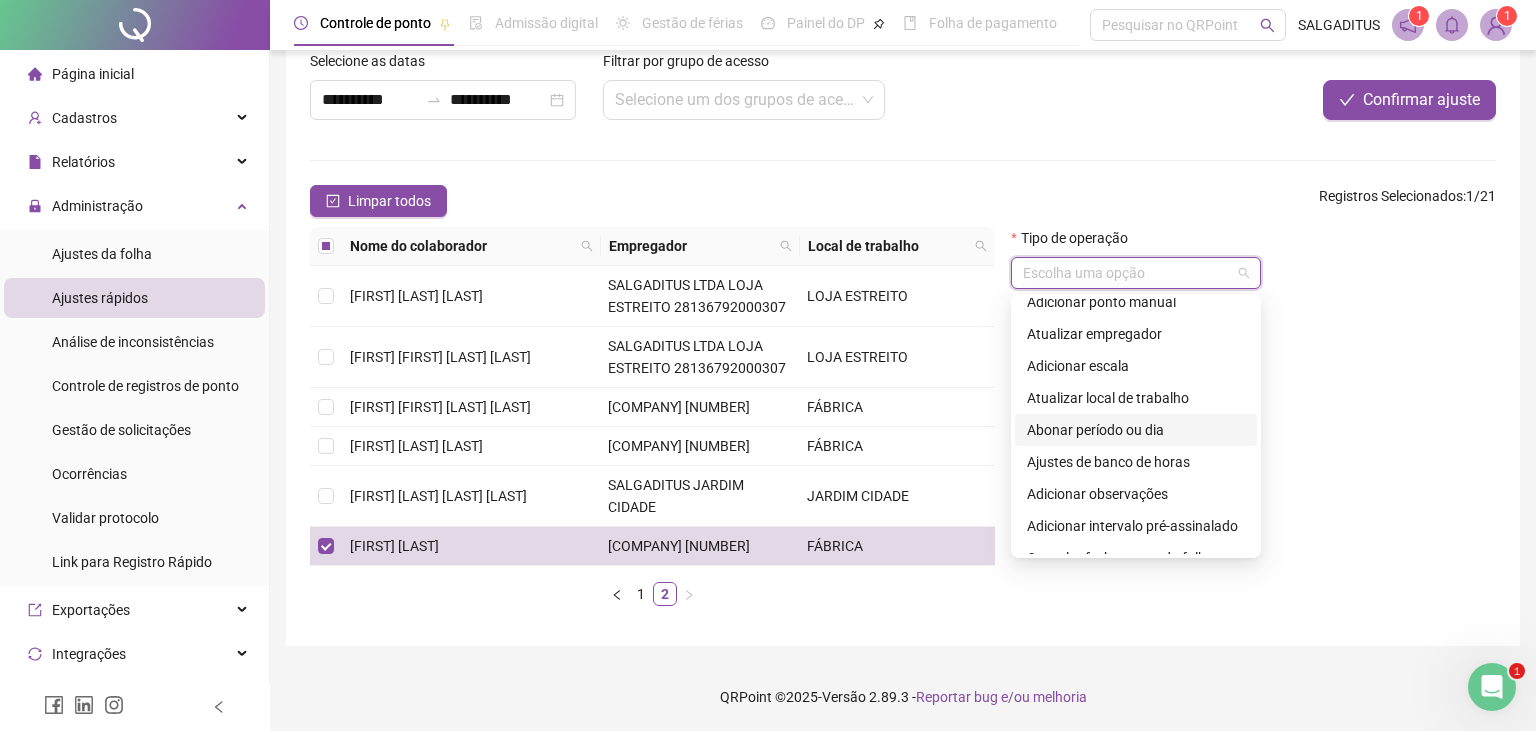 click on "Abonar período ou dia" at bounding box center (1136, 430) 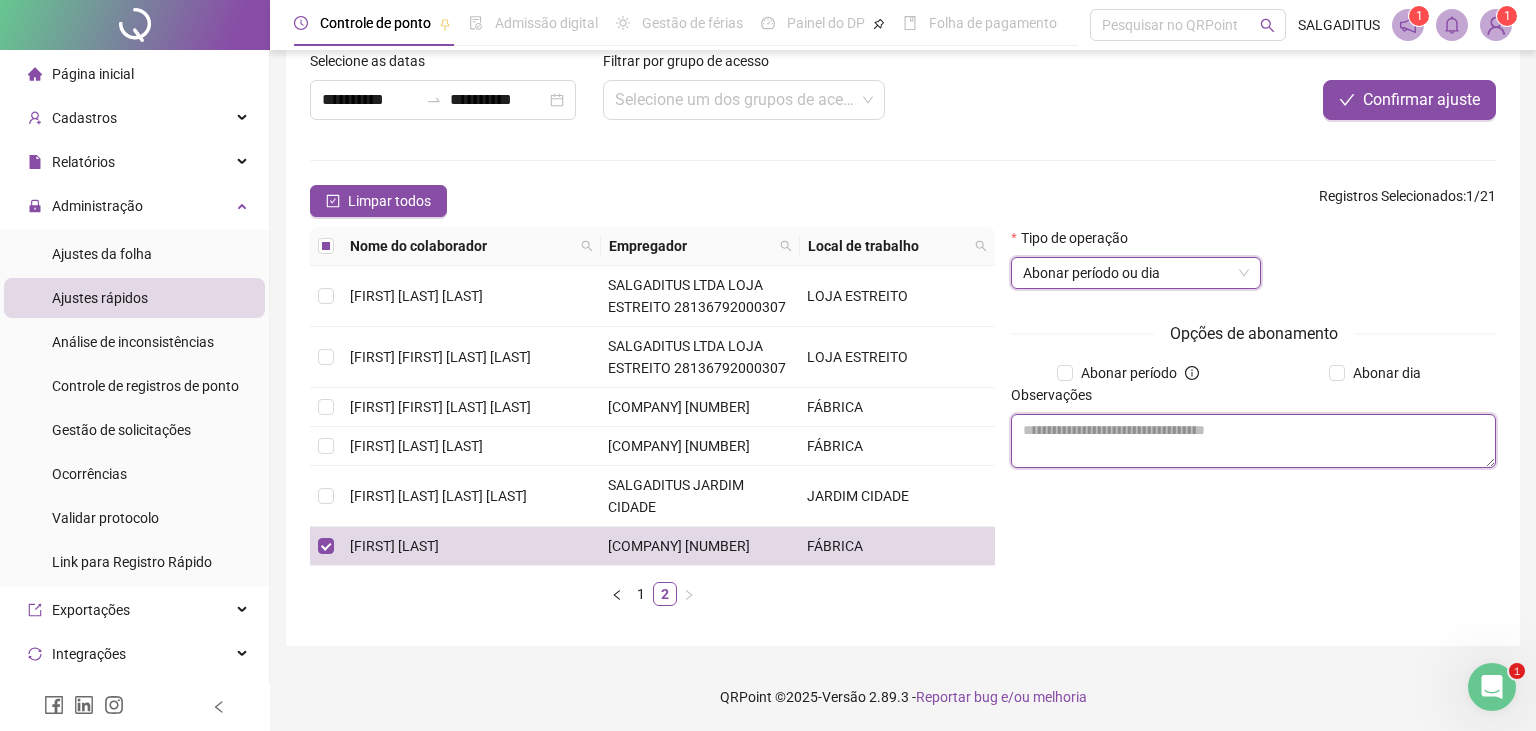 click at bounding box center [1253, 441] 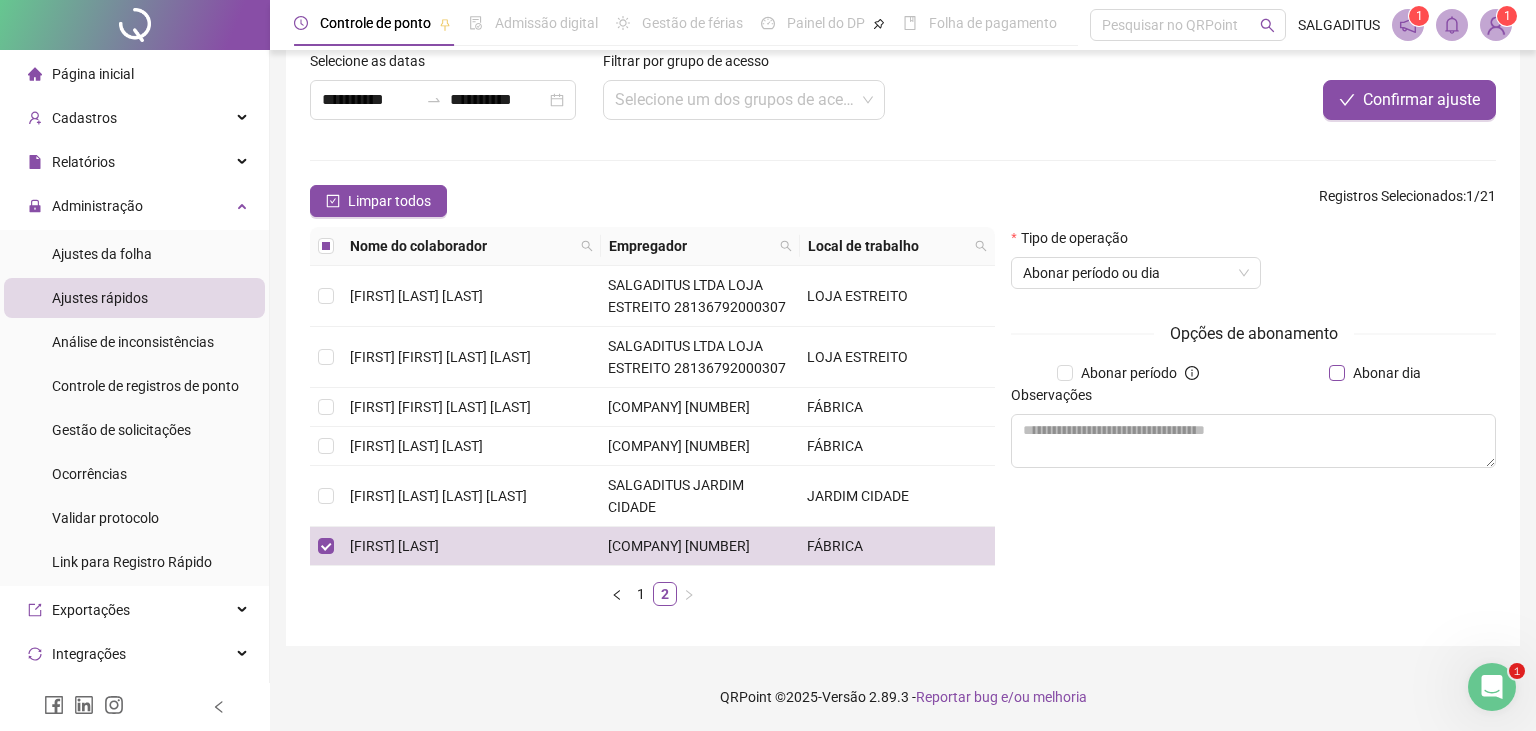 click on "Abonar dia" at bounding box center [1387, 373] 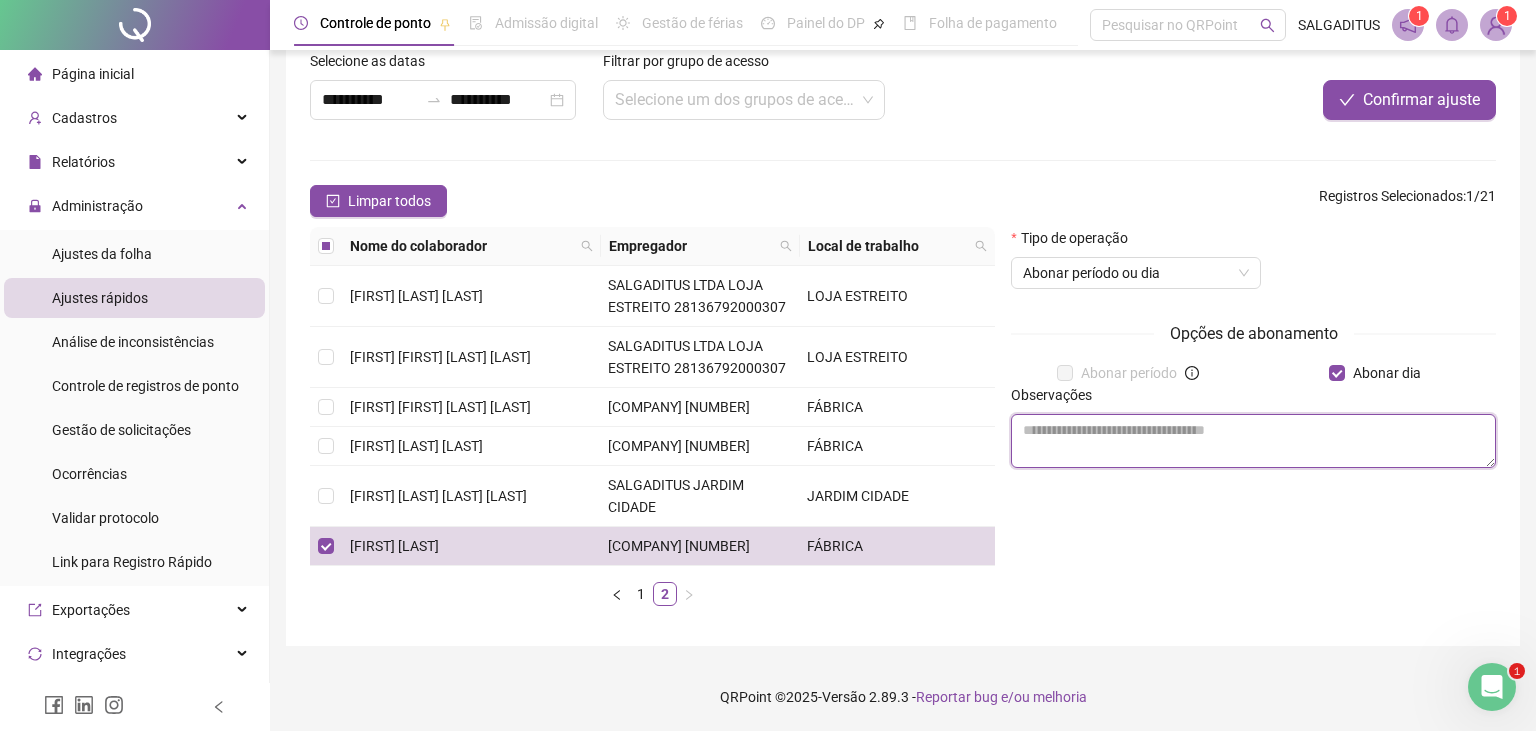 click at bounding box center (1253, 441) 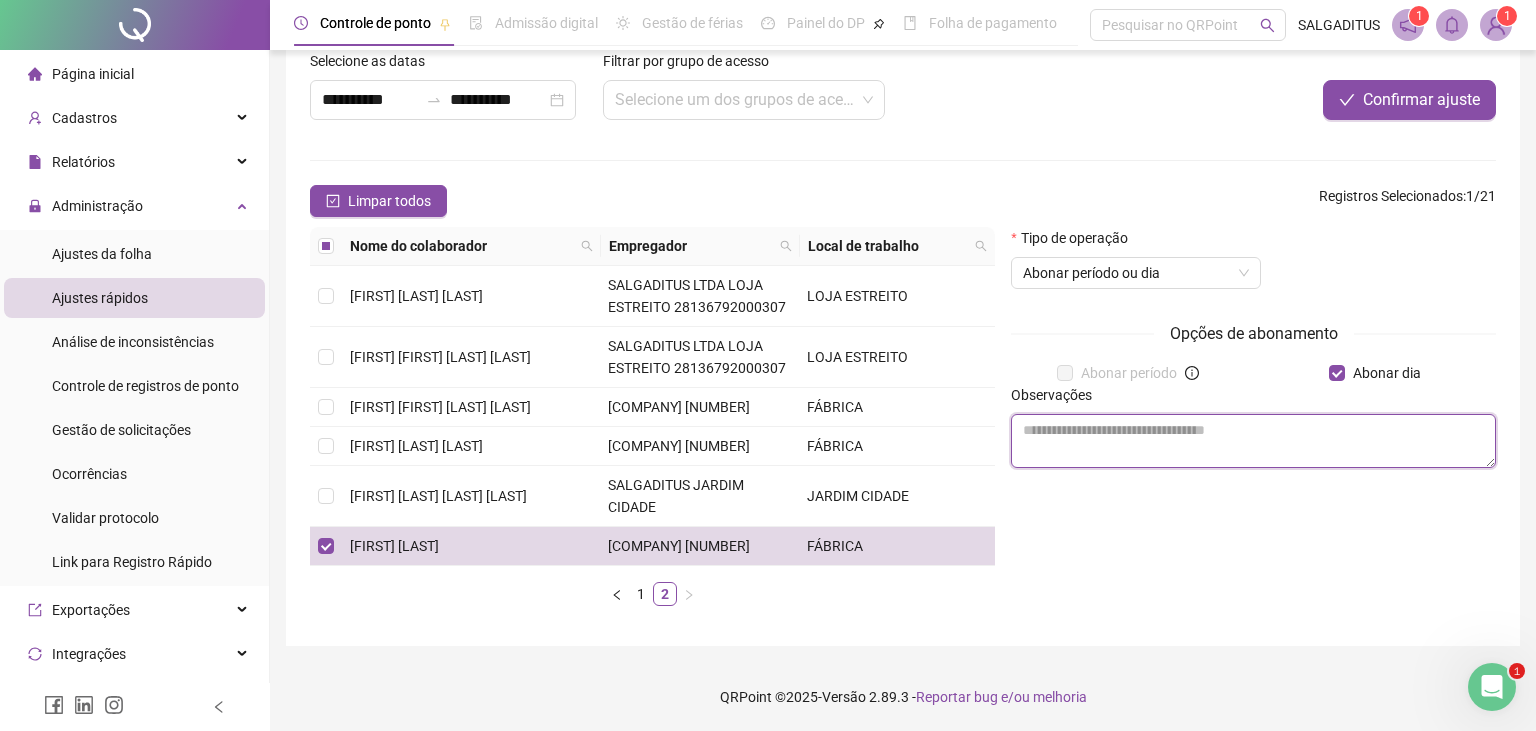type on "*" 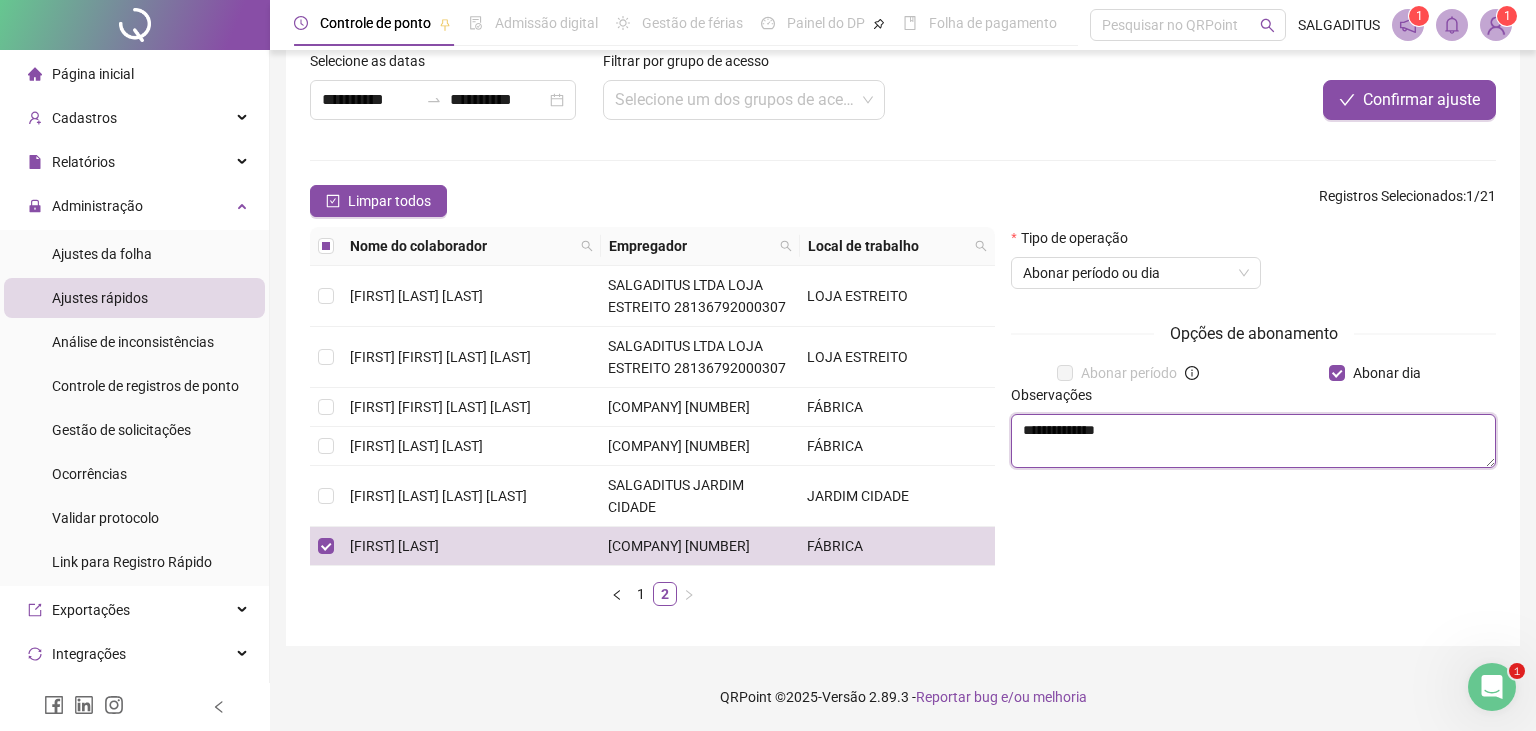 type on "**********" 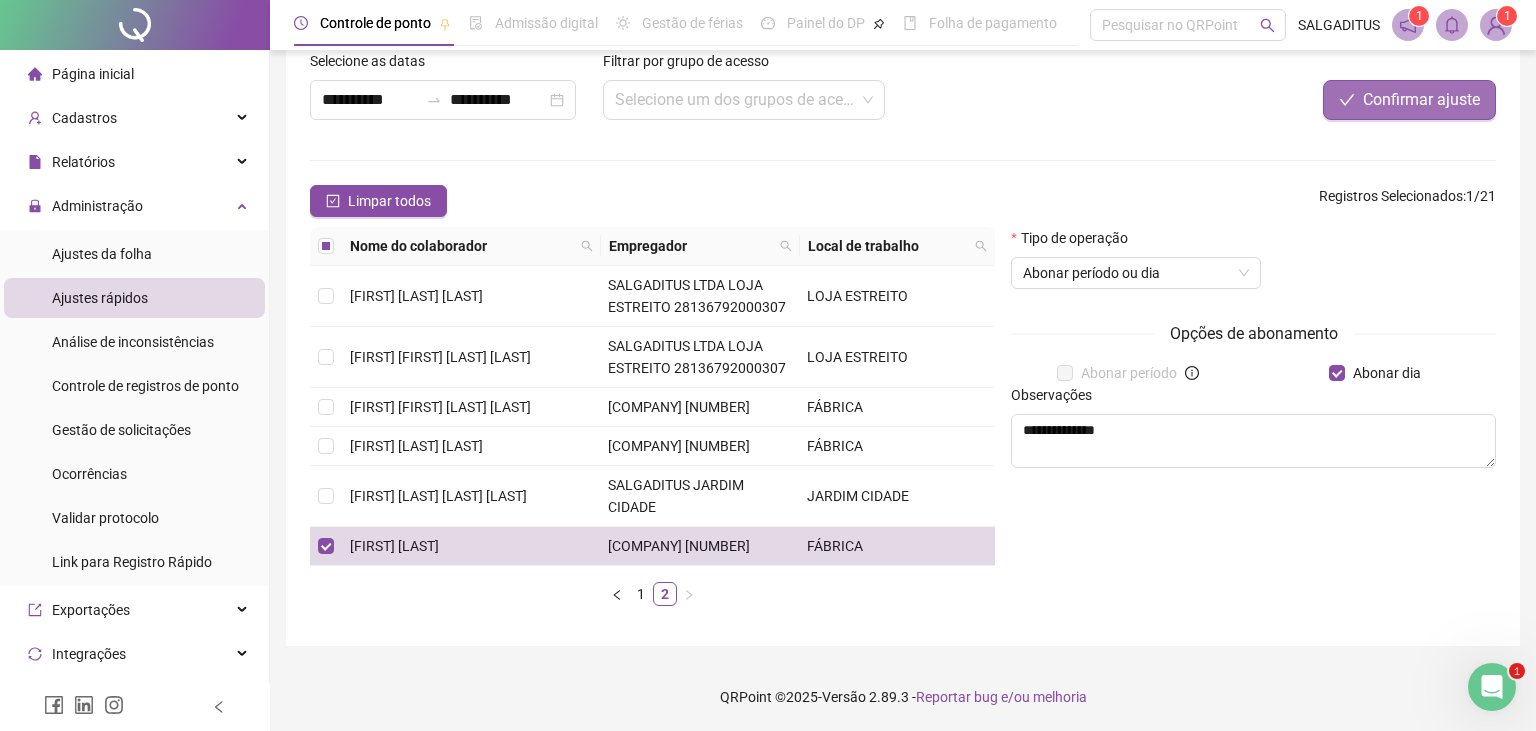 click on "Confirmar ajuste" at bounding box center [1409, 100] 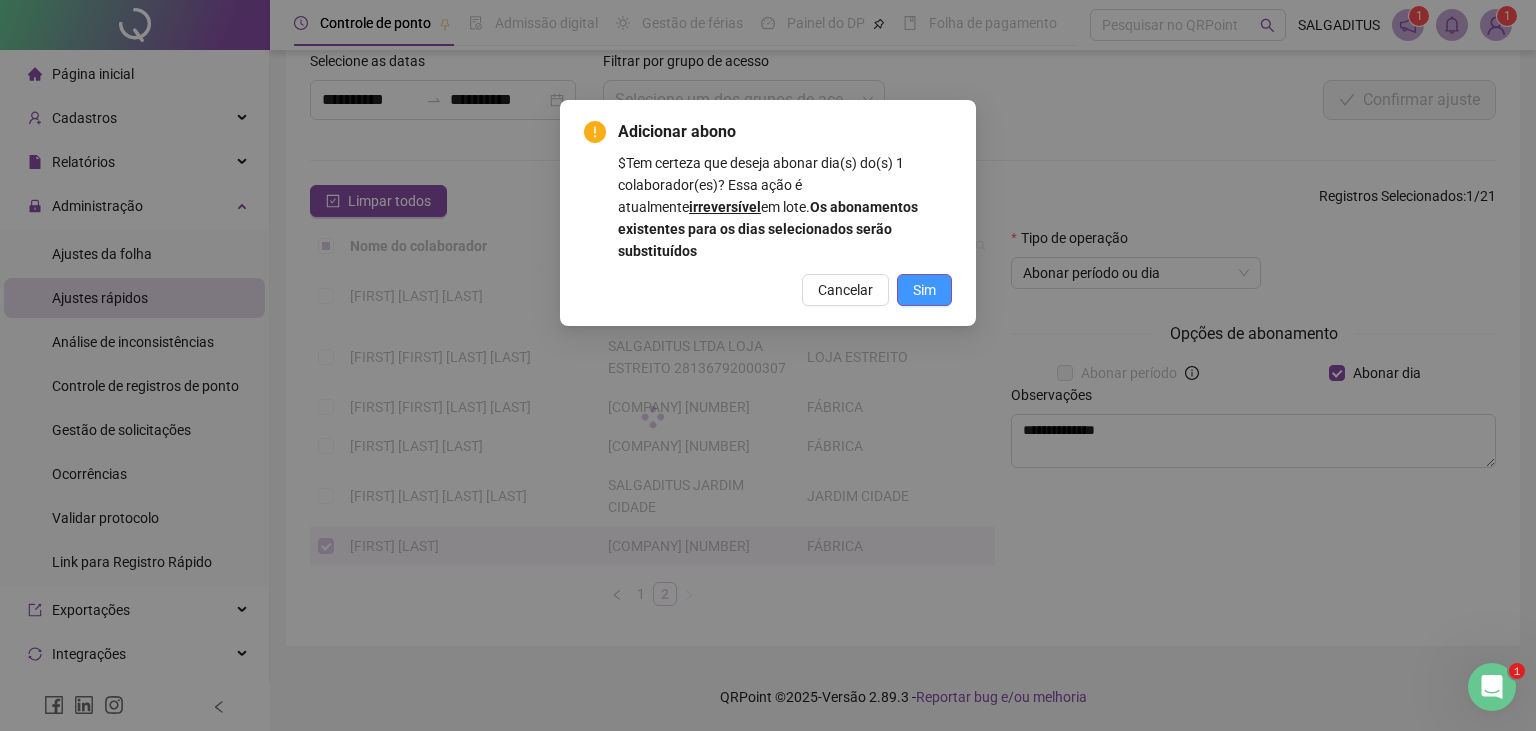click on "Sim" at bounding box center (924, 290) 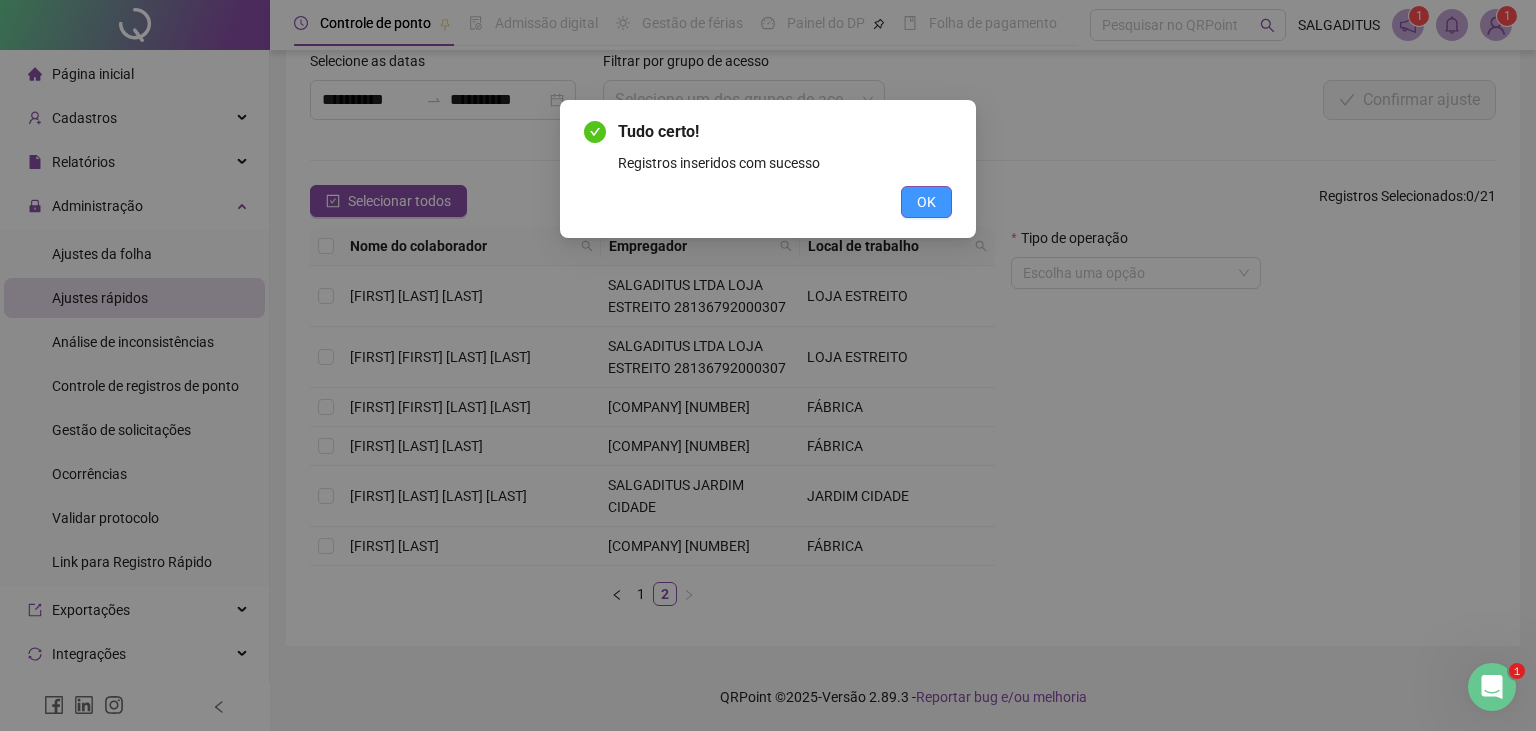 click on "OK" at bounding box center [926, 202] 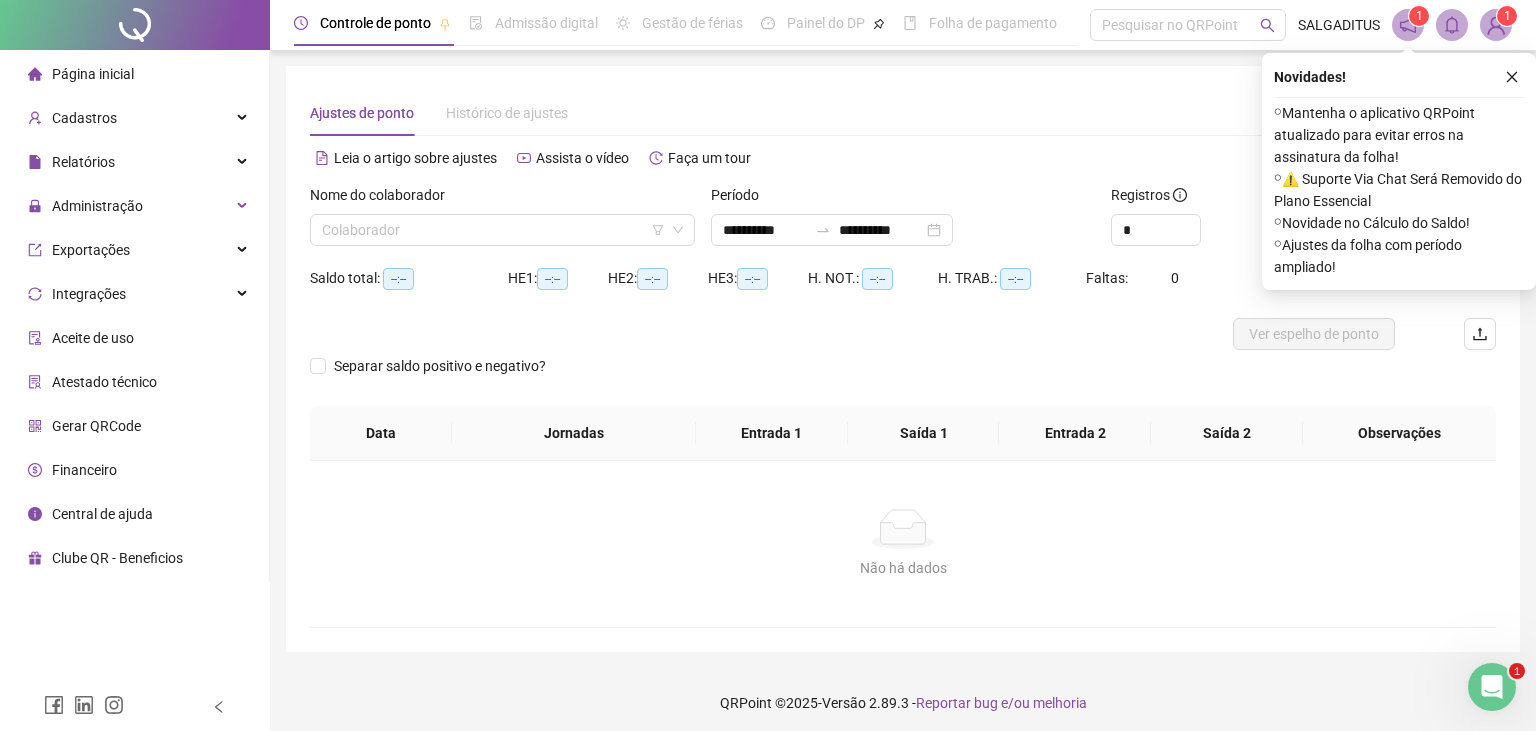 scroll, scrollTop: 0, scrollLeft: 0, axis: both 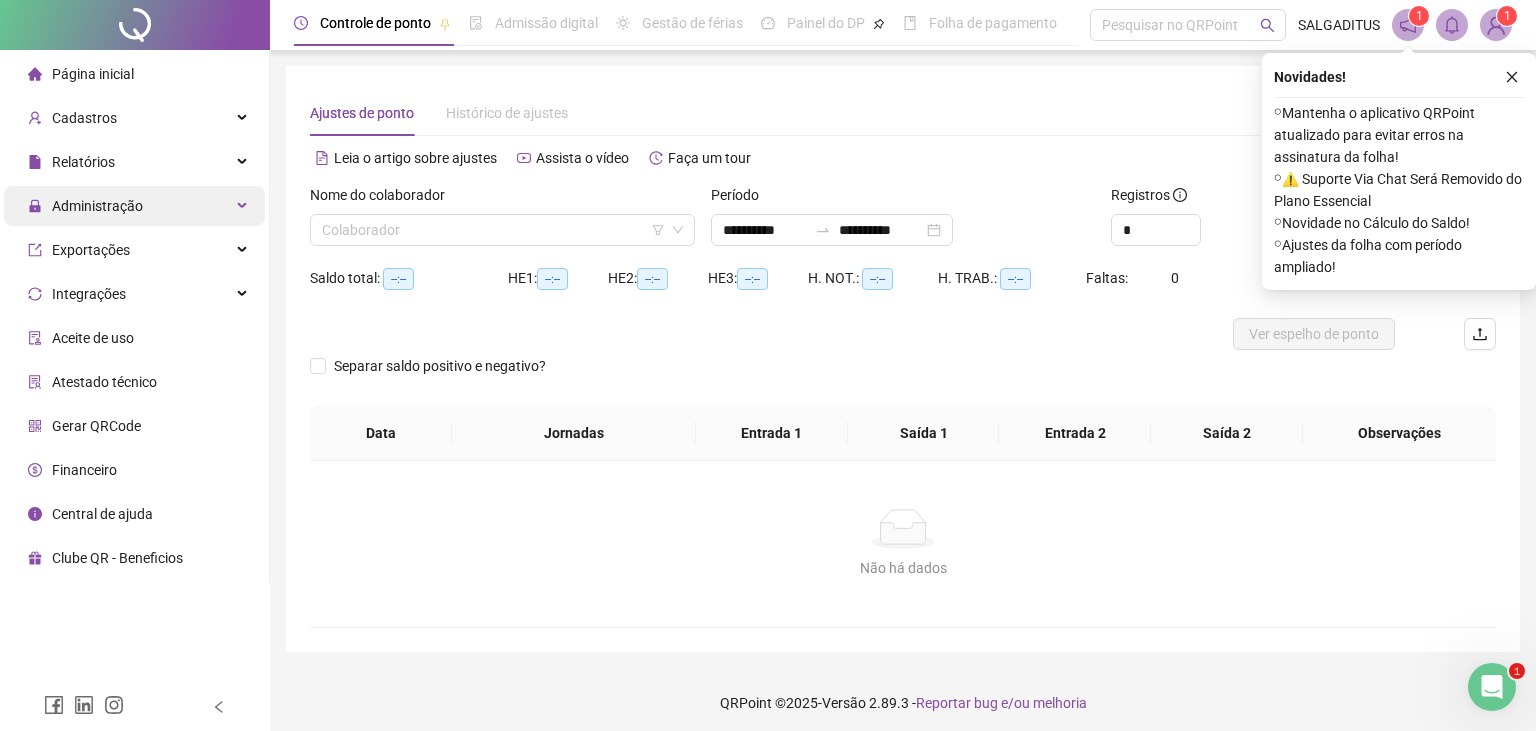 click on "Administração" at bounding box center (134, 206) 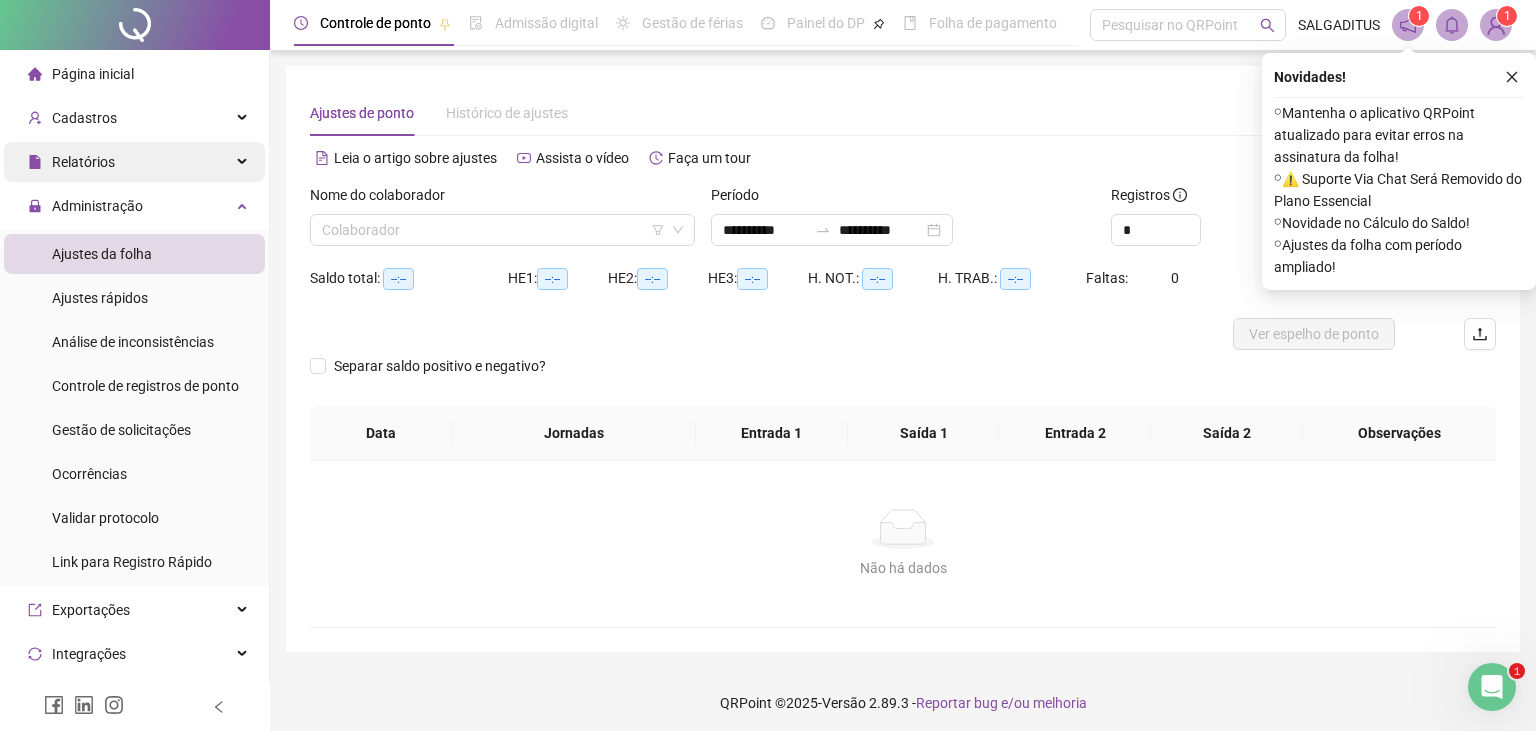 click on "Relatórios" at bounding box center (134, 162) 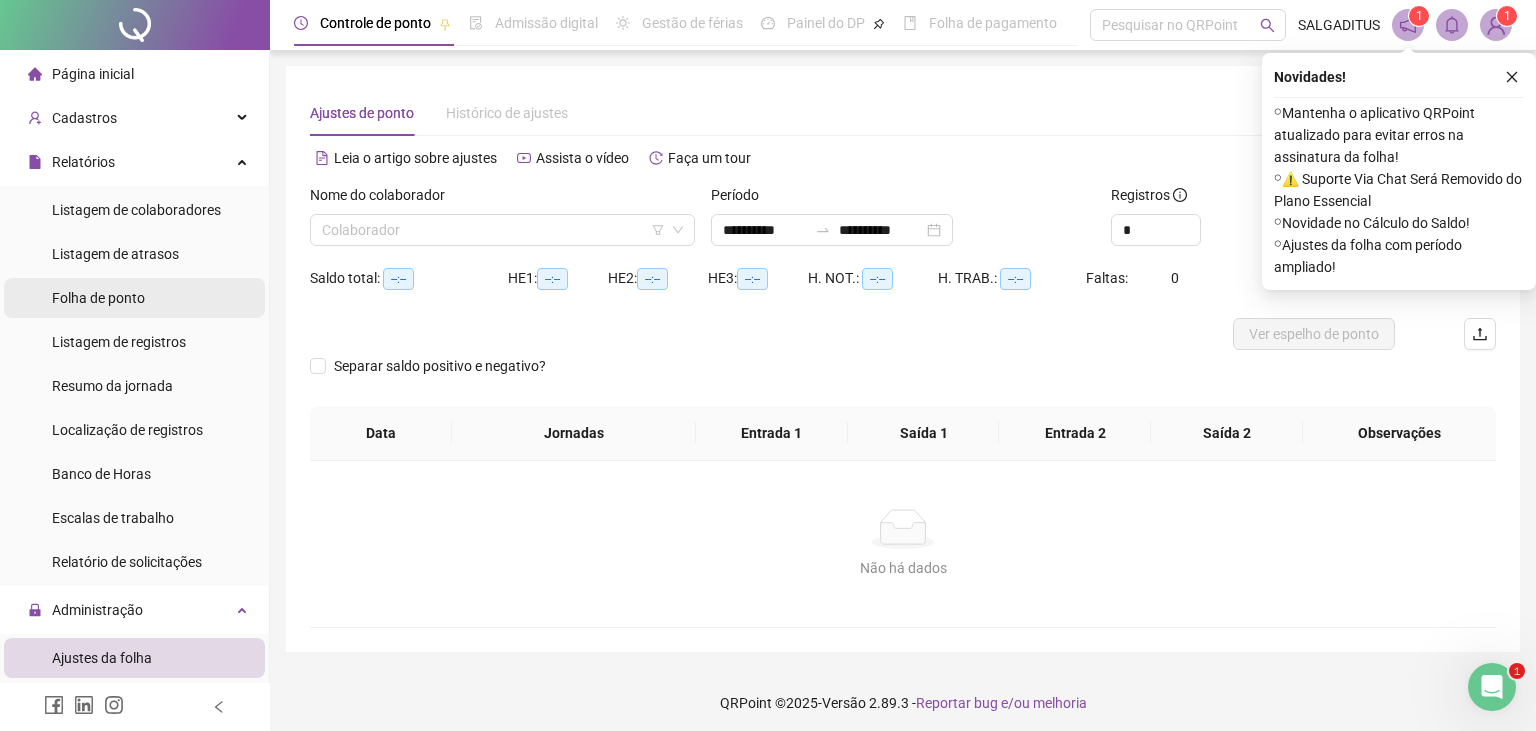click on "Folha de ponto" at bounding box center [134, 298] 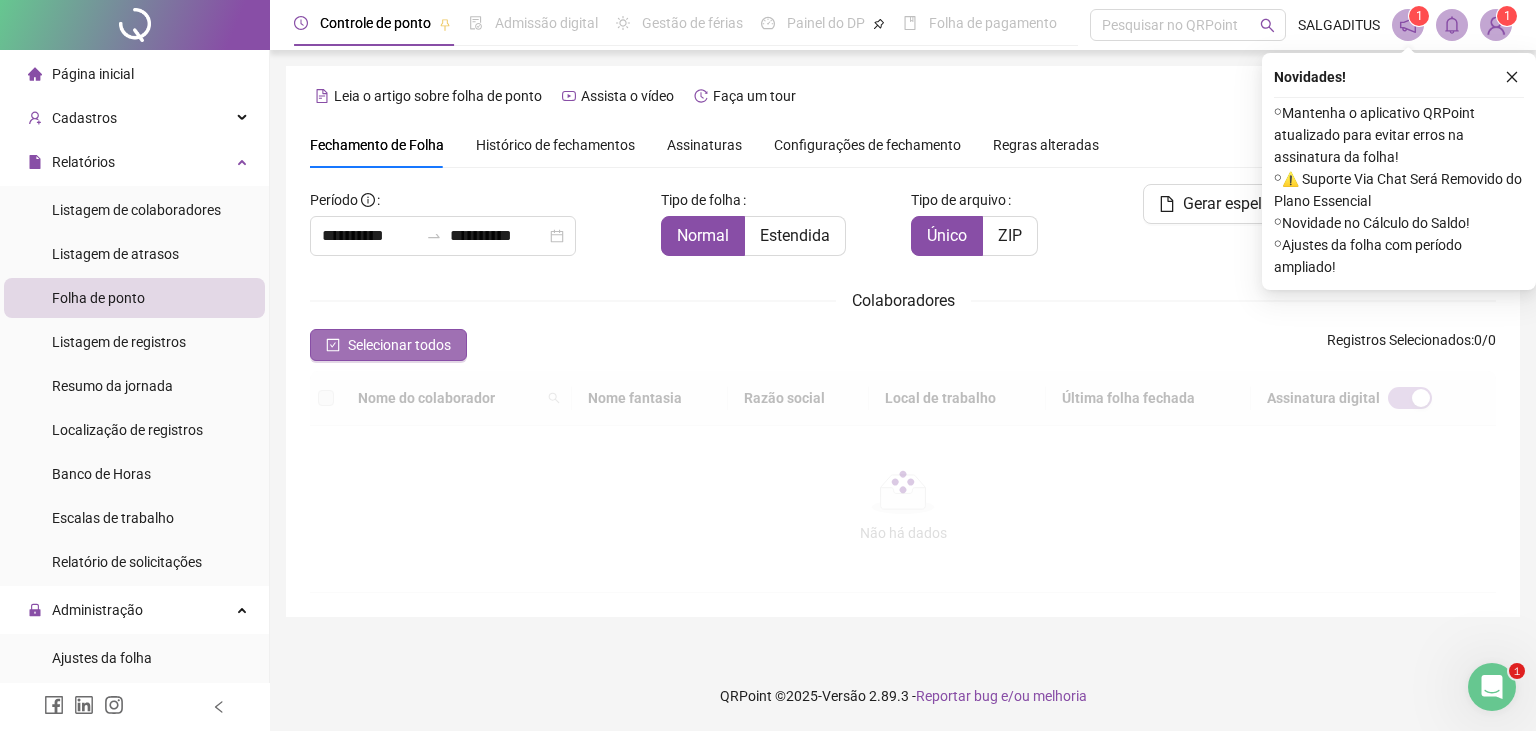 click on "Selecionar todos" at bounding box center [399, 345] 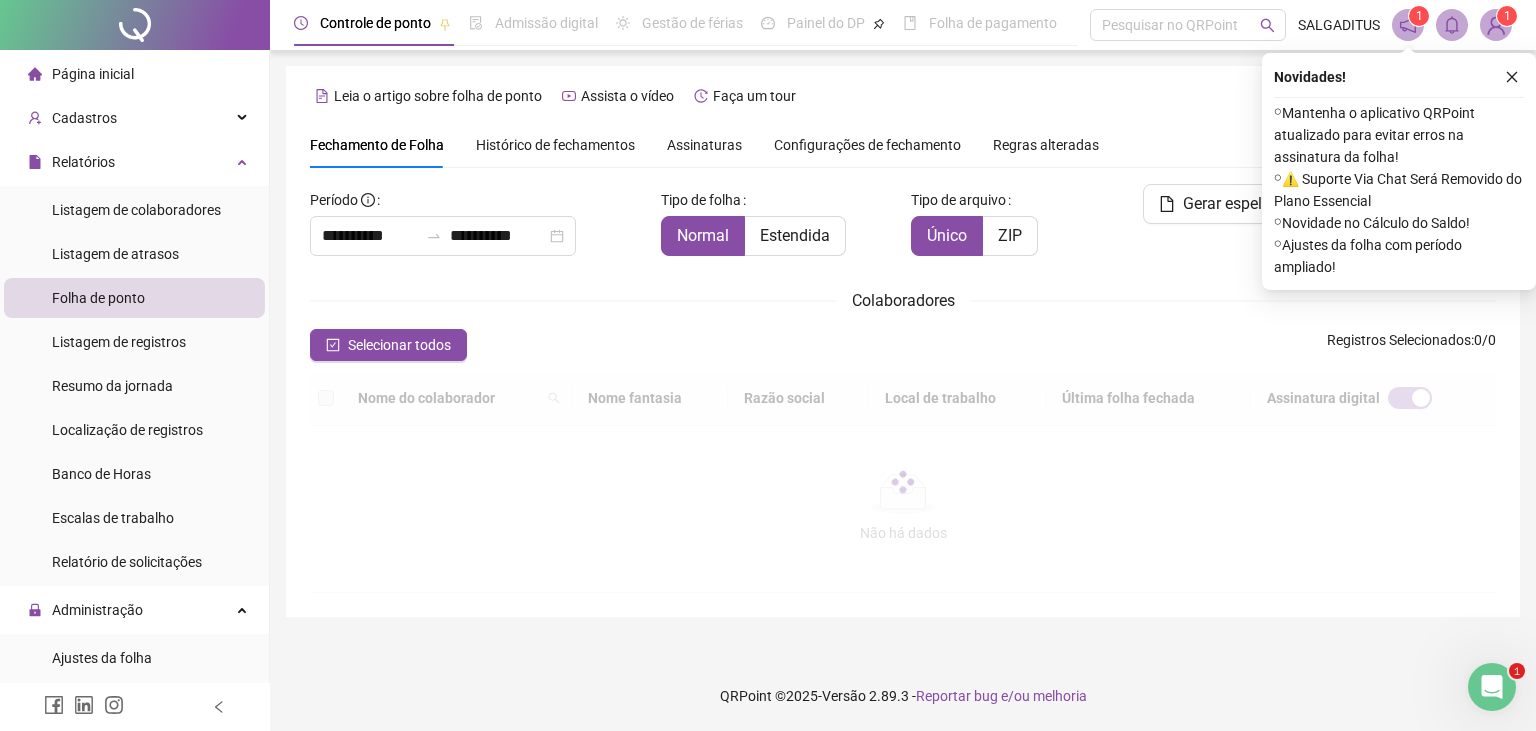 scroll, scrollTop: 44, scrollLeft: 0, axis: vertical 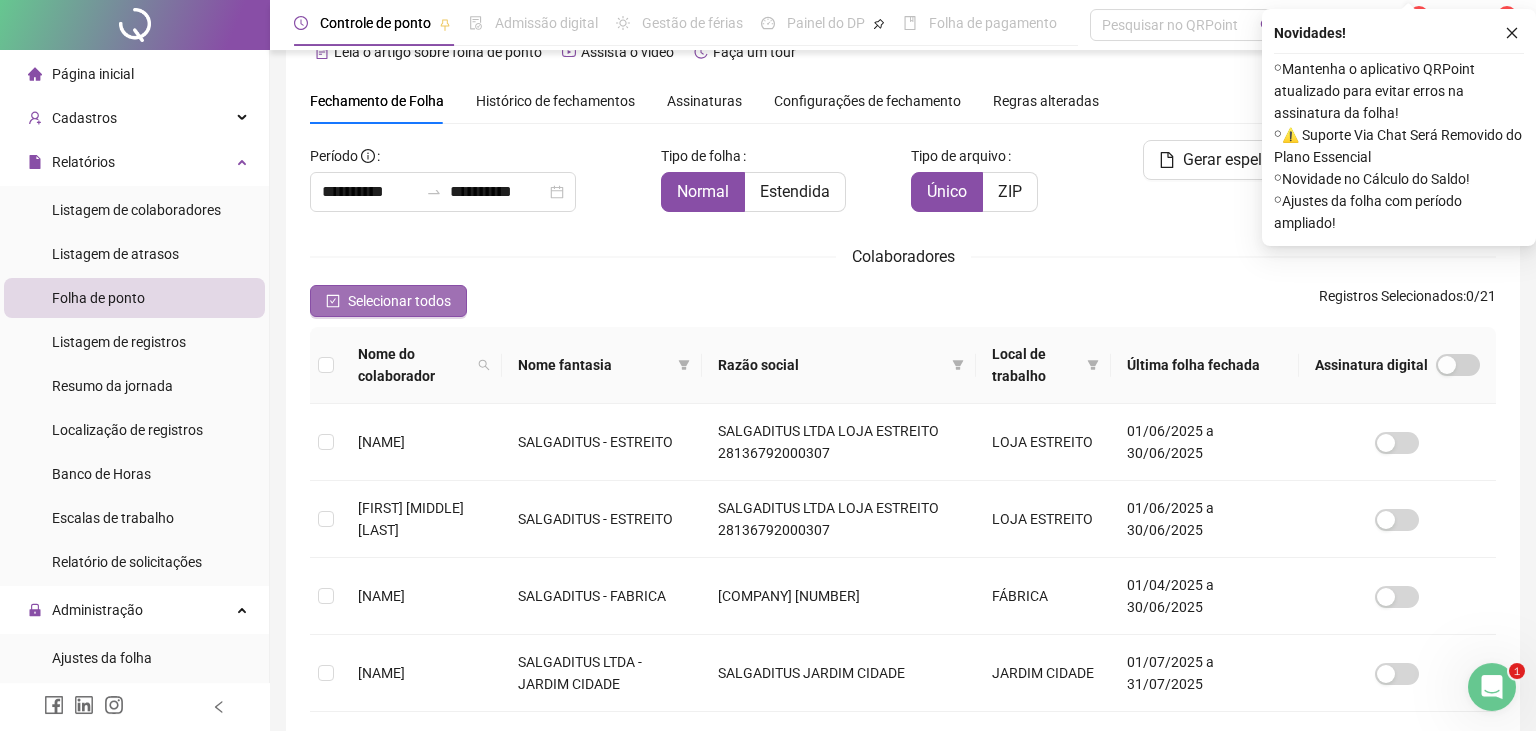 click on "Selecionar todos" at bounding box center [388, 301] 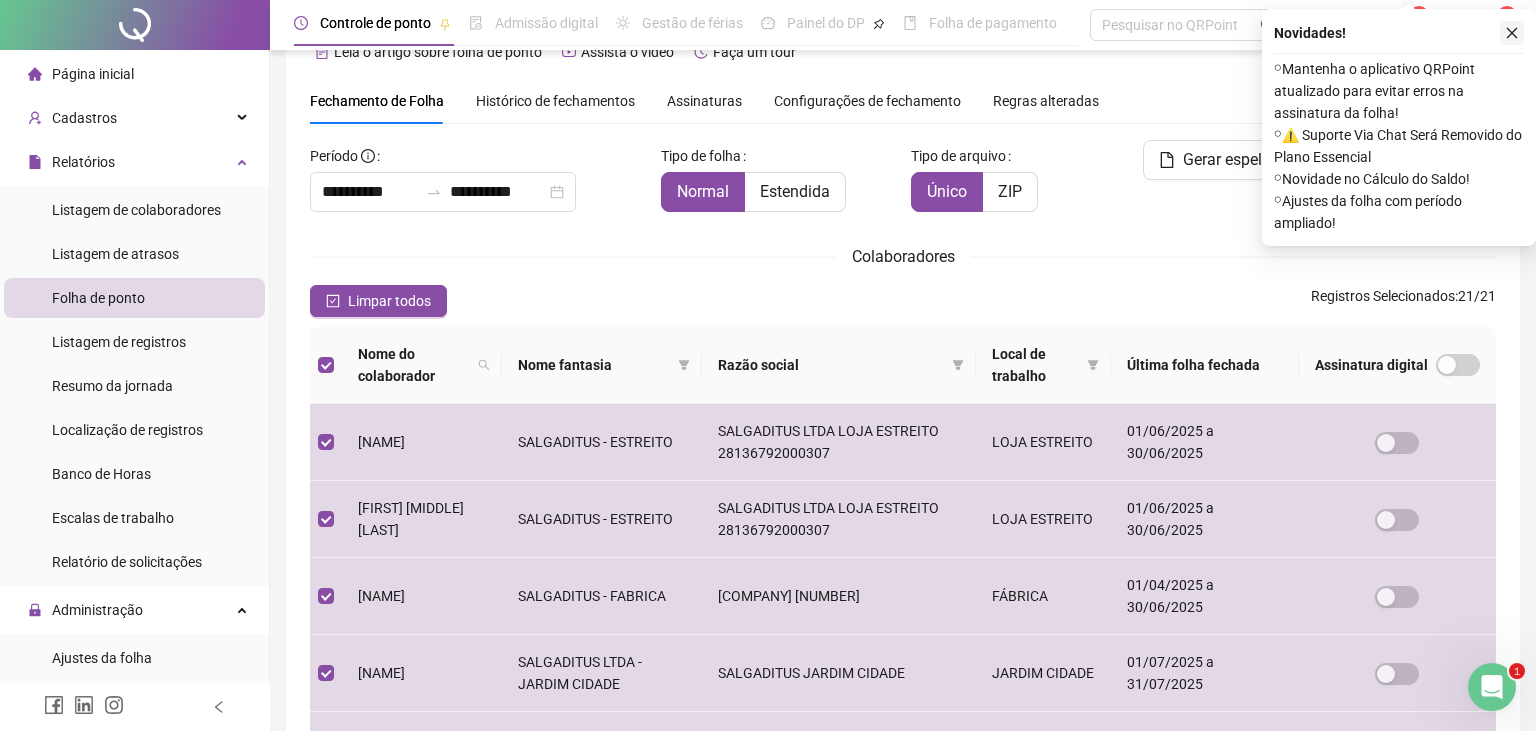 click at bounding box center (1512, 33) 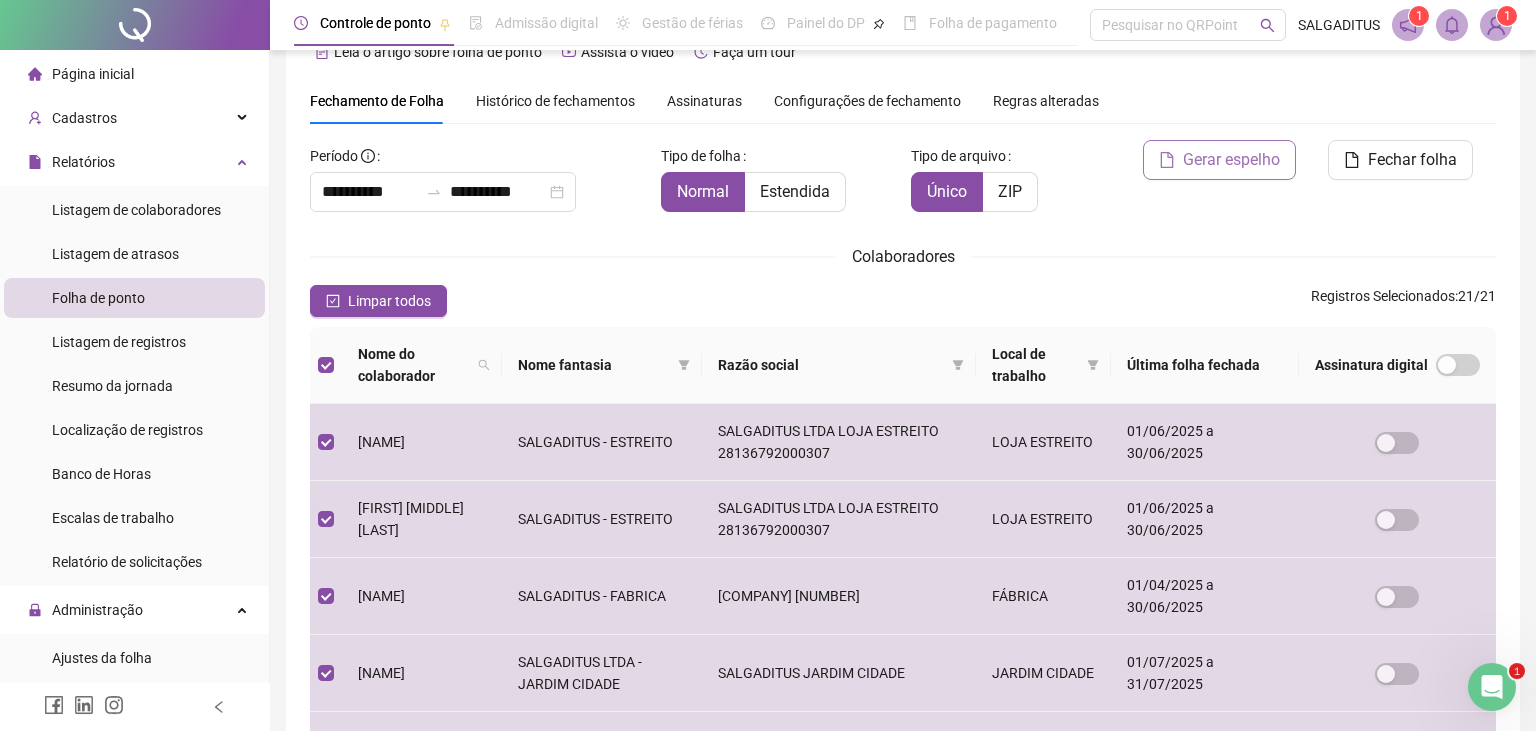 click on "Gerar espelho" at bounding box center (1231, 160) 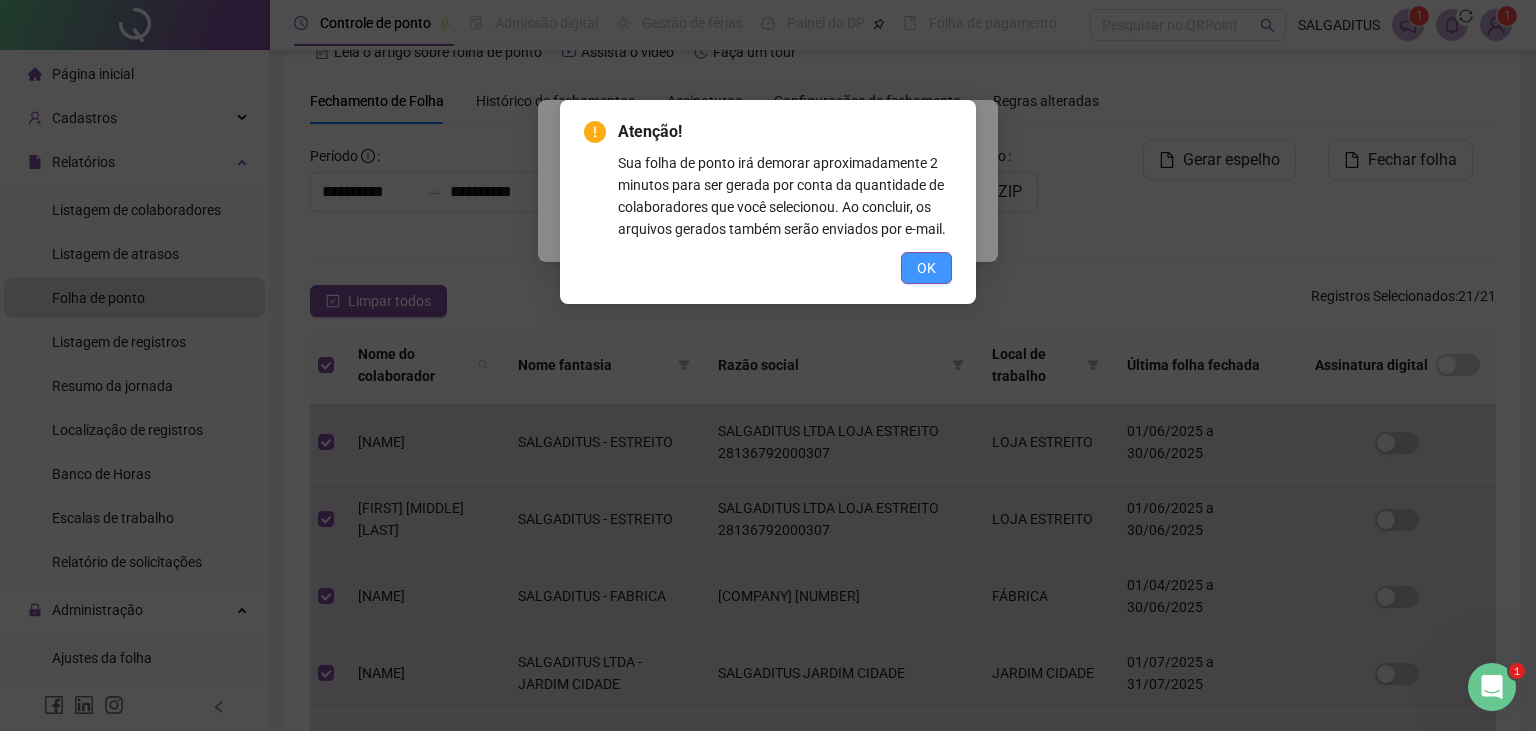click on "OK" at bounding box center (926, 268) 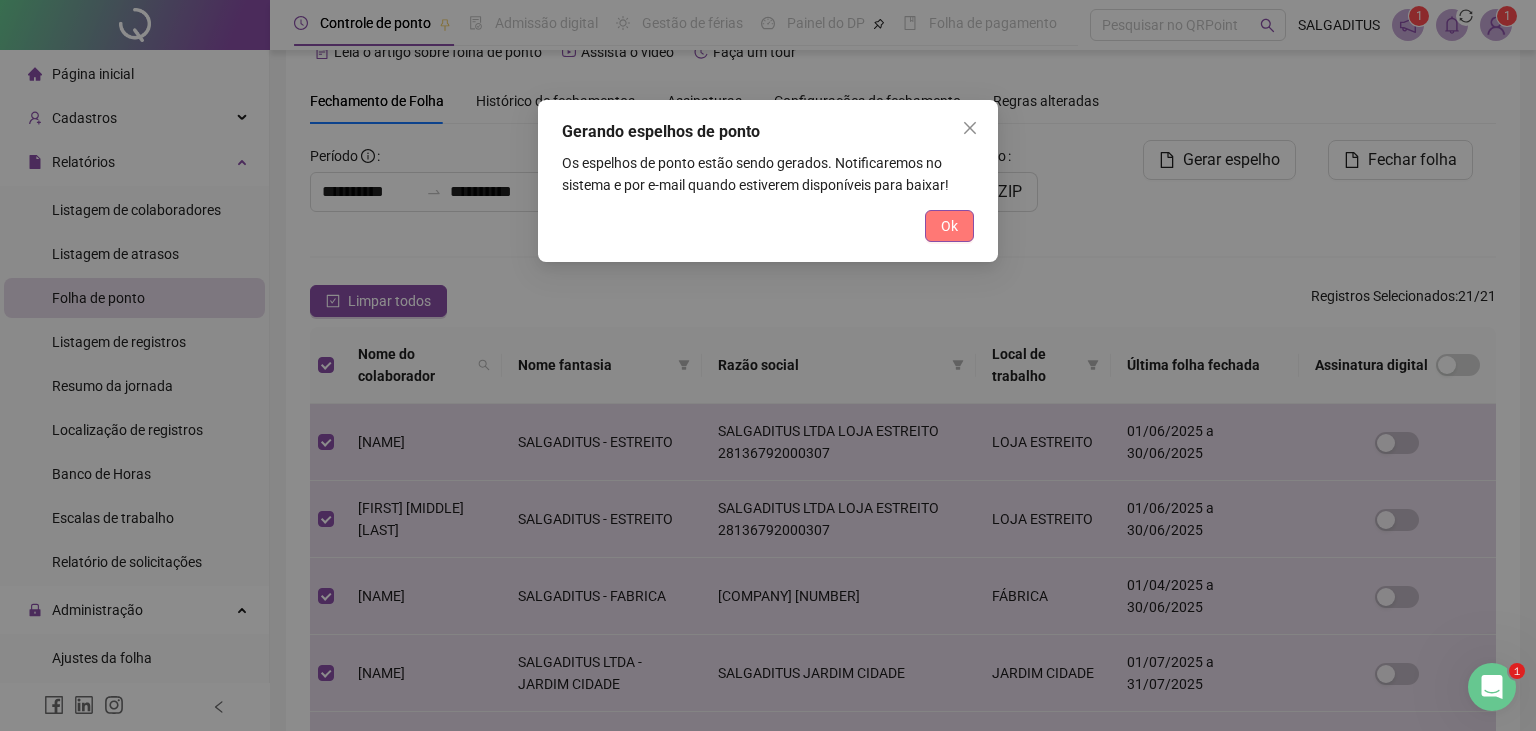 click on "Ok" at bounding box center [949, 226] 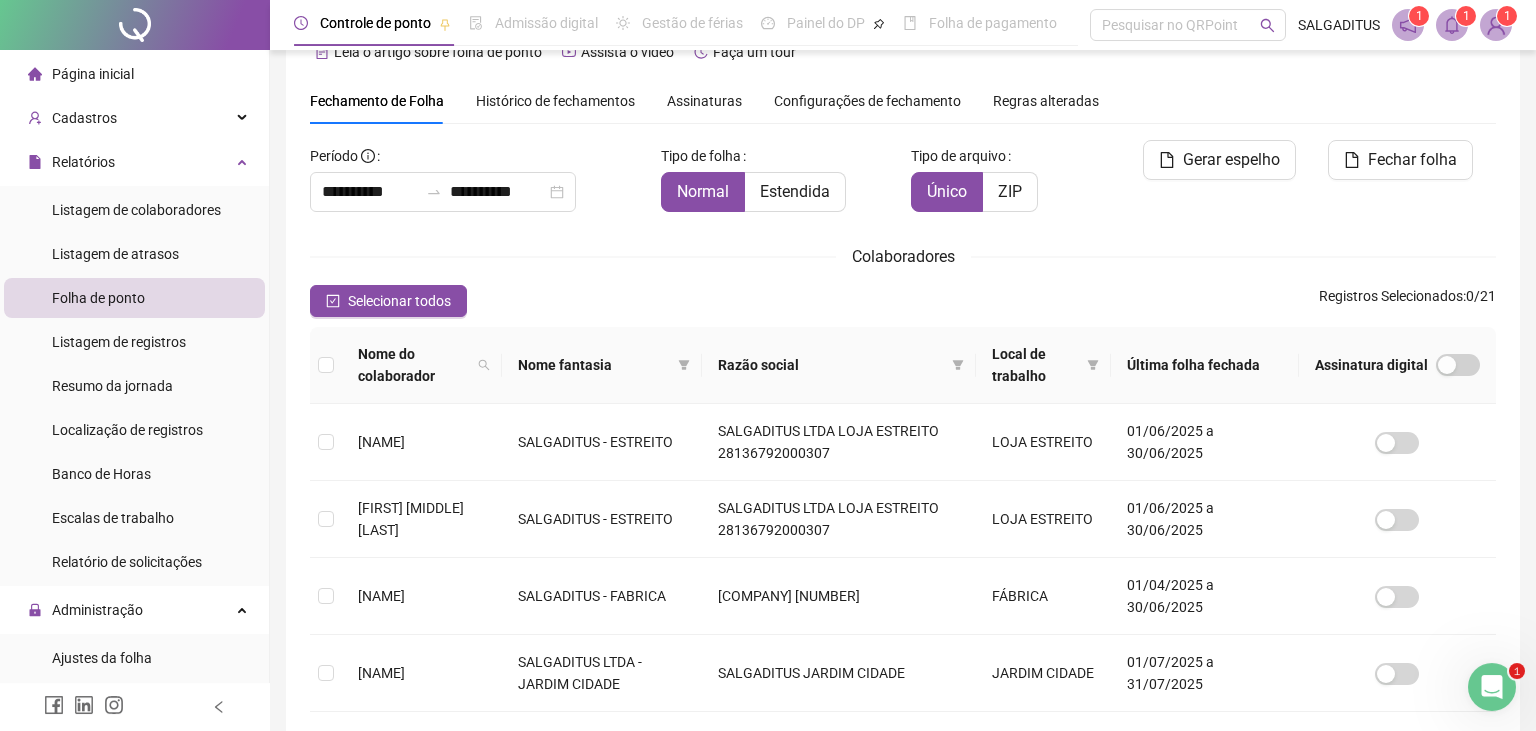 click on "1" at bounding box center [1466, 16] 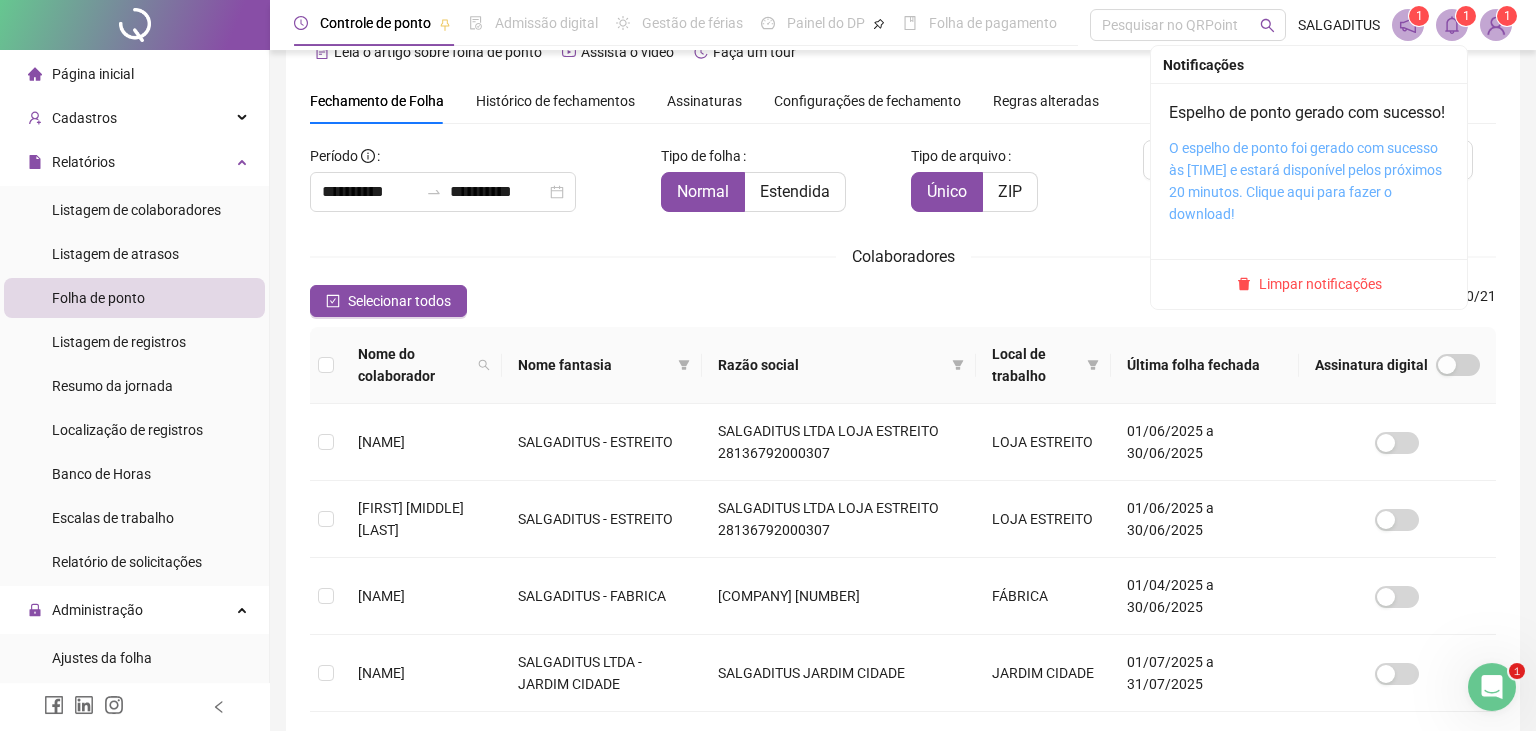 click on "O espelho de ponto foi gerado com sucesso às 14:34:10 e estará disponível pelos próximos 20 minutos.
Clique aqui para fazer o download!" at bounding box center [1305, 181] 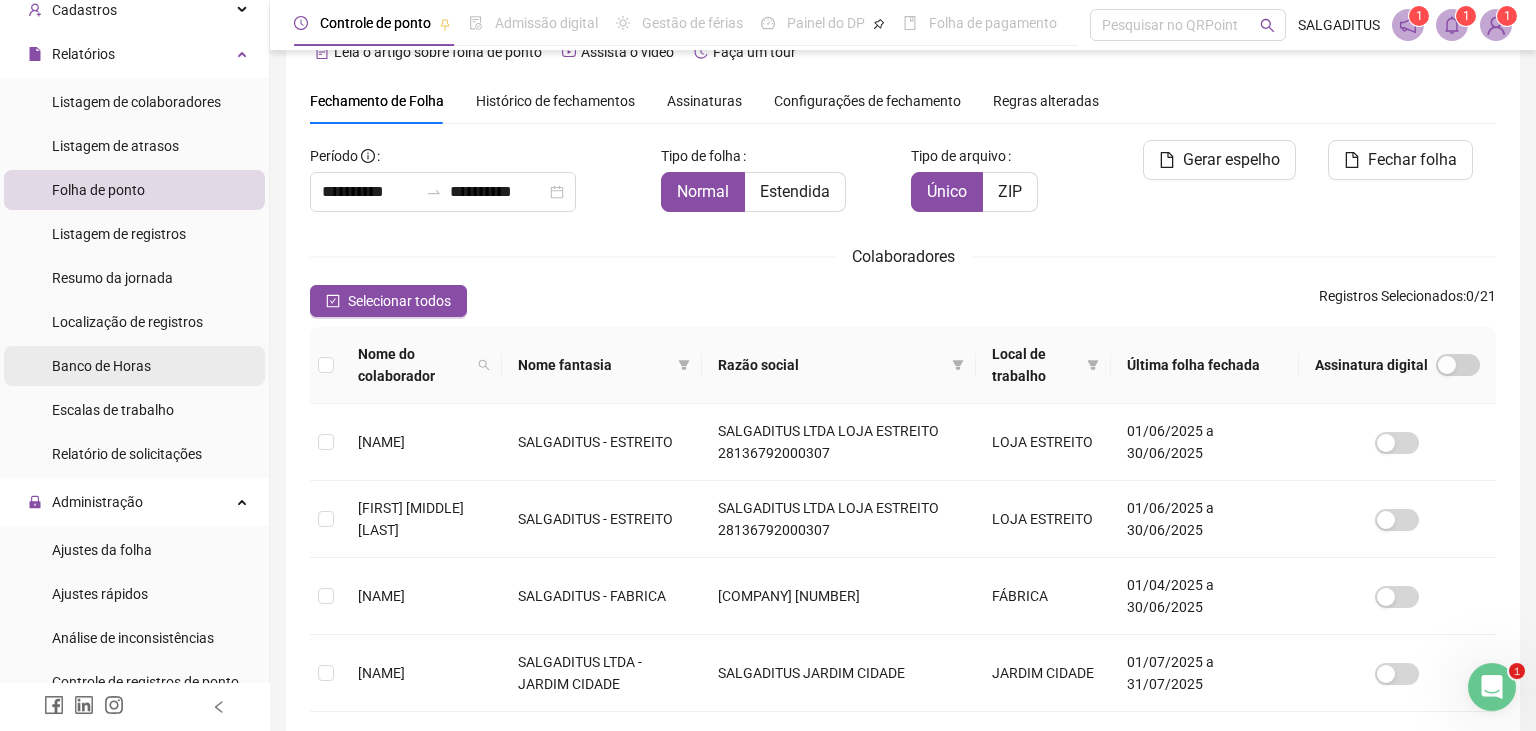 scroll, scrollTop: 110, scrollLeft: 0, axis: vertical 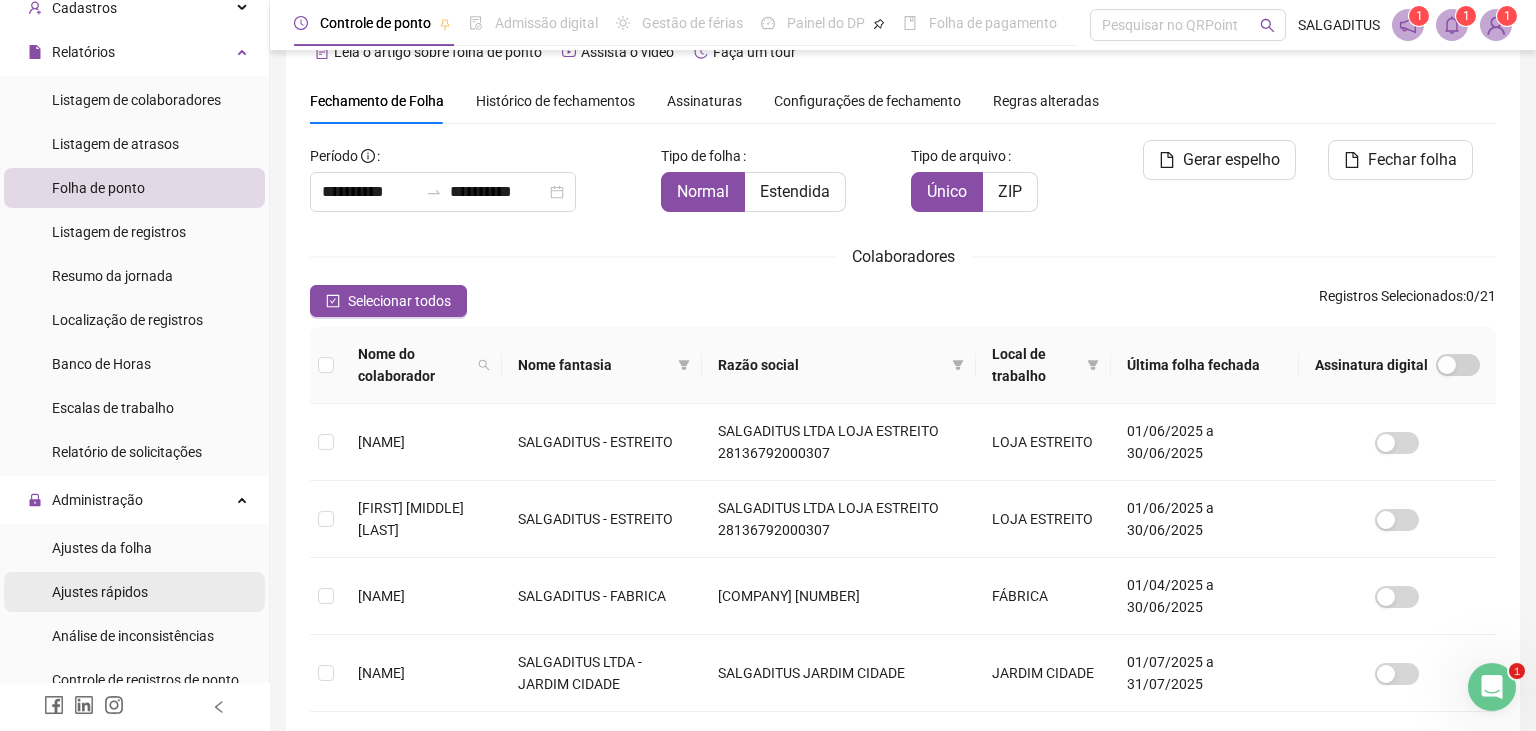 click on "Controle de registros de ponto" at bounding box center [145, 680] 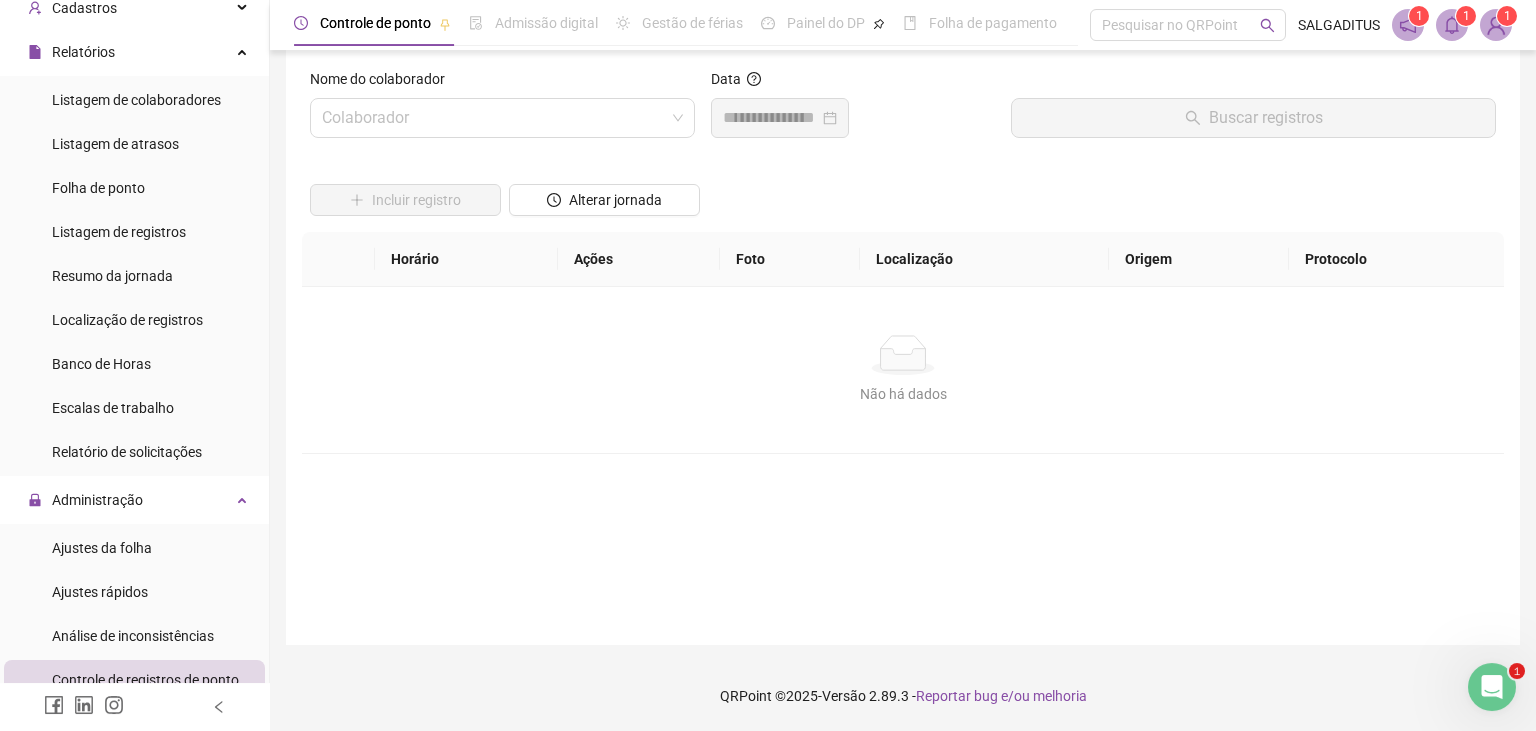 scroll, scrollTop: 21, scrollLeft: 0, axis: vertical 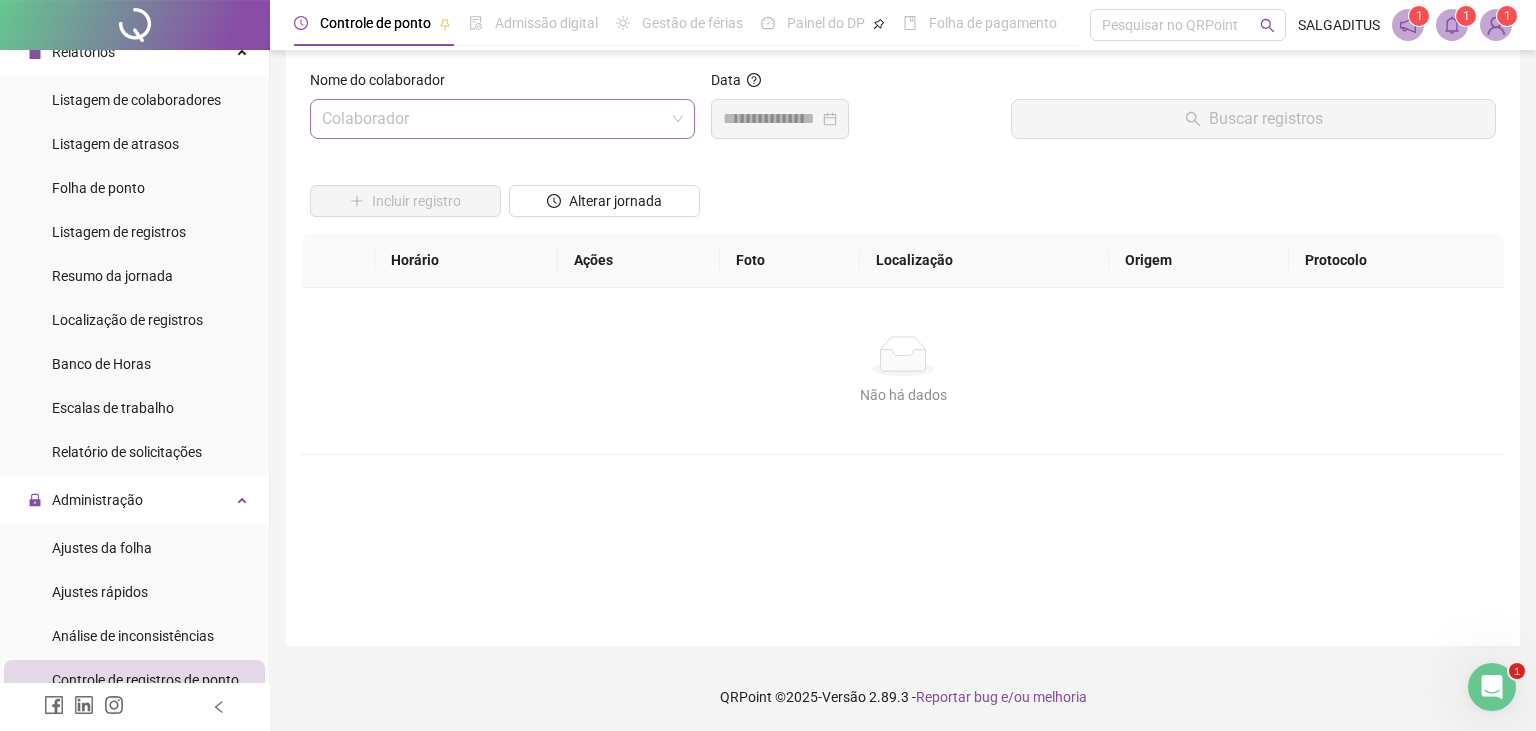 click at bounding box center (493, 119) 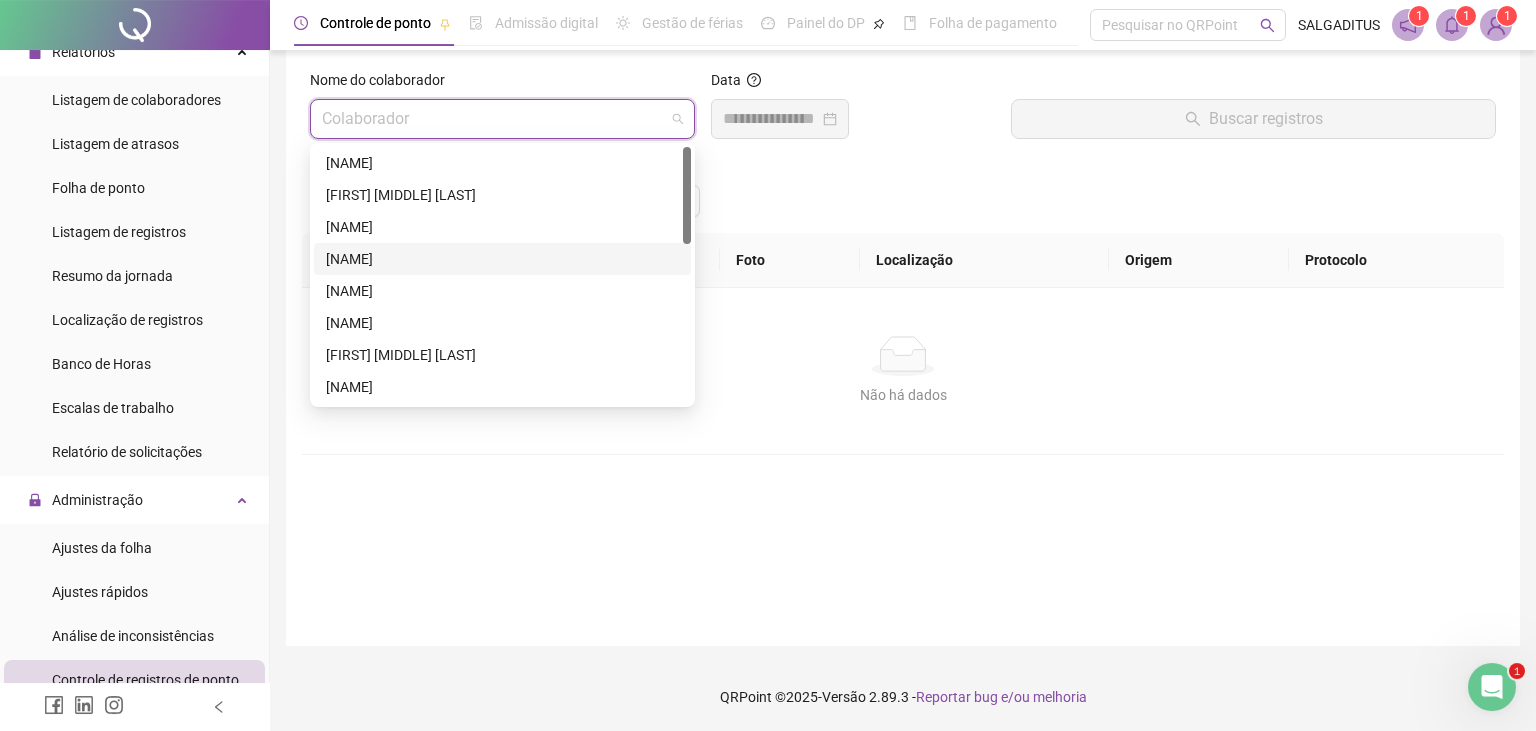 scroll, scrollTop: 416, scrollLeft: 0, axis: vertical 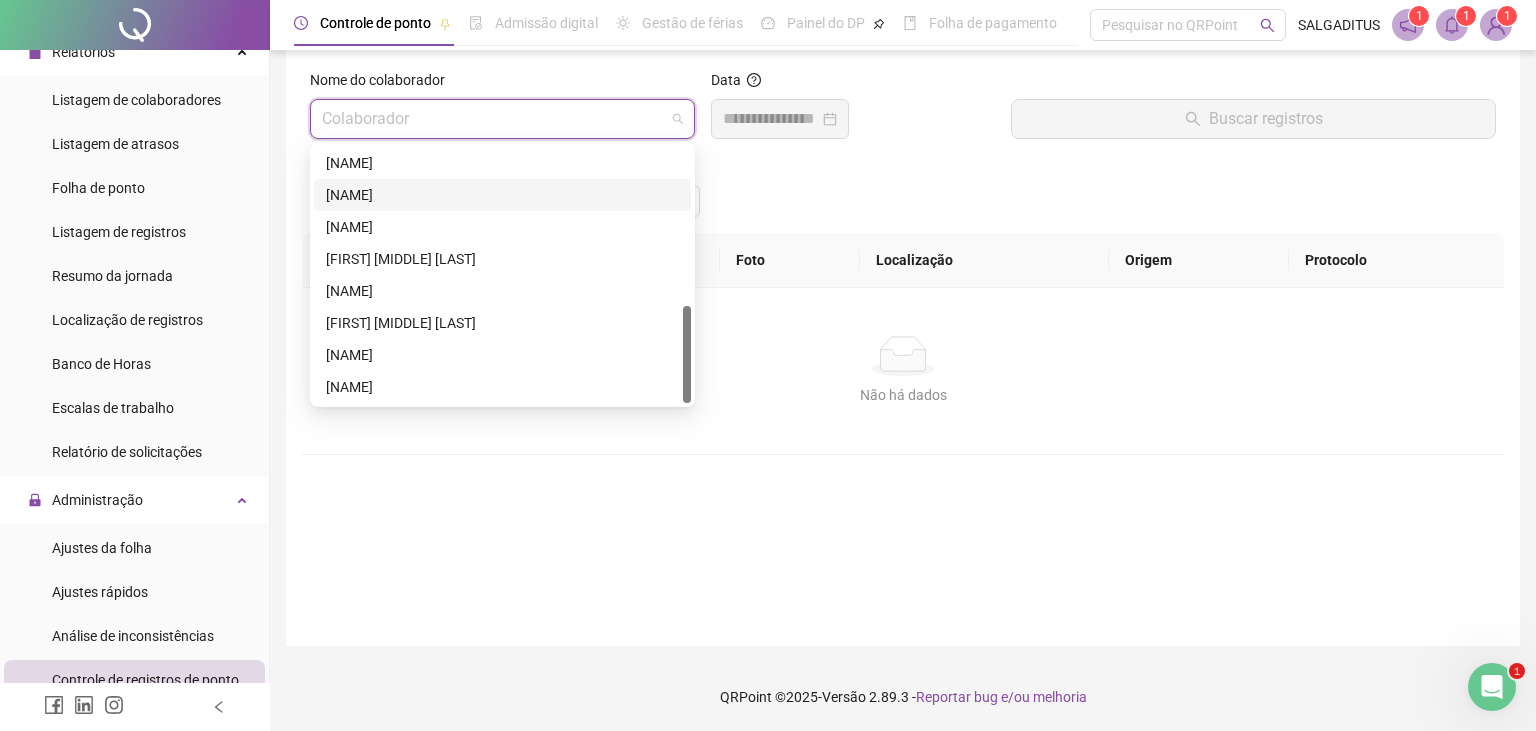 click on "[FIRST] [LAST]" at bounding box center [502, 195] 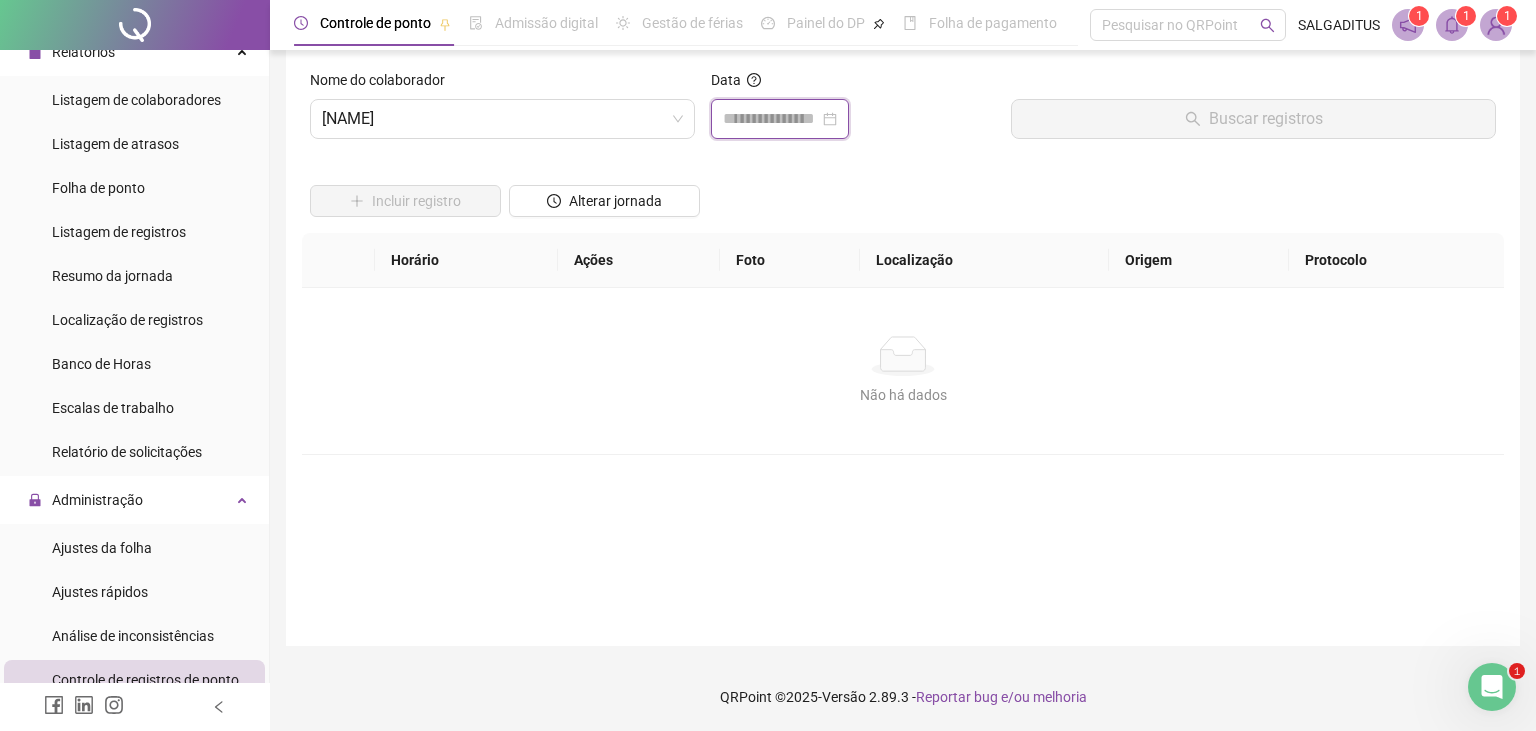 click at bounding box center (771, 119) 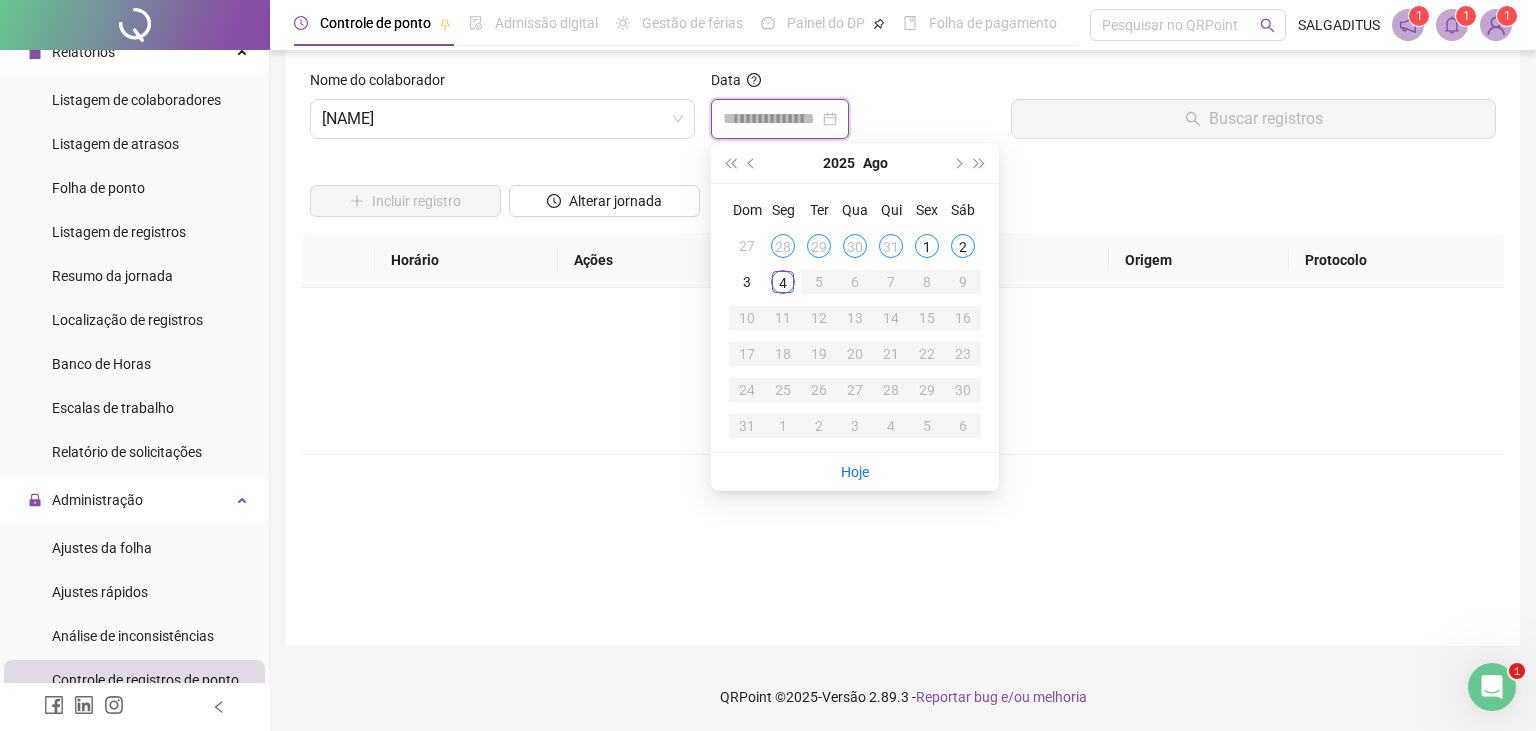type on "**********" 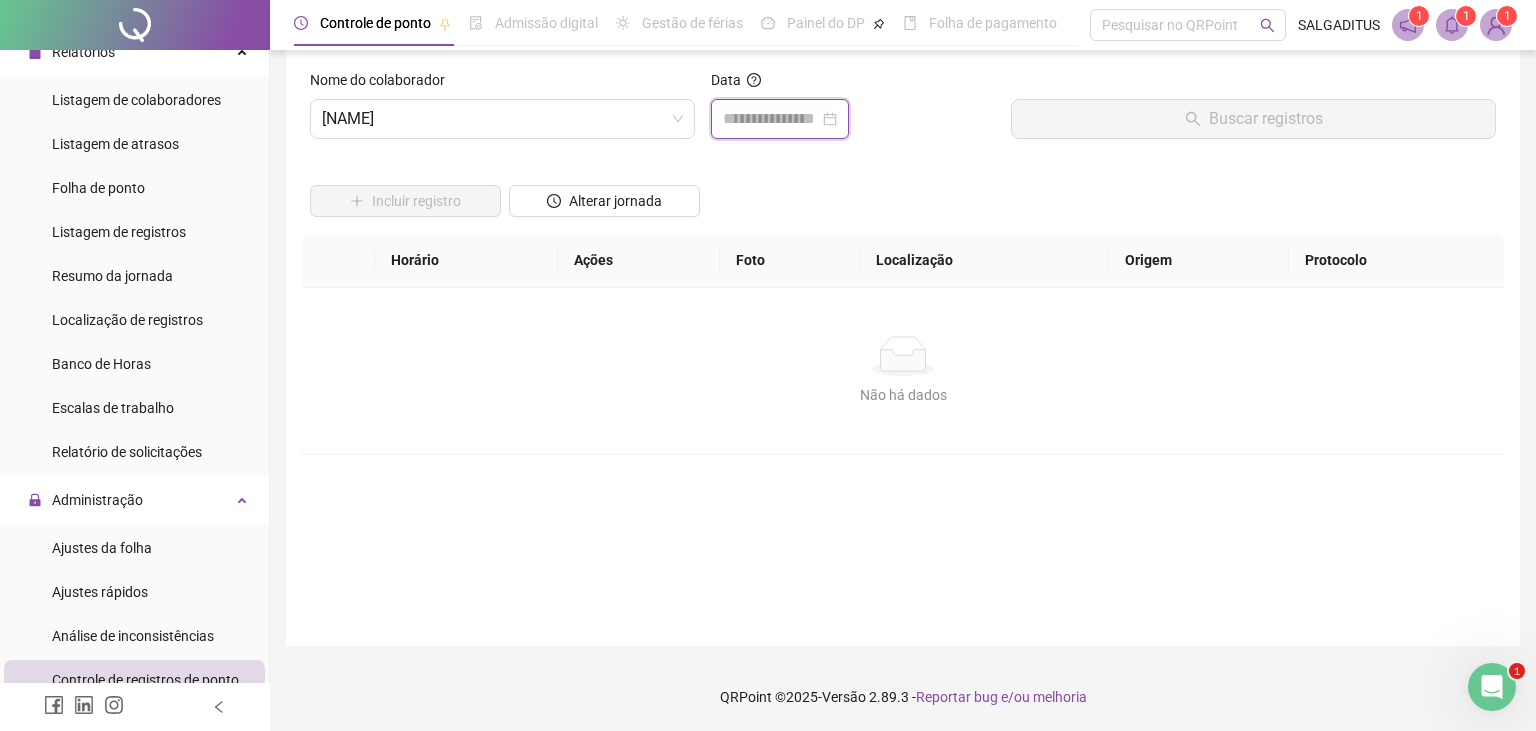 click at bounding box center (771, 119) 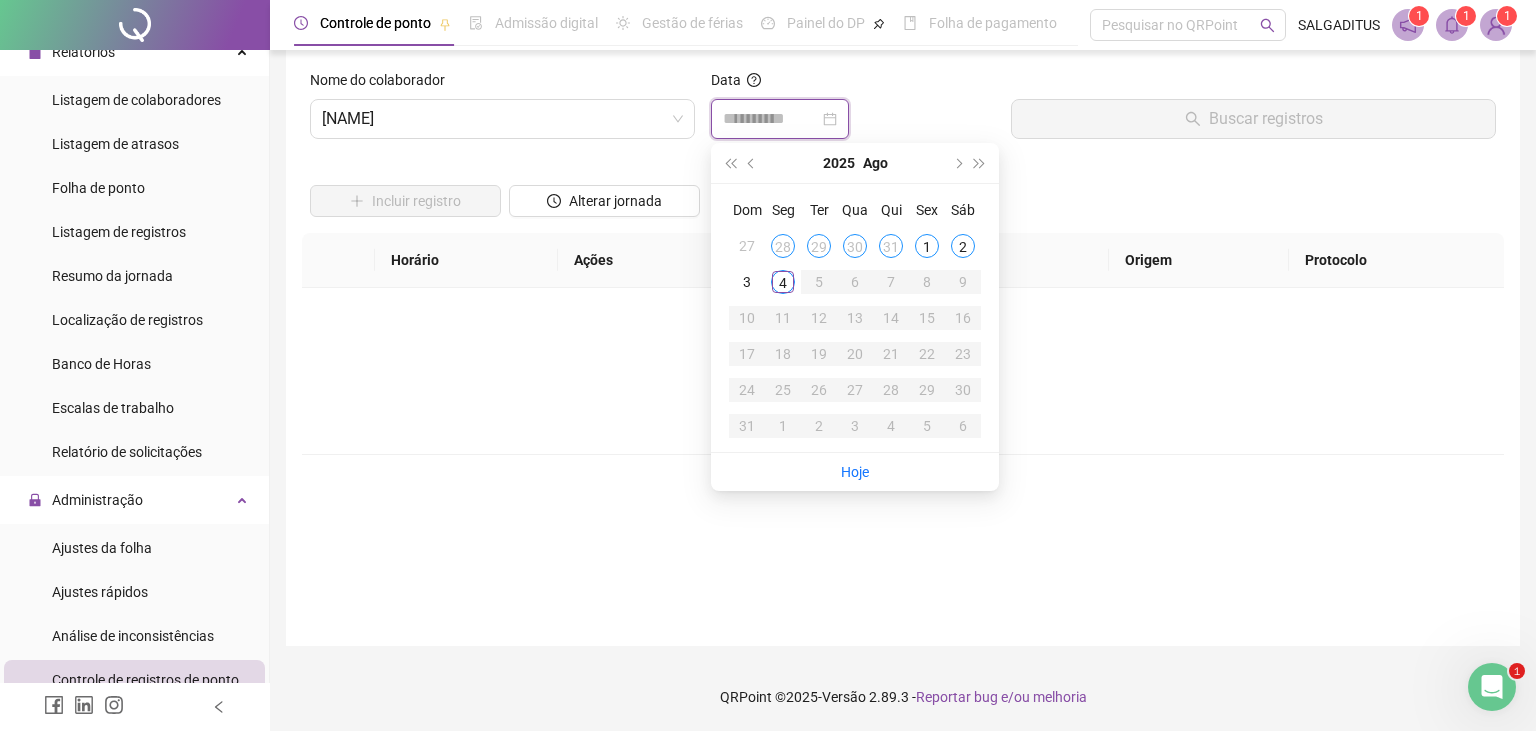 type on "**********" 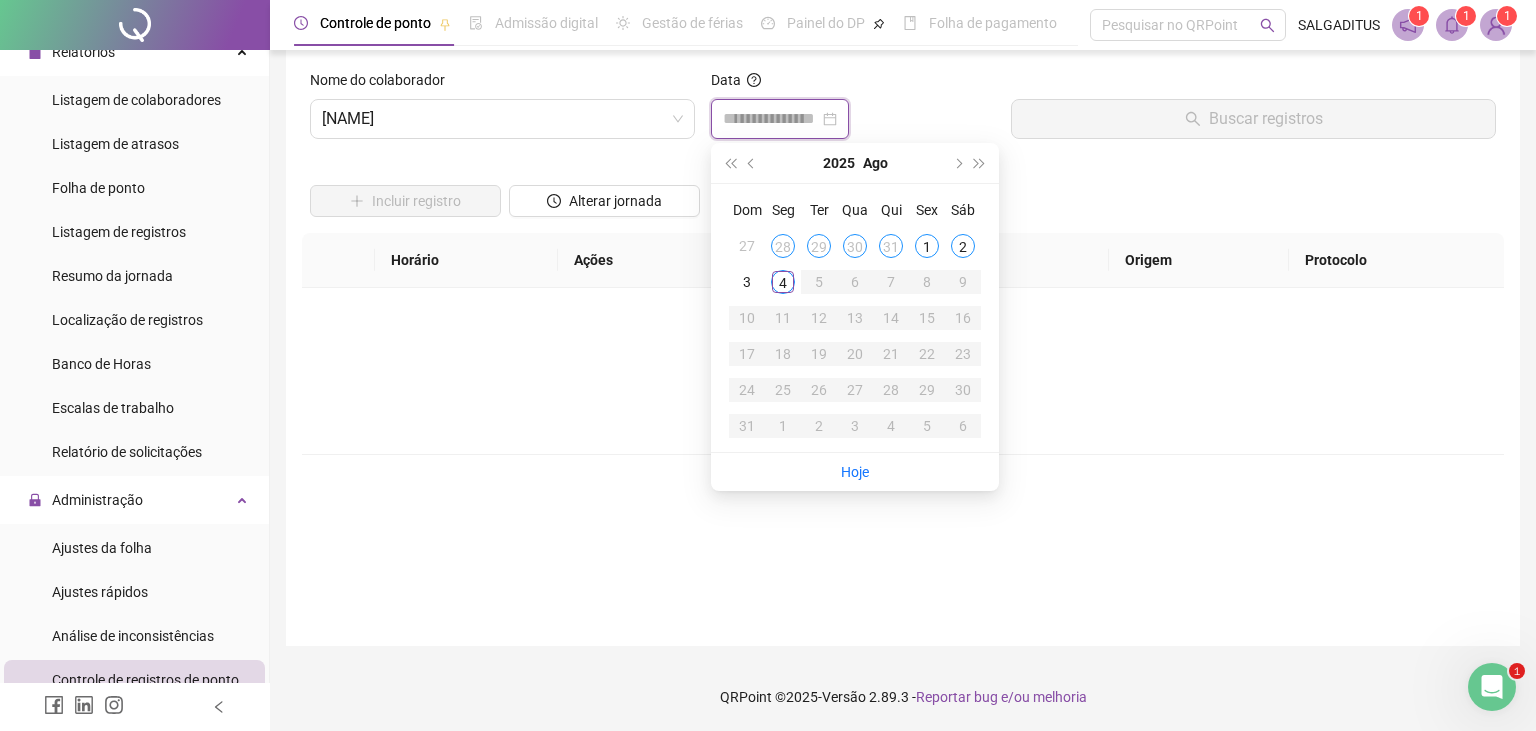 type on "**********" 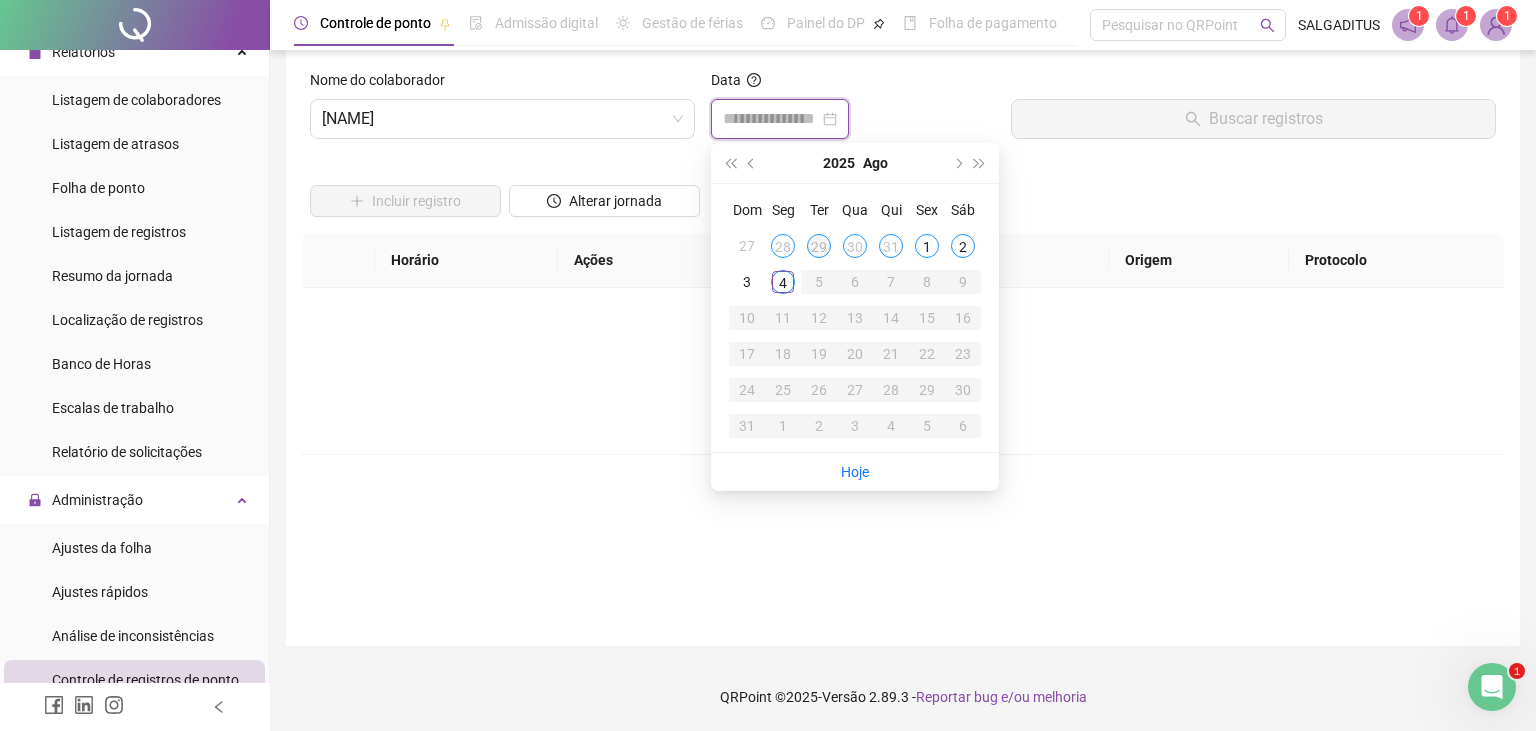 type on "**********" 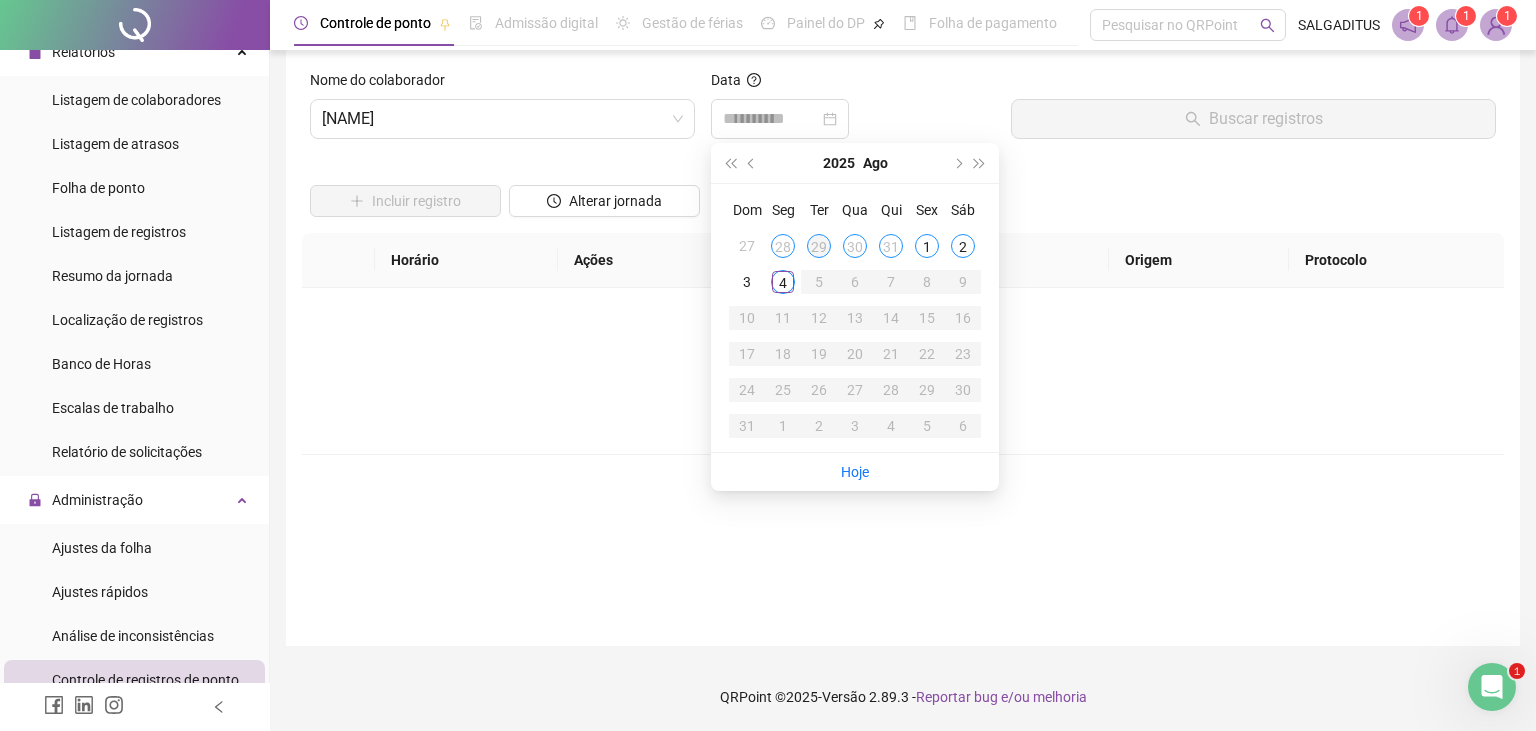 click on "29" at bounding box center [819, 246] 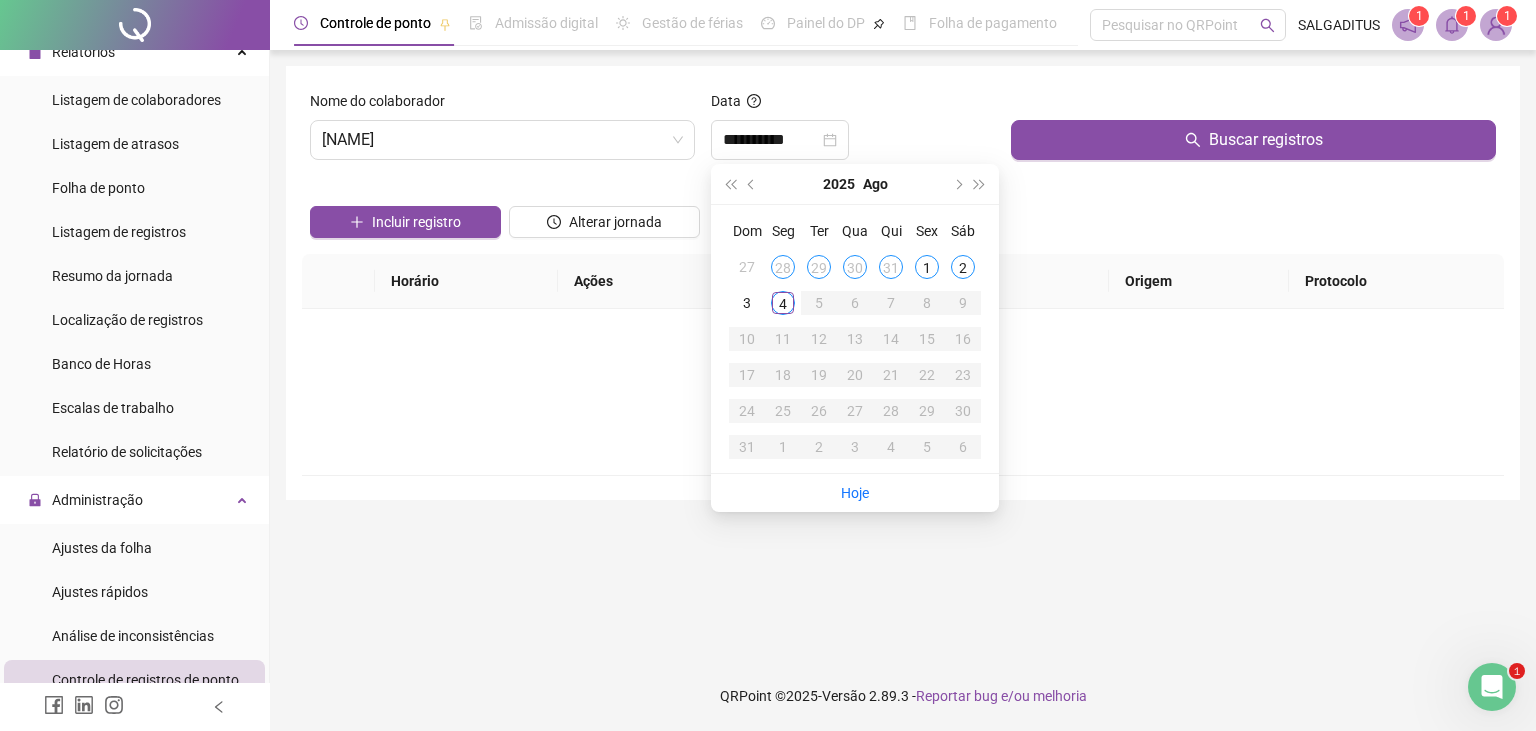 scroll, scrollTop: 0, scrollLeft: 0, axis: both 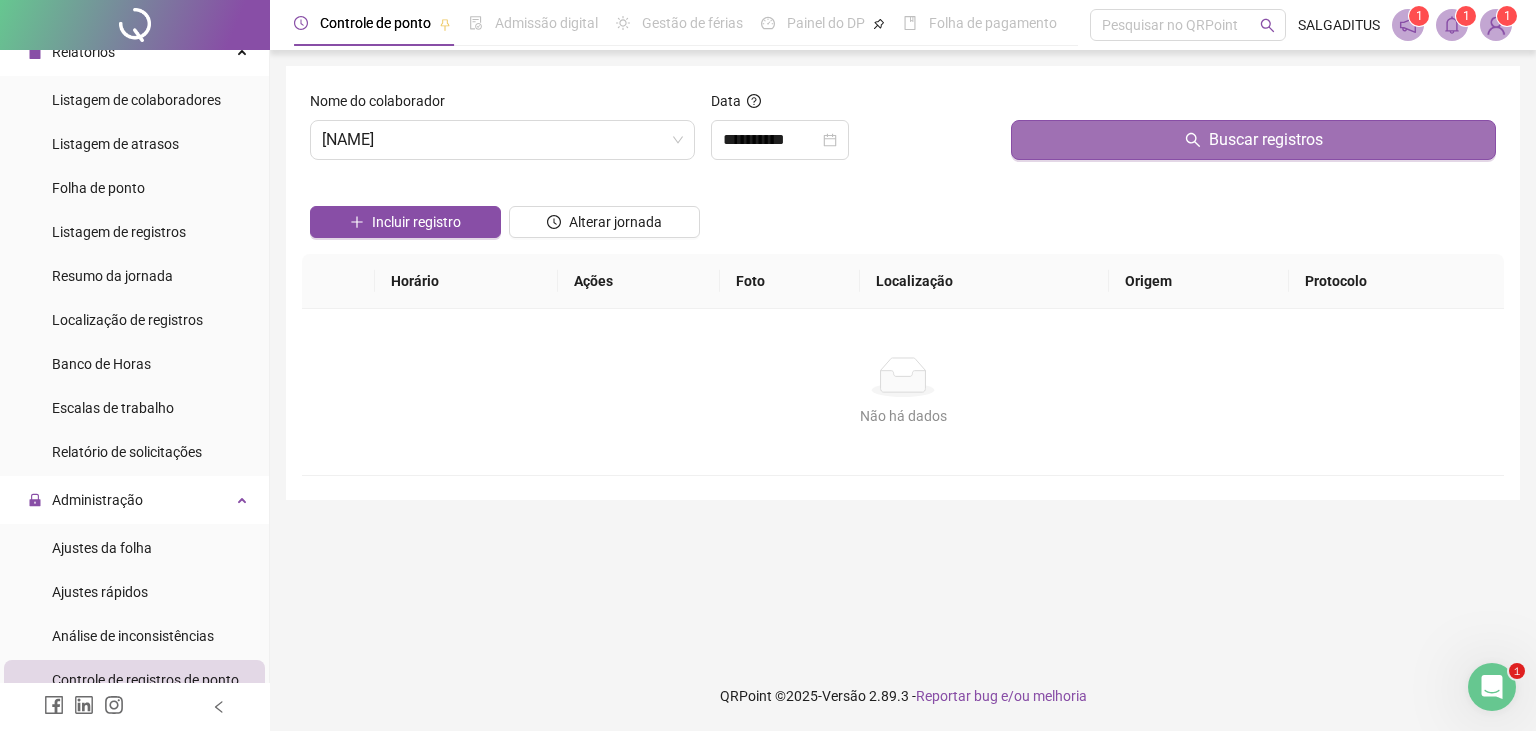 click on "Buscar registros" at bounding box center (1266, 140) 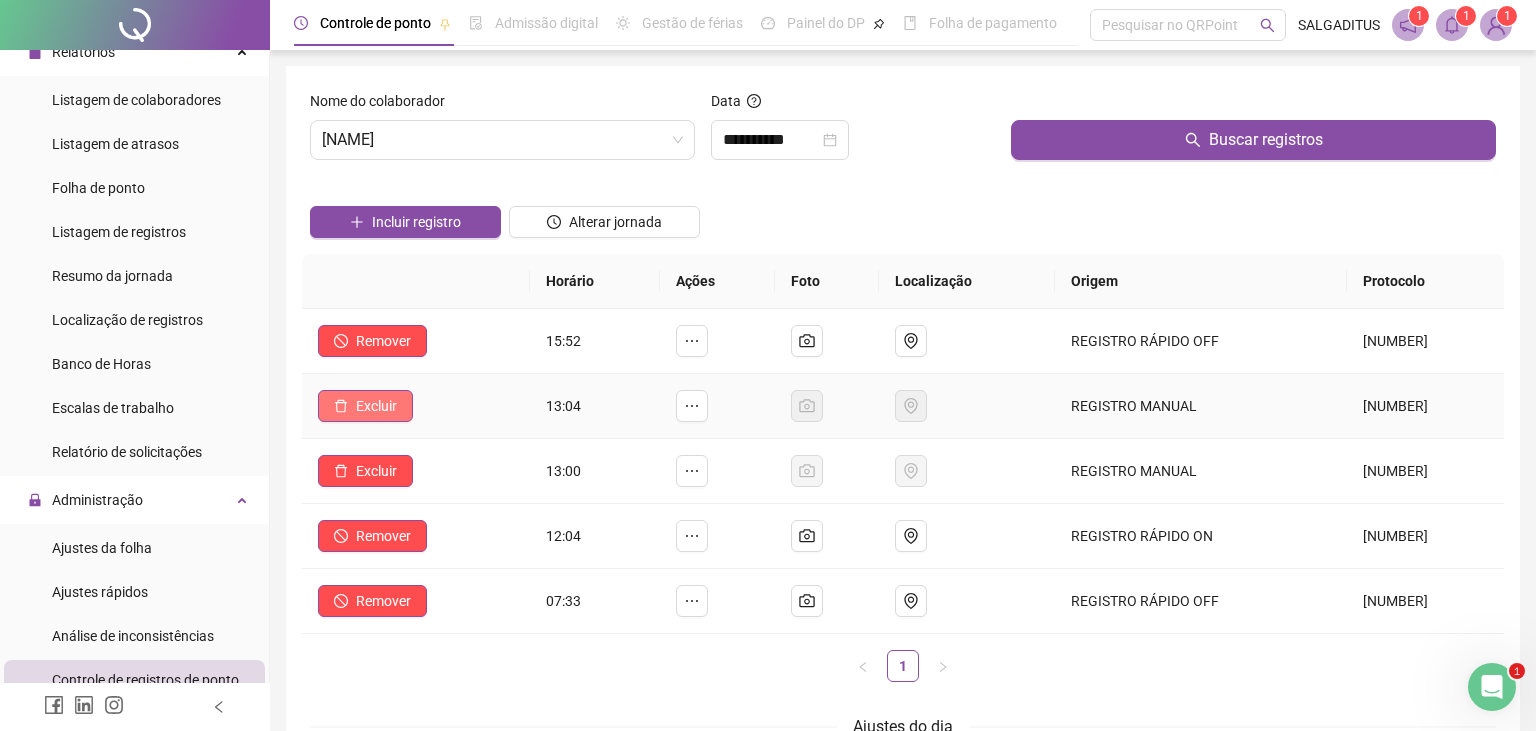 click on "Excluir" at bounding box center [376, 406] 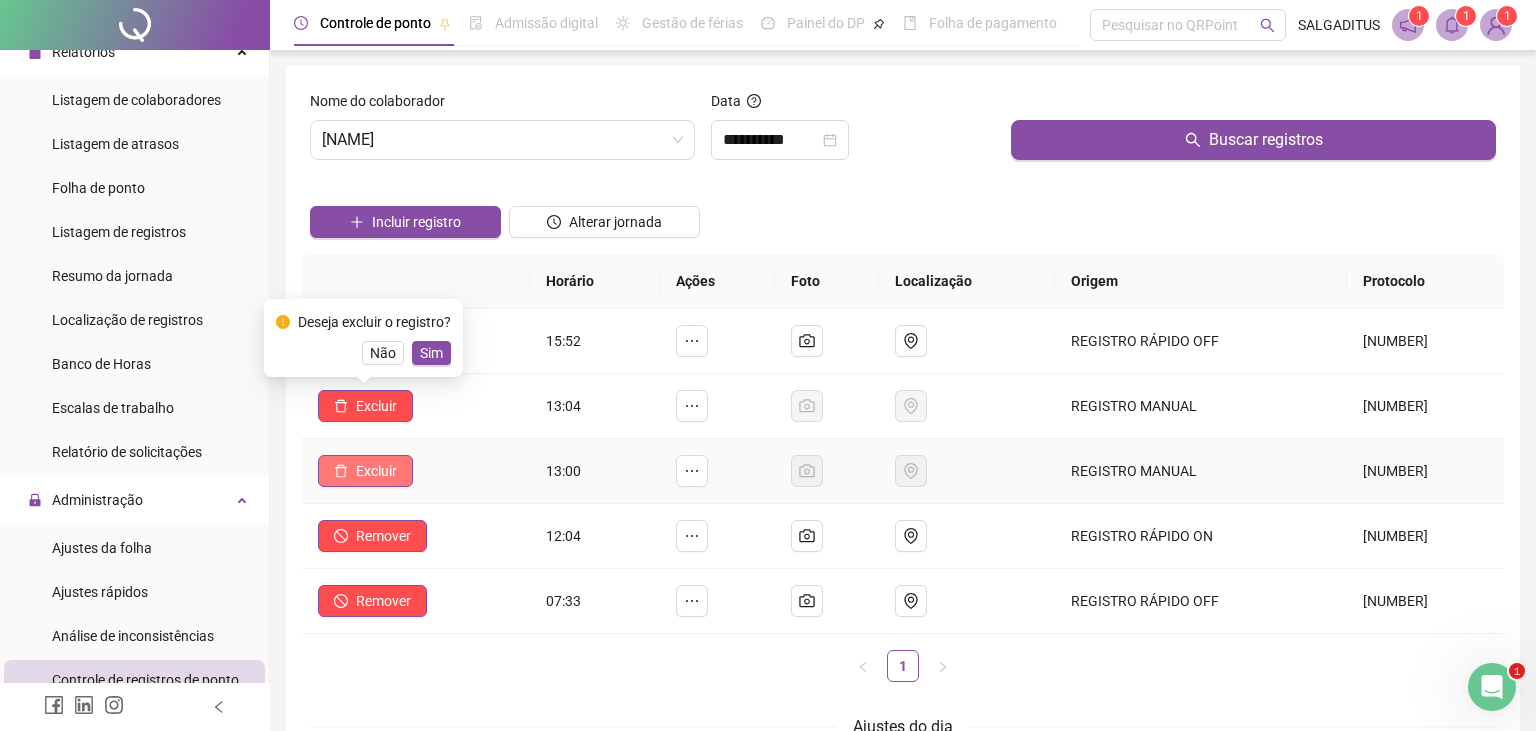 click on "Excluir" at bounding box center (365, 471) 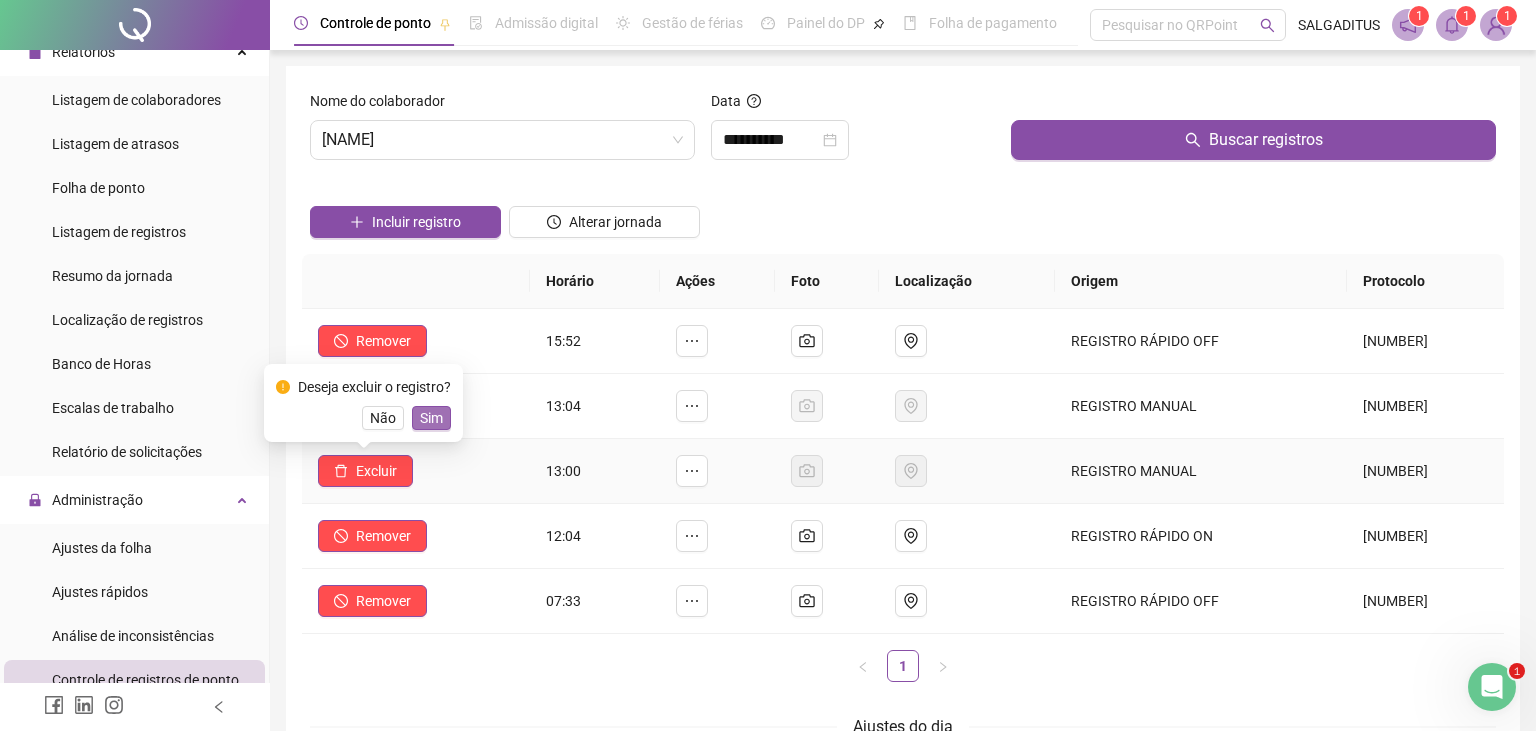 click on "Sim" at bounding box center (431, 418) 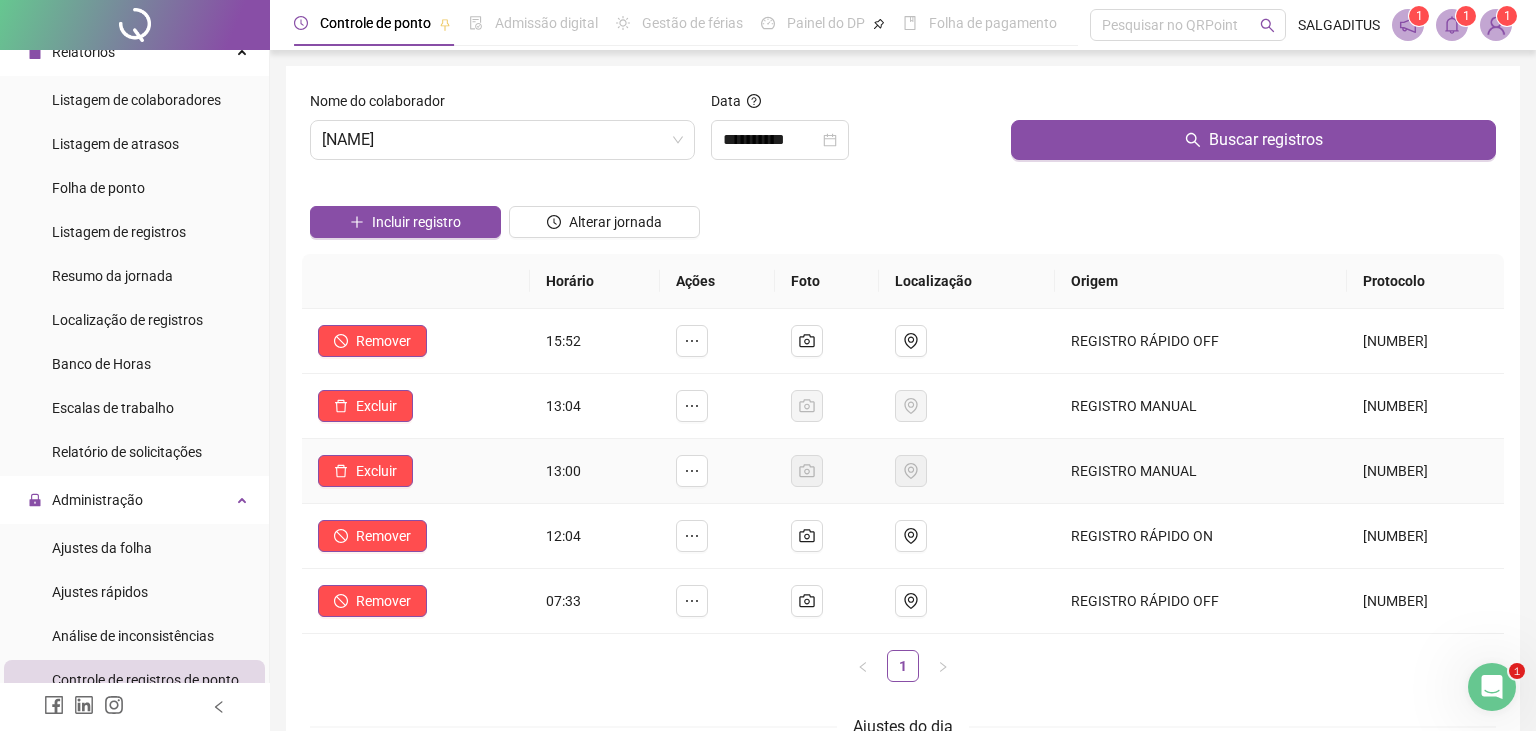 click on "Excluir" at bounding box center [416, 471] 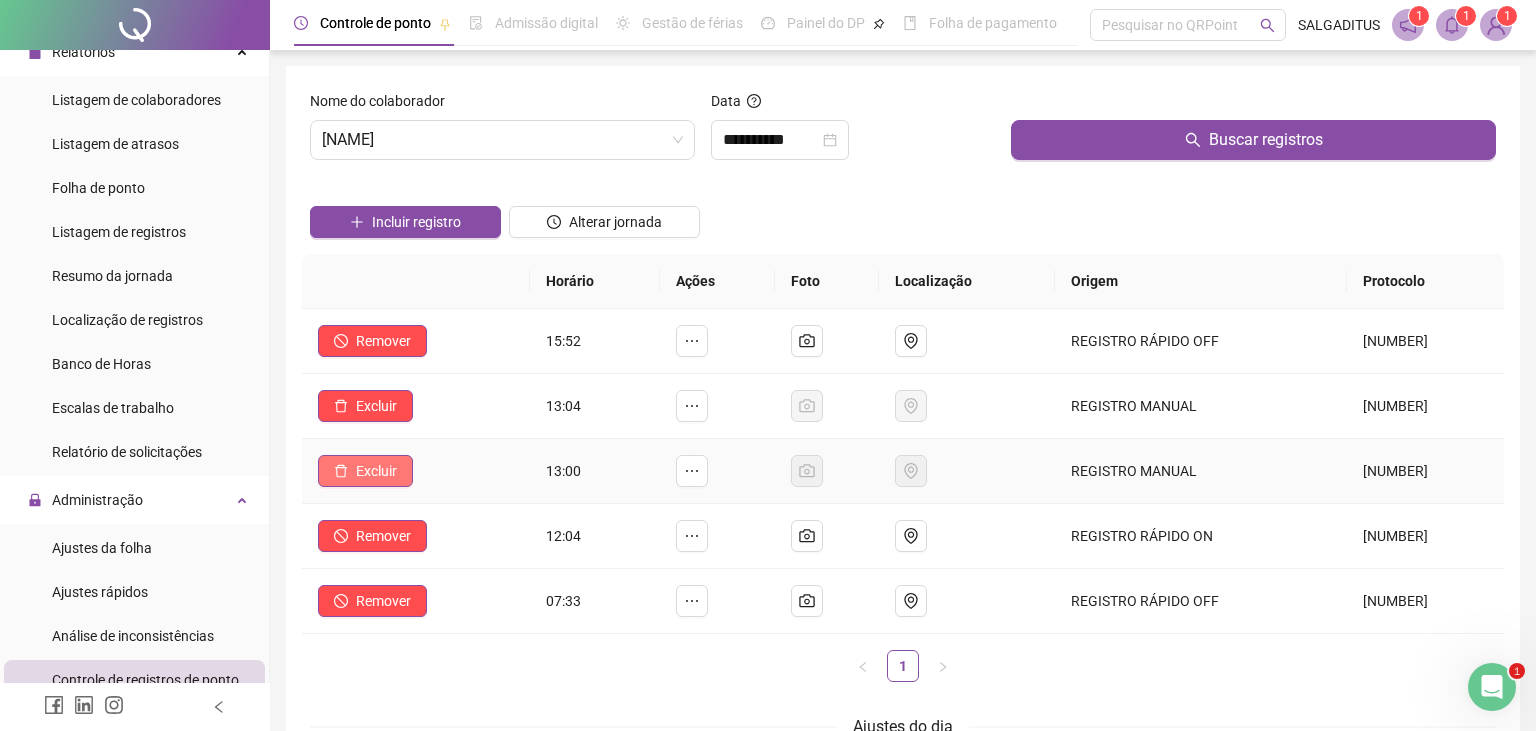 click on "Excluir" at bounding box center (365, 471) 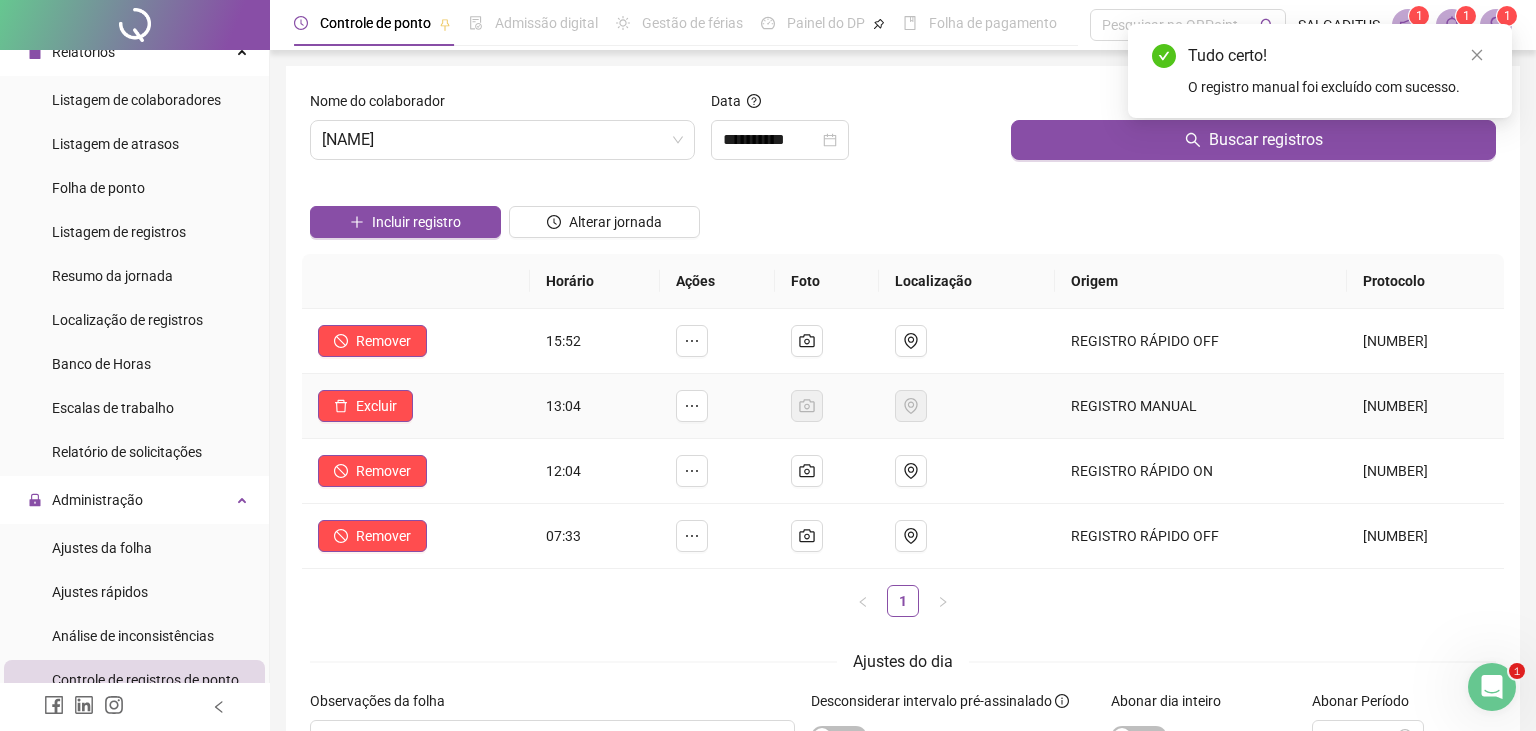click on "Excluir" at bounding box center (416, 406) 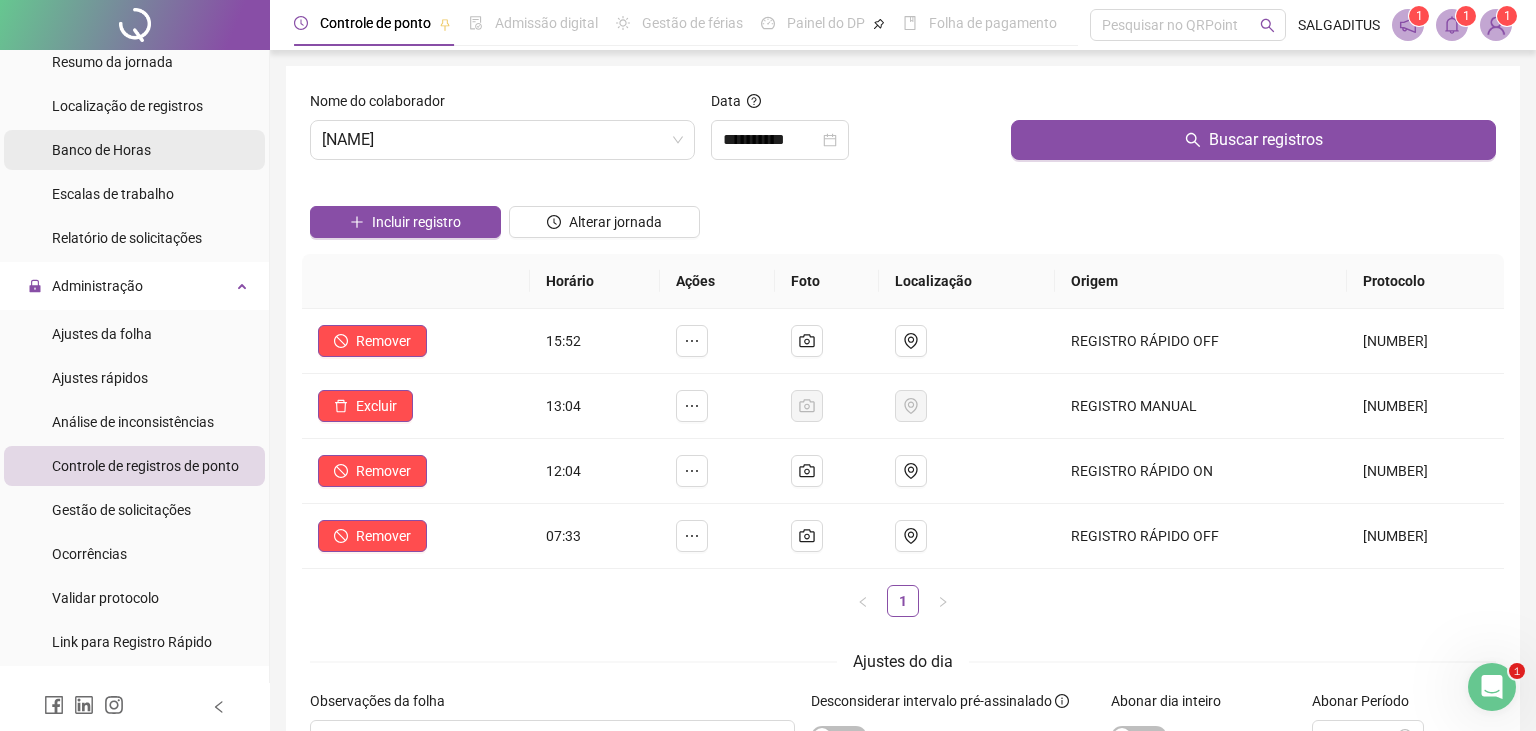 scroll, scrollTop: 331, scrollLeft: 0, axis: vertical 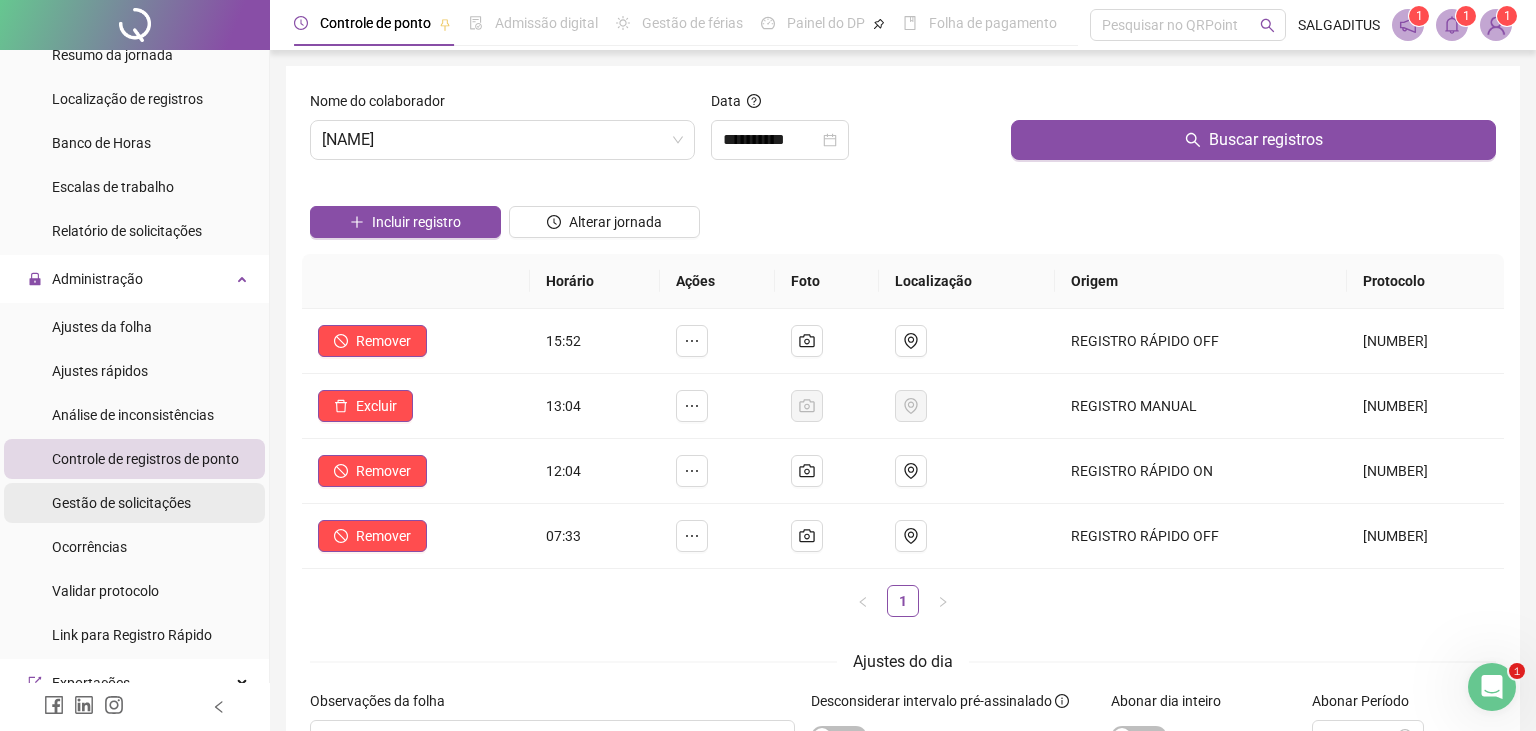 click on "Gestão de solicitações" at bounding box center [121, 503] 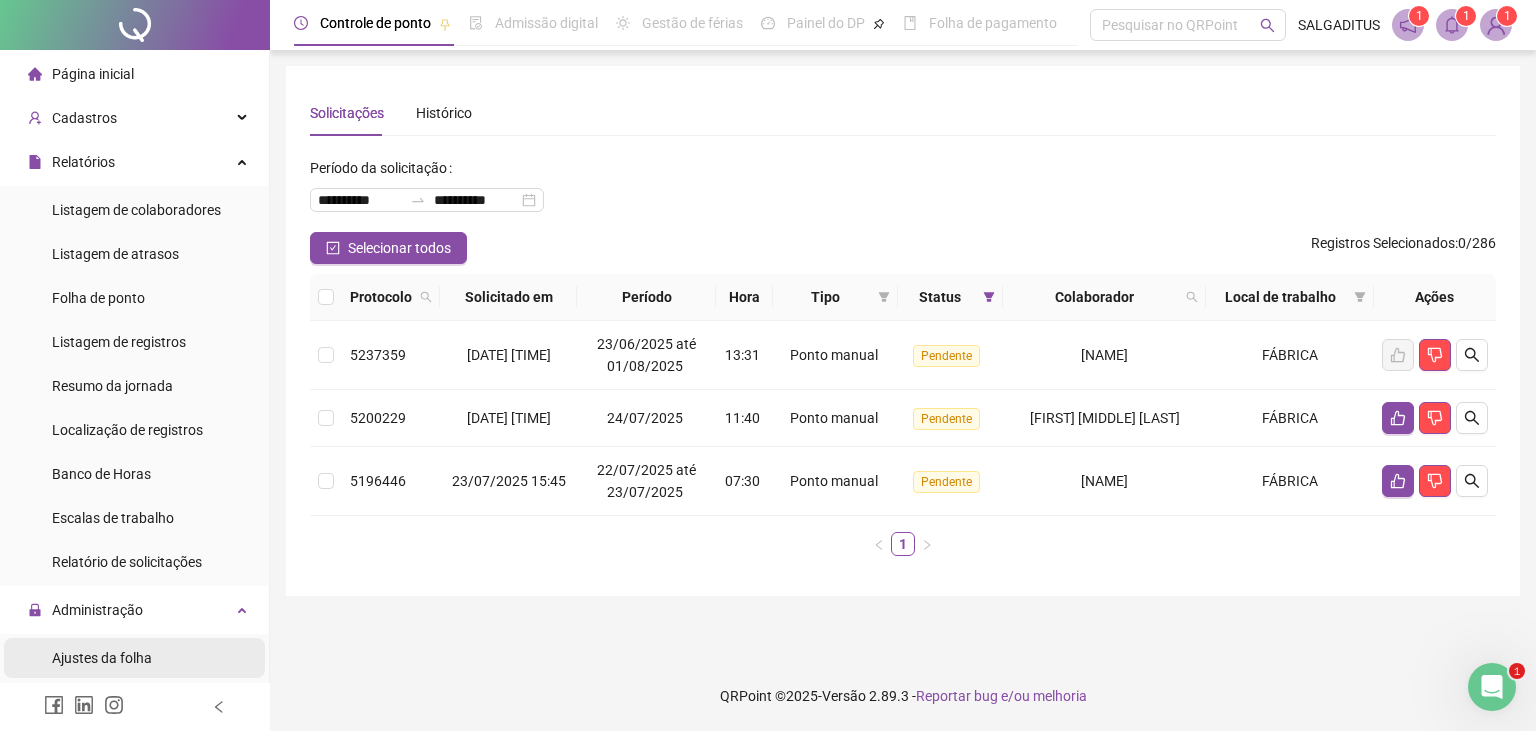 scroll, scrollTop: 0, scrollLeft: 0, axis: both 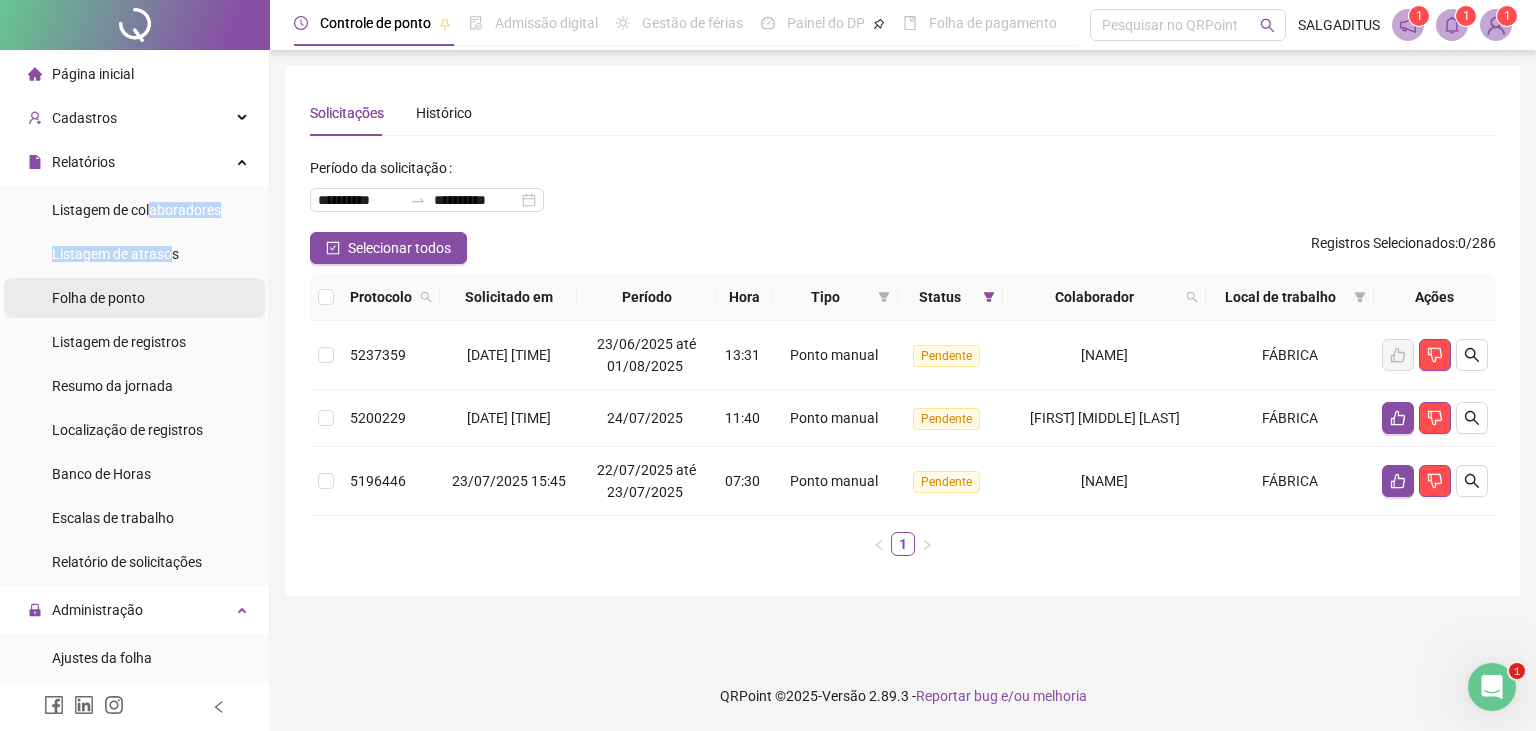 drag, startPoint x: 149, startPoint y: 222, endPoint x: 168, endPoint y: 293, distance: 73.4983 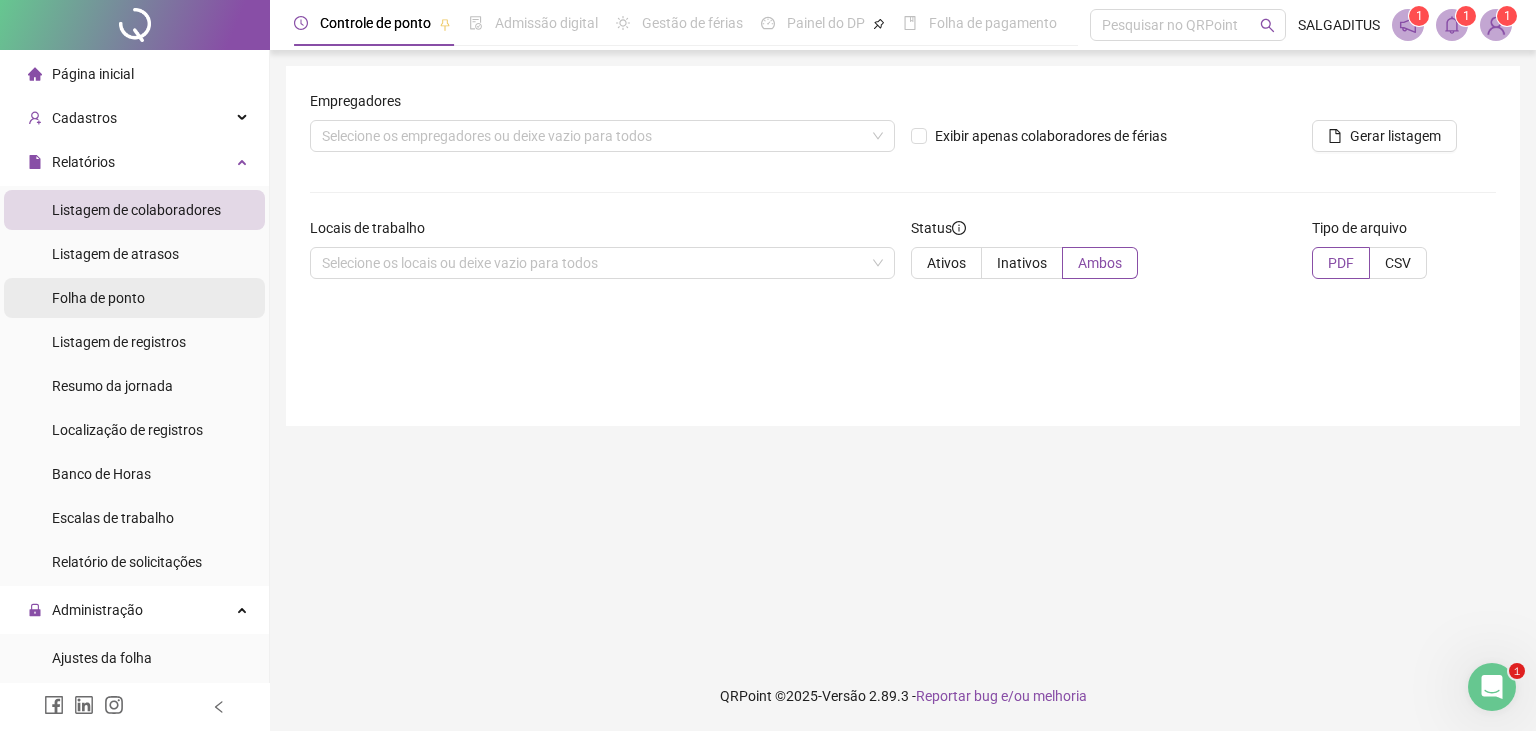 click on "Folha de ponto" at bounding box center (134, 298) 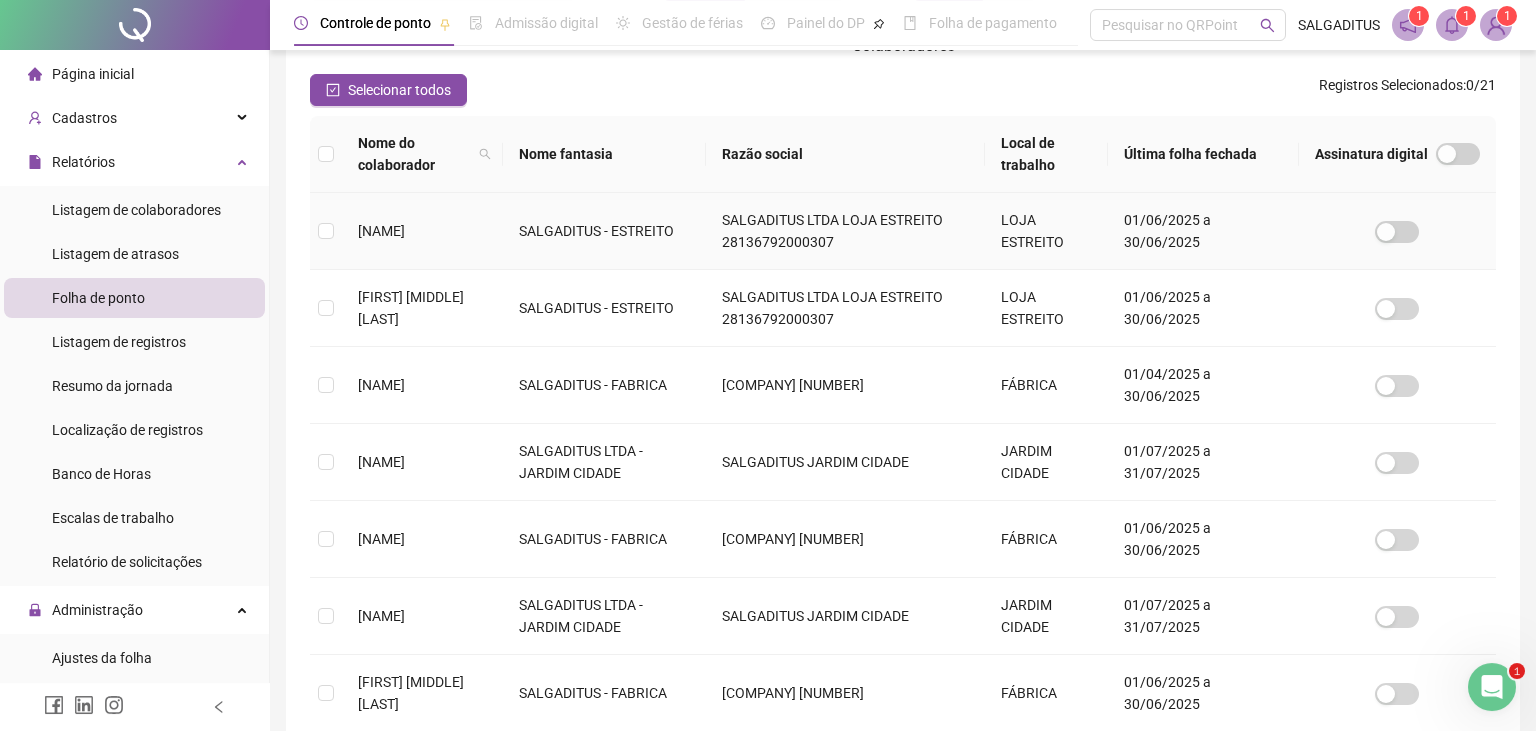 scroll, scrollTop: 658, scrollLeft: 0, axis: vertical 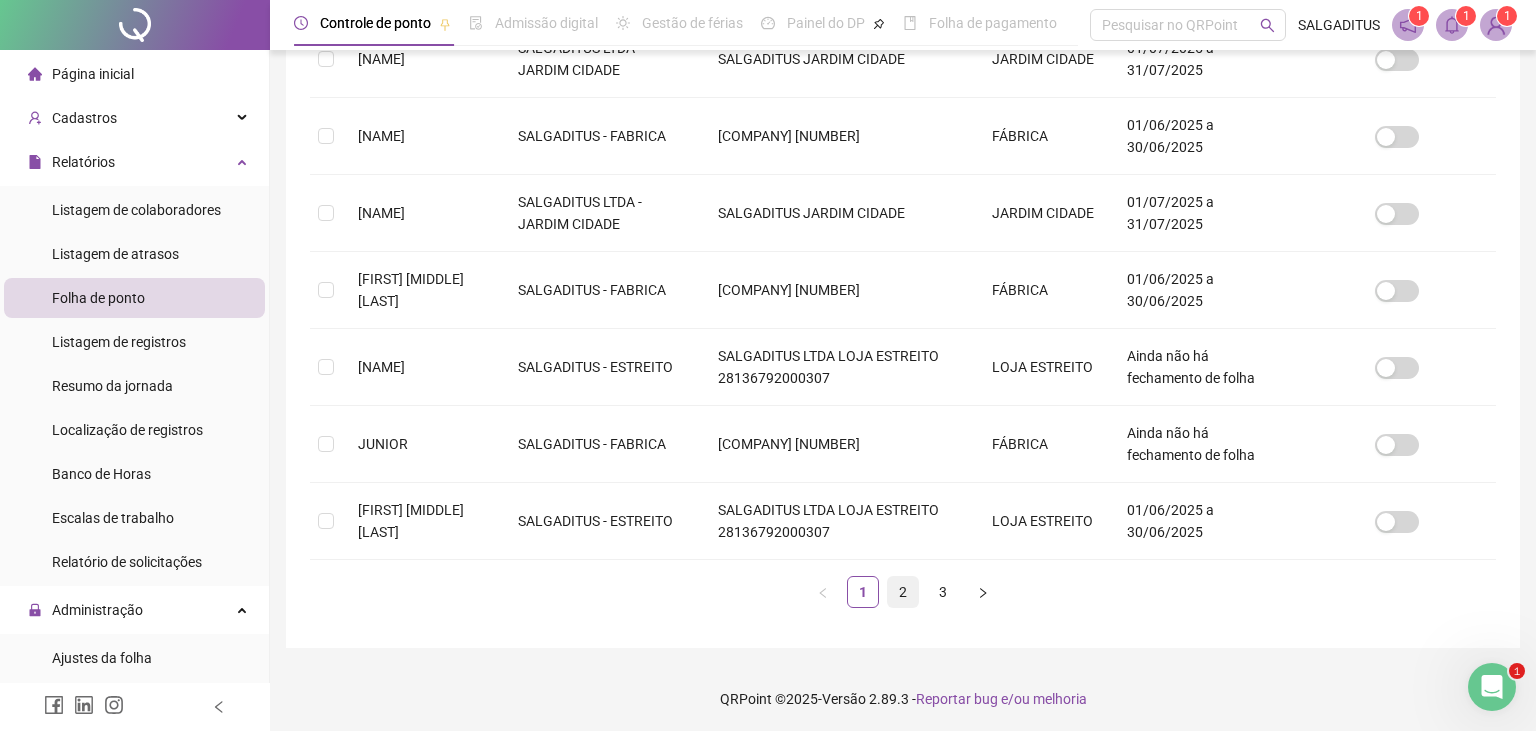 click on "2" at bounding box center (903, 592) 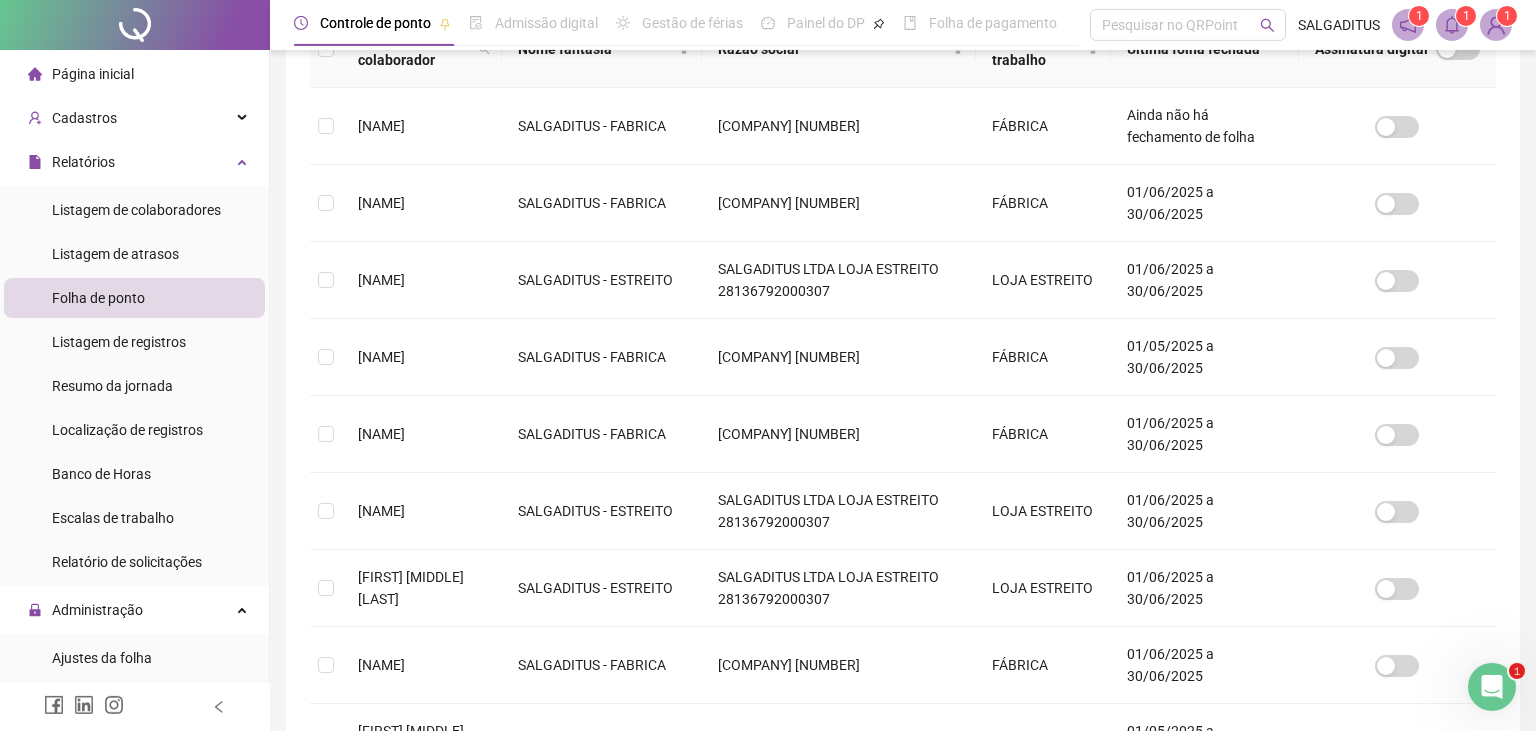 scroll, scrollTop: 360, scrollLeft: 0, axis: vertical 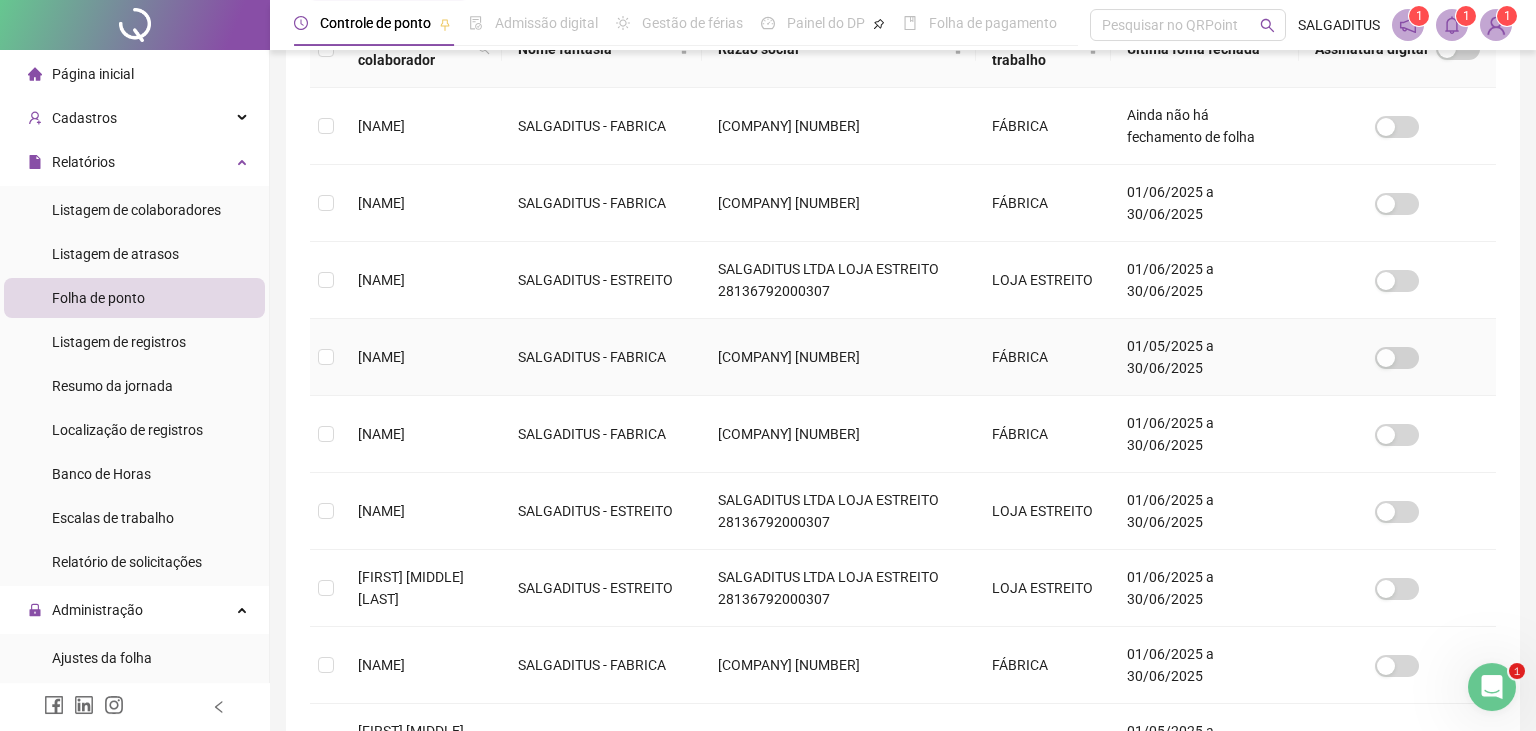 click on "[FIRST] [MIDDLE] [LAST]" at bounding box center (381, 357) 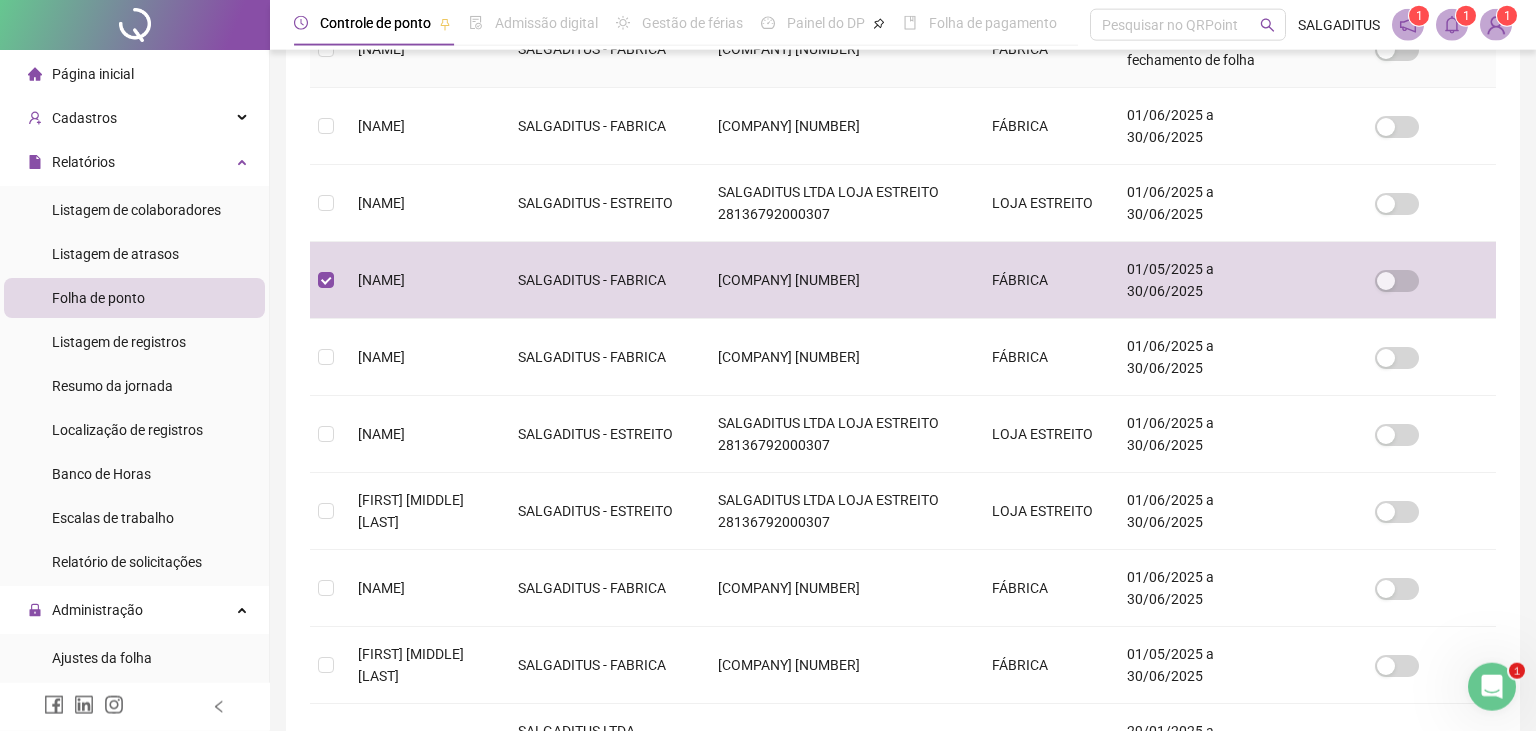 scroll, scrollTop: 572, scrollLeft: 0, axis: vertical 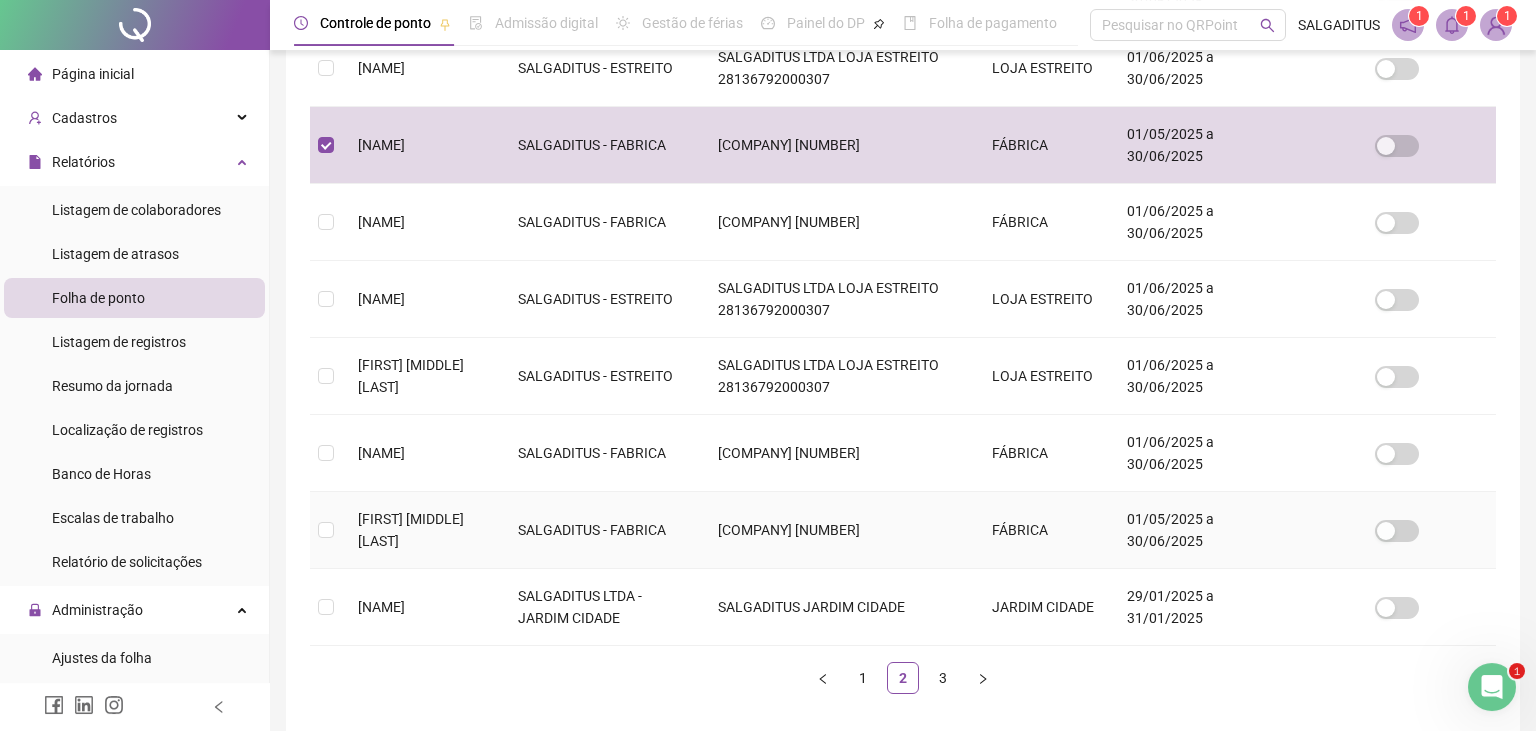 click on "[FIRST] [LAST]" at bounding box center [422, 530] 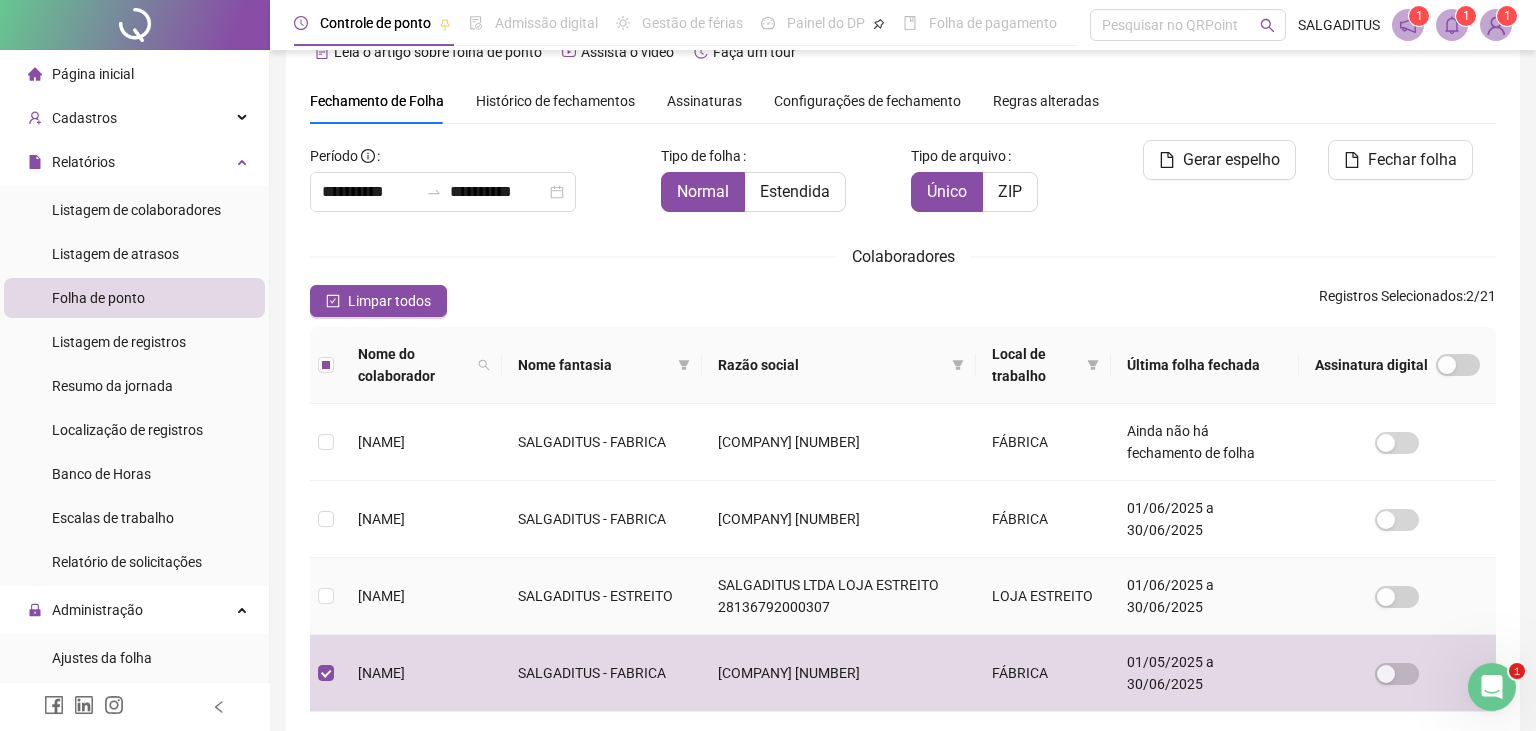 scroll, scrollTop: 658, scrollLeft: 0, axis: vertical 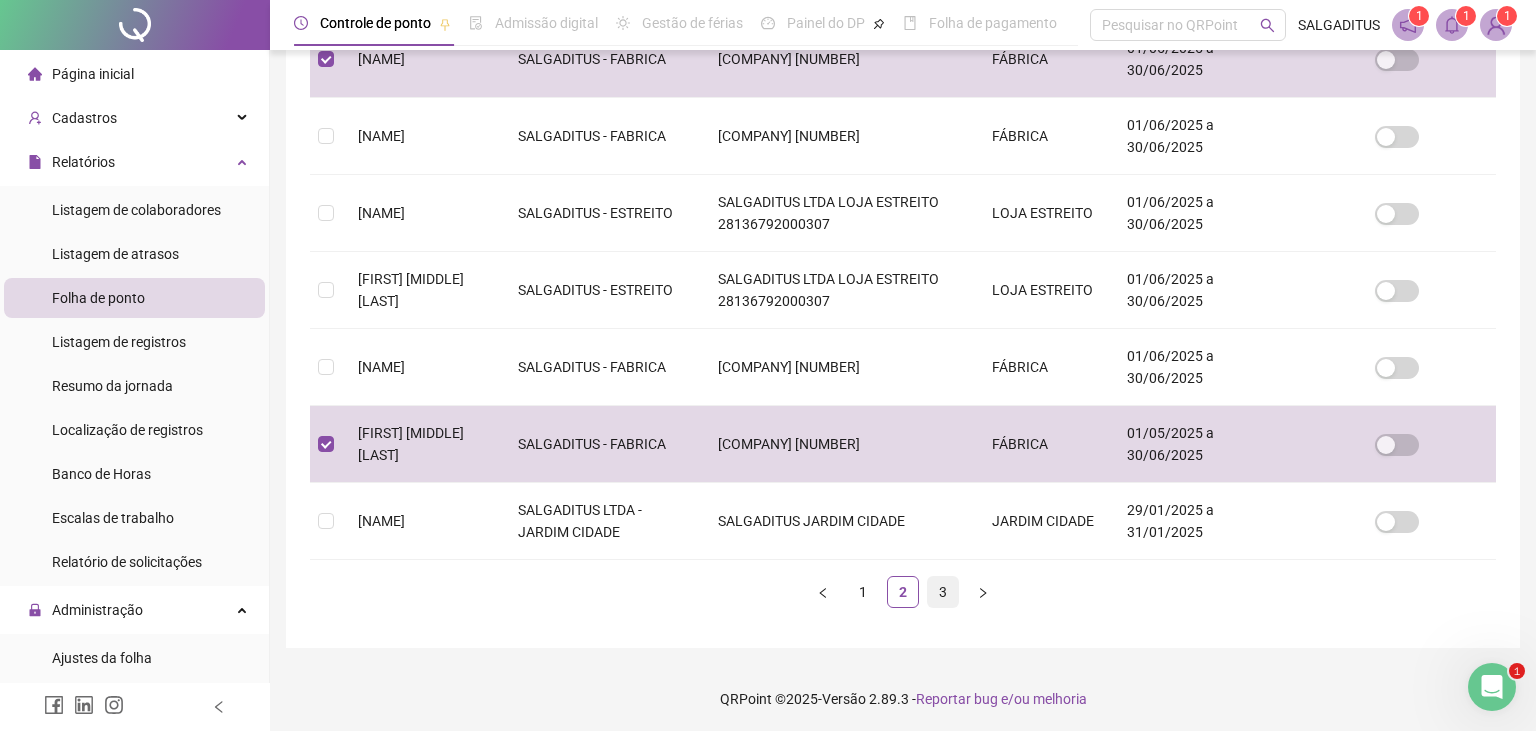 click on "3" at bounding box center (943, 592) 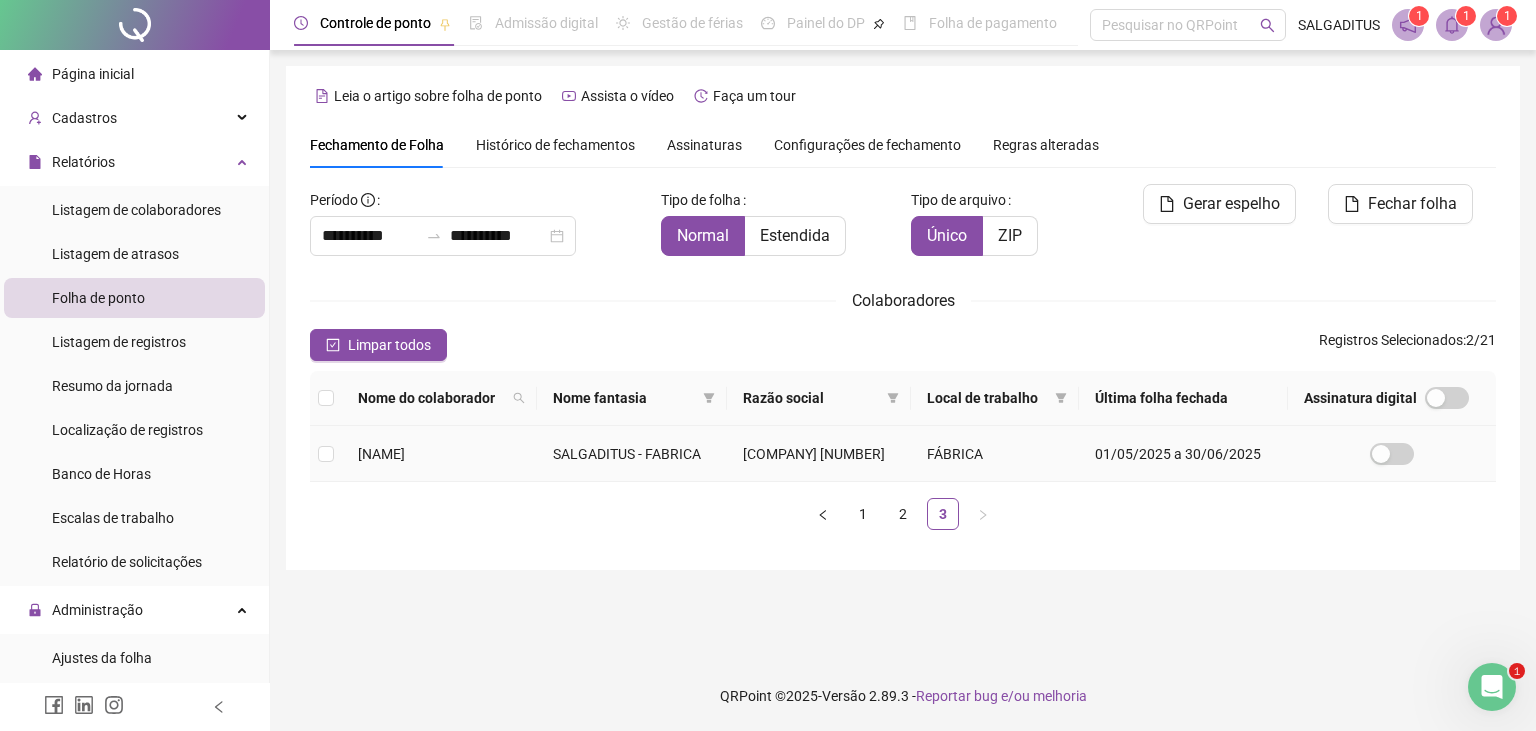 click on "[FIRST] [LAST]" at bounding box center [439, 454] 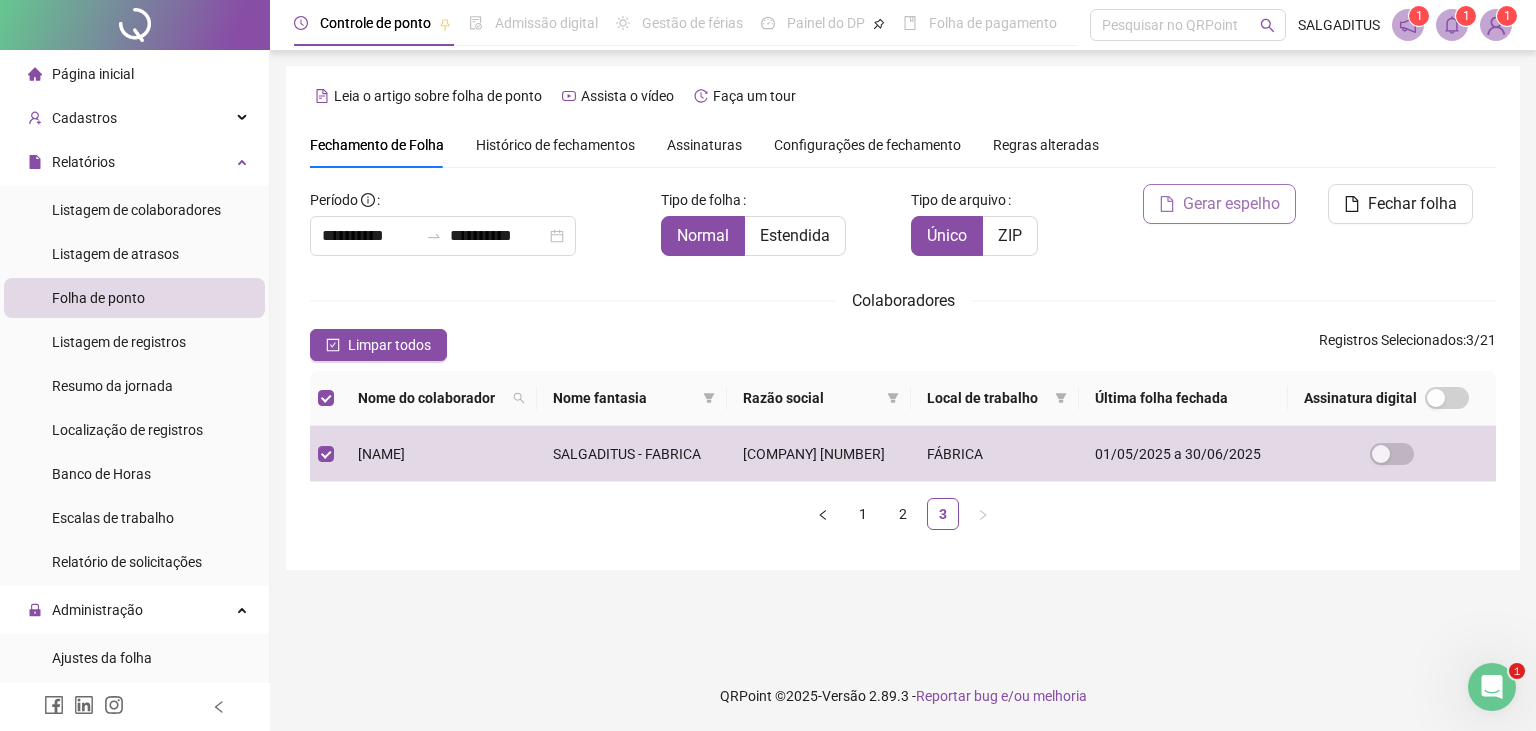 click on "Gerar espelho" at bounding box center [1231, 204] 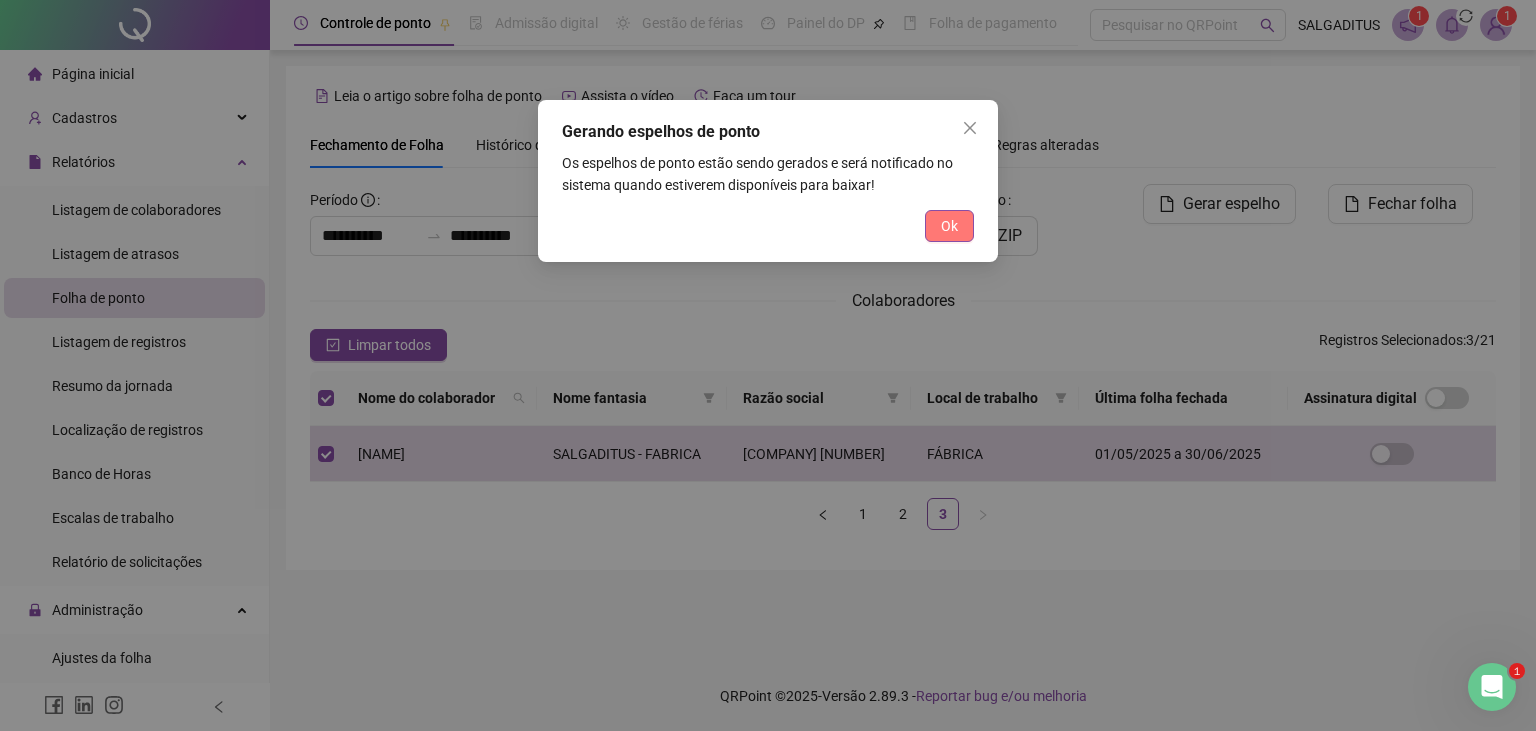 click on "Ok" at bounding box center (949, 226) 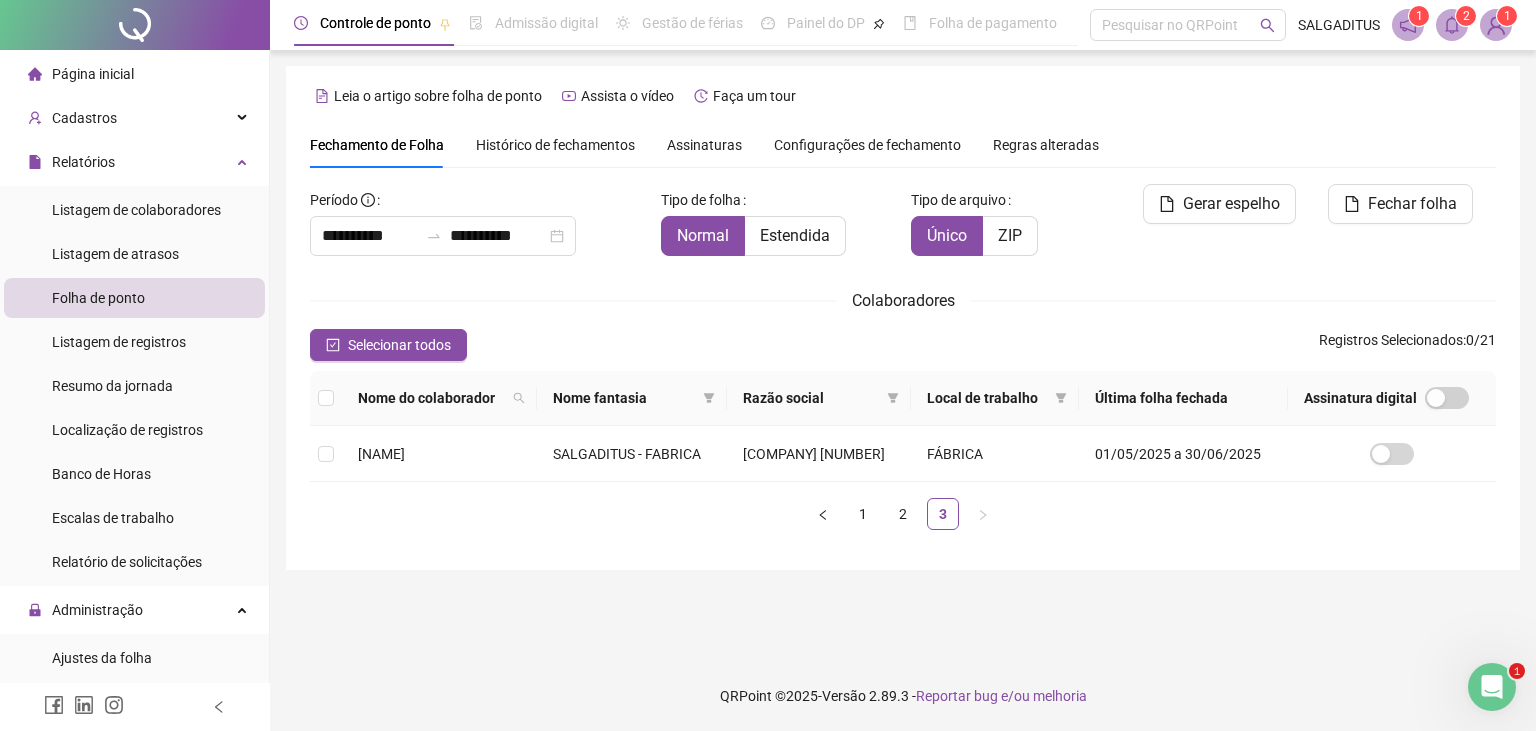 click at bounding box center (1452, 25) 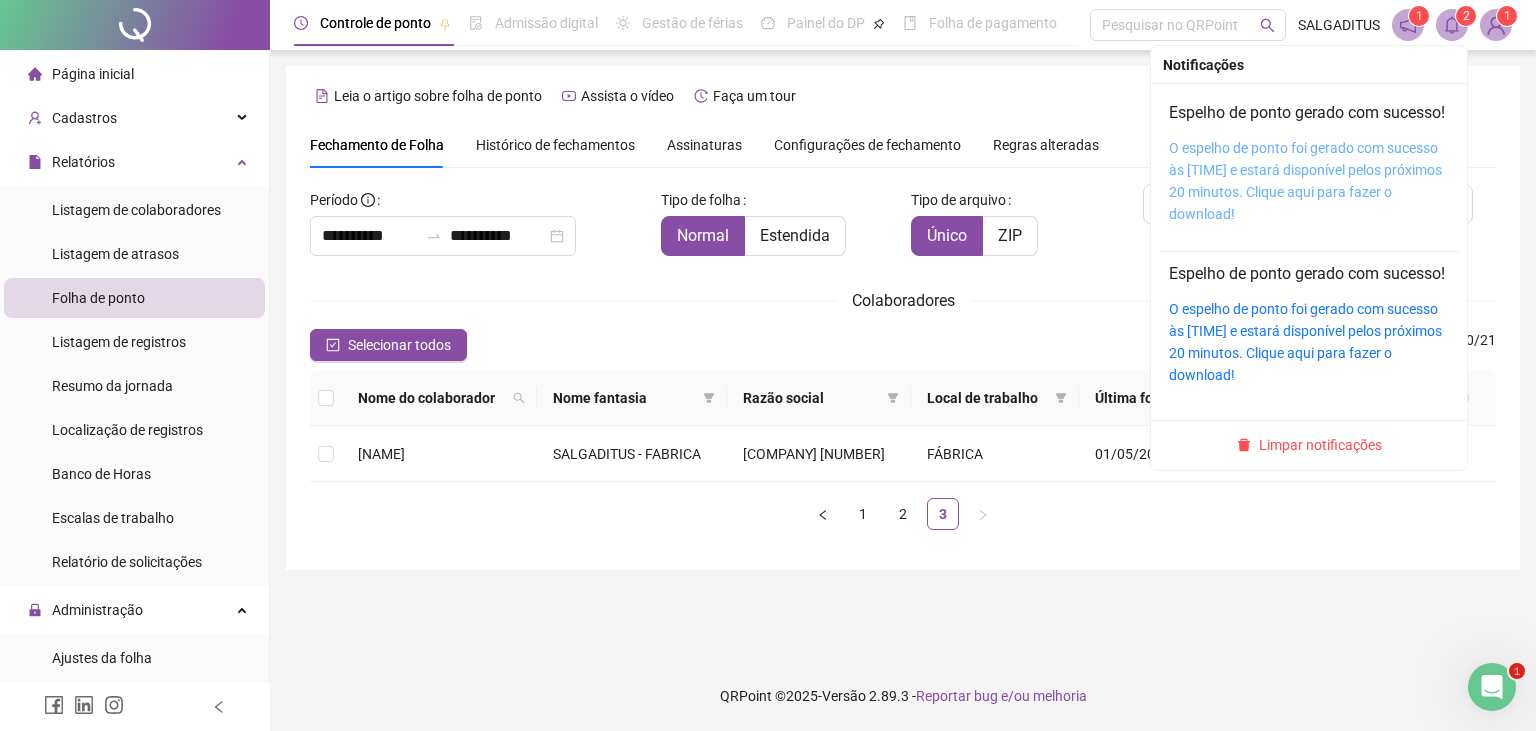 click on "O espelho de ponto foi gerado com sucesso às 14:48:34 e estará disponível pelos próximos 20 minutos.
Clique aqui para fazer o download!" at bounding box center (1305, 181) 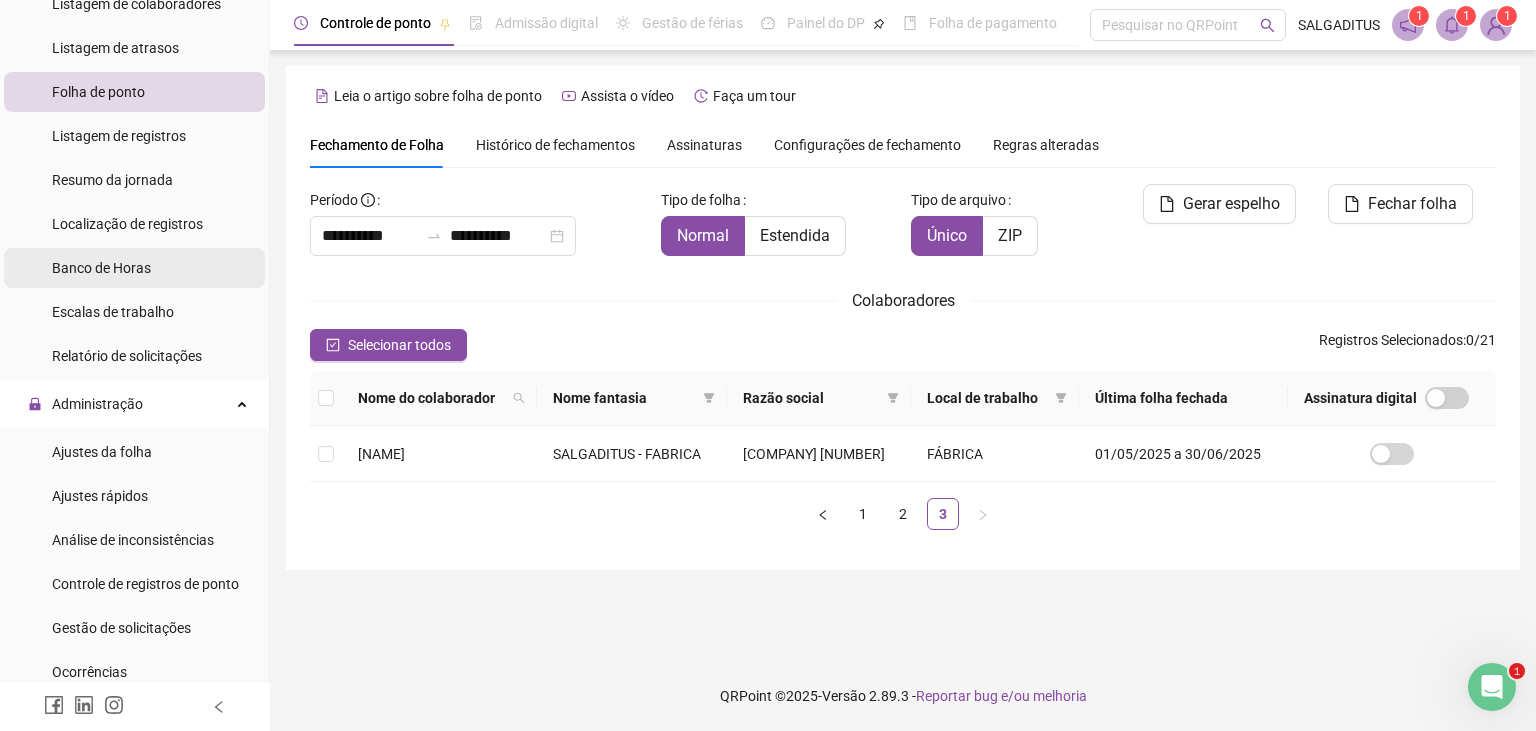 scroll, scrollTop: 220, scrollLeft: 0, axis: vertical 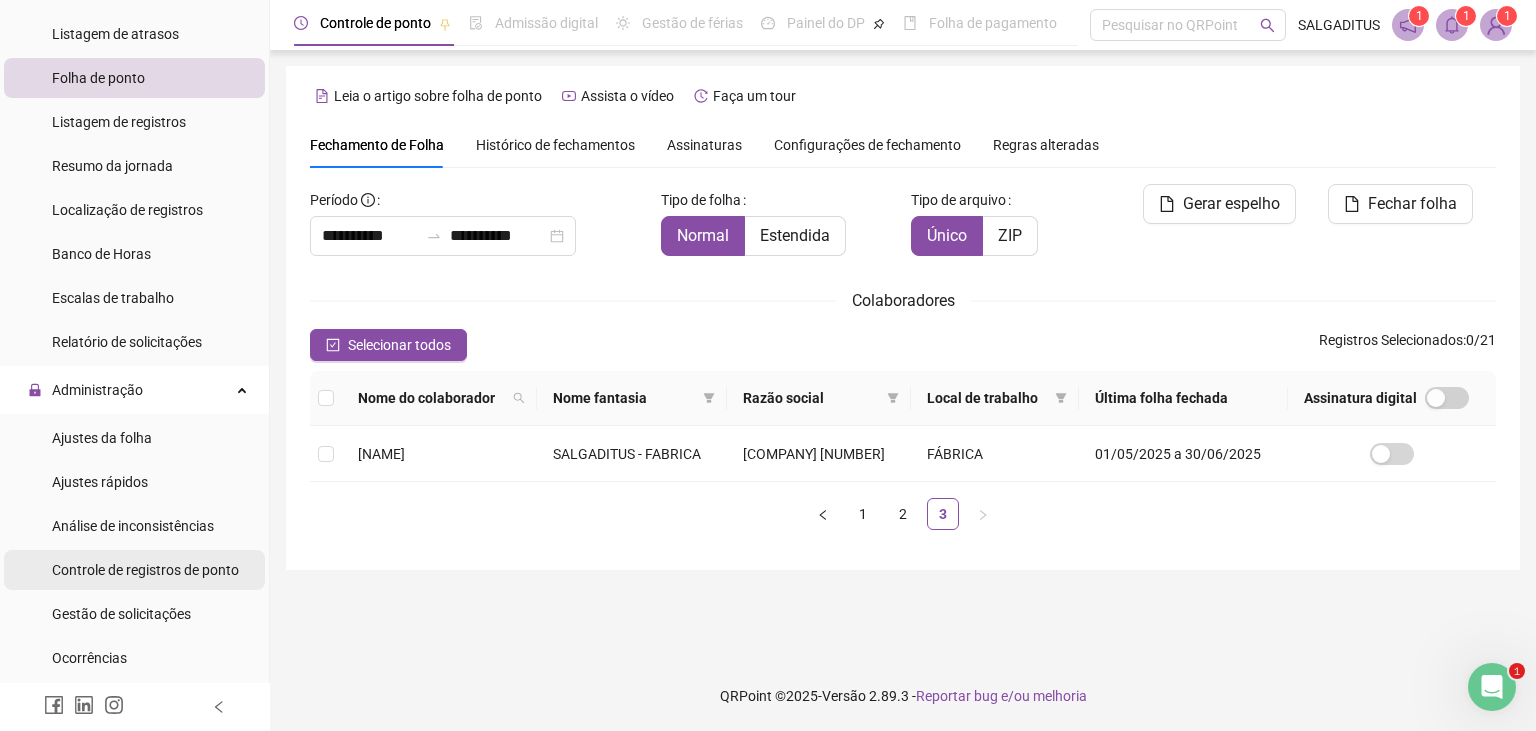 click on "Controle de registros de ponto" at bounding box center (145, 570) 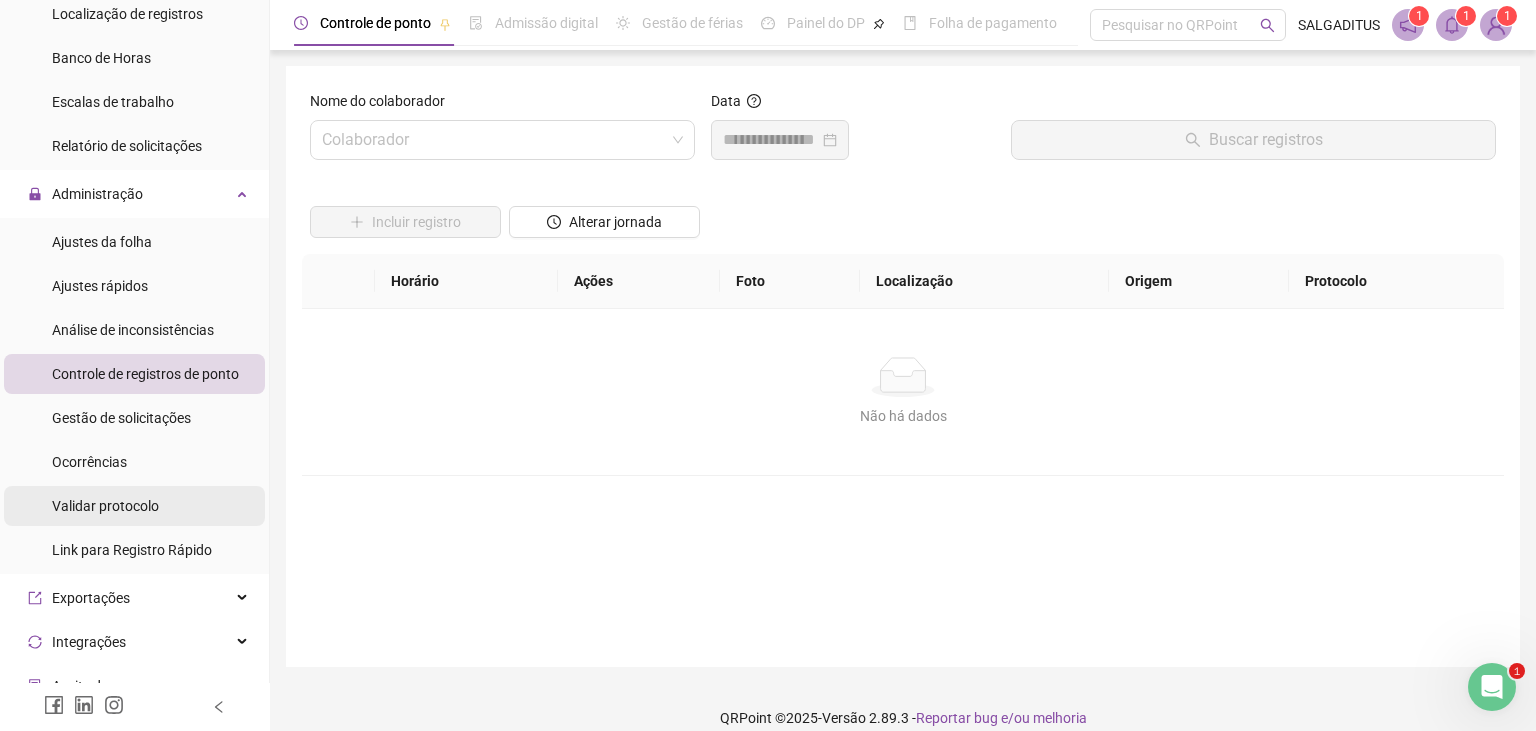 scroll, scrollTop: 441, scrollLeft: 0, axis: vertical 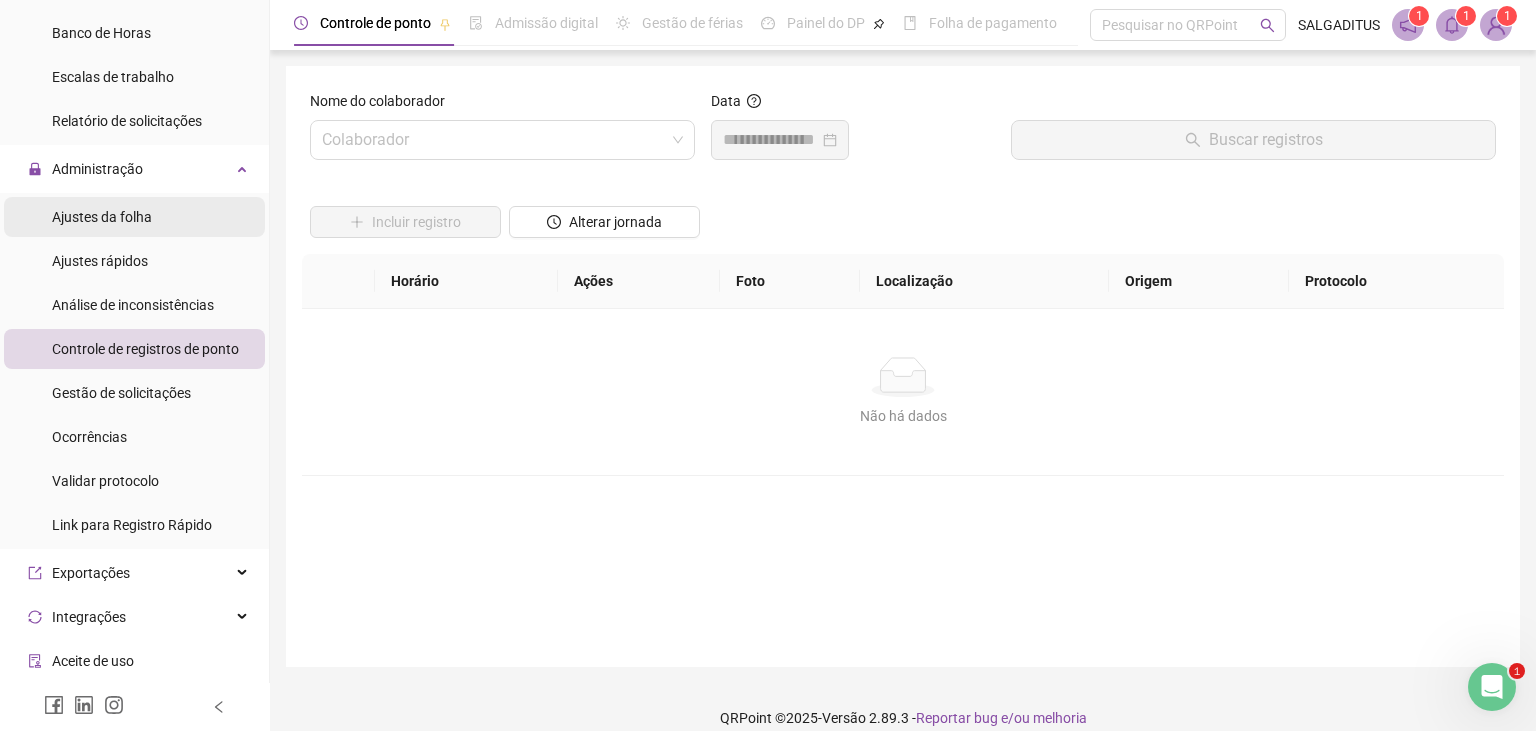 click on "Ajustes da folha" at bounding box center (134, 217) 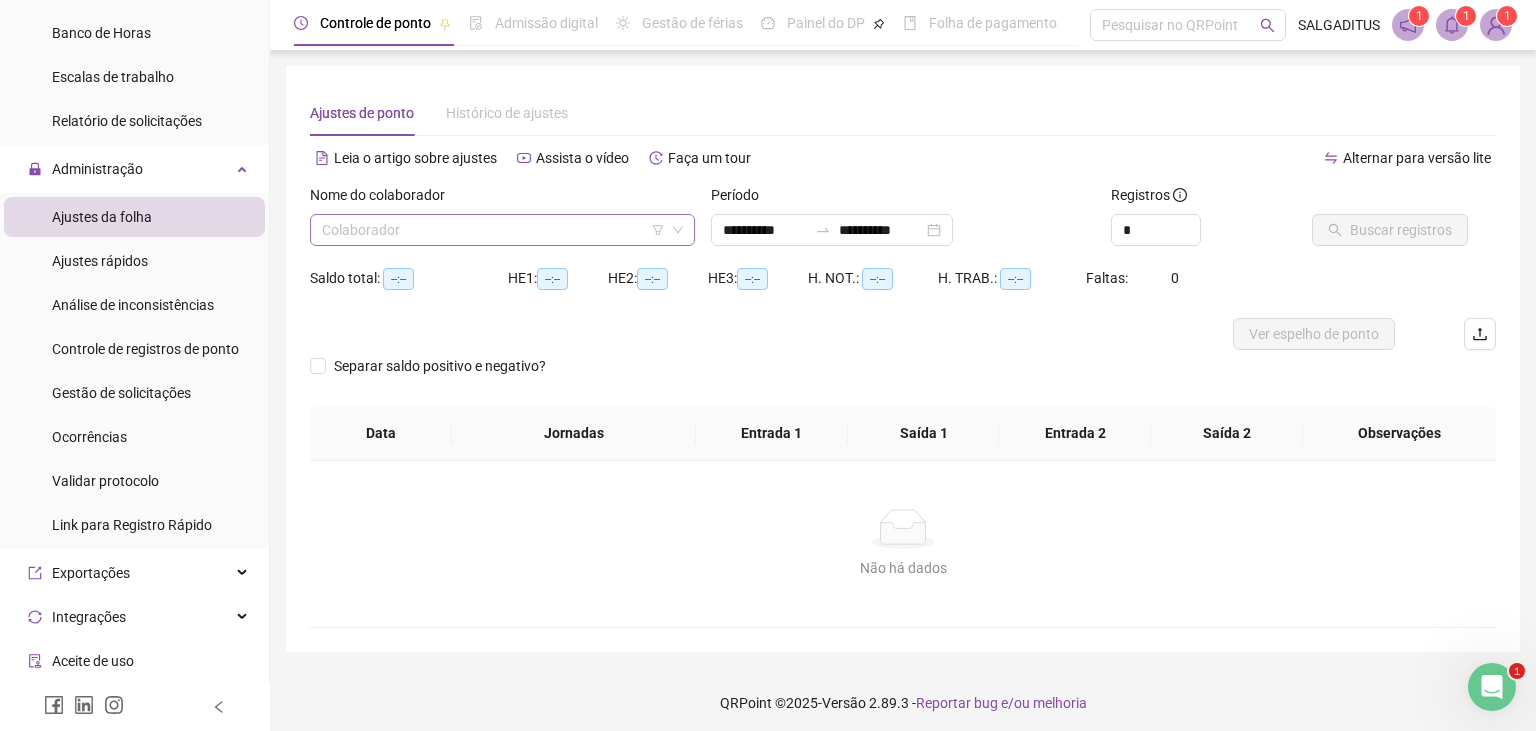 click at bounding box center [493, 230] 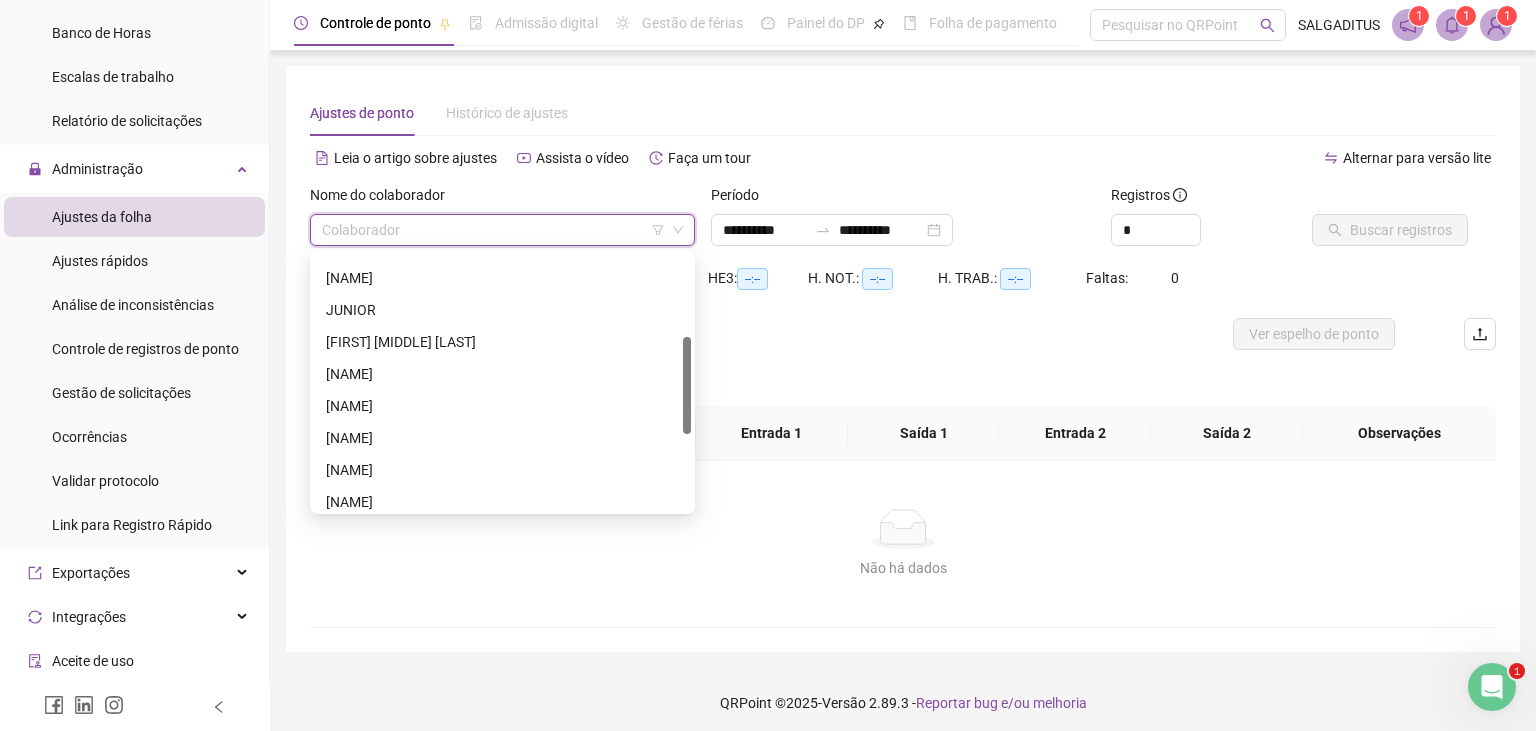 scroll, scrollTop: 416, scrollLeft: 0, axis: vertical 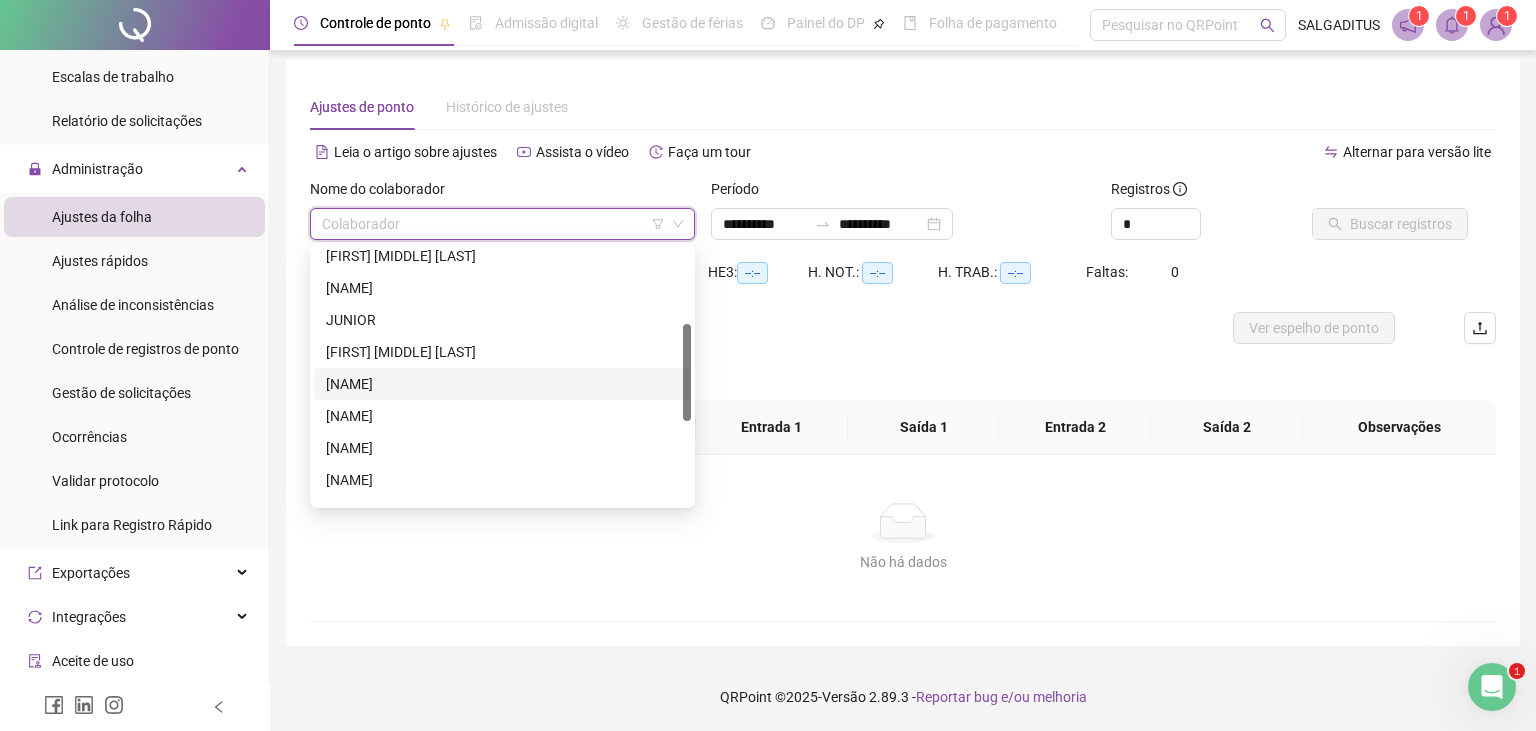 click on "[FIRST] [LAST]" at bounding box center [502, 384] 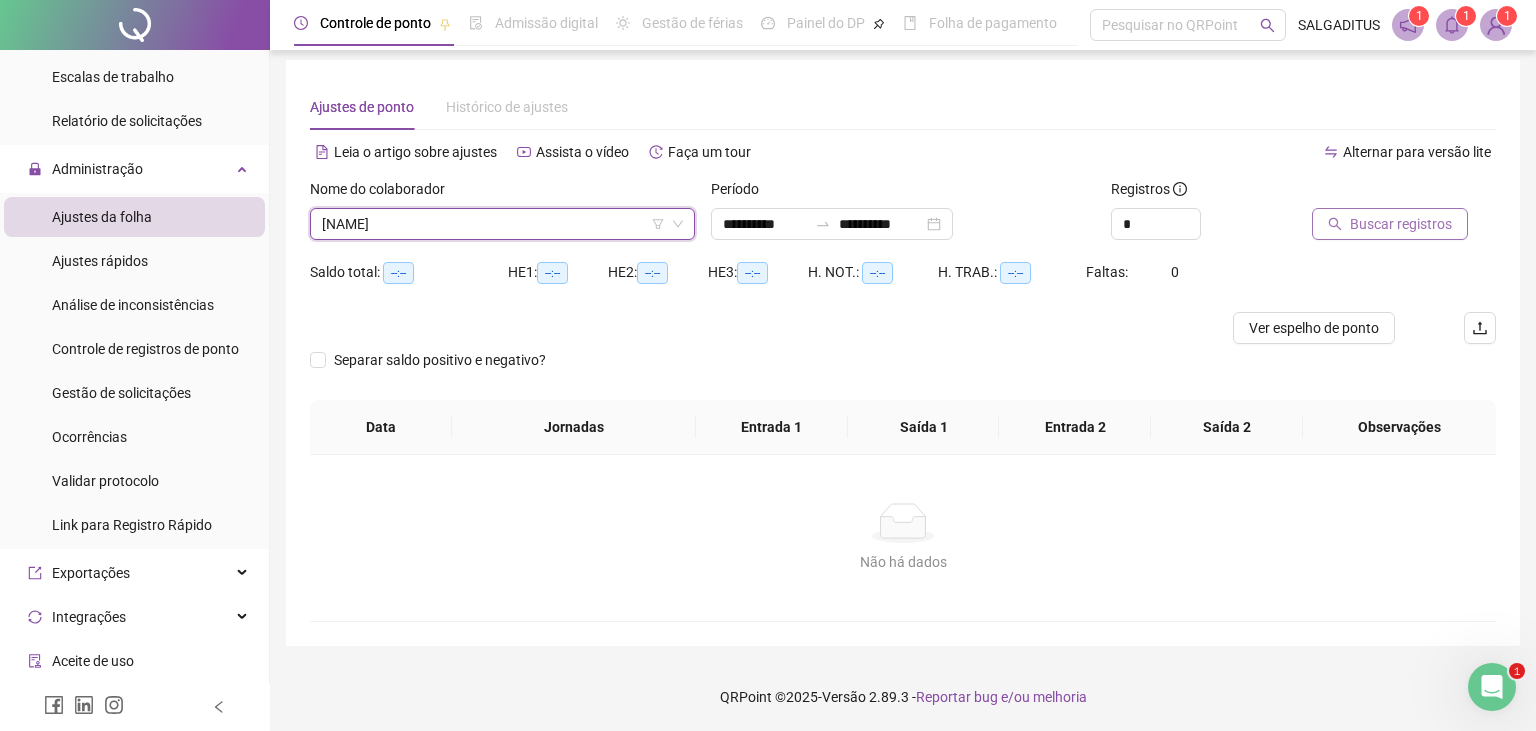 click on "Buscar registros" at bounding box center (1401, 224) 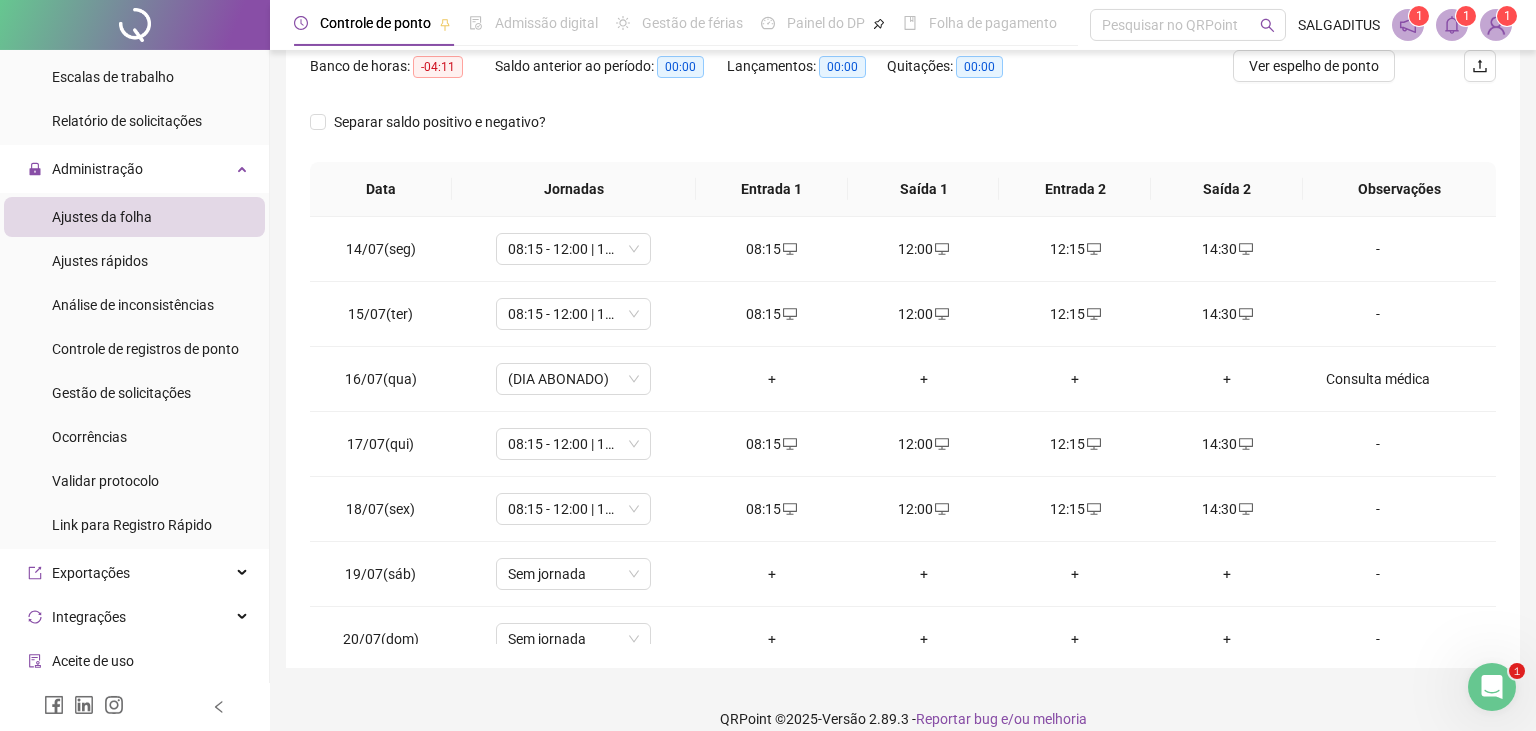 scroll, scrollTop: 290, scrollLeft: 0, axis: vertical 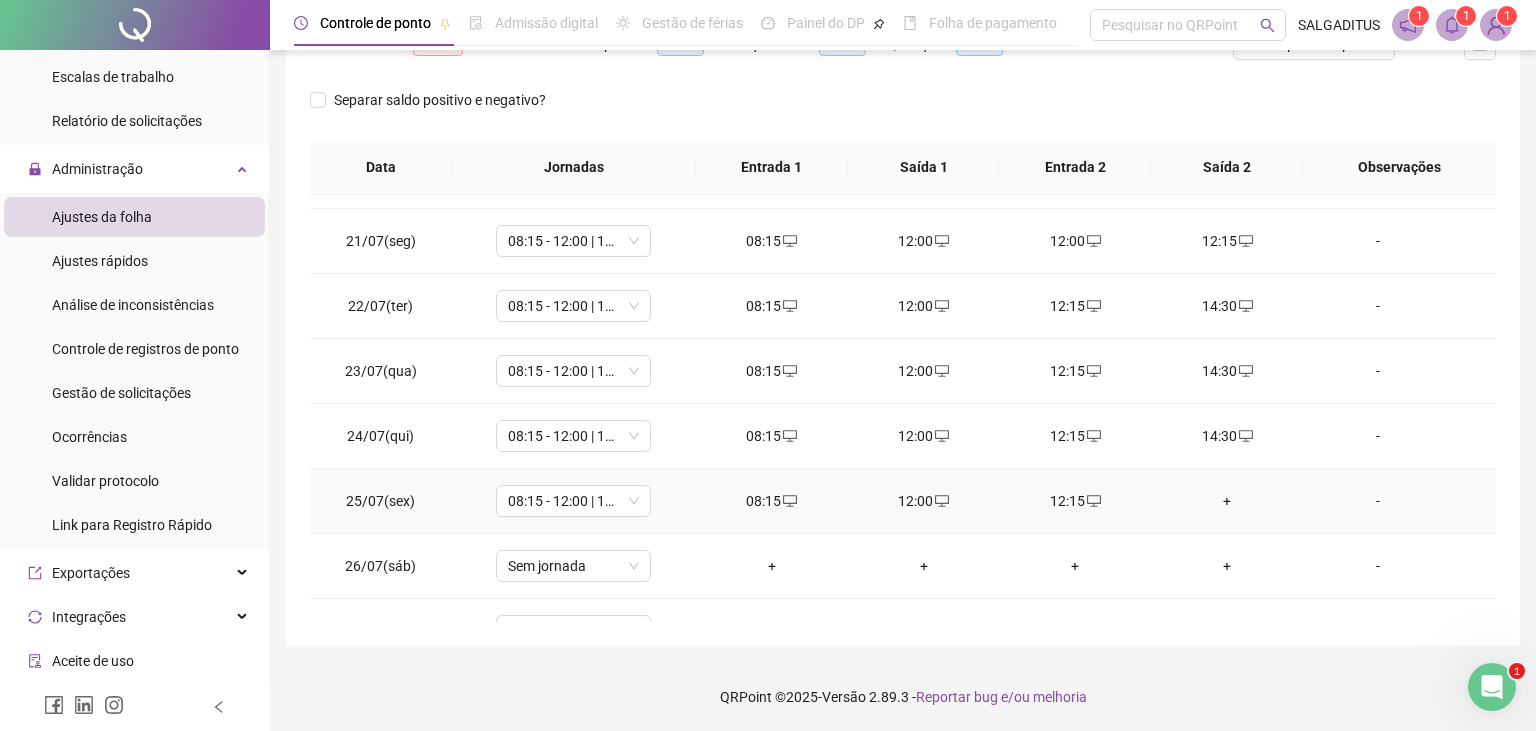 click on "+" at bounding box center [1227, 501] 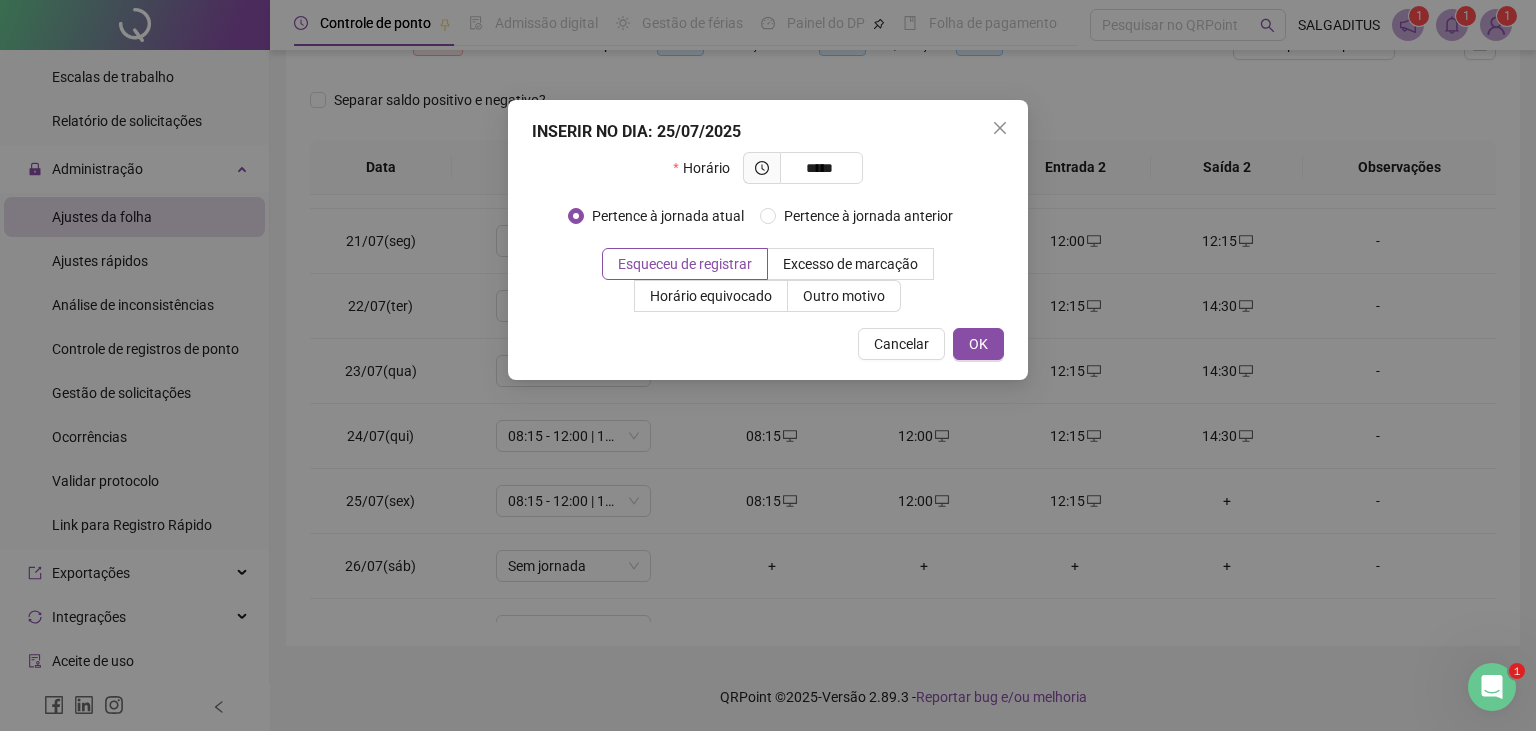 type on "*****" 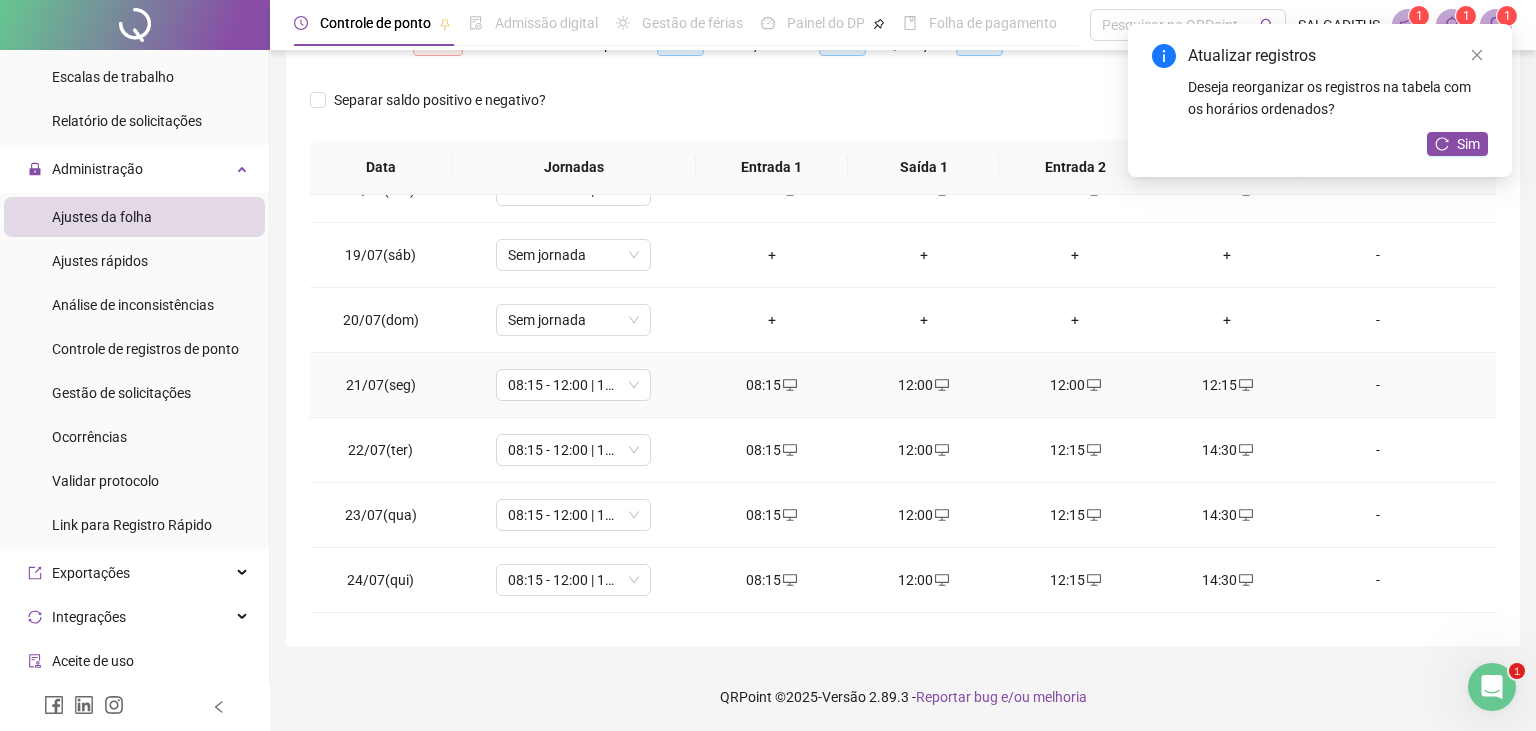 scroll, scrollTop: 0, scrollLeft: 0, axis: both 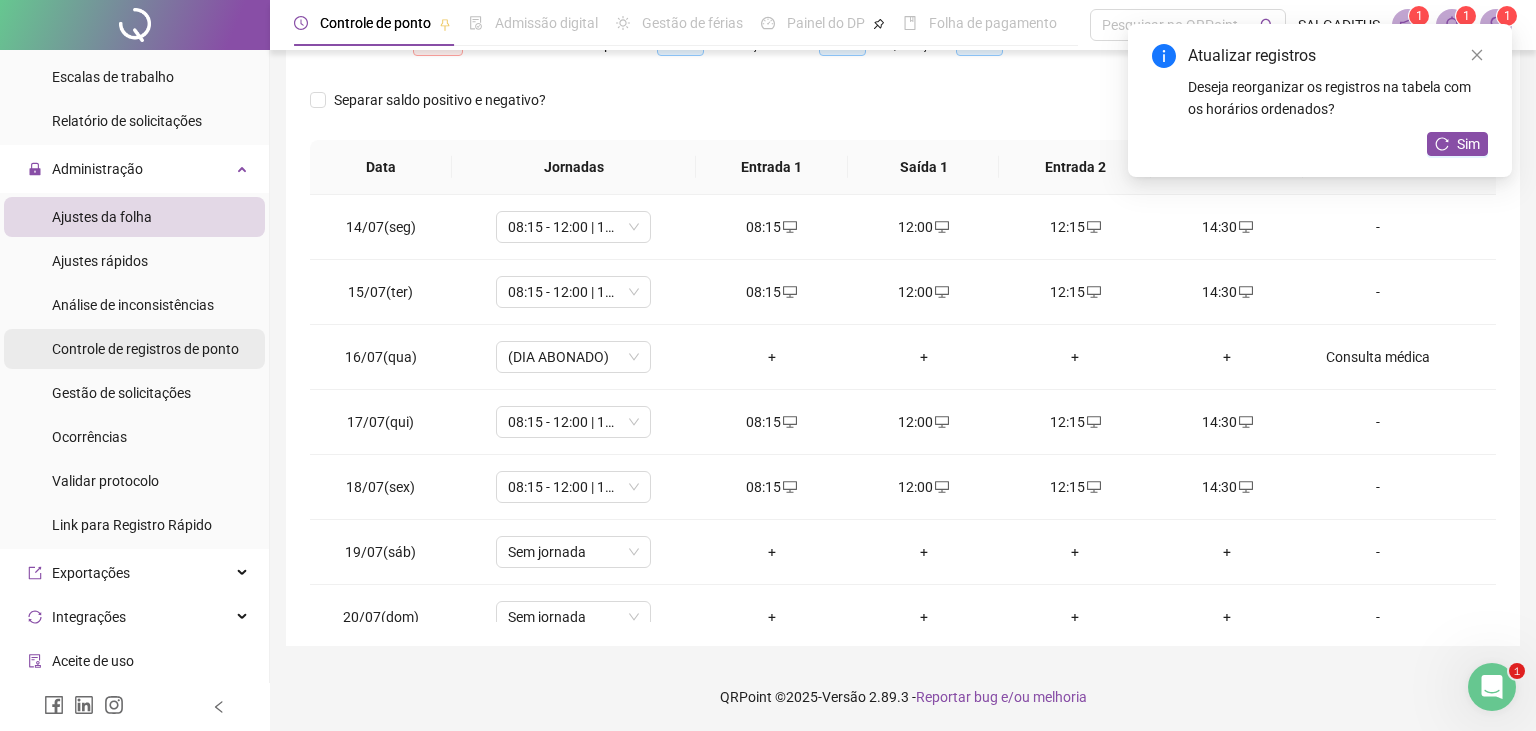 click on "Controle de registros de ponto" at bounding box center [145, 349] 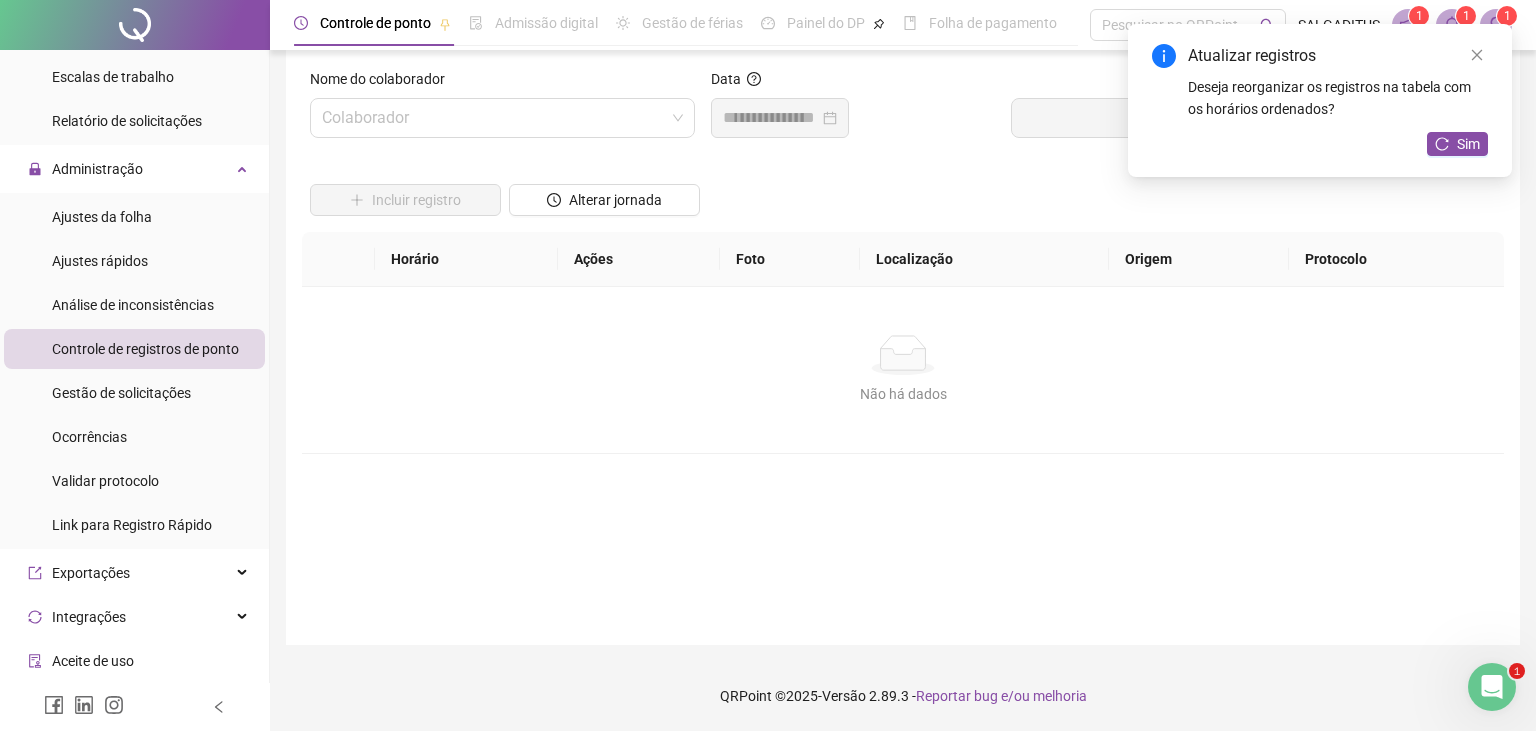 scroll, scrollTop: 21, scrollLeft: 0, axis: vertical 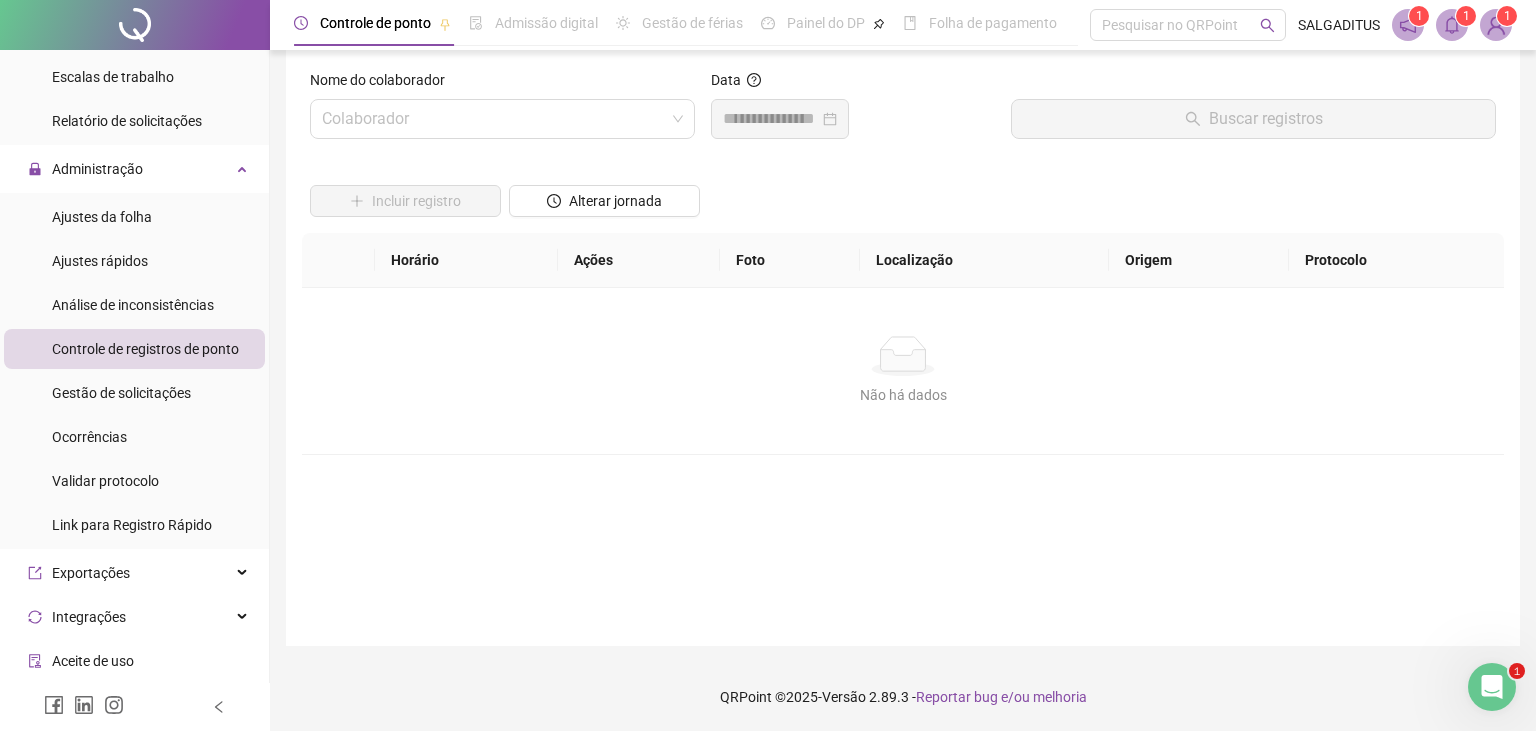click on "Nome do colaborador Colaborador" at bounding box center (502, 112) 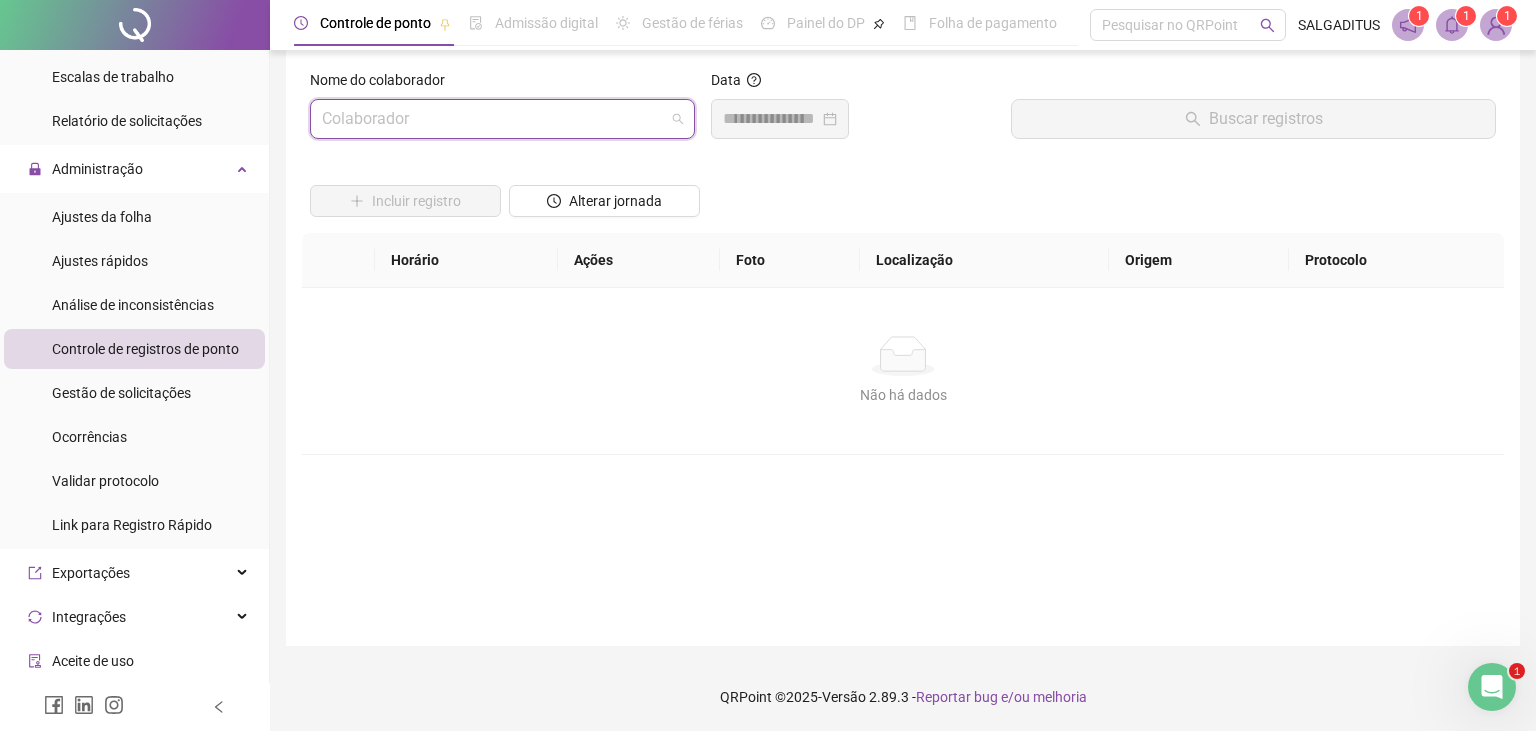 click at bounding box center (493, 119) 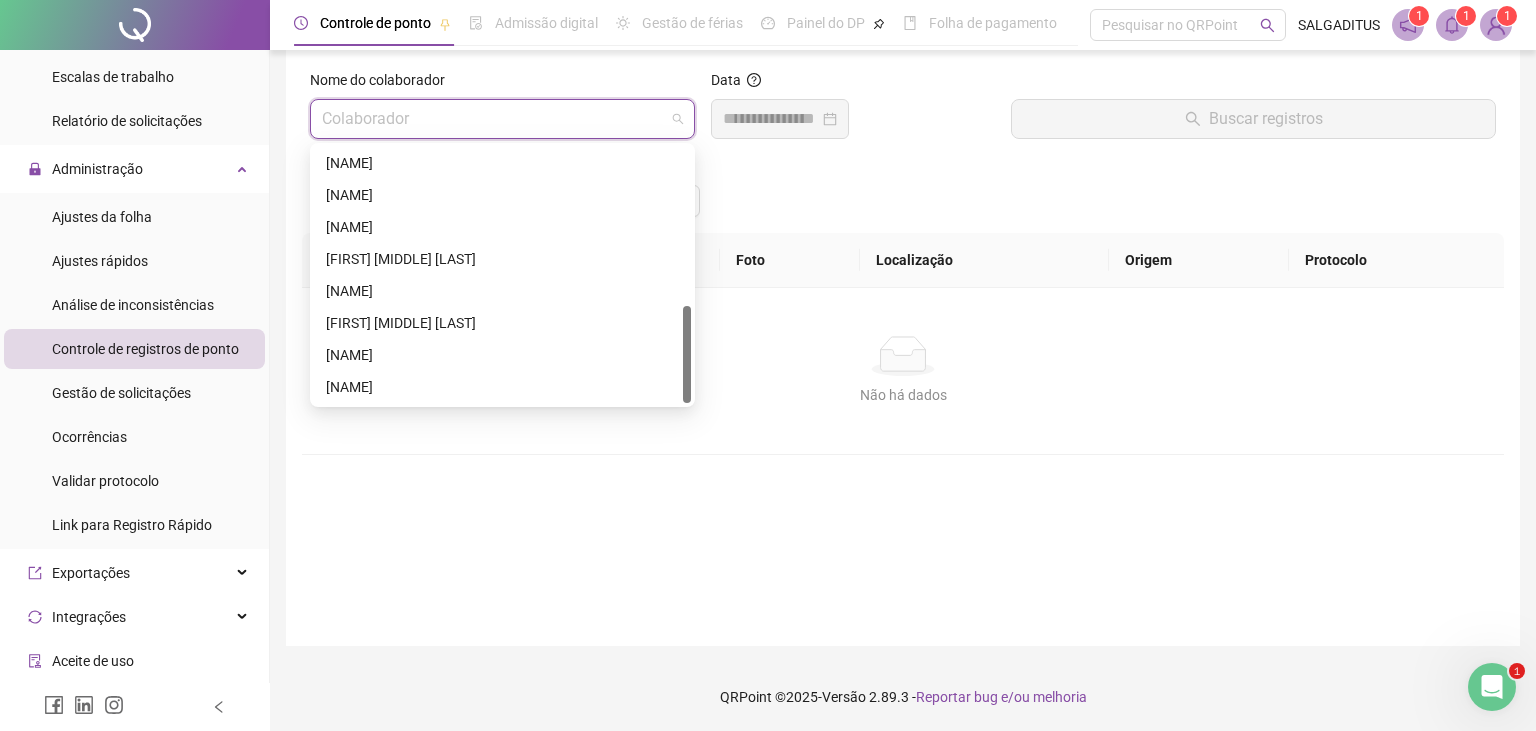 scroll, scrollTop: 0, scrollLeft: 0, axis: both 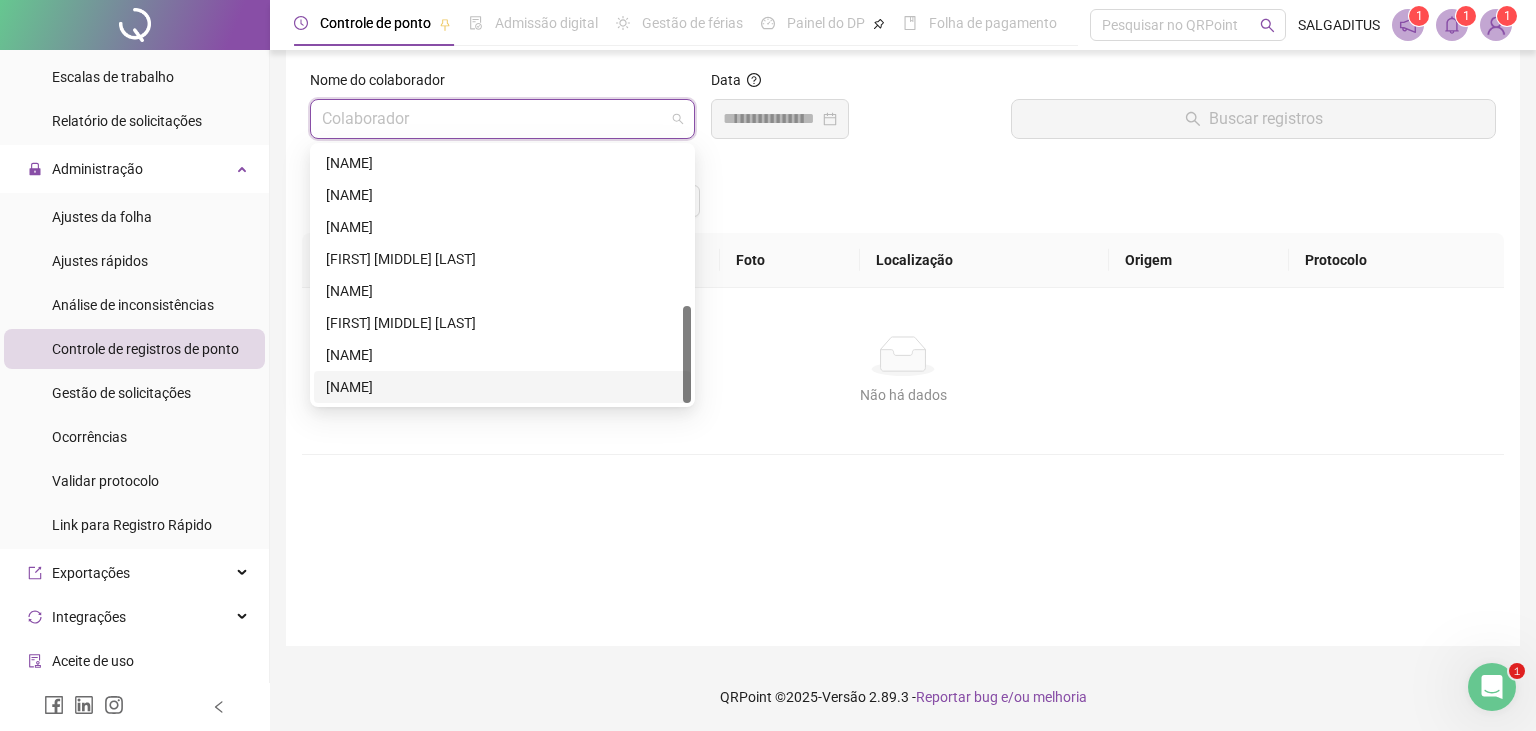 click on "[FIRST] [LAST]" at bounding box center (502, 387) 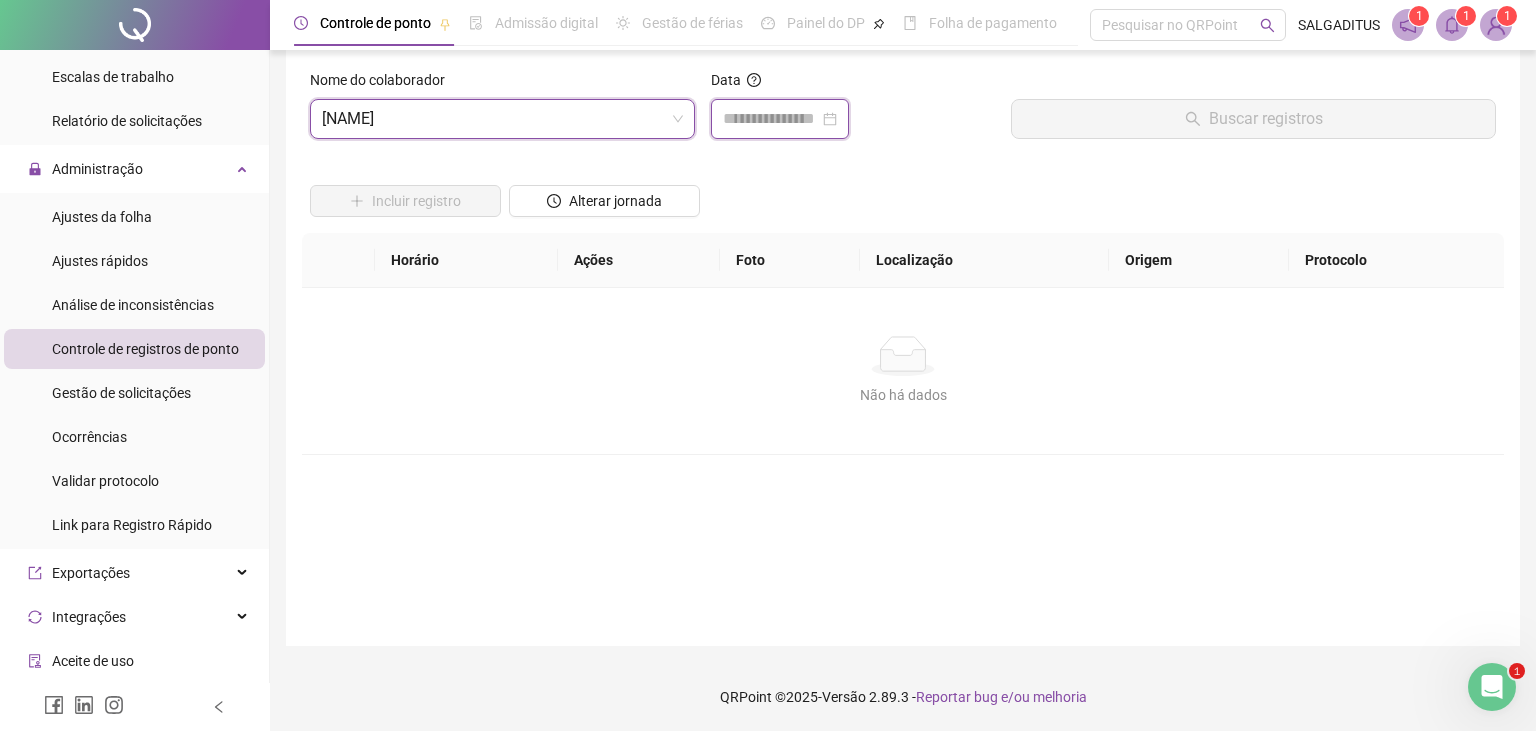 click at bounding box center (771, 119) 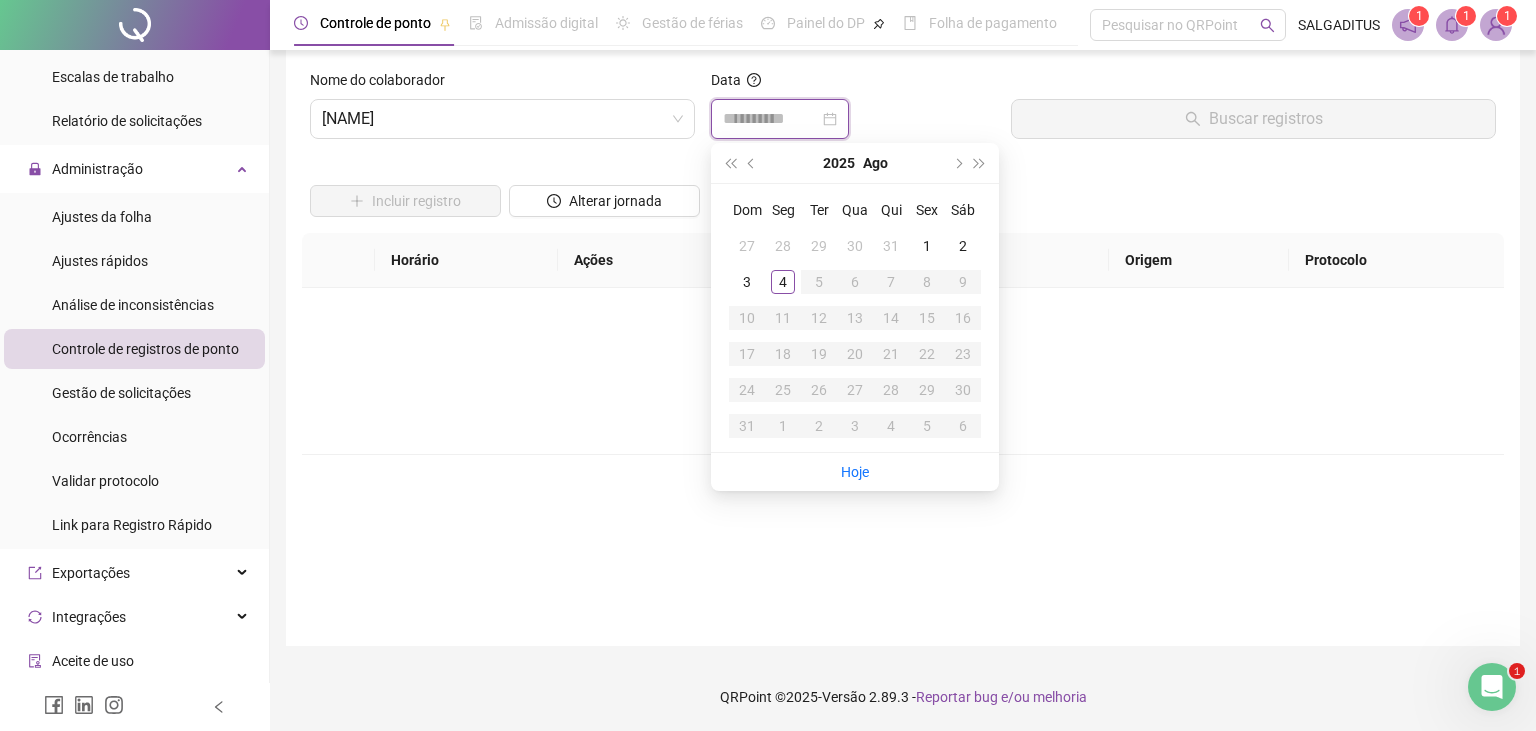 type on "**********" 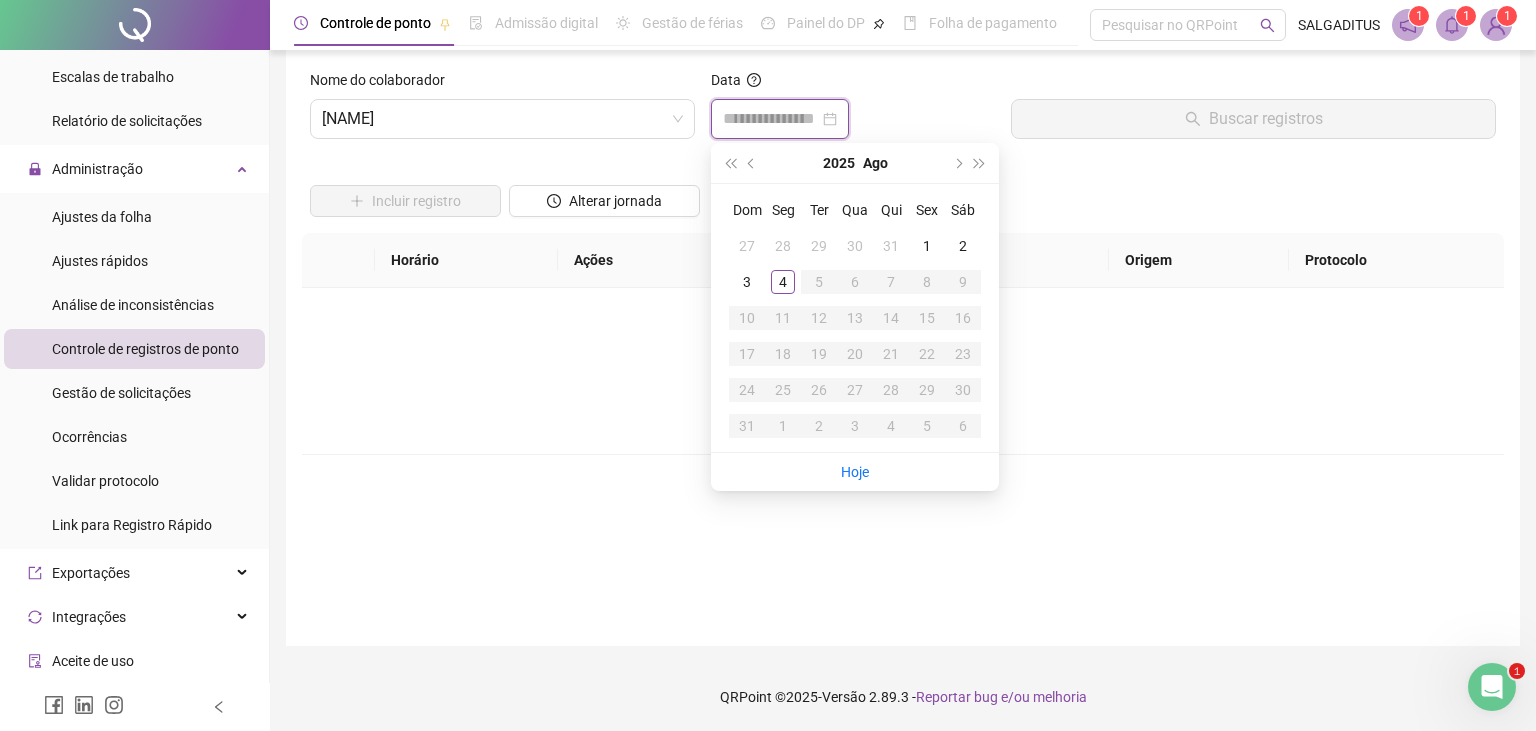 type on "**********" 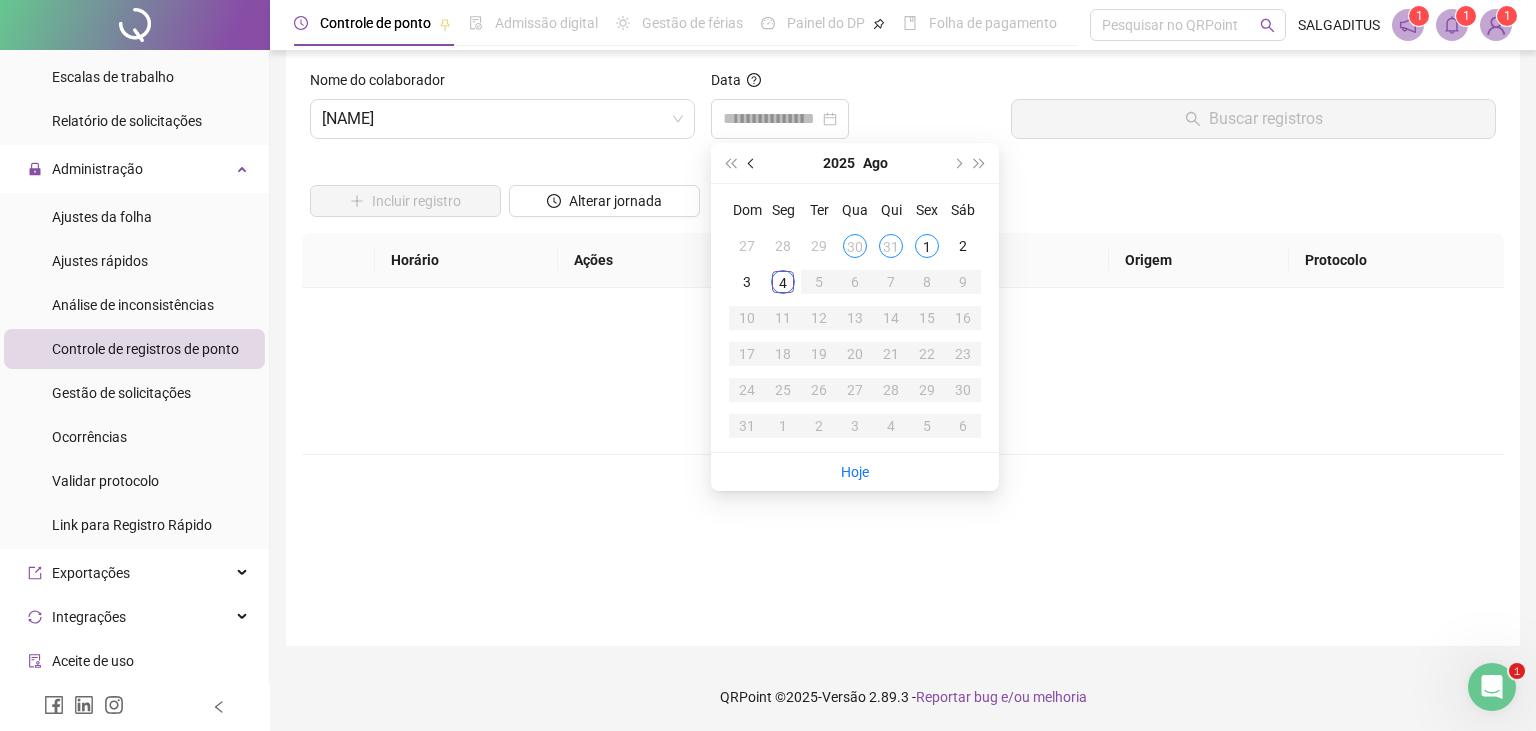 click at bounding box center (752, 163) 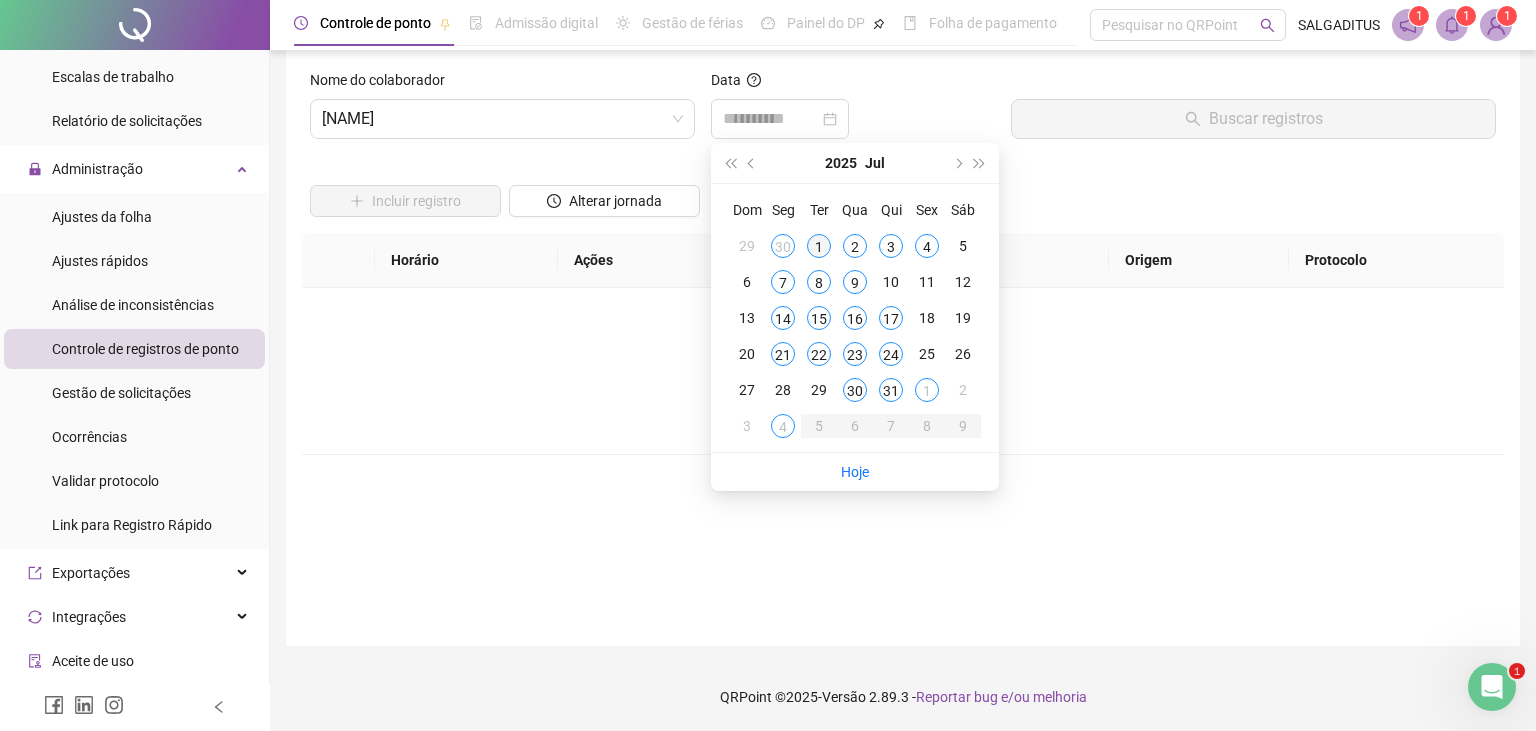 click on "1" at bounding box center [819, 246] 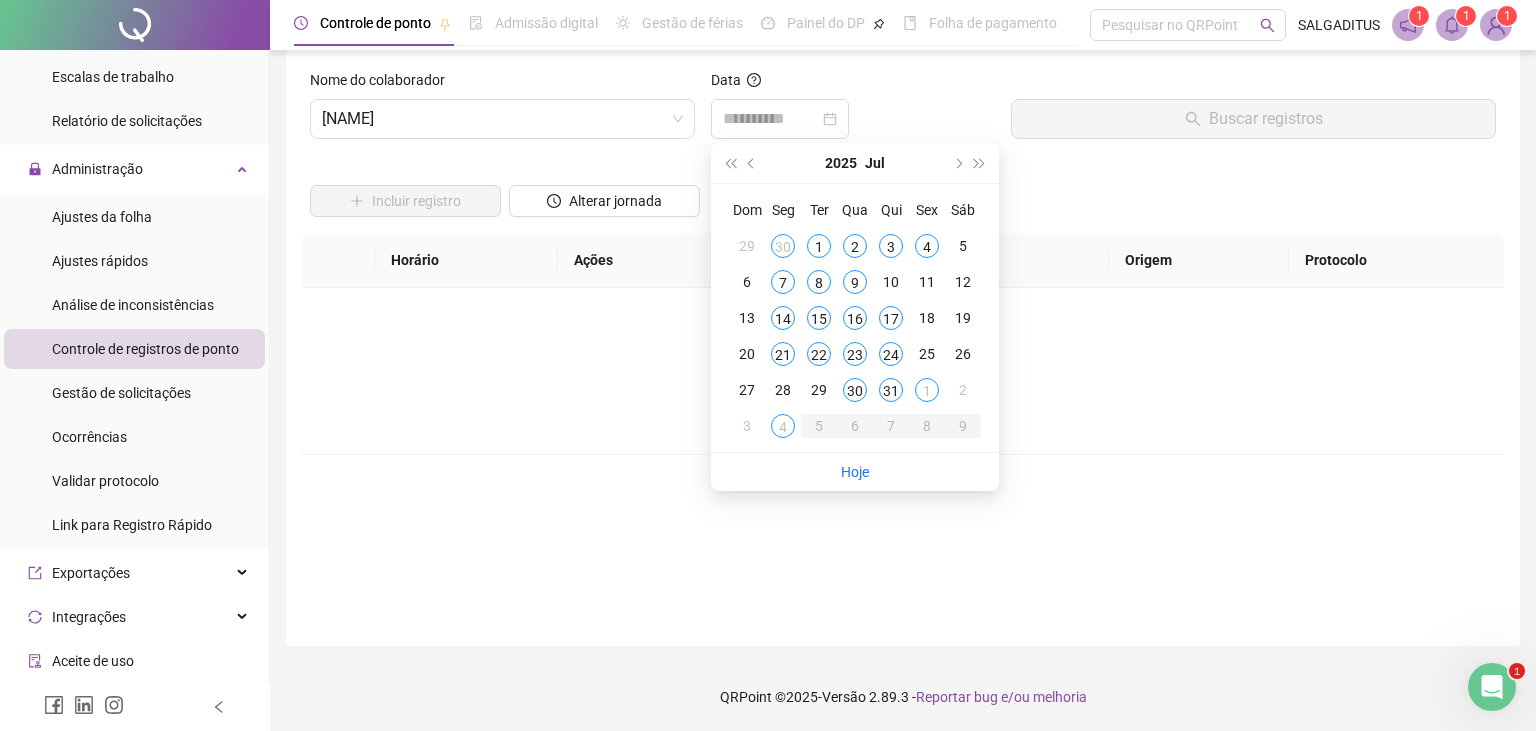 scroll, scrollTop: 0, scrollLeft: 0, axis: both 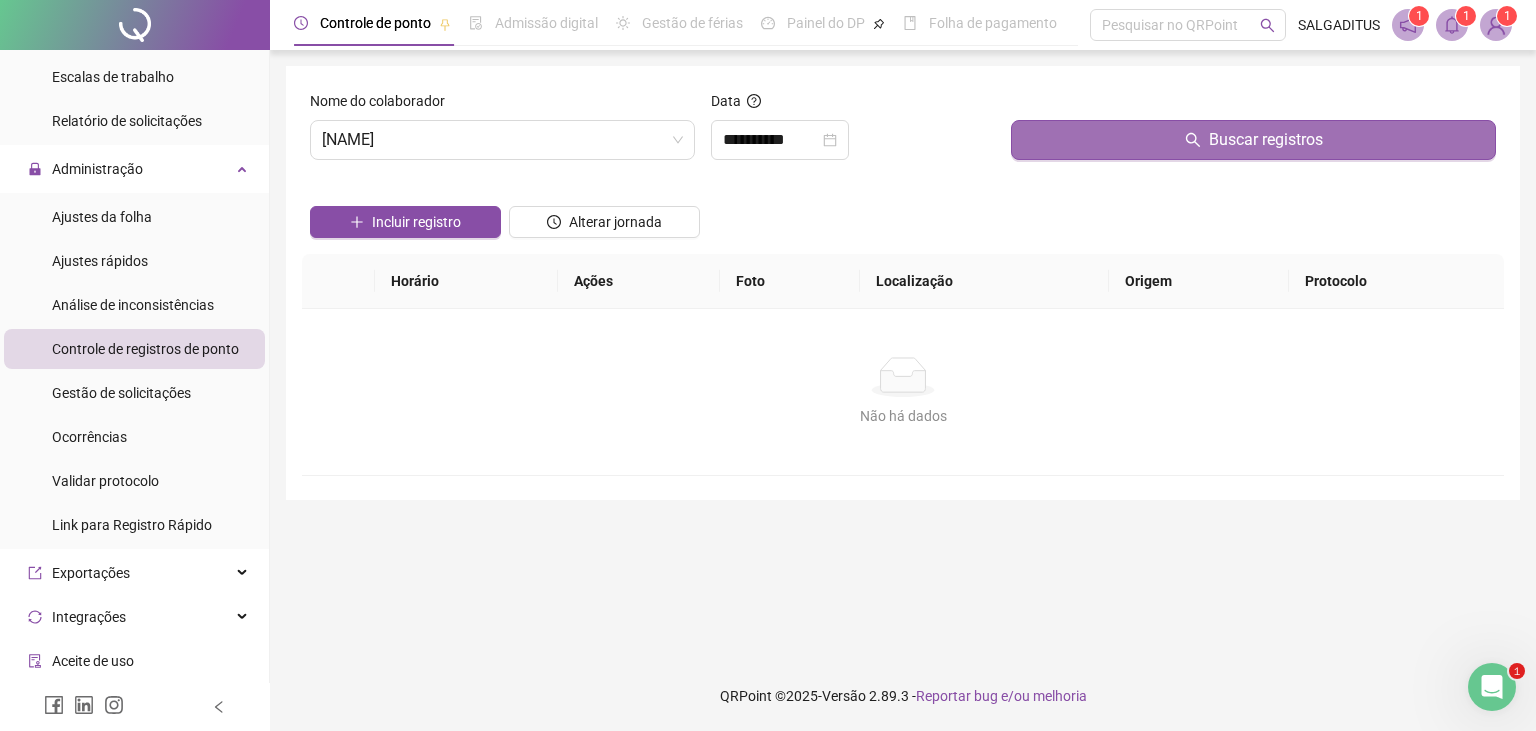 click on "Buscar registros" at bounding box center [1253, 140] 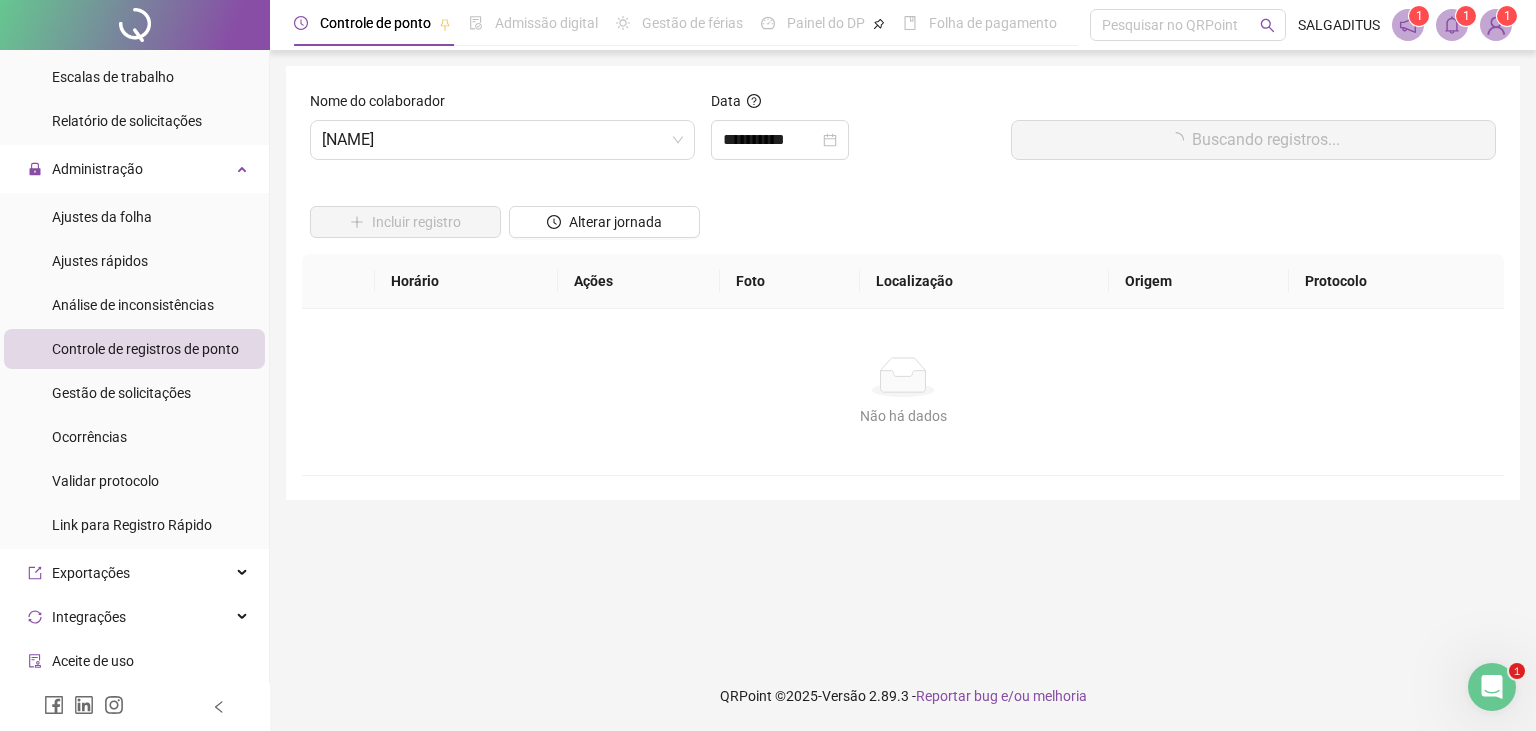 click on "Buscando registros..." at bounding box center (1253, 140) 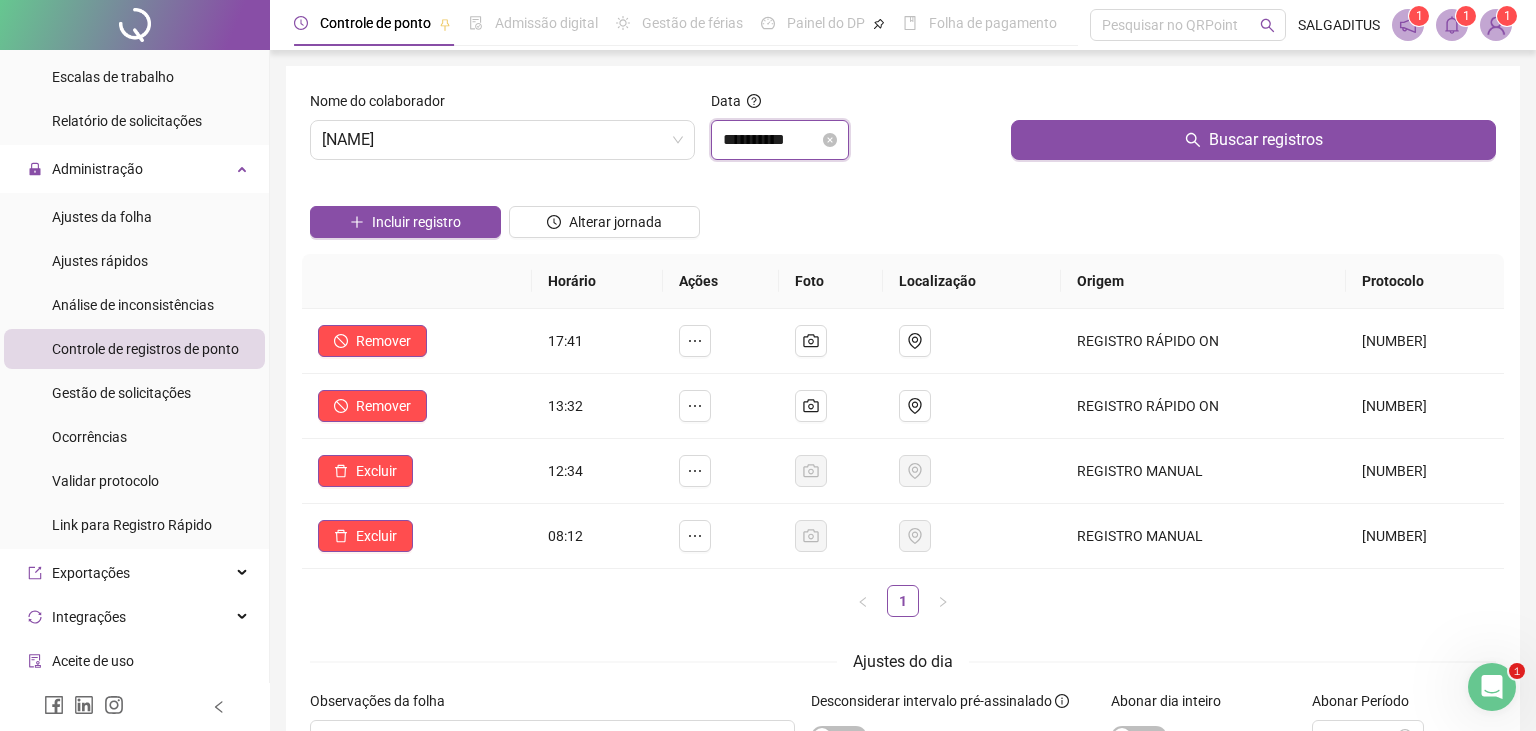 click on "**********" at bounding box center (771, 140) 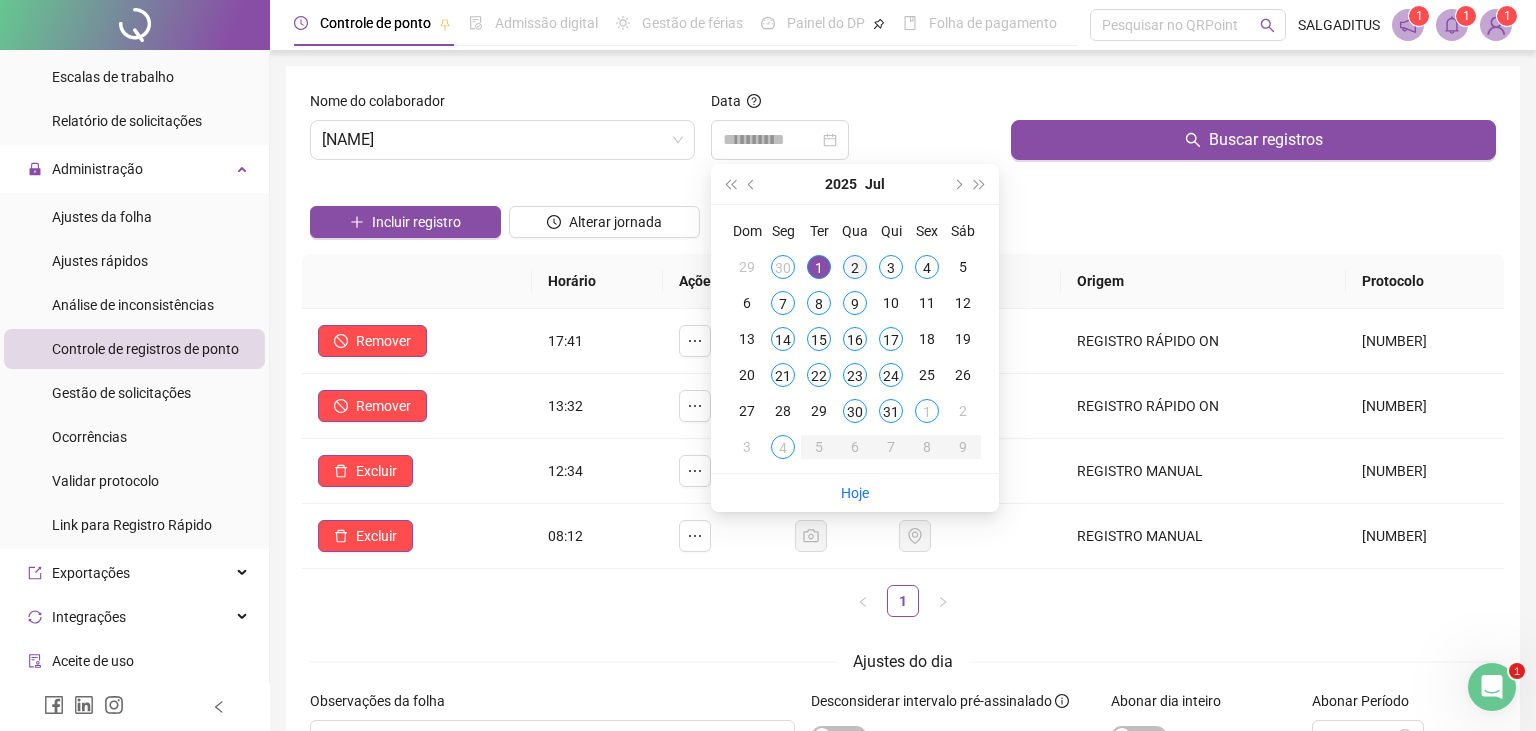 click on "2" at bounding box center (855, 267) 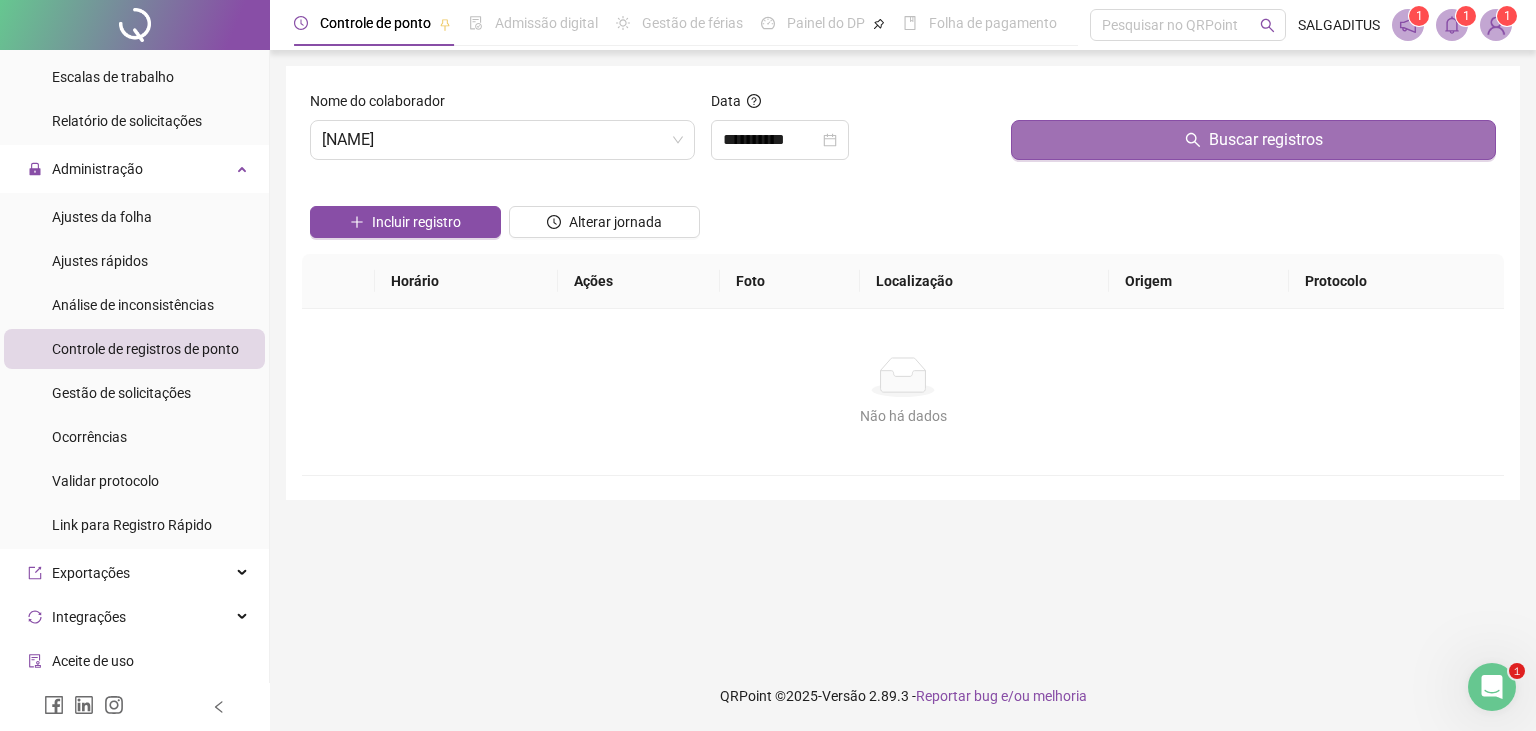 click on "Buscar registros" at bounding box center (1253, 140) 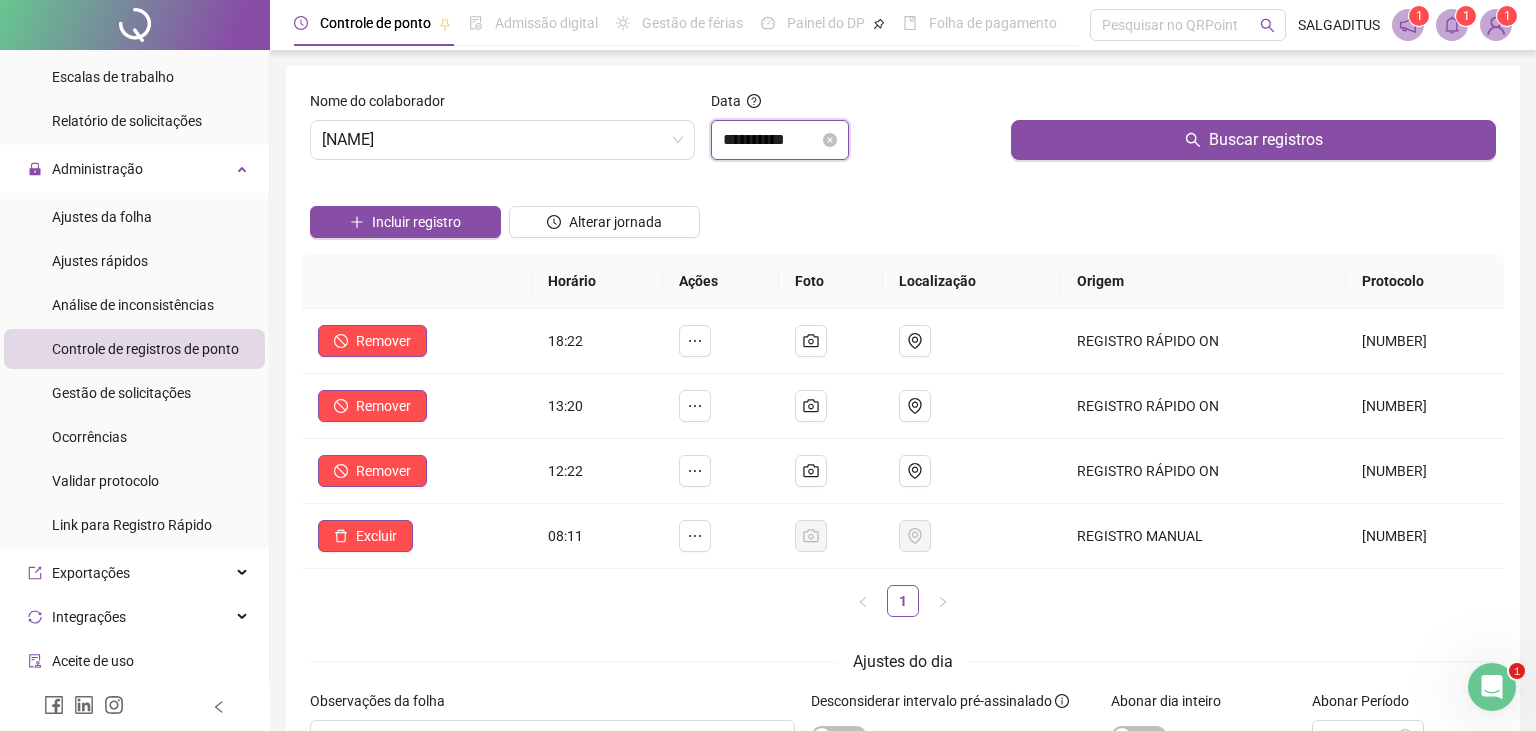 click on "**********" at bounding box center [771, 140] 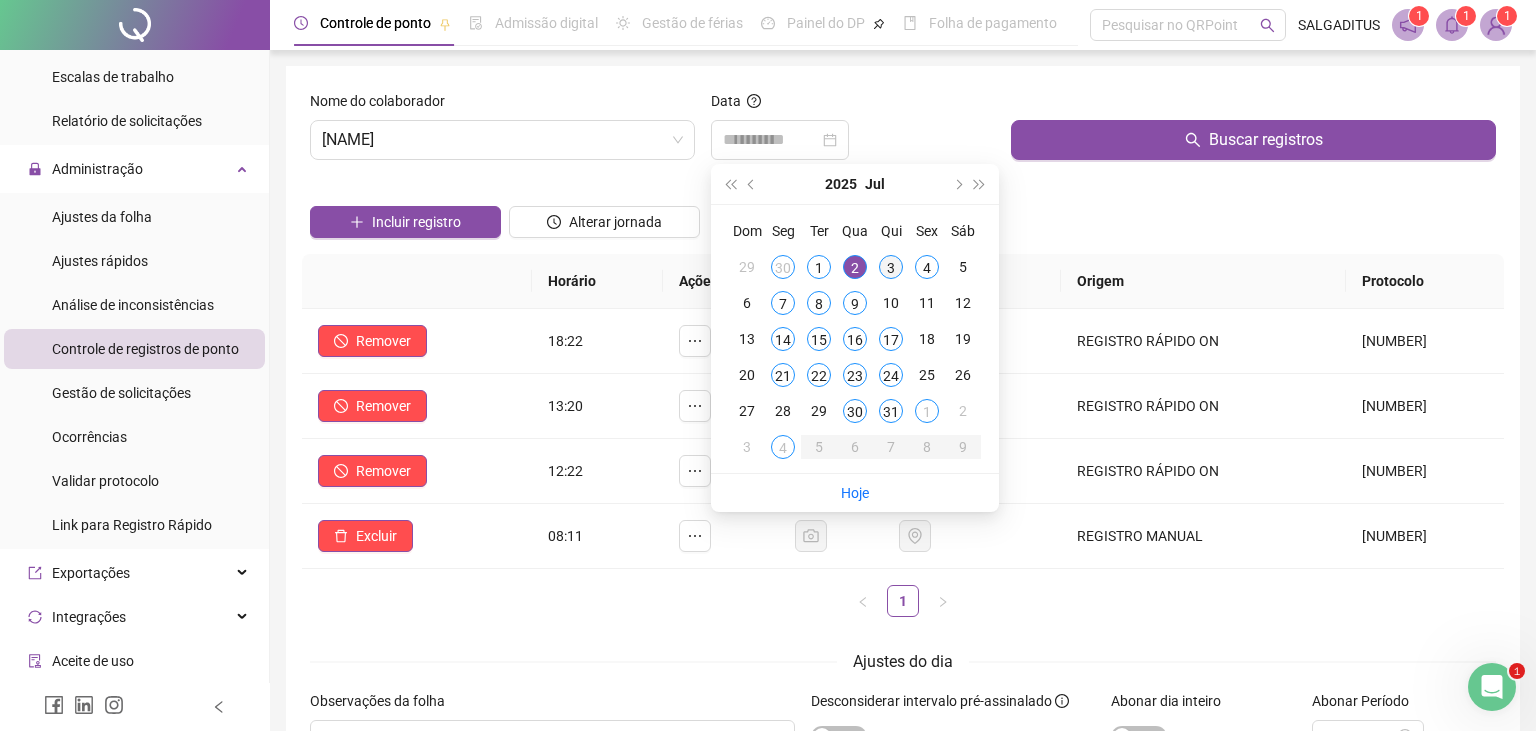 click on "3" at bounding box center [891, 267] 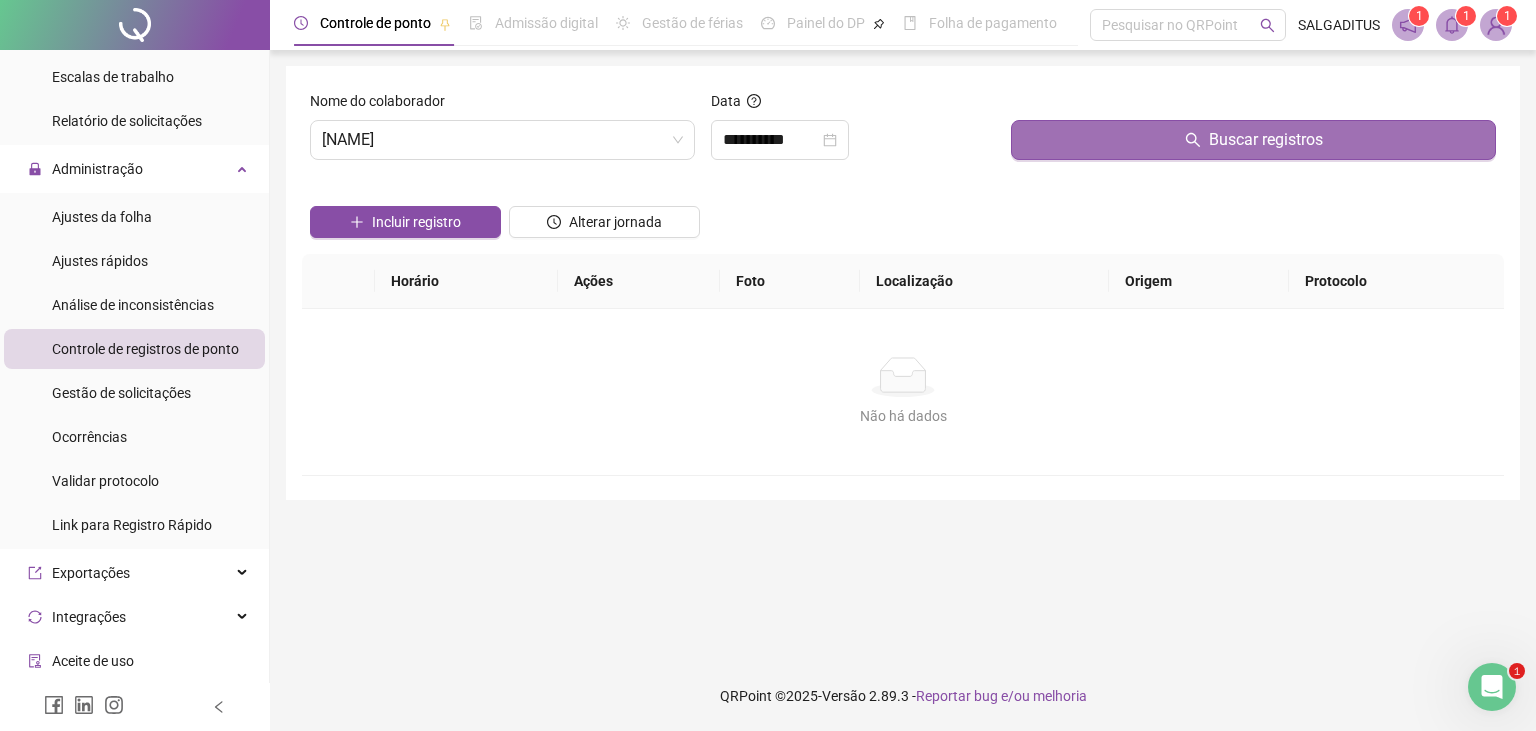 click on "Buscar registros" at bounding box center (1253, 140) 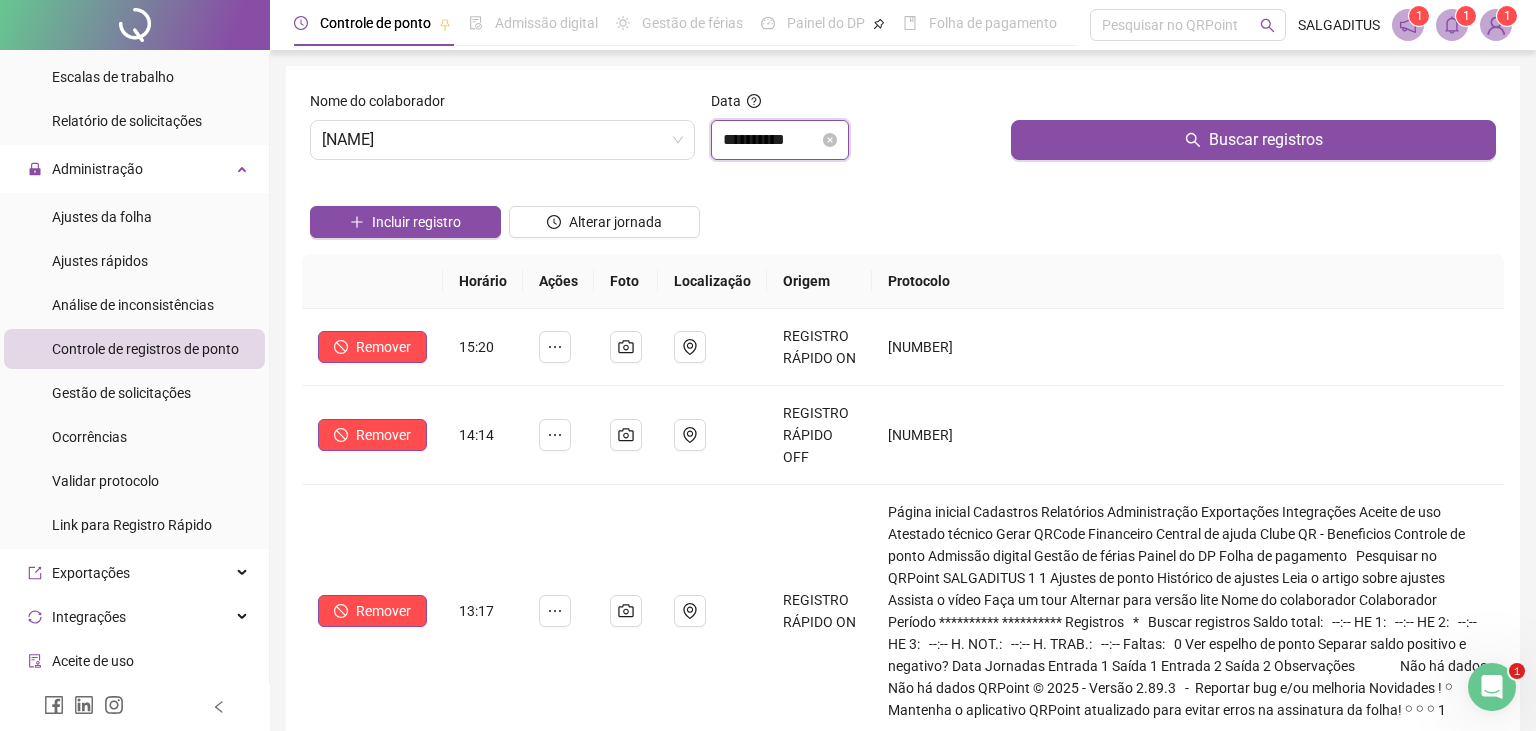 click on "**********" at bounding box center (771, 140) 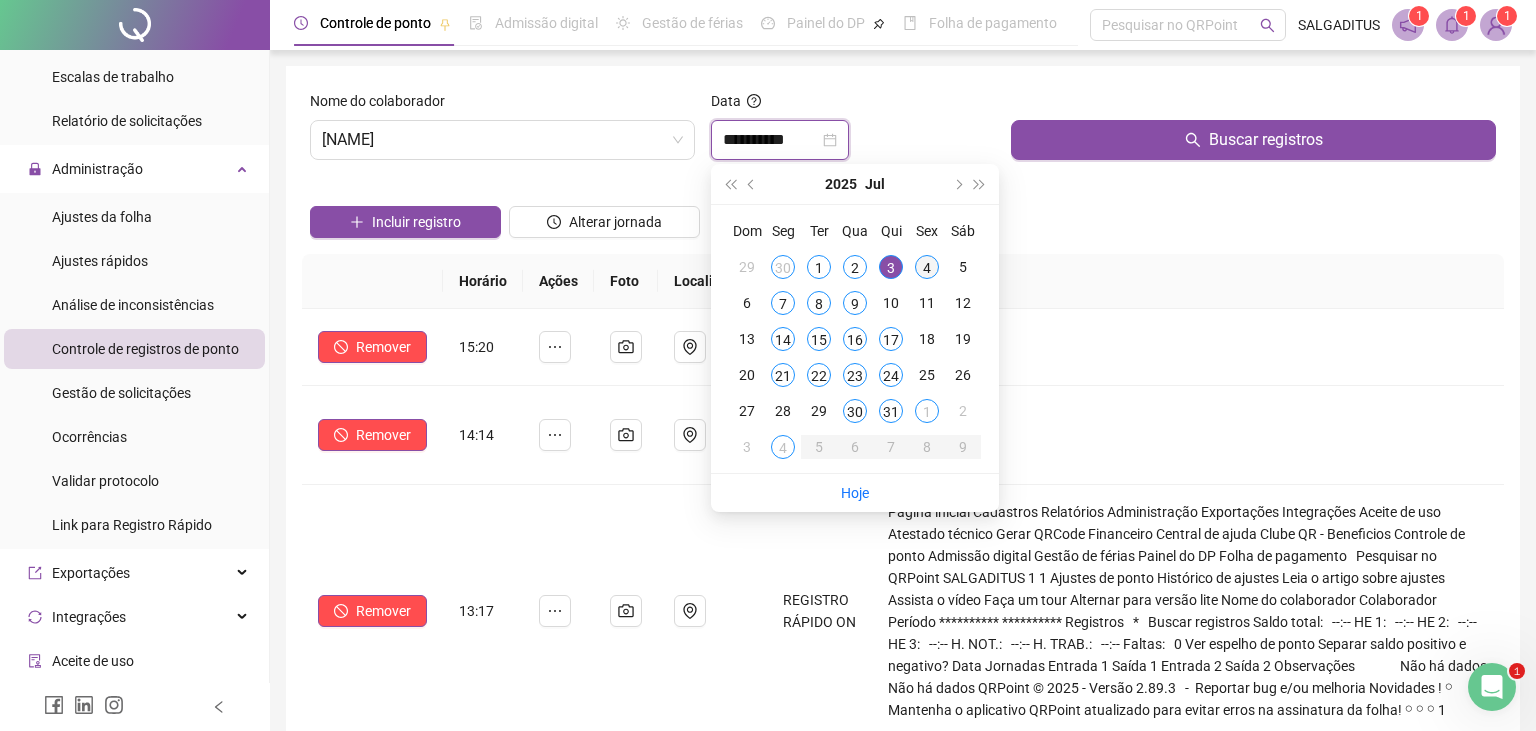 type on "**********" 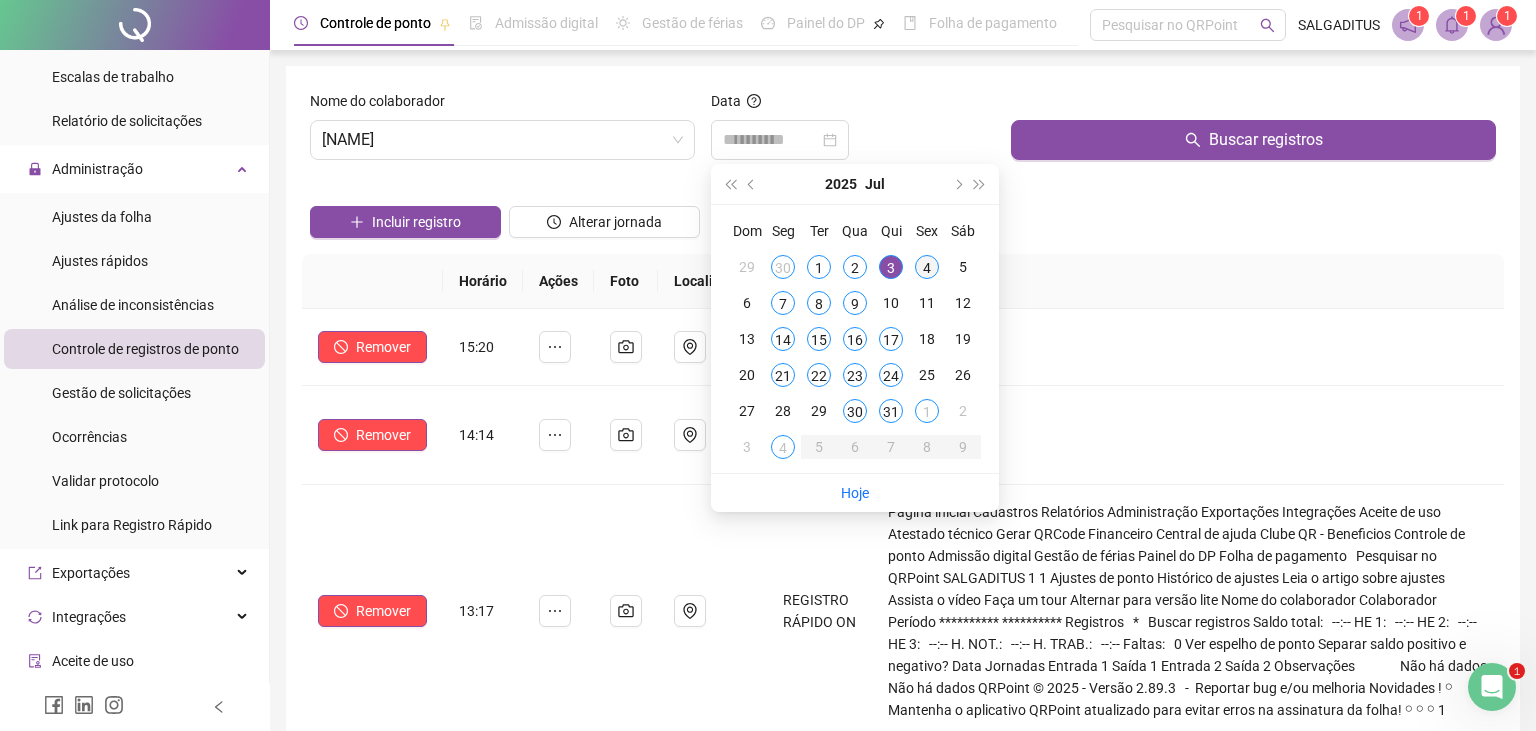 click on "4" at bounding box center [927, 267] 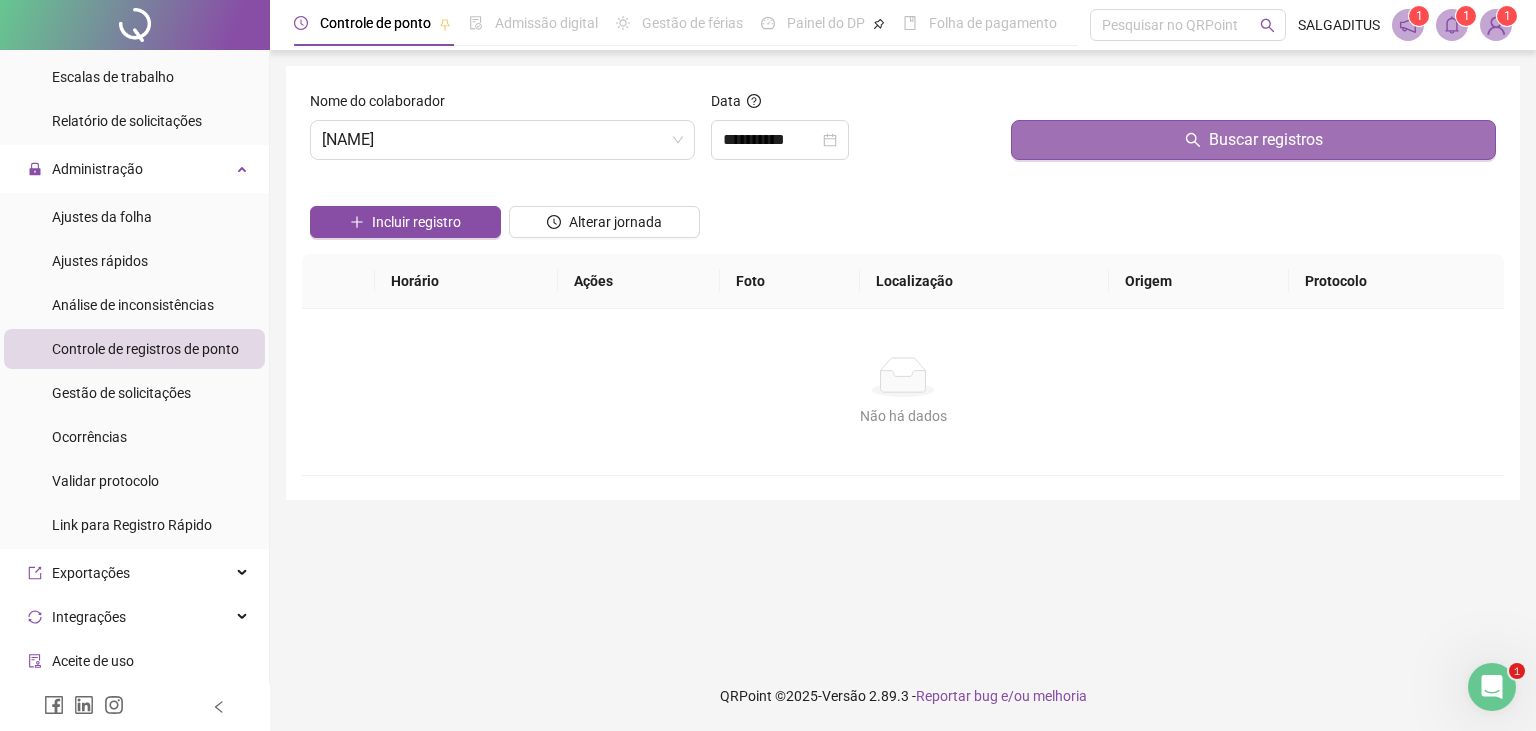 click on "Buscar registros" at bounding box center (1253, 140) 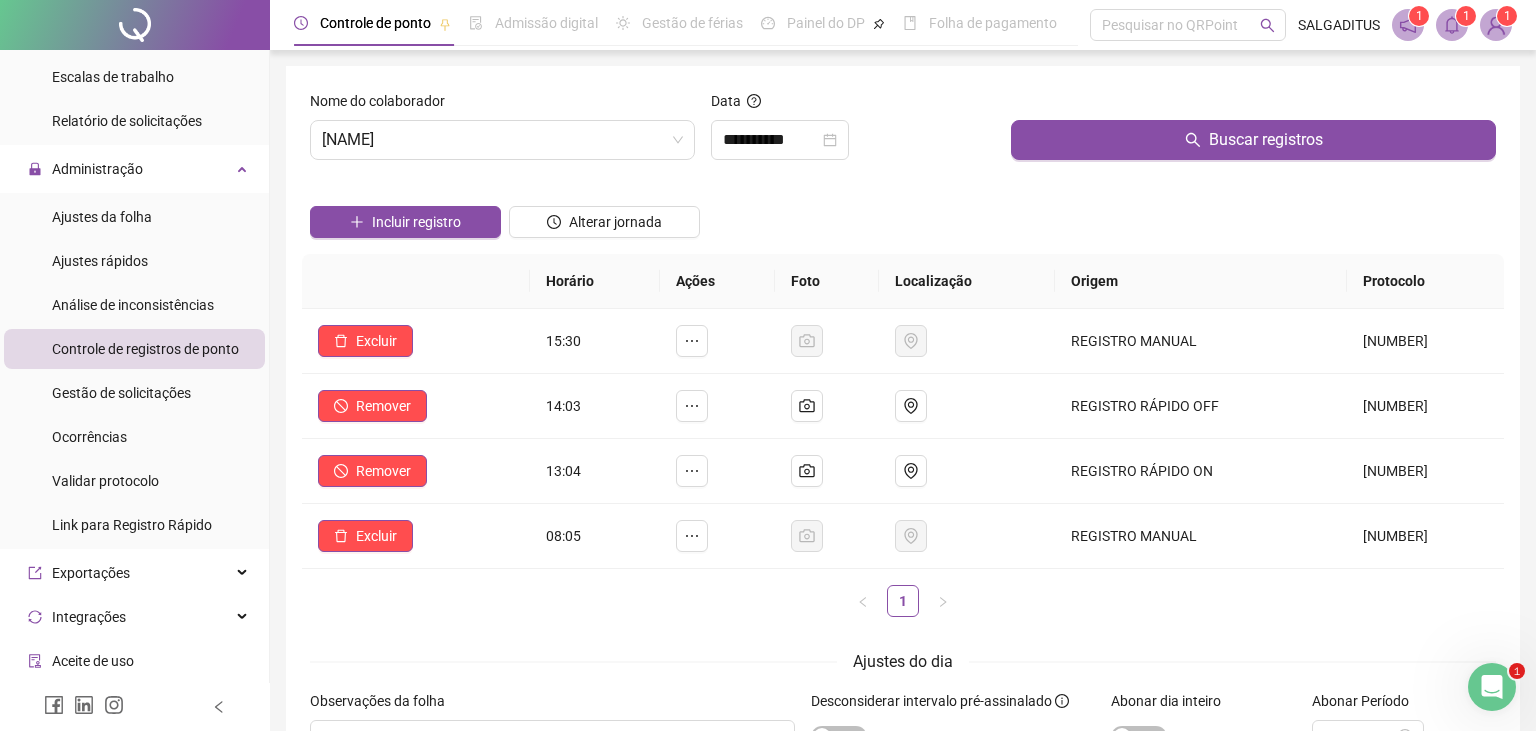 click on "Nome do colaborador  SONIA LOCH" at bounding box center (502, 133) 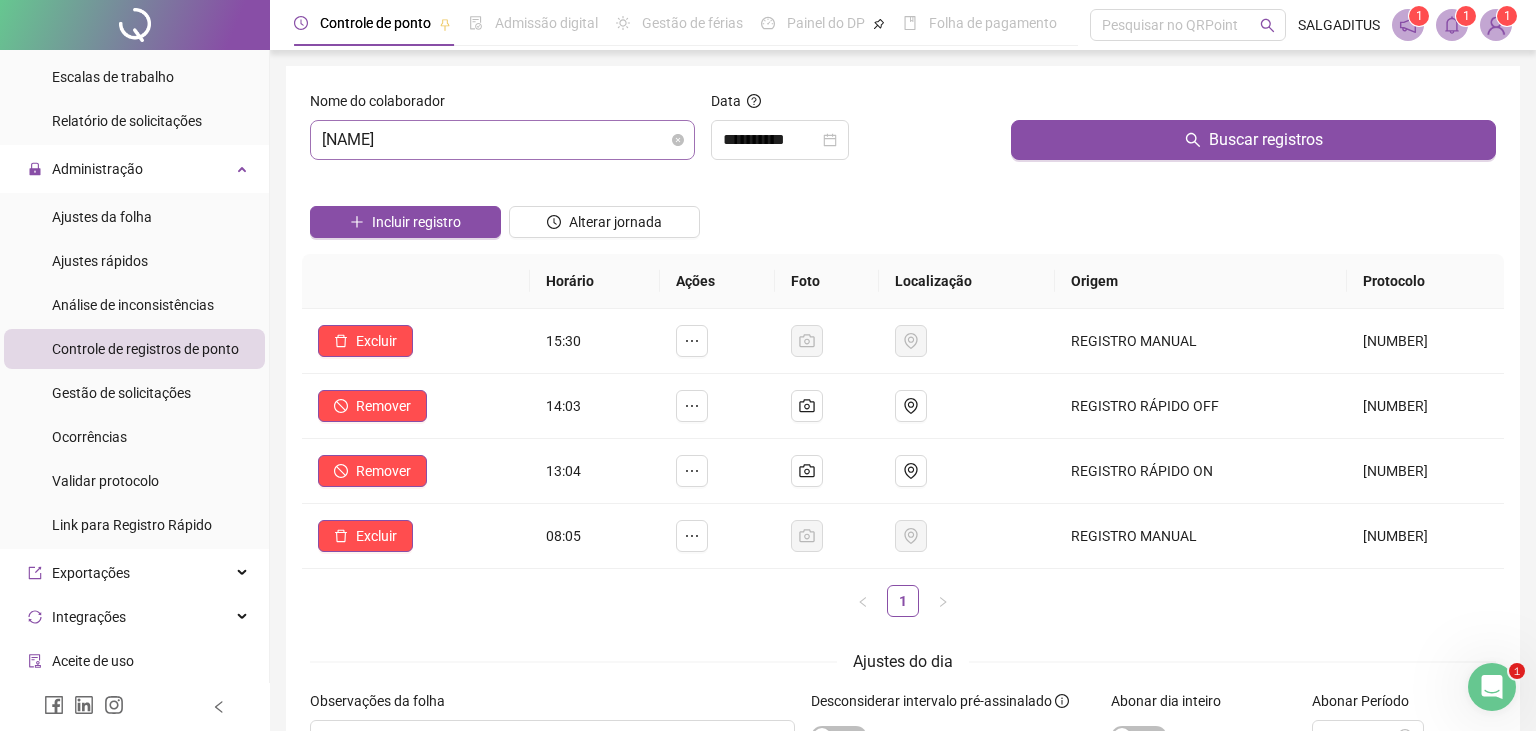 click on "[FIRST] [LAST]" at bounding box center (502, 140) 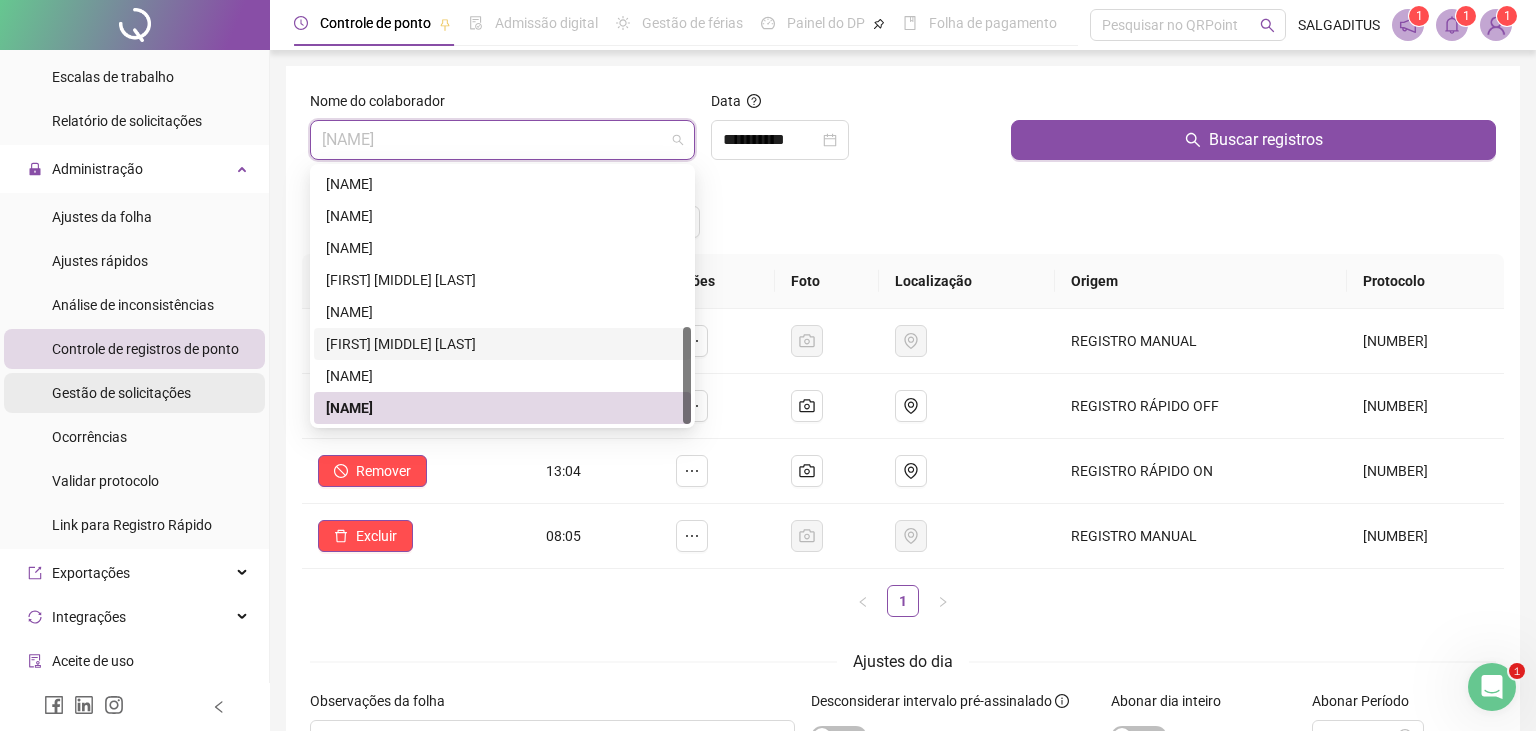 click on "Gestão de solicitações" at bounding box center [121, 393] 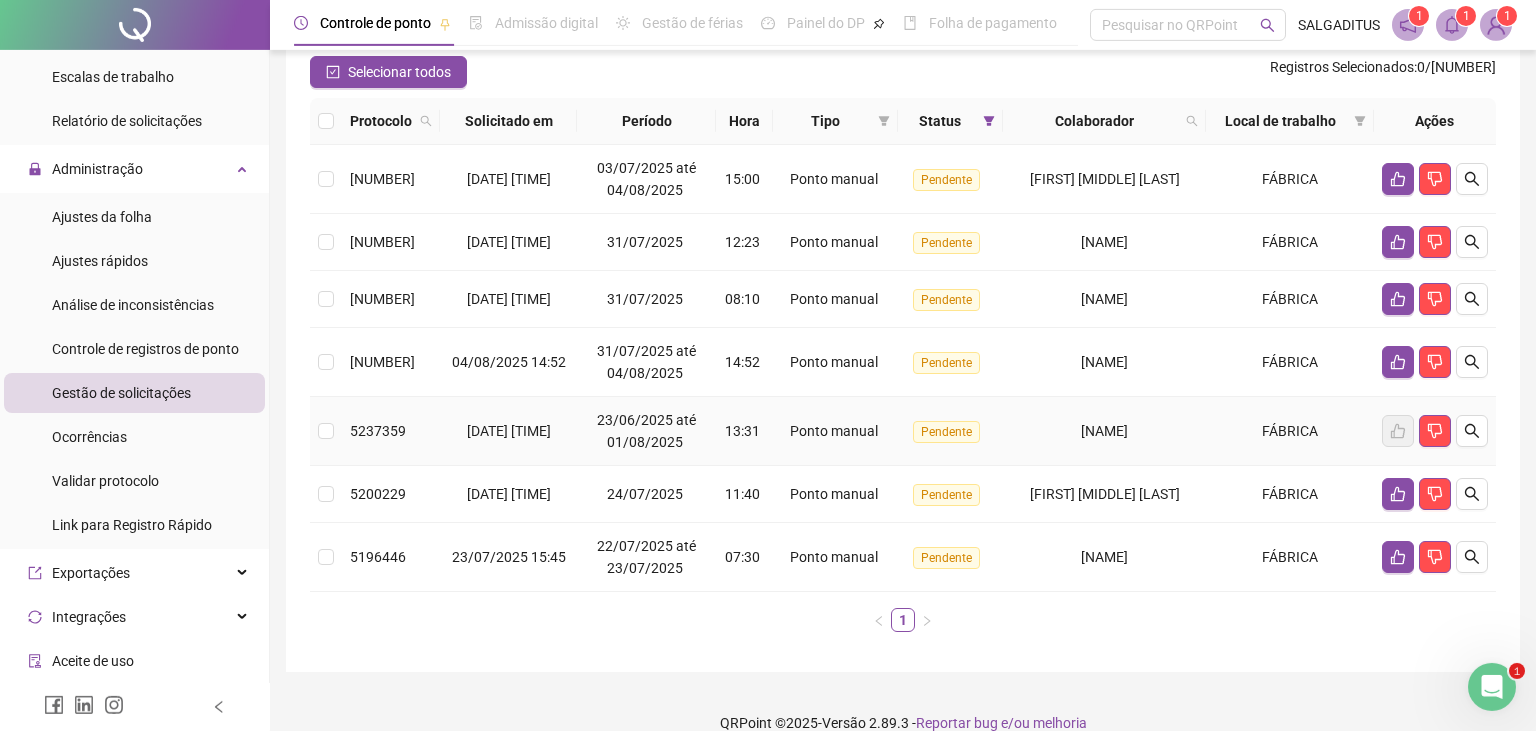 scroll, scrollTop: 201, scrollLeft: 0, axis: vertical 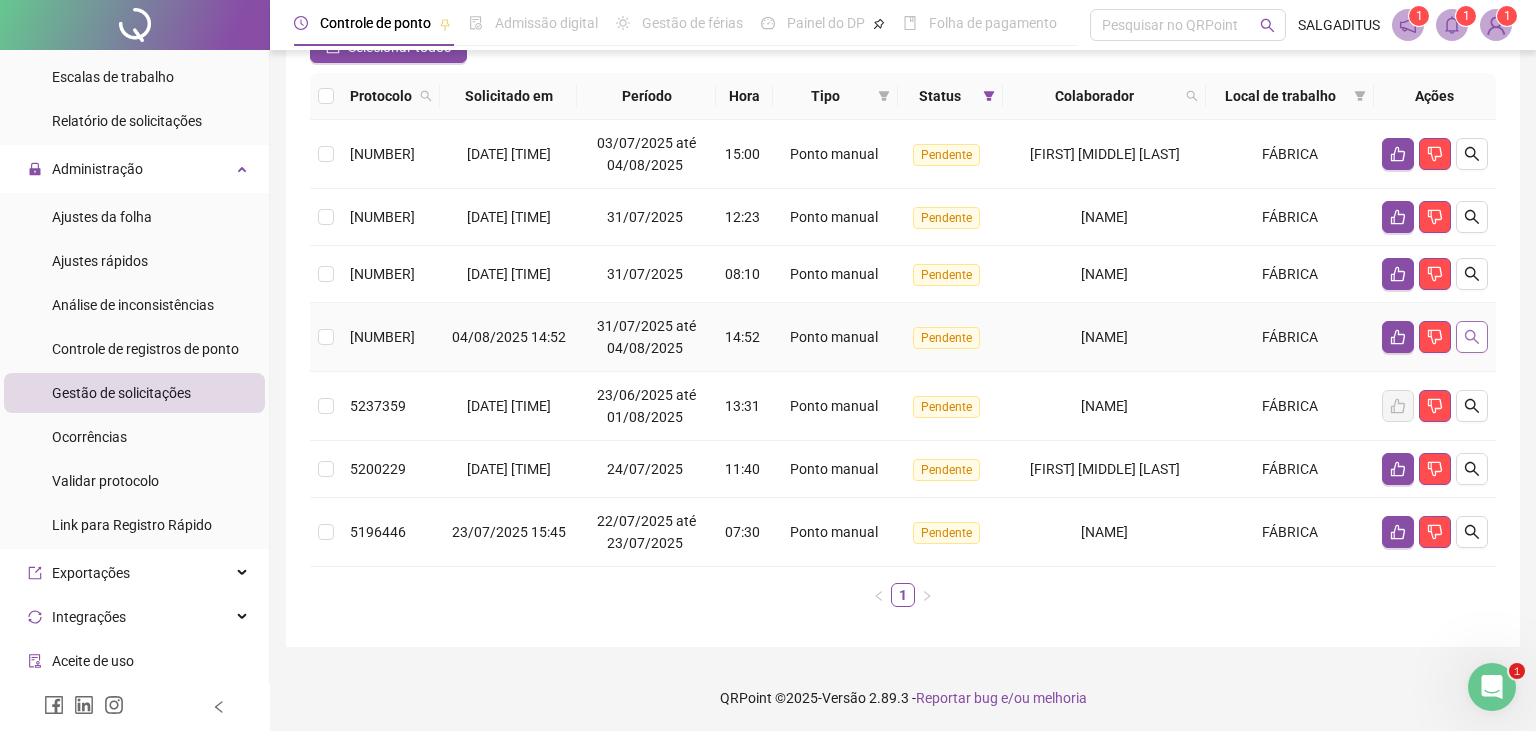 click at bounding box center [1472, 337] 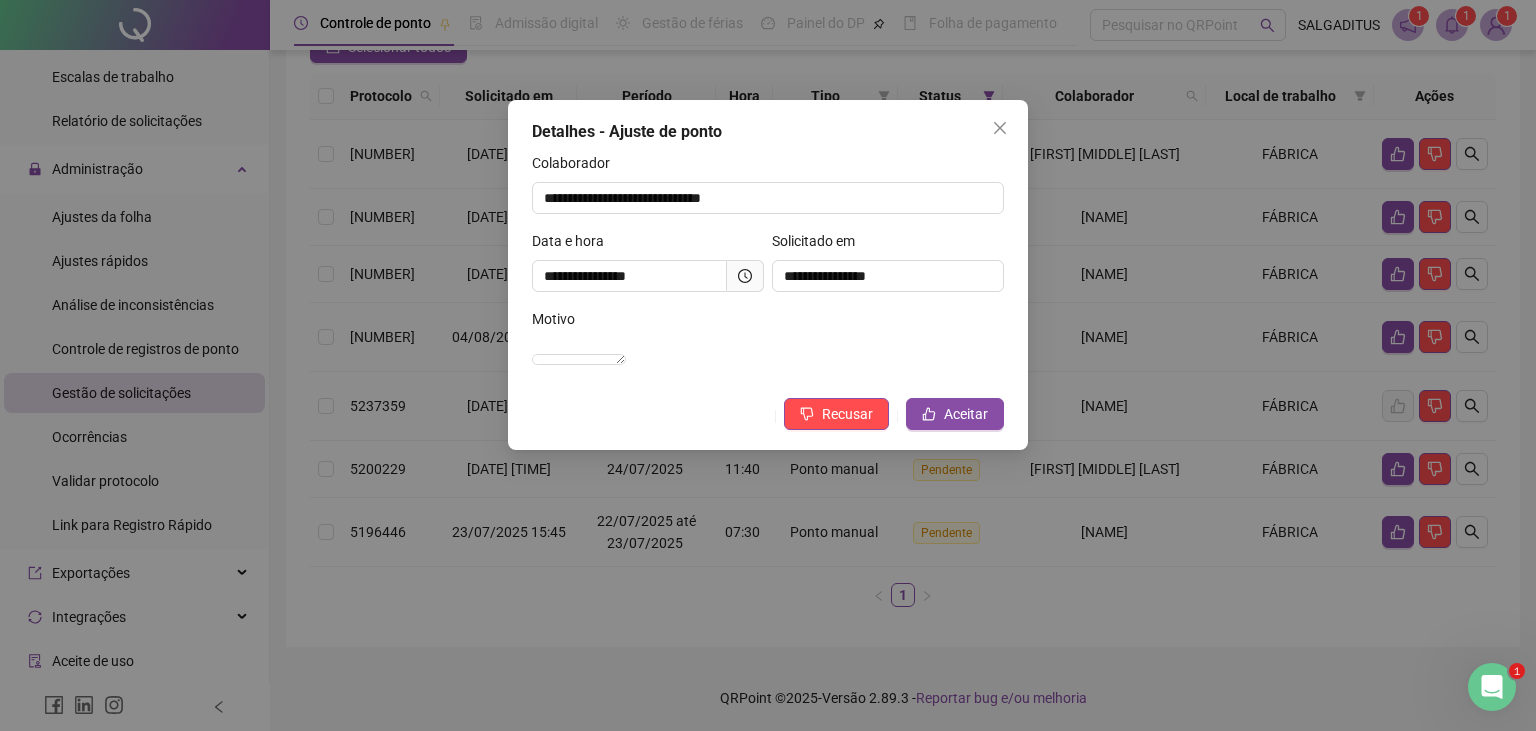 click at bounding box center [745, 276] 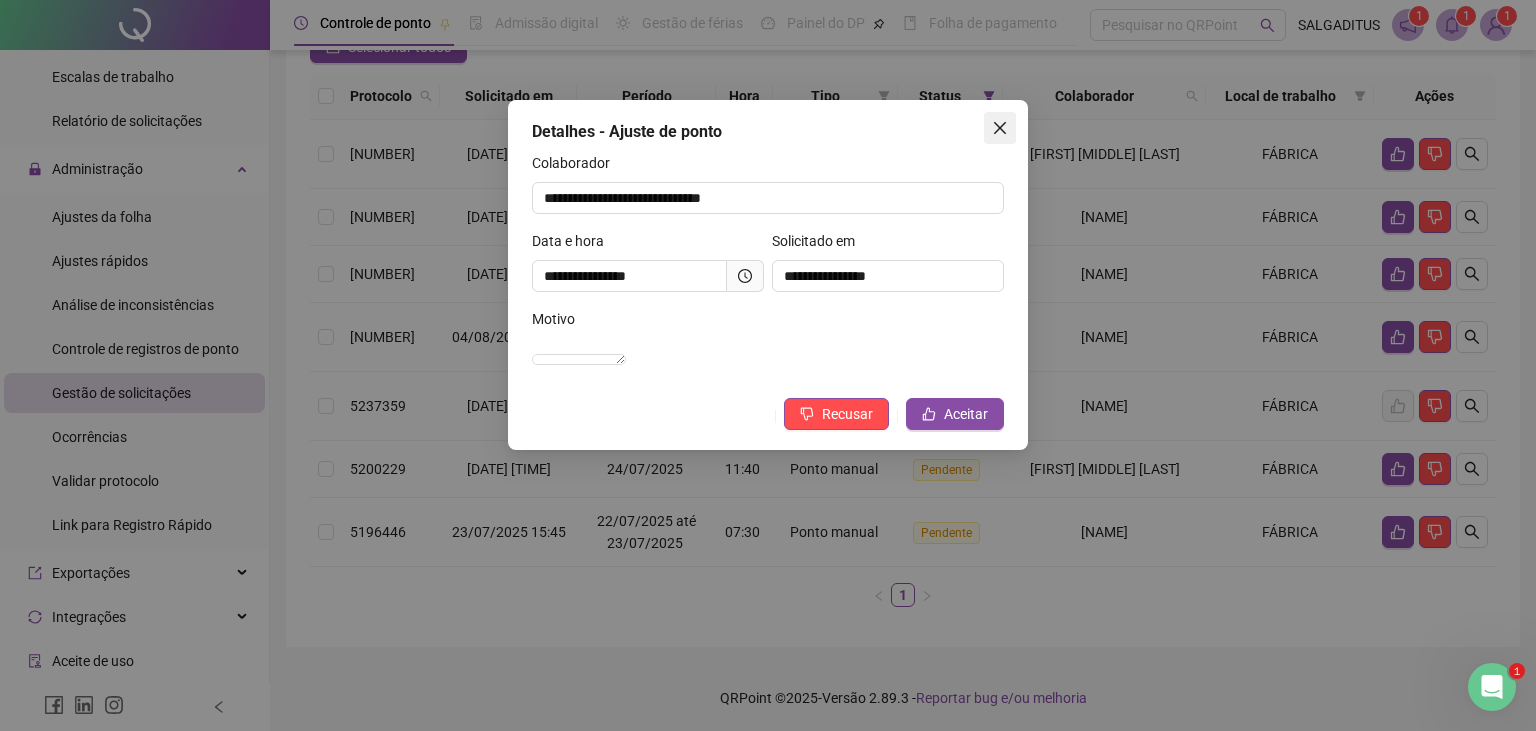 click 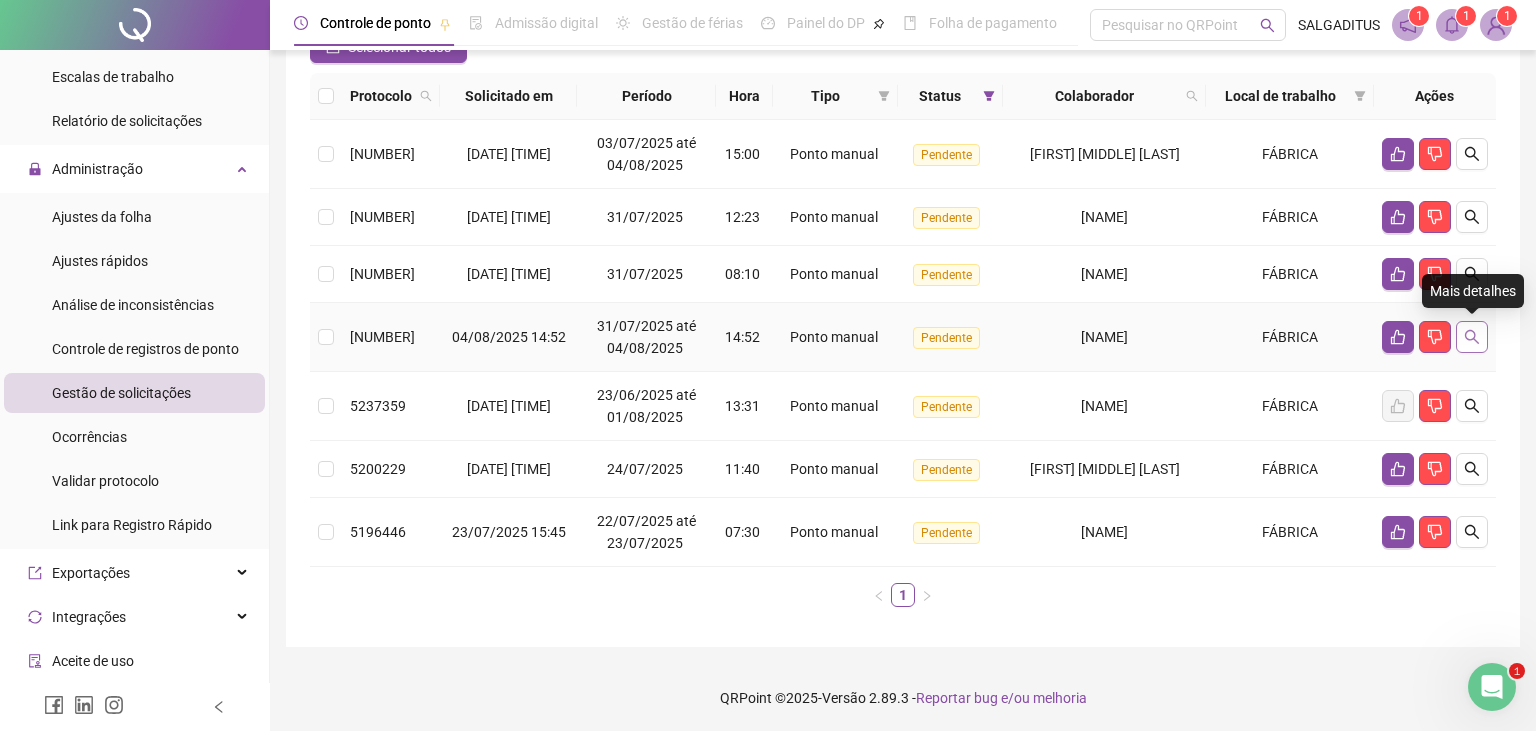 click 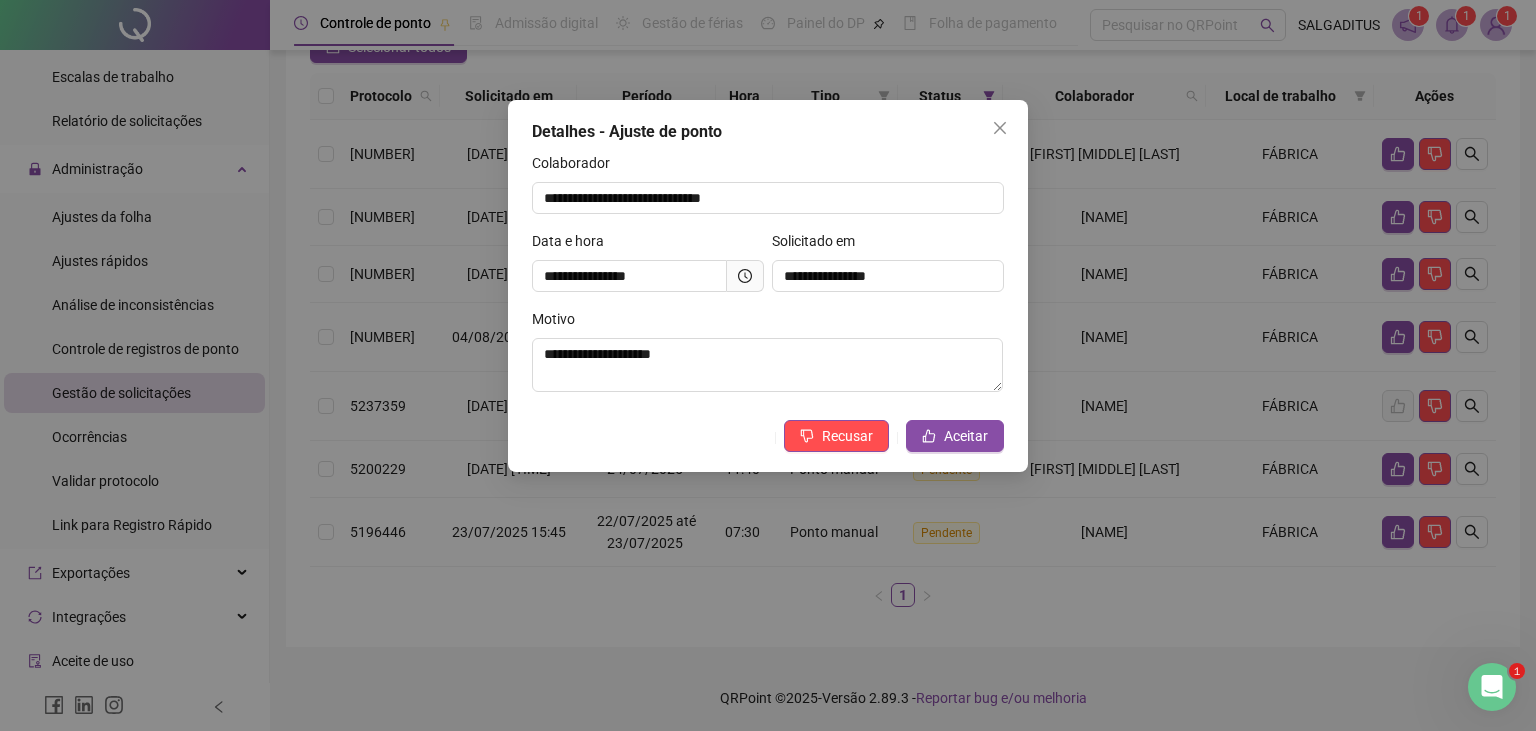 click 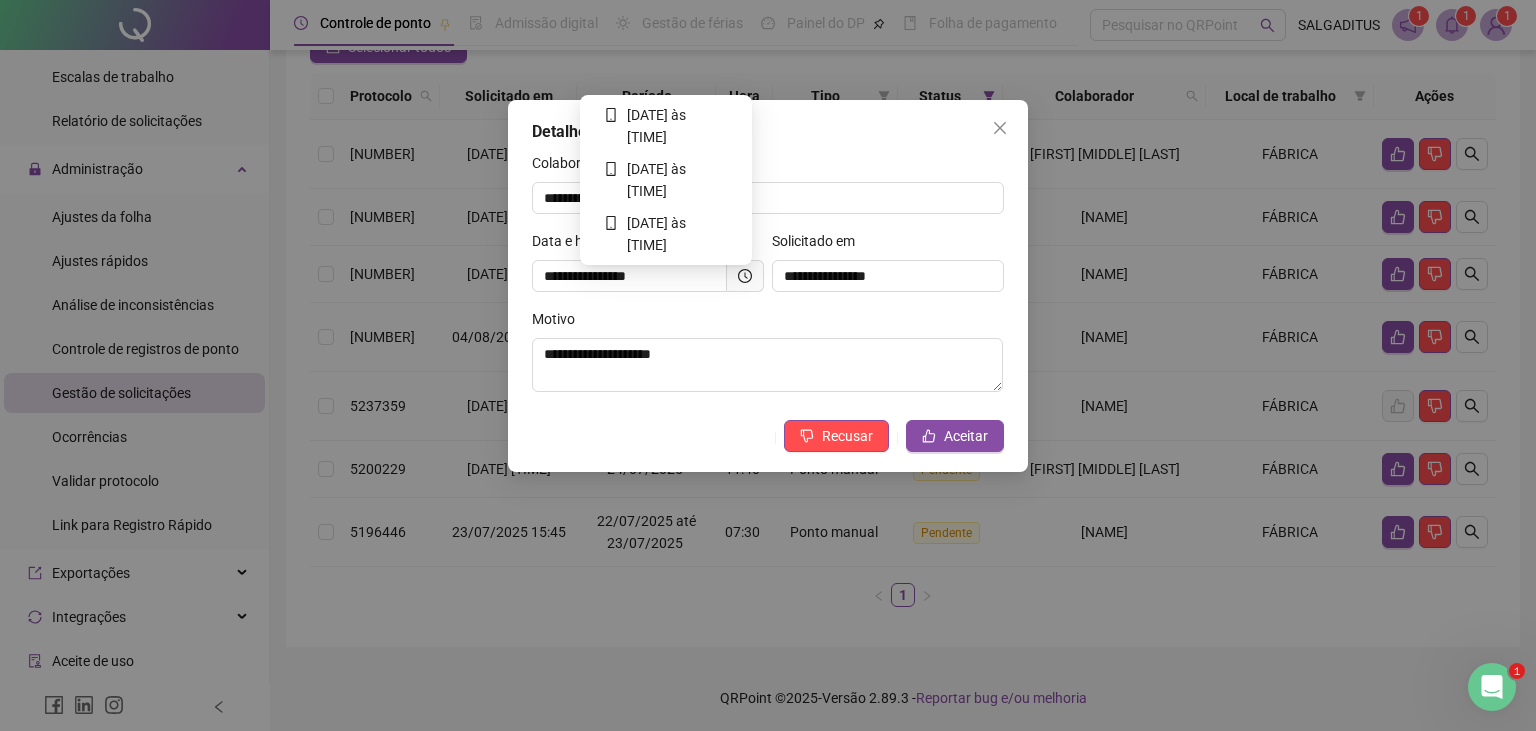 click 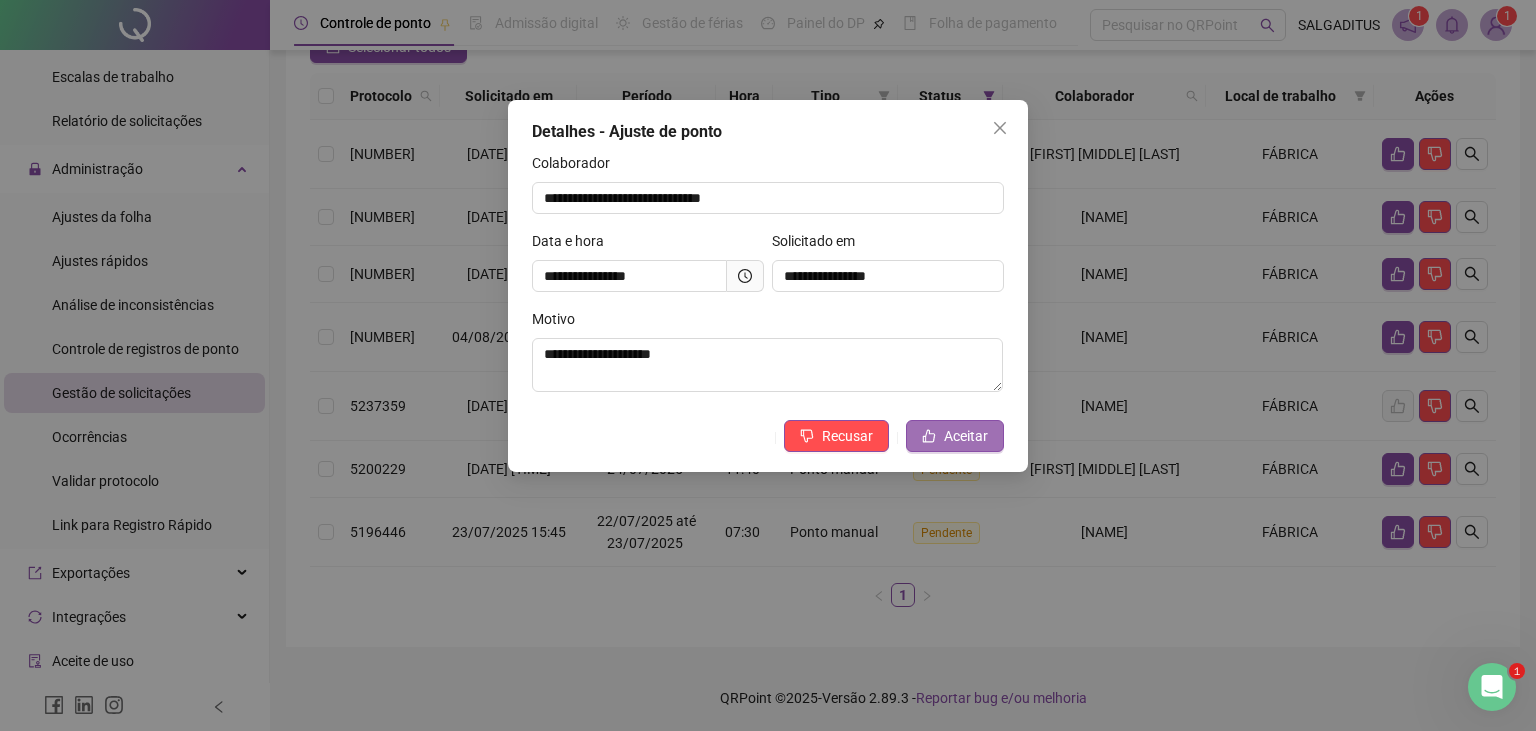 click on "Aceitar" at bounding box center (955, 436) 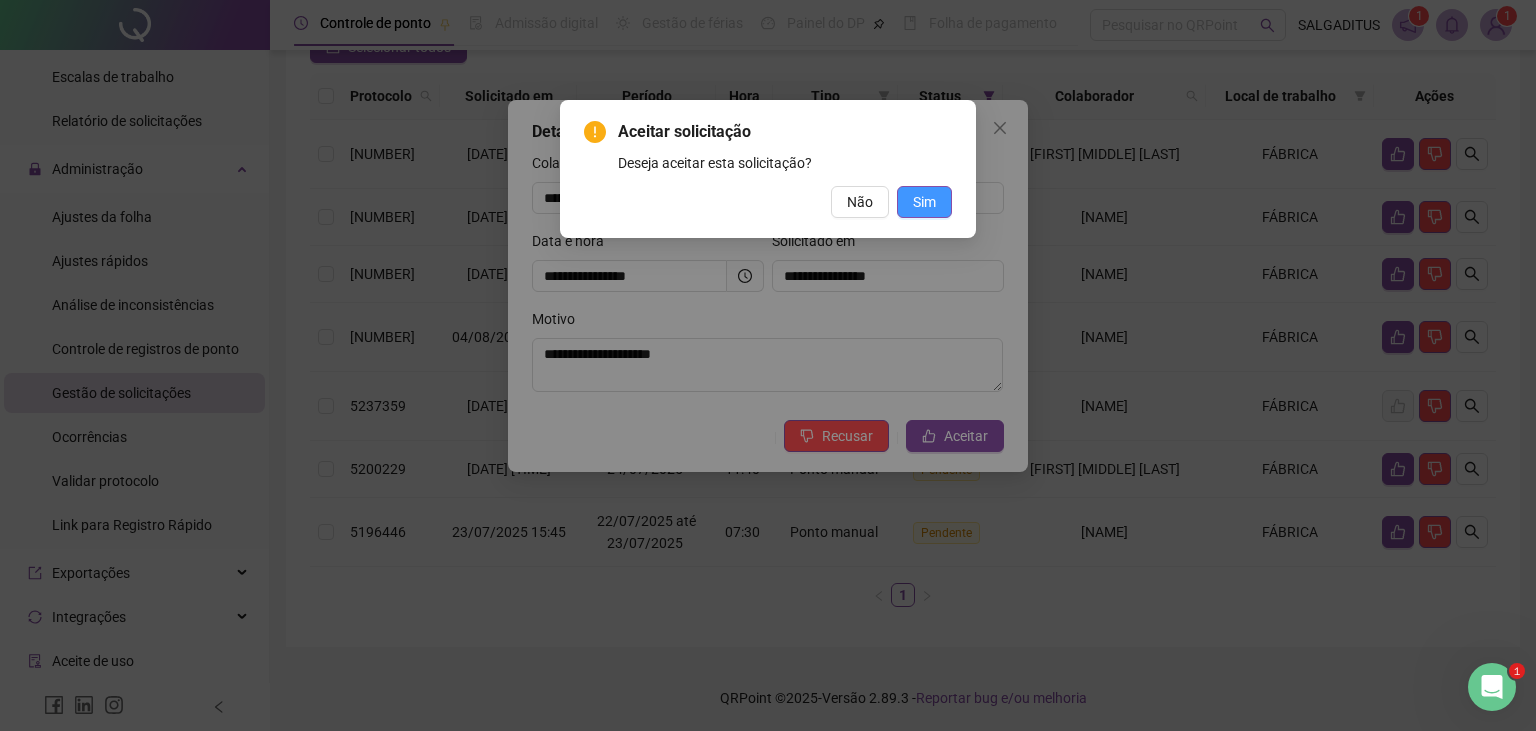 click on "Sim" at bounding box center (924, 202) 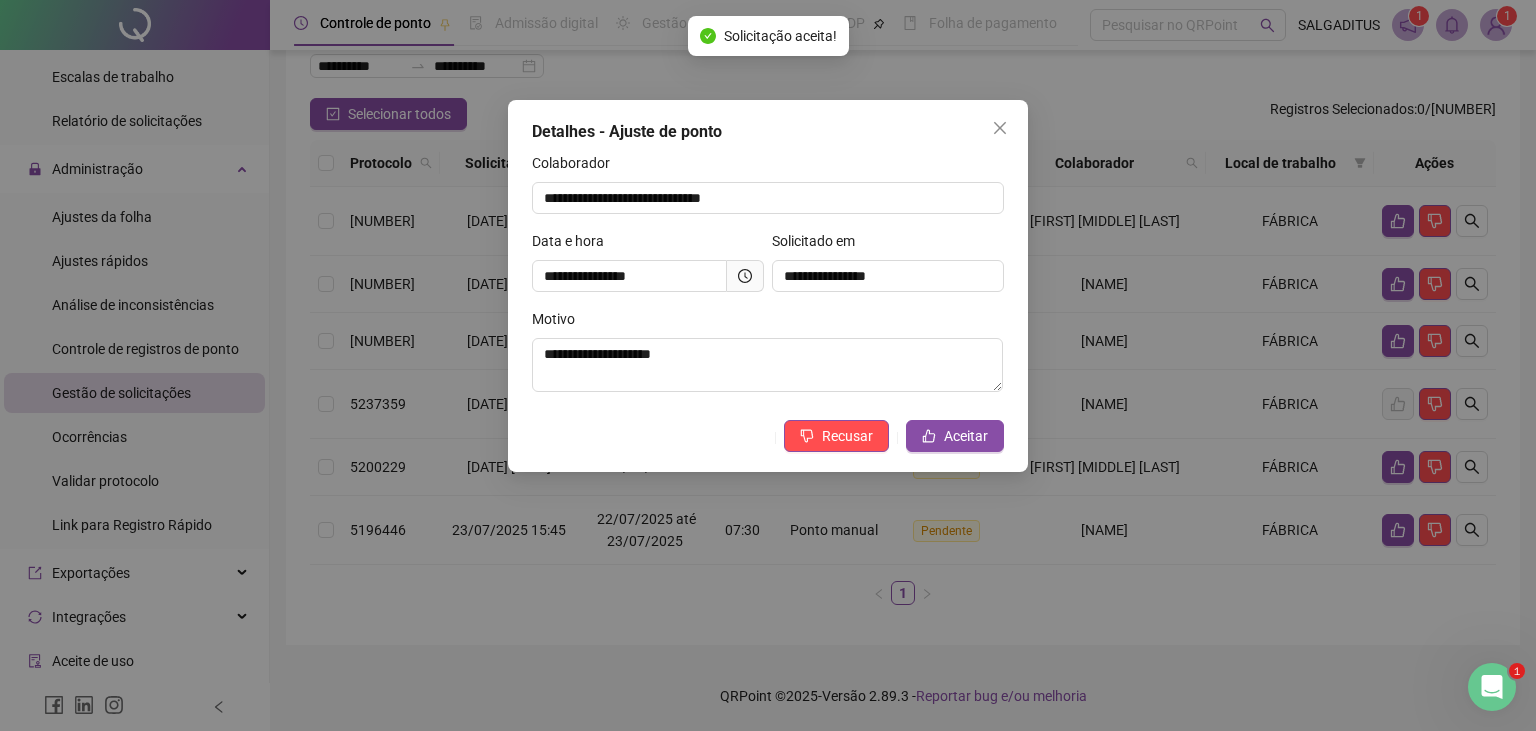scroll, scrollTop: 132, scrollLeft: 0, axis: vertical 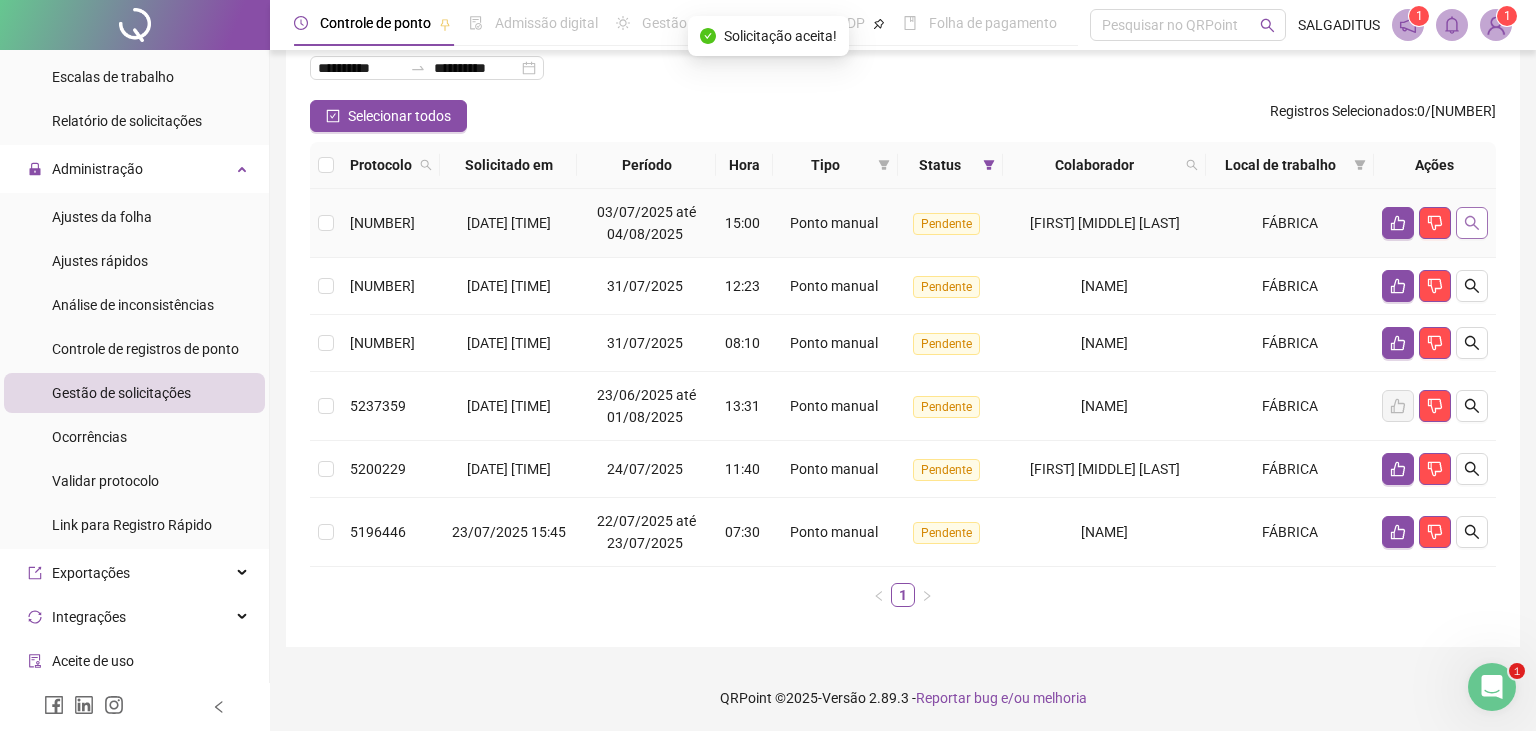 click at bounding box center [1472, 223] 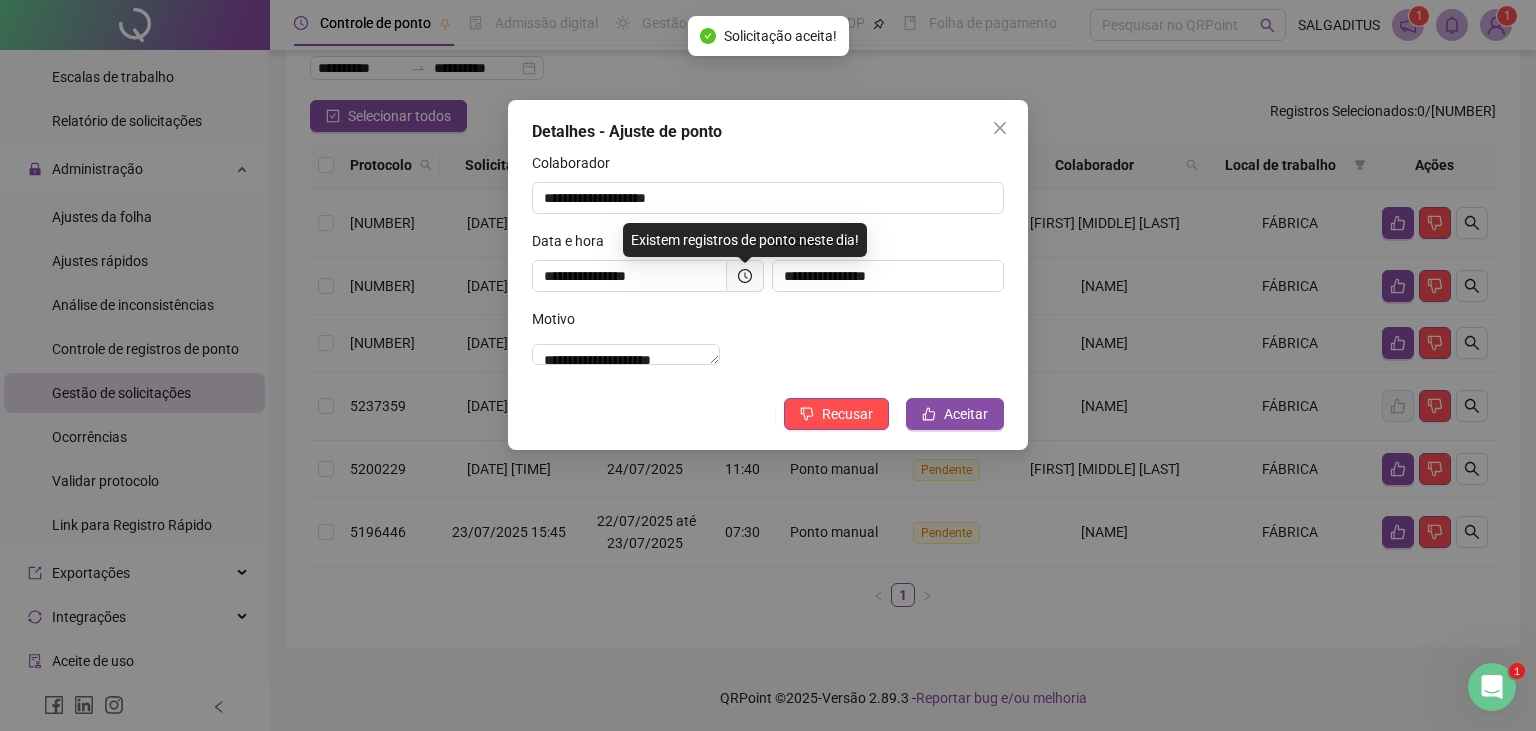 click 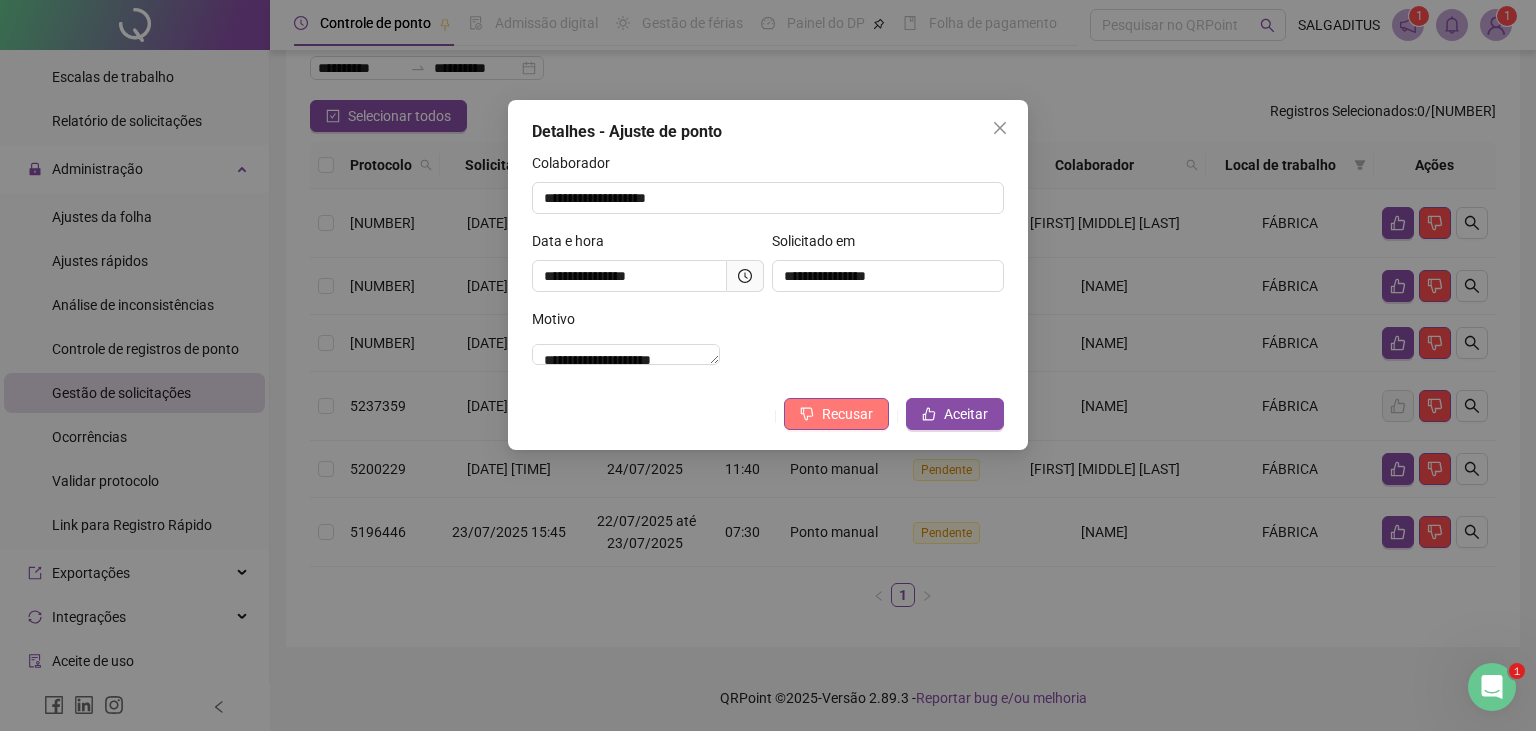 click on "Recusar" at bounding box center (847, 414) 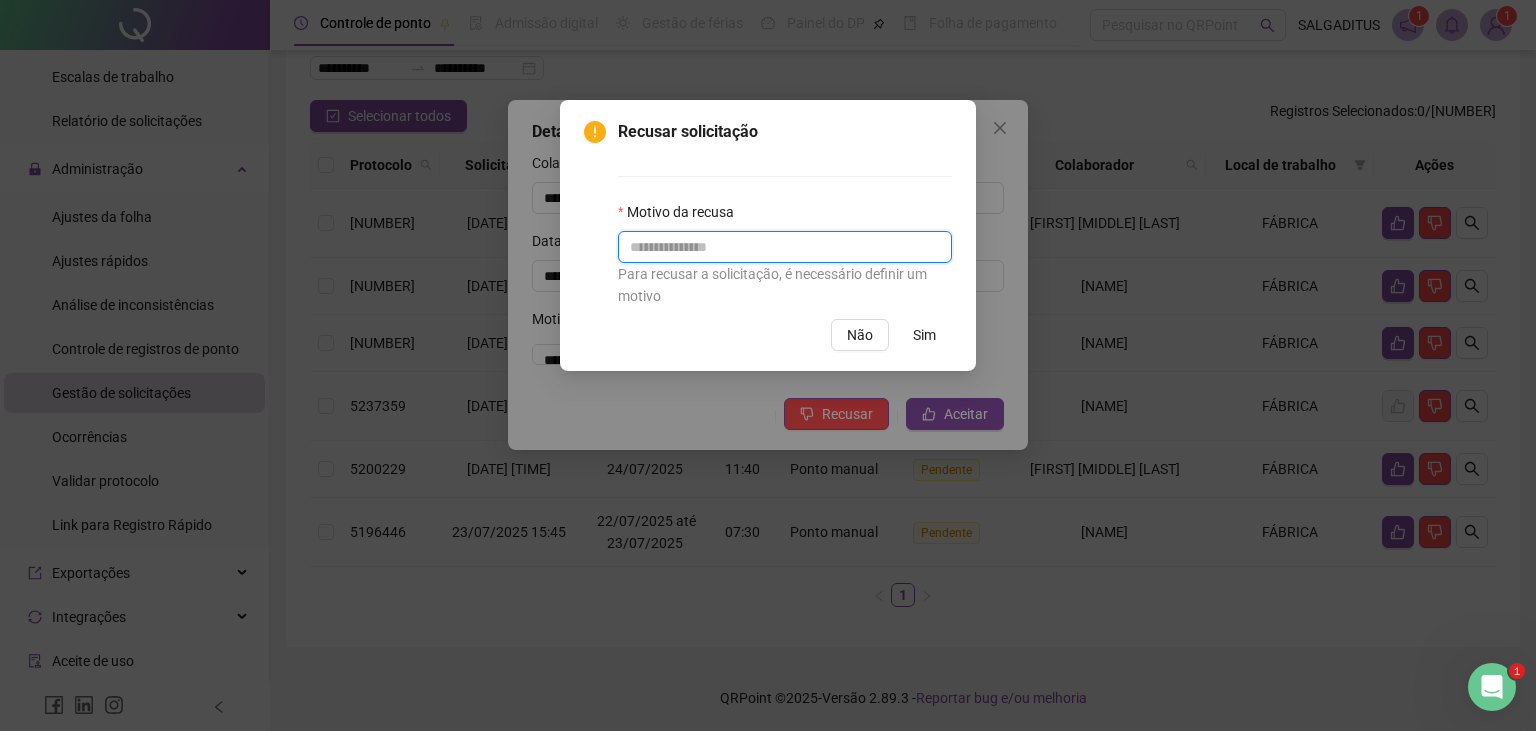 click at bounding box center [785, 247] 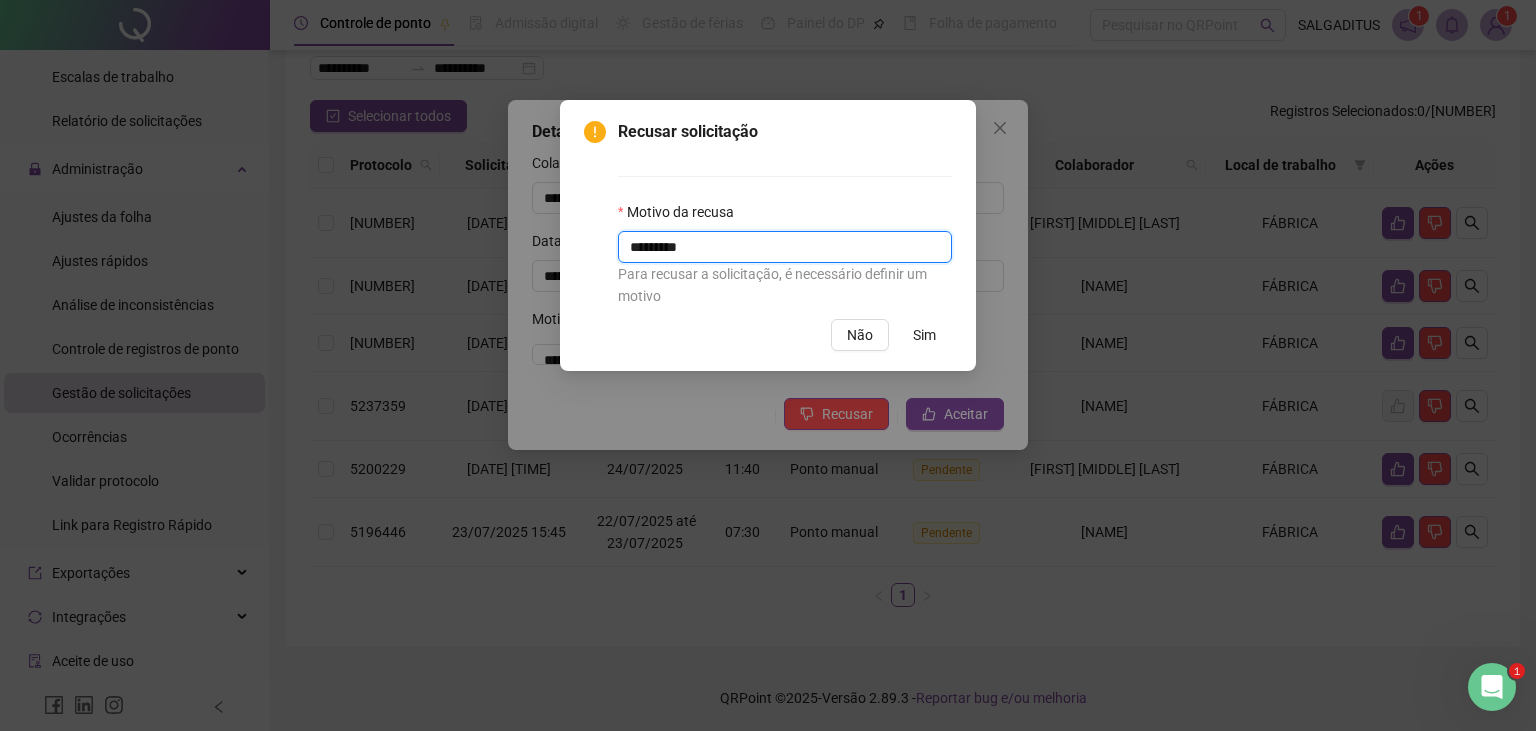 type on "*********" 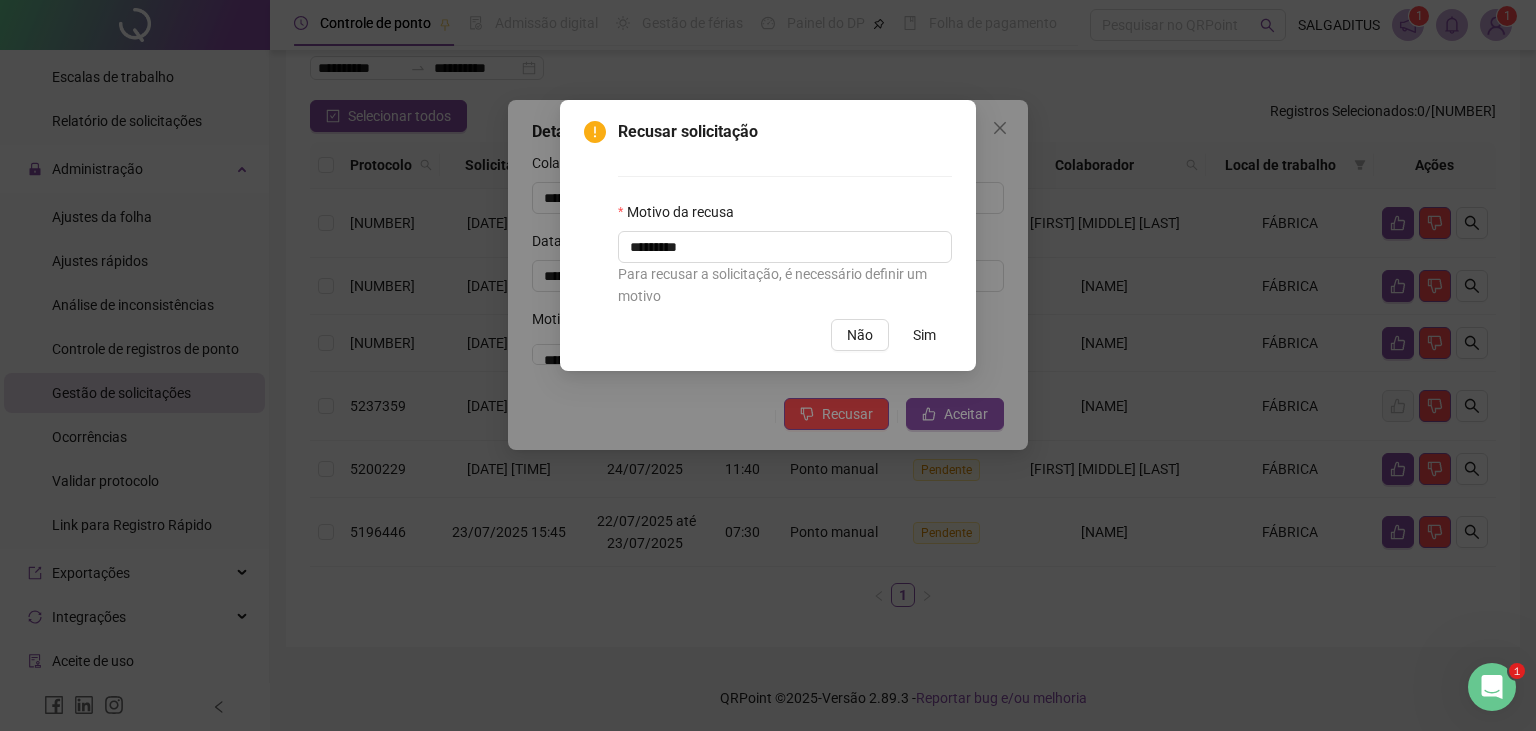 click on "Sim" at bounding box center (924, 335) 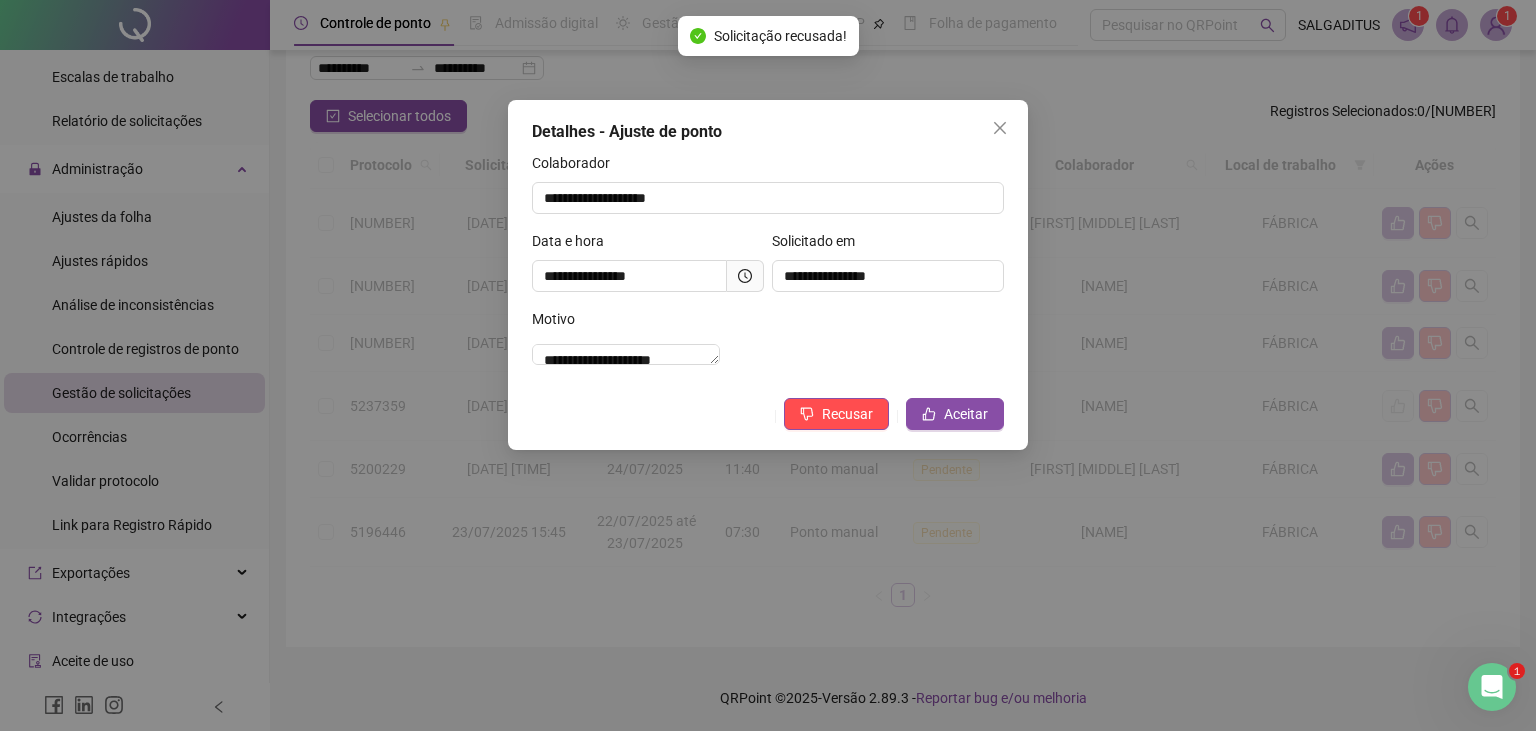 scroll, scrollTop: 64, scrollLeft: 0, axis: vertical 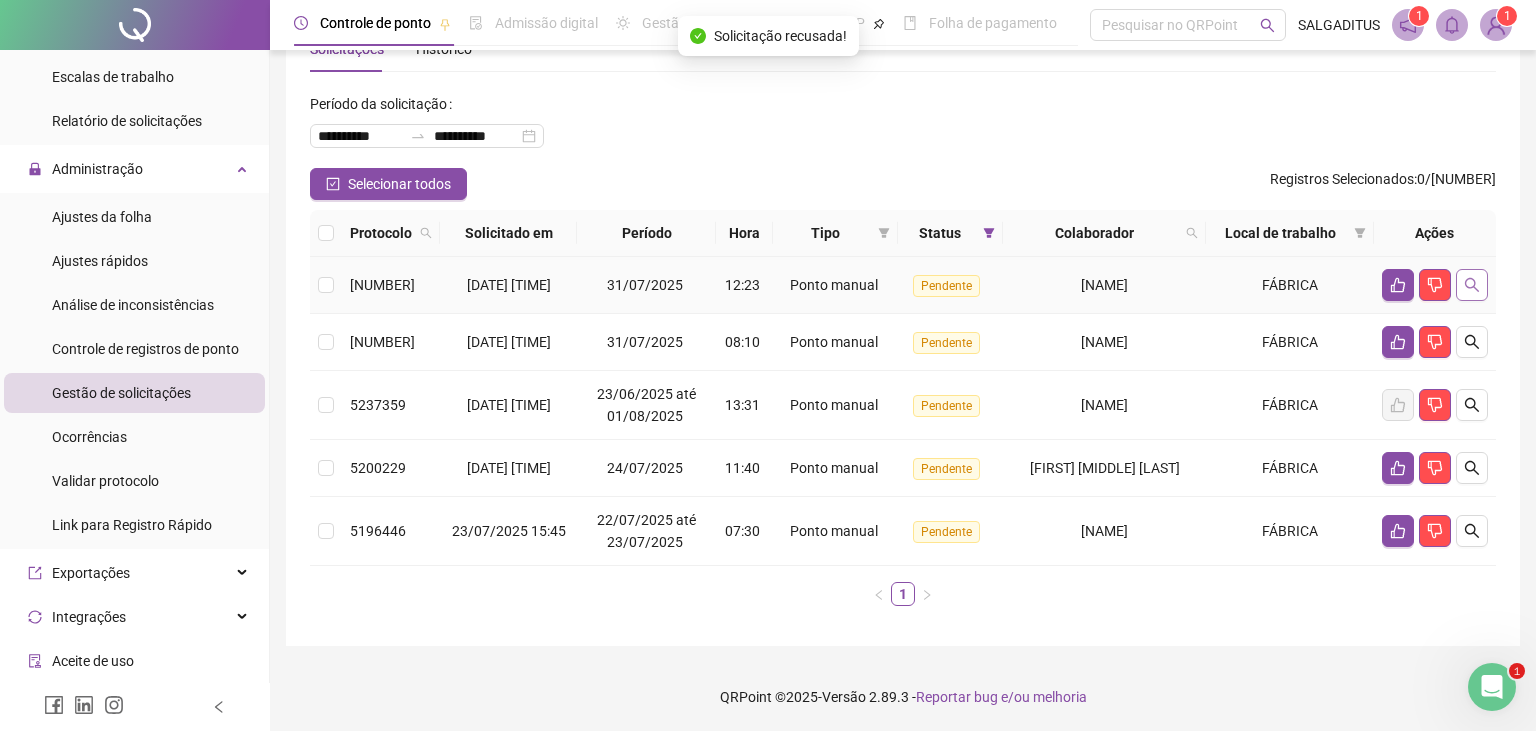 click at bounding box center (1472, 285) 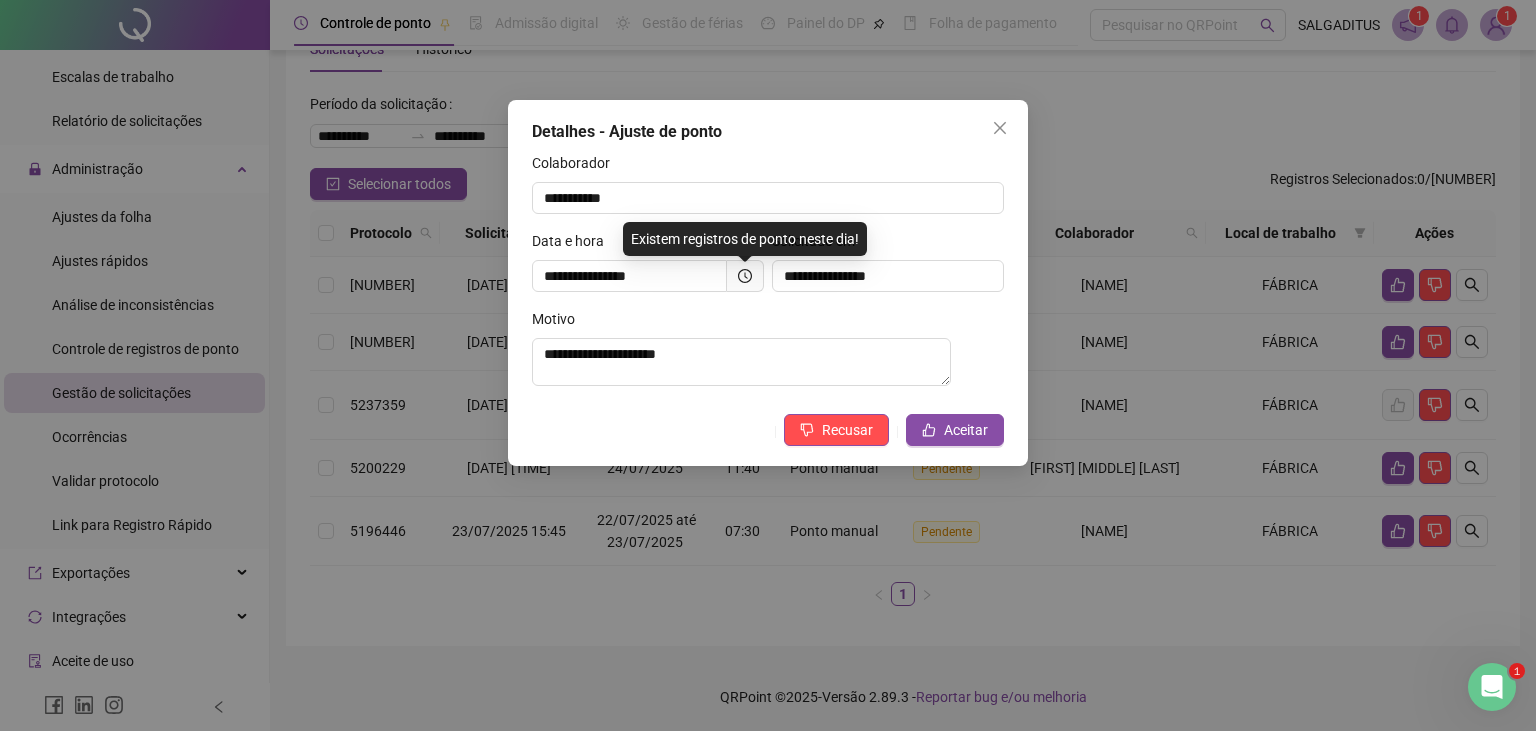 click at bounding box center [745, 276] 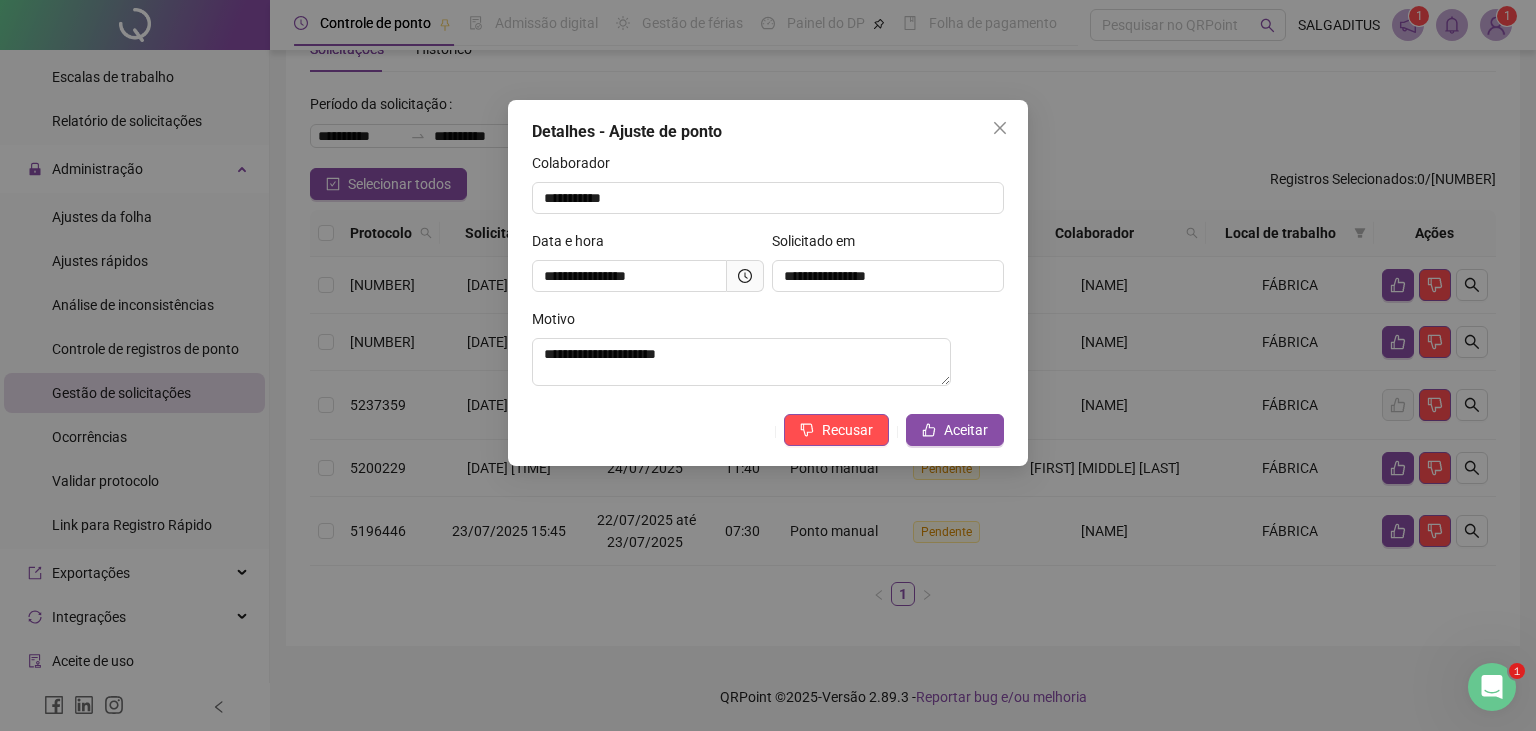 click at bounding box center (745, 276) 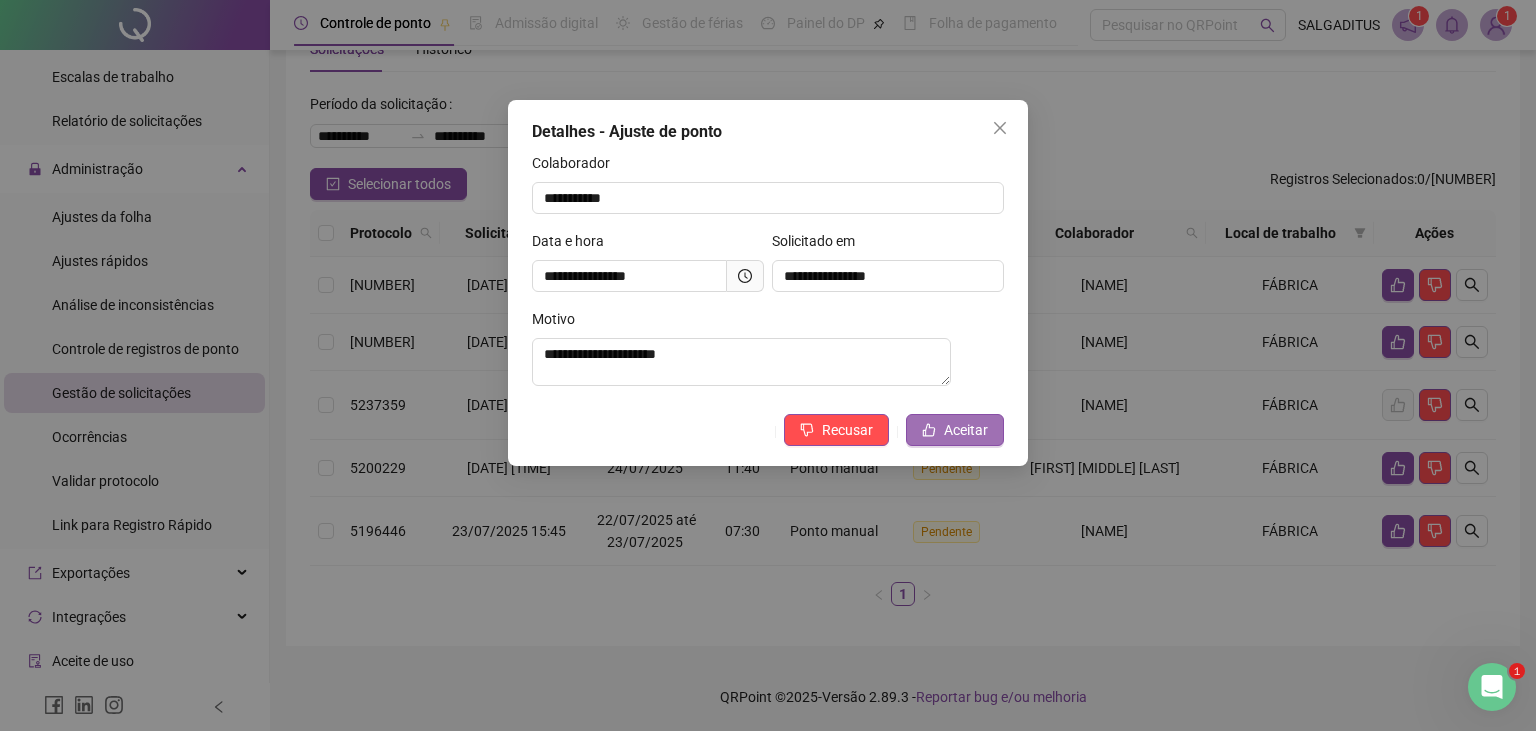 click on "Aceitar" at bounding box center (955, 430) 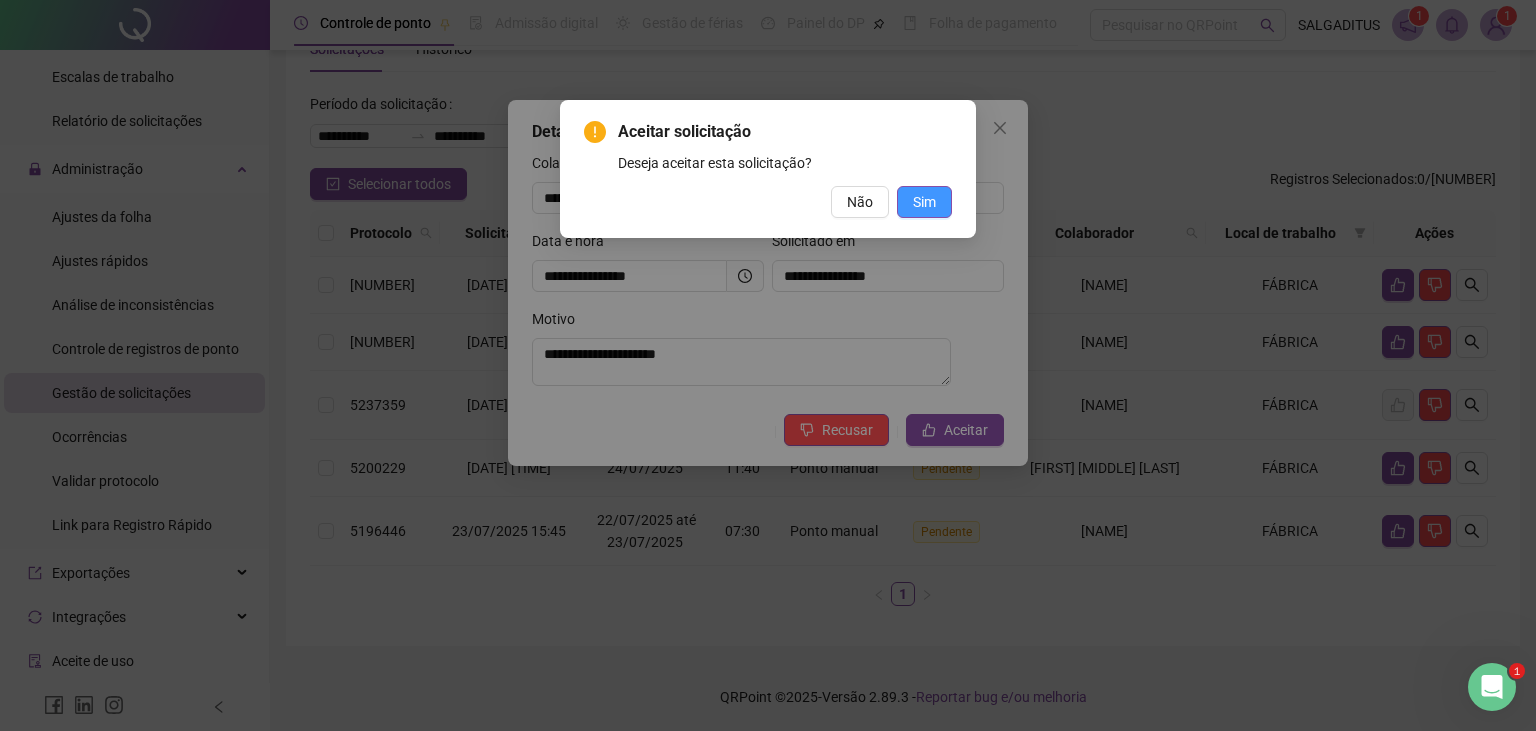 click on "Sim" at bounding box center [924, 202] 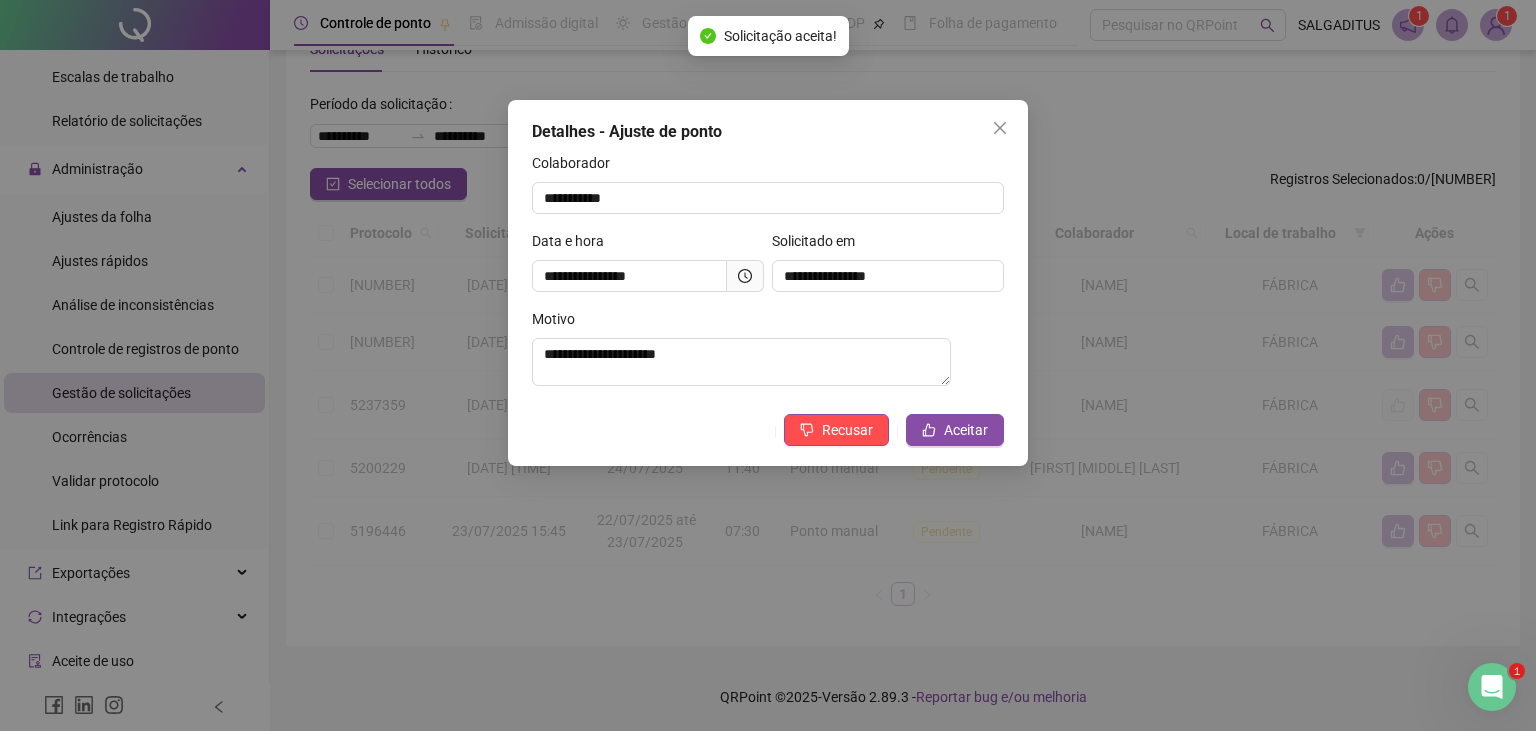 scroll, scrollTop: 7, scrollLeft: 0, axis: vertical 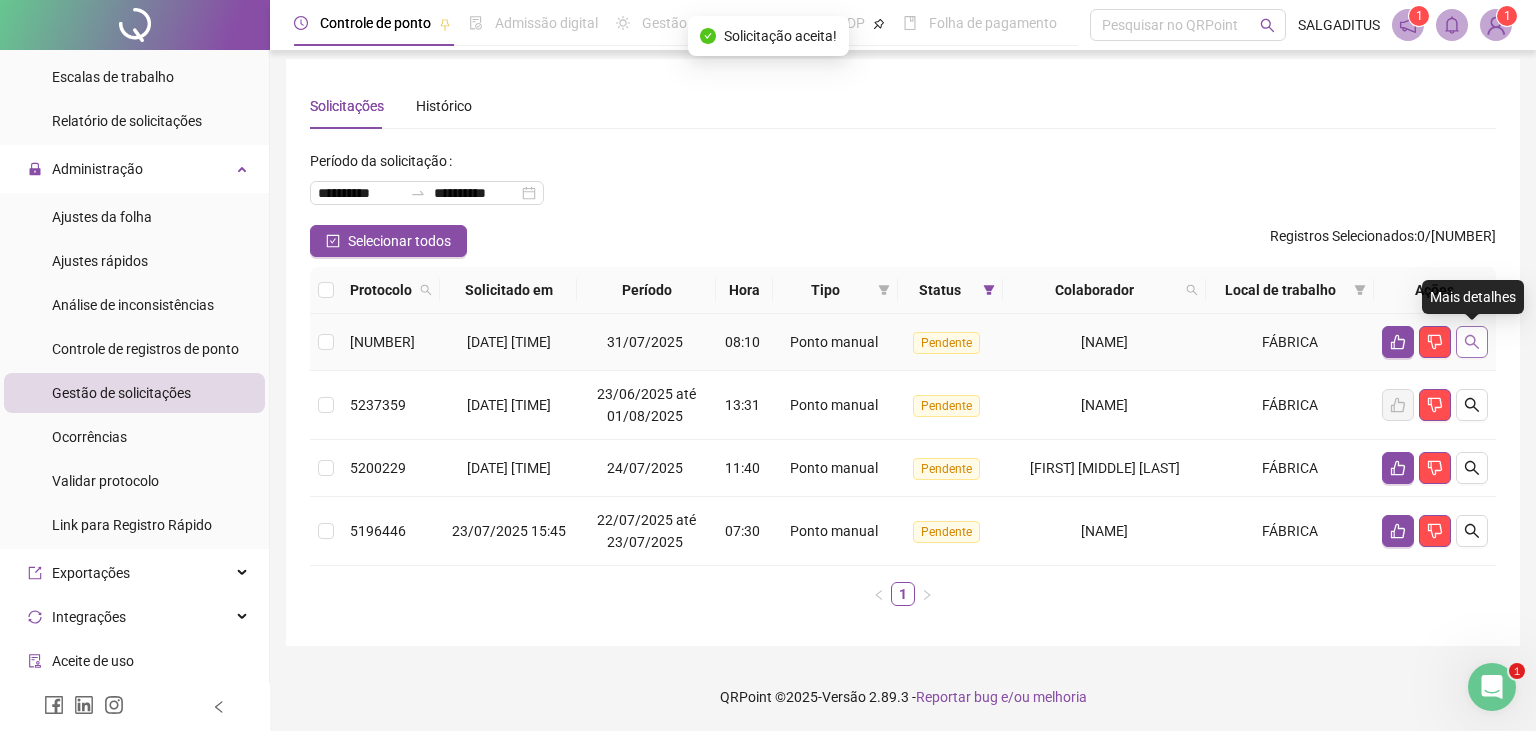 click at bounding box center [1472, 342] 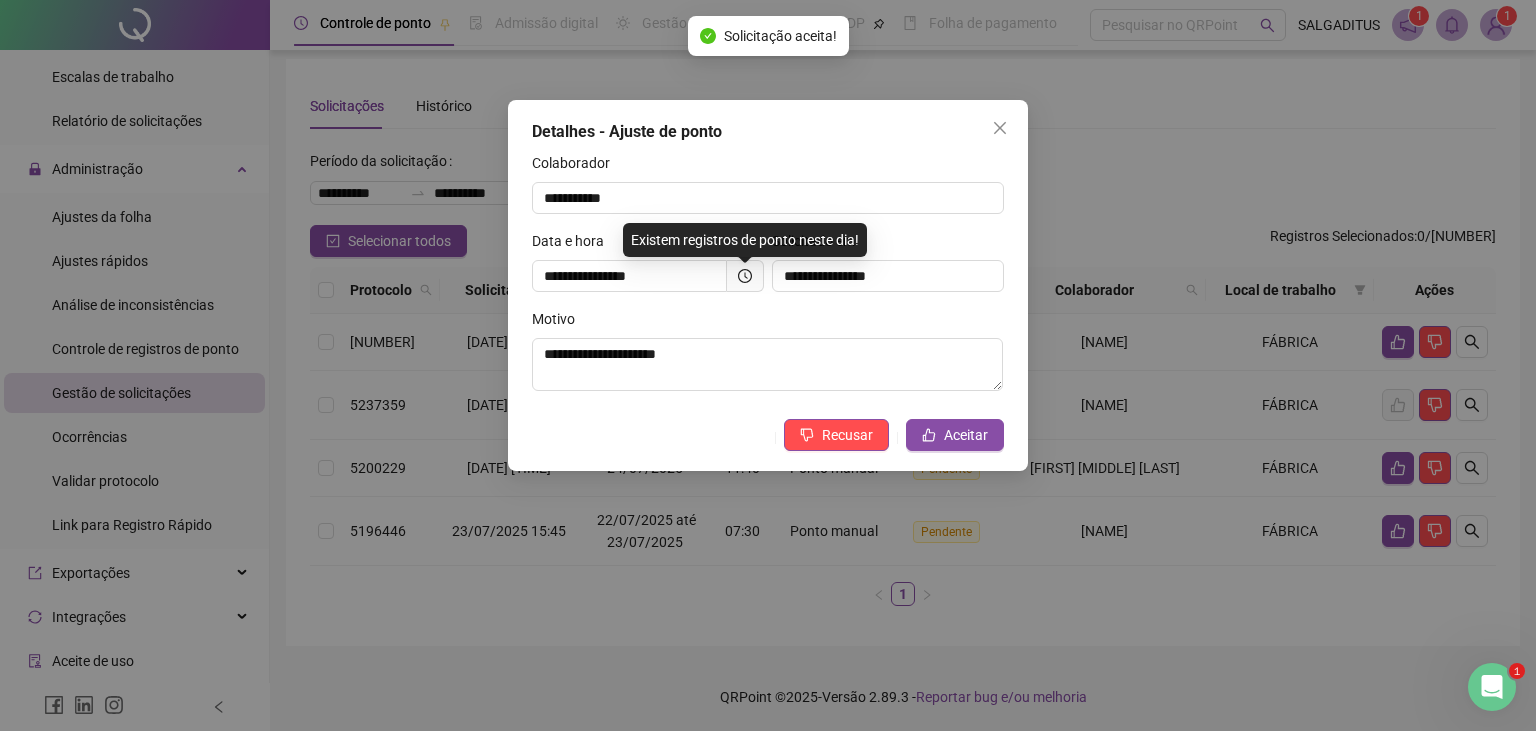 click at bounding box center [745, 276] 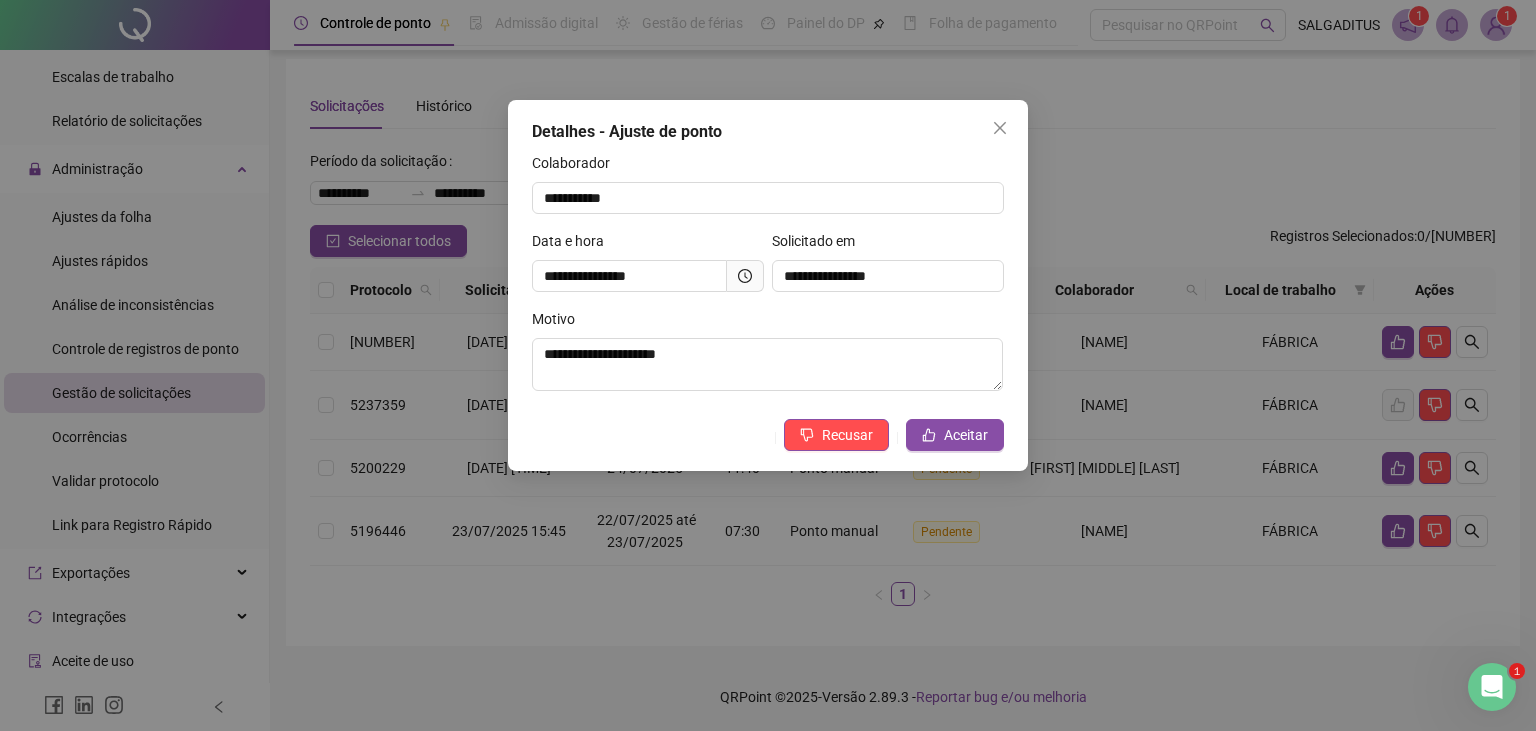 click 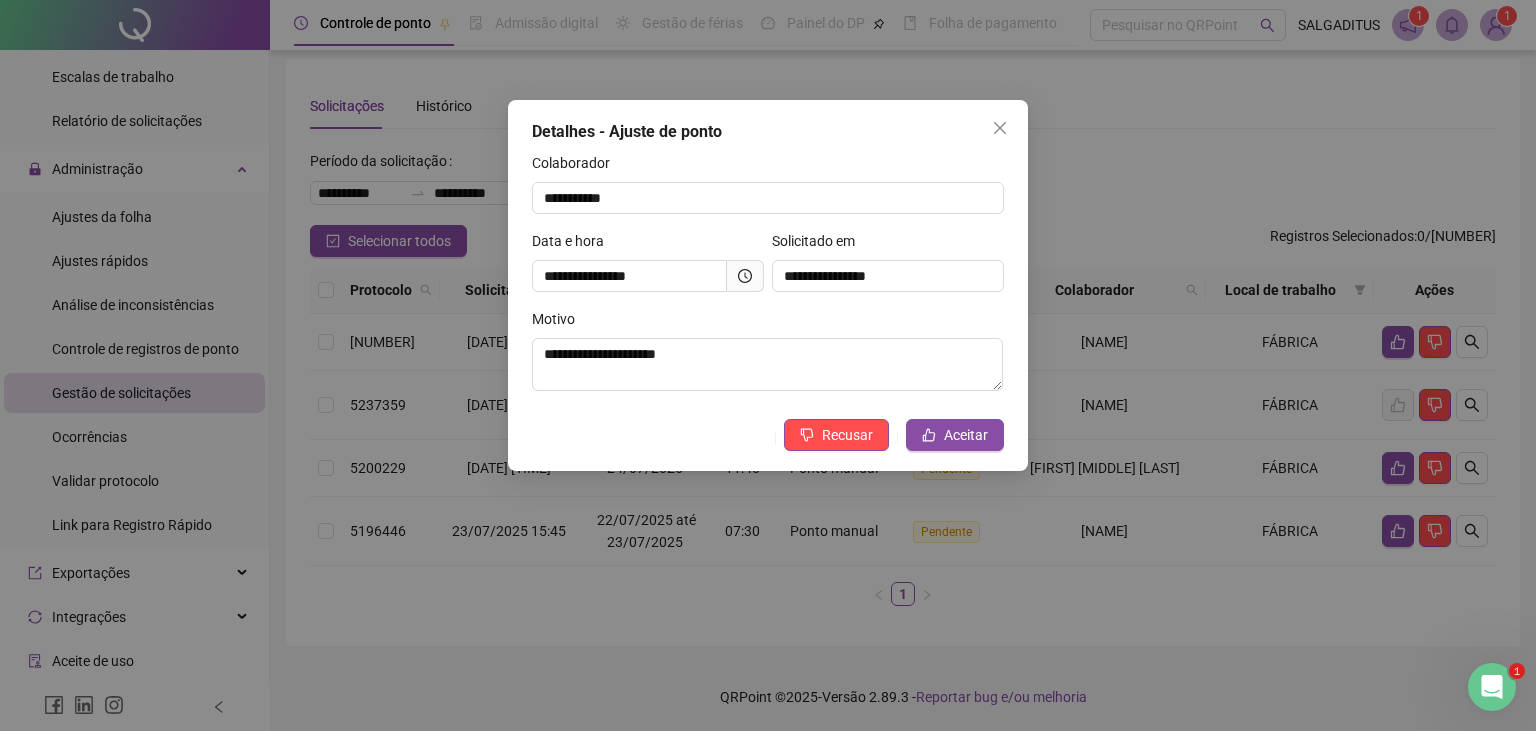 click on "**********" at bounding box center (768, 285) 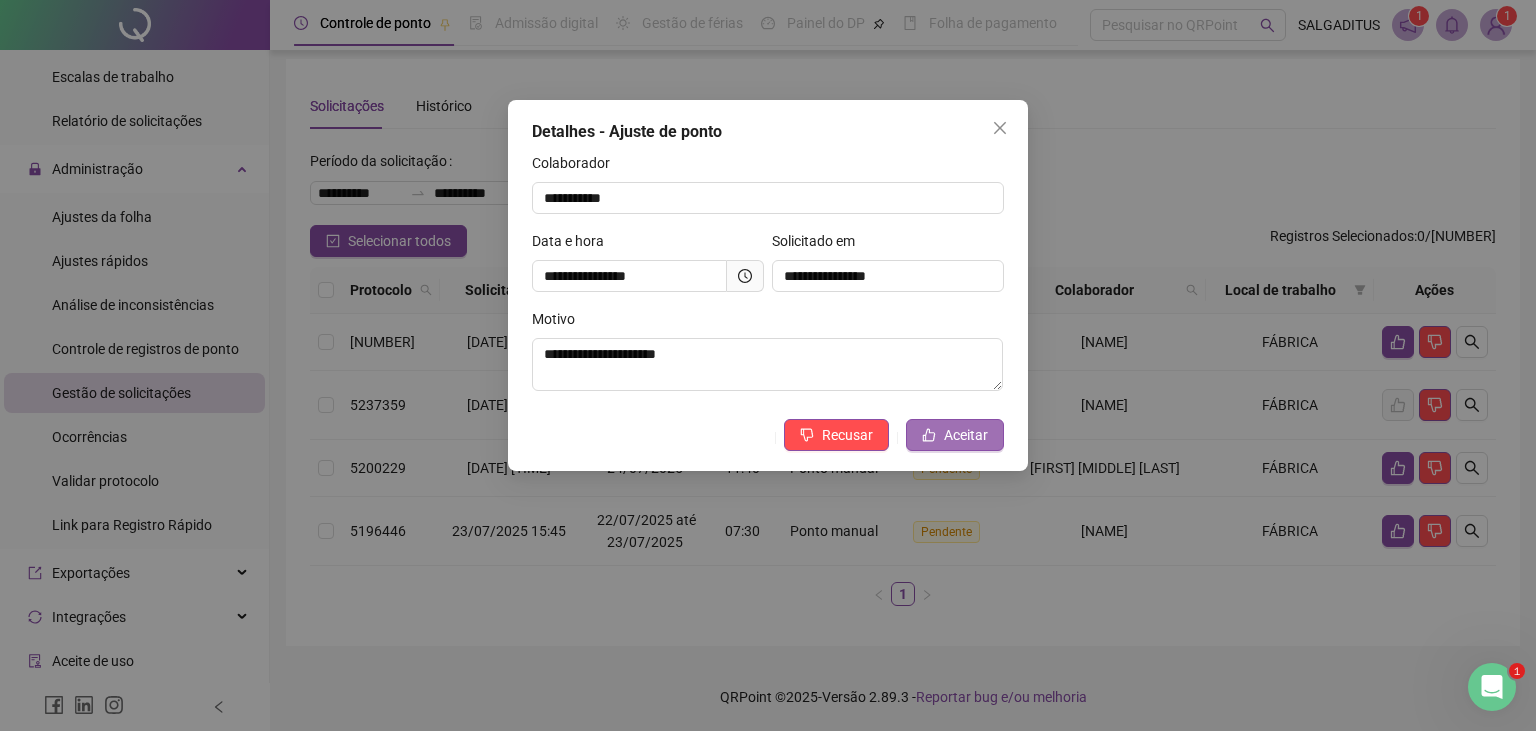 click on "Aceitar" at bounding box center [966, 435] 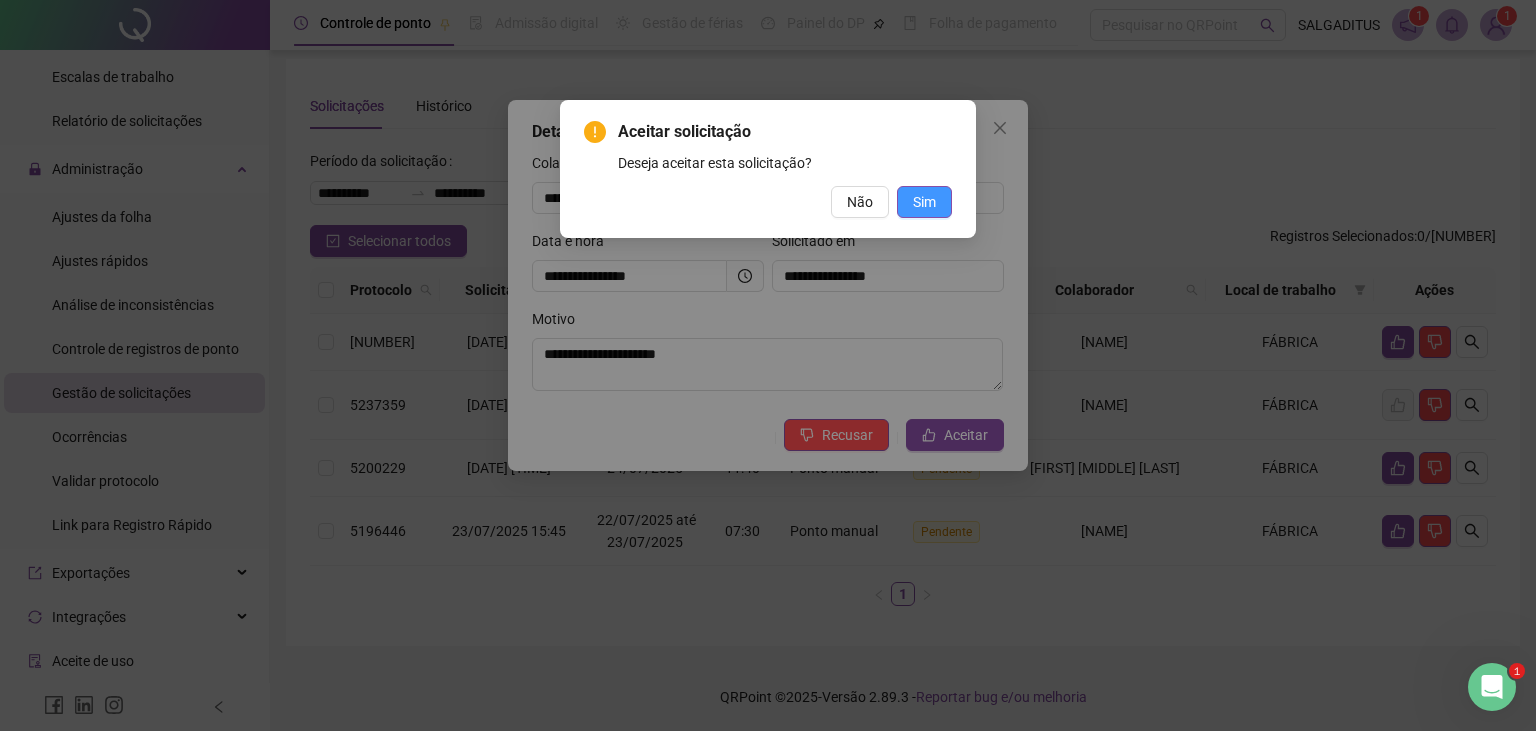 click on "Sim" at bounding box center [924, 202] 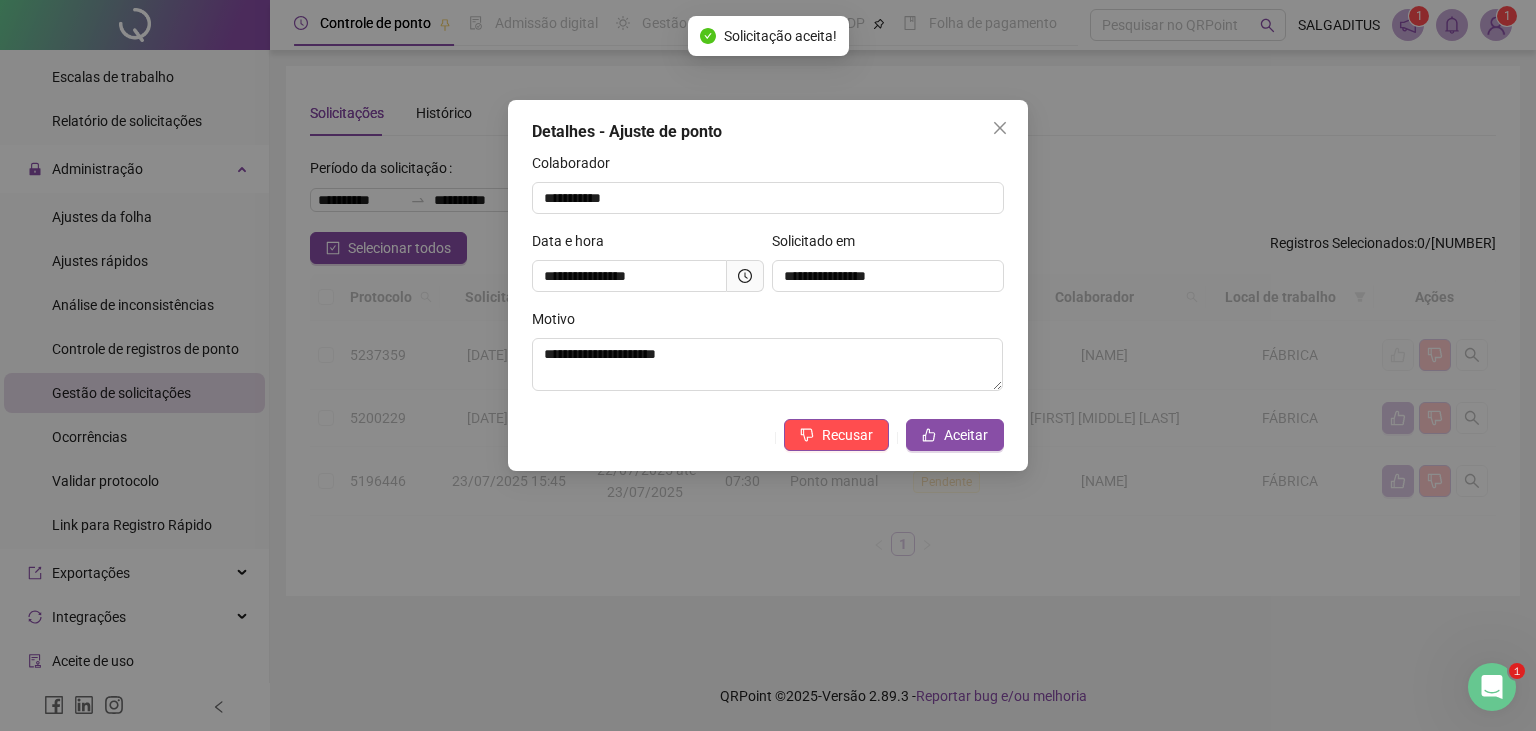 scroll, scrollTop: 0, scrollLeft: 0, axis: both 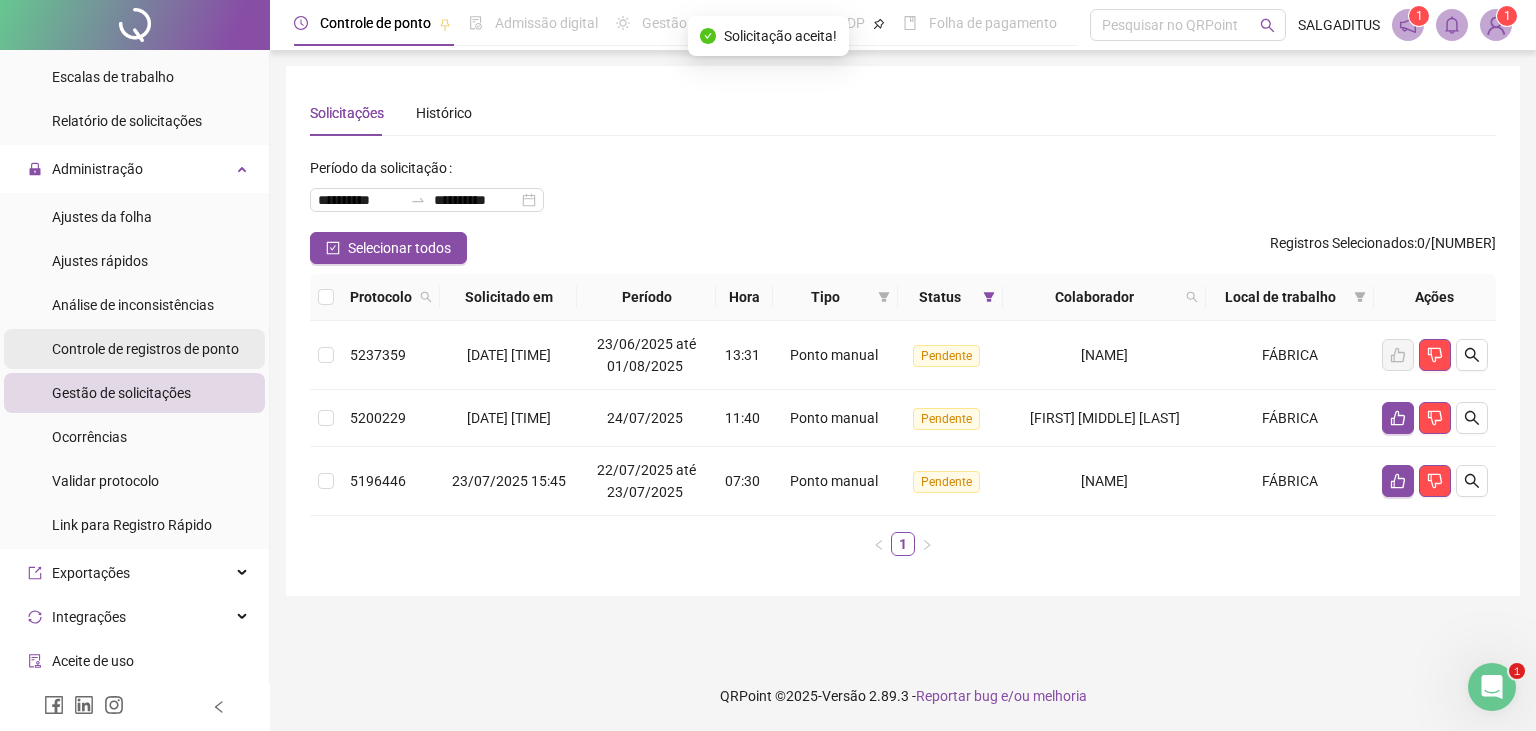 click on "Controle de registros de ponto" at bounding box center [145, 349] 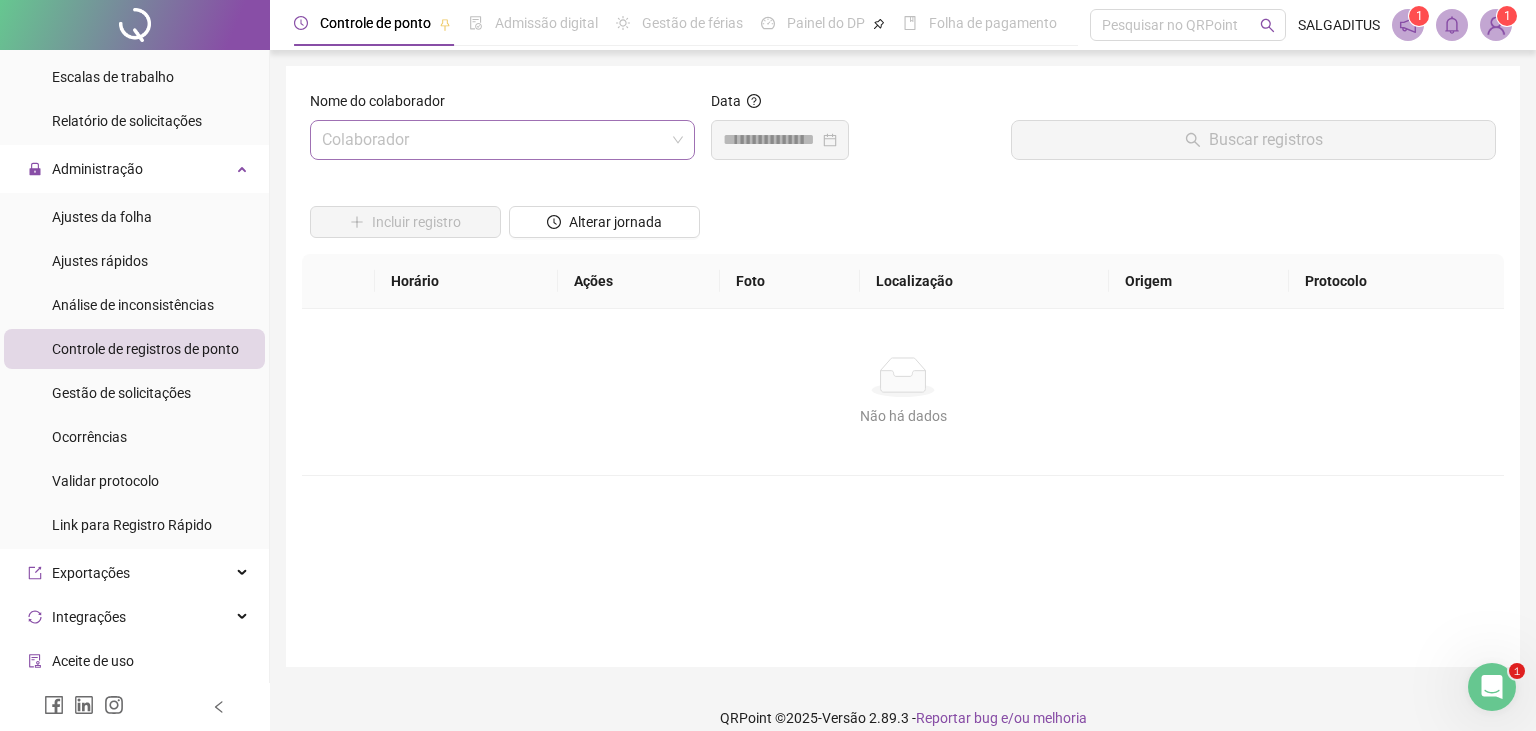 click at bounding box center [493, 140] 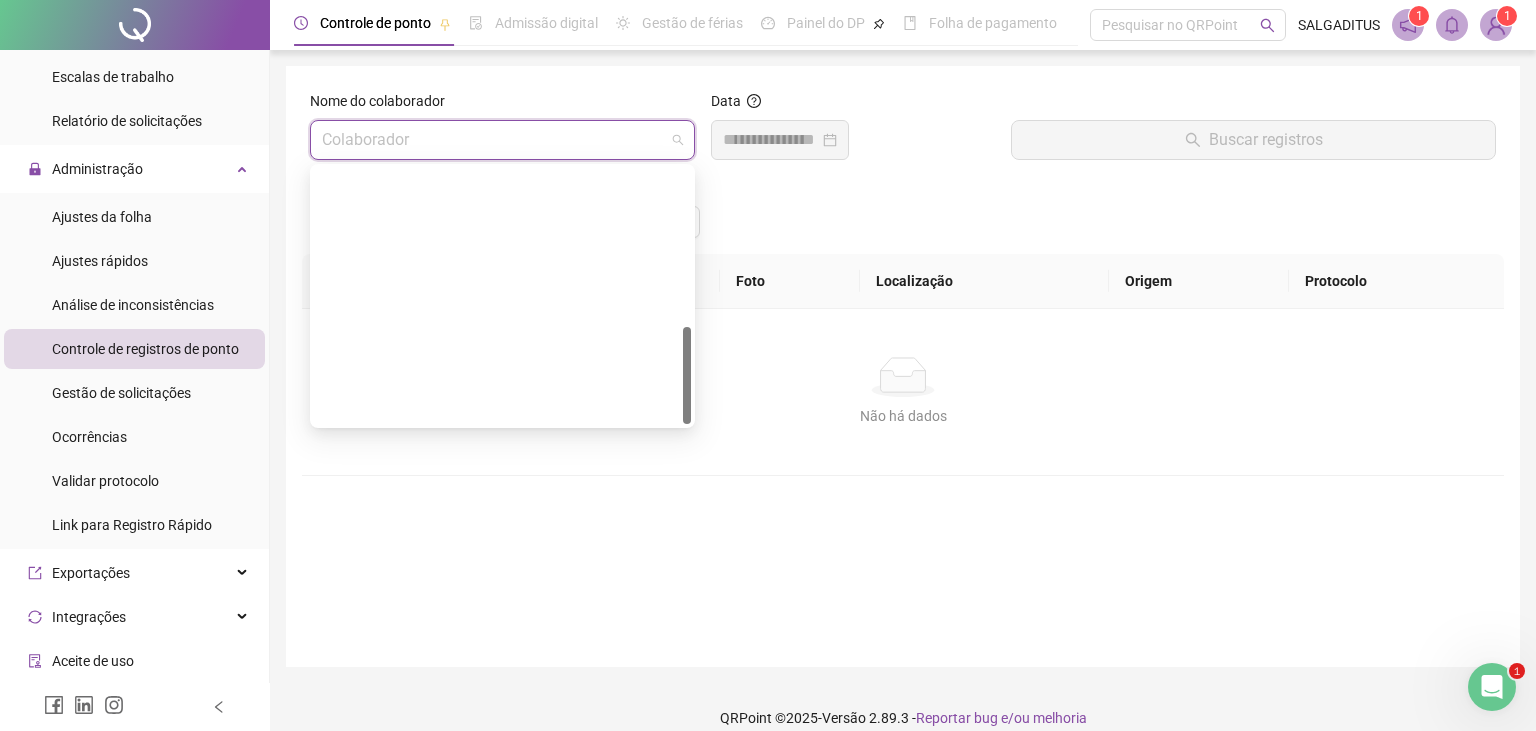 scroll, scrollTop: 416, scrollLeft: 0, axis: vertical 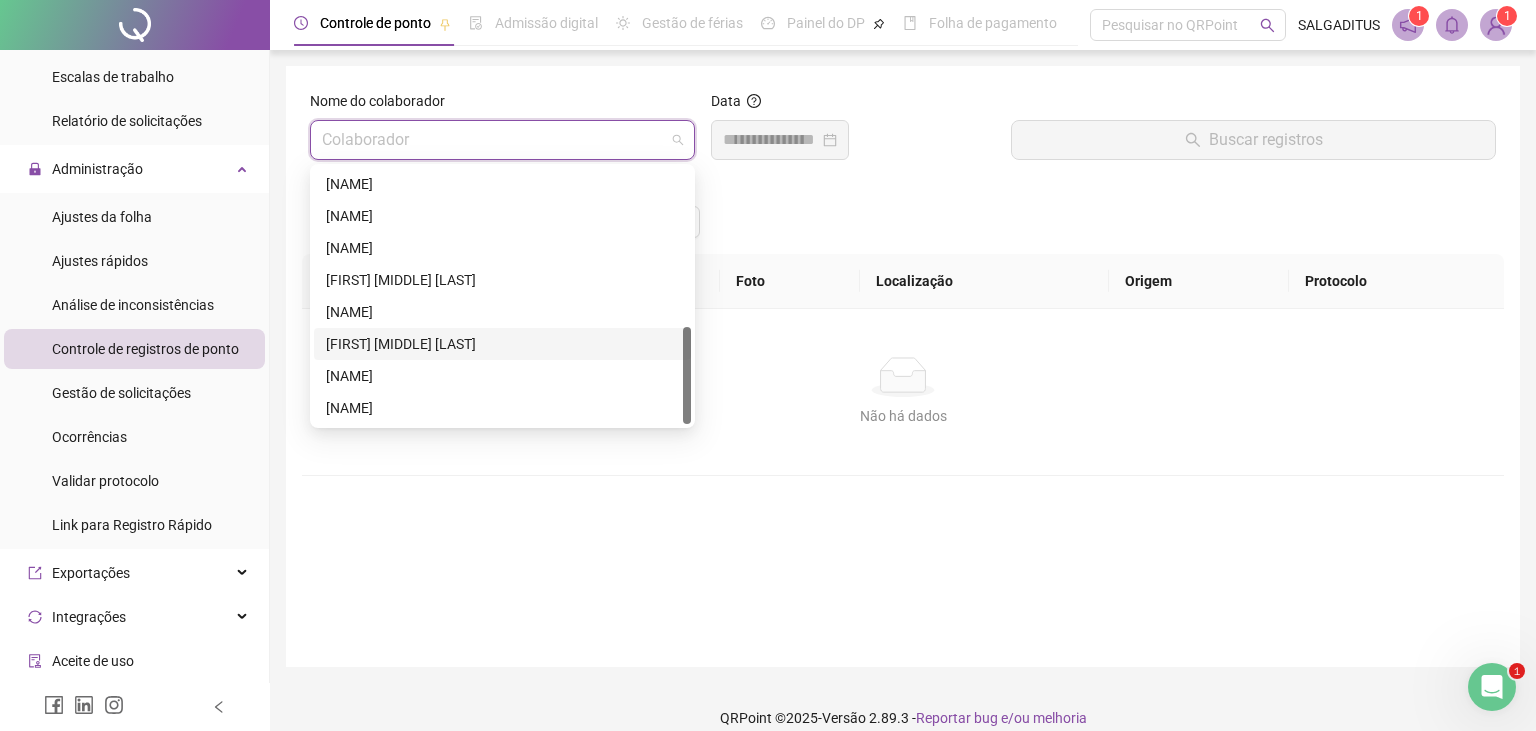 click on "[FIRST] [LAST]" at bounding box center [502, 344] 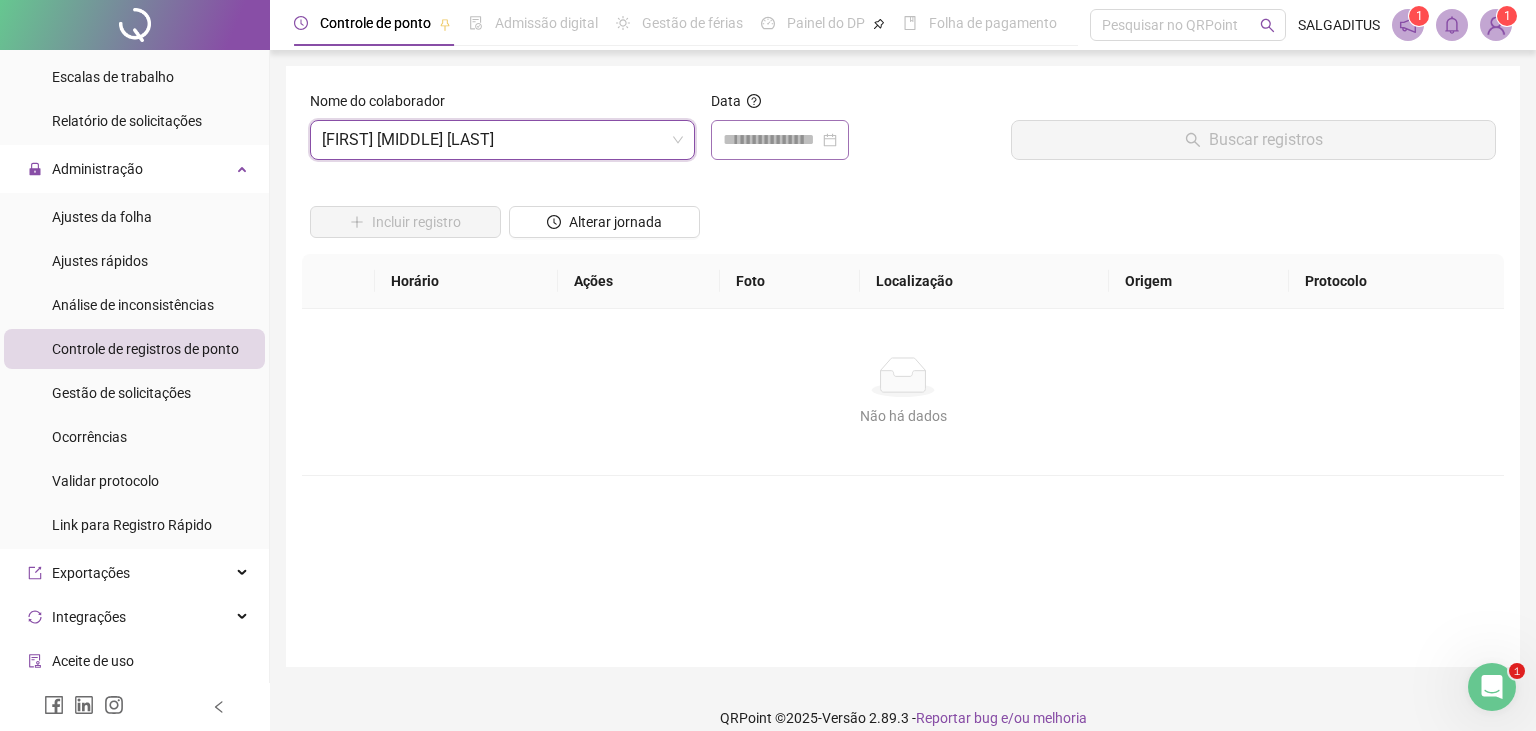 click at bounding box center (780, 140) 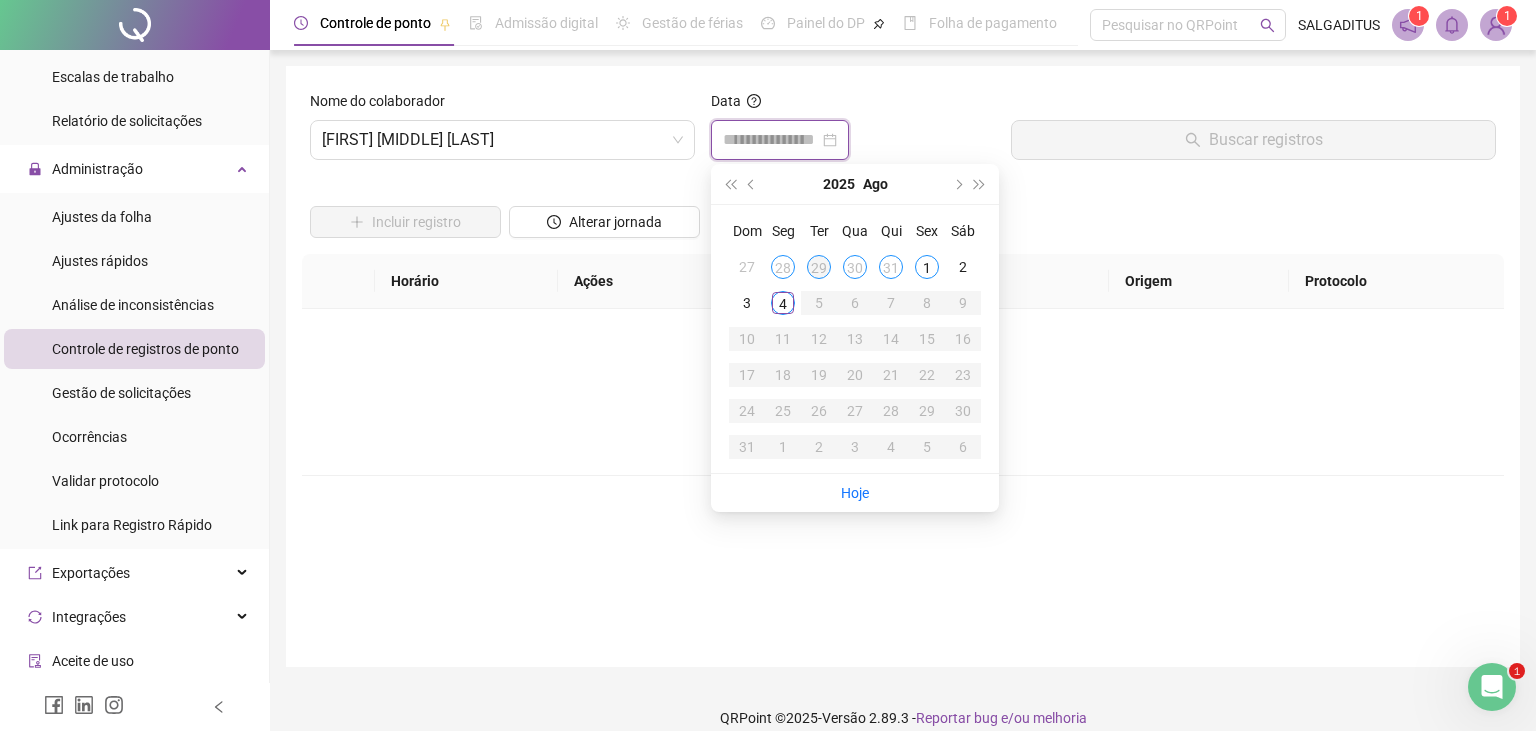 type on "**********" 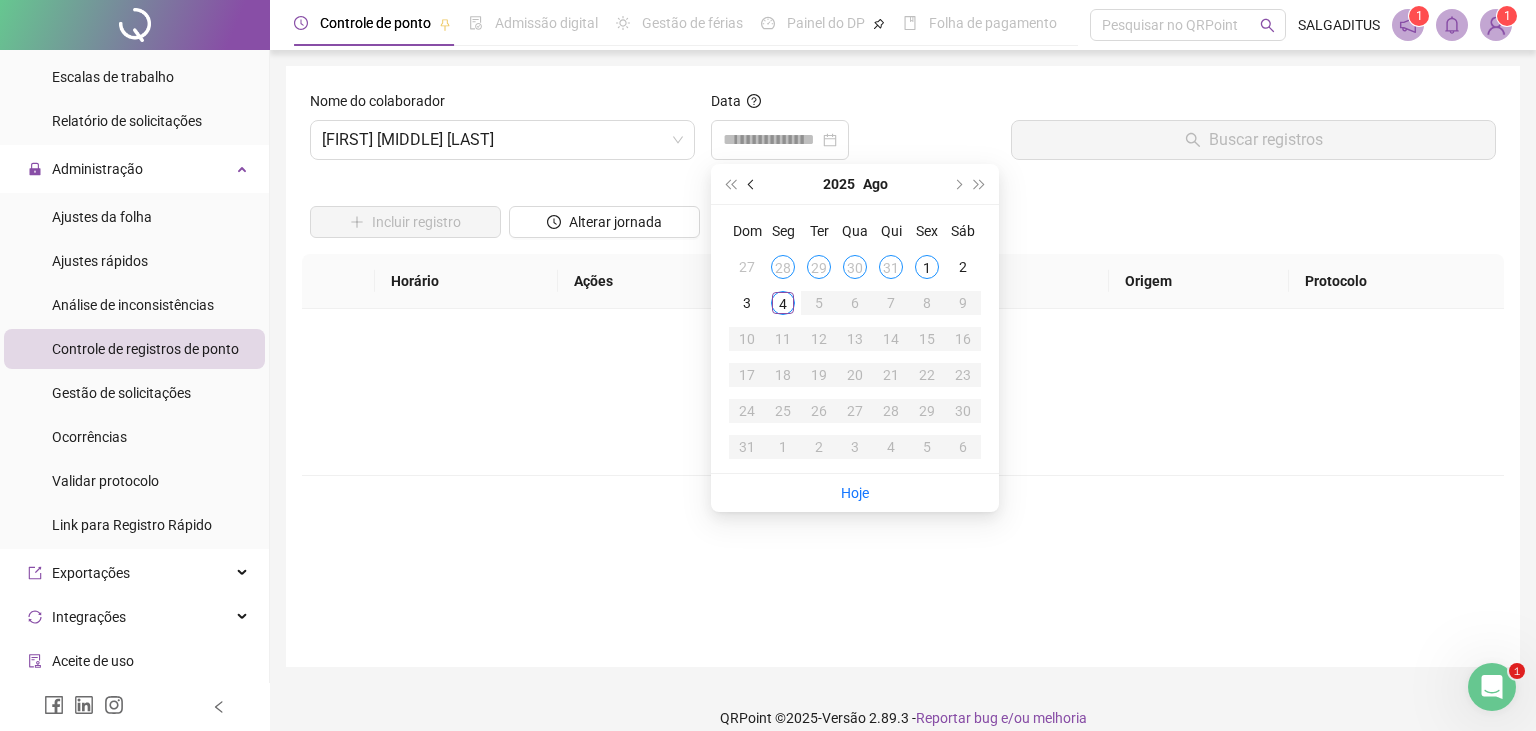 click at bounding box center [752, 184] 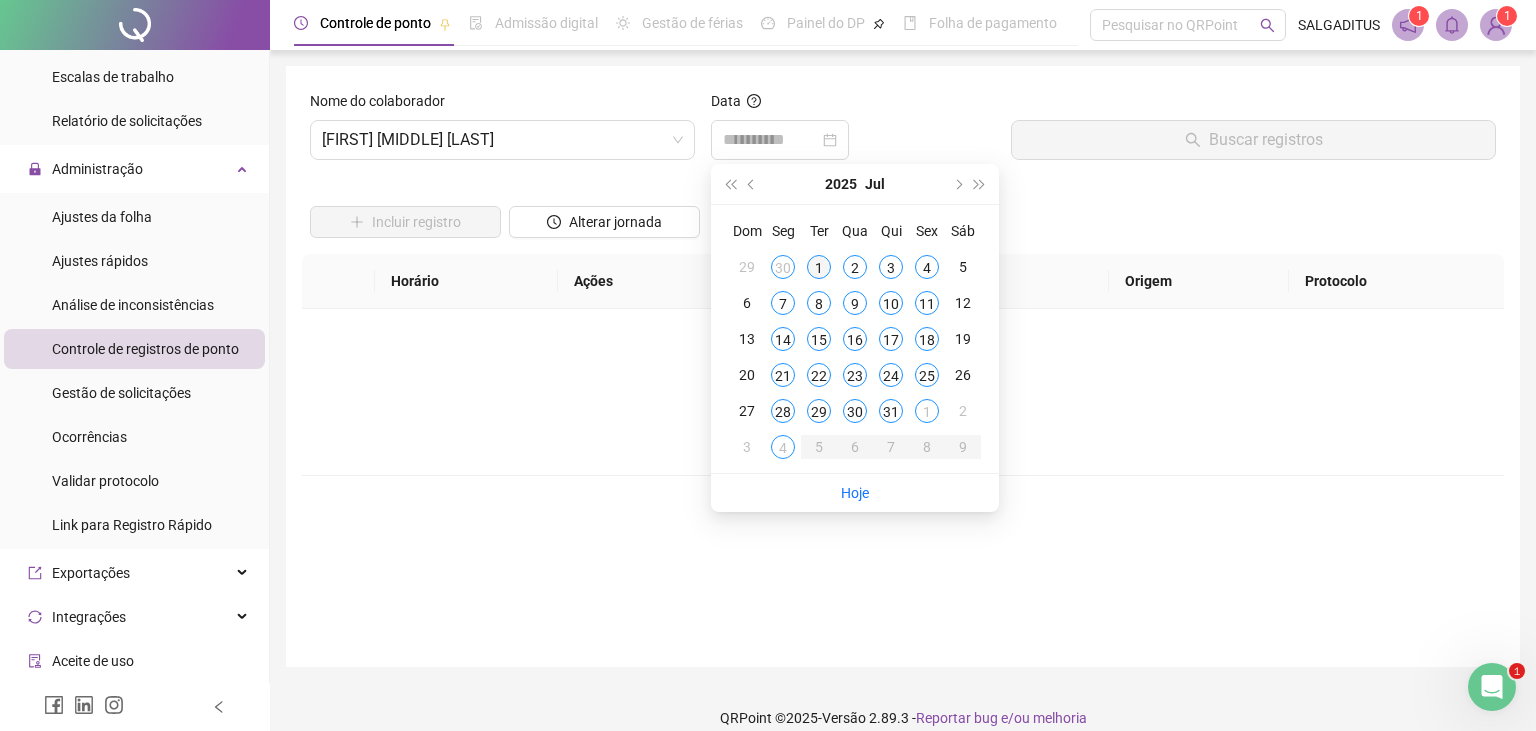 click on "1" at bounding box center [819, 267] 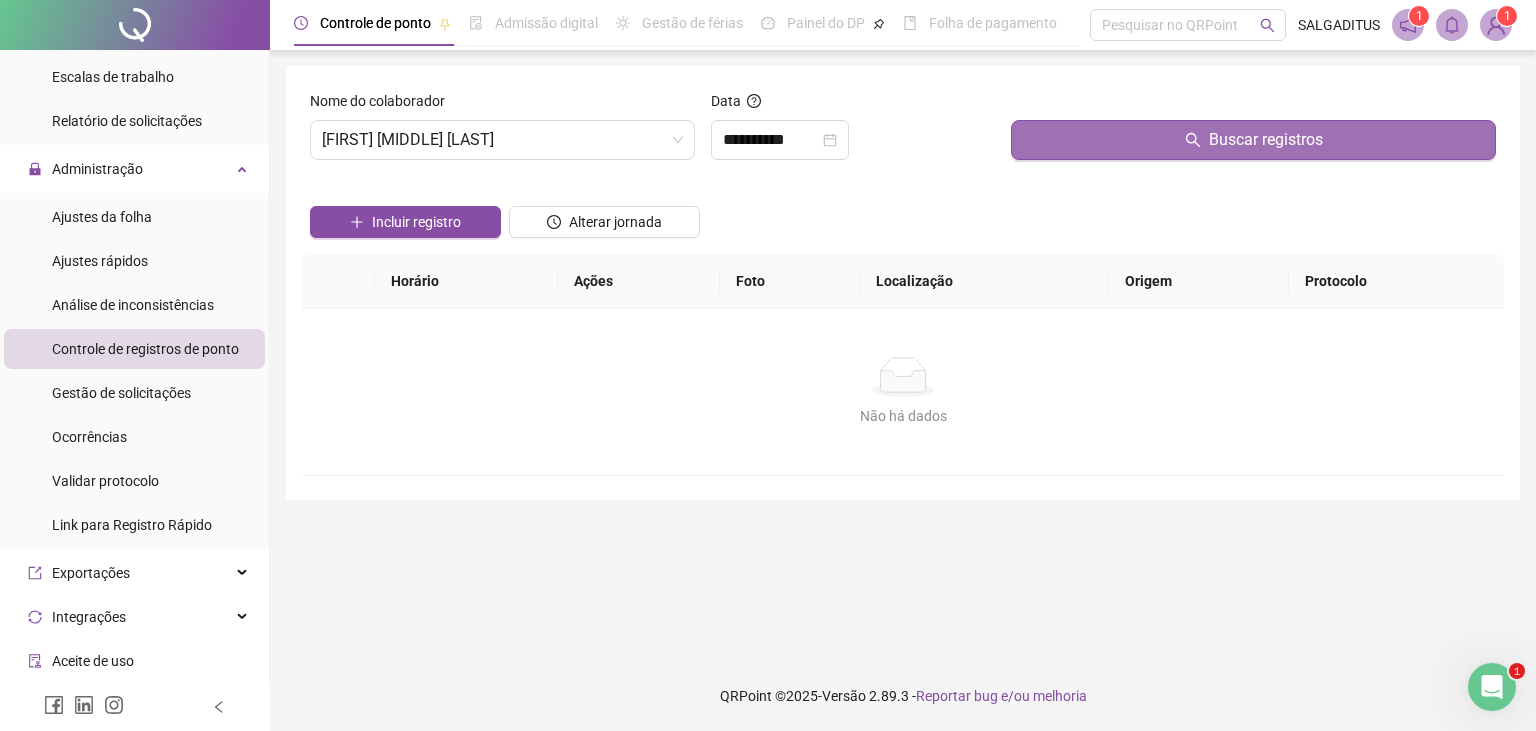 click on "Buscar registros" at bounding box center [1253, 133] 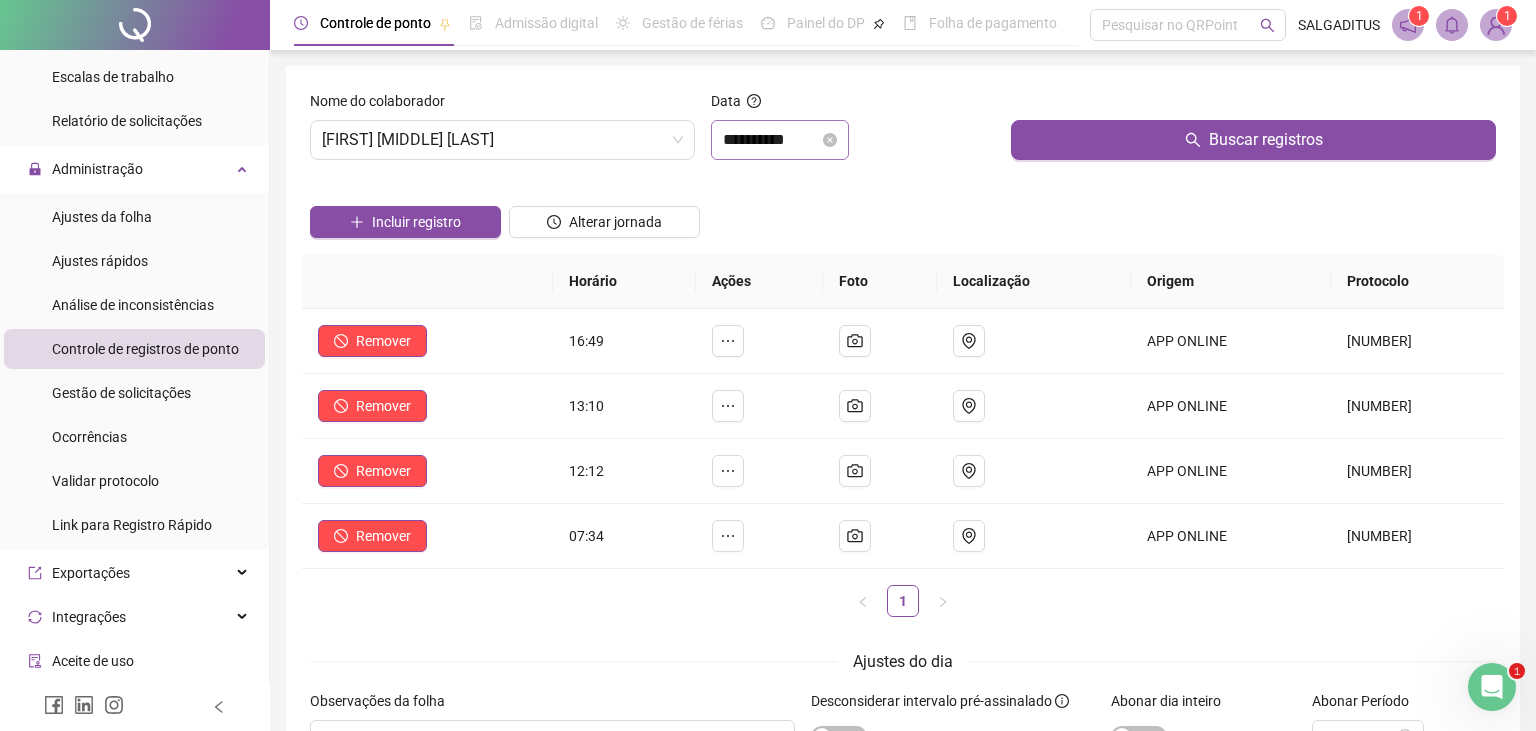 click on "**********" at bounding box center [780, 140] 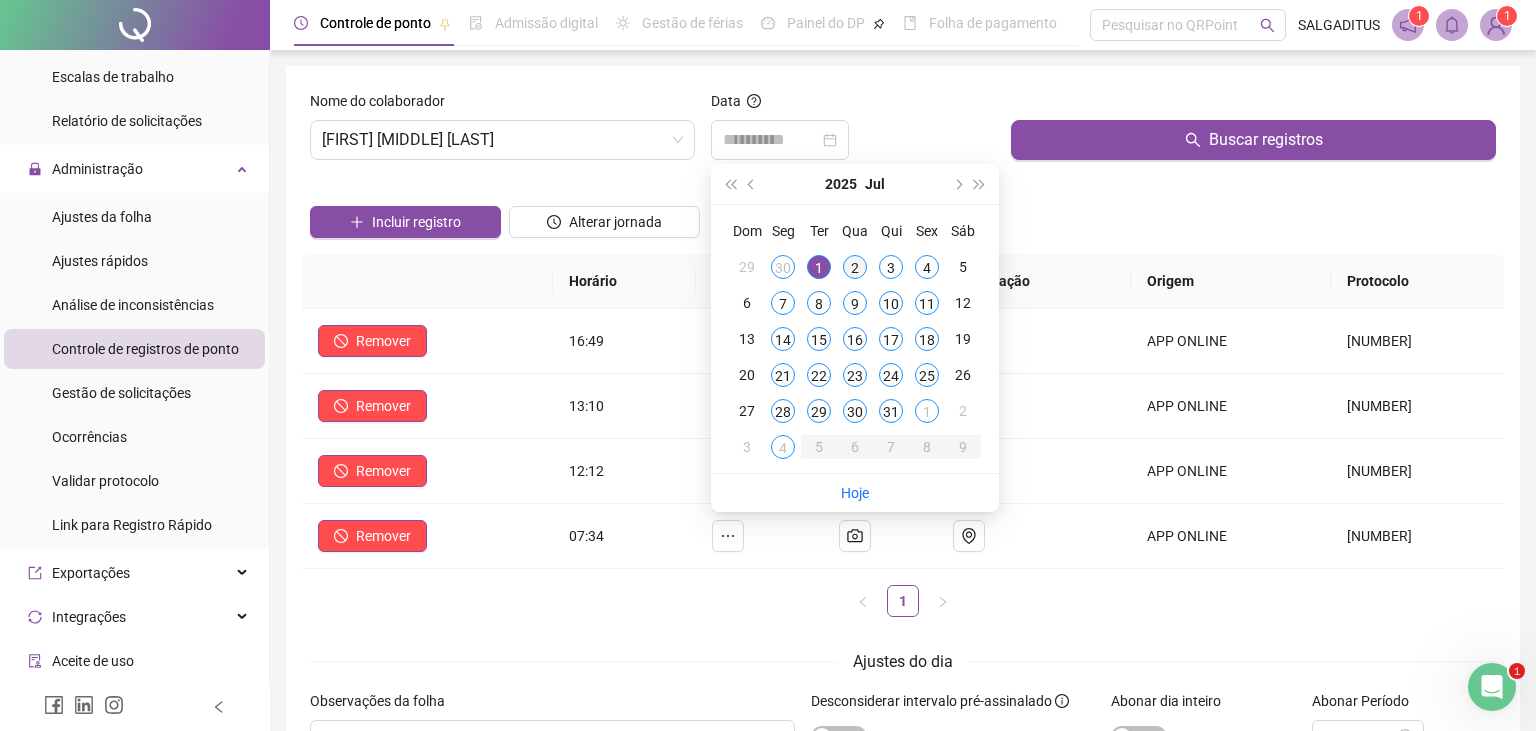 click on "2" at bounding box center (855, 267) 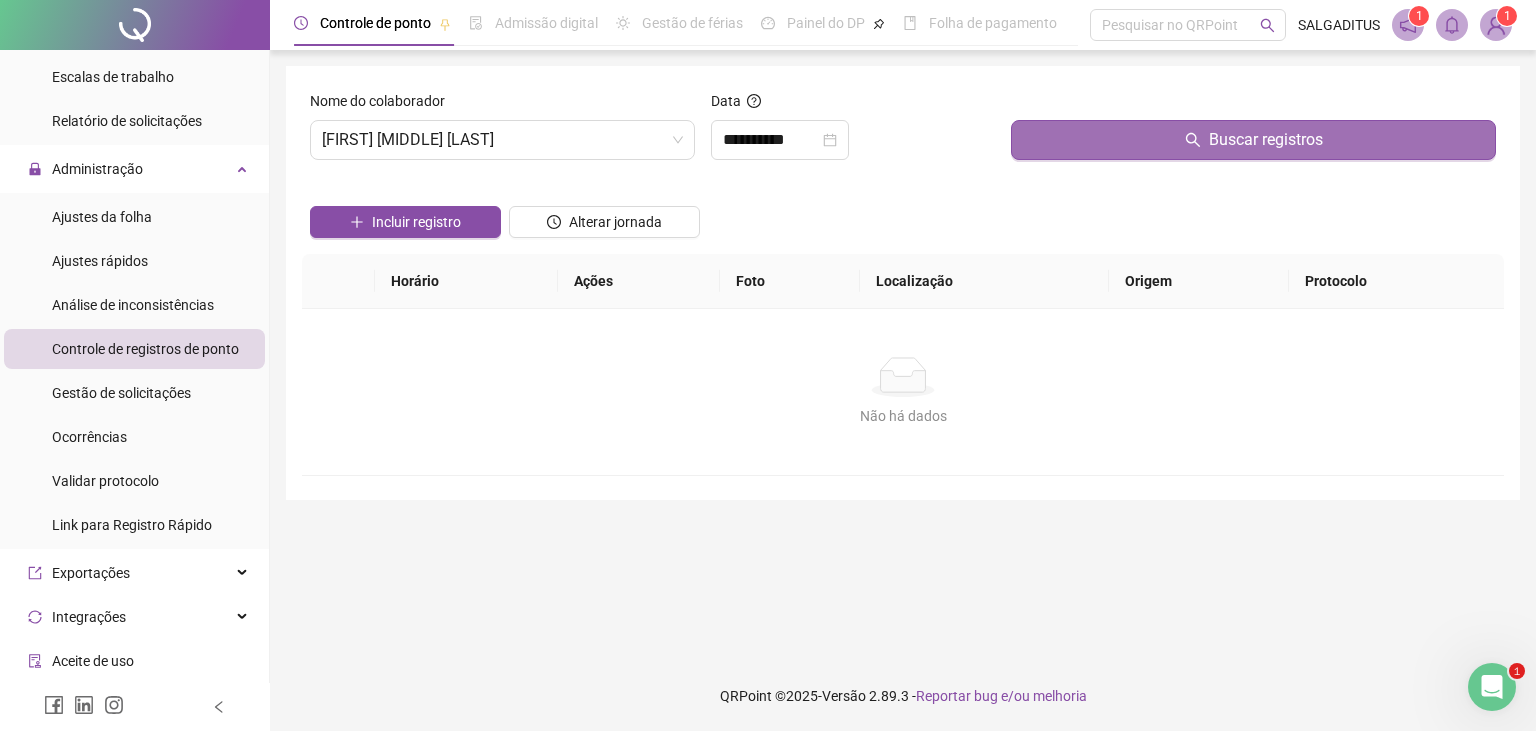 click on "Buscar registros" at bounding box center (1253, 140) 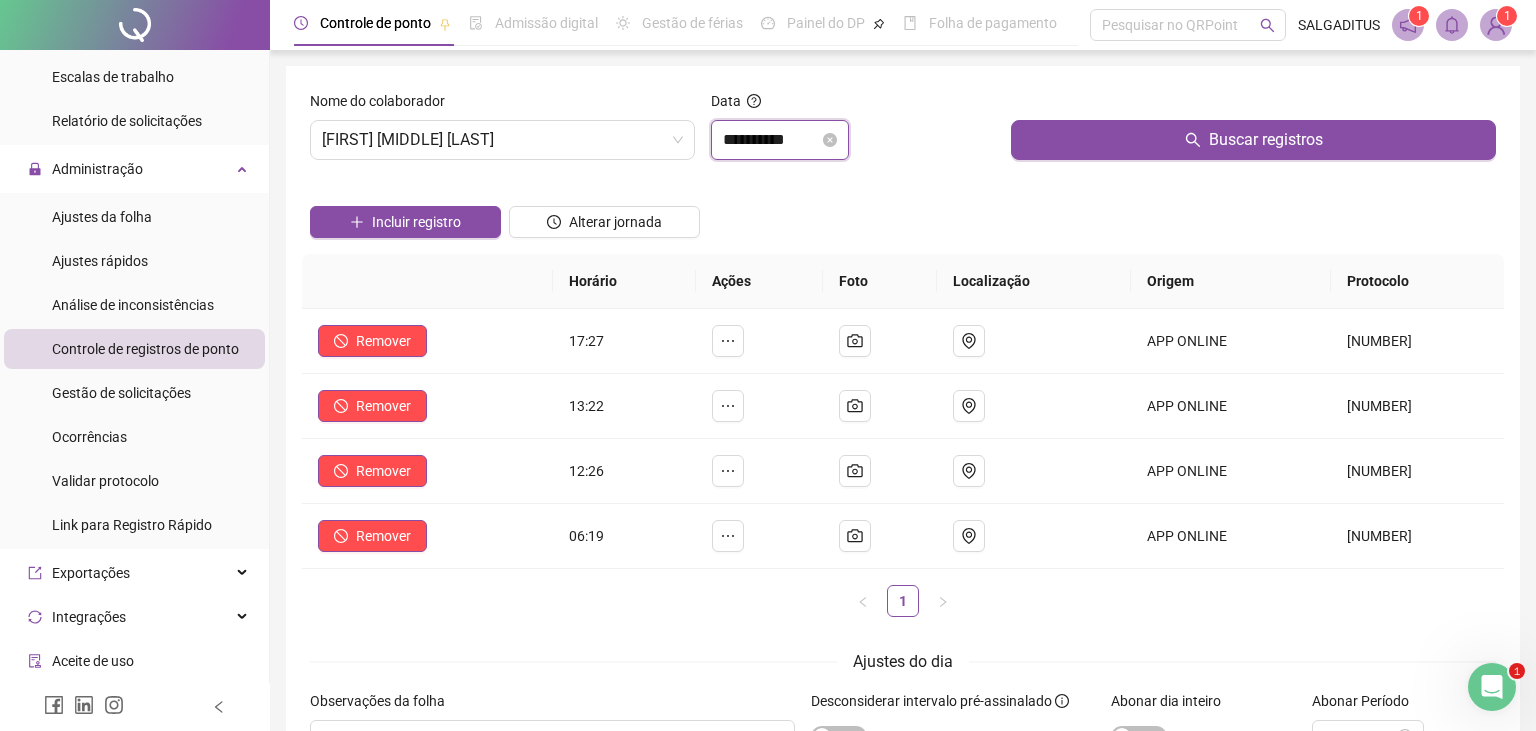 click on "**********" at bounding box center [771, 140] 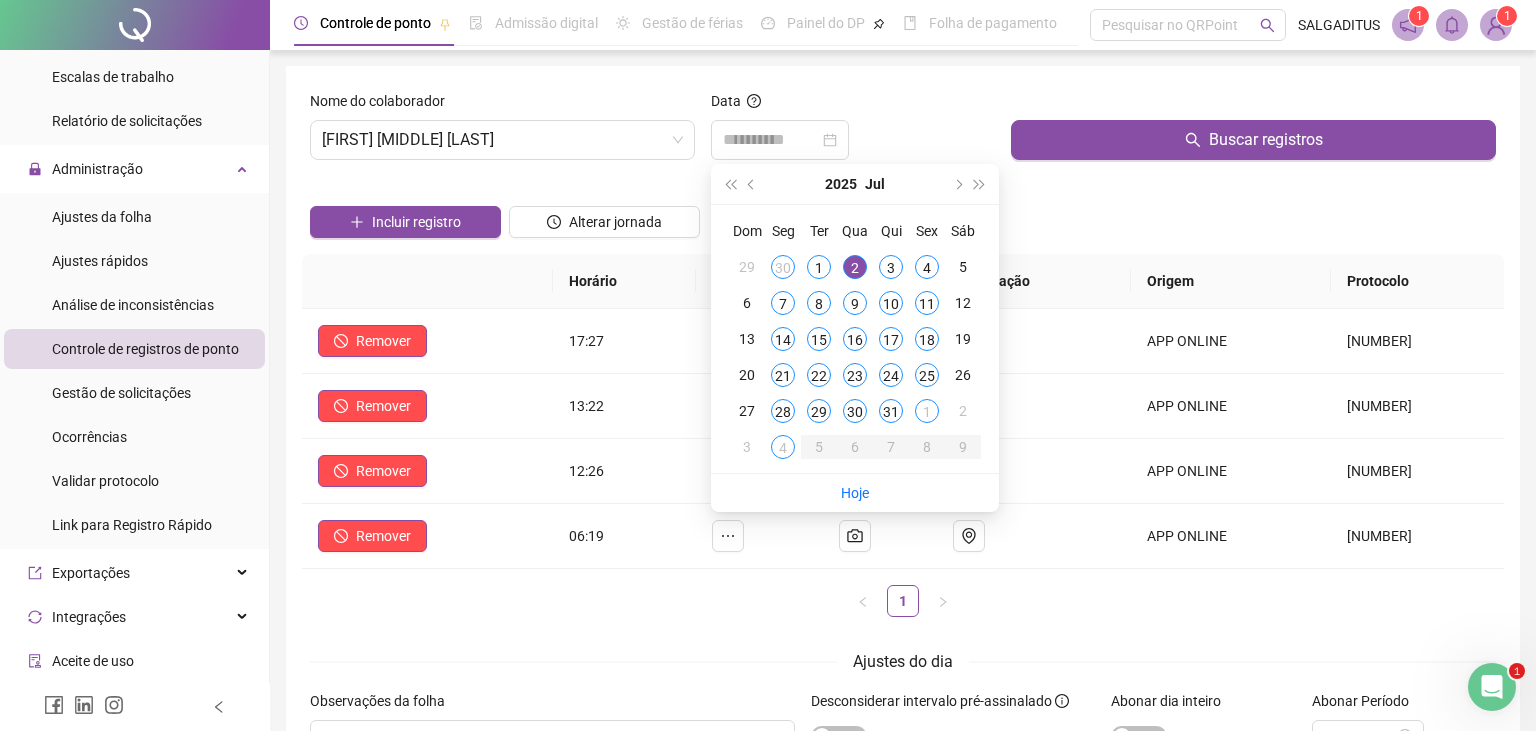click on "3" at bounding box center (891, 267) 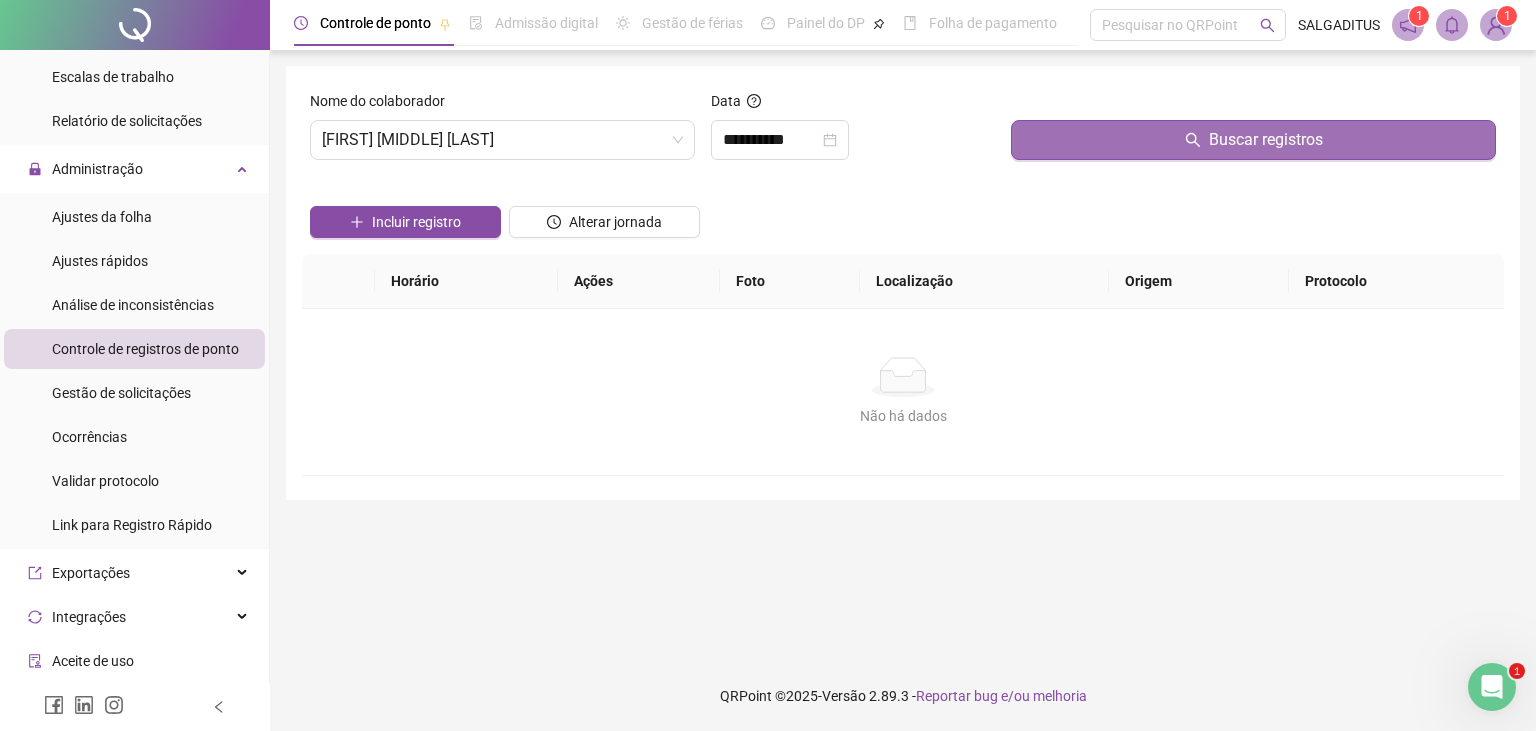 click on "Buscar registros" at bounding box center (1253, 140) 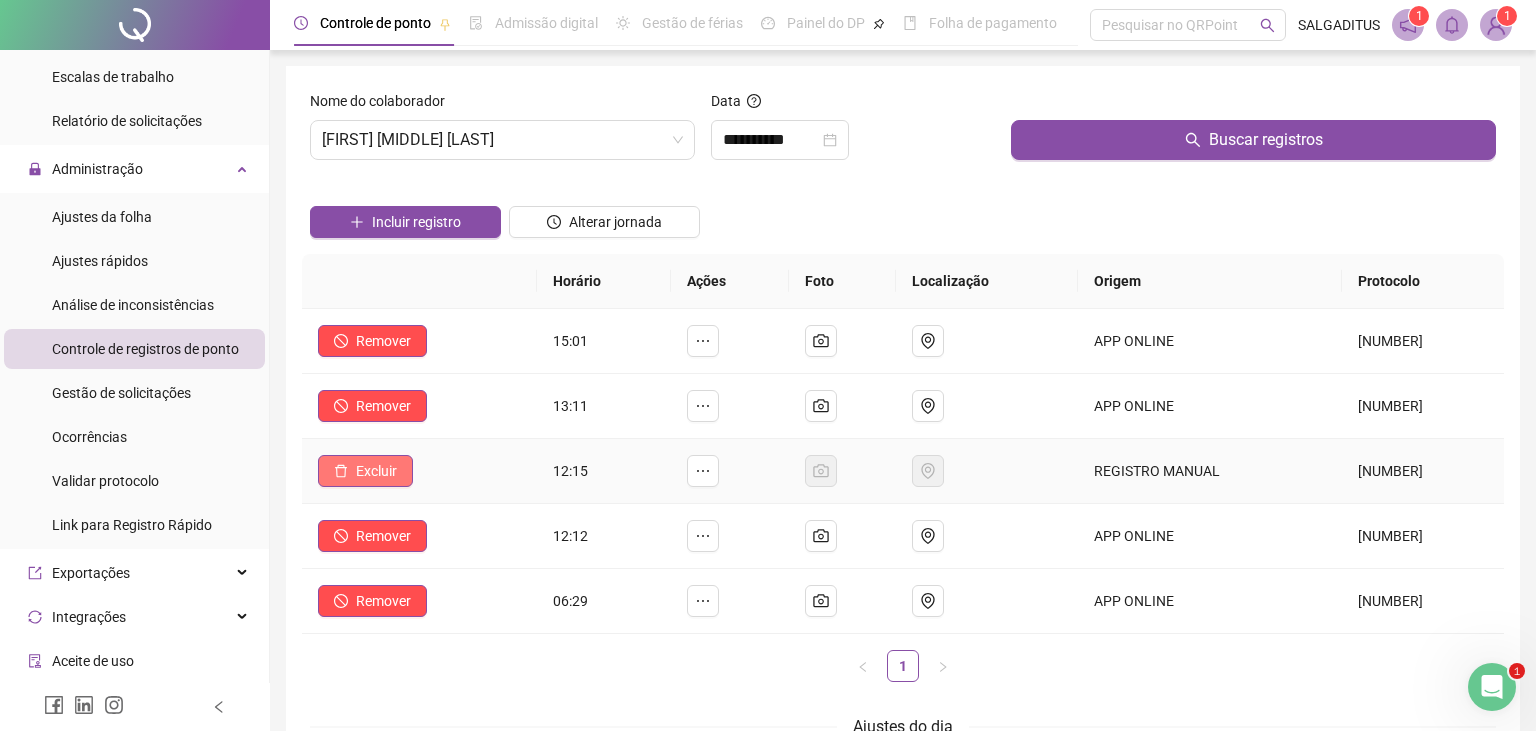 click on "Excluir" at bounding box center [376, 471] 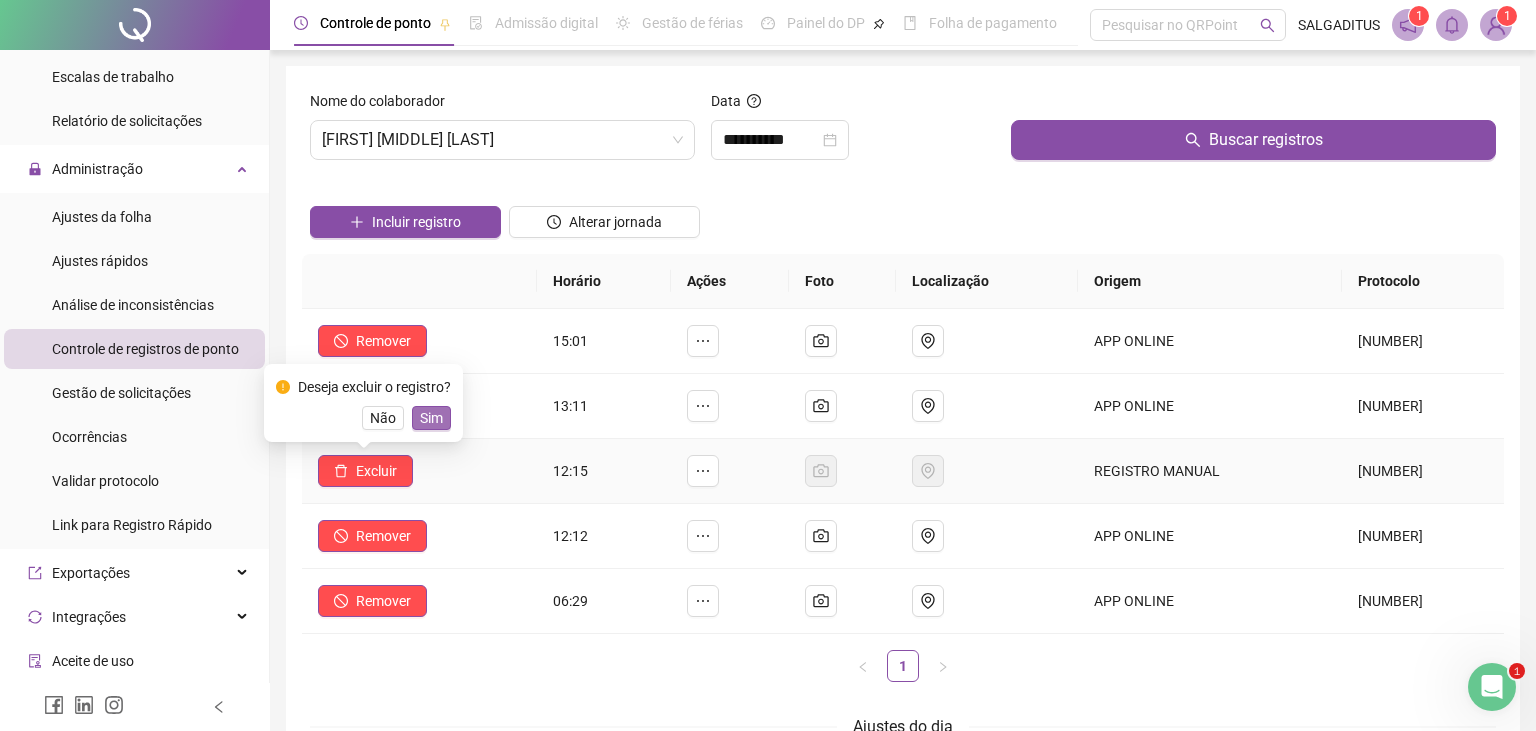click on "Sim" at bounding box center [431, 418] 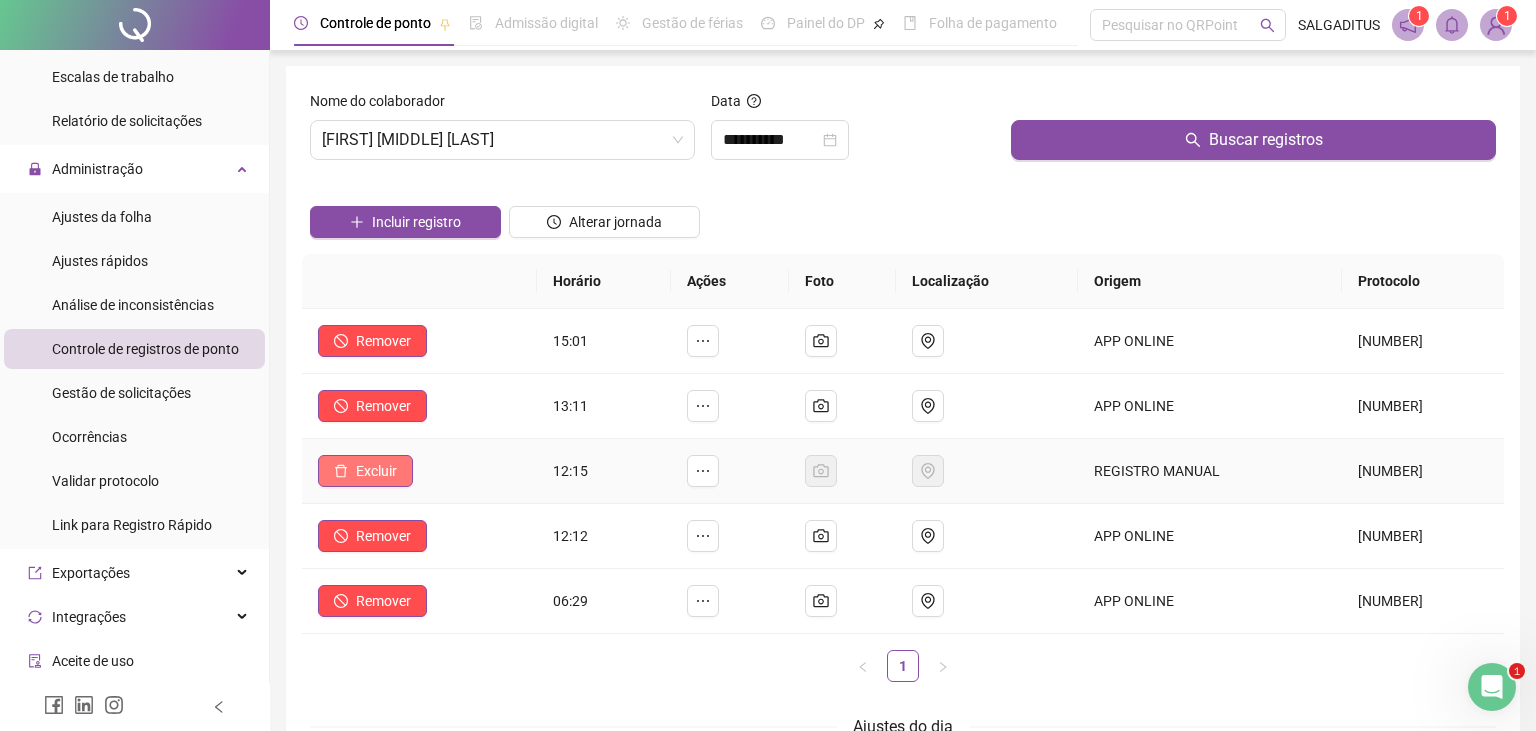 click on "Excluir" at bounding box center (376, 471) 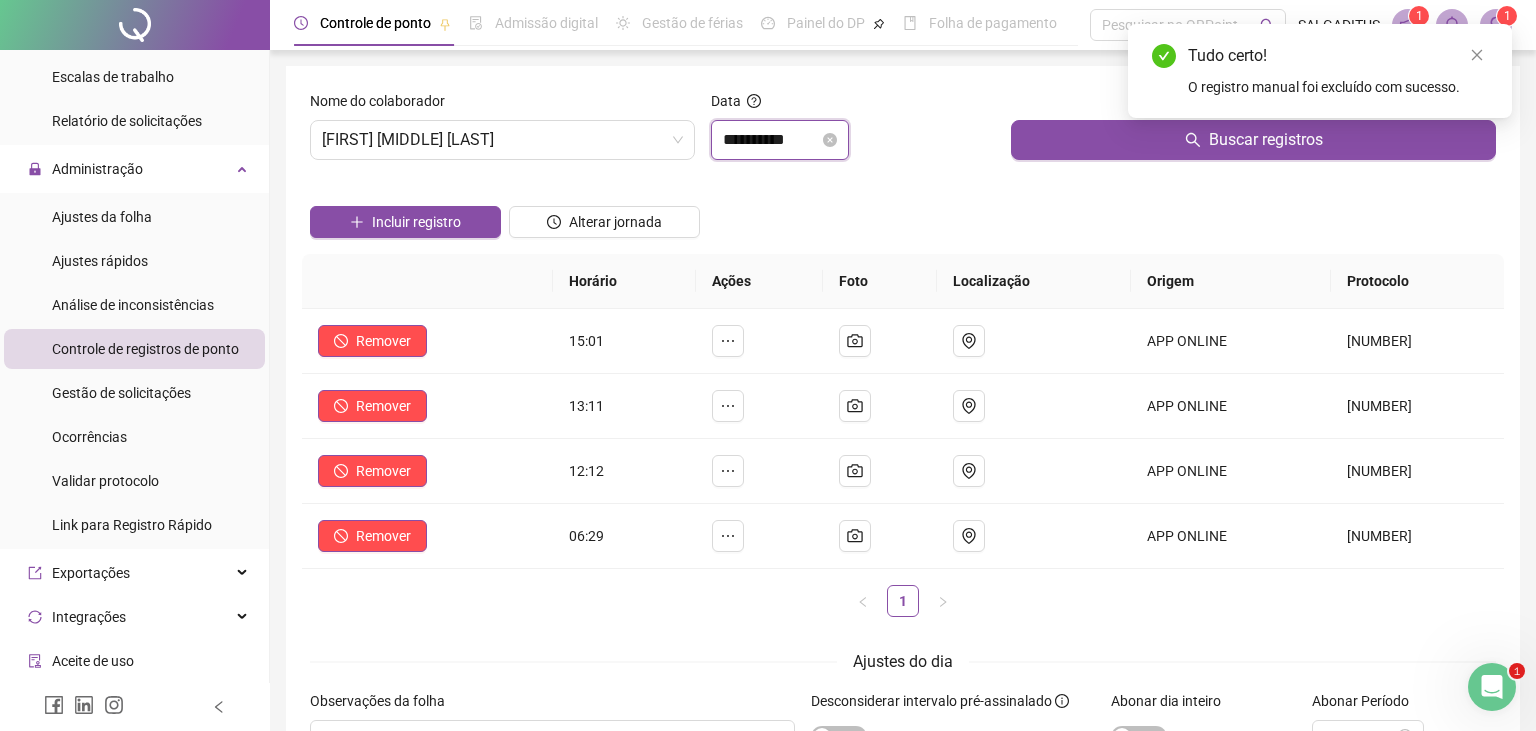 click on "**********" at bounding box center (771, 140) 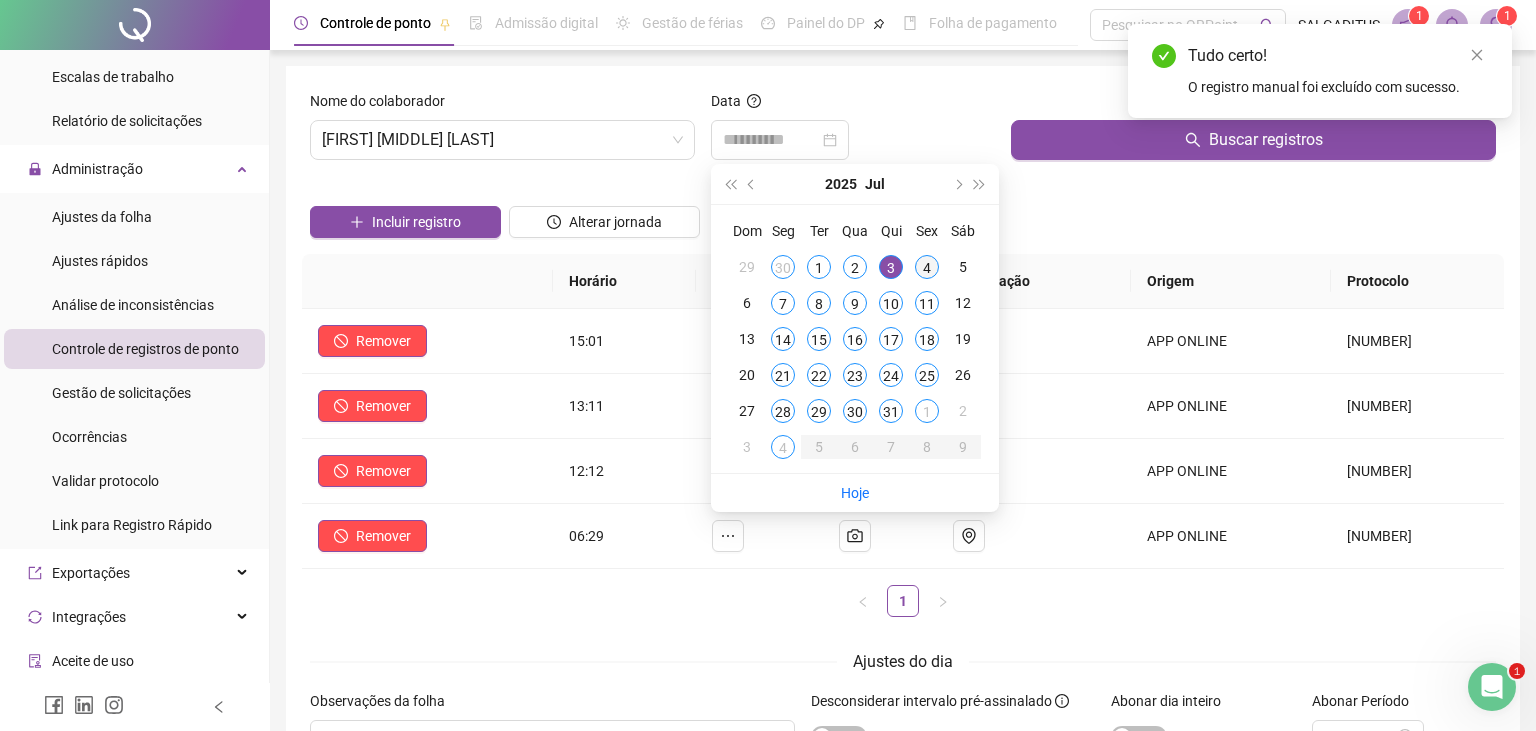 click on "4" at bounding box center [927, 267] 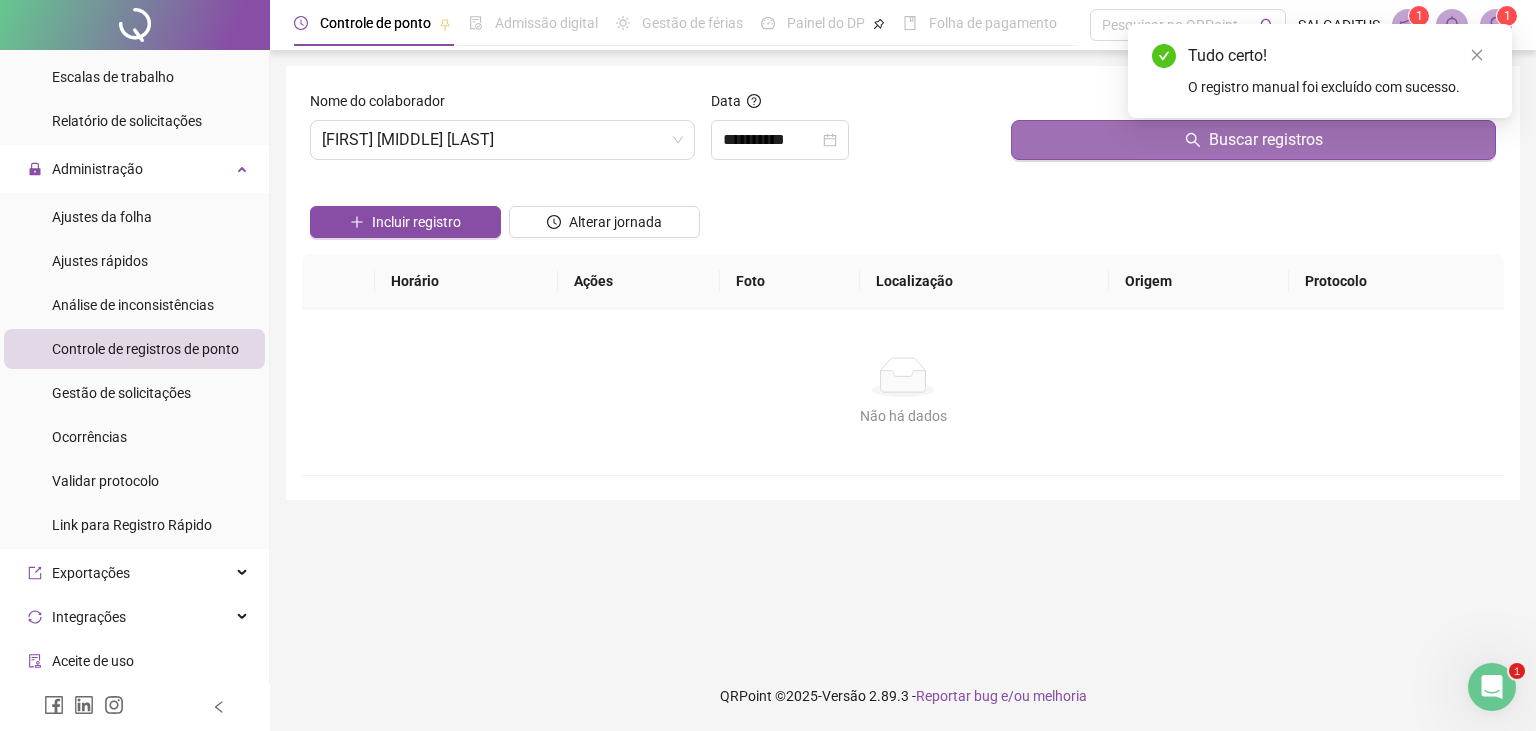 click on "Buscar registros" at bounding box center [1253, 140] 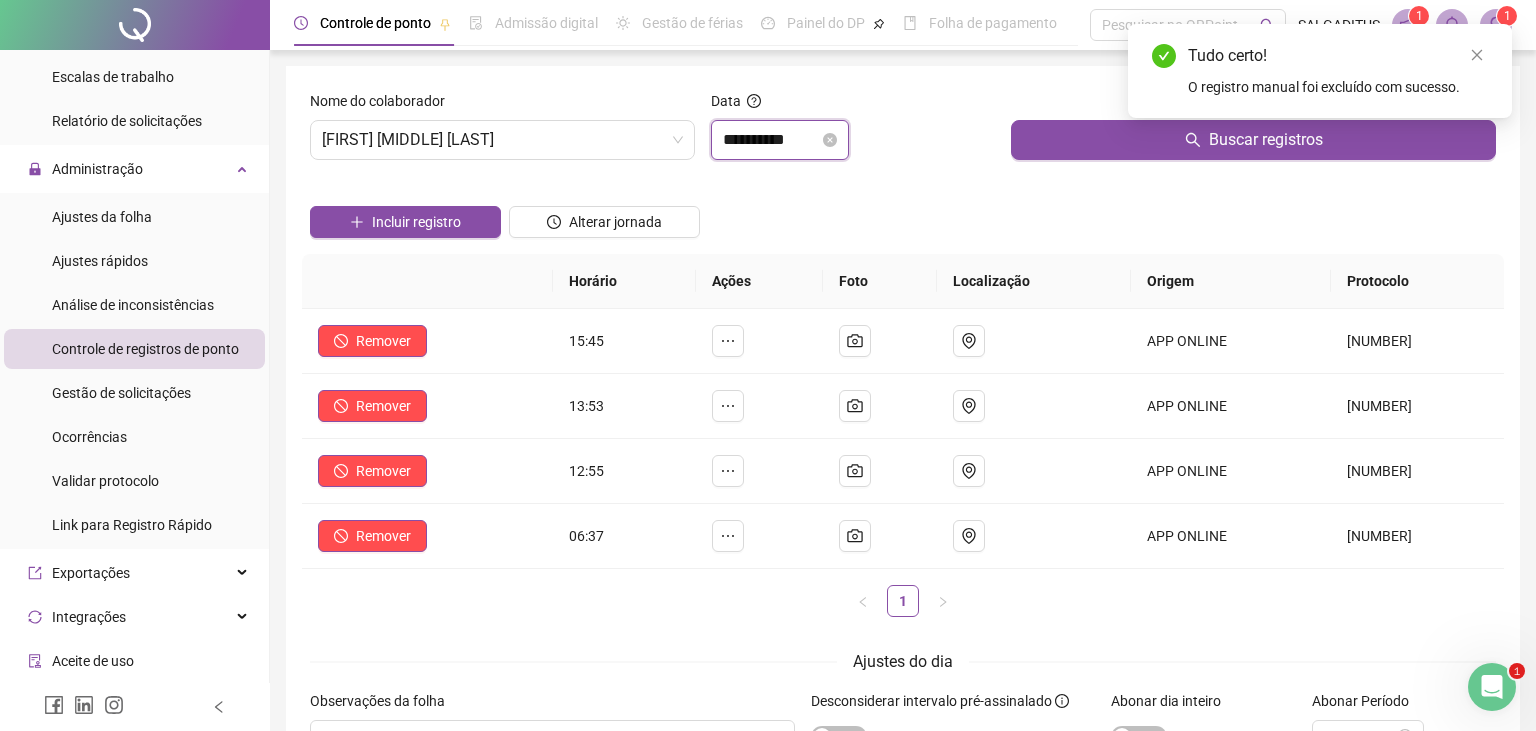 click on "**********" at bounding box center (771, 140) 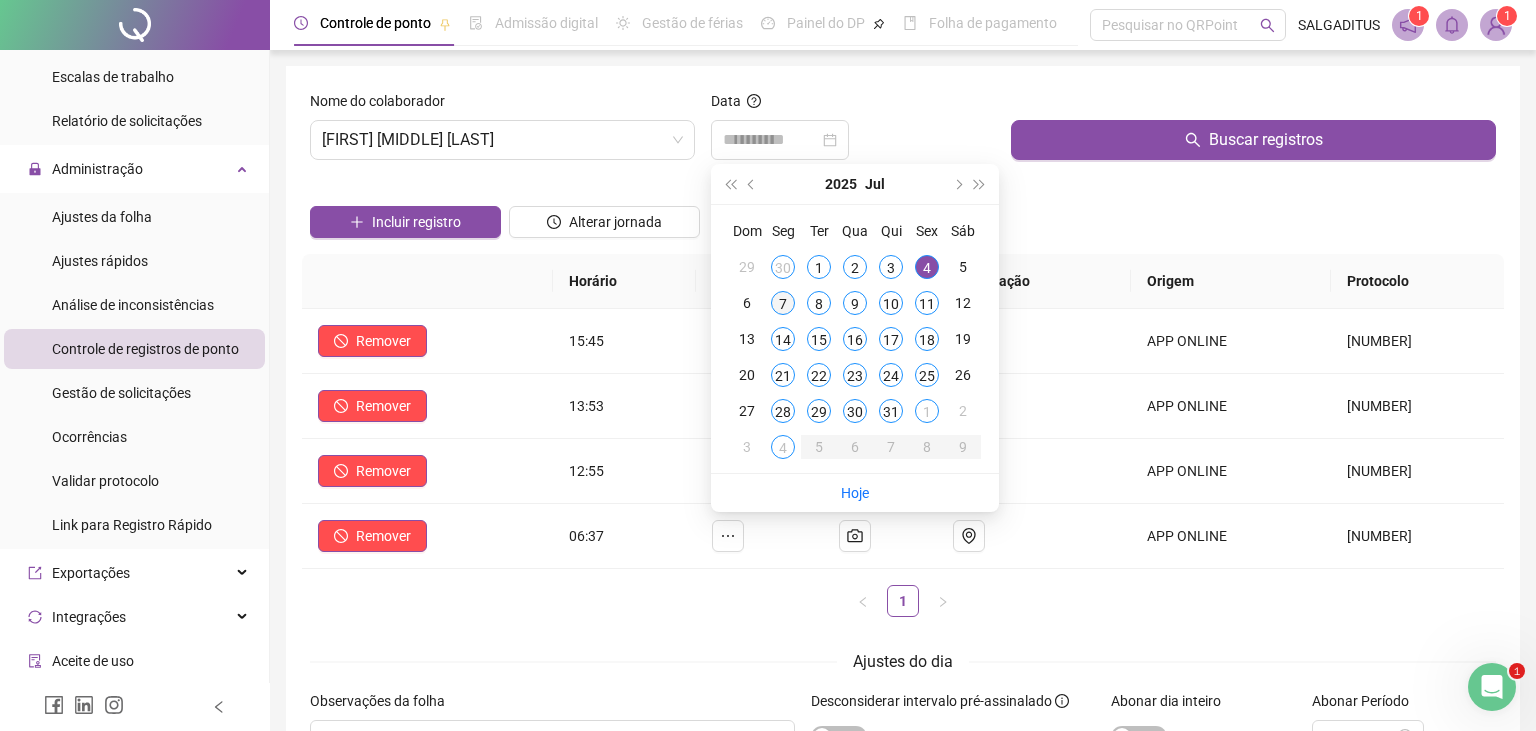 click on "7" at bounding box center [783, 303] 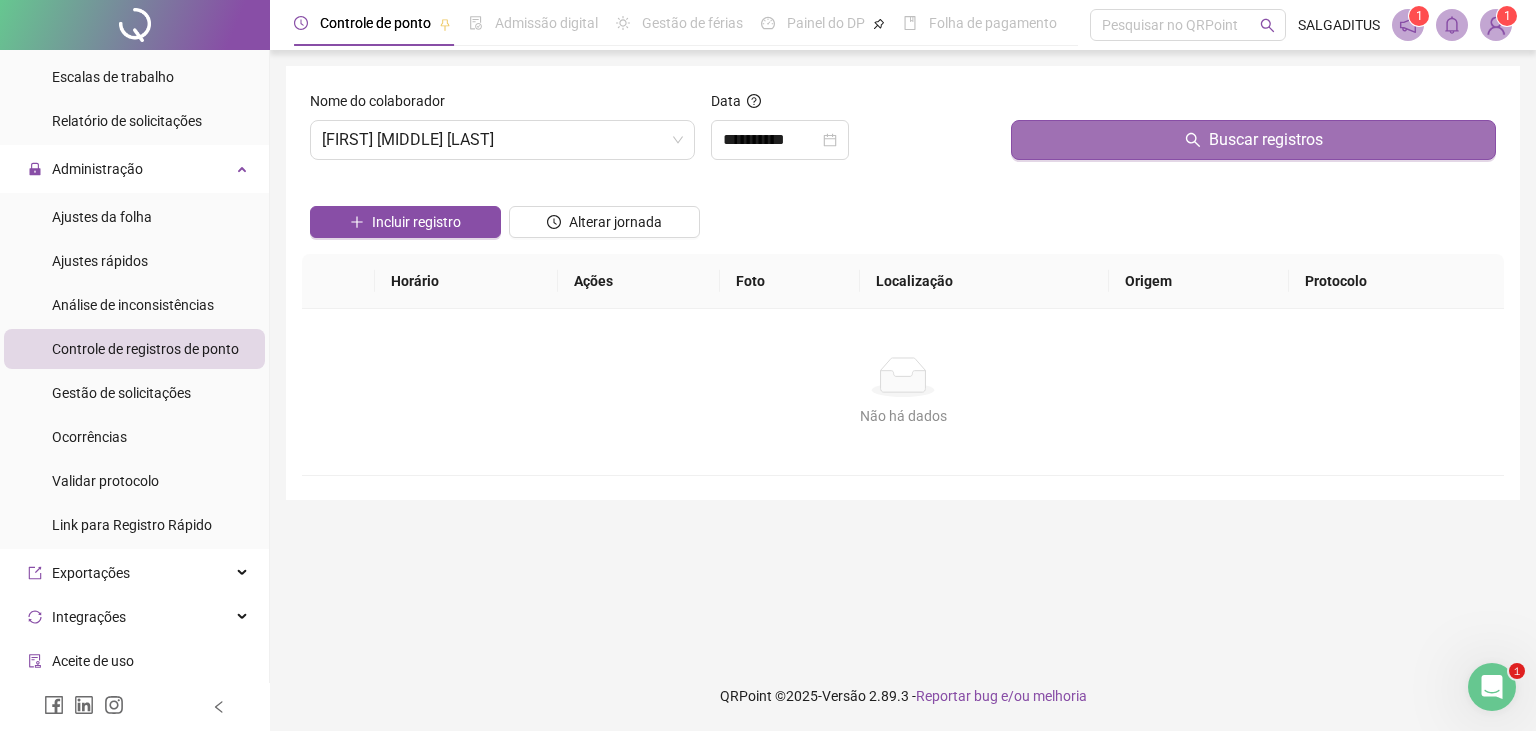 click on "Buscar registros" at bounding box center [1253, 140] 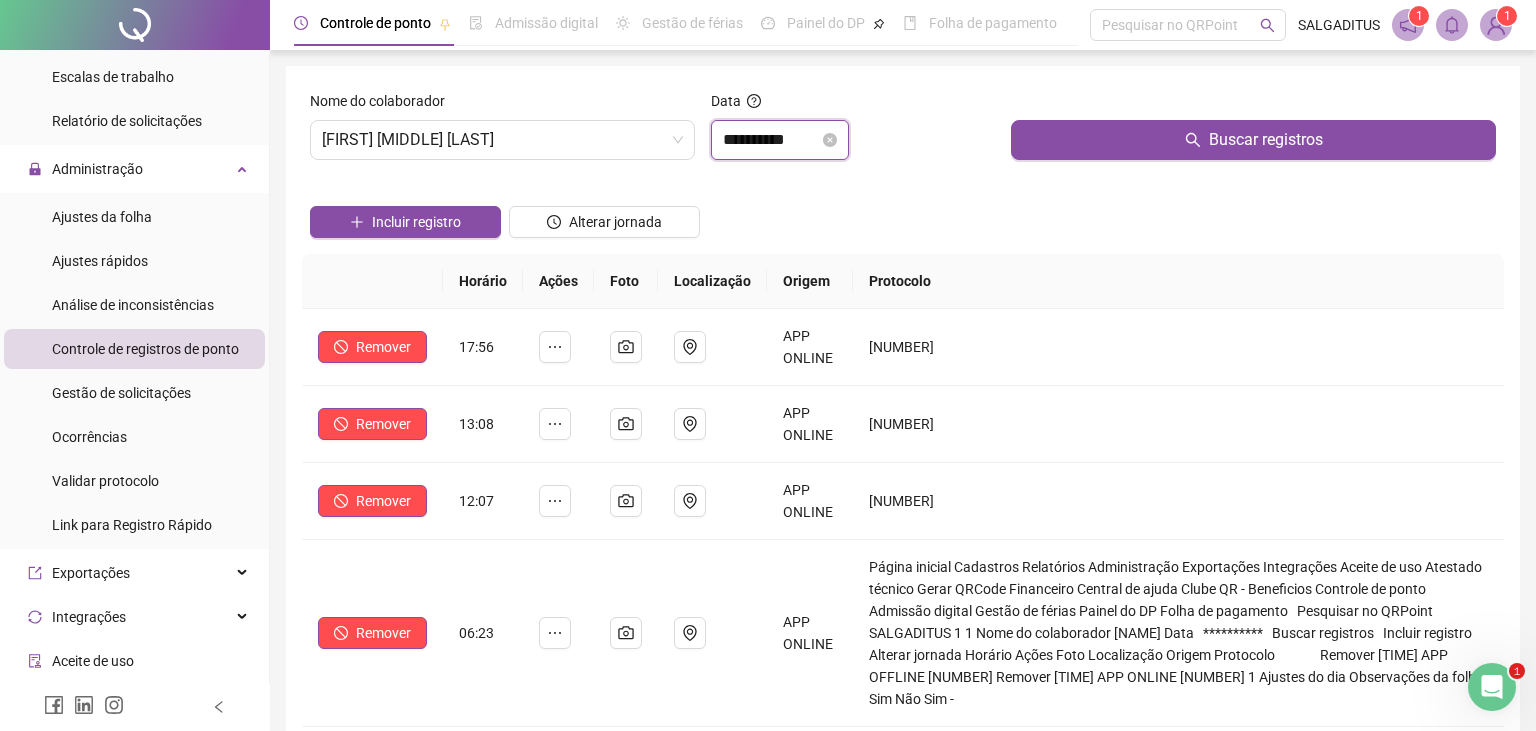 click on "**********" at bounding box center (771, 140) 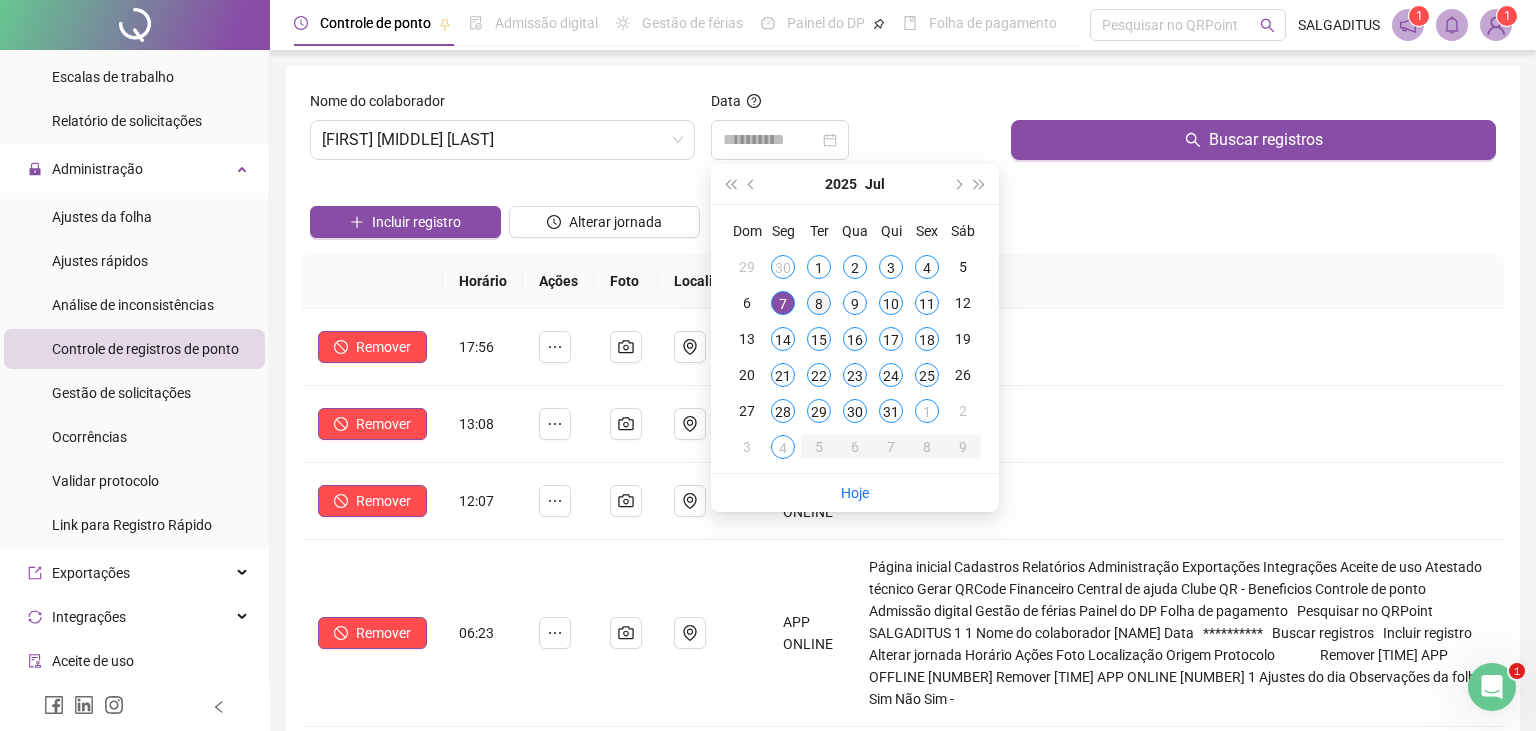 click on "8" at bounding box center [819, 303] 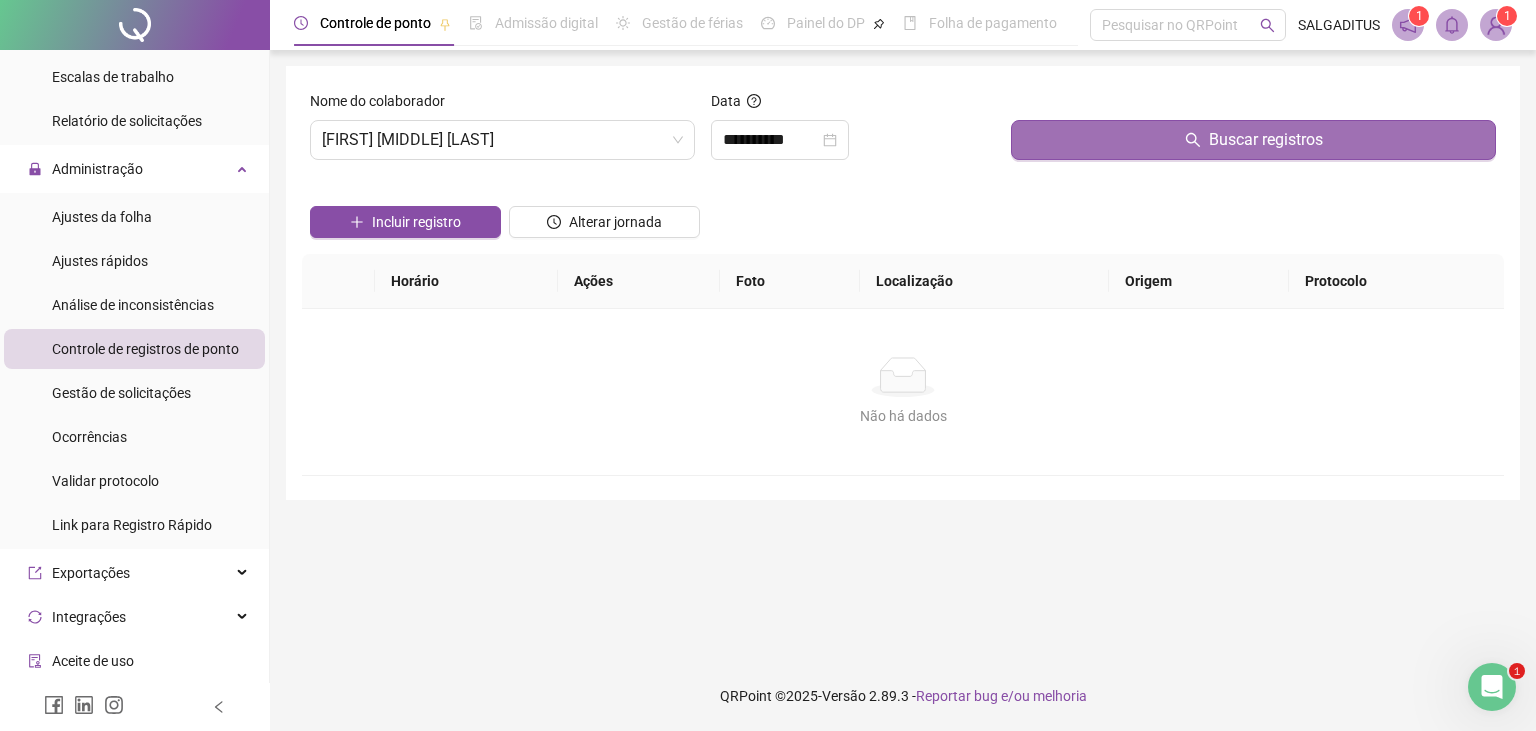 drag, startPoint x: 1186, startPoint y: 166, endPoint x: 1185, endPoint y: 142, distance: 24.020824 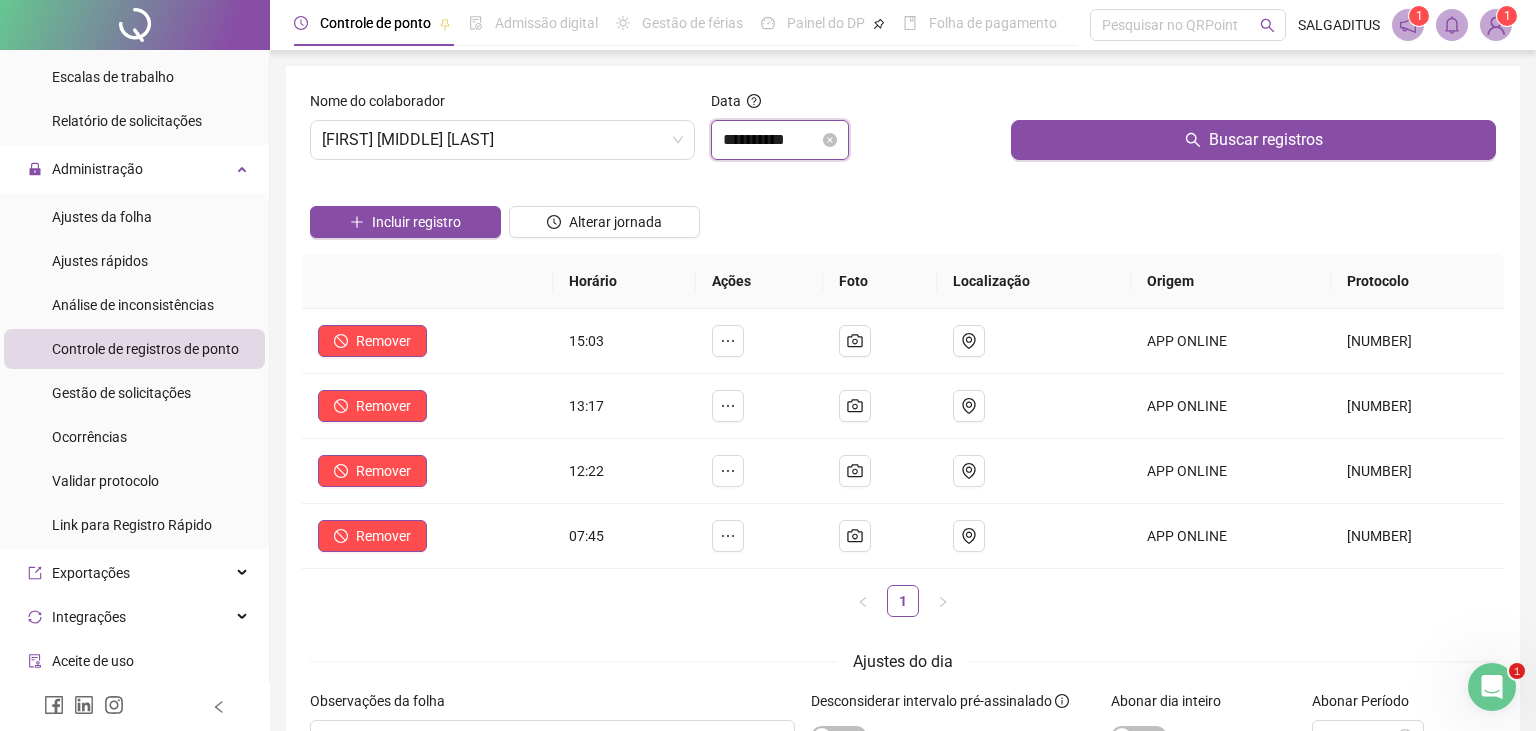 click on "**********" at bounding box center (771, 140) 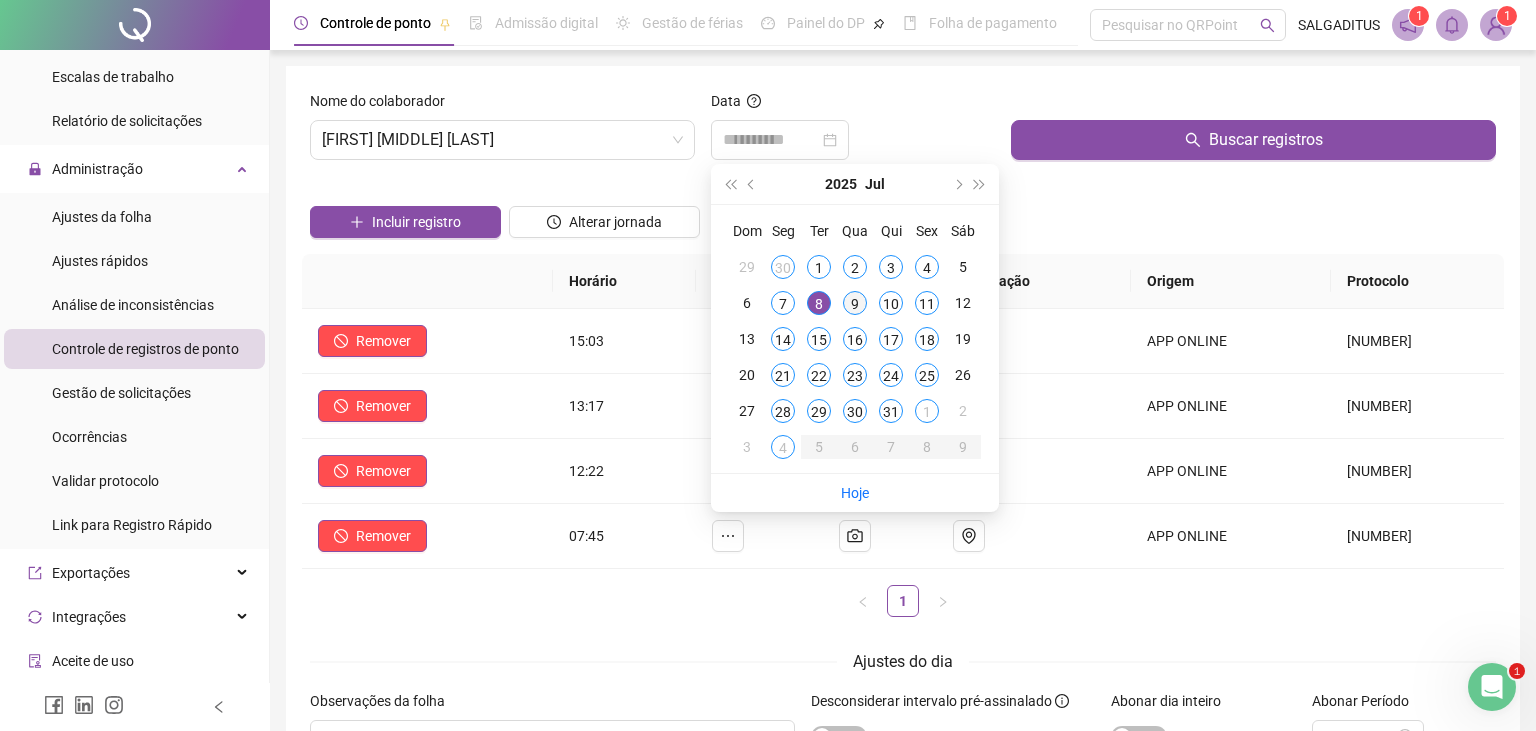 click on "9" at bounding box center [855, 303] 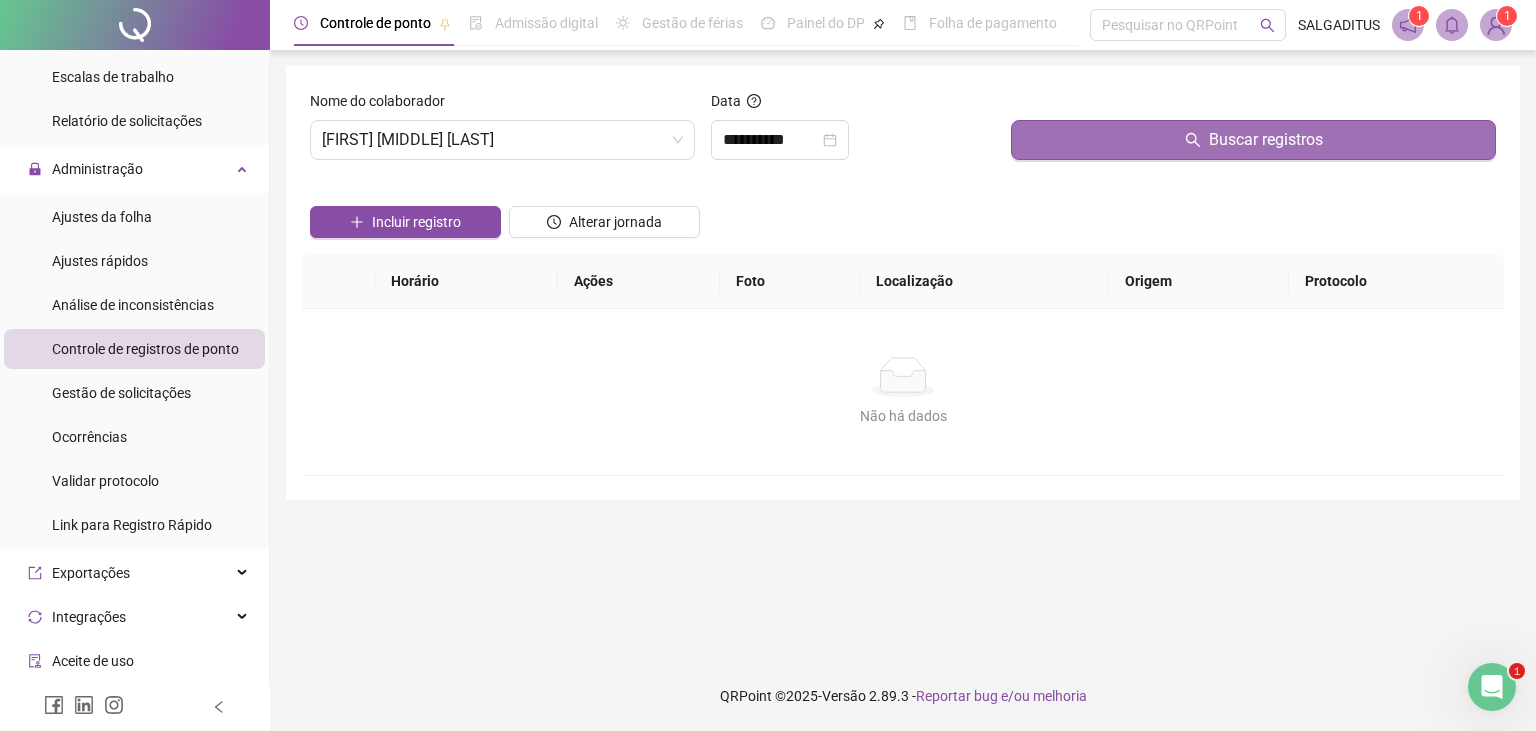 click on "Buscar registros" at bounding box center [1253, 140] 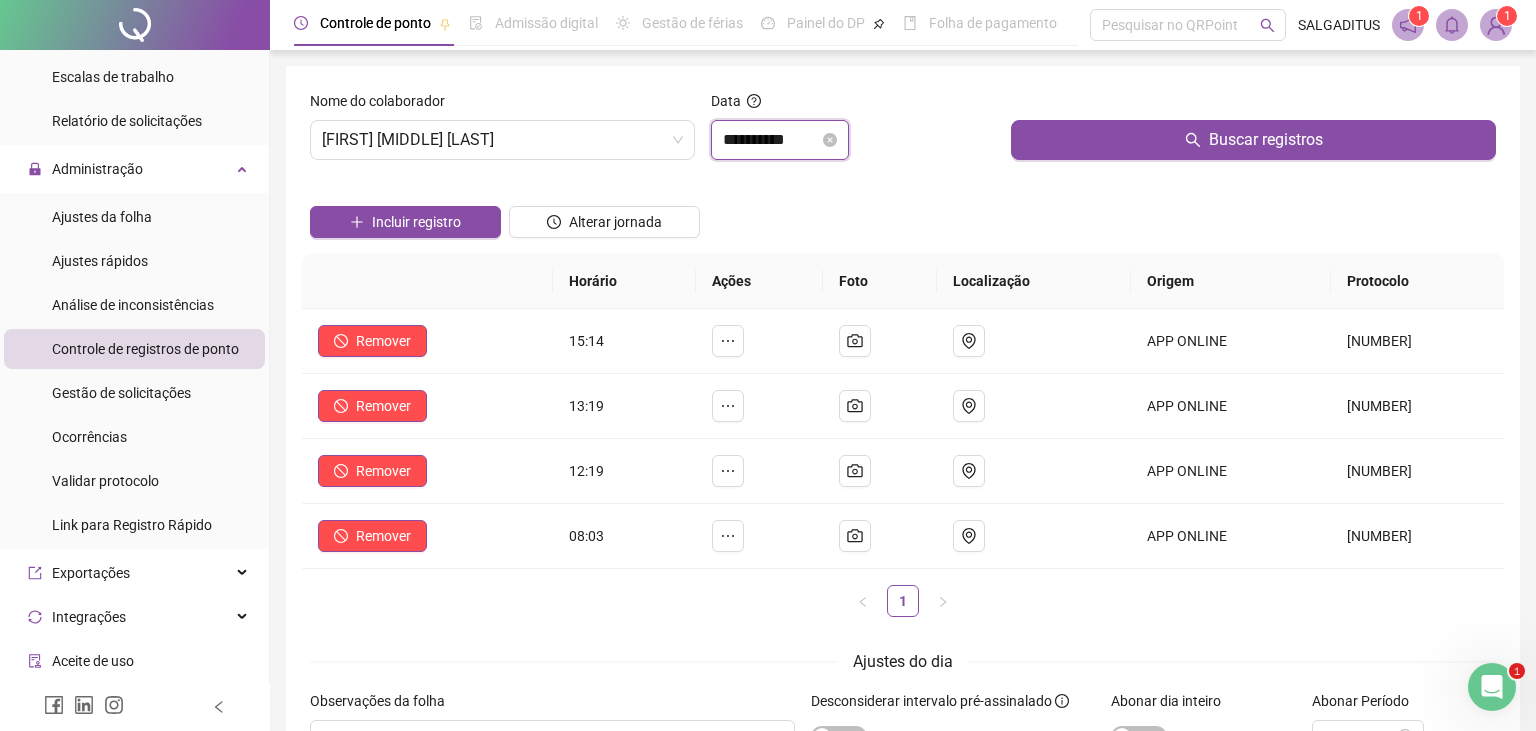 click on "**********" at bounding box center [771, 140] 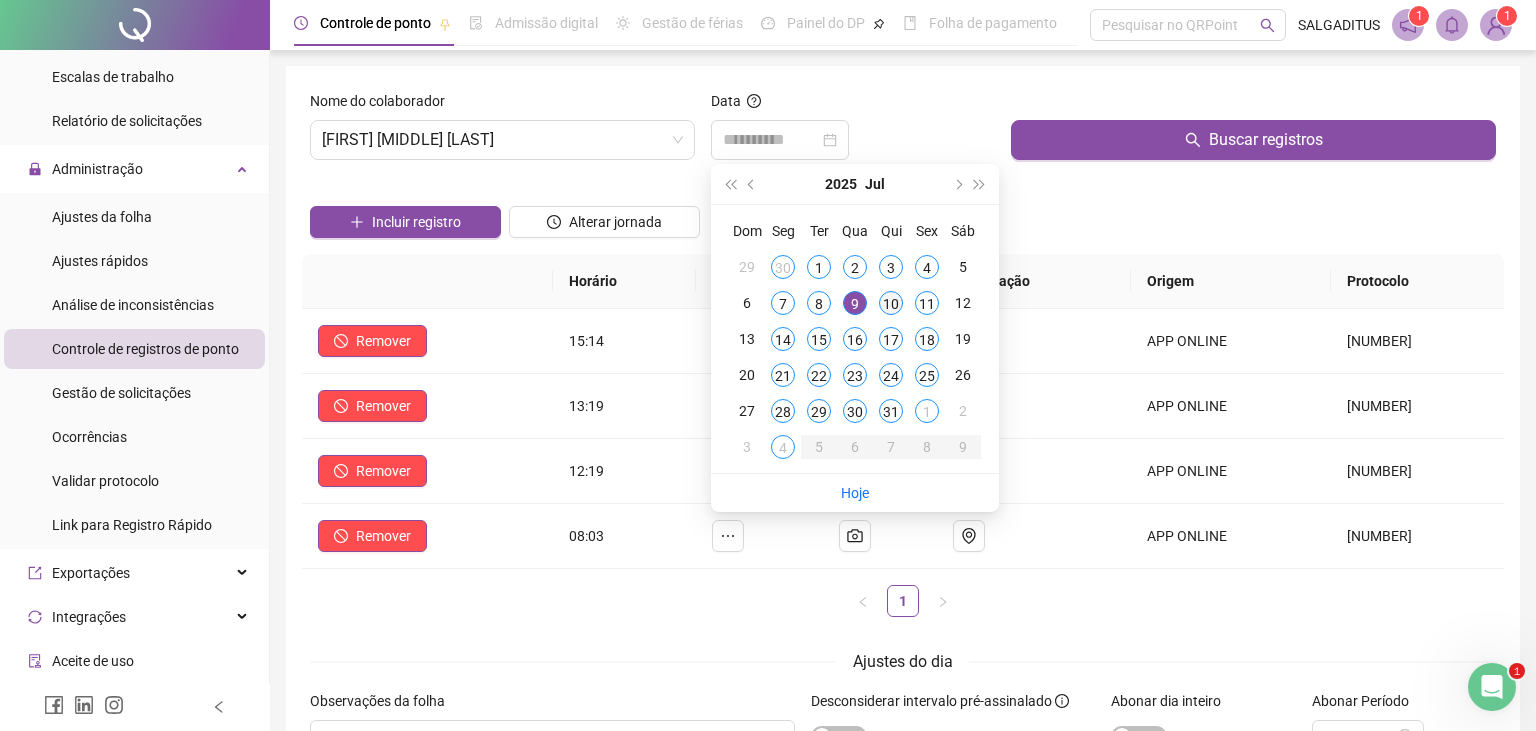 click on "10" at bounding box center (891, 303) 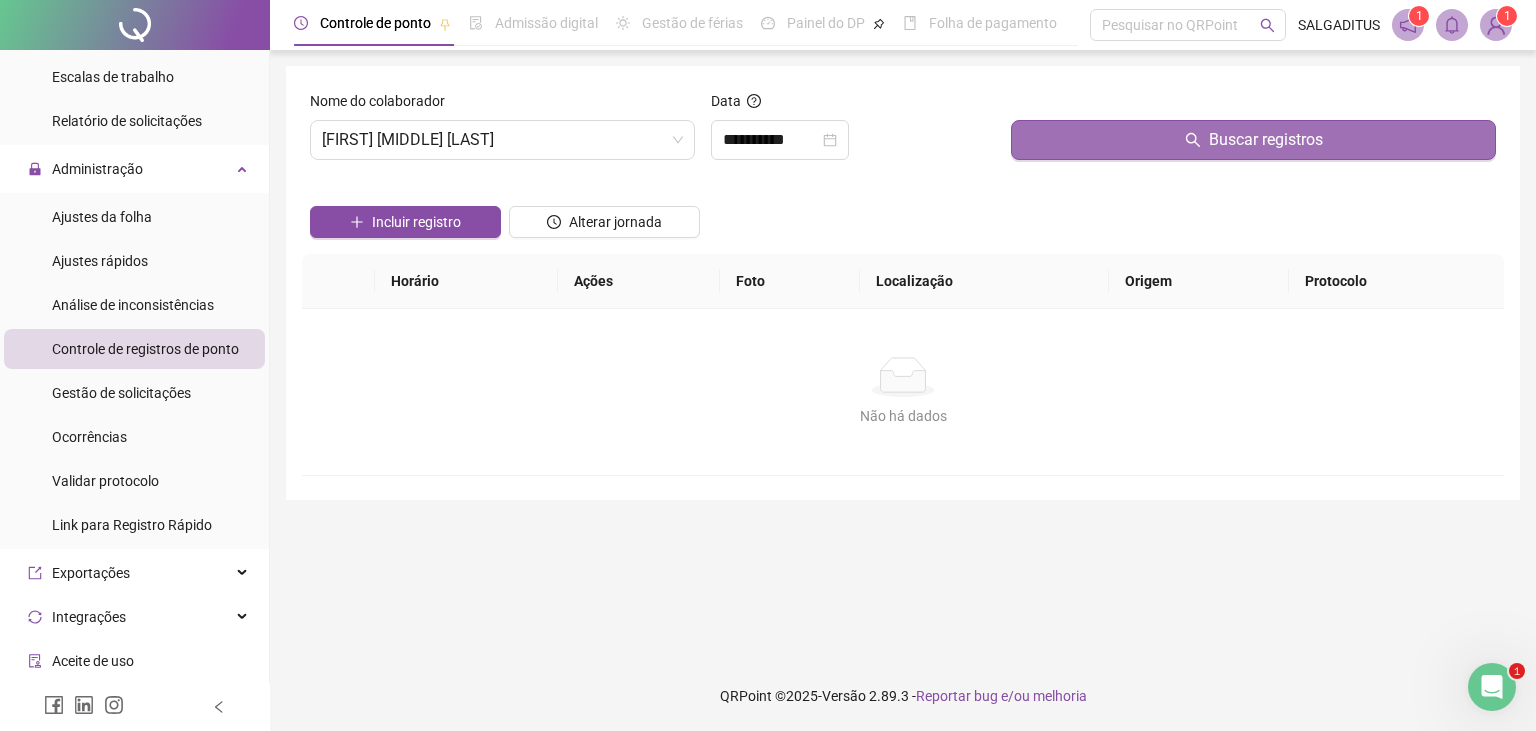 click on "Buscar registros" at bounding box center (1253, 140) 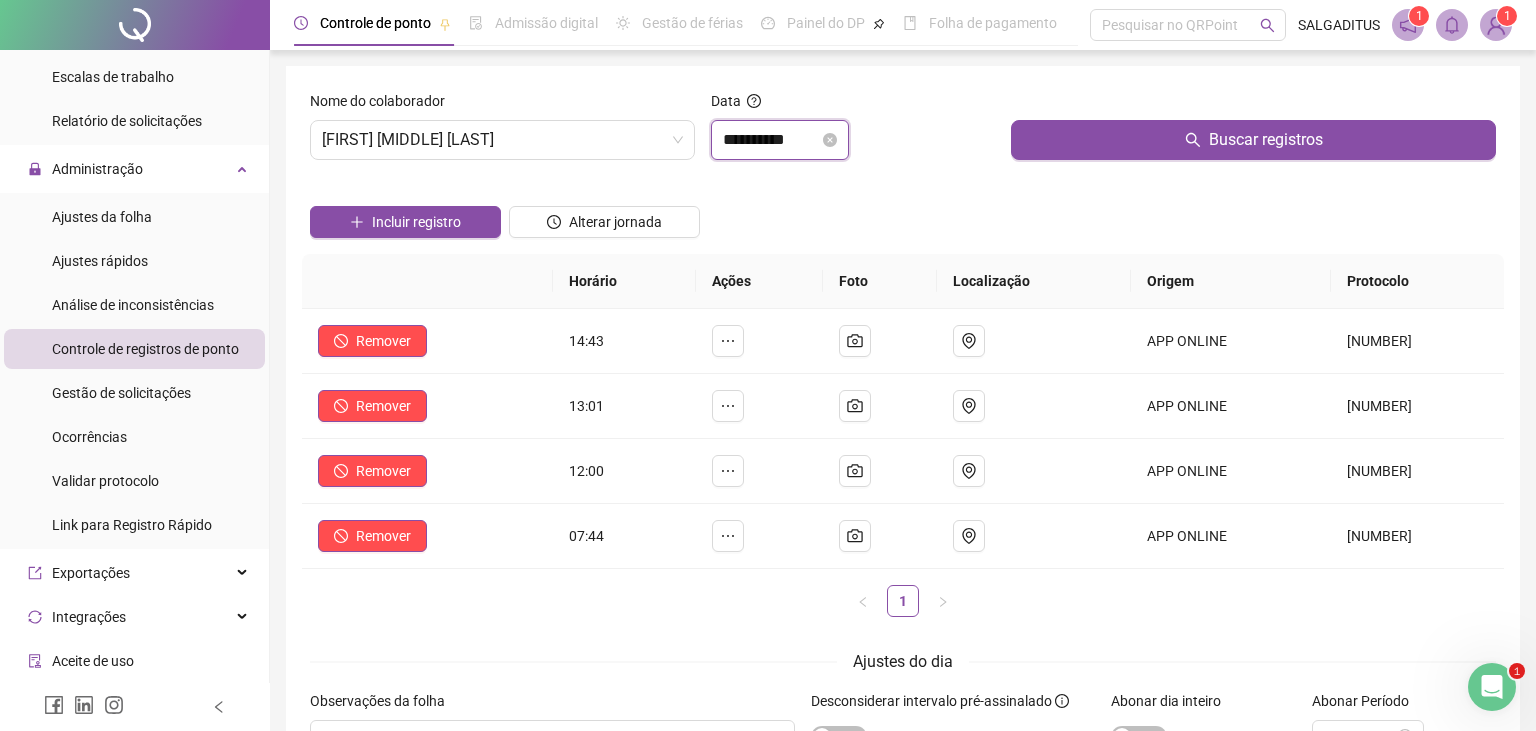 click on "**********" at bounding box center (771, 140) 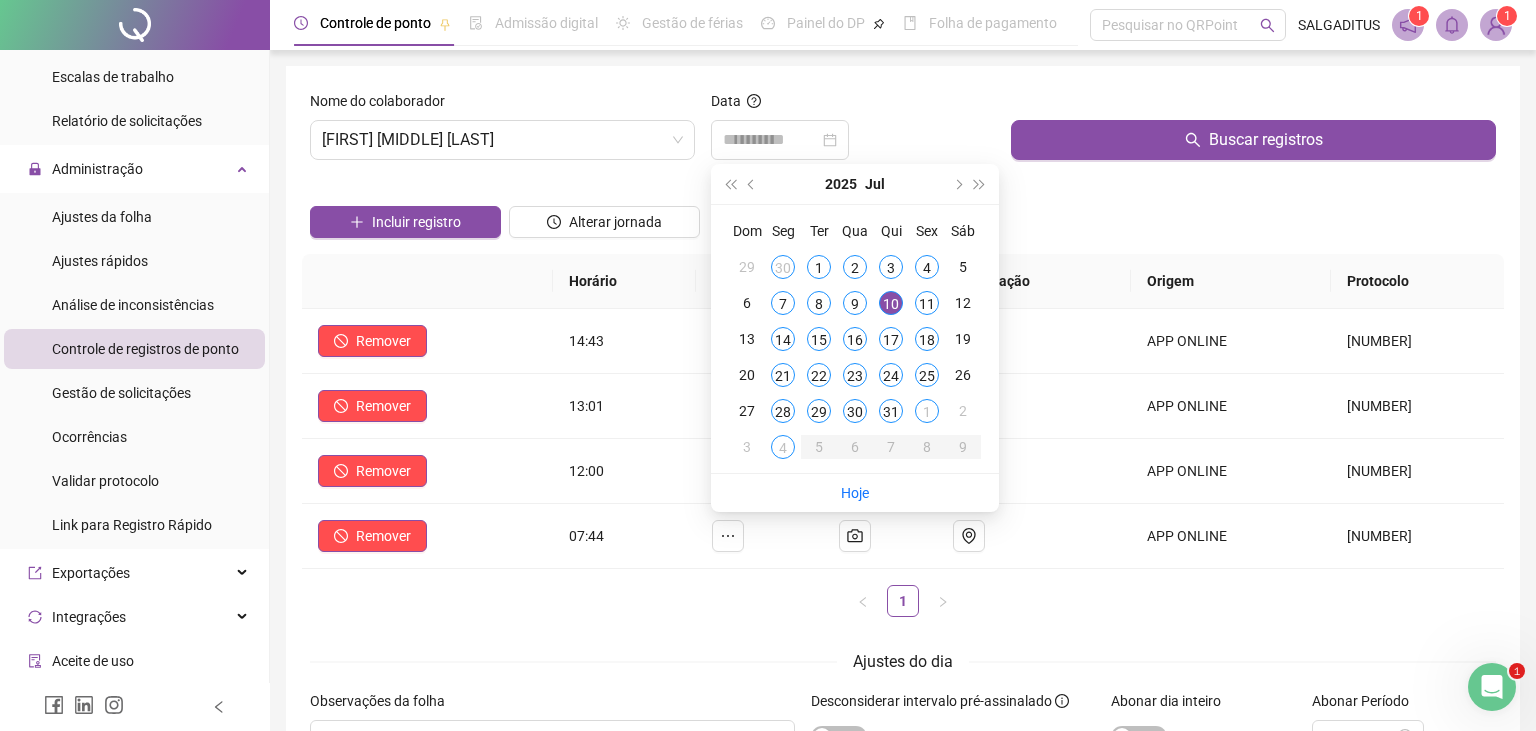 click on "11" at bounding box center [927, 303] 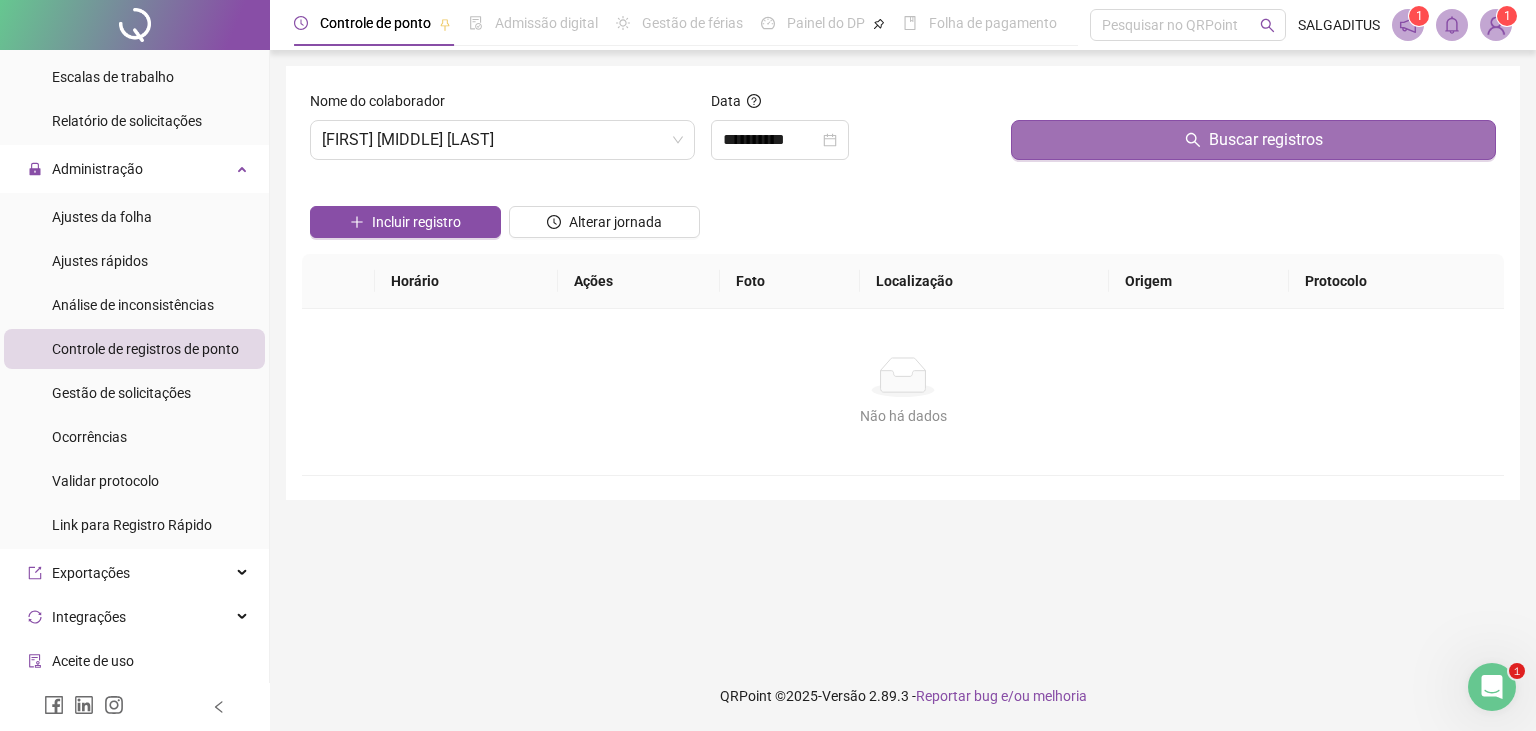 click on "Buscar registros" at bounding box center (1253, 140) 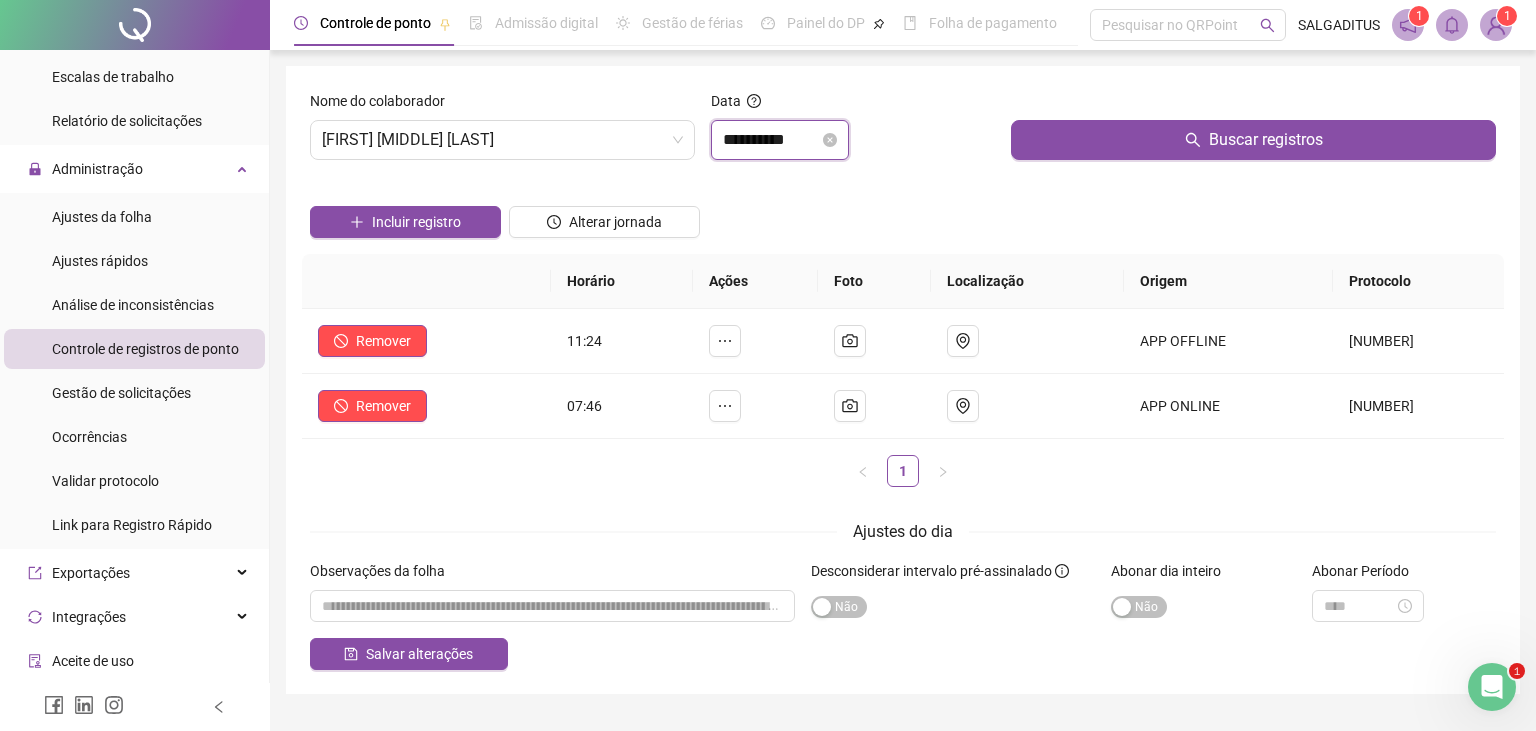 click on "**********" at bounding box center (771, 140) 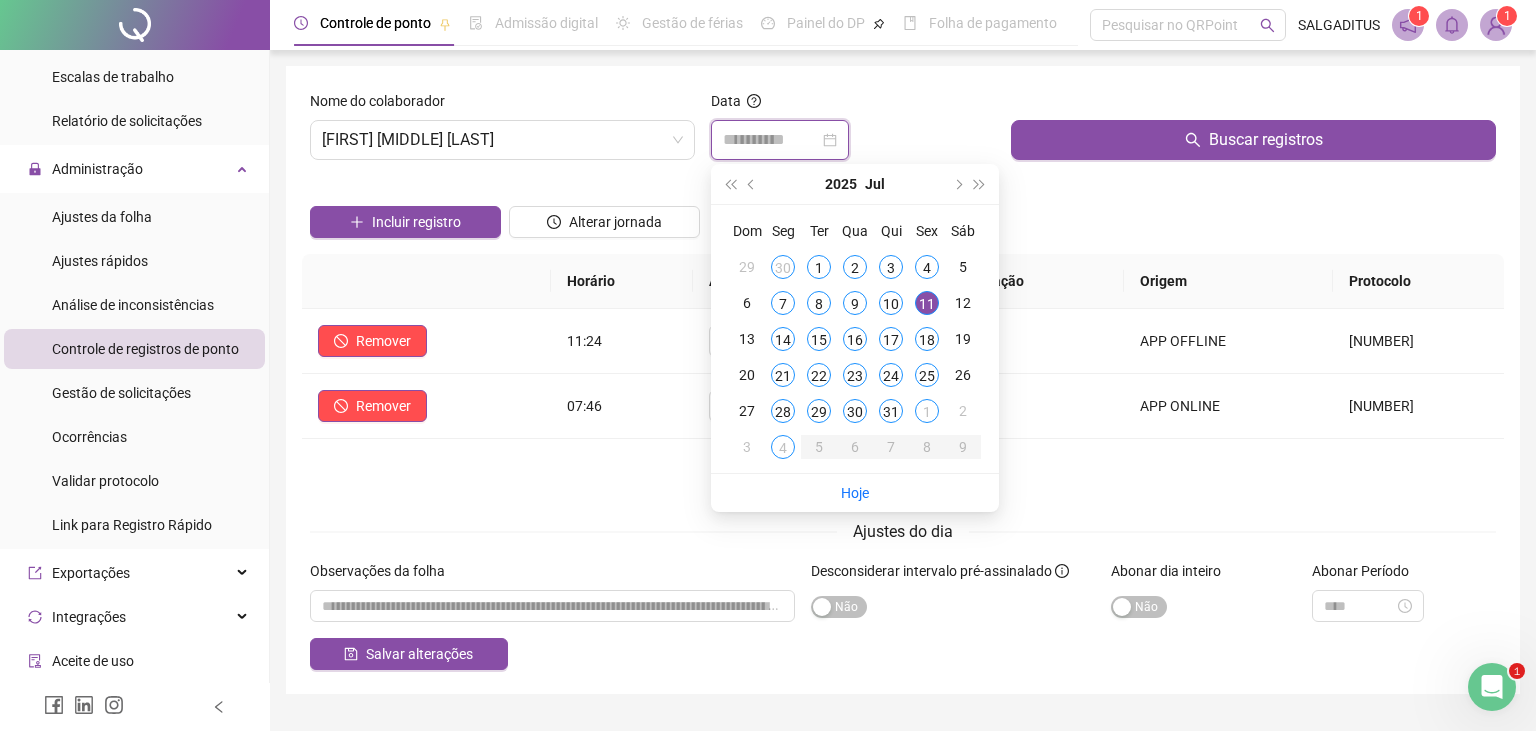 type on "**********" 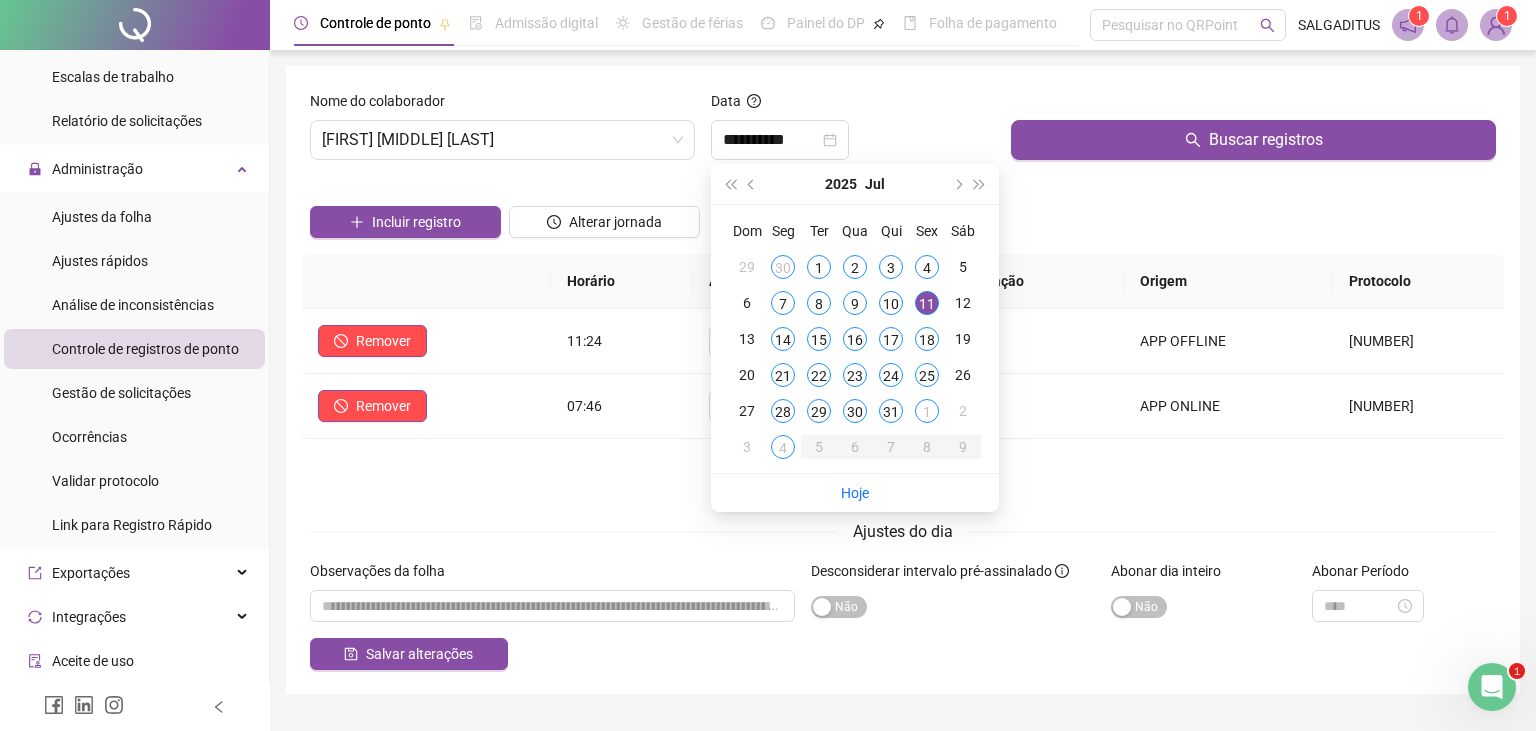 click on "**********" at bounding box center [853, 140] 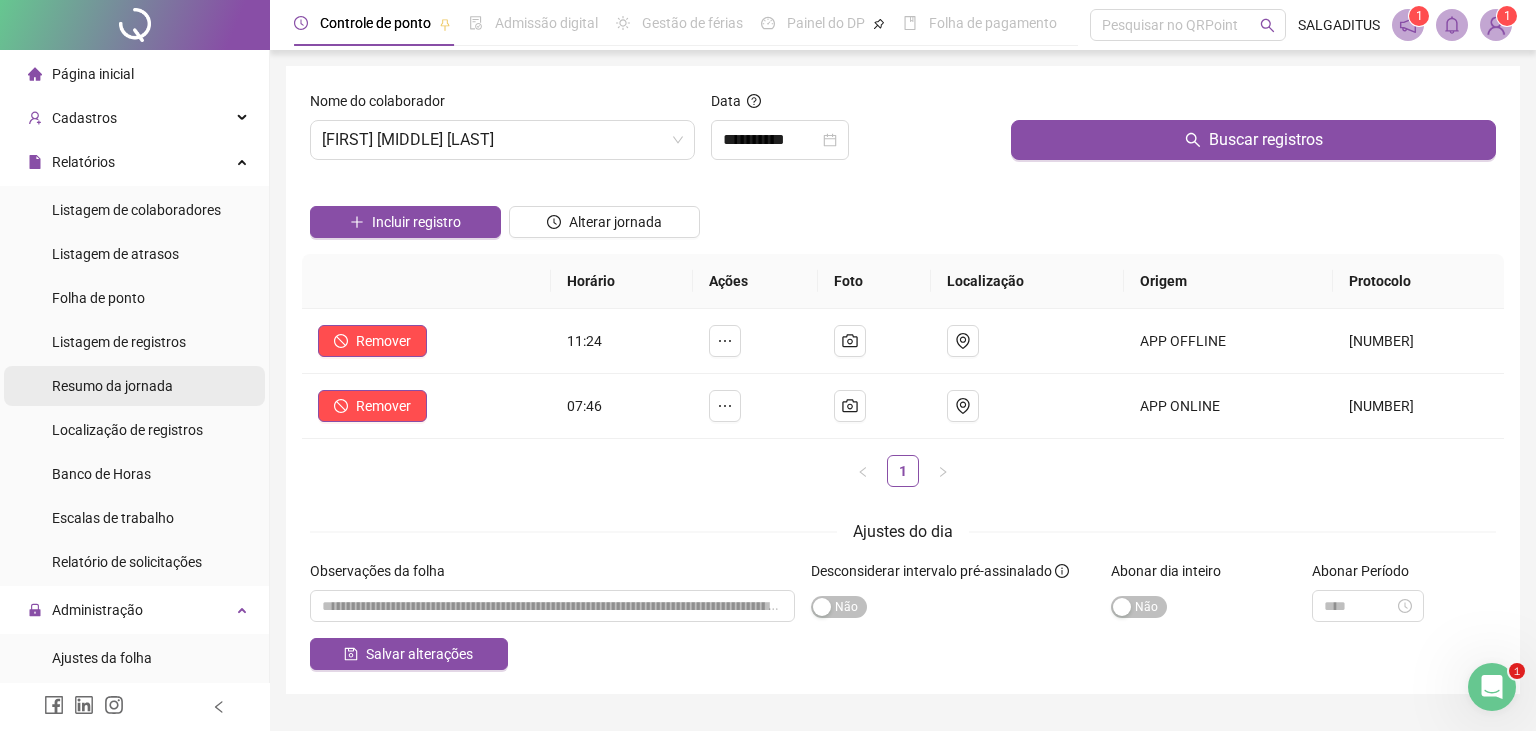 scroll, scrollTop: 0, scrollLeft: 0, axis: both 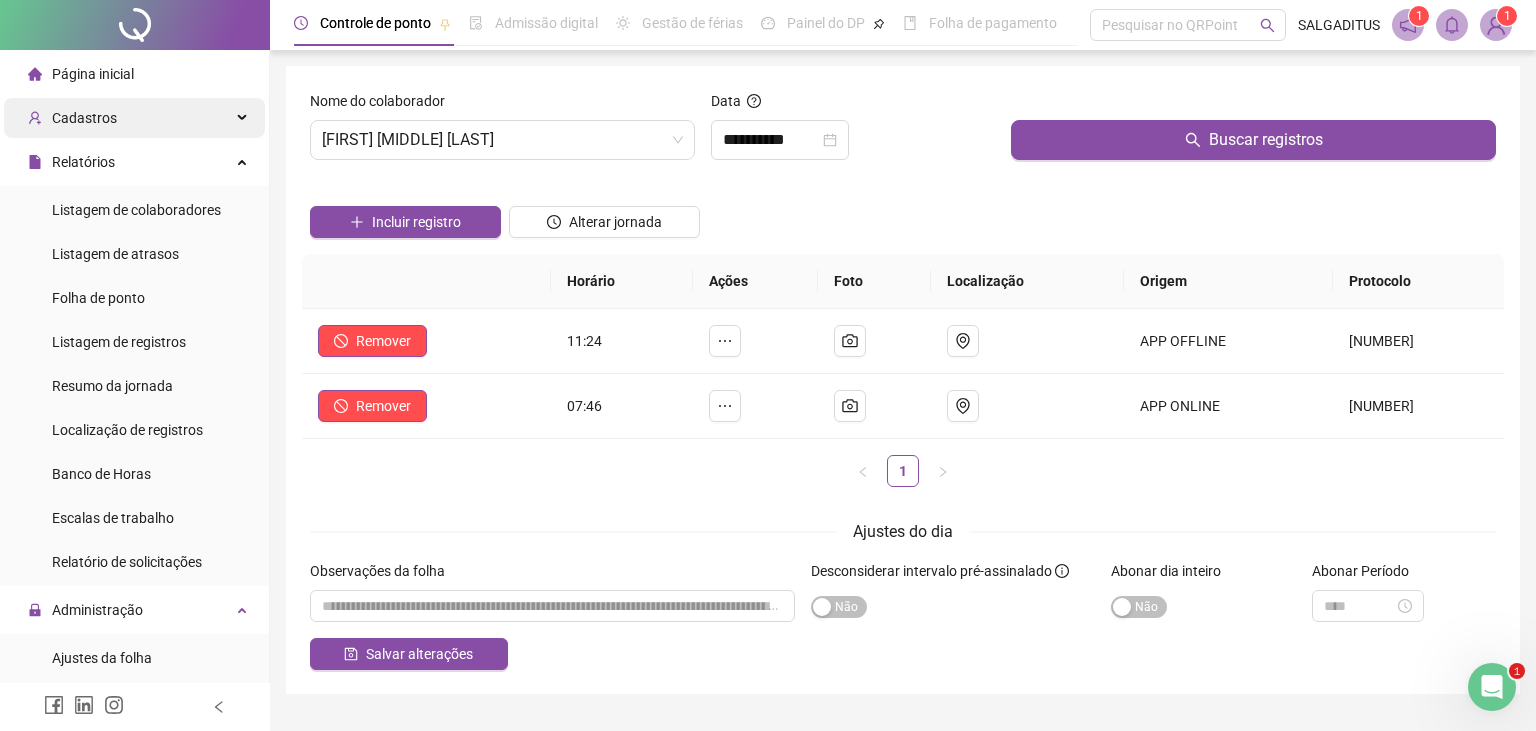 click on "Cadastros" at bounding box center [134, 118] 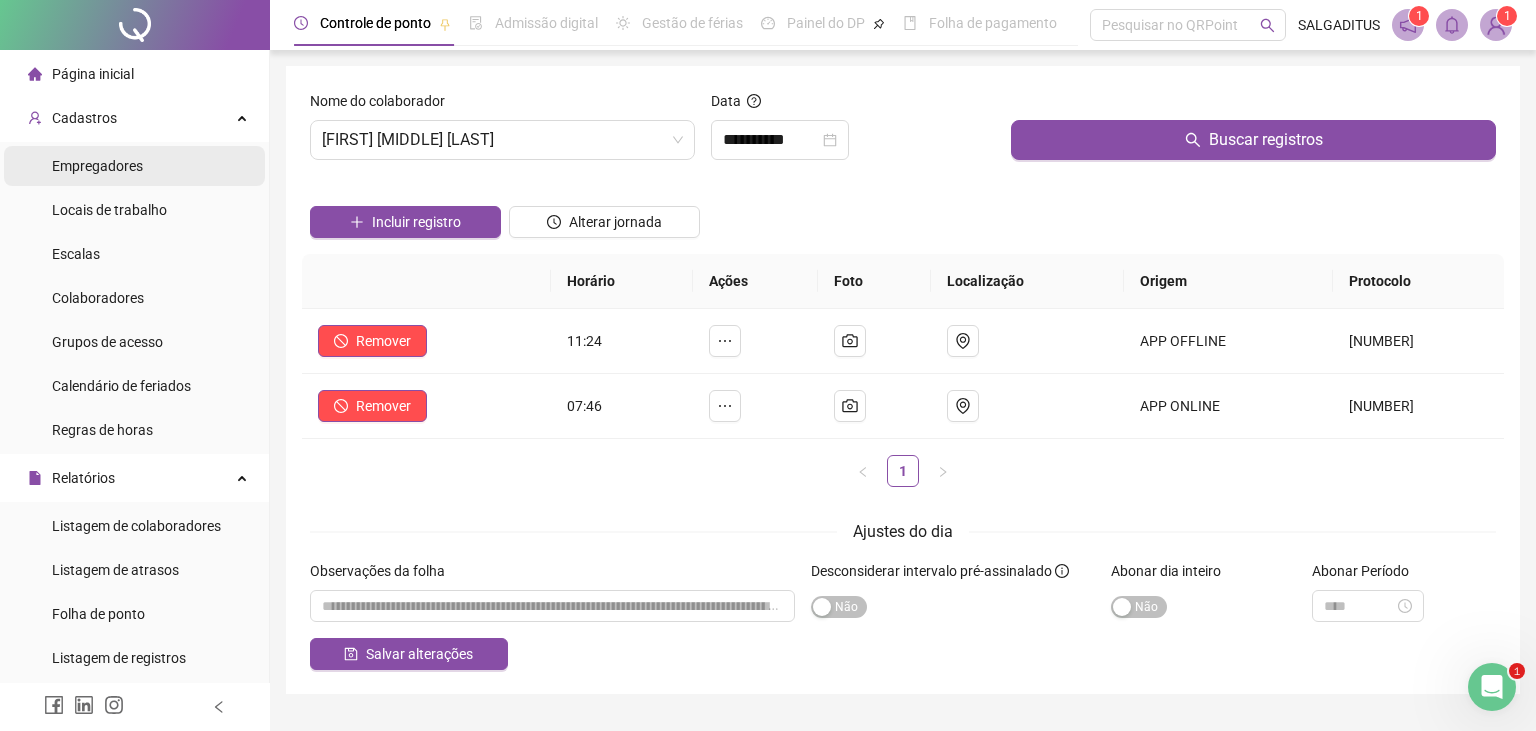 click on "Empregadores" at bounding box center (134, 166) 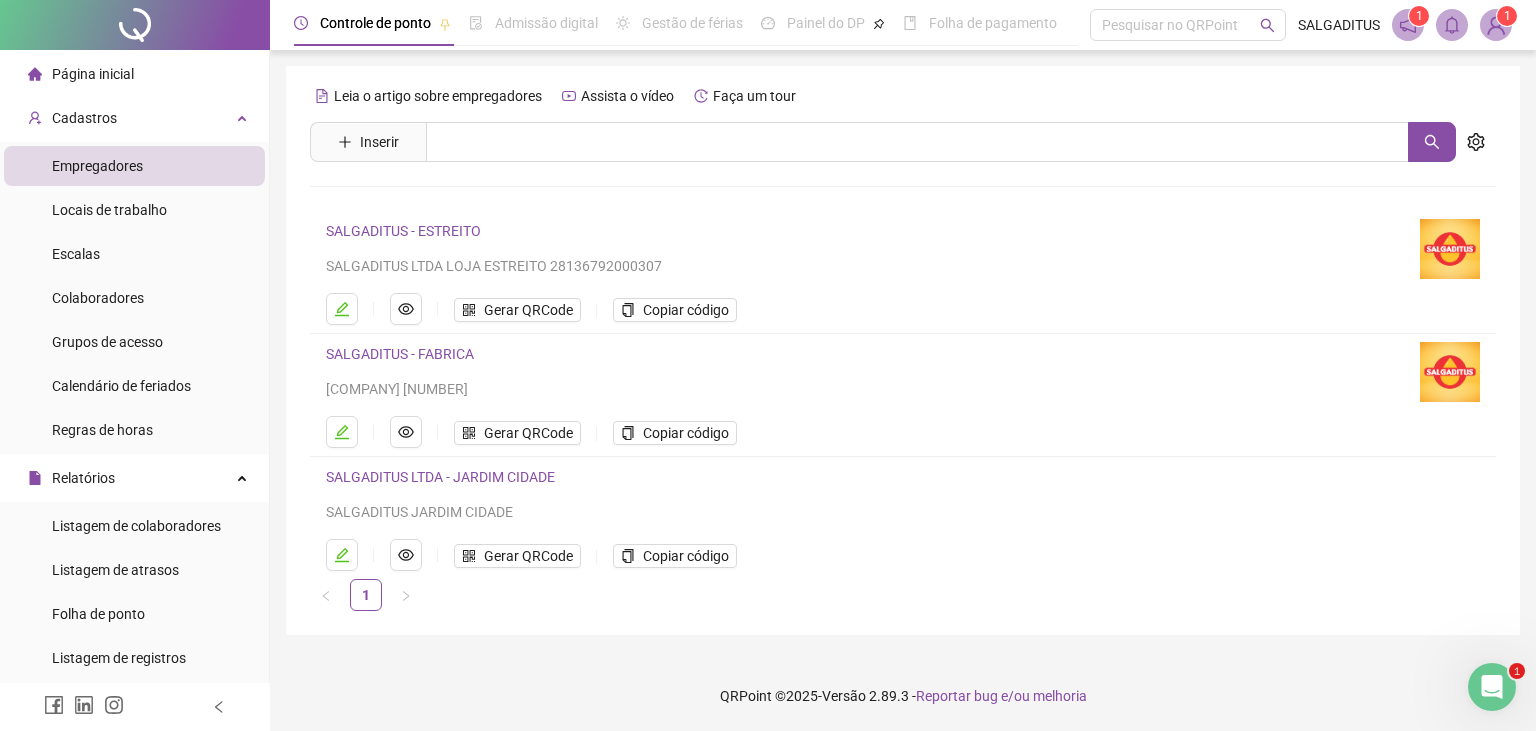 click on "SALGADITUS - FABRICA" at bounding box center [400, 354] 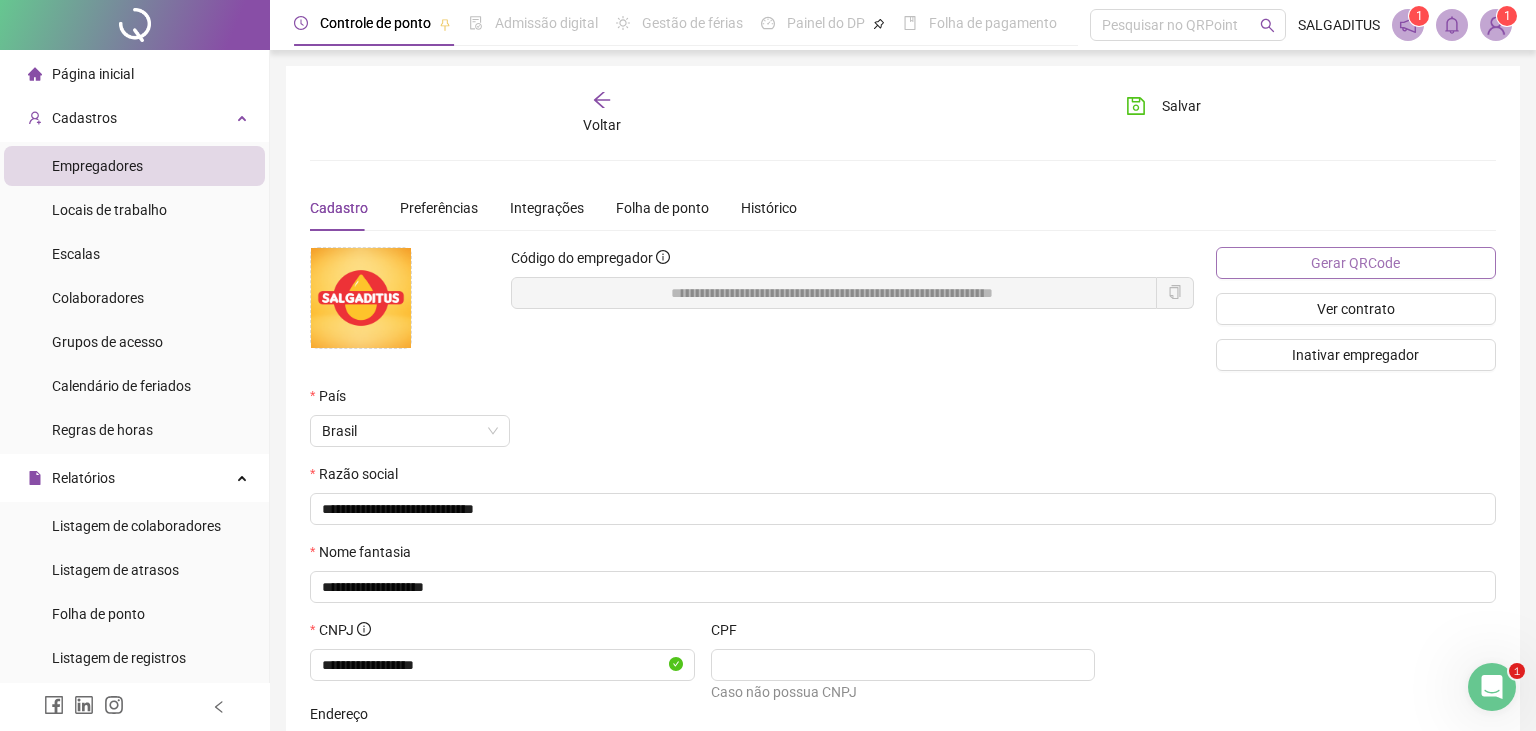 click on "Gerar QRCode" at bounding box center [1355, 263] 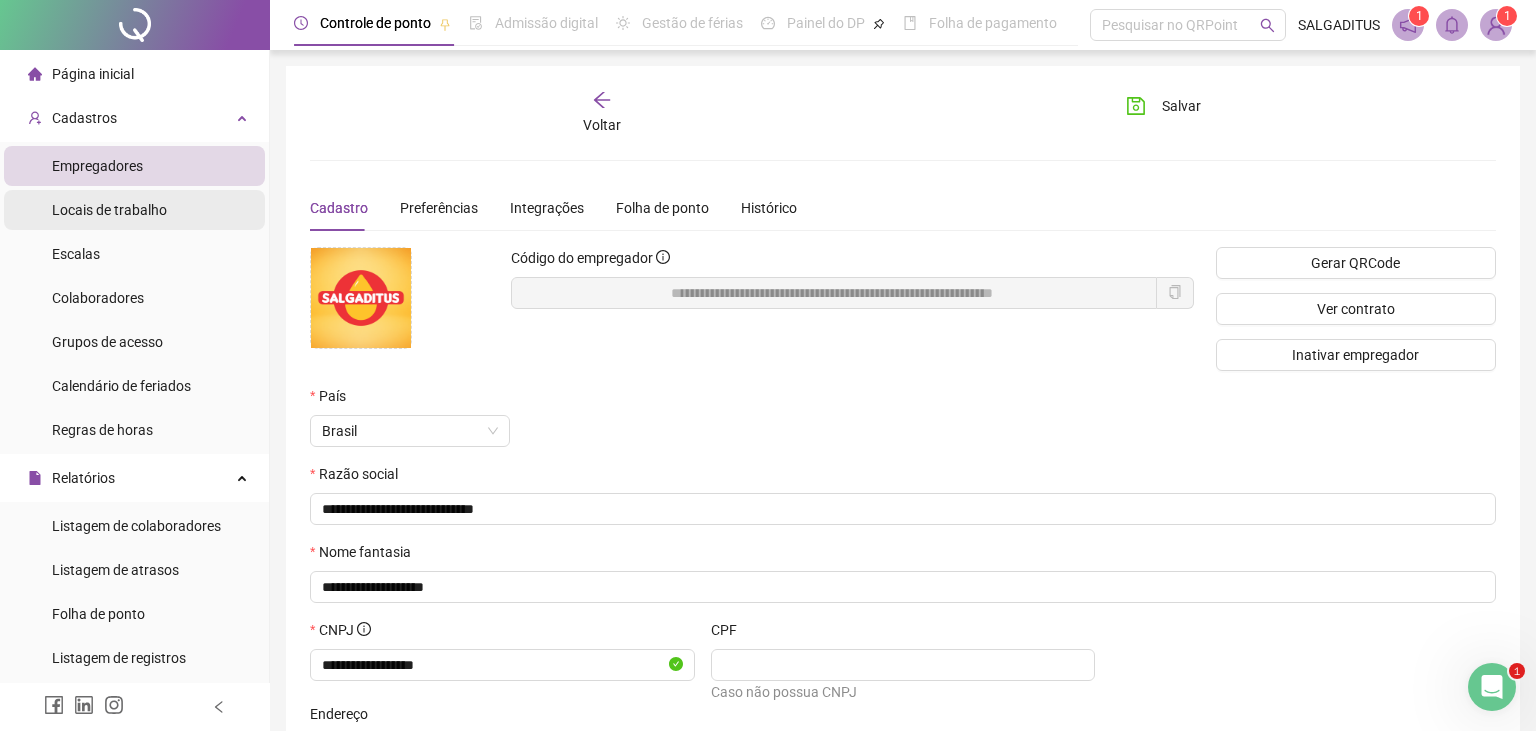 click on "Locais de trabalho" at bounding box center [109, 210] 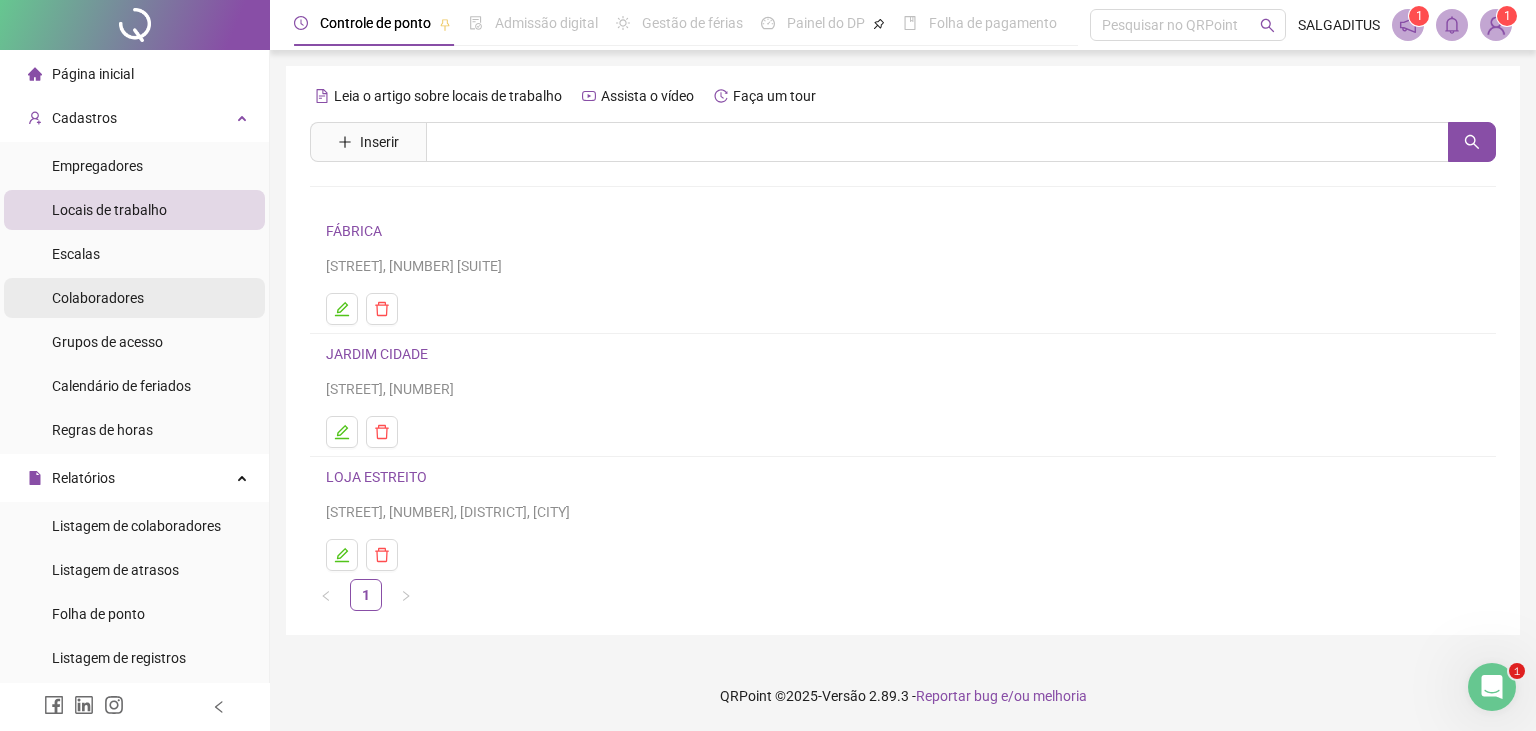 click on "Colaboradores" at bounding box center (134, 298) 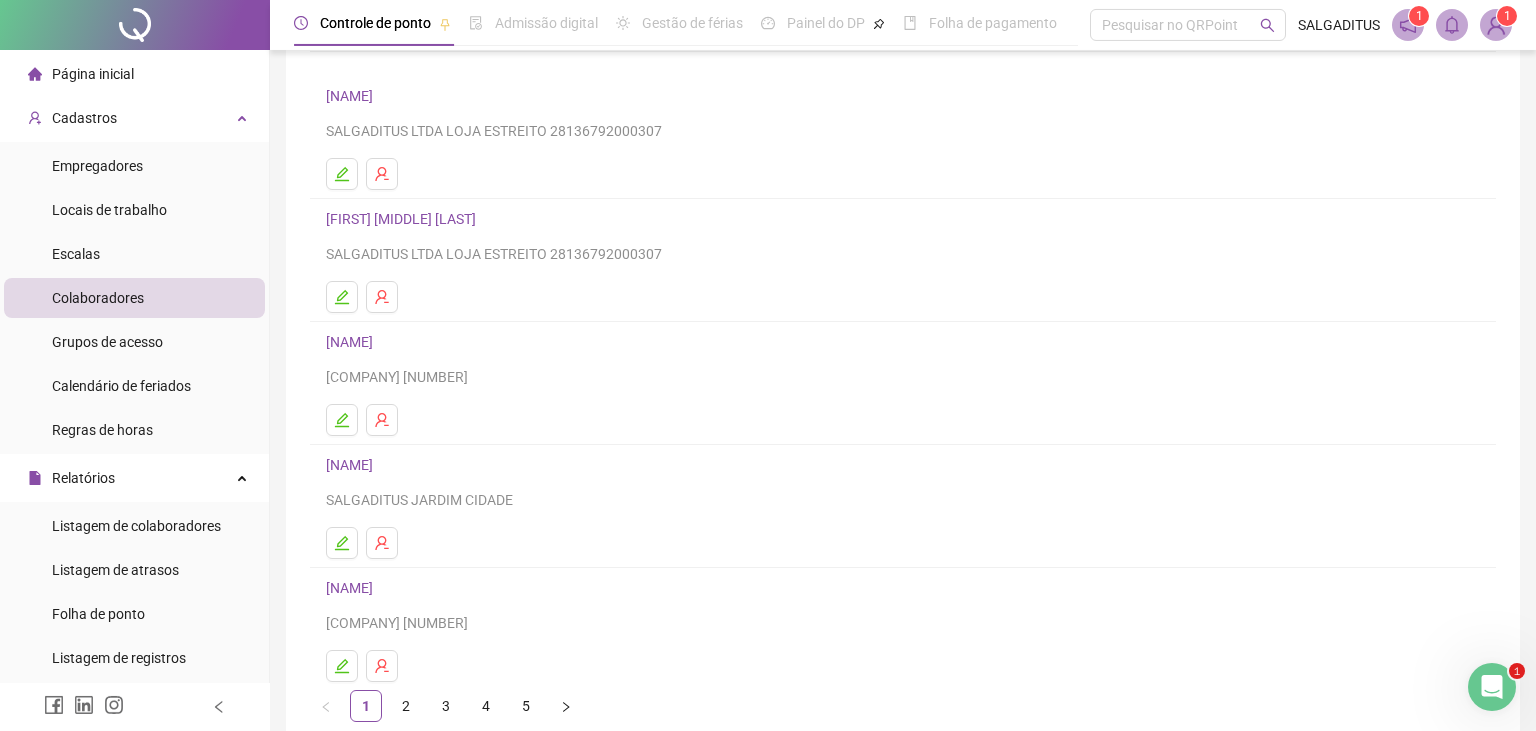 scroll, scrollTop: 235, scrollLeft: 0, axis: vertical 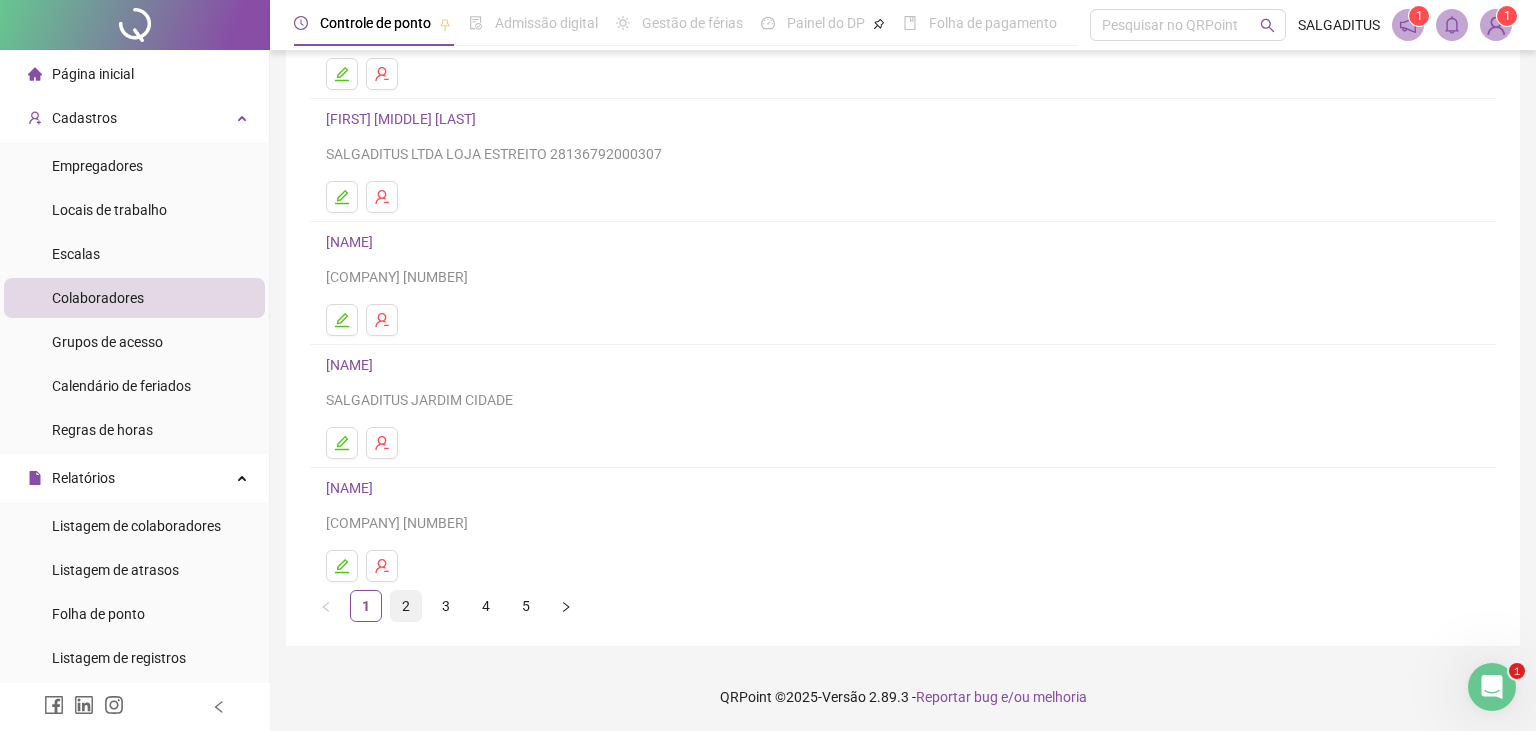 click on "2" at bounding box center [406, 606] 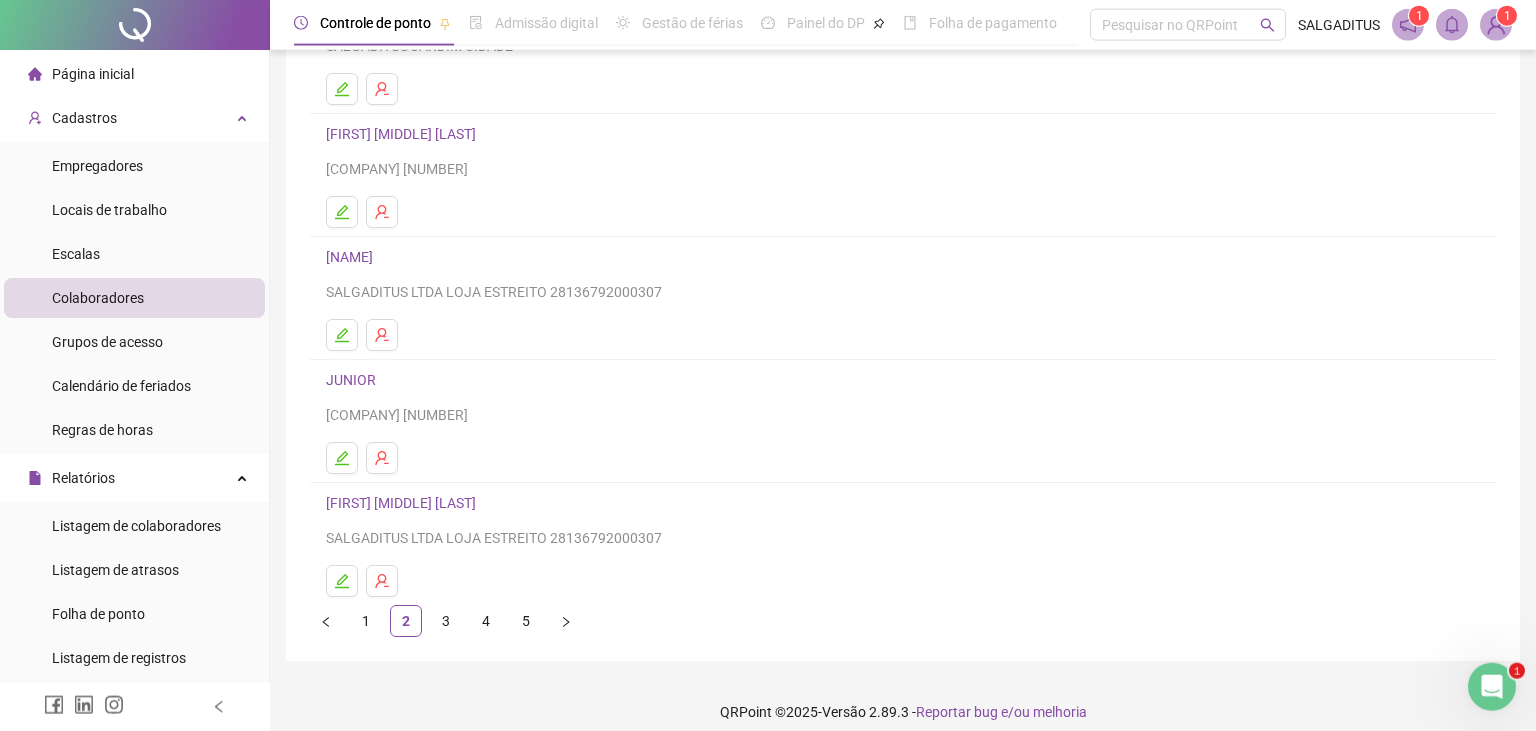 scroll, scrollTop: 235, scrollLeft: 0, axis: vertical 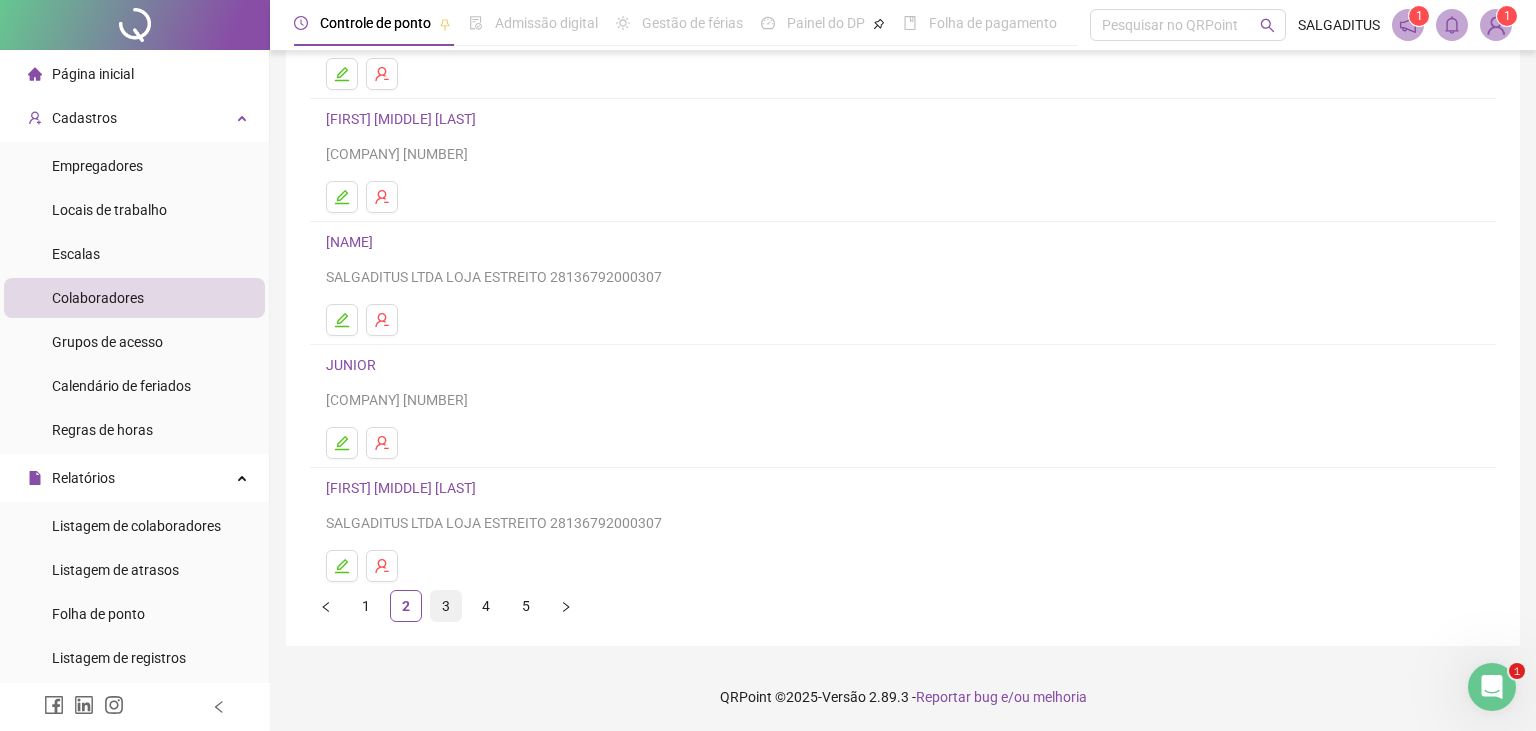 click on "3" at bounding box center [446, 606] 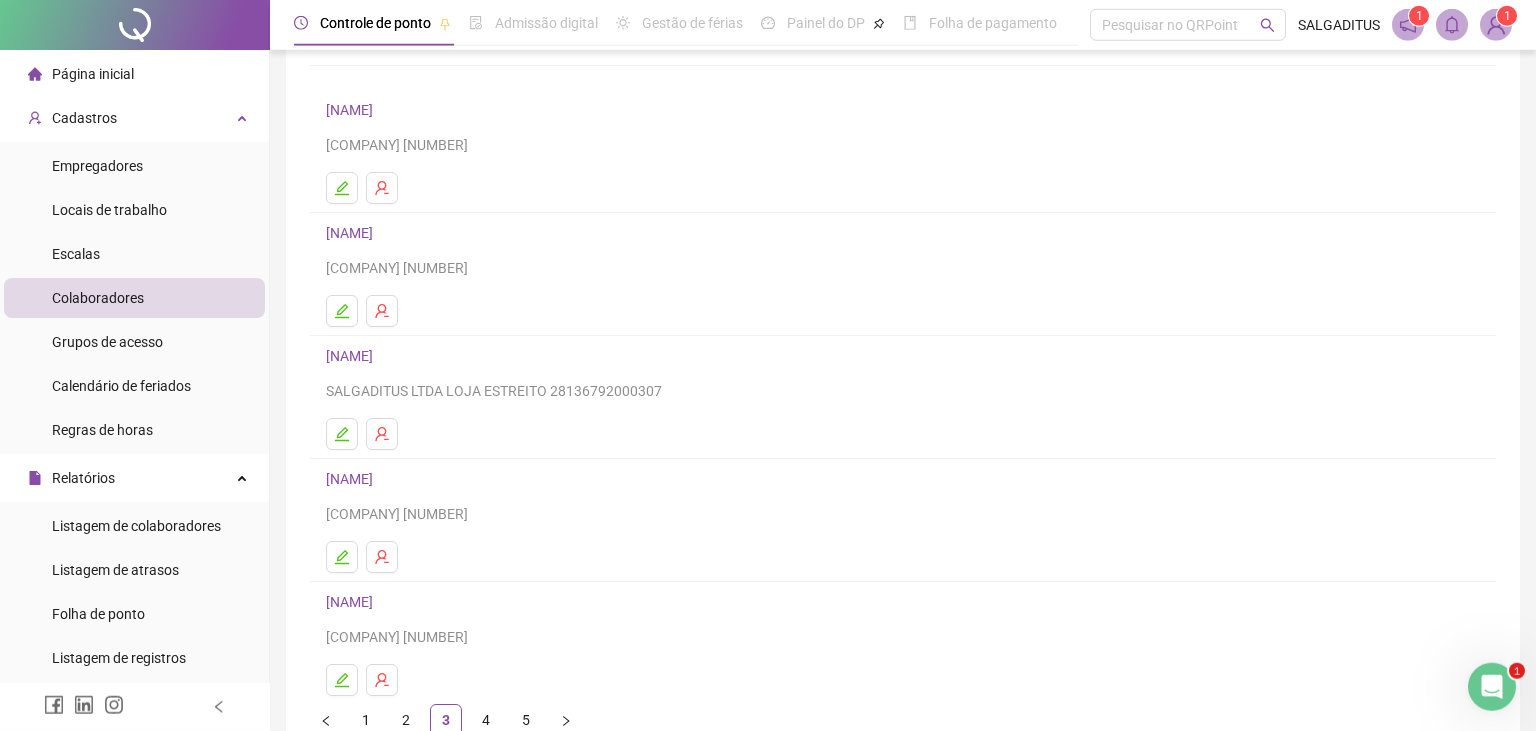 scroll, scrollTop: 235, scrollLeft: 0, axis: vertical 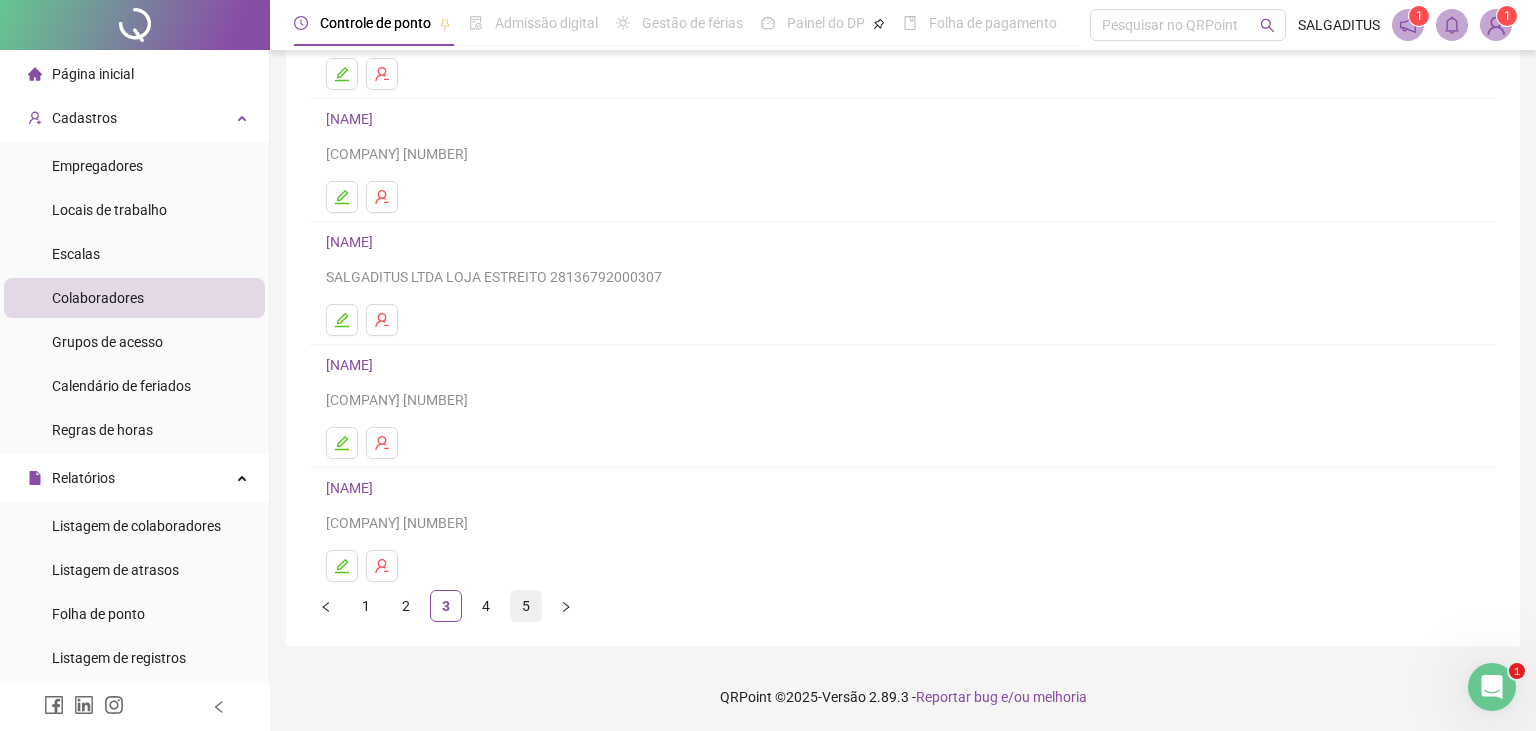 click on "5" at bounding box center (526, 606) 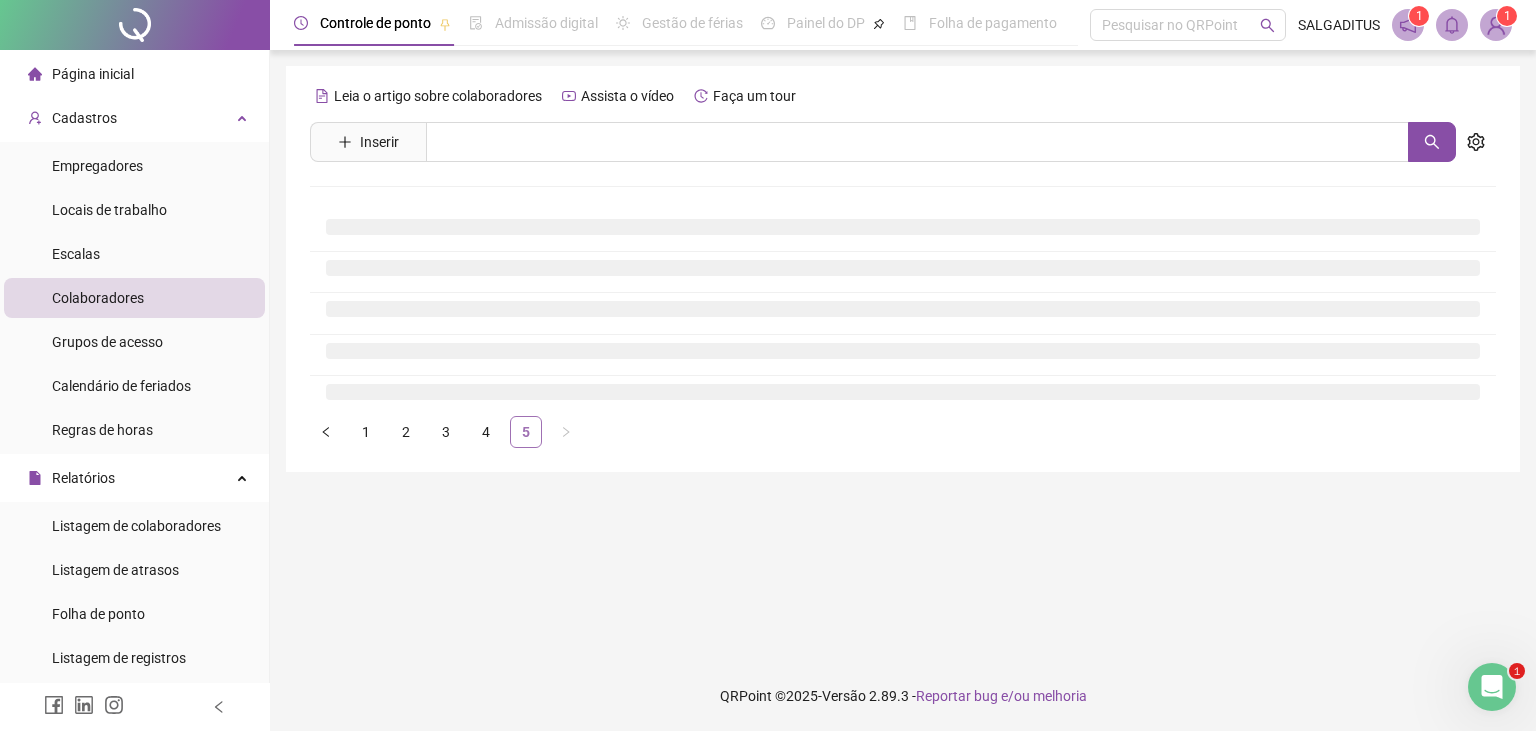 scroll, scrollTop: 0, scrollLeft: 0, axis: both 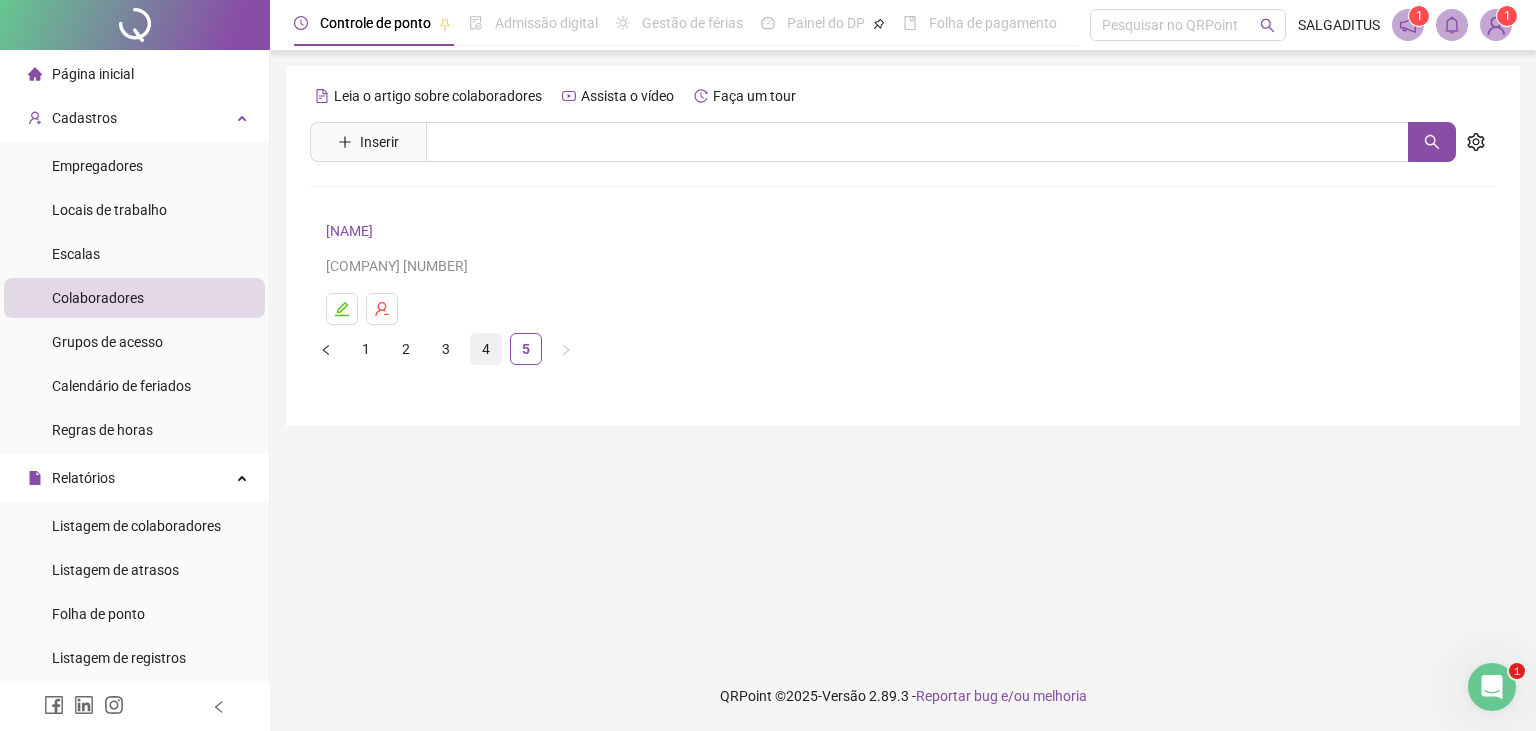 click on "4" at bounding box center (486, 349) 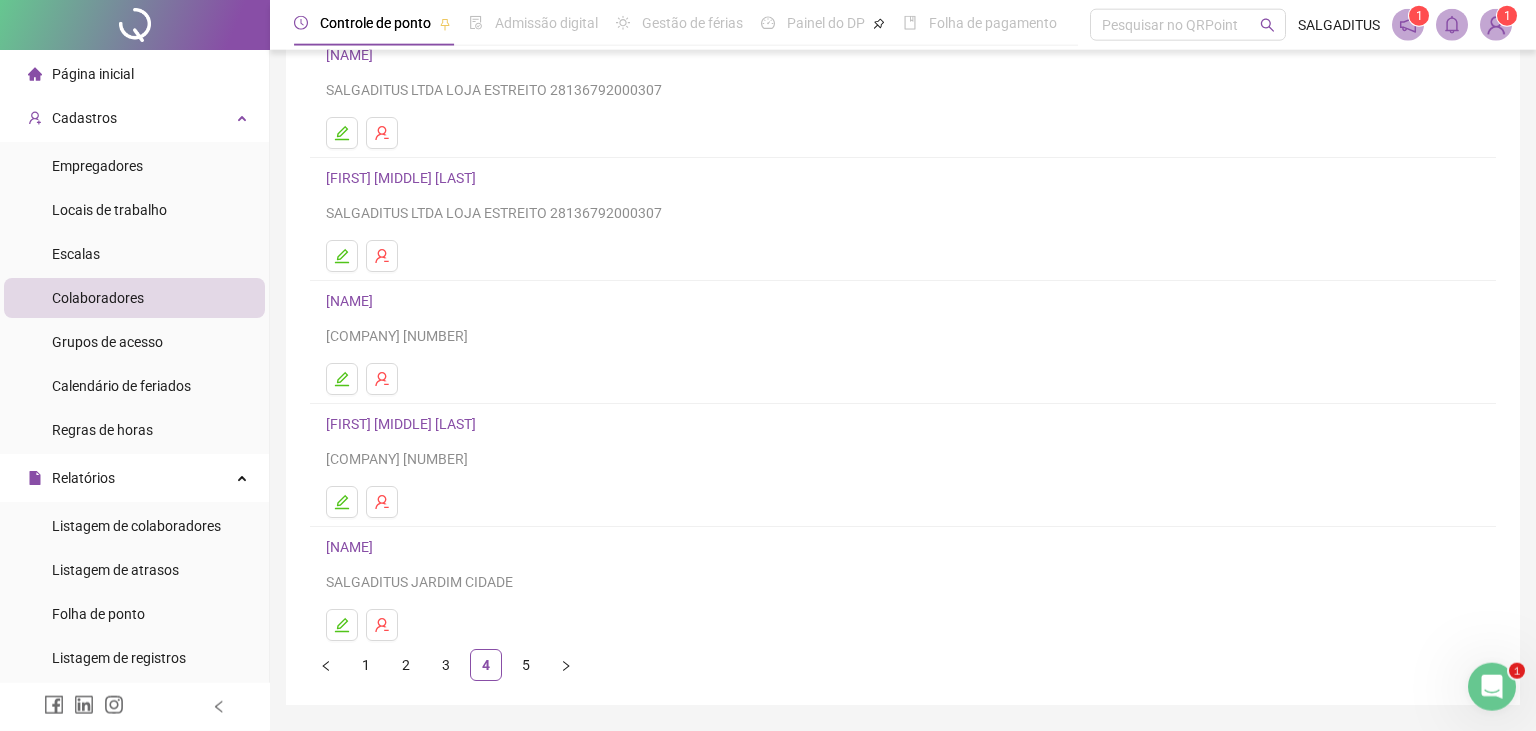 scroll, scrollTop: 235, scrollLeft: 0, axis: vertical 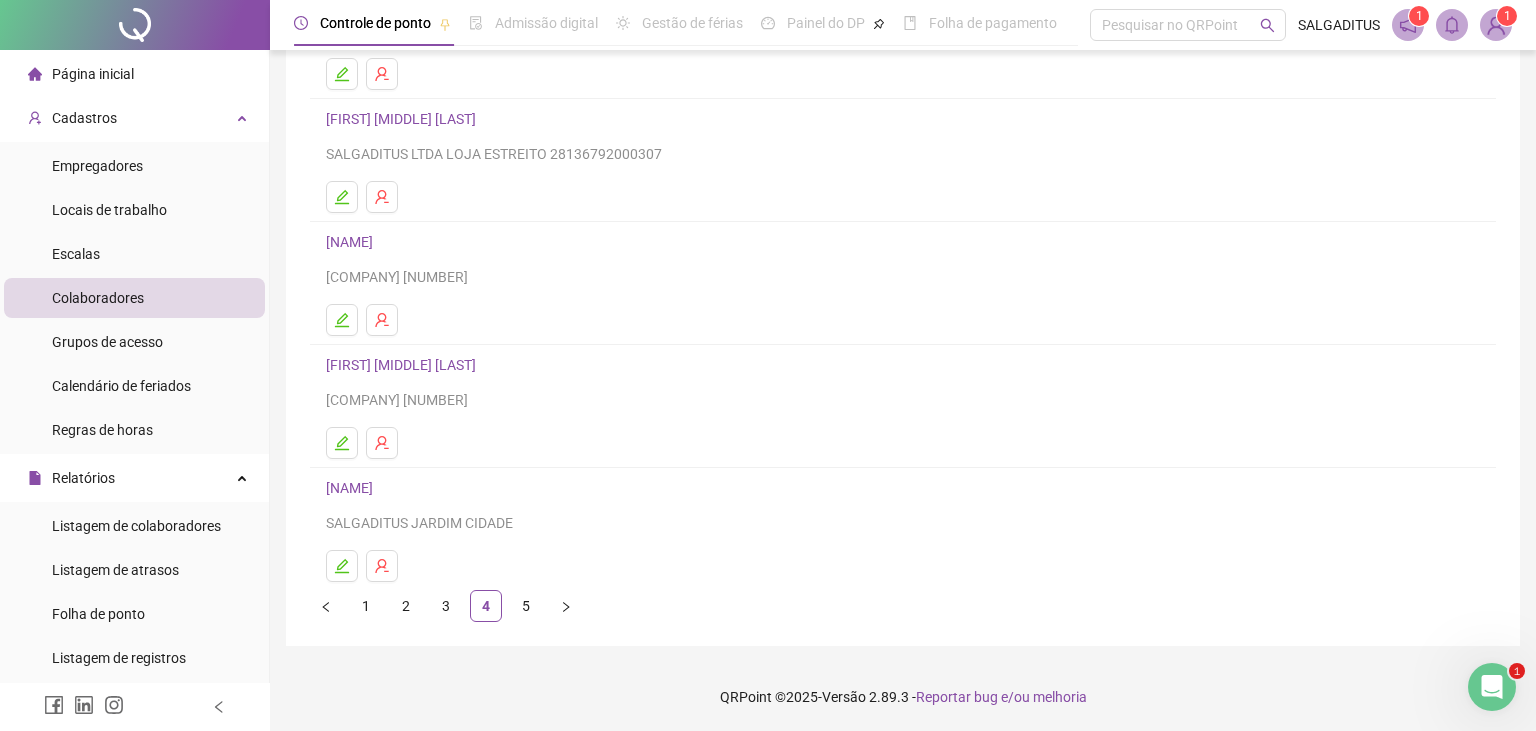 click on "[FIRST] [LAST]" at bounding box center [404, 365] 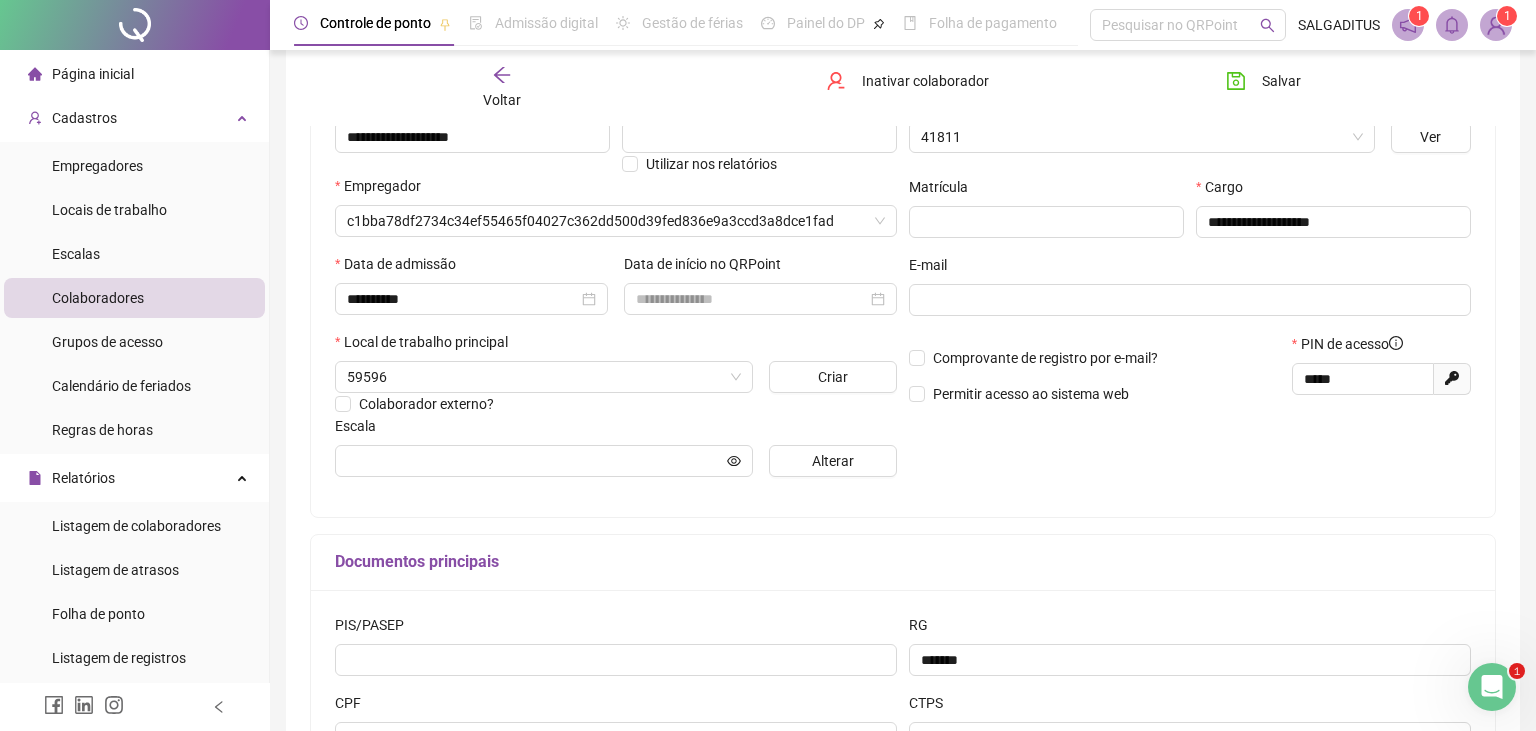 scroll, scrollTop: 245, scrollLeft: 0, axis: vertical 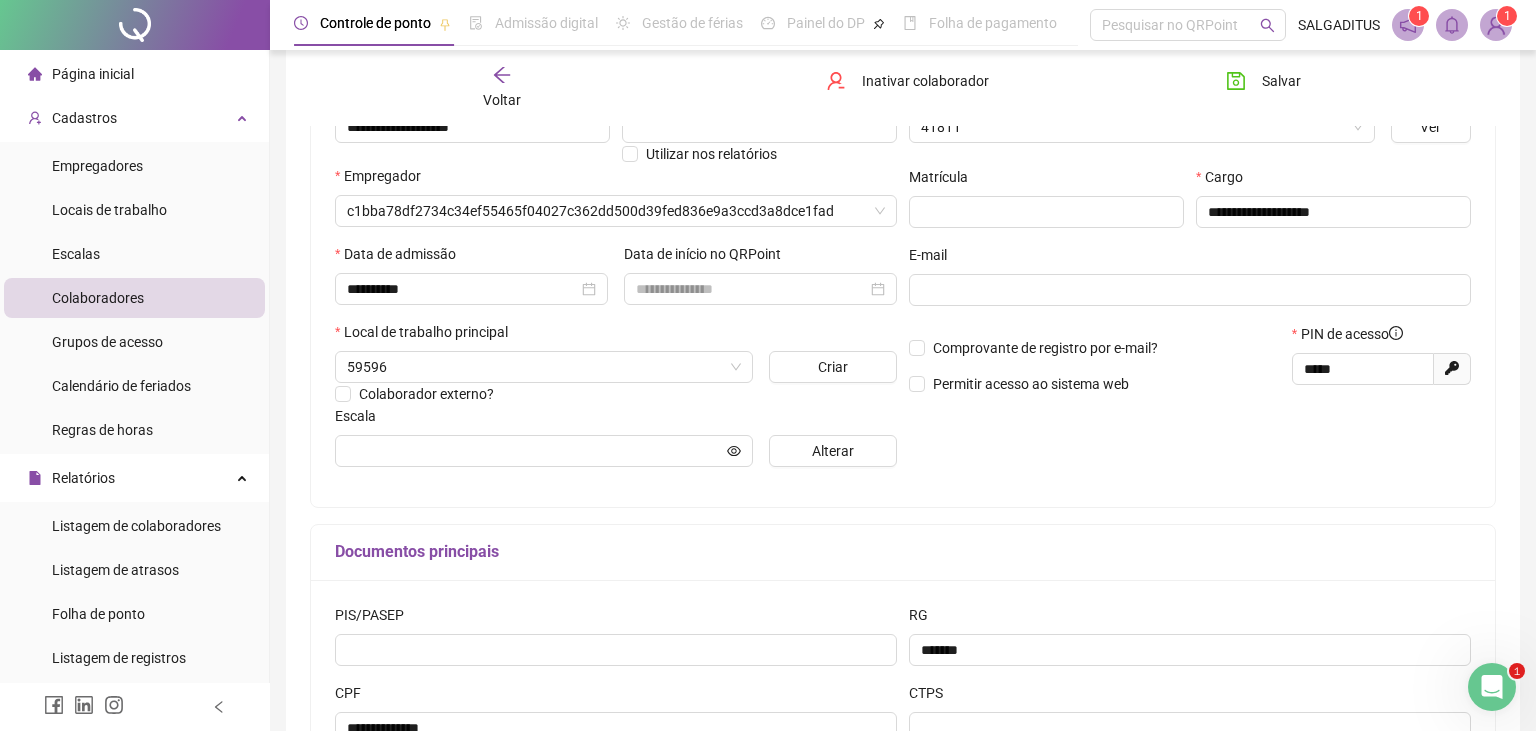 type on "**********" 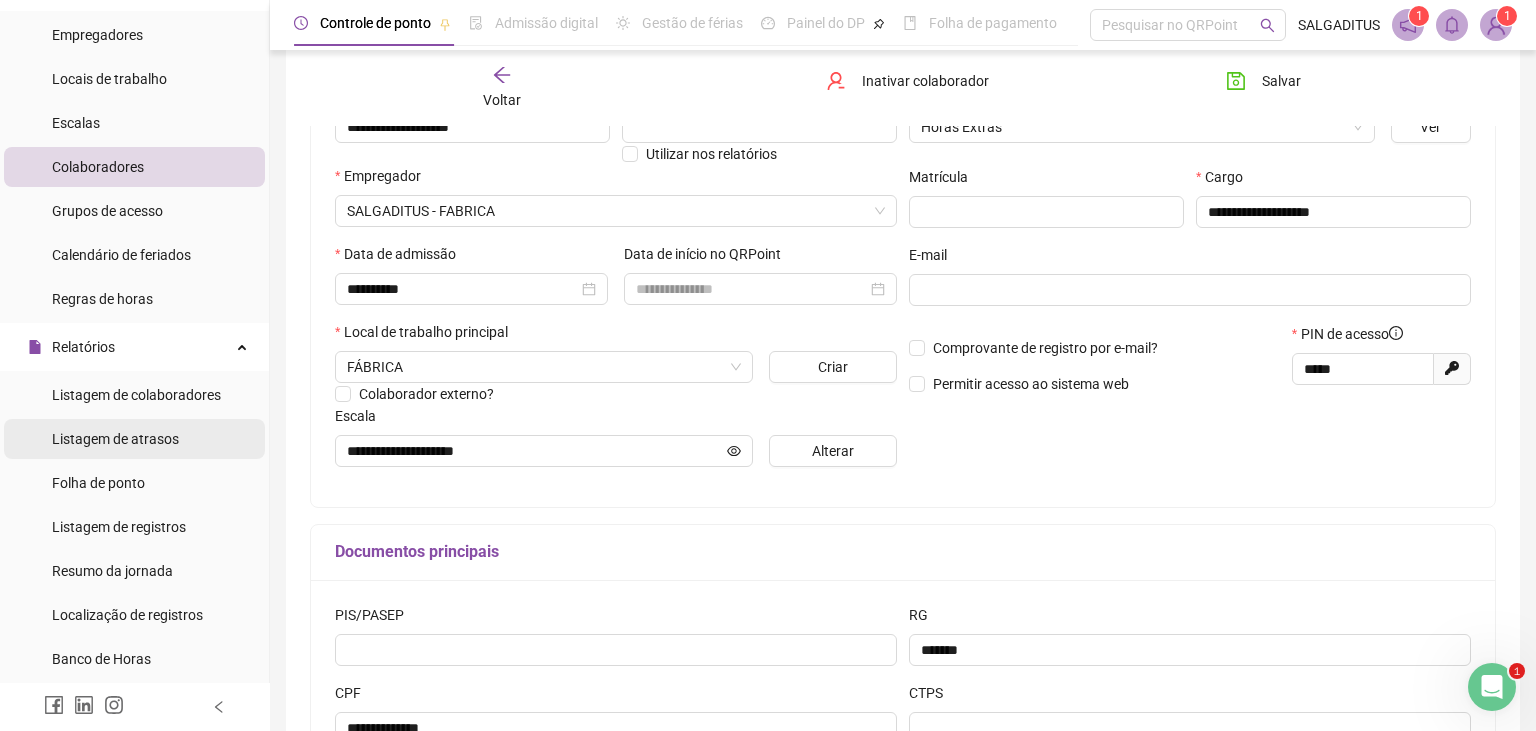 scroll, scrollTop: 110, scrollLeft: 0, axis: vertical 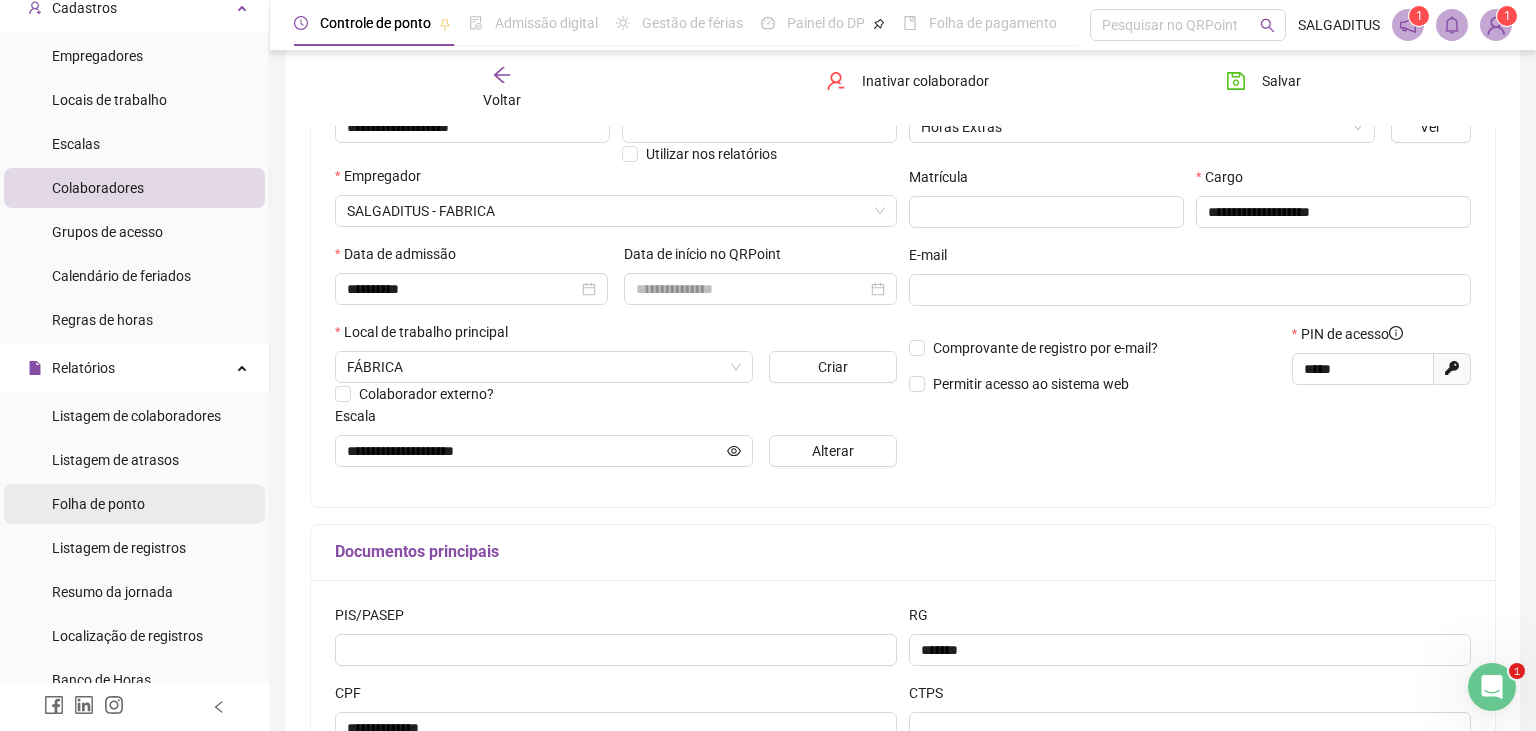 click on "Folha de ponto" at bounding box center (134, 504) 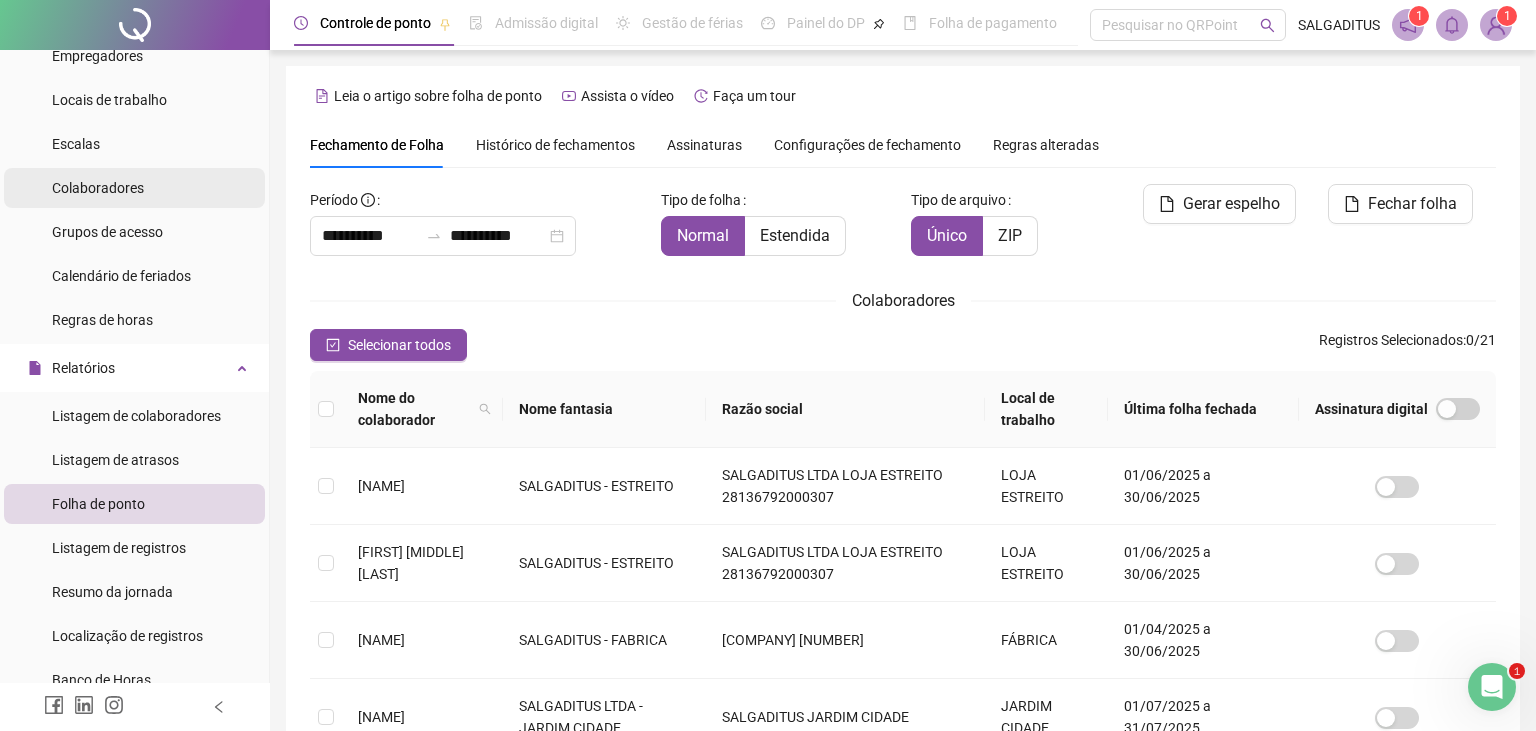 scroll, scrollTop: 44, scrollLeft: 0, axis: vertical 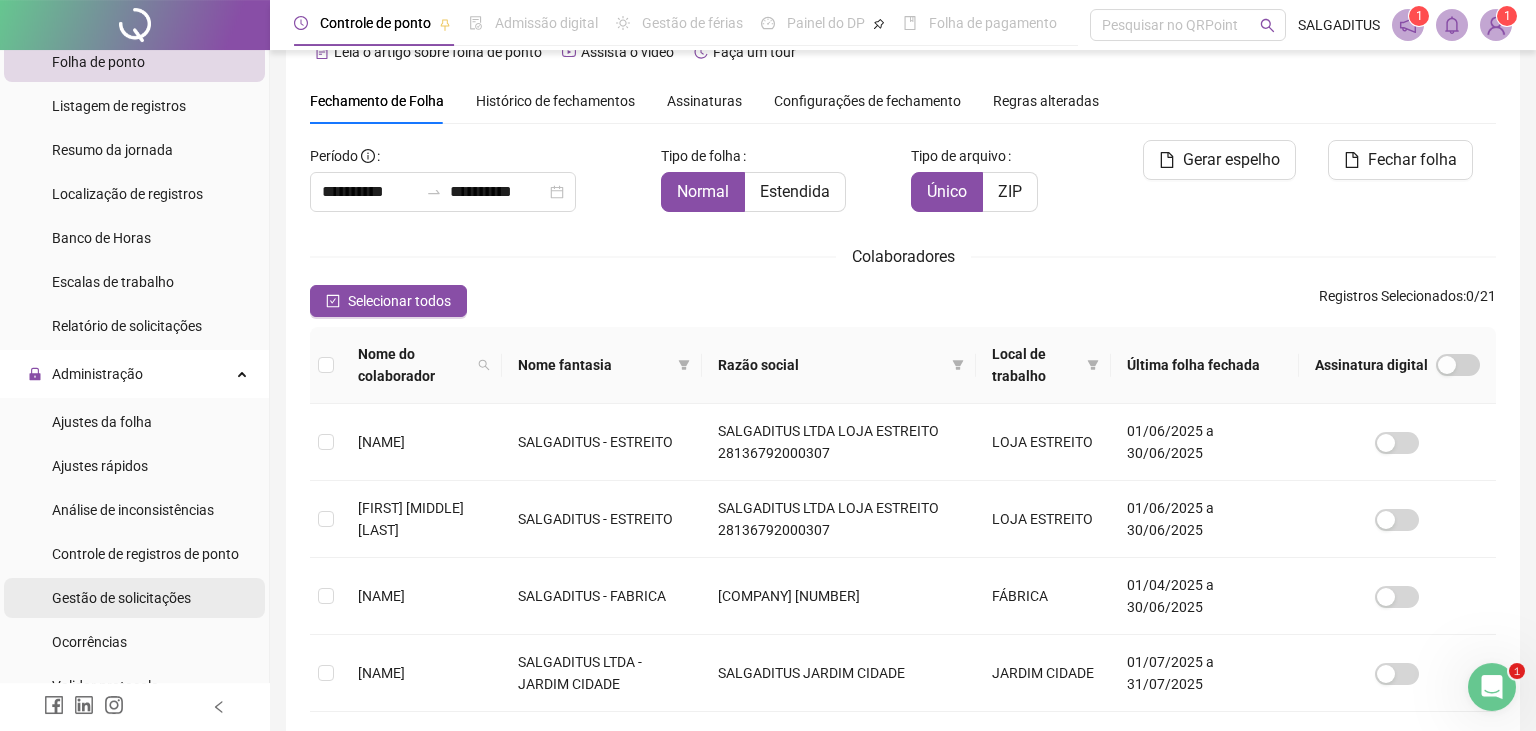 click on "Gestão de solicitações" at bounding box center (121, 598) 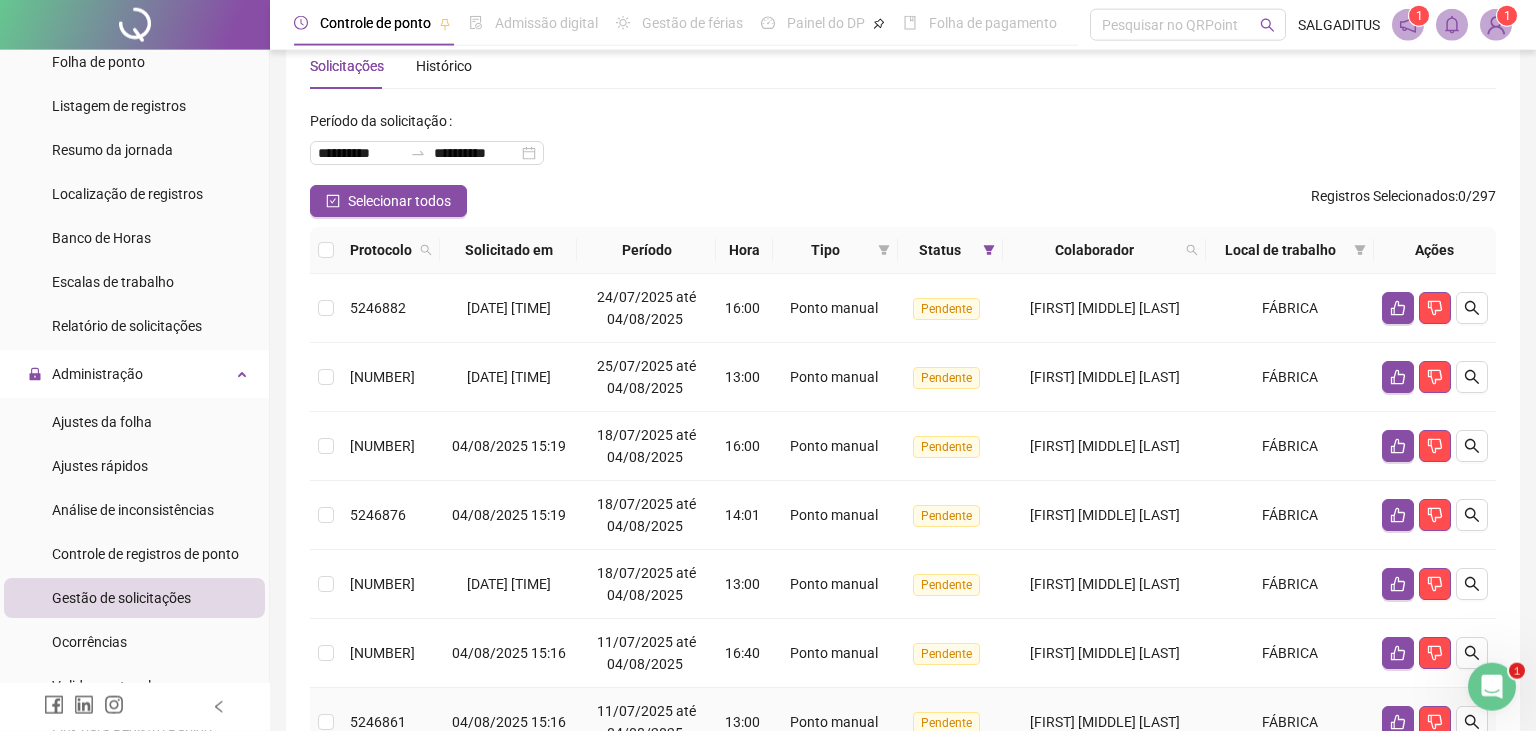scroll, scrollTop: 9, scrollLeft: 0, axis: vertical 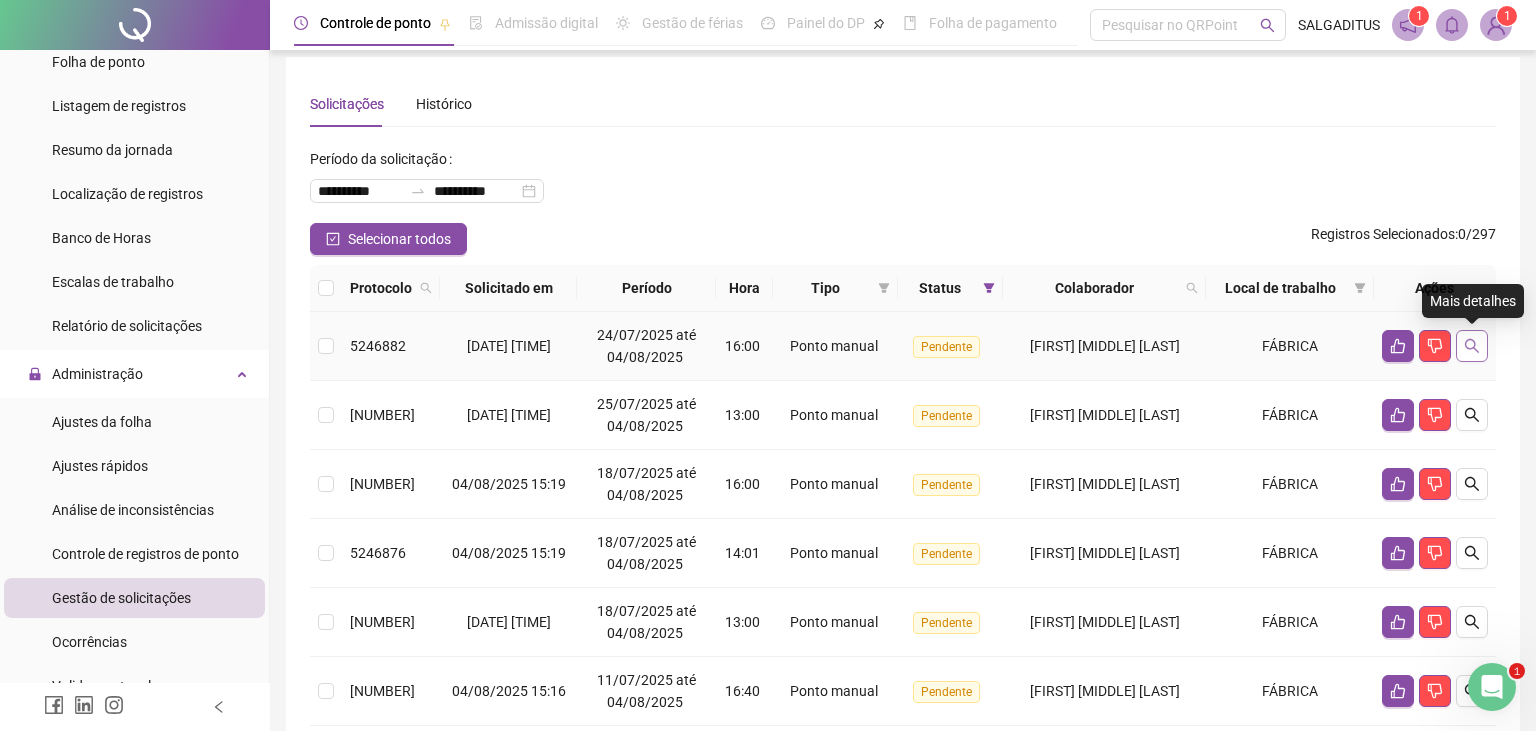 click at bounding box center [1472, 346] 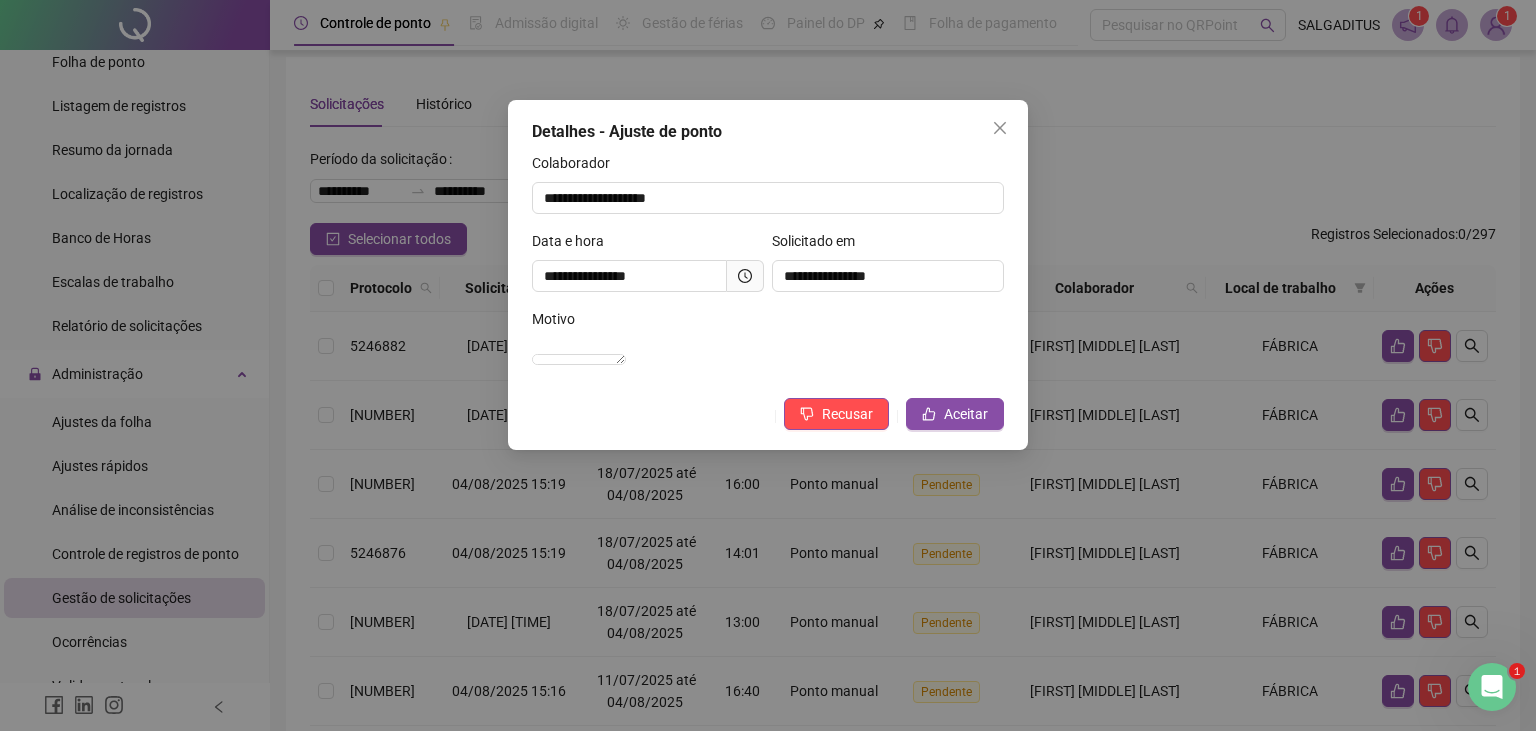 click at bounding box center [745, 276] 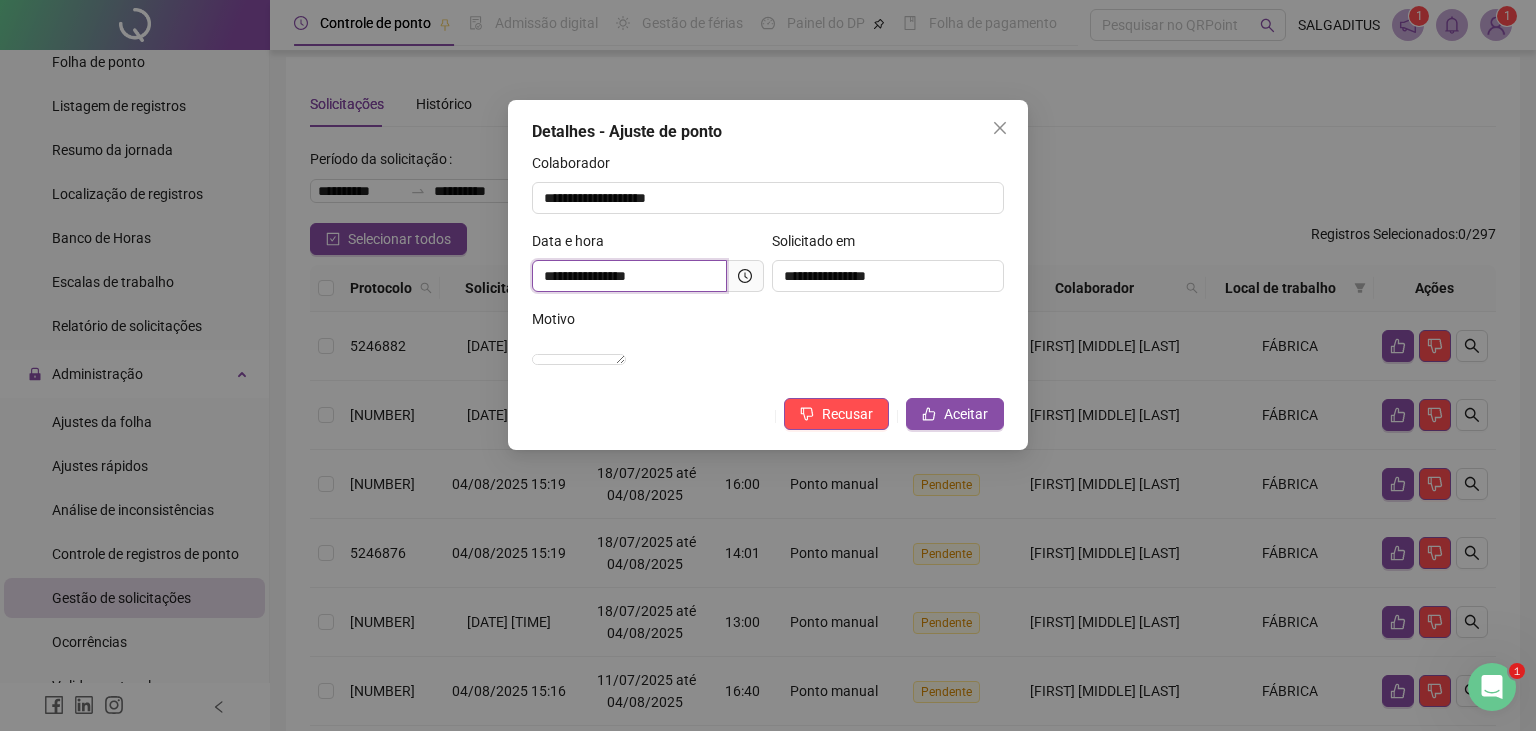 click on "**********" at bounding box center [629, 276] 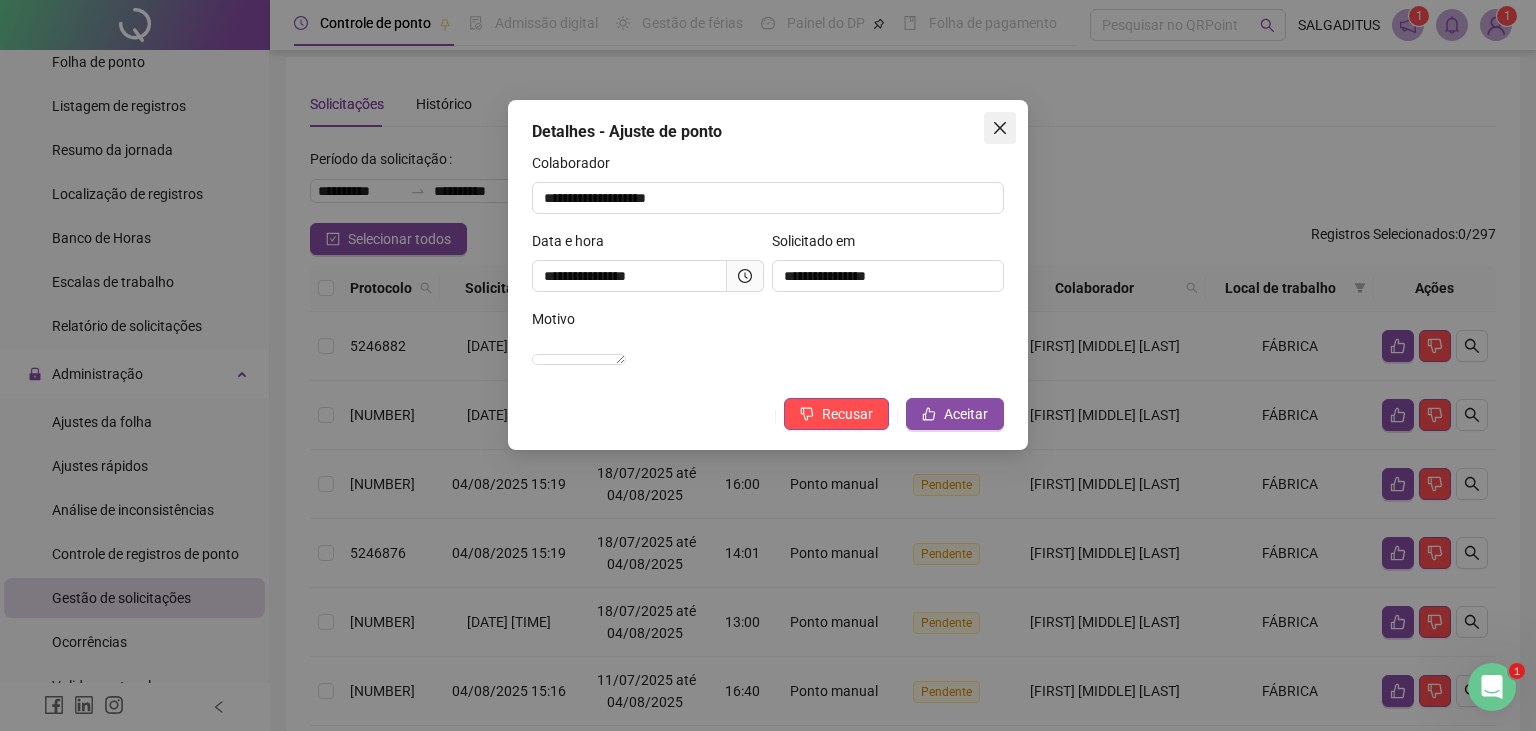 click at bounding box center [1000, 128] 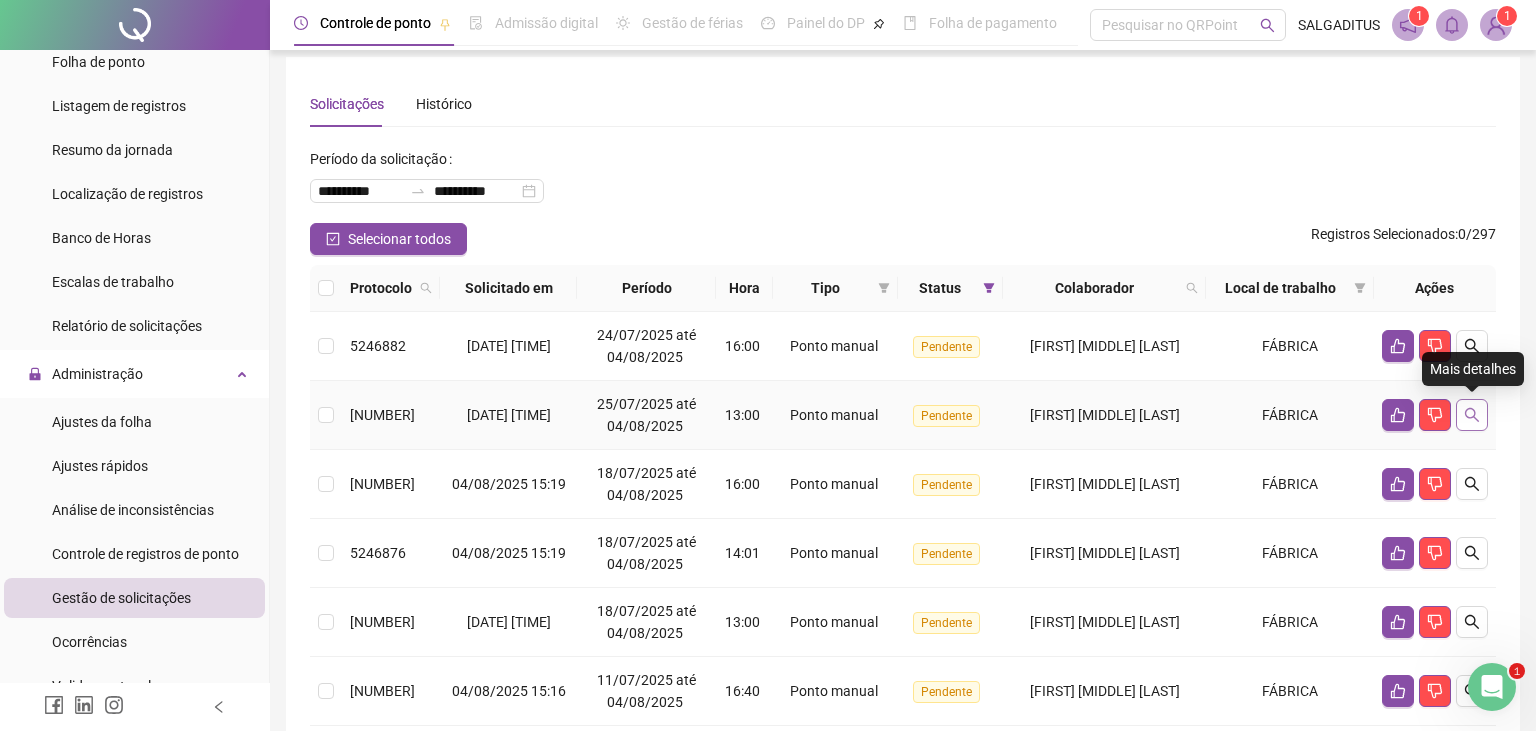 click 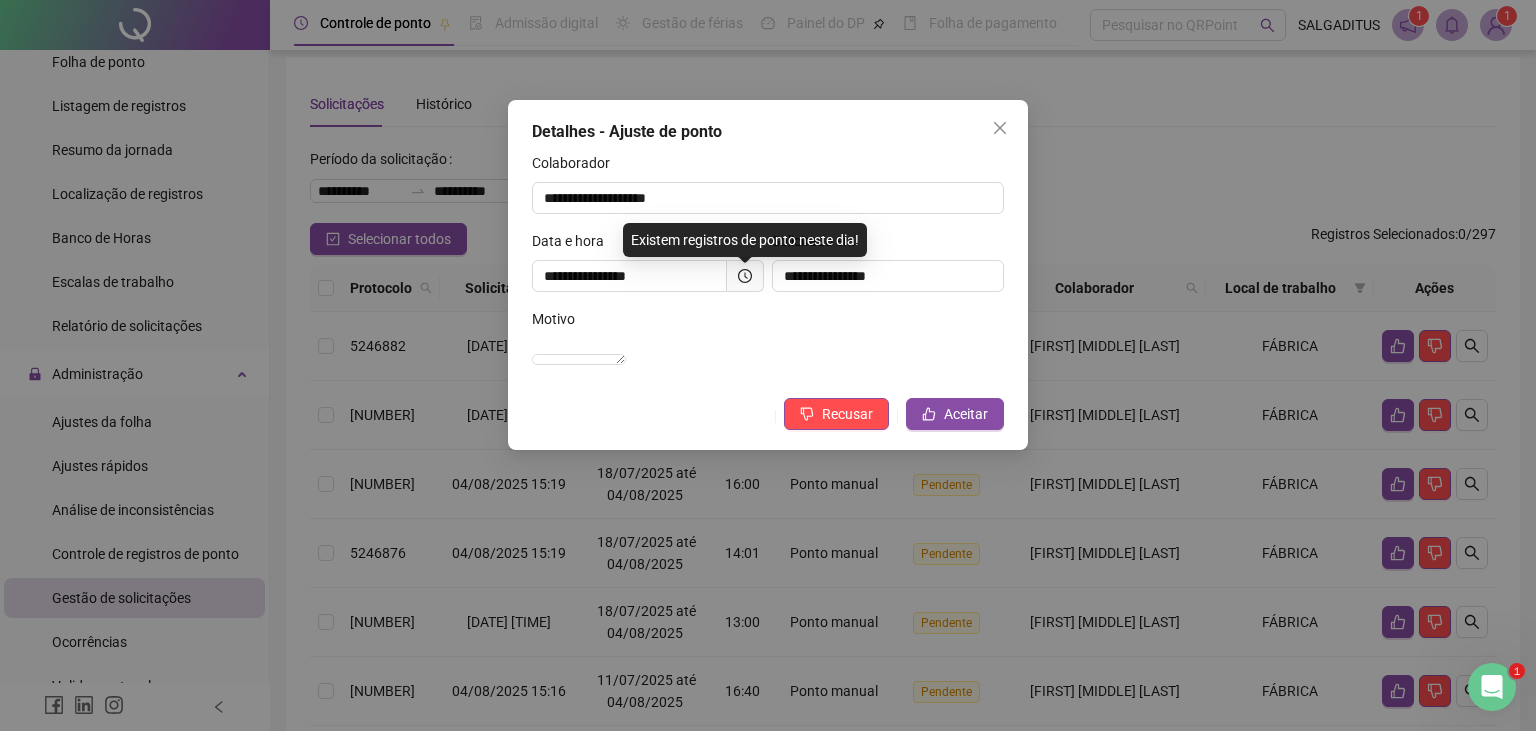 click at bounding box center (745, 276) 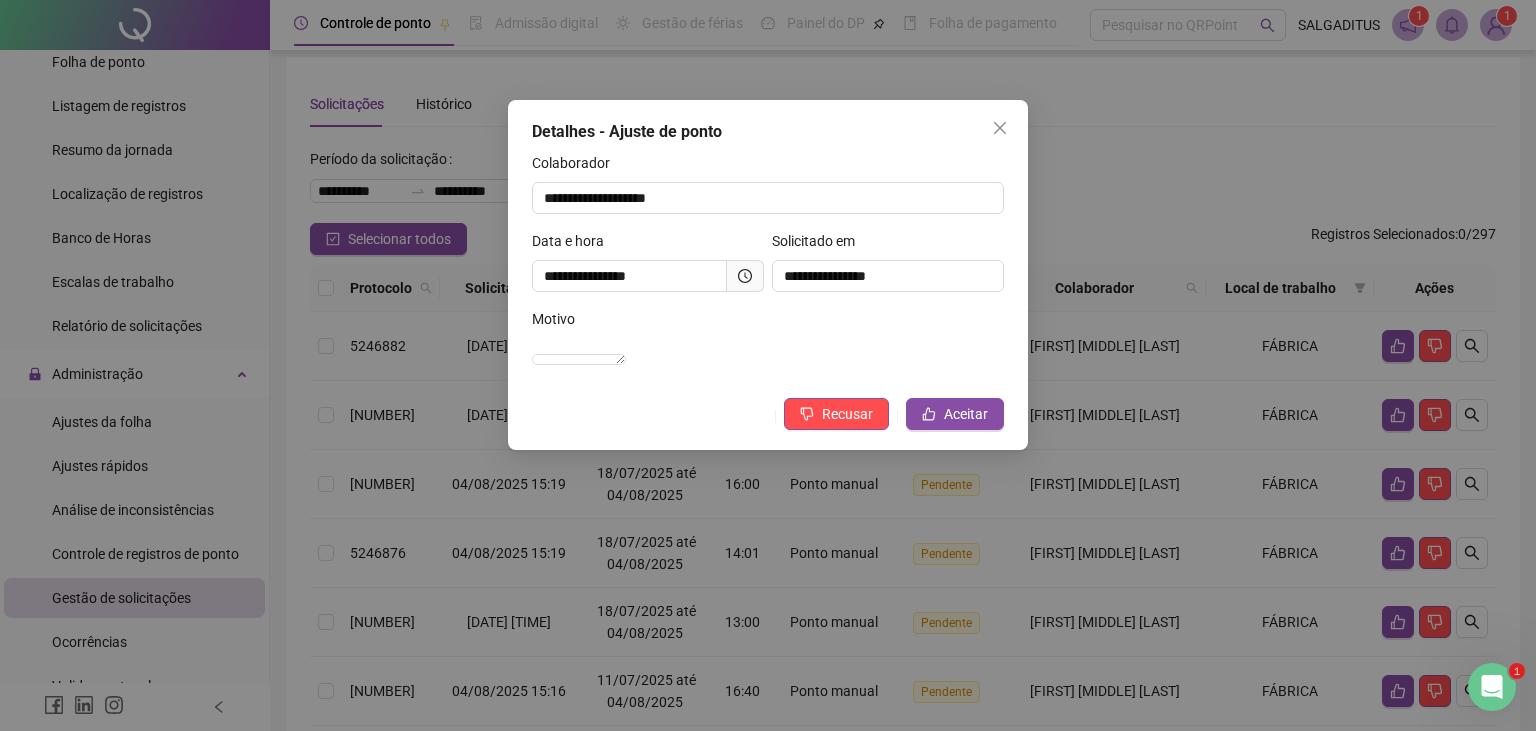 drag, startPoint x: 761, startPoint y: 250, endPoint x: 751, endPoint y: 254, distance: 10.770329 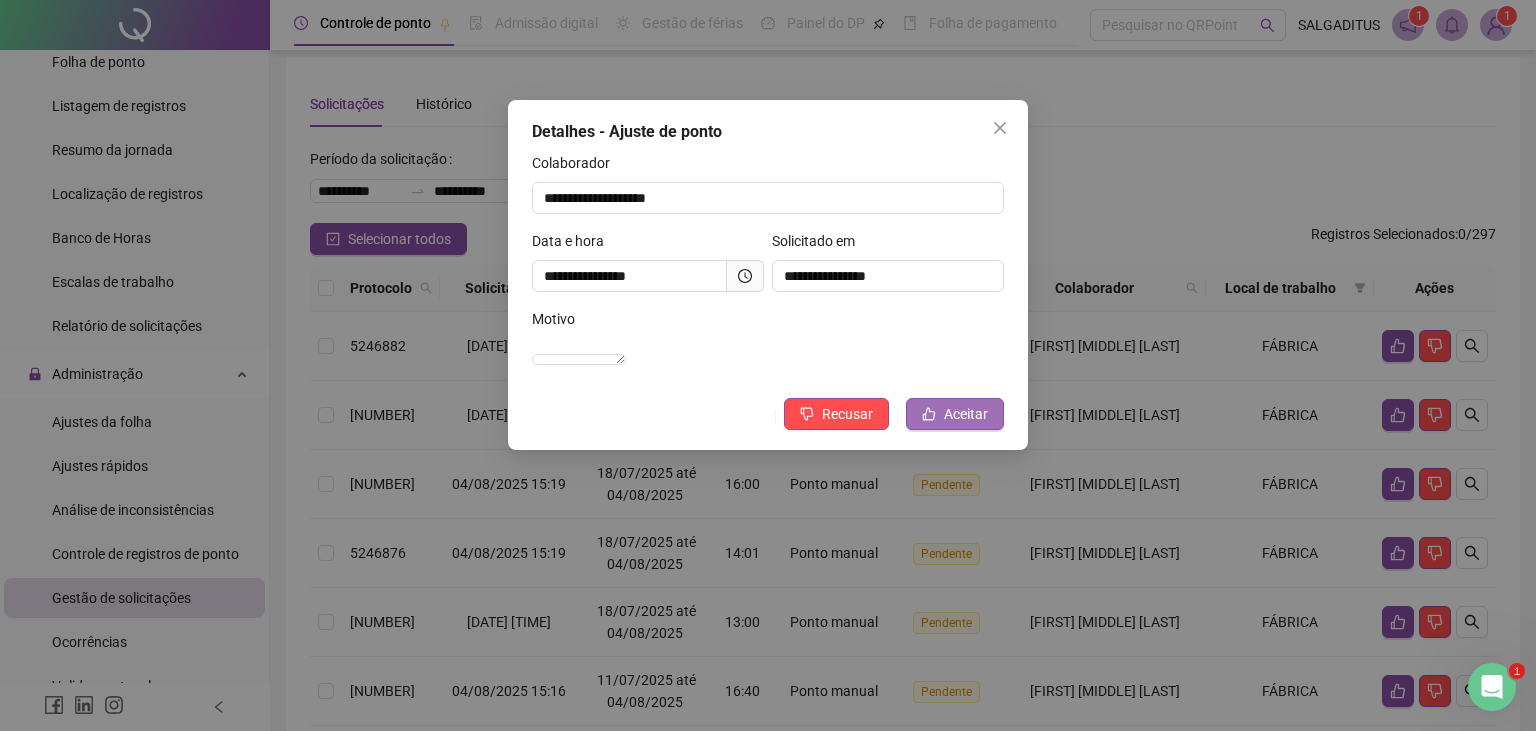 click on "Aceitar" at bounding box center [955, 414] 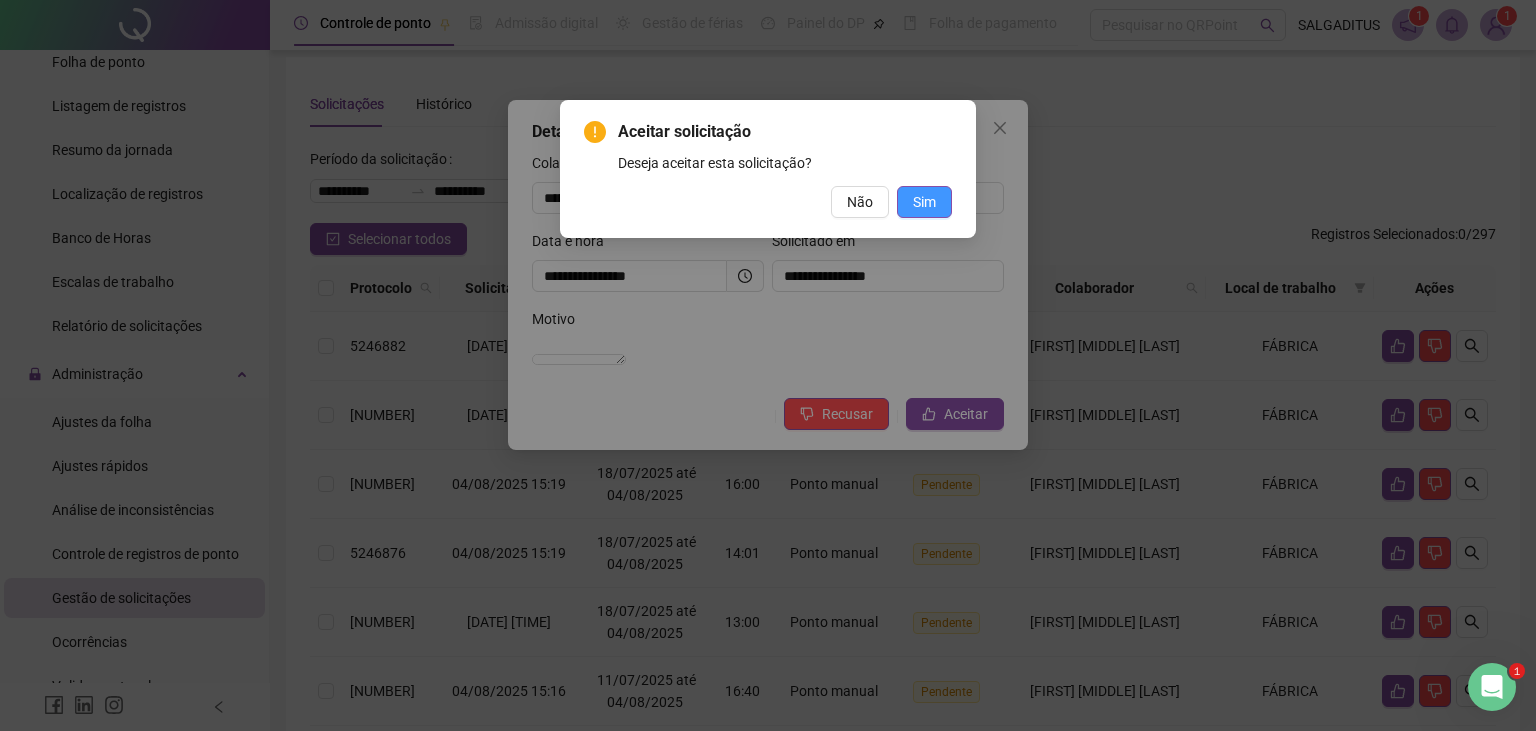 click on "Sim" at bounding box center (924, 202) 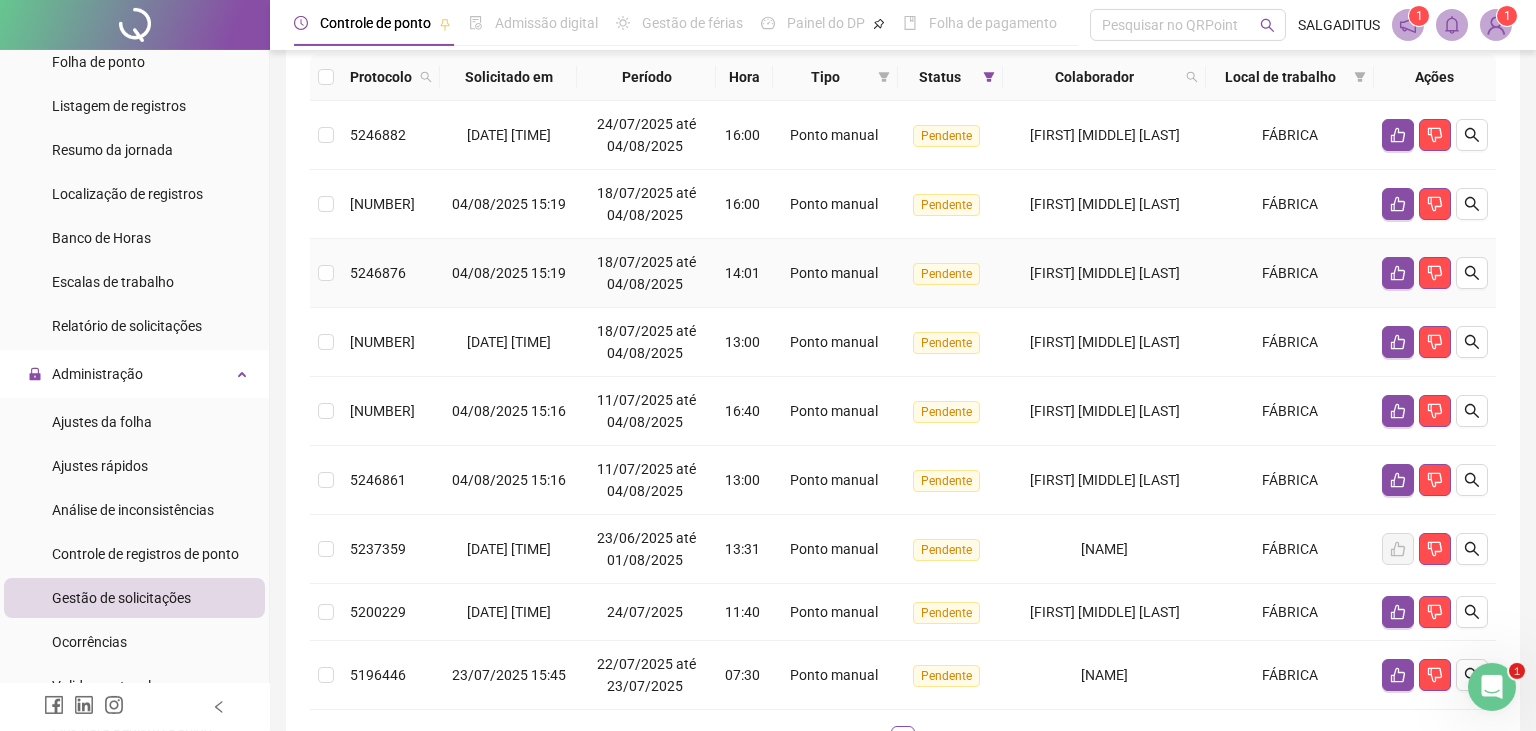scroll, scrollTop: 220, scrollLeft: 0, axis: vertical 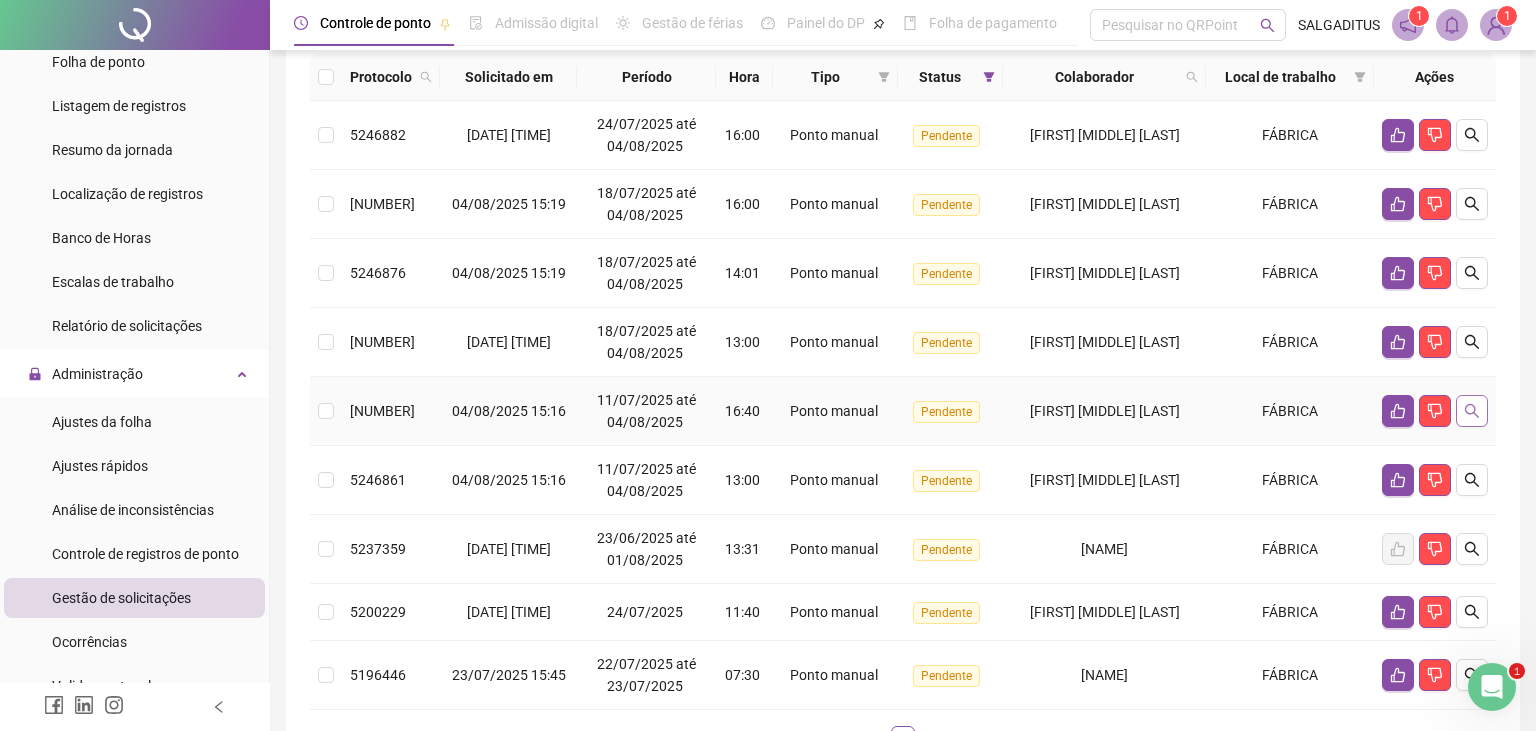 click 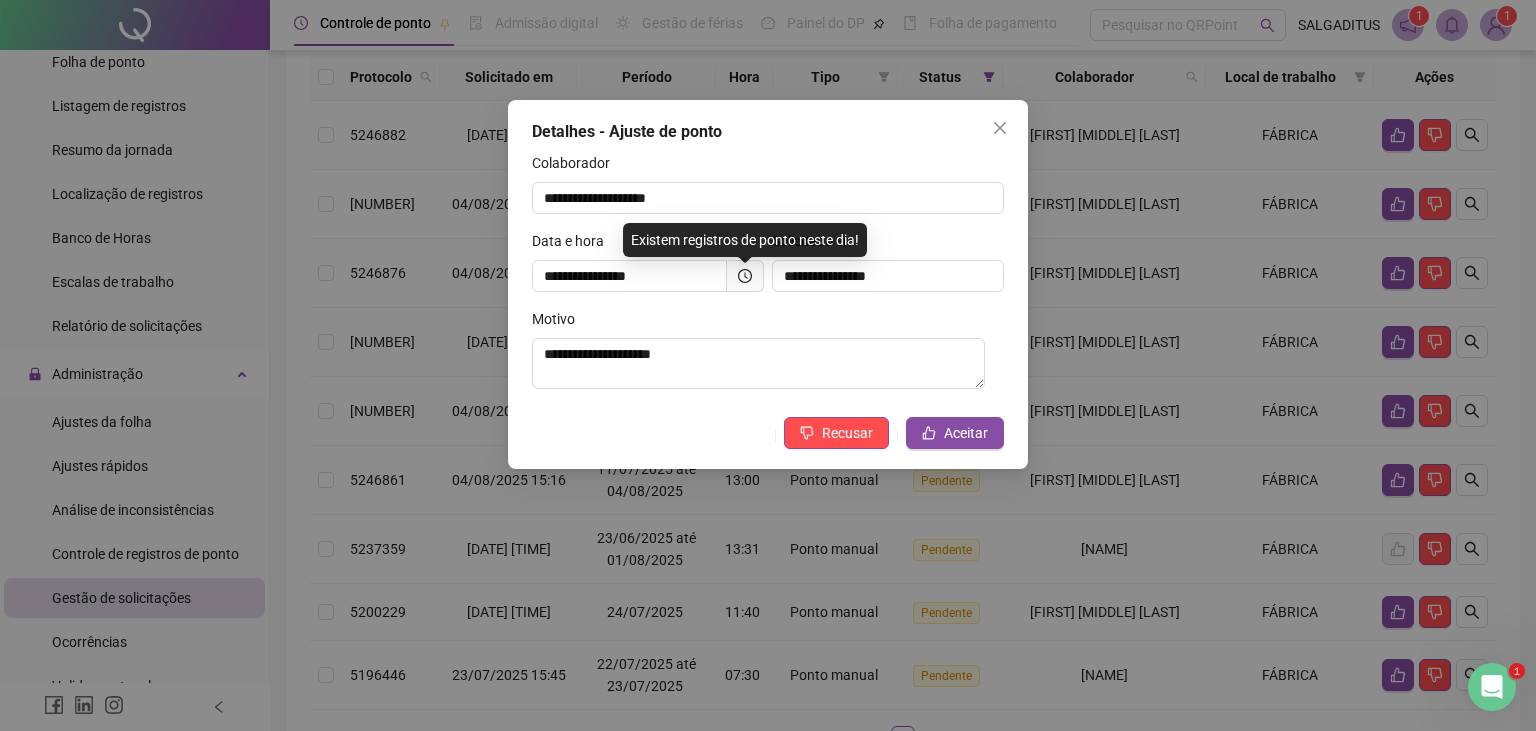 click at bounding box center (745, 276) 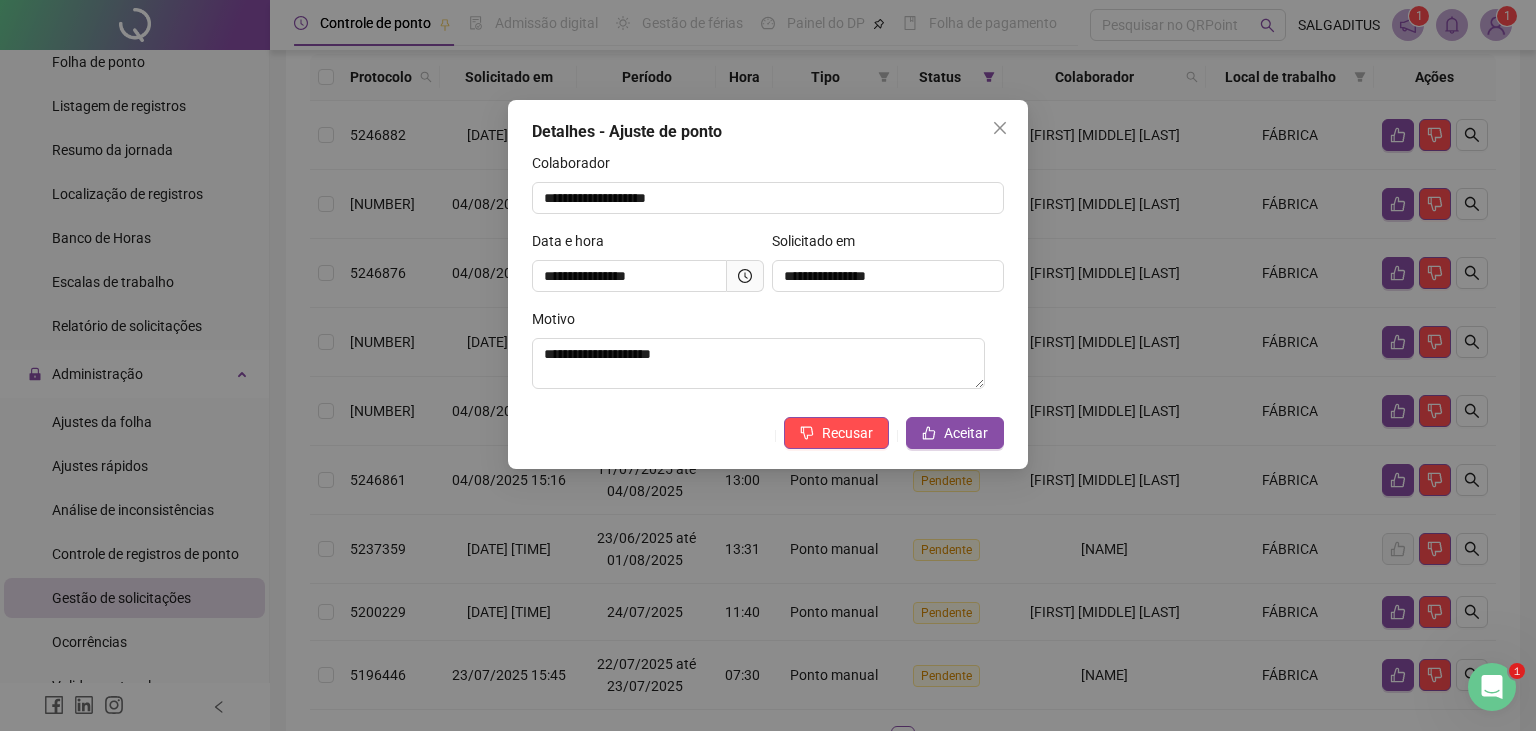 click at bounding box center [745, 276] 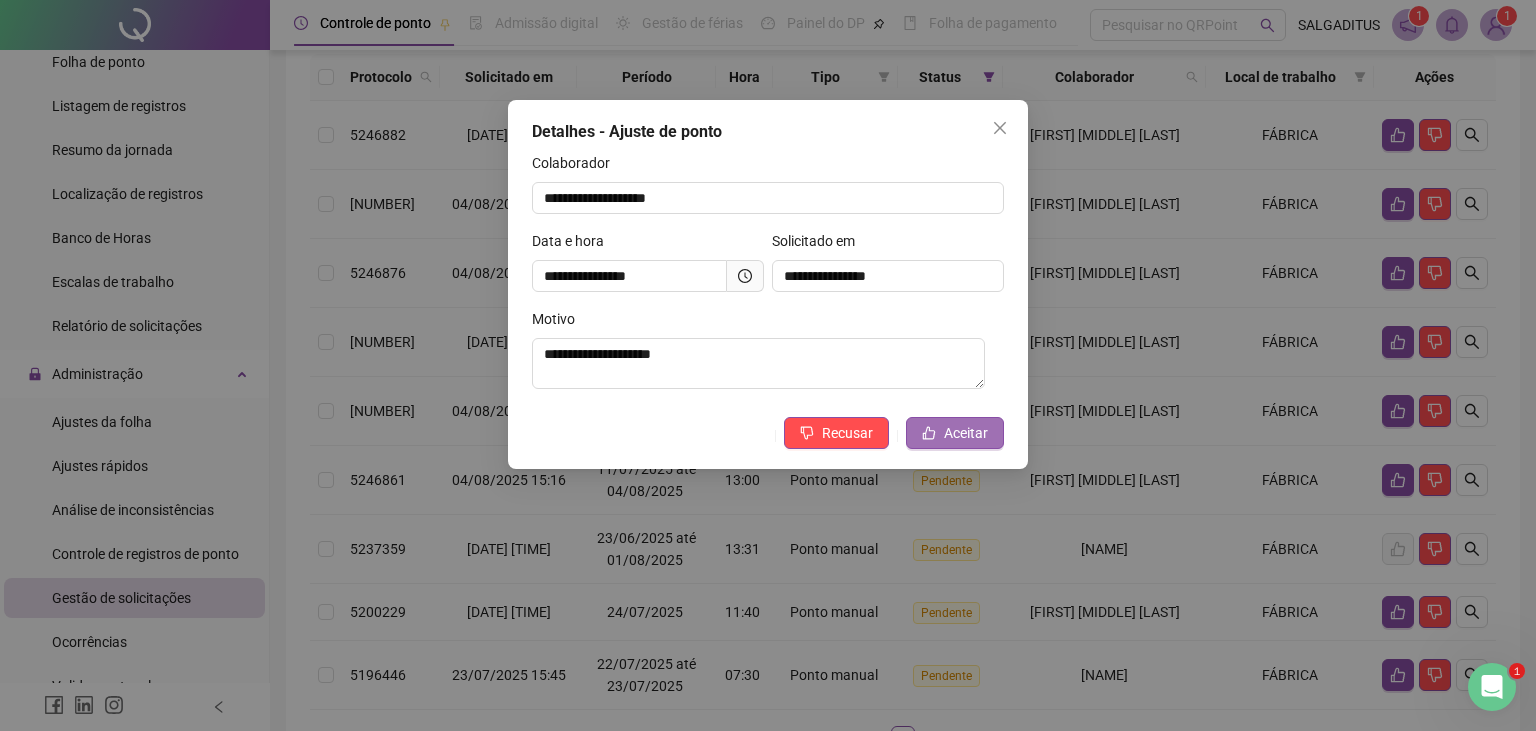 click on "Aceitar" at bounding box center [966, 433] 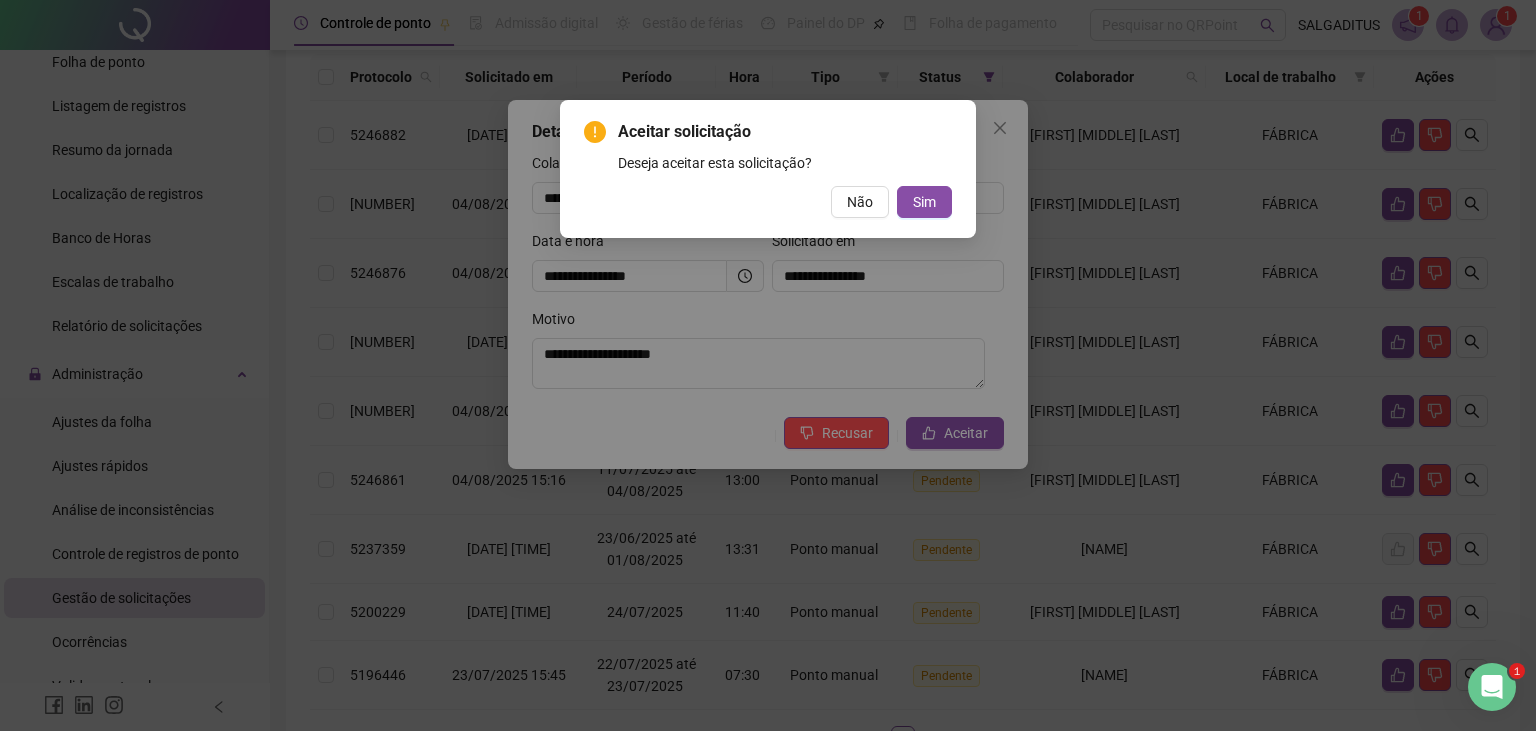 click on "Aceitar solicitação Deseja aceitar esta solicitação? Não Sim" at bounding box center [768, 169] 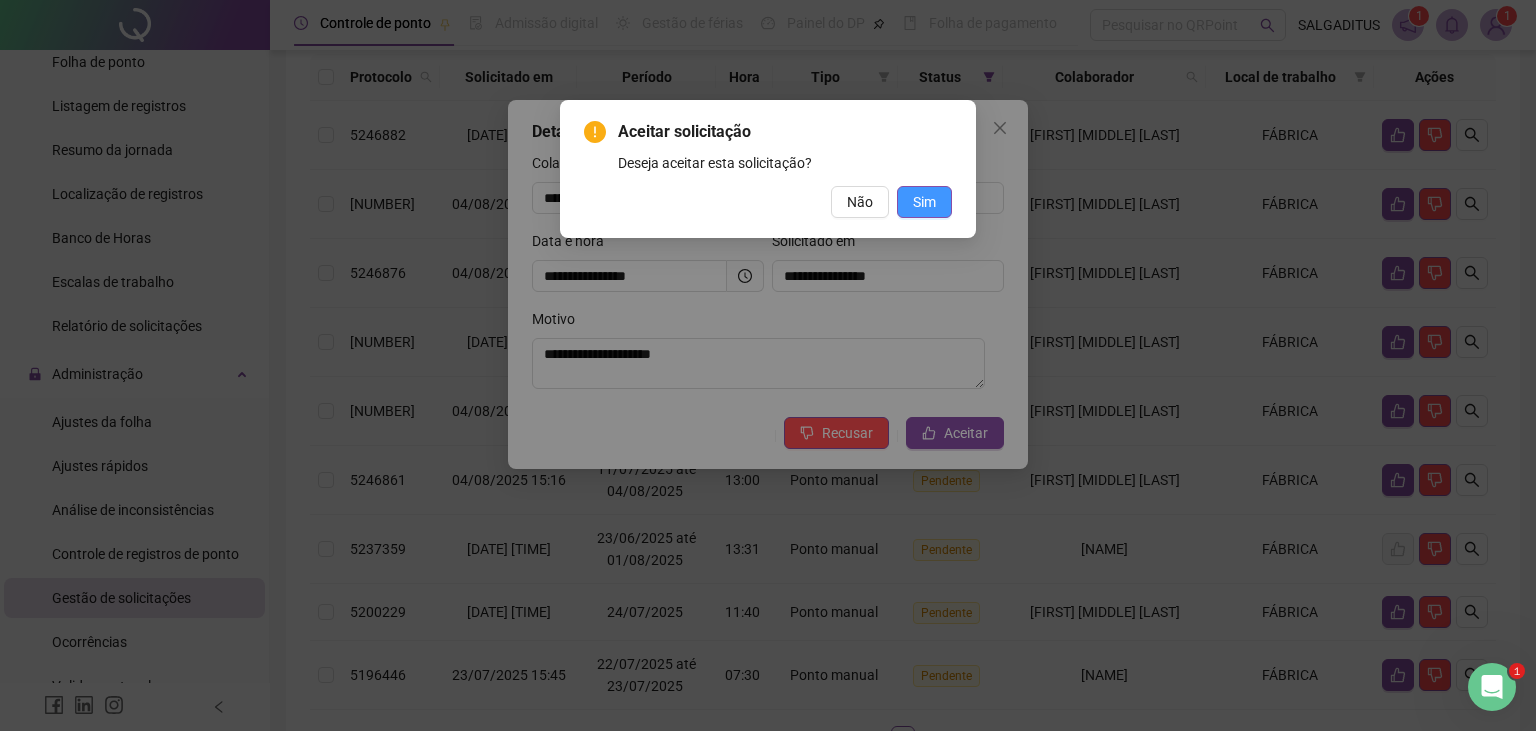 click on "Sim" at bounding box center [924, 202] 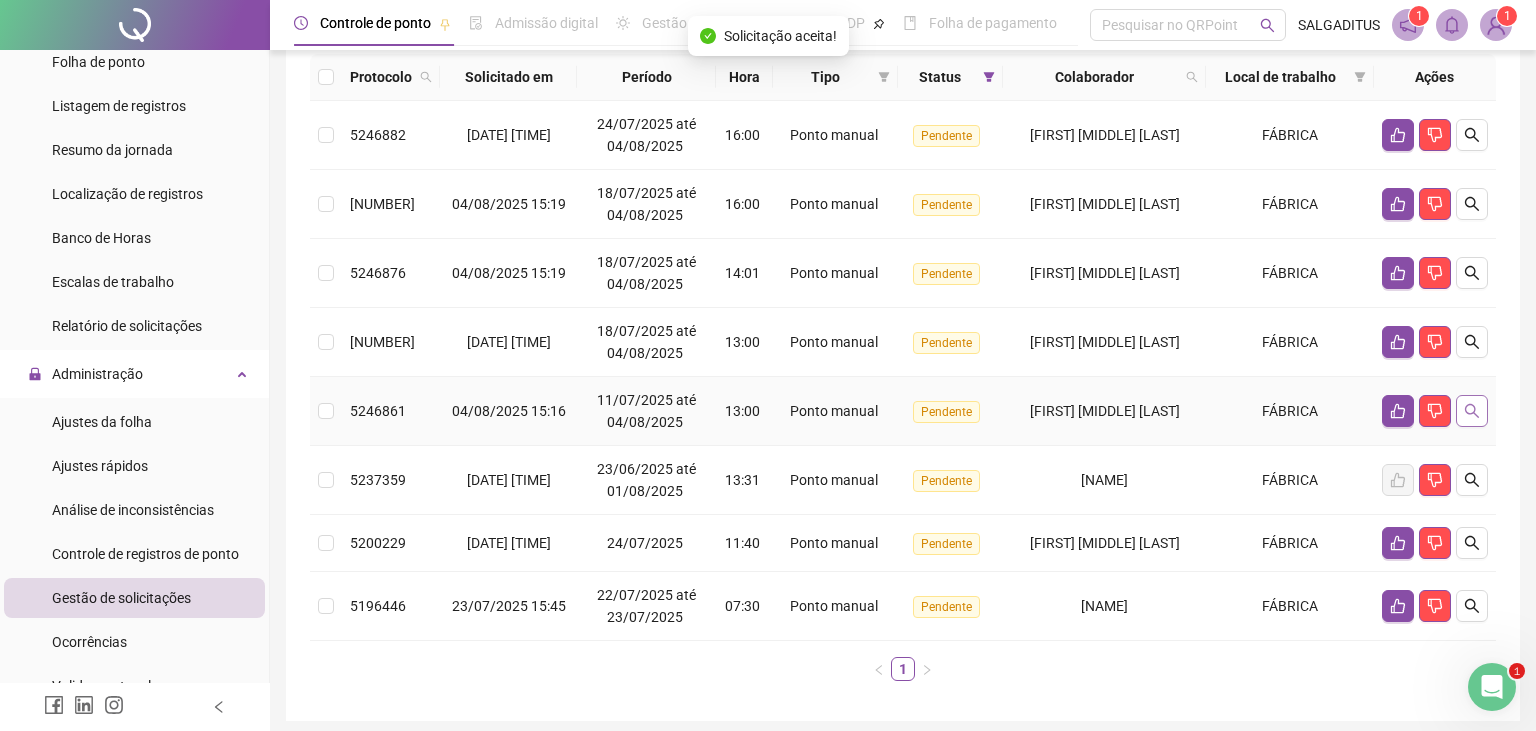 click at bounding box center [1472, 411] 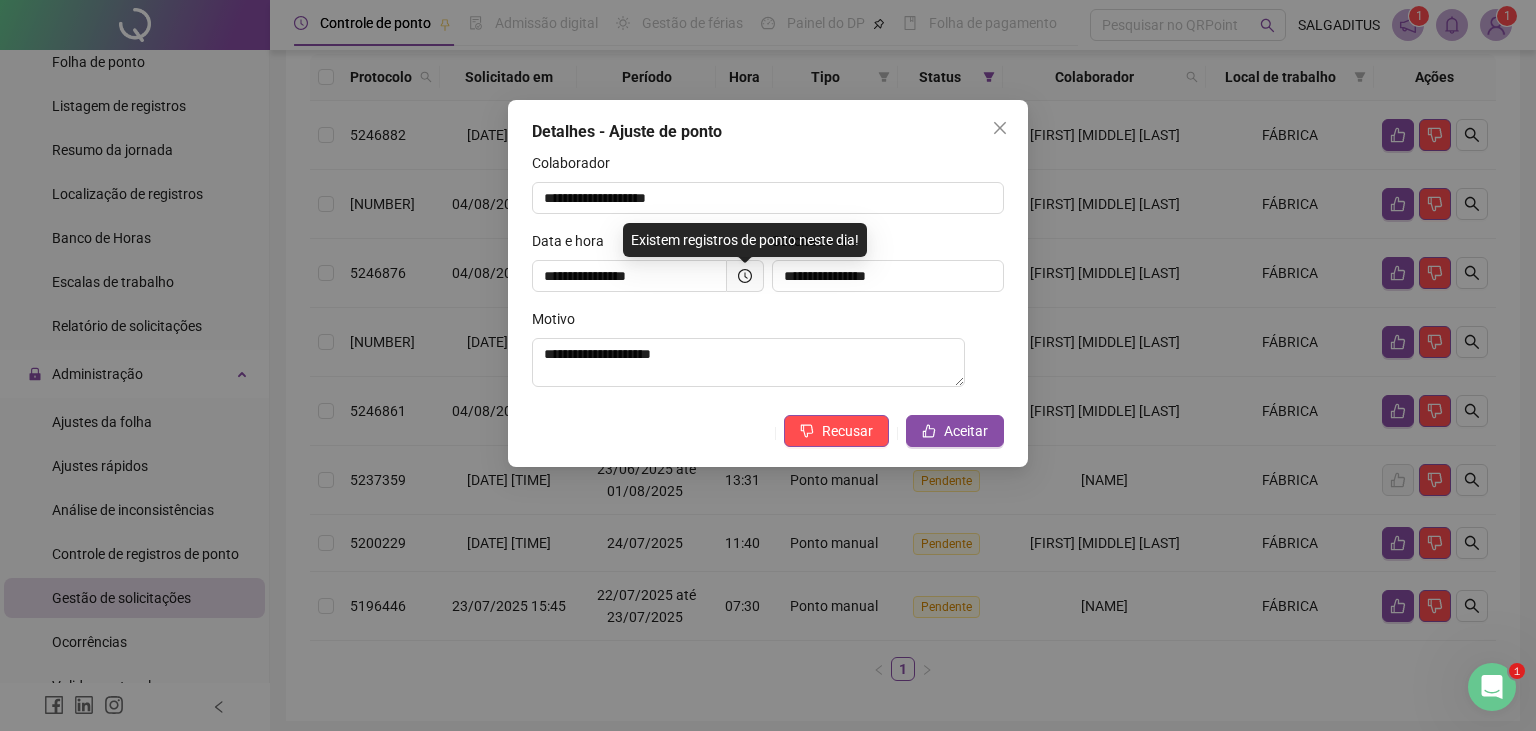 click 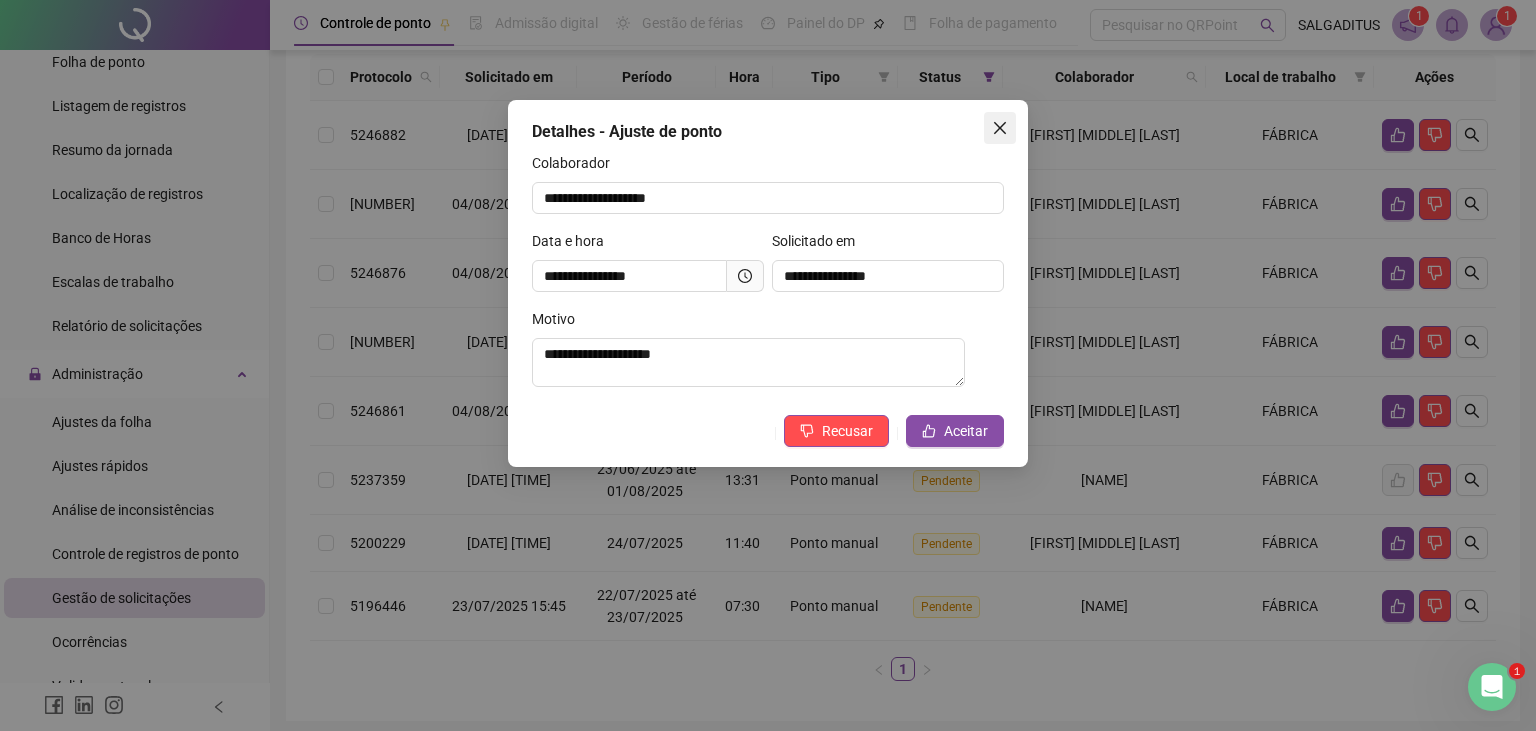 click at bounding box center (1000, 128) 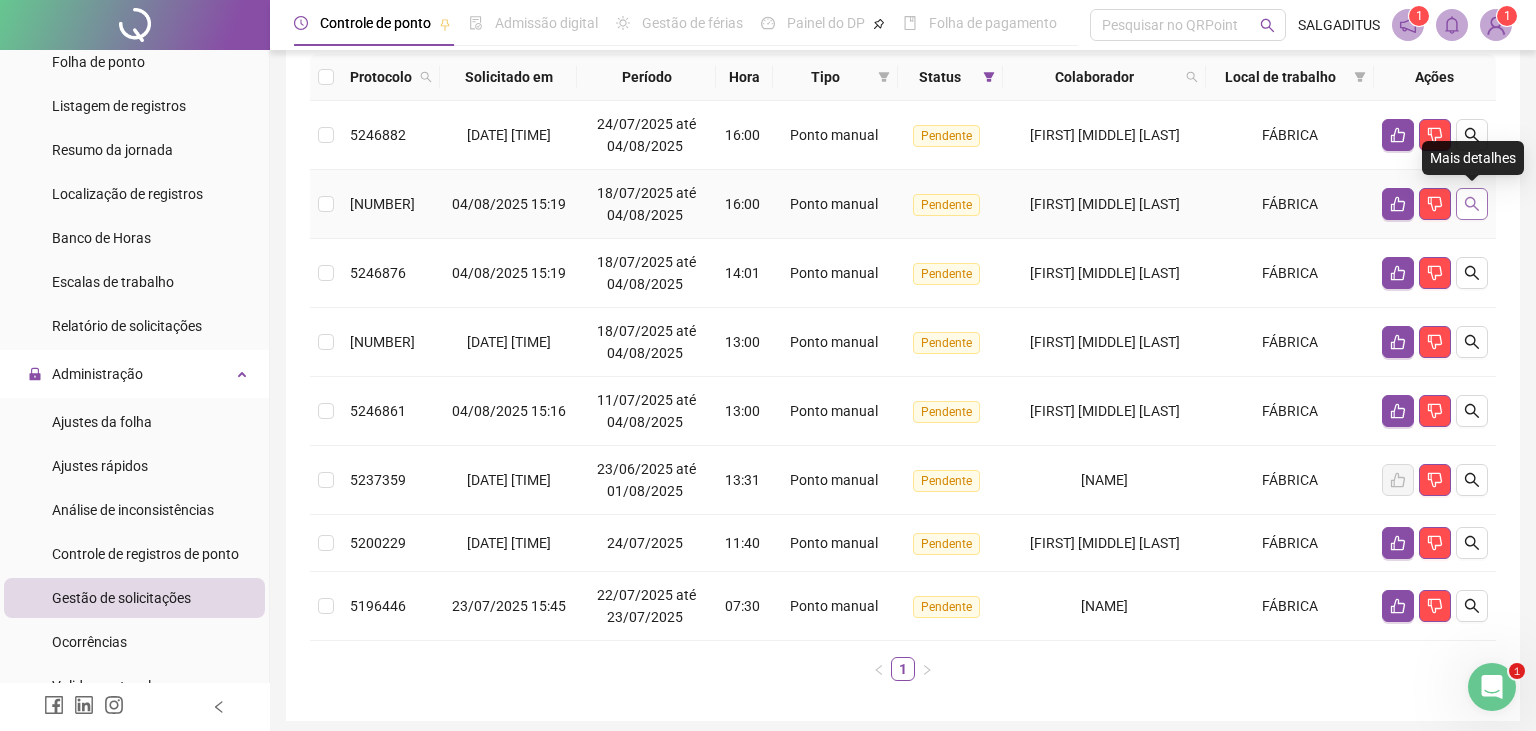 click 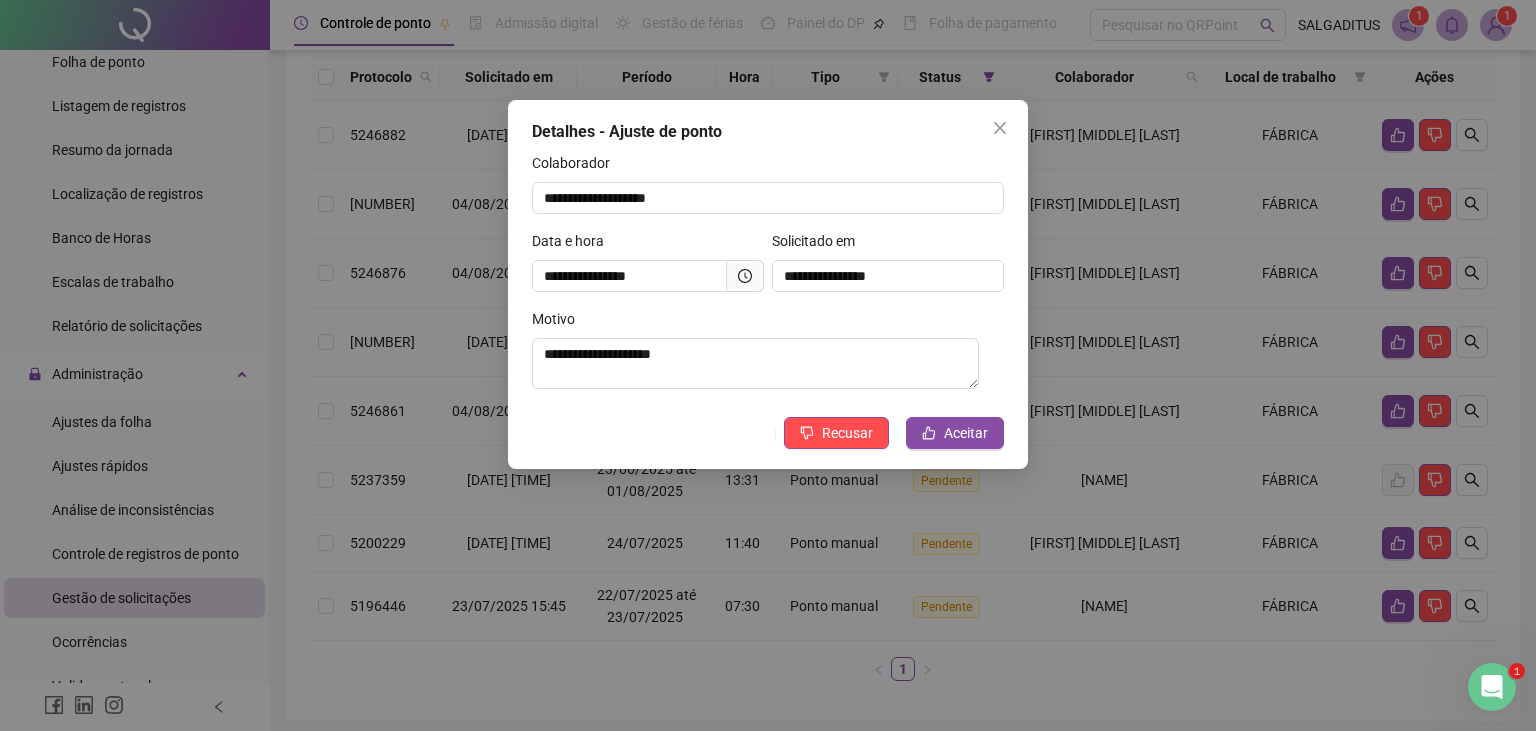 click at bounding box center (745, 276) 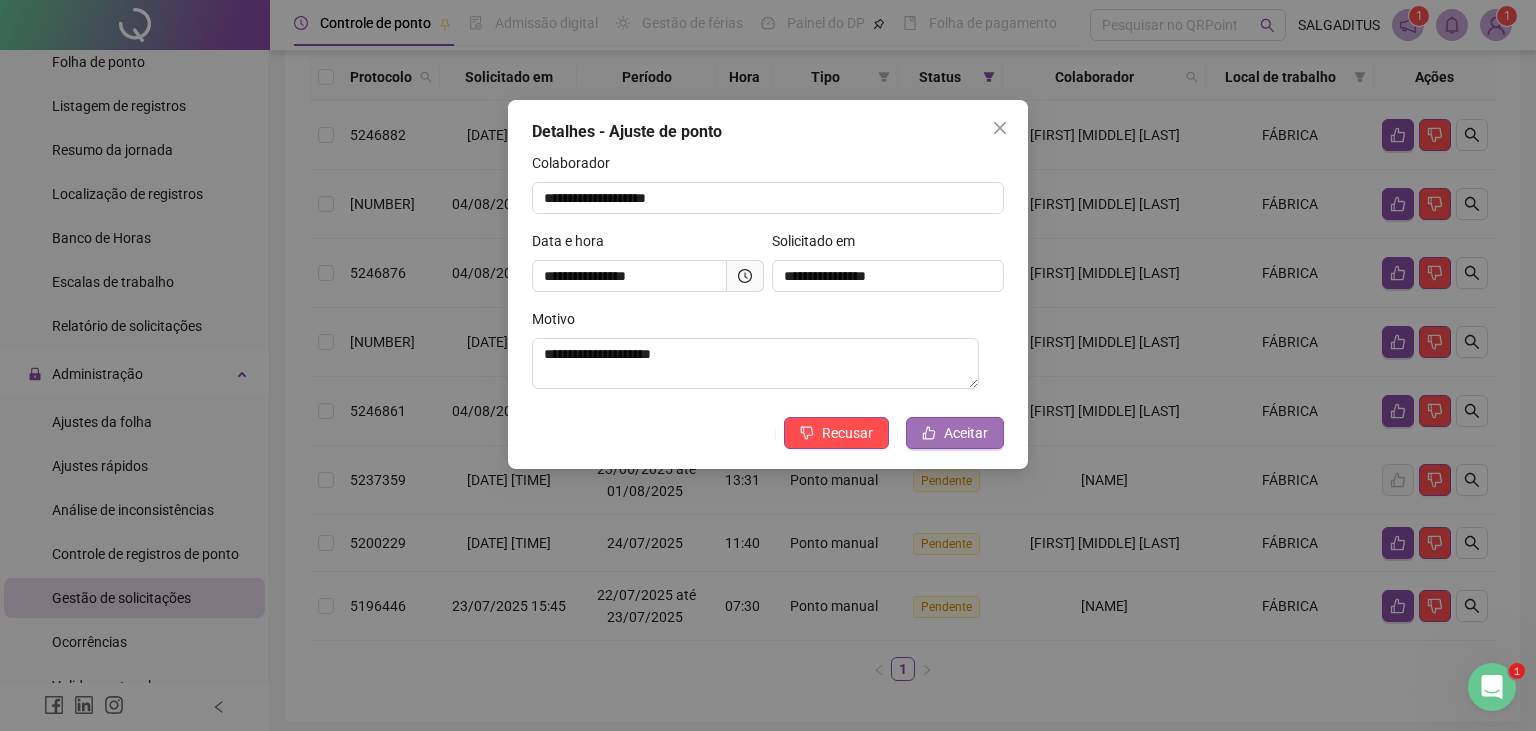 click on "Aceitar" at bounding box center (966, 433) 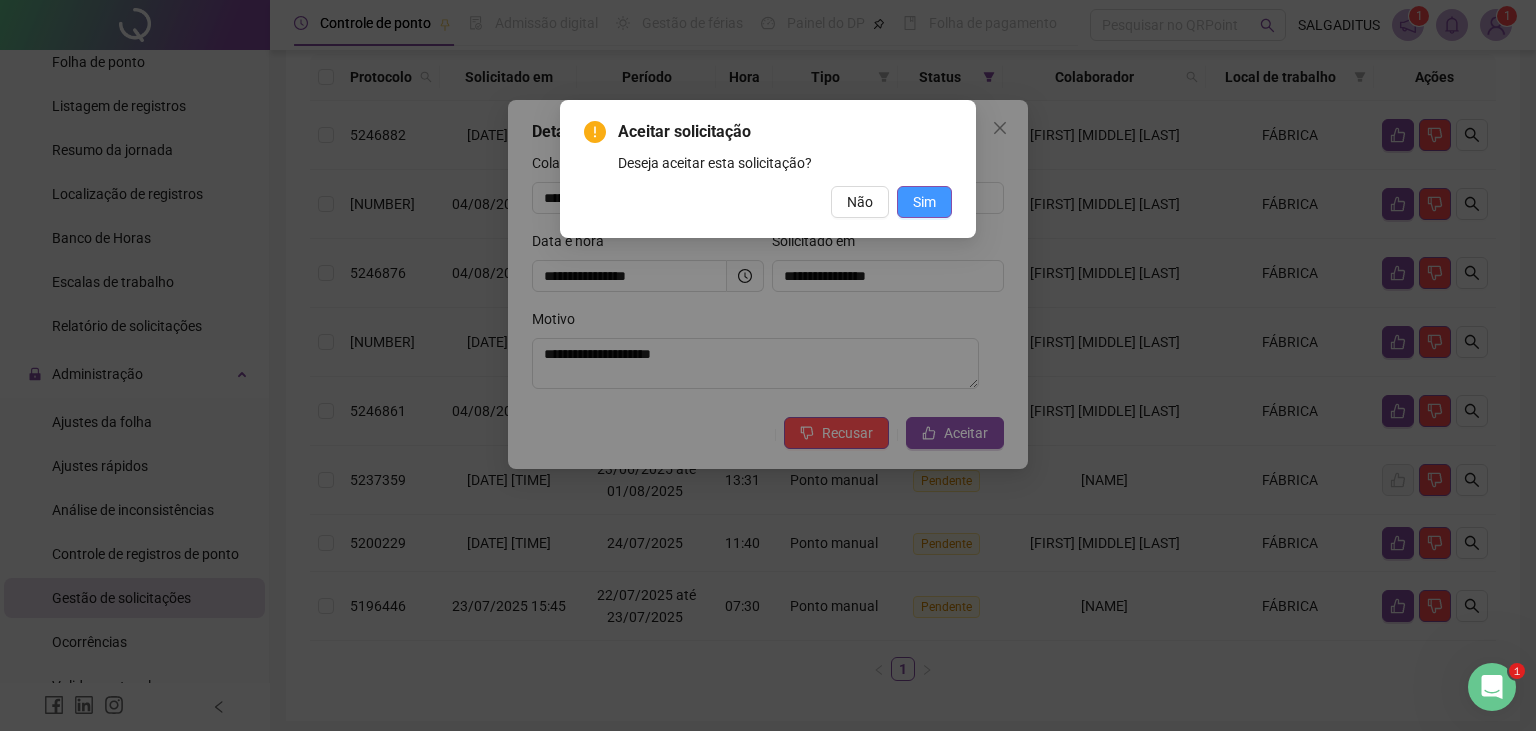 click on "Sim" at bounding box center (924, 202) 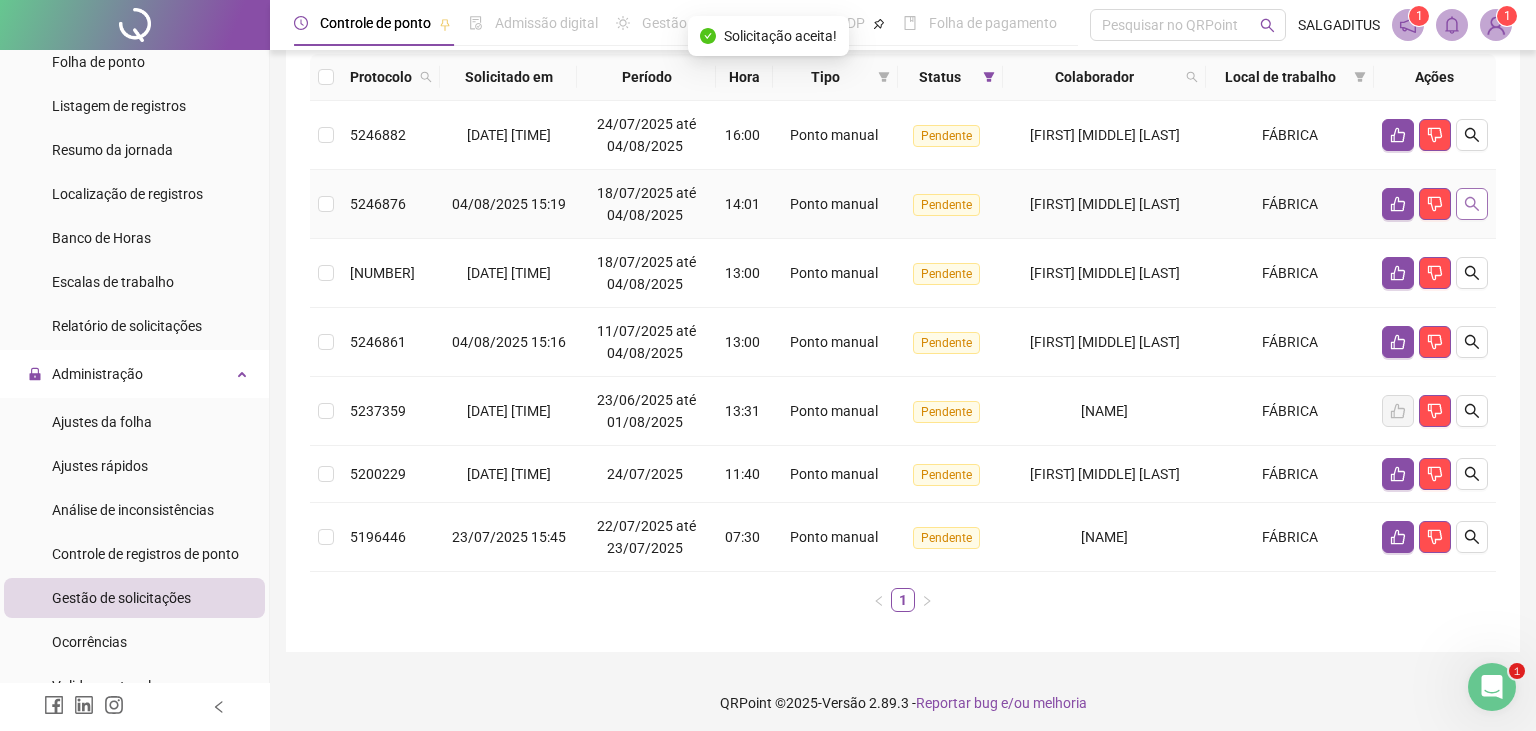 click 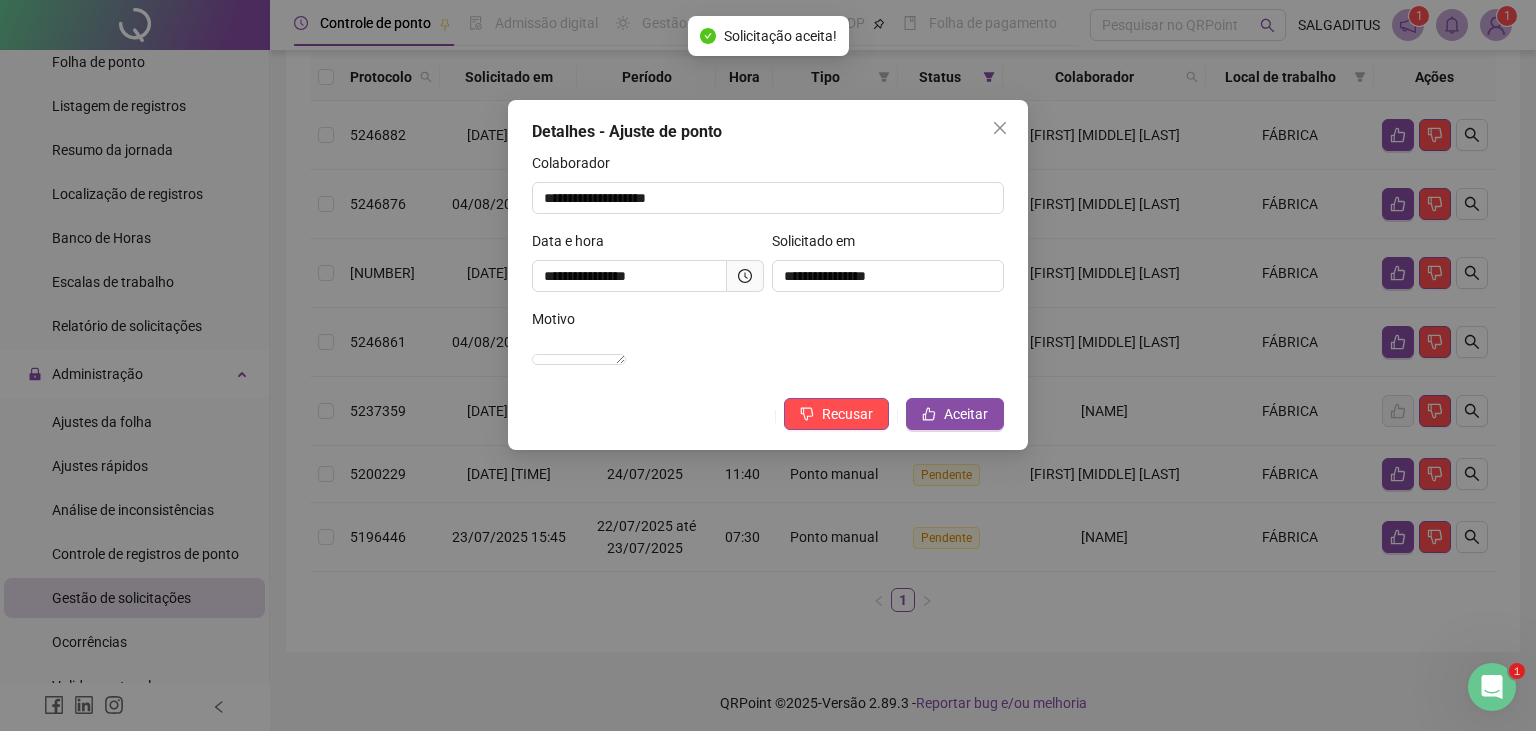 click 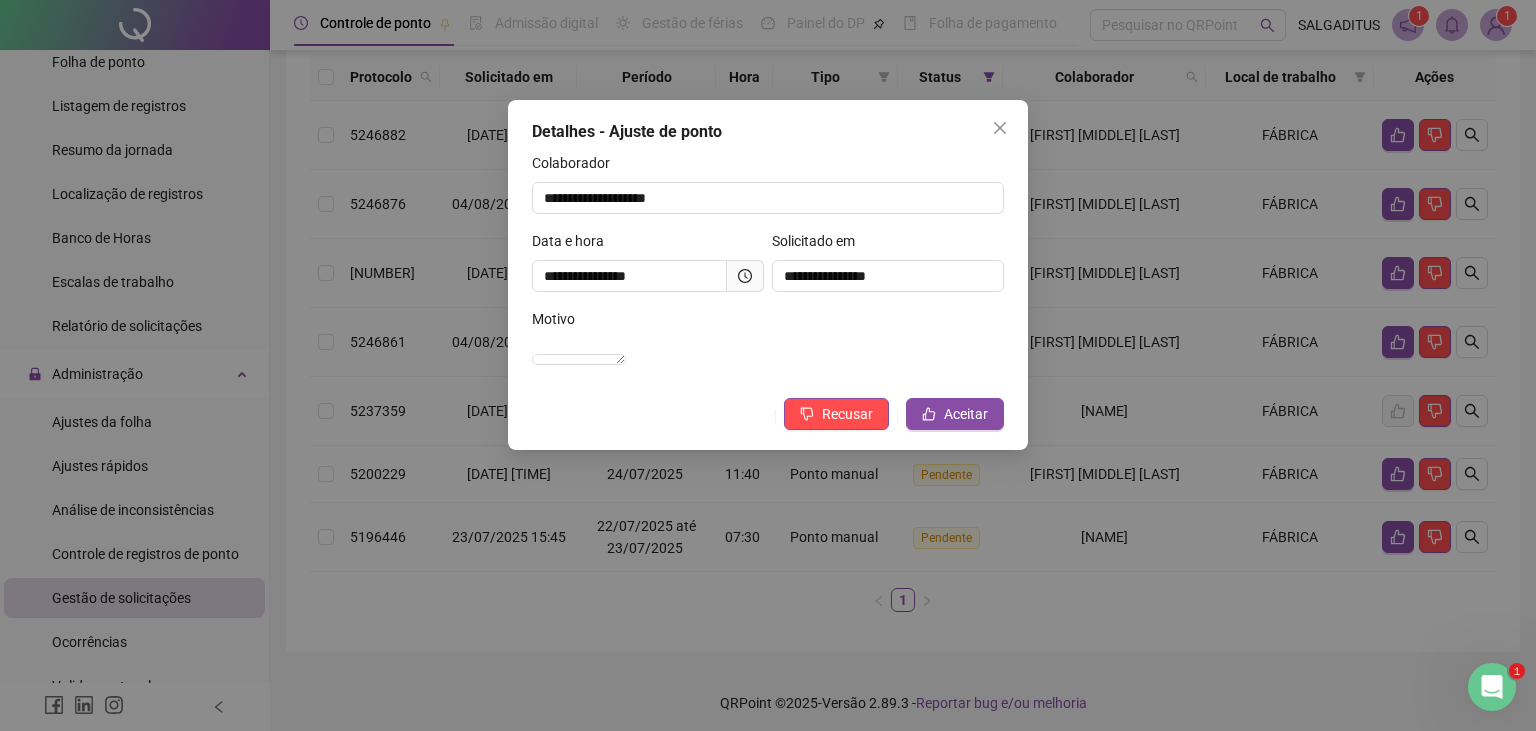 click 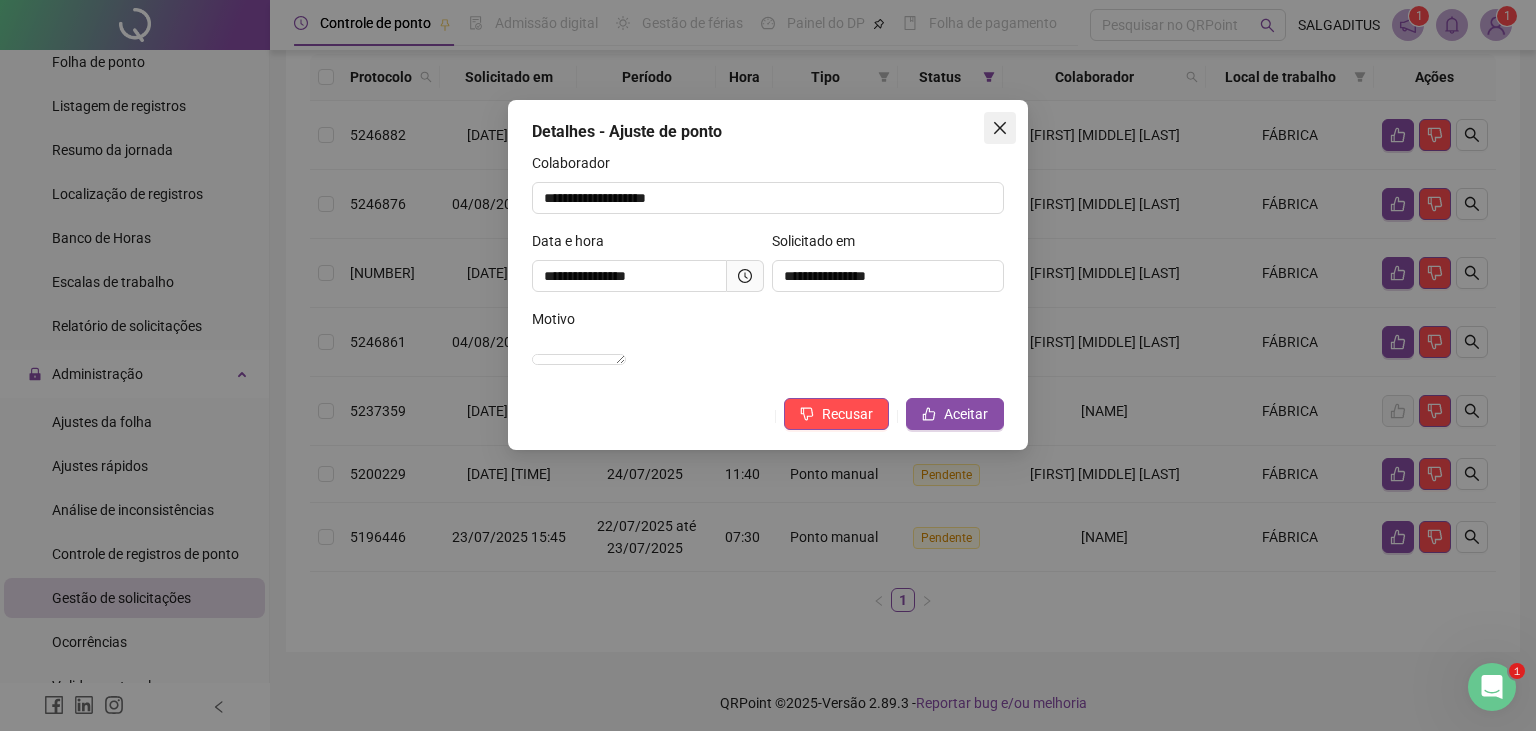 click at bounding box center (1000, 128) 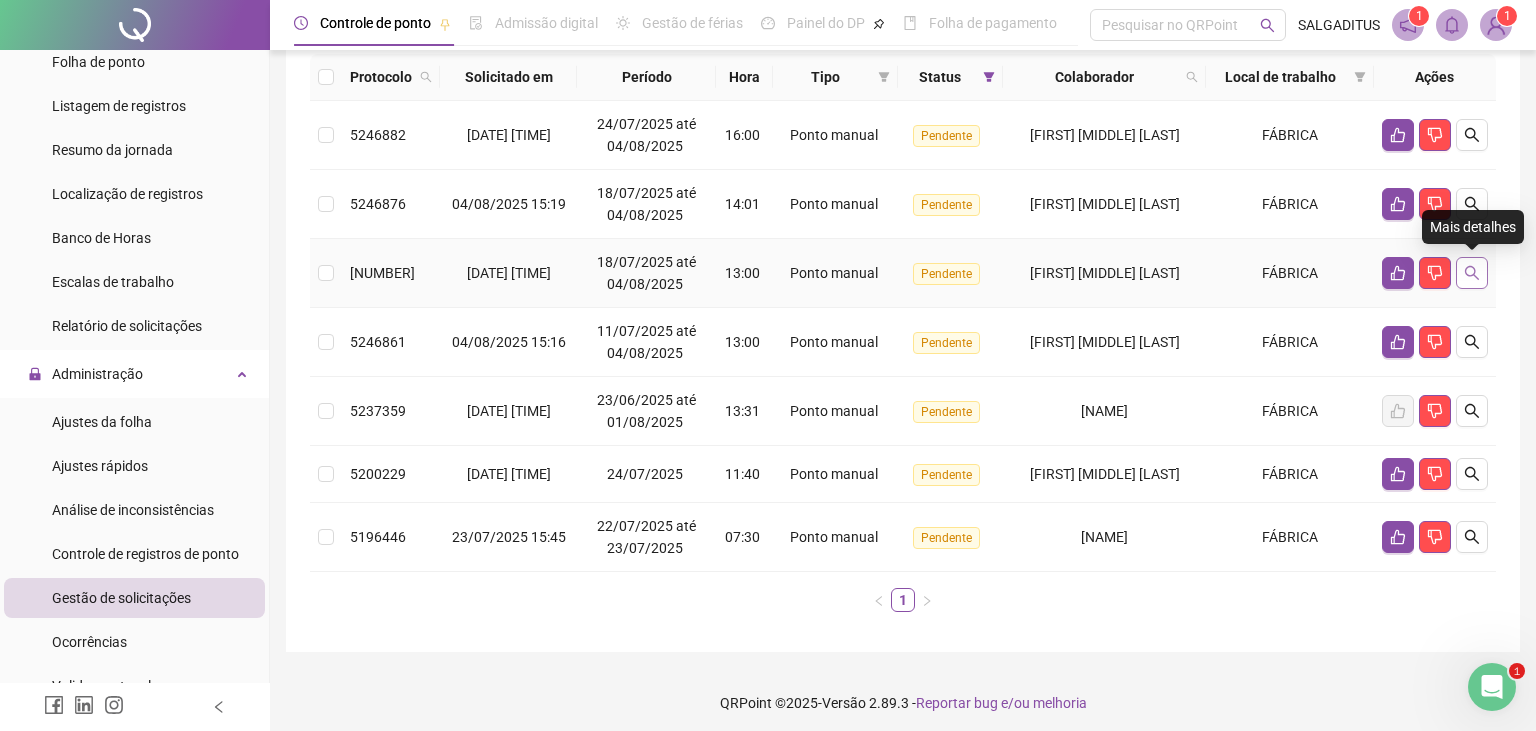 click at bounding box center (1472, 273) 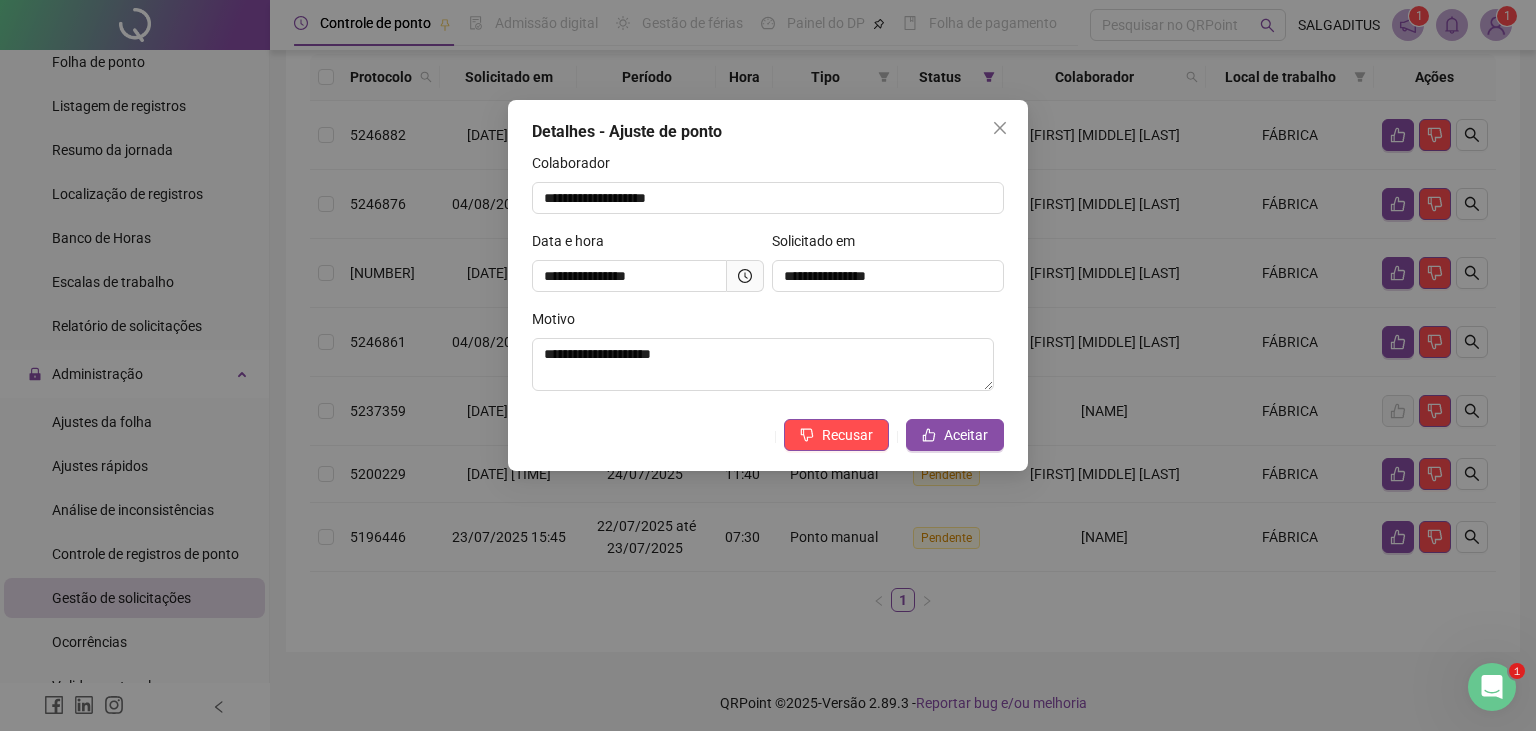 click 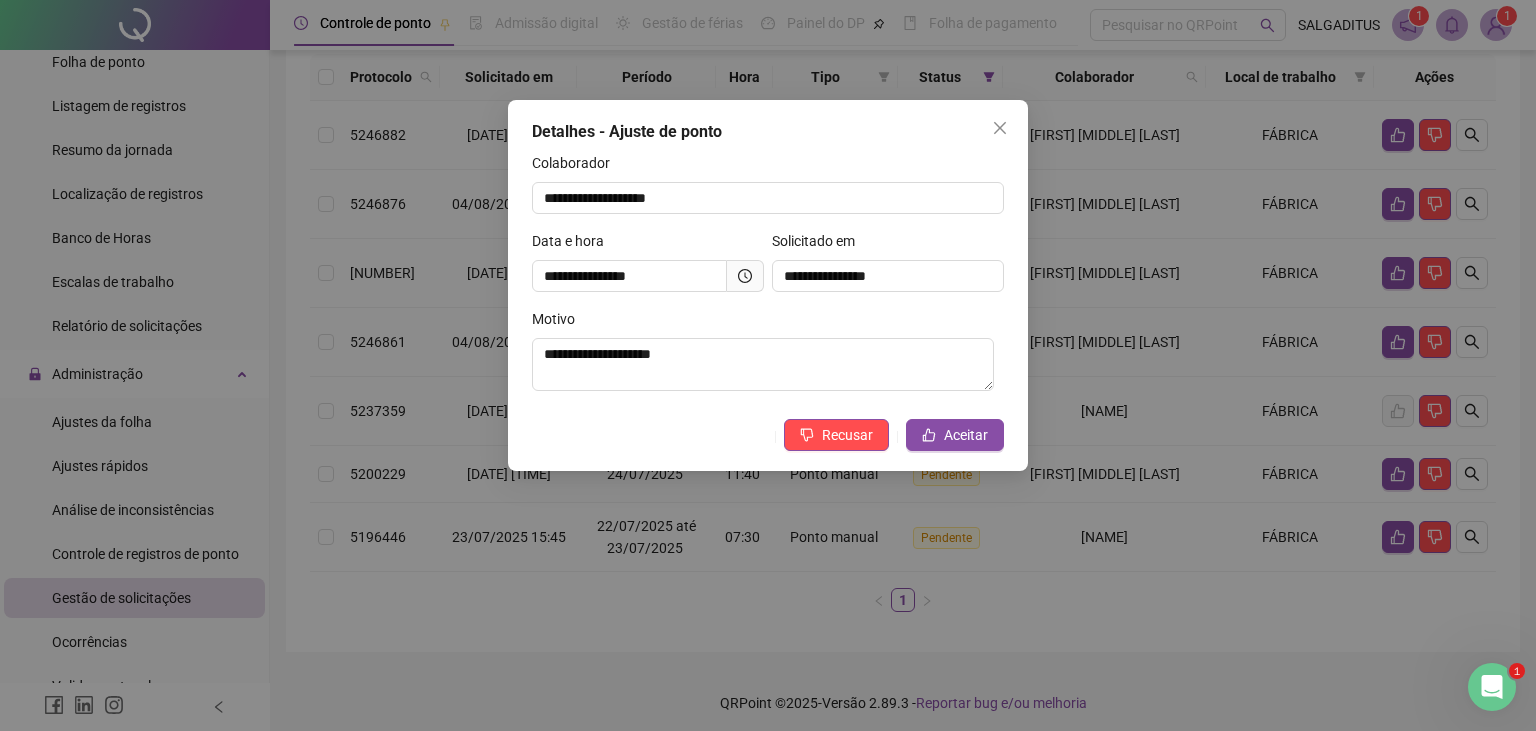 click 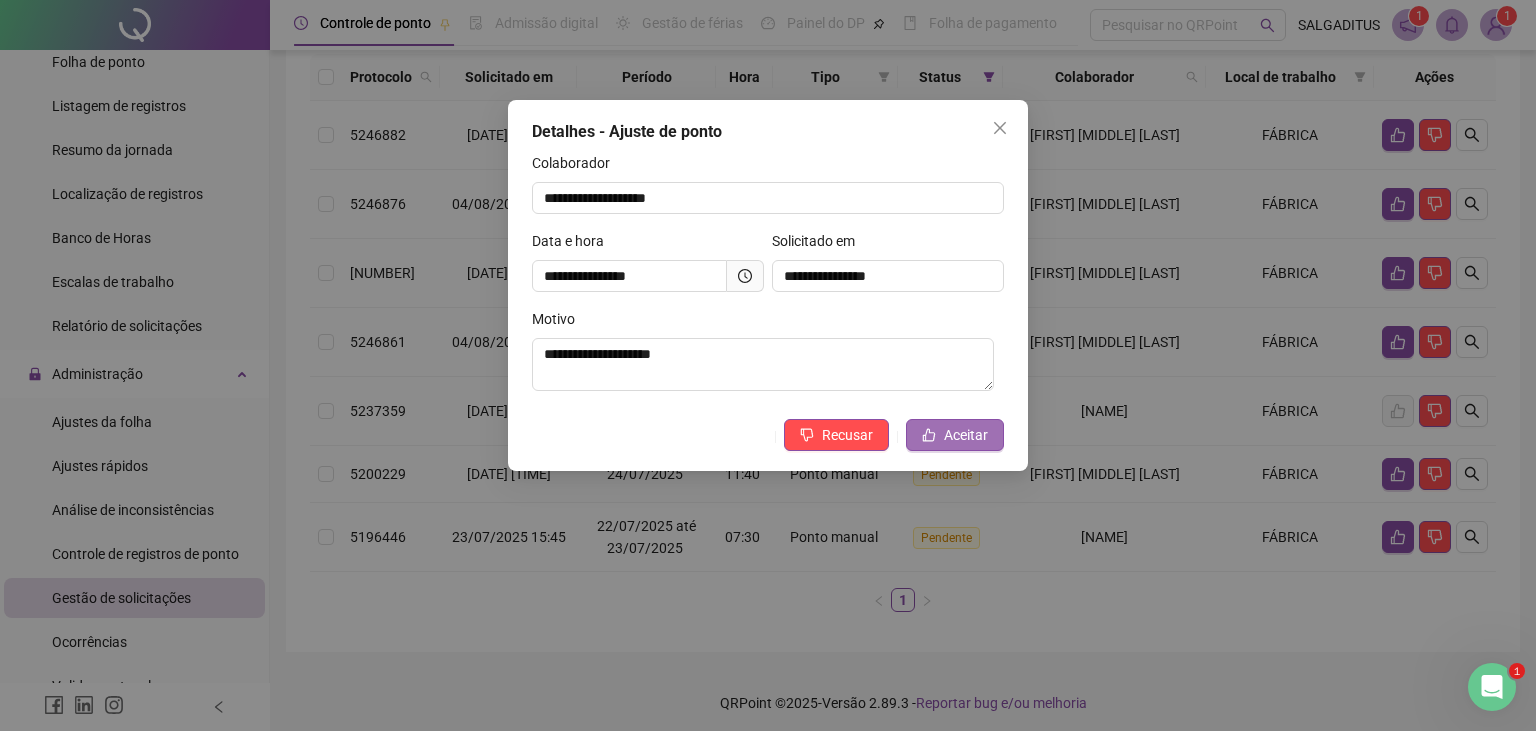 click on "Aceitar" at bounding box center [966, 435] 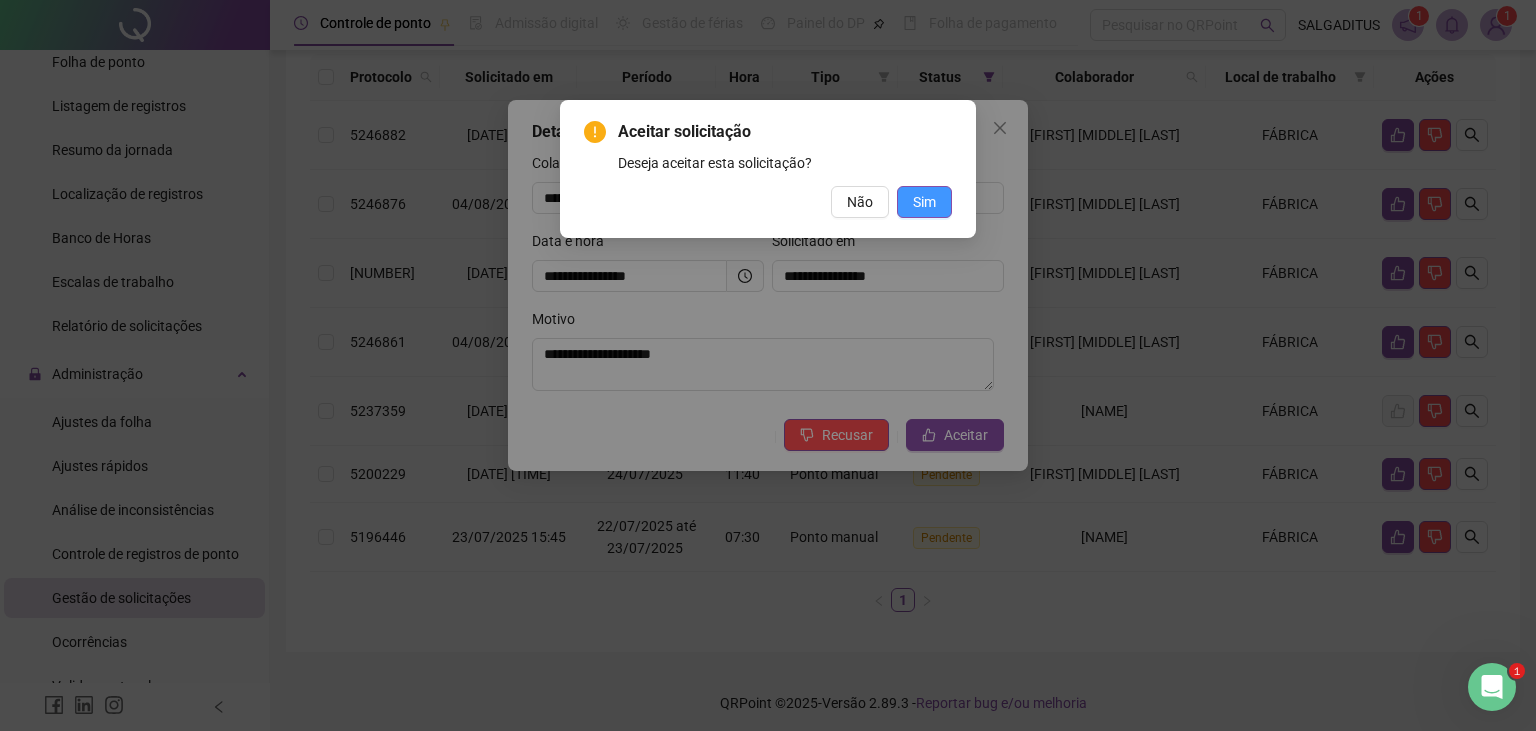 click on "Sim" at bounding box center (924, 202) 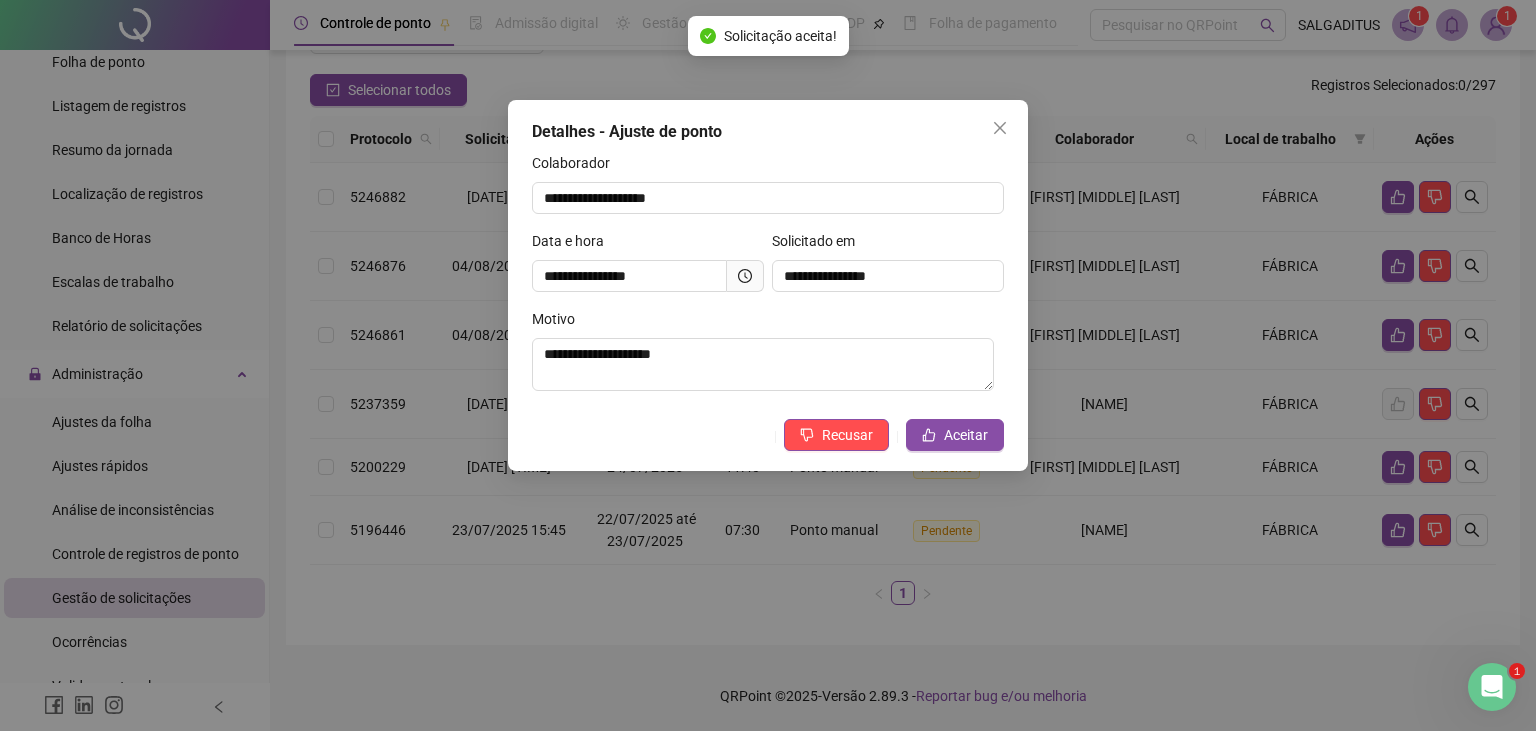 scroll, scrollTop: 156, scrollLeft: 0, axis: vertical 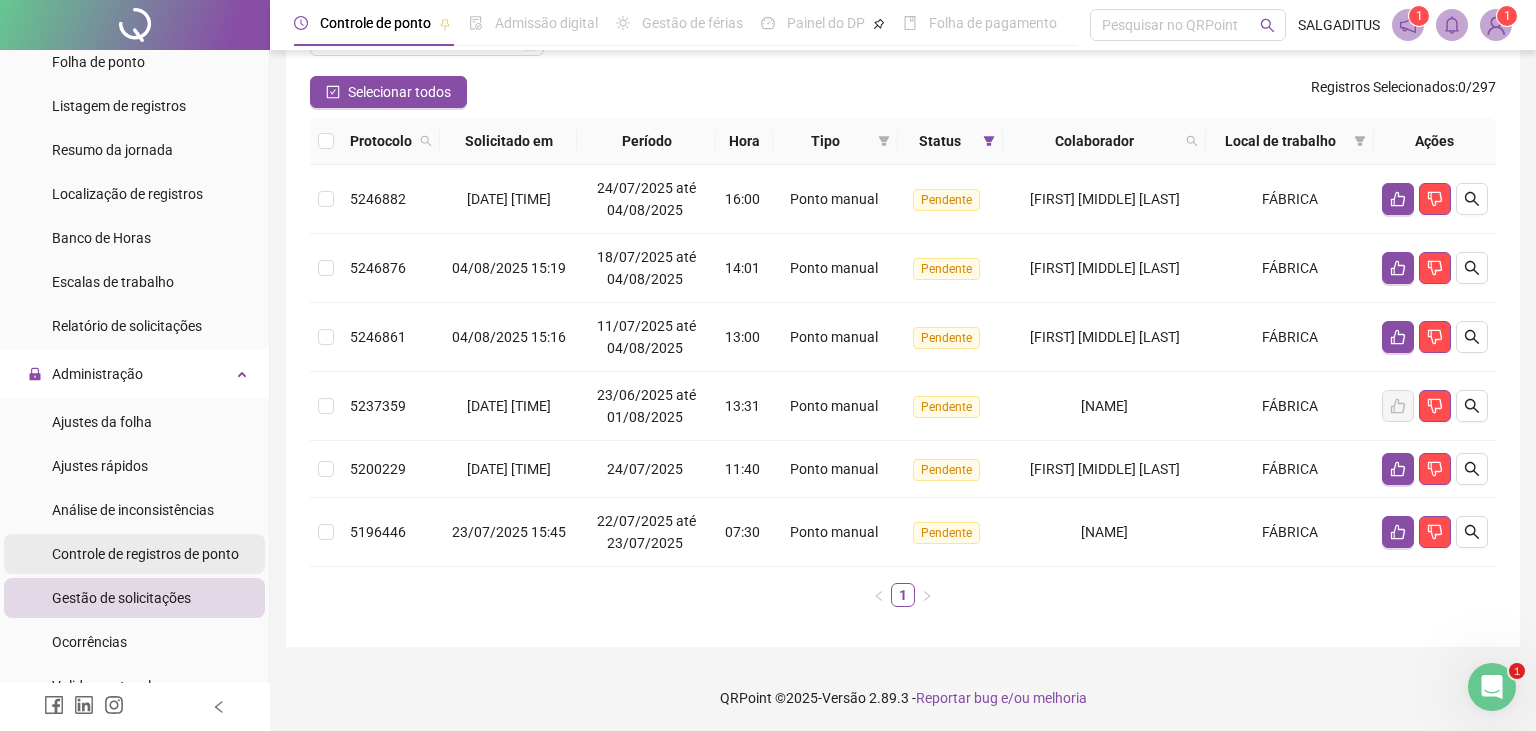 click on "Controle de registros de ponto" at bounding box center [145, 554] 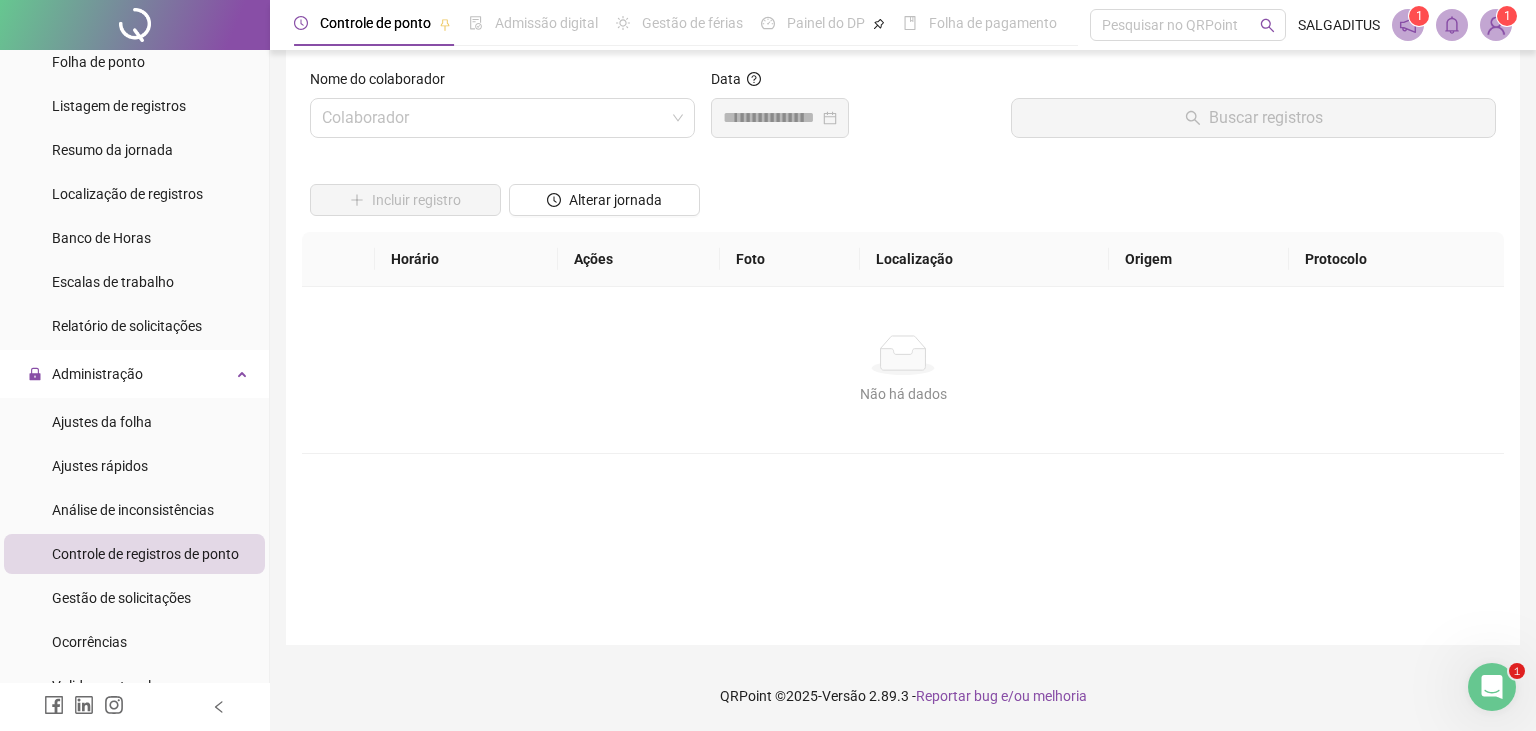 scroll, scrollTop: 21, scrollLeft: 0, axis: vertical 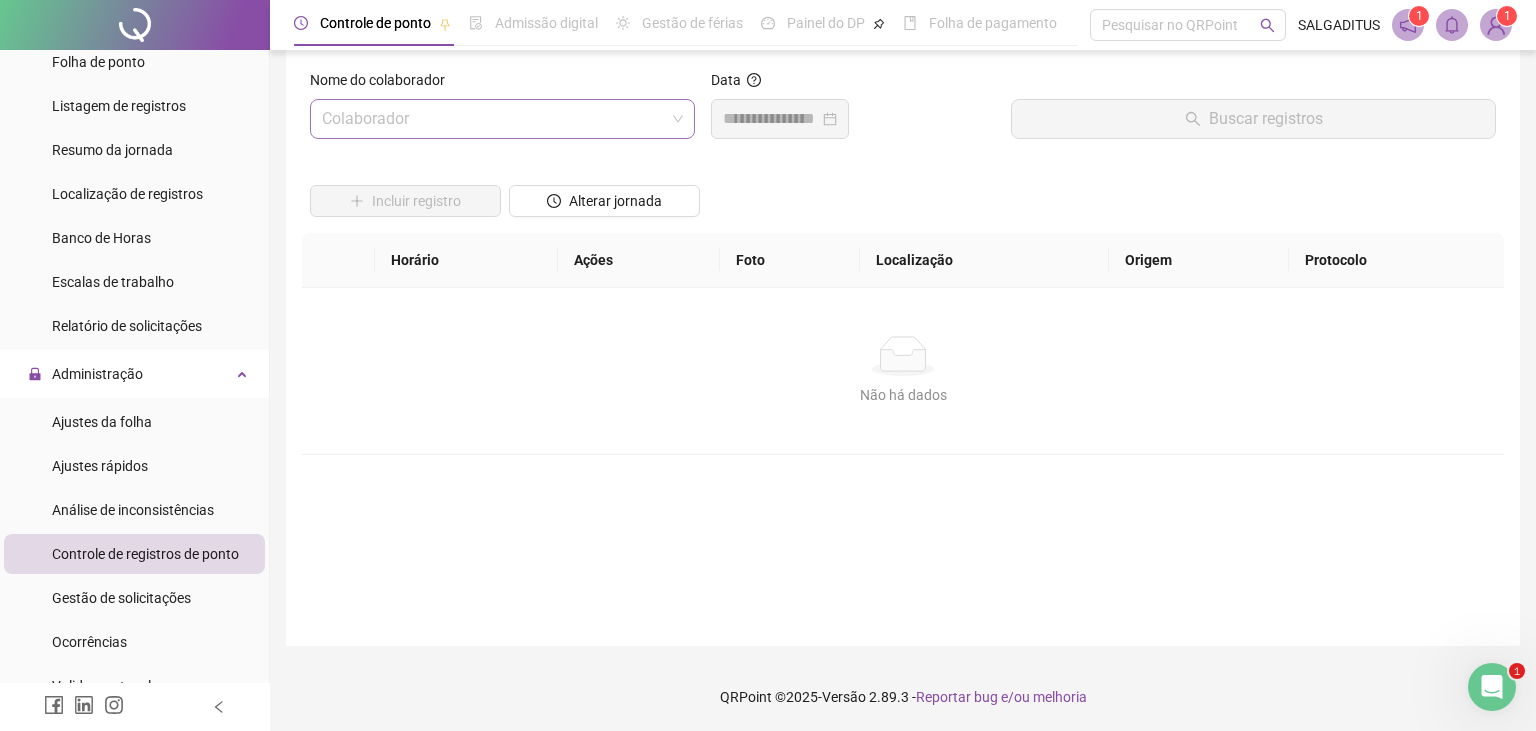 click at bounding box center [493, 119] 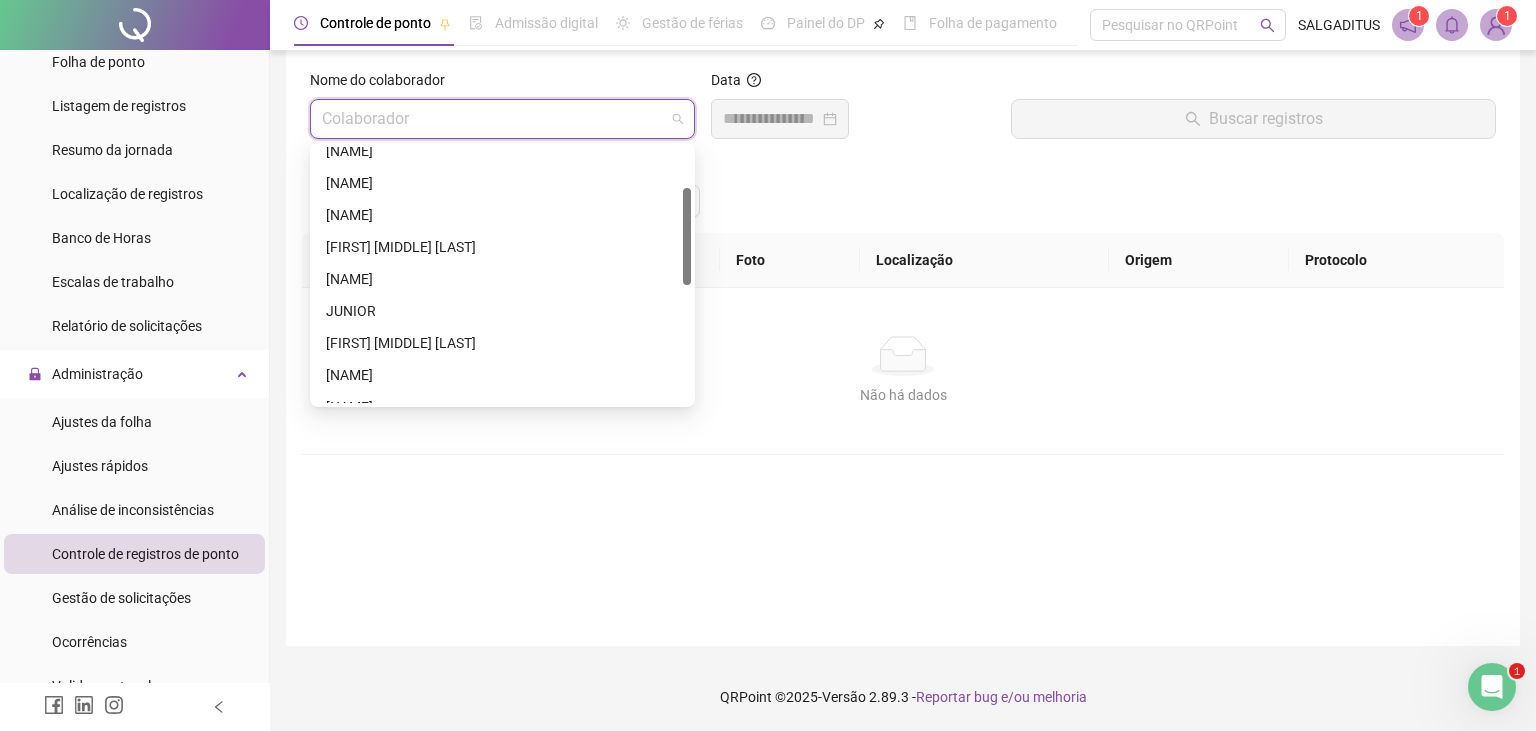 scroll, scrollTop: 0, scrollLeft: 0, axis: both 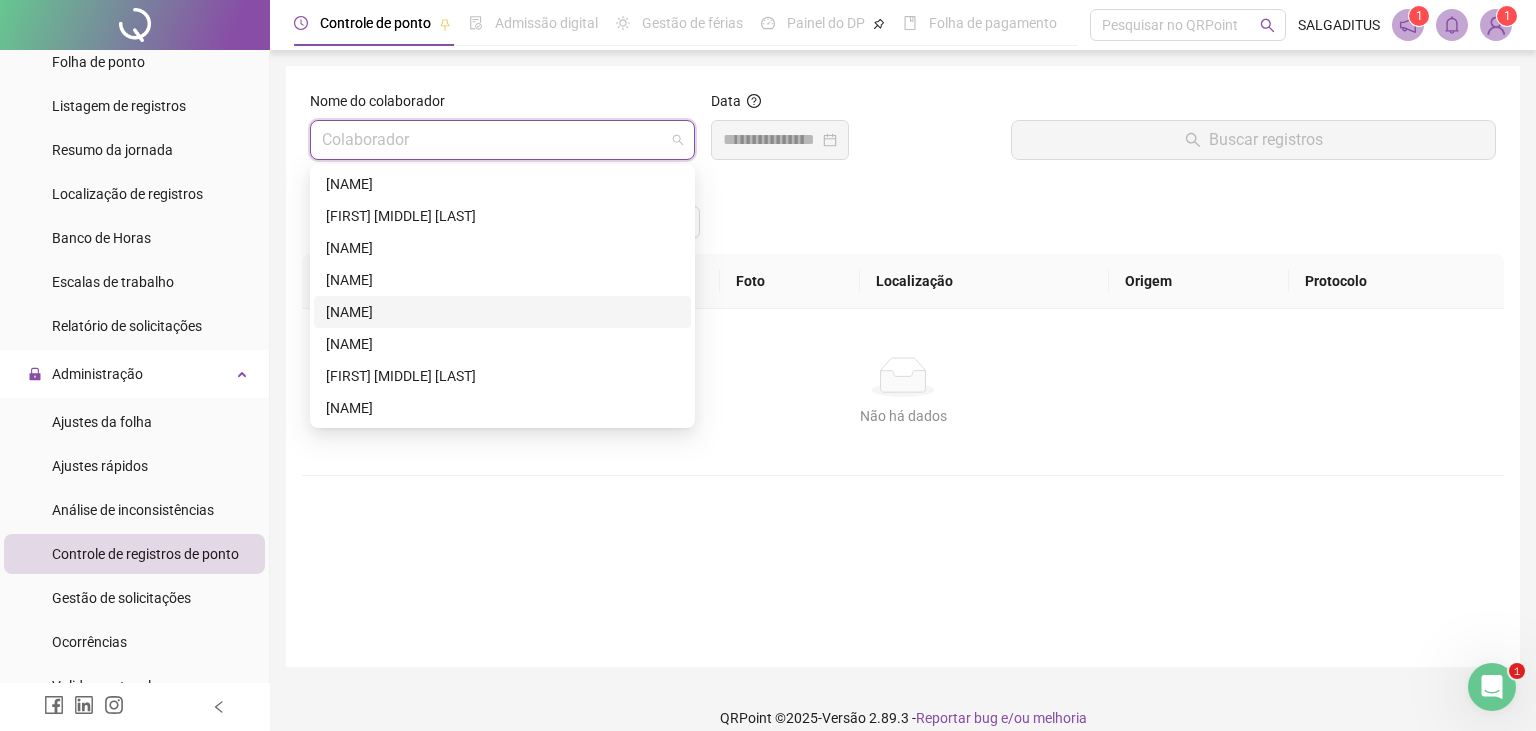 click on "[FIRST] [LAST]" at bounding box center [502, 312] 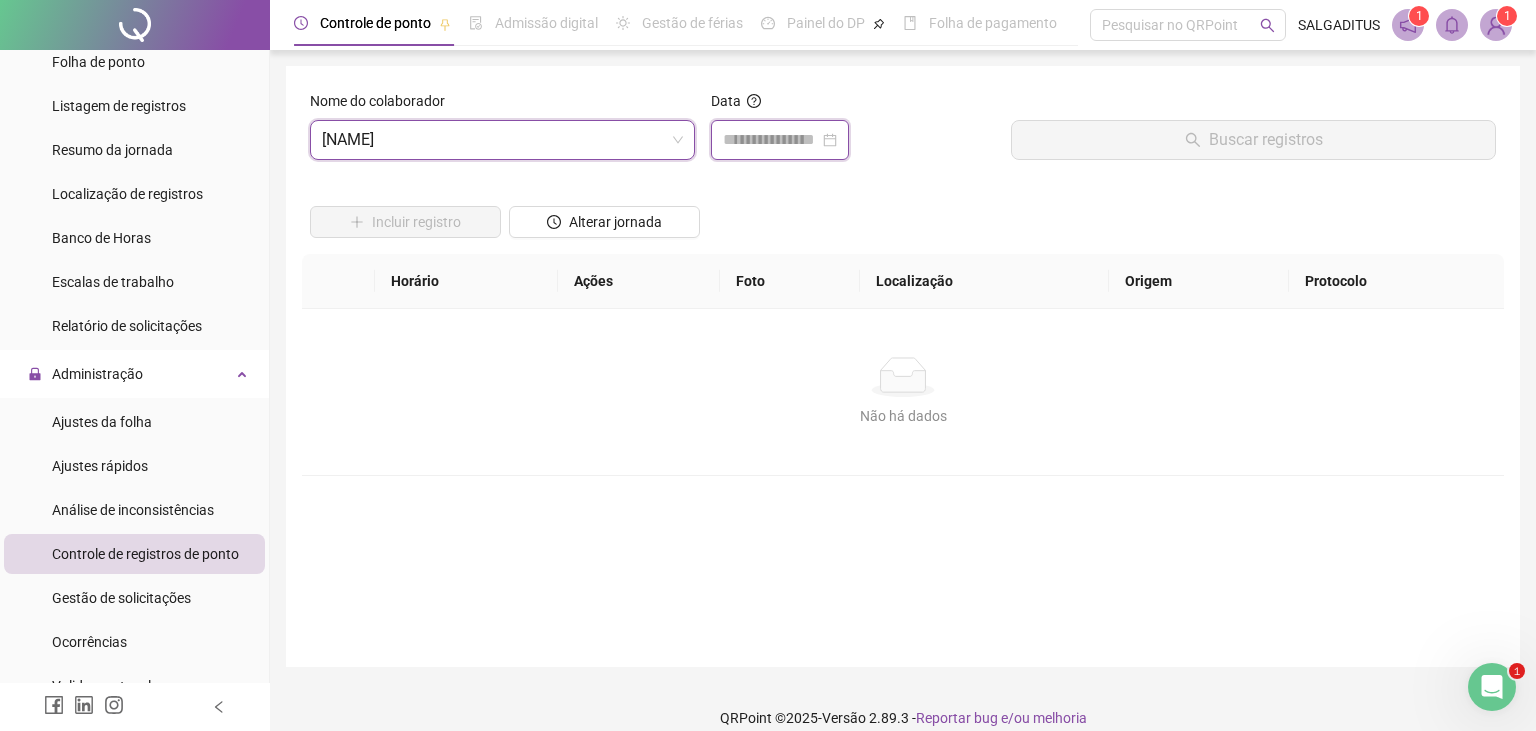 click at bounding box center [771, 140] 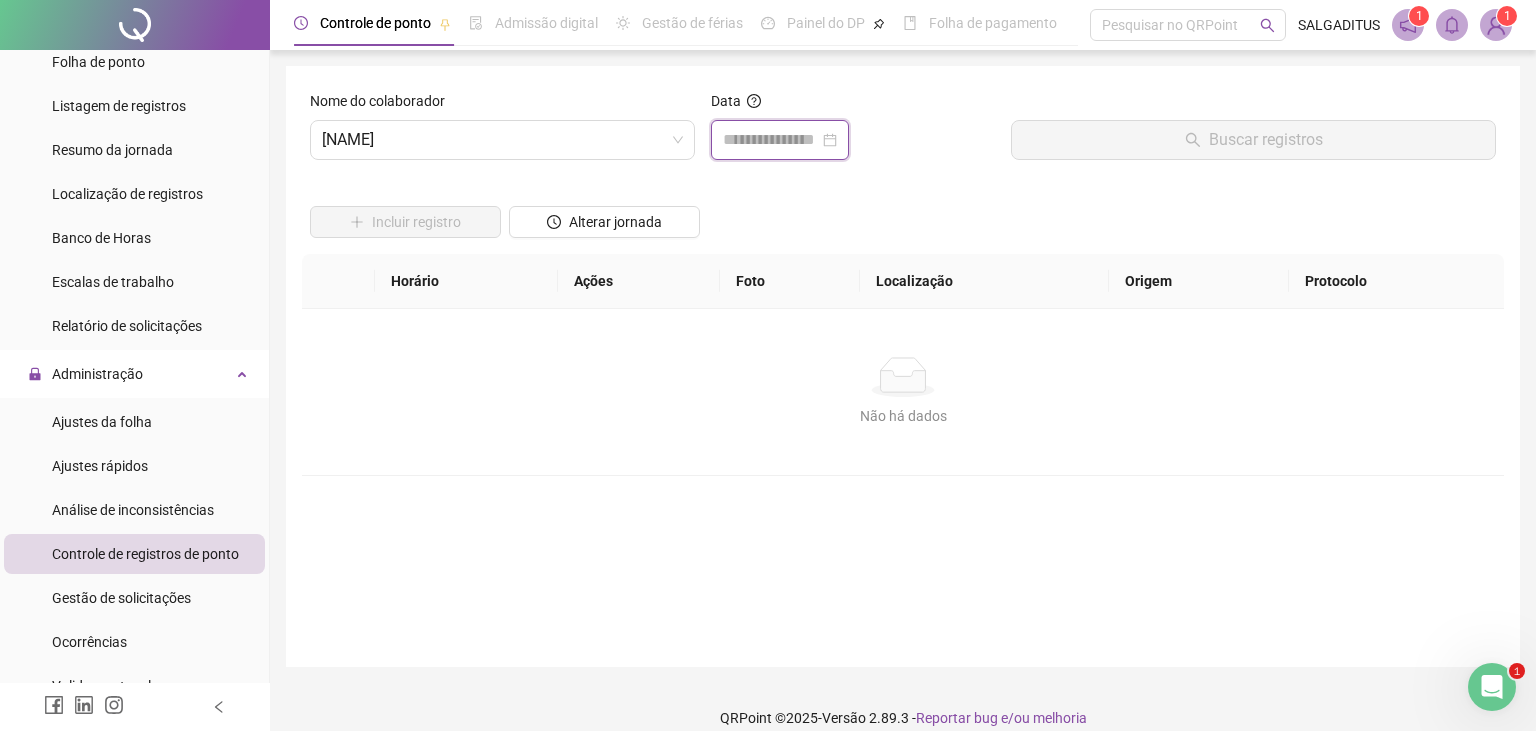 type on "**********" 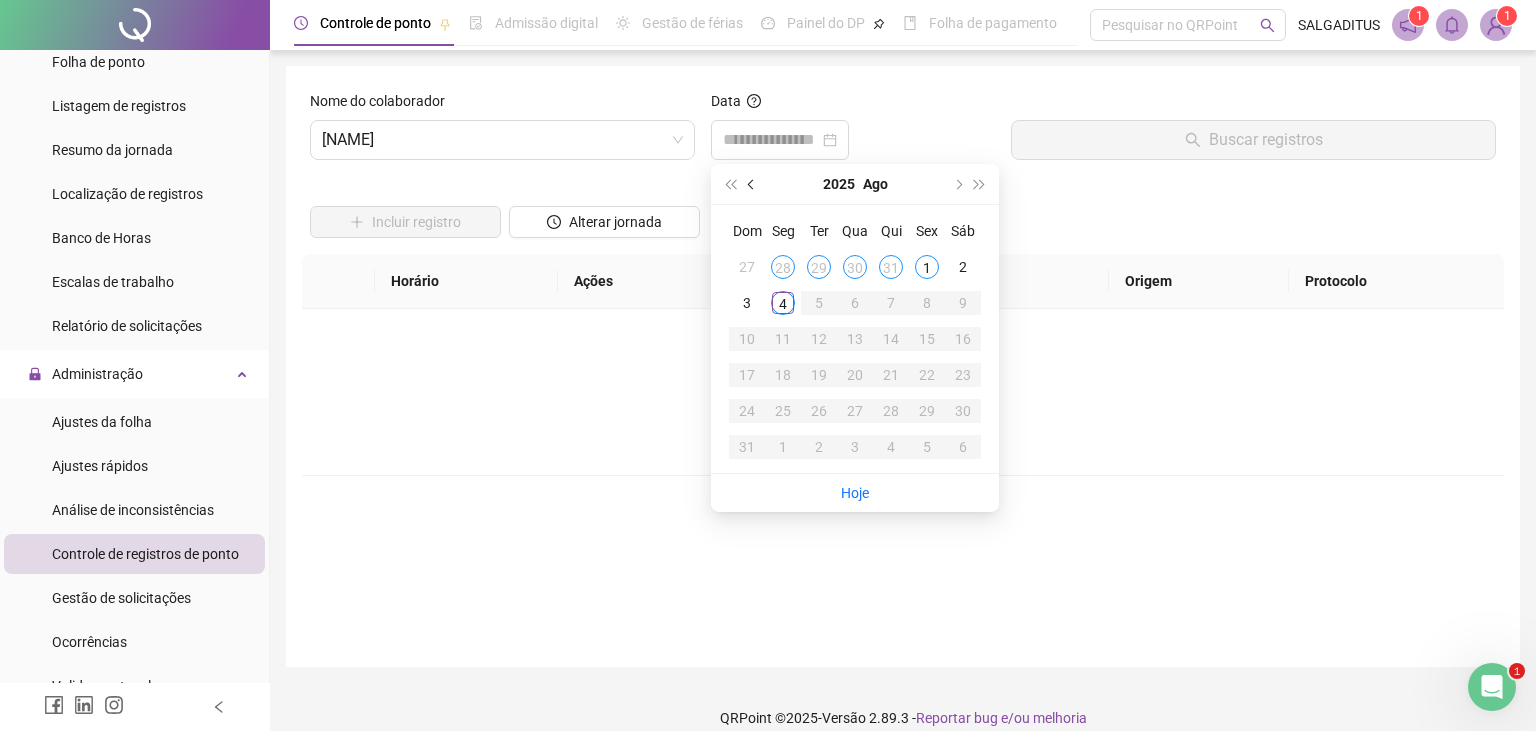 click at bounding box center (752, 184) 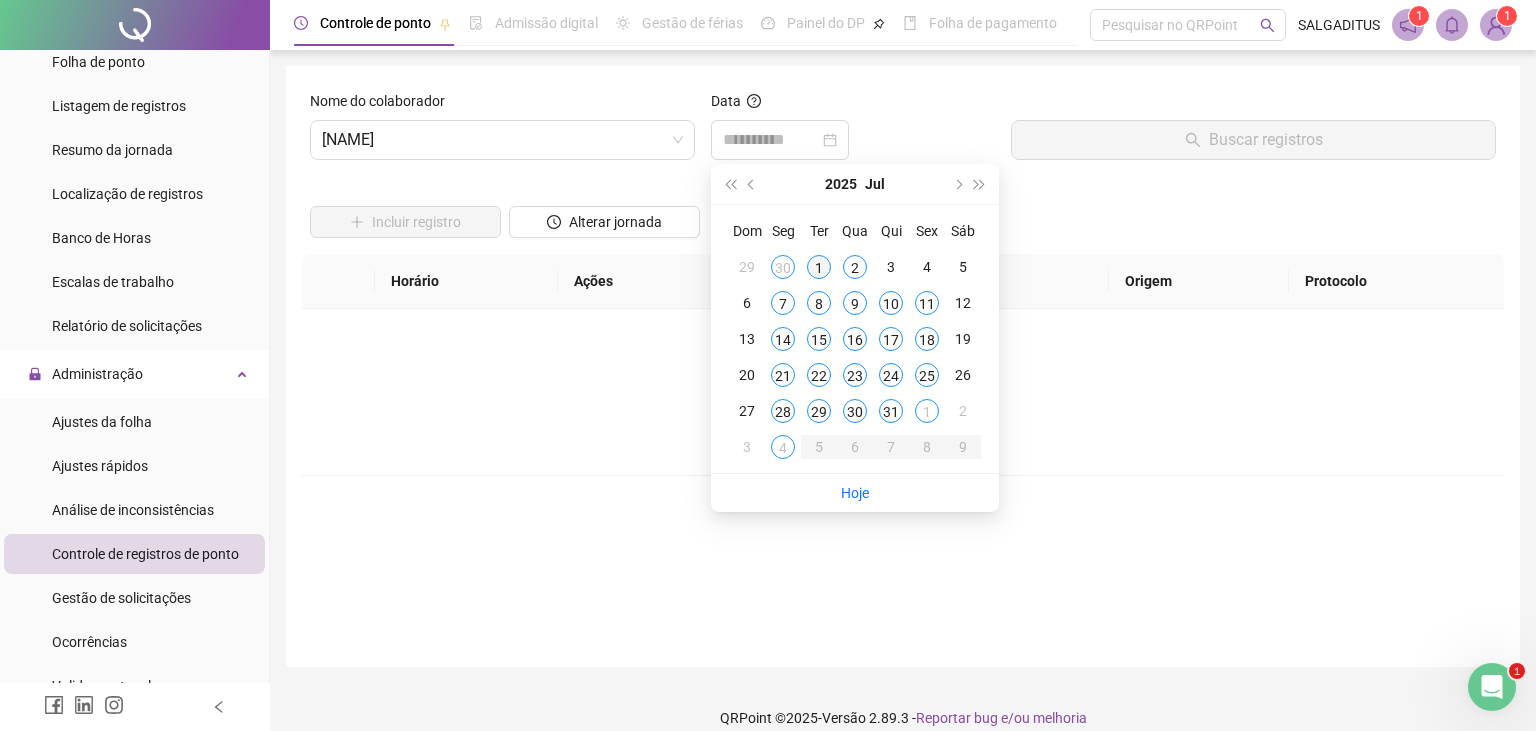 click on "1" at bounding box center [819, 267] 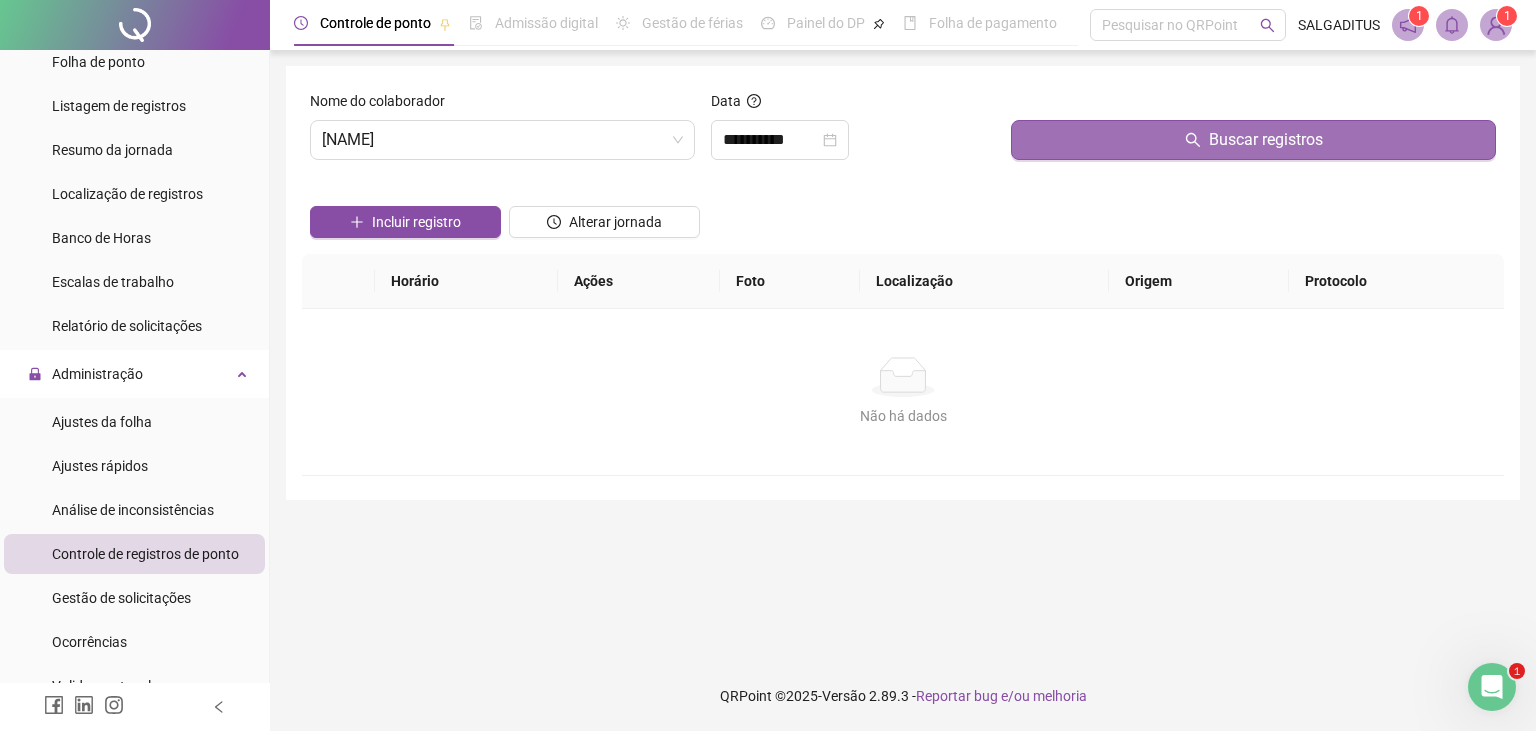 click on "Buscar registros" at bounding box center (1253, 140) 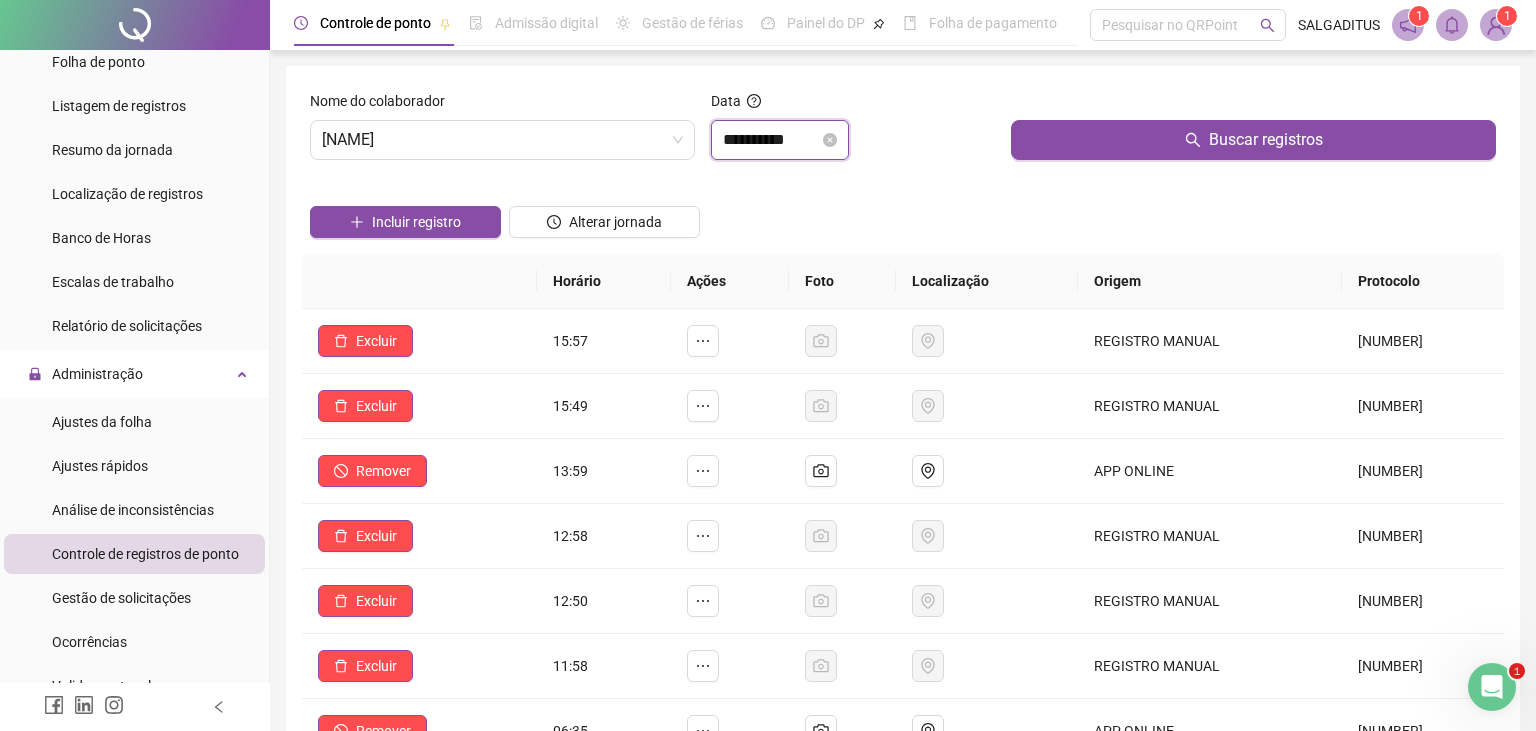 click on "**********" at bounding box center [771, 140] 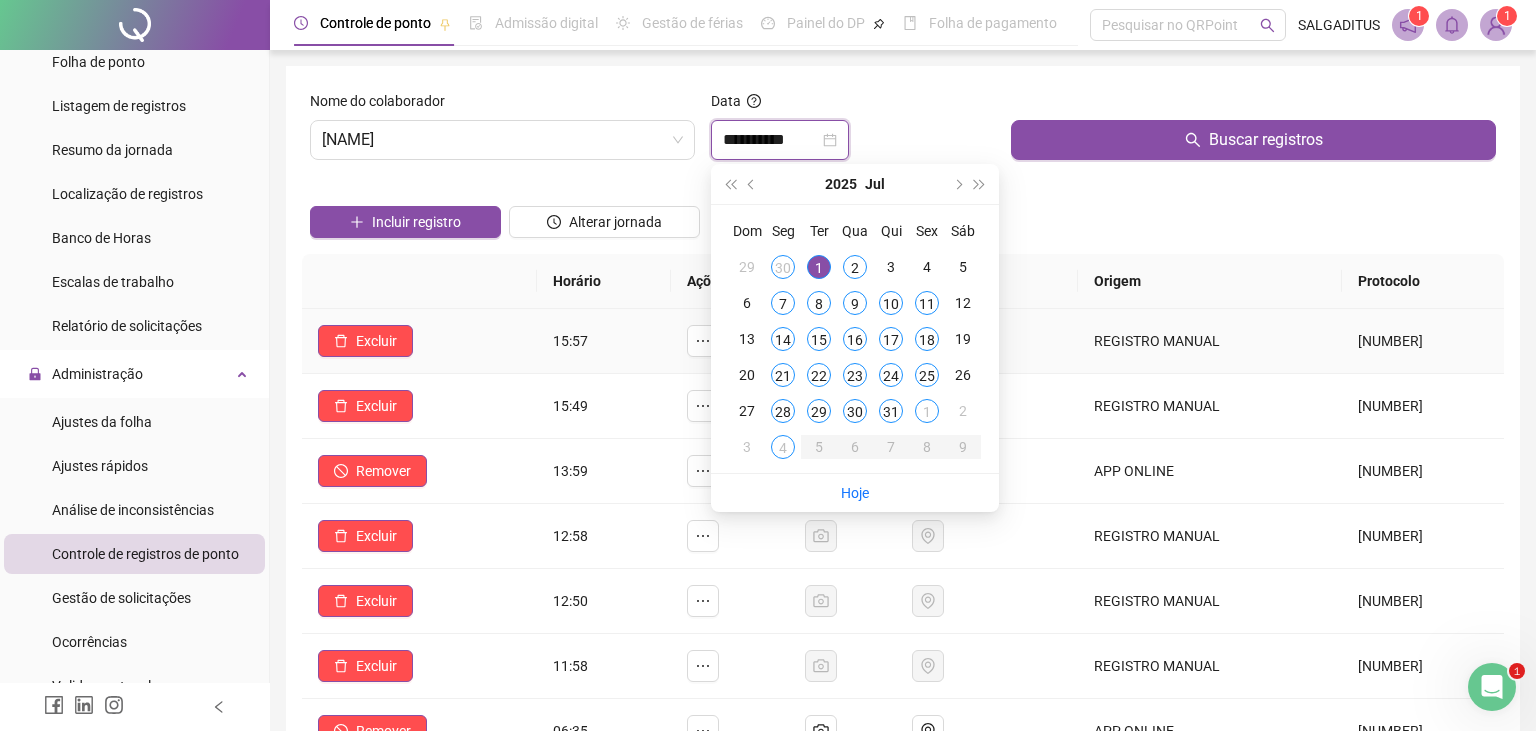 type on "**********" 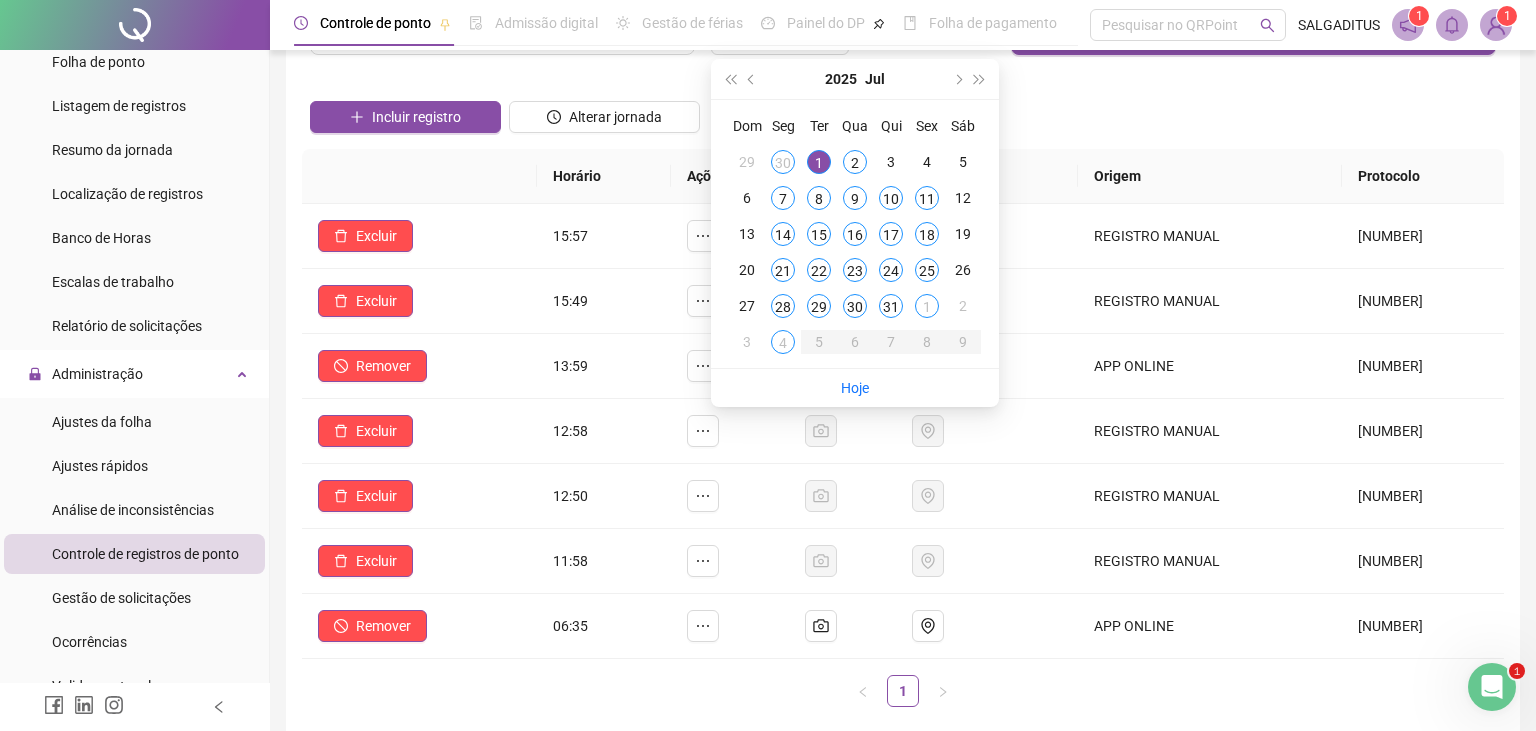 click on "1" at bounding box center [903, 691] 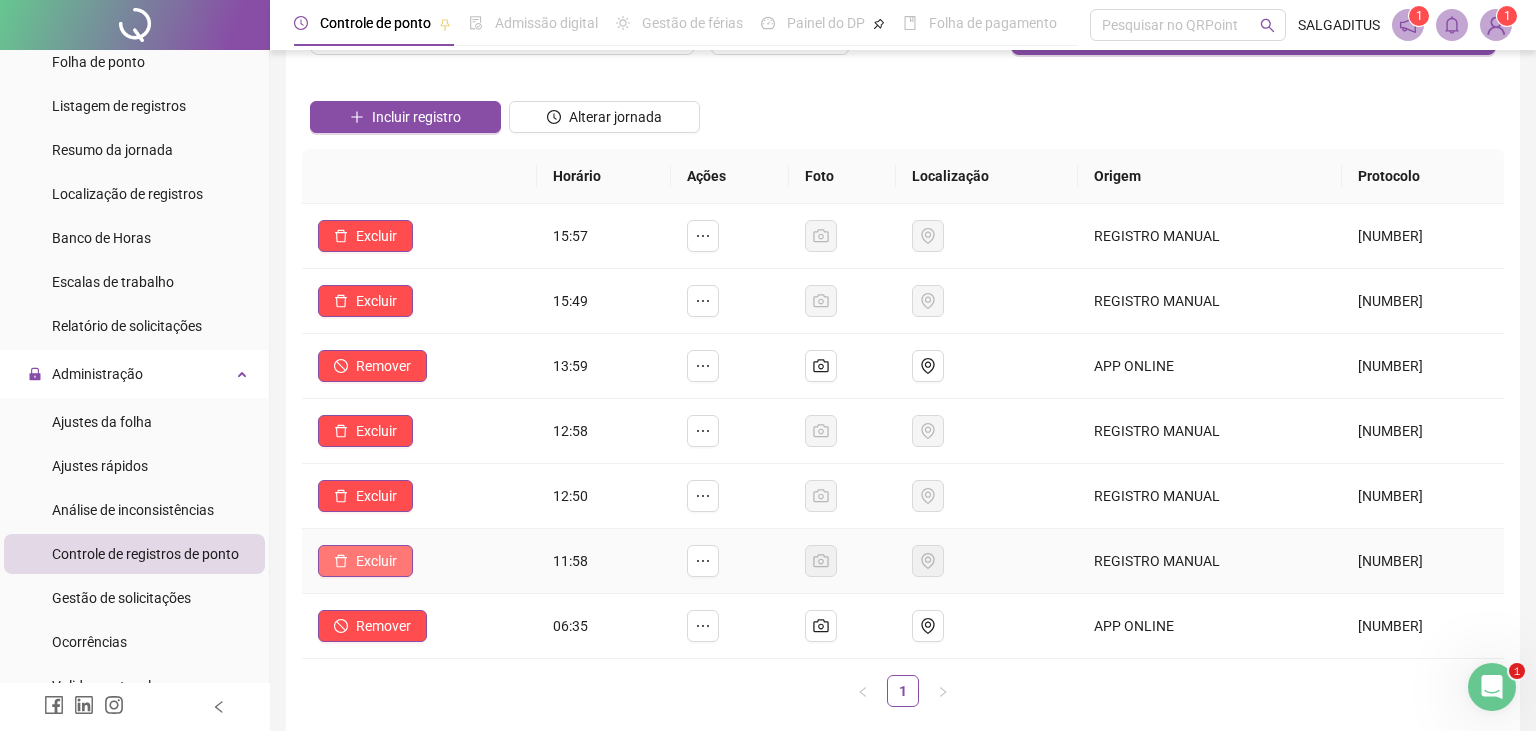 click on "Excluir" at bounding box center (365, 561) 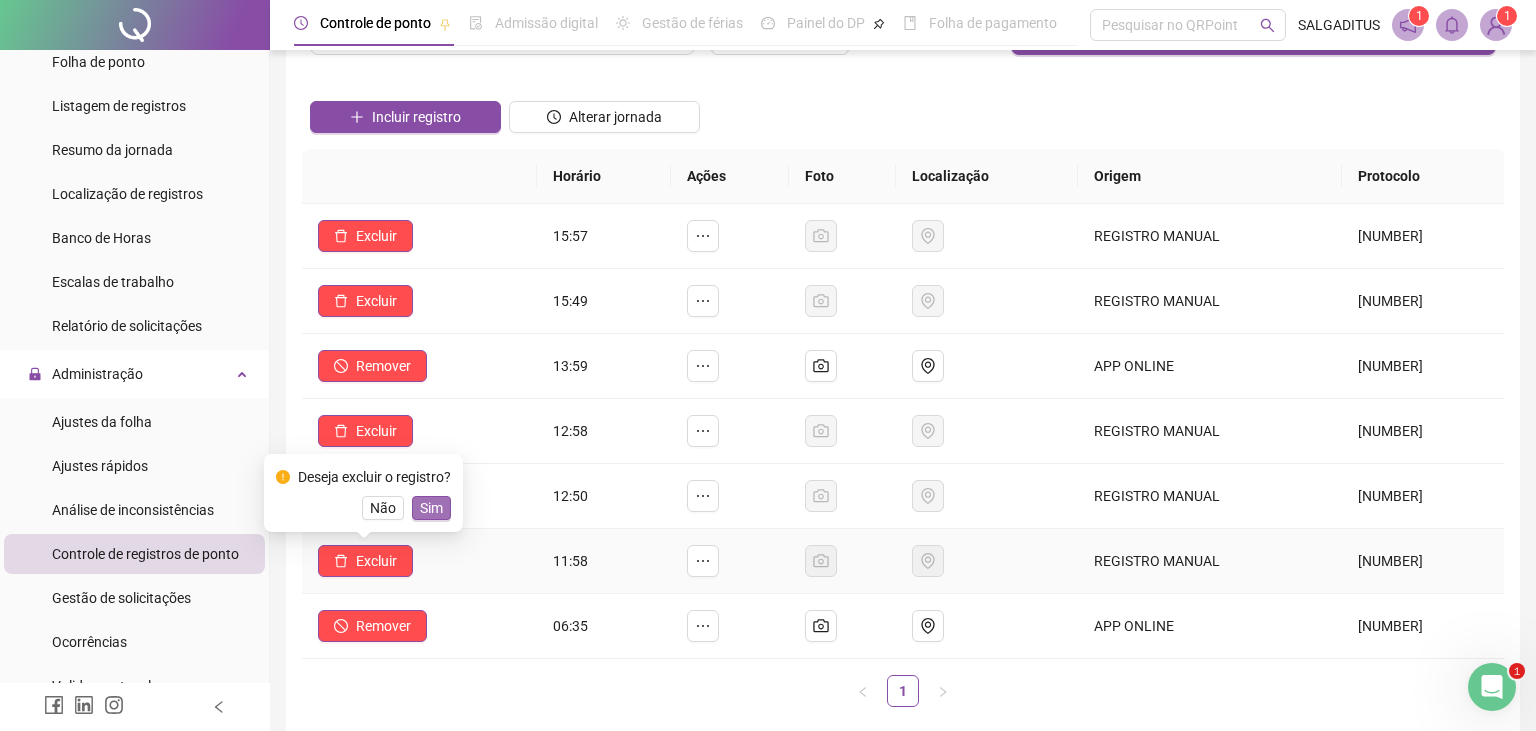 click on "Sim" at bounding box center (431, 508) 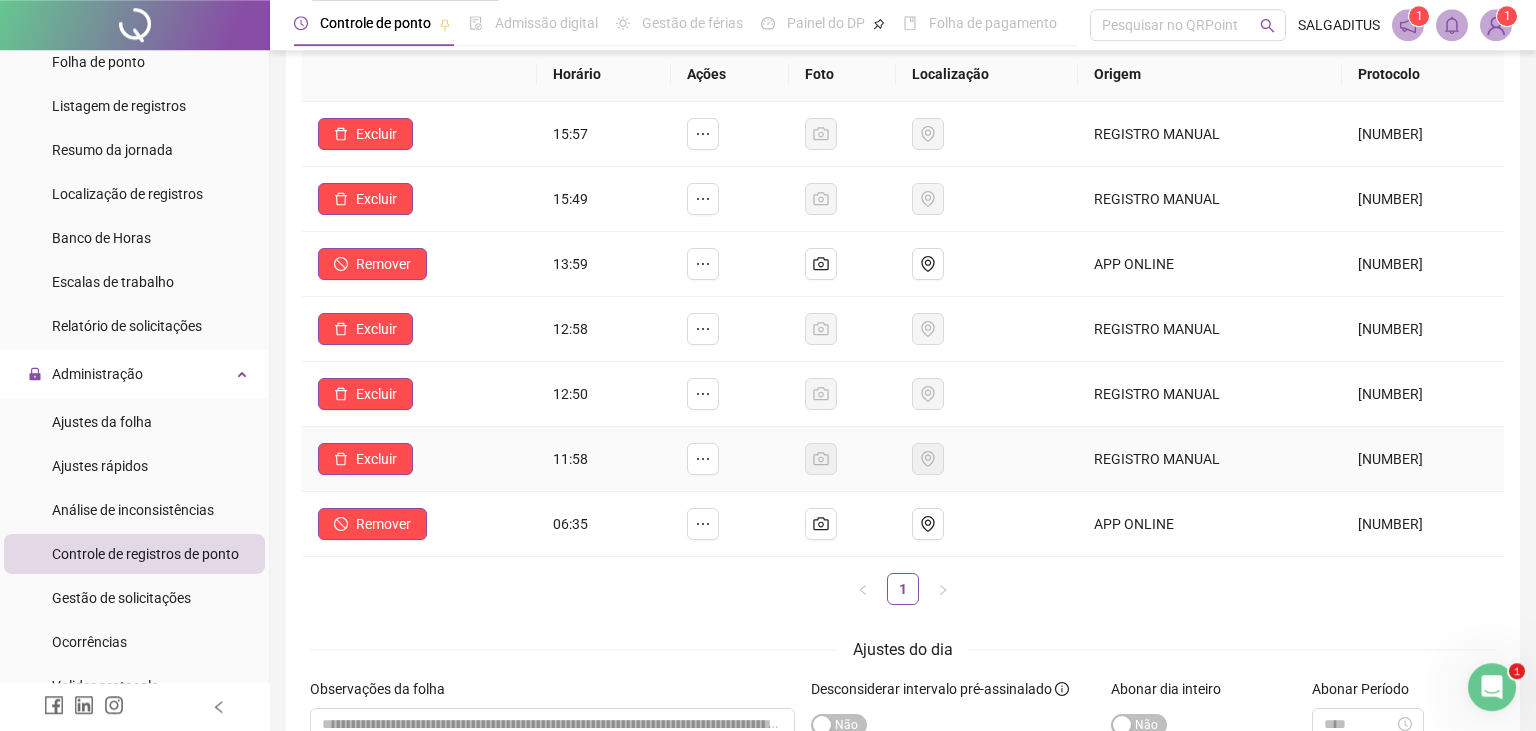 scroll, scrollTop: 211, scrollLeft: 0, axis: vertical 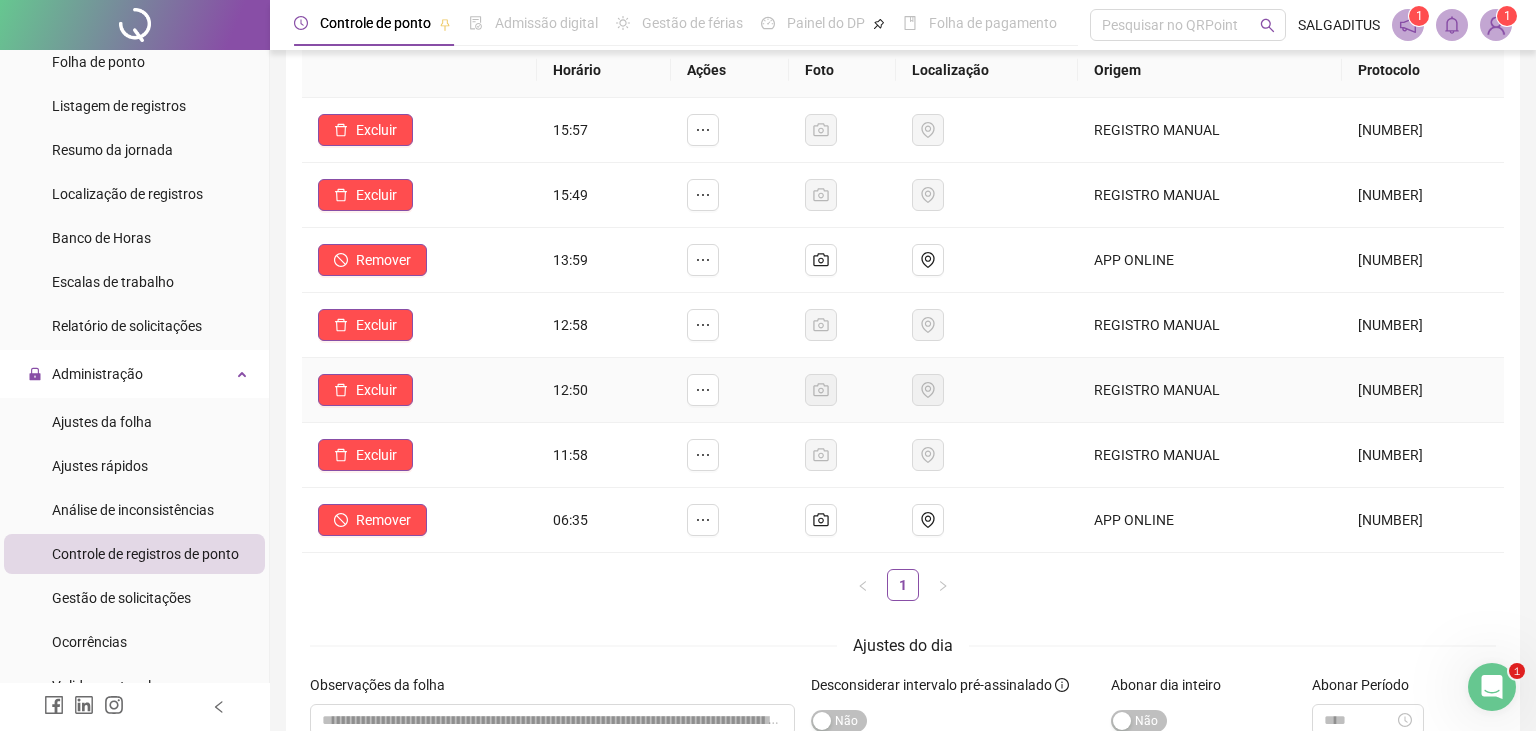 drag, startPoint x: 386, startPoint y: 396, endPoint x: 416, endPoint y: 387, distance: 31.320919 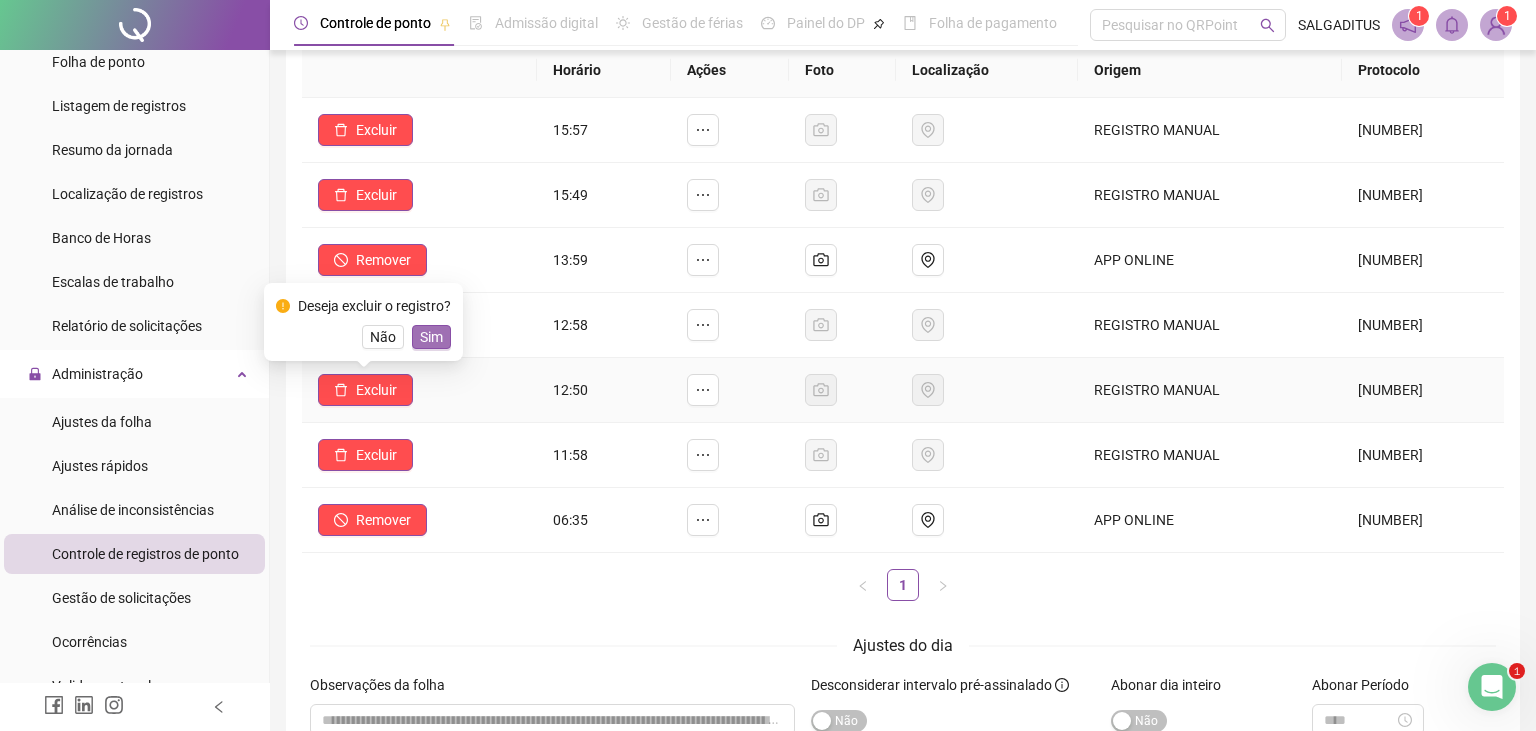 click on "Sim" at bounding box center [431, 337] 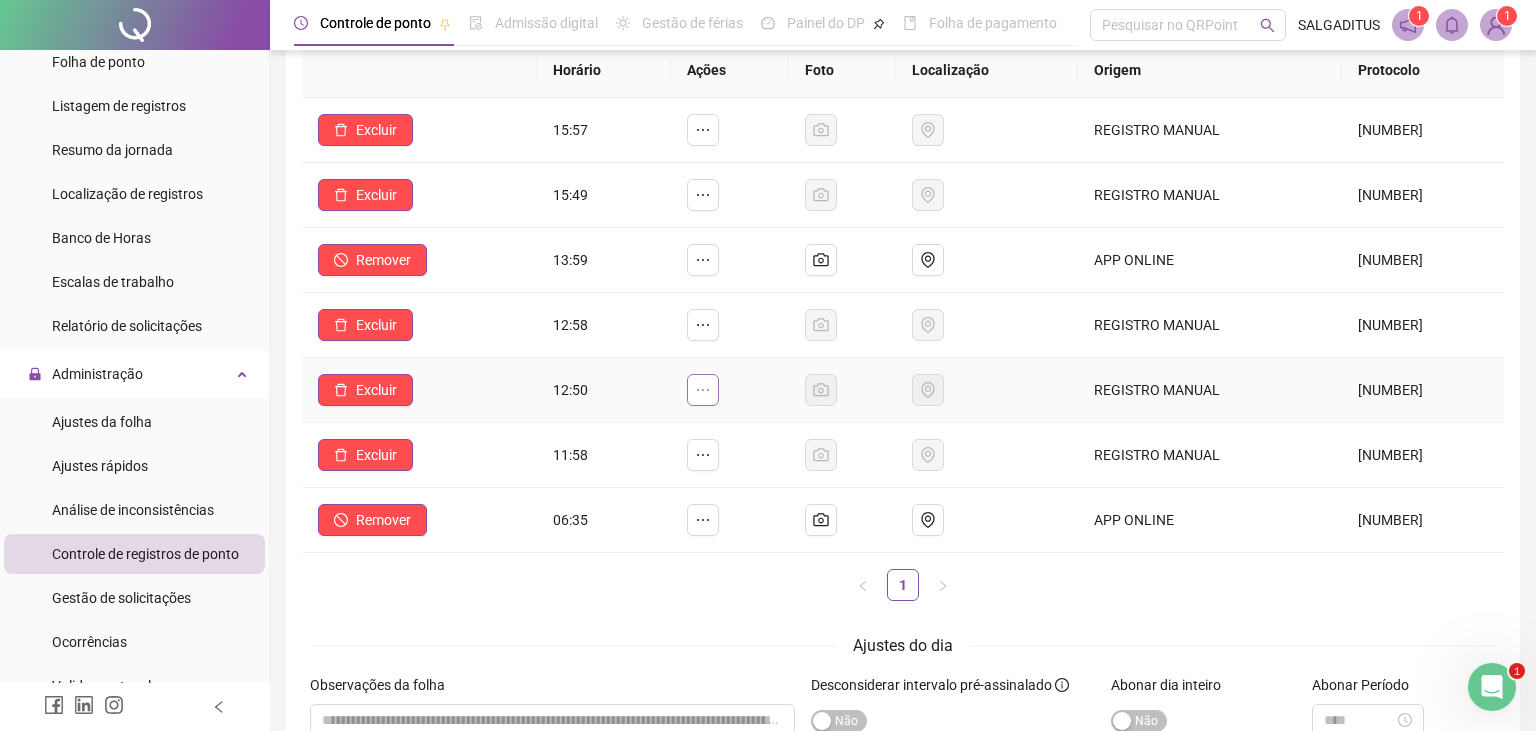 click at bounding box center (703, 390) 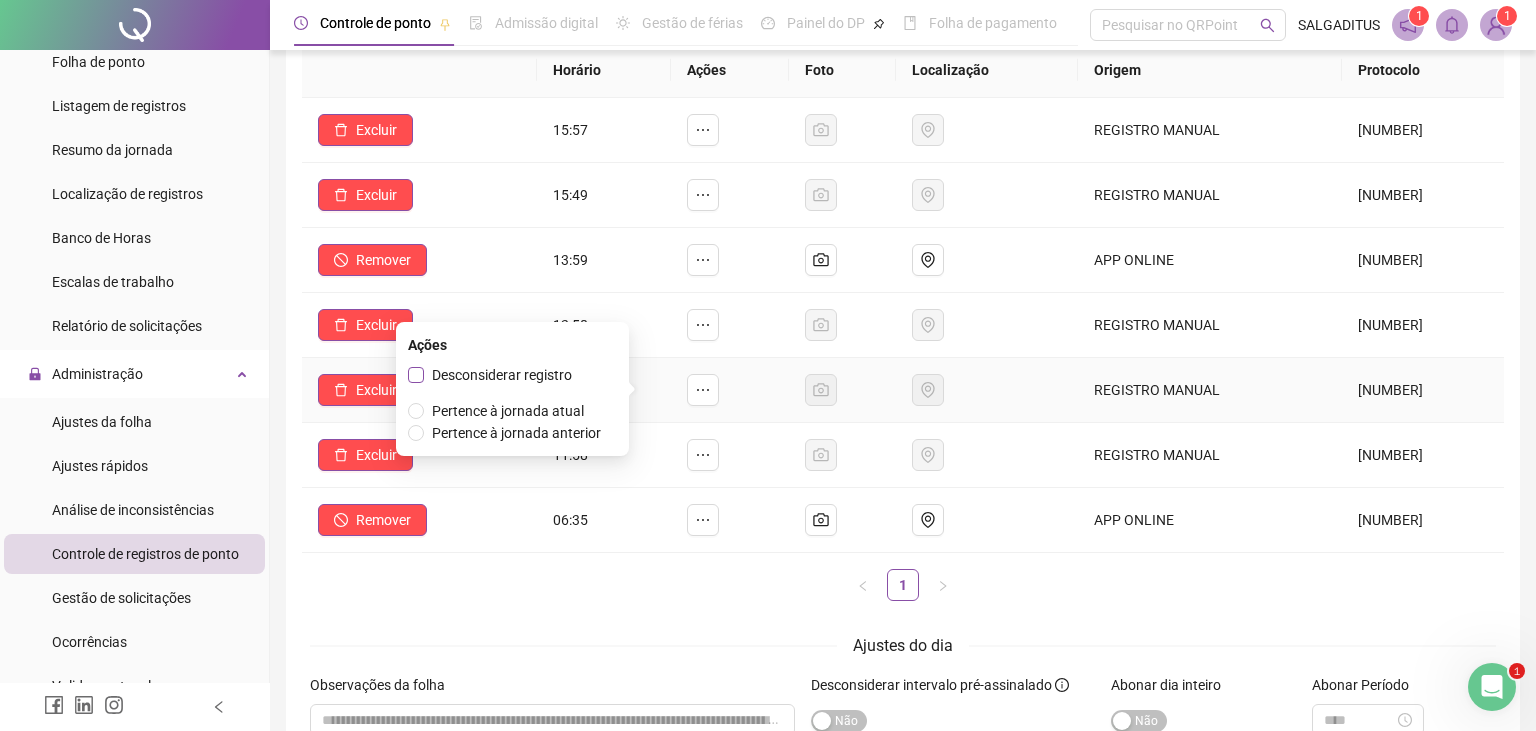 click on "Desconsiderar registro" at bounding box center [502, 375] 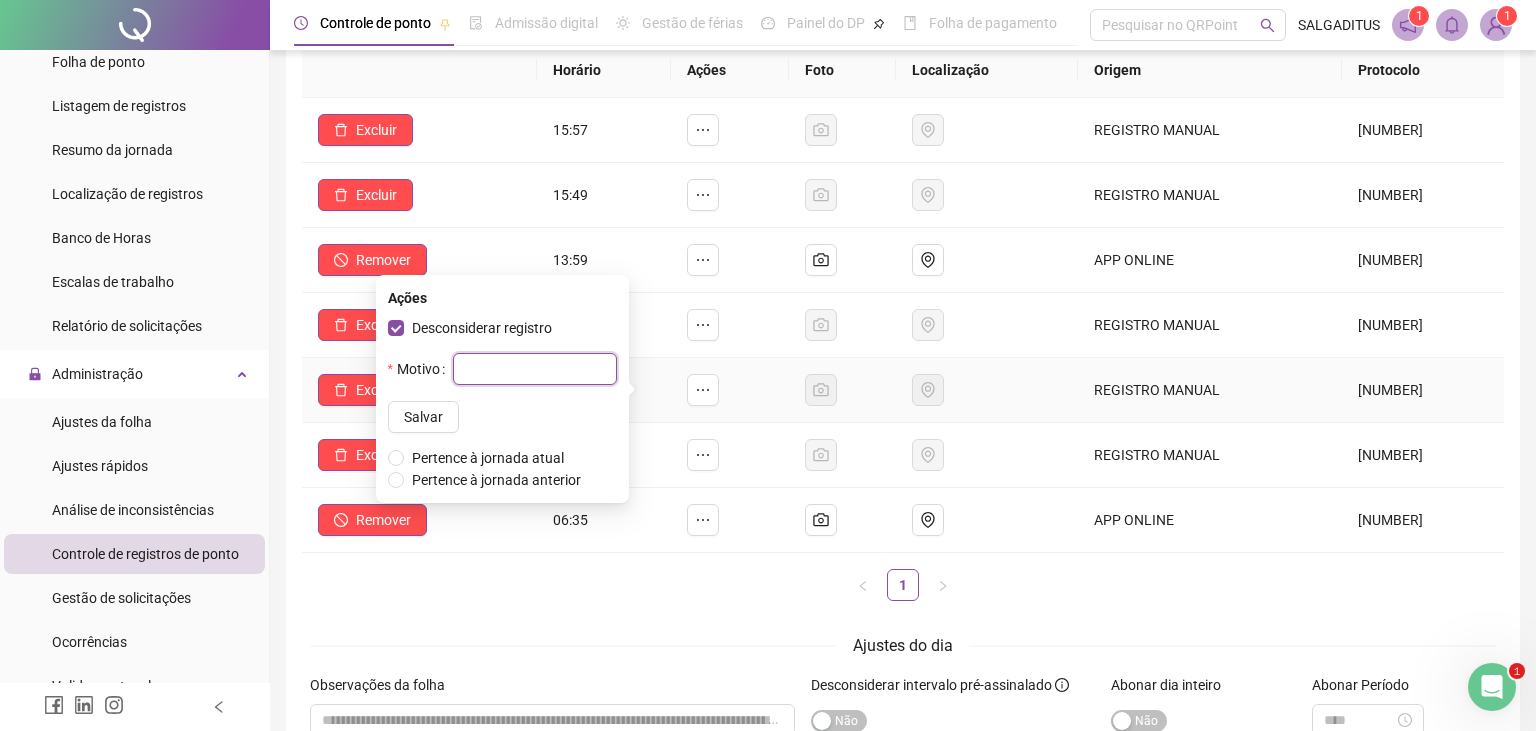 click at bounding box center [535, 369] 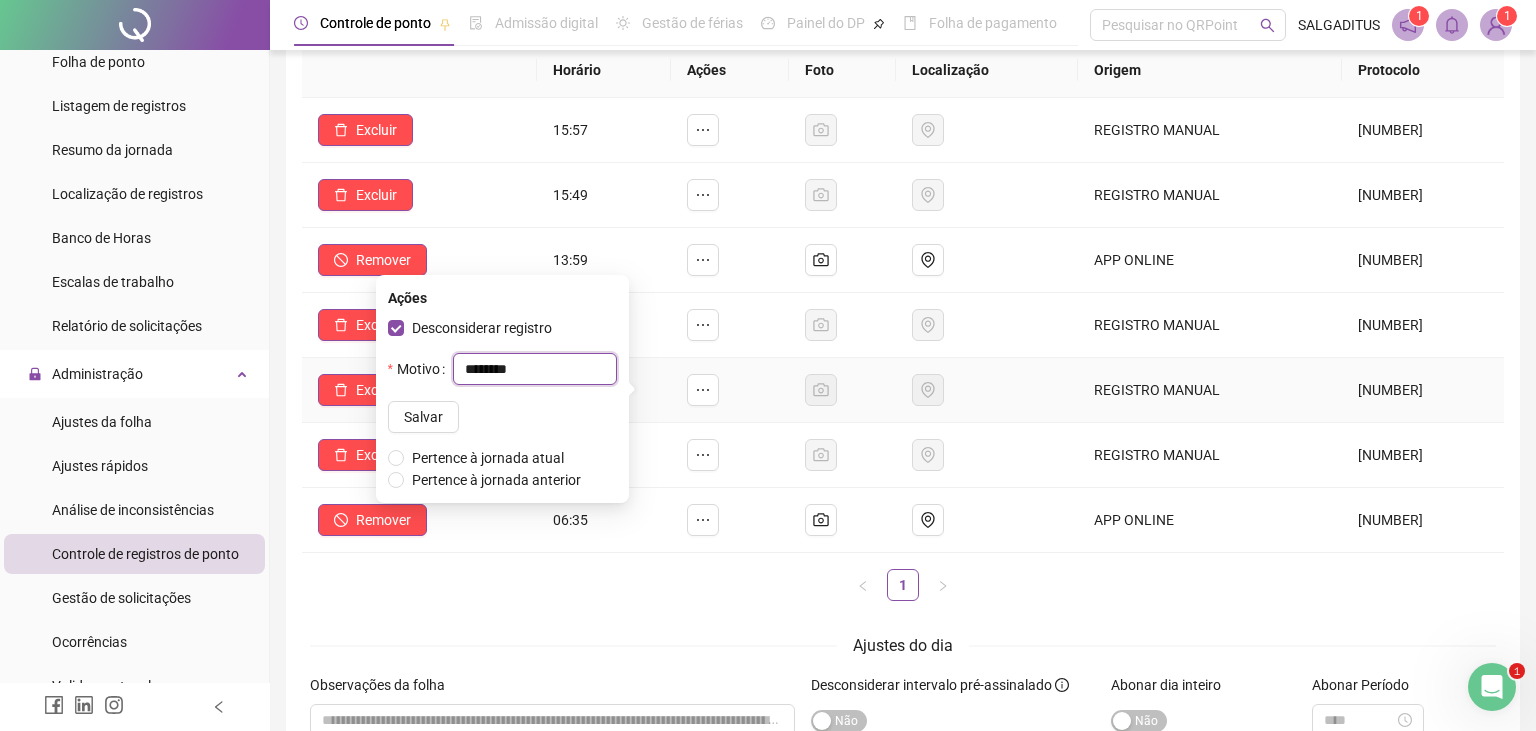 type on "*********" 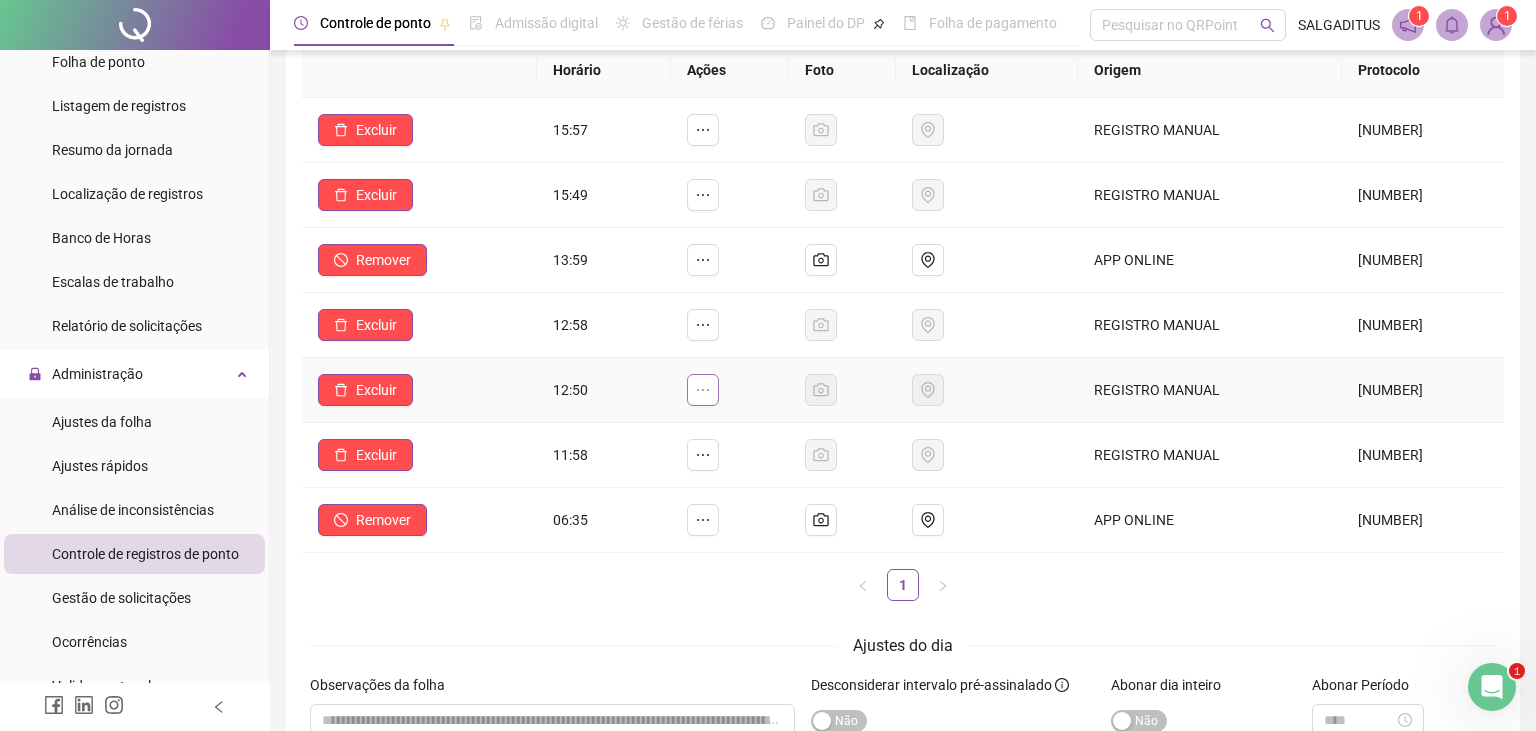 click 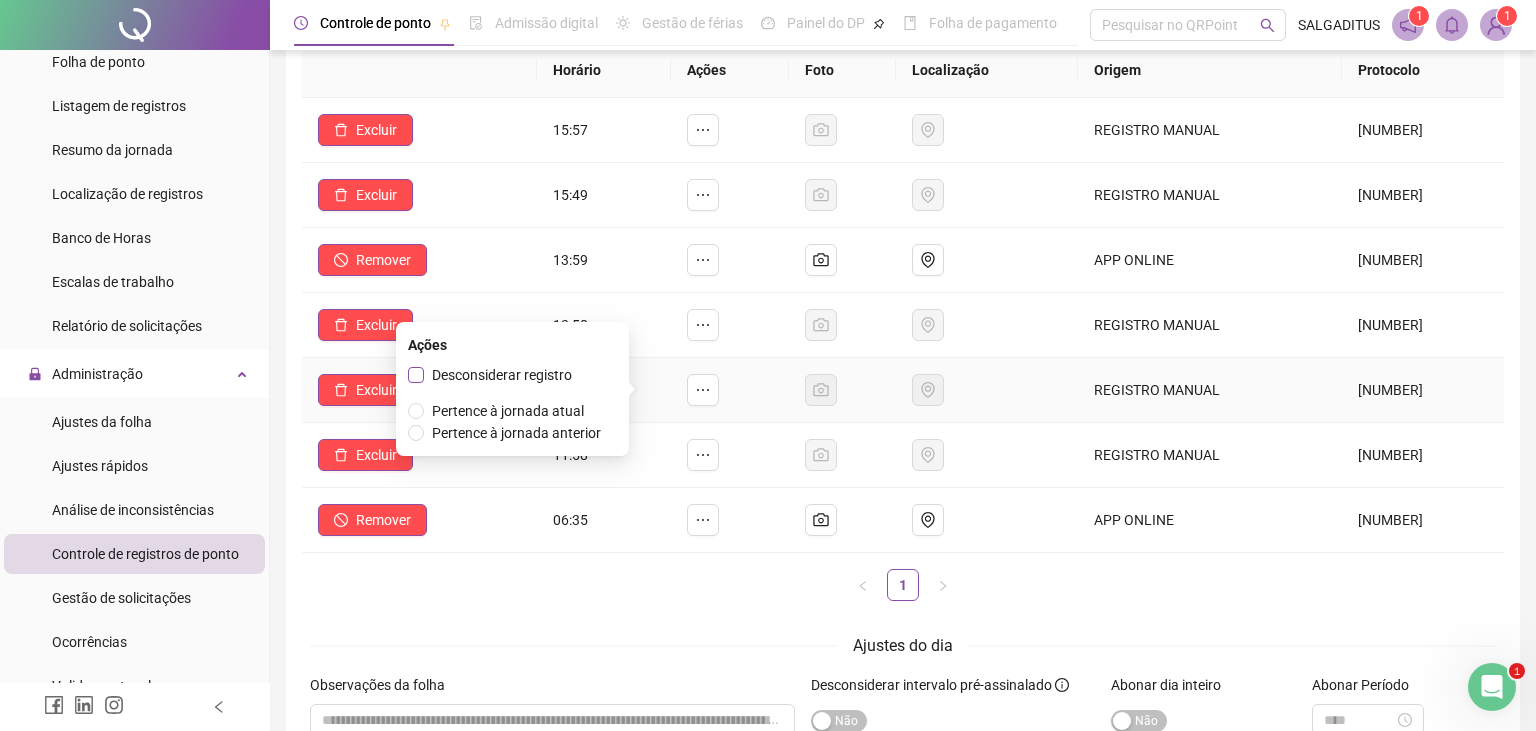 click on "Desconsiderar registro" at bounding box center [502, 375] 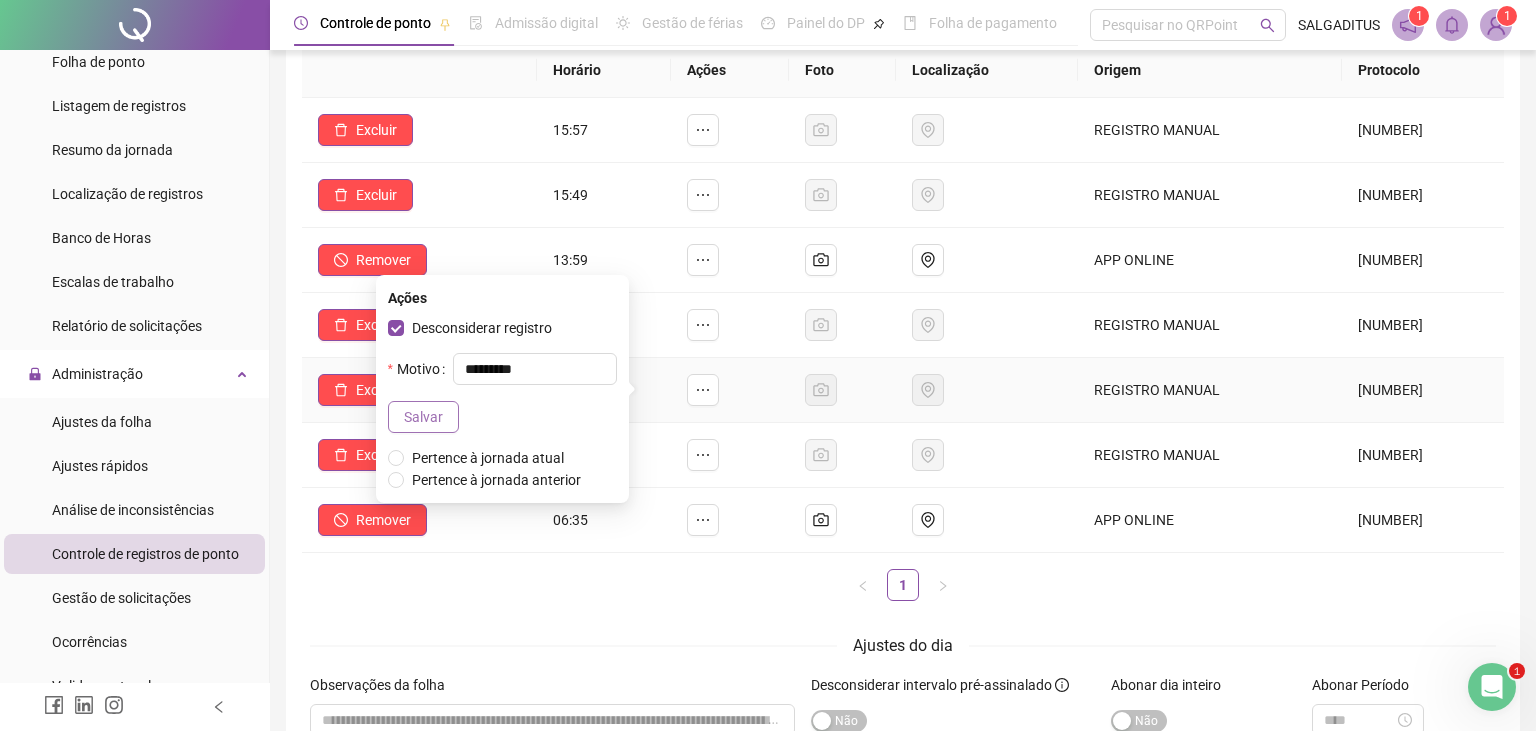 click on "Salvar" at bounding box center (423, 417) 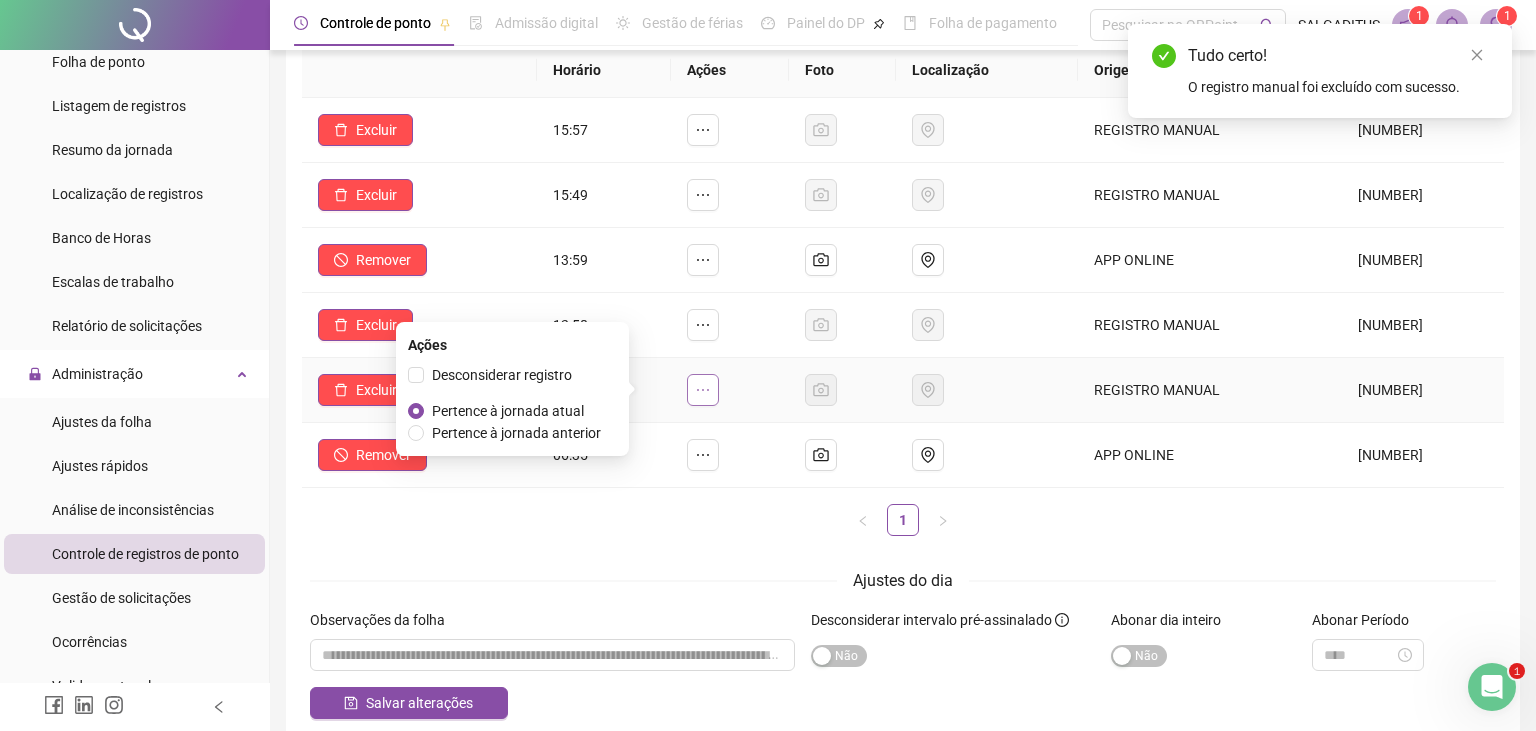 click at bounding box center [703, 390] 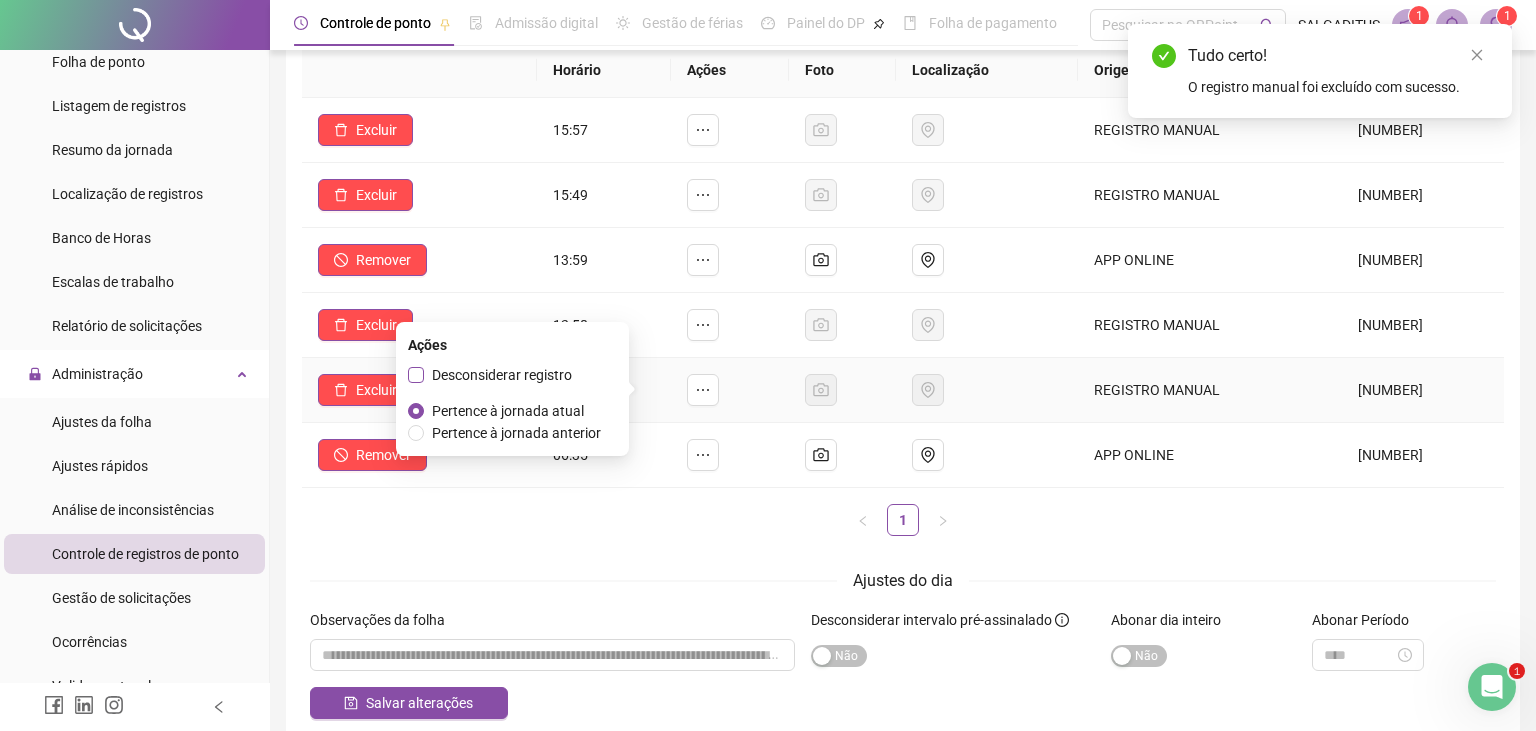 click on "Desconsiderar registro" at bounding box center [502, 375] 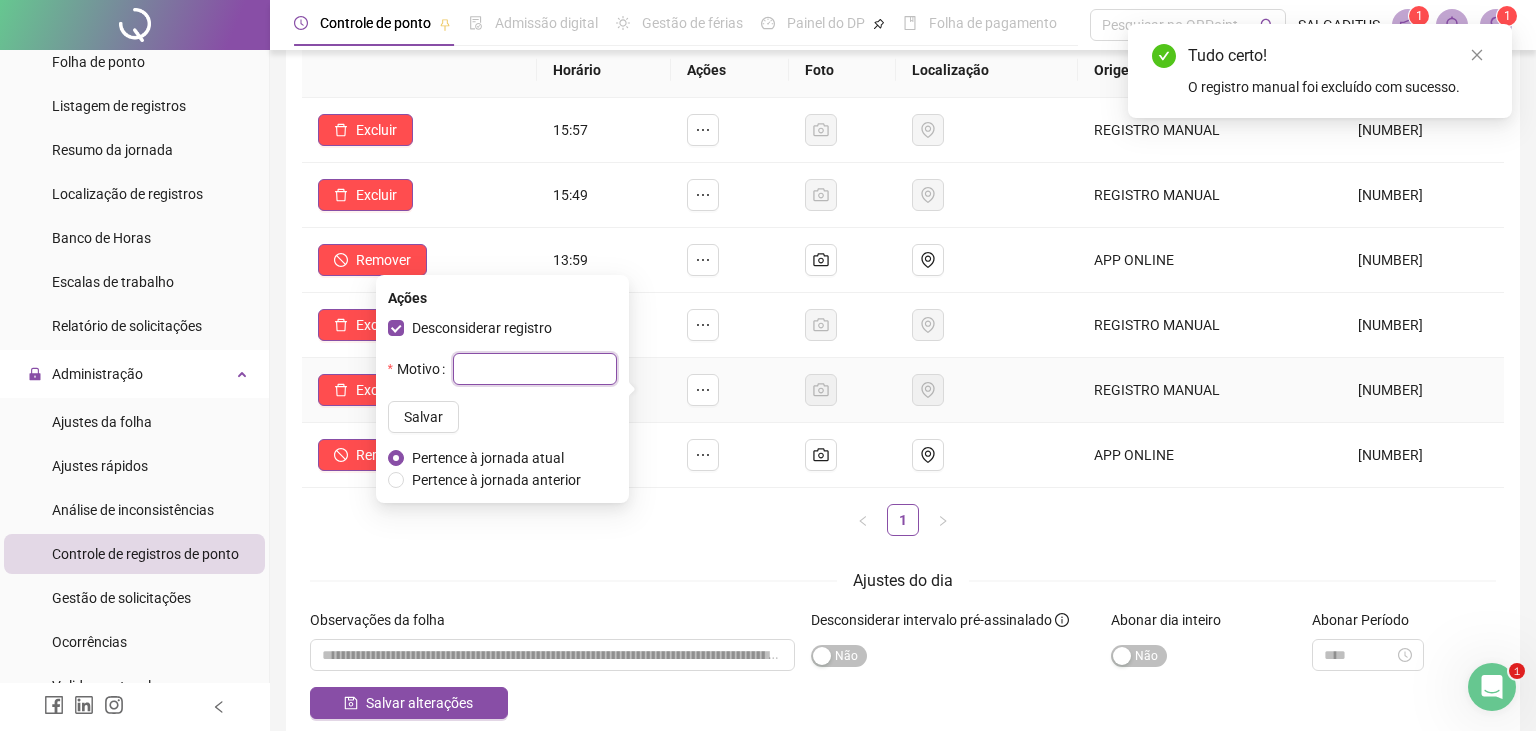 click at bounding box center (535, 369) 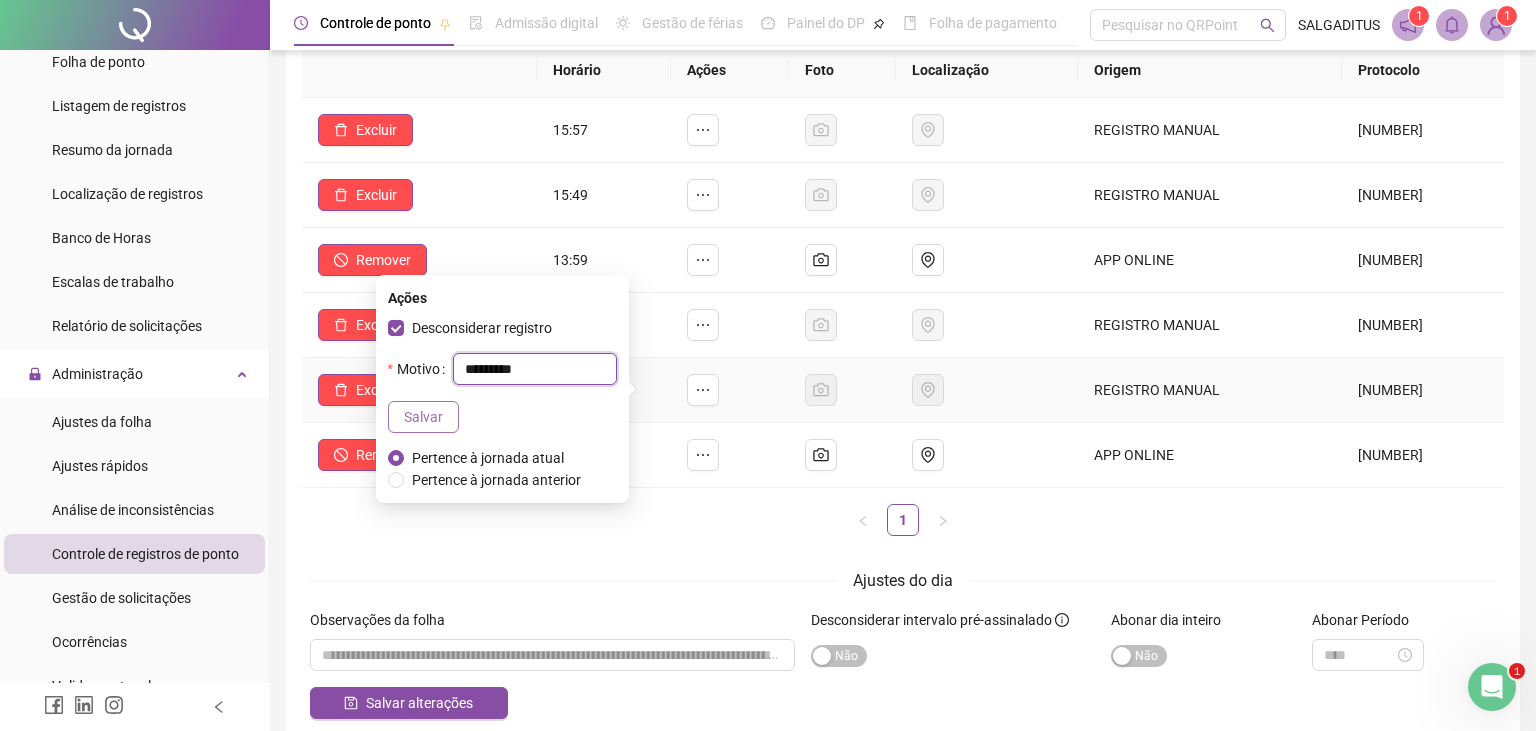 type on "*********" 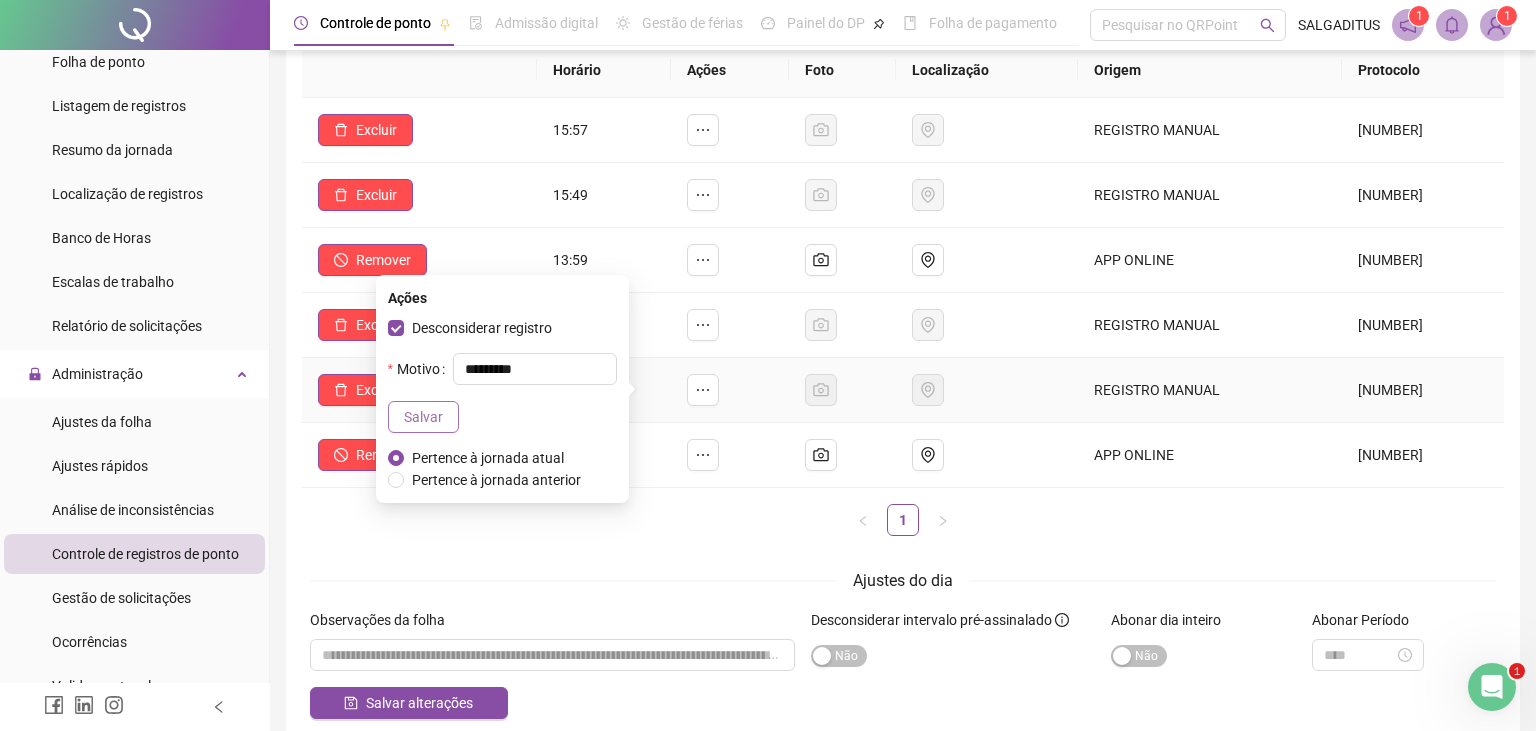 click on "Salvar" at bounding box center (423, 417) 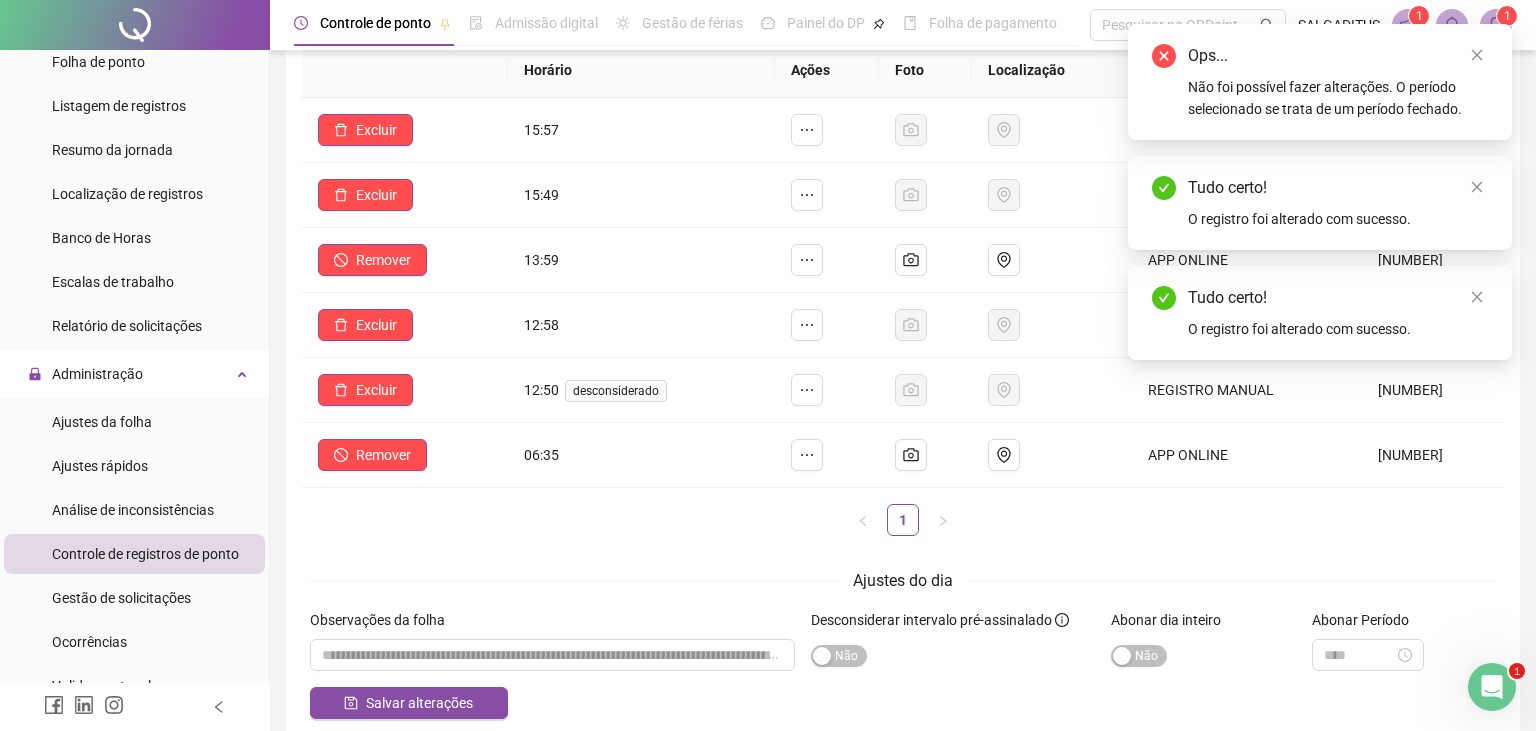 click on "Ajustes do dia Observações da folha Desconsiderar intervalo pré-assinalado   Sim Não Abonar dia inteiro Sim Não Abonar Período Salvar alterações" at bounding box center (903, 643) 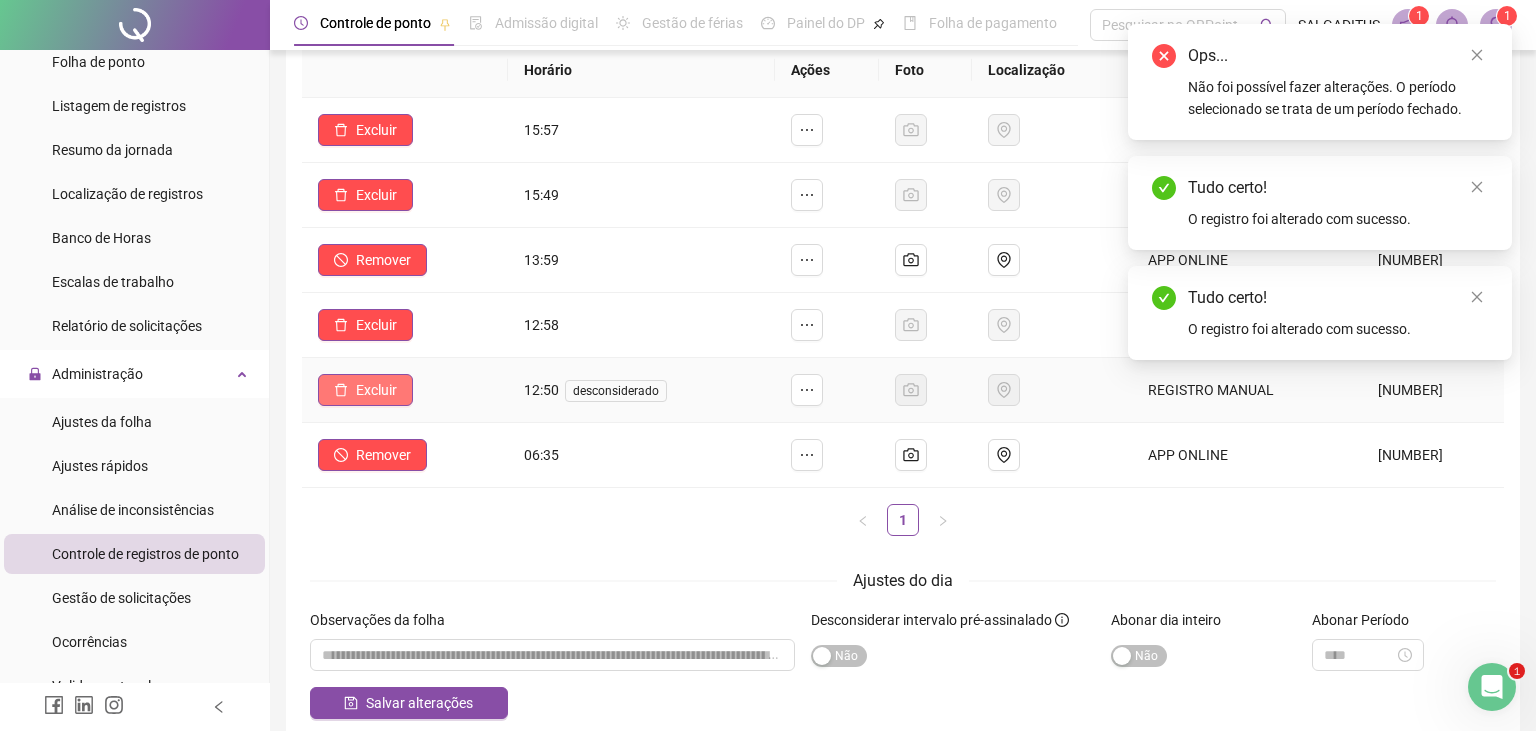 click on "Excluir" at bounding box center [376, 390] 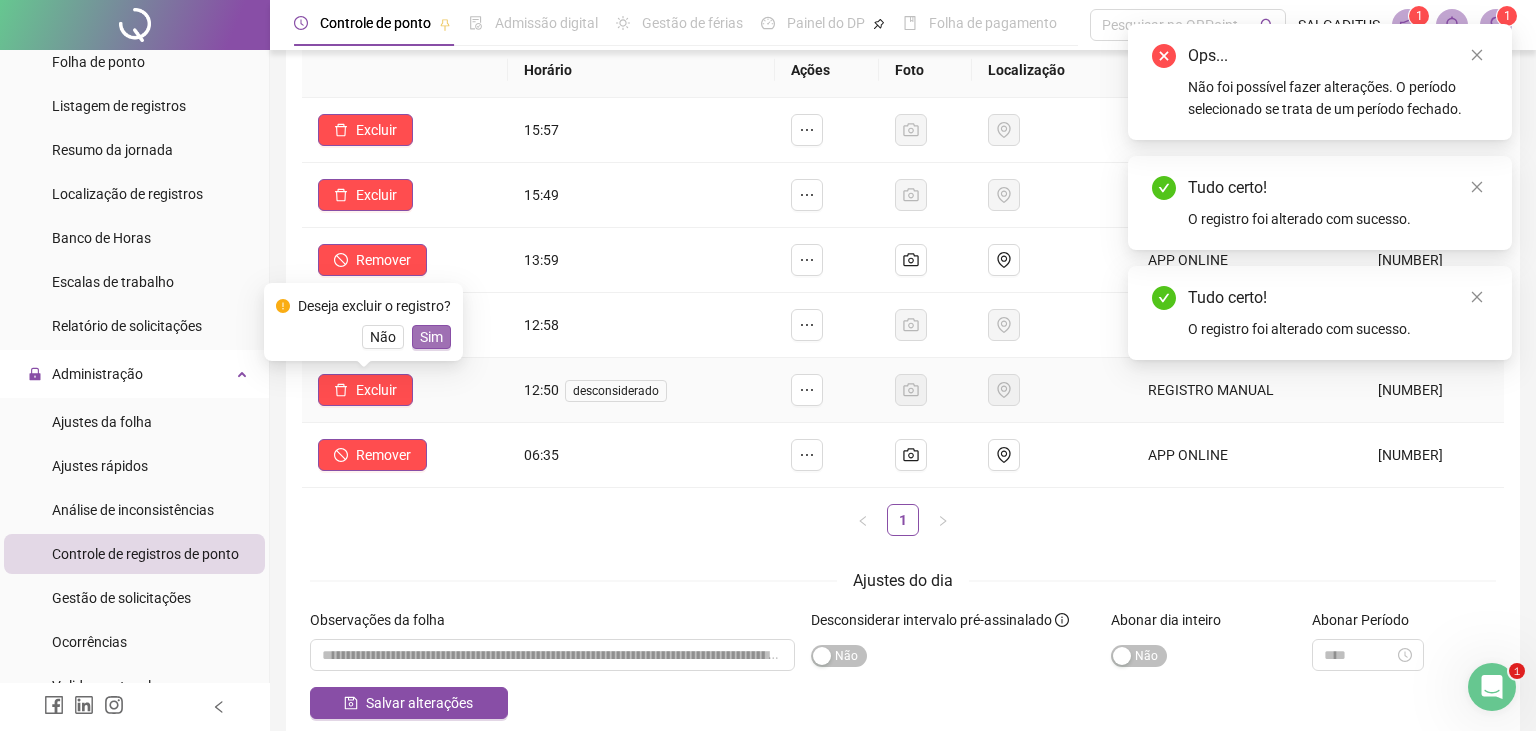 click on "Sim" at bounding box center (431, 337) 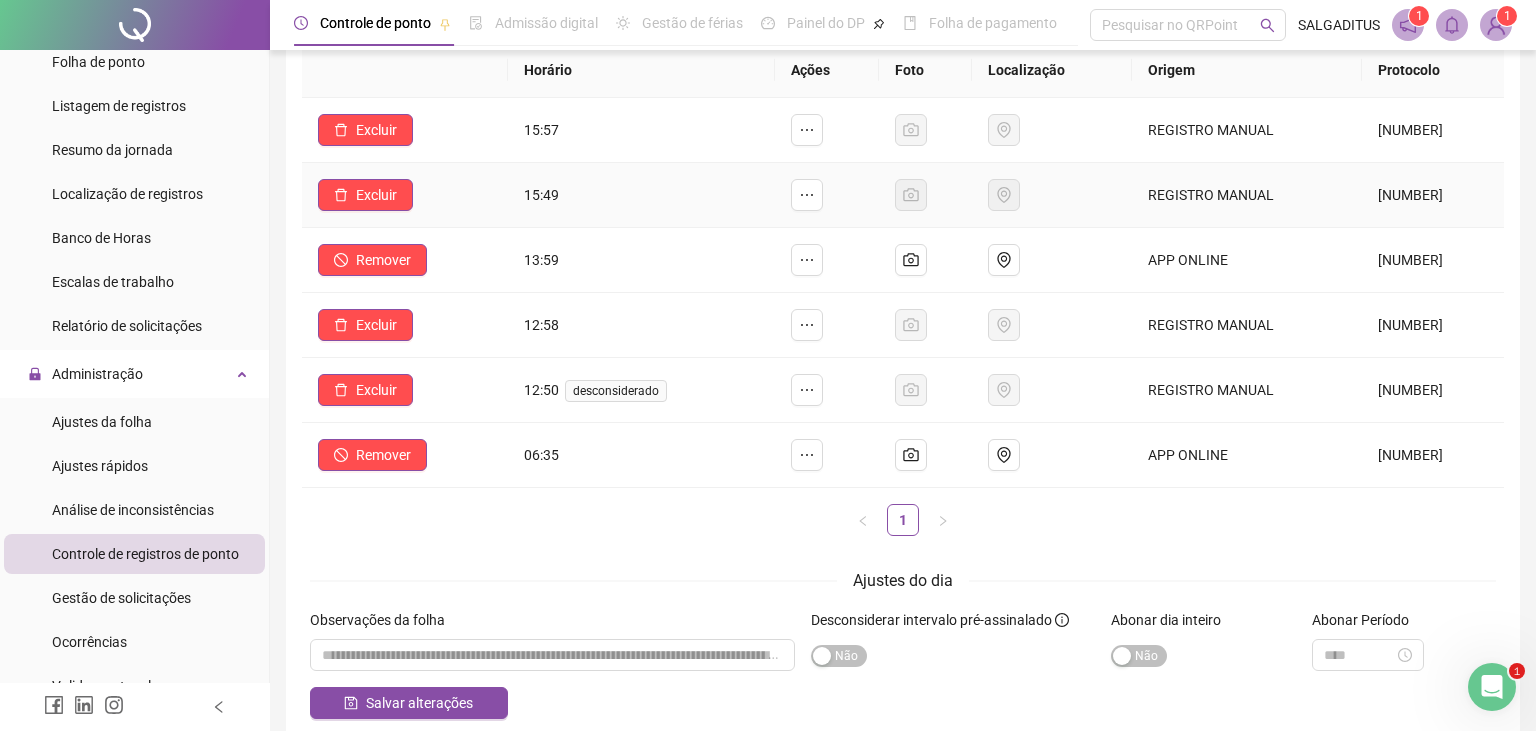 click on "Excluir" at bounding box center [405, 195] 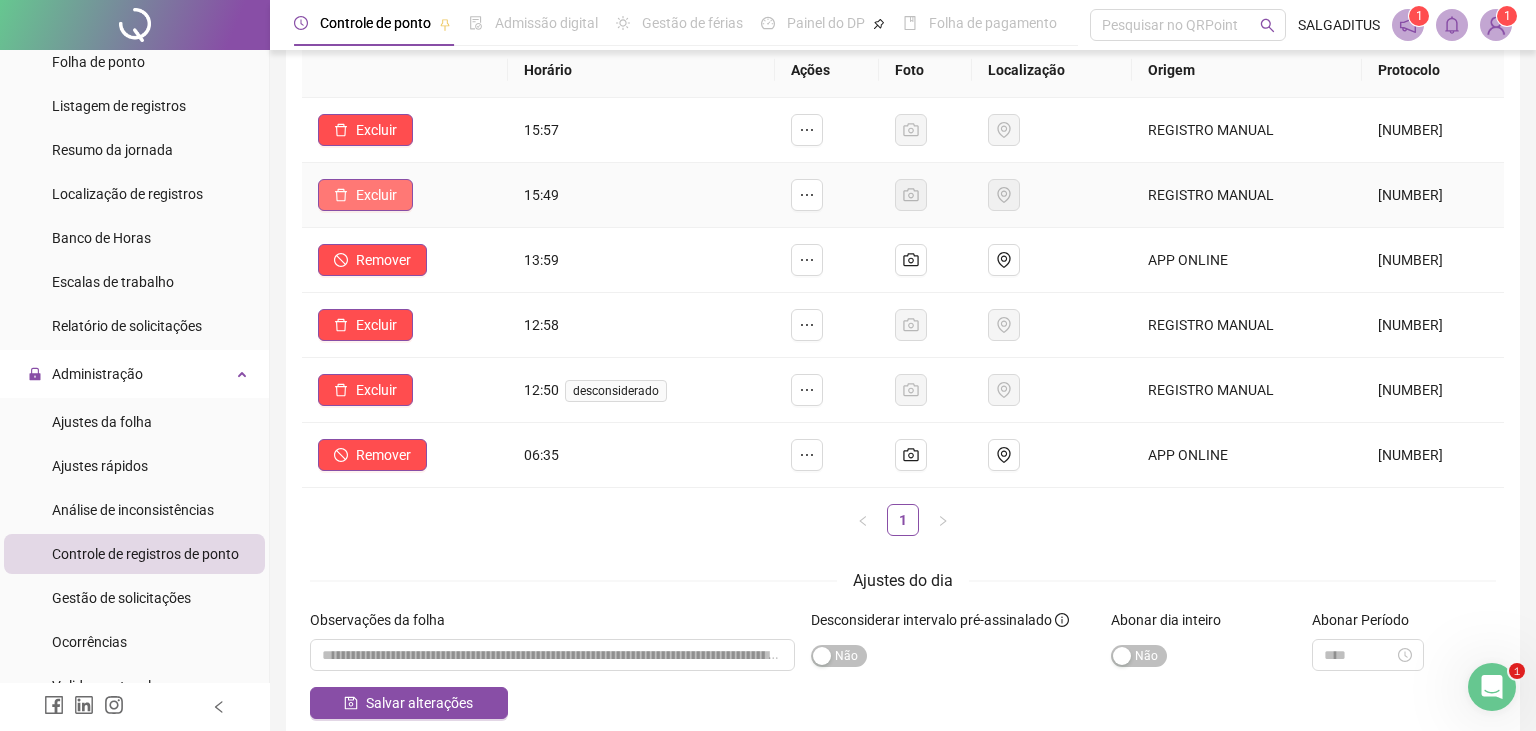 click on "Excluir" at bounding box center [365, 195] 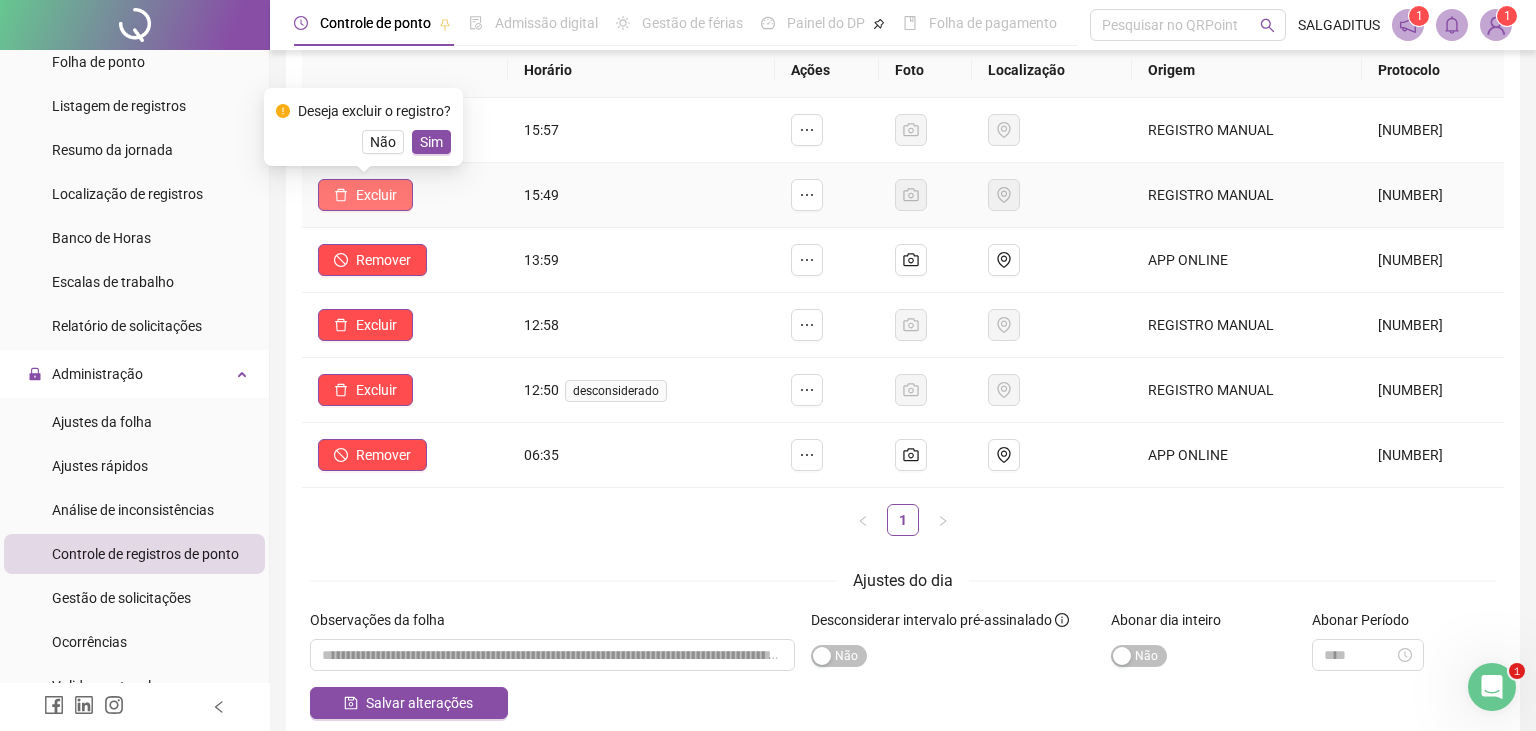click 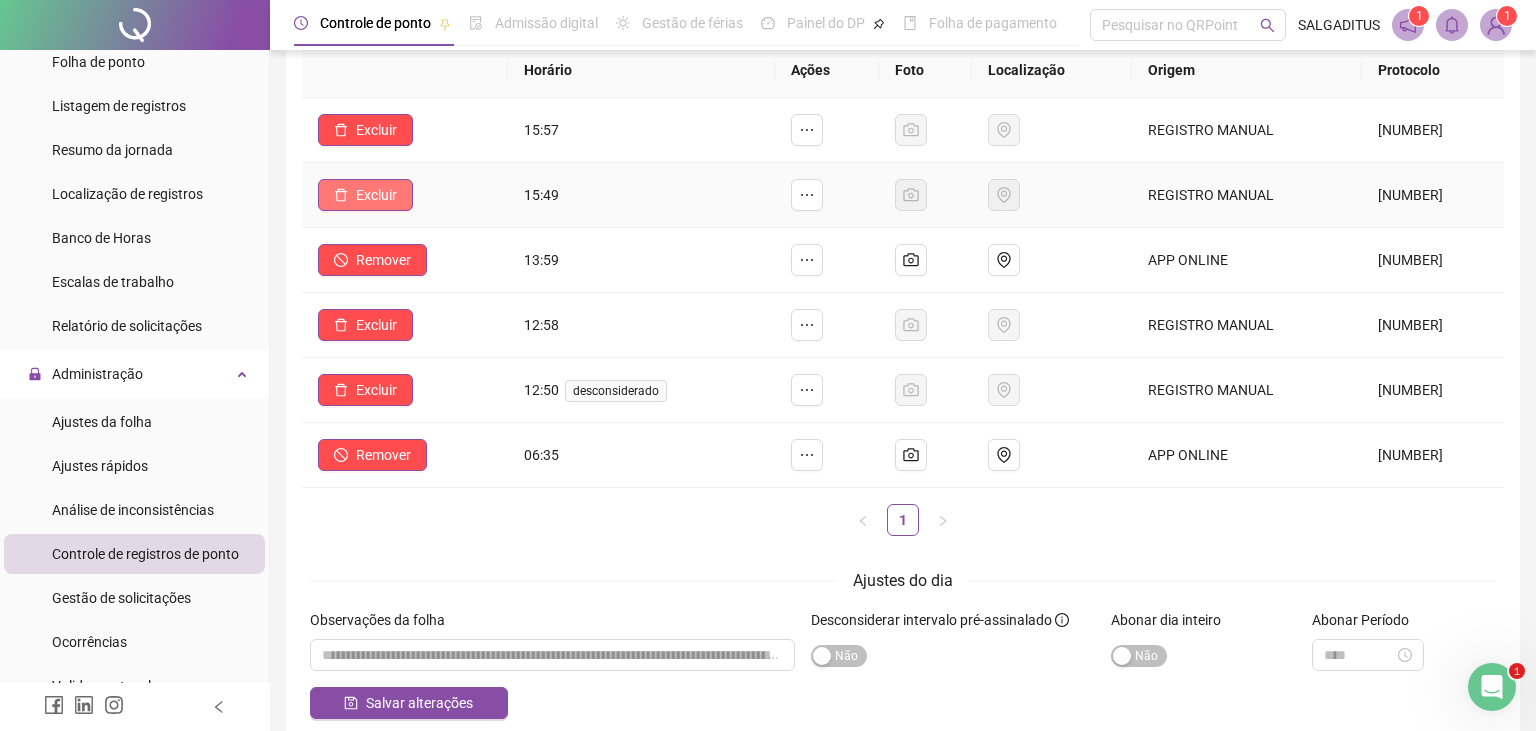 click 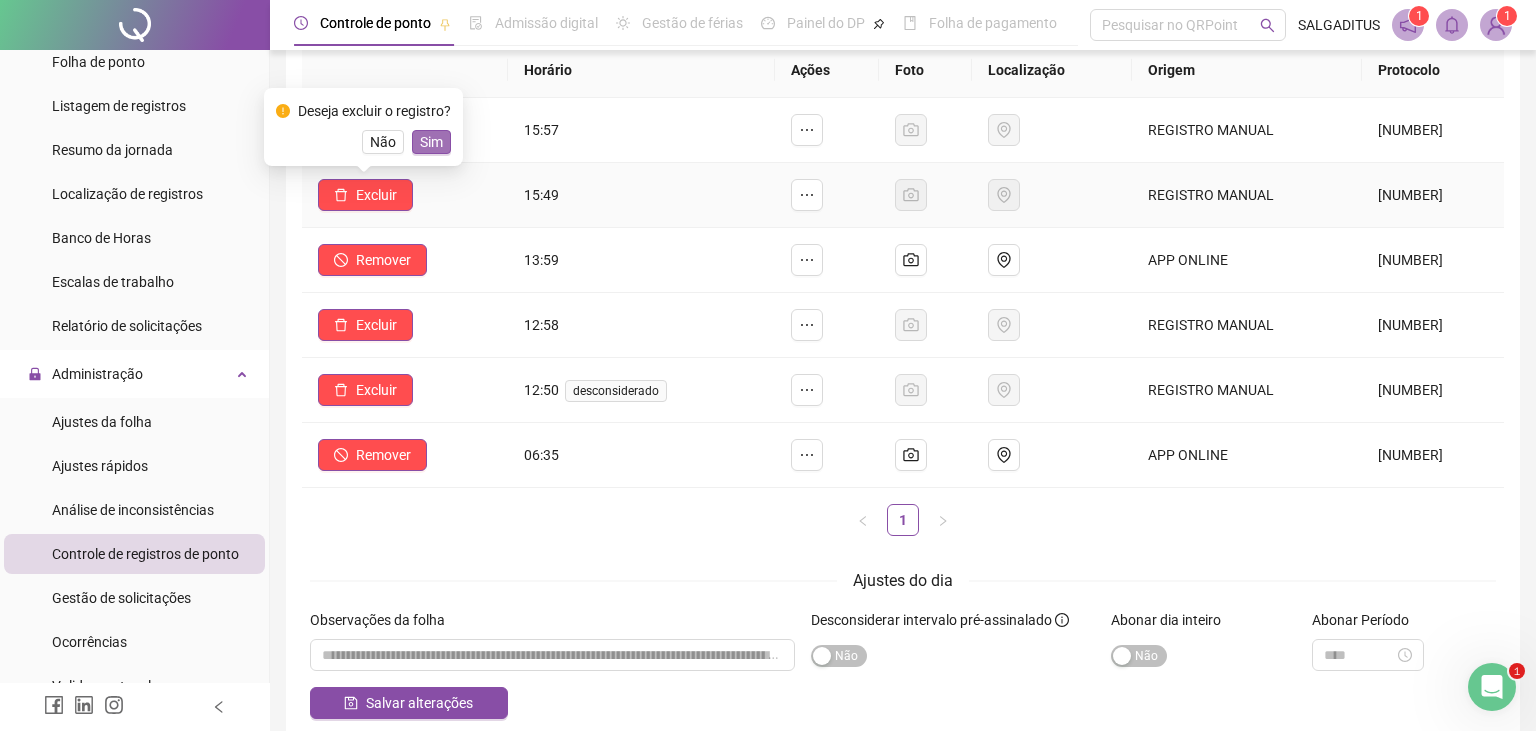 click on "Sim" at bounding box center [431, 142] 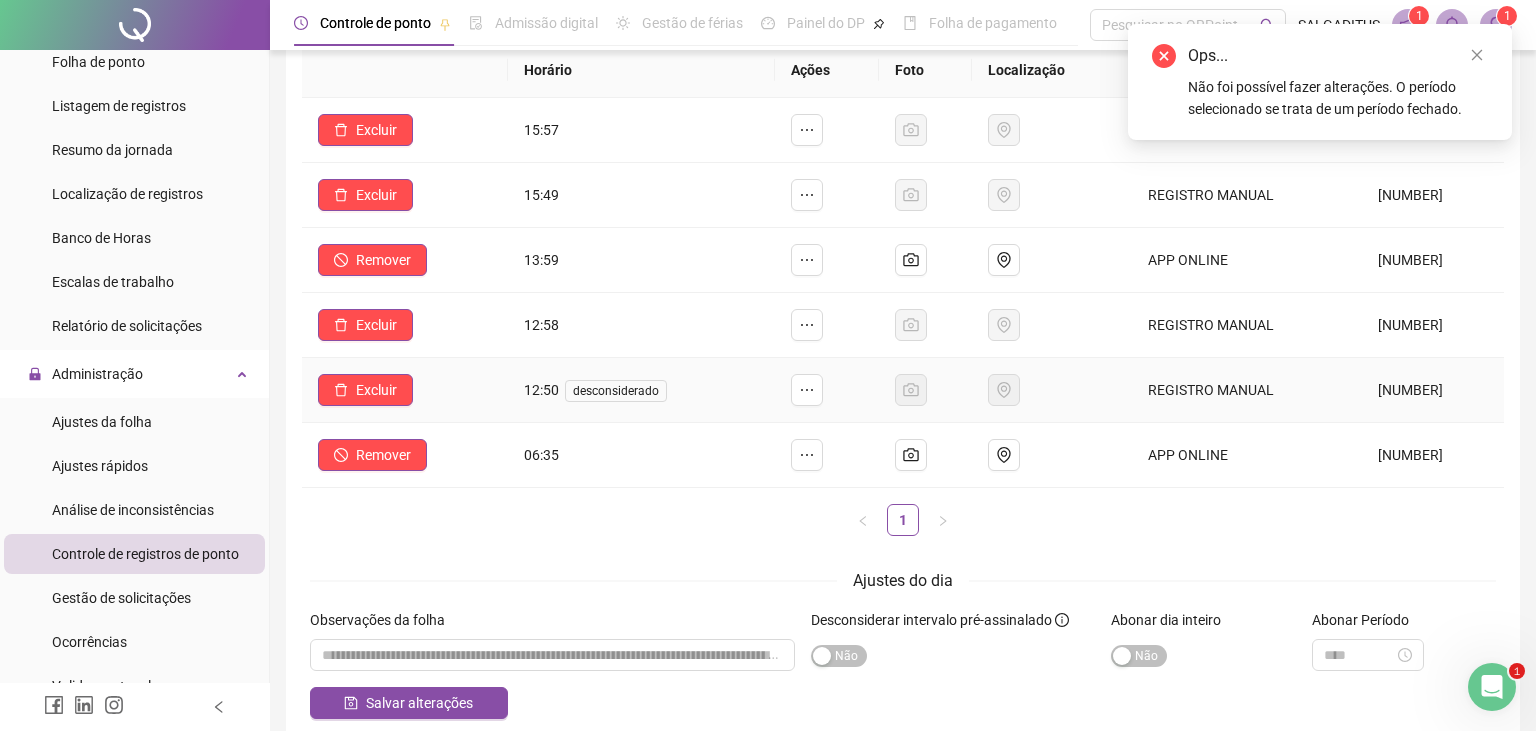 scroll, scrollTop: 0, scrollLeft: 0, axis: both 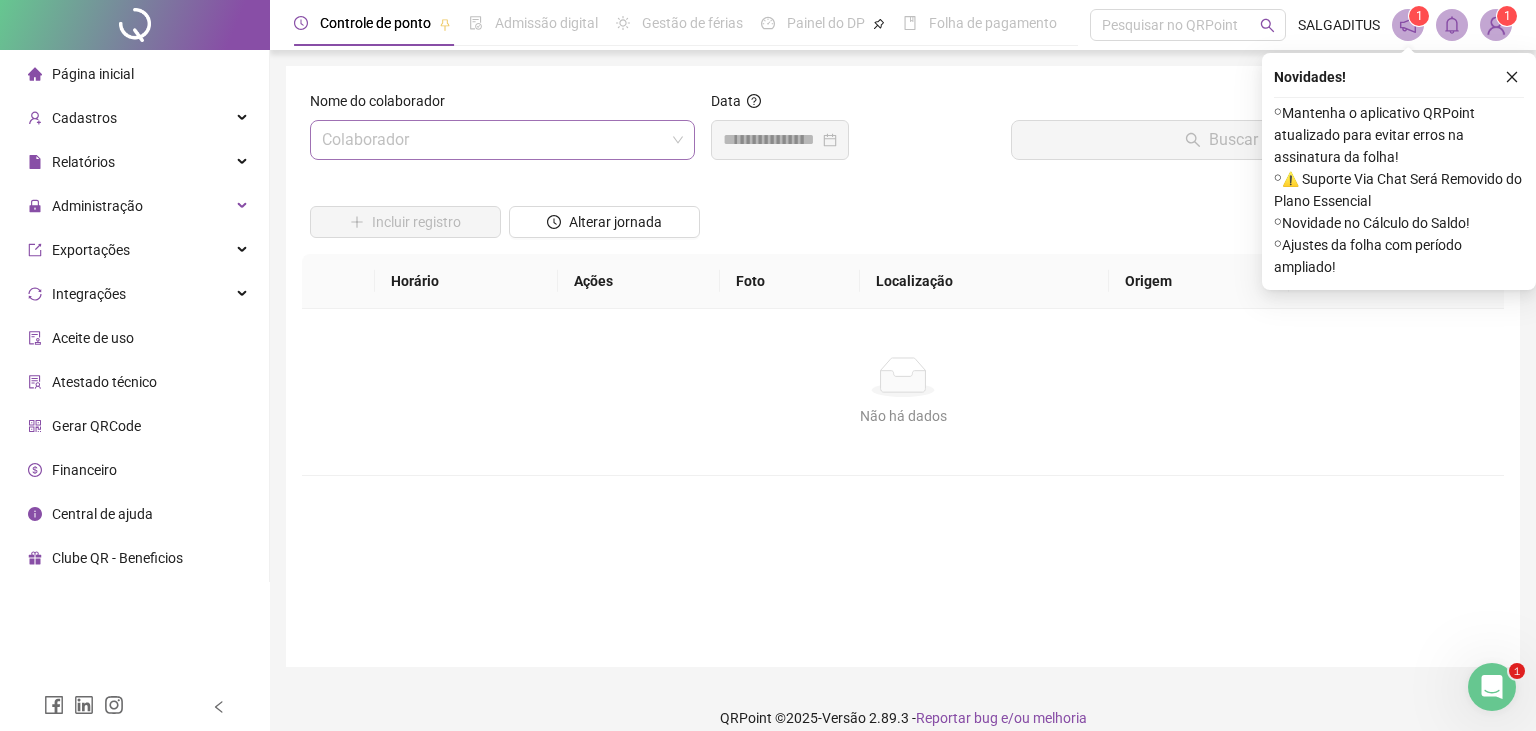 click at bounding box center (493, 140) 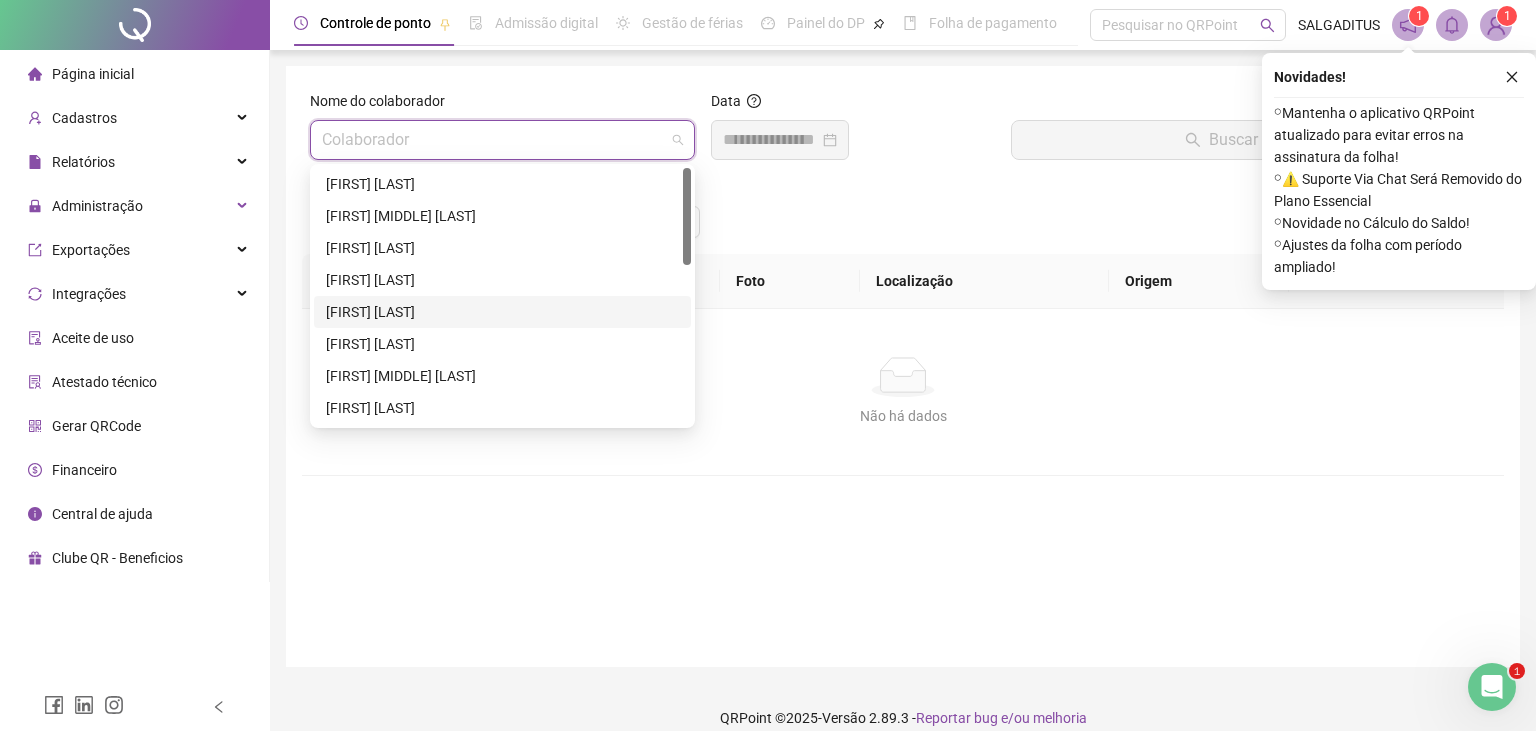 scroll, scrollTop: 108, scrollLeft: 0, axis: vertical 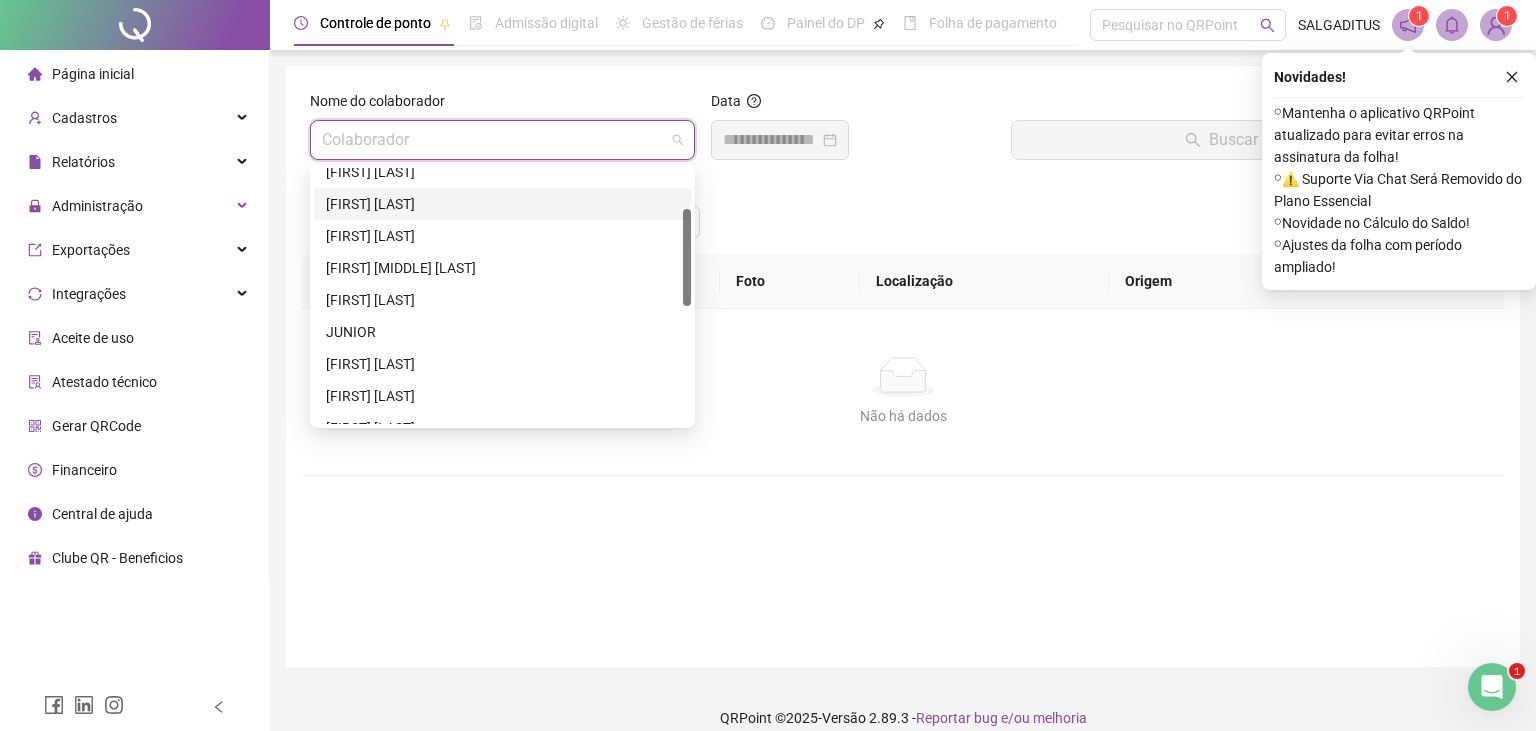 click on "[FIRST] [LAST]" at bounding box center (502, 204) 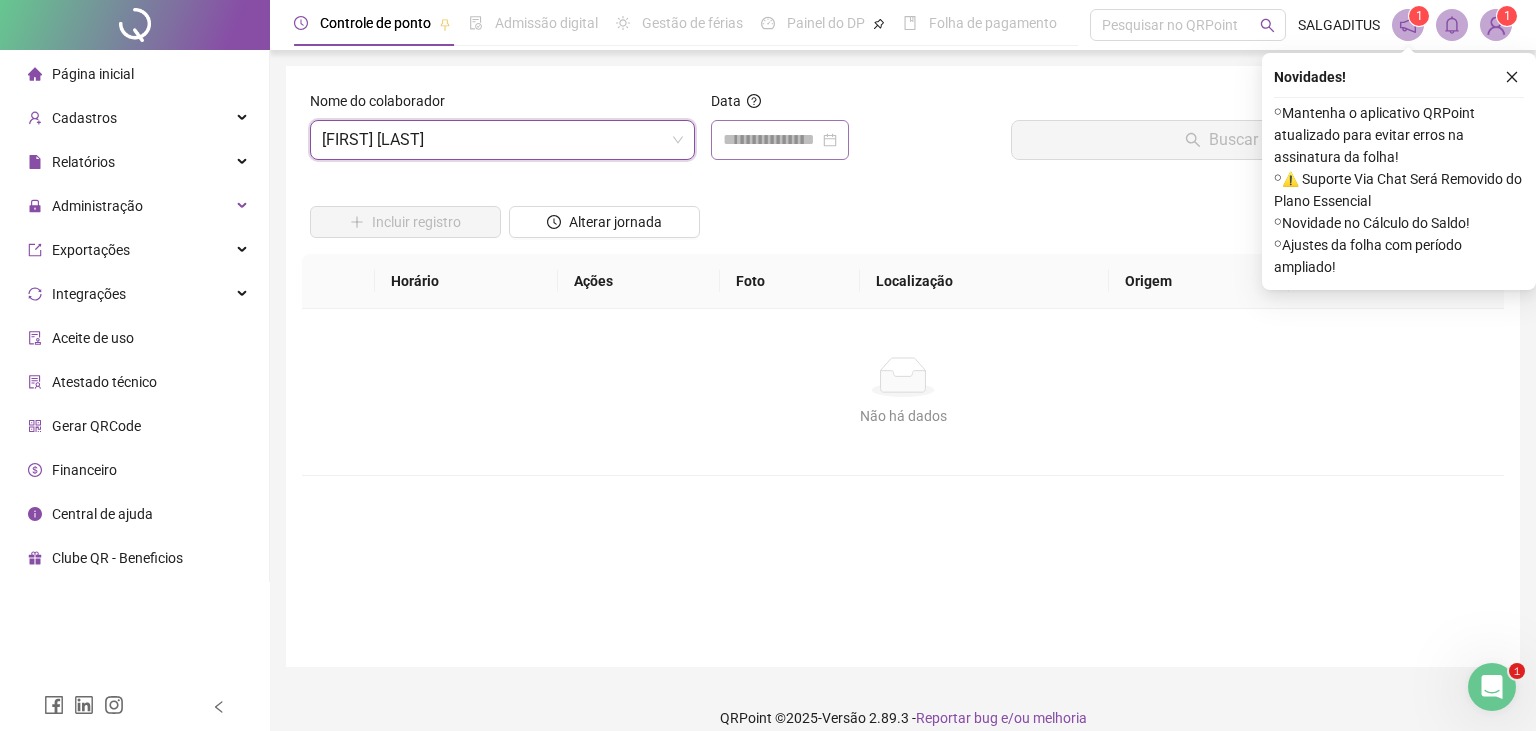 click at bounding box center [780, 140] 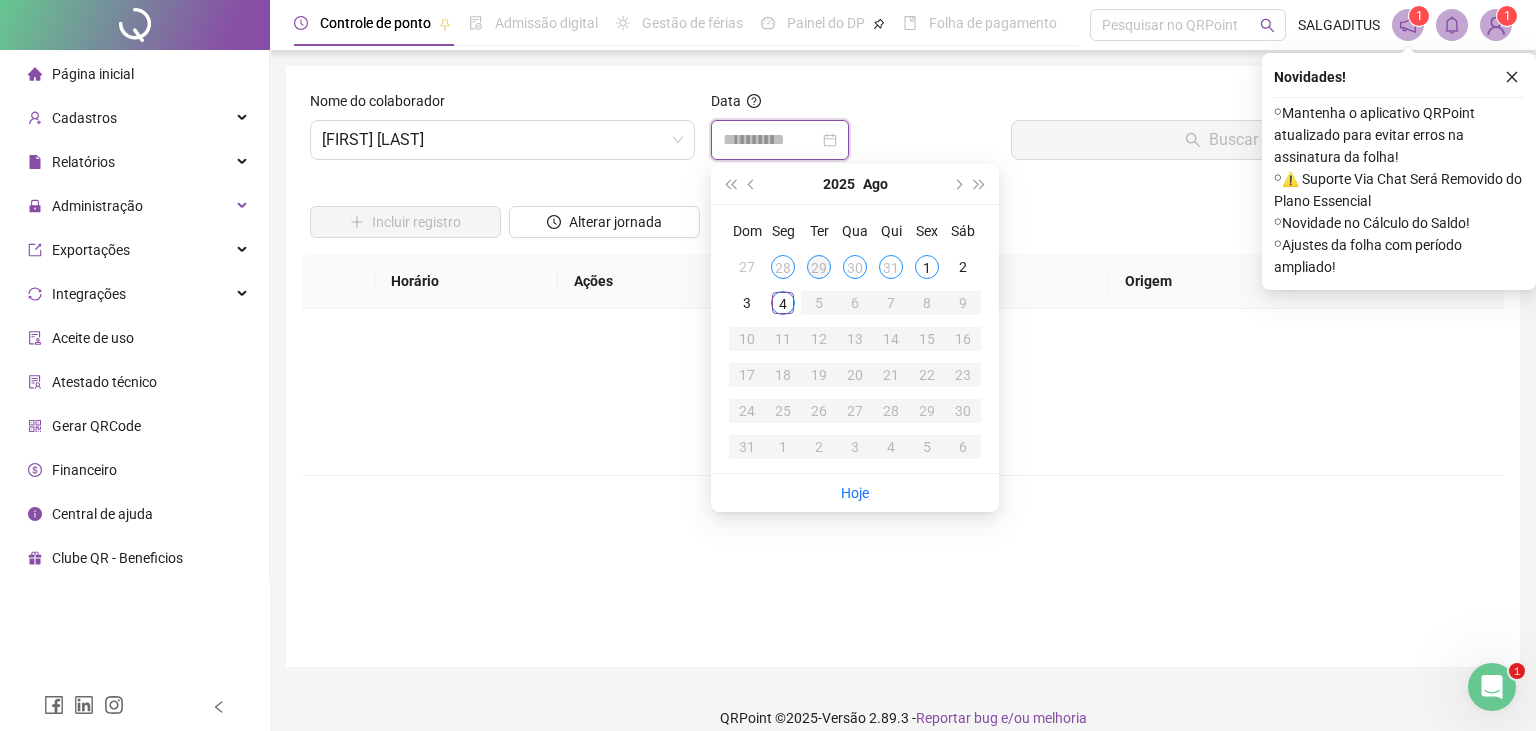 type on "**********" 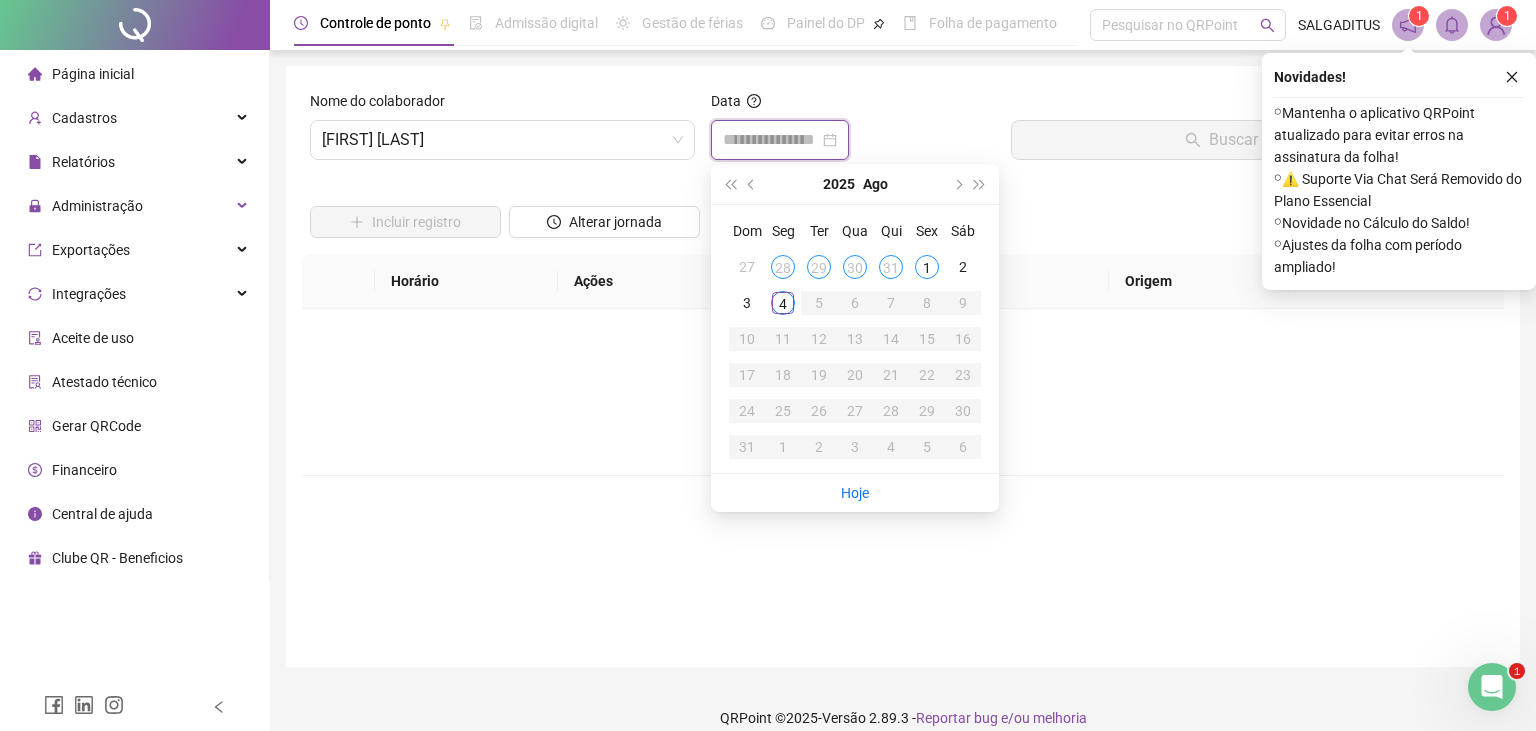 type on "**********" 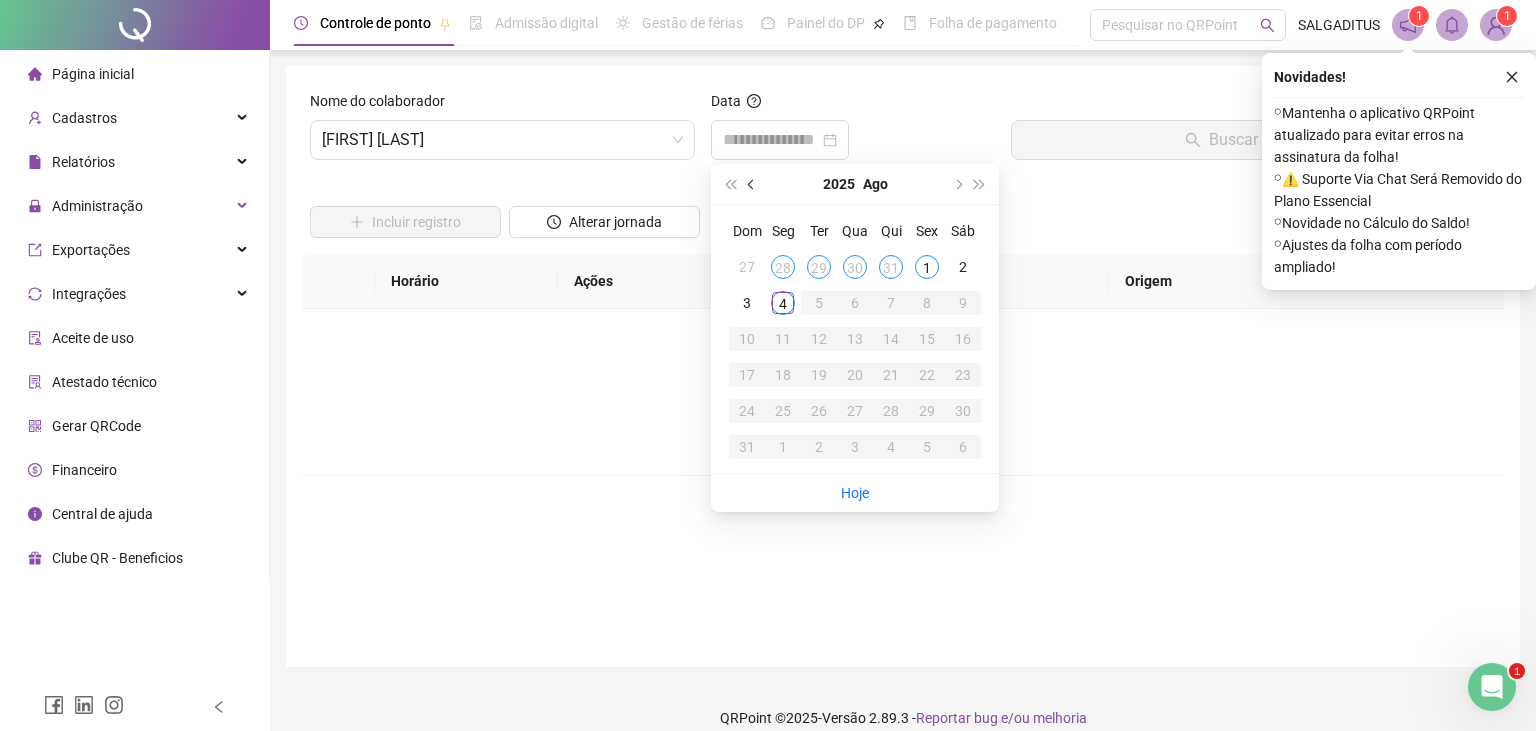 click at bounding box center [753, 184] 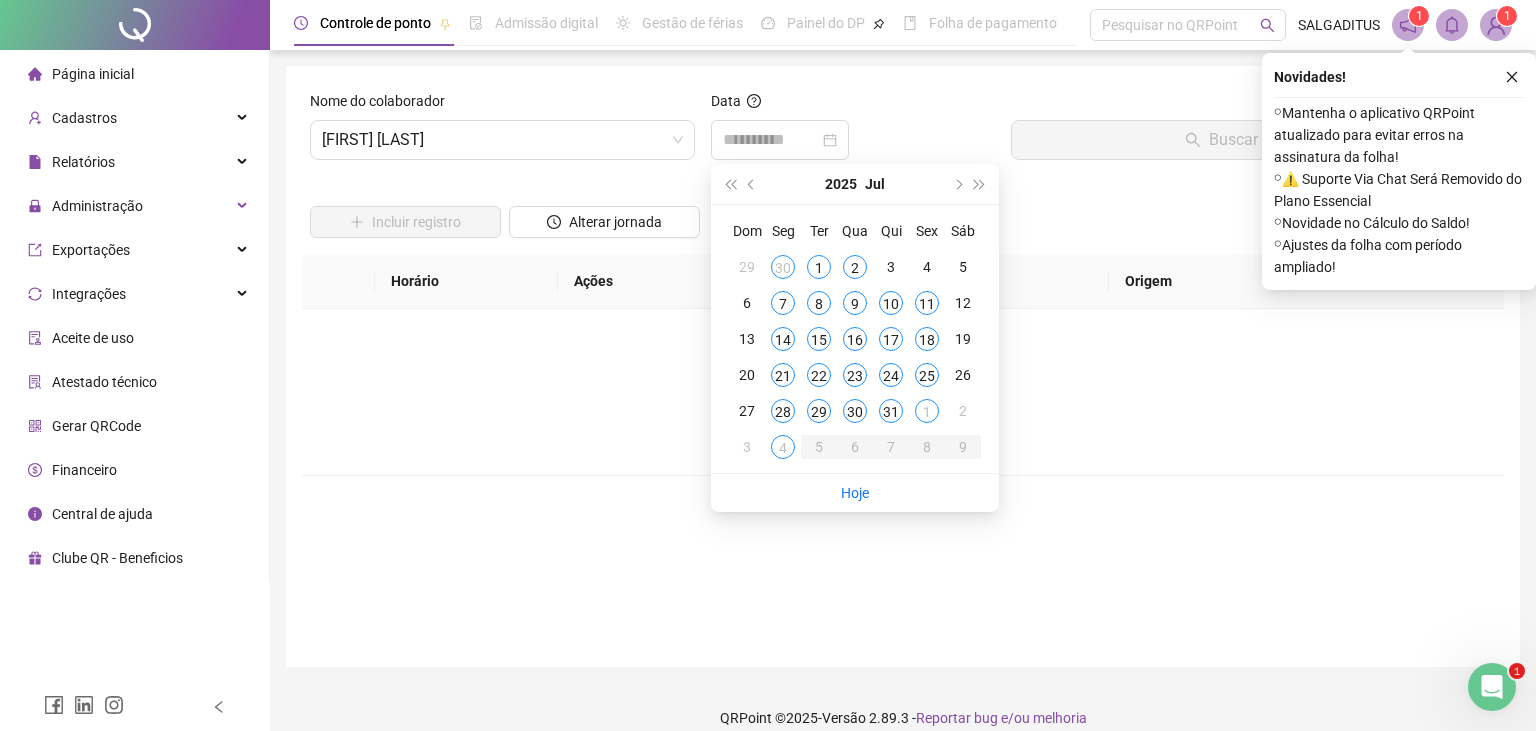 drag, startPoint x: 822, startPoint y: 262, endPoint x: 910, endPoint y: 207, distance: 103.773796 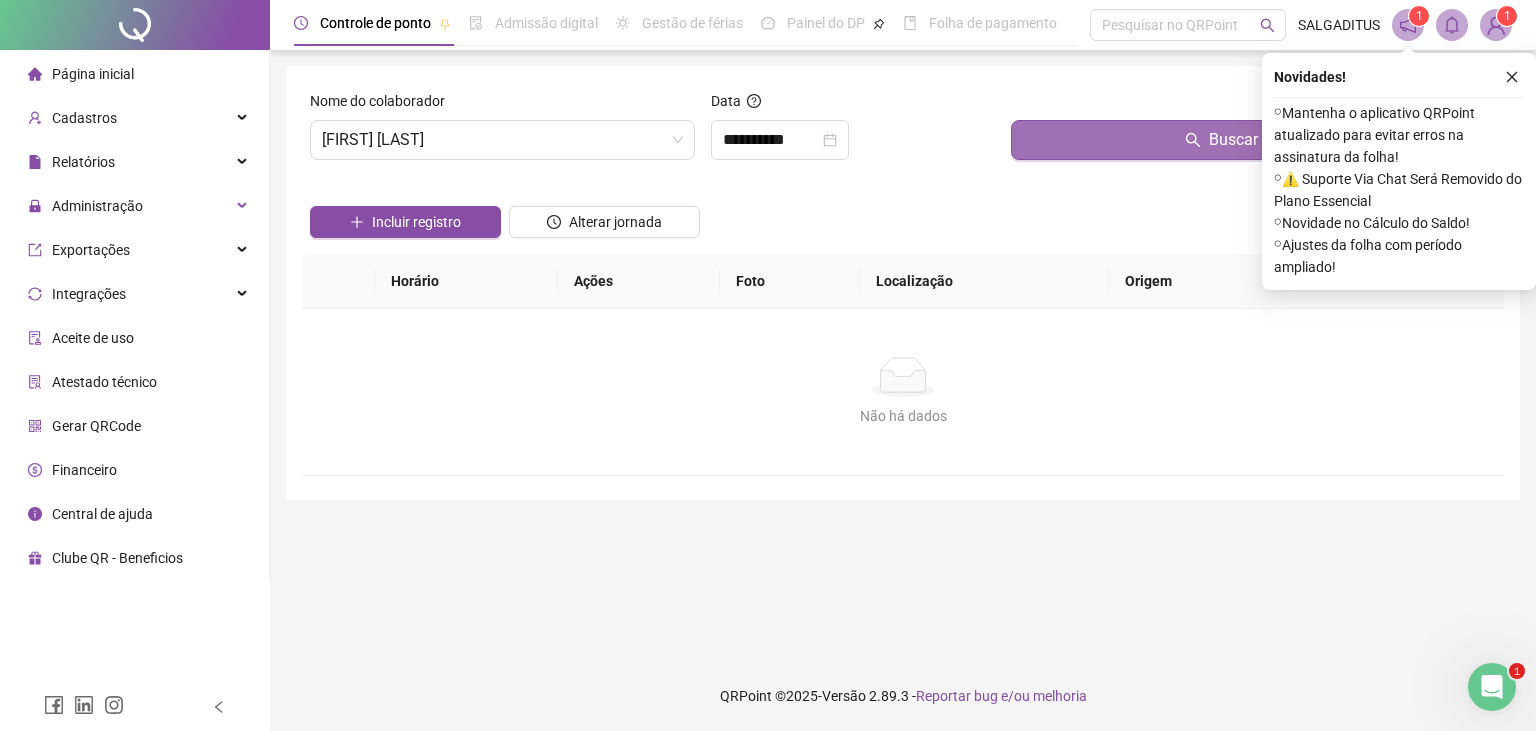 click on "Buscar registros" at bounding box center (1253, 140) 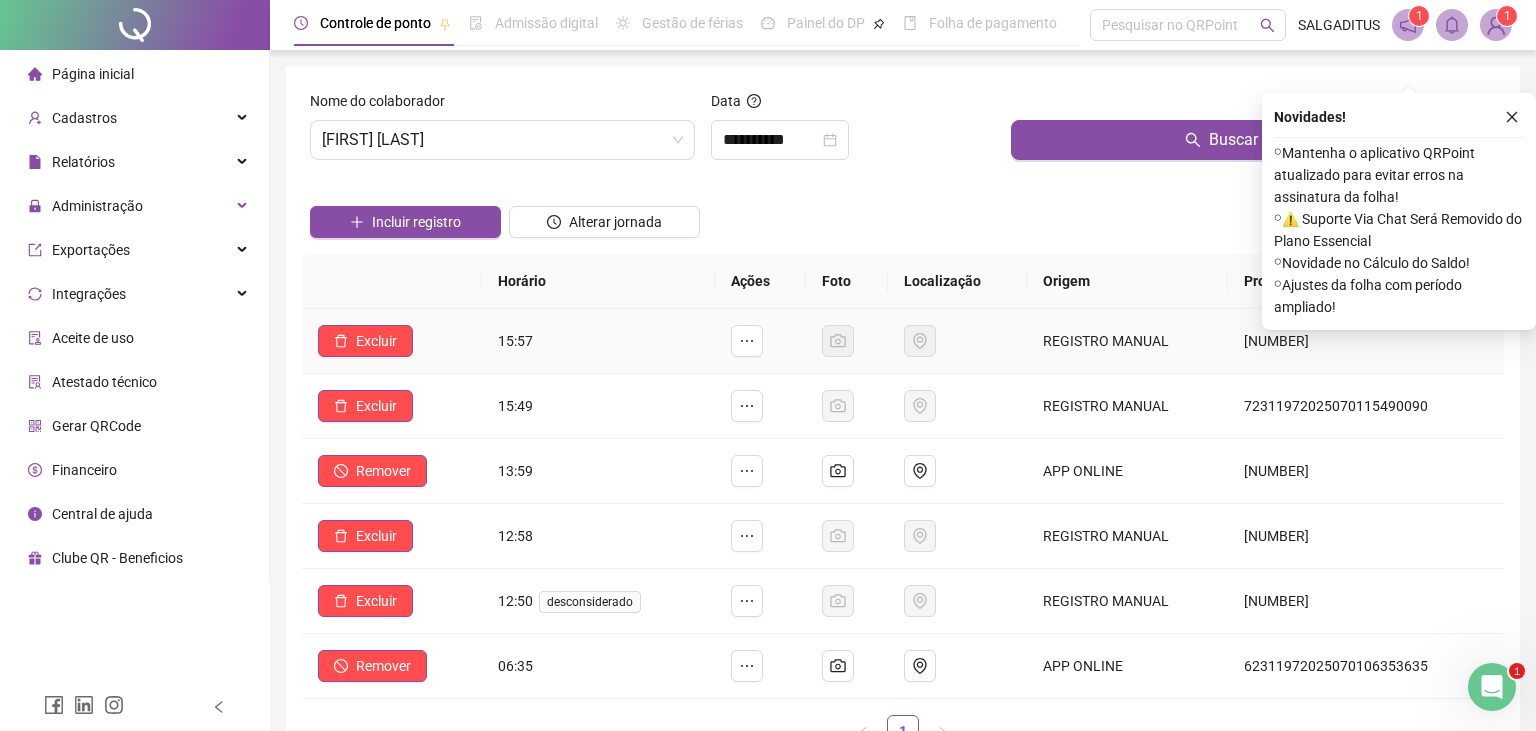 scroll, scrollTop: 105, scrollLeft: 0, axis: vertical 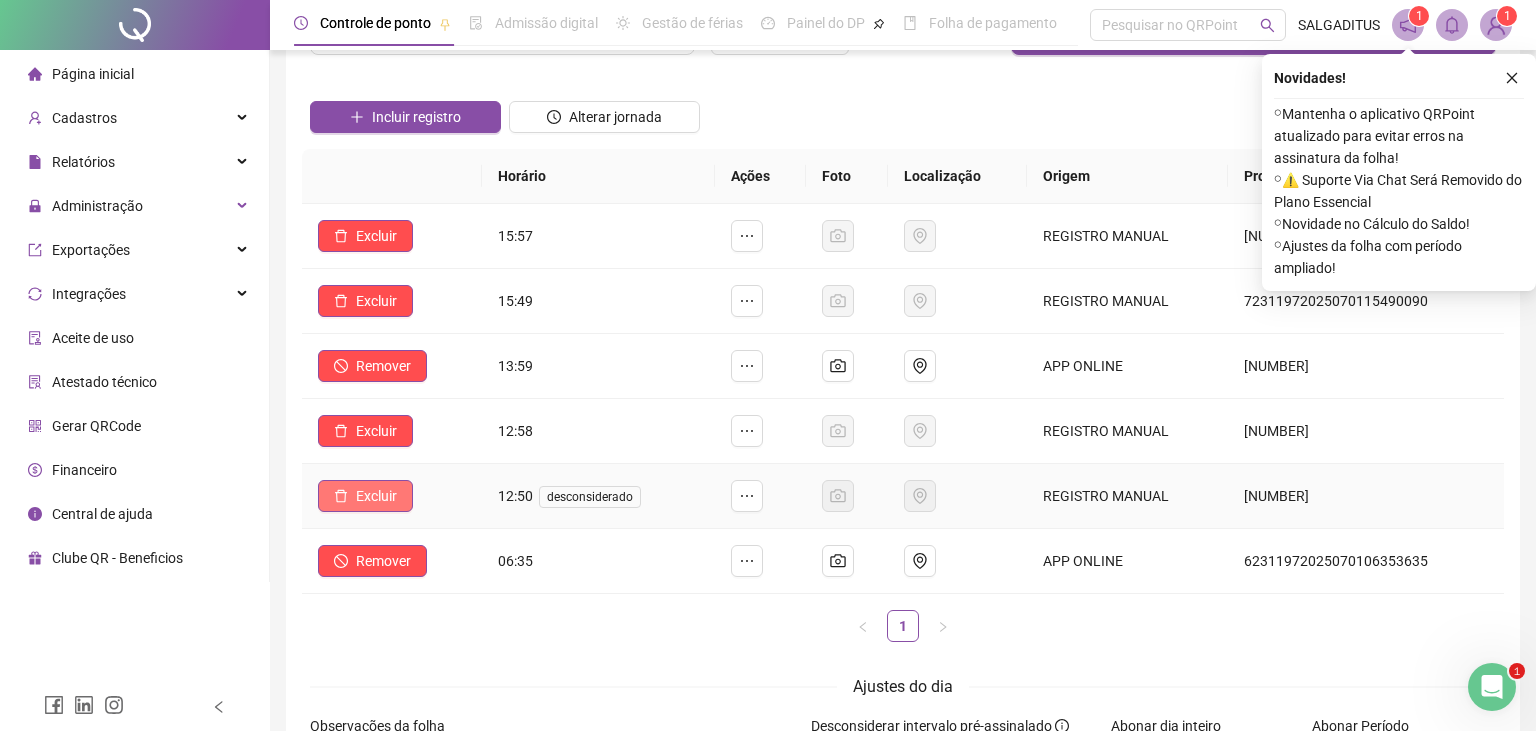 click on "Excluir" at bounding box center (376, 496) 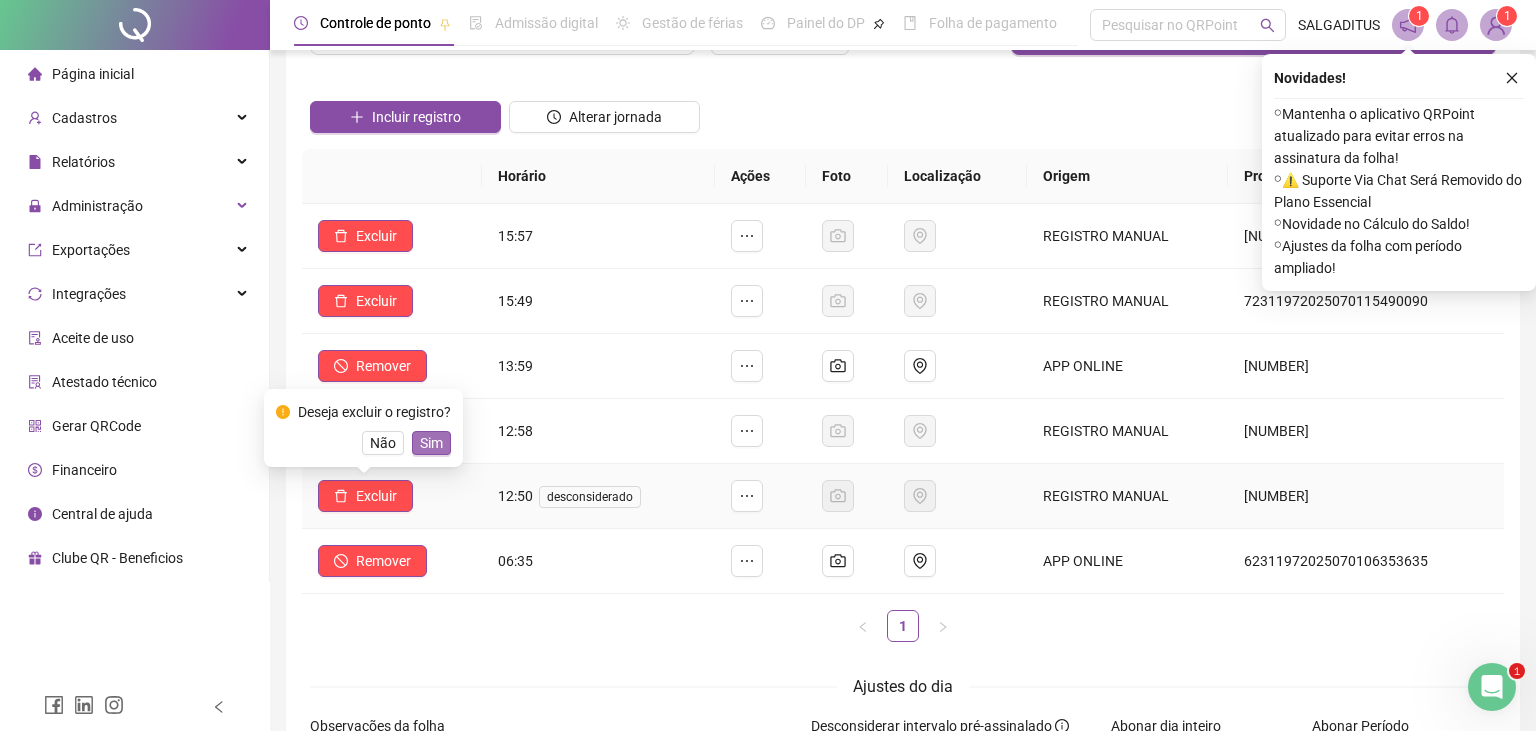 click on "Sim" at bounding box center (431, 443) 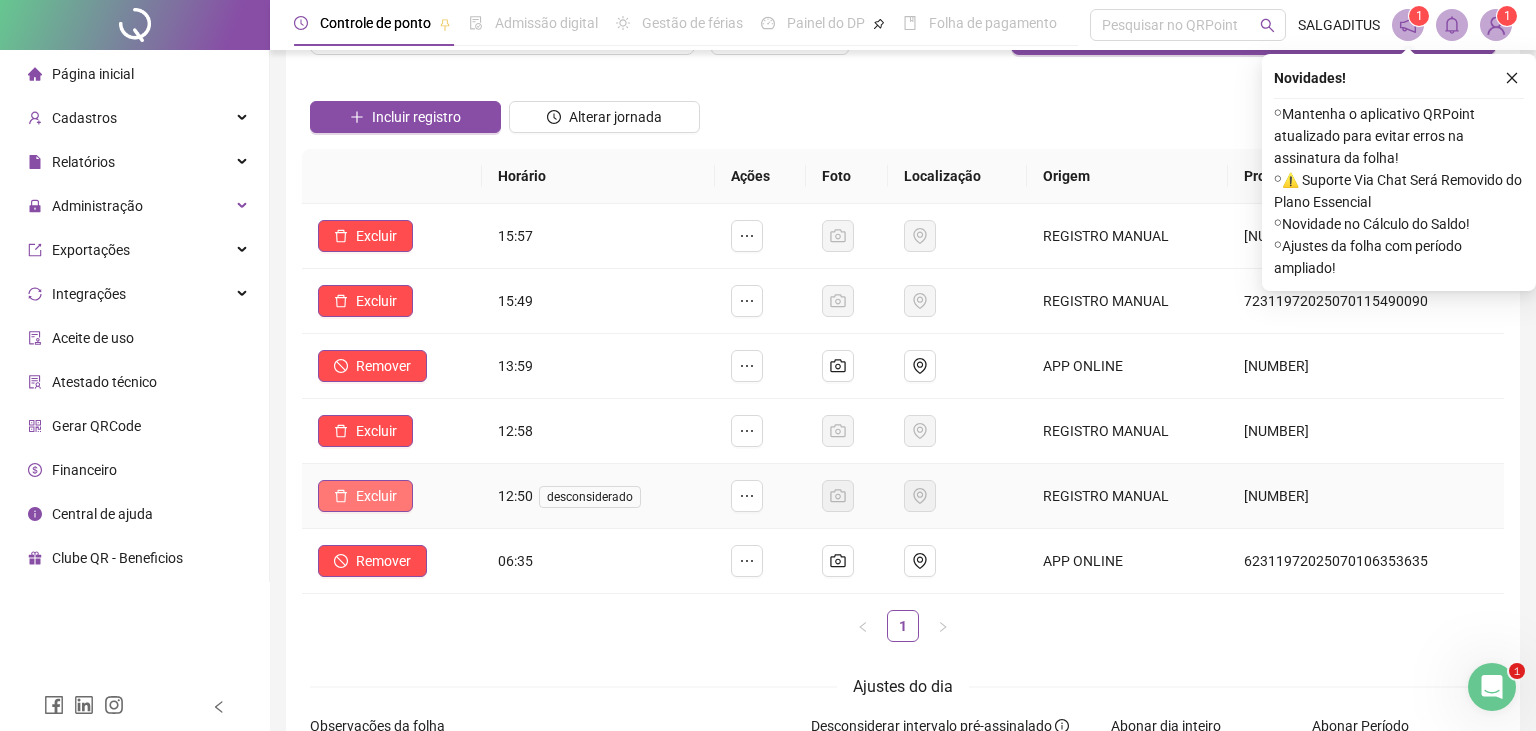 click on "Excluir" at bounding box center [376, 496] 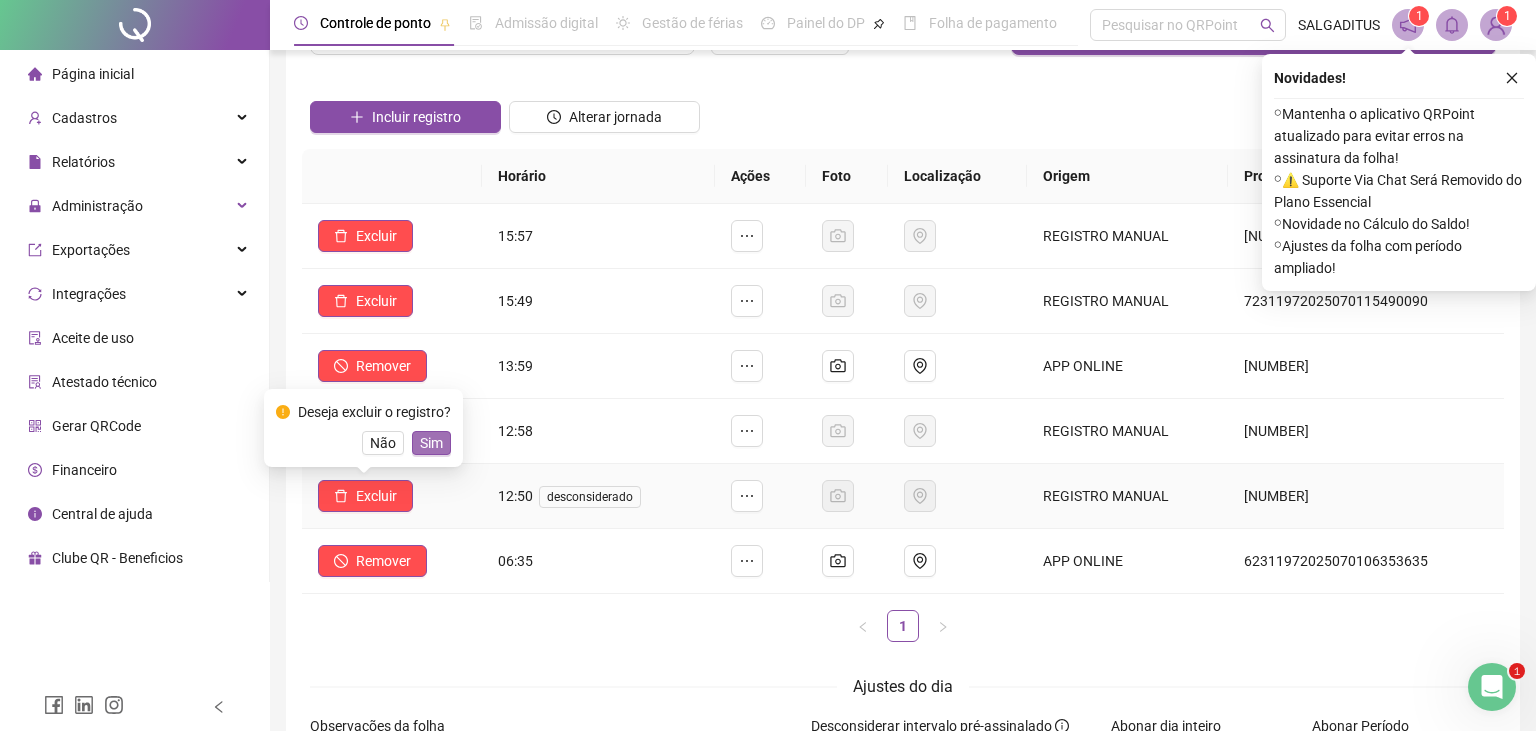 click on "Sim" at bounding box center [431, 443] 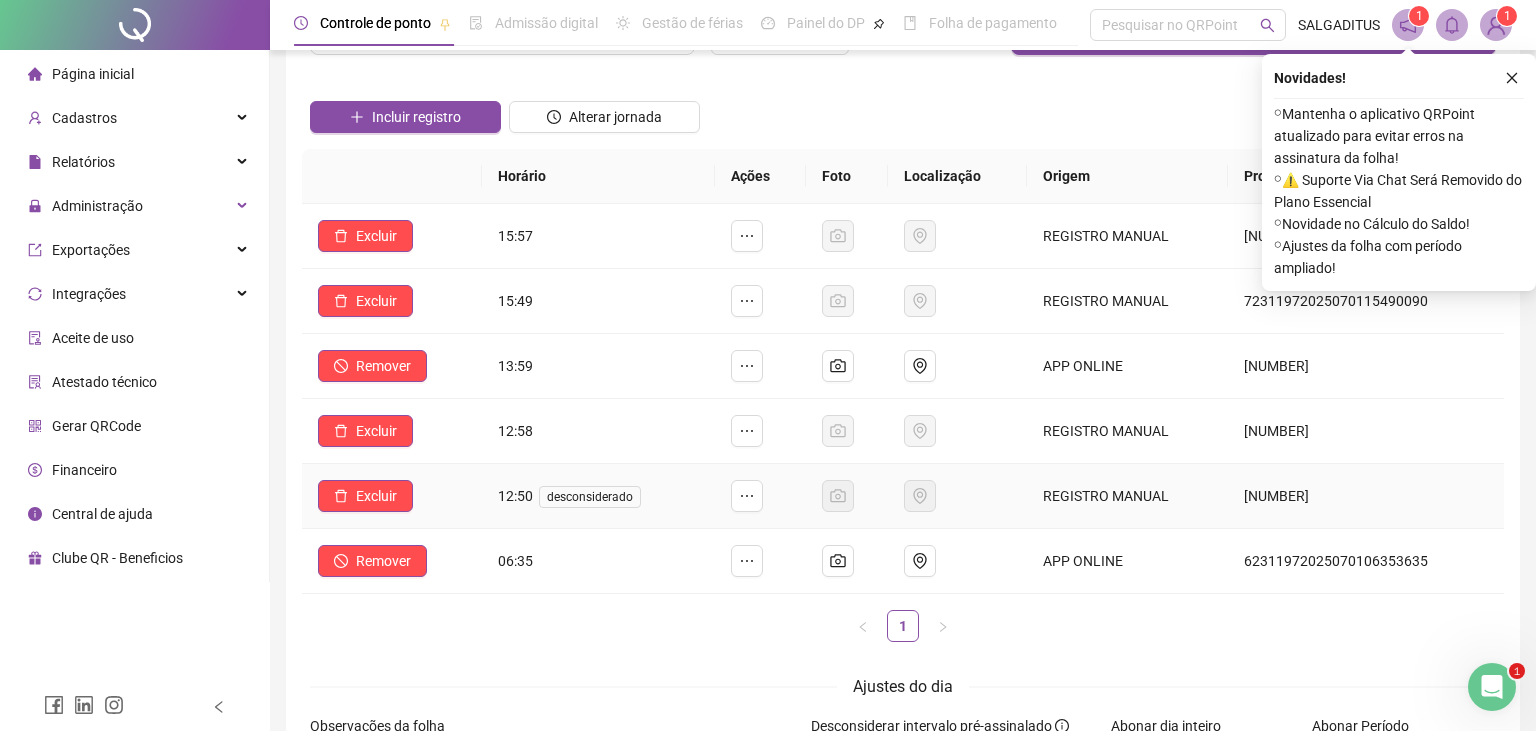 drag, startPoint x: 386, startPoint y: 505, endPoint x: 442, endPoint y: 449, distance: 79.19596 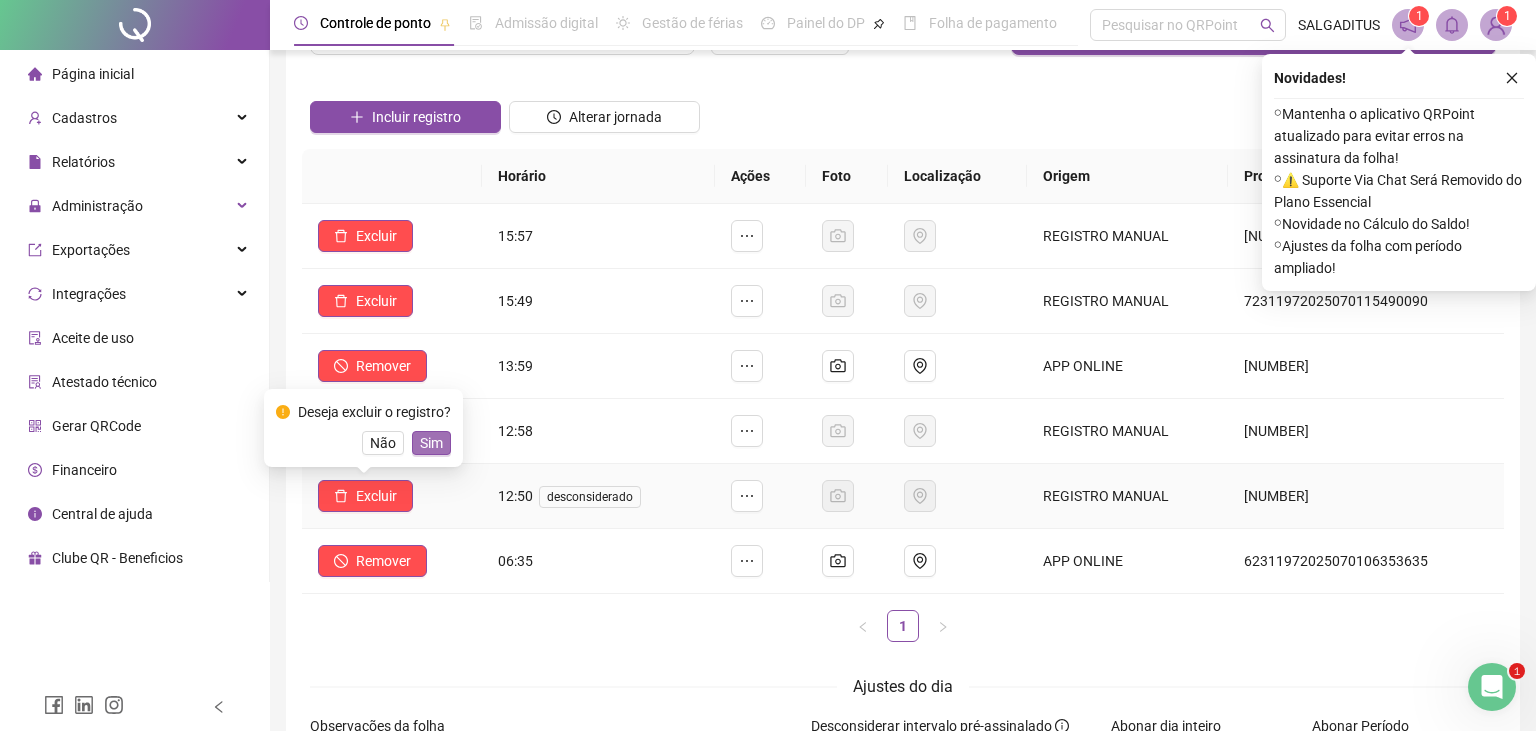 click on "Sim" at bounding box center (431, 443) 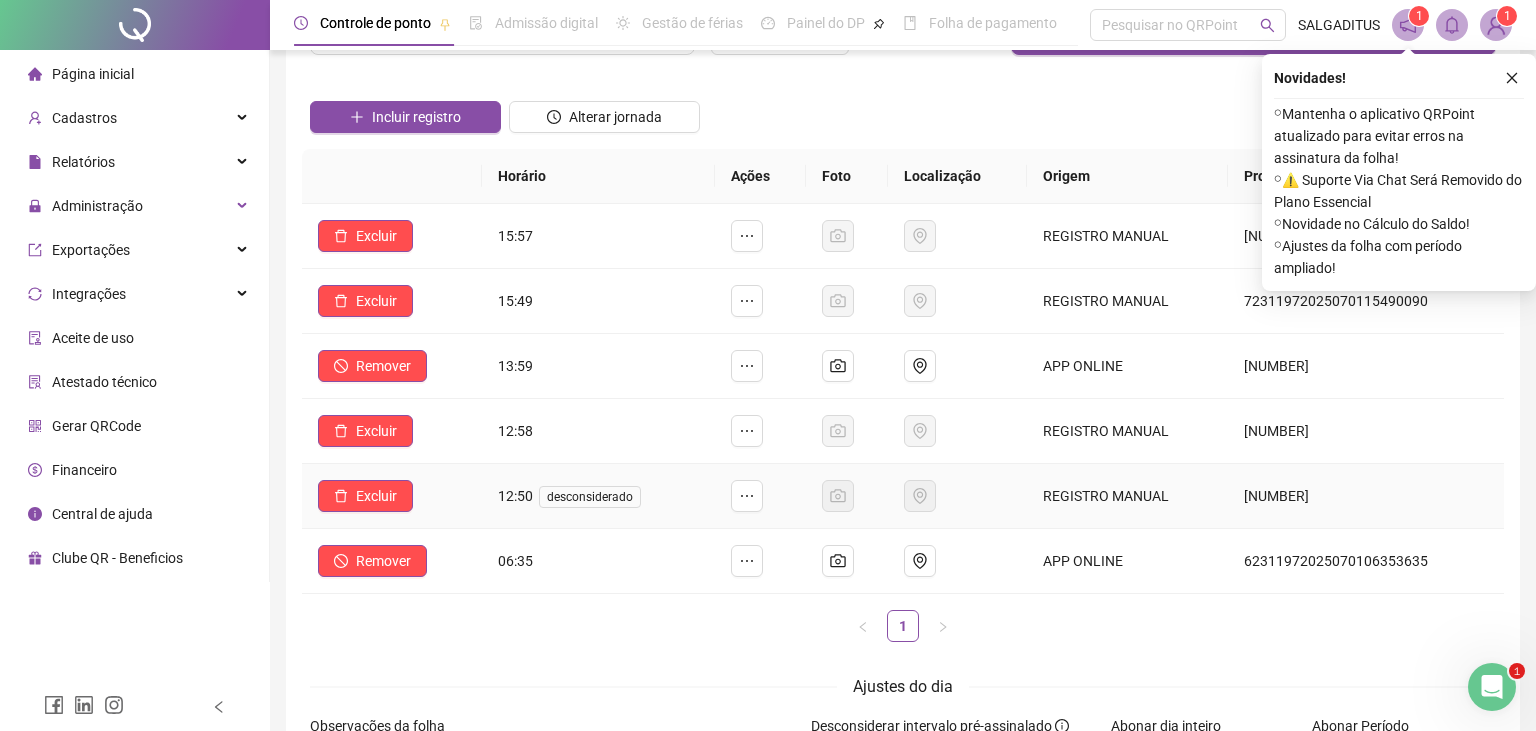 drag, startPoint x: 402, startPoint y: 491, endPoint x: 418, endPoint y: 466, distance: 29.681644 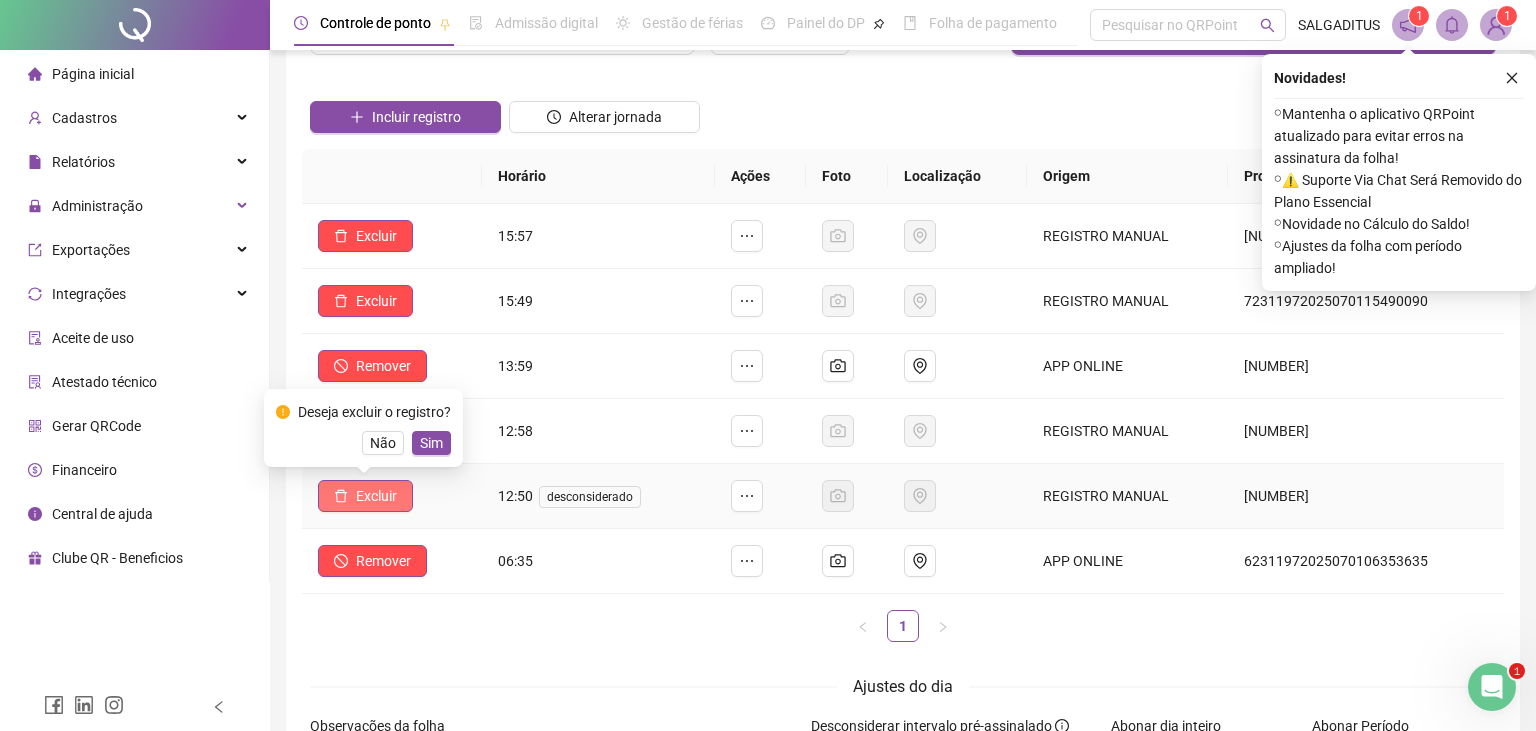 drag, startPoint x: 436, startPoint y: 438, endPoint x: 382, endPoint y: 483, distance: 70.292244 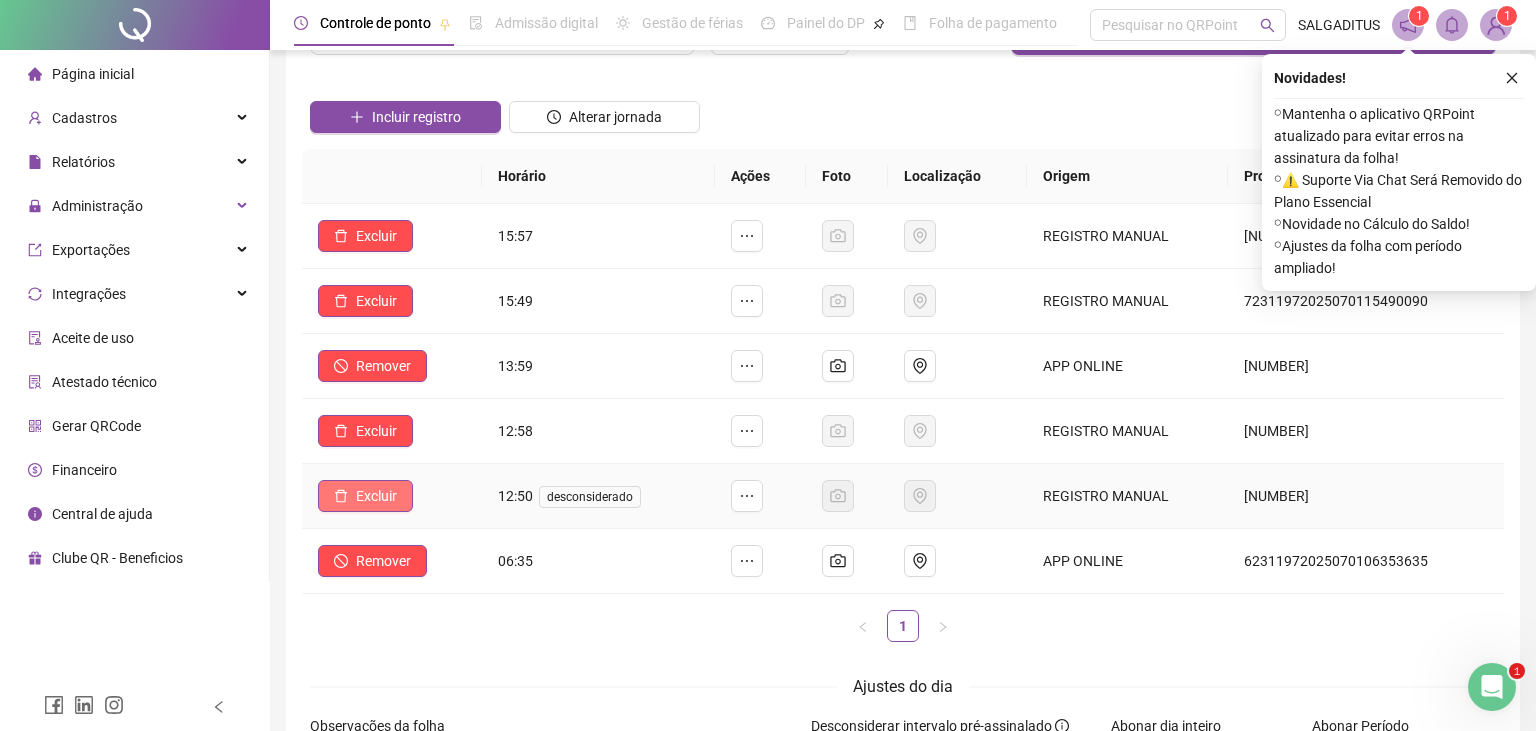 click on "Excluir" at bounding box center (376, 496) 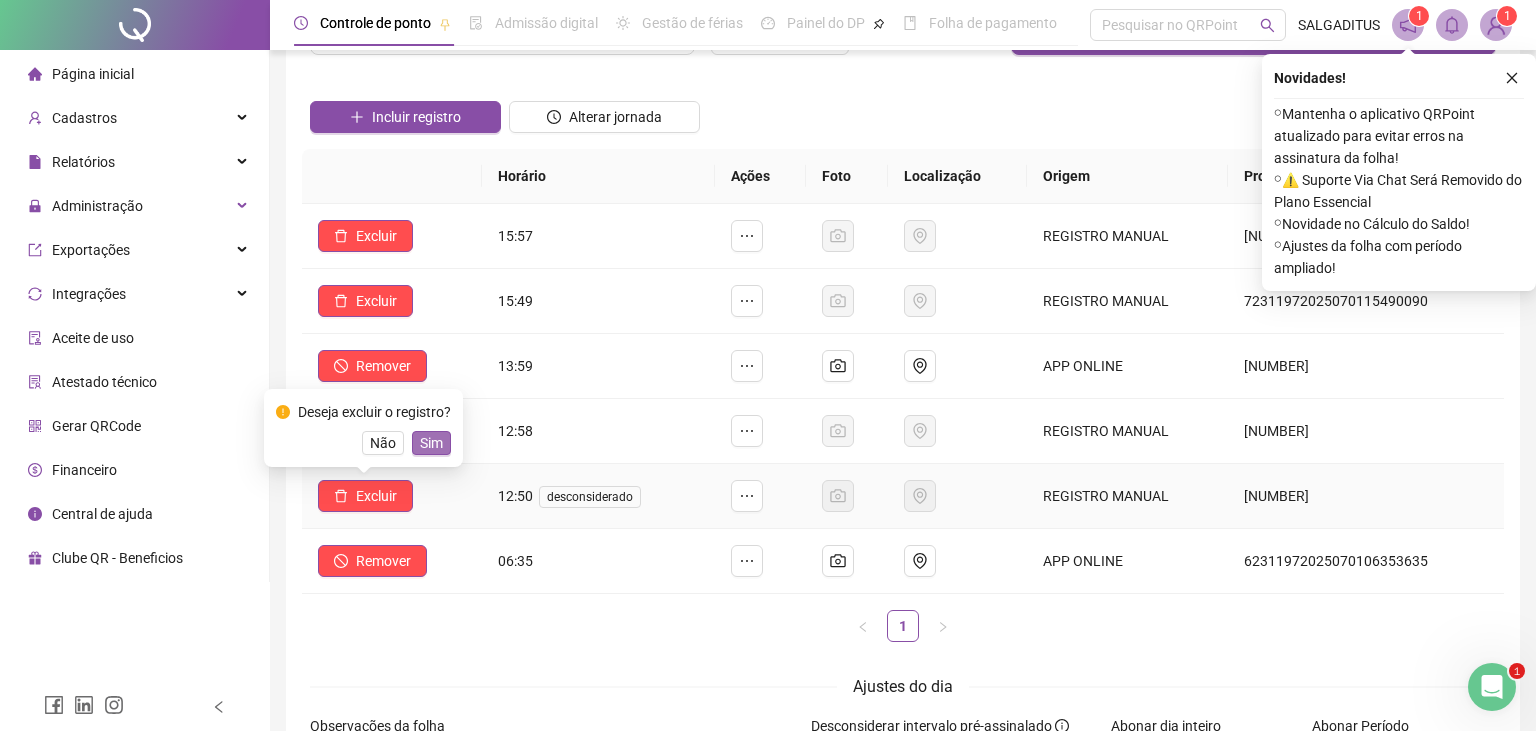 click on "Sim" at bounding box center [431, 443] 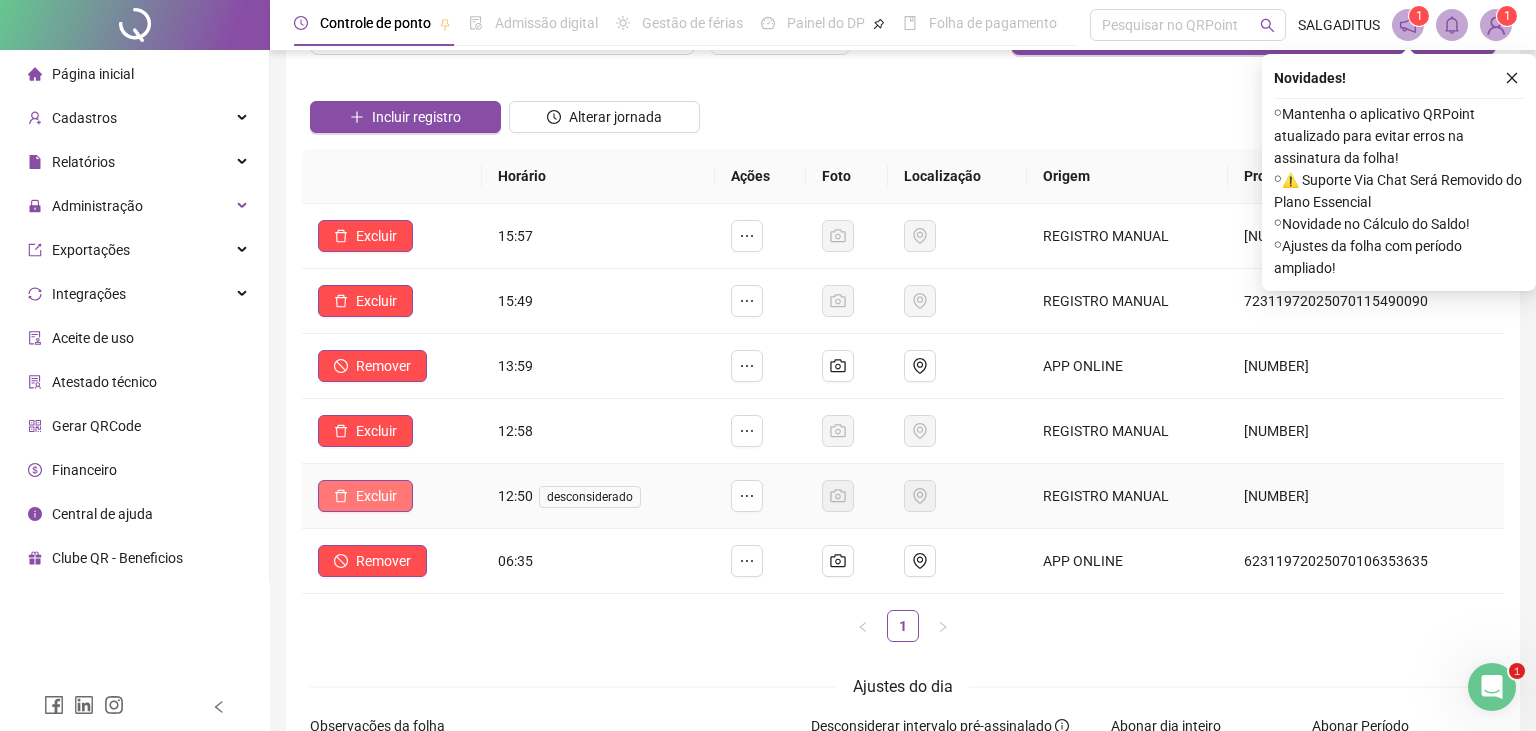 click on "Excluir" at bounding box center [365, 496] 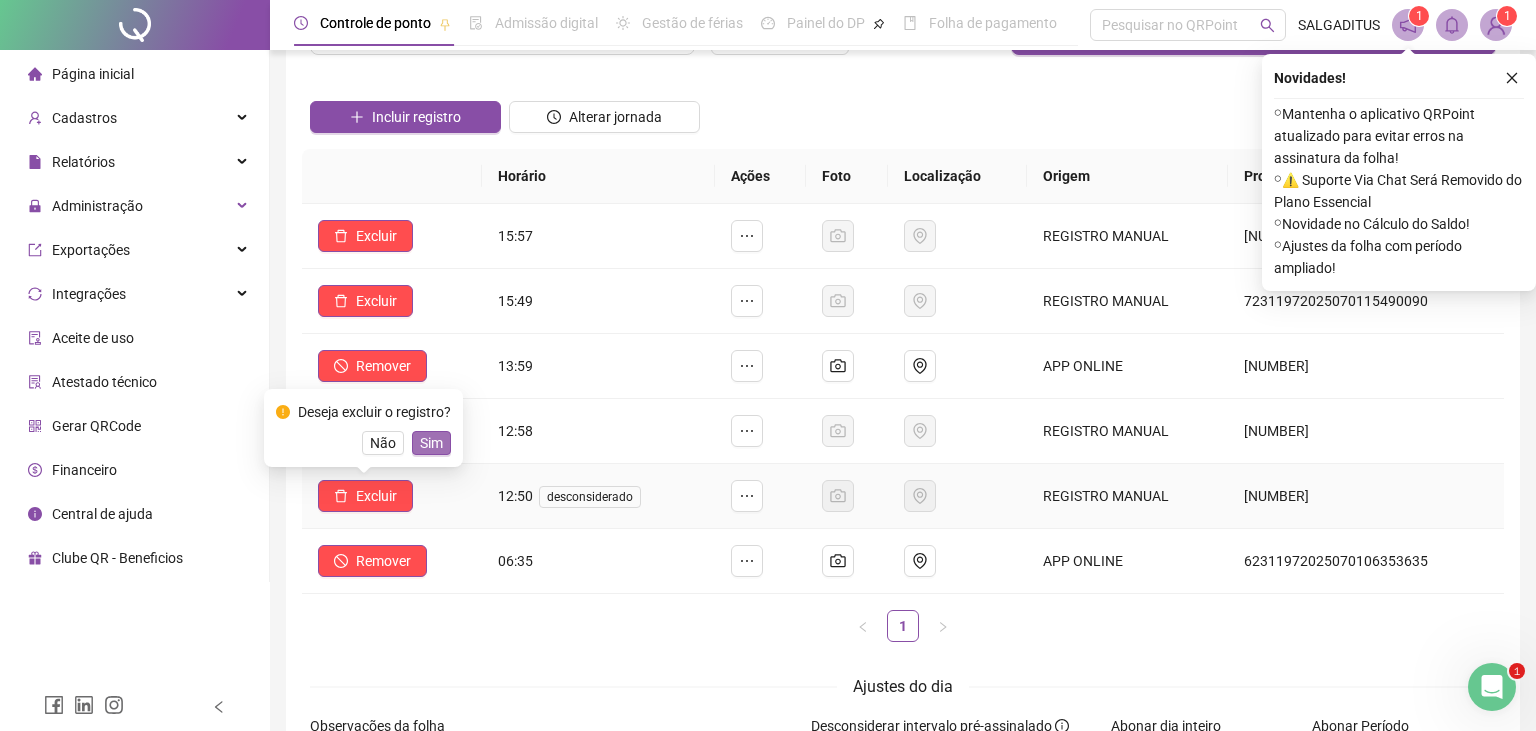 click on "Sim" at bounding box center [431, 443] 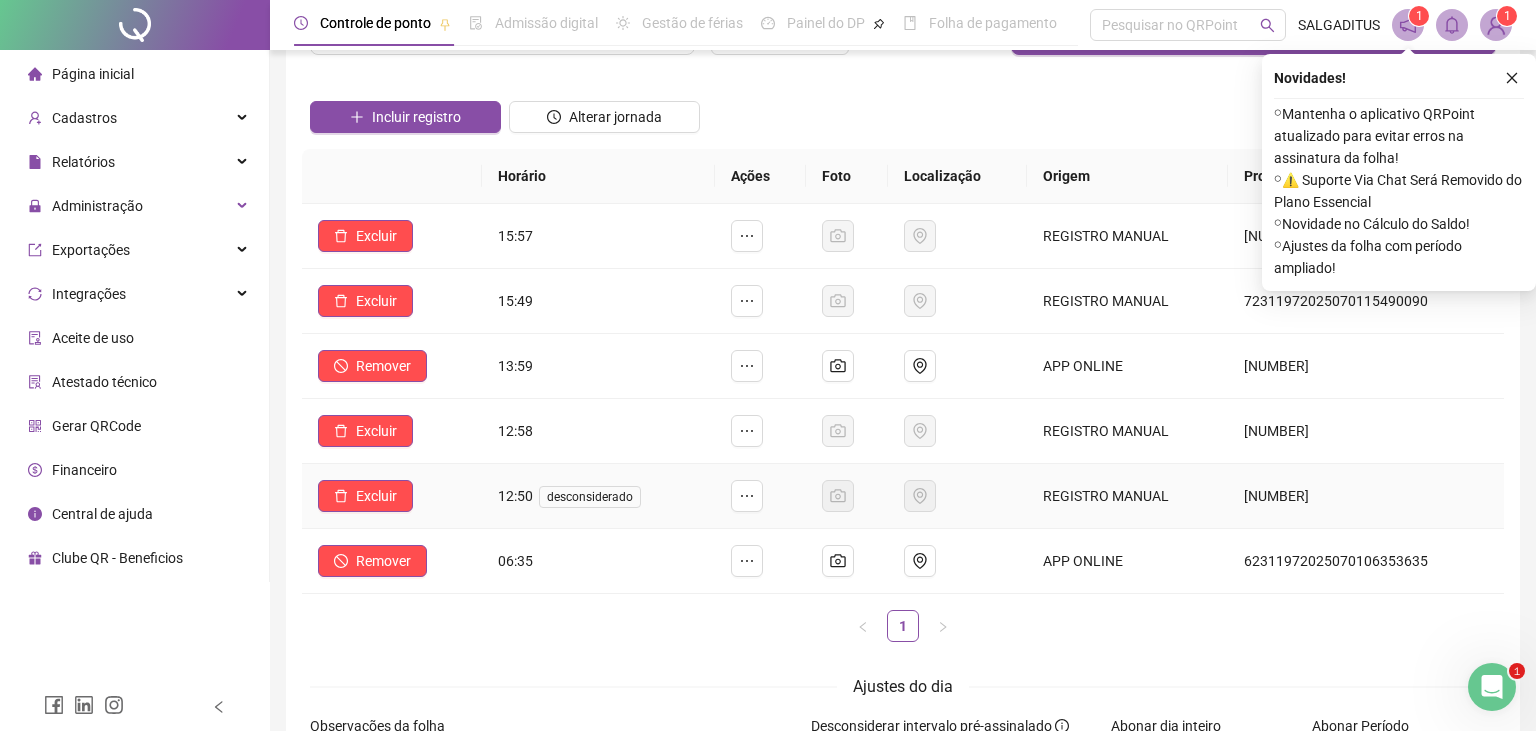 drag, startPoint x: 392, startPoint y: 495, endPoint x: 425, endPoint y: 453, distance: 53.413483 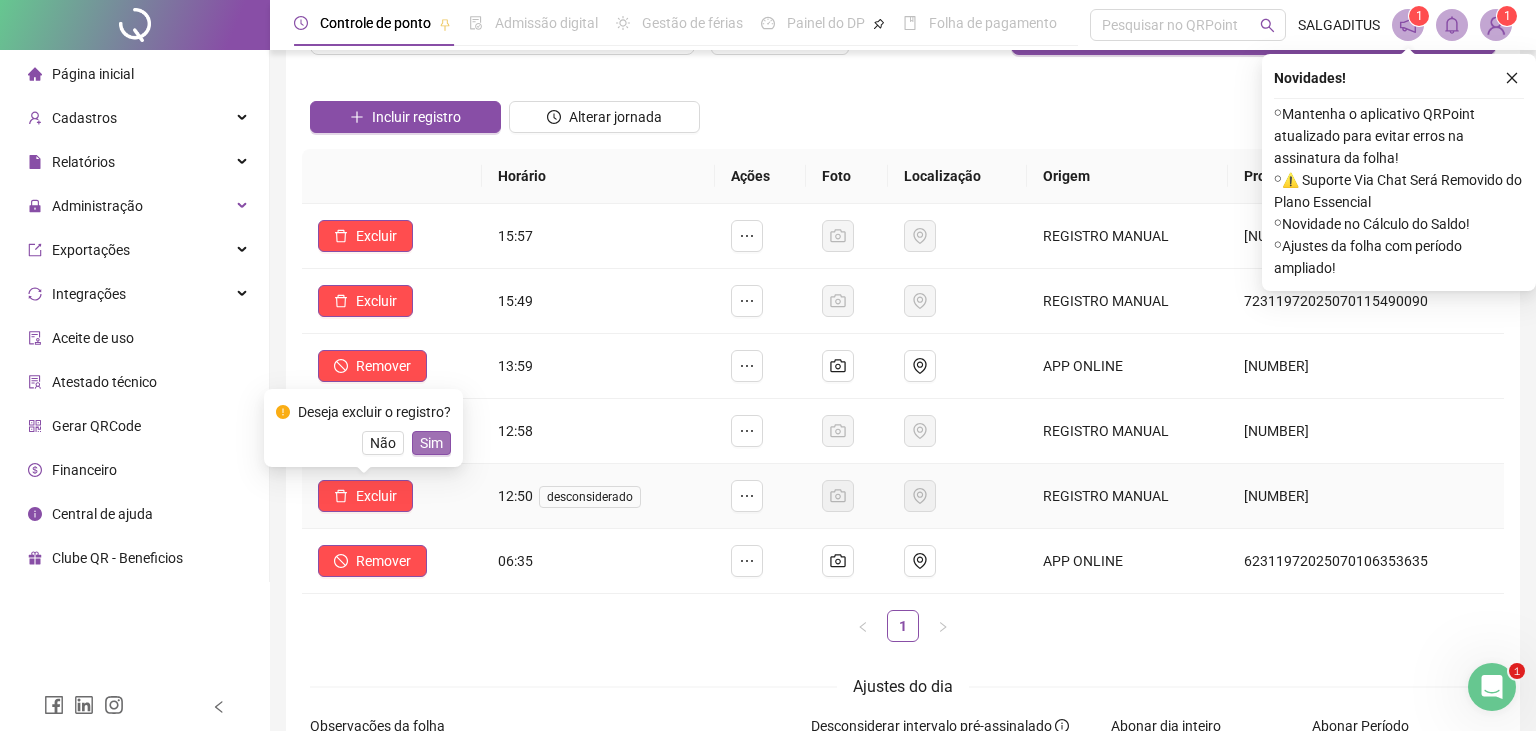 click on "Sim" at bounding box center (431, 443) 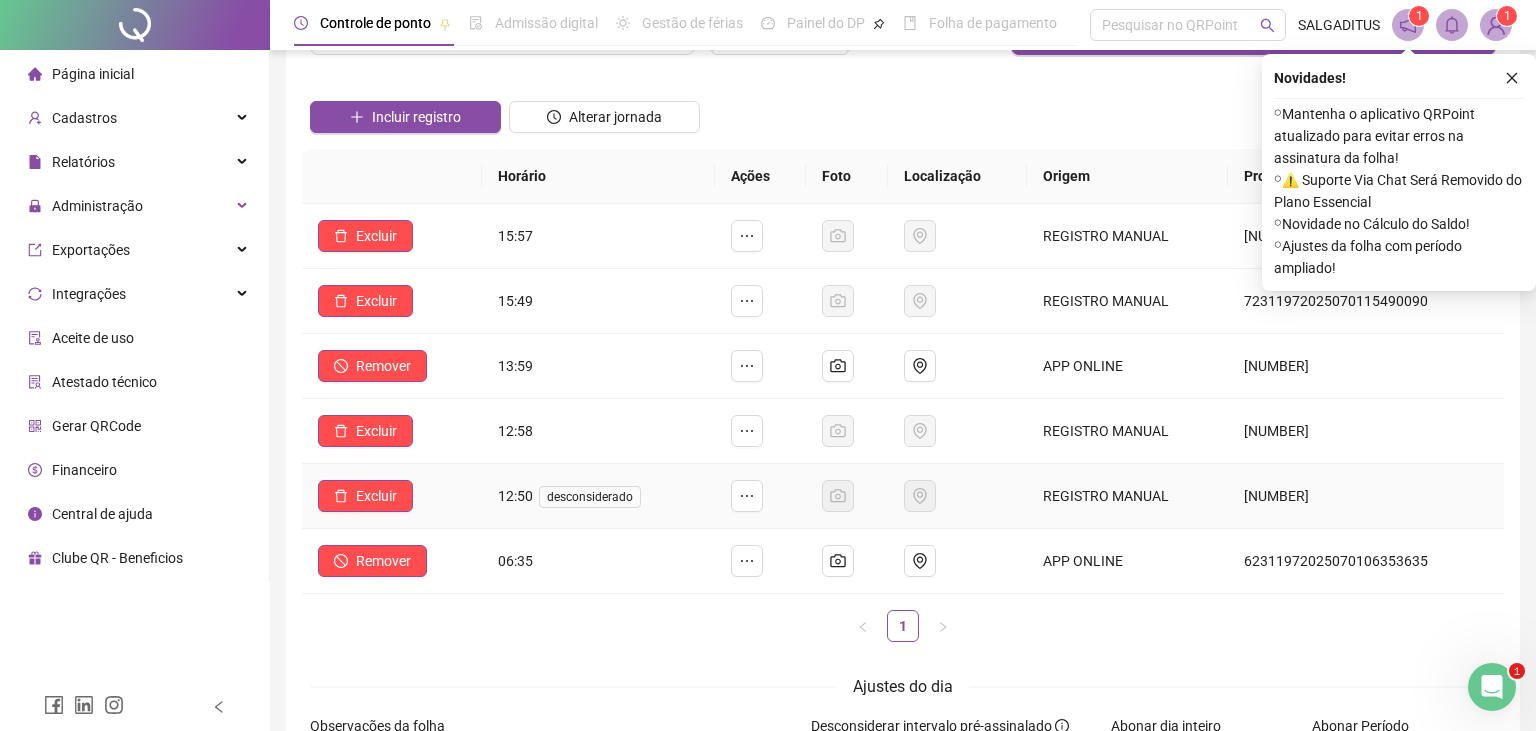 drag, startPoint x: 401, startPoint y: 490, endPoint x: 432, endPoint y: 457, distance: 45.276924 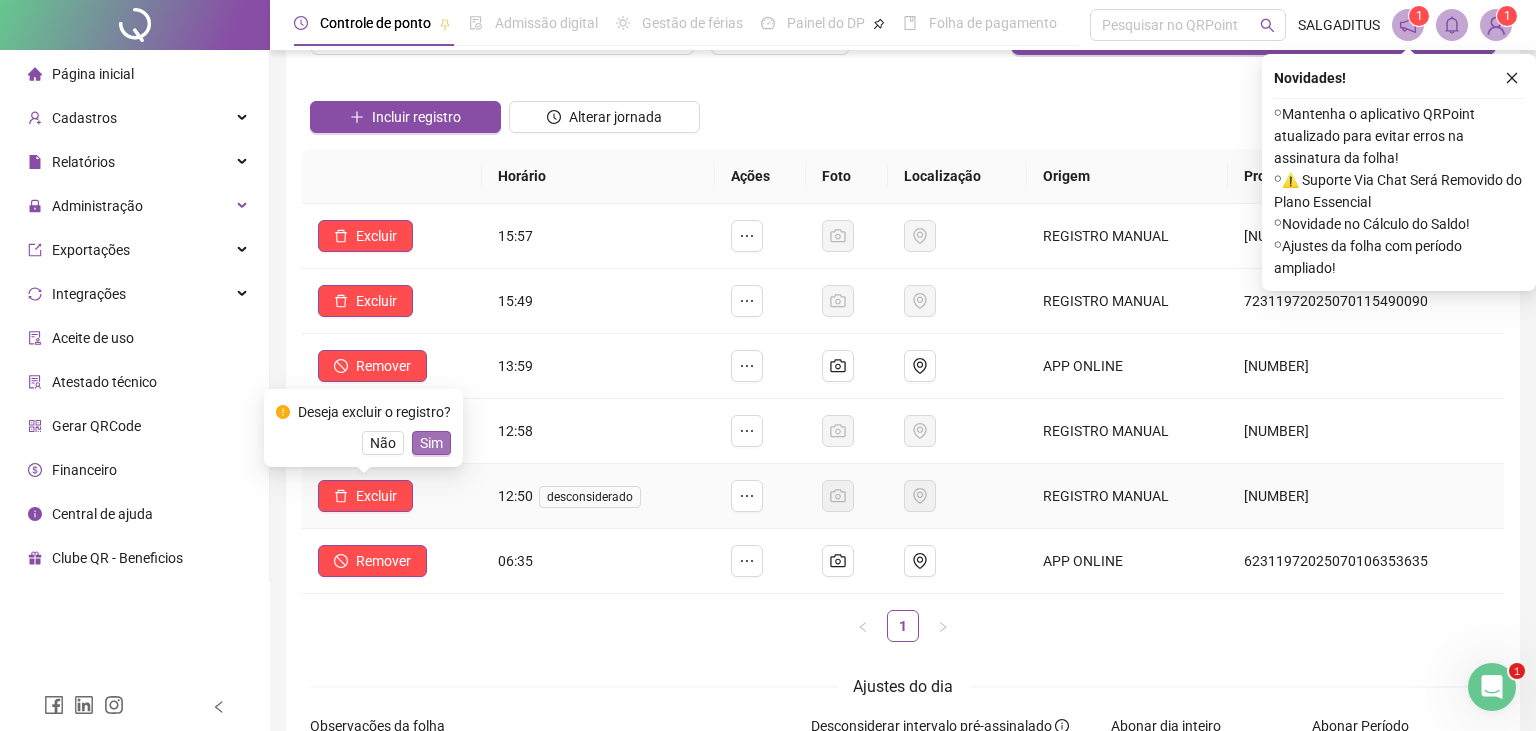 click on "Sim" at bounding box center [431, 443] 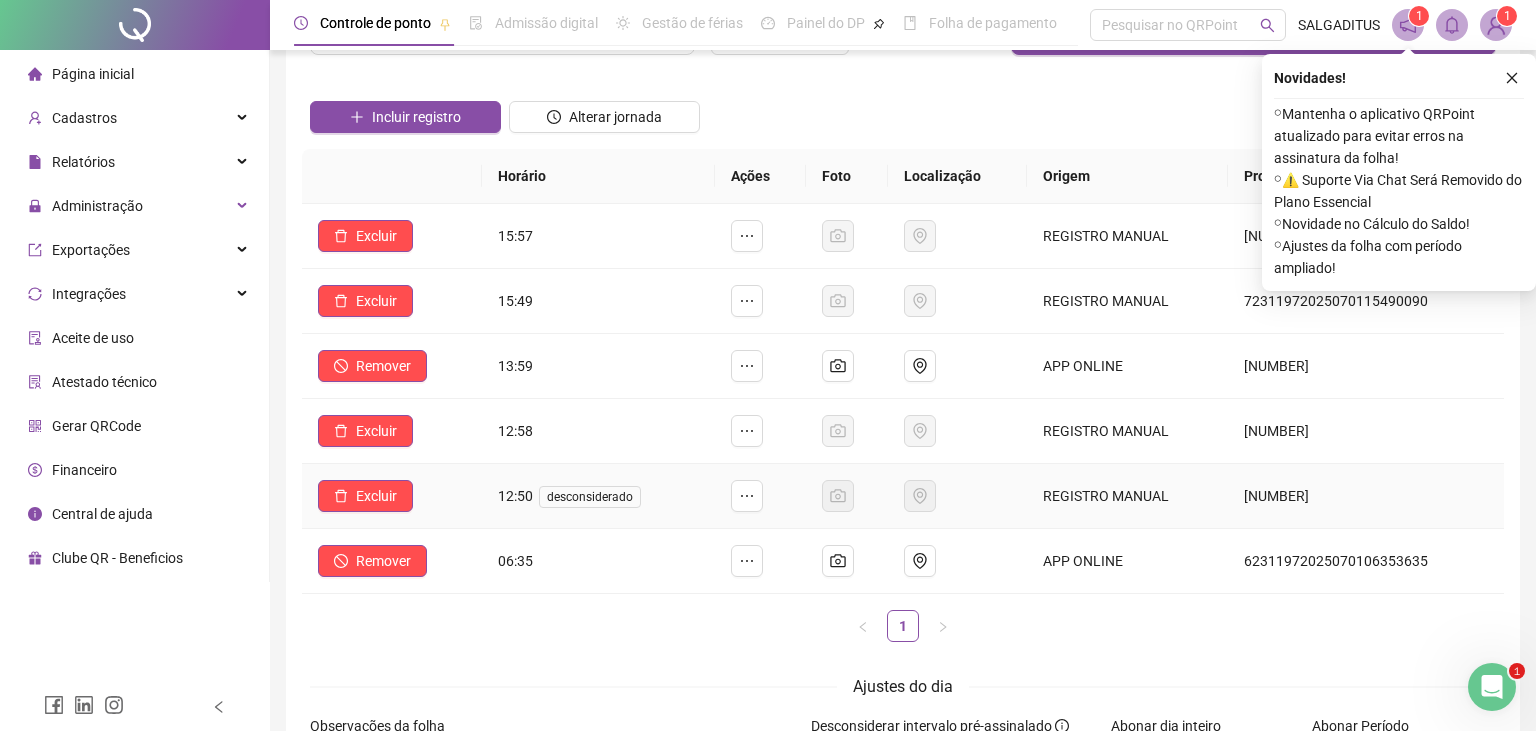 drag, startPoint x: 408, startPoint y: 490, endPoint x: 426, endPoint y: 460, distance: 34.98571 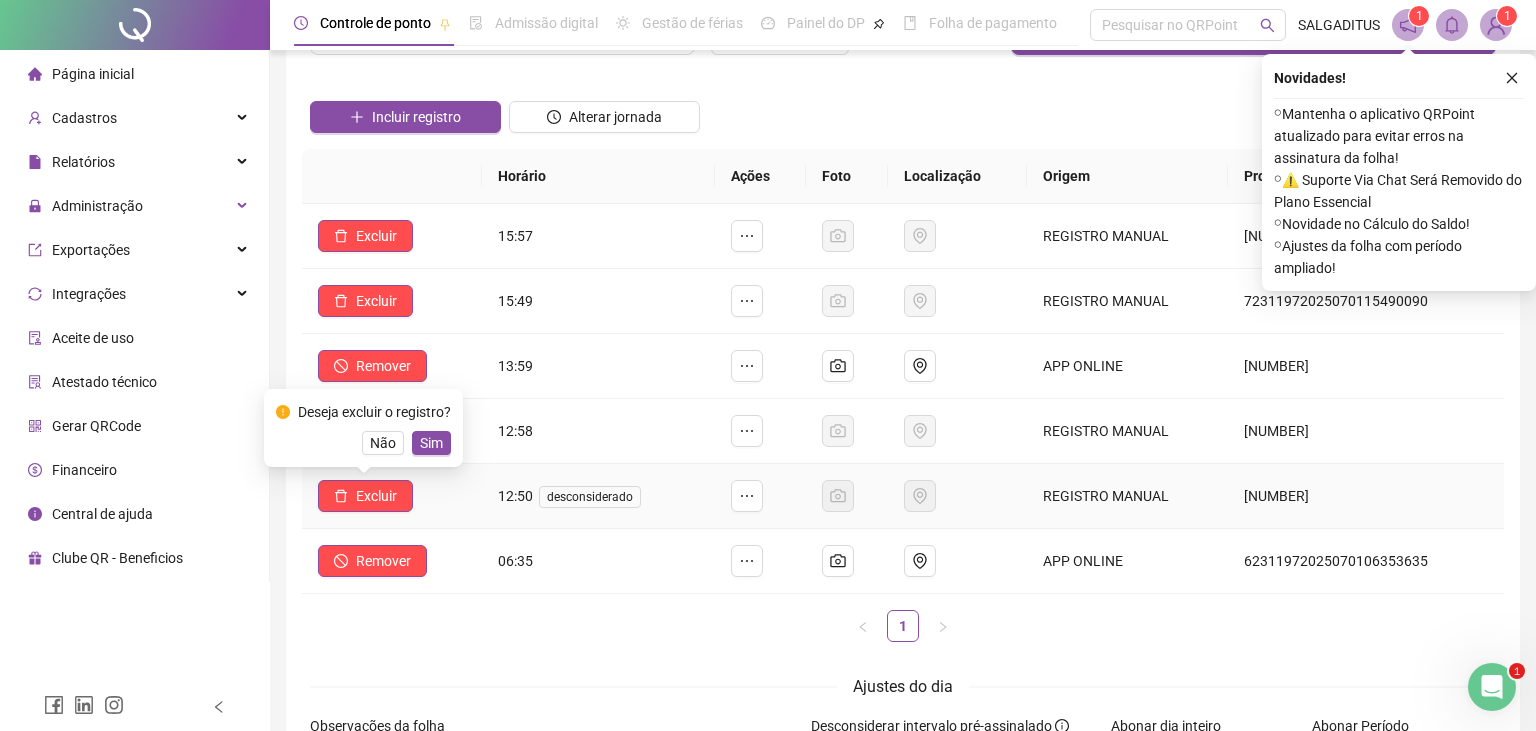 click on "Deseja excluir o registro? Não Sim" at bounding box center [363, 428] 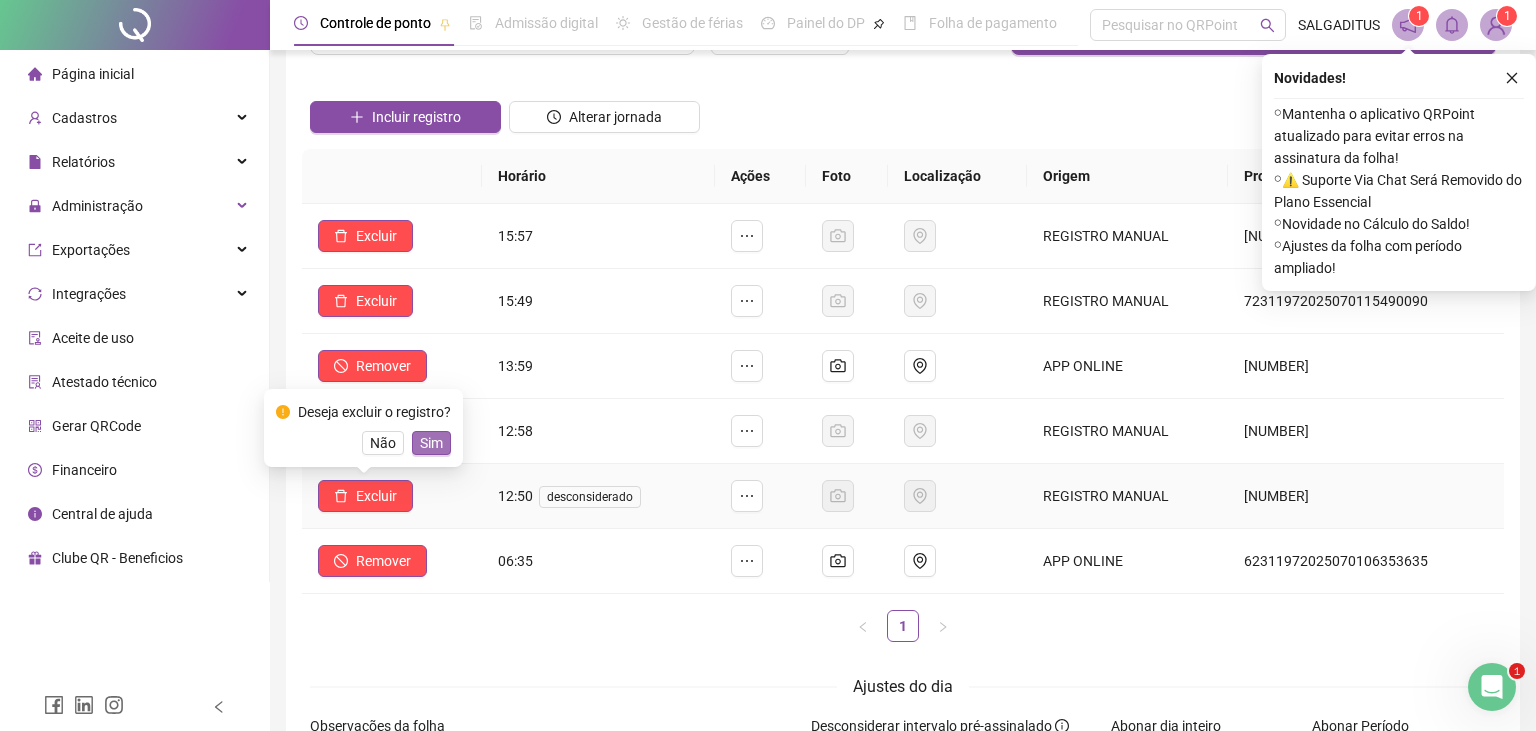 click on "Sim" at bounding box center [431, 443] 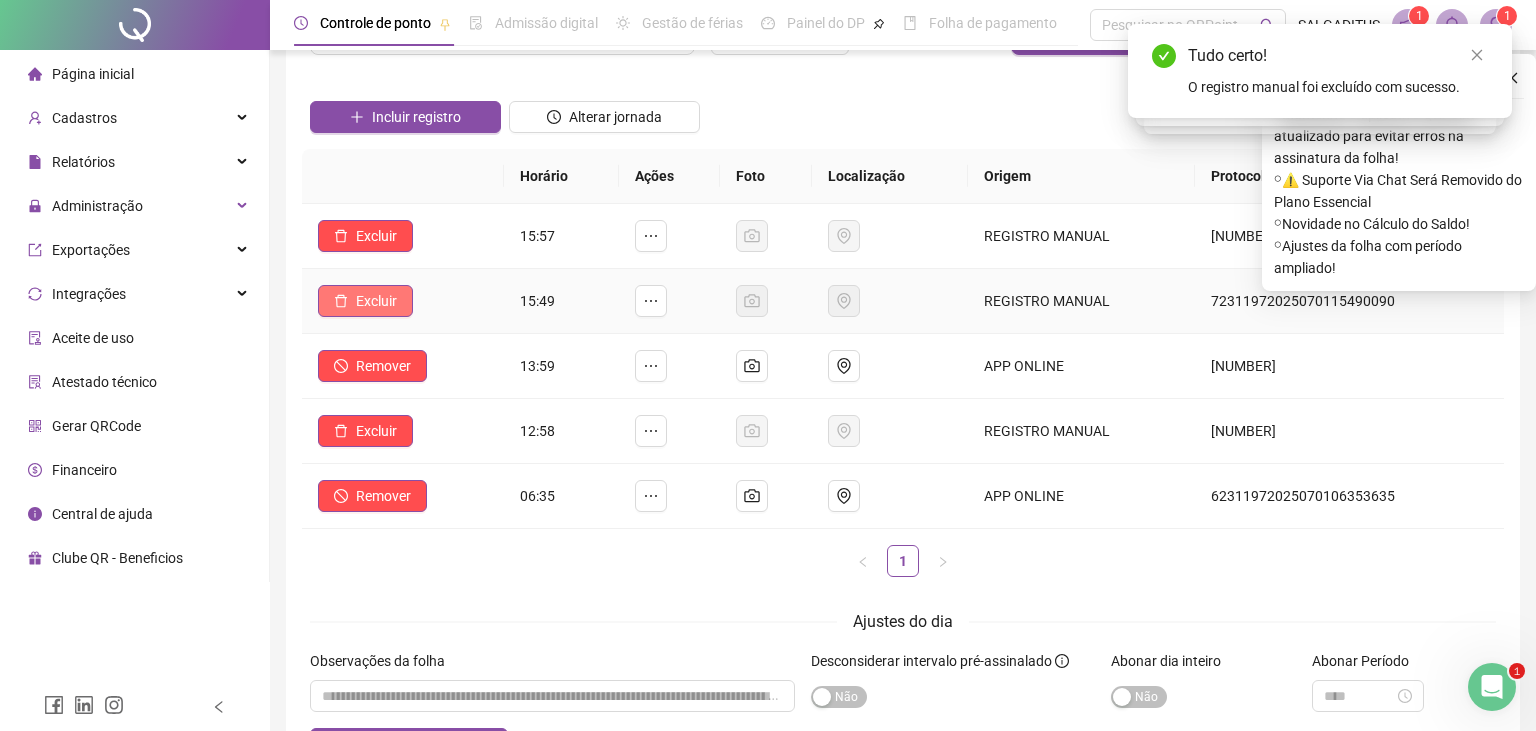 click on "Excluir" at bounding box center [365, 301] 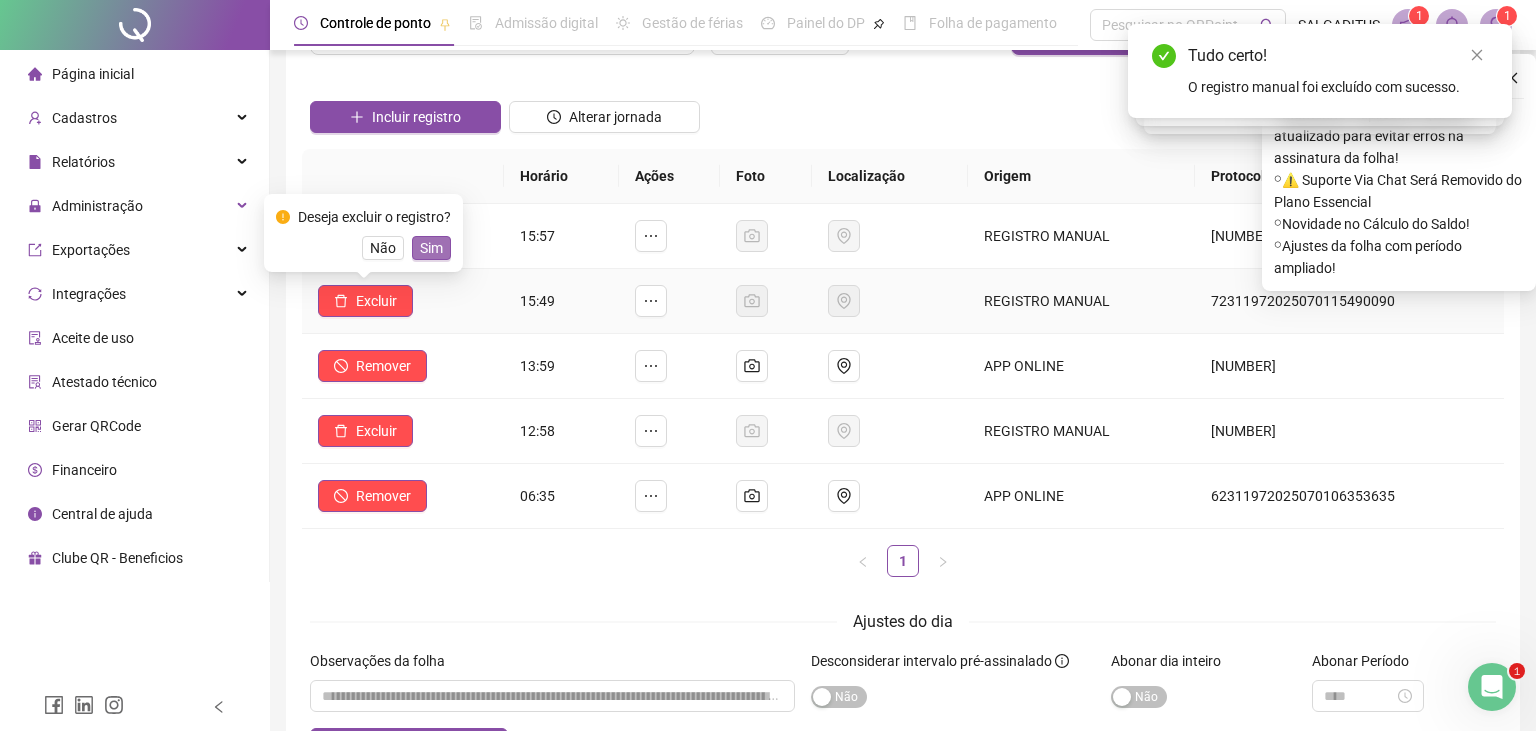click on "Sim" at bounding box center (431, 248) 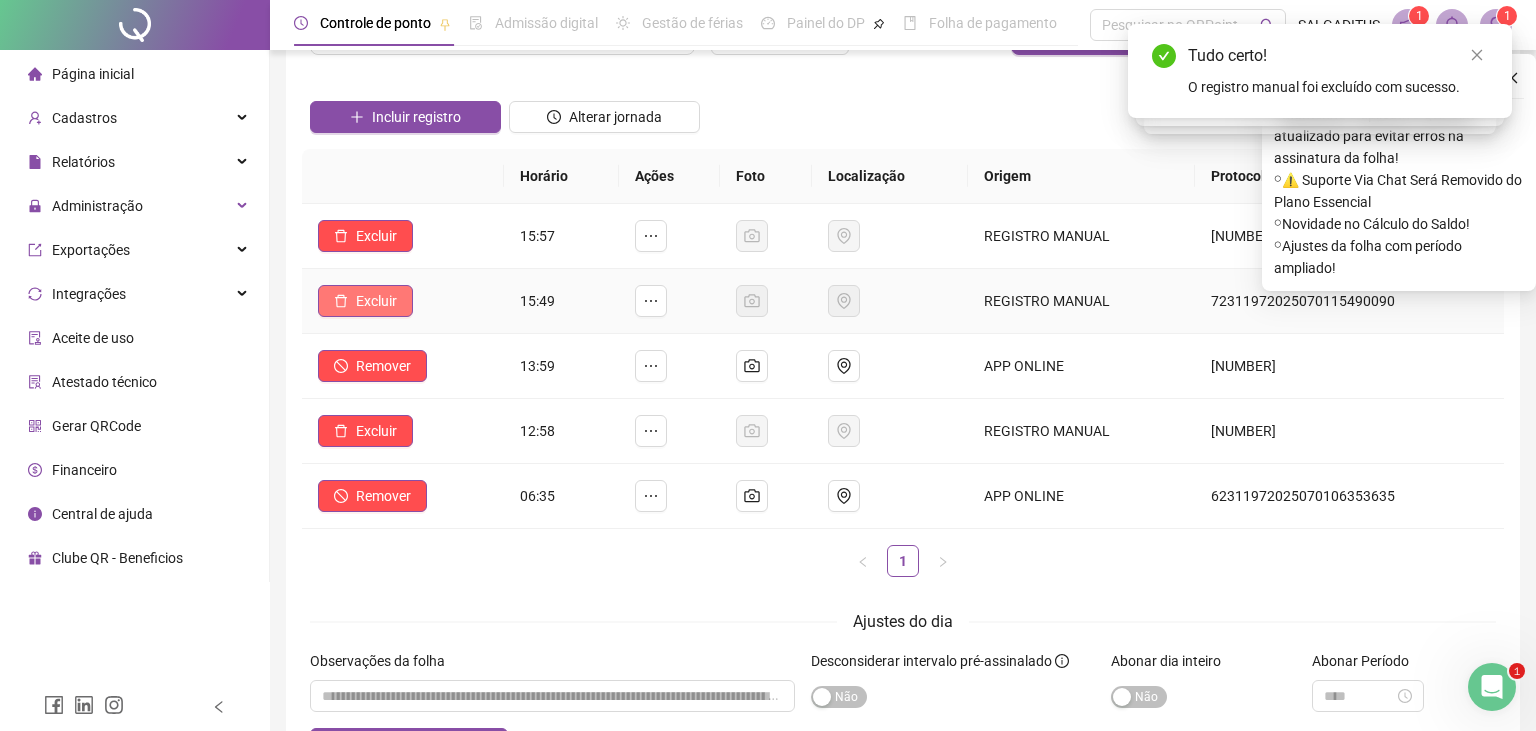 click on "Excluir" at bounding box center [376, 301] 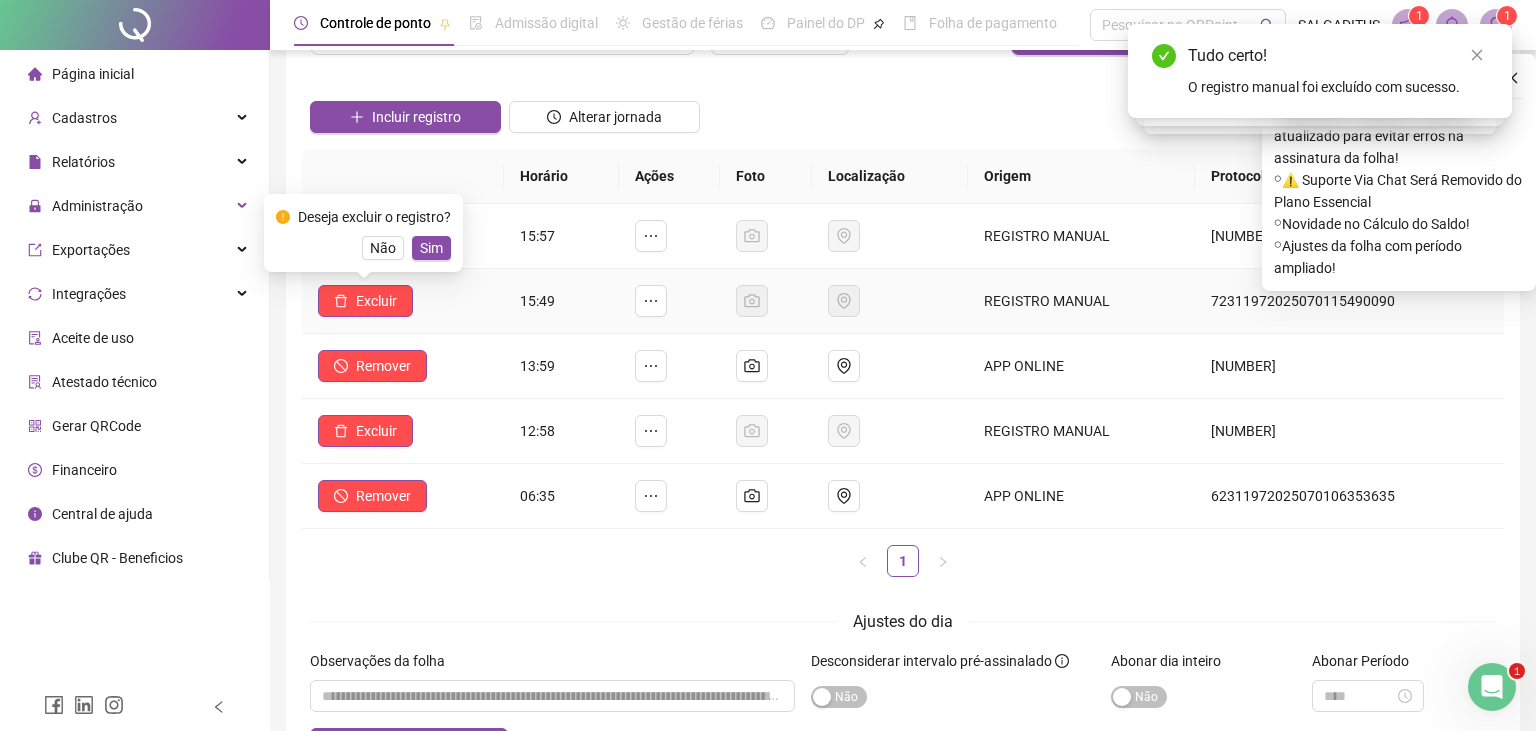 click on "Sim" at bounding box center [431, 248] 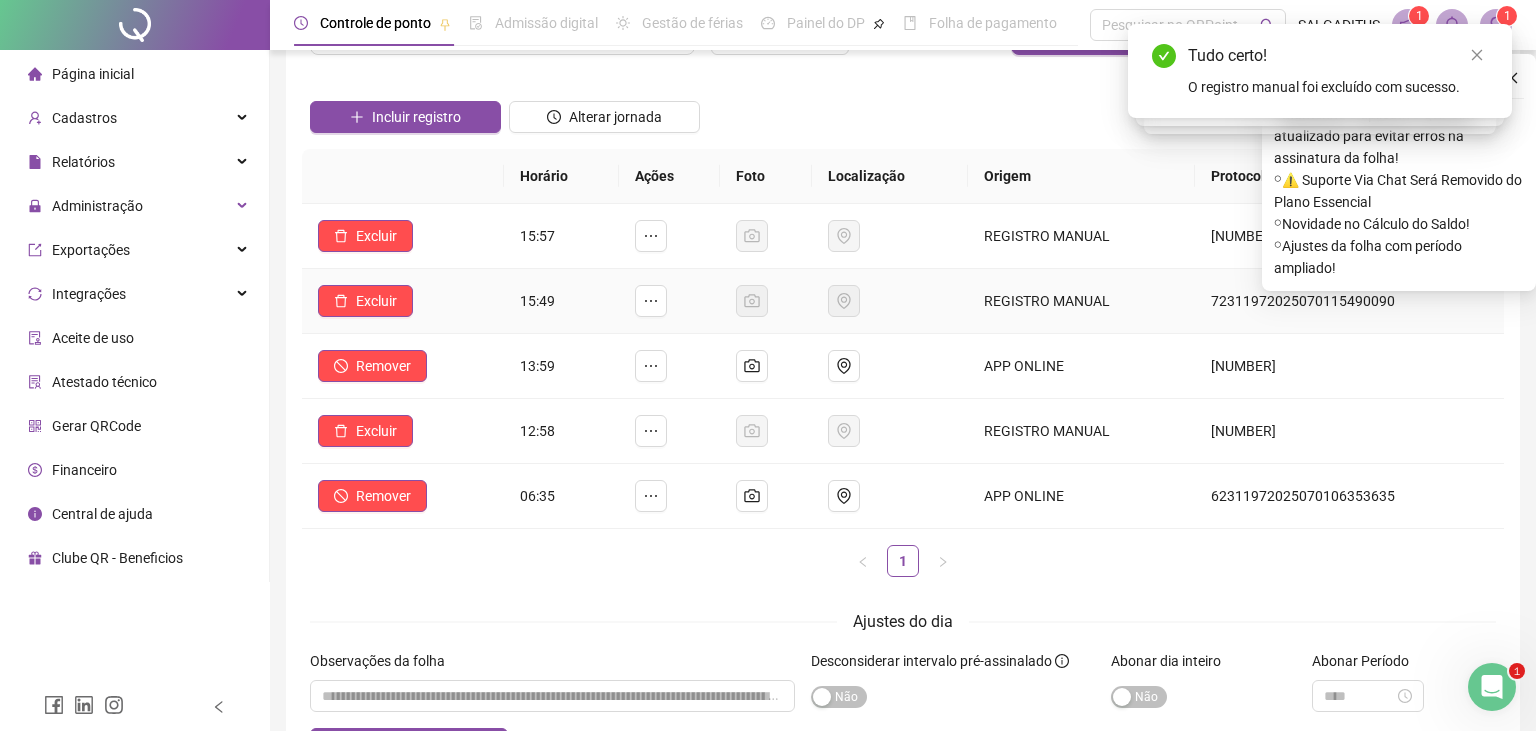 drag, startPoint x: 400, startPoint y: 302, endPoint x: 419, endPoint y: 273, distance: 34.669872 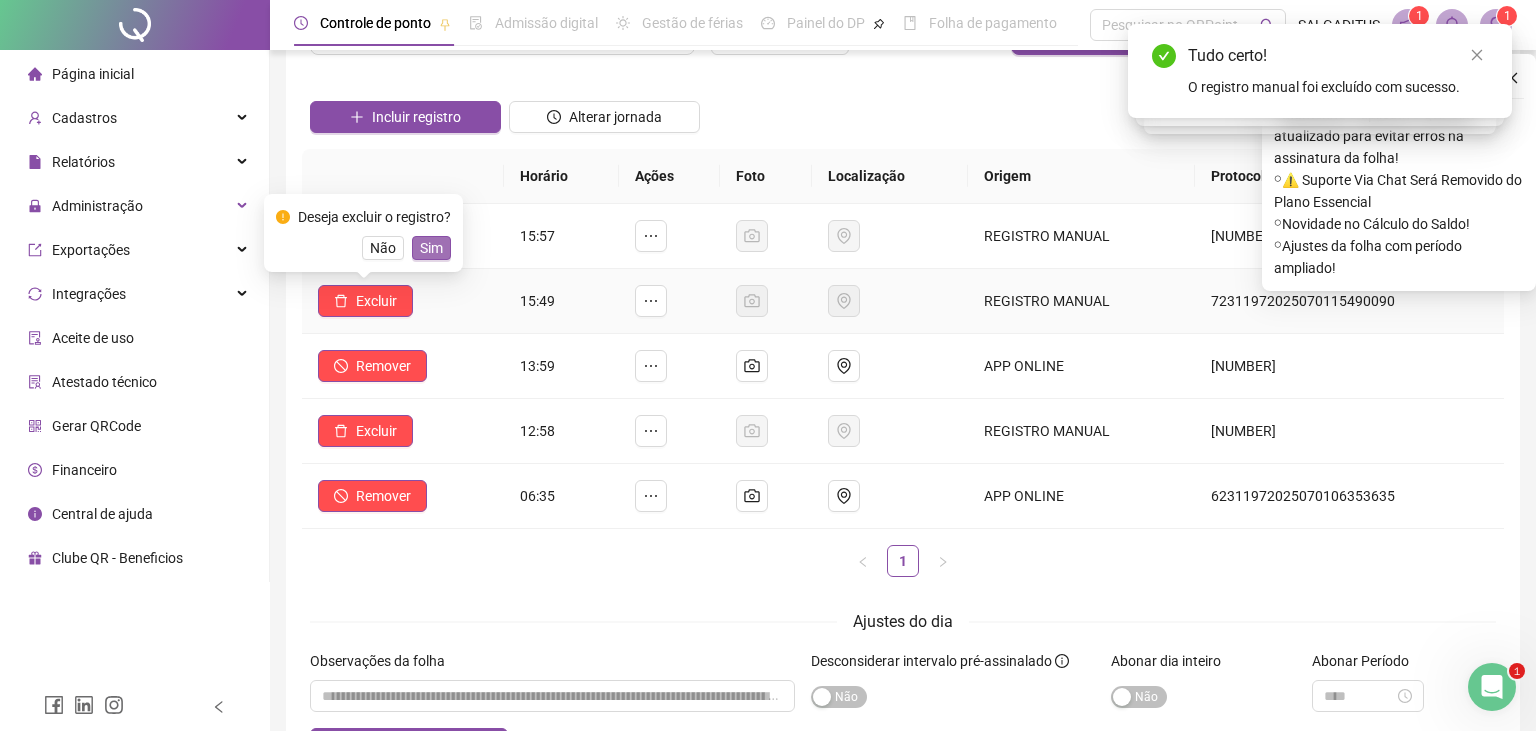 click on "Sim" at bounding box center [431, 248] 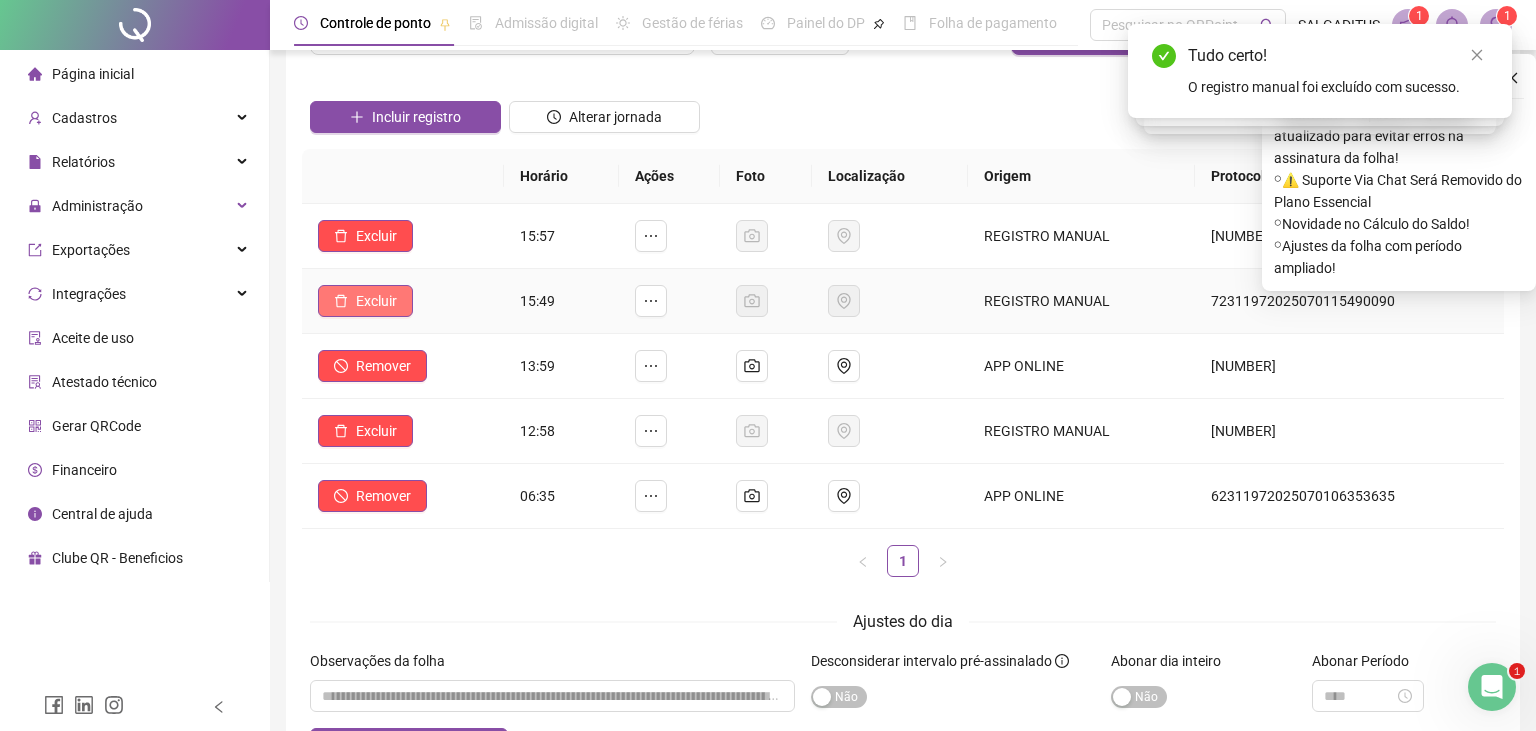 click on "Excluir" at bounding box center (365, 301) 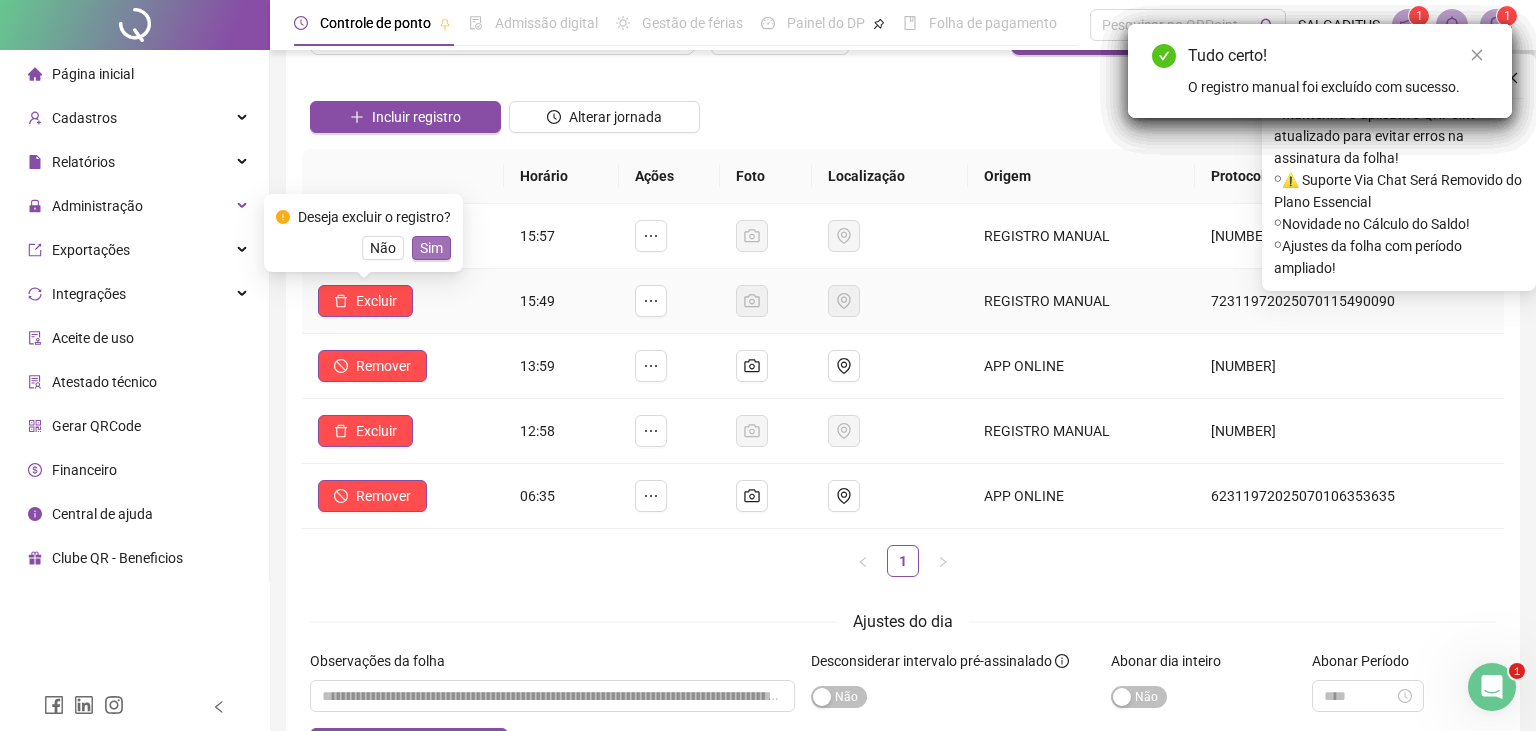 click on "Sim" at bounding box center [431, 248] 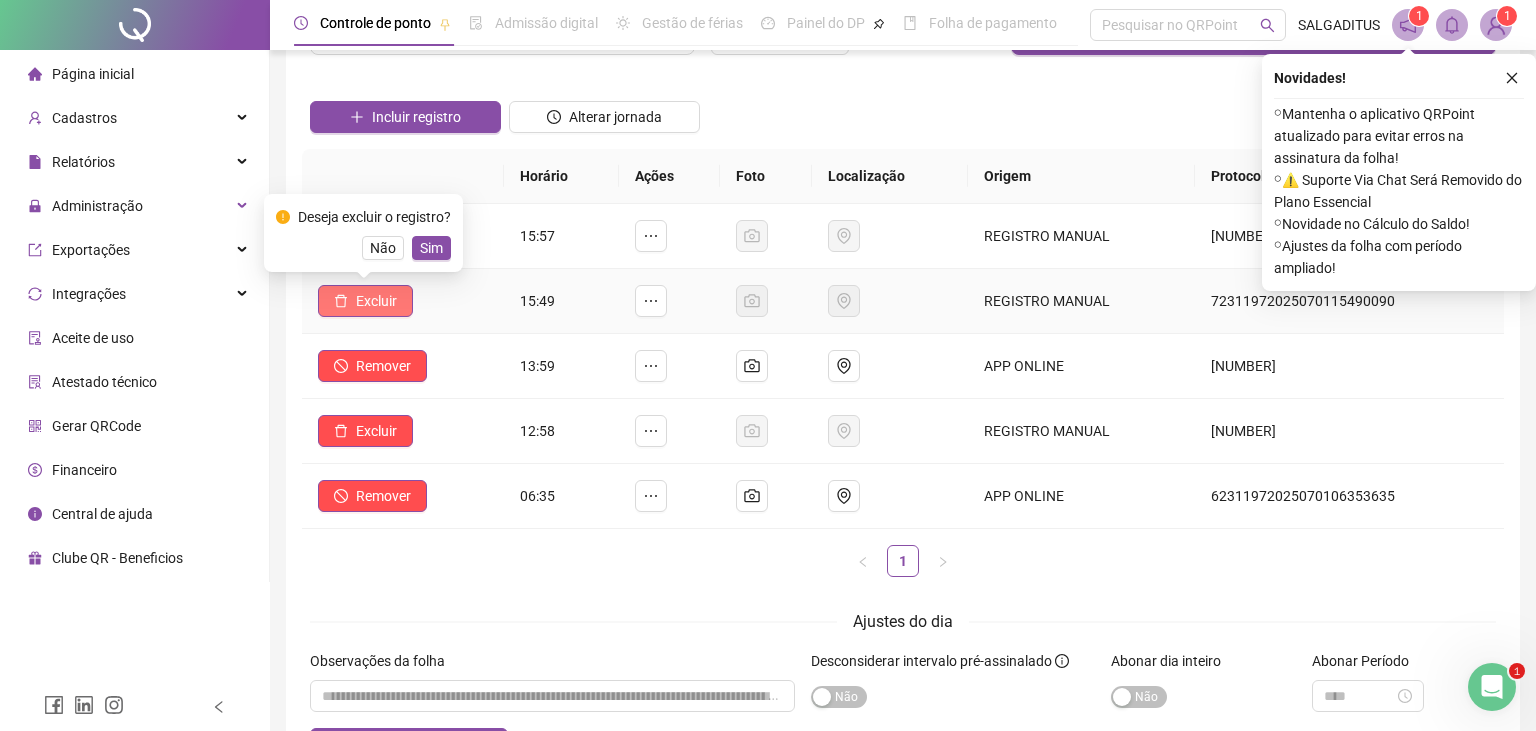 click on "Excluir" at bounding box center (365, 301) 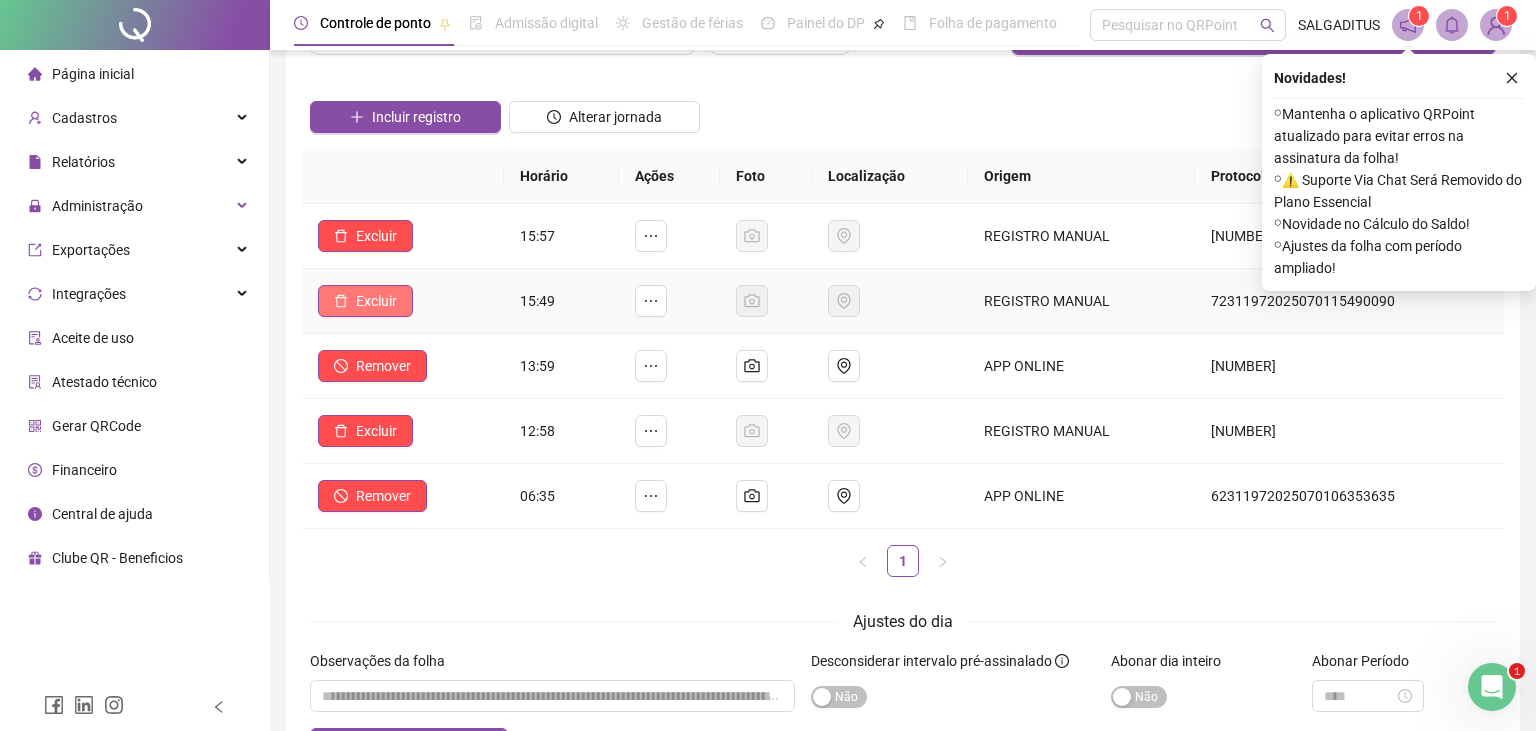 click on "Excluir" at bounding box center [365, 301] 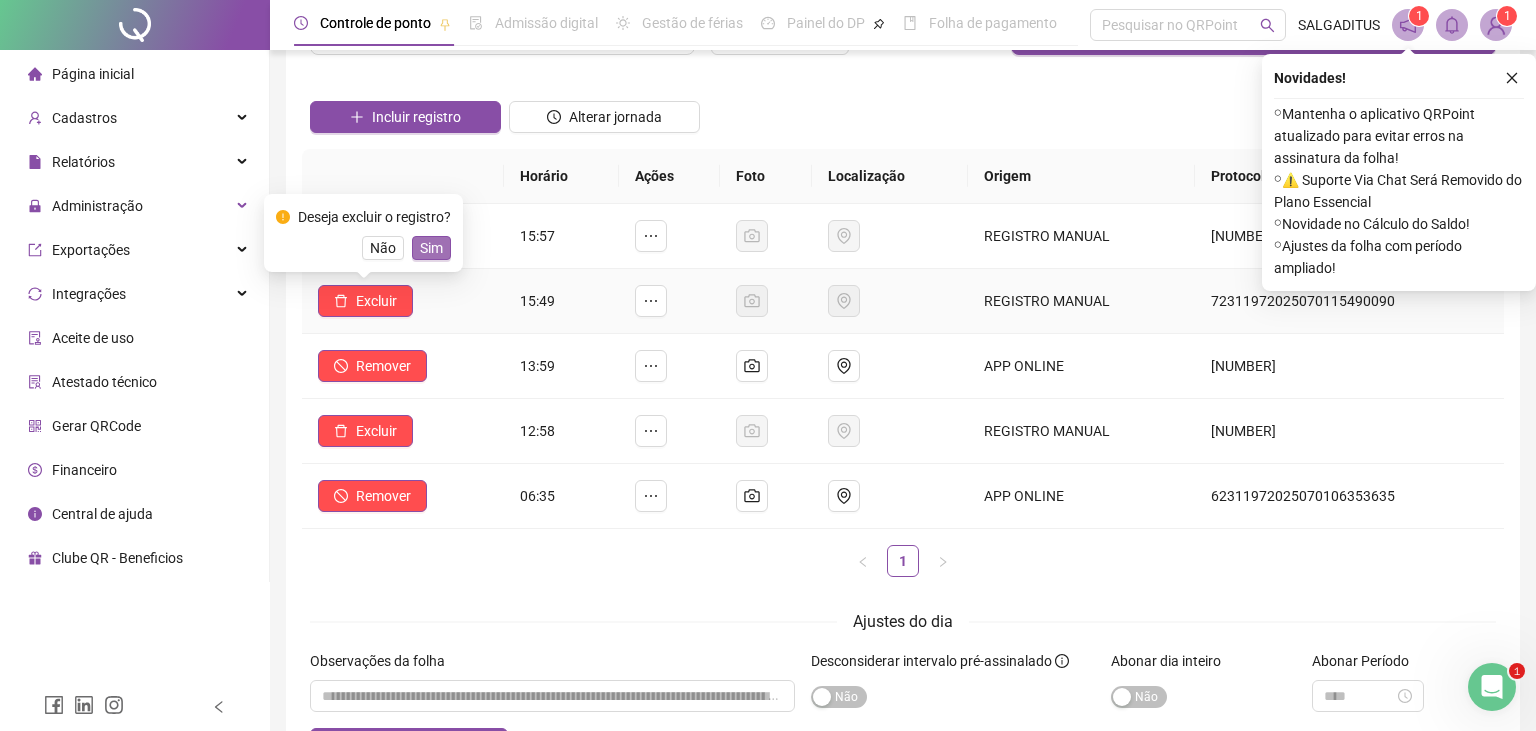 click on "Sim" at bounding box center [431, 248] 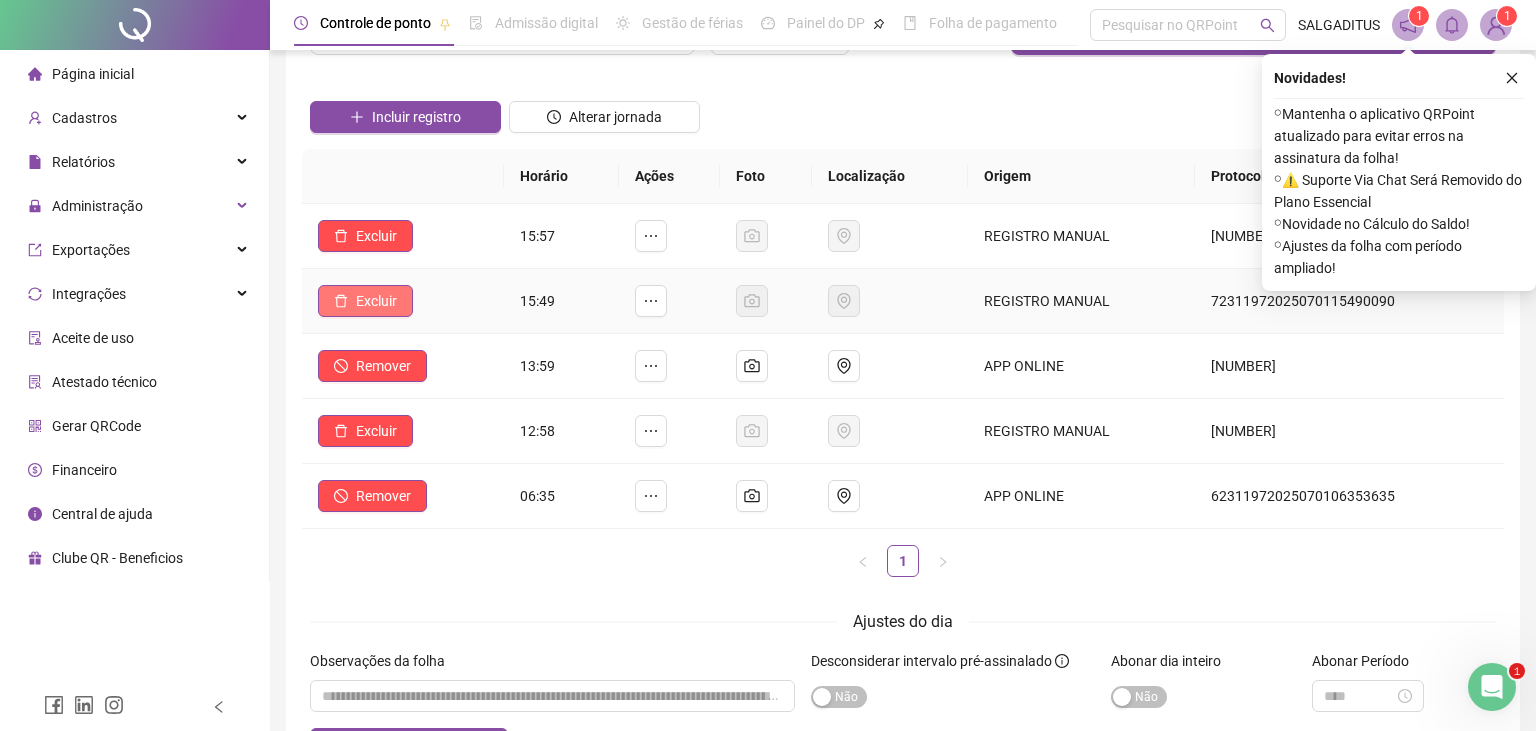 click on "Excluir" at bounding box center [365, 301] 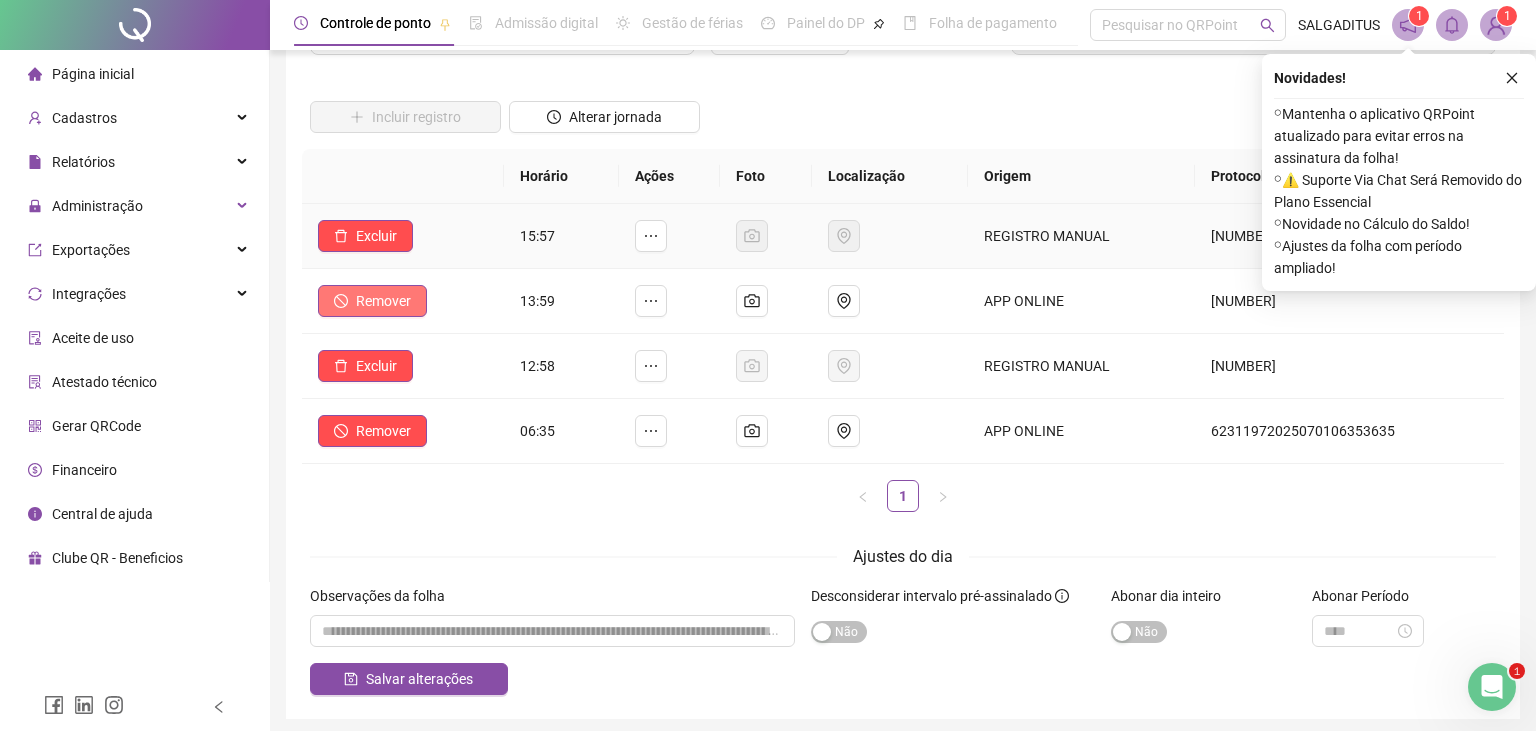 click on "Remover" at bounding box center [383, 301] 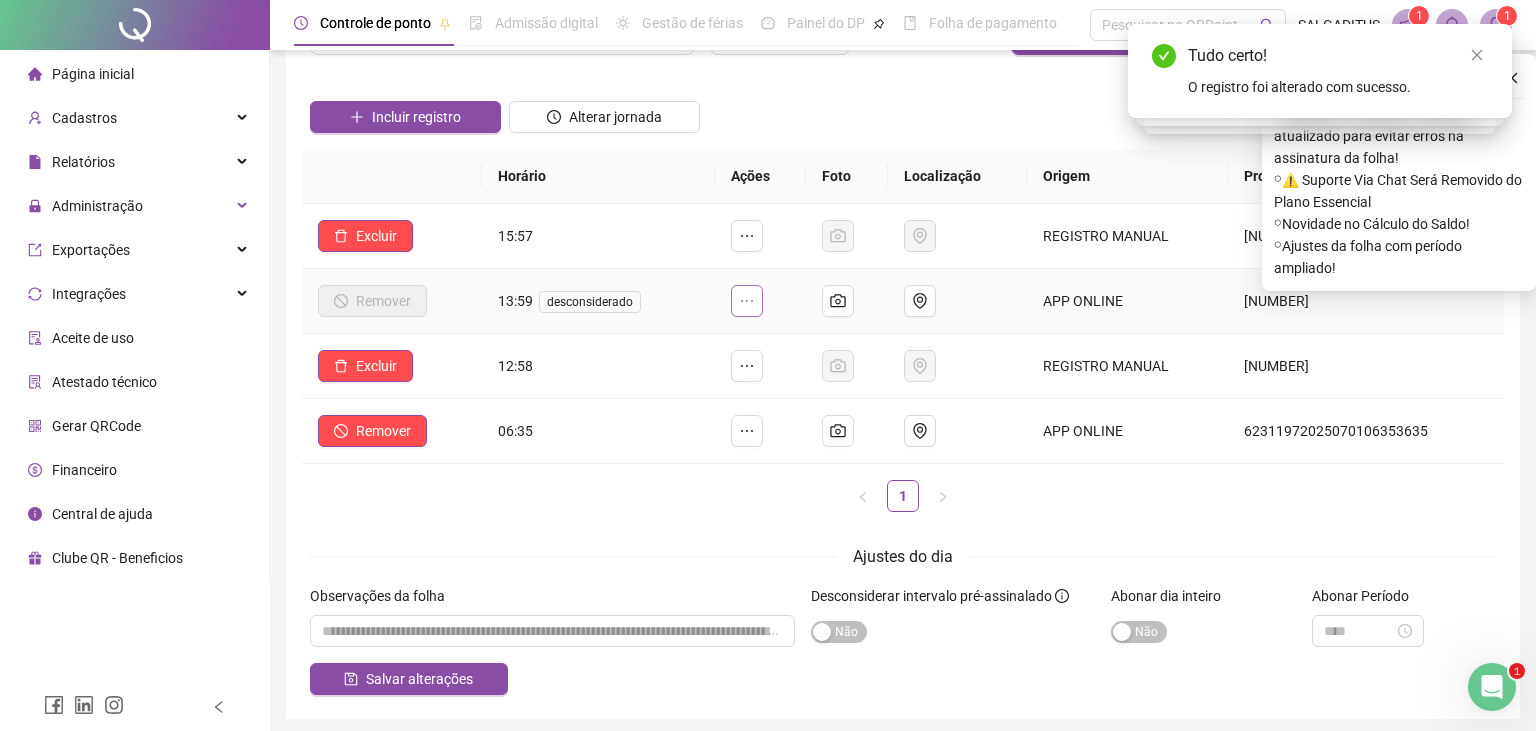 click 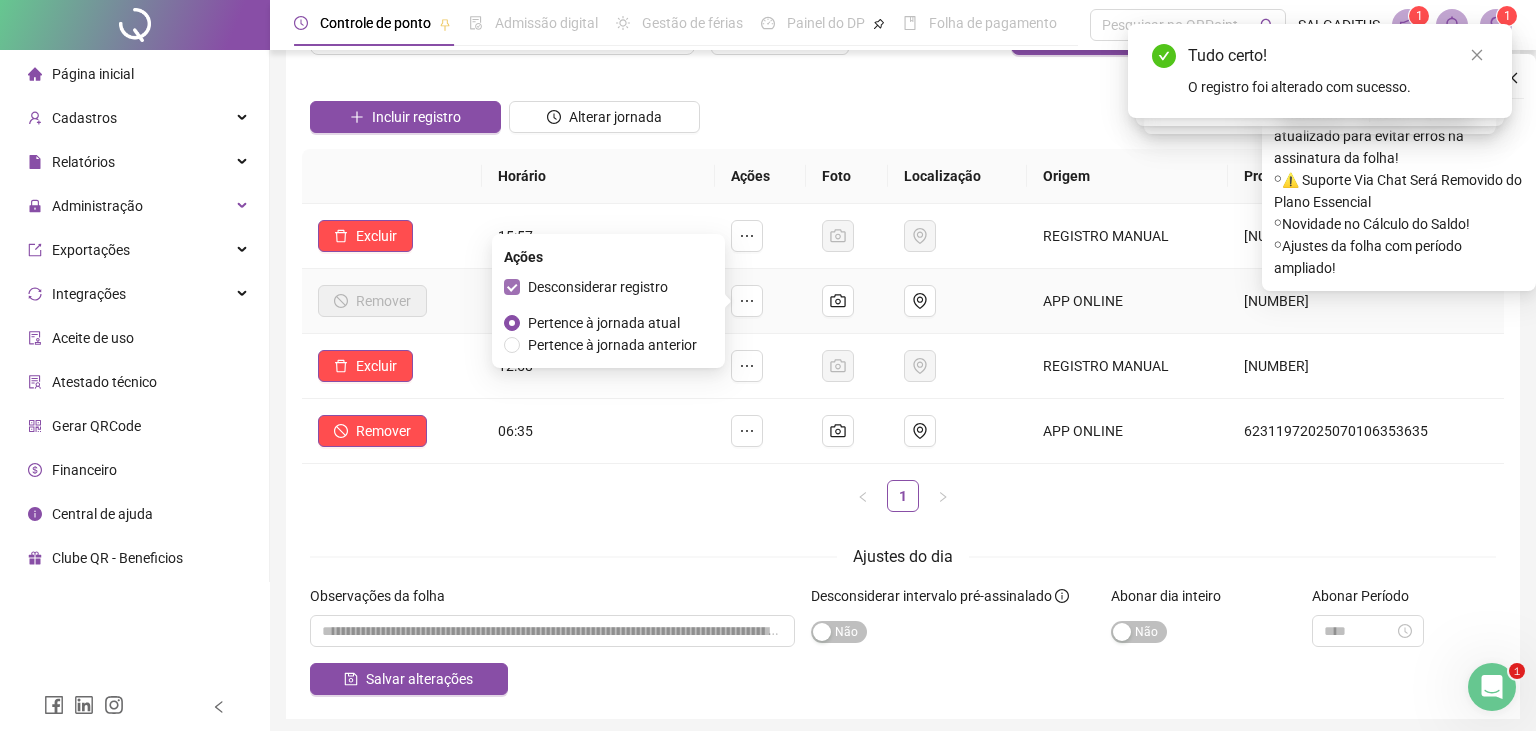 click on "Desconsiderar registro" at bounding box center (598, 287) 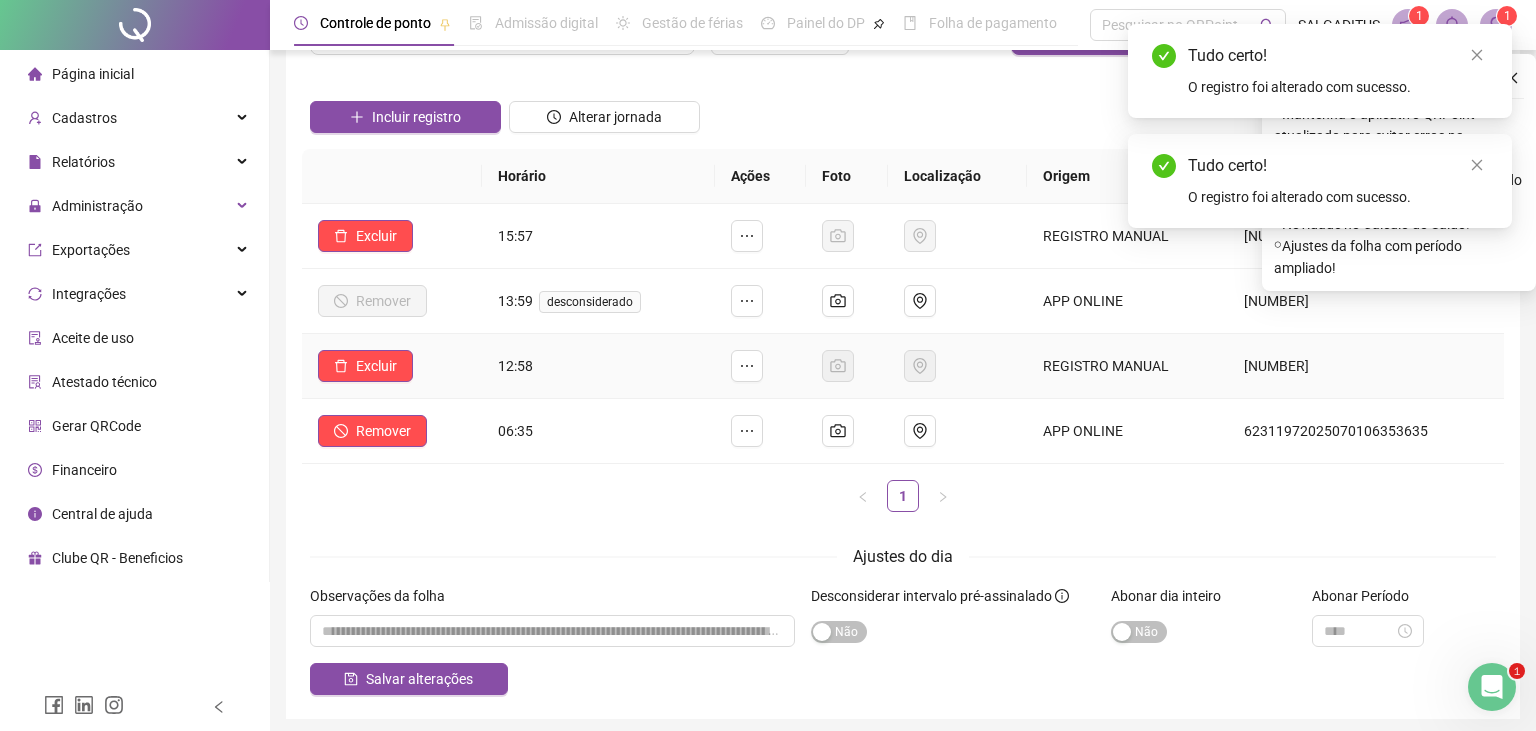 click on "12:58" at bounding box center [599, 366] 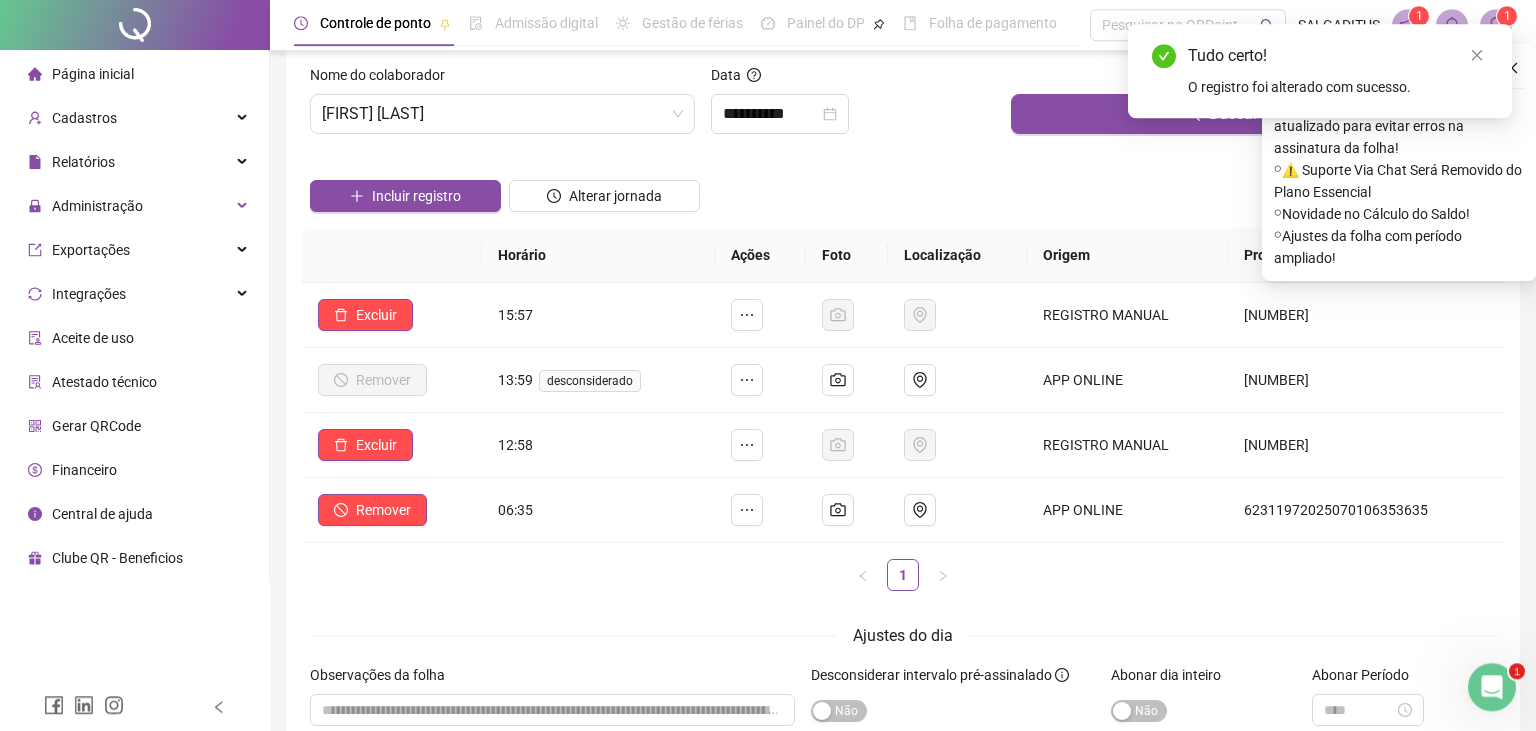 scroll, scrollTop: 0, scrollLeft: 0, axis: both 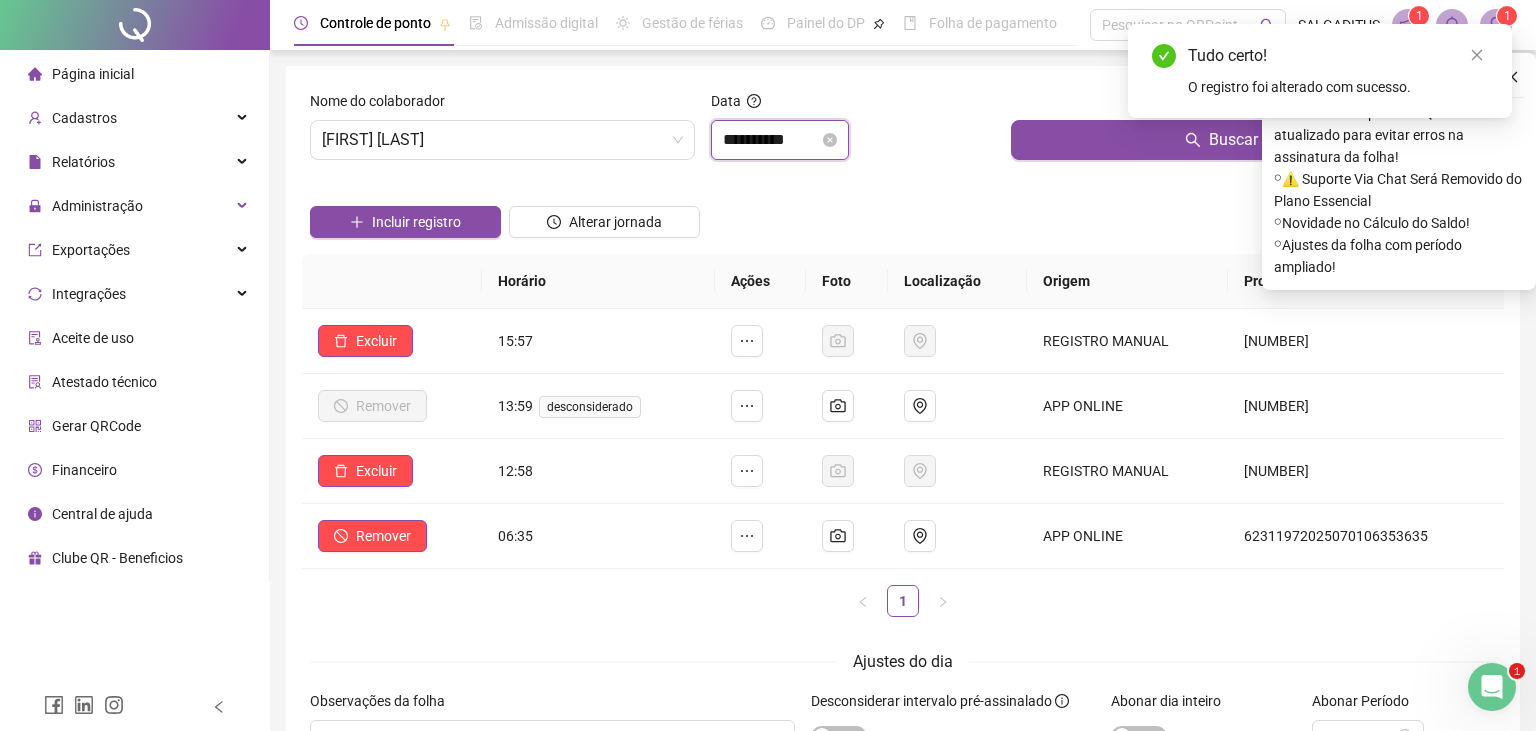 click on "**********" at bounding box center (771, 140) 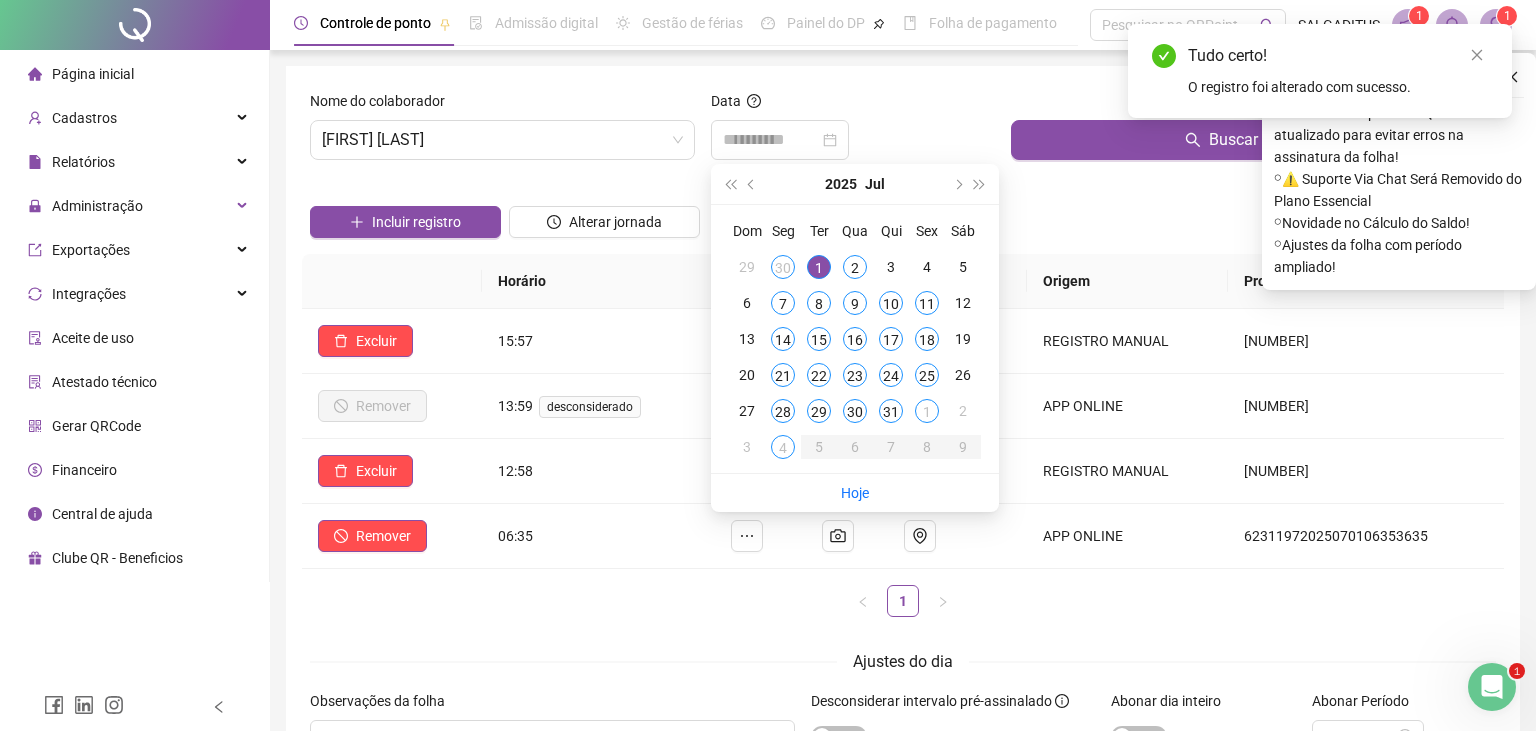 drag, startPoint x: 814, startPoint y: 268, endPoint x: 925, endPoint y: 242, distance: 114.00439 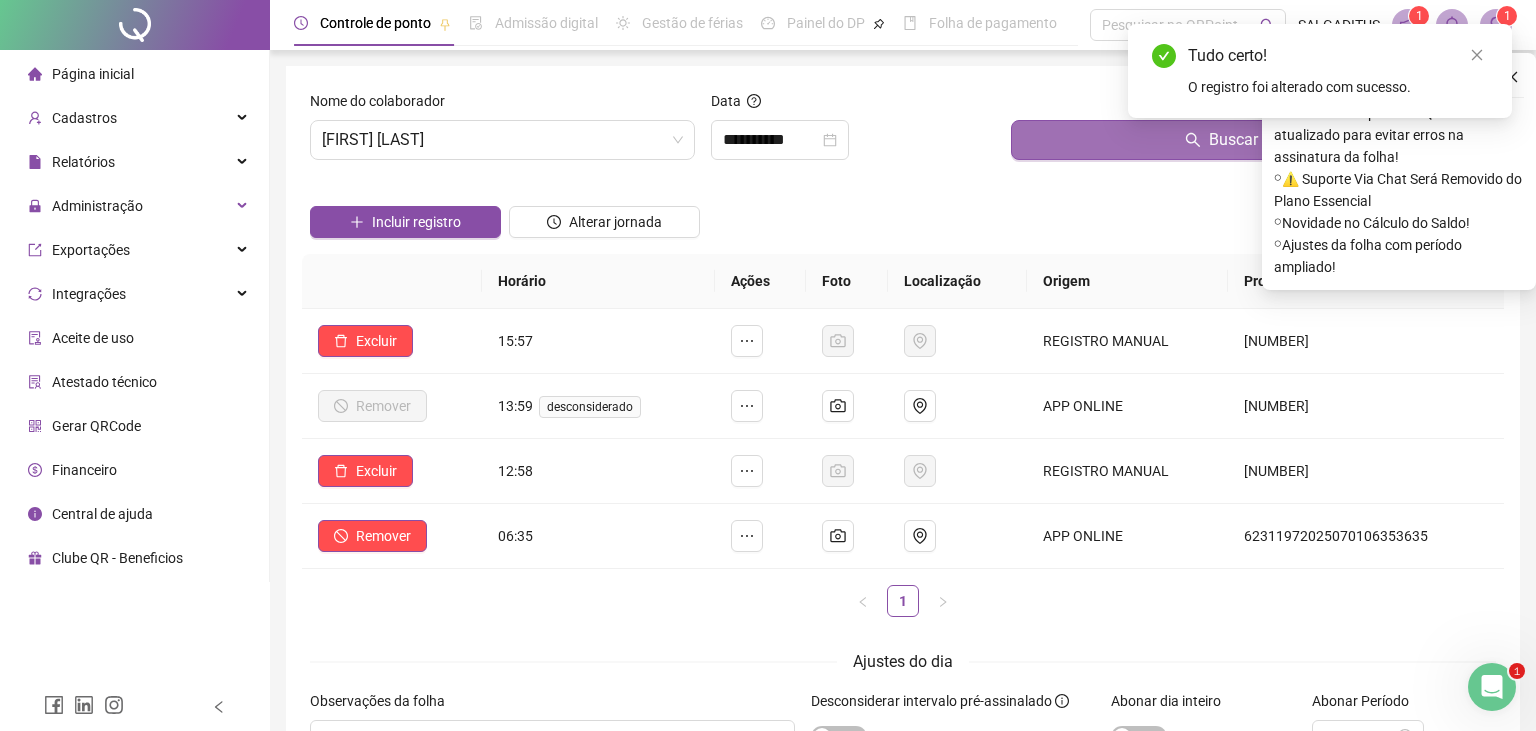 click on "Buscar registros" at bounding box center [1253, 140] 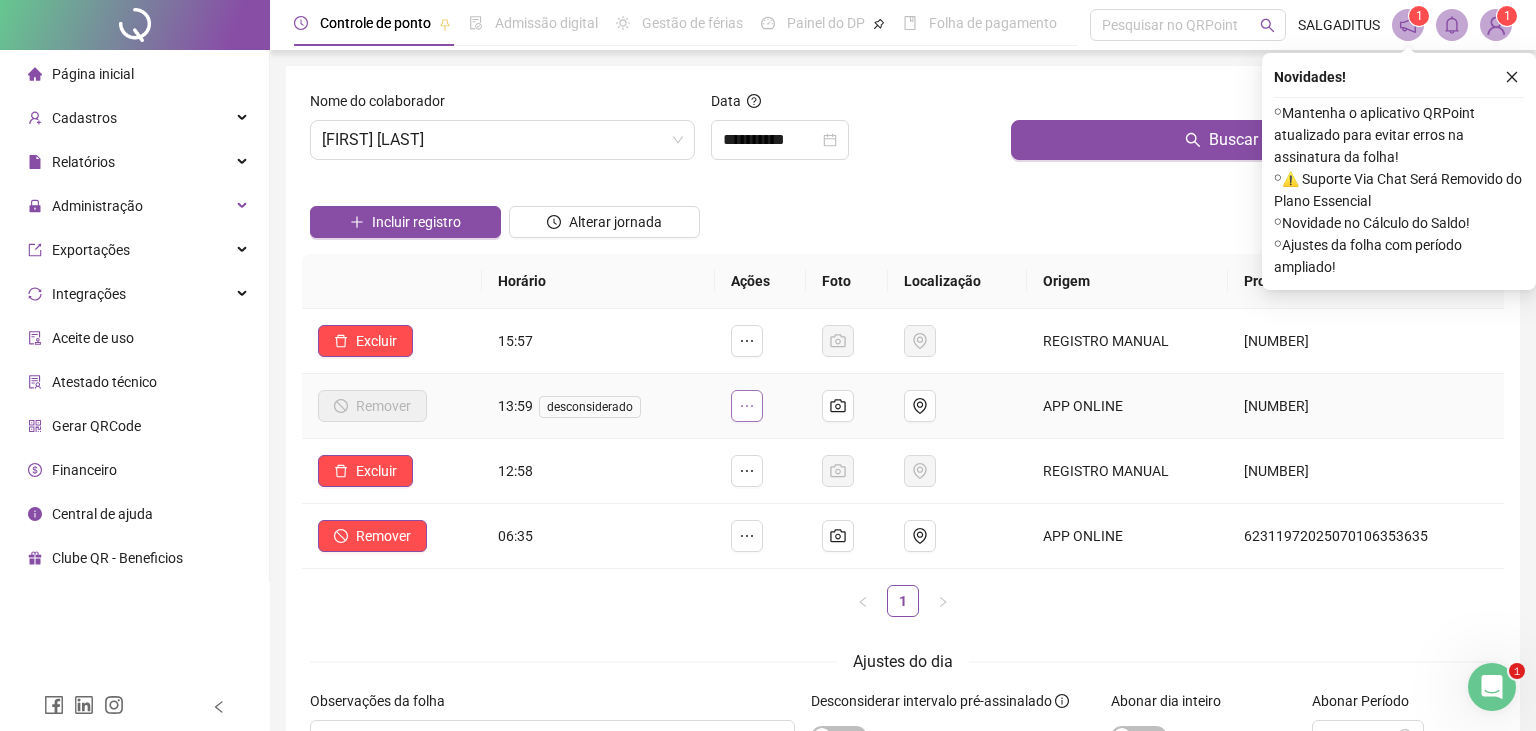 click at bounding box center [747, 406] 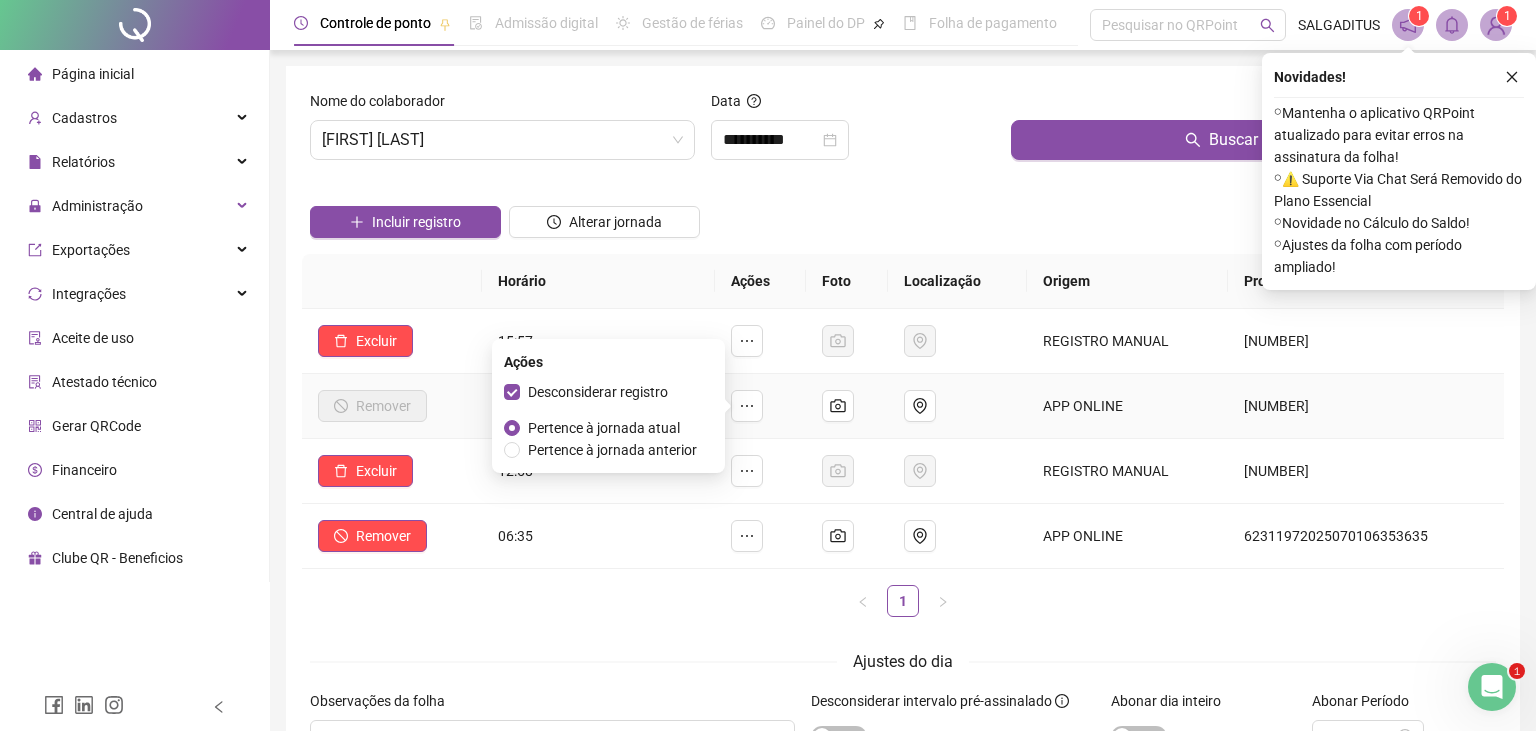 click on "Desconsiderar registro Pertence à jornada atual Pertence à jornada anterior" at bounding box center (608, 421) 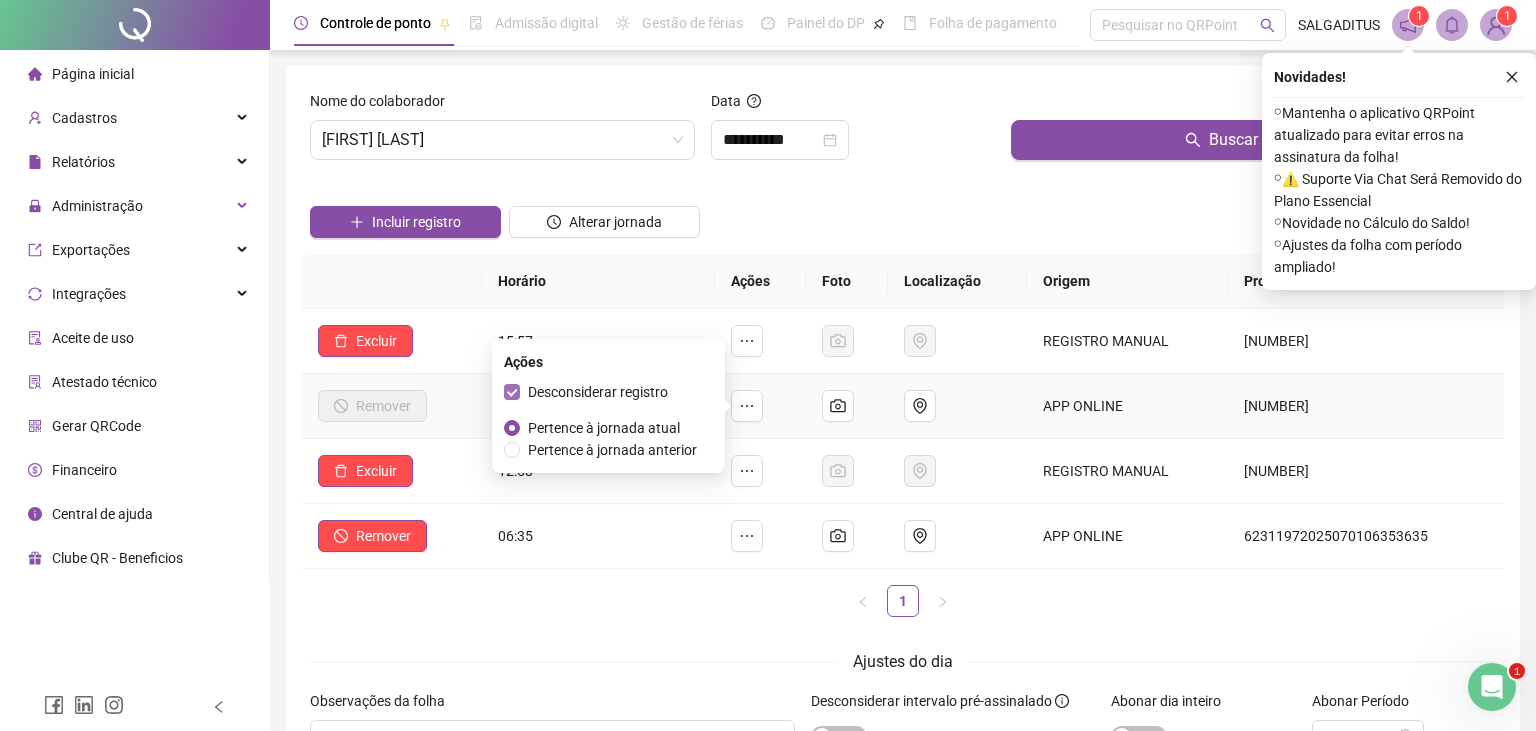 click on "Desconsiderar registro" at bounding box center (598, 392) 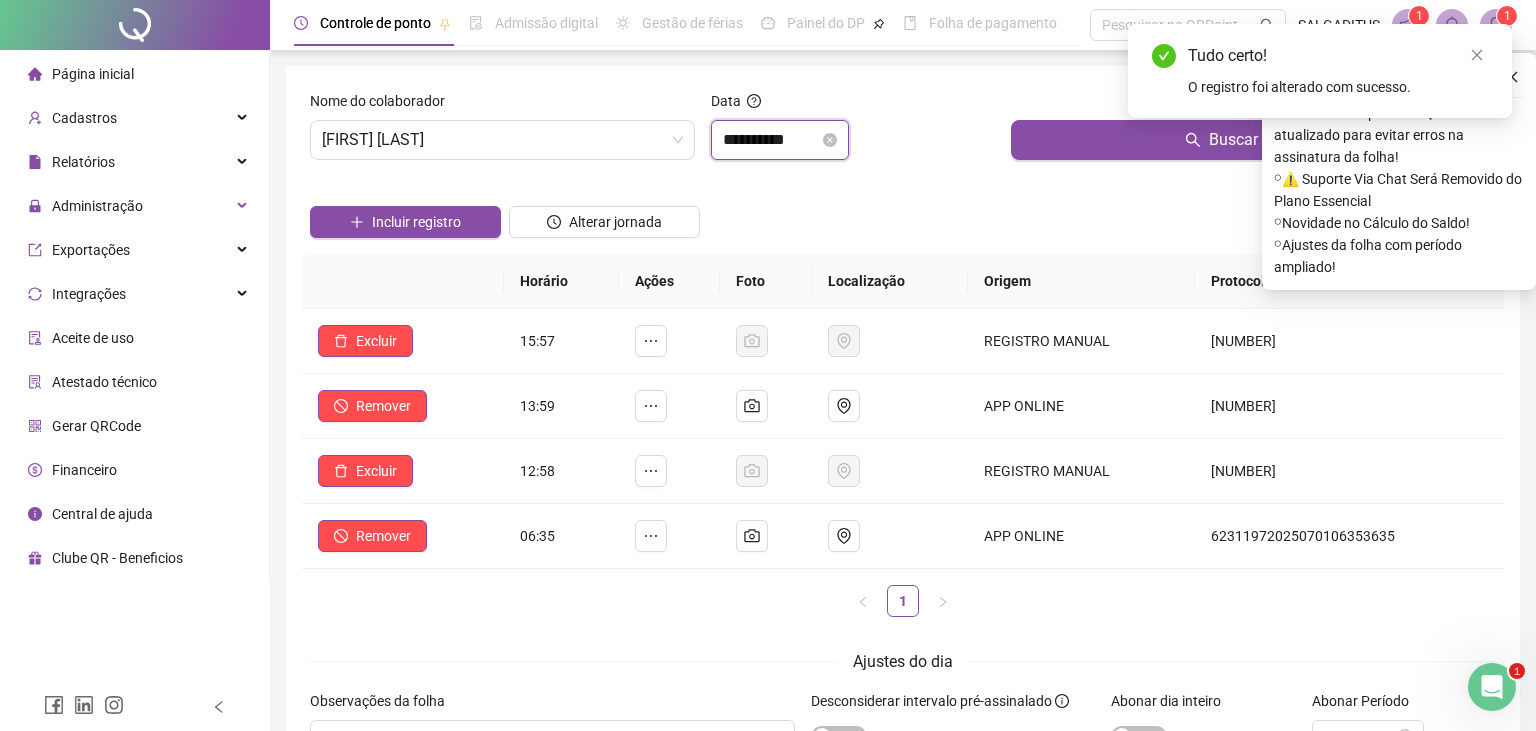 click on "**********" at bounding box center (771, 140) 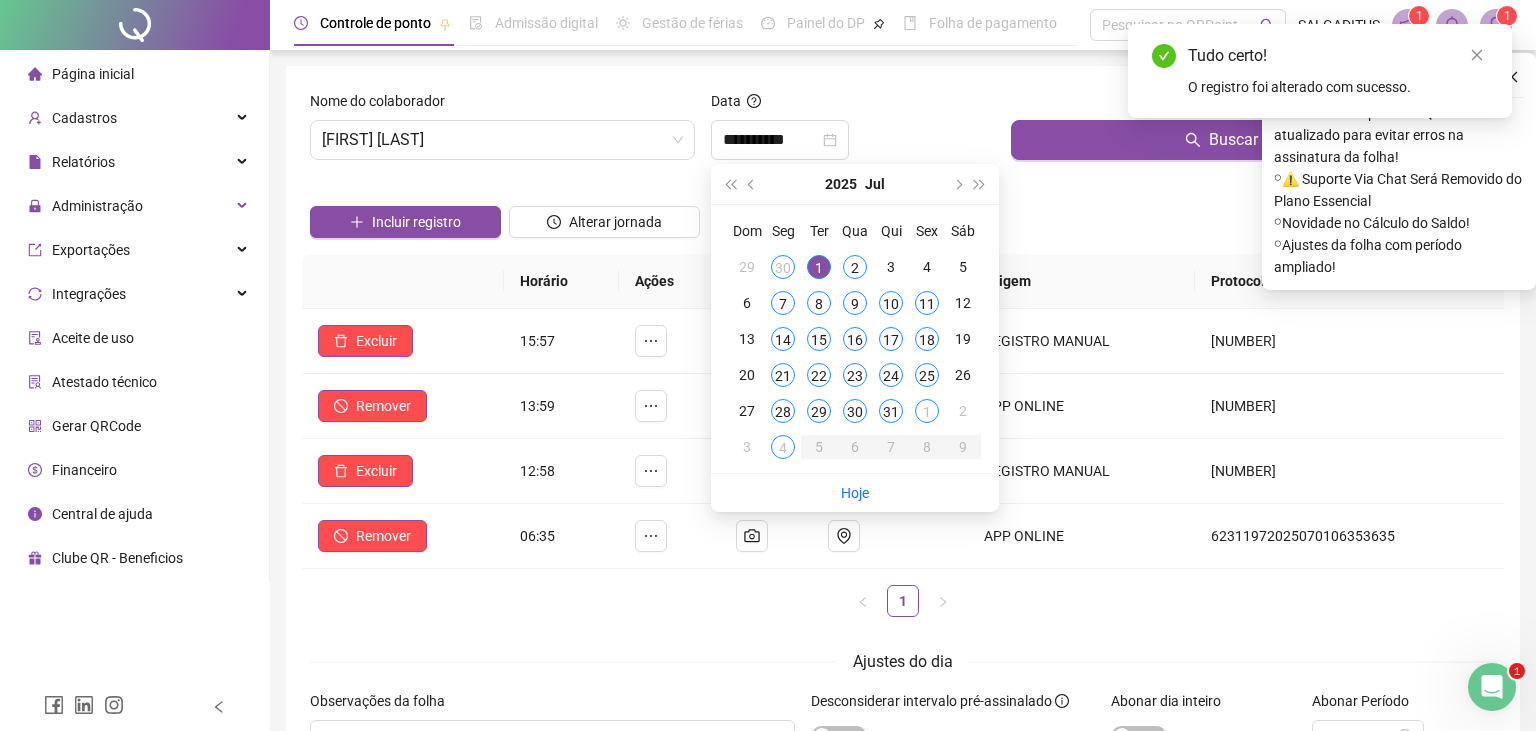 click on "Qua" at bounding box center [855, 231] 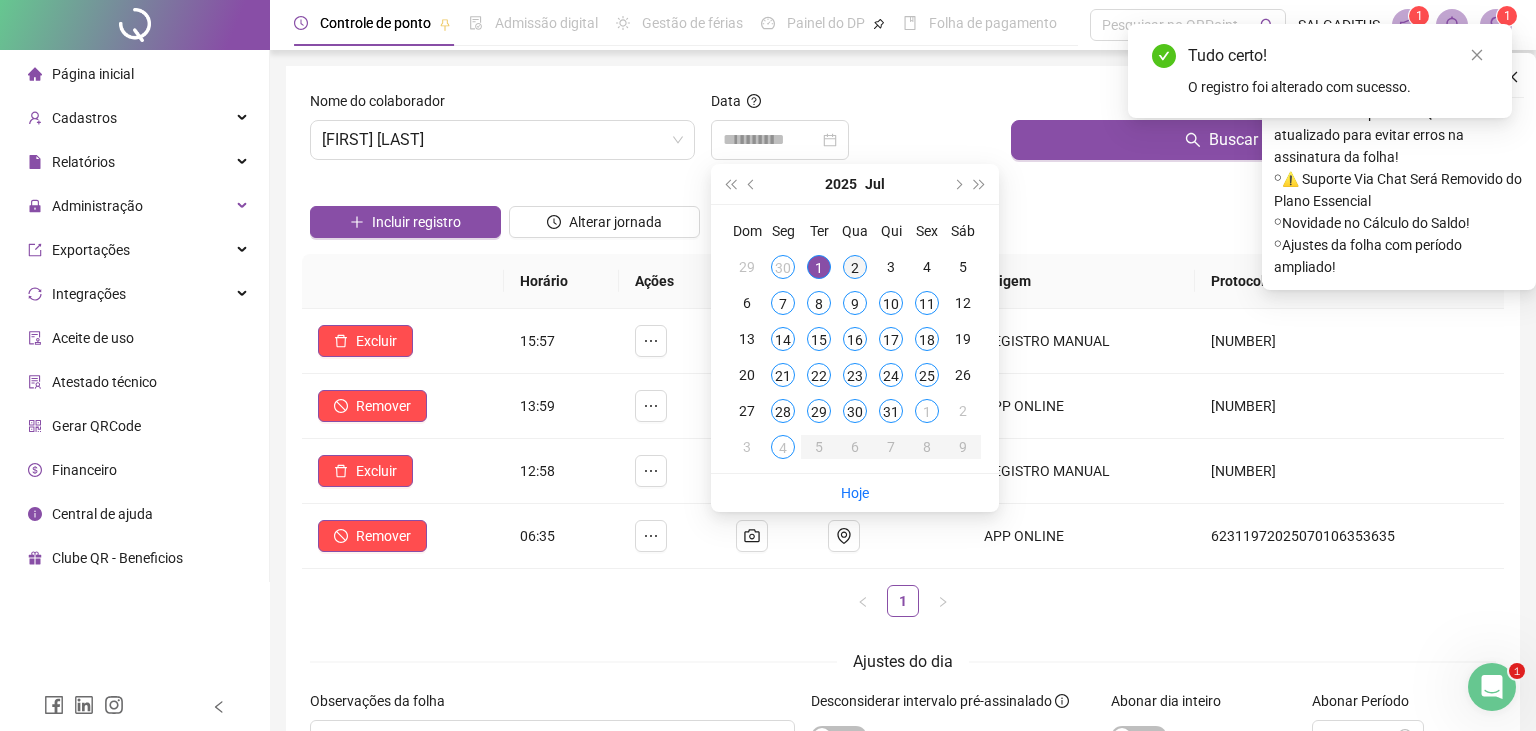 click on "2" at bounding box center [855, 267] 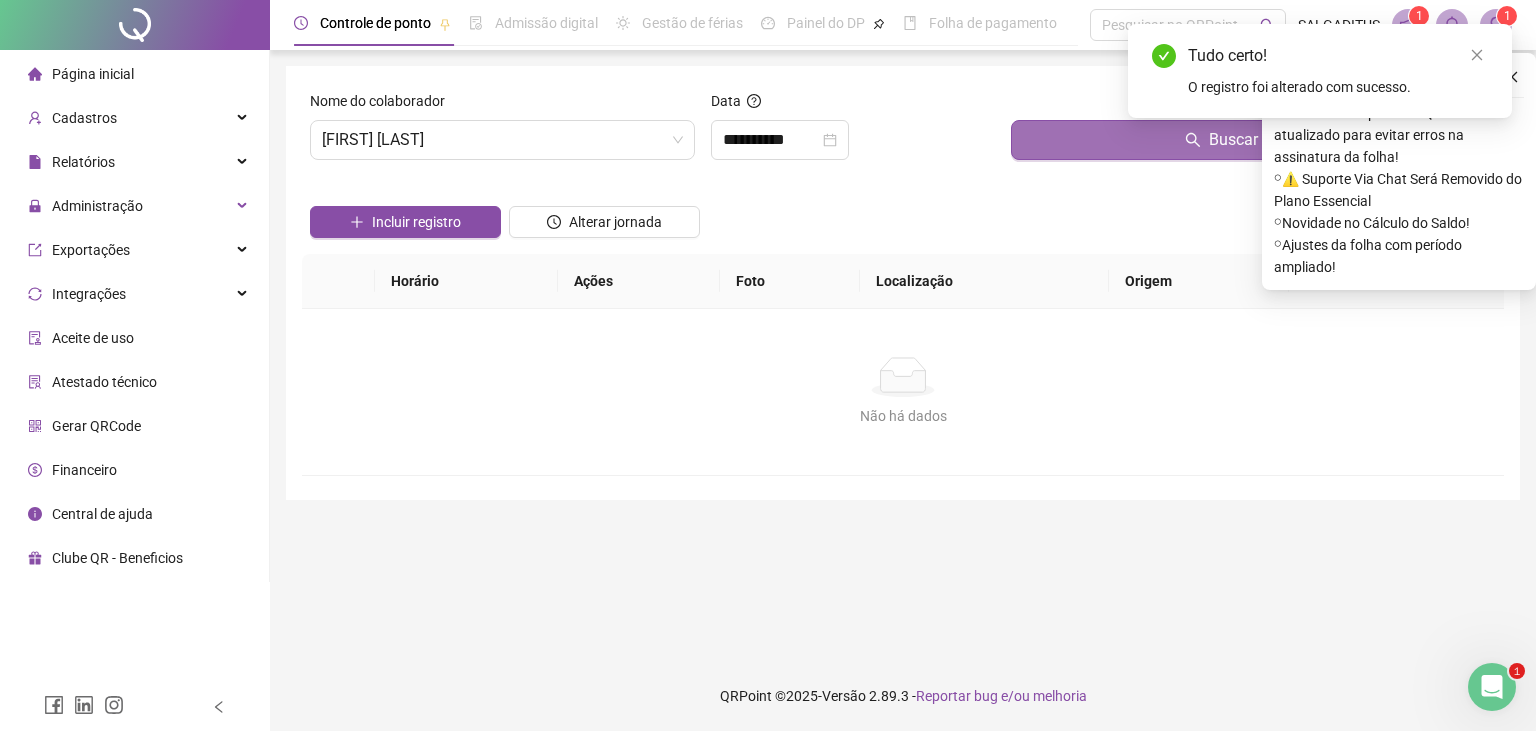 click on "Buscar registros" at bounding box center (1253, 140) 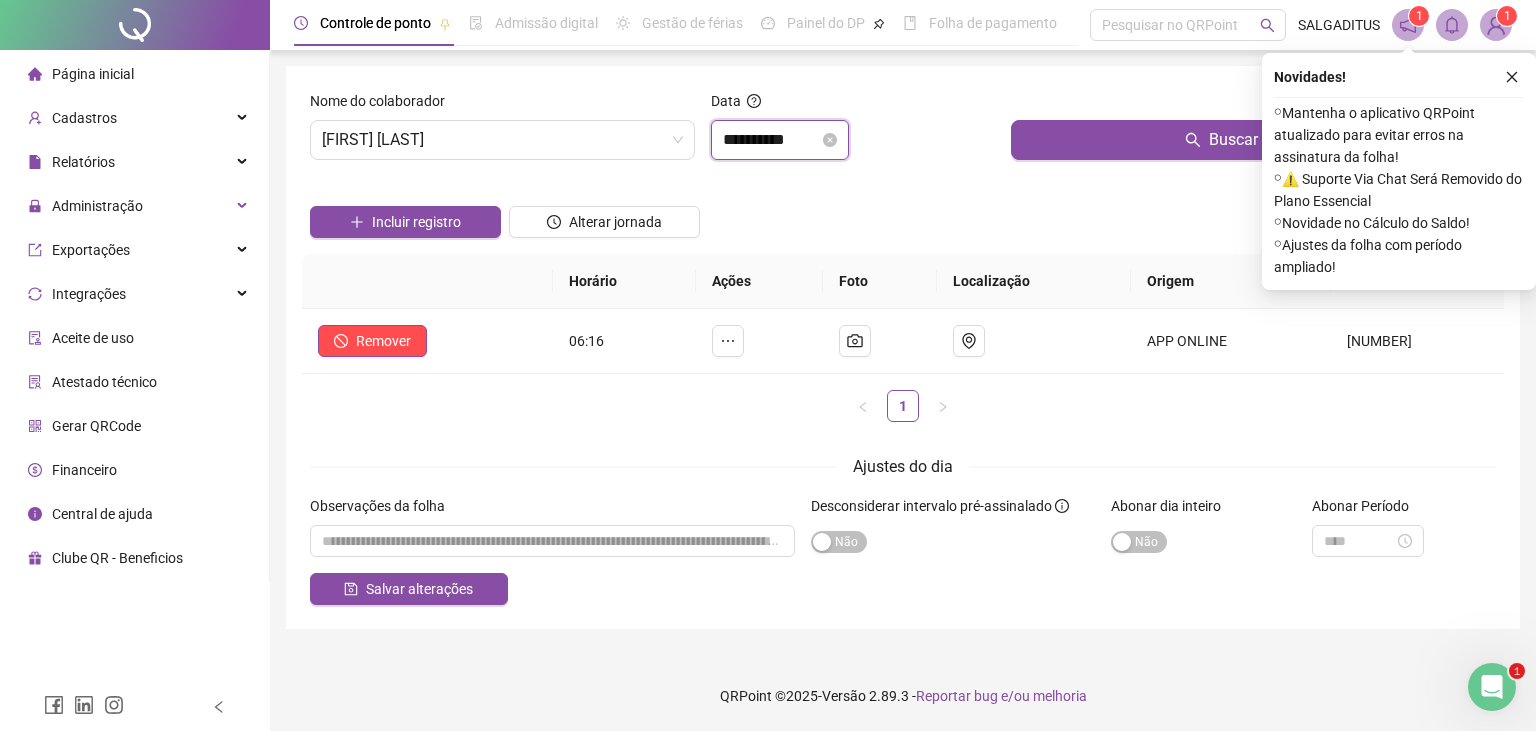 click on "**********" at bounding box center (771, 140) 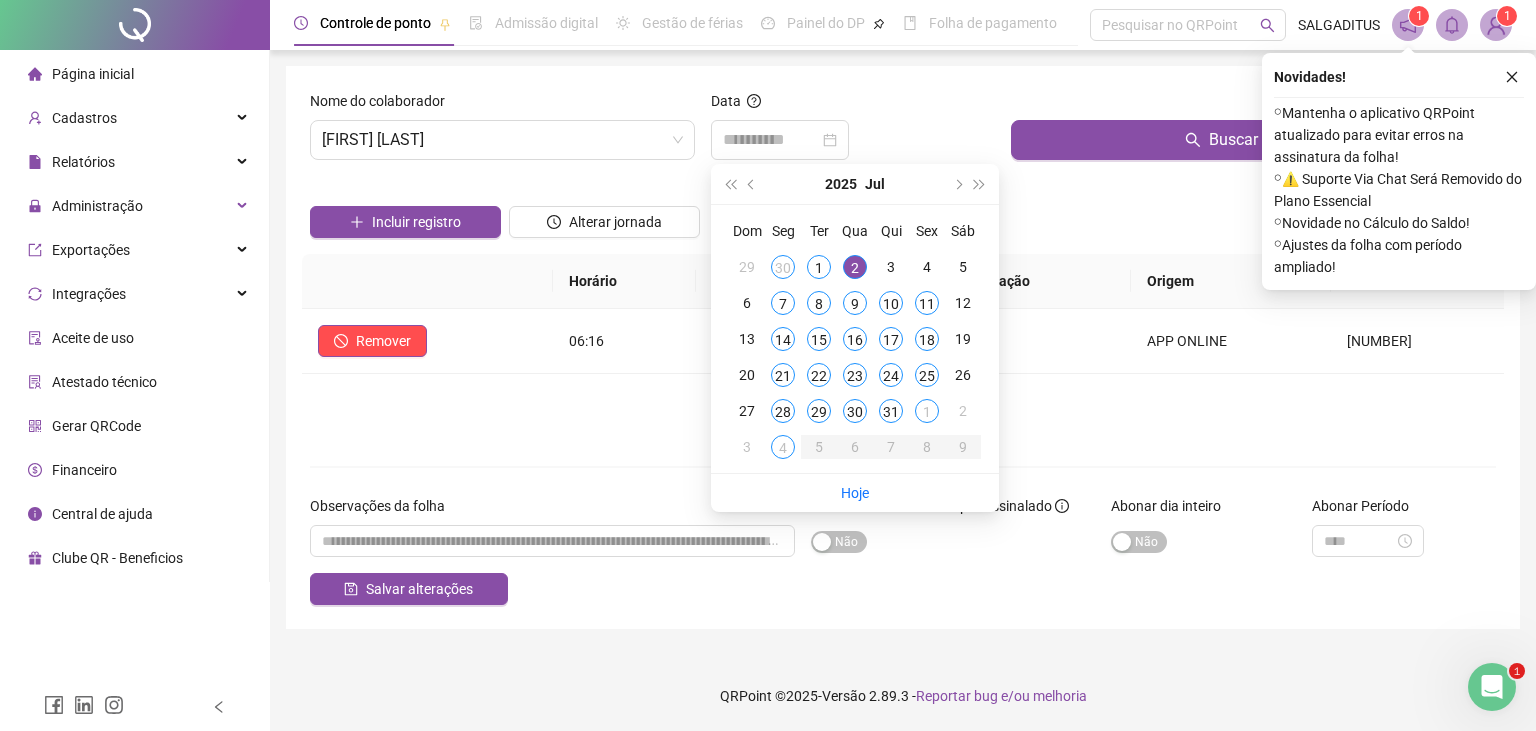 drag, startPoint x: 856, startPoint y: 255, endPoint x: 873, endPoint y: 225, distance: 34.48188 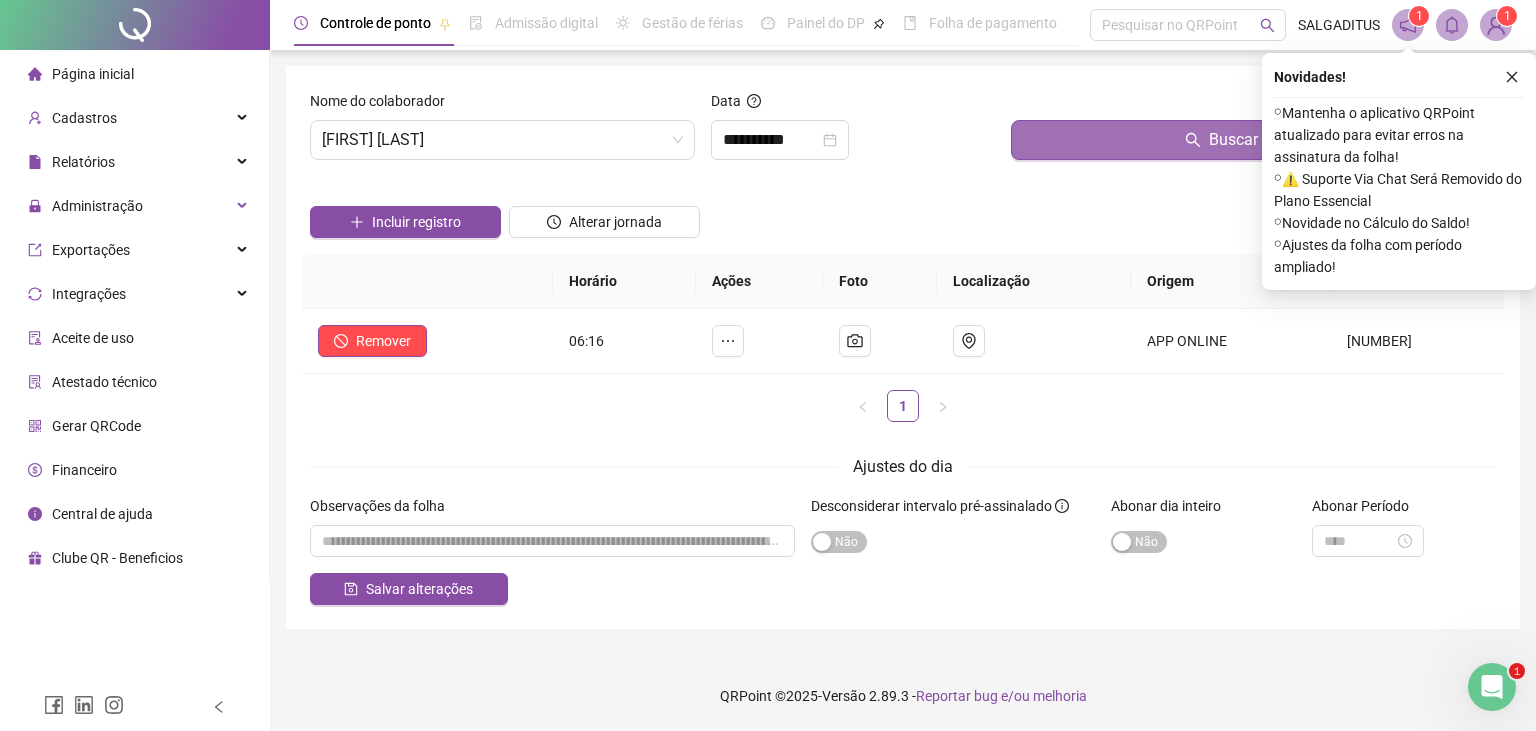 click on "Buscar registros" at bounding box center (1253, 140) 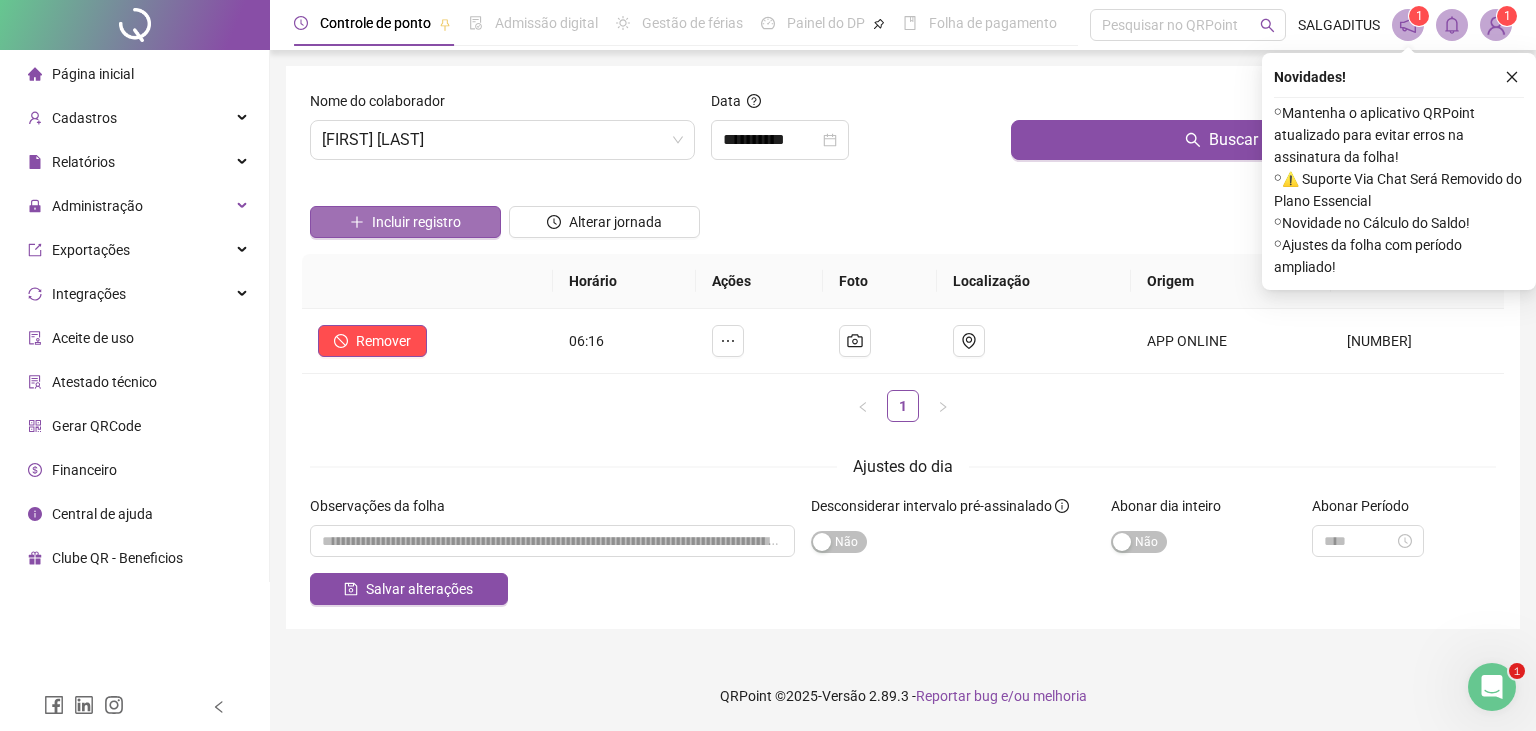 click on "Incluir registro" at bounding box center (416, 222) 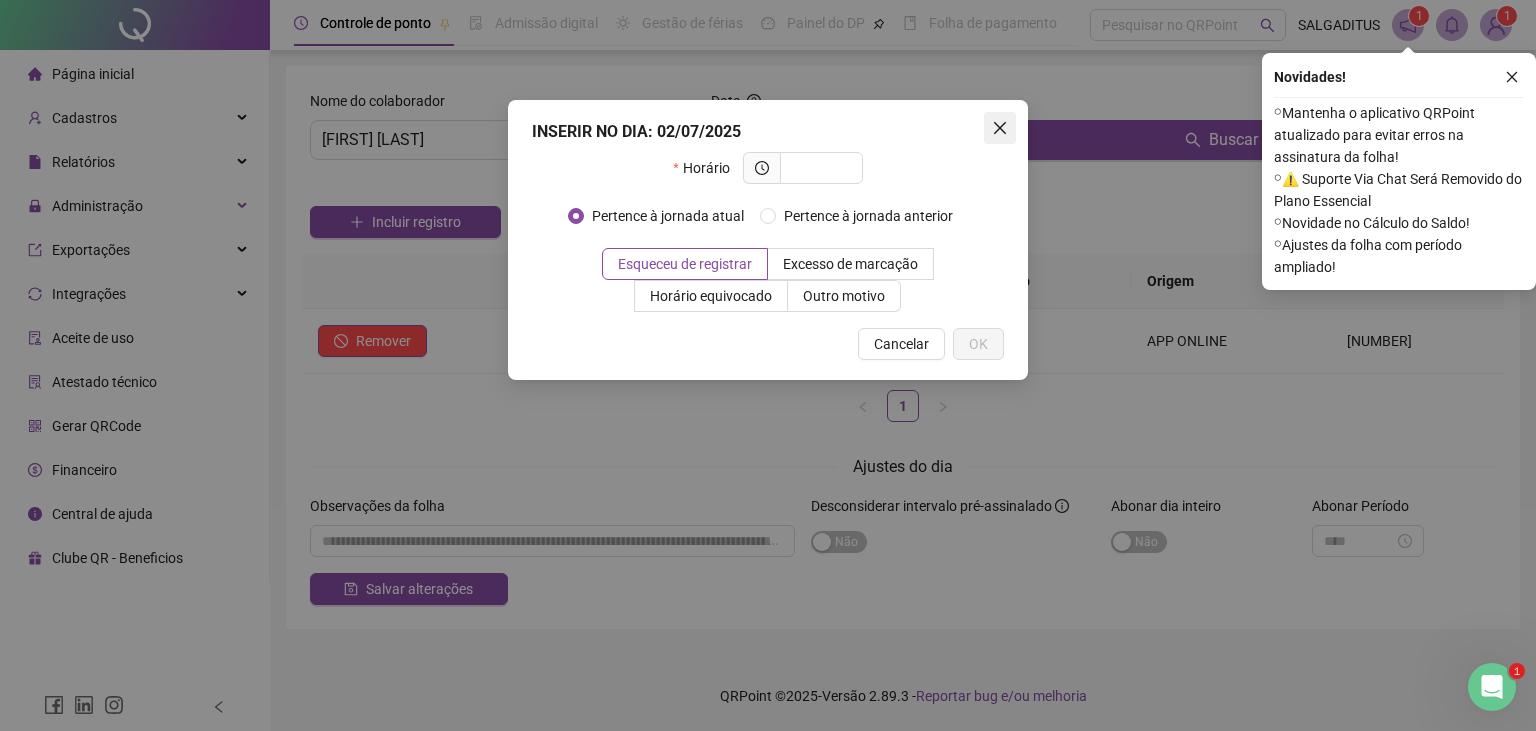 click at bounding box center (1000, 128) 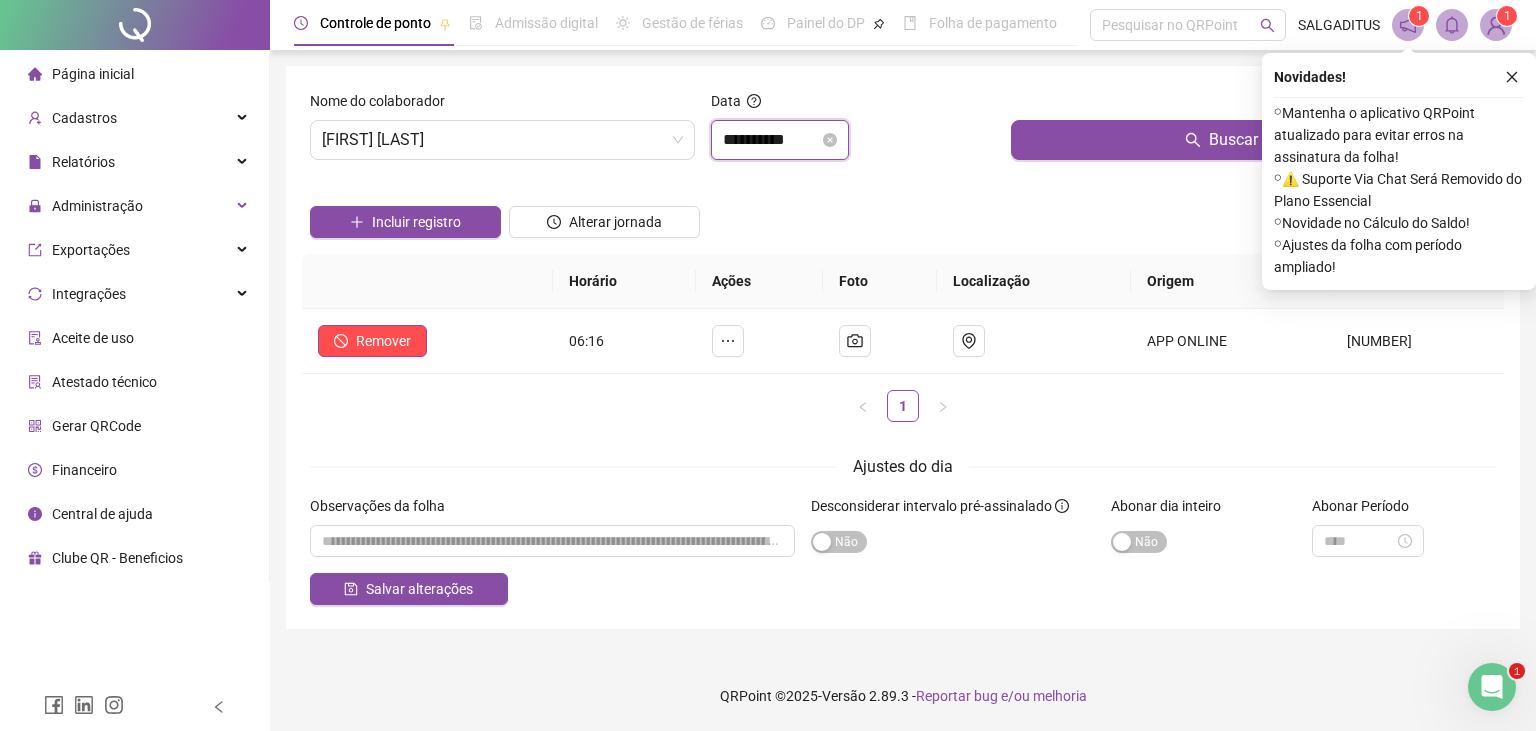 click on "**********" at bounding box center (771, 140) 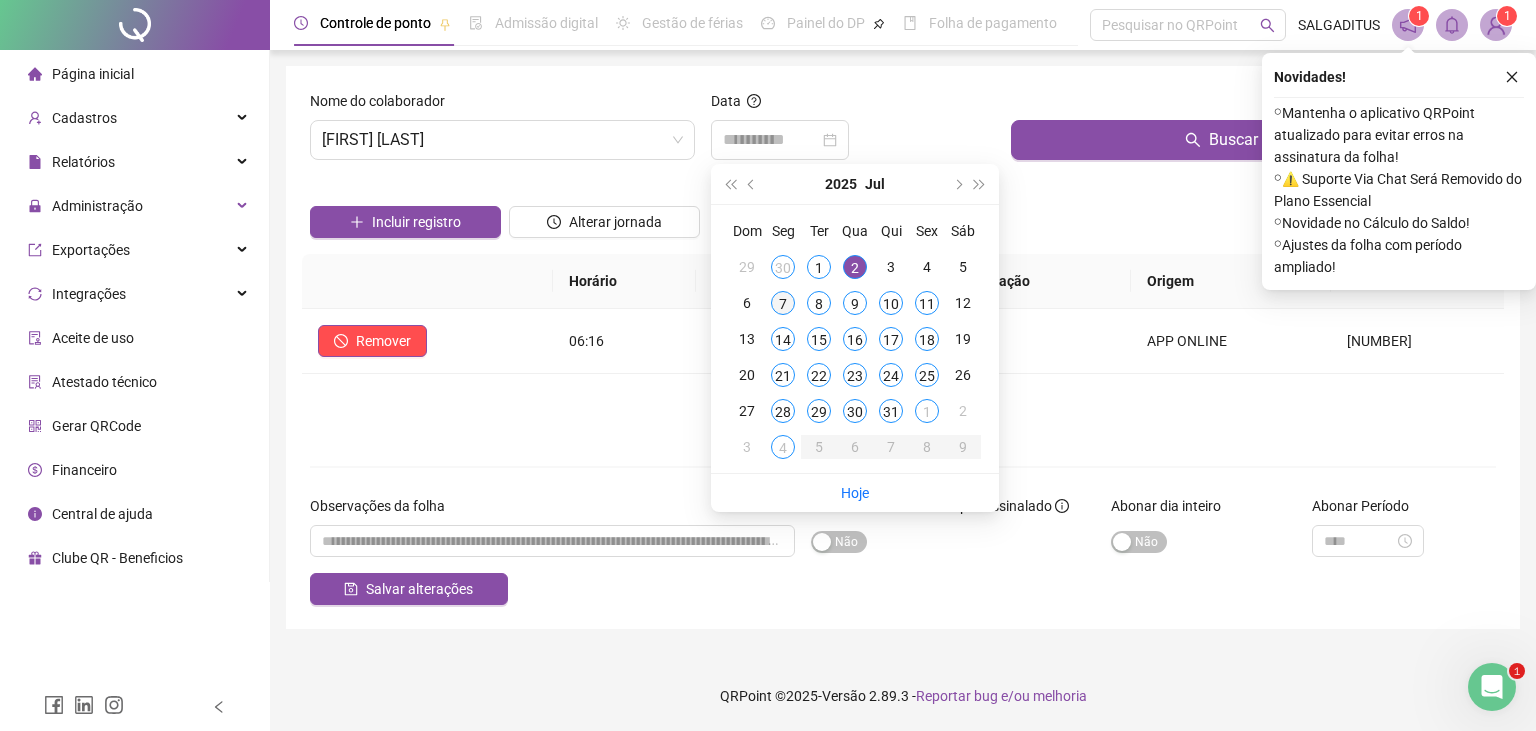click on "7" at bounding box center (783, 303) 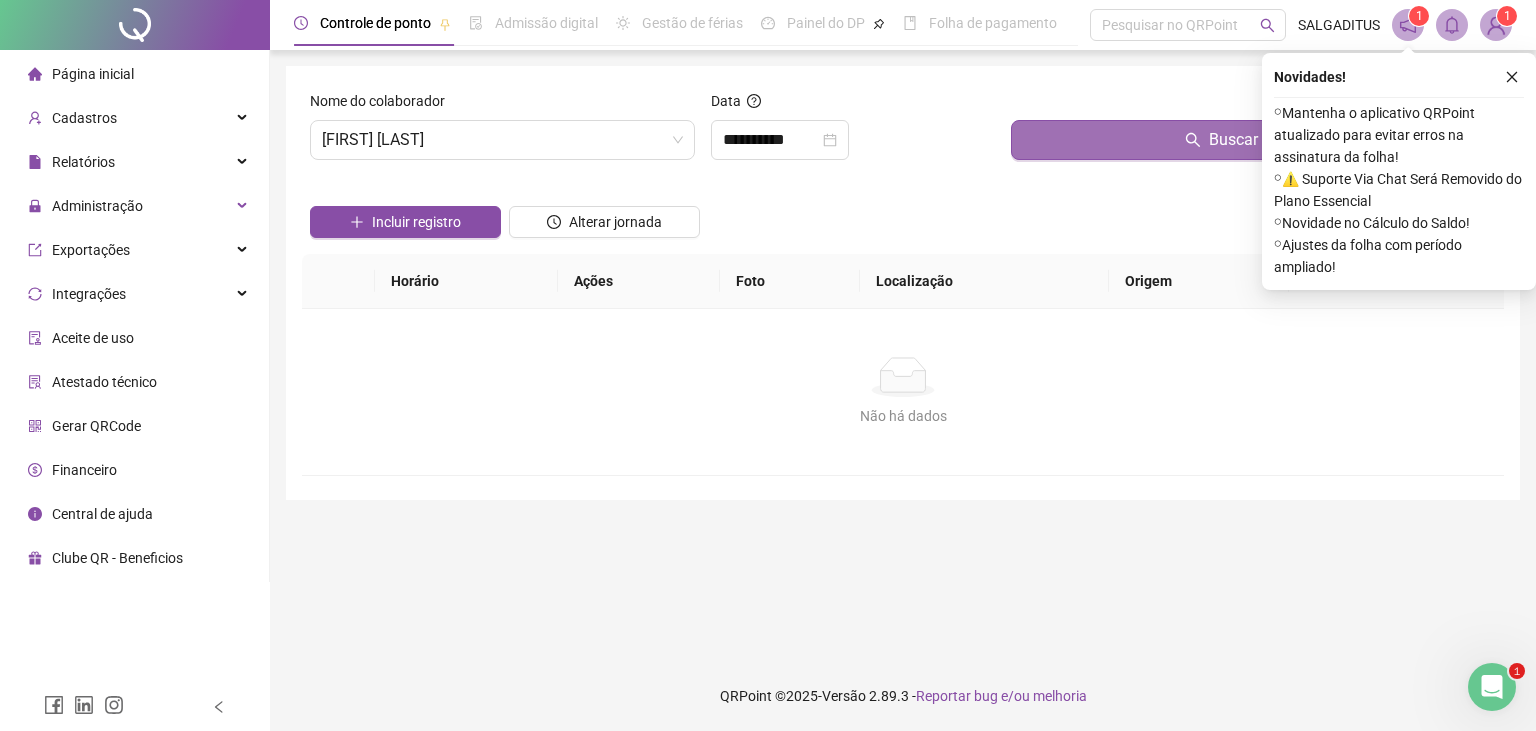 click on "Buscar registros" at bounding box center [1253, 140] 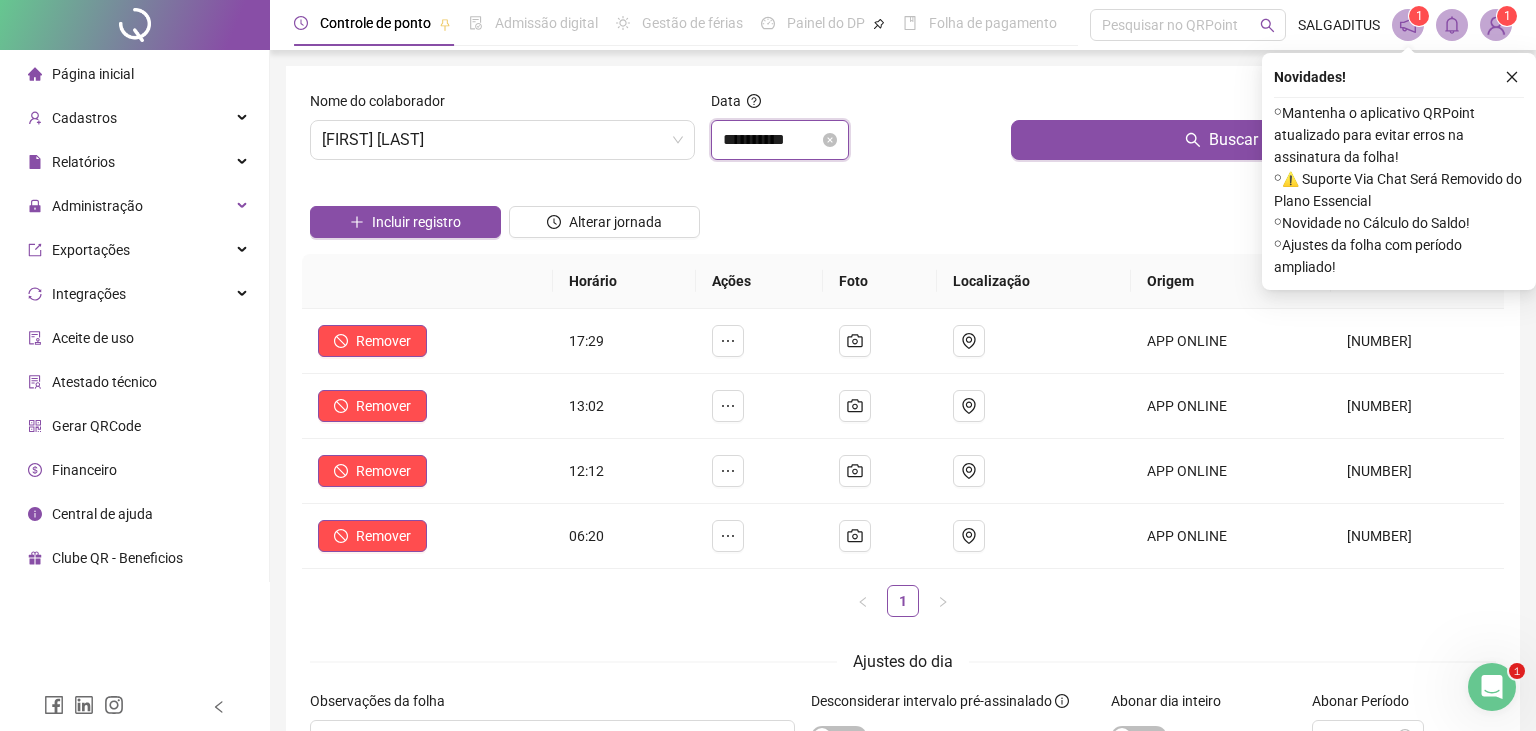 click on "**********" at bounding box center (771, 140) 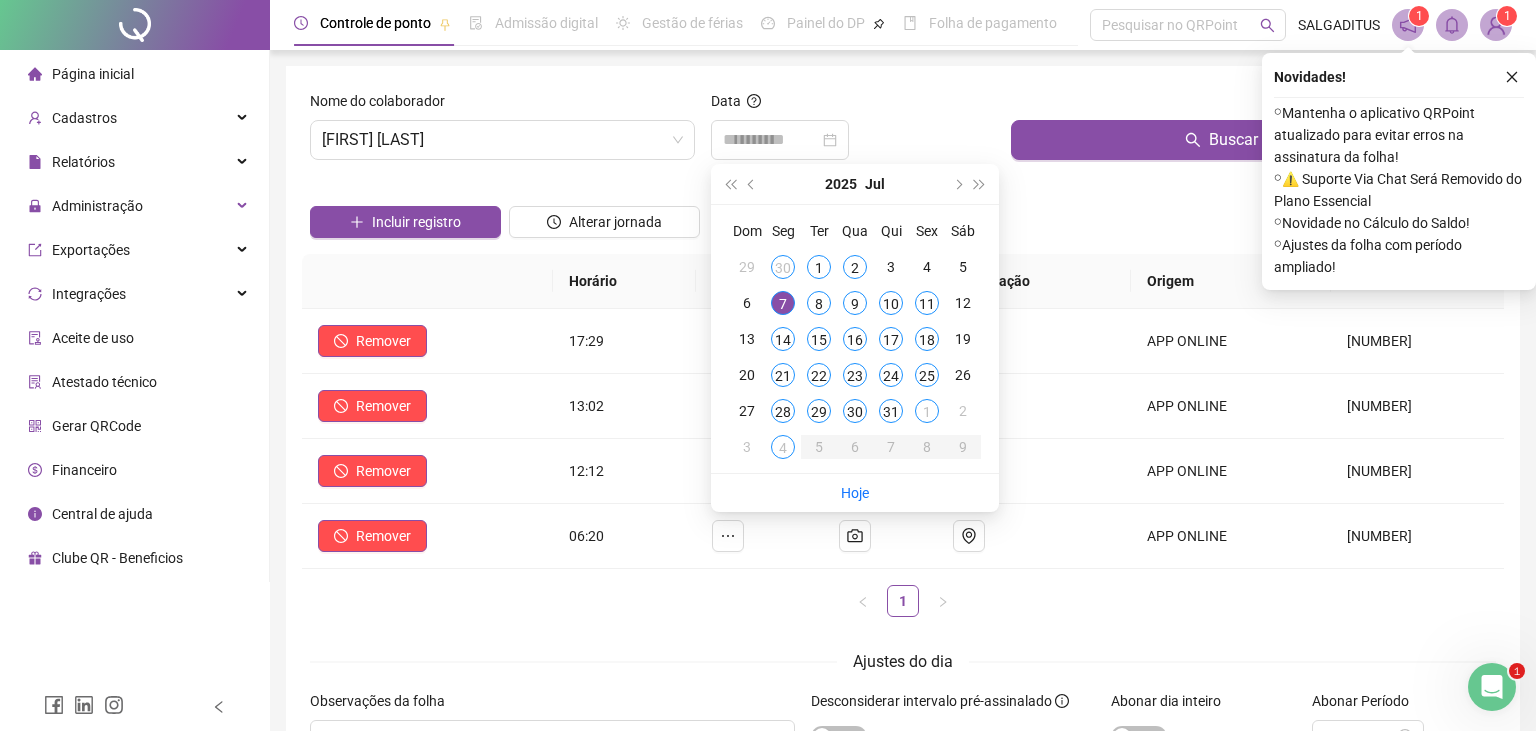 click on "8" at bounding box center (819, 303) 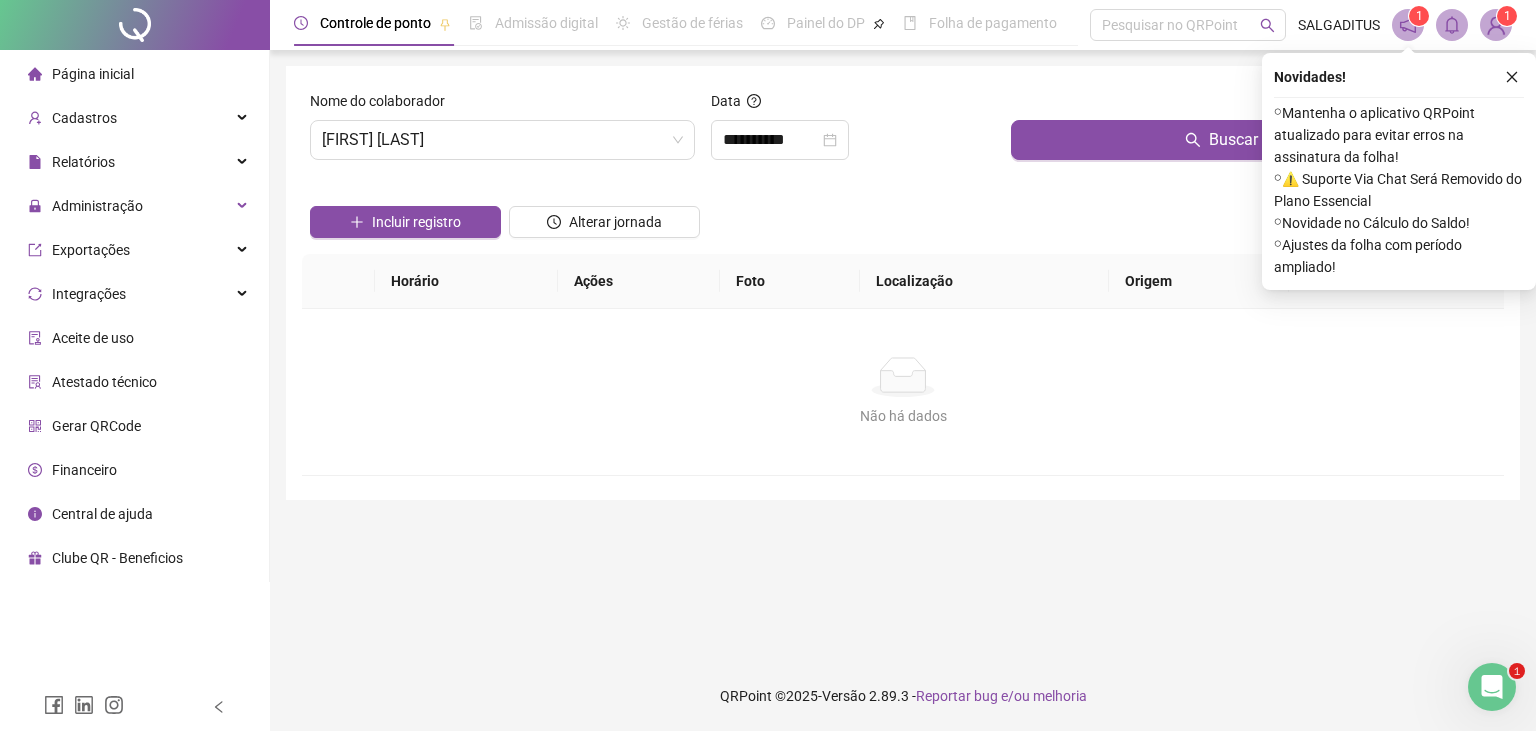 drag, startPoint x: 1084, startPoint y: 142, endPoint x: 999, endPoint y: 160, distance: 86.88498 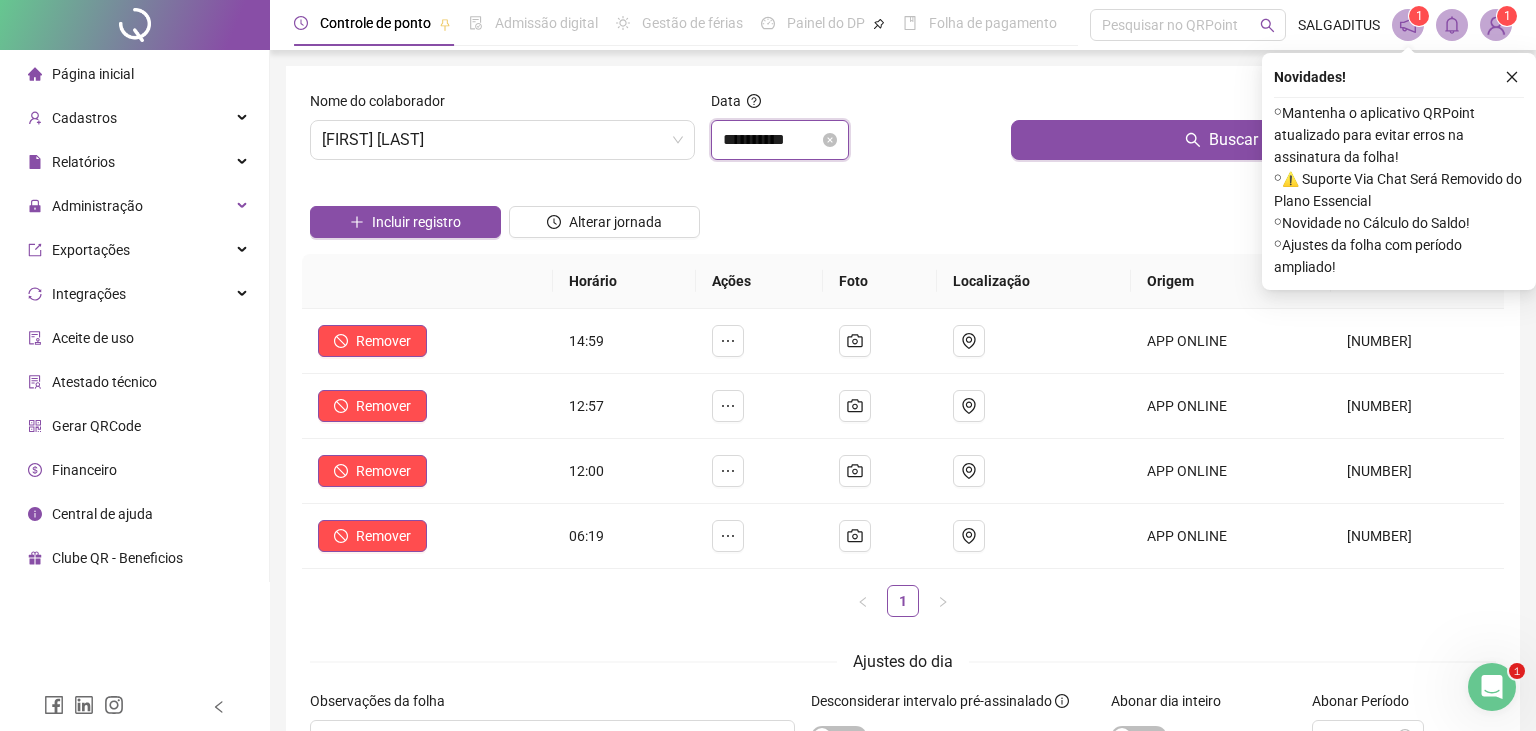 click on "**********" at bounding box center [771, 140] 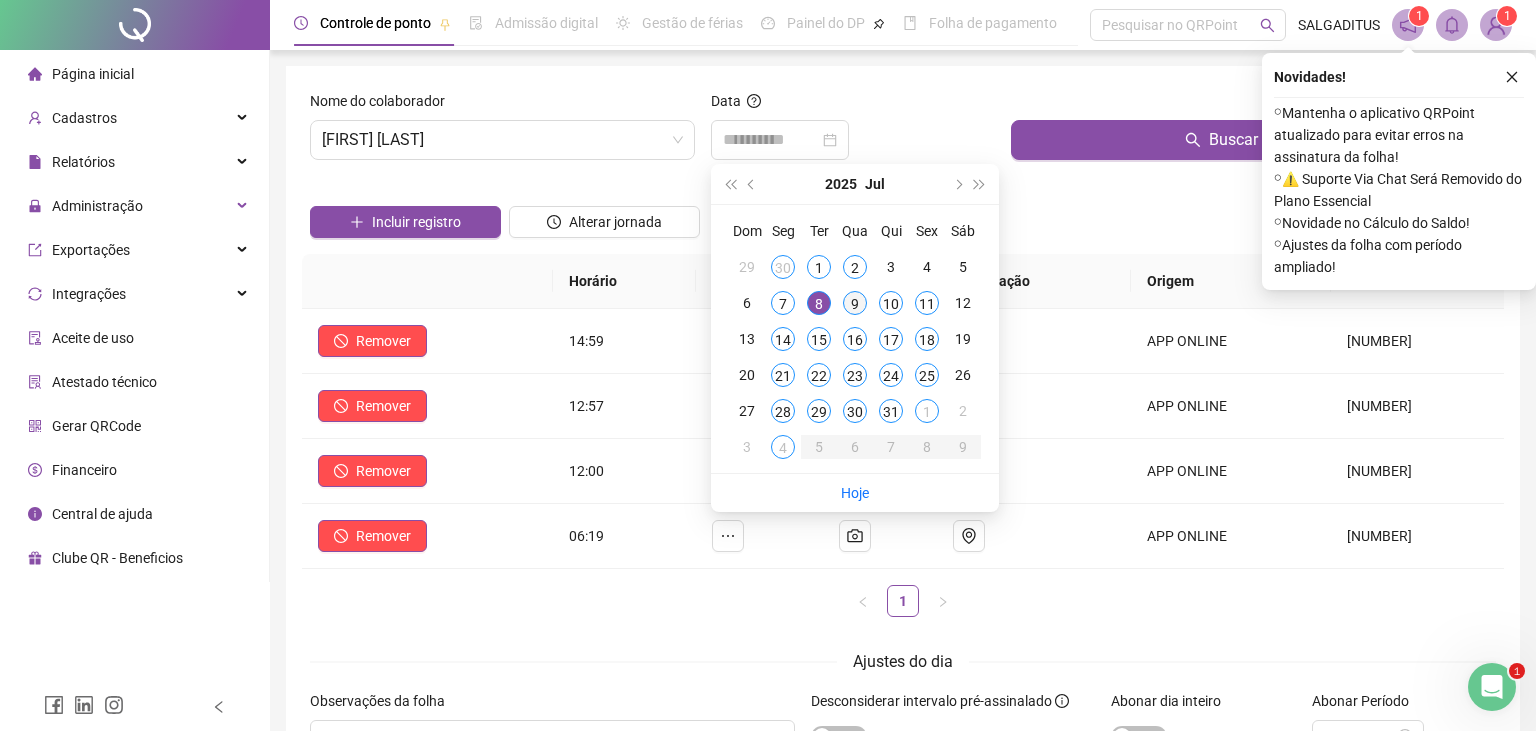 click on "9" at bounding box center (855, 303) 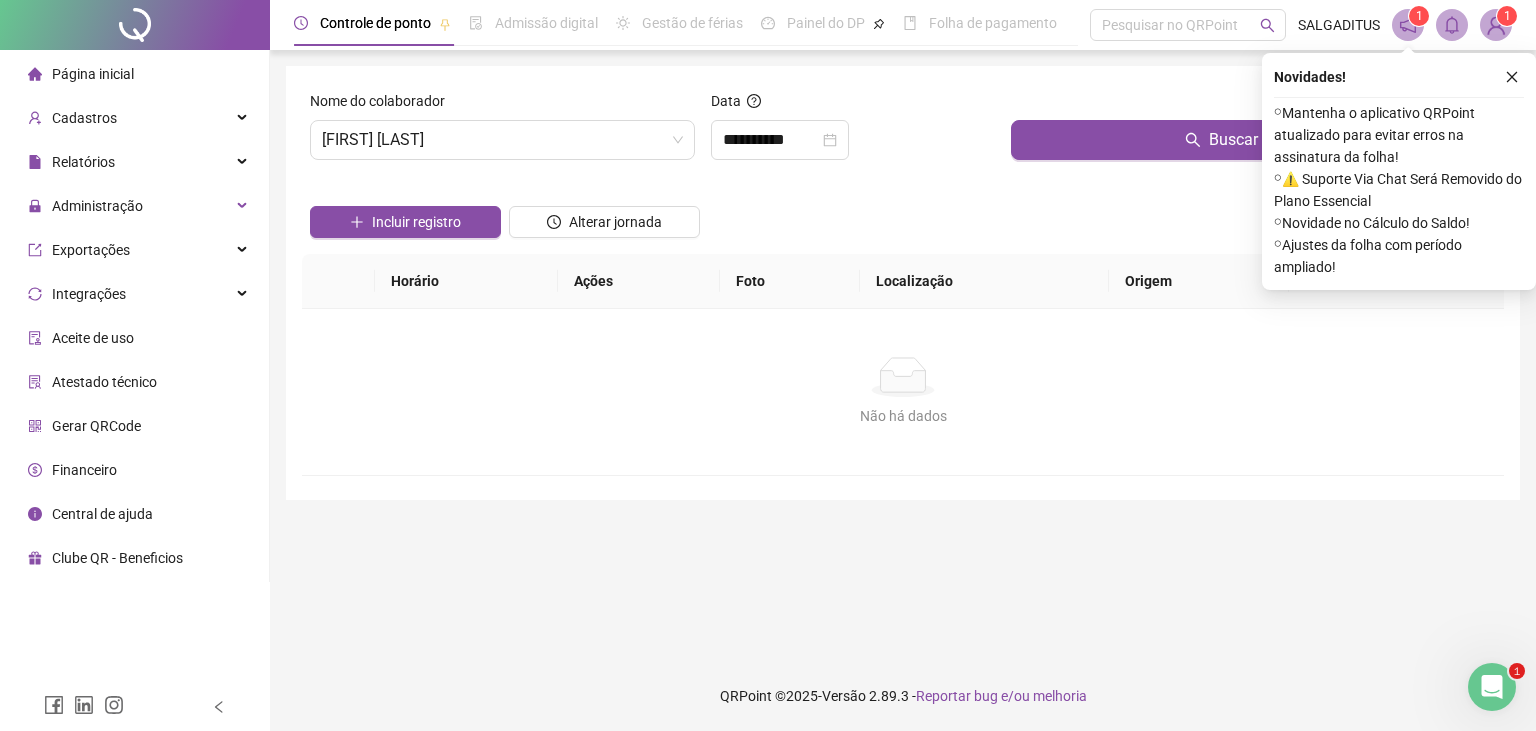 drag, startPoint x: 1084, startPoint y: 148, endPoint x: 982, endPoint y: 170, distance: 104.34558 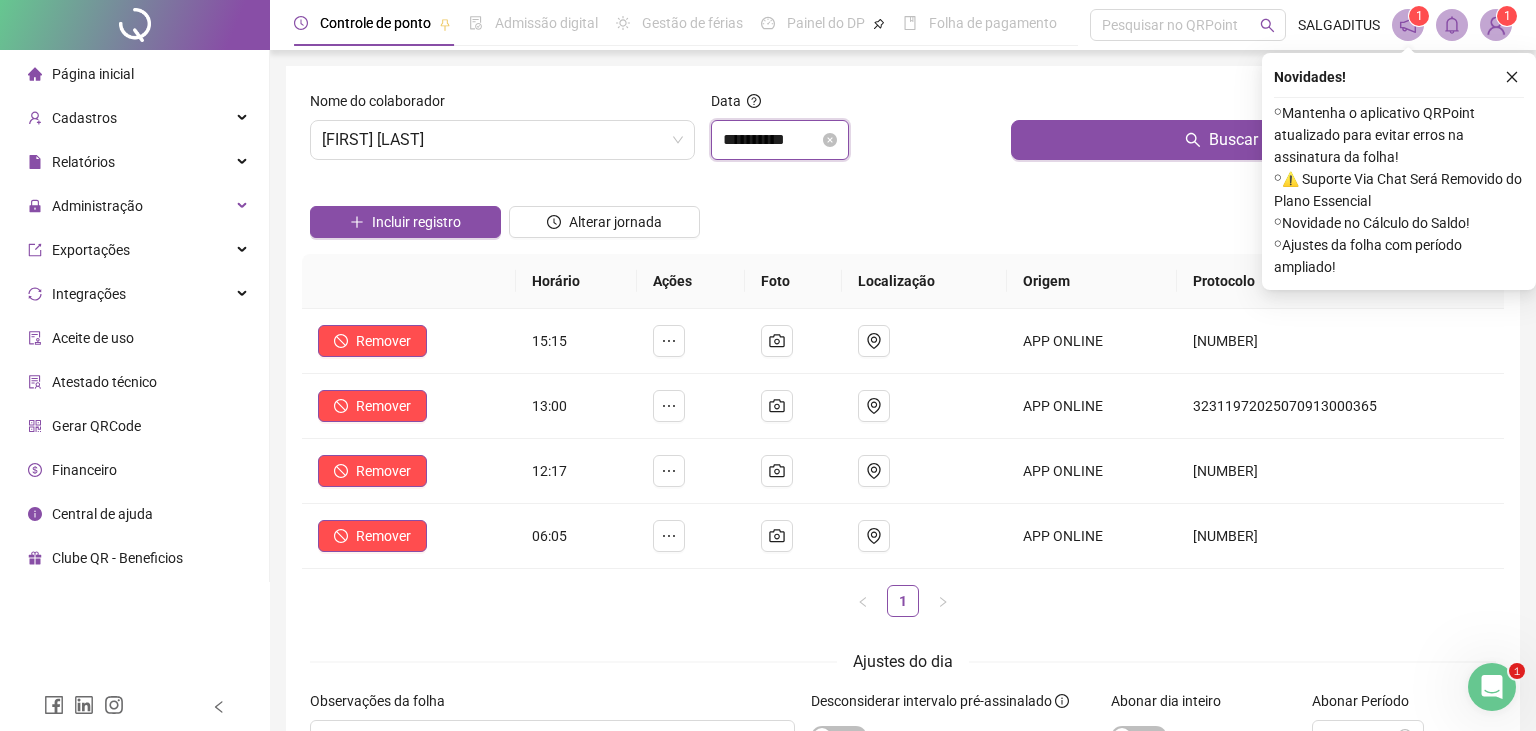 click on "**********" at bounding box center (771, 140) 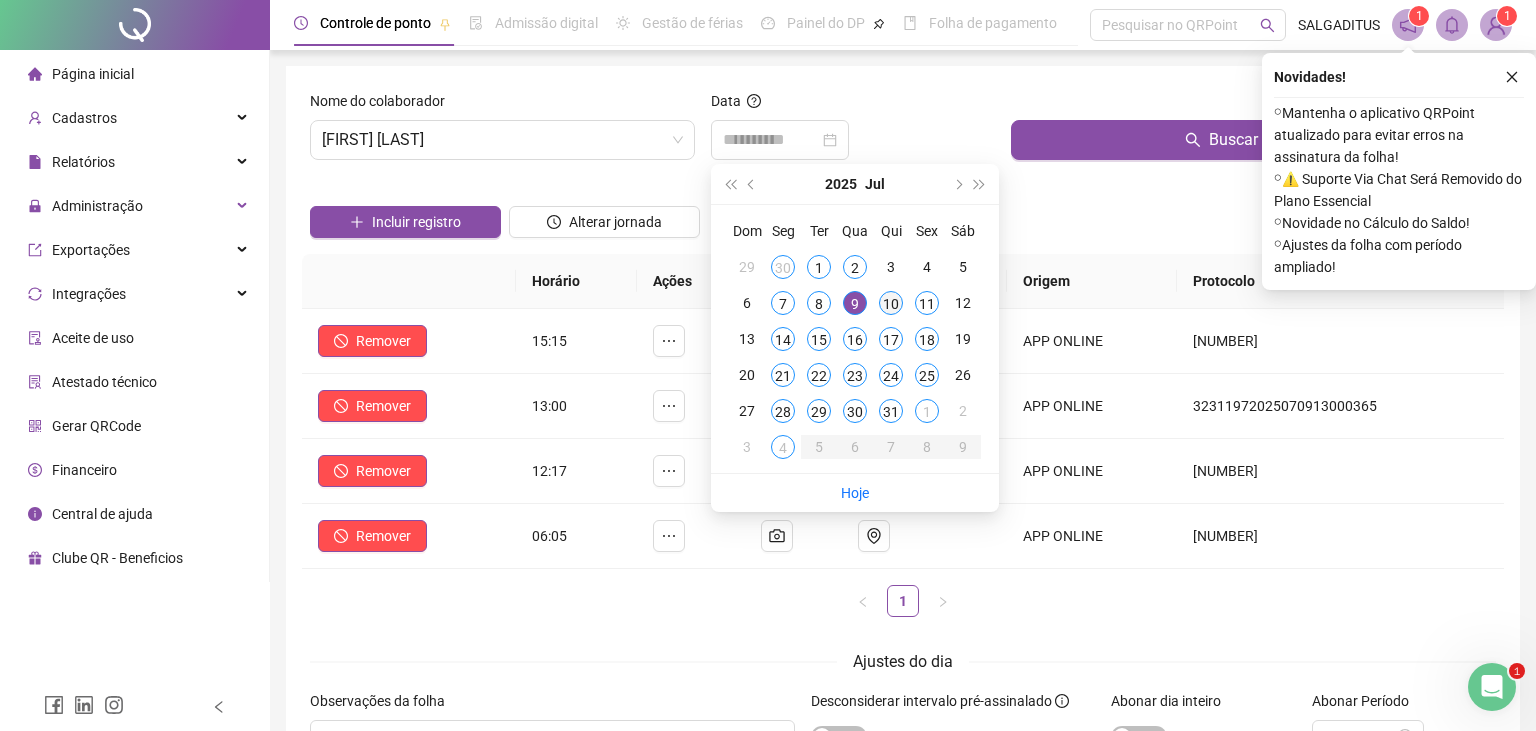 click on "10" at bounding box center (891, 303) 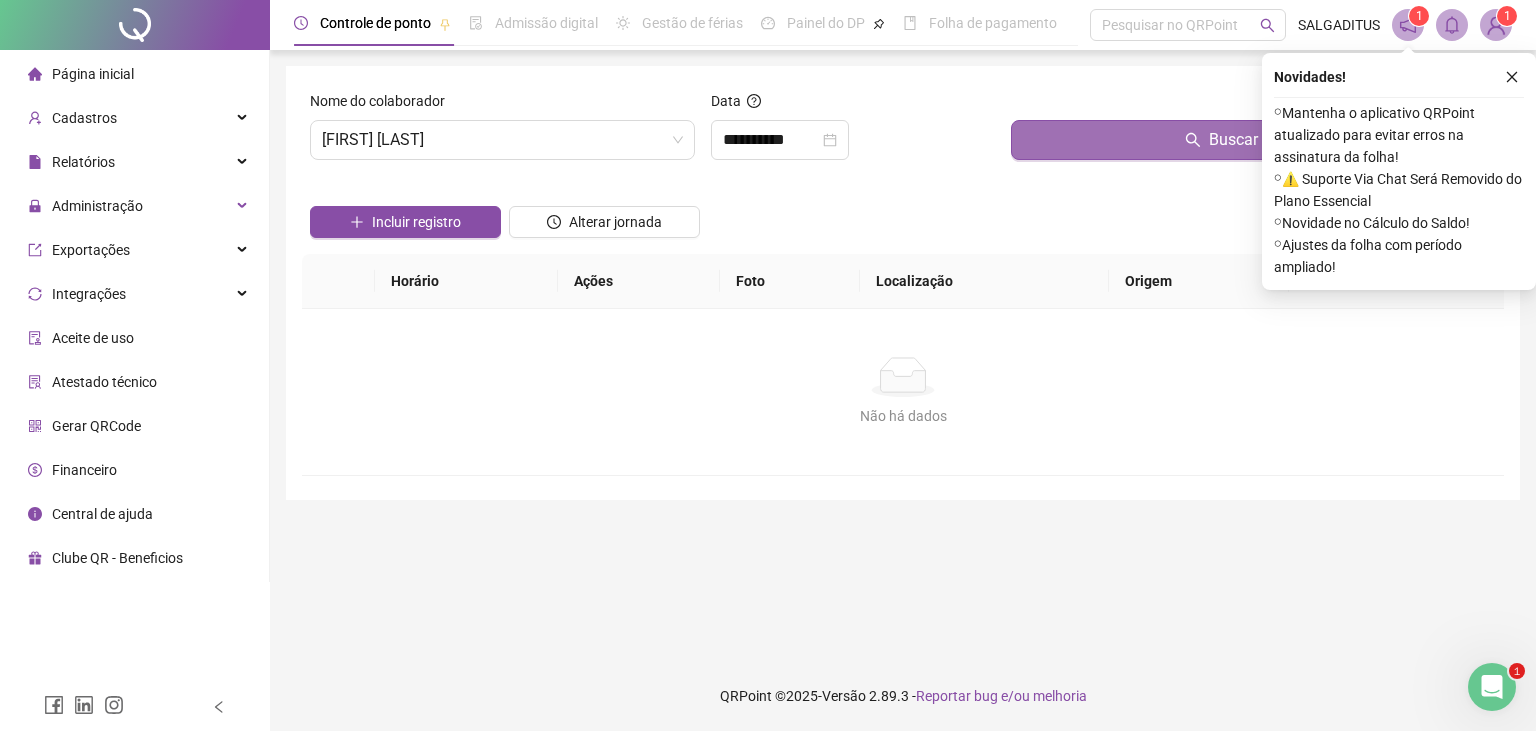 click on "Buscar registros" at bounding box center [1253, 140] 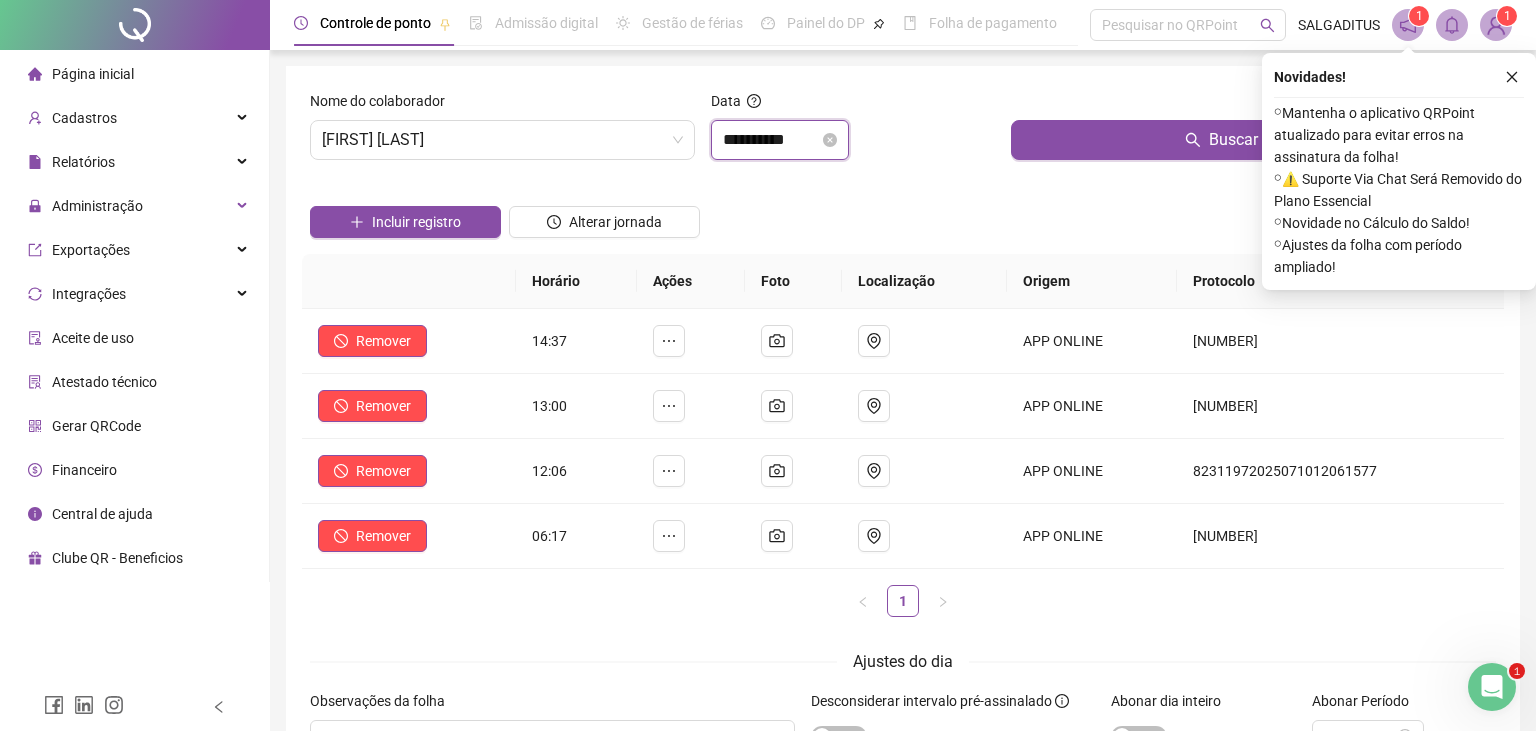 click on "**********" at bounding box center [771, 140] 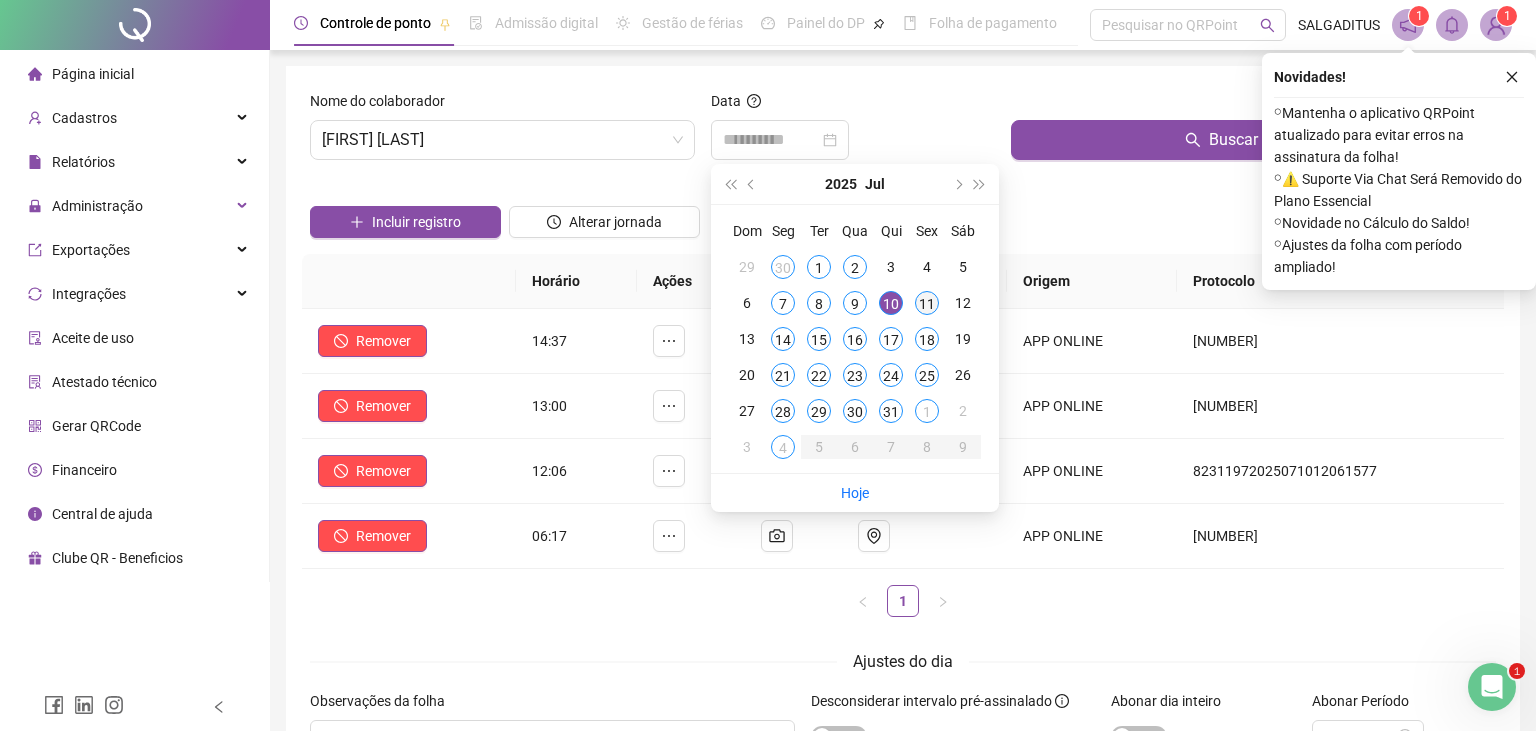 click on "11" at bounding box center (927, 303) 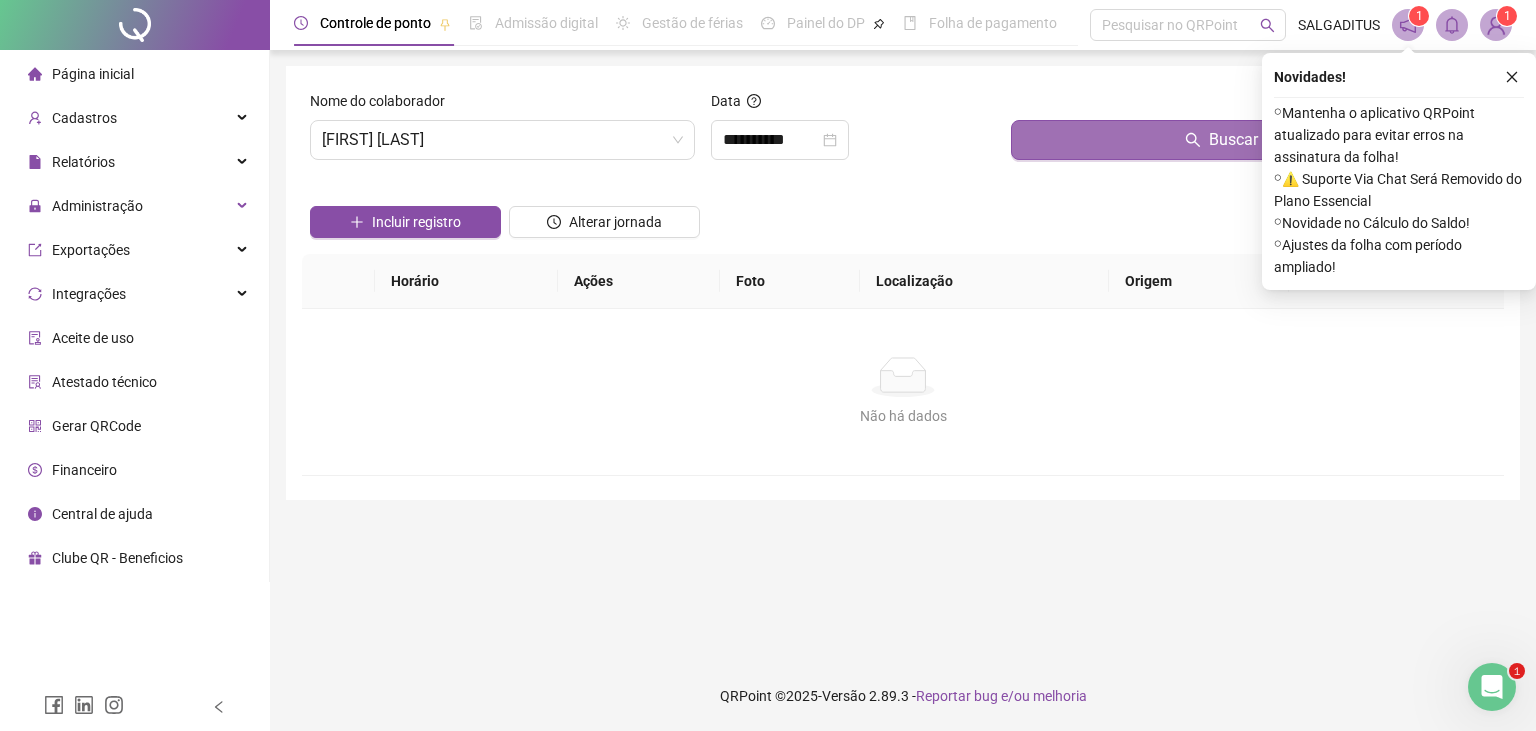 click on "Buscar registros" at bounding box center (1253, 140) 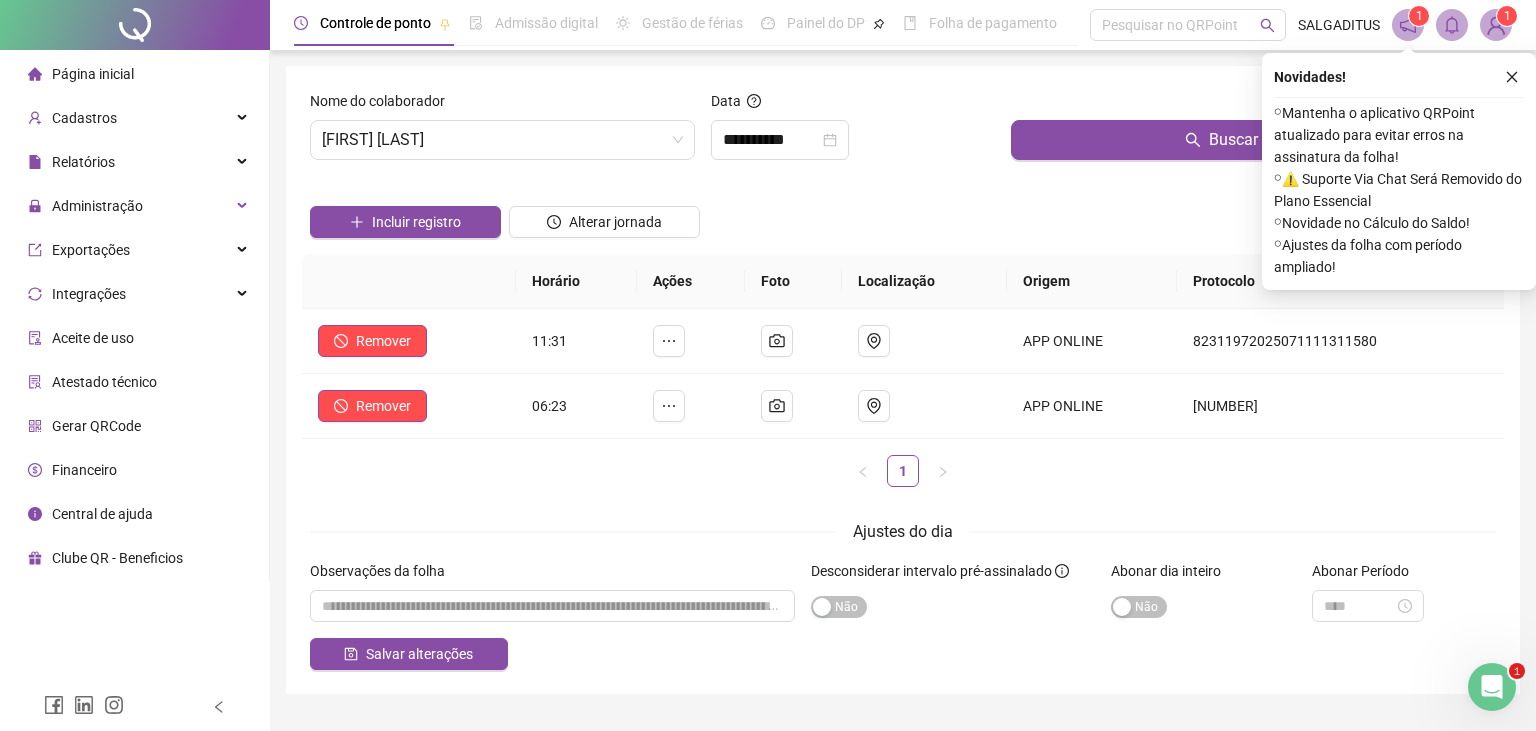 click on "Novidades ! ⚬  Mantenha o aplicativo QRPoint atualizado para evitar erros na assinatura da folha! ⚬  ⚠️ Suporte Via Chat Será Removido do Plano Essencial ⚬  Novidade no Cálculo do Saldo! ⚬  Ajustes da folha com período ampliado!" at bounding box center (1399, 171) 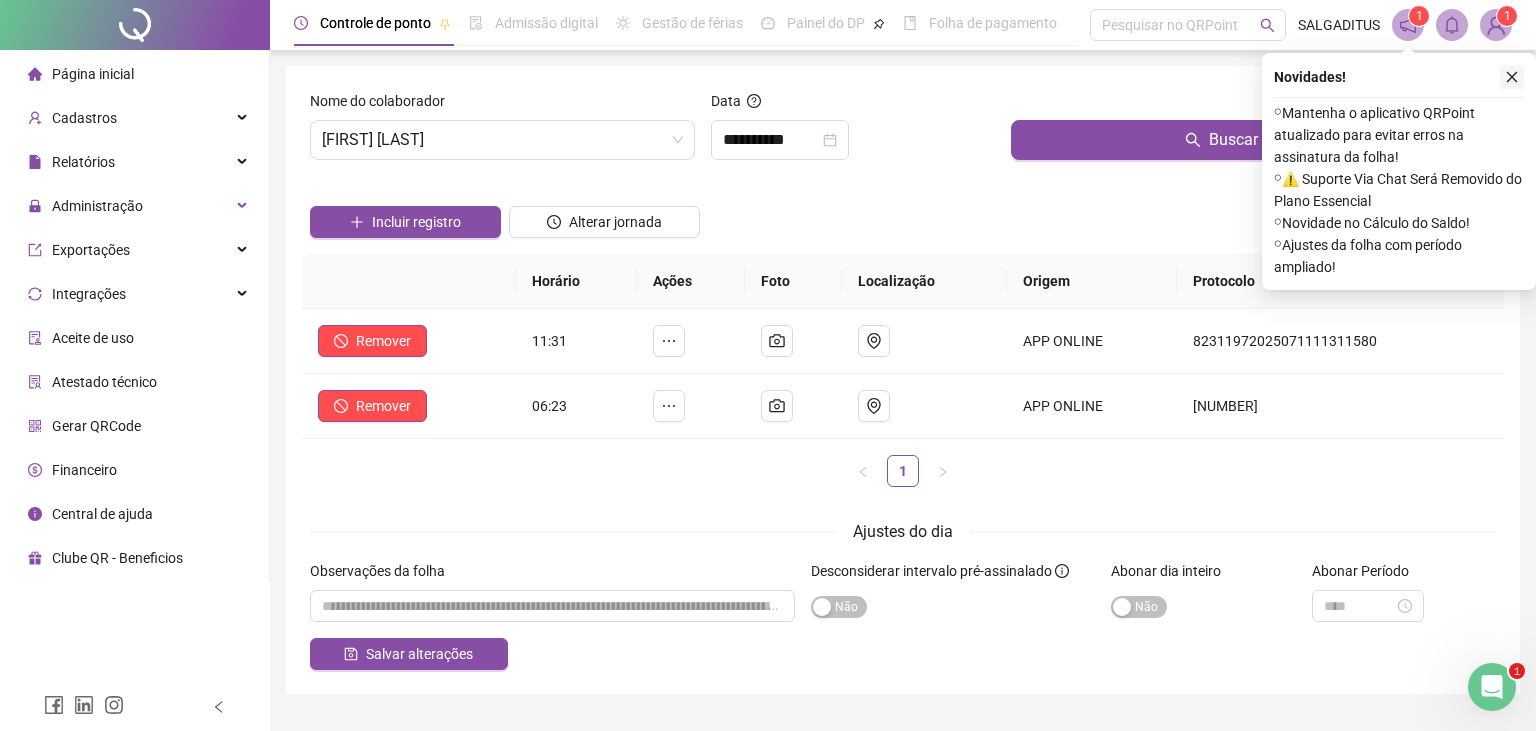 click 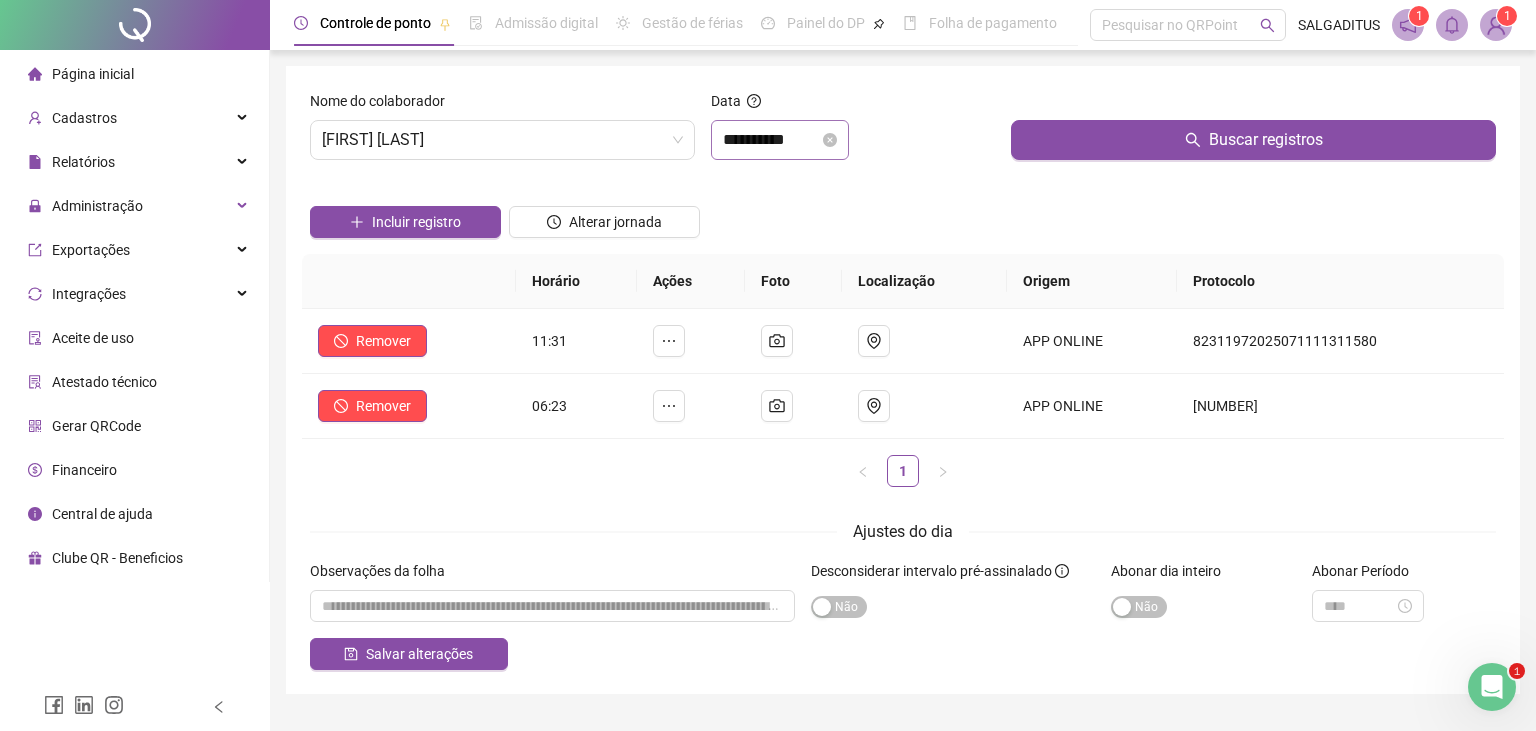 click on "**********" at bounding box center [780, 140] 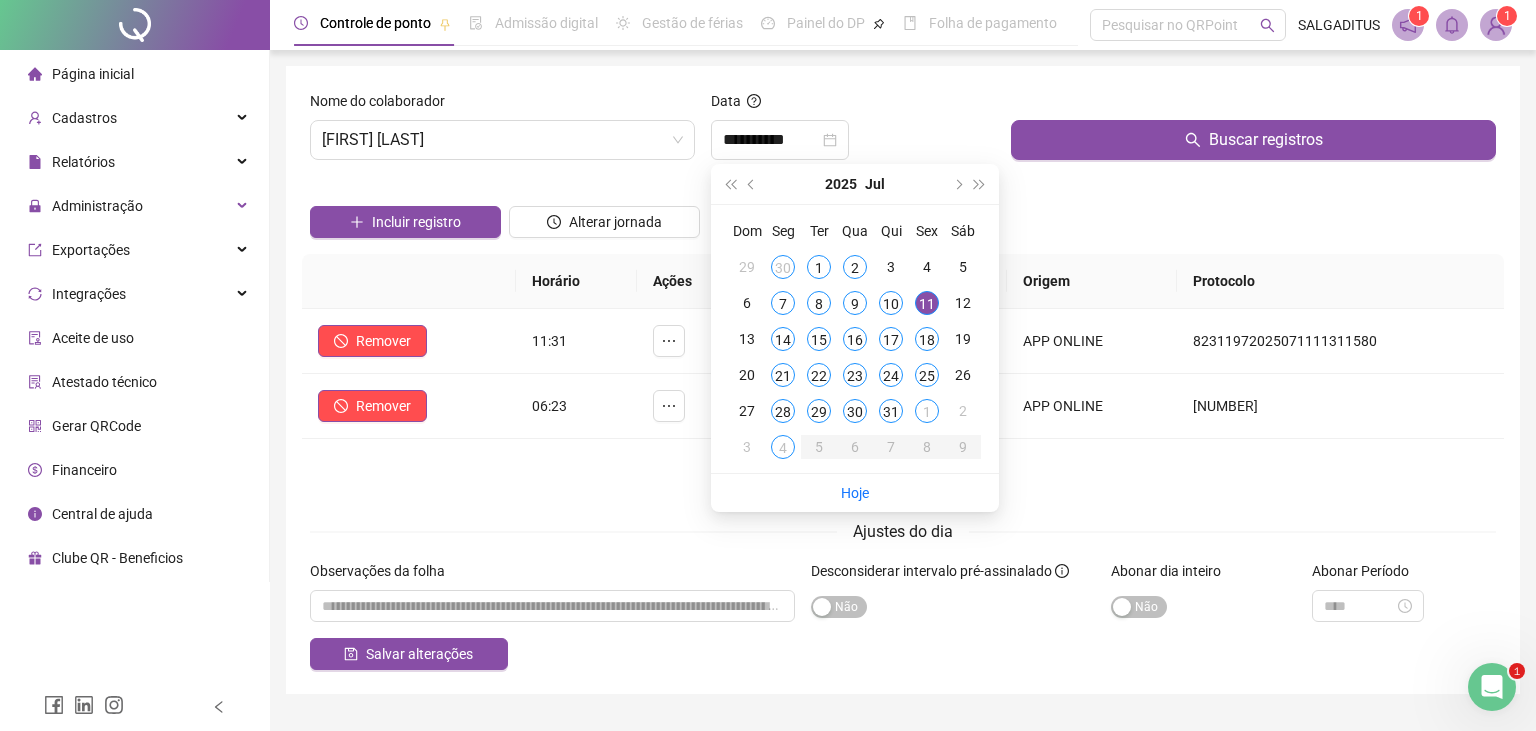 click on "**********" at bounding box center [853, 140] 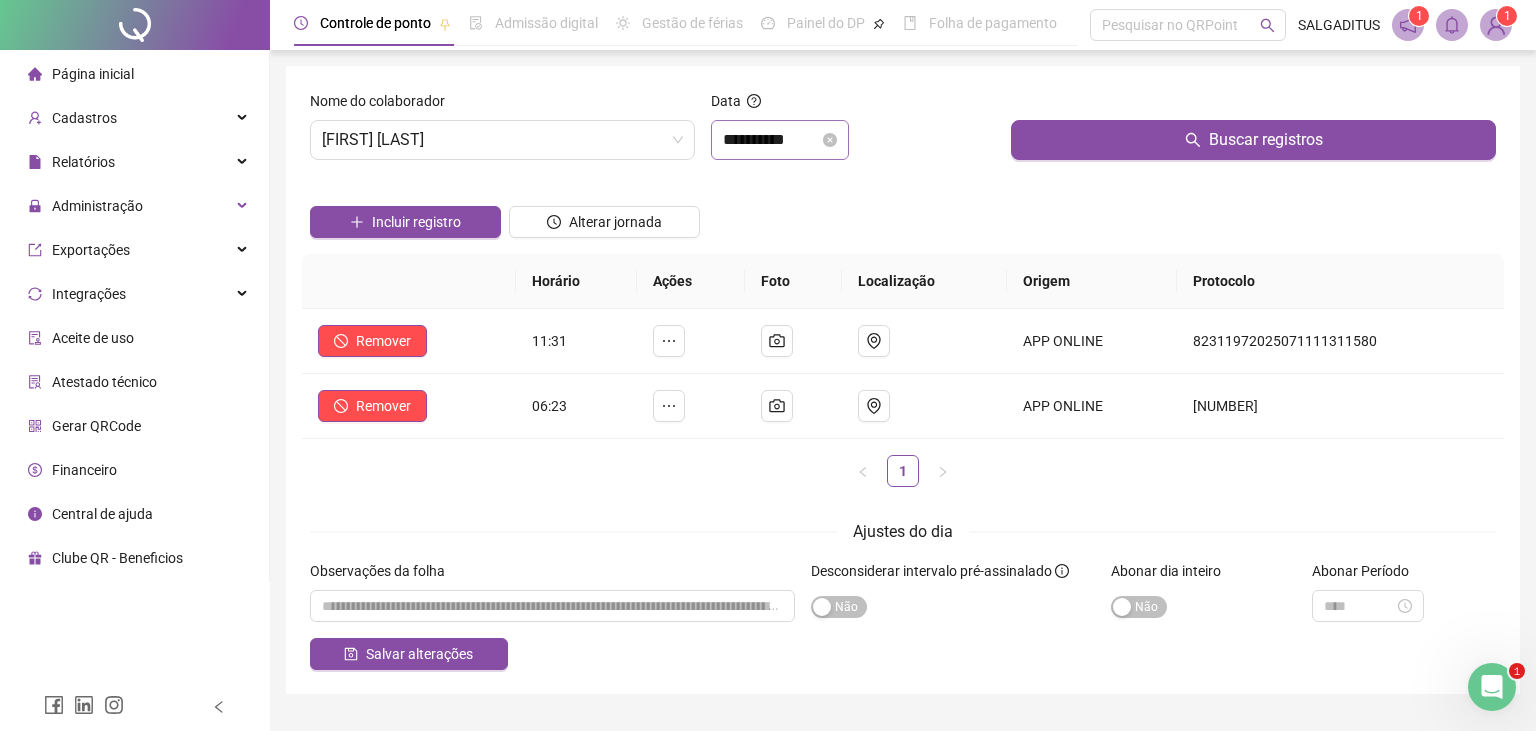click on "**********" at bounding box center (780, 140) 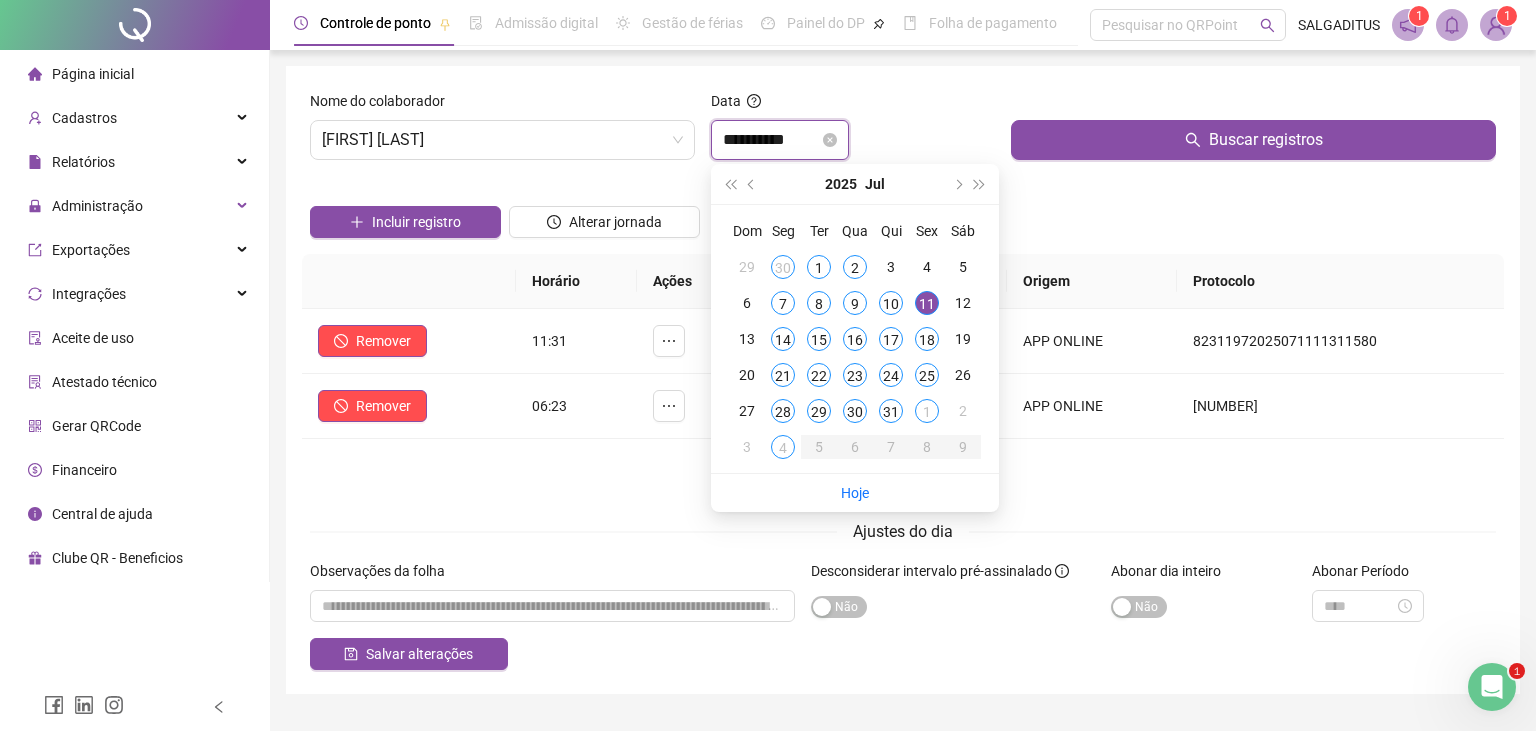 click on "**********" at bounding box center (780, 140) 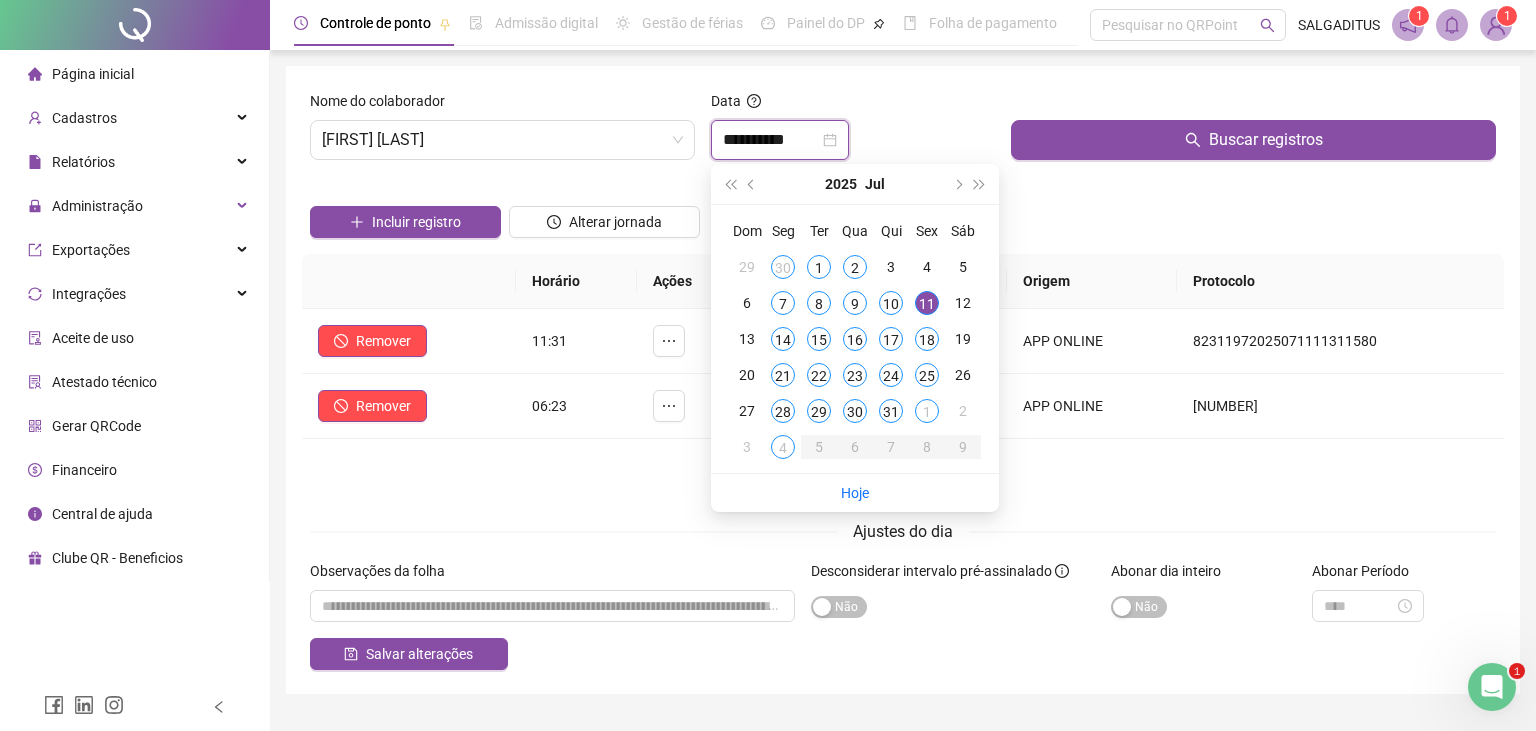 type on "**********" 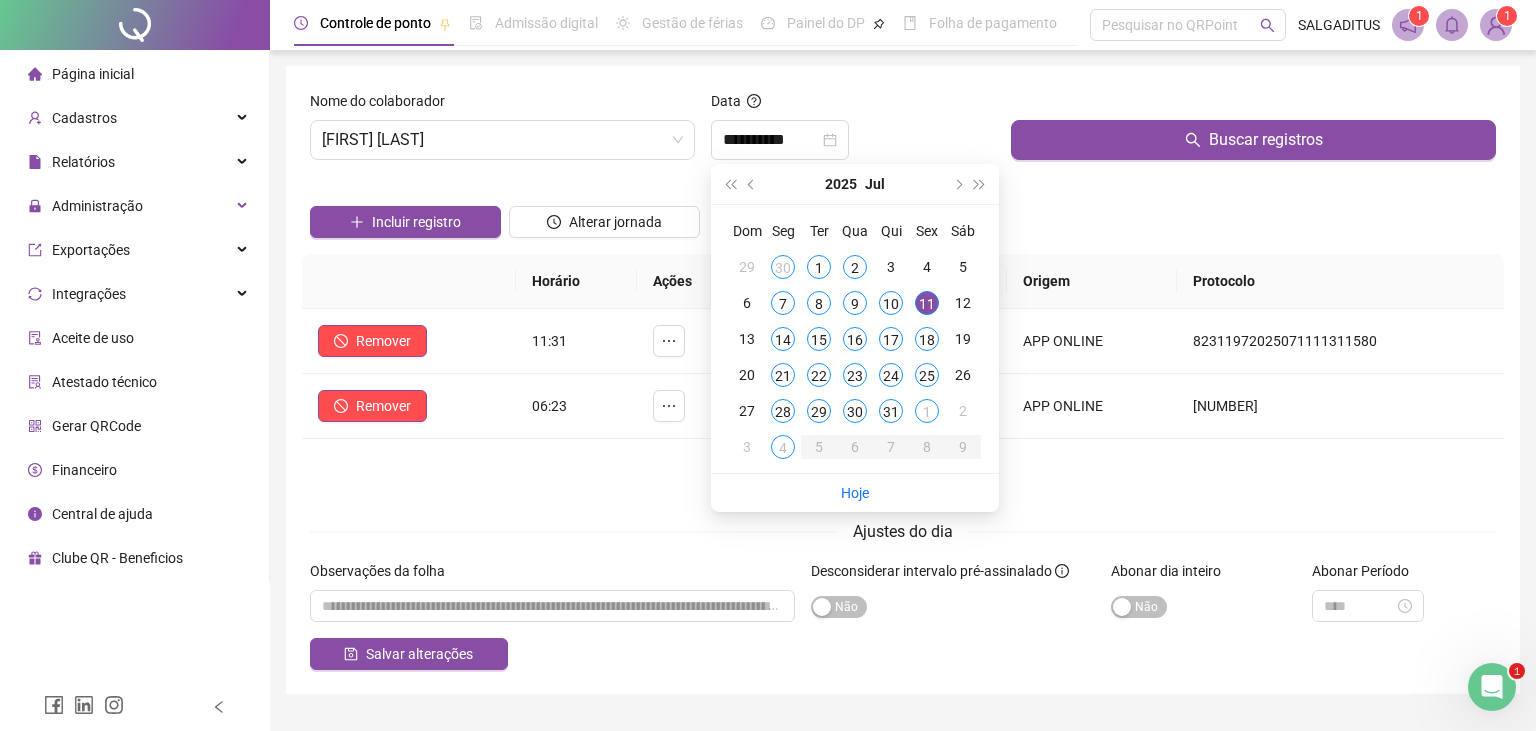 click on "Data" at bounding box center (853, 105) 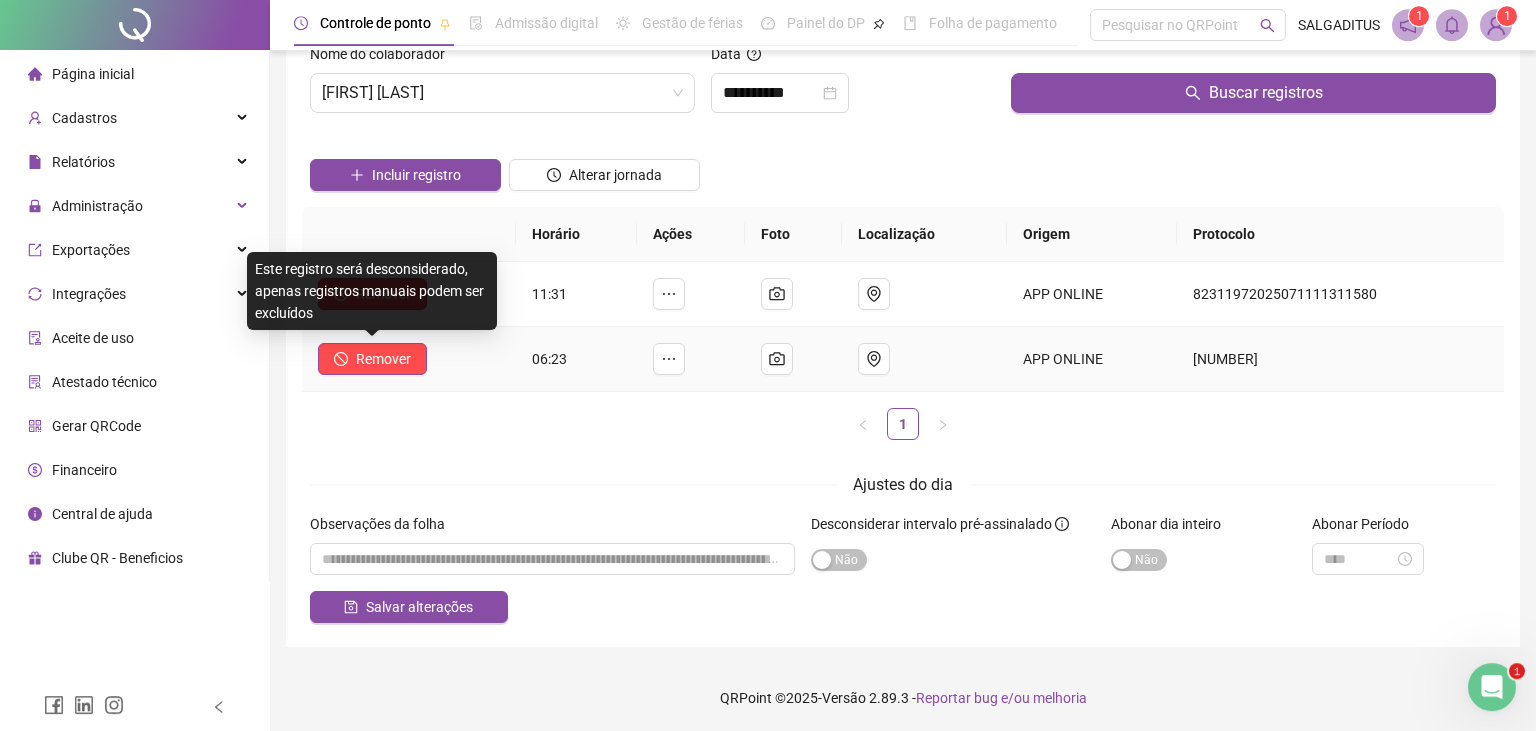 scroll, scrollTop: 48, scrollLeft: 0, axis: vertical 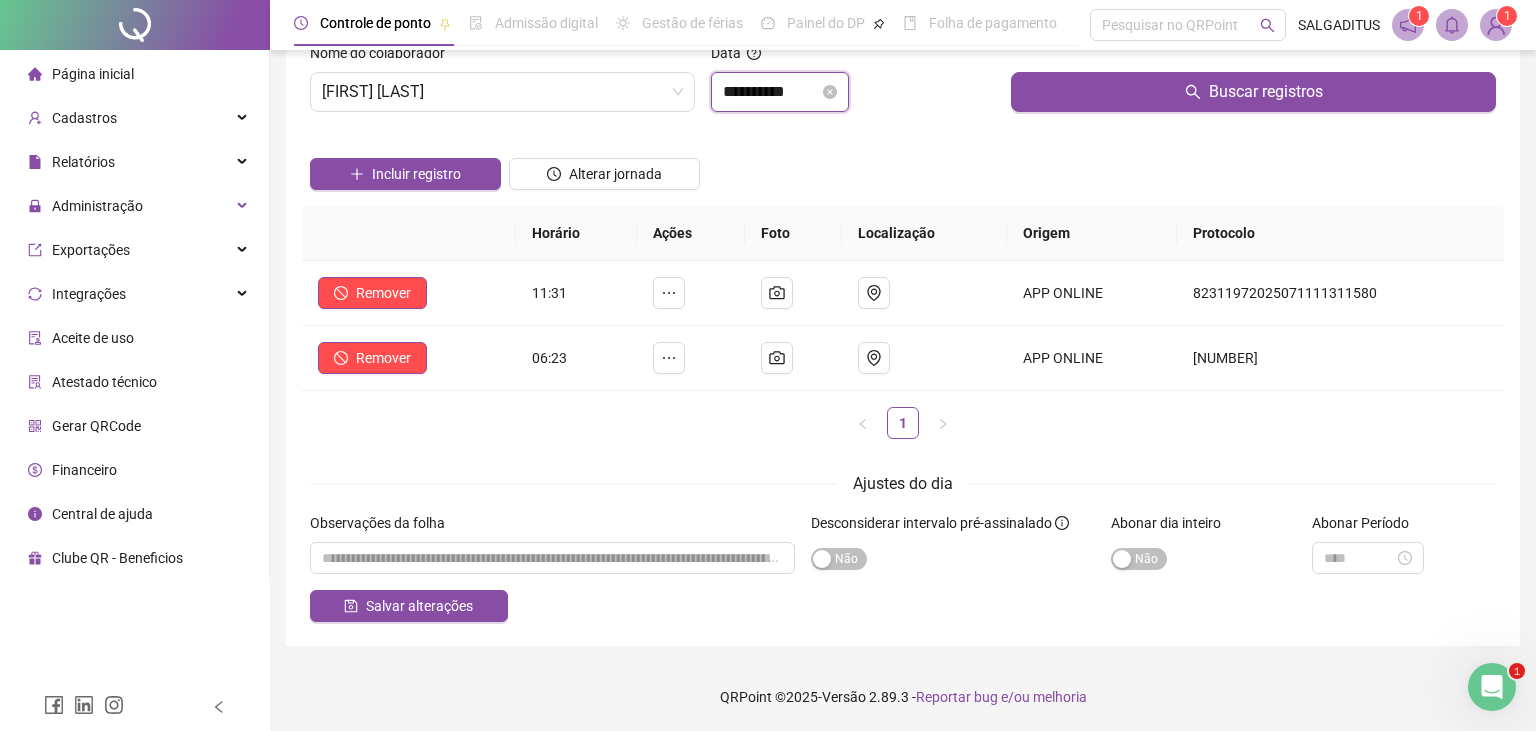 click on "**********" at bounding box center (771, 92) 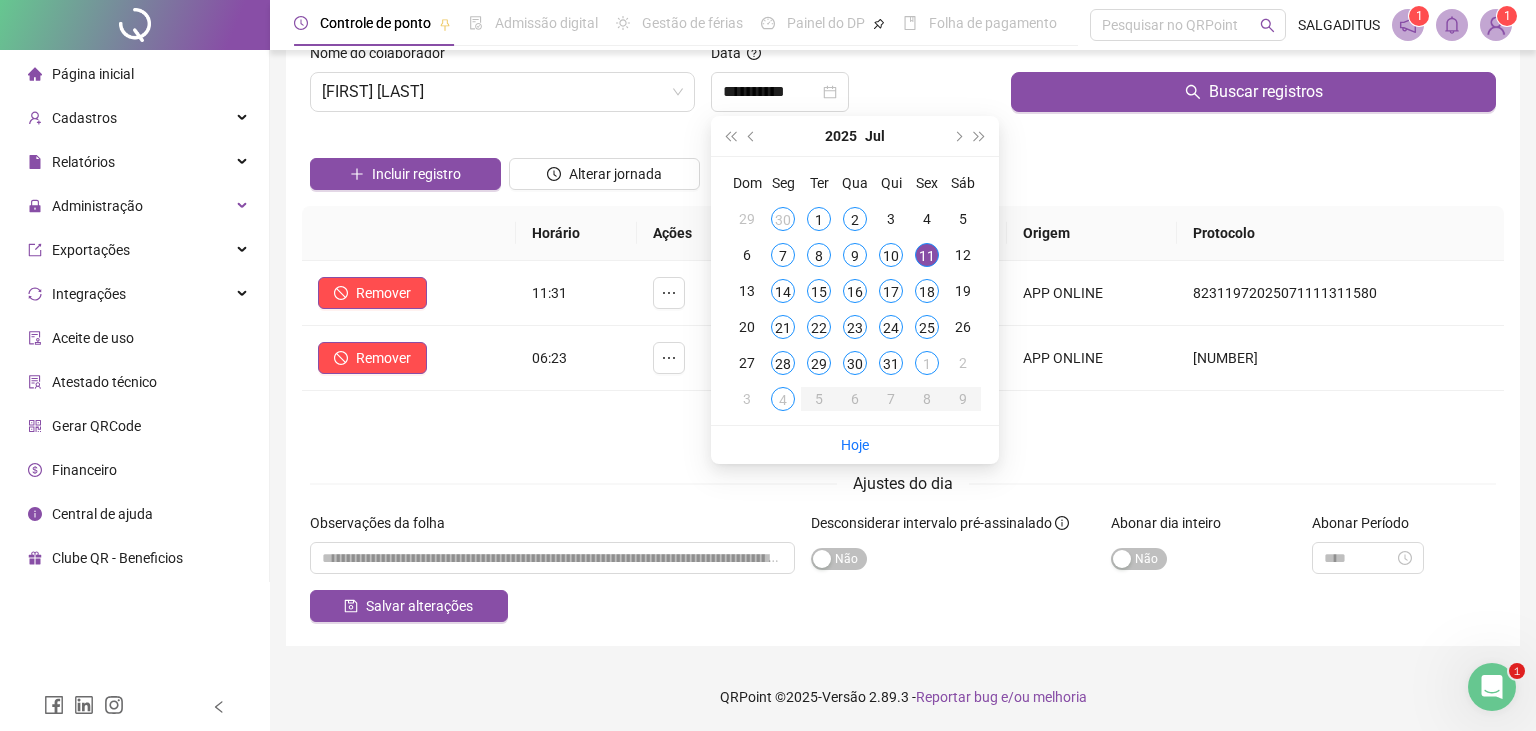 click at bounding box center [604, 143] 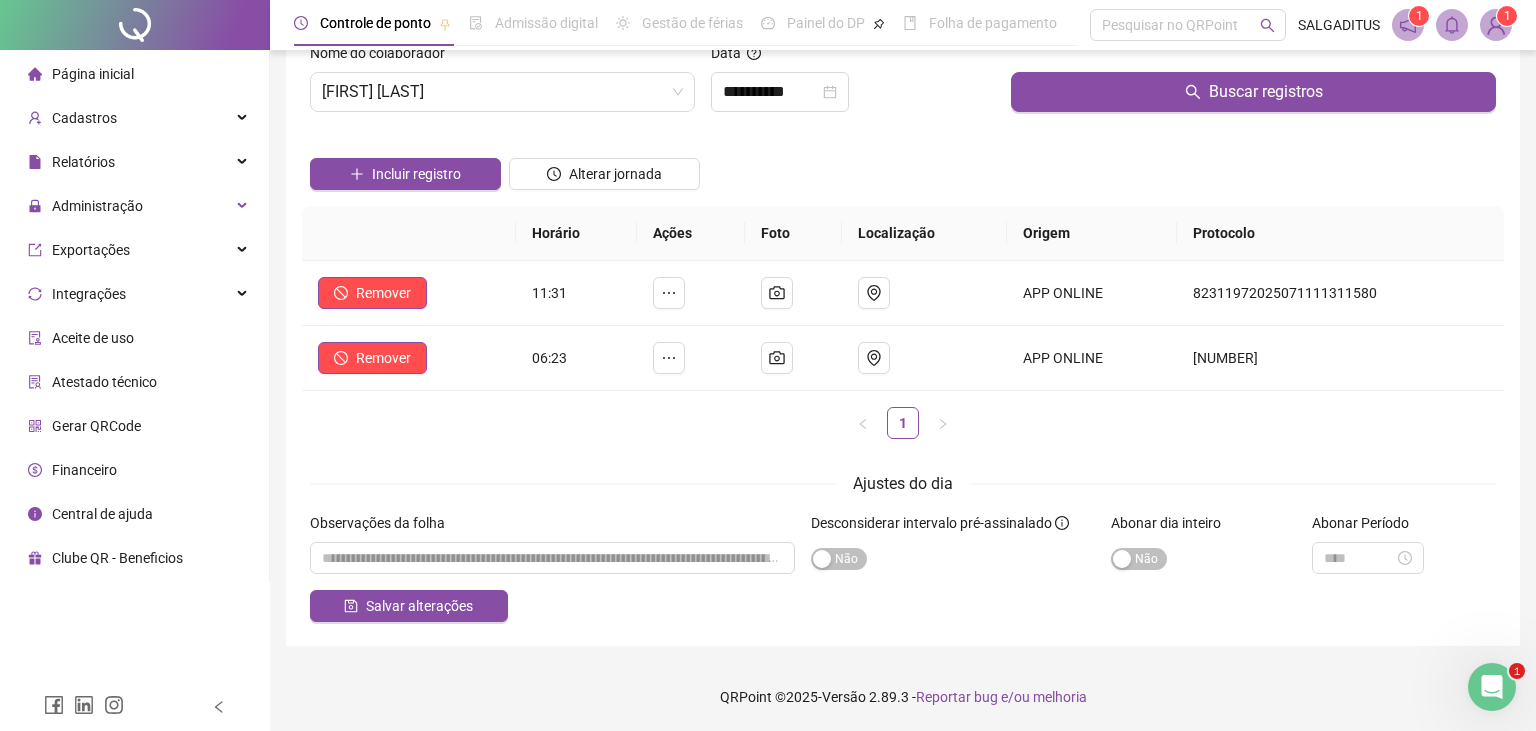 click on "Incluir registro" at bounding box center (405, 167) 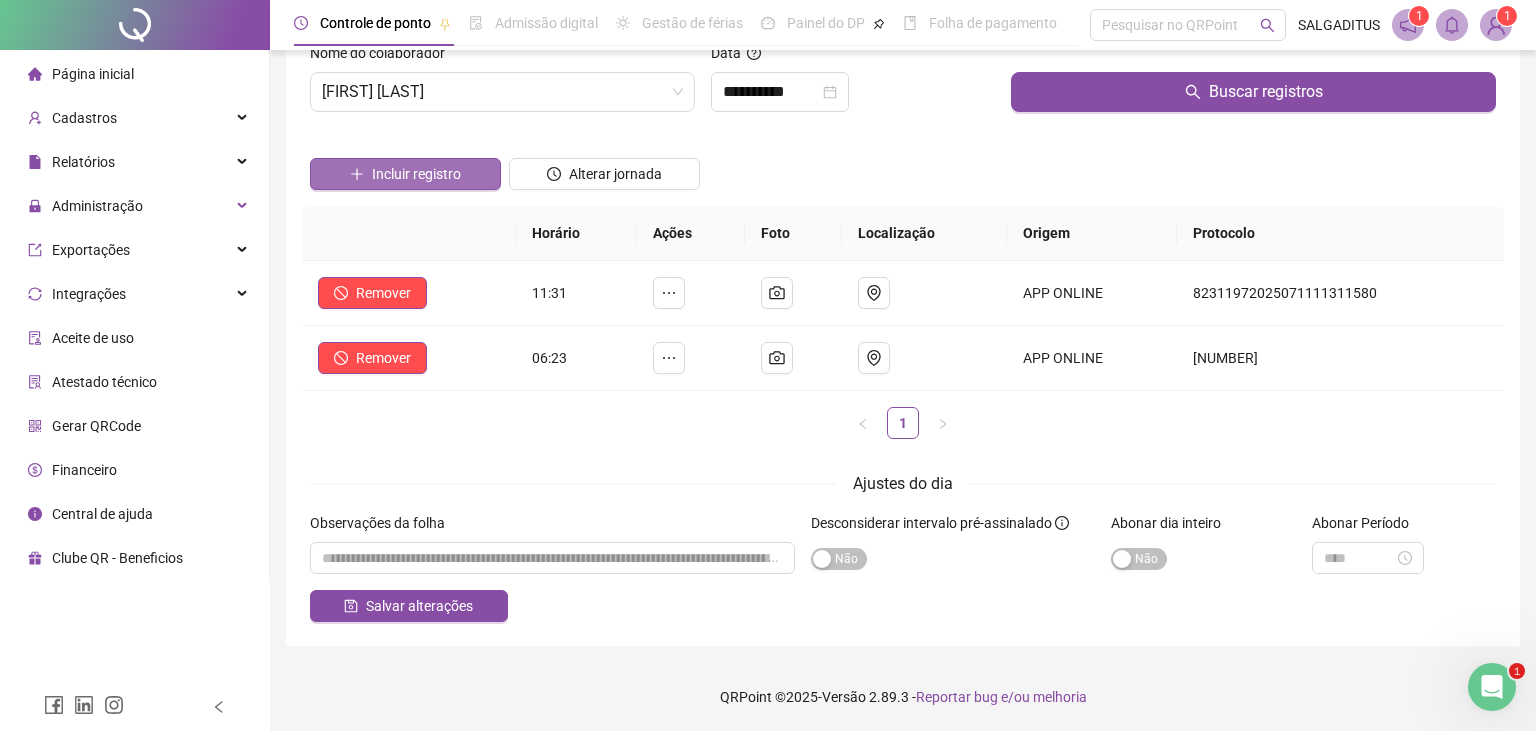 click on "Incluir registro" at bounding box center [405, 174] 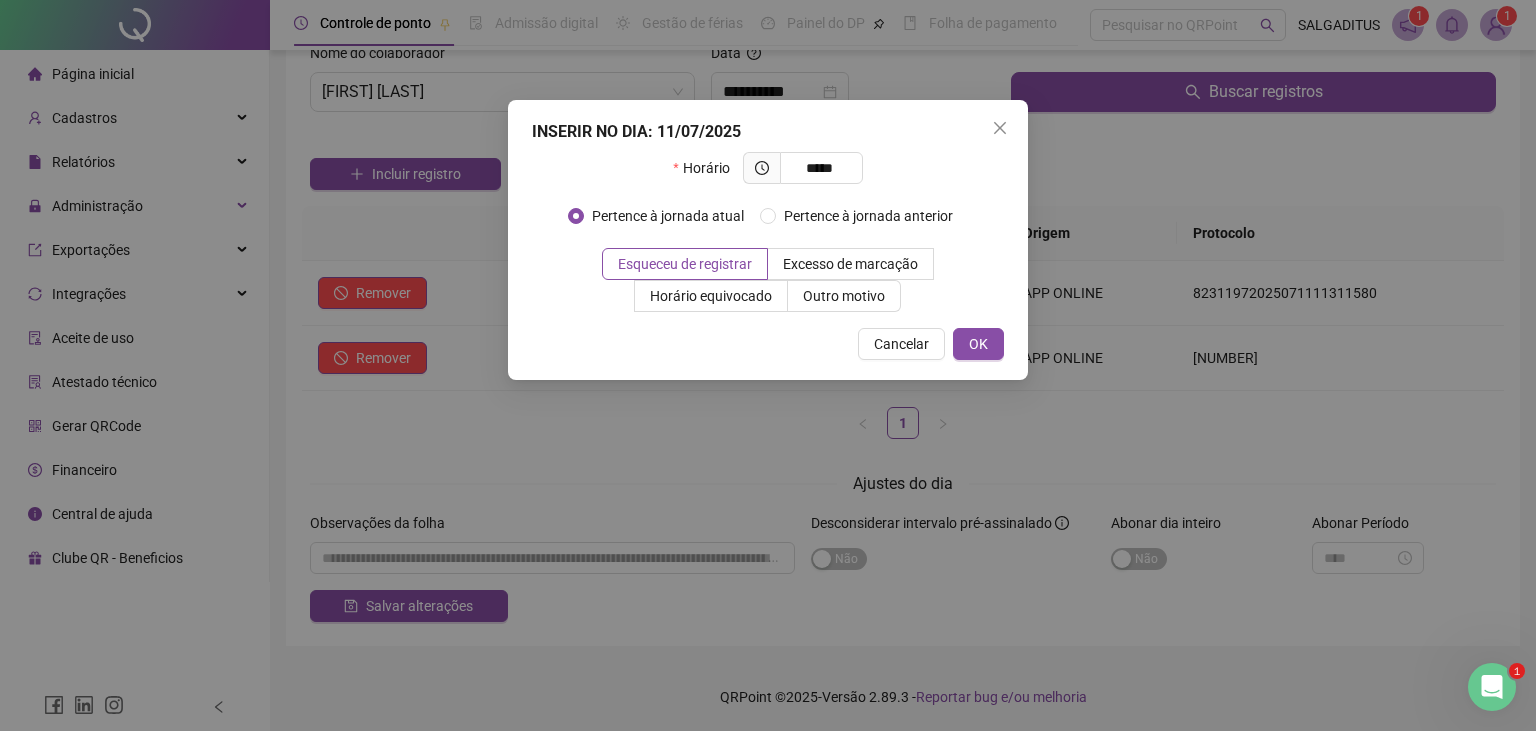 type on "*****" 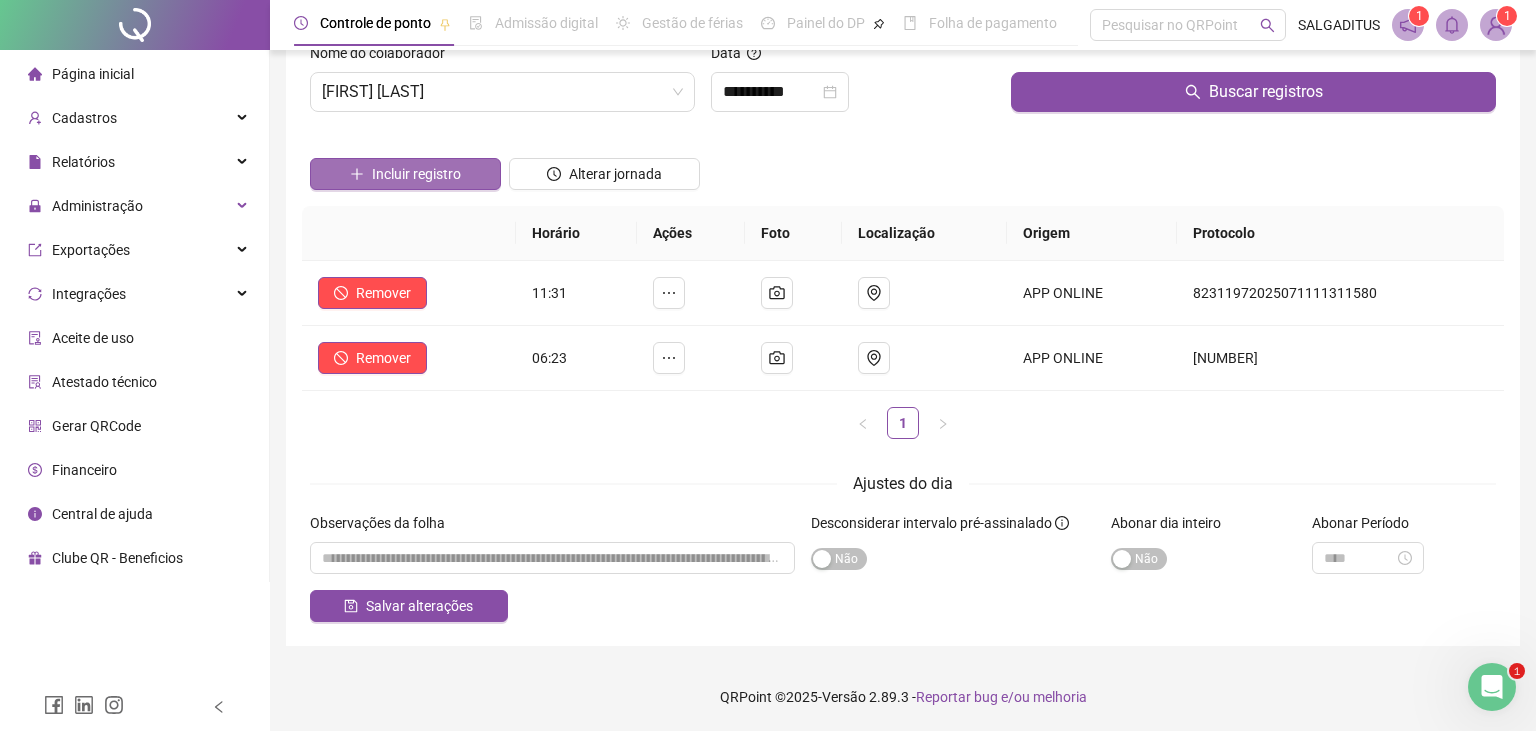click on "Incluir registro" at bounding box center (405, 174) 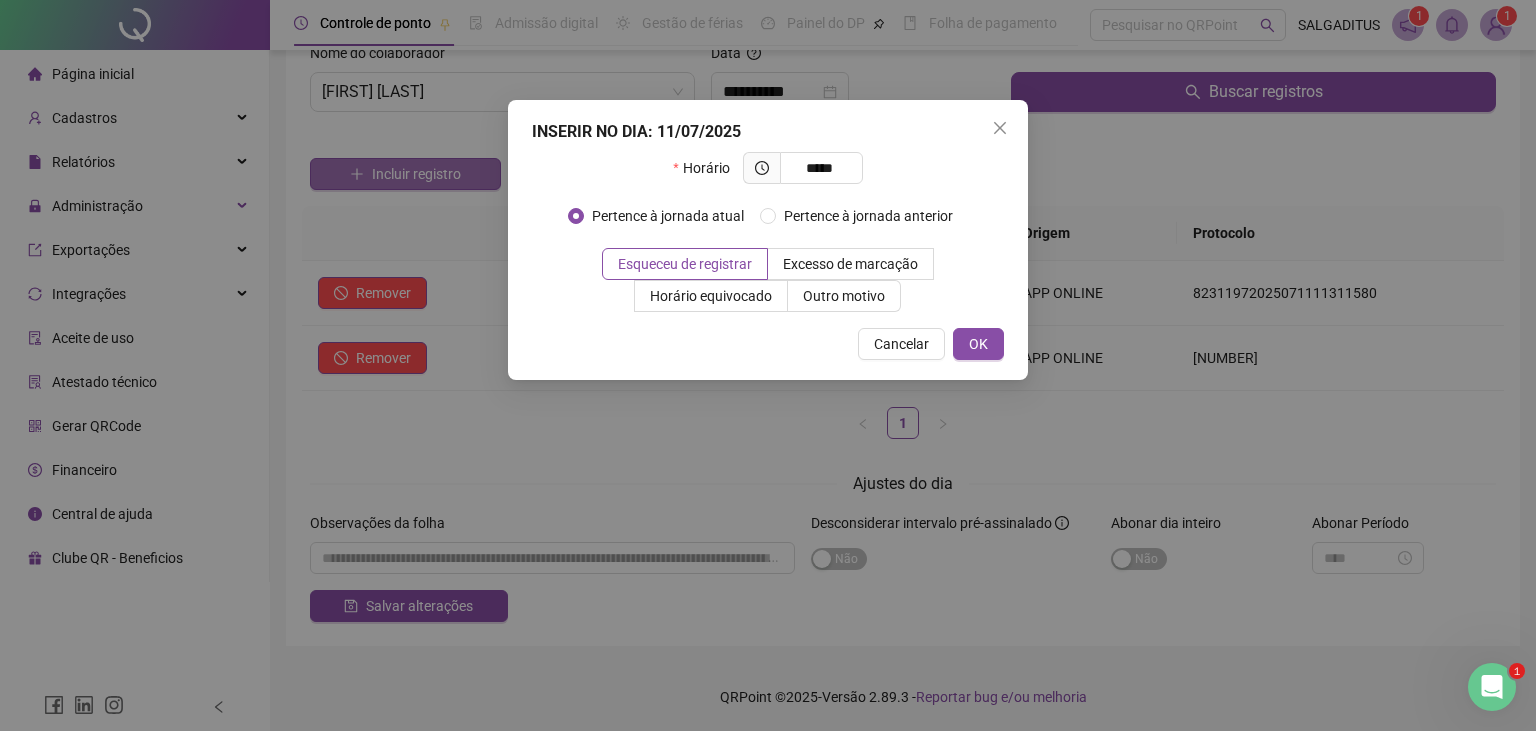 type on "*****" 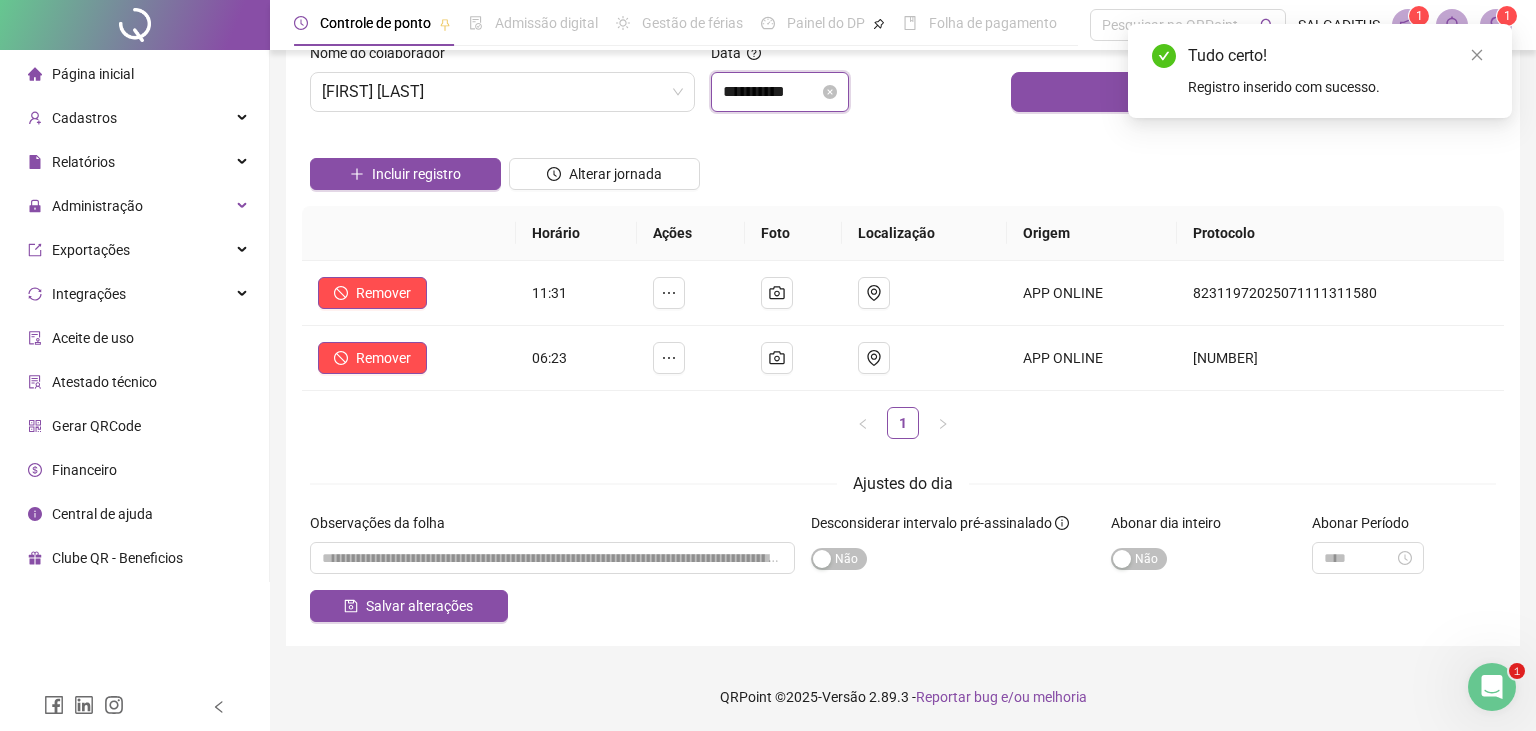 click on "**********" at bounding box center (771, 92) 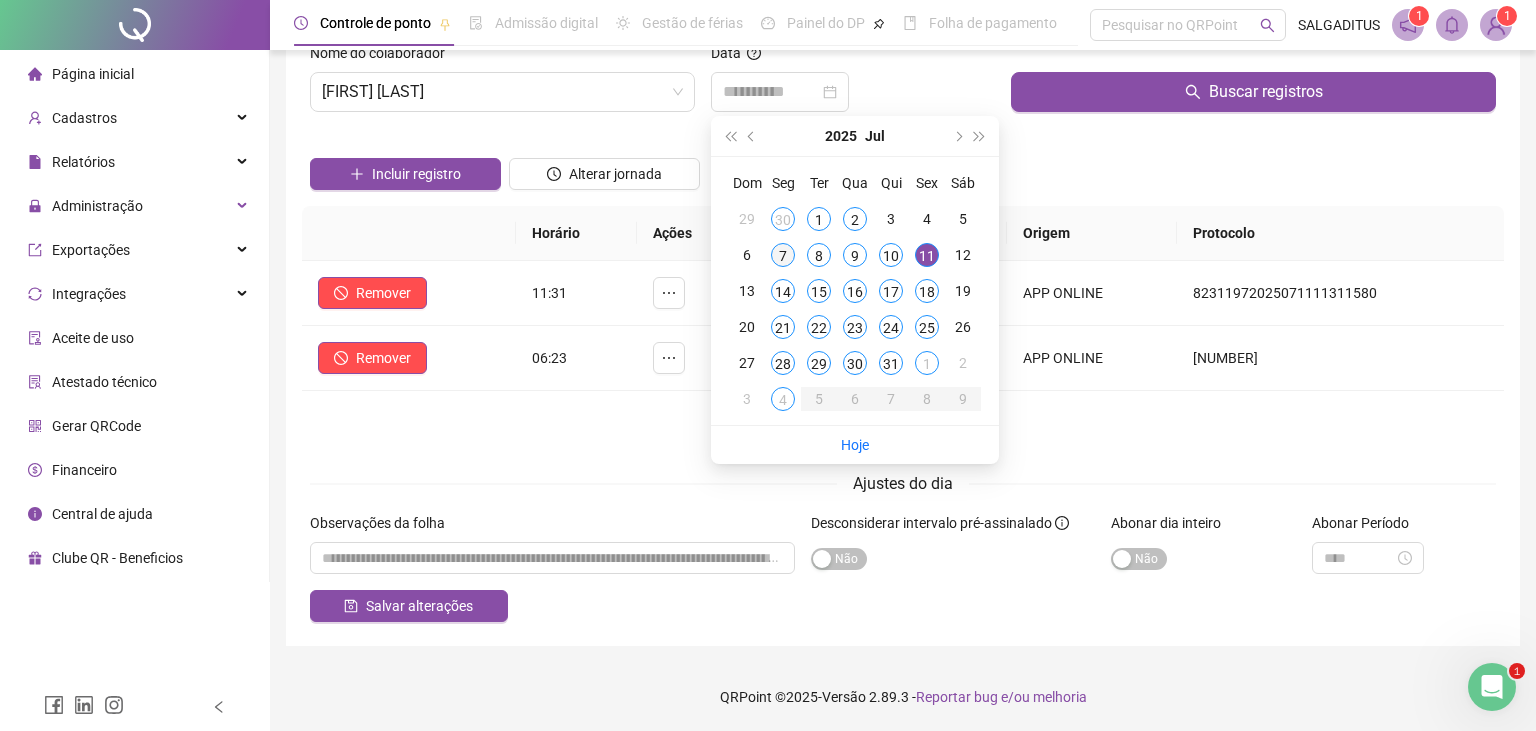 click on "7" at bounding box center (783, 255) 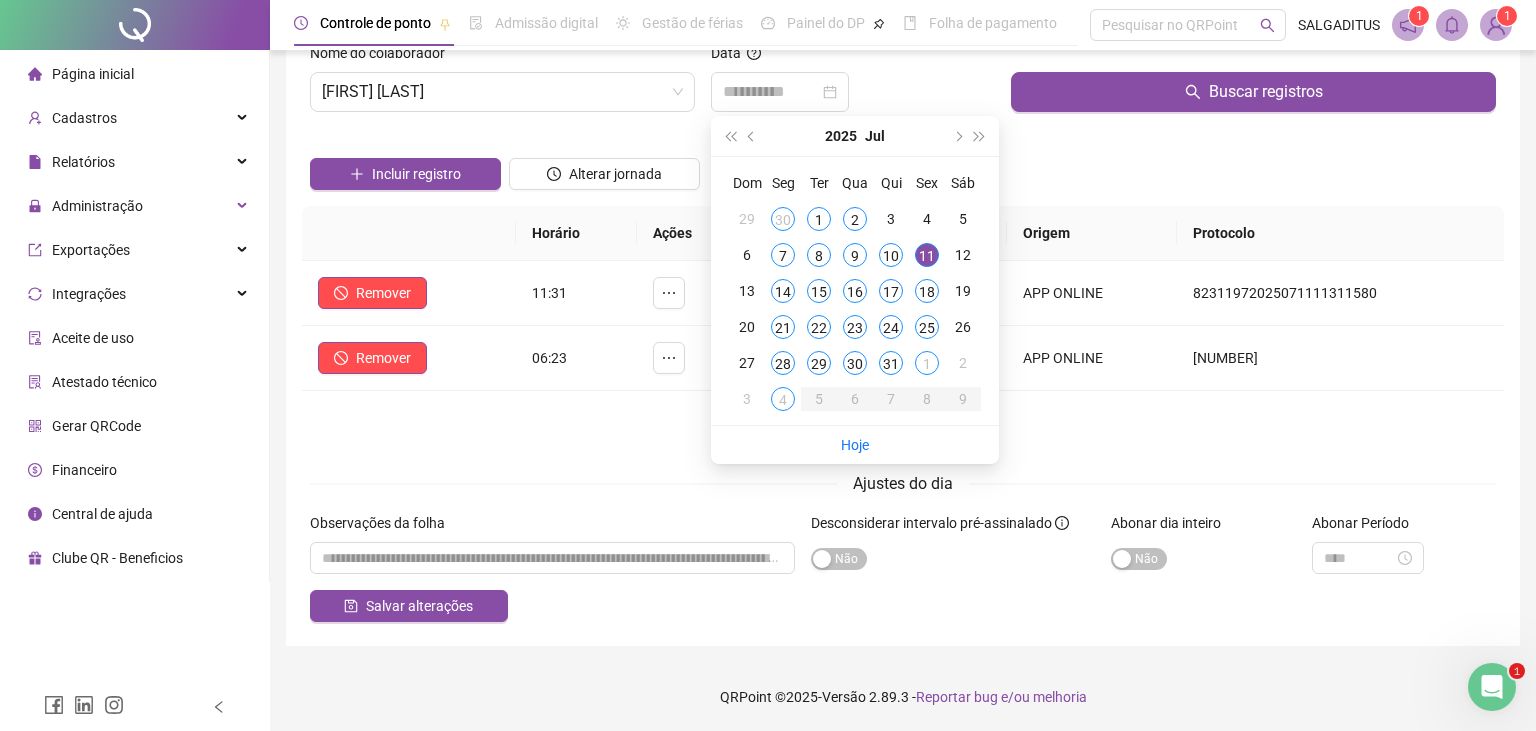 scroll, scrollTop: 0, scrollLeft: 0, axis: both 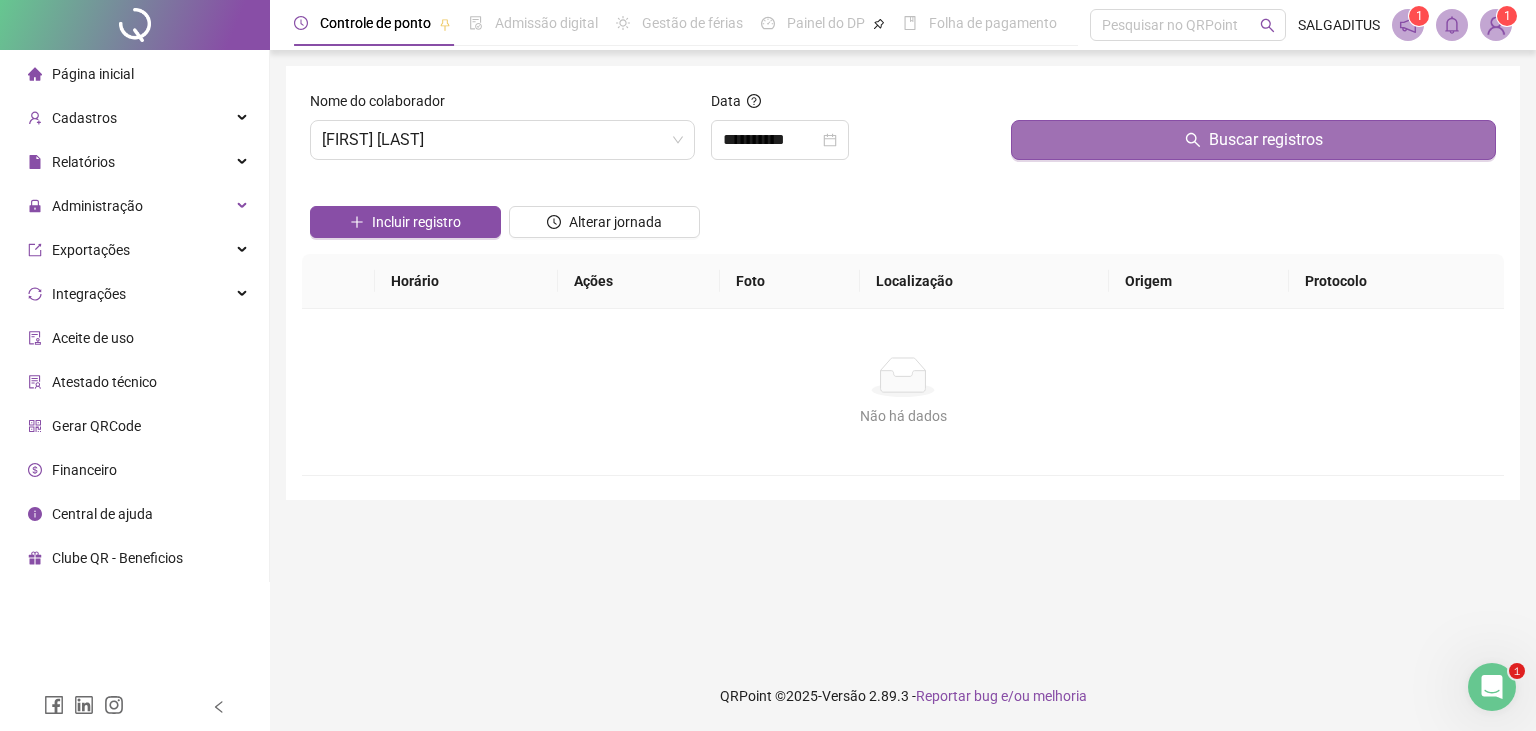 click on "Buscar registros" at bounding box center (1253, 140) 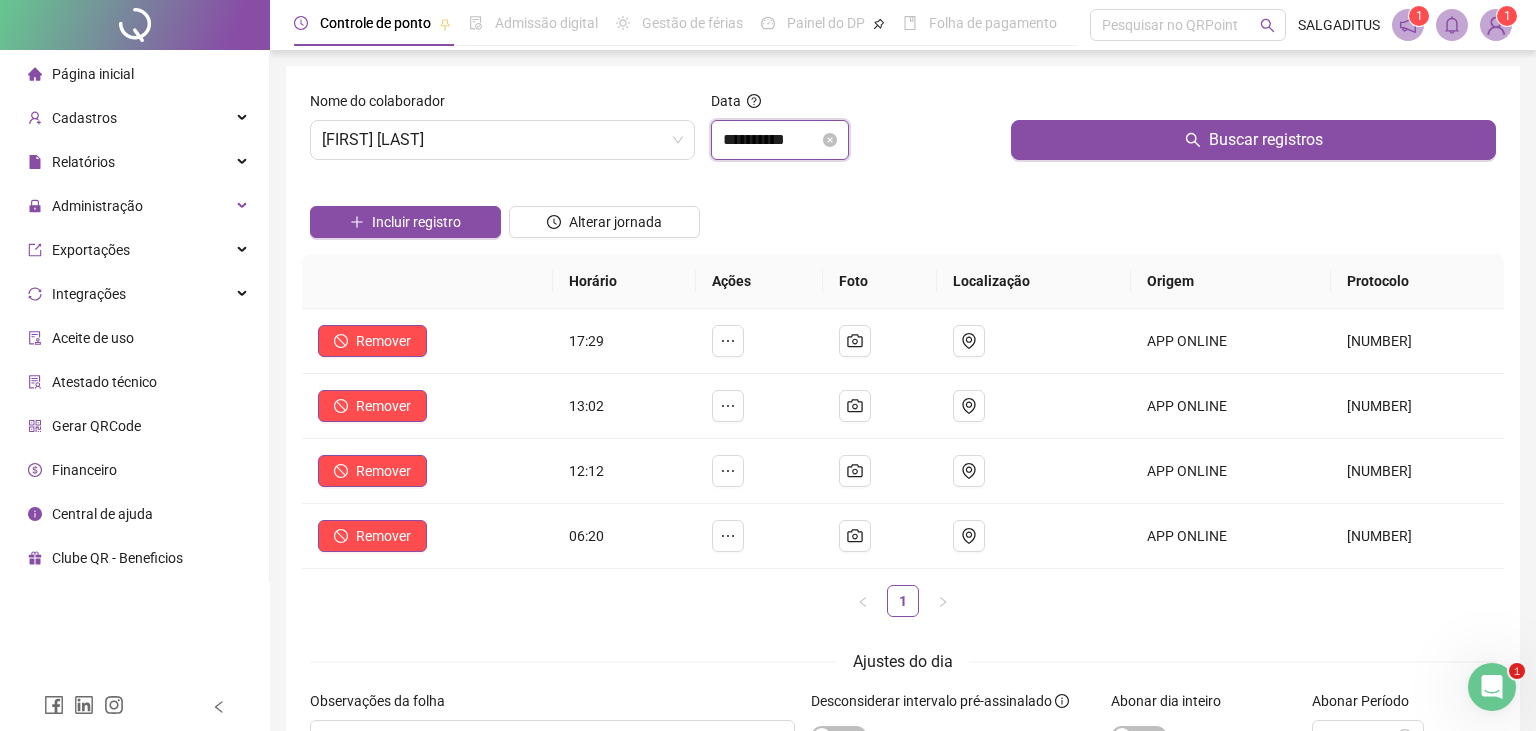 click on "**********" at bounding box center [771, 140] 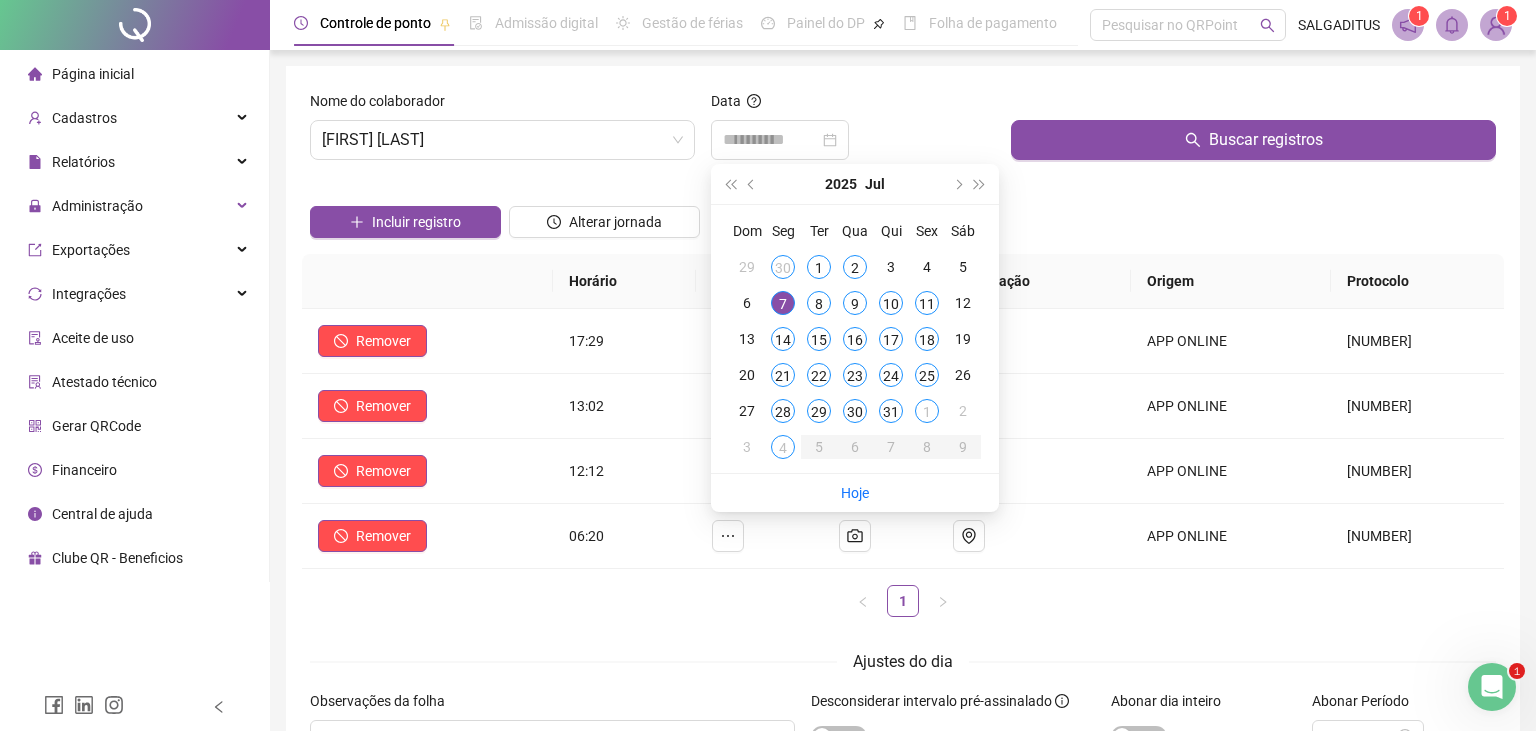 drag, startPoint x: 821, startPoint y: 303, endPoint x: 1031, endPoint y: 182, distance: 242.36543 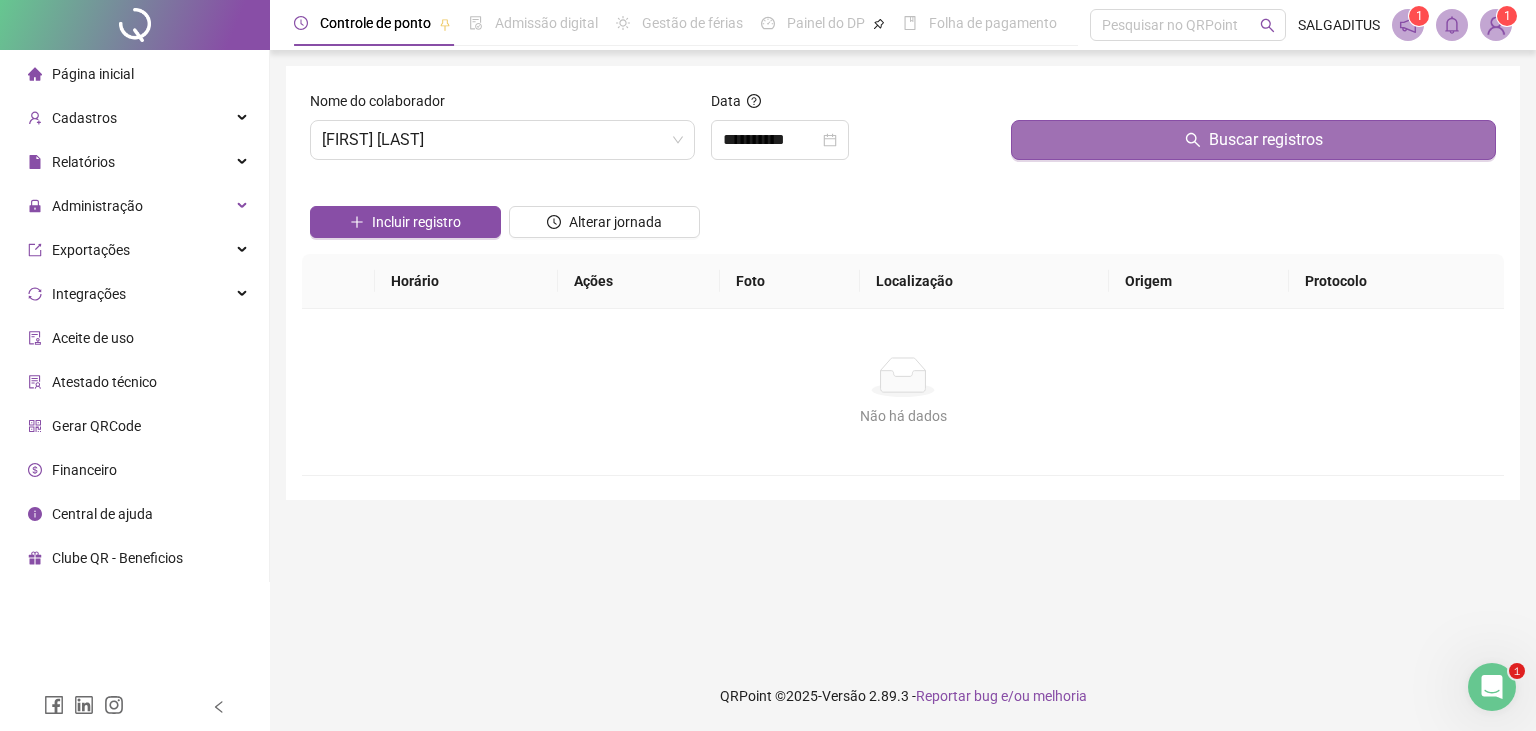 click on "Buscar registros" at bounding box center [1253, 140] 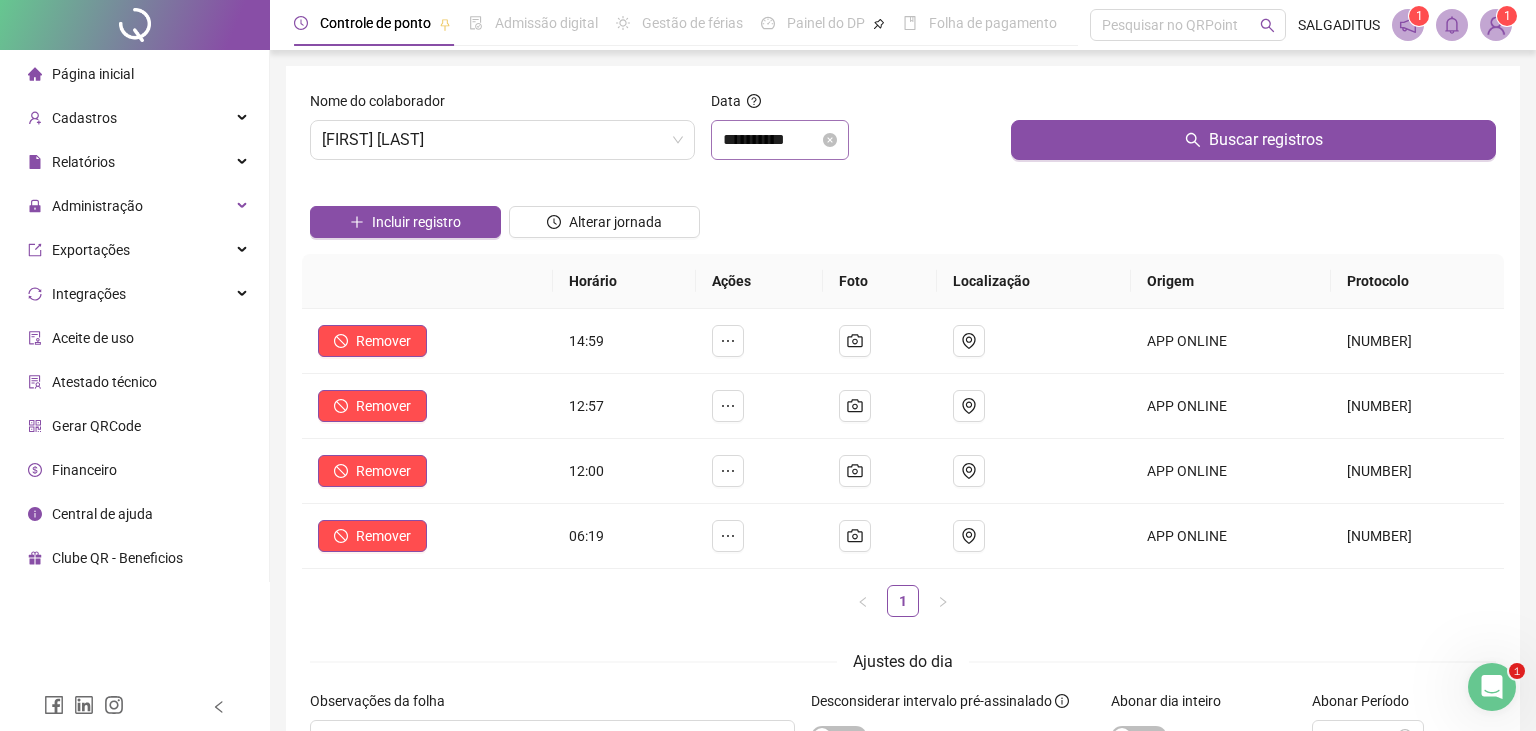 click on "**********" at bounding box center [780, 140] 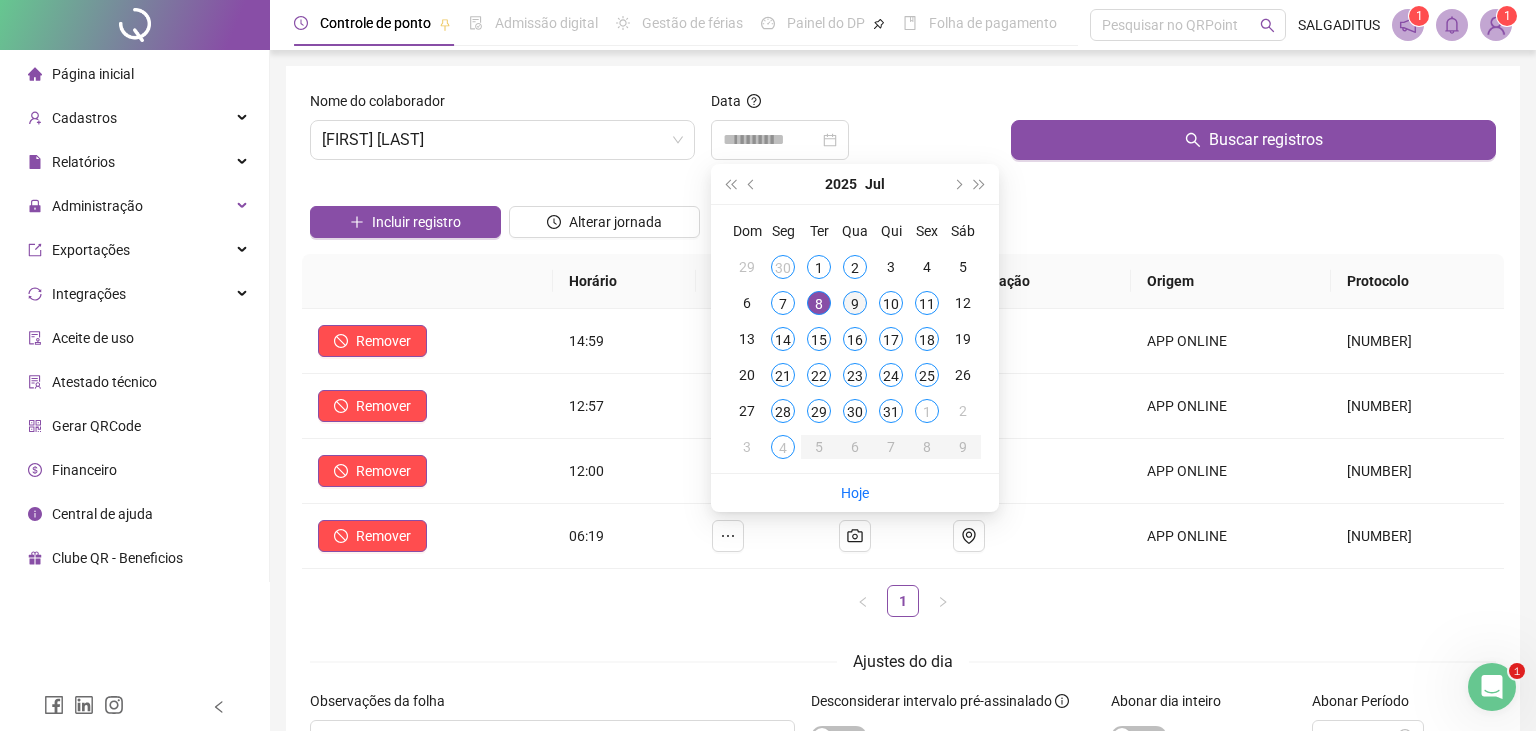 click on "9" at bounding box center [855, 303] 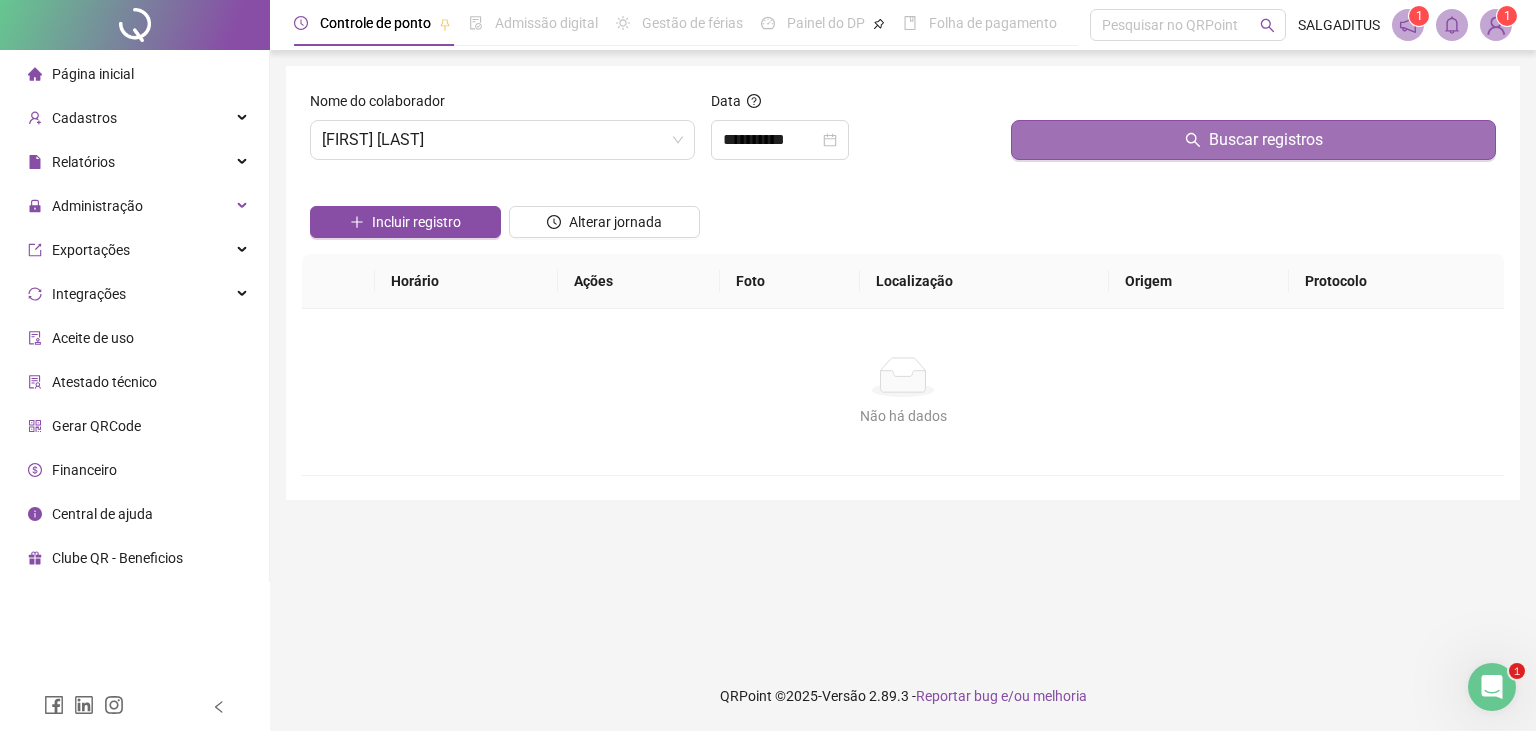 click on "Buscar registros" at bounding box center [1253, 140] 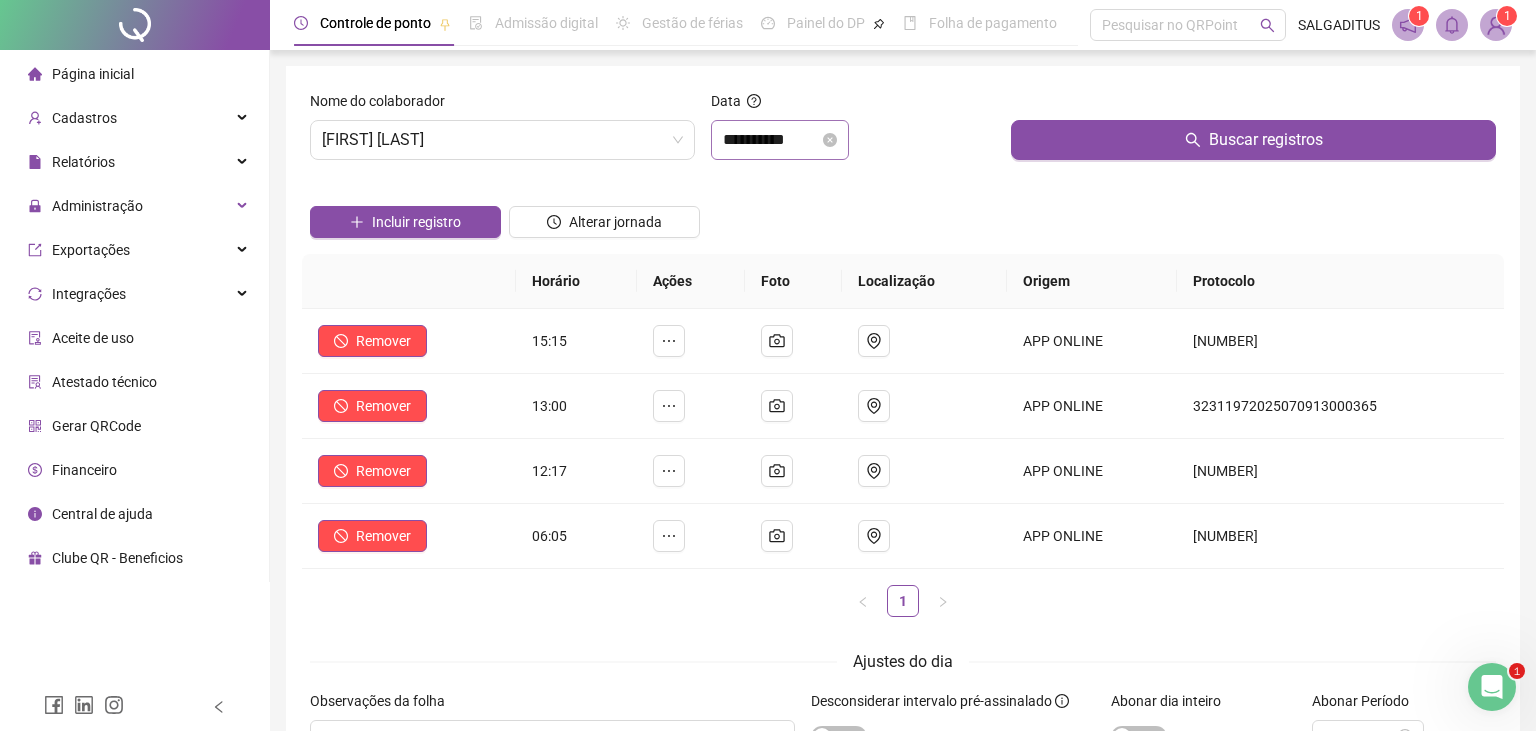 click on "**********" at bounding box center [780, 140] 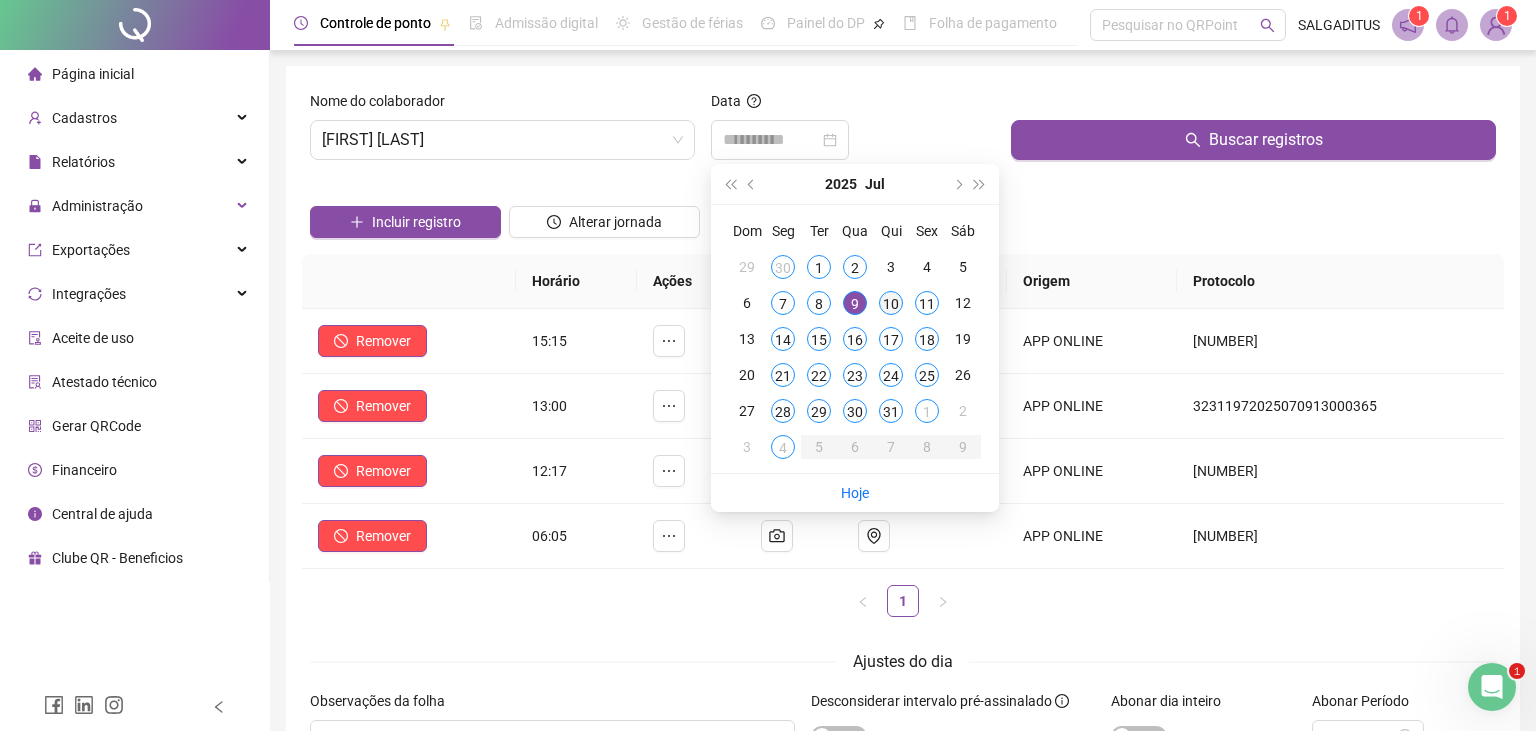 click on "10" at bounding box center (891, 303) 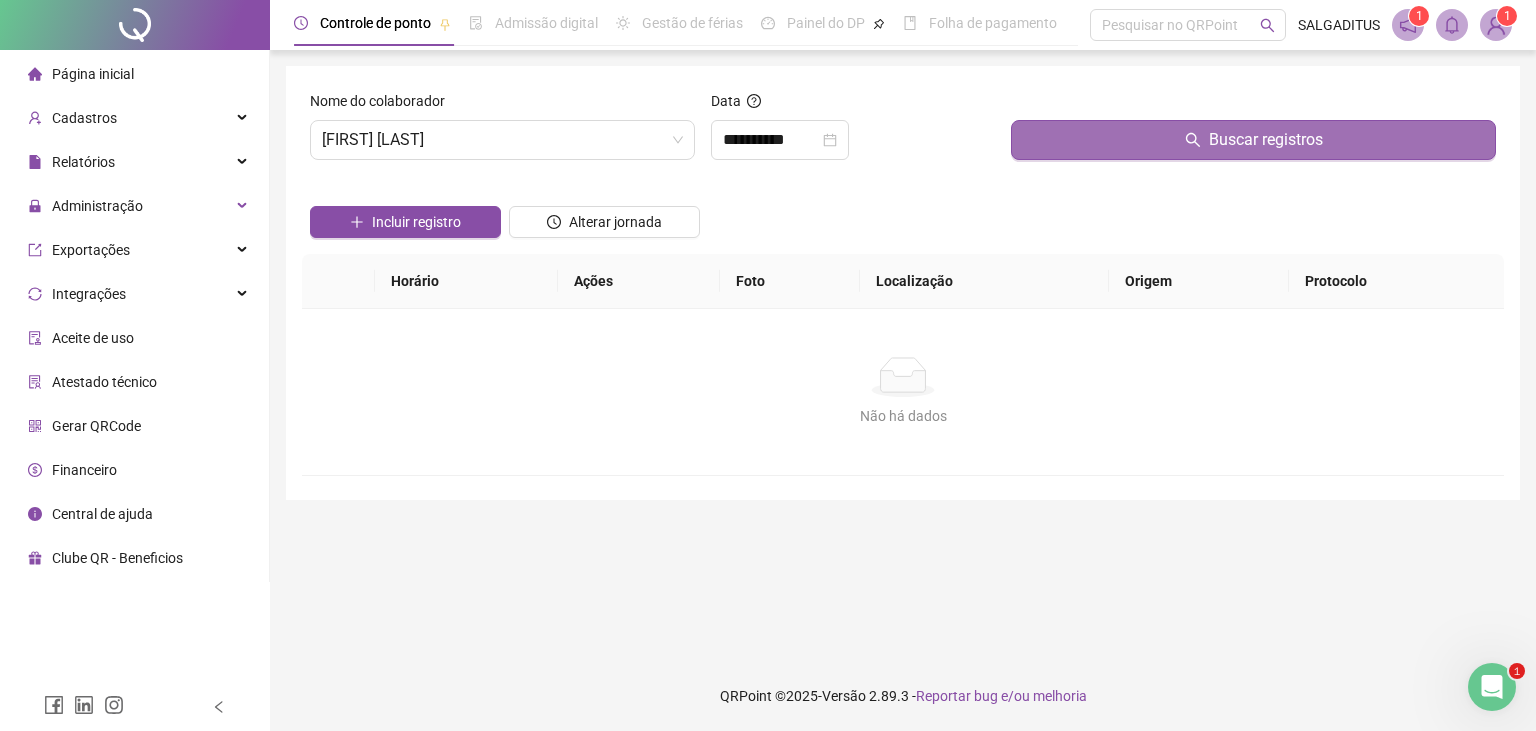 click on "Buscar registros" at bounding box center (1253, 140) 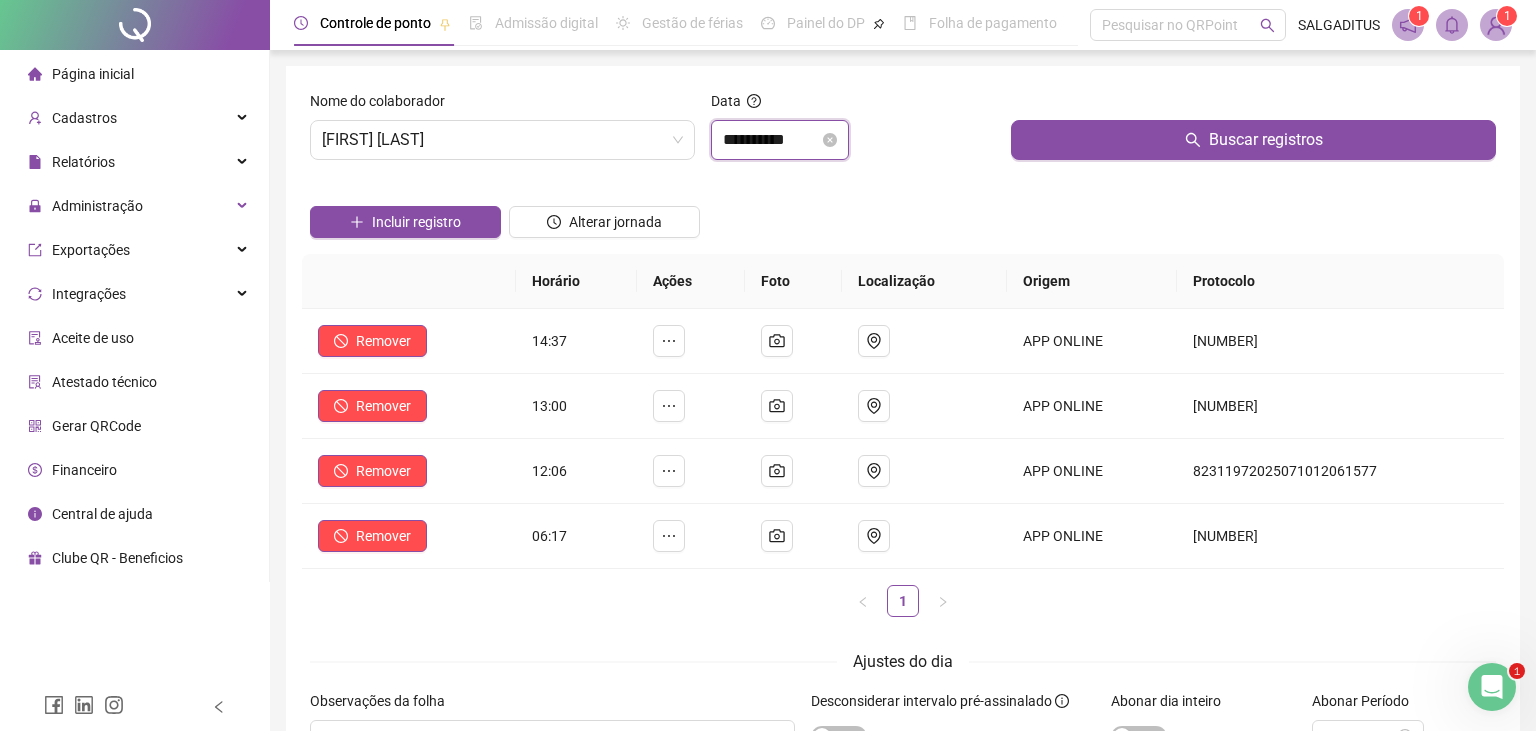 click on "**********" at bounding box center (771, 140) 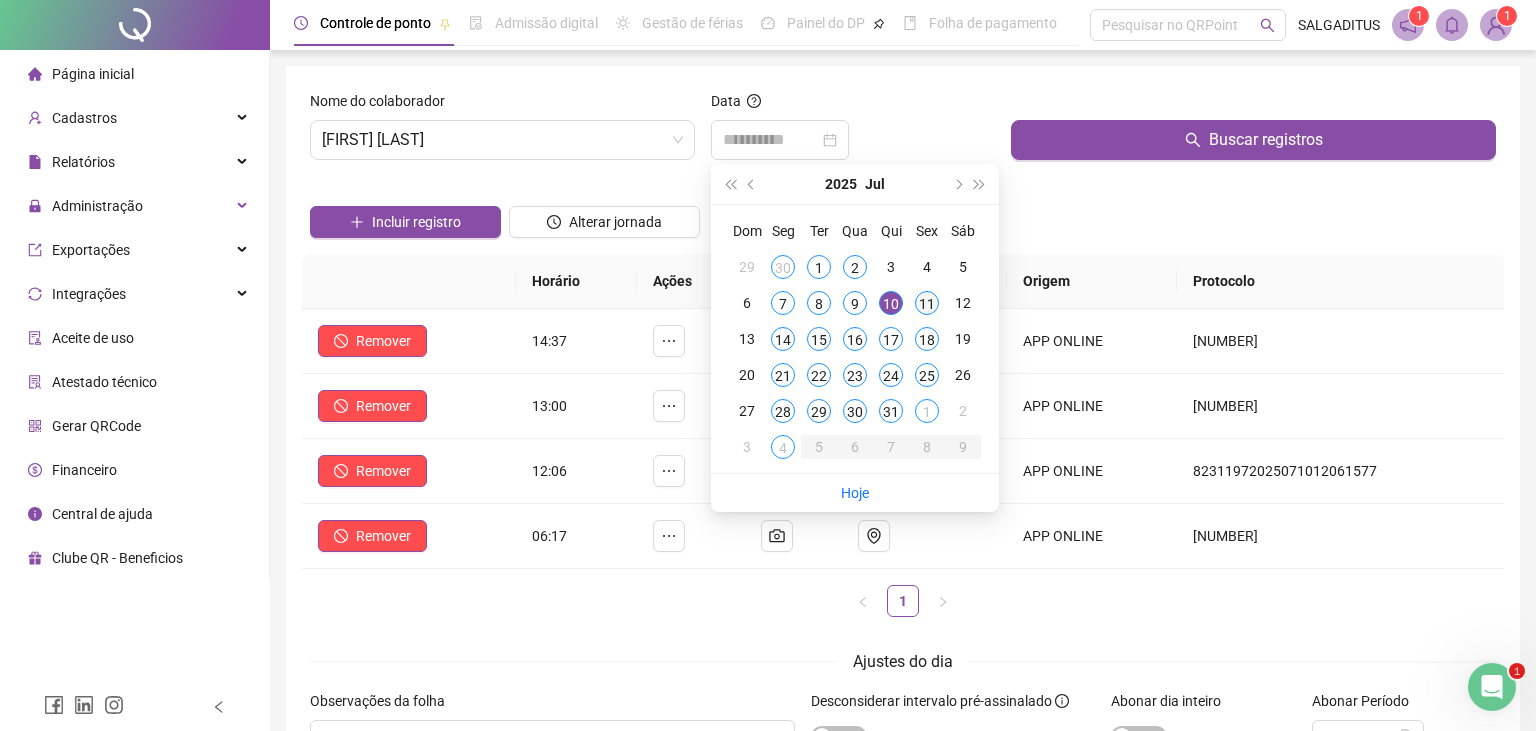 click on "11" at bounding box center (927, 303) 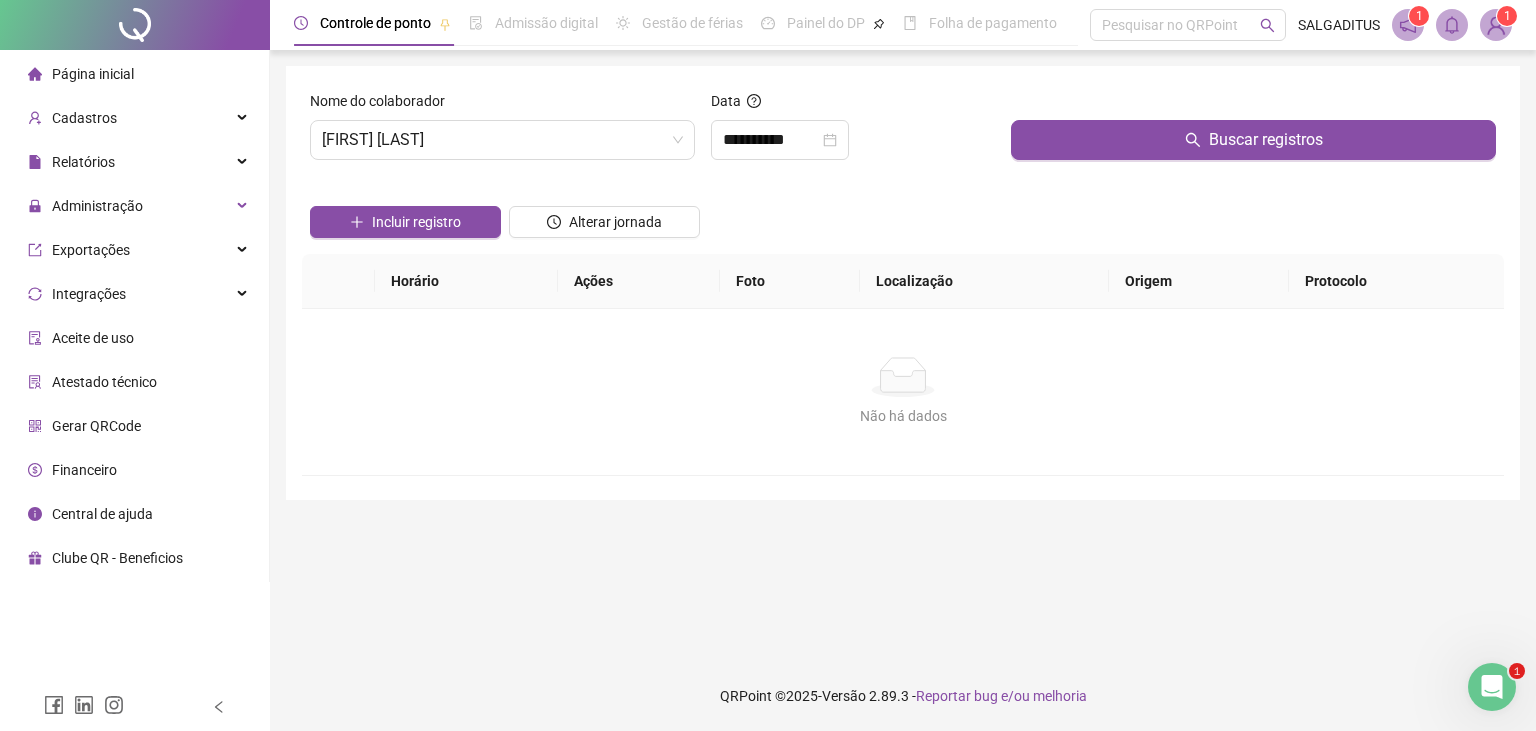 click on "Buscar registros" at bounding box center (1253, 133) 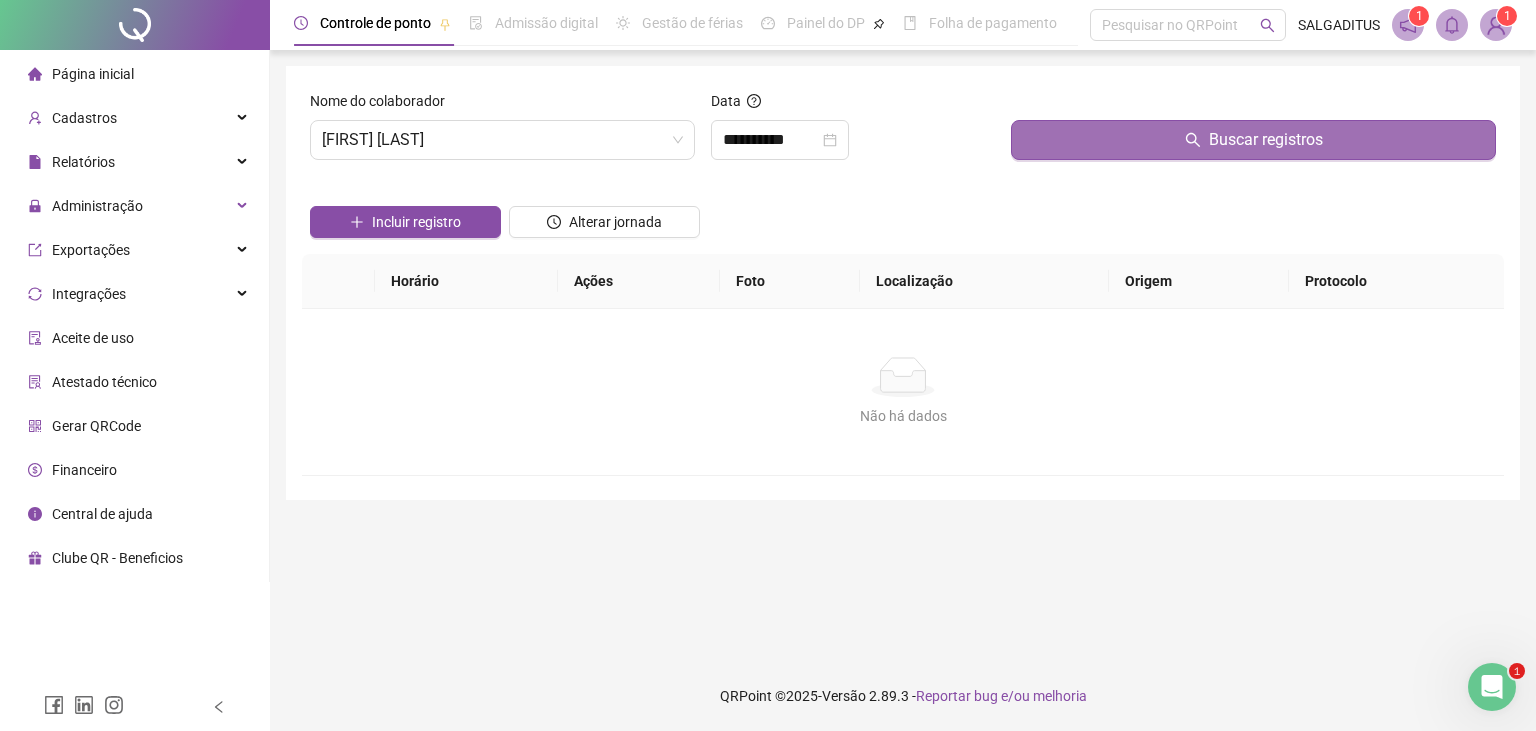click on "Buscar registros" at bounding box center (1253, 140) 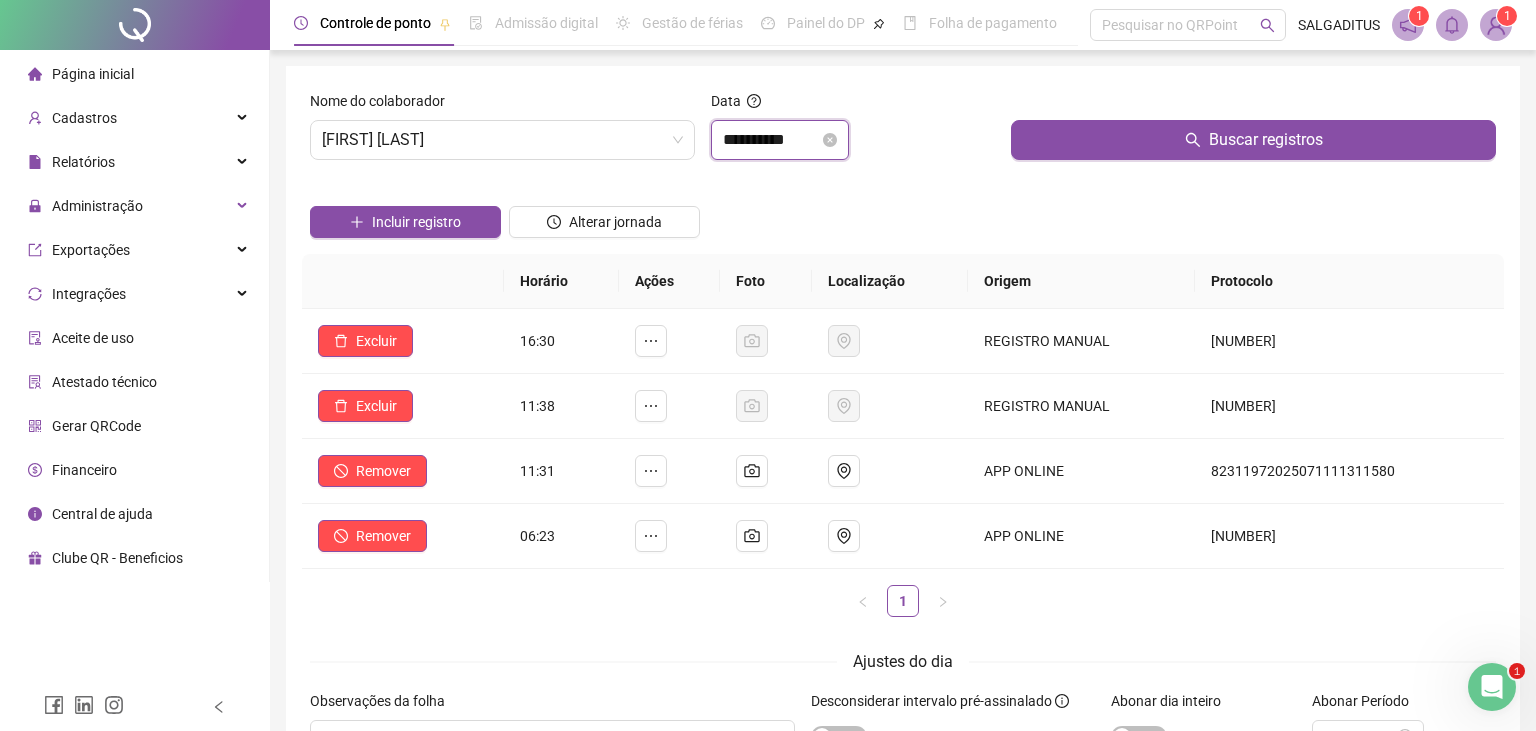 click on "**********" at bounding box center (771, 140) 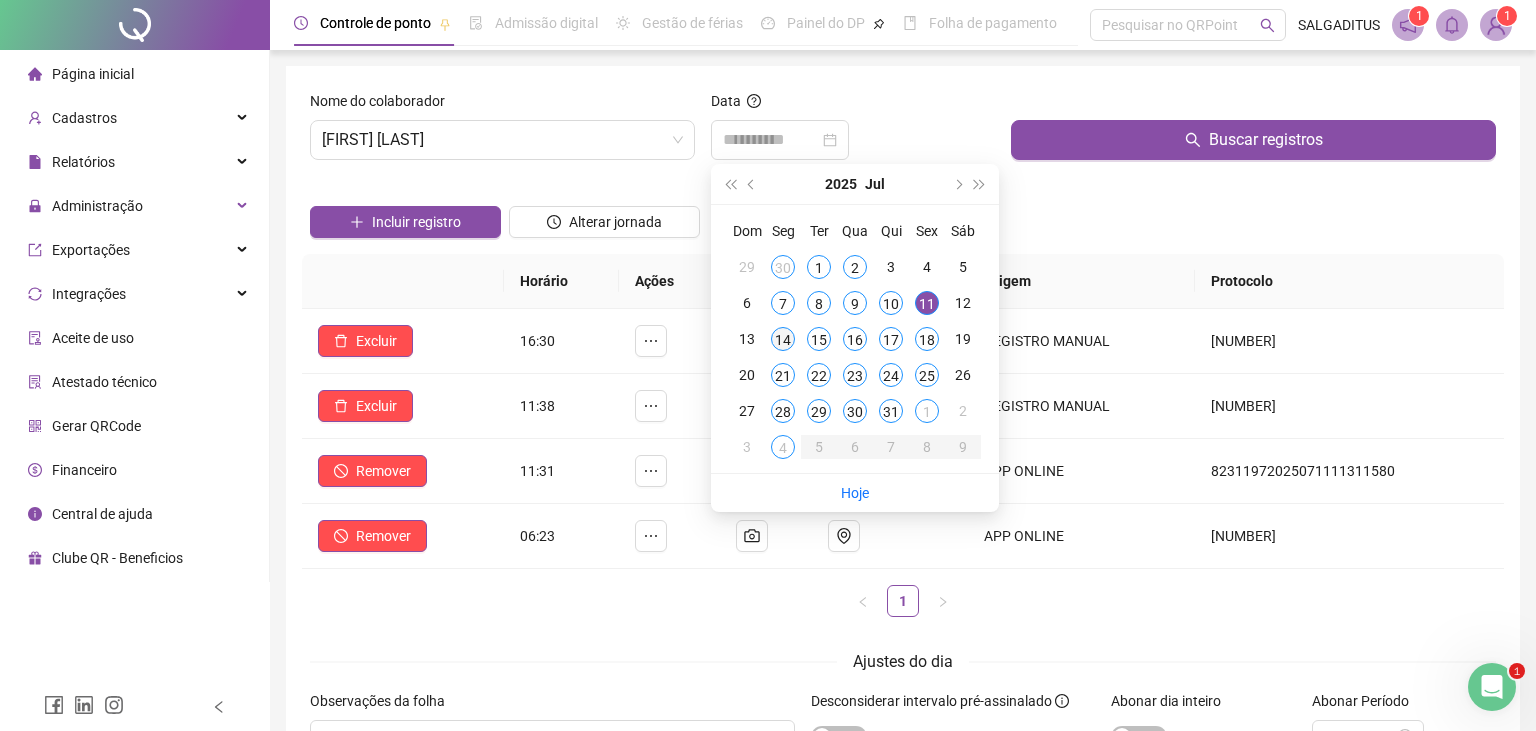 click on "14" at bounding box center (783, 339) 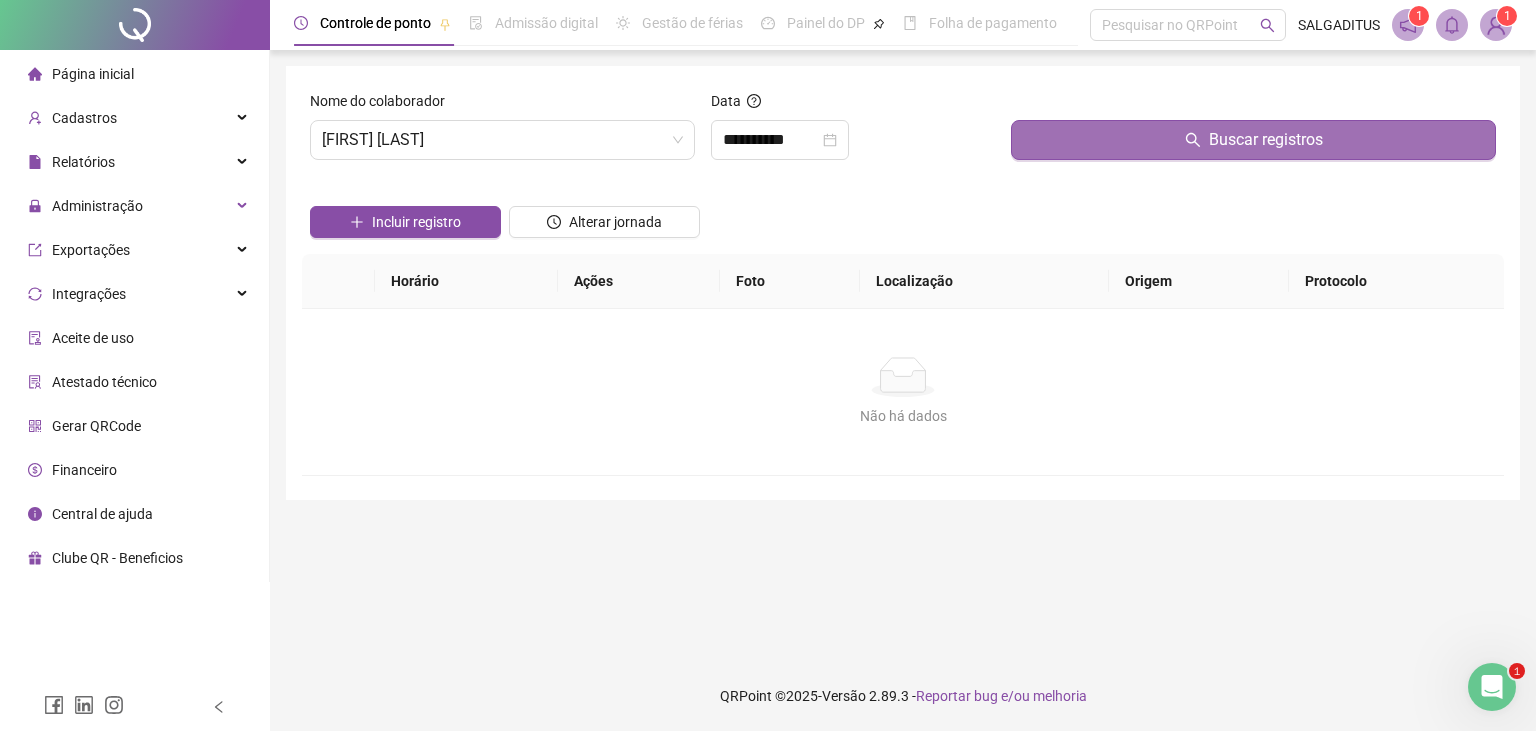 drag, startPoint x: 1266, startPoint y: 150, endPoint x: 1283, endPoint y: 147, distance: 17.262676 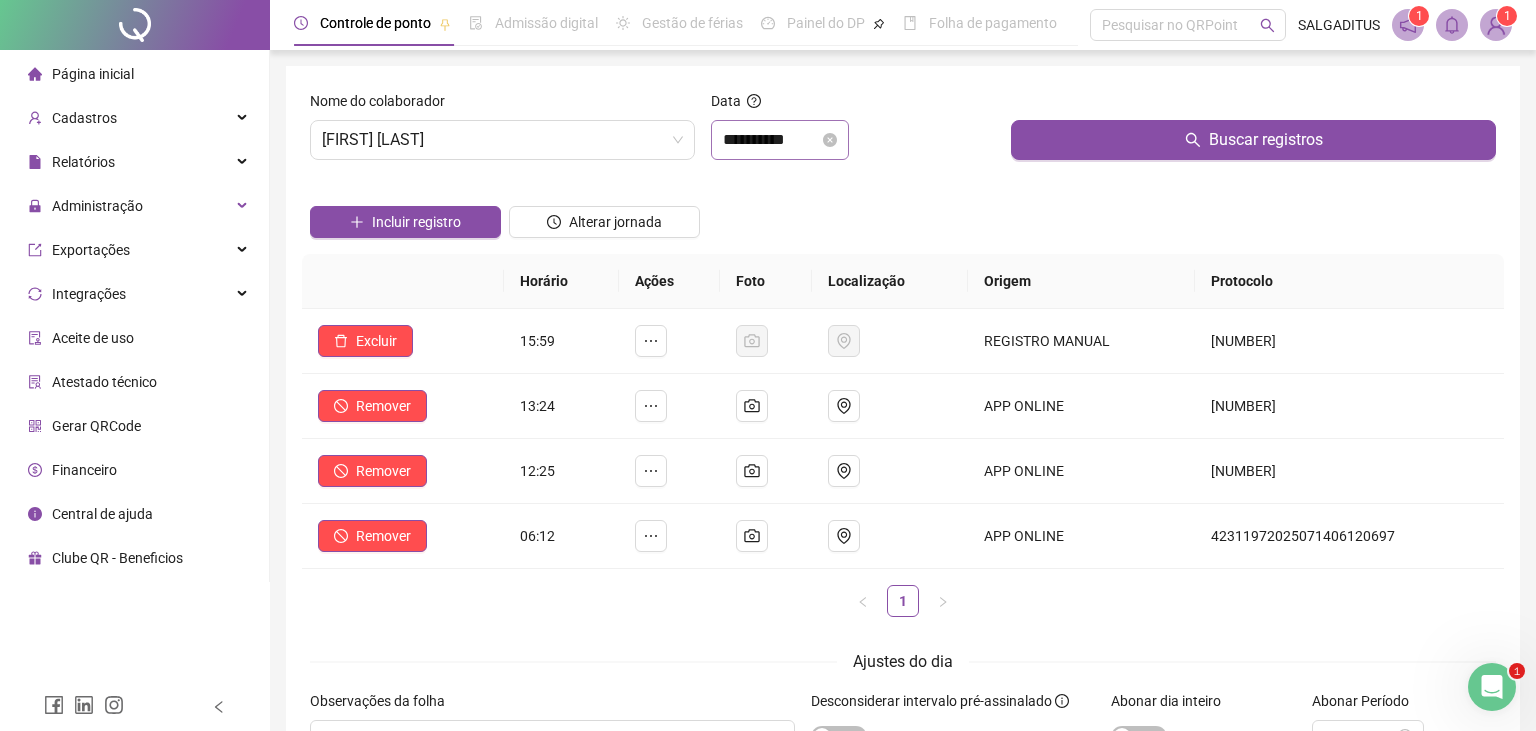 click on "**********" at bounding box center (853, 133) 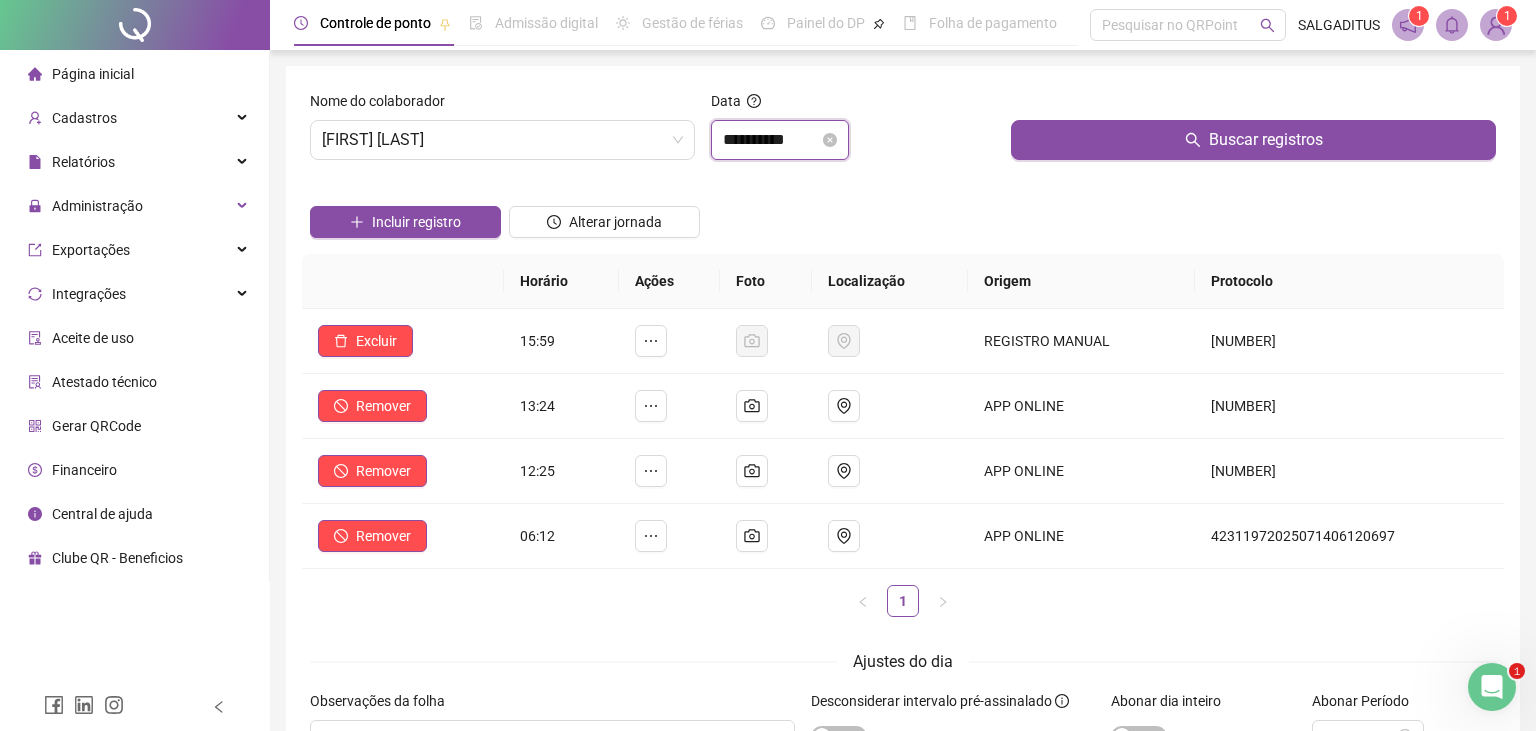 click on "**********" at bounding box center (771, 140) 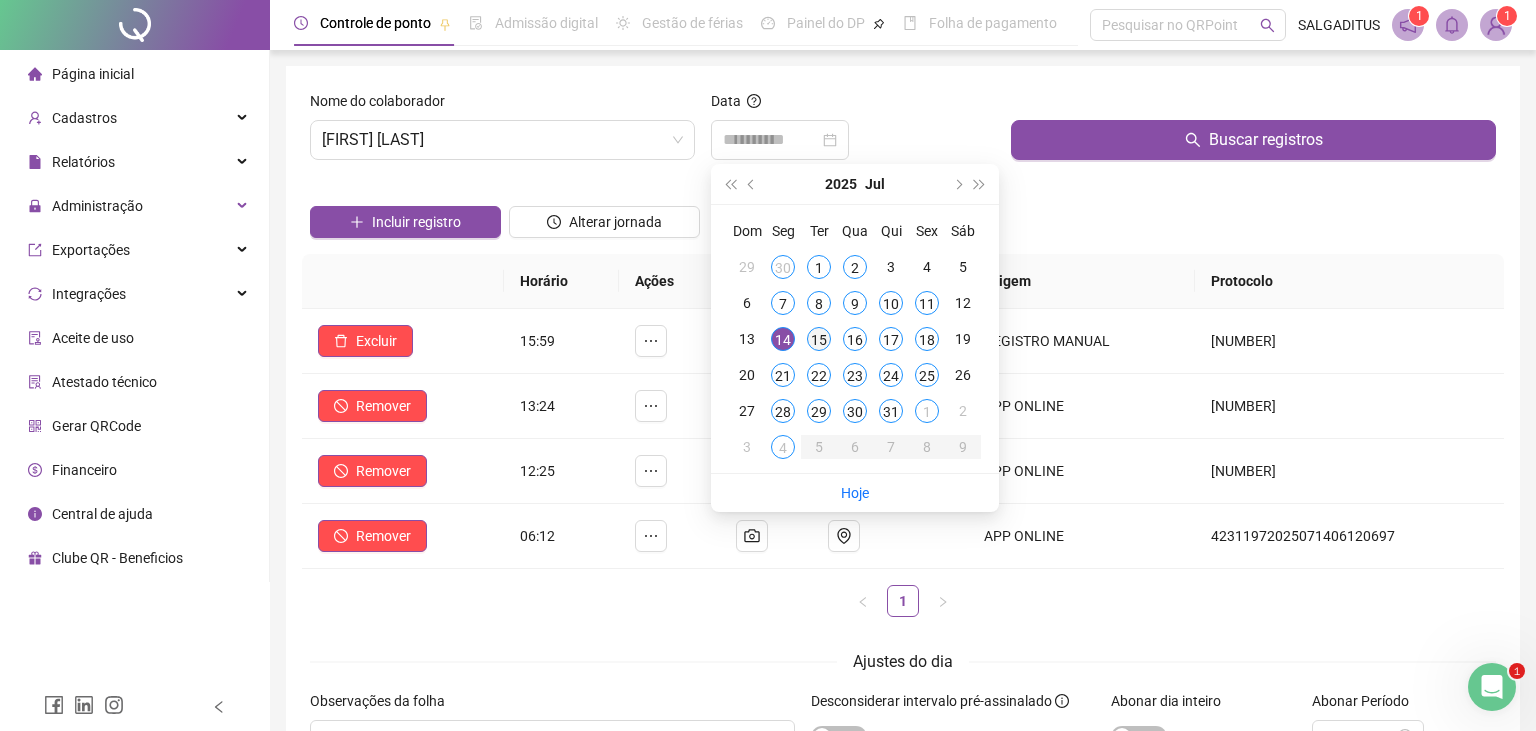 click on "15" at bounding box center [819, 339] 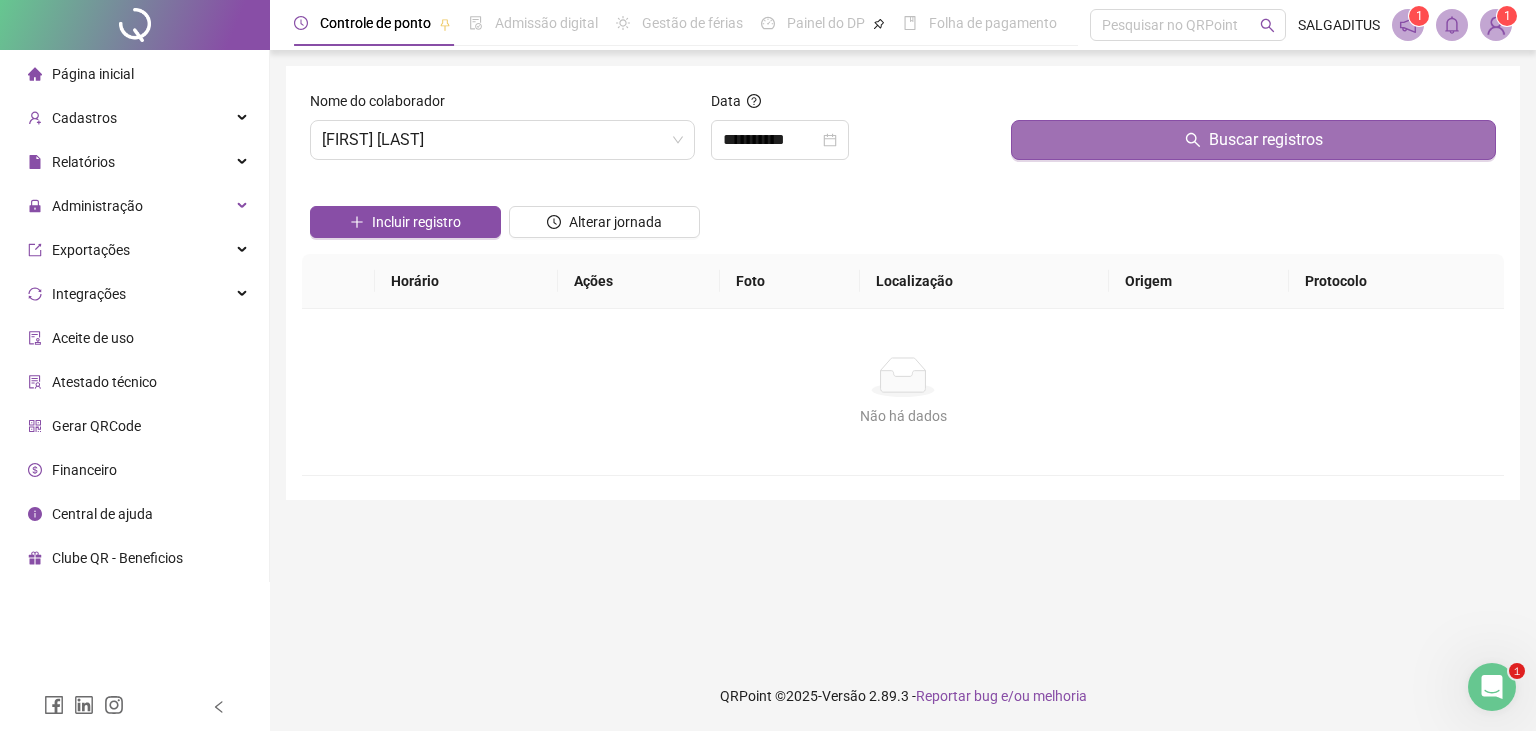 click on "Buscar registros" at bounding box center (1253, 140) 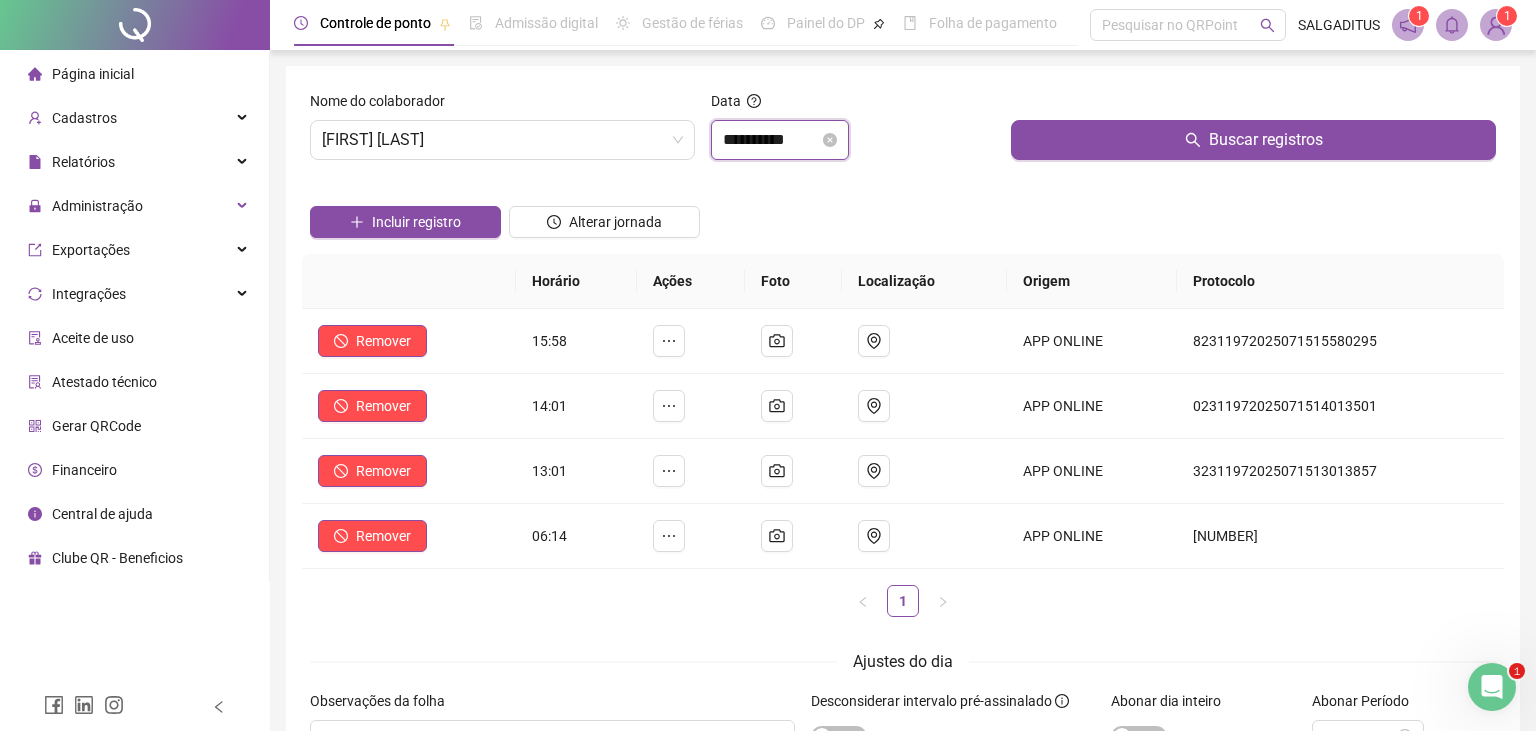 click on "**********" at bounding box center (771, 140) 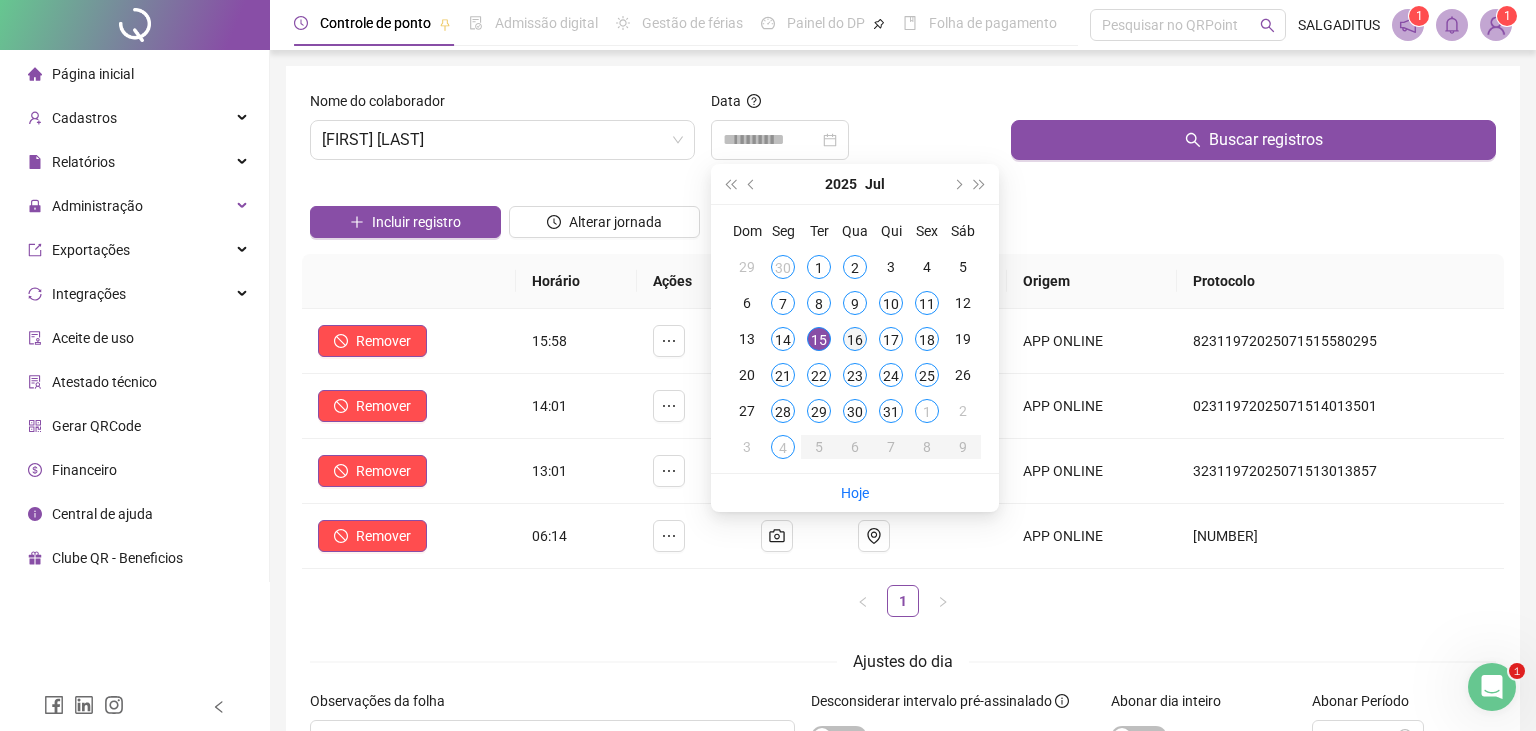 click on "16" at bounding box center [855, 339] 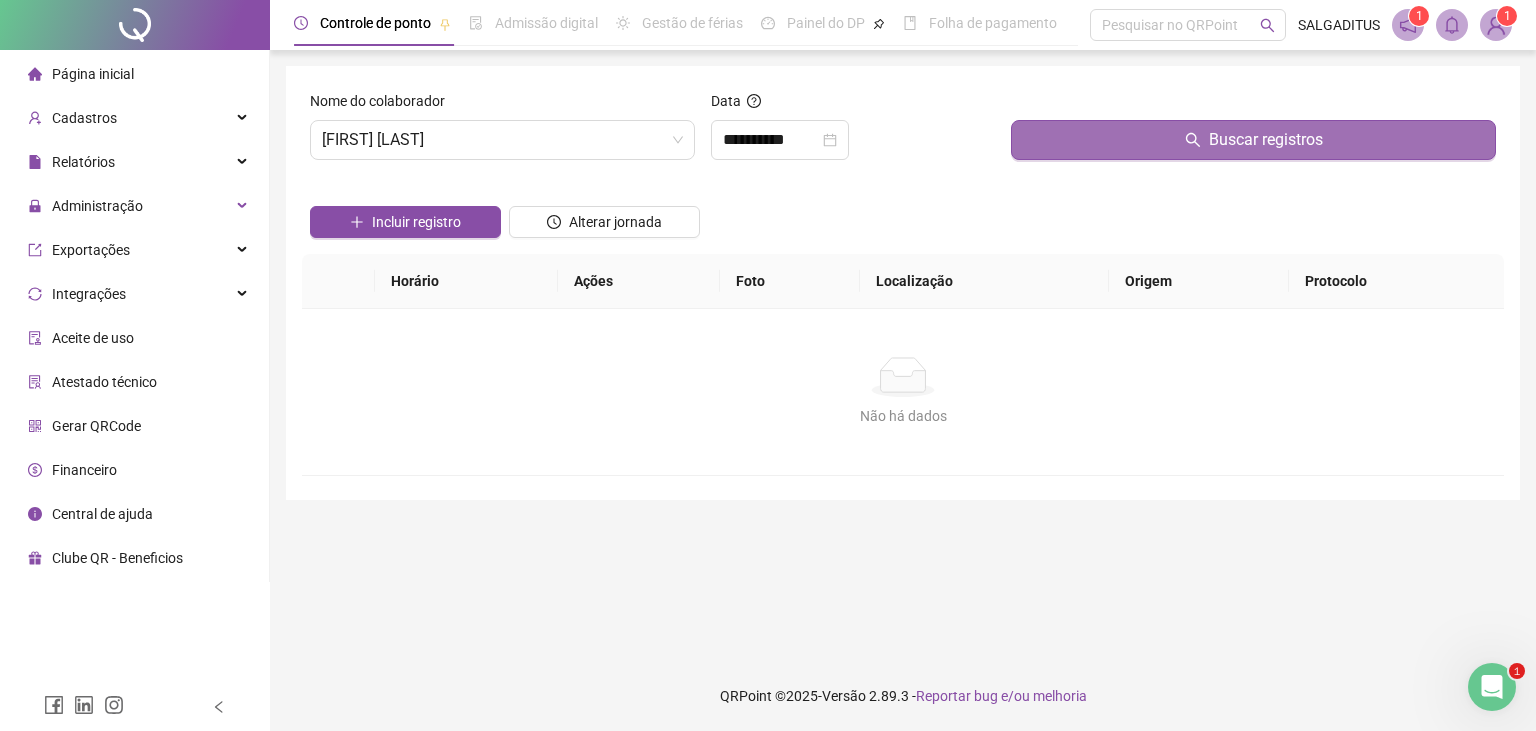 click on "Buscar registros" at bounding box center [1253, 140] 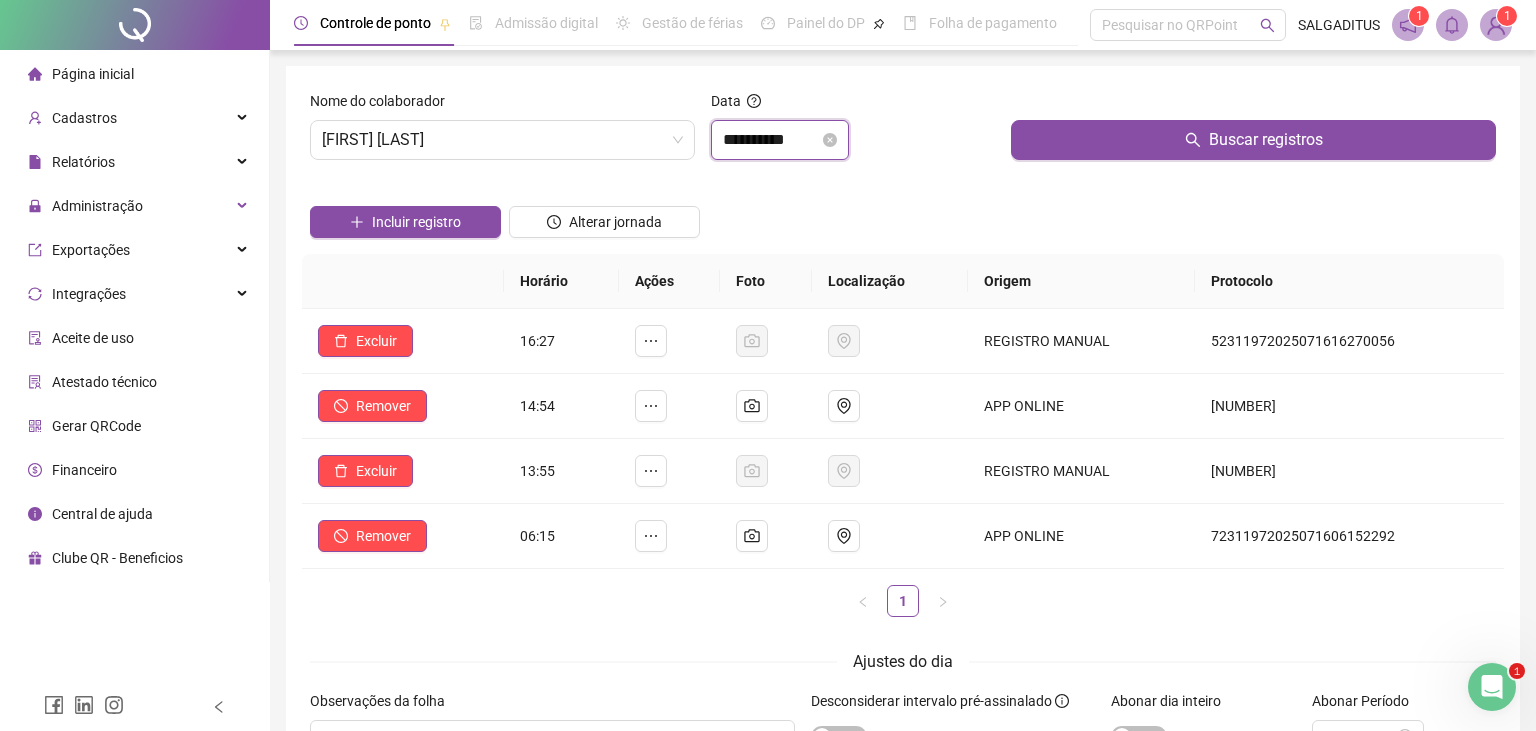 click on "**********" at bounding box center [771, 140] 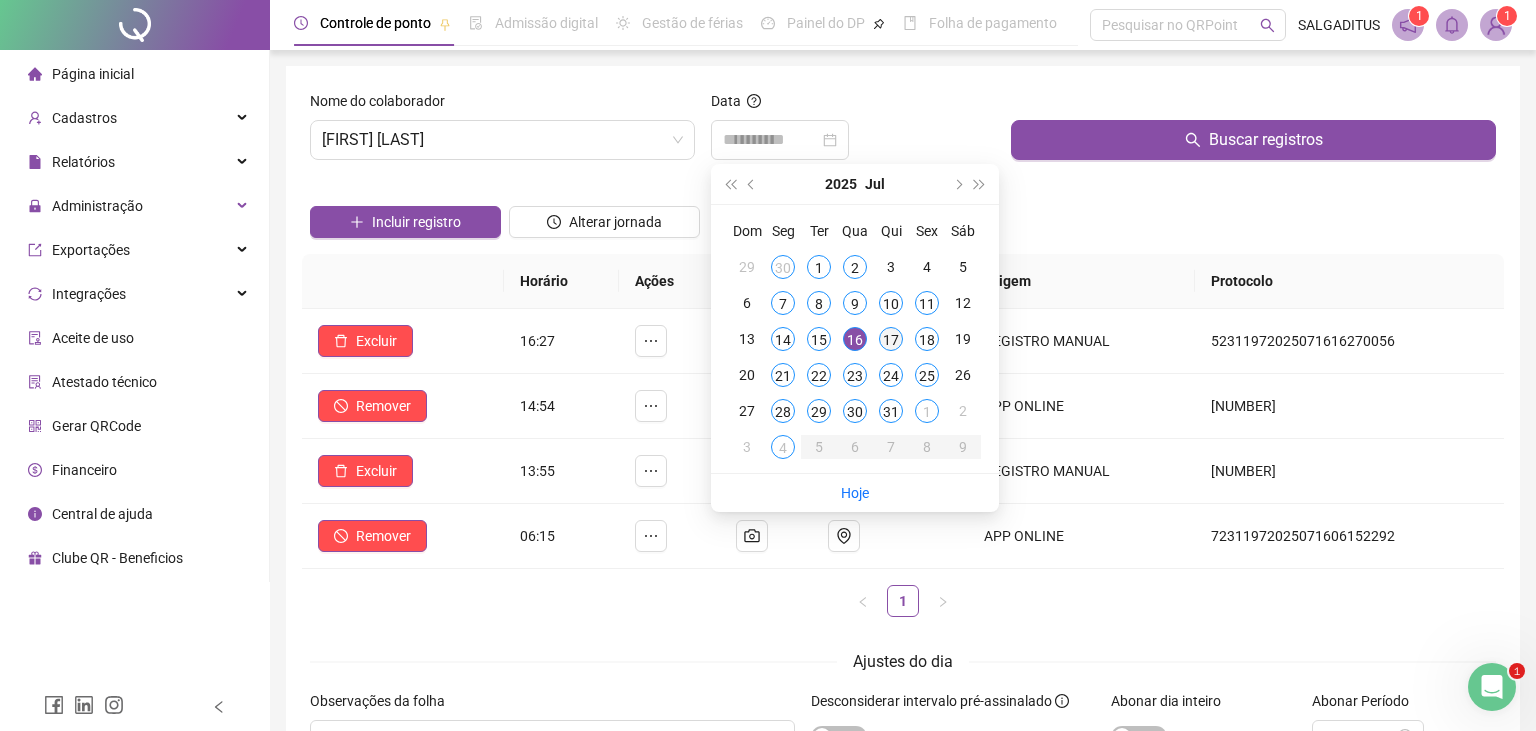 click on "17" at bounding box center [891, 339] 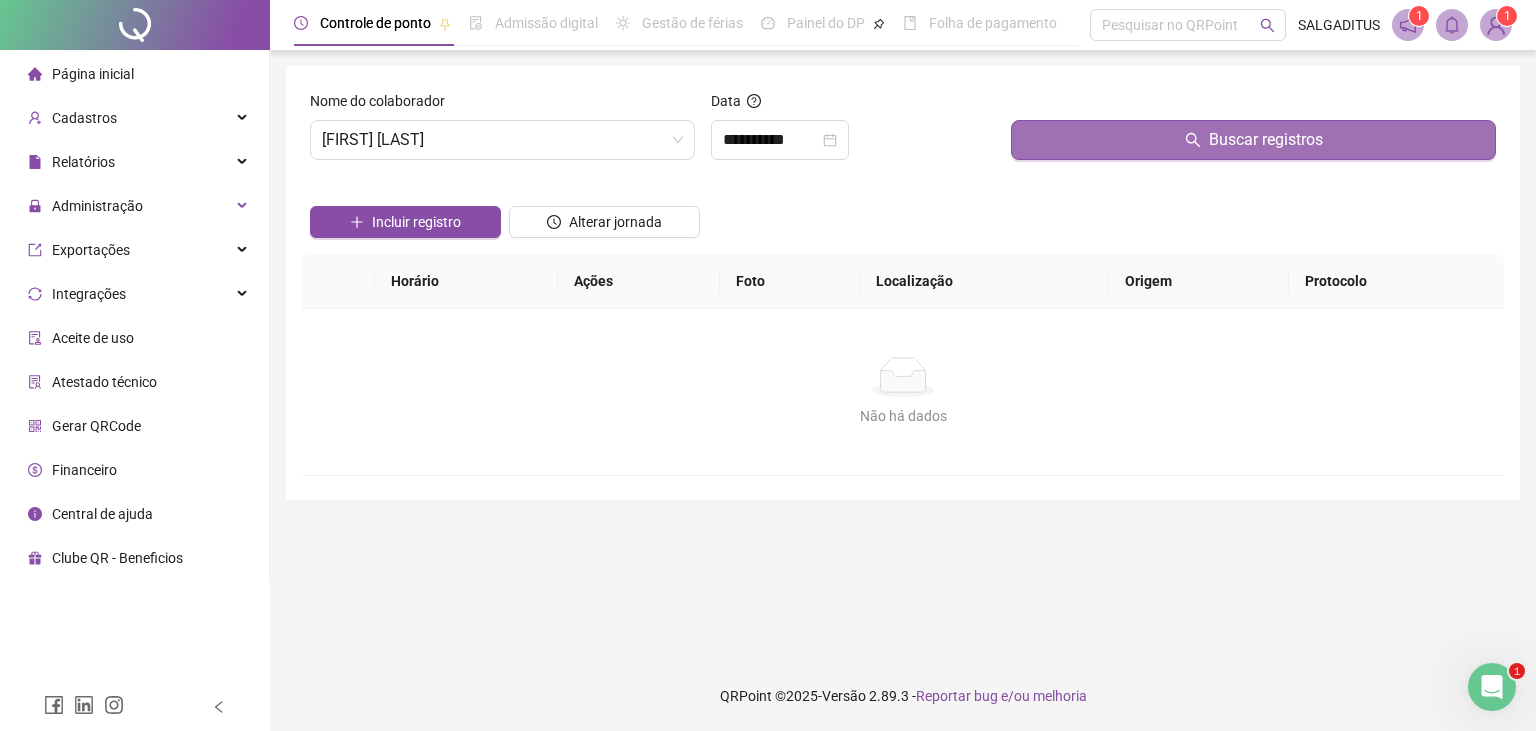 click on "Buscar registros" at bounding box center [1253, 140] 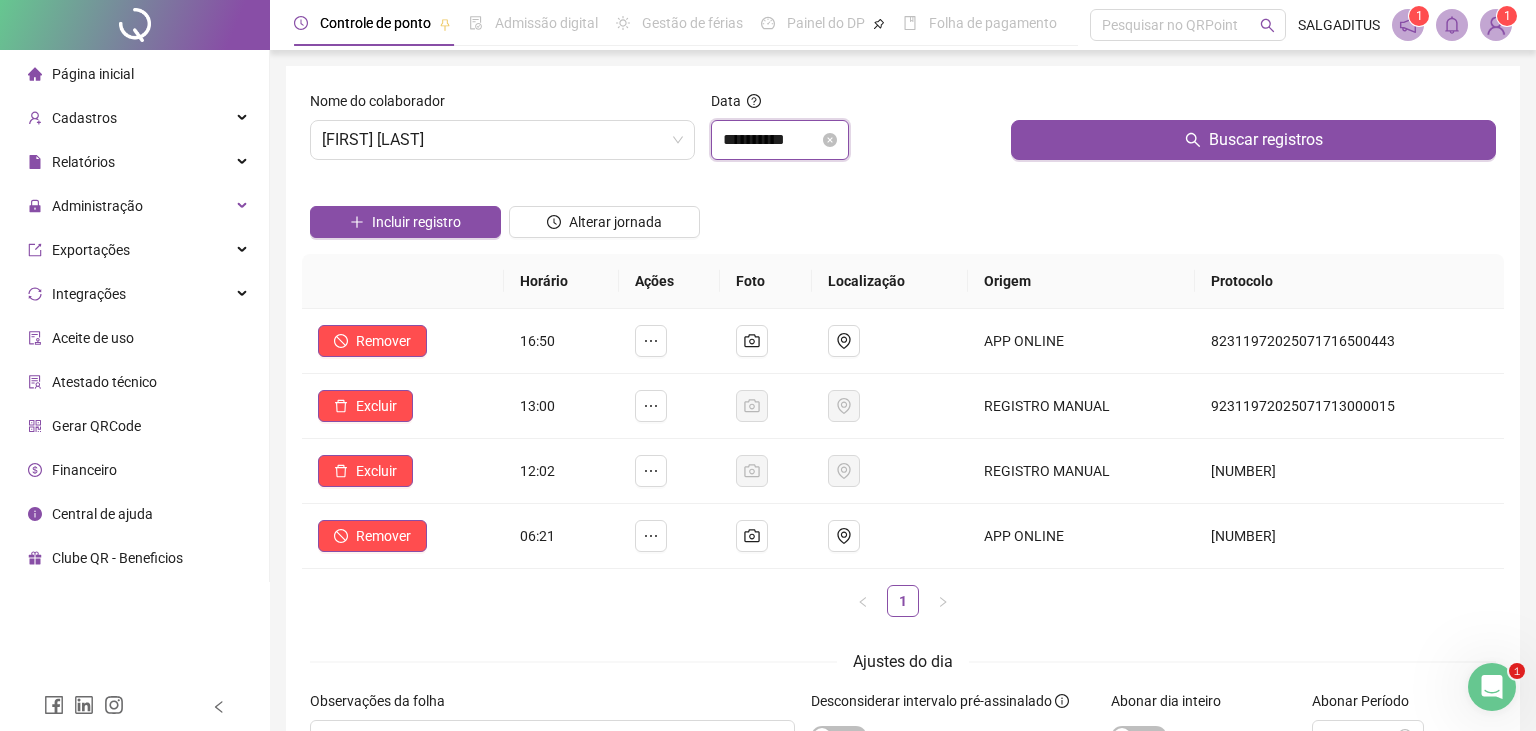 click on "**********" at bounding box center [771, 140] 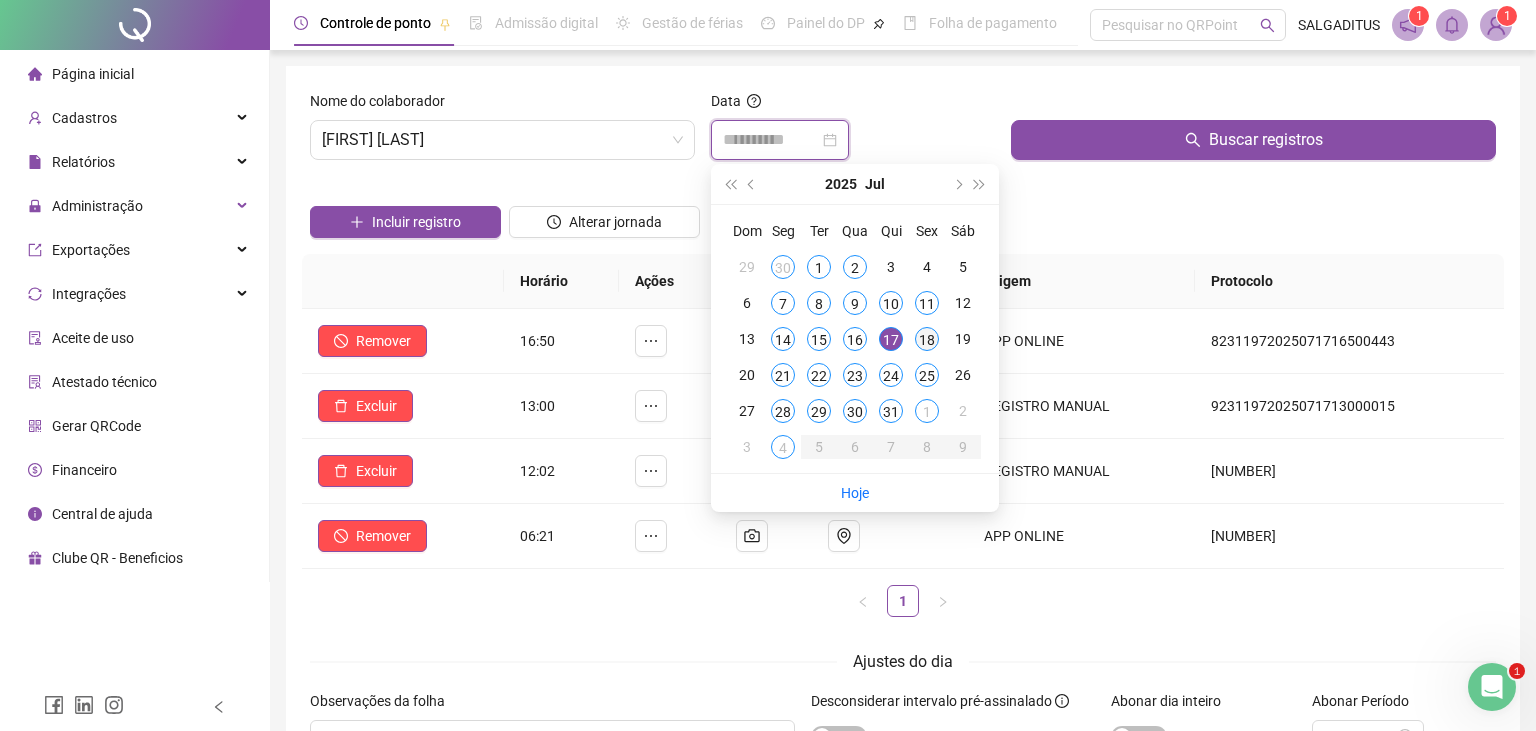 type on "**********" 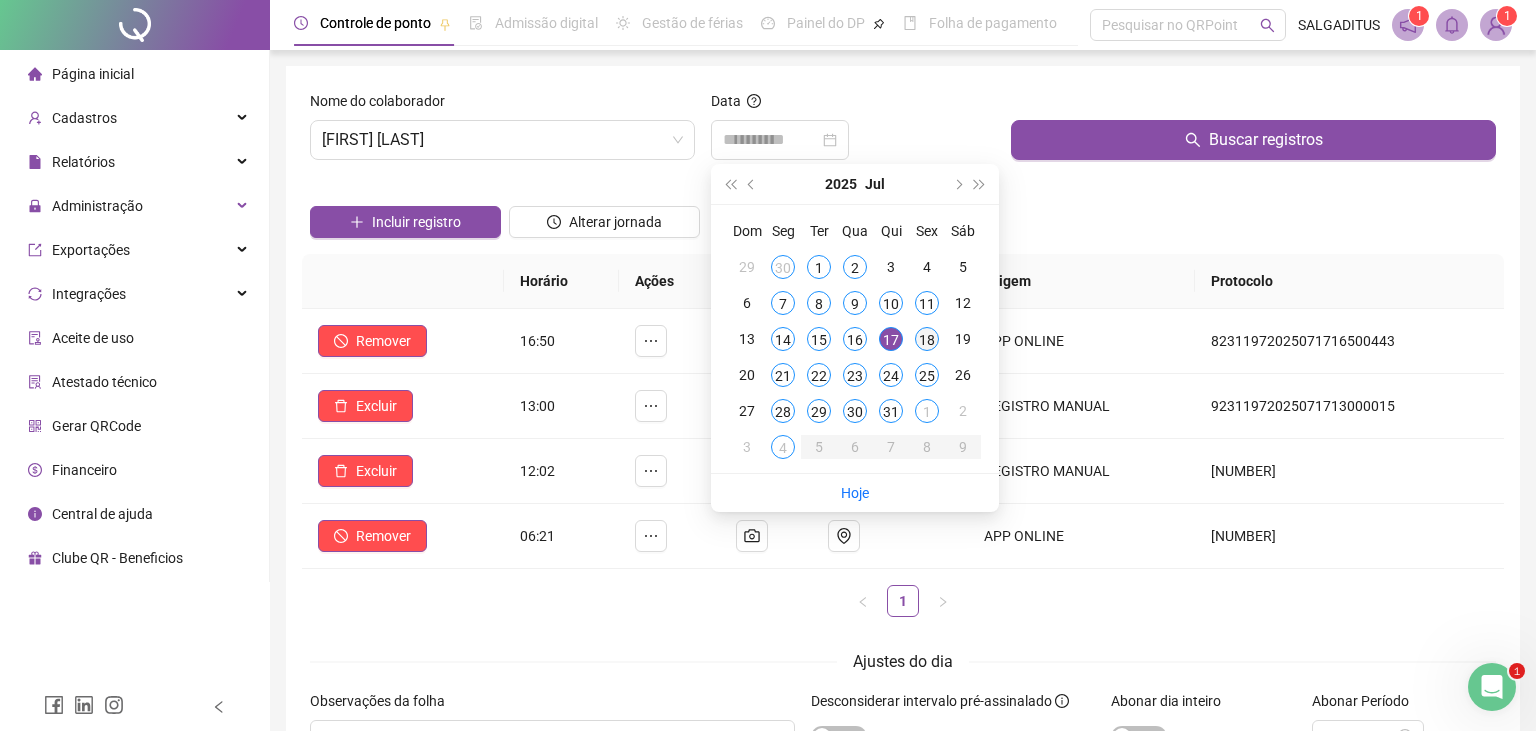 click on "18" at bounding box center (927, 339) 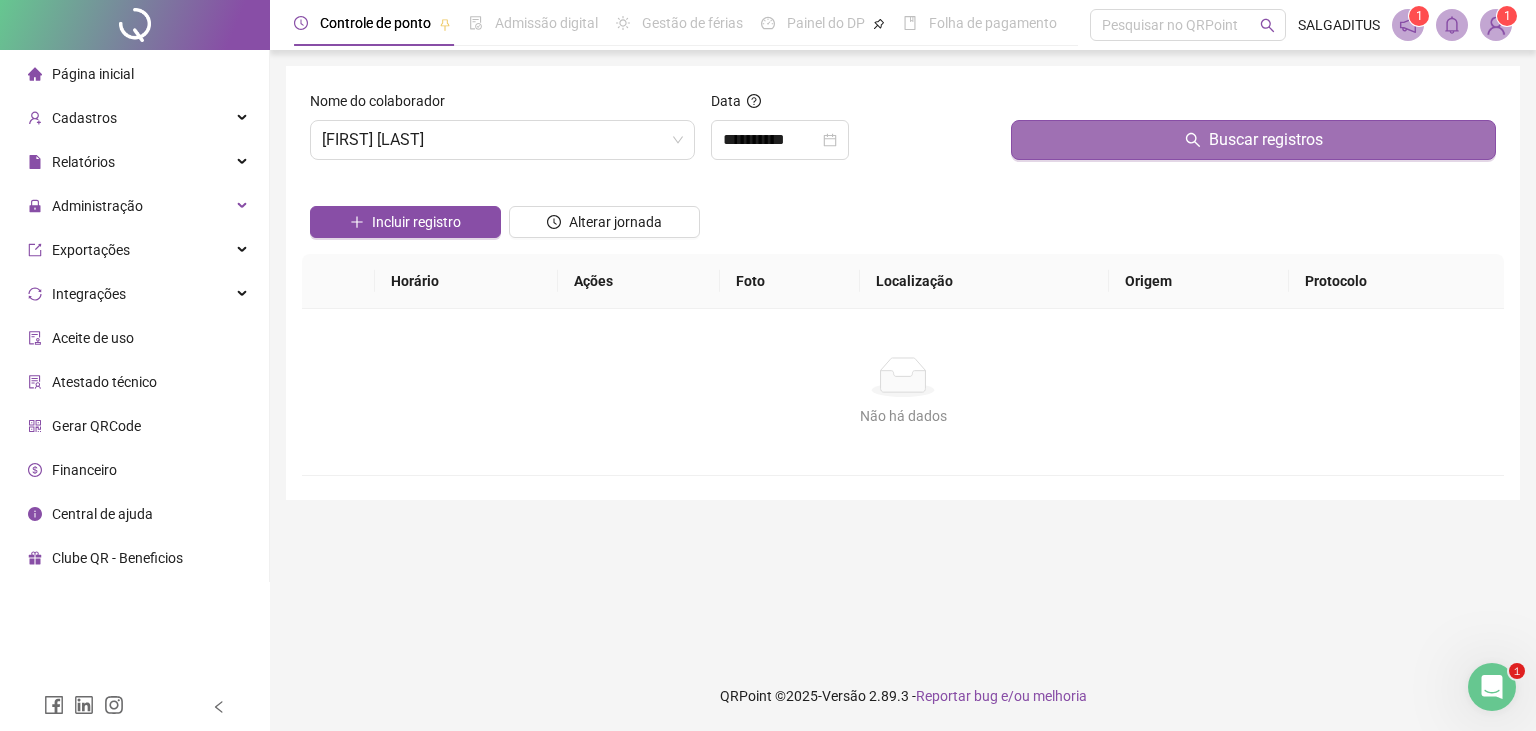 click on "Buscar registros" at bounding box center (1253, 140) 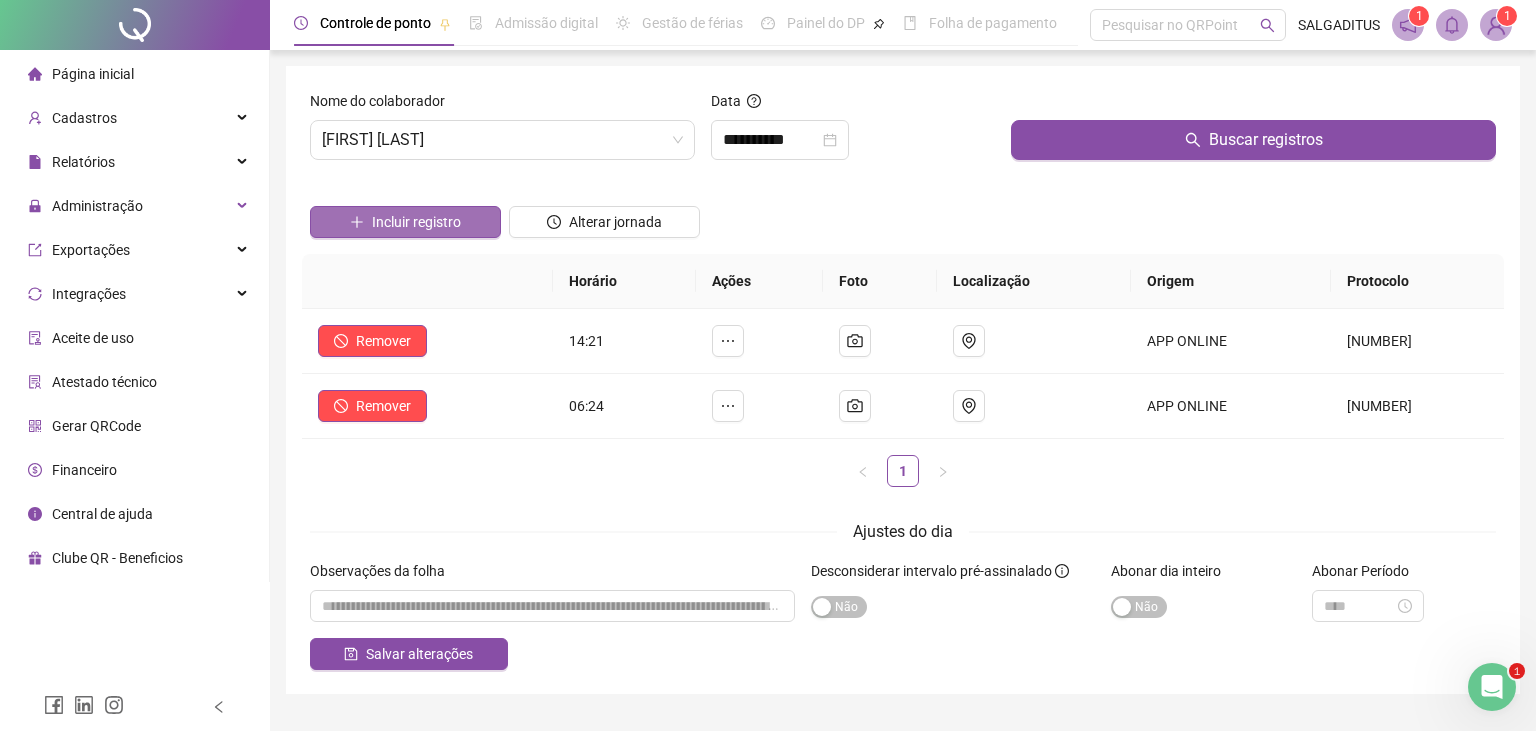 click on "Incluir registro" at bounding box center (416, 222) 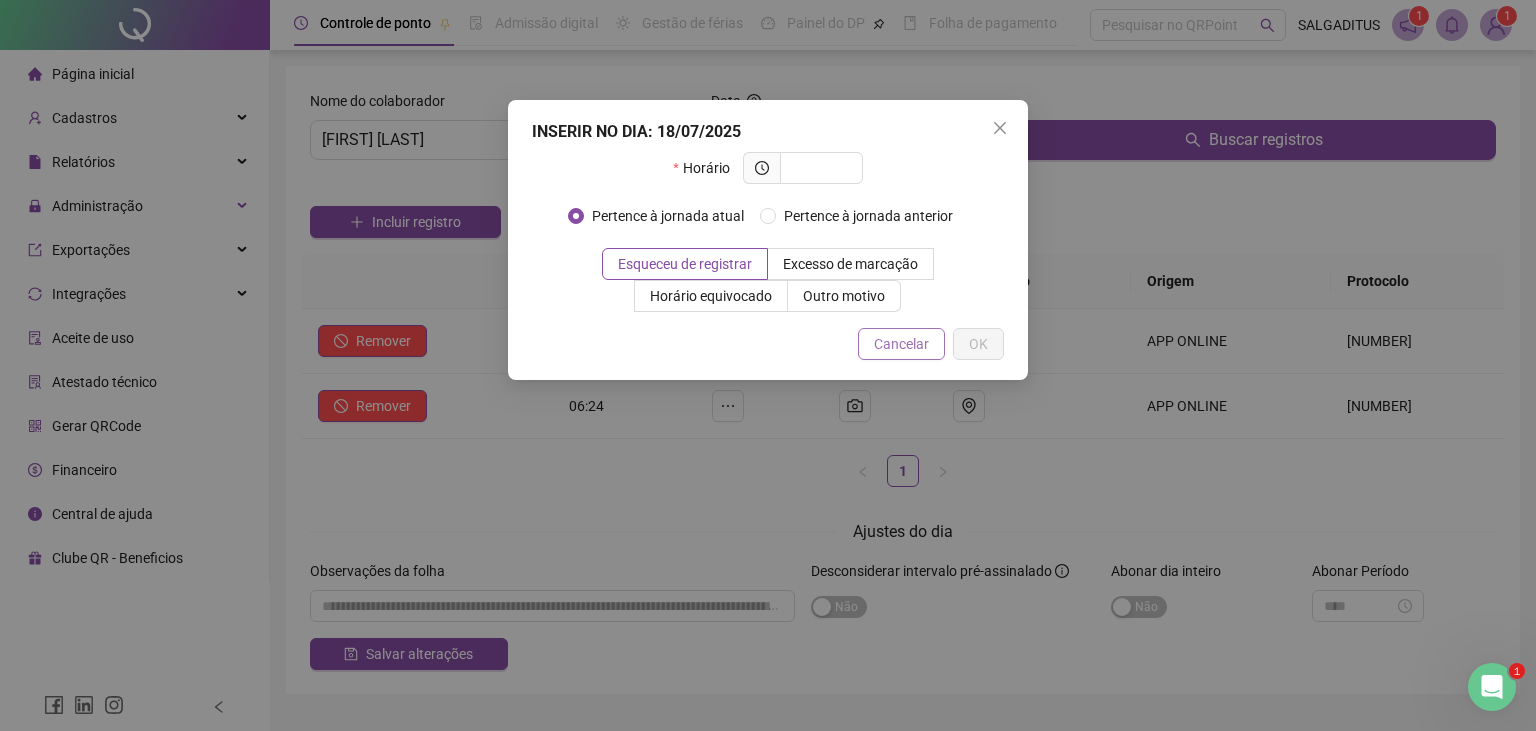 click on "Cancelar" at bounding box center [901, 344] 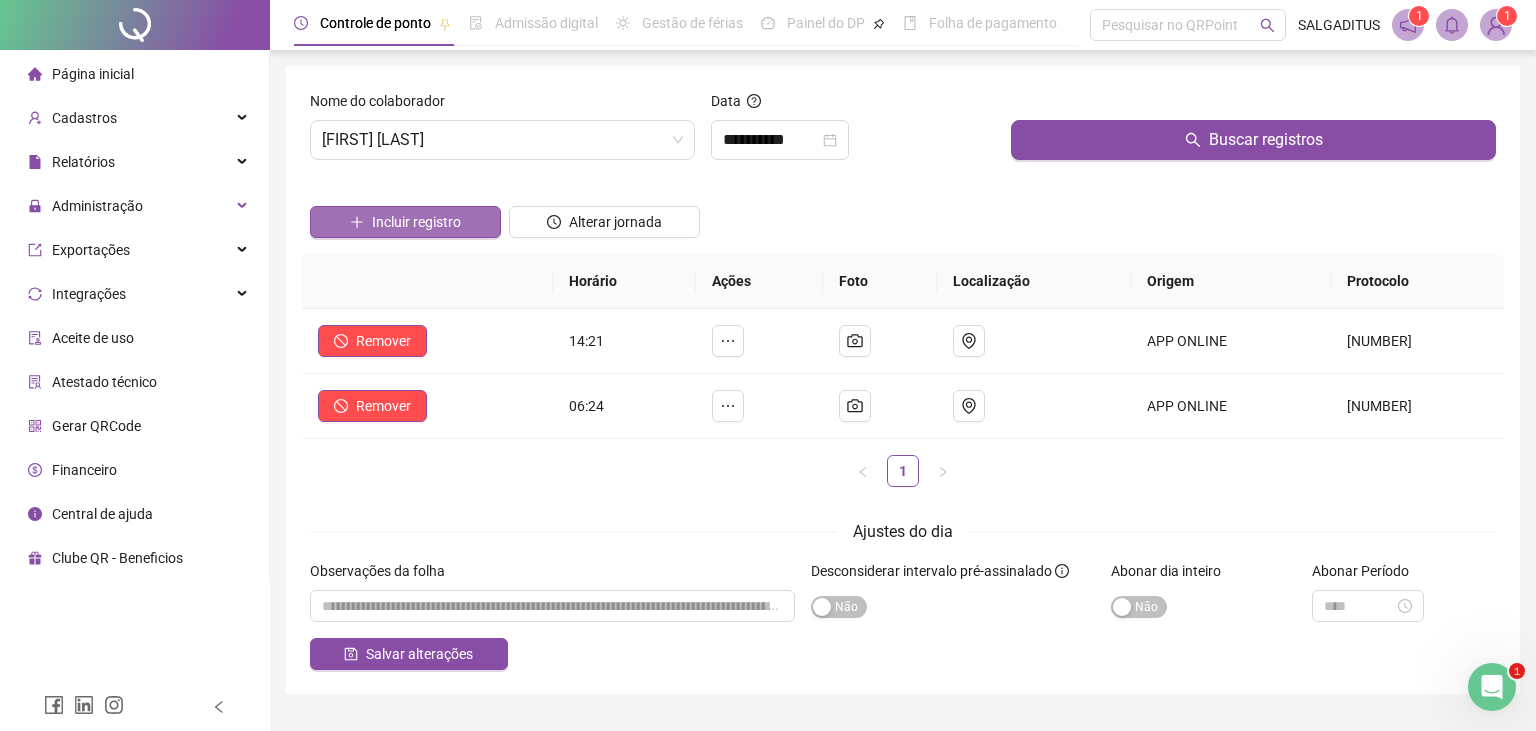 click on "Incluir registro" at bounding box center [416, 222] 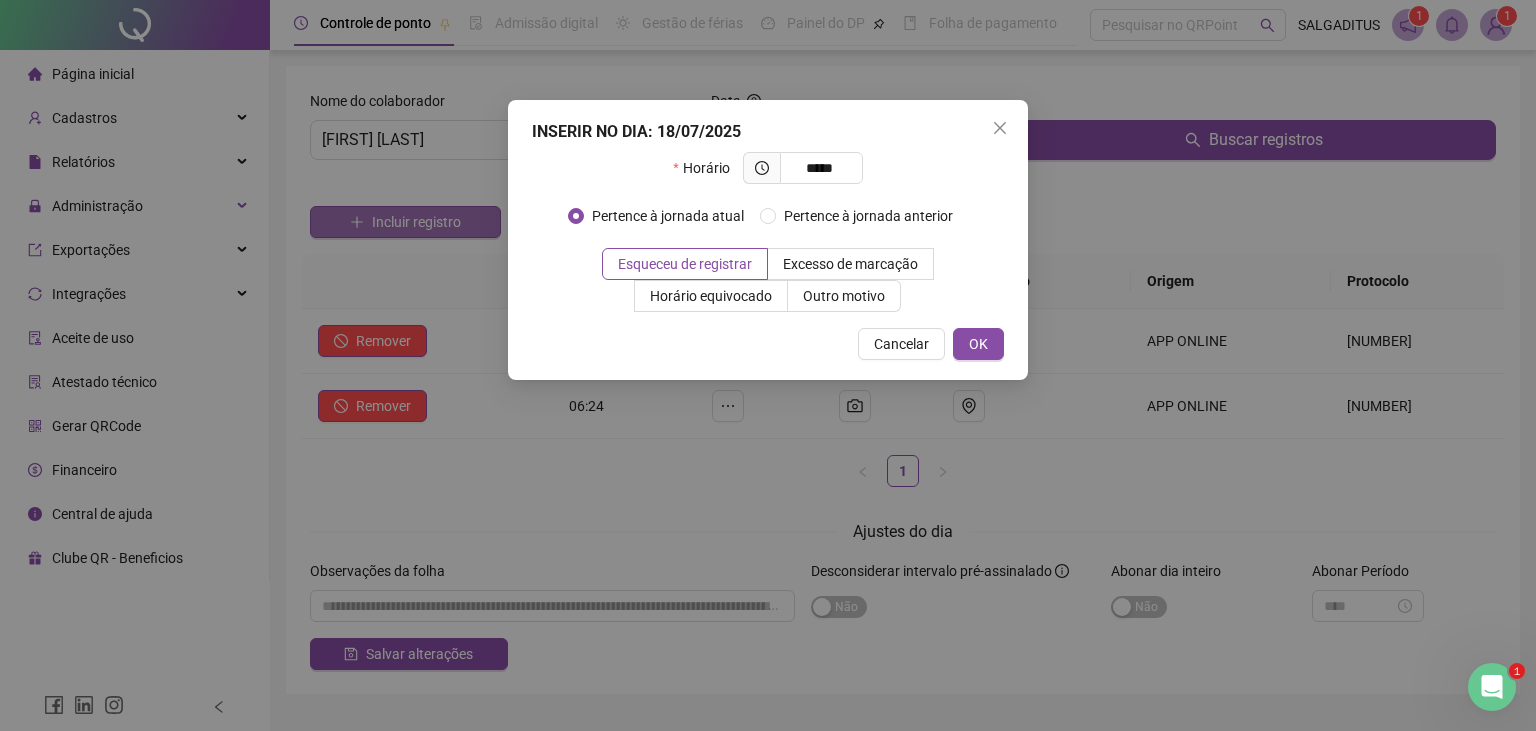 type on "*****" 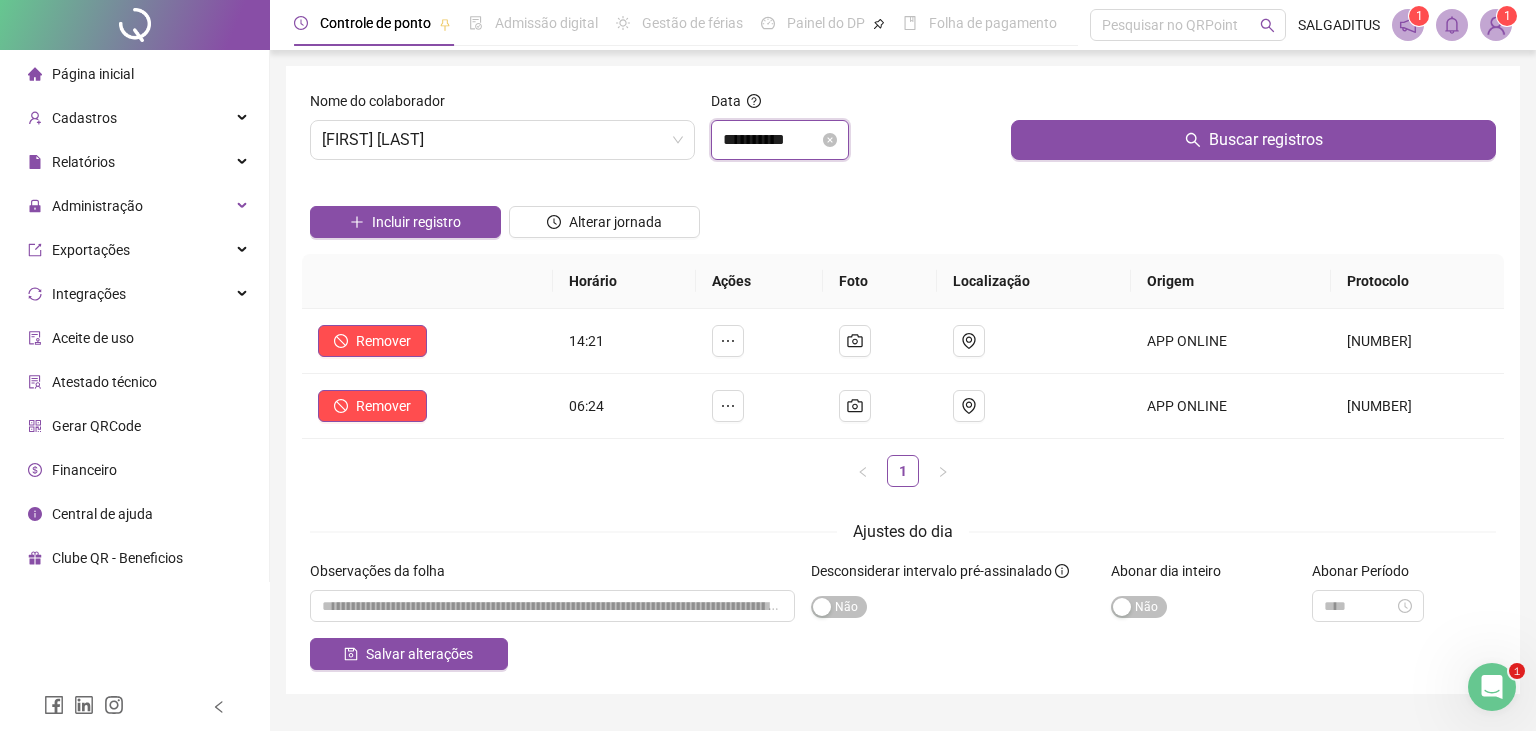 click on "**********" at bounding box center (771, 140) 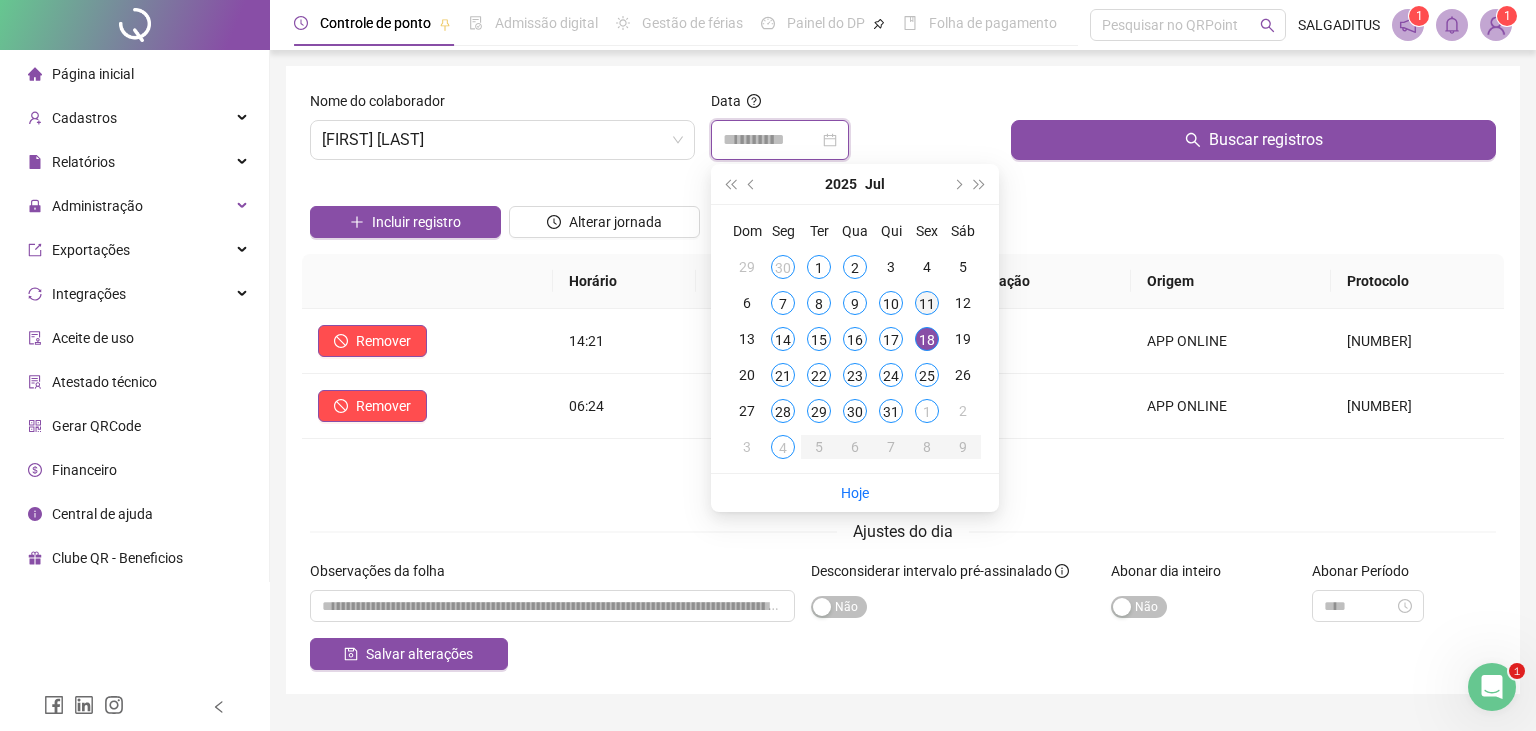 type on "**********" 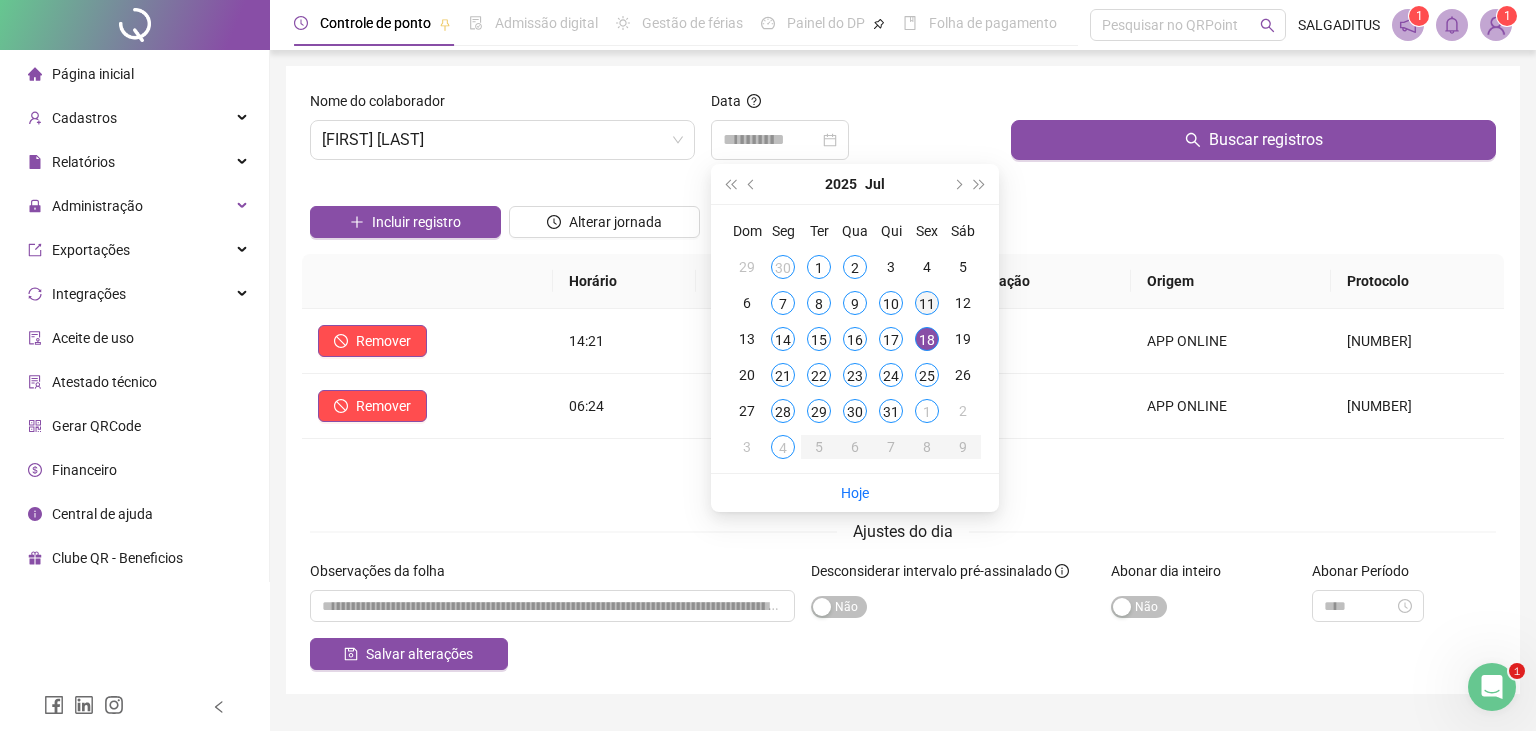 click on "11" at bounding box center (927, 303) 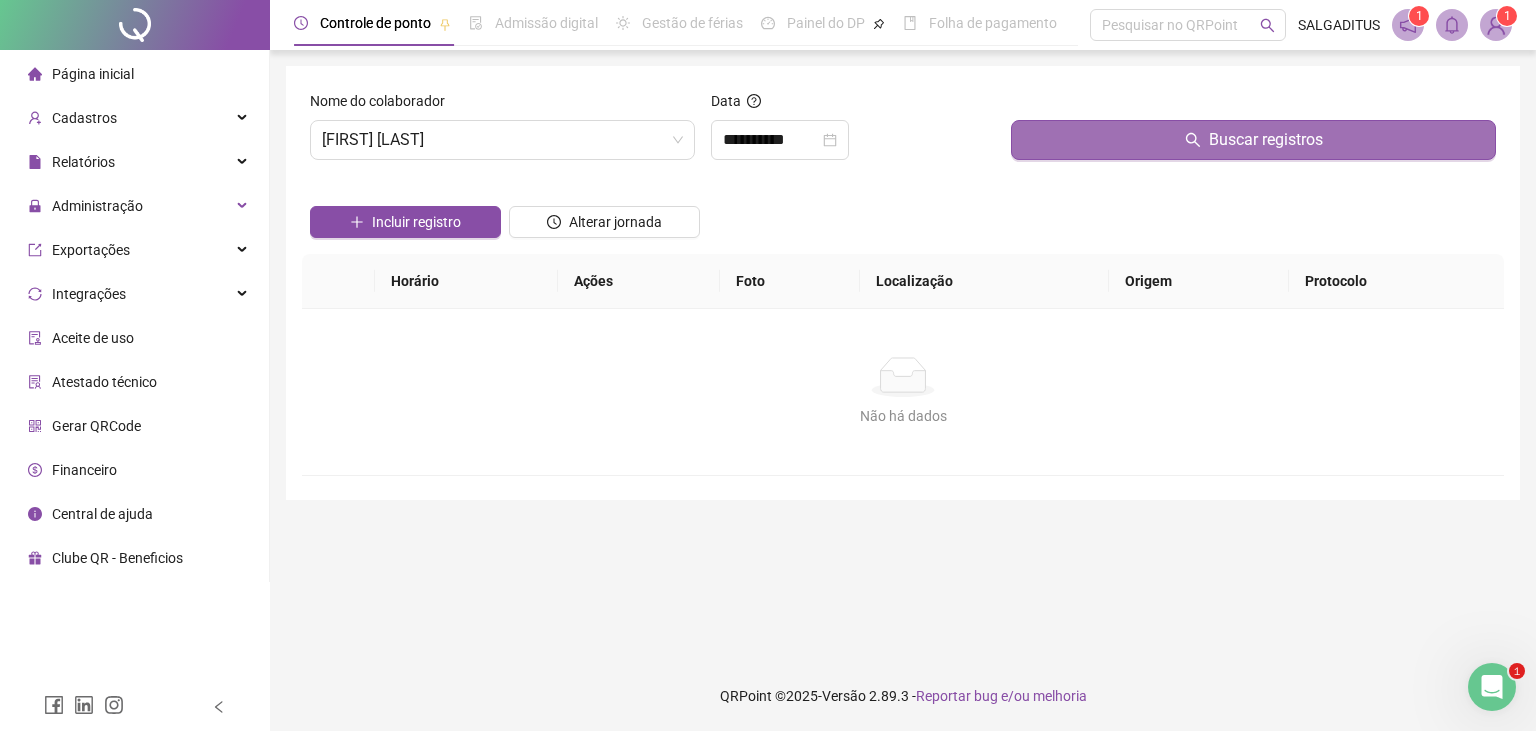 click on "Buscar registros" at bounding box center (1253, 140) 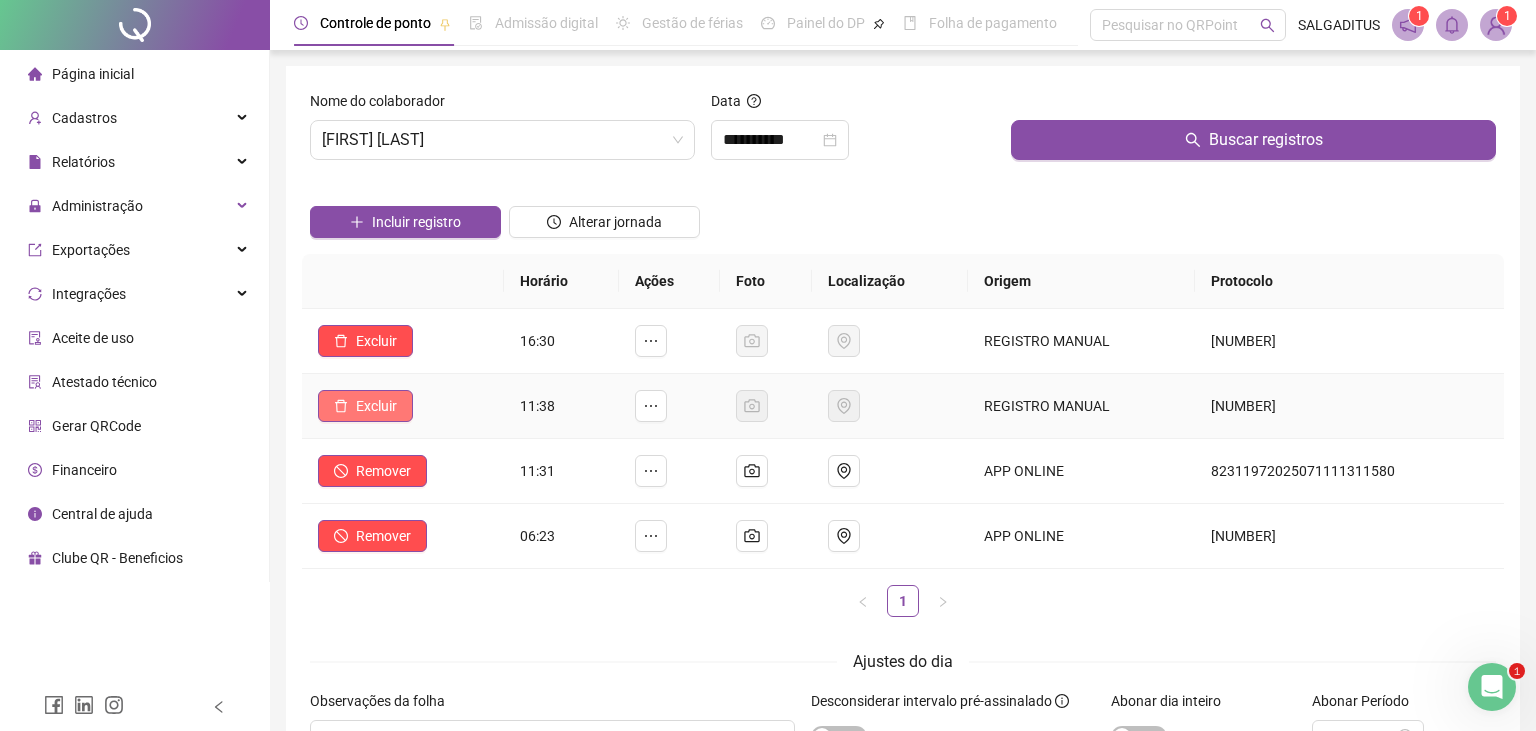 click on "Excluir" at bounding box center (365, 406) 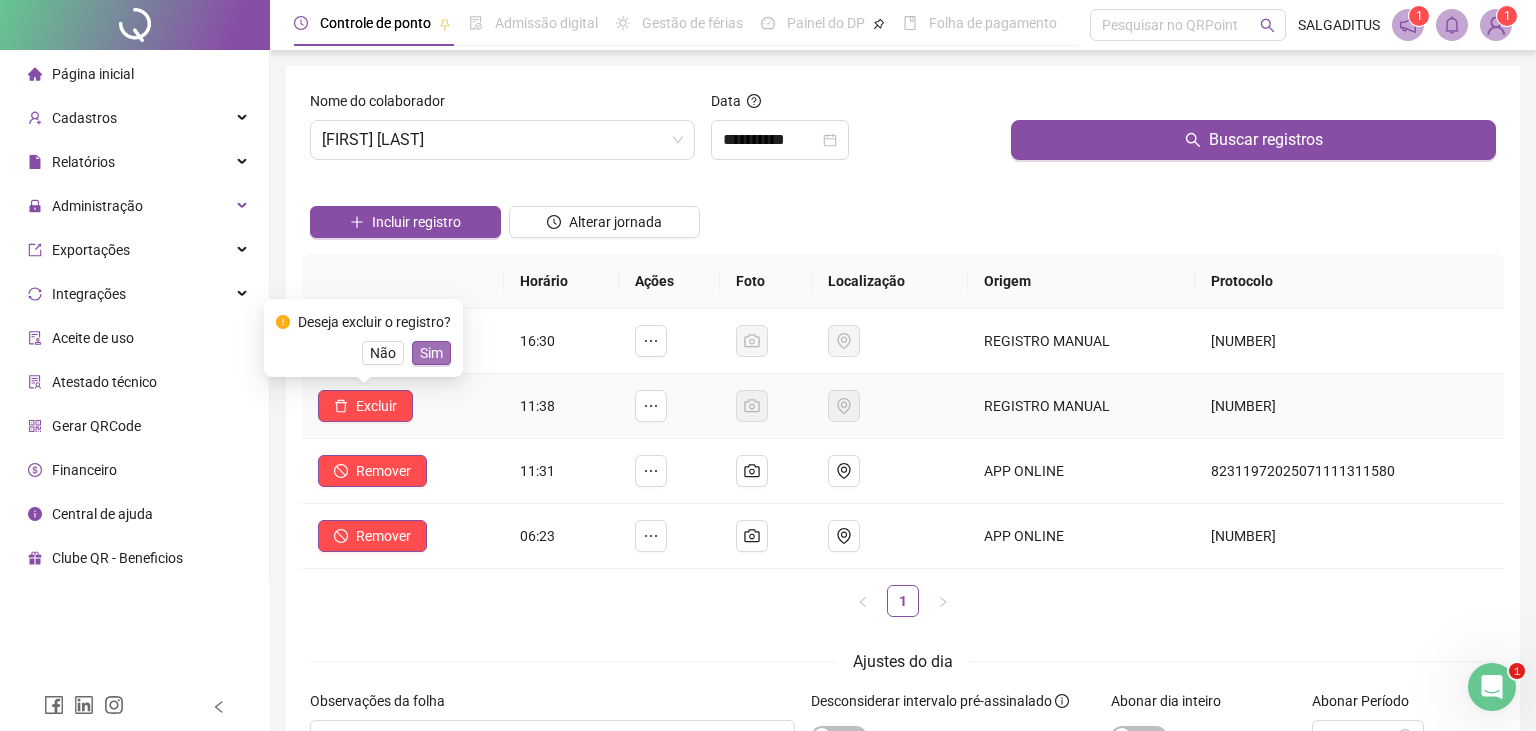 click on "Sim" at bounding box center (431, 353) 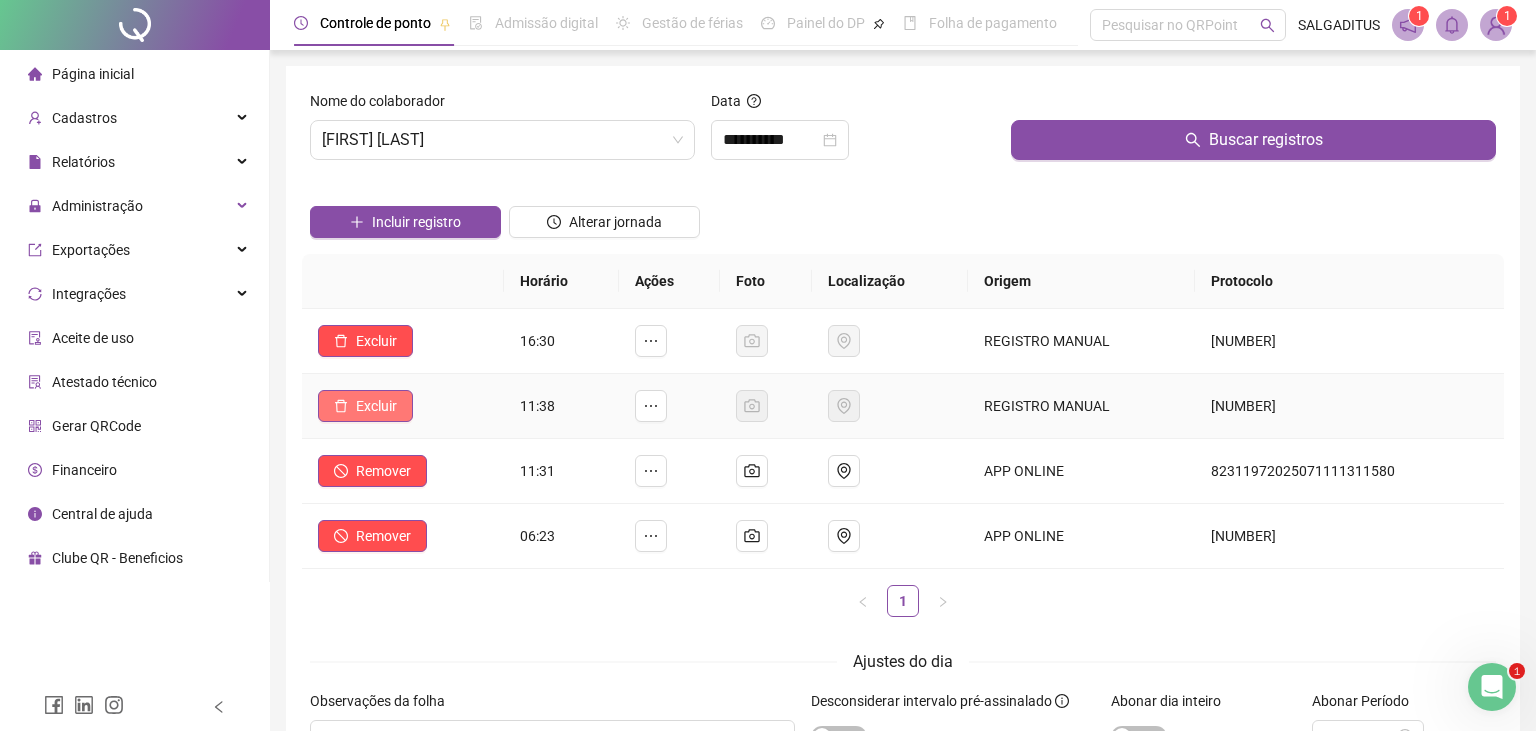 click on "Excluir" at bounding box center (376, 406) 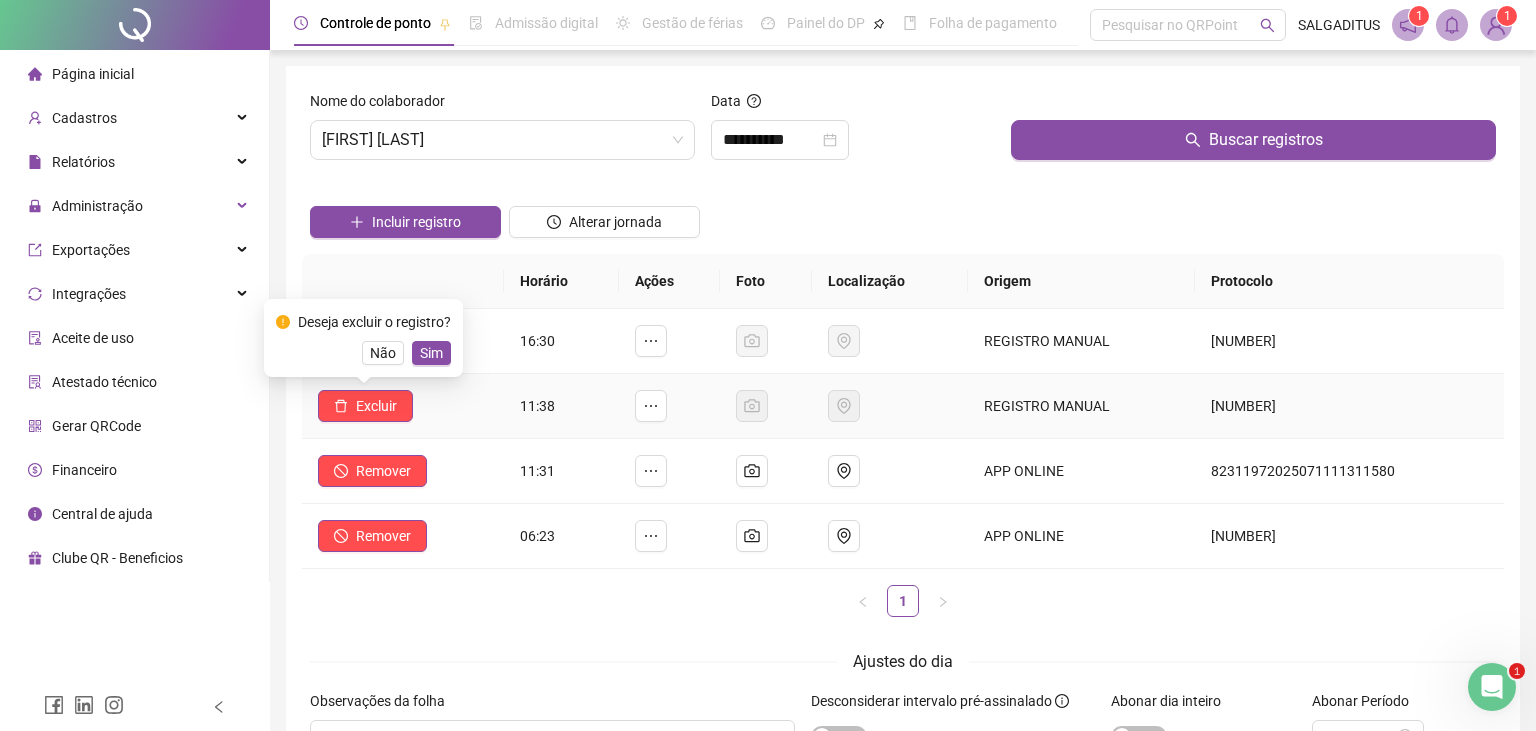 drag, startPoint x: 447, startPoint y: 358, endPoint x: 429, endPoint y: 409, distance: 54.08327 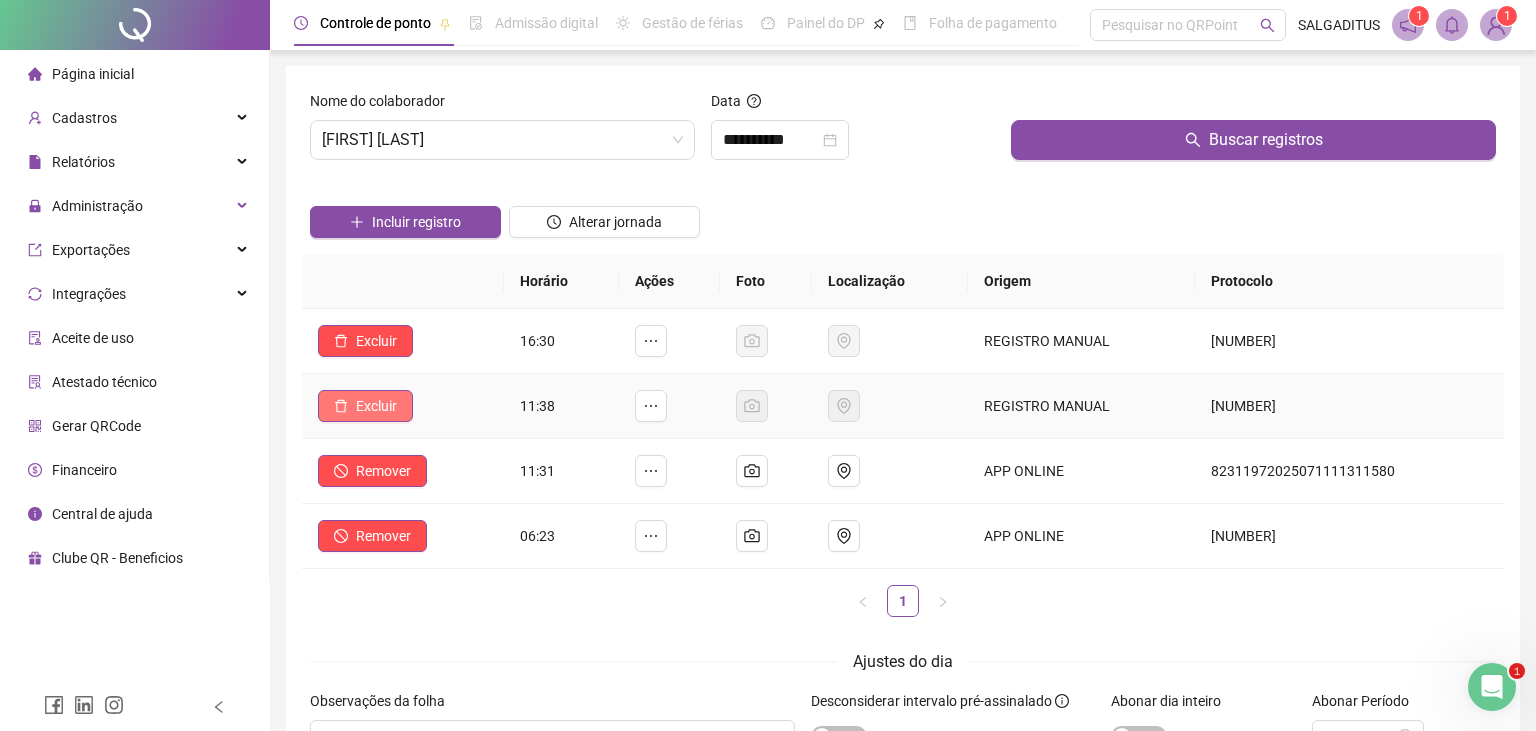 click on "Excluir" at bounding box center (365, 406) 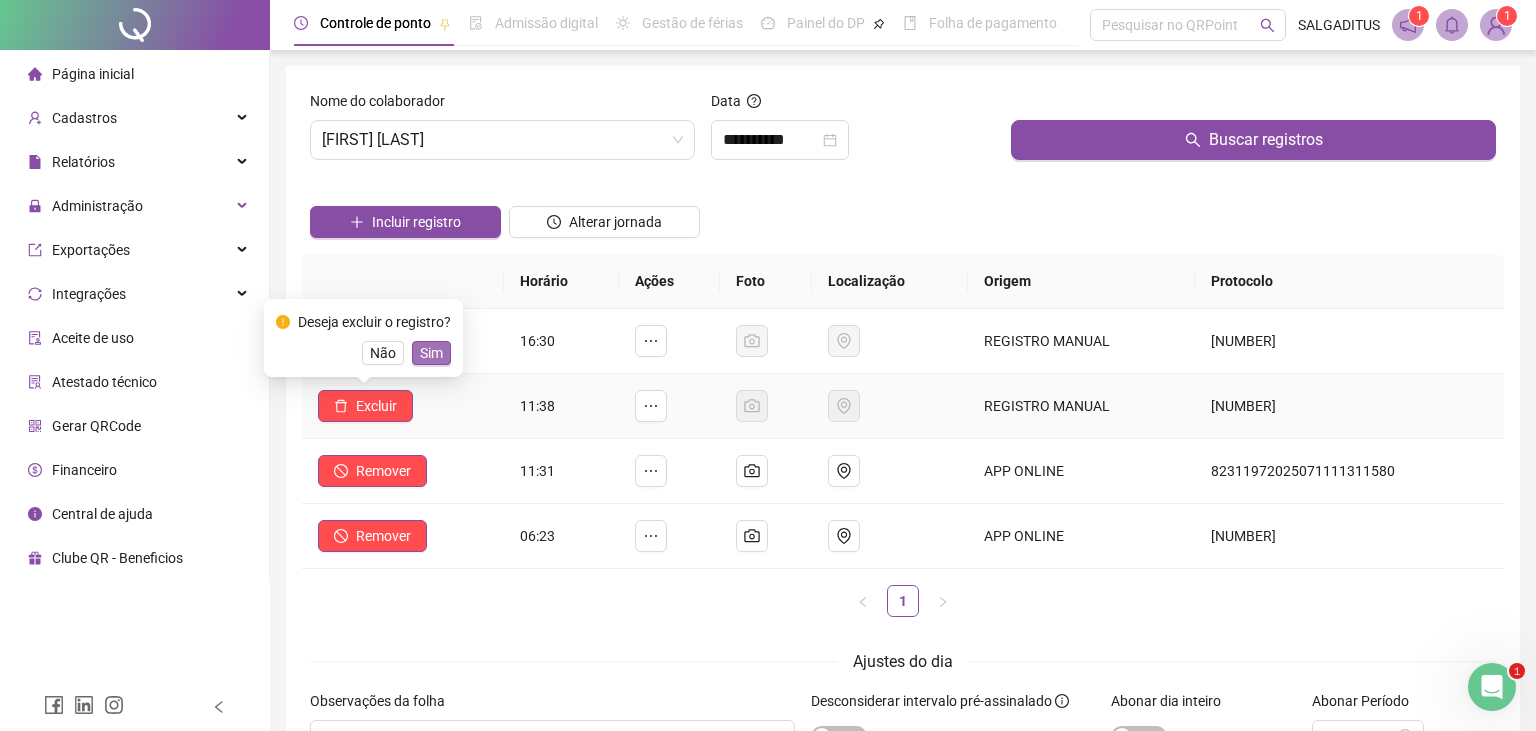 click on "Sim" at bounding box center [431, 353] 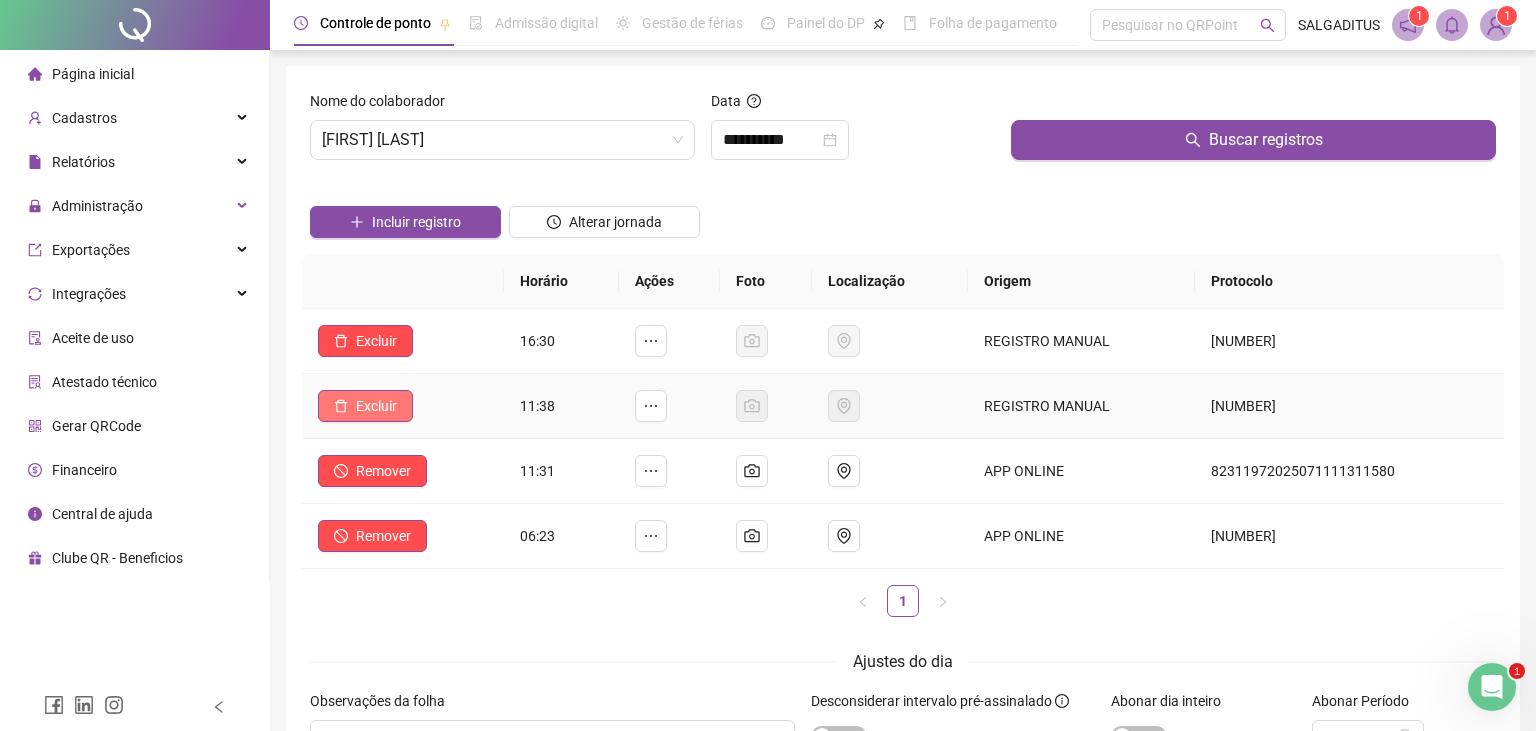 click on "Excluir" at bounding box center [365, 406] 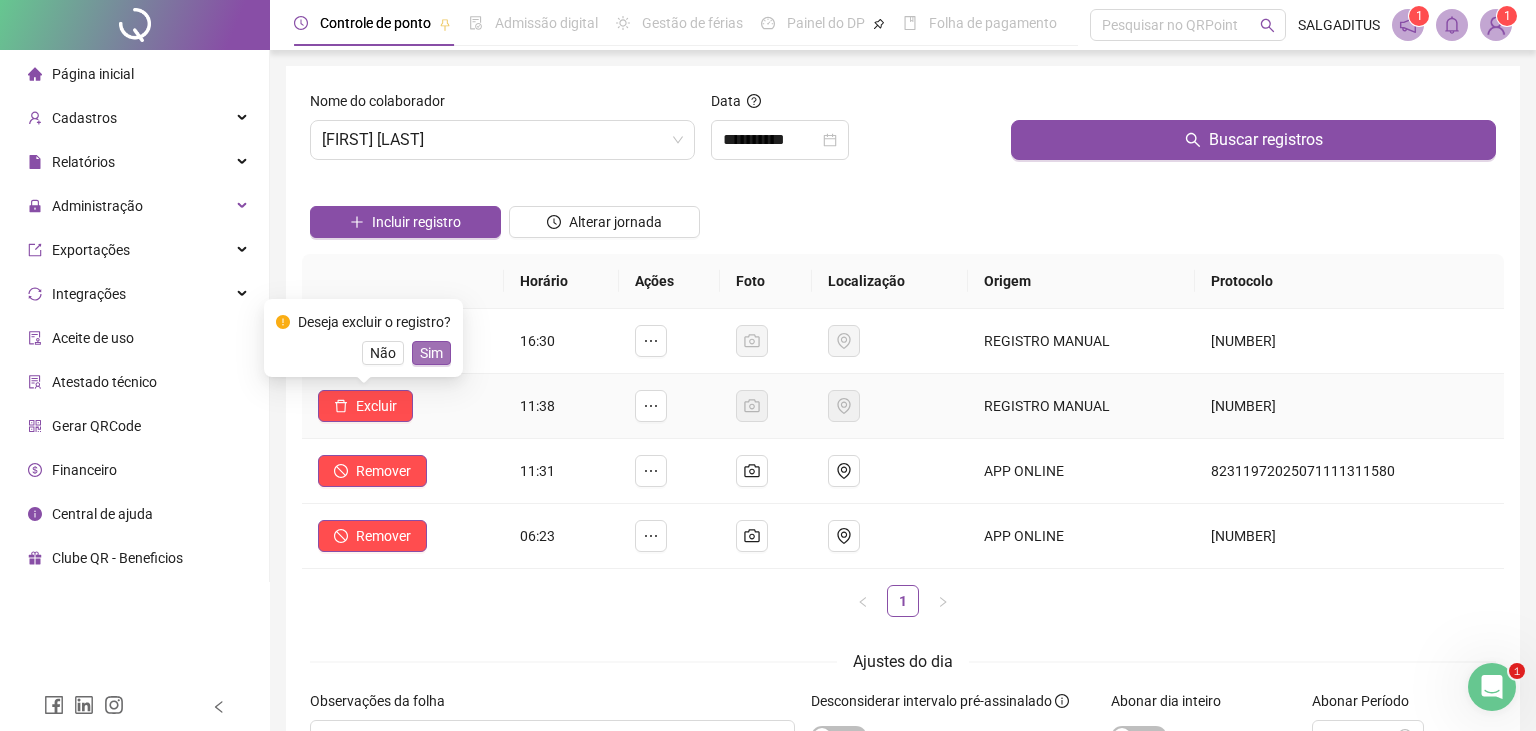click on "Sim" at bounding box center [431, 353] 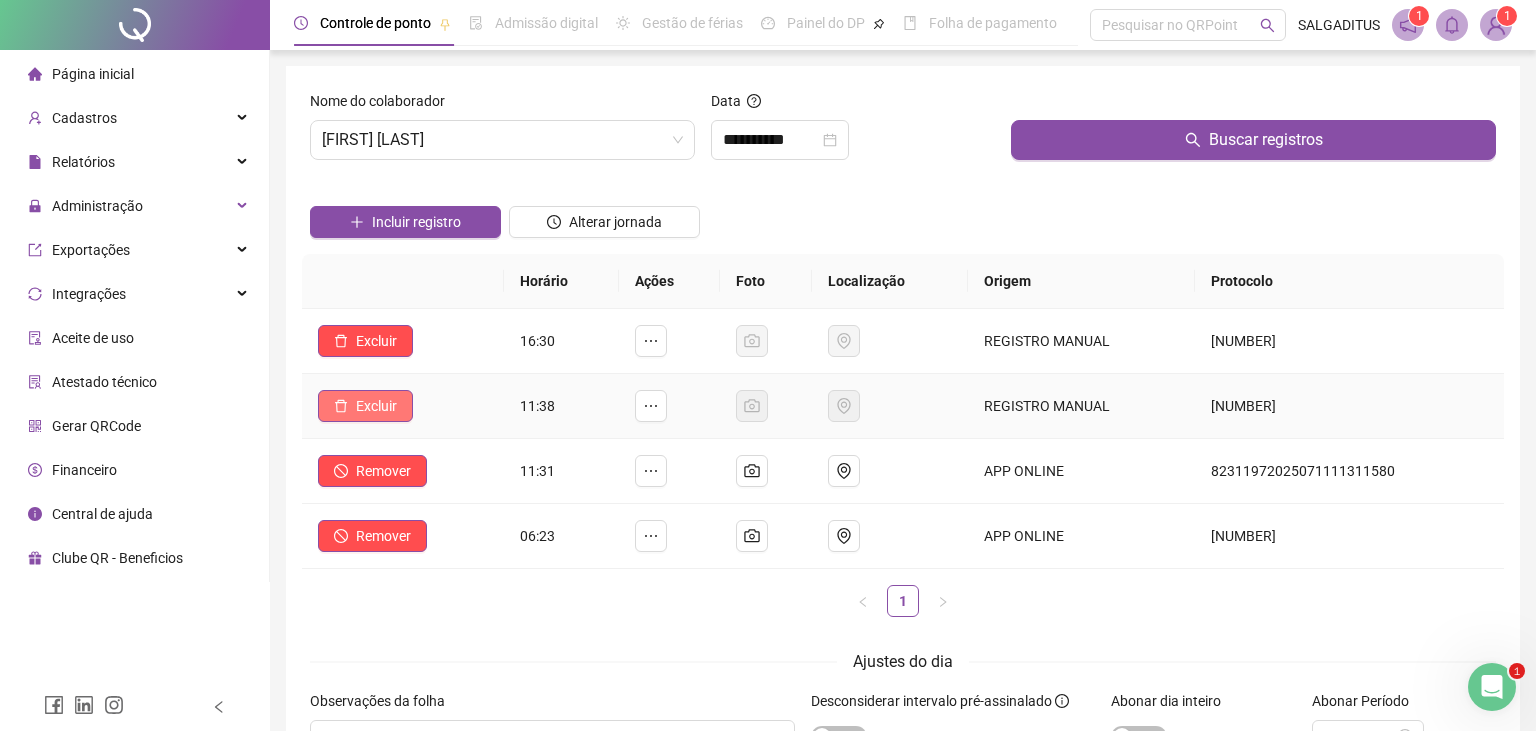 click on "Excluir" at bounding box center (365, 406) 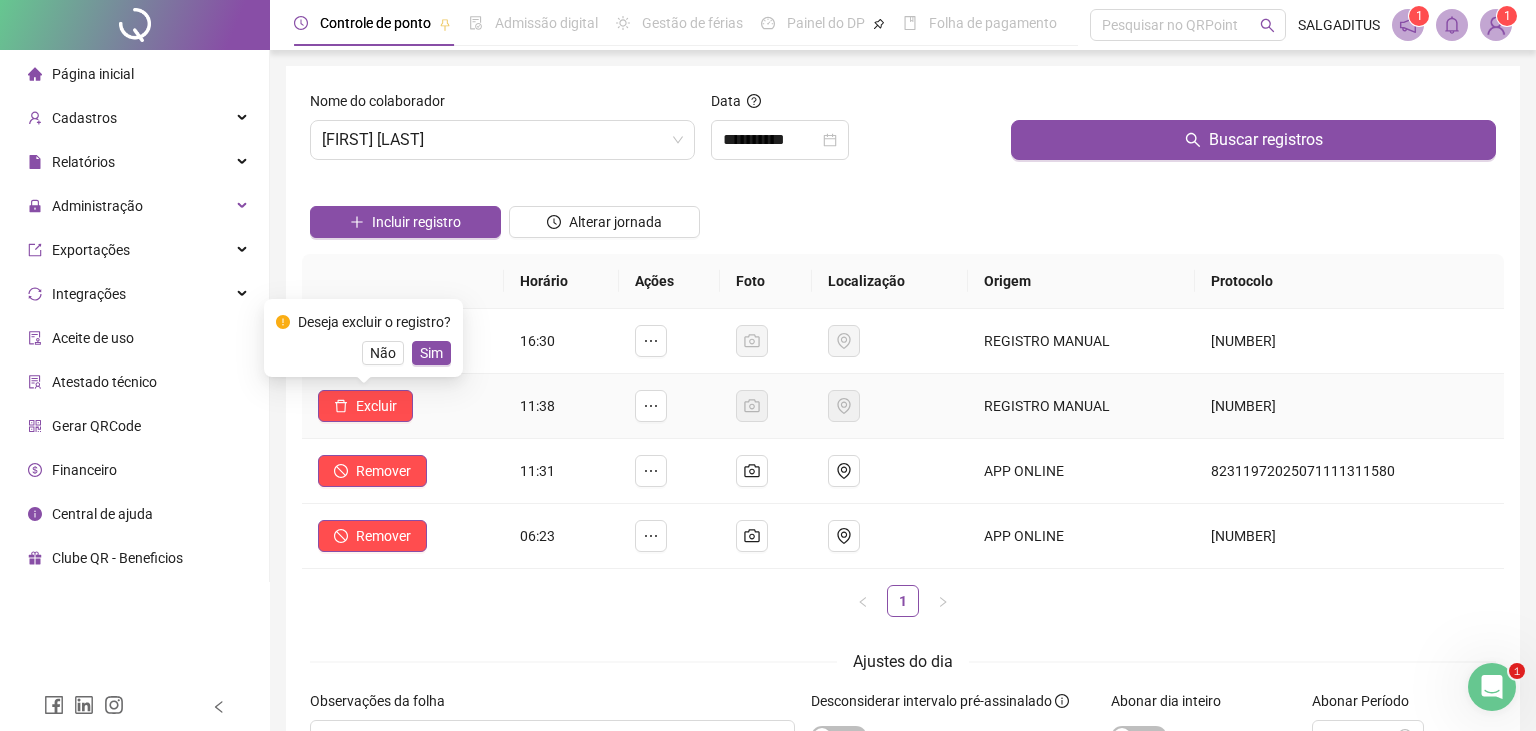 drag, startPoint x: 436, startPoint y: 350, endPoint x: 422, endPoint y: 400, distance: 51.92302 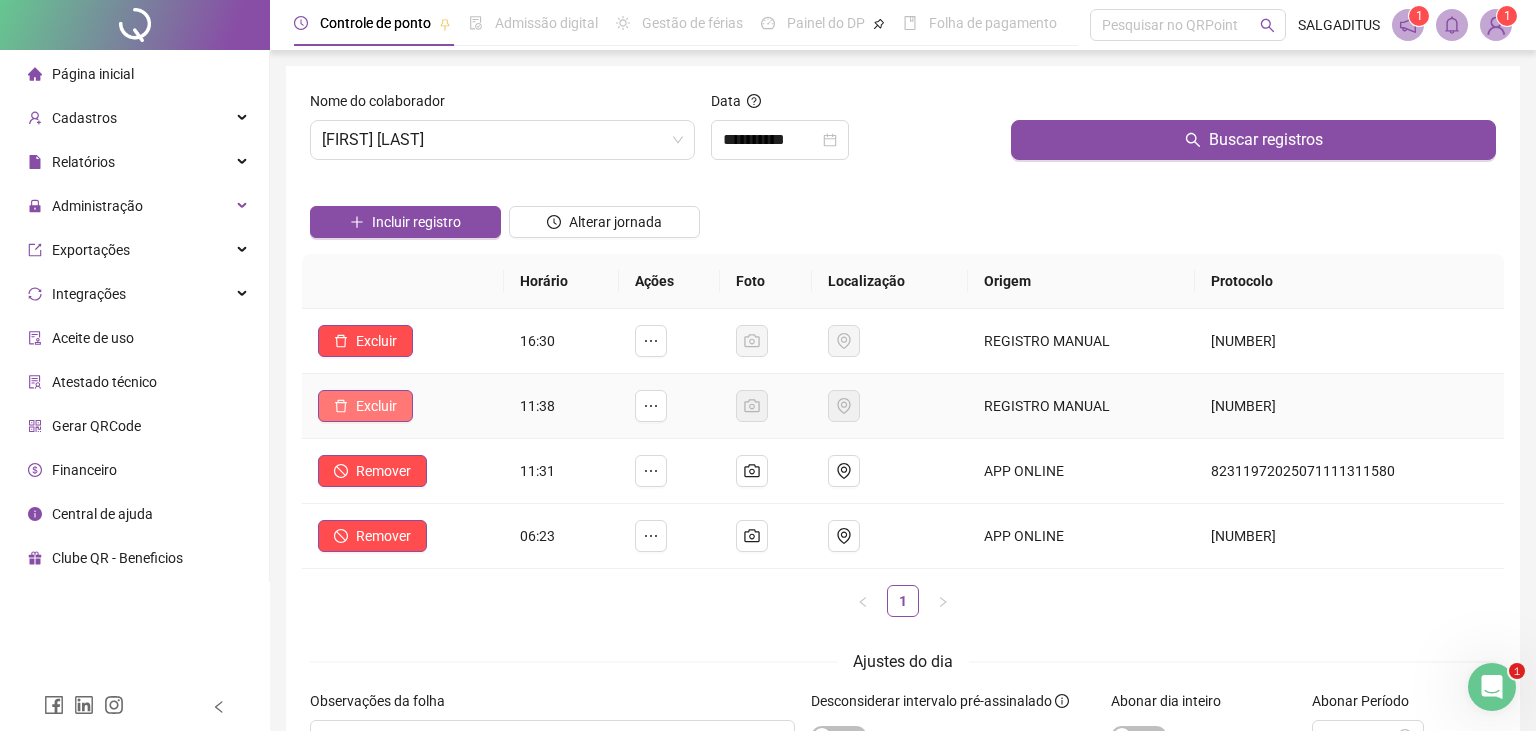 click on "Excluir" at bounding box center [365, 406] 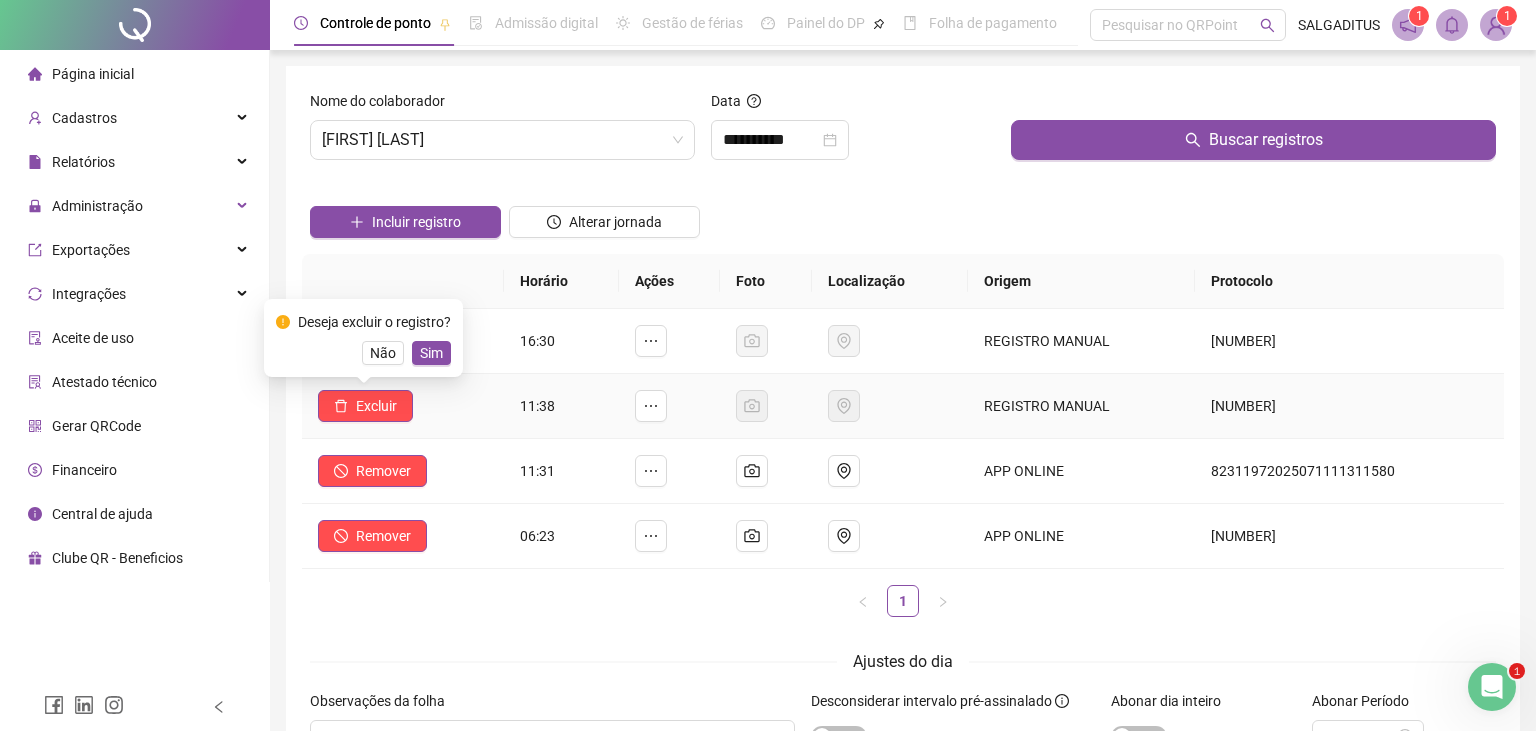 drag, startPoint x: 444, startPoint y: 355, endPoint x: 420, endPoint y: 413, distance: 62.76942 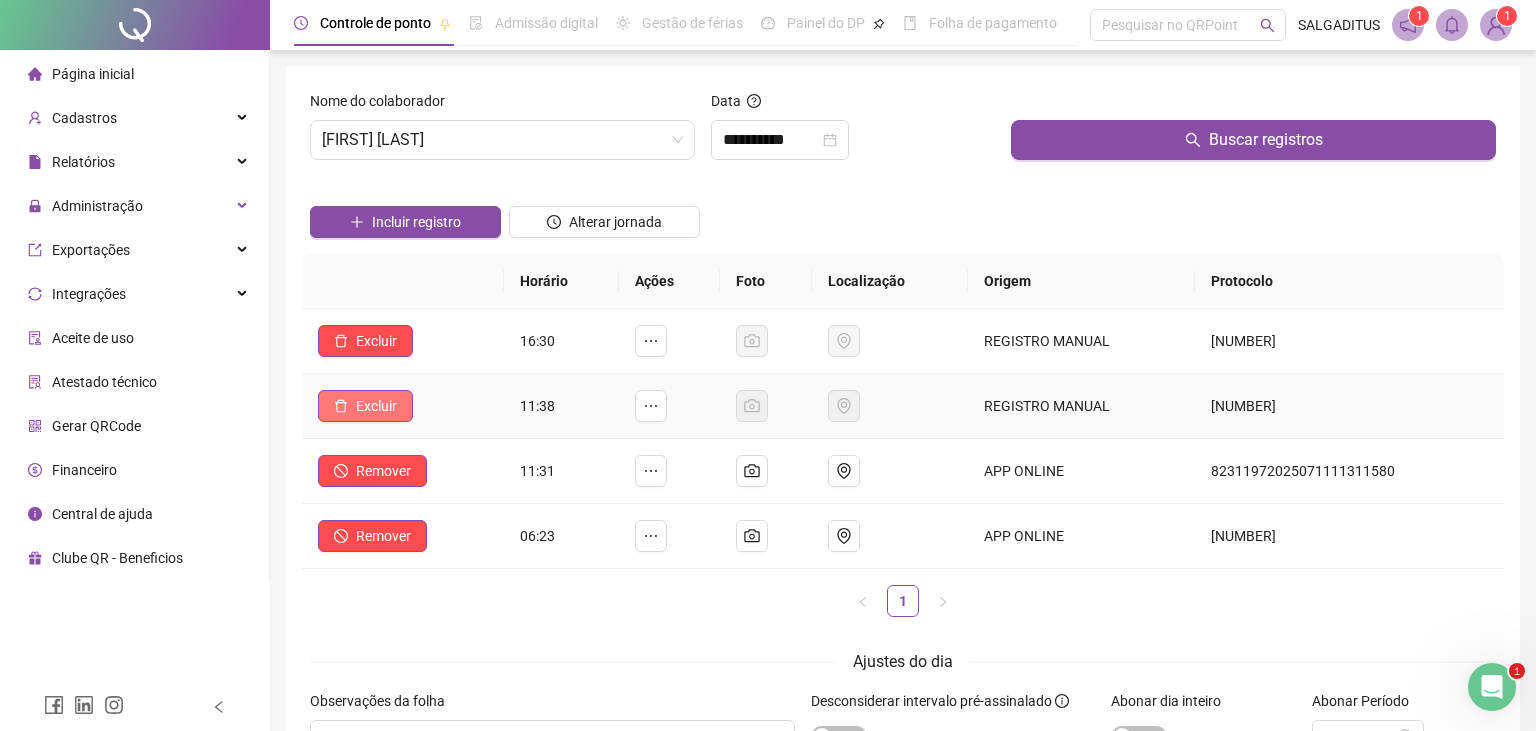 click on "Excluir" at bounding box center (365, 406) 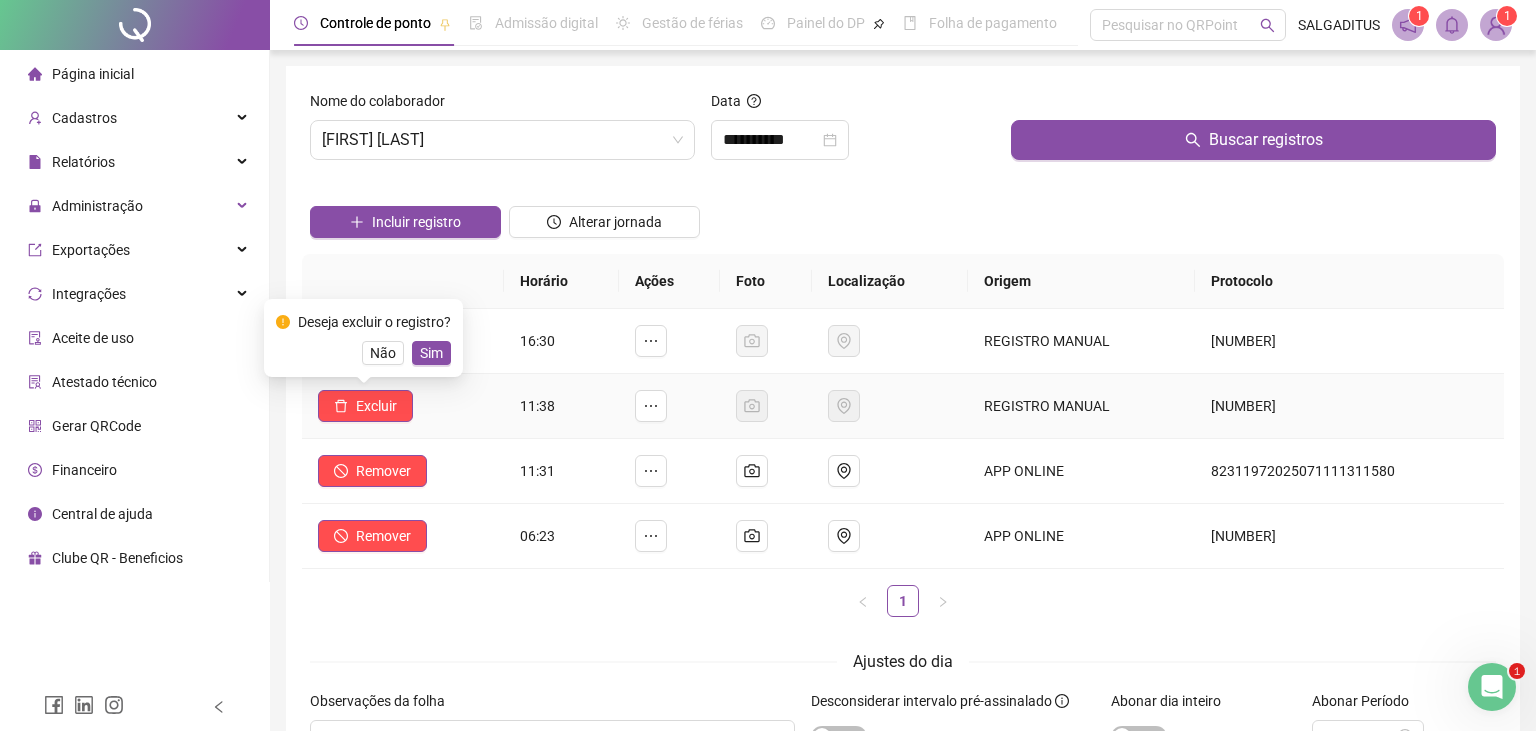 drag, startPoint x: 436, startPoint y: 361, endPoint x: 429, endPoint y: 373, distance: 13.892444 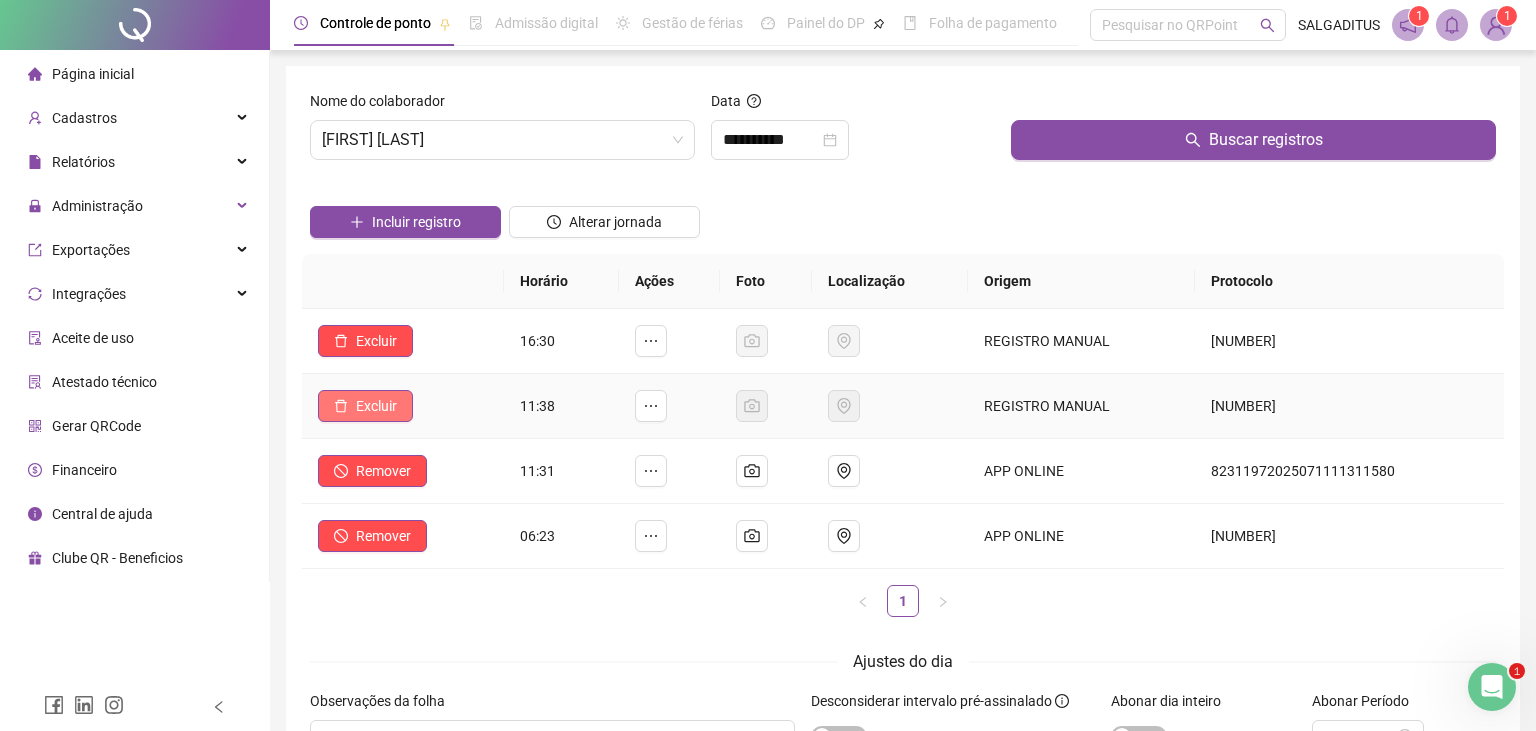click on "Excluir" at bounding box center [365, 406] 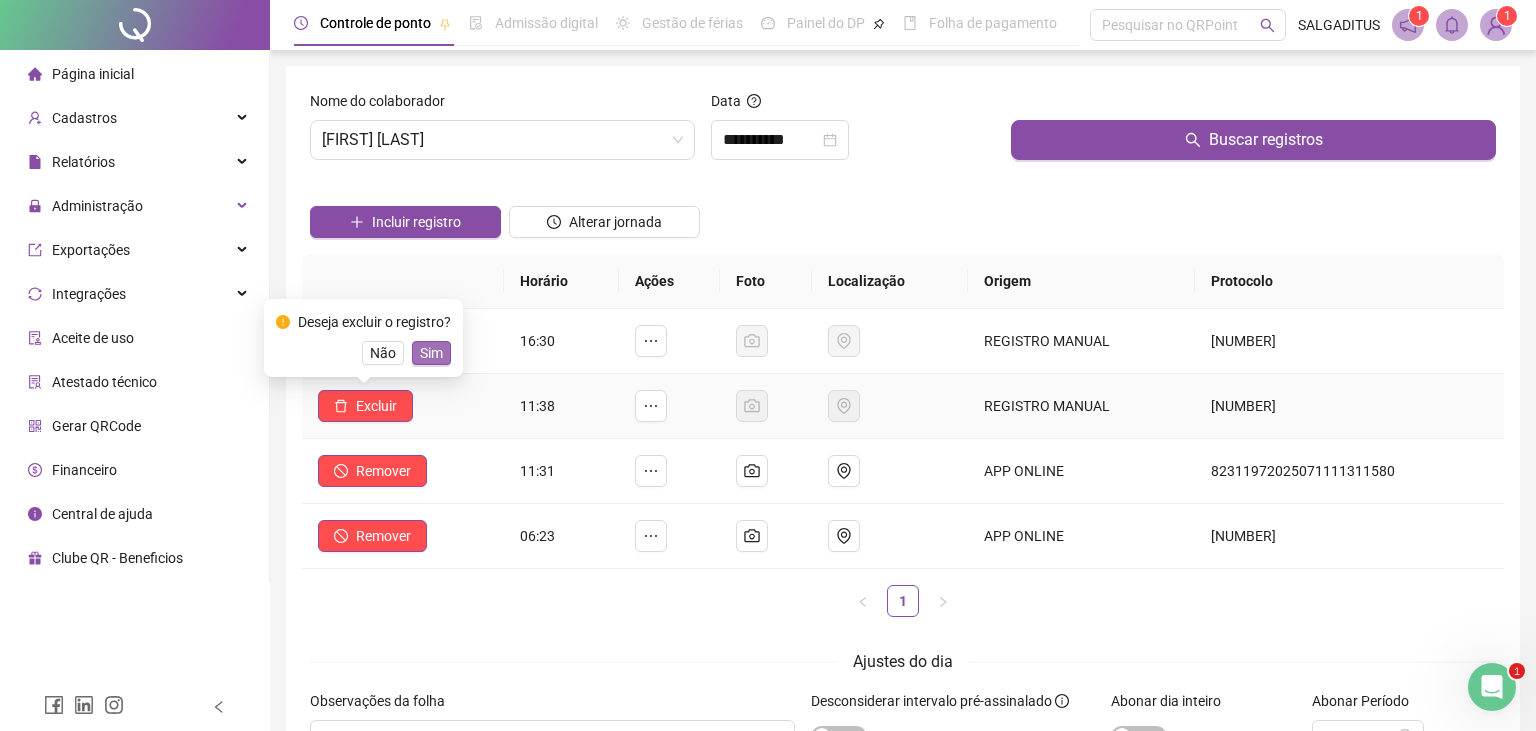 click on "Sim" at bounding box center (431, 353) 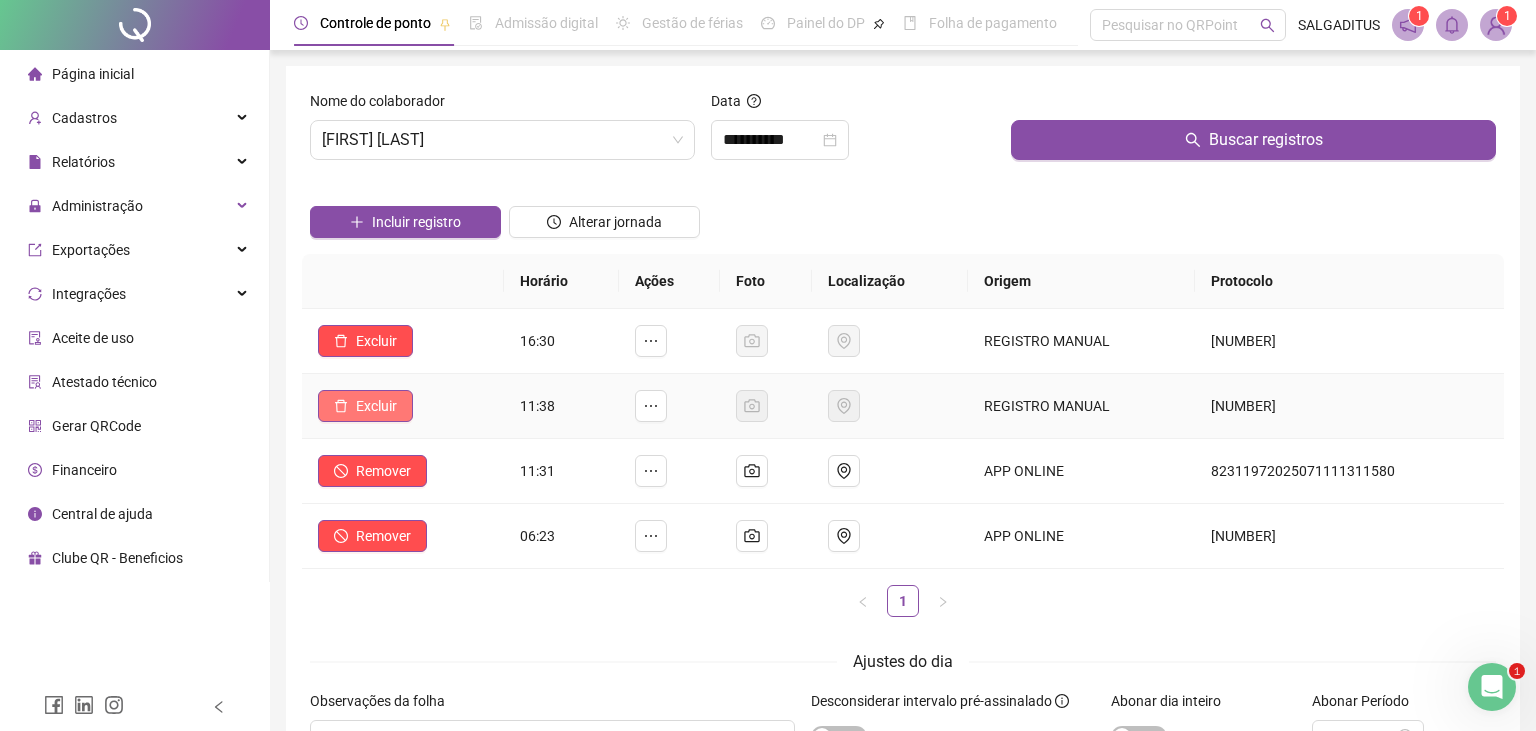 click on "Excluir" at bounding box center (365, 406) 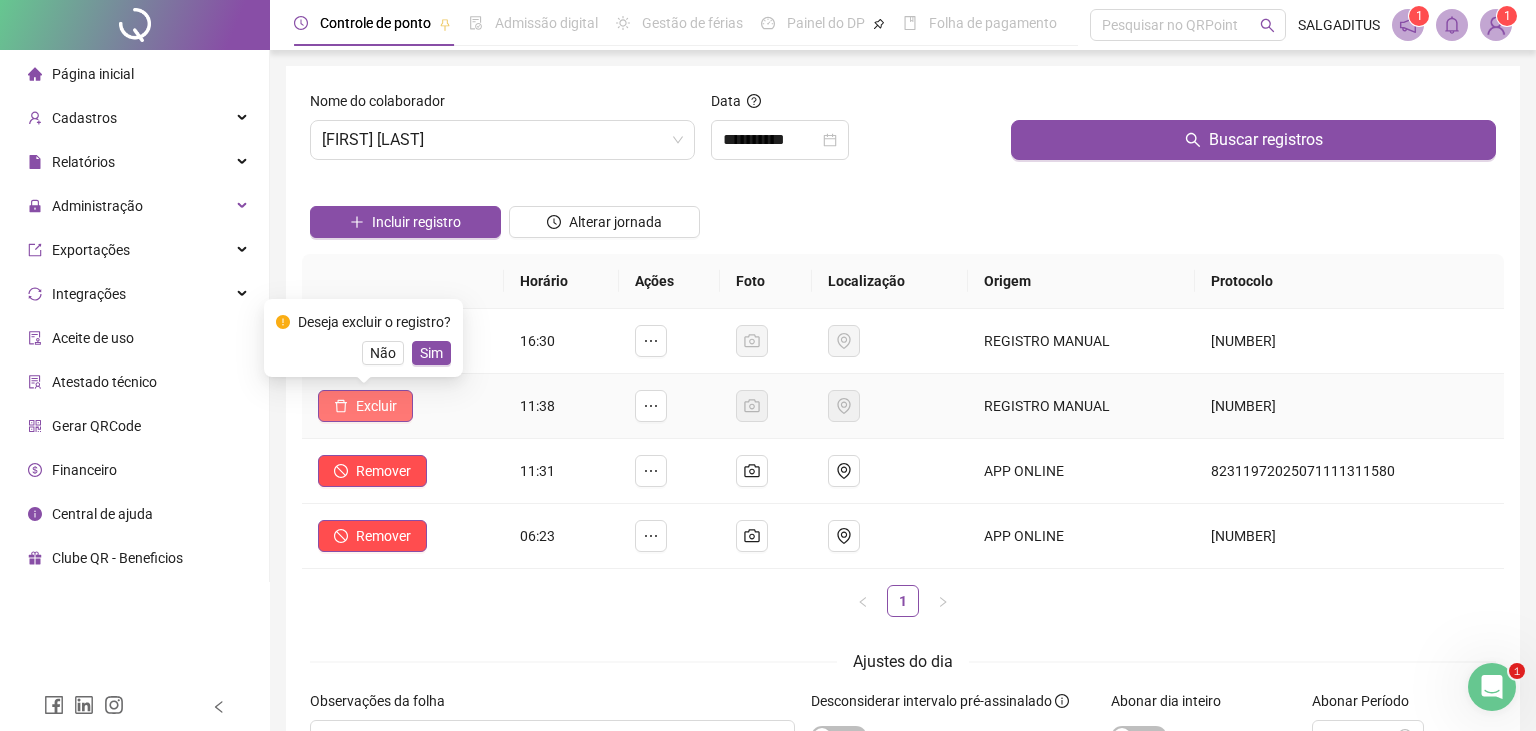 drag, startPoint x: 429, startPoint y: 364, endPoint x: 394, endPoint y: 398, distance: 48.79549 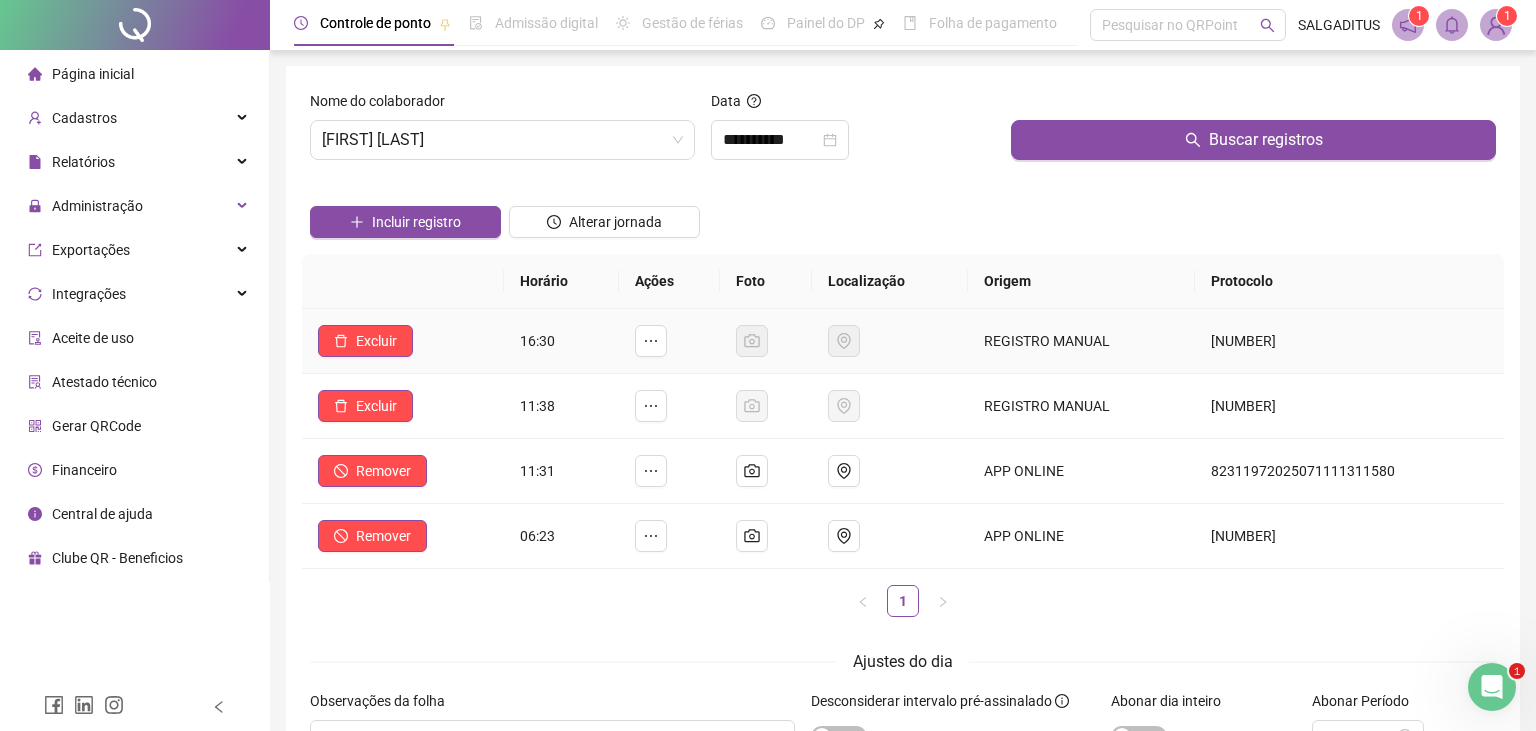 click on "Excluir" at bounding box center [403, 341] 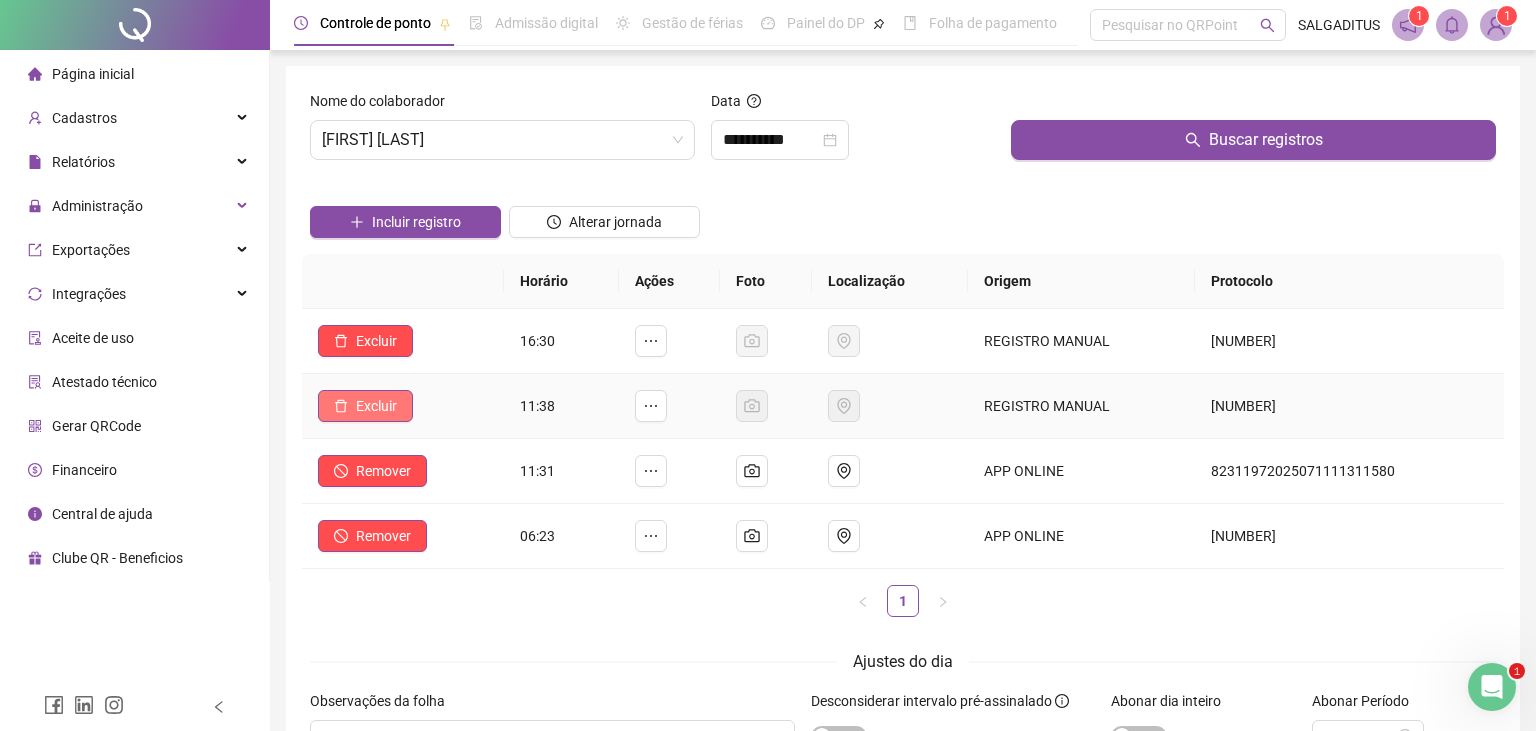 click on "Excluir" at bounding box center [365, 406] 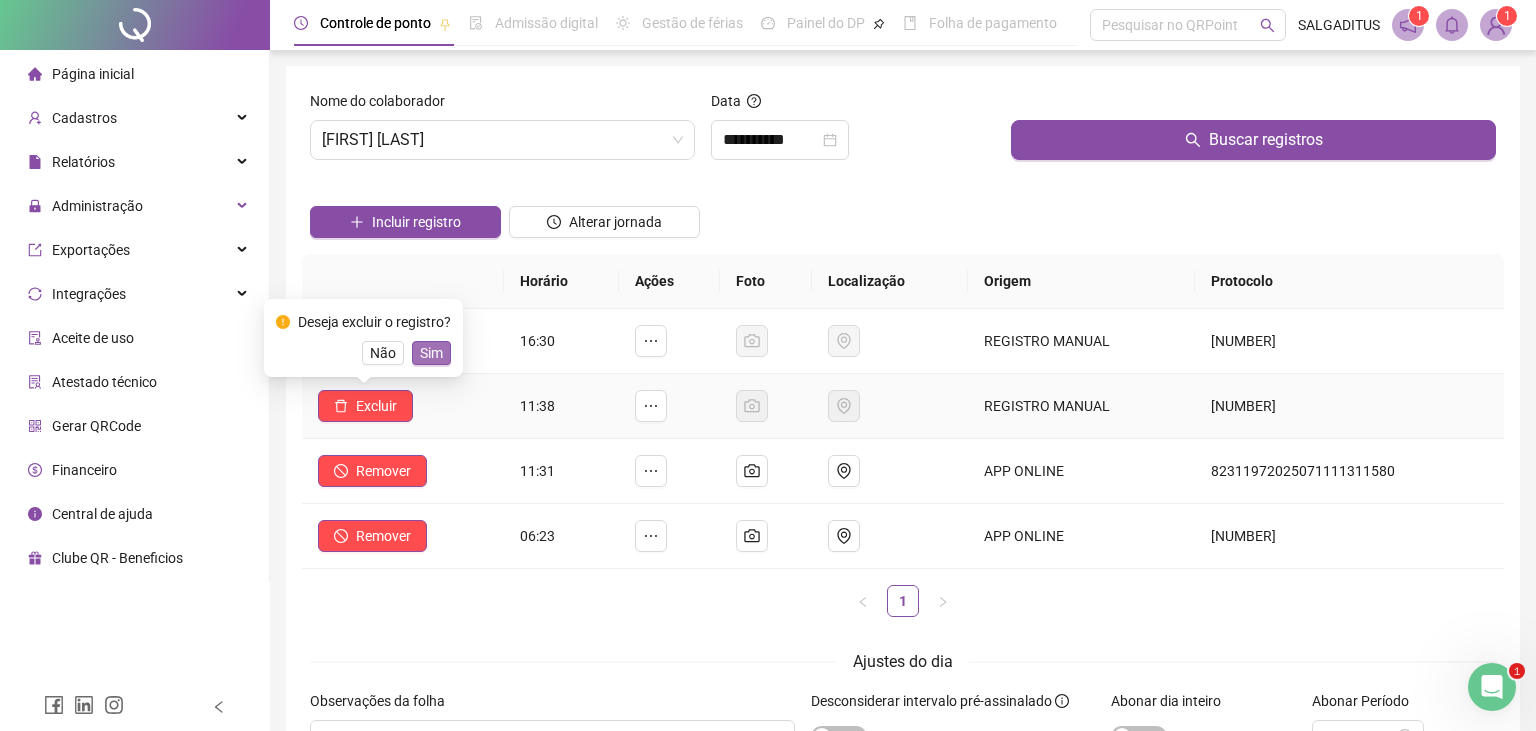 click on "Sim" at bounding box center (431, 353) 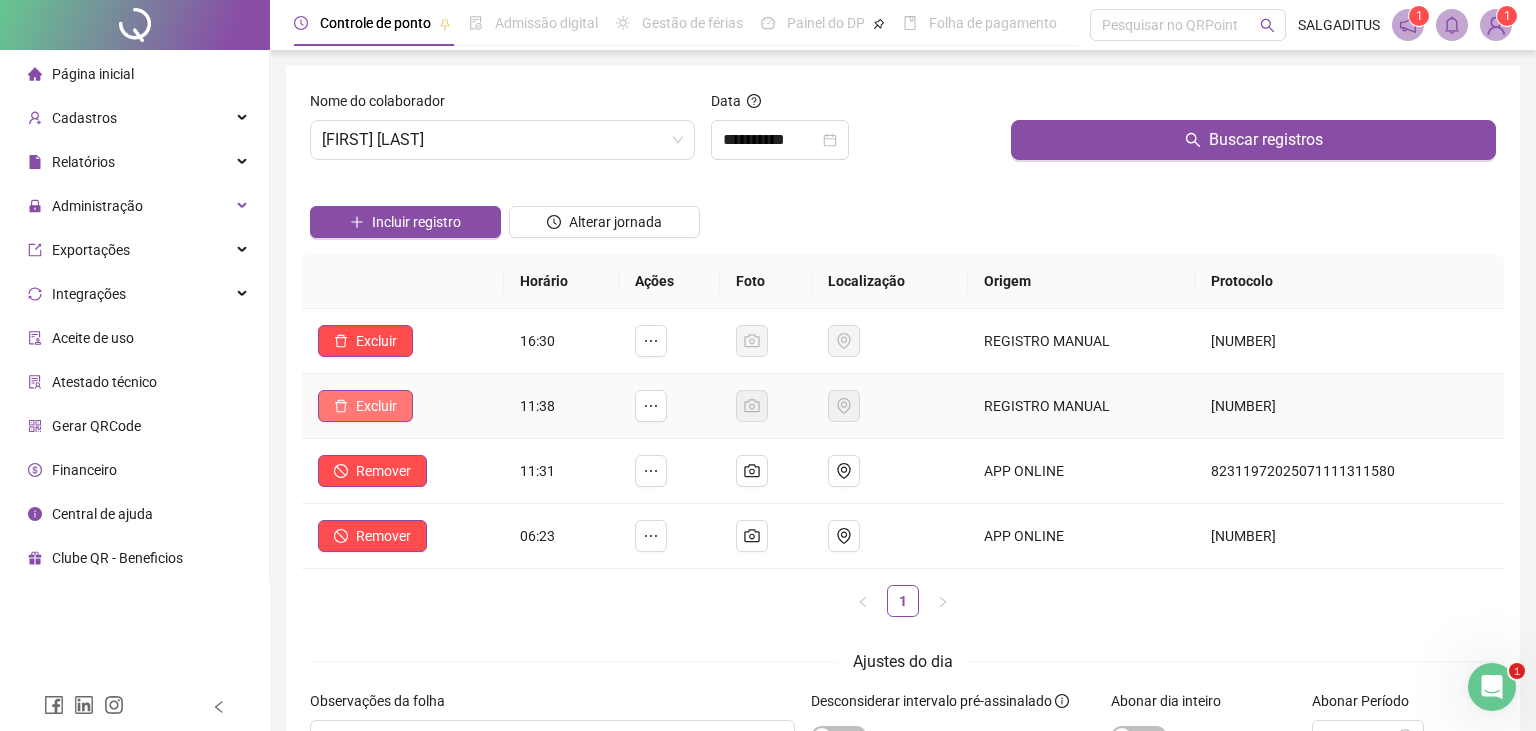 click on "Excluir" at bounding box center [365, 406] 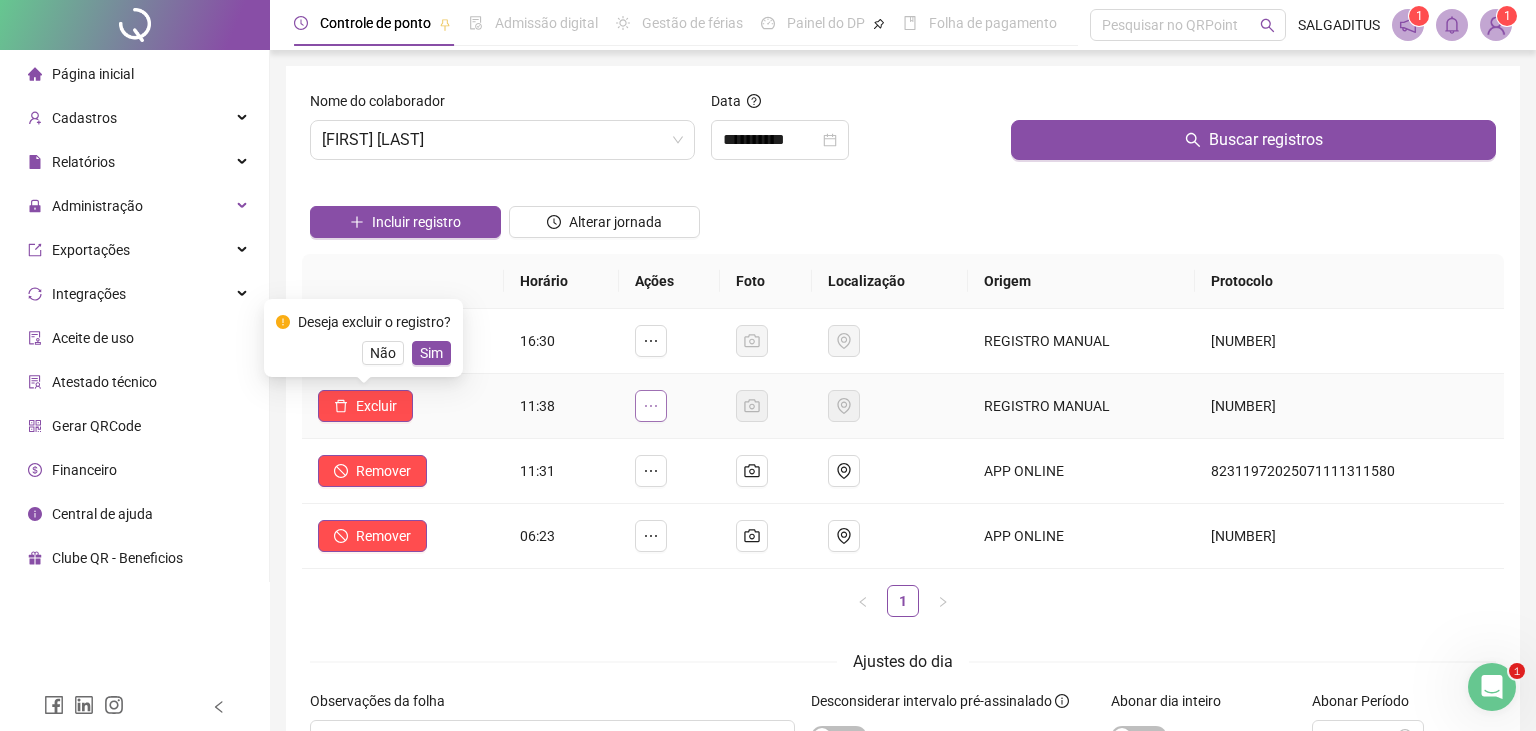 click 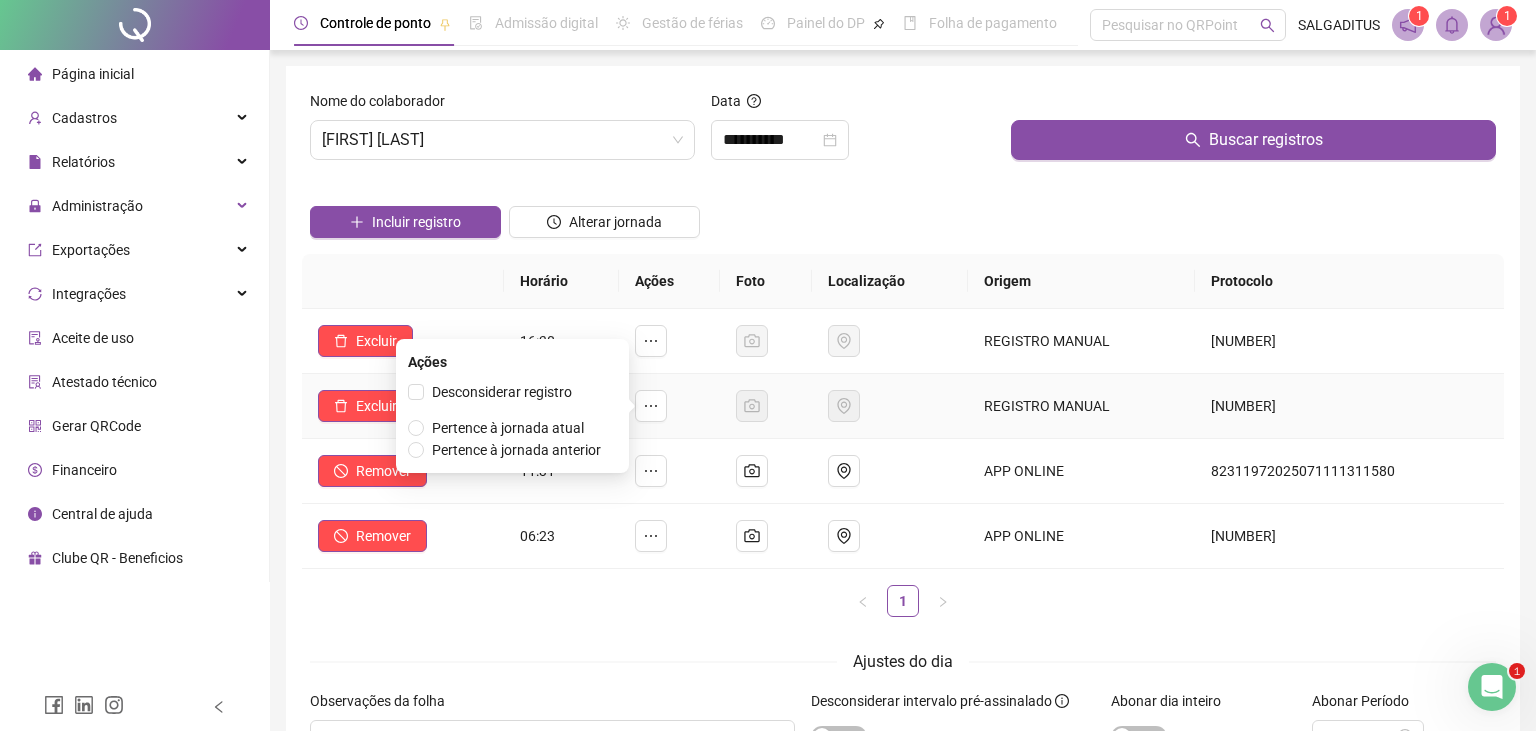 click on "Desconsiderar registro" at bounding box center [512, 392] 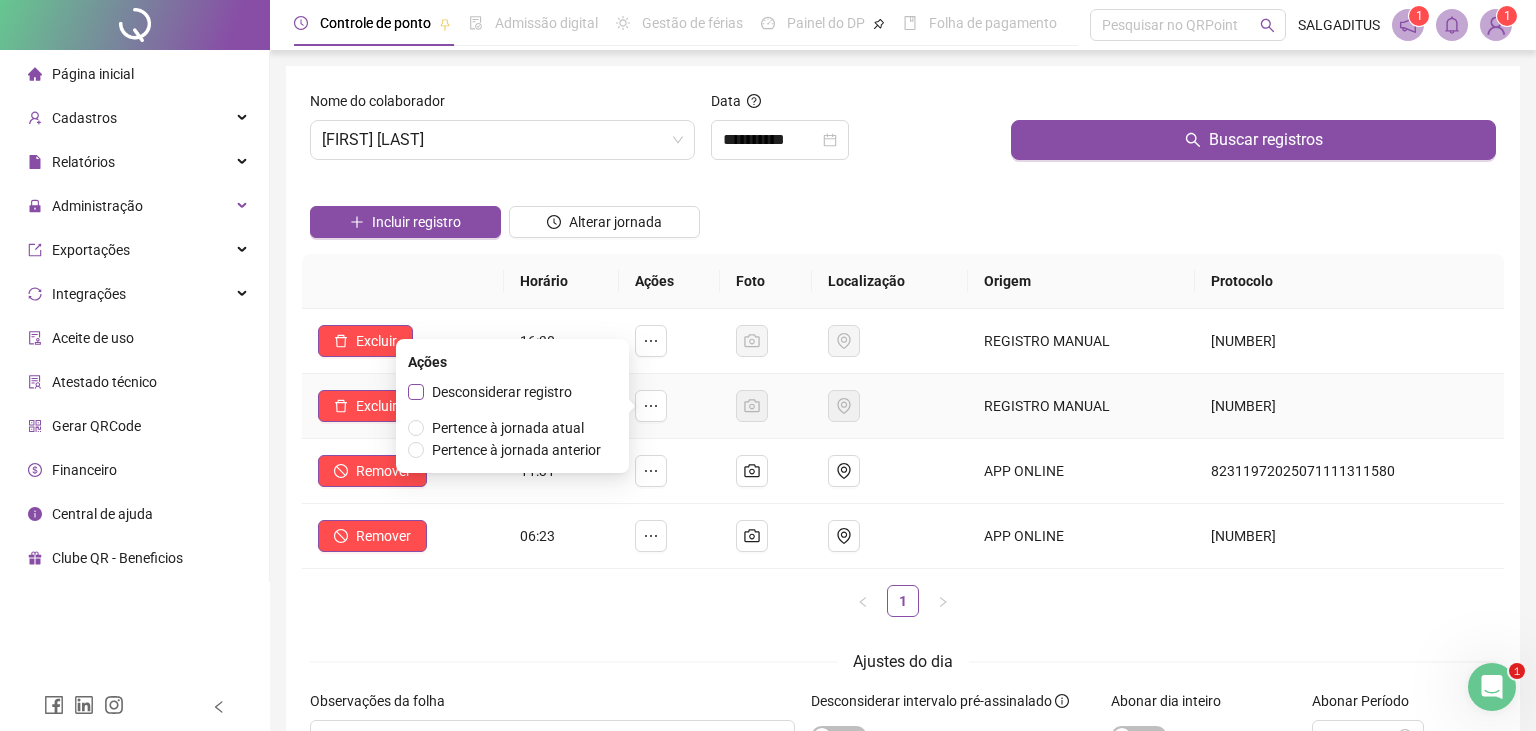 click on "Desconsiderar registro" at bounding box center (502, 392) 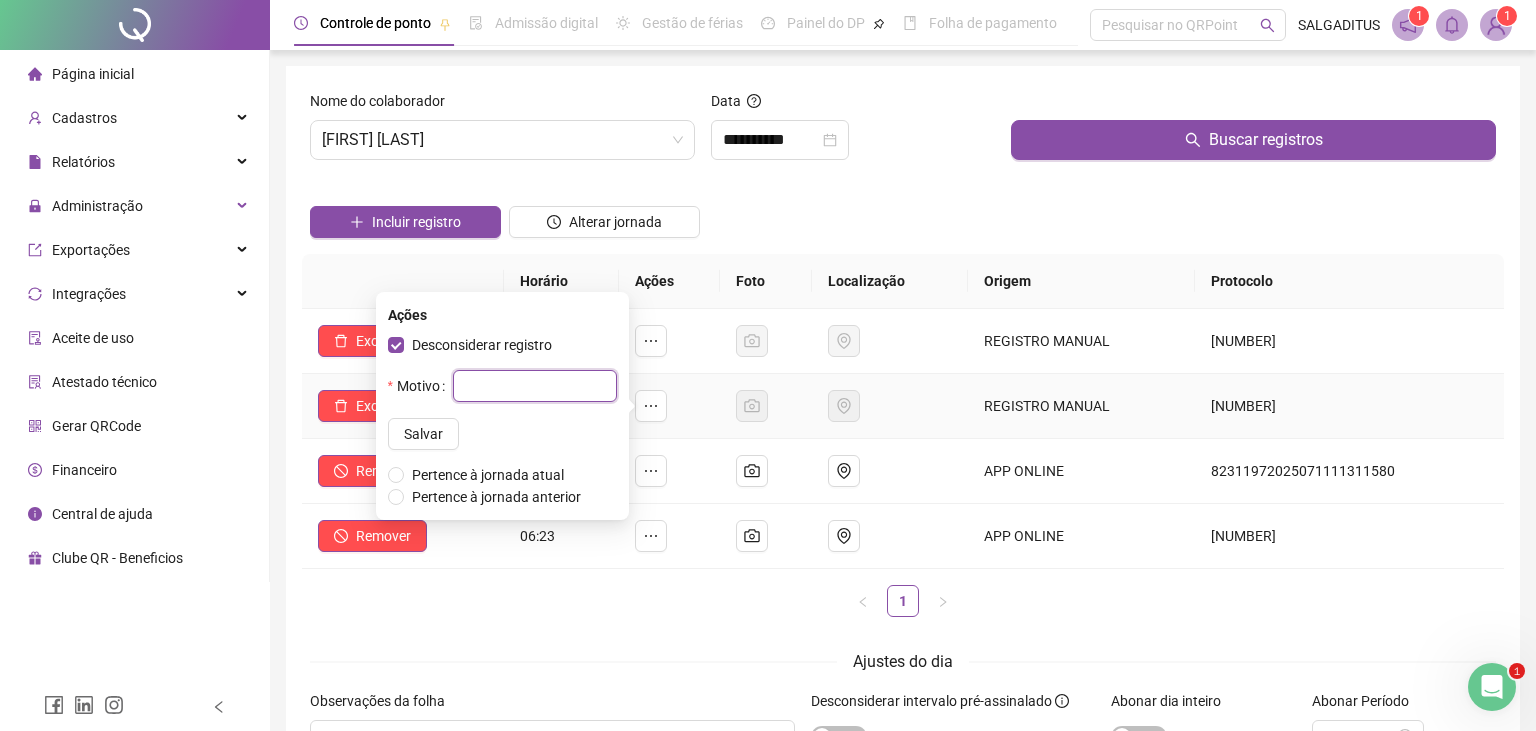 click at bounding box center [535, 386] 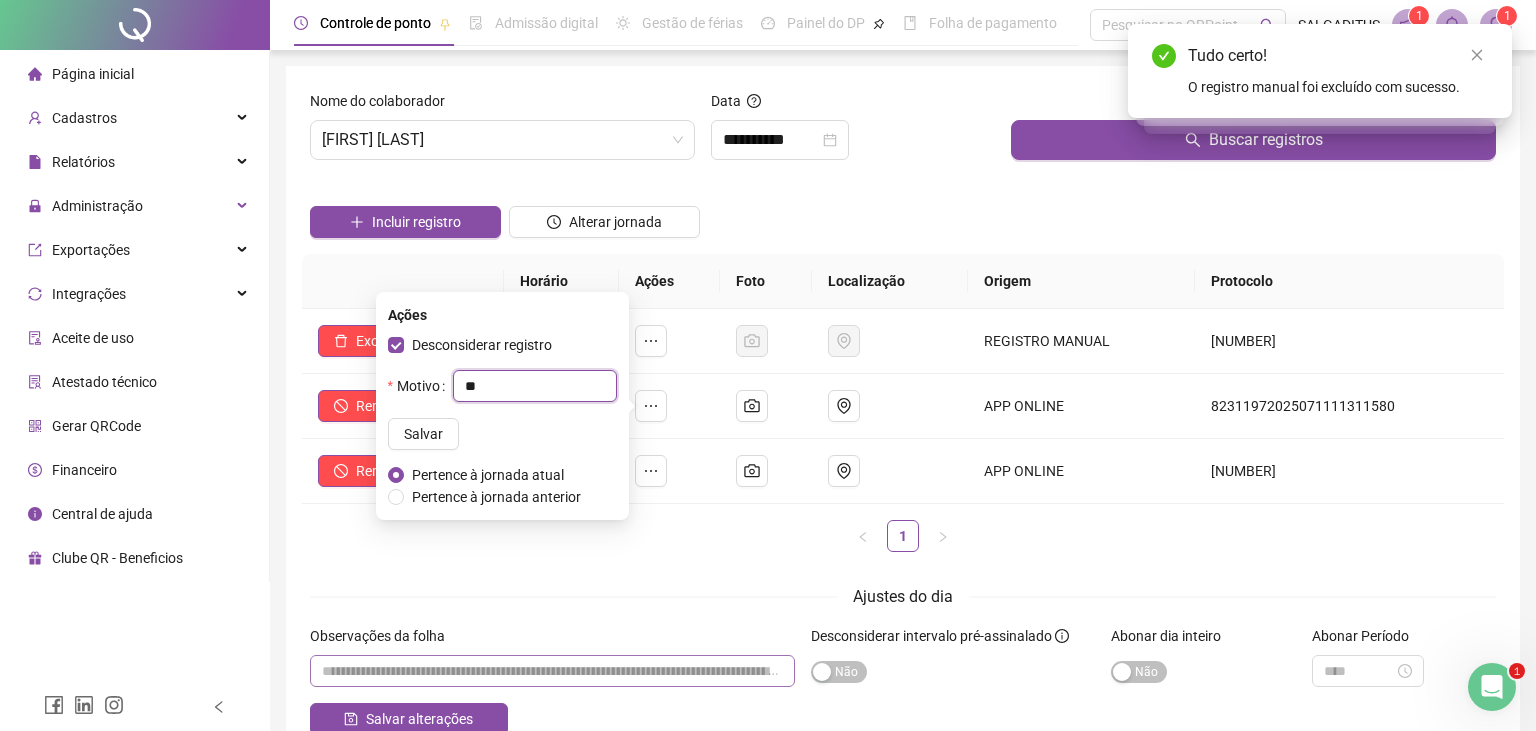 type on "**" 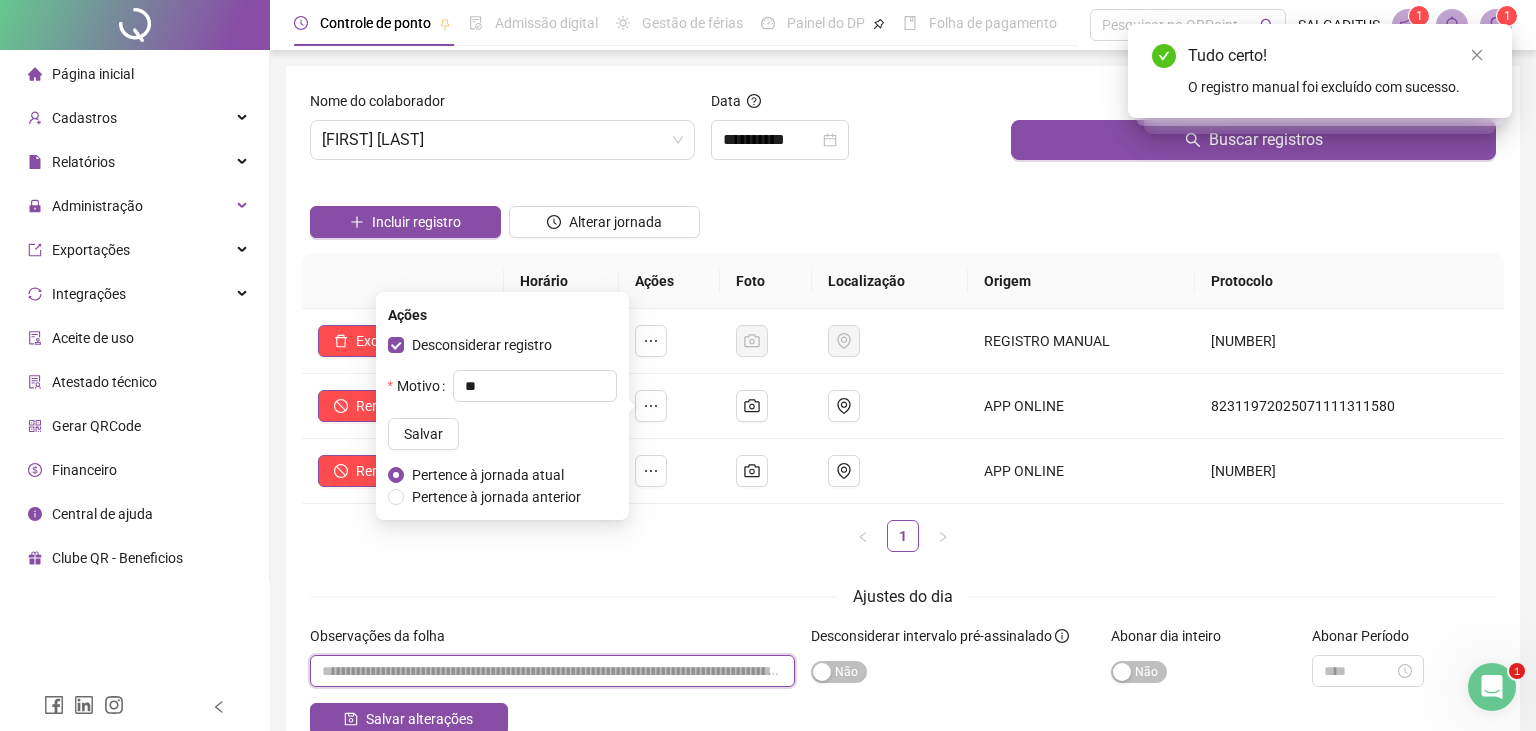 click at bounding box center [552, 671] 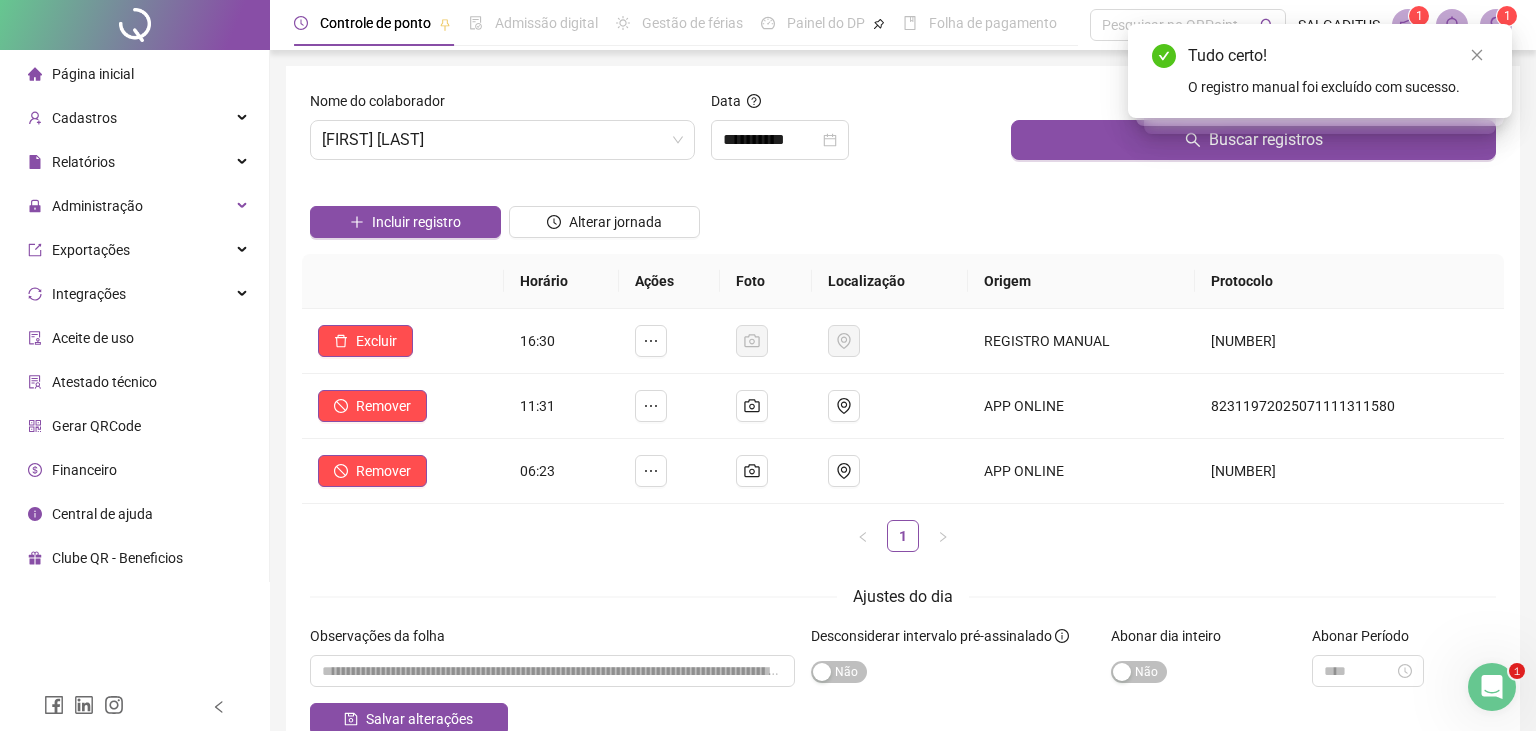 click on "**********" at bounding box center (903, 412) 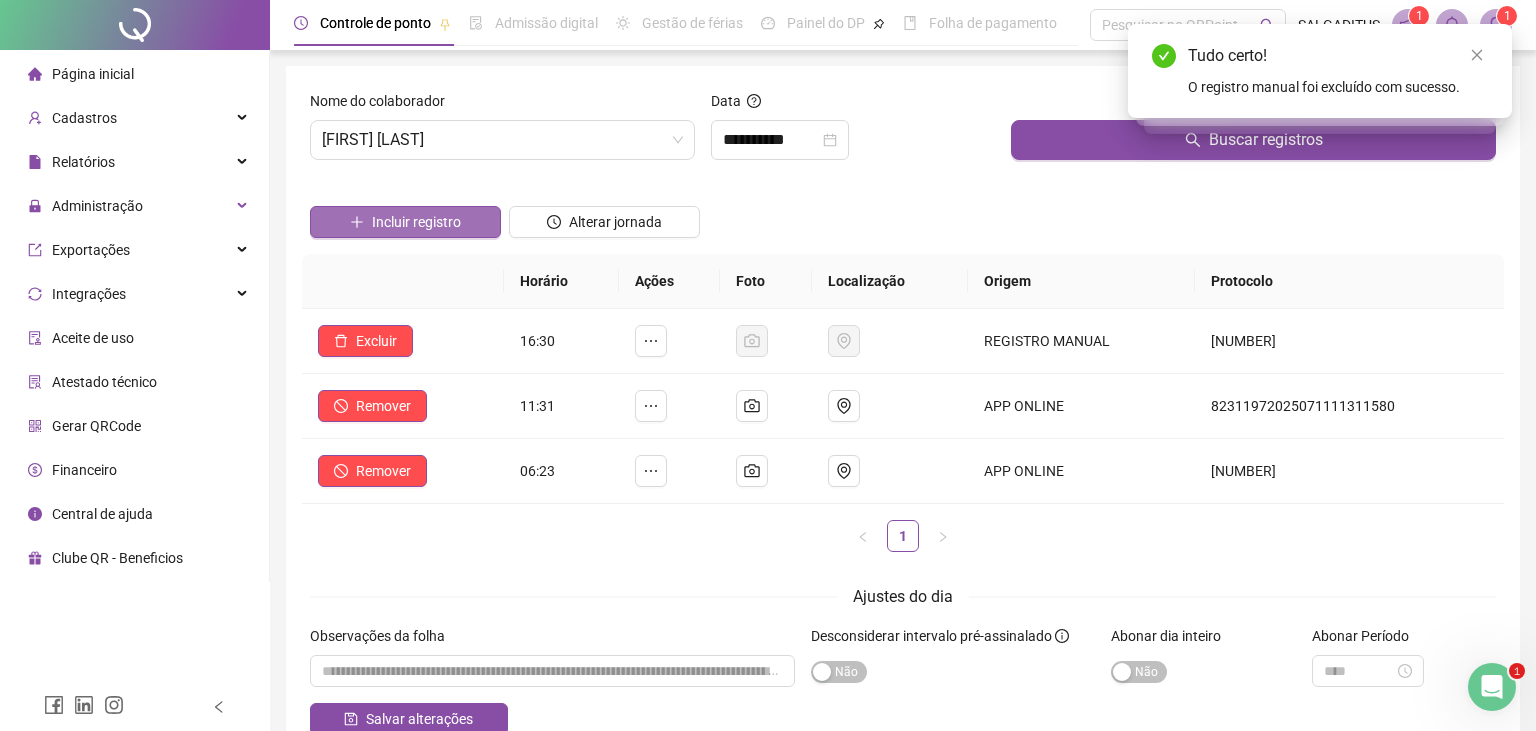 click on "Incluir registro" at bounding box center [416, 222] 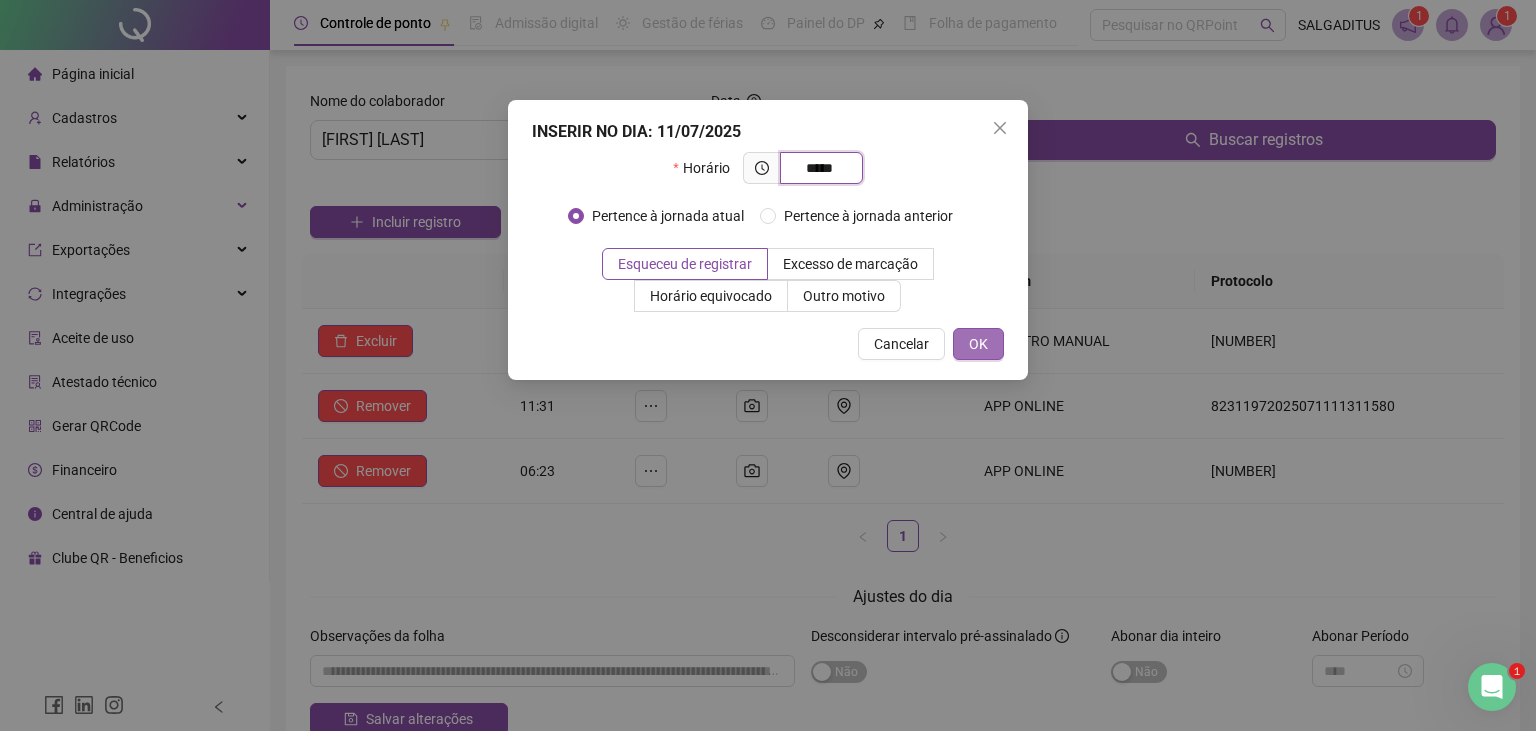 type on "*****" 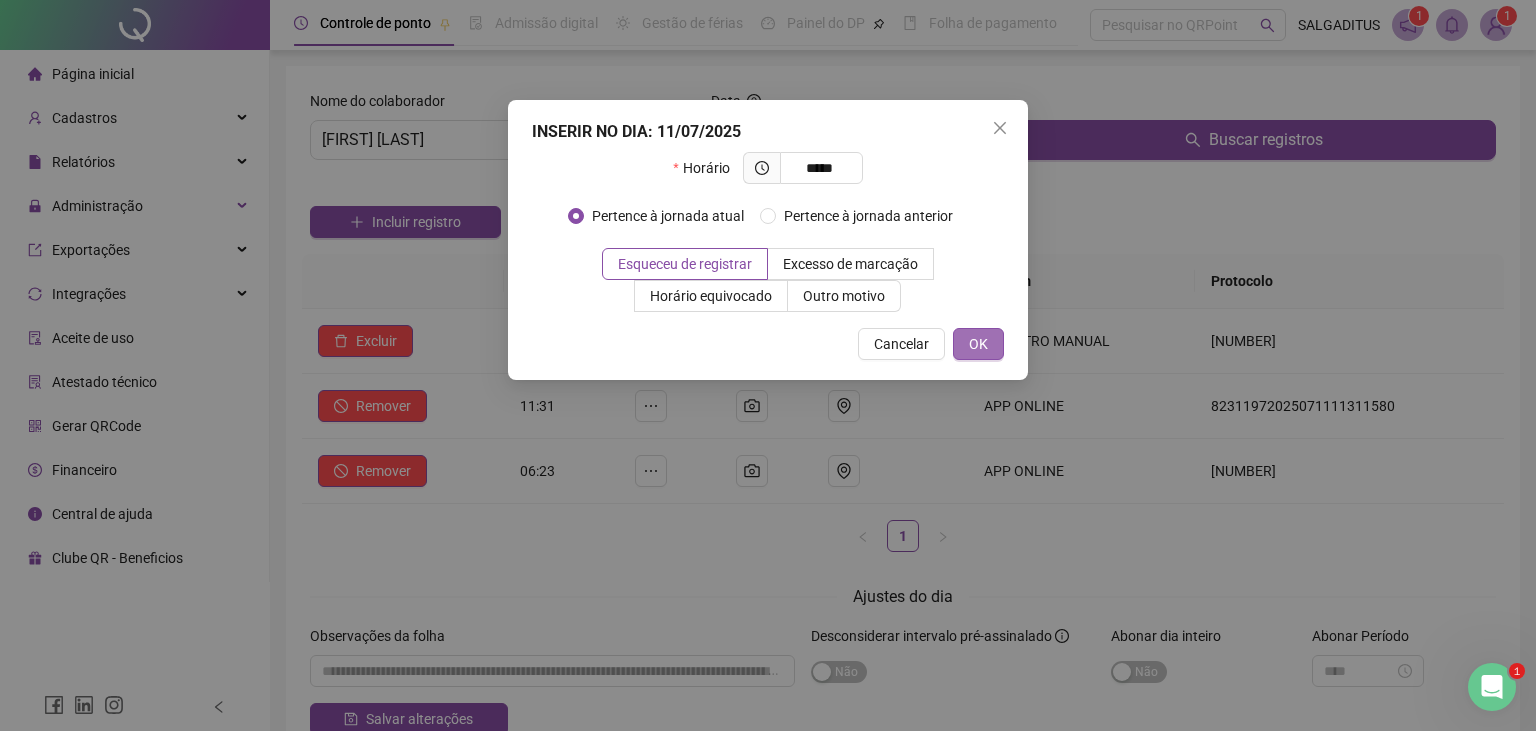 click on "OK" at bounding box center [978, 344] 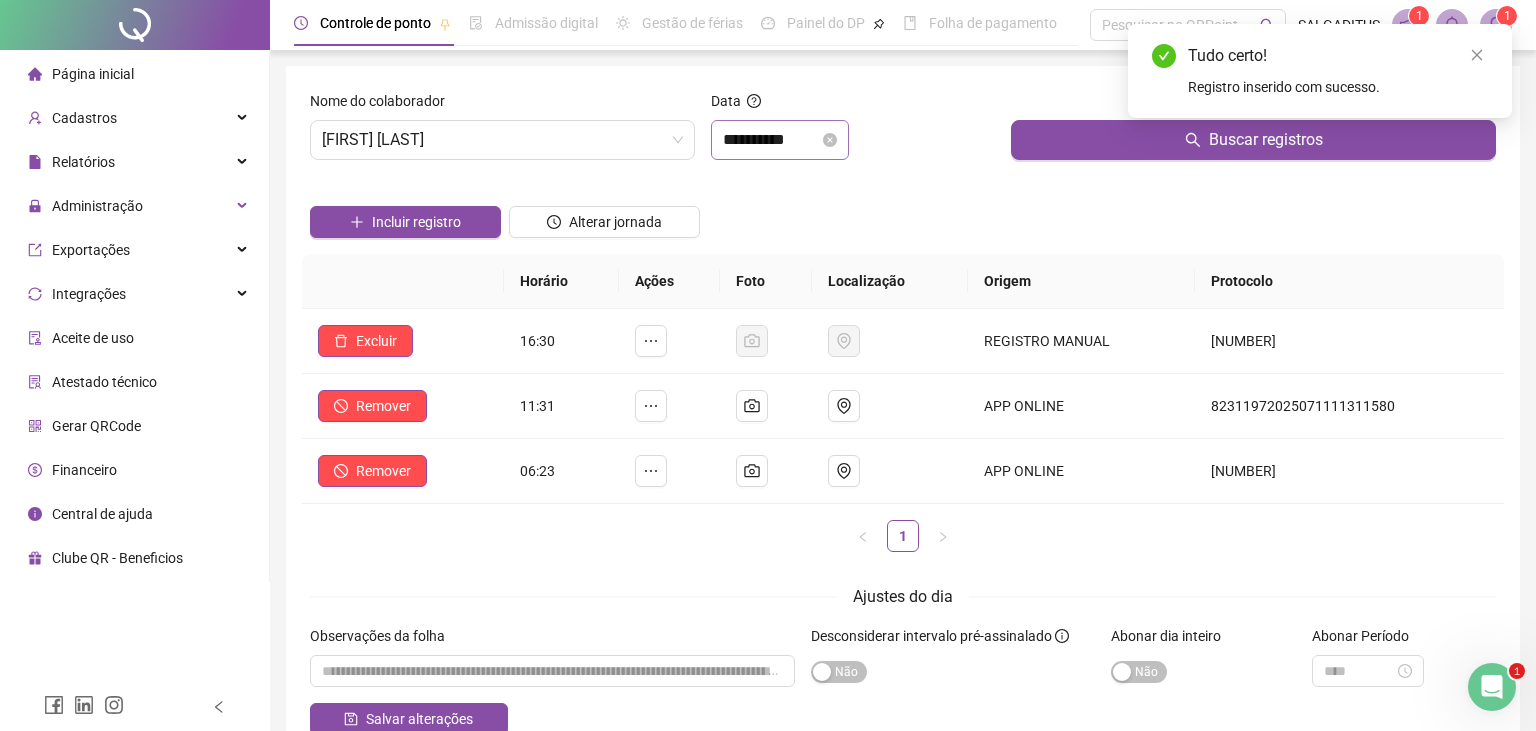click on "**********" at bounding box center (780, 140) 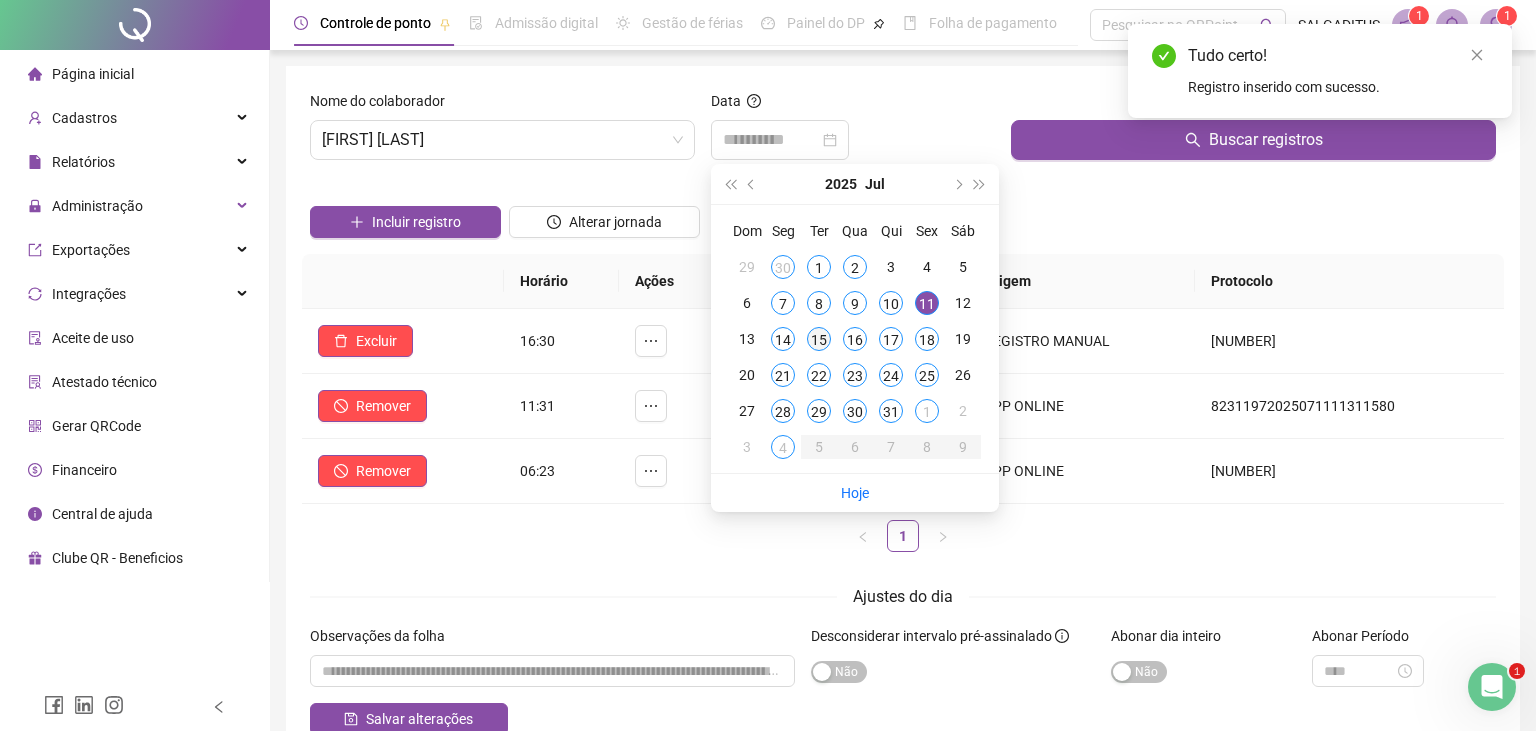 click on "15" at bounding box center [819, 339] 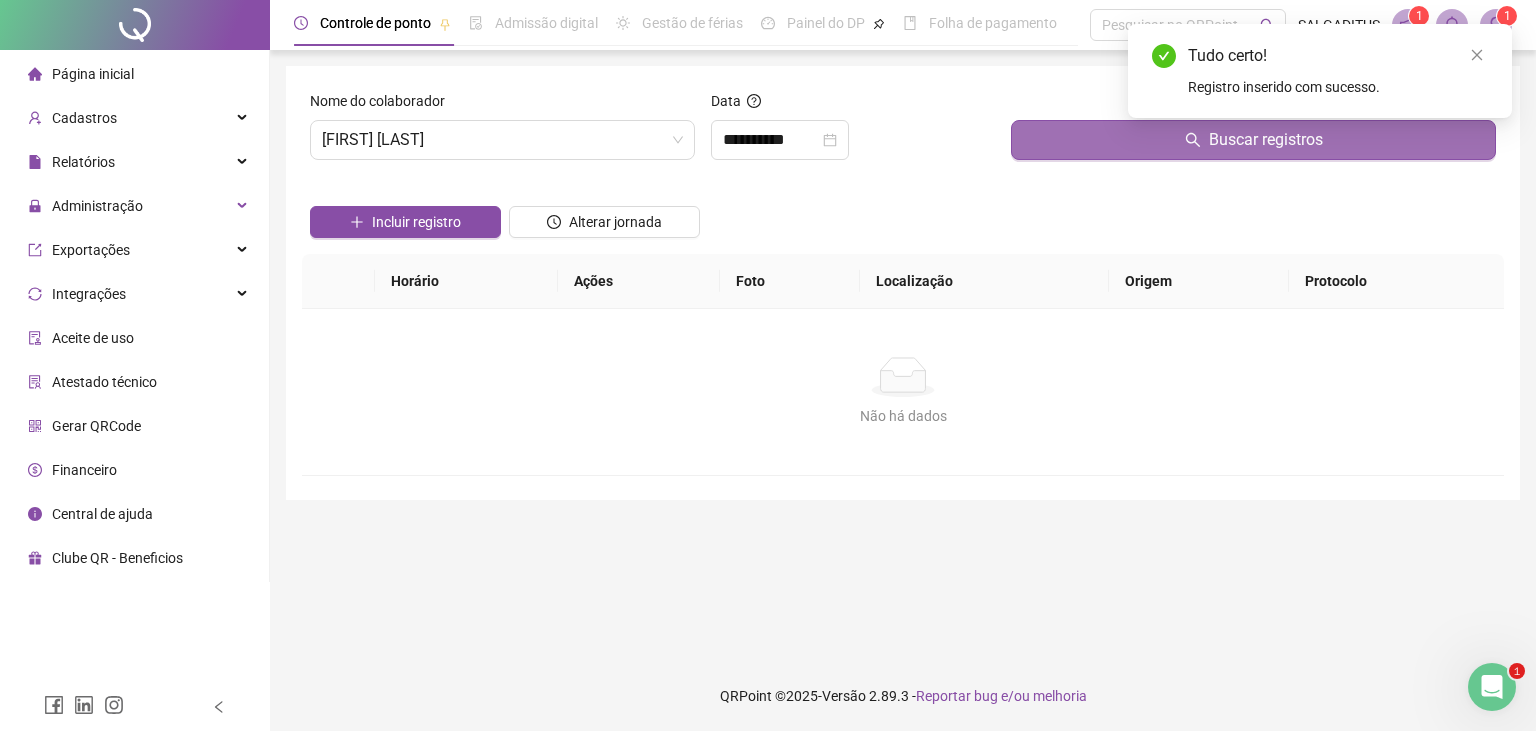 click on "Buscar registros" at bounding box center [1253, 140] 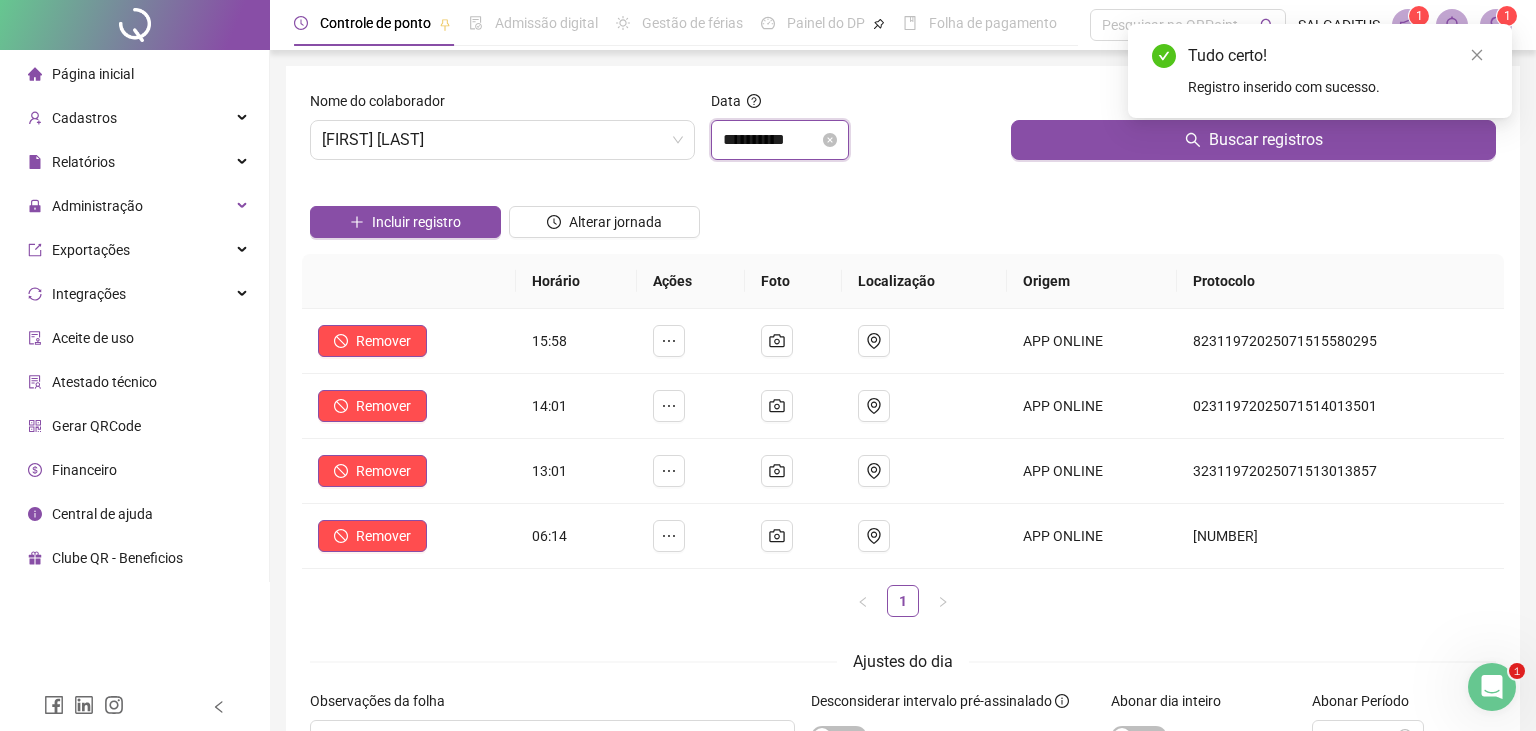 click on "**********" at bounding box center [771, 140] 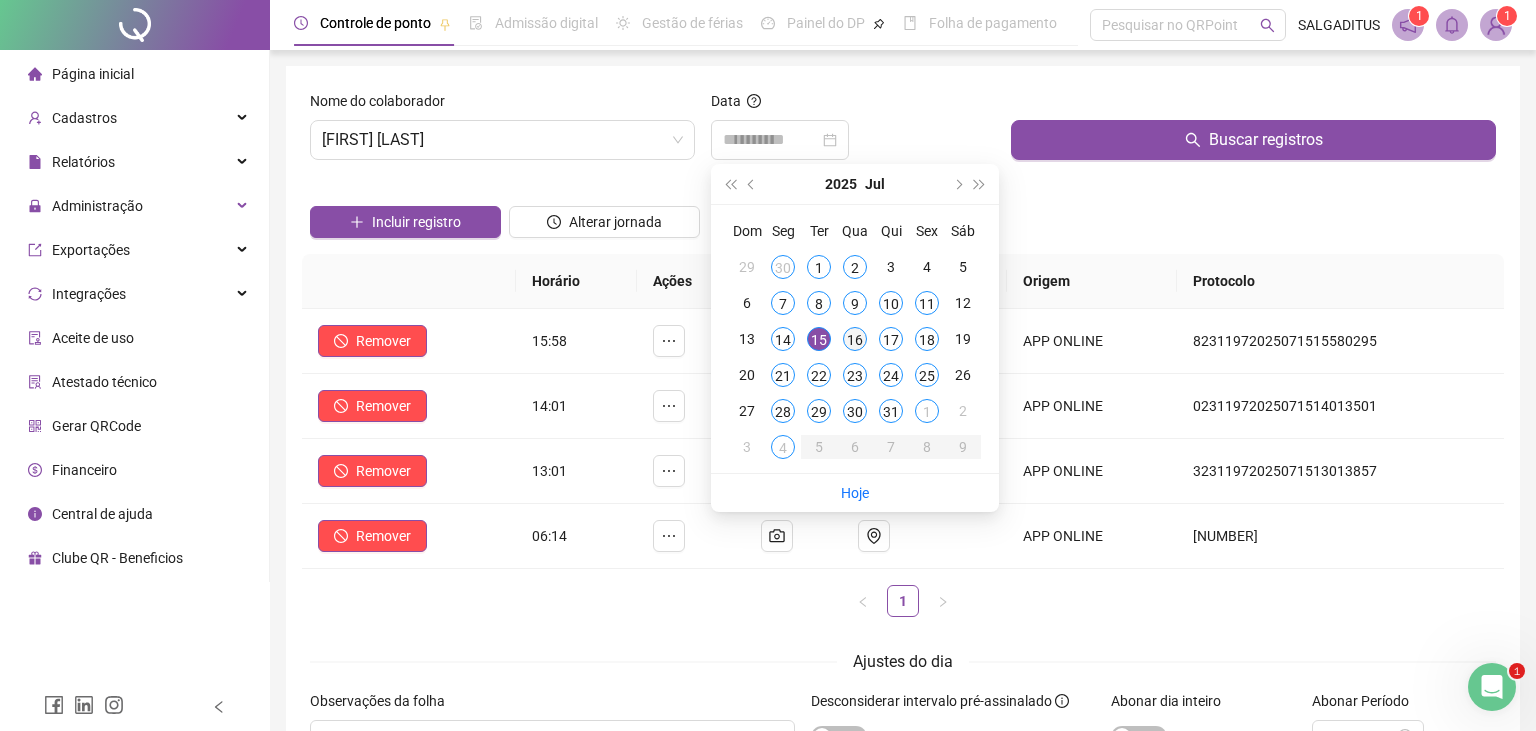 click on "16" at bounding box center [855, 339] 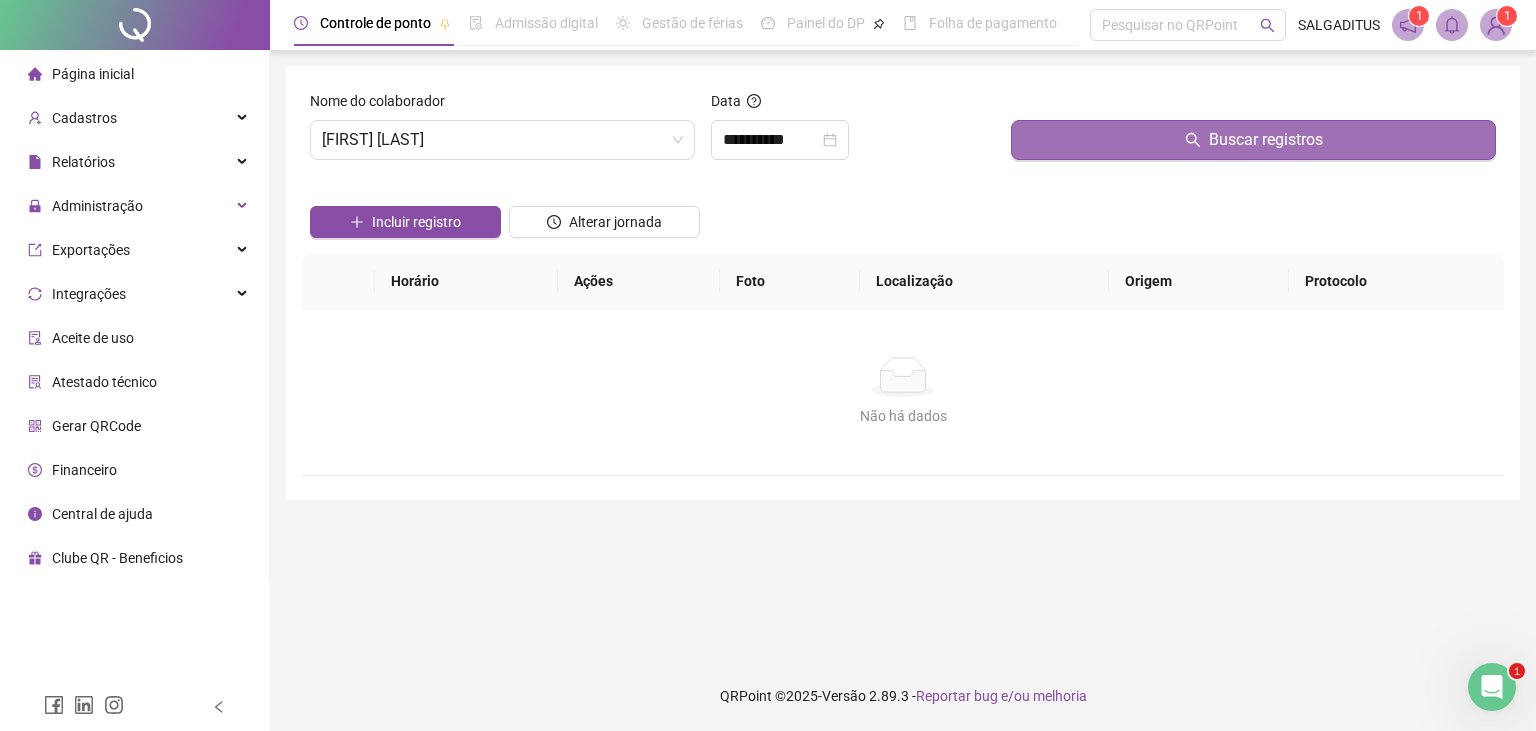 click on "Buscar registros" at bounding box center (1253, 140) 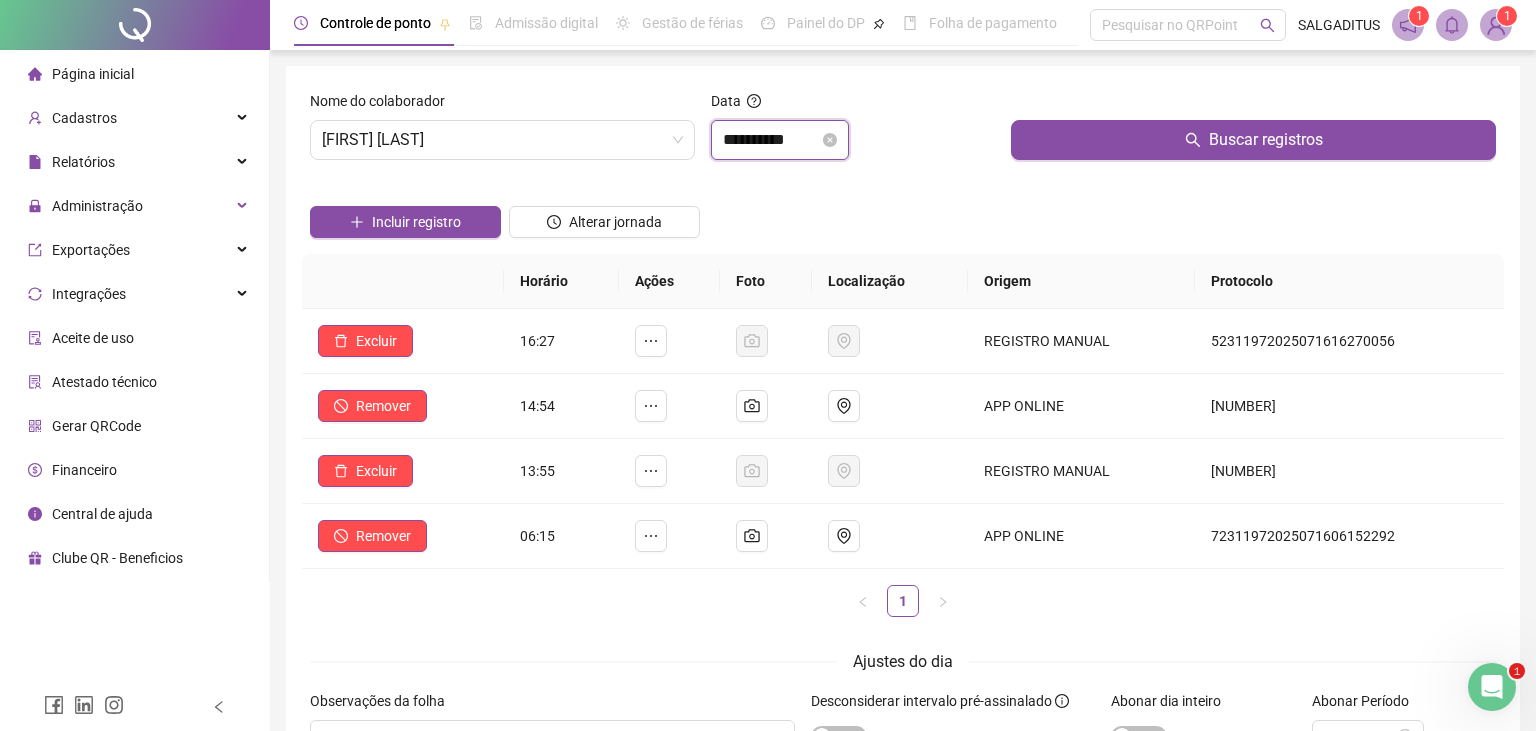 click on "**********" at bounding box center (771, 140) 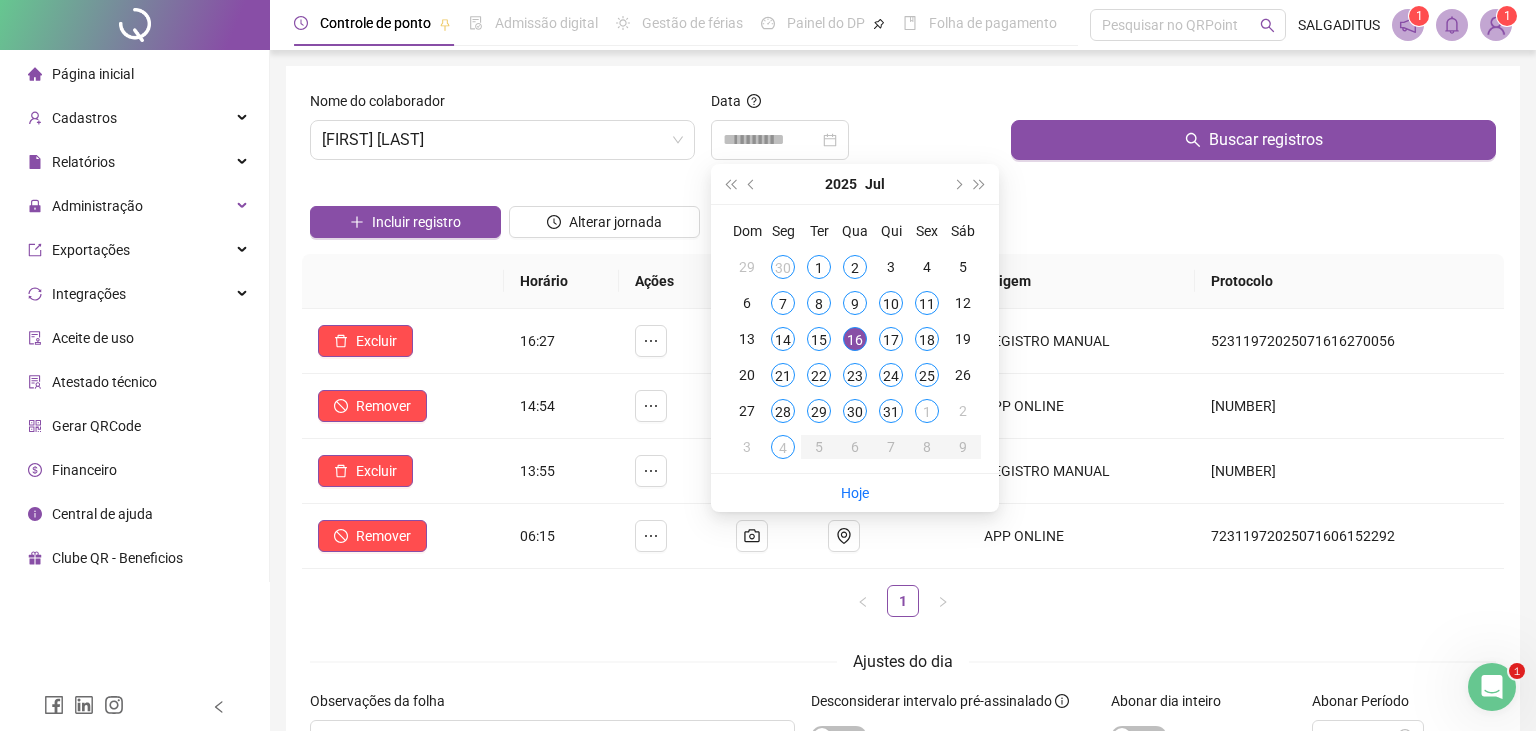 drag, startPoint x: 781, startPoint y: 347, endPoint x: 1150, endPoint y: 183, distance: 403.80316 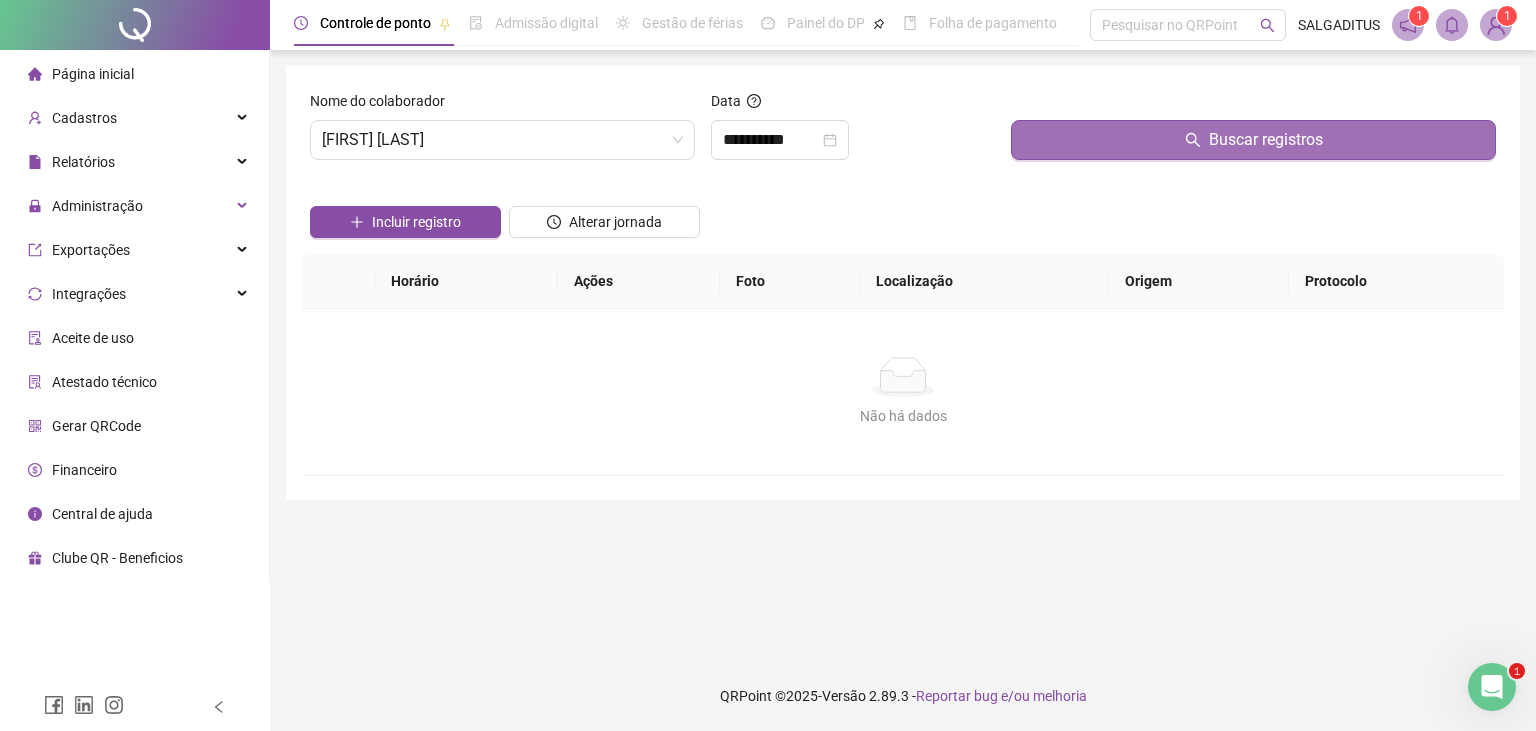click on "Buscar registros" at bounding box center (1253, 140) 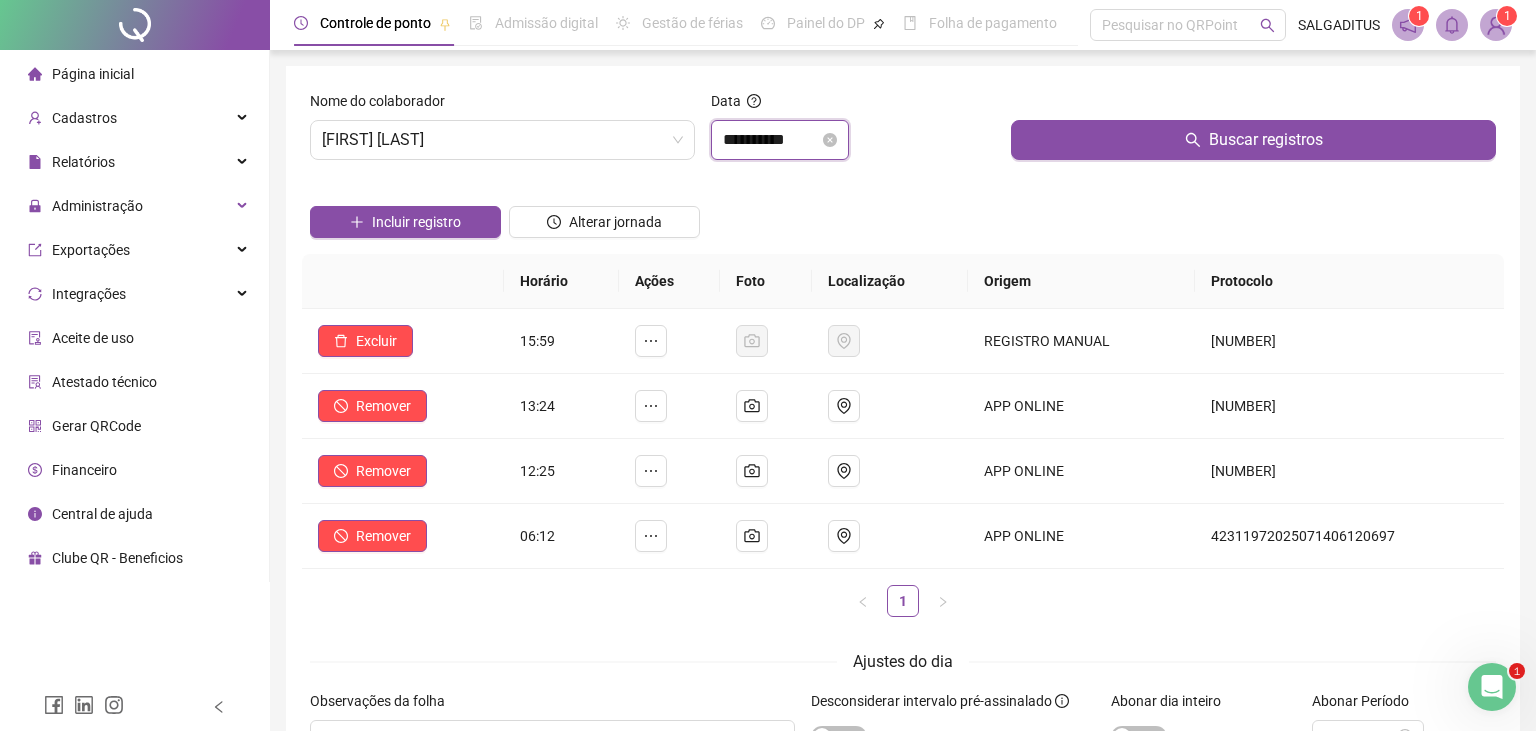 click on "**********" at bounding box center [771, 140] 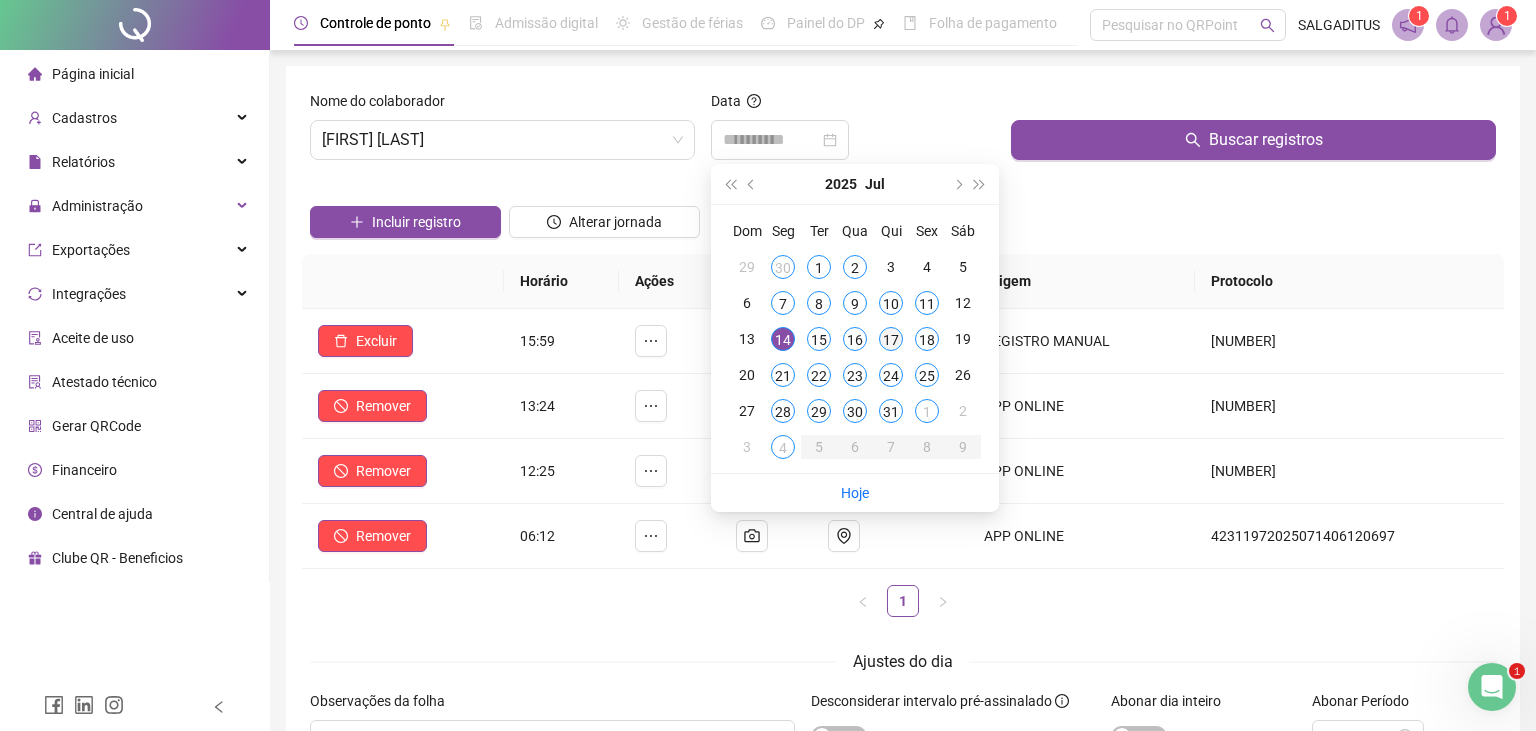 click on "17" at bounding box center (891, 339) 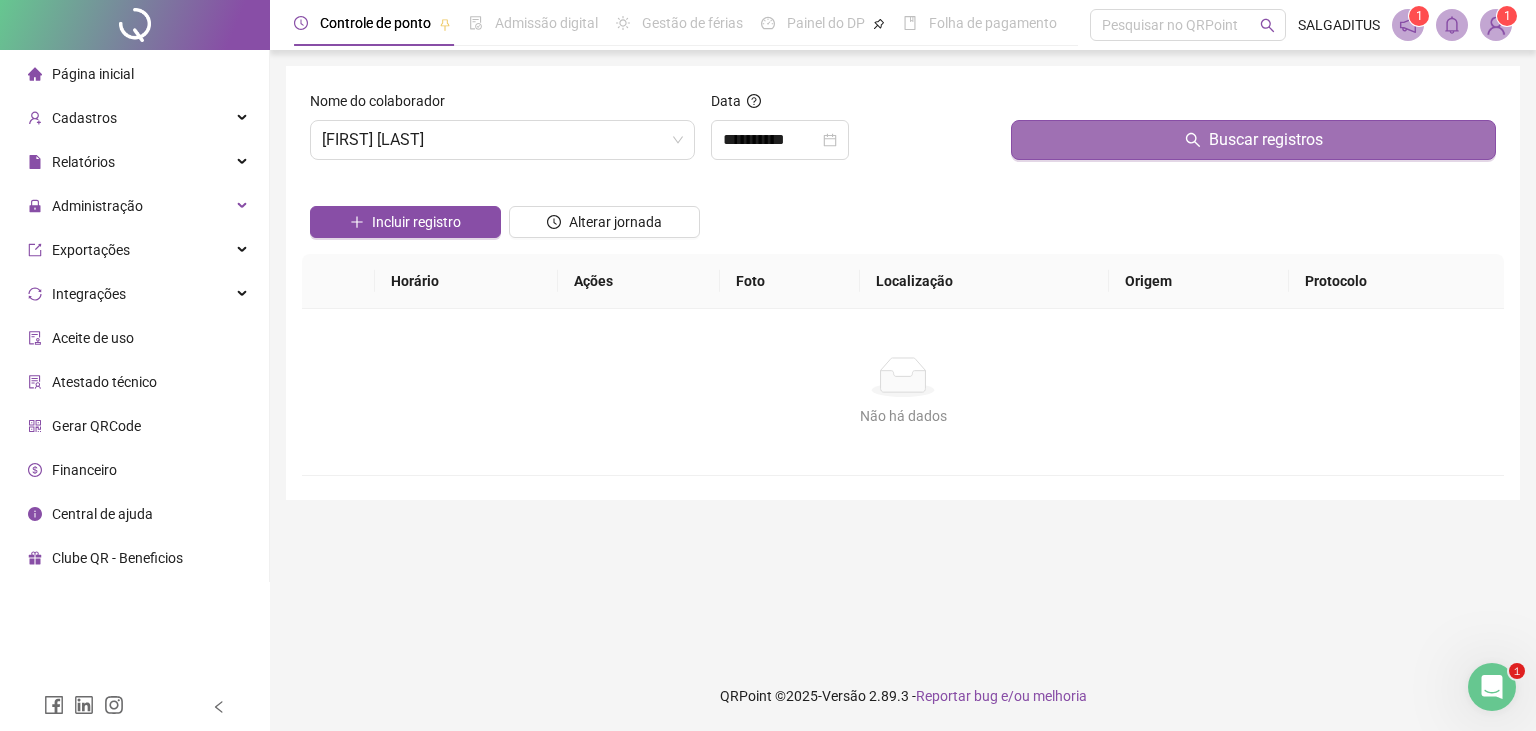 click on "Buscar registros" at bounding box center [1253, 140] 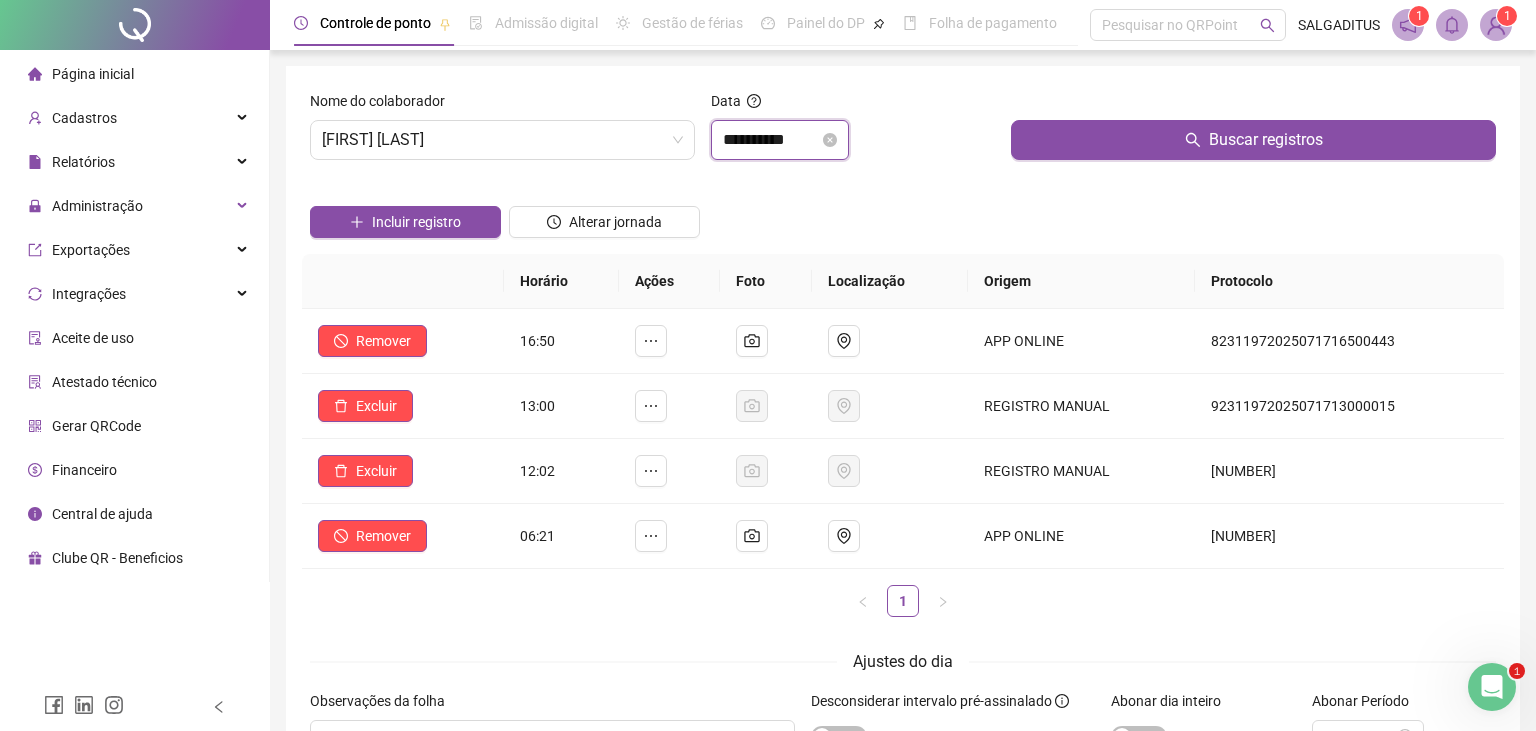 click on "**********" at bounding box center [771, 140] 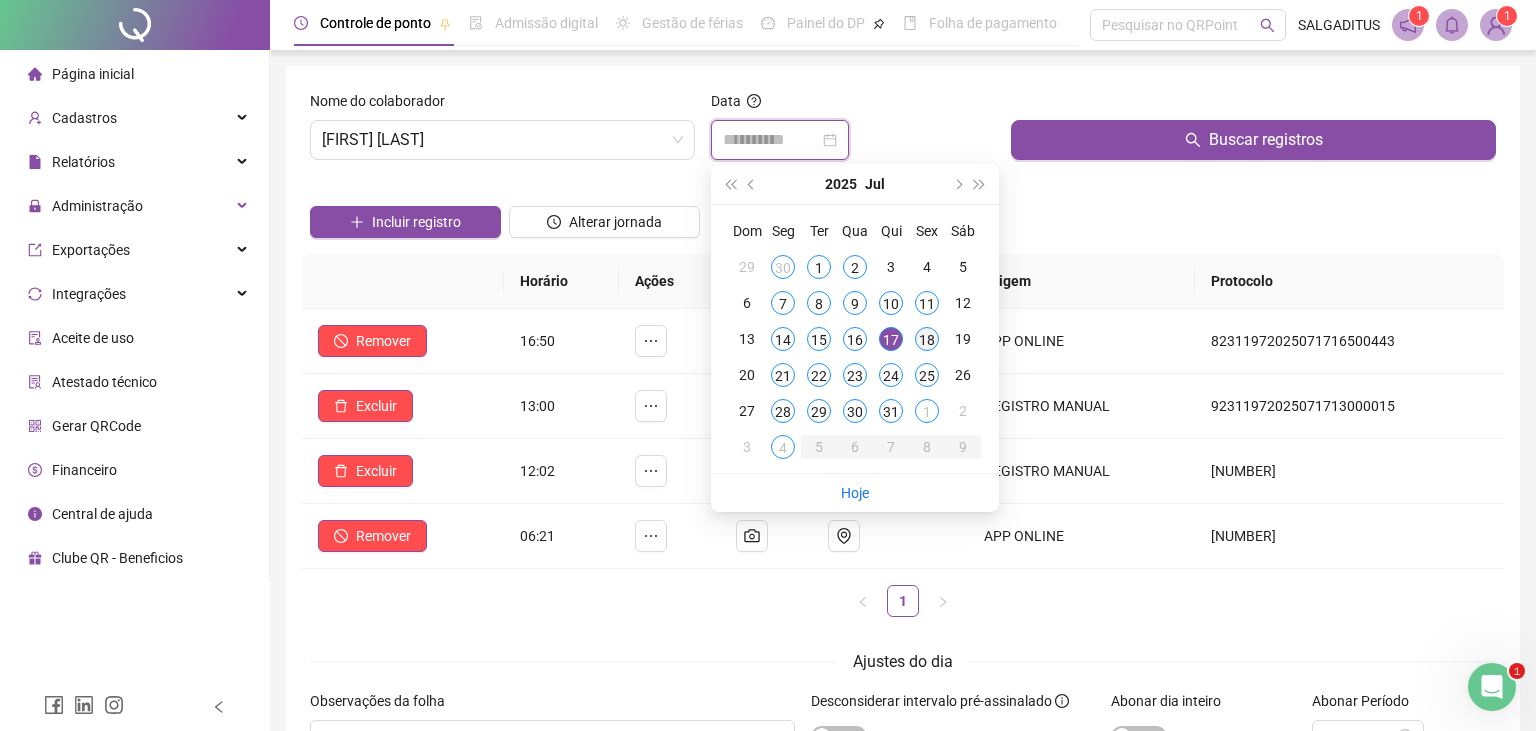 type on "**********" 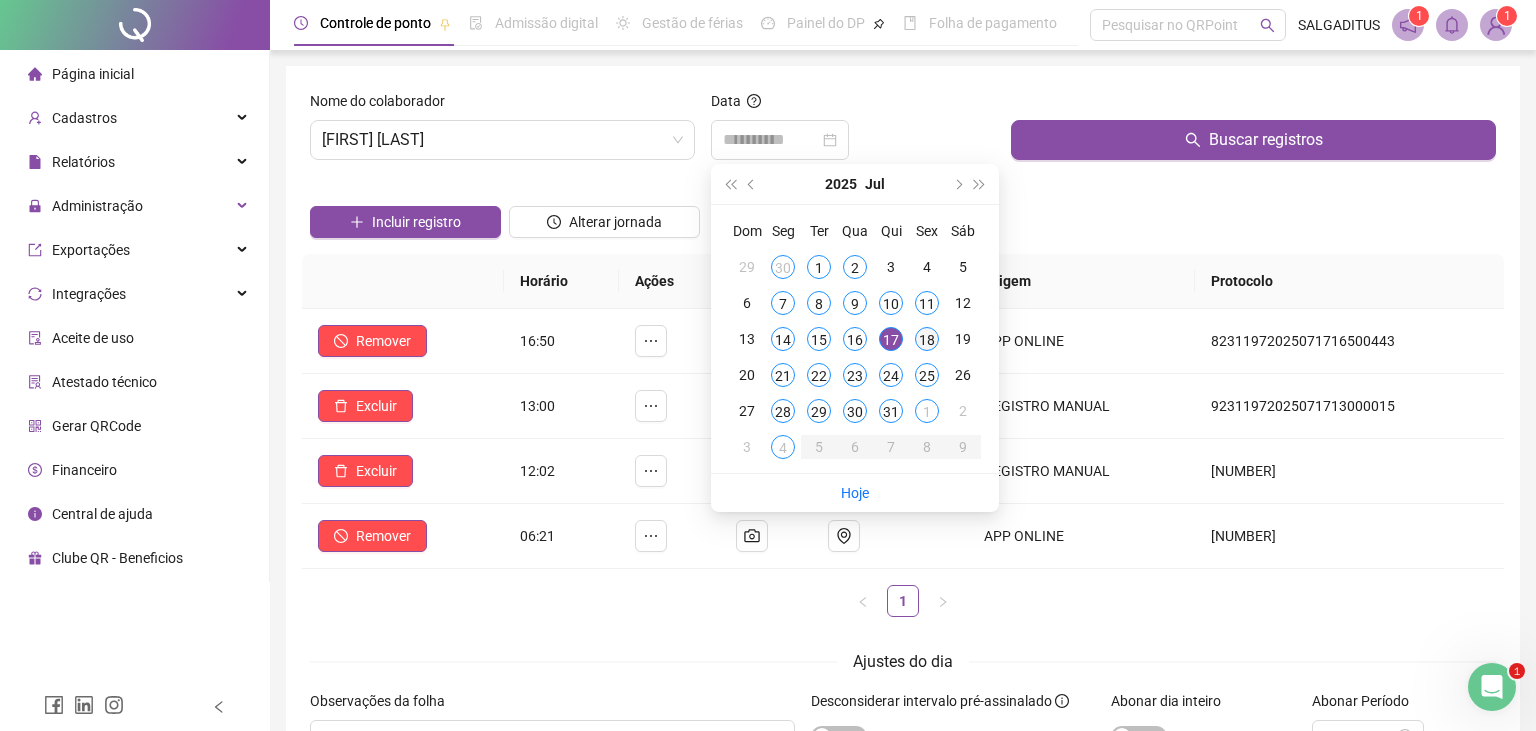 click on "18" at bounding box center [927, 339] 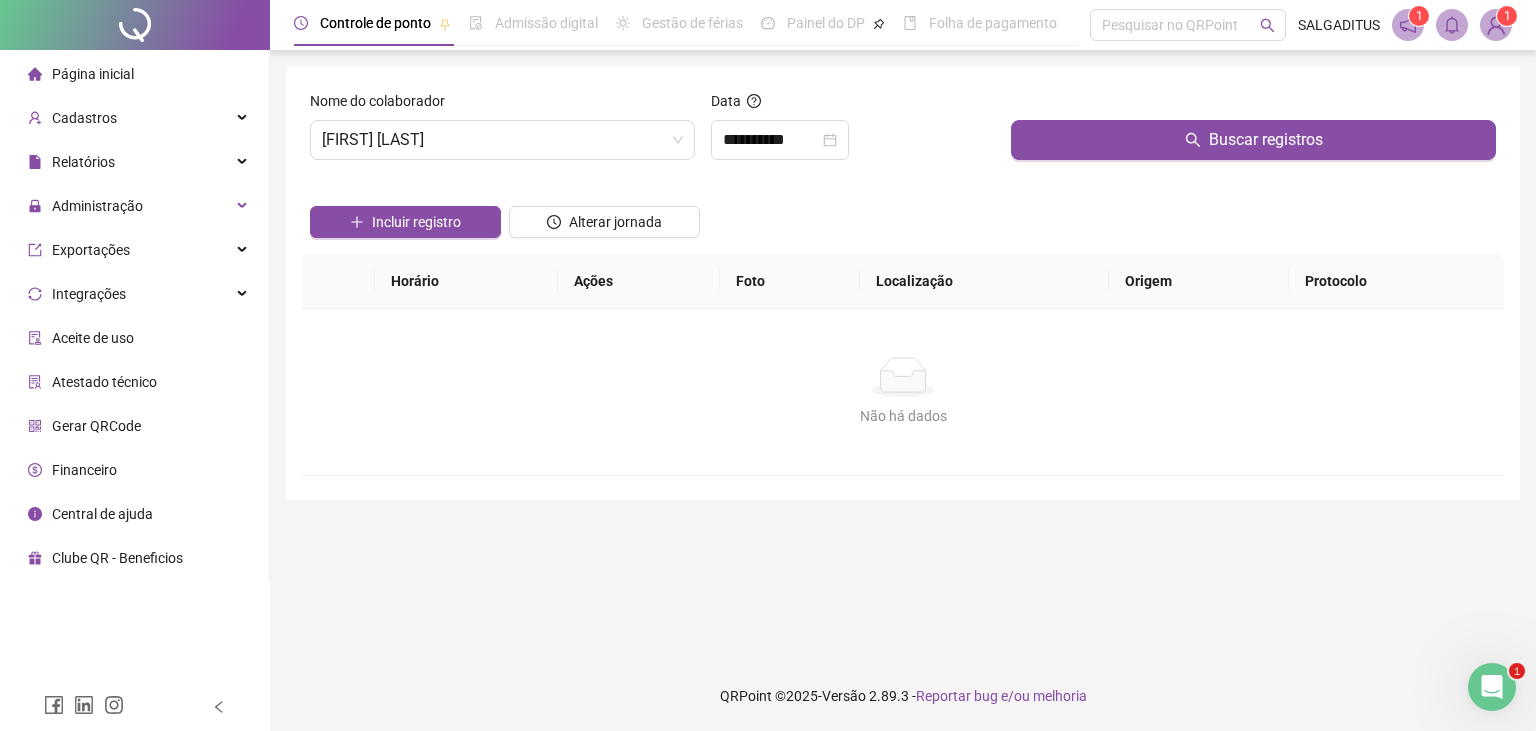 click on "Buscar registros" at bounding box center [1253, 133] 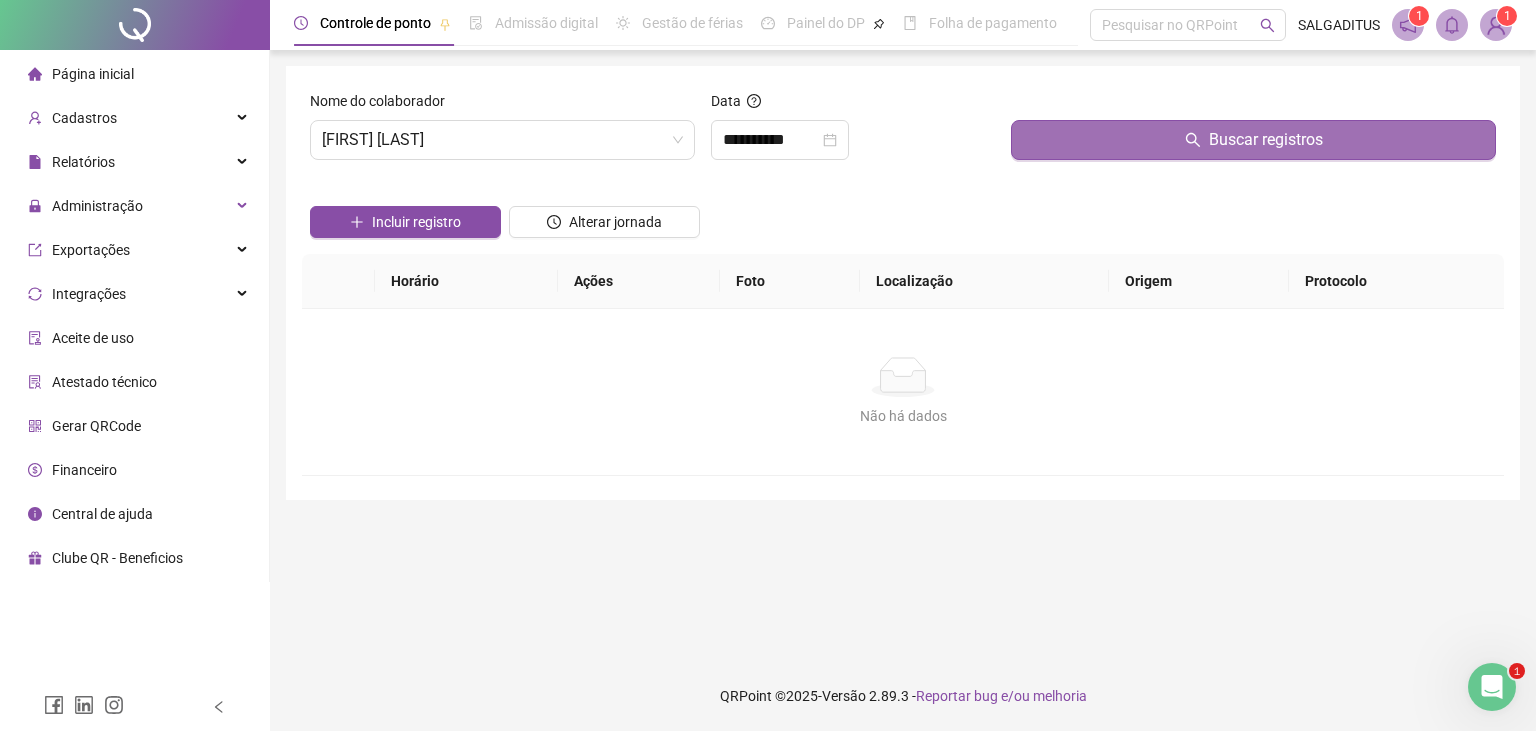 click on "Buscar registros" at bounding box center (1253, 140) 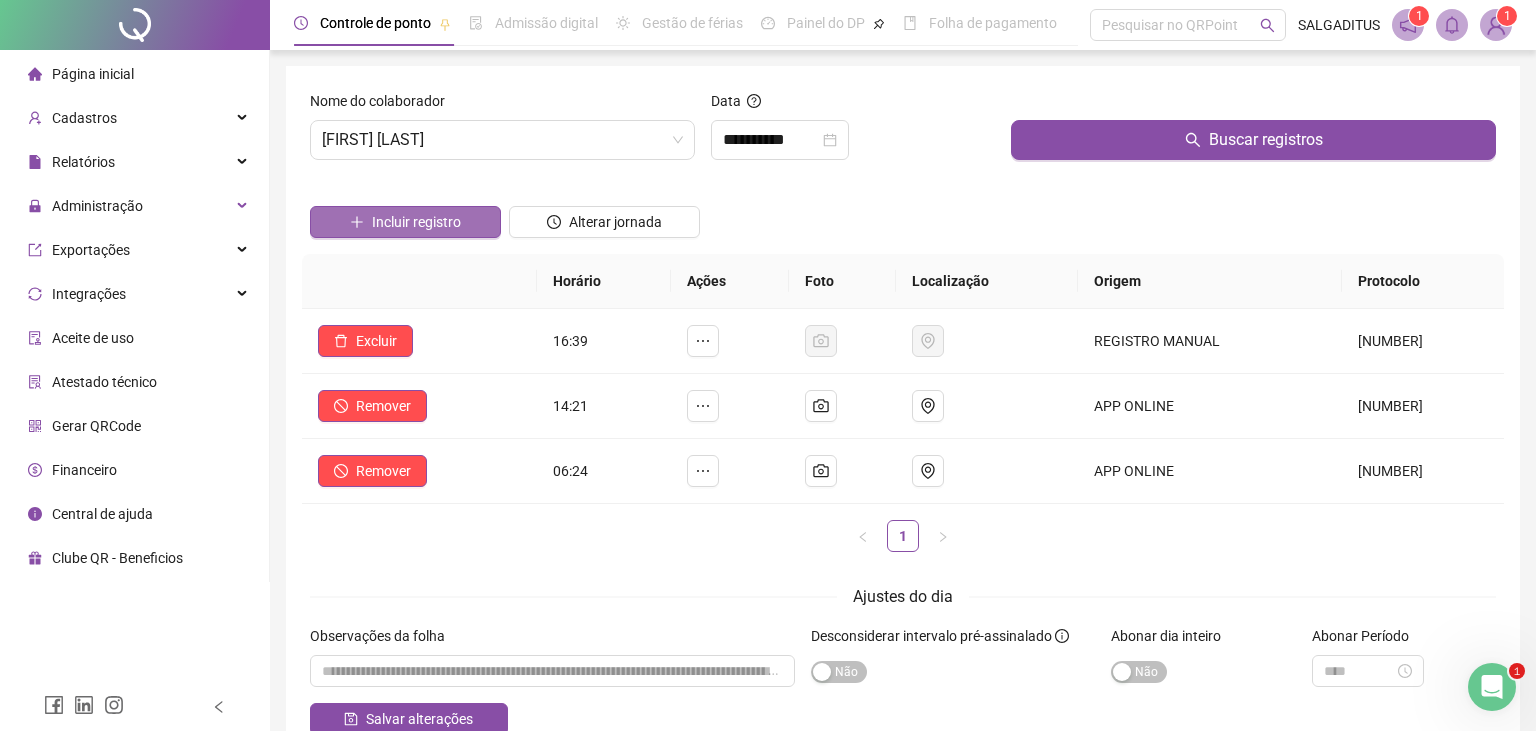 click on "Incluir registro" at bounding box center [405, 222] 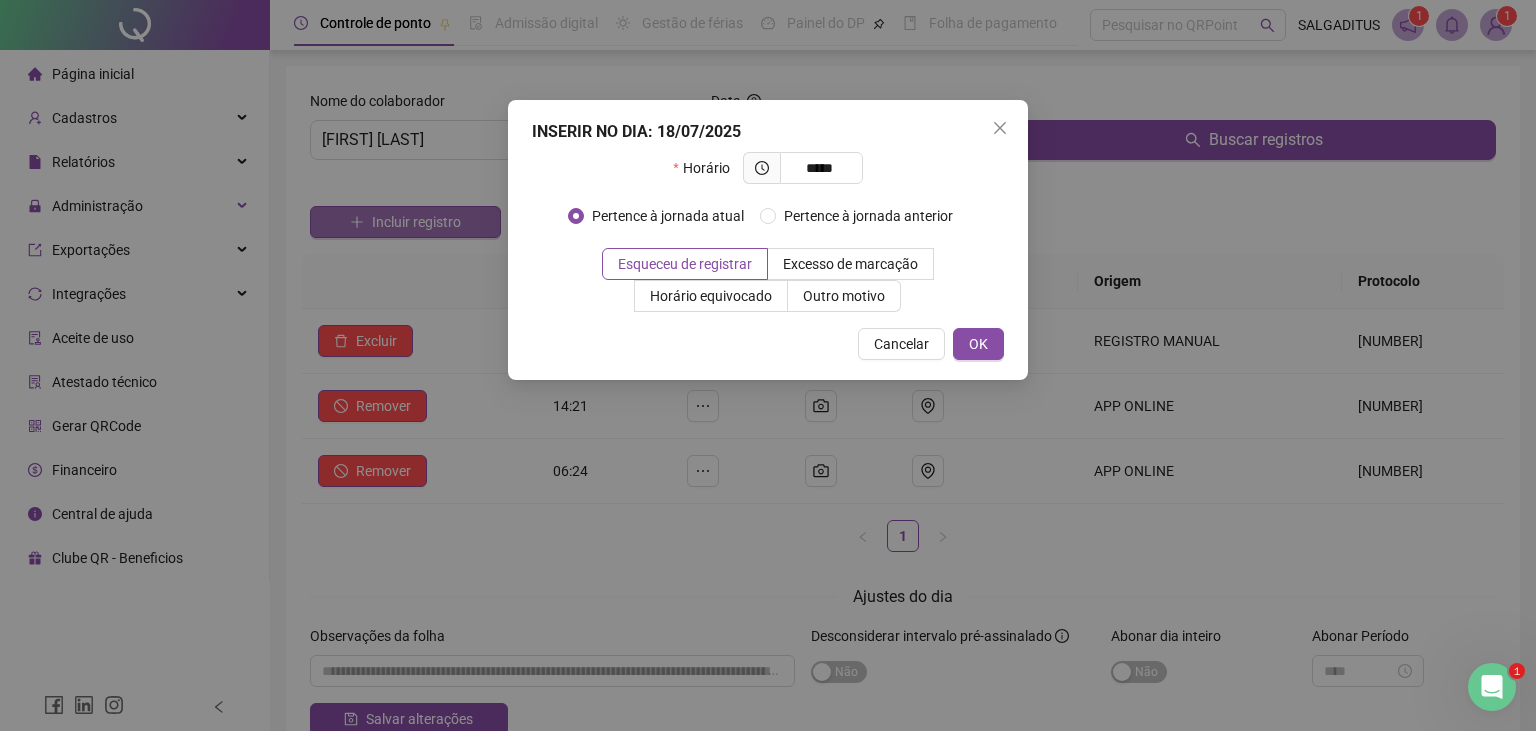 type on "*****" 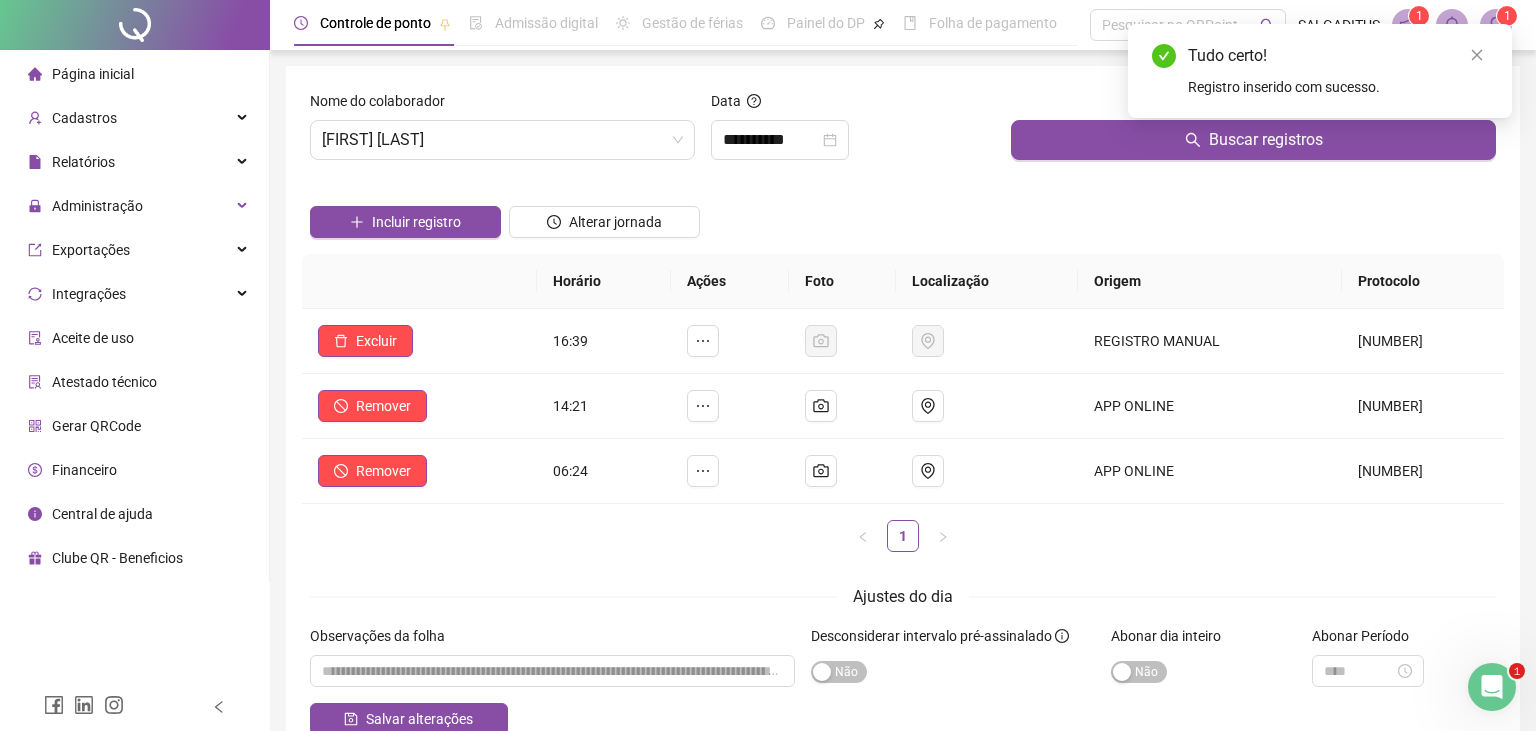 click on "**********" at bounding box center [853, 133] 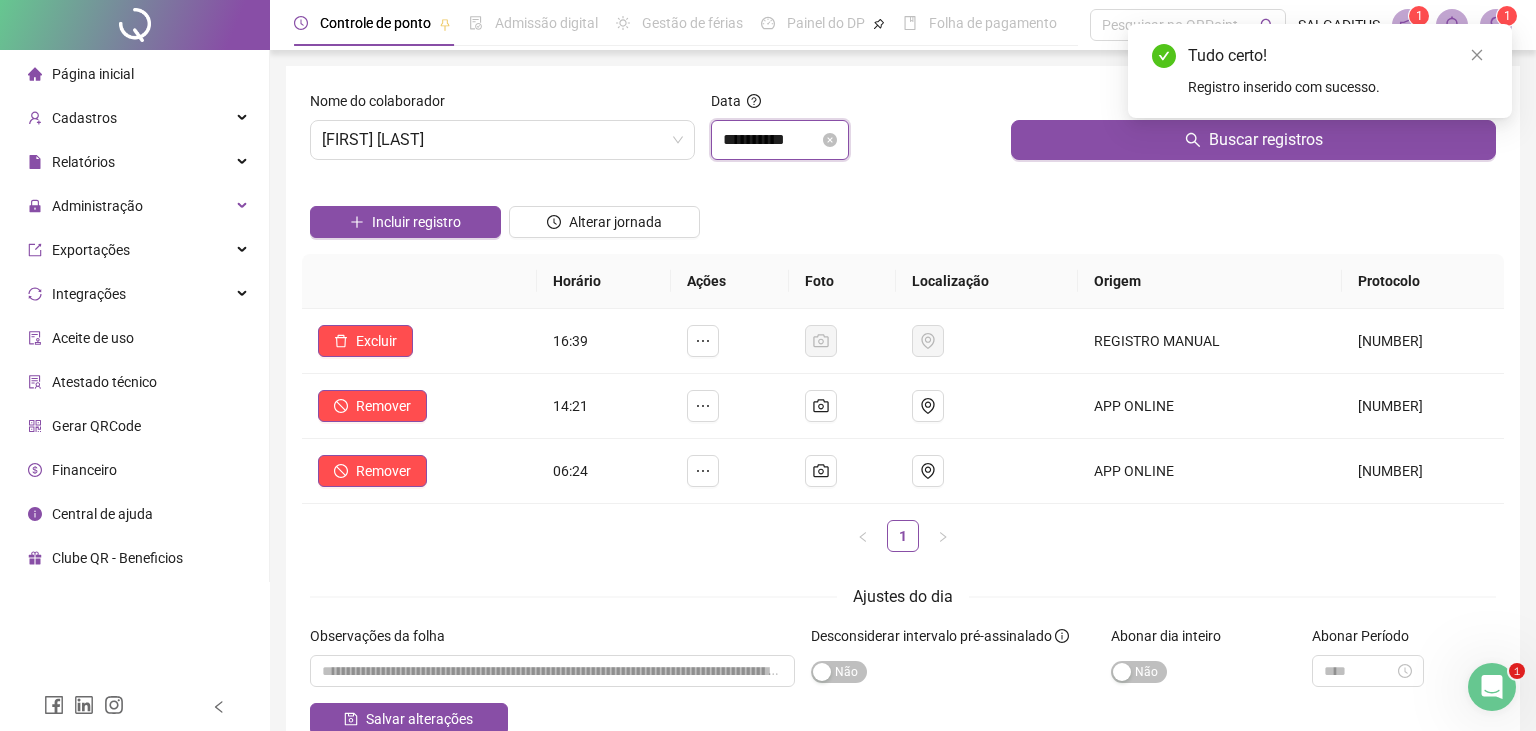 click on "**********" at bounding box center [771, 140] 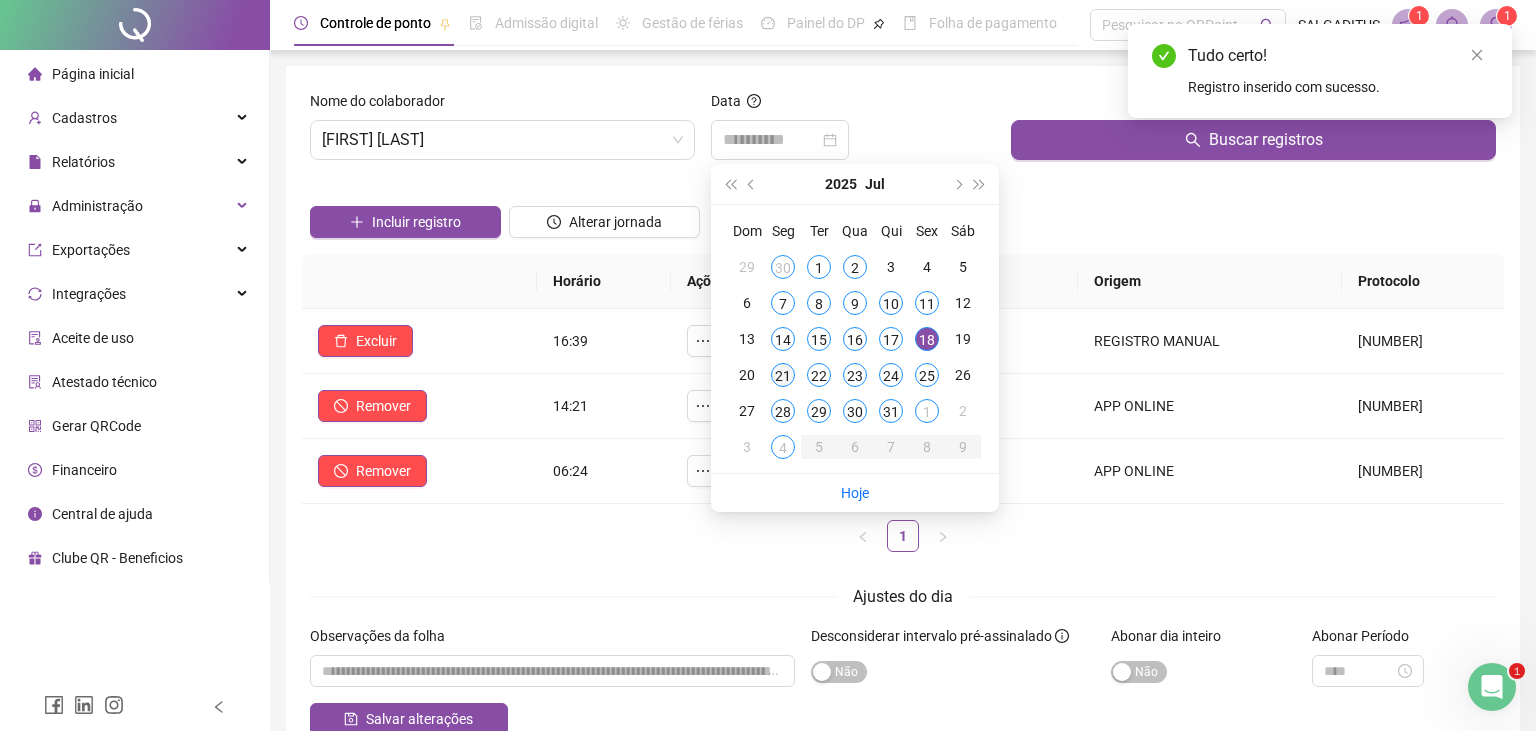 click on "21" at bounding box center (783, 375) 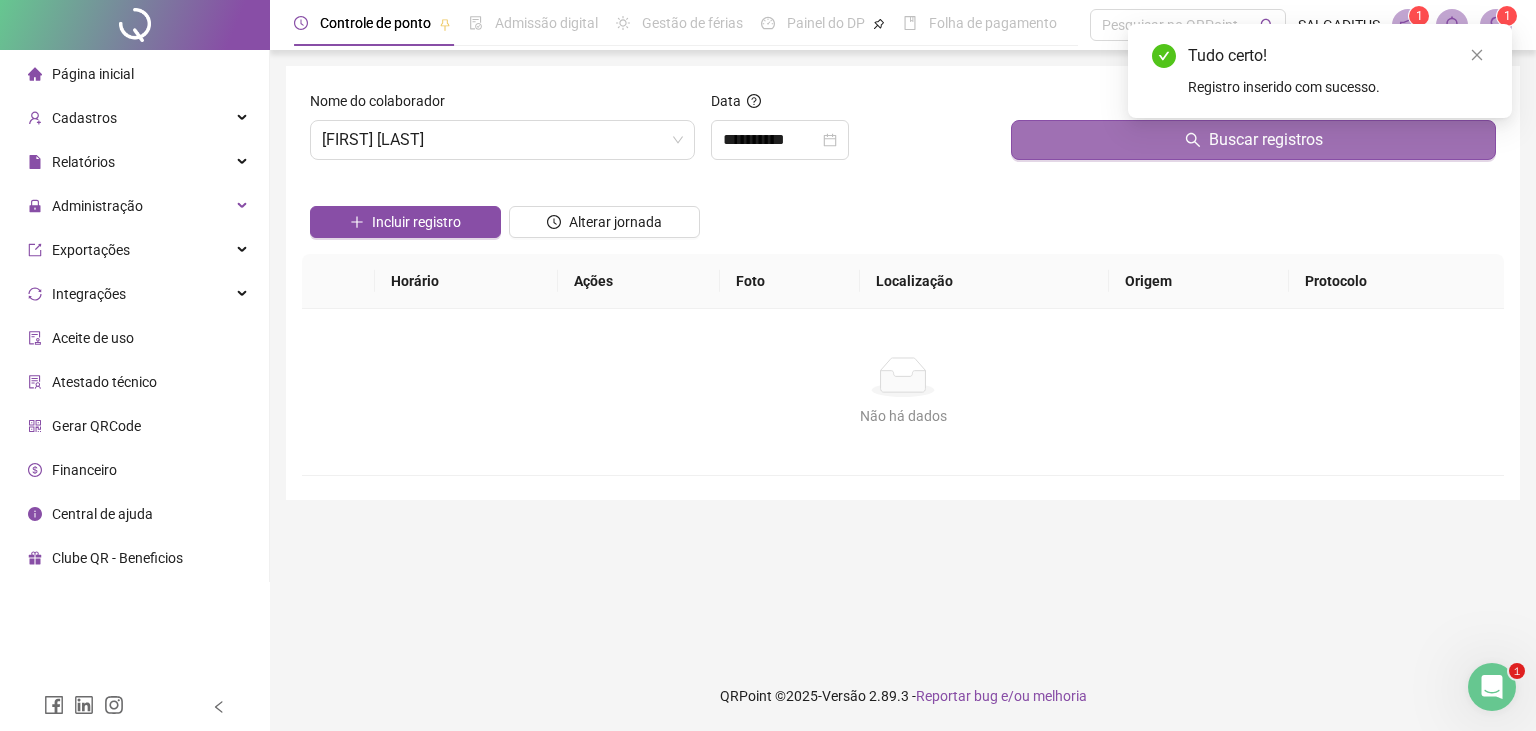 click on "Buscar registros" at bounding box center (1253, 140) 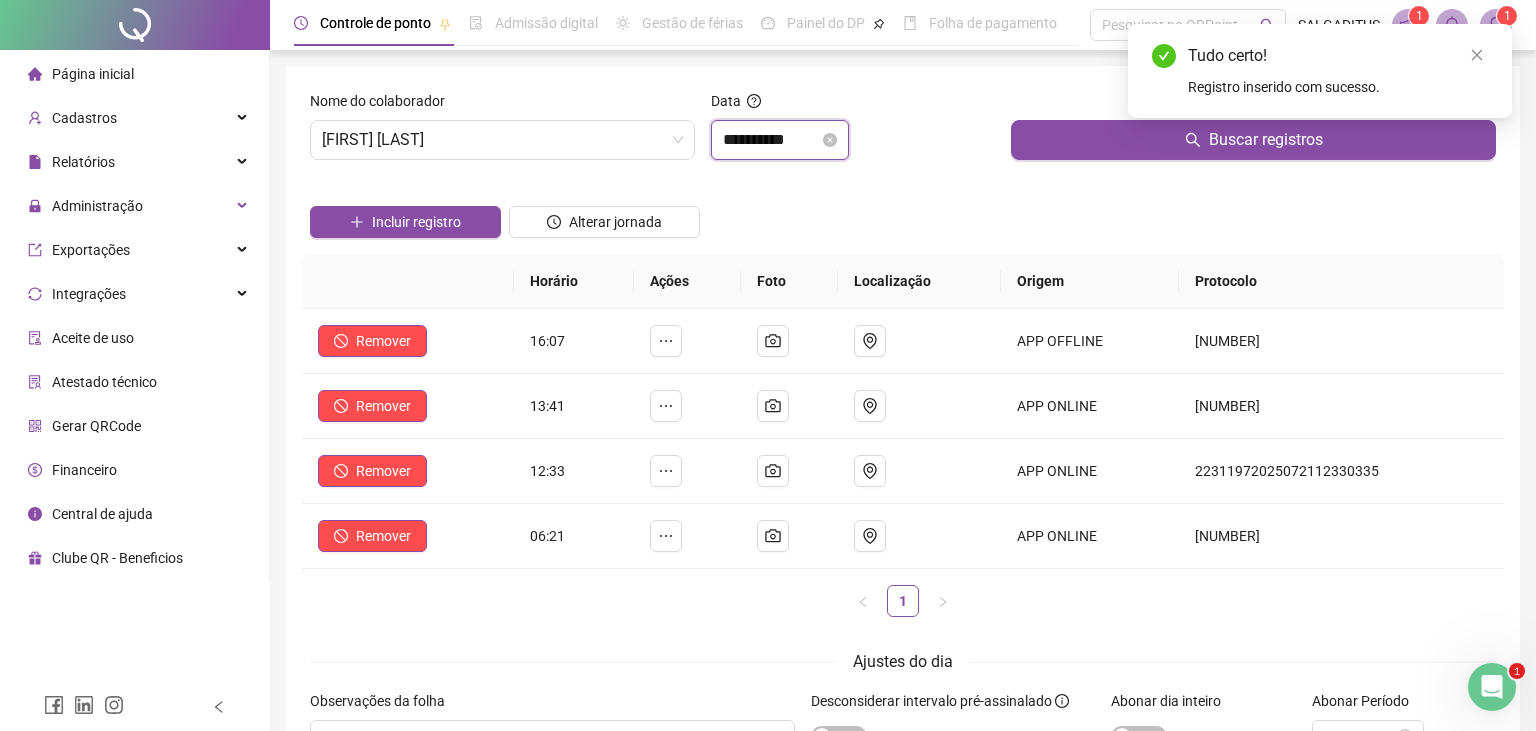 click on "**********" at bounding box center (771, 140) 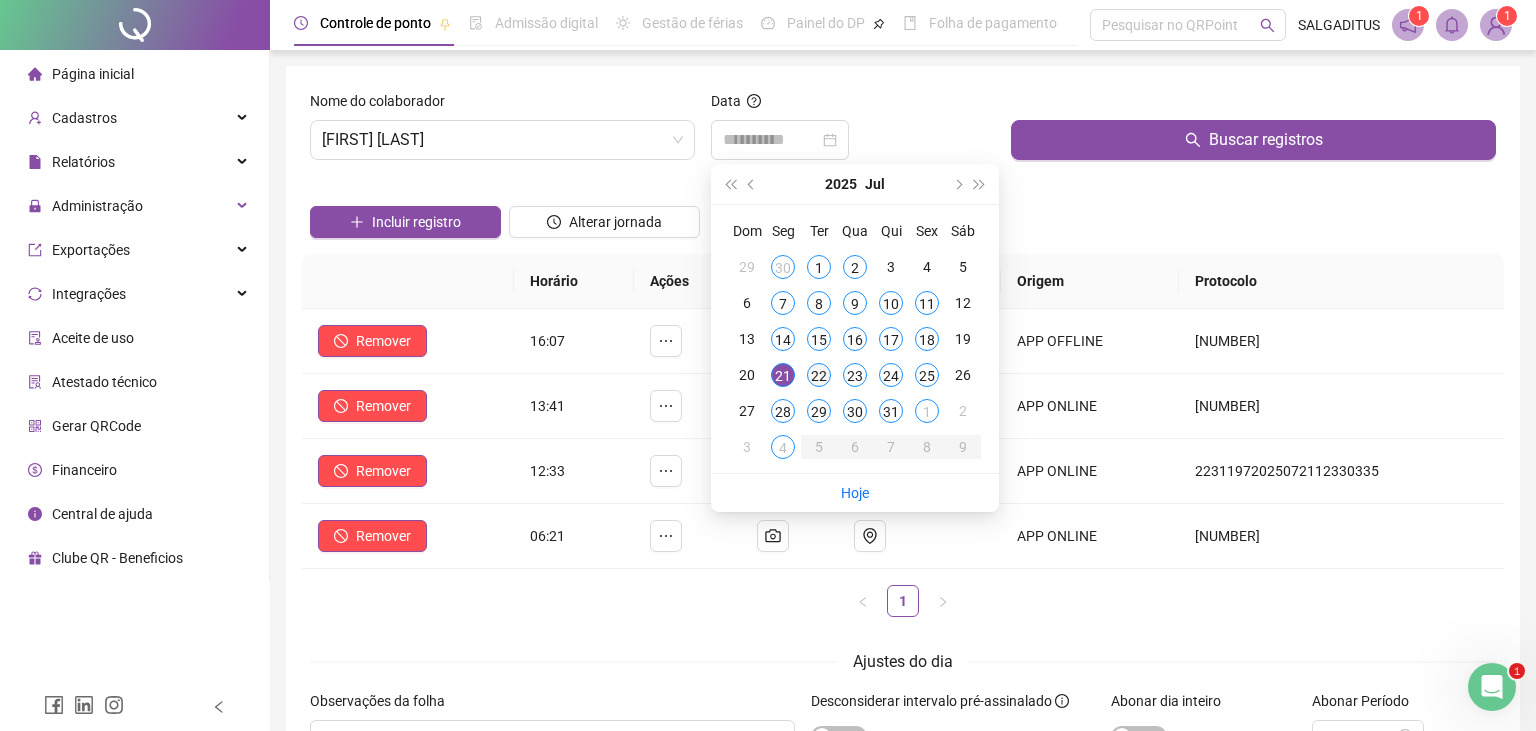 click on "22" at bounding box center [819, 375] 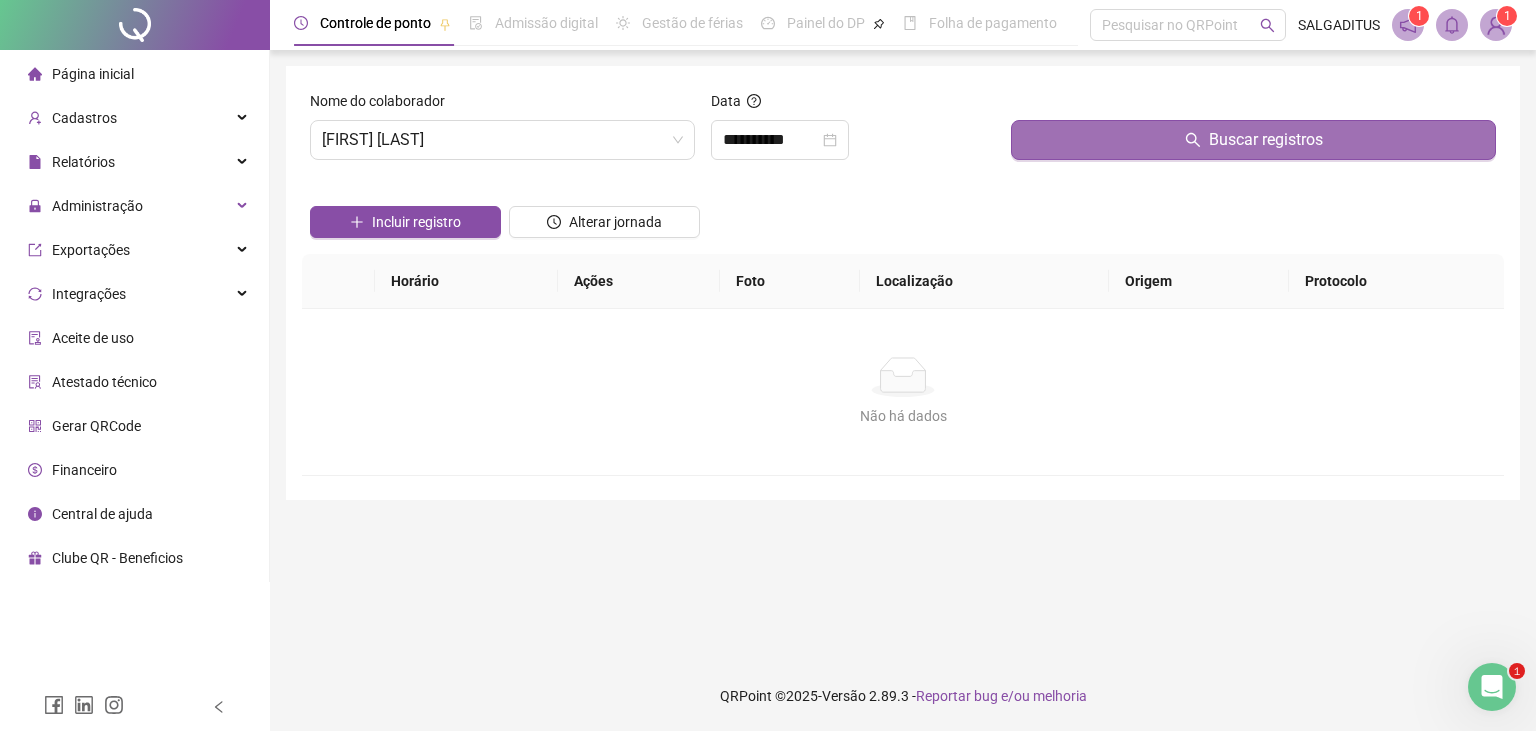 click on "Buscar registros" at bounding box center [1253, 140] 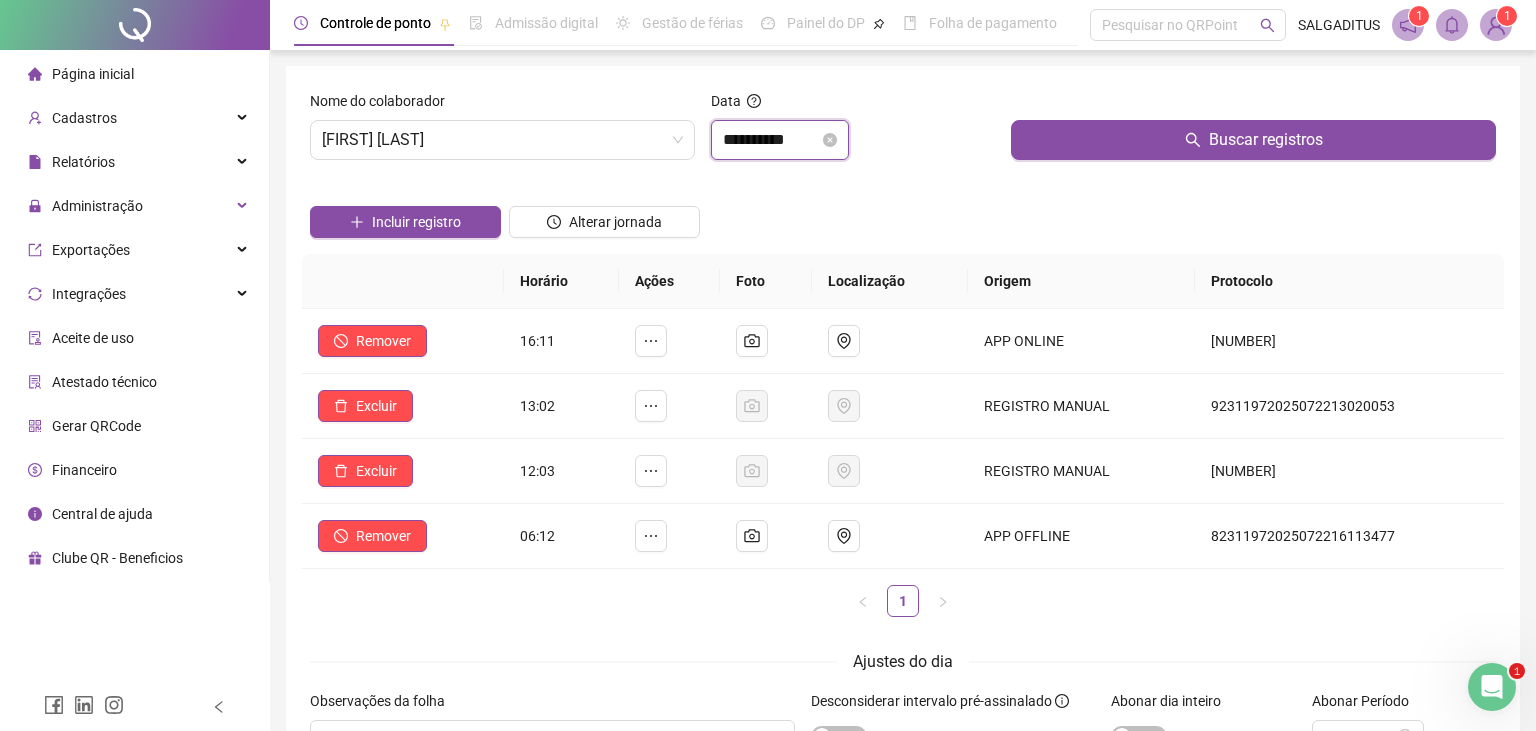 click on "**********" at bounding box center [771, 140] 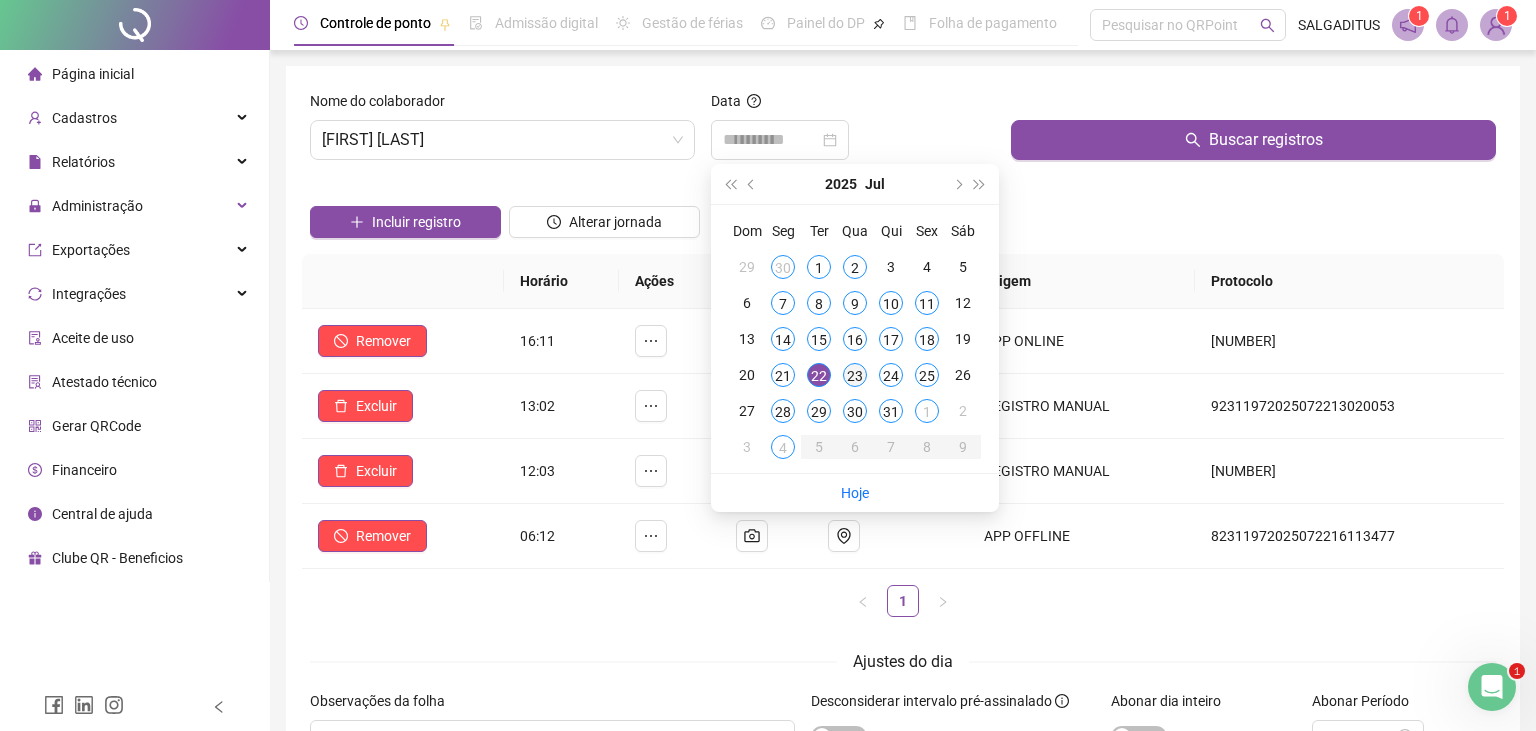 click on "23" at bounding box center [855, 375] 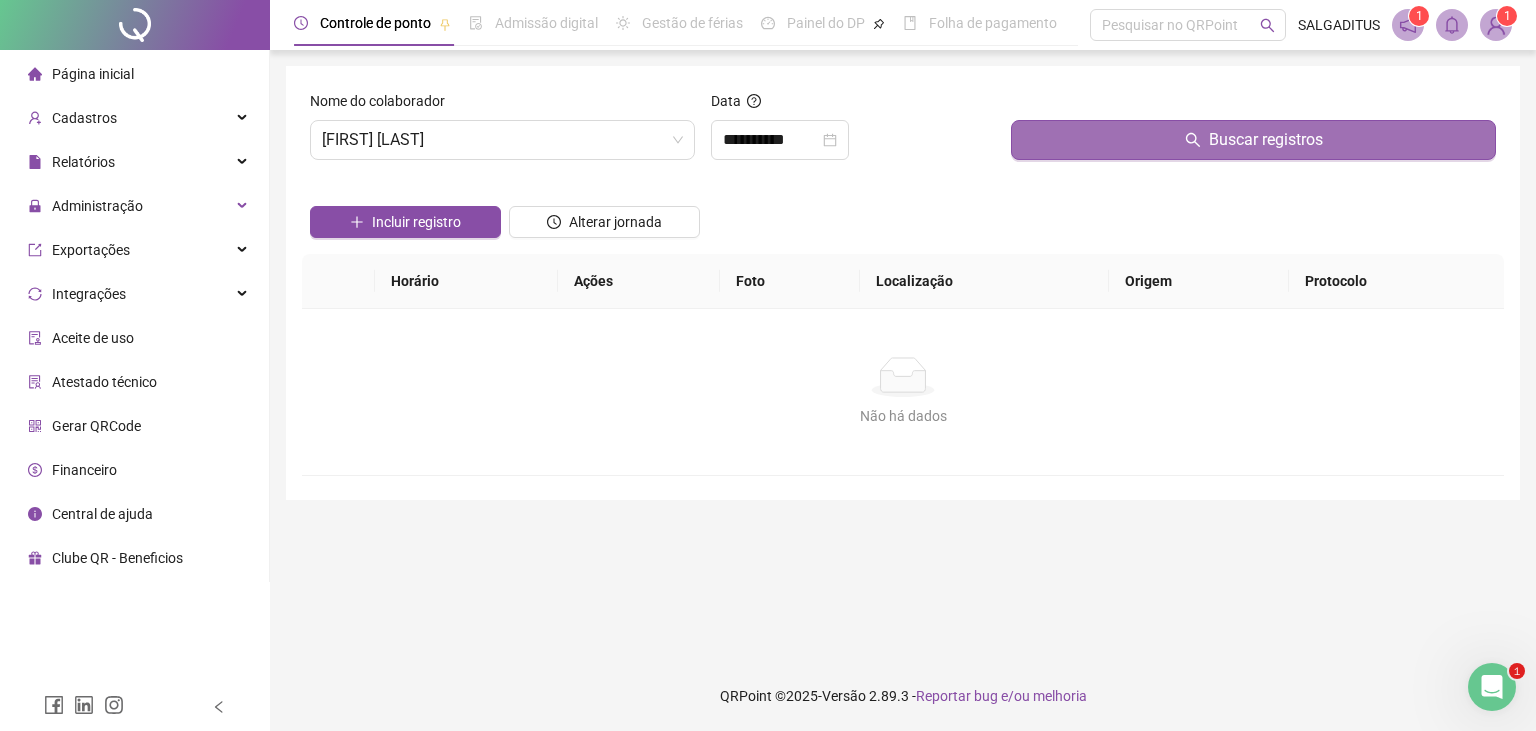 drag, startPoint x: 1119, startPoint y: 154, endPoint x: 969, endPoint y: 174, distance: 151.32745 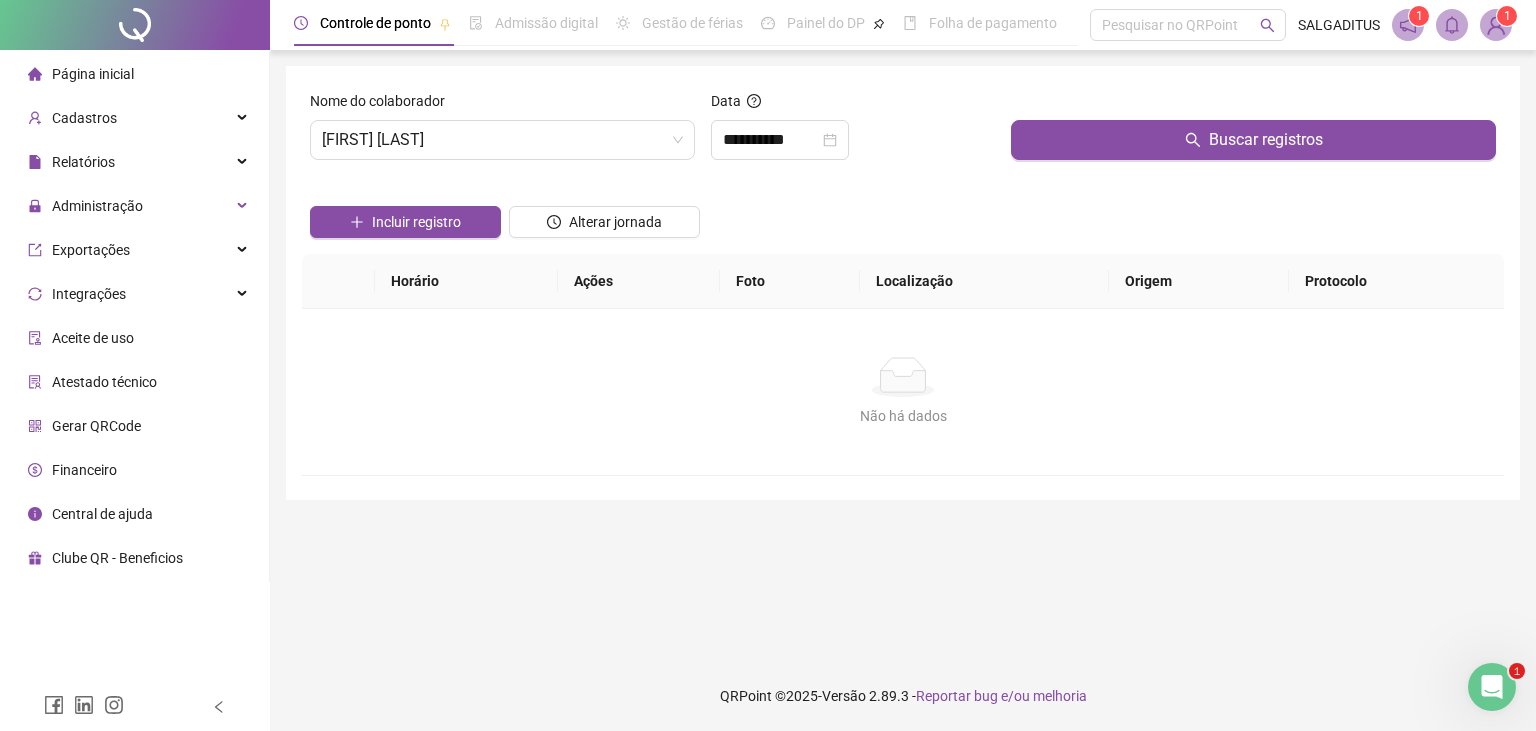 click on "Buscar registros" at bounding box center (1253, 140) 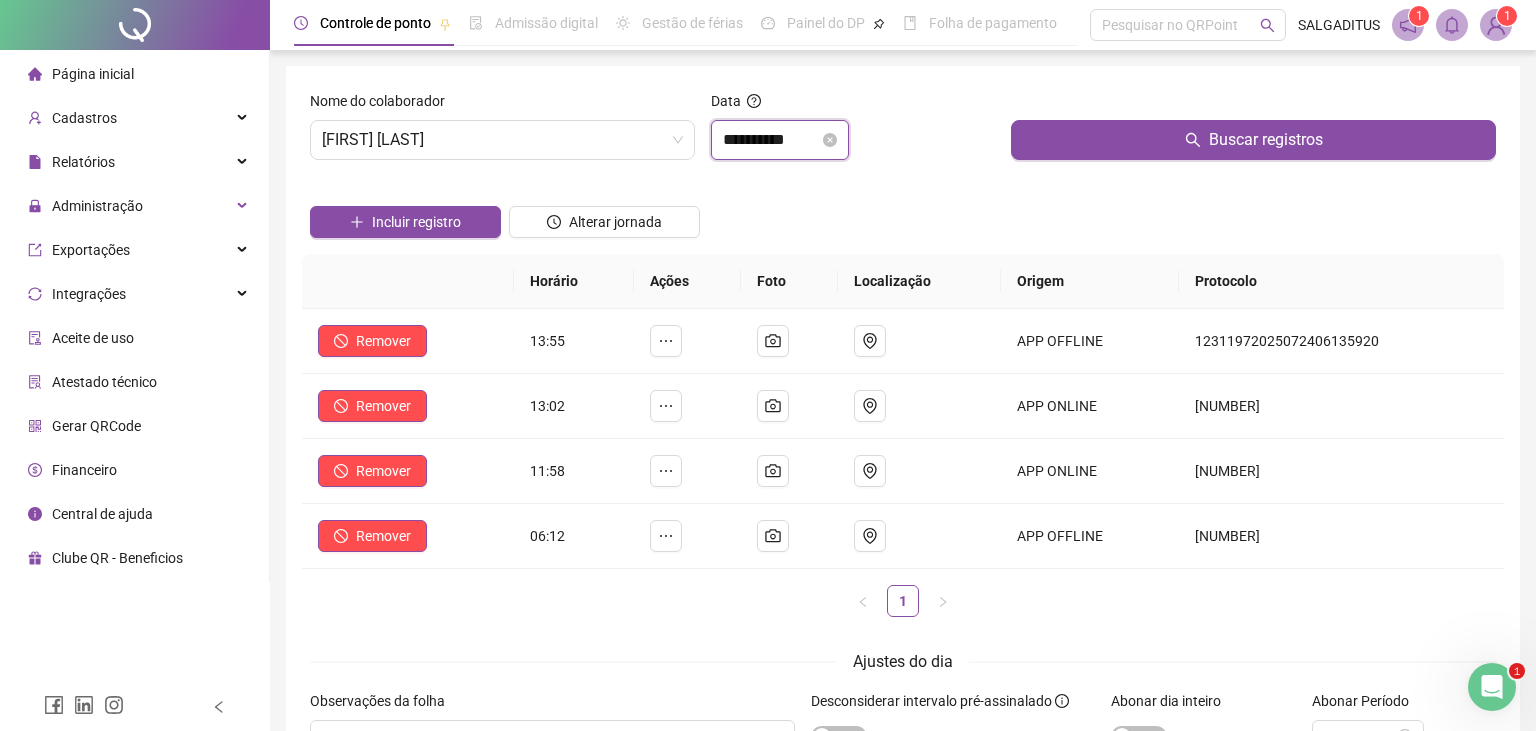 click on "**********" at bounding box center [771, 140] 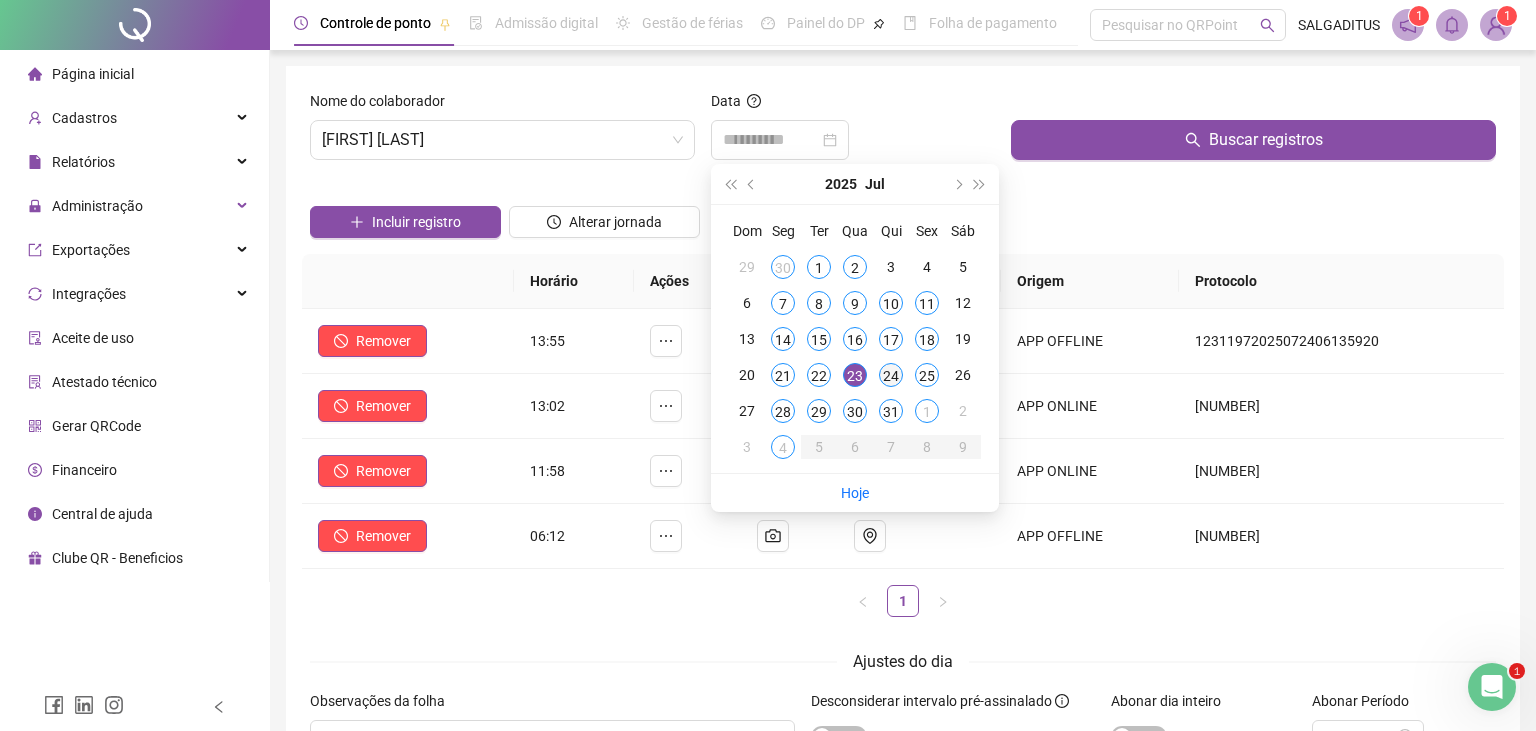 click on "24" at bounding box center [891, 375] 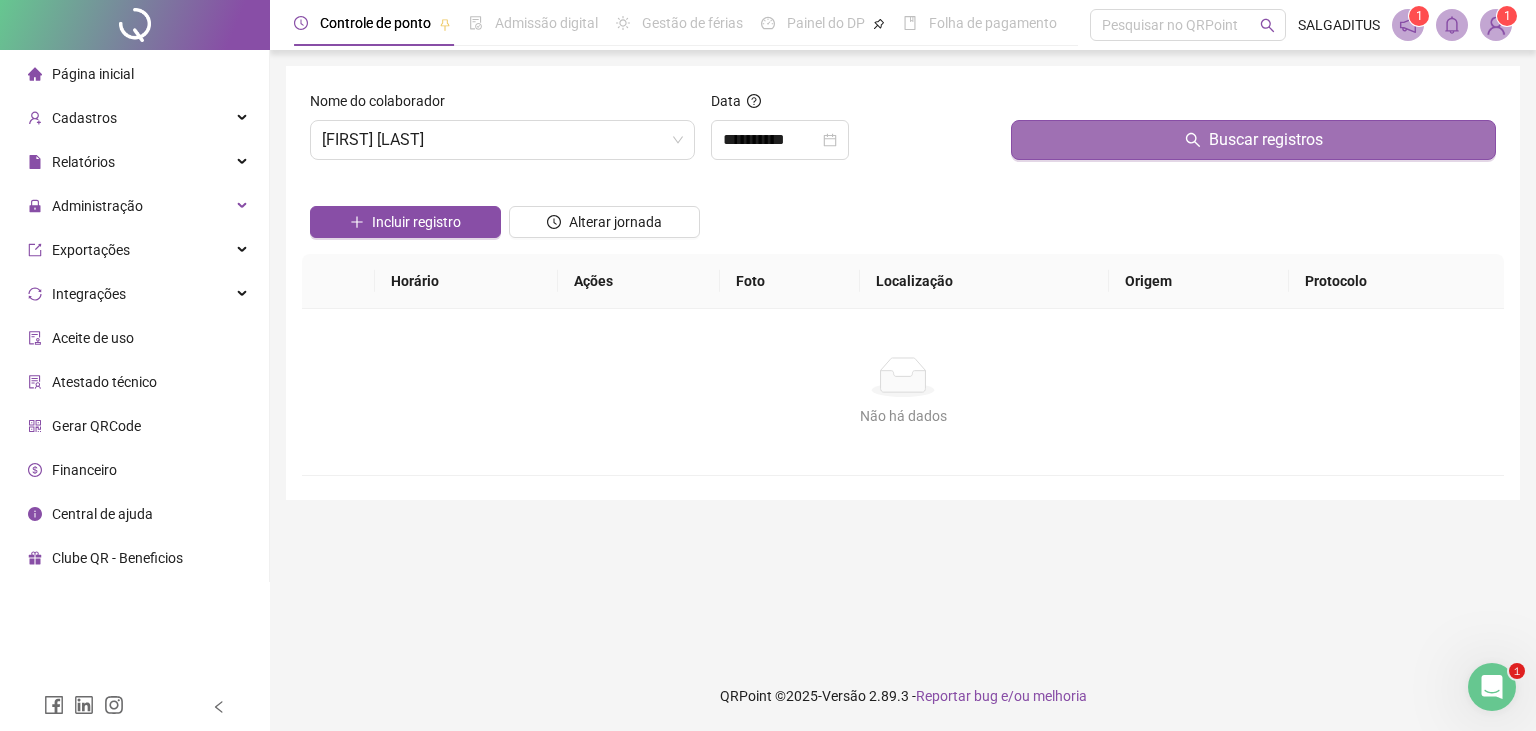 click on "Buscar registros" at bounding box center [1253, 140] 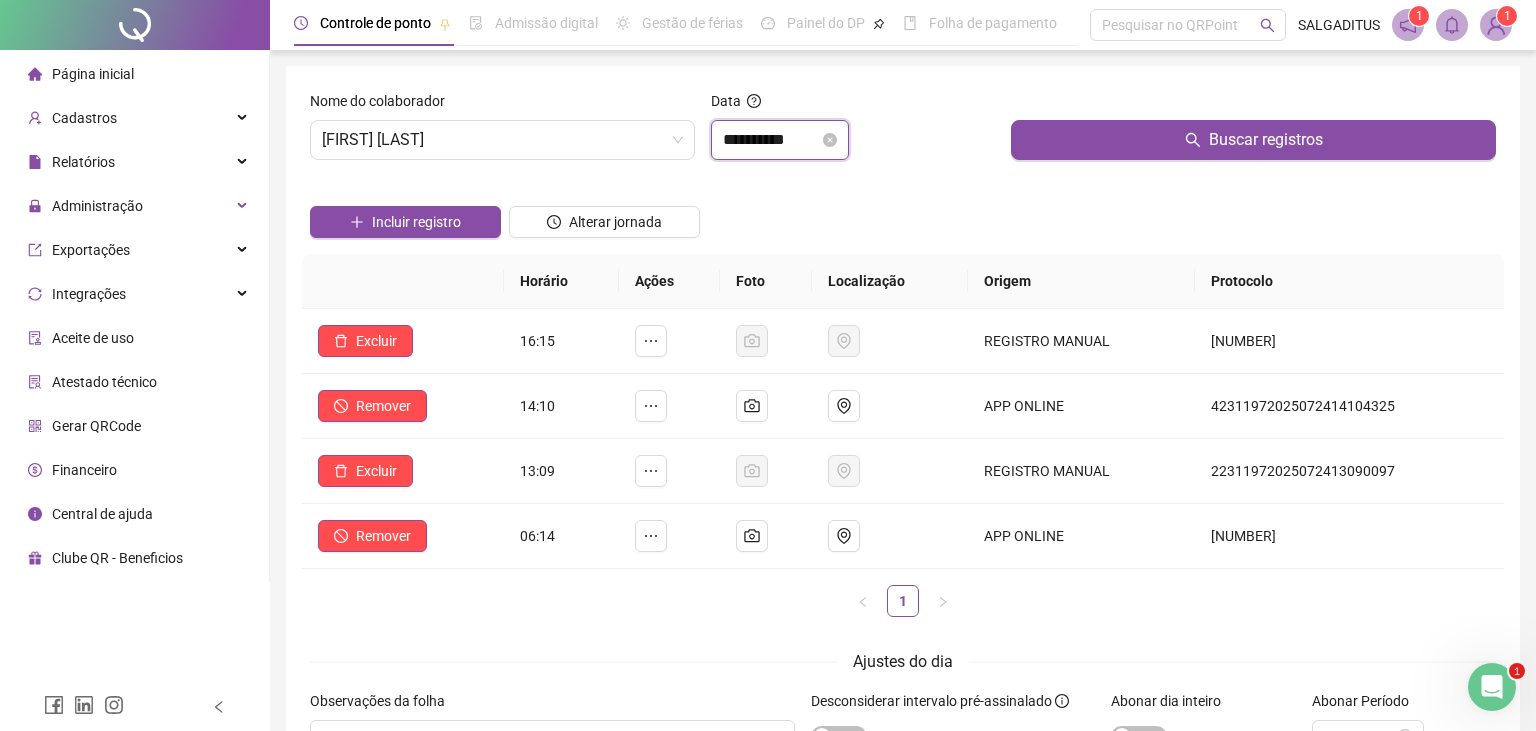 click on "**********" at bounding box center [771, 140] 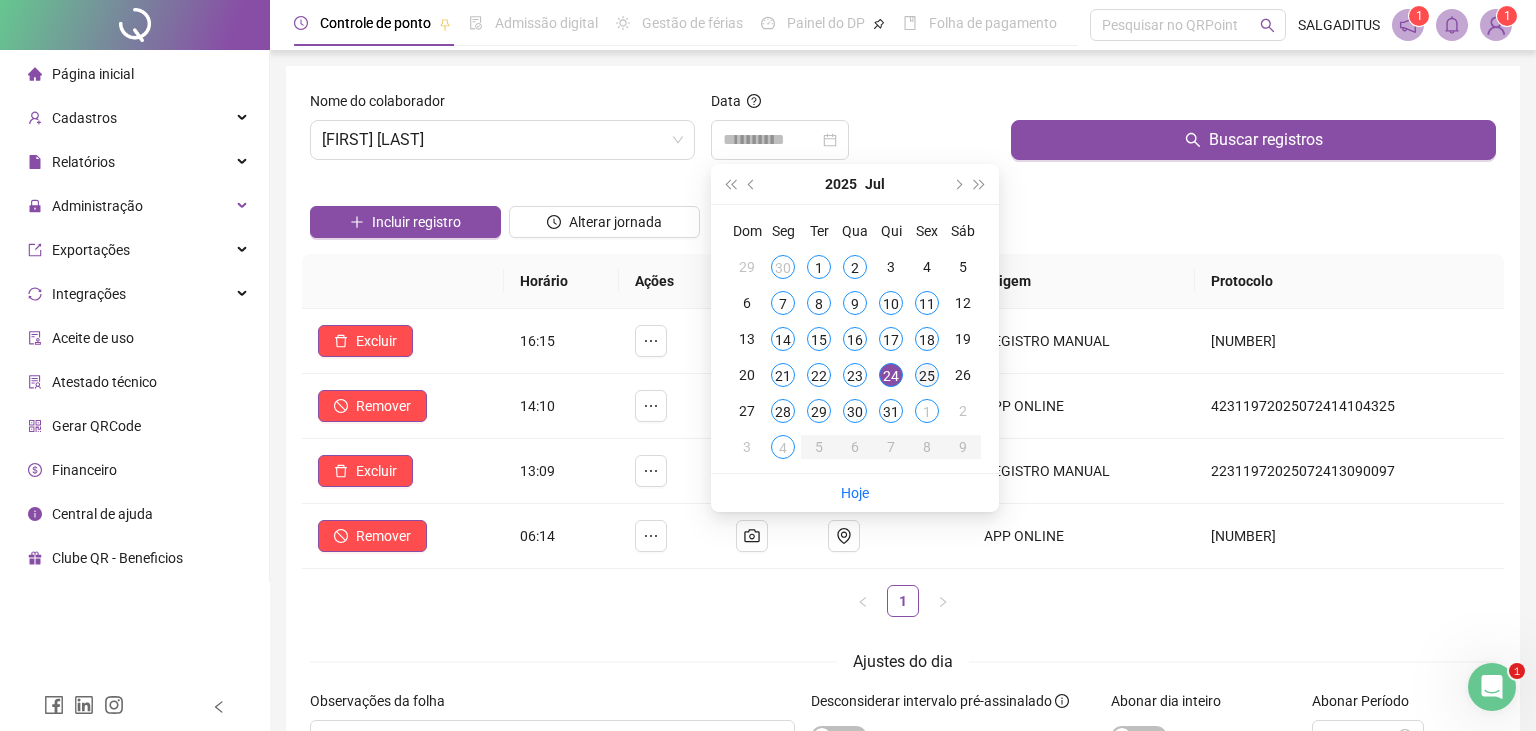 click on "25" at bounding box center (927, 375) 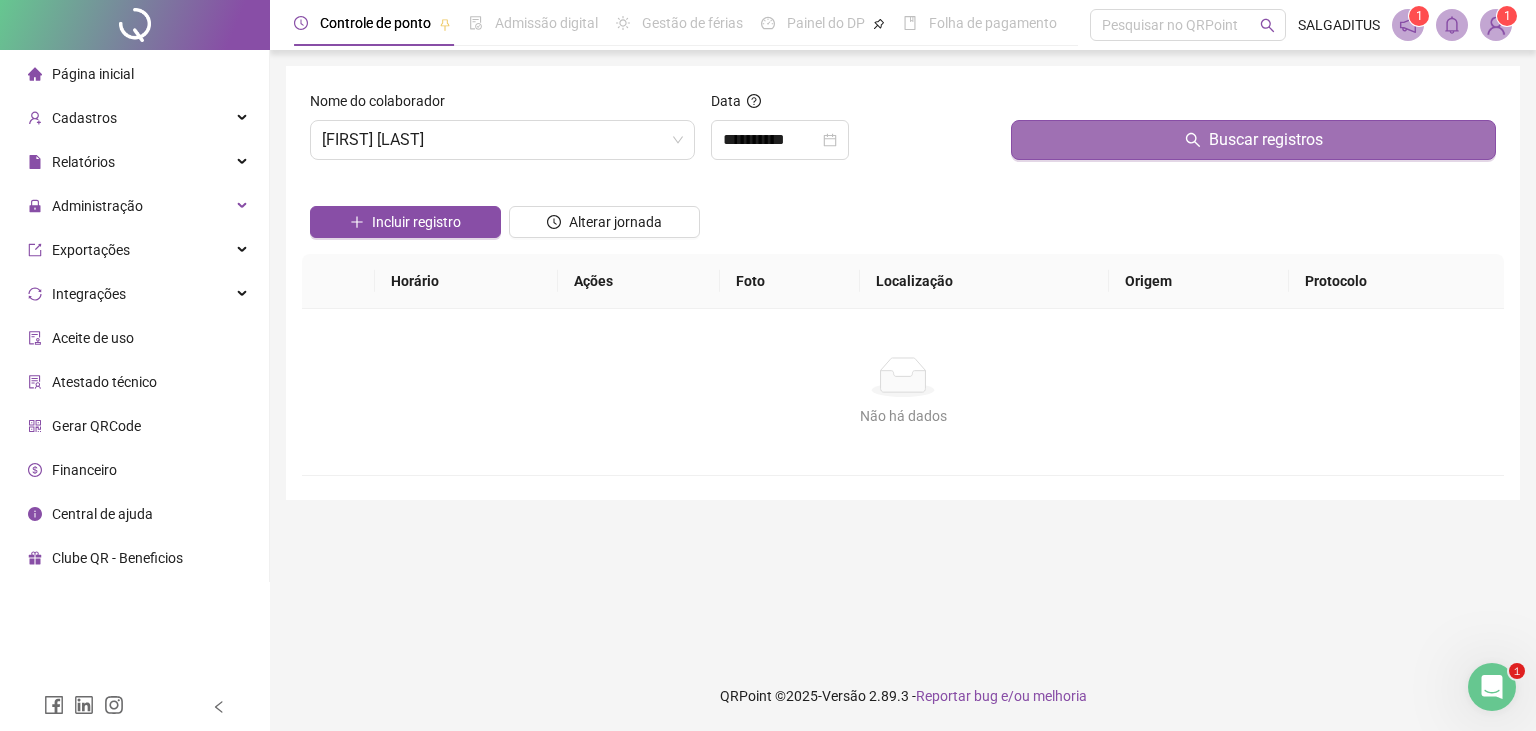 click on "Buscar registros" at bounding box center [1253, 140] 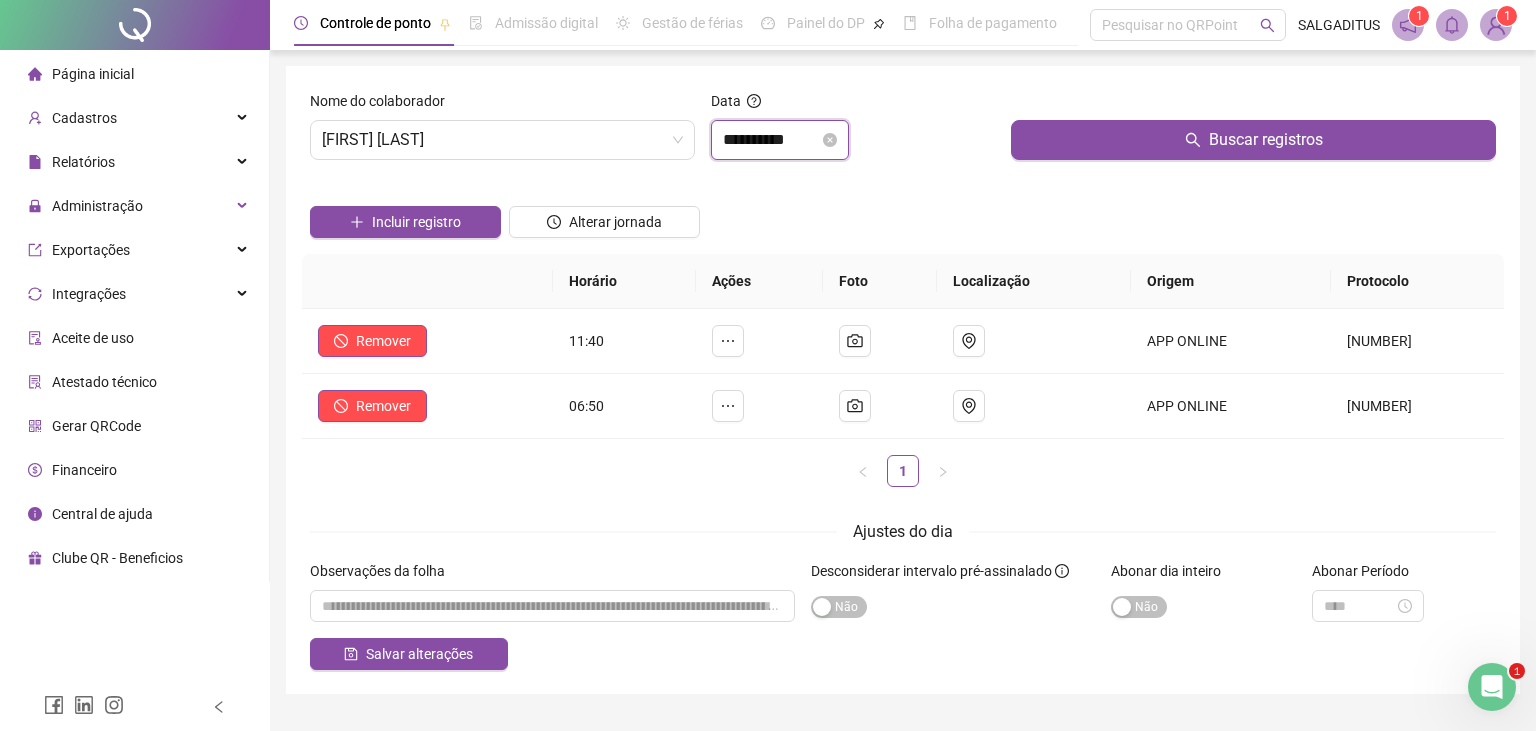 click on "**********" at bounding box center (771, 140) 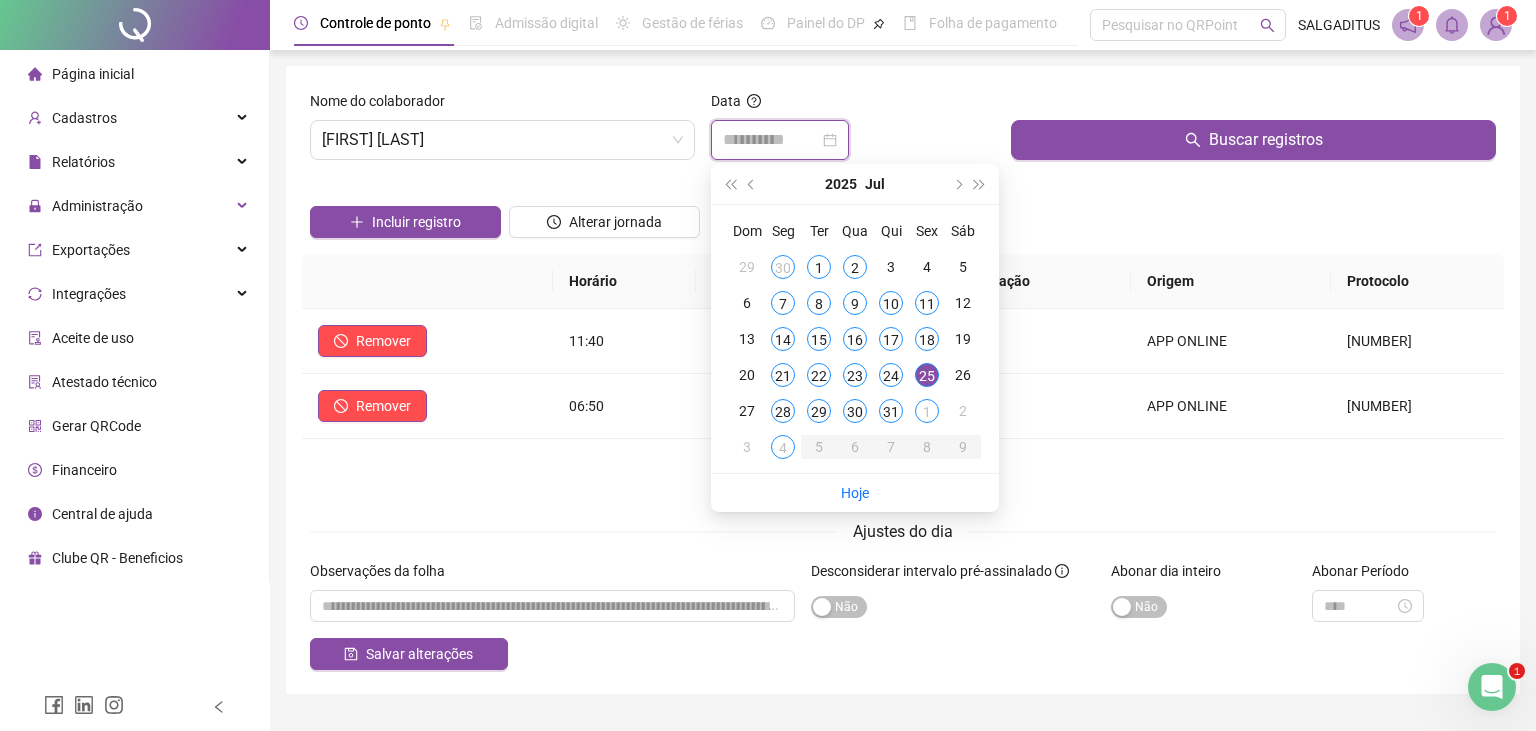 type on "**********" 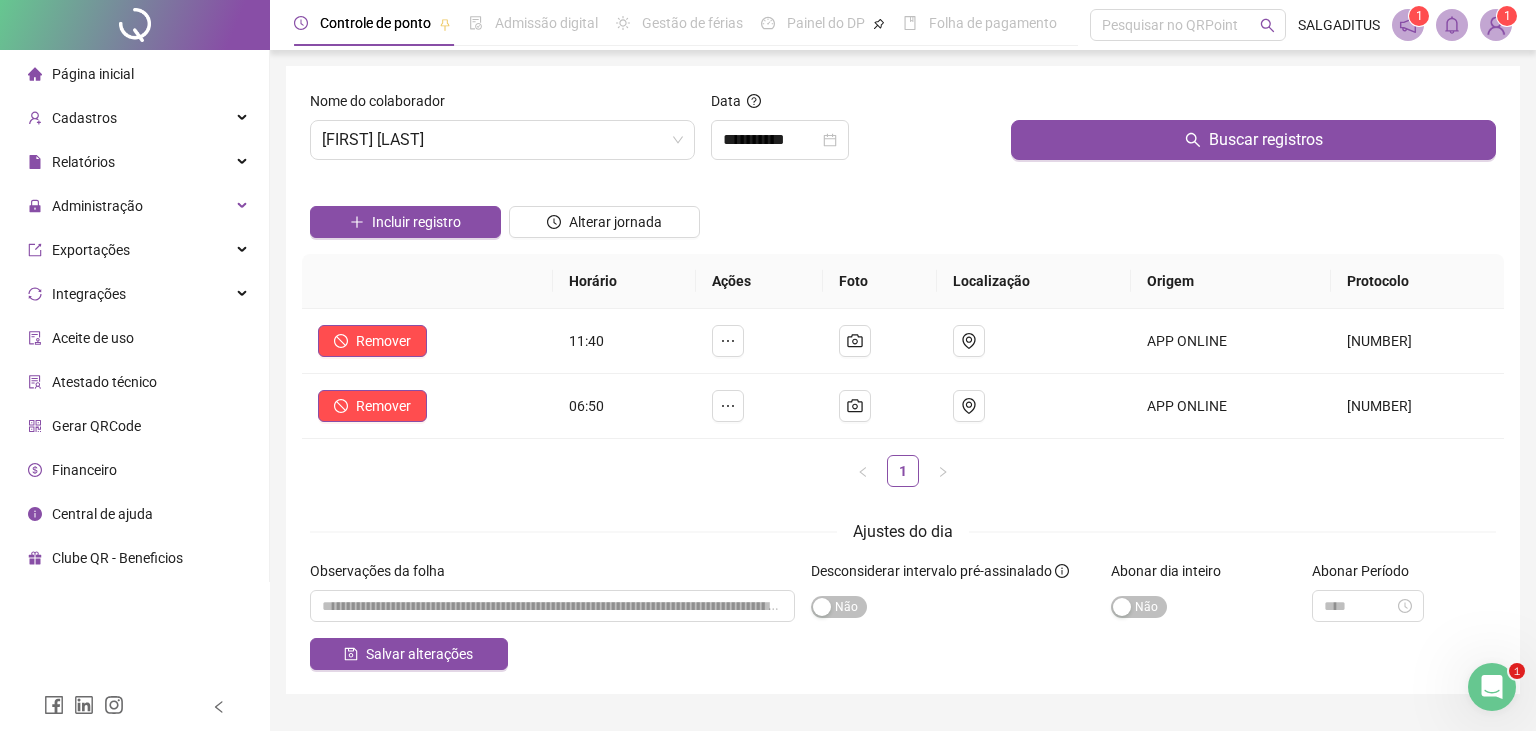 click on "**********" at bounding box center [853, 140] 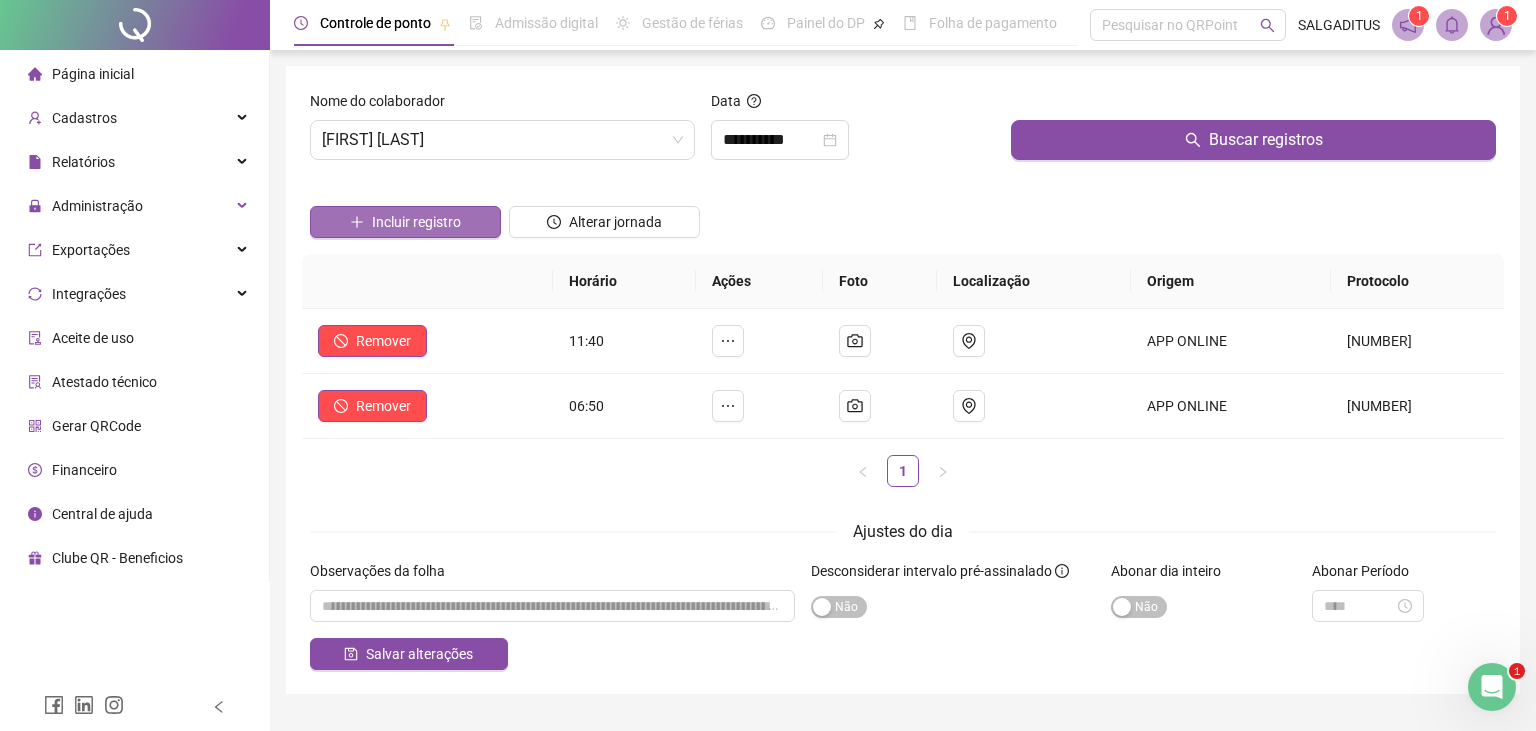 click on "Incluir registro" at bounding box center (416, 222) 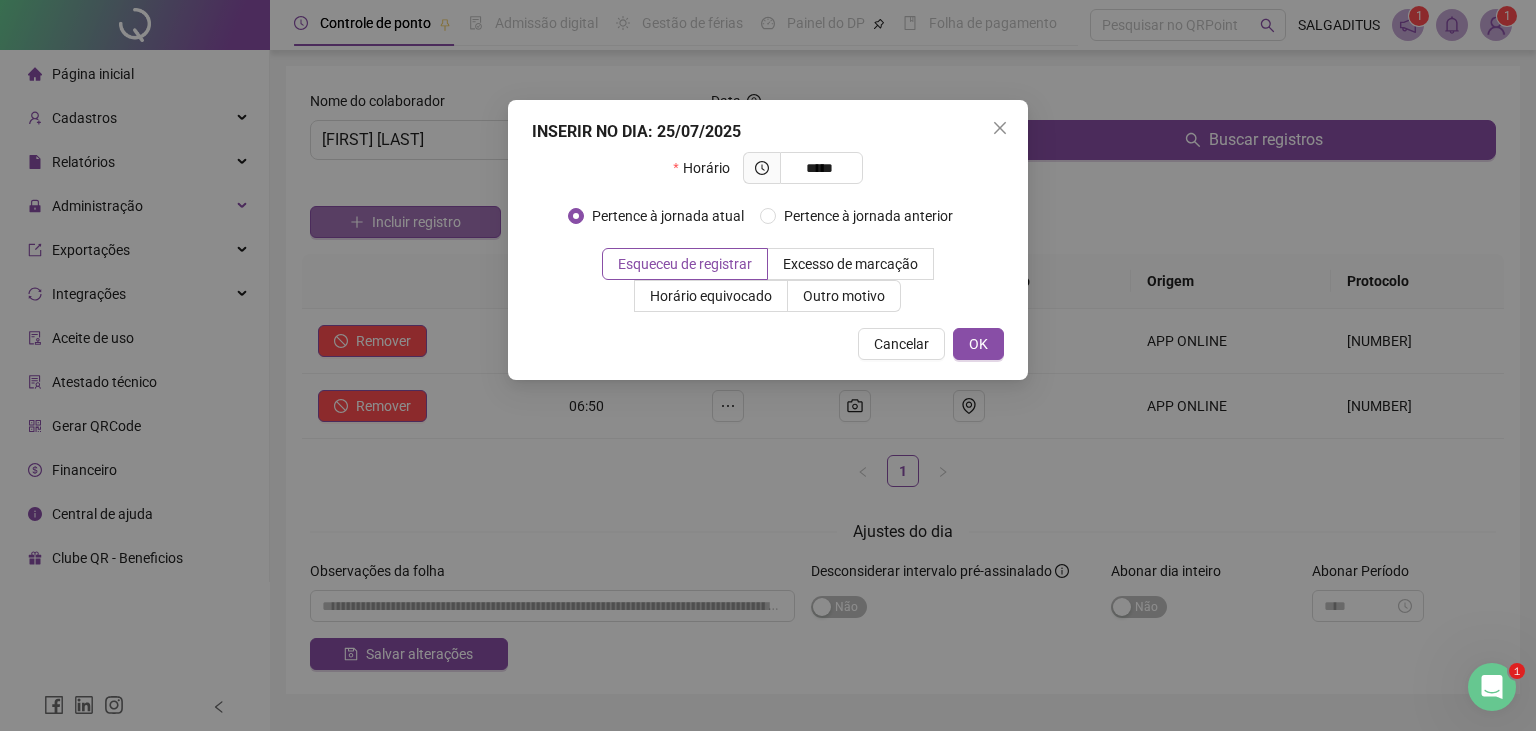 type on "*****" 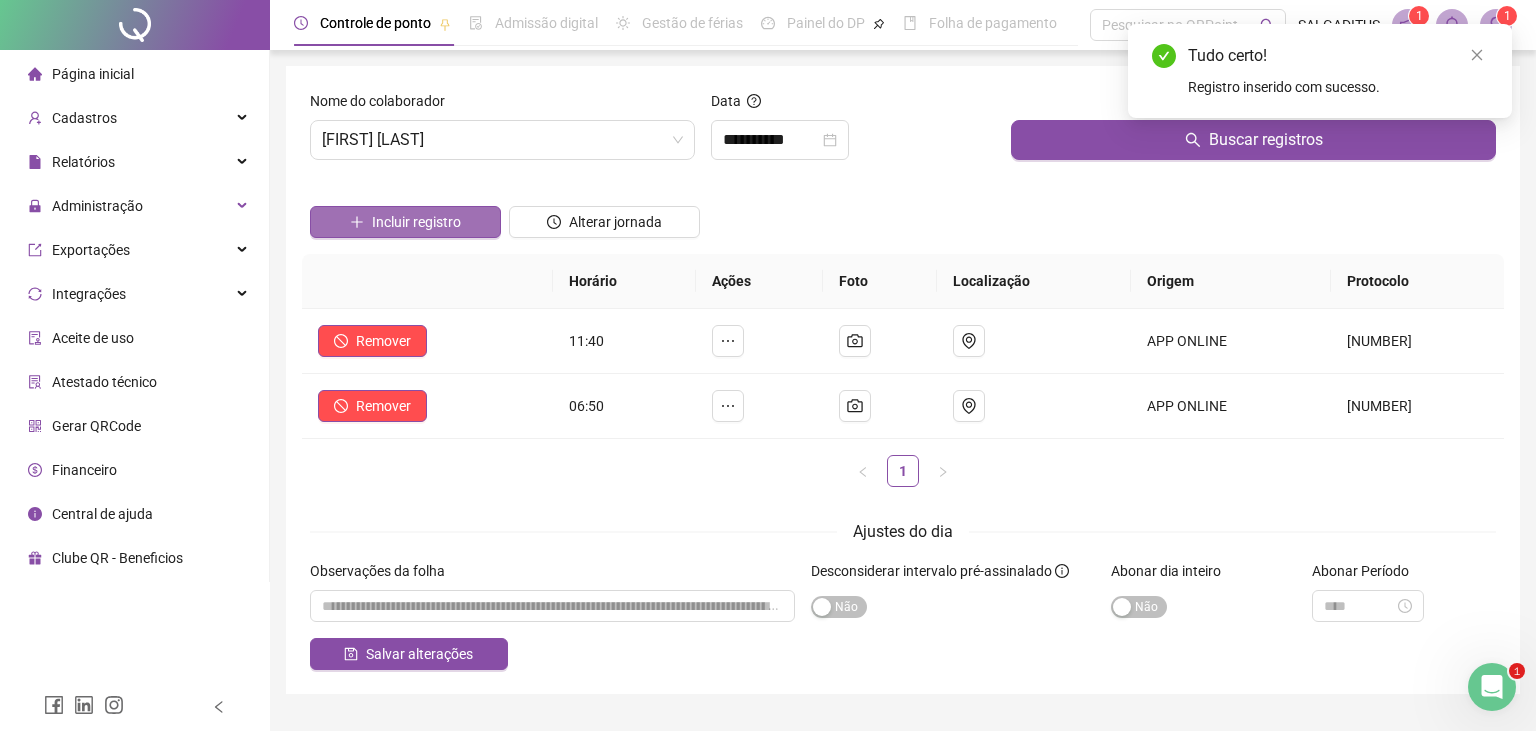 click on "Incluir registro" at bounding box center (405, 222) 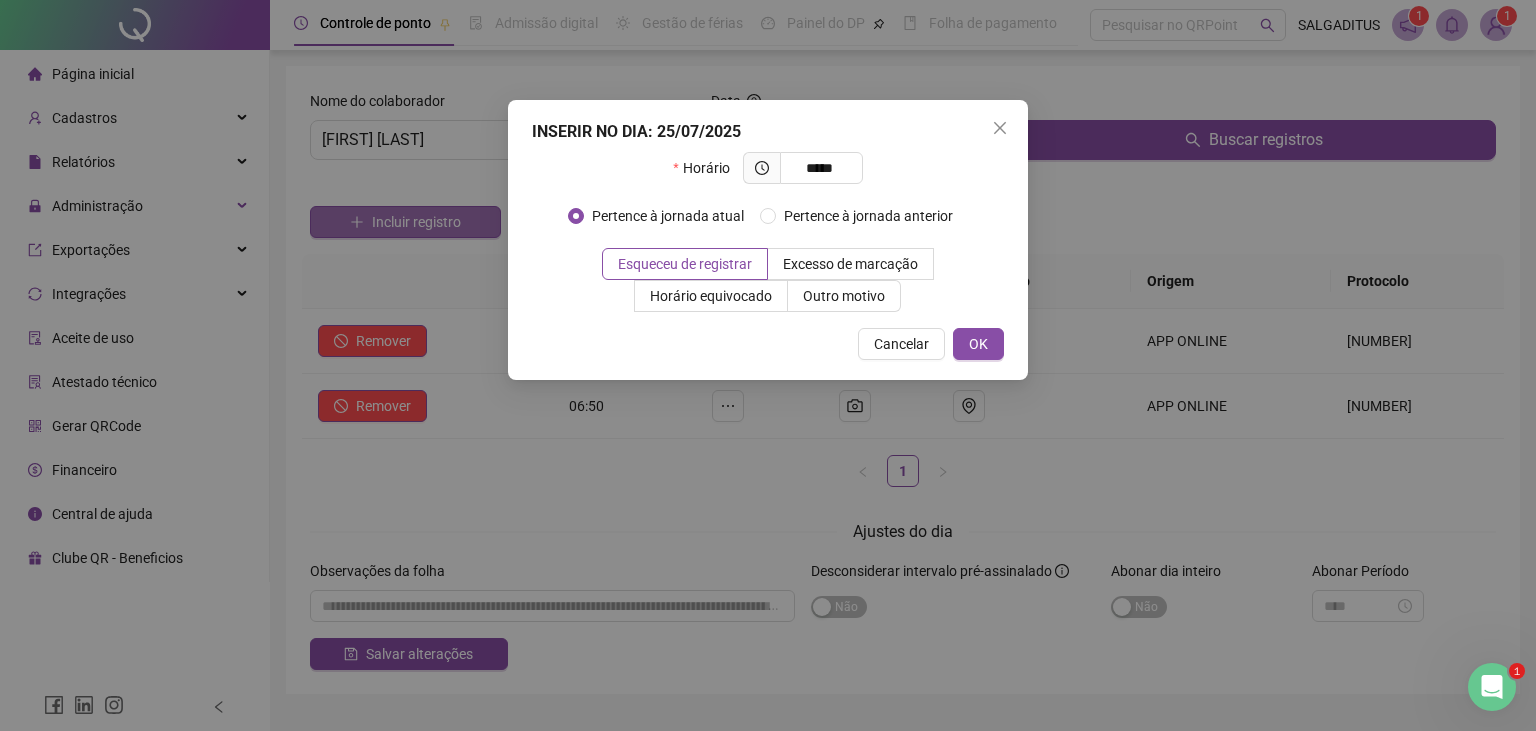 type on "*****" 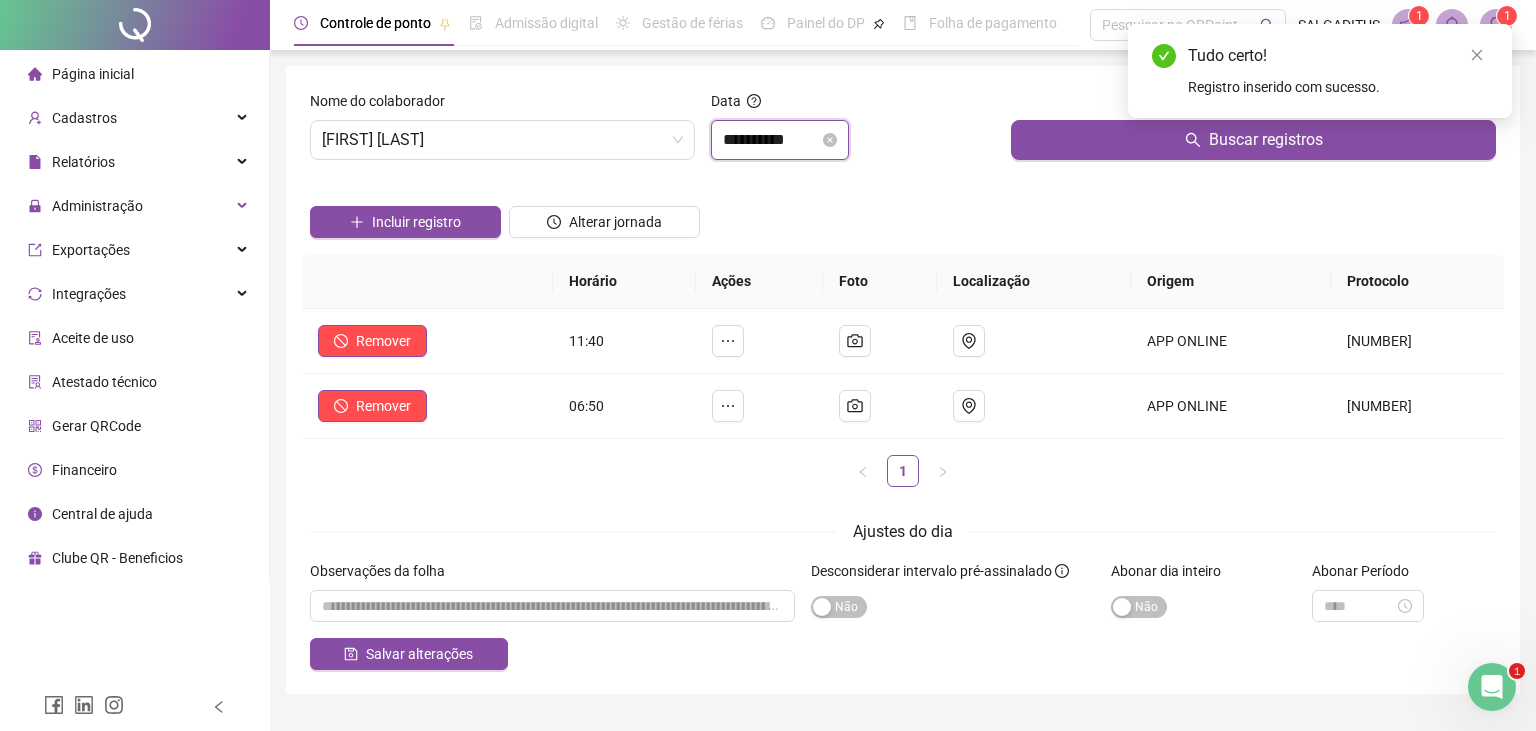 click on "**********" at bounding box center (771, 140) 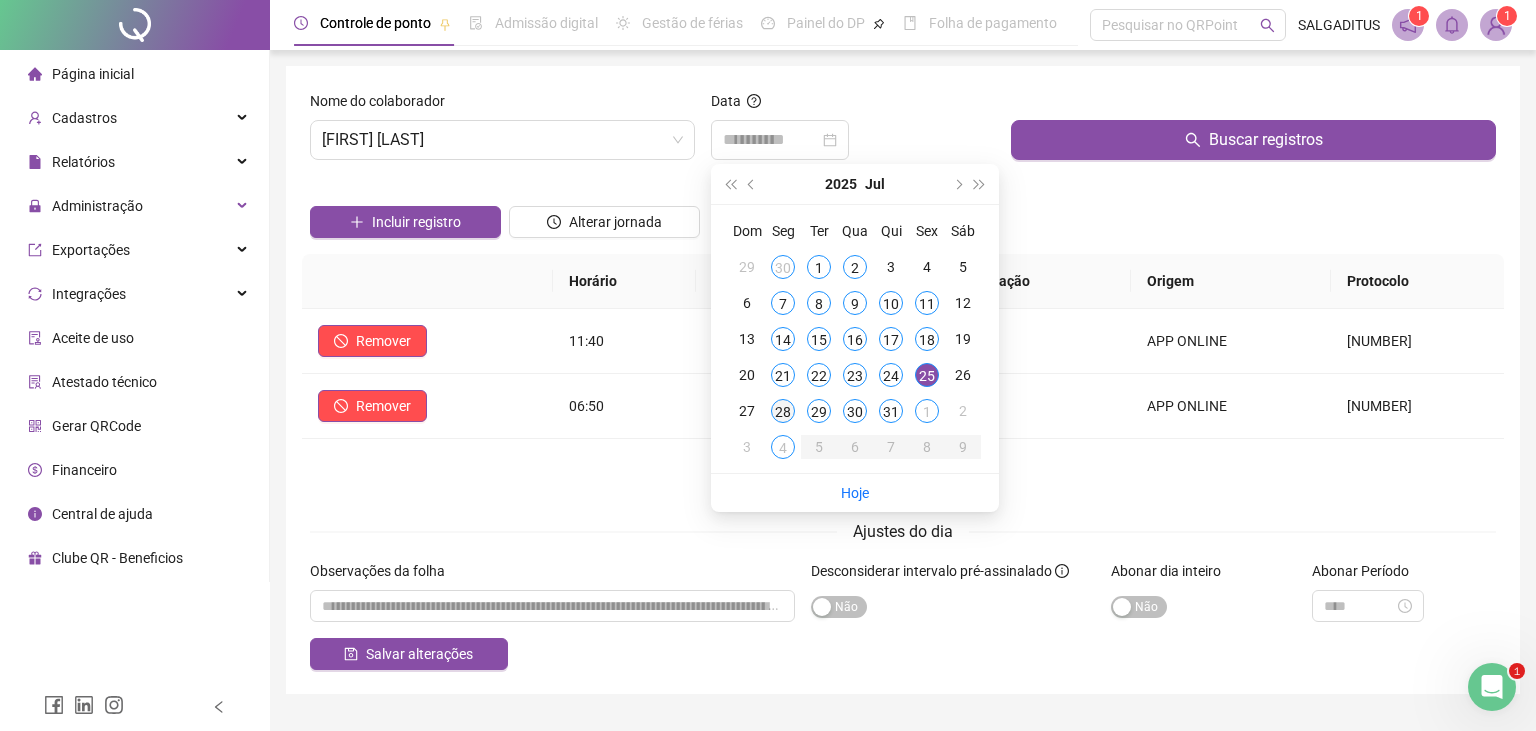 click on "28" at bounding box center [783, 411] 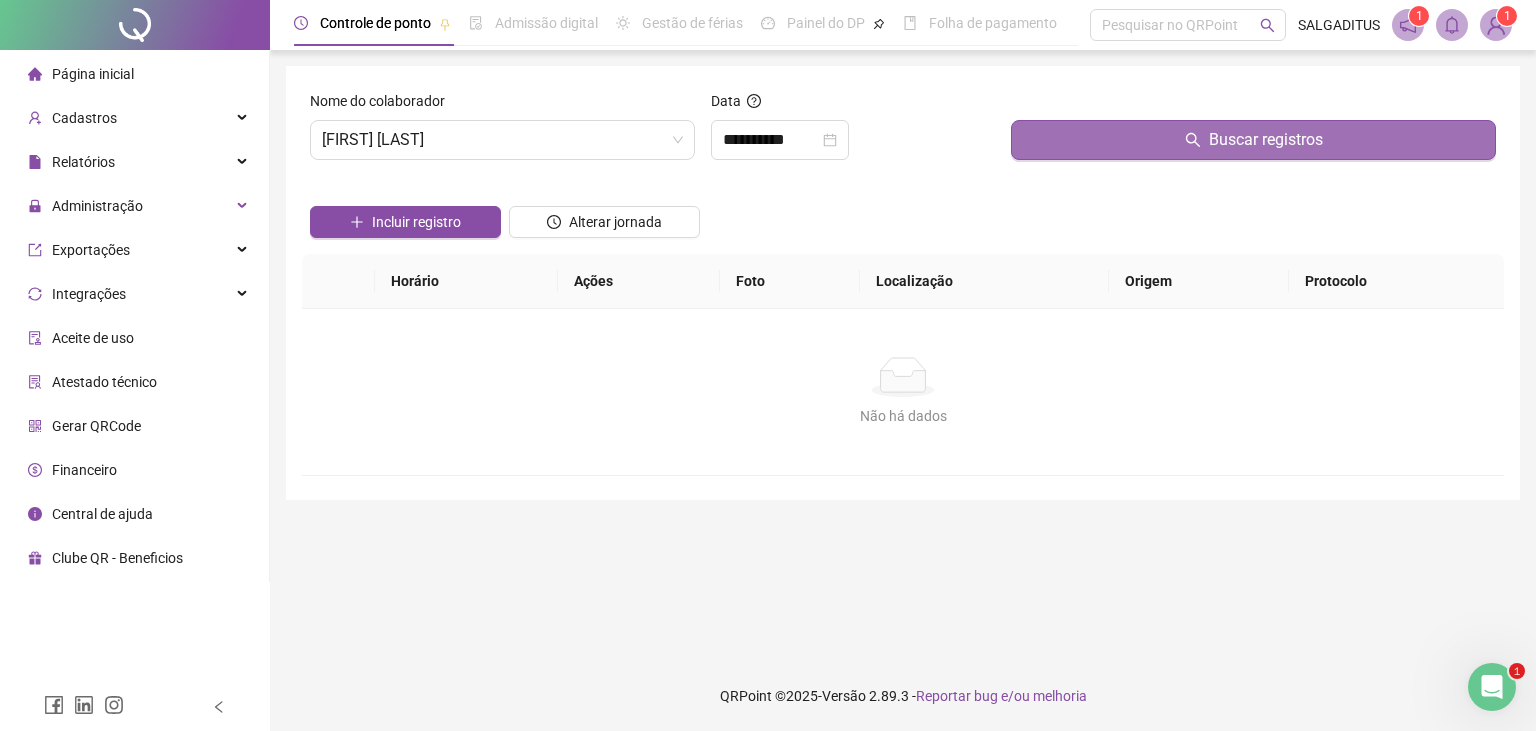 click on "Buscar registros" at bounding box center (1253, 140) 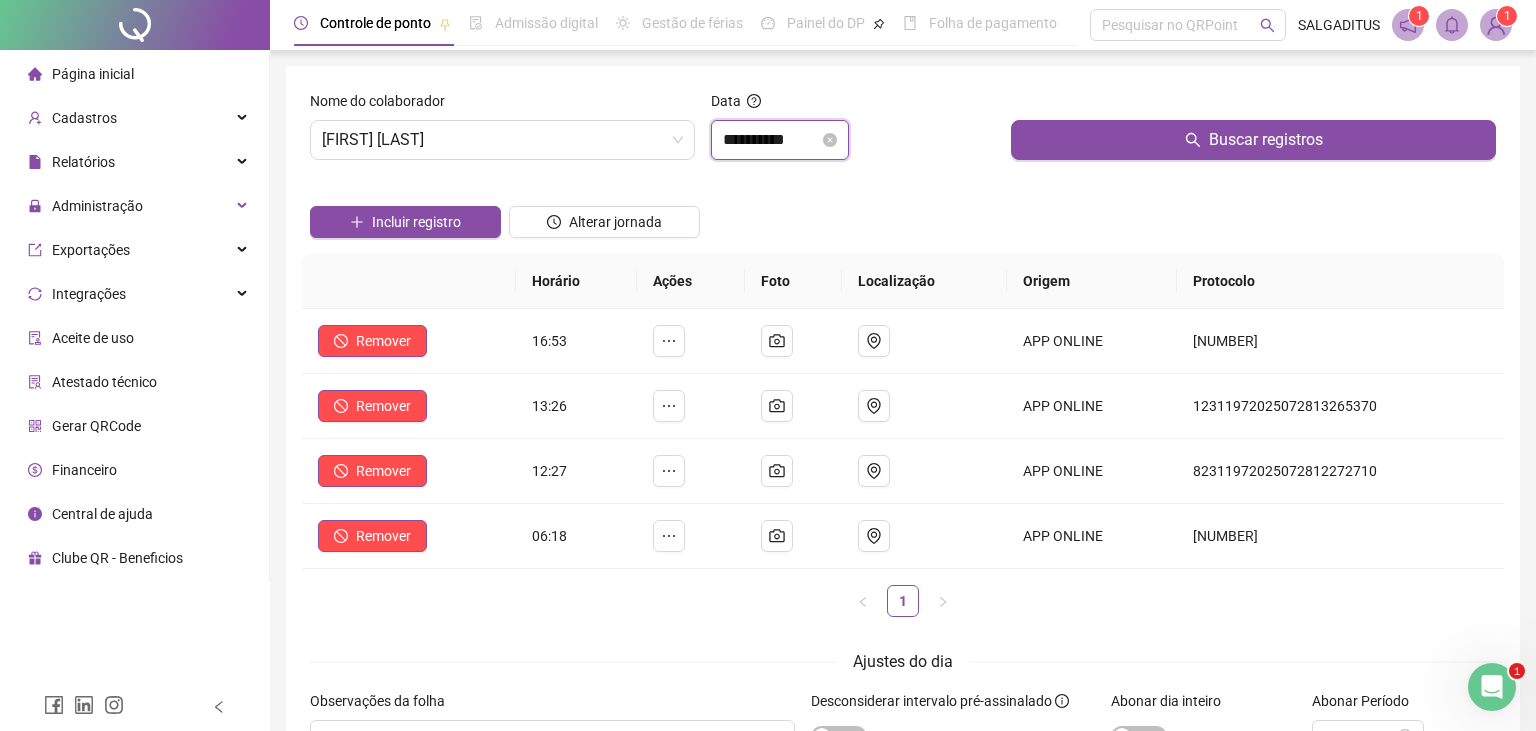 click on "**********" at bounding box center [771, 140] 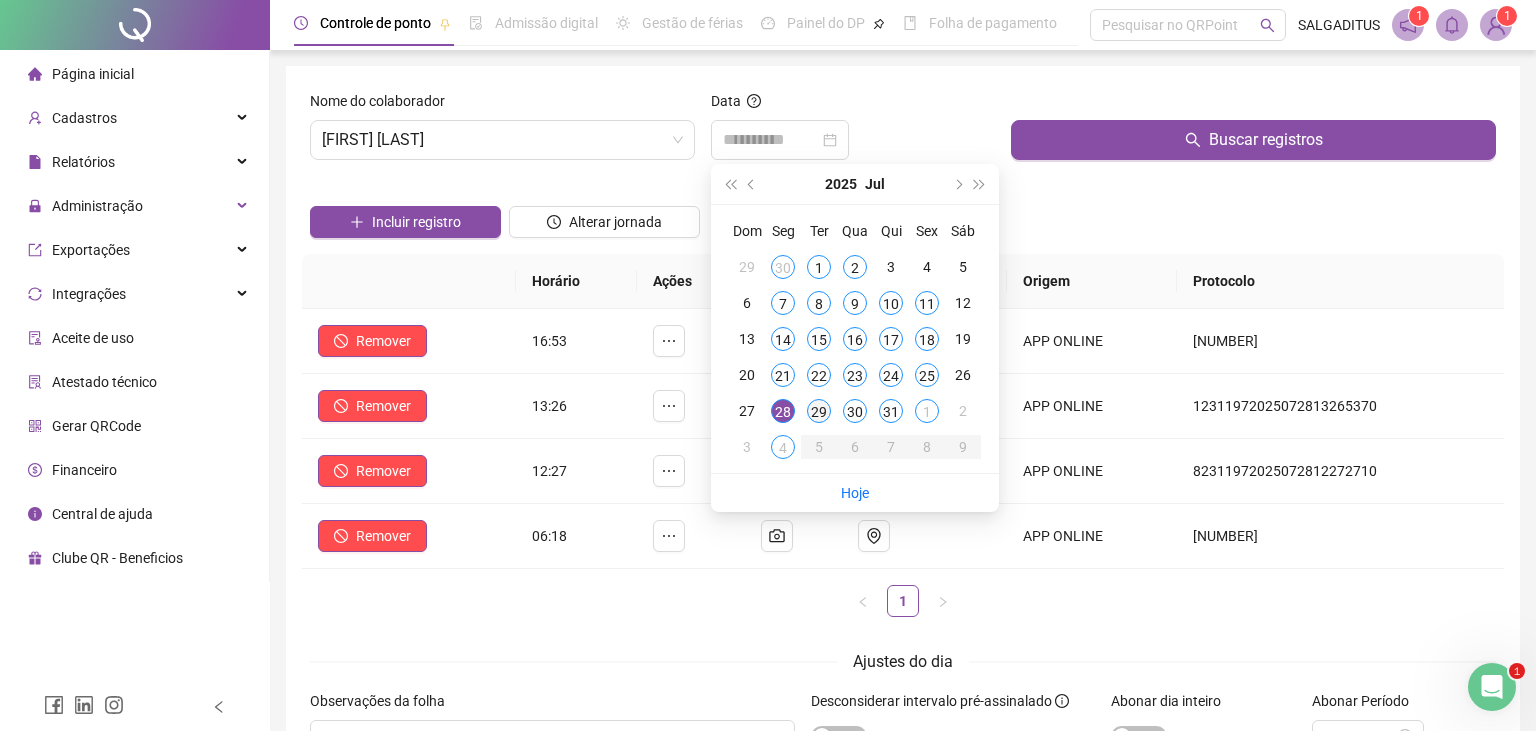click on "29" at bounding box center [819, 411] 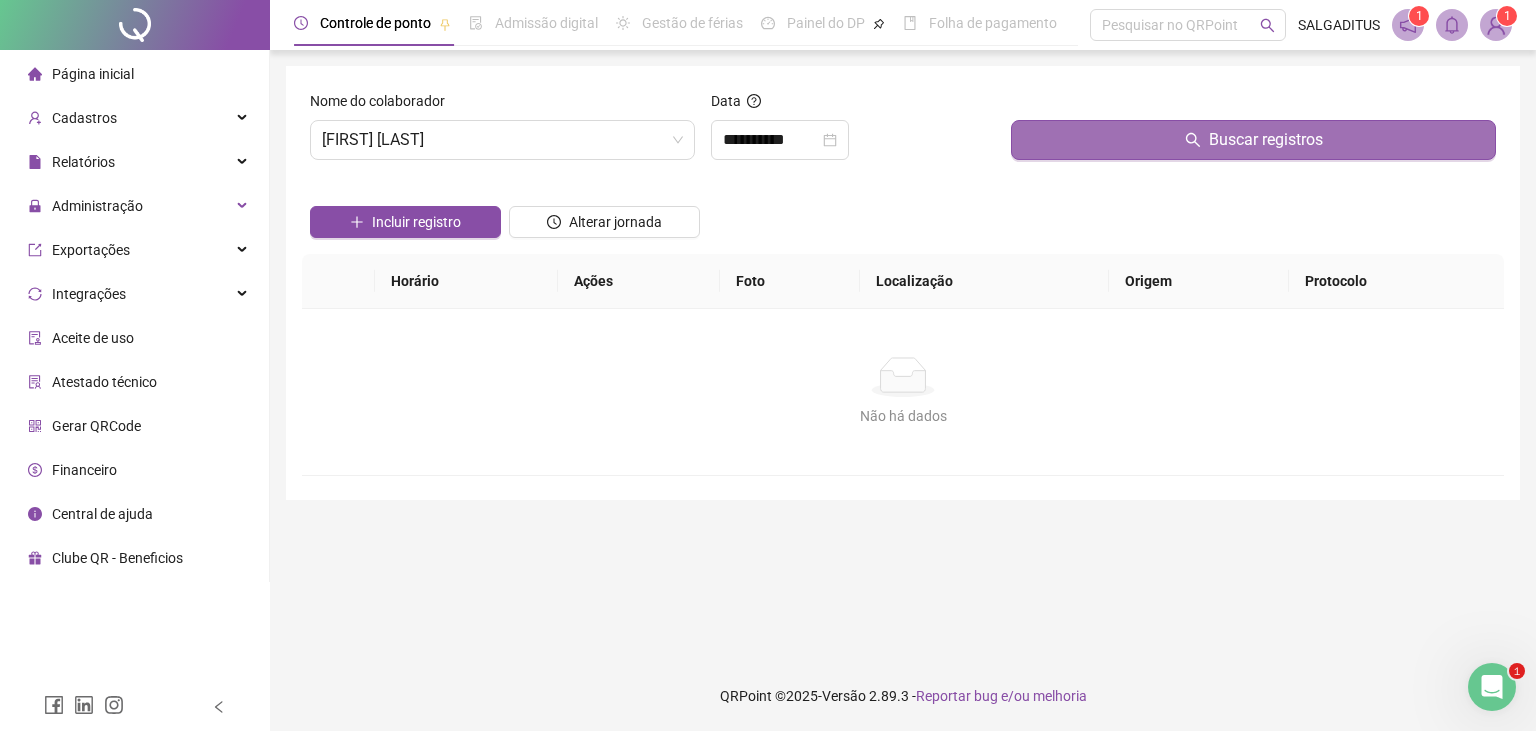 click on "Buscar registros" at bounding box center (1253, 140) 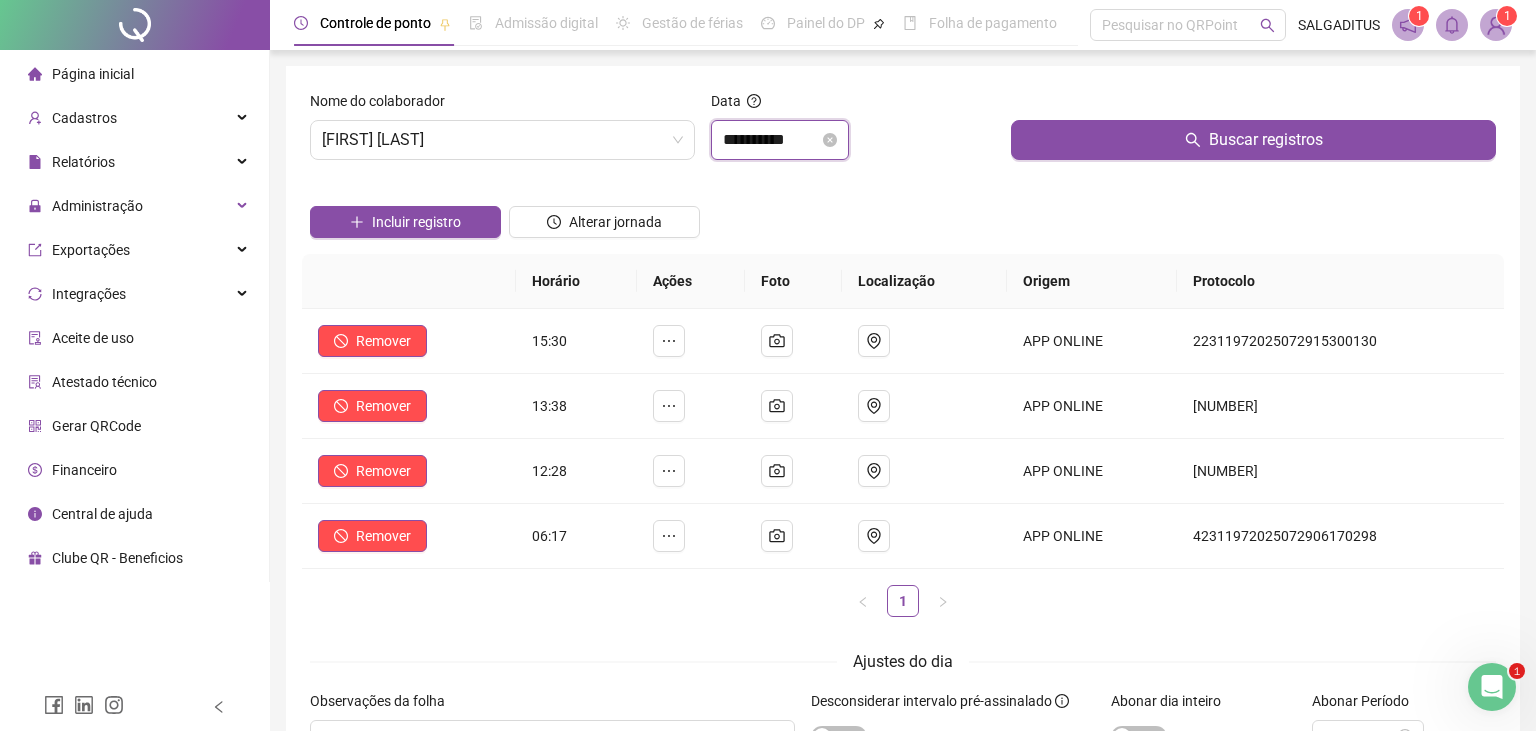 click on "**********" at bounding box center [771, 140] 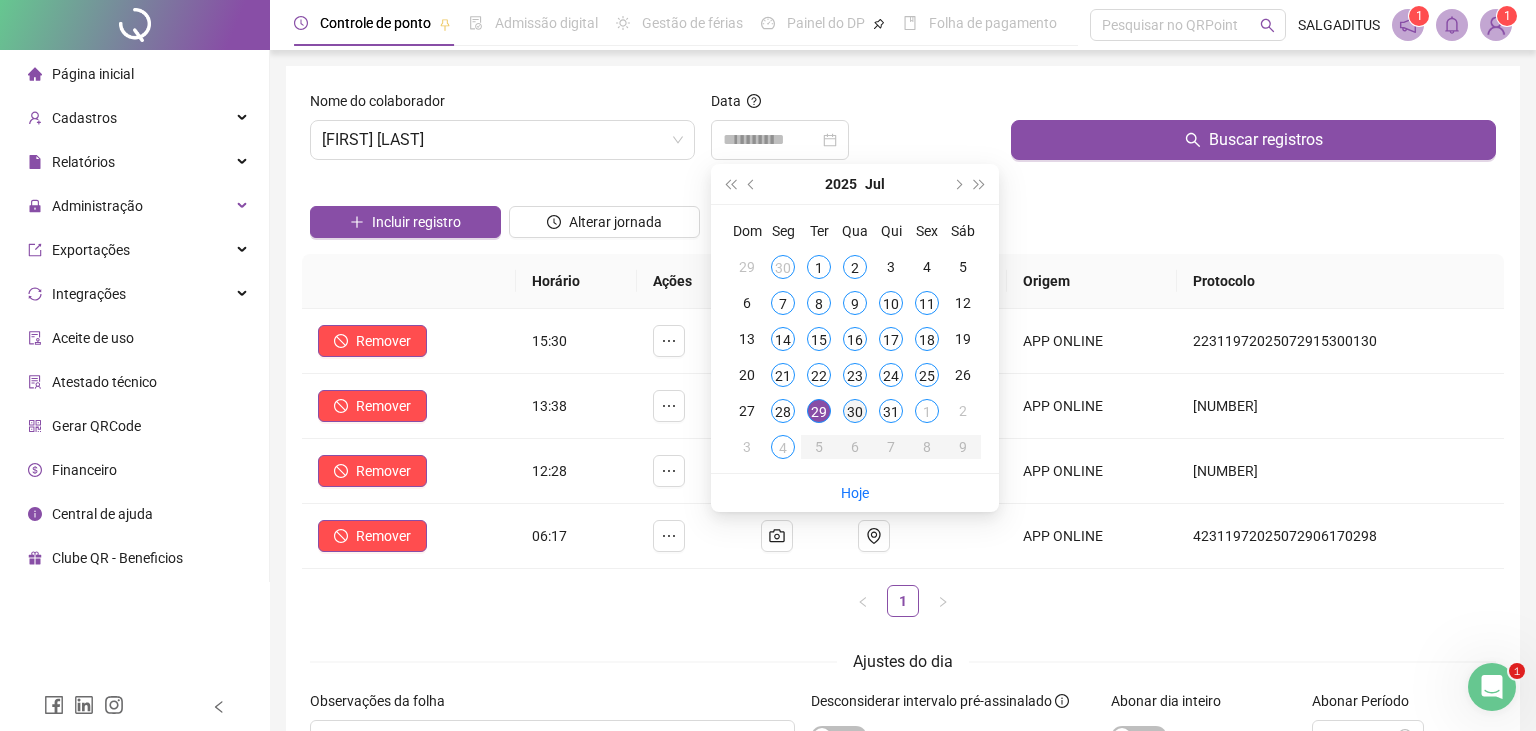 click on "30" at bounding box center (855, 411) 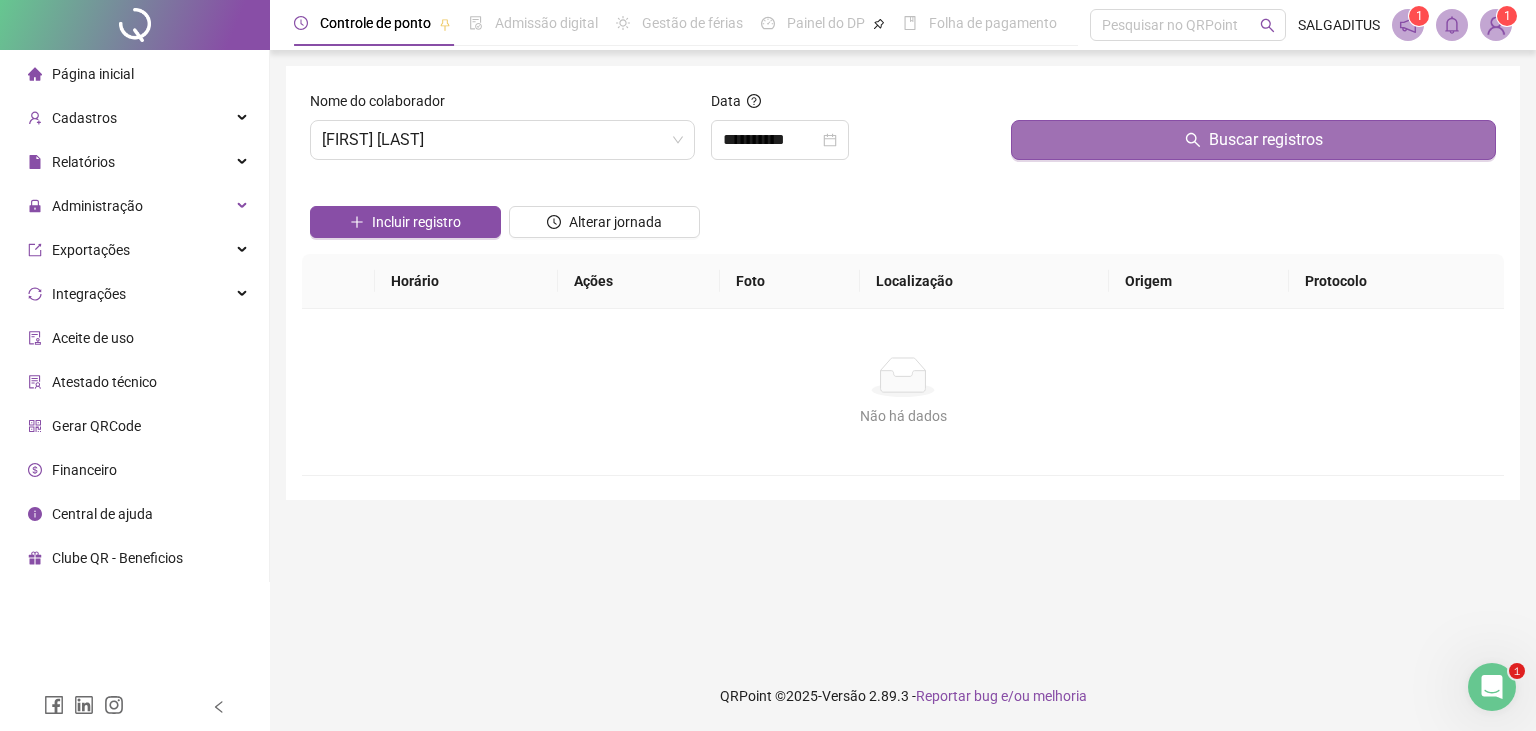 click on "Buscar registros" at bounding box center [1253, 140] 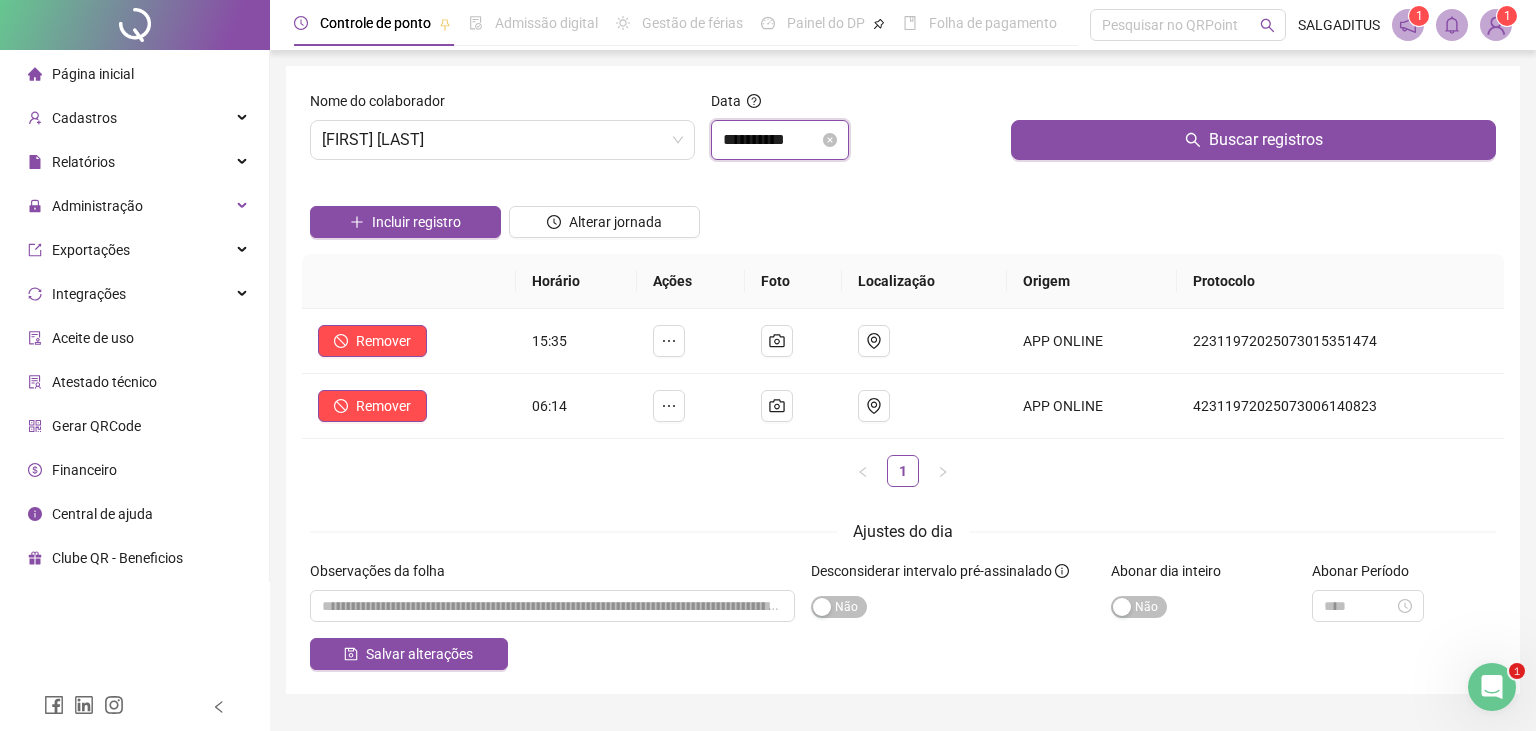click on "**********" at bounding box center (771, 140) 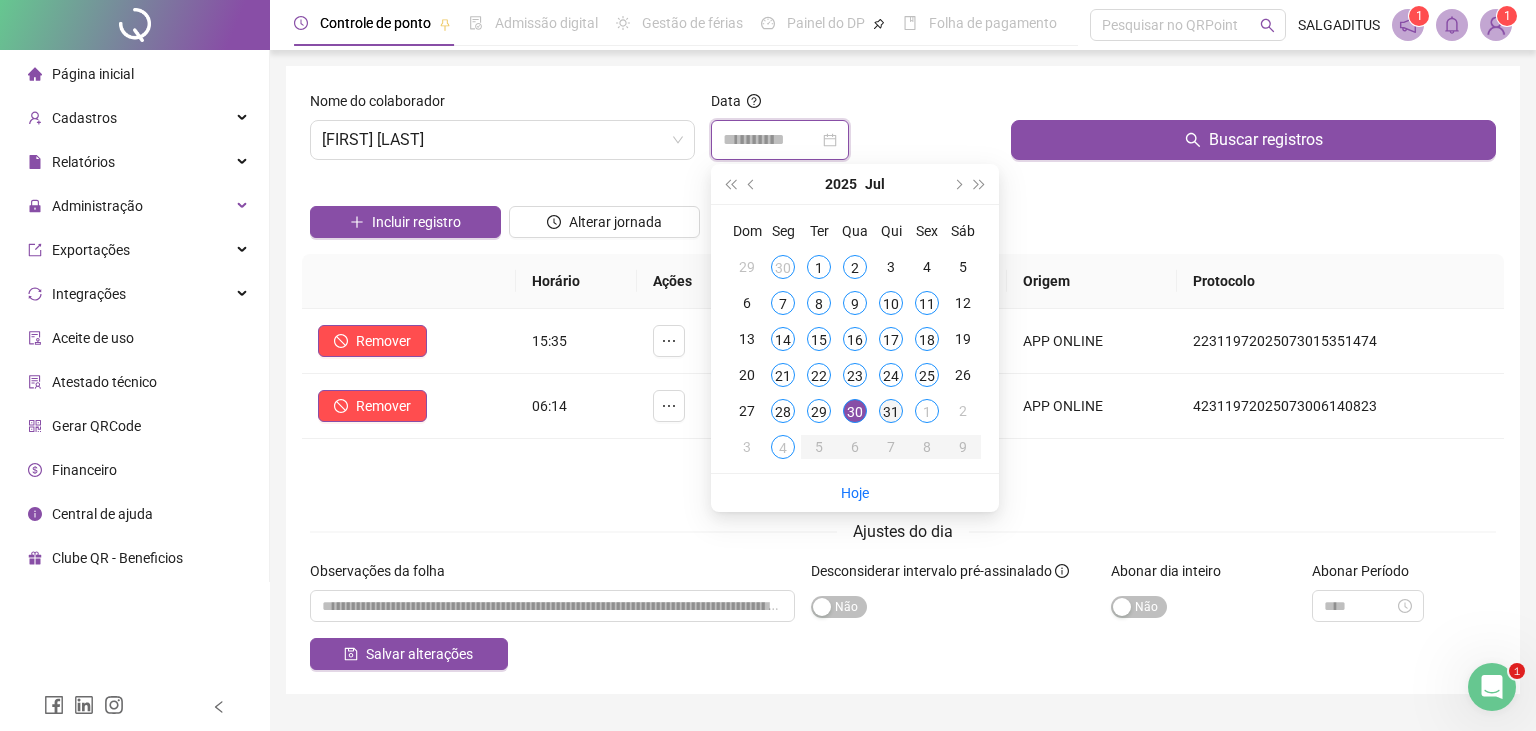 type on "**********" 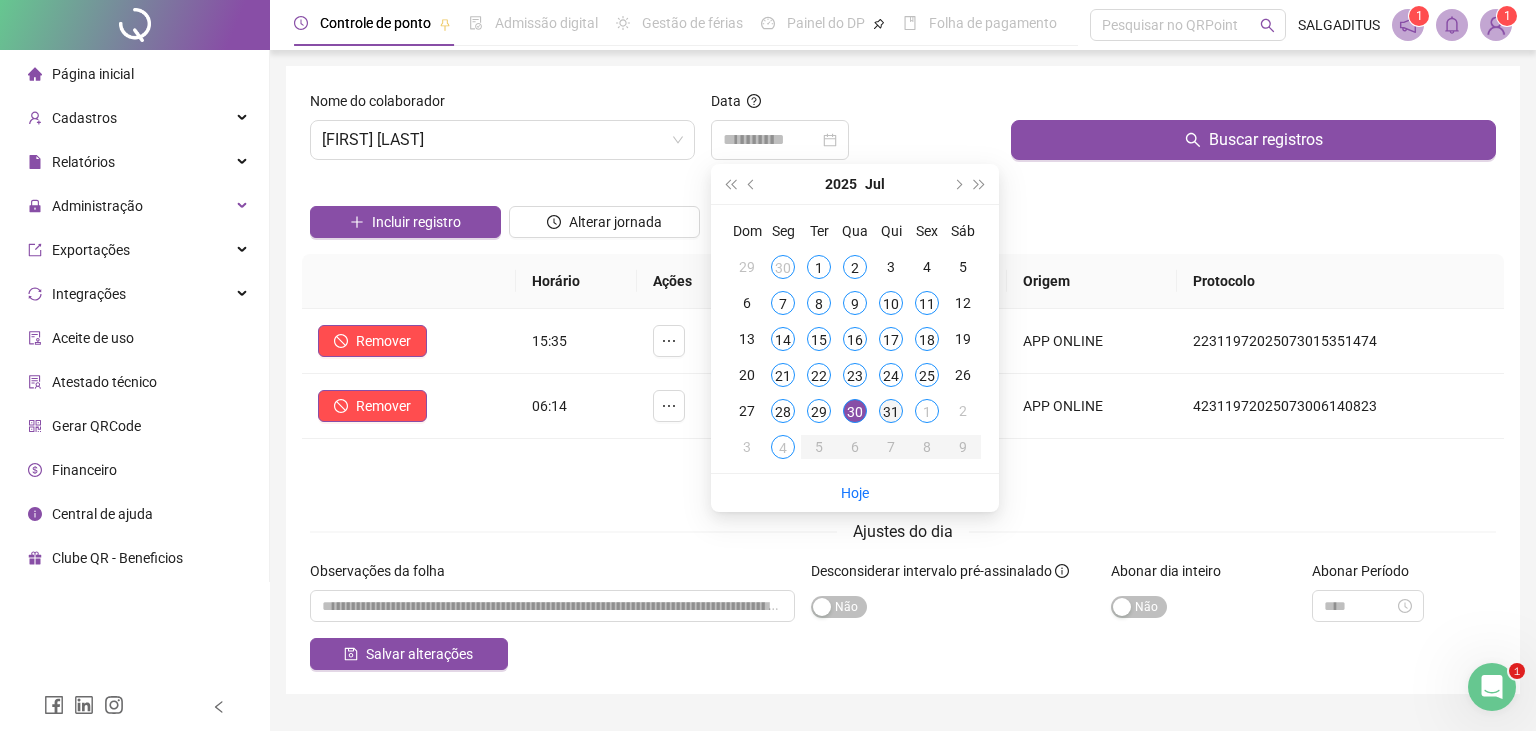 click on "31" at bounding box center (891, 411) 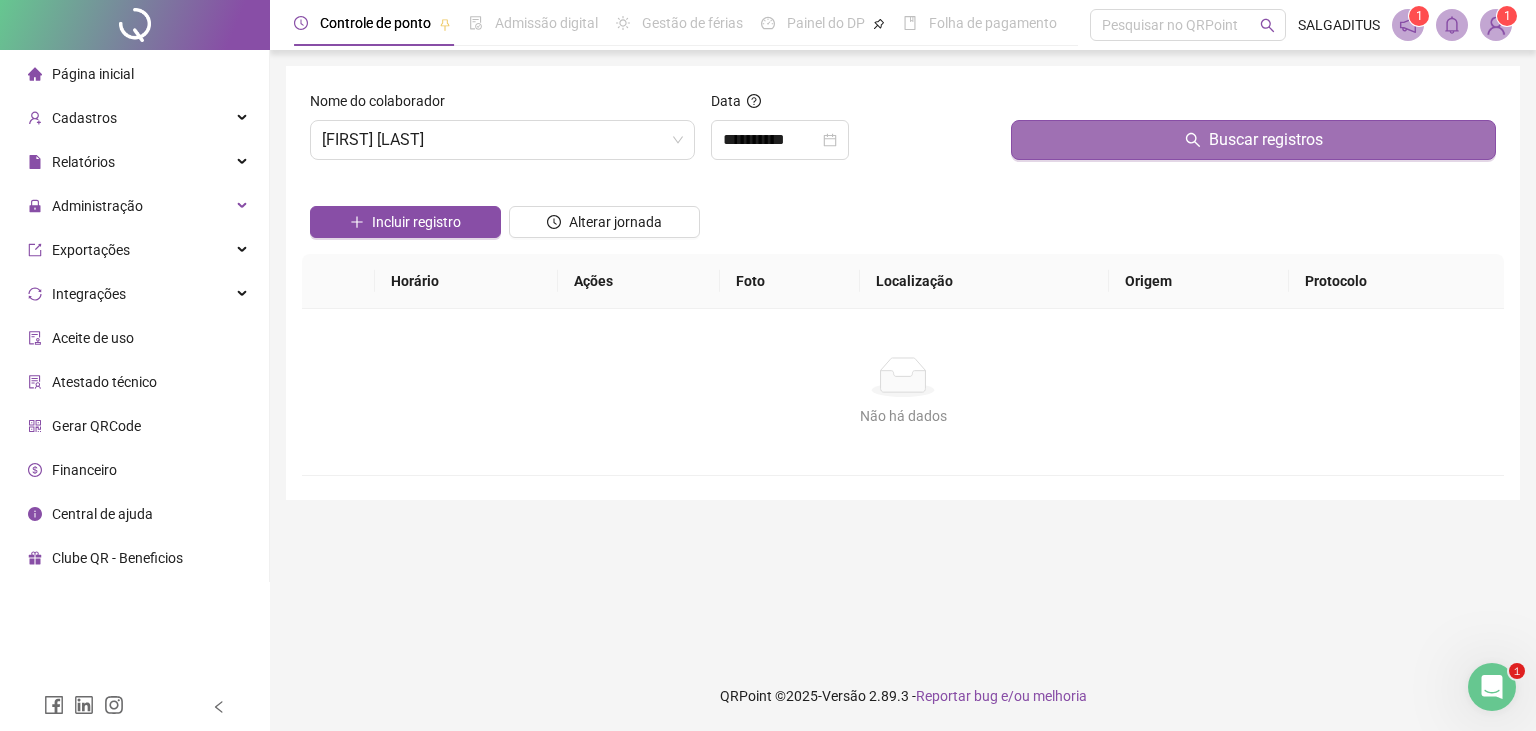 click on "Buscar registros" at bounding box center (1253, 140) 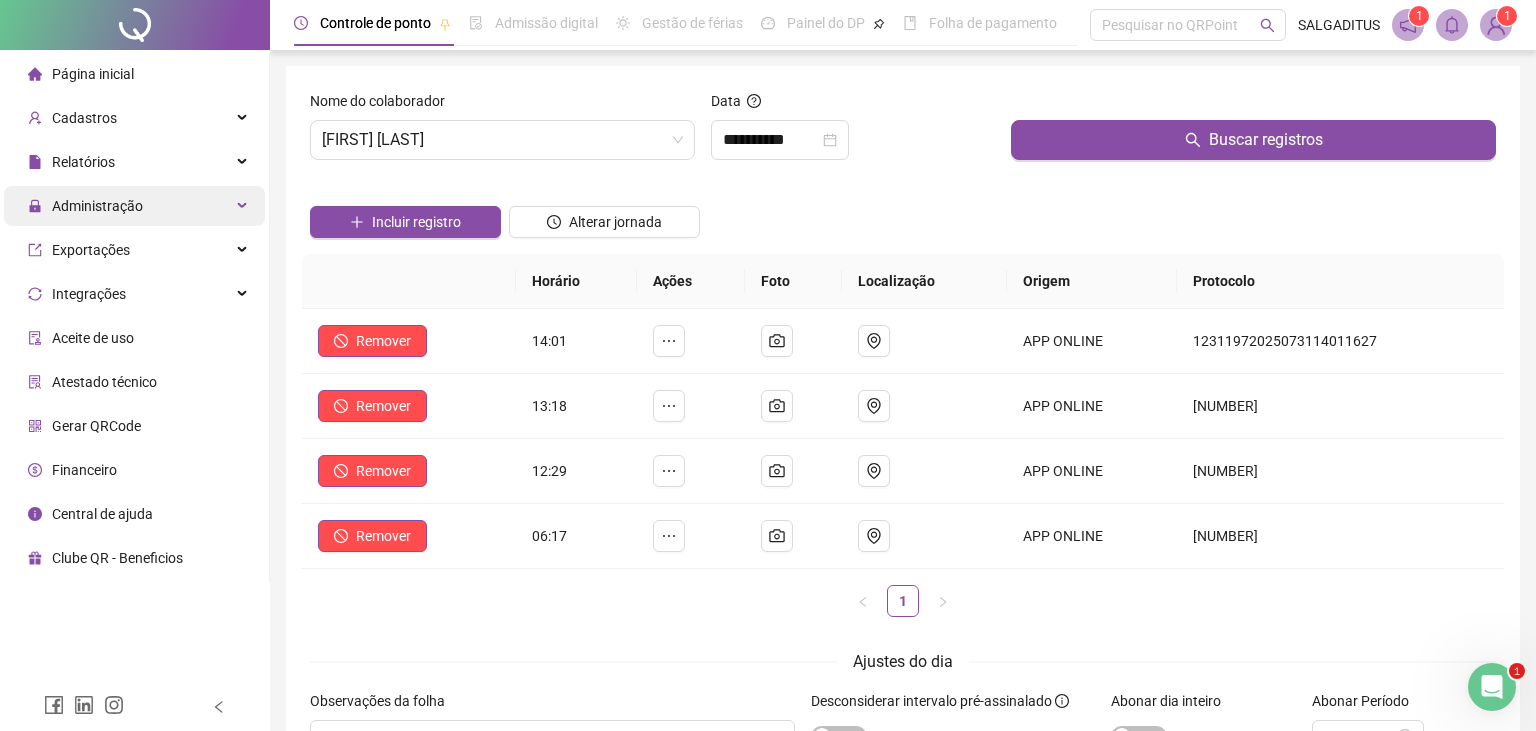 click on "Administração" at bounding box center [134, 206] 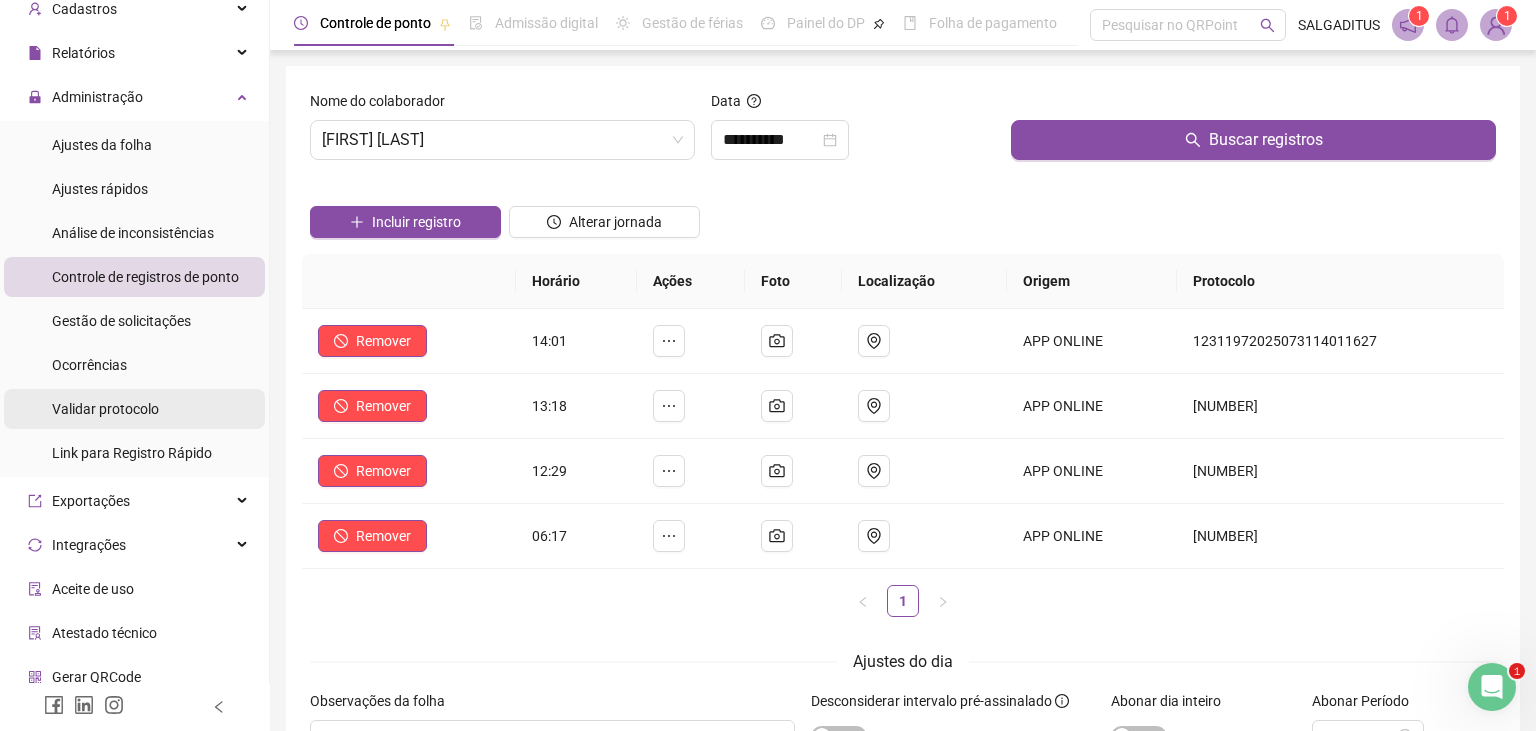 scroll, scrollTop: 110, scrollLeft: 0, axis: vertical 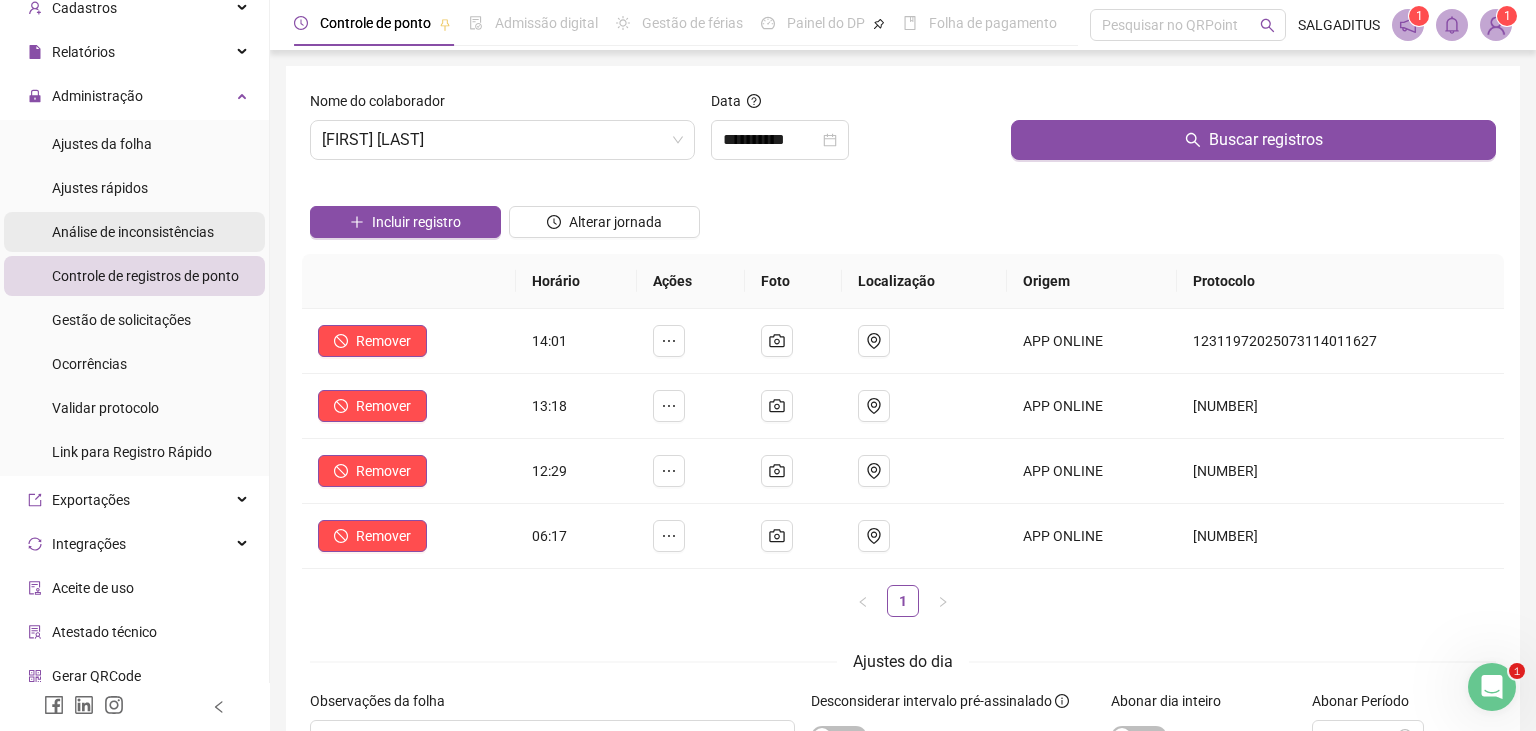 click on "Análise de inconsistências" at bounding box center (133, 232) 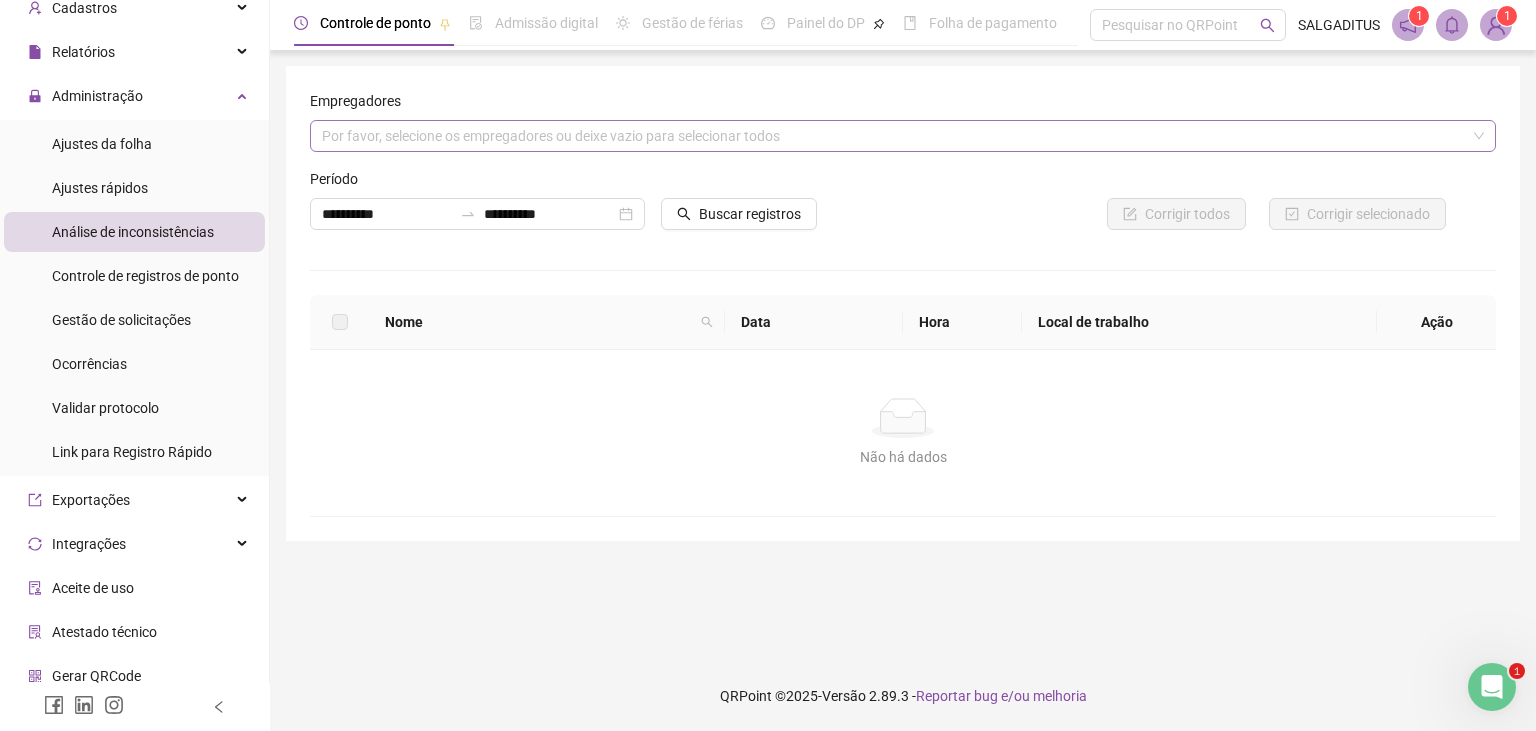 click on "Por favor, selecione os empregadores ou deixe vazio para selecionar todos" at bounding box center (903, 136) 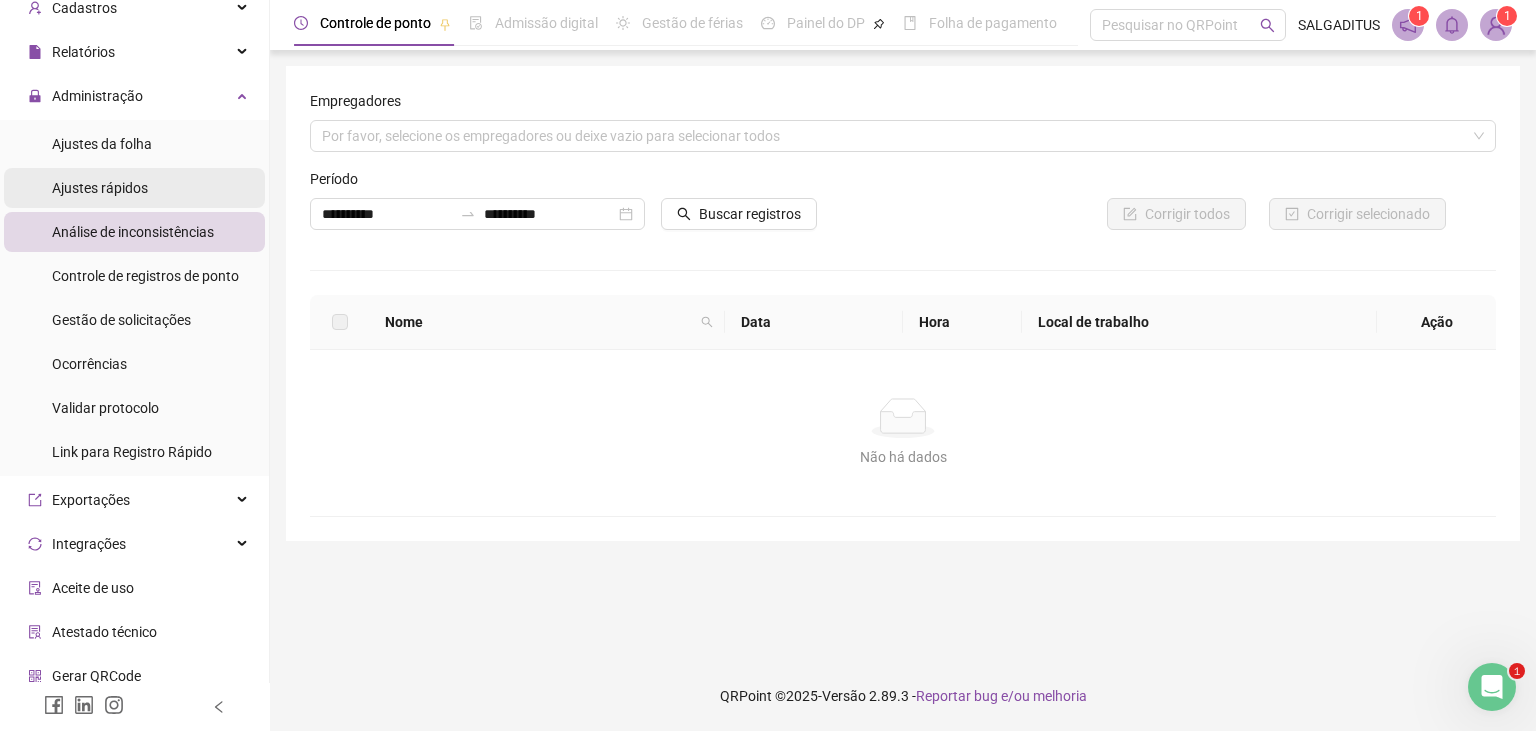click on "Ajustes rápidos" at bounding box center (134, 188) 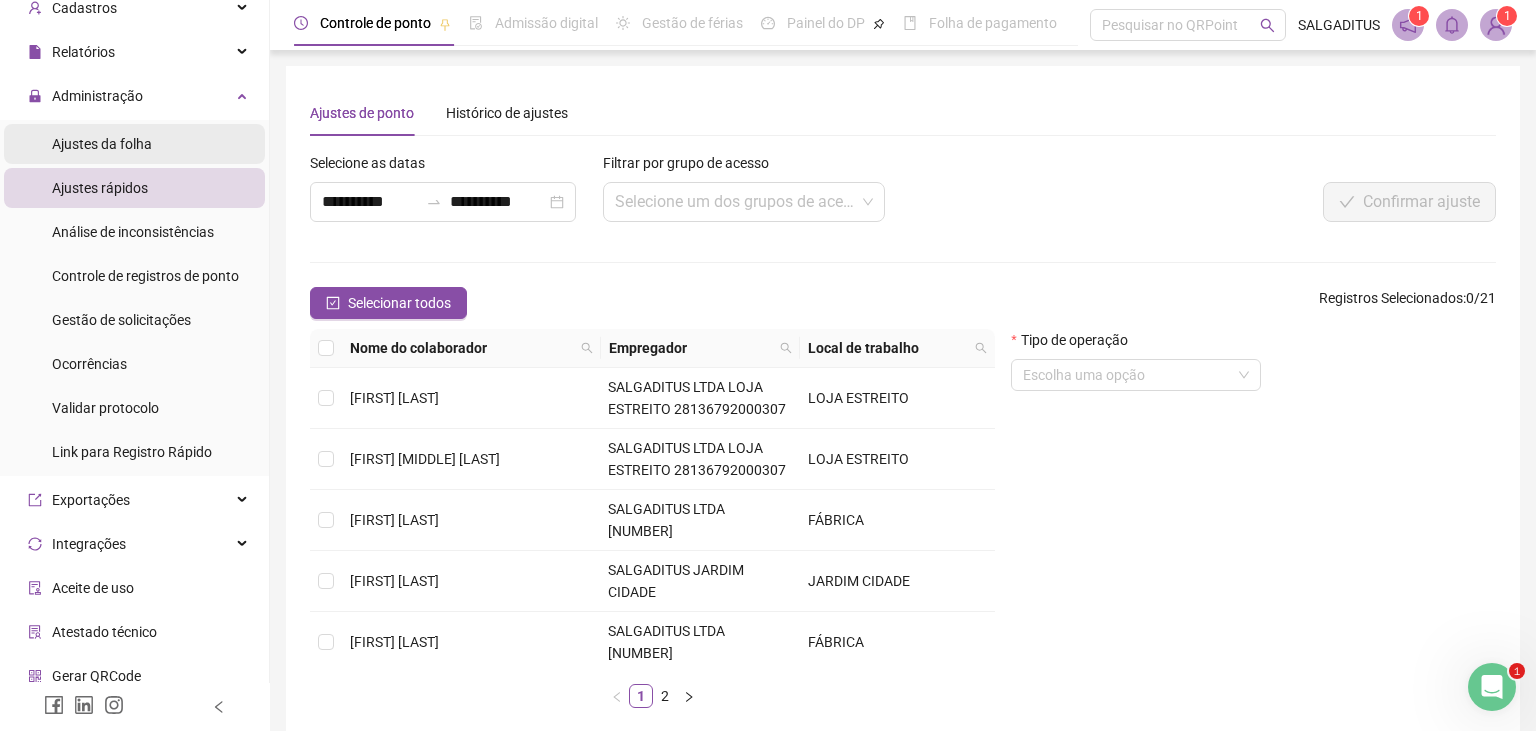 click on "Ajustes da folha" at bounding box center [134, 144] 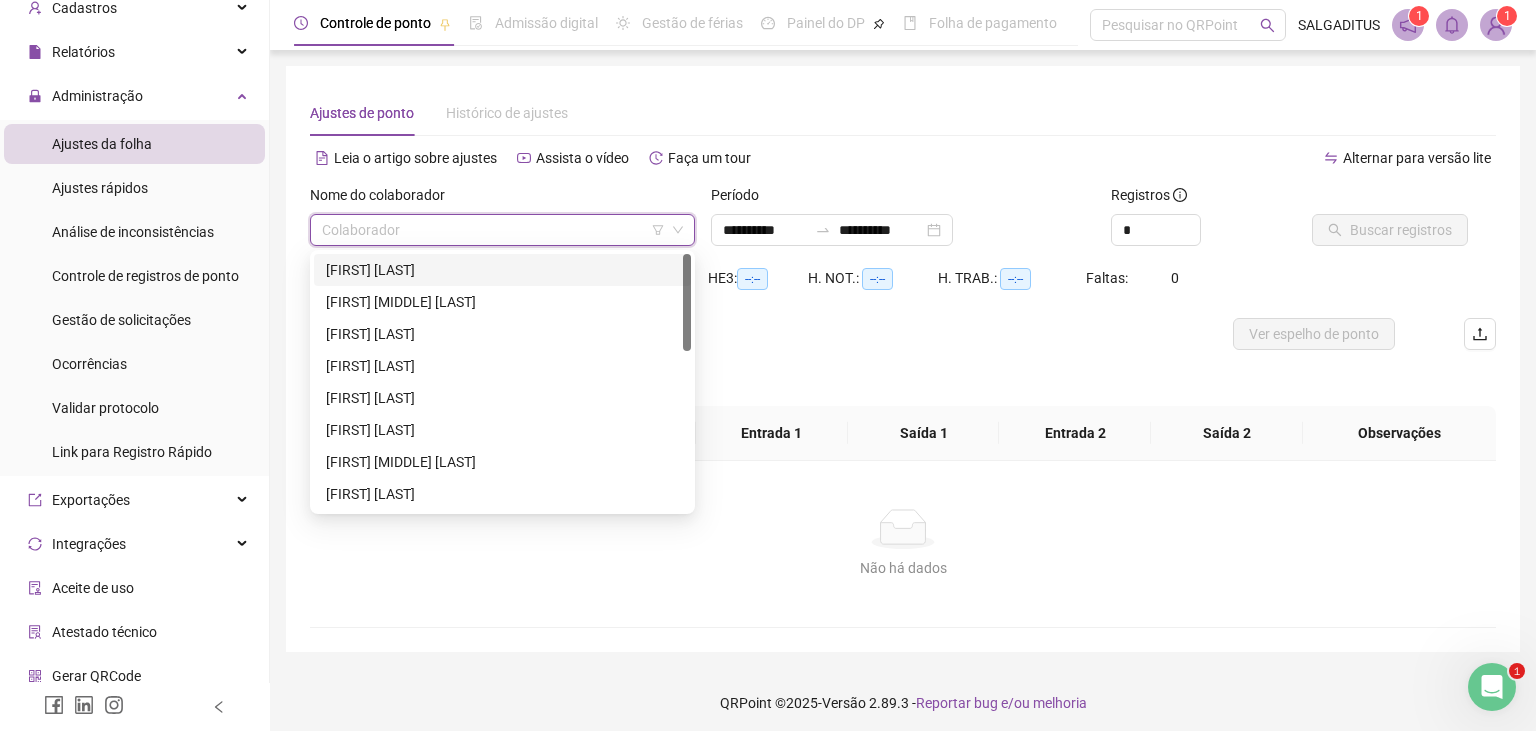 click at bounding box center [493, 230] 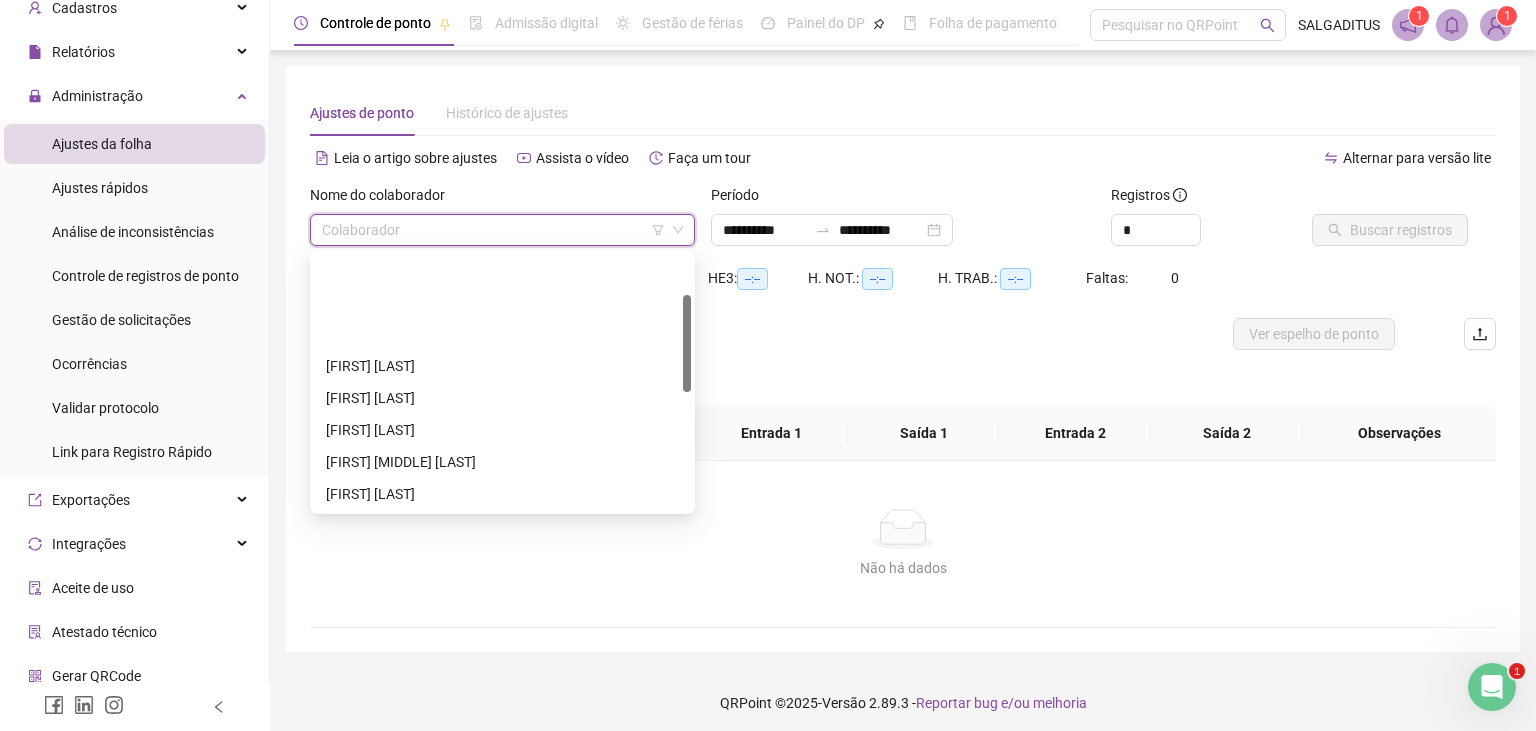 scroll, scrollTop: 108, scrollLeft: 0, axis: vertical 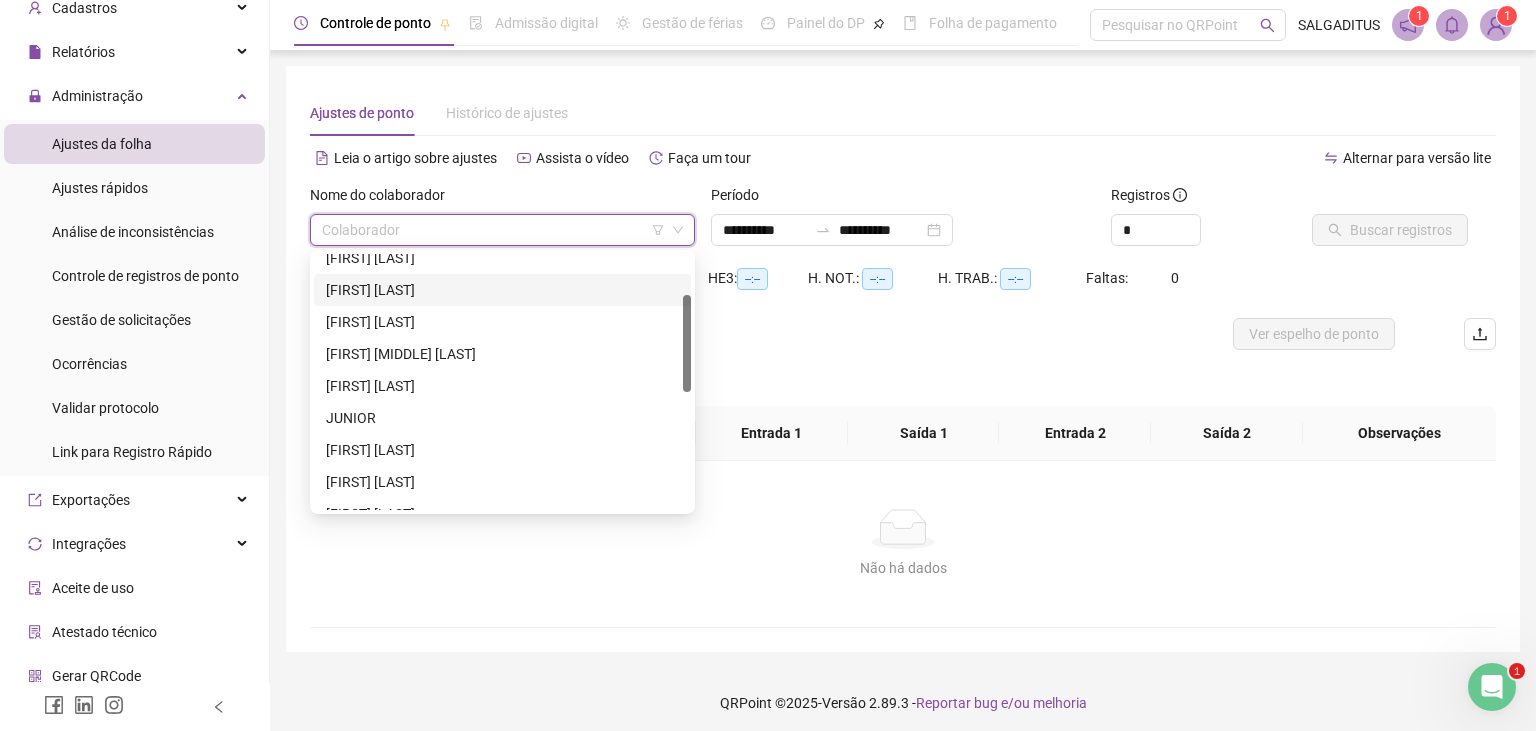 click on "[FIRST] [LAST]" at bounding box center [502, 290] 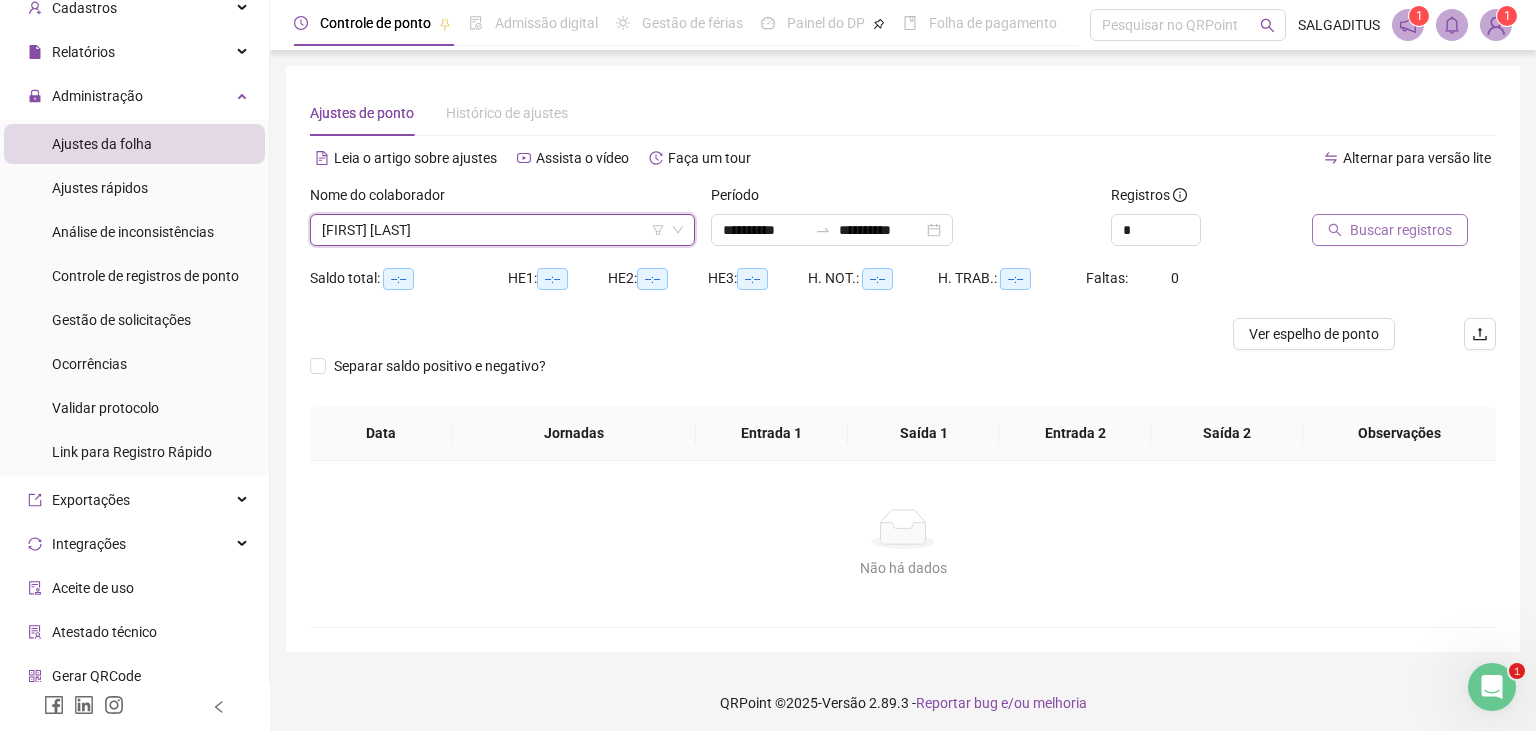 click on "Buscar registros" at bounding box center (1401, 230) 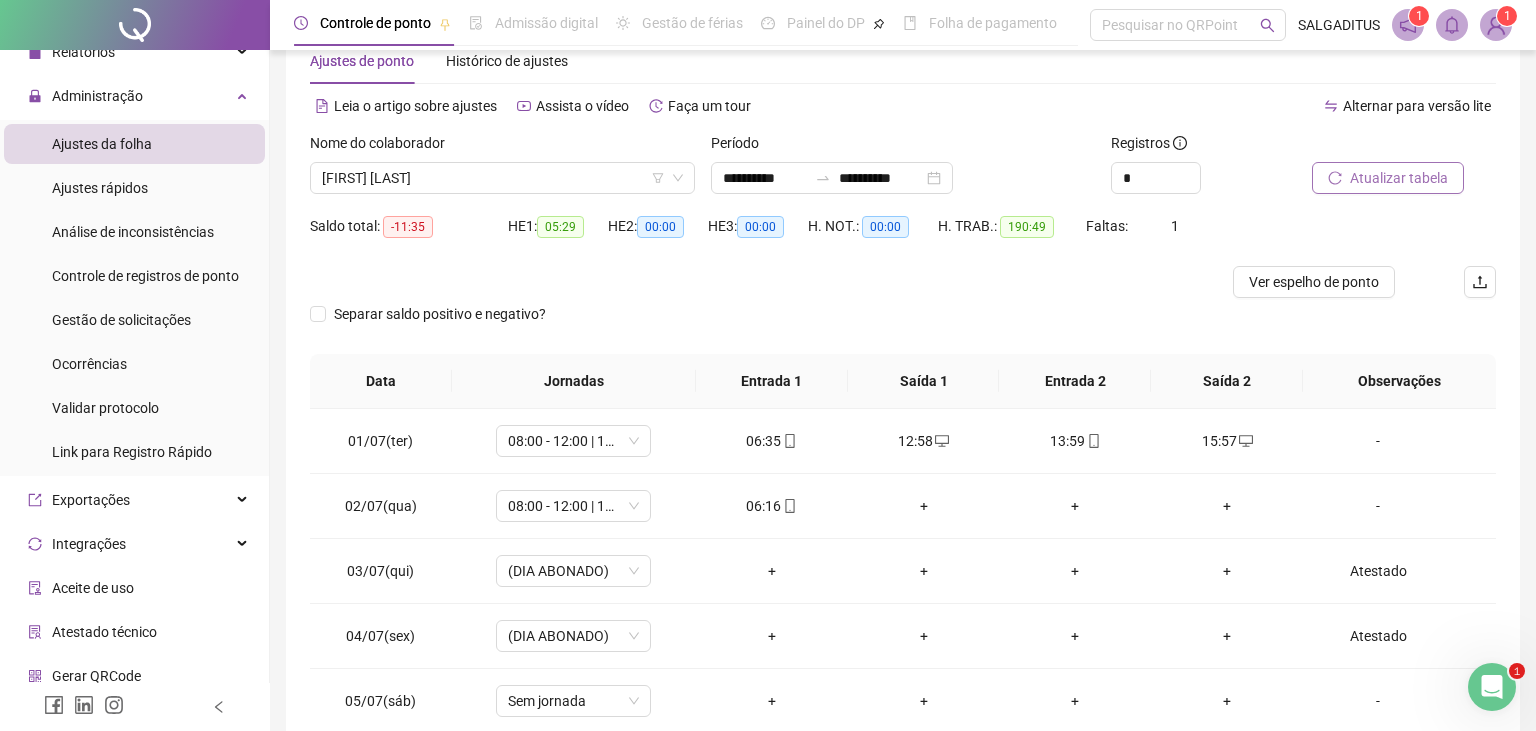 scroll, scrollTop: 211, scrollLeft: 0, axis: vertical 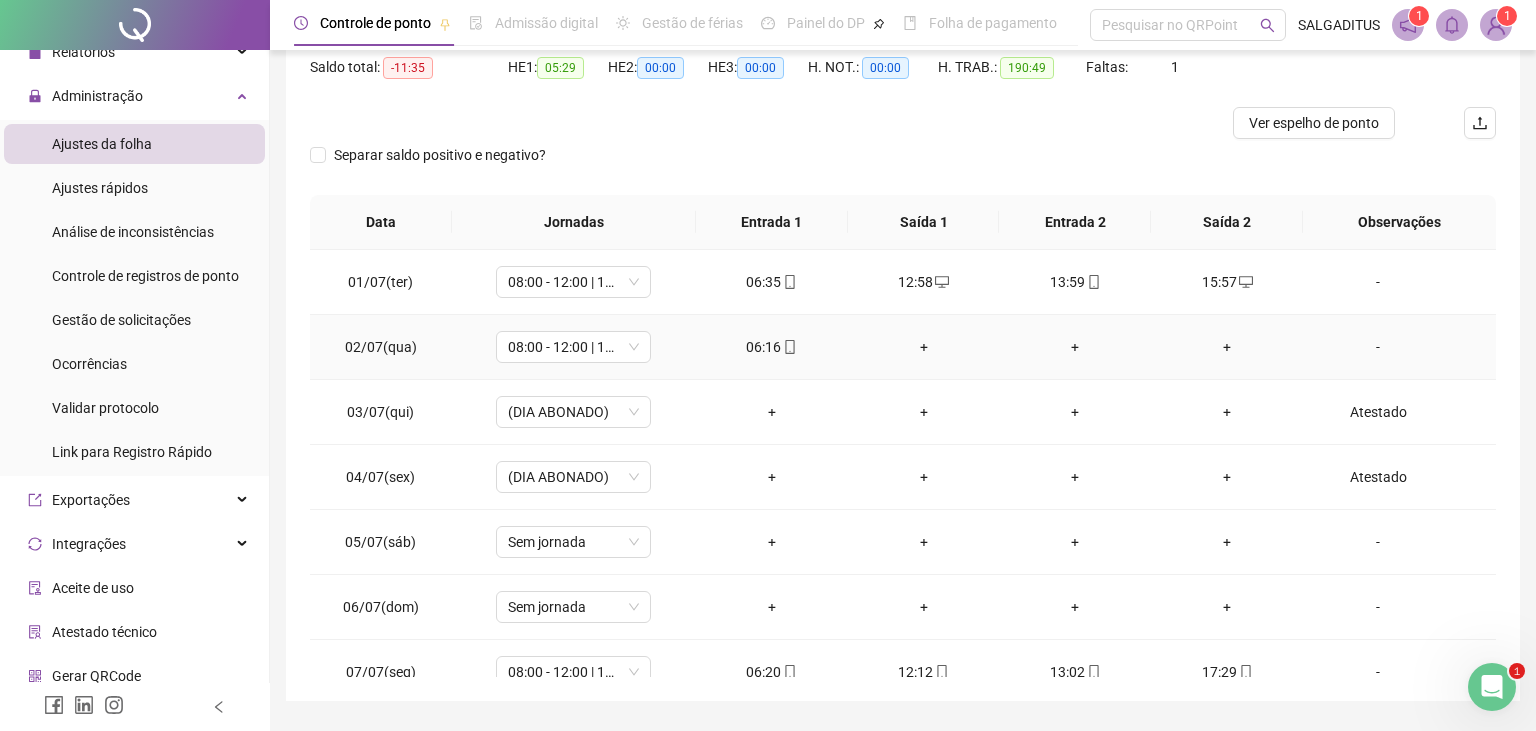 click on "+" at bounding box center [1227, 347] 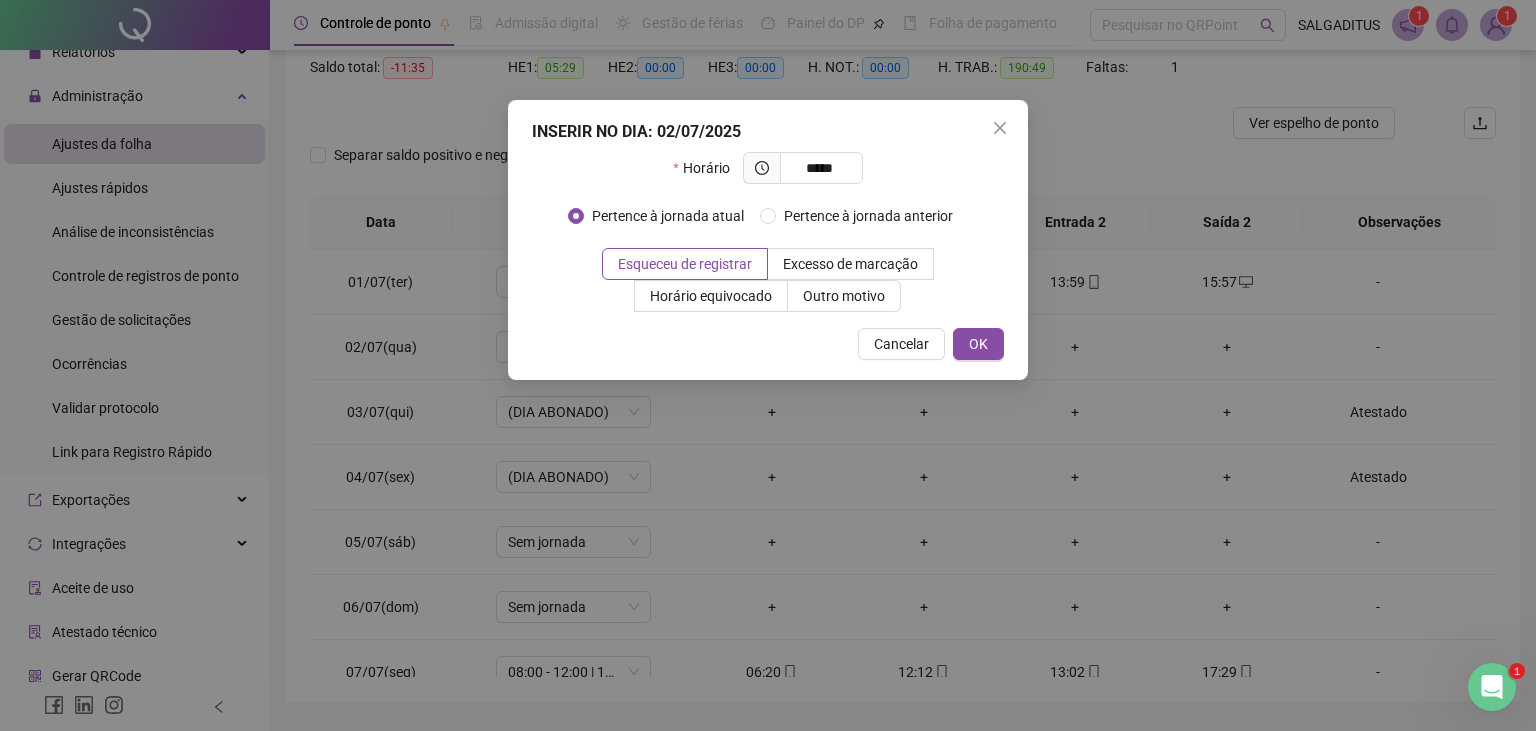 type on "*****" 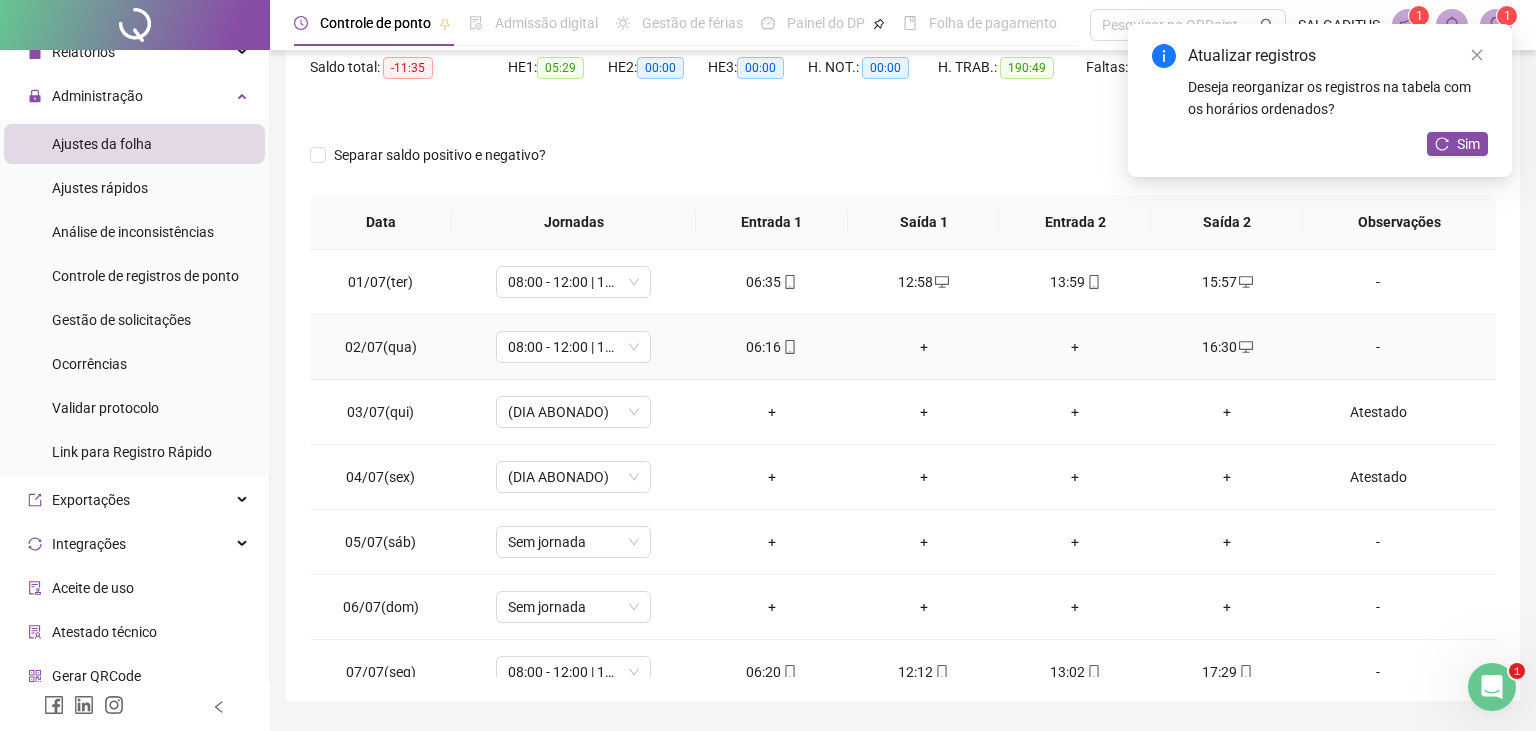 click on "+" at bounding box center (1075, 347) 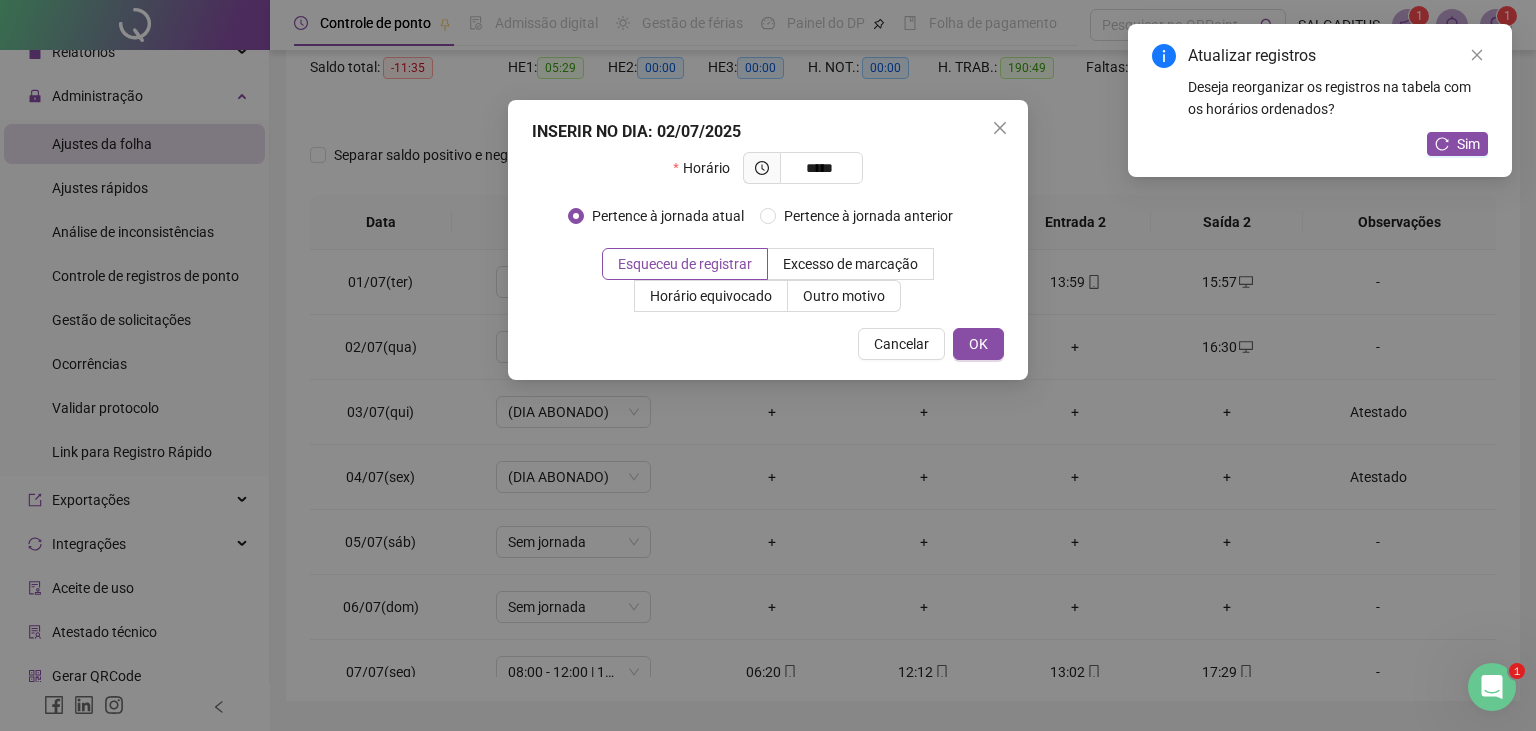 type on "*****" 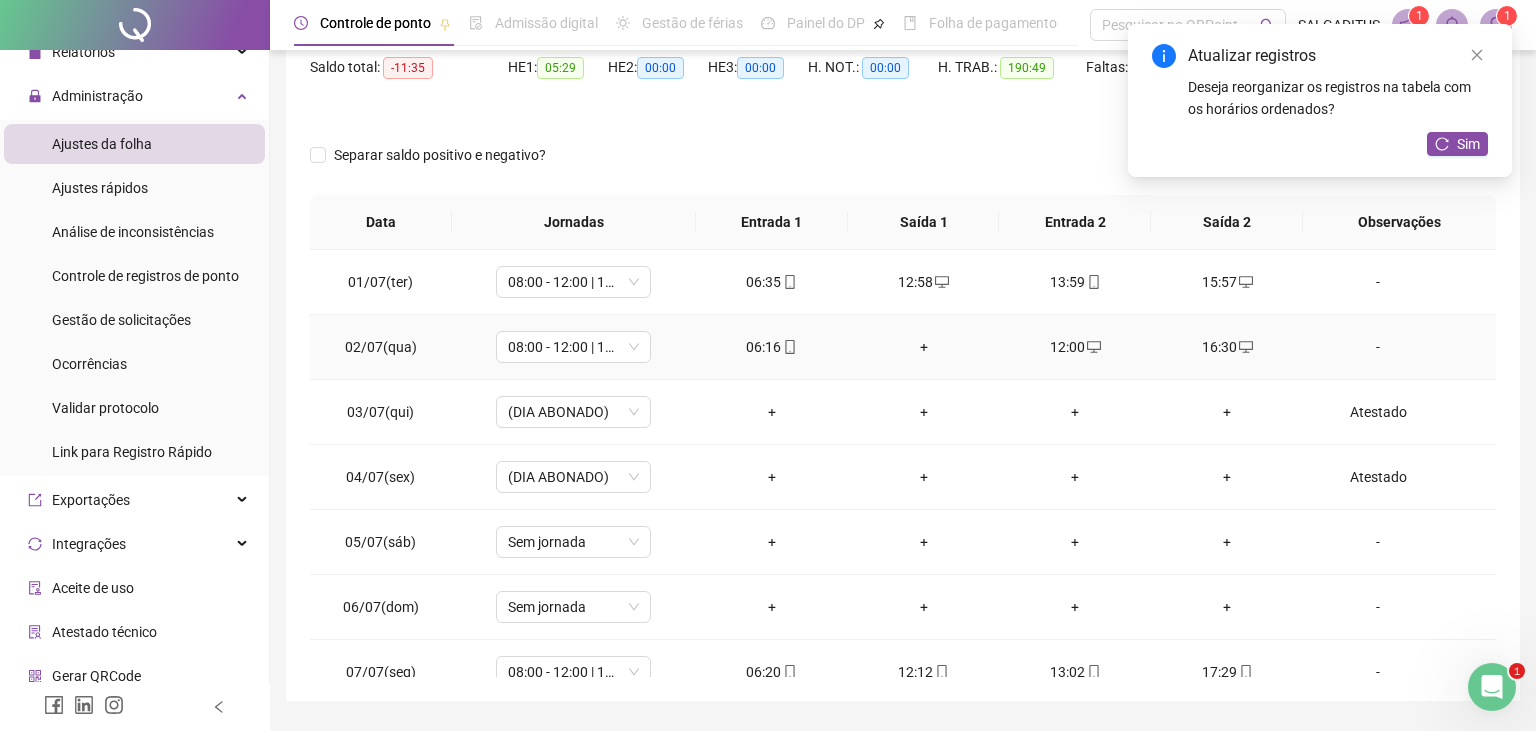 click on "+" at bounding box center (924, 347) 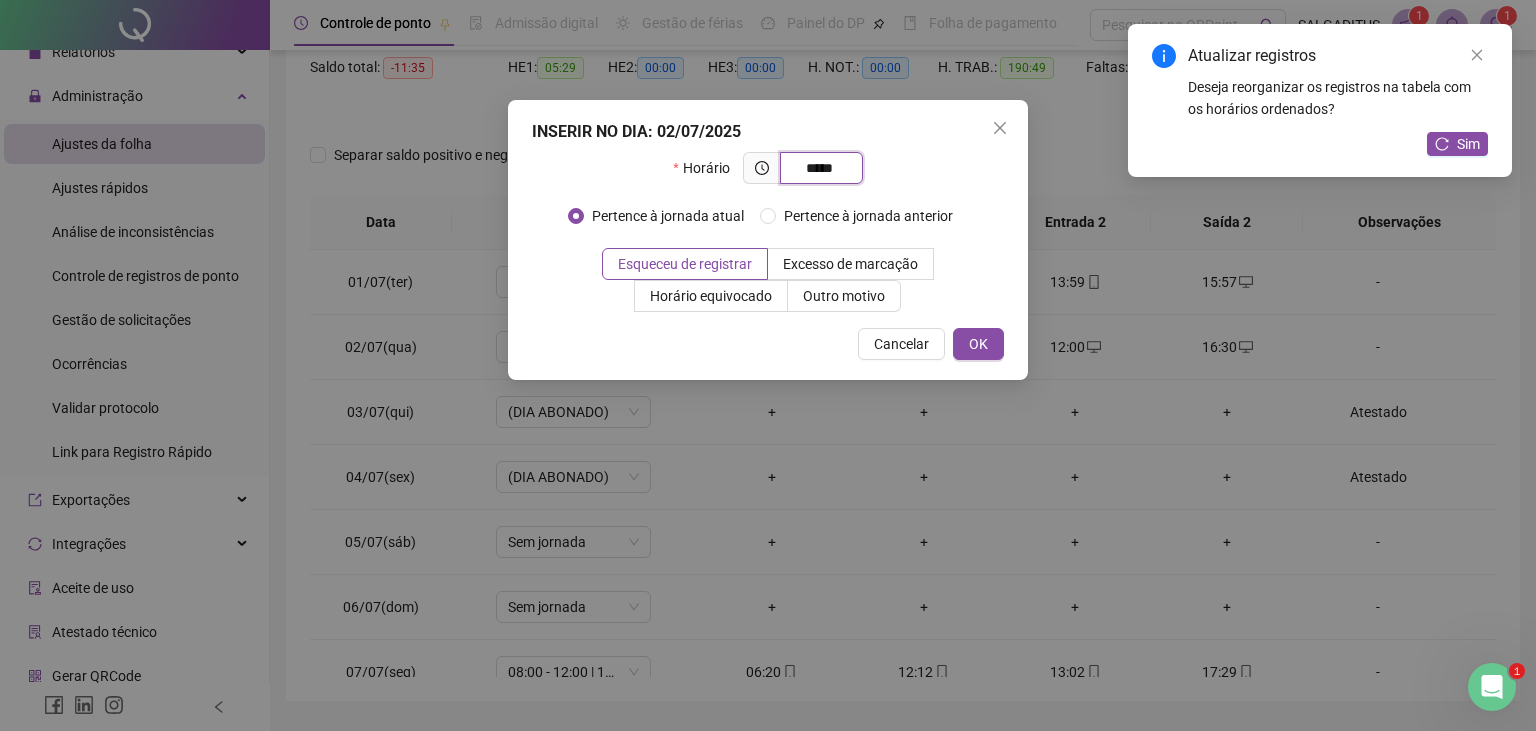 type on "*****" 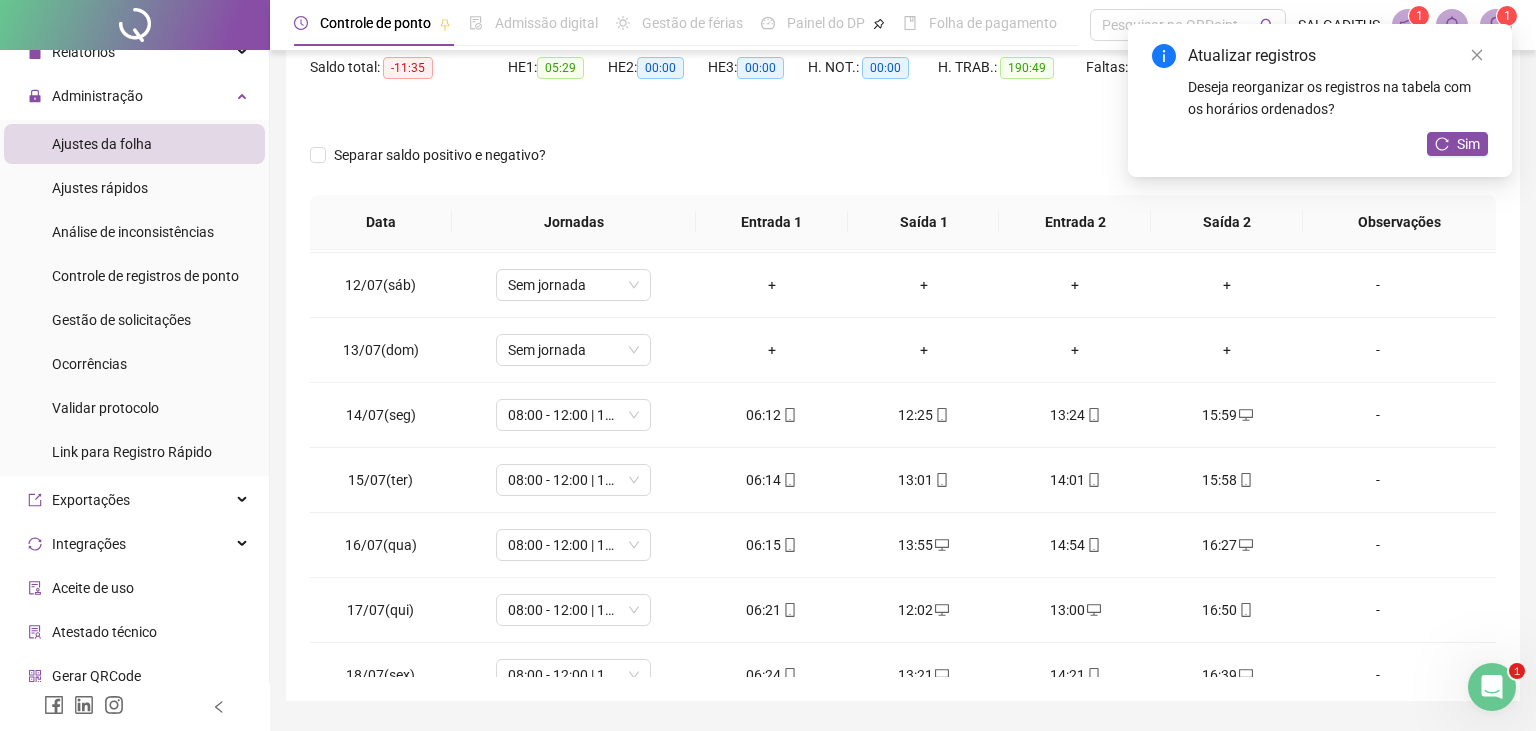 scroll, scrollTop: 772, scrollLeft: 0, axis: vertical 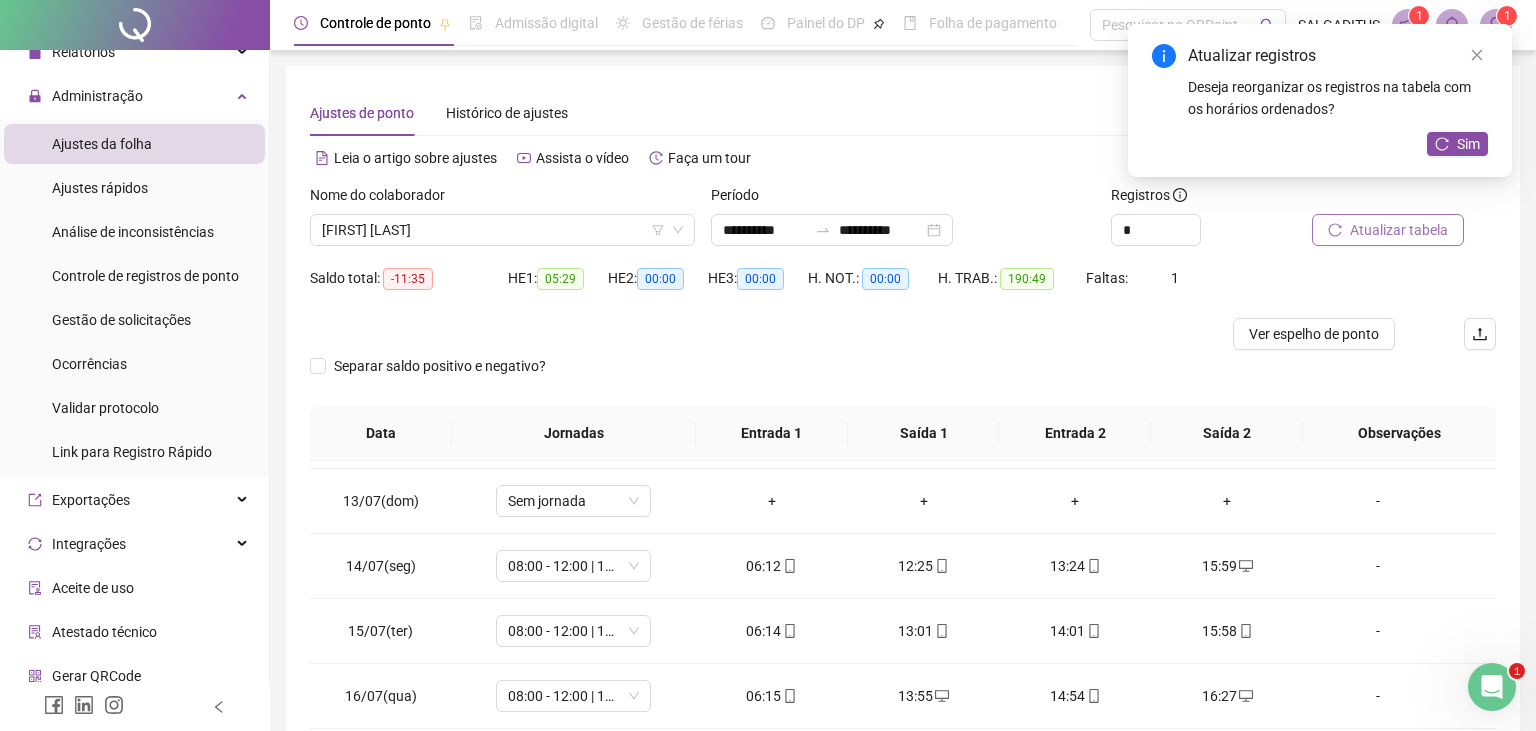 click on "Atualizar tabela" at bounding box center [1399, 230] 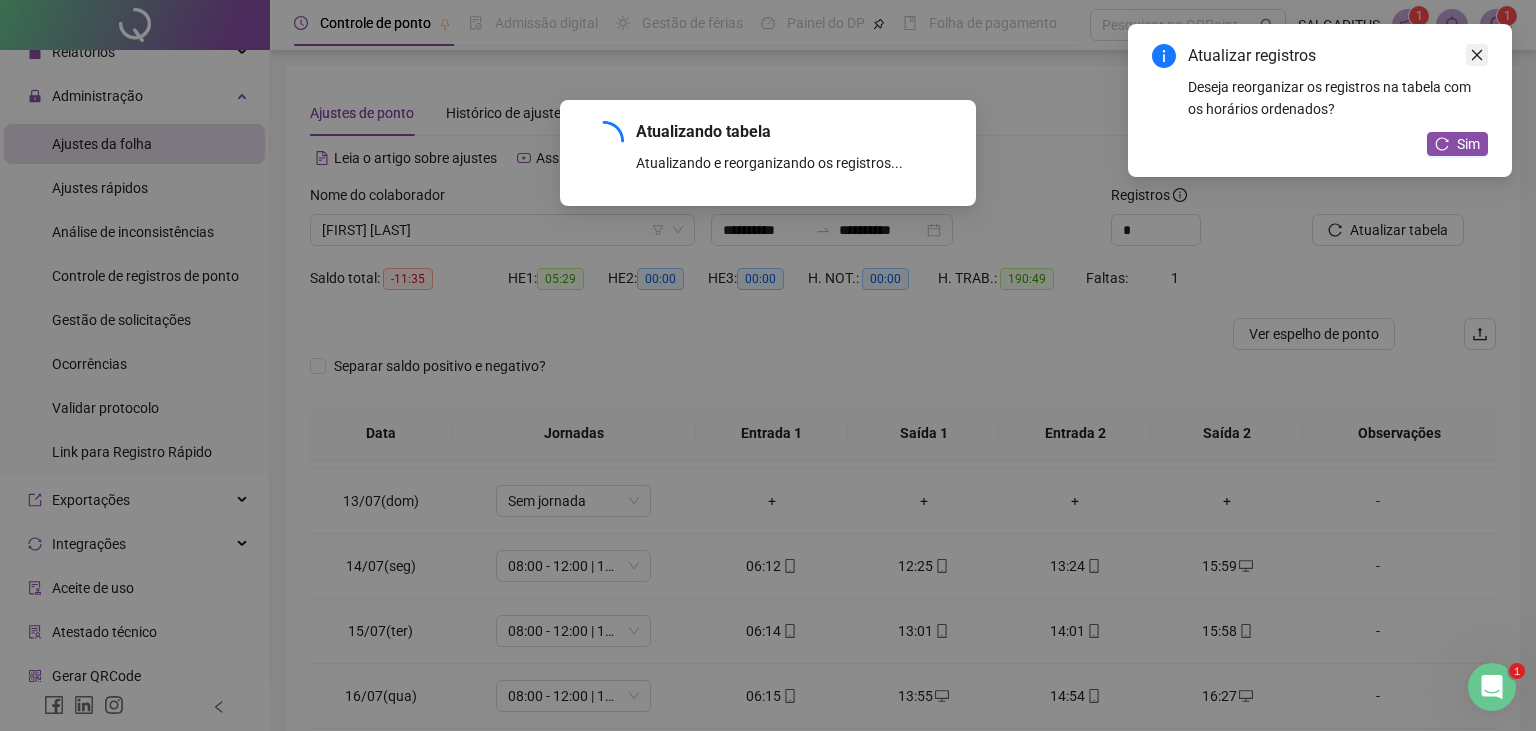 click at bounding box center (1477, 55) 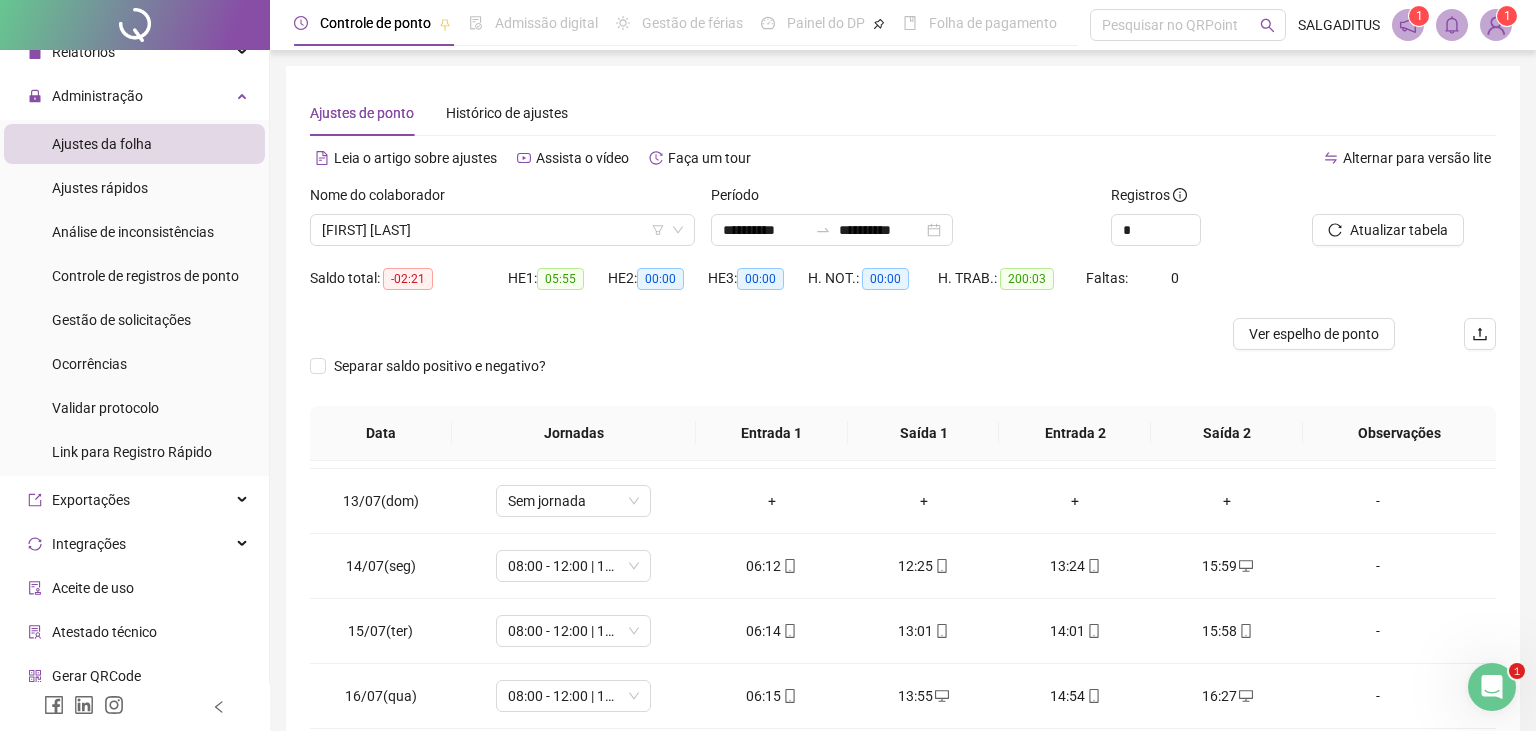 scroll, scrollTop: 266, scrollLeft: 0, axis: vertical 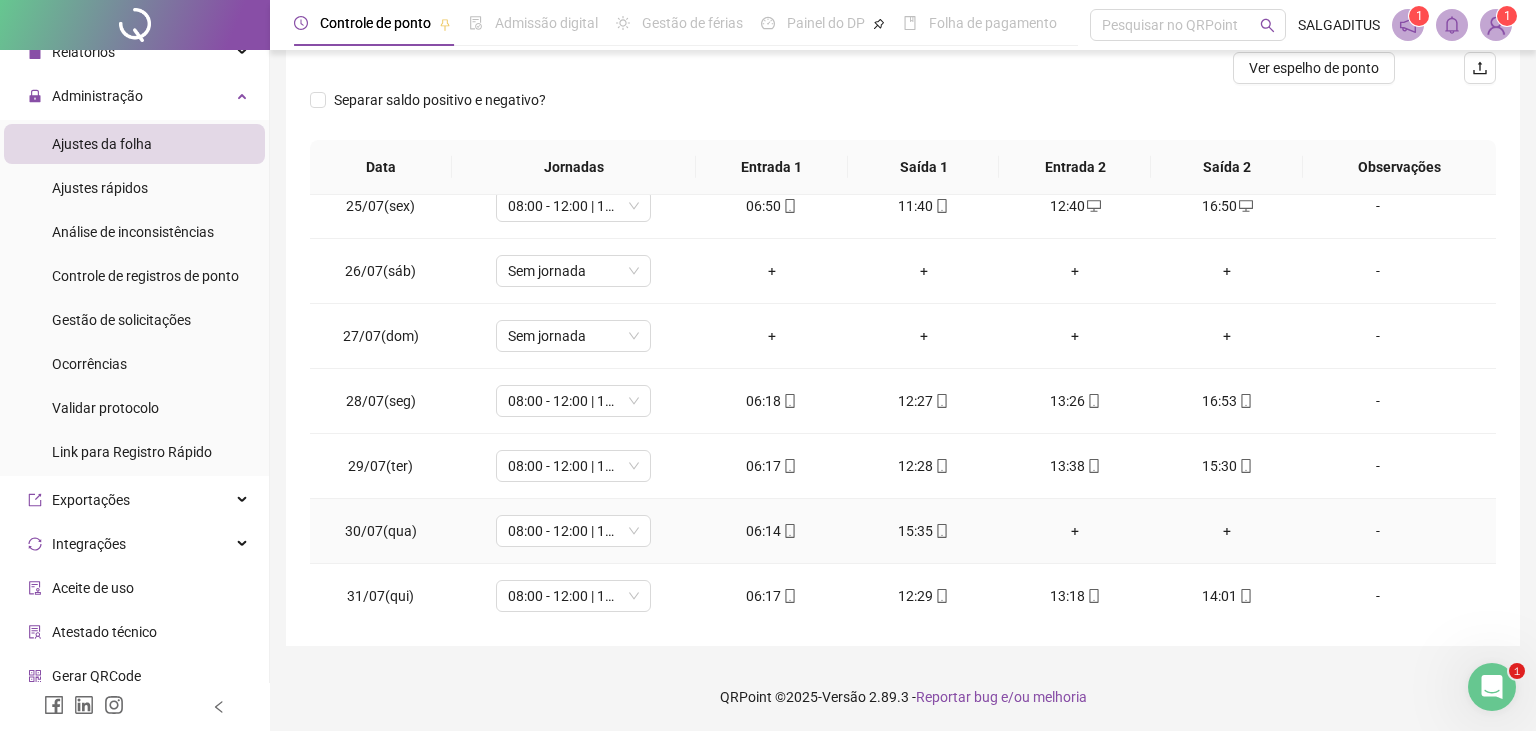 click on "+" at bounding box center (1075, 531) 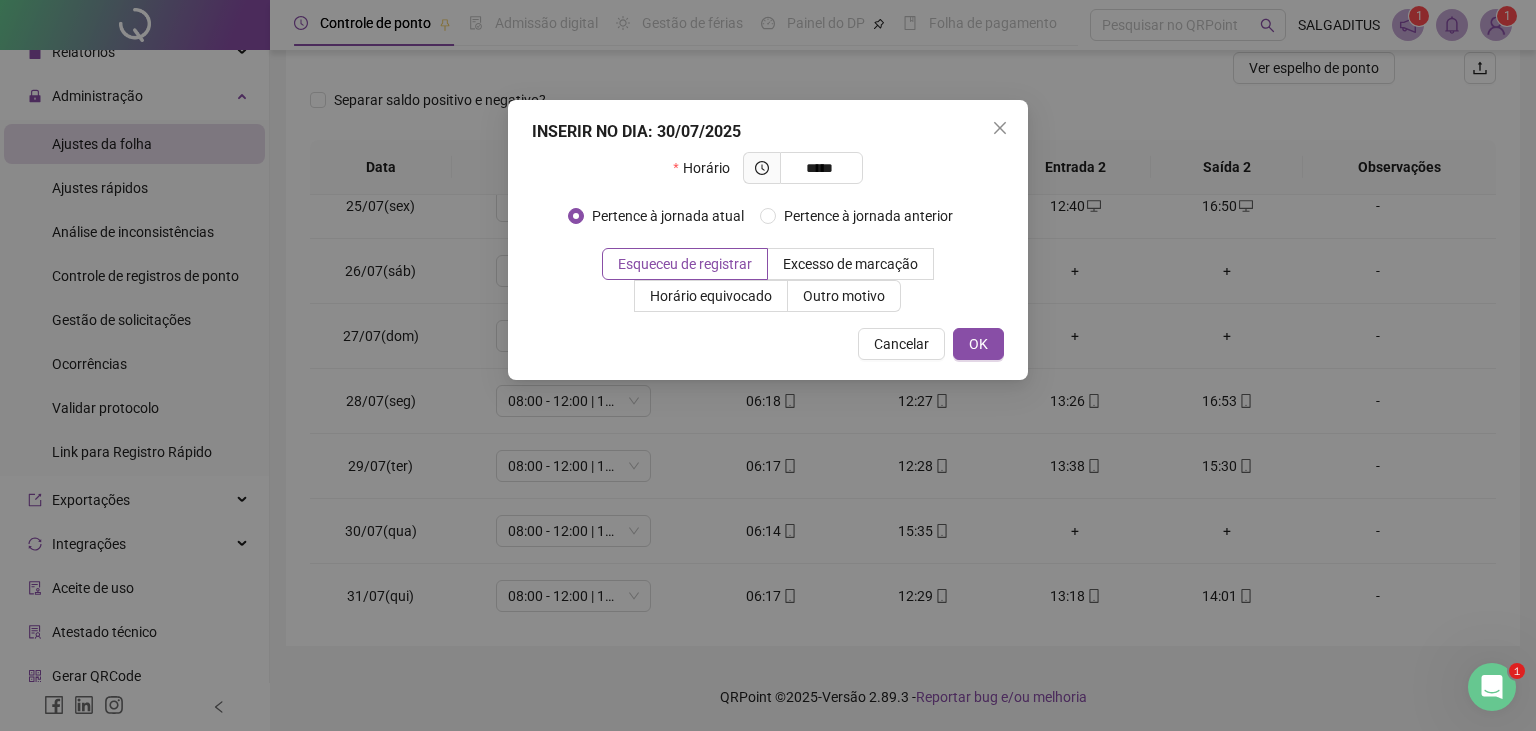 type on "*****" 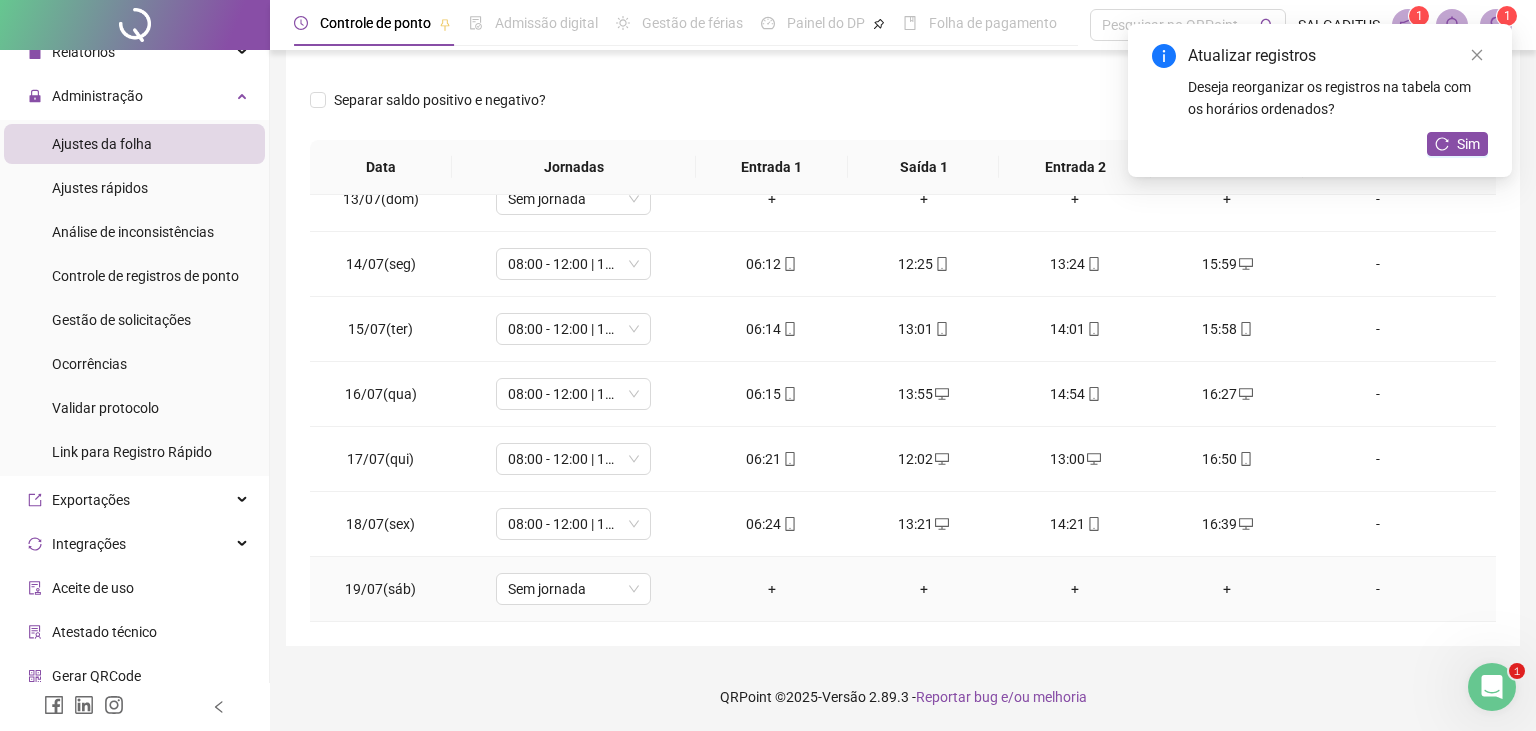 scroll, scrollTop: 367, scrollLeft: 0, axis: vertical 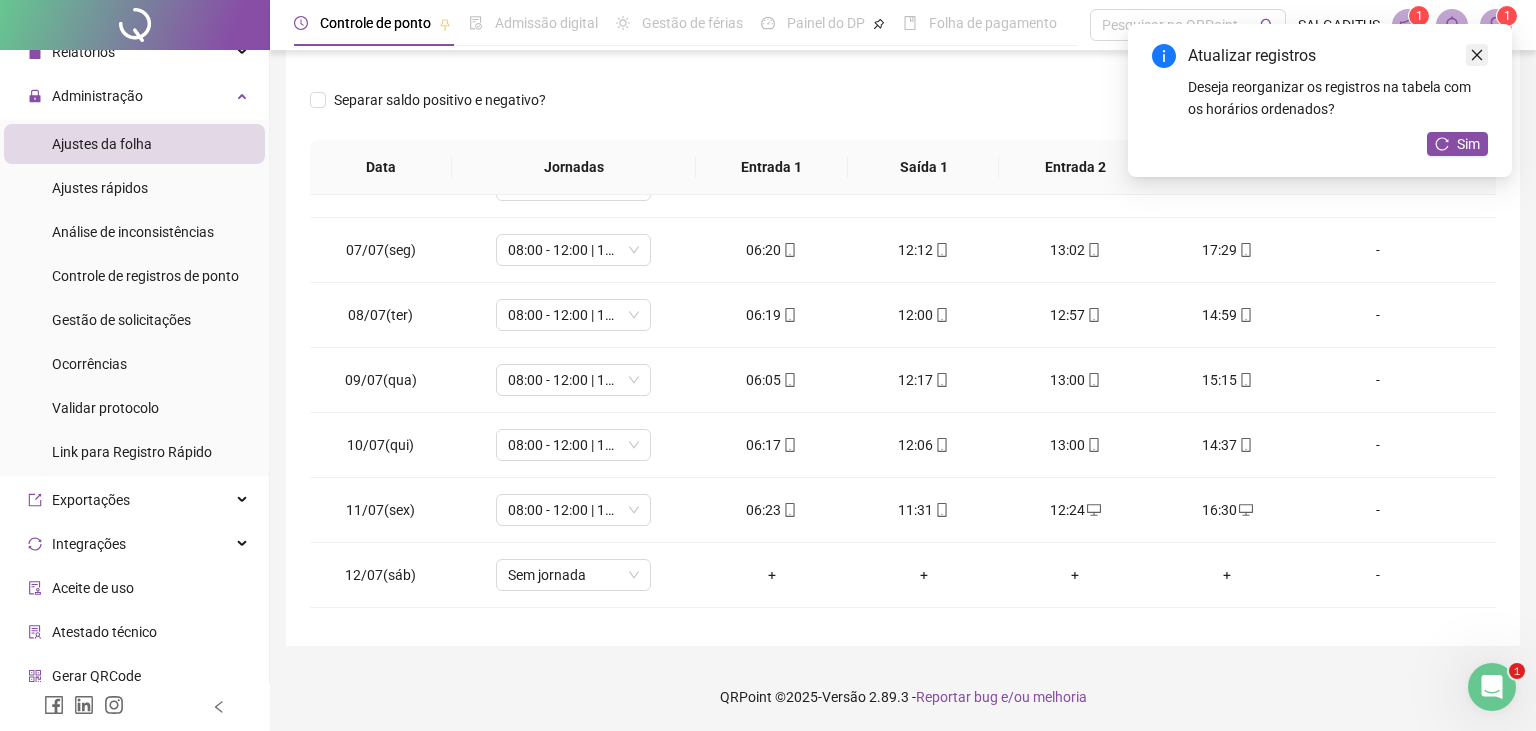 click at bounding box center (1477, 55) 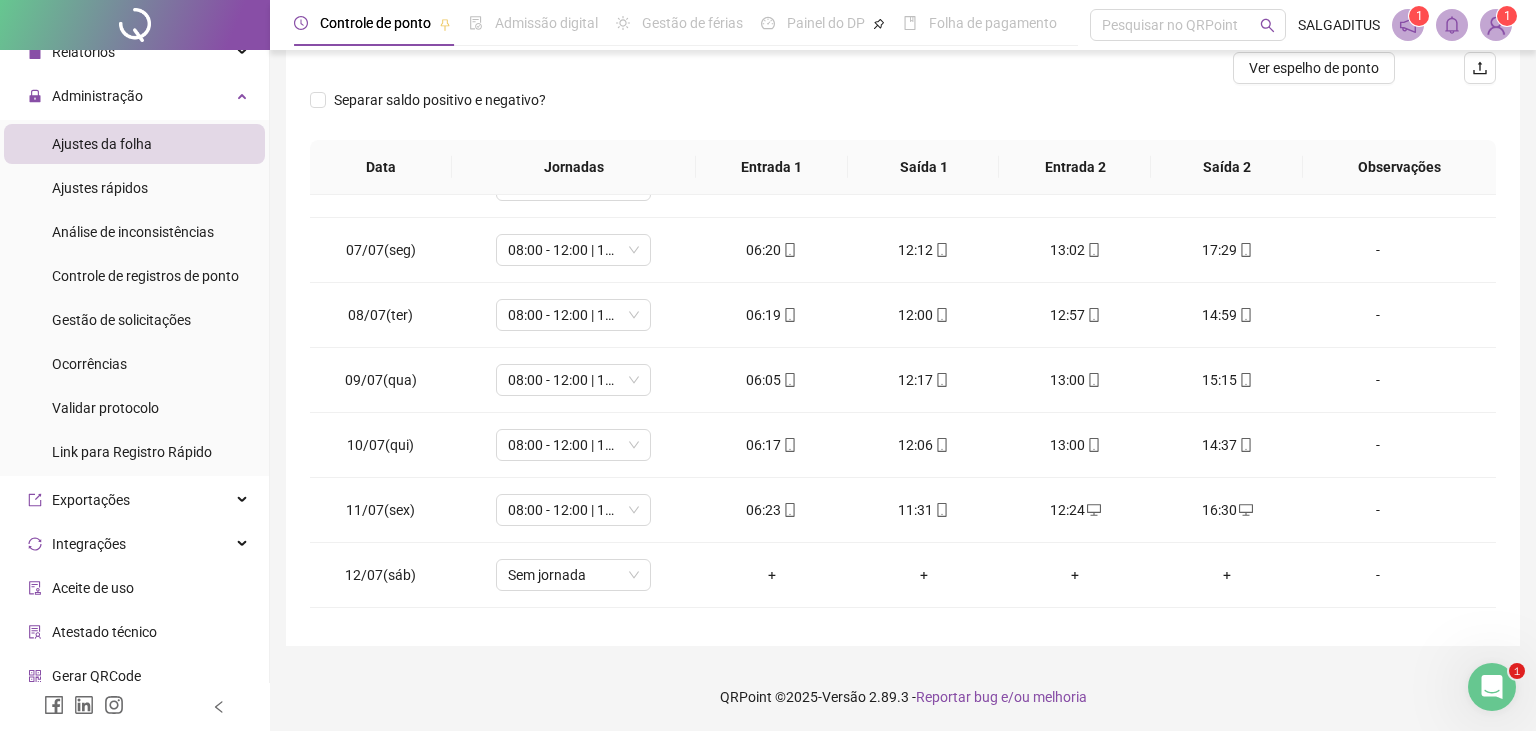 scroll, scrollTop: 0, scrollLeft: 0, axis: both 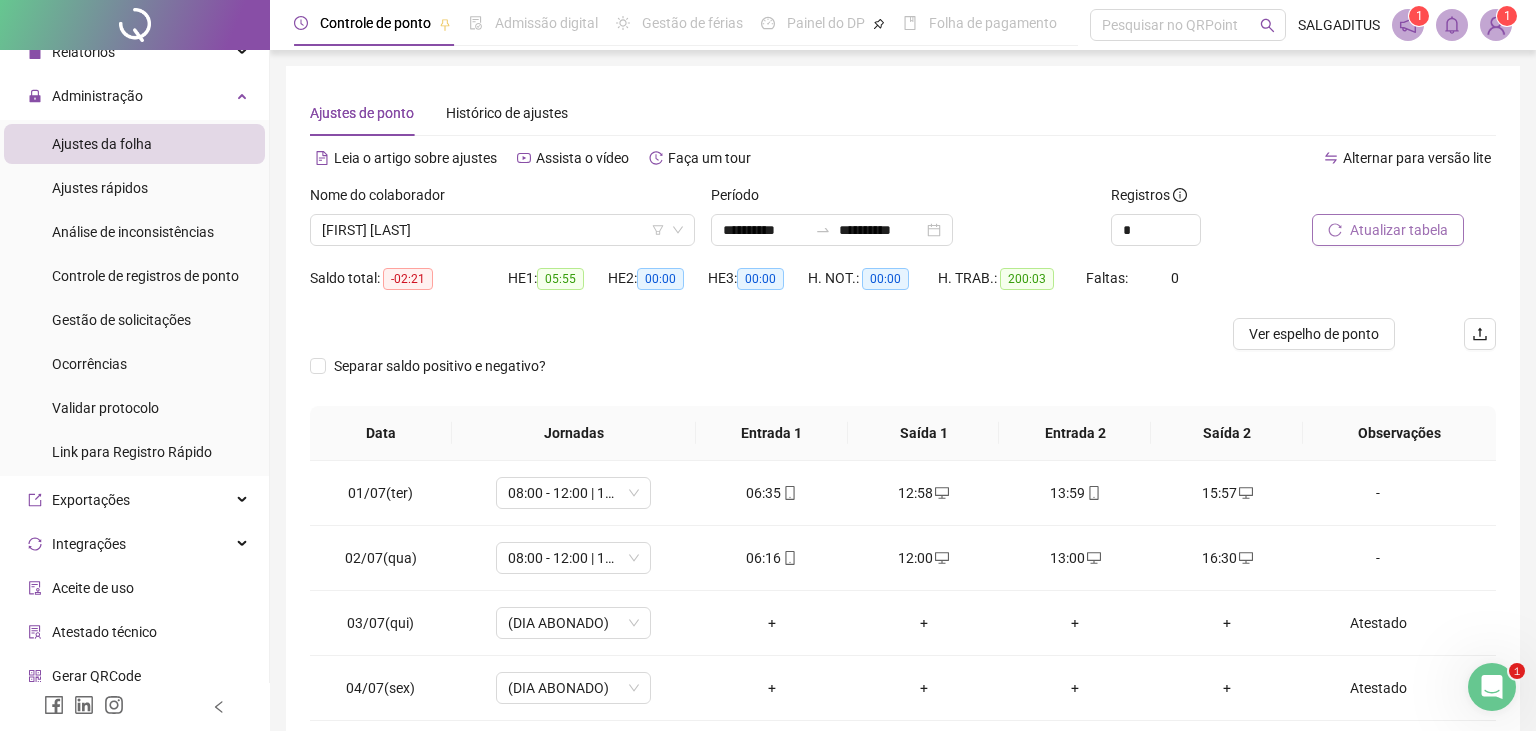 click on "Atualizar tabela" at bounding box center (1399, 230) 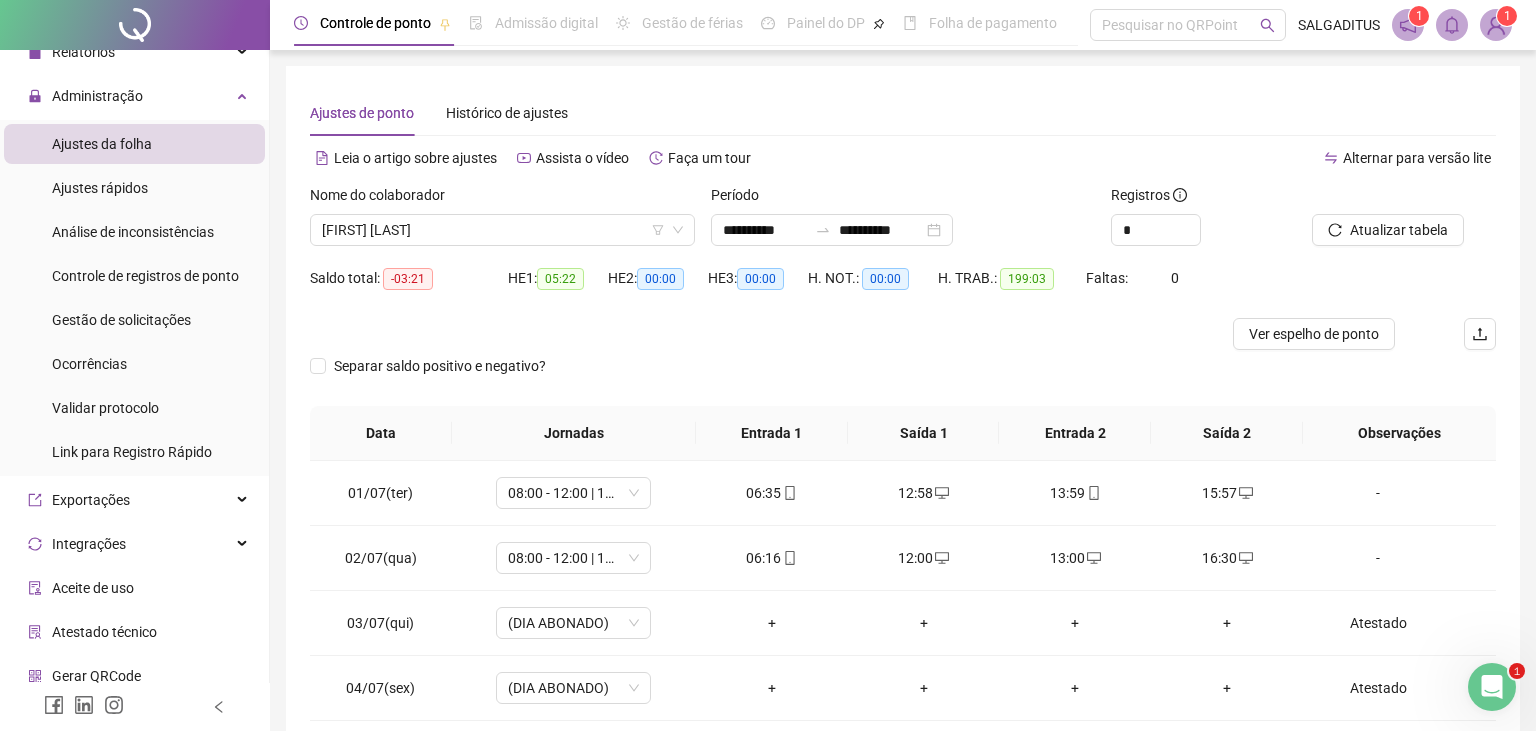 scroll, scrollTop: 266, scrollLeft: 0, axis: vertical 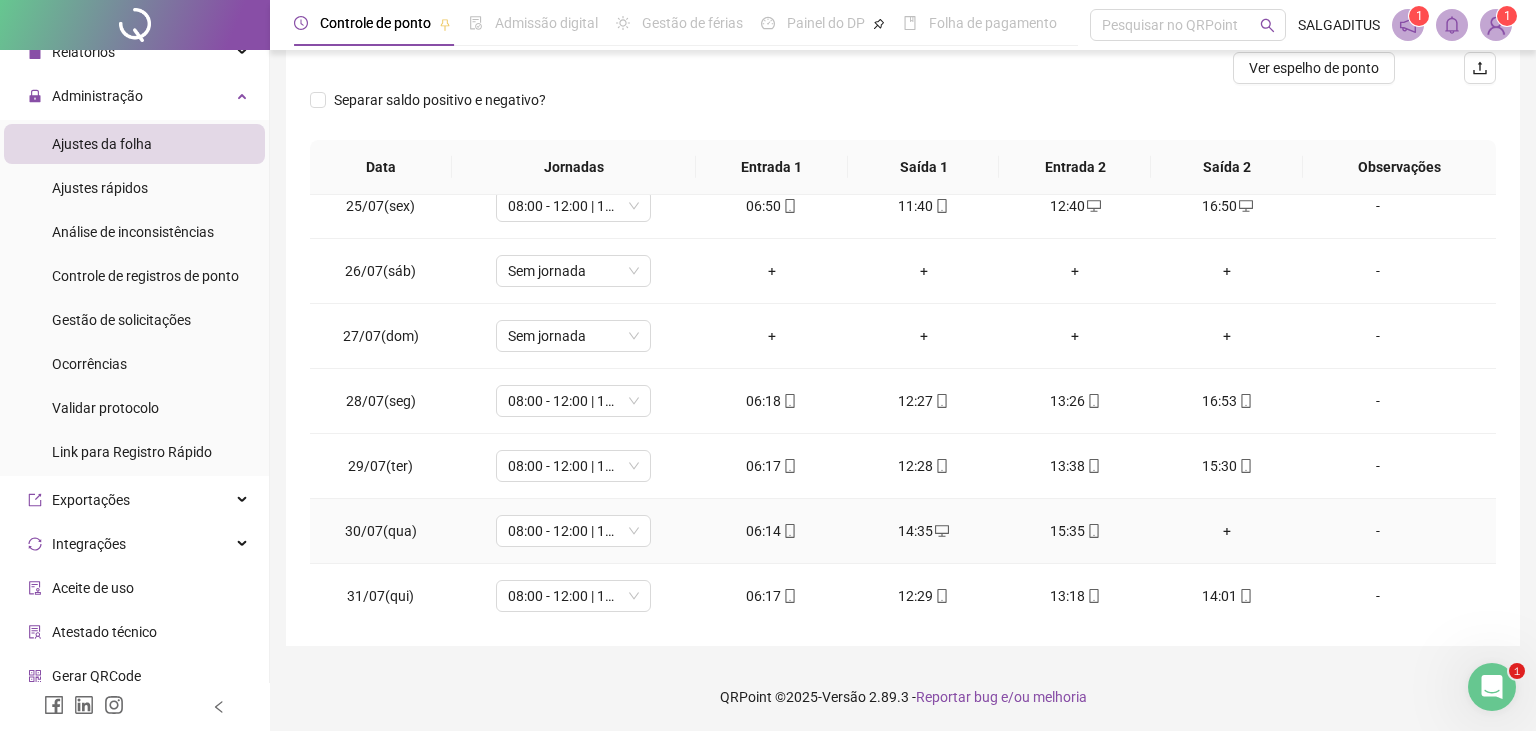 click on "+" at bounding box center (1227, 531) 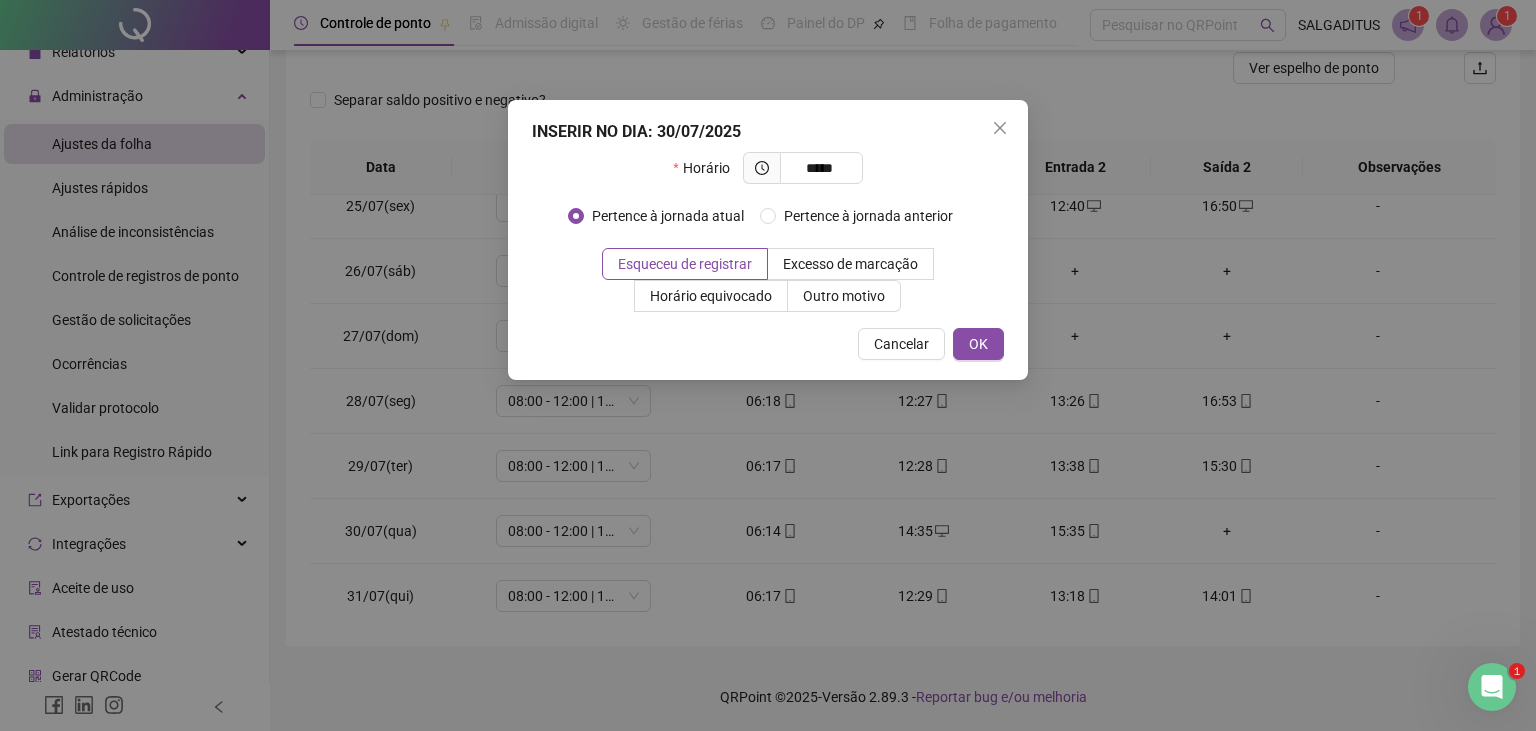 type on "*****" 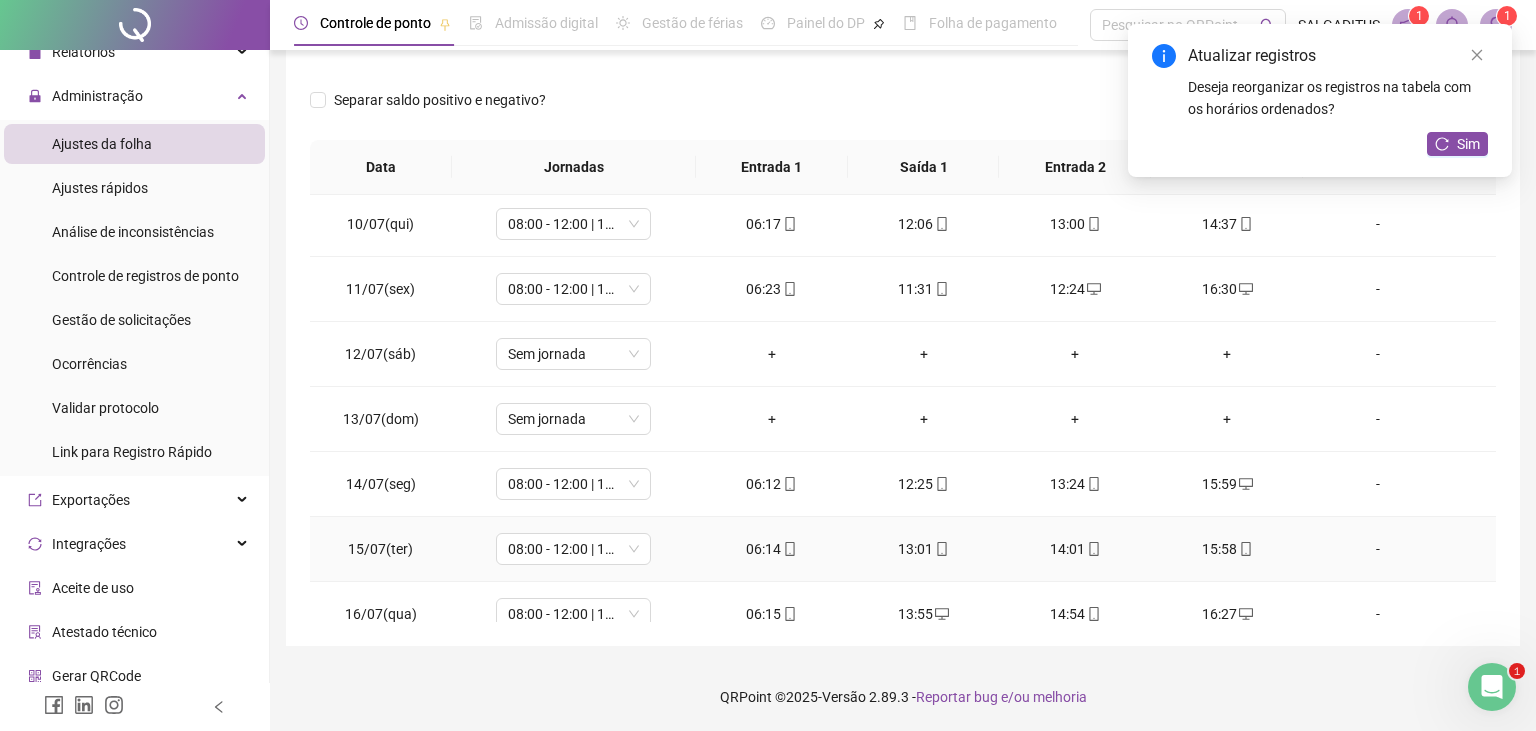 scroll, scrollTop: 0, scrollLeft: 0, axis: both 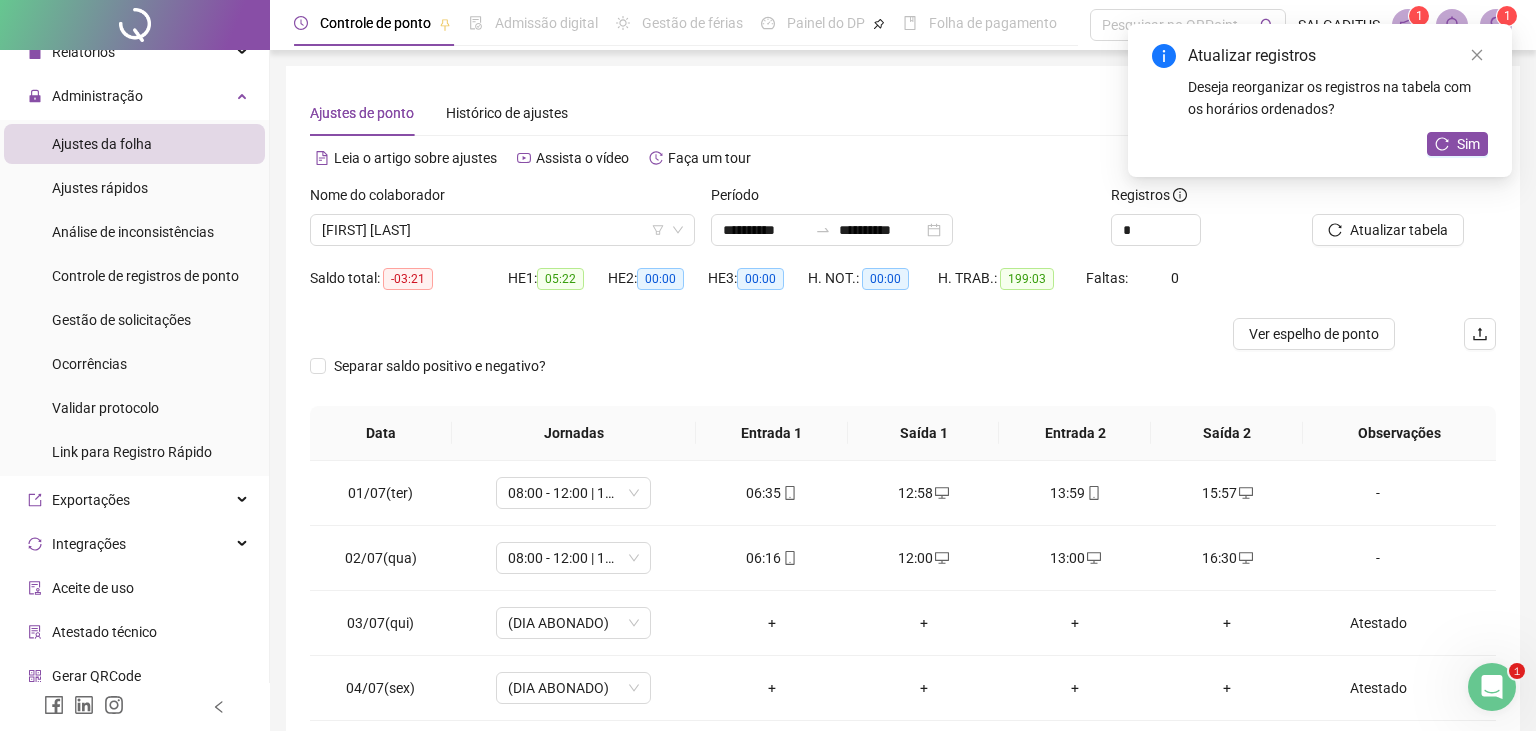 click on "Atualizar registros" at bounding box center (1338, 56) 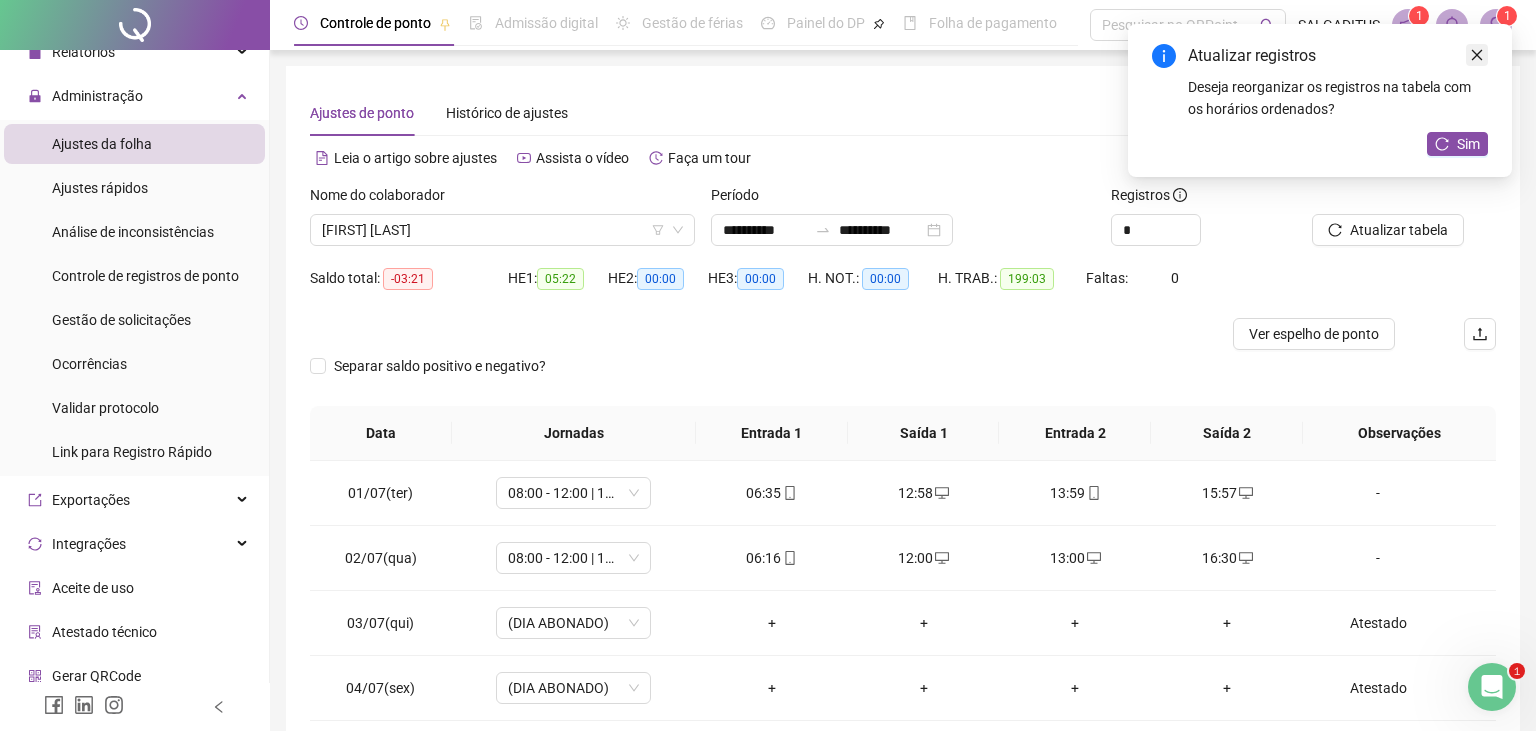 click 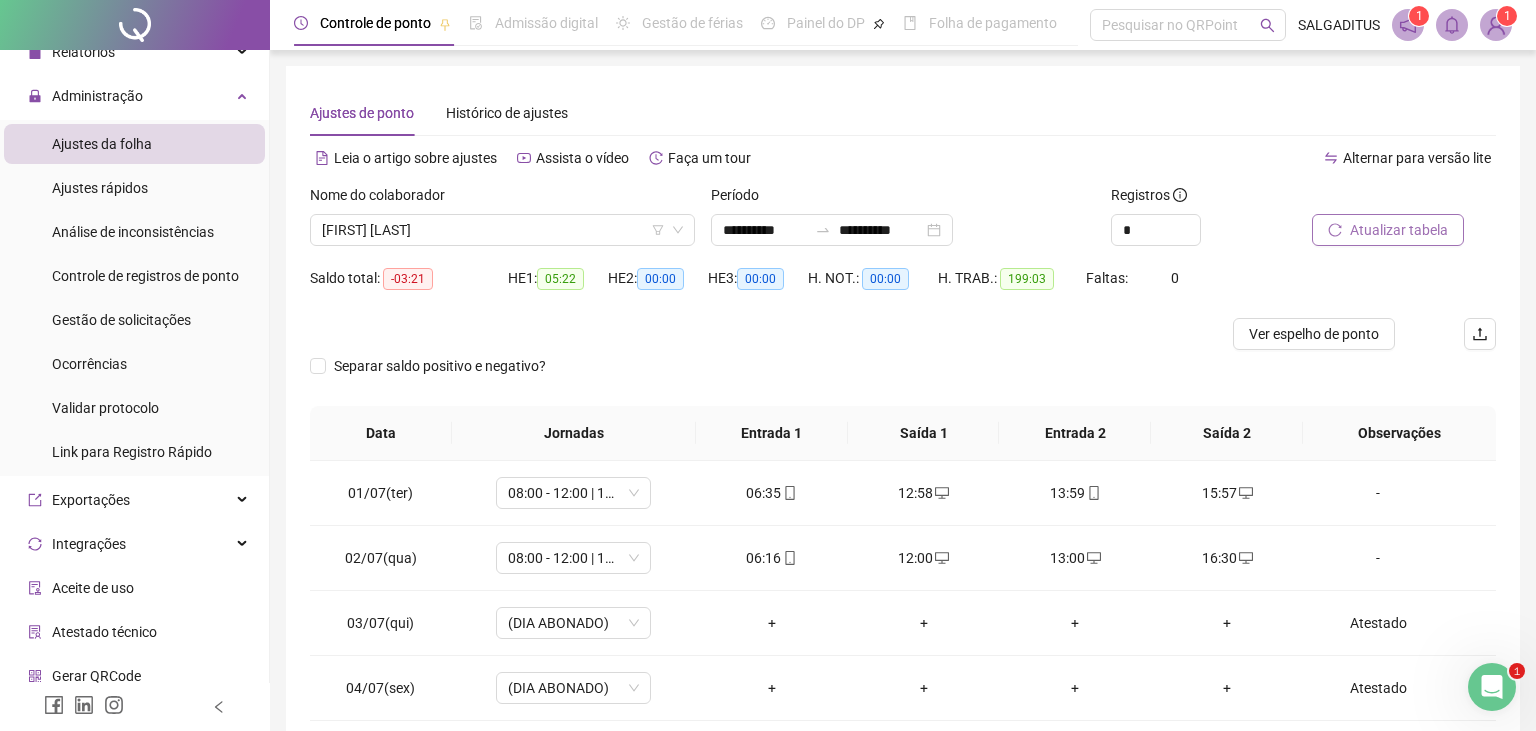 click on "Atualizar tabela" at bounding box center (1399, 230) 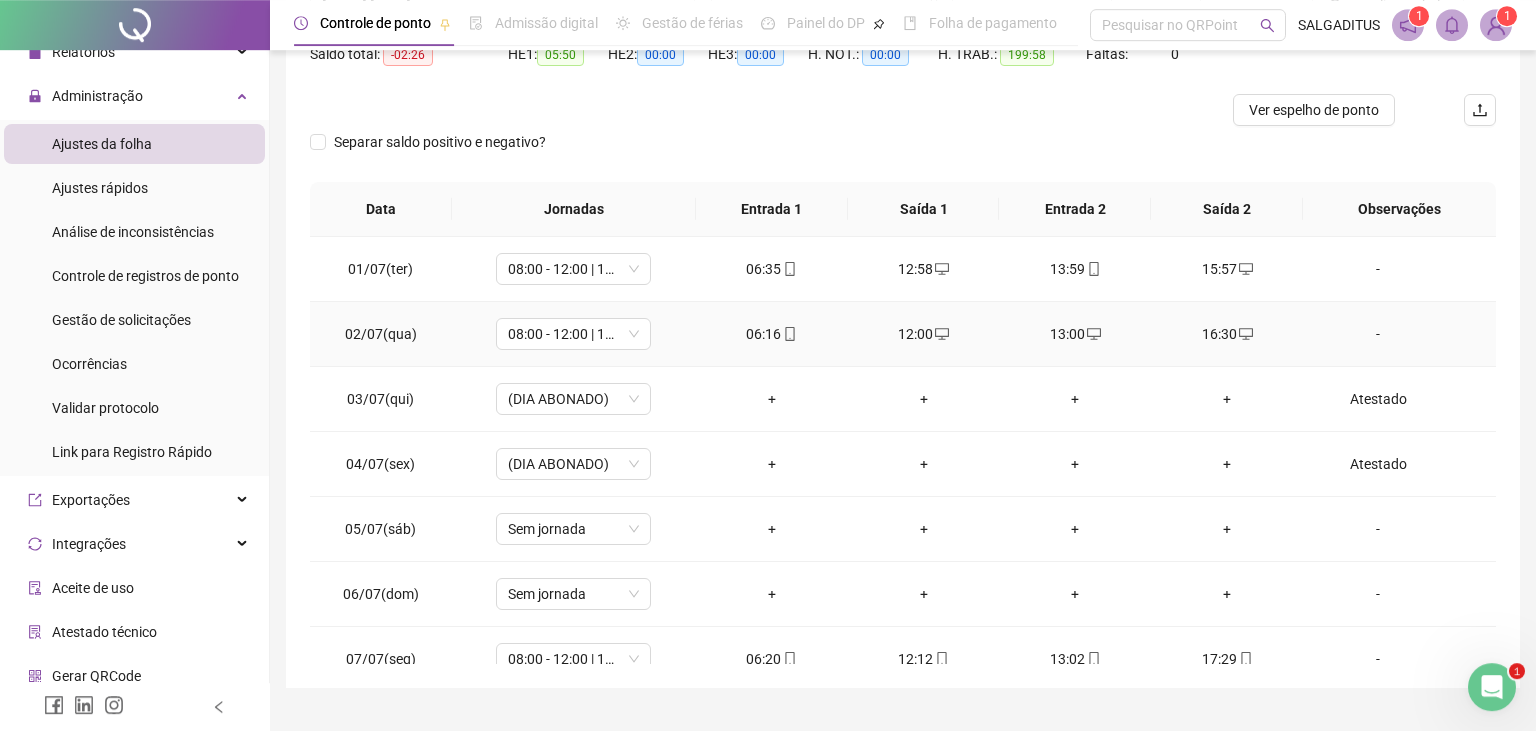 scroll, scrollTop: 266, scrollLeft: 0, axis: vertical 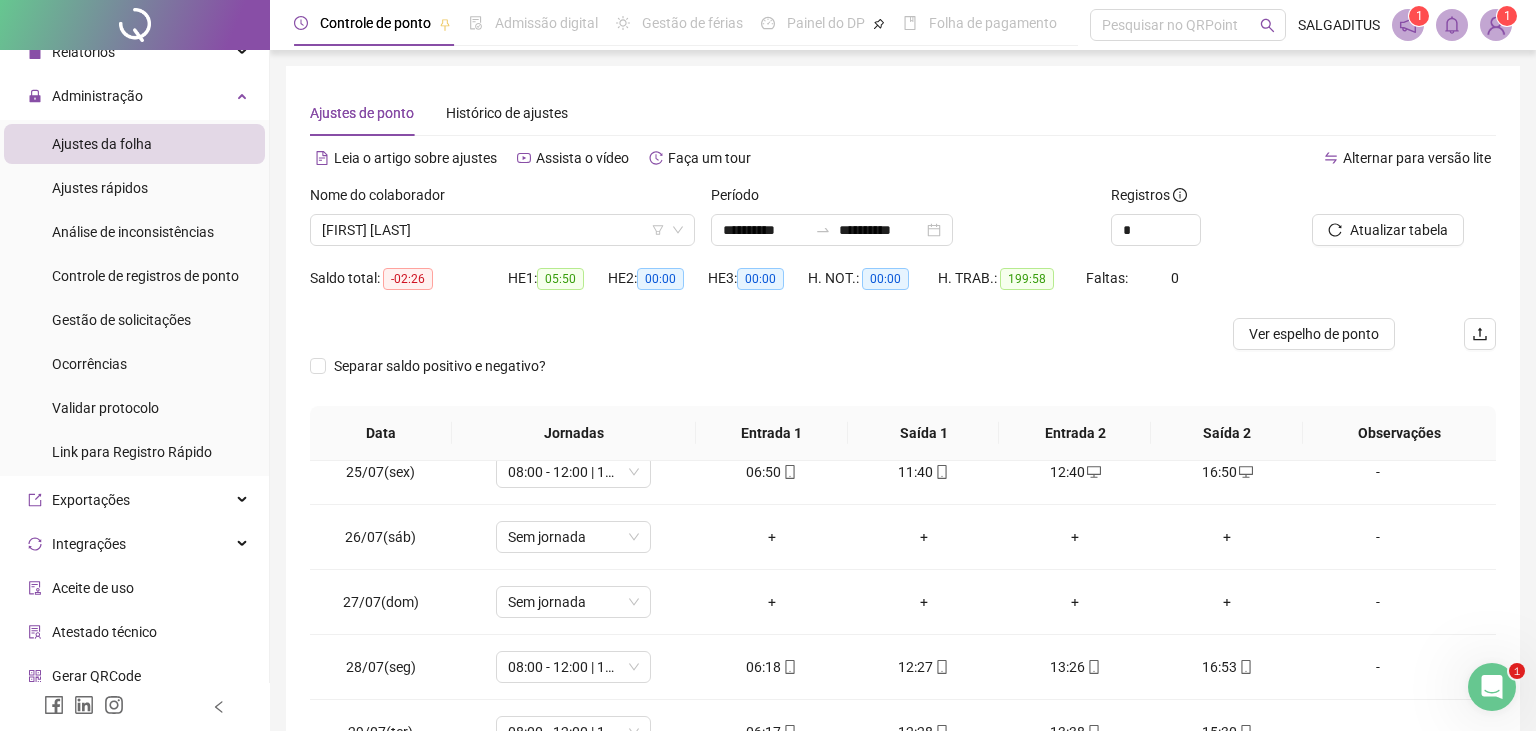 click on "Nome do colaborador" at bounding box center (502, 199) 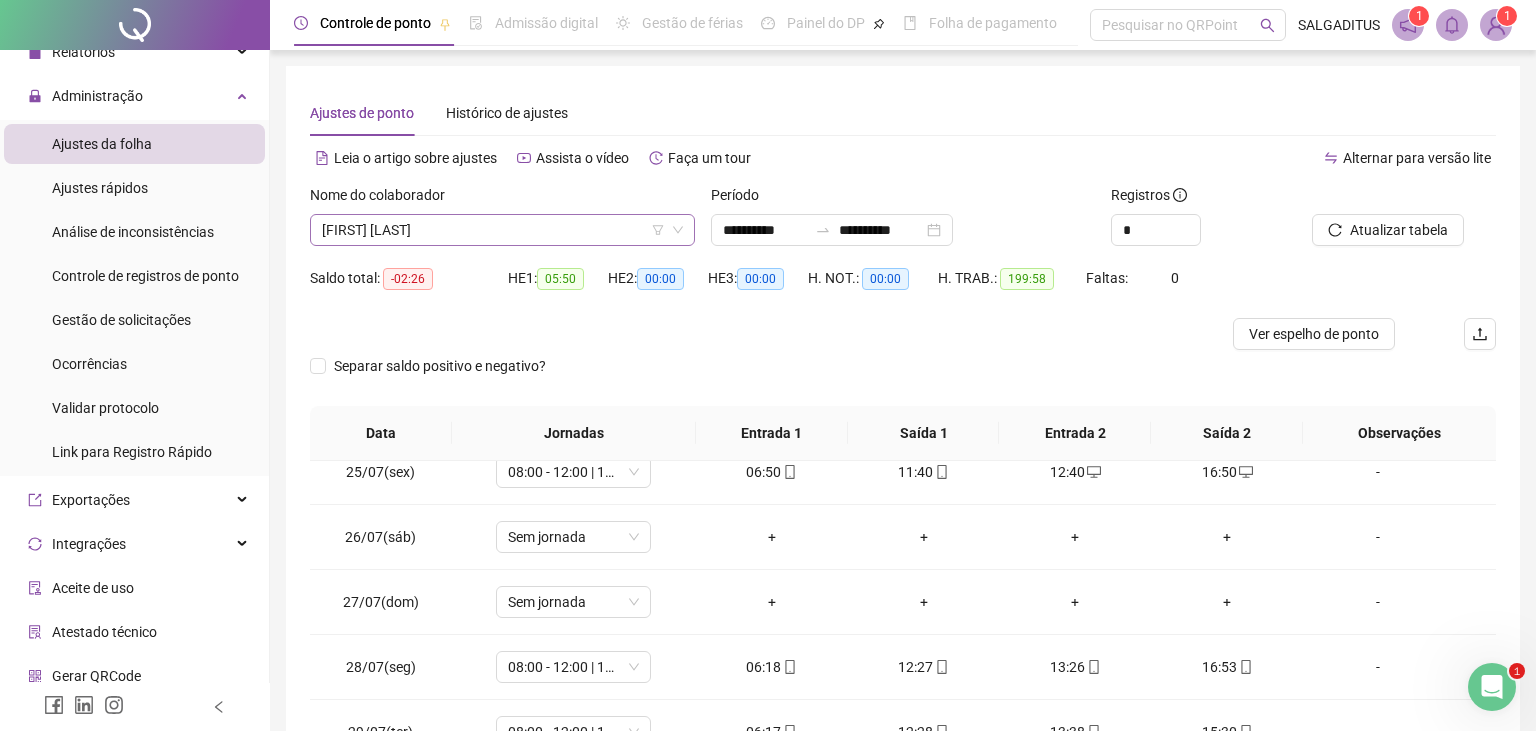 drag, startPoint x: 623, startPoint y: 214, endPoint x: 629, endPoint y: 228, distance: 15.231546 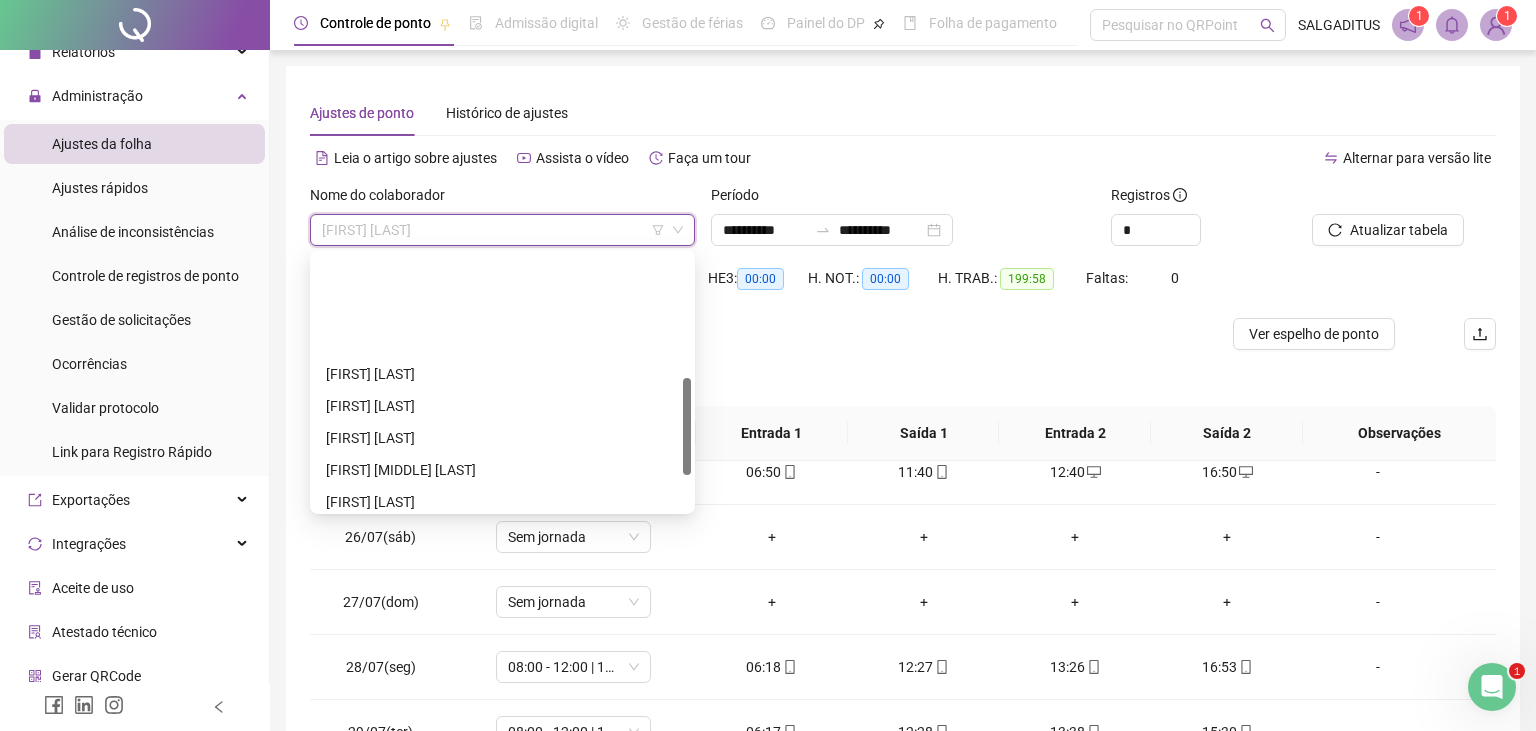 scroll, scrollTop: 416, scrollLeft: 0, axis: vertical 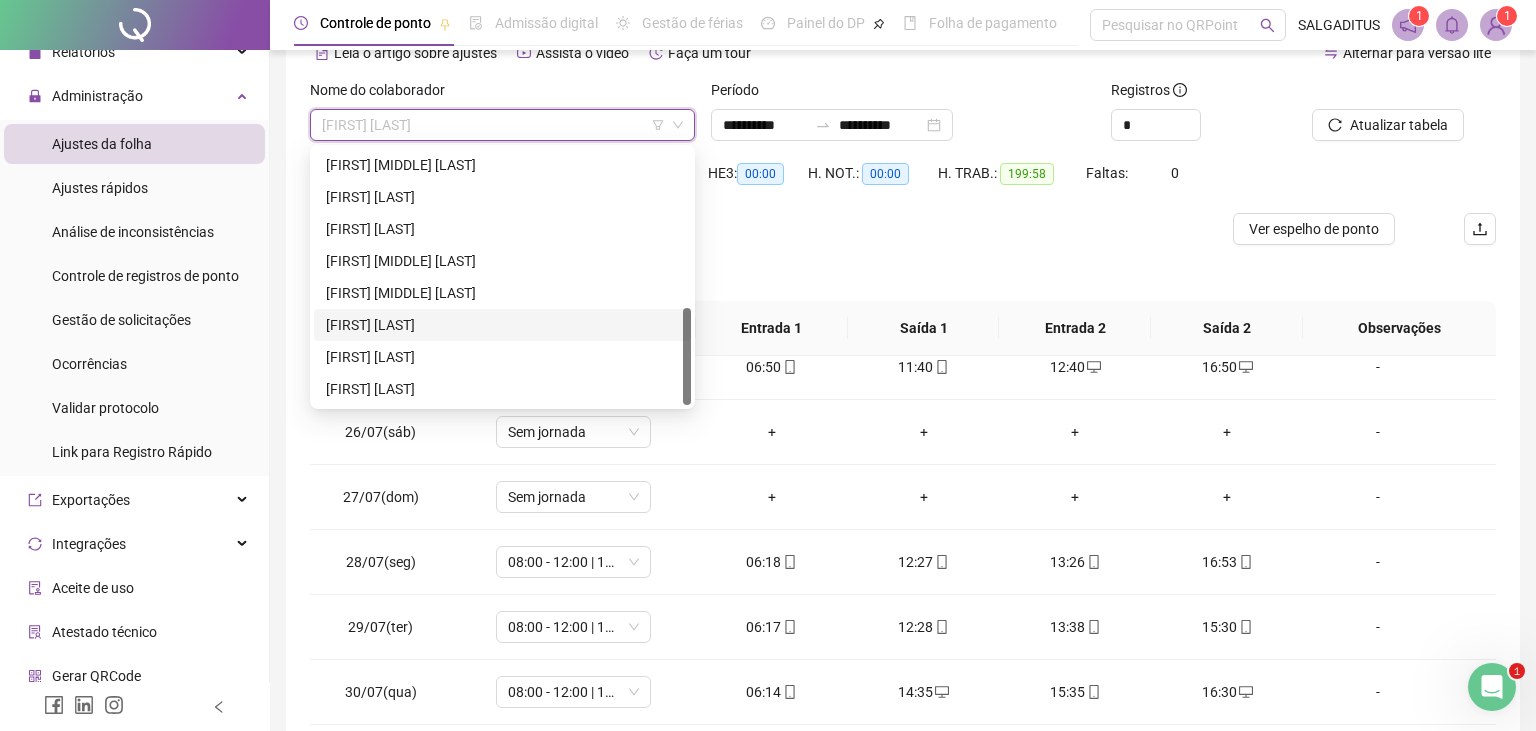 click on "[FIRST] [LAST]" at bounding box center [502, 325] 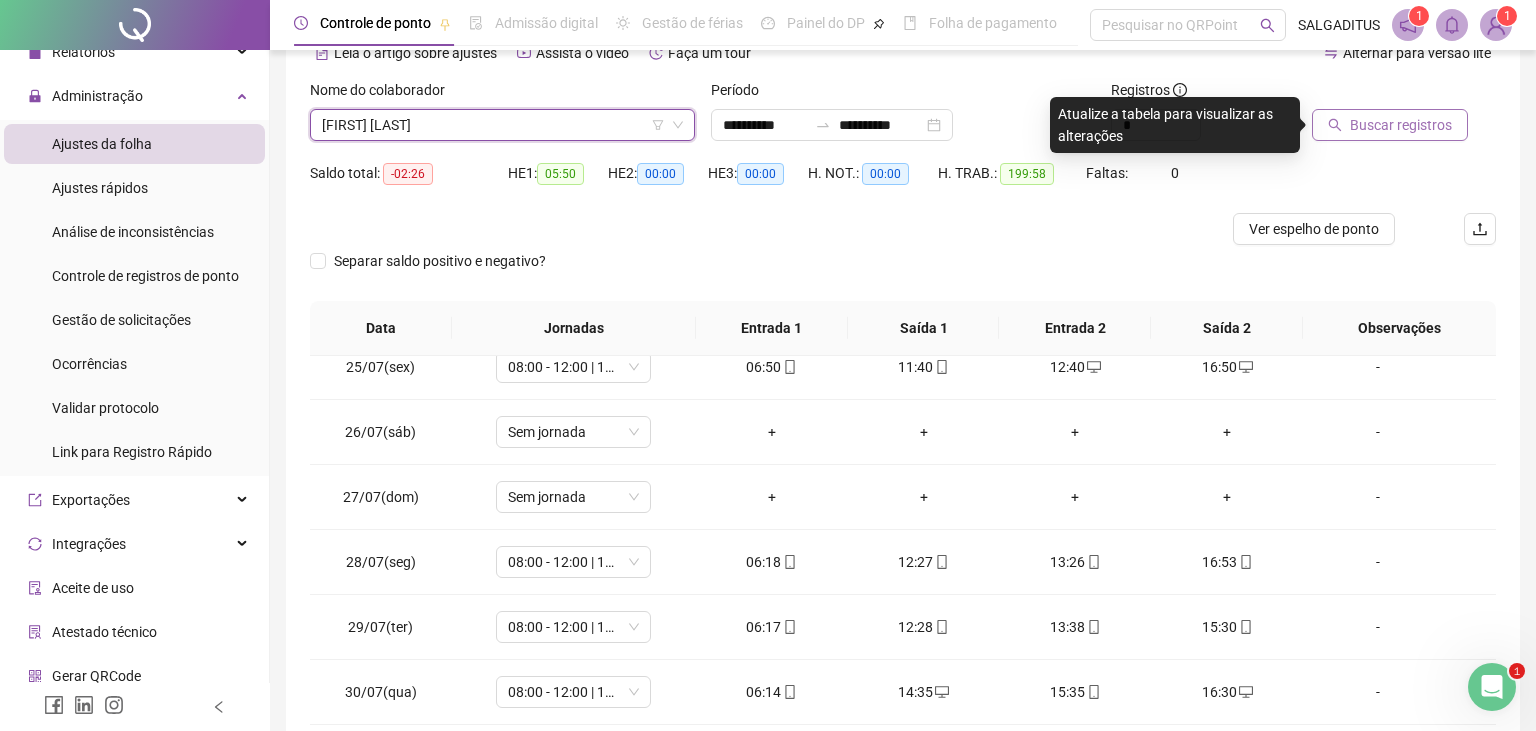 click on "Buscar registros" at bounding box center (1390, 125) 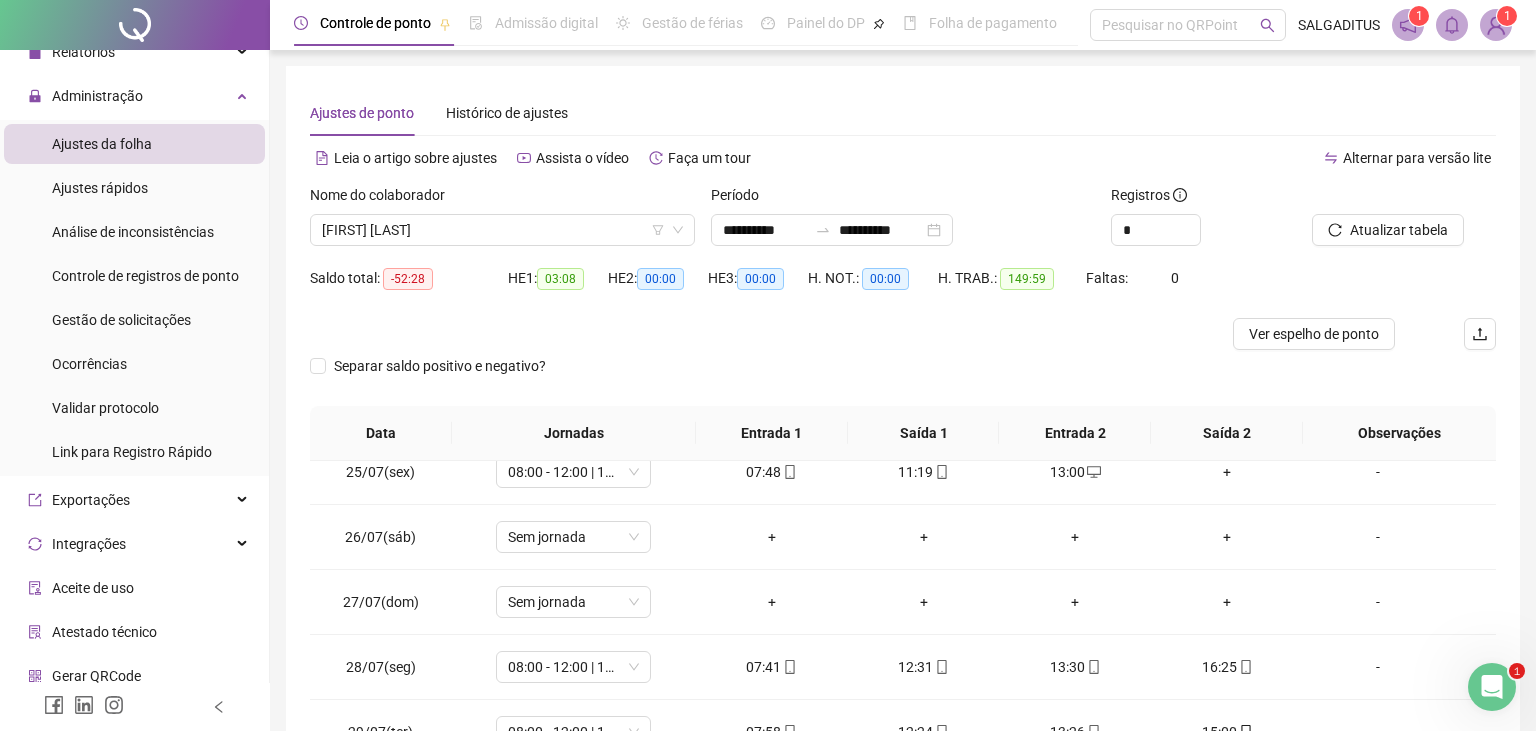scroll, scrollTop: 211, scrollLeft: 0, axis: vertical 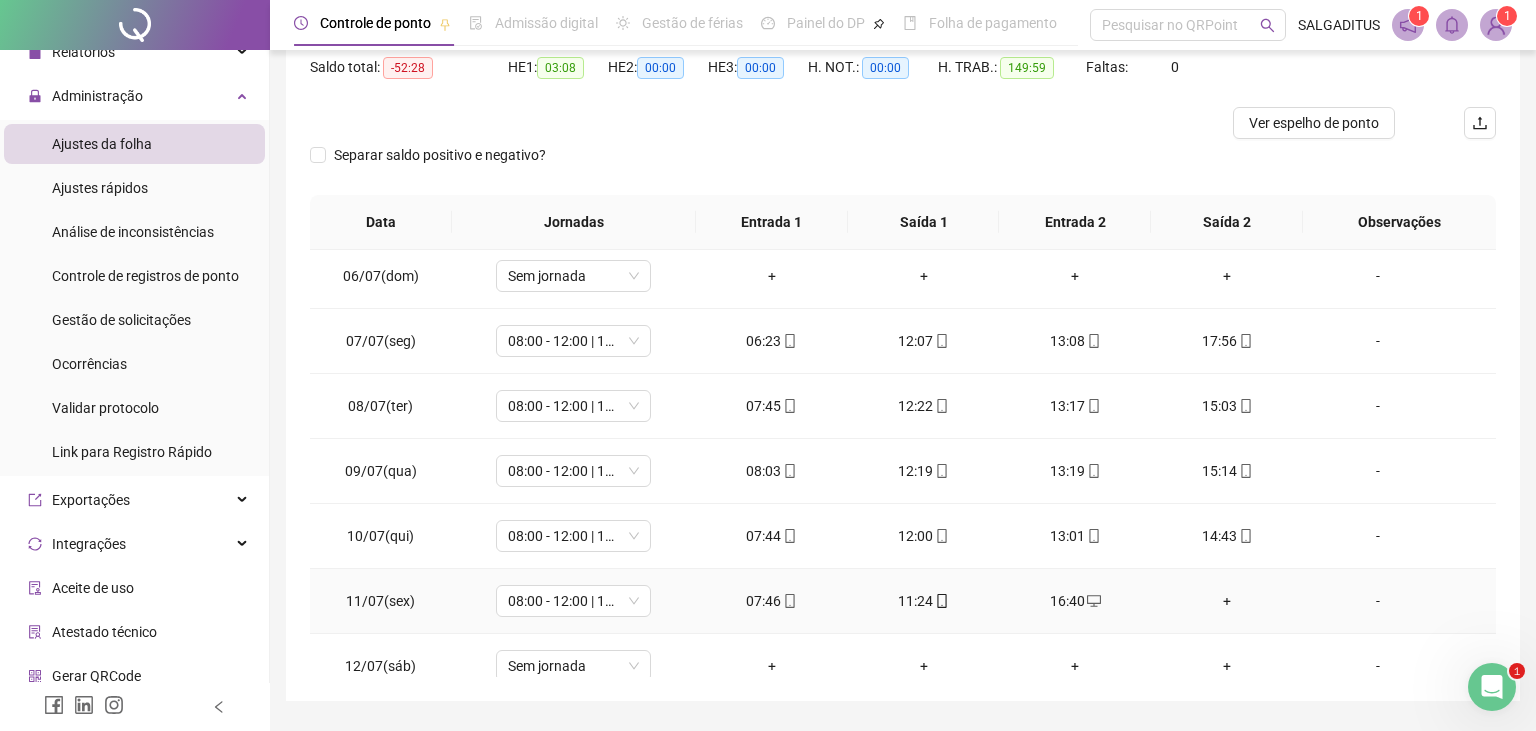 click on "+" at bounding box center (1227, 601) 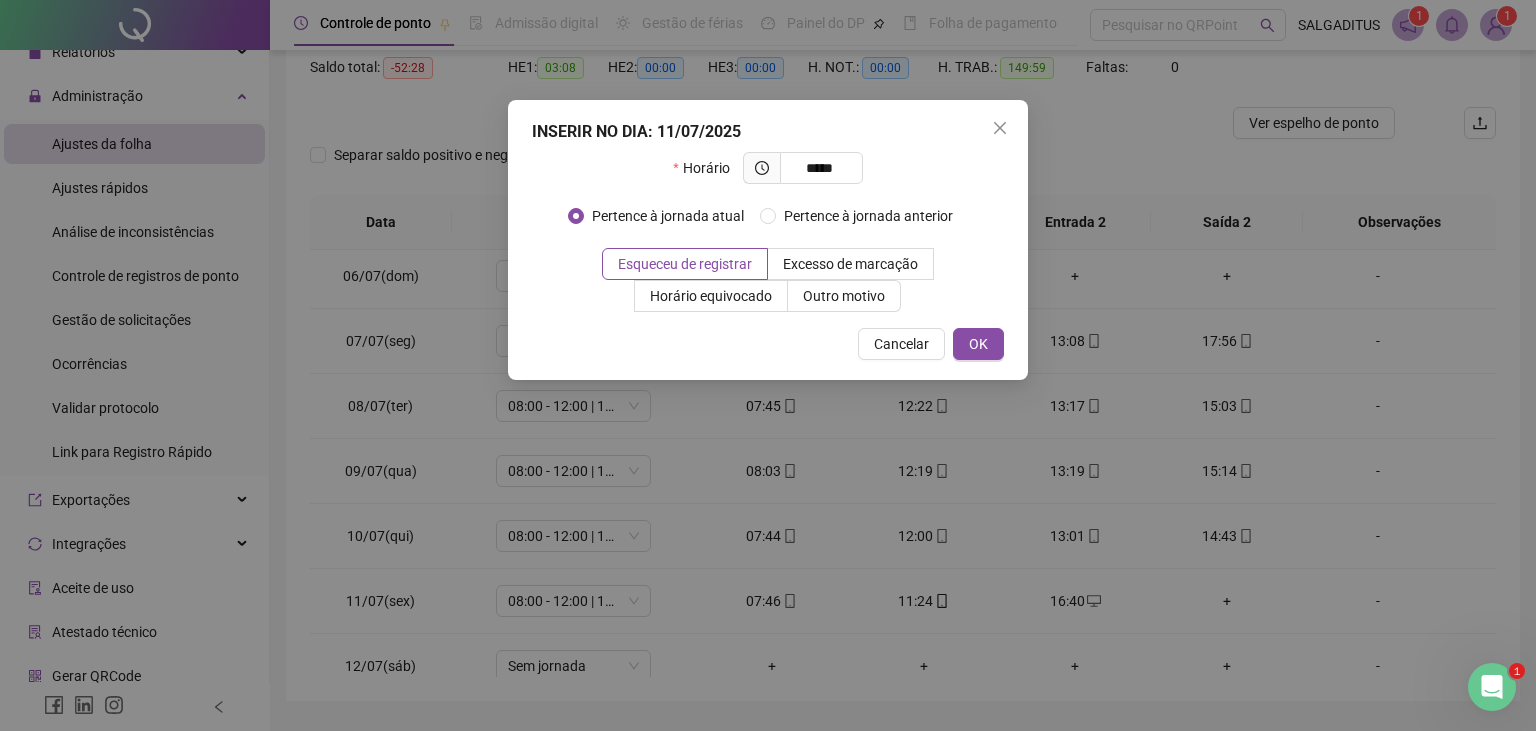 type on "*****" 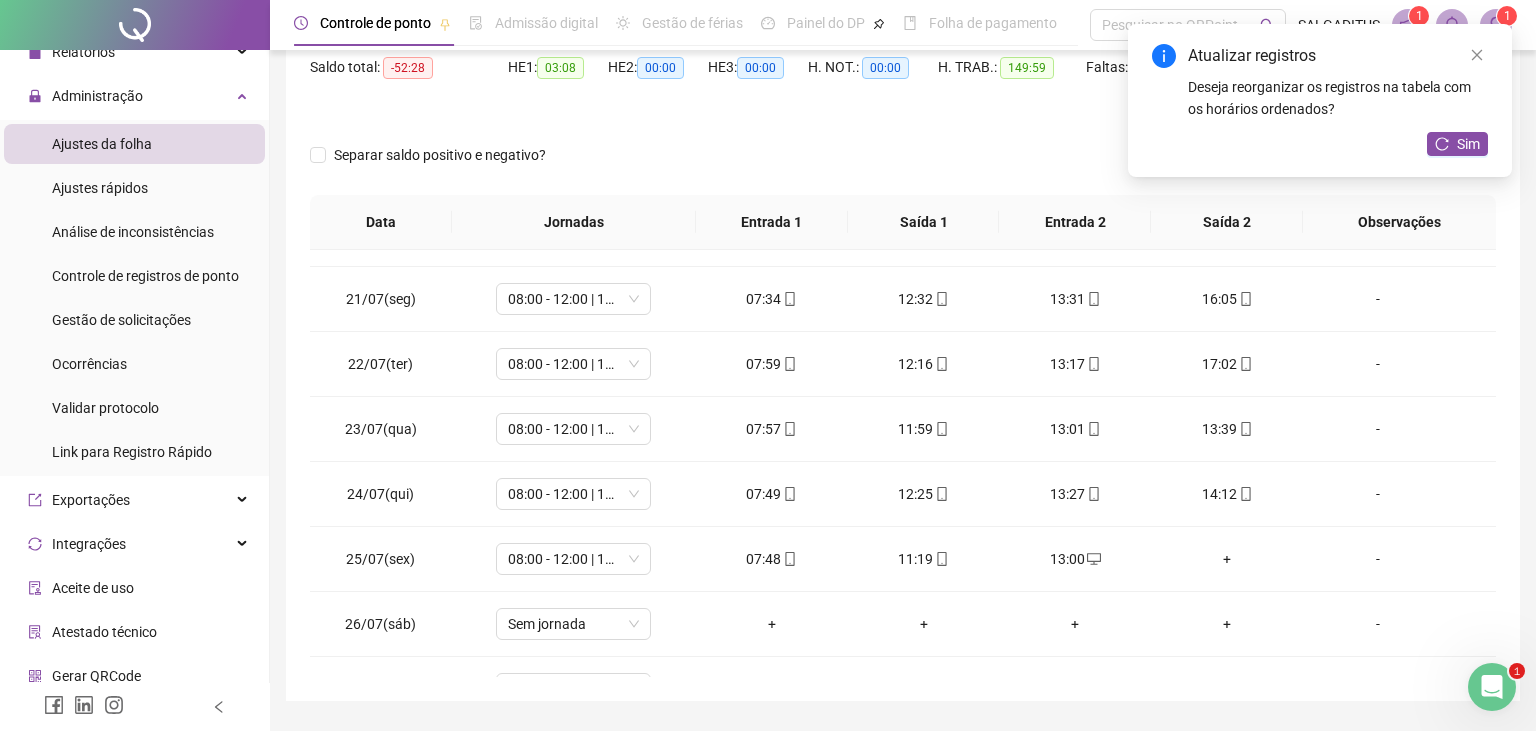 scroll, scrollTop: 1324, scrollLeft: 0, axis: vertical 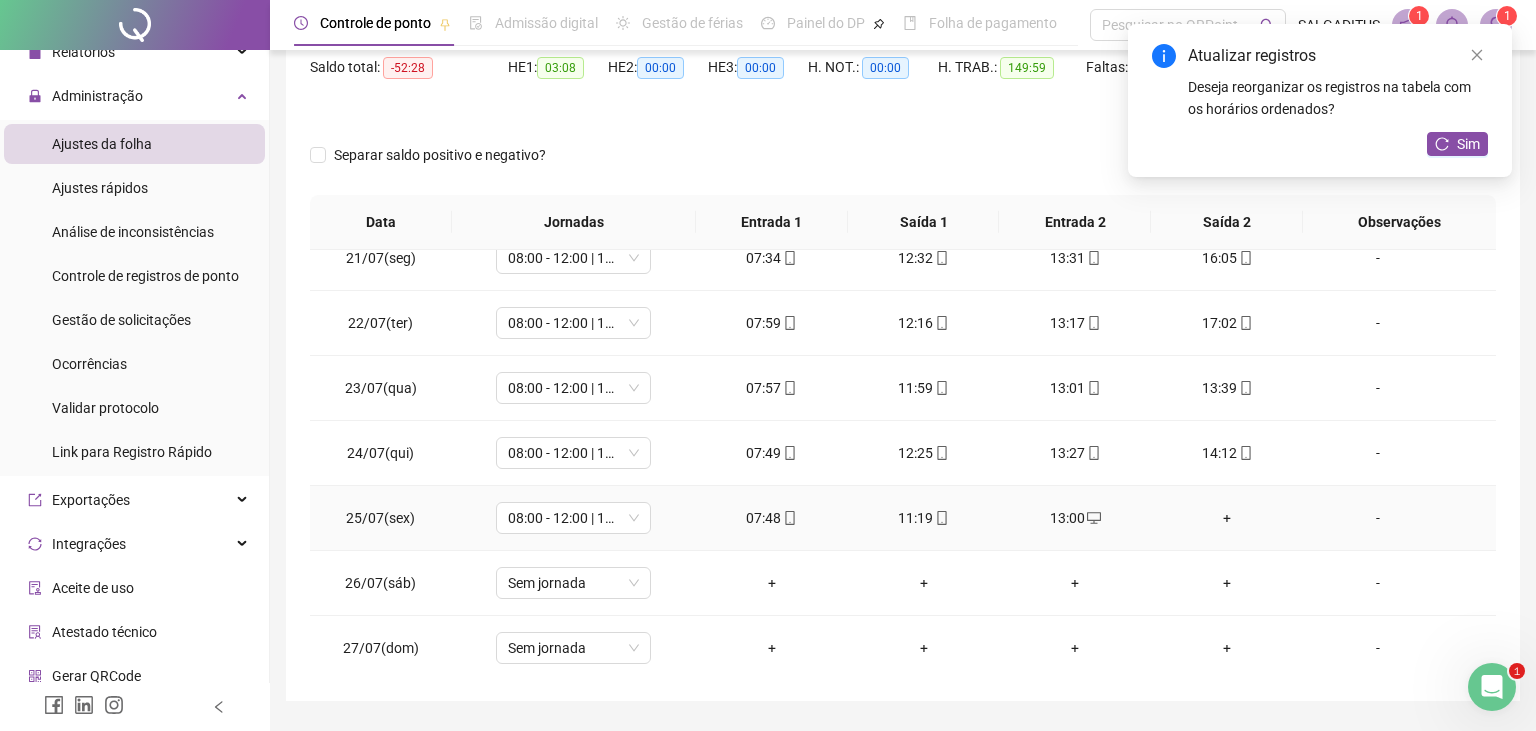 click 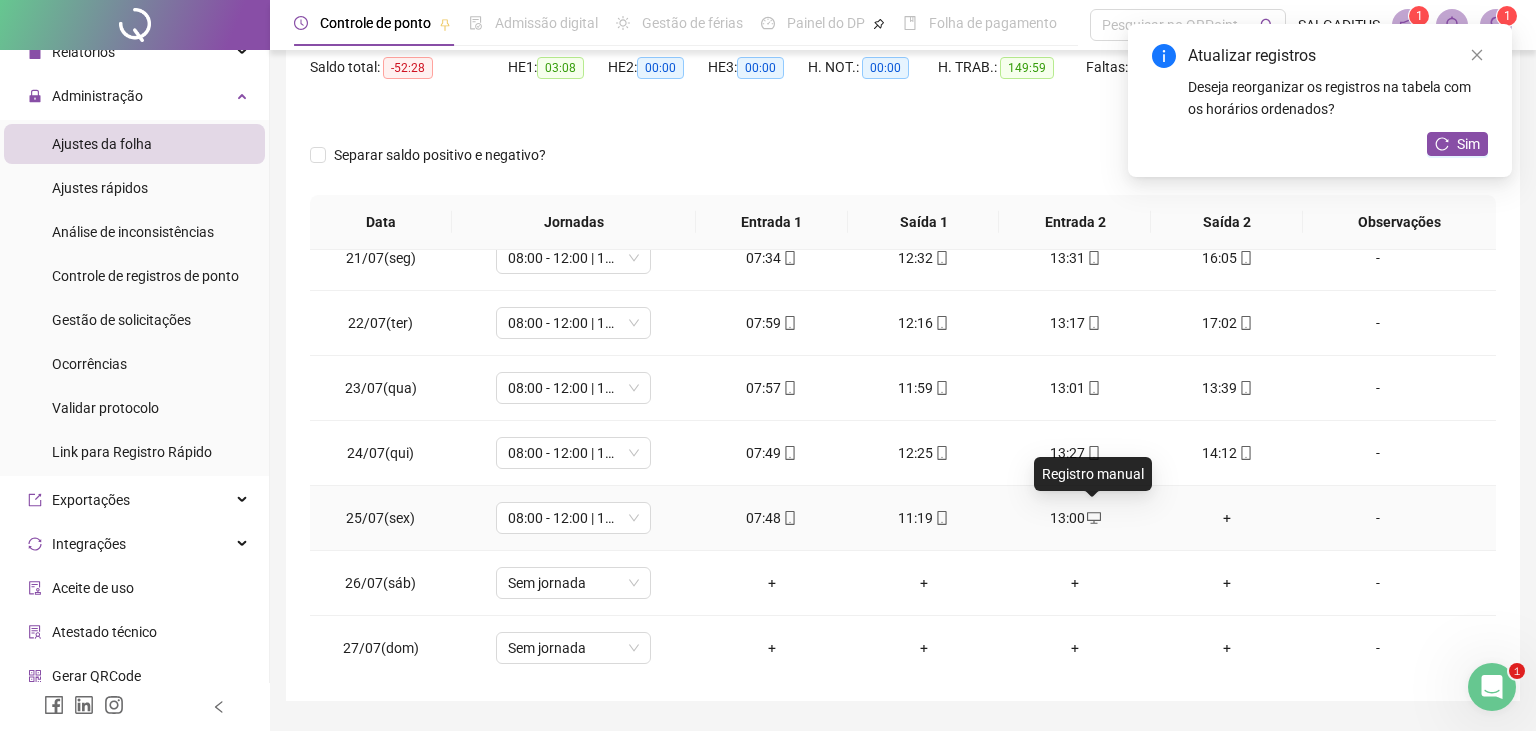 type on "**********" 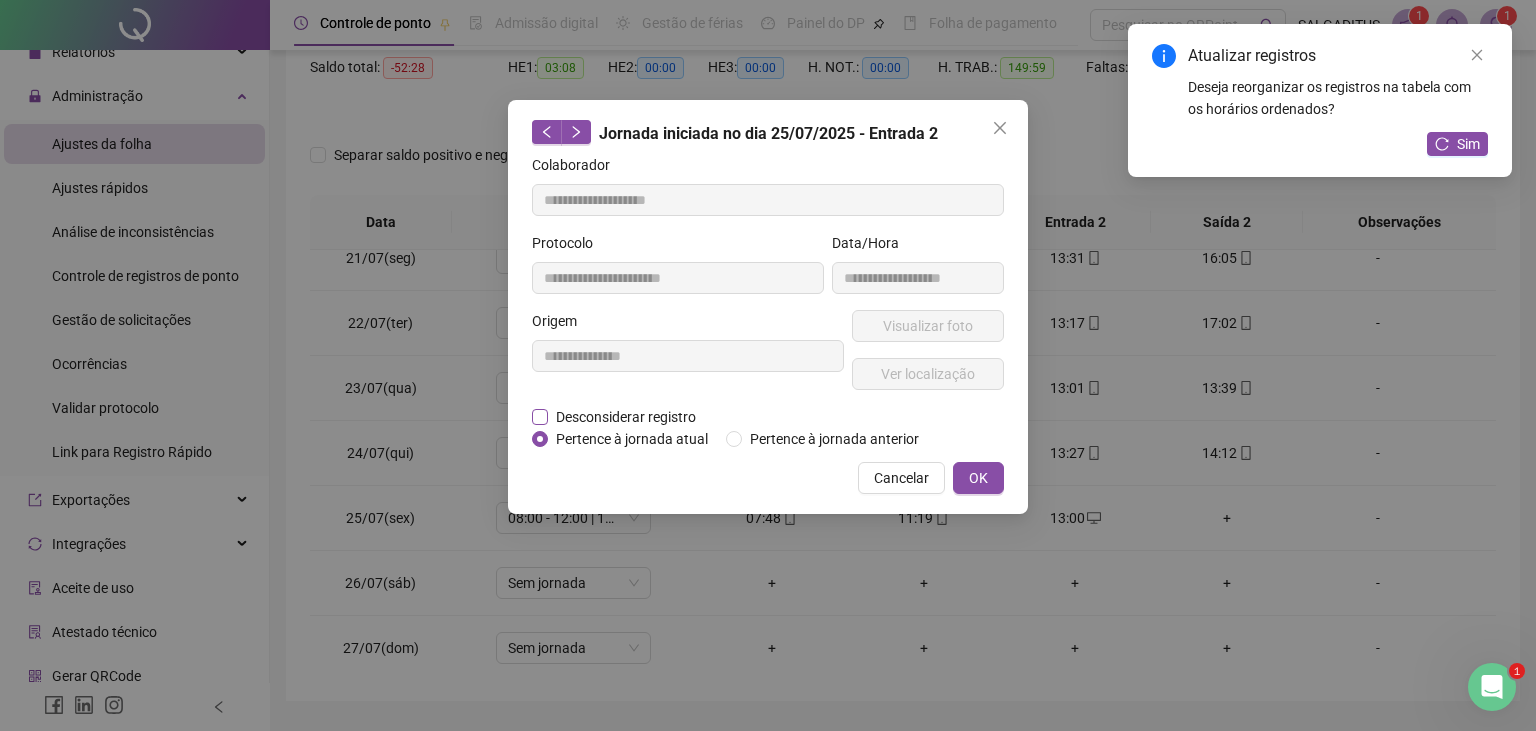 click on "Desconsiderar registro" at bounding box center [626, 417] 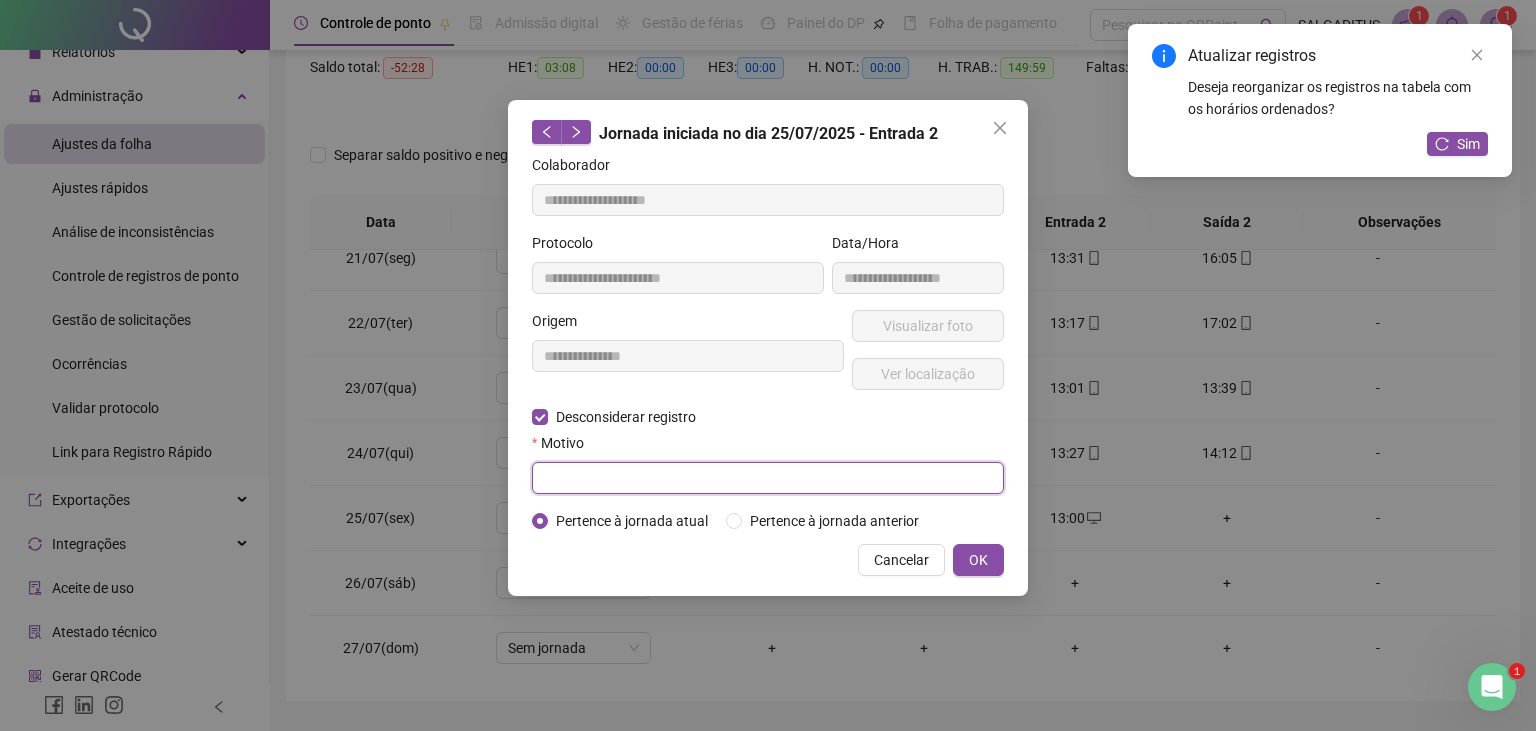 click at bounding box center [768, 478] 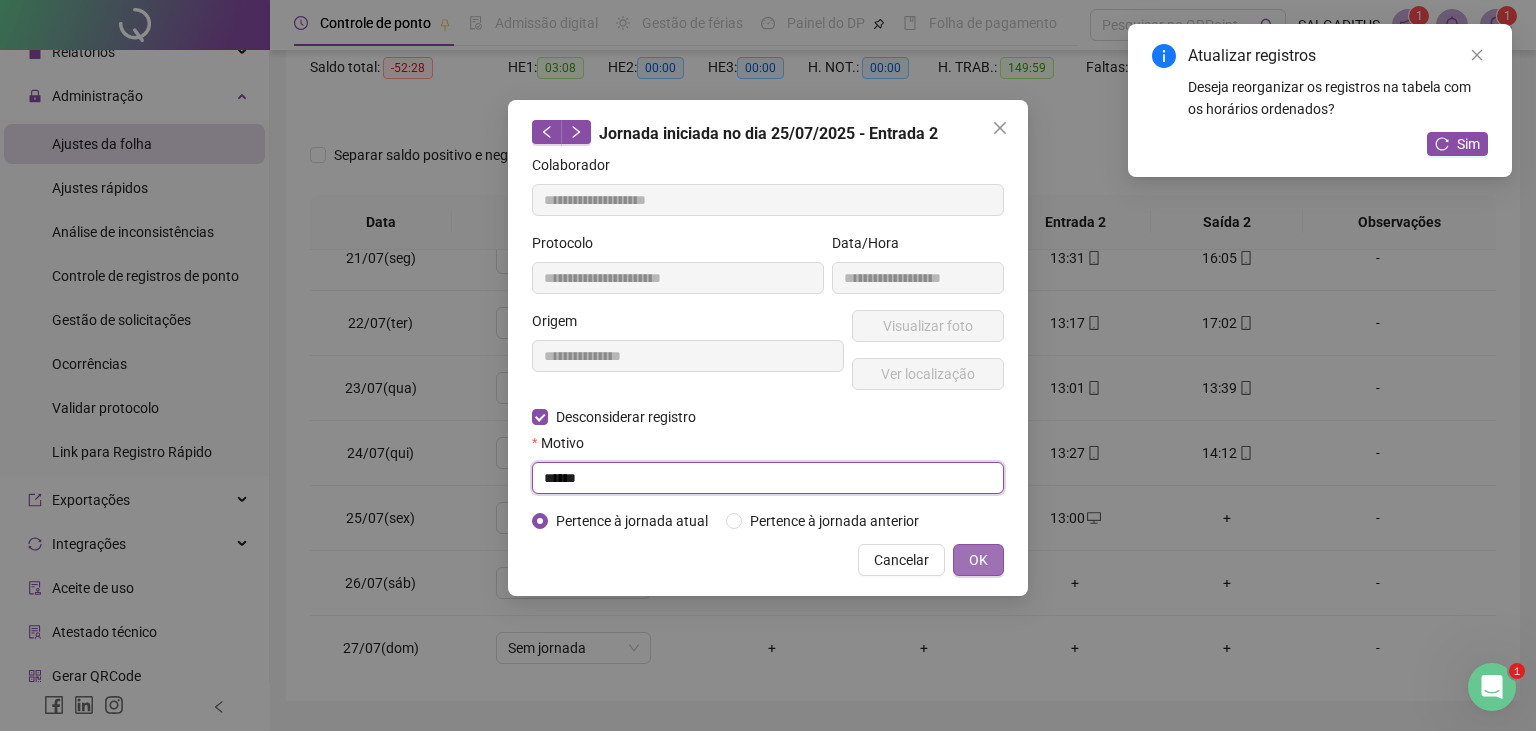 type on "******" 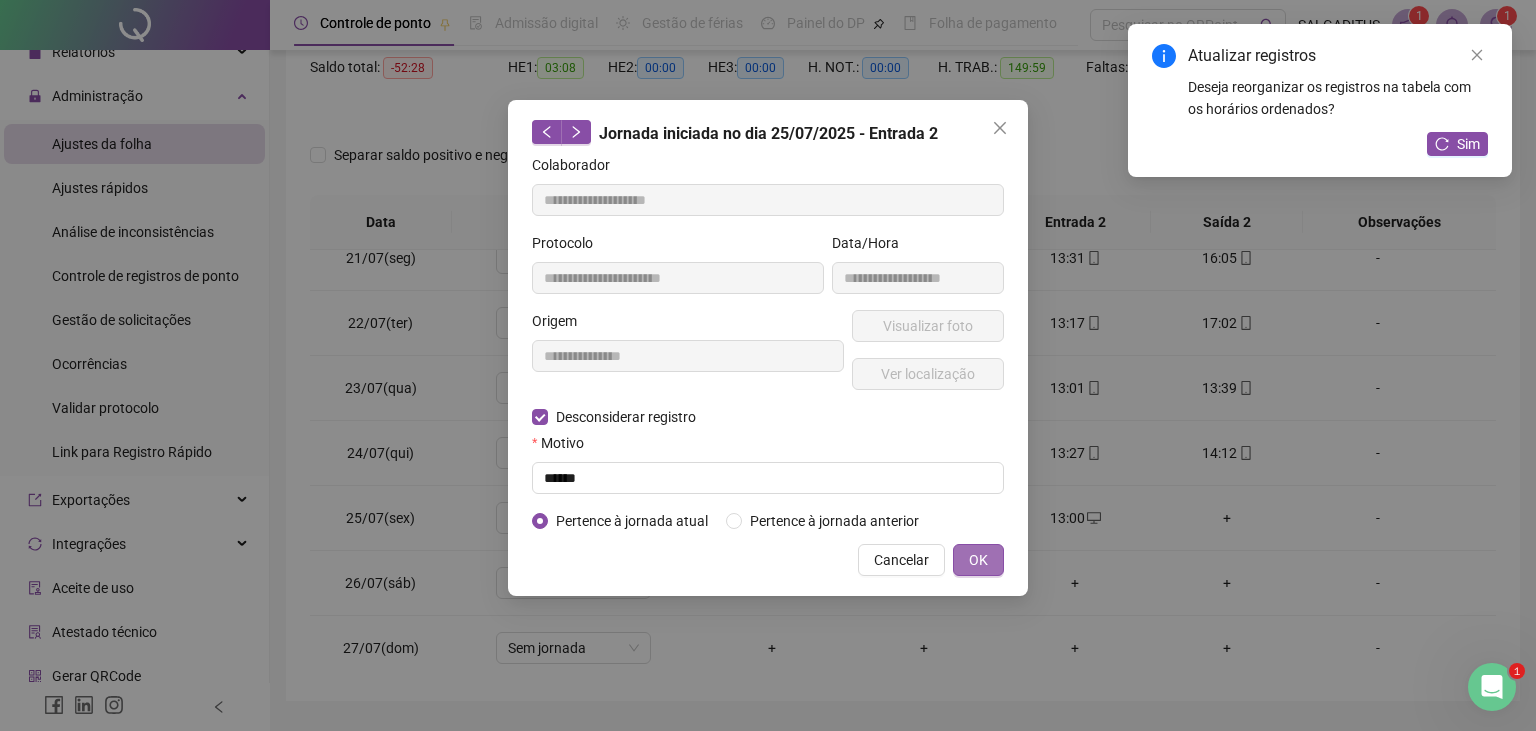 click on "OK" at bounding box center (978, 560) 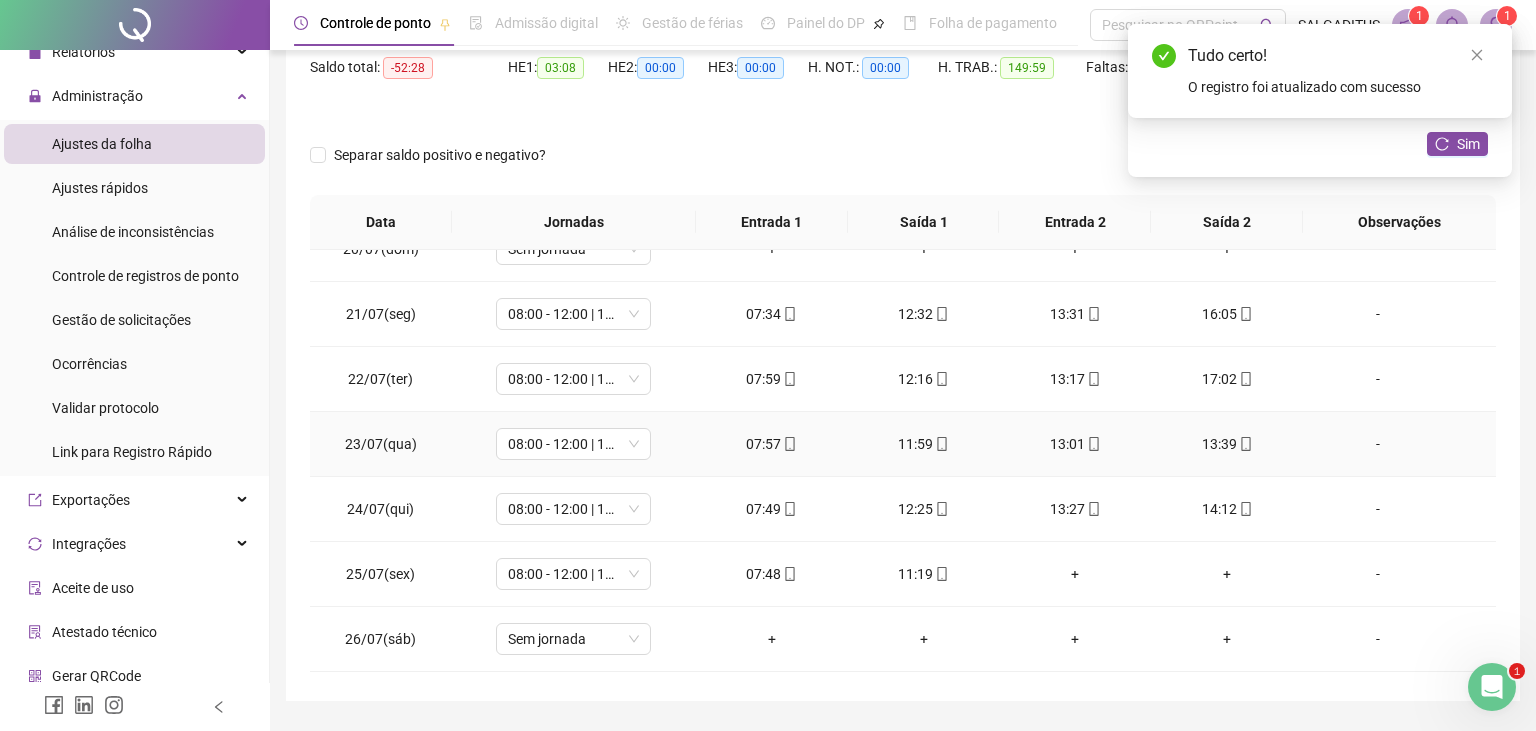 scroll, scrollTop: 1324, scrollLeft: 0, axis: vertical 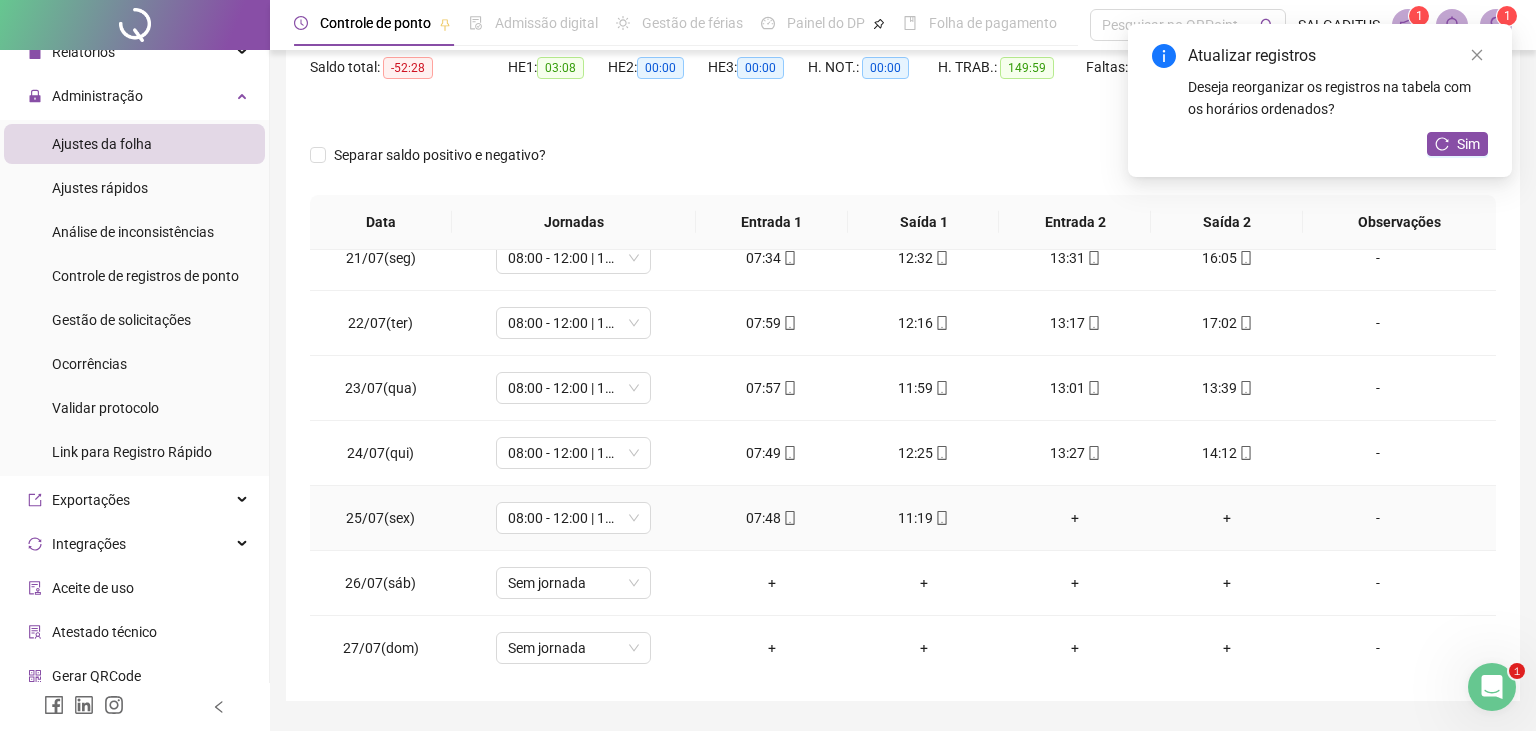 click on "+" at bounding box center [1227, 518] 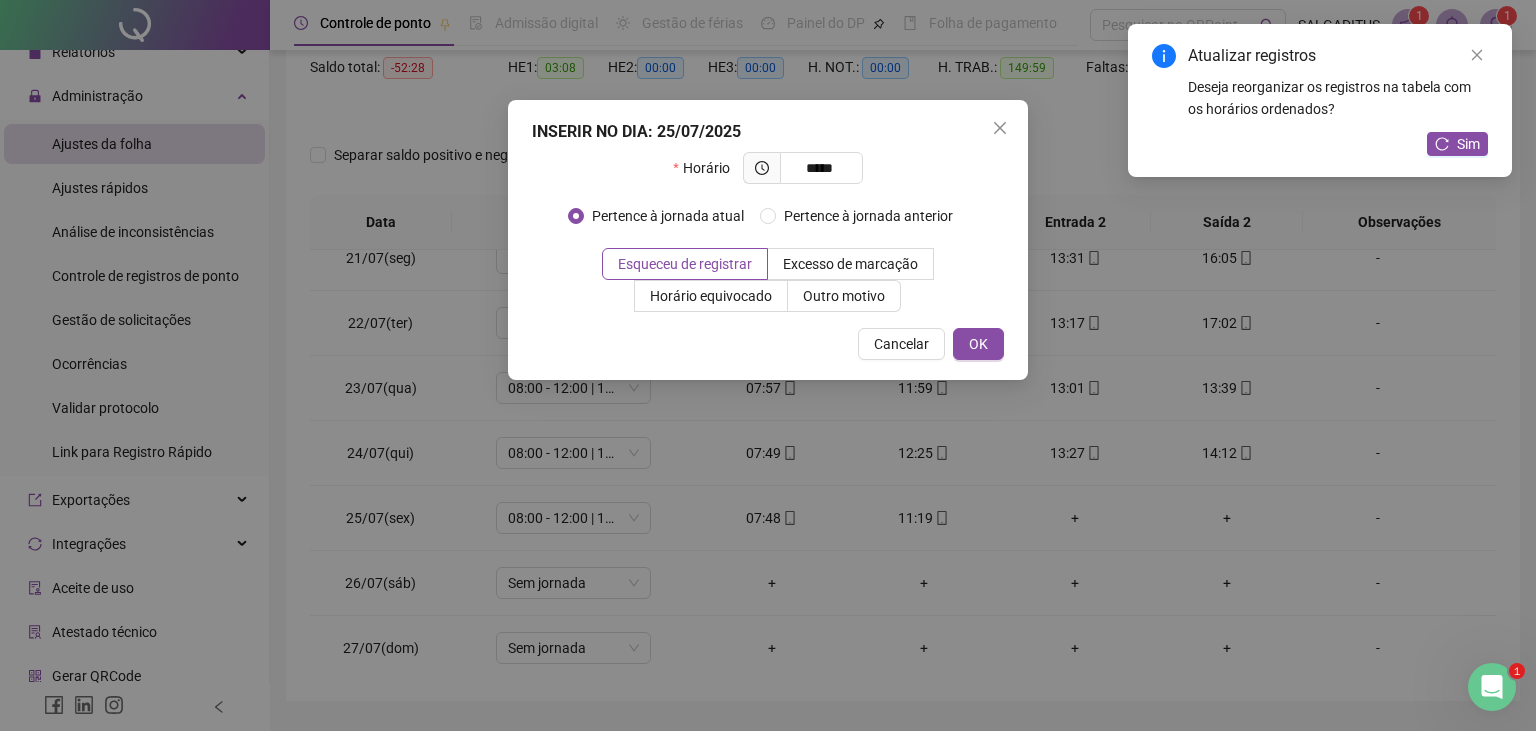 type on "*****" 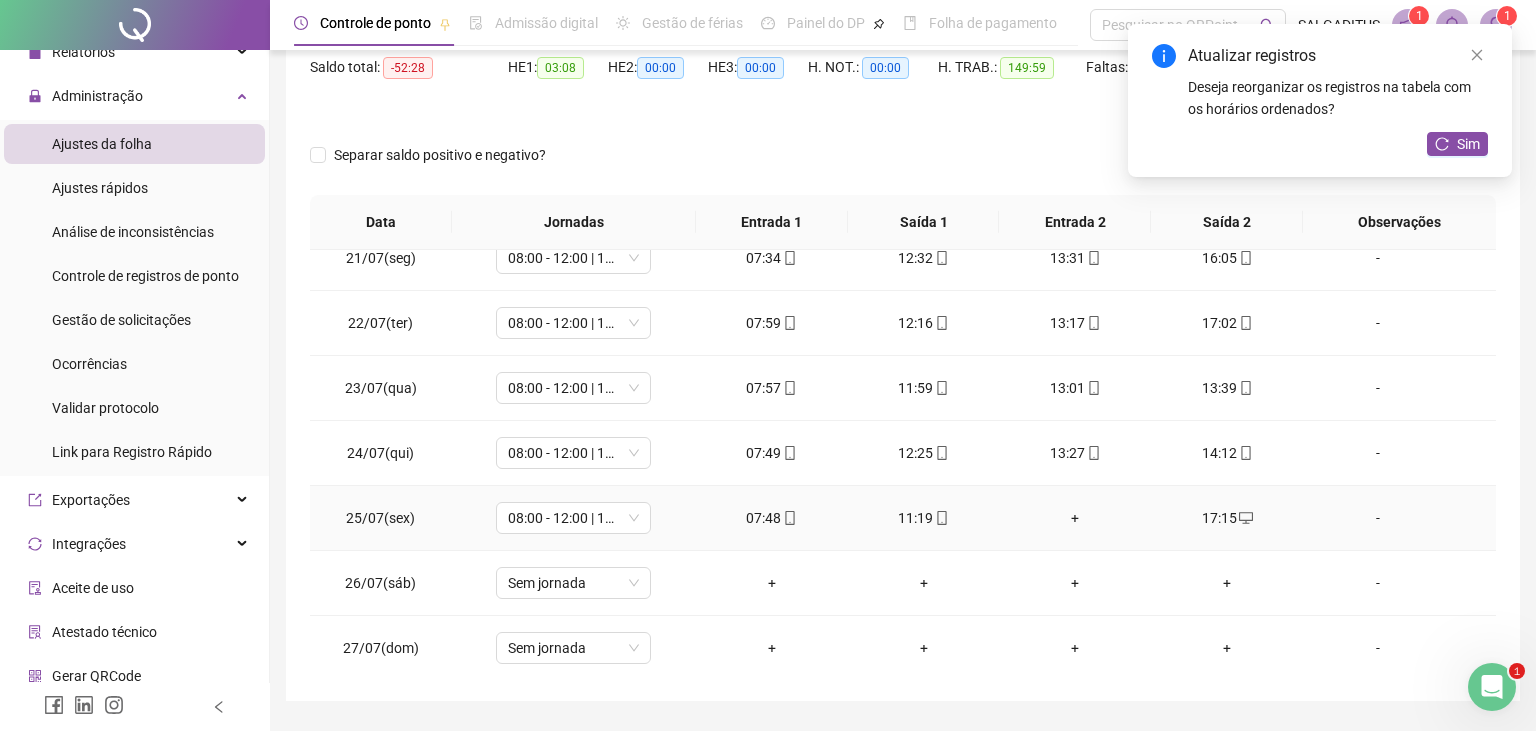 click on "+" at bounding box center [1075, 518] 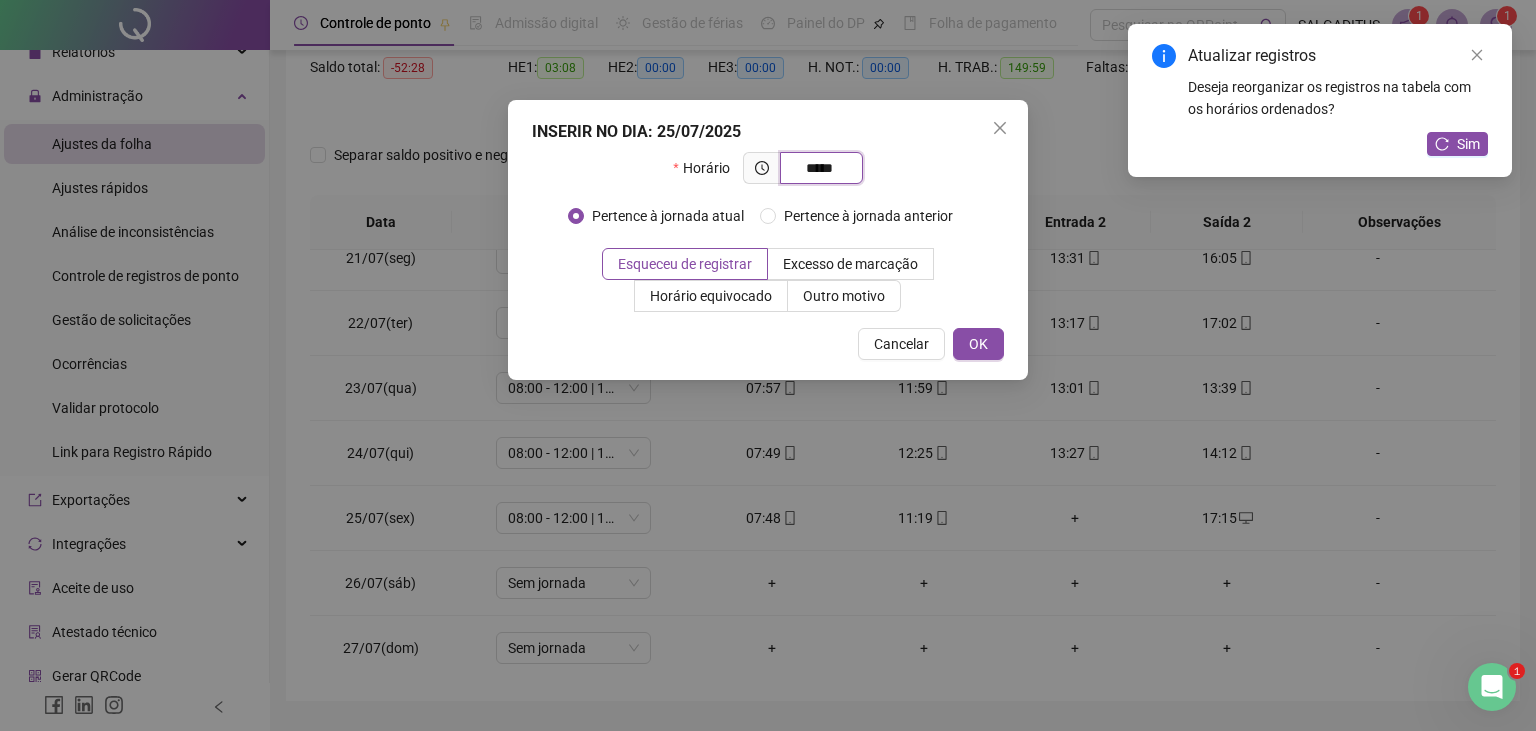 type on "*****" 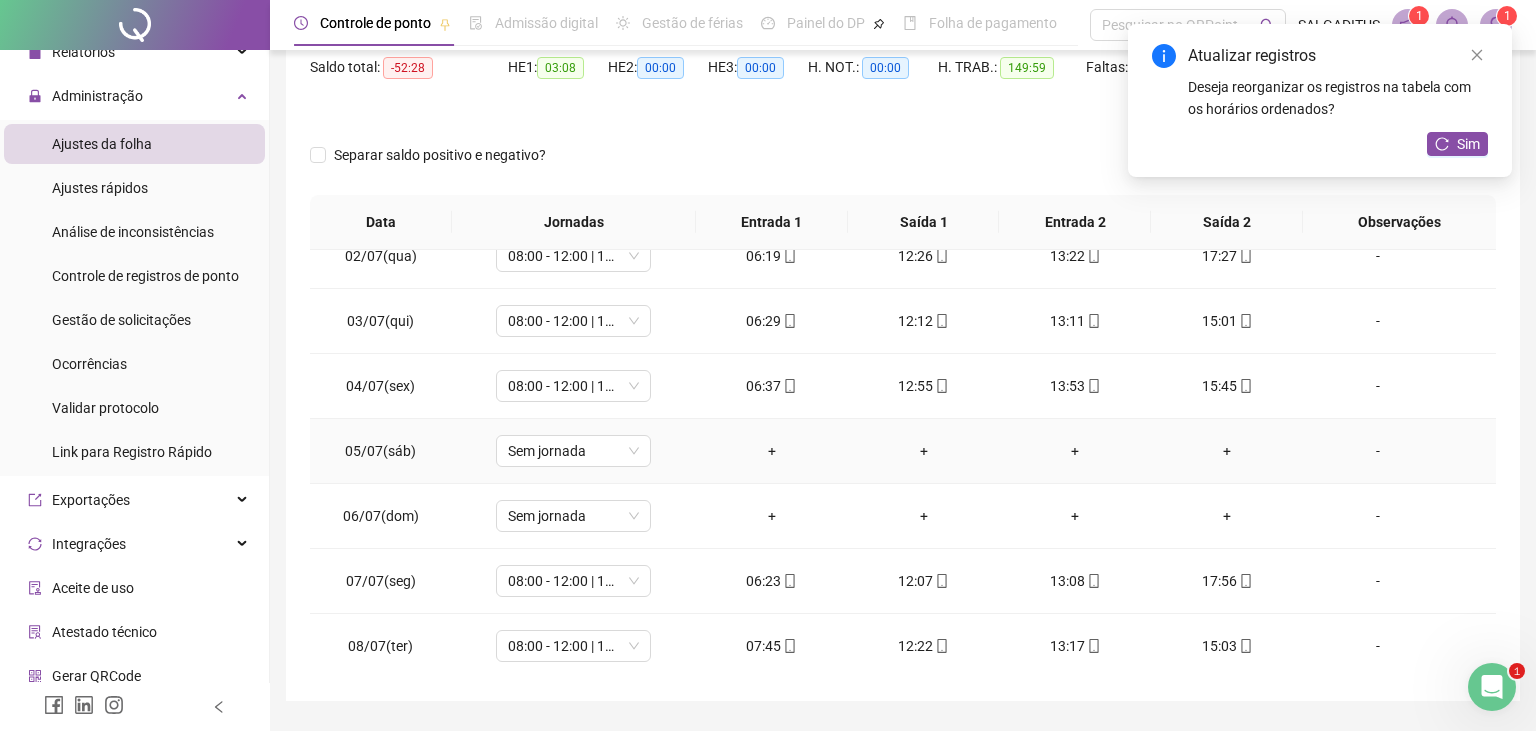 scroll, scrollTop: 0, scrollLeft: 0, axis: both 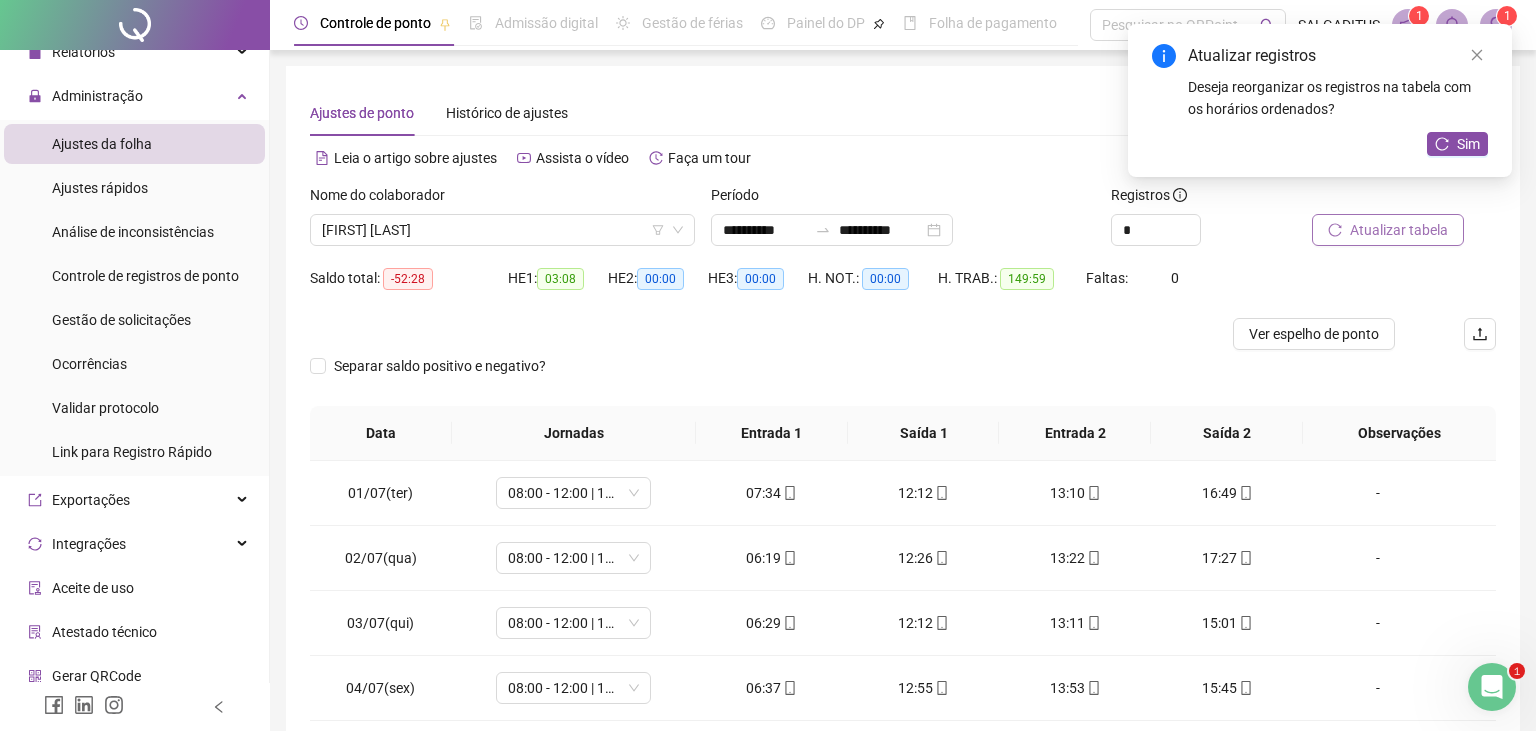click on "Atualizar tabela" at bounding box center (1399, 230) 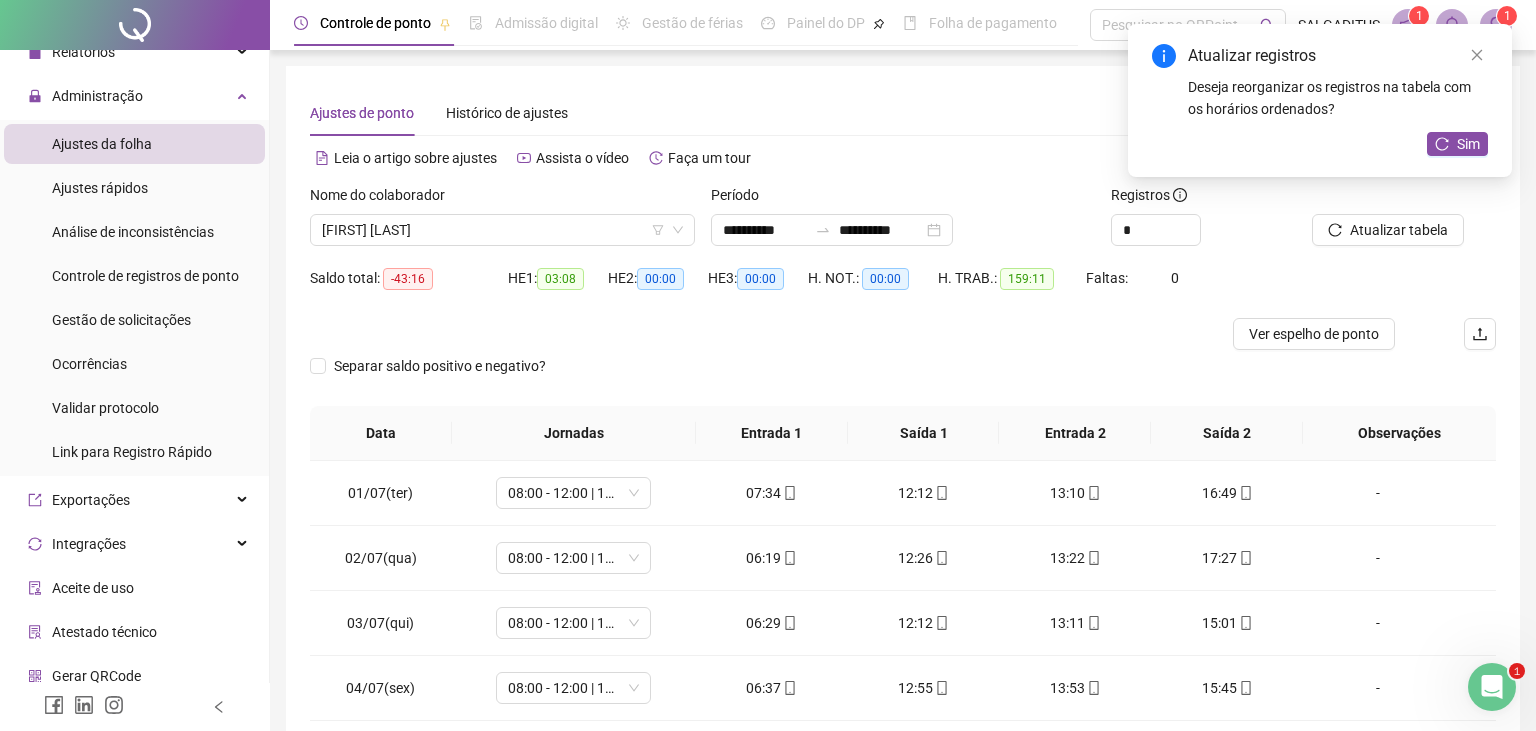 click on "-43:16" at bounding box center [408, 279] 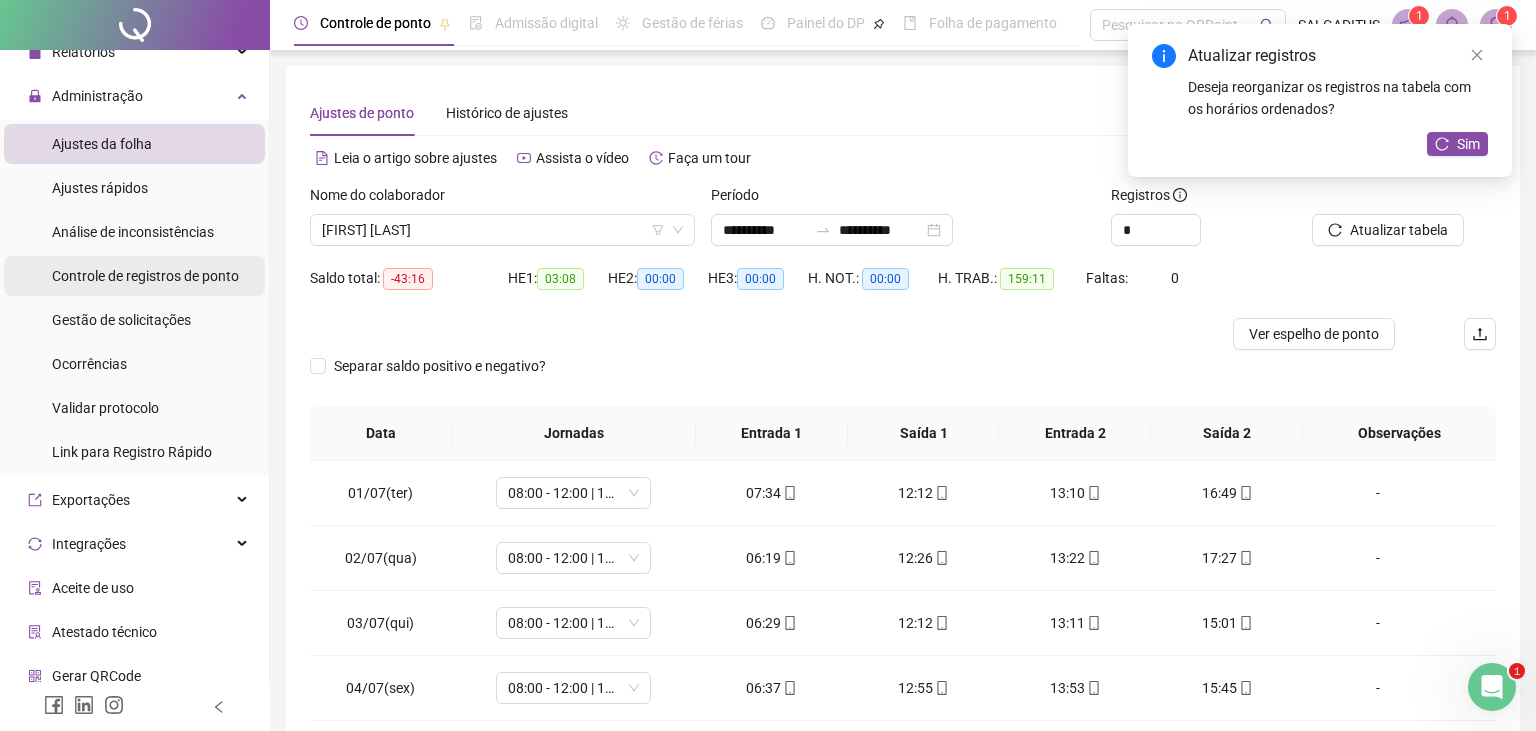 click on "Controle de registros de ponto" at bounding box center (145, 276) 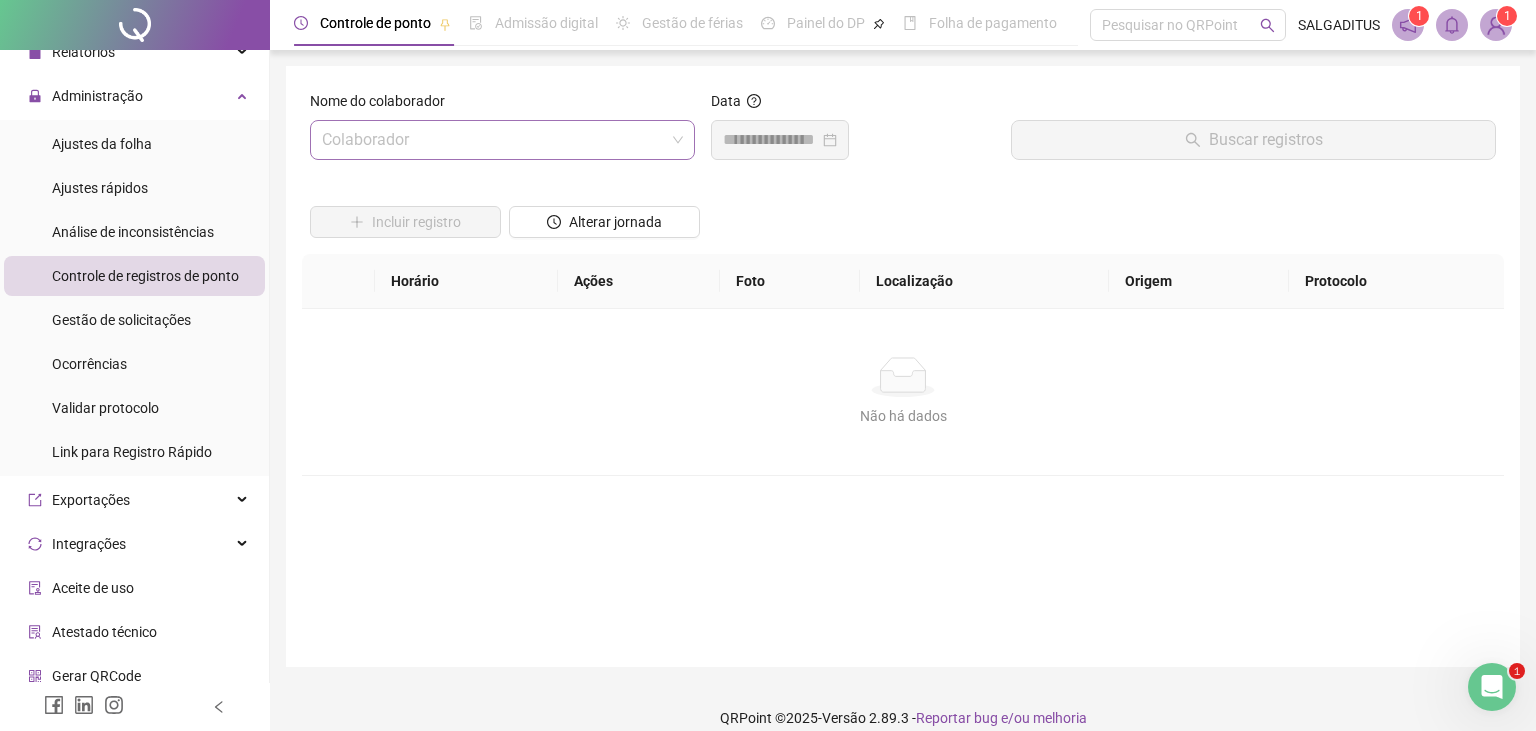 click at bounding box center [493, 140] 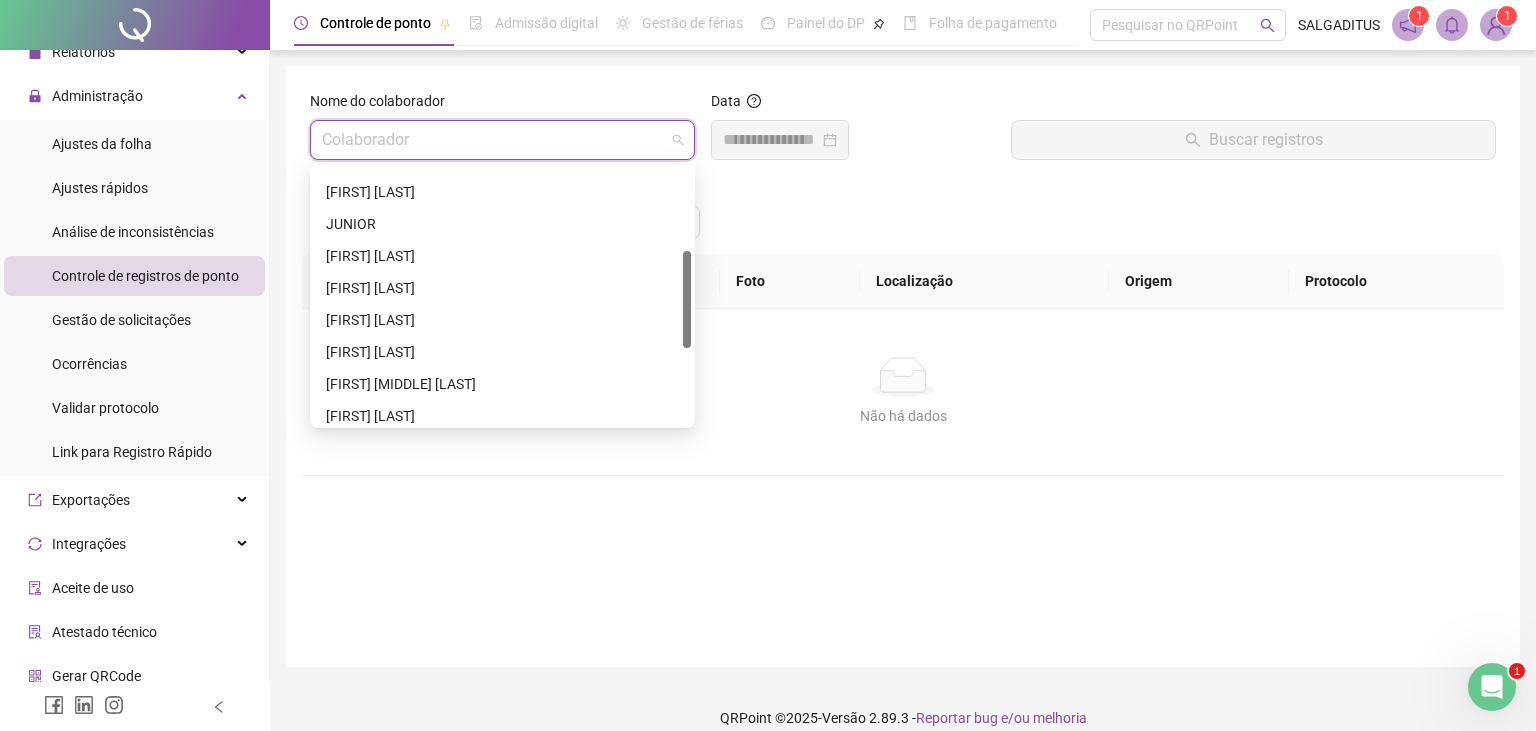 scroll, scrollTop: 416, scrollLeft: 0, axis: vertical 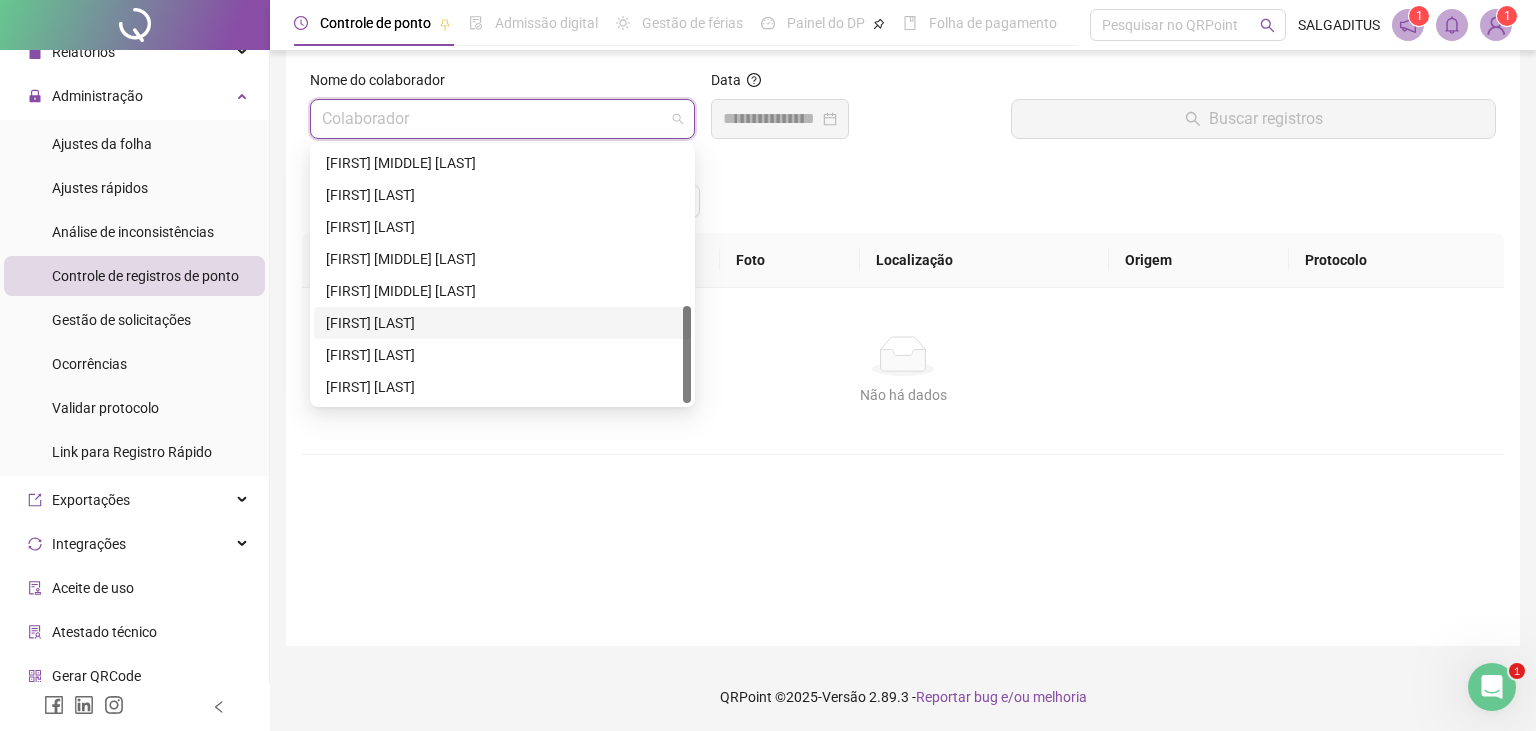 click on "[FIRST] [LAST]" at bounding box center [502, 323] 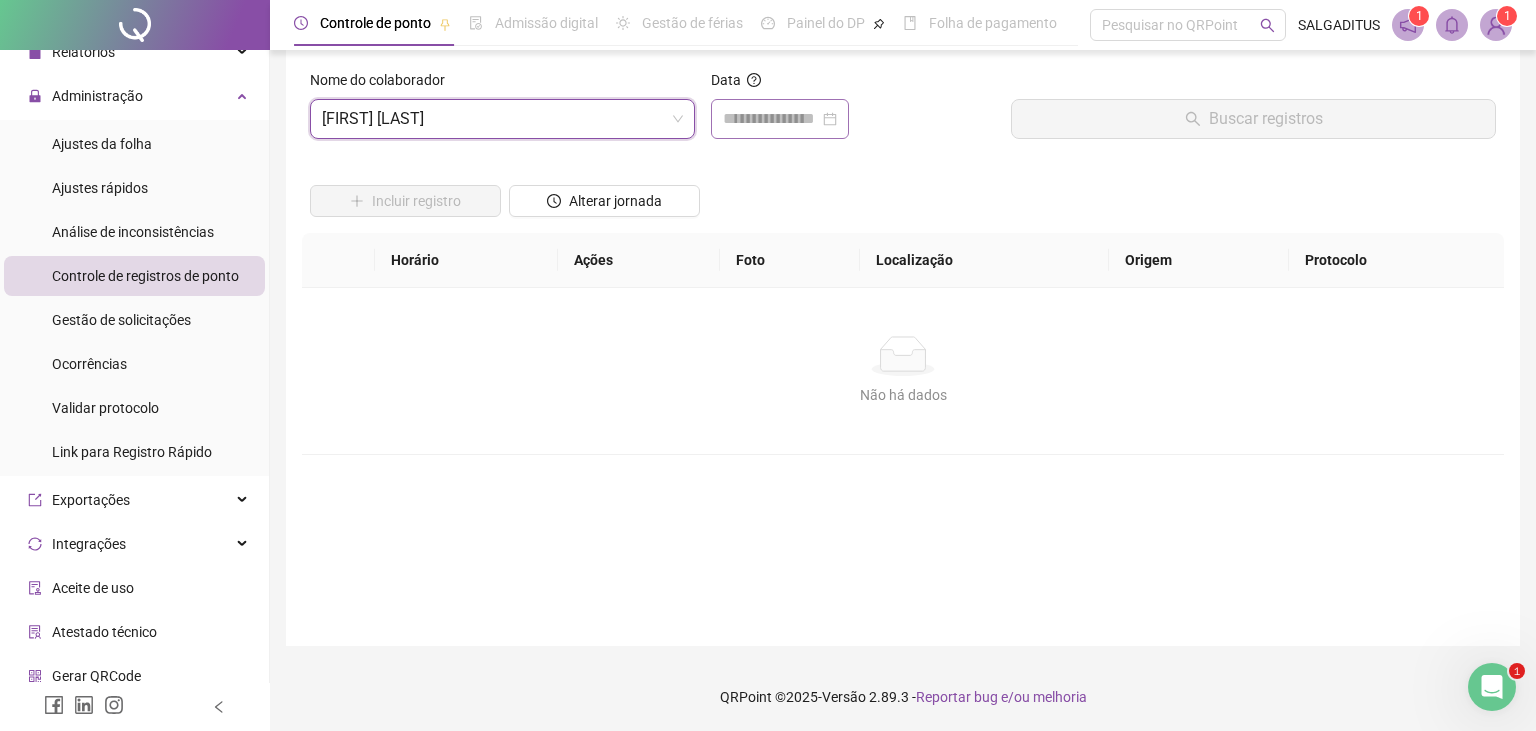 click at bounding box center [780, 119] 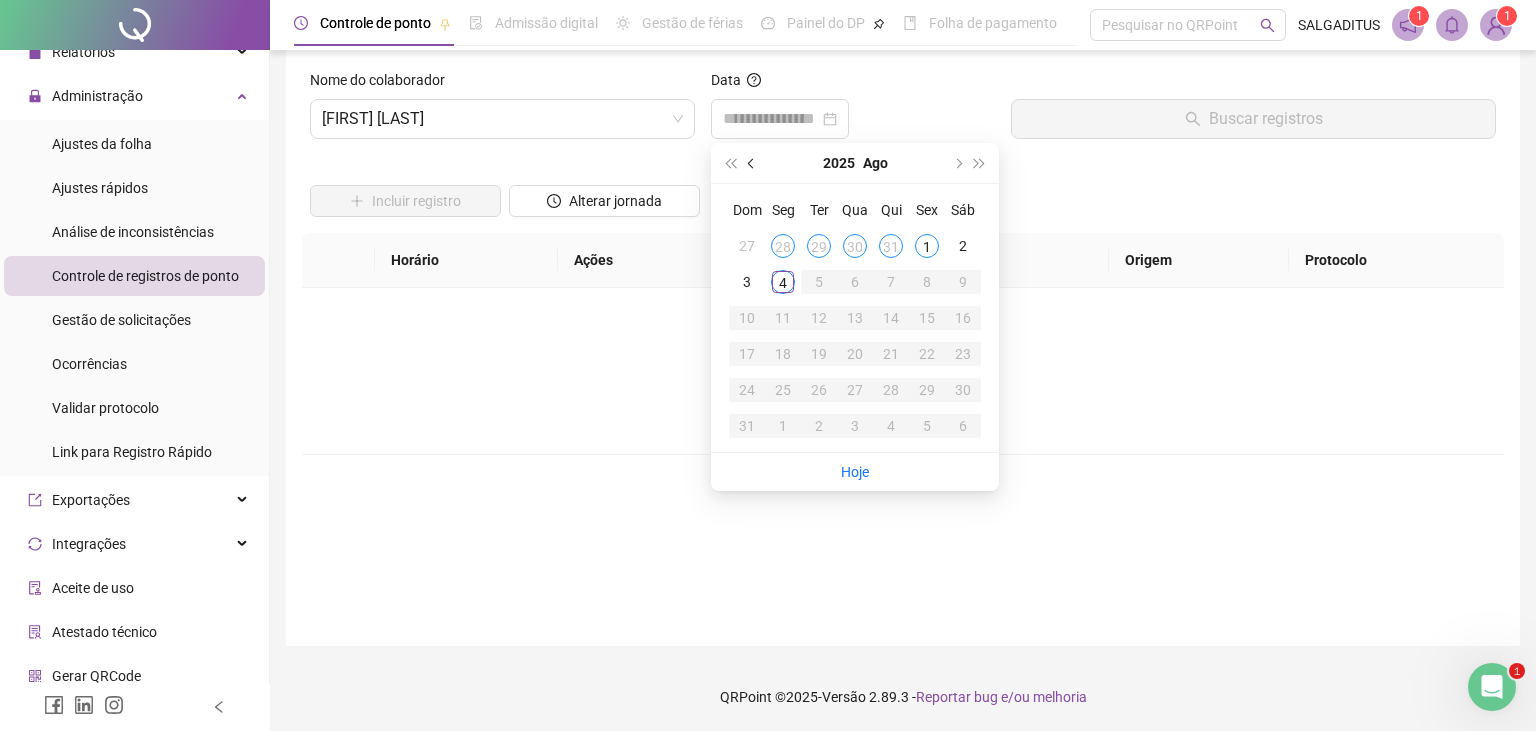 click at bounding box center [752, 163] 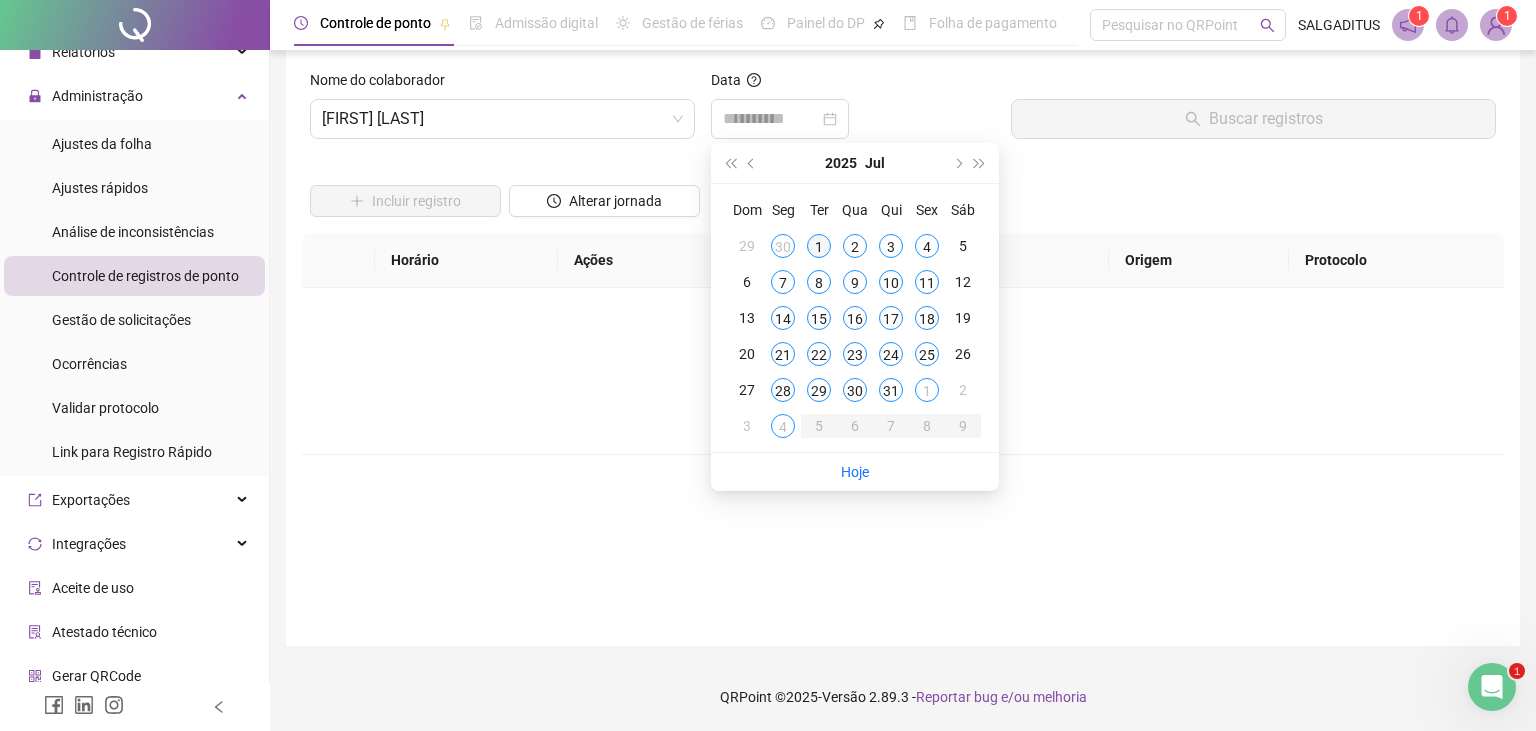 click on "1" at bounding box center (819, 246) 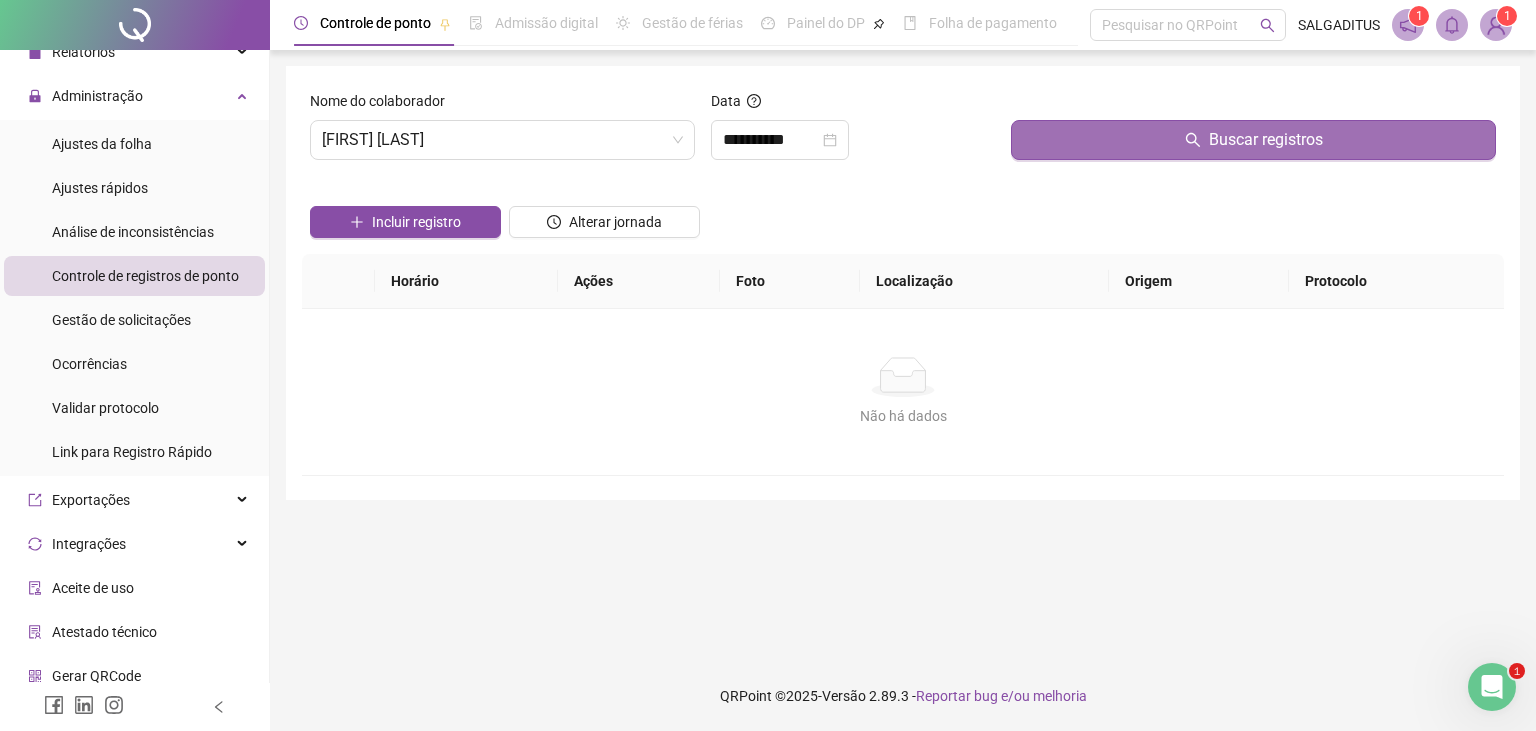 scroll, scrollTop: 0, scrollLeft: 0, axis: both 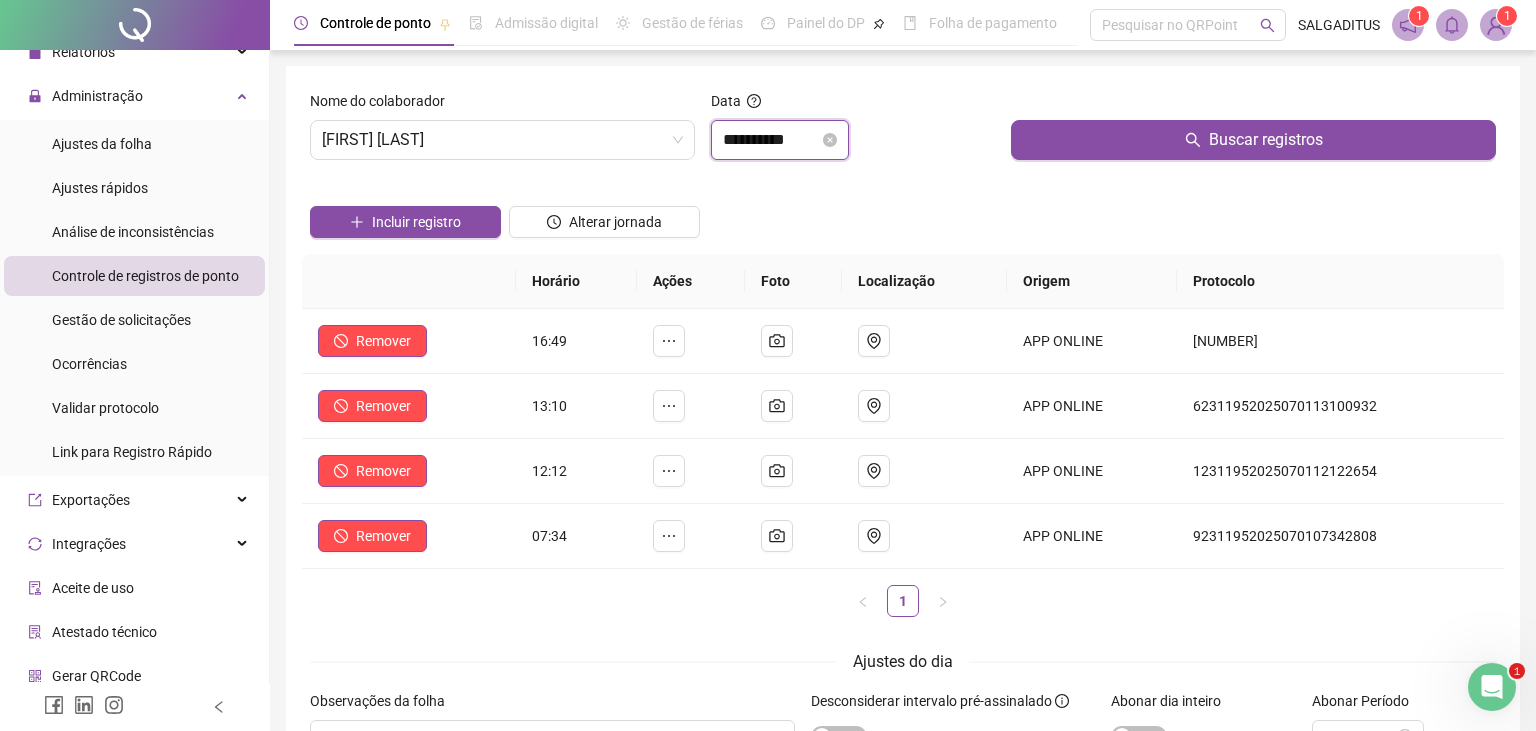 click on "**********" at bounding box center (771, 140) 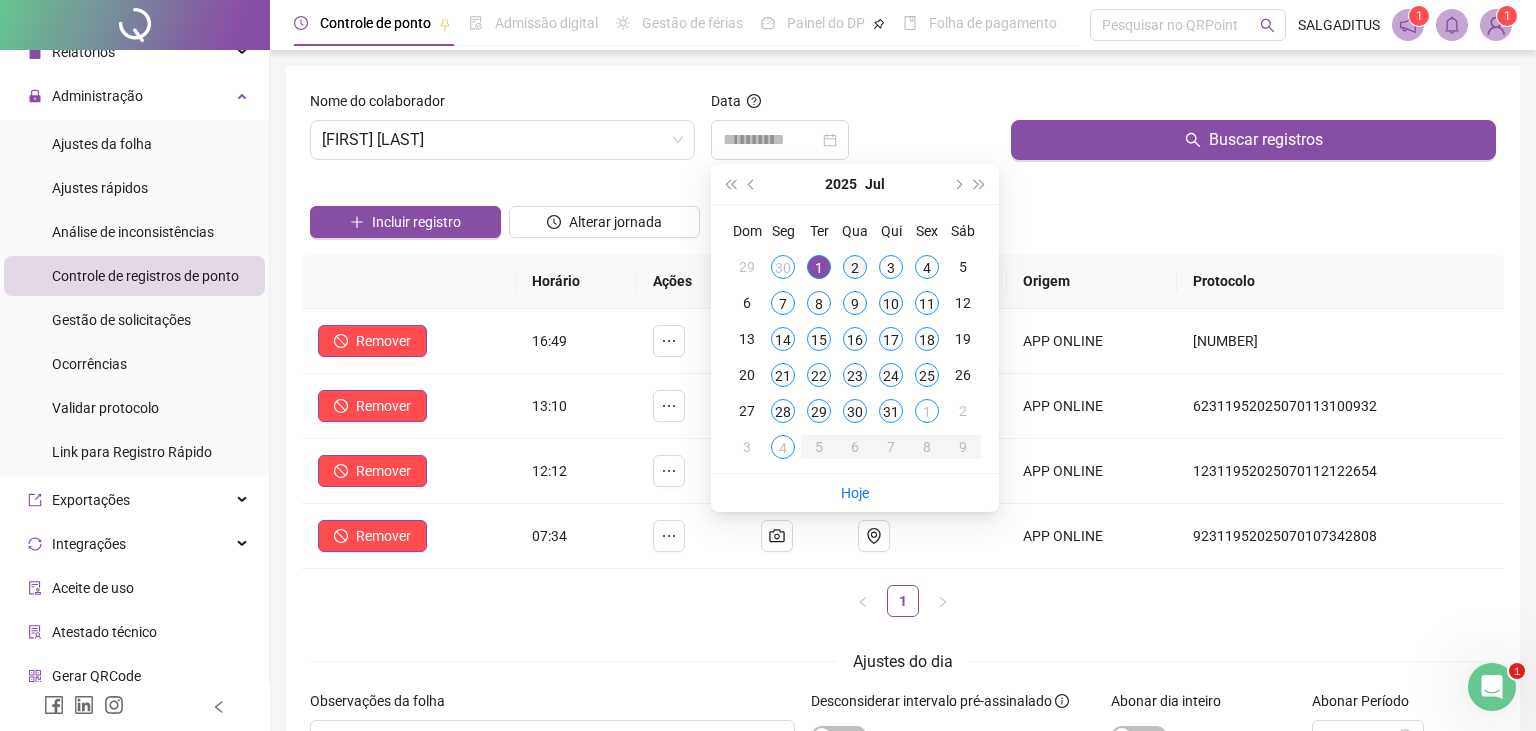 click on "2" at bounding box center (855, 267) 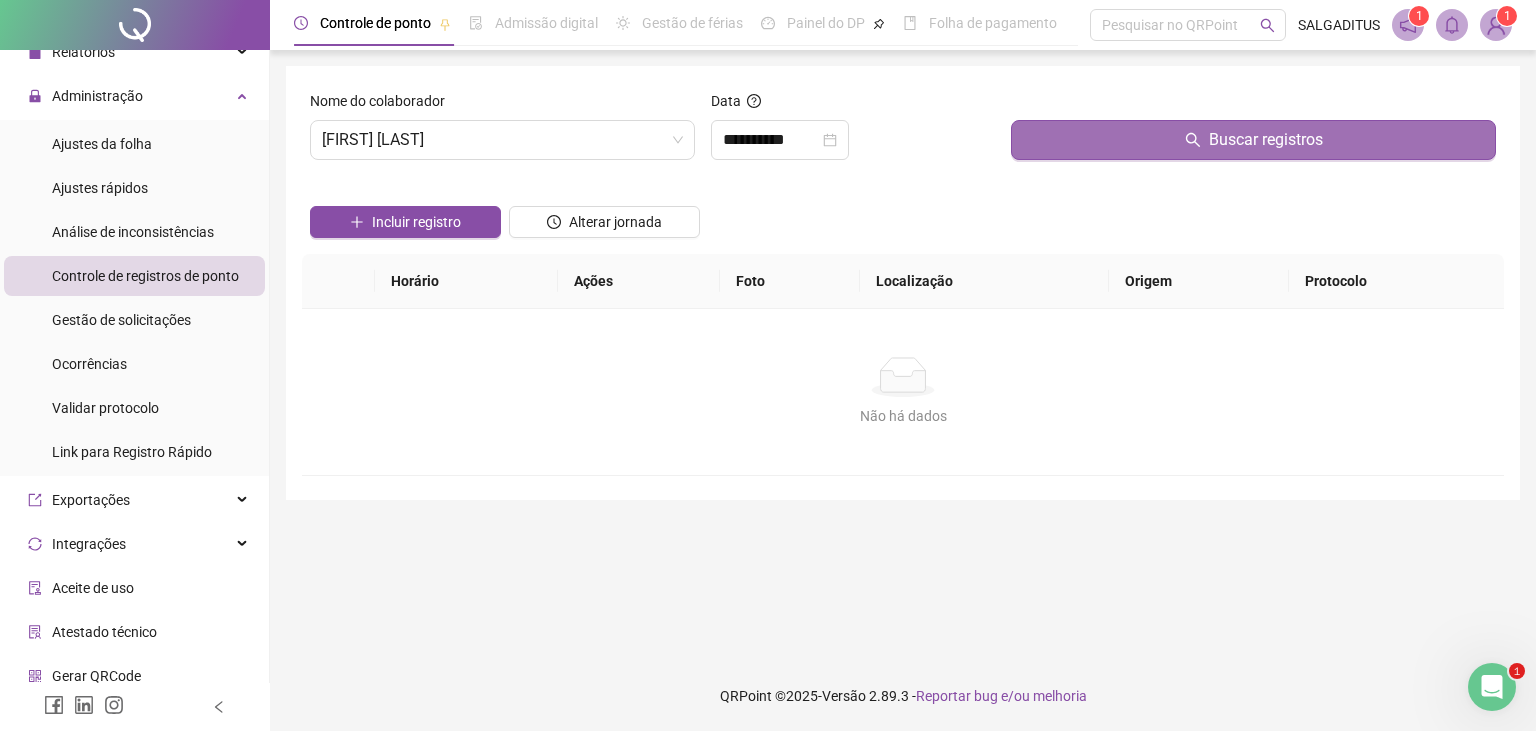 click on "Buscar registros" at bounding box center [1253, 140] 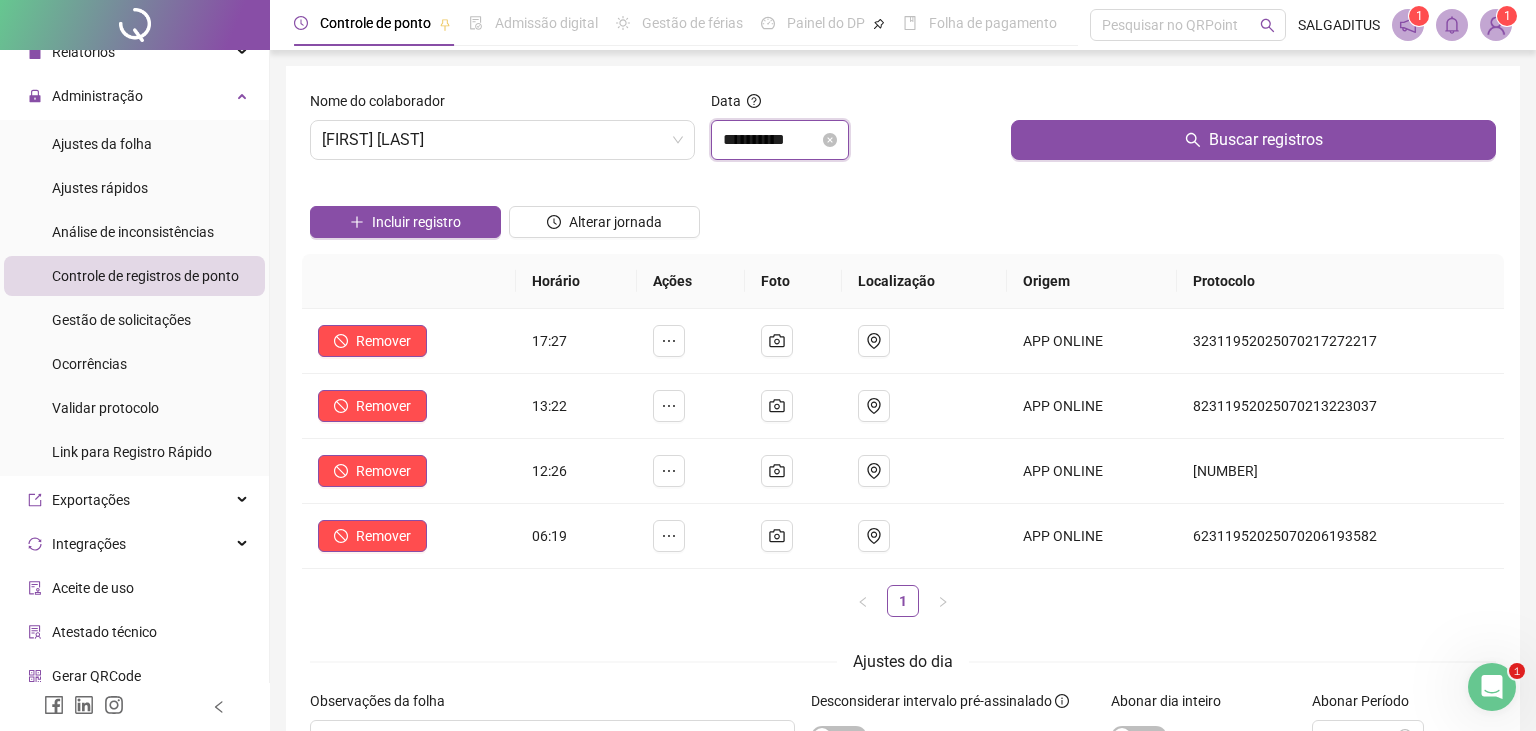 click on "**********" at bounding box center [771, 140] 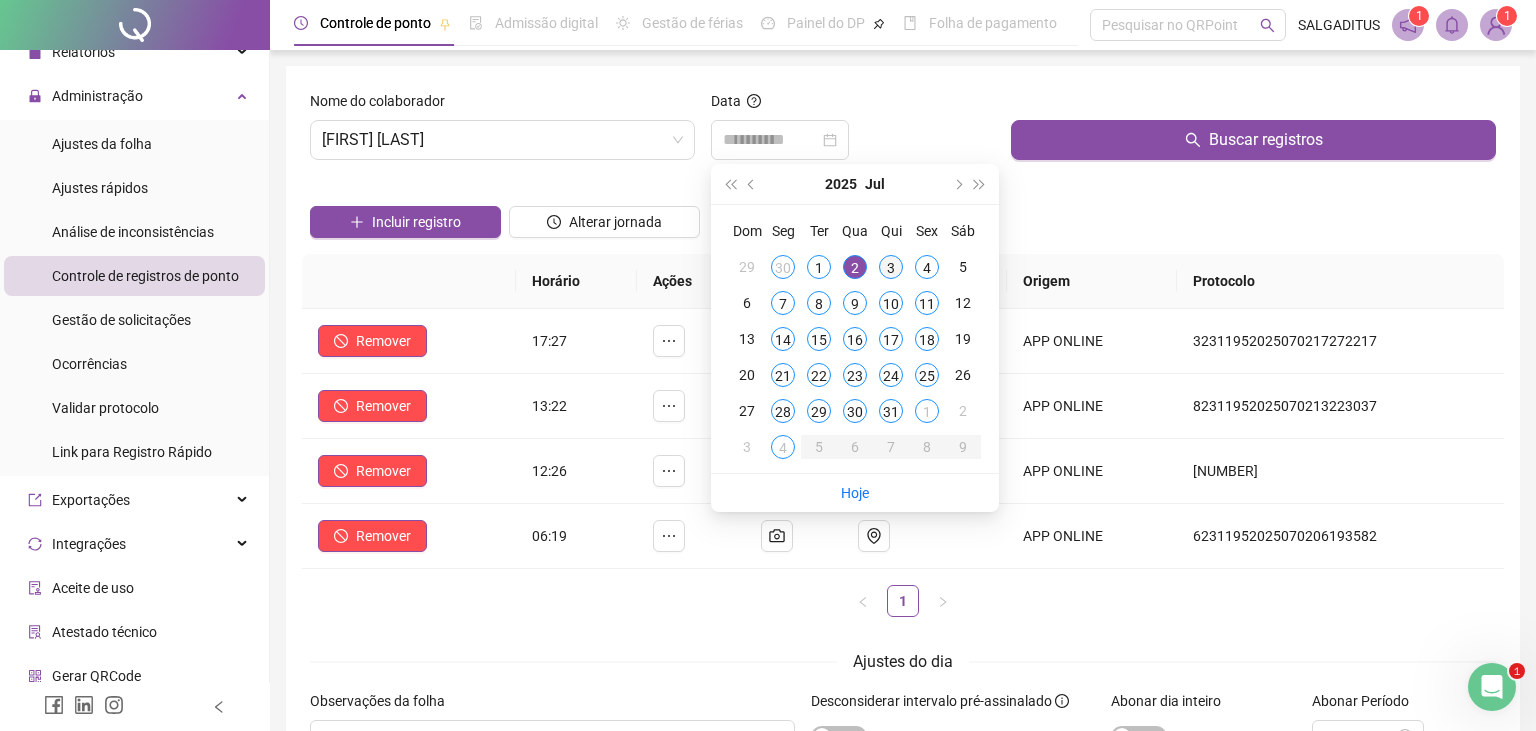 click on "3" at bounding box center (891, 267) 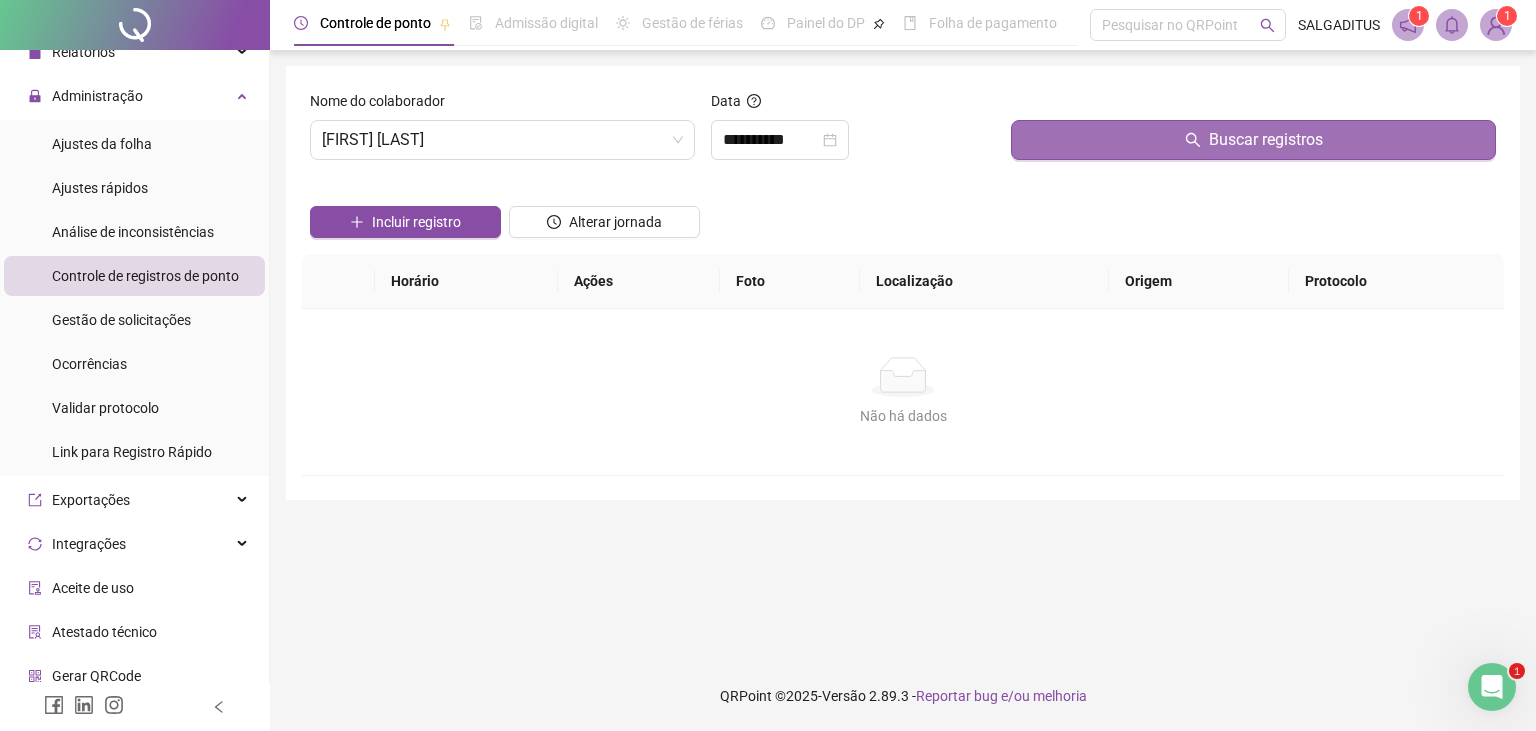 click on "Buscar registros" at bounding box center (1253, 140) 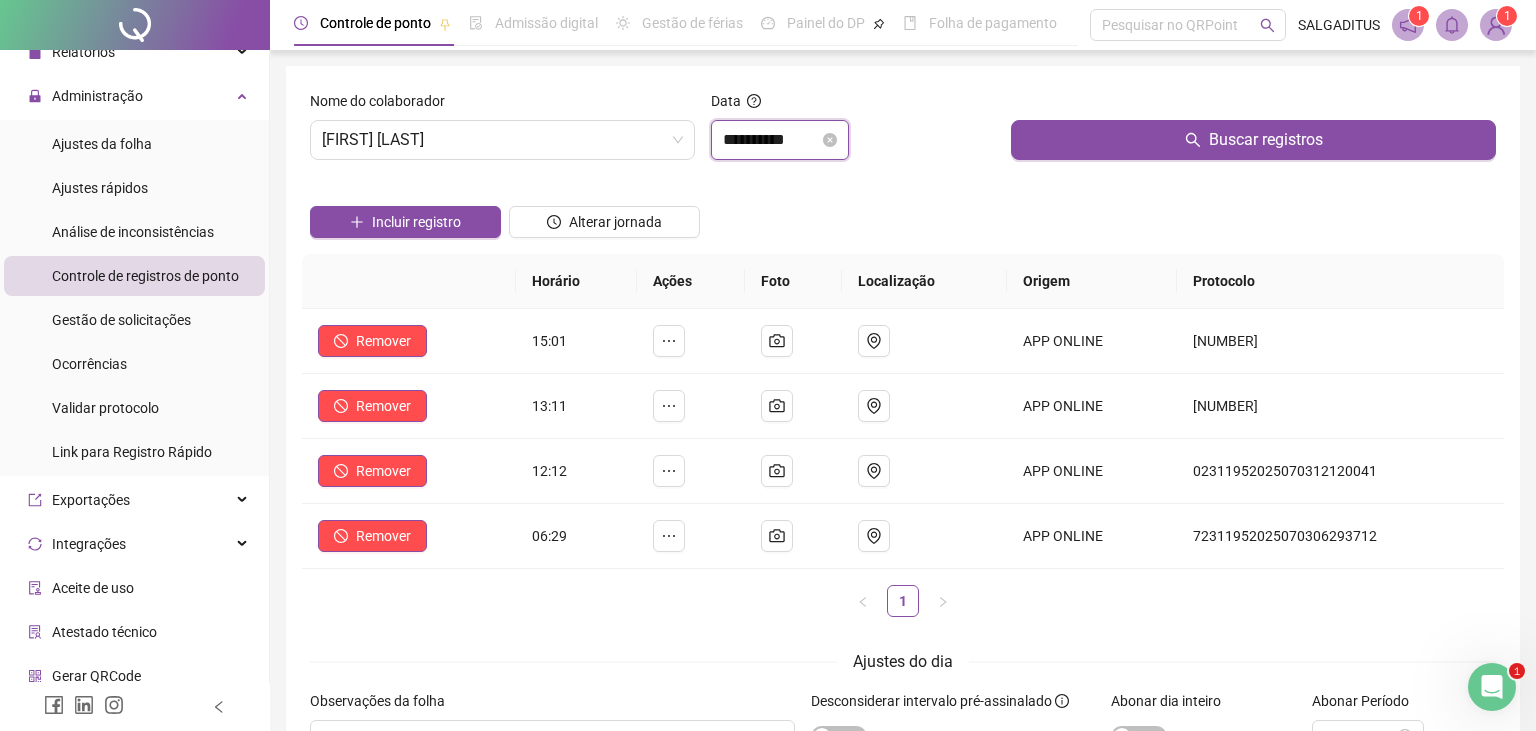 click on "**********" at bounding box center [771, 140] 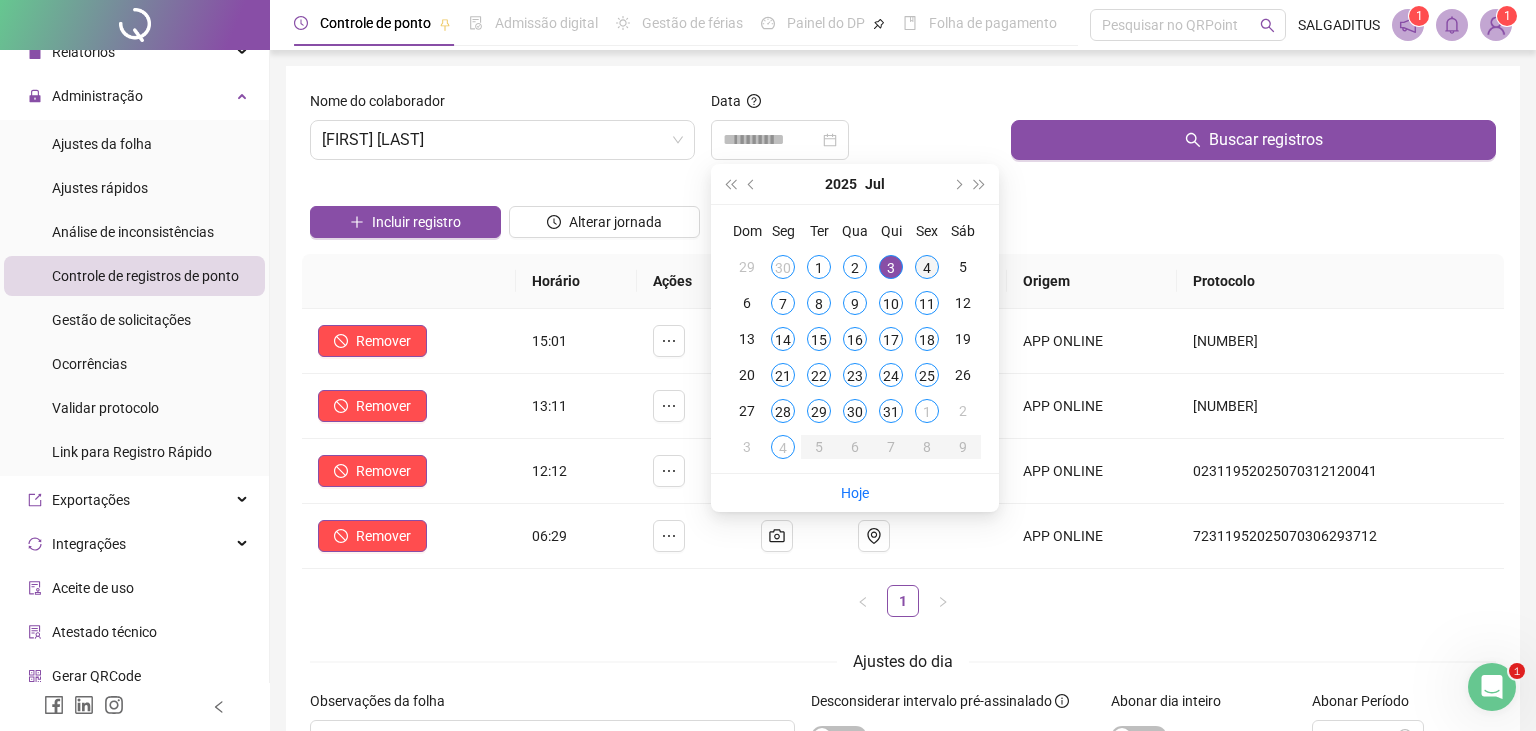 click on "4" at bounding box center [927, 267] 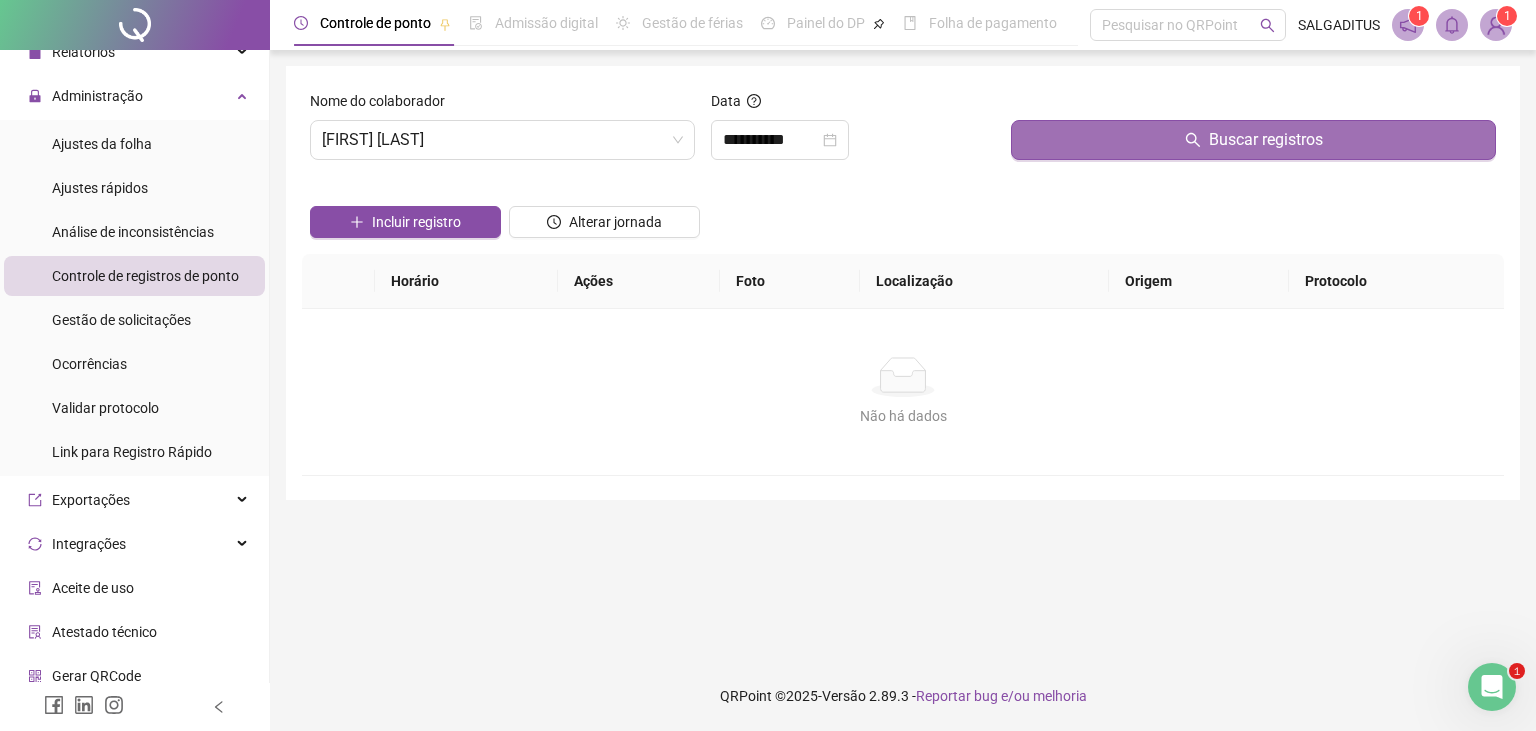 click on "Buscar registros" at bounding box center (1253, 140) 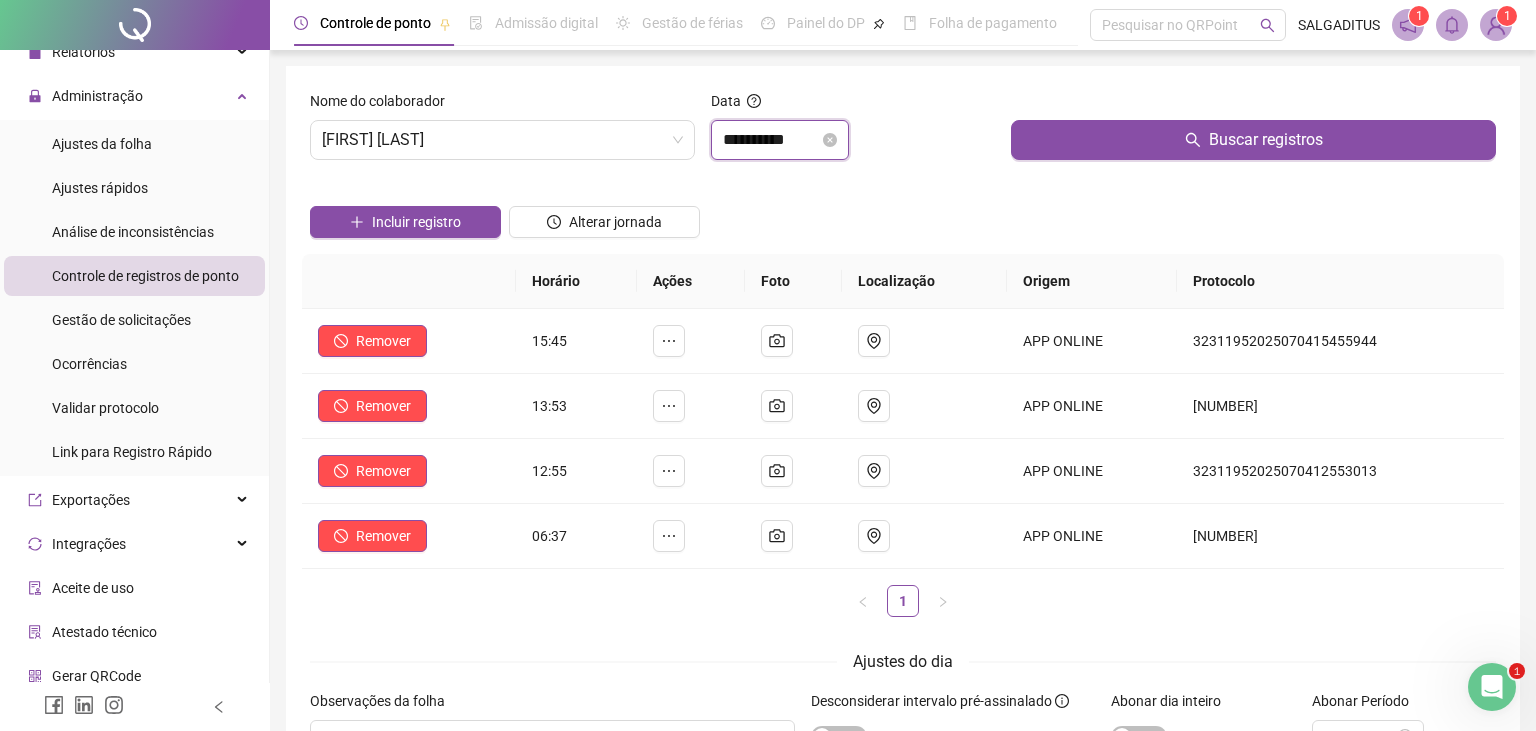 click on "**********" at bounding box center (771, 140) 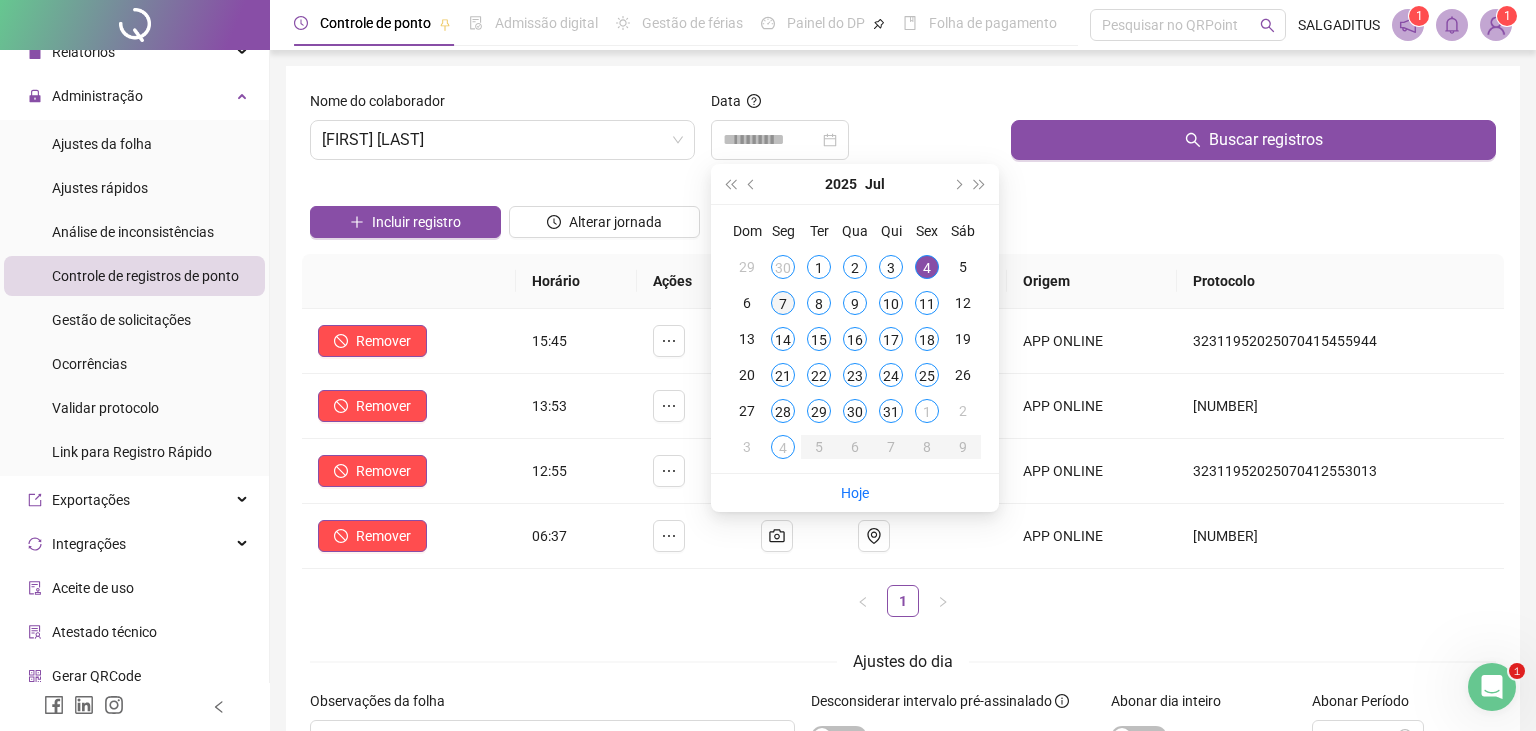 click on "7" at bounding box center [783, 303] 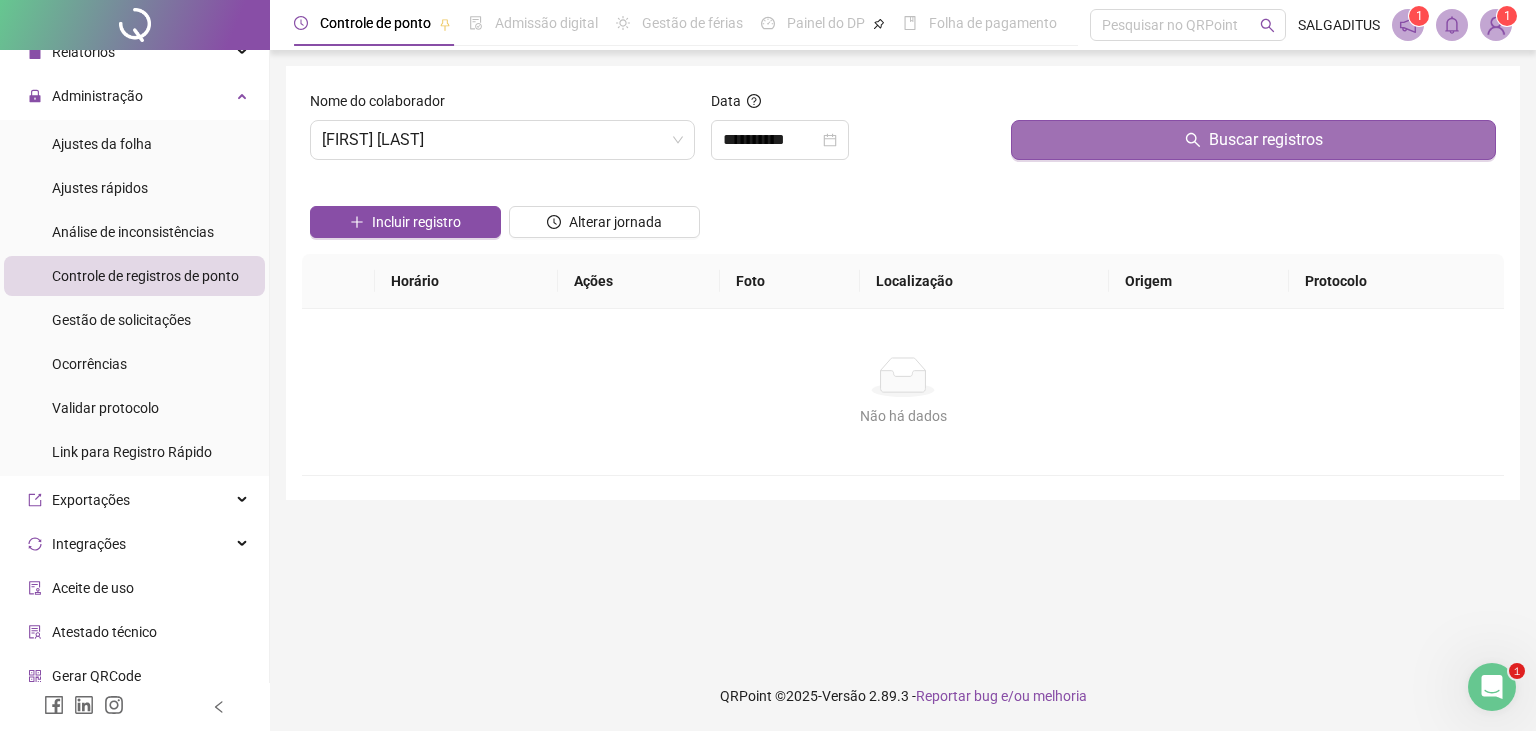 click on "Buscar registros" at bounding box center (1253, 140) 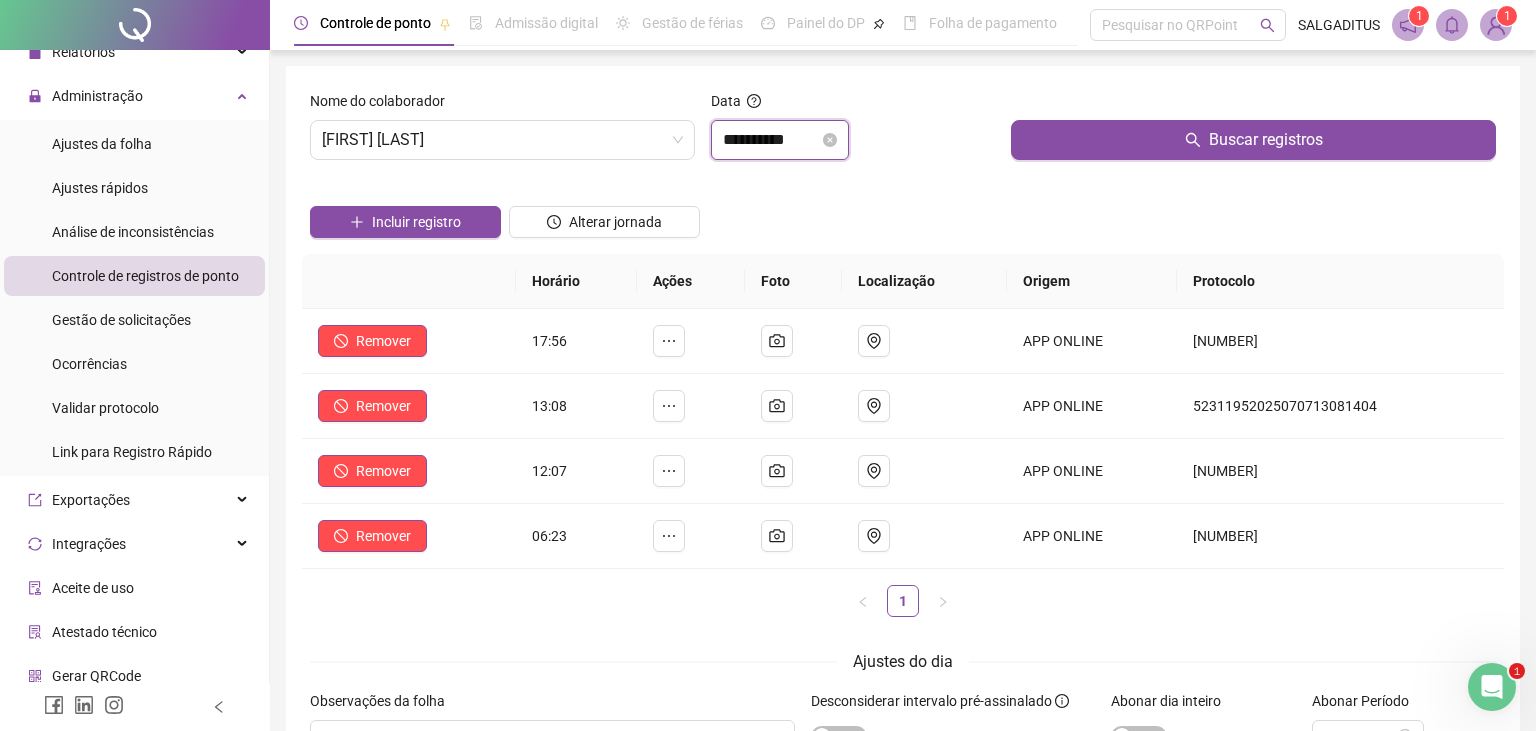 click on "**********" at bounding box center (771, 140) 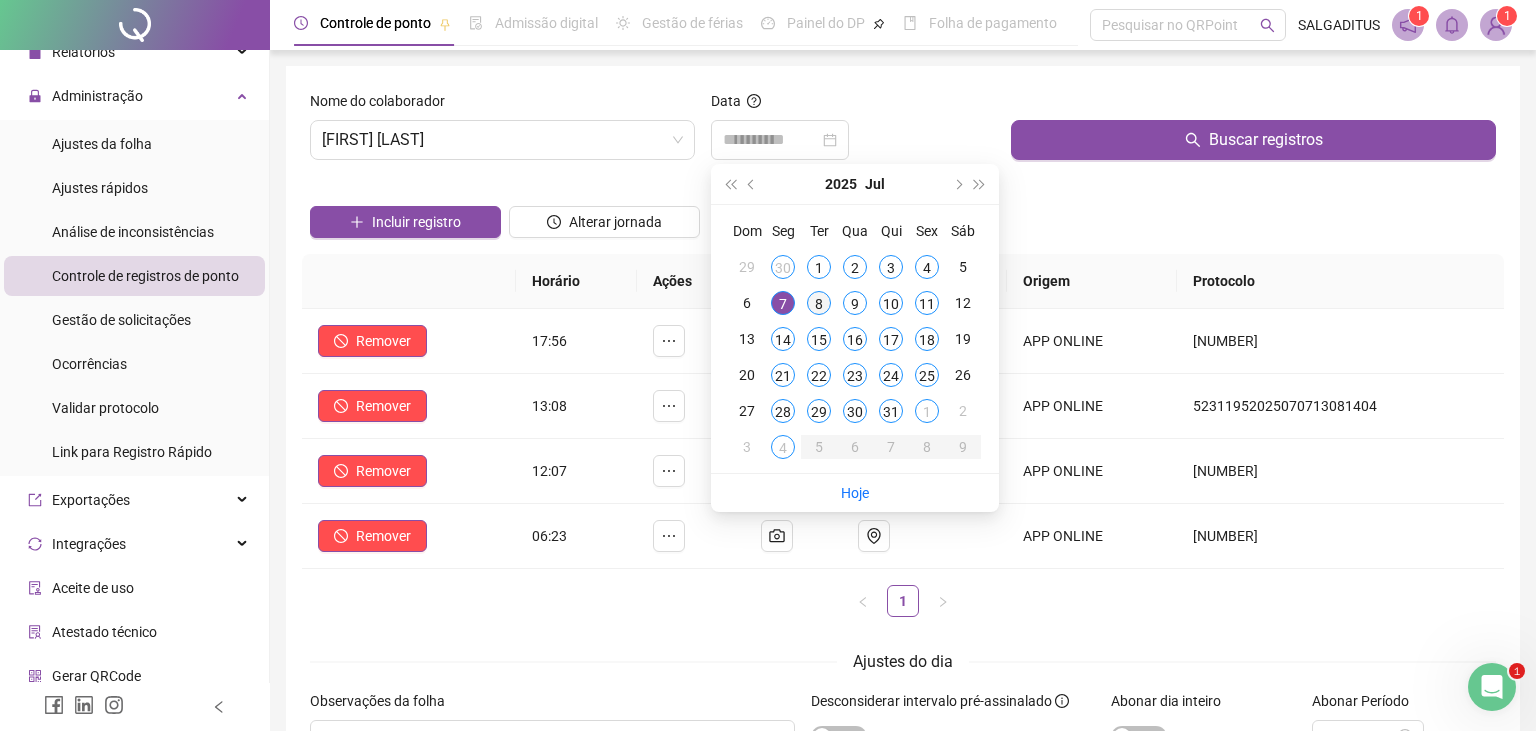 click on "8" at bounding box center (819, 303) 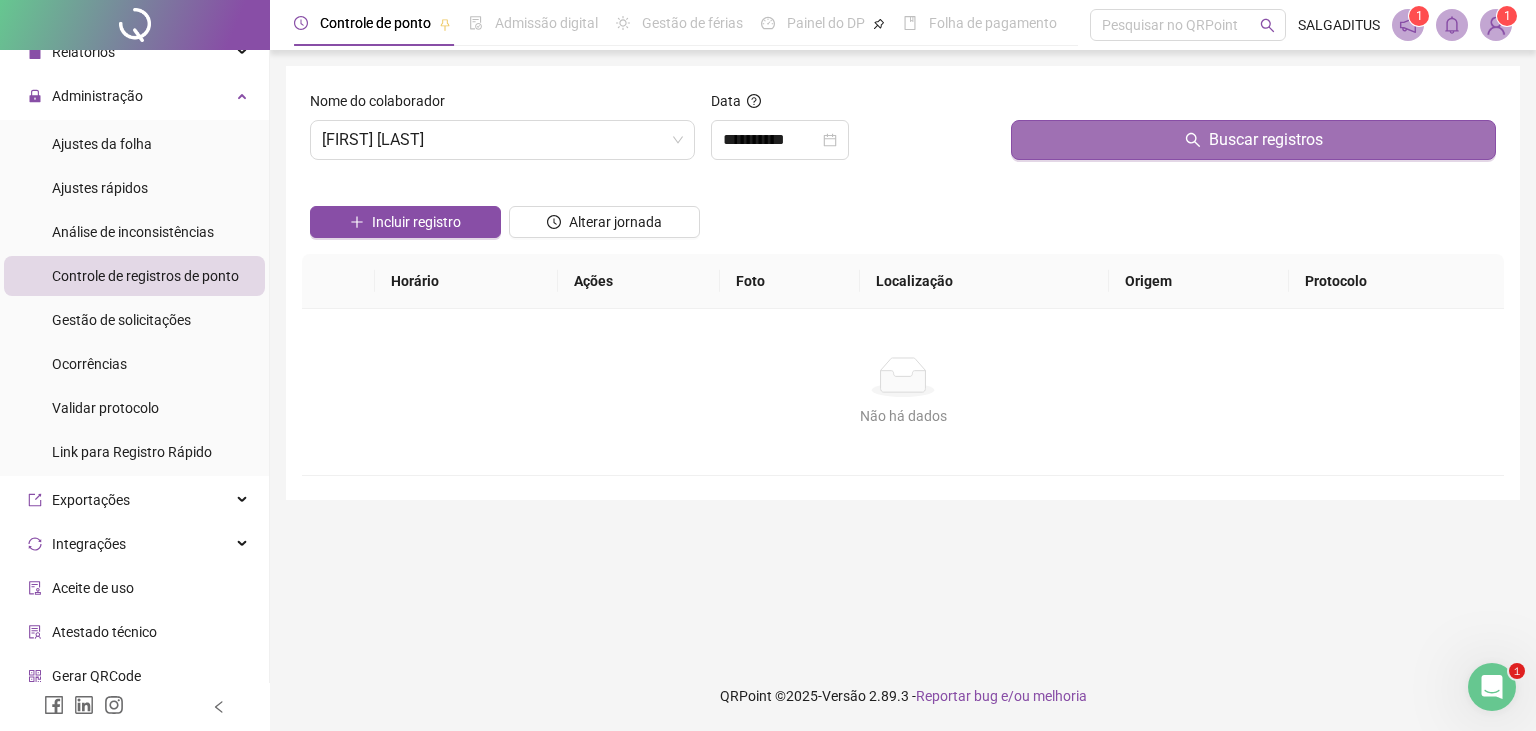 click on "Buscar registros" at bounding box center (1253, 140) 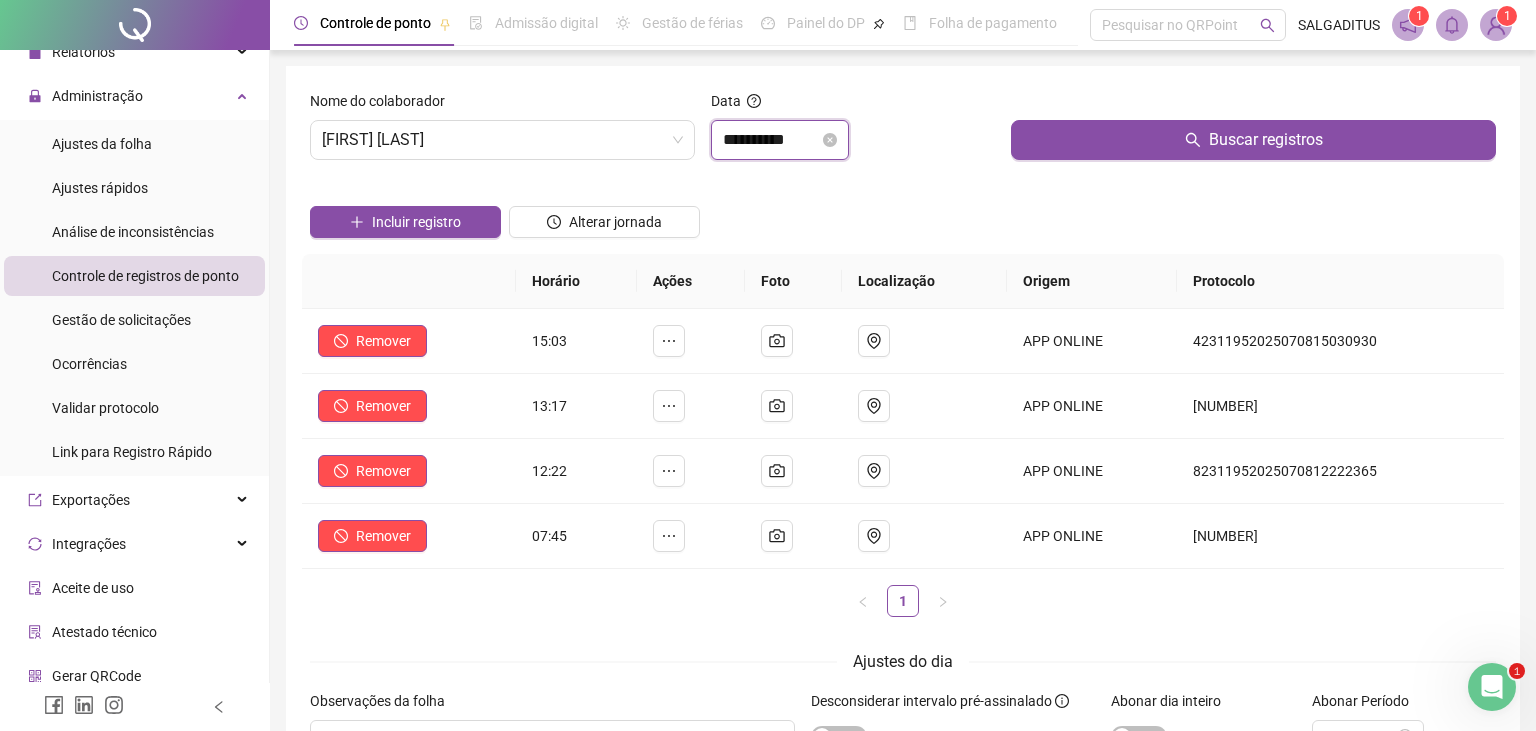 click on "**********" at bounding box center [771, 140] 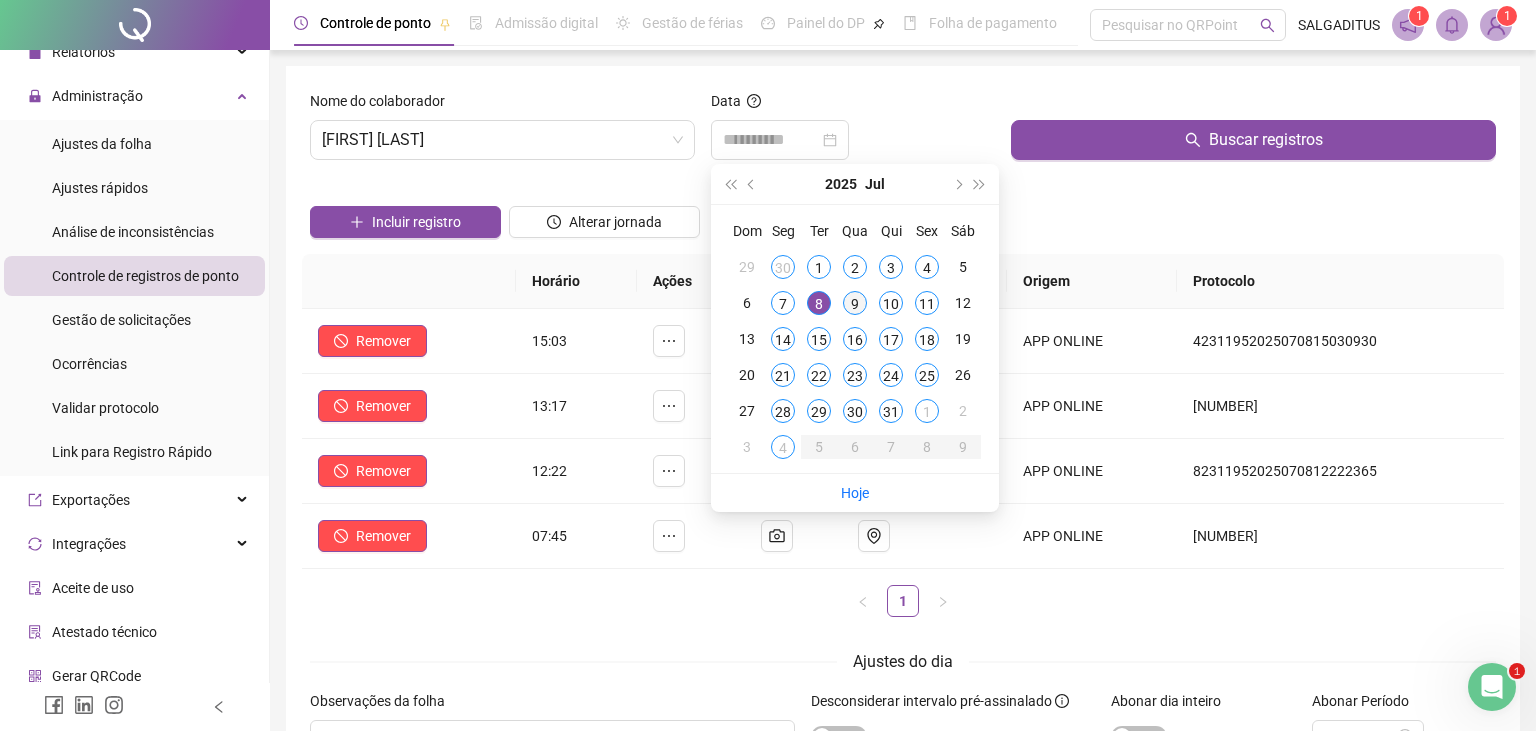 click on "9" at bounding box center [855, 303] 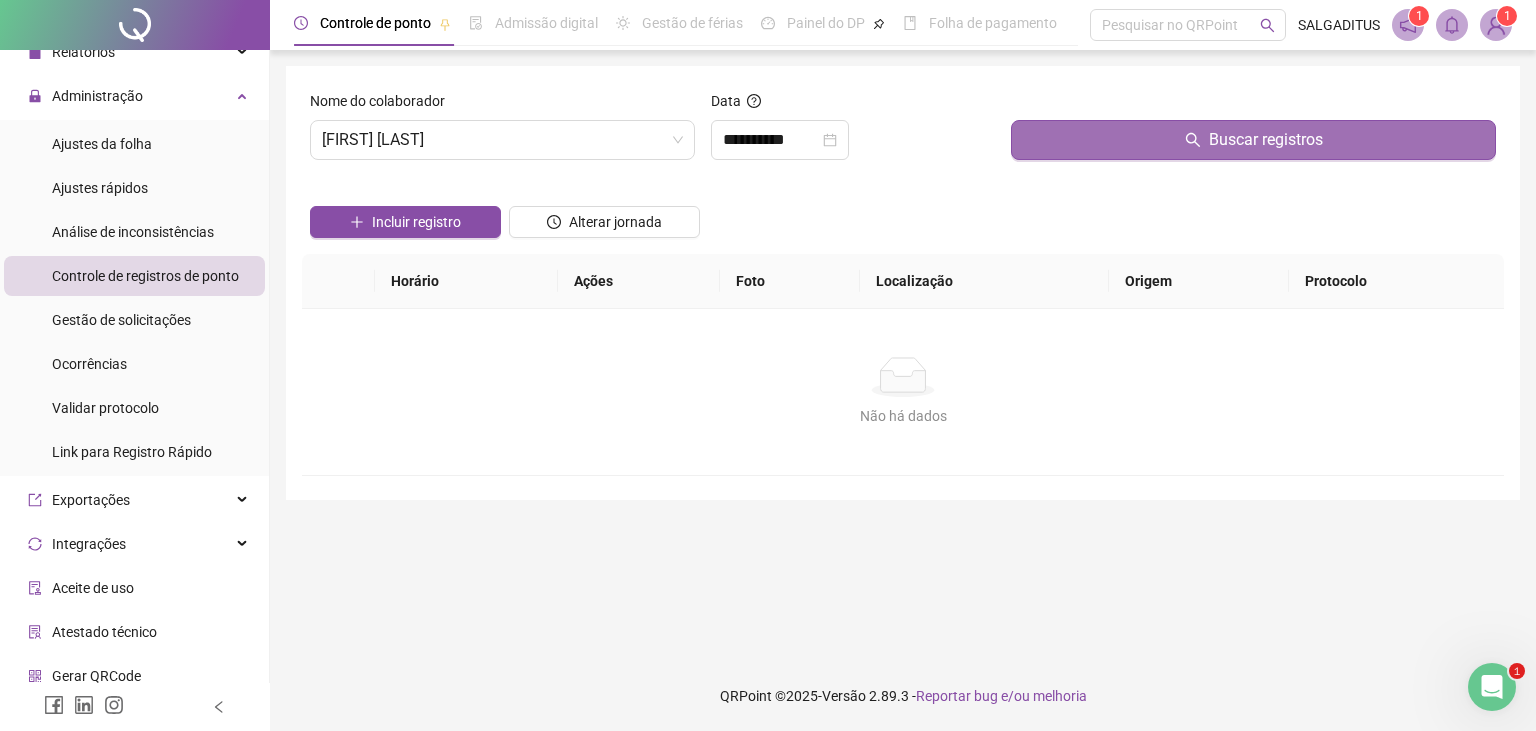 click on "Buscar registros" at bounding box center [1253, 140] 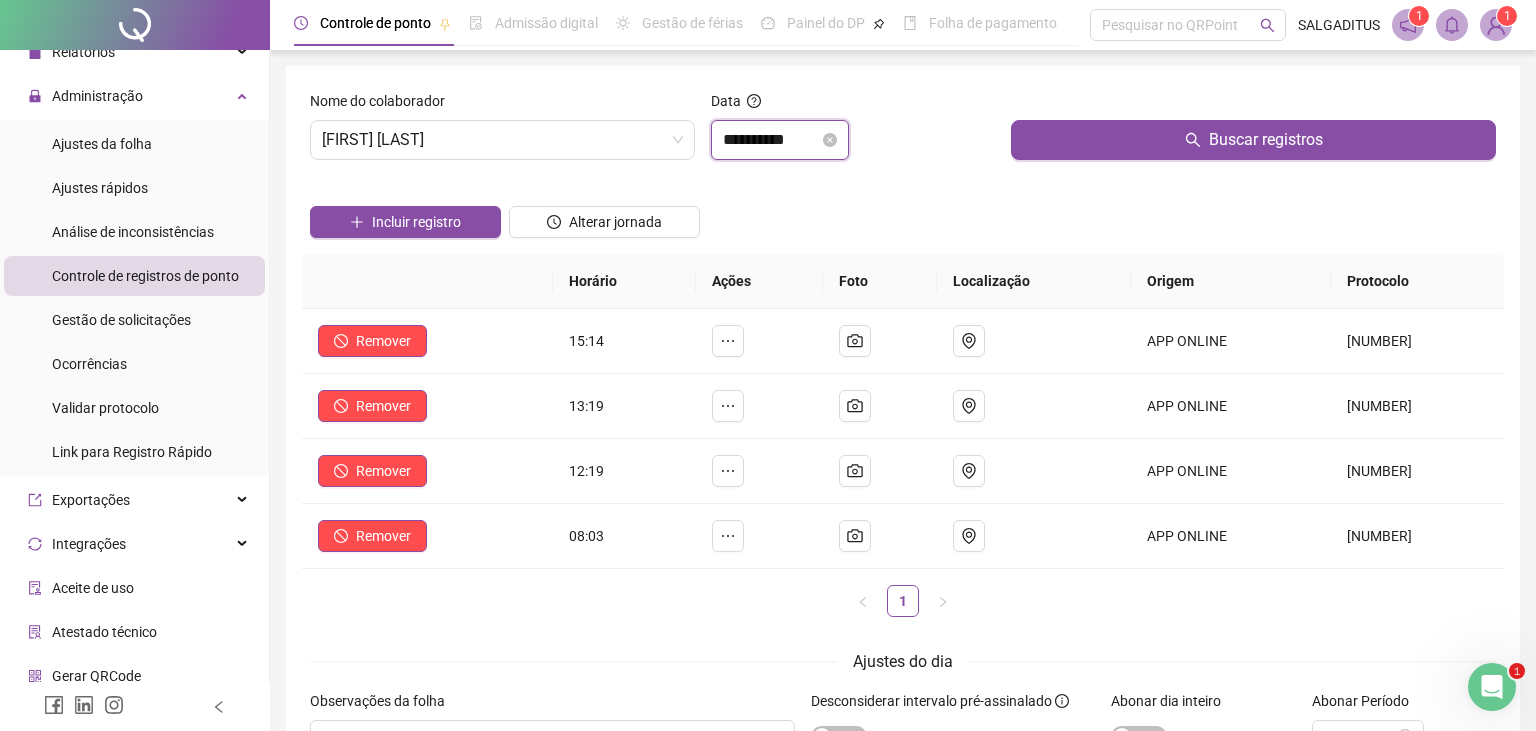 click on "**********" at bounding box center (771, 140) 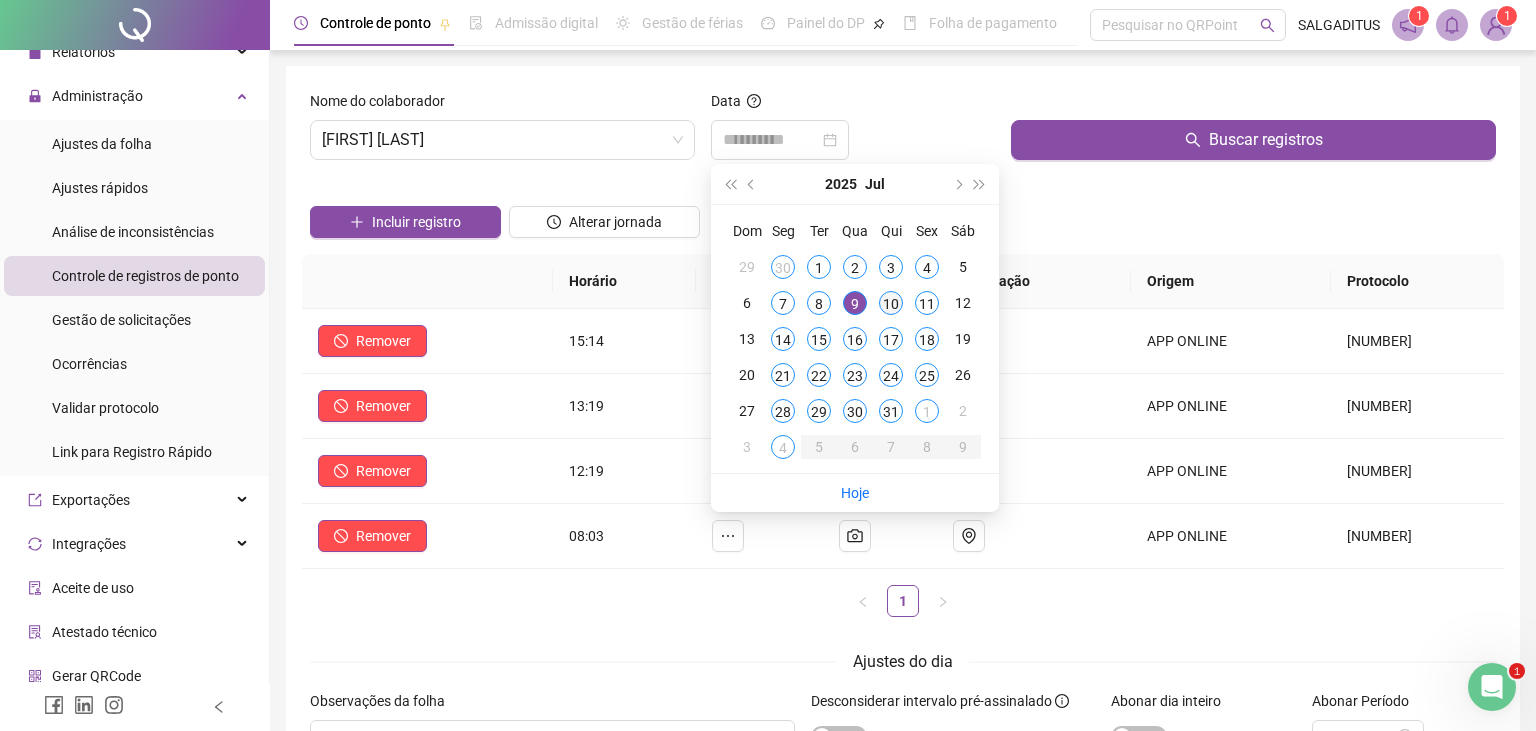 click on "10" at bounding box center (891, 303) 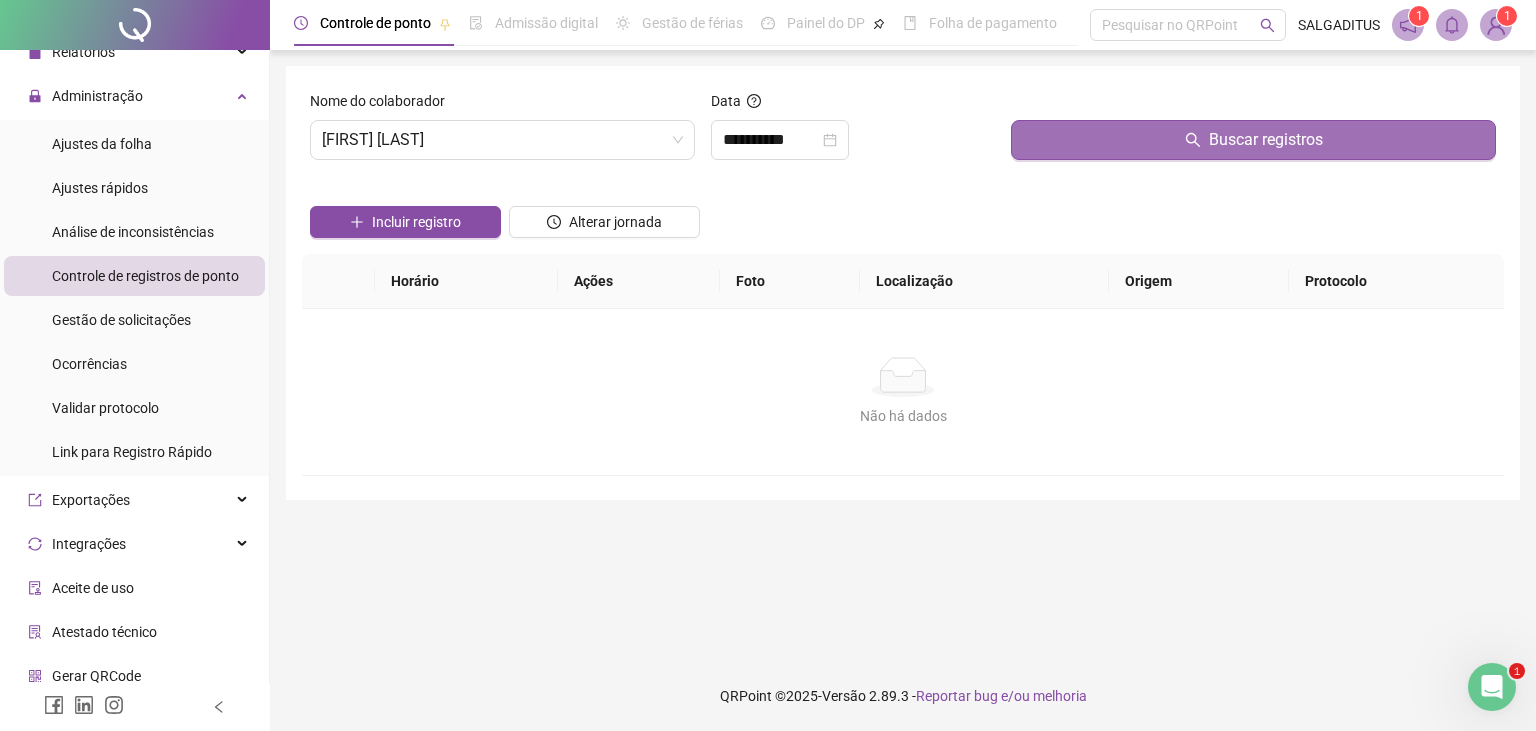click on "Buscar registros" at bounding box center [1253, 140] 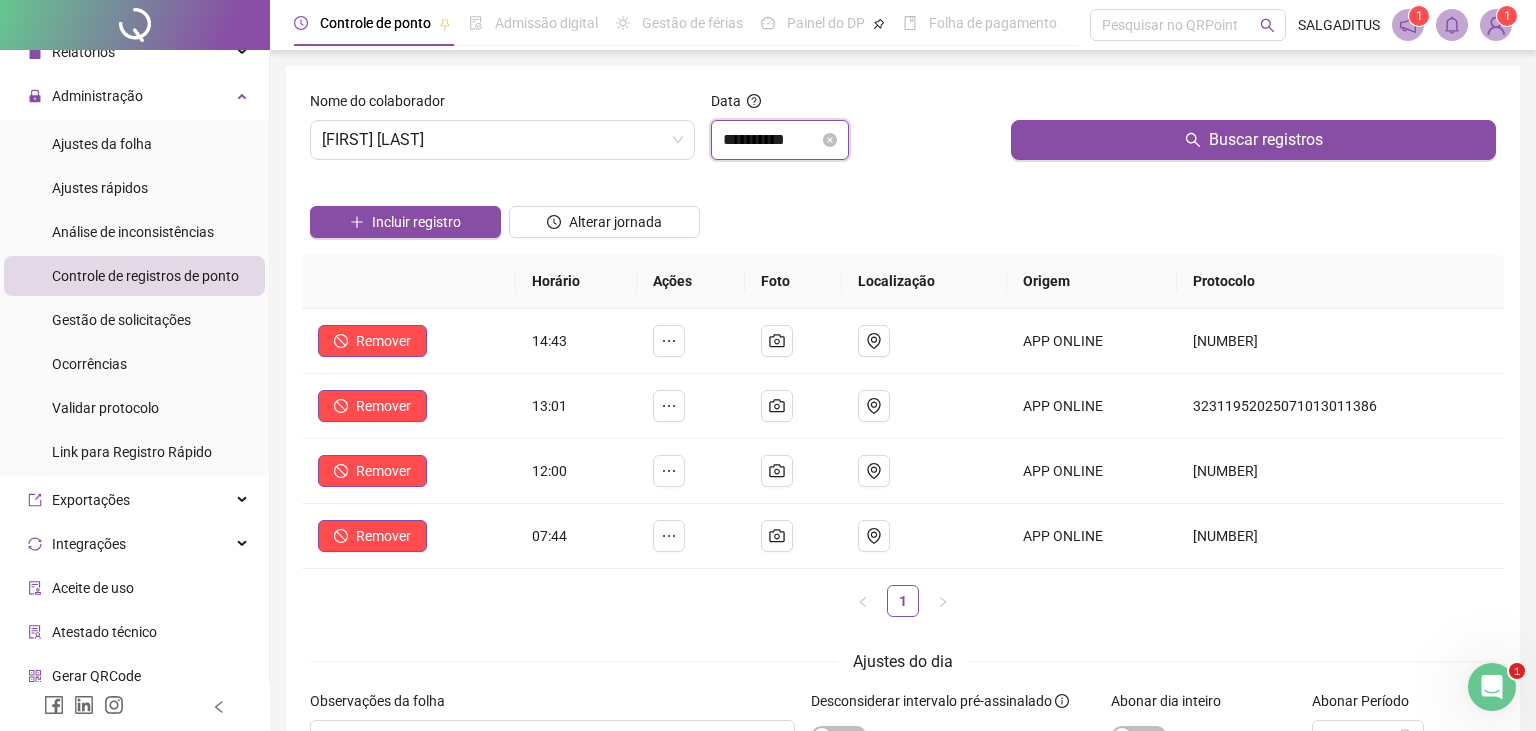 click on "**********" at bounding box center (771, 140) 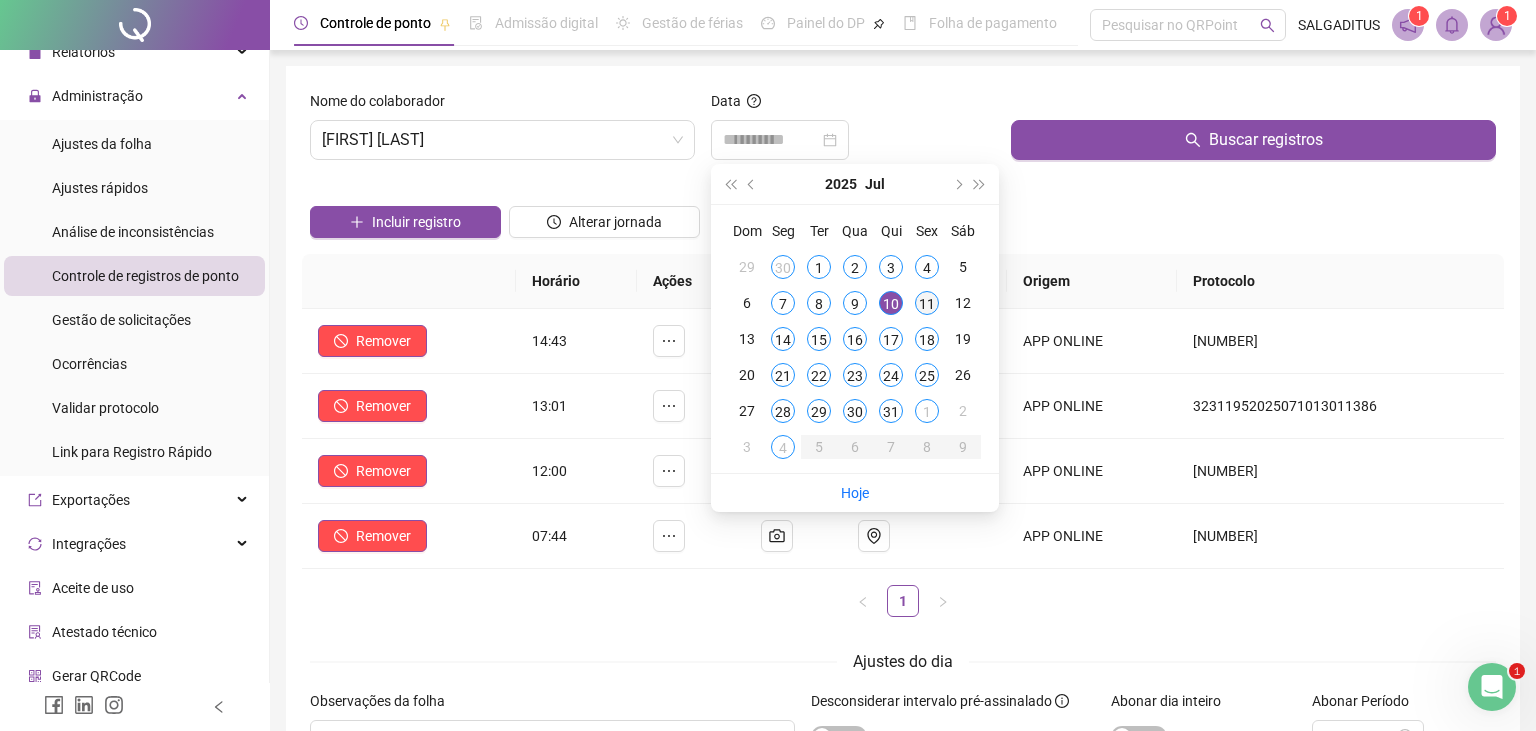click on "11" at bounding box center (927, 303) 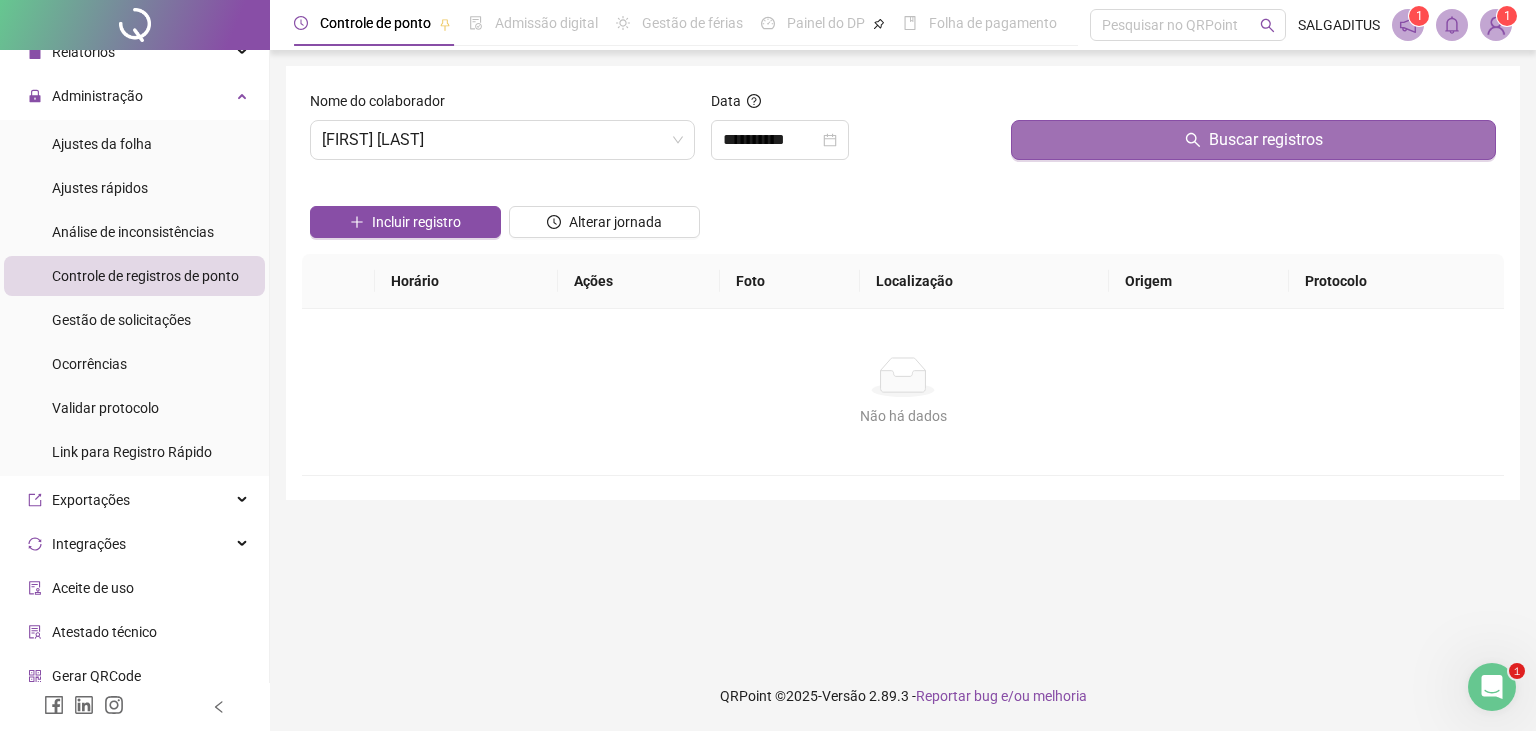 click on "Buscar registros" at bounding box center [1253, 140] 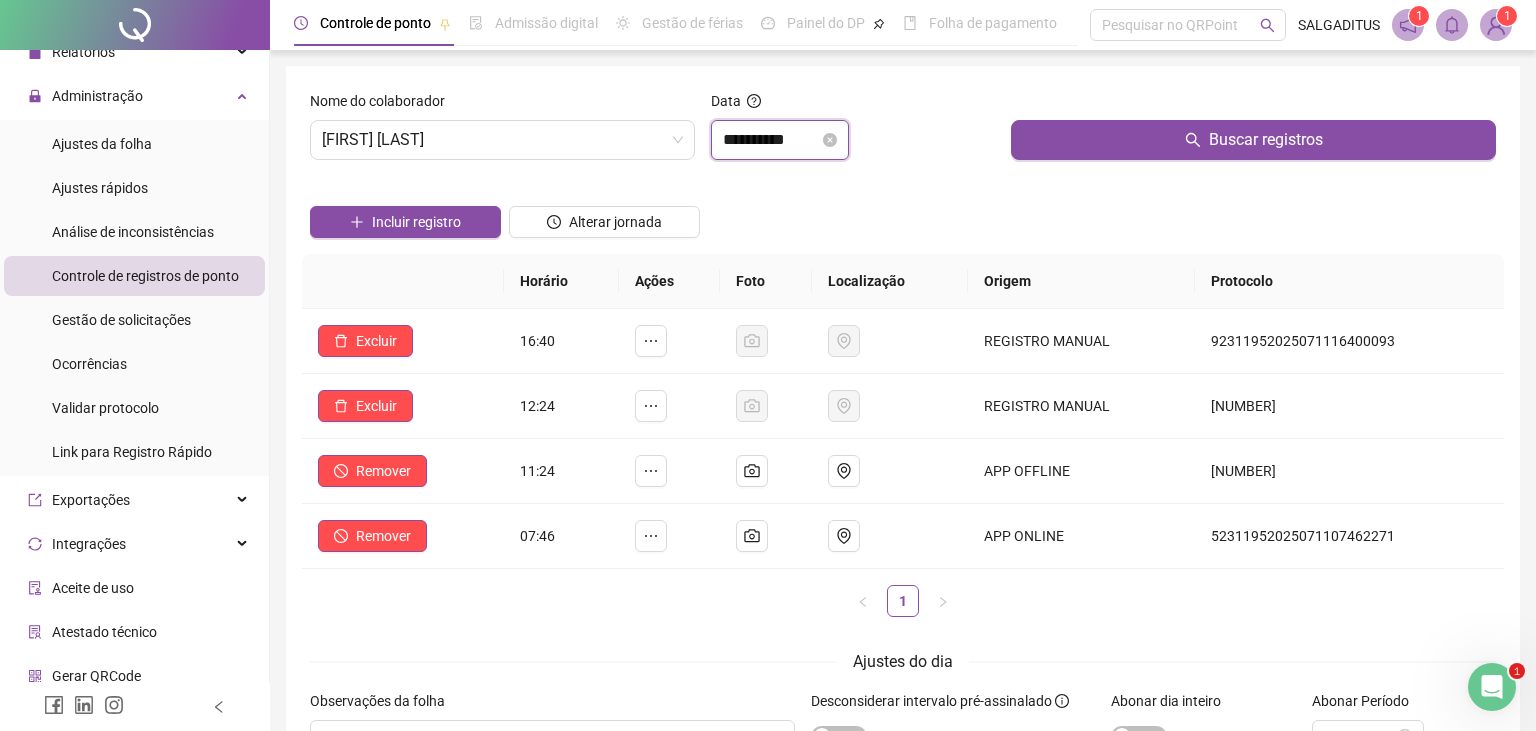 drag, startPoint x: 806, startPoint y: 136, endPoint x: 805, endPoint y: 147, distance: 11.045361 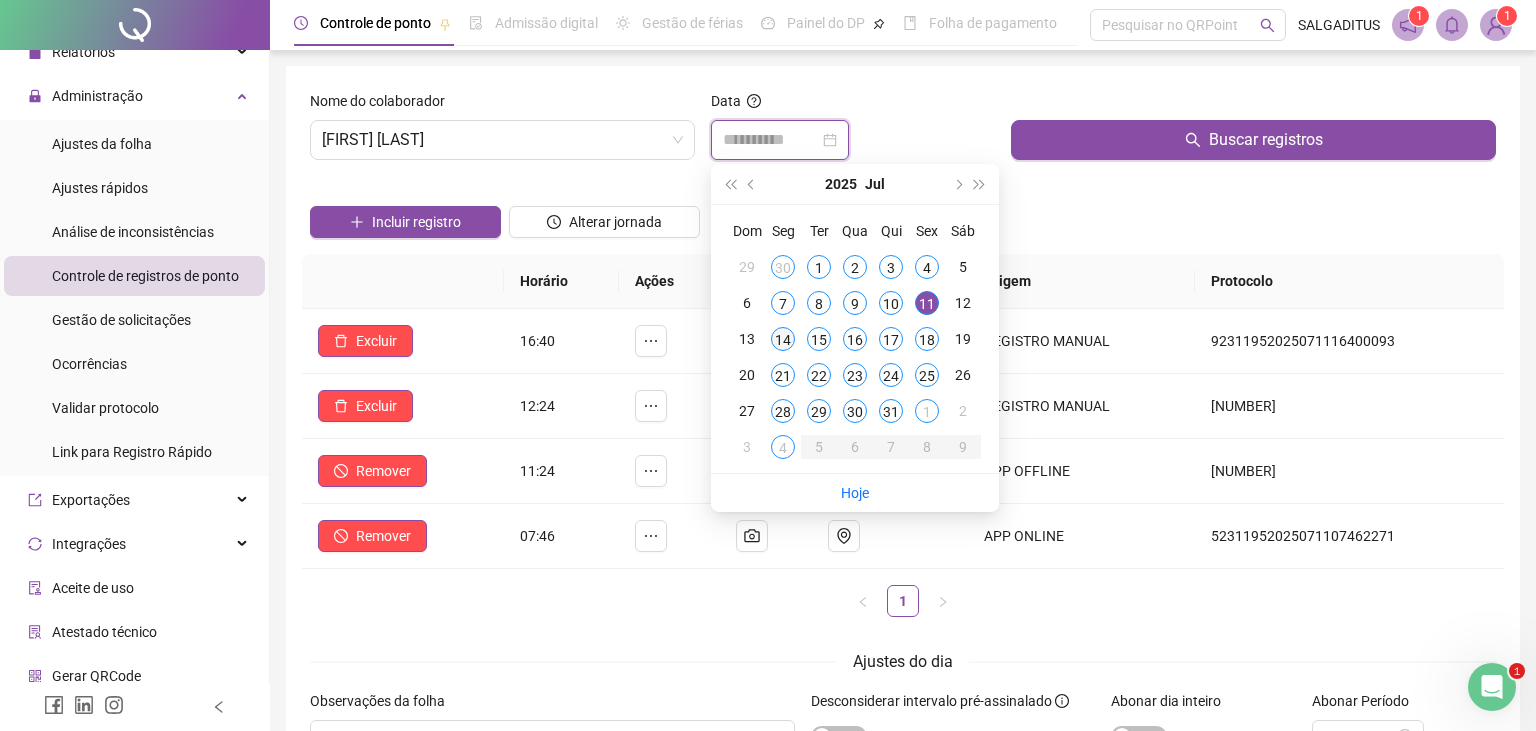 type on "**********" 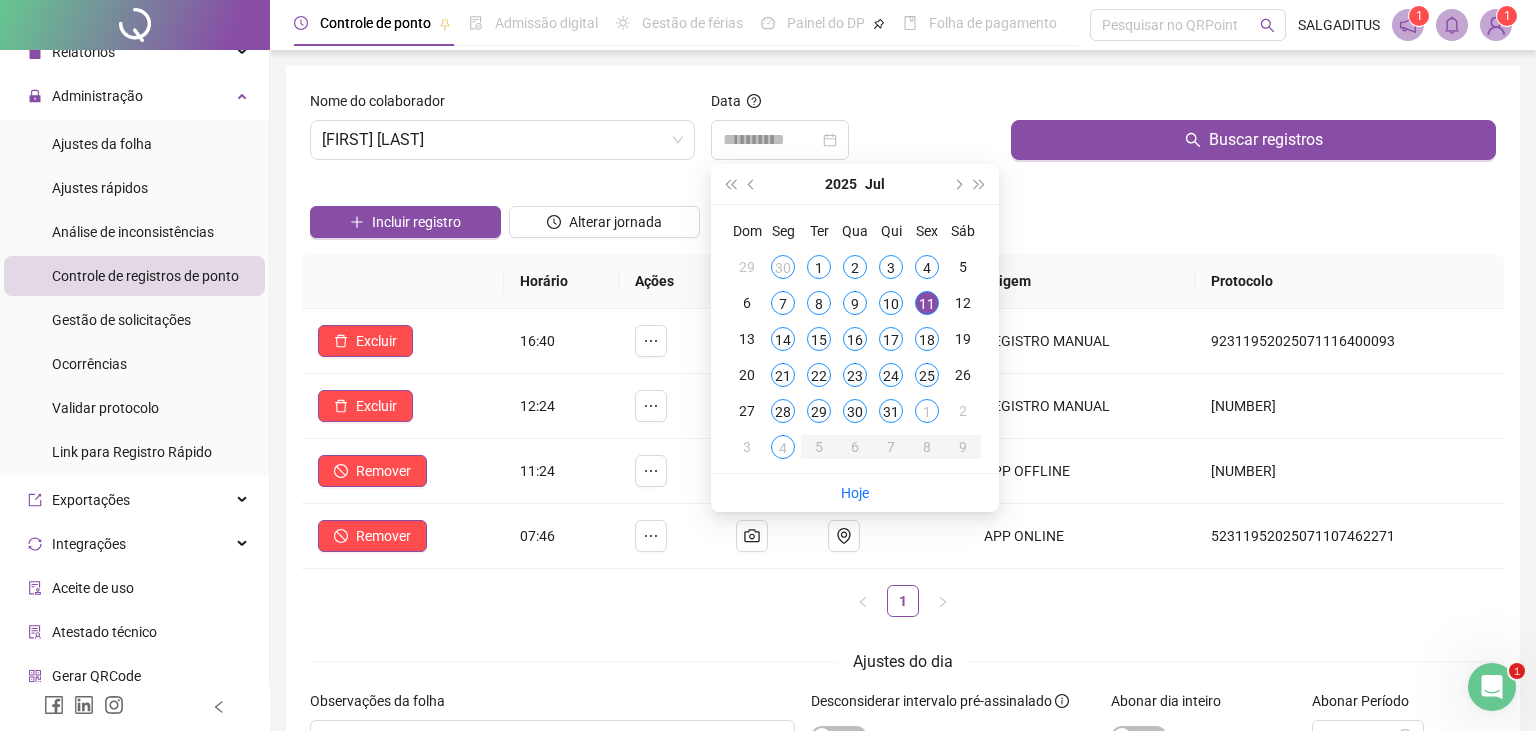 click on "14" at bounding box center (783, 339) 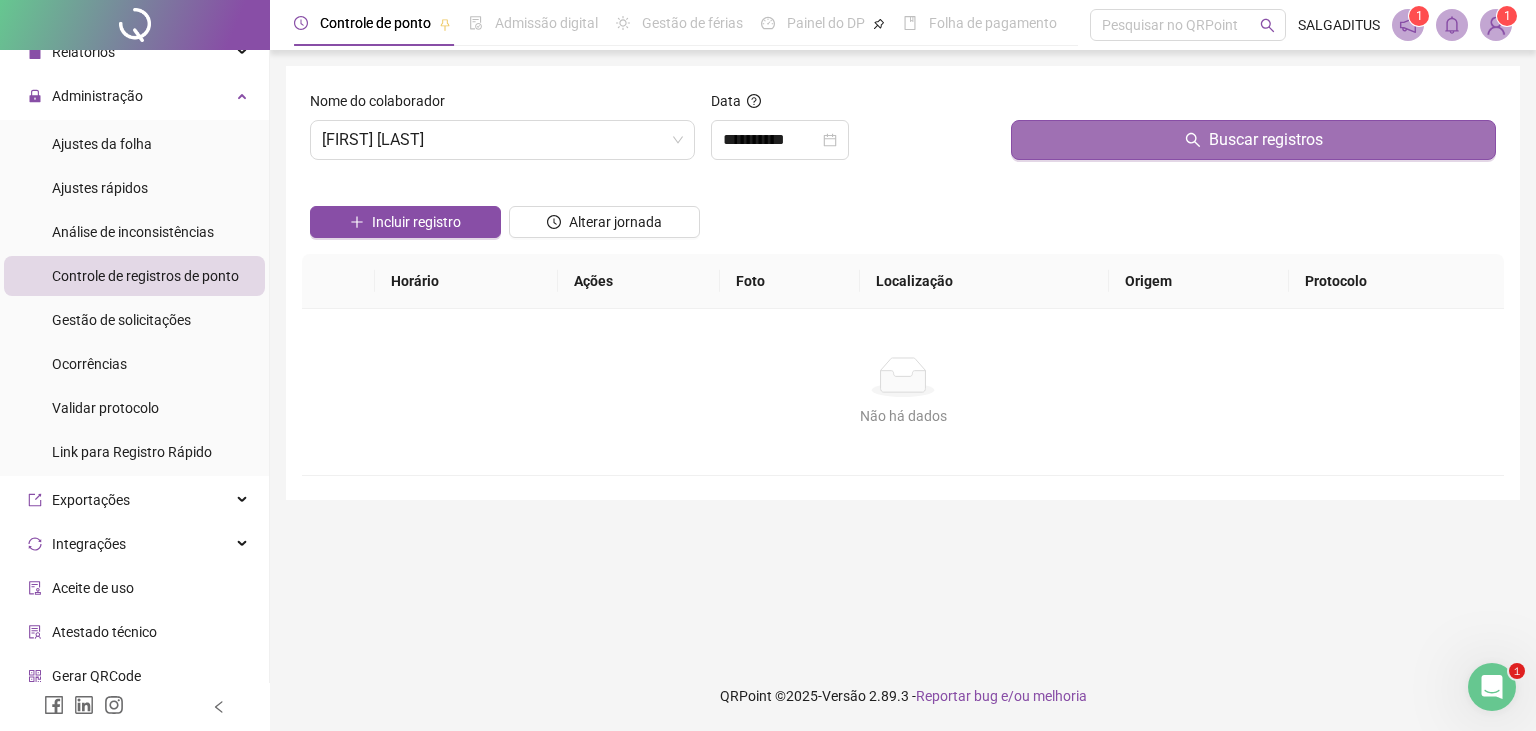 click on "Buscar registros" at bounding box center (1253, 140) 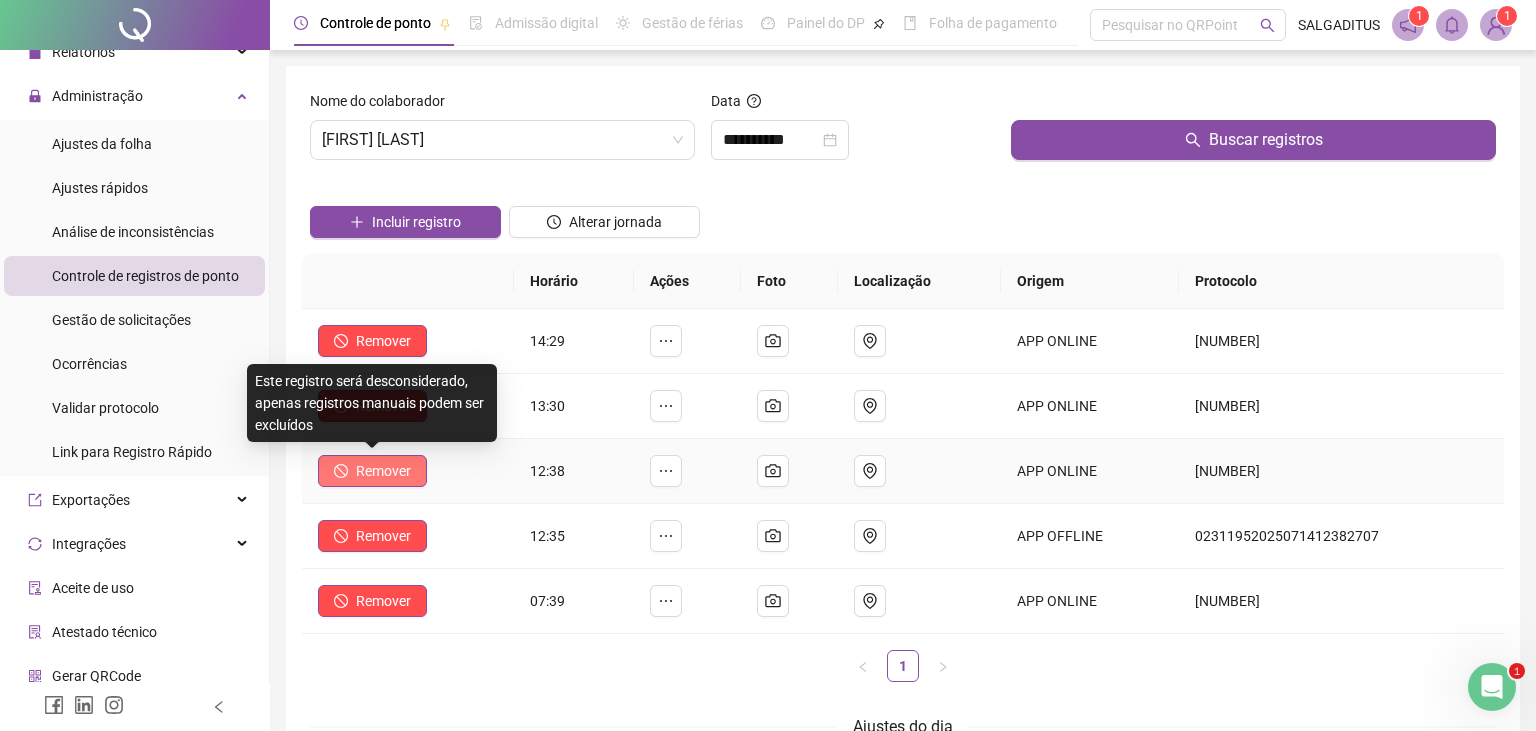click on "Remover" at bounding box center (383, 471) 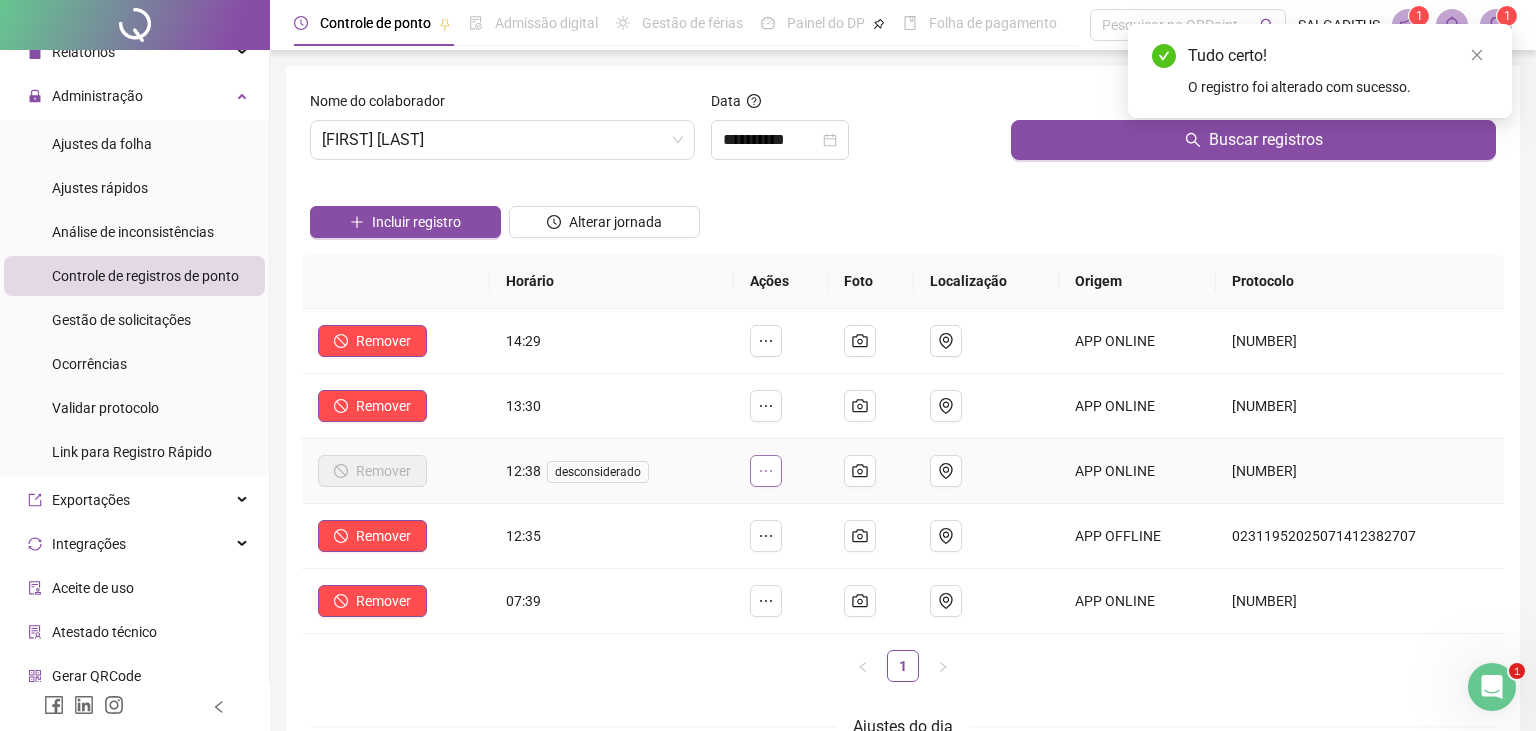 click 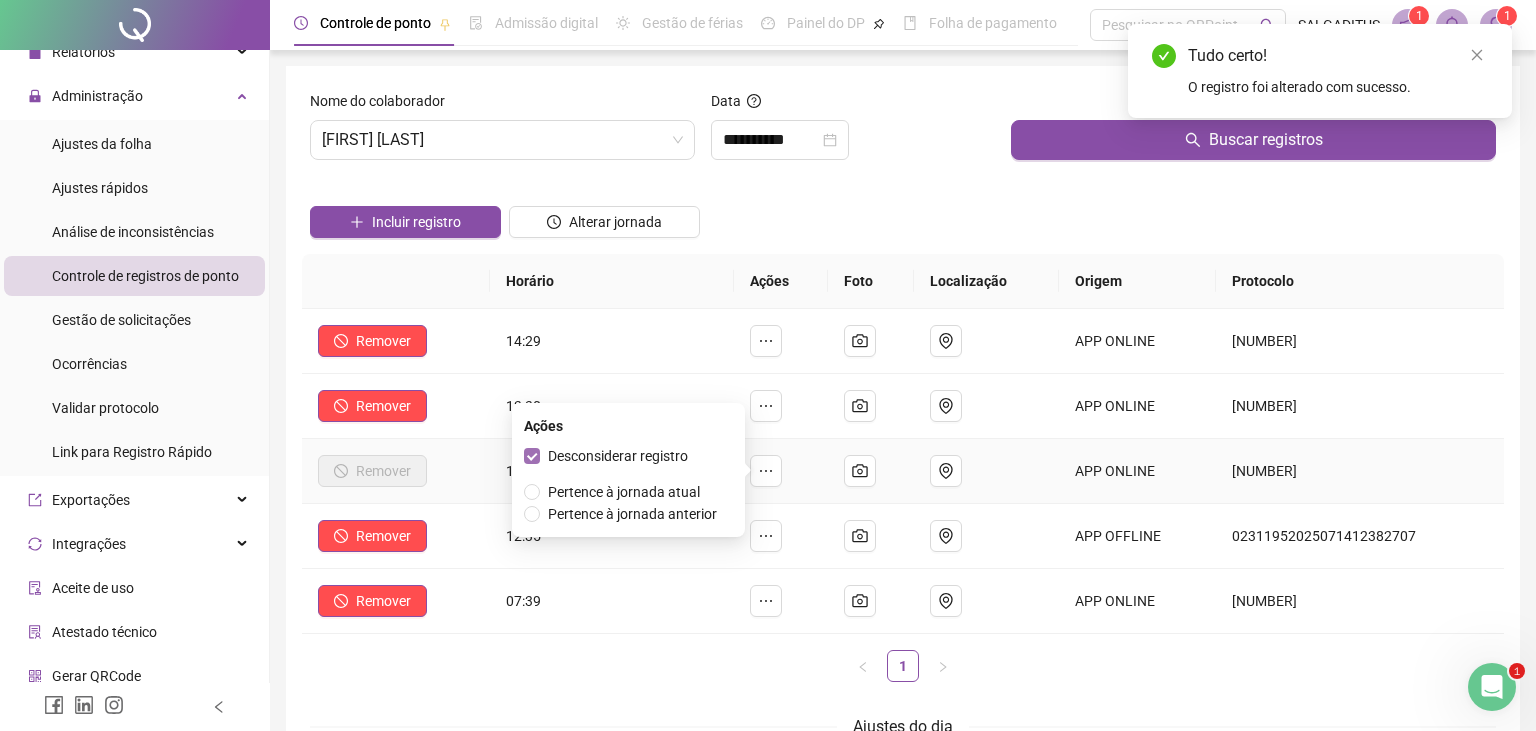 click on "Desconsiderar registro" at bounding box center (618, 456) 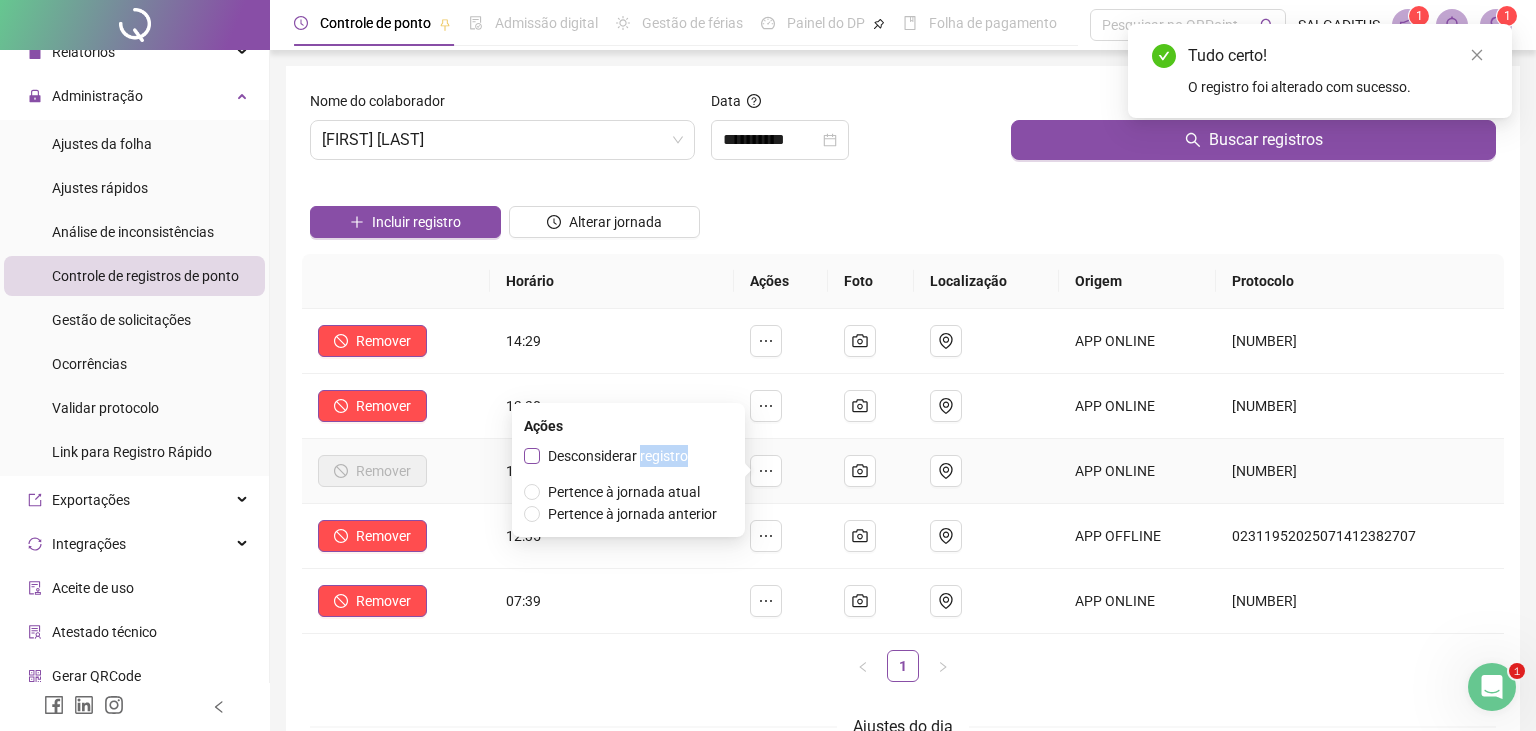 click on "Desconsiderar registro" at bounding box center (618, 456) 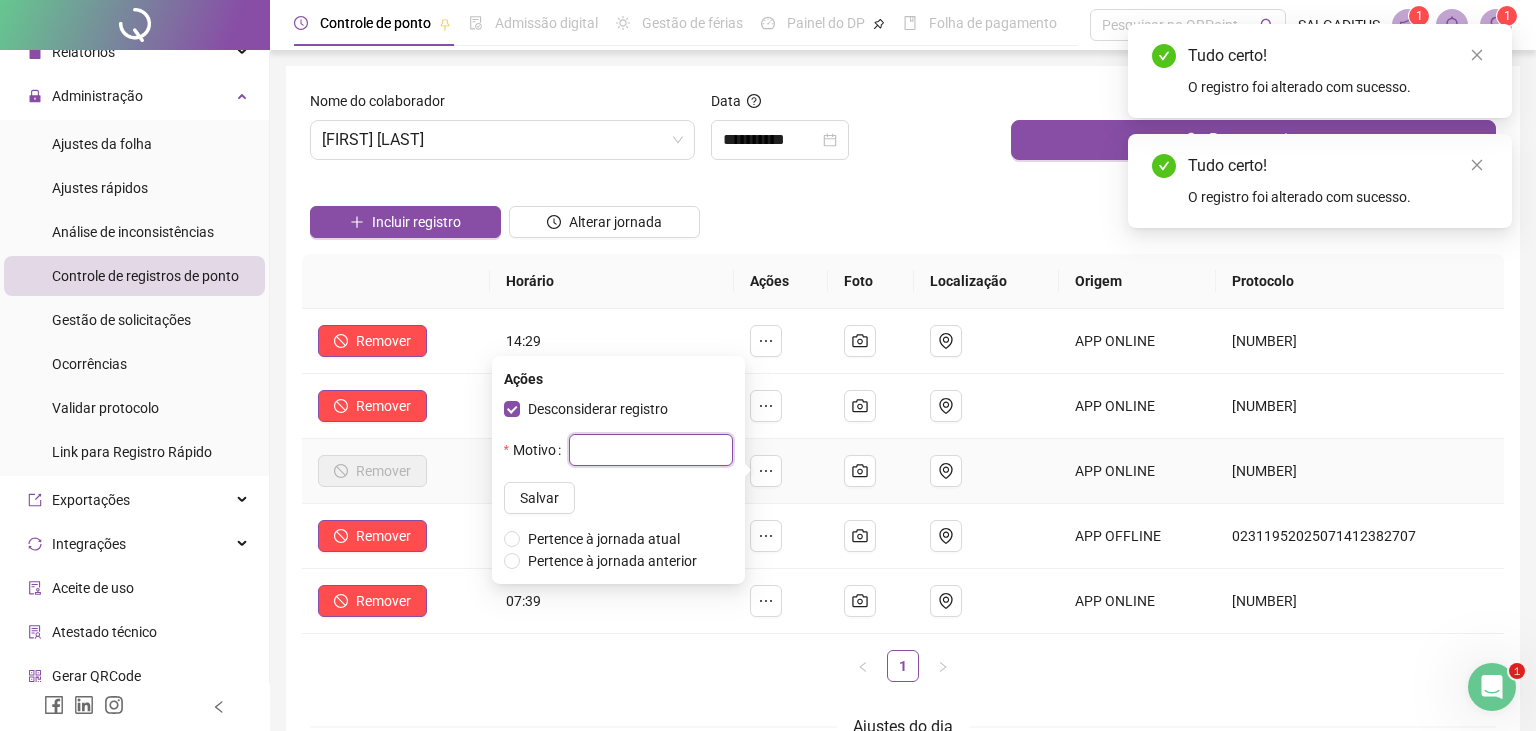 click at bounding box center [651, 450] 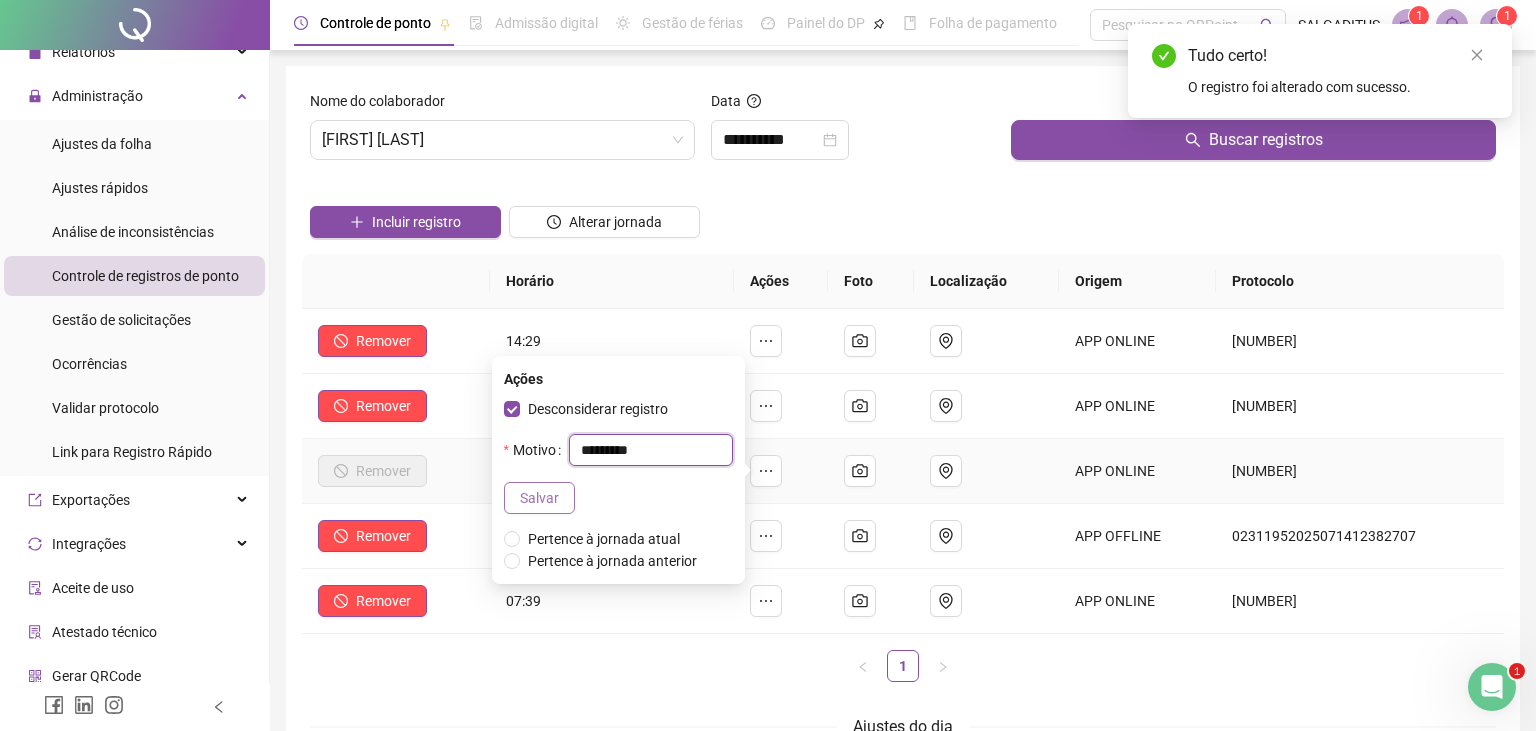 type on "*********" 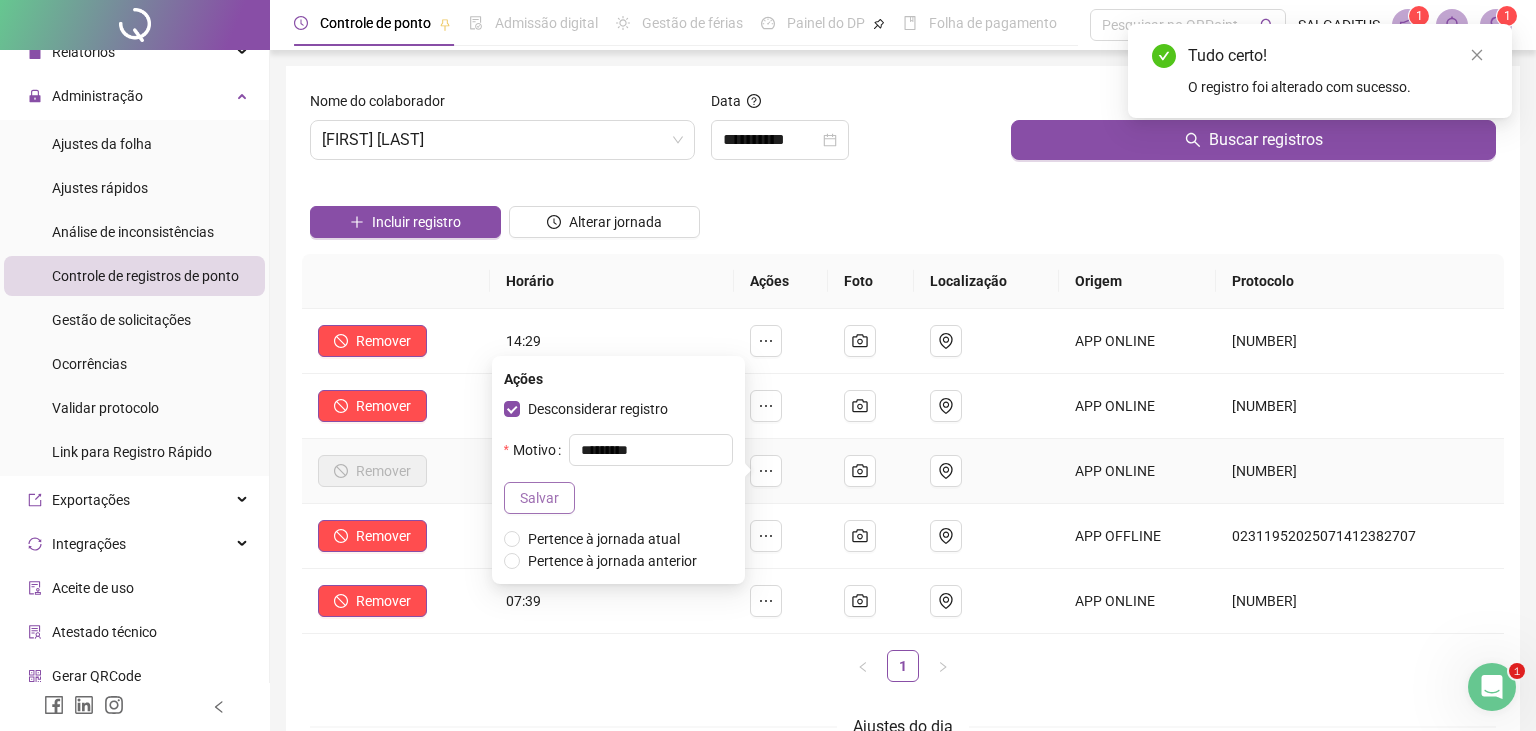 click on "Salvar" at bounding box center [539, 498] 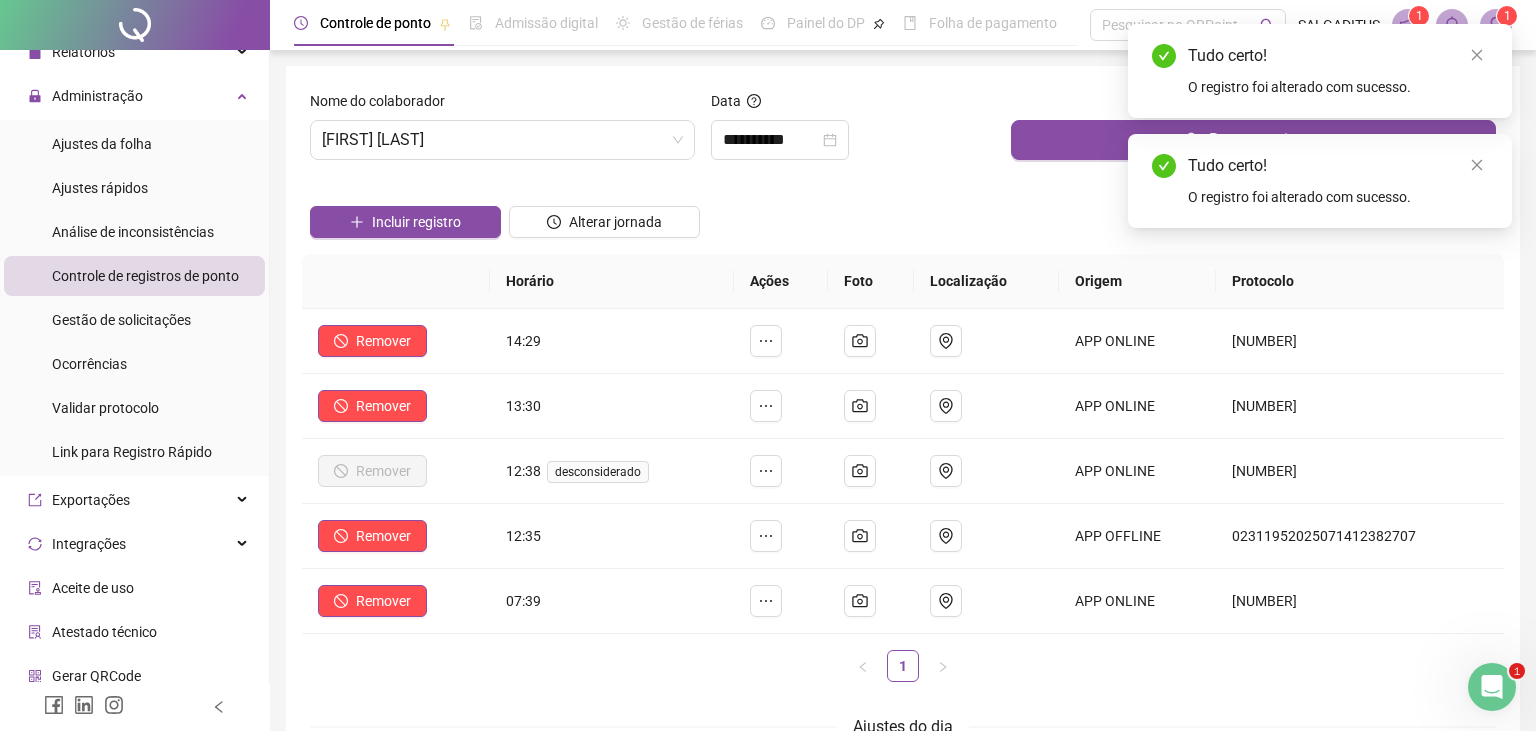 click on "Horário Ações Foto Localização Origem Protocolo               Remover 14:29 APP ONLINE 62311952025071414291165 Remover 13:30 APP ONLINE 42311952025071413305275 Remover 12:38    desconsiderado APP ONLINE 82311952025071412385370 Remover 12:35 APP OFFLINE 02311952025071412382707 Remover 07:39 APP ONLINE 02311952025071407391594 1" at bounding box center (903, 468) 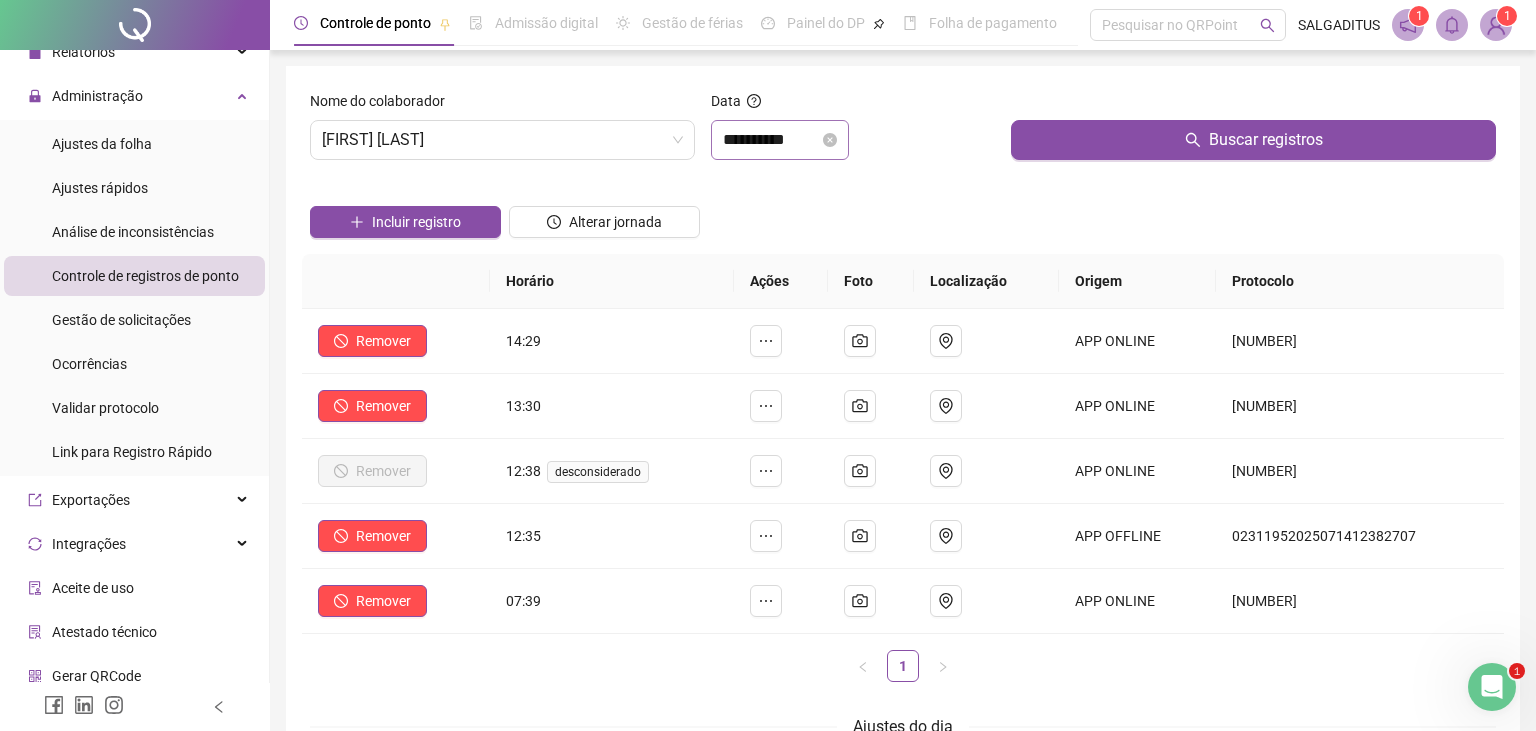 click on "**********" at bounding box center [780, 140] 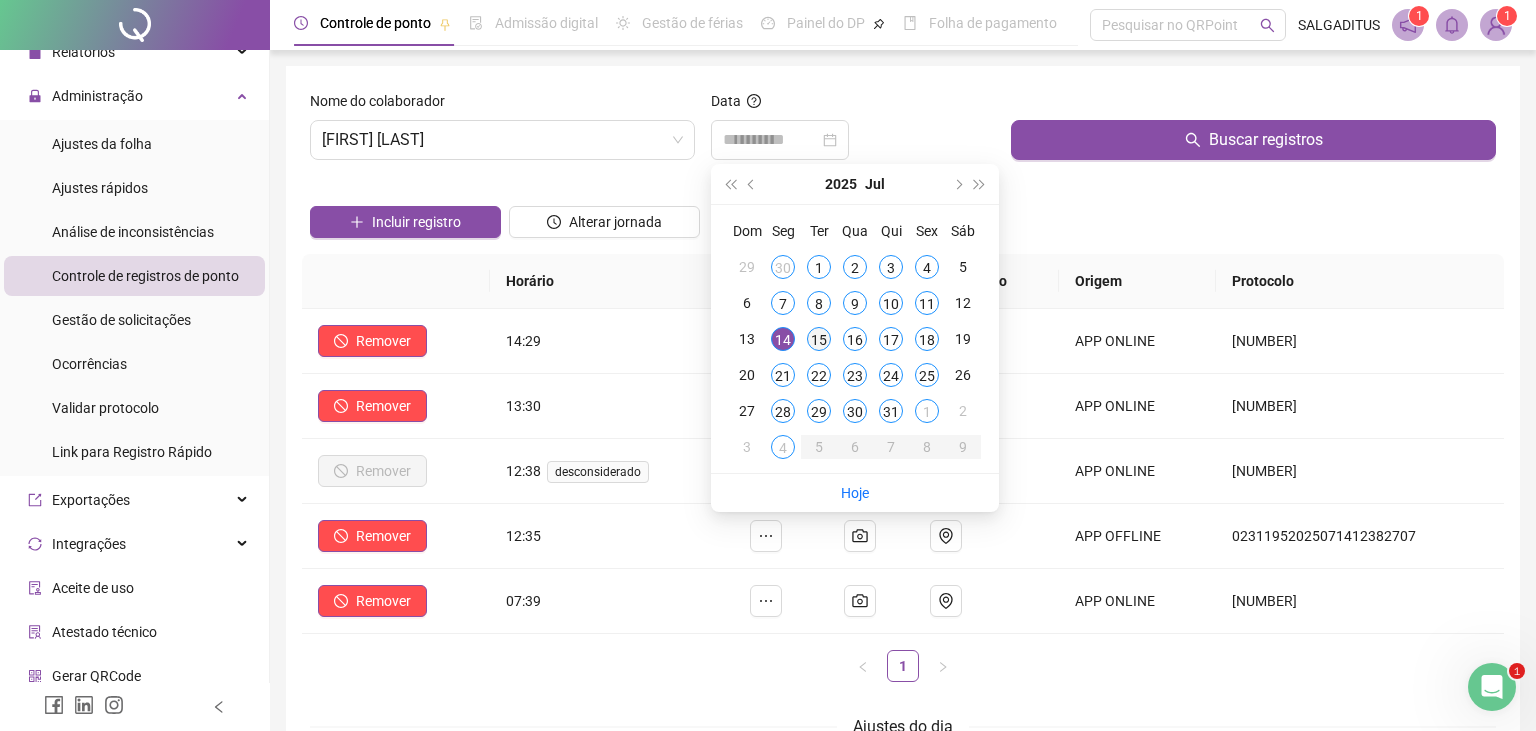 click on "15" at bounding box center (819, 339) 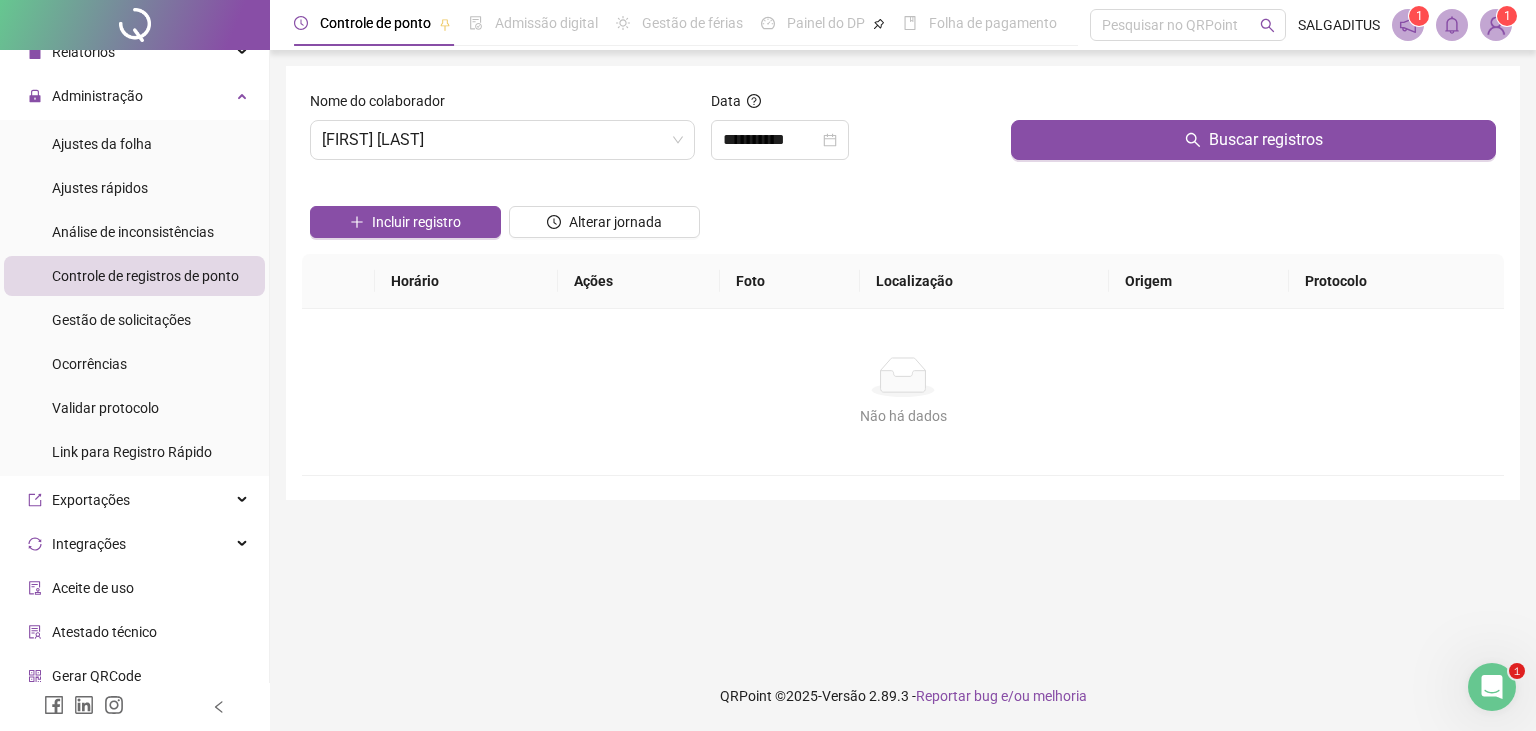 click at bounding box center (1253, 105) 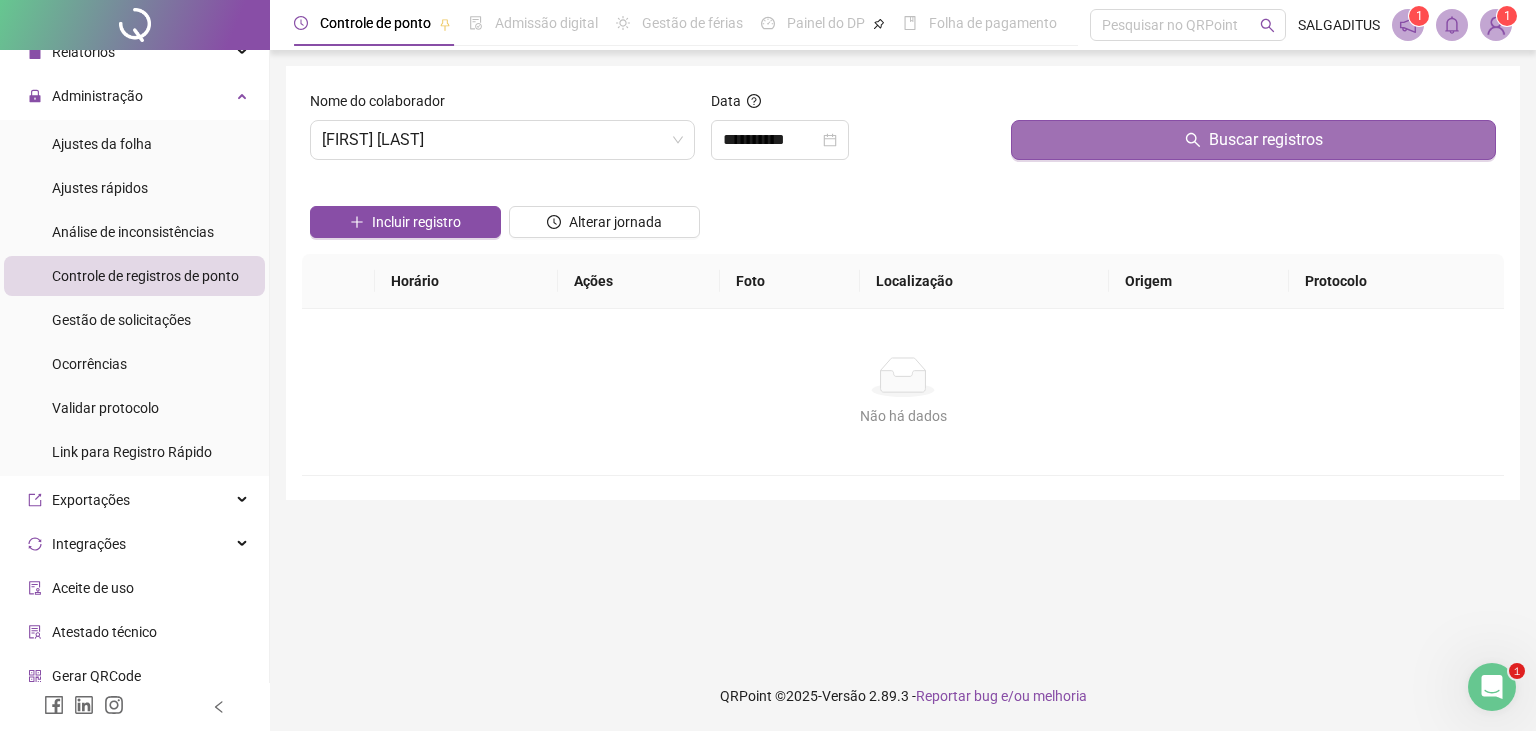 click on "Buscar registros" at bounding box center (1253, 140) 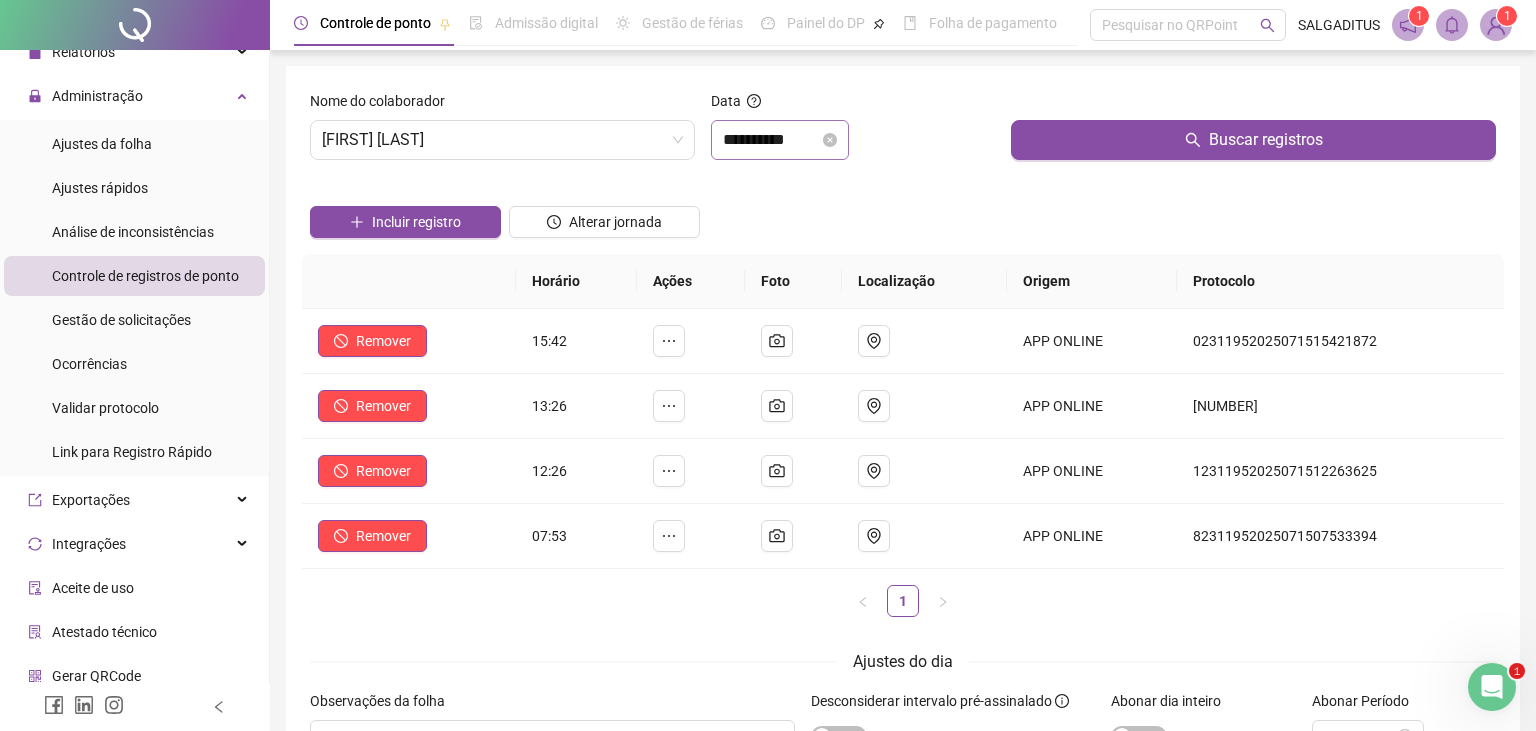 click on "**********" at bounding box center (780, 140) 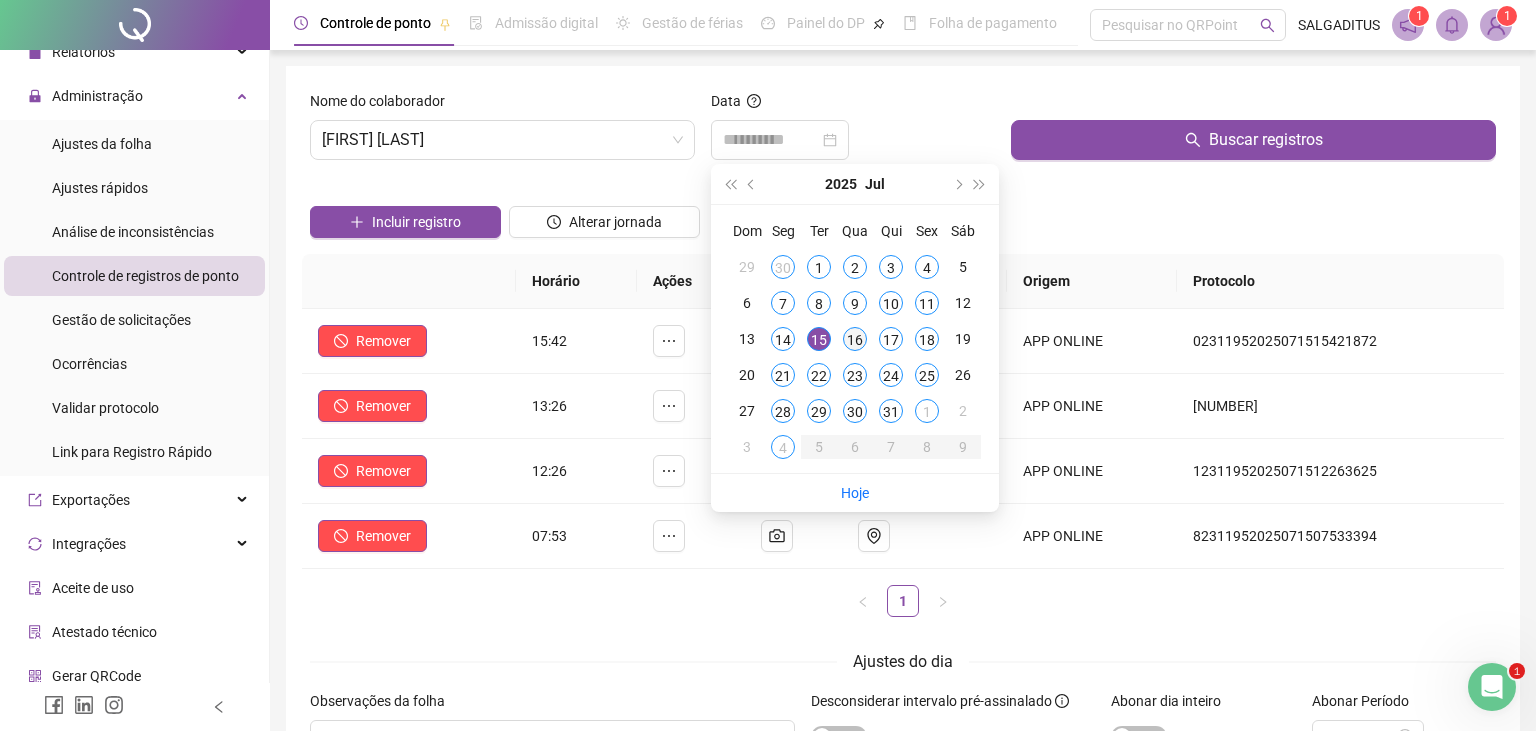 click on "16" at bounding box center [855, 339] 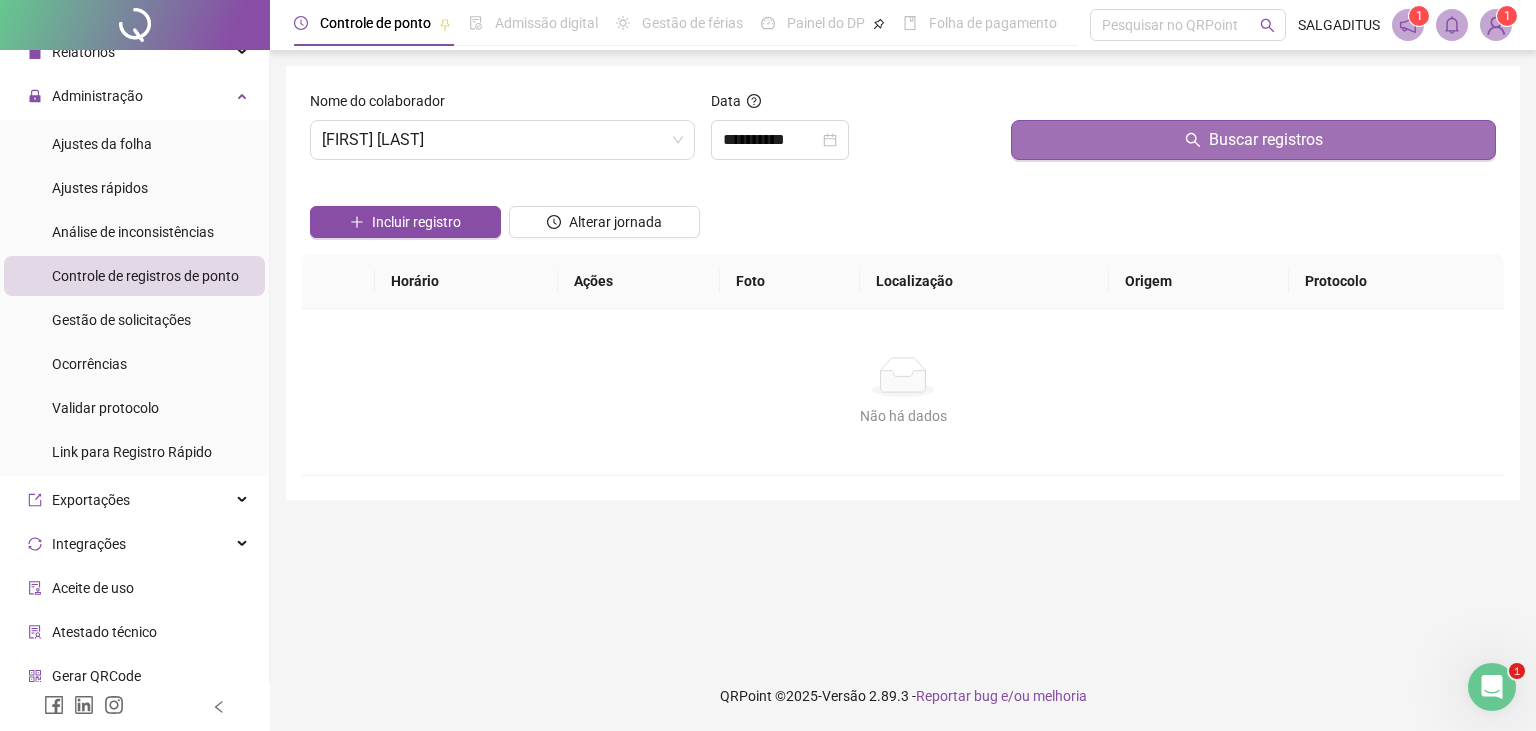 click 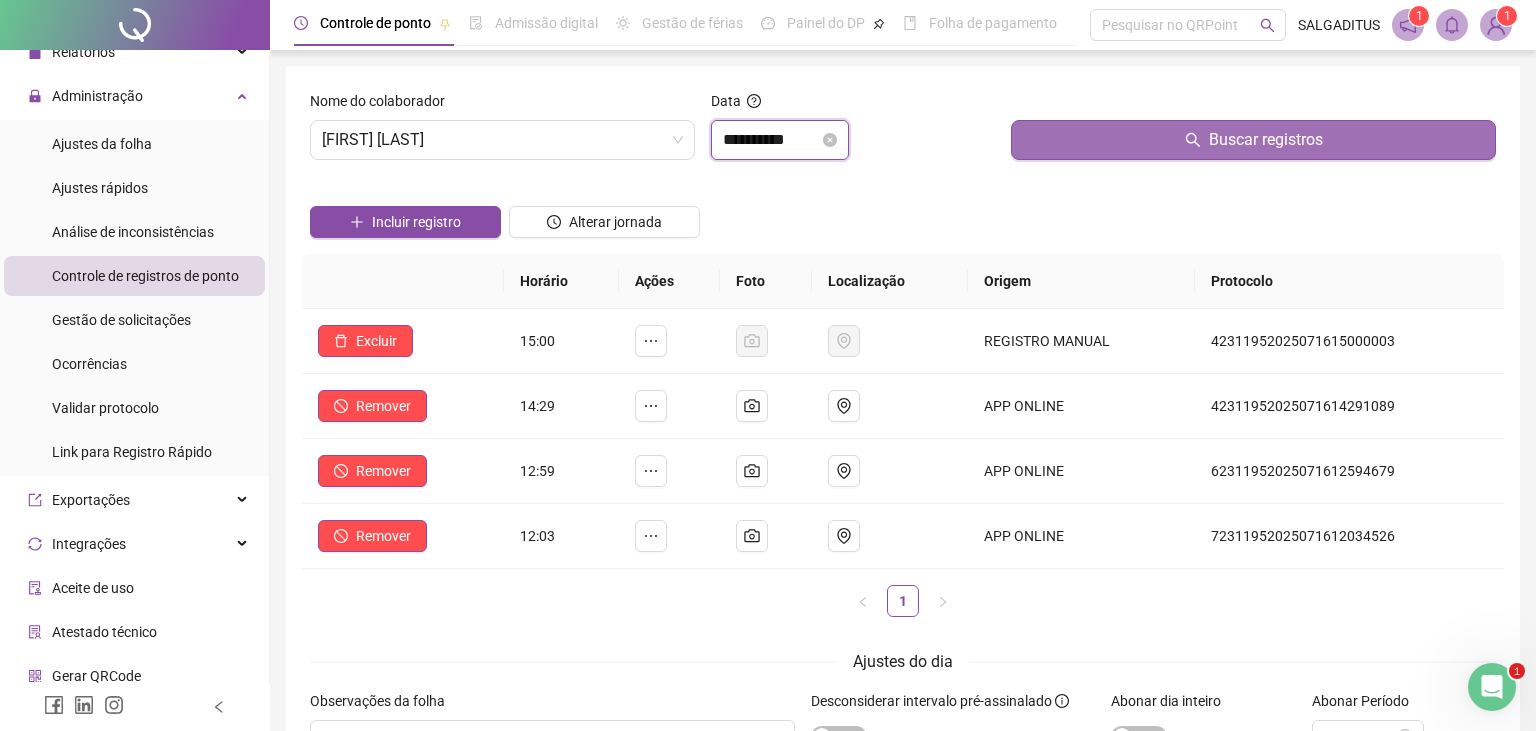 click on "**********" at bounding box center (771, 140) 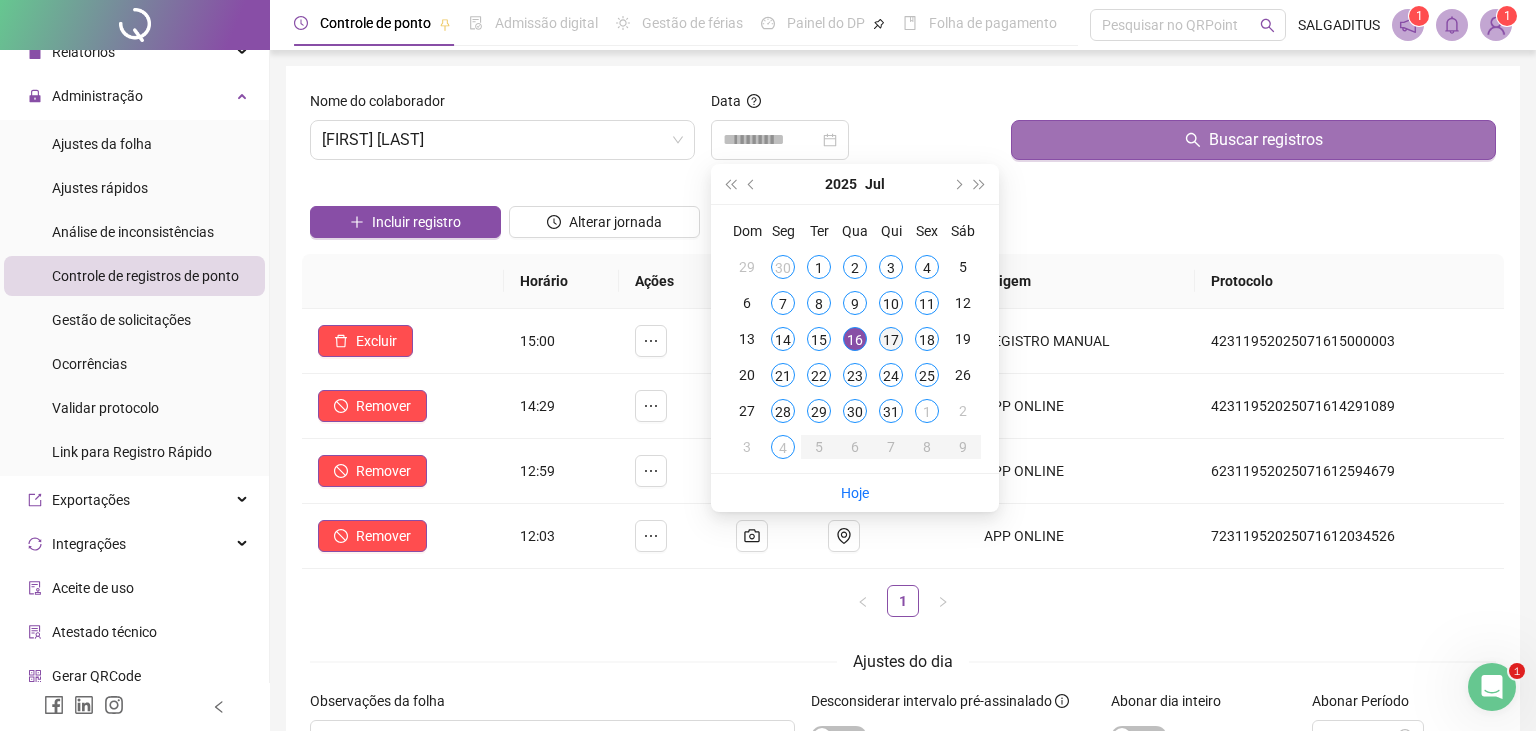 click on "17" at bounding box center [891, 339] 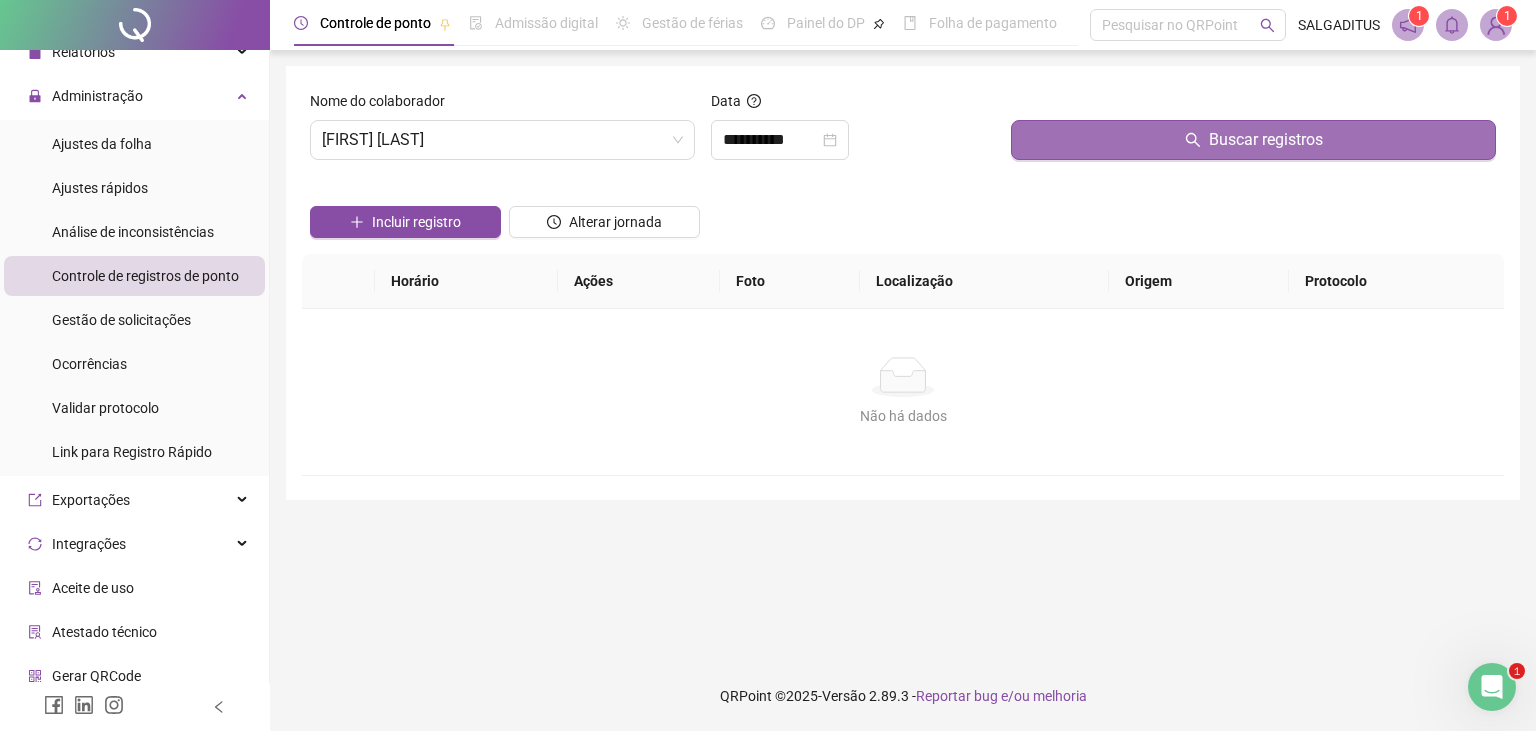 click on "Buscar registros" at bounding box center (1253, 140) 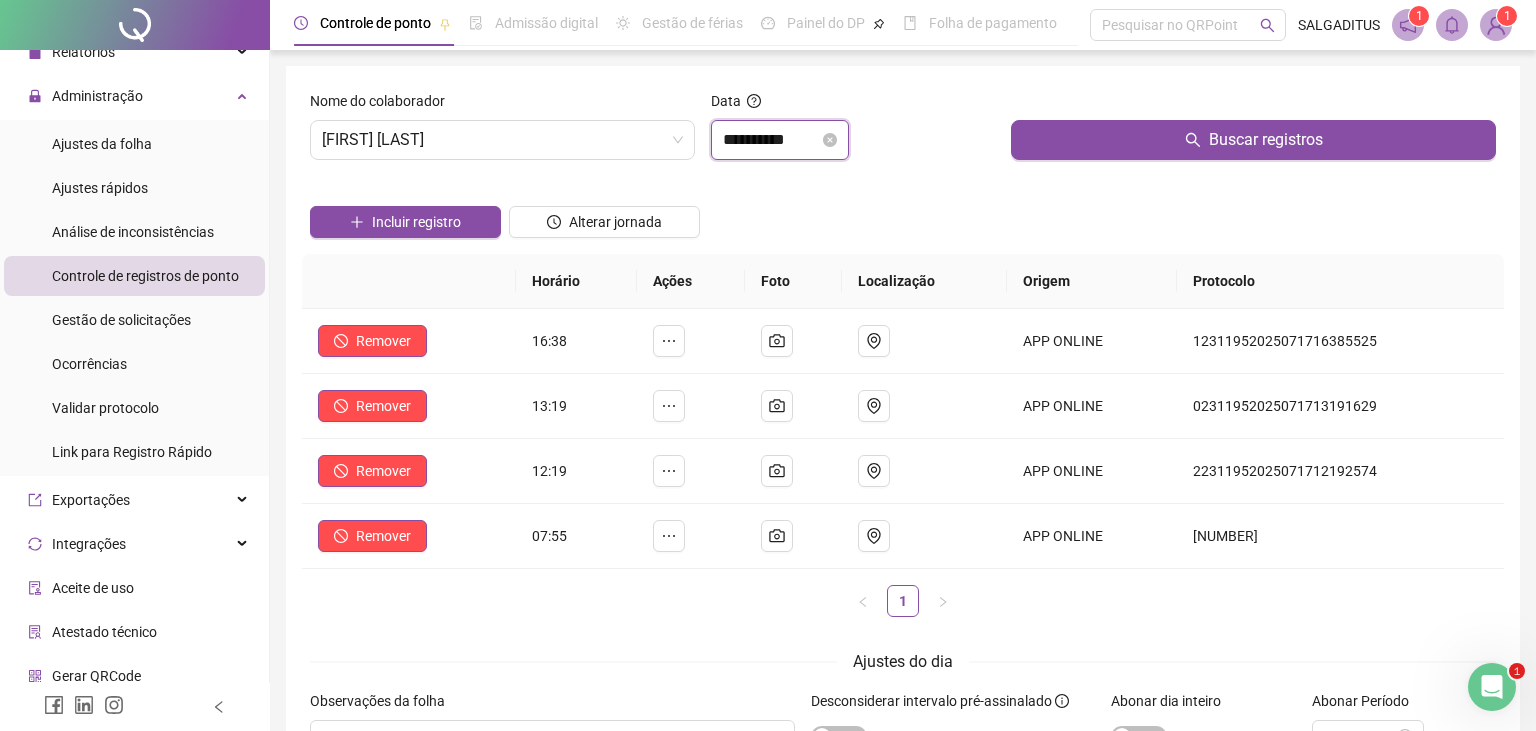 click on "**********" at bounding box center (771, 140) 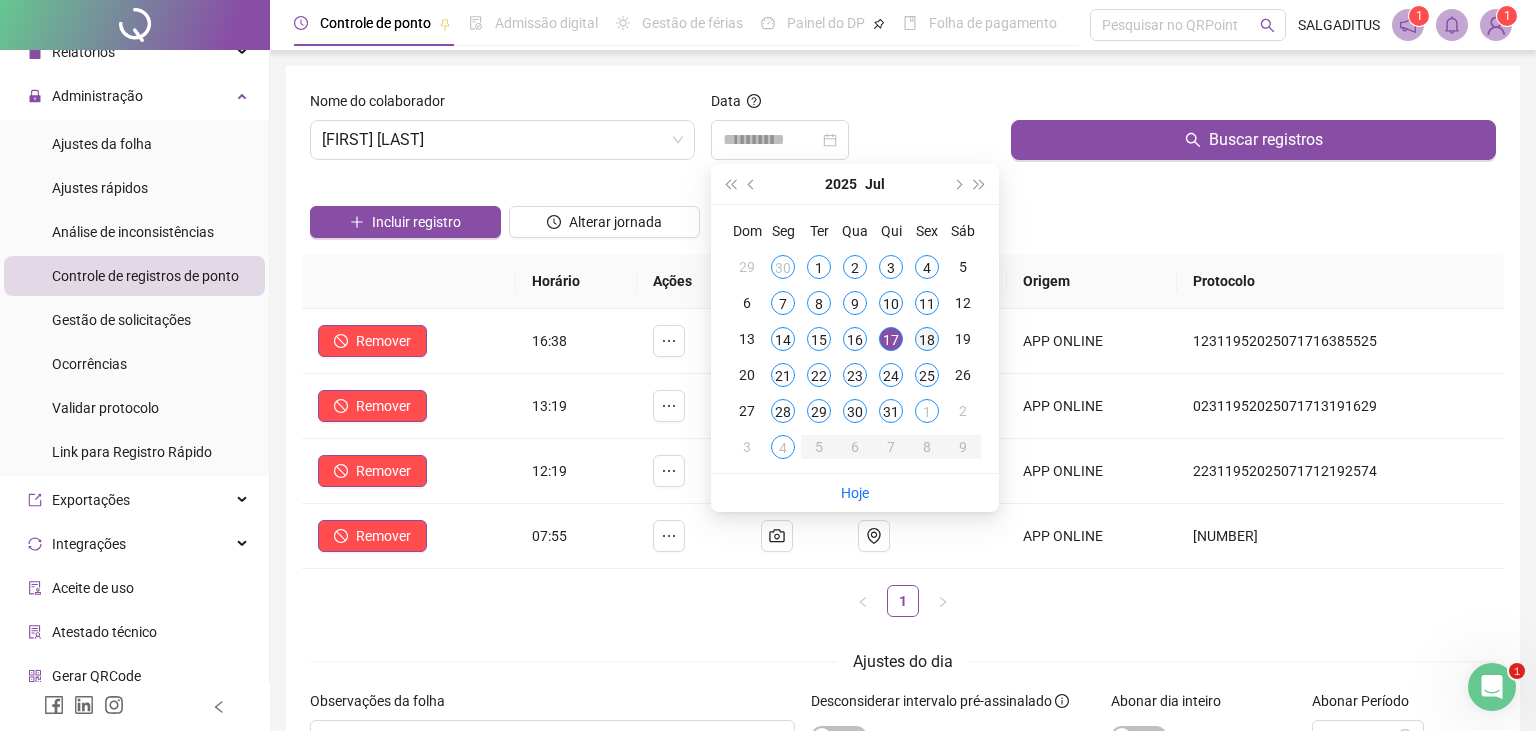 click on "18" at bounding box center (927, 339) 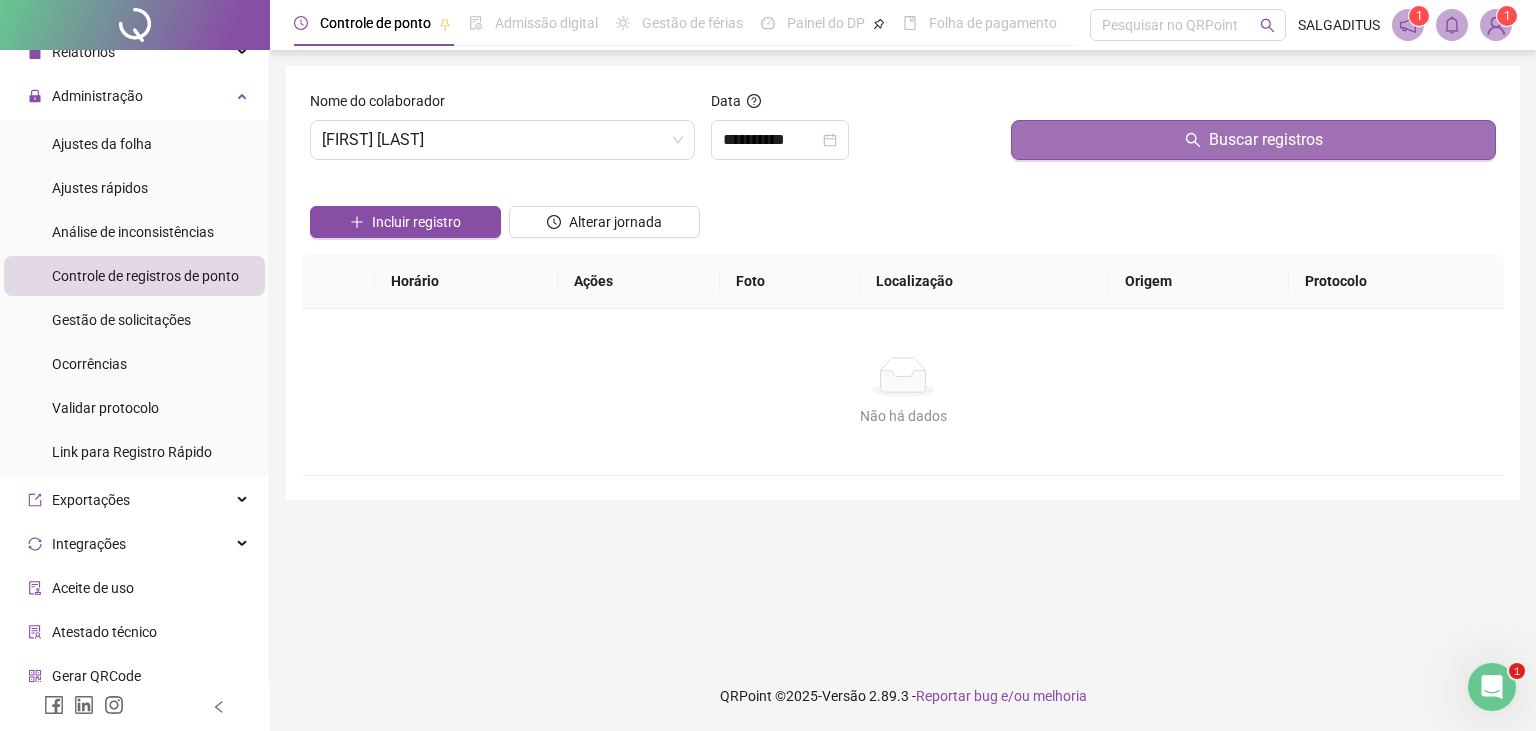 click on "Buscar registros" at bounding box center (1253, 140) 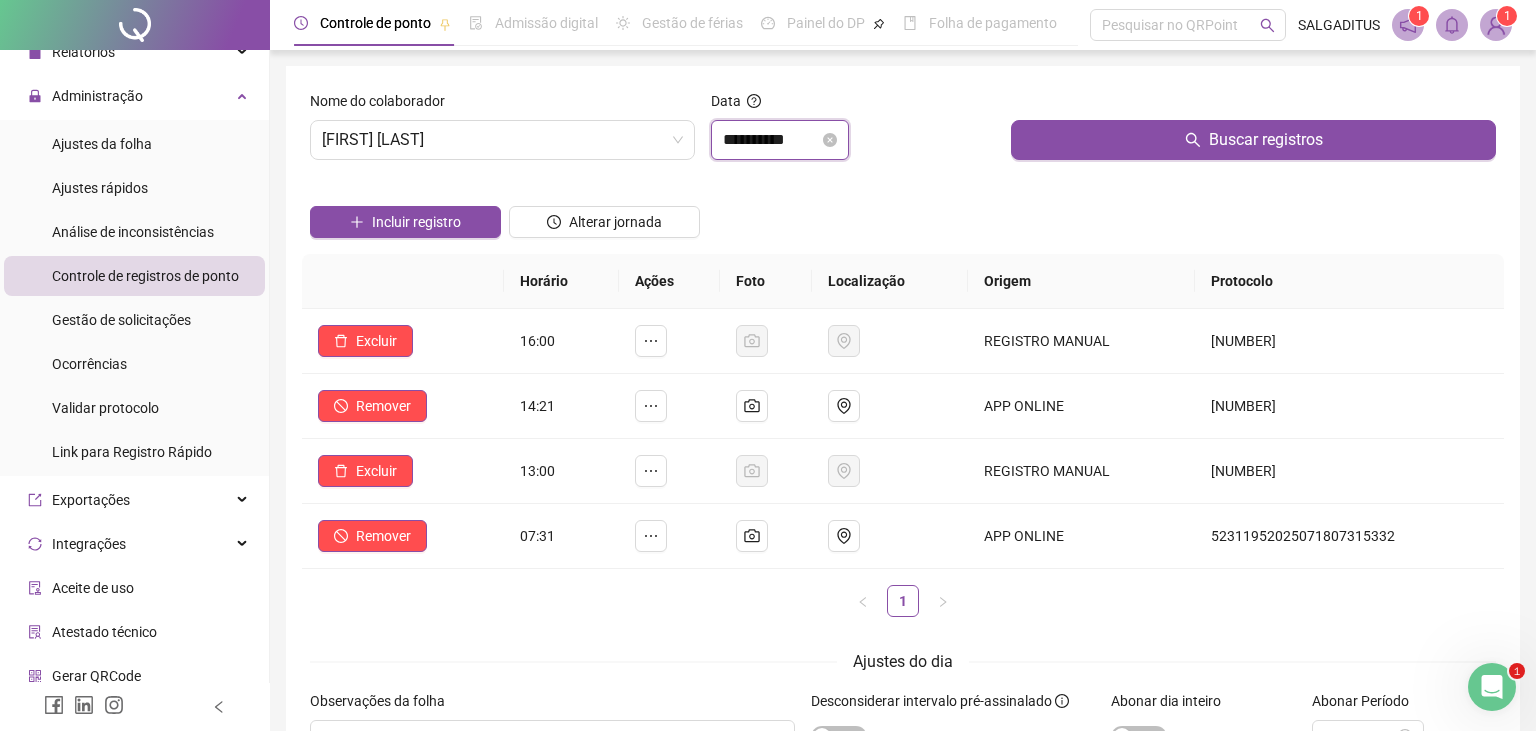 click on "**********" at bounding box center [771, 140] 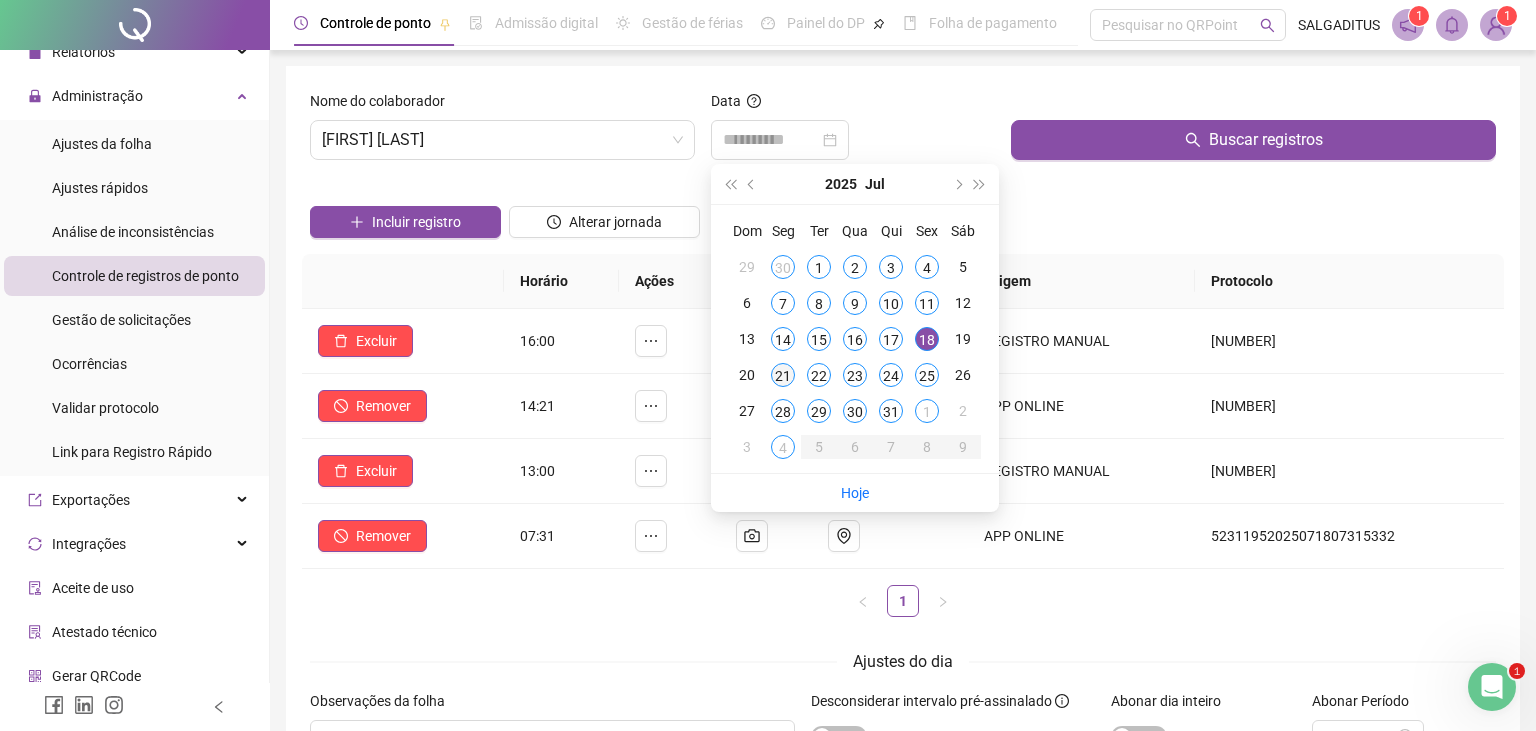click on "21" at bounding box center (783, 375) 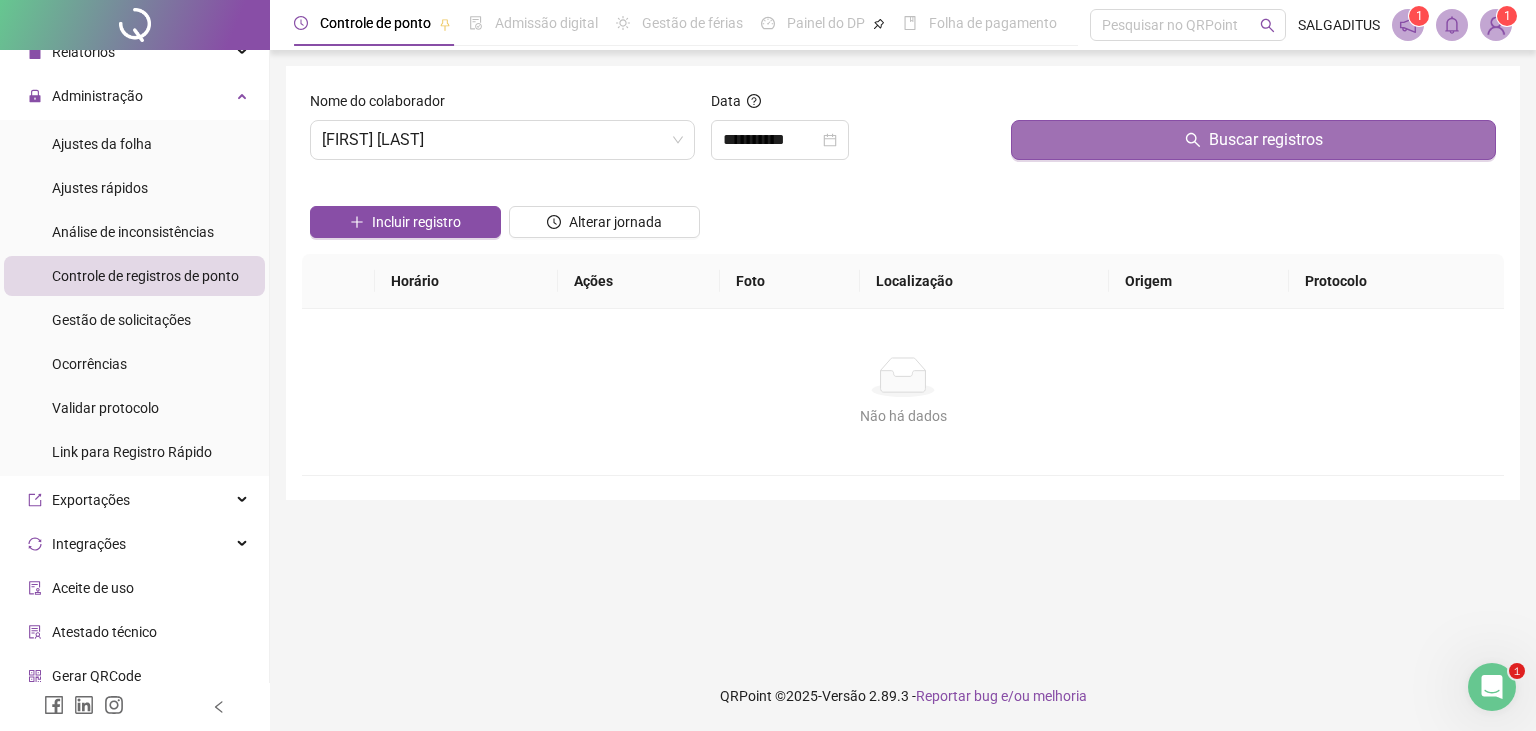 click on "Buscar registros" at bounding box center [1253, 140] 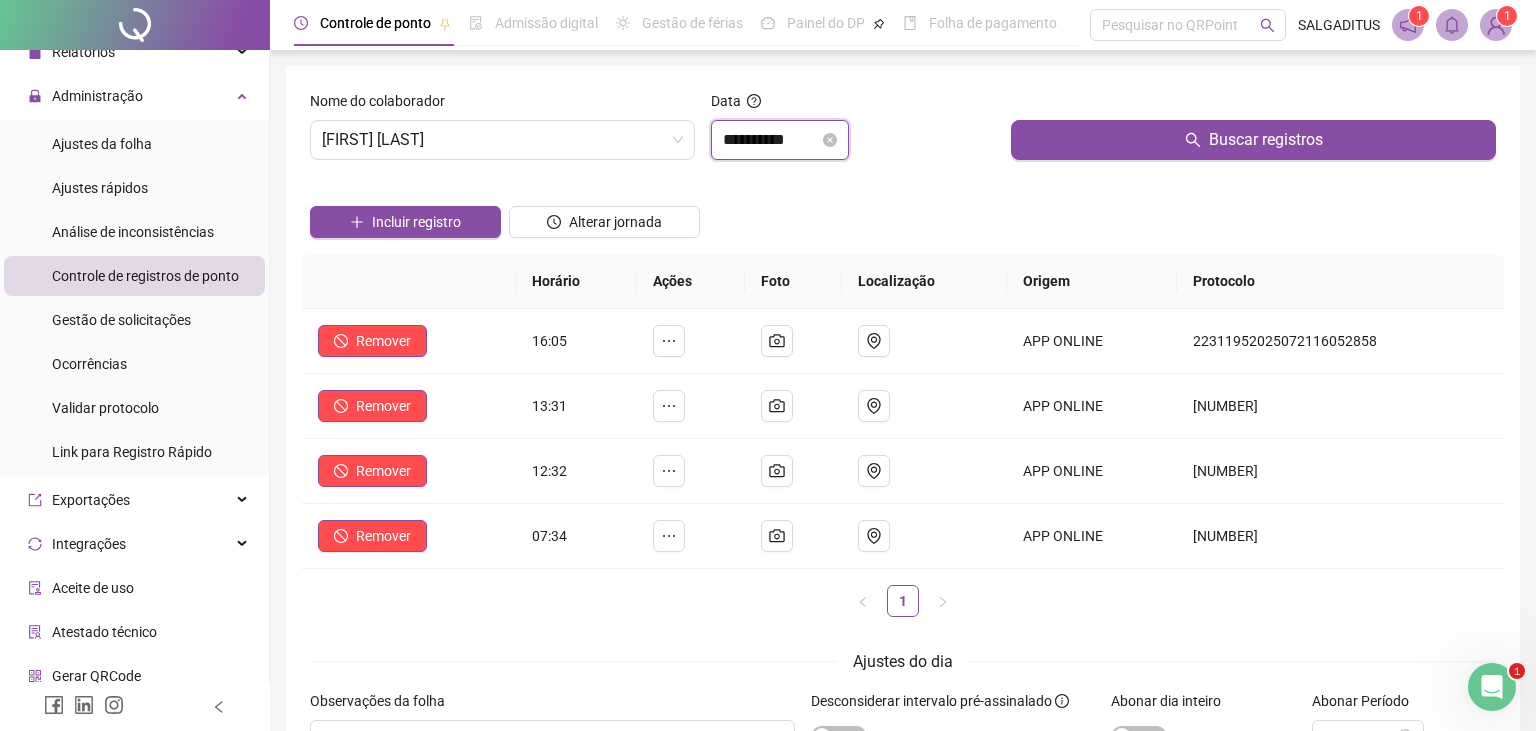 click on "**********" at bounding box center (771, 140) 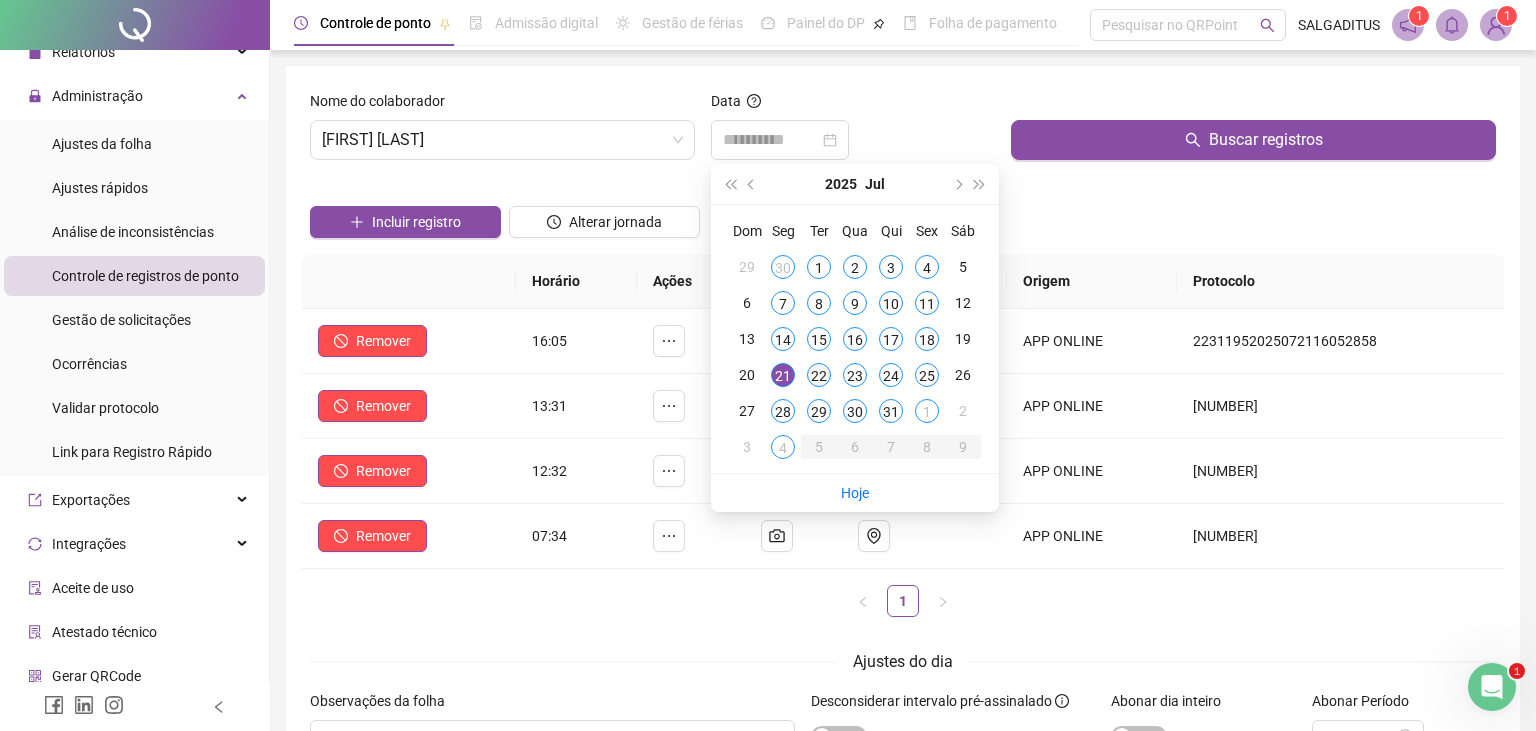 click on "22" at bounding box center (819, 375) 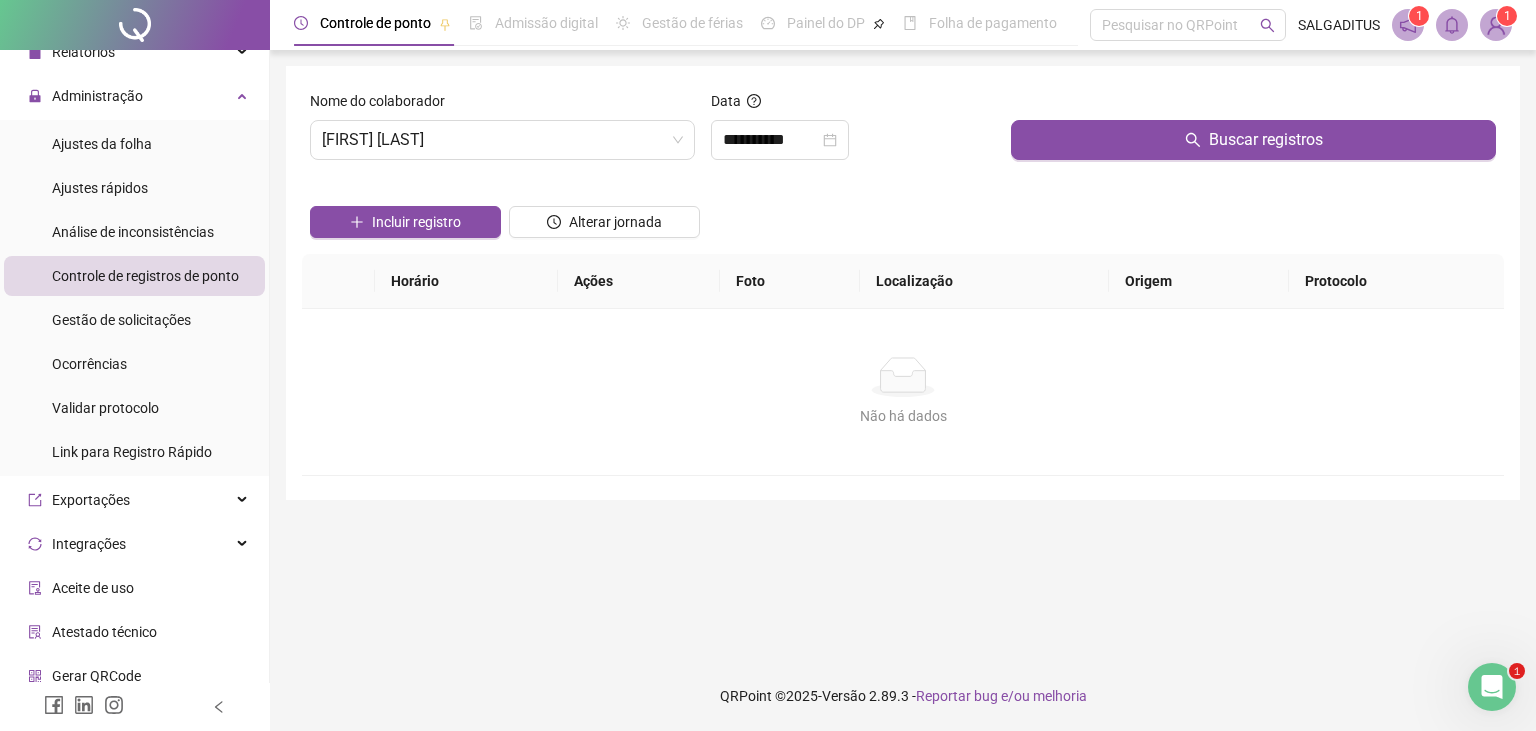 click 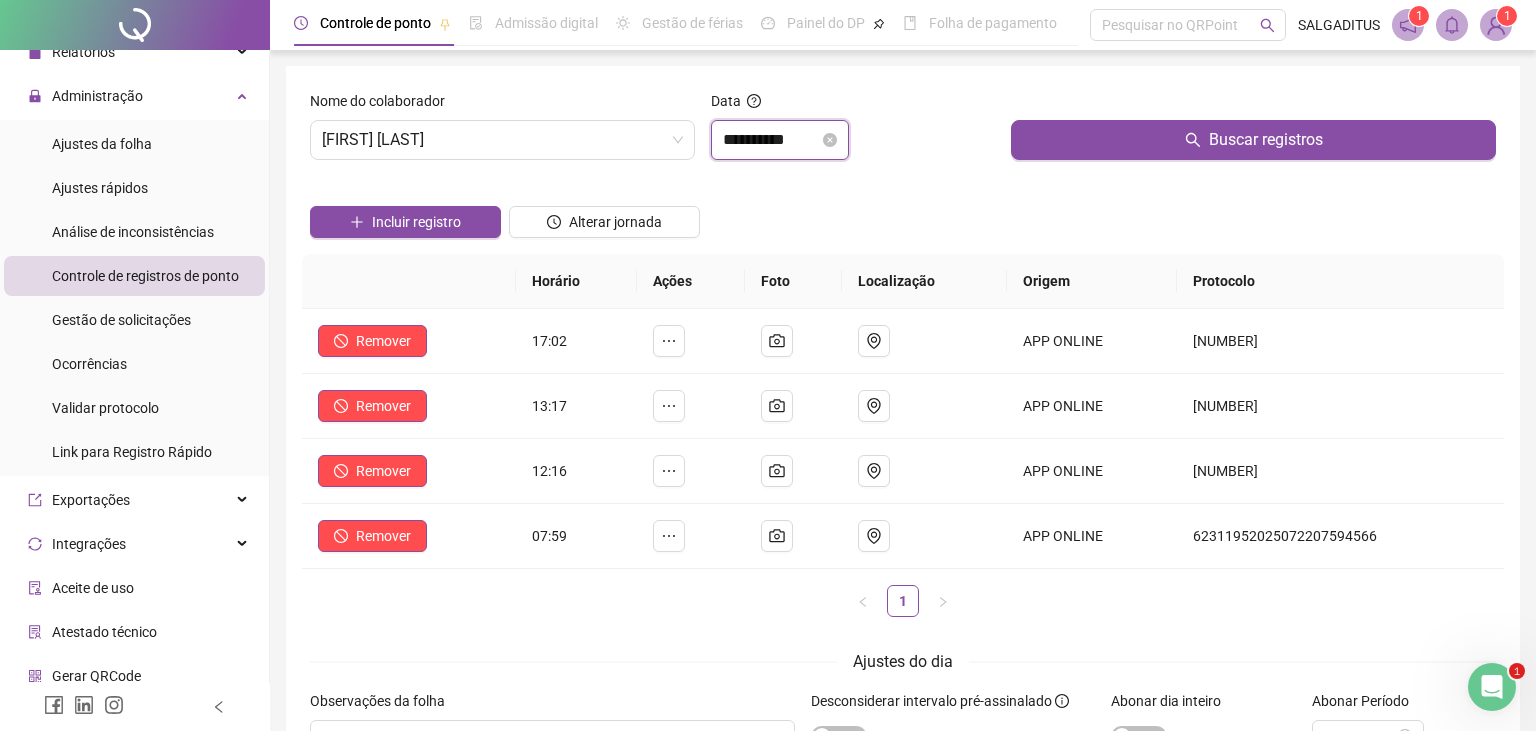 click on "**********" at bounding box center (771, 140) 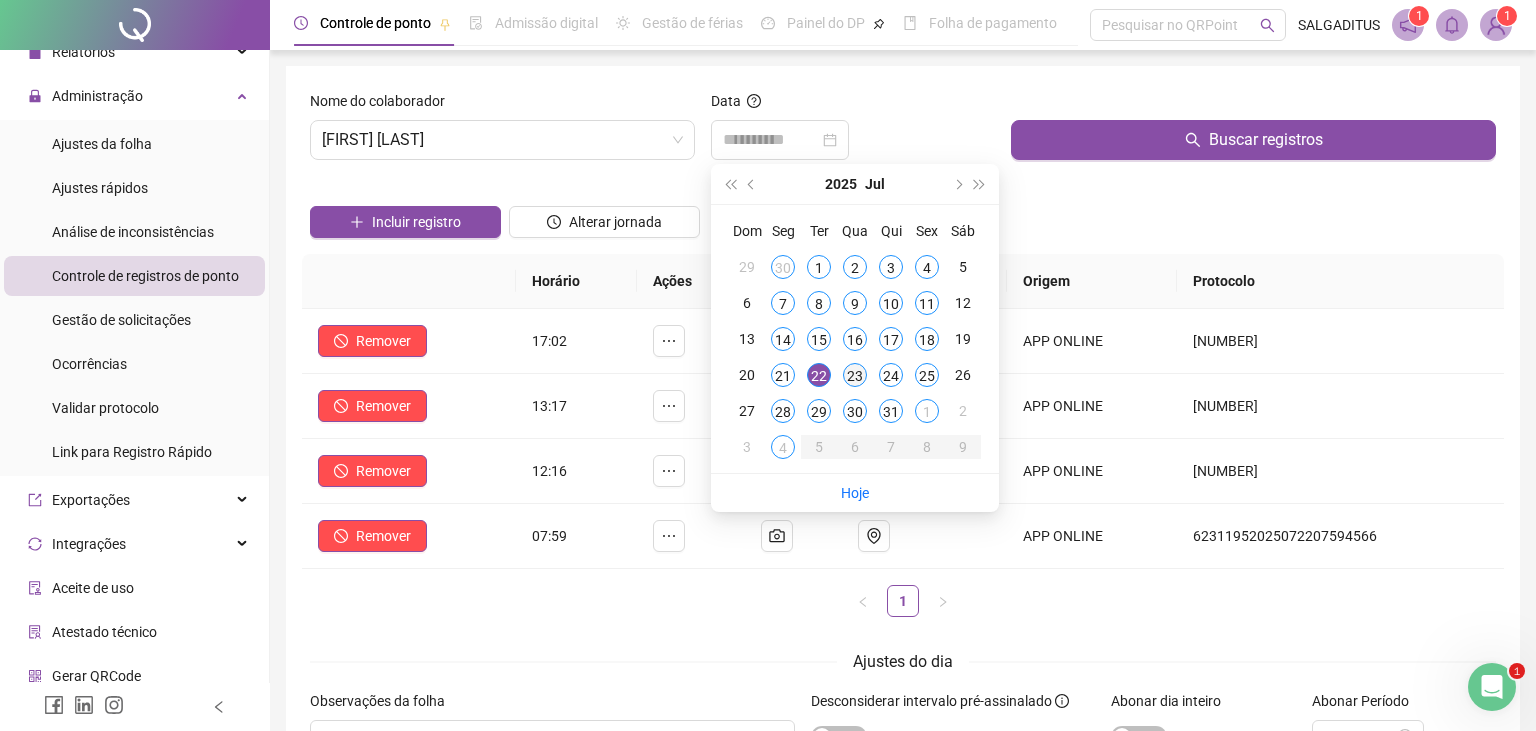 click on "23" at bounding box center (855, 375) 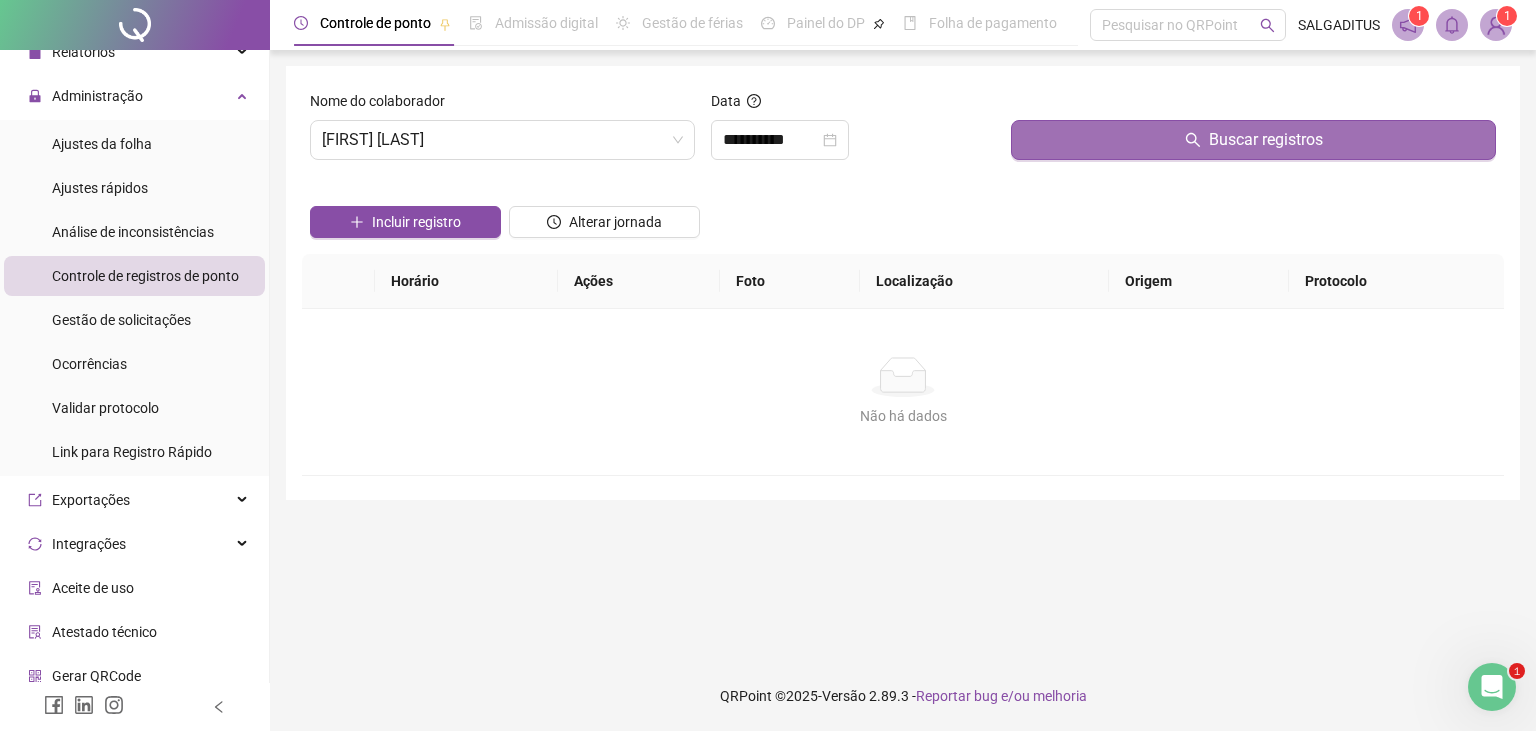 click on "Buscar registros" at bounding box center [1253, 140] 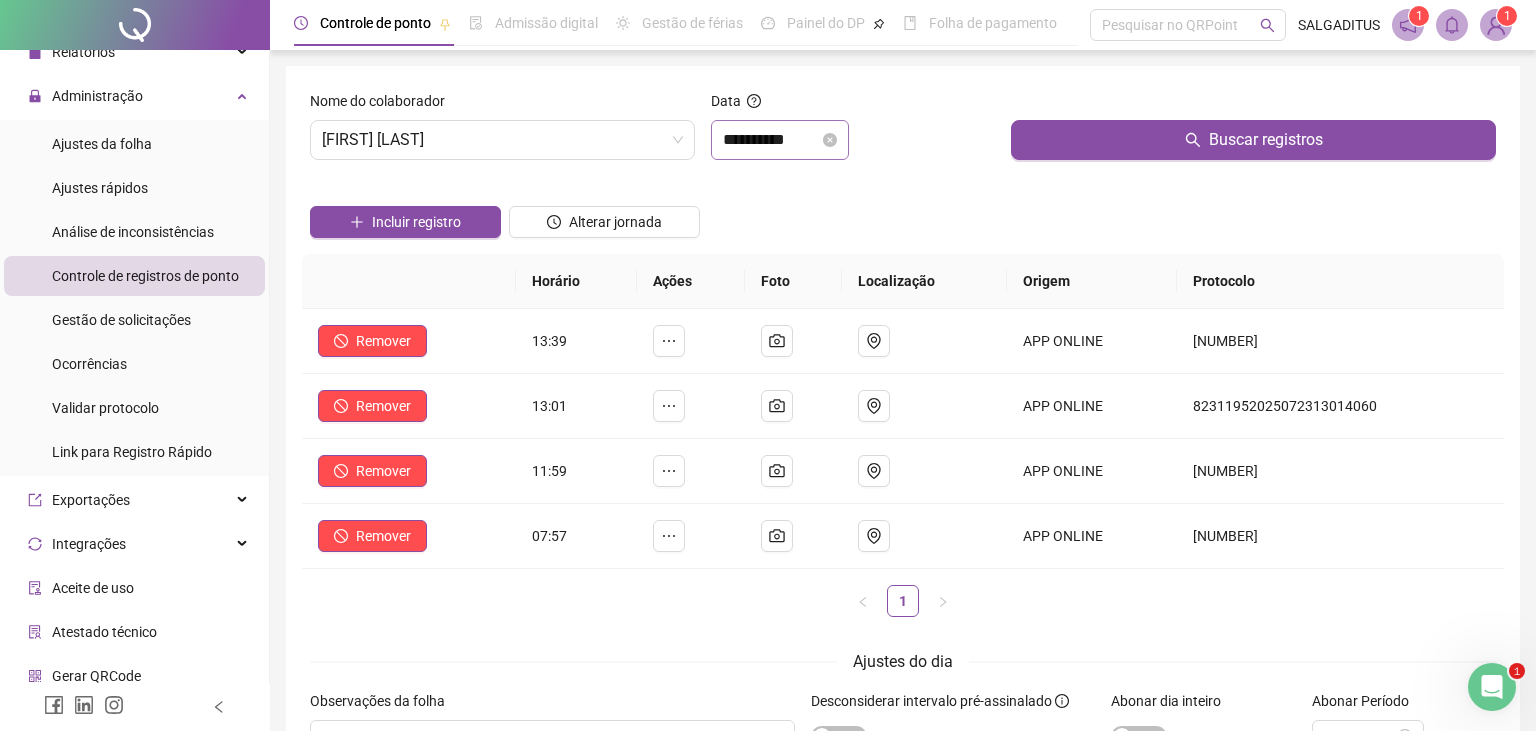 click on "**********" at bounding box center [780, 140] 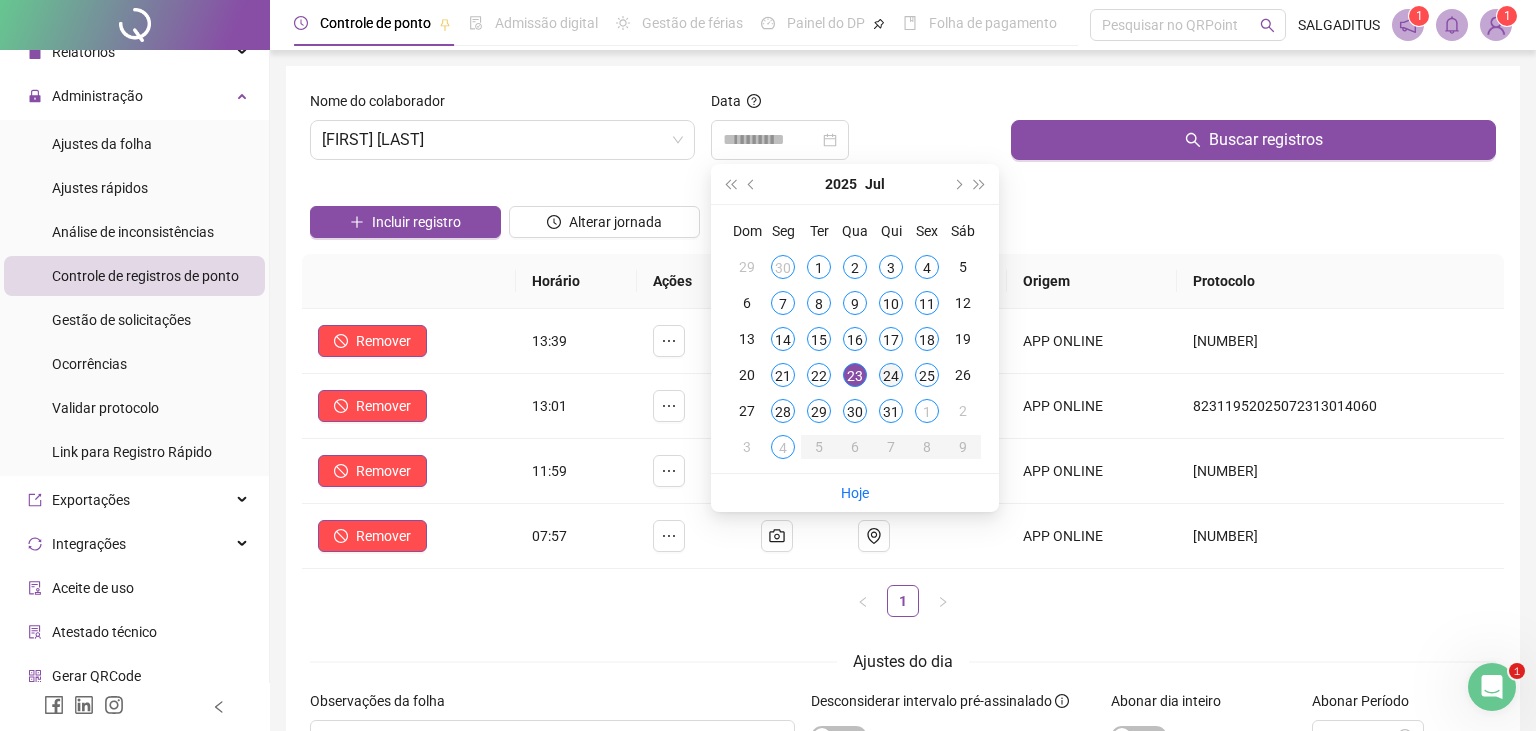 click on "24" at bounding box center [891, 375] 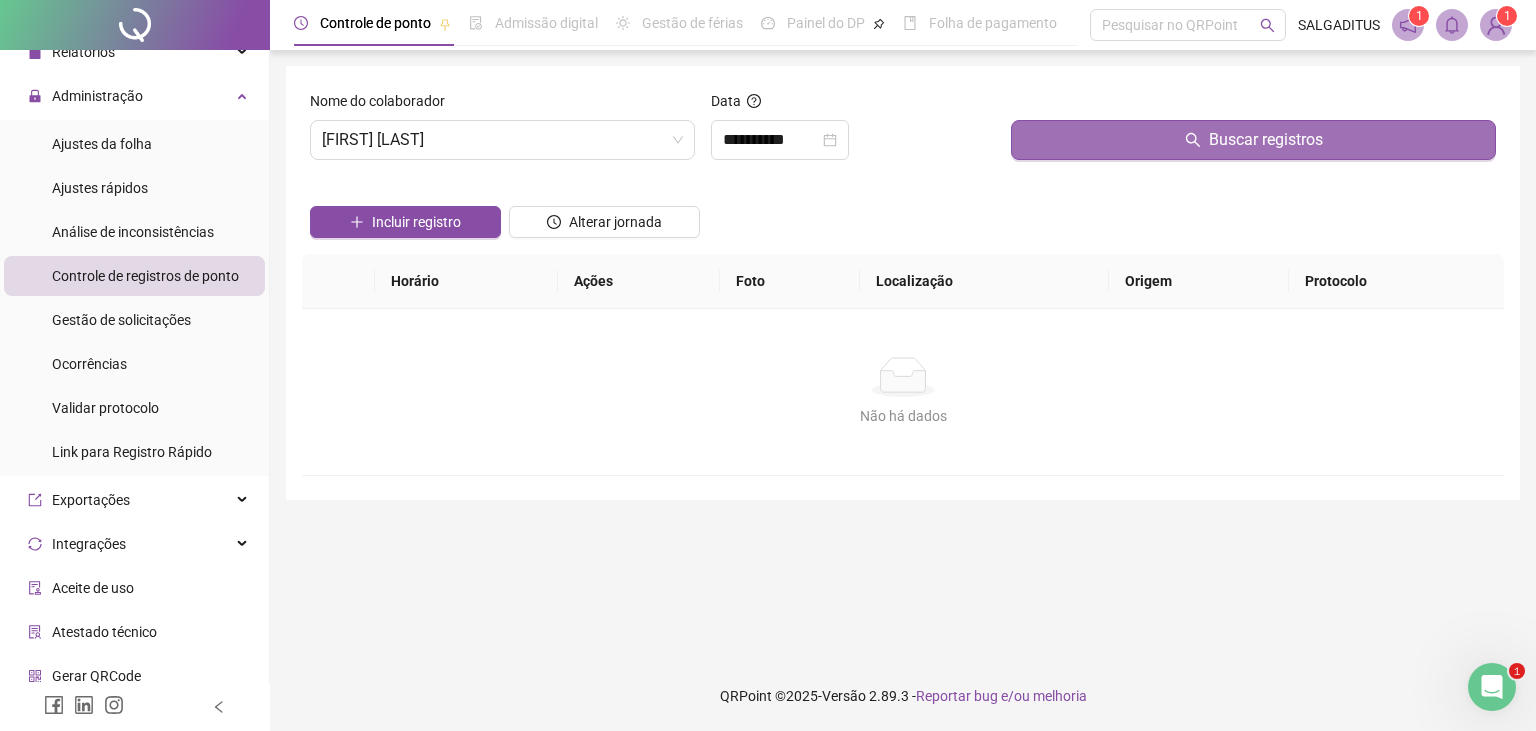 click on "Buscar registros" at bounding box center (1253, 140) 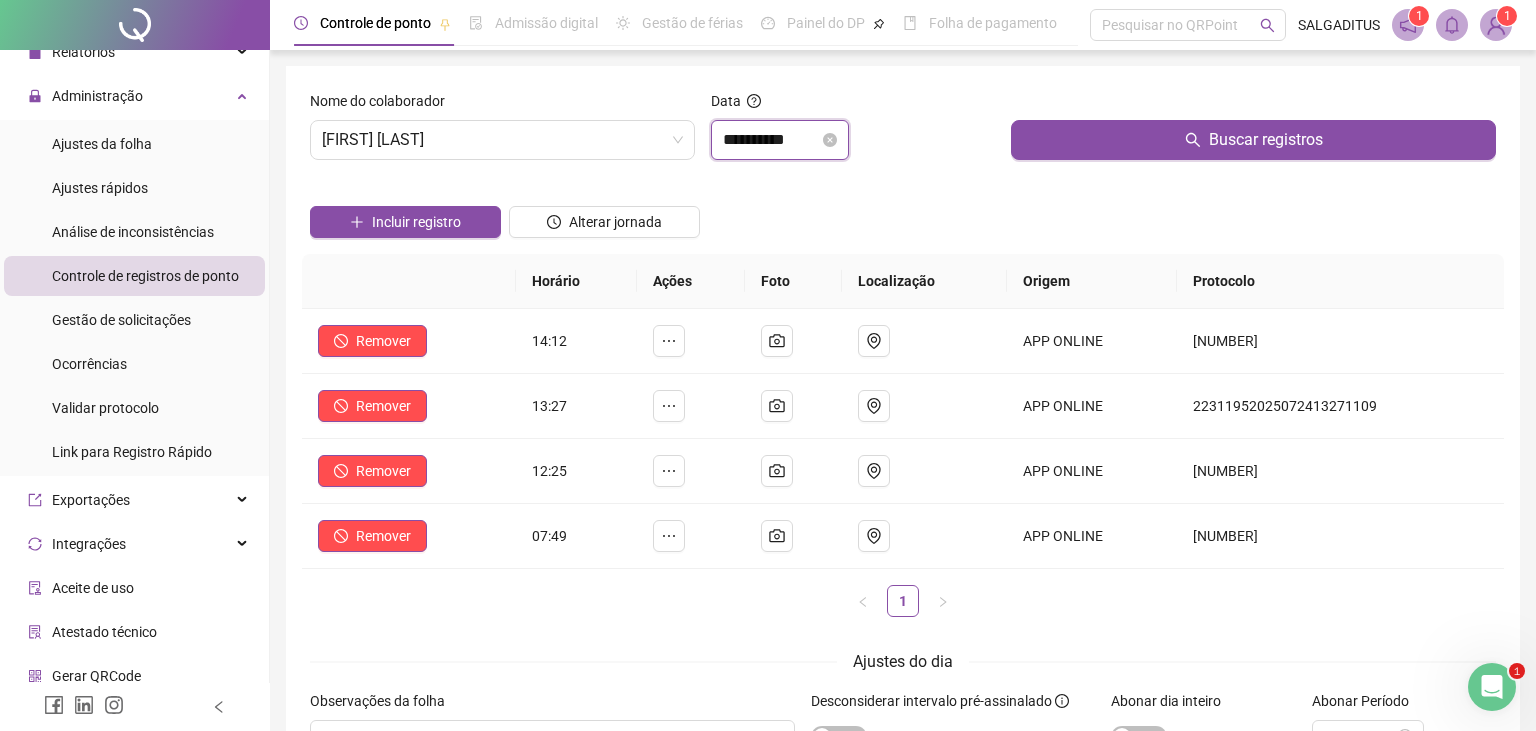 click on "**********" at bounding box center [771, 140] 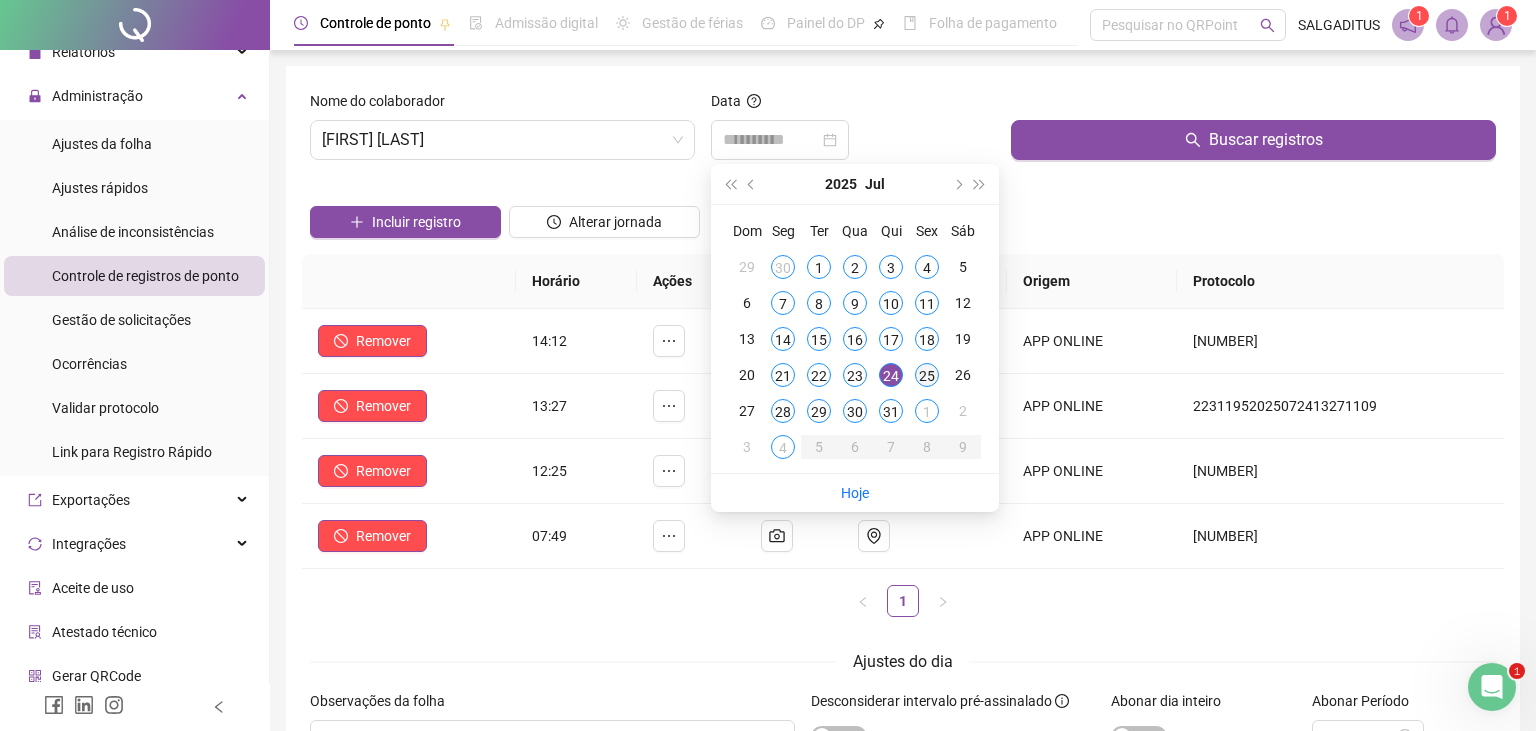 click on "25" at bounding box center (927, 375) 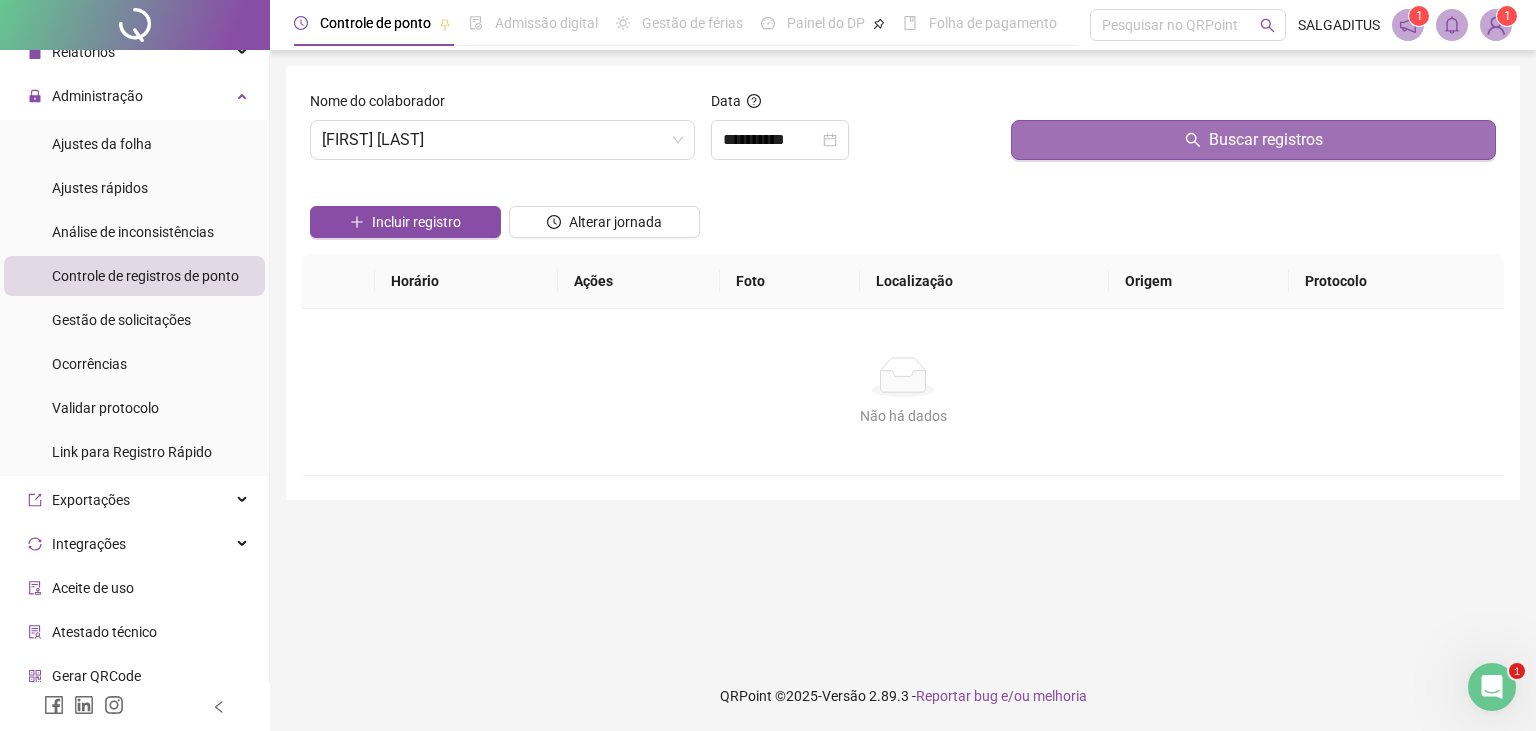 click on "Buscar registros" at bounding box center [1253, 140] 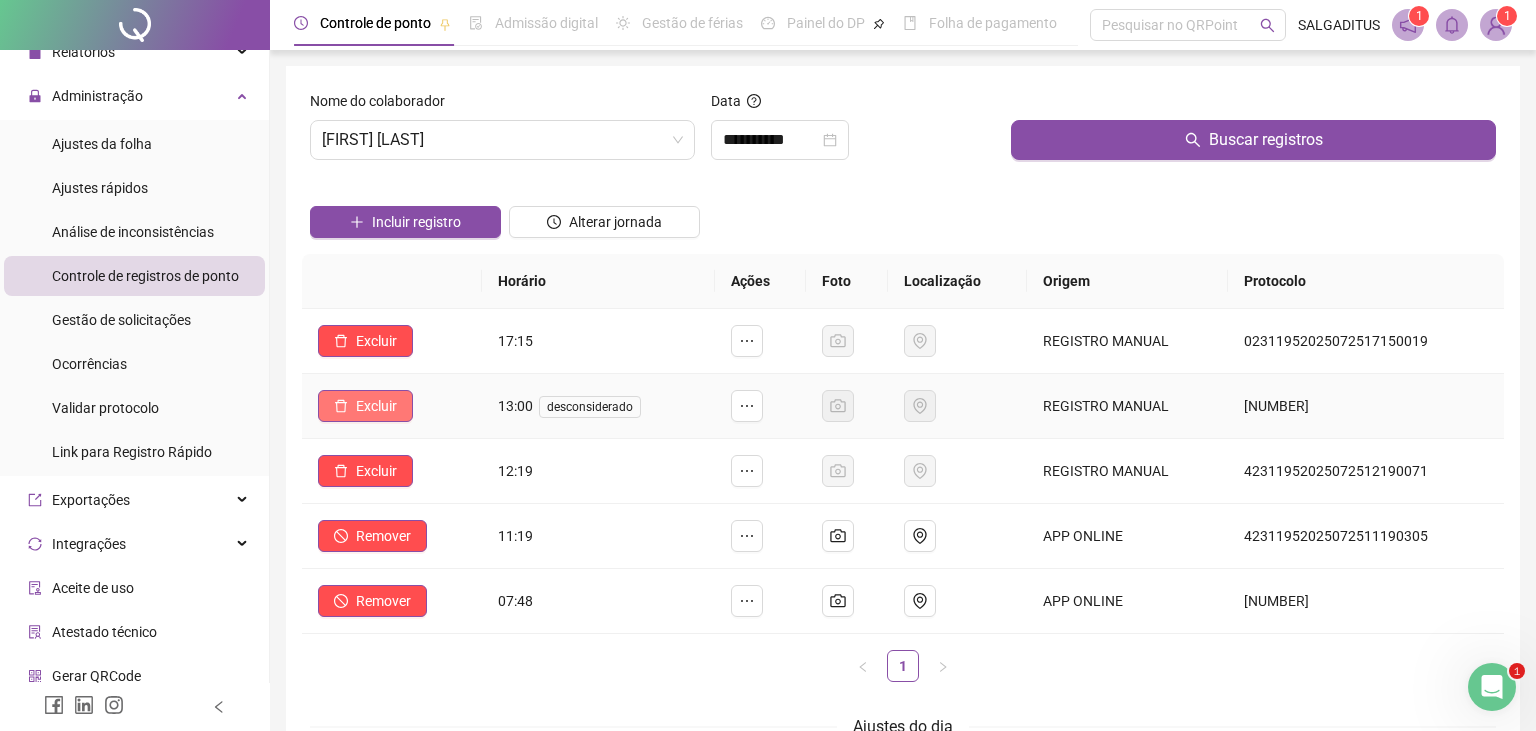 click on "Excluir" at bounding box center (376, 406) 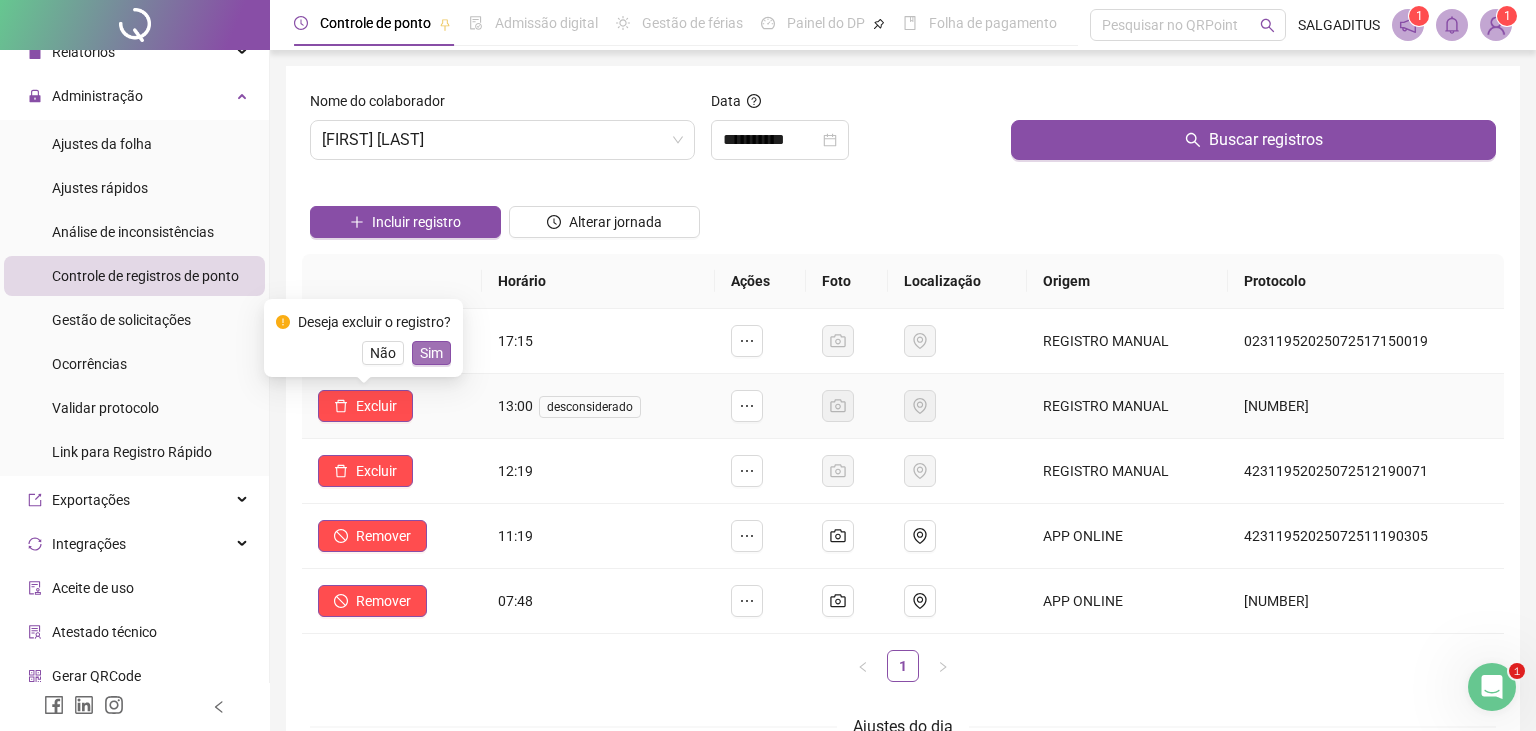 click on "Sim" at bounding box center [431, 353] 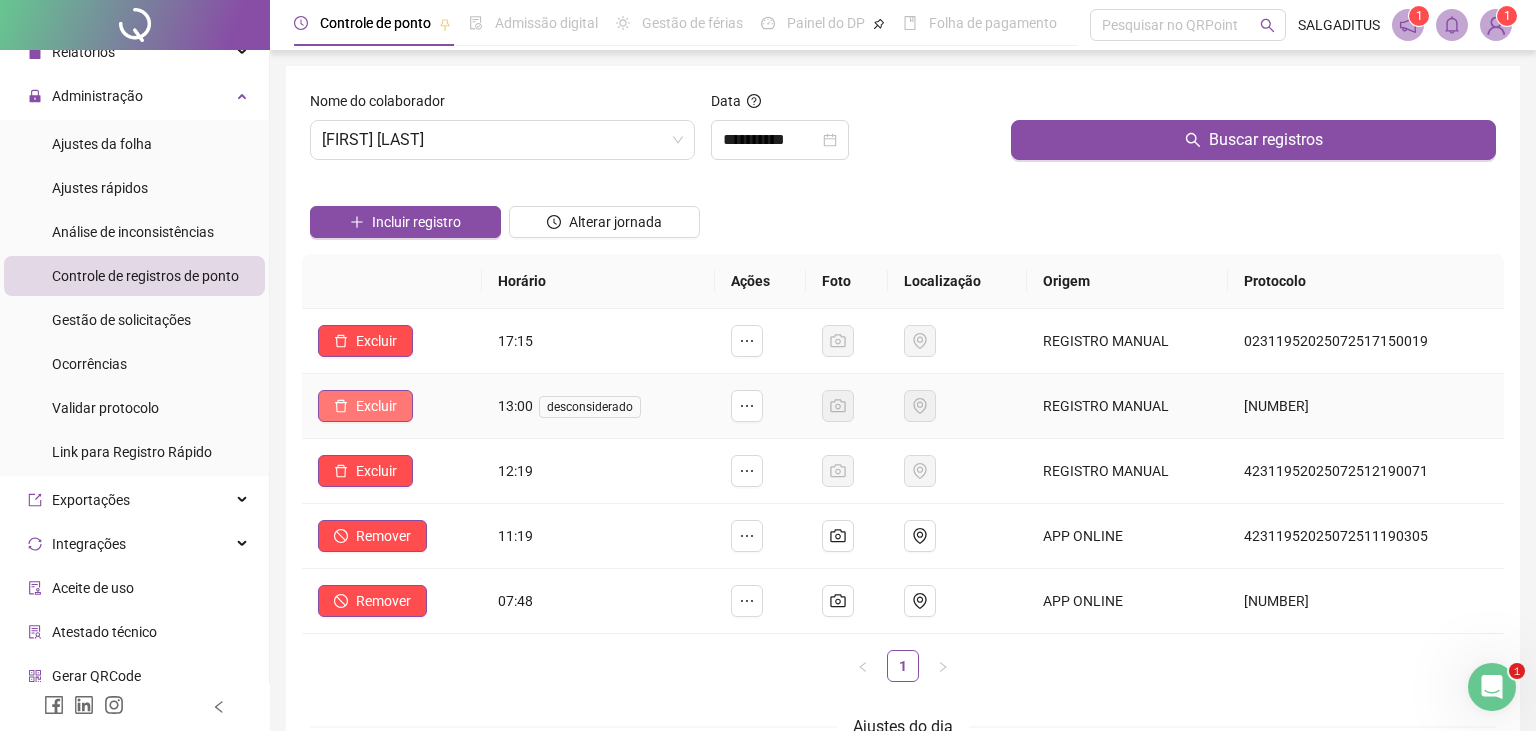 click on "Excluir" at bounding box center (365, 406) 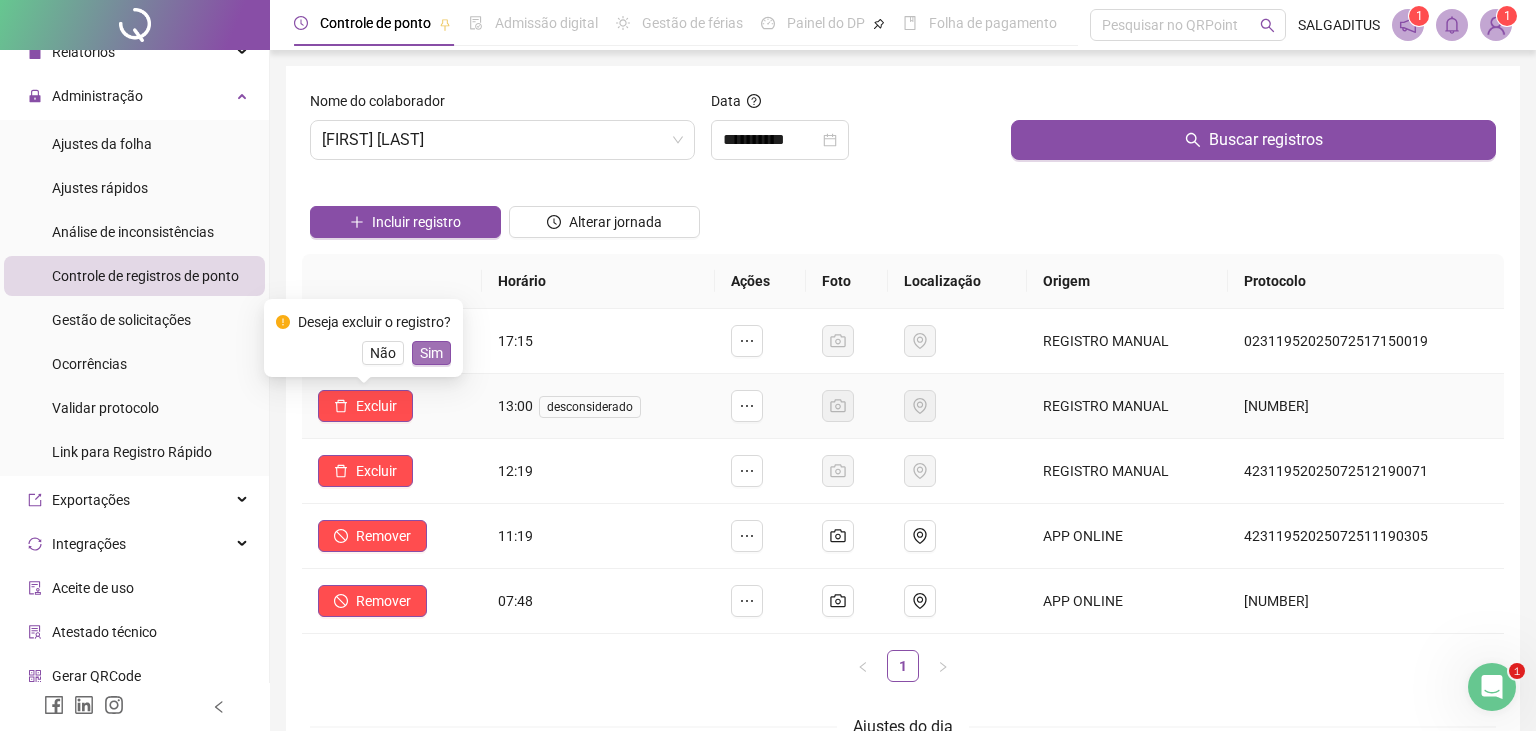 click on "Sim" at bounding box center [431, 353] 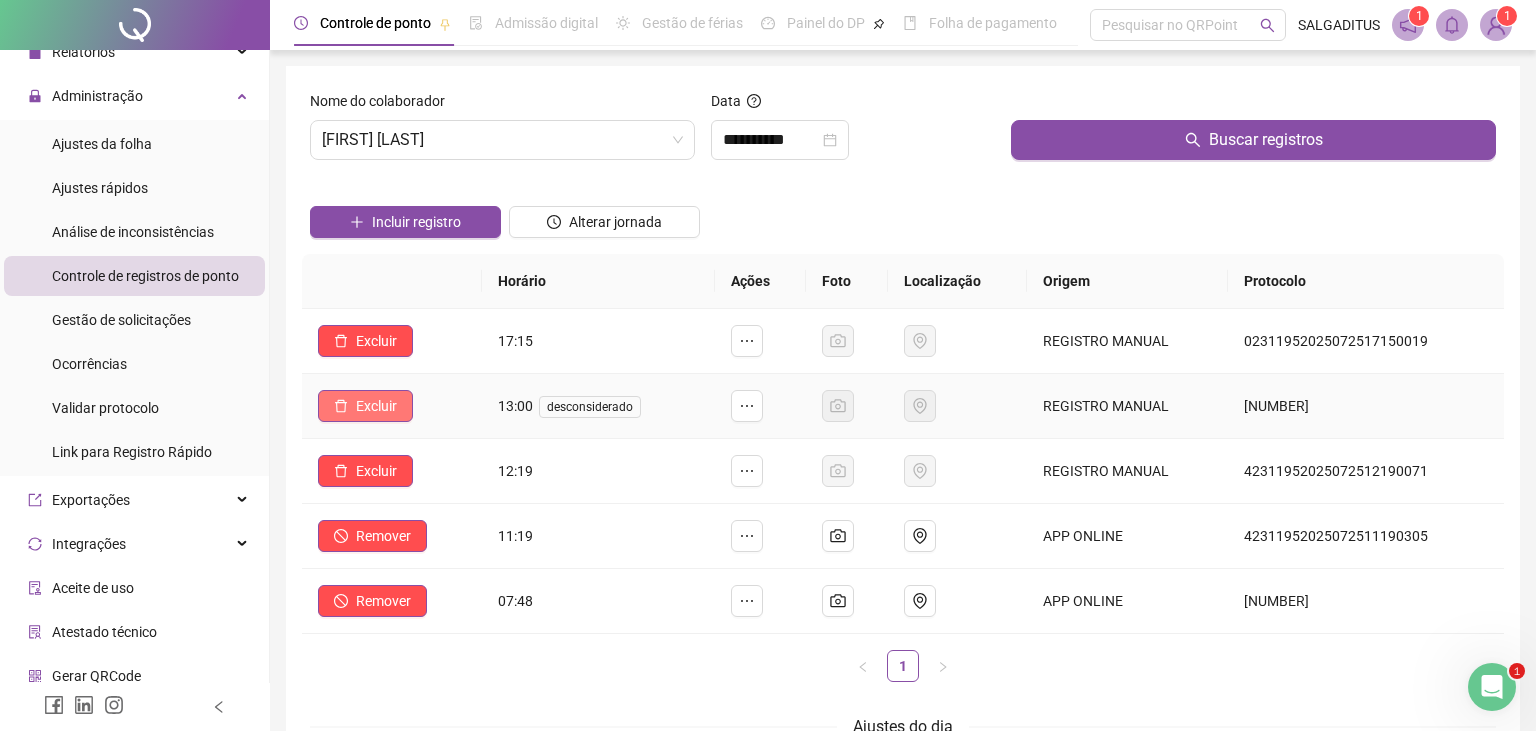 click on "Excluir" at bounding box center [376, 406] 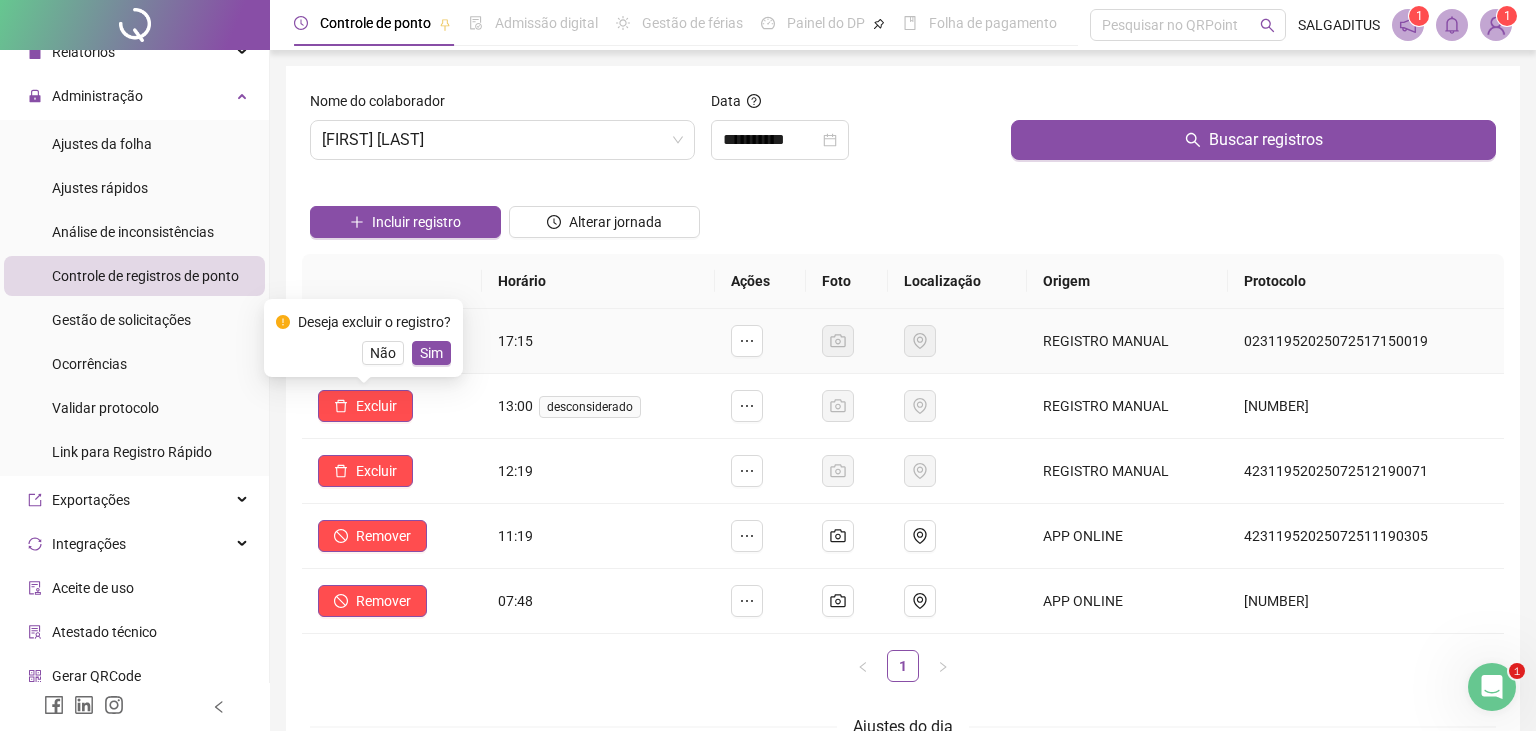 drag, startPoint x: 467, startPoint y: 346, endPoint x: 438, endPoint y: 354, distance: 30.083218 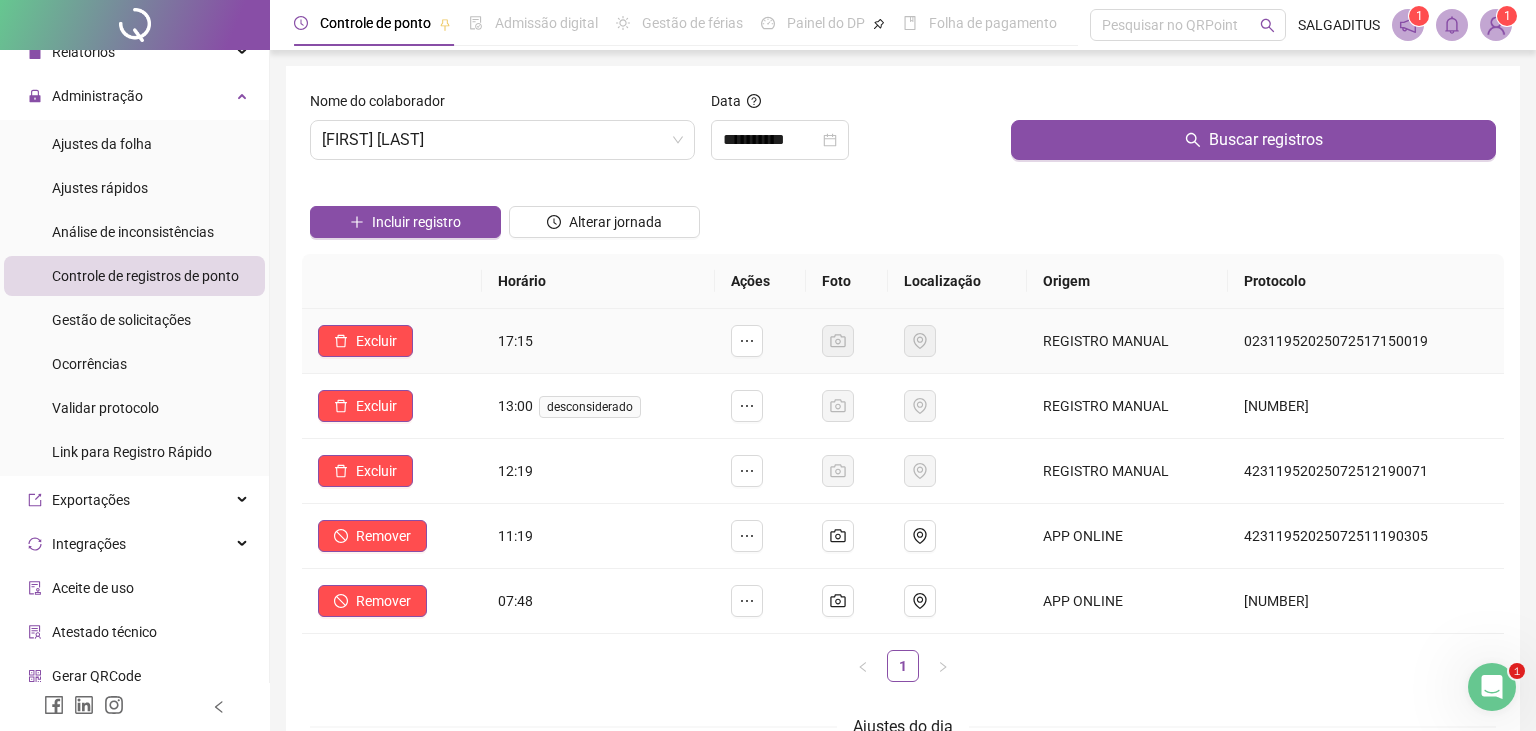 click on "Excluir" at bounding box center (392, 341) 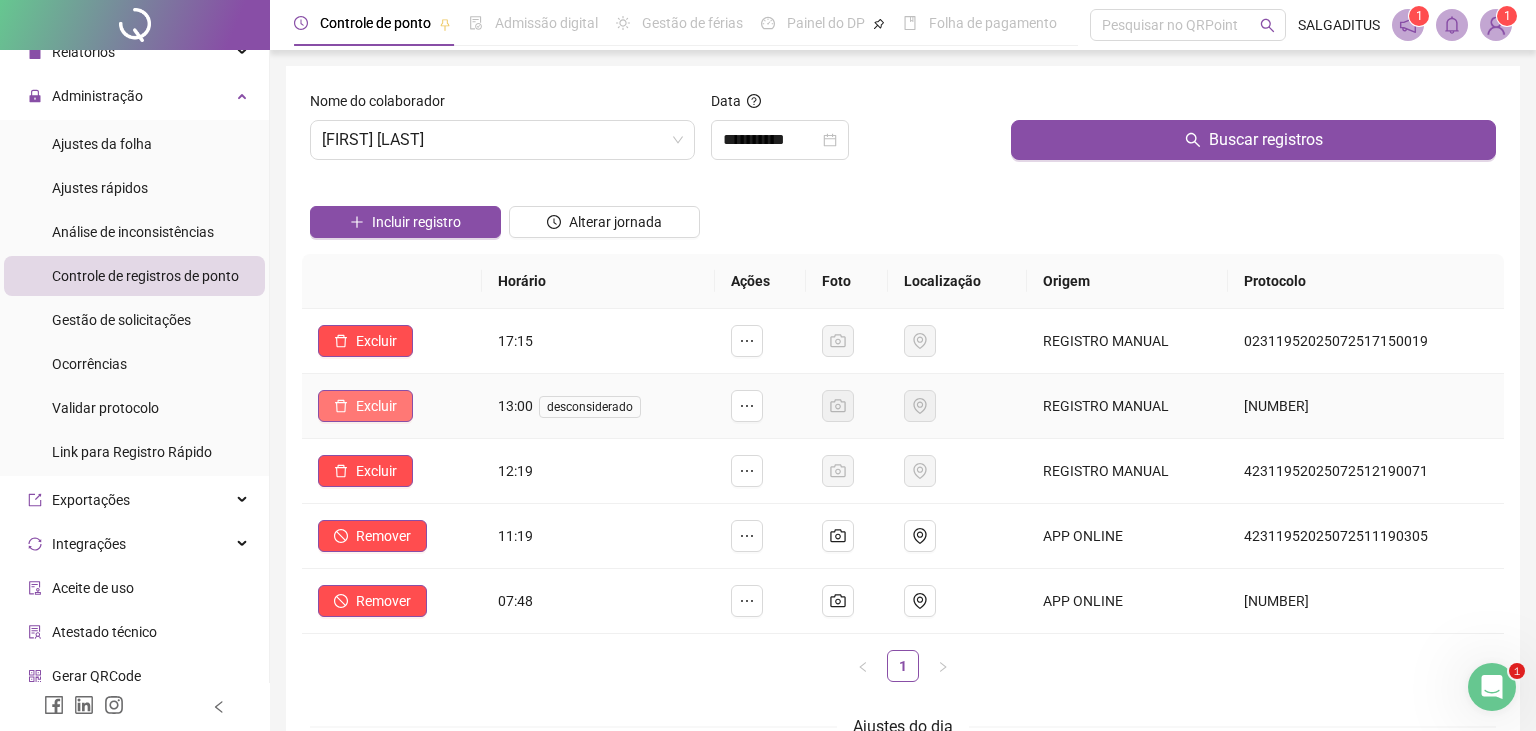 click on "Excluir" at bounding box center (365, 406) 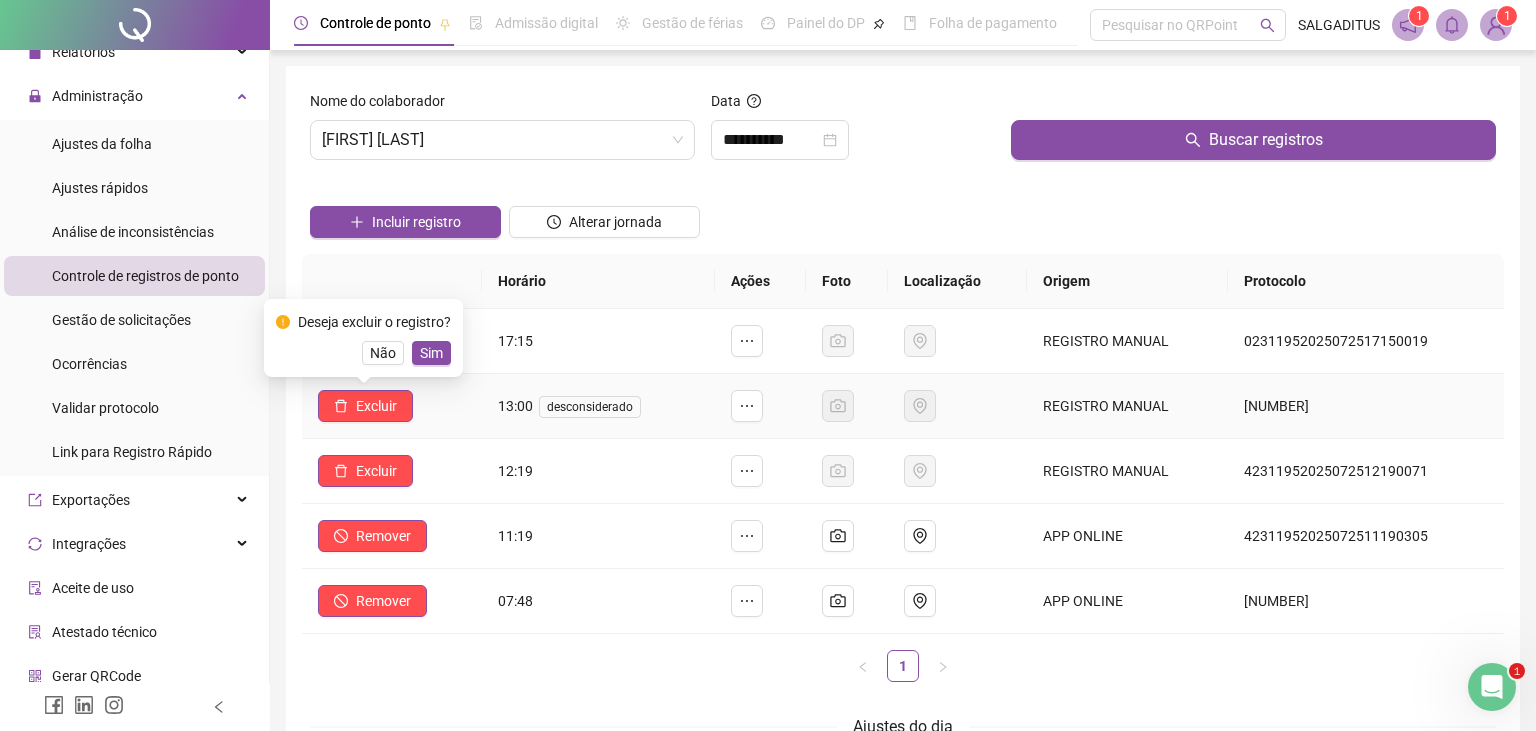 drag, startPoint x: 443, startPoint y: 362, endPoint x: 430, endPoint y: 387, distance: 28.178005 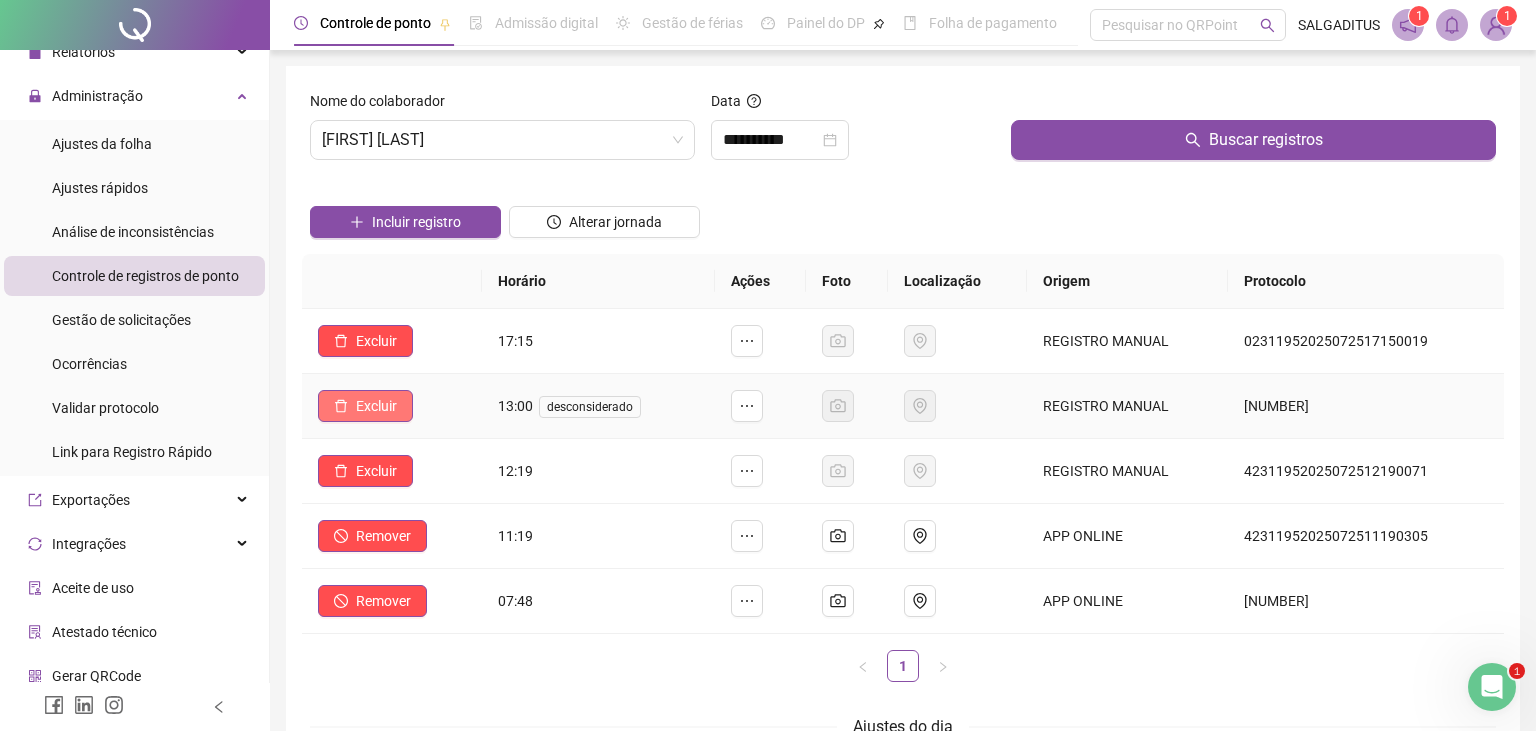 click on "Excluir" at bounding box center [365, 406] 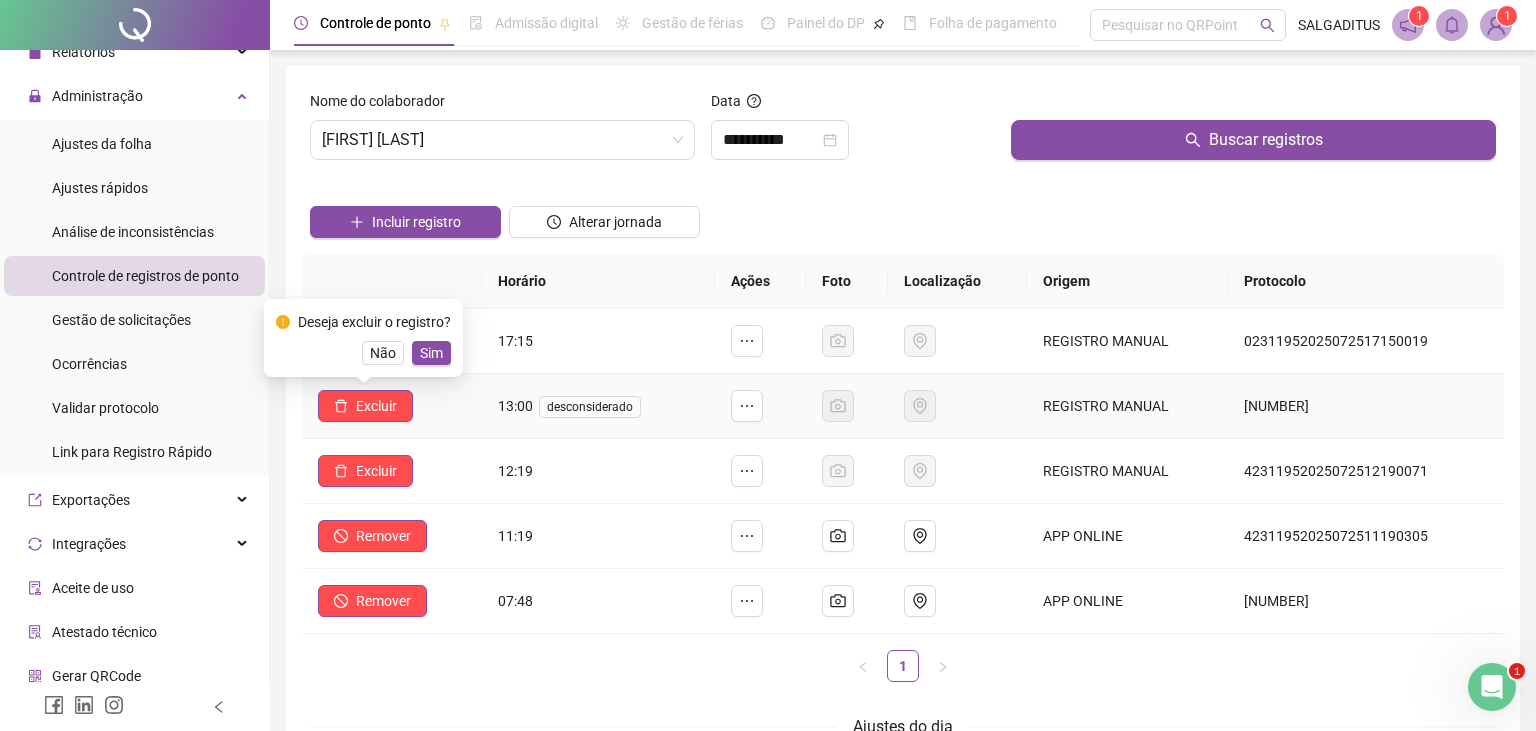 drag, startPoint x: 435, startPoint y: 361, endPoint x: 417, endPoint y: 381, distance: 26.907248 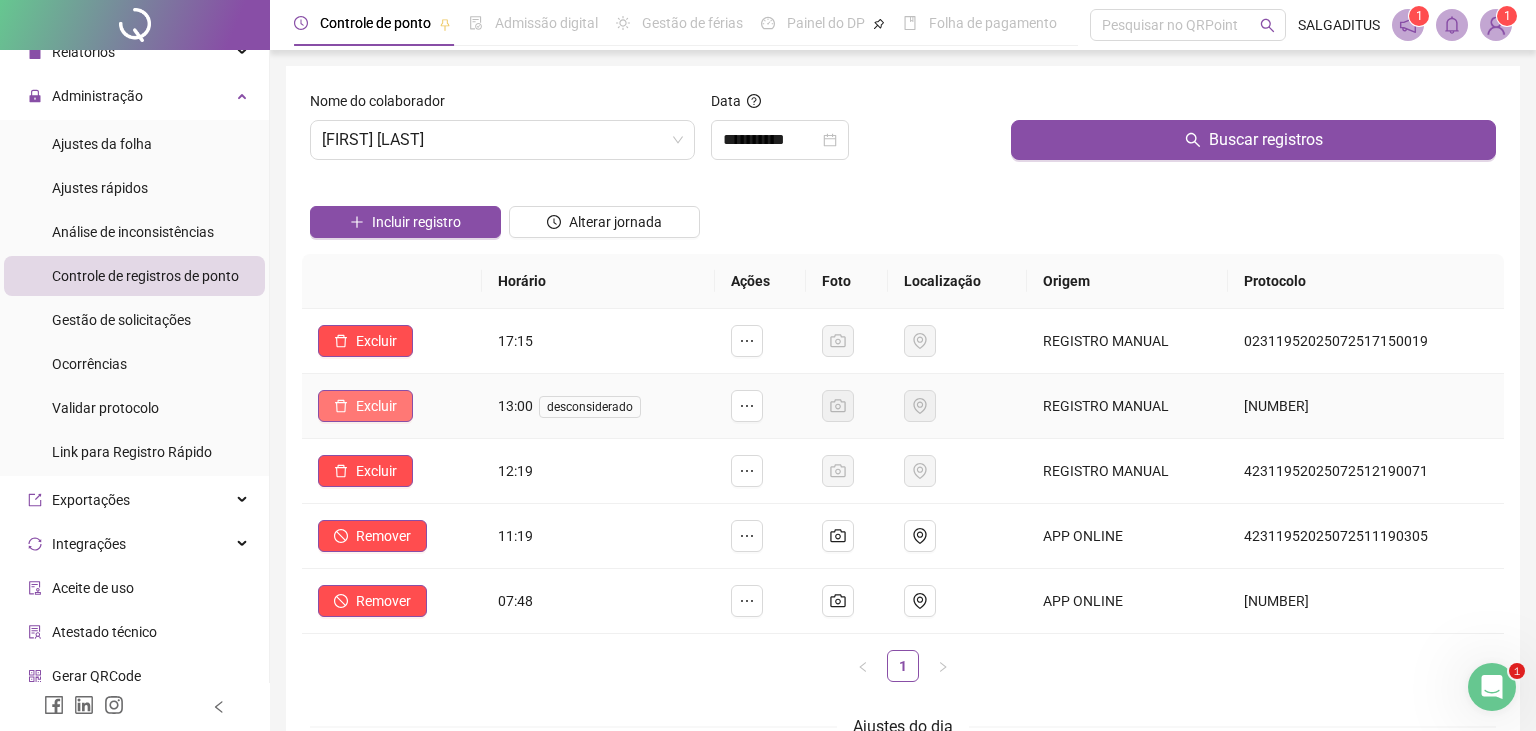 click on "Excluir" at bounding box center (365, 406) 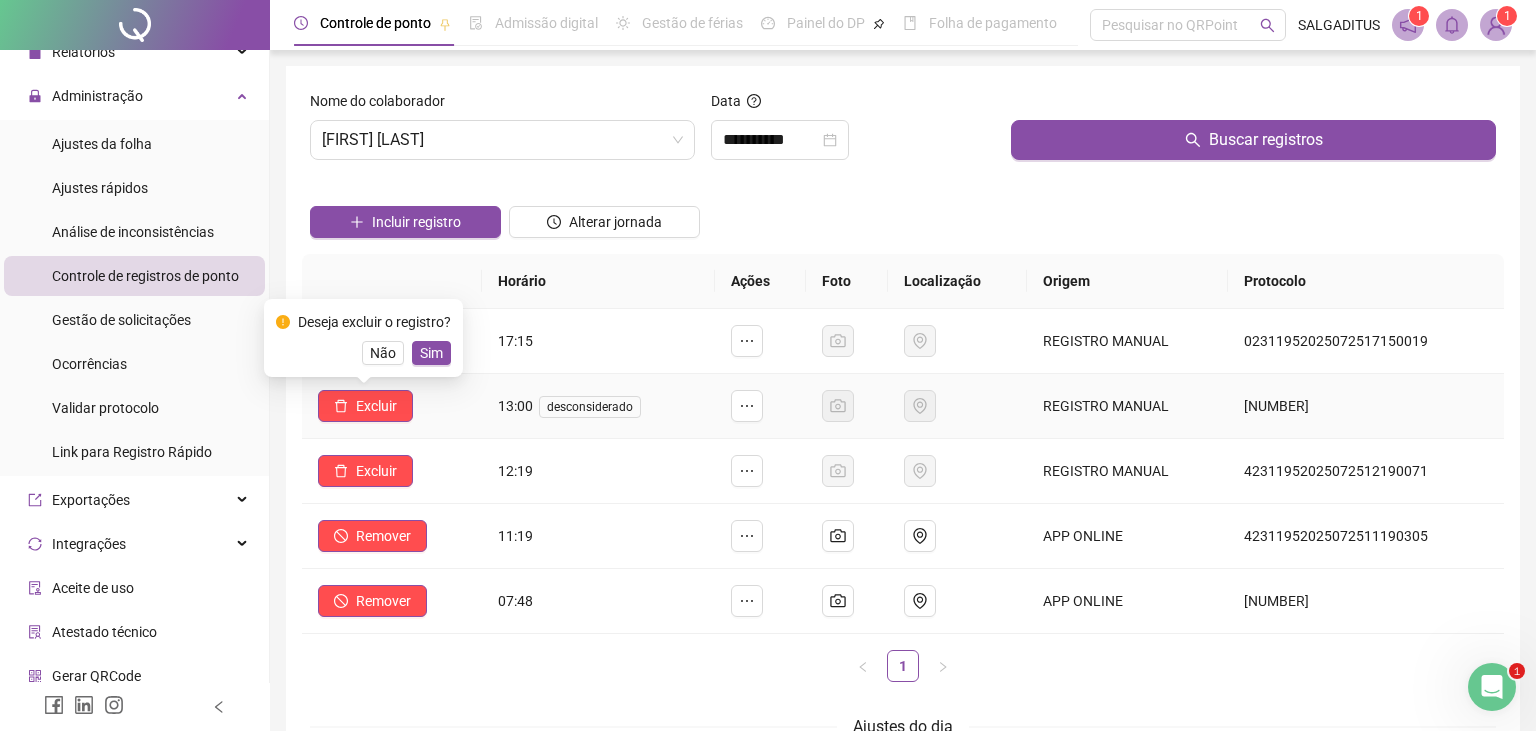 drag, startPoint x: 442, startPoint y: 354, endPoint x: 422, endPoint y: 378, distance: 31.241 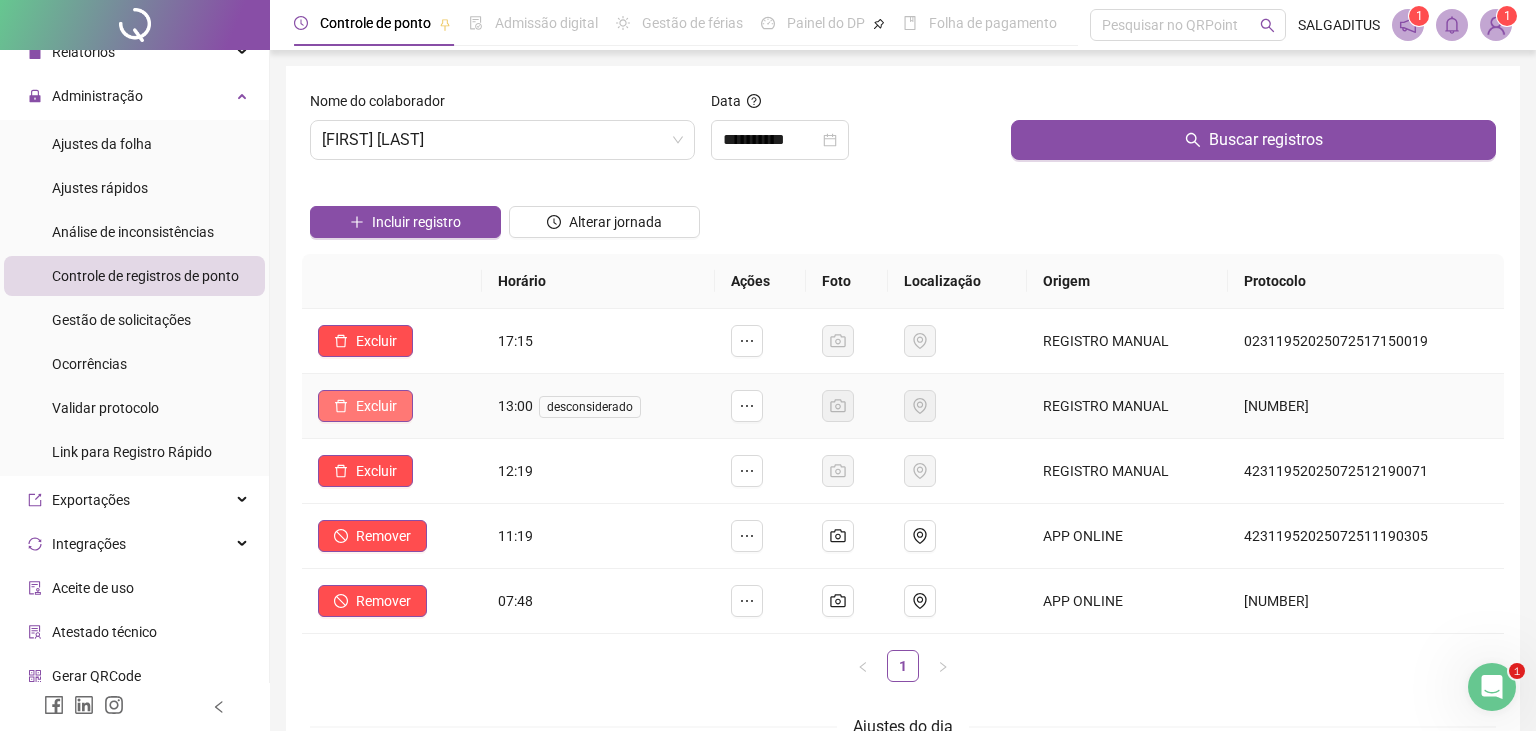 click on "Excluir" at bounding box center [365, 406] 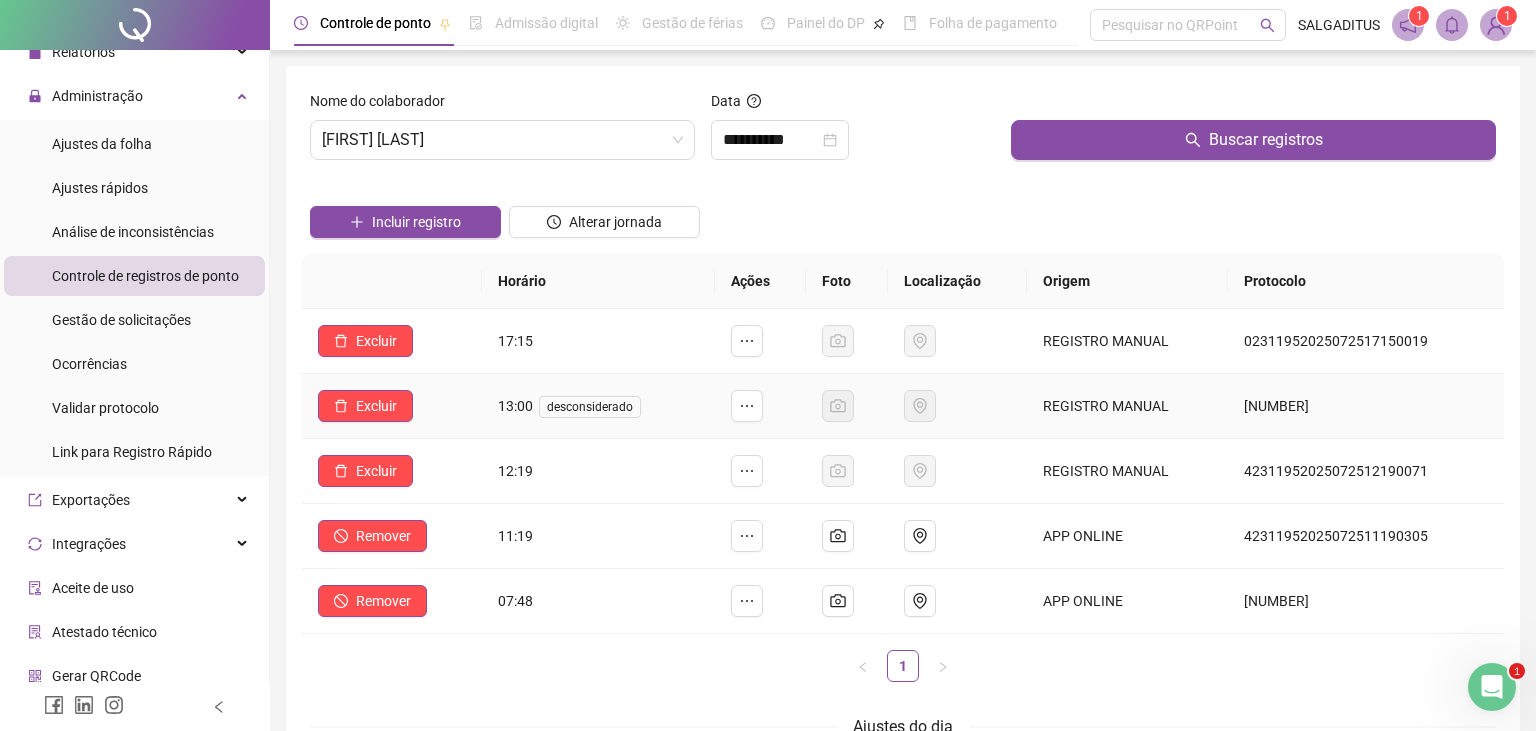 click on "Deseja excluir o registro? Não Sim" at bounding box center [363, 338] 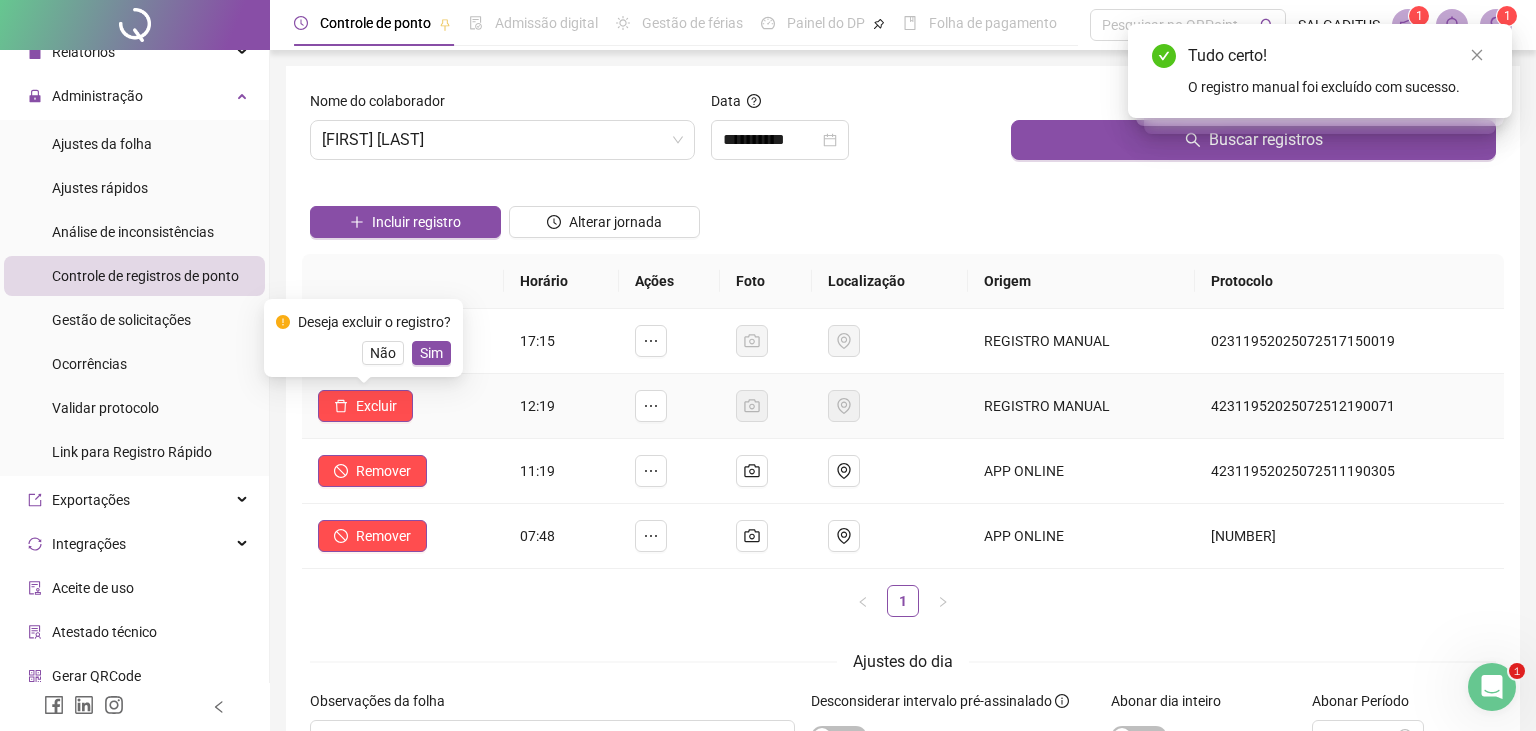click on "12:19" at bounding box center [561, 406] 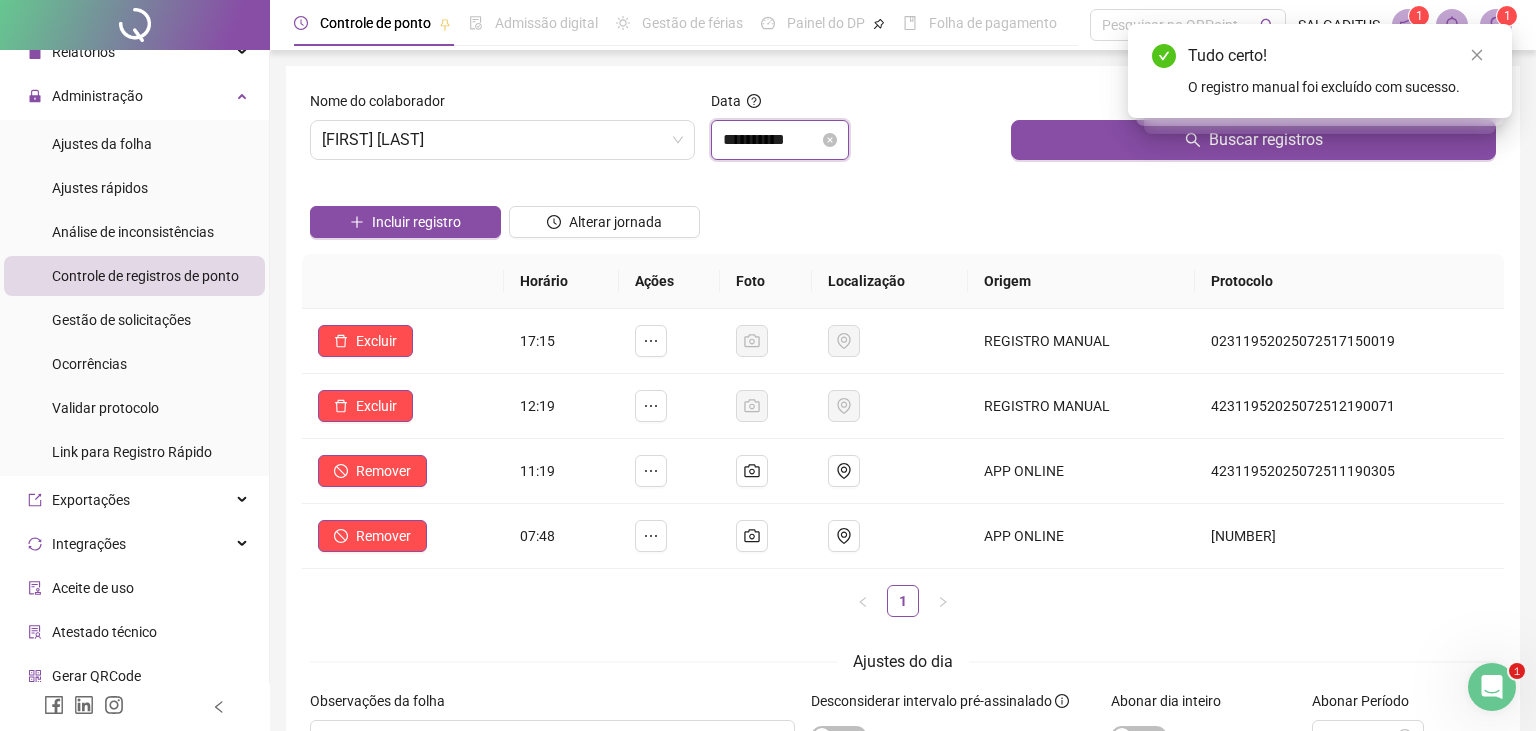 click on "**********" at bounding box center (771, 140) 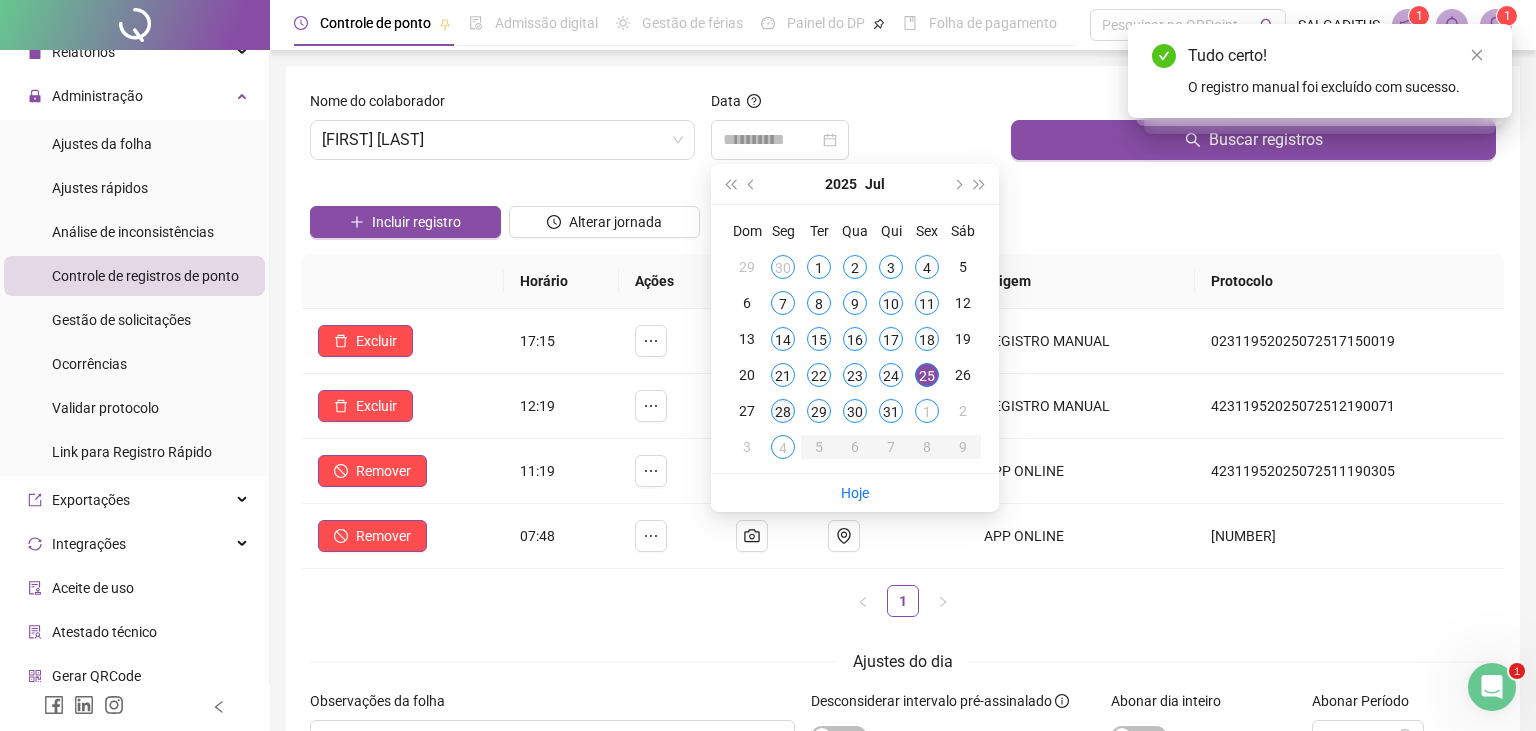 click on "28" at bounding box center (783, 411) 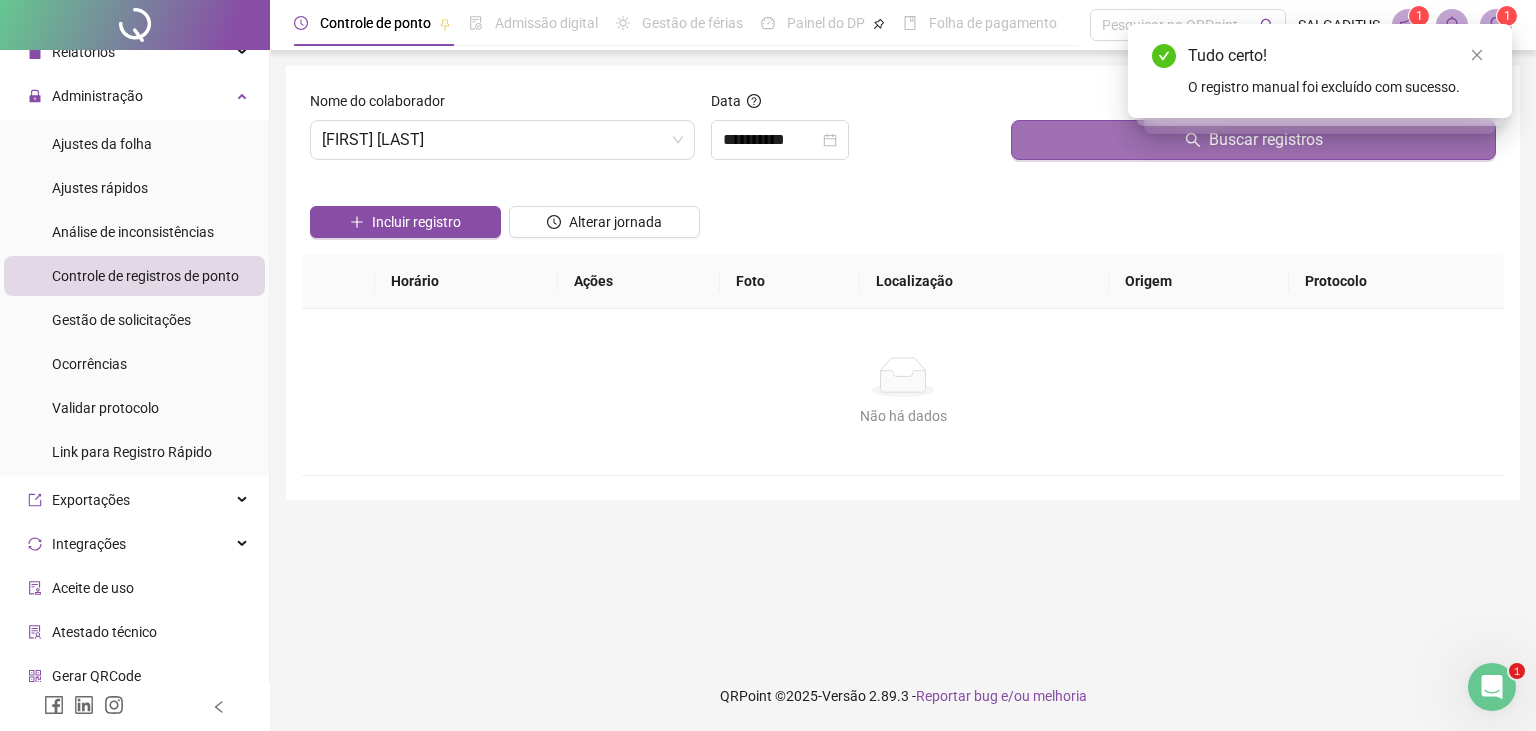 click on "Buscar registros" at bounding box center [1253, 140] 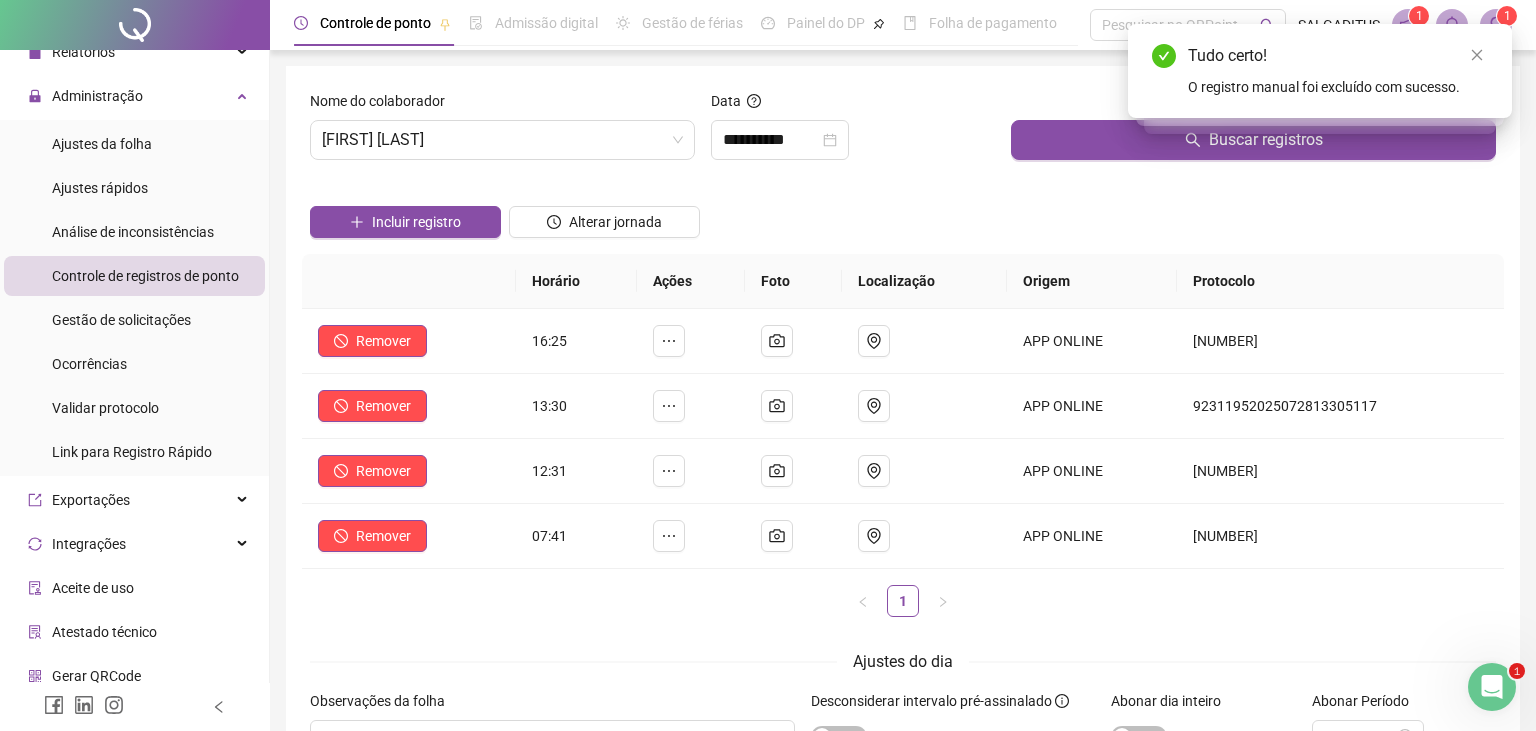 drag, startPoint x: 804, startPoint y: 156, endPoint x: 778, endPoint y: 172, distance: 30.528675 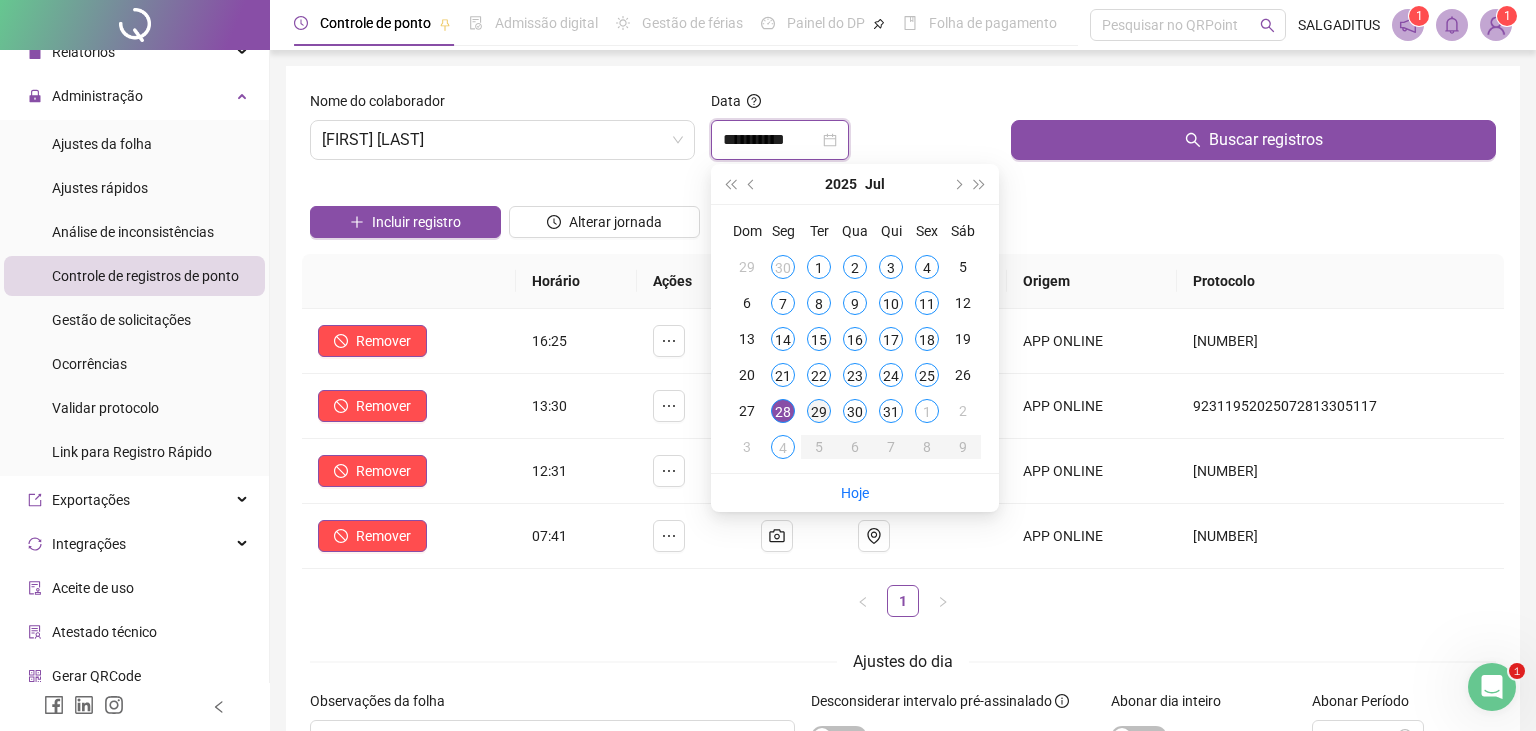 type on "**********" 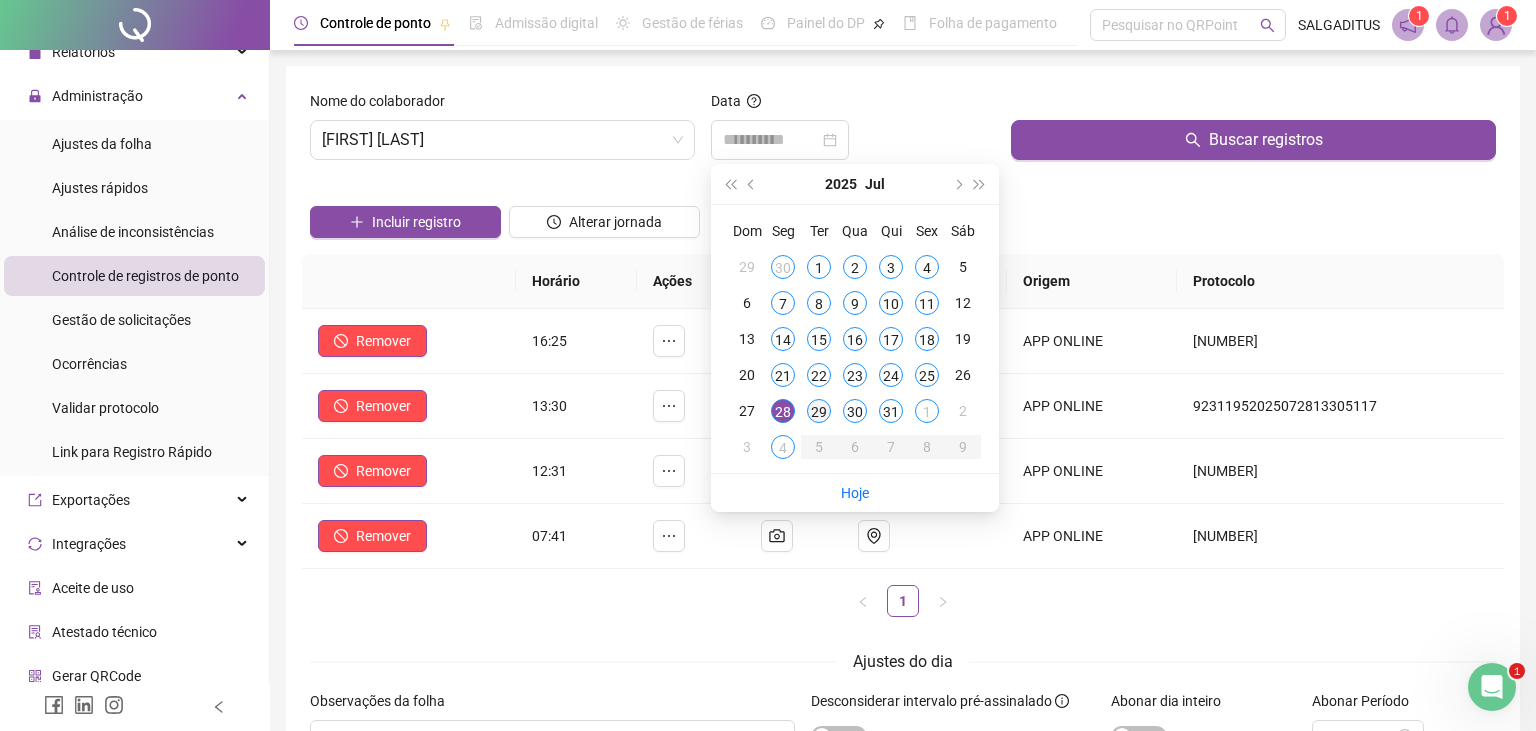 click on "29" at bounding box center [819, 411] 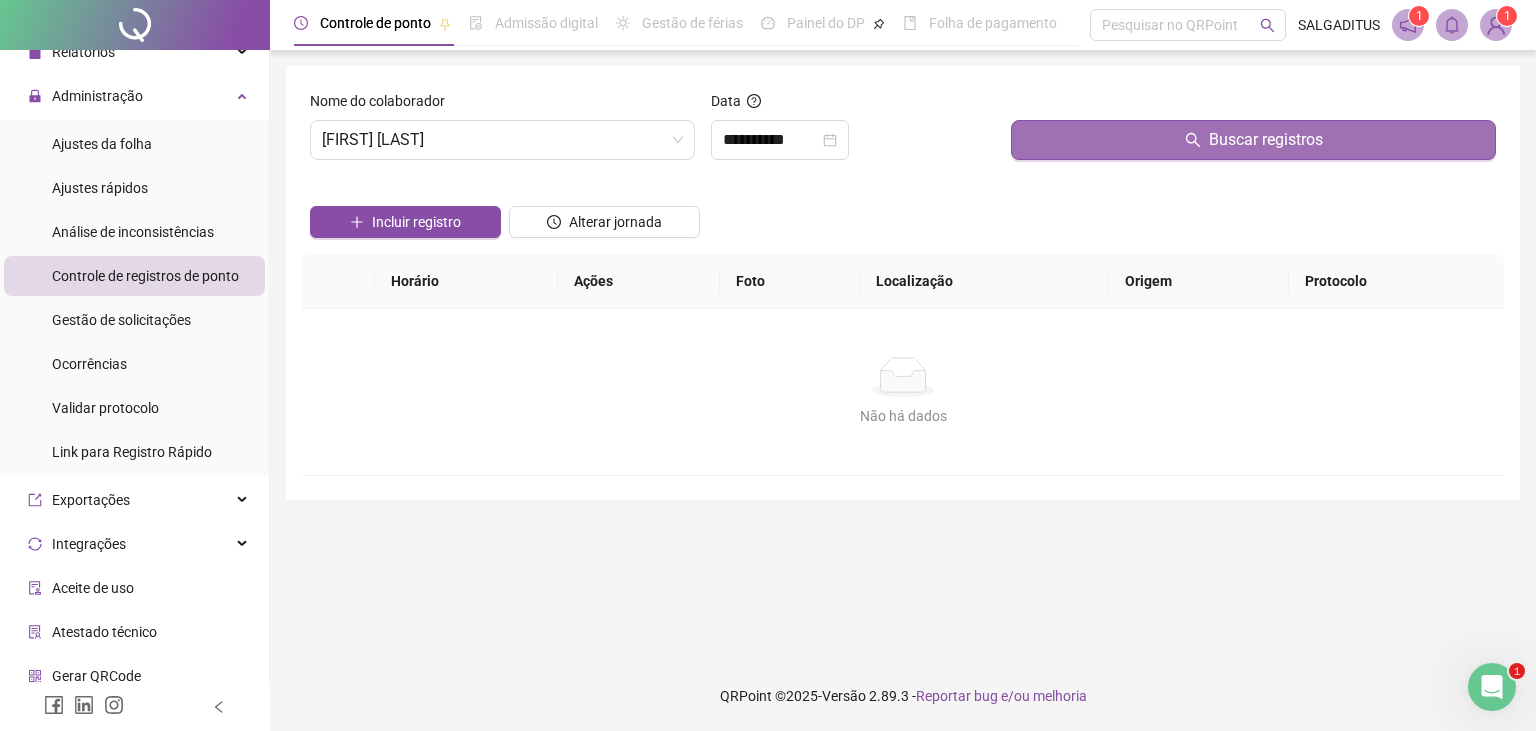 click on "Buscar registros" at bounding box center [1253, 140] 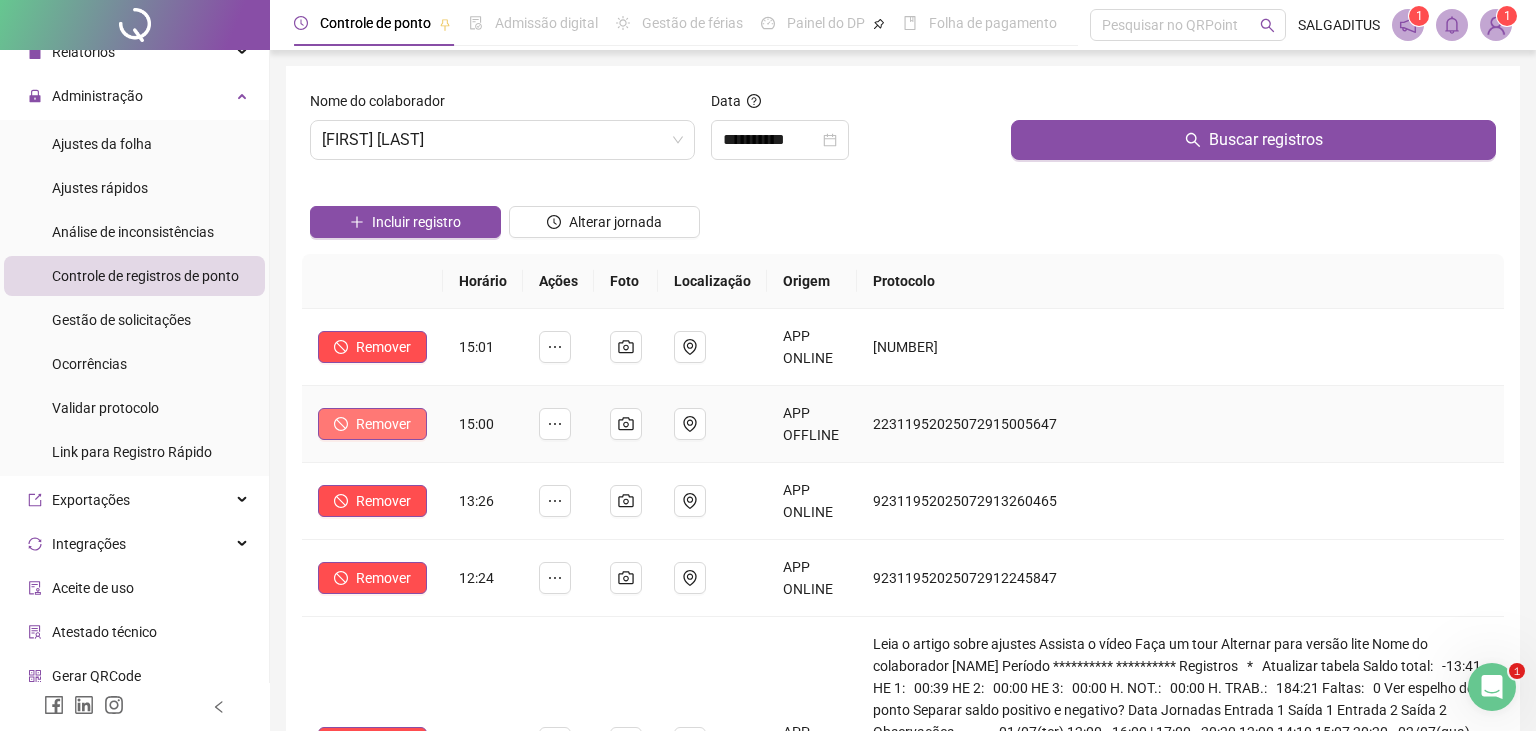 click on "Remover" at bounding box center [383, 424] 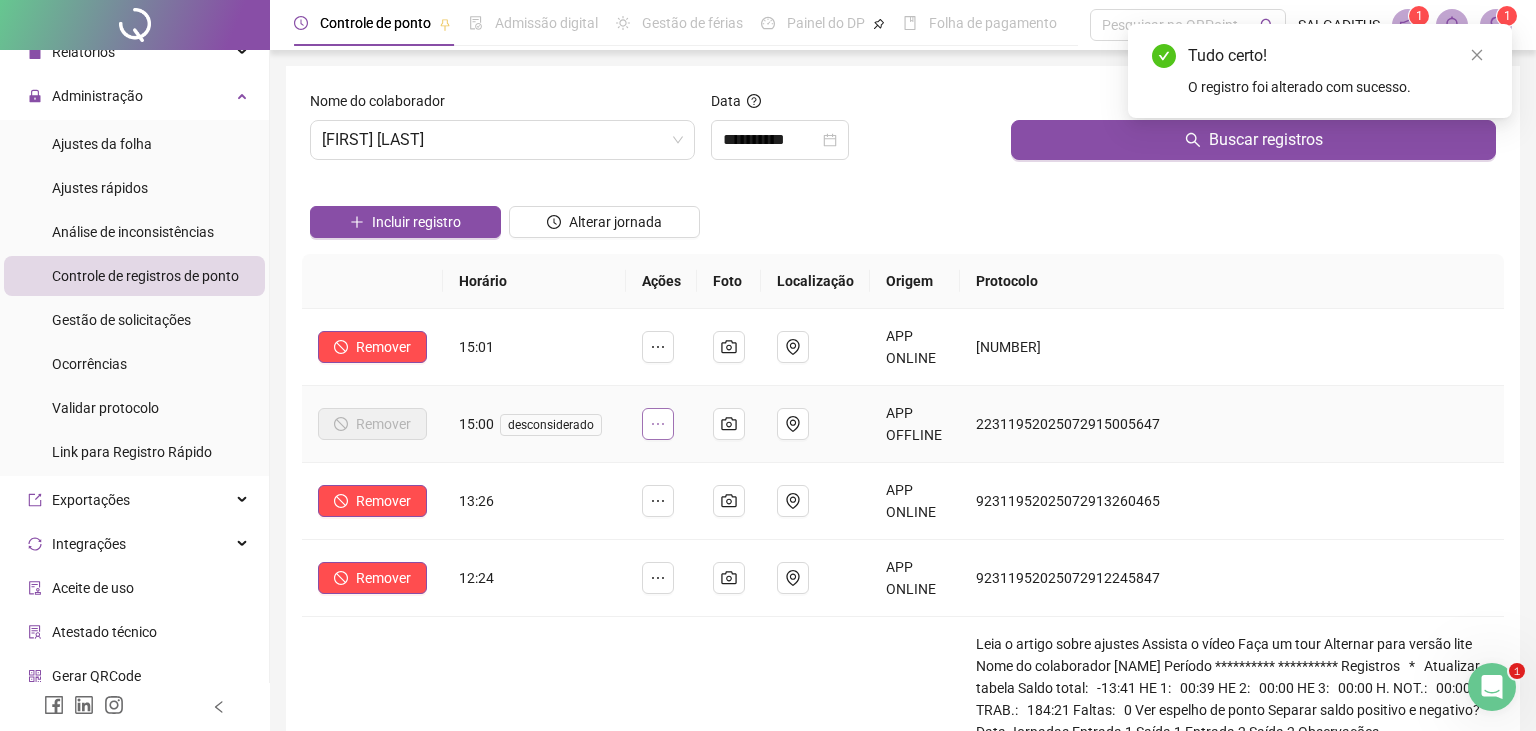 click 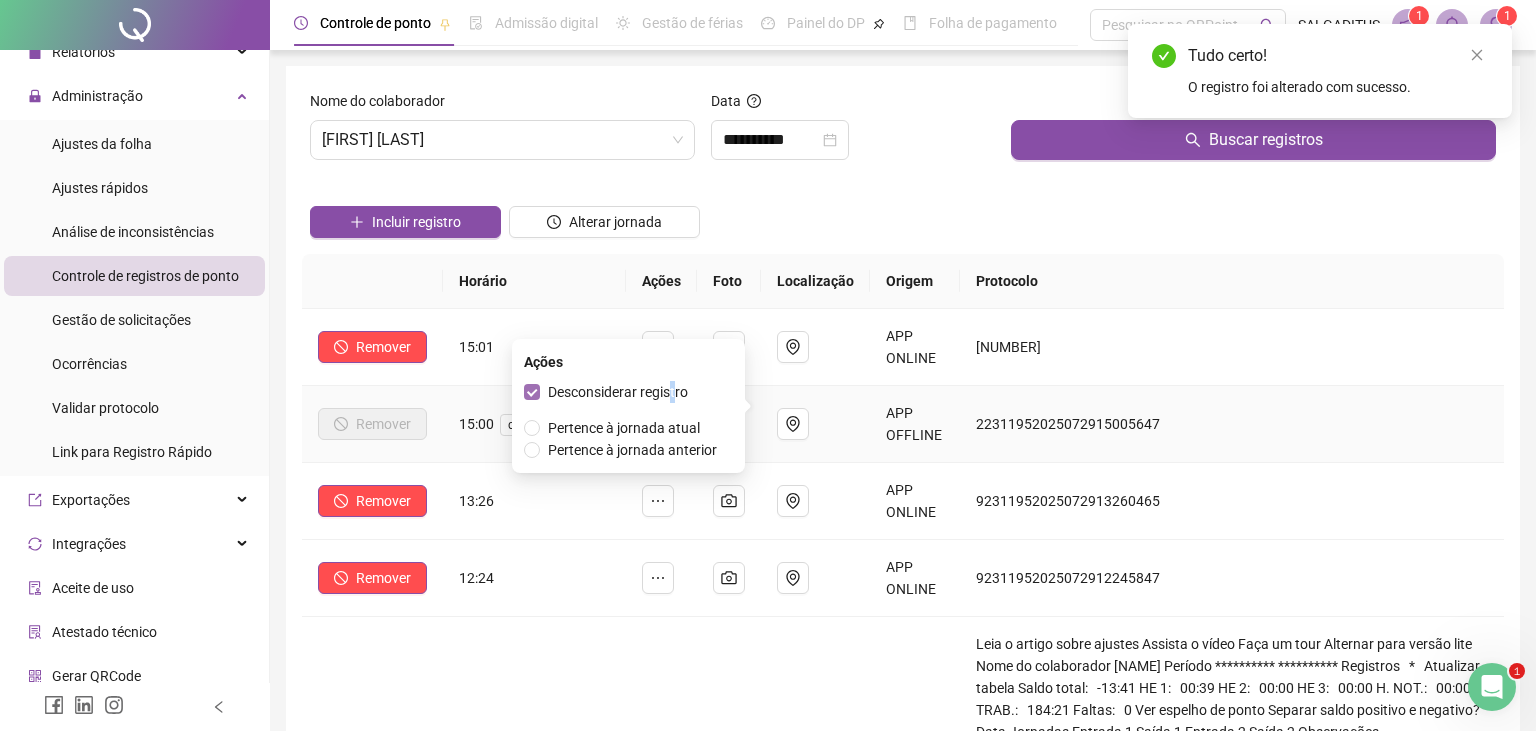 click on "Desconsiderar registro Pertence à jornada atual Pertence à jornada anterior" at bounding box center (628, 421) 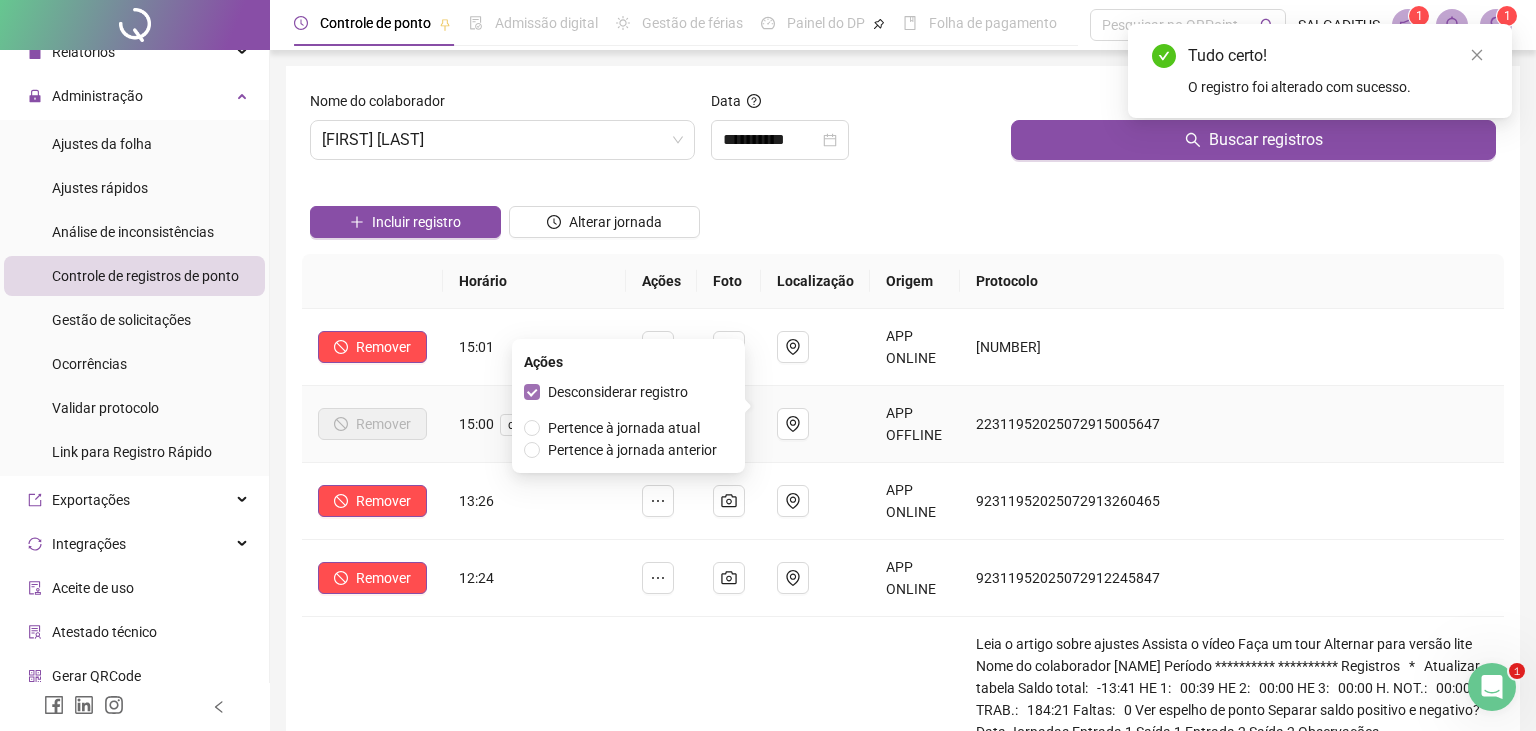 click on "Desconsiderar registro" at bounding box center (618, 392) 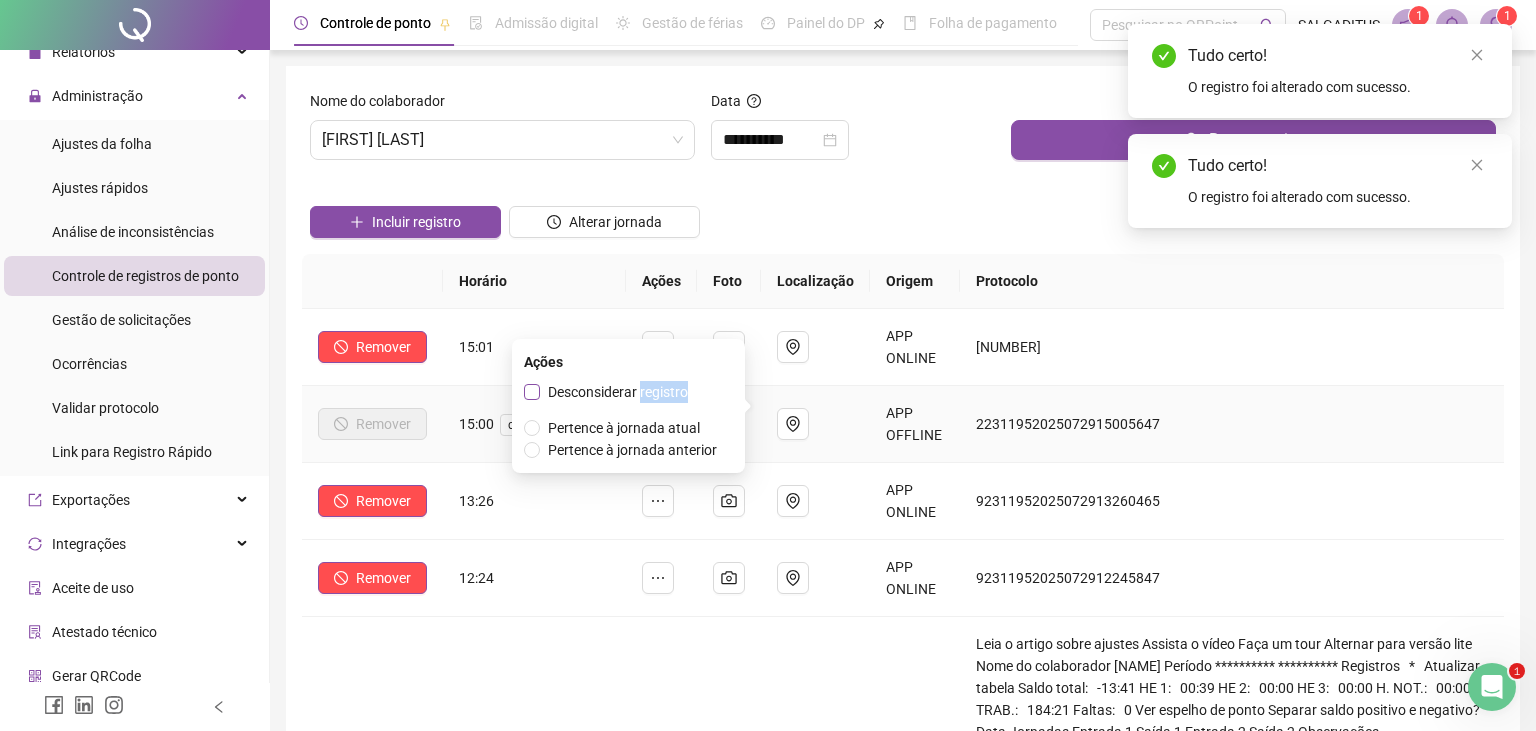 click on "Desconsiderar registro" at bounding box center (618, 392) 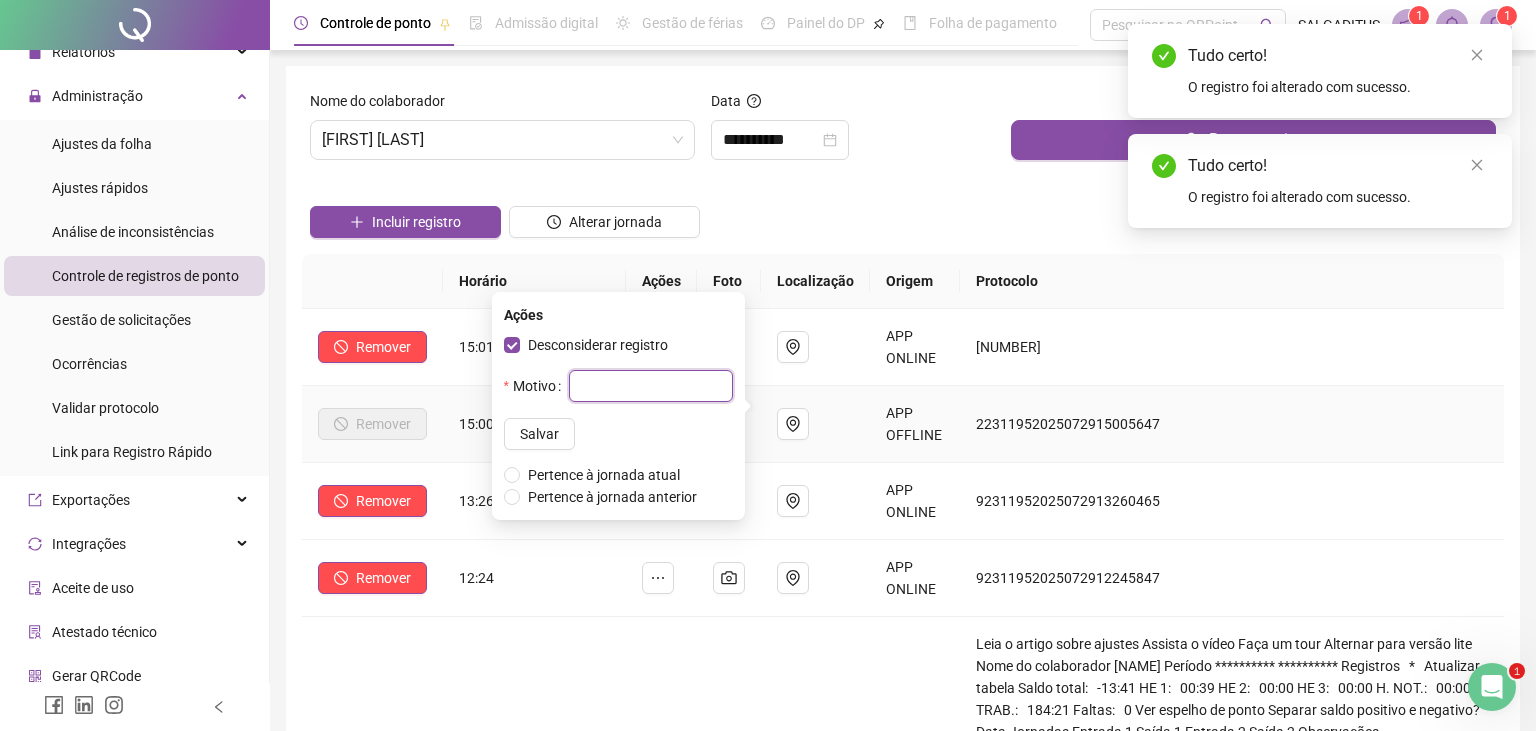 click at bounding box center [651, 386] 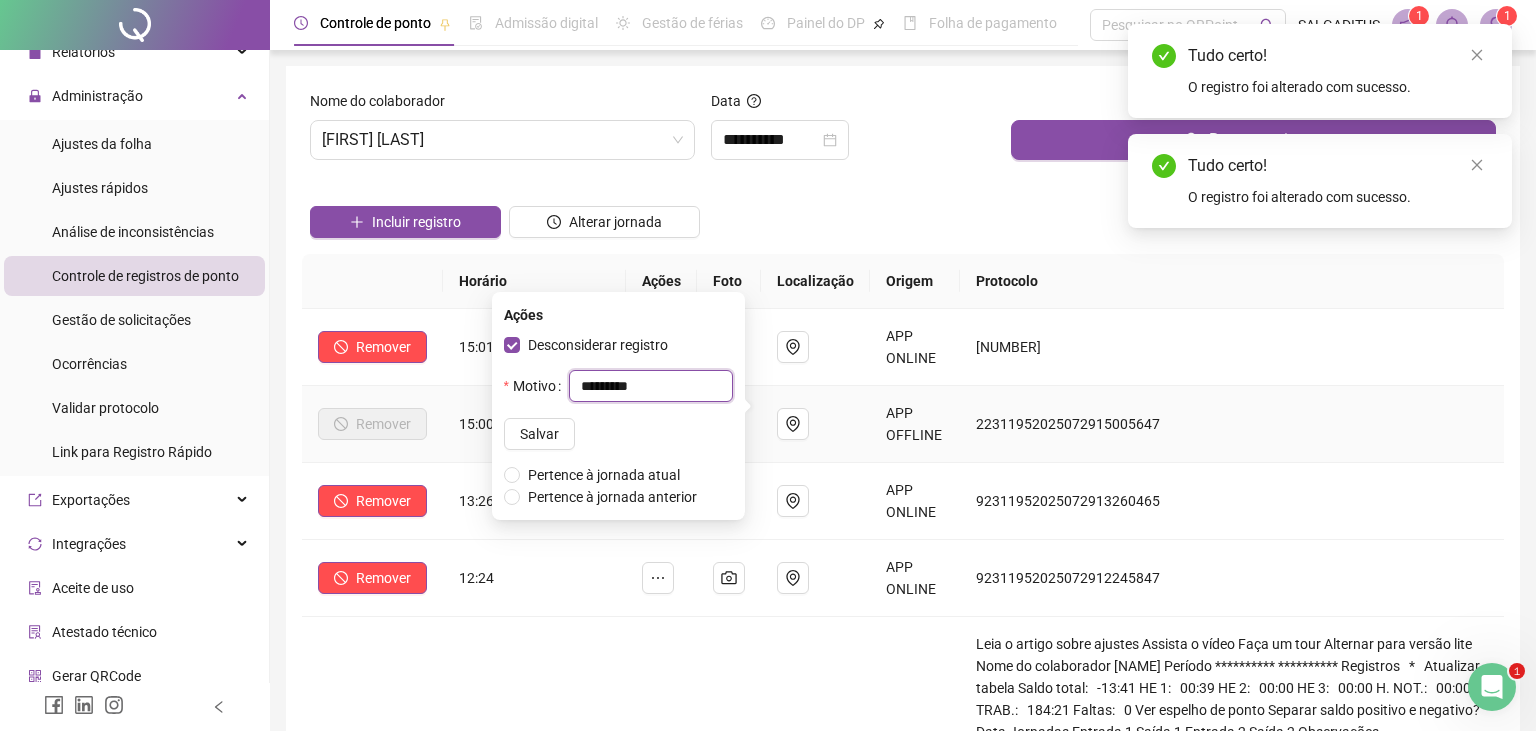 type on "*********" 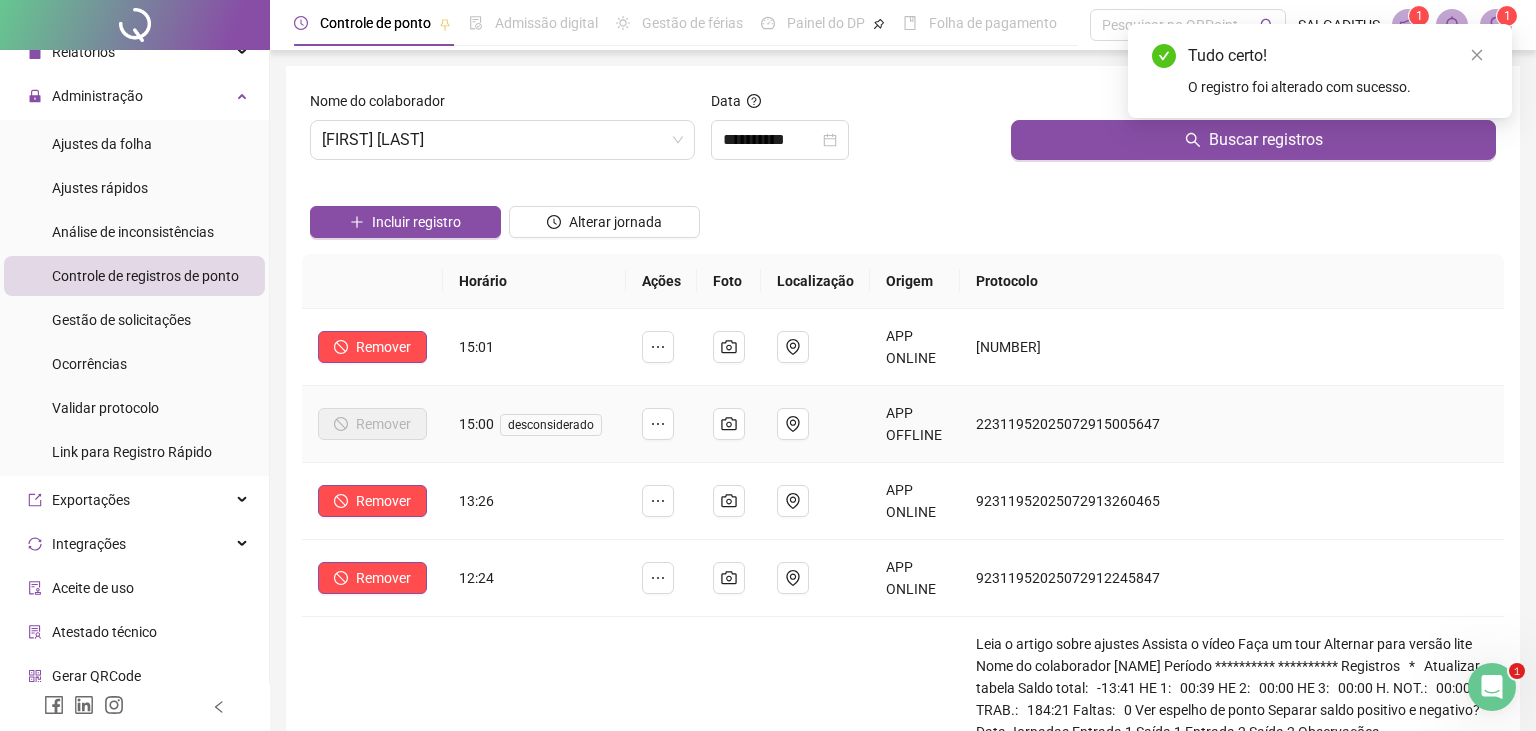 click on "[TIME] desconsiderado" at bounding box center [534, 424] 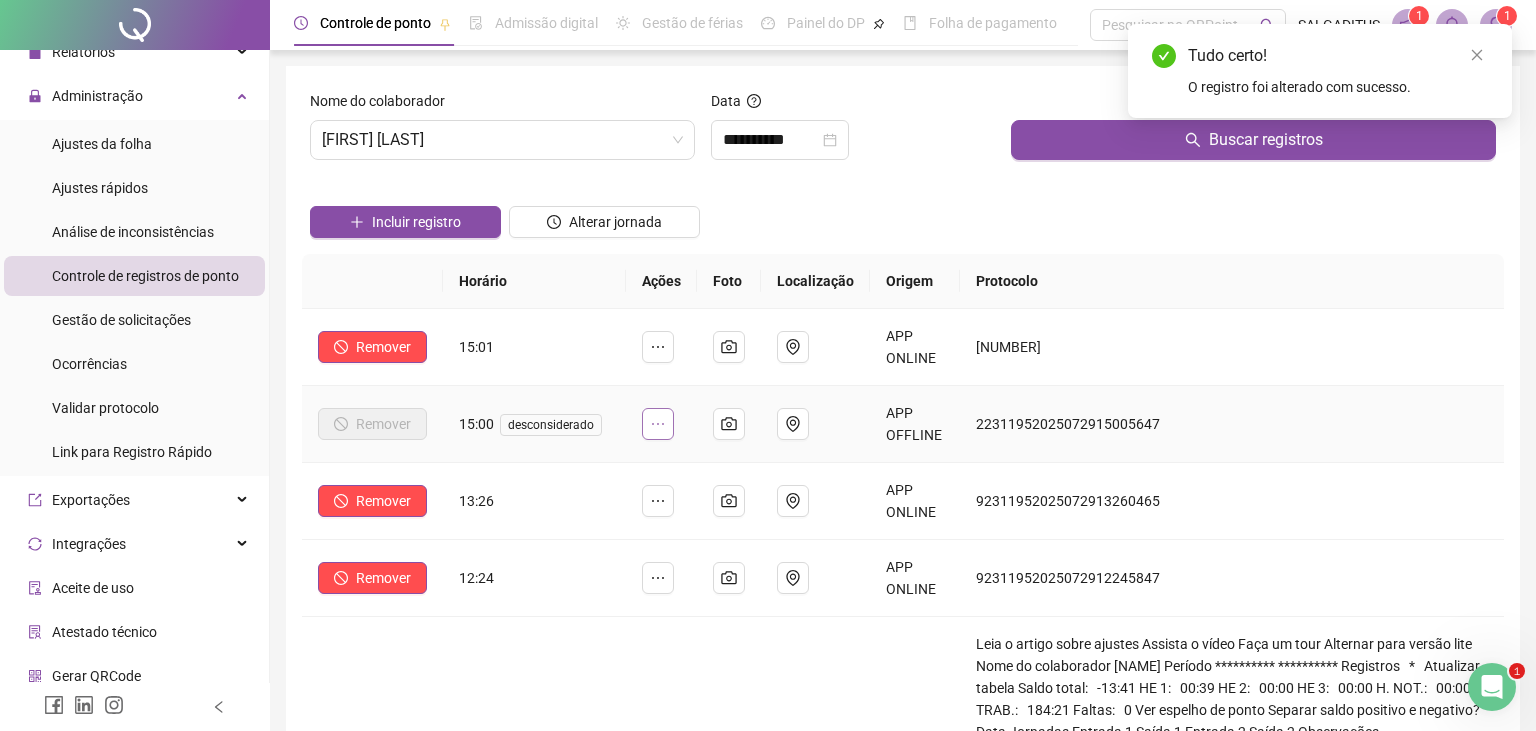 click at bounding box center [658, 424] 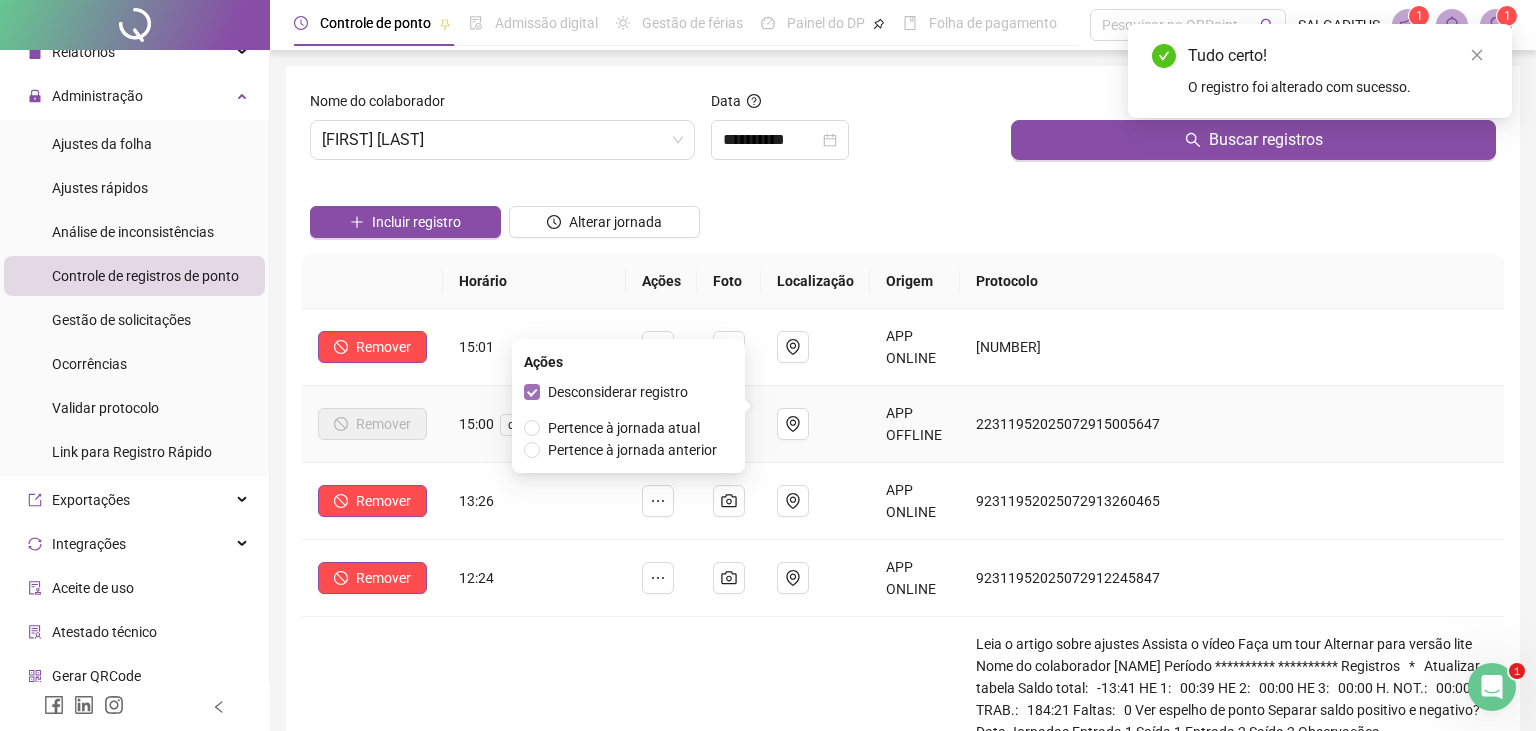 click on "Desconsiderar registro" at bounding box center (618, 392) 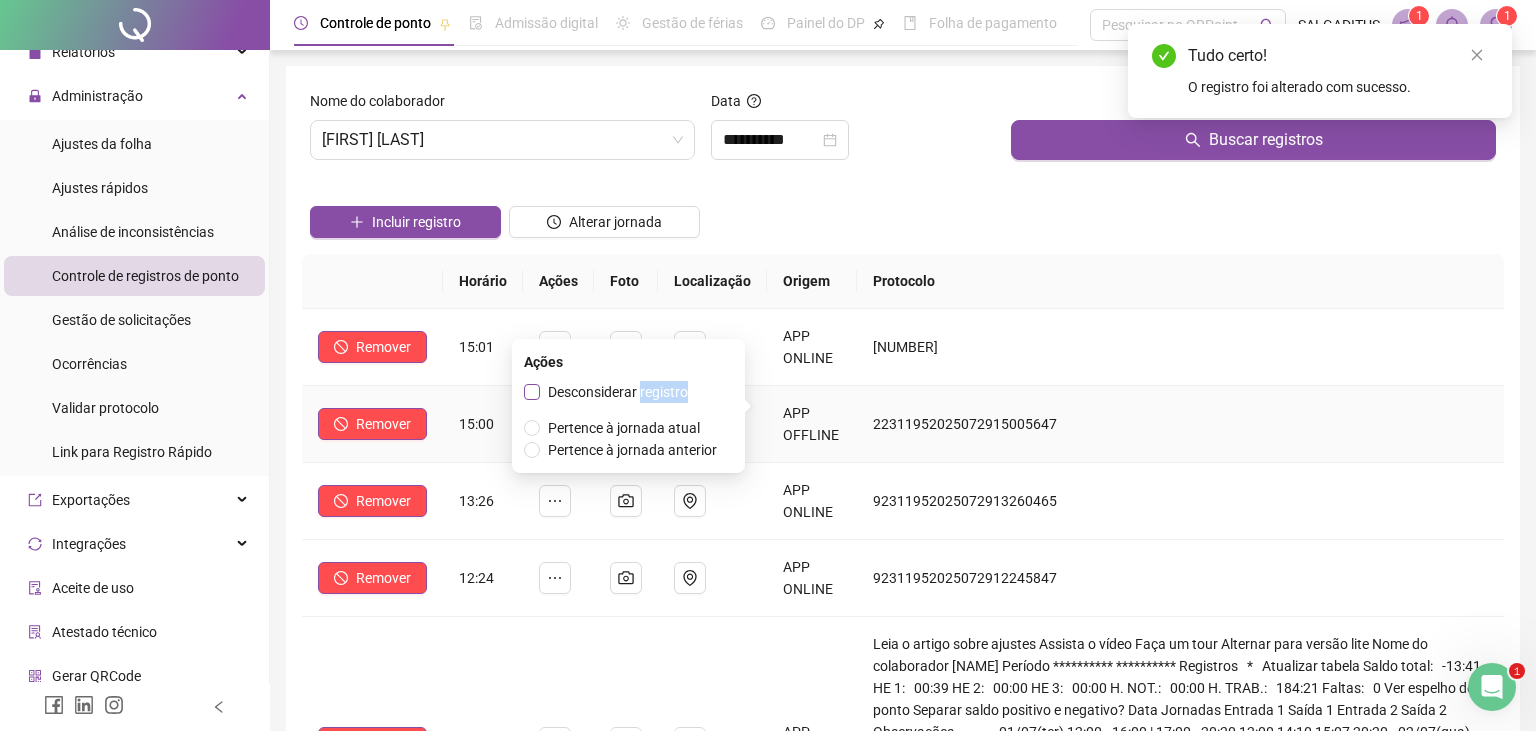 click on "Desconsiderar registro" at bounding box center (618, 392) 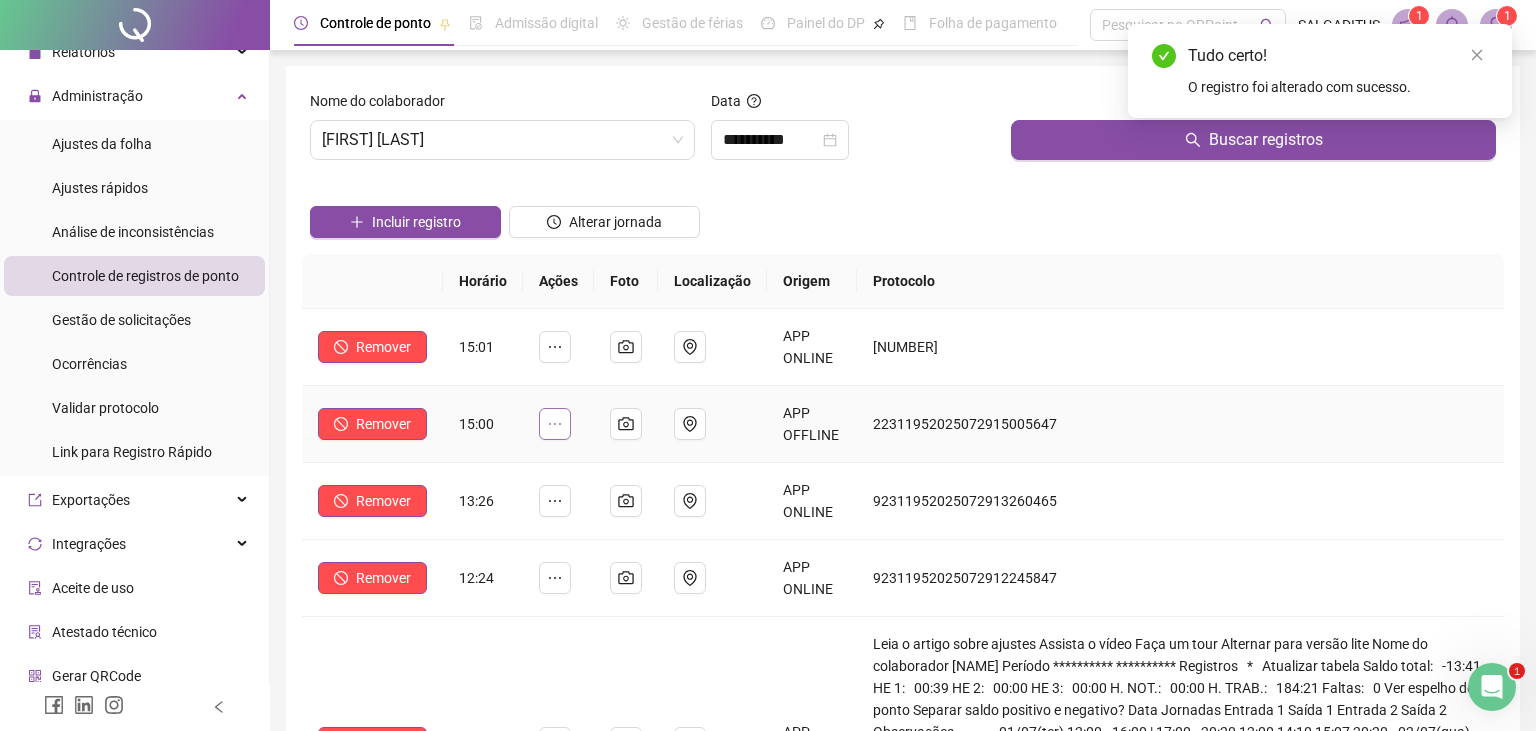click 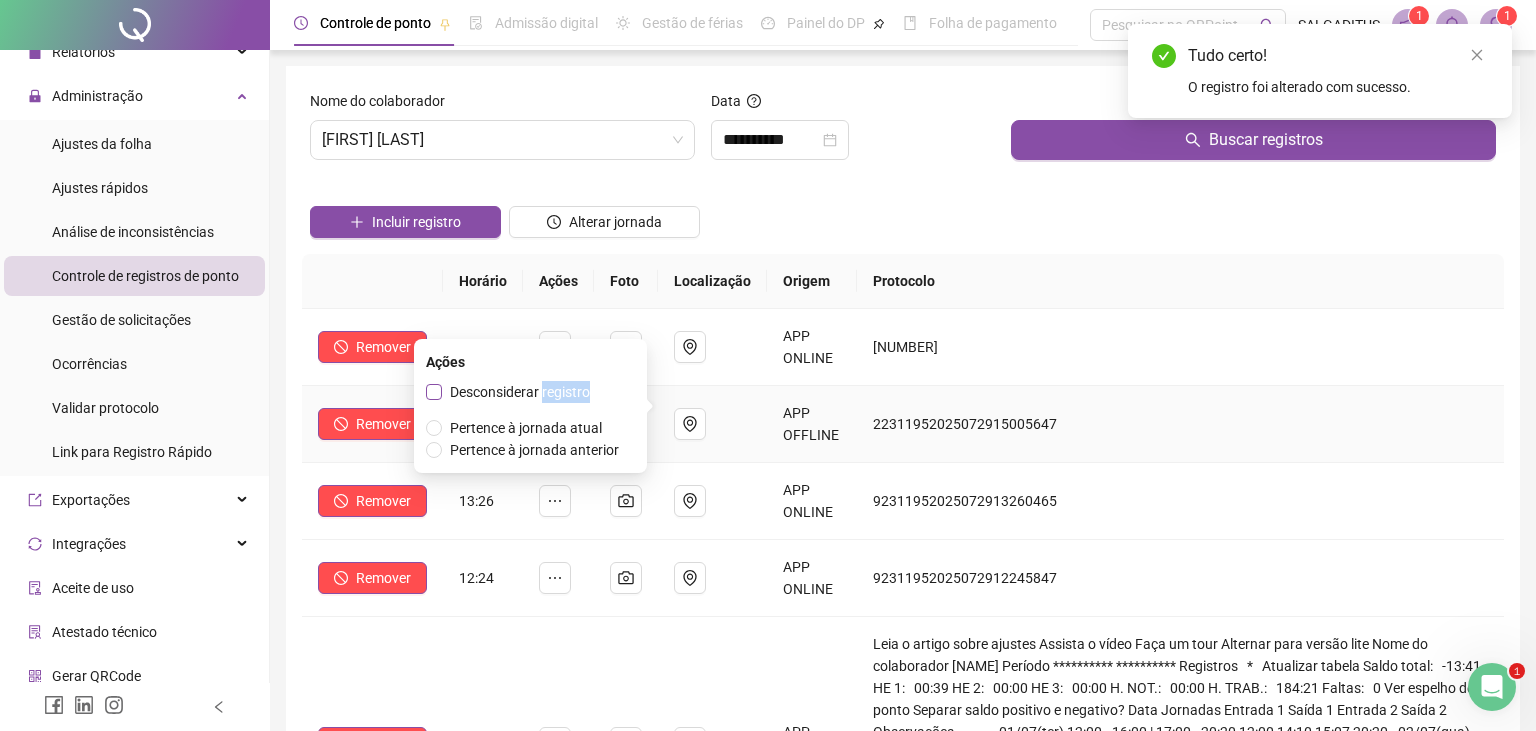 click on "Desconsiderar registro" at bounding box center [520, 392] 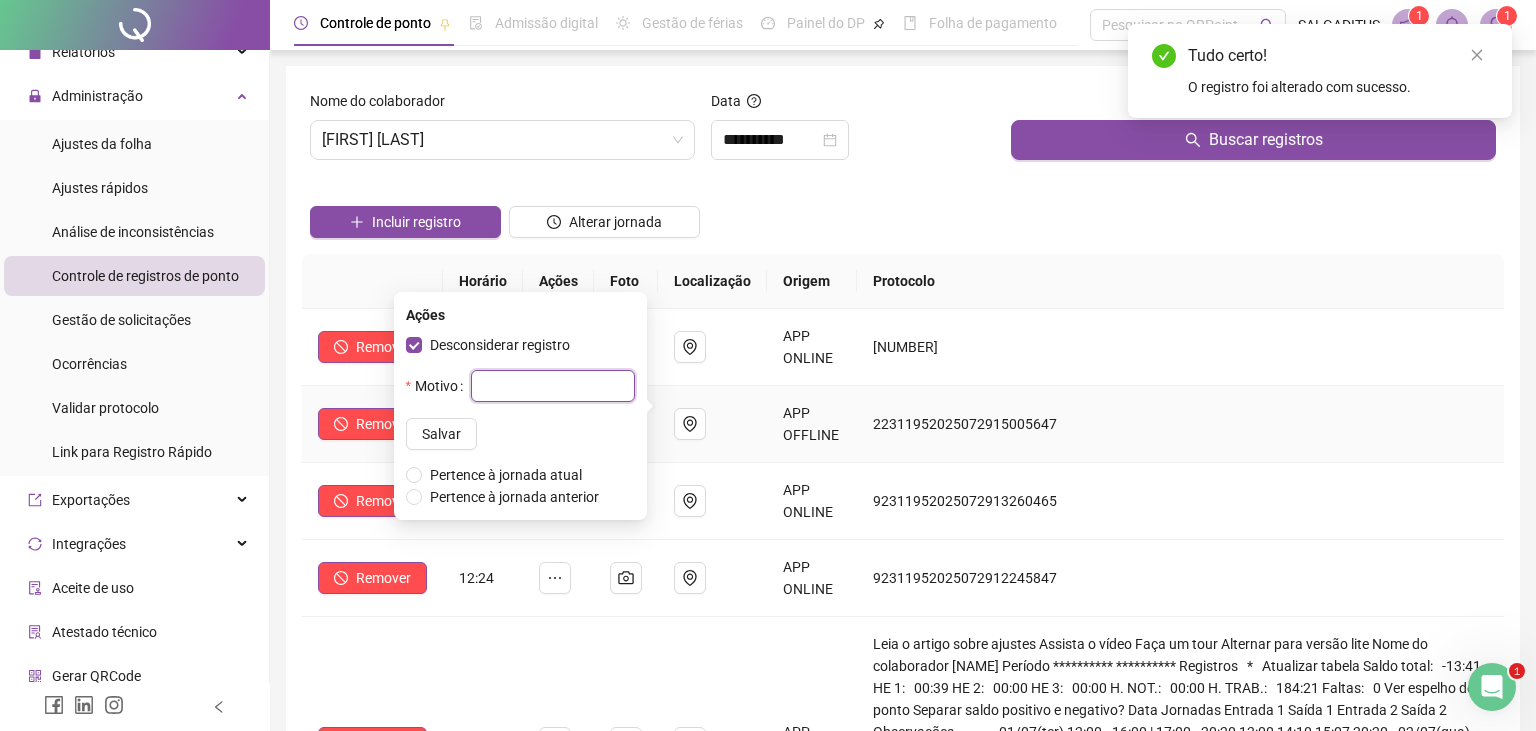 click at bounding box center [553, 386] 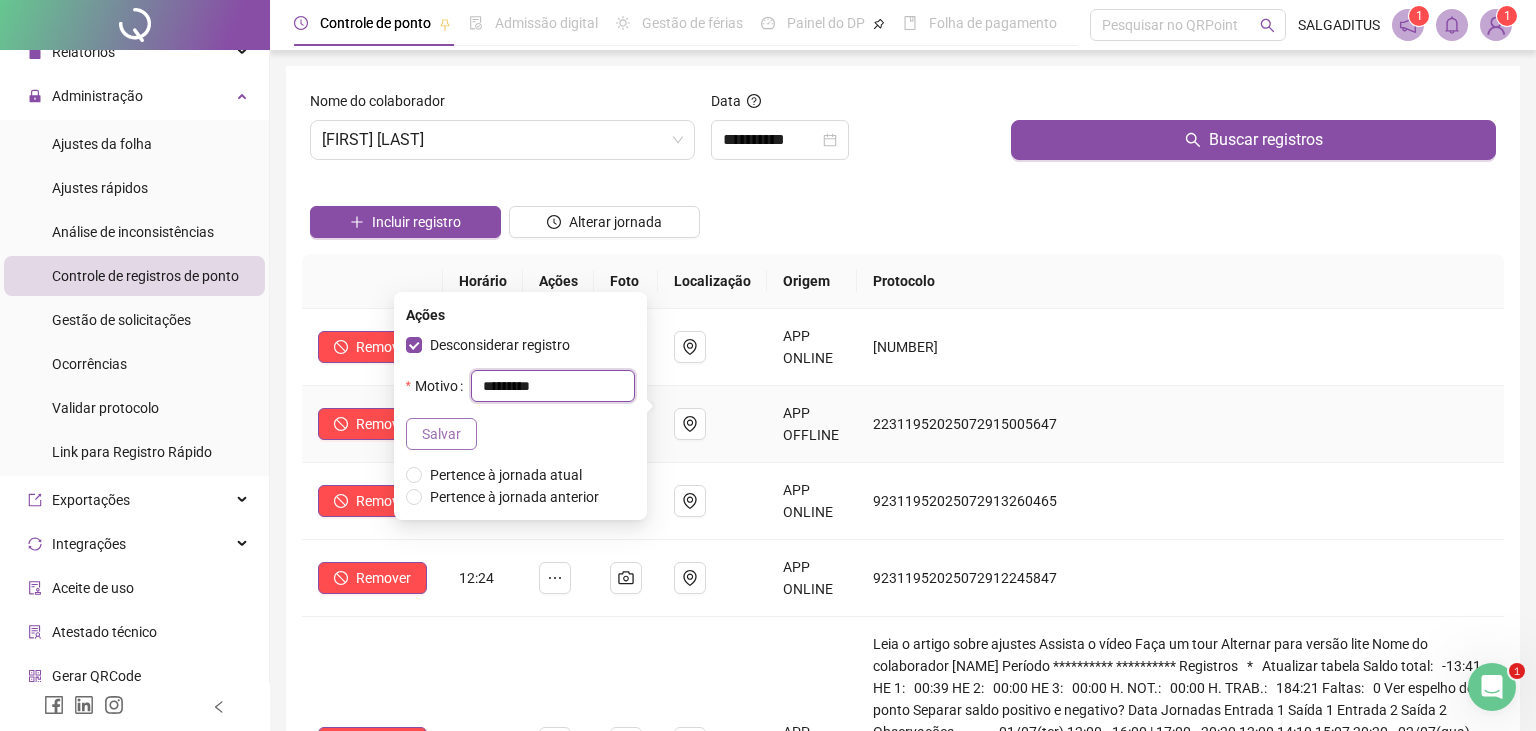 type on "*********" 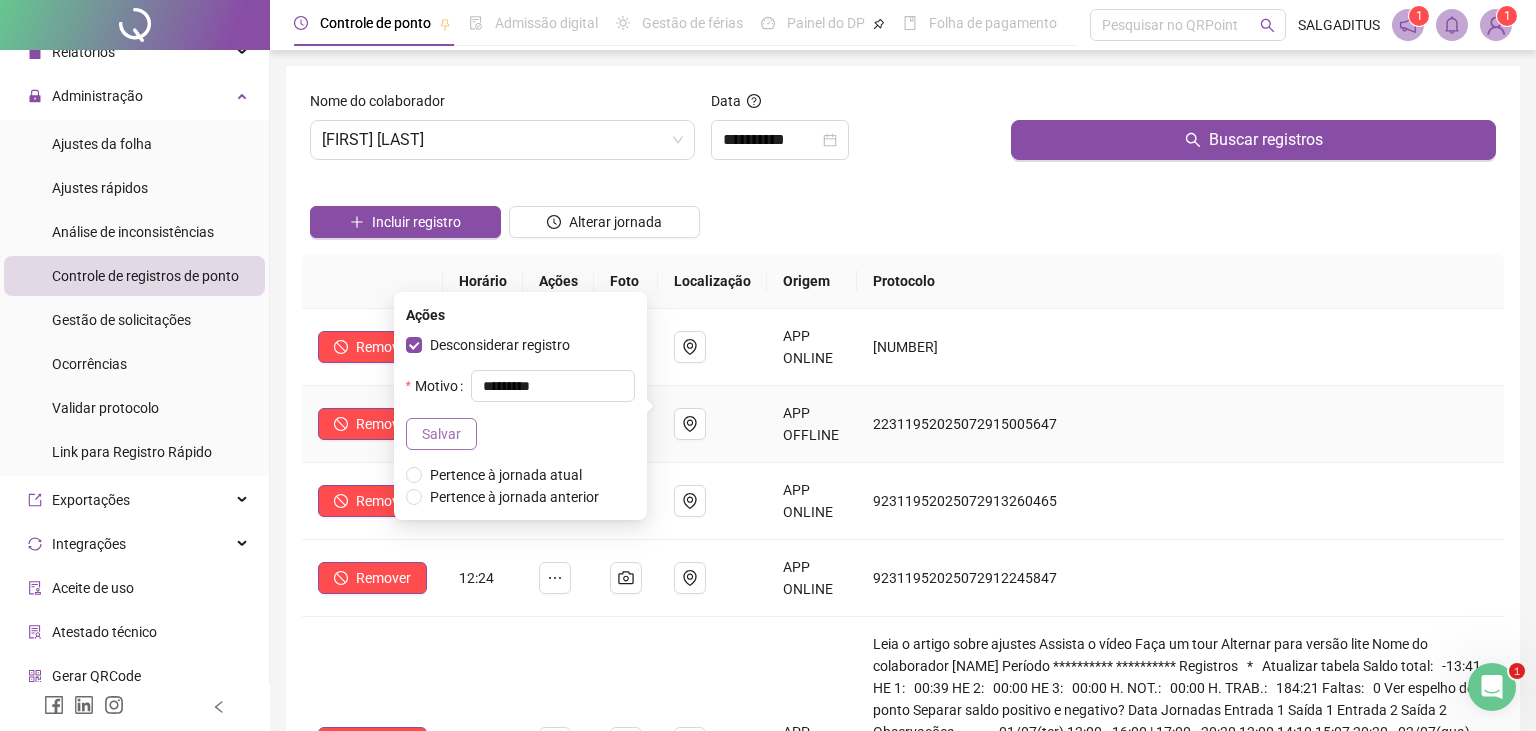 click on "Salvar" at bounding box center (441, 434) 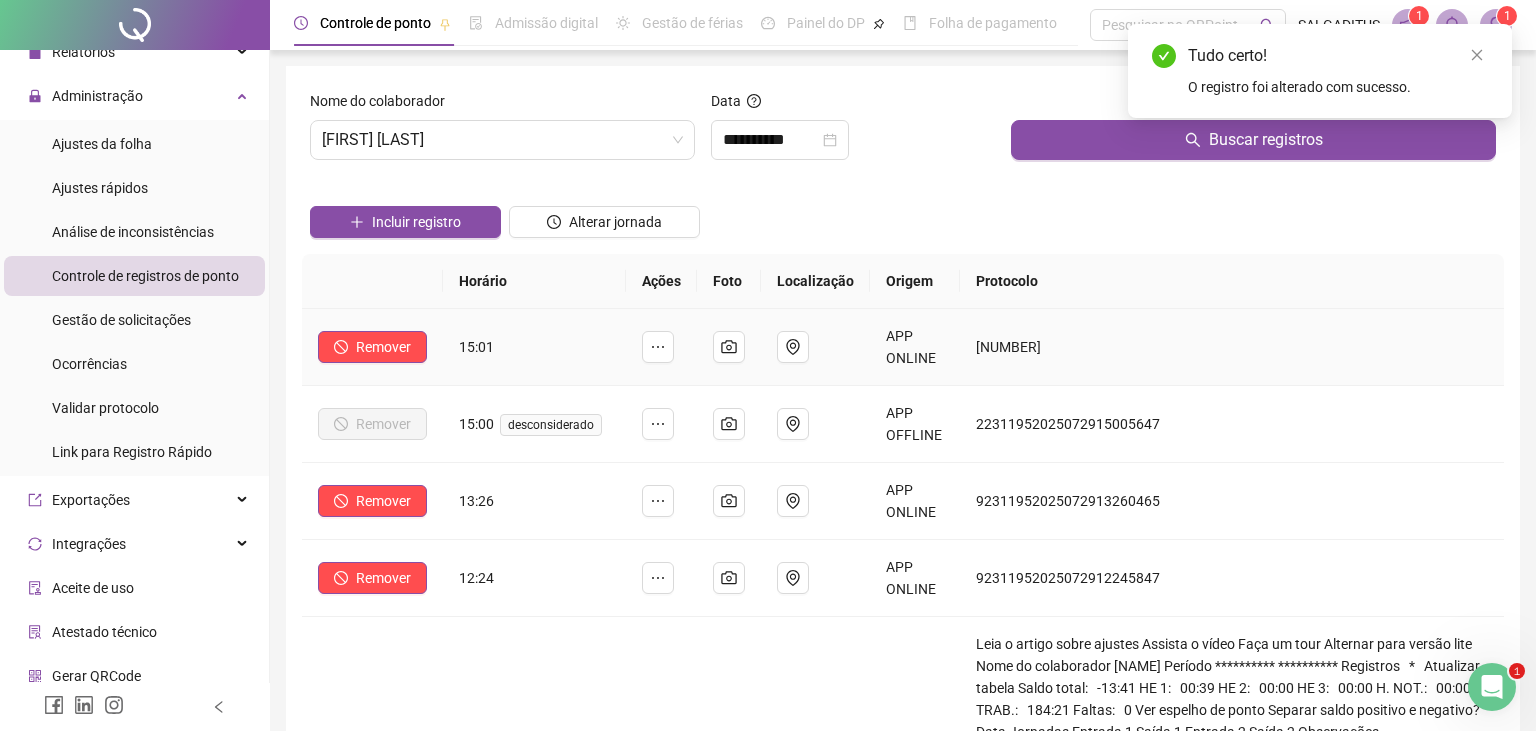 click on "15:01" at bounding box center (534, 347) 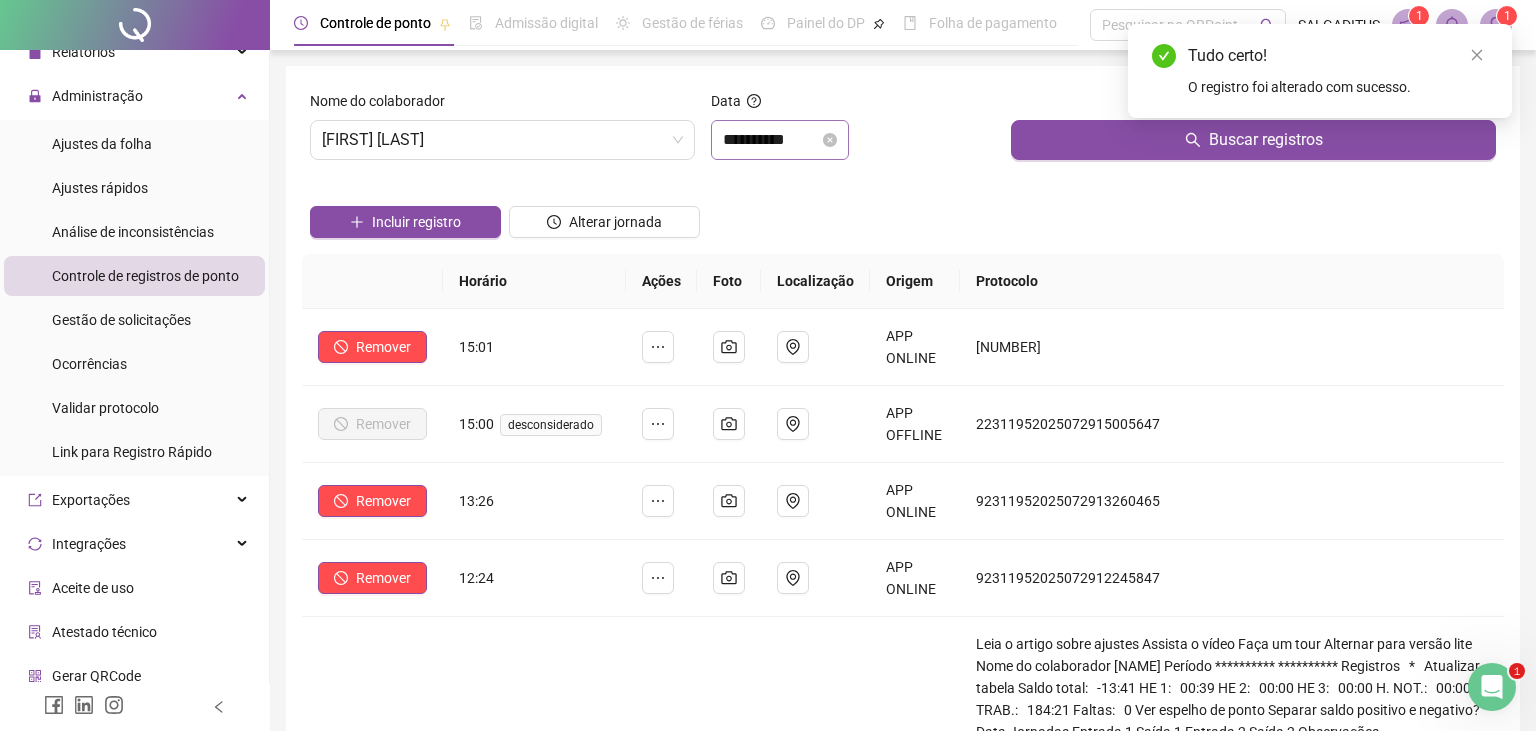 click on "**********" at bounding box center (780, 140) 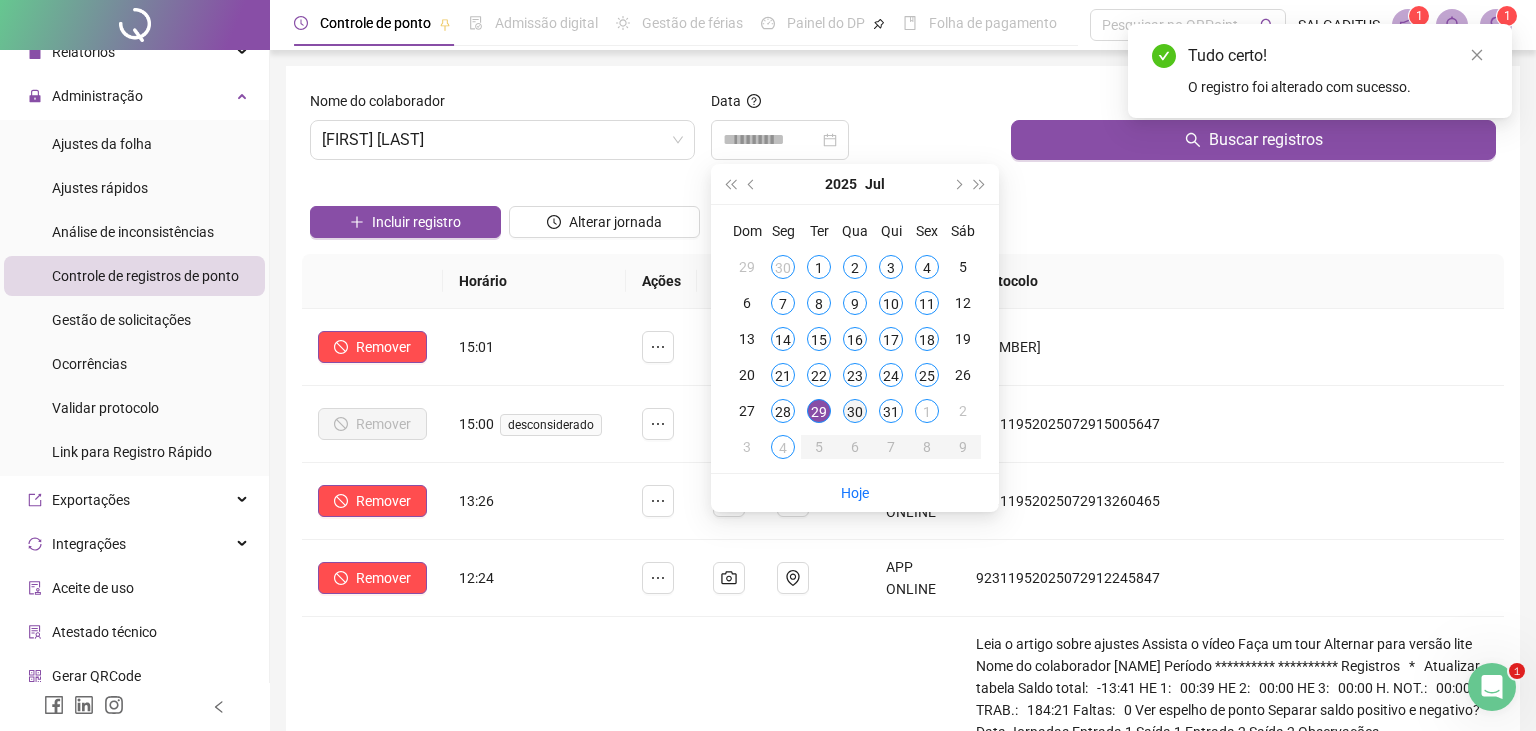 click on "30" at bounding box center (855, 411) 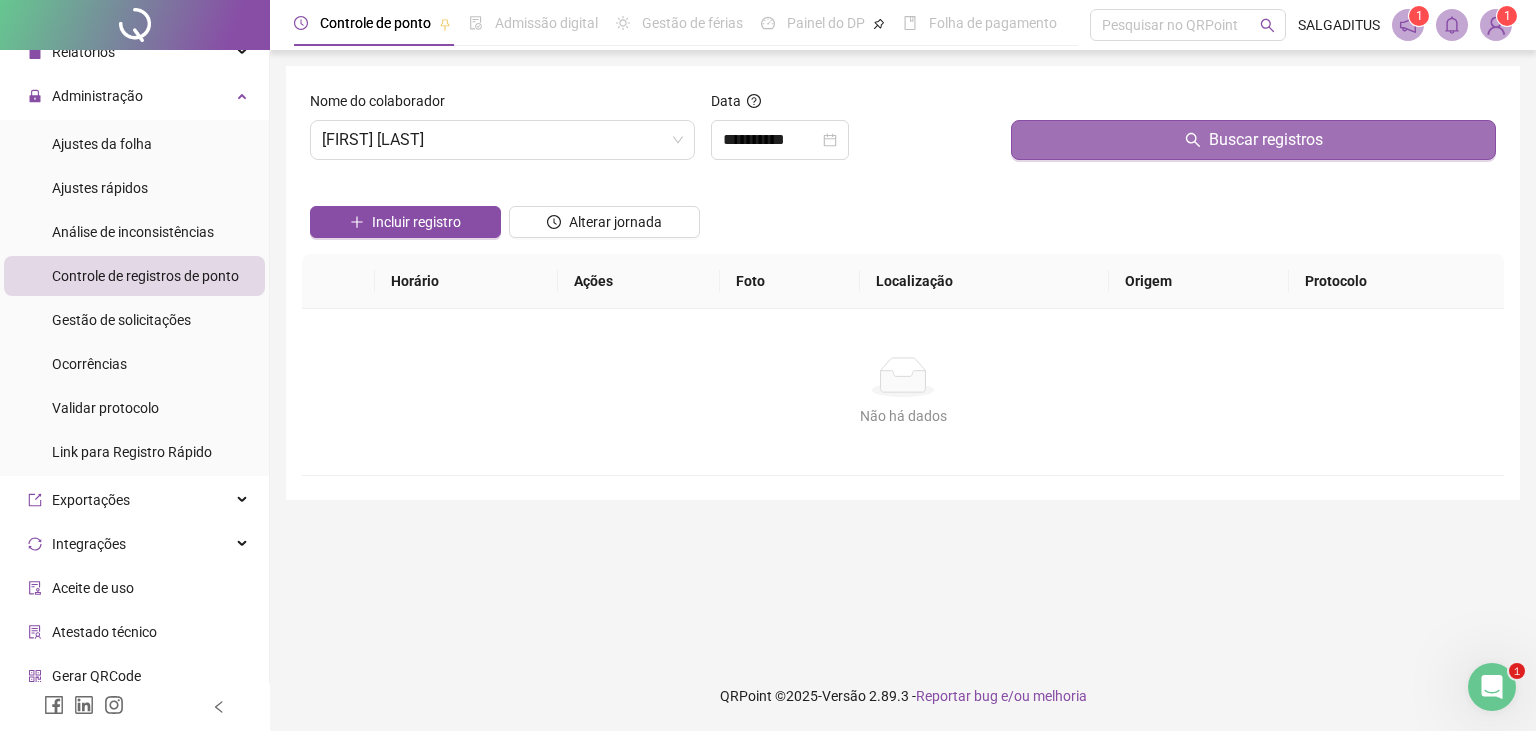 click on "Buscar registros" at bounding box center [1253, 140] 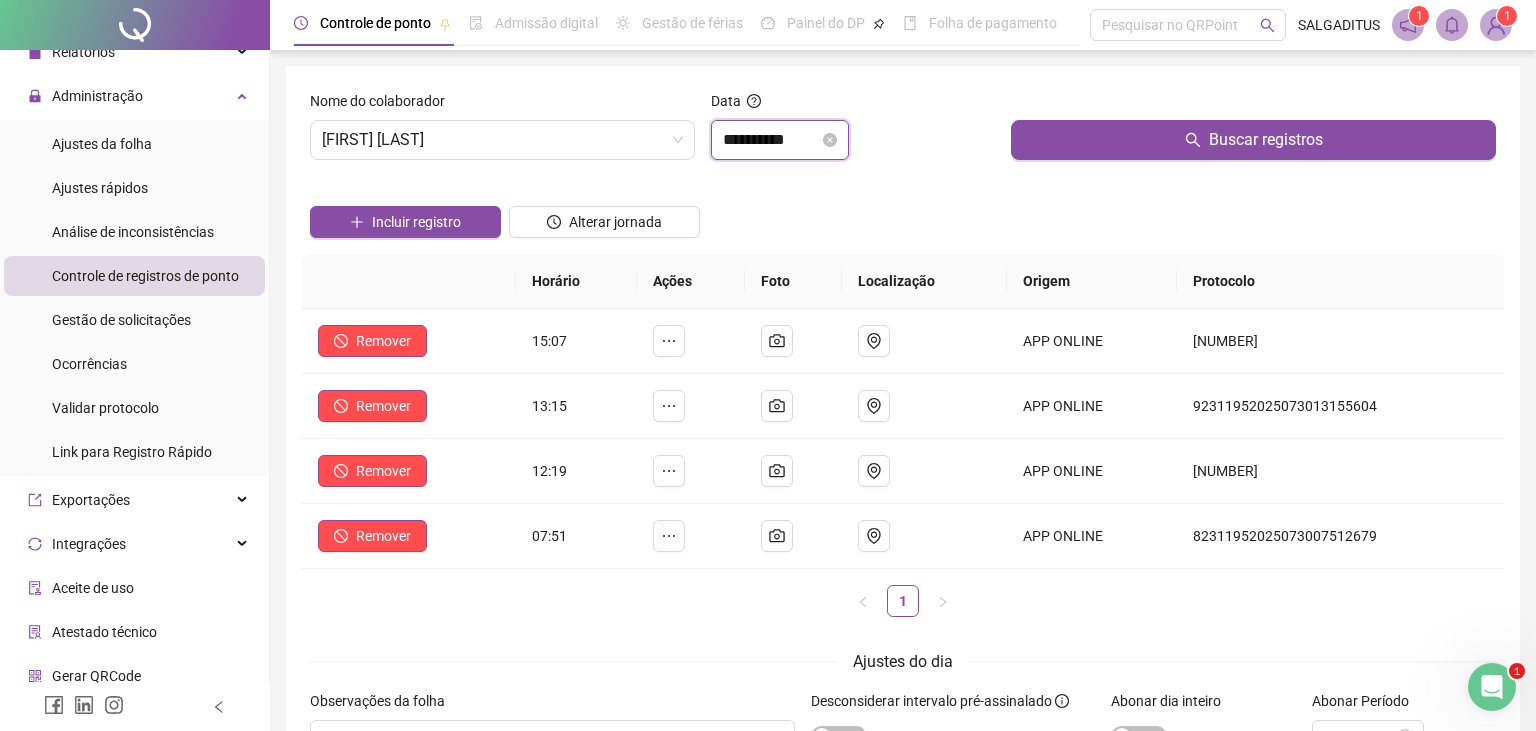 click on "**********" at bounding box center (771, 140) 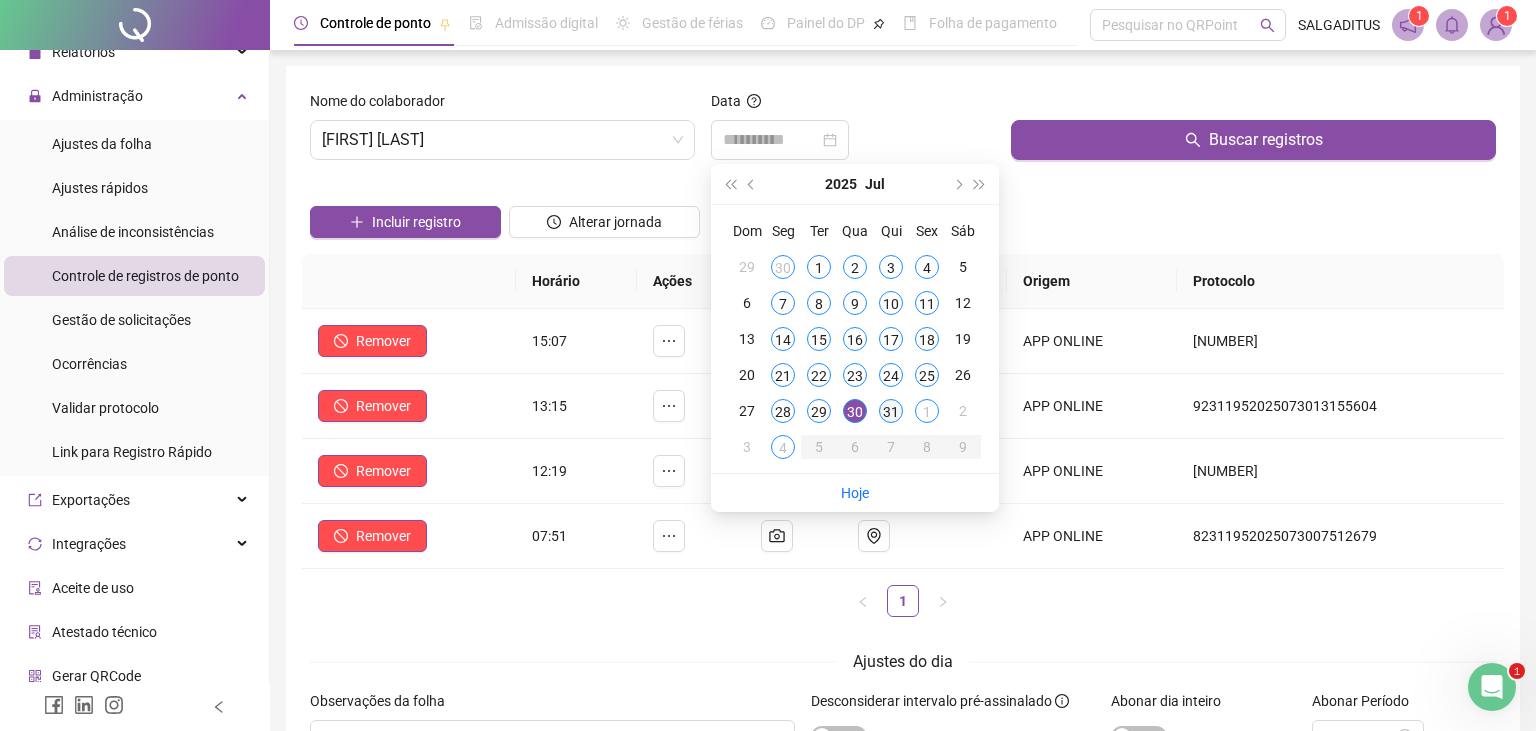 click on "31" at bounding box center (891, 411) 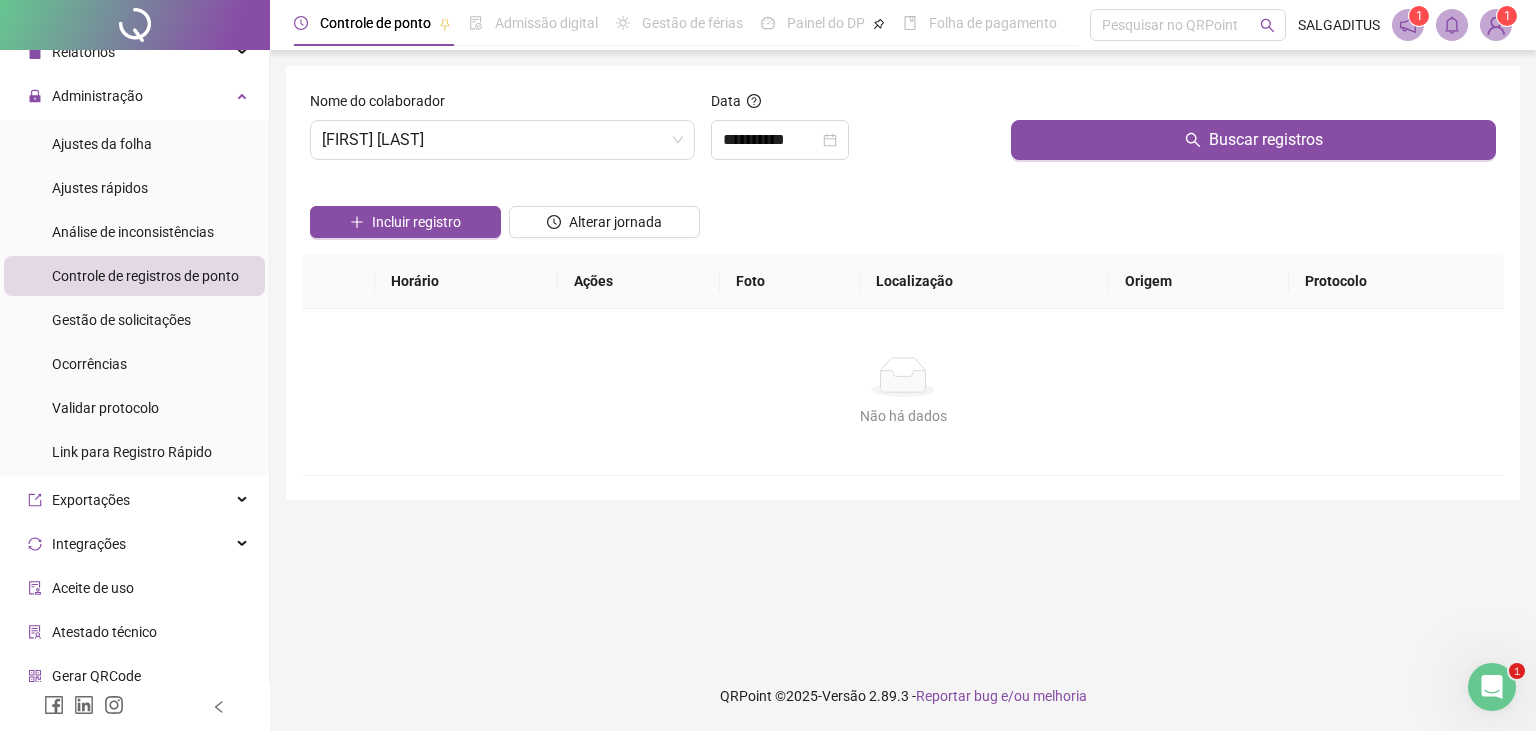 click at bounding box center (1253, 105) 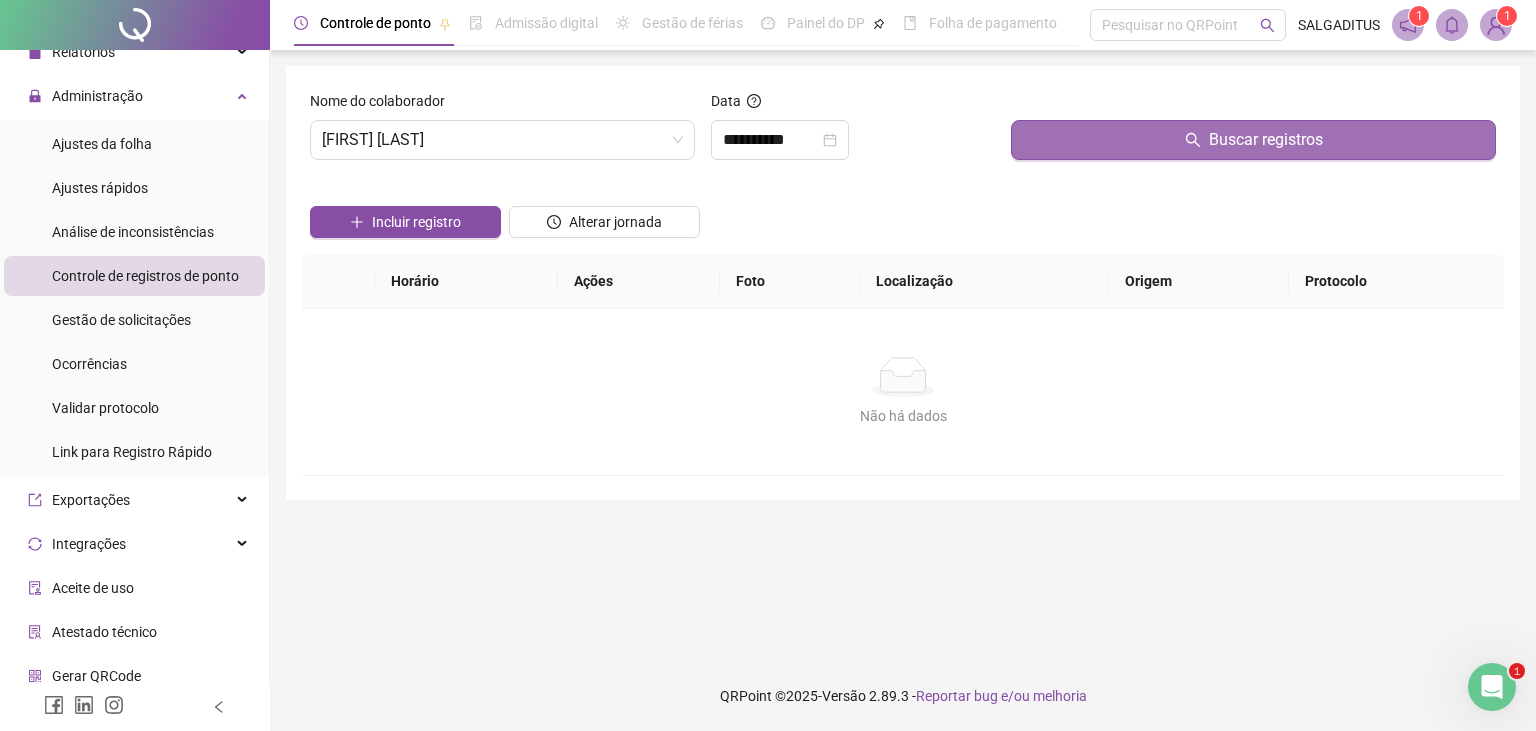 click on "Buscar registros" at bounding box center [1266, 140] 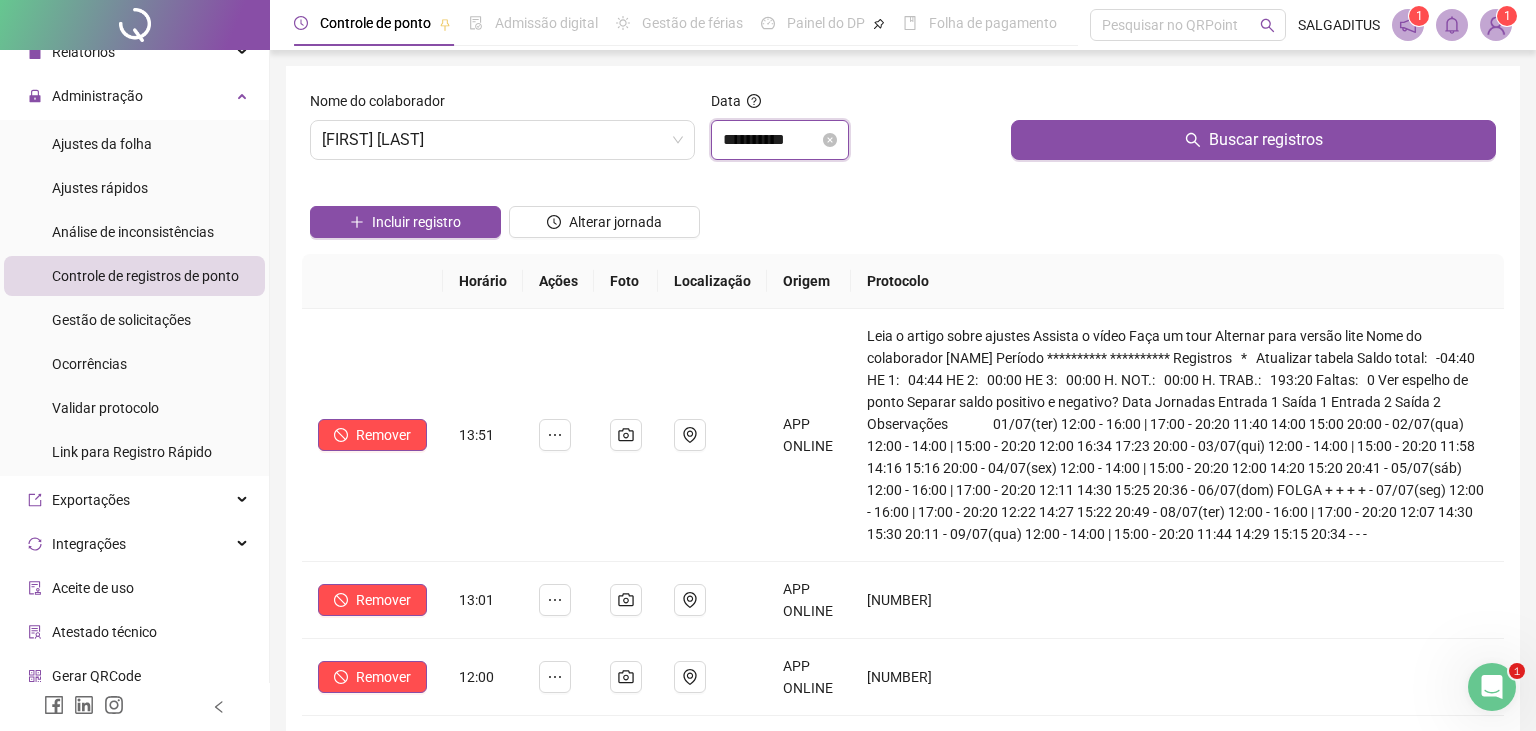 click on "**********" at bounding box center [771, 140] 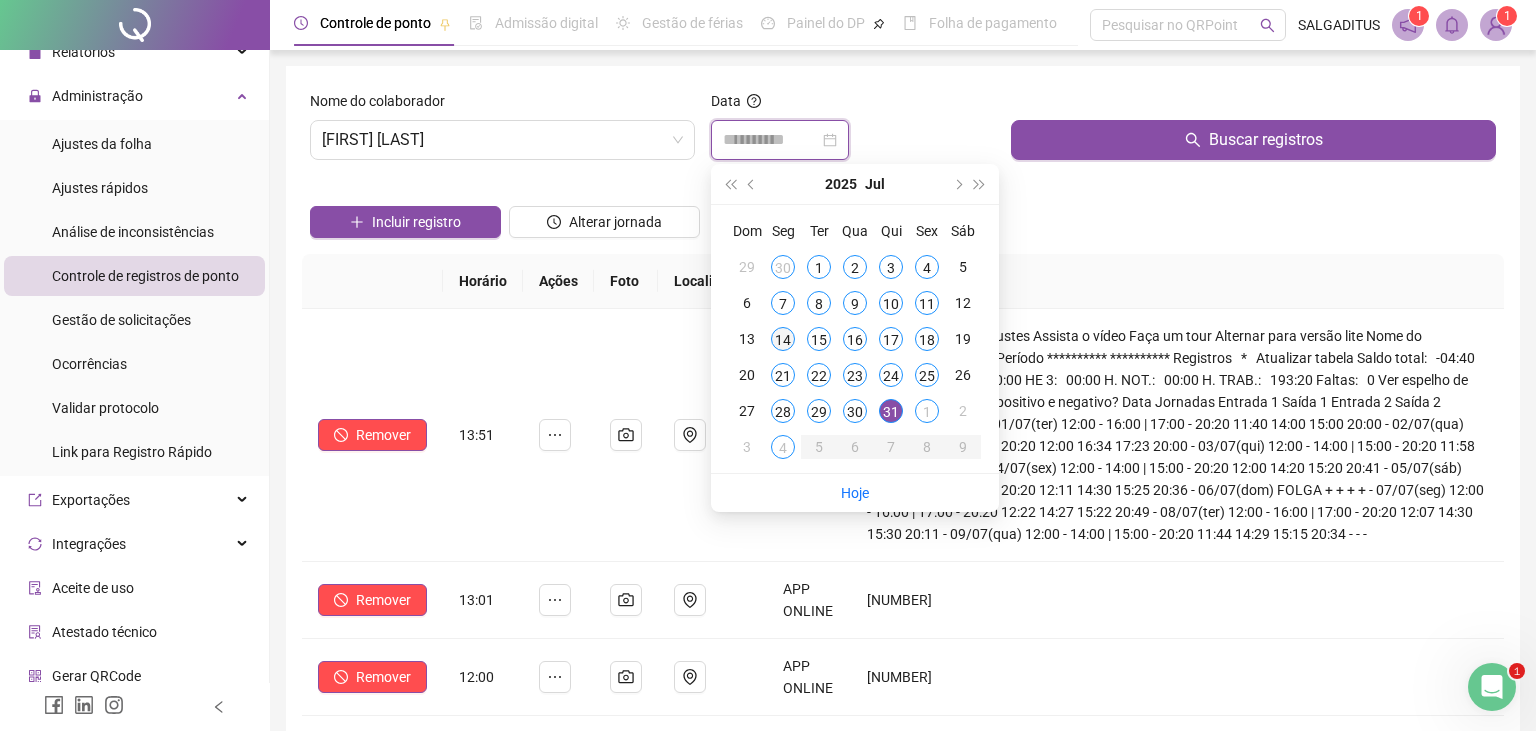 type on "**********" 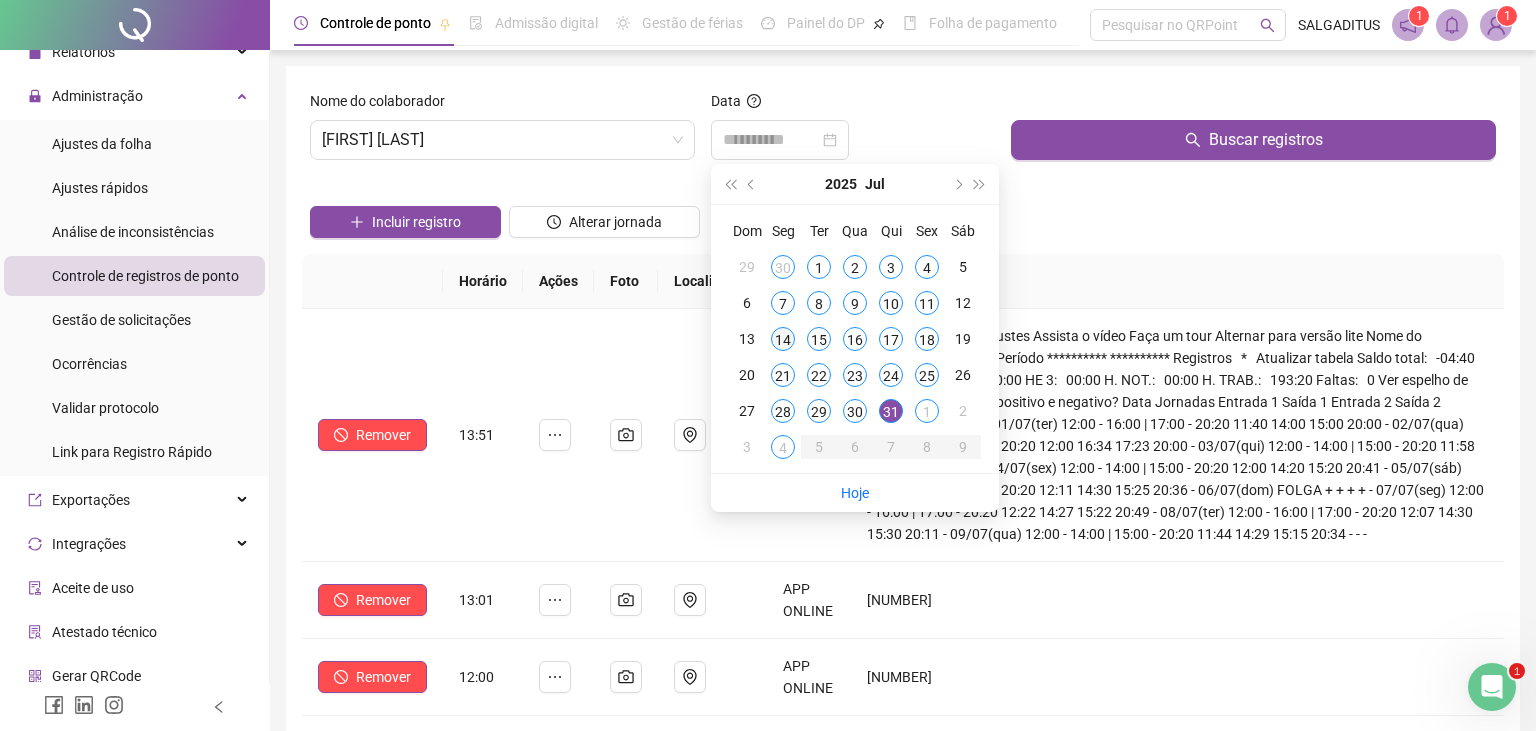 click on "14" at bounding box center (783, 339) 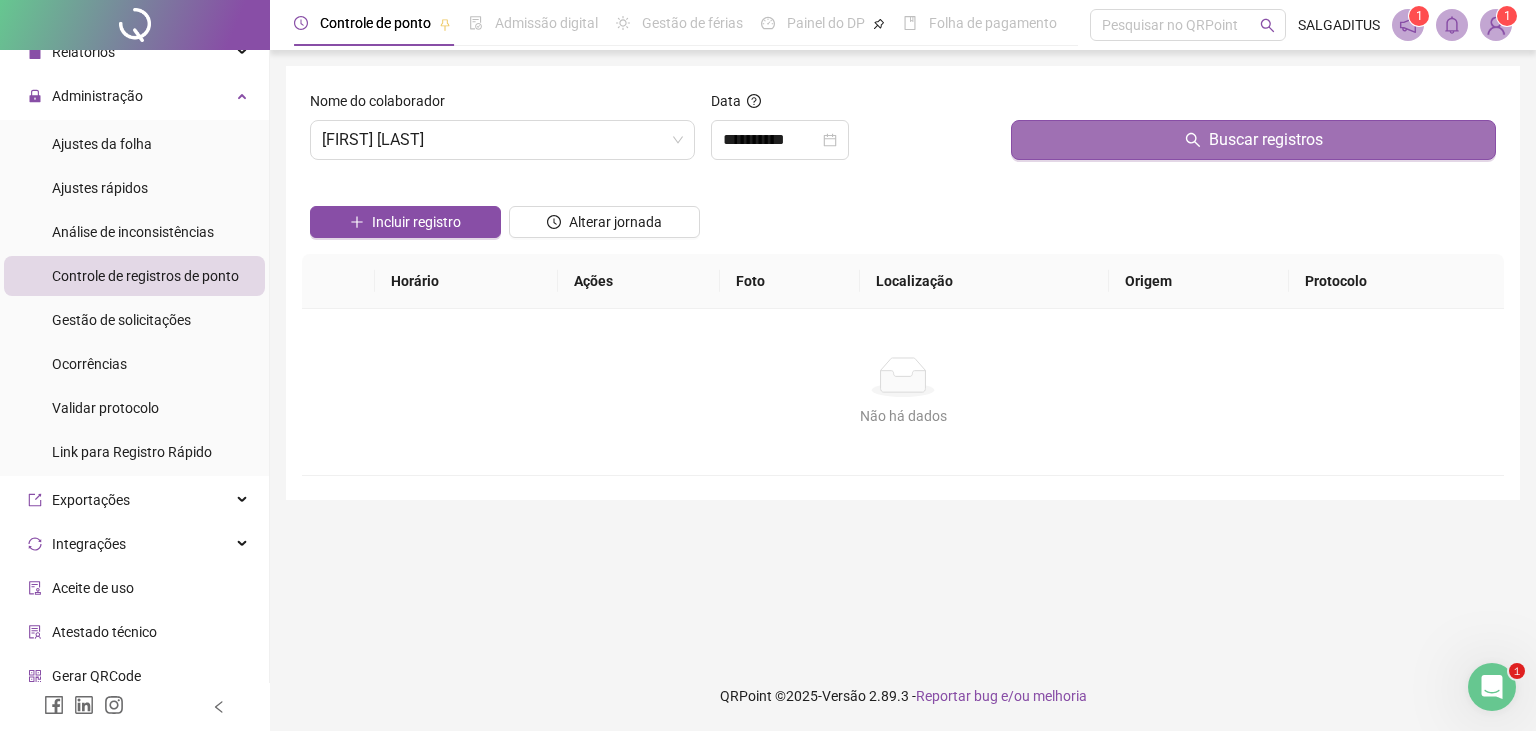 click on "Buscar registros" at bounding box center (1266, 140) 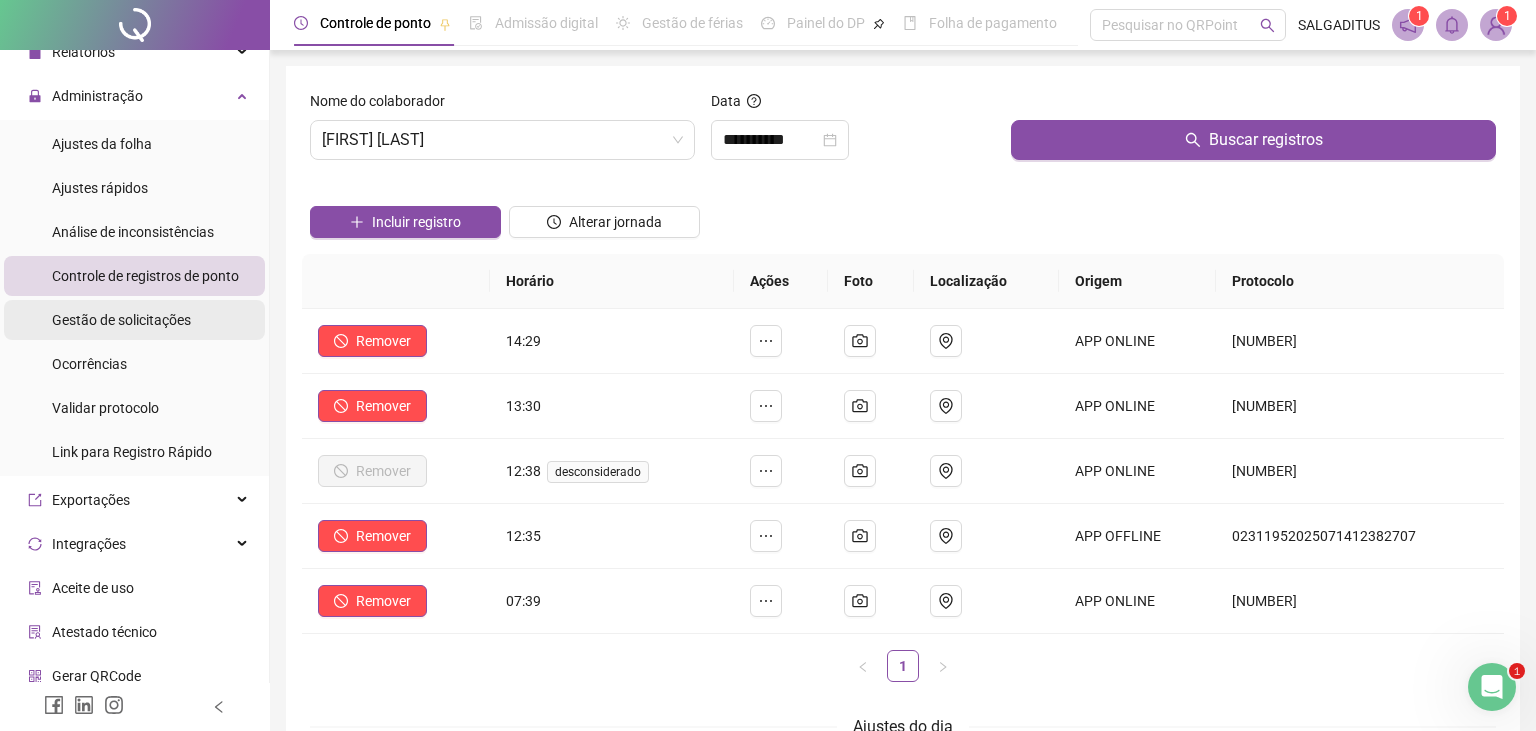 click on "Gestão de solicitações" at bounding box center (121, 320) 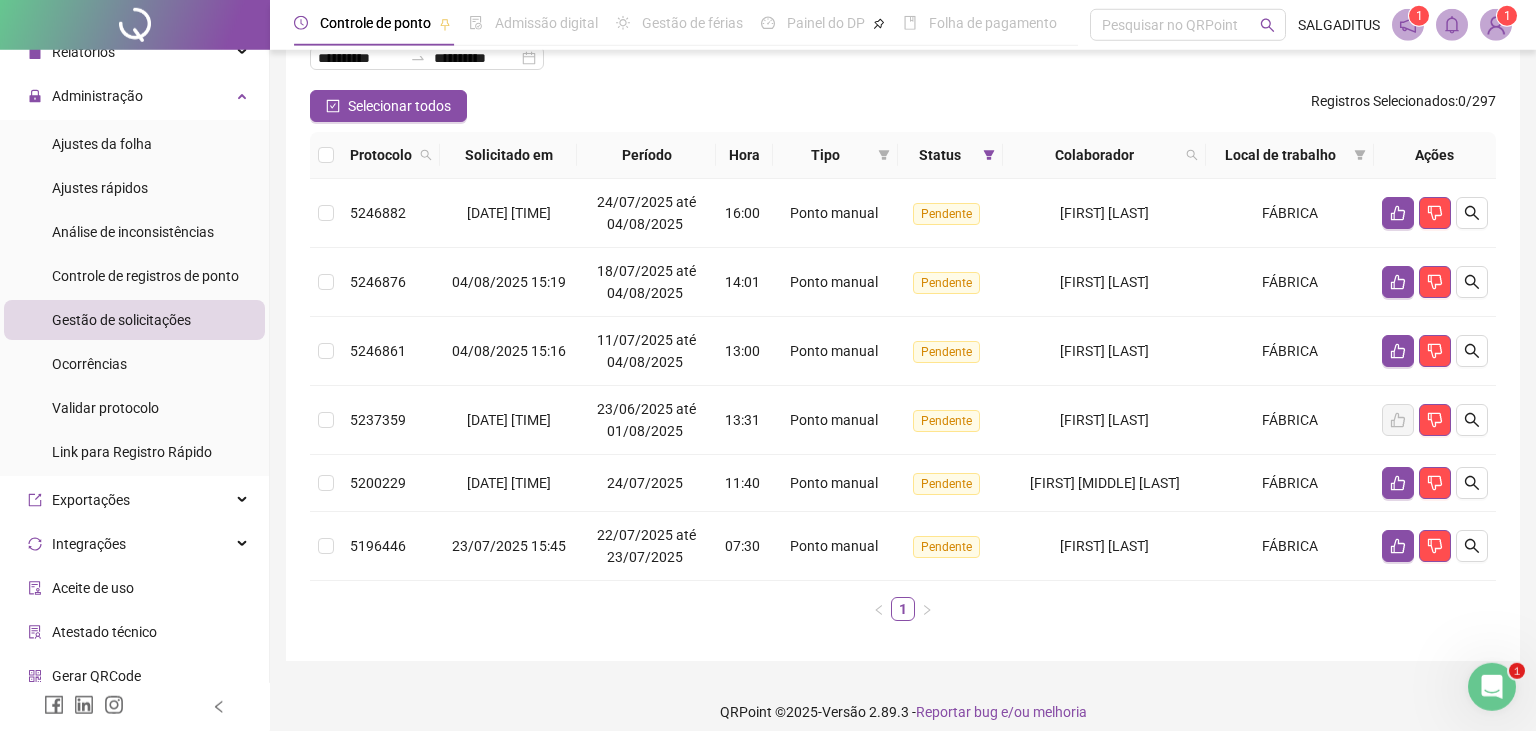 scroll, scrollTop: 156, scrollLeft: 0, axis: vertical 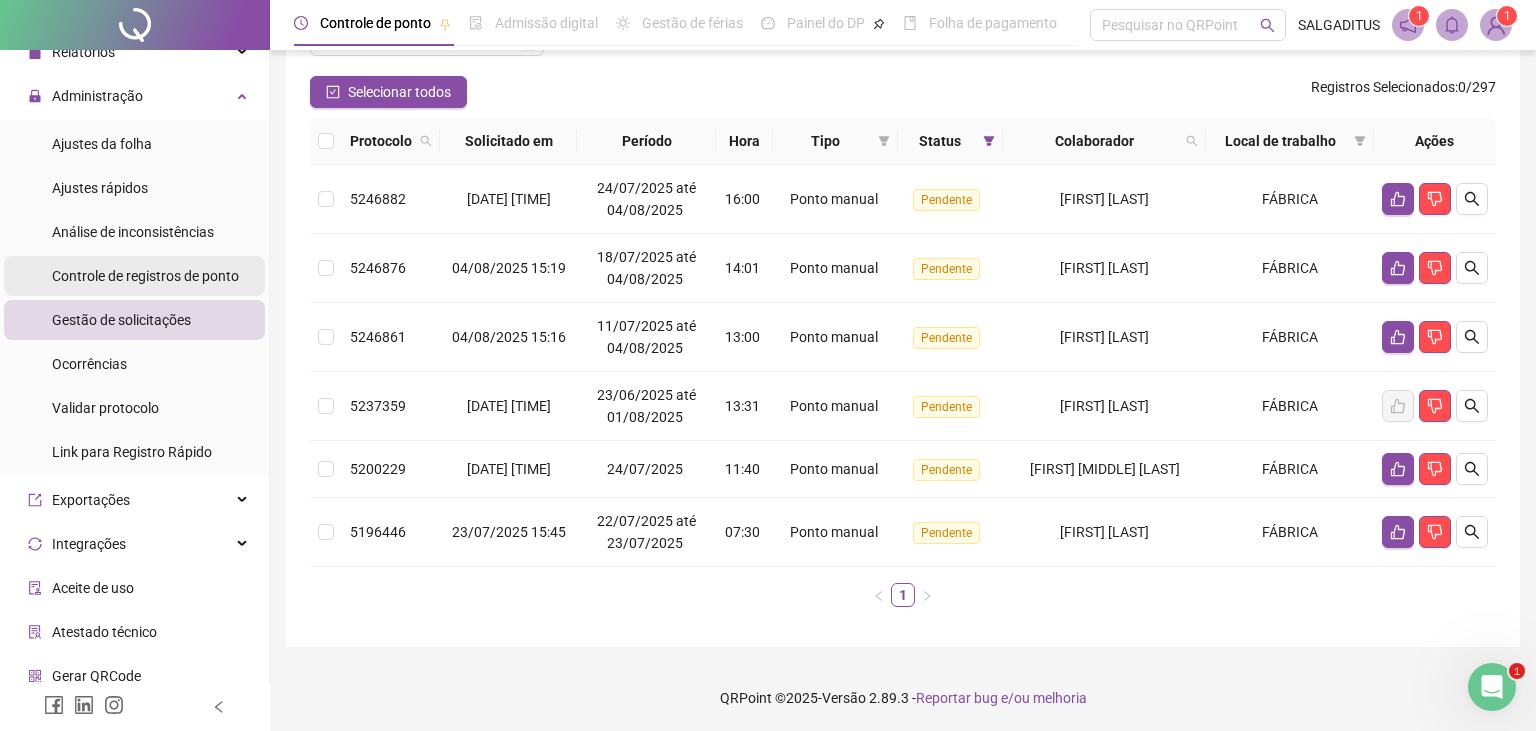 click on "Controle de registros de ponto" at bounding box center [145, 276] 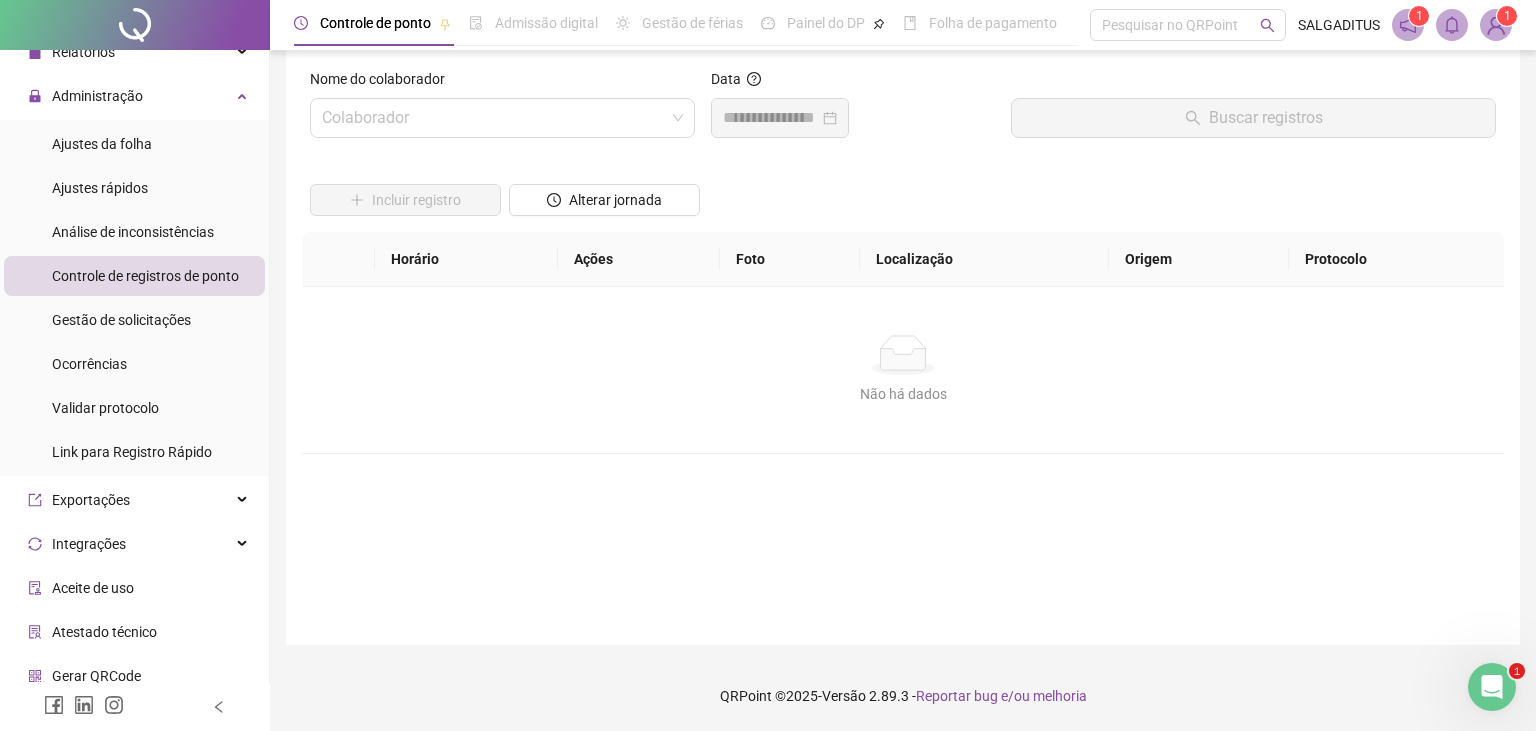 scroll, scrollTop: 21, scrollLeft: 0, axis: vertical 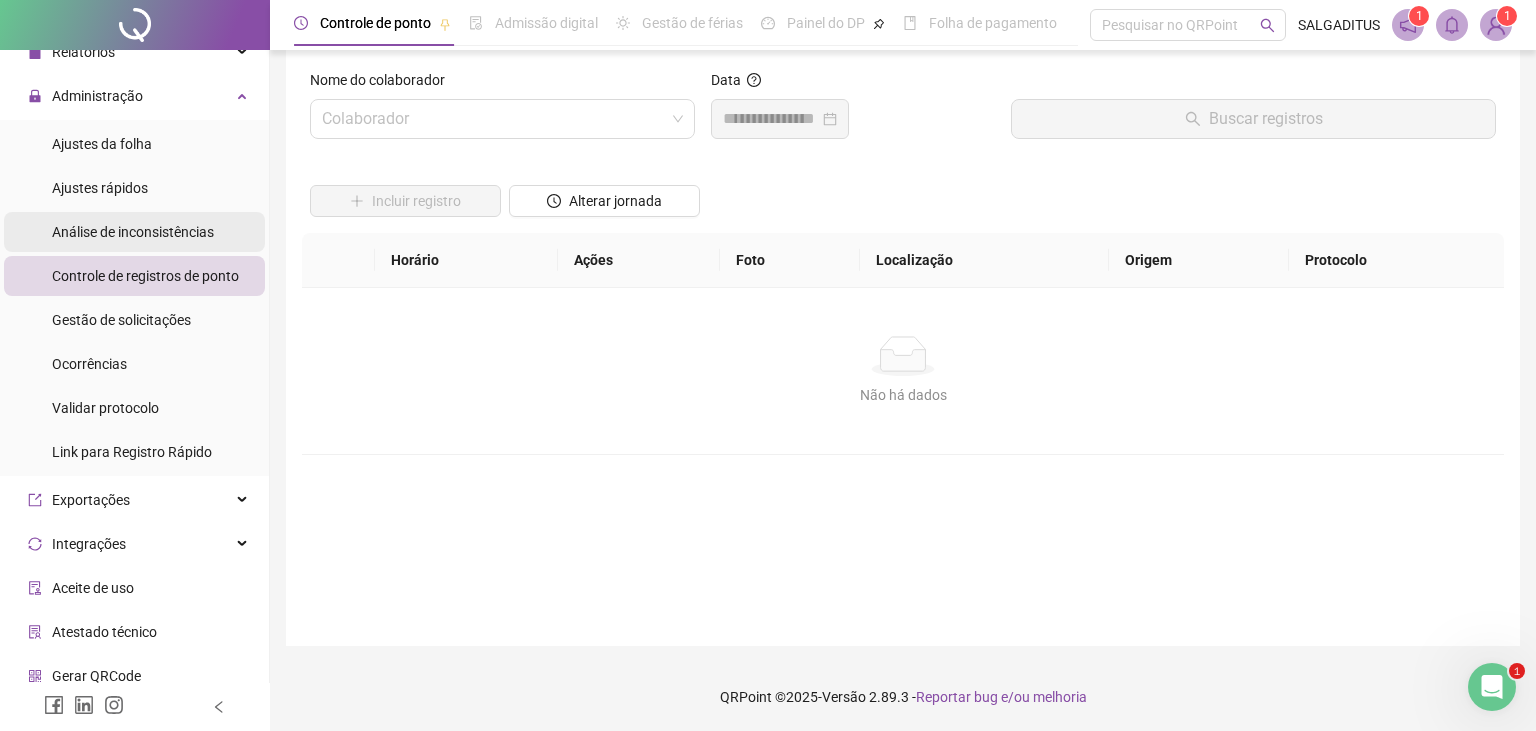 click on "Análise de inconsistências" at bounding box center [133, 232] 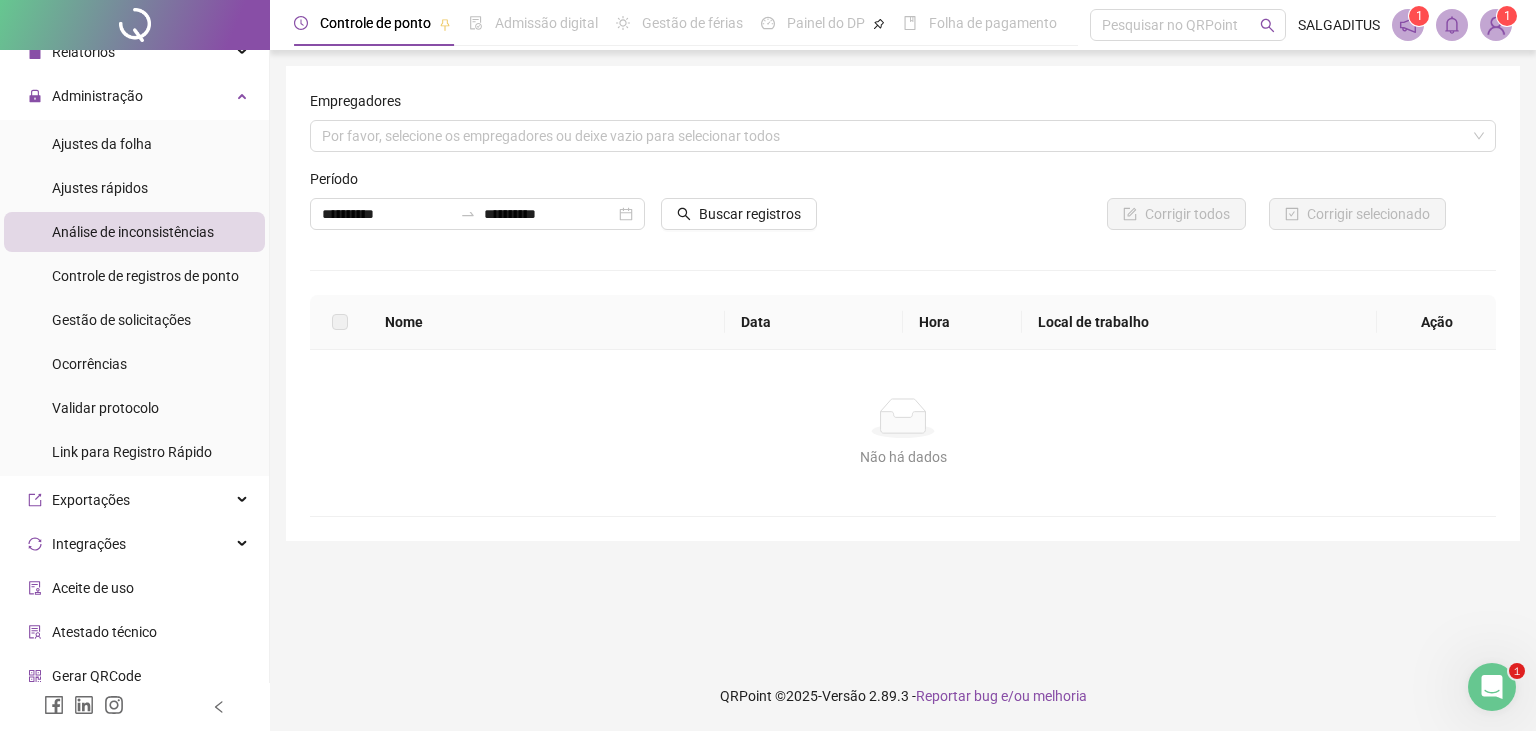 scroll, scrollTop: 0, scrollLeft: 0, axis: both 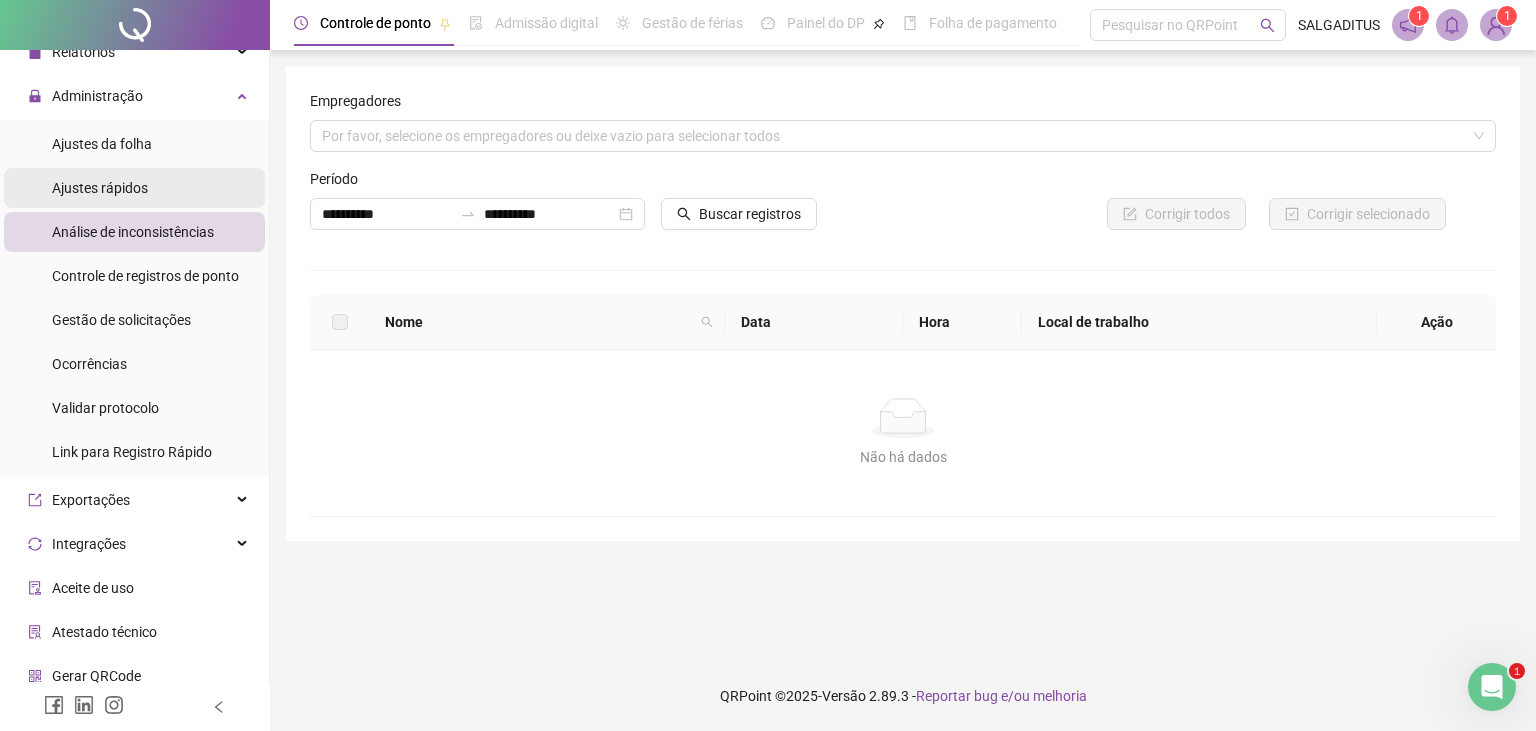 click on "Ajustes rápidos" at bounding box center [100, 188] 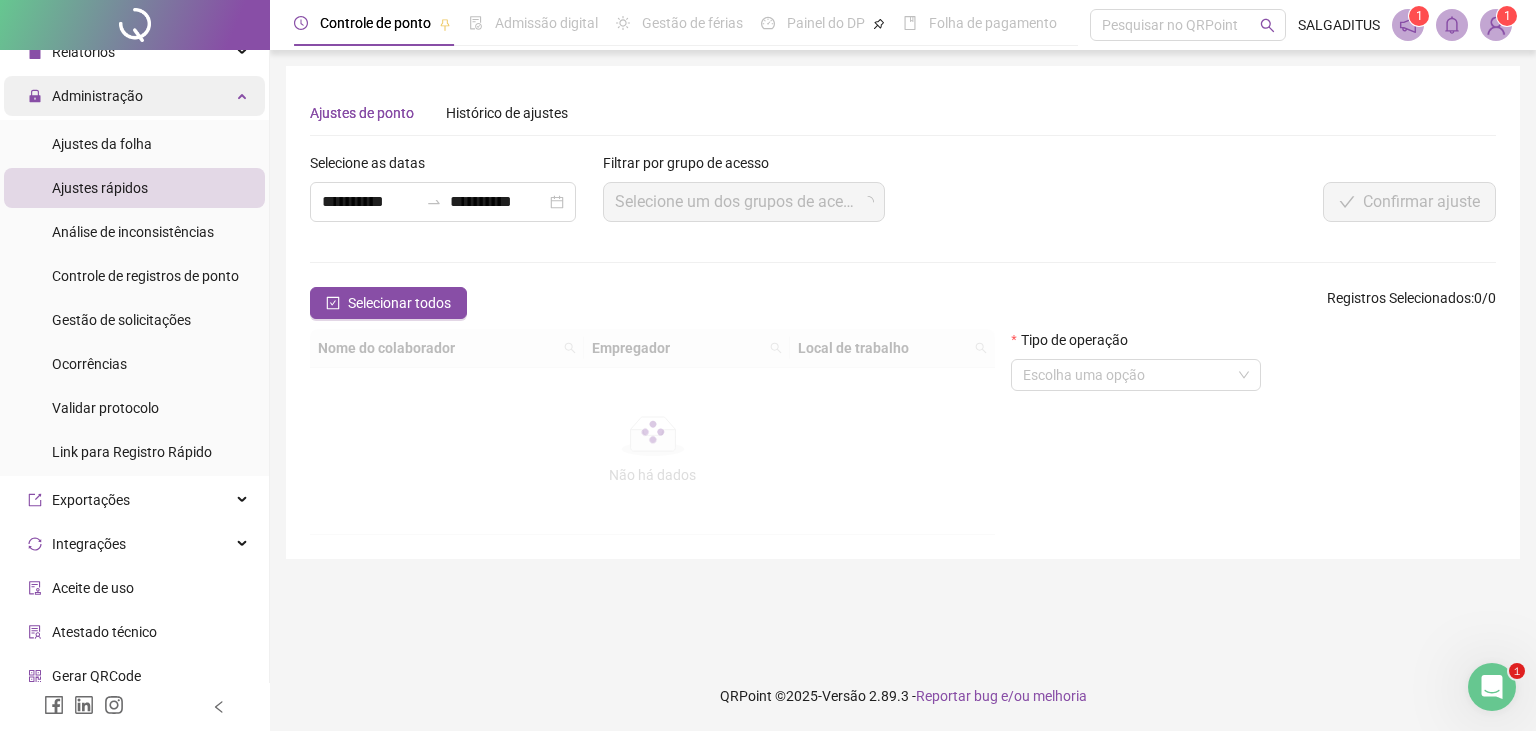 click on "Administração" at bounding box center (134, 96) 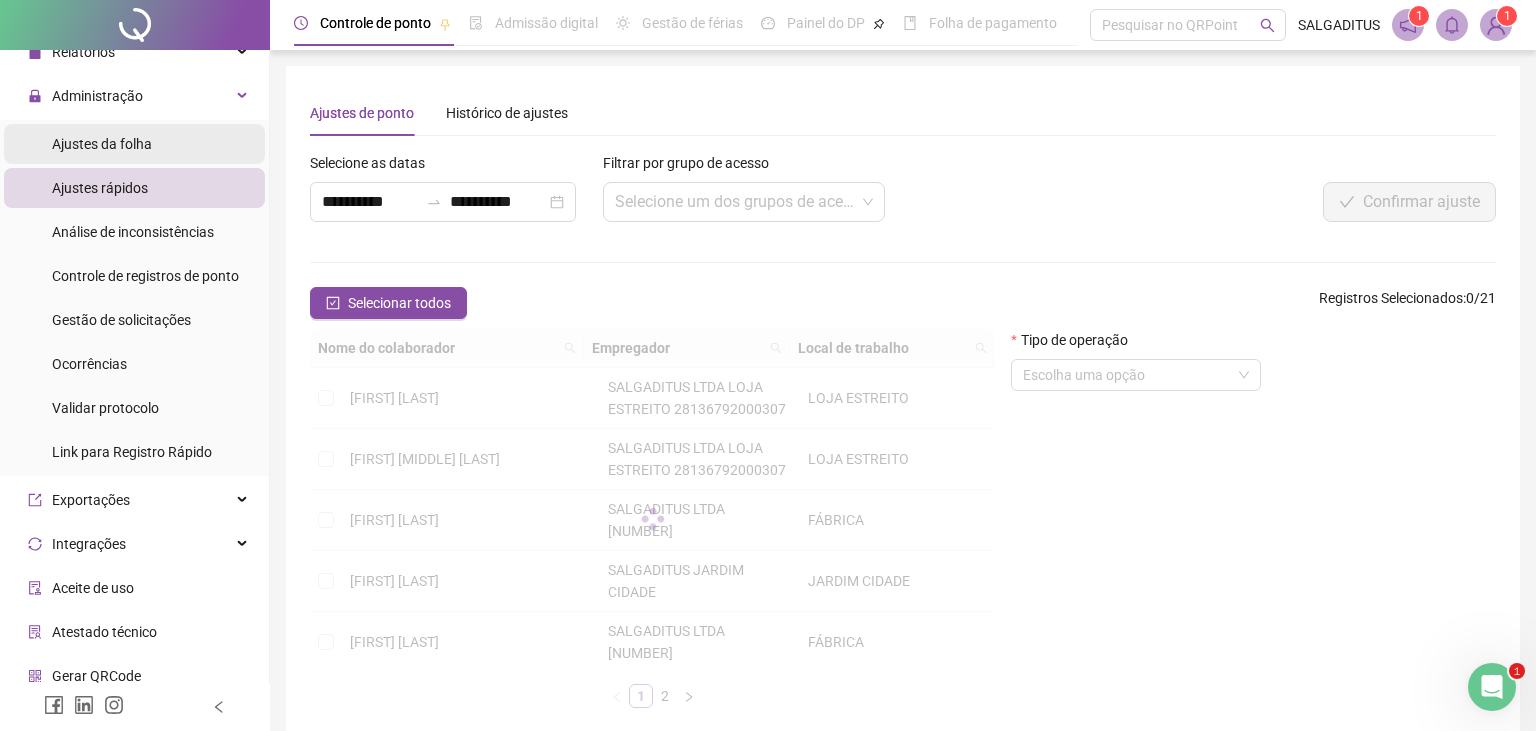 scroll, scrollTop: 0, scrollLeft: 0, axis: both 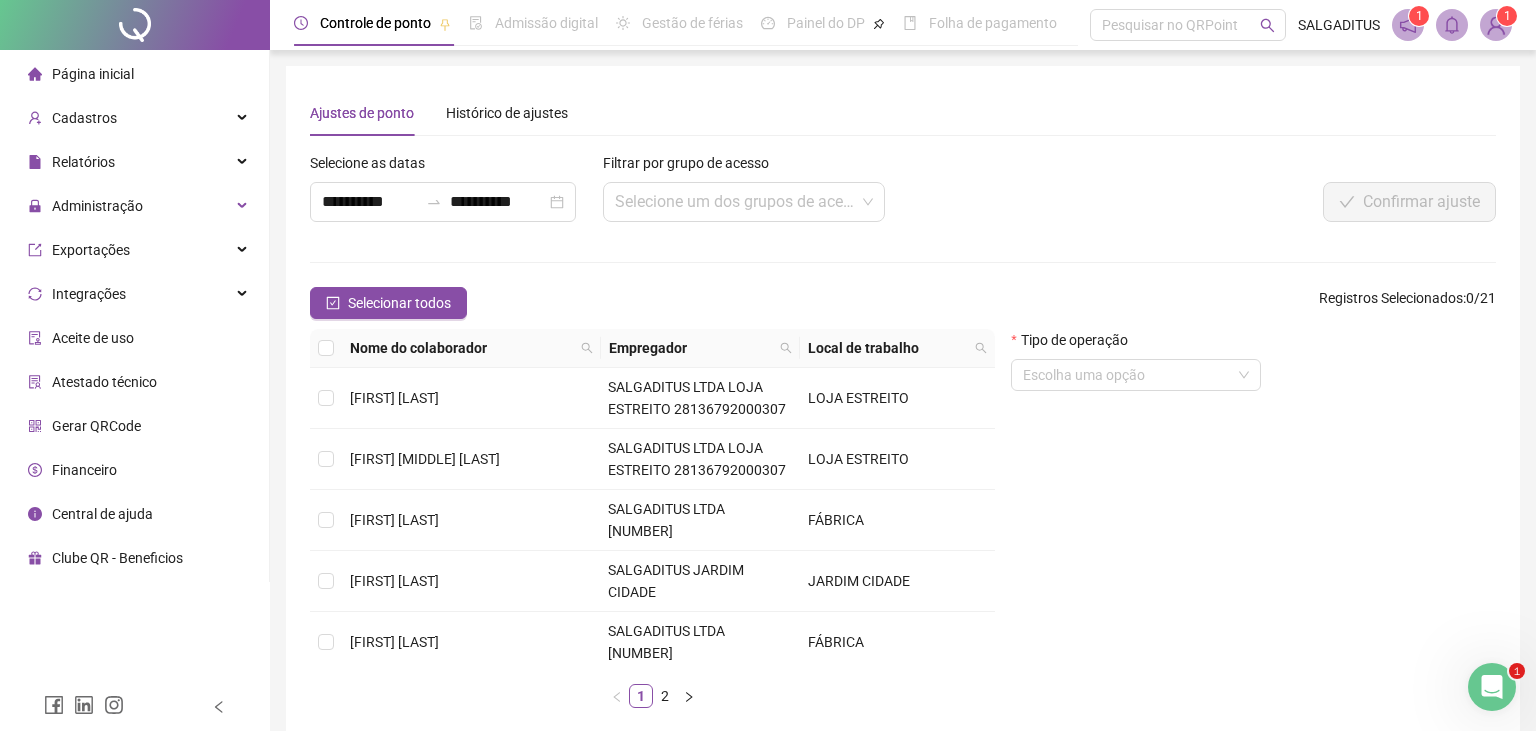 click on "Página inicial Cadastros Relatórios Administração Ajustes da folha Ajustes rápidos Análise de inconsistências Controle de registros de ponto Gestão de solicitações Ocorrências Validar protocolo Link para Registro Rápido Exportações Integrações Aceite de uso Atestado técnico Gerar QRCode Financeiro Central de ajuda Clube QR - Beneficios" at bounding box center [135, 316] 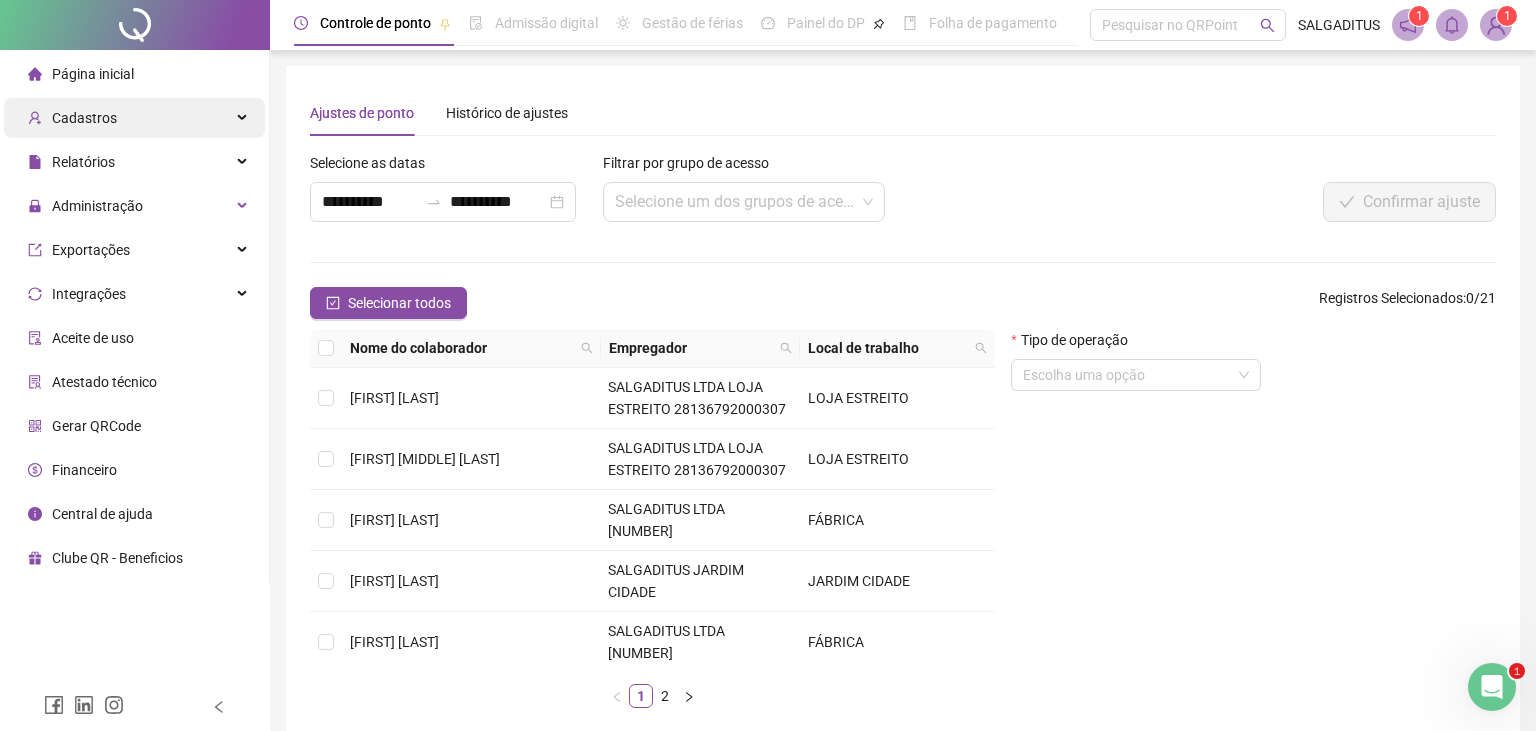 click on "Cadastros" at bounding box center (134, 118) 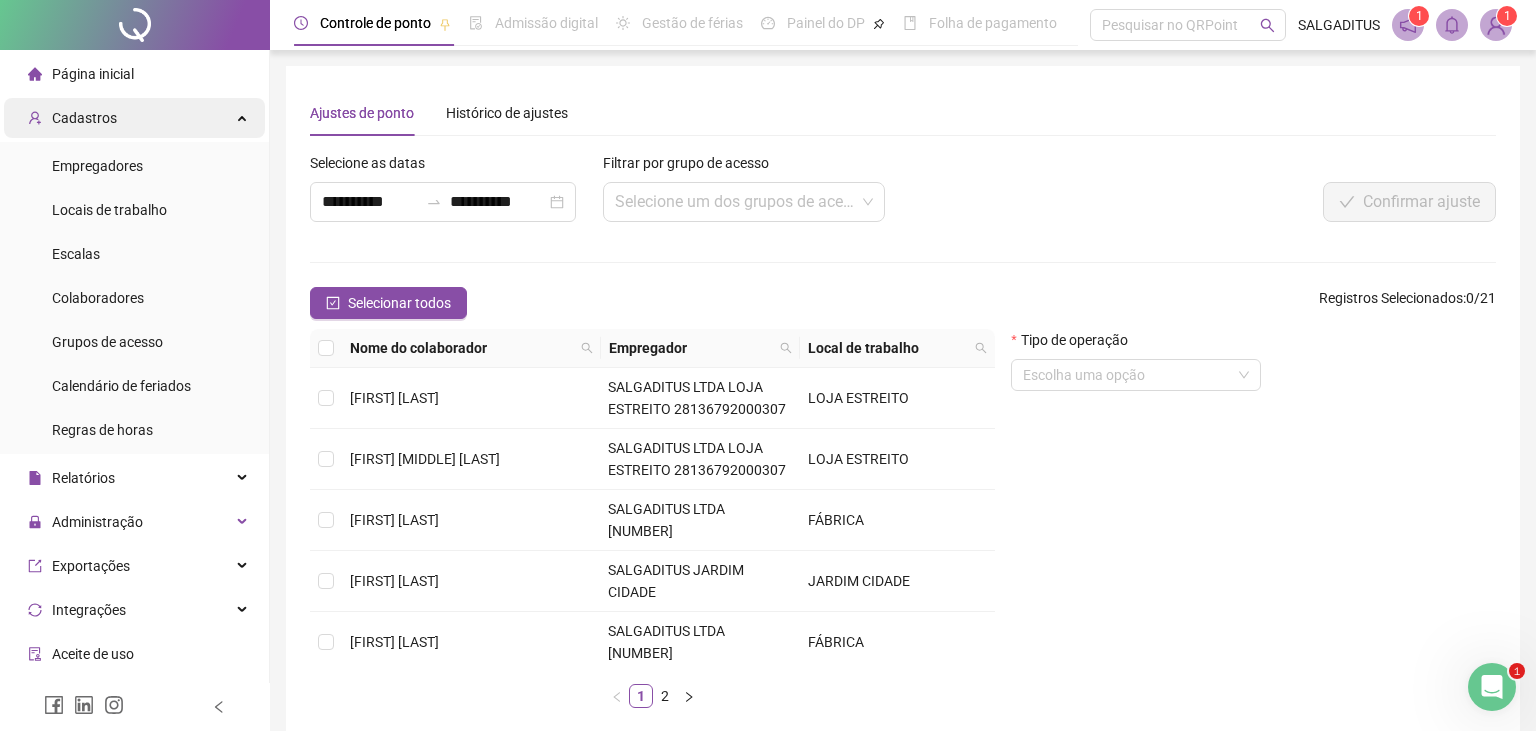 click on "Cadastros" at bounding box center [134, 118] 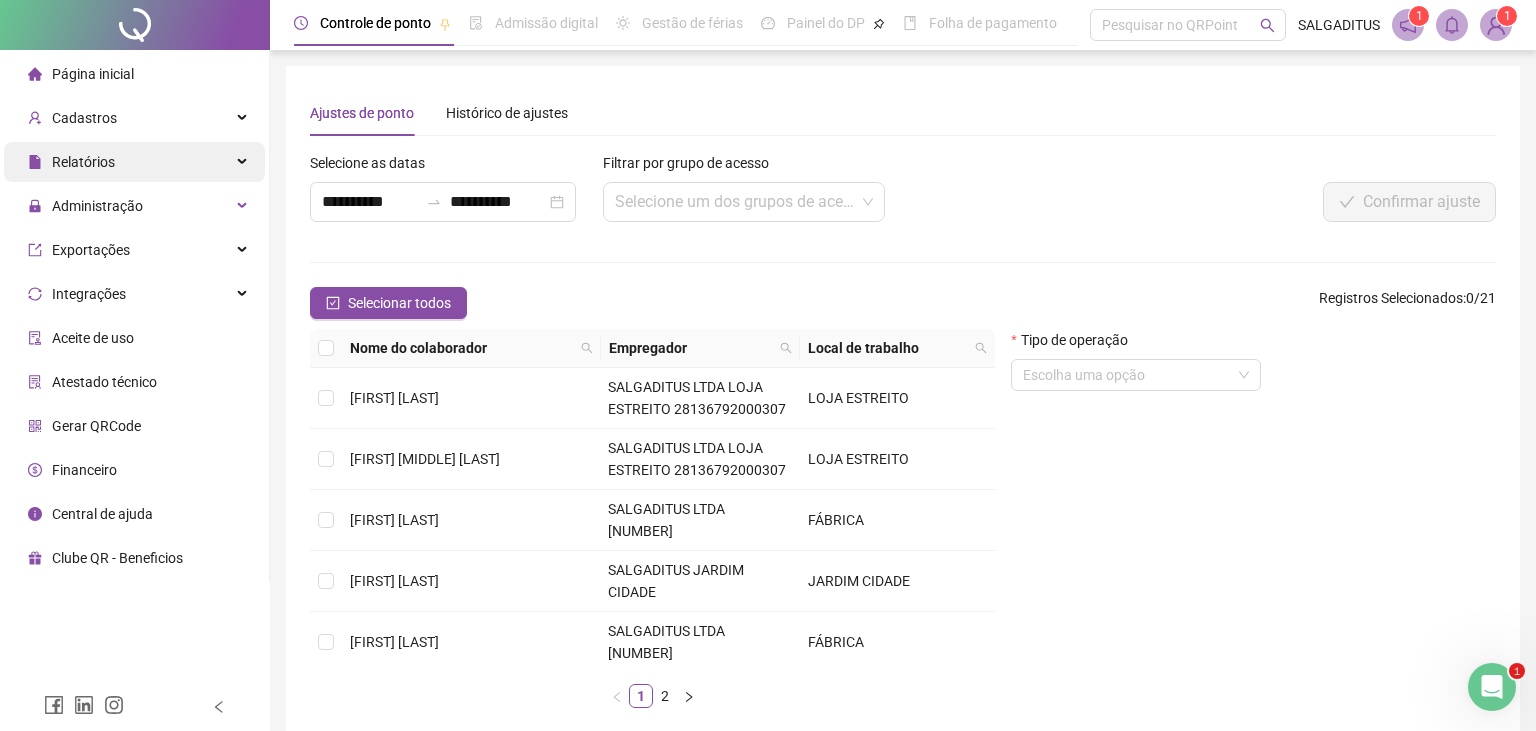 click on "Relatórios" at bounding box center (134, 162) 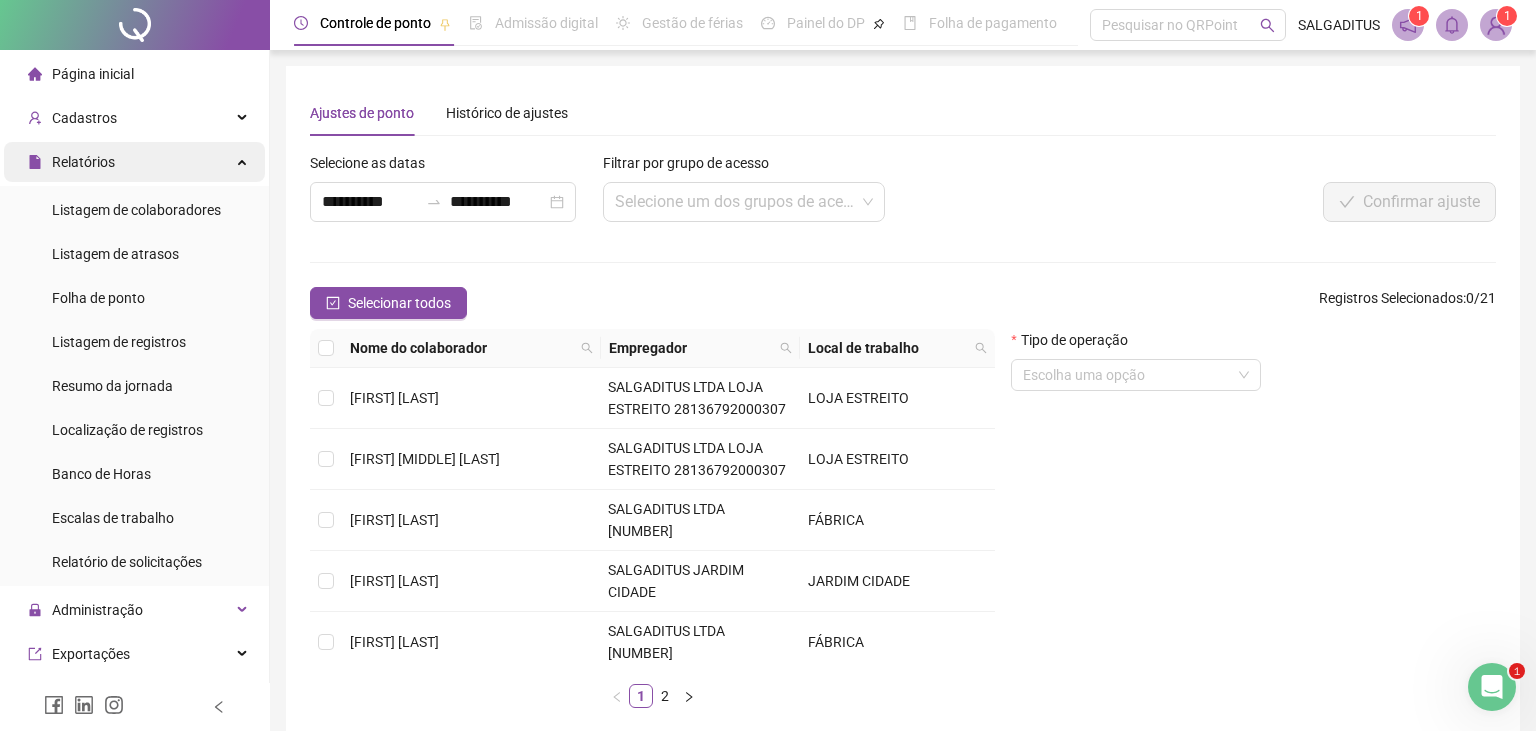 click on "Relatórios" at bounding box center (134, 162) 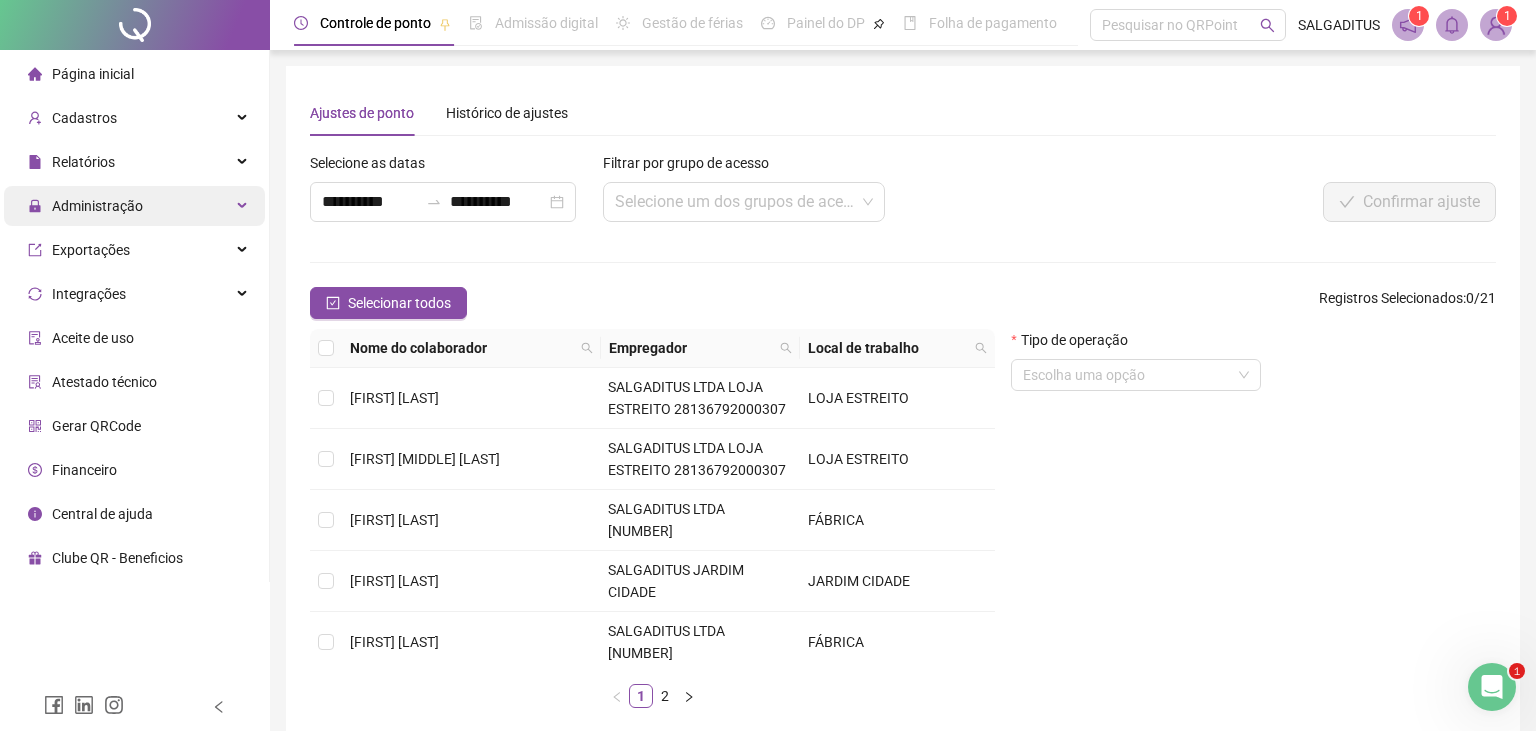 click on "Administração" at bounding box center (134, 206) 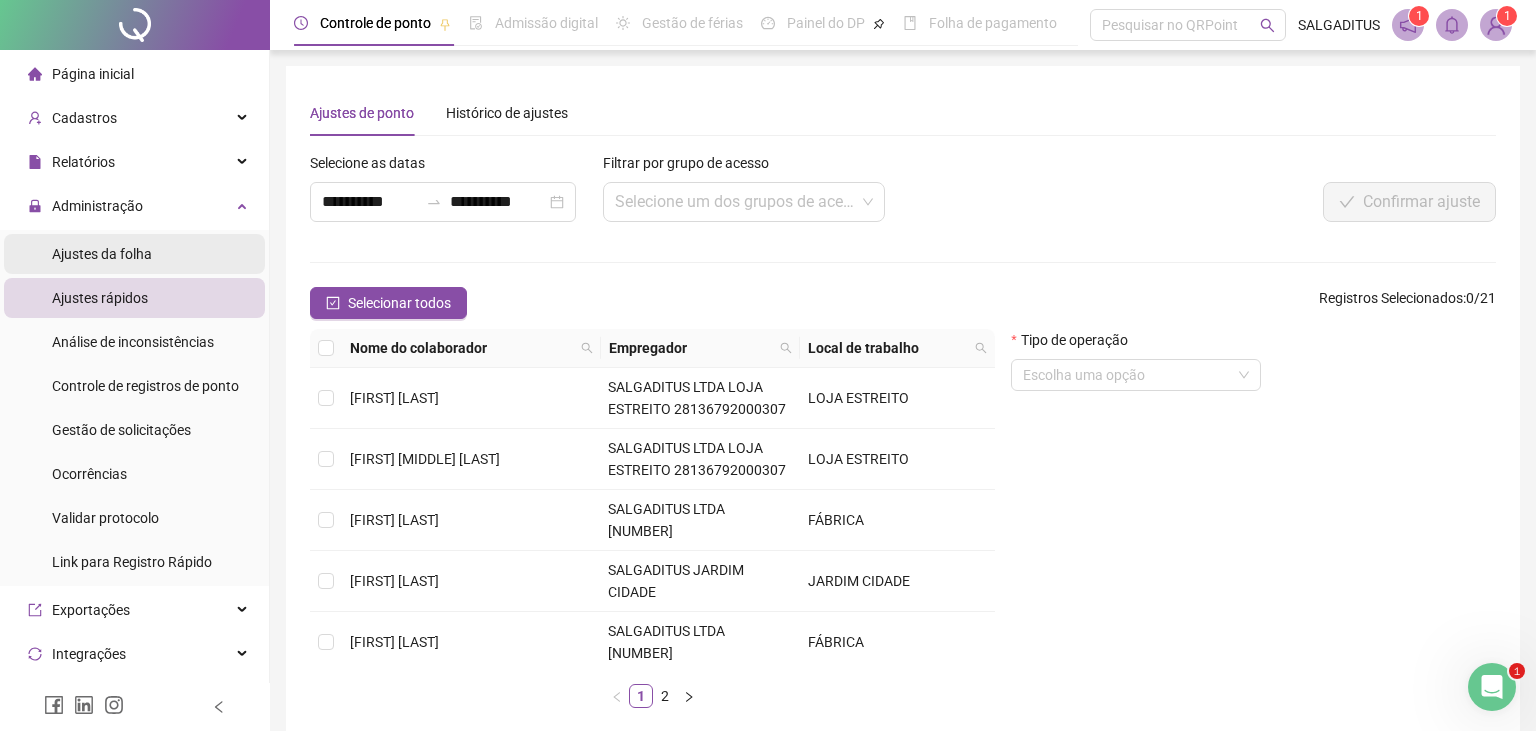 click on "Ajustes da folha" at bounding box center (134, 254) 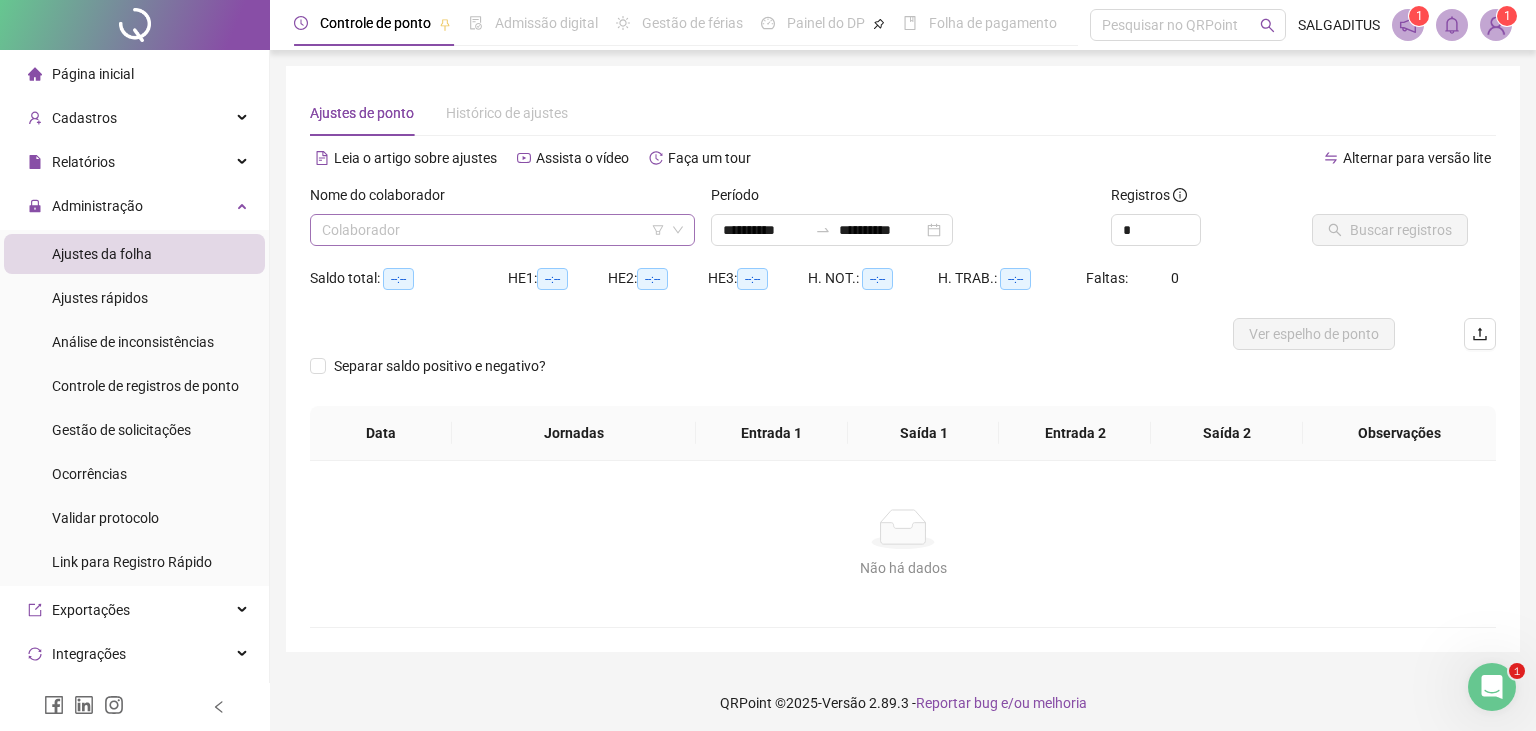 click at bounding box center [493, 230] 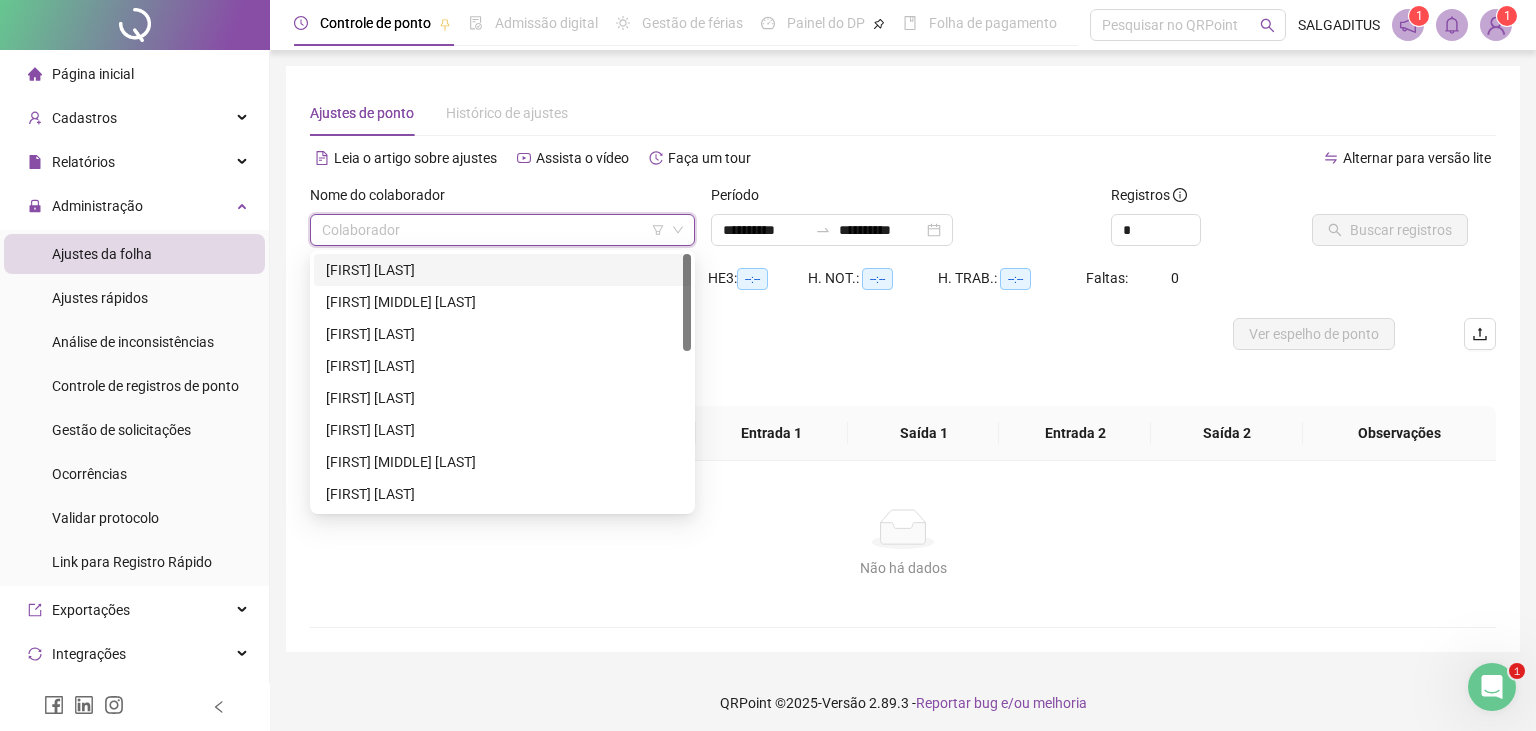 scroll, scrollTop: 216, scrollLeft: 0, axis: vertical 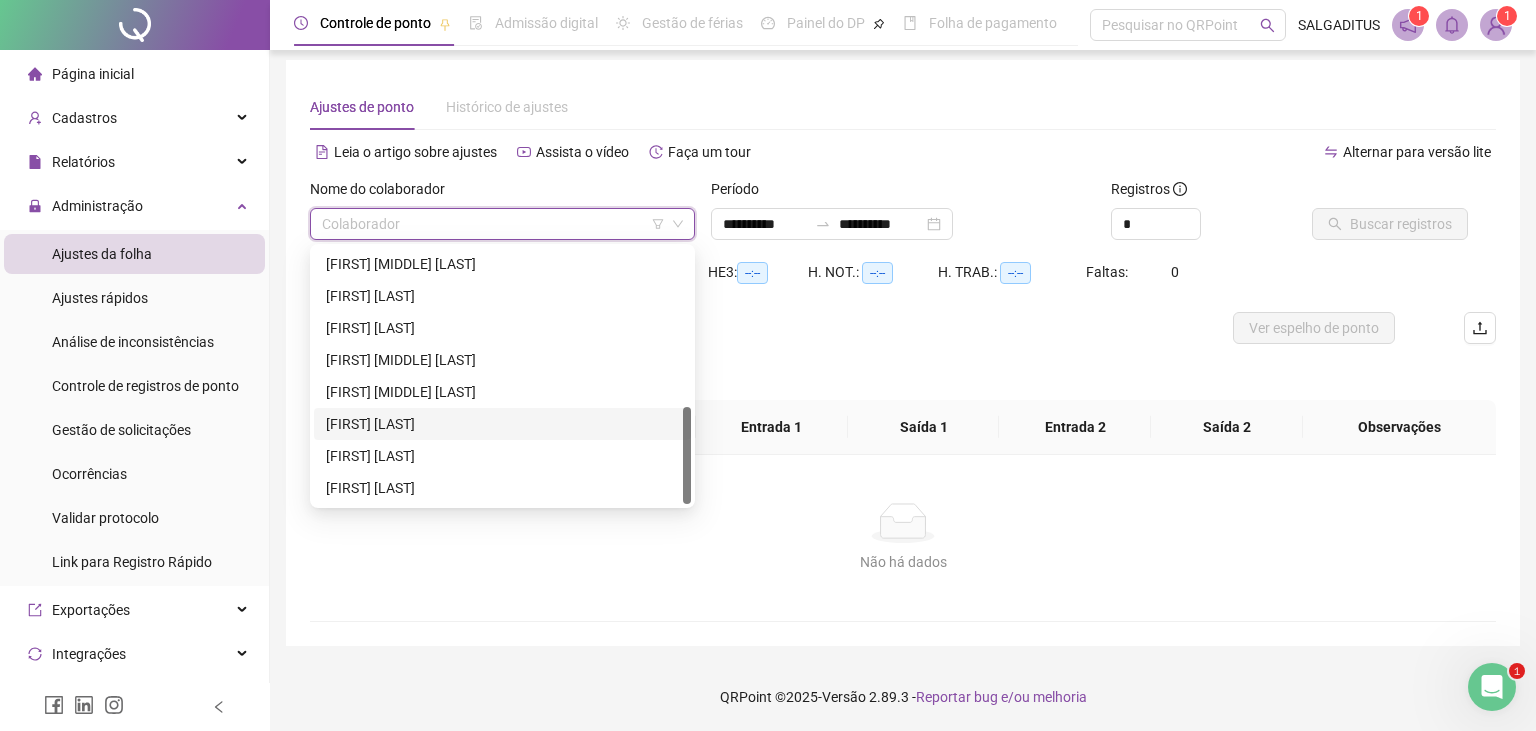 click on "[FIRST] [LAST]" at bounding box center [502, 424] 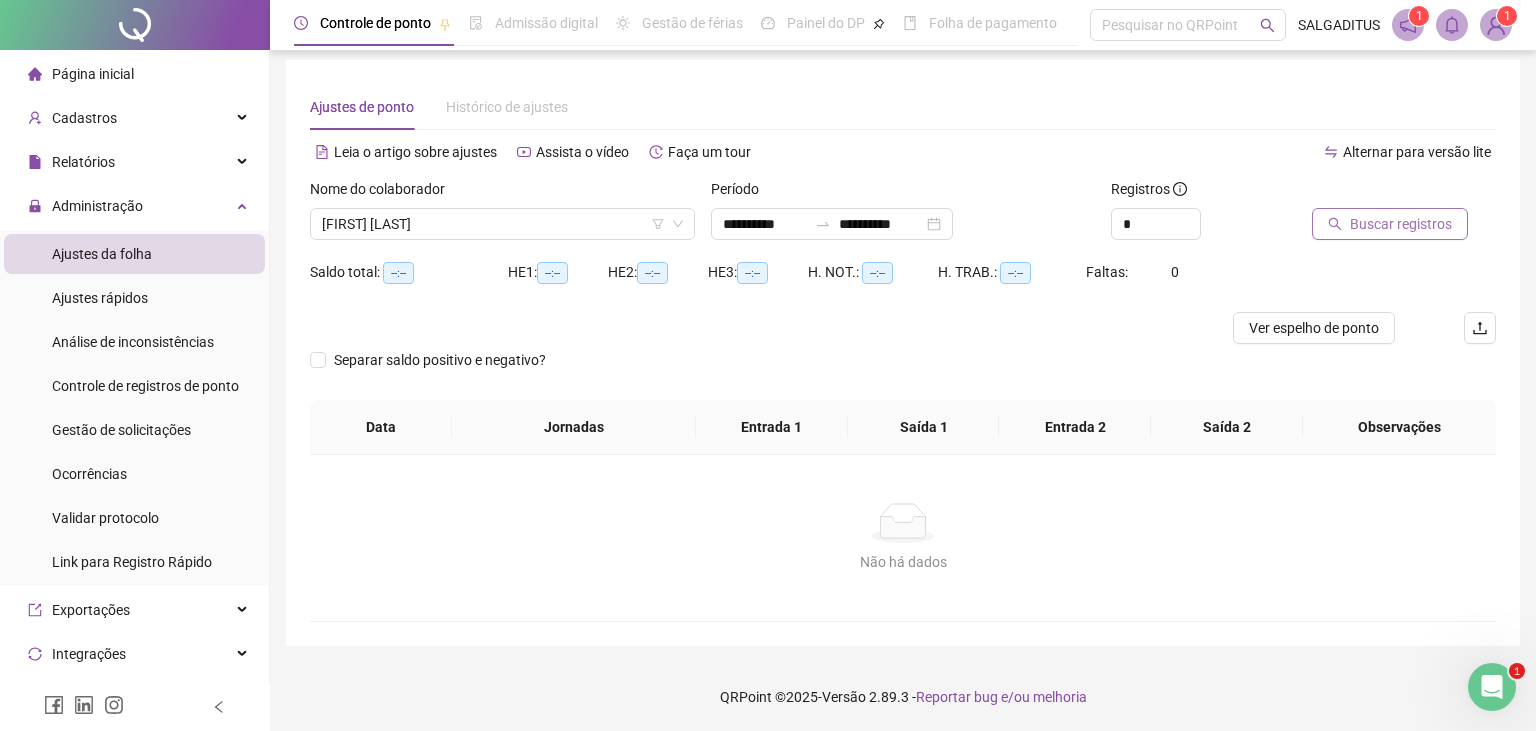 click on "Buscar registros" at bounding box center (1401, 224) 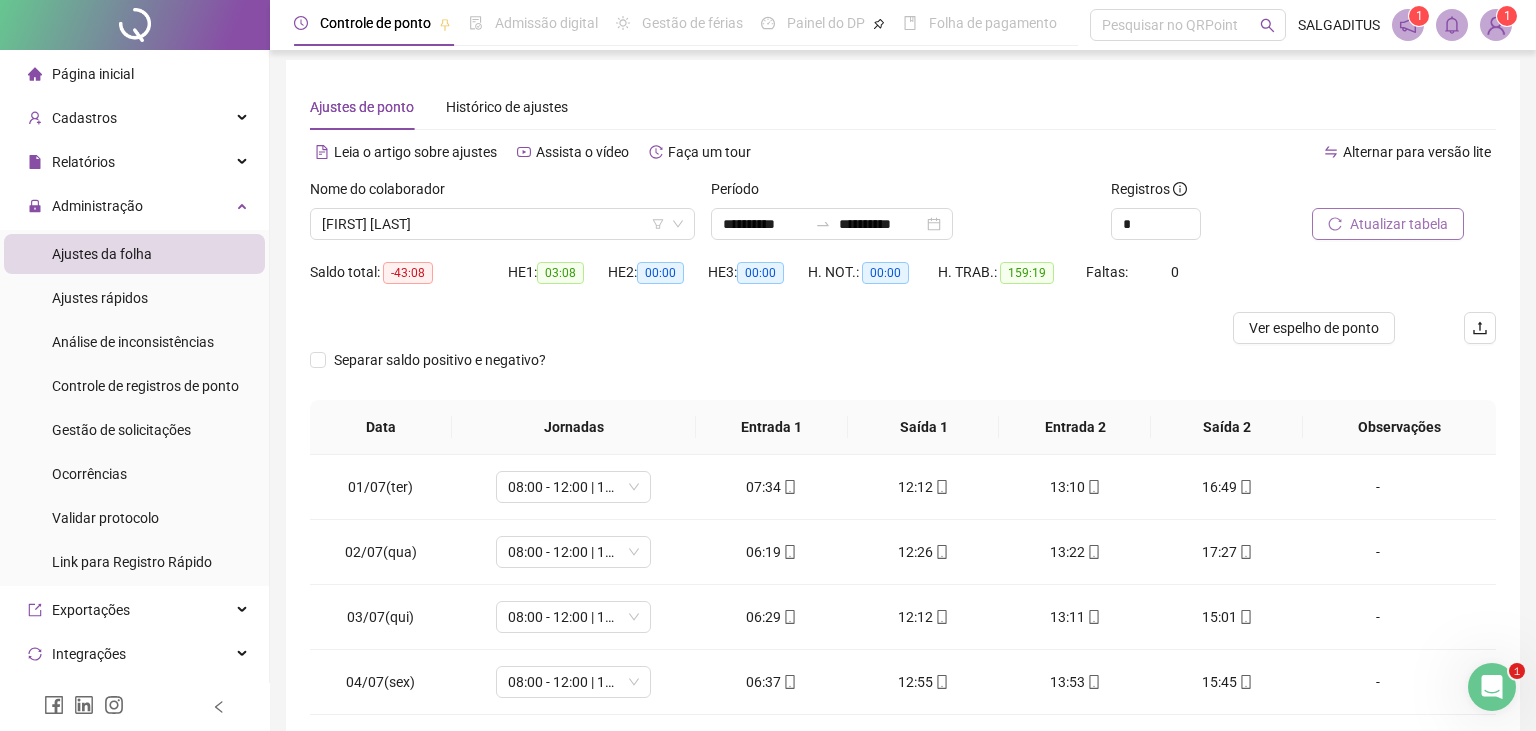 scroll, scrollTop: 266, scrollLeft: 0, axis: vertical 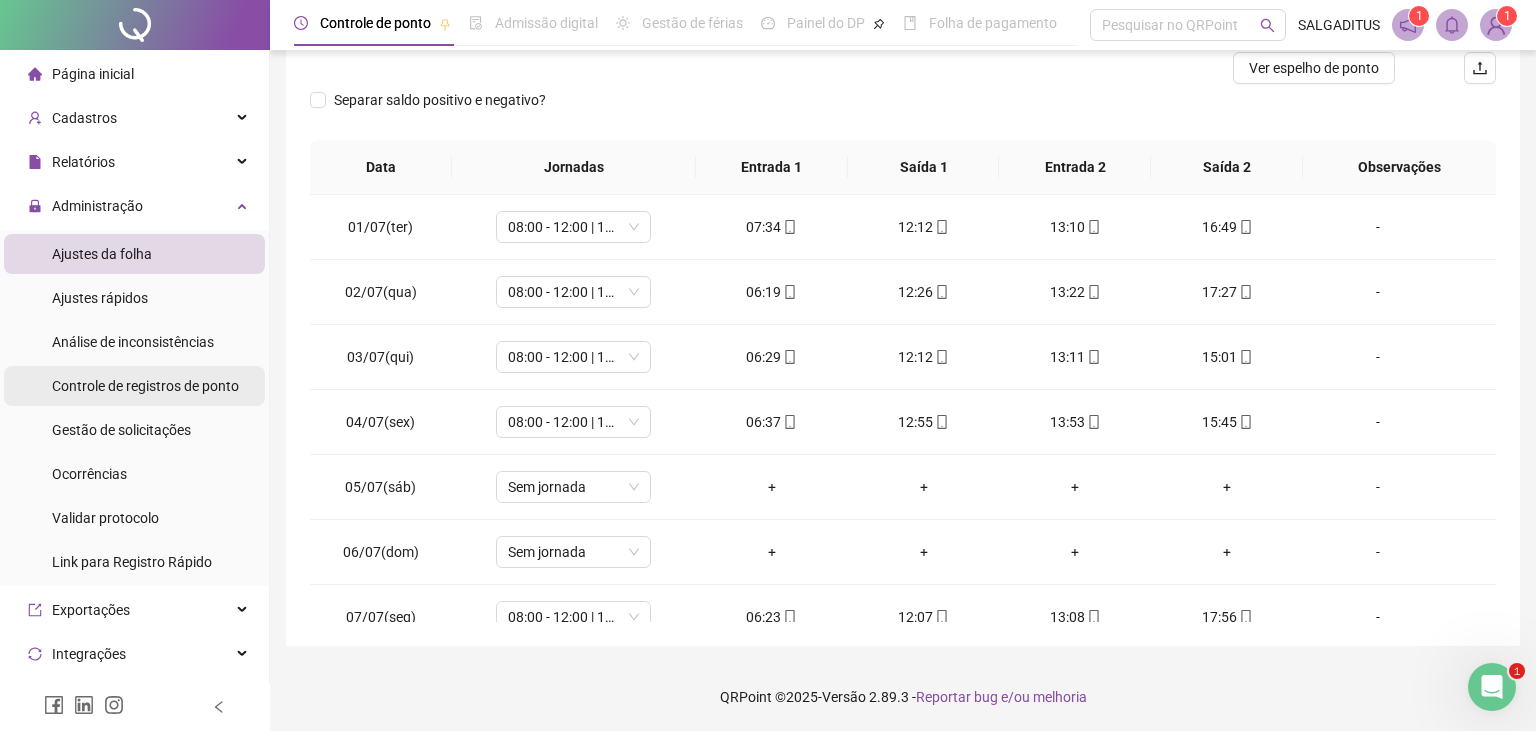 click on "Controle de registros de ponto" at bounding box center (145, 386) 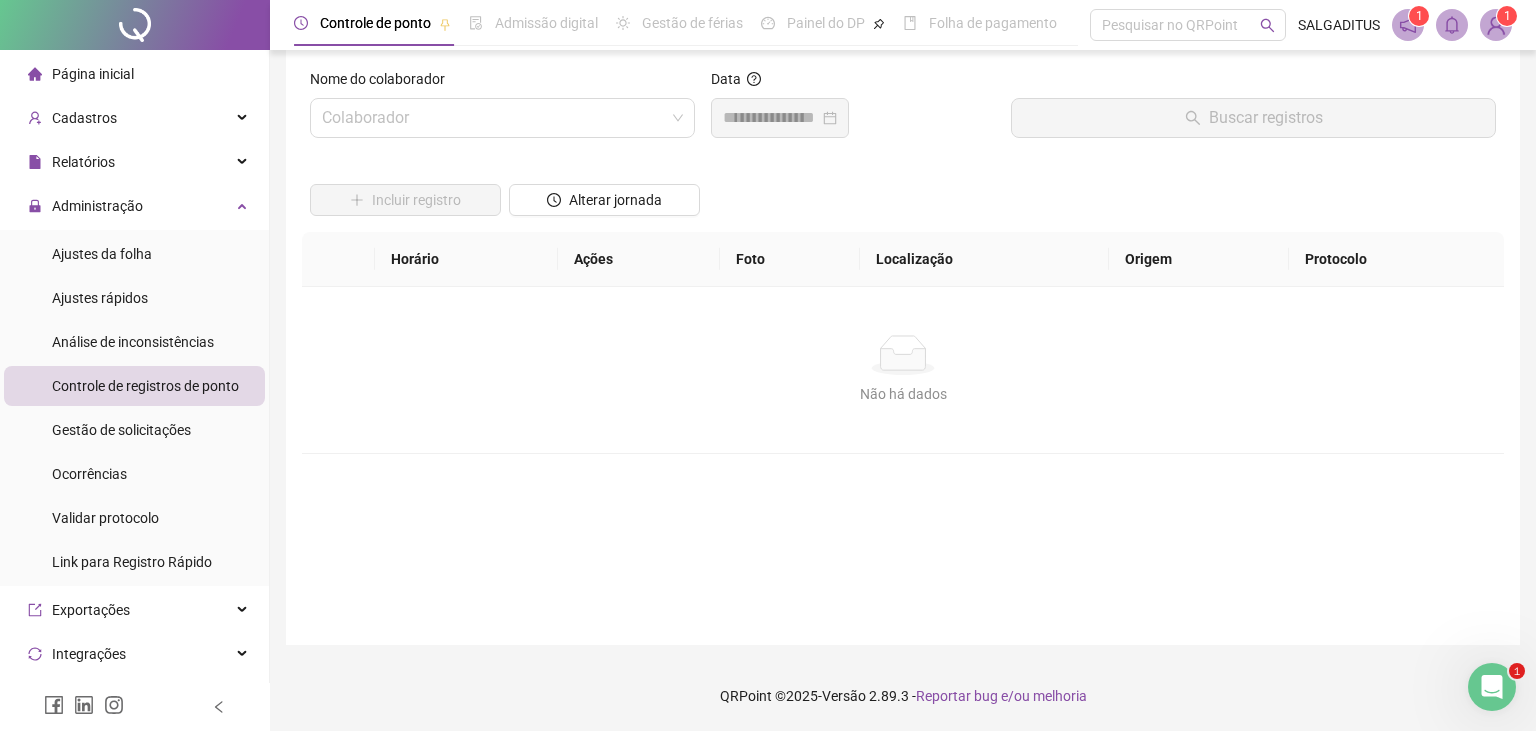 scroll, scrollTop: 21, scrollLeft: 0, axis: vertical 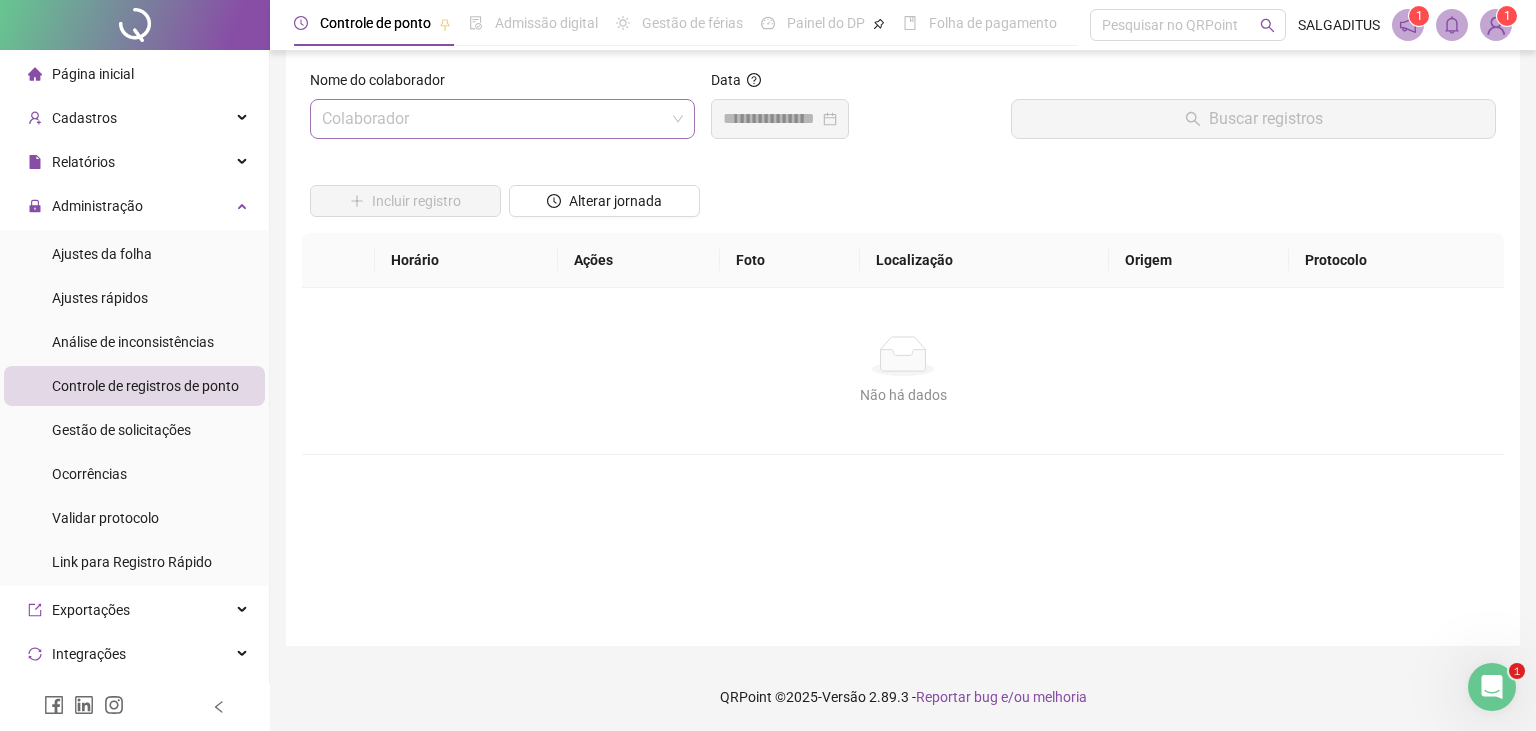 click at bounding box center (493, 119) 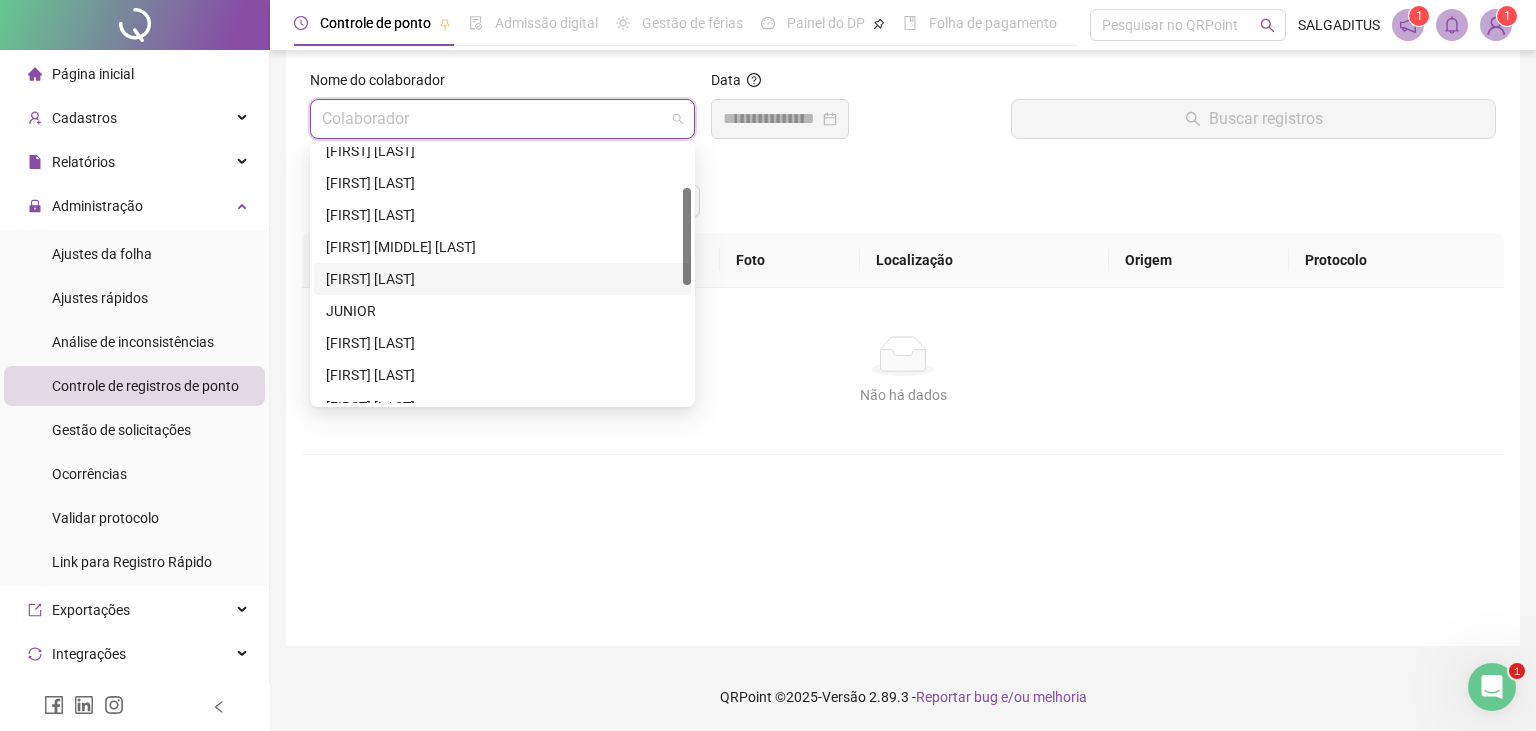 scroll, scrollTop: 216, scrollLeft: 0, axis: vertical 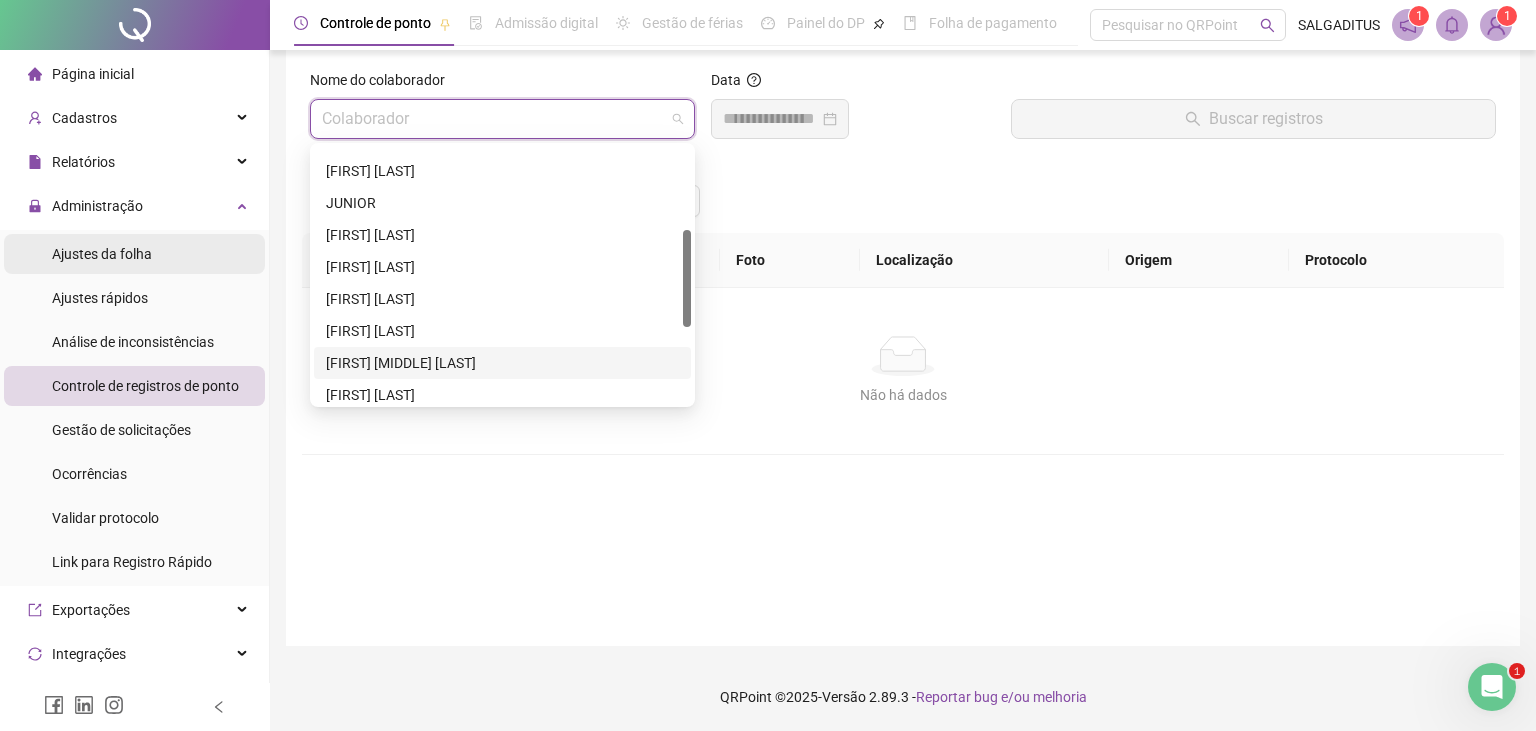 click on "Ajustes da folha" at bounding box center (134, 254) 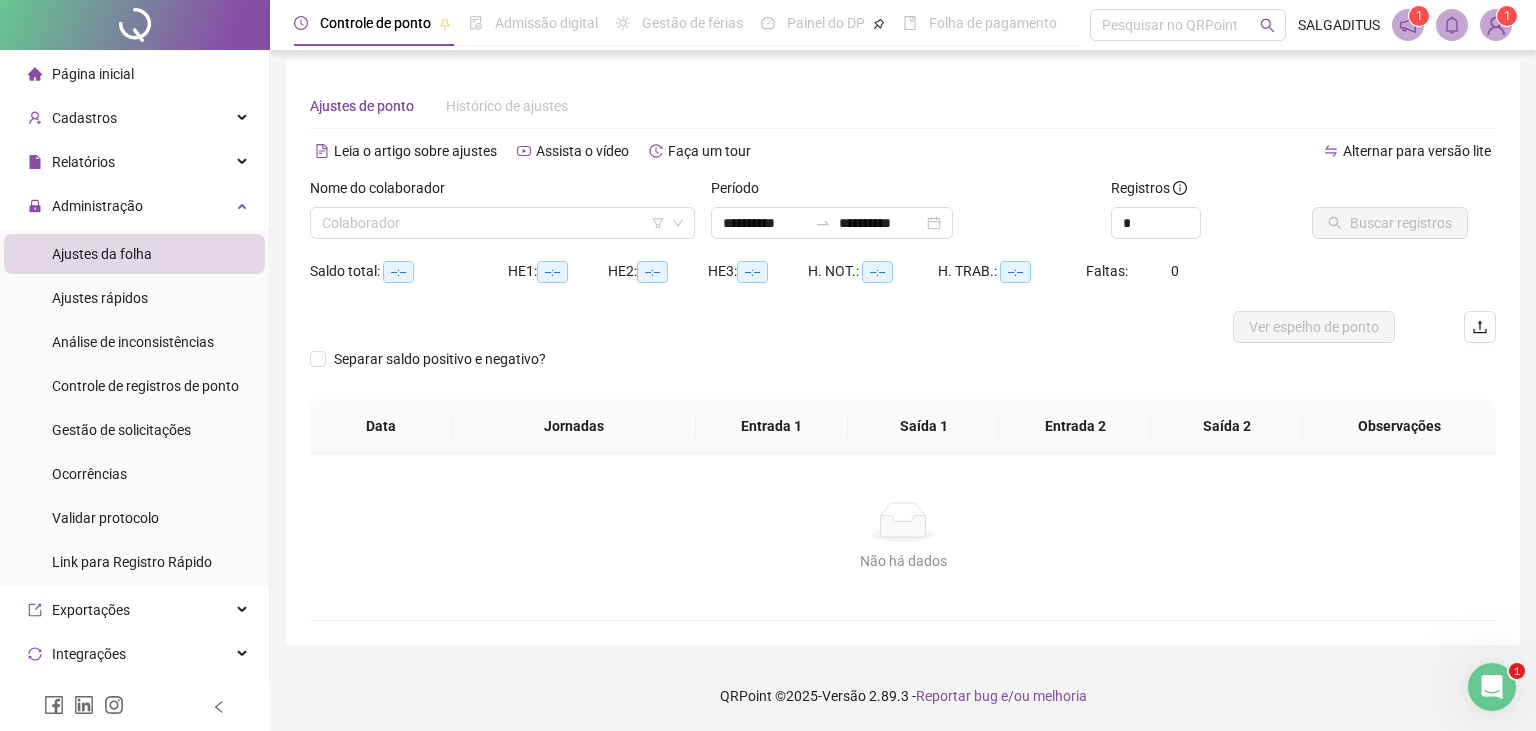 scroll, scrollTop: 6, scrollLeft: 0, axis: vertical 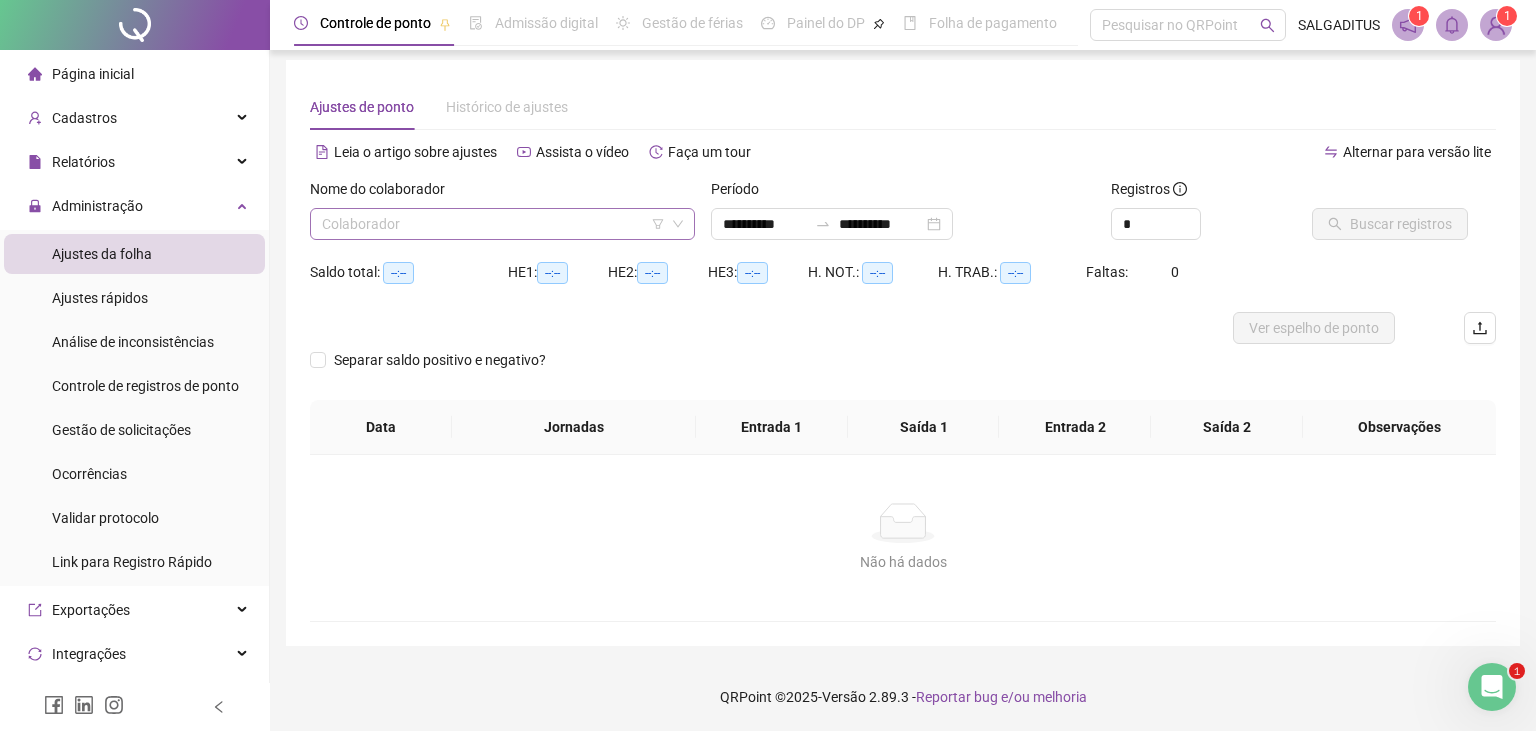 click at bounding box center [493, 224] 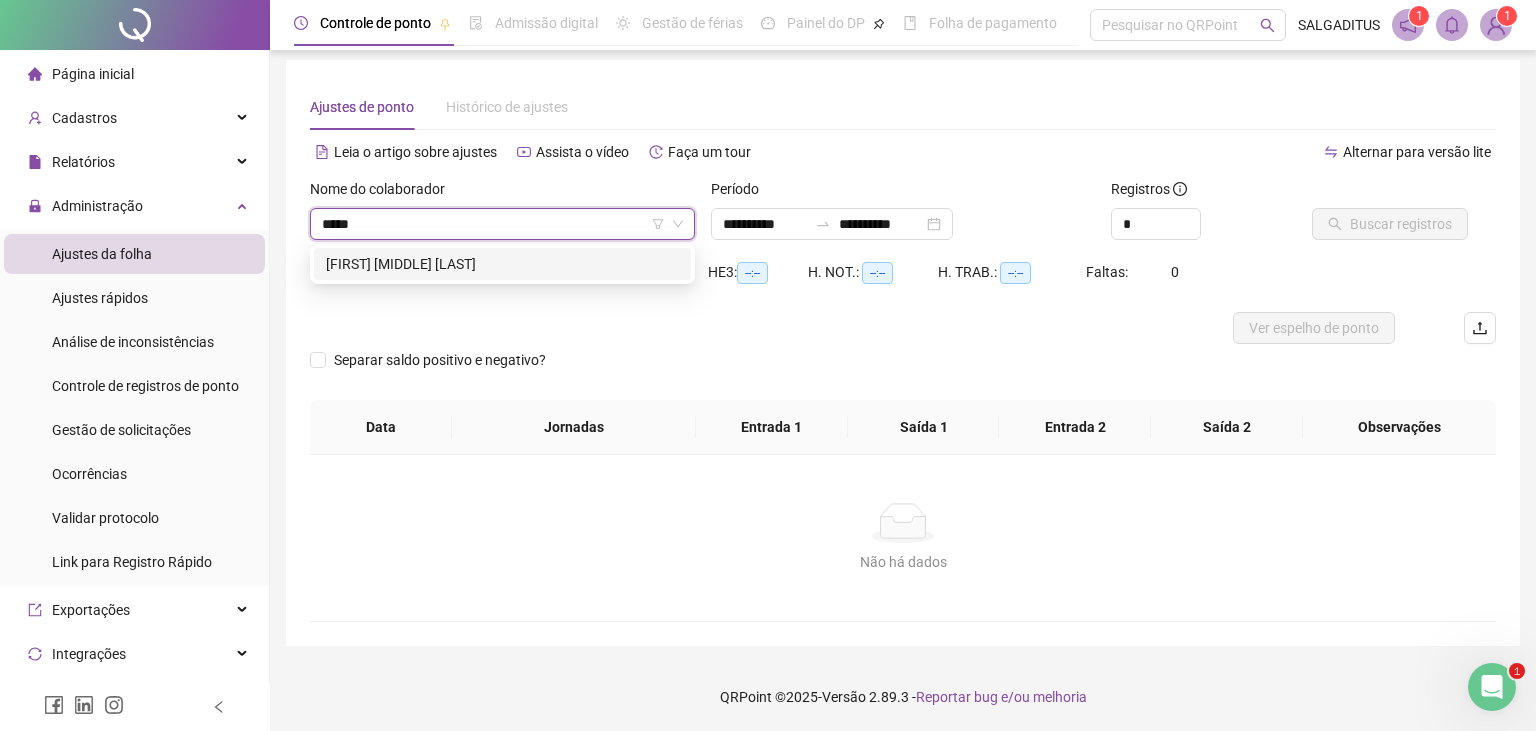 type on "******" 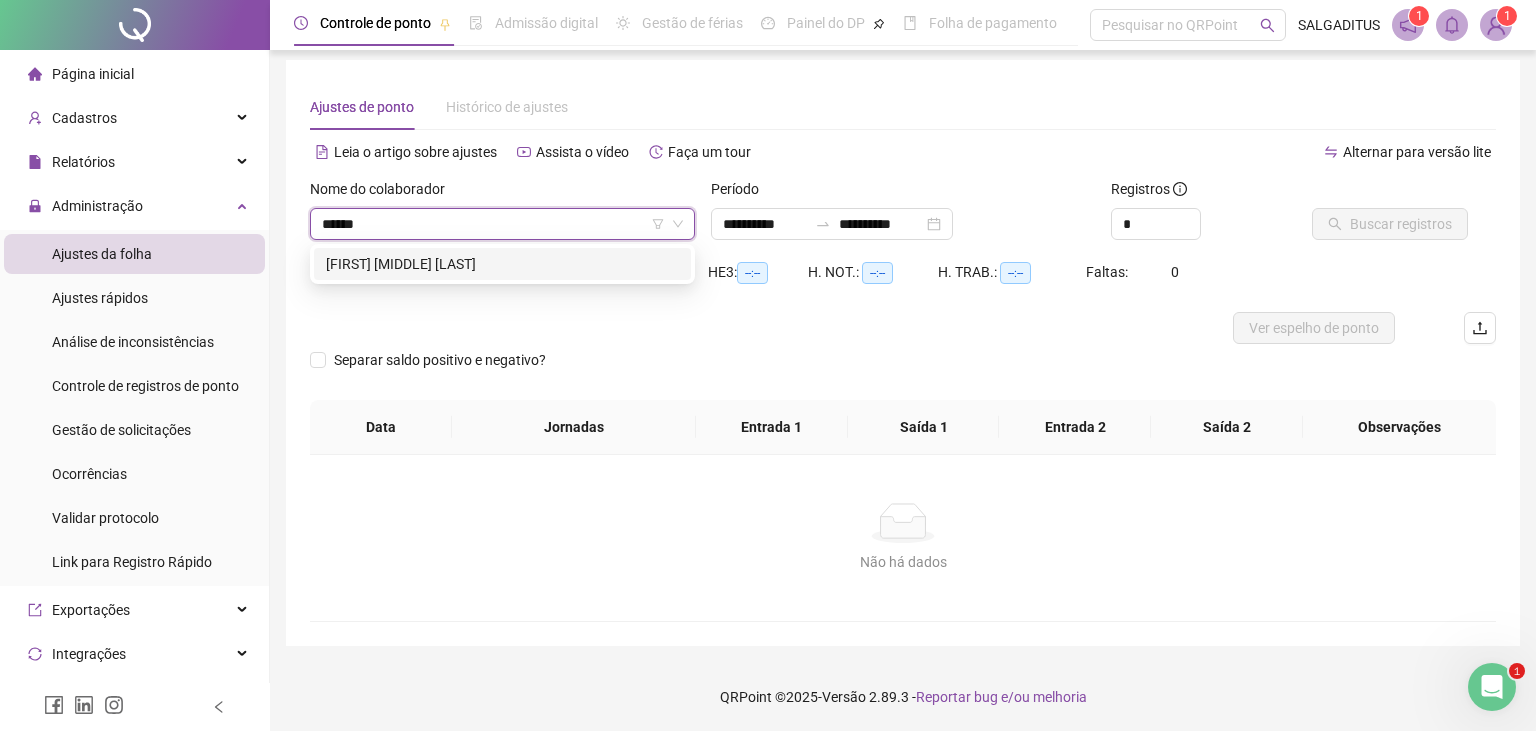 click on "[FIRST] [MIDDLE] [LAST]" at bounding box center (502, 264) 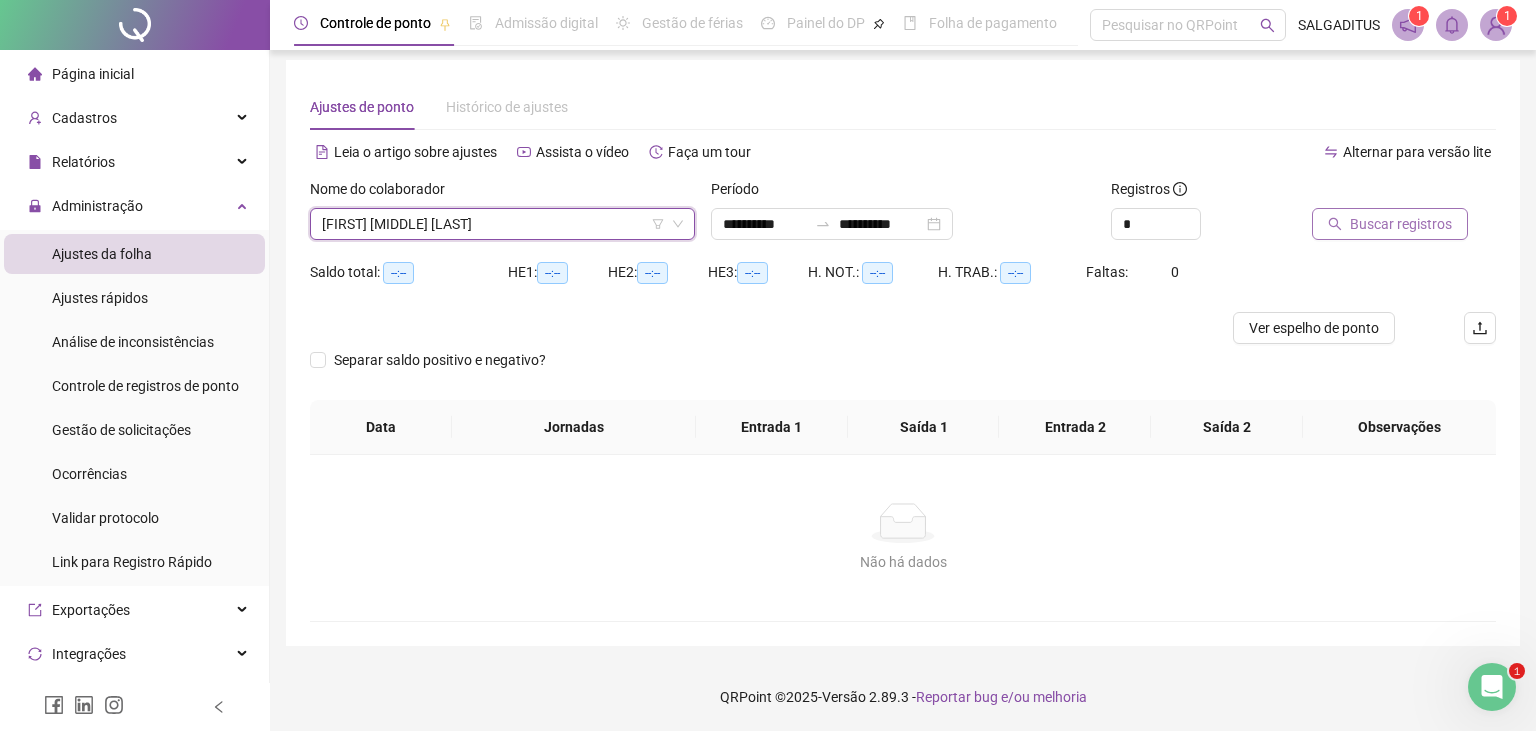 click on "Buscar registros" at bounding box center (1390, 224) 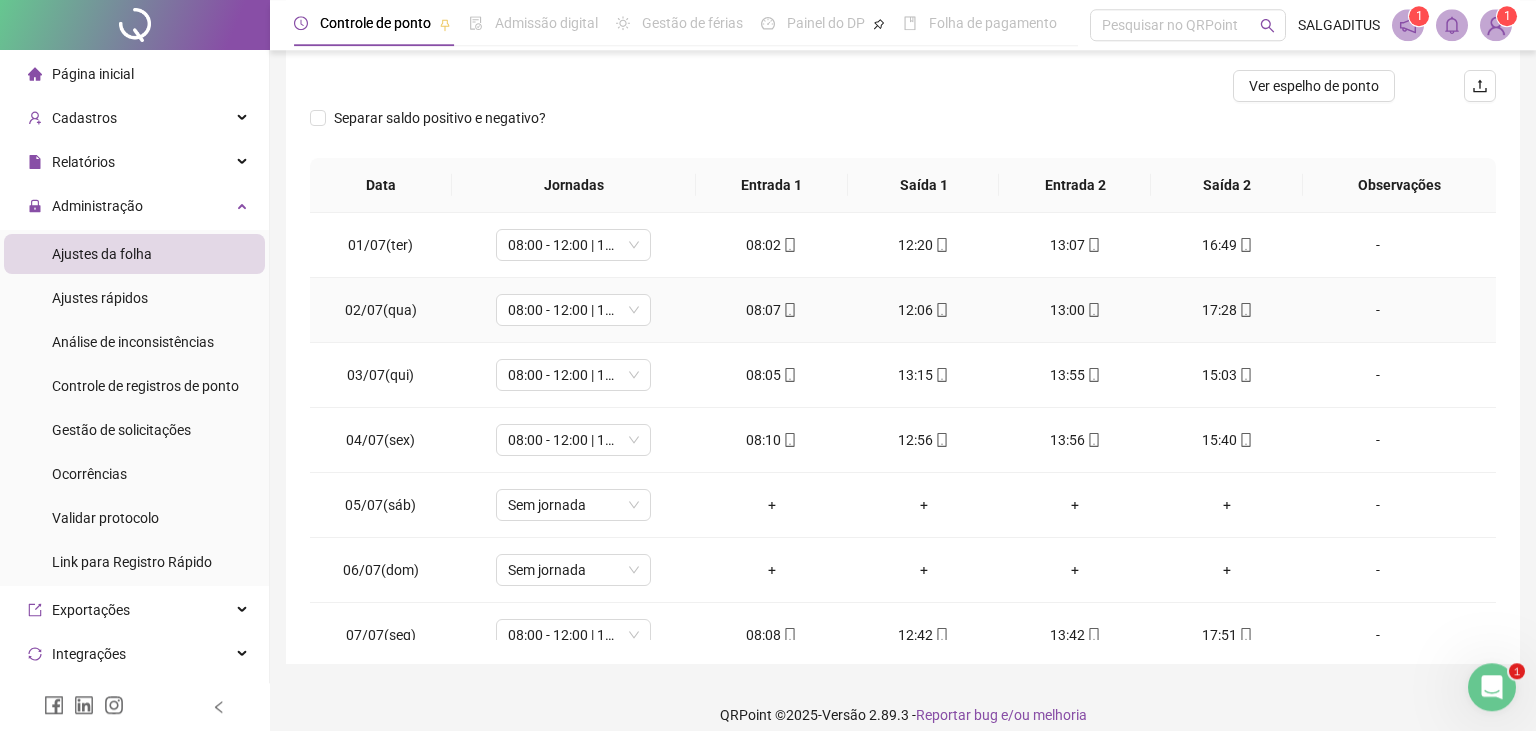scroll, scrollTop: 266, scrollLeft: 0, axis: vertical 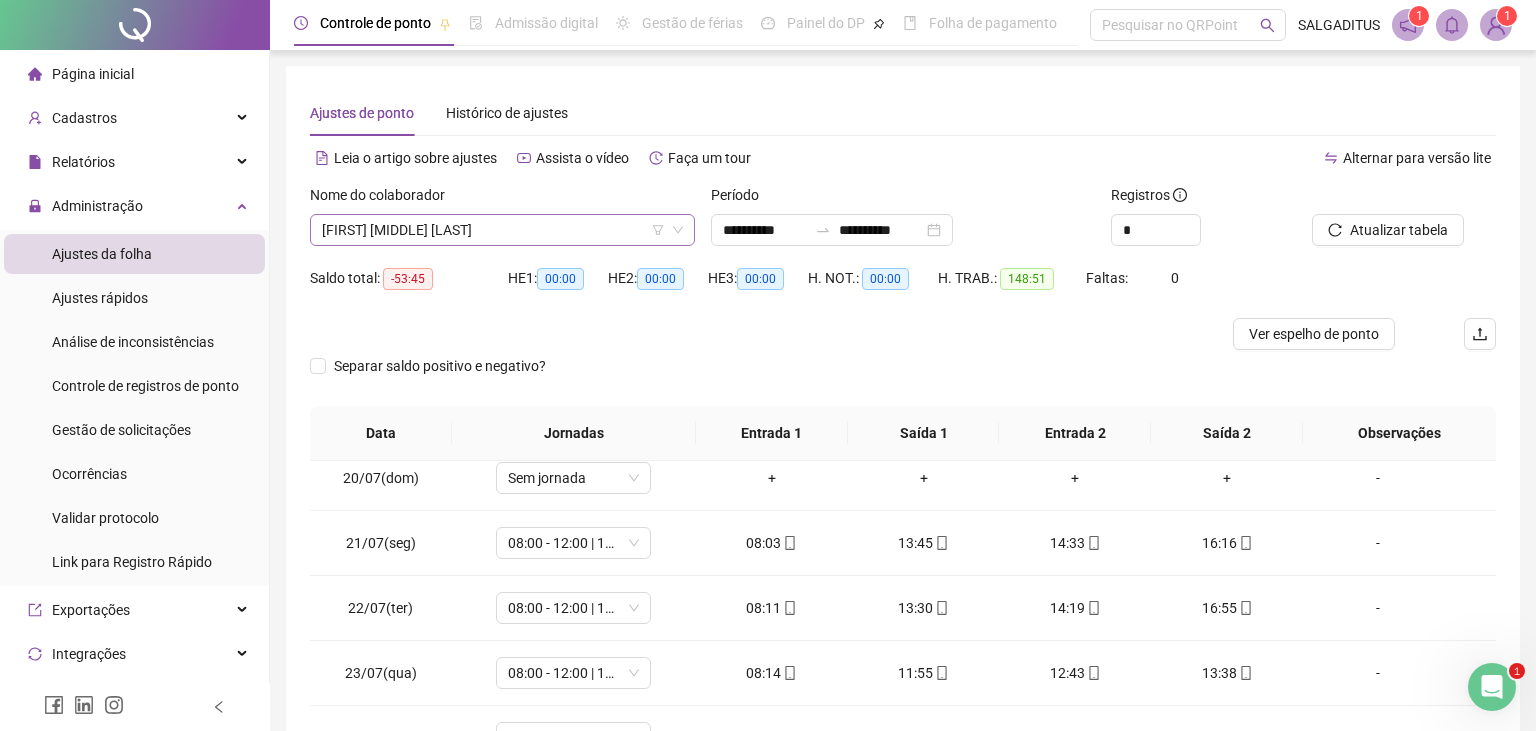 click on "[FIRST] [MIDDLE] [LAST]" at bounding box center (502, 230) 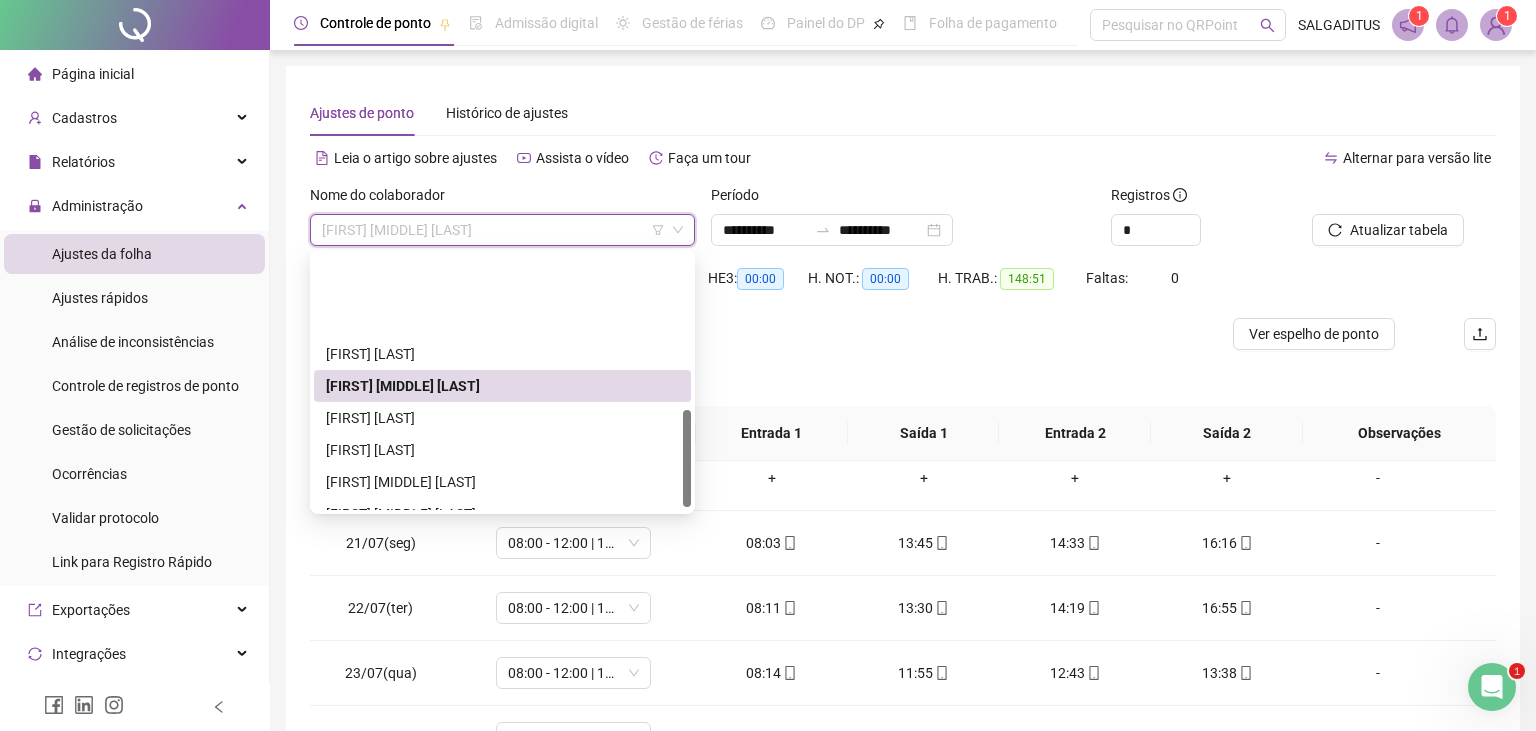 scroll, scrollTop: 416, scrollLeft: 0, axis: vertical 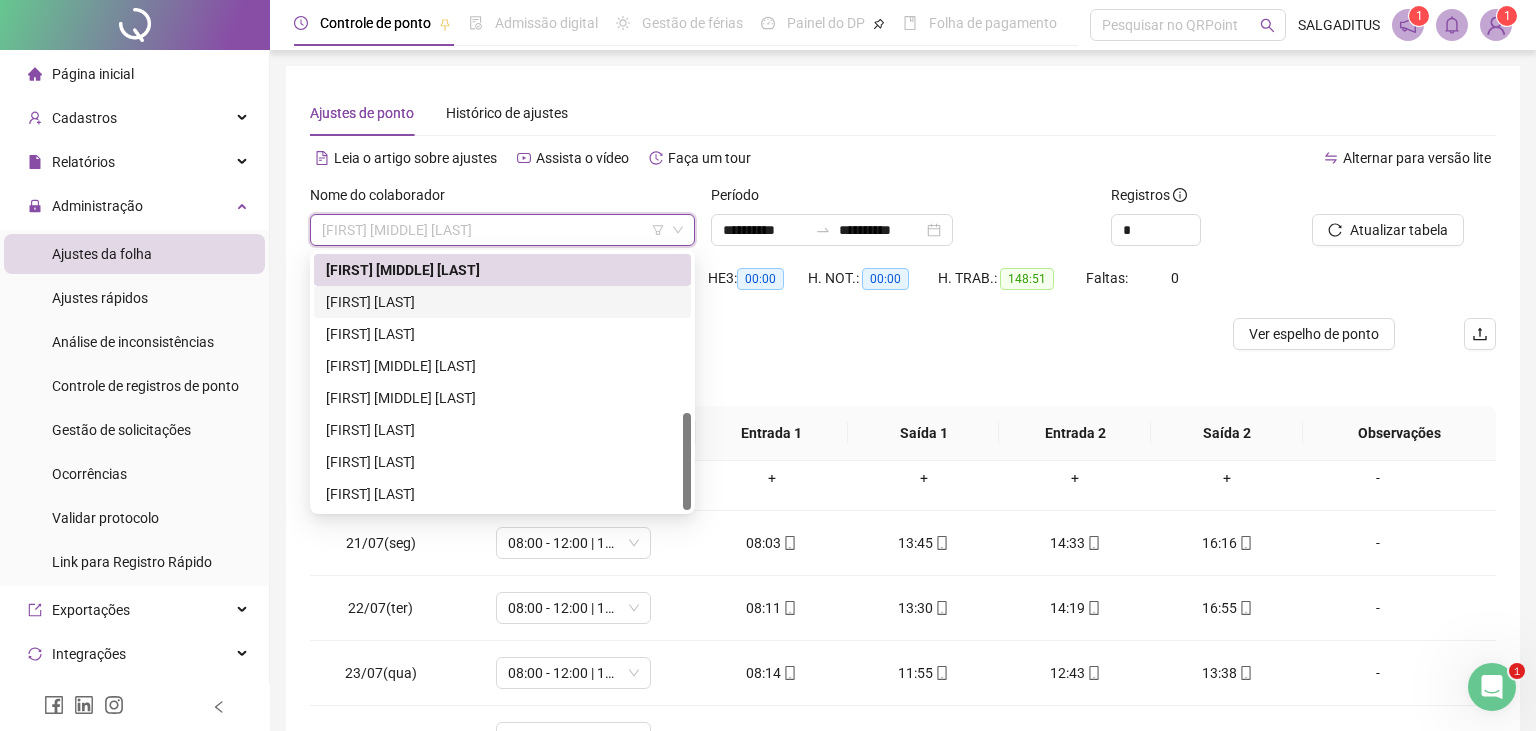 click on "[FIRST] [LAST]" at bounding box center (502, 302) 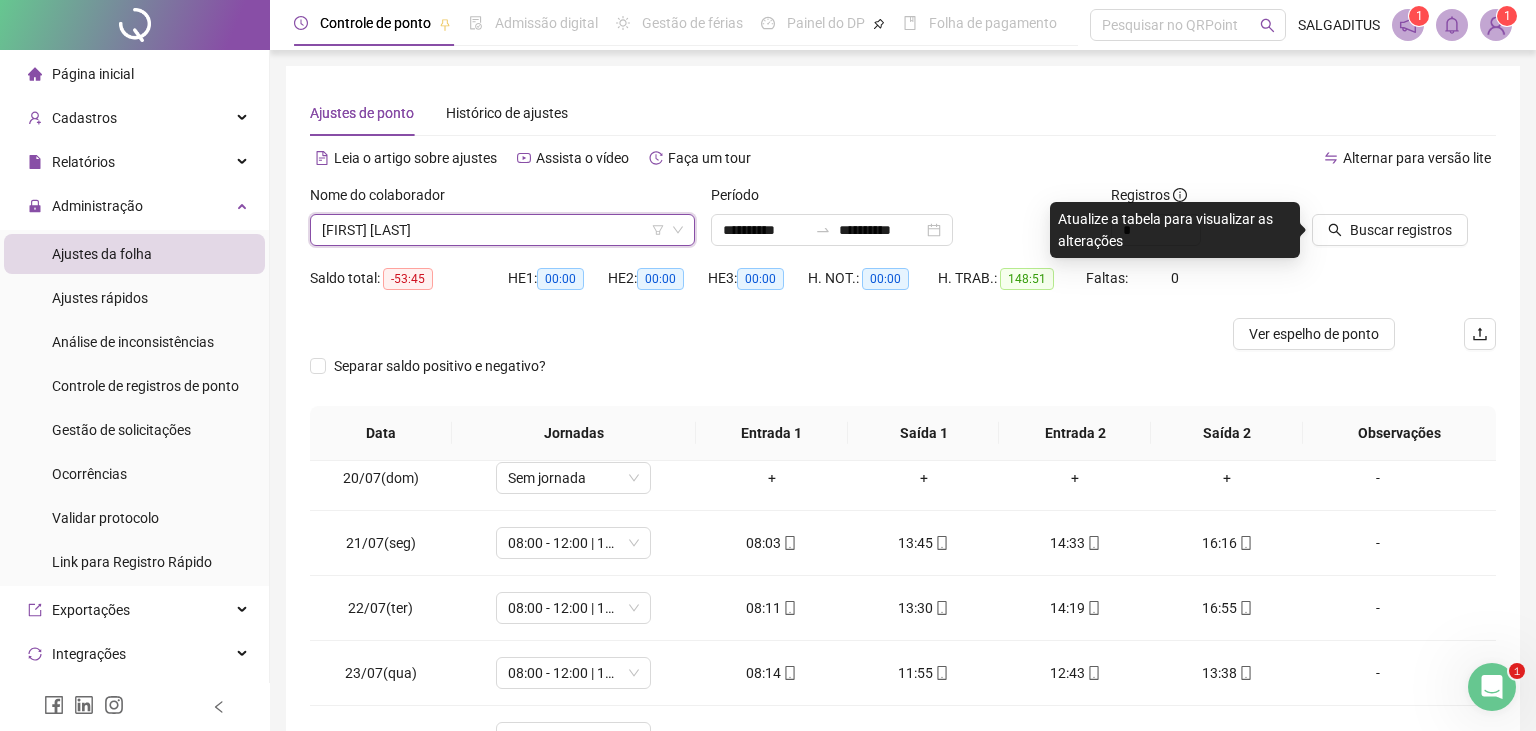 click on "Buscar registros" at bounding box center [1404, 223] 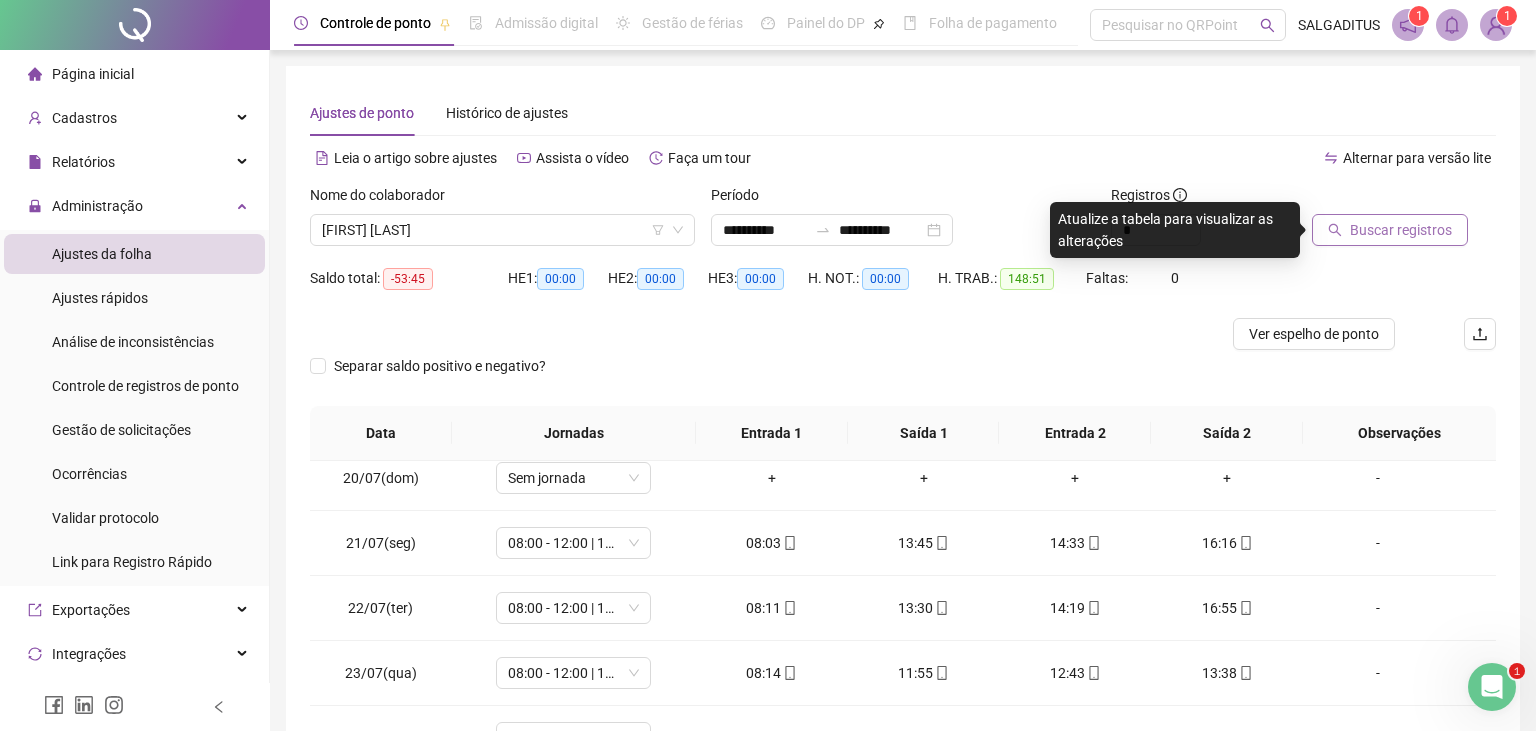 click on "Buscar registros" at bounding box center [1401, 230] 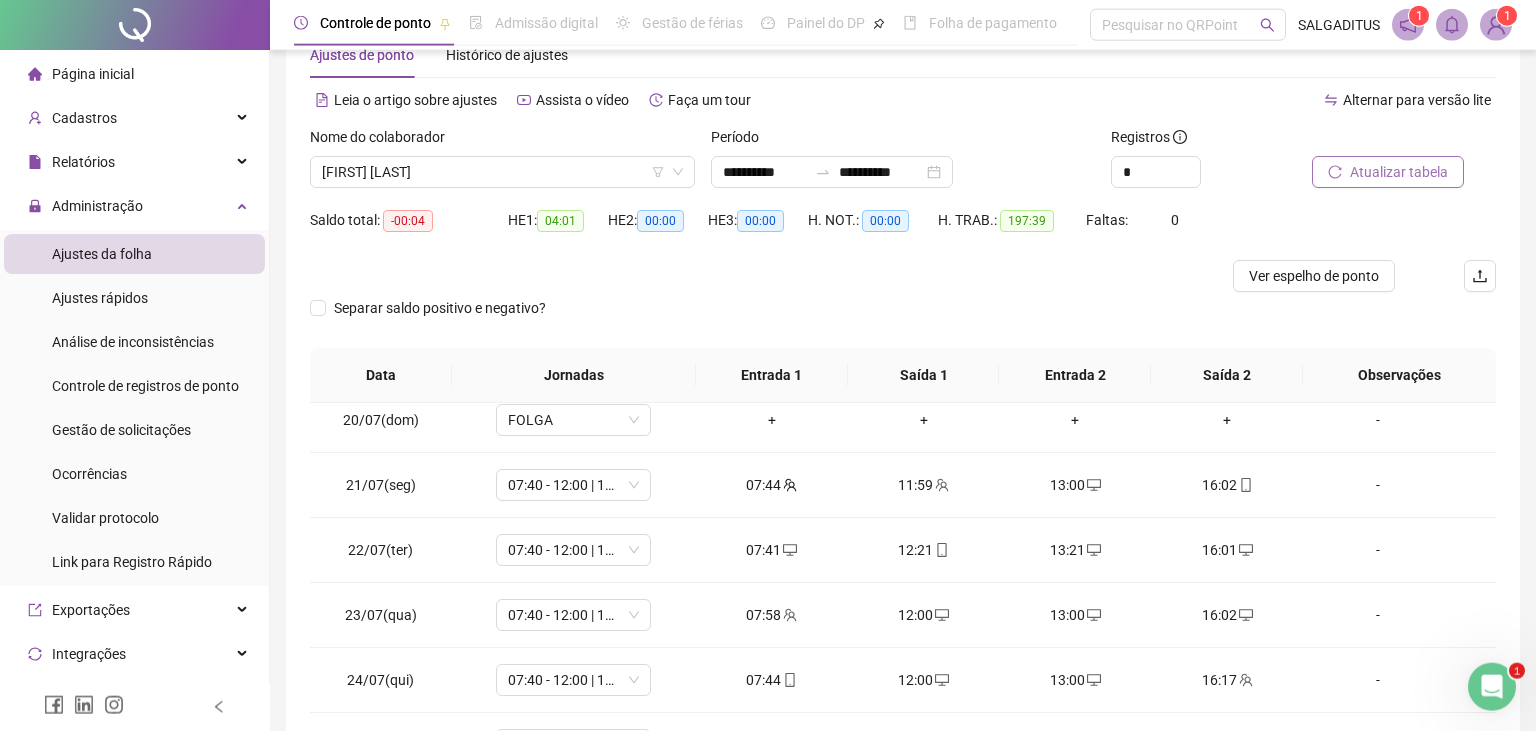 scroll, scrollTop: 105, scrollLeft: 0, axis: vertical 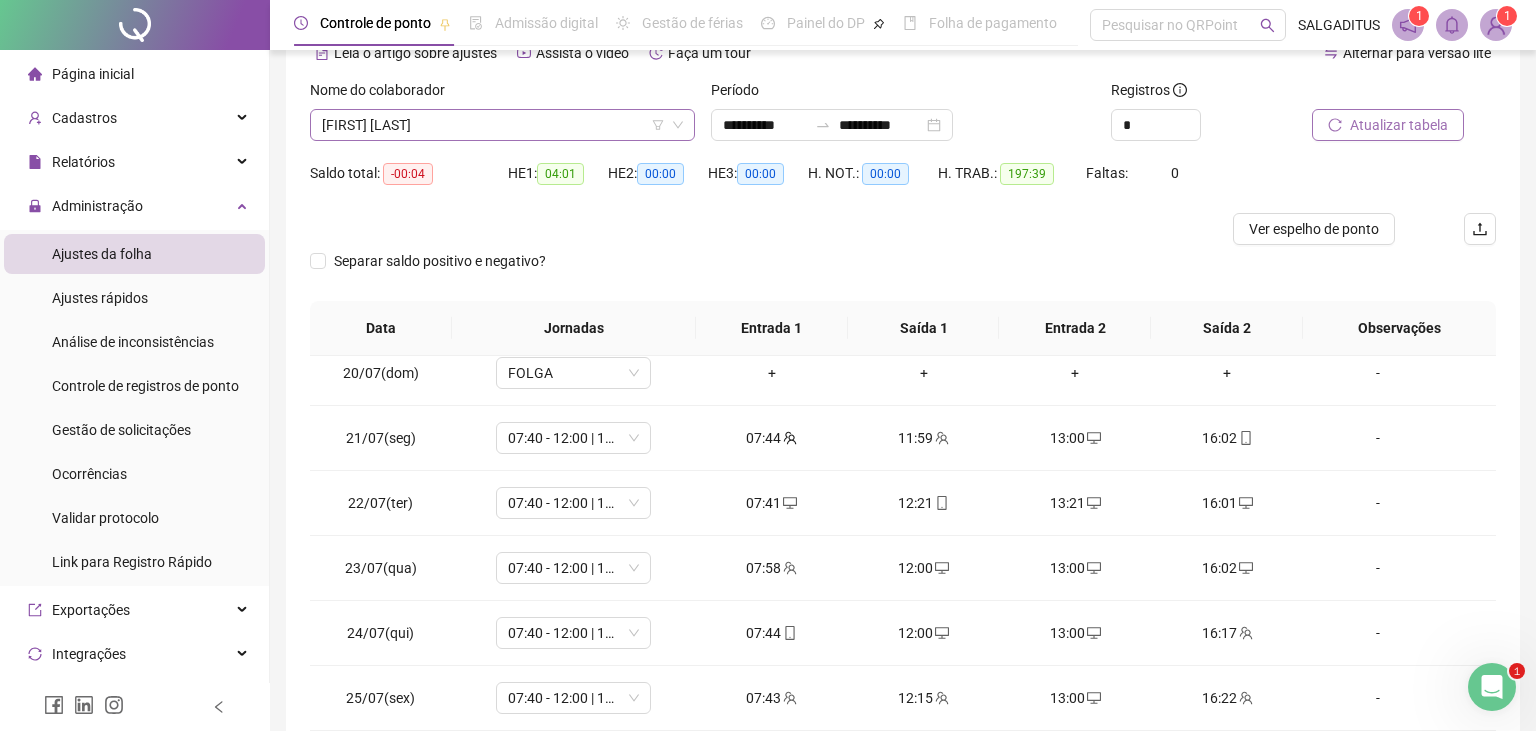 click on "[FIRST] [LAST]" at bounding box center [502, 125] 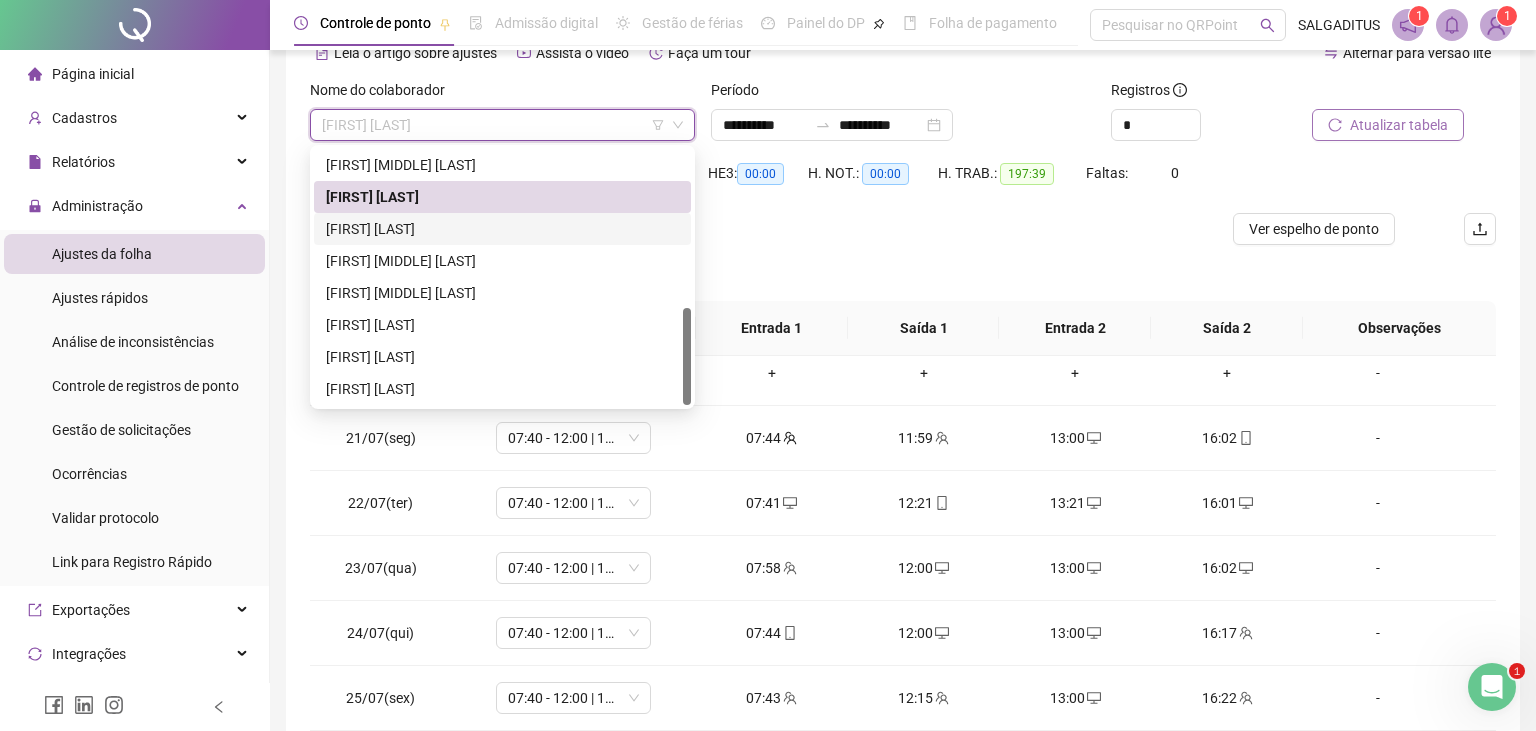 click on "[FIRST] [LAST]" at bounding box center (502, 229) 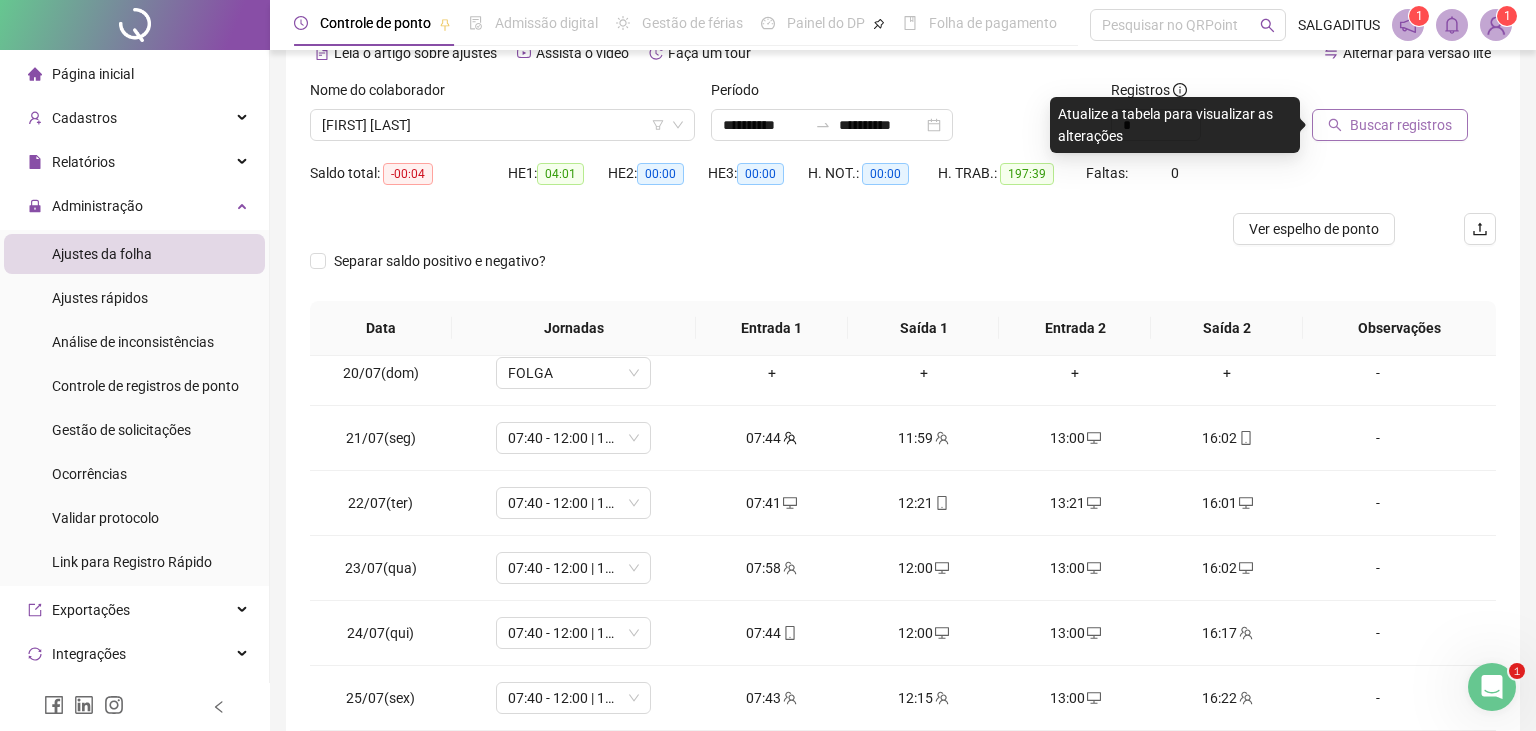 click on "Buscar registros" at bounding box center [1401, 125] 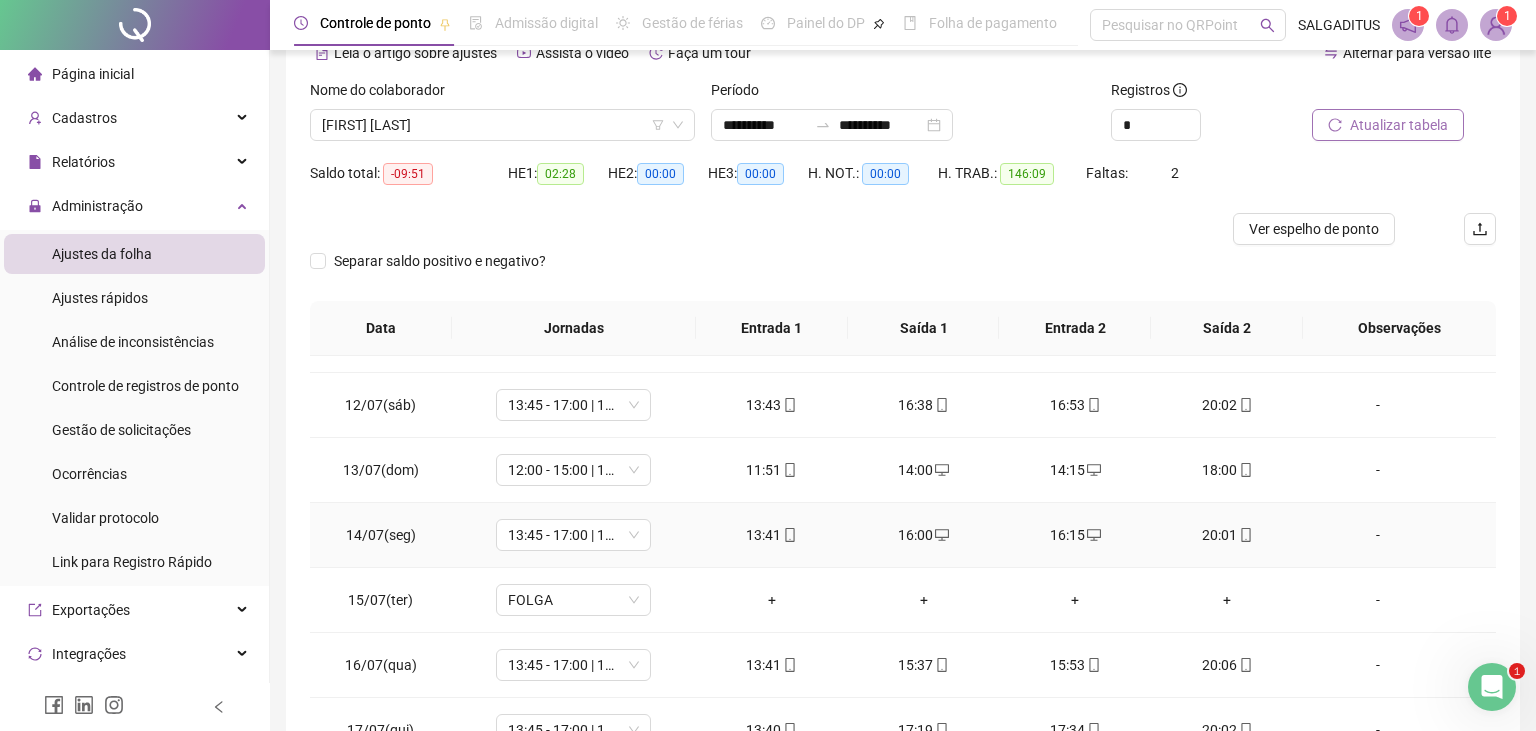 scroll, scrollTop: 367, scrollLeft: 0, axis: vertical 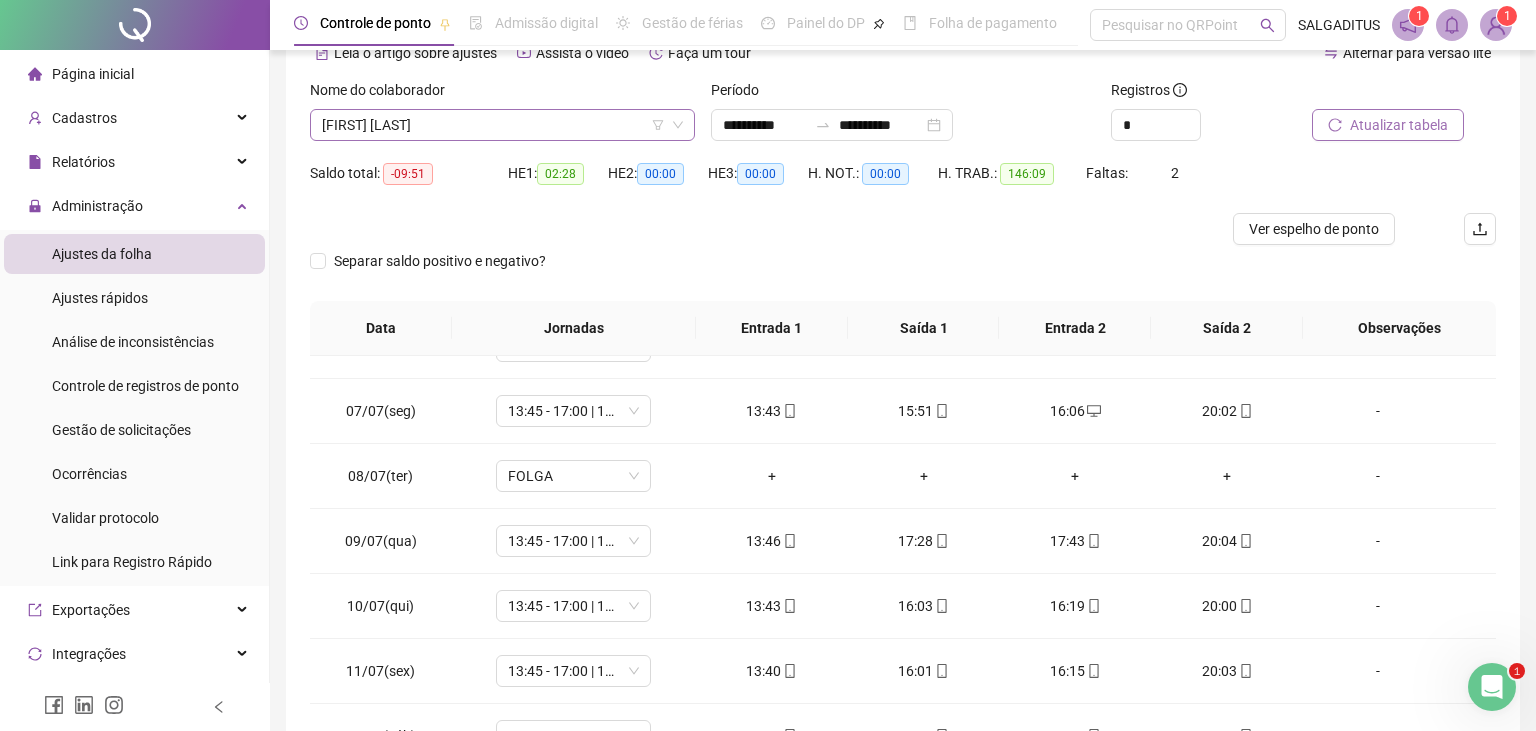 click on "[FIRST] [LAST]" at bounding box center (502, 125) 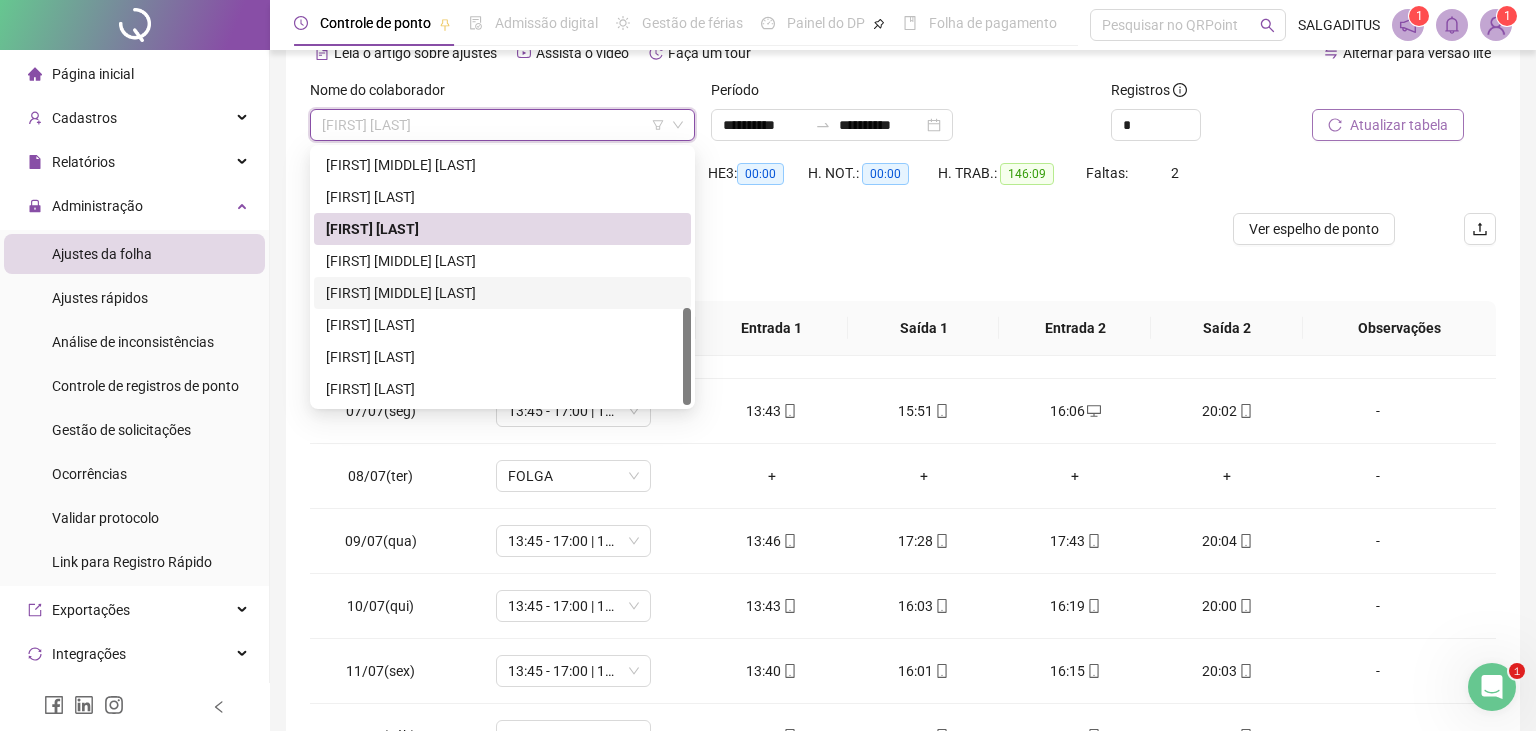 click on "[FIRST] [MIDDLE] [LAST]" at bounding box center [502, 293] 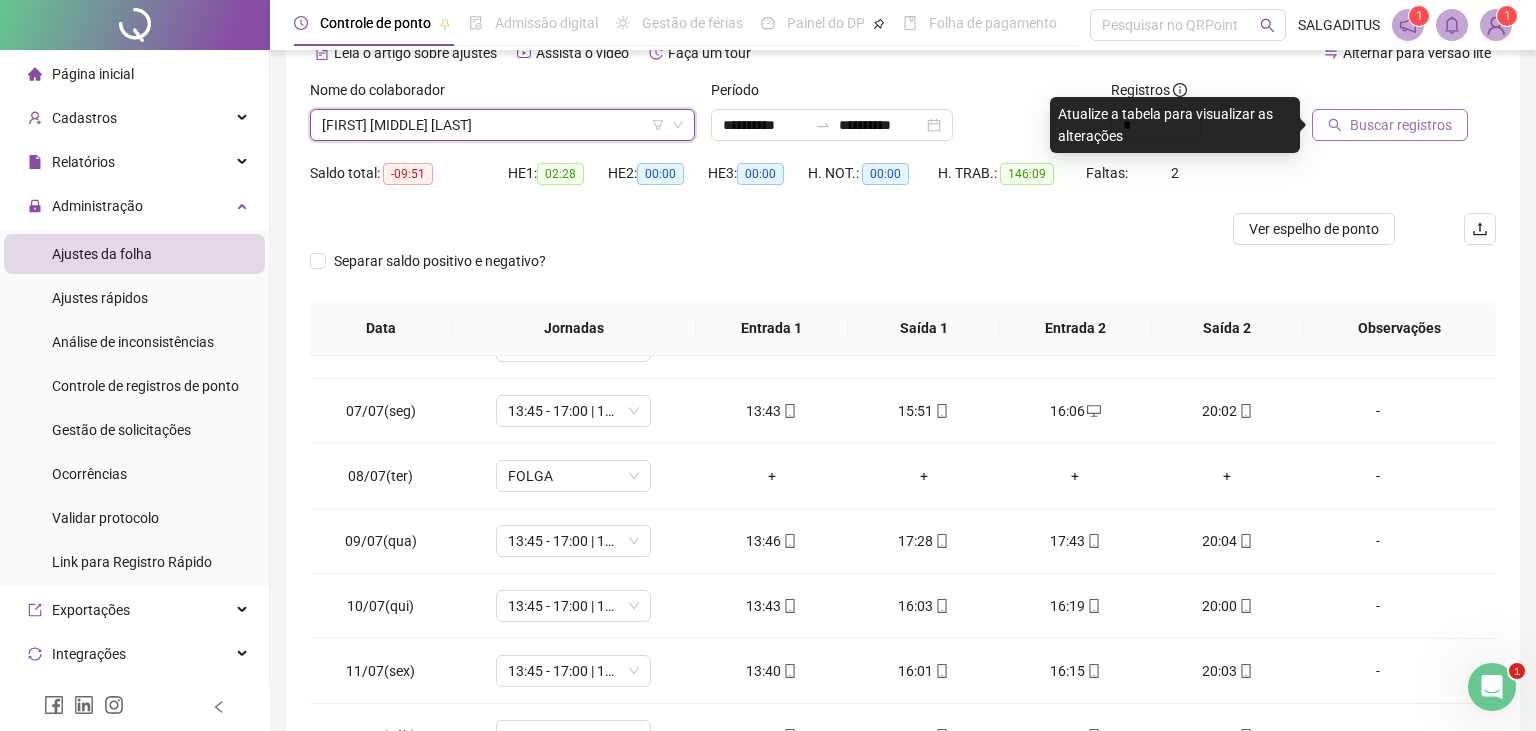 click on "Buscar registros" at bounding box center [1401, 125] 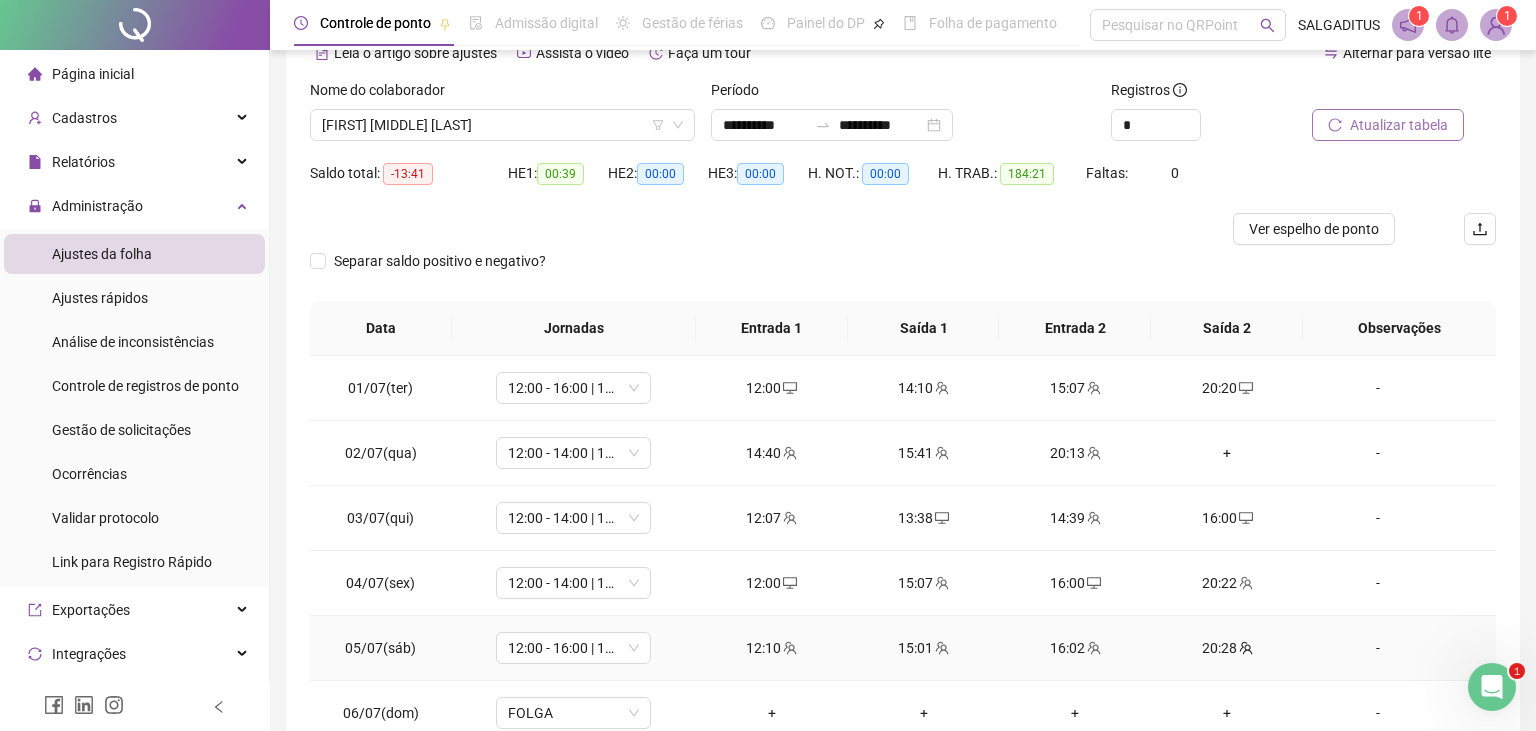 scroll, scrollTop: 0, scrollLeft: 0, axis: both 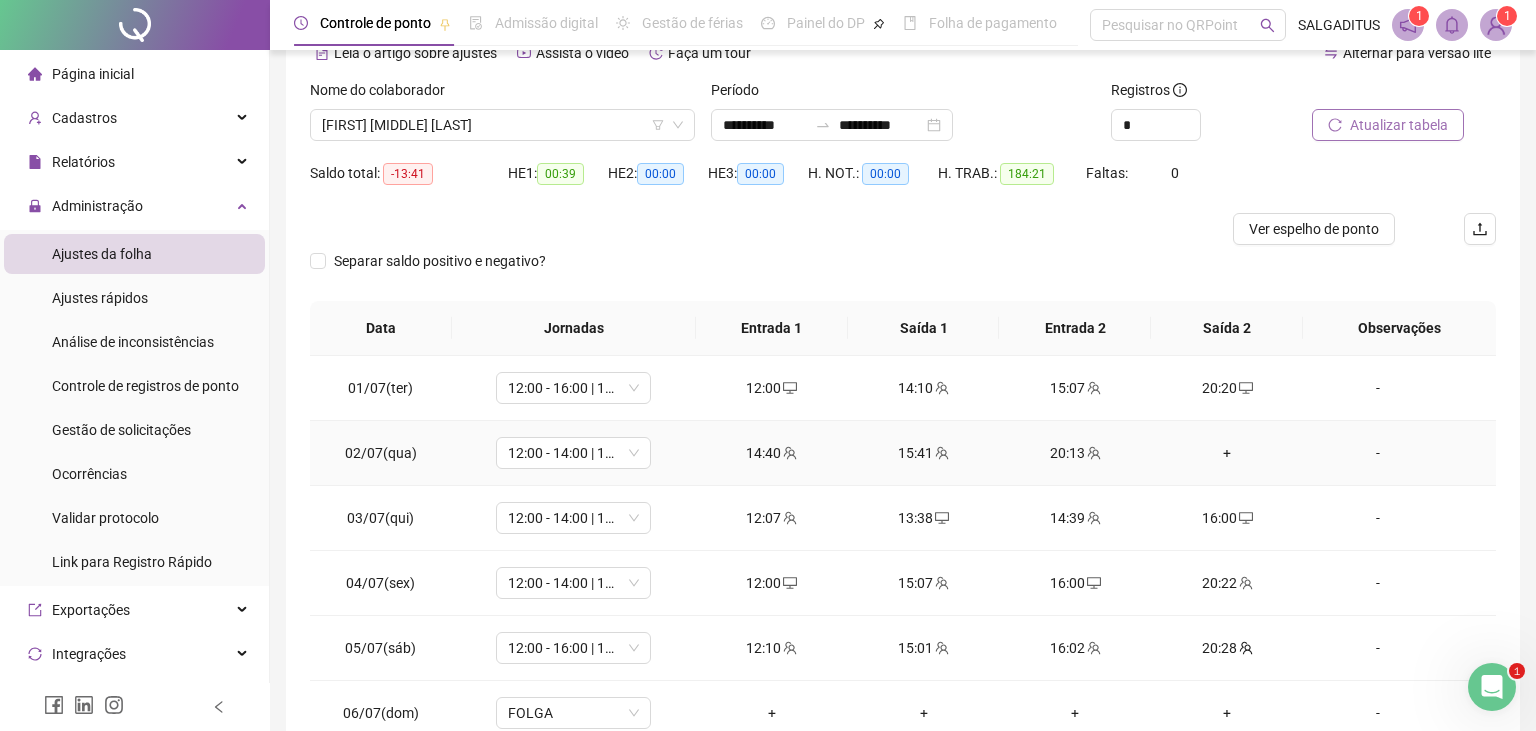 click on "+" at bounding box center [1227, 453] 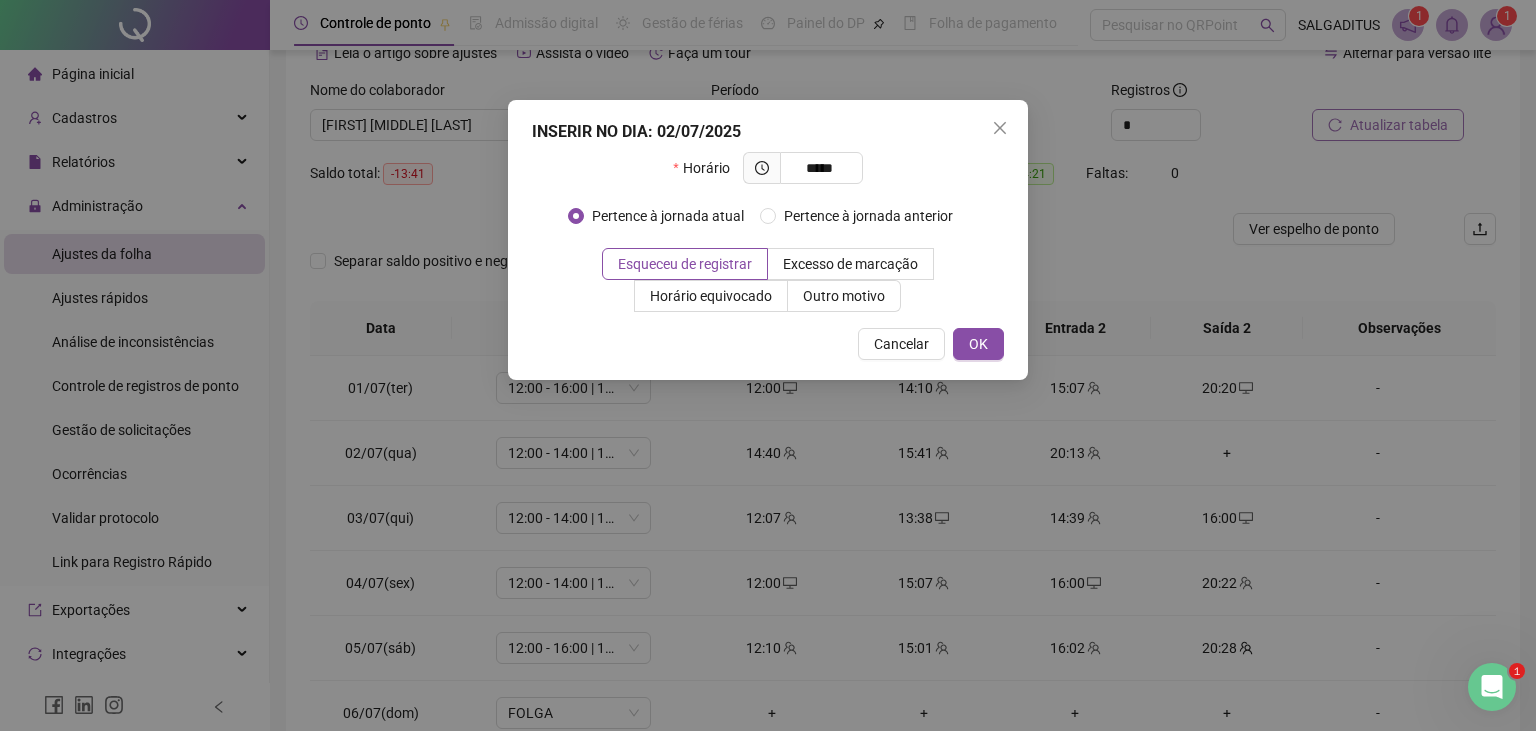 type on "*****" 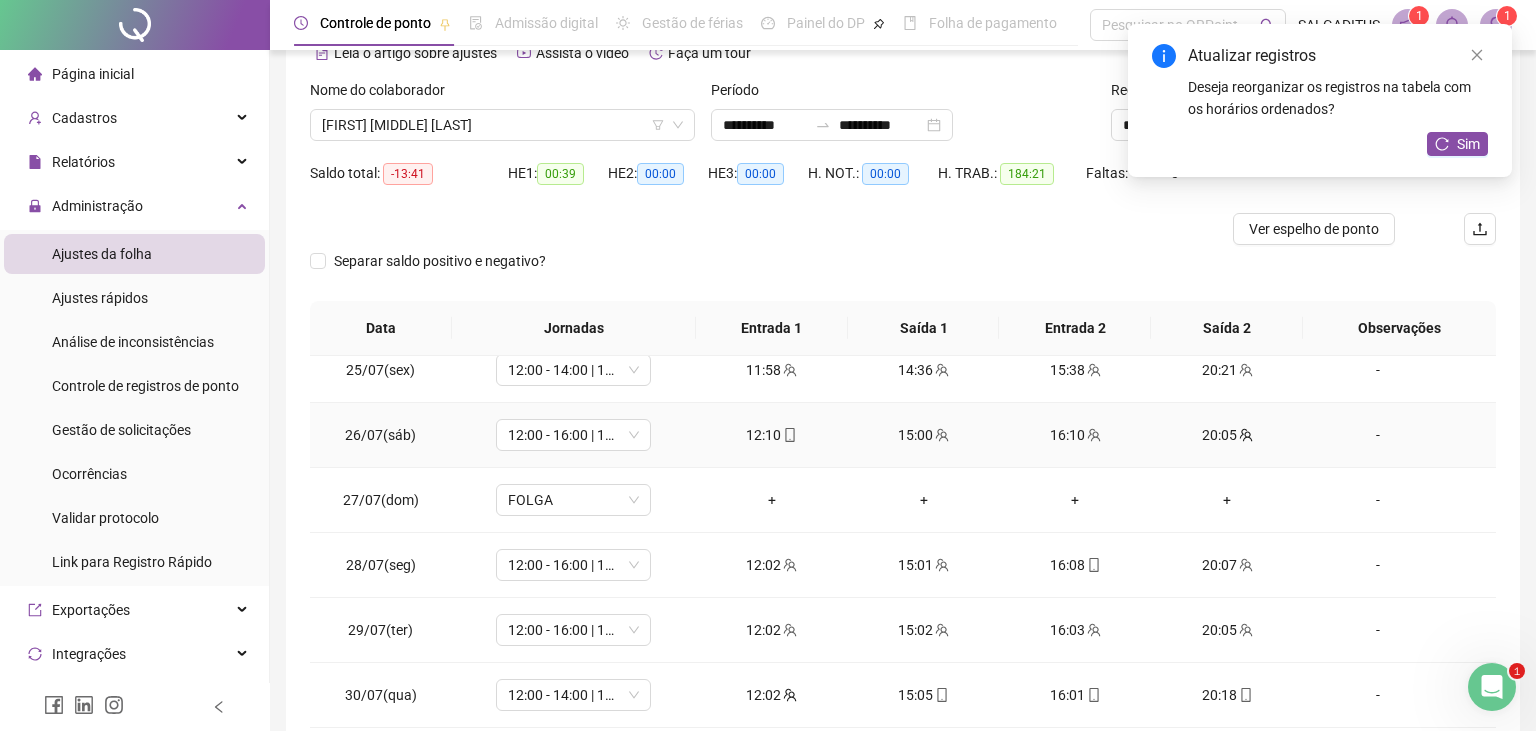 scroll, scrollTop: 1581, scrollLeft: 0, axis: vertical 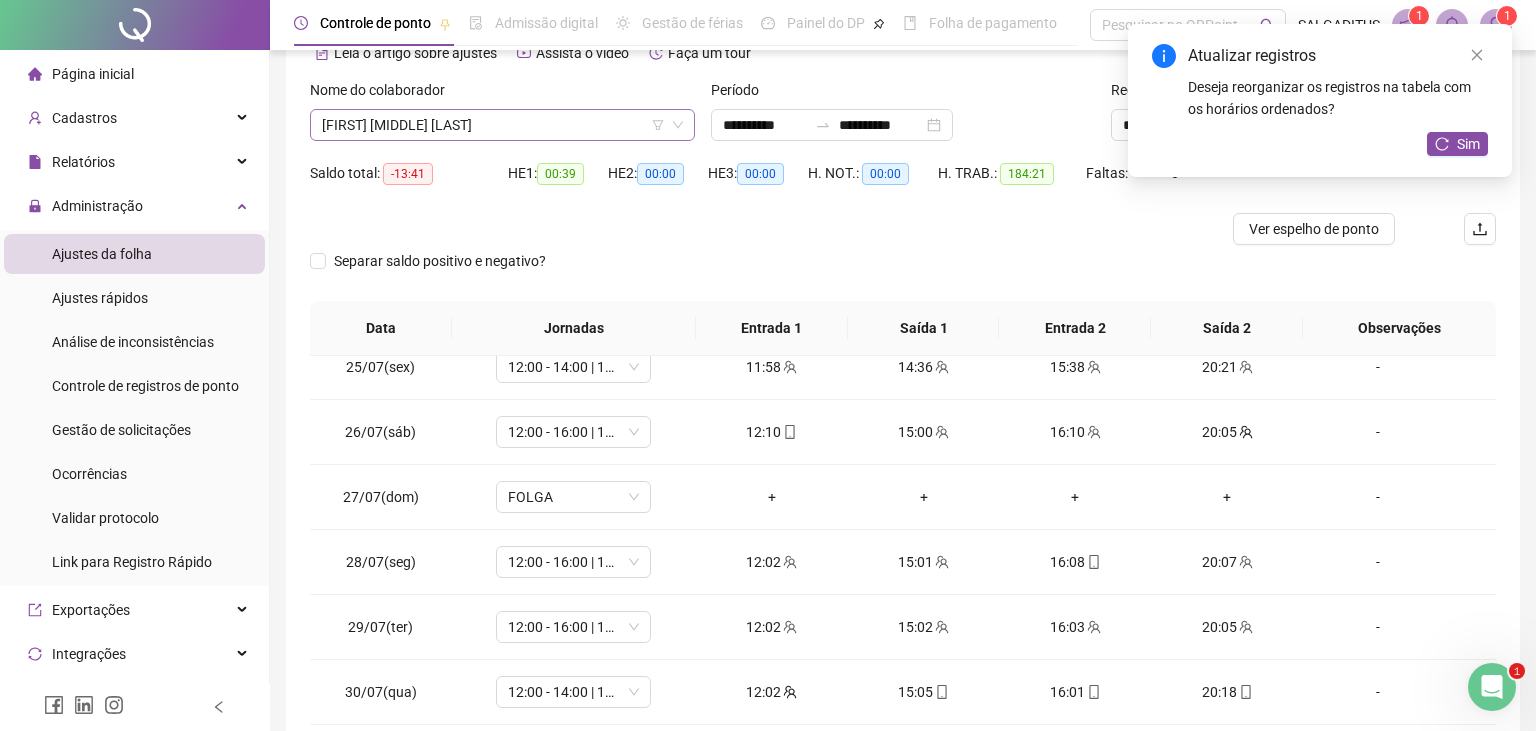 click on "[FIRST] [MIDDLE] [LAST]" at bounding box center [502, 125] 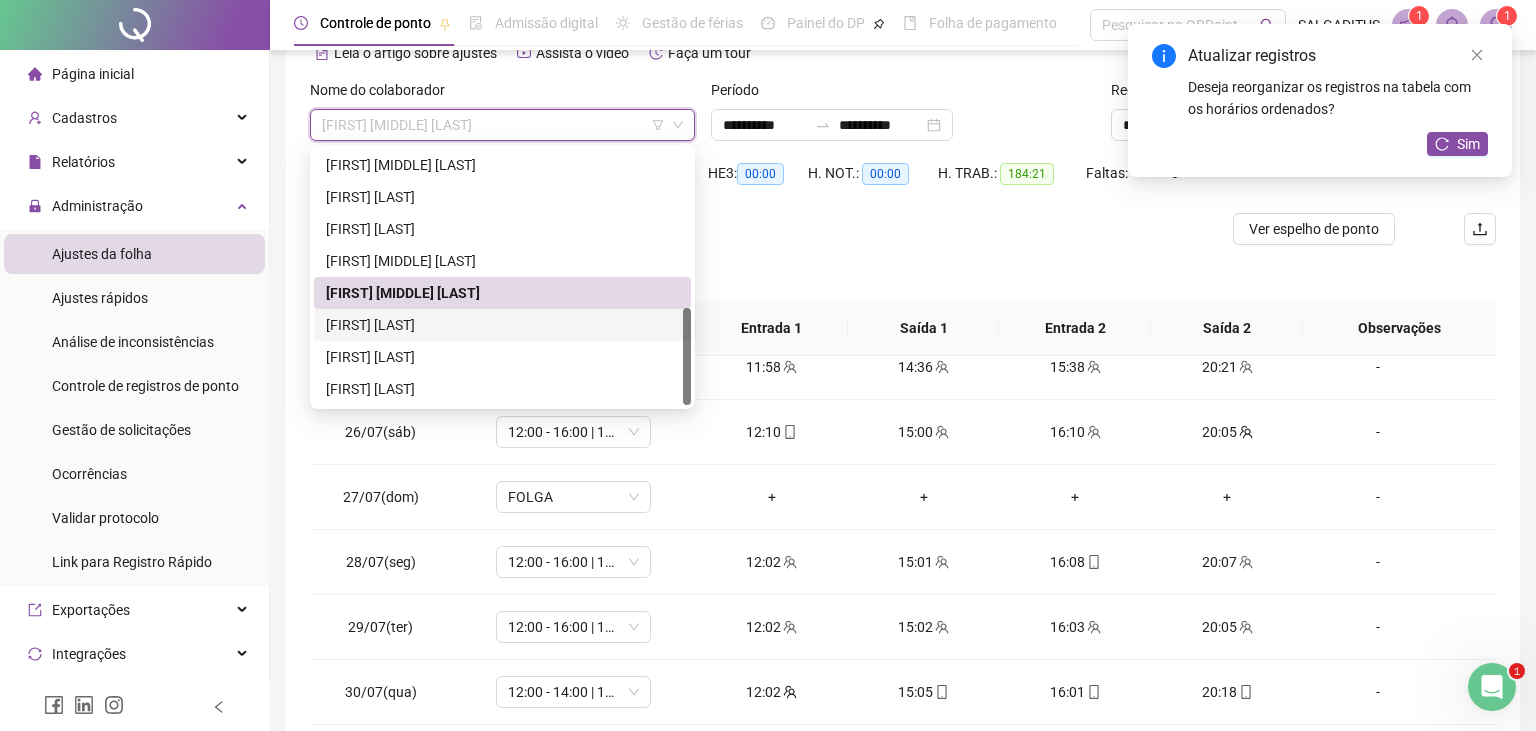 click on "[FIRST] [LAST]" at bounding box center (502, 325) 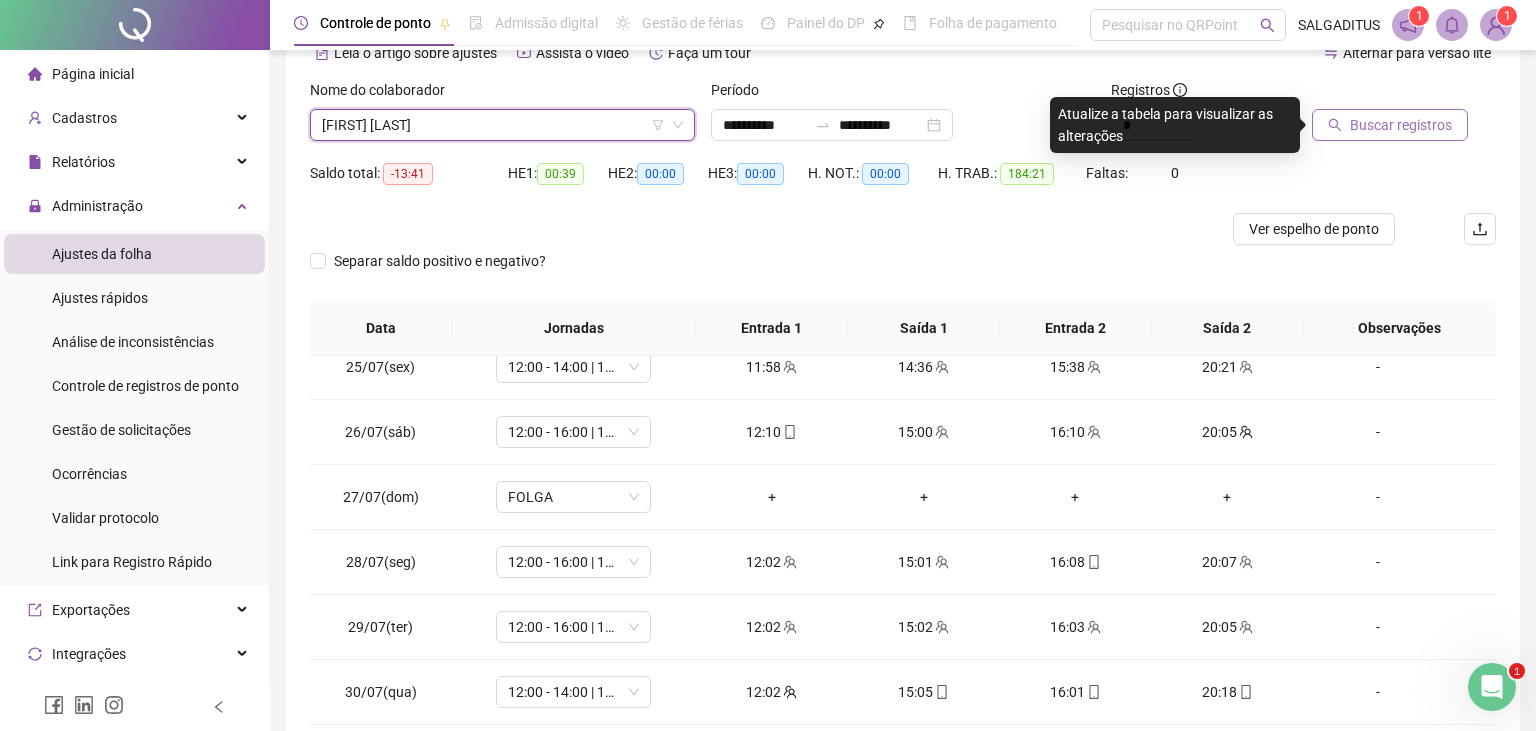 click on "Nome do colaborador" at bounding box center [384, 90] 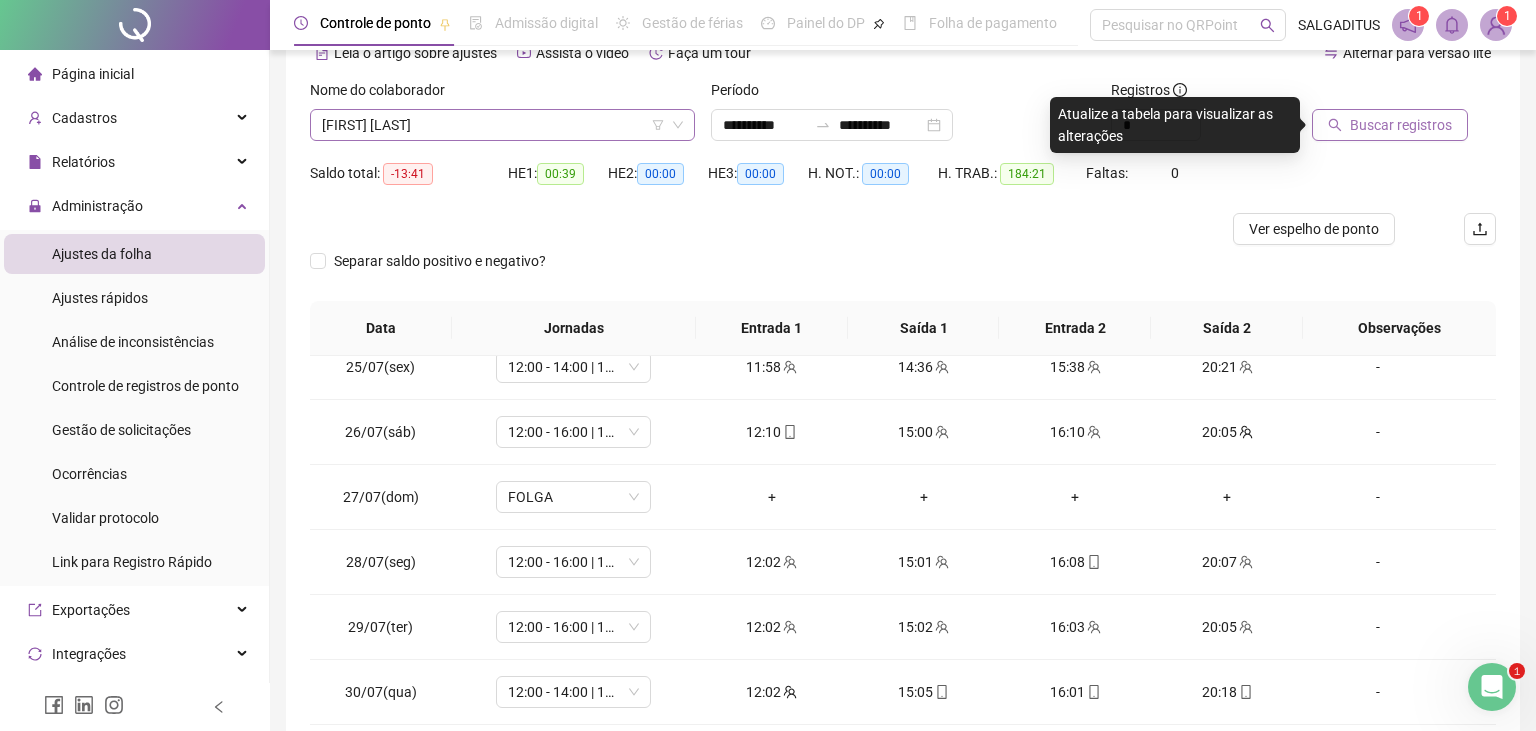 click on "[FIRST] [LAST]" at bounding box center (502, 125) 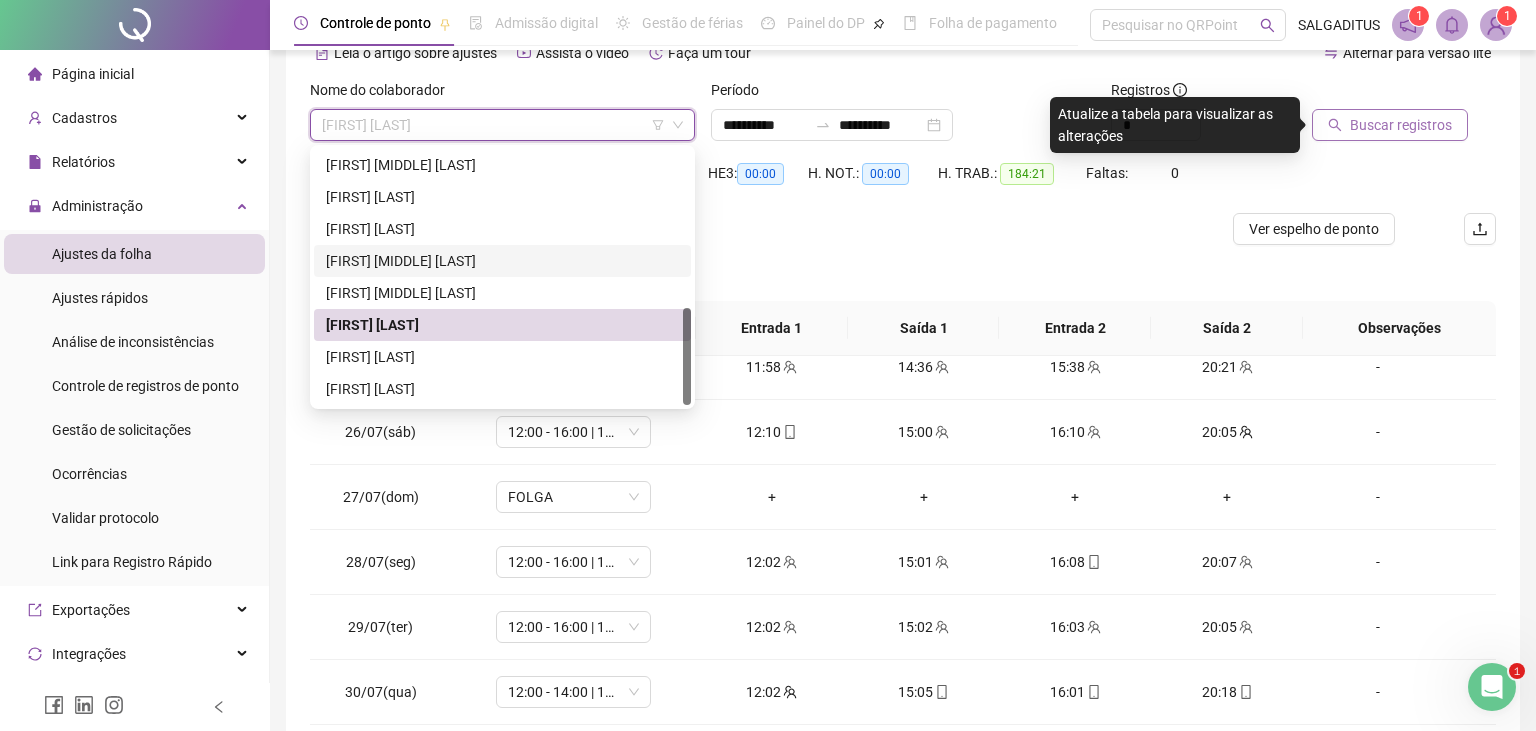 click on "[FIRST] [MIDDLE] [LAST]" at bounding box center [502, 261] 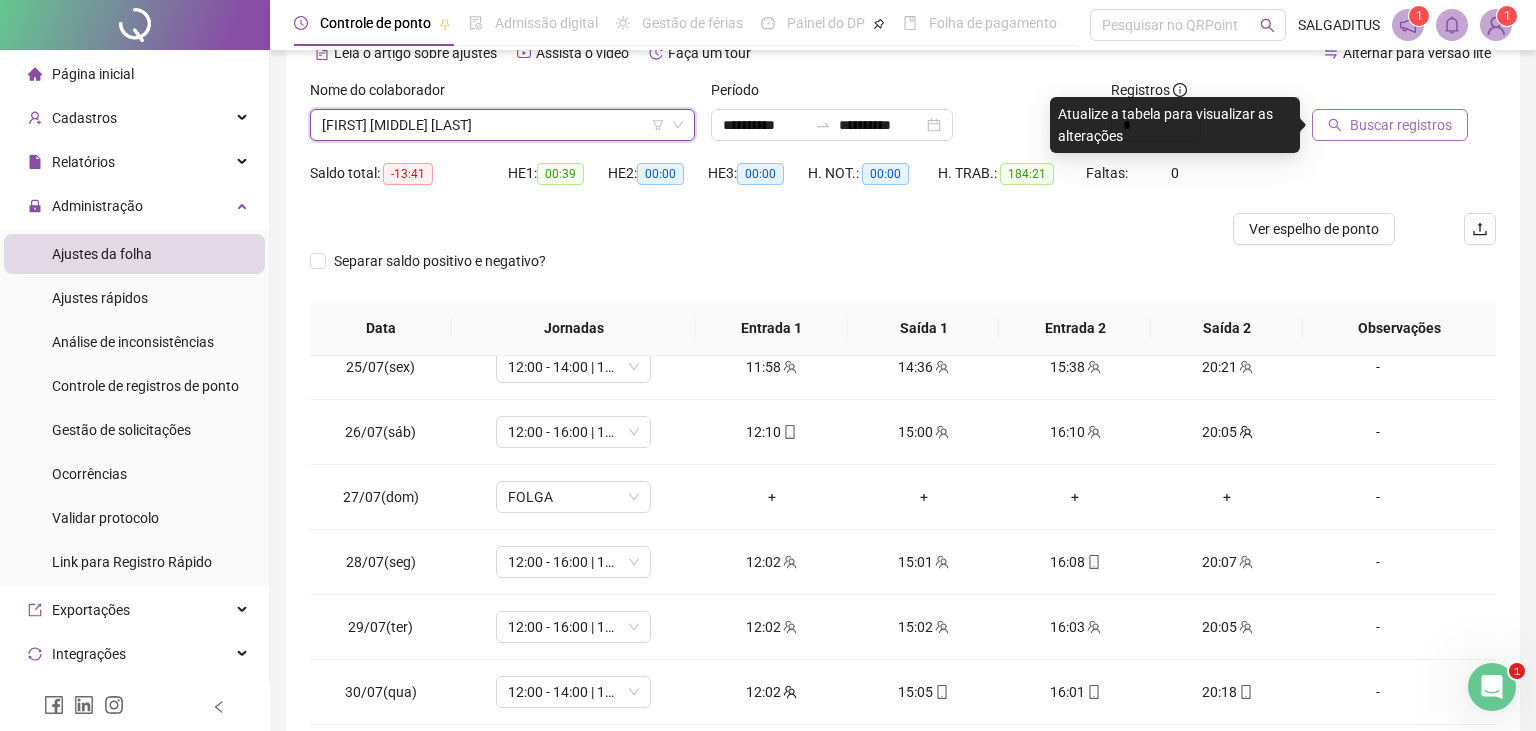 click on "[FIRST] [MIDDLE] [LAST]" at bounding box center (502, 125) 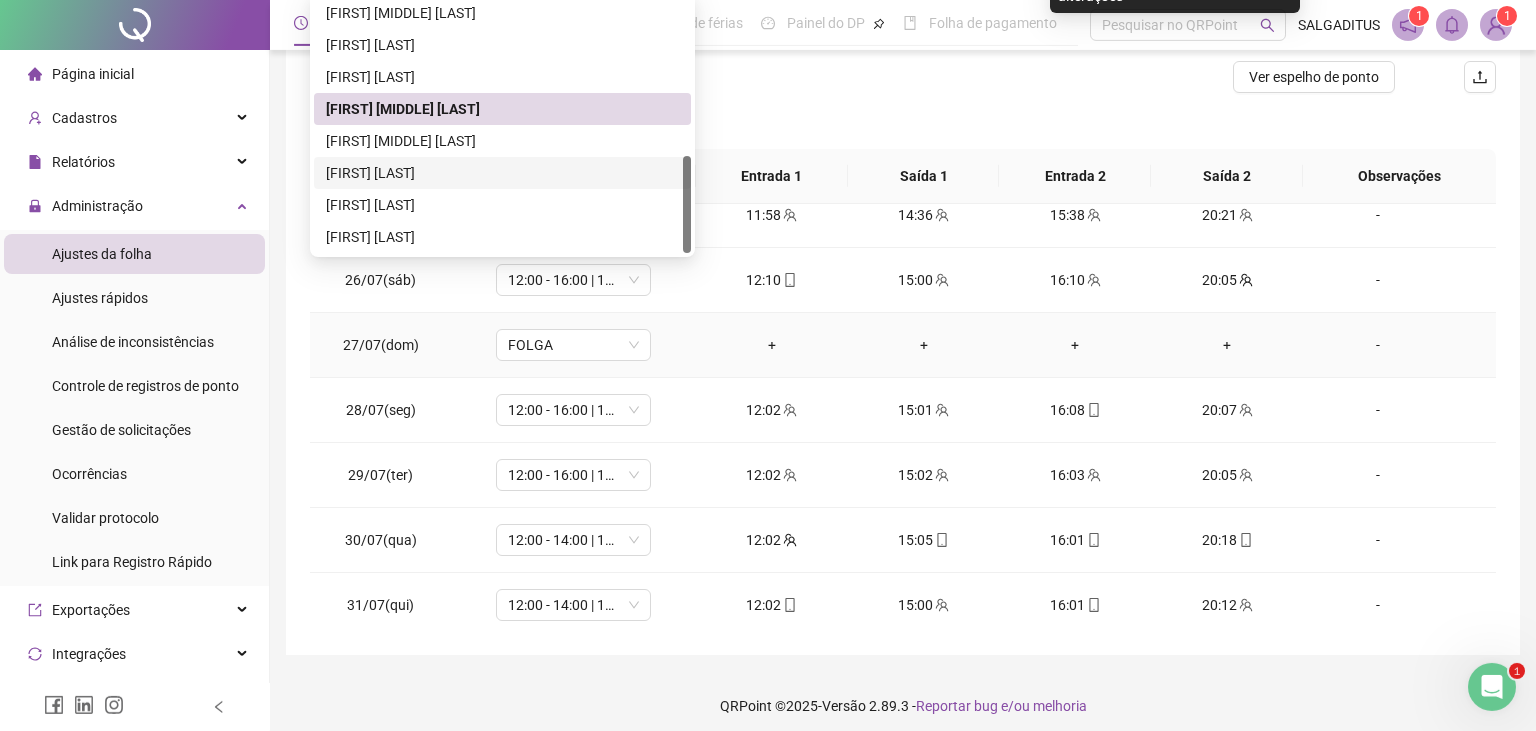 scroll, scrollTop: 266, scrollLeft: 0, axis: vertical 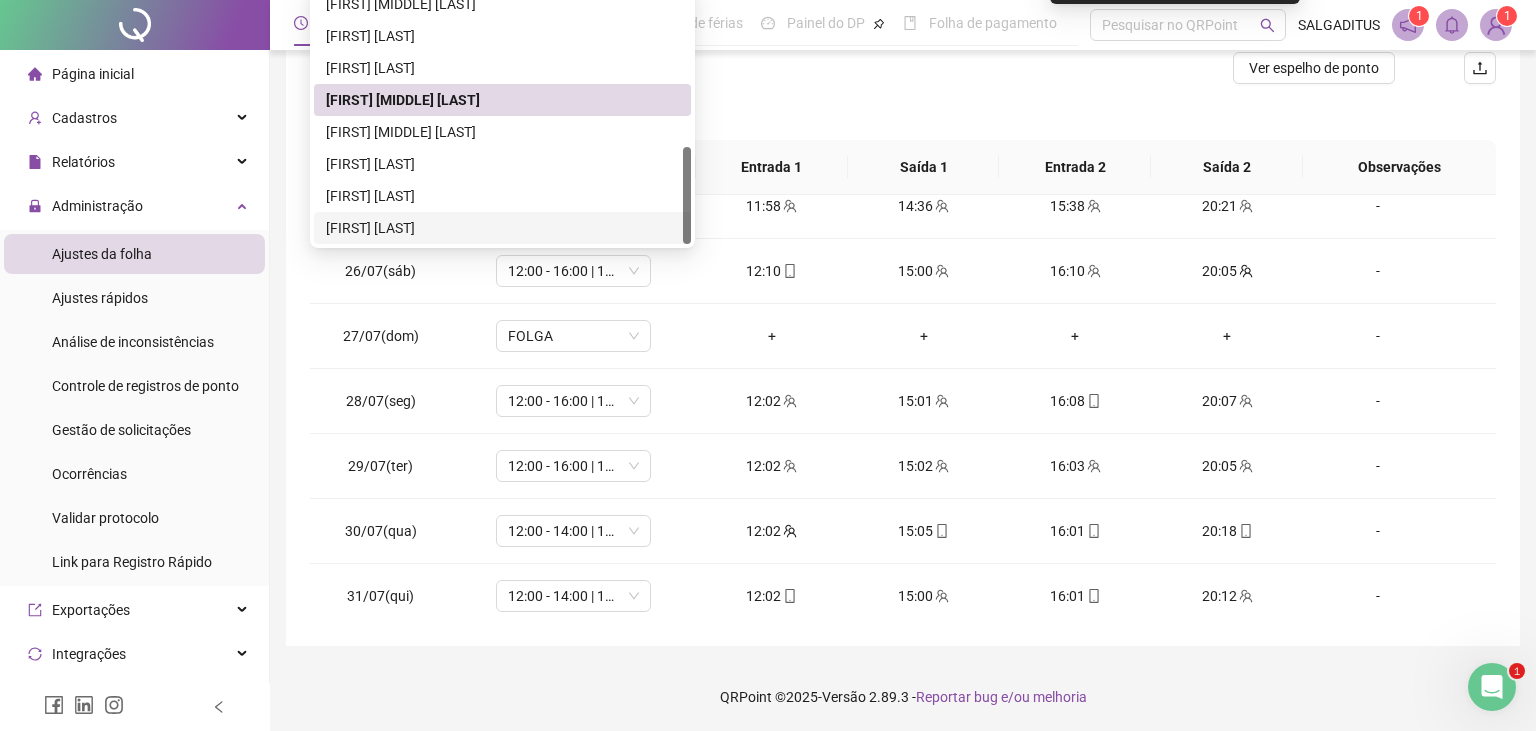 click on "[FIRST] [LAST]" at bounding box center (502, 228) 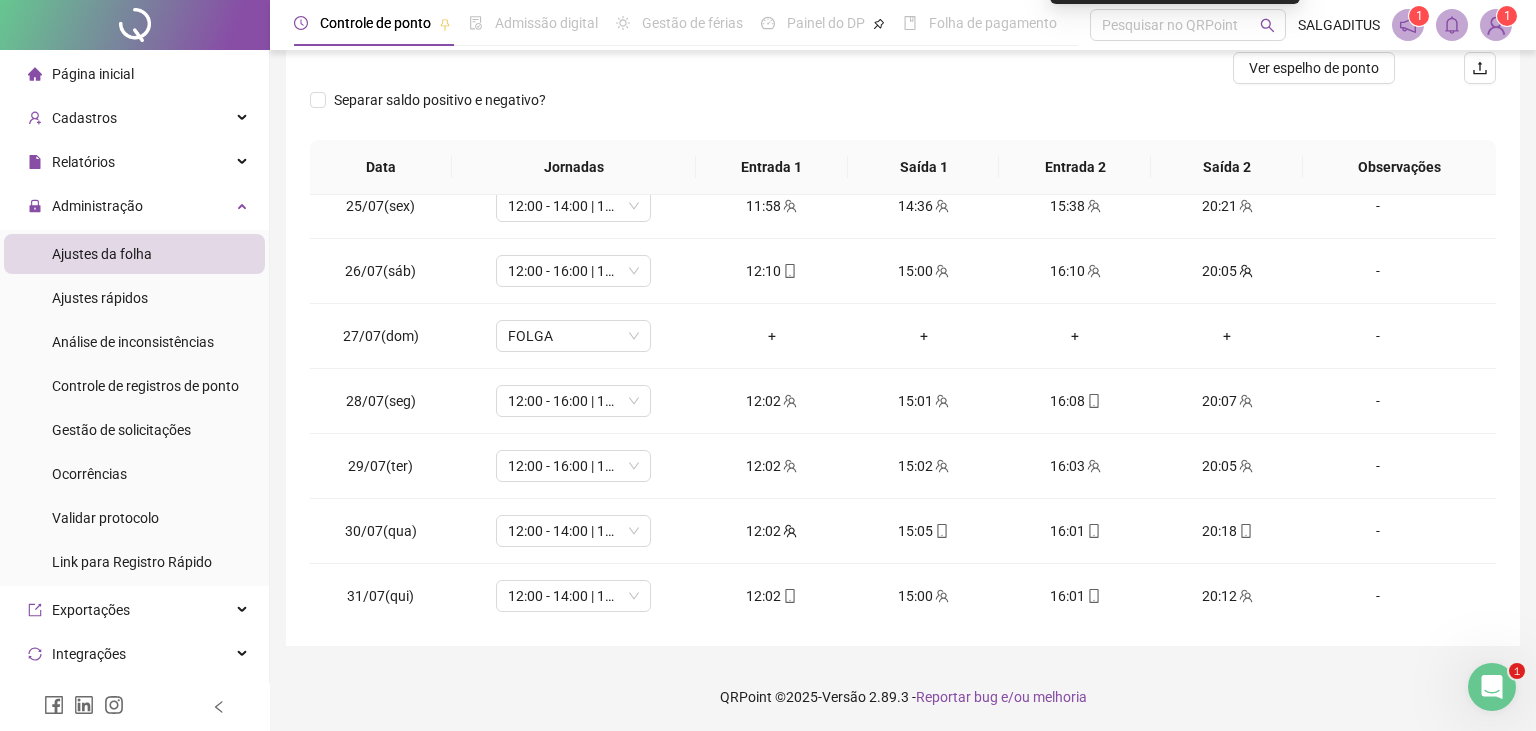 scroll, scrollTop: 55, scrollLeft: 0, axis: vertical 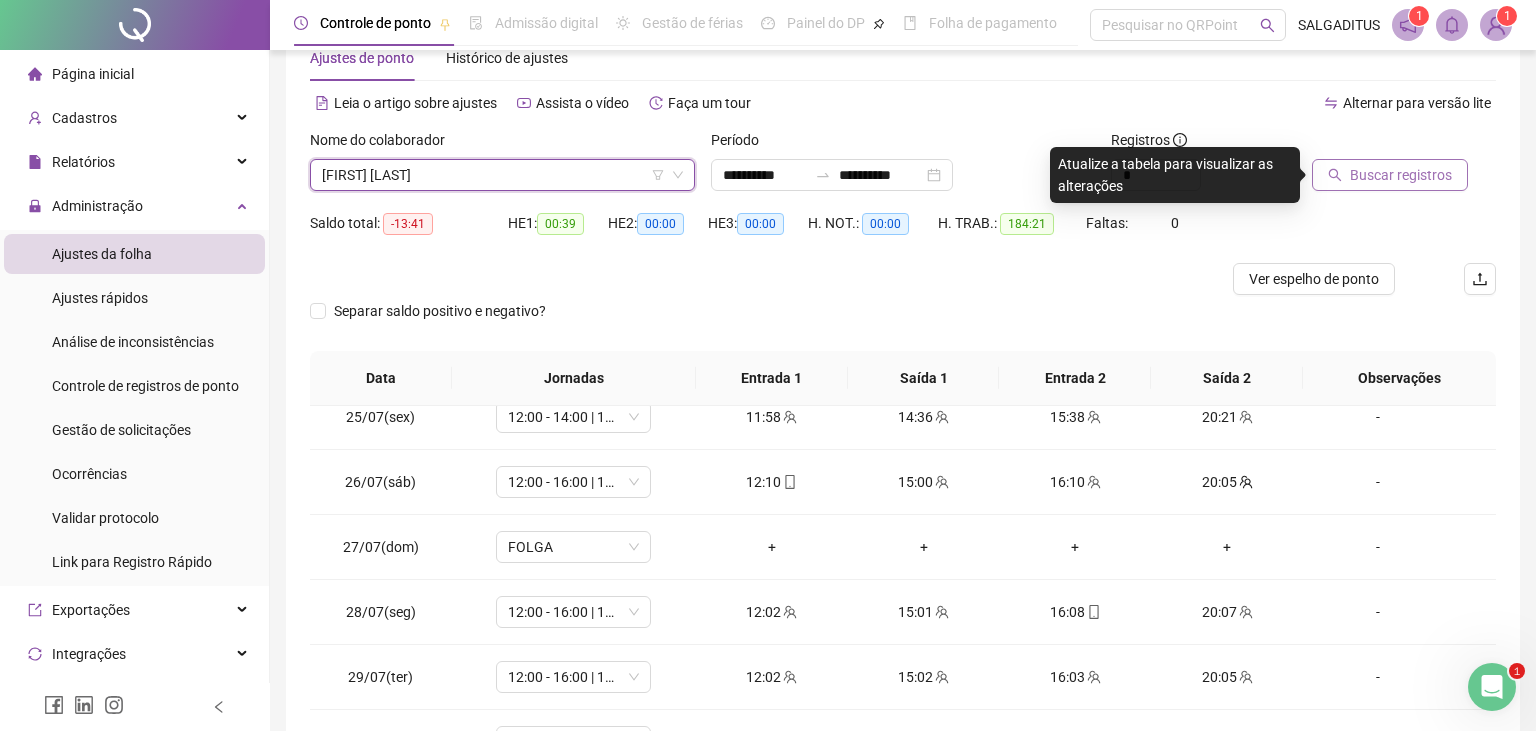 click on "Buscar registros" at bounding box center [1401, 175] 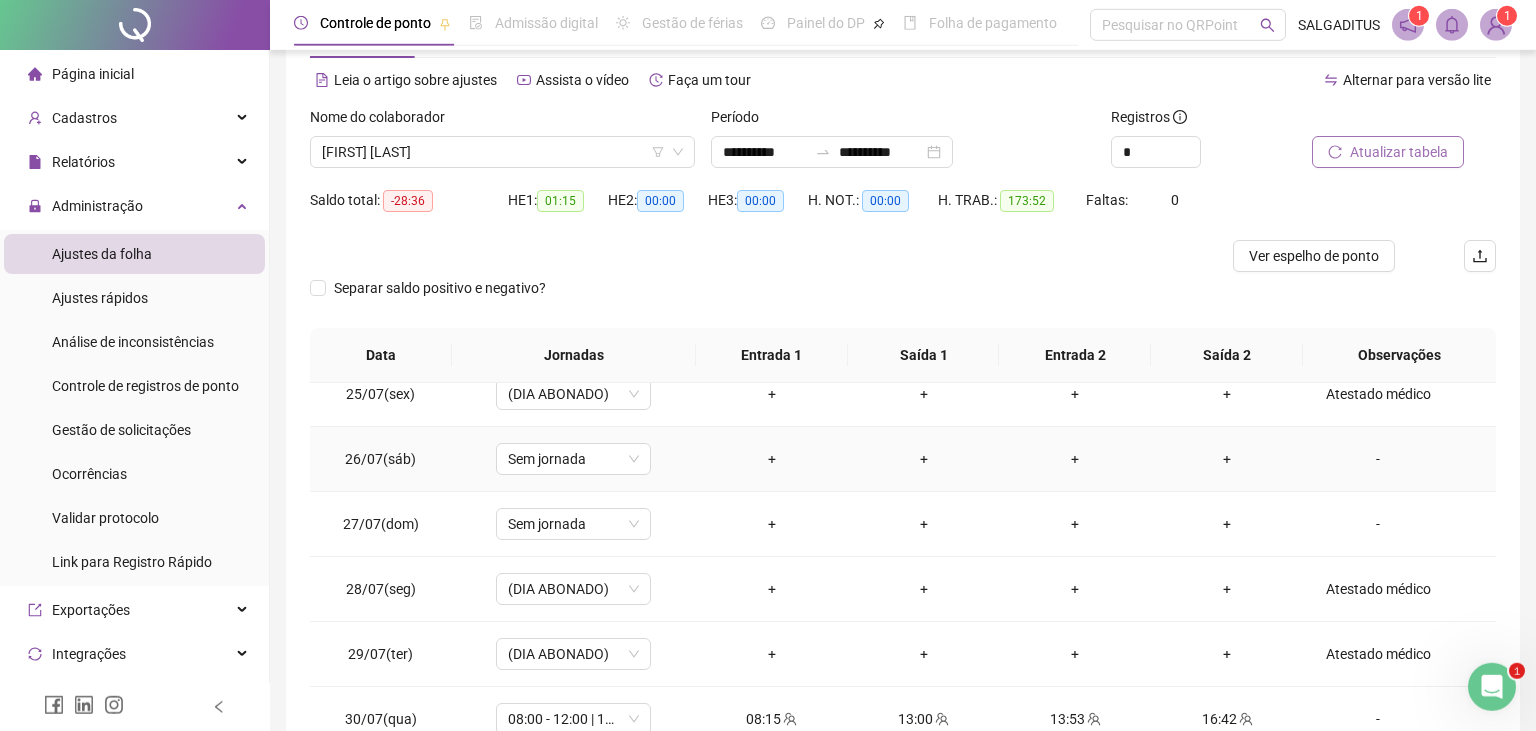 scroll, scrollTop: 105, scrollLeft: 0, axis: vertical 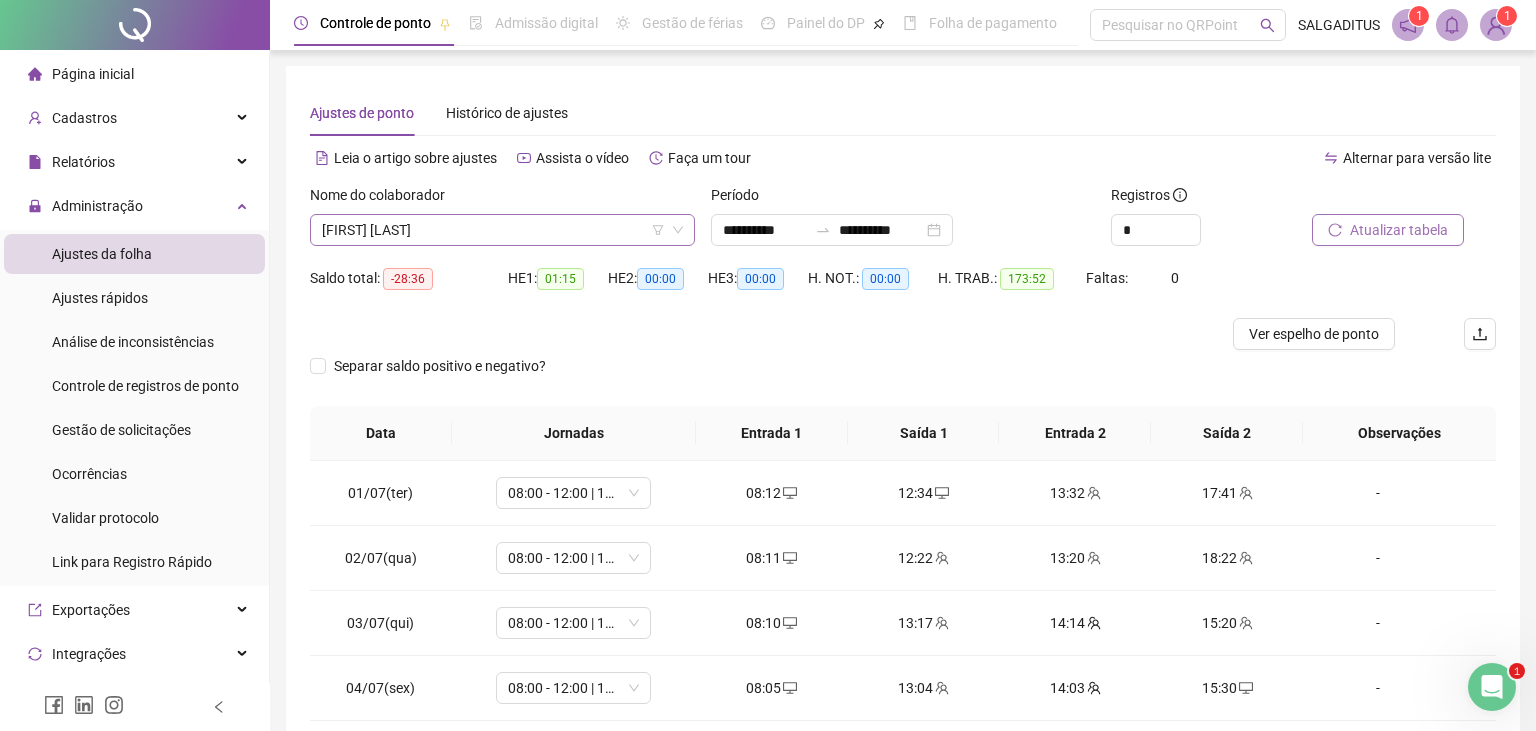 click on "[FIRST] [LAST]" at bounding box center [502, 230] 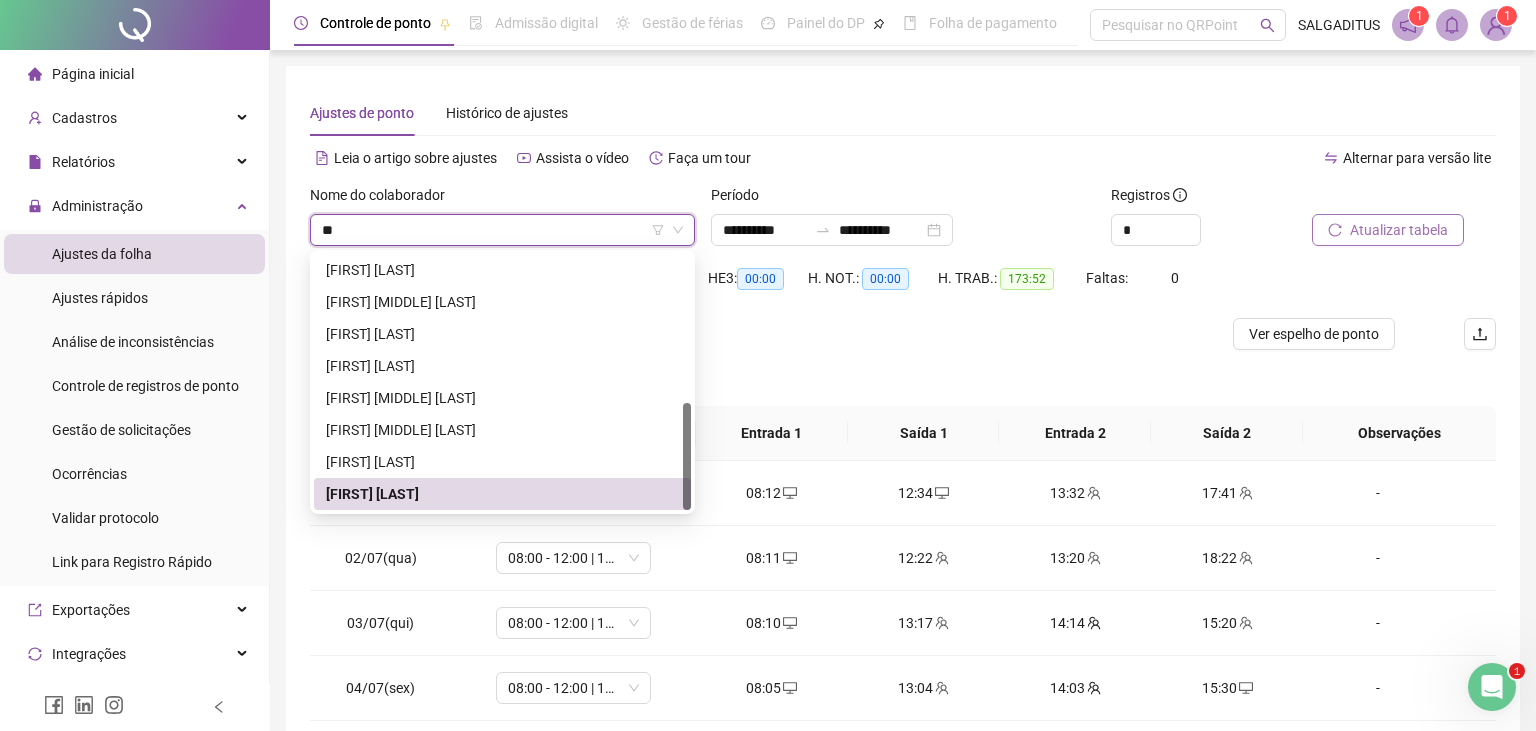 scroll, scrollTop: 0, scrollLeft: 0, axis: both 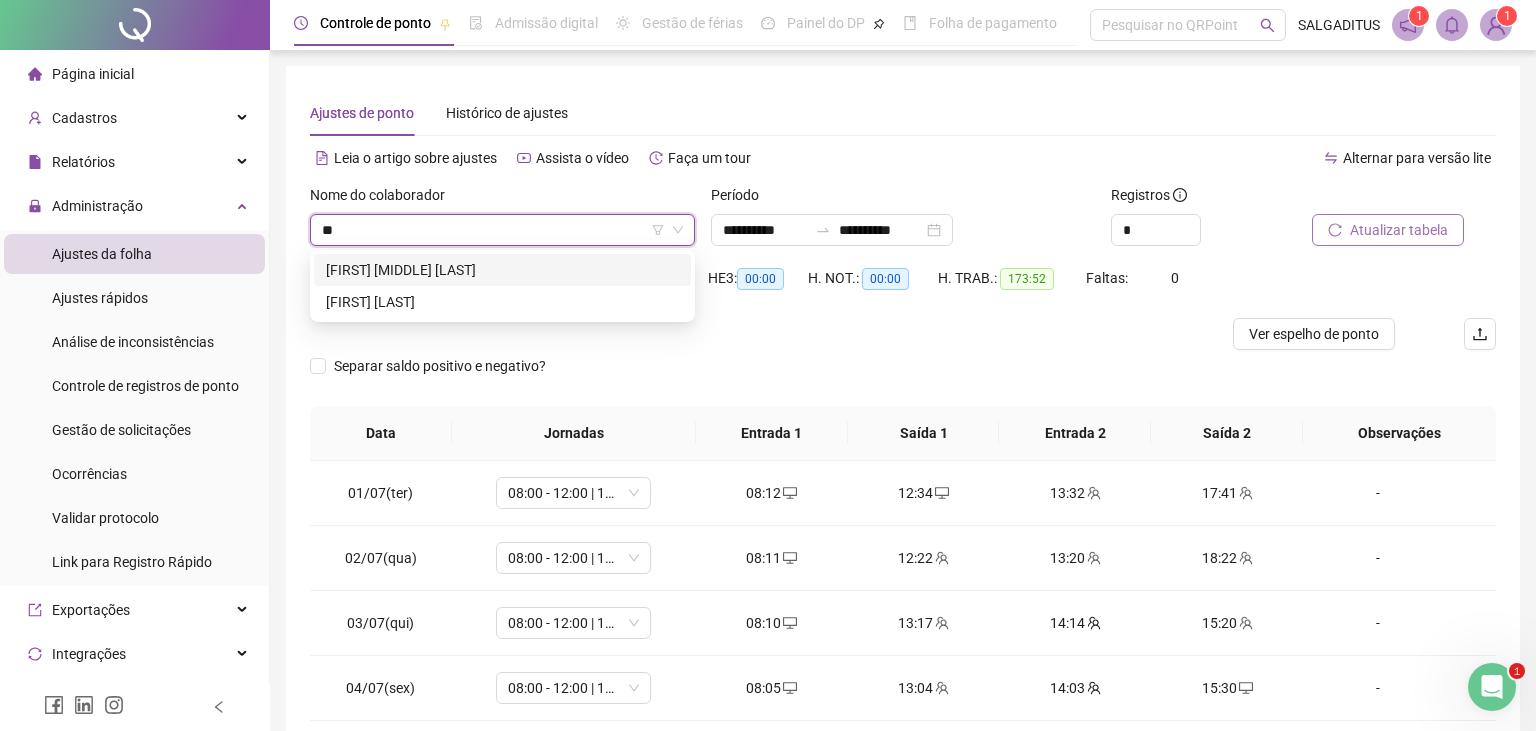 type on "***" 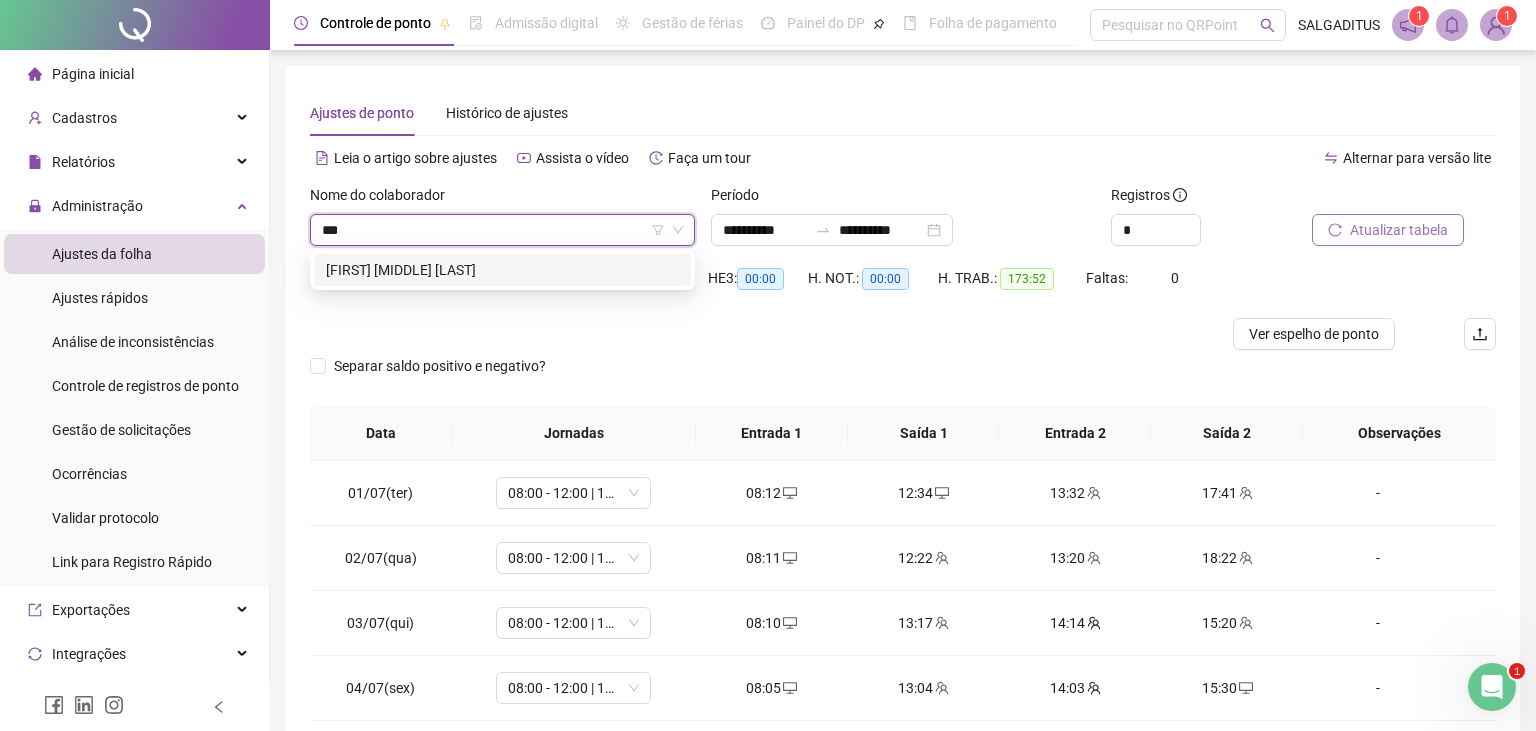 click on "[FIRST] [MIDDLE] [LAST]" at bounding box center [502, 270] 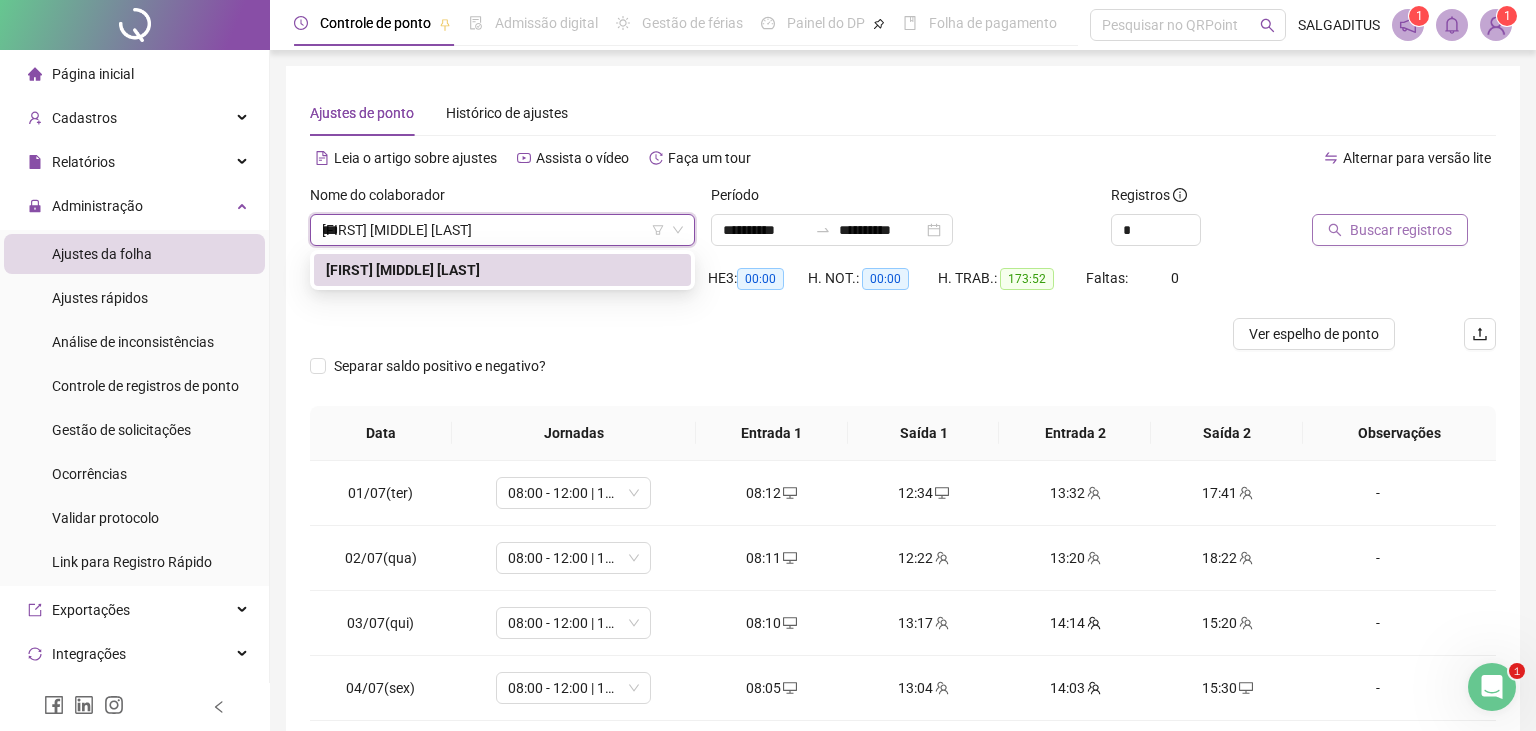 type 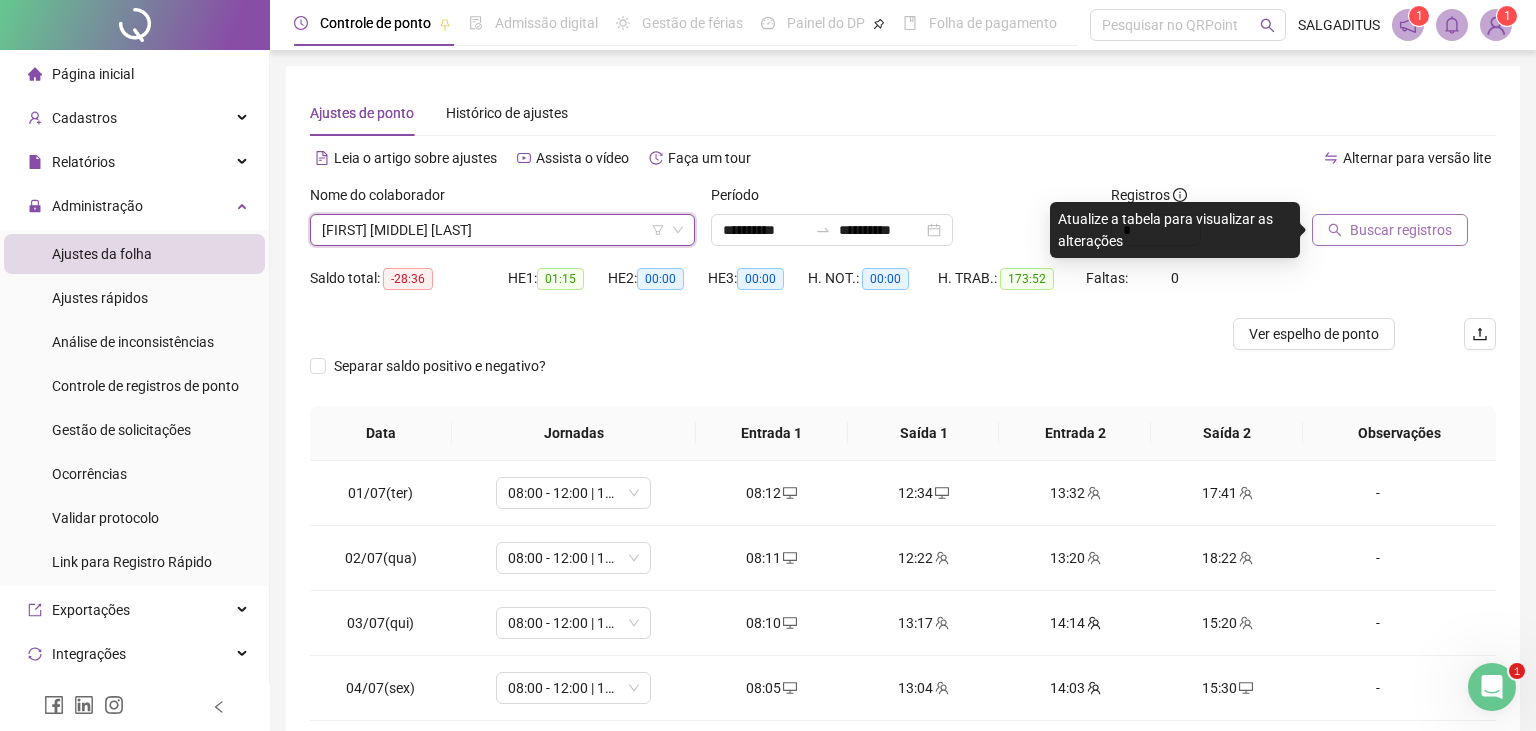 click on "Buscar registros" at bounding box center (1401, 230) 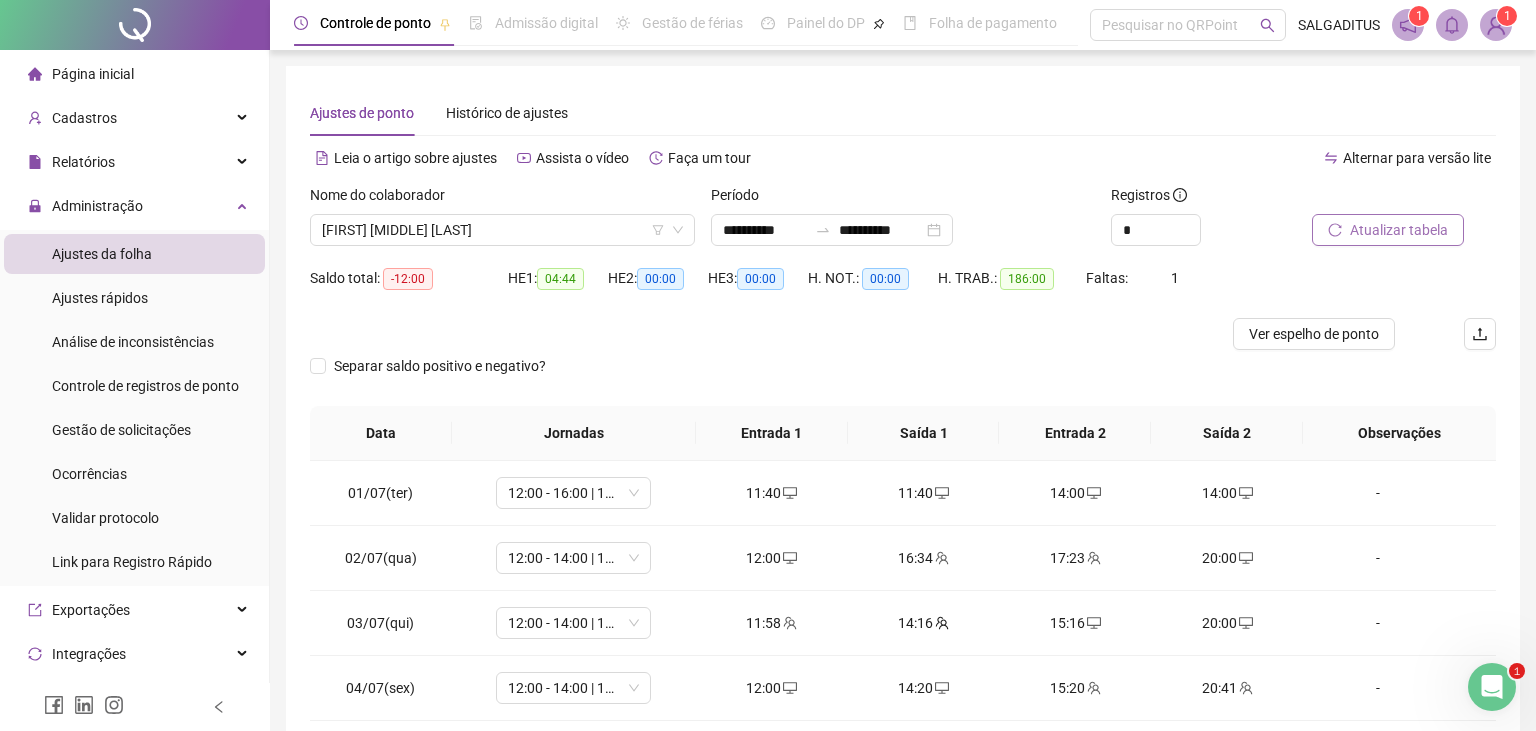 scroll, scrollTop: 105, scrollLeft: 0, axis: vertical 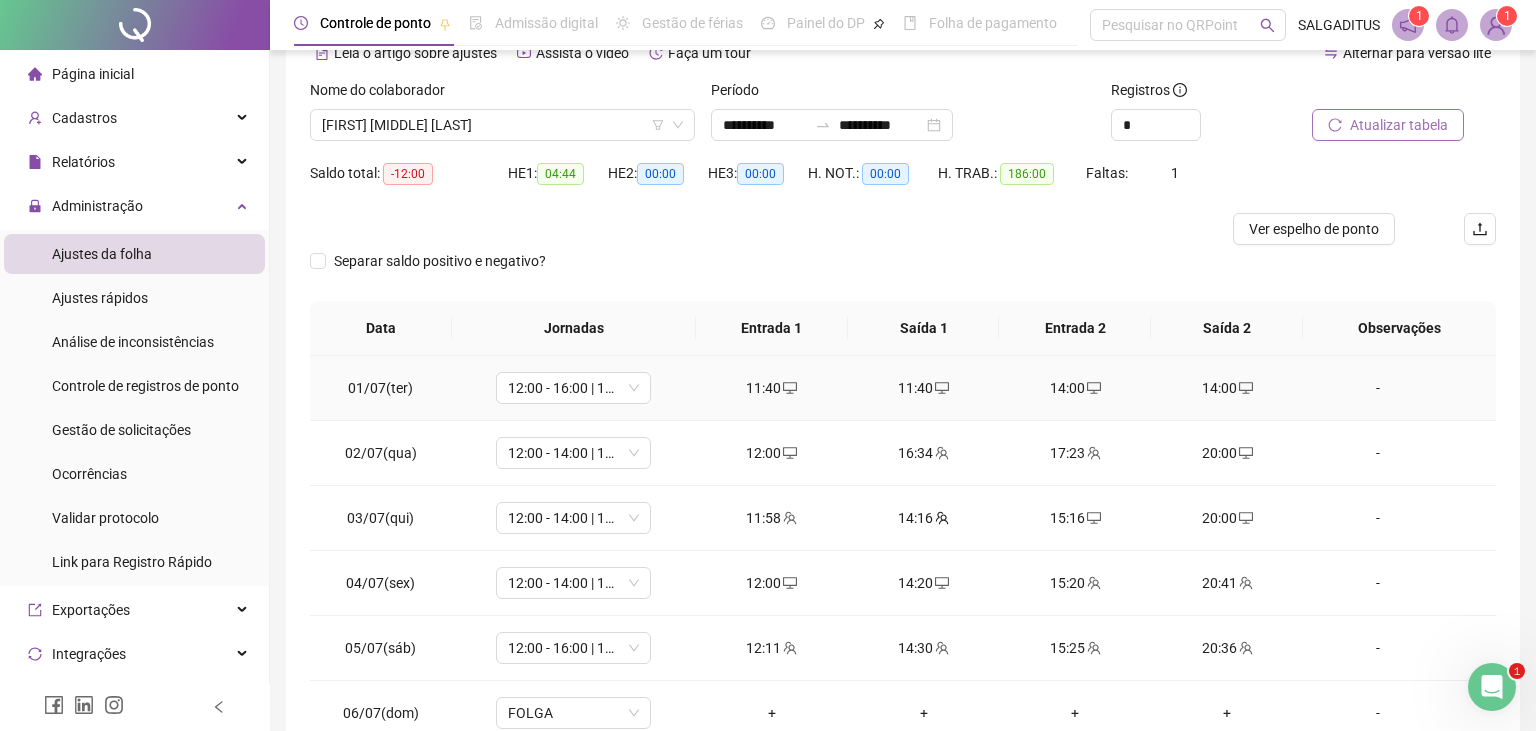 click on "14:00" at bounding box center [1227, 388] 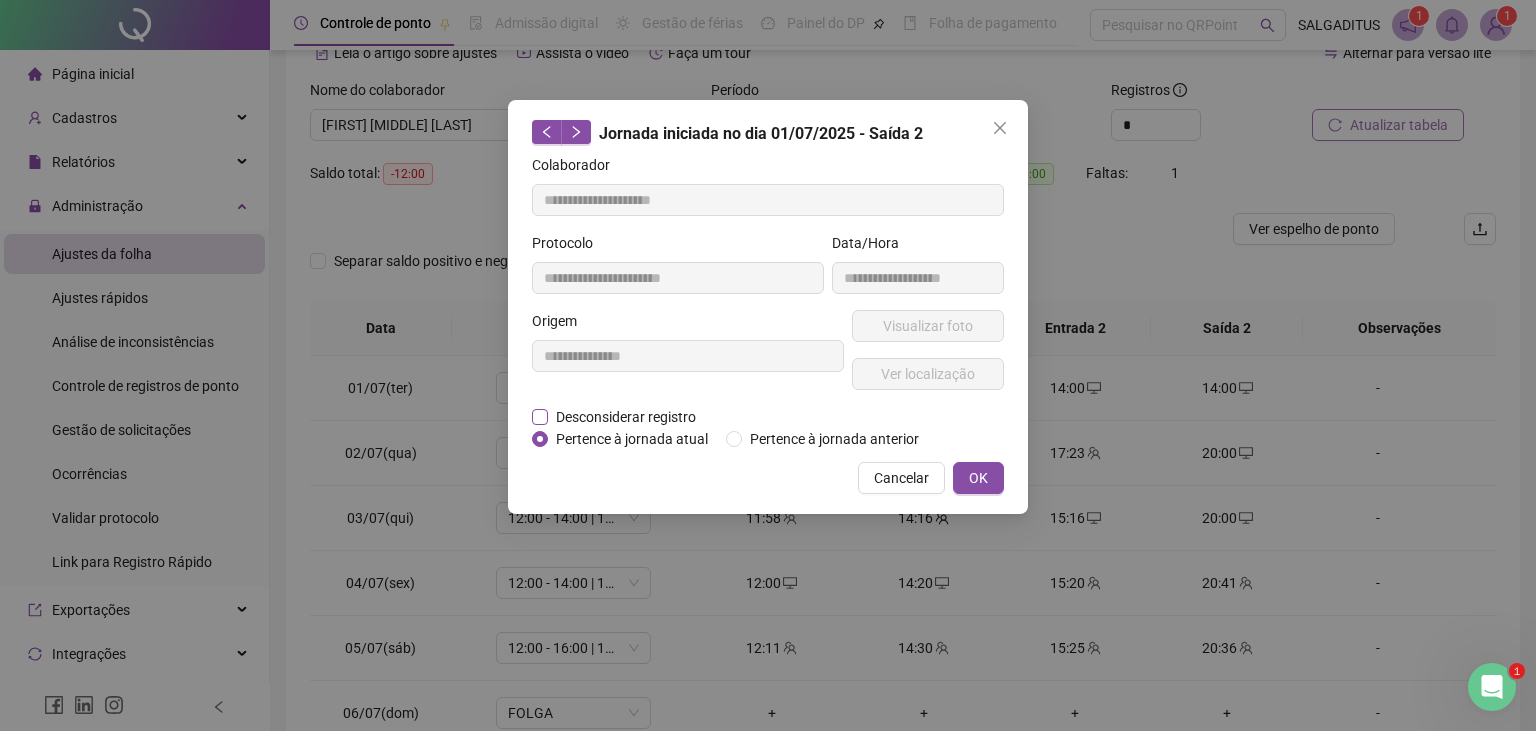 click on "Desconsiderar registro" at bounding box center [626, 417] 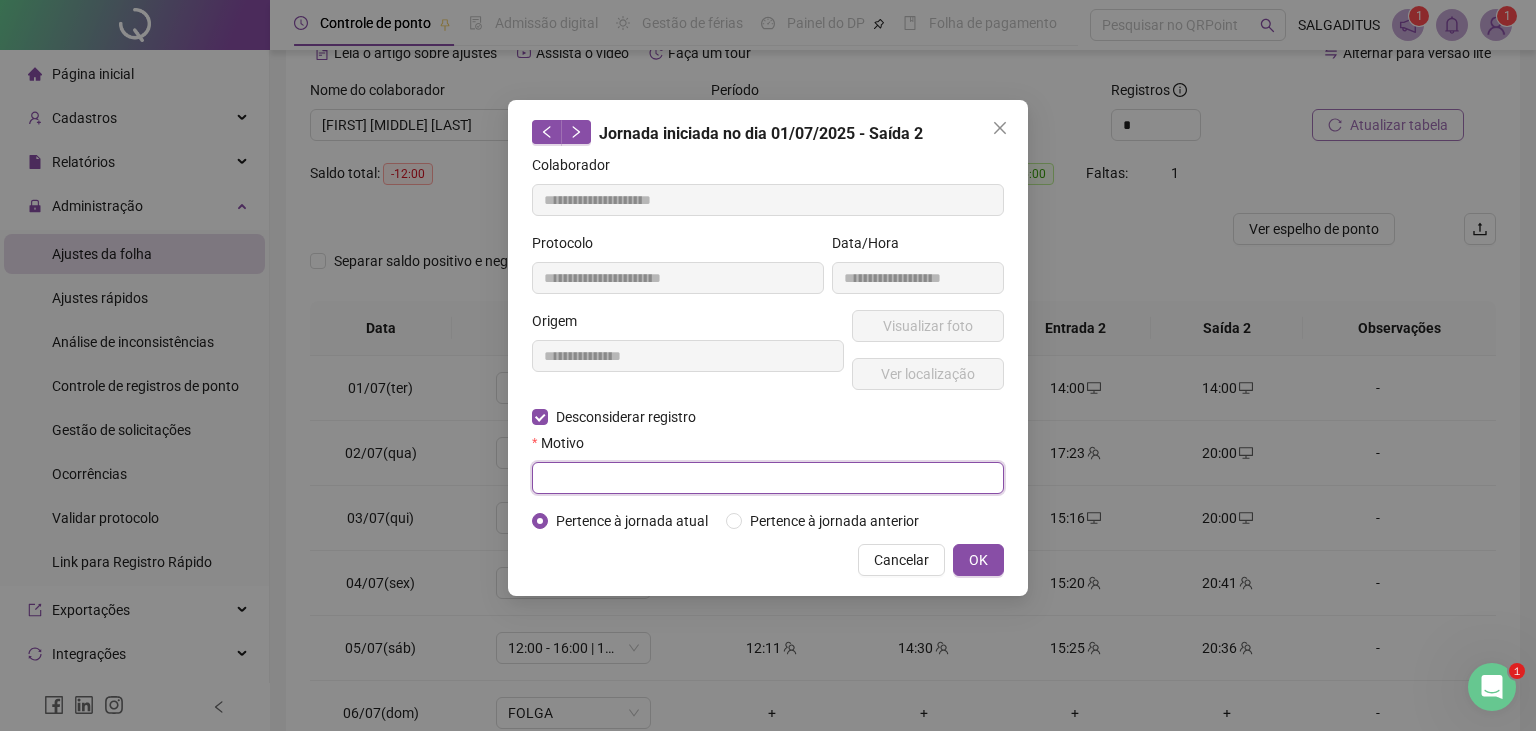 click at bounding box center [768, 478] 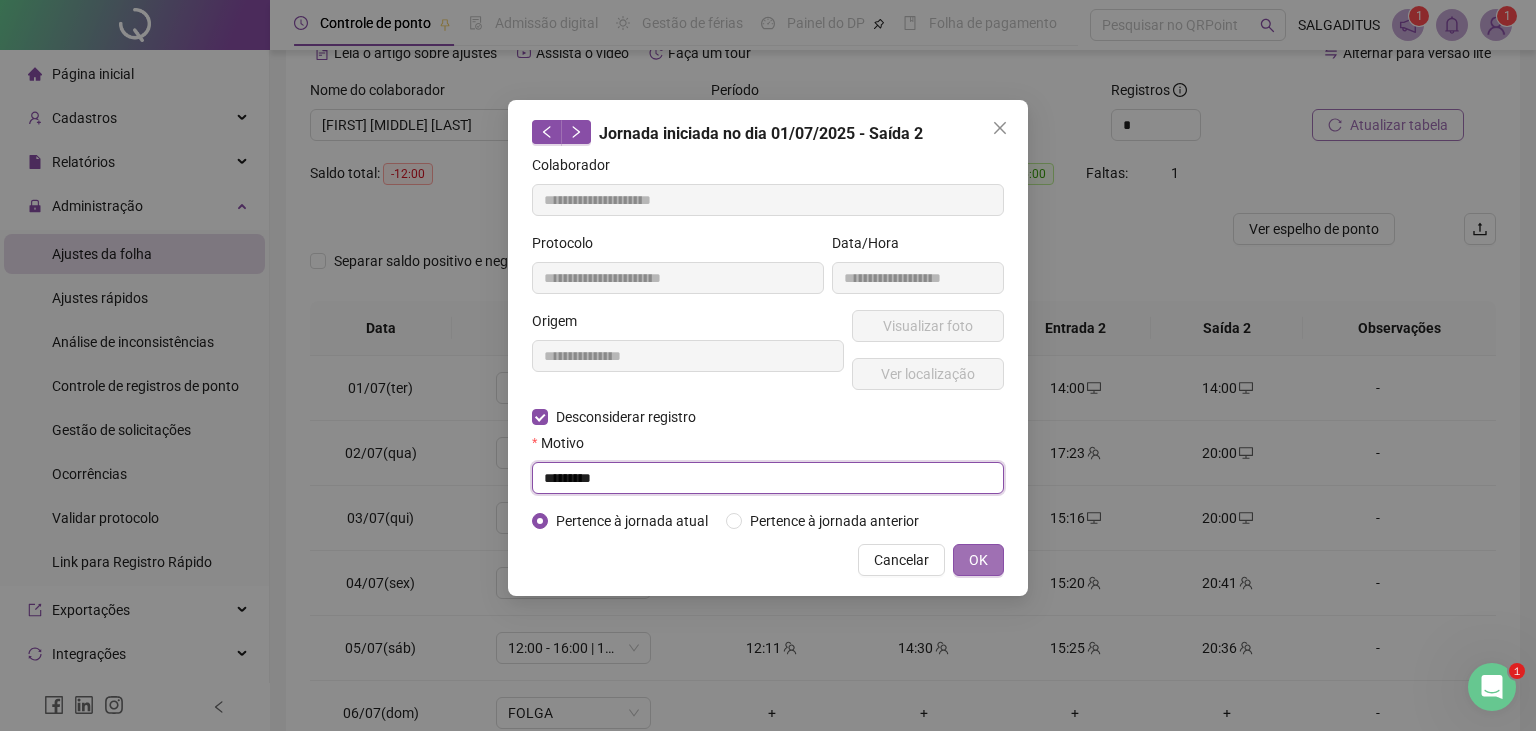 type on "*********" 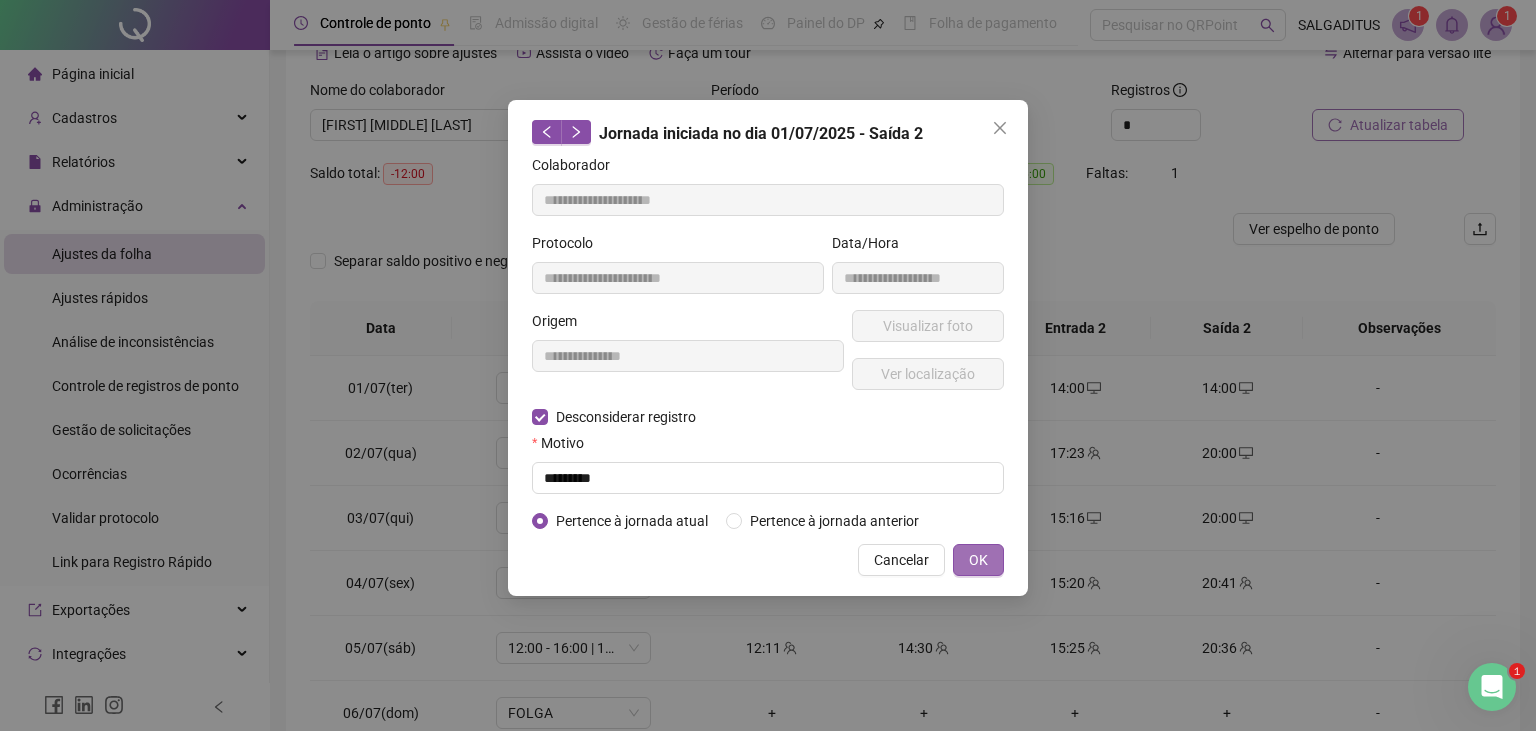 click on "OK" at bounding box center (978, 560) 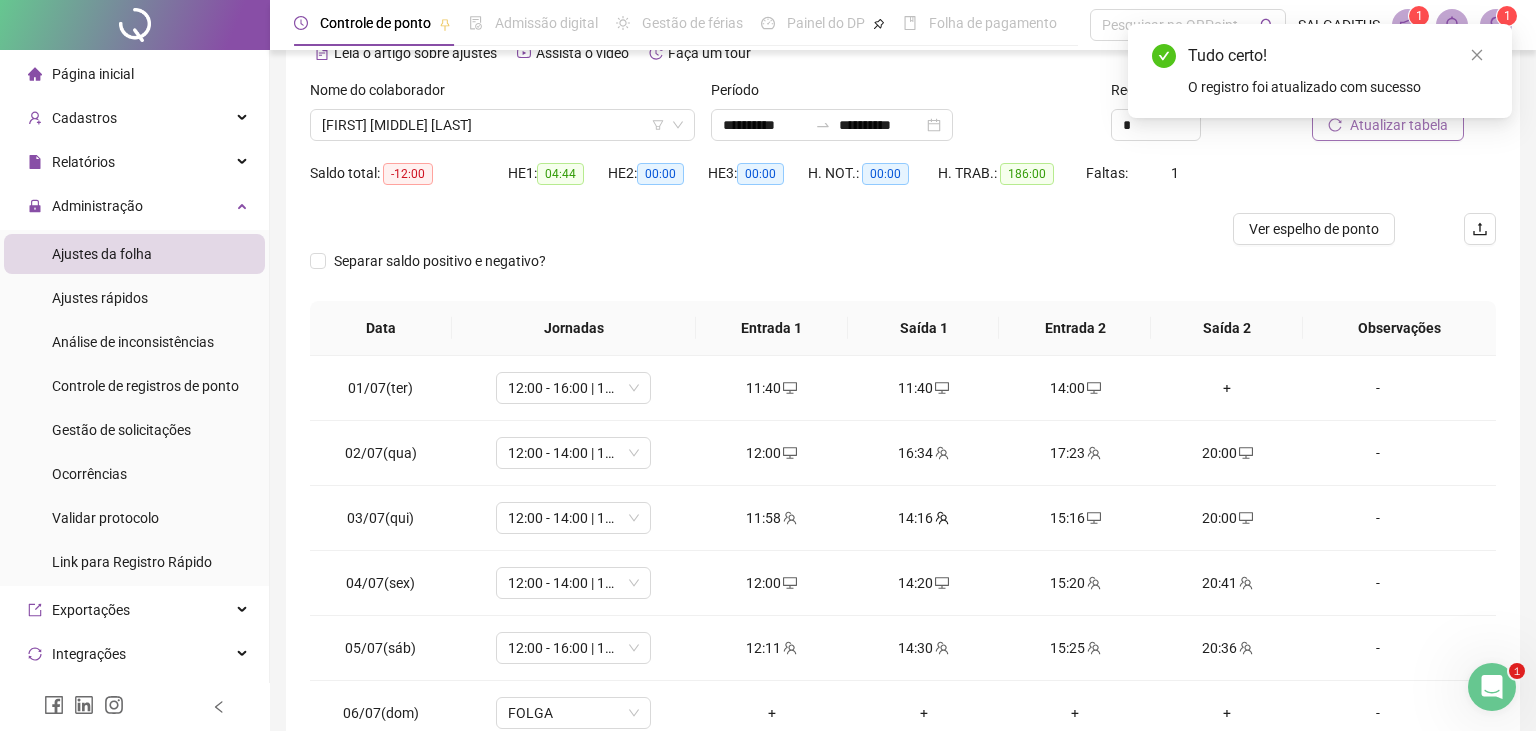 click on "Separar saldo positivo e negativo?" at bounding box center (903, 273) 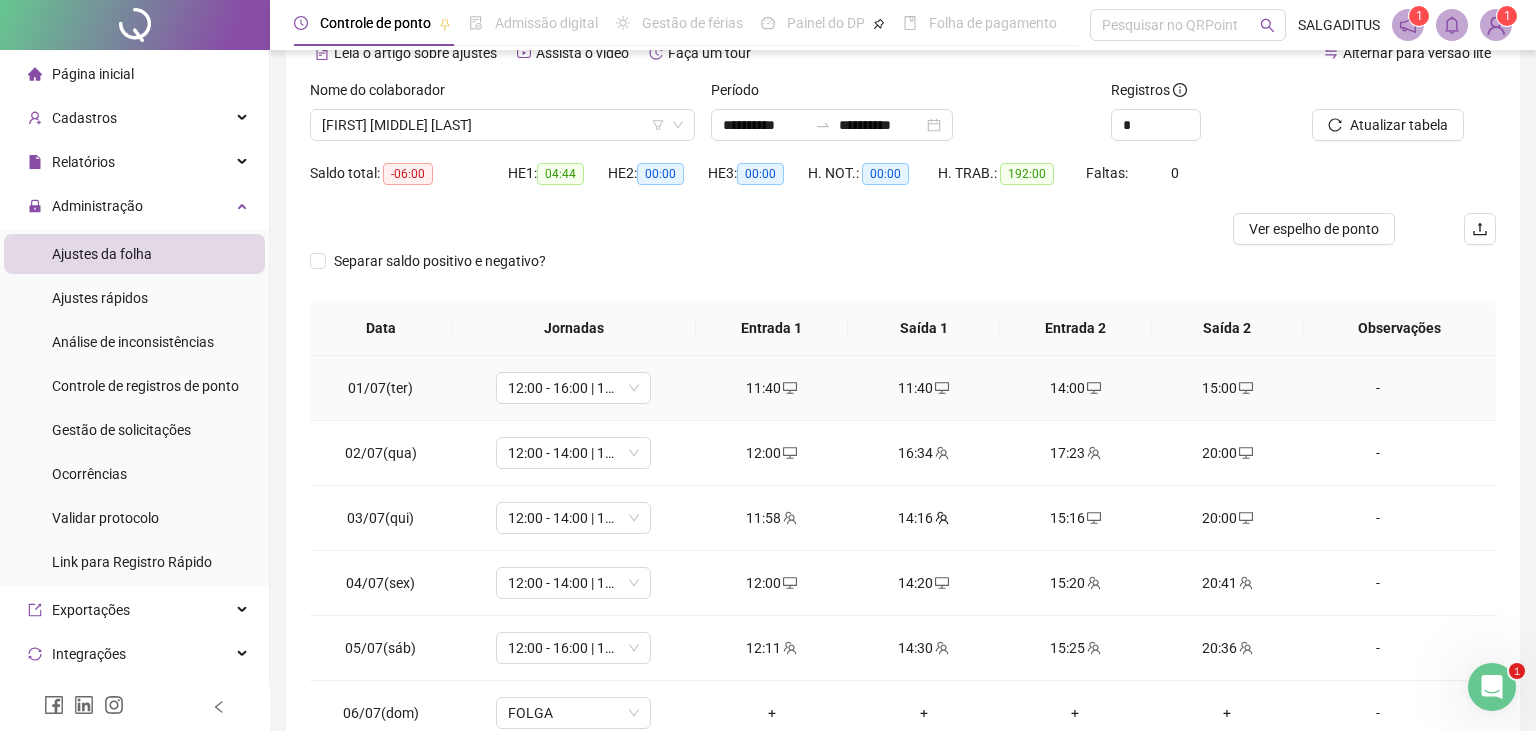 click on "11:40" at bounding box center (924, 388) 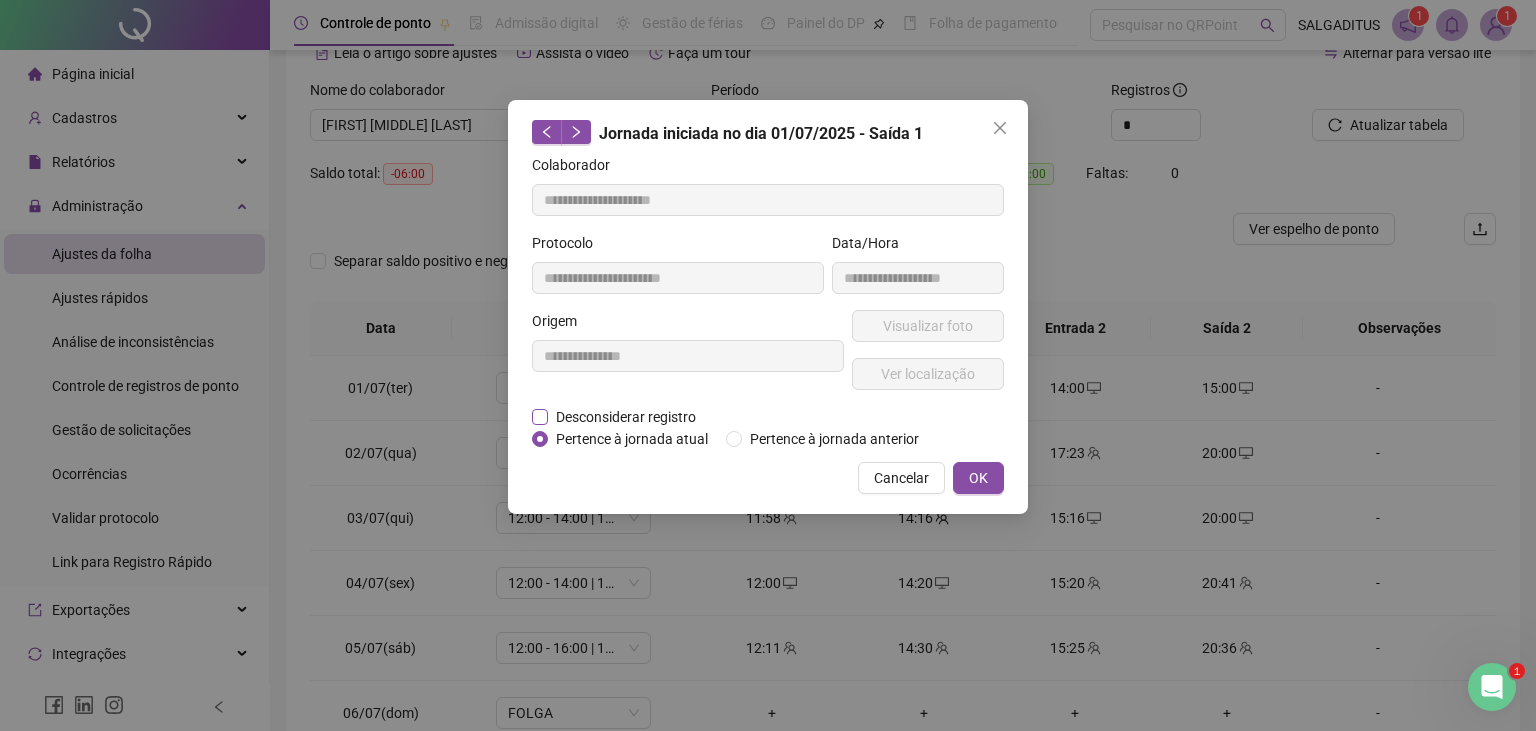 click on "Desconsiderar registro" at bounding box center (626, 417) 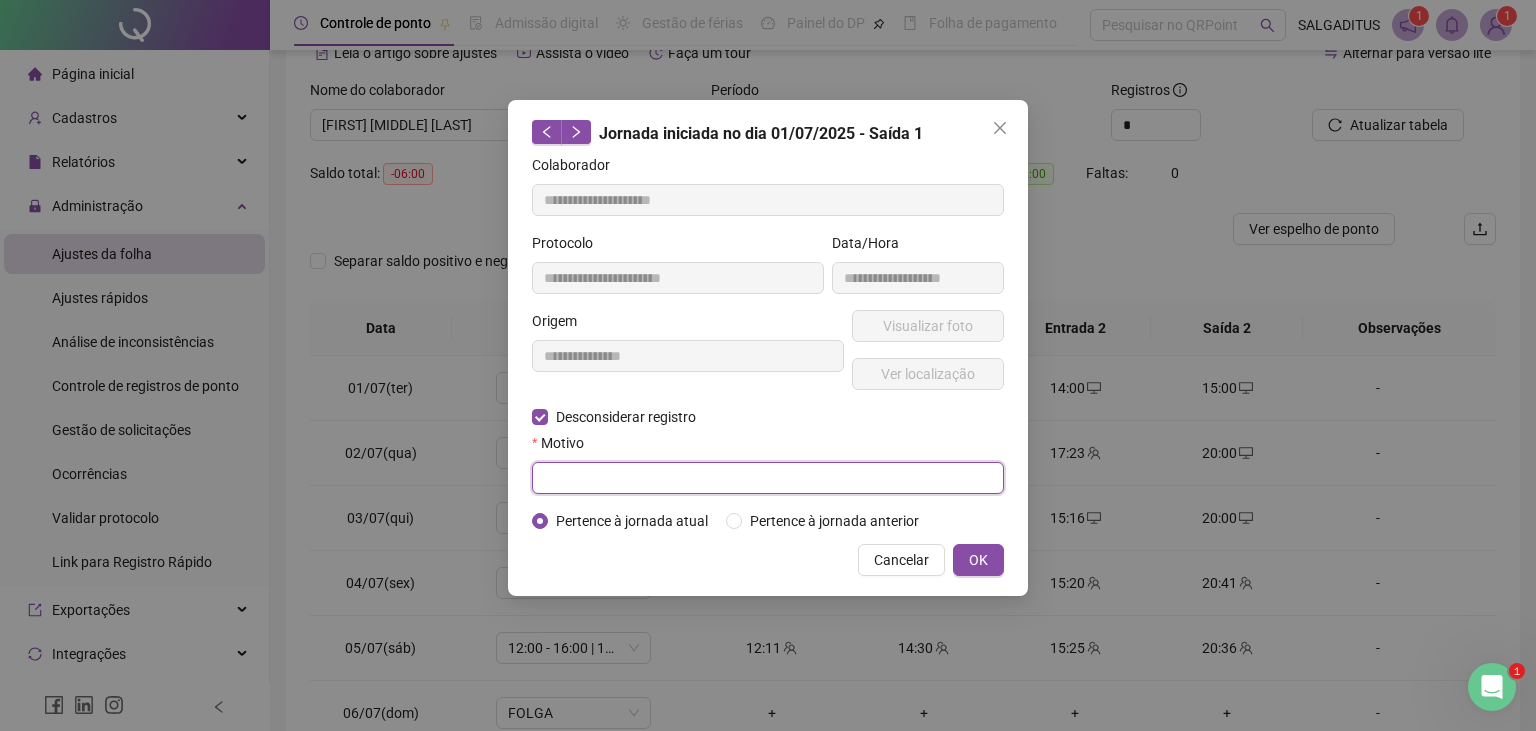 click at bounding box center [768, 478] 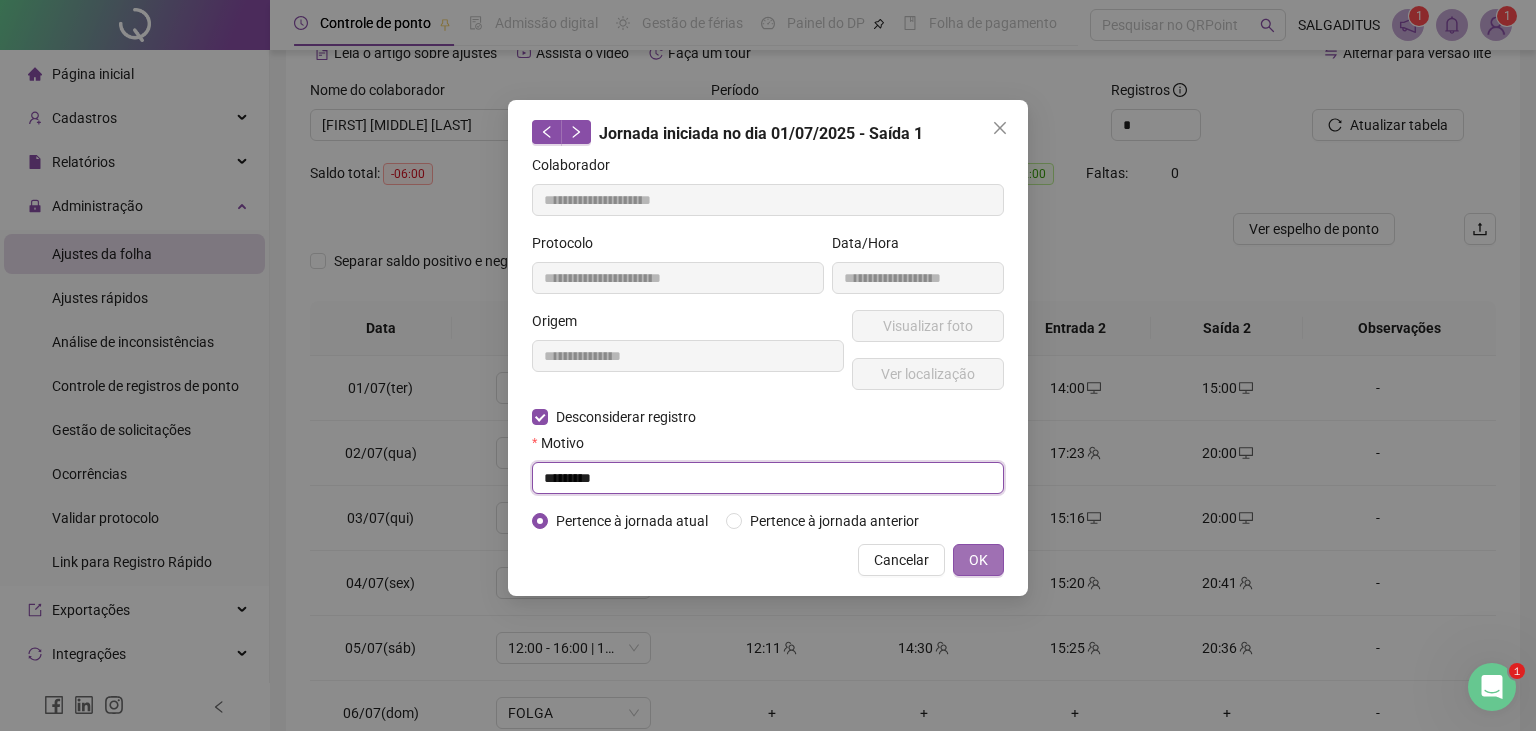 type on "*********" 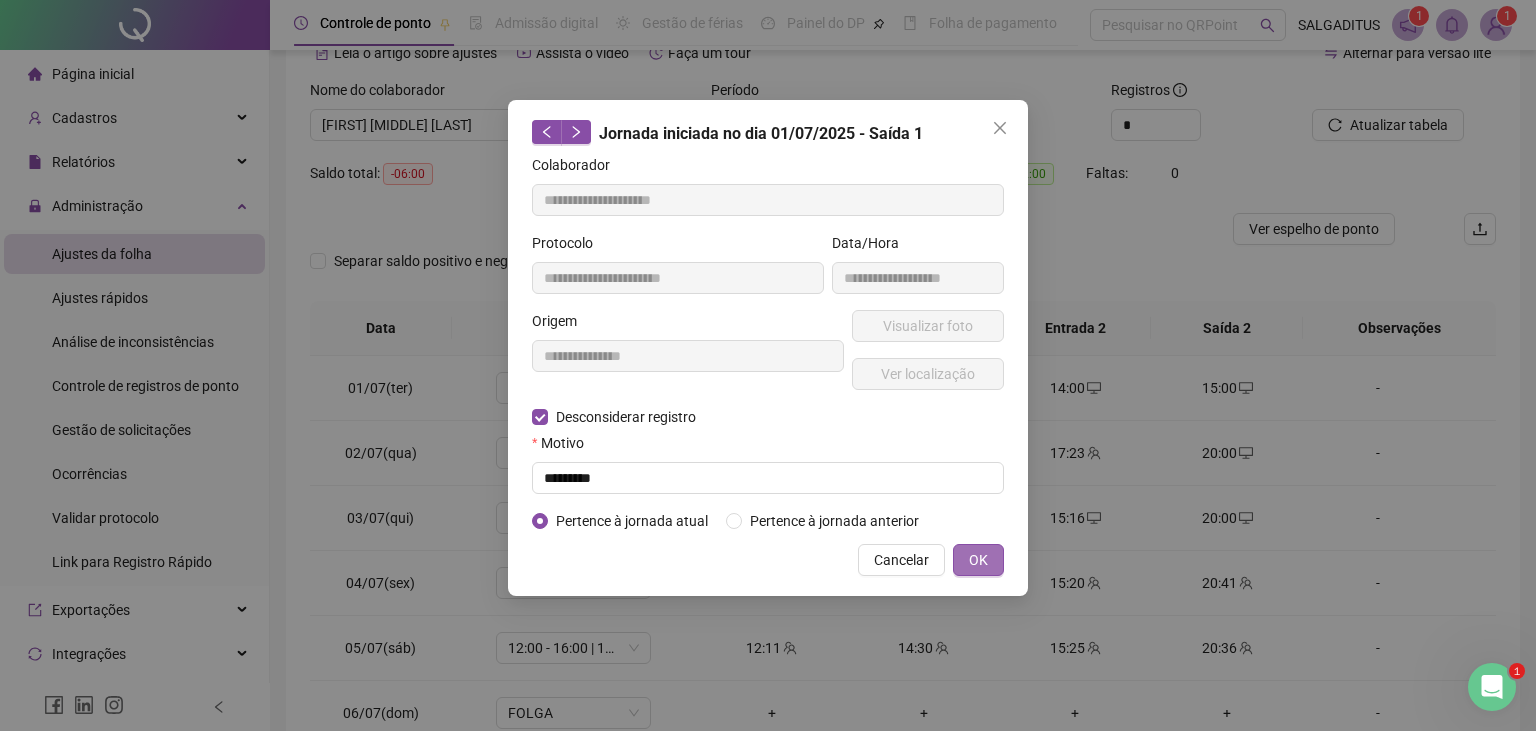 click on "OK" at bounding box center (978, 560) 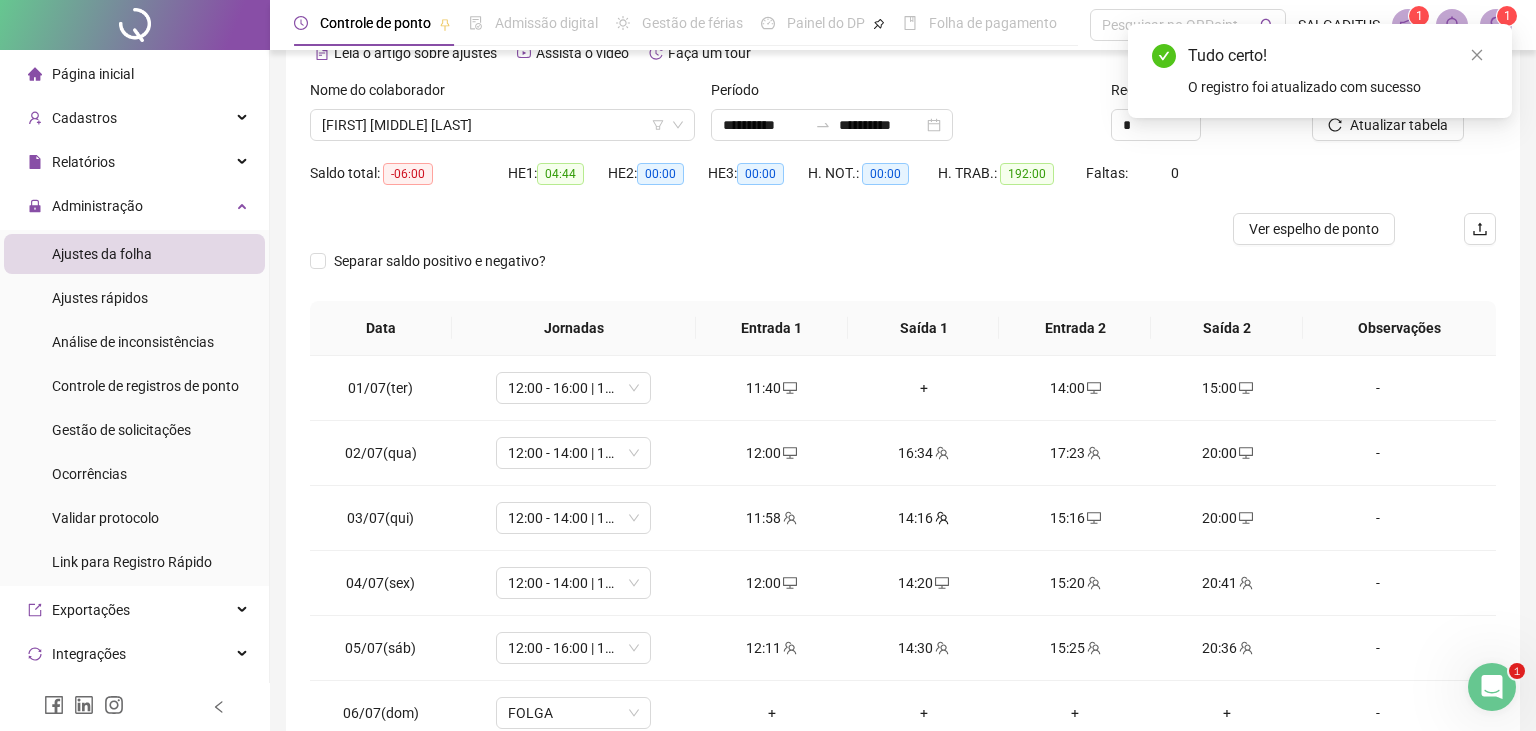 click on "Tudo certo! O registro foi atualizado com sucesso" at bounding box center (1320, 71) 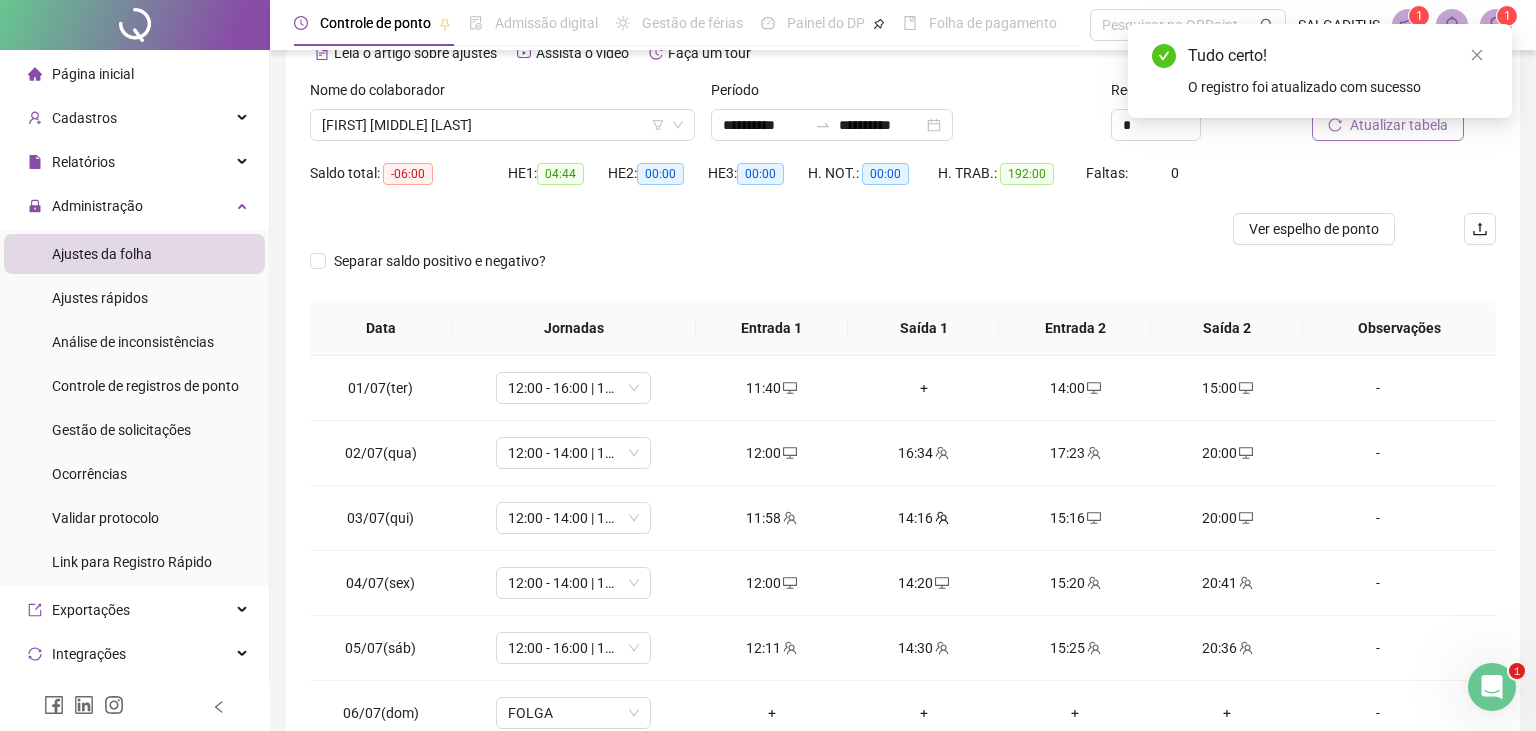 click on "Atualizar tabela" at bounding box center [1399, 125] 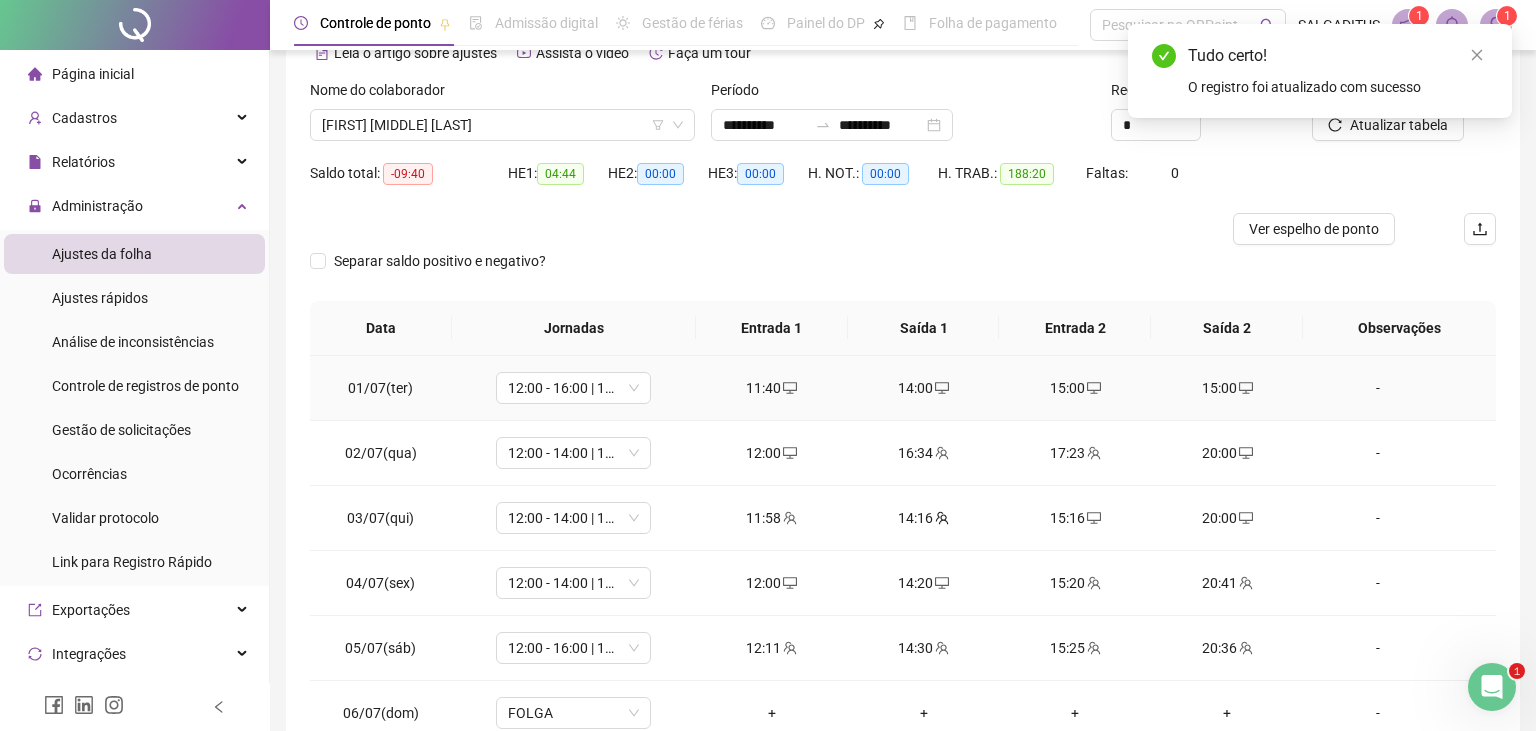 click on "15:00" at bounding box center [1227, 388] 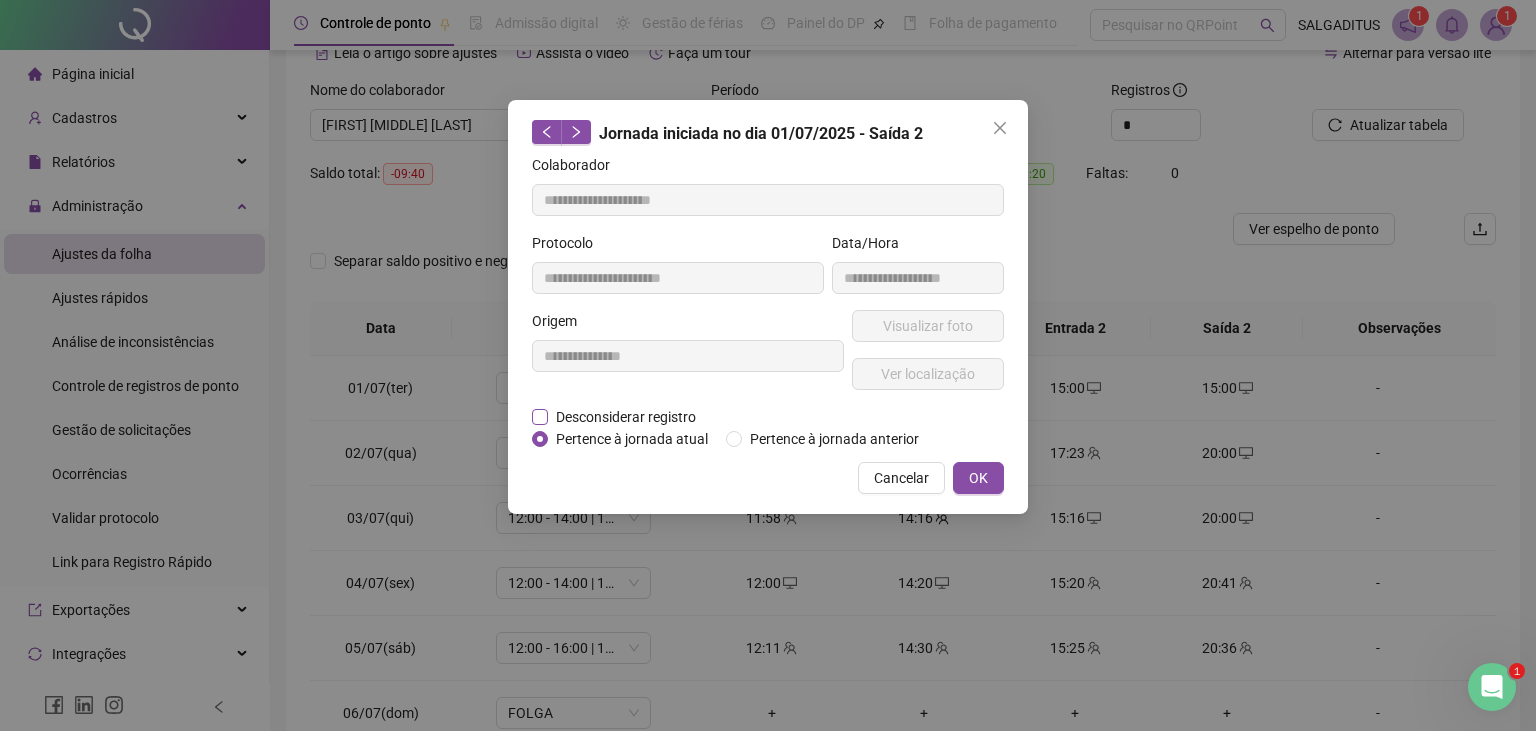 click on "Desconsiderar registro" at bounding box center [626, 417] 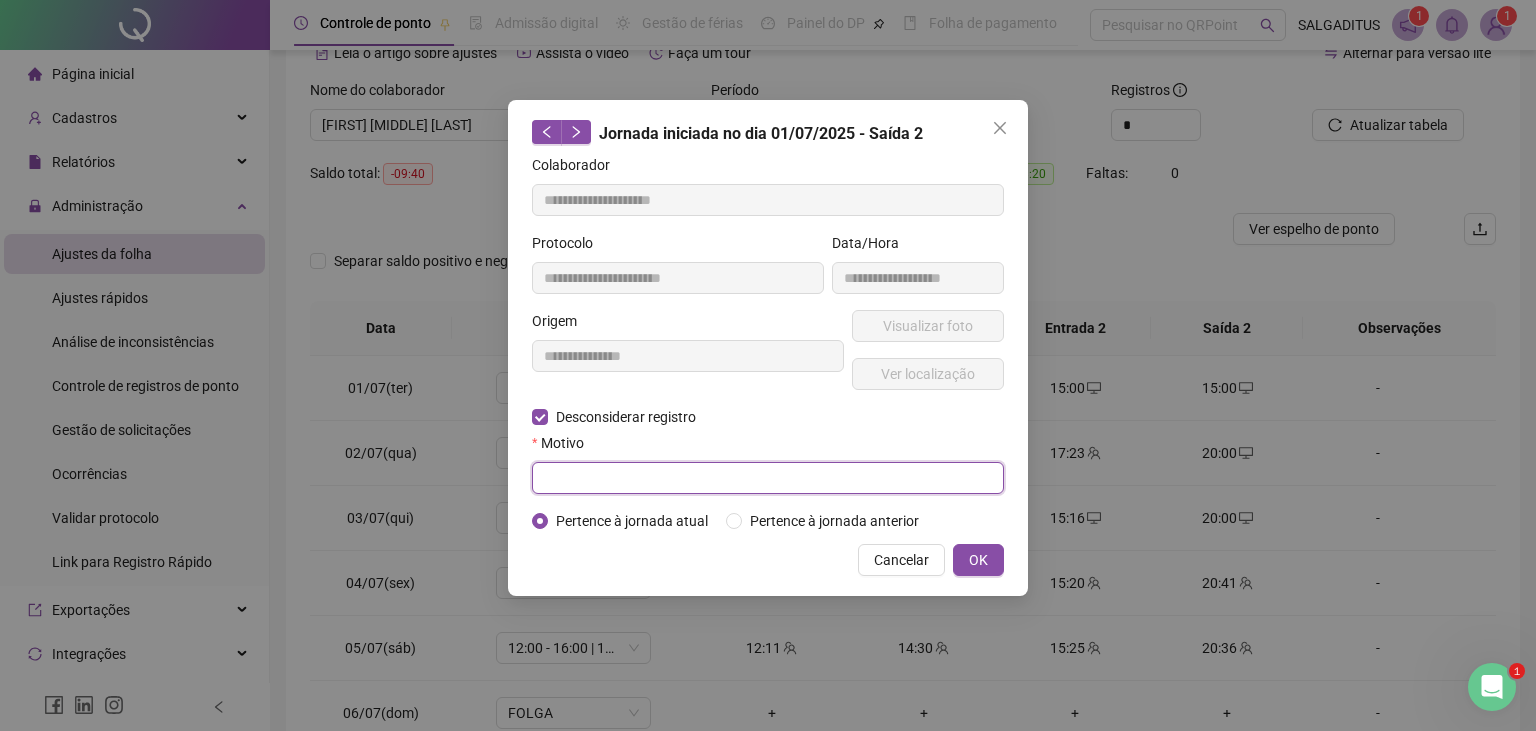 click at bounding box center (768, 478) 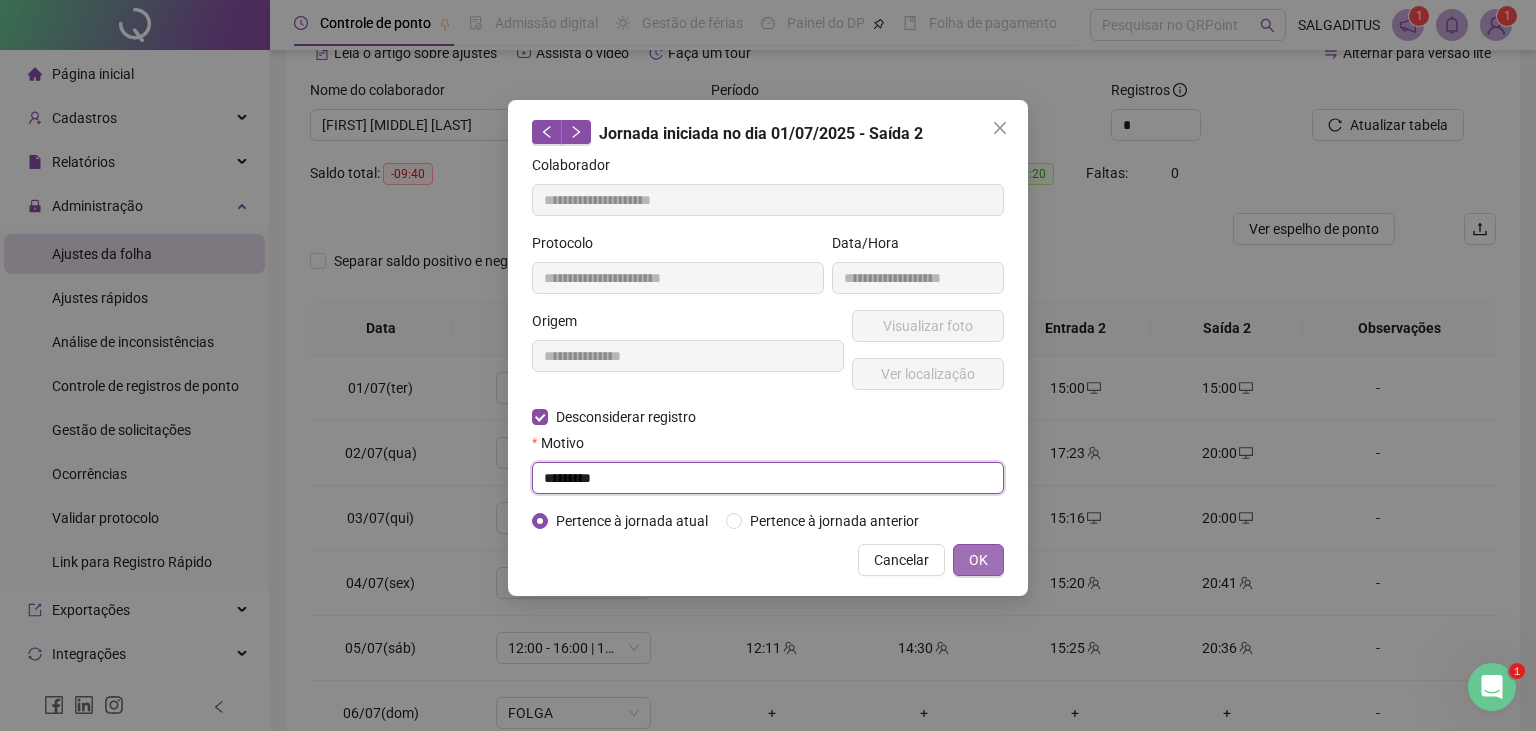 type on "*********" 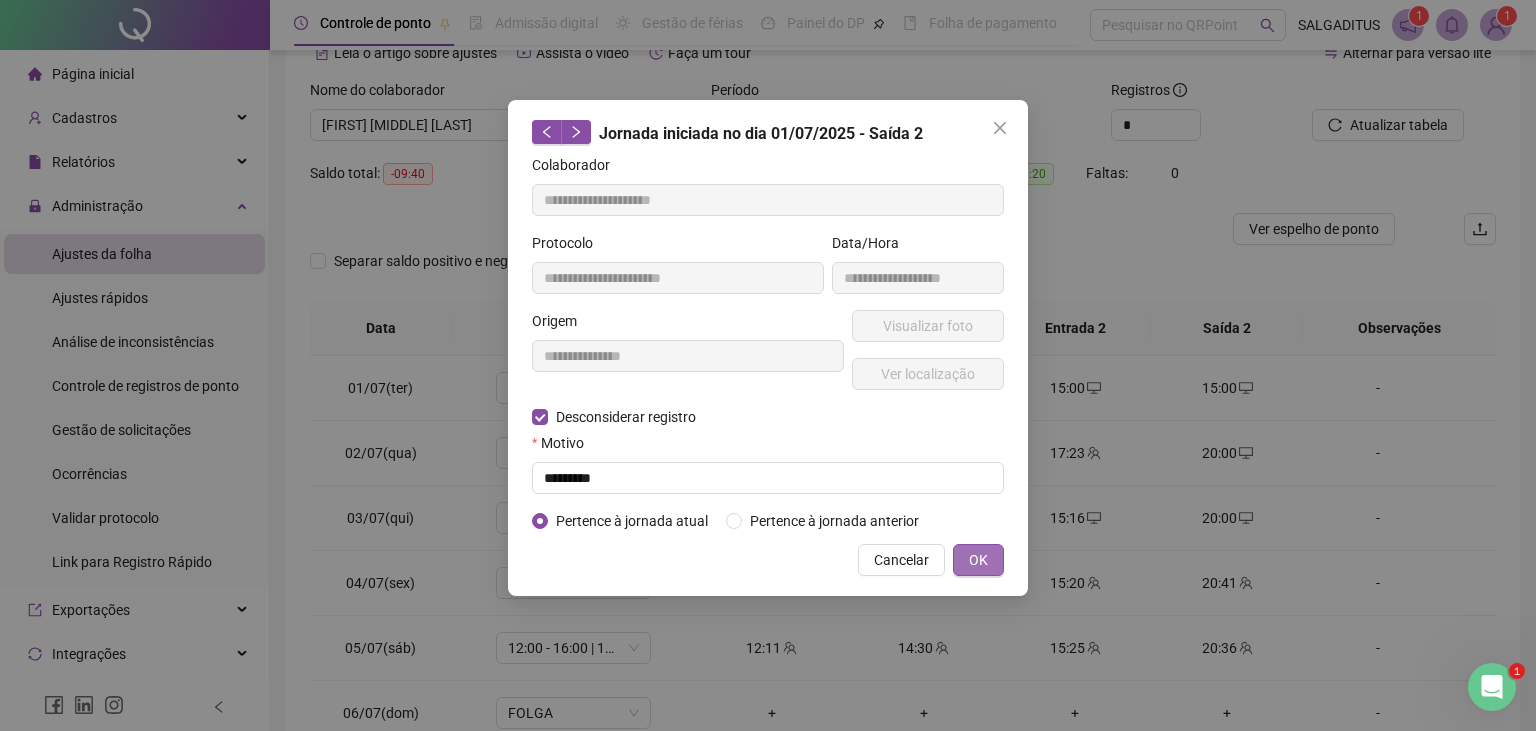 click on "OK" at bounding box center [978, 560] 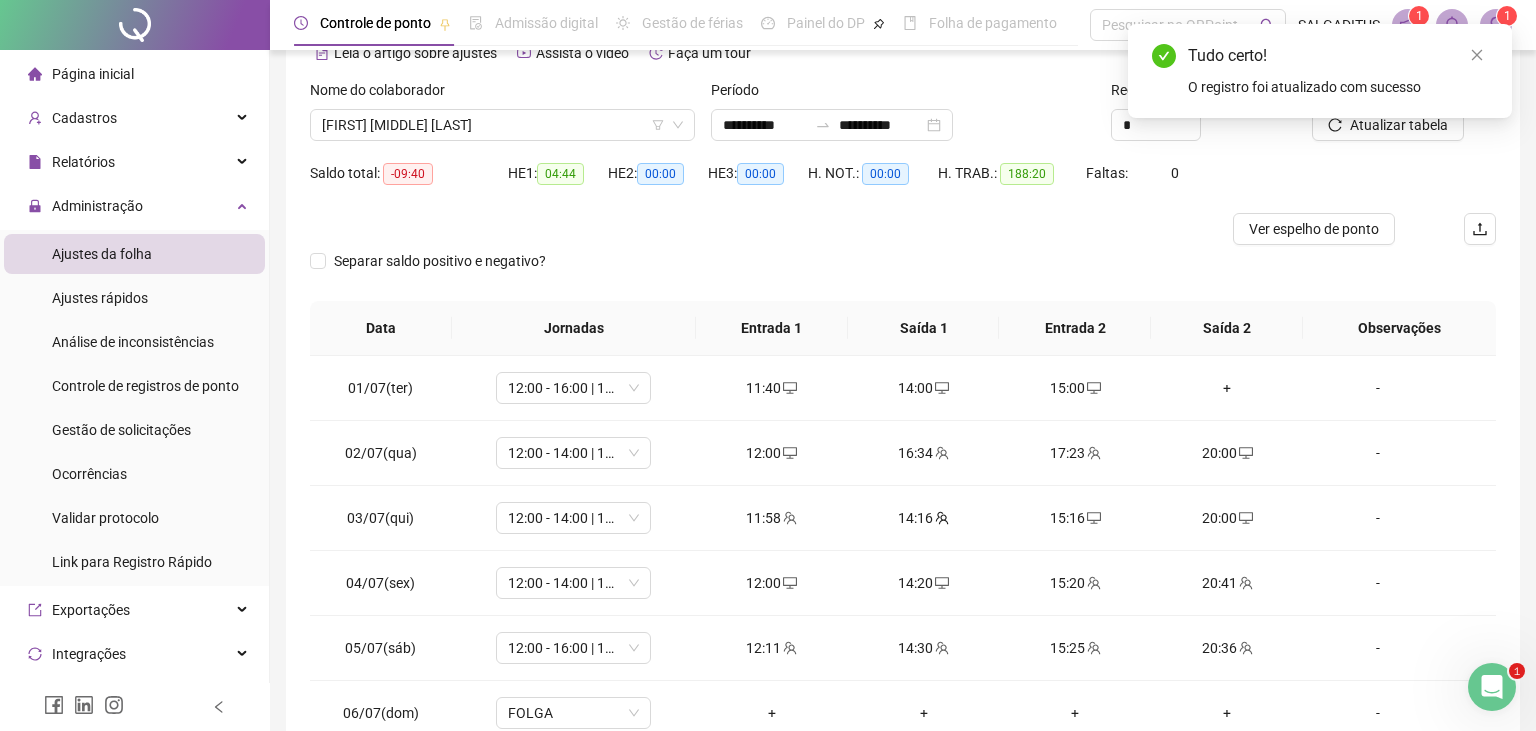 click on "Tudo certo! O registro foi atualizado com sucesso" at bounding box center (1320, 71) 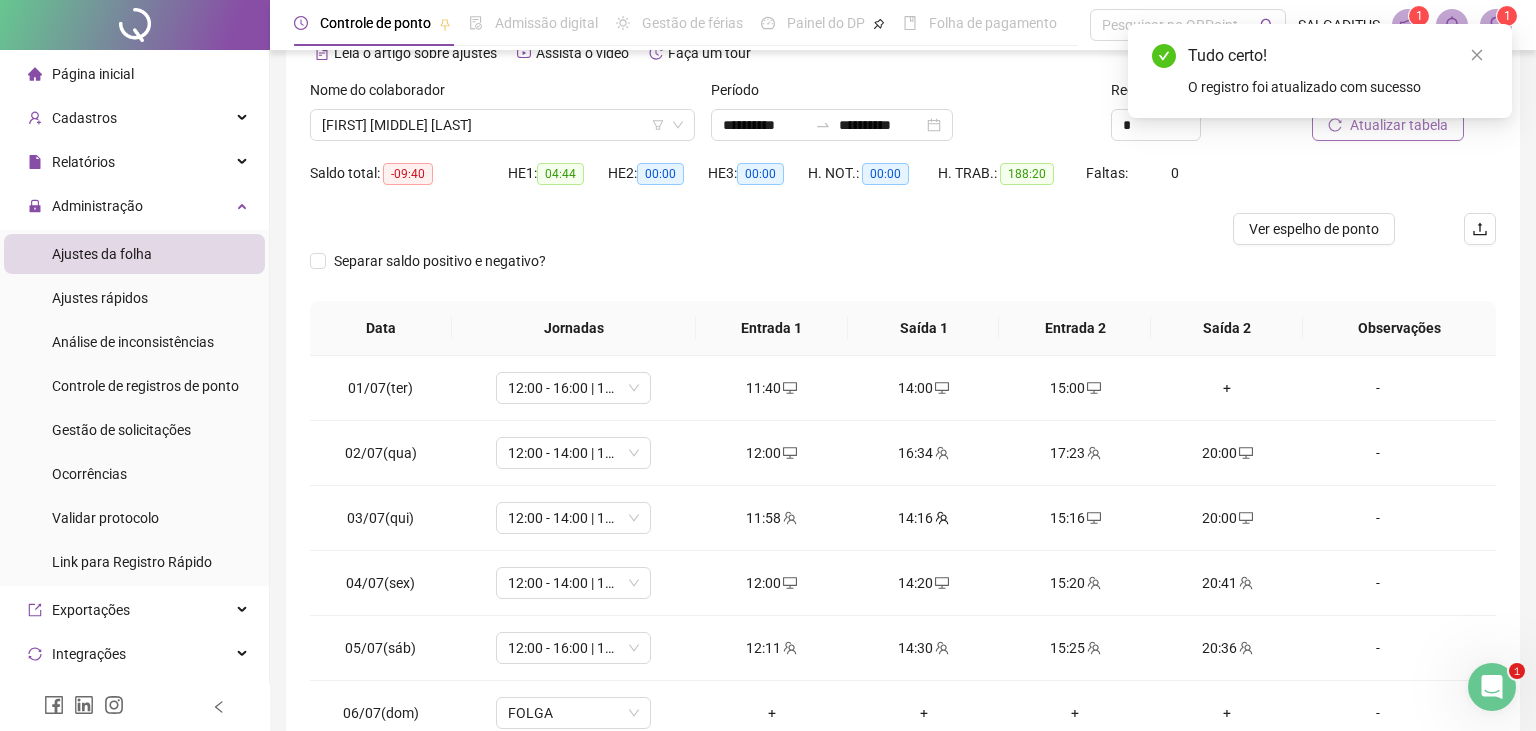 click on "Atualizar tabela" at bounding box center (1388, 125) 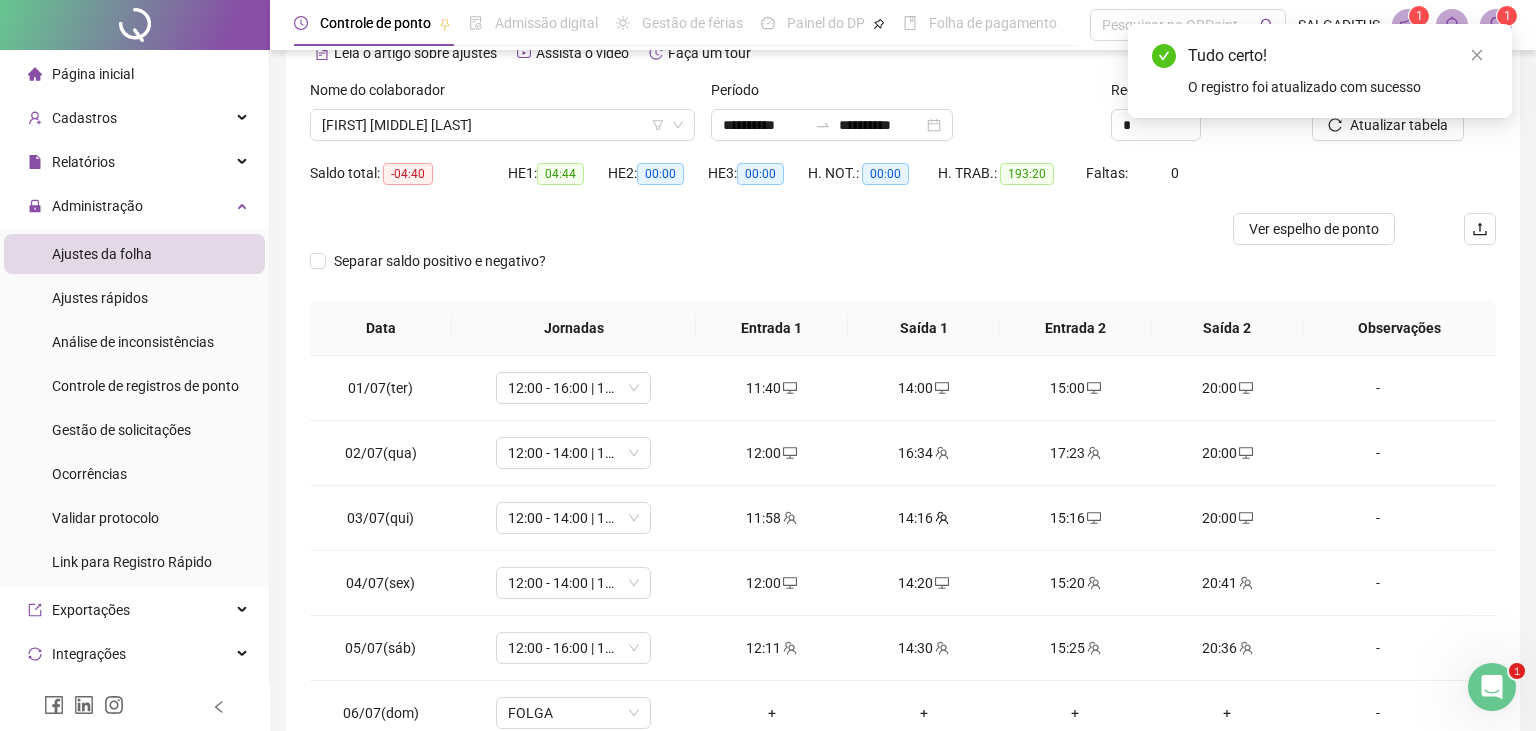 scroll, scrollTop: 211, scrollLeft: 0, axis: vertical 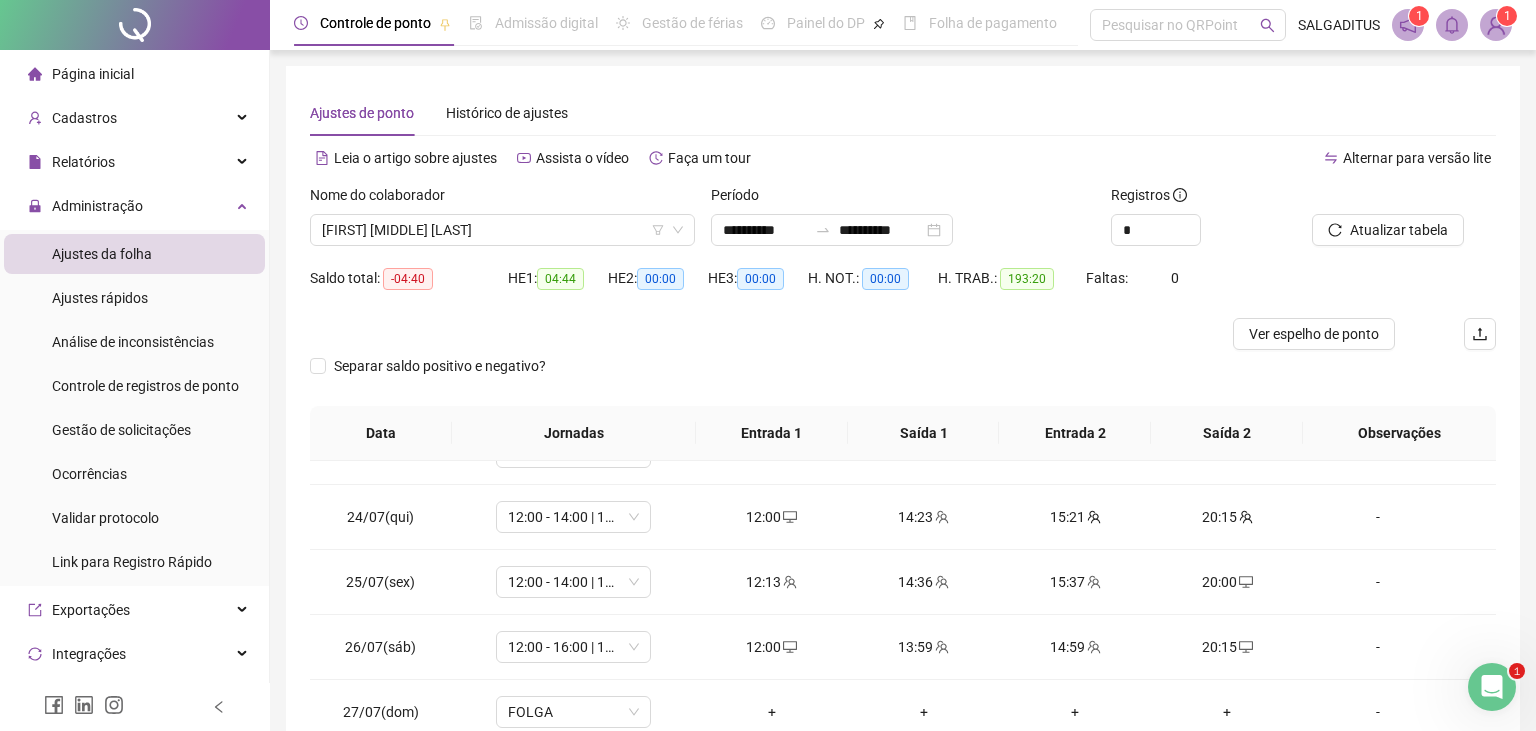 click on "Atualizar tabela" at bounding box center (1404, 223) 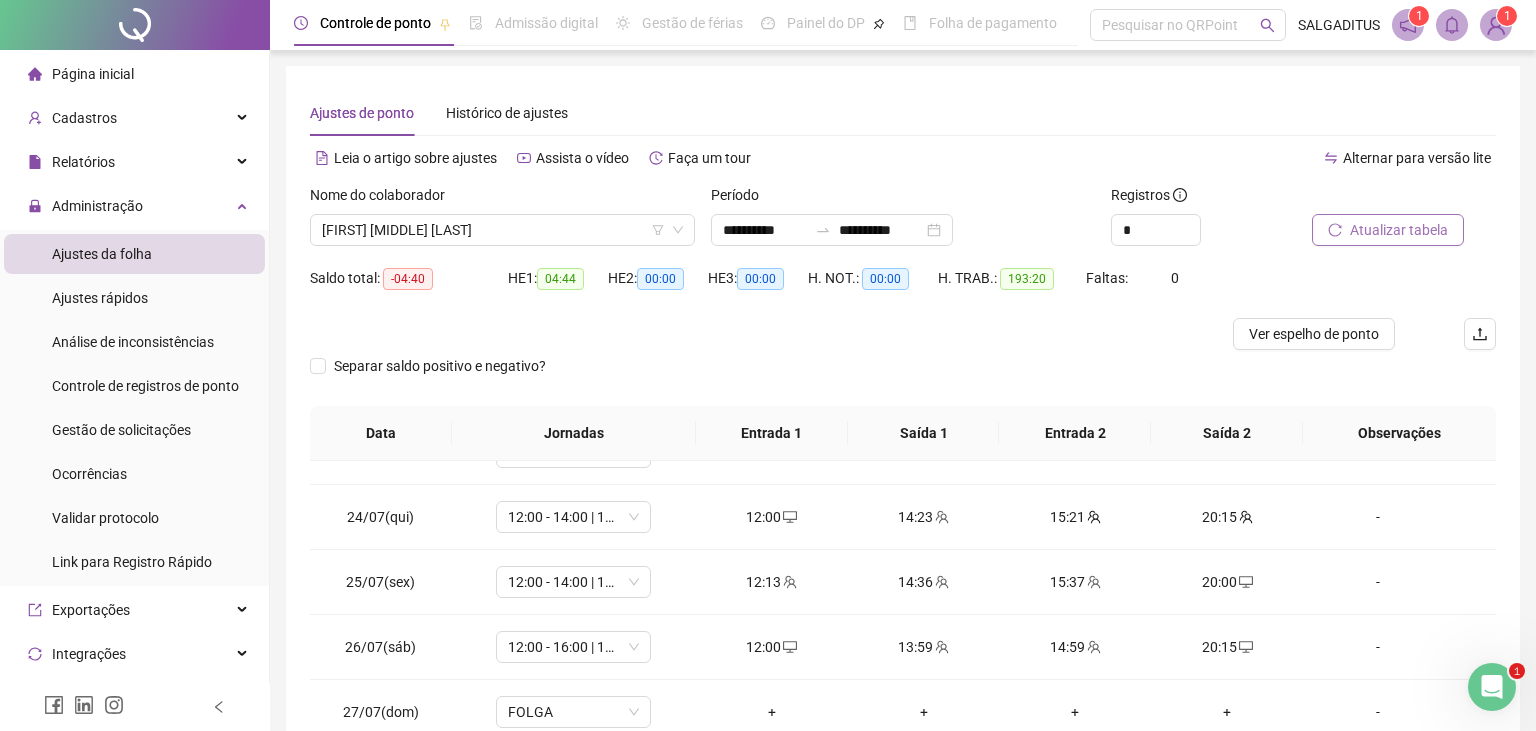 click on "Atualizar tabela" at bounding box center [1399, 230] 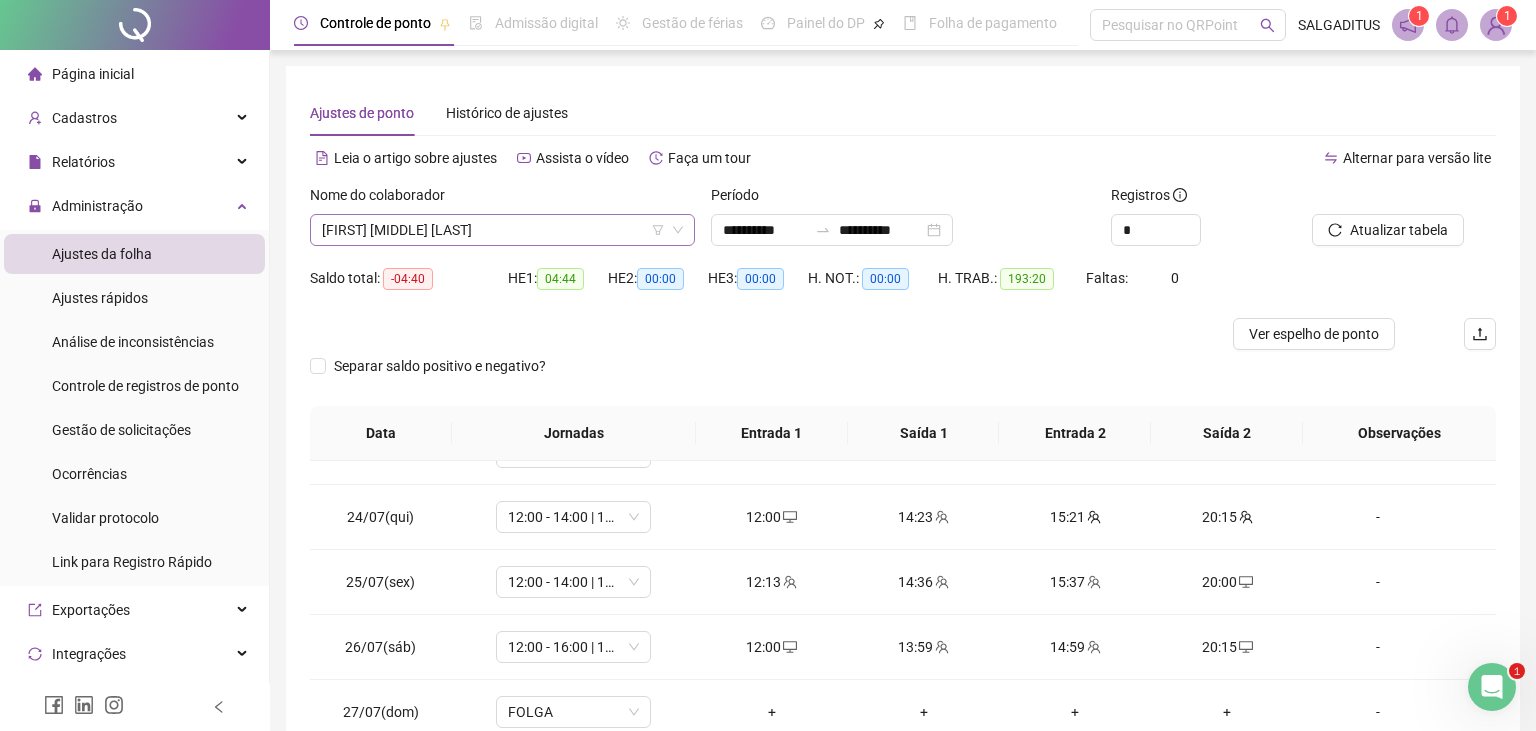 click on "[FIRST] [MIDDLE] [LAST]" at bounding box center (502, 230) 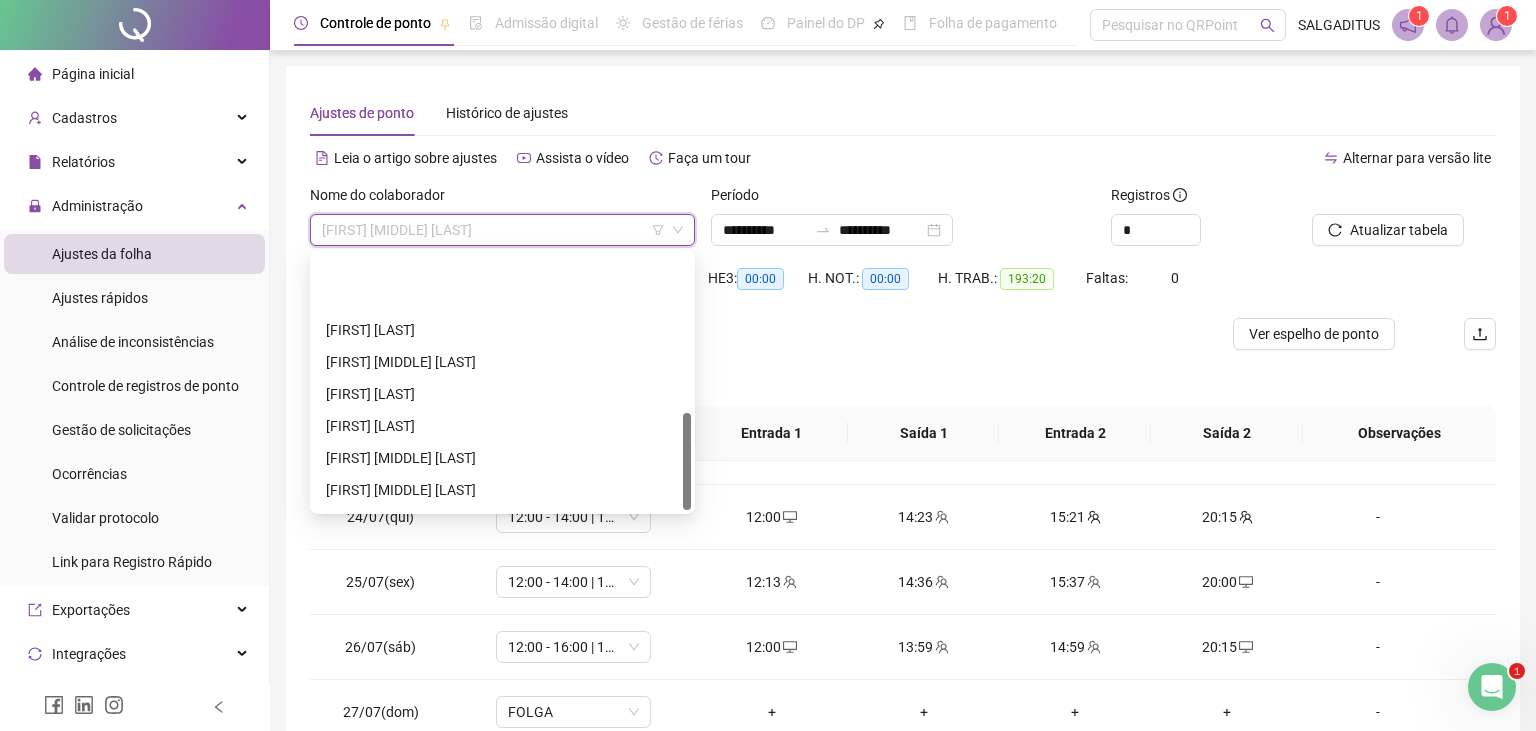 scroll, scrollTop: 416, scrollLeft: 0, axis: vertical 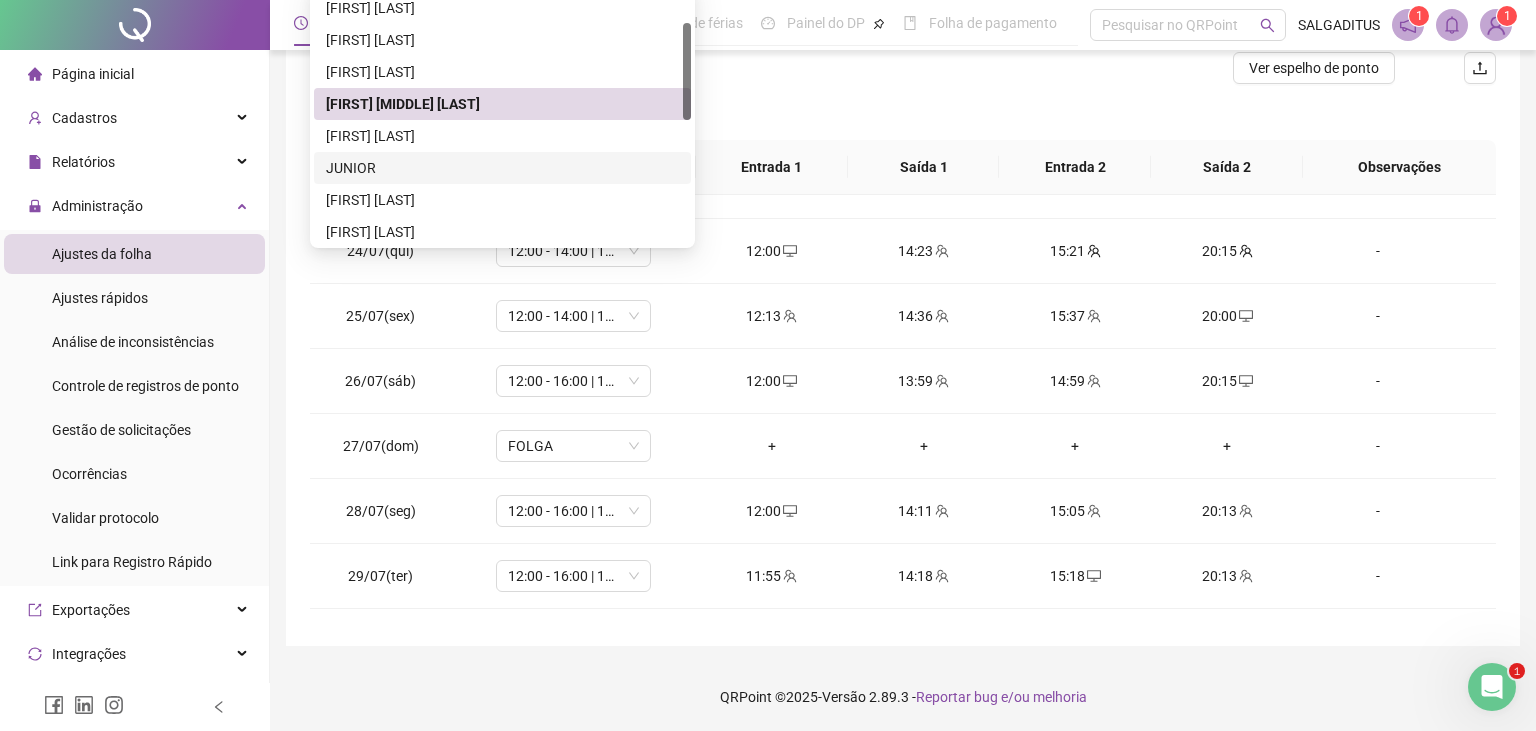 click on "Saída 2" at bounding box center (1227, 167) 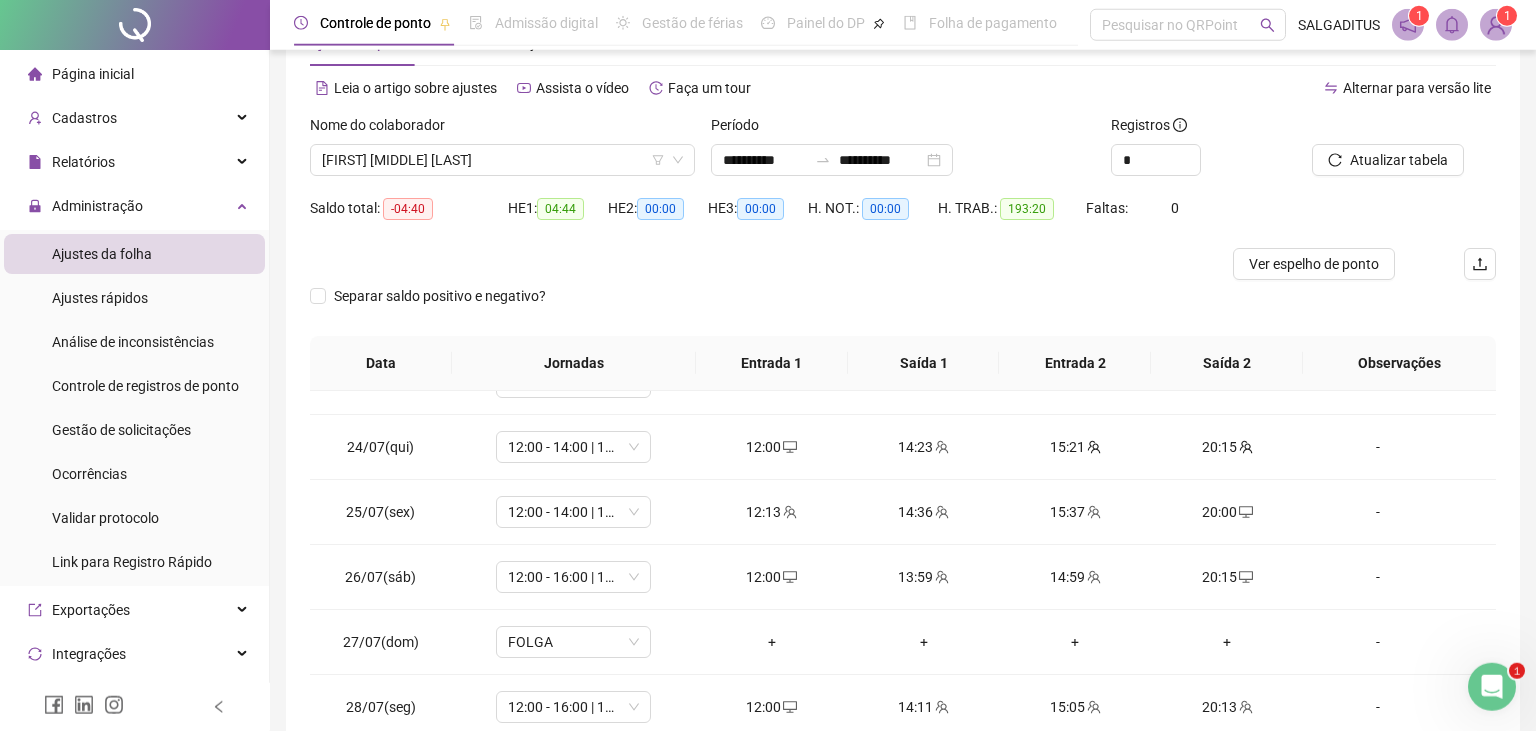 scroll, scrollTop: 55, scrollLeft: 0, axis: vertical 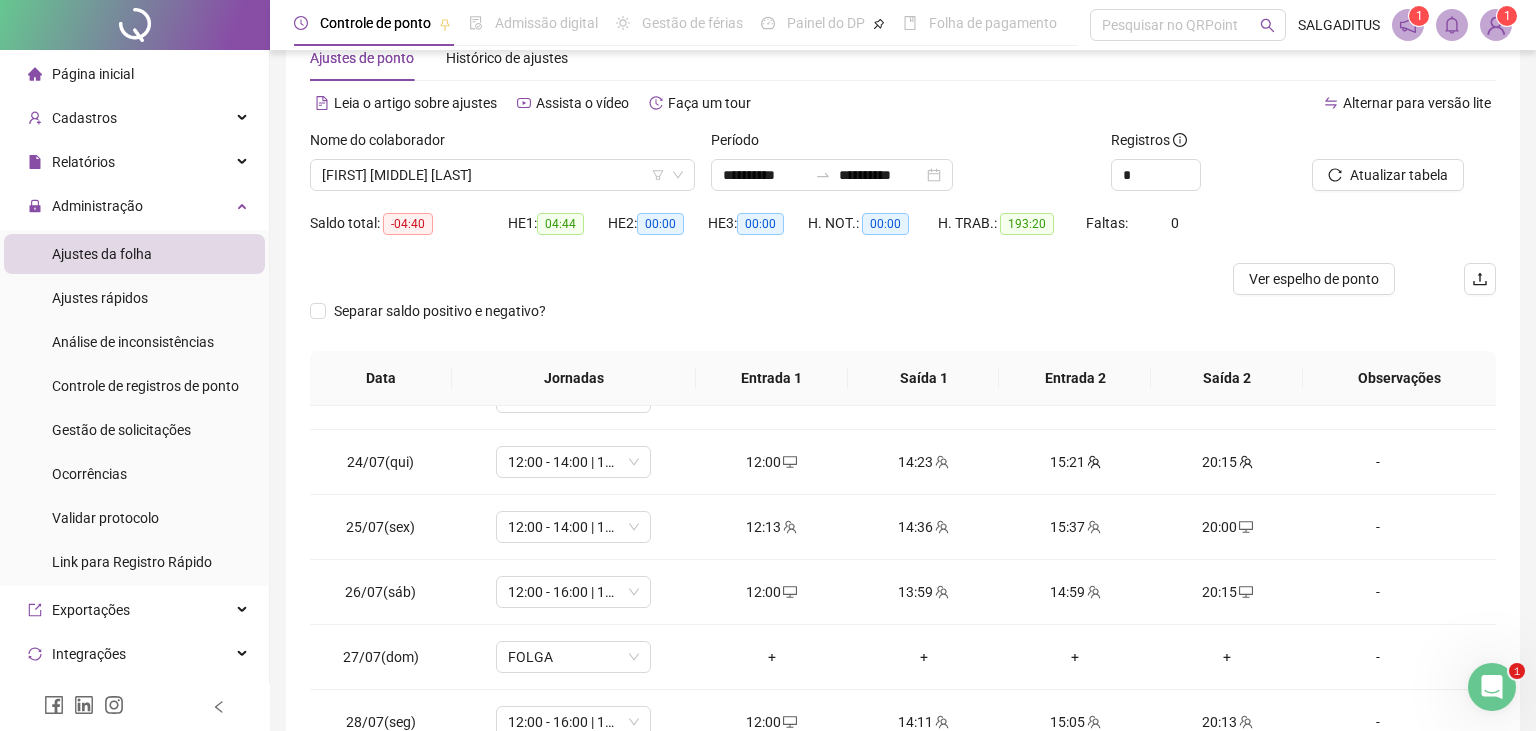 click on "Nome do colaborador" at bounding box center [502, 144] 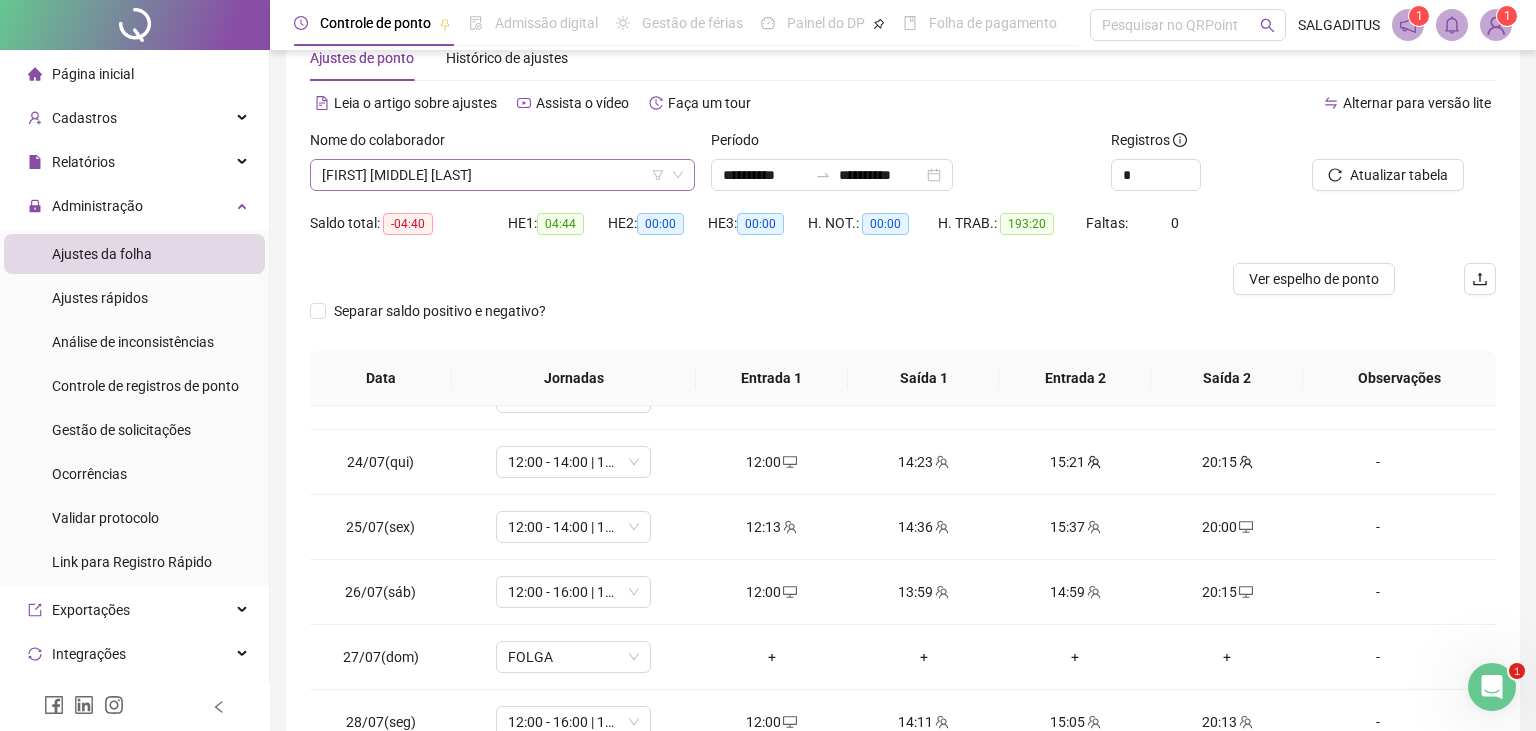 click on "[FIRST] [MIDDLE] [LAST]" at bounding box center (502, 175) 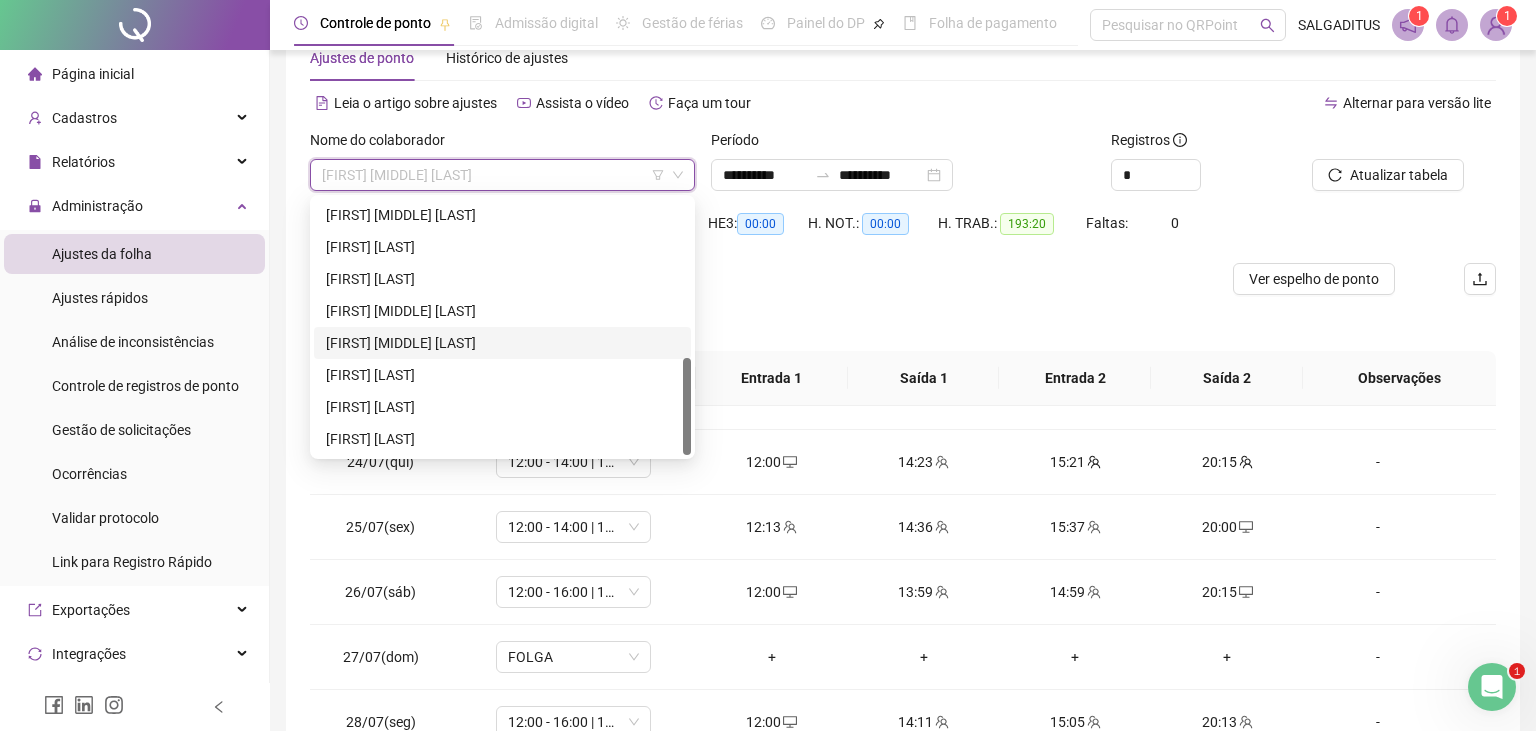 scroll, scrollTop: 200, scrollLeft: 0, axis: vertical 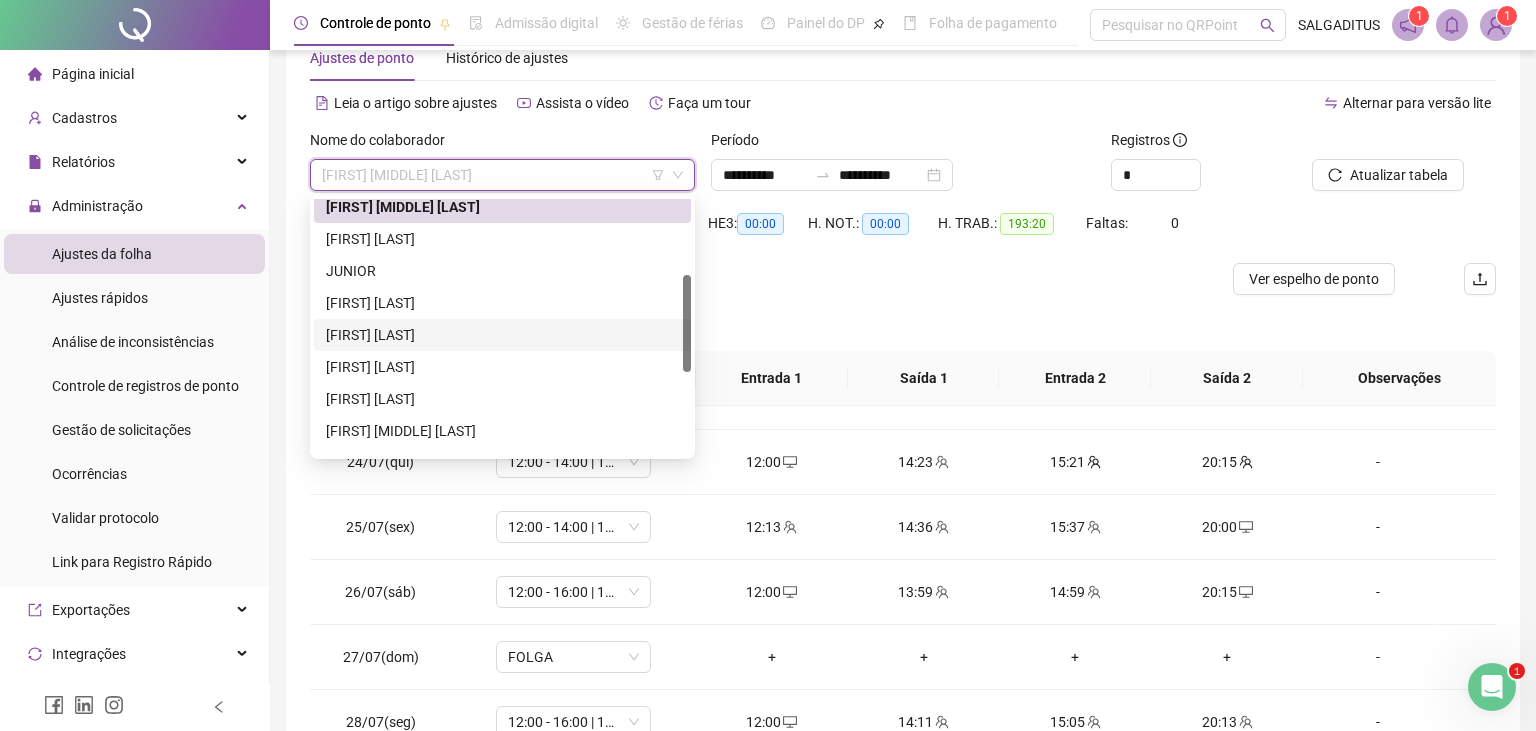 click on "[FIRST] [LAST]" at bounding box center (502, 335) 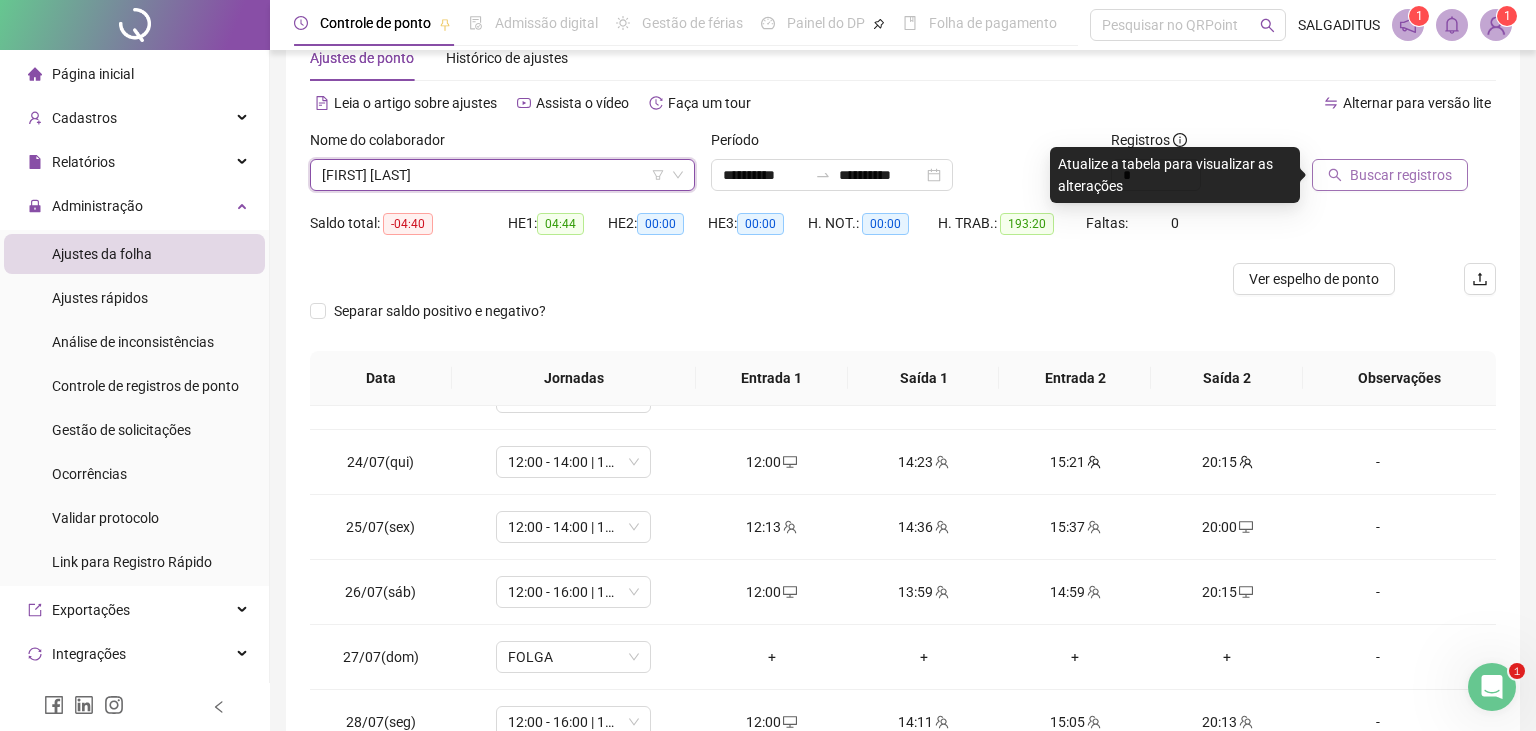 click on "Buscar registros" at bounding box center (1390, 175) 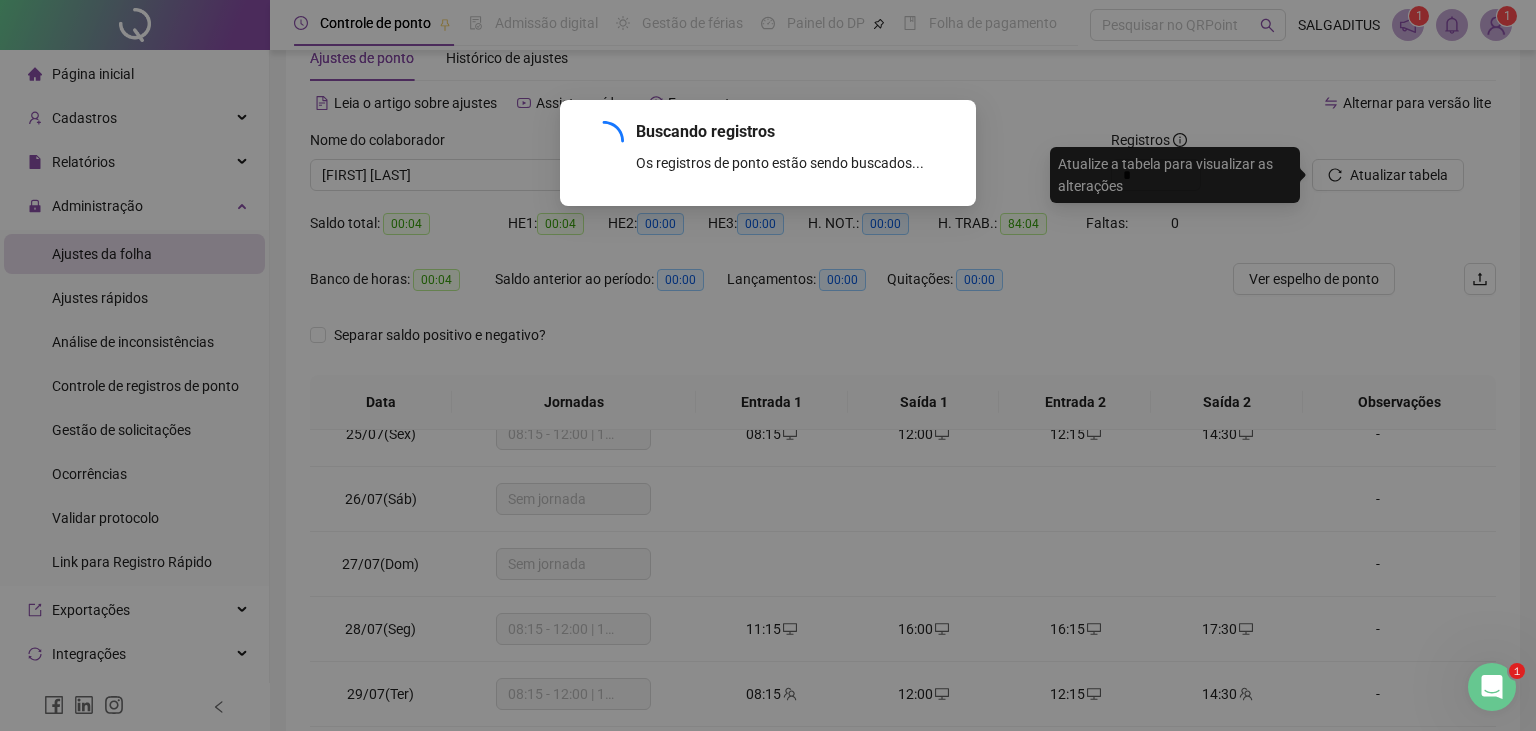 scroll, scrollTop: 739, scrollLeft: 0, axis: vertical 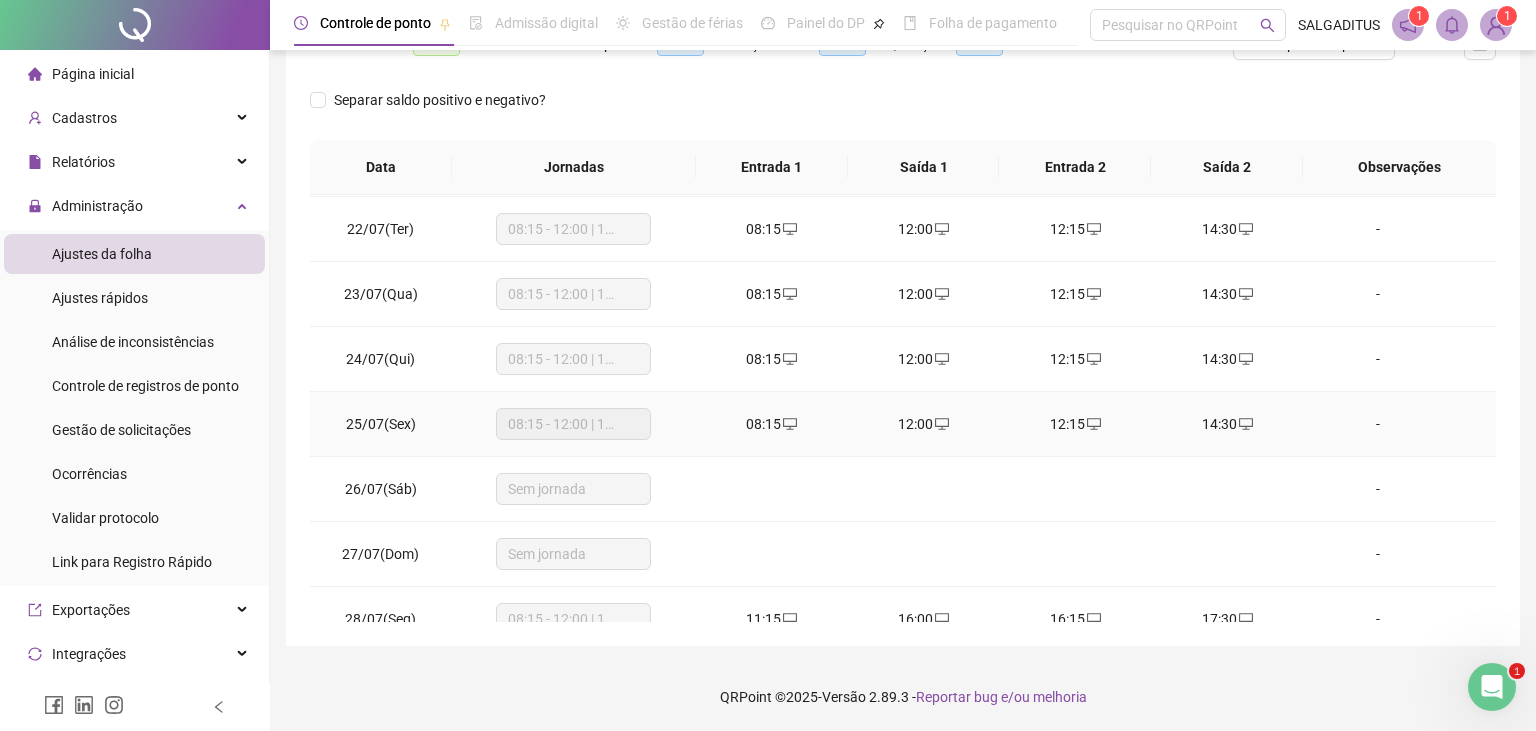 click on "08:15 - 12:00 | 12:15 - 14:30" at bounding box center (573, 424) 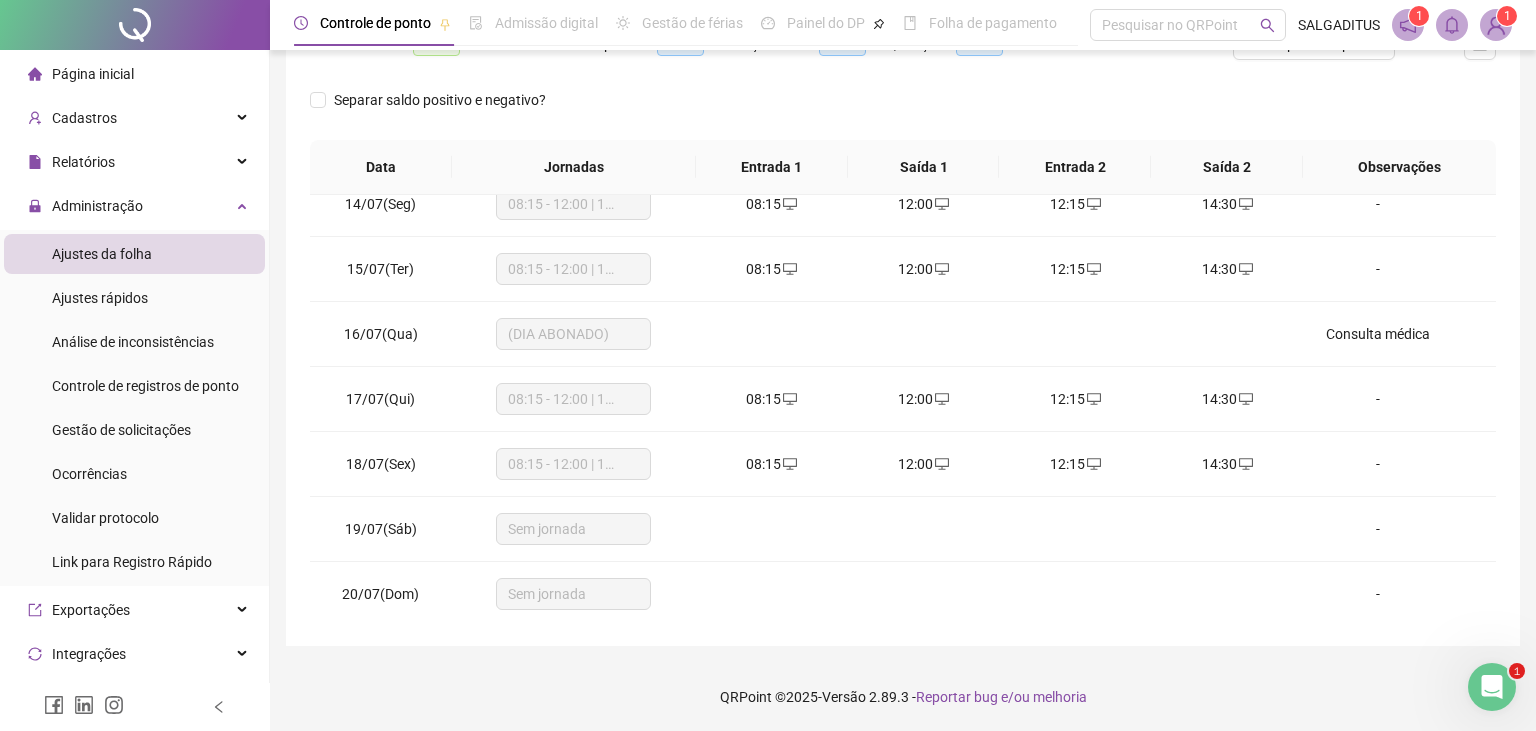 scroll, scrollTop: 0, scrollLeft: 0, axis: both 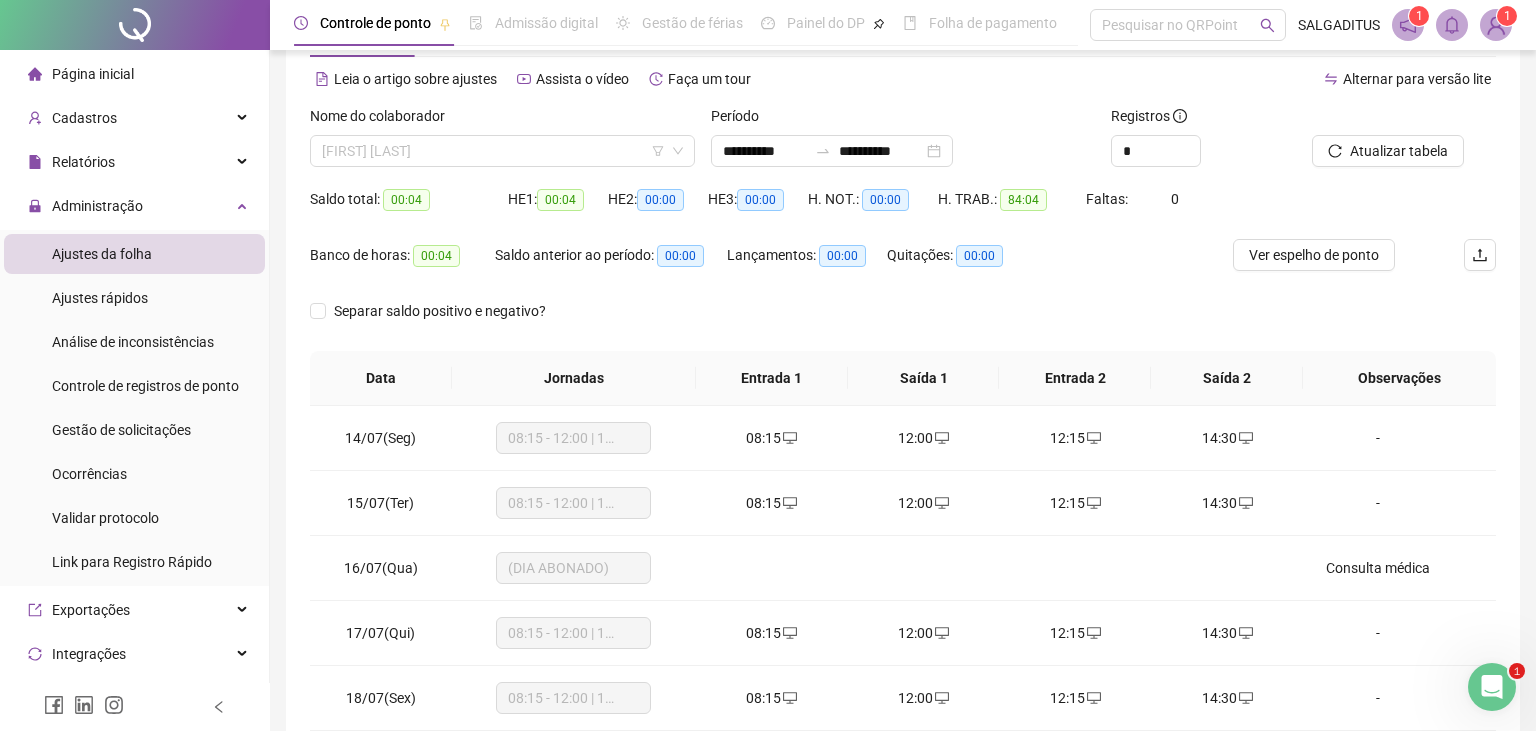 click on "[FIRST] [LAST]" at bounding box center (502, 151) 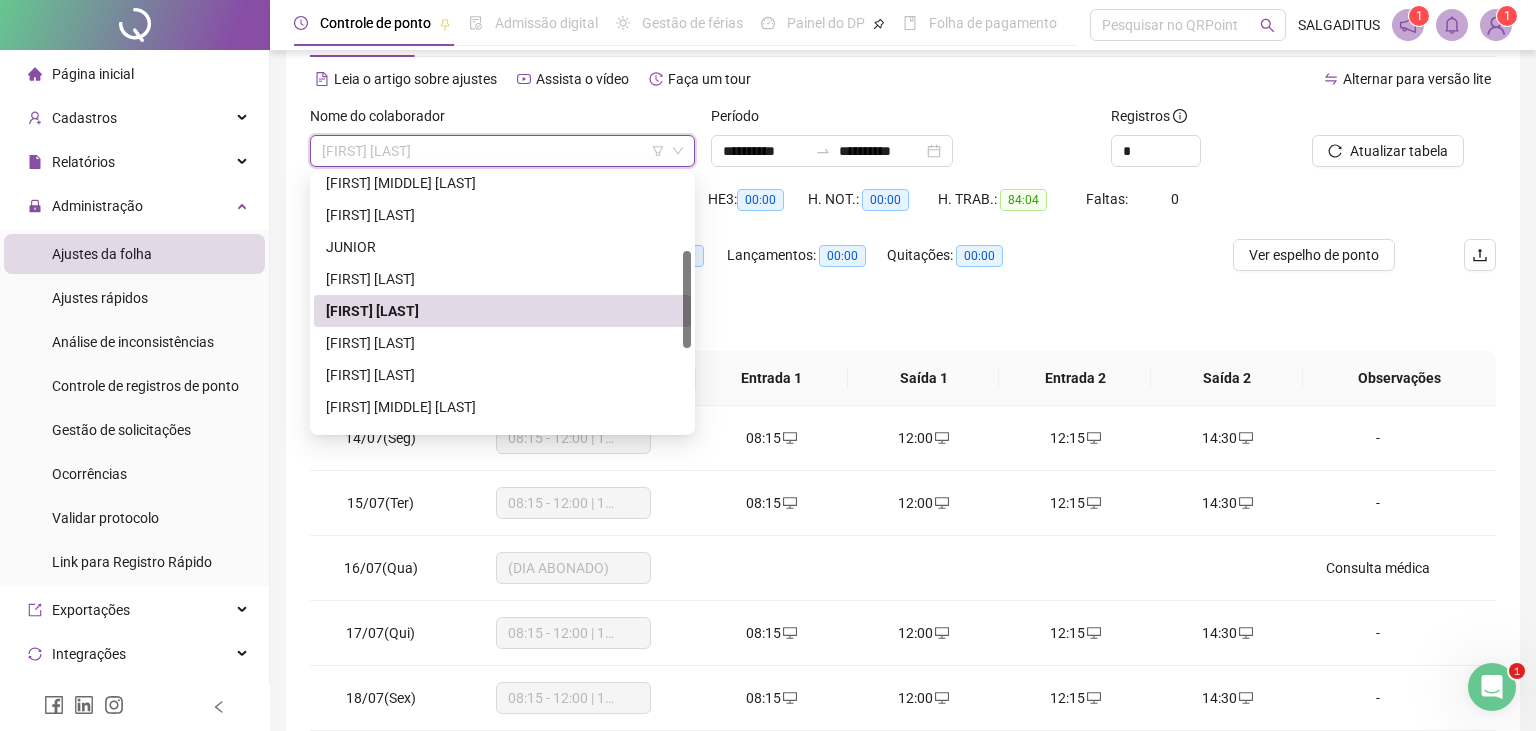 click on "[FIRST] [LAST]" at bounding box center [502, 151] 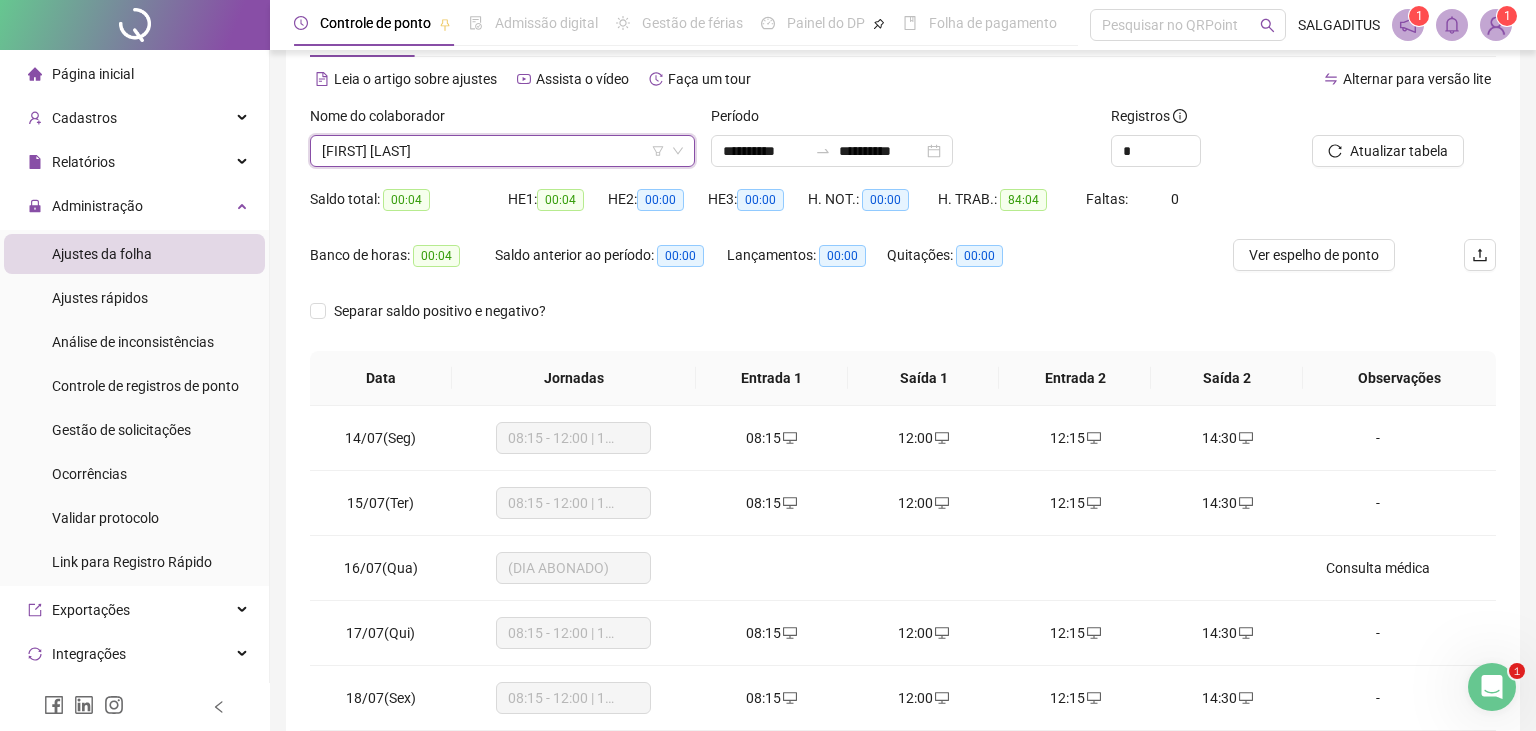 click on "[FIRST] [LAST]" at bounding box center [502, 151] 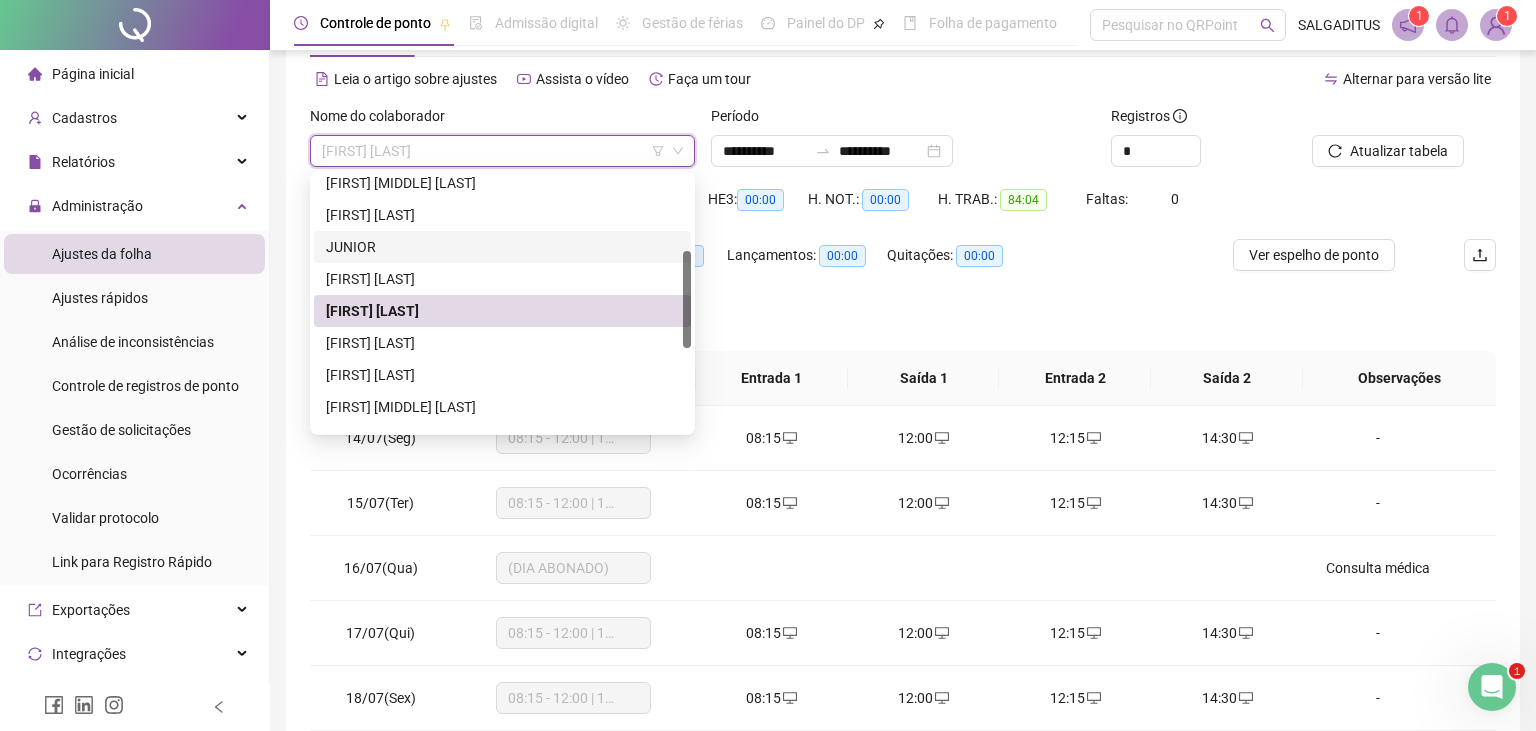 click on "Saída 1" at bounding box center [924, 378] 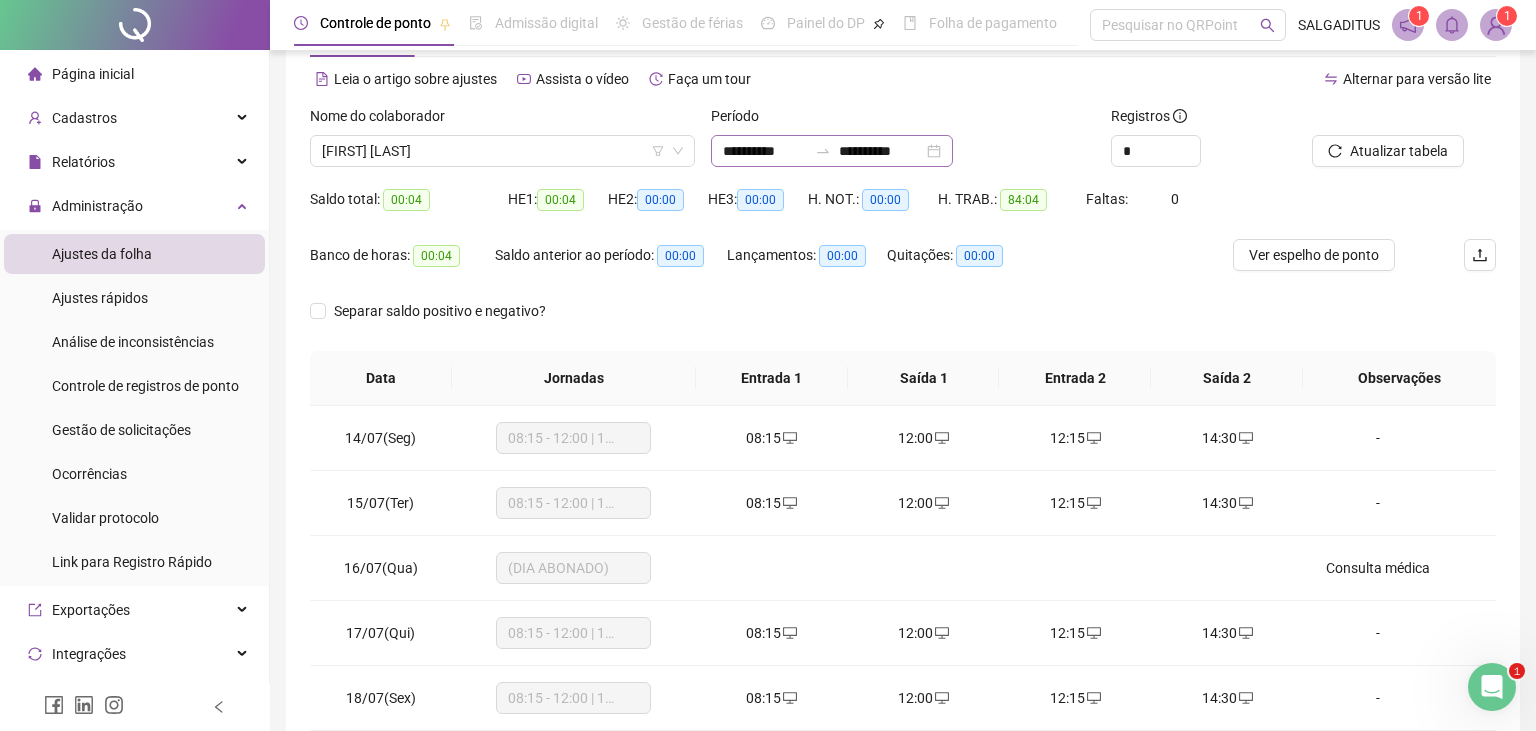click on "**********" at bounding box center (832, 151) 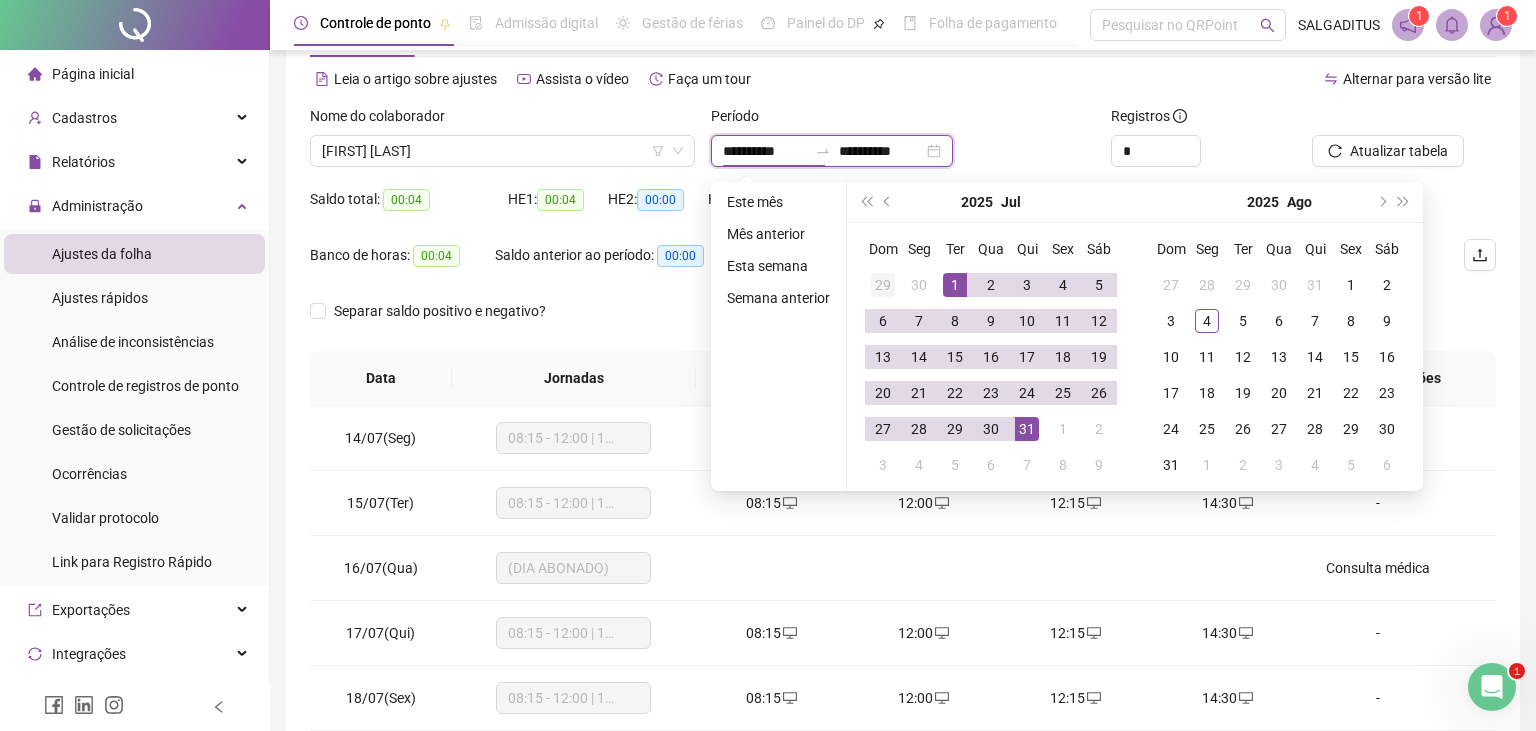 type on "**********" 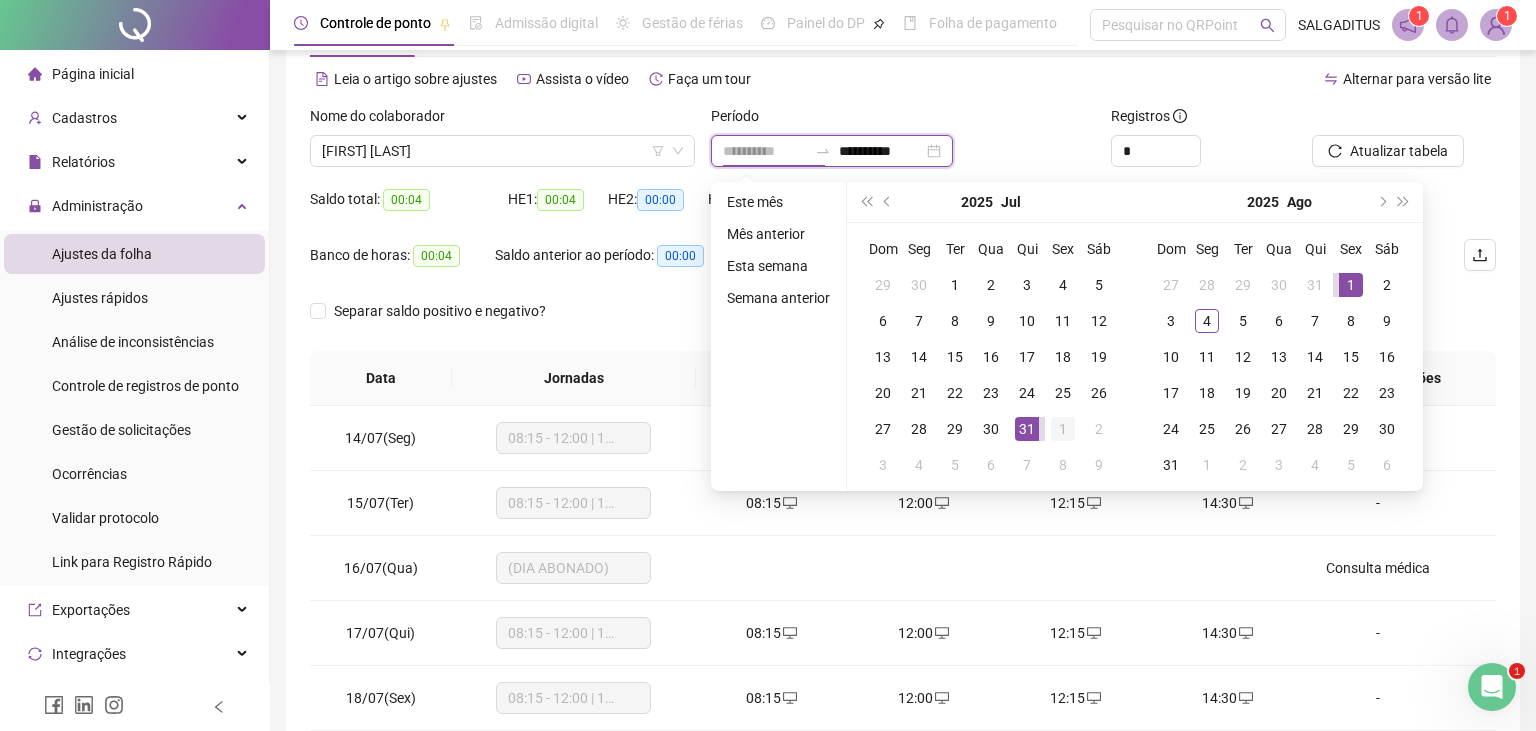 type on "**********" 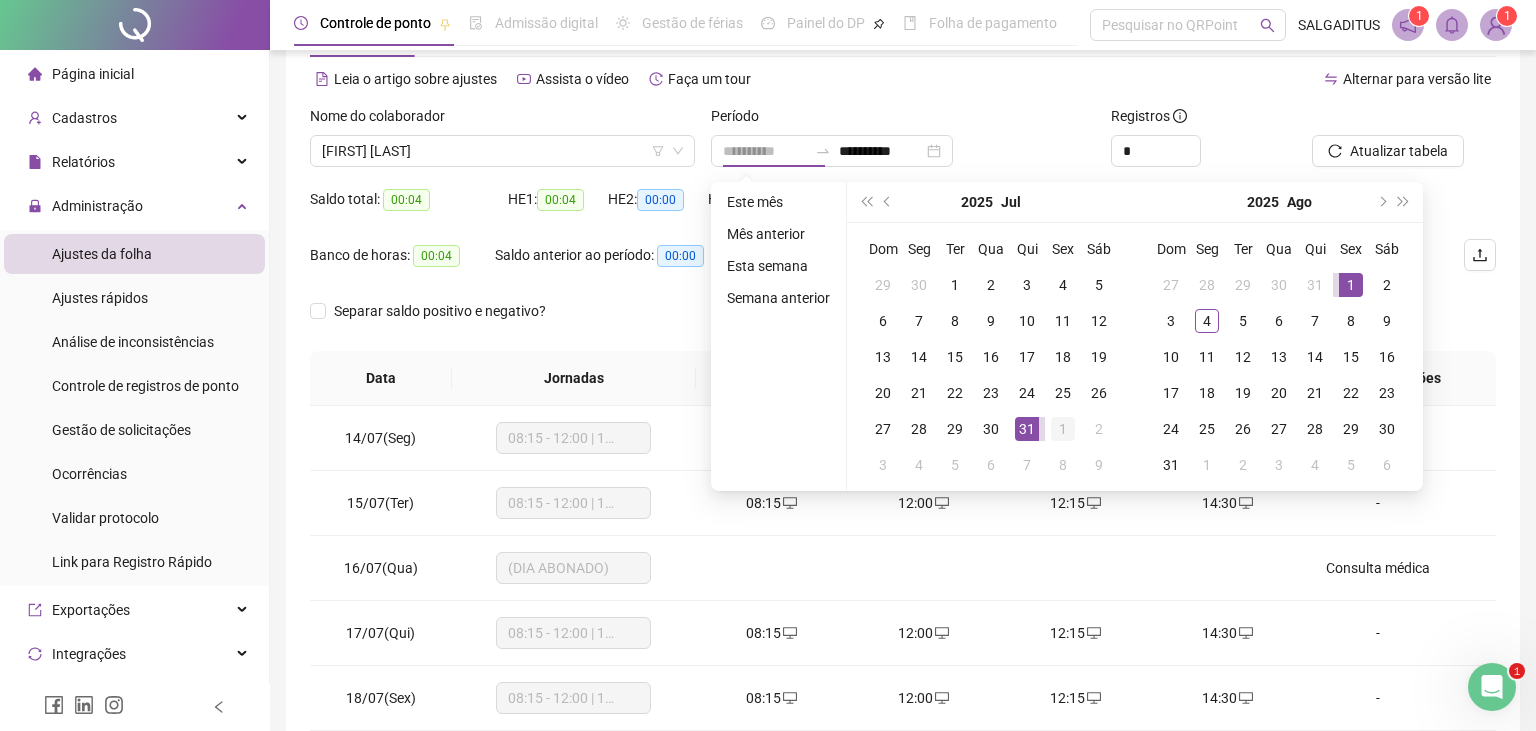 click on "1" at bounding box center [1063, 429] 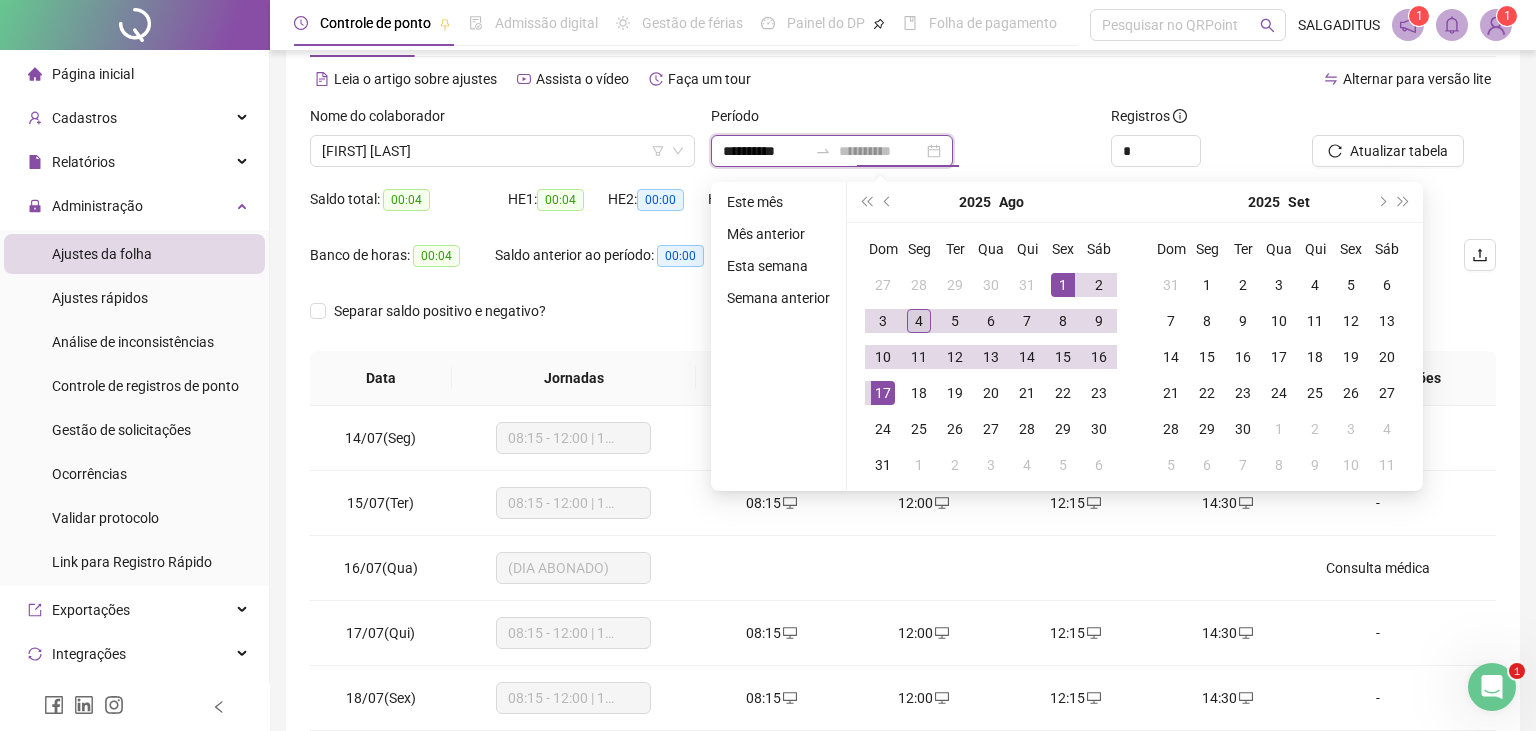 type on "**********" 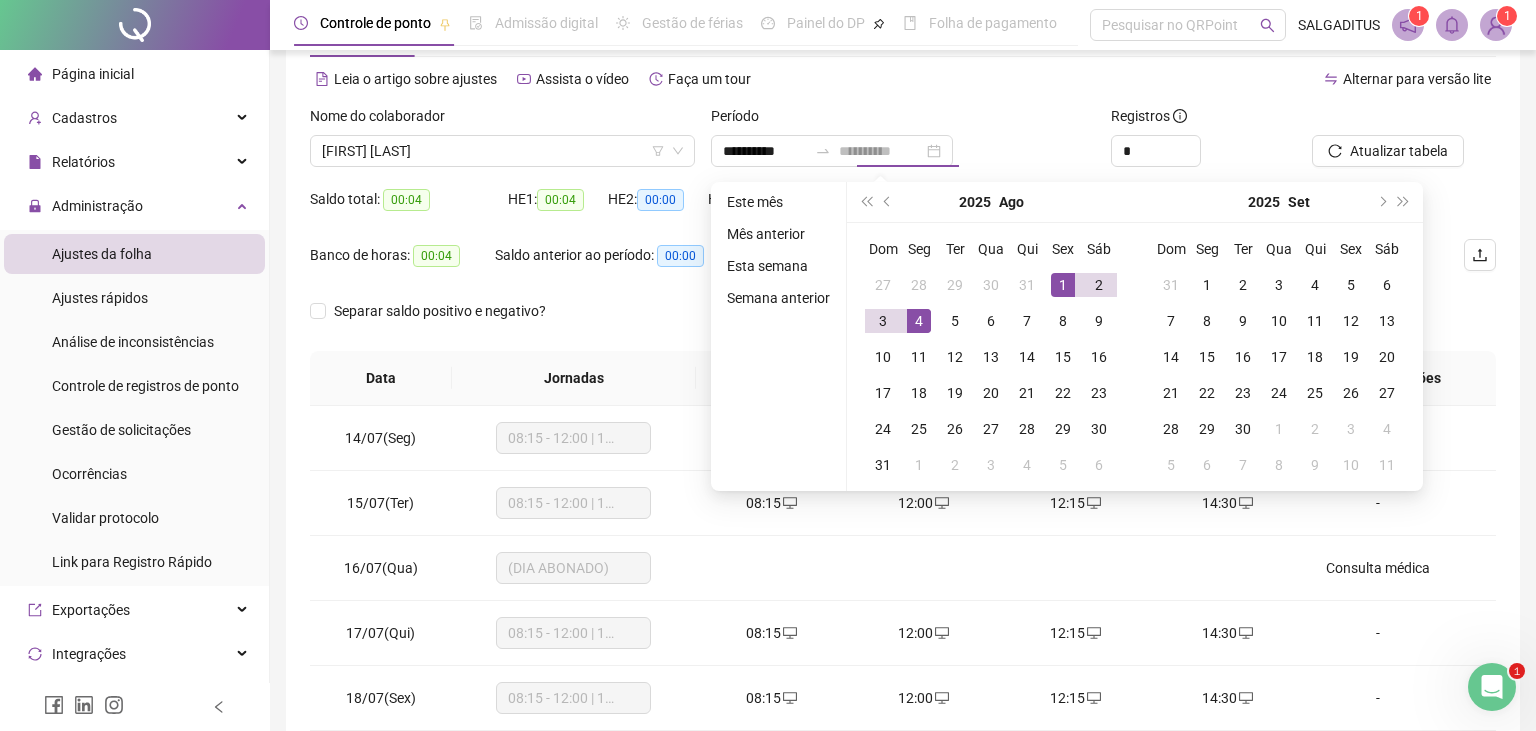 click on "4" at bounding box center (919, 321) 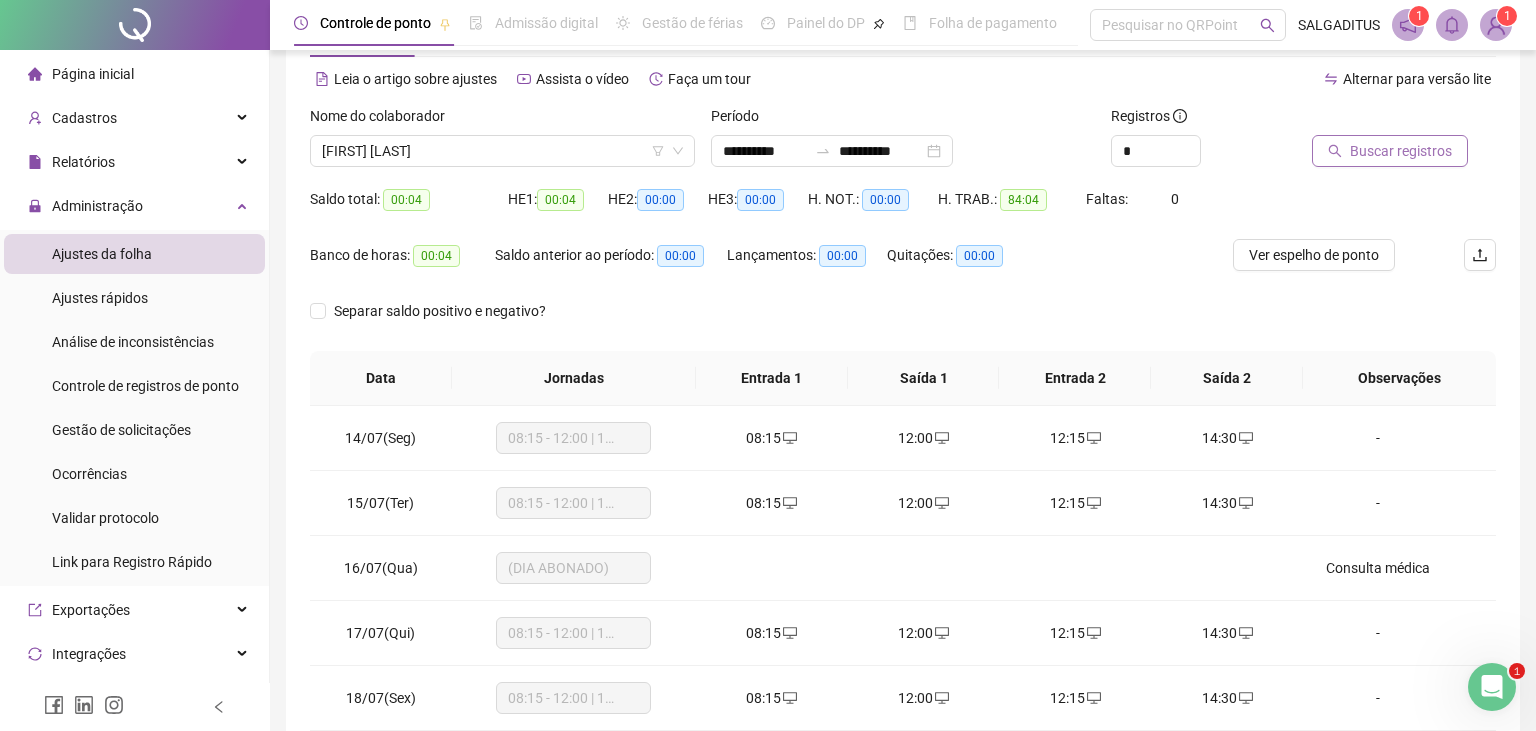 click on "Buscar registros" at bounding box center [1390, 151] 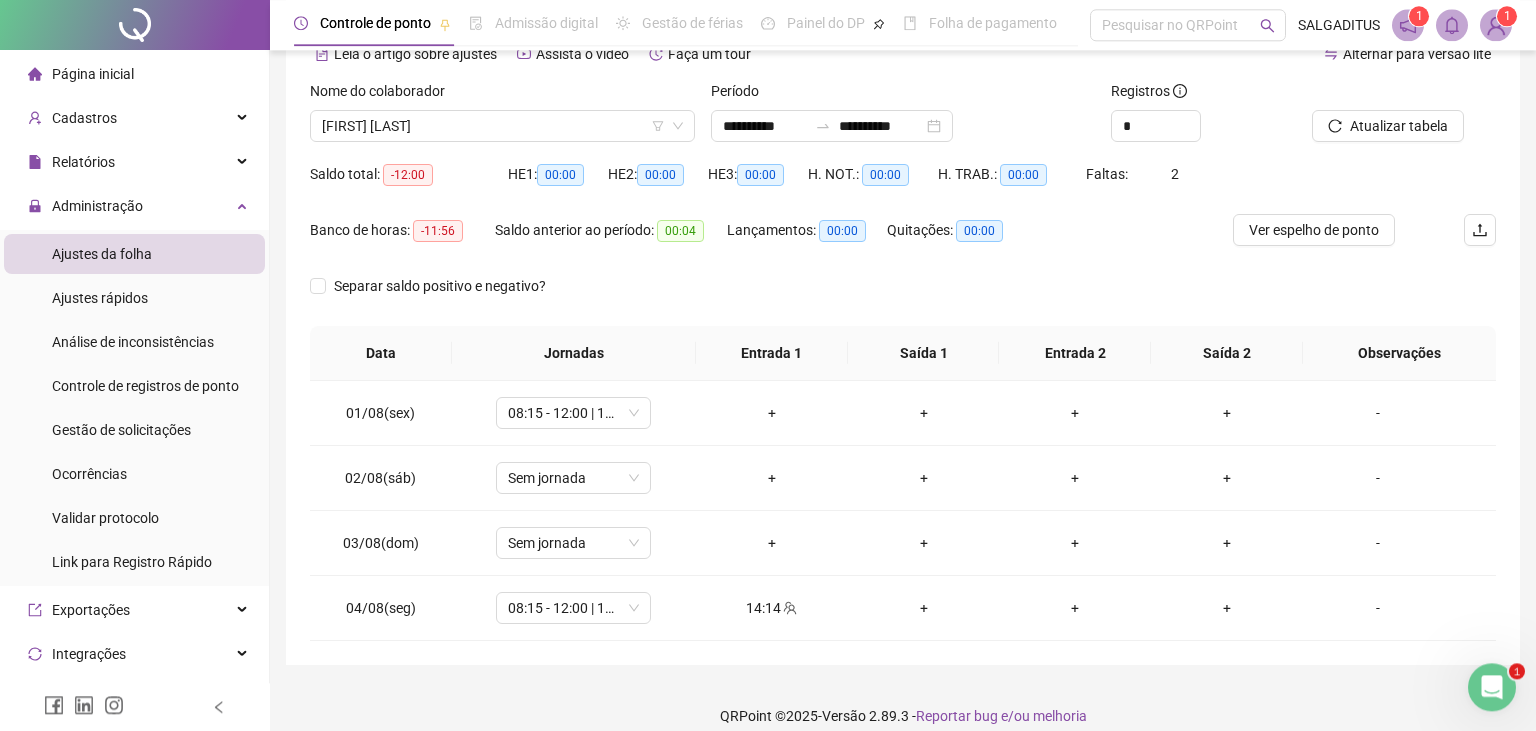 scroll, scrollTop: 123, scrollLeft: 0, axis: vertical 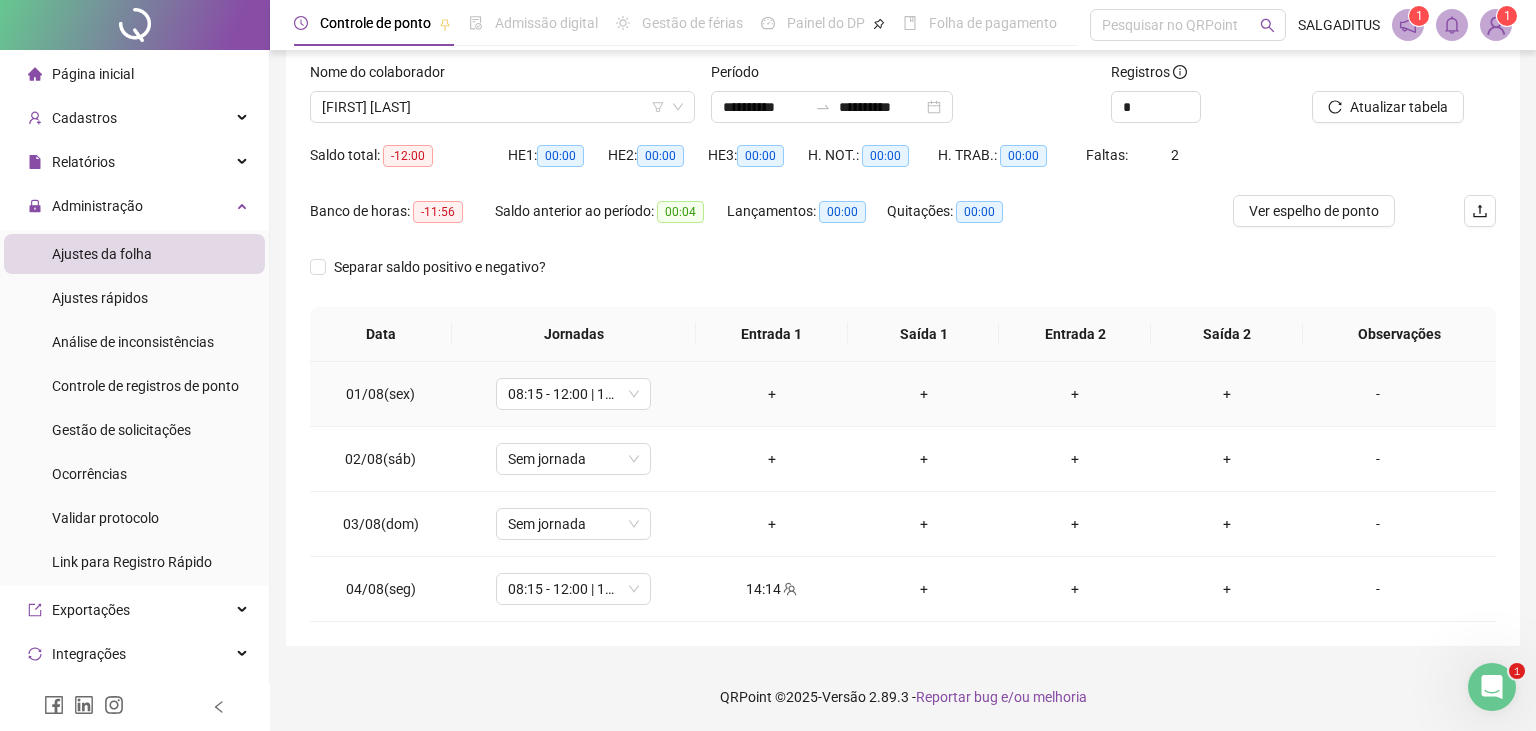 click on "+" at bounding box center [772, 394] 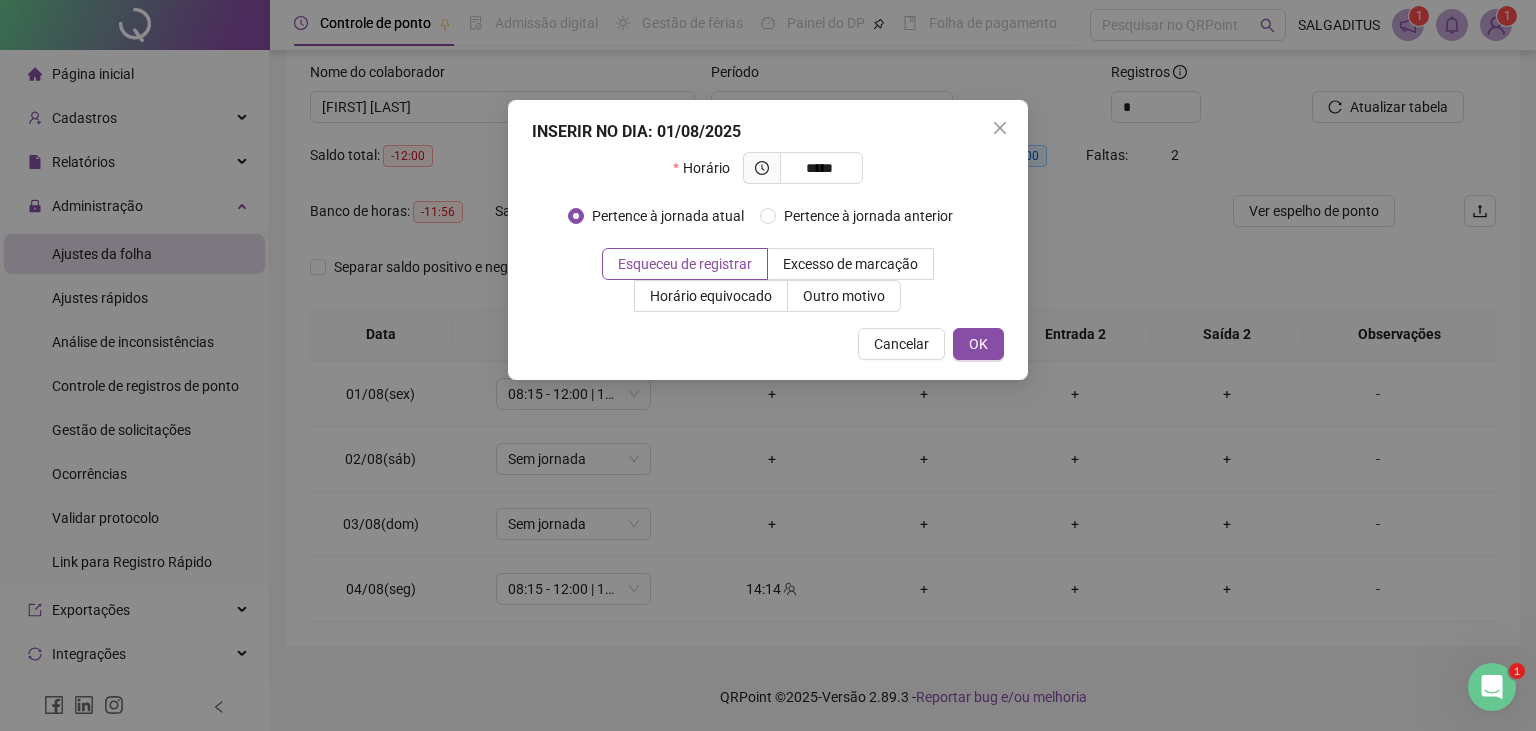 type on "*****" 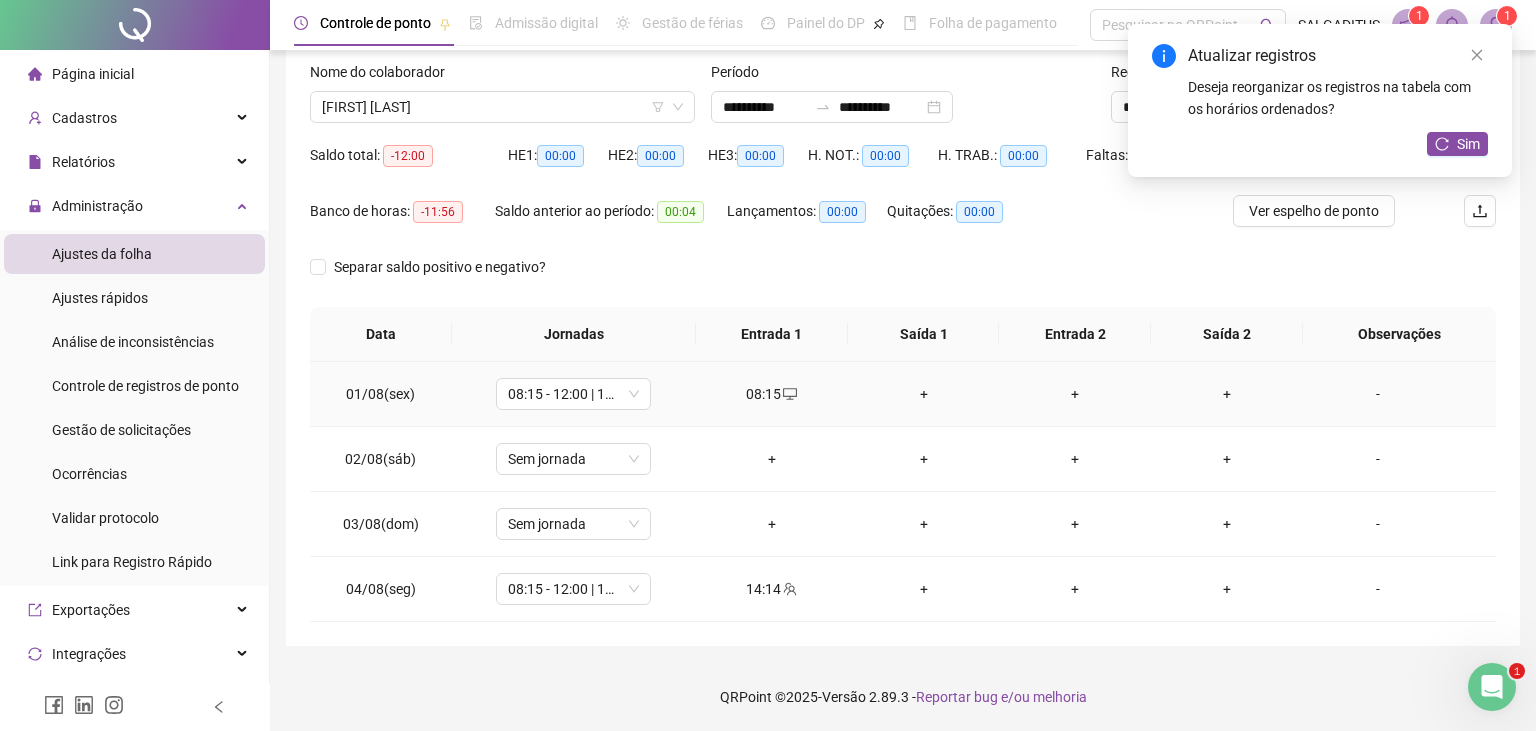 click on "+" at bounding box center [924, 394] 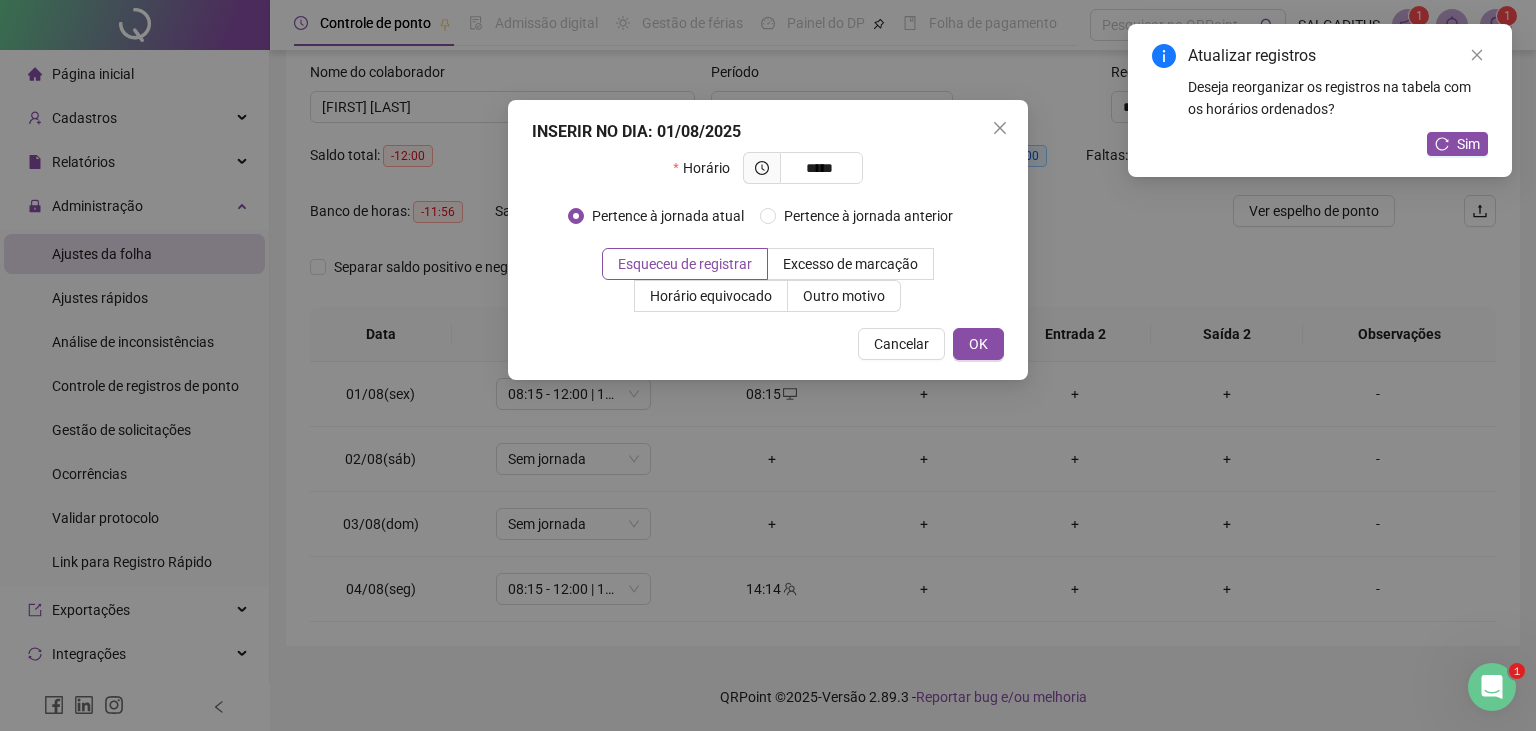 type on "*****" 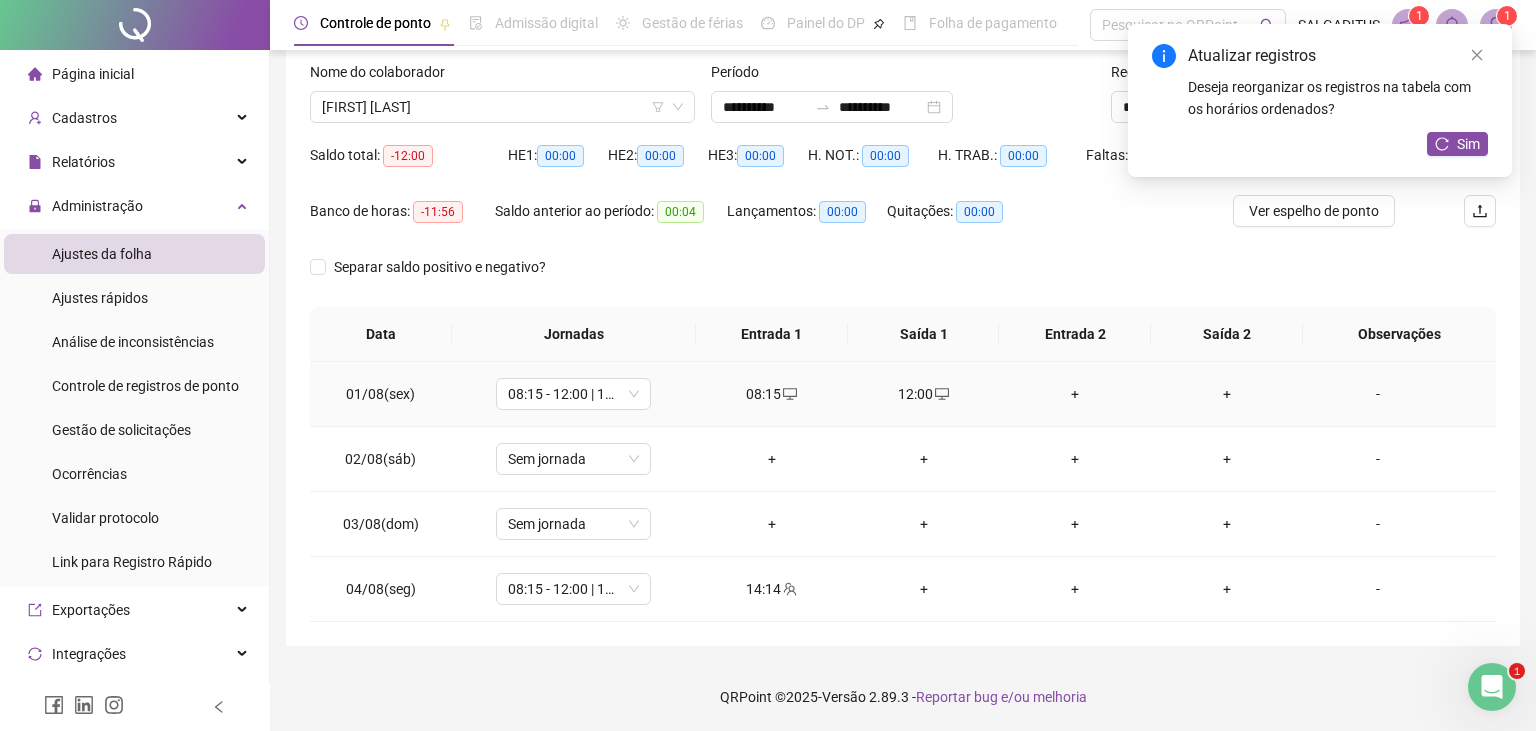 click on "+" at bounding box center [1075, 394] 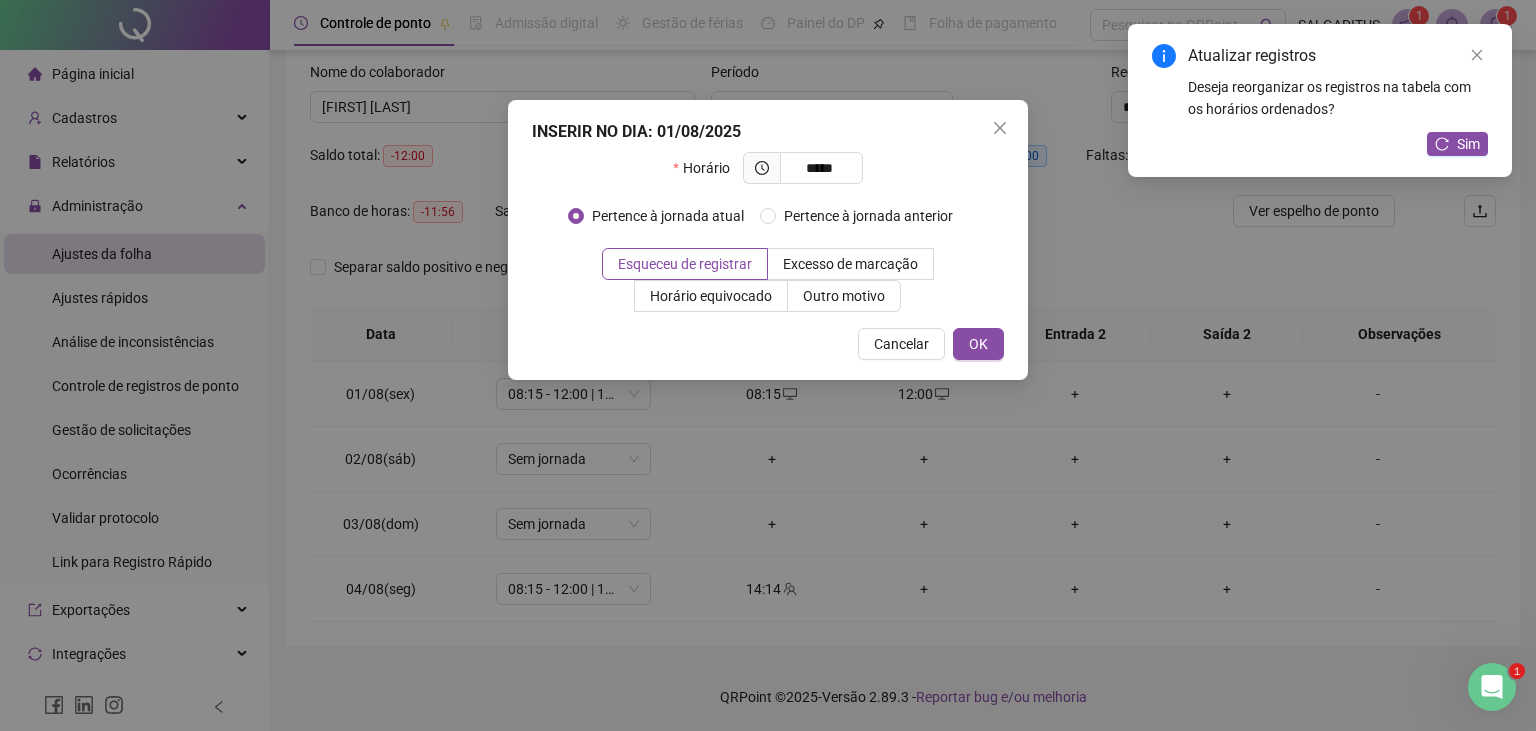 type on "*****" 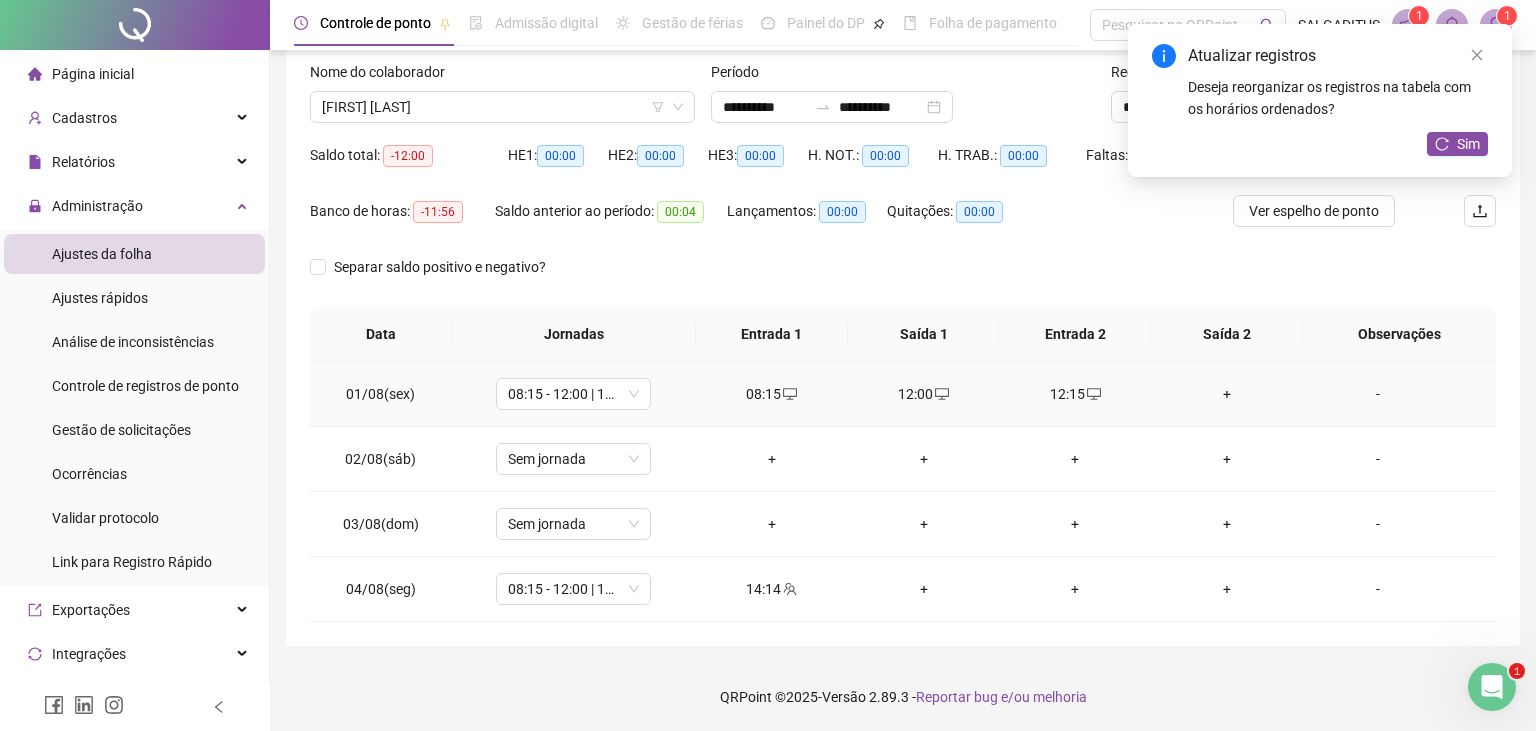 click on "+" at bounding box center [1227, 394] 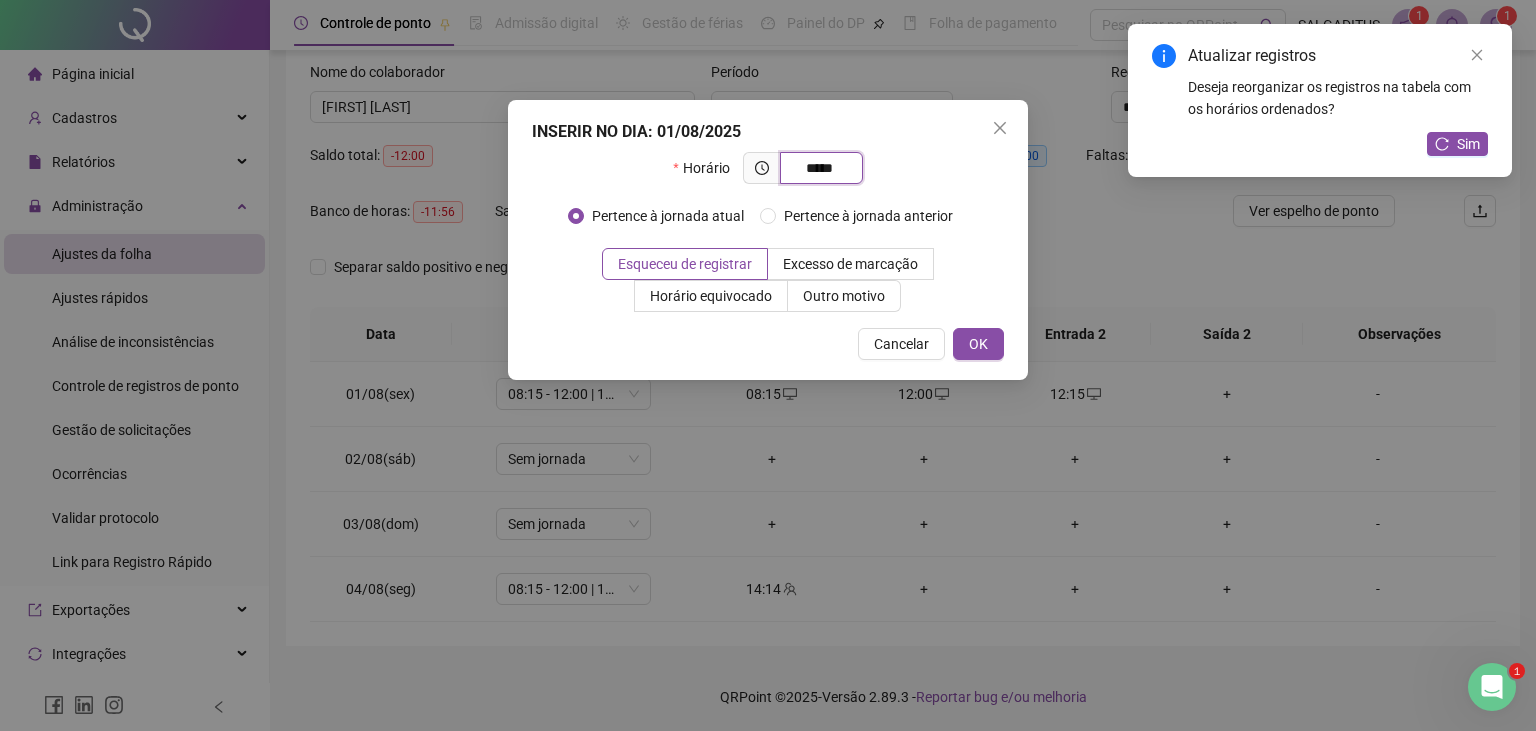 type on "*****" 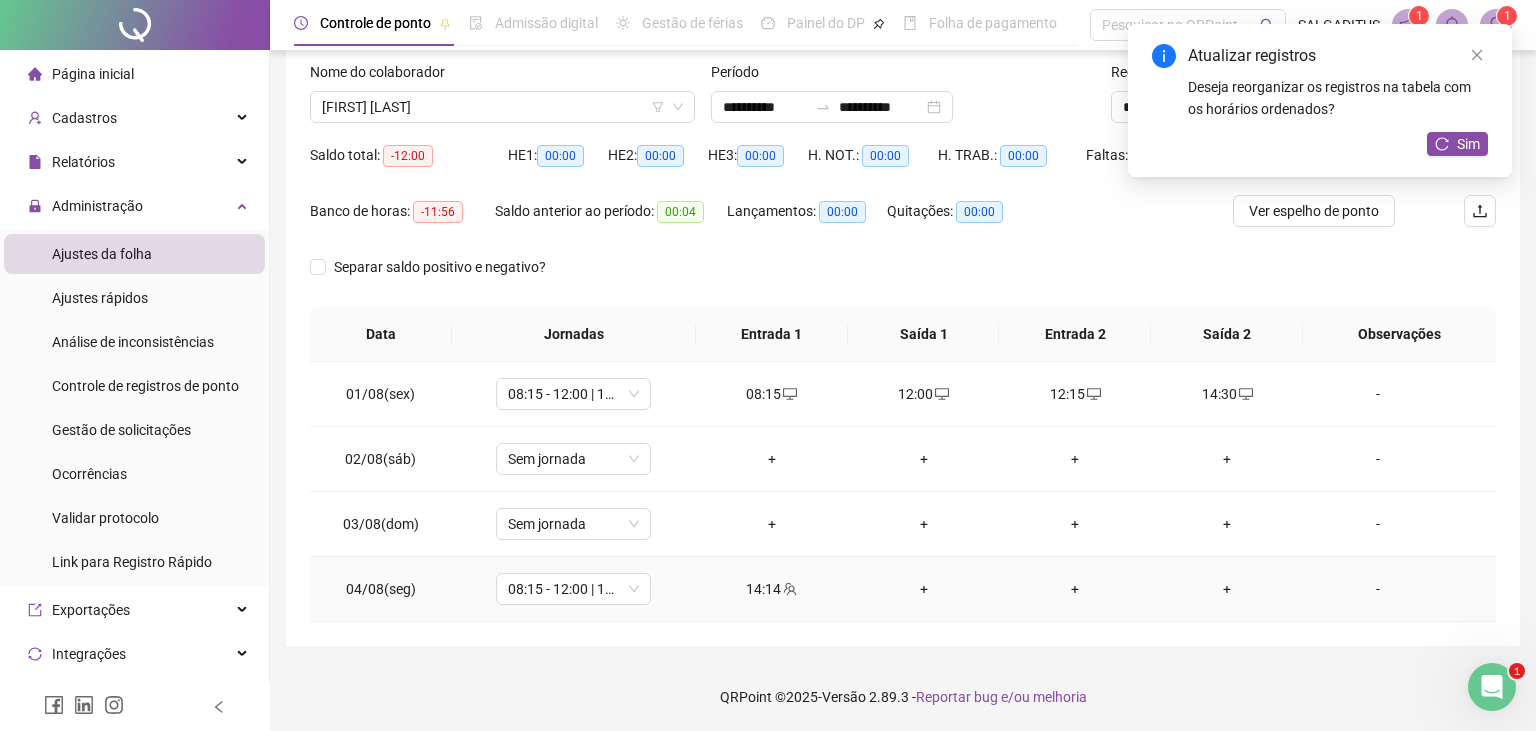 click on "+" at bounding box center [924, 589] 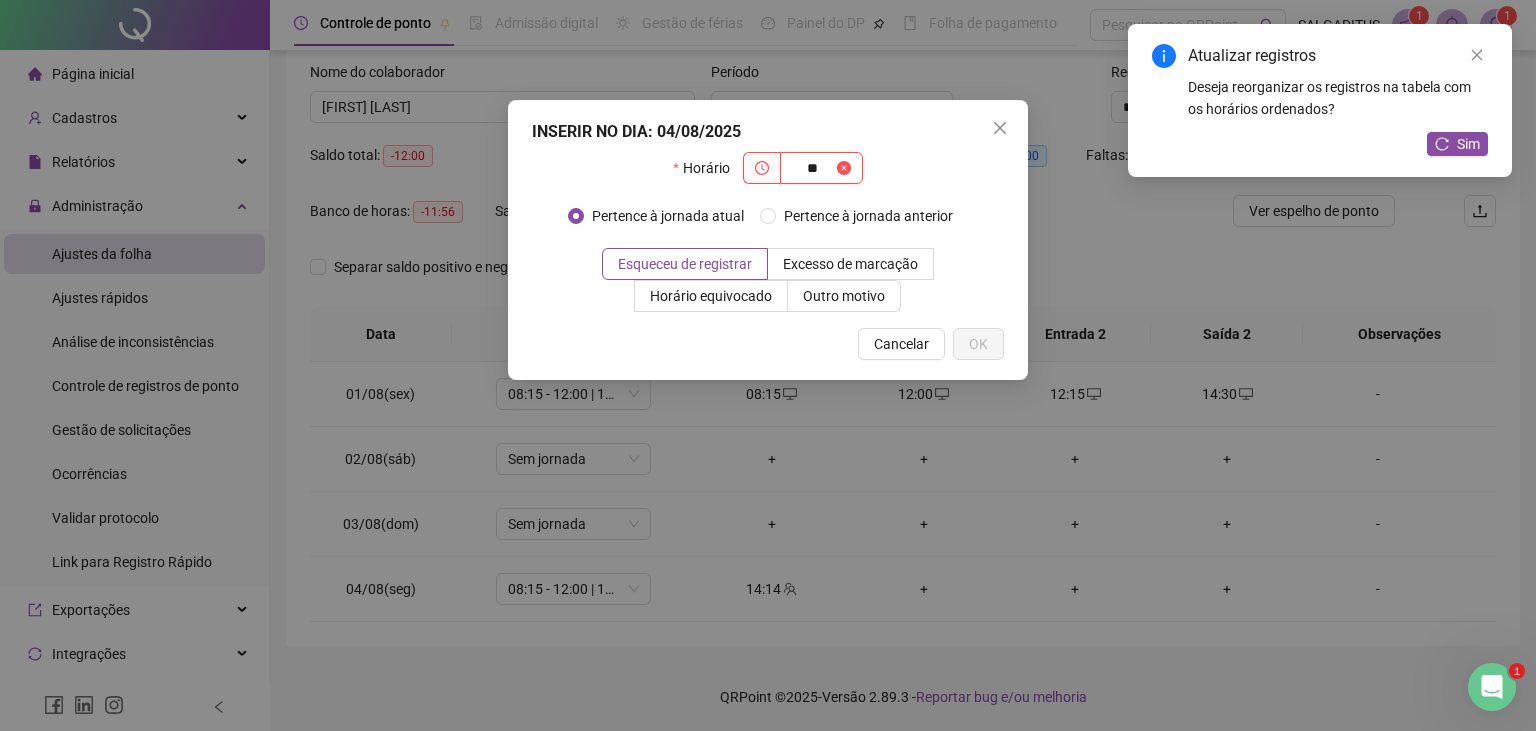 type on "*" 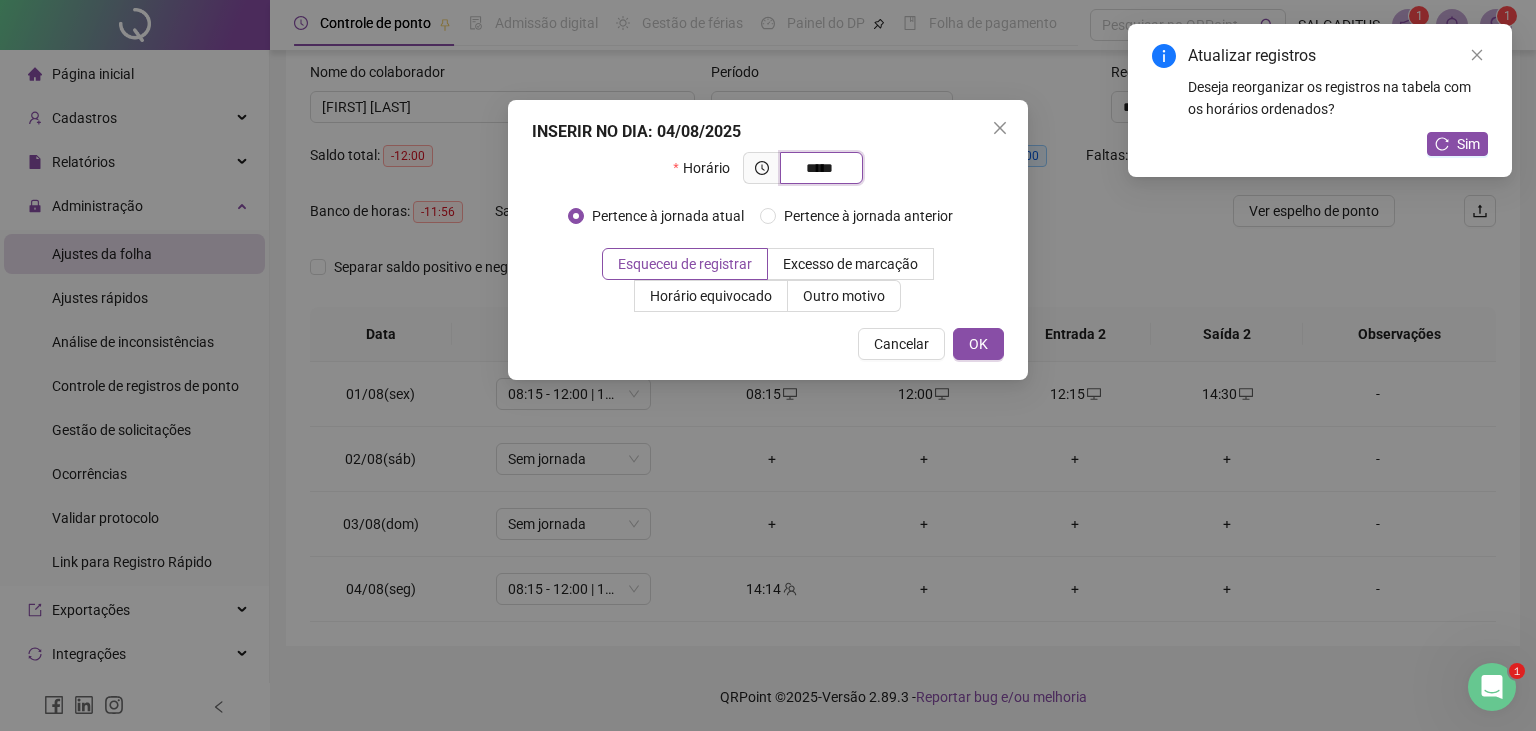 type on "*****" 